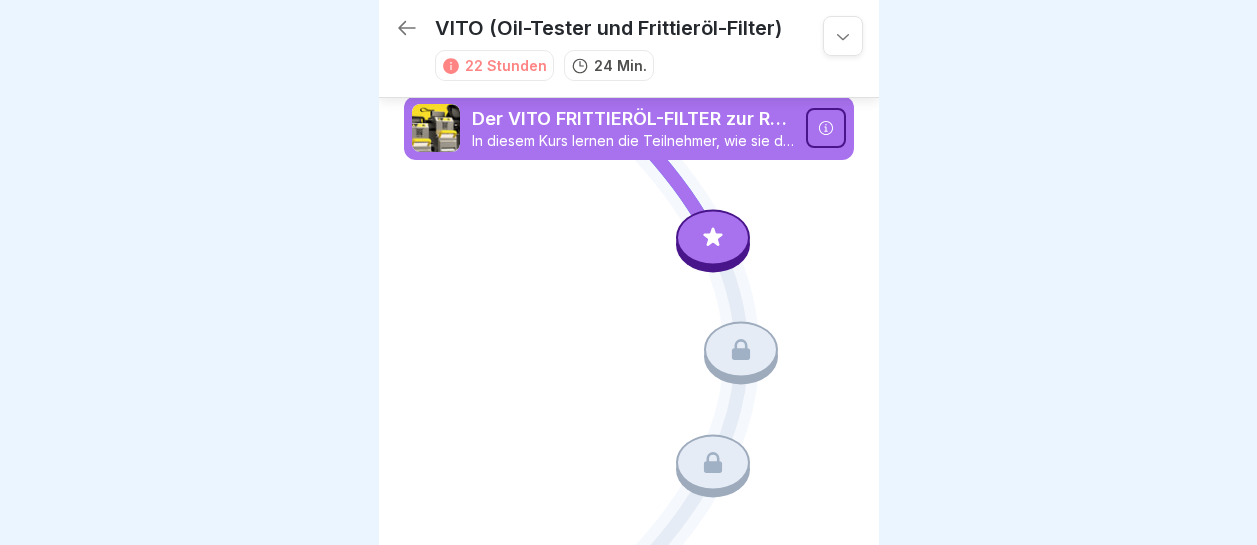 scroll, scrollTop: 0, scrollLeft: 0, axis: both 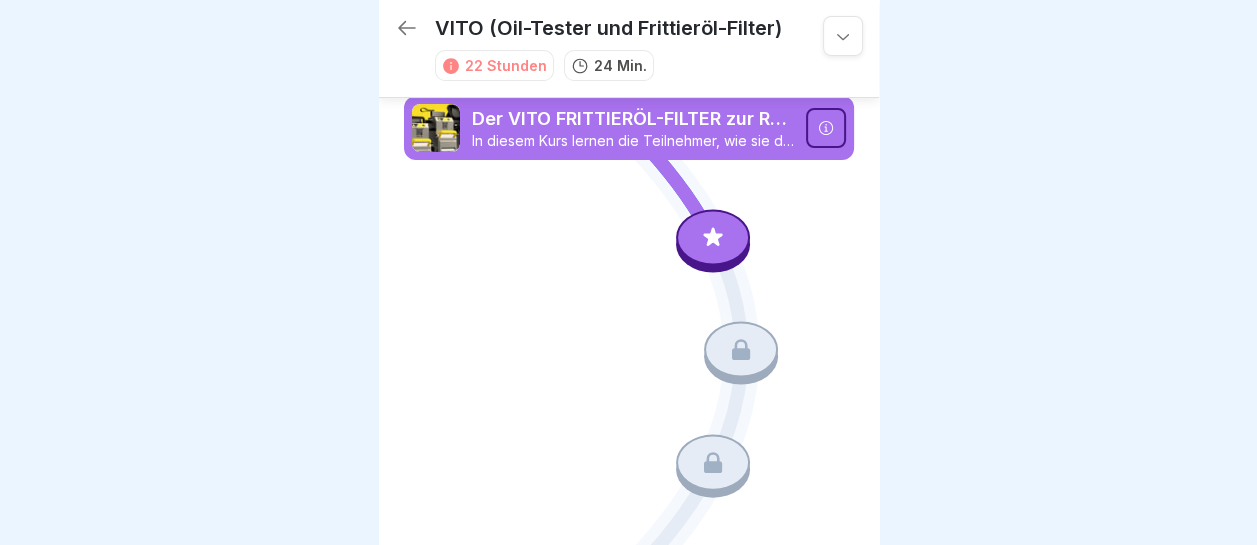 click 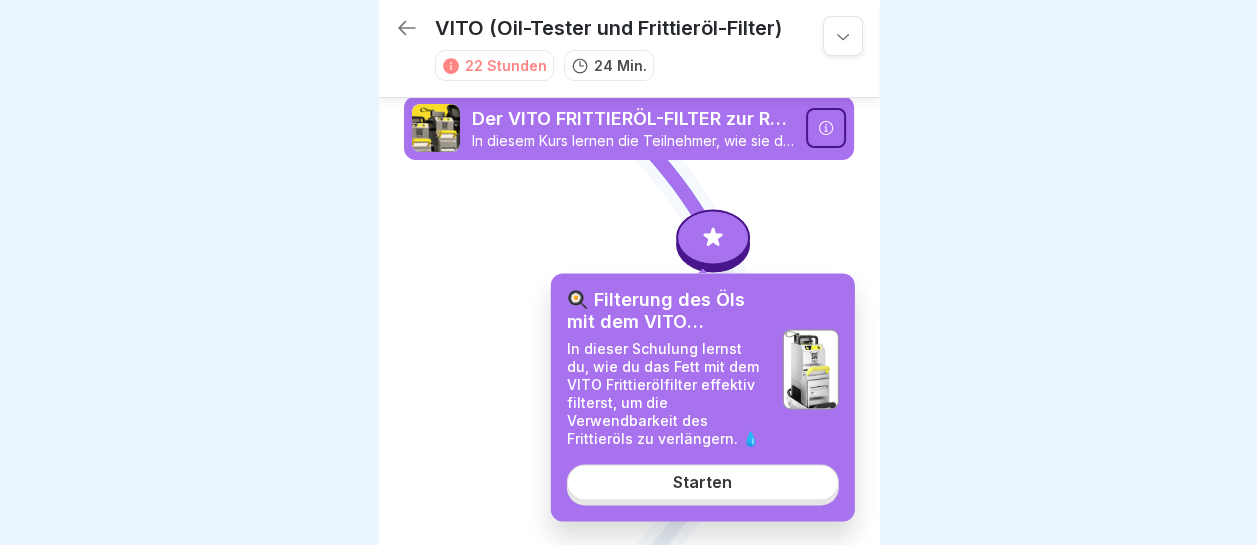 click on "Starten" at bounding box center (702, 483) 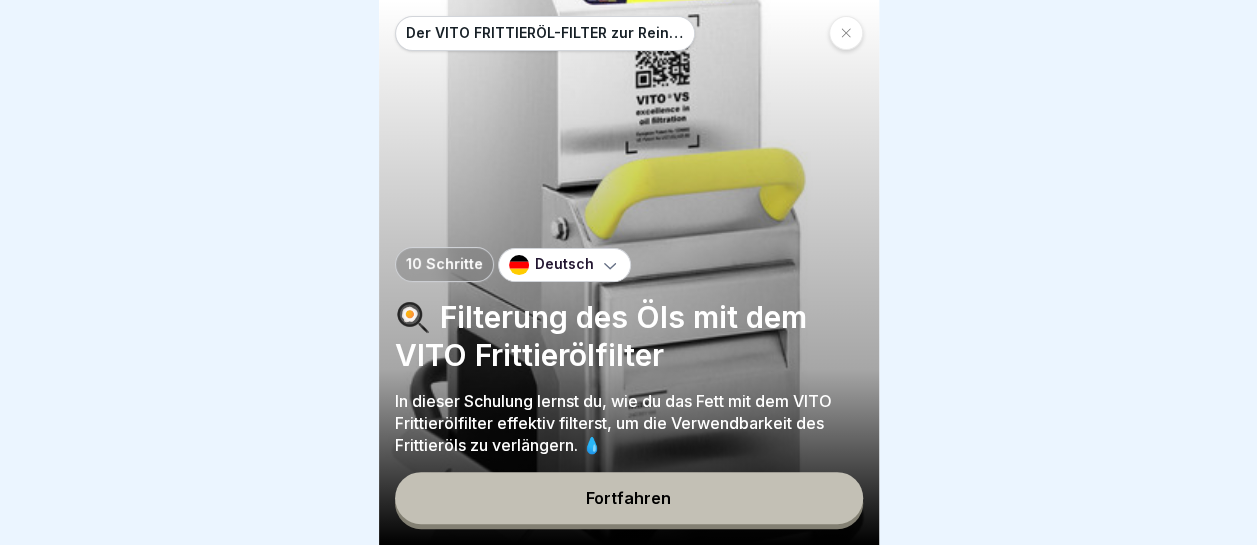 scroll, scrollTop: 15, scrollLeft: 0, axis: vertical 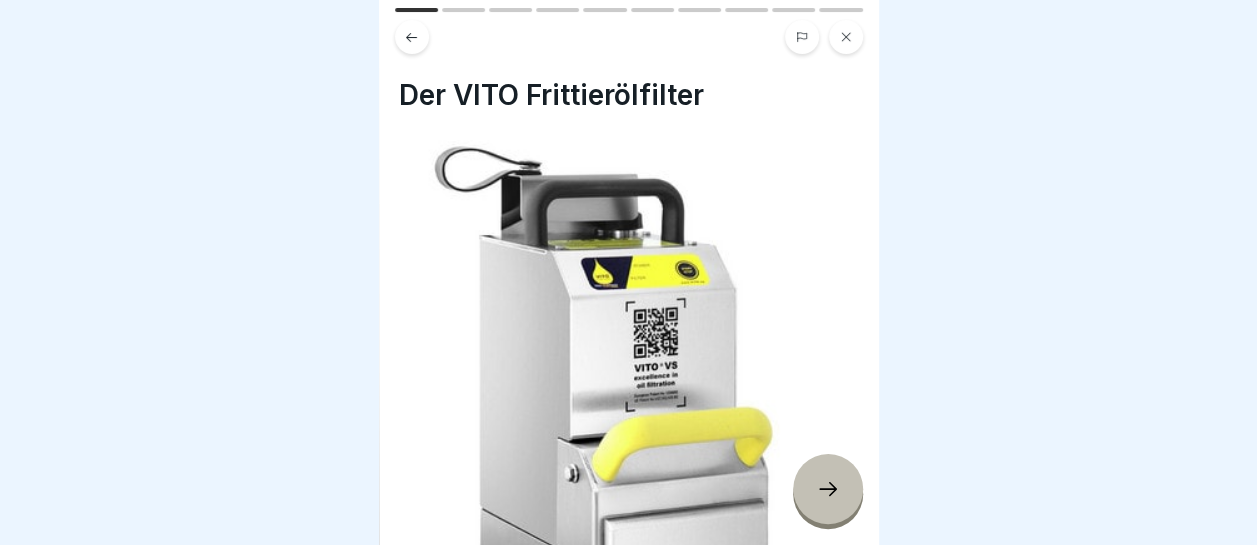 click 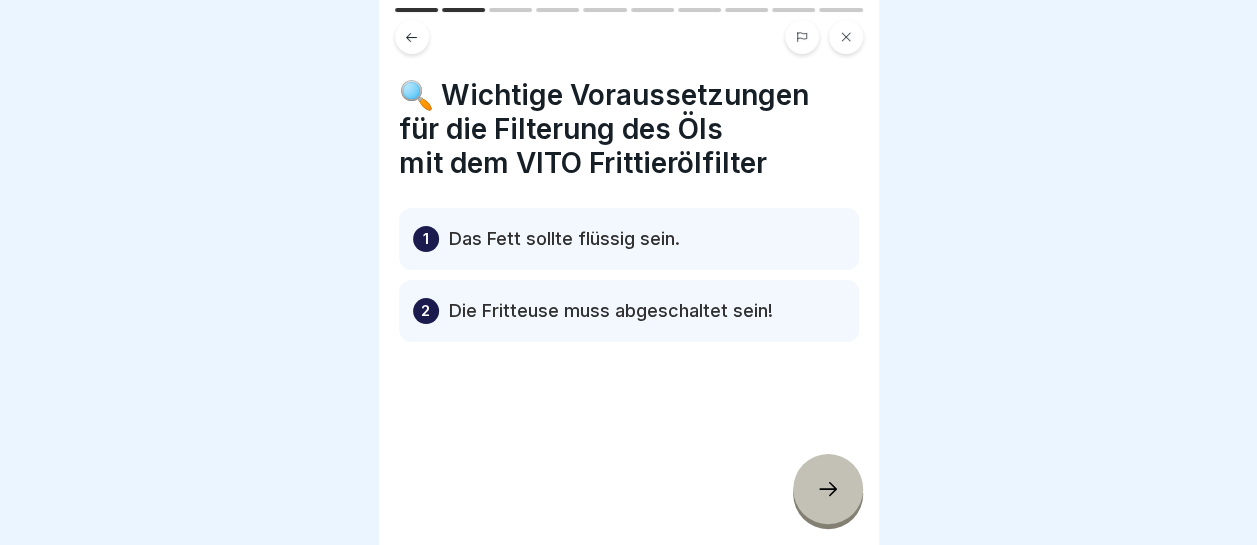 click 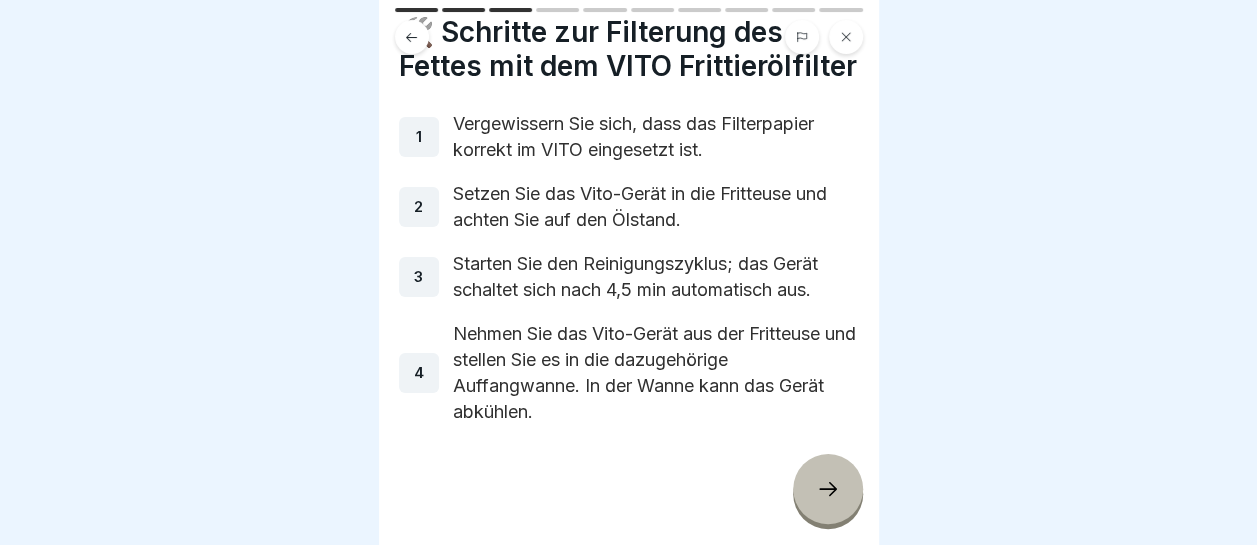 scroll, scrollTop: 97, scrollLeft: 0, axis: vertical 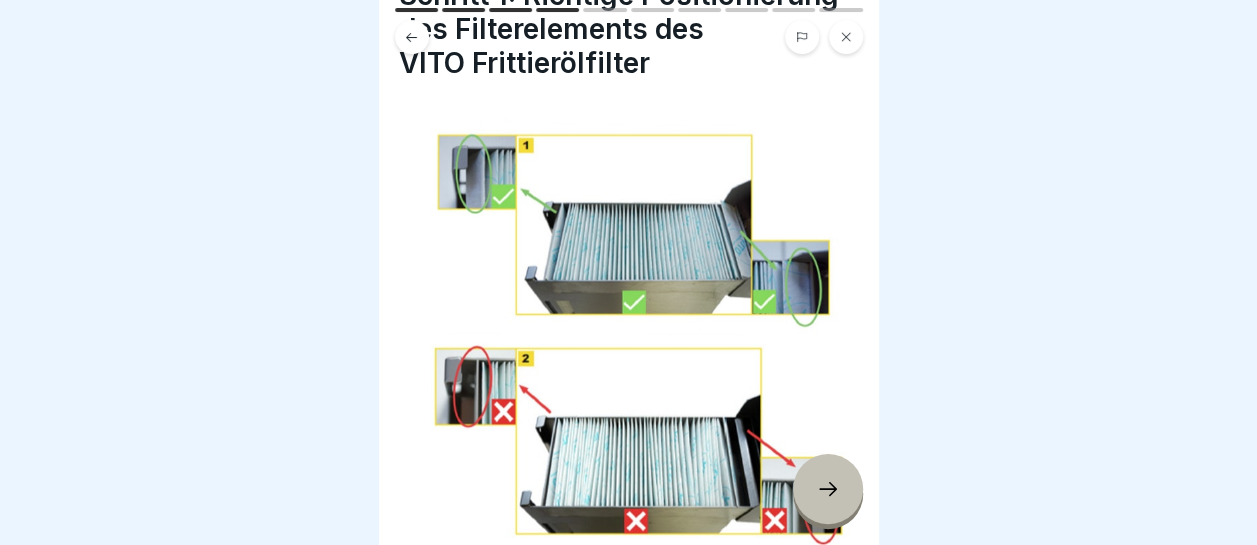 click 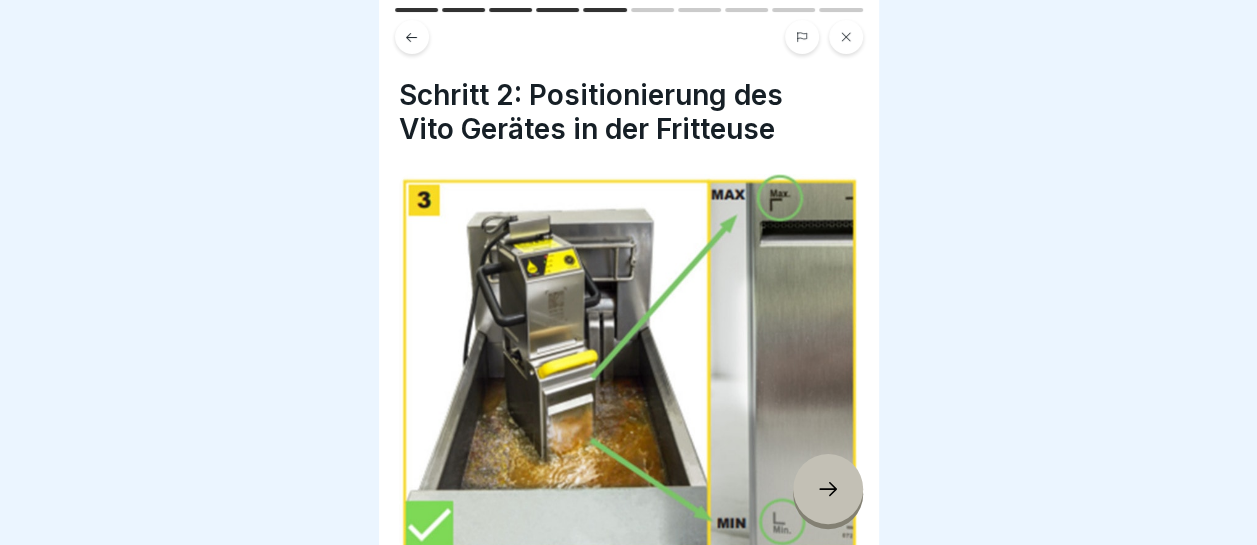 click 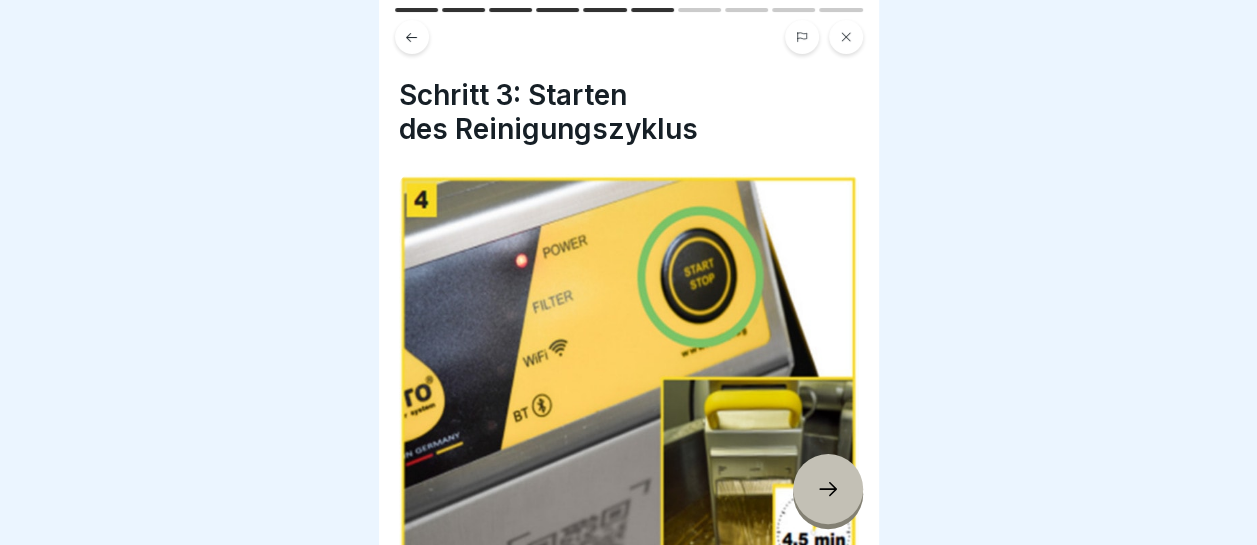 click 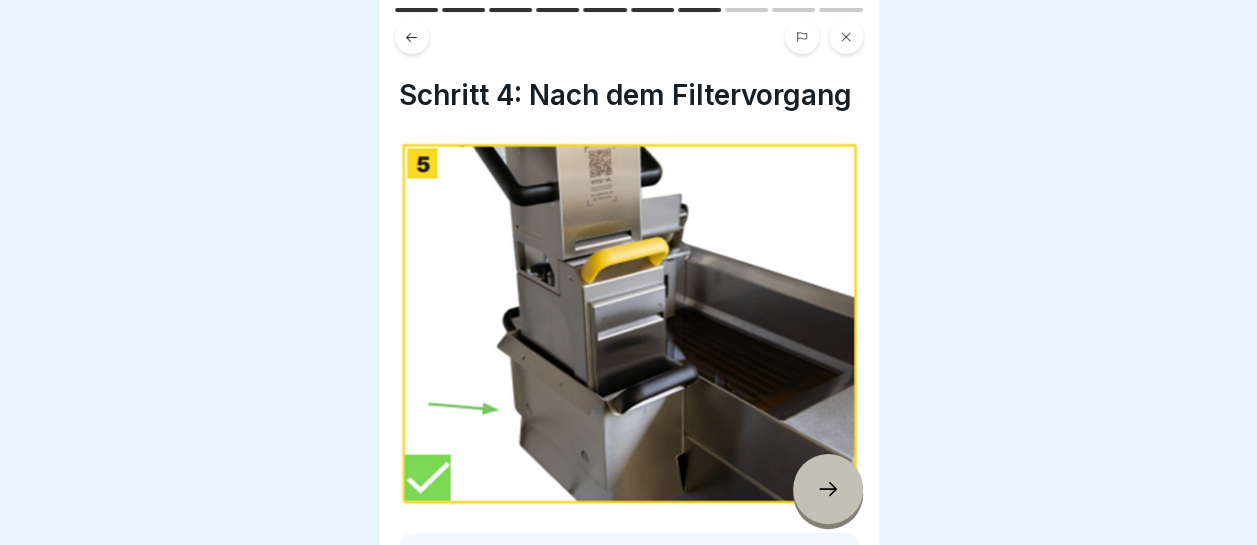 click 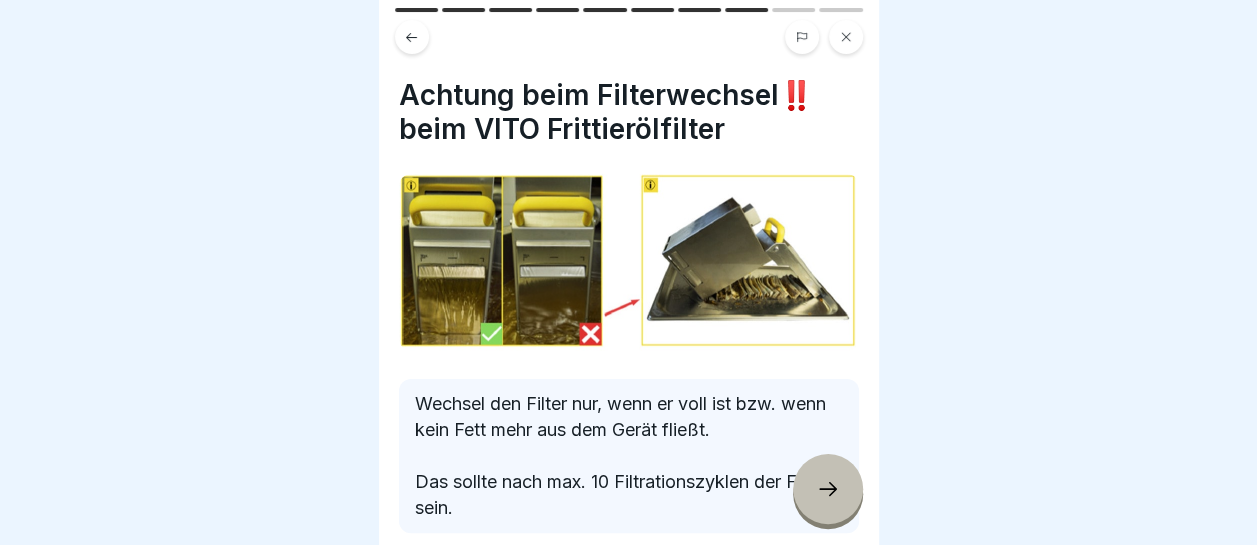 click 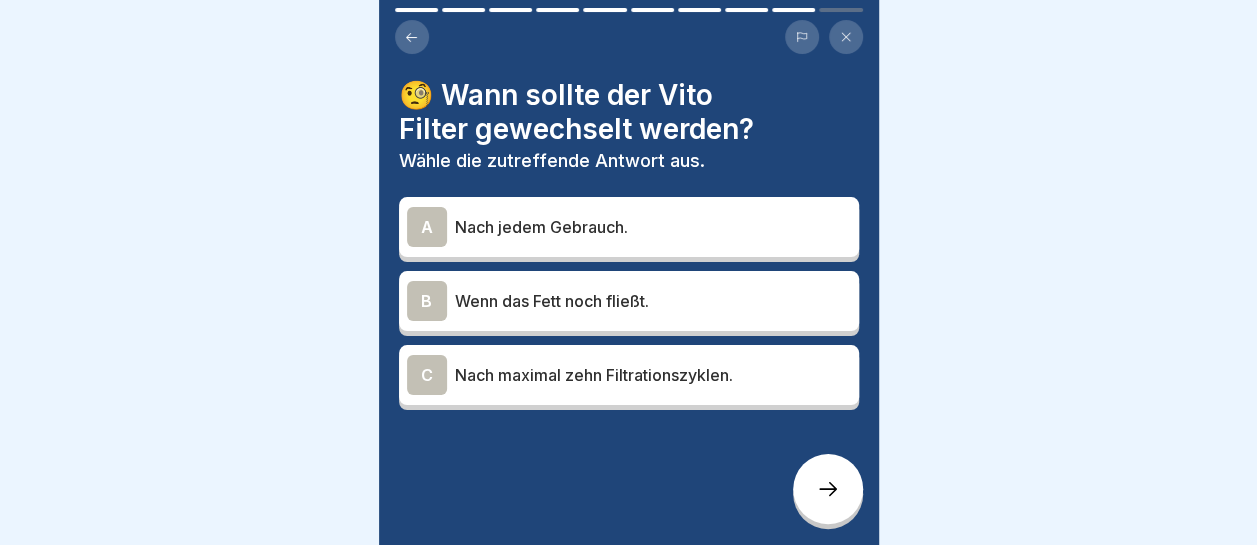 click on "Nach maximal zehn Filtrationszyklen." at bounding box center [653, 375] 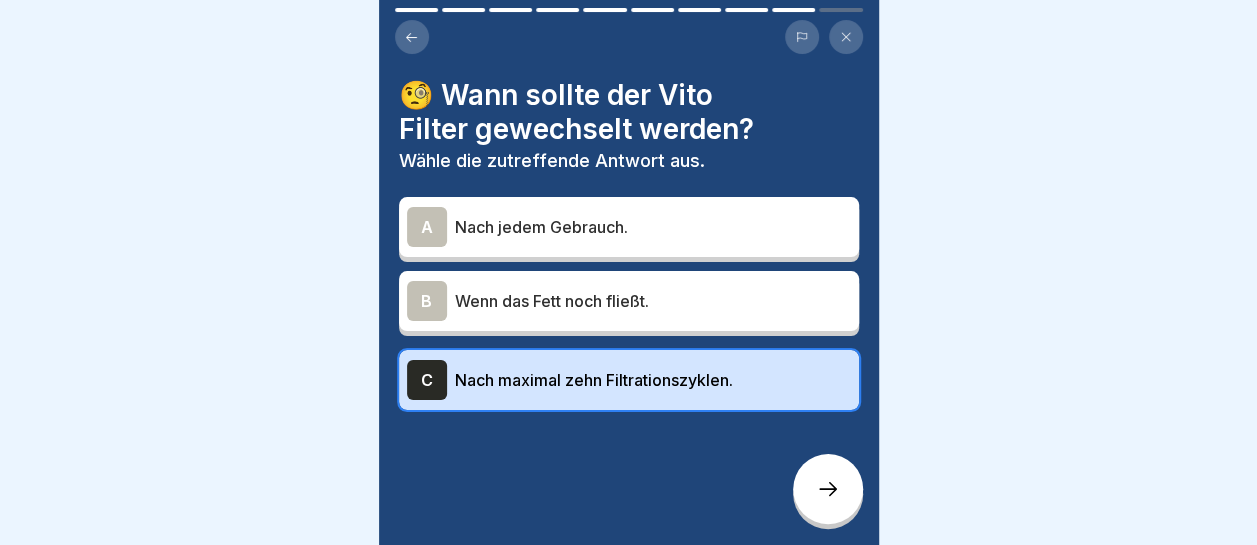 click 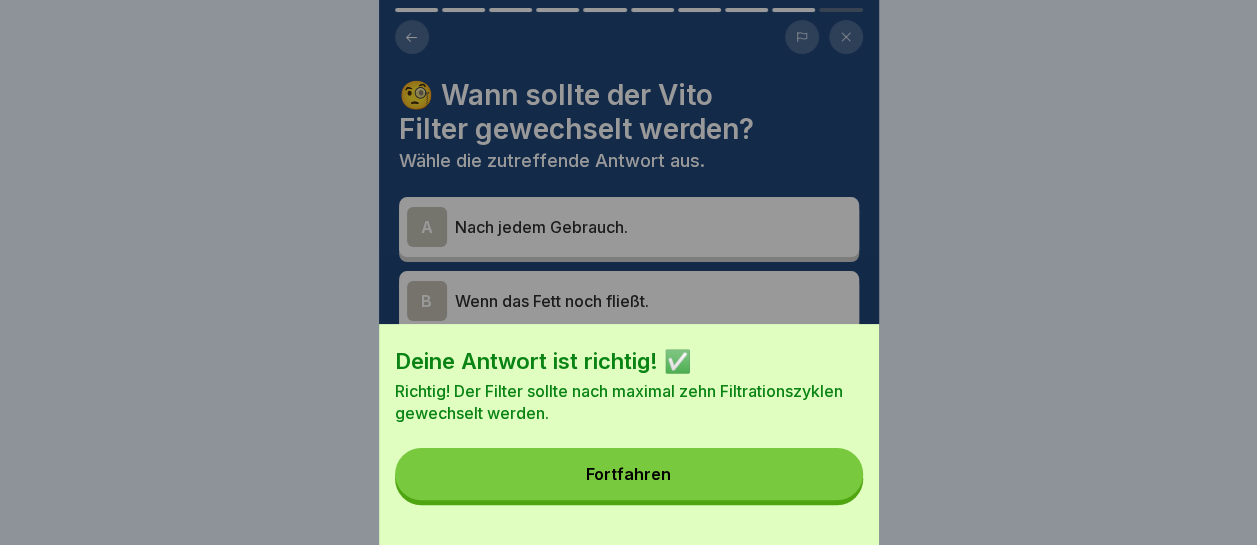 click on "Fortfahren" at bounding box center [629, 474] 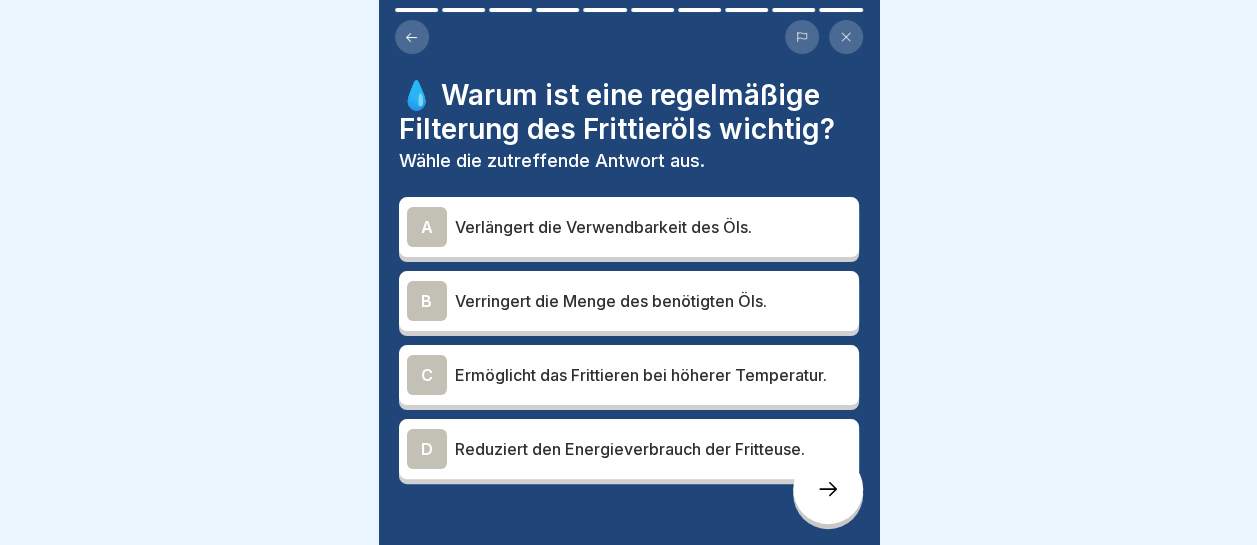 click on "Verlängert die Verwendbarkeit des Öls." at bounding box center [653, 227] 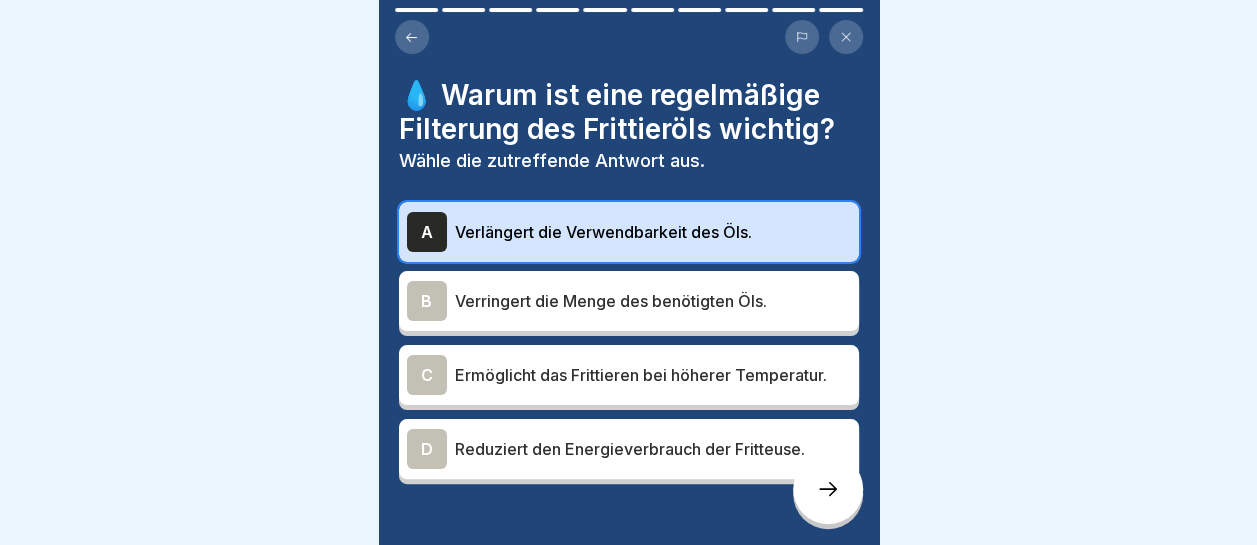 click 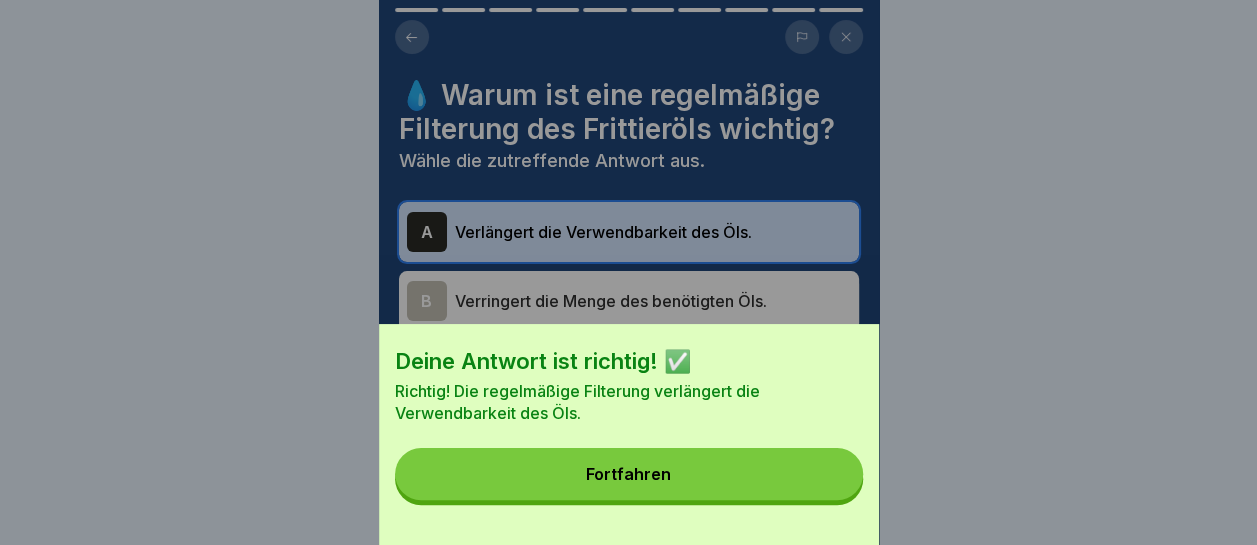 click on "Fortfahren" at bounding box center (629, 474) 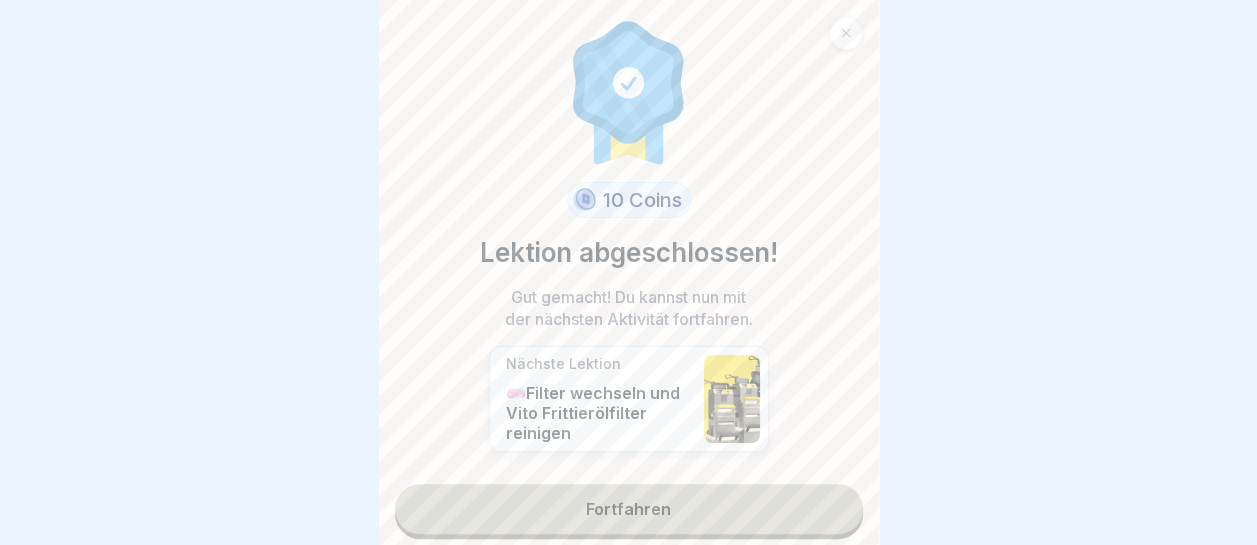 click on "Fortfahren" at bounding box center [629, 509] 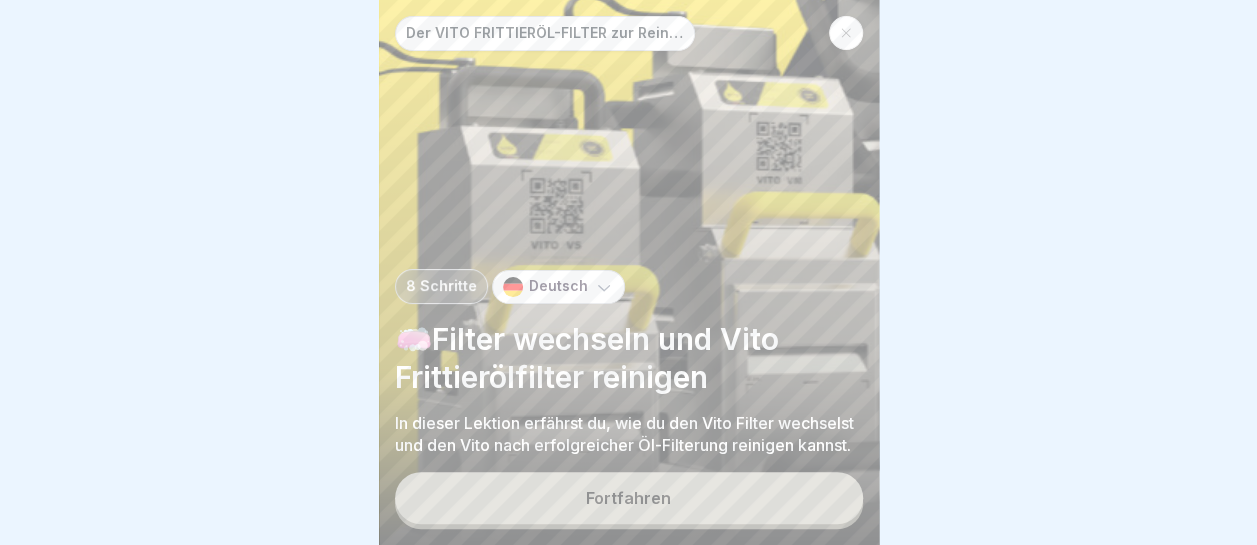 click on "Fortfahren" at bounding box center [629, 498] 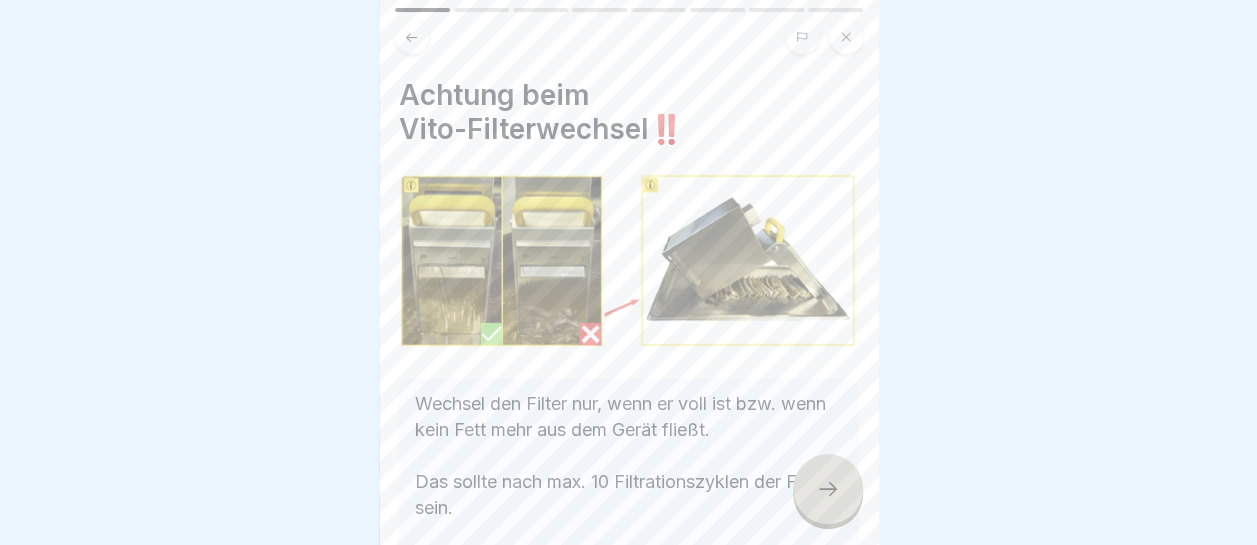 click 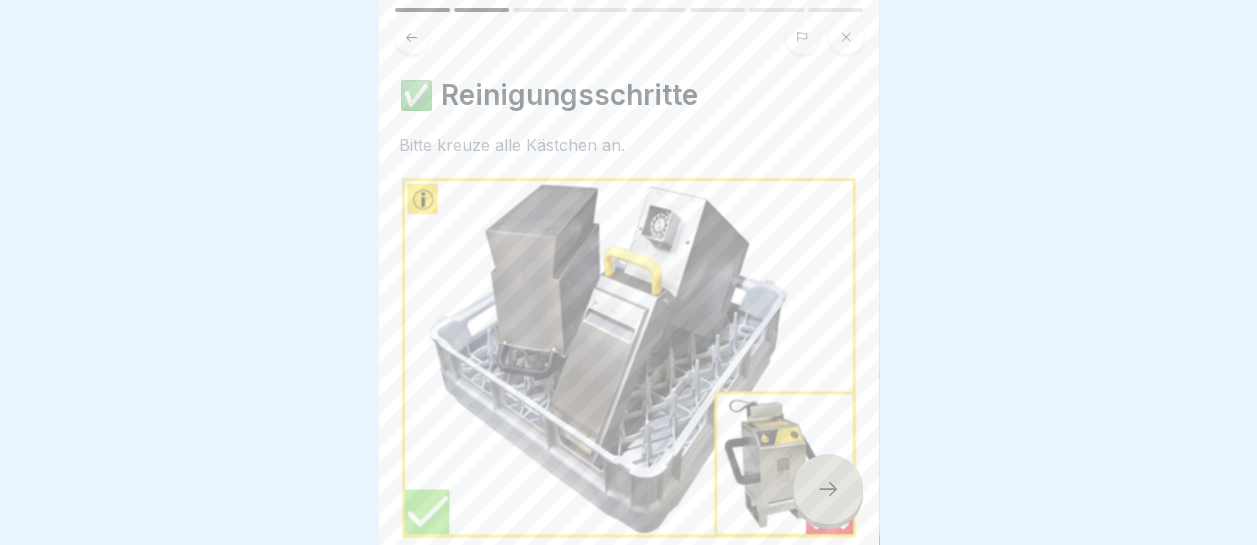click 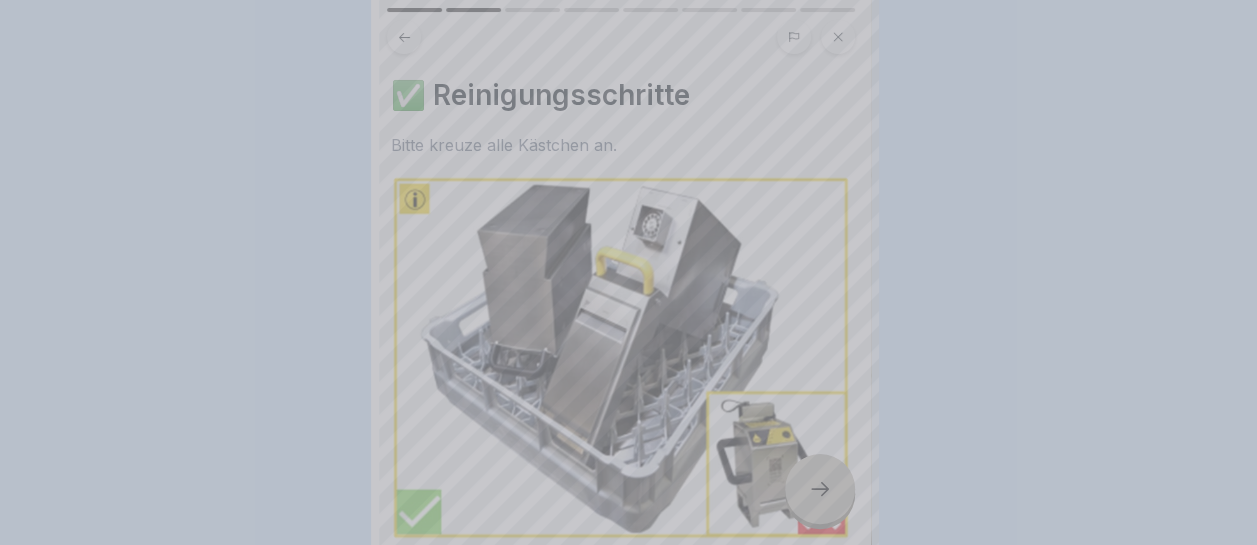 scroll, scrollTop: 0, scrollLeft: 0, axis: both 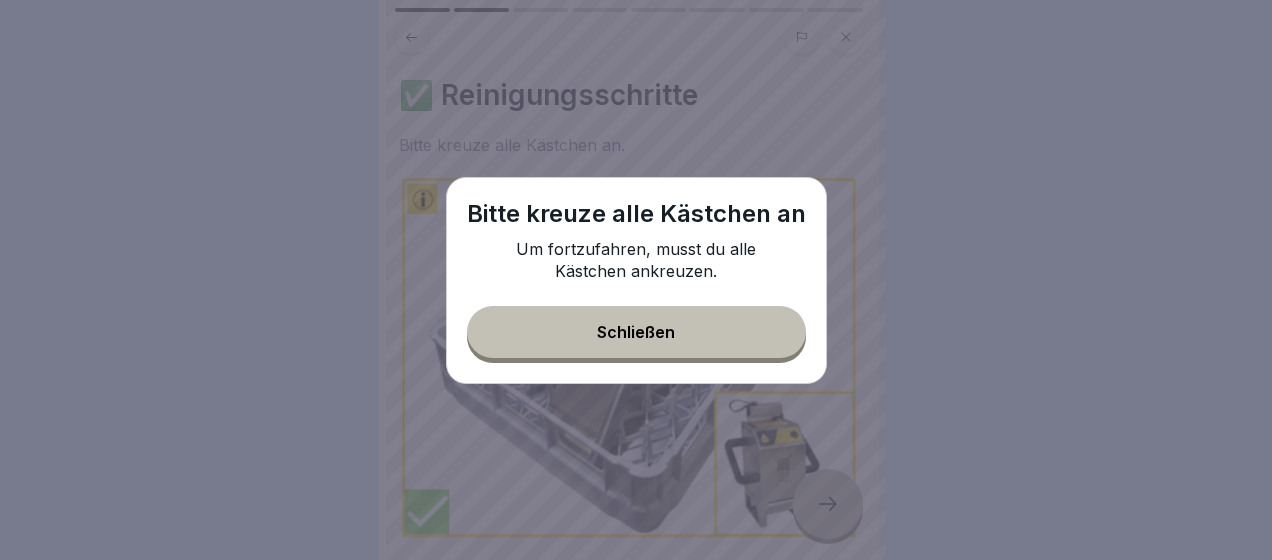 click on "Schließen" at bounding box center (636, 332) 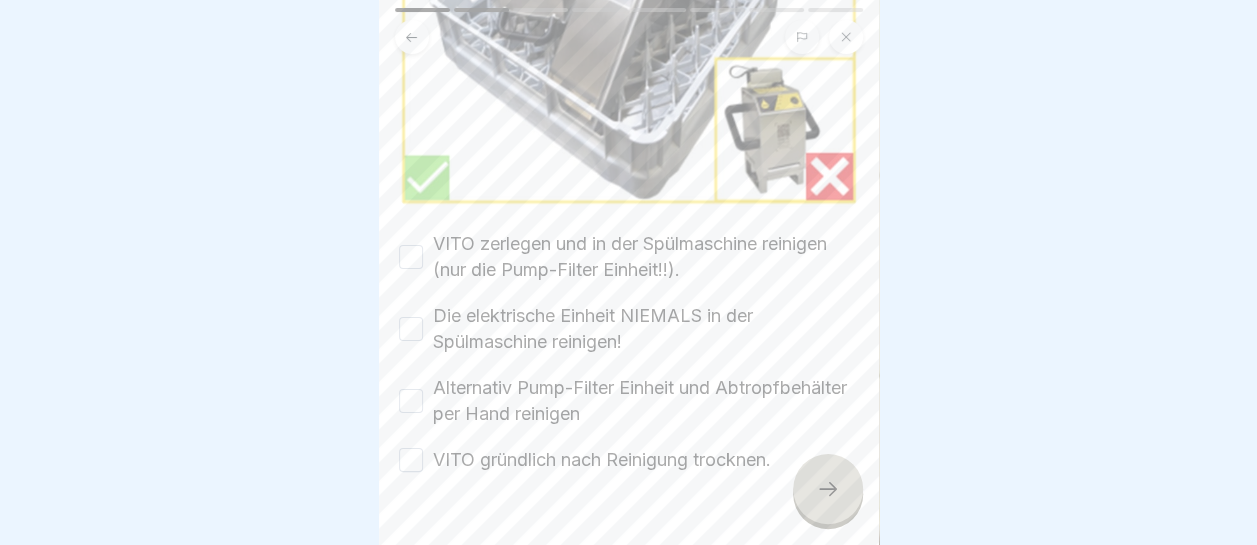scroll, scrollTop: 370, scrollLeft: 0, axis: vertical 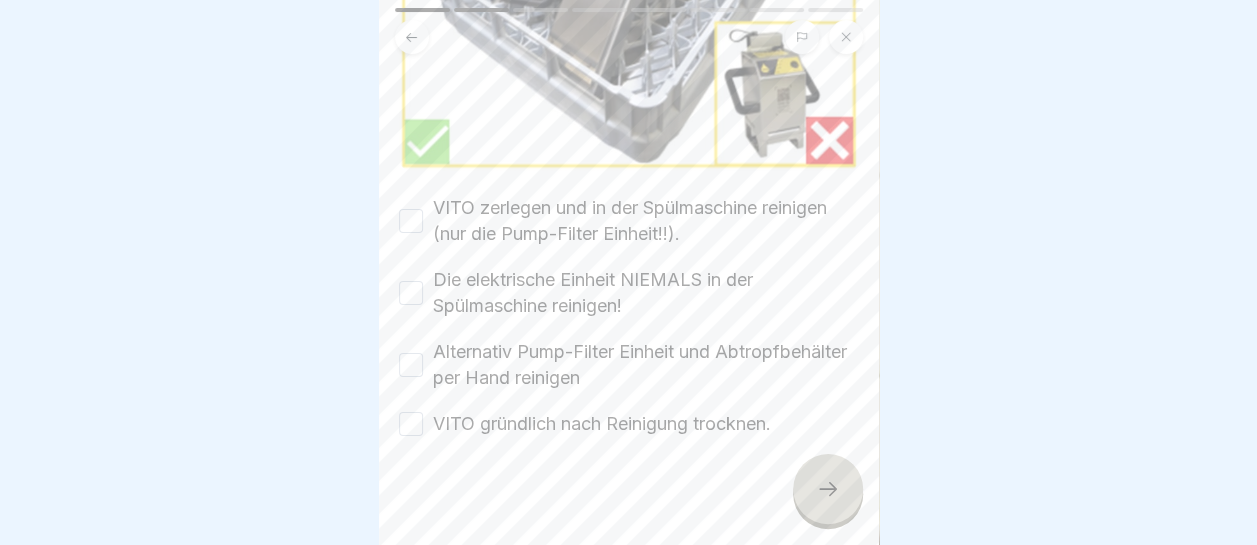 click on "VITO zerlegen und in der Spülmaschine reinigen (nur die Pump-Filter Einheit!!)." at bounding box center (411, 221) 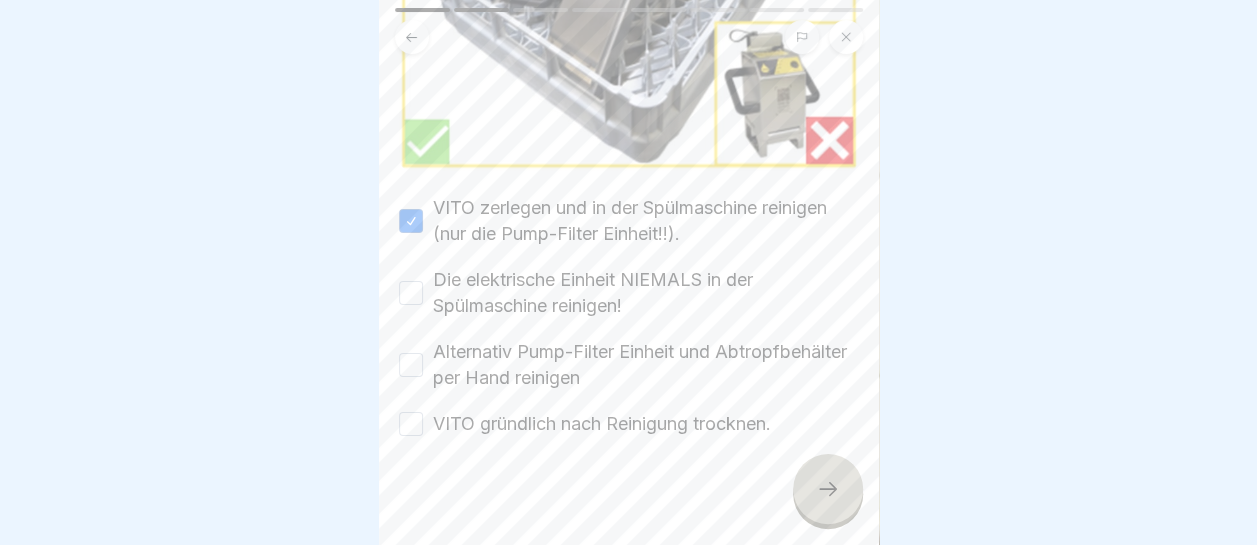 click on "Die elektrische Einheit NIEMALS in der Spülmaschine reinigen!" at bounding box center (411, 293) 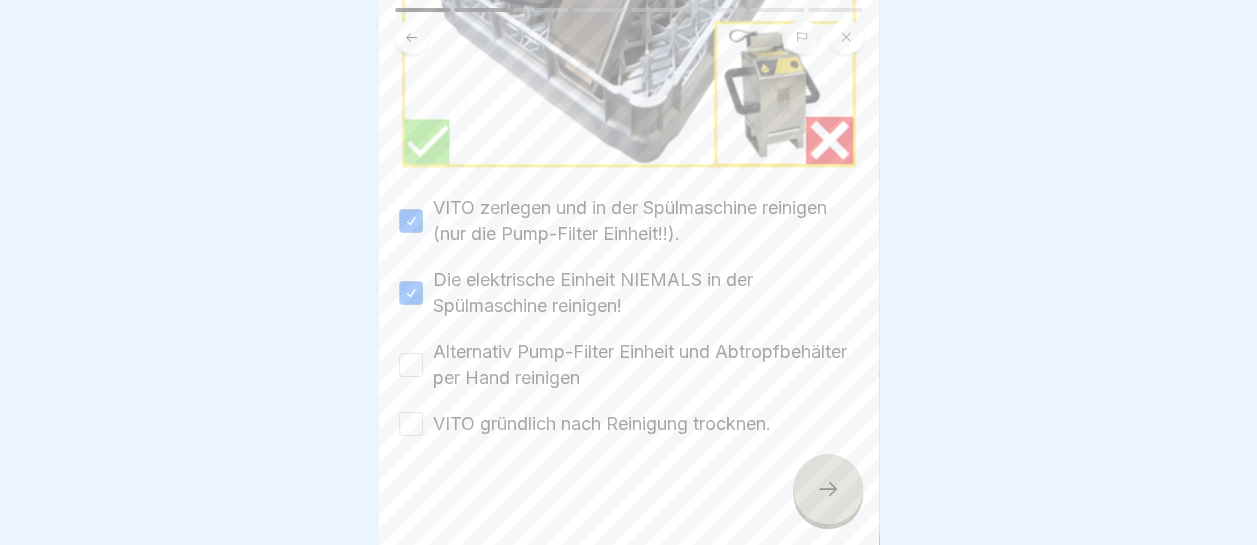 click on "Alternativ Pump-Filter Einheit und Abtropfbehälter per Hand reinigen" at bounding box center [411, 365] 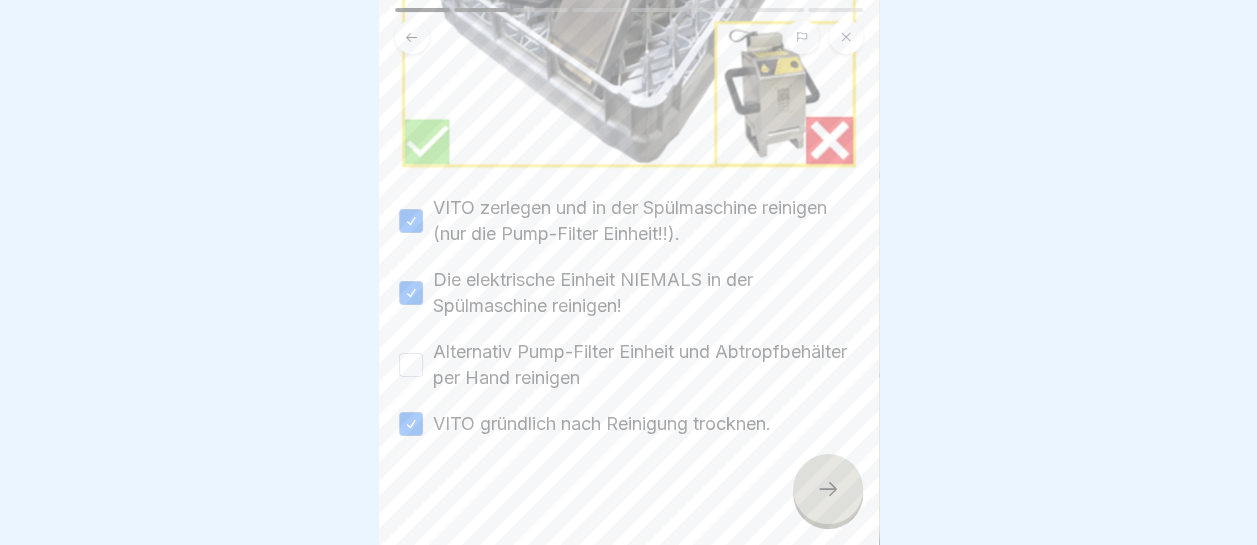 click on "Alternativ Pump-Filter Einheit und Abtropfbehälter per Hand reinigen" at bounding box center [411, 365] 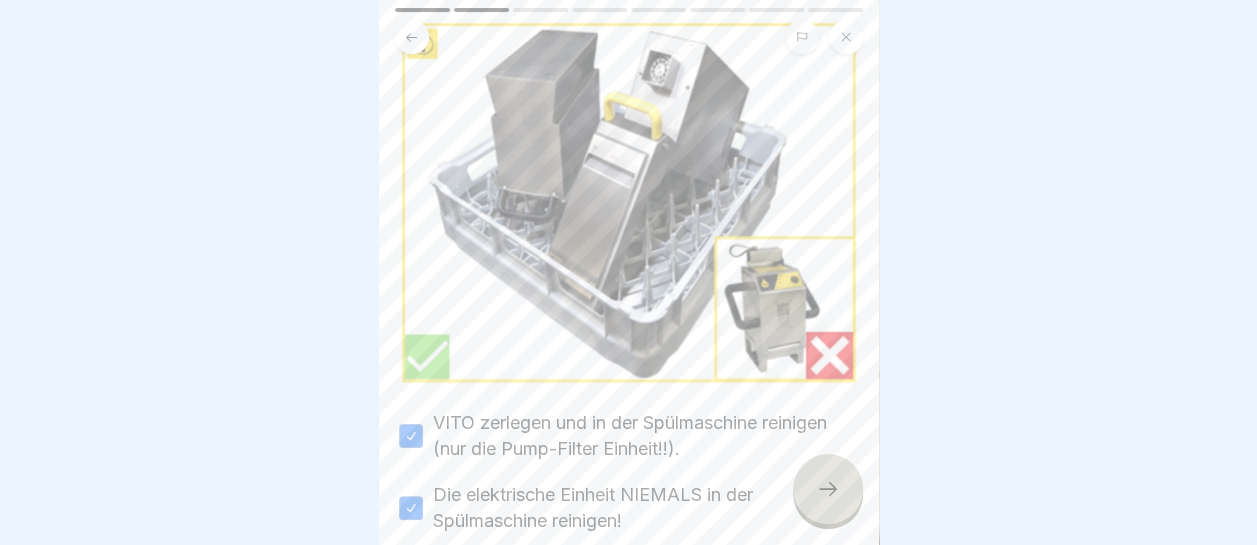 scroll, scrollTop: 370, scrollLeft: 0, axis: vertical 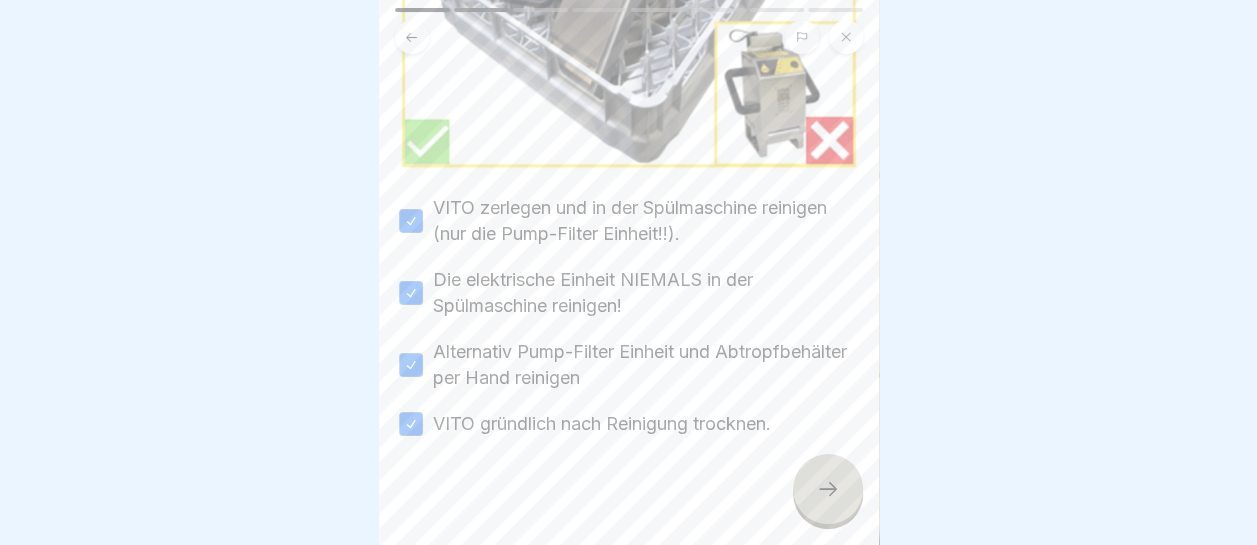 click 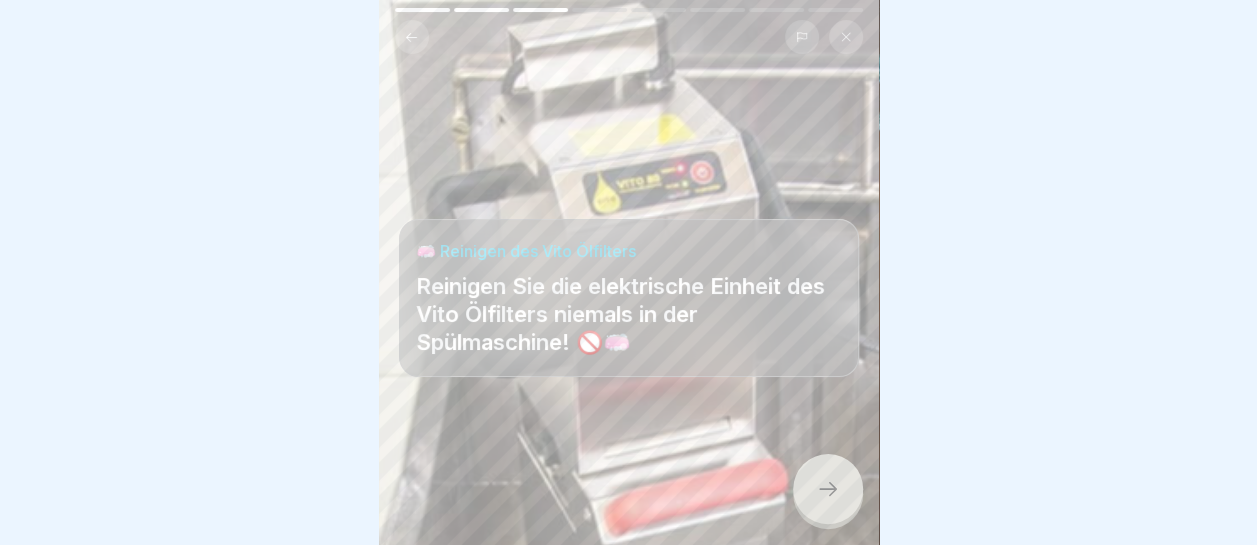 scroll, scrollTop: 15, scrollLeft: 0, axis: vertical 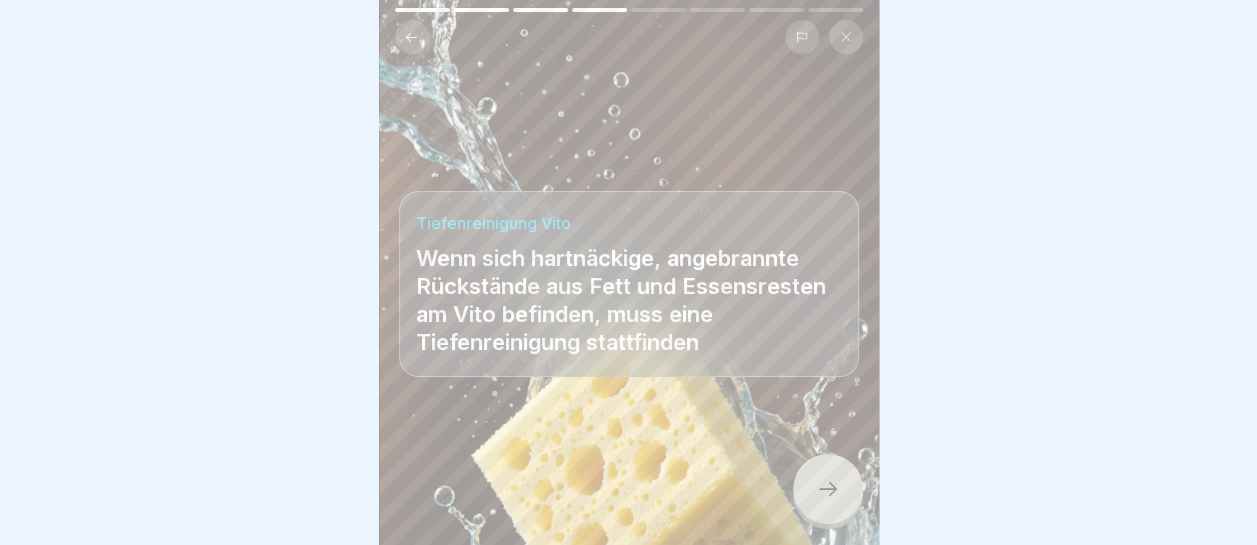 click at bounding box center [828, 489] 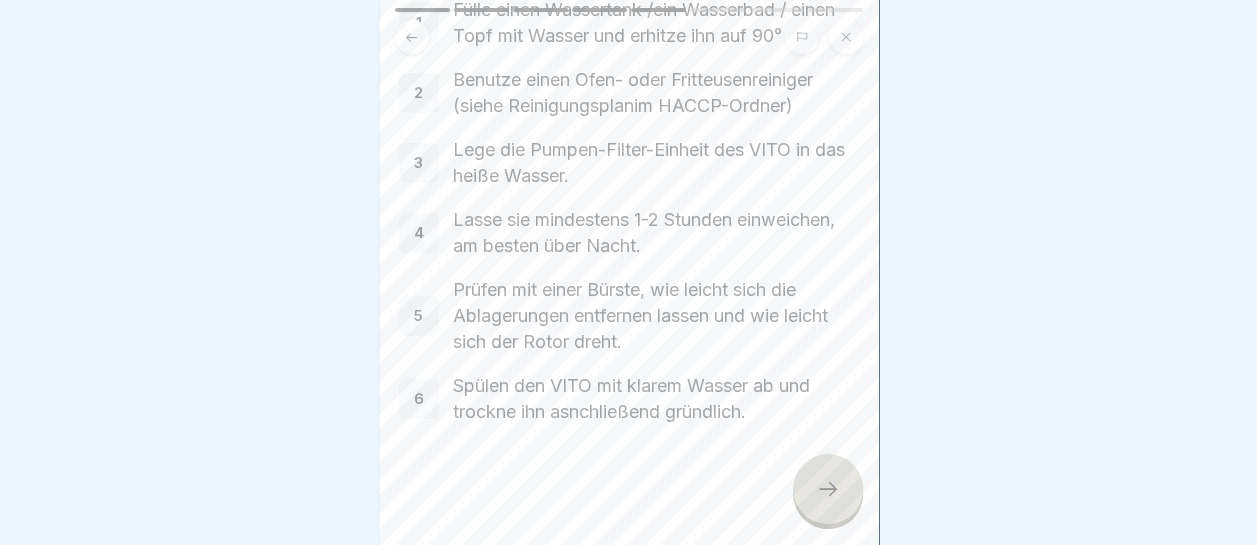 scroll, scrollTop: 77, scrollLeft: 0, axis: vertical 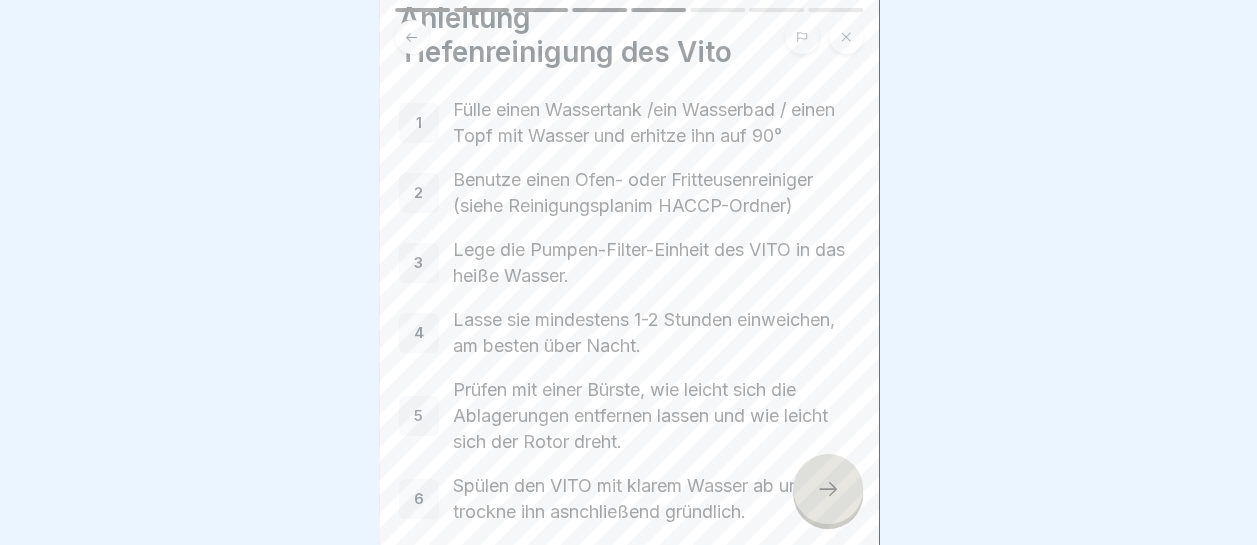 click 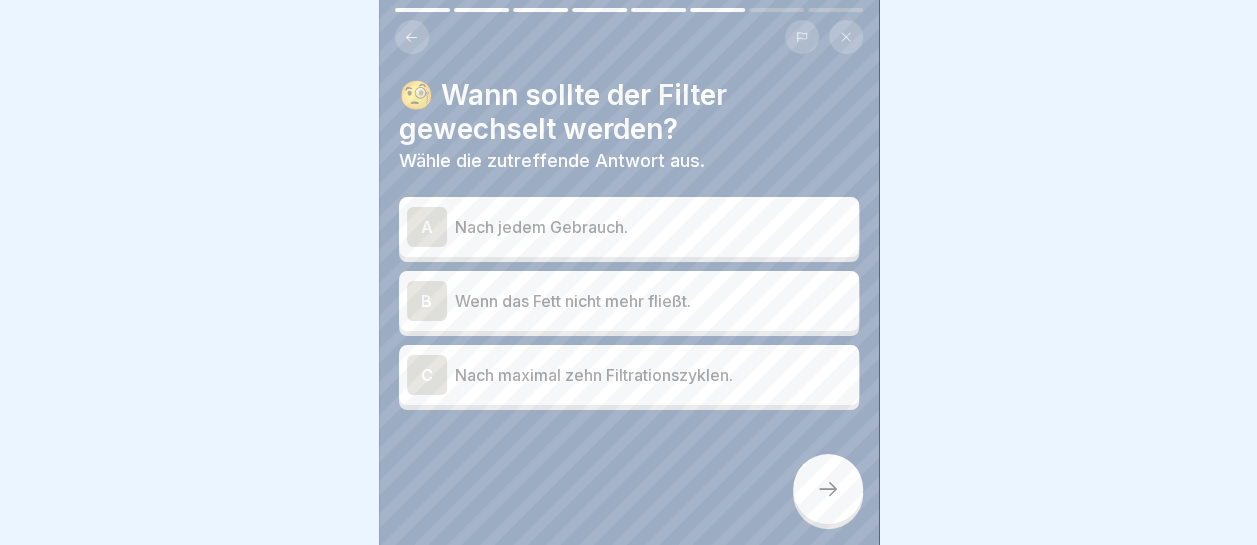 click on "Nach maximal zehn Filtrationszyklen." at bounding box center (653, 375) 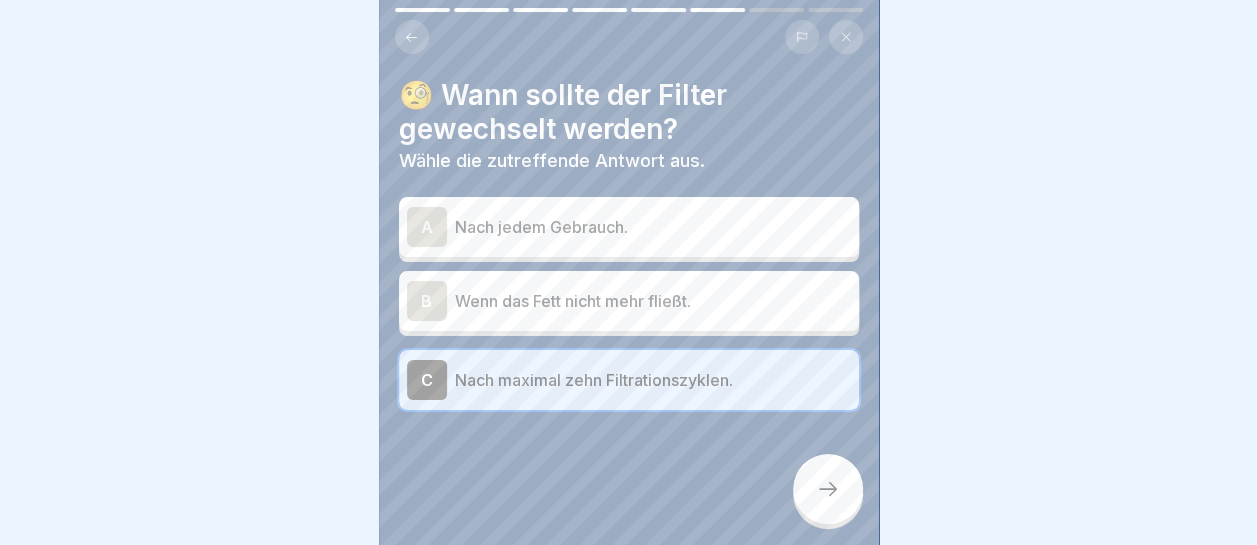 click 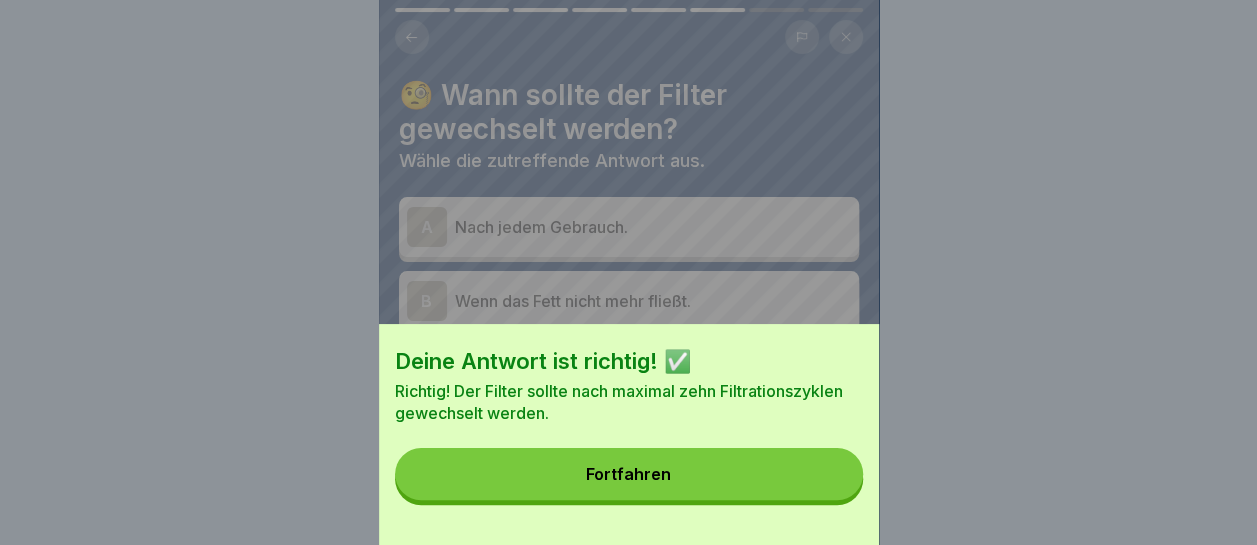 click on "Fortfahren" at bounding box center (629, 474) 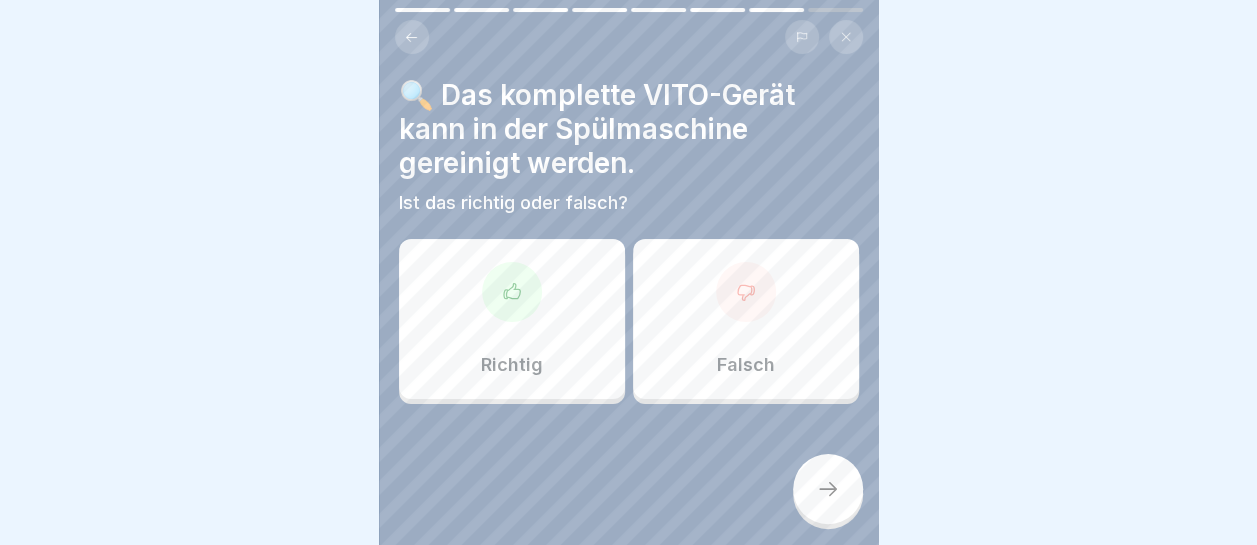 click at bounding box center (746, 292) 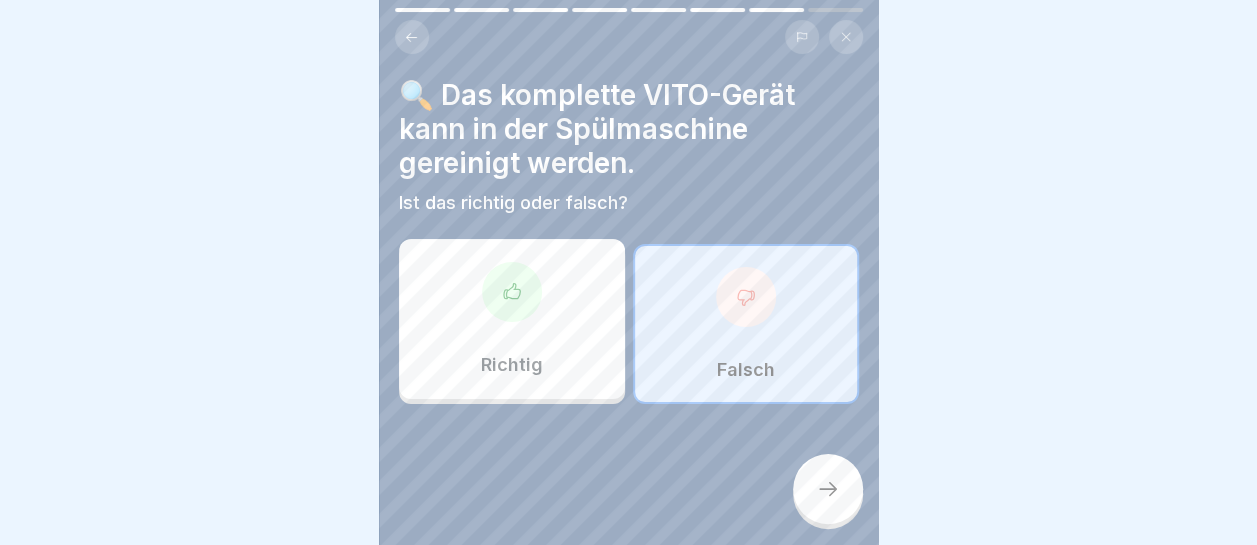 click at bounding box center (828, 489) 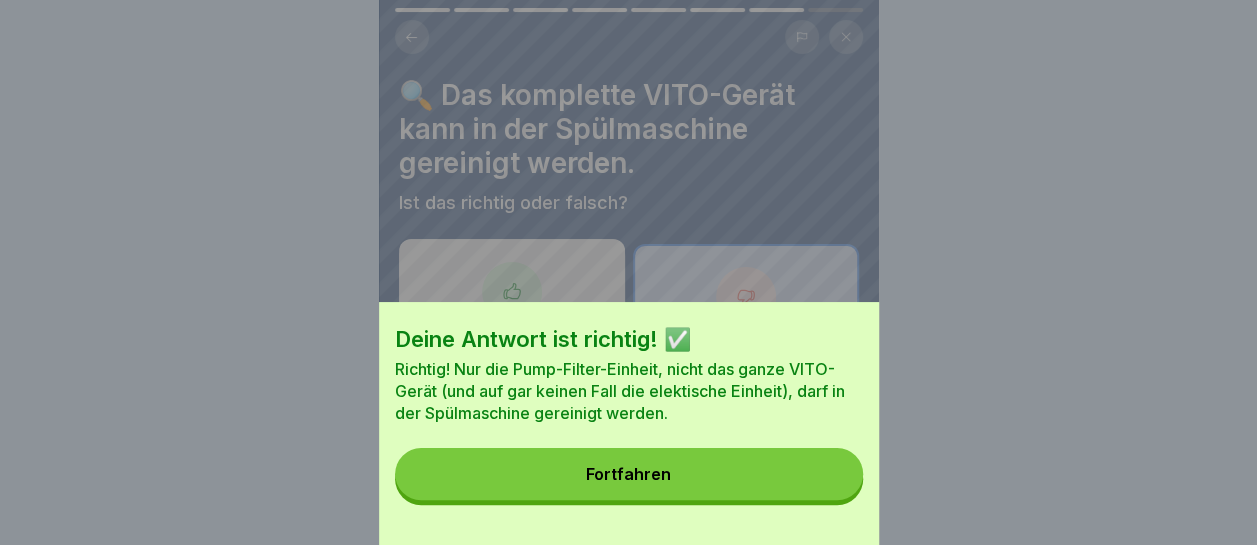 click on "Fortfahren" at bounding box center (629, 474) 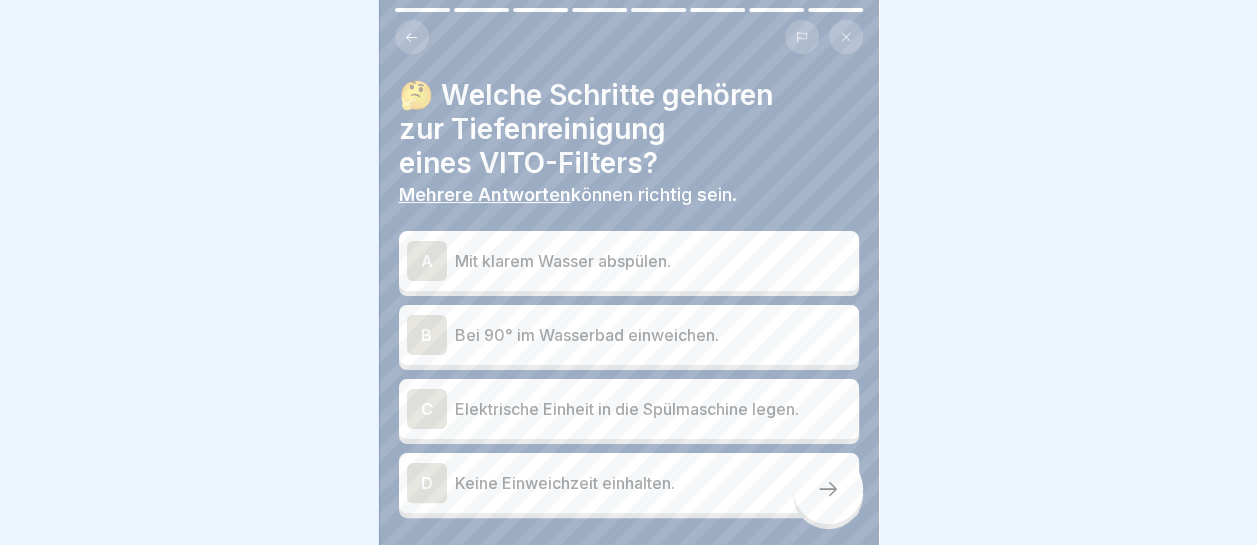 click on "Bei 90° im Wasserbad einweichen." at bounding box center (653, 335) 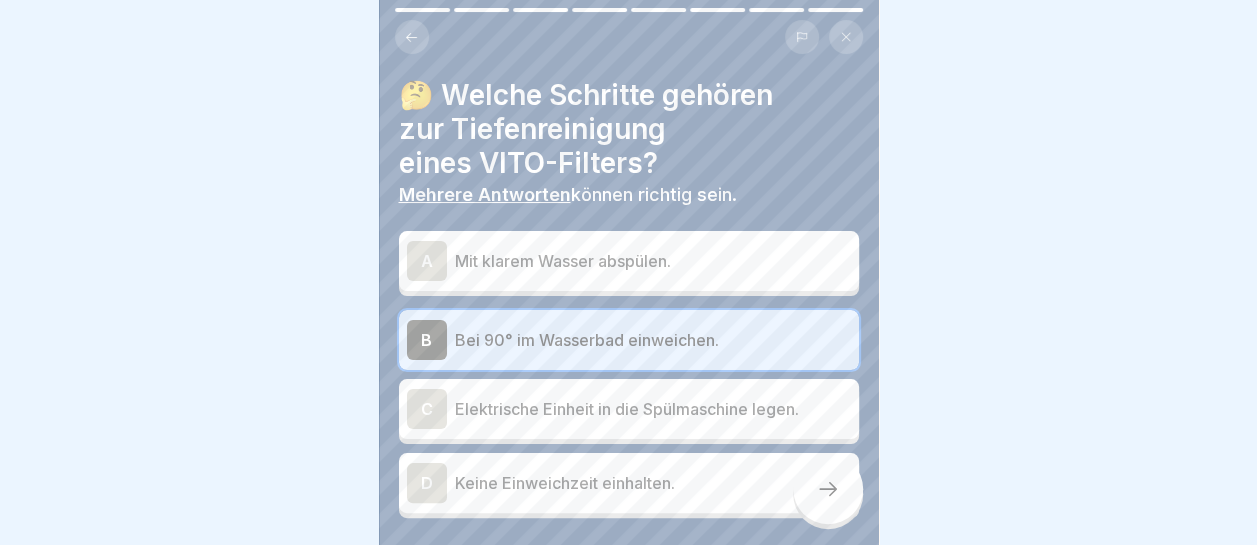 click on "Mit klarem Wasser abspülen." at bounding box center [653, 261] 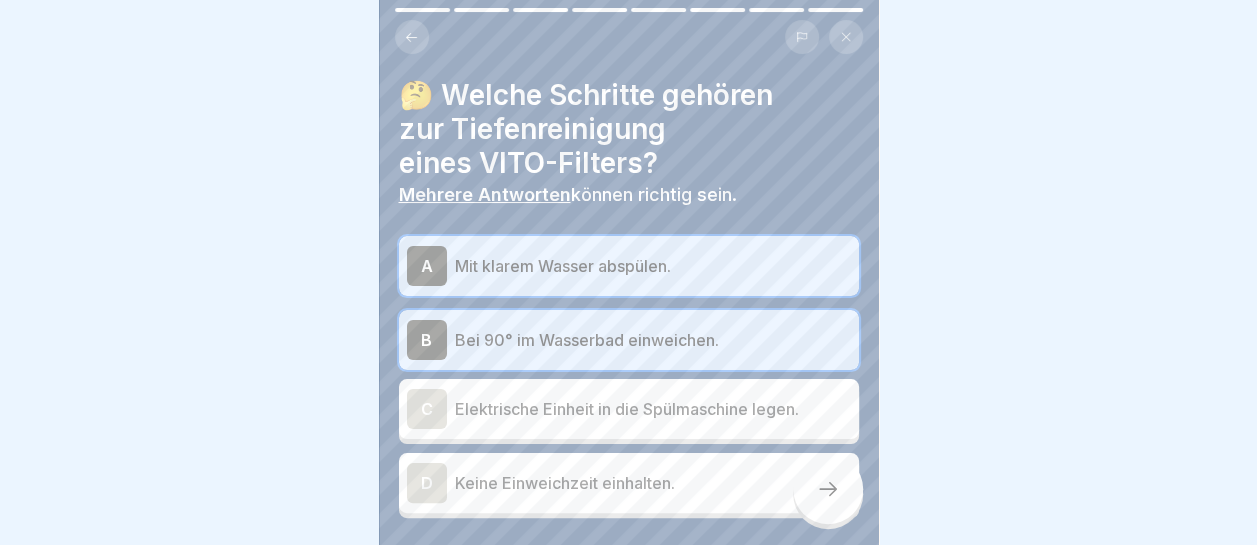 click 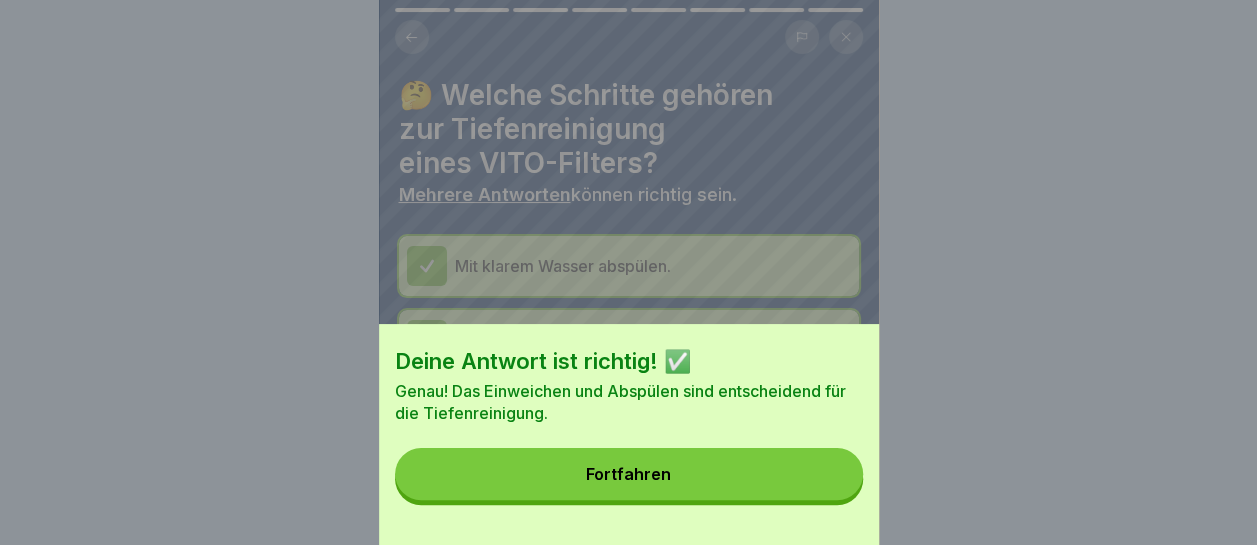 click on "Fortfahren" at bounding box center [629, 474] 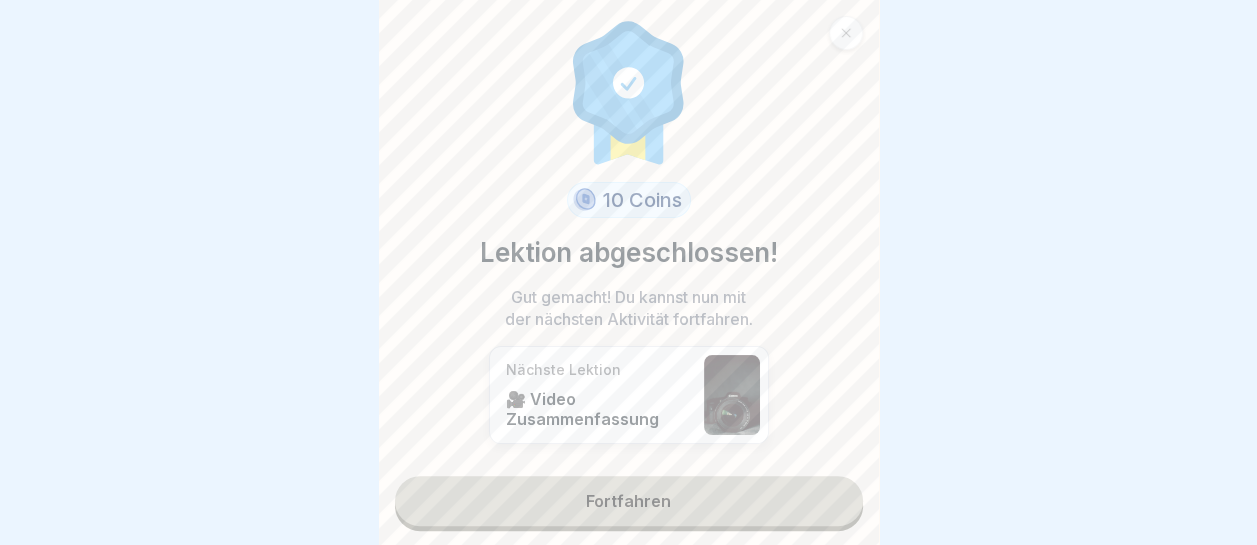 click on "Fortfahren" at bounding box center [629, 501] 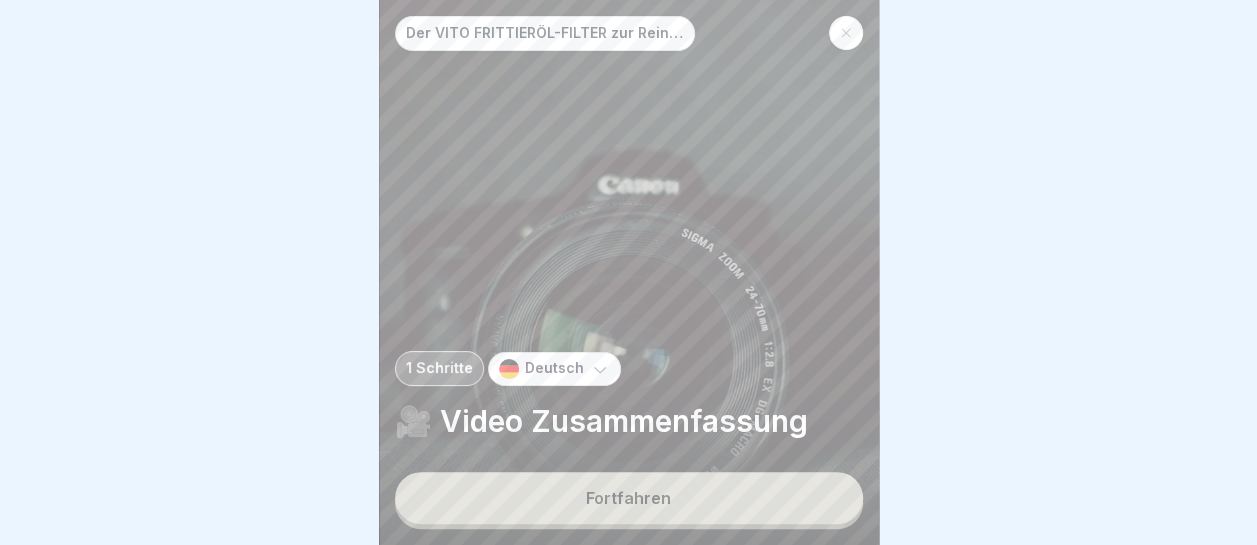 click on "Fortfahren" at bounding box center (629, 498) 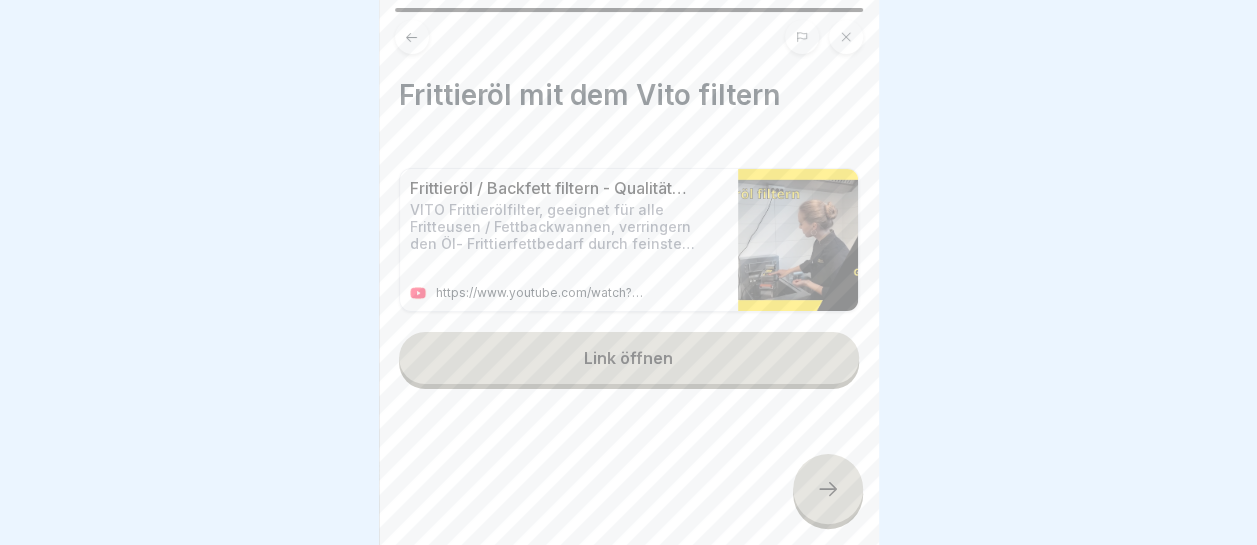 click on "Link öffnen" at bounding box center (629, 358) 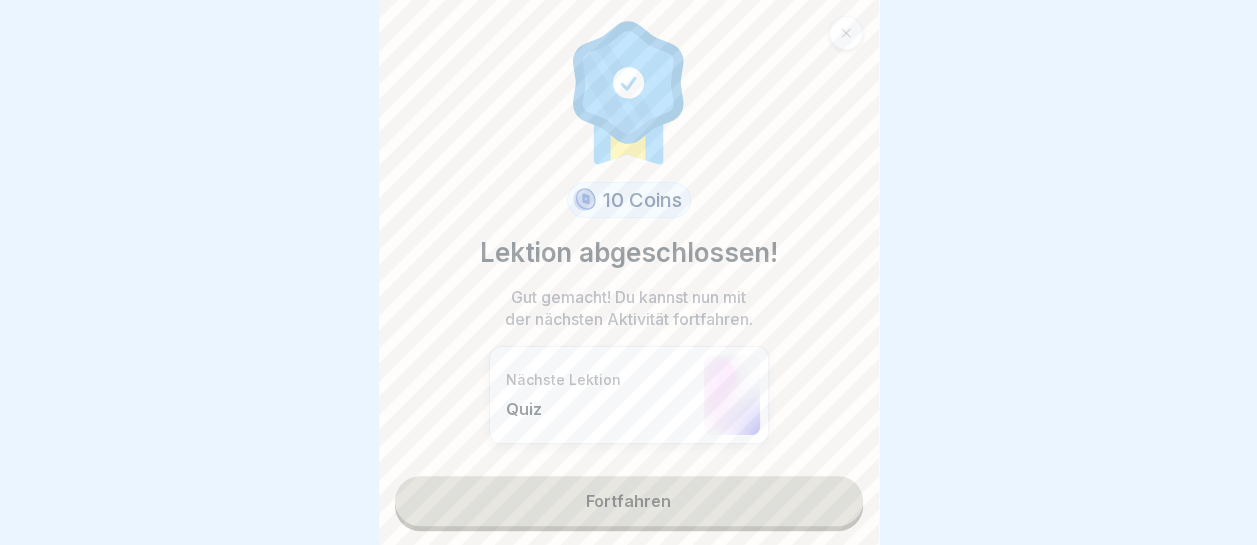 click on "Fortfahren" at bounding box center (629, 501) 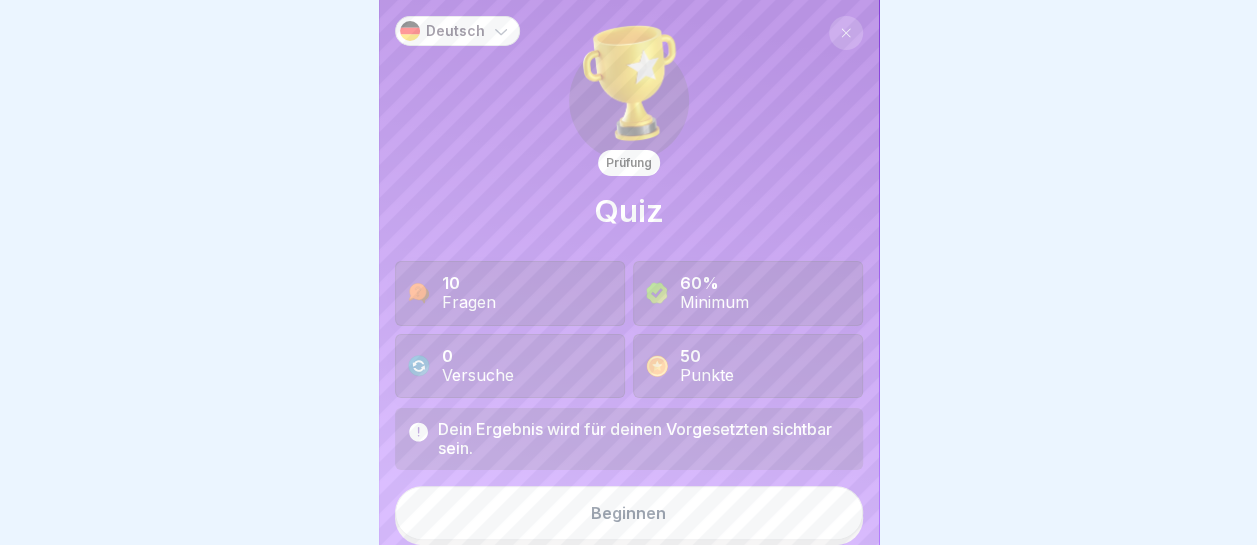 click on "Beginnen" at bounding box center (629, 513) 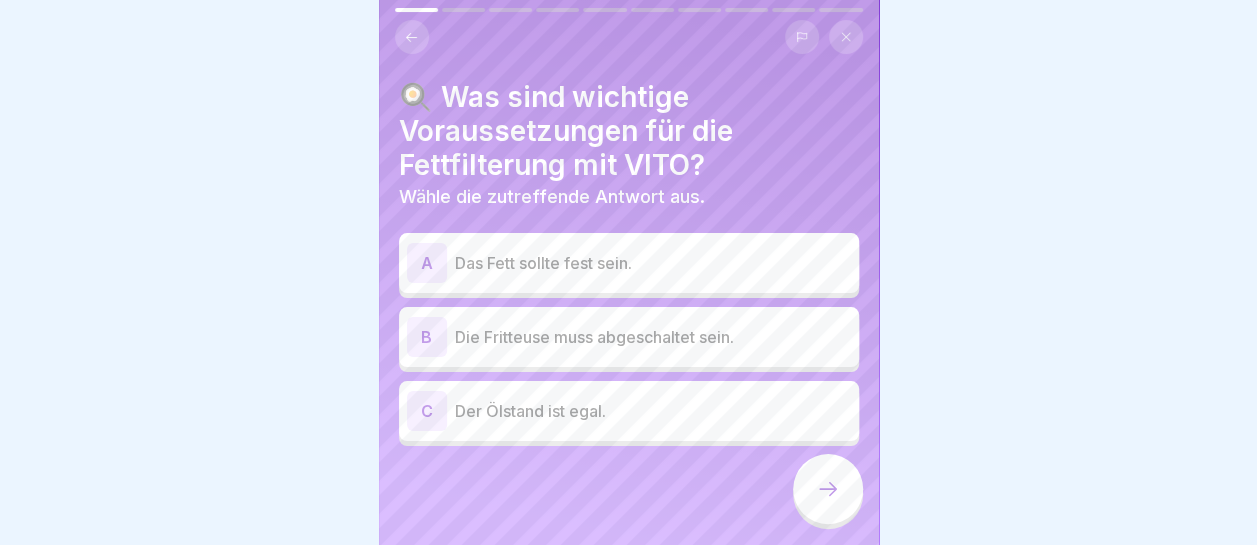 click on "Die Fritteuse muss abgeschaltet sein." at bounding box center (653, 337) 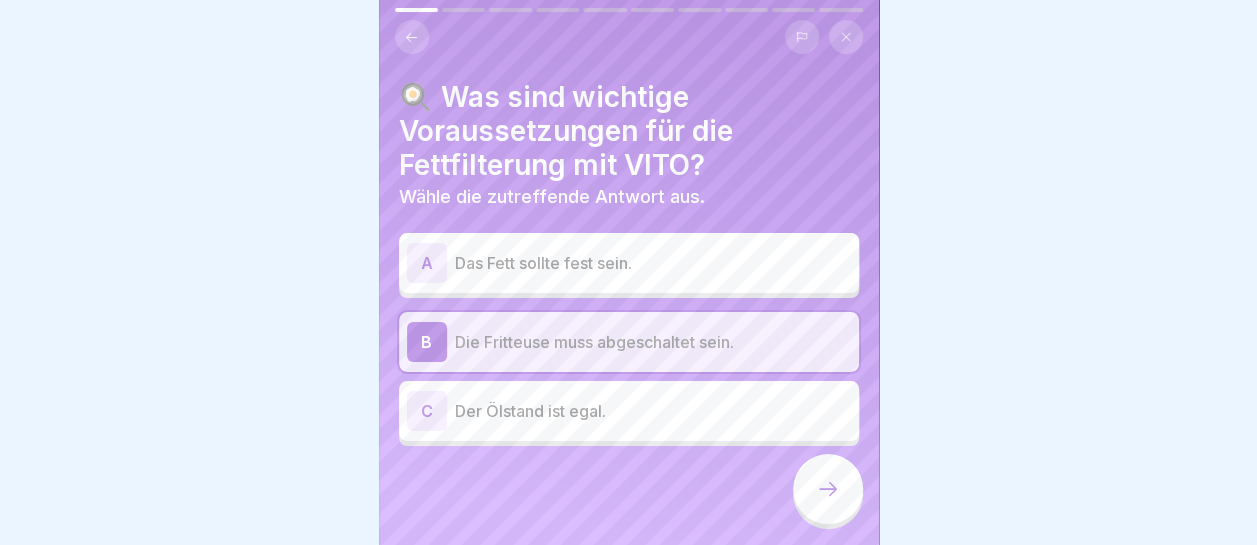 click 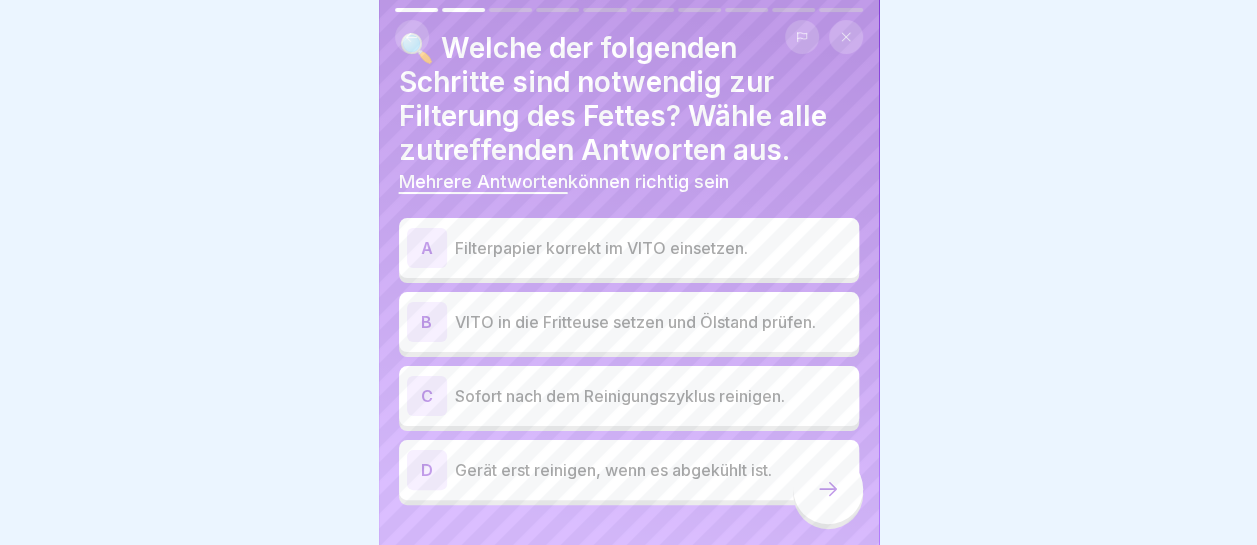 scroll, scrollTop: 88, scrollLeft: 0, axis: vertical 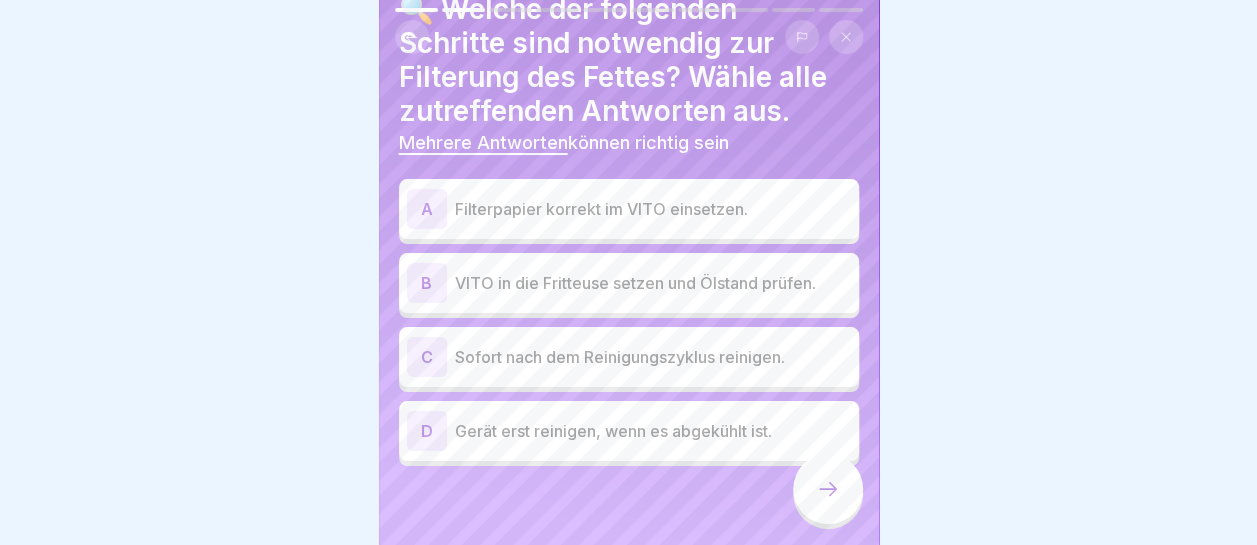 click on "Filterpapier korrekt im VITO einsetzen." at bounding box center (653, 209) 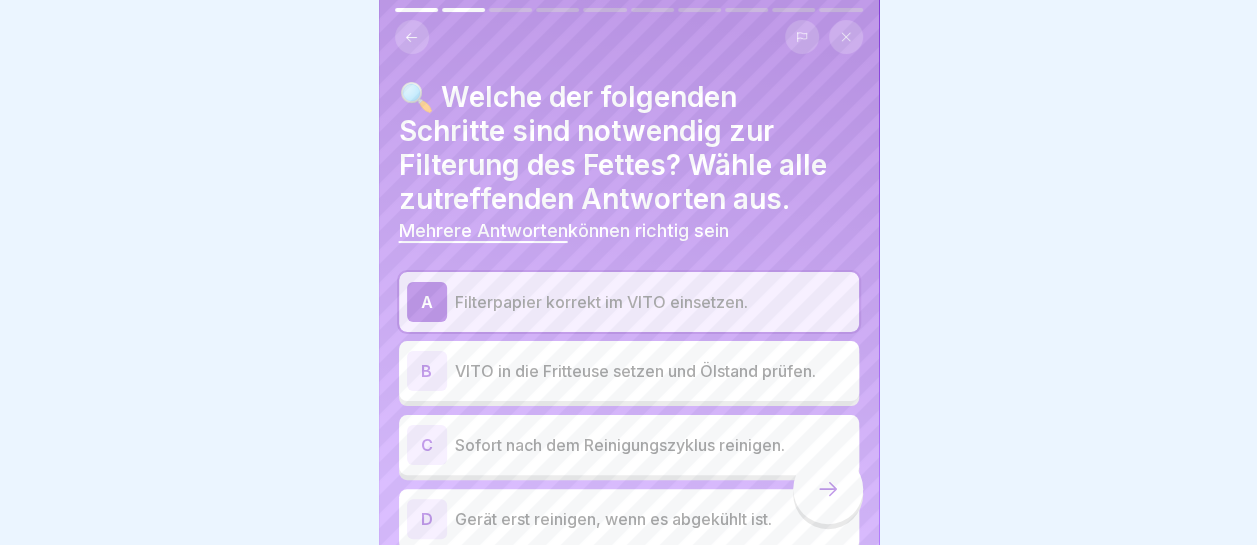 scroll, scrollTop: 88, scrollLeft: 0, axis: vertical 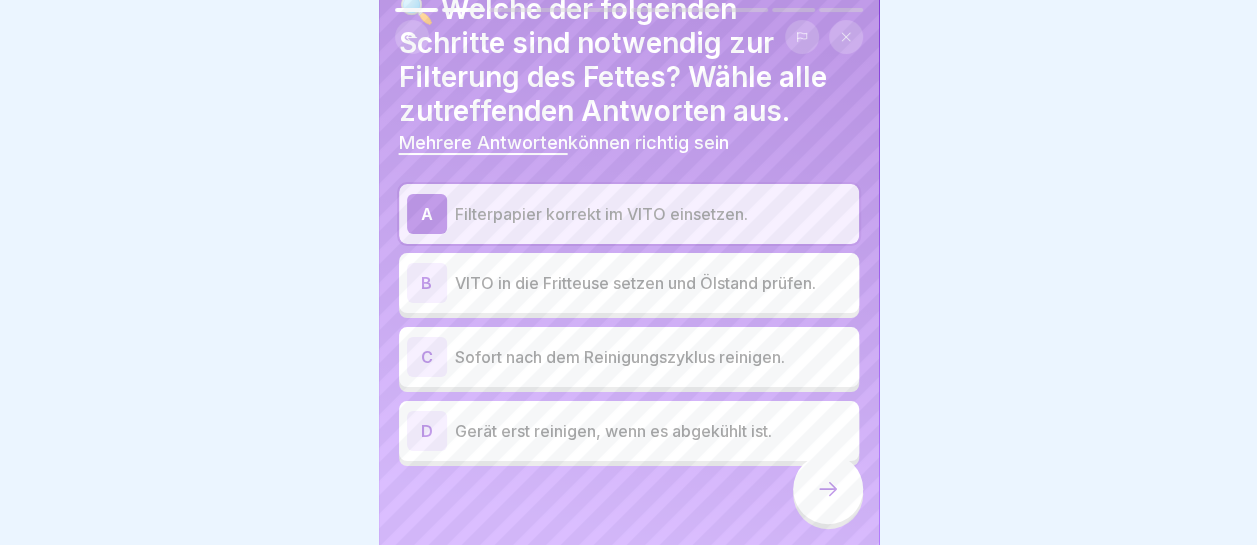 click on "VITO in die Fritteuse setzen und Ölstand prüfen." at bounding box center (653, 283) 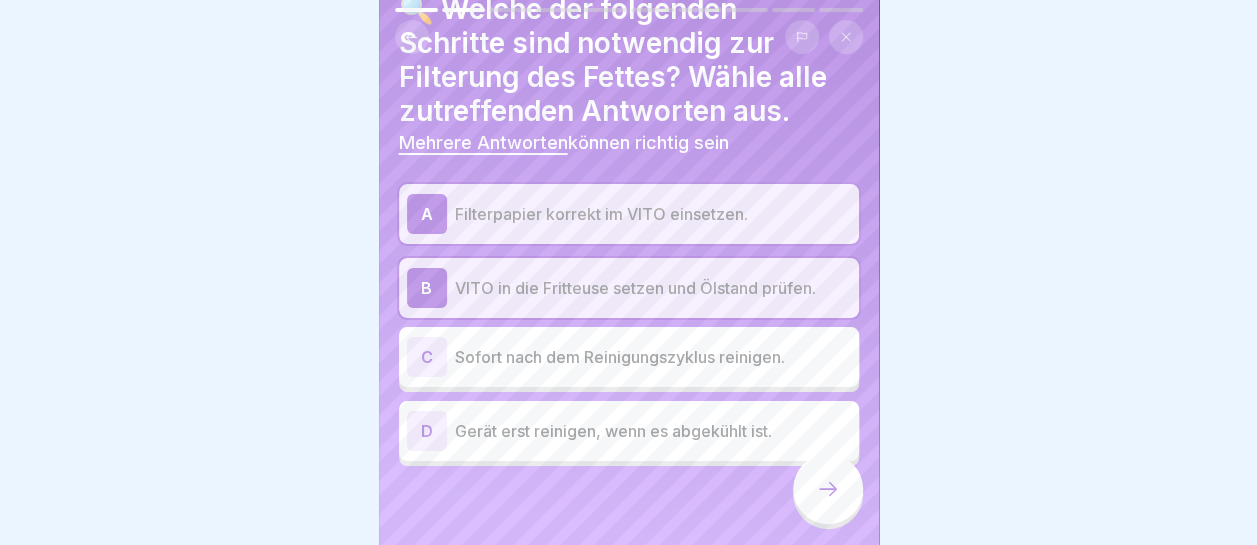 click 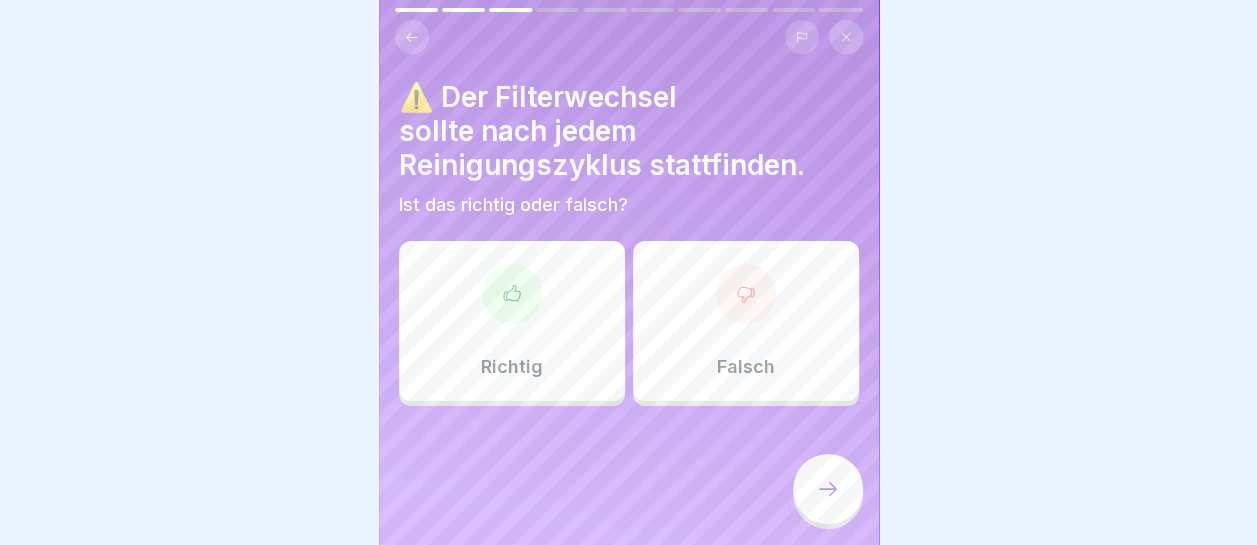 click at bounding box center [746, 294] 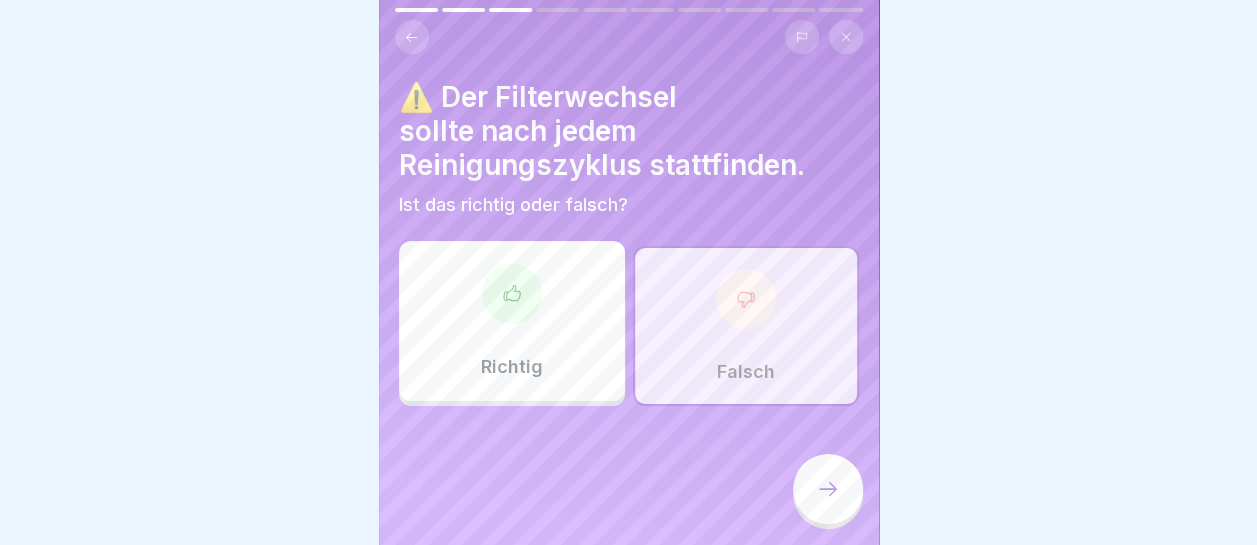 click at bounding box center [828, 489] 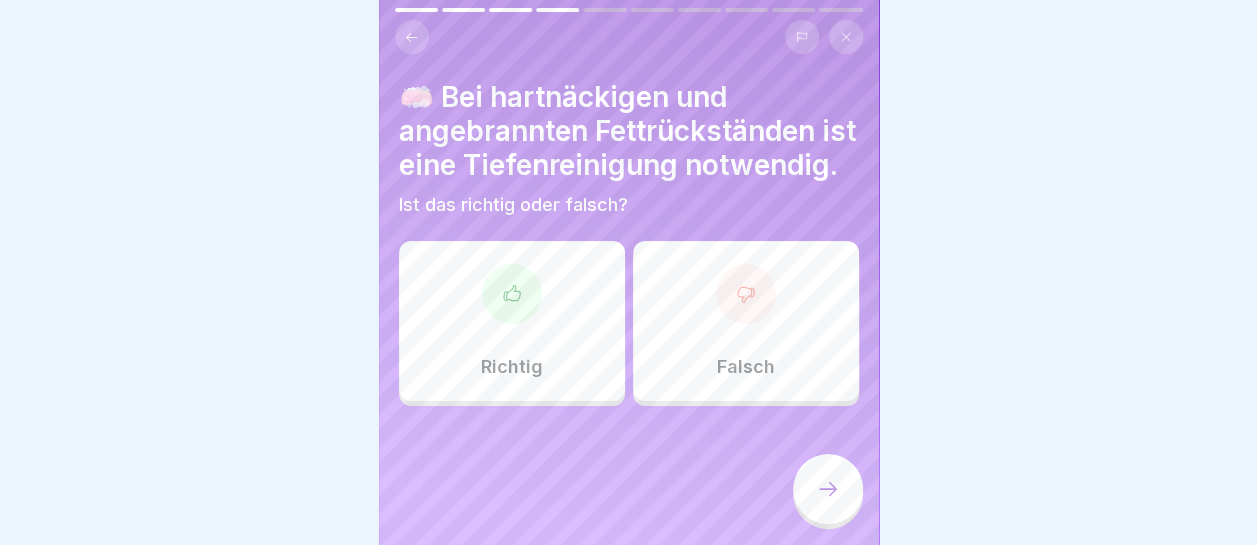 click at bounding box center (512, 294) 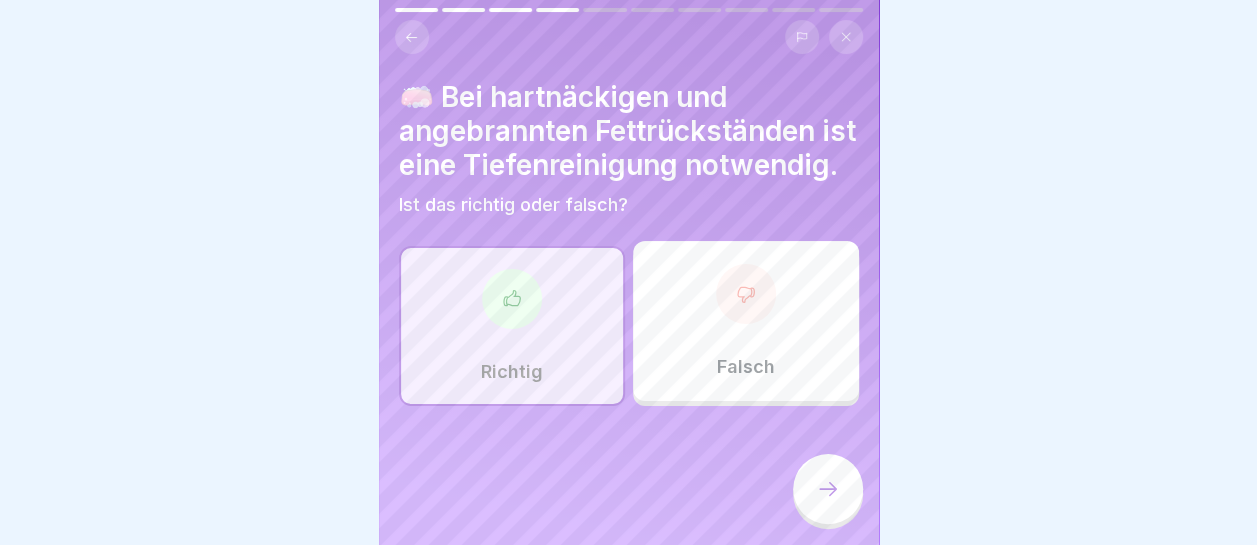 click at bounding box center (828, 489) 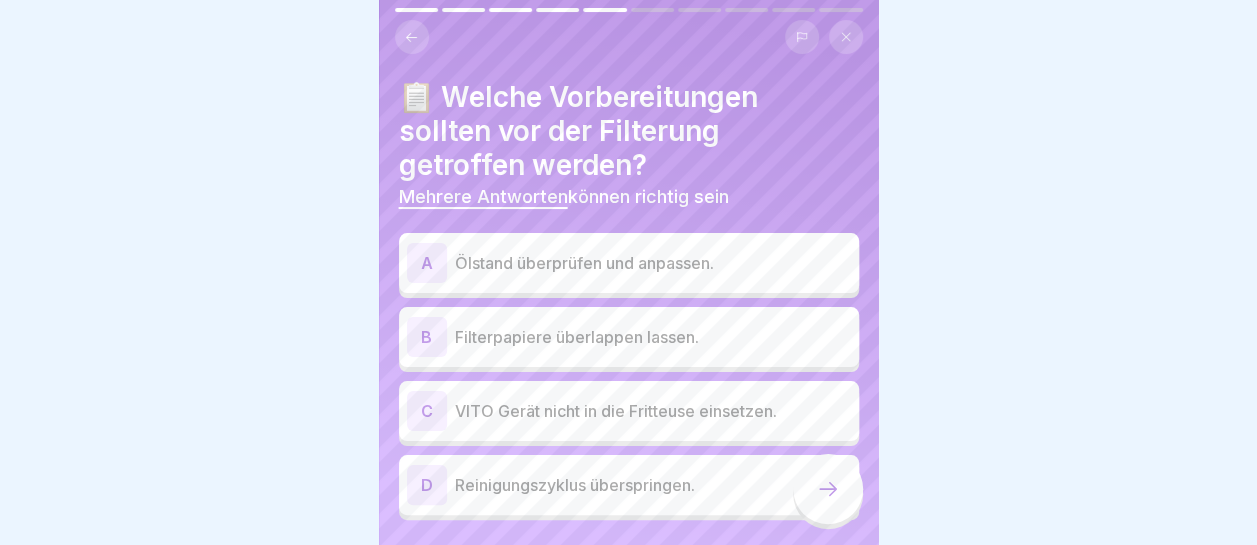 click on "Ölstand überprüfen und anpassen." at bounding box center [653, 263] 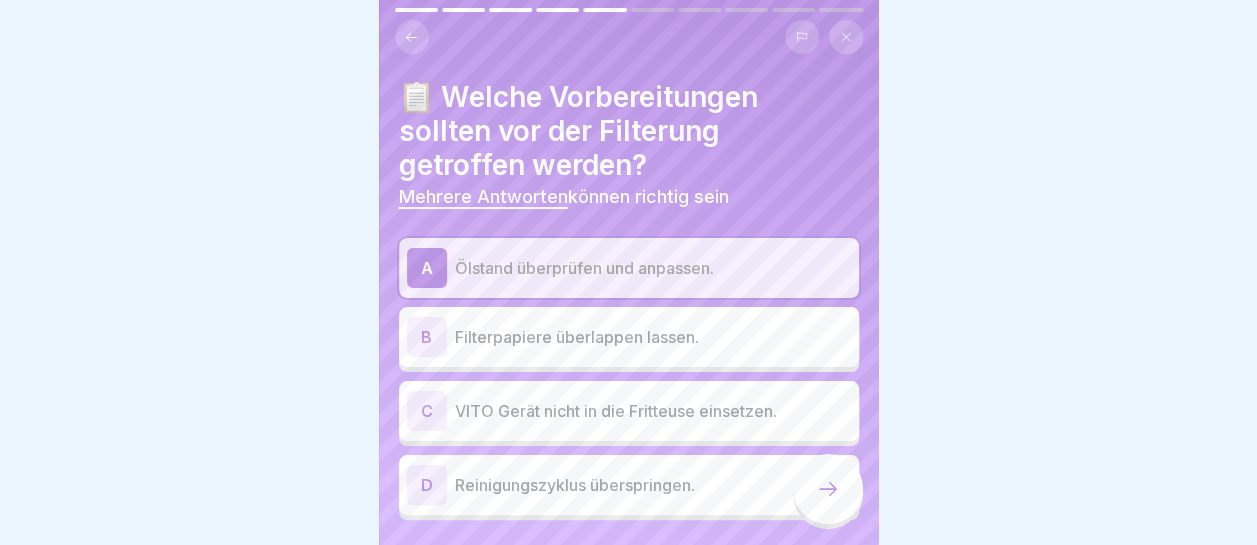click on "Filterpapiere überlappen lassen." at bounding box center [653, 337] 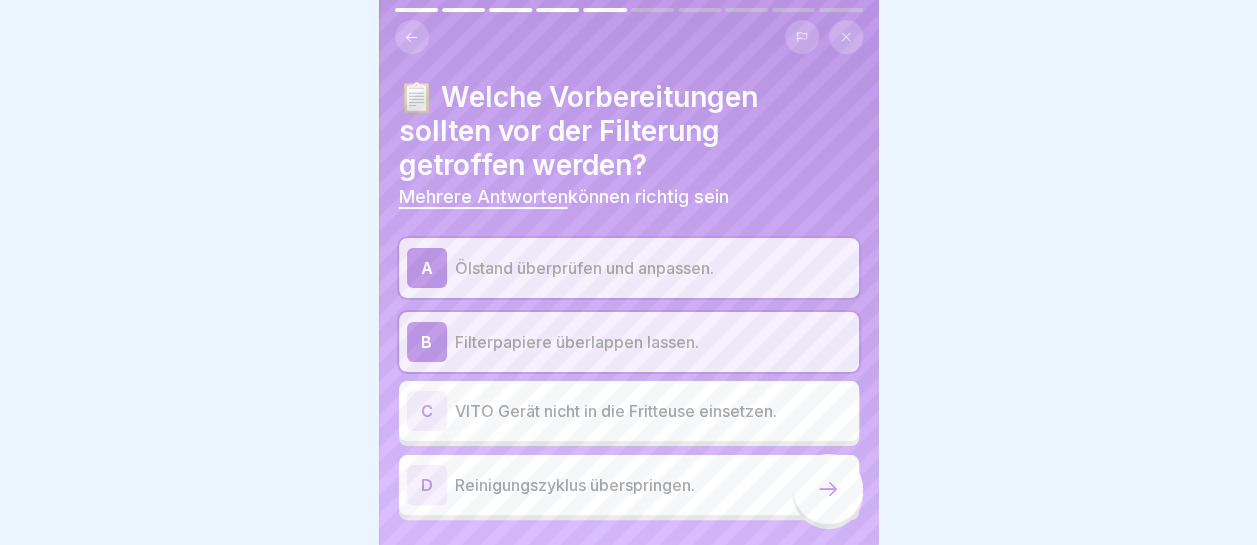 click 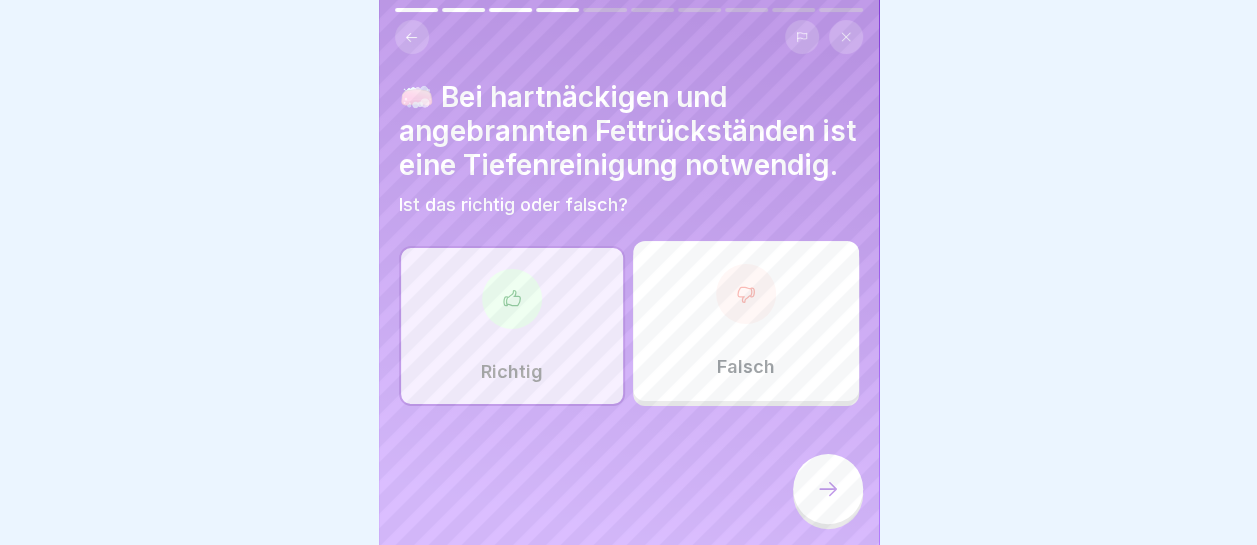 click 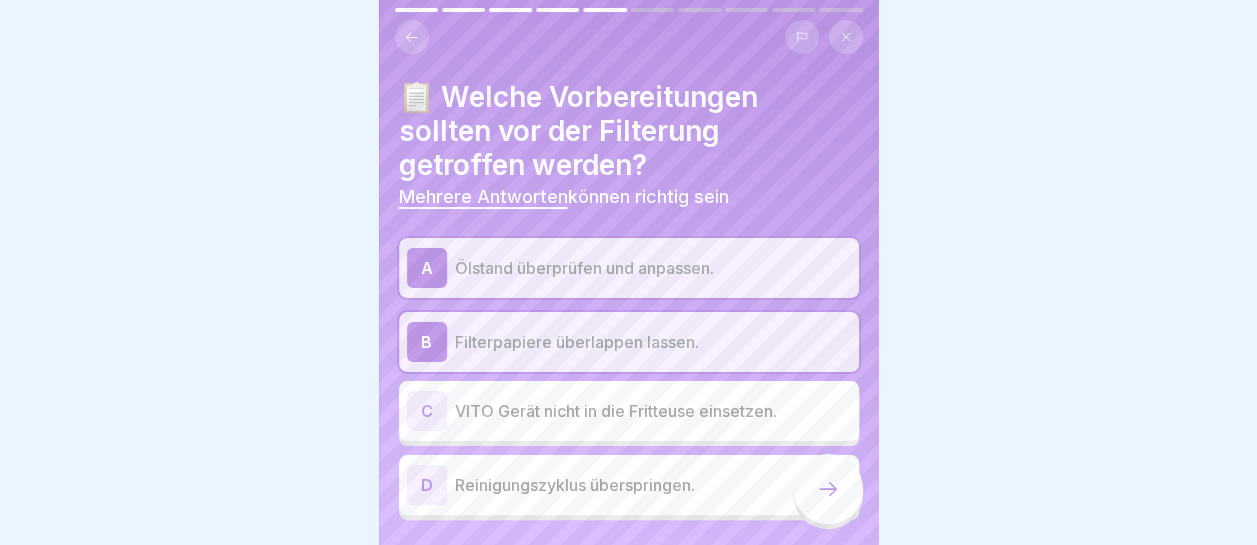 click 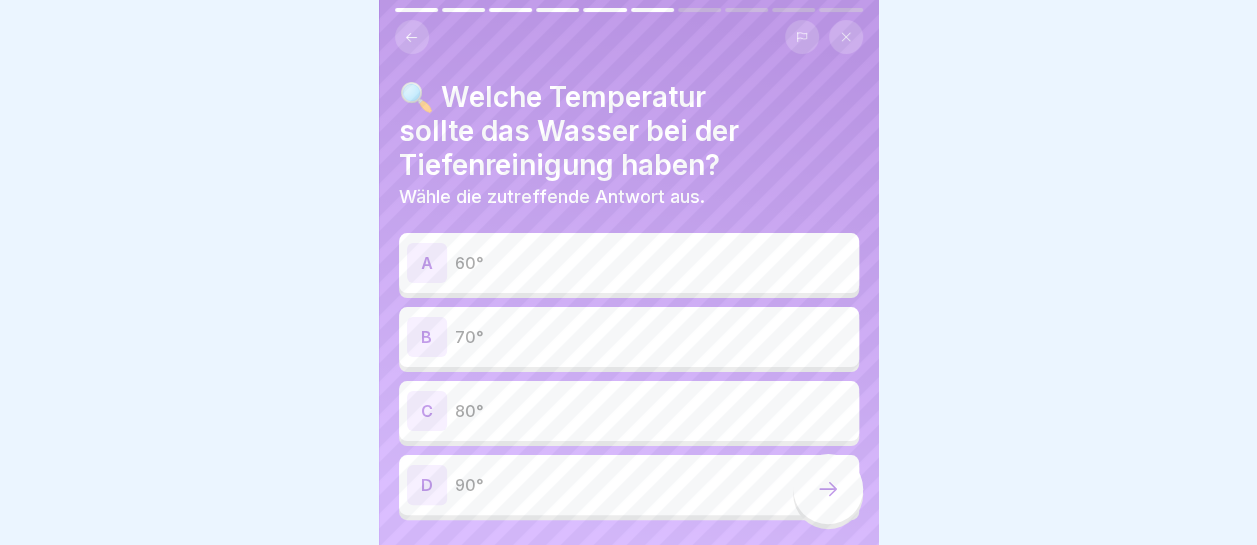 click on "90°" at bounding box center (653, 485) 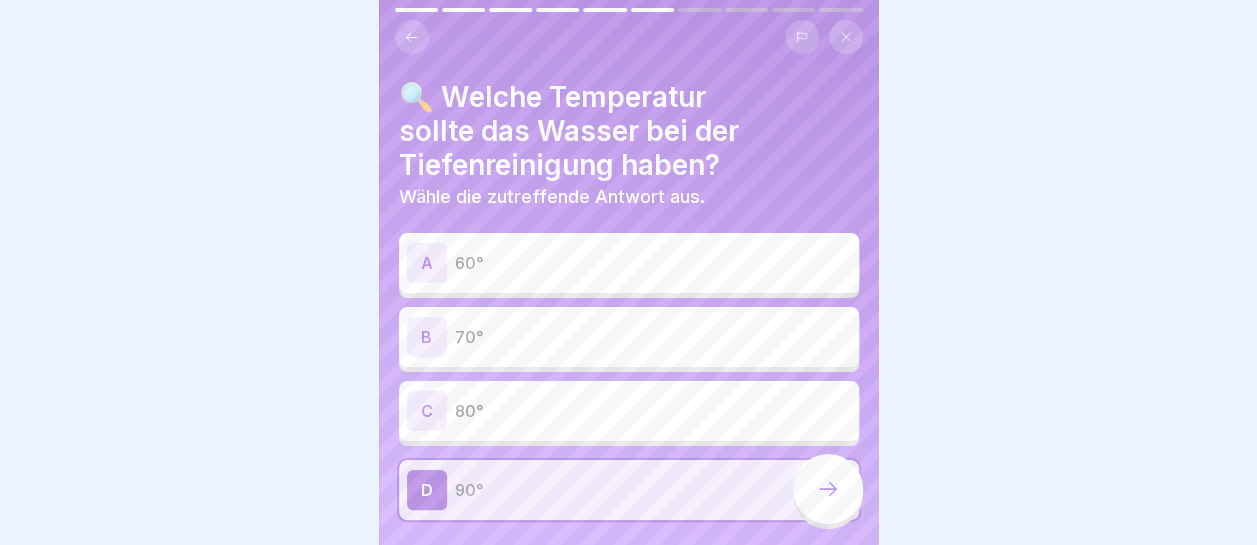 click 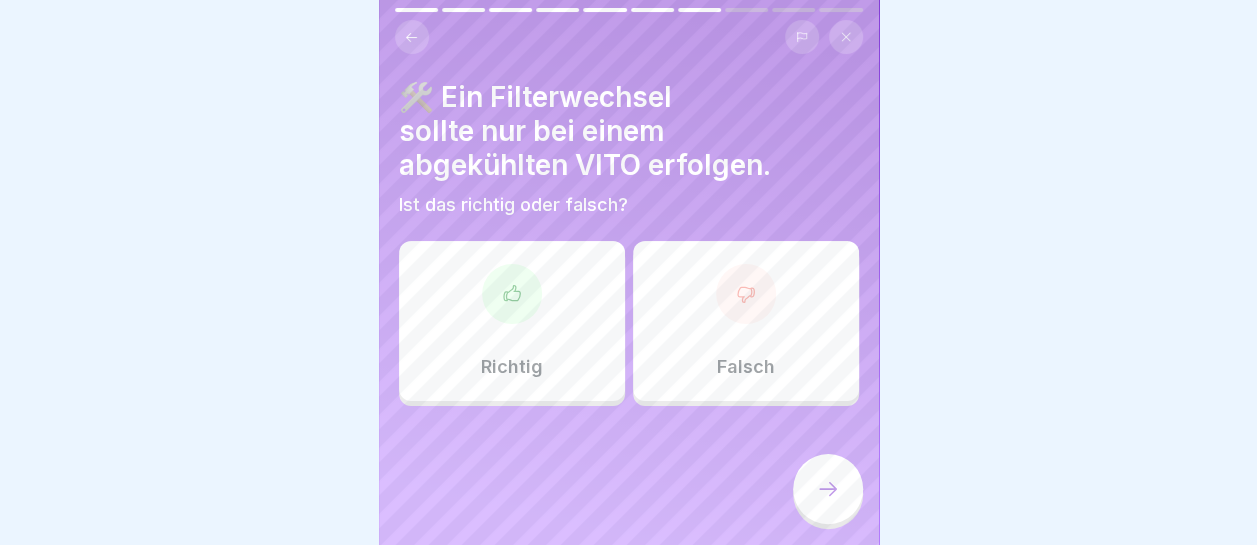 click on "Richtig" at bounding box center [512, 321] 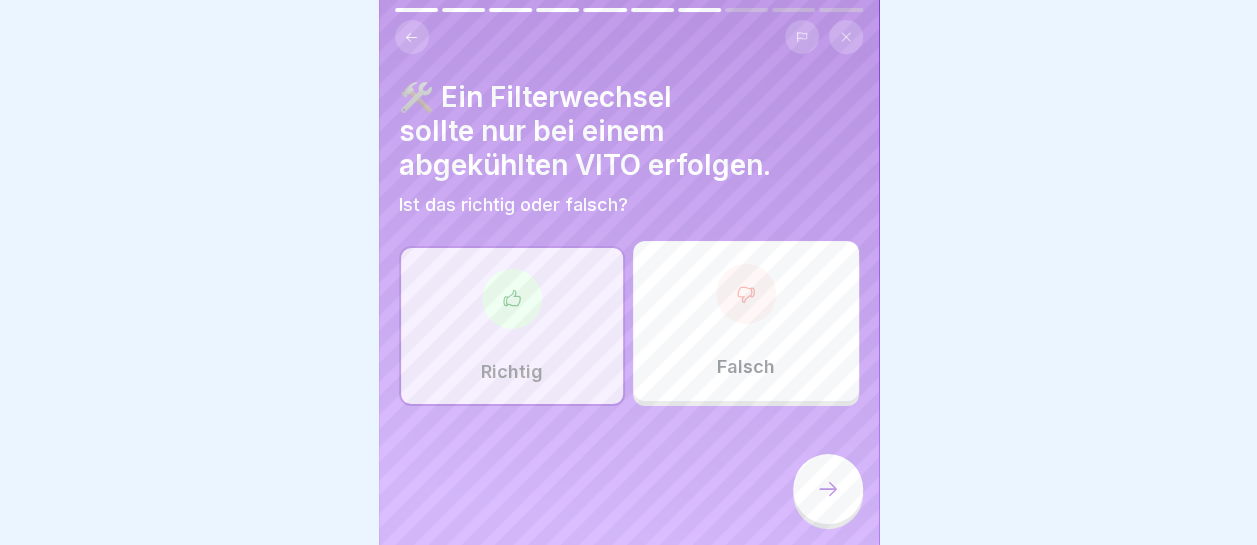 click 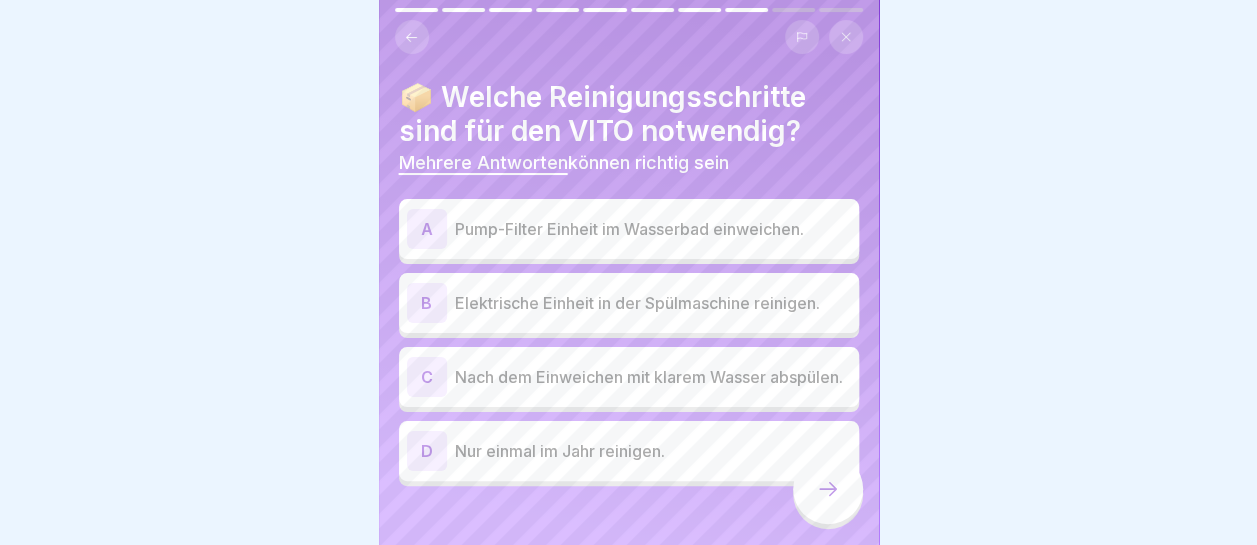 click on "Pump-Filter Einheit im Wasserbad einweichen." at bounding box center [653, 229] 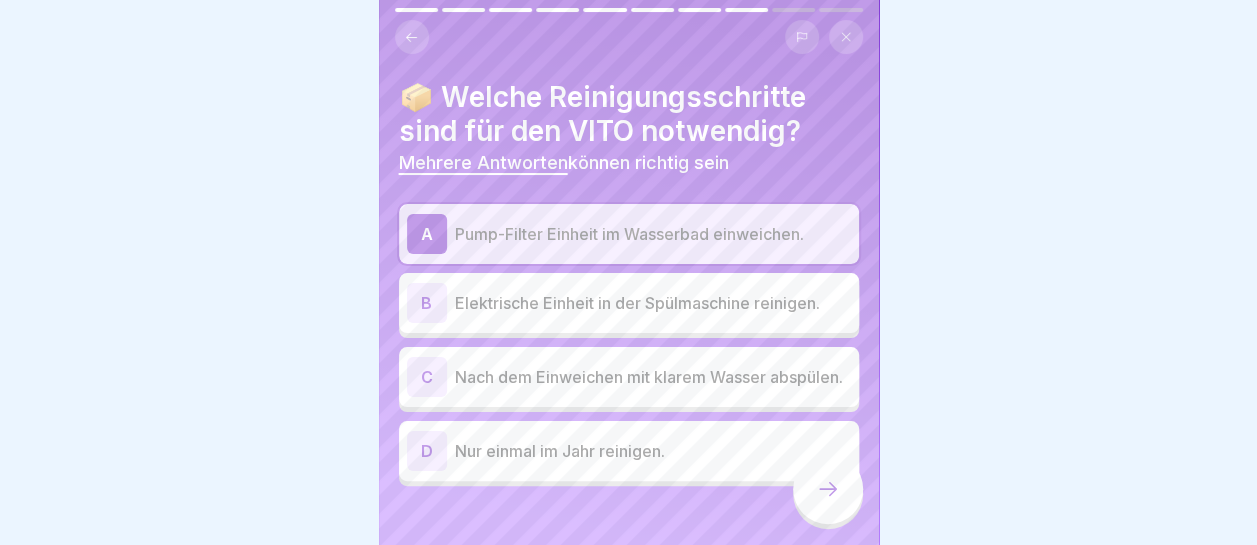 click on "Nach dem Einweichen mit klarem Wasser abspülen." at bounding box center (653, 377) 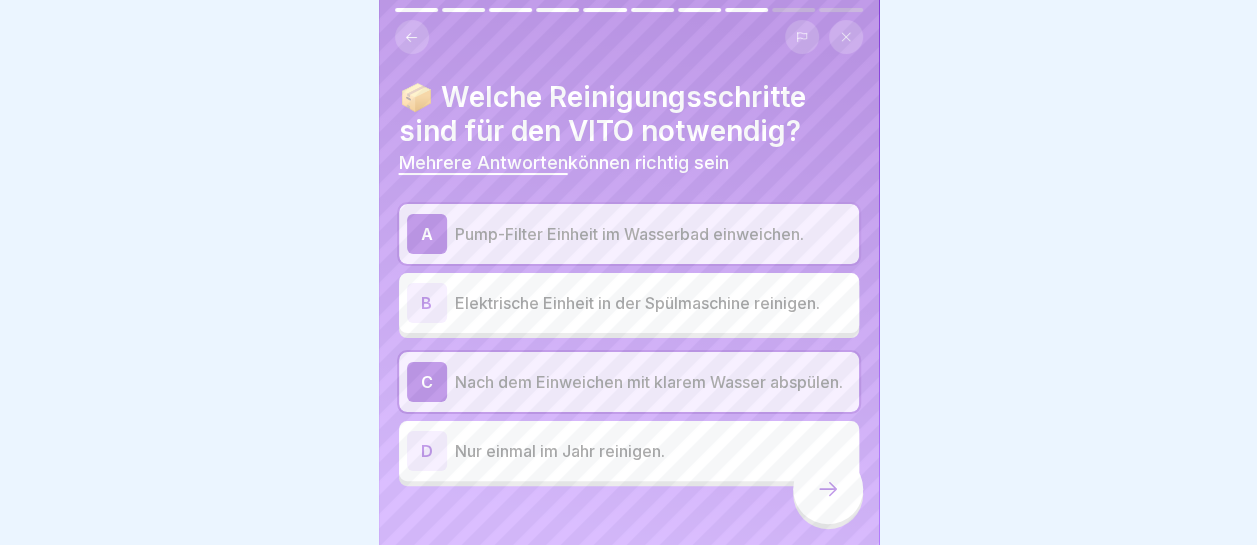 click 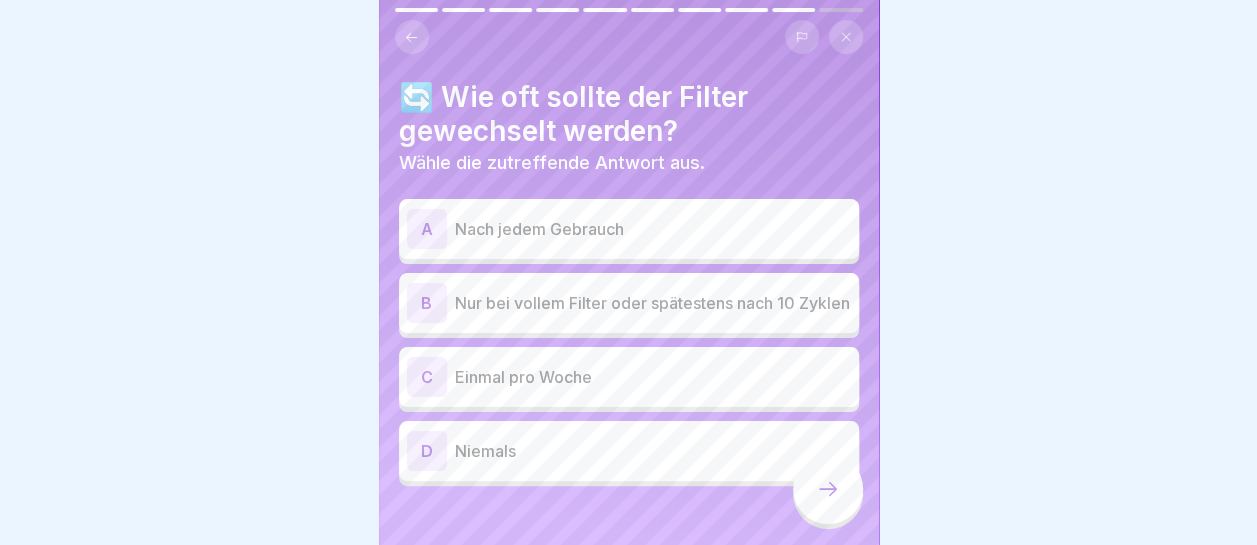 click on "Nur bei vollem Filter oder spätestens nach 10 Zyklen" at bounding box center (653, 303) 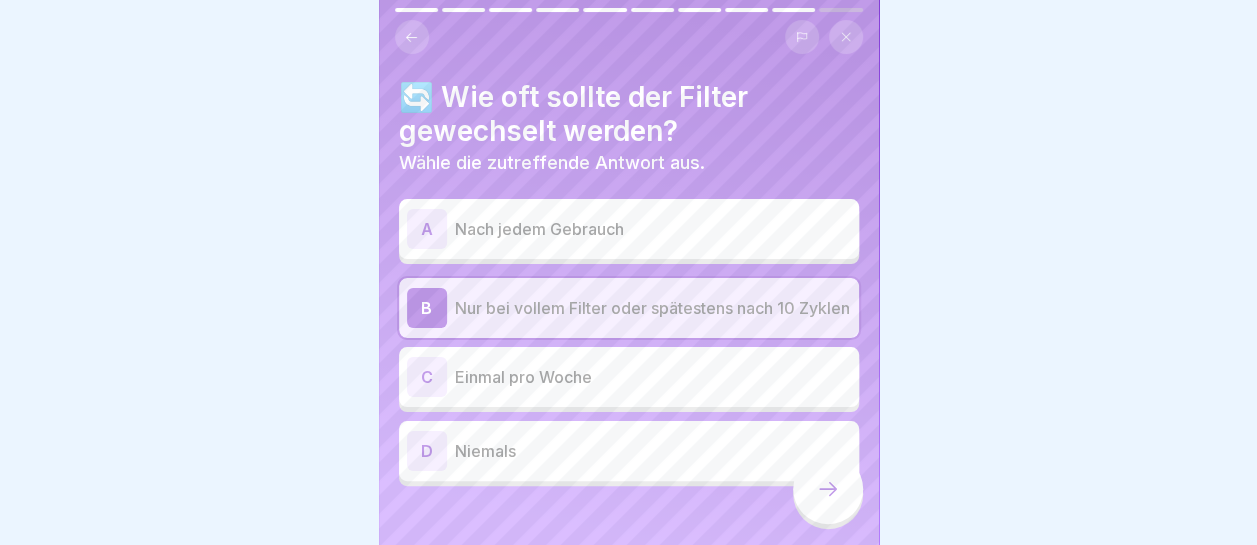 click 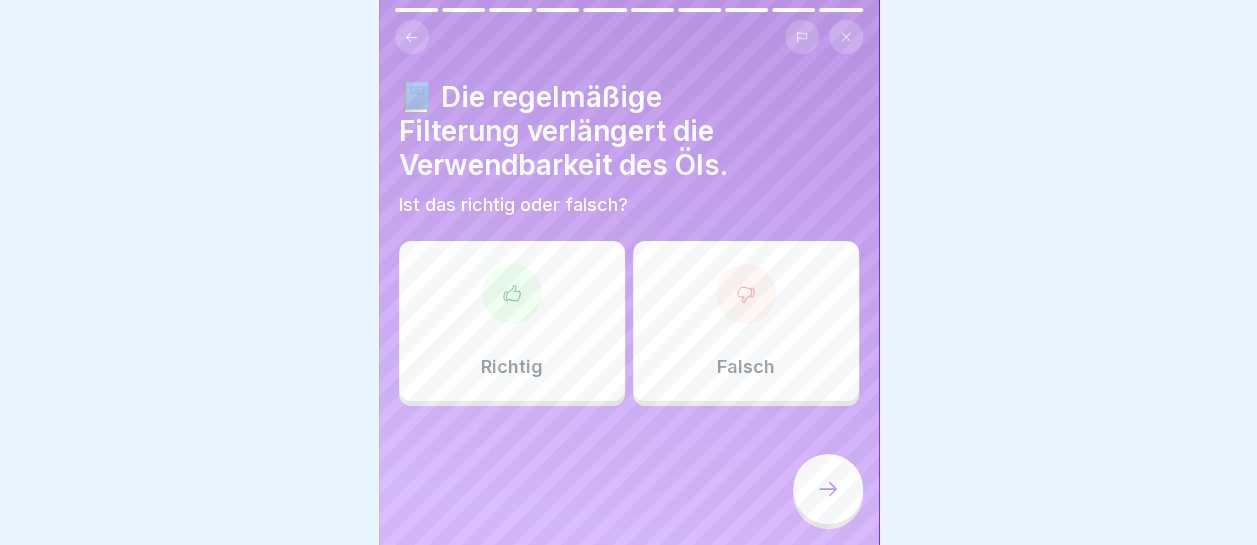 click 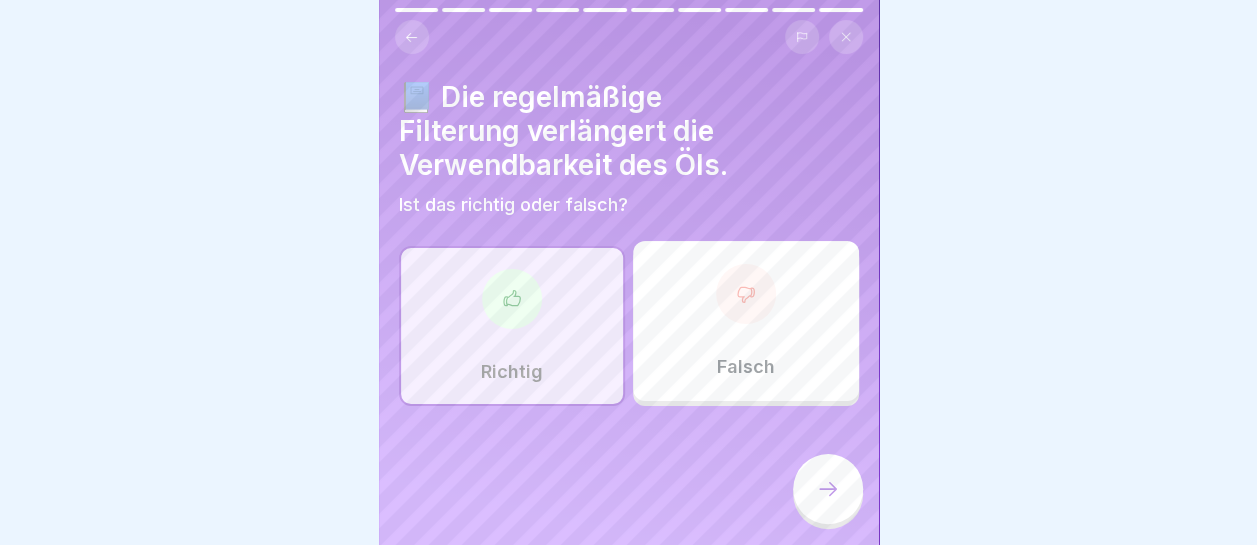 click 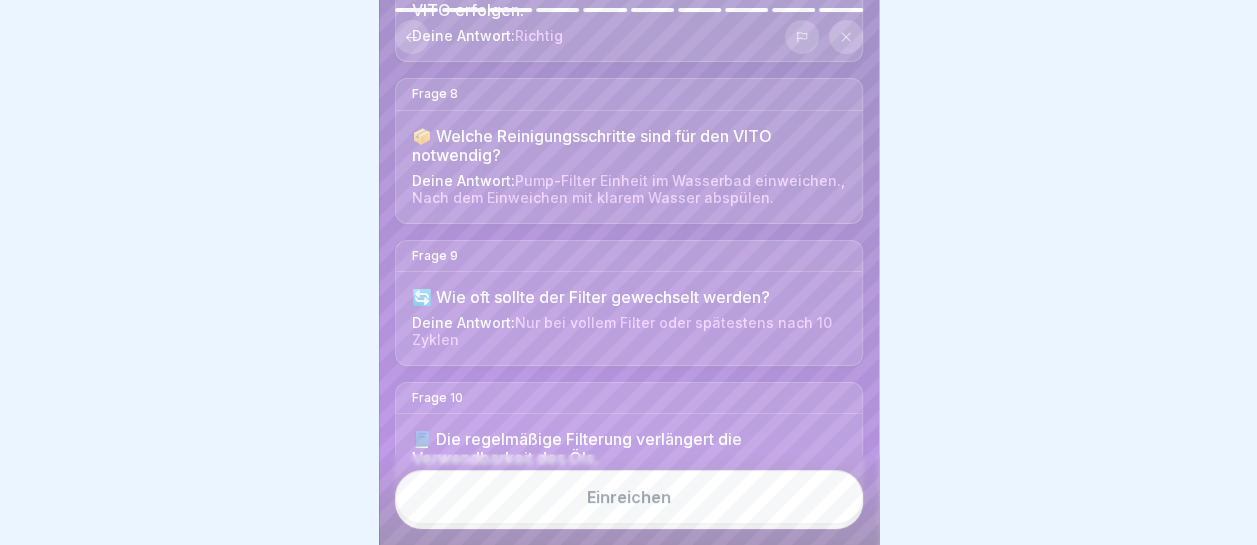scroll, scrollTop: 1236, scrollLeft: 0, axis: vertical 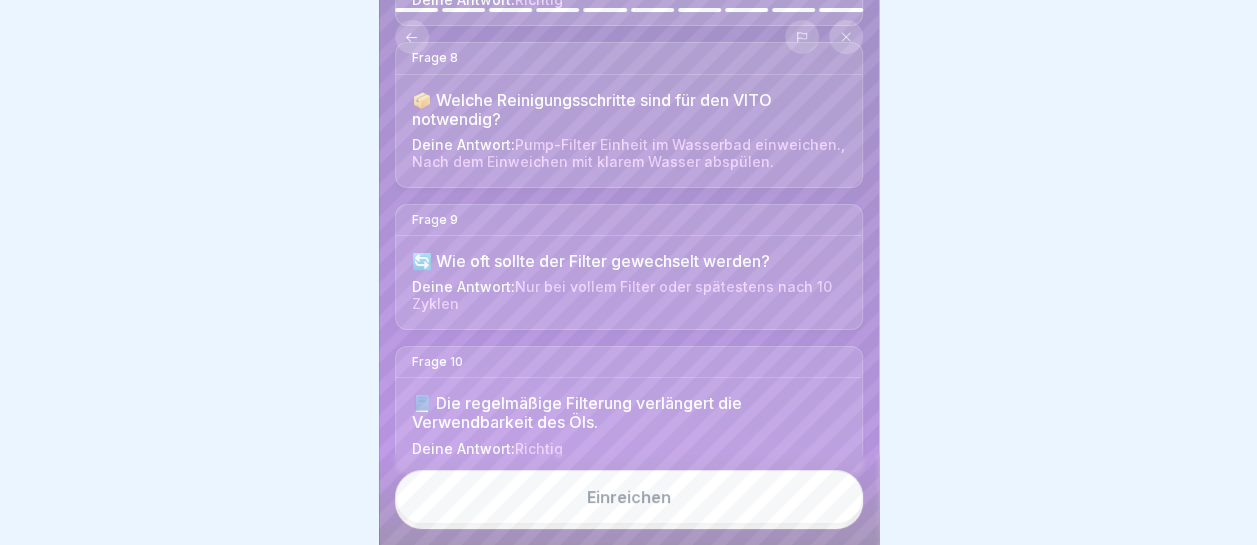 click on "Einreichen" at bounding box center [629, 497] 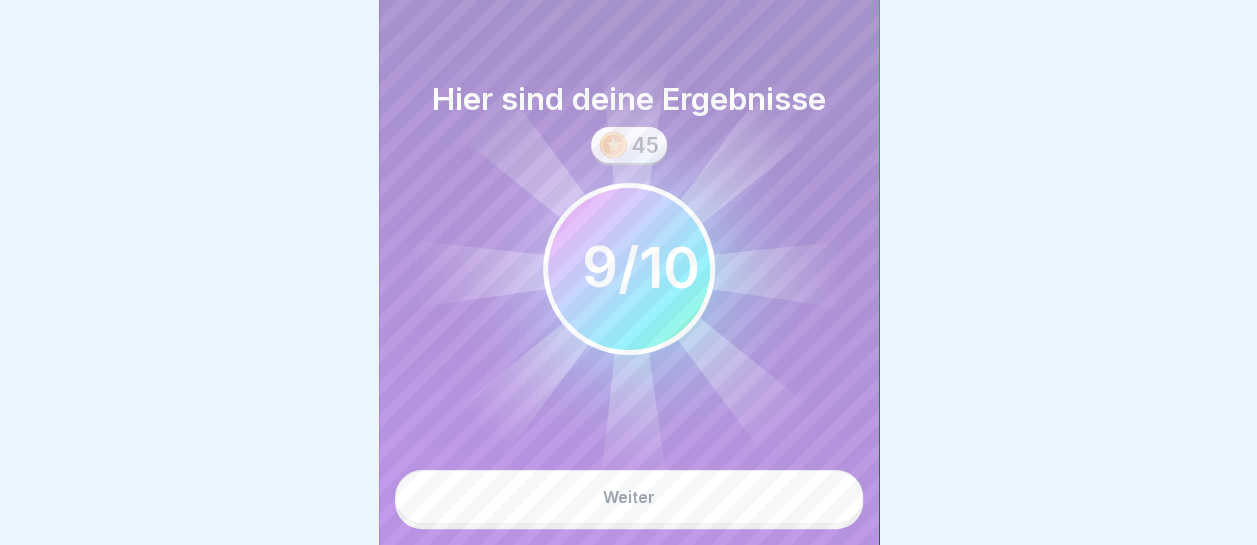 drag, startPoint x: 659, startPoint y: 496, endPoint x: 654, endPoint y: 510, distance: 14.866069 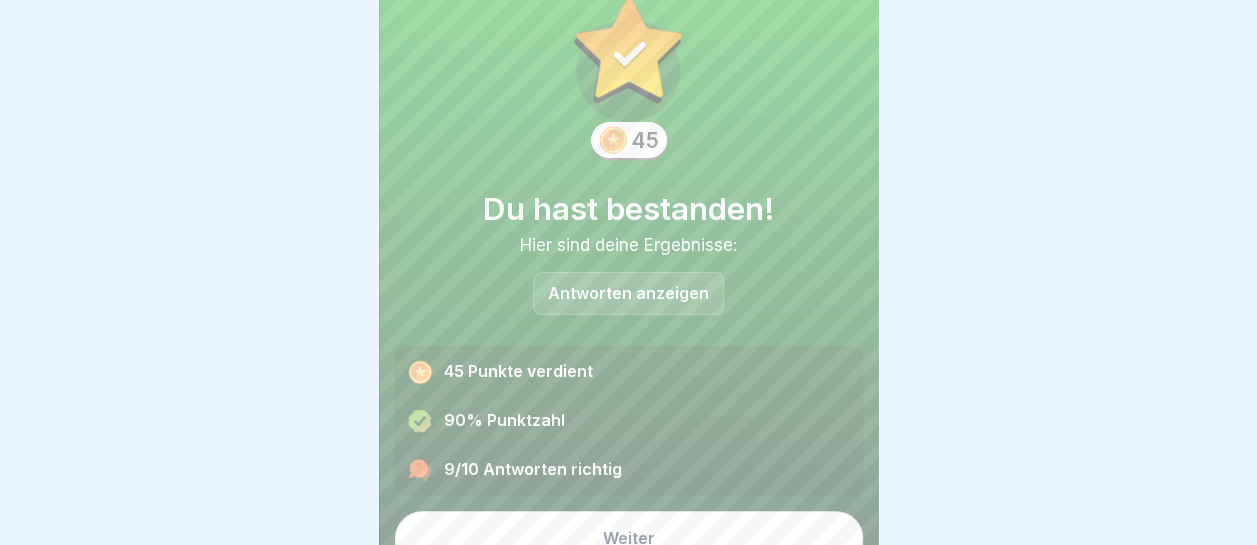scroll, scrollTop: 79, scrollLeft: 0, axis: vertical 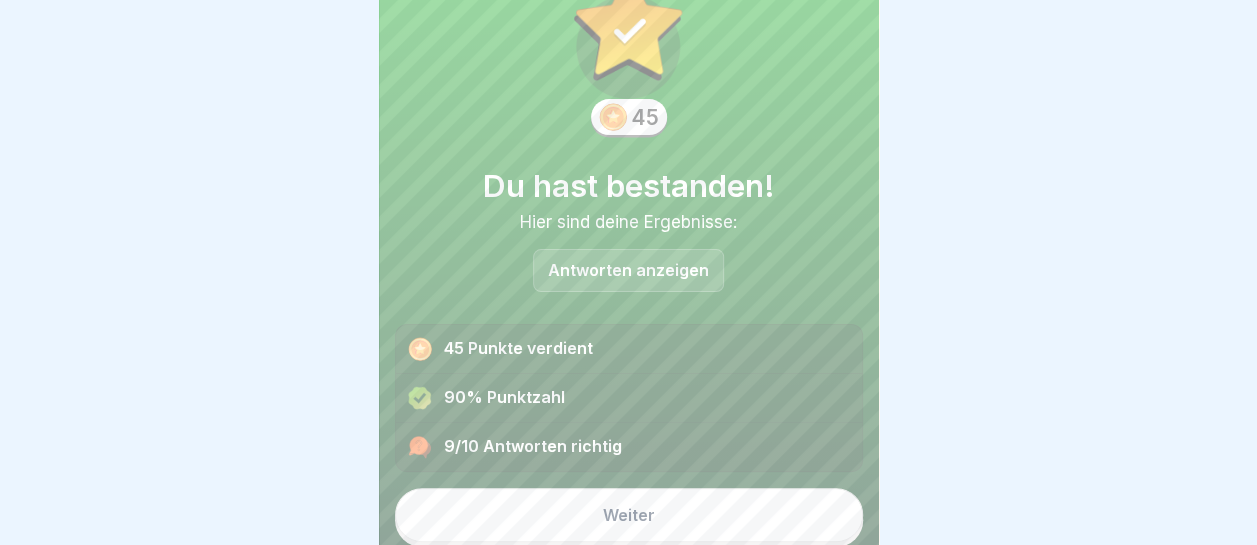 click on "Antworten anzeigen" at bounding box center (628, 270) 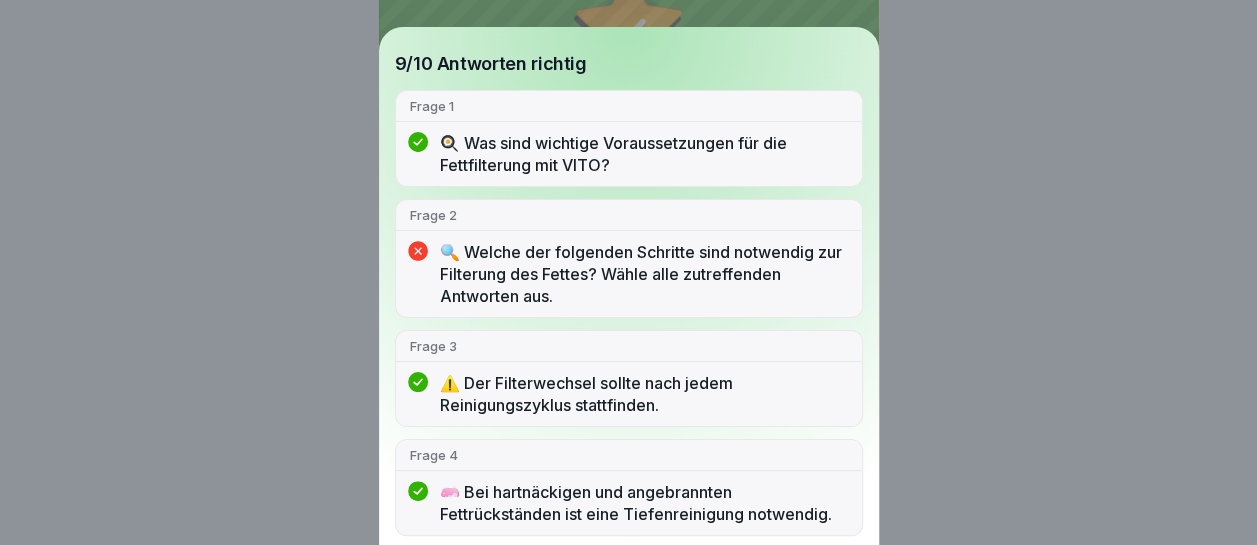 scroll, scrollTop: 200, scrollLeft: 0, axis: vertical 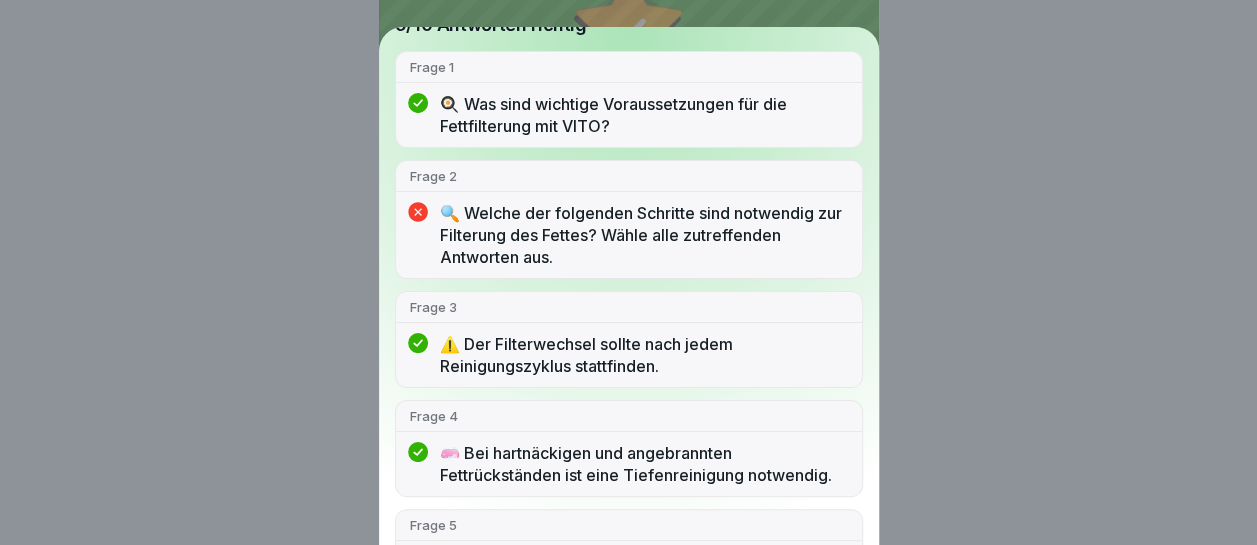 click on "🔍 Welche der folgenden Schritte sind notwendig zur Filterung des Fettes? Wähle alle zutreffenden Antworten aus." at bounding box center (644, 235) 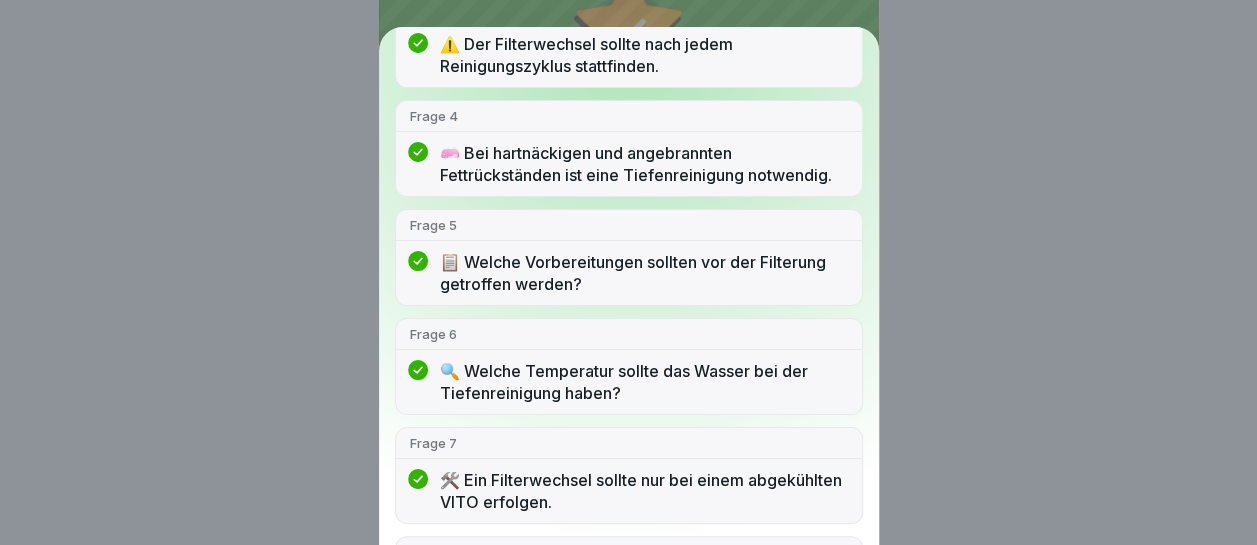 scroll, scrollTop: 798, scrollLeft: 0, axis: vertical 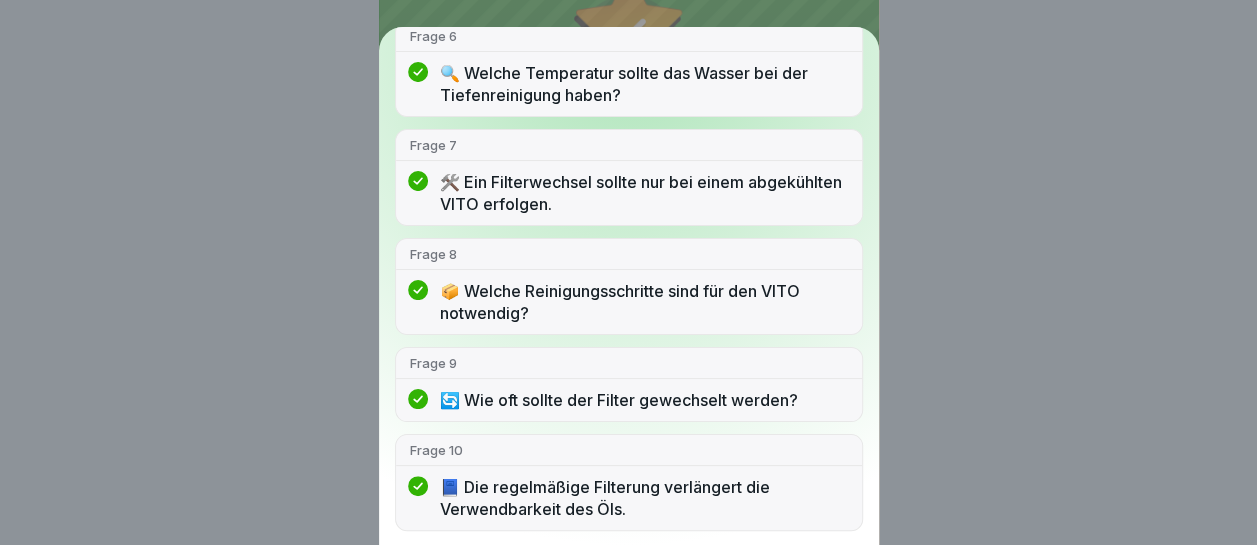 click on "Du hast bestanden! 9/10 Antworten richtig Frage 1 🍳 Was sind wichtige Voraussetzungen für die Fettfilterung mit VITO? Frage 2 🔍 Welche der folgenden Schritte sind notwendig zur Filterung des Fettes? Wähle alle zutreffenden Antworten aus. Frage 3 ⚠️ Der Filterwechsel sollte nach jedem Reinigungszyklus stattfinden. Frage 4 🧼 Bei hartnäckigen und angebrannten Fettrückständen ist eine Tiefenreinigung notwendig. Frage 5 📋 Welche Vorbereitungen sollten vor der Filterung getroffen werden? Frage 6 🔍 Welche Temperatur sollte das Wasser bei der Tiefenreinigung haben? Frage 7 🛠️ Ein Filterwechsel sollte nur bei einem abgekühlten VITO erfolgen. Frage 8 📦 Welche Reinigungsschritte sind für den VITO notwendig? Frage 9 🔄 Wie oft sollte der Filter gewechselt werden? Frage 10 📘 Die regelmäßige Filterung verlängert die Verwendbarkeit des Öls." at bounding box center [628, 272] 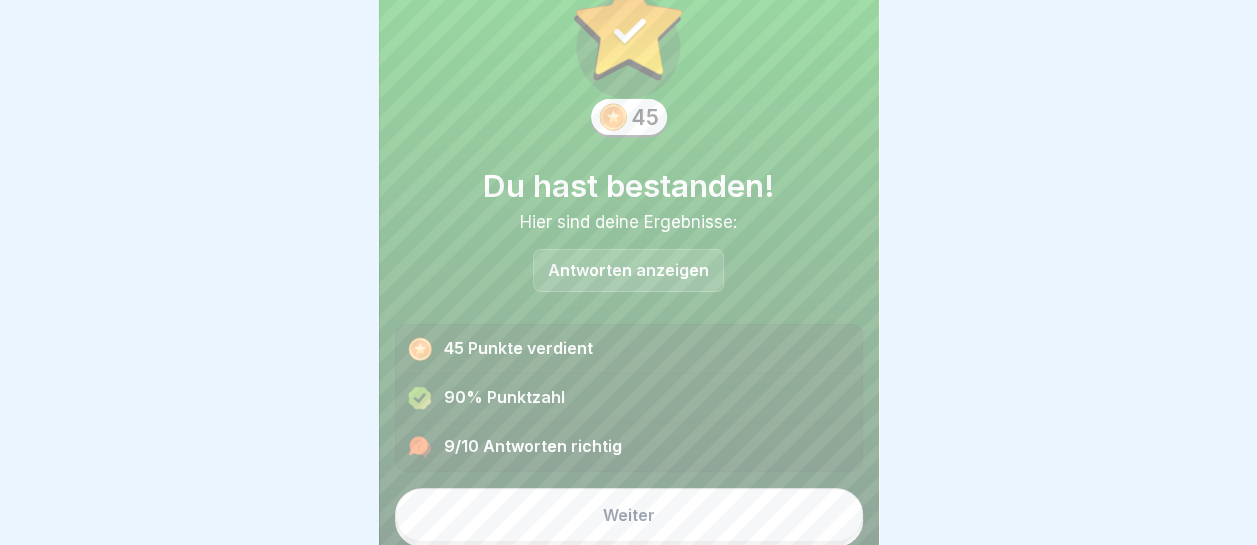 click on "Weiter" at bounding box center [629, 515] 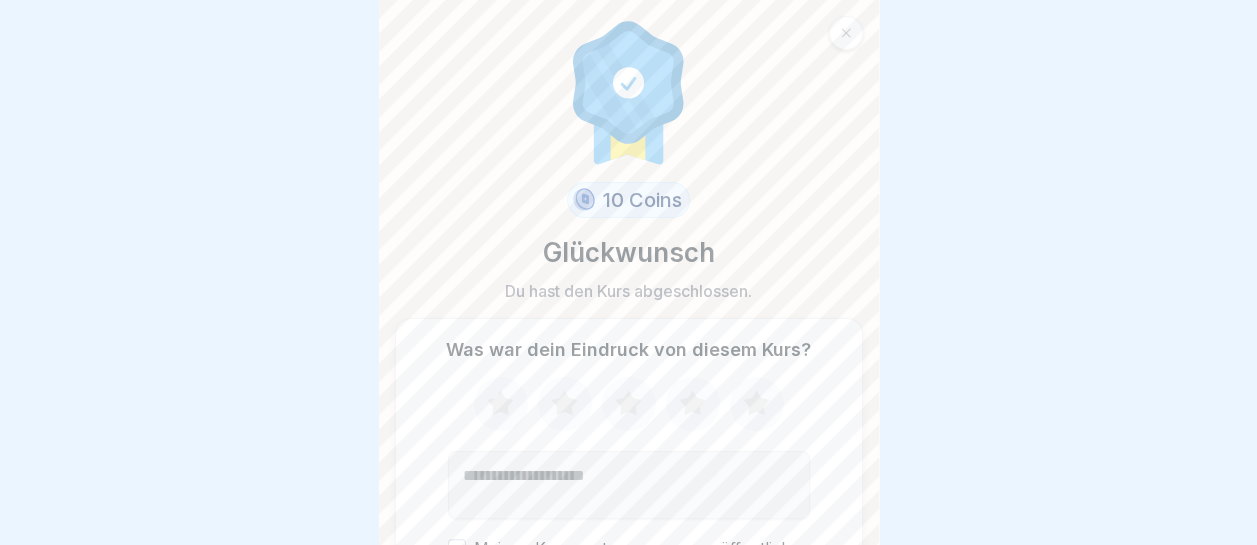 click 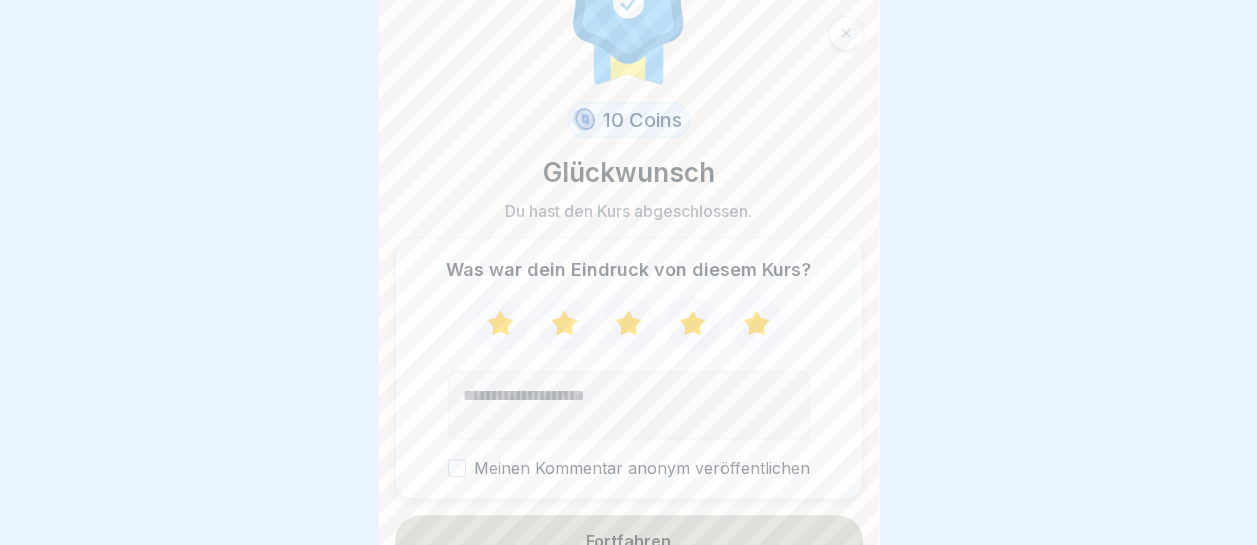 scroll, scrollTop: 106, scrollLeft: 0, axis: vertical 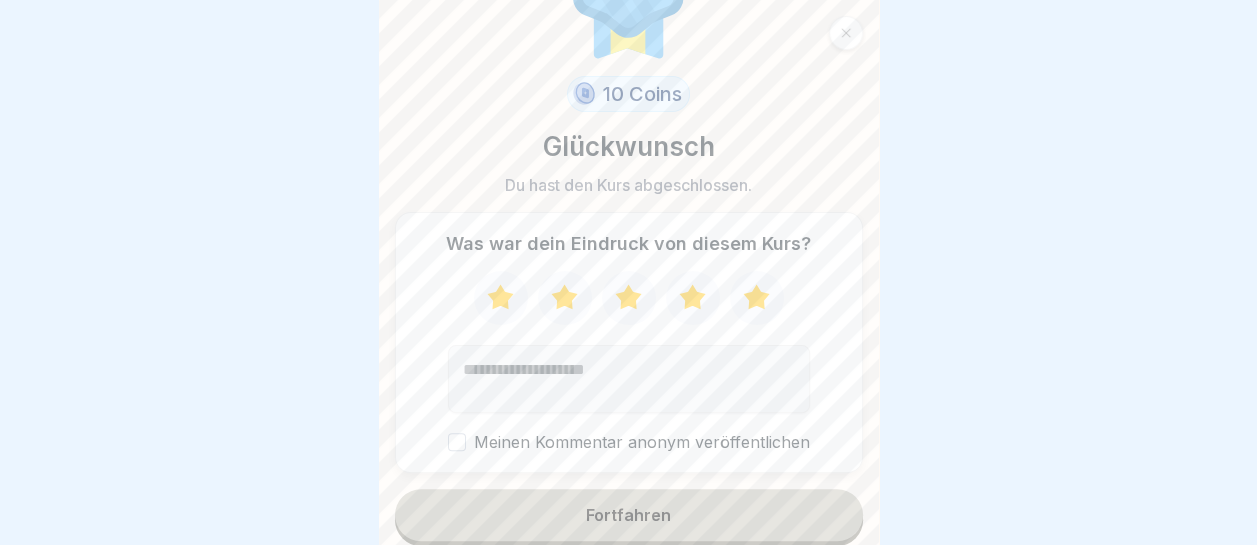 click on "Fortfahren" at bounding box center (629, 515) 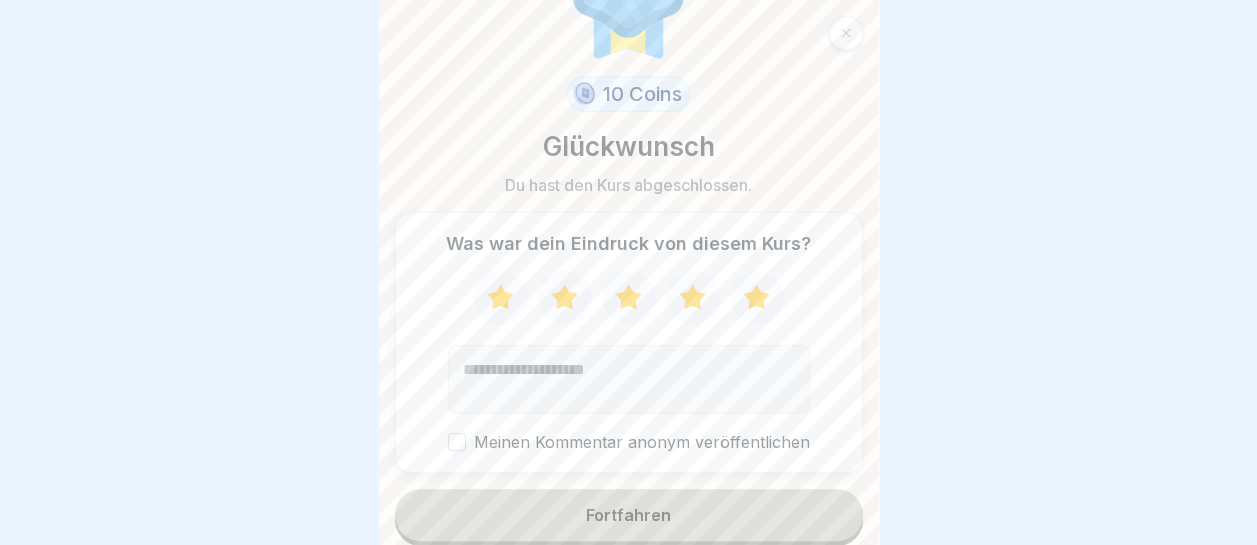 click on "Fortfahren" at bounding box center [629, 515] 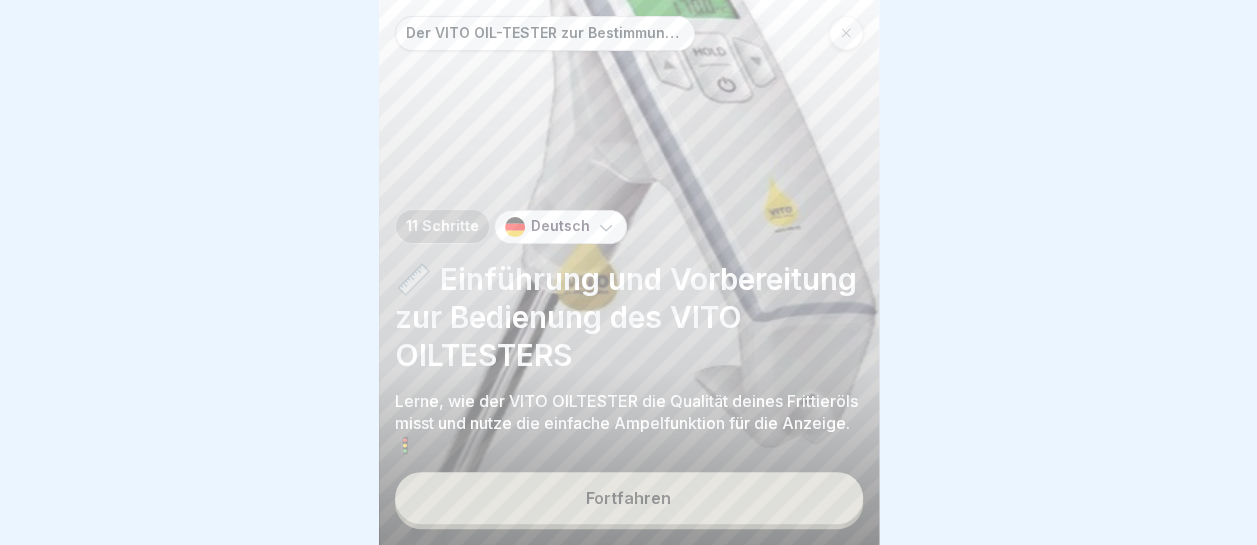 click on "Fortfahren" at bounding box center [628, 498] 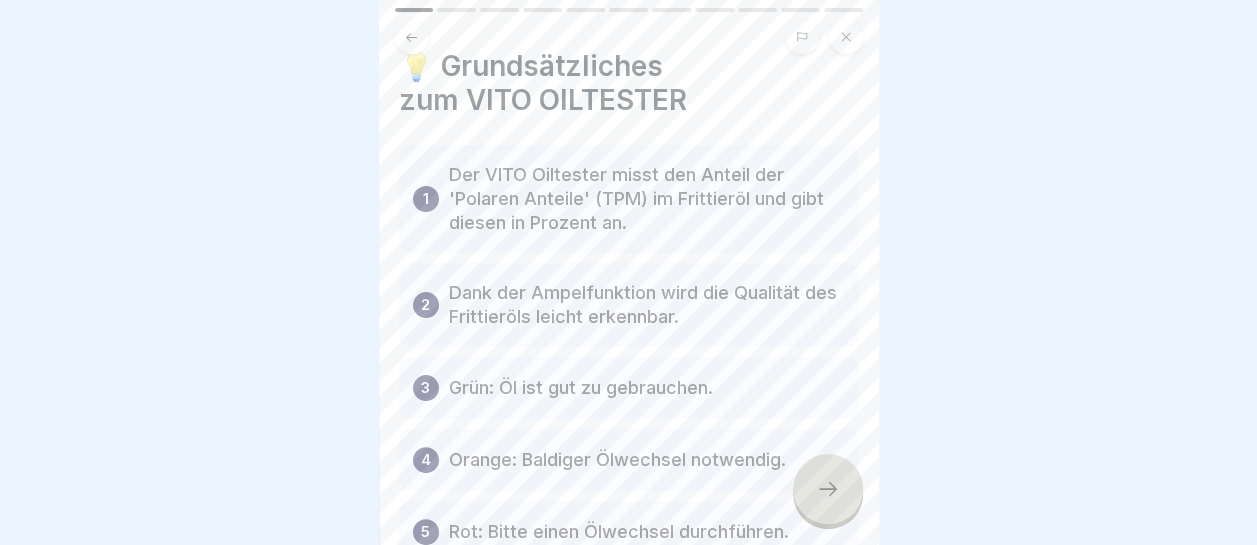 scroll, scrollTop: 0, scrollLeft: 0, axis: both 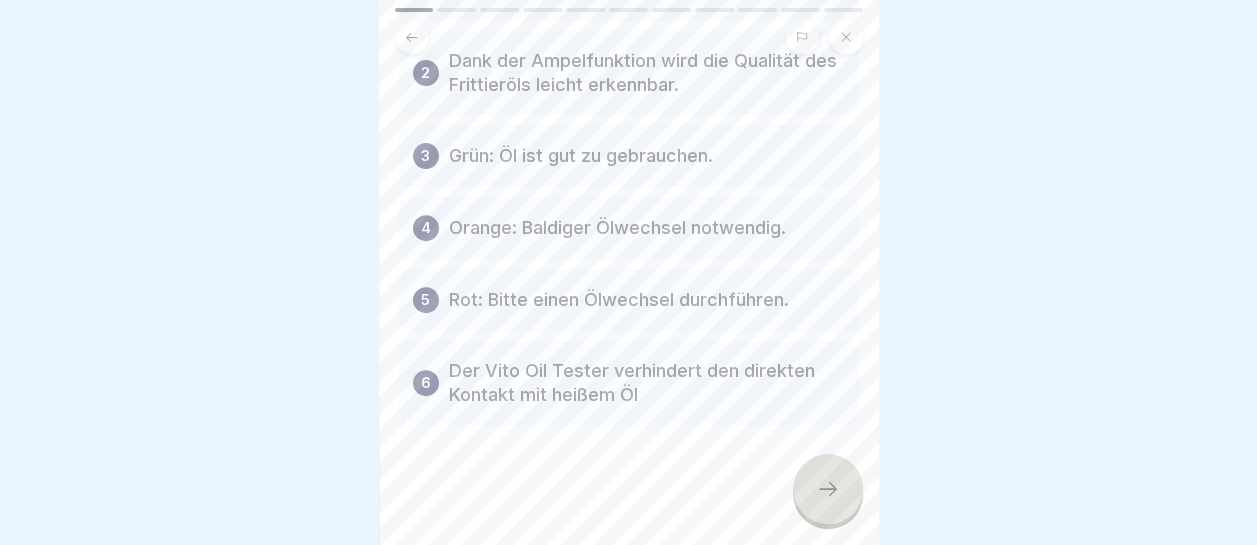 click at bounding box center (828, 489) 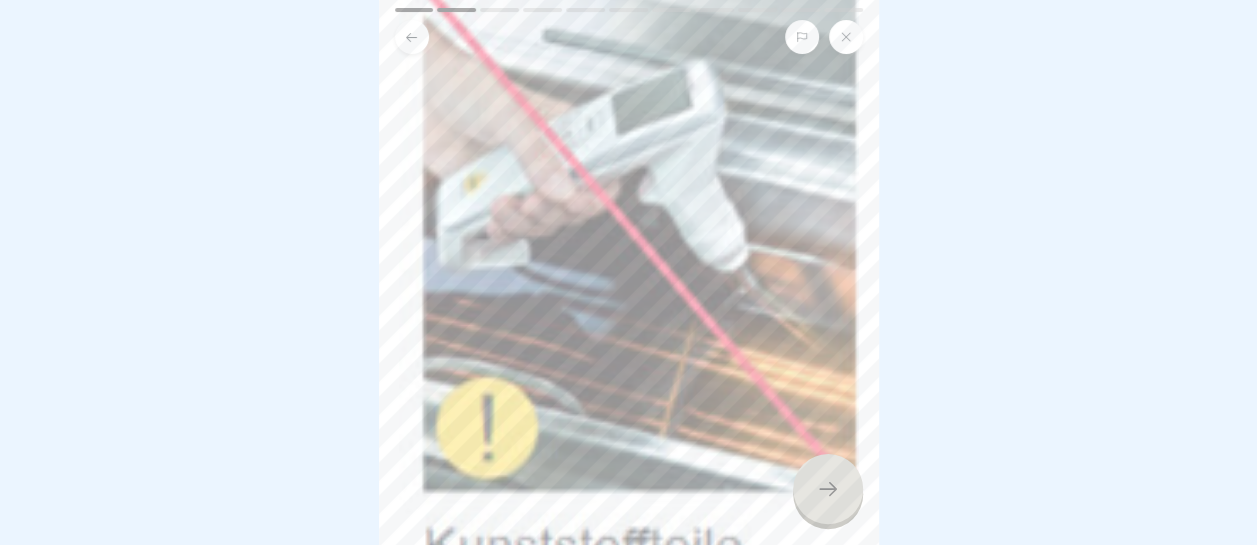 scroll, scrollTop: 300, scrollLeft: 0, axis: vertical 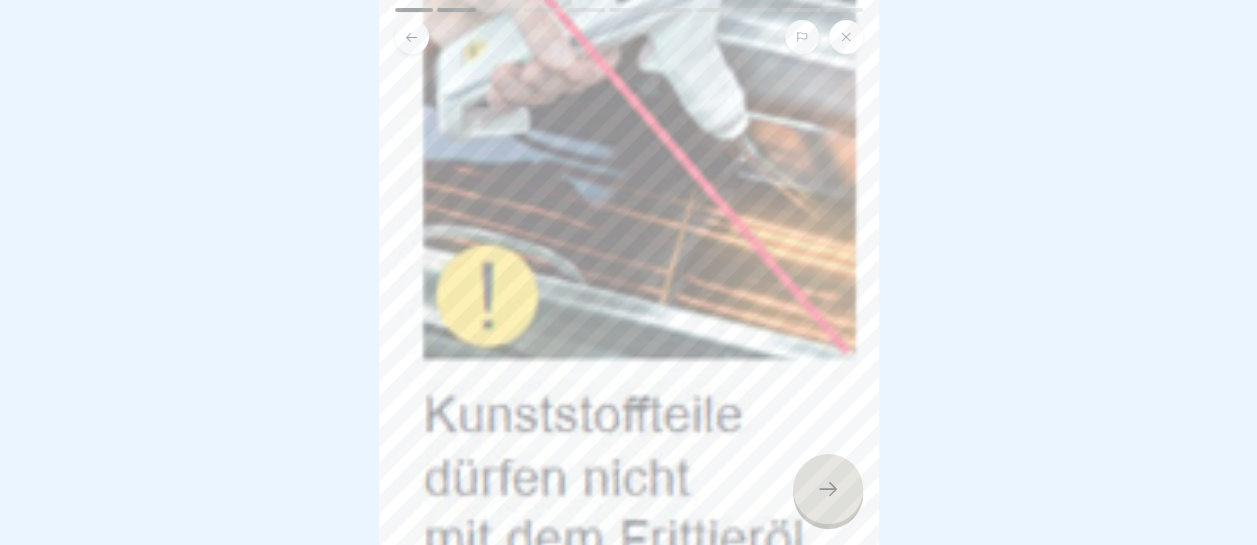 click 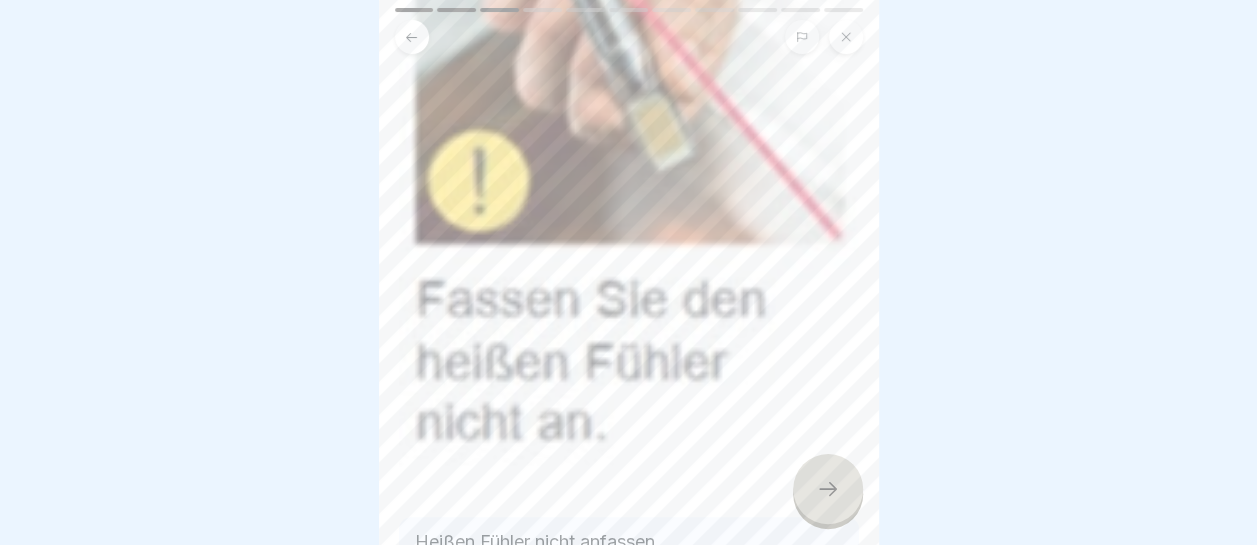 scroll, scrollTop: 500, scrollLeft: 0, axis: vertical 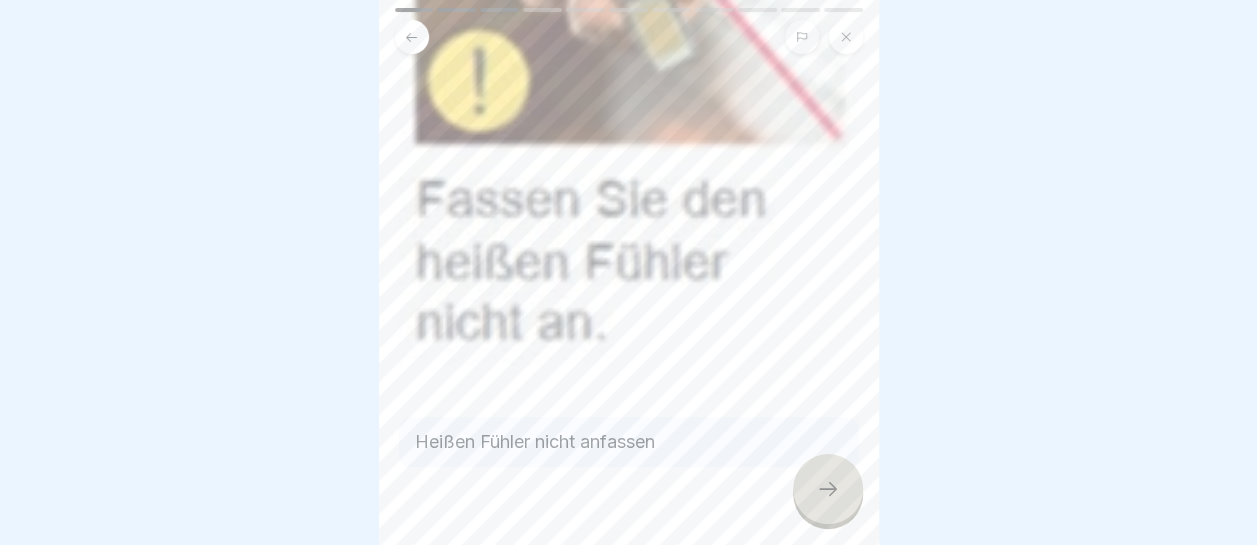 click 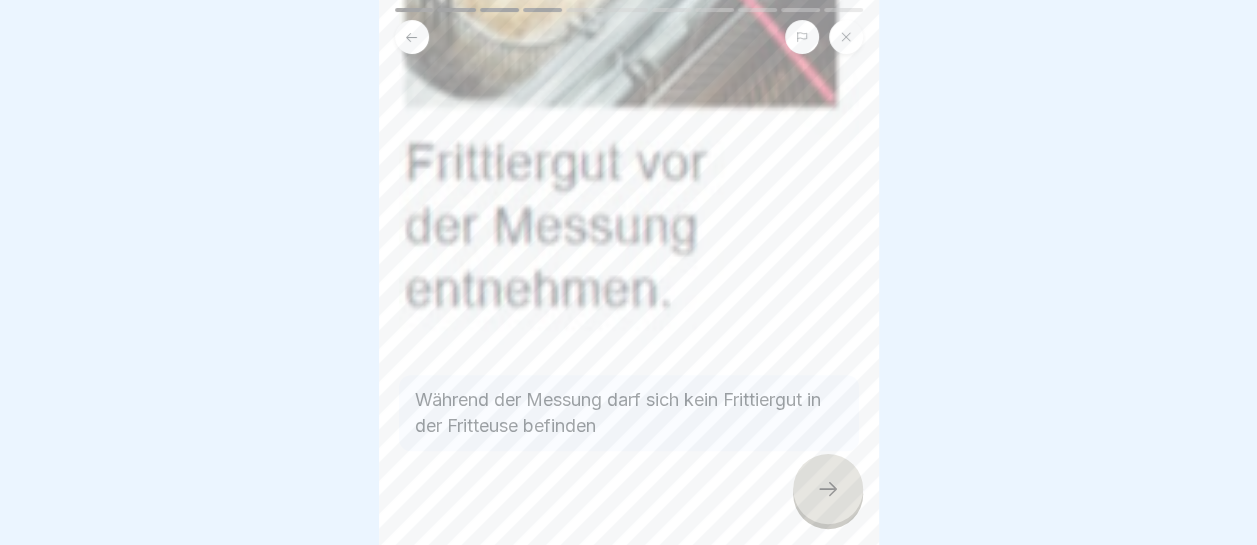 scroll, scrollTop: 542, scrollLeft: 0, axis: vertical 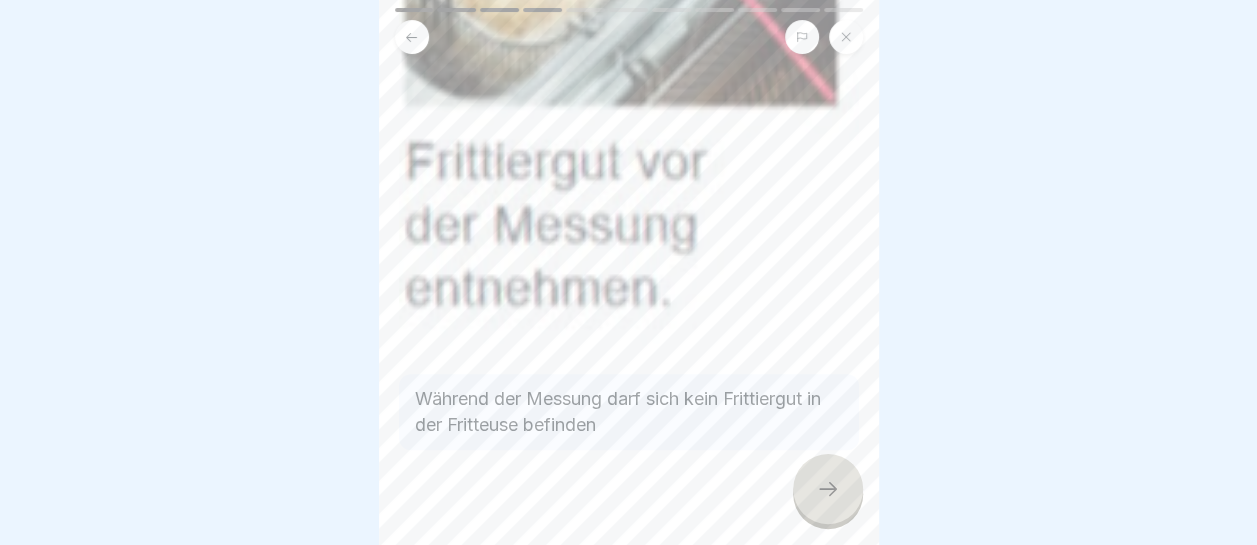 click 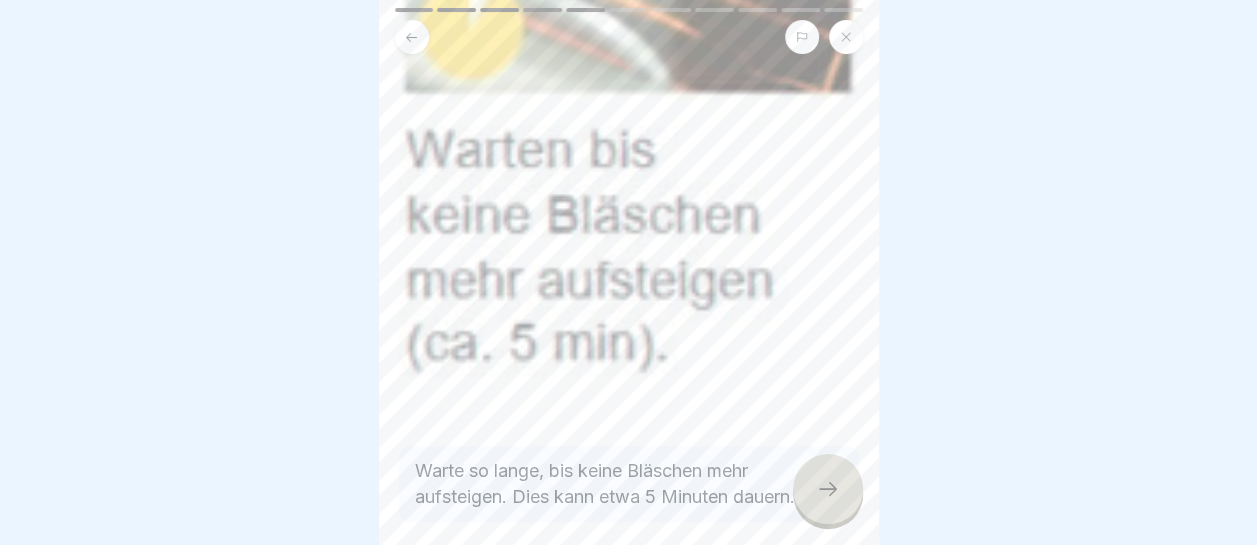 scroll, scrollTop: 600, scrollLeft: 0, axis: vertical 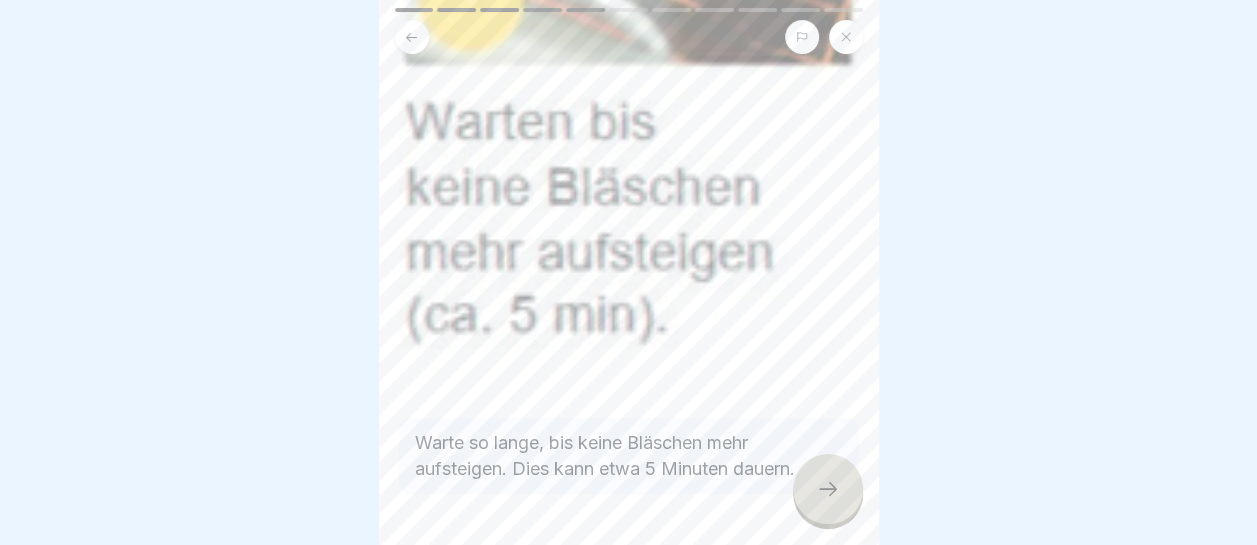 click at bounding box center [828, 489] 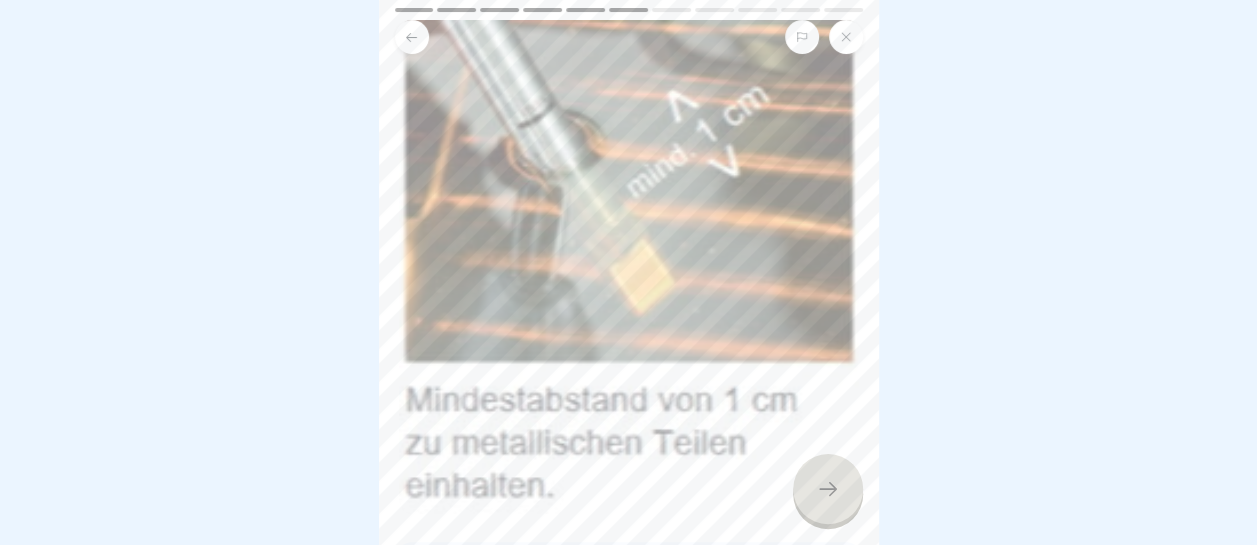 scroll, scrollTop: 297, scrollLeft: 0, axis: vertical 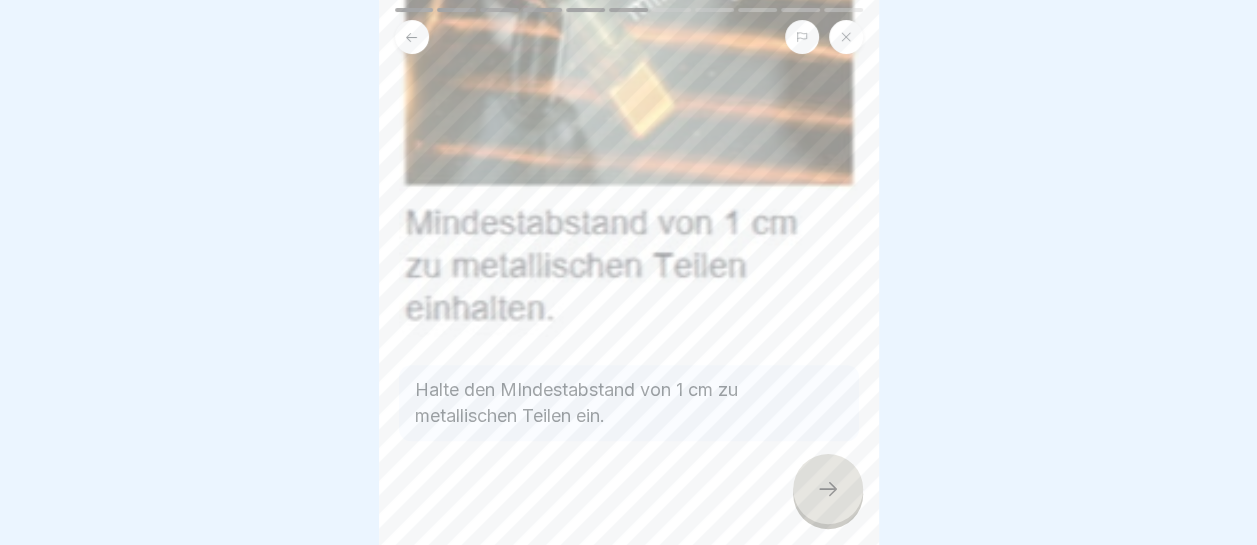 click at bounding box center (828, 489) 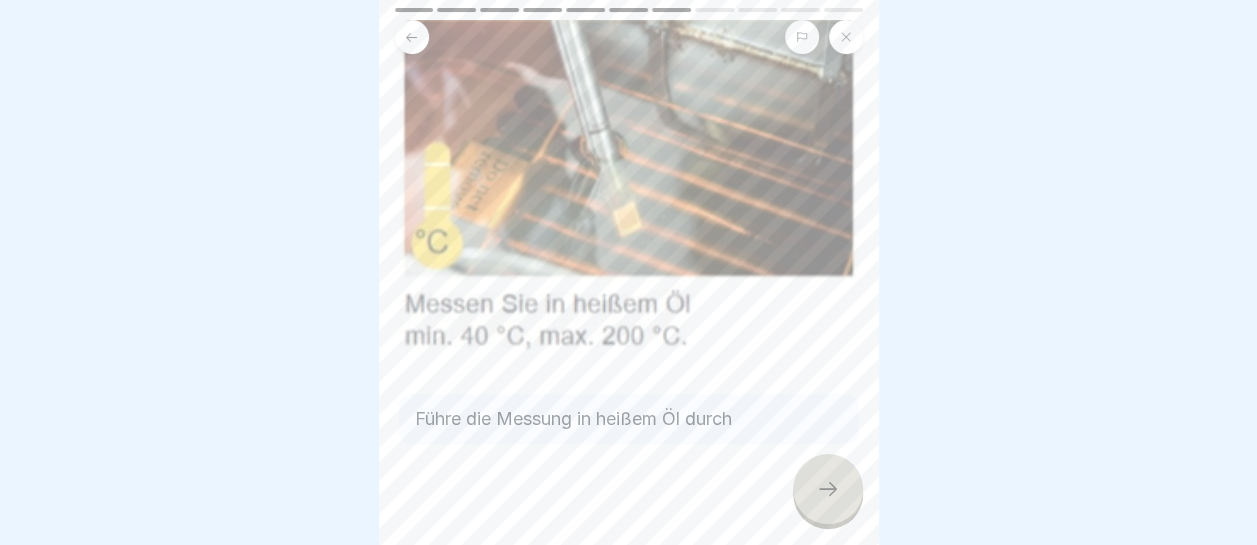scroll, scrollTop: 127, scrollLeft: 0, axis: vertical 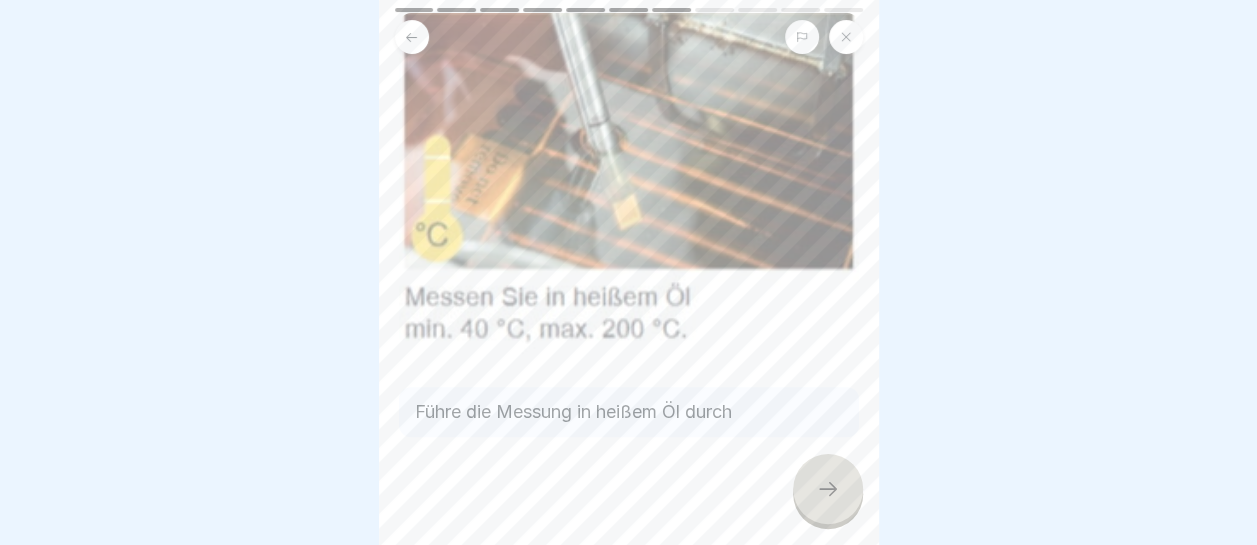 click 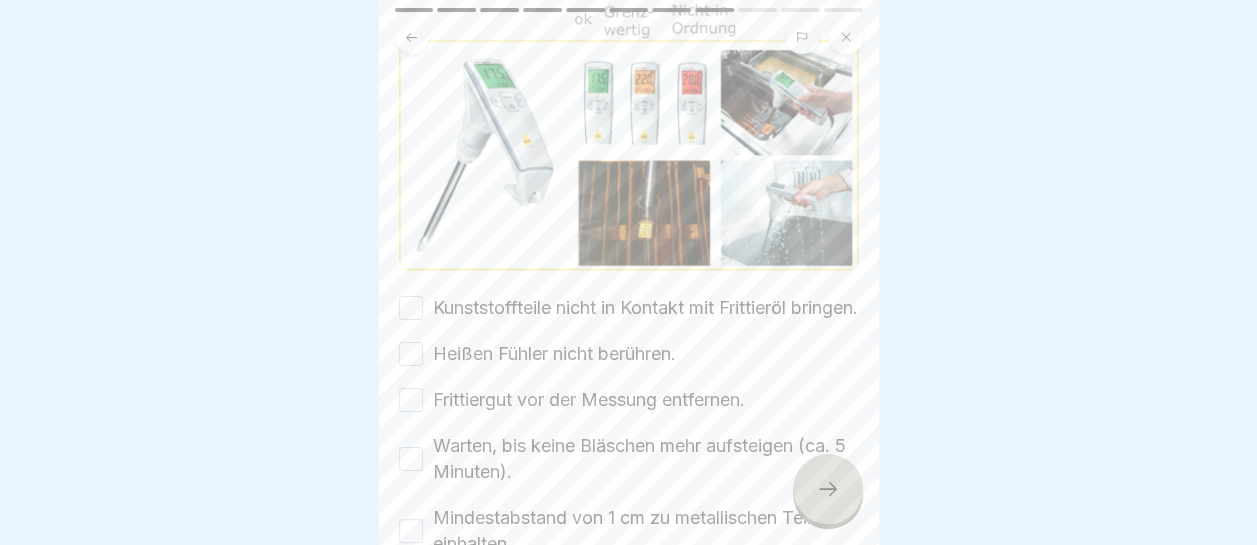 scroll, scrollTop: 300, scrollLeft: 0, axis: vertical 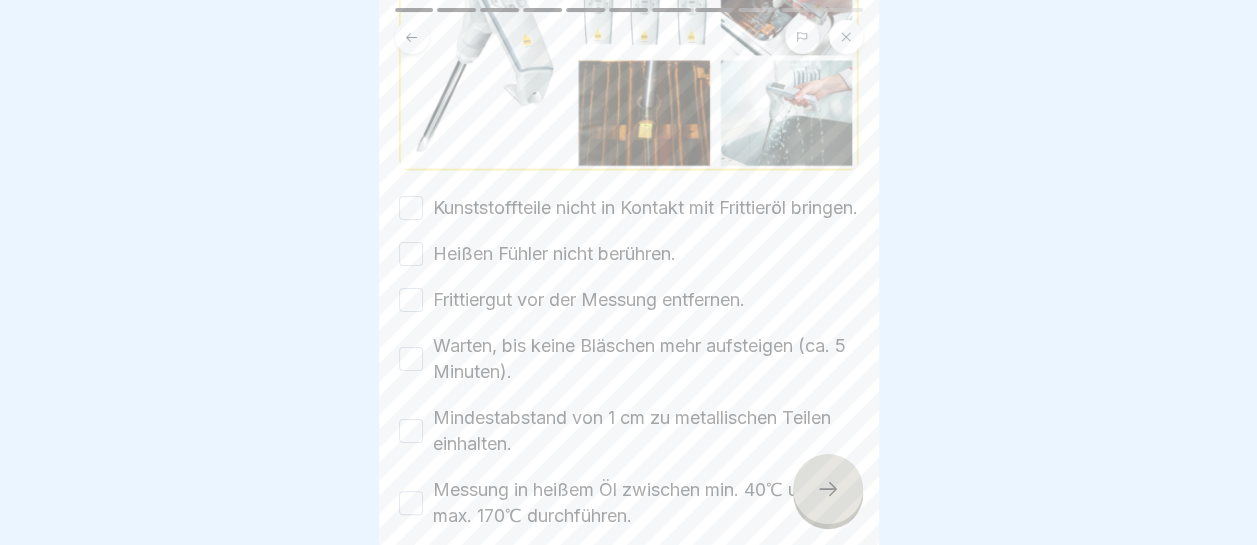 click on "Kunststoffteile nicht in Kontakt mit Frittieröl bringen." at bounding box center [411, 208] 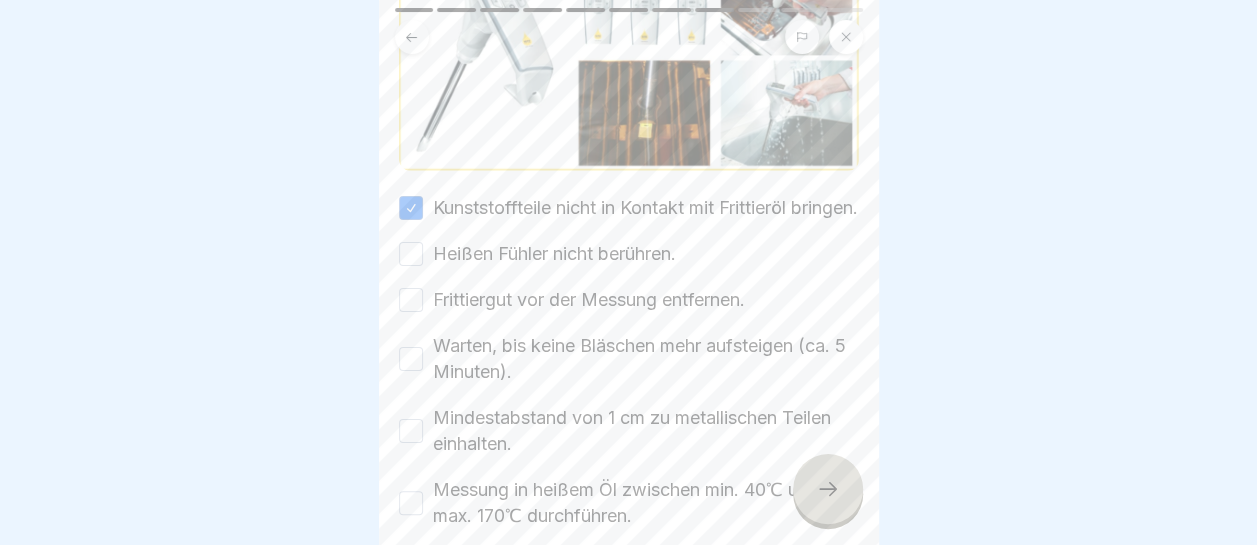 click on "Heißen Fühler nicht berühren." at bounding box center [411, 254] 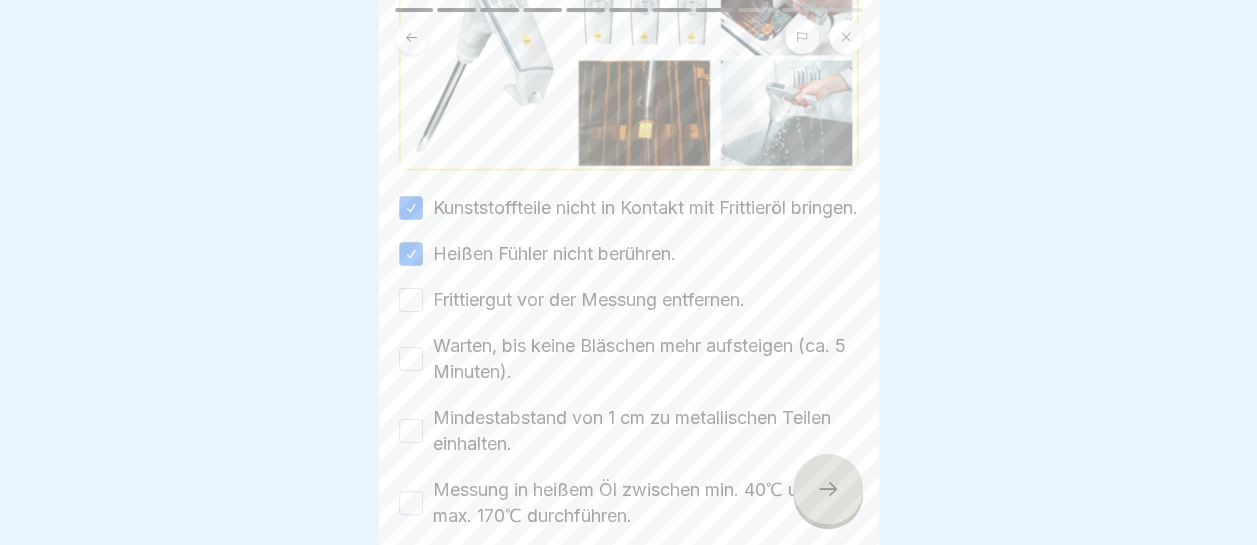 click on "Frittiergut vor der Messung entfernen." at bounding box center (411, 300) 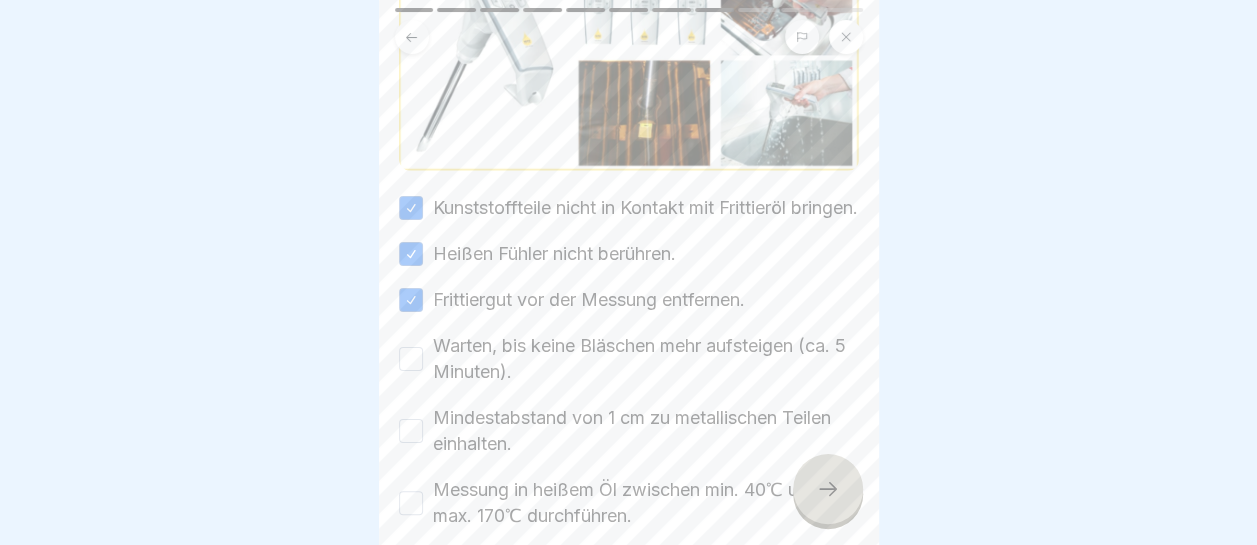 click on "Warten, bis keine Bläschen mehr aufsteigen (ca. 5 Minuten)." at bounding box center (411, 359) 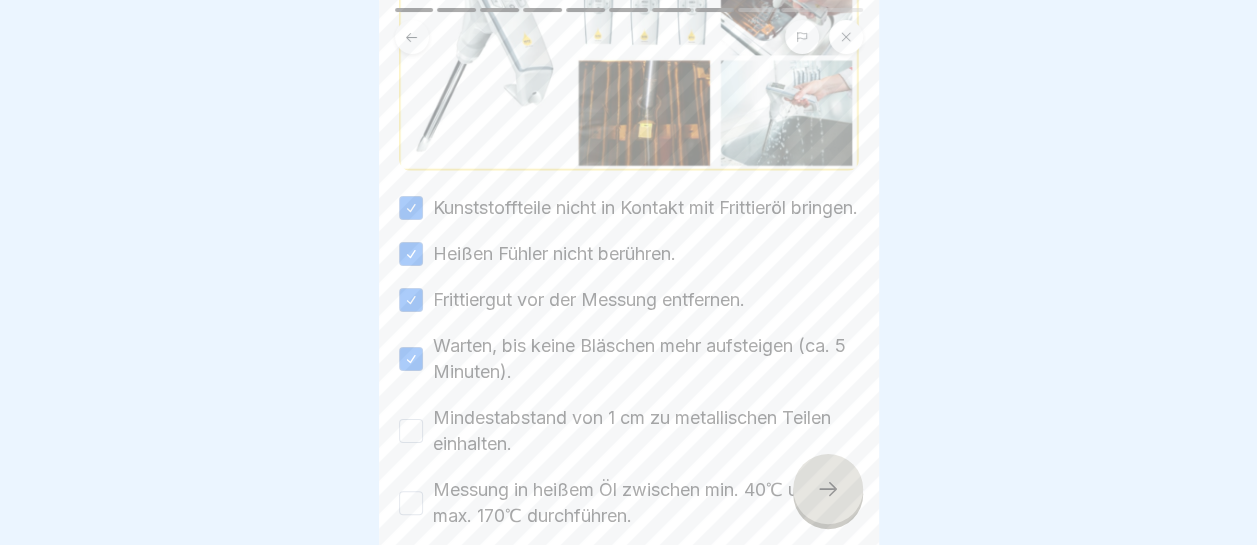 click on "Mindestabstand von 1 cm zu metallischen Teilen einhalten." at bounding box center [411, 431] 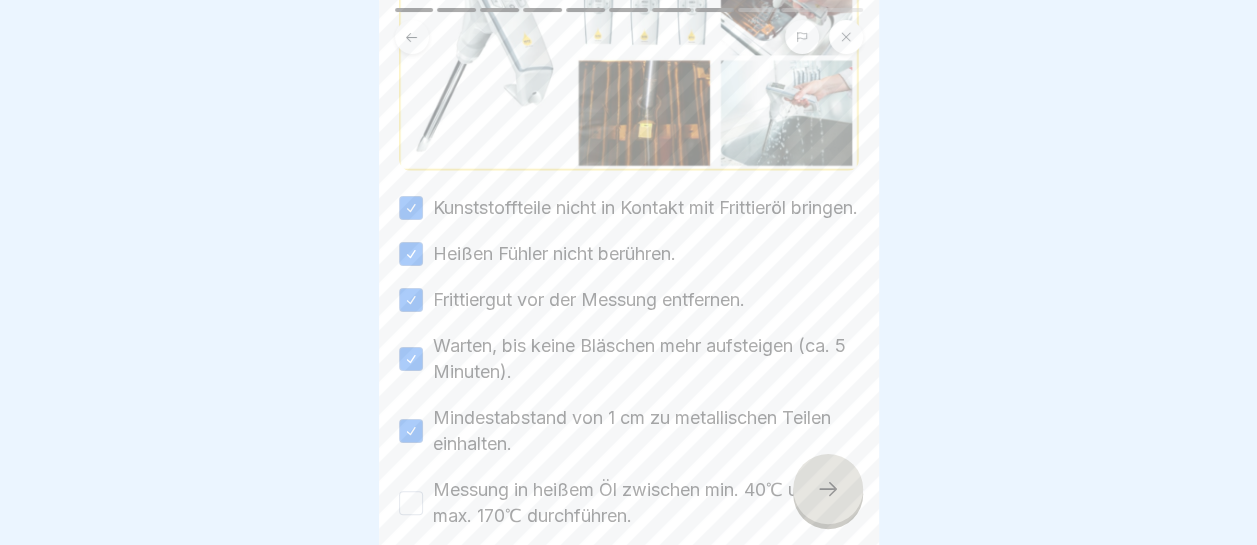 click on "Messung in heißem Öl zwischen min. 40℃ und max. 170℃ durchführen." at bounding box center [411, 503] 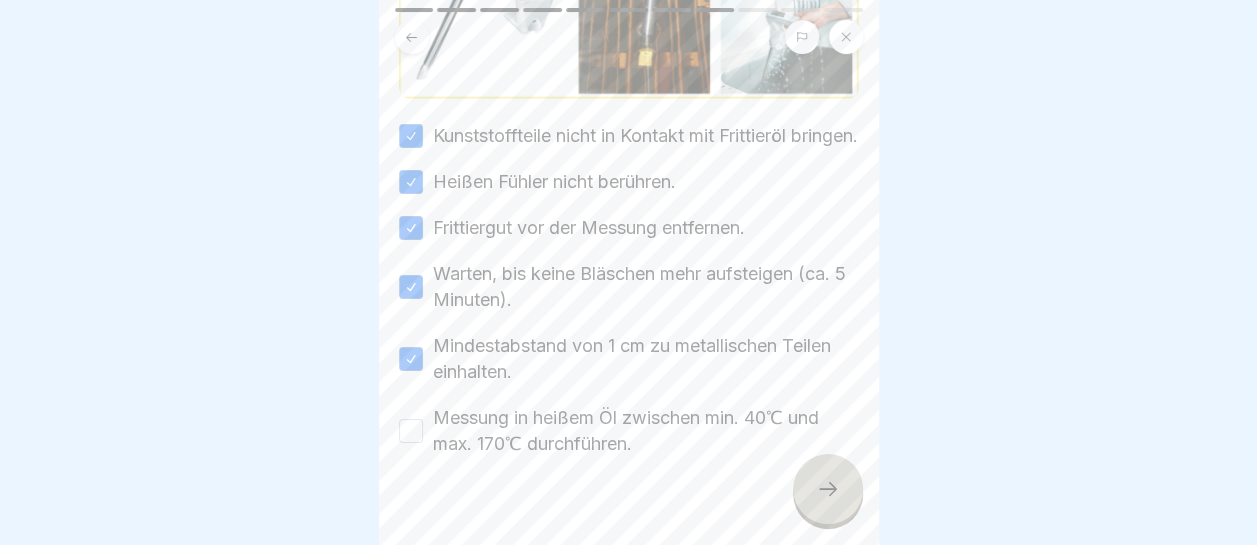 scroll, scrollTop: 400, scrollLeft: 0, axis: vertical 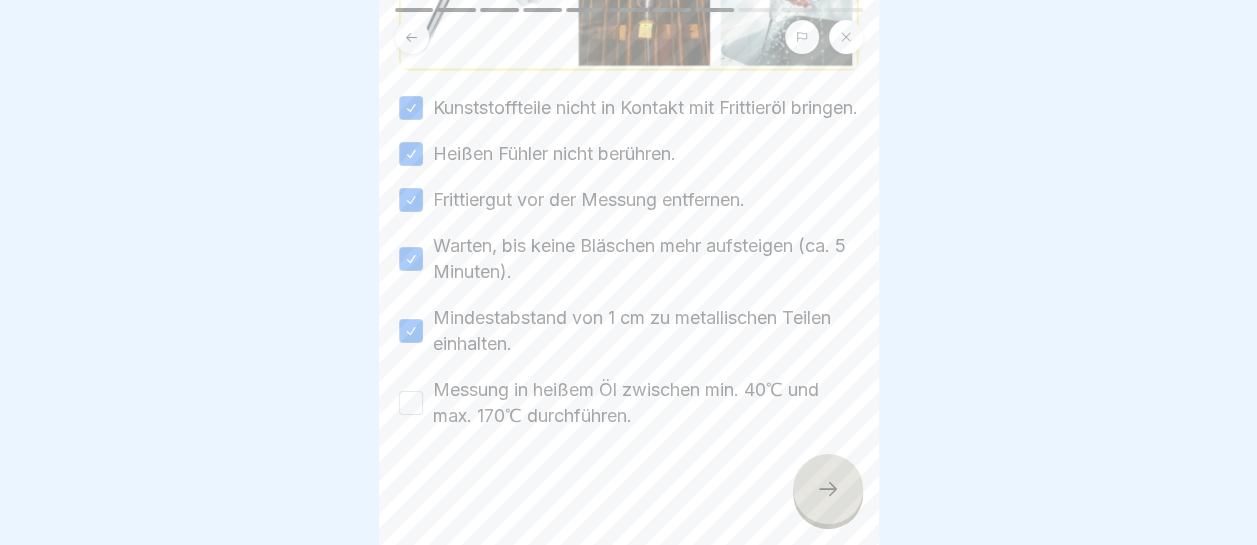 click on "Messung in heißem Öl zwischen min. 40℃ und max. 170℃ durchführen." at bounding box center (411, 403) 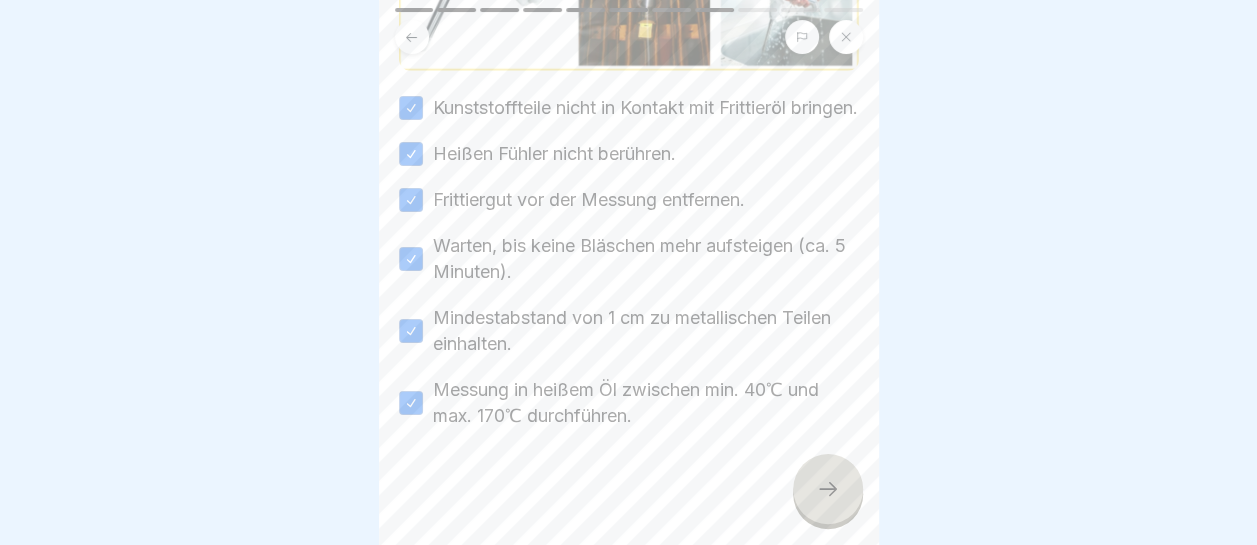 scroll, scrollTop: 0, scrollLeft: 0, axis: both 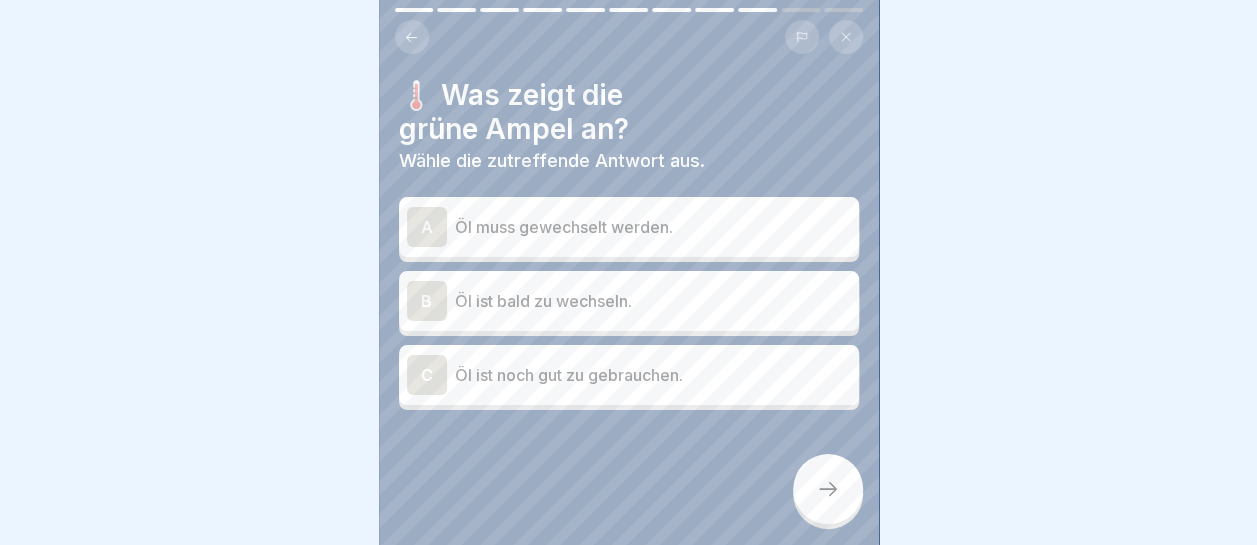 click on "Öl ist noch gut zu gebrauchen." at bounding box center (653, 375) 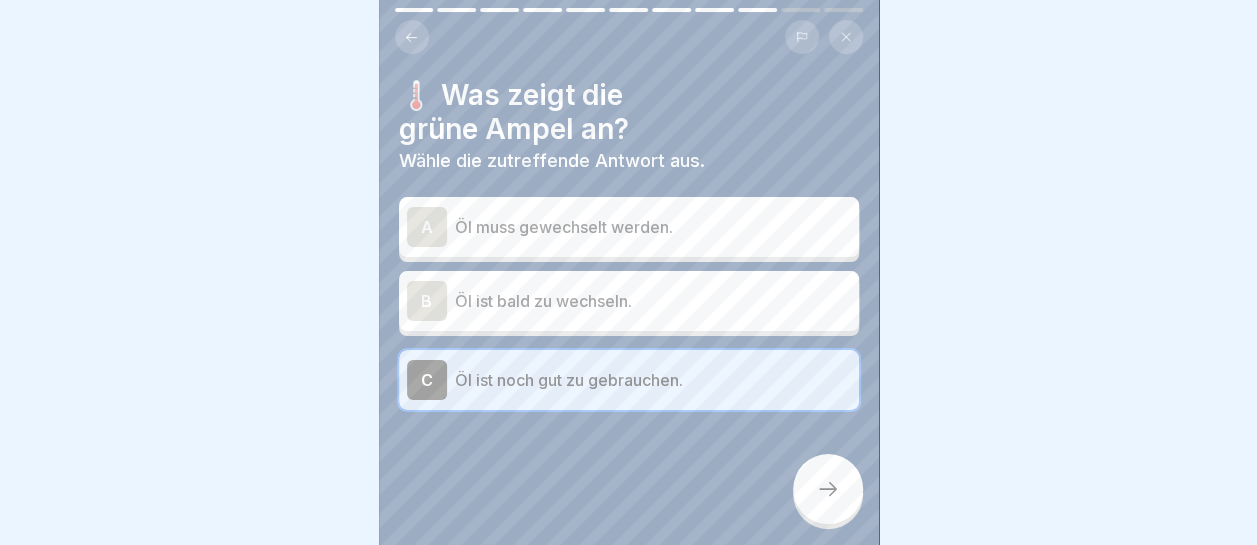 click at bounding box center [828, 489] 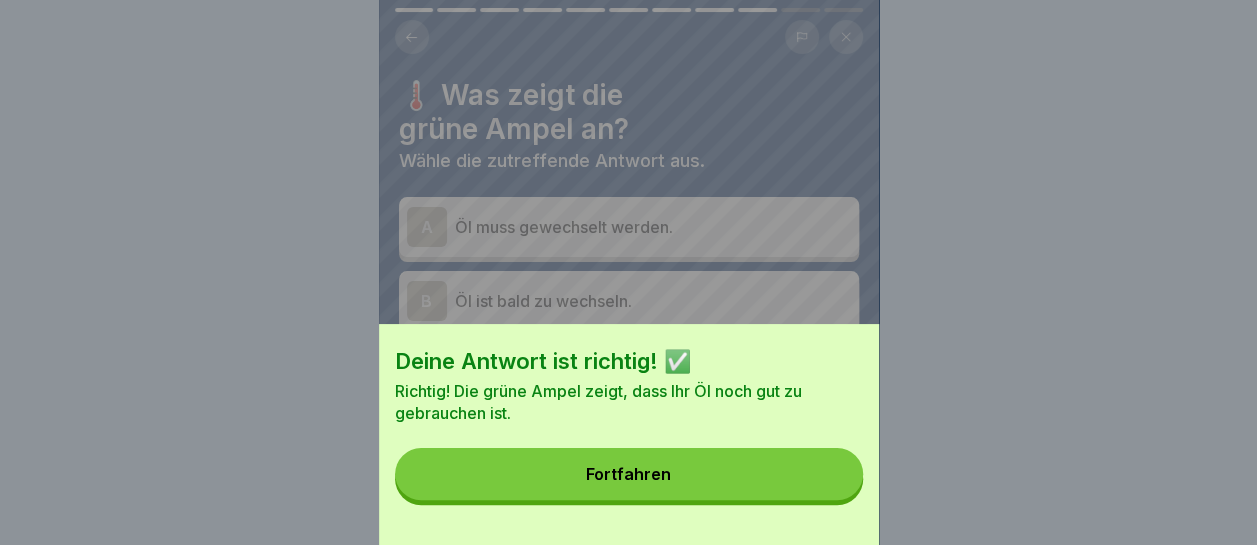 click on "Fortfahren" at bounding box center [629, 474] 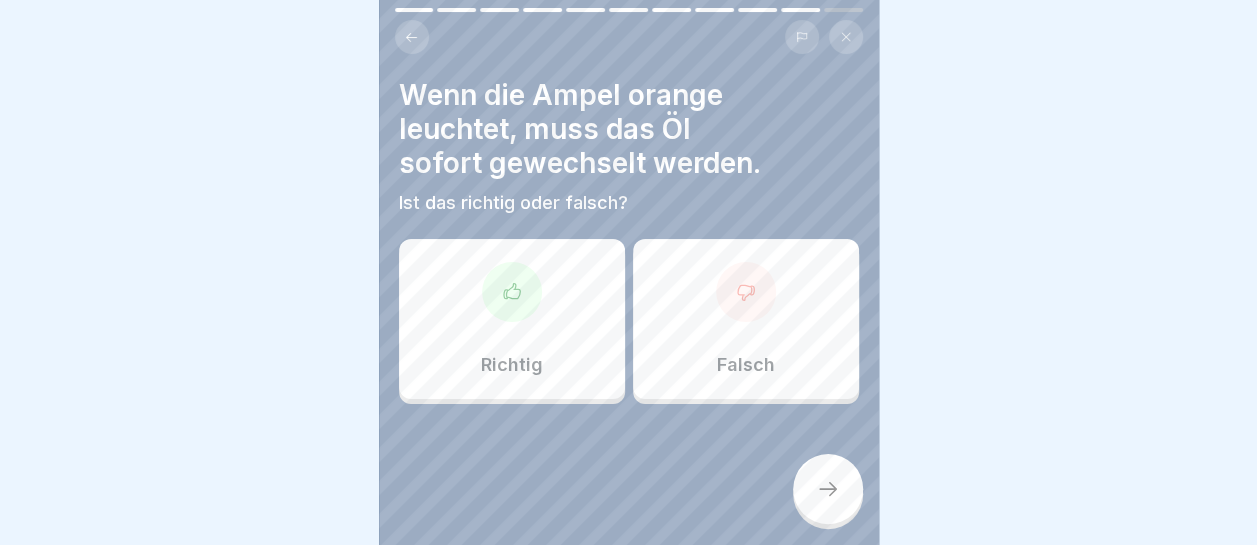 click on "Falsch" at bounding box center [746, 319] 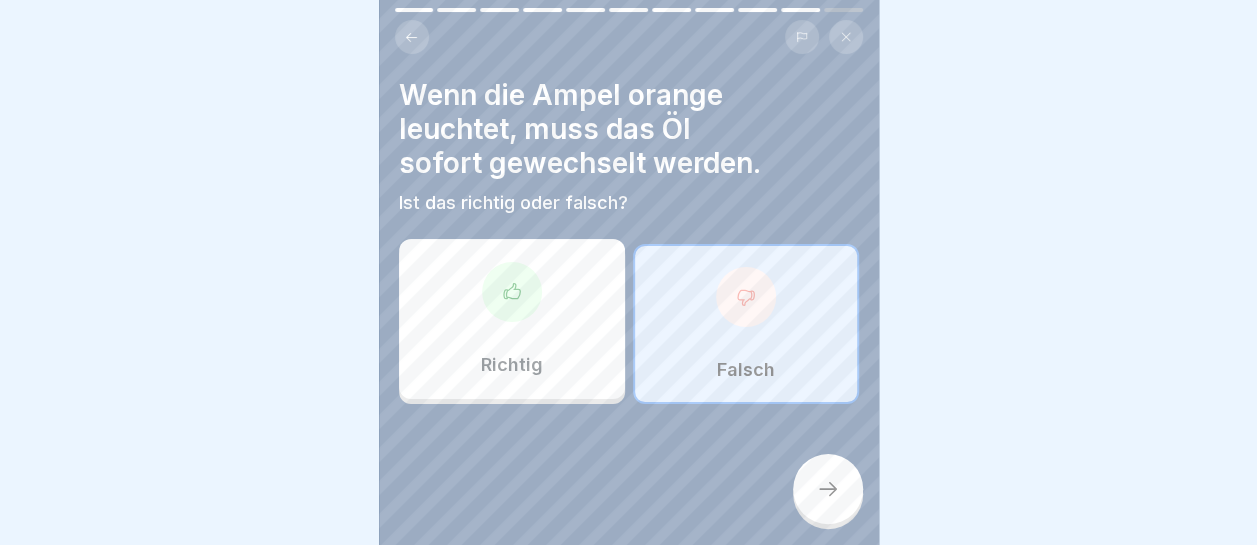 click 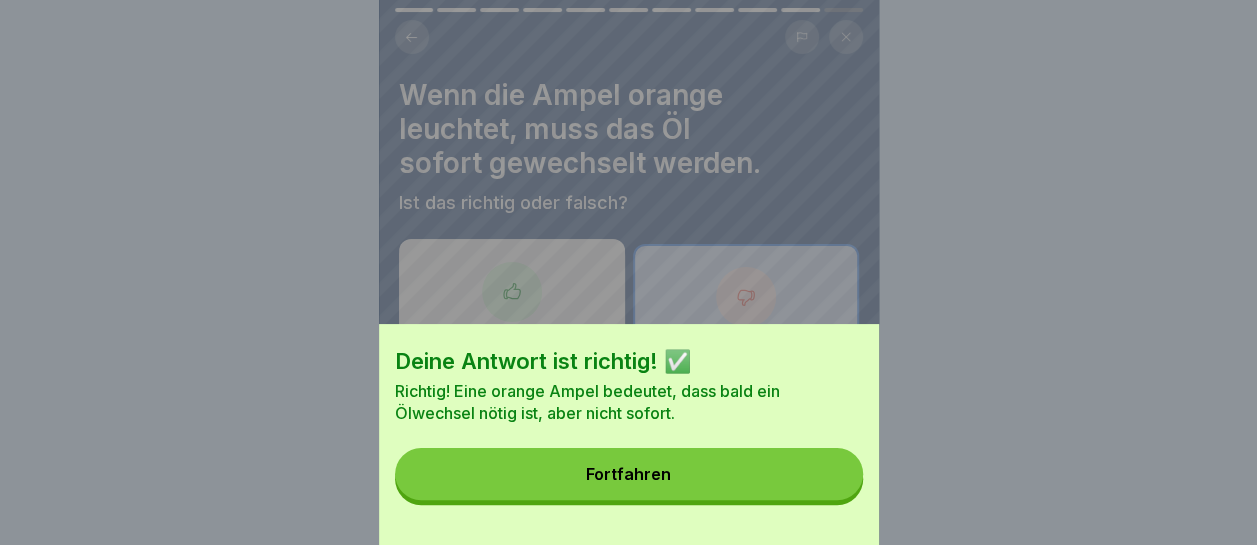 click on "Fortfahren" at bounding box center [629, 474] 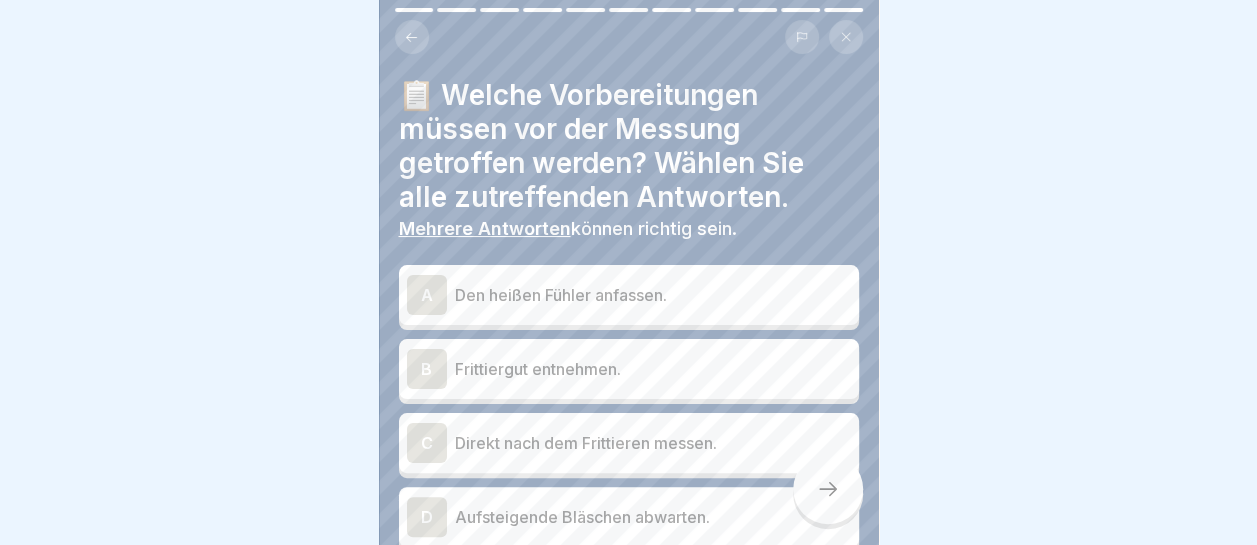 scroll, scrollTop: 15, scrollLeft: 0, axis: vertical 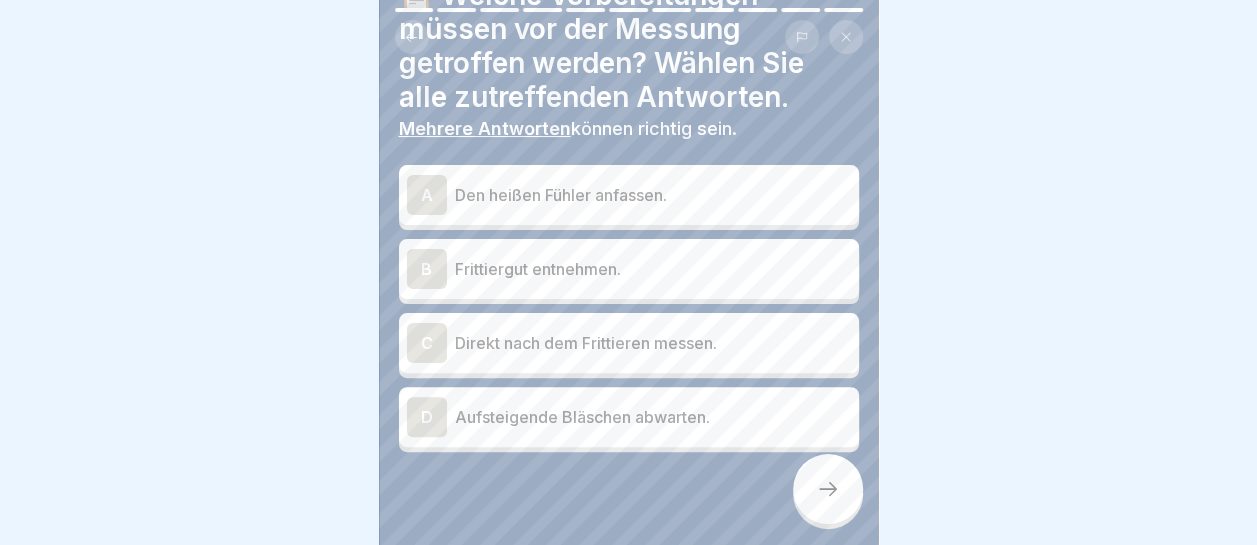 click on "Frittiergut entnehmen." at bounding box center [653, 269] 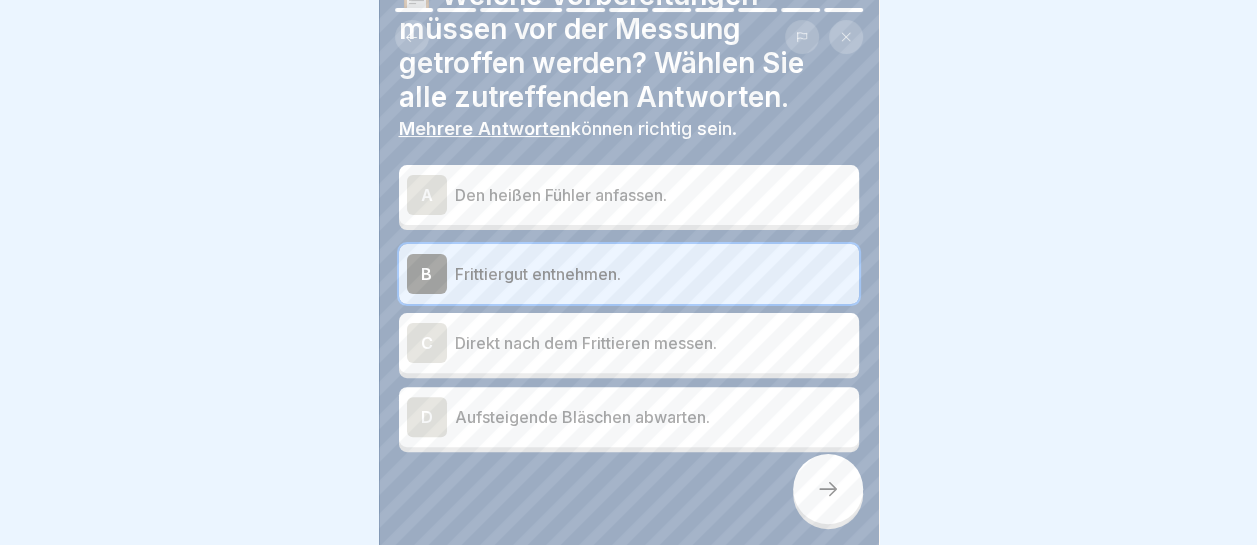 click on "Aufsteigende Bläschen abwarten." at bounding box center [653, 417] 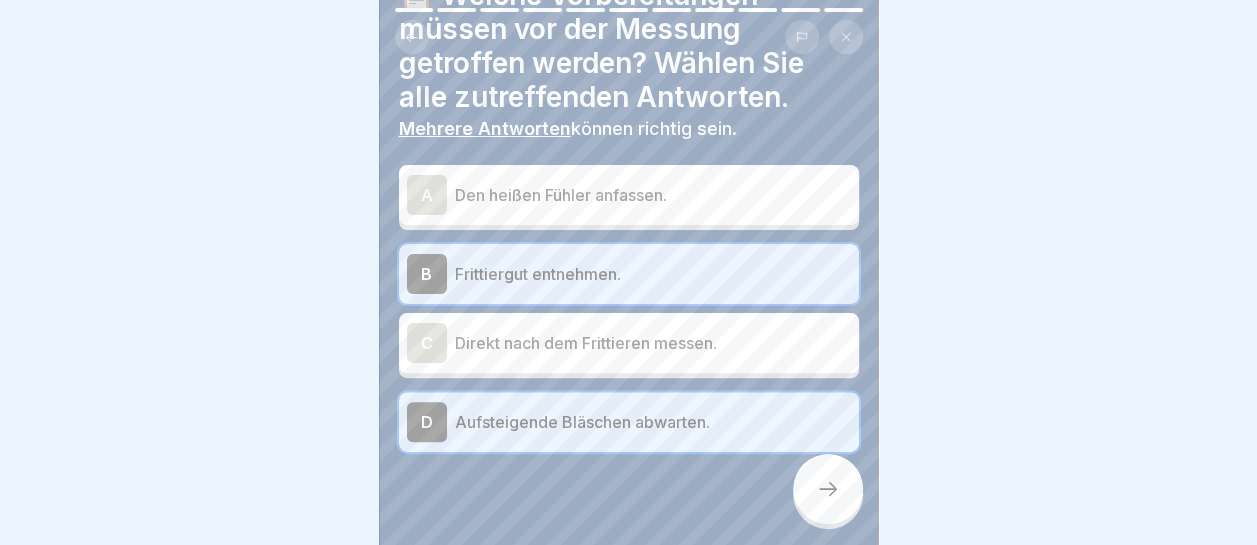 click 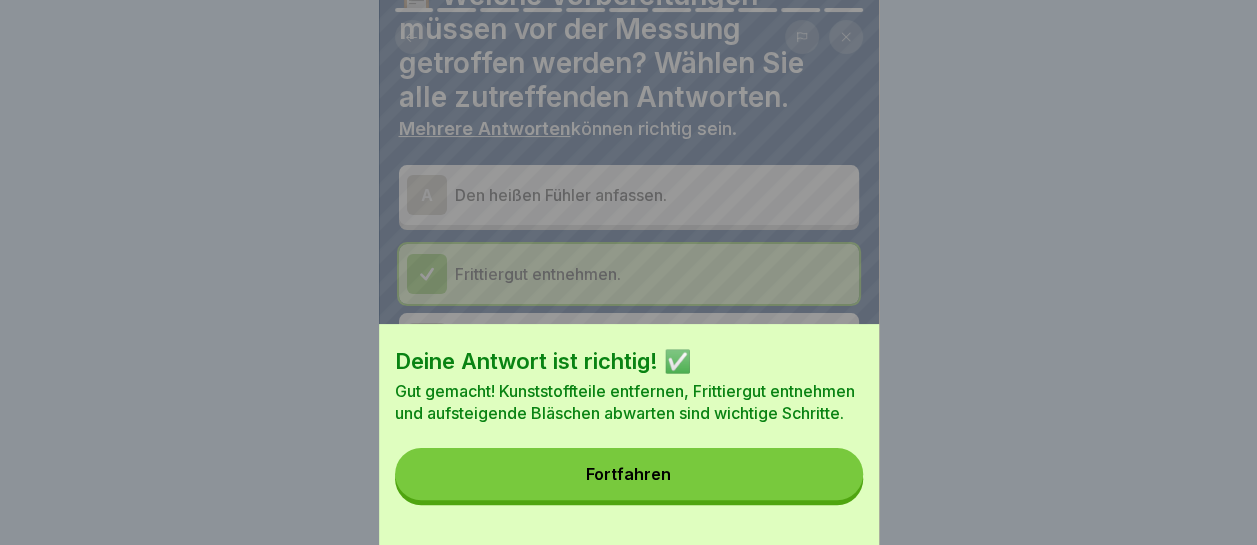 click on "Fortfahren" at bounding box center (629, 474) 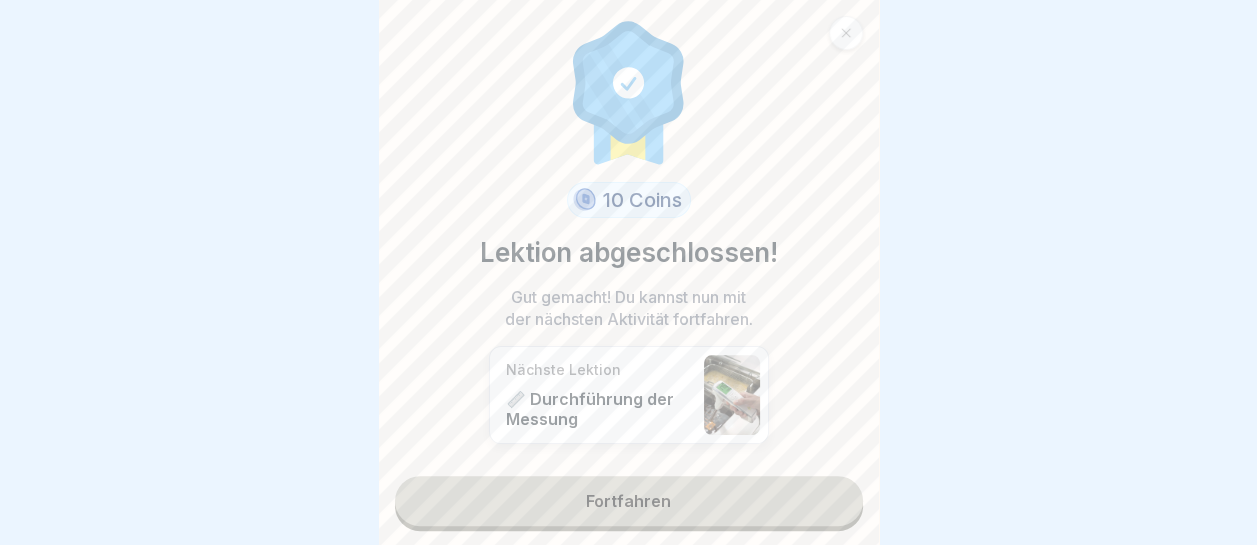 click on "Fortfahren" at bounding box center (629, 501) 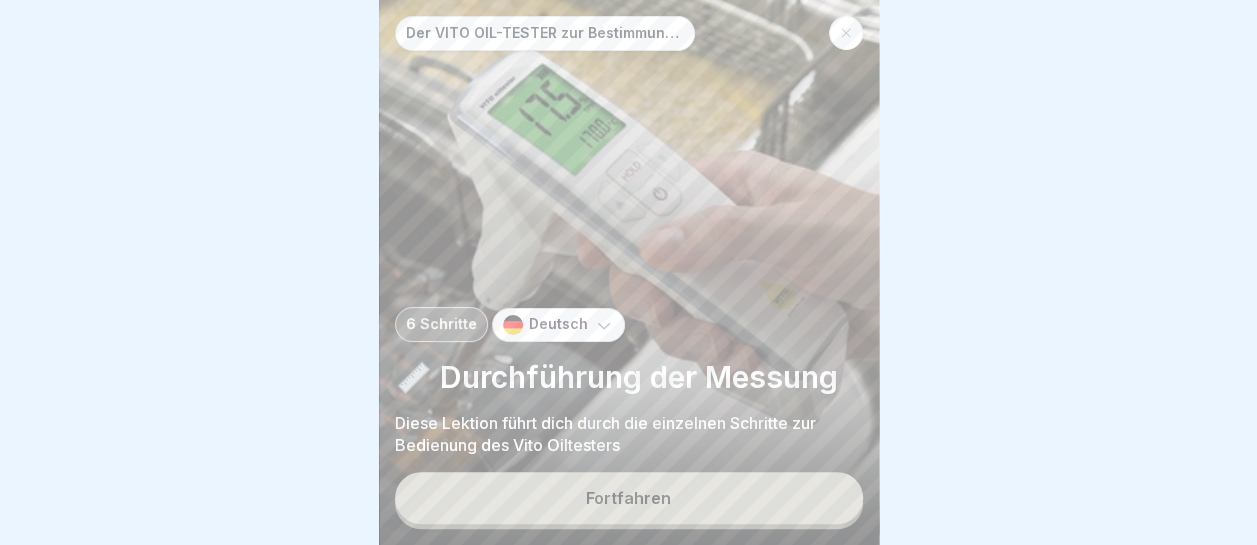 click on "Fortfahren" at bounding box center (629, 498) 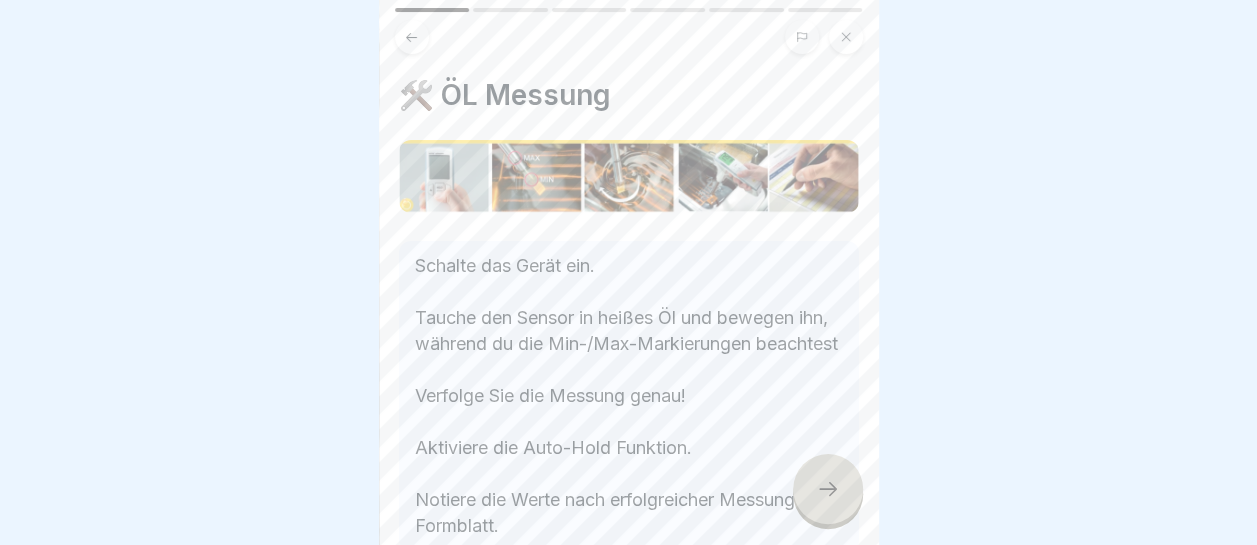 scroll, scrollTop: 100, scrollLeft: 0, axis: vertical 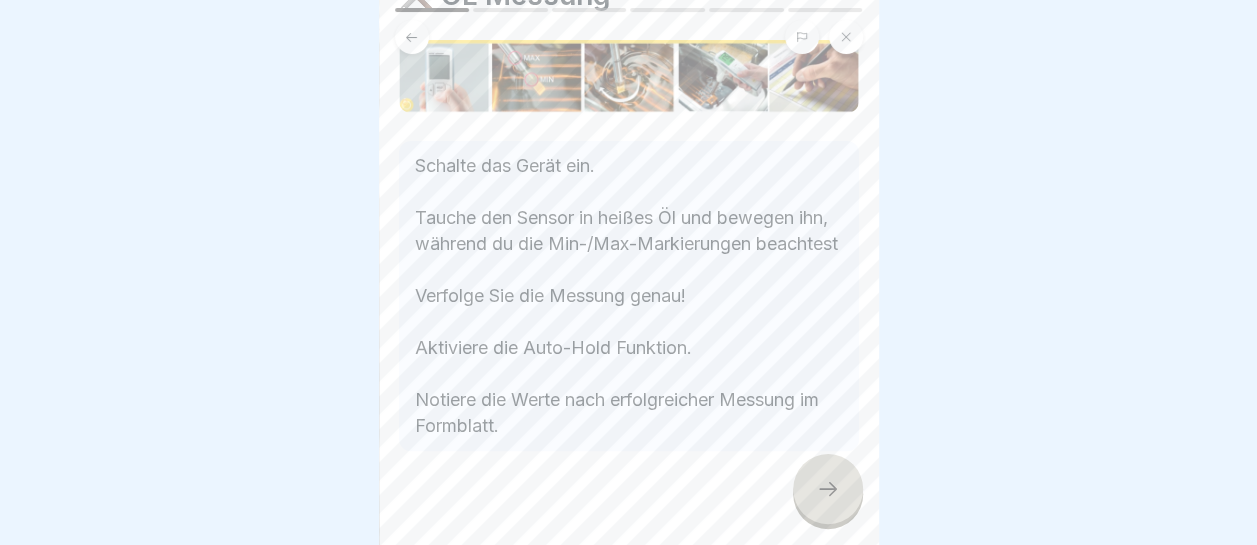 click 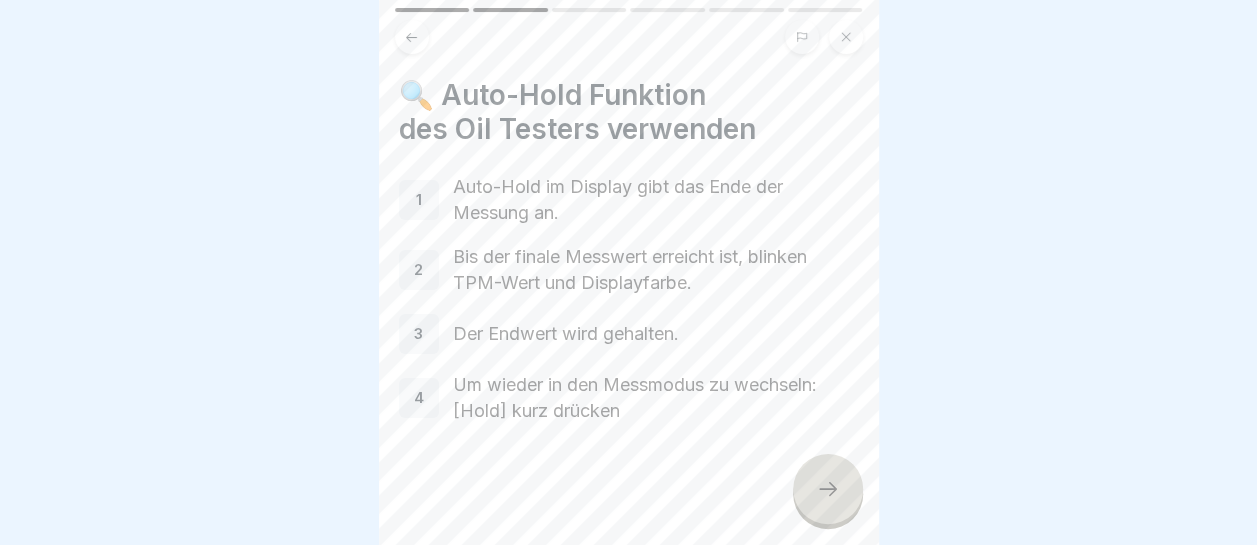 click 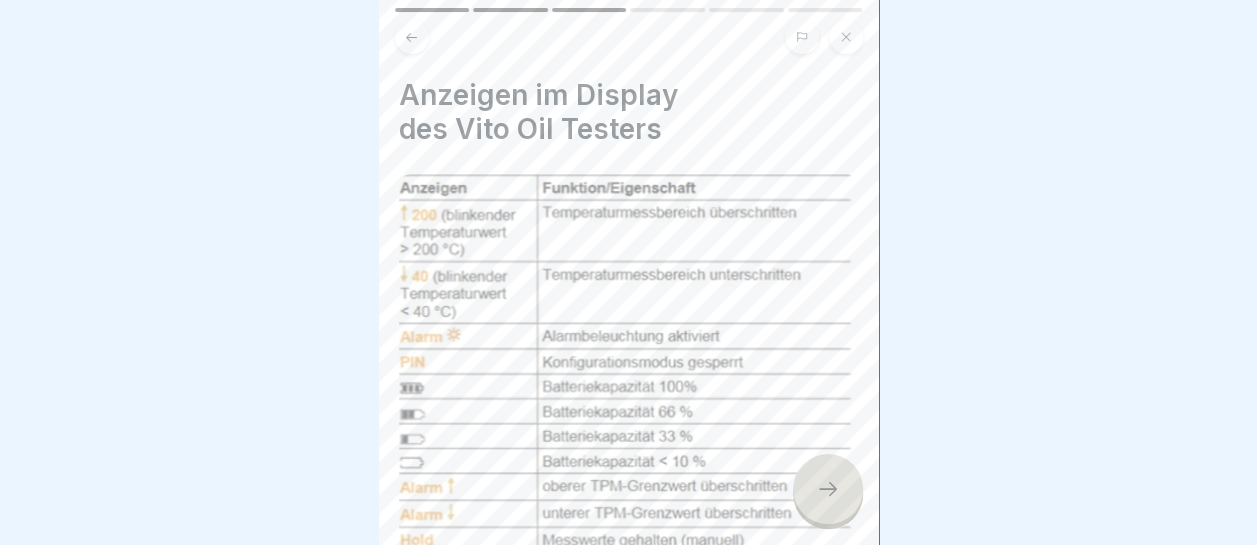 click 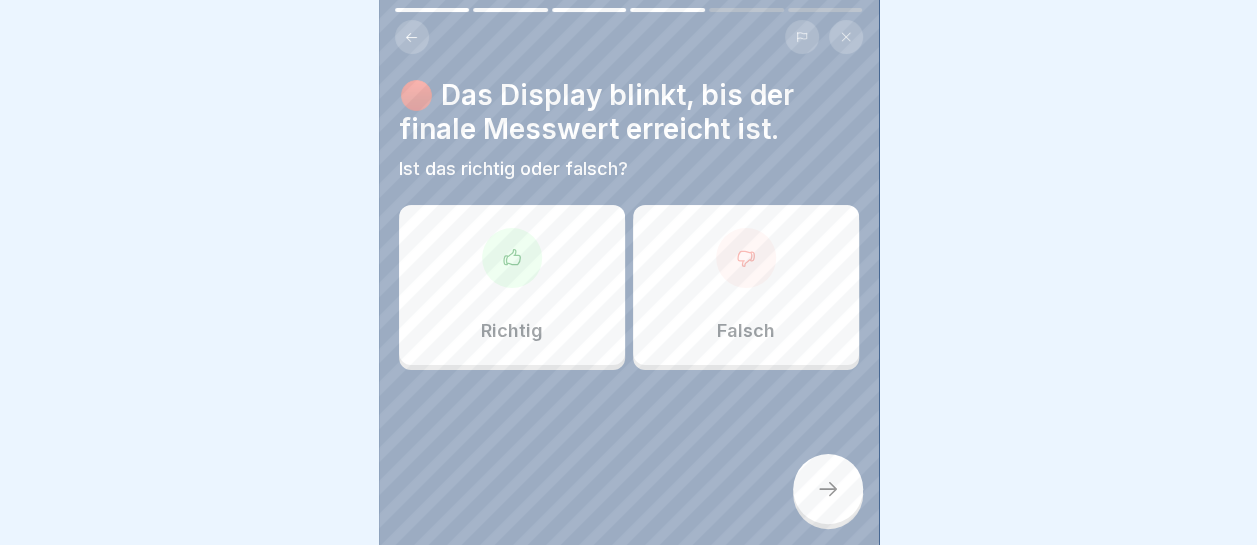 click at bounding box center [512, 258] 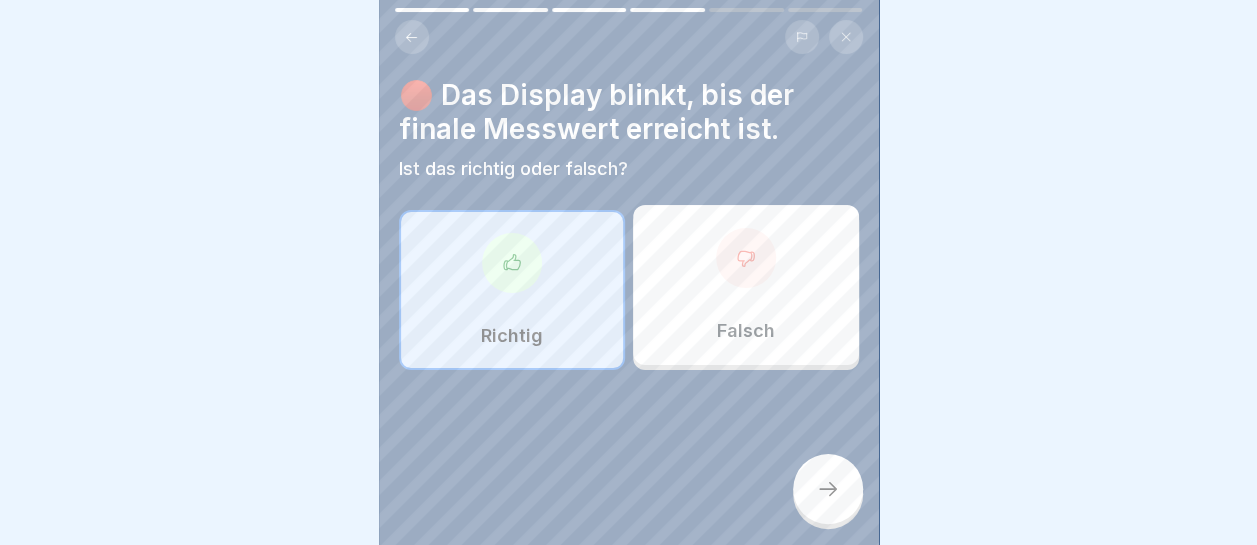click 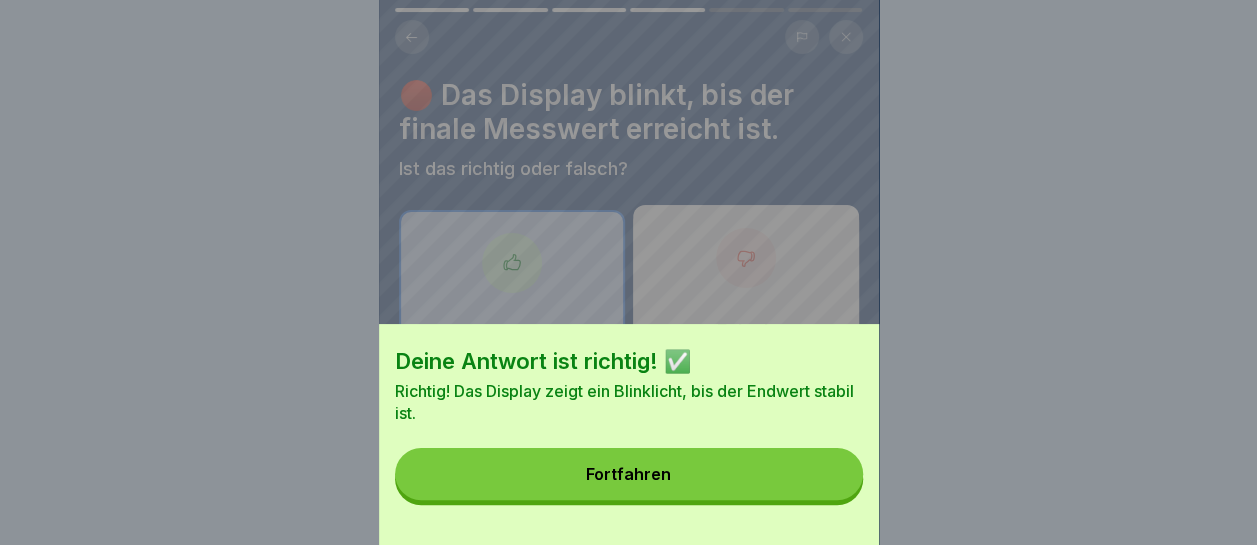 click on "Fortfahren" at bounding box center (629, 474) 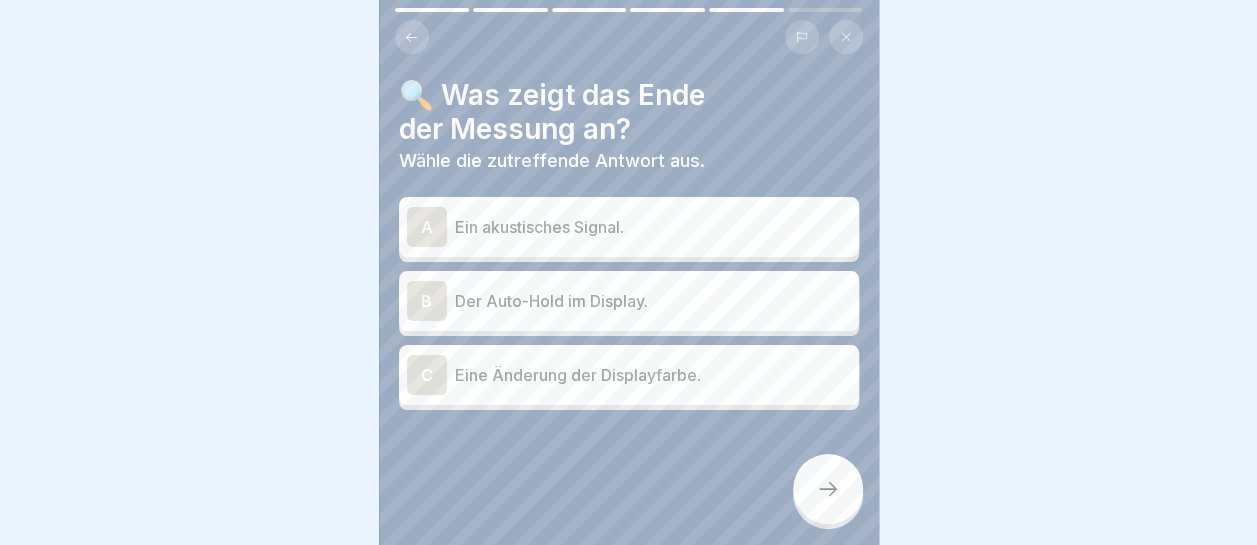 click on "Der Auto-Hold im Display." at bounding box center [653, 301] 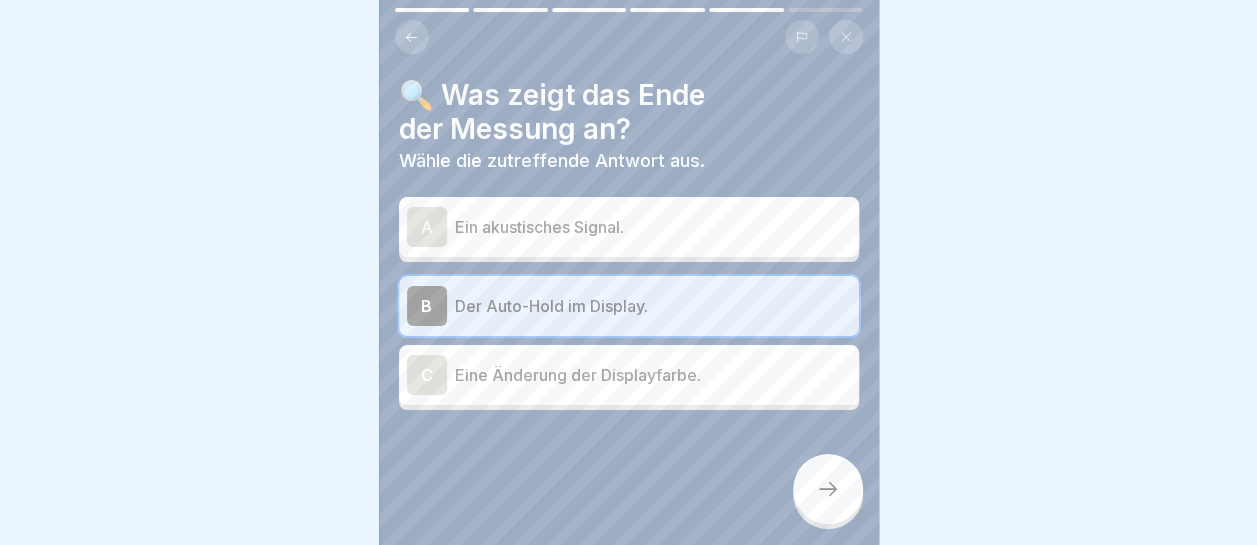click 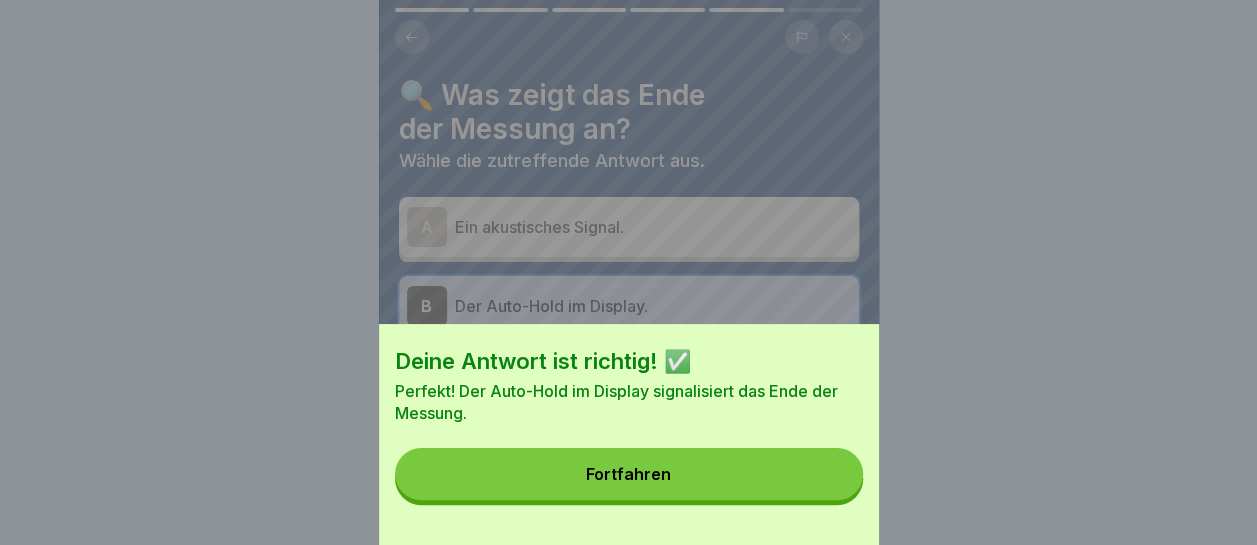 click on "Fortfahren" at bounding box center [629, 474] 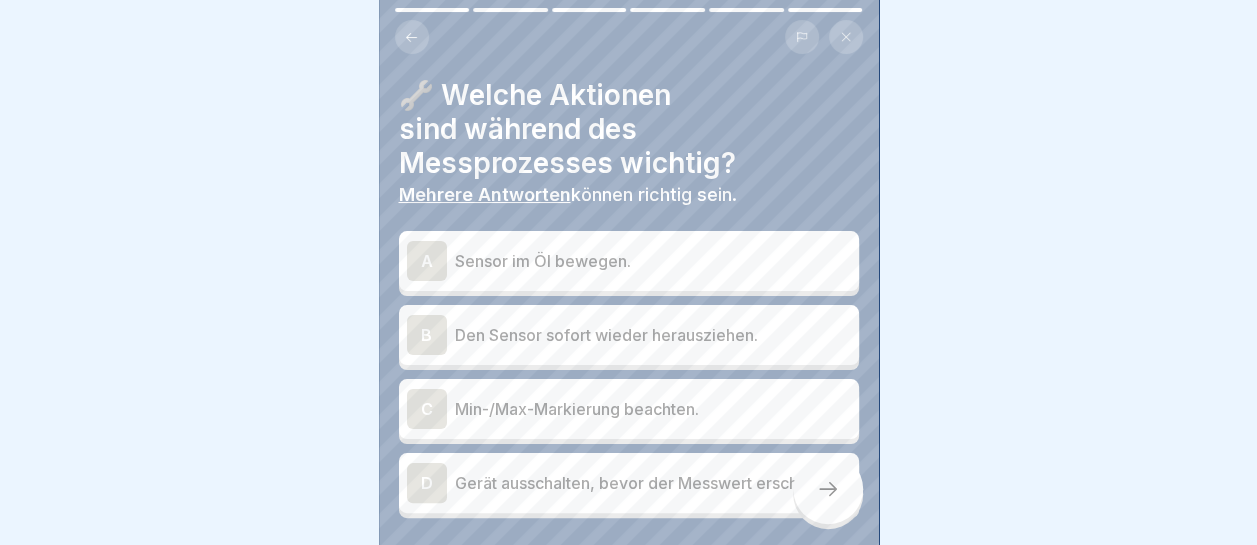 click on "Sensor im Öl bewegen." at bounding box center (653, 261) 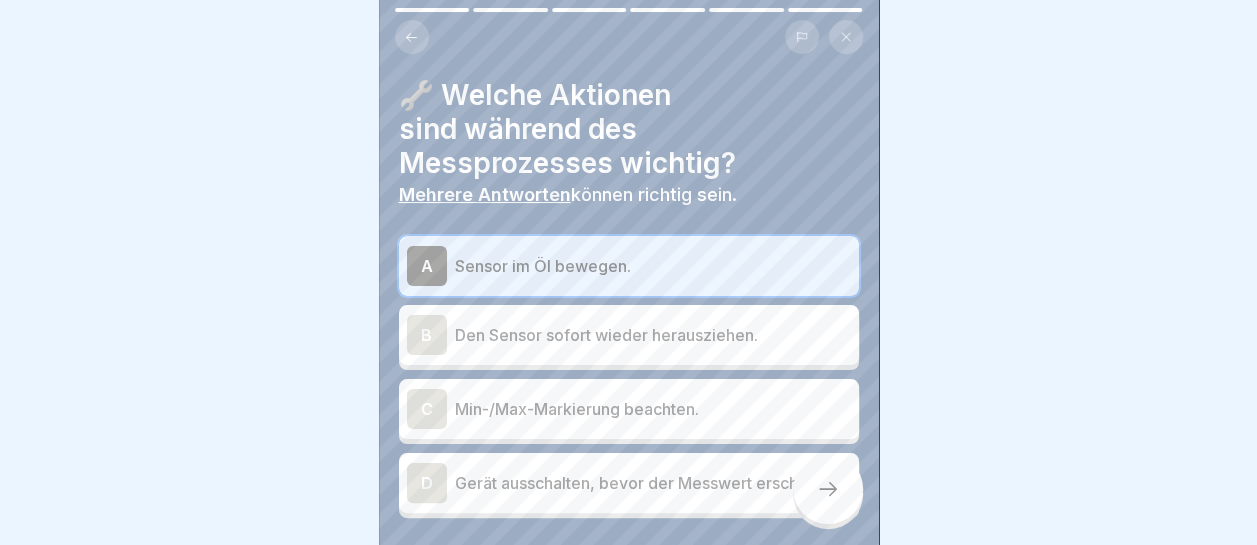 click on "Min-/Max-Markierung beachten." at bounding box center [653, 409] 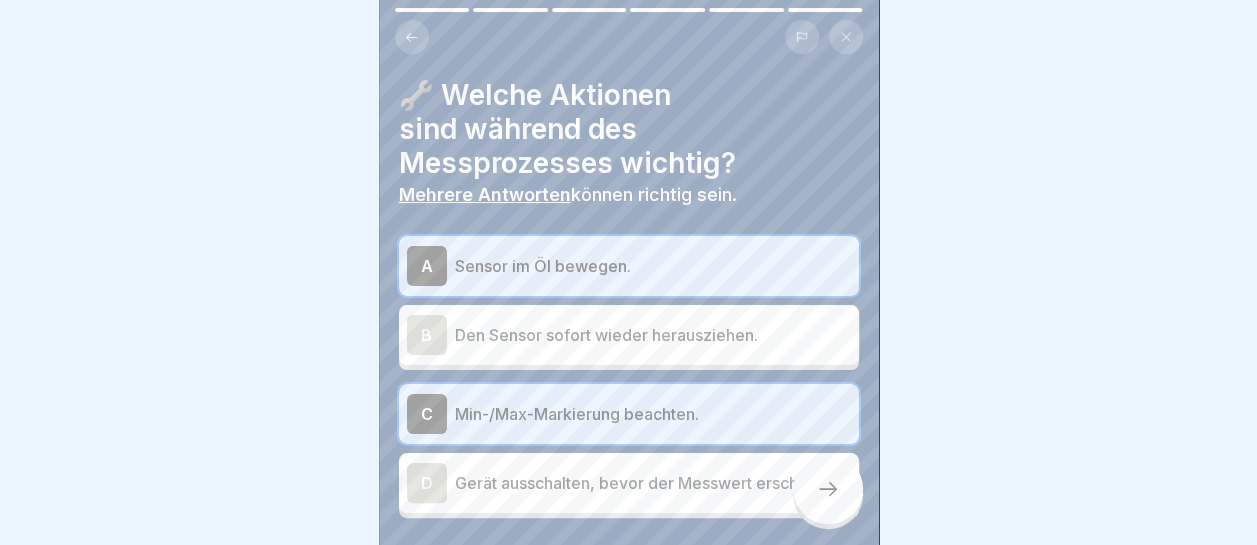 click 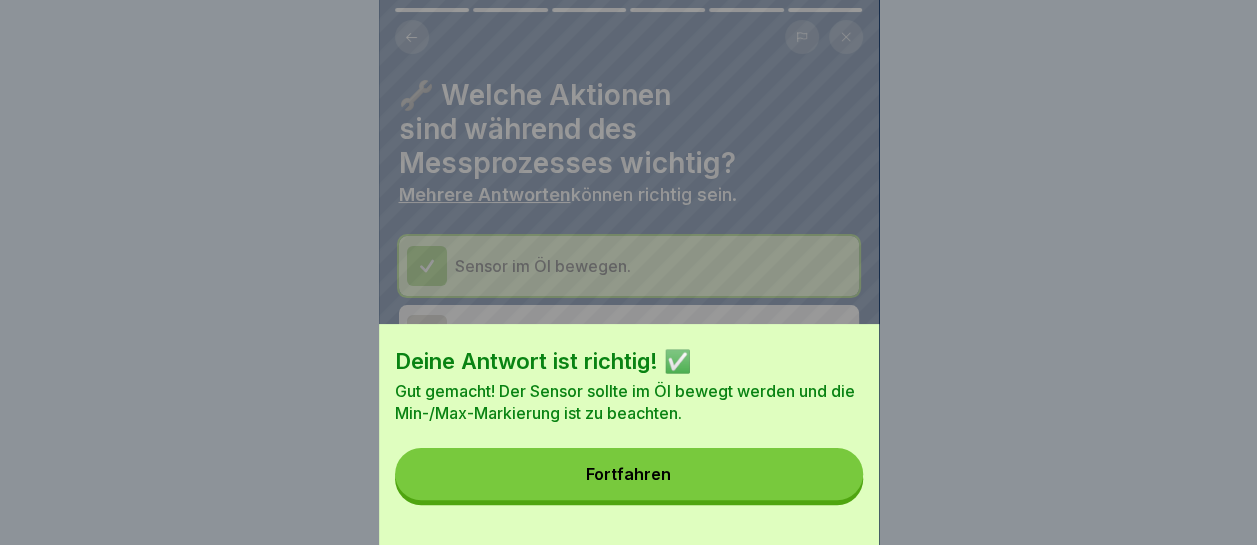 click on "Fortfahren" at bounding box center (629, 474) 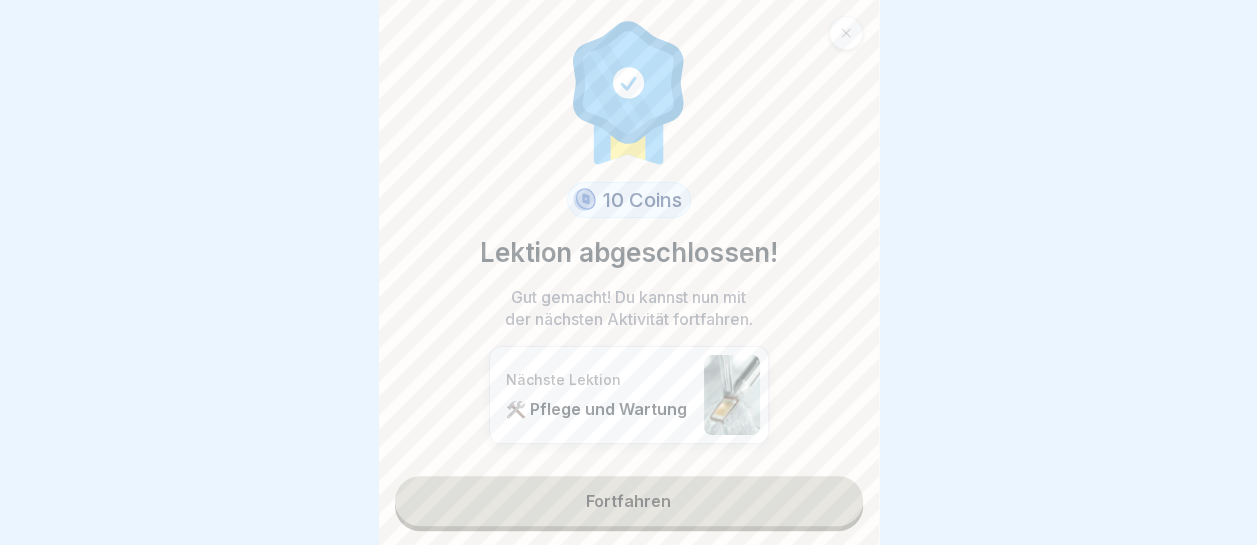 click on "Fortfahren" at bounding box center (629, 501) 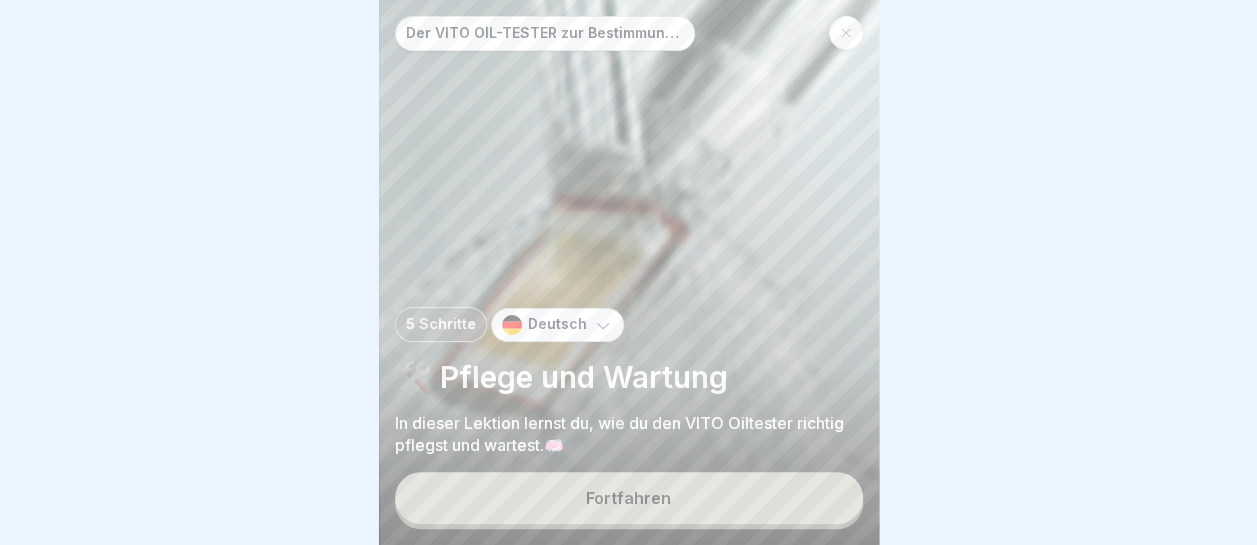 click on "Fortfahren" at bounding box center [629, 498] 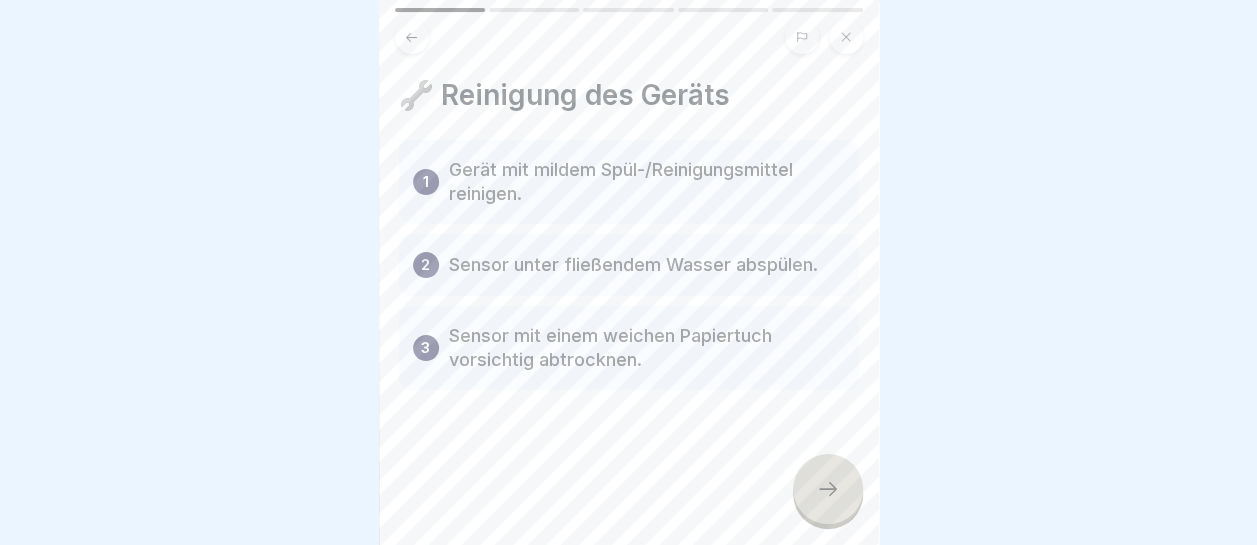 click at bounding box center (828, 489) 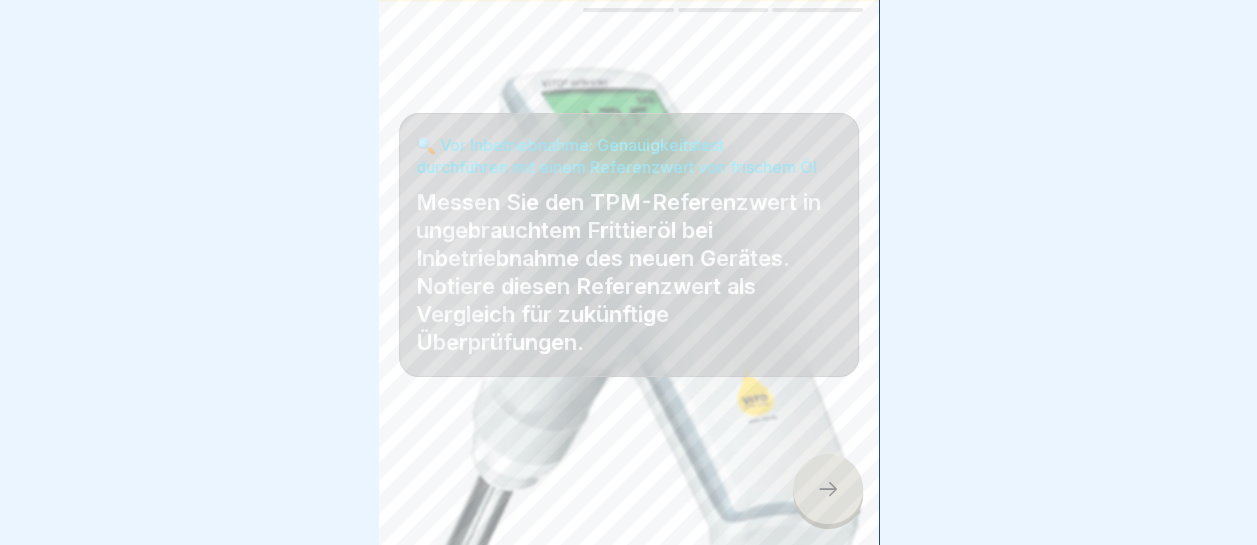click 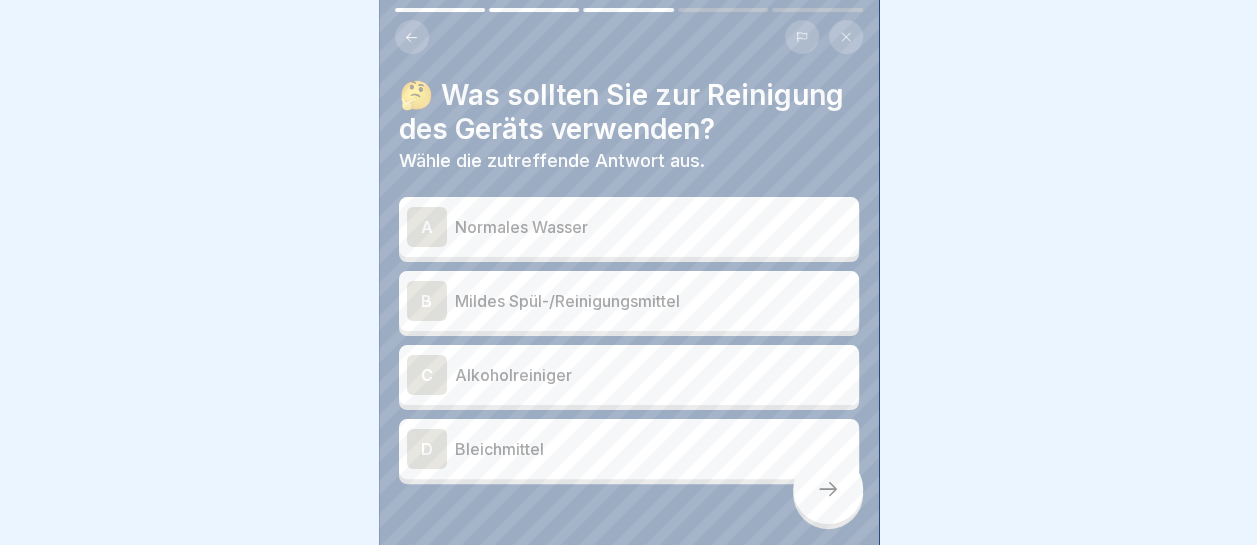 click on "Mildes Spül-/Reinigungsmittel" at bounding box center [653, 301] 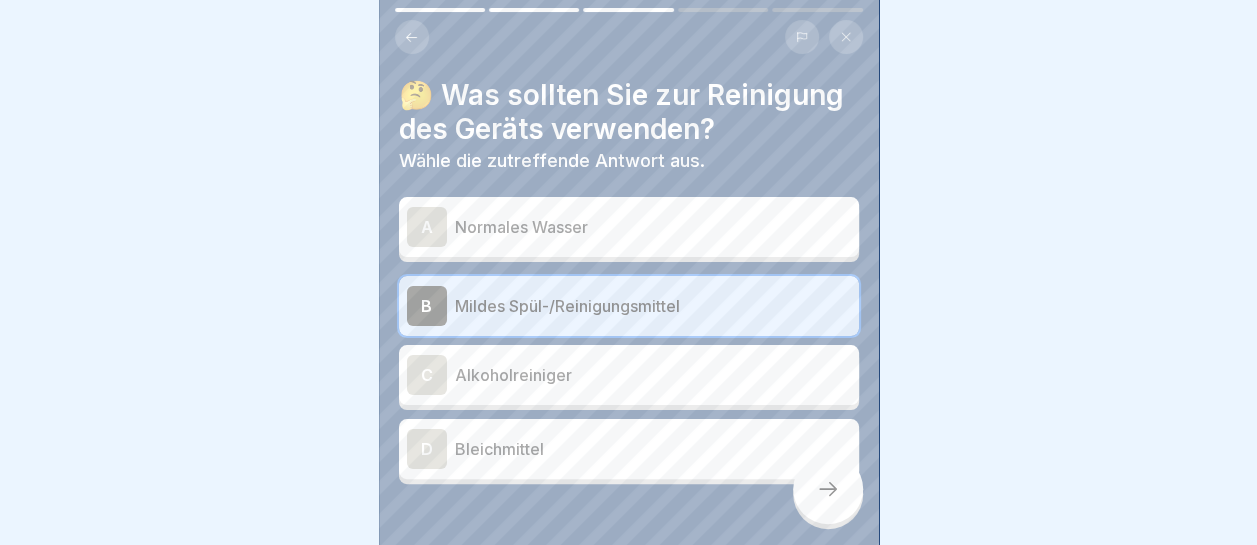 click 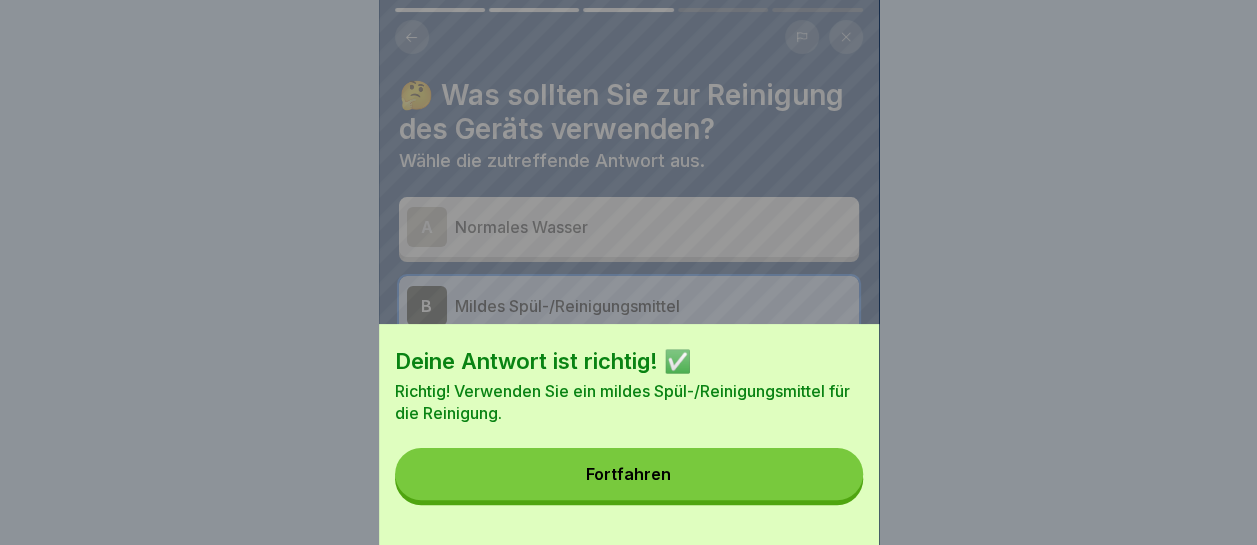 click on "Fortfahren" at bounding box center [629, 474] 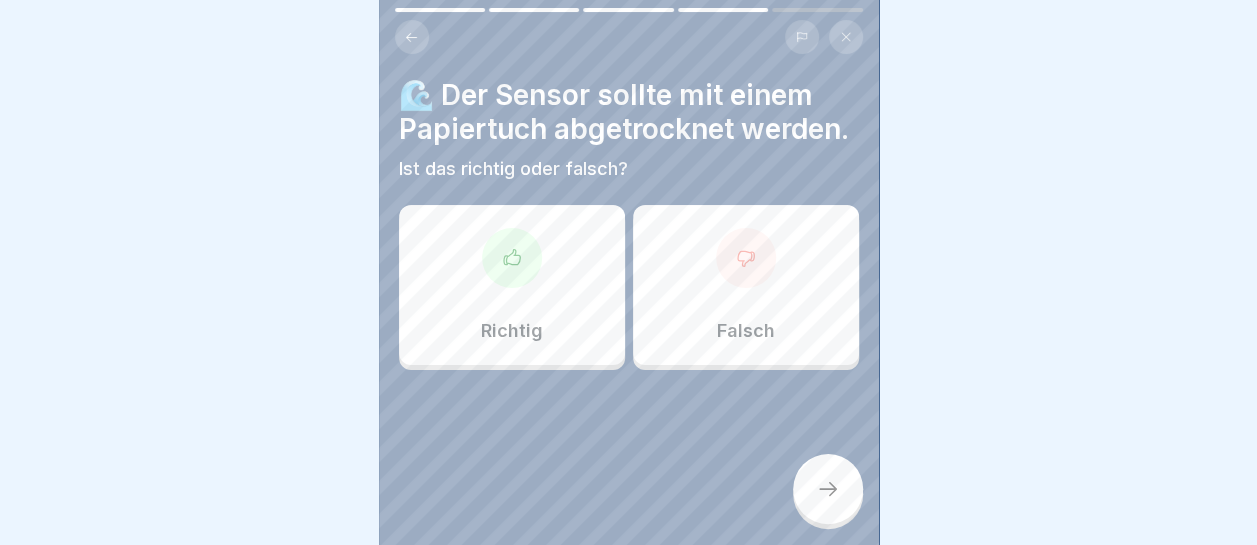 click on "Richtig" at bounding box center (512, 285) 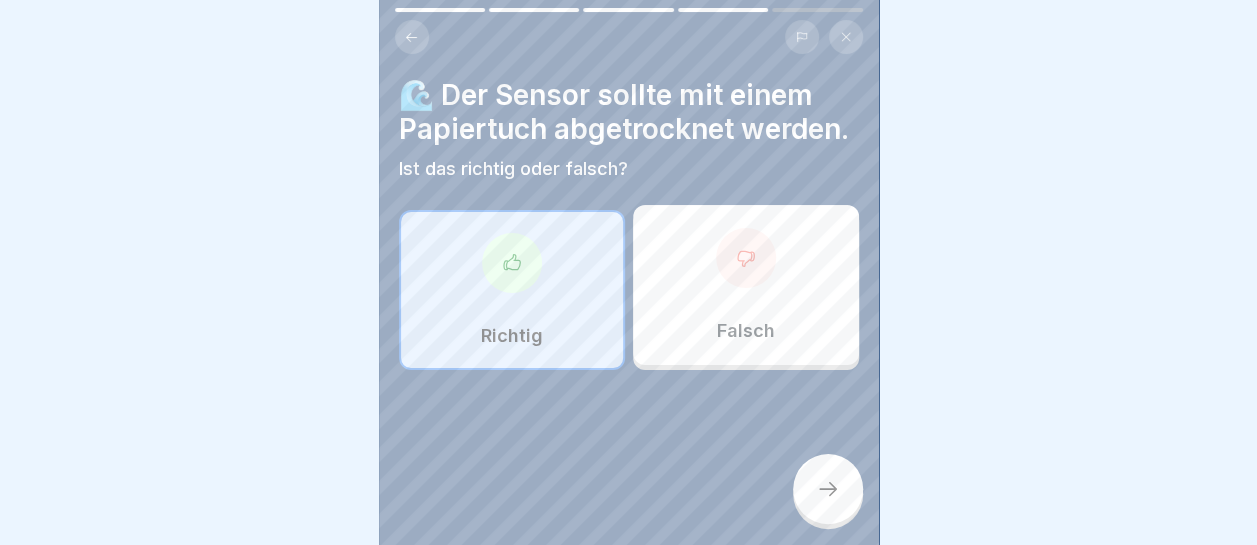 click 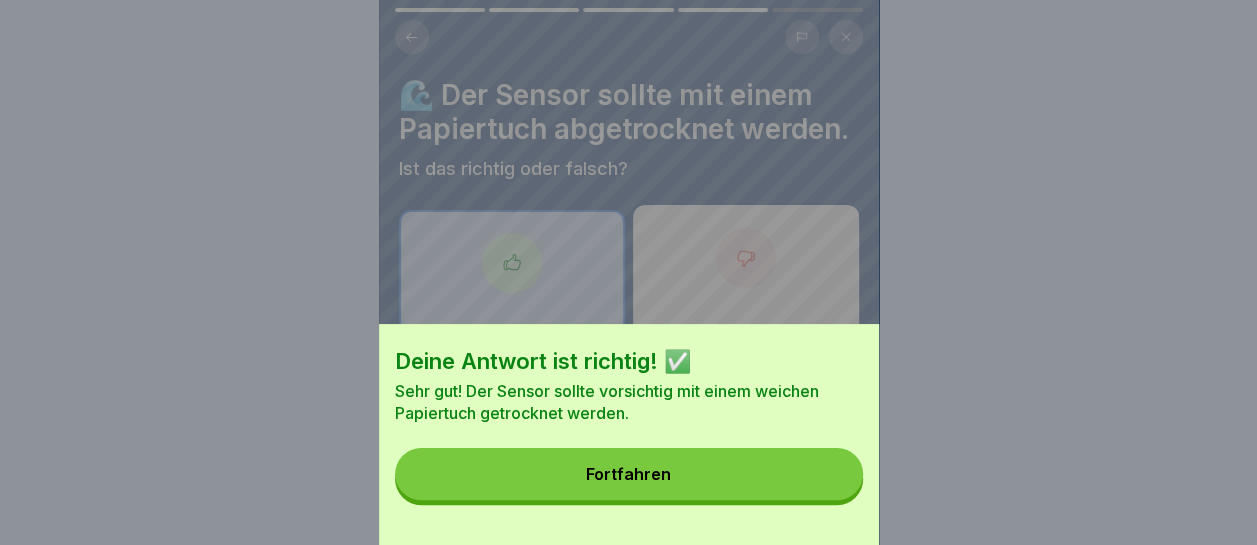 click on "Fortfahren" at bounding box center (629, 474) 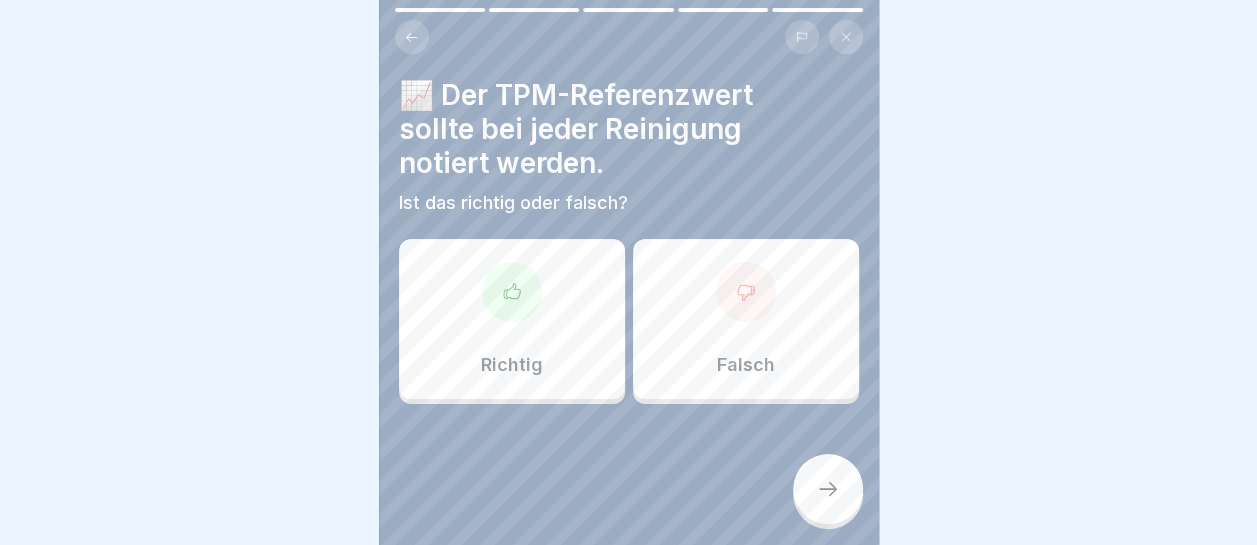 click 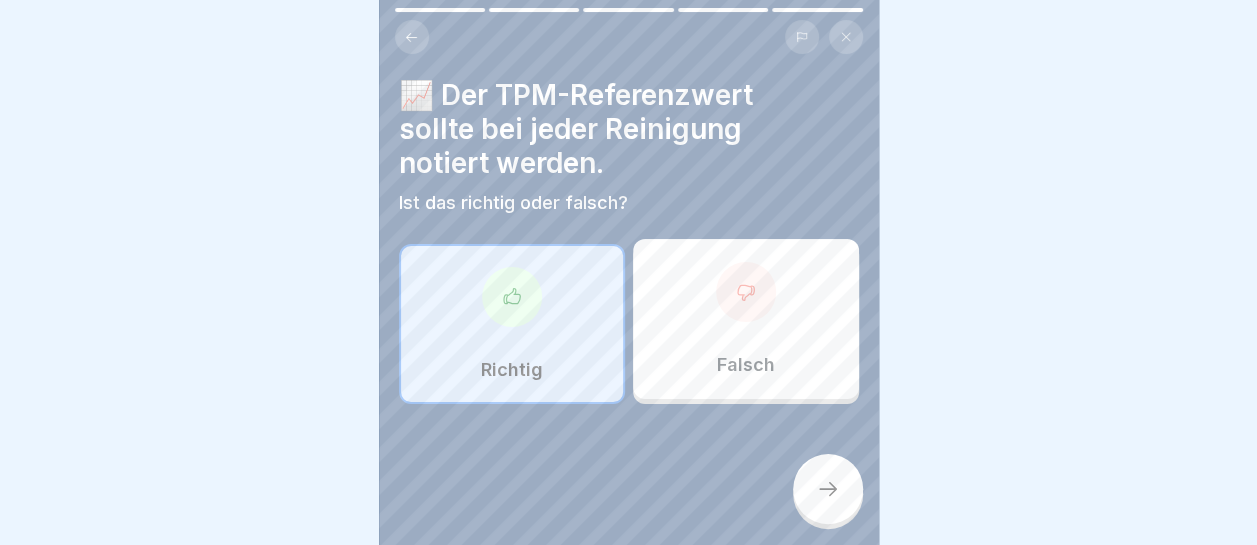click at bounding box center (828, 489) 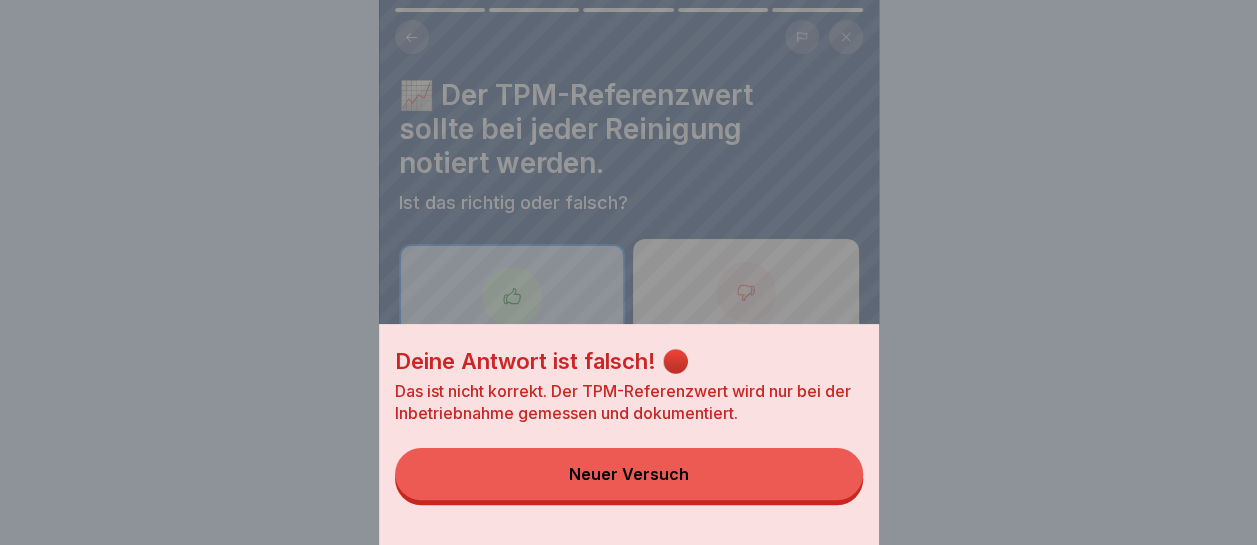 click on "Deine Antwort ist falsch!
🔴 Das ist nicht korrekt. Der TPM-Referenzwert wird nur bei der Inbetriebnahme gemessen und dokumentiert.   Neuer Versuch" at bounding box center (629, 272) 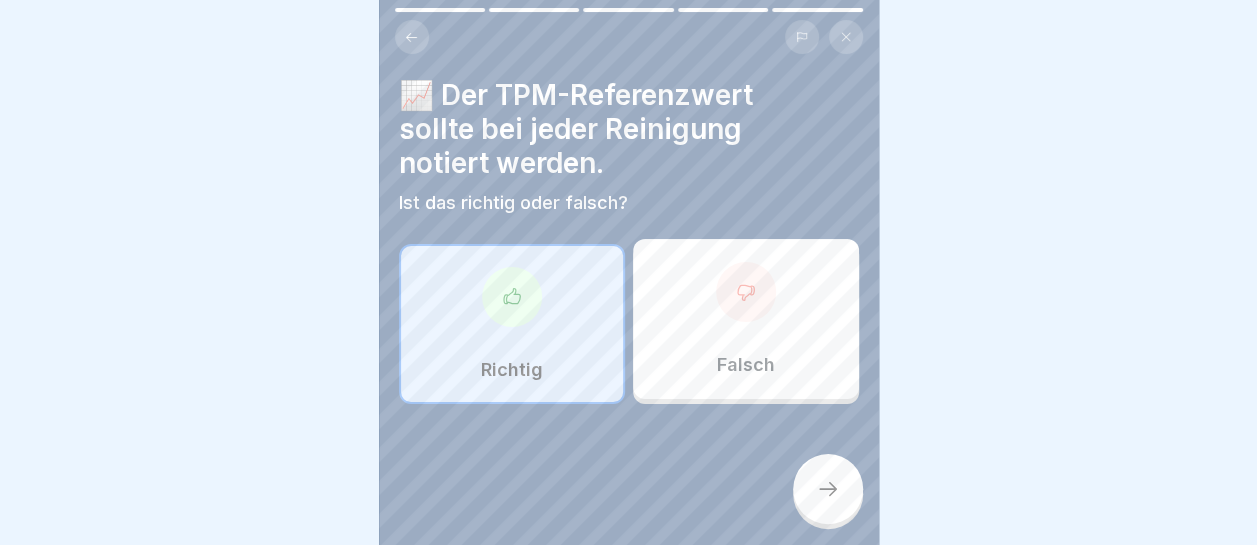 click on "Falsch" at bounding box center (746, 319) 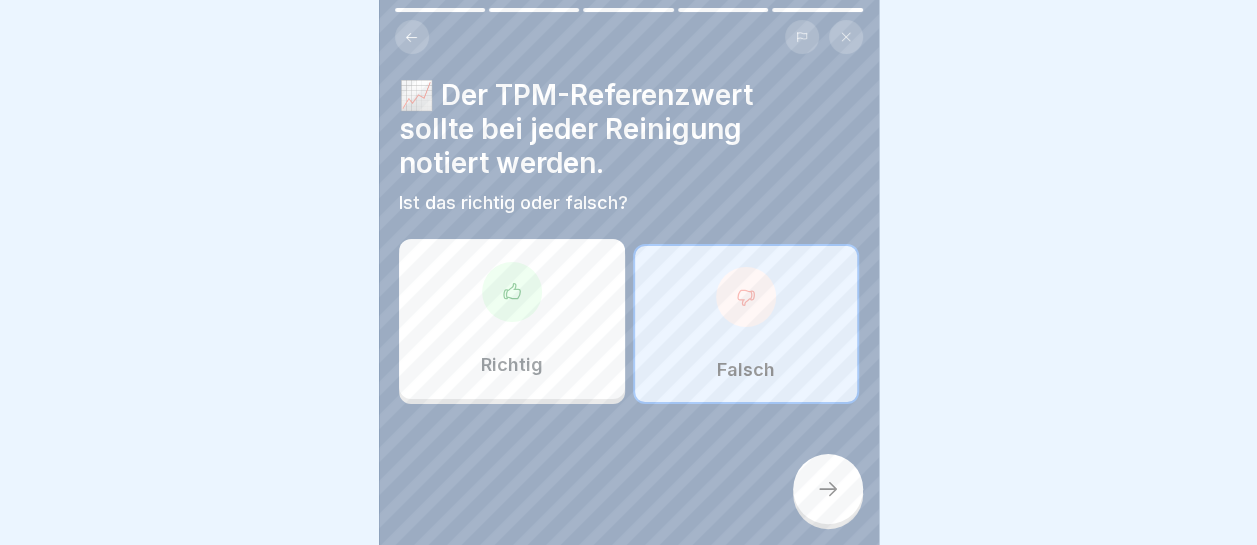 click at bounding box center (828, 489) 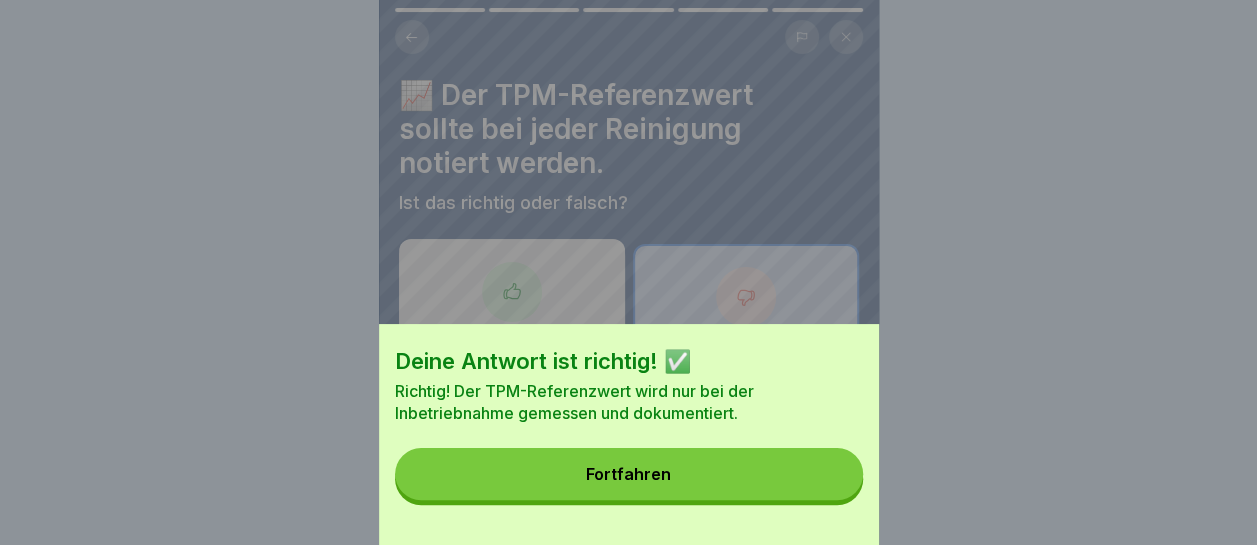 click on "Fortfahren" at bounding box center (629, 474) 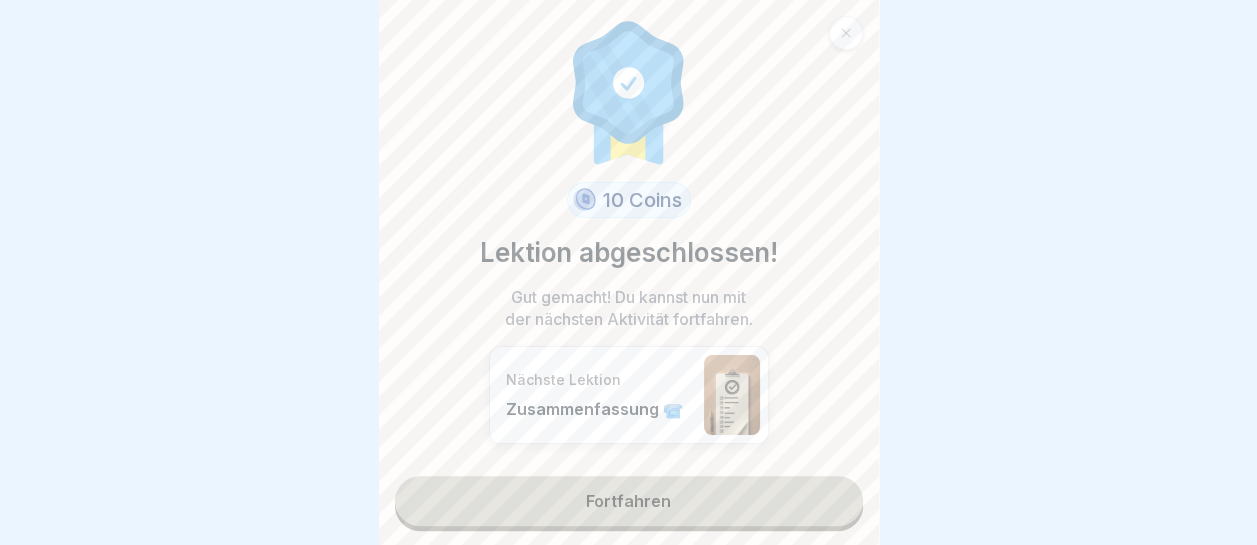 click on "Fortfahren" at bounding box center (629, 501) 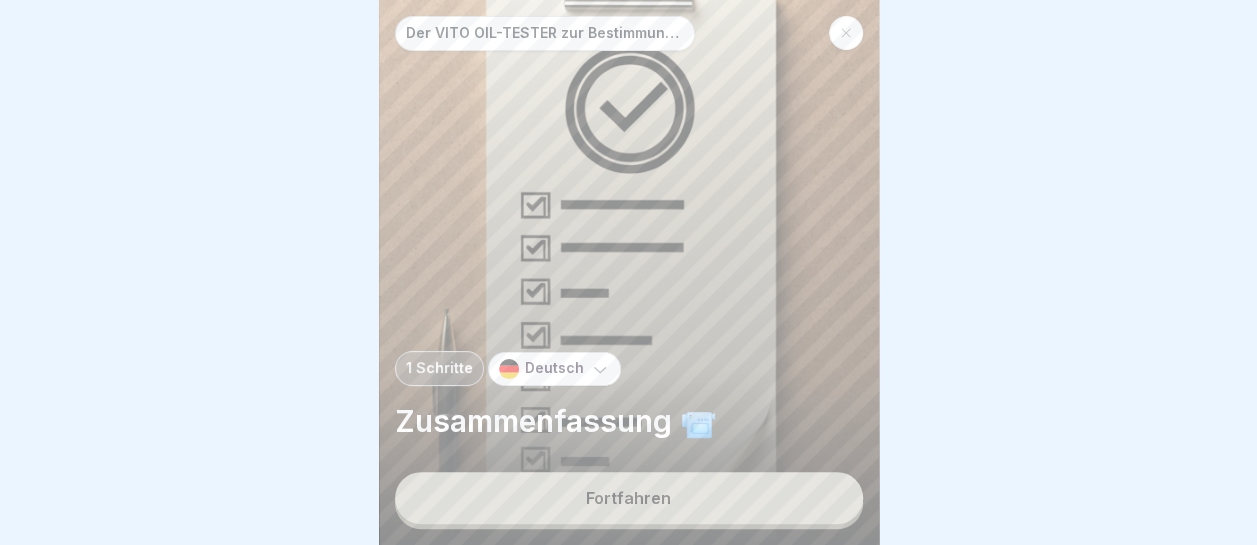 click on "Fortfahren" at bounding box center (629, 498) 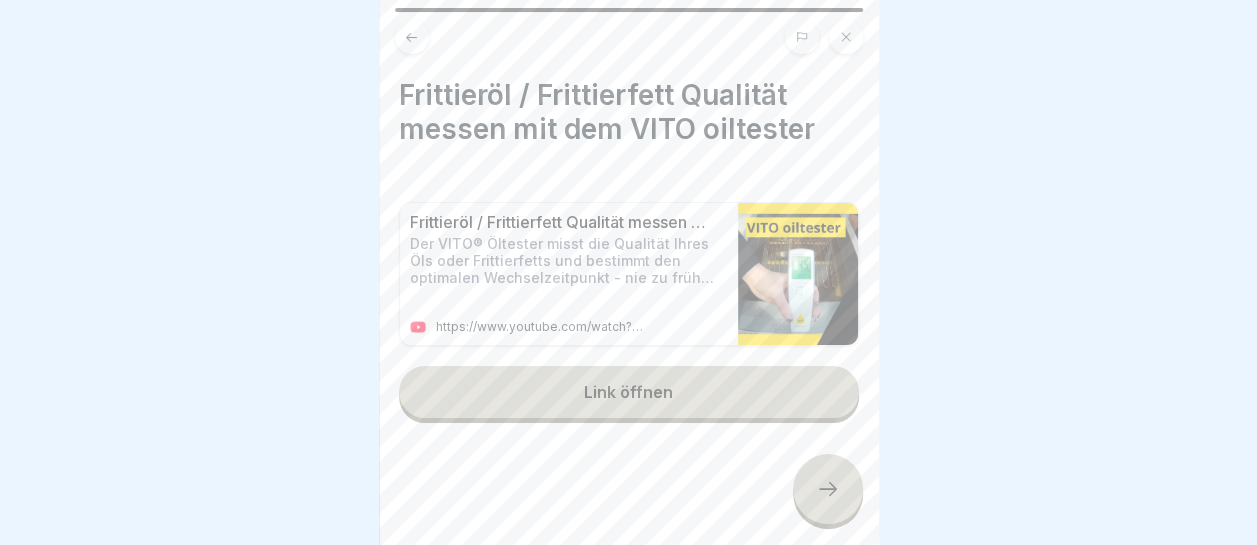 click on "Link öffnen" at bounding box center (629, 392) 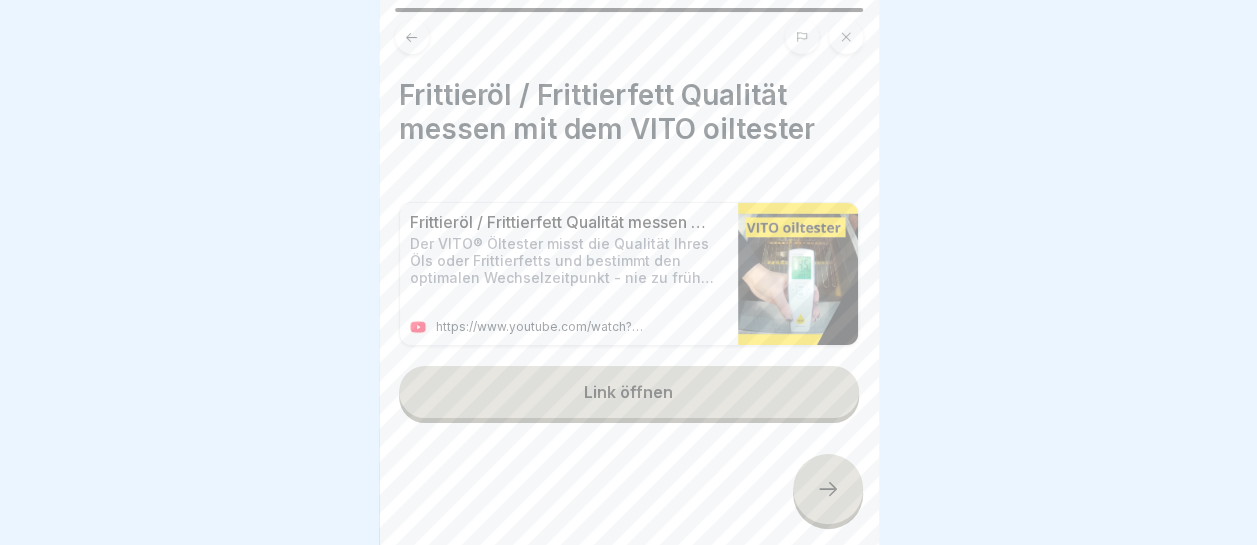 click 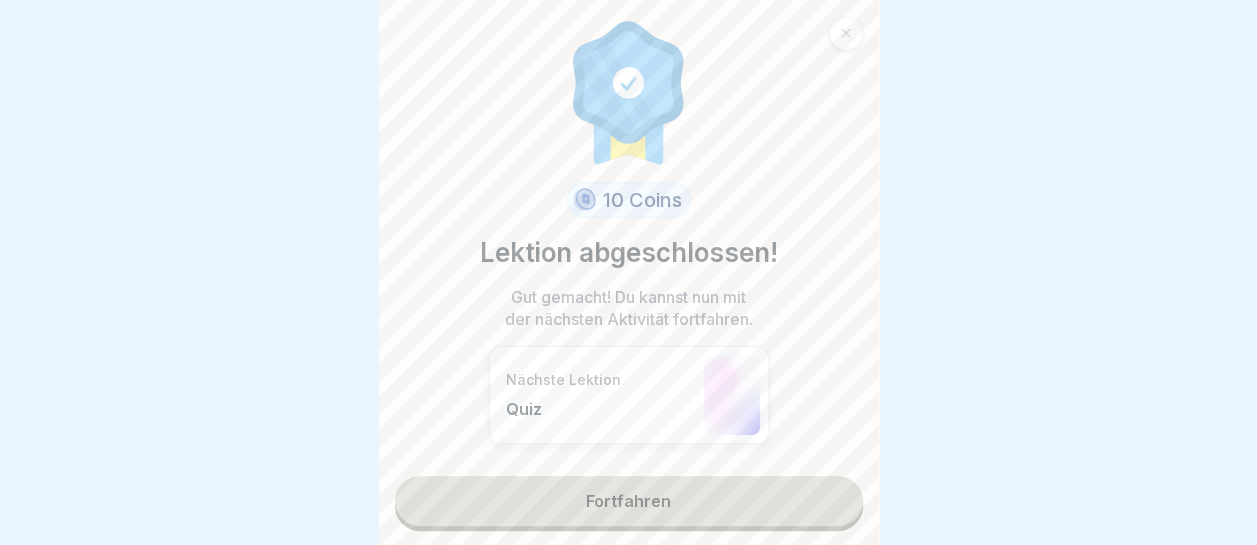 click on "Fortfahren" at bounding box center [629, 501] 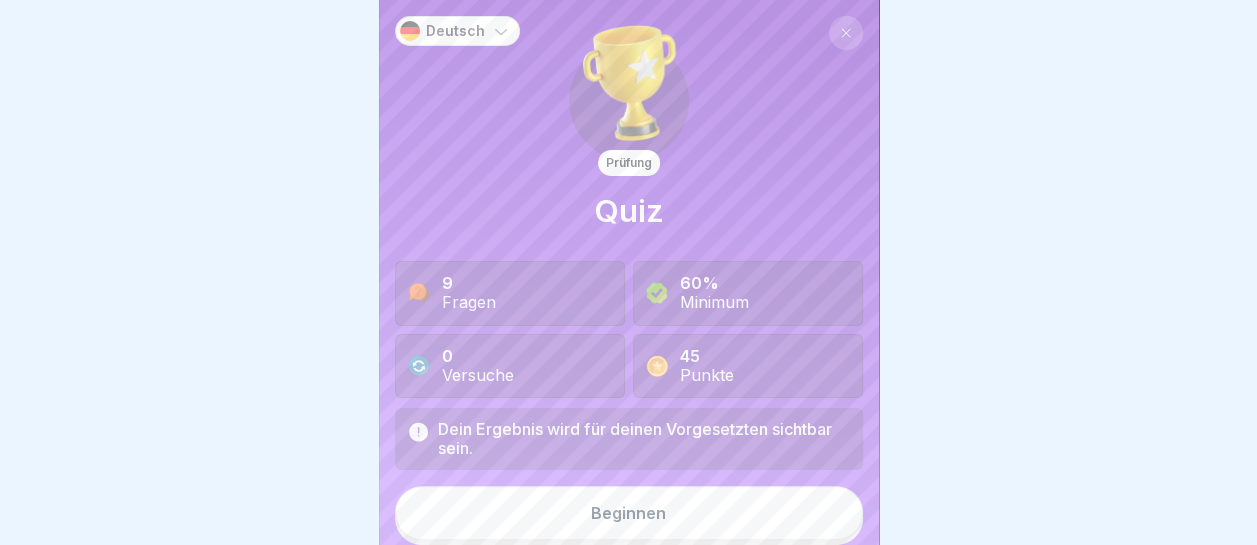 click on "Beginnen" at bounding box center [629, 513] 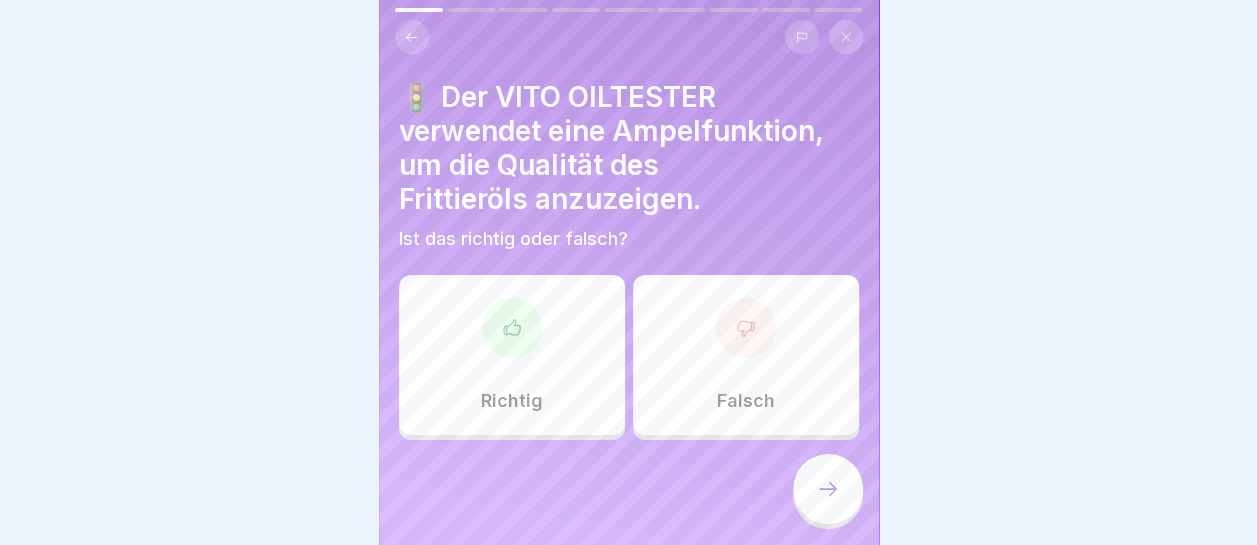 click on "Richtig" at bounding box center [512, 355] 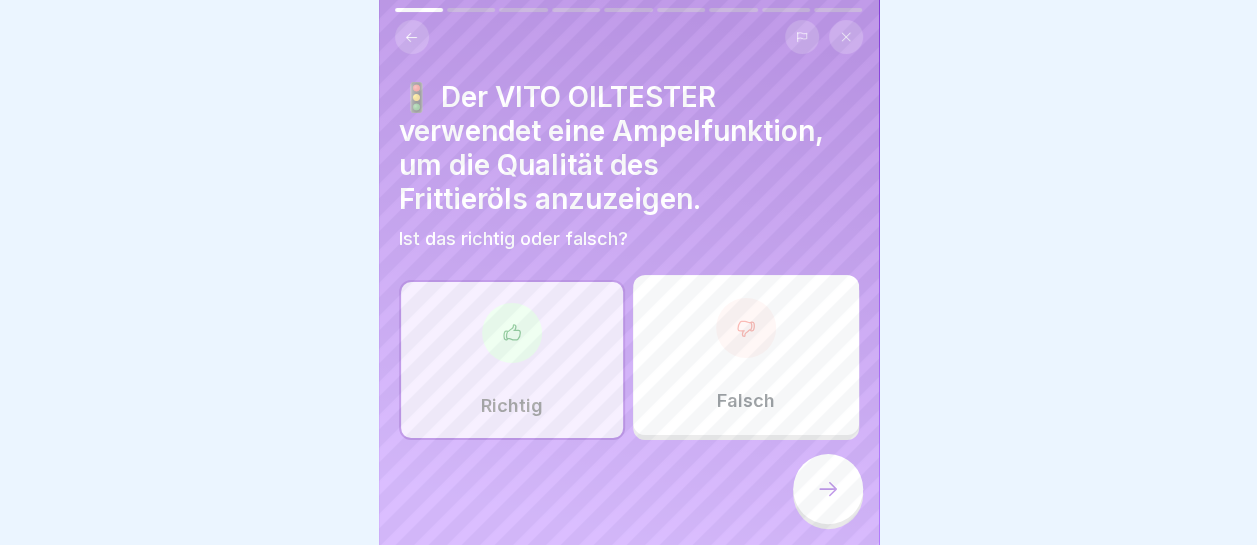 click 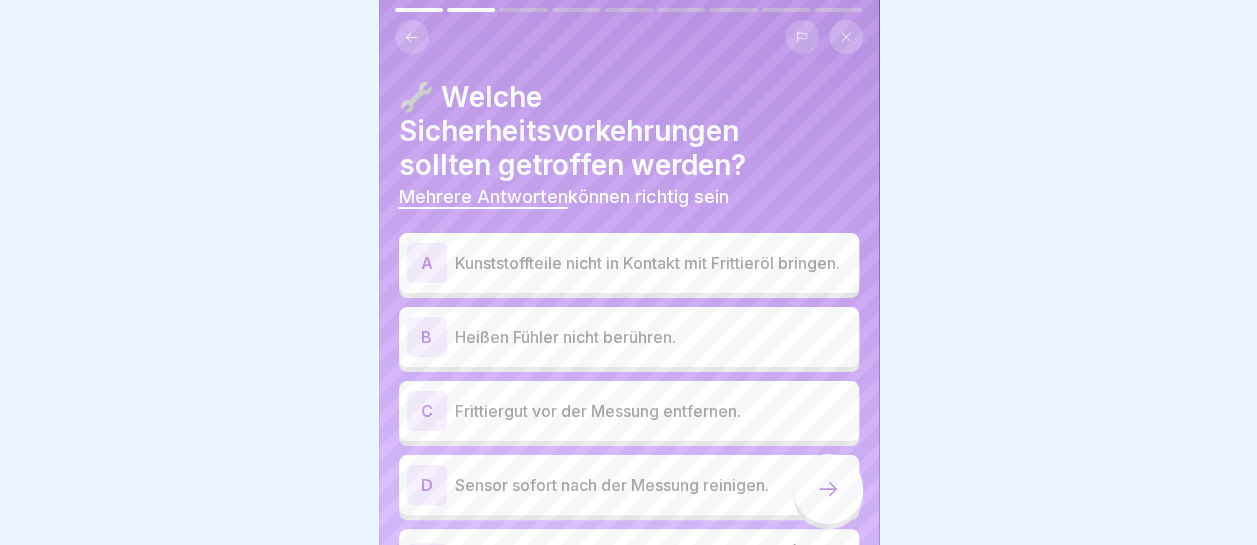click on "Kunststoffteile nicht in Kontakt mit Frittieröl bringen." at bounding box center (653, 263) 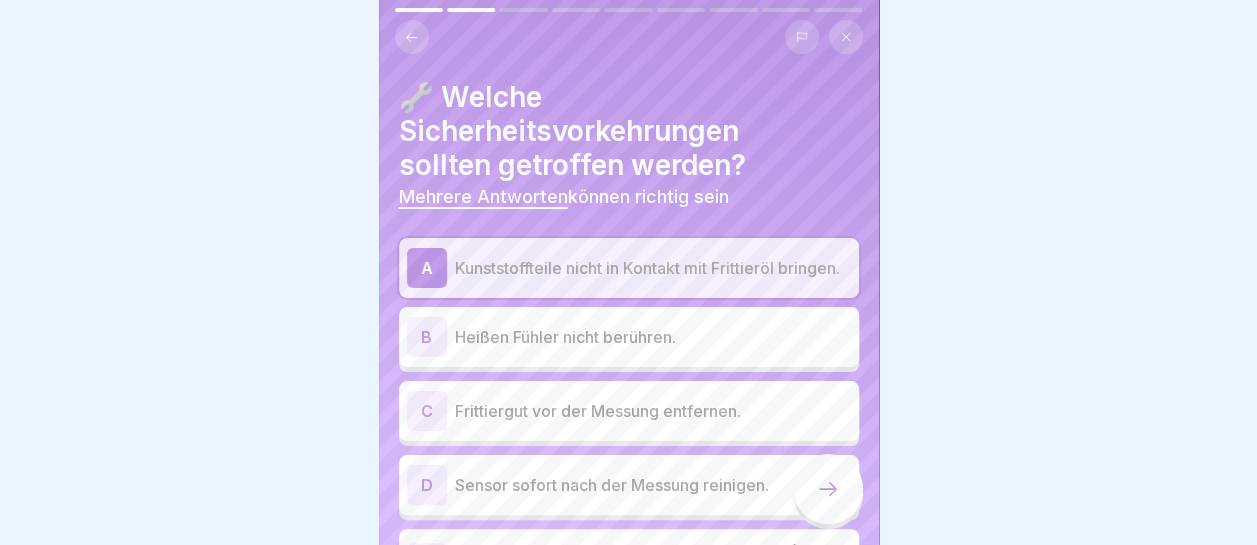click on "Heißen Fühler nicht berühren." at bounding box center (653, 337) 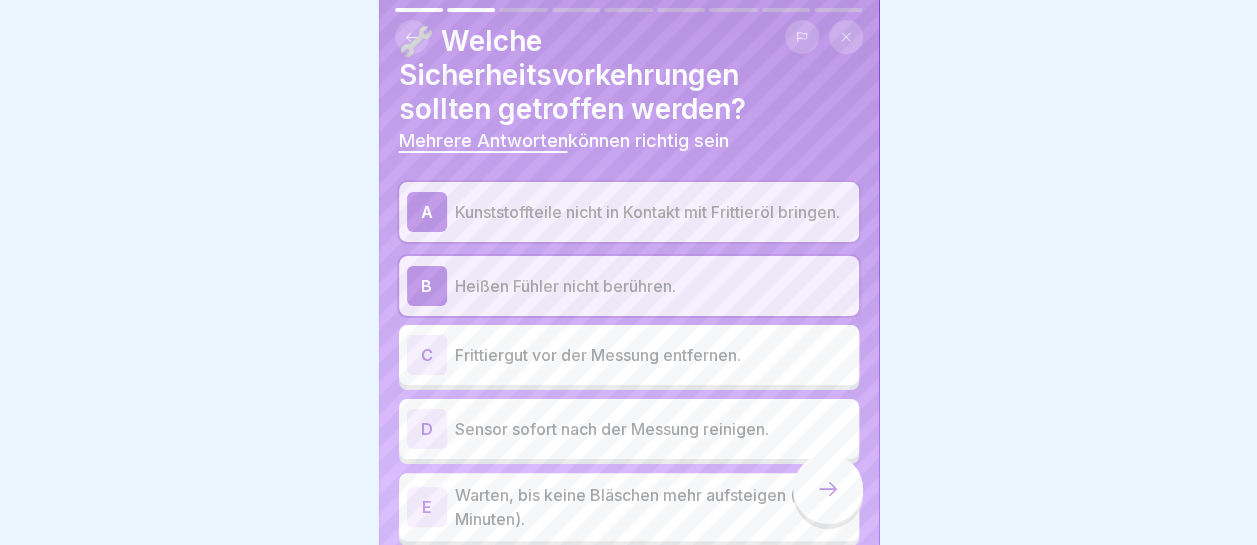 scroll, scrollTop: 100, scrollLeft: 0, axis: vertical 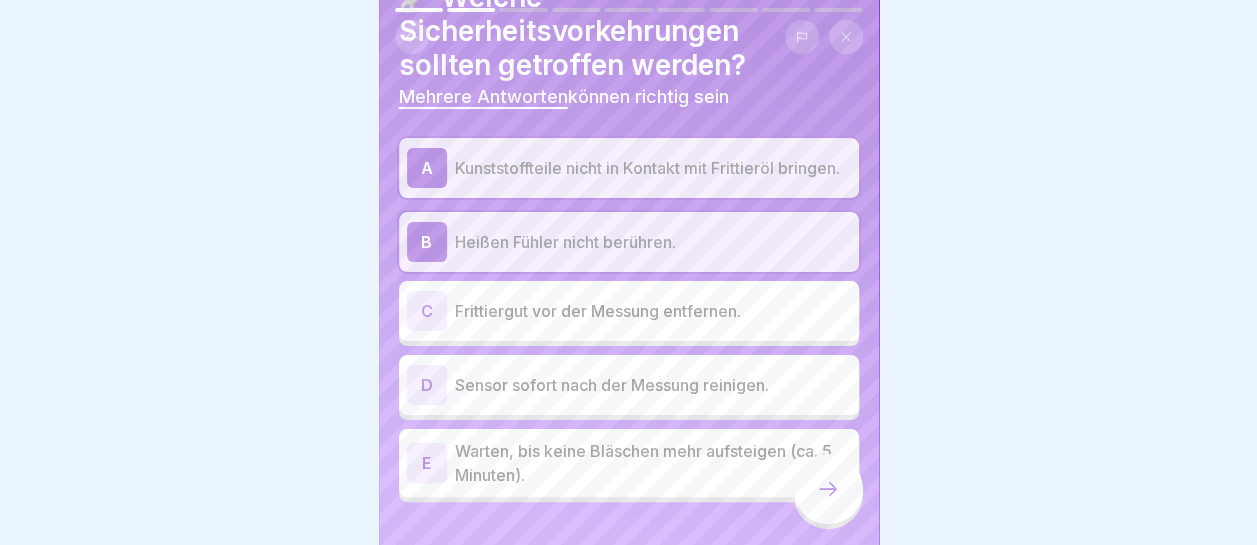 click on "Frittiergut vor der Messung entfernen." at bounding box center (653, 311) 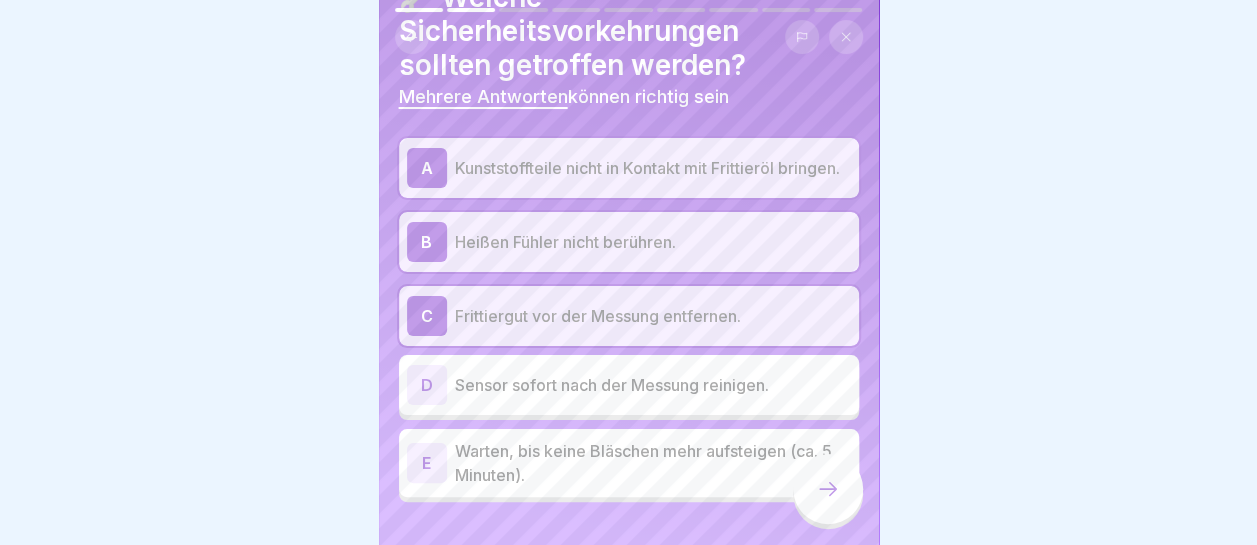 click on "Warten, bis keine Bläschen mehr aufsteigen (ca. 5 Minuten)." at bounding box center (653, 463) 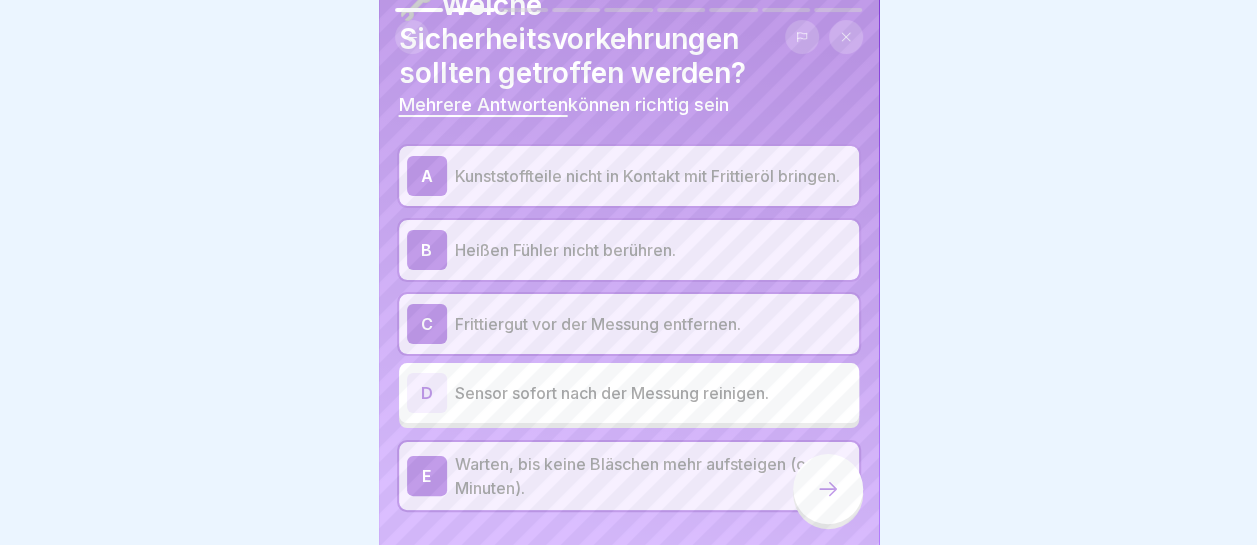 scroll, scrollTop: 100, scrollLeft: 0, axis: vertical 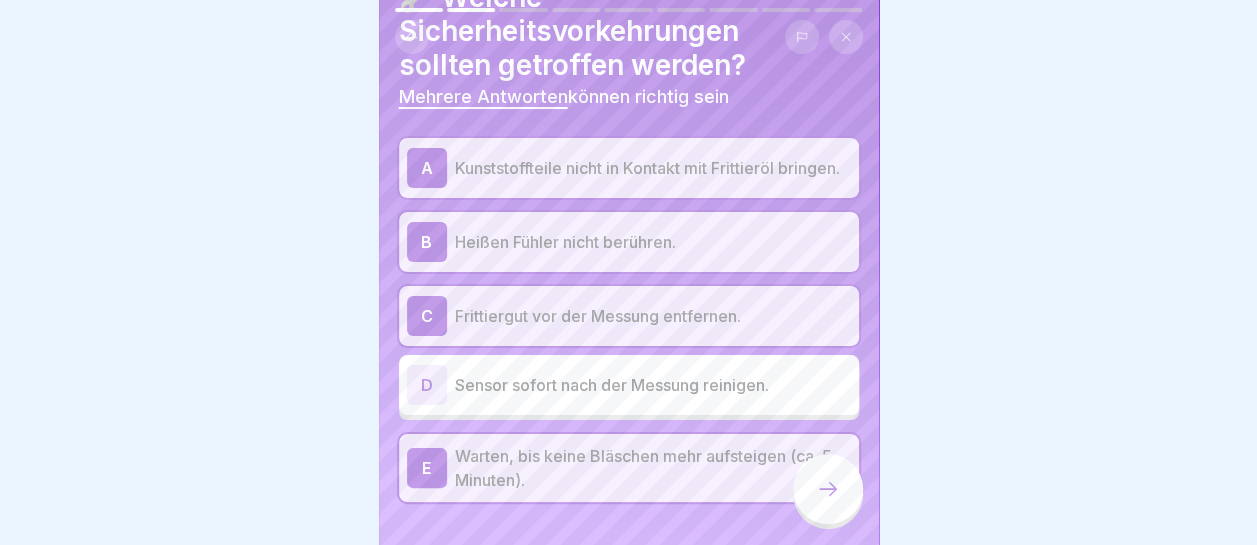 click on "Warten, bis keine Bläschen mehr aufsteigen (ca. 5 Minuten)." at bounding box center [653, 468] 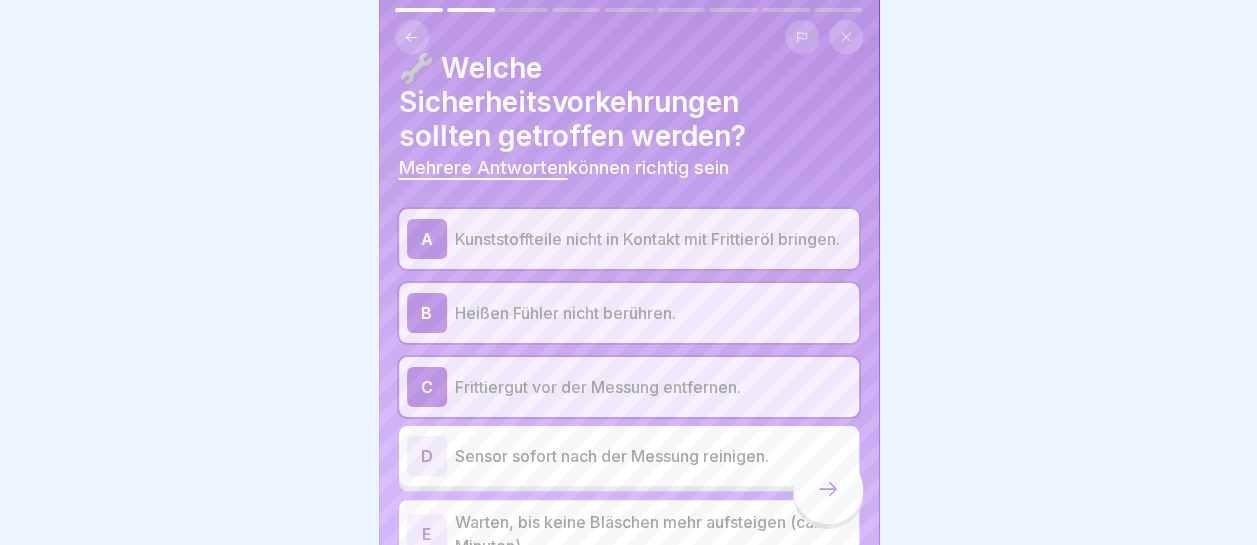 scroll, scrollTop: 0, scrollLeft: 0, axis: both 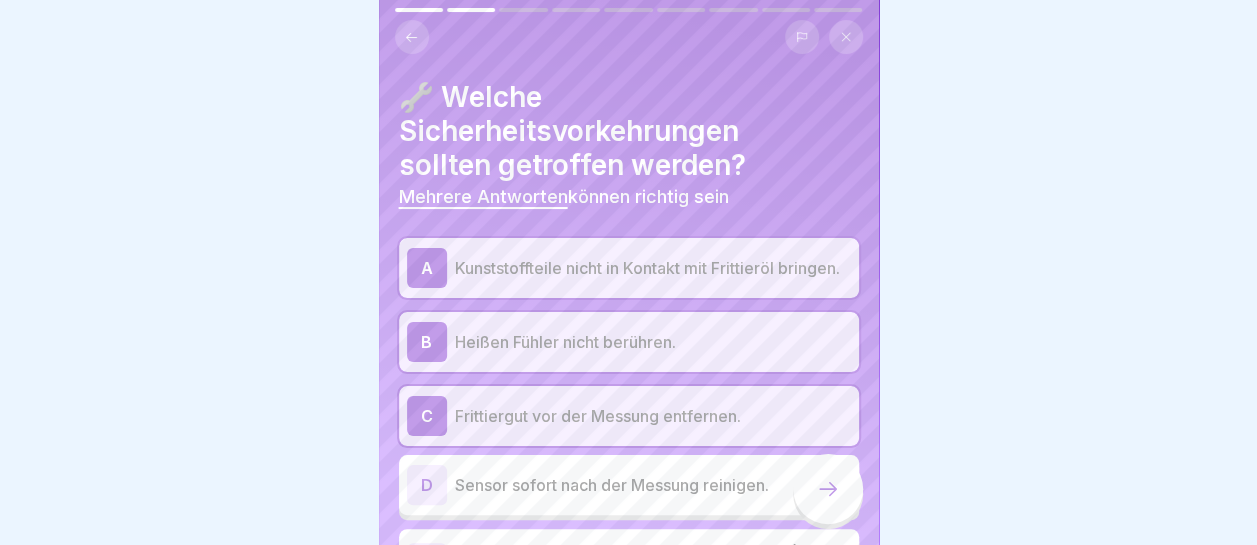 click on "Frittiergut vor der Messung entfernen." at bounding box center (653, 416) 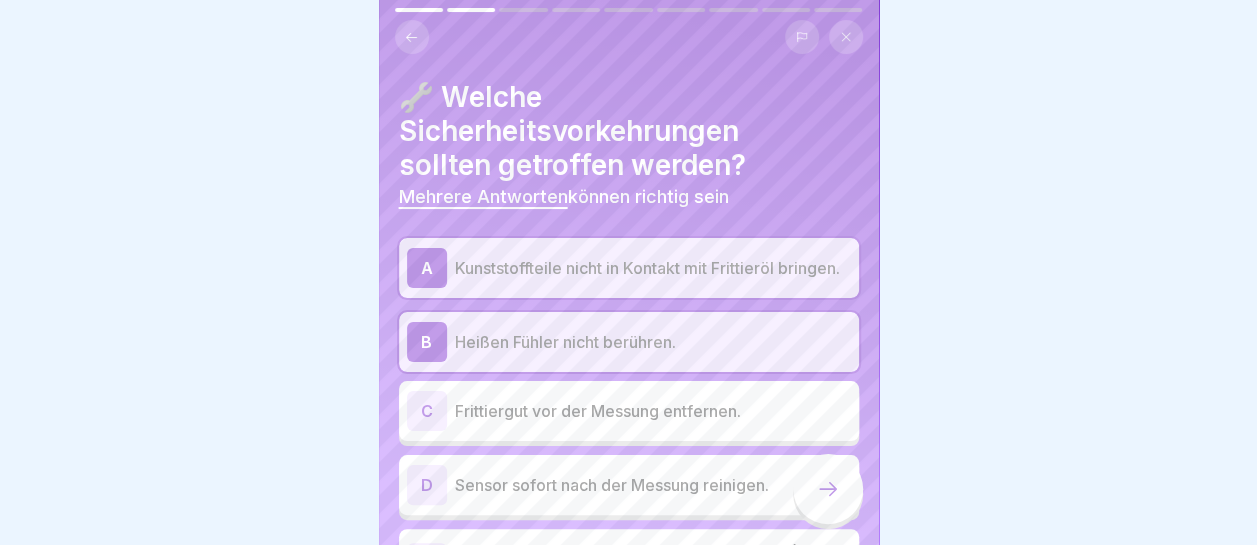 scroll, scrollTop: 0, scrollLeft: 0, axis: both 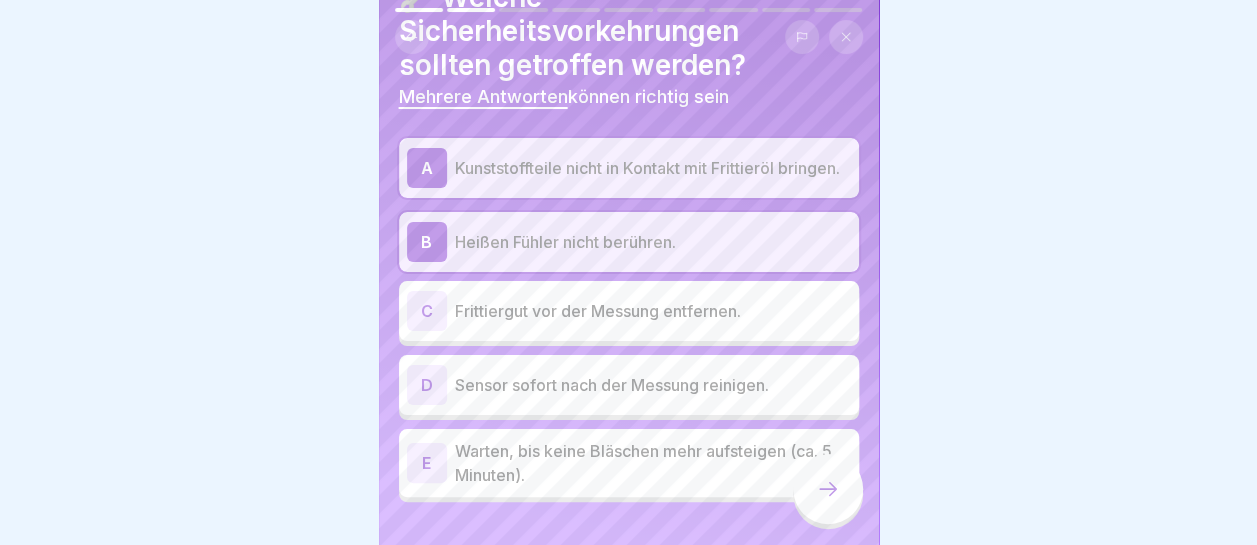 click at bounding box center (828, 489) 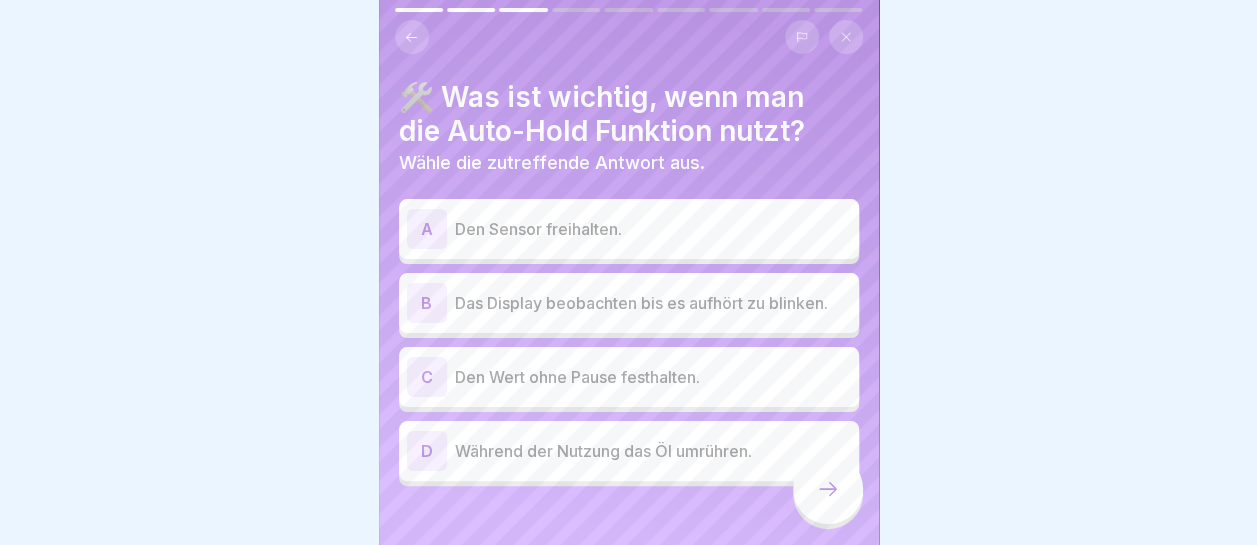 click on "Das Display beobachten bis es aufhört zu blinken." at bounding box center (653, 303) 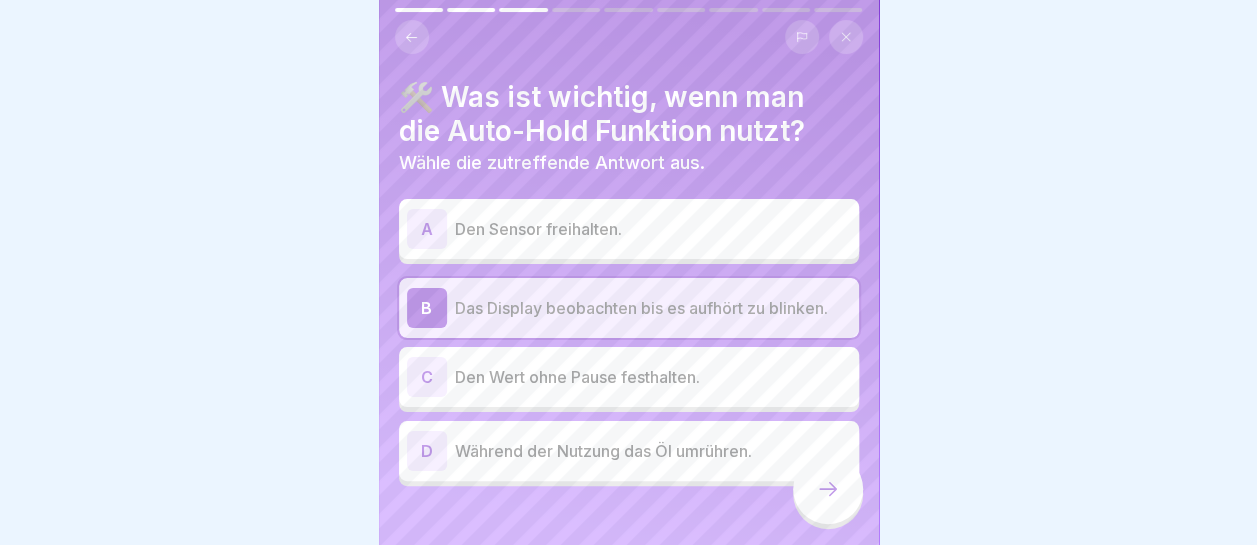 click 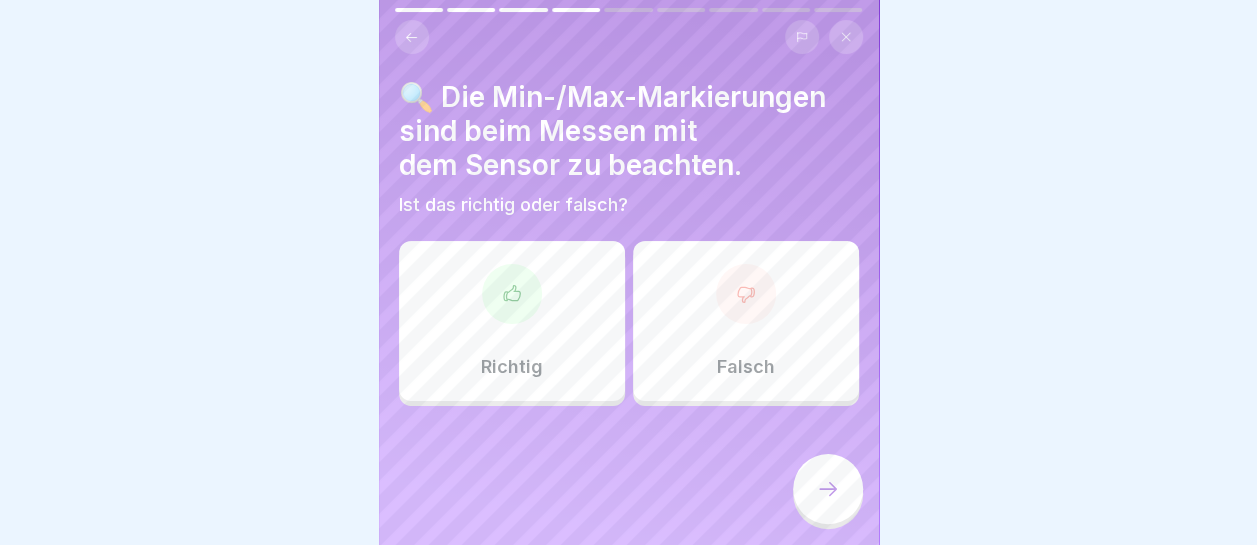 click on "Richtig" at bounding box center (512, 321) 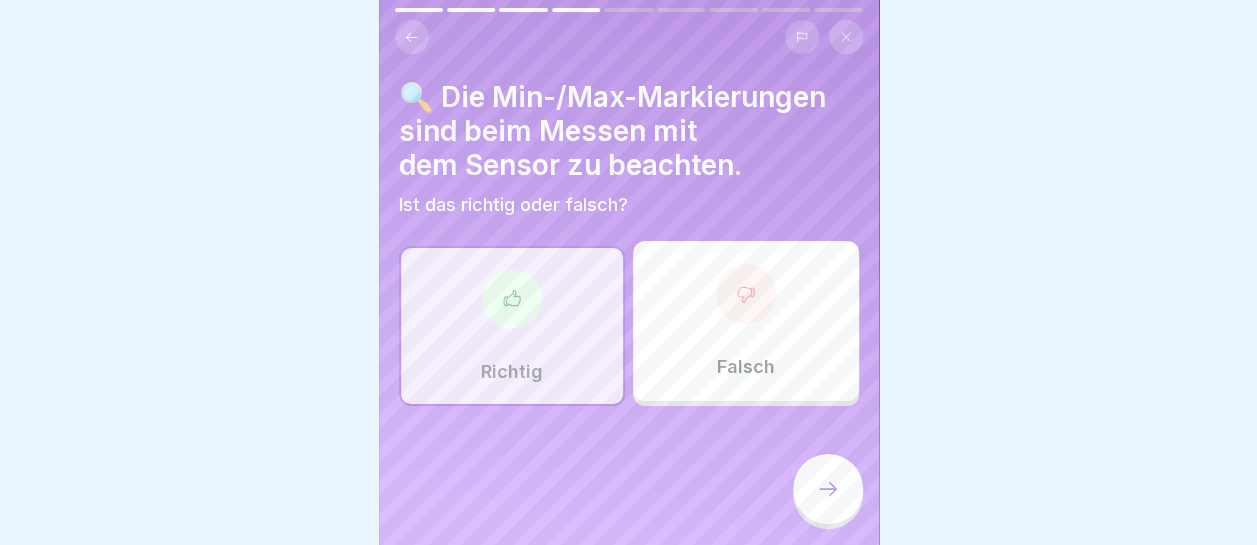 click 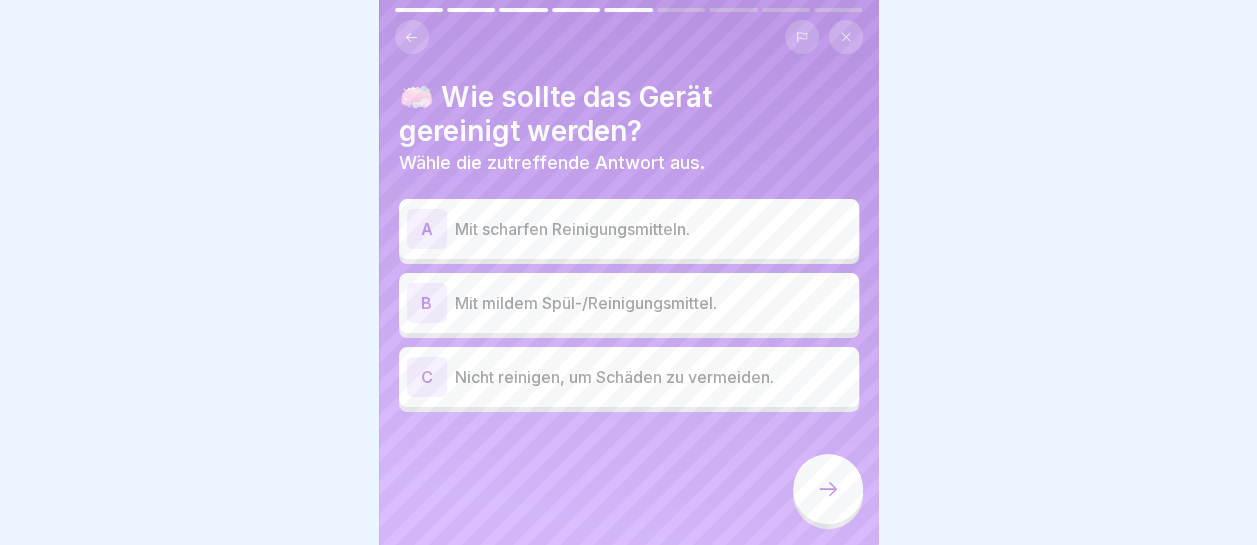 click on "Mit mildem Spül-/Reinigungsmittel." at bounding box center [653, 303] 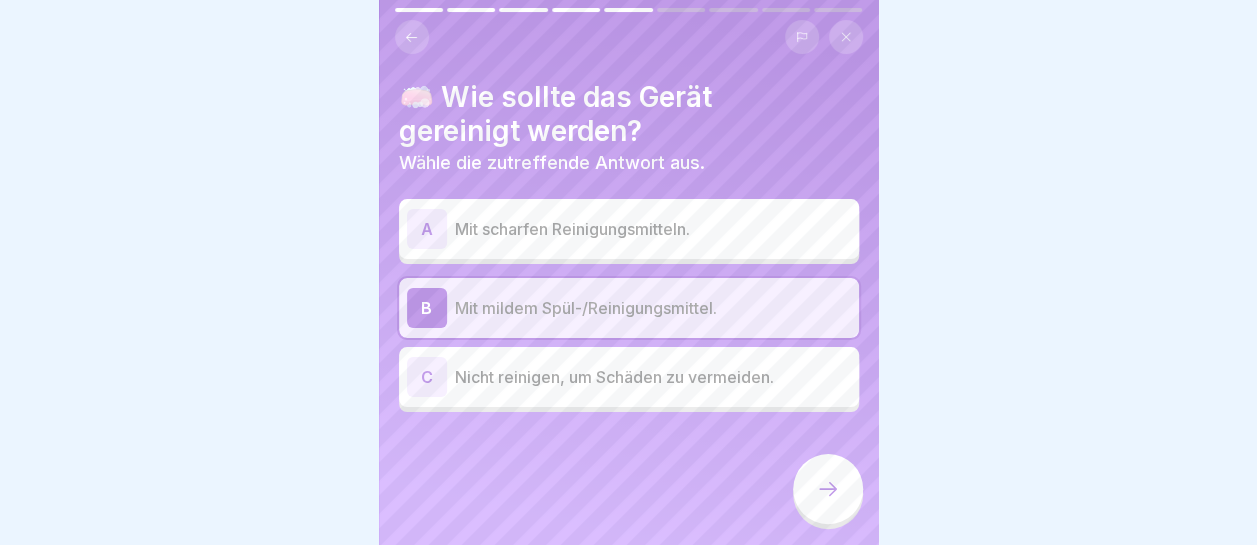 click 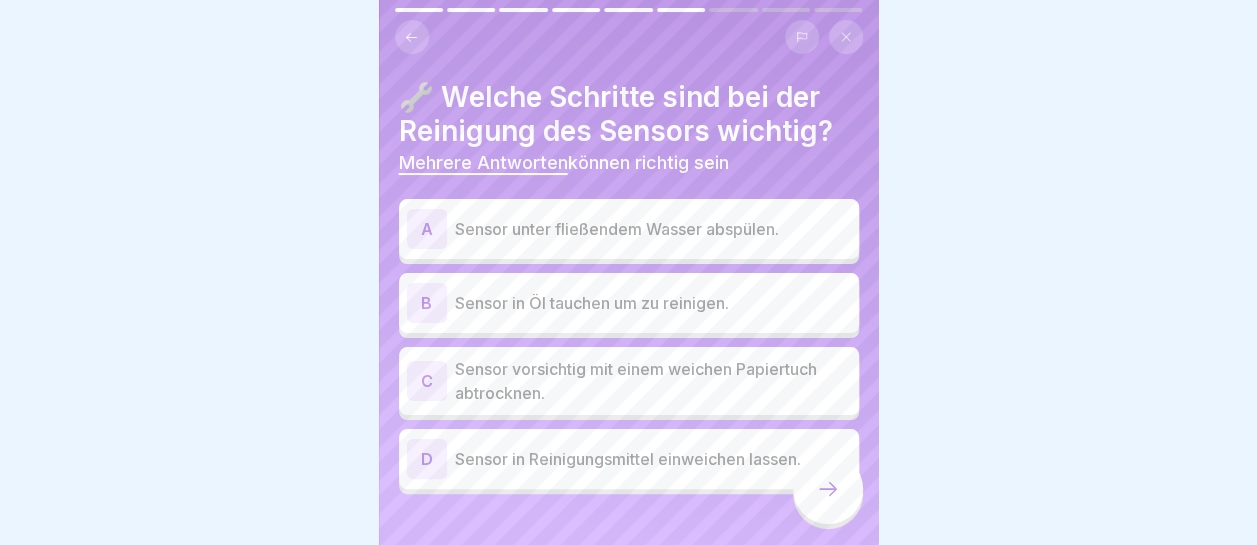 click on "Sensor unter fließendem Wasser abspülen." at bounding box center (653, 229) 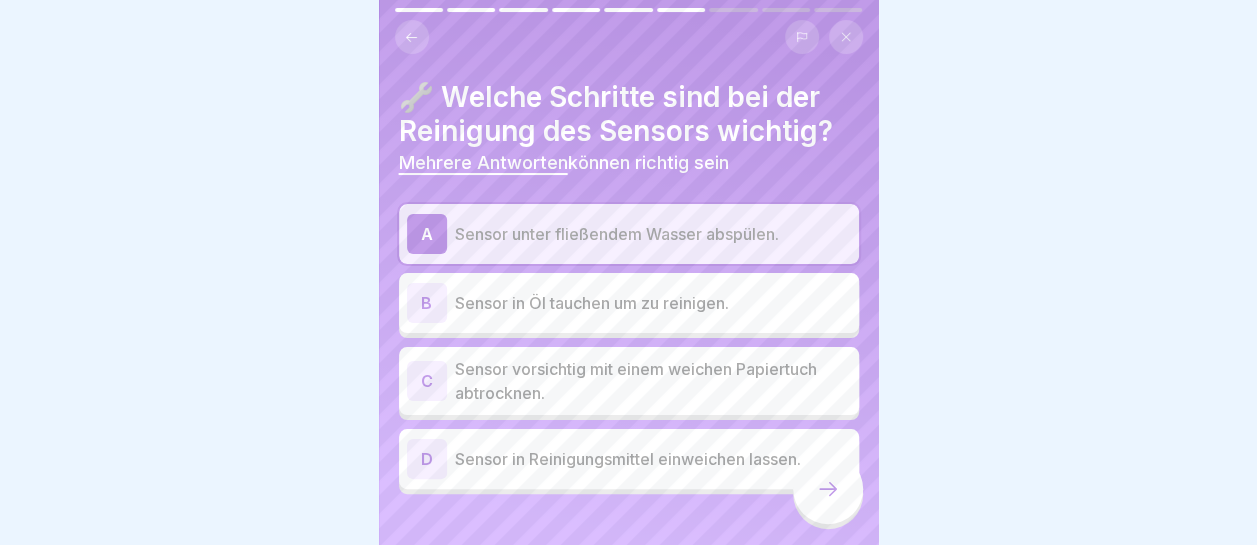 click on "Sensor vorsichtig mit einem weichen Papiertuch abtrocknen." at bounding box center (653, 381) 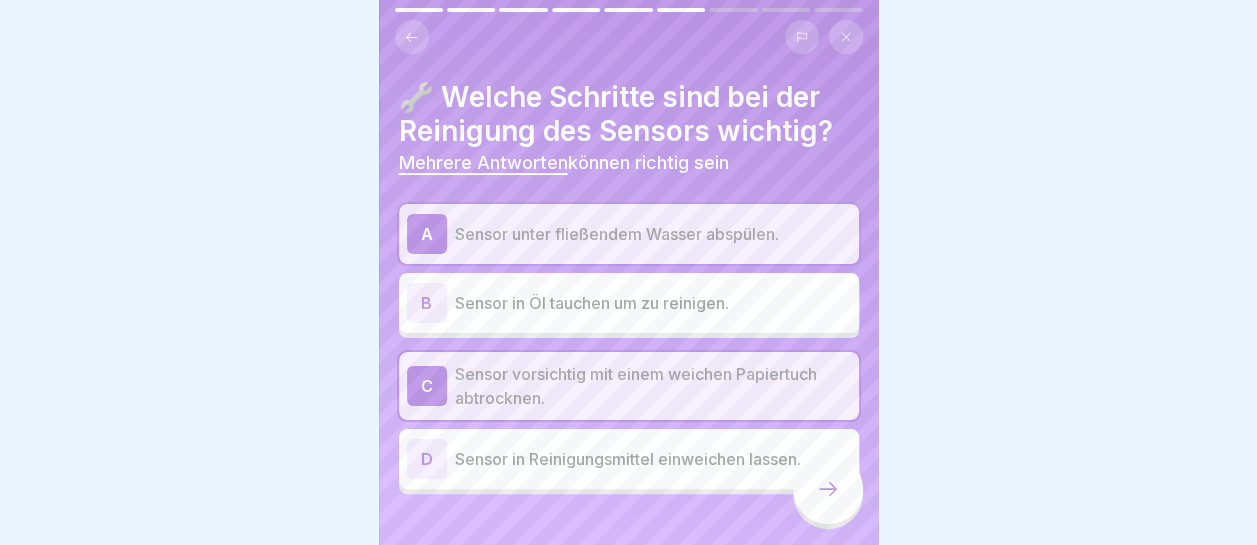 click at bounding box center [828, 489] 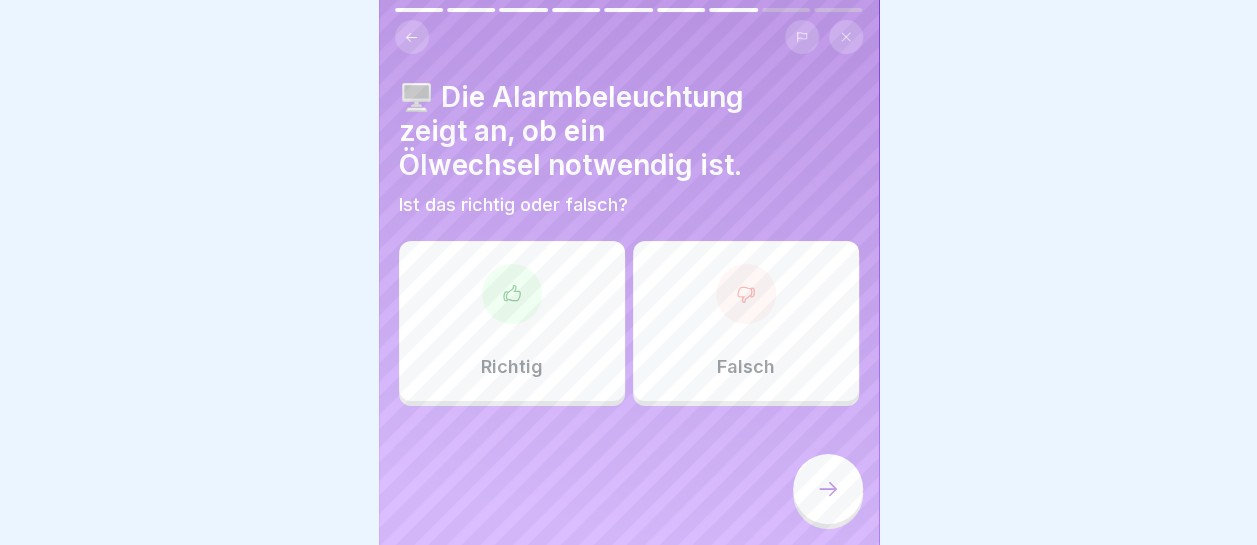 click on "Richtig" at bounding box center [512, 321] 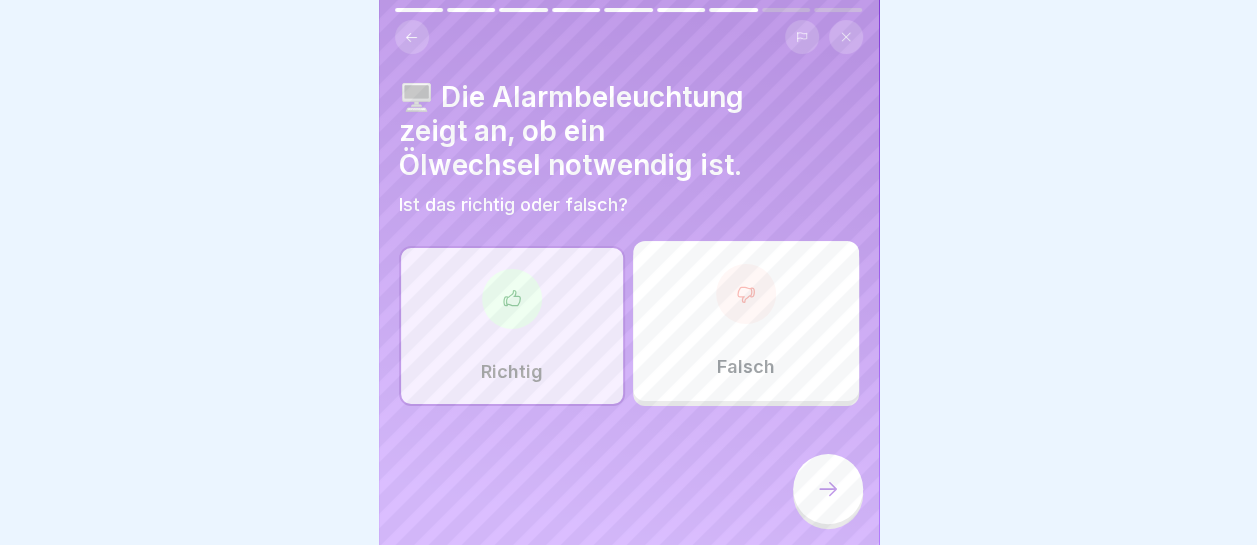 click 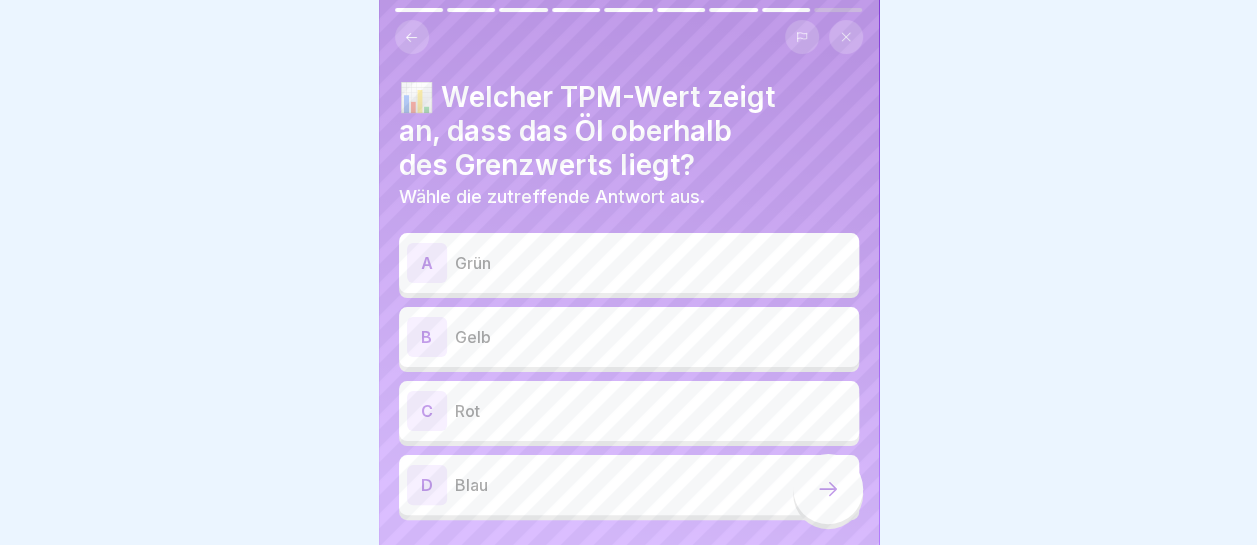 click on "Rot" at bounding box center [653, 411] 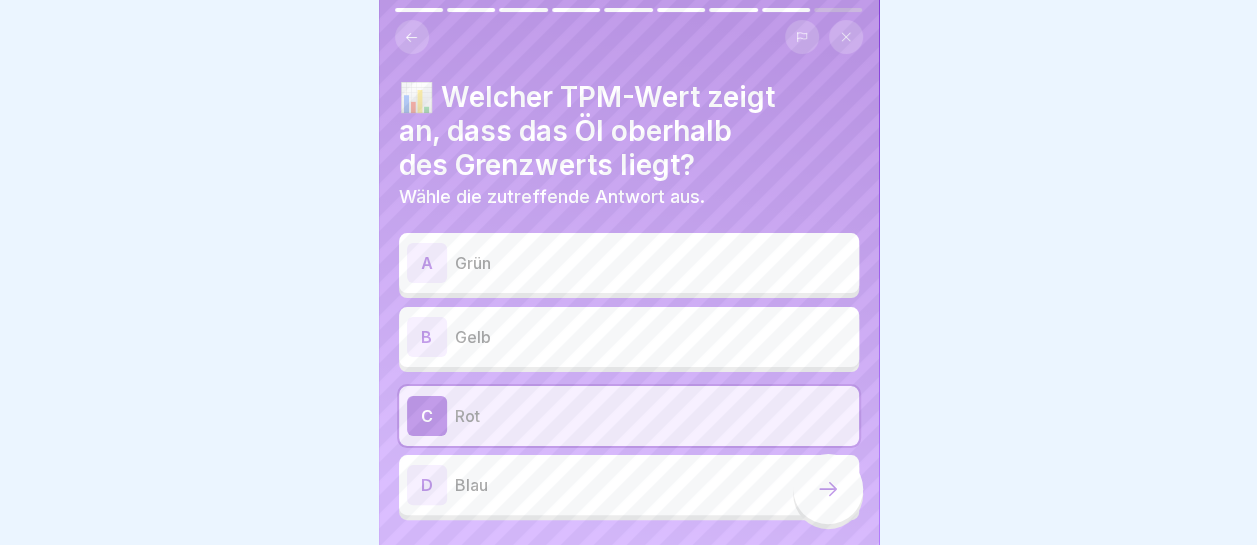 click at bounding box center (828, 489) 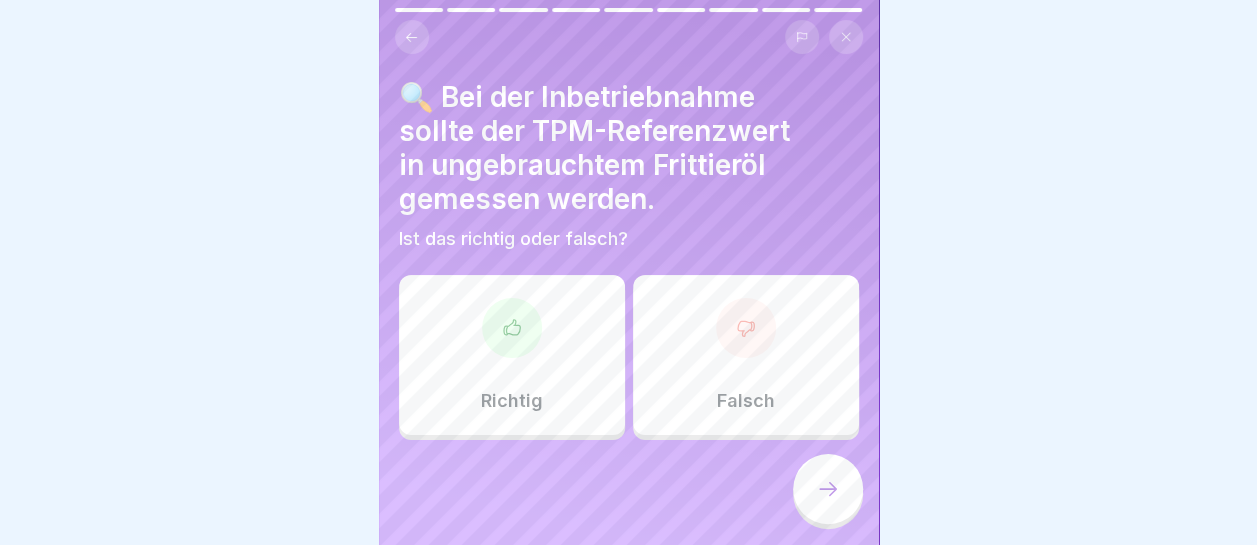 click on "Richtig" at bounding box center (512, 355) 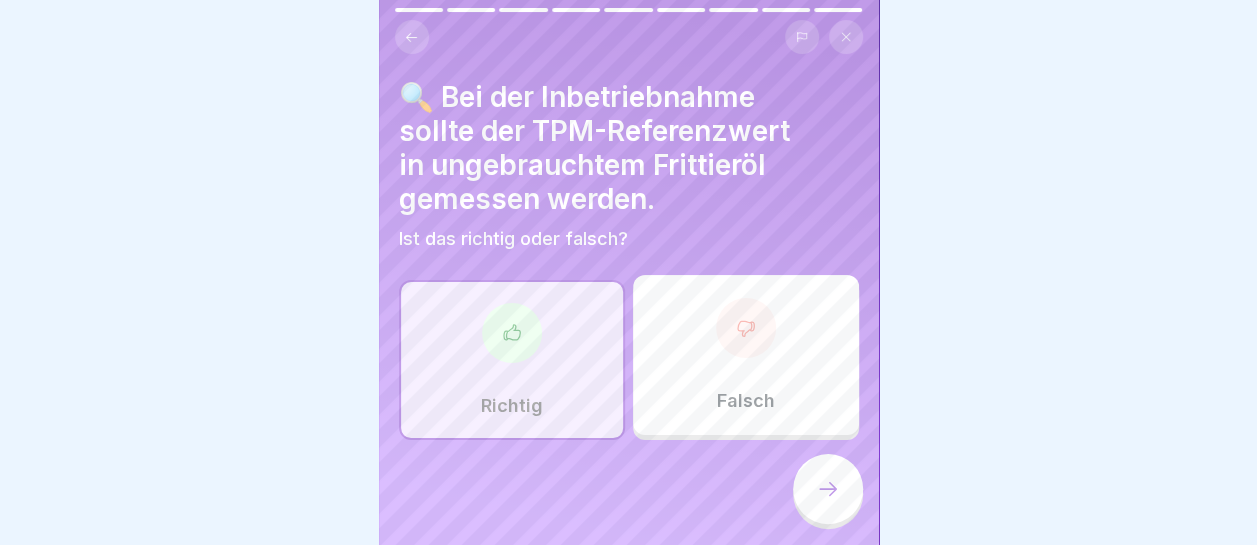 click 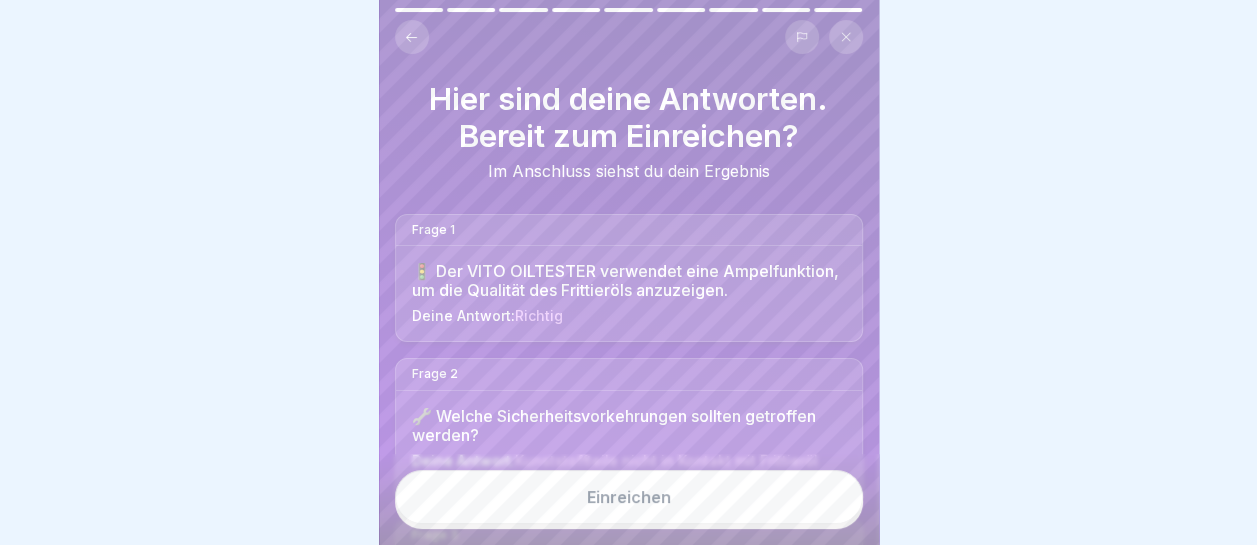click on "Einreichen" at bounding box center (629, 497) 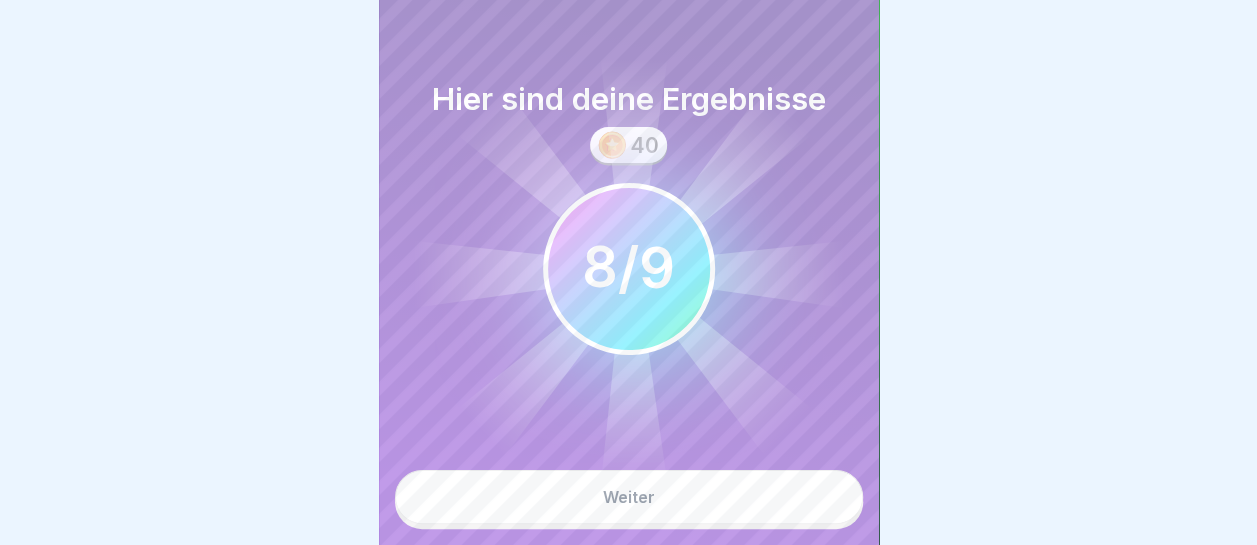 click on "Weiter" at bounding box center [629, 497] 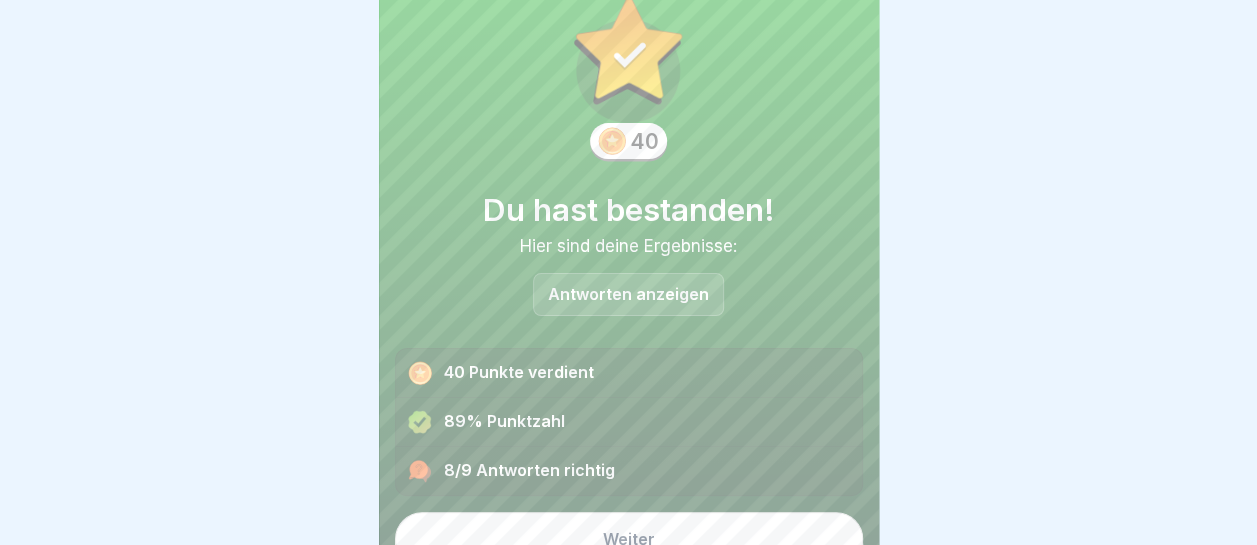 scroll, scrollTop: 79, scrollLeft: 0, axis: vertical 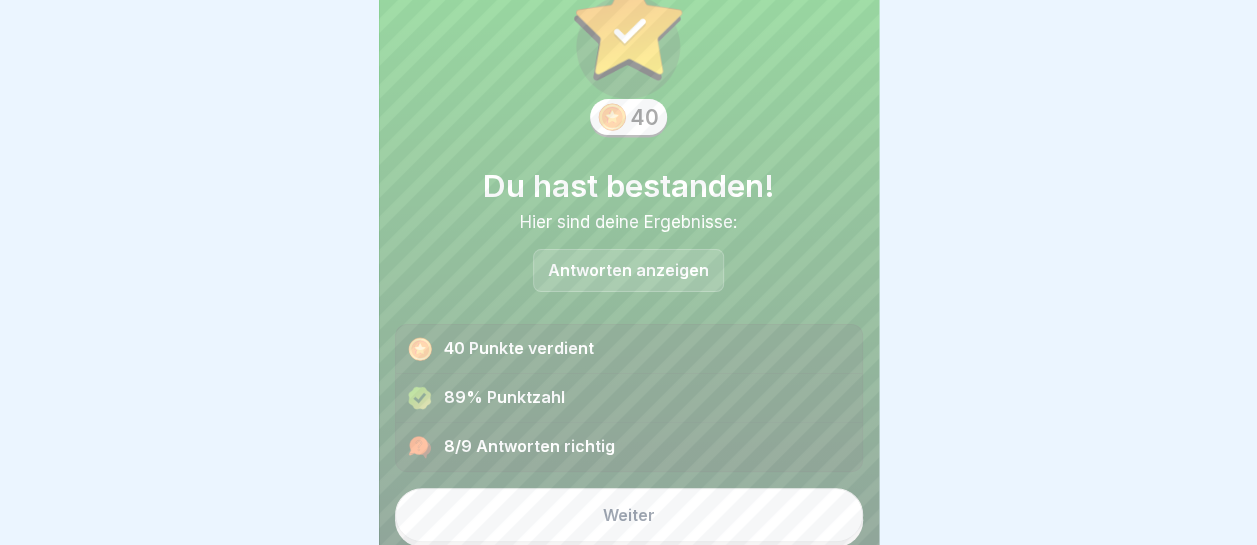 click on "Antworten anzeigen" at bounding box center [628, 270] 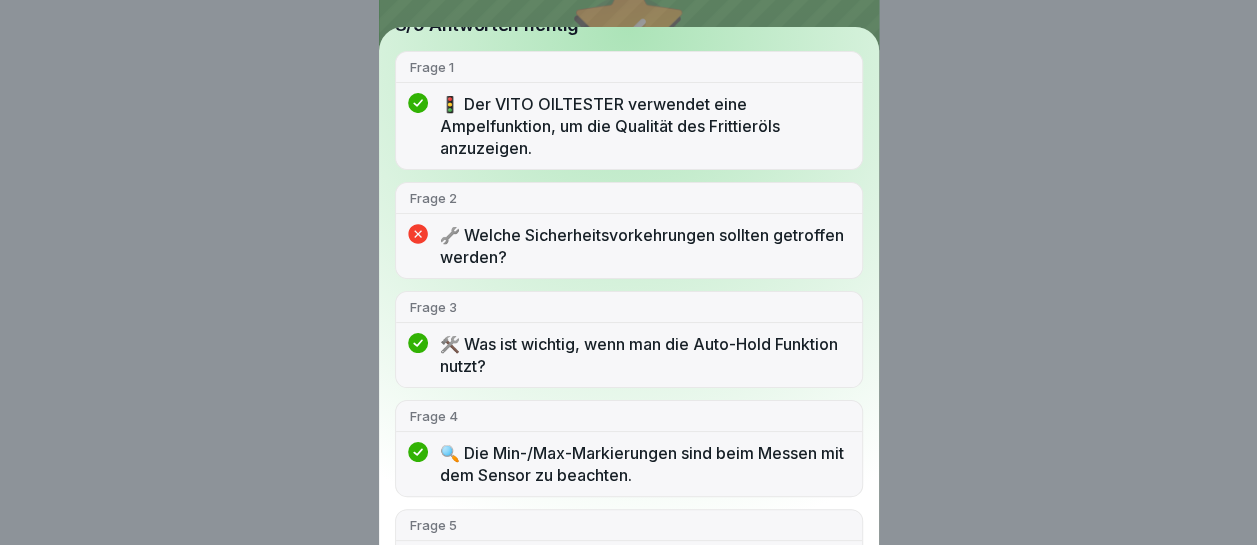 scroll, scrollTop: 690, scrollLeft: 0, axis: vertical 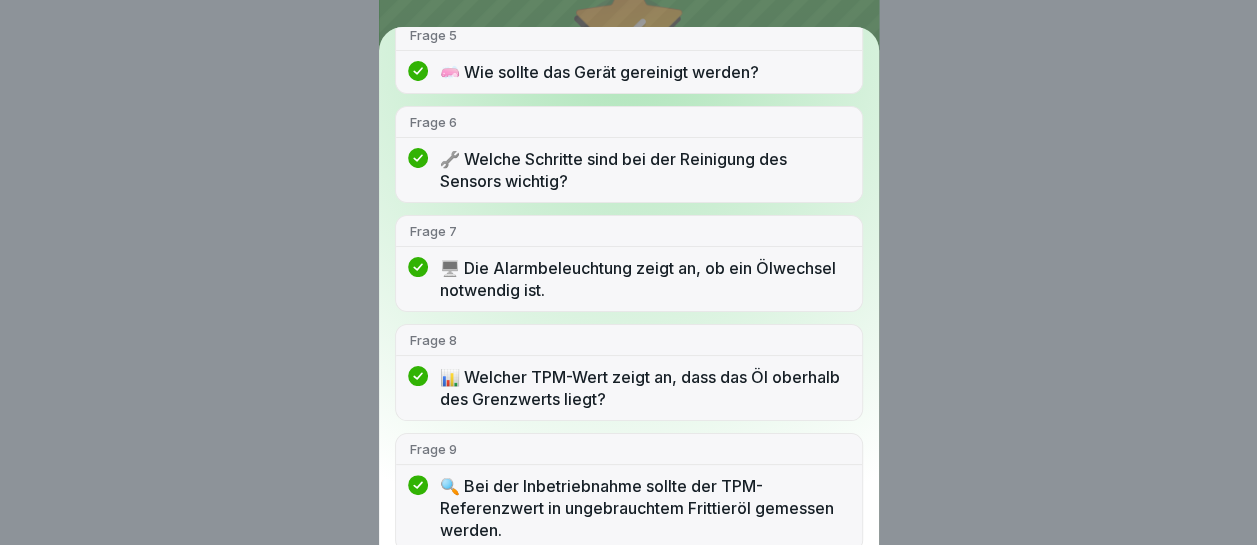 click on "Du hast bestanden! 8/9 Antworten richtig Frage 1 🚦 Der VITO OILTESTER verwendet eine Ampelfunktion, um die Qualität des Frittieröls anzuzeigen. Frage 2 🔧 Welche Sicherheitsvorkehrungen sollten getroffen werden? Frage 3 🛠️ Was ist wichtig, wenn man die Auto-Hold Funktion nutzt? Frage 4 🔍 Die Min-/Max-Markierungen sind beim Messen mit dem Sensor zu beachten. Frage 5 🧼 Wie sollte das Gerät gereinigt werden? Frage 6 🔧 Welche Schritte sind bei der Reinigung des Sensors wichtig? Frage 7 🖥️ Die Alarmbeleuchtung zeigt an, ob ein Ölwechsel notwendig ist. Frage 8 📊 Welcher TPM-Wert zeigt an, dass das Öl oberhalb des Grenzwerts liegt? Frage 9 🔍 Bei der Inbetriebnahme sollte der TPM-Referenzwert in ungebrauchtem Frittieröl gemessen werden." at bounding box center (628, 272) 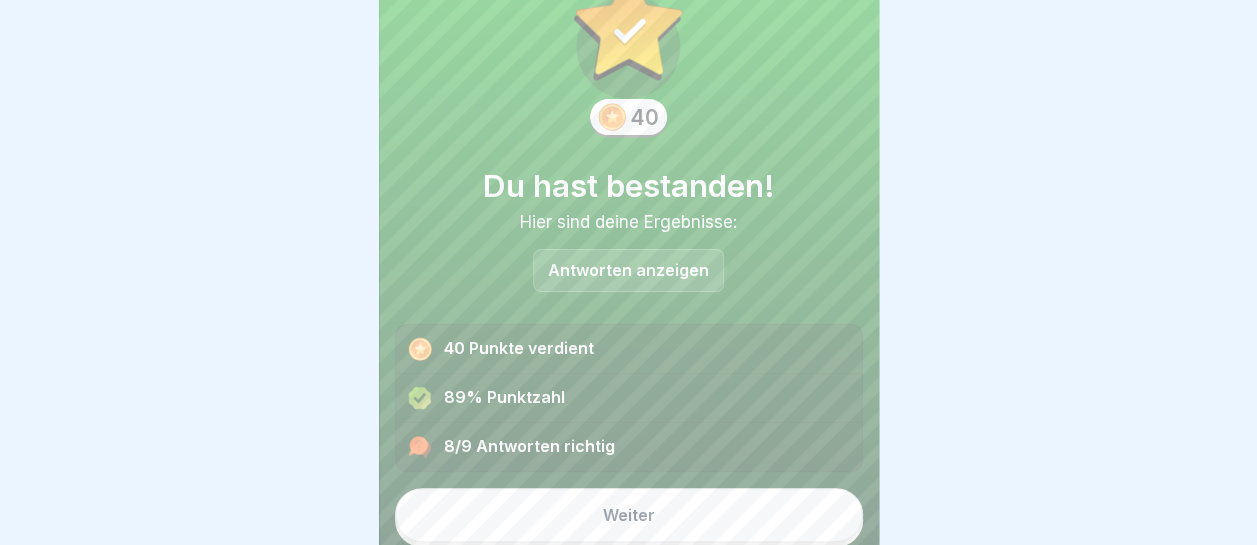 click on "Weiter" at bounding box center [629, 515] 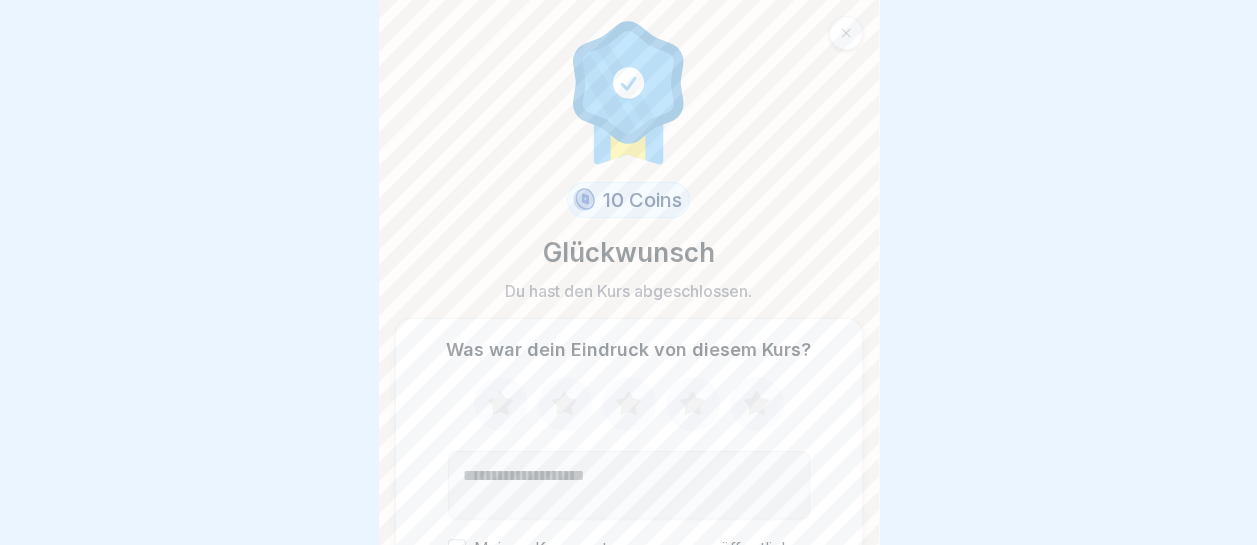 click 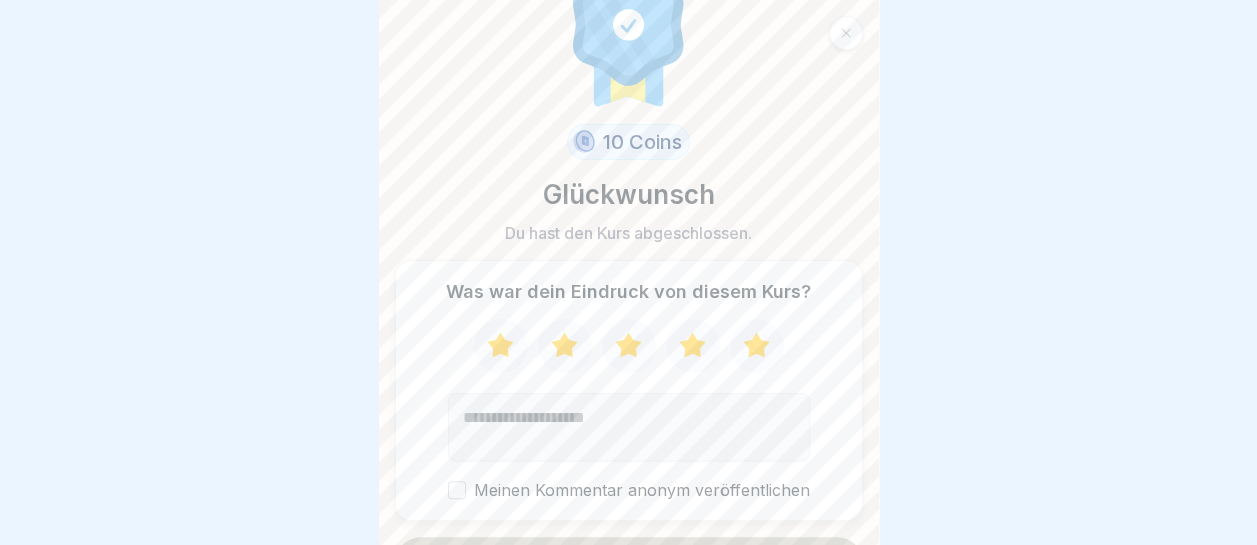scroll, scrollTop: 106, scrollLeft: 0, axis: vertical 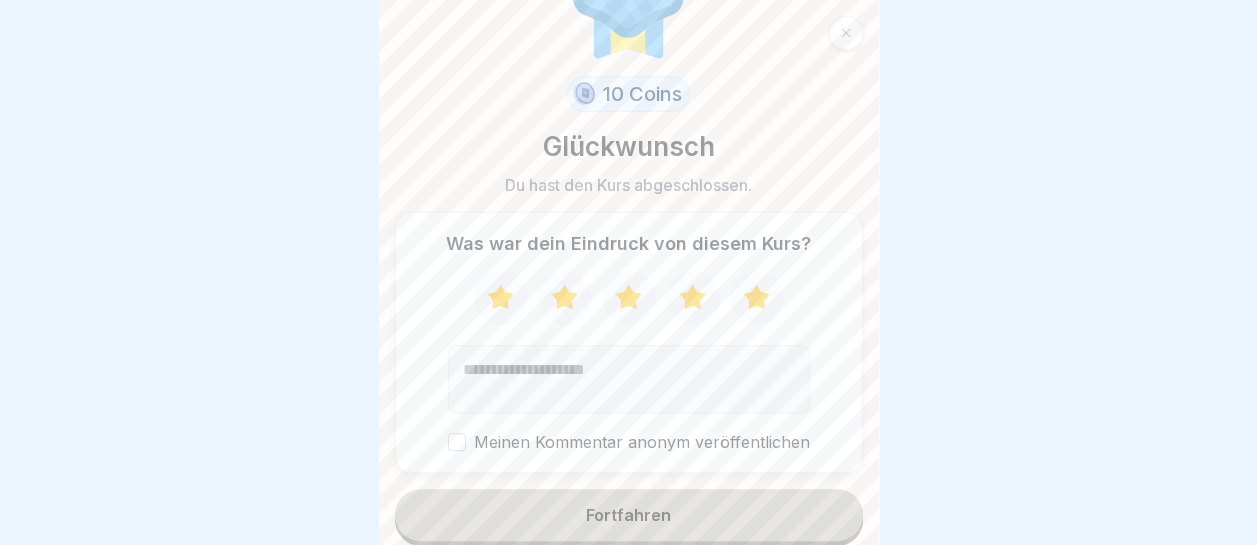 click on "Fortfahren" at bounding box center [629, 515] 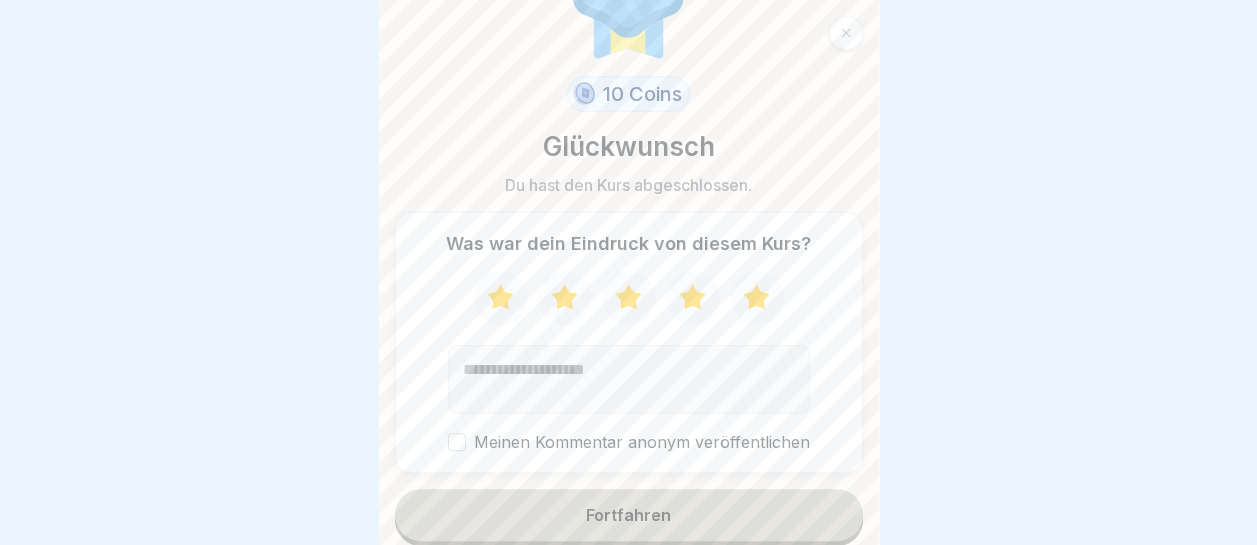 click on "Fortfahren" at bounding box center (628, 515) 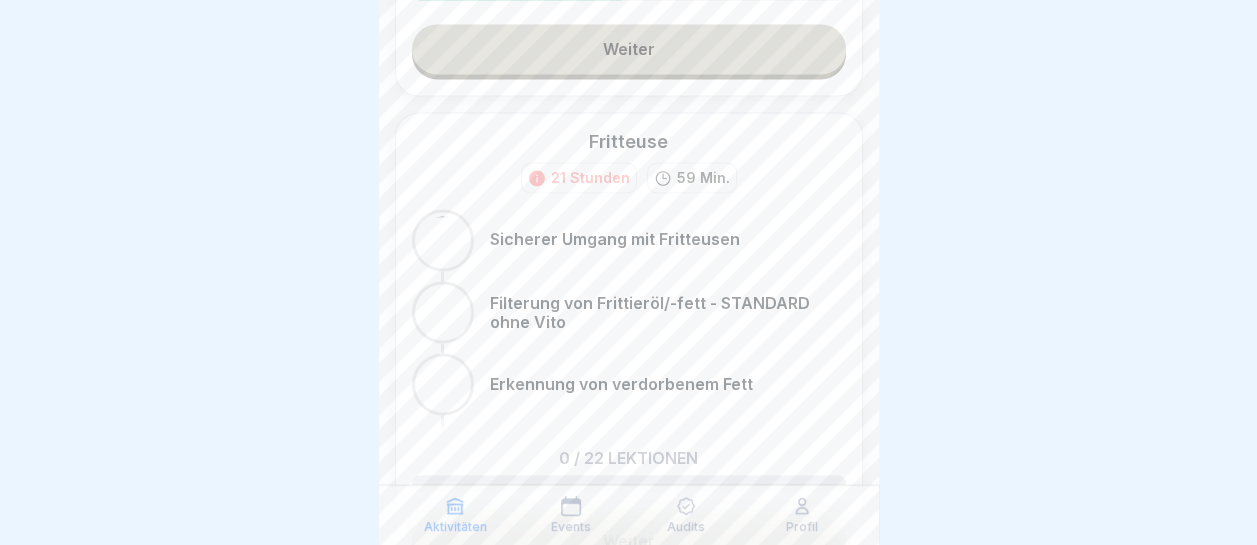 scroll, scrollTop: 1746, scrollLeft: 0, axis: vertical 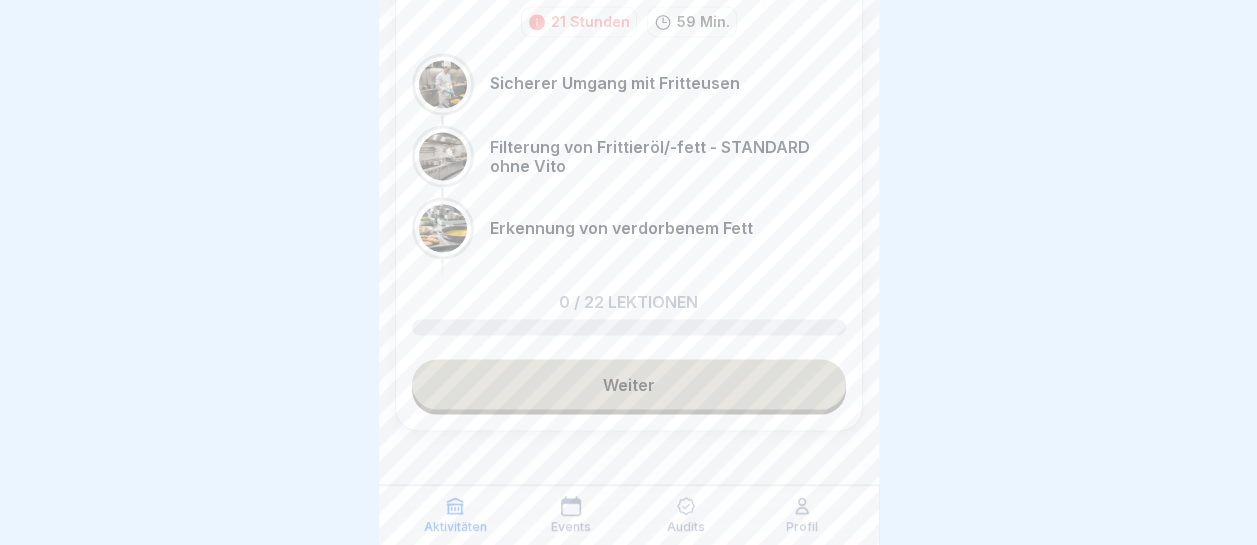 click 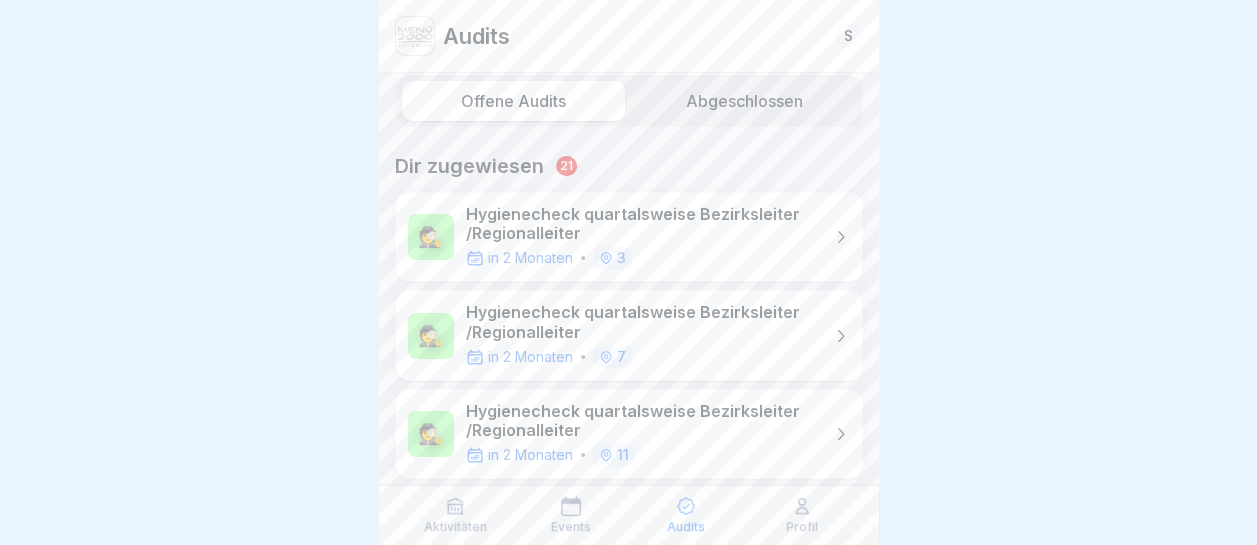 scroll, scrollTop: 26, scrollLeft: 0, axis: vertical 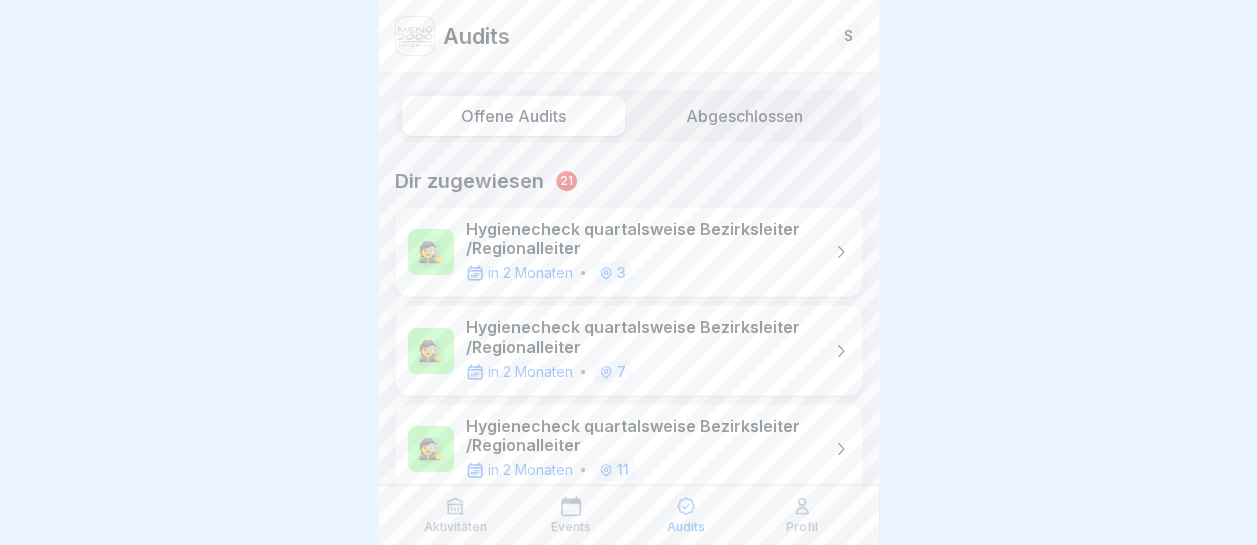 click on "Abgeschlossen" at bounding box center [744, 116] 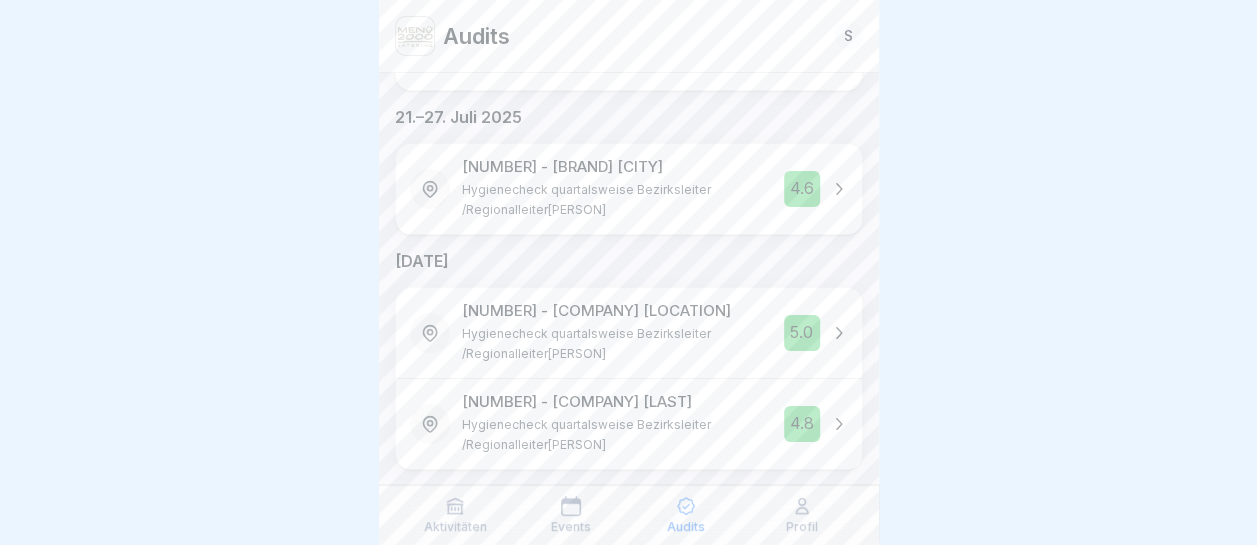 scroll, scrollTop: 548, scrollLeft: 0, axis: vertical 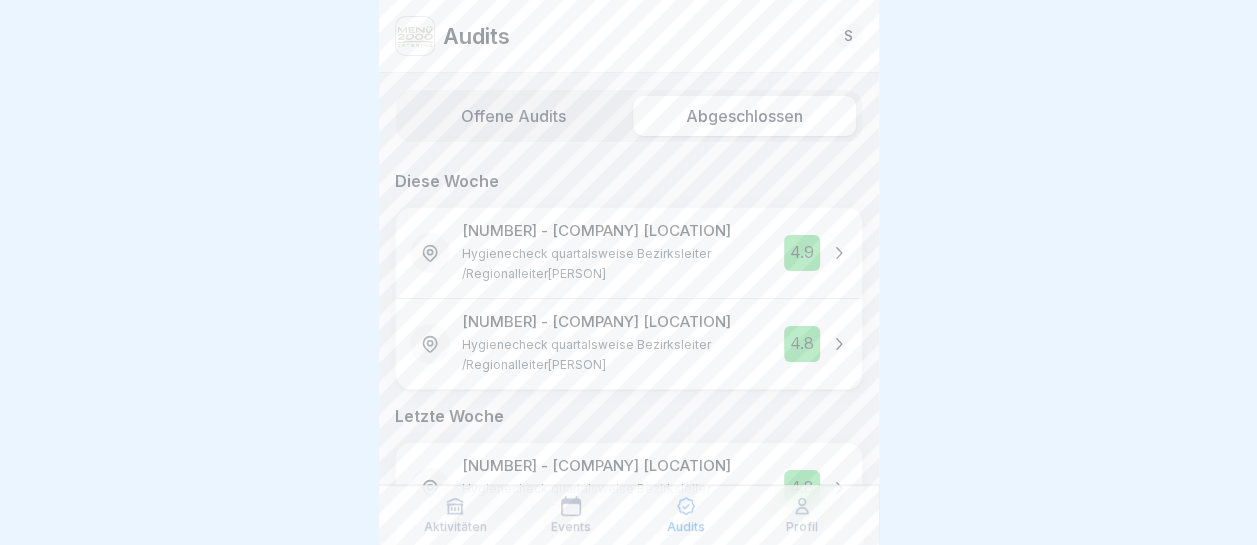 click on "Aktivitäten" at bounding box center (456, 515) 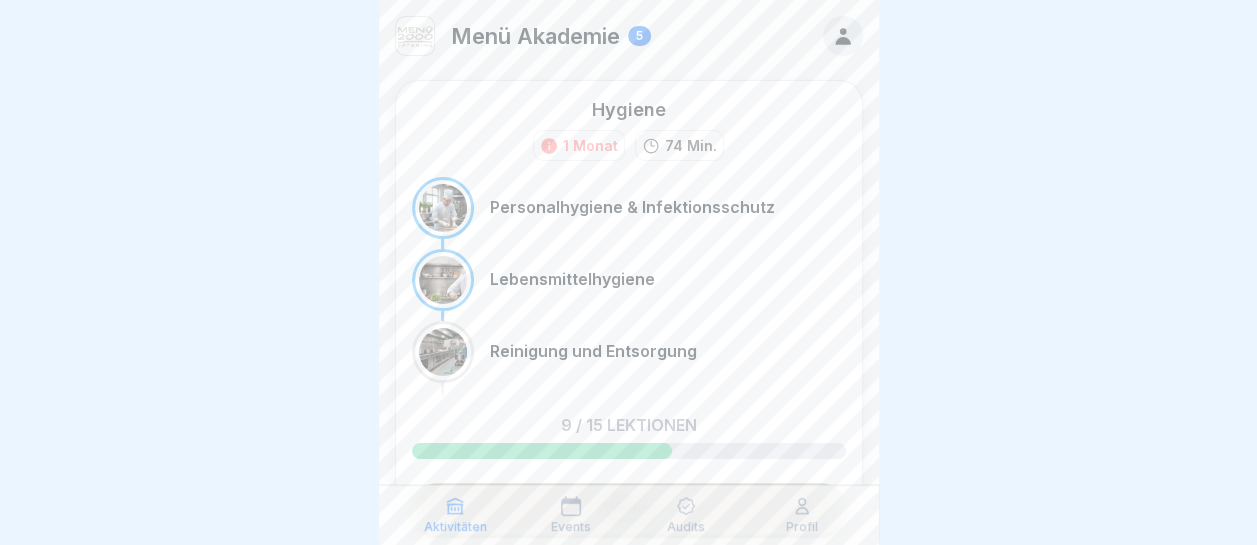 scroll, scrollTop: 0, scrollLeft: 0, axis: both 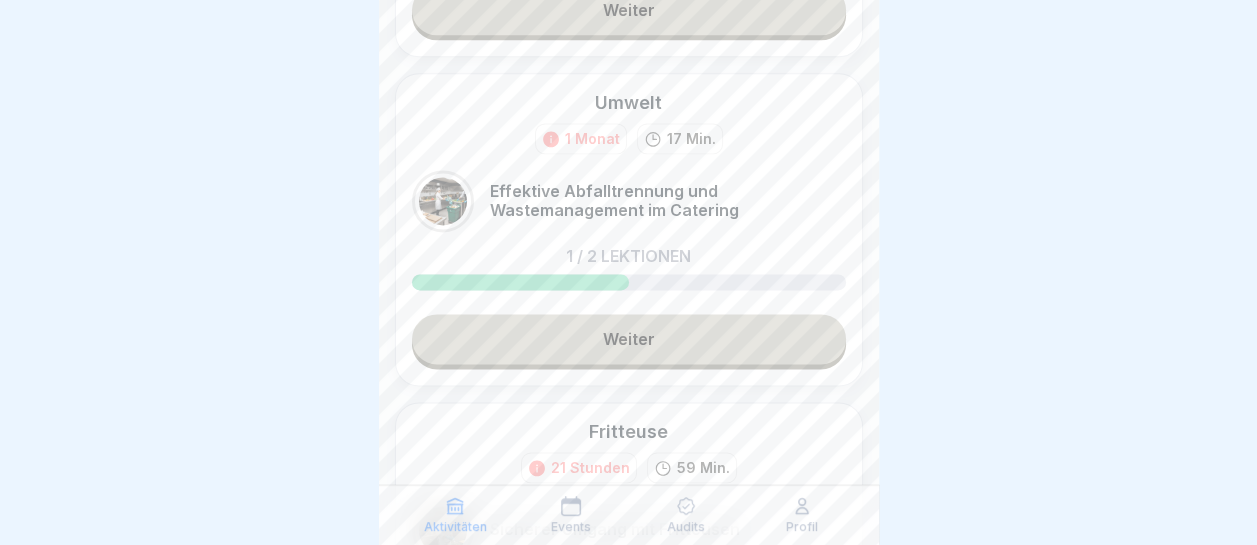 click on "Weiter" at bounding box center [629, 339] 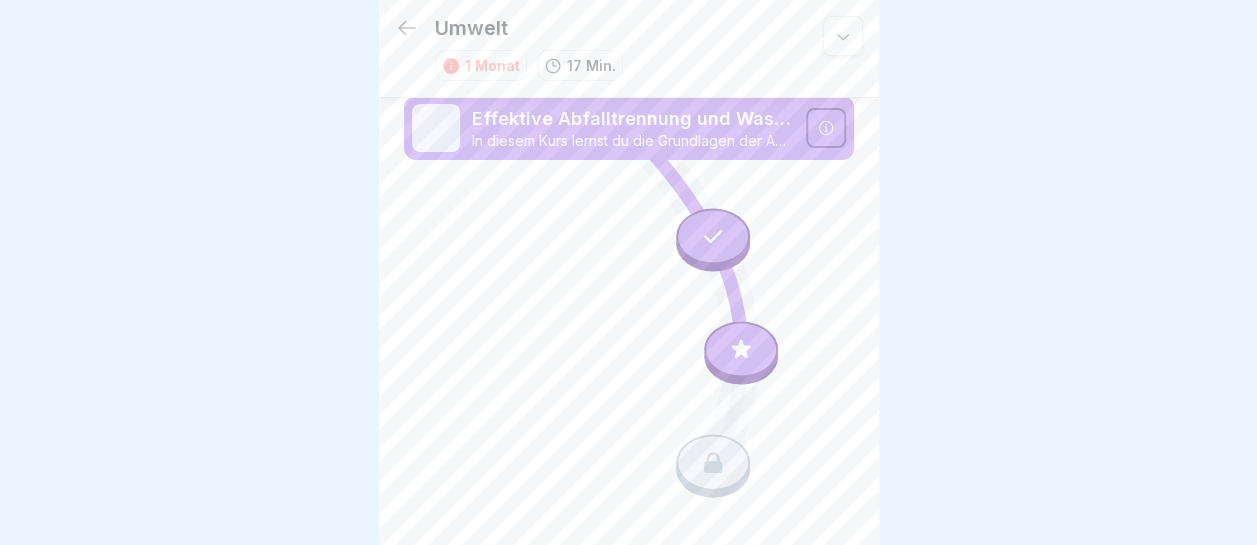 scroll, scrollTop: 15, scrollLeft: 0, axis: vertical 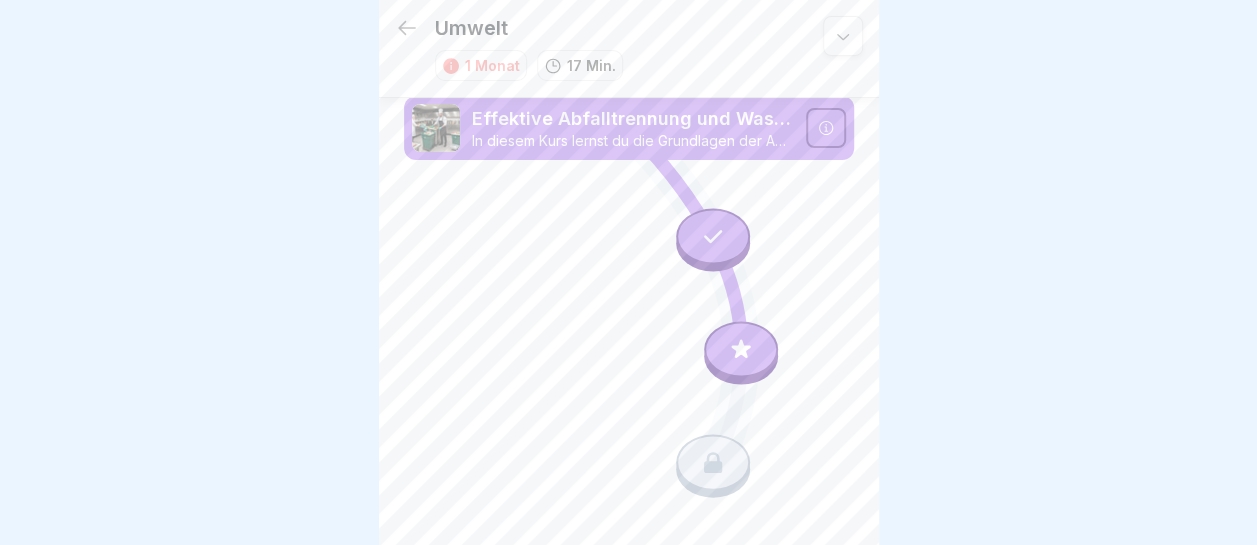 click 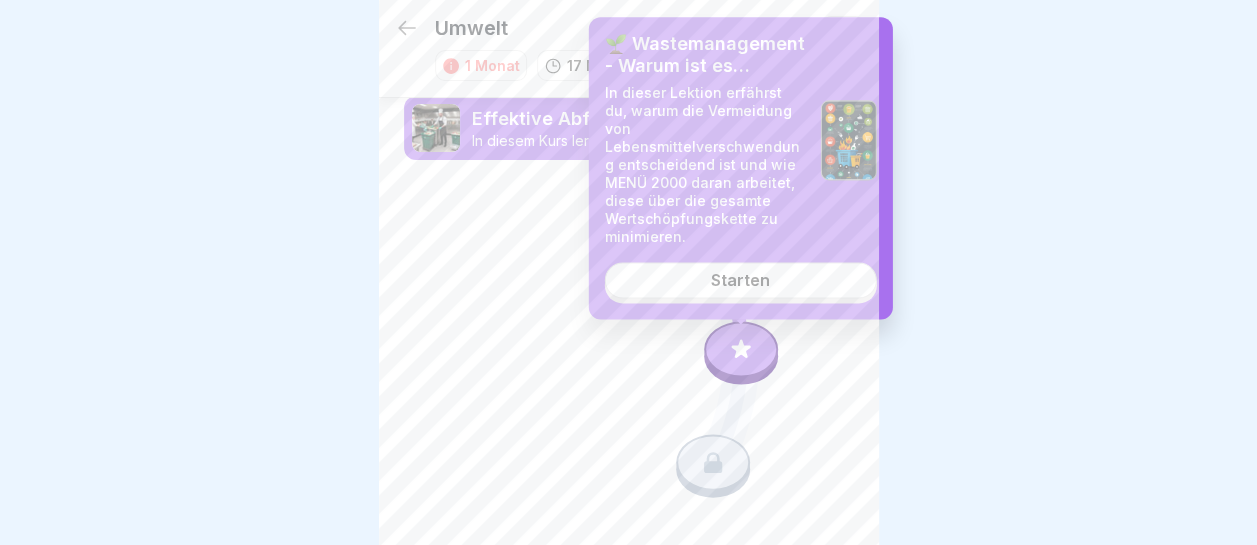 click on "Starten" at bounding box center [740, 281] 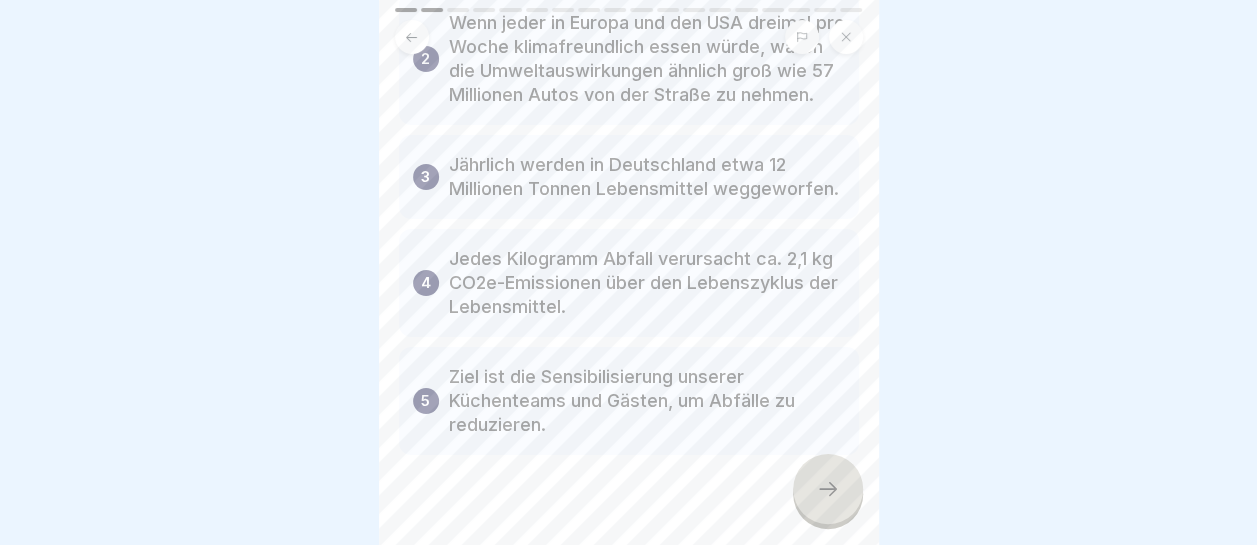 scroll, scrollTop: 301, scrollLeft: 0, axis: vertical 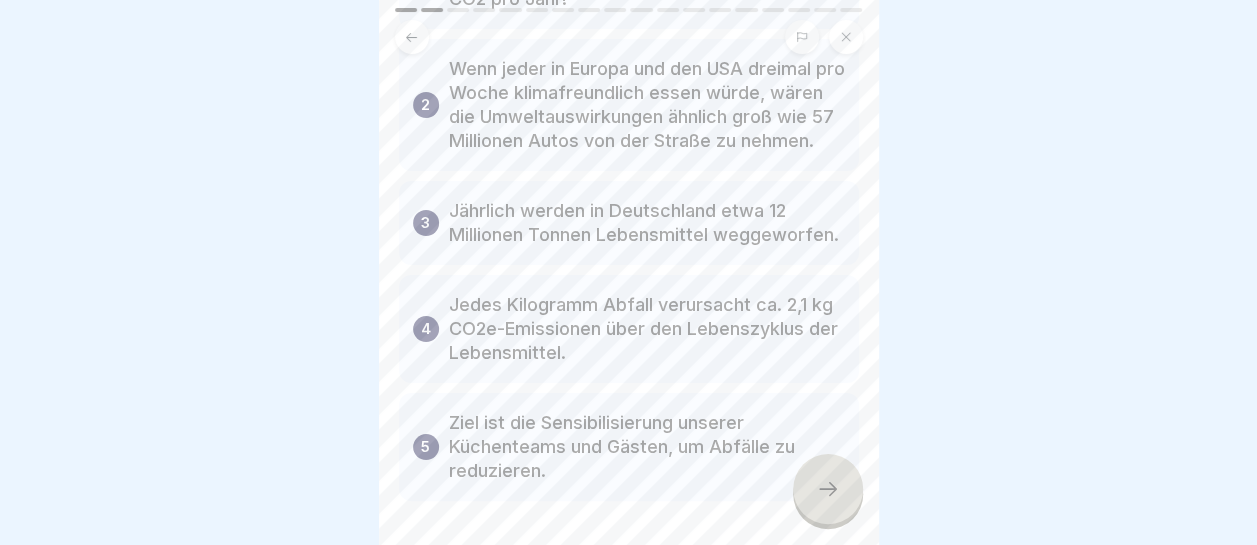 click 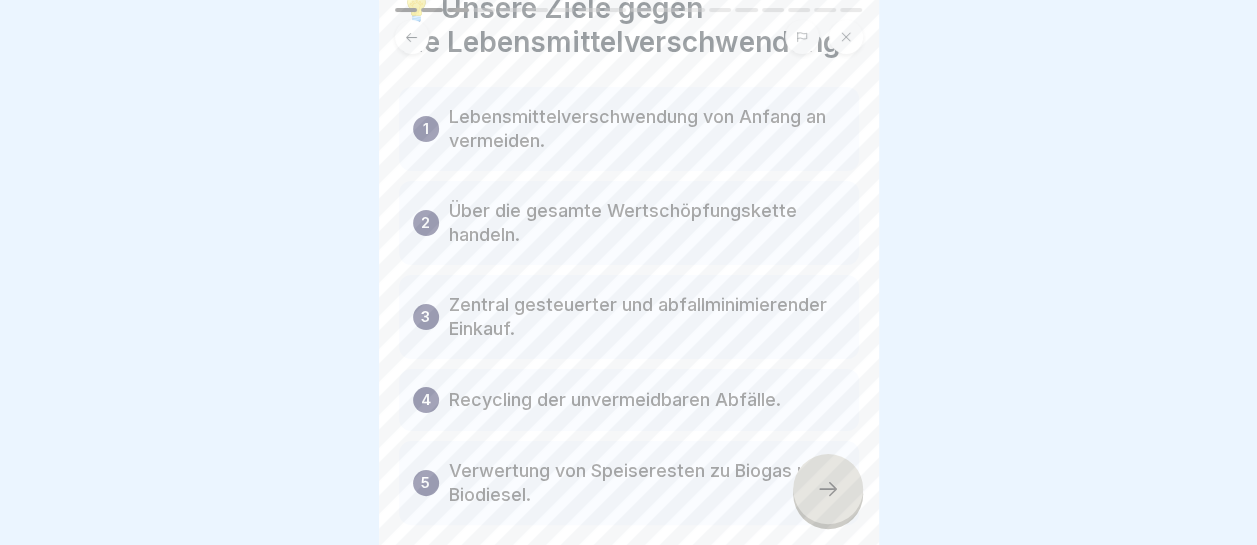 scroll, scrollTop: 0, scrollLeft: 0, axis: both 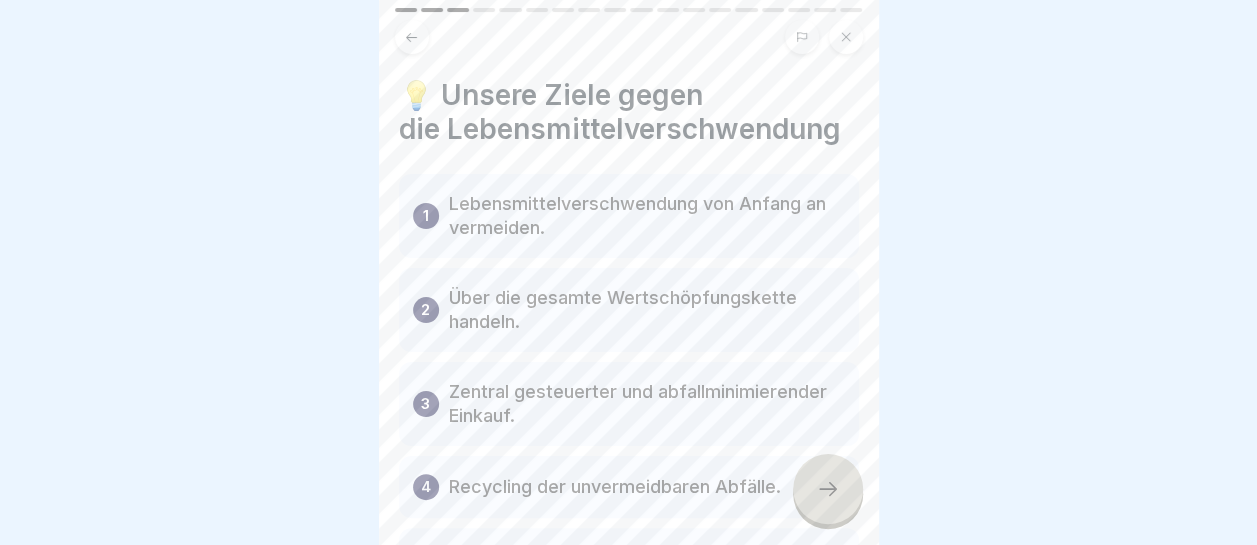 click at bounding box center (628, 272) 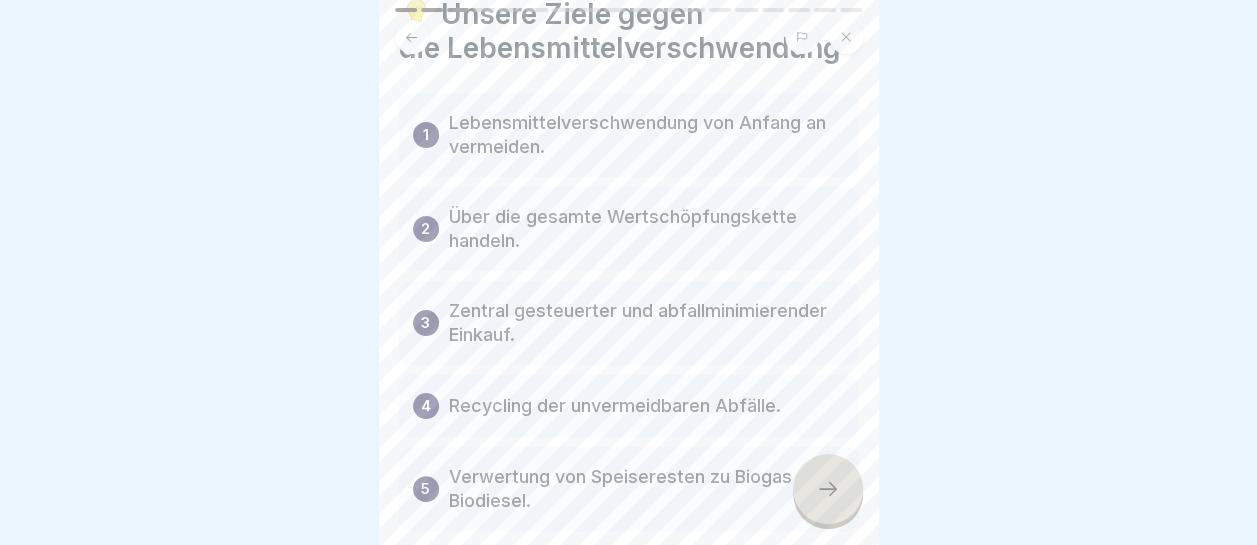 scroll, scrollTop: 187, scrollLeft: 0, axis: vertical 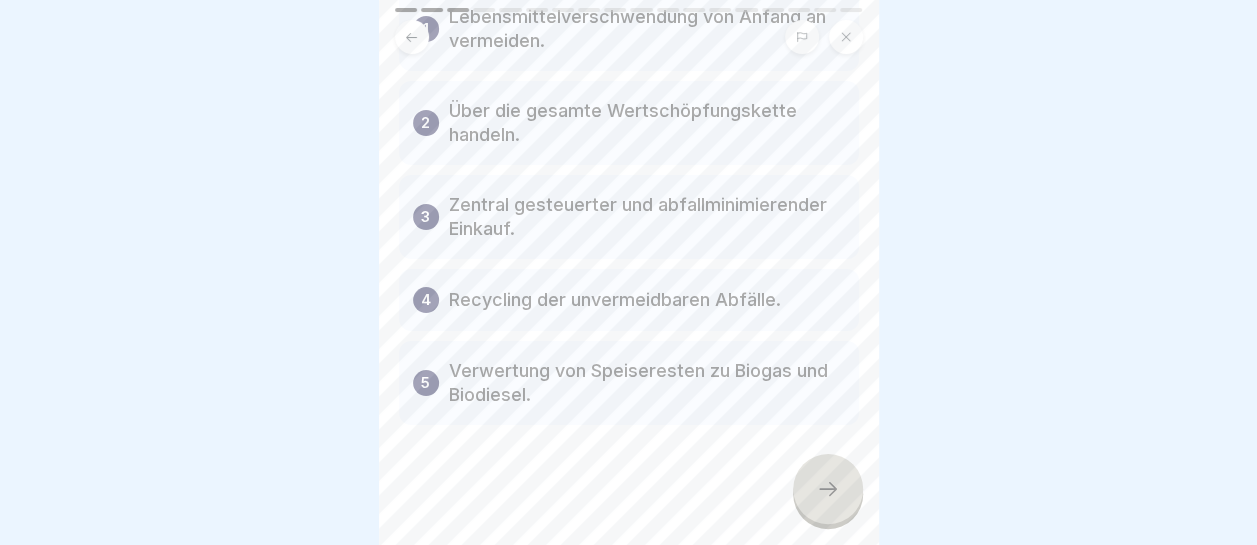 click at bounding box center (828, 489) 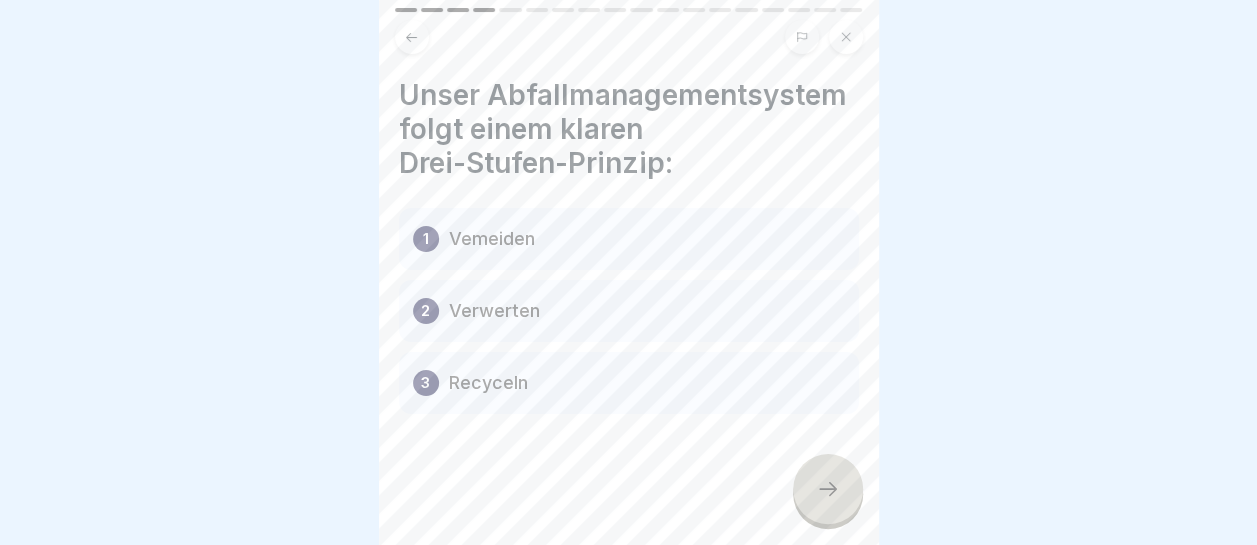 click at bounding box center (828, 489) 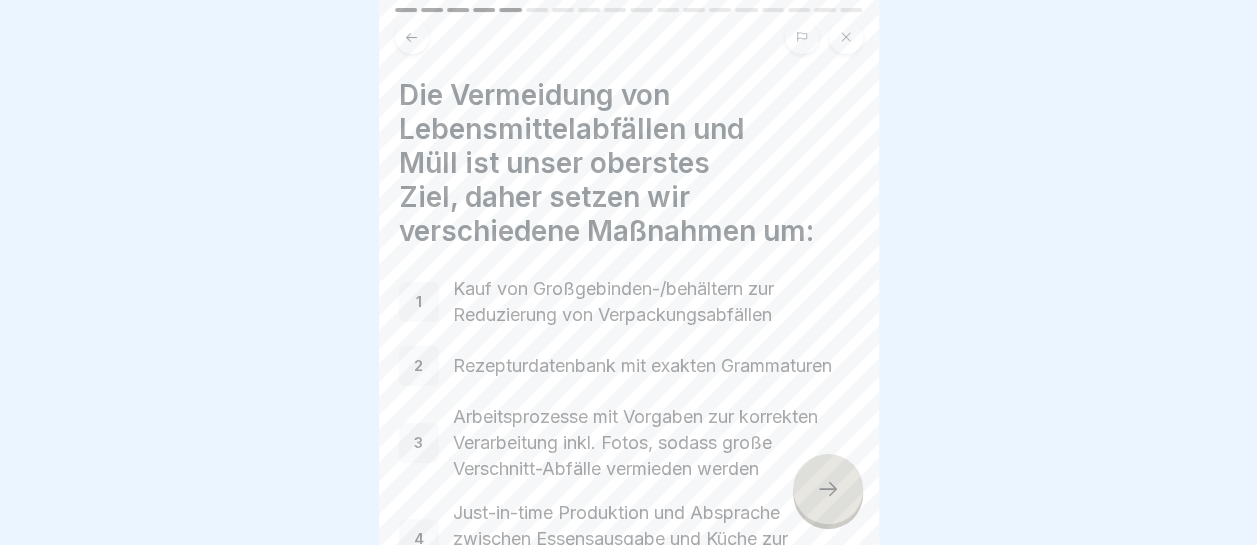 click on "Kauf von Großgebinden-/behältern zur Reduzierung von Verpackungsabfällen" at bounding box center (656, 302) 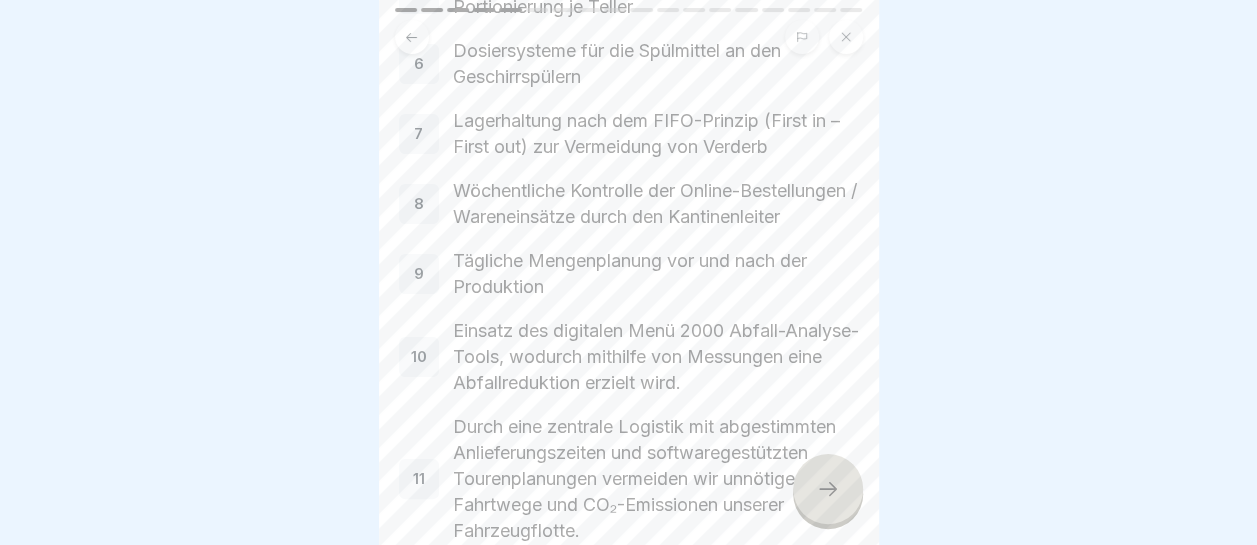 scroll, scrollTop: 773, scrollLeft: 0, axis: vertical 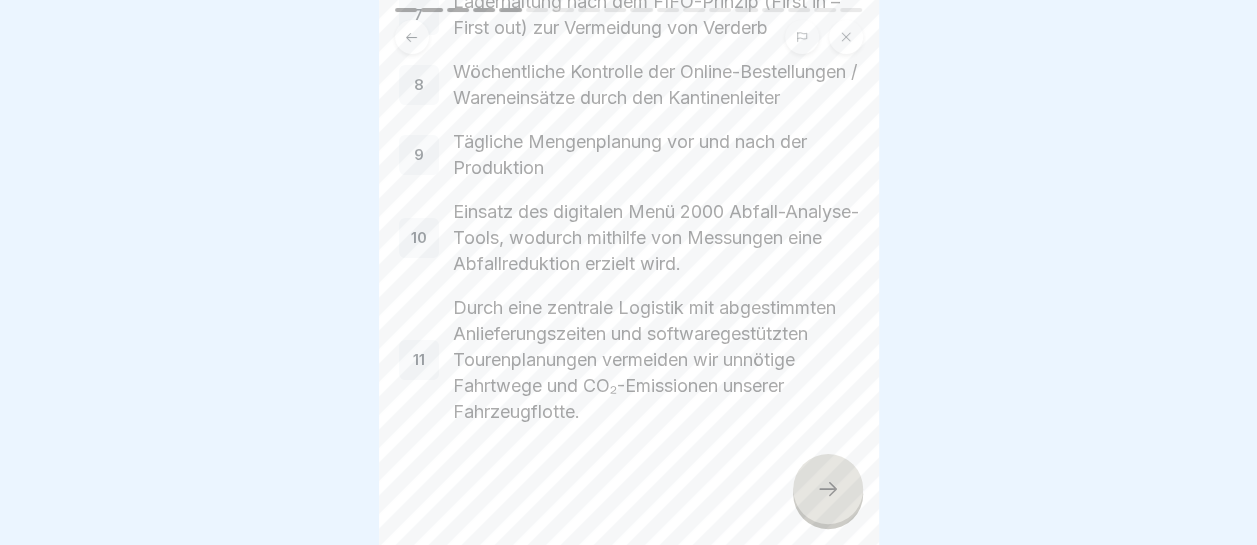 click 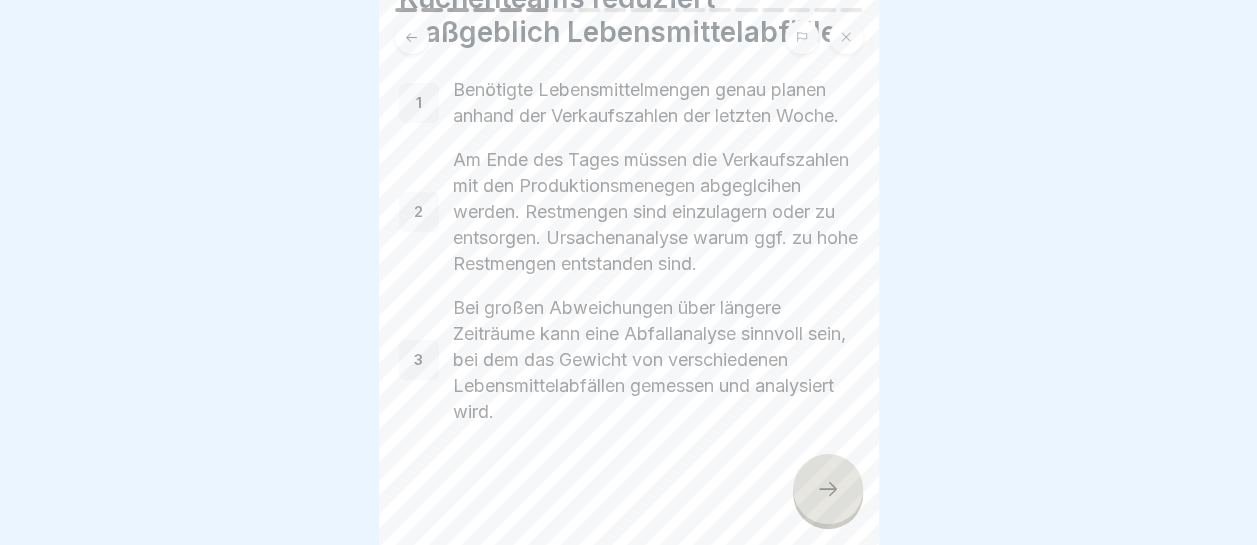 scroll, scrollTop: 217, scrollLeft: 0, axis: vertical 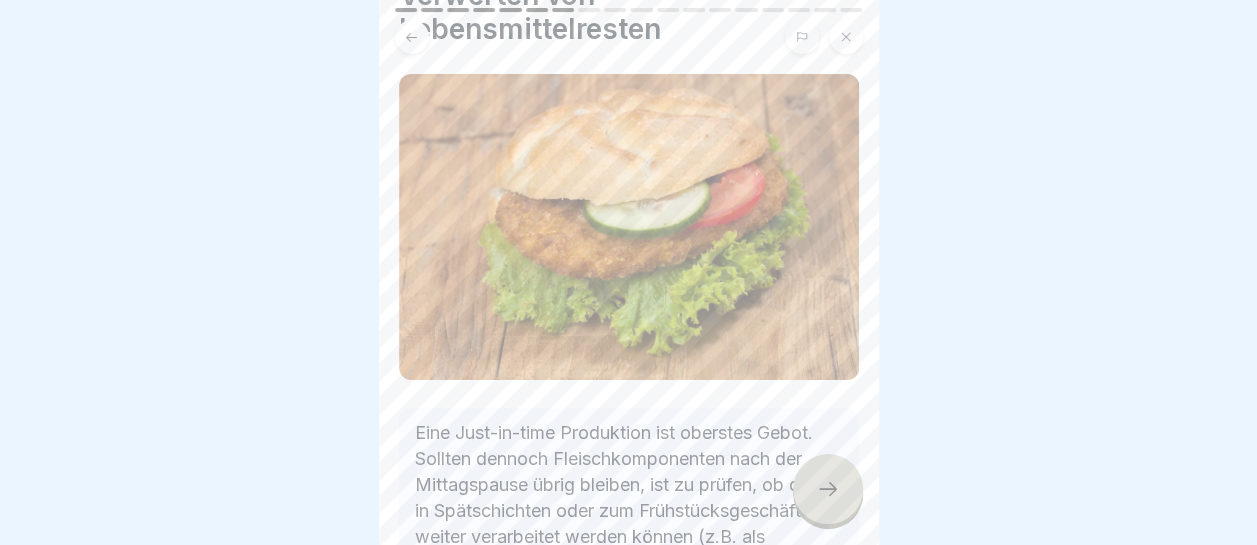 click at bounding box center [828, 489] 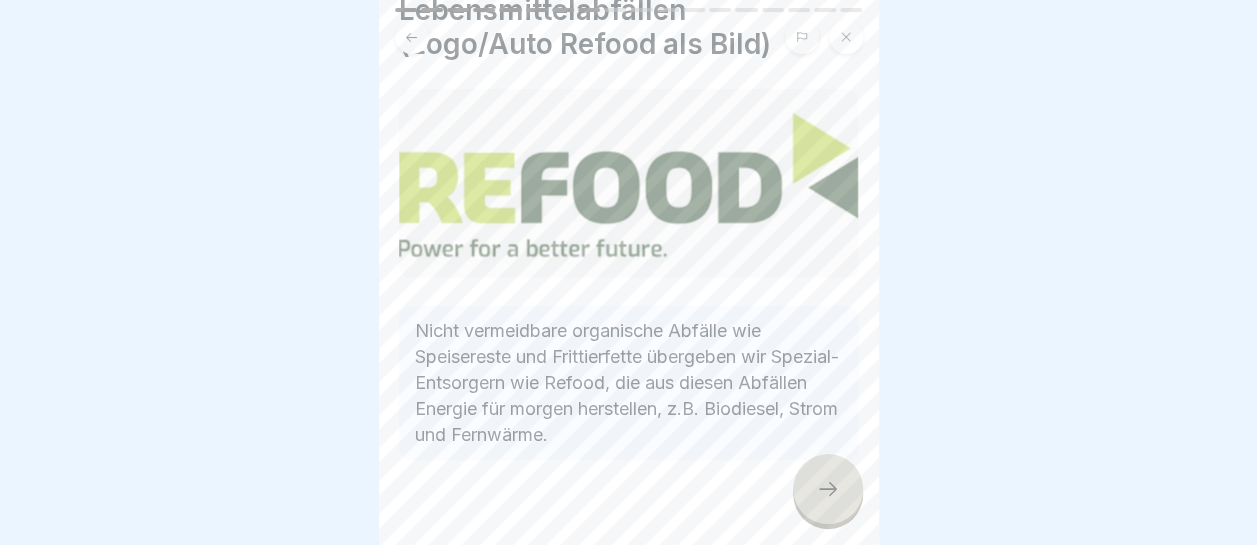 scroll, scrollTop: 48, scrollLeft: 0, axis: vertical 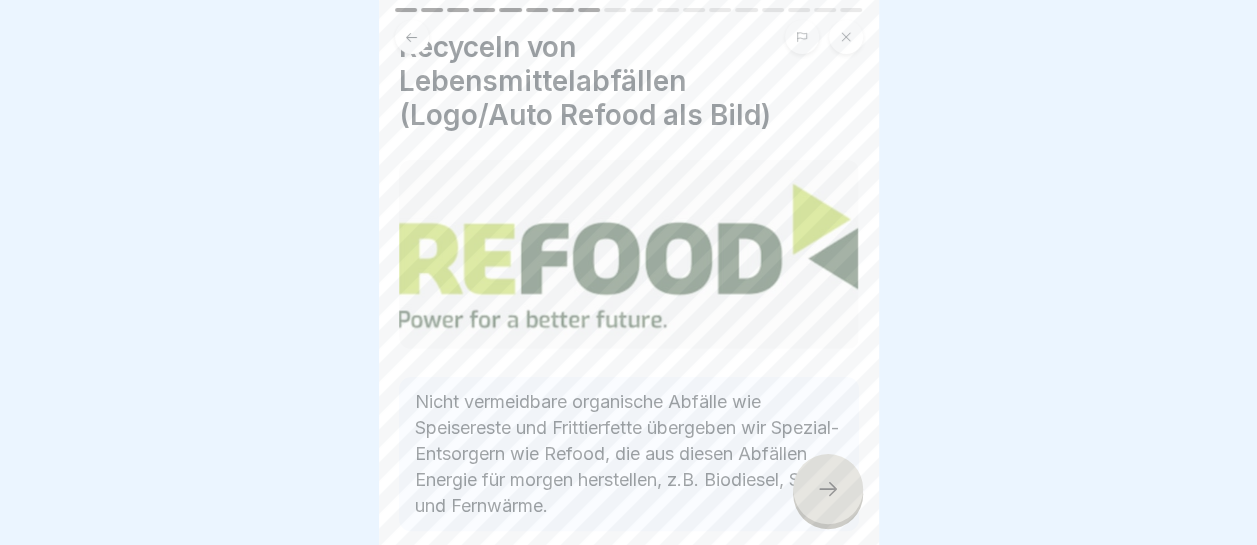 click 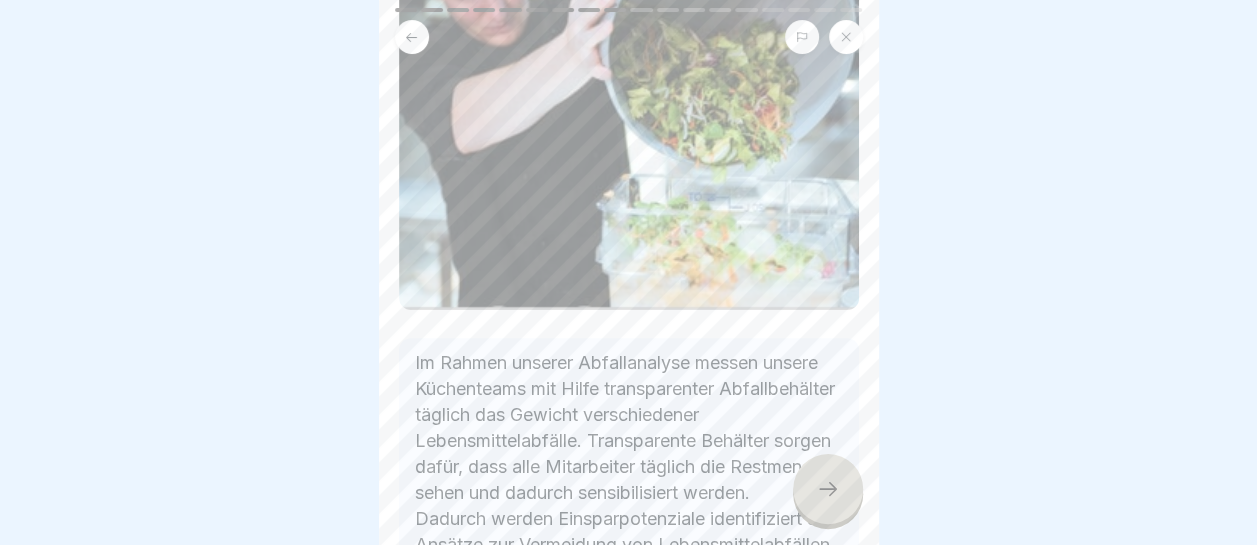 scroll, scrollTop: 645, scrollLeft: 0, axis: vertical 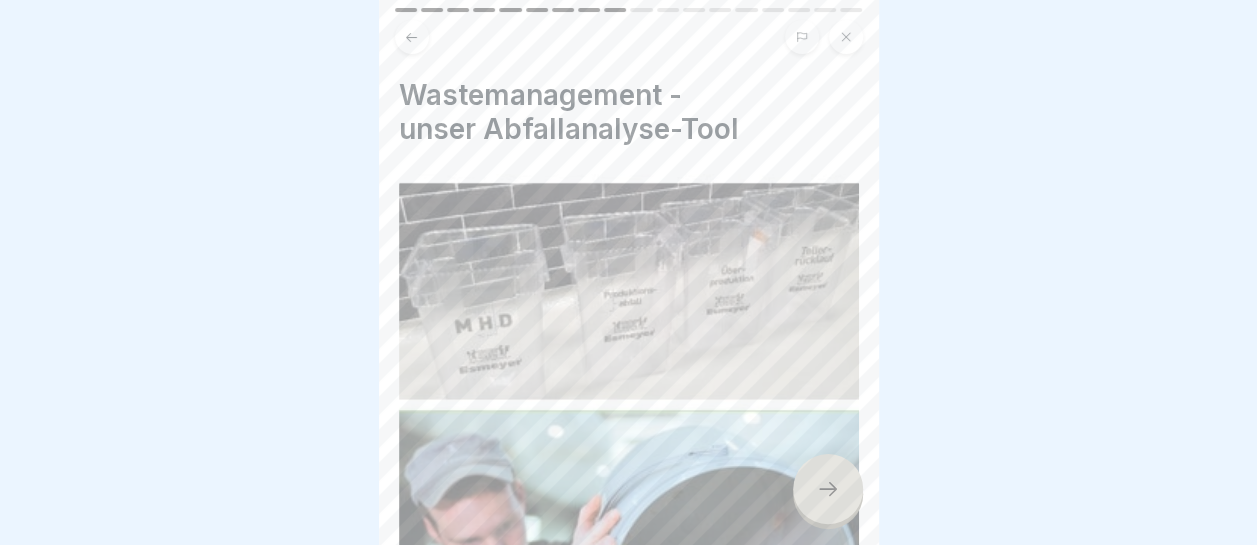 click at bounding box center (828, 489) 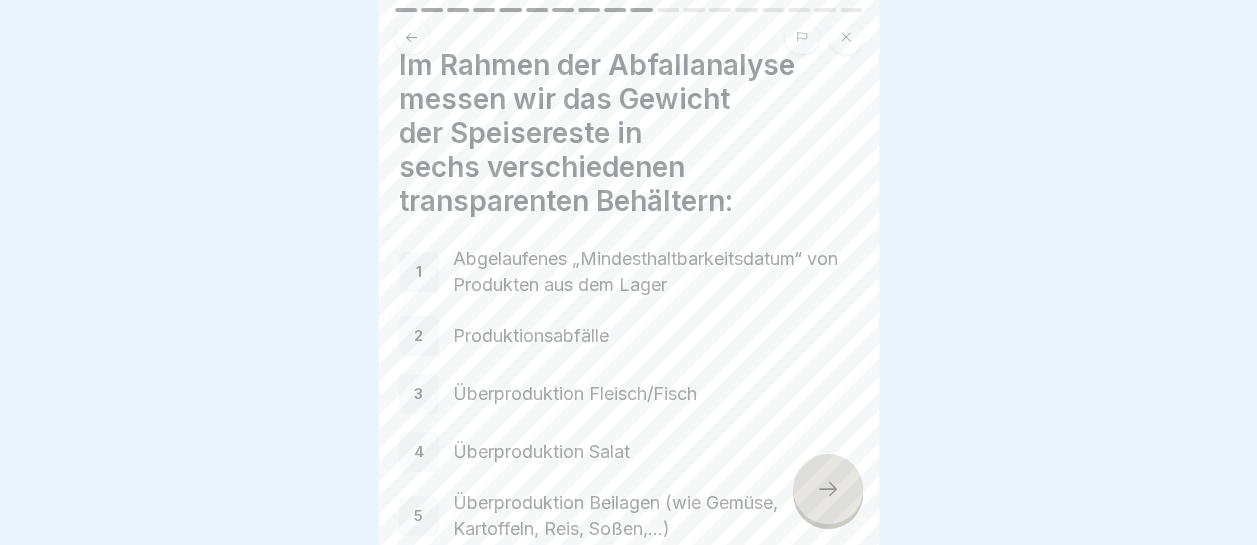 scroll, scrollTop: 0, scrollLeft: 0, axis: both 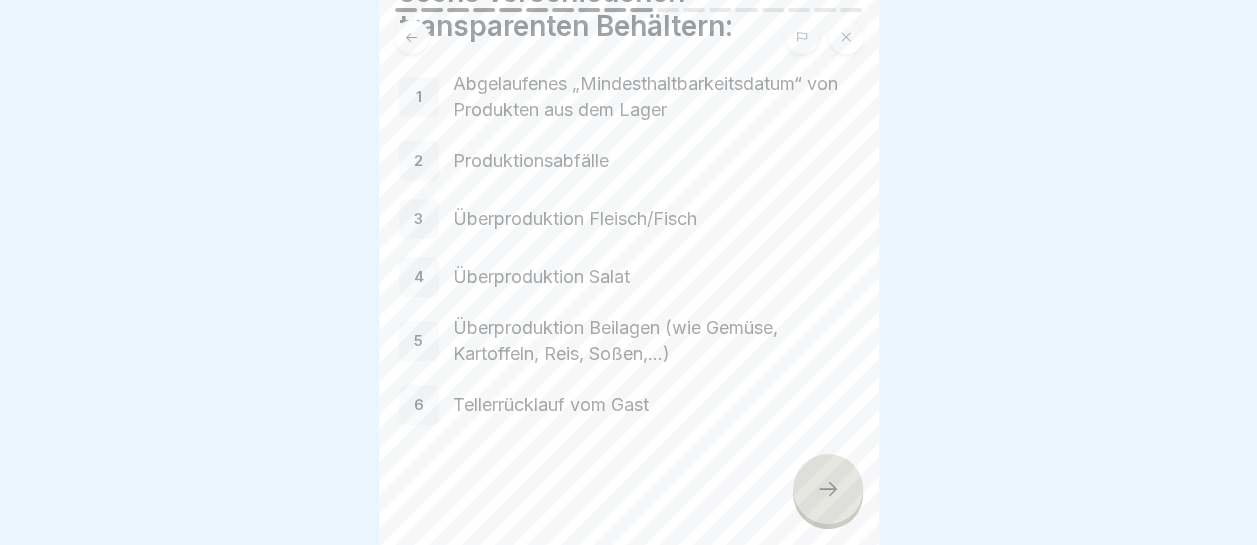 click at bounding box center (828, 489) 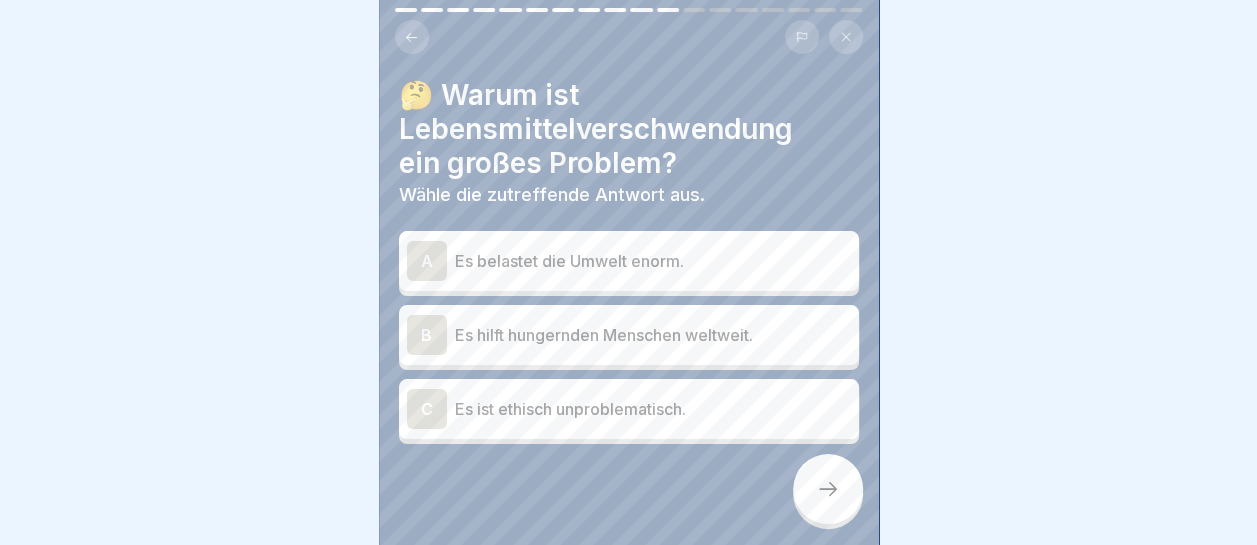 click on "Es belastet die Umwelt enorm." at bounding box center (653, 261) 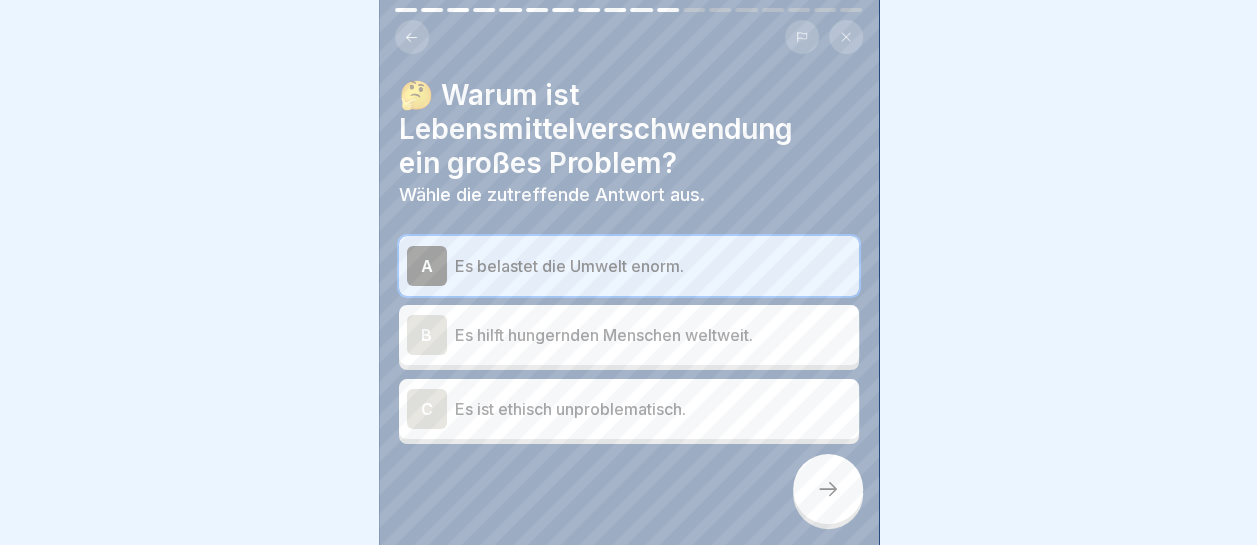 click at bounding box center (828, 489) 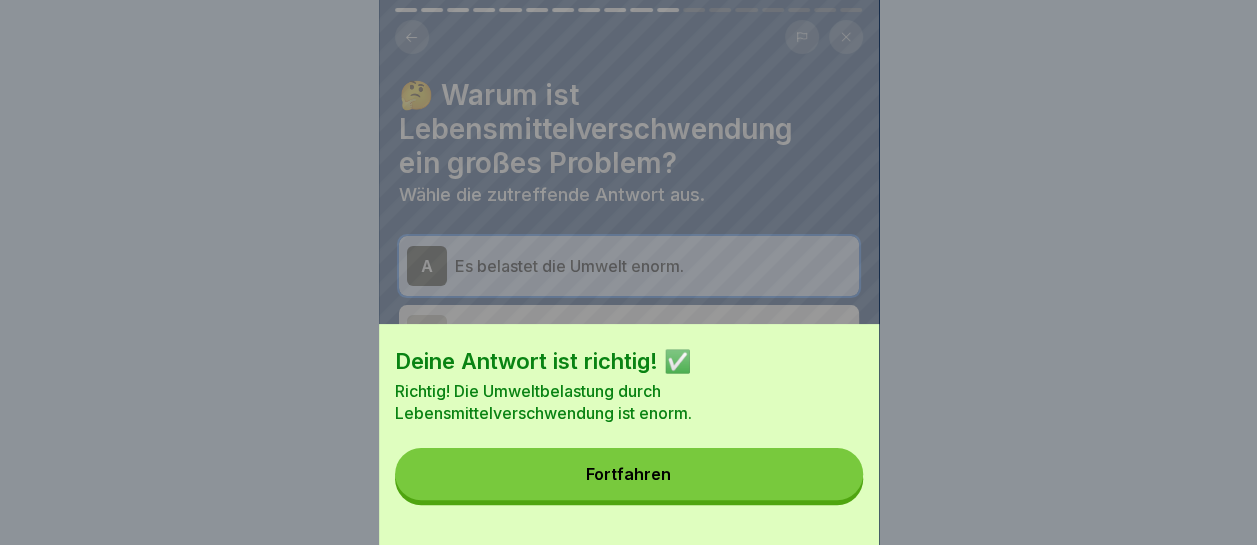 click on "Fortfahren" at bounding box center [629, 474] 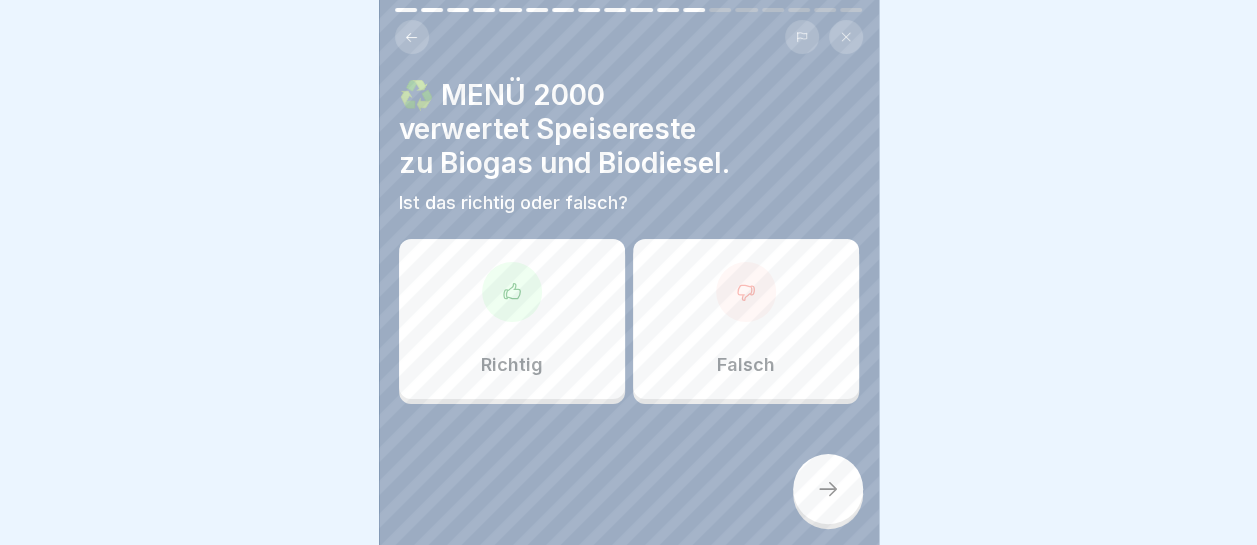 click on "Richtig" at bounding box center [512, 319] 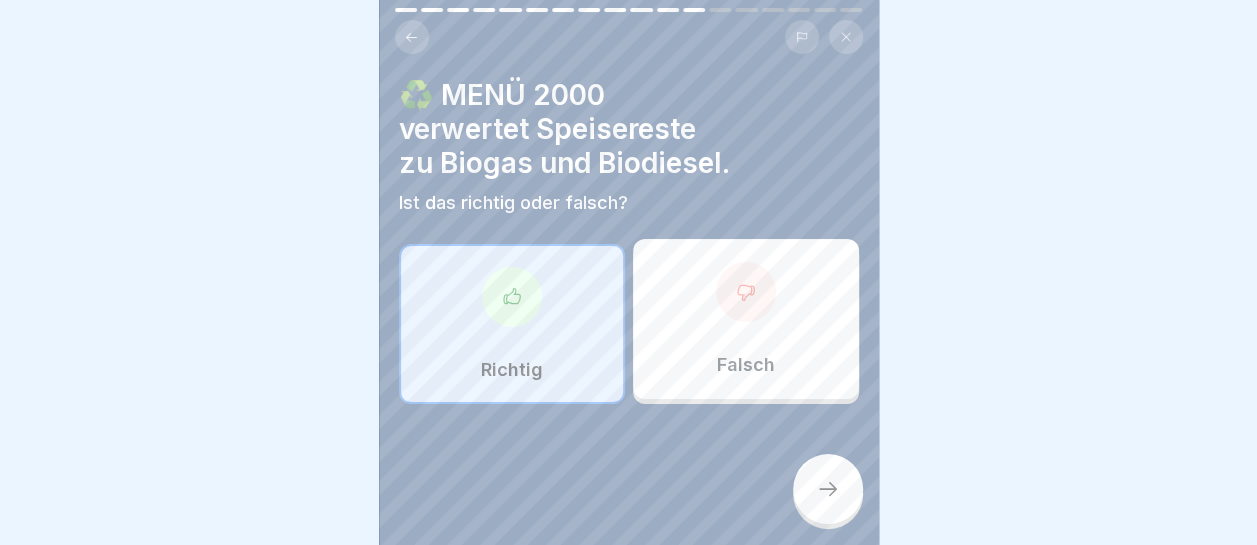 click 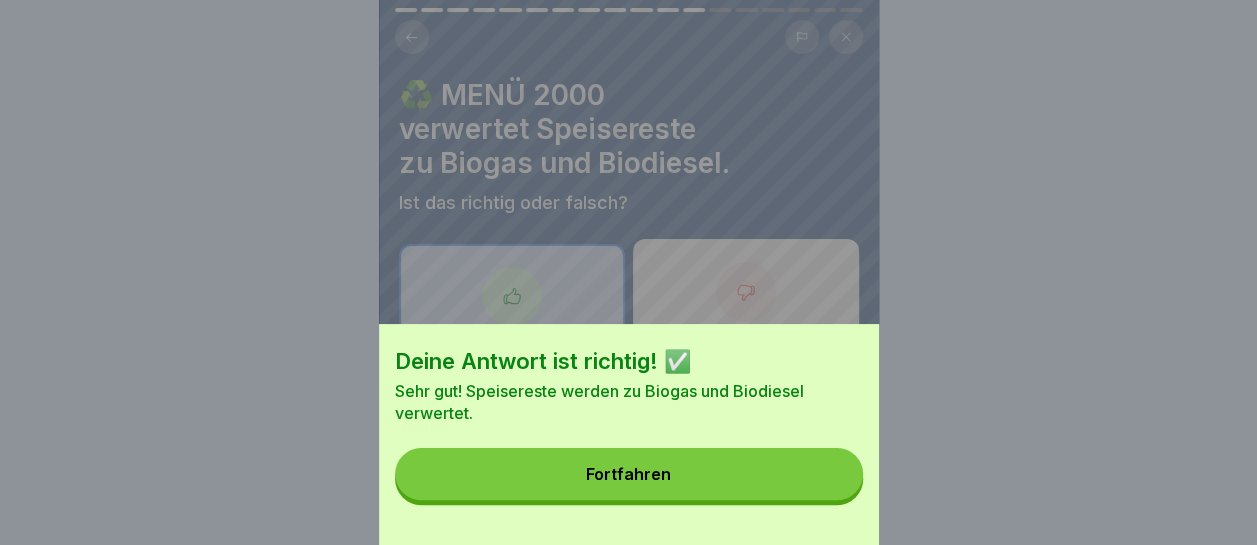 click on "Fortfahren" at bounding box center [629, 474] 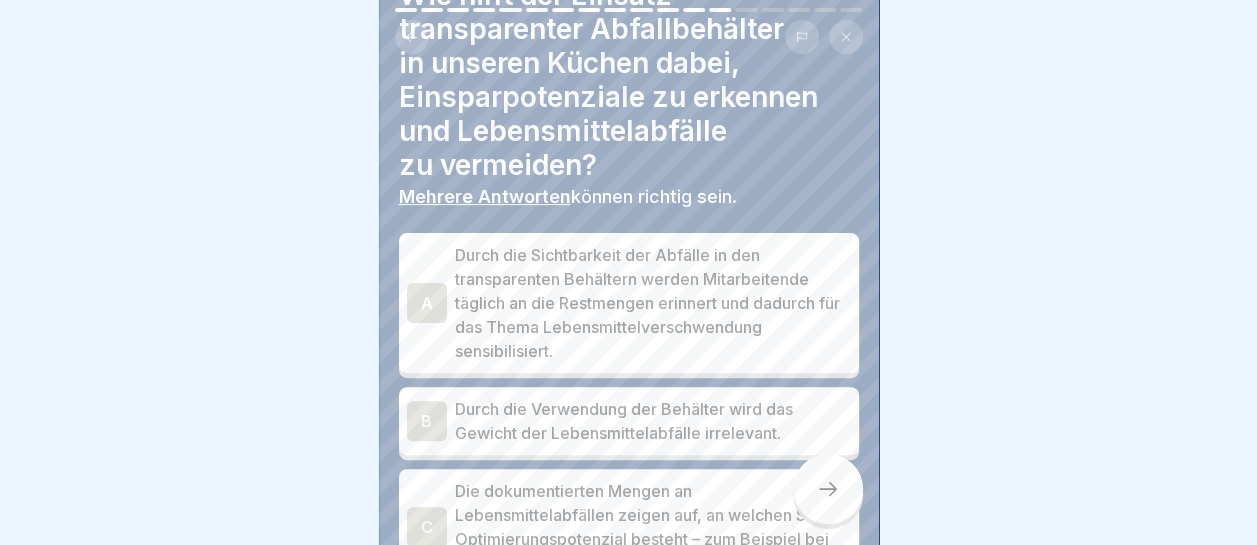 scroll, scrollTop: 200, scrollLeft: 0, axis: vertical 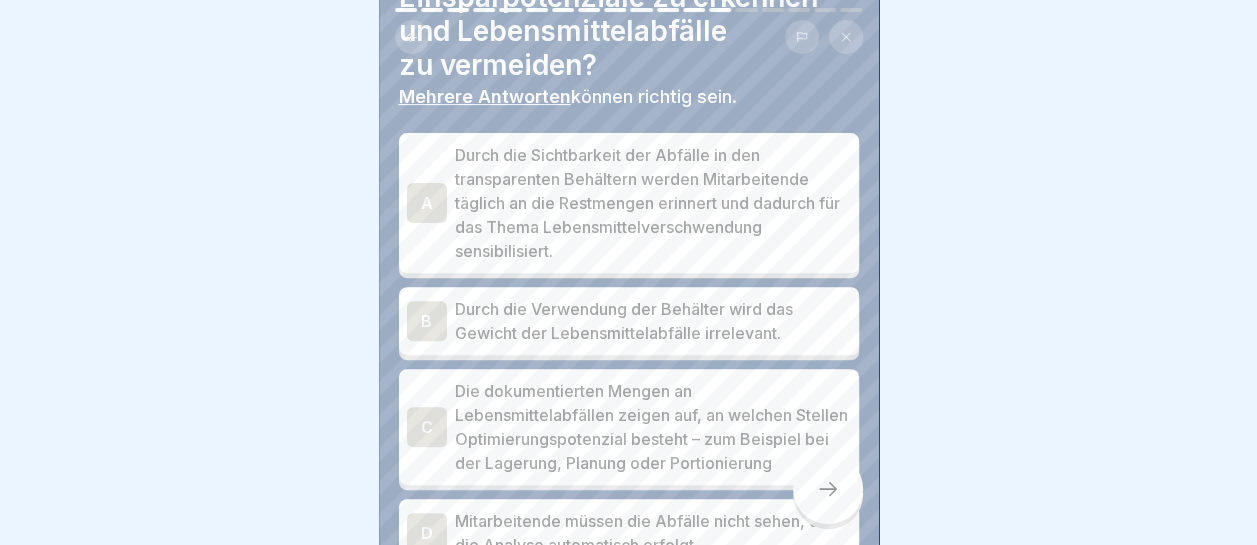 click on "Durch die Sichtbarkeit der Abfälle in den transparenten Behältern werden Mitarbeitende täglich an die Restmengen erinnert und dadurch für das Thema Lebensmittelverschwendung sensibilisiert." at bounding box center (653, 203) 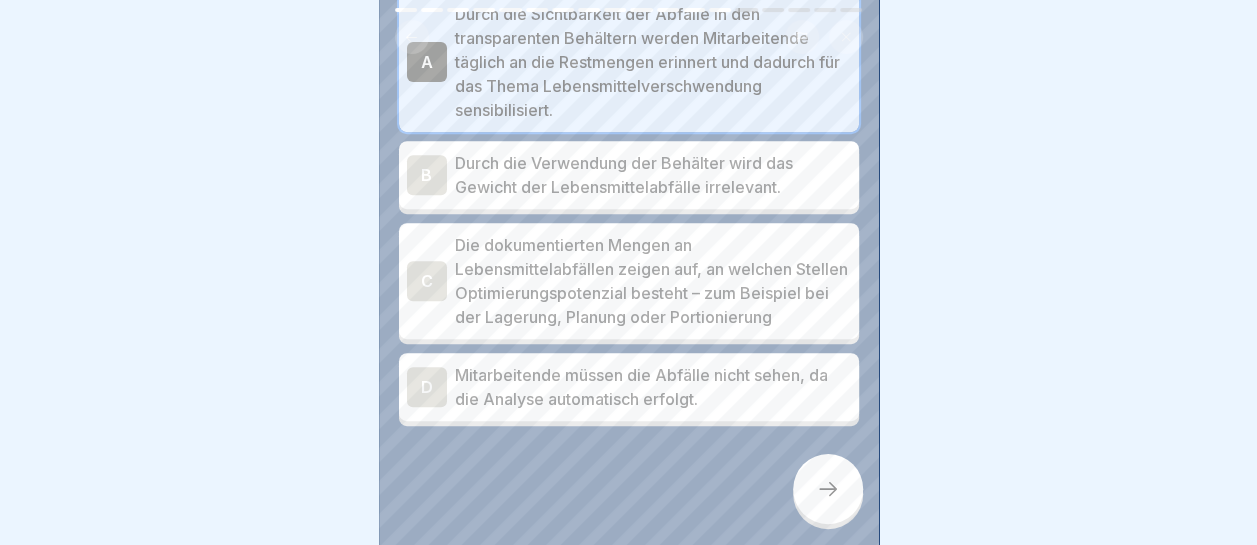 scroll, scrollTop: 370, scrollLeft: 0, axis: vertical 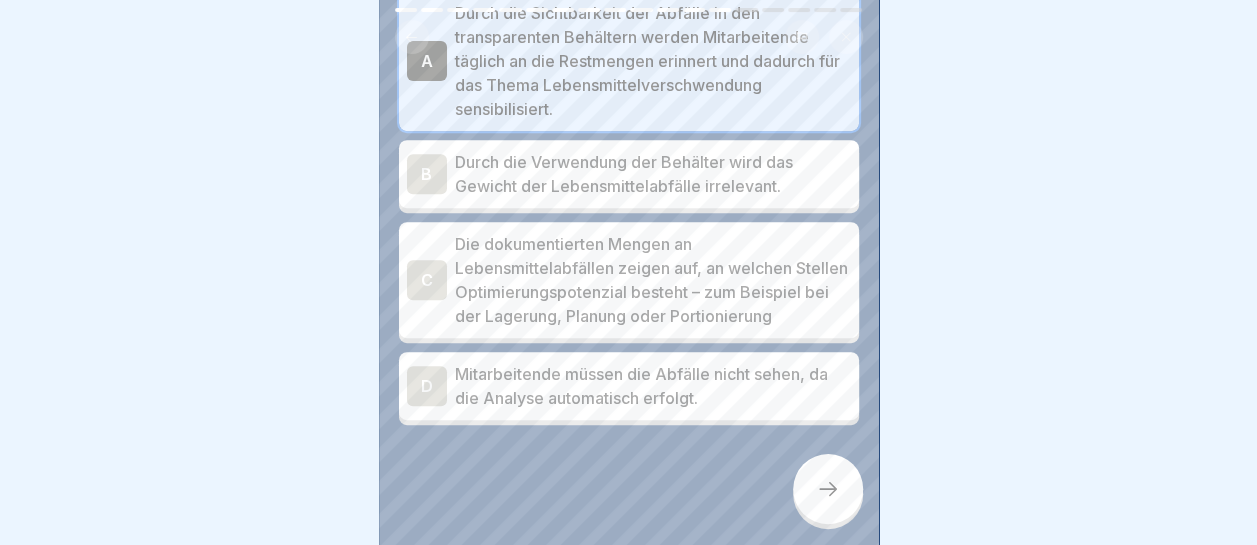 click on "Die dokumentierten Mengen an Lebensmittelabfällen zeigen auf, an welchen Stellen Optimierungspotenzial besteht – zum Beispiel bei der Lagerung, Planung oder Portionierung" at bounding box center (653, 280) 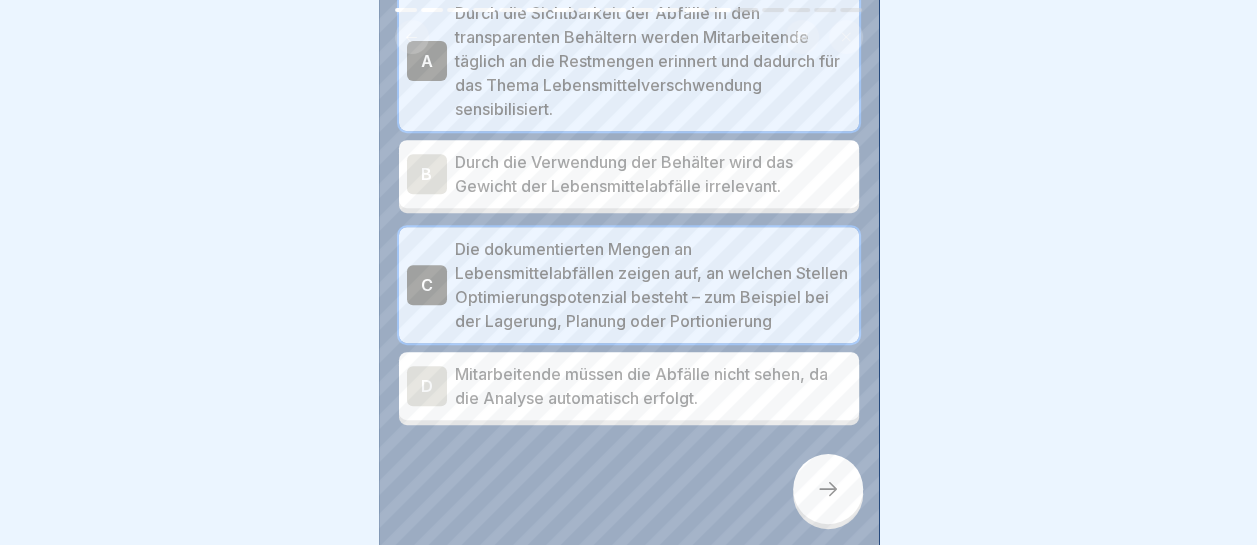 click 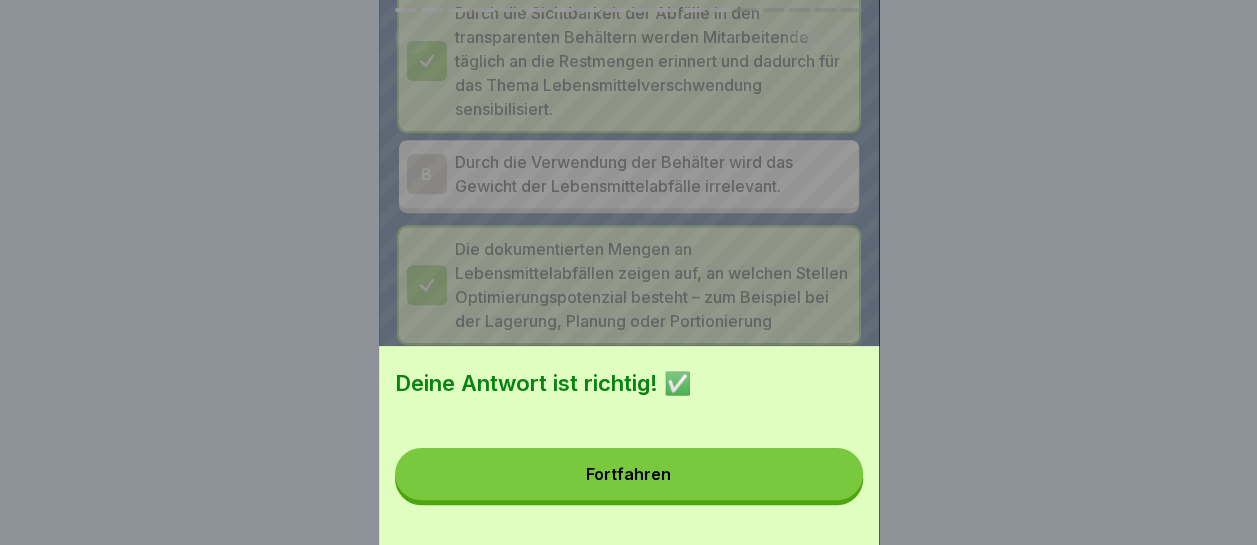 click on "Fortfahren" at bounding box center [629, 474] 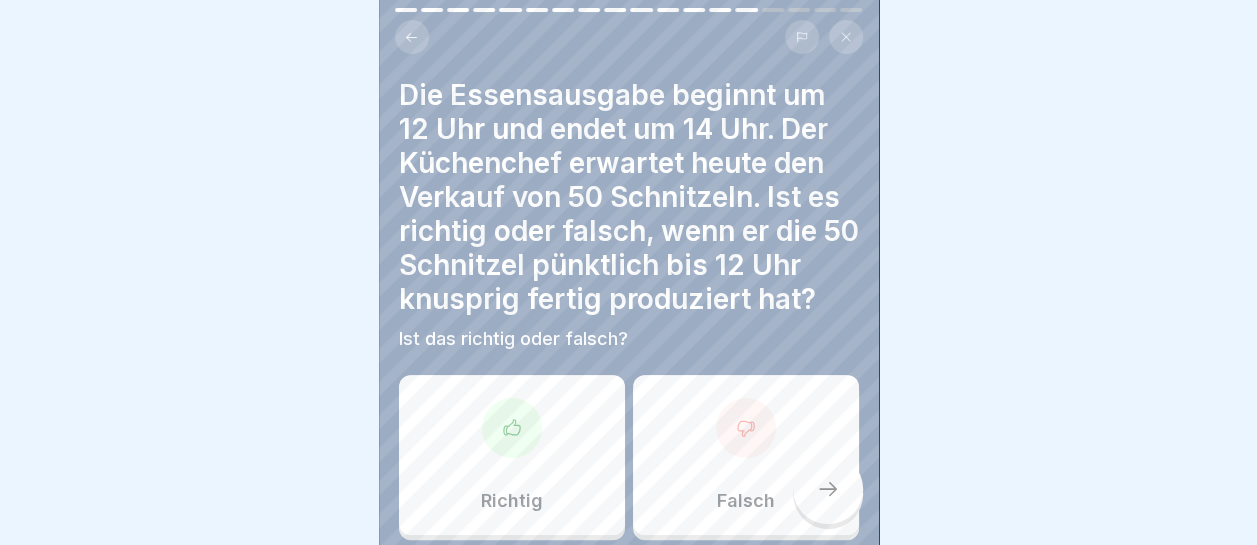 click on "Falsch" at bounding box center [746, 455] 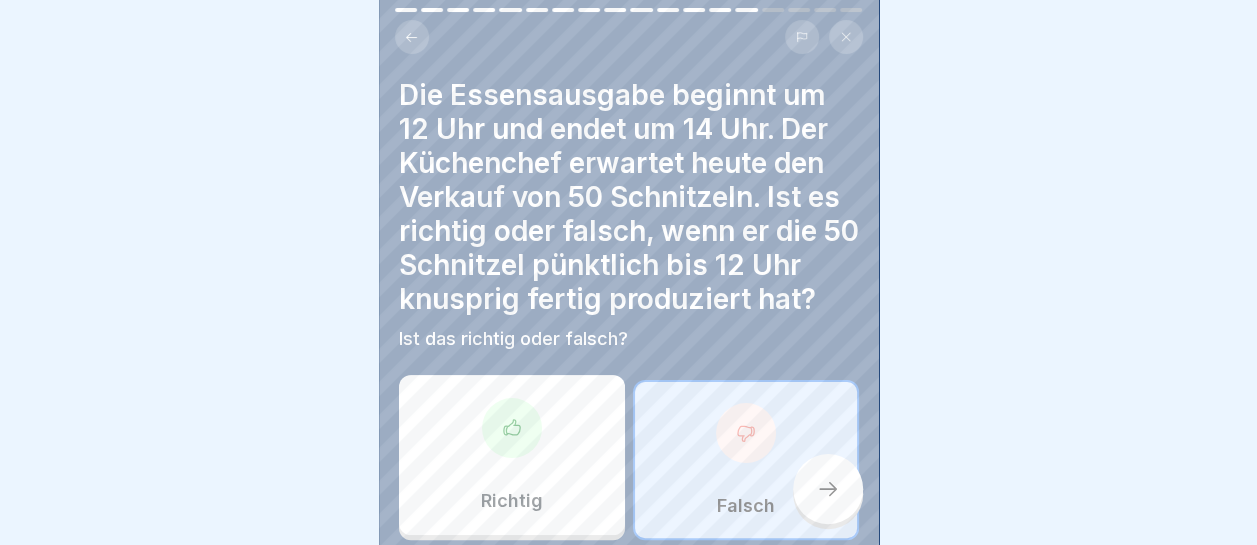 click 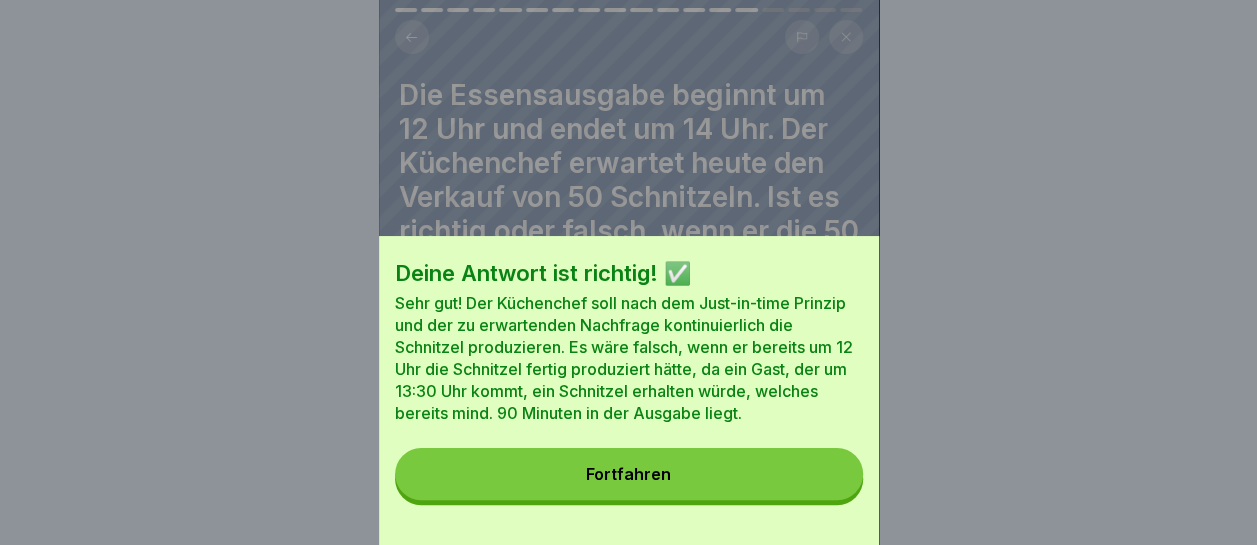 click on "Fortfahren" at bounding box center (629, 474) 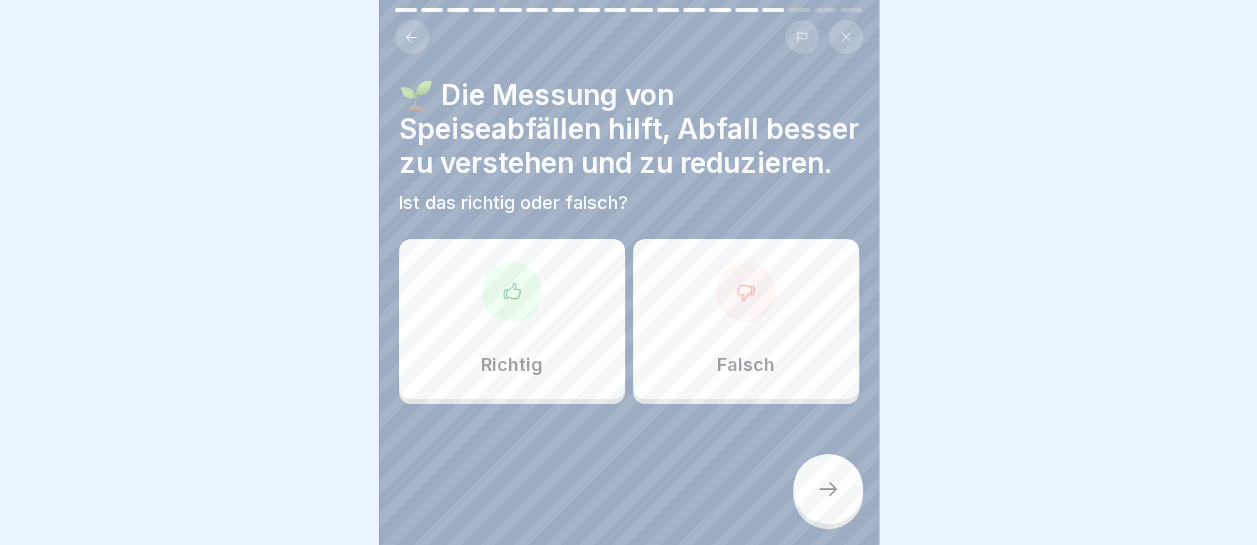click at bounding box center [512, 292] 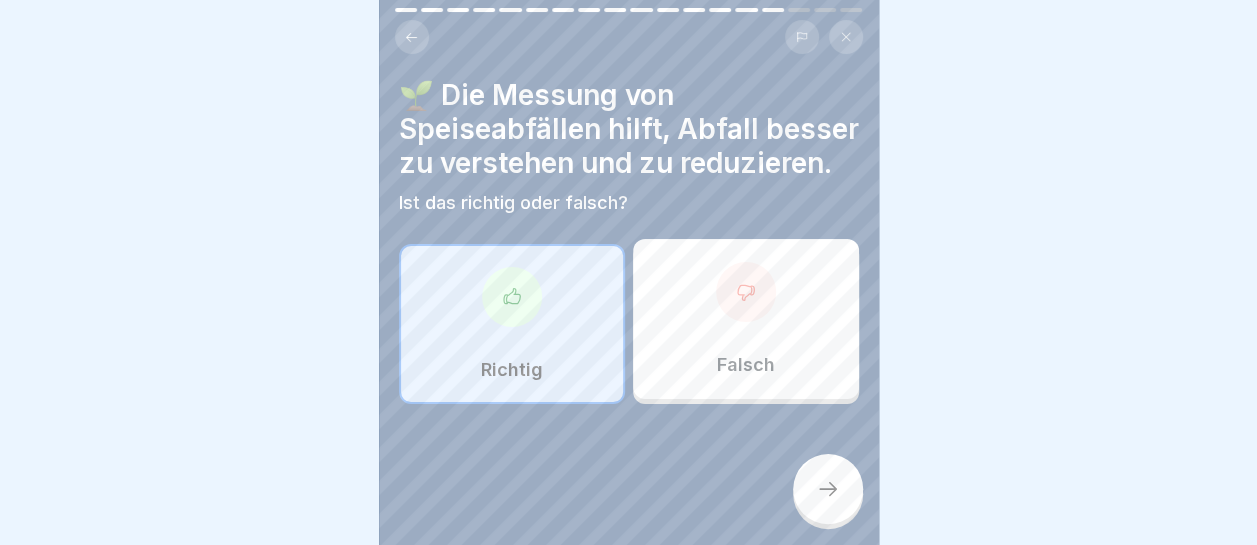 click 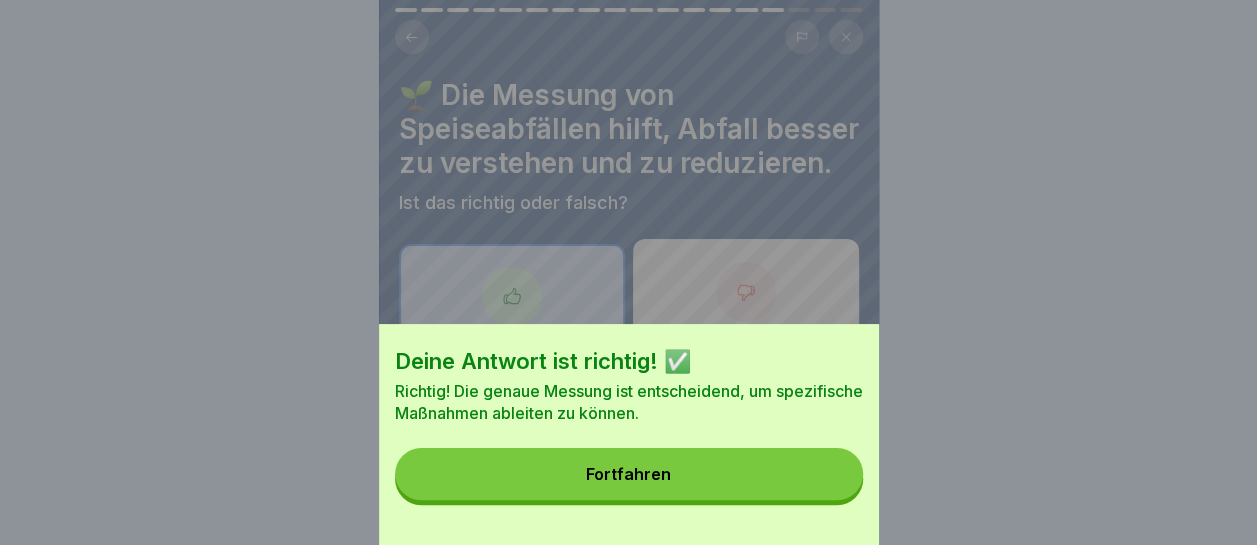 click on "Fortfahren" at bounding box center (629, 474) 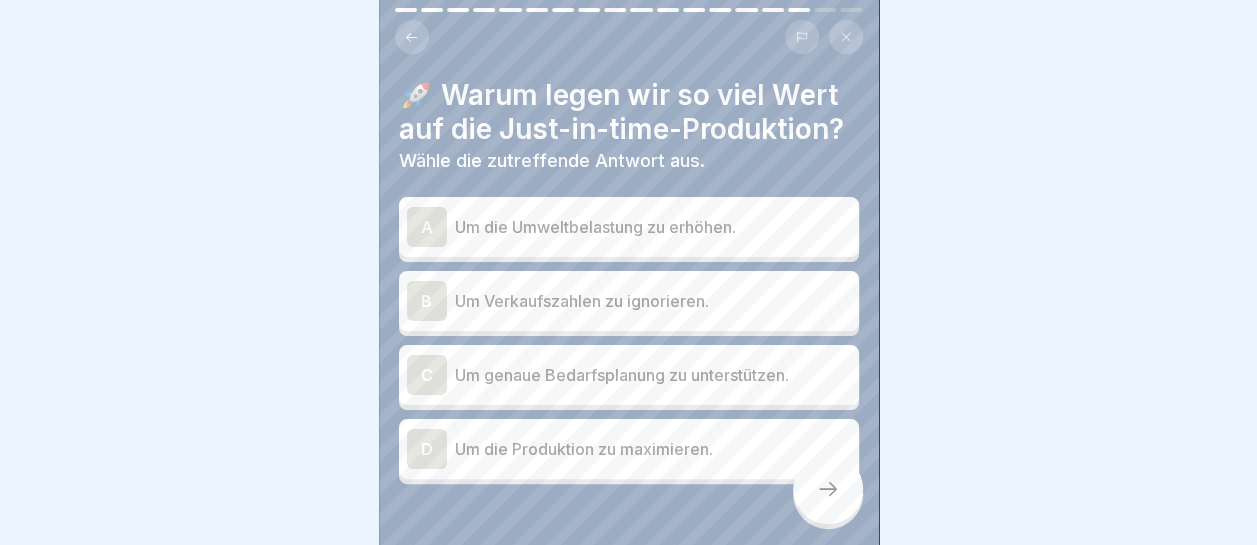 click on "Um genaue Bedarfsplanung zu unterstützen." at bounding box center [653, 375] 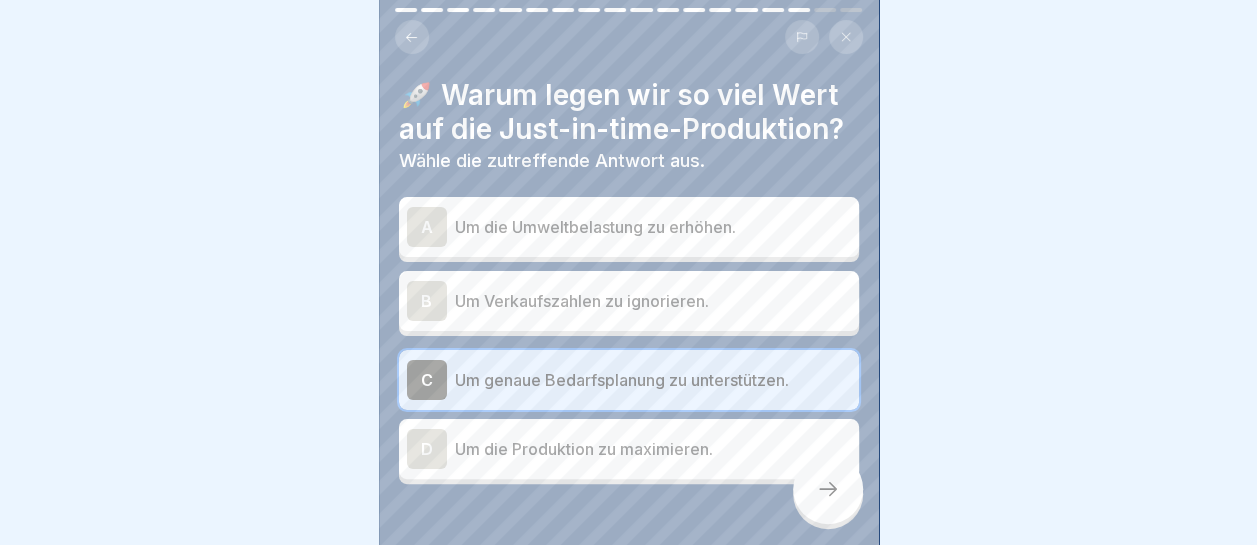 click at bounding box center (828, 489) 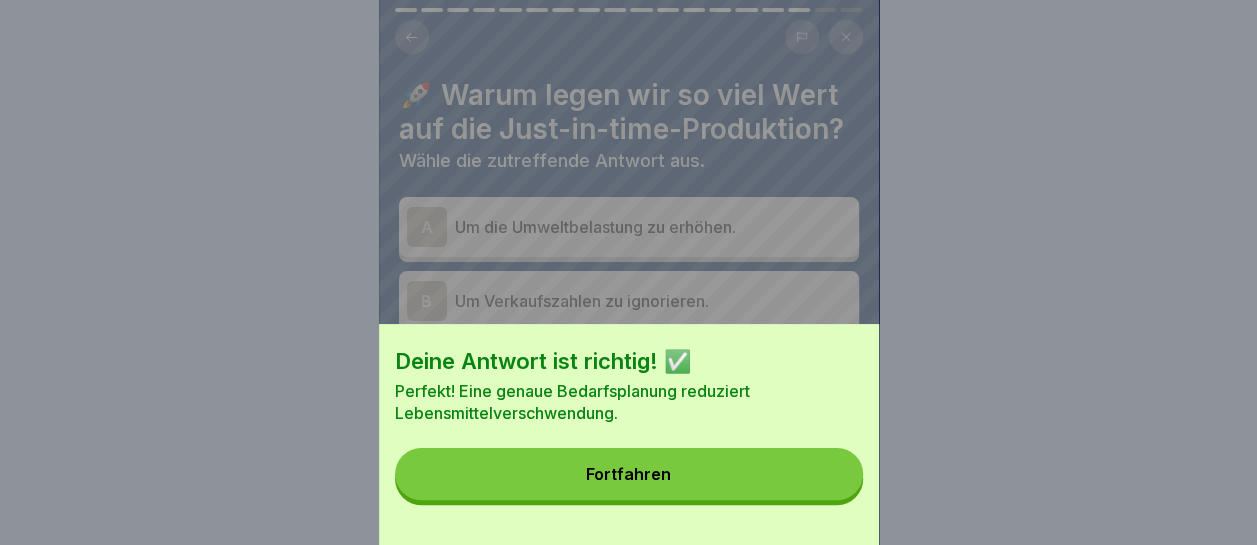 click on "Fortfahren" at bounding box center (629, 474) 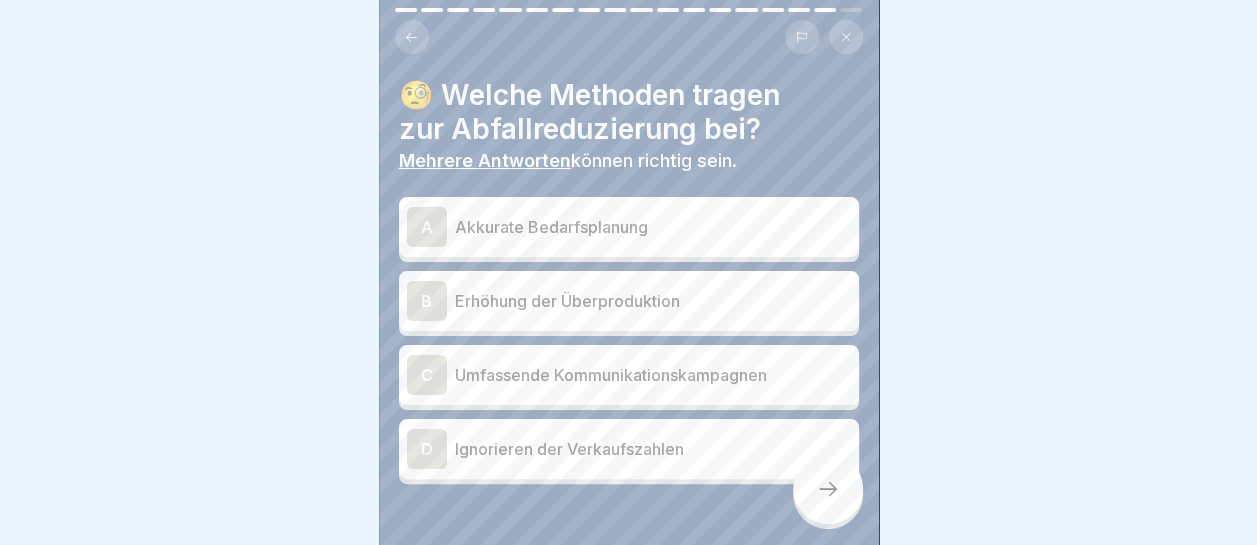 click on "Akkurate Bedarfsplanung" at bounding box center [653, 227] 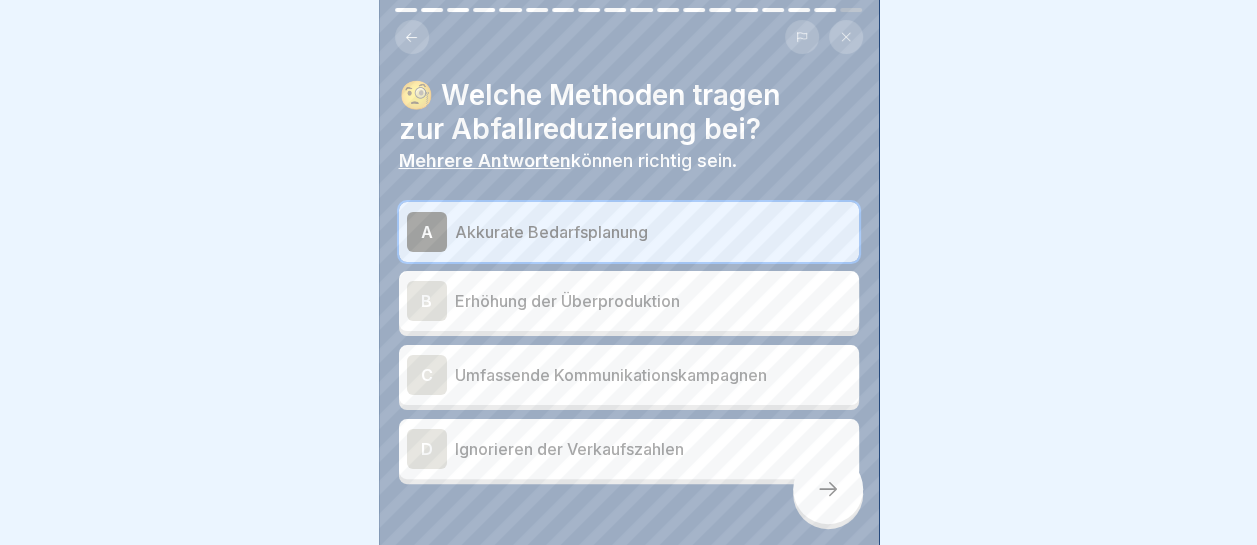 click on "Umfassende Kommunikationskampagnen" at bounding box center [653, 375] 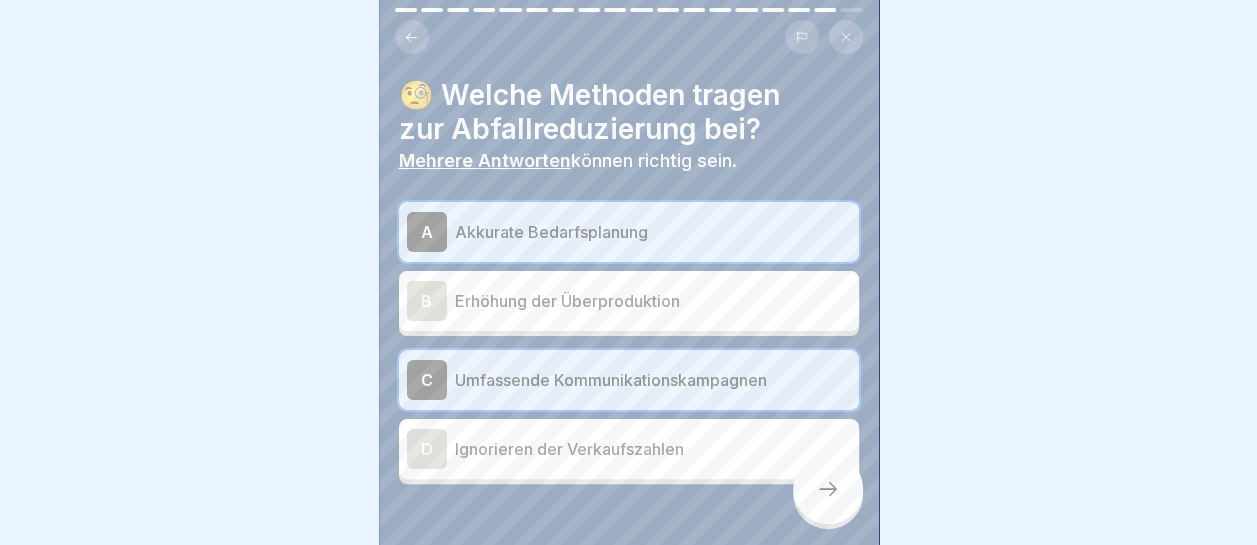 click on "🧐 Welche Methoden tragen zur Abfallreduzierung bei? Mehrere Antworten  können richtig sein. A Akkurate Bedarfsplanung B Erhöhung der Überproduktion C Umfassende Kommunikationskampagnen D Ignorieren der Verkaufszahlen" at bounding box center (629, 272) 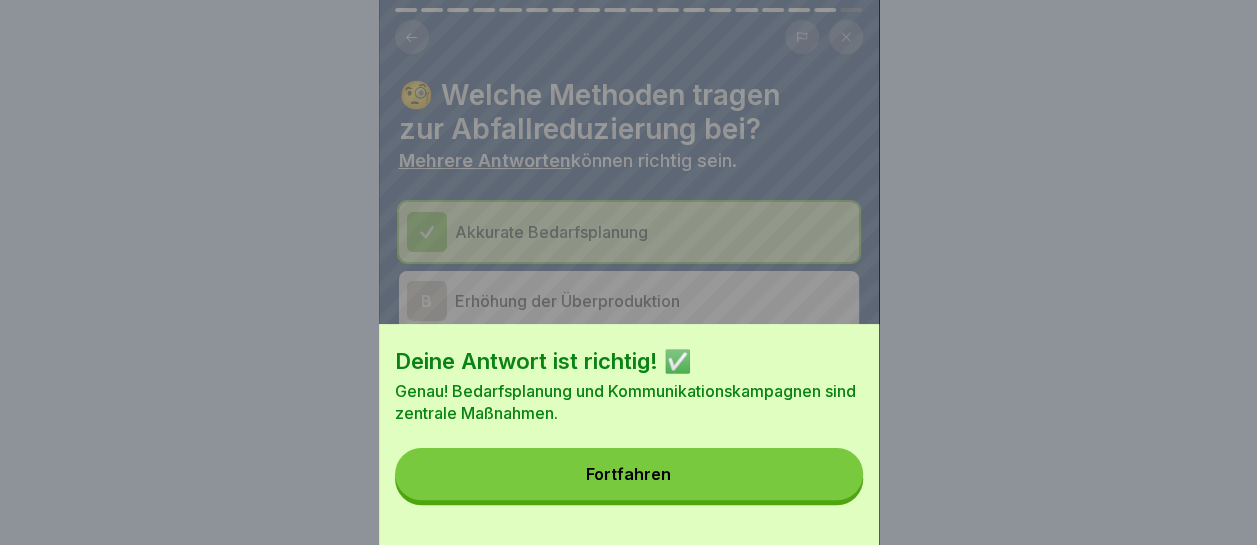 click on "Fortfahren" at bounding box center [629, 474] 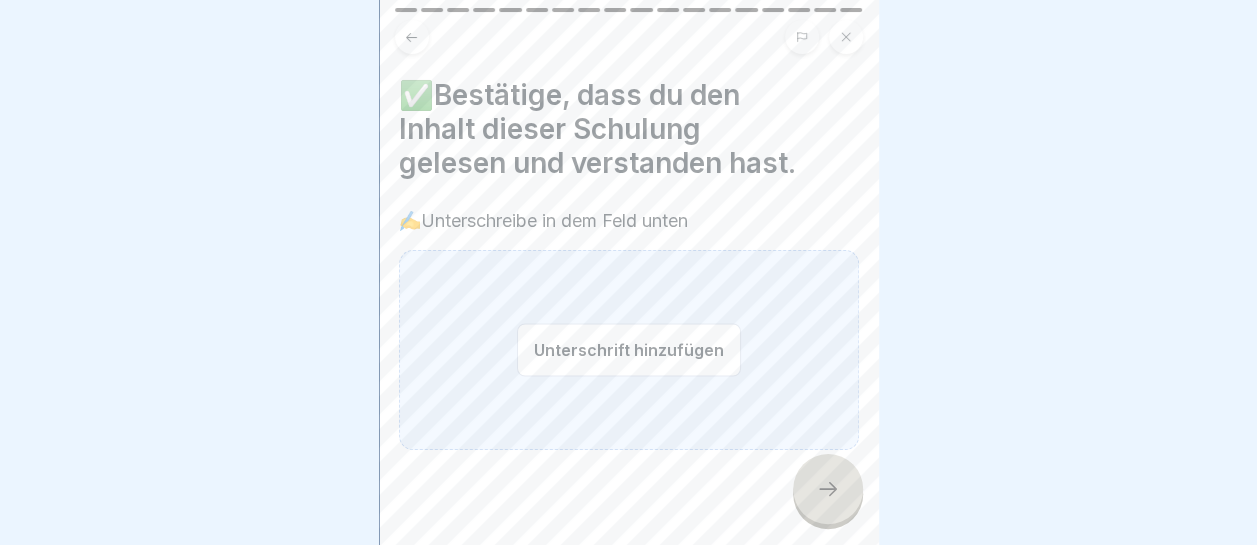 click on "Unterschrift hinzufügen" at bounding box center [629, 349] 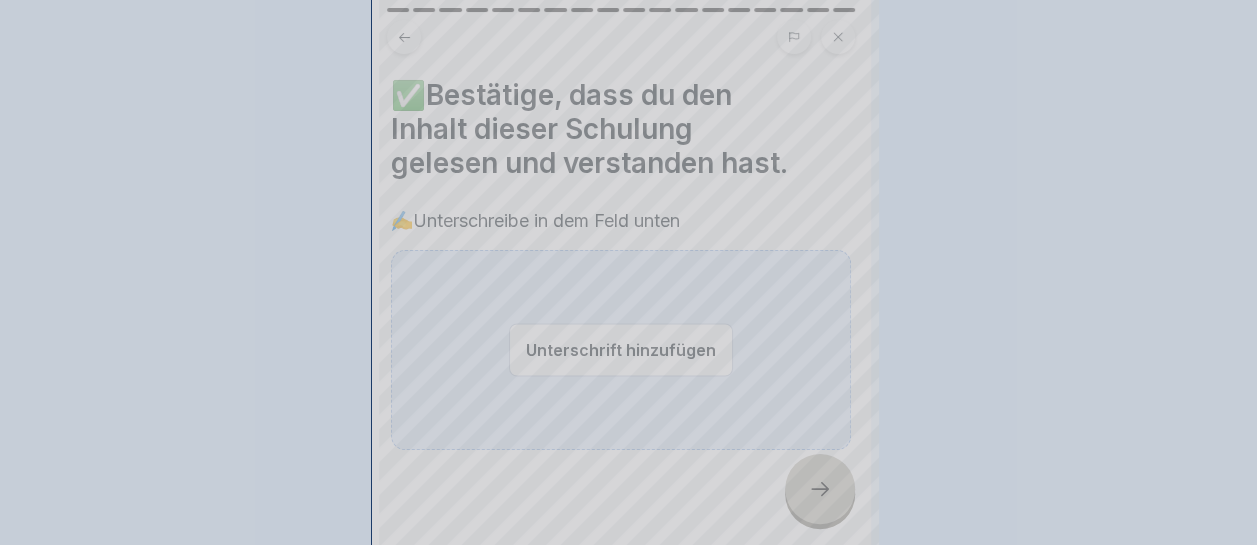 scroll, scrollTop: 0, scrollLeft: 0, axis: both 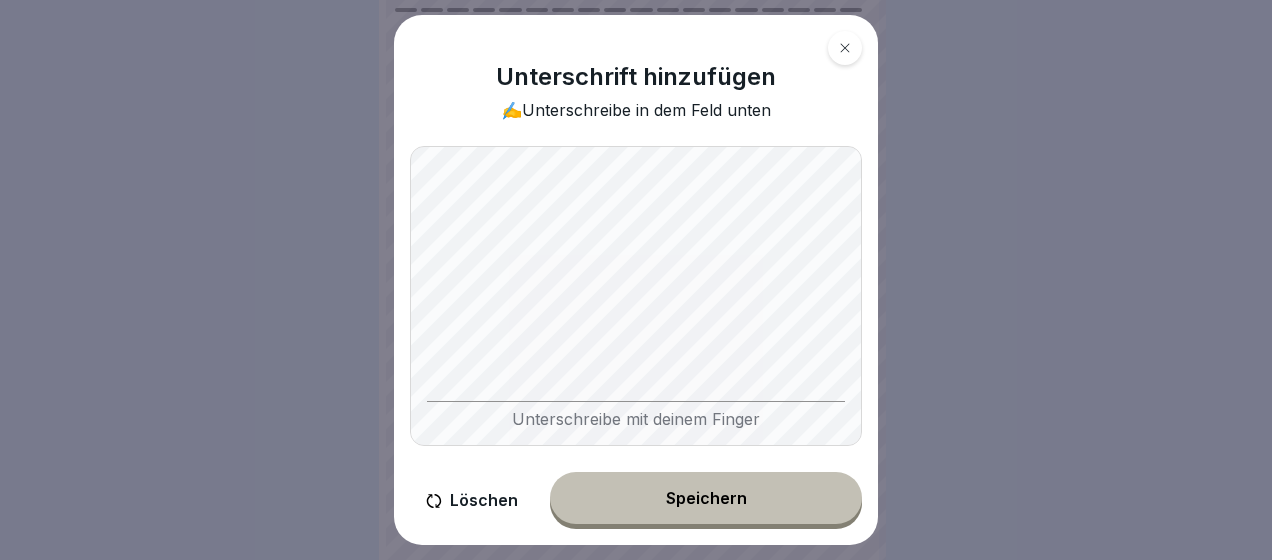 click on "Unterschreibe mit deinem Finger" at bounding box center (636, 296) 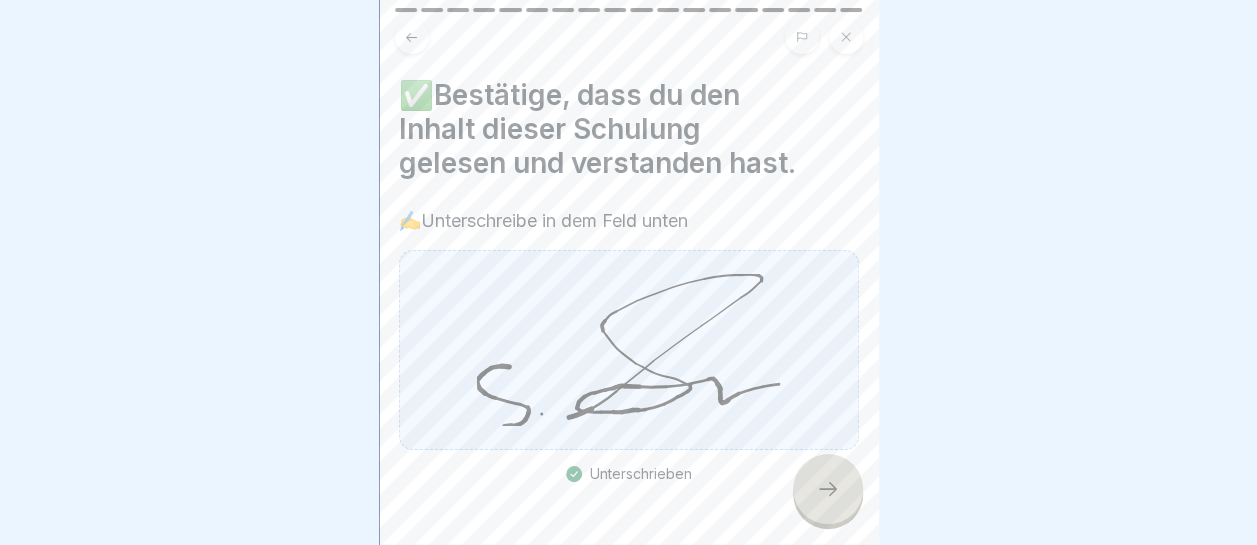 click 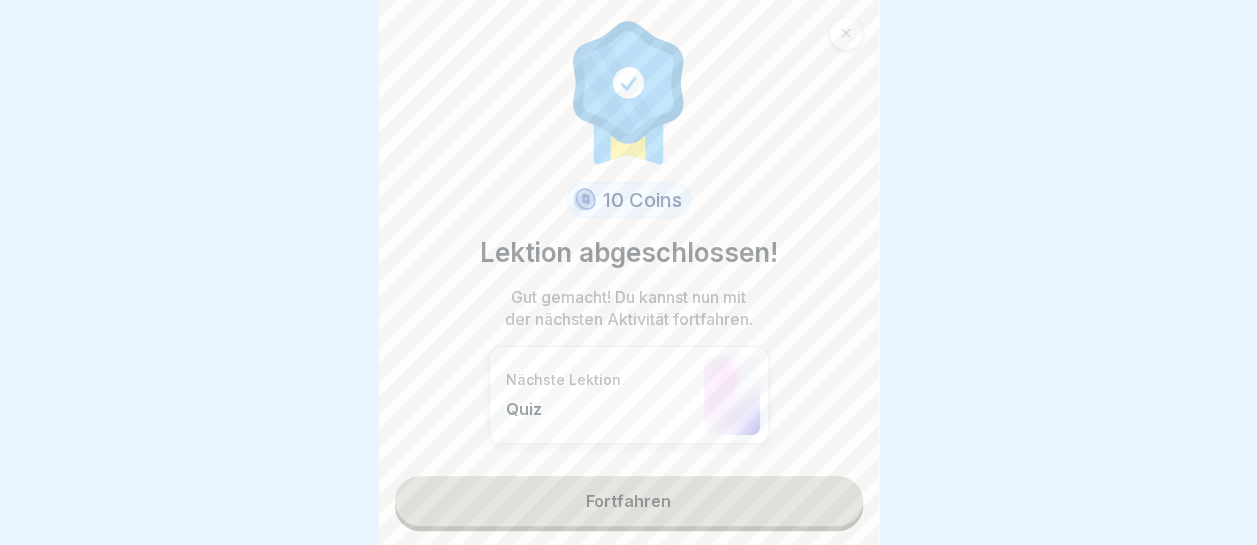 click on "Fortfahren" at bounding box center [629, 501] 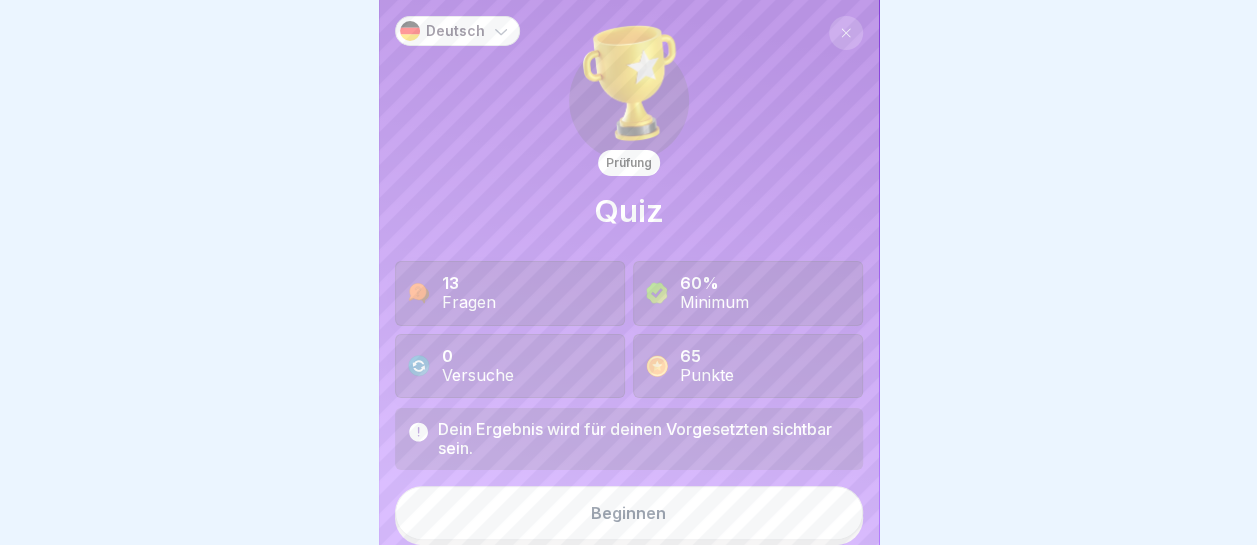click on "Beginnen" at bounding box center [629, 513] 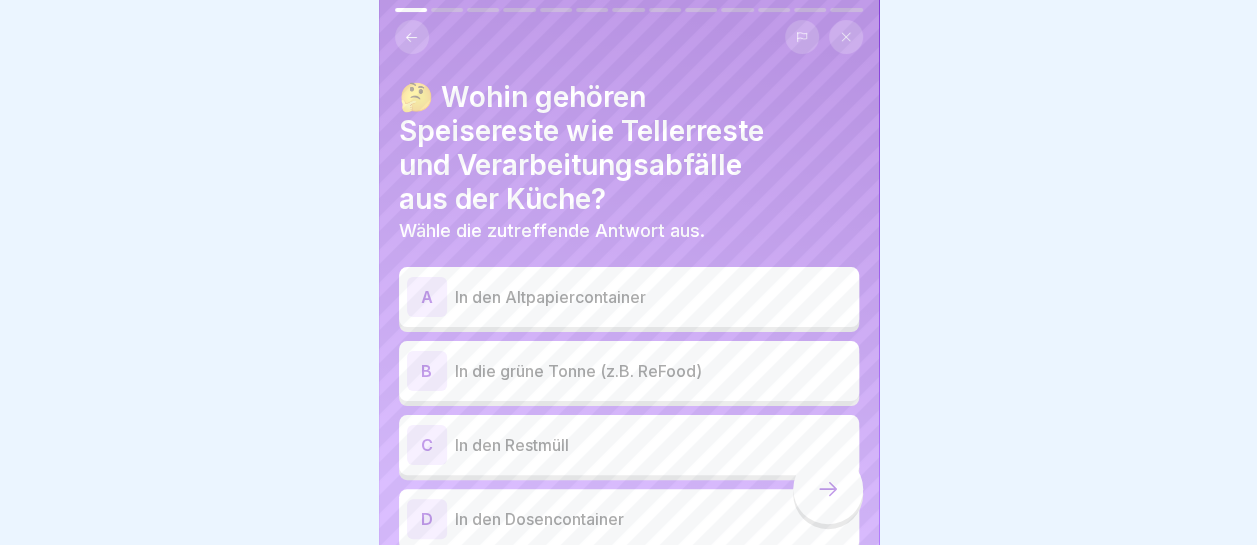 click on "B In die grüne Tonne (z.B. ReFood)" at bounding box center (629, 371) 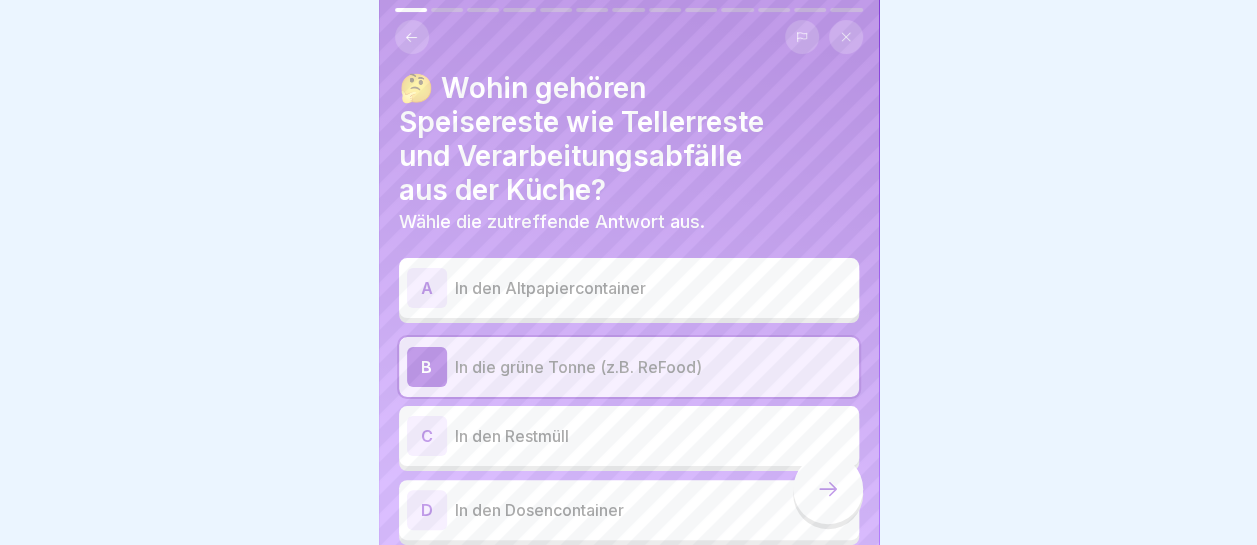 scroll, scrollTop: 0, scrollLeft: 0, axis: both 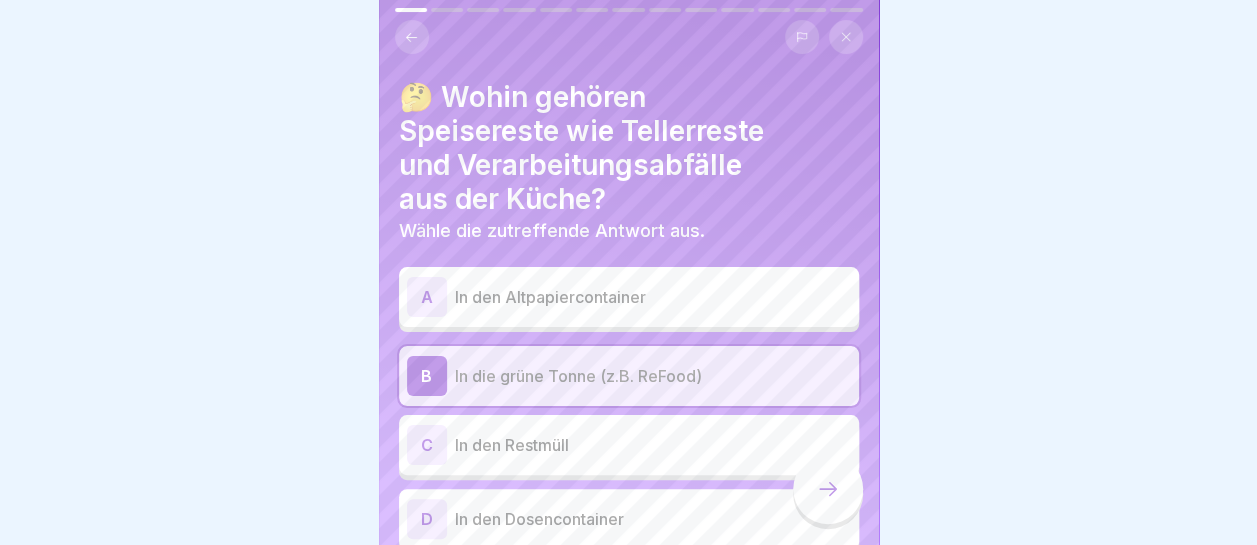 click 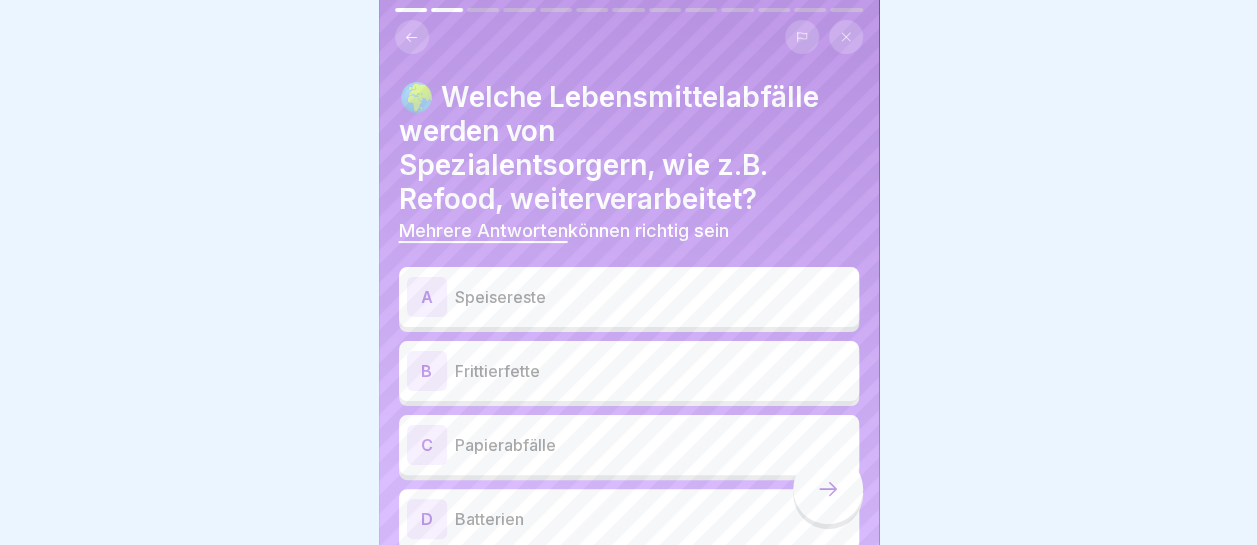 click on "Speisereste" at bounding box center [653, 297] 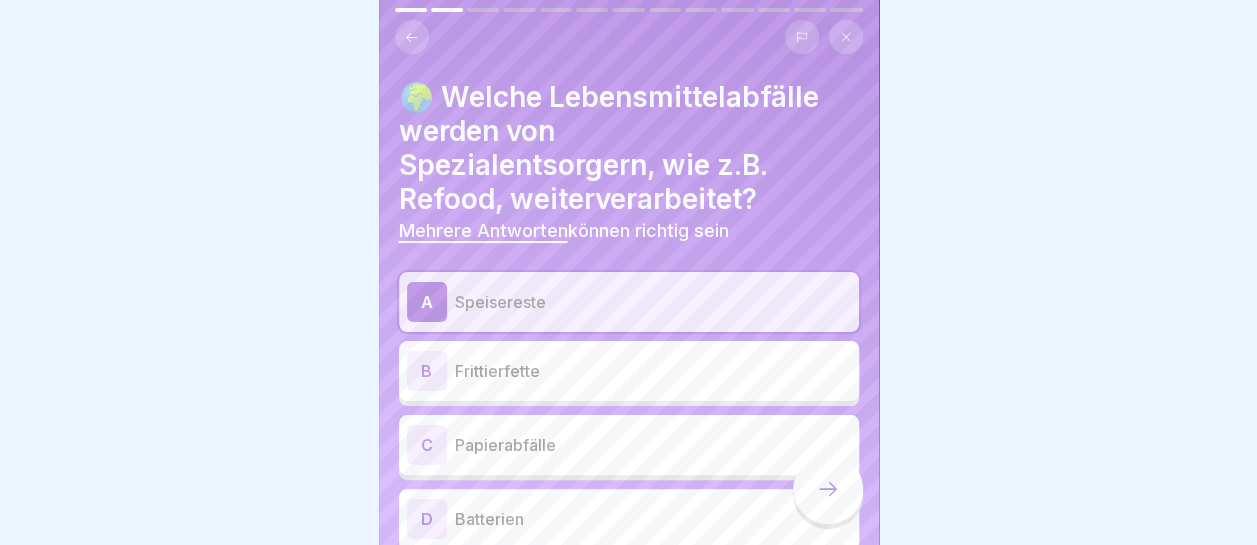 click on "Frittierfette" at bounding box center [653, 371] 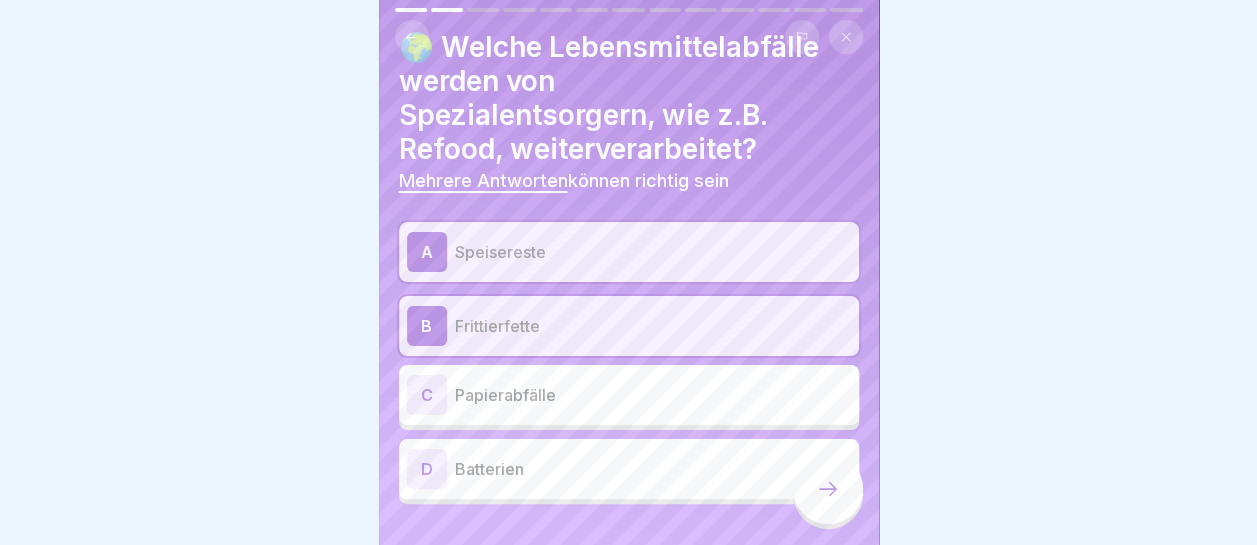 scroll, scrollTop: 88, scrollLeft: 0, axis: vertical 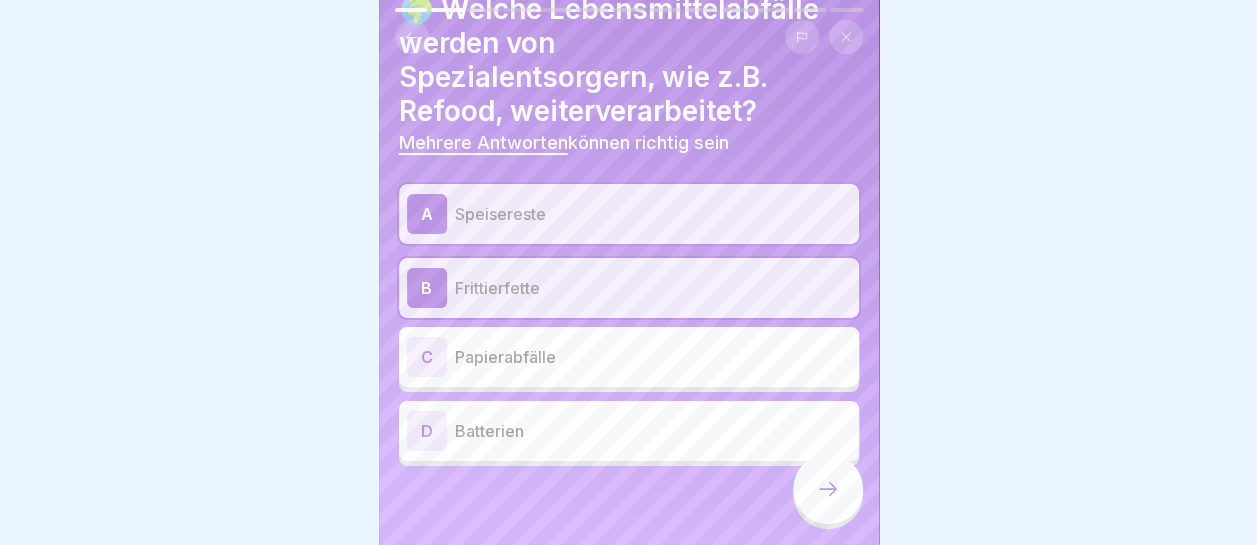 click at bounding box center [828, 489] 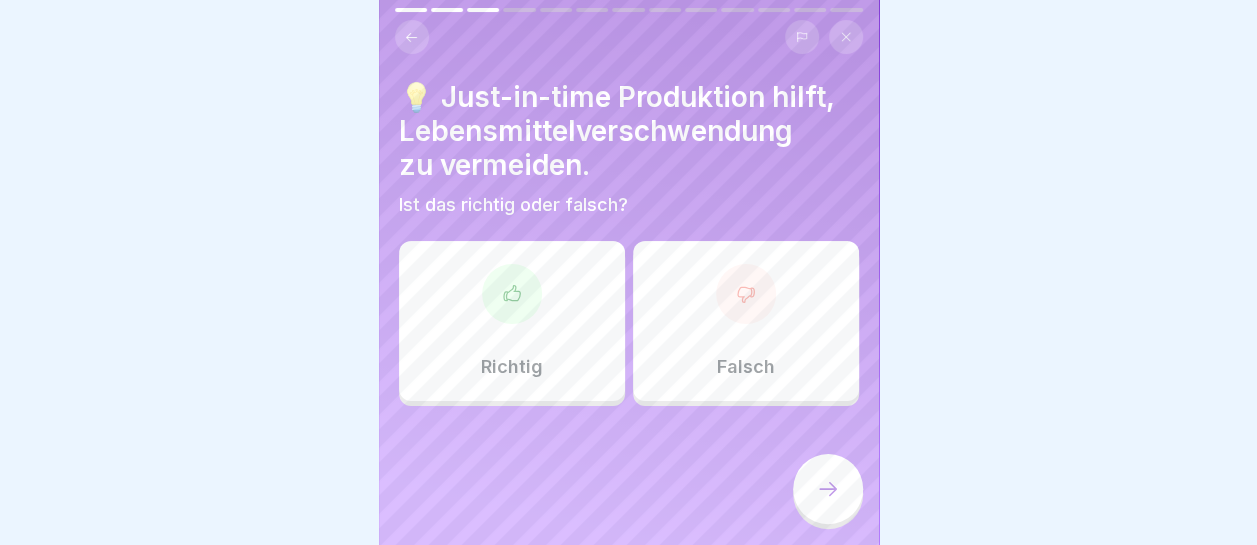 click on "Richtig" at bounding box center [512, 321] 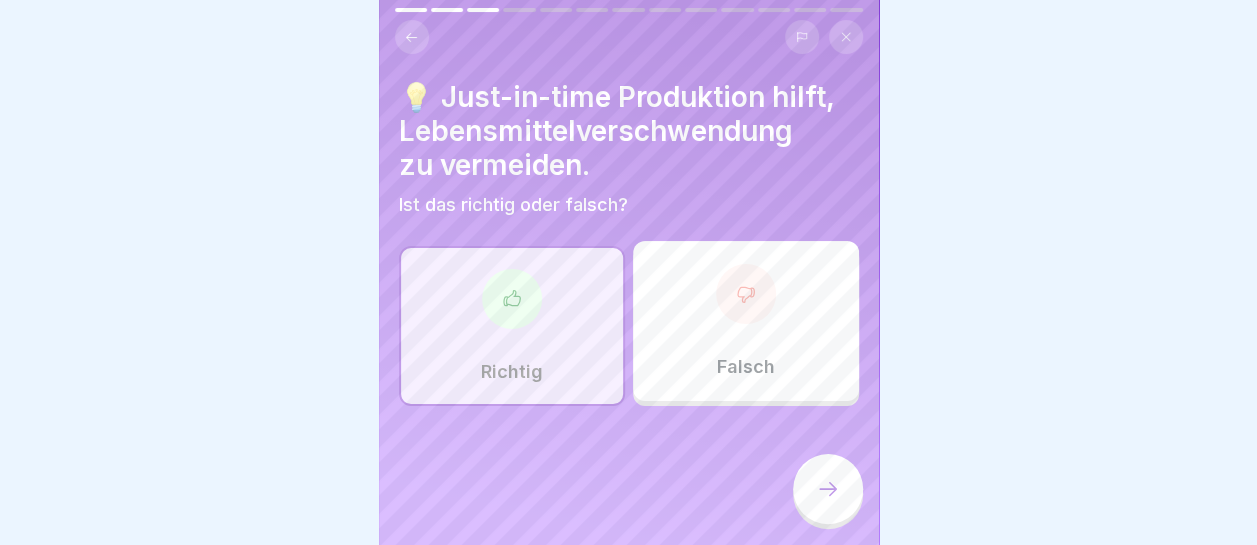 click at bounding box center (828, 489) 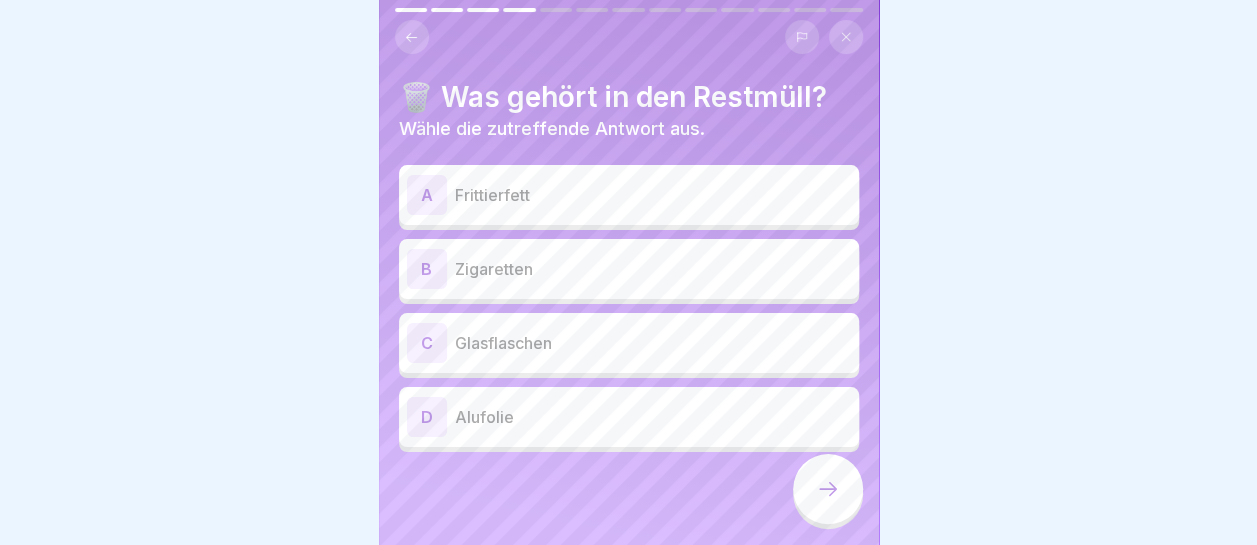 click on "Alufolie" at bounding box center [653, 417] 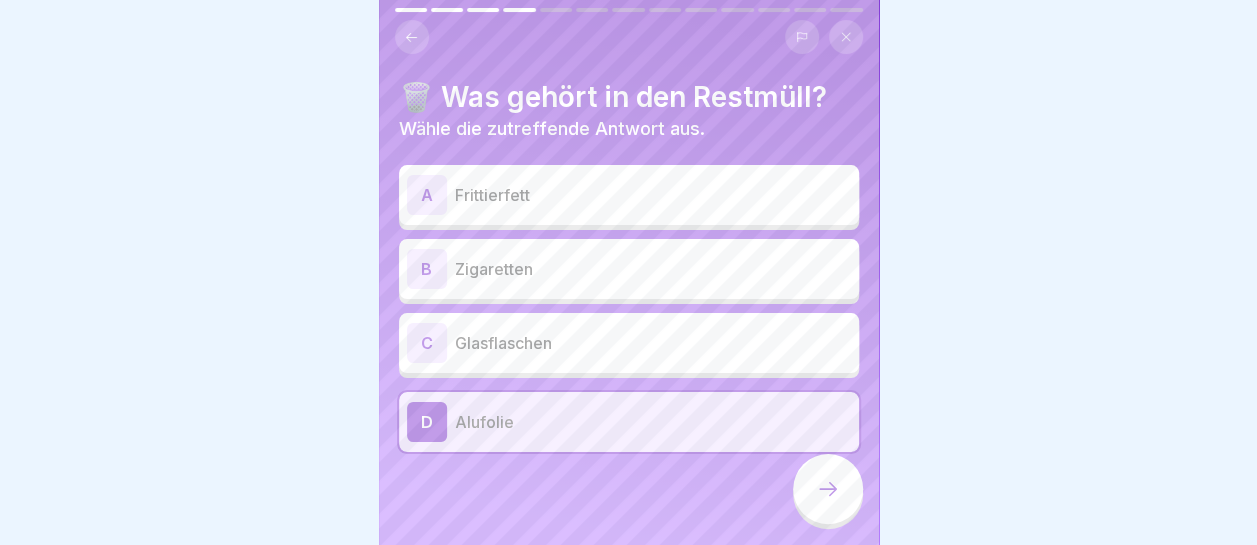 click 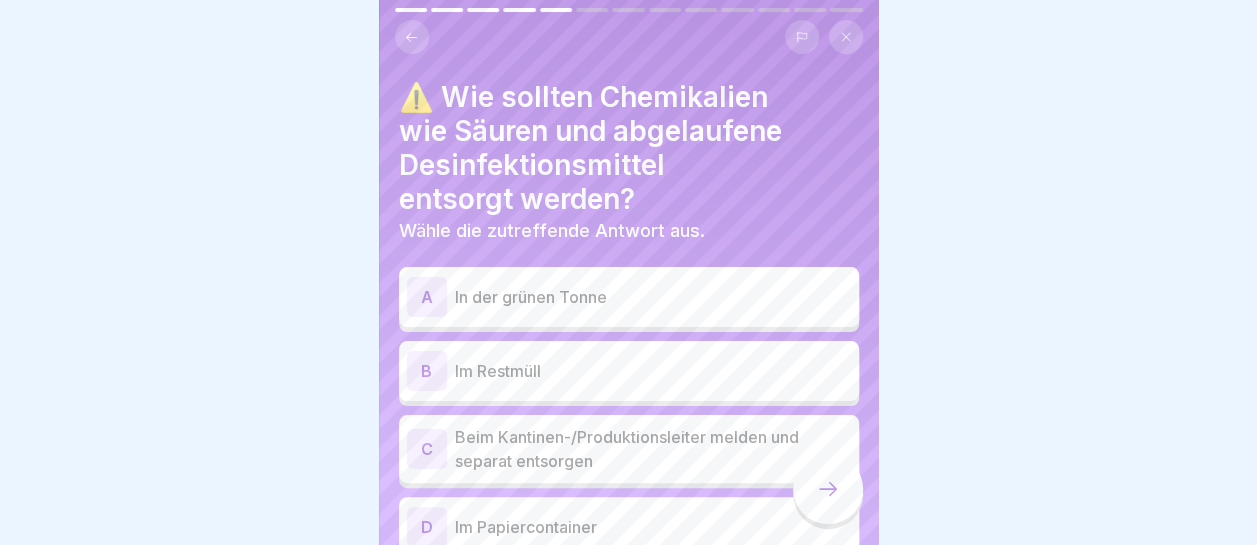 scroll, scrollTop: 96, scrollLeft: 0, axis: vertical 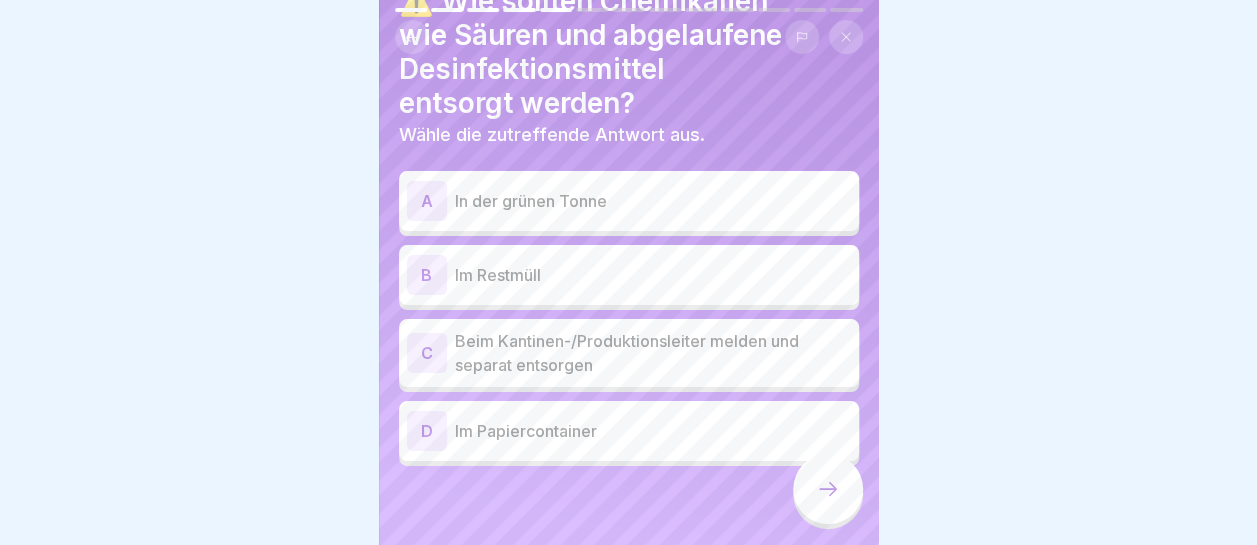 click on "Beim Kantinen-/Produktionsleiter melden und separat entsorgen" at bounding box center [653, 353] 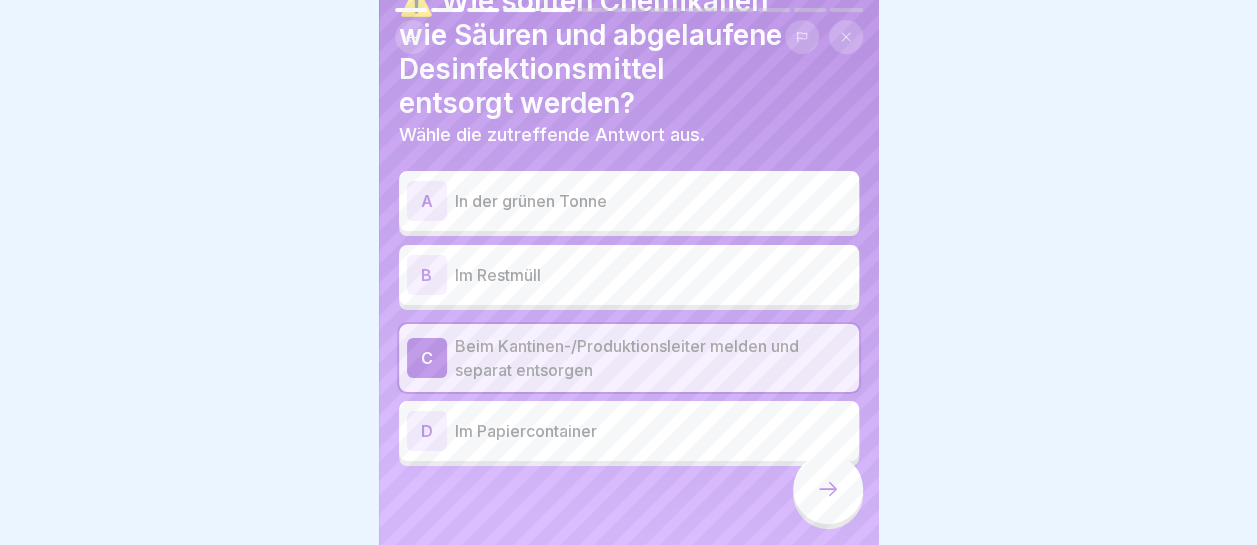 click 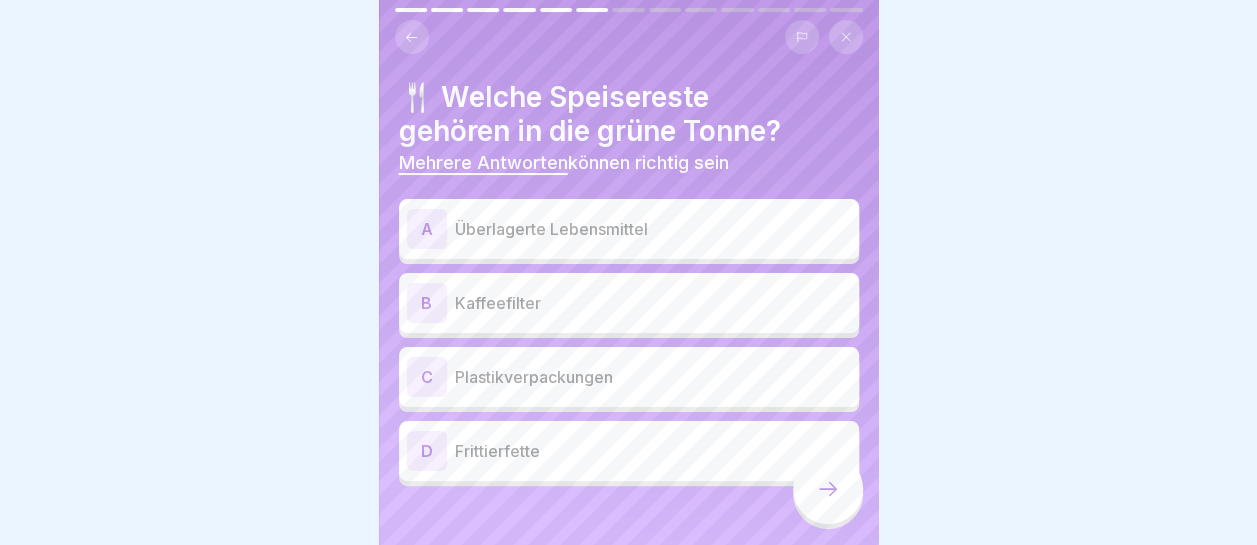 click on "Überlagerte Lebensmittel" at bounding box center (653, 229) 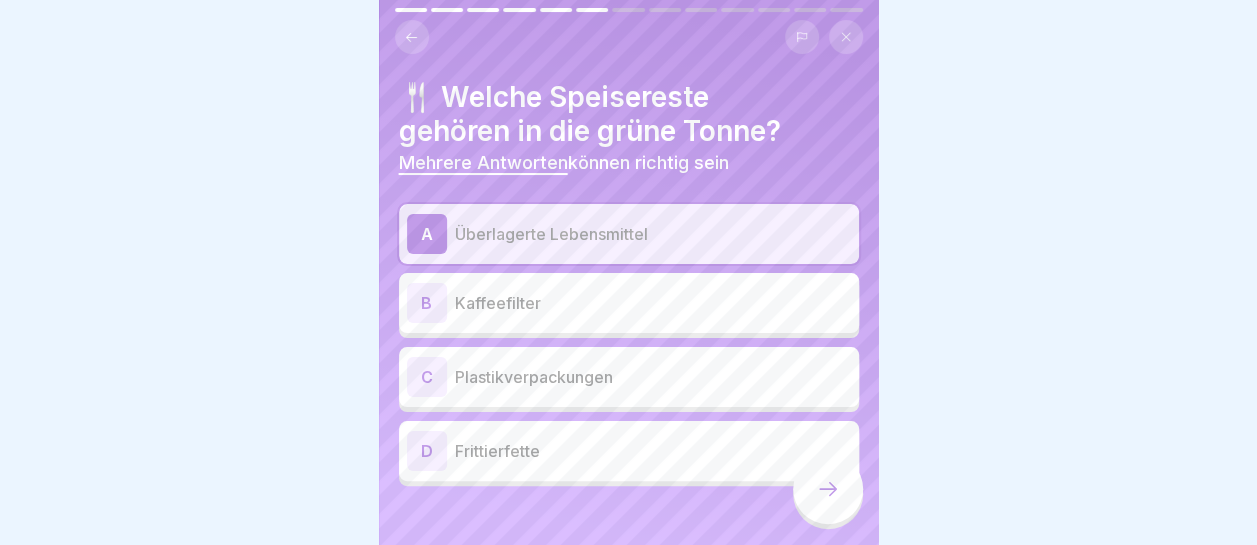click on "Kaffeefilter" at bounding box center (653, 303) 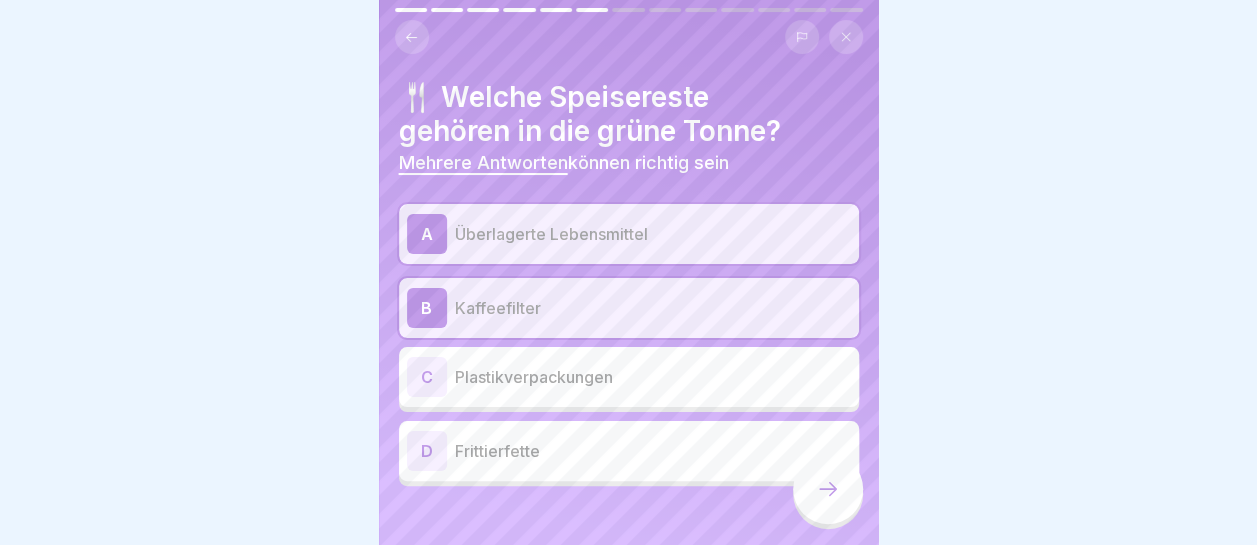 click 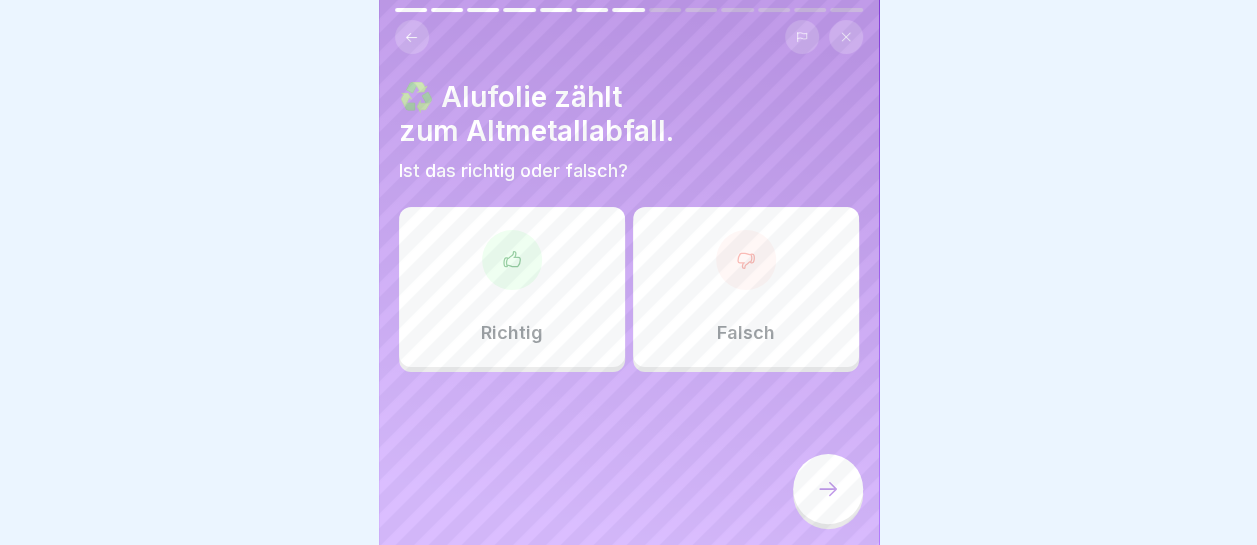 scroll, scrollTop: 15, scrollLeft: 0, axis: vertical 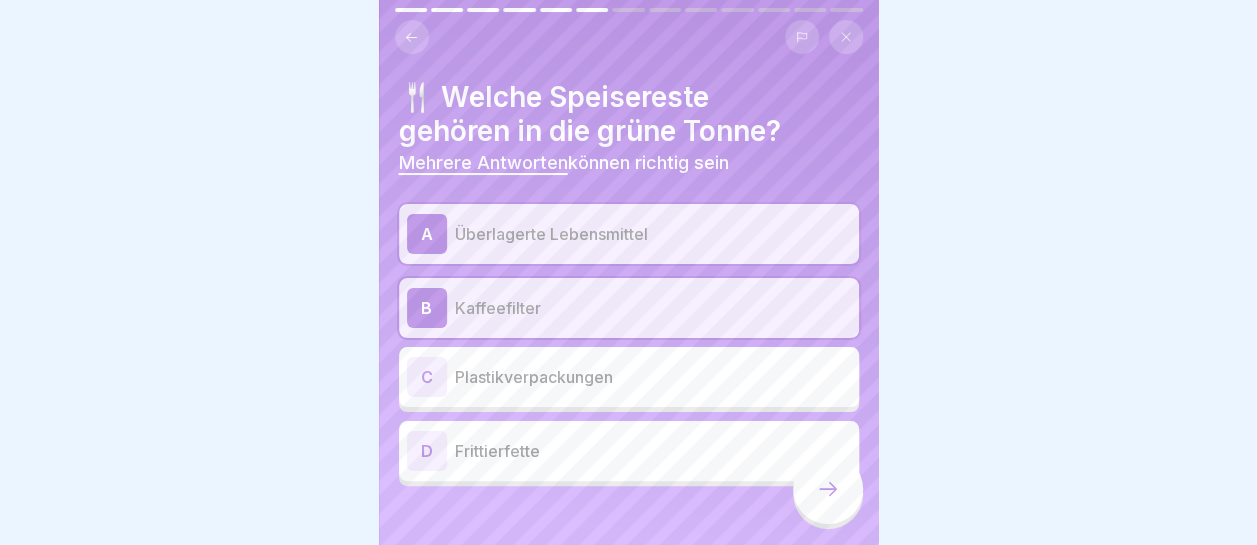 click 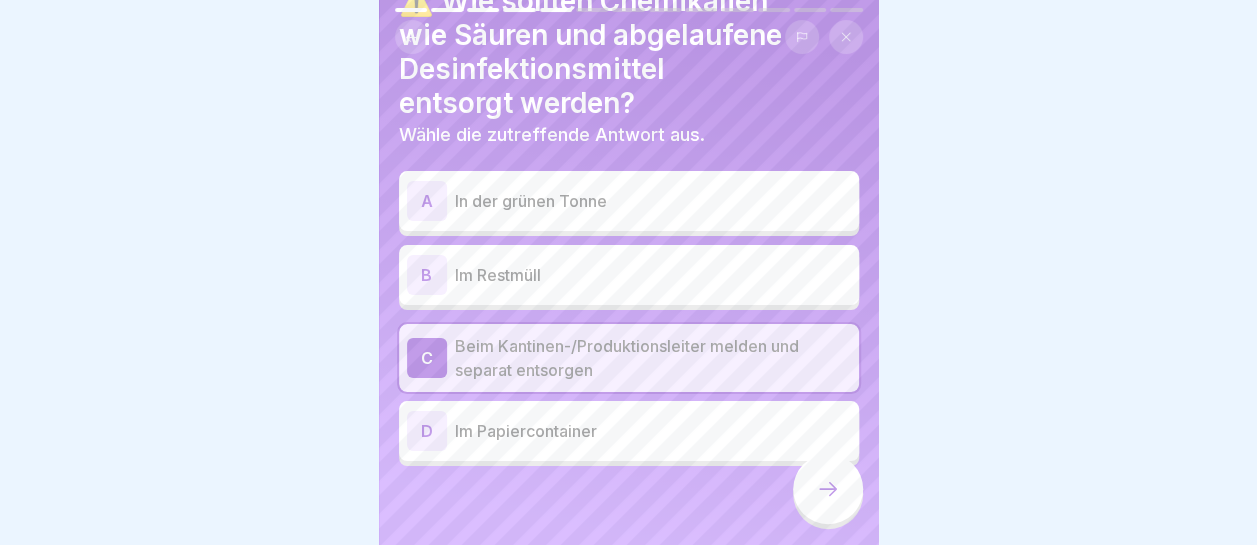 click 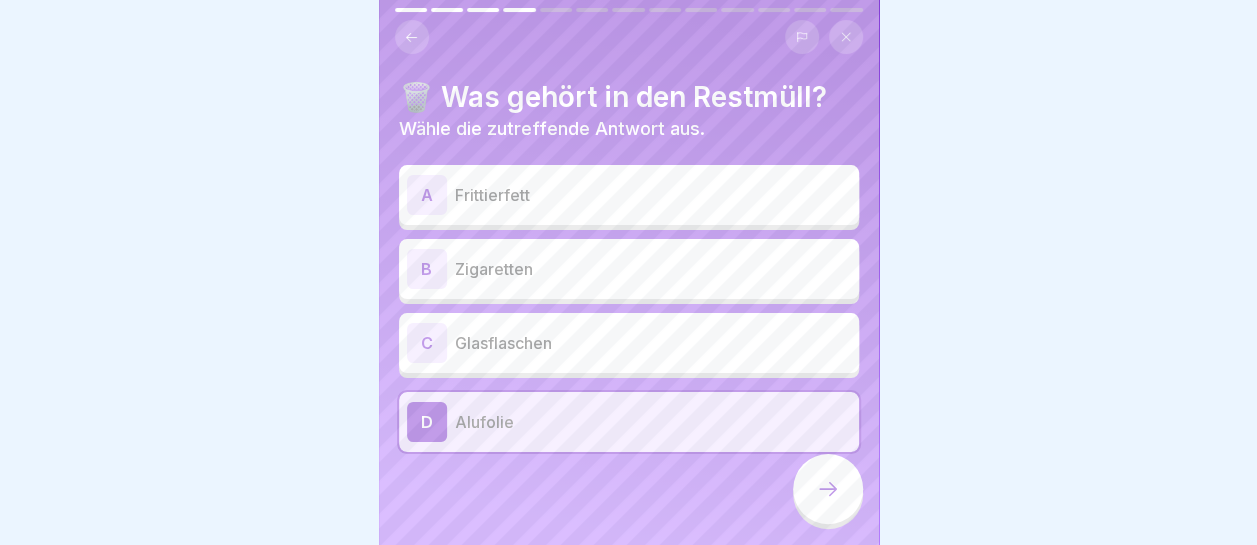 click 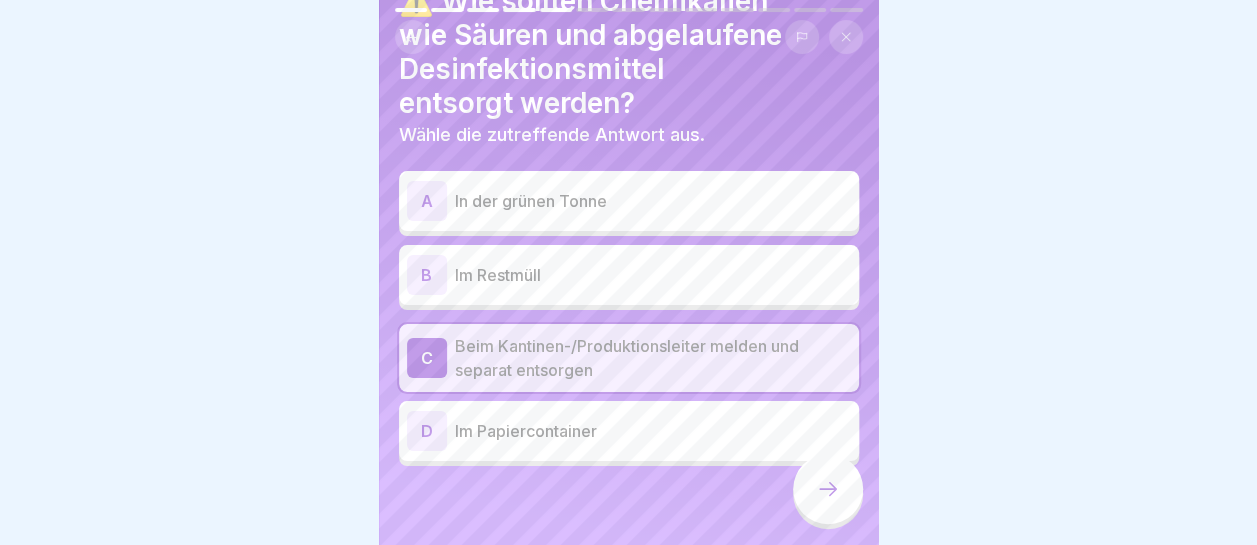 click 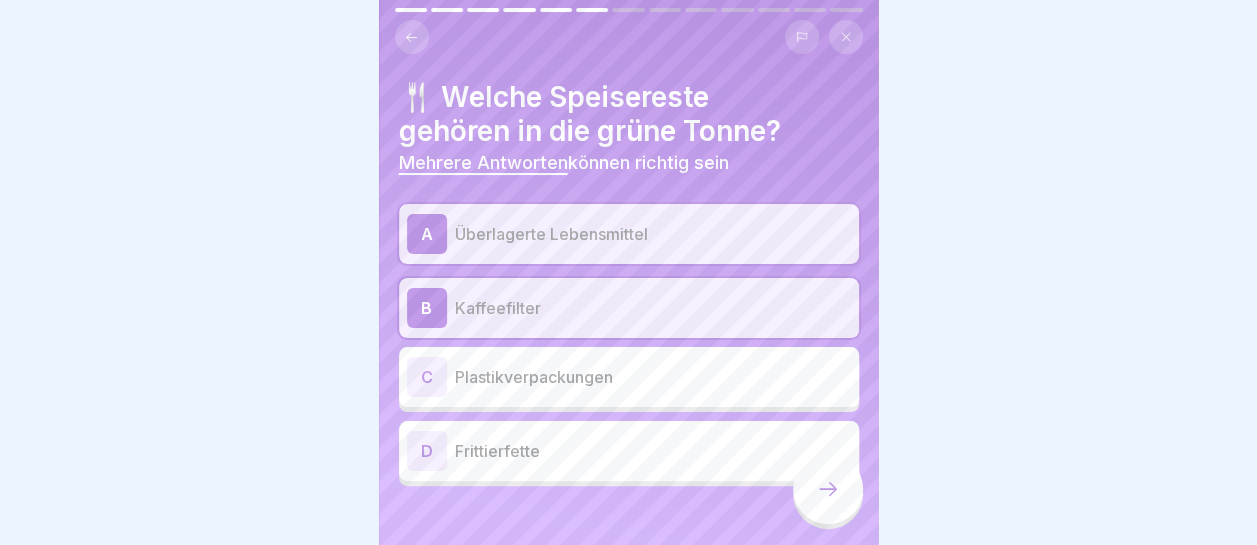 click 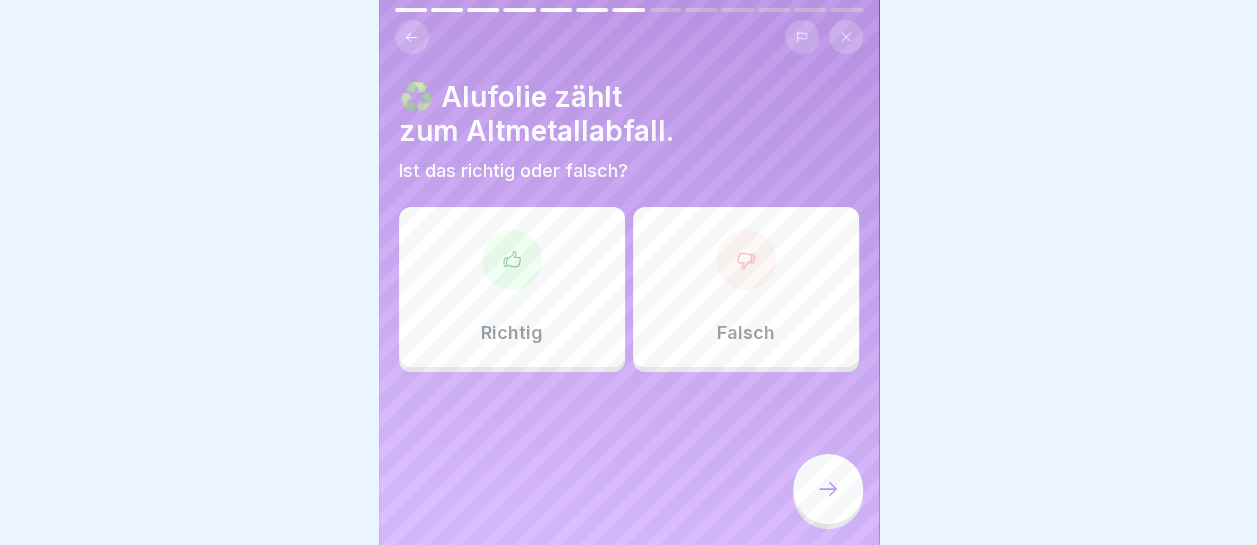 click 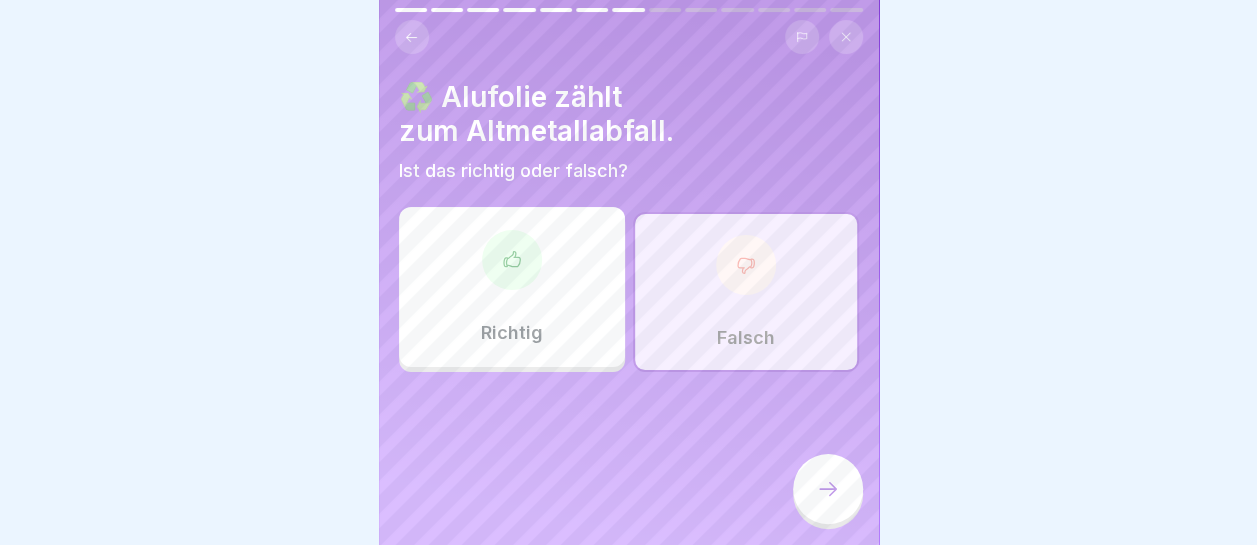 click at bounding box center [828, 489] 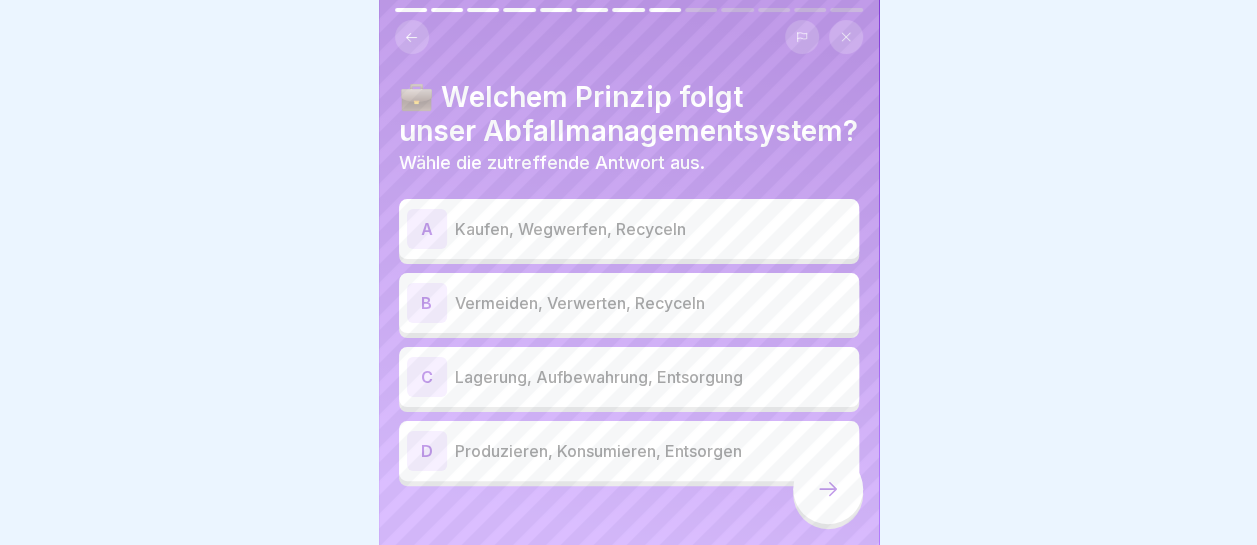click on "Vermeiden, Verwerten, Recyceln" at bounding box center [653, 303] 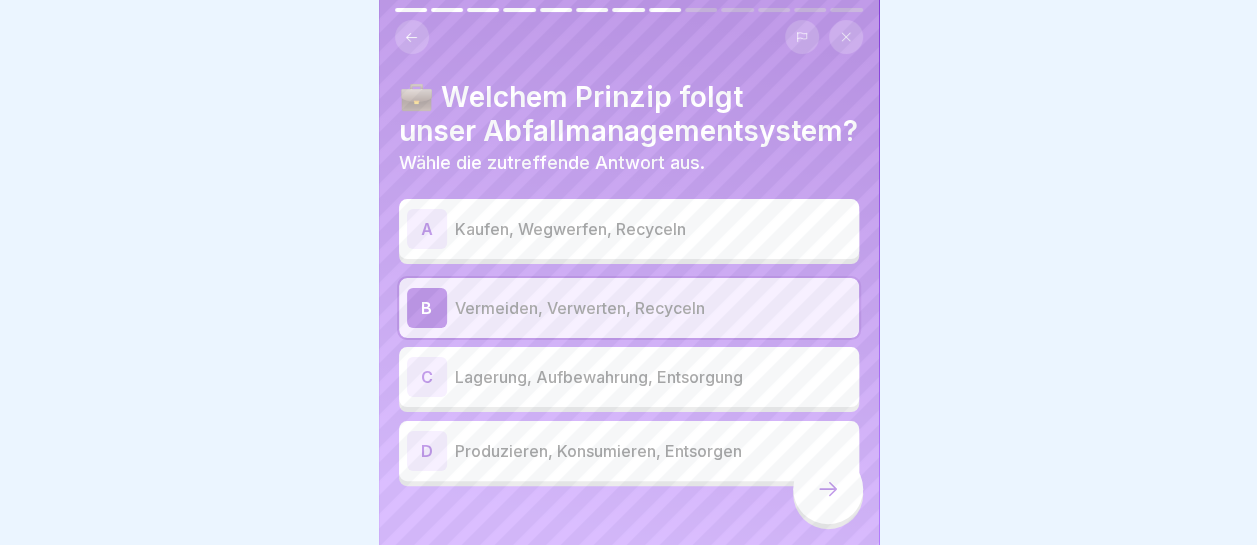 click 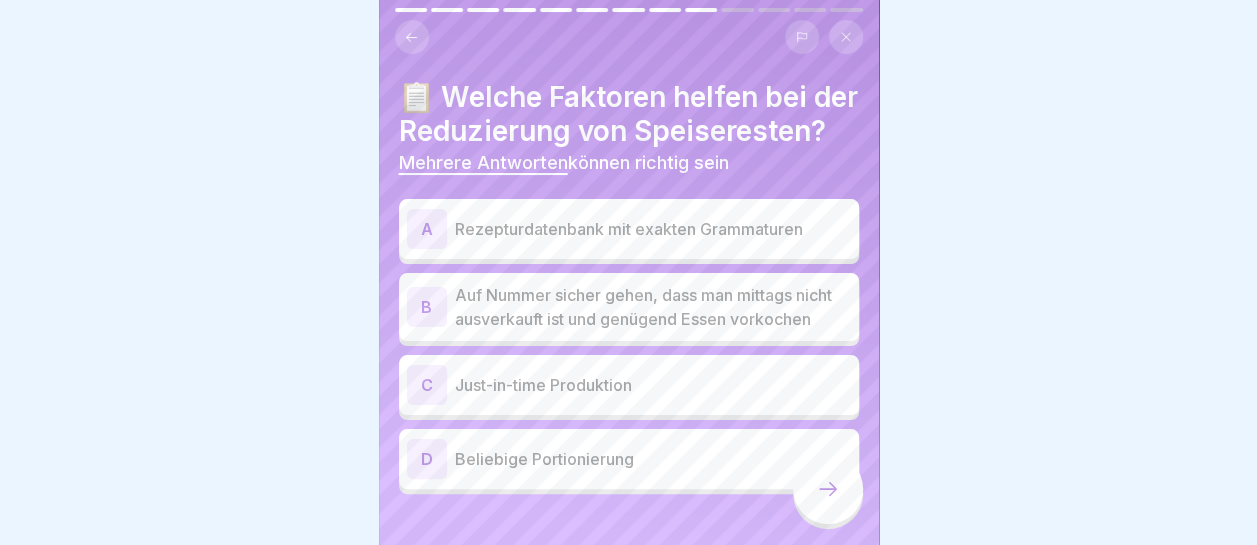 scroll, scrollTop: 0, scrollLeft: 0, axis: both 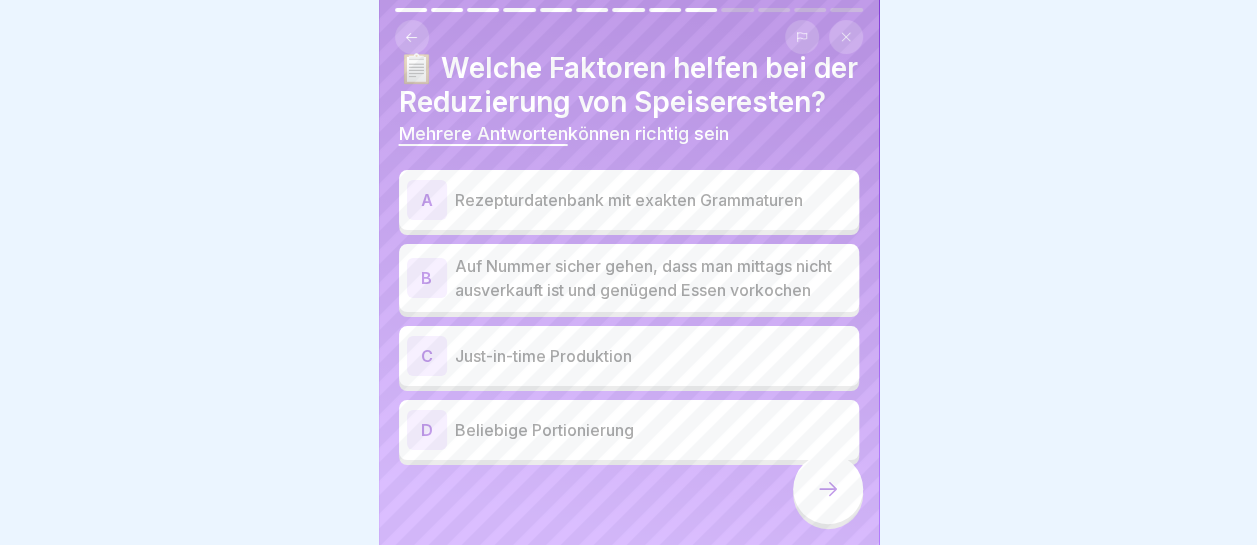 click on "Just-in-time Produktion" at bounding box center [653, 356] 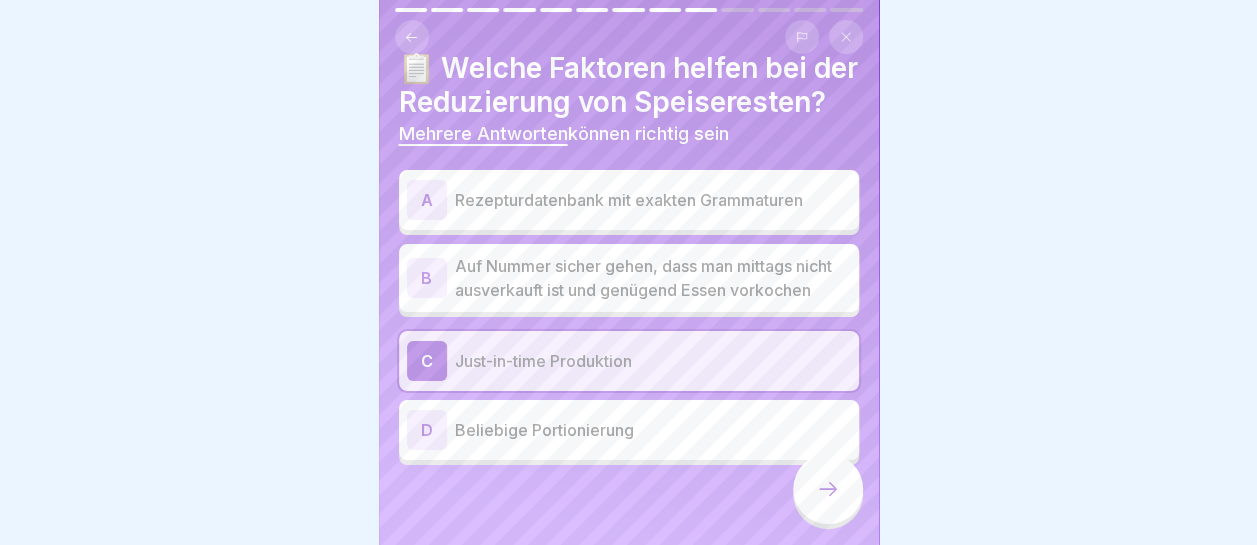 click on "Rezepturdatenbank mit exakten Grammaturen" at bounding box center (653, 200) 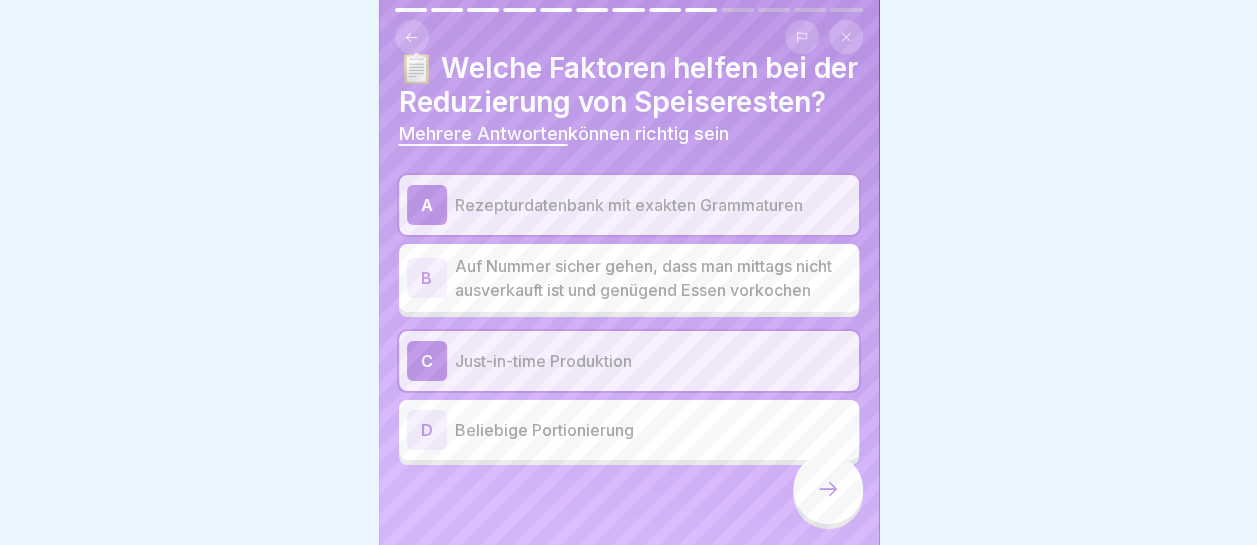 click at bounding box center [828, 489] 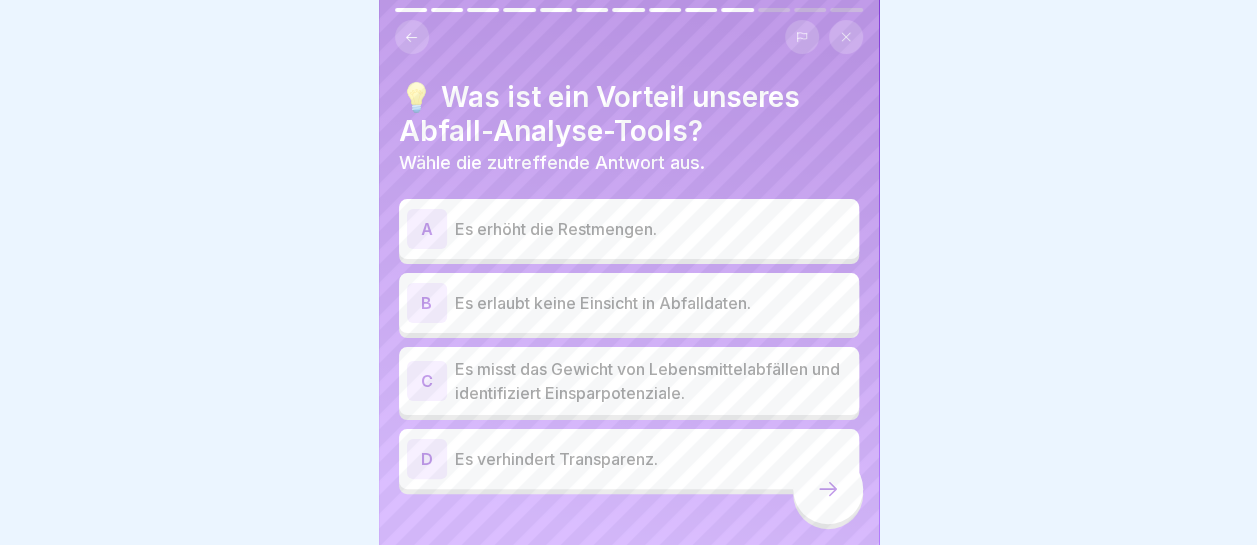click on "Es misst das Gewicht von Lebensmittelabfällen und identifiziert Einsparpotenziale." at bounding box center [653, 381] 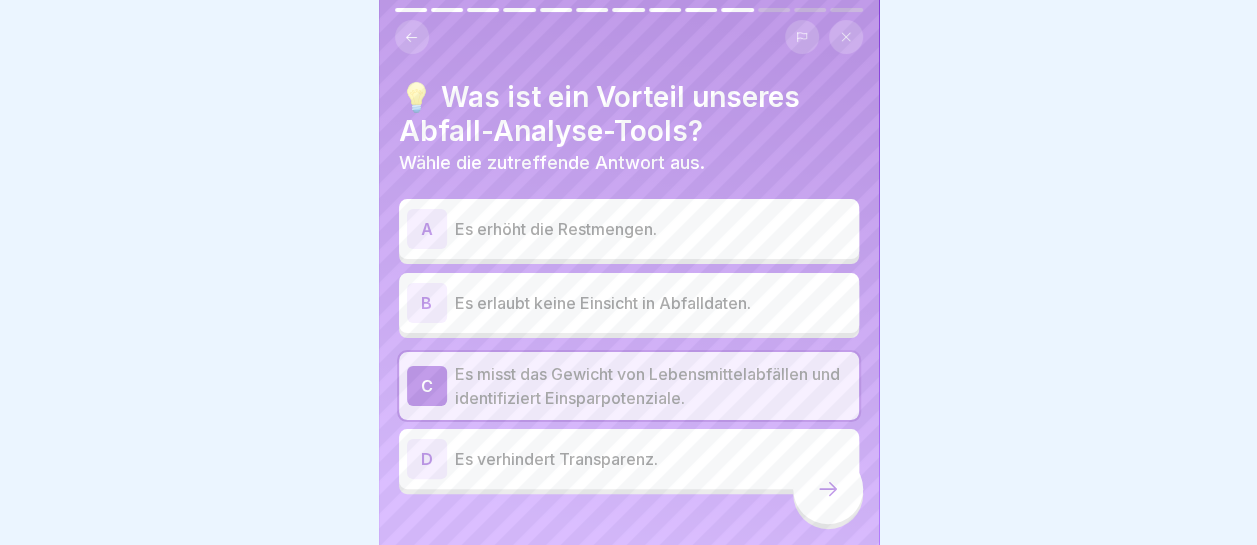 click 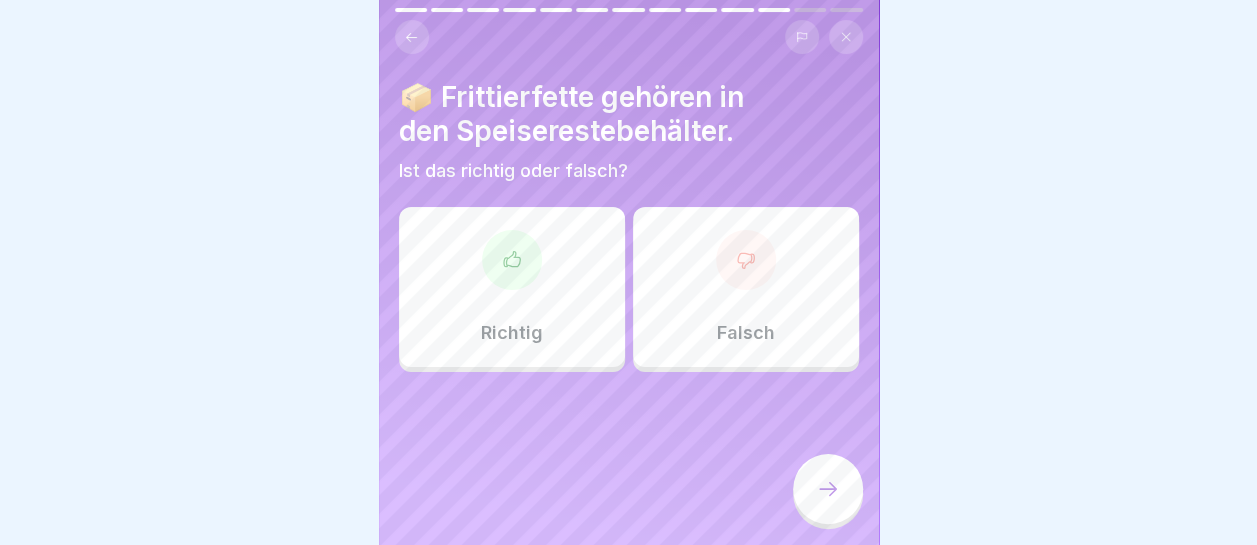 click at bounding box center (746, 260) 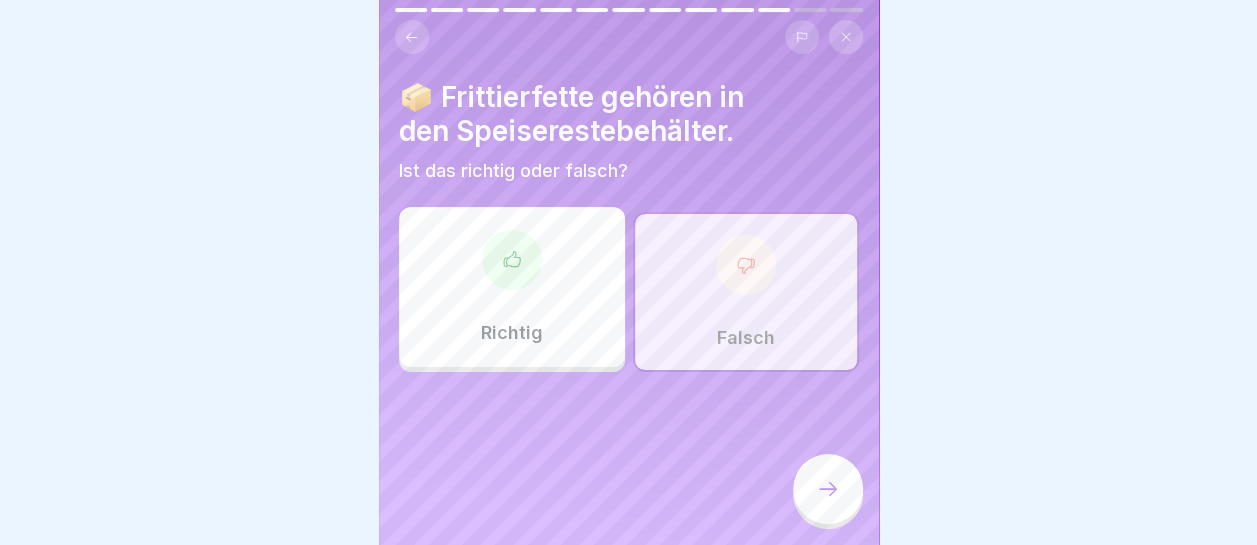 click 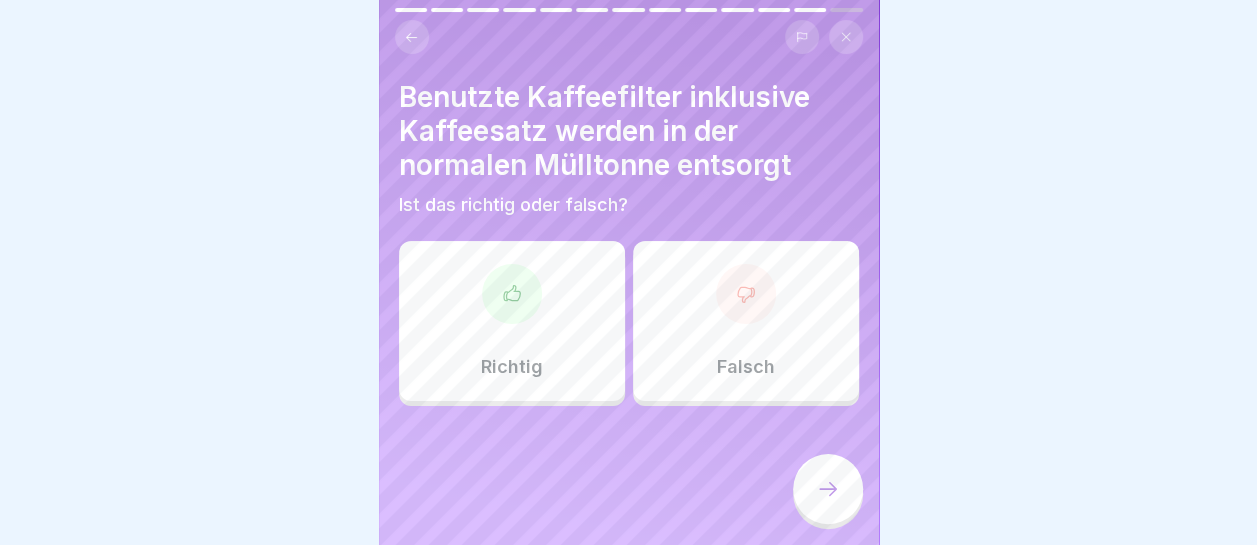 click at bounding box center (746, 294) 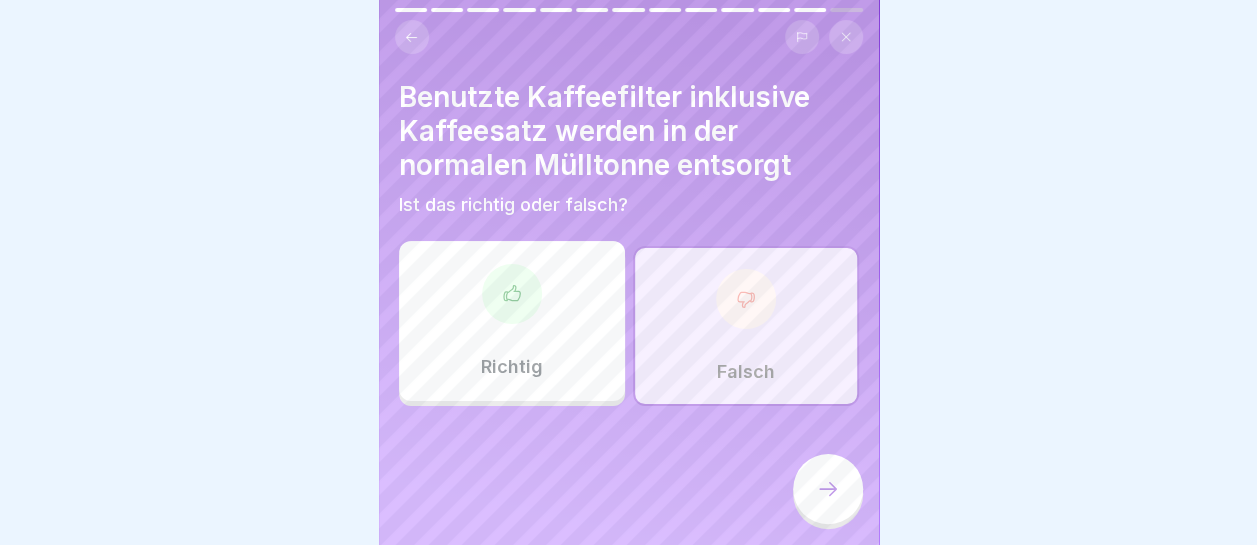 click 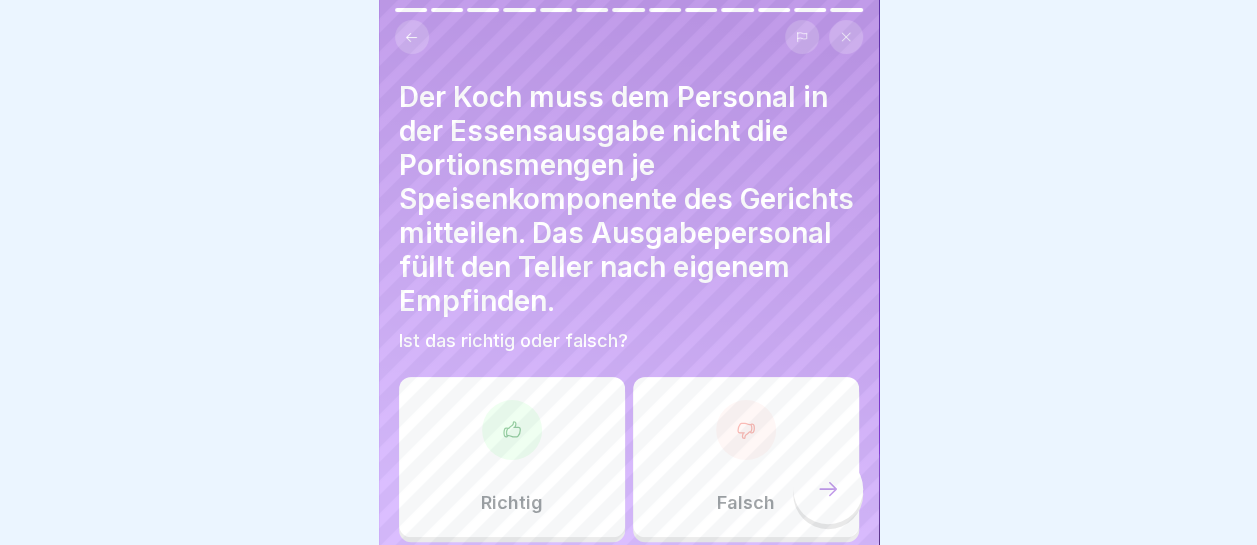 click at bounding box center (746, 430) 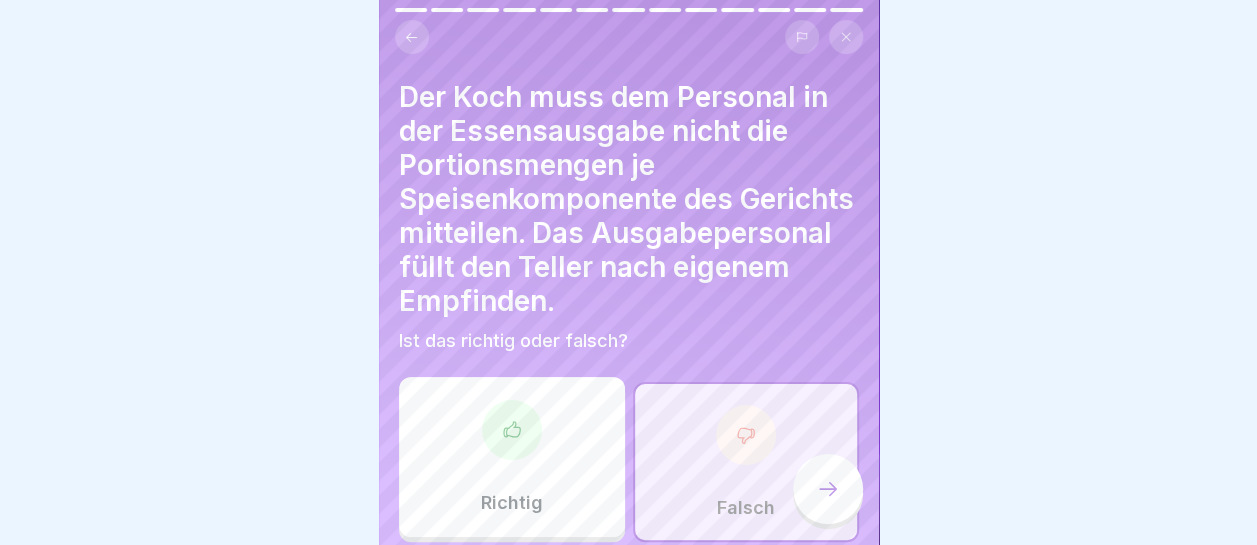 click 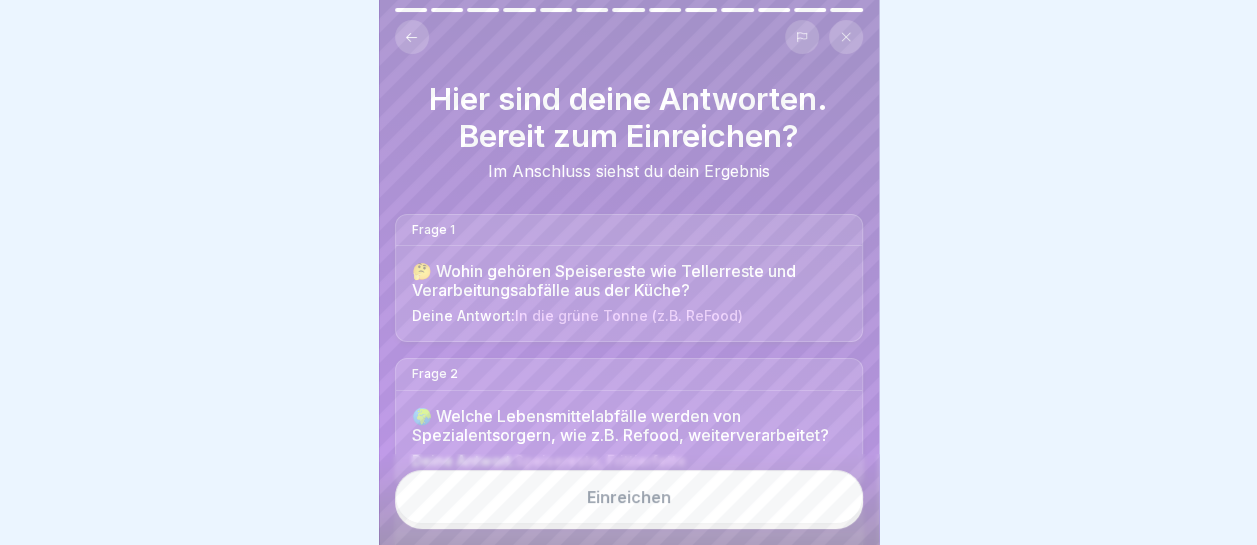 click on "Einreichen" at bounding box center (629, 497) 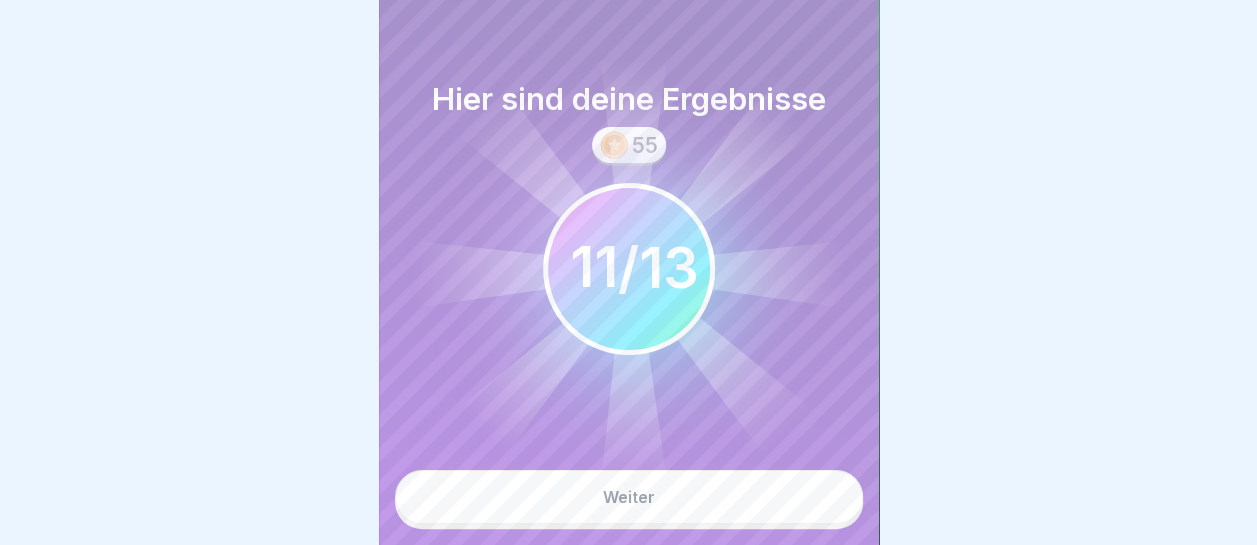 click on "Weiter" at bounding box center [629, 497] 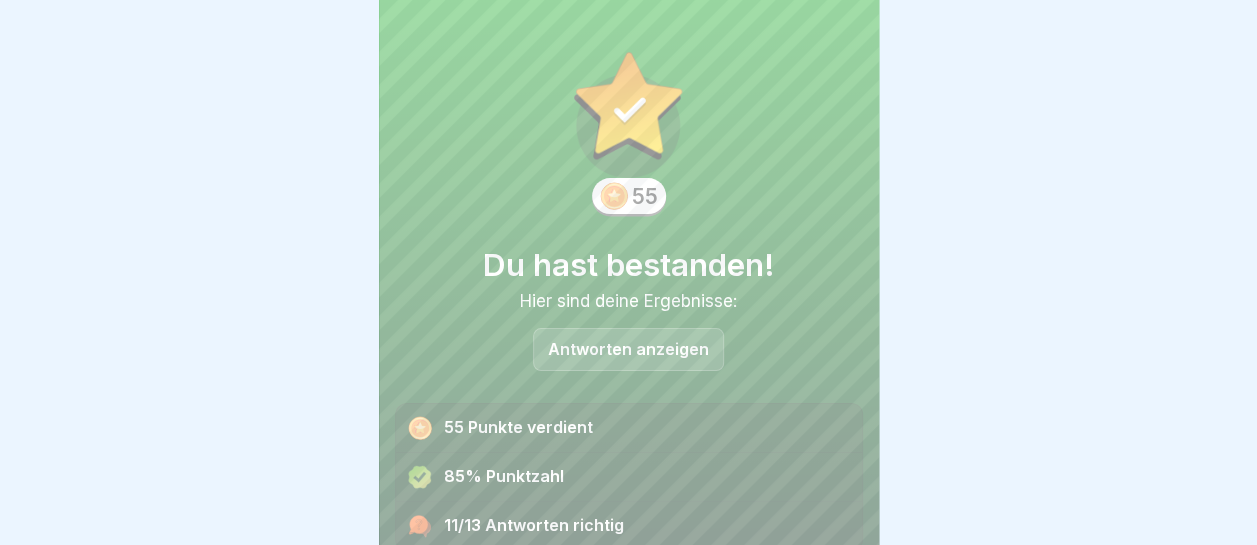 scroll, scrollTop: 79, scrollLeft: 0, axis: vertical 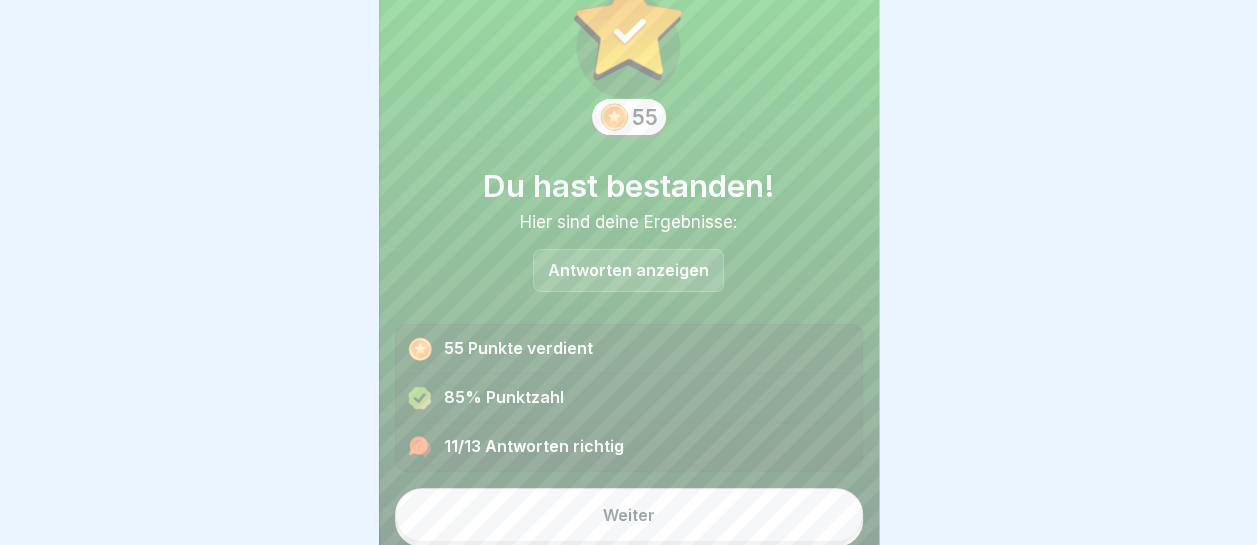 click on "Antworten anzeigen" at bounding box center (628, 270) 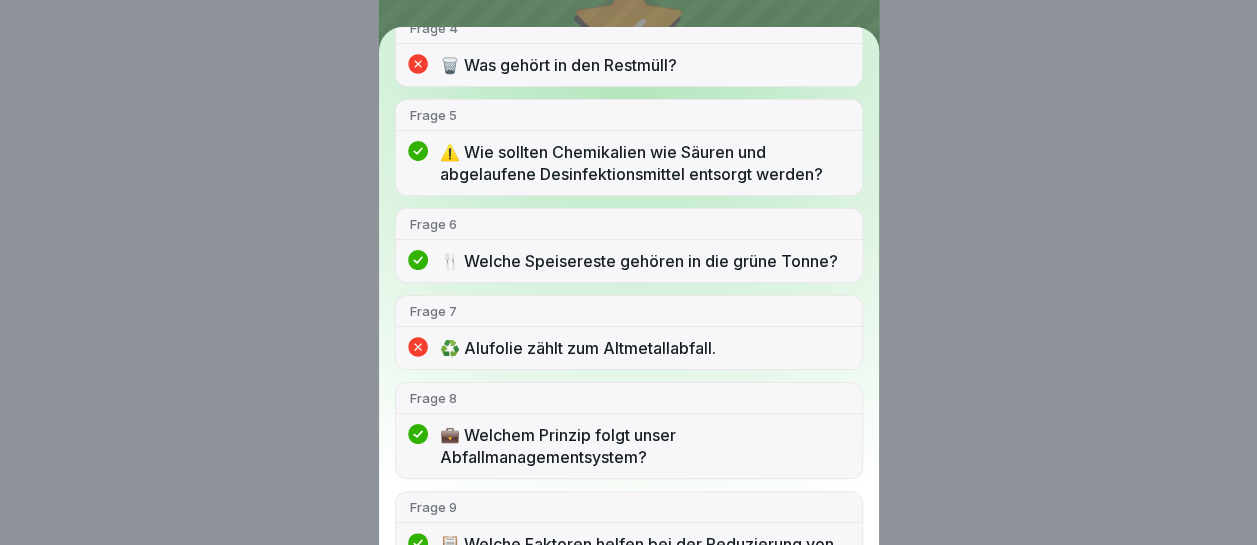 scroll, scrollTop: 600, scrollLeft: 0, axis: vertical 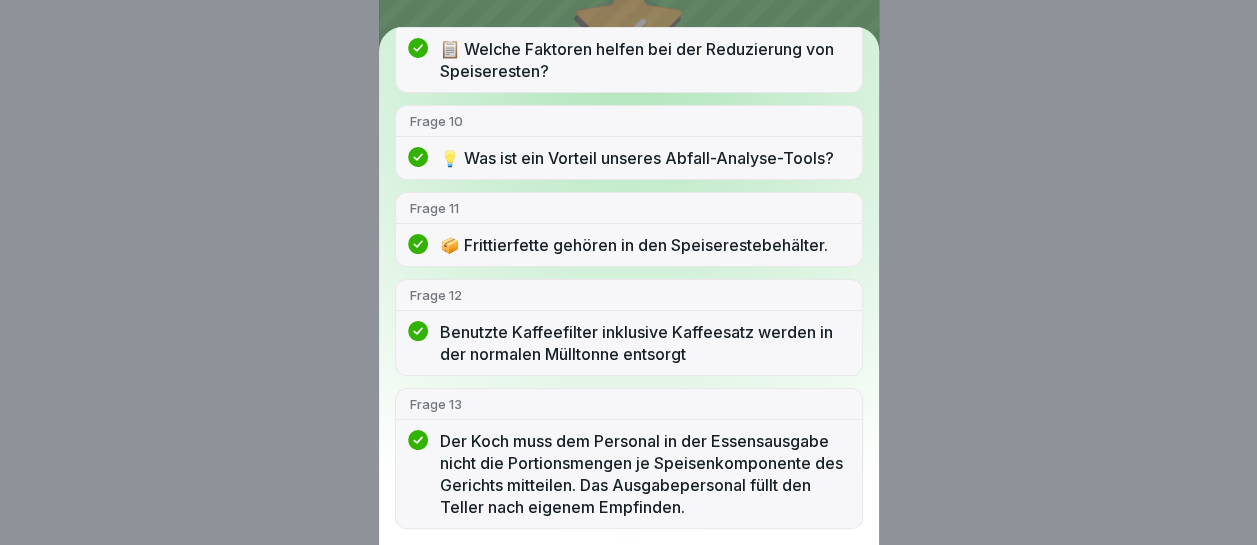 click on "Du hast bestanden! 11/13 Antworten richtig Frage 1 🤔 Wohin gehören Speisereste wie Tellerreste und Verarbeitungsabfälle aus der Küche? Frage 2 🌍 Welche Lebensmittelabfälle werden von Spezialentsorgern, wie z.B. Refood, weiterverarbeitet? Frage 3 💡 Just-in-time Produktion hilft, Lebensmittelverschwendung zu vermeiden. Frage 4 🗑️ Was gehört in den Restmüll? Frage 5 ⚠️ Wie sollten Chemikalien wie Säuren und abgelaufene Desinfektionsmittel entsorgt werden? Frage 6 🍴 Welche Speisereste gehören in die grüne Tonne? Frage 7 ♻️ Alufolie zählt zum Altmetallabfall. Frage 8 💼 Welchem Prinzip folgt unser Abfallmanagementsystem? Frage 9 📋 Welche Faktoren helfen bei der Reduzierung von Speiseresten? Frage 10 💡 Was ist ein Vorteil unseres Abfall-Analyse-Tools? Frage 11 📦 Frittierfette gehören in den Speiserestebehälter. Frage 12 Benutzte Kaffeefilter inklusive Kaffeesatz werden in der normalen Mülltonne entsorgt Frage 13" at bounding box center (628, 272) 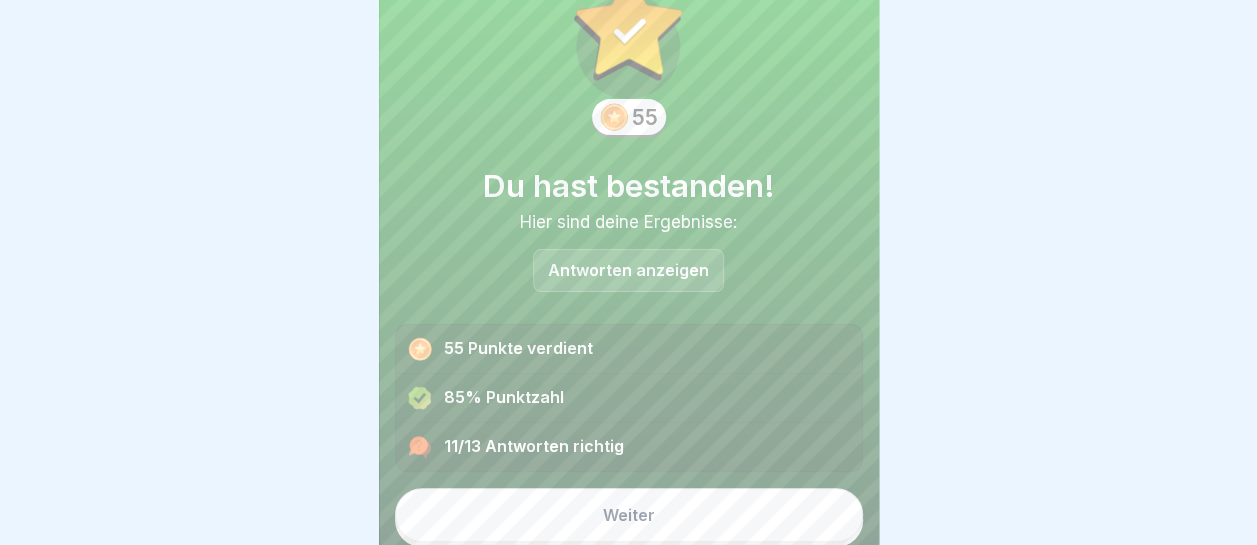 click on "Weiter" at bounding box center (629, 515) 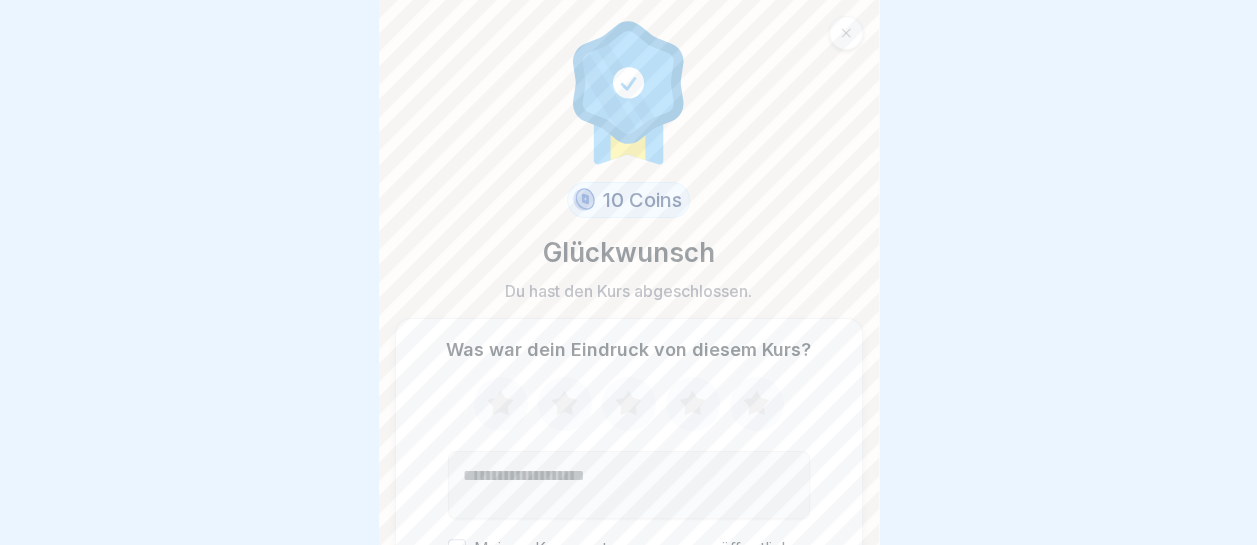 click 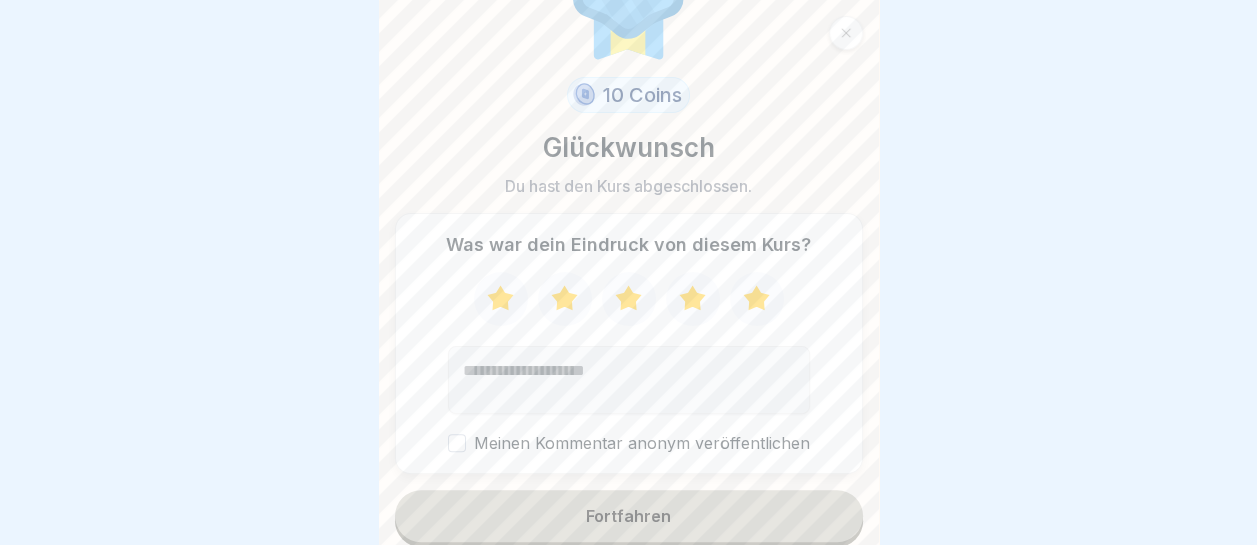 scroll, scrollTop: 106, scrollLeft: 0, axis: vertical 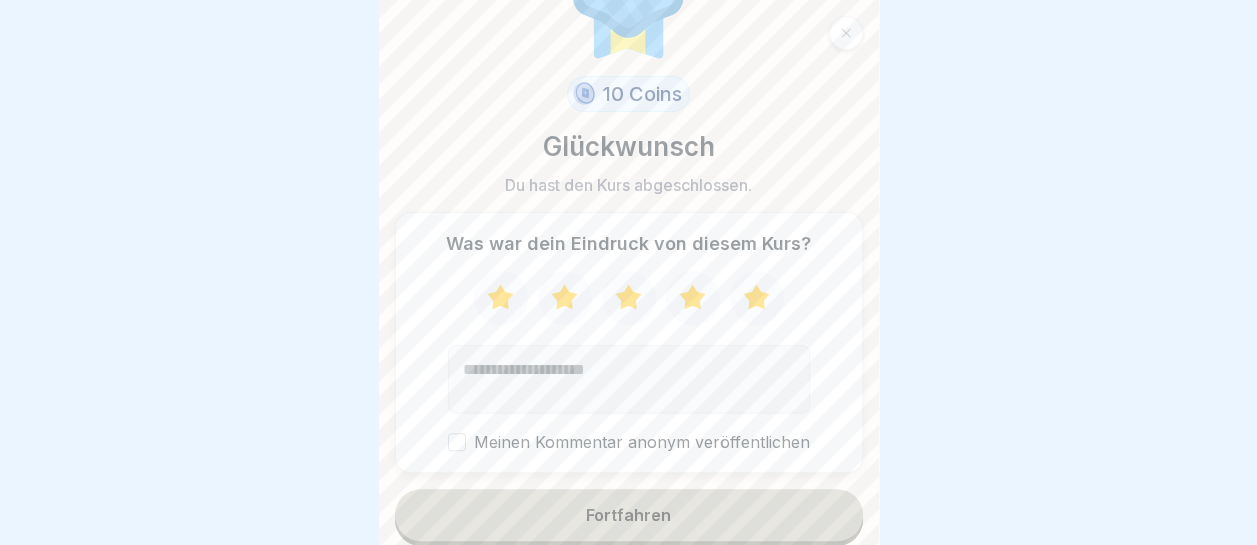 click on "Fortfahren" at bounding box center (629, 515) 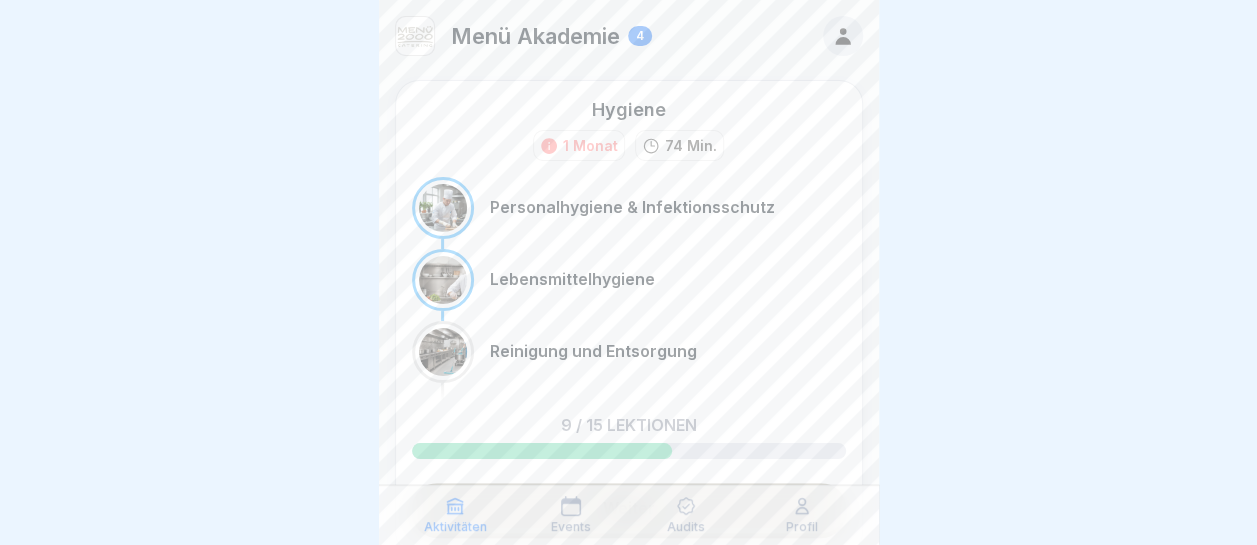 scroll, scrollTop: 0, scrollLeft: 0, axis: both 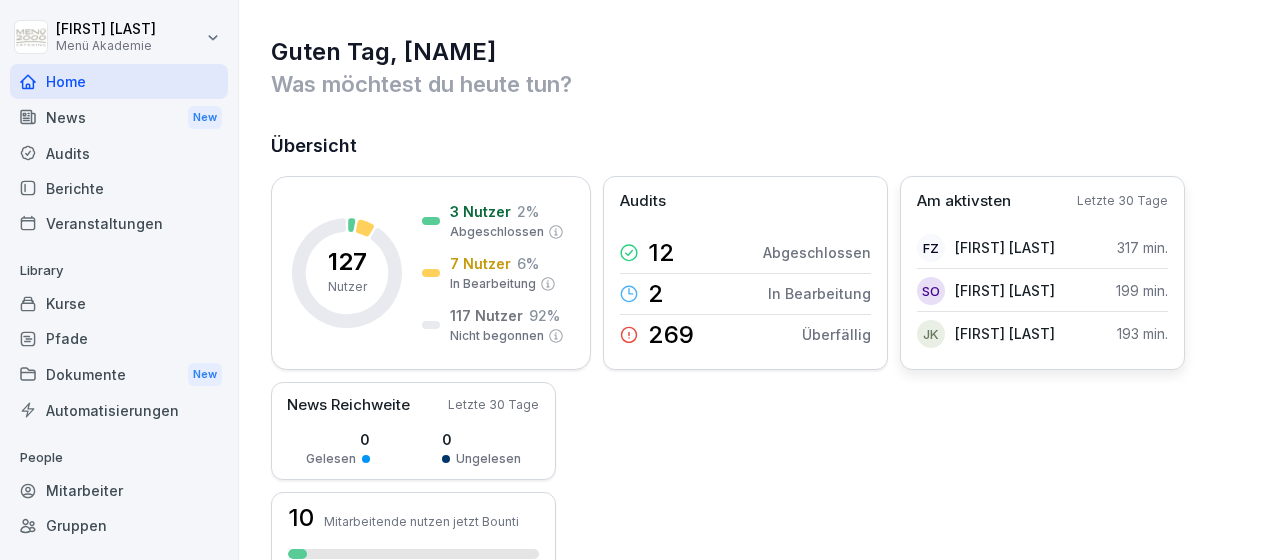 click on "Am aktivsten" at bounding box center (964, 201) 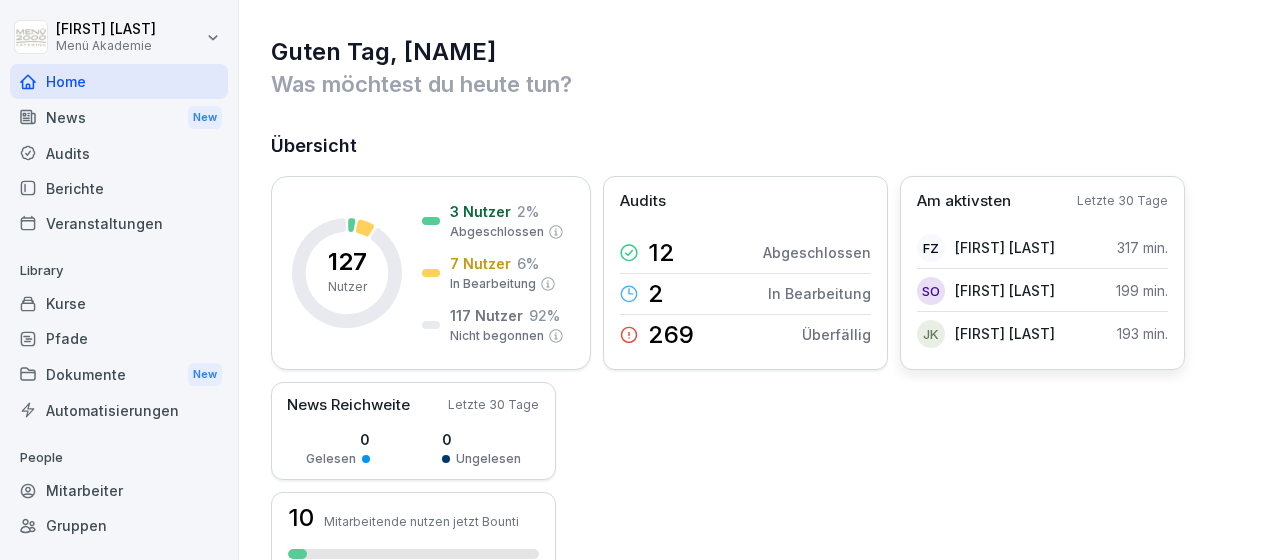 click on "Falko Zeibig" at bounding box center (1005, 247) 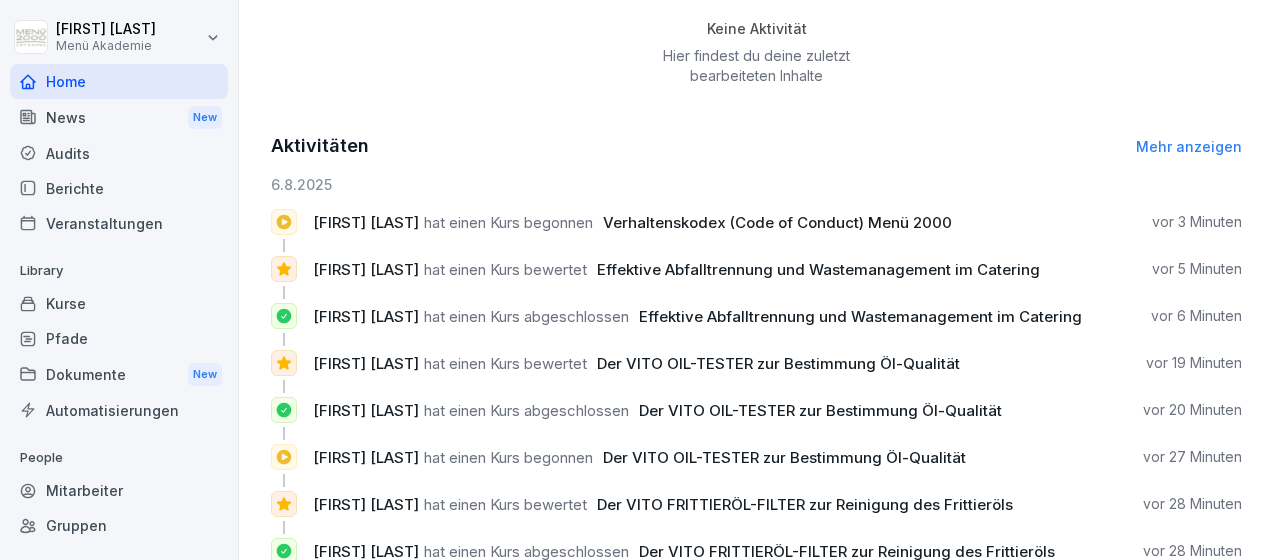scroll, scrollTop: 628, scrollLeft: 0, axis: vertical 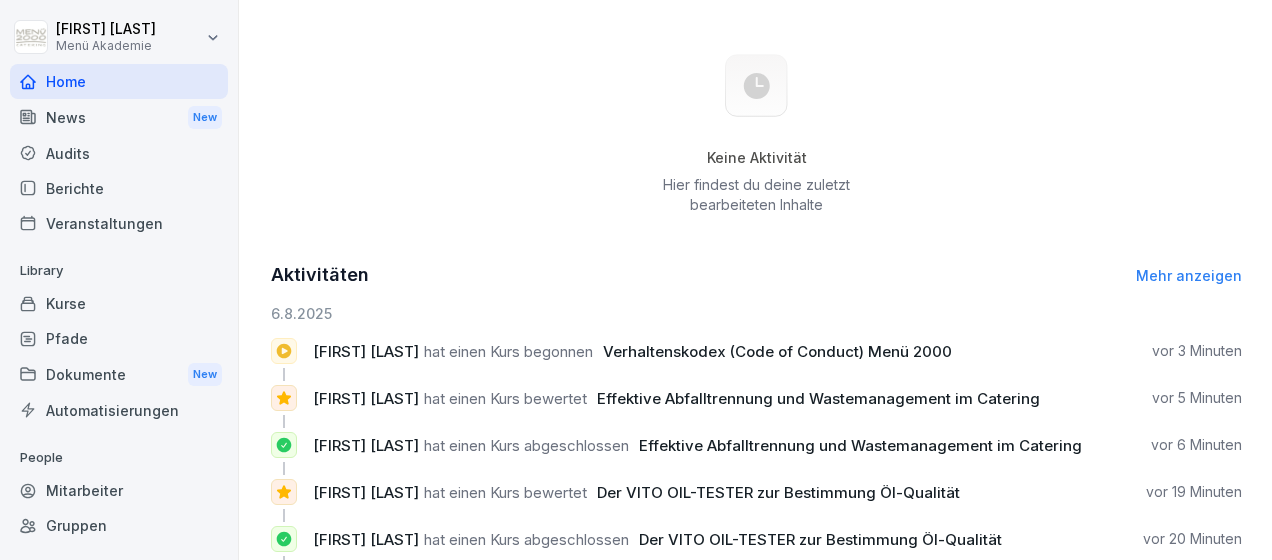 click on "Mitarbeiter" at bounding box center (119, 490) 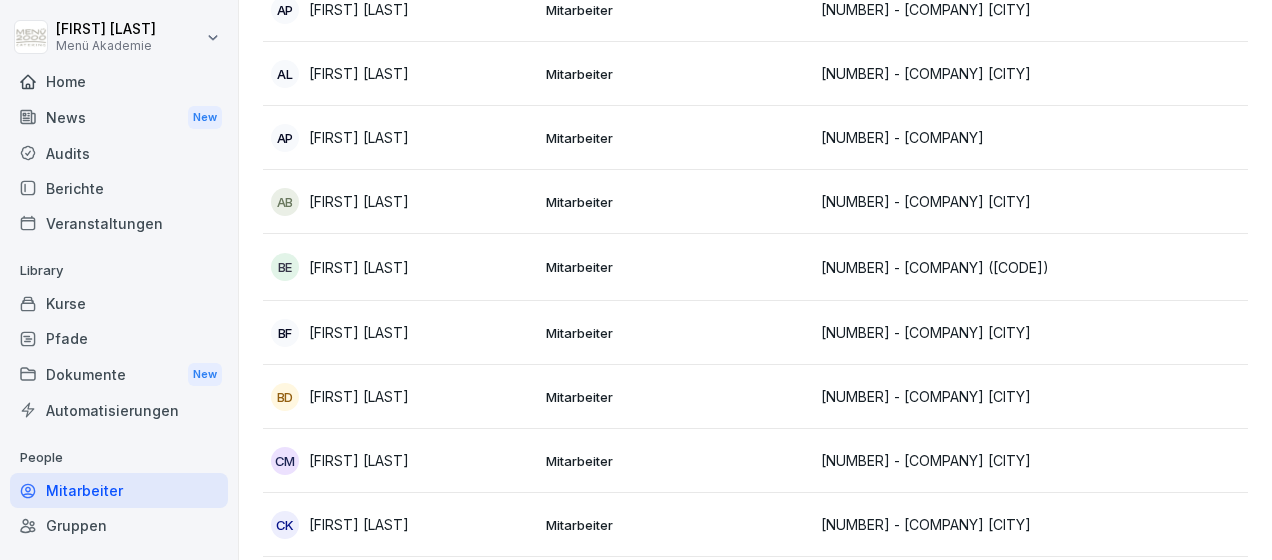 scroll, scrollTop: 20, scrollLeft: 0, axis: vertical 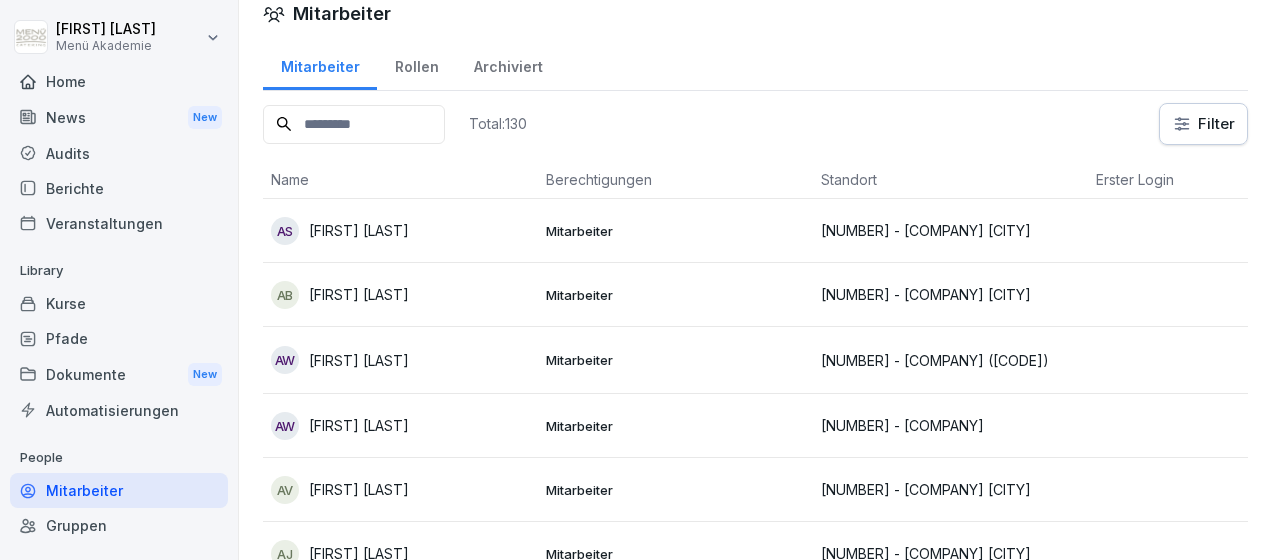 click on "Rollen" at bounding box center (416, 64) 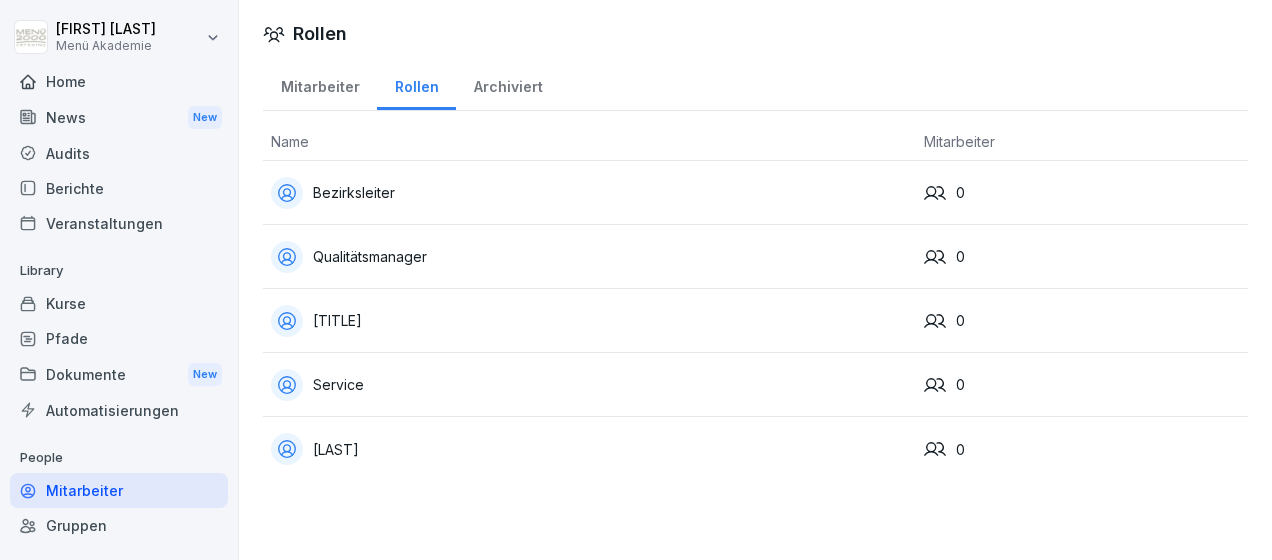 scroll, scrollTop: 0, scrollLeft: 0, axis: both 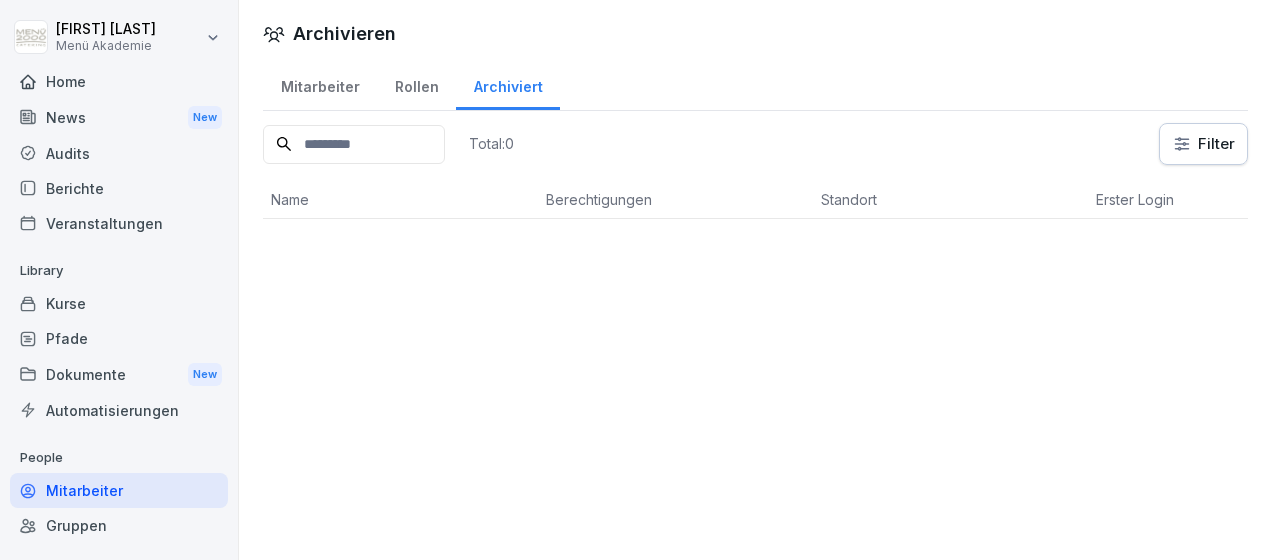 click on "Mitarbeiter" at bounding box center (320, 84) 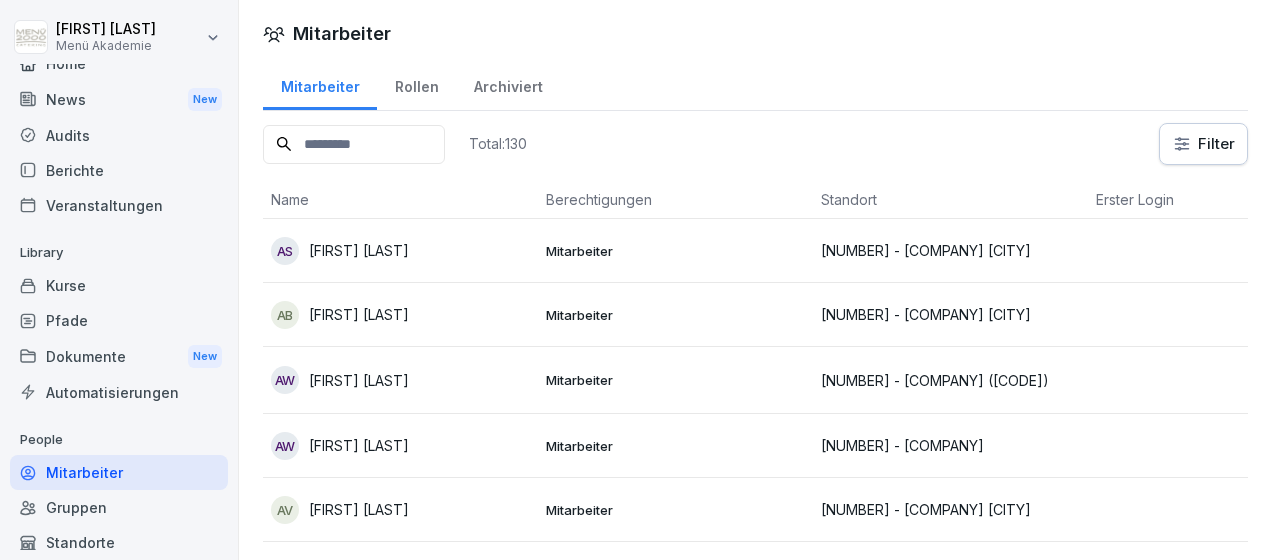 scroll, scrollTop: 0, scrollLeft: 0, axis: both 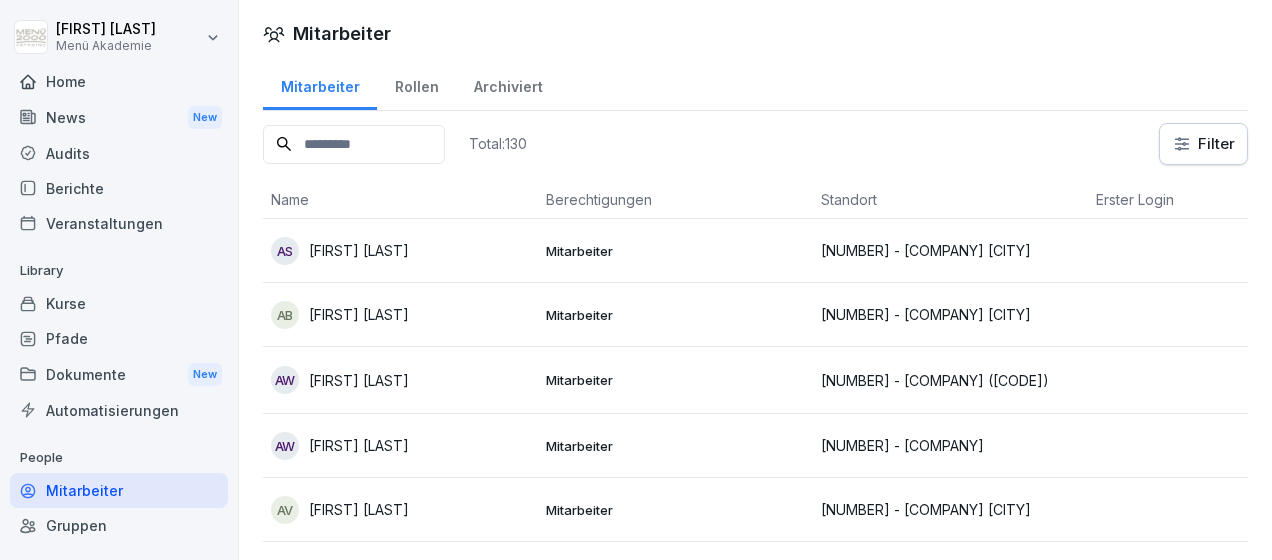 click on "Berichte" at bounding box center [119, 188] 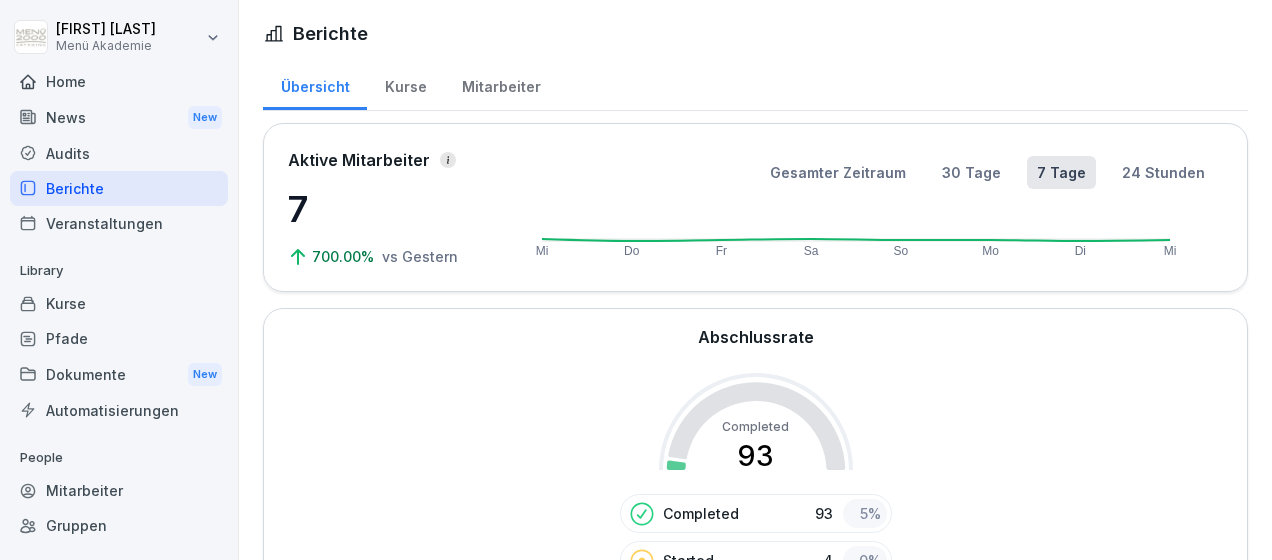 click on "Kurse" at bounding box center (405, 84) 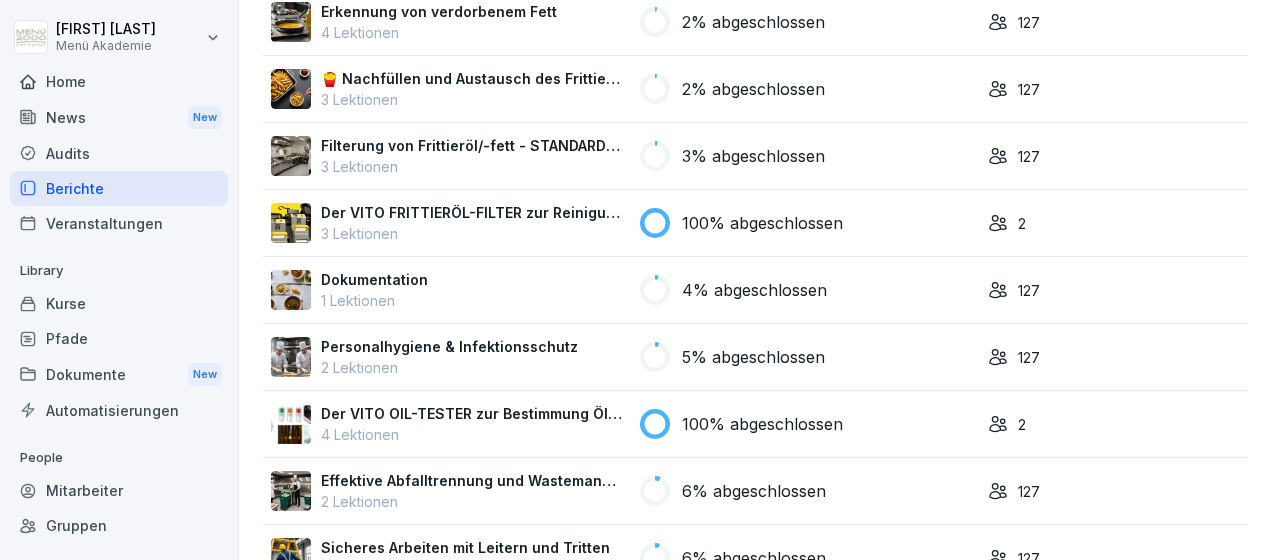 scroll, scrollTop: 336, scrollLeft: 0, axis: vertical 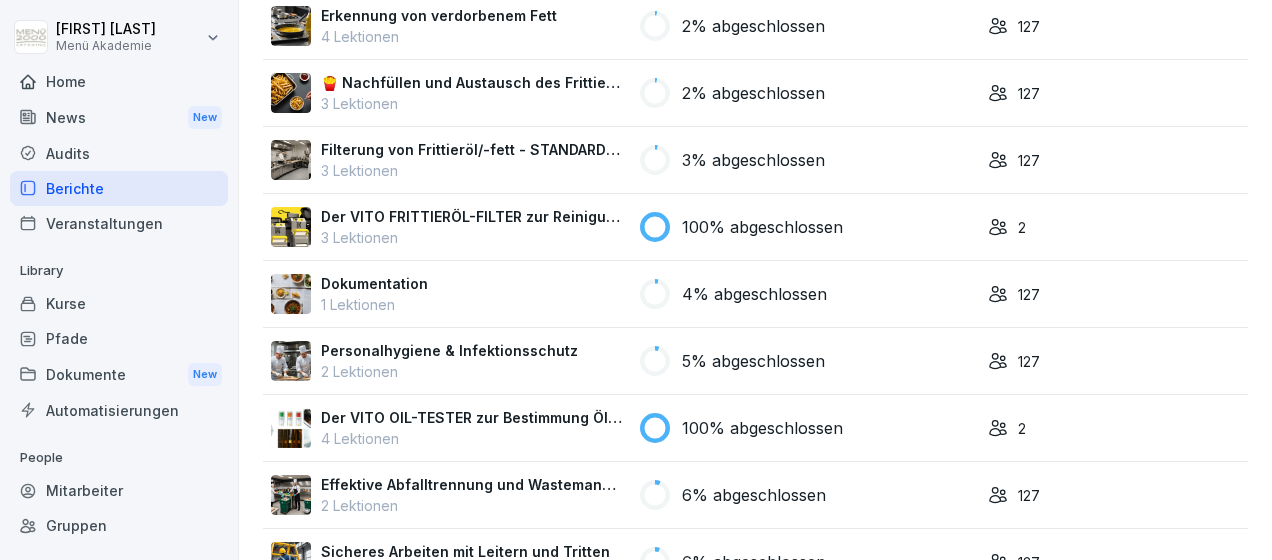 click on "100% abgeschlossen" at bounding box center (762, 428) 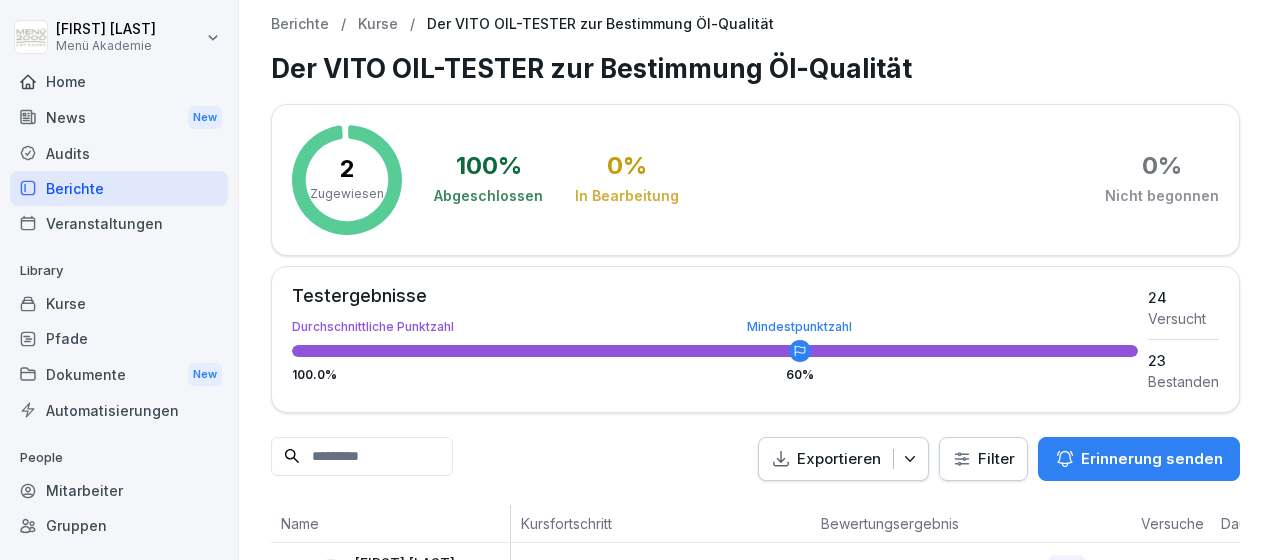 scroll, scrollTop: 0, scrollLeft: 0, axis: both 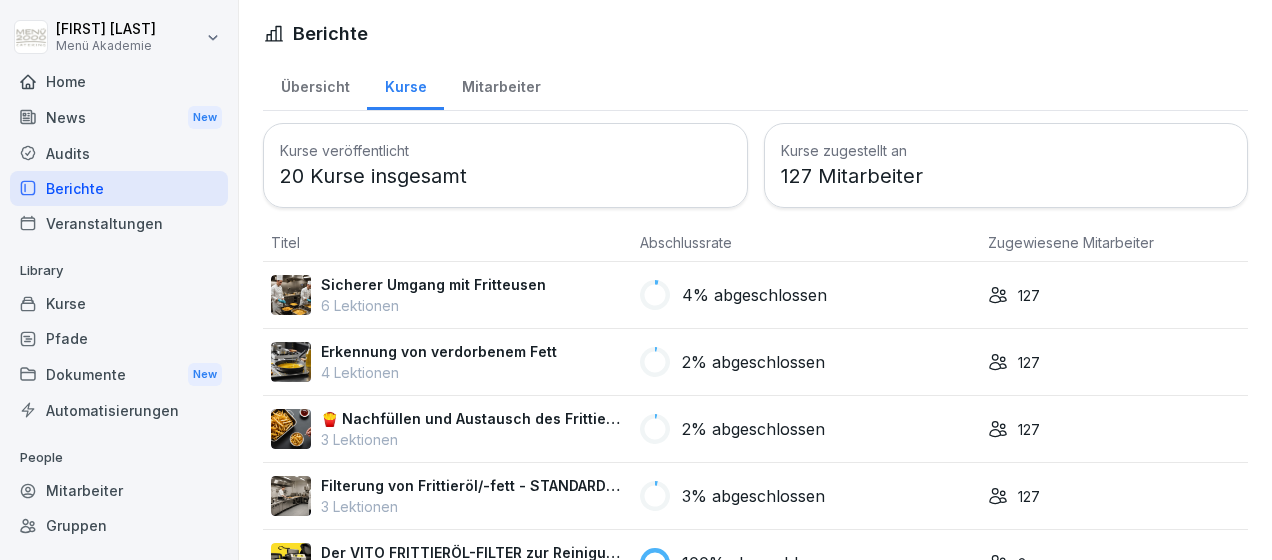 click on "Erkennung von verdorbenem Fett" at bounding box center [439, 351] 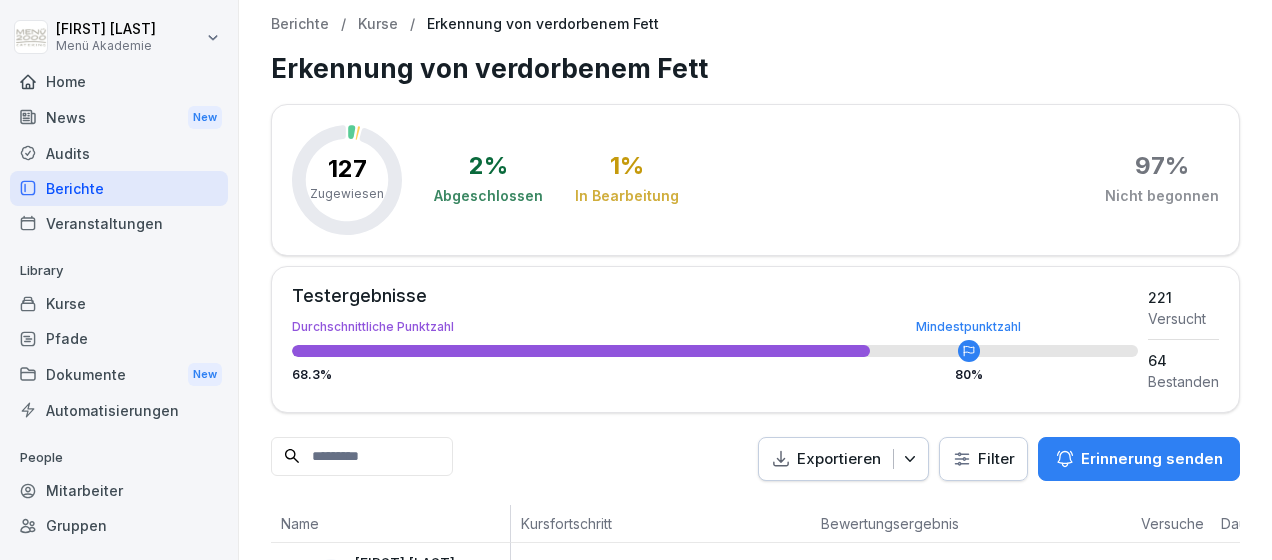 scroll, scrollTop: 0, scrollLeft: 0, axis: both 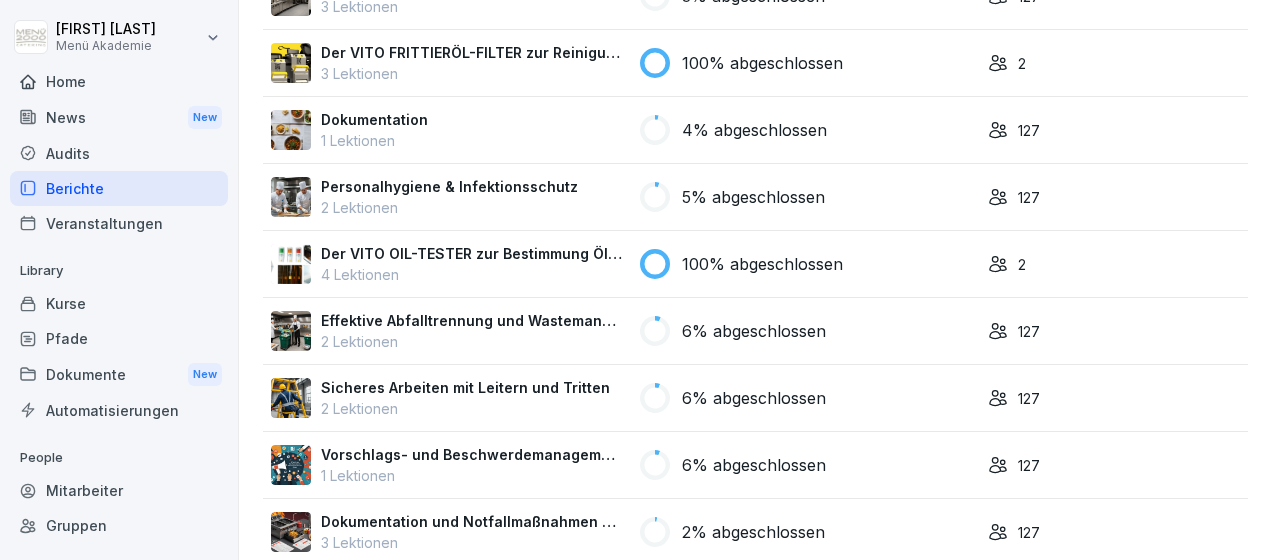 click on "100% abgeschlossen" at bounding box center (762, 264) 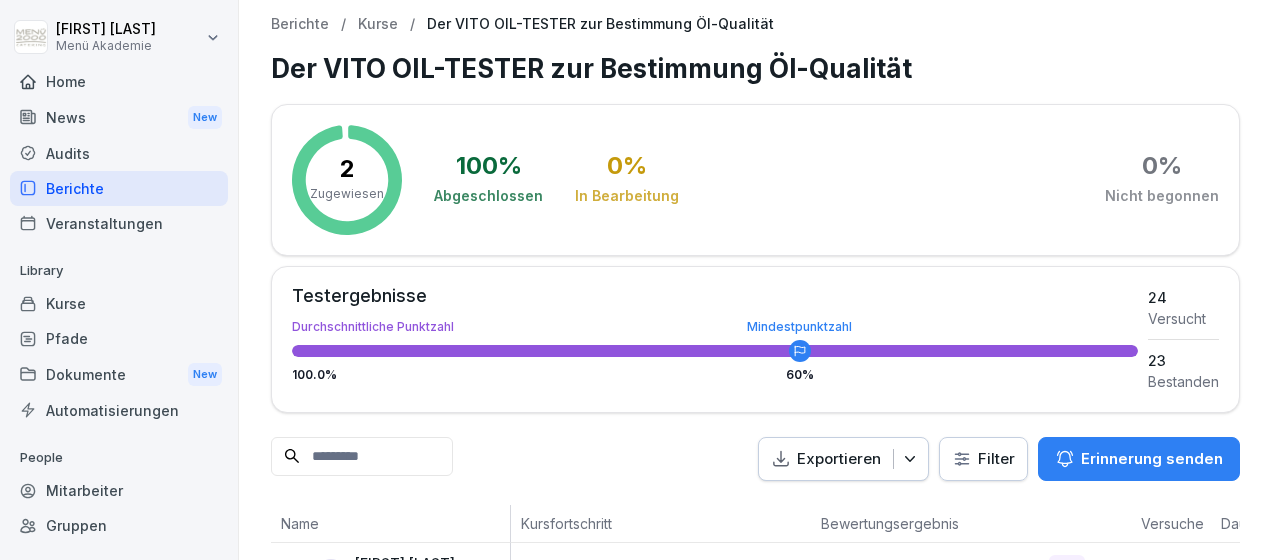 scroll, scrollTop: 0, scrollLeft: 0, axis: both 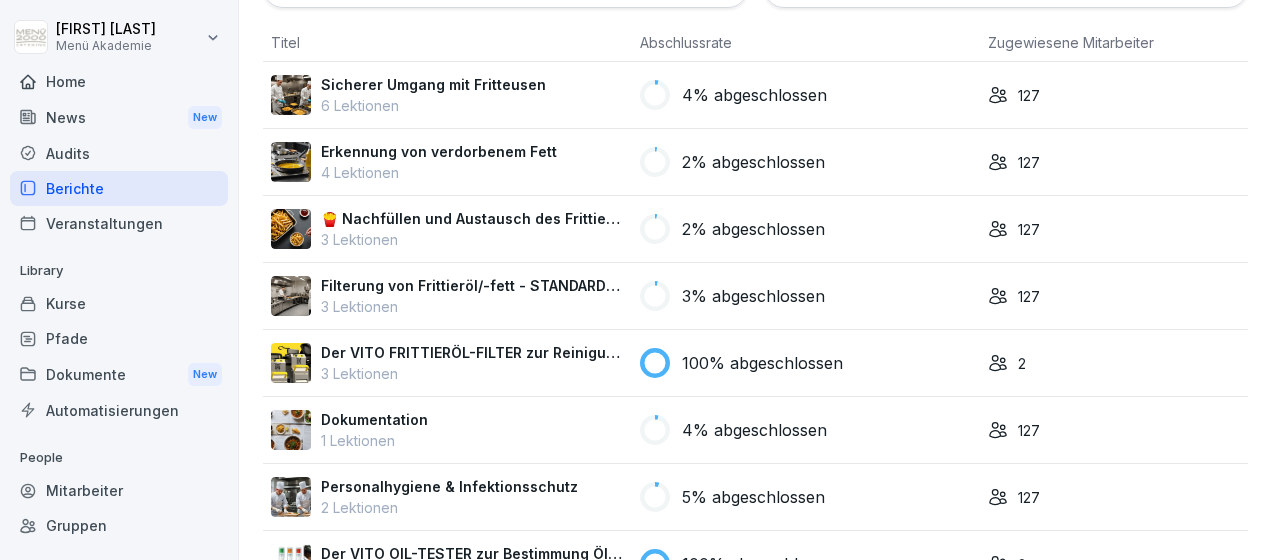 click on "Der VITO FRITTIERÖL-FILTER zur Reinigung des Frittieröls" at bounding box center (472, 352) 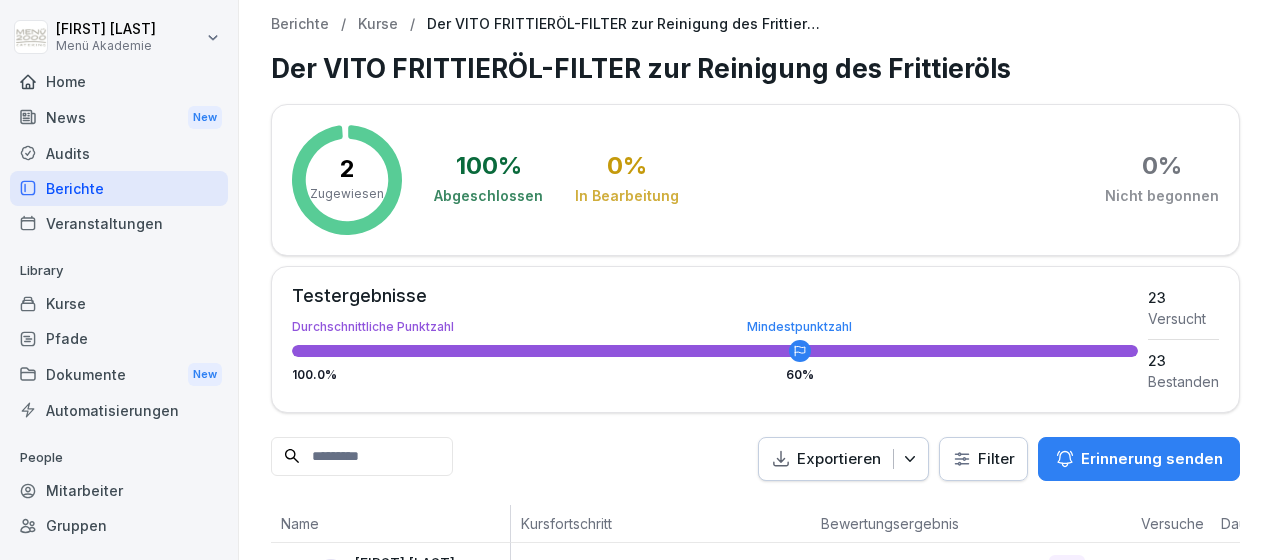 scroll, scrollTop: 0, scrollLeft: 0, axis: both 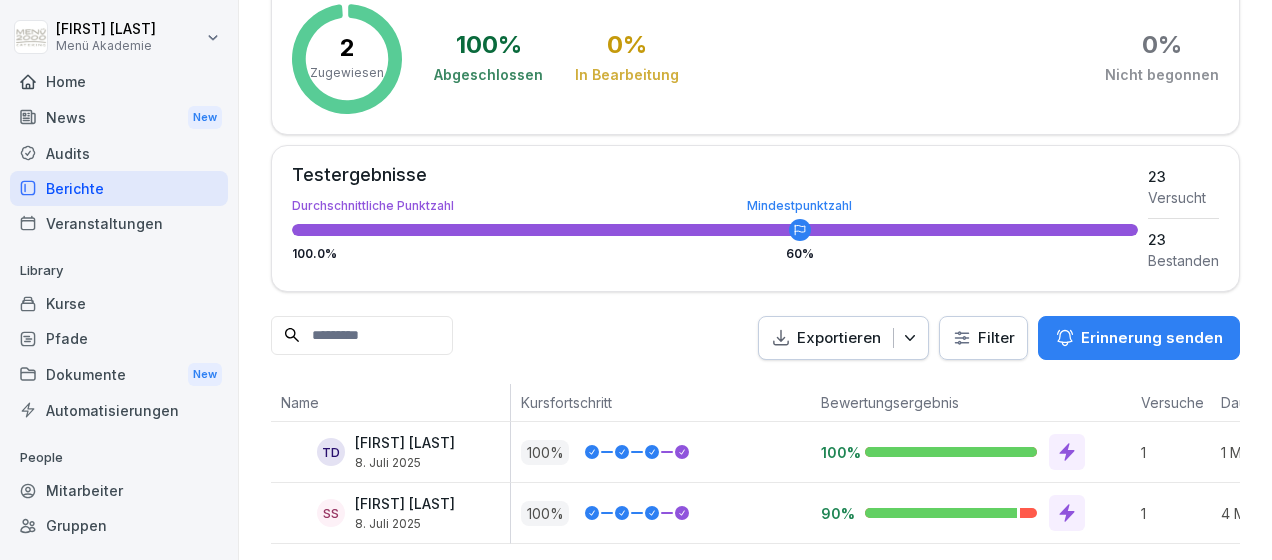 click 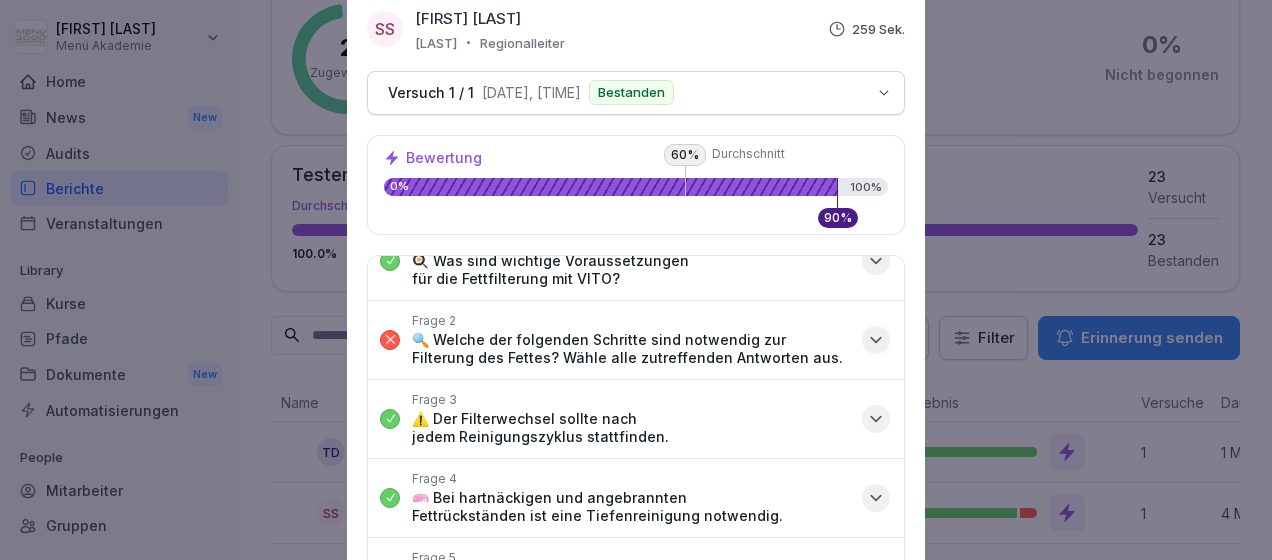 scroll, scrollTop: 0, scrollLeft: 0, axis: both 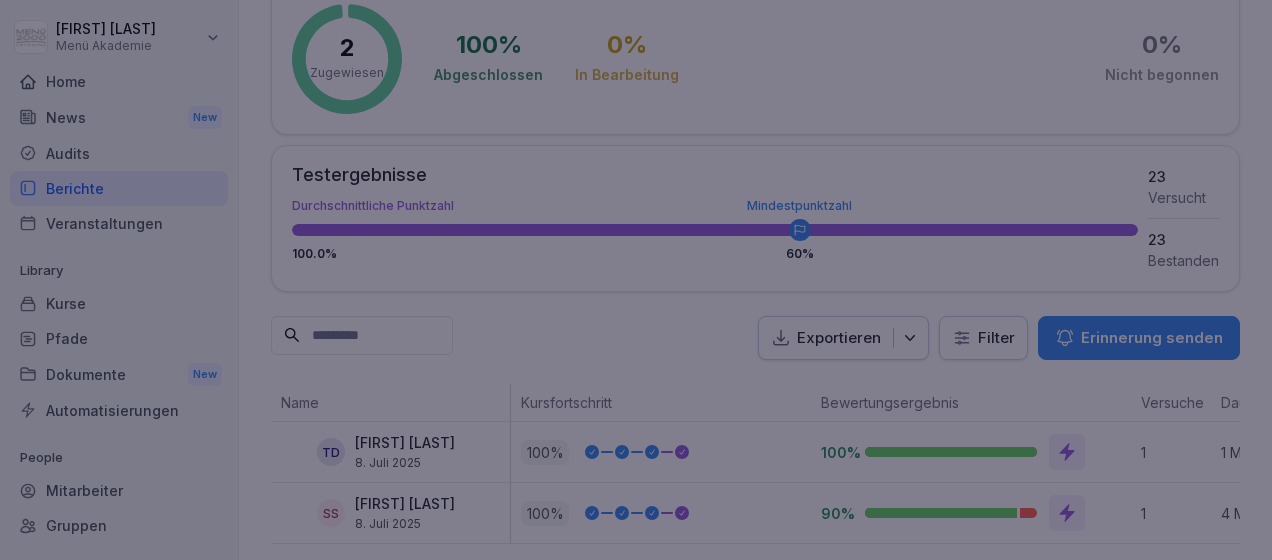 click at bounding box center [636, 280] 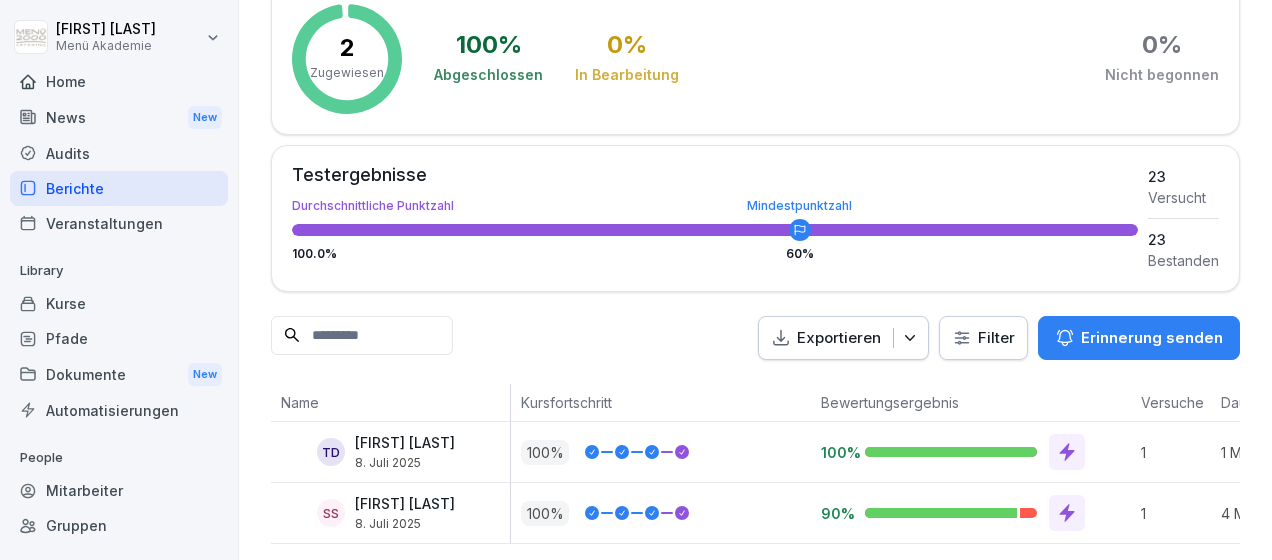 scroll, scrollTop: 0, scrollLeft: 0, axis: both 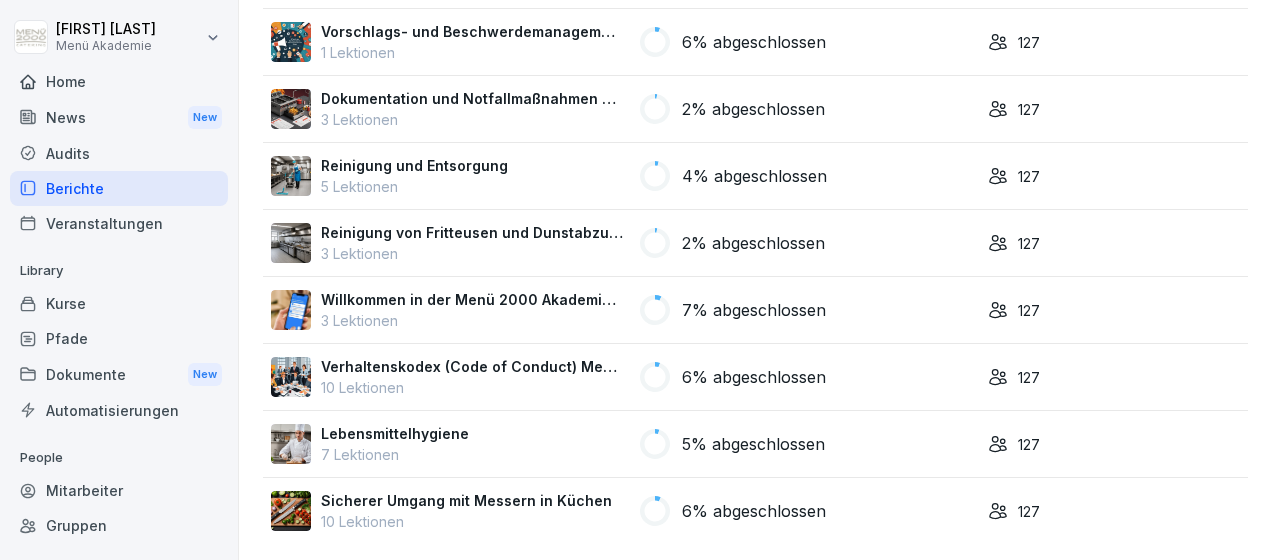 click on "5% abgeschlossen" at bounding box center [753, 444] 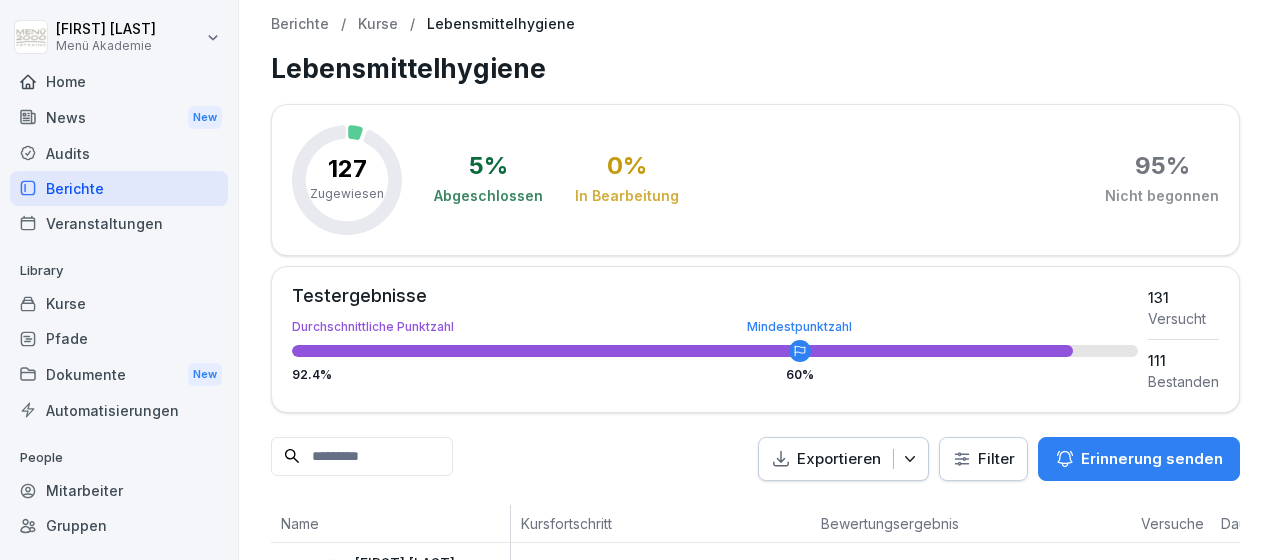 scroll, scrollTop: 0, scrollLeft: 0, axis: both 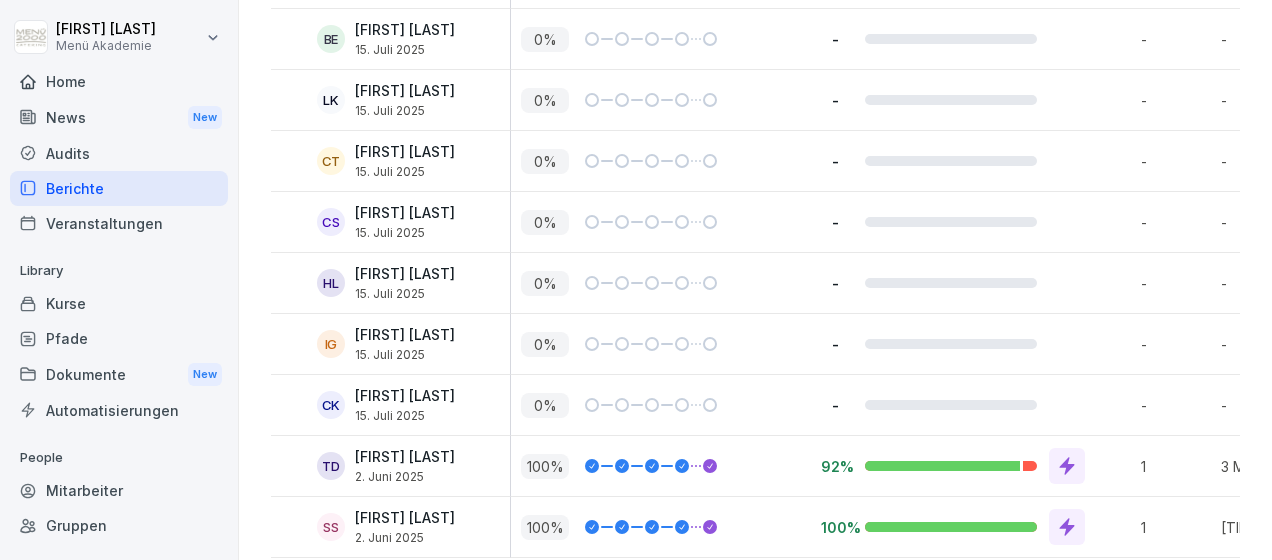 click 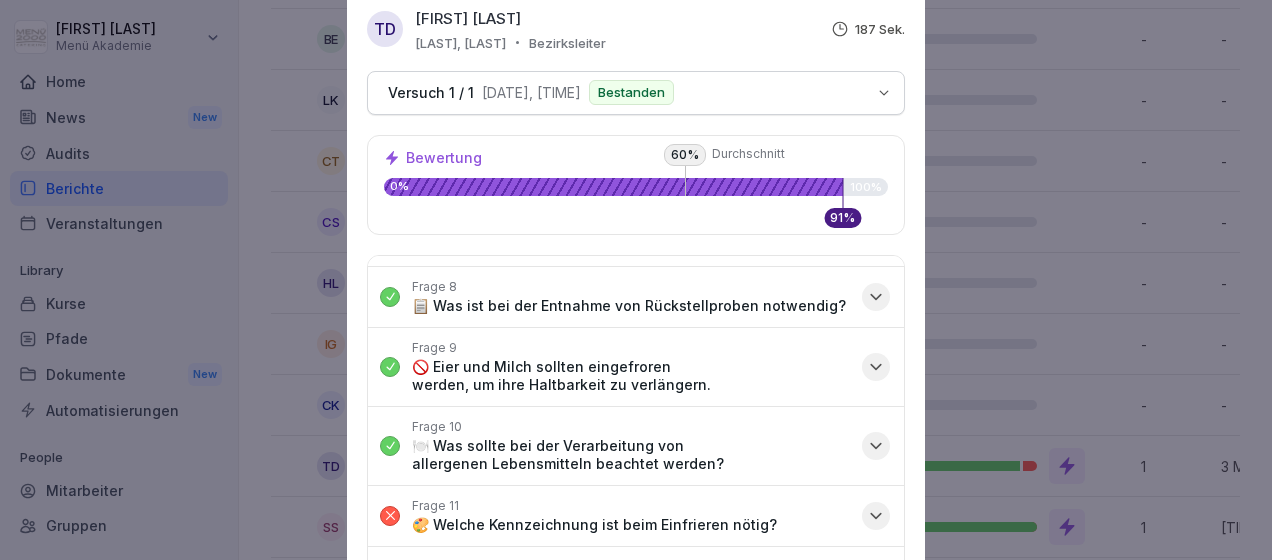 scroll, scrollTop: 0, scrollLeft: 0, axis: both 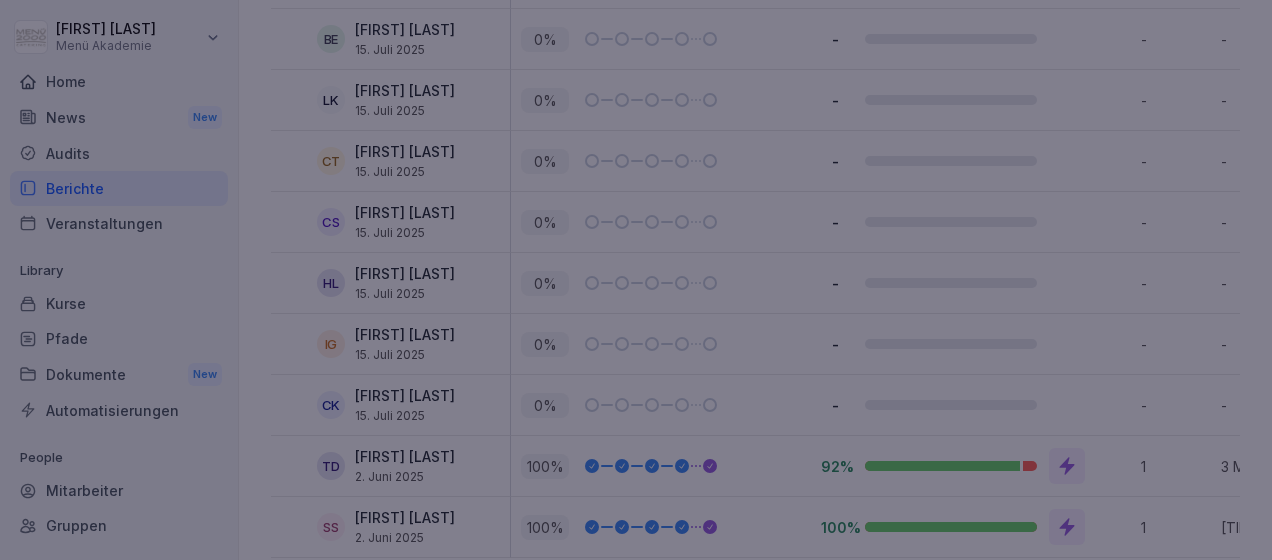 click at bounding box center (636, 280) 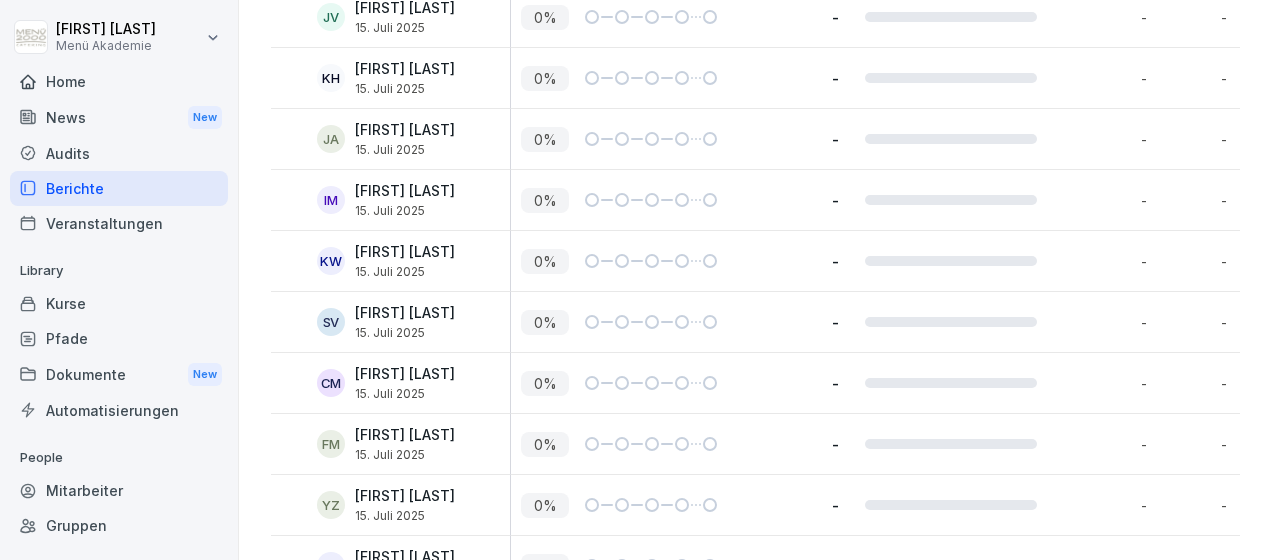 scroll, scrollTop: 3332, scrollLeft: 0, axis: vertical 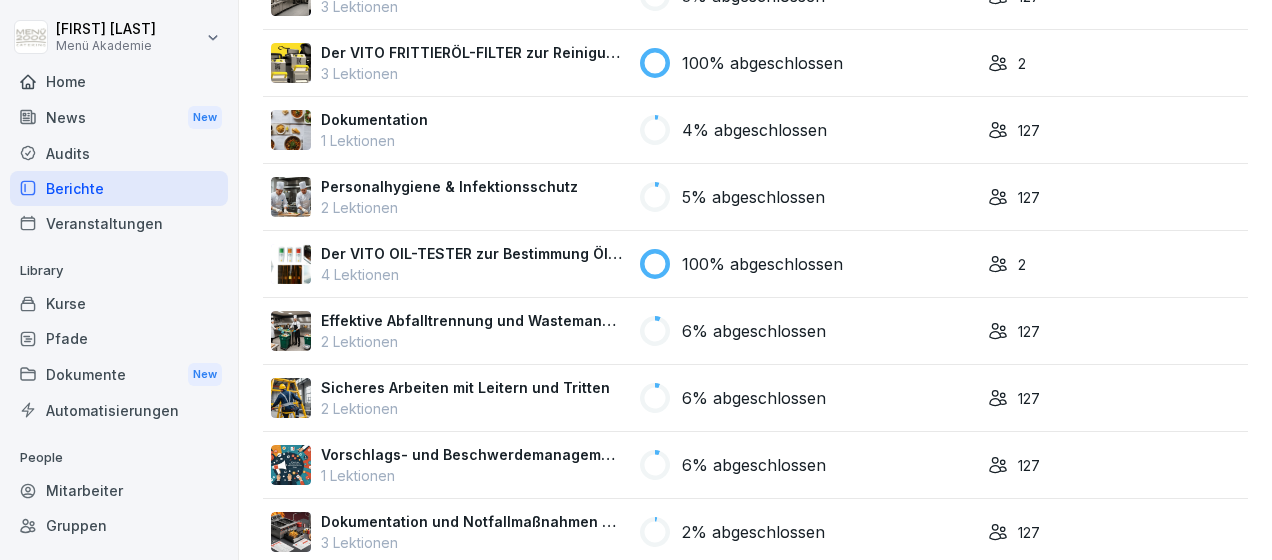 click on "4% abgeschlossen" at bounding box center (754, 130) 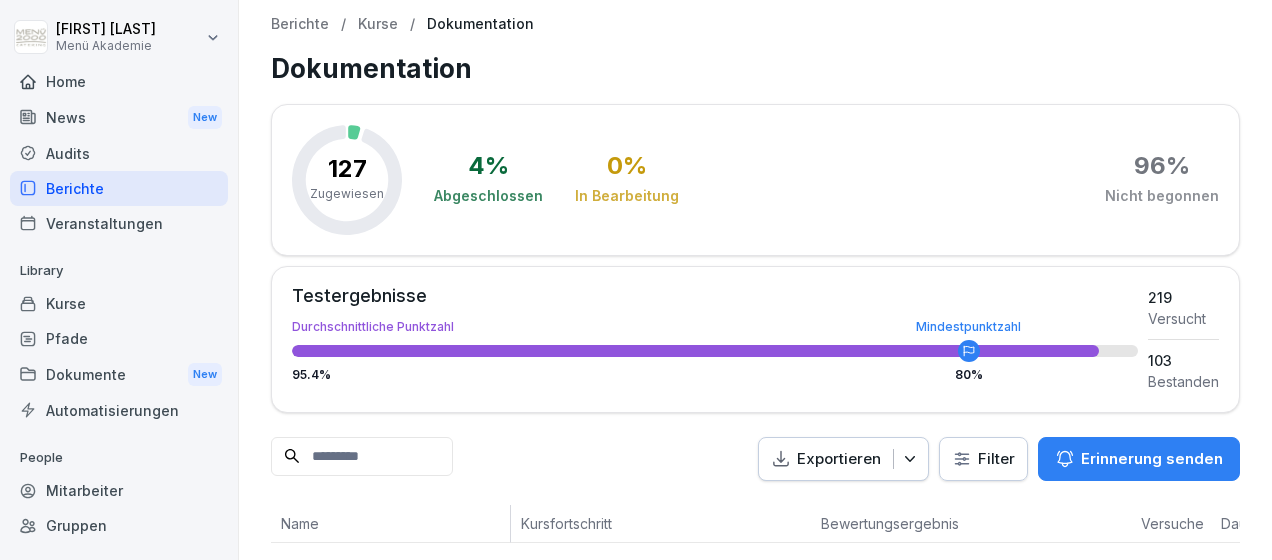 scroll, scrollTop: 0, scrollLeft: 0, axis: both 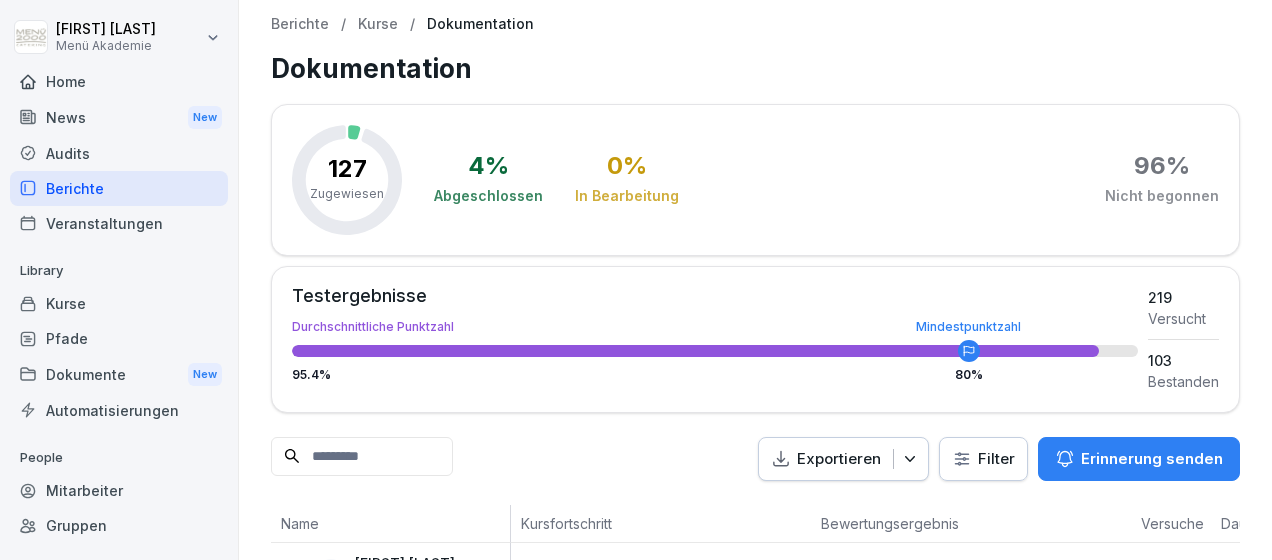drag, startPoint x: 1132, startPoint y: 302, endPoint x: 1154, endPoint y: 303, distance: 22.022715 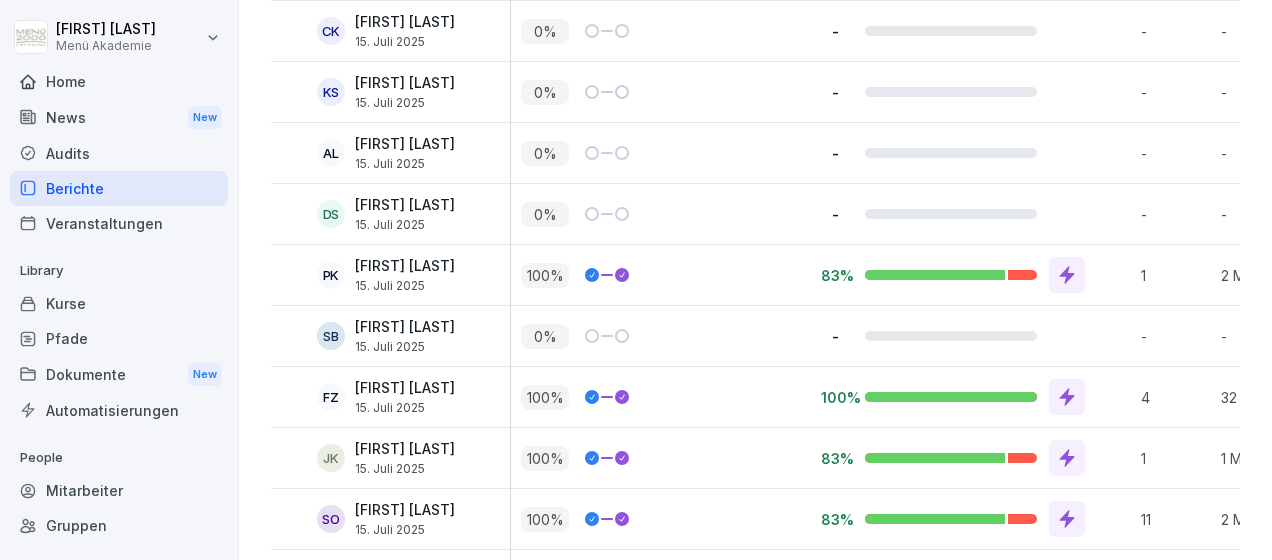 scroll, scrollTop: 5900, scrollLeft: 0, axis: vertical 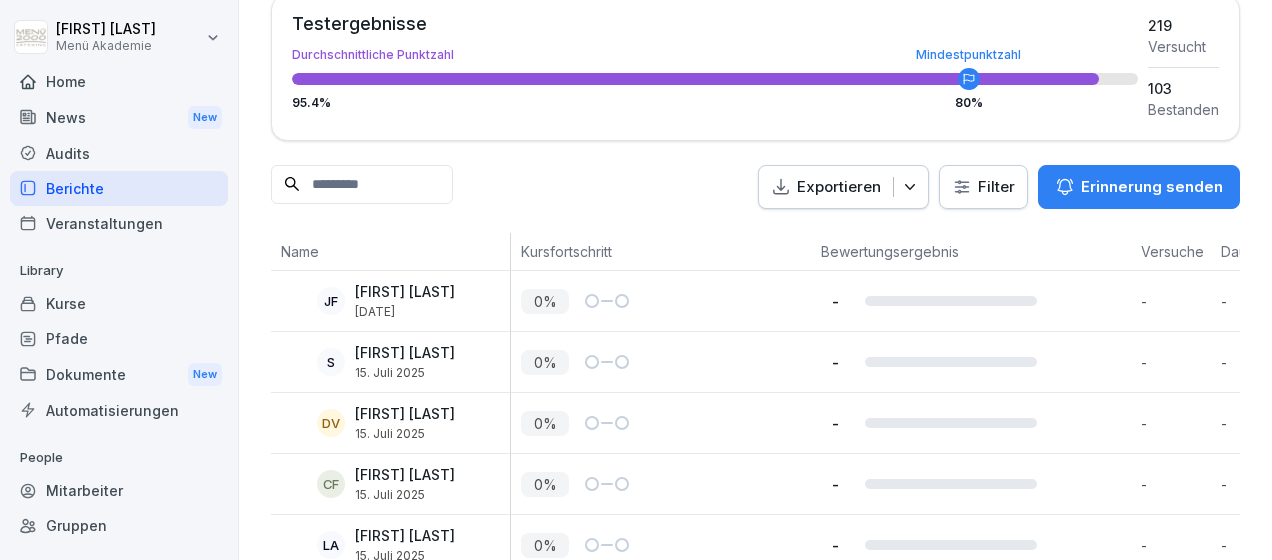 click on "-" at bounding box center (971, 423) 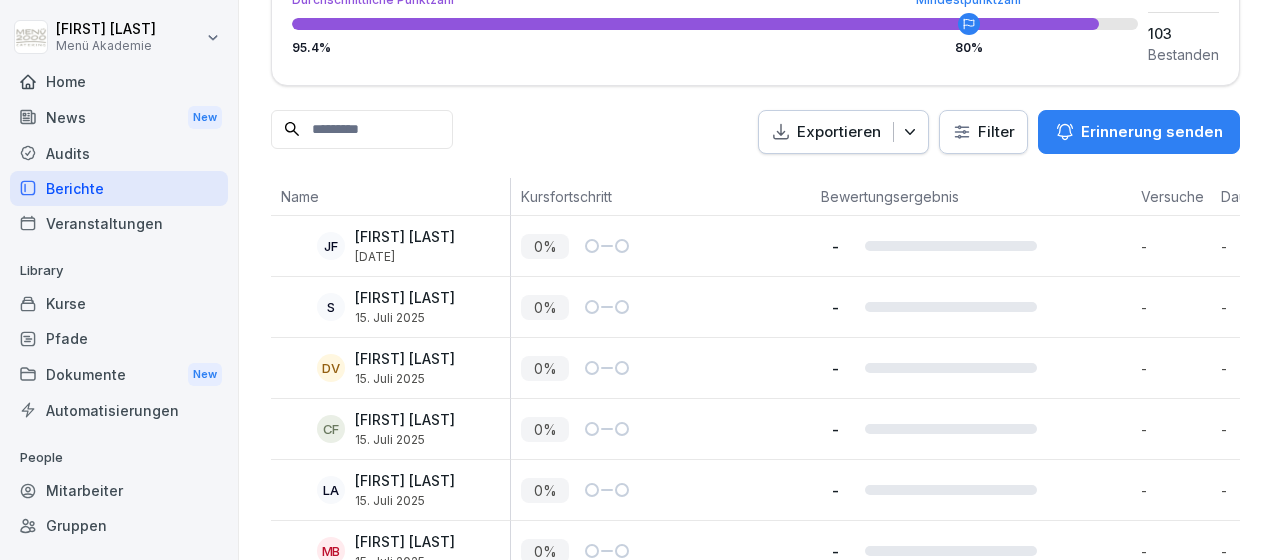 scroll, scrollTop: 372, scrollLeft: 0, axis: vertical 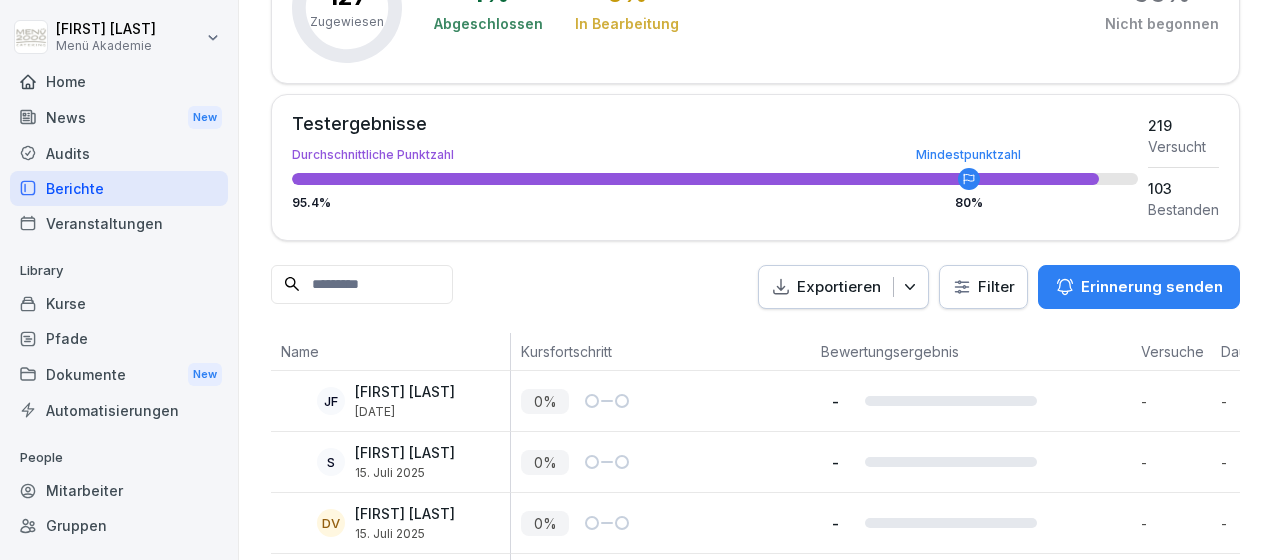 drag, startPoint x: 1094, startPoint y: 351, endPoint x: 1034, endPoint y: 350, distance: 60.00833 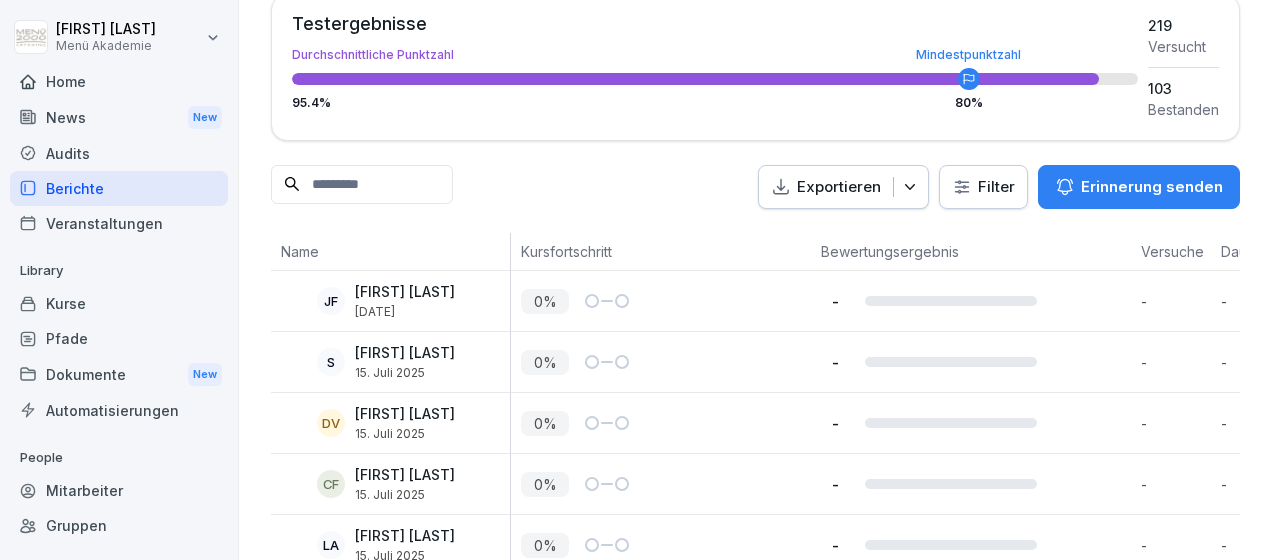 scroll, scrollTop: 0, scrollLeft: 0, axis: both 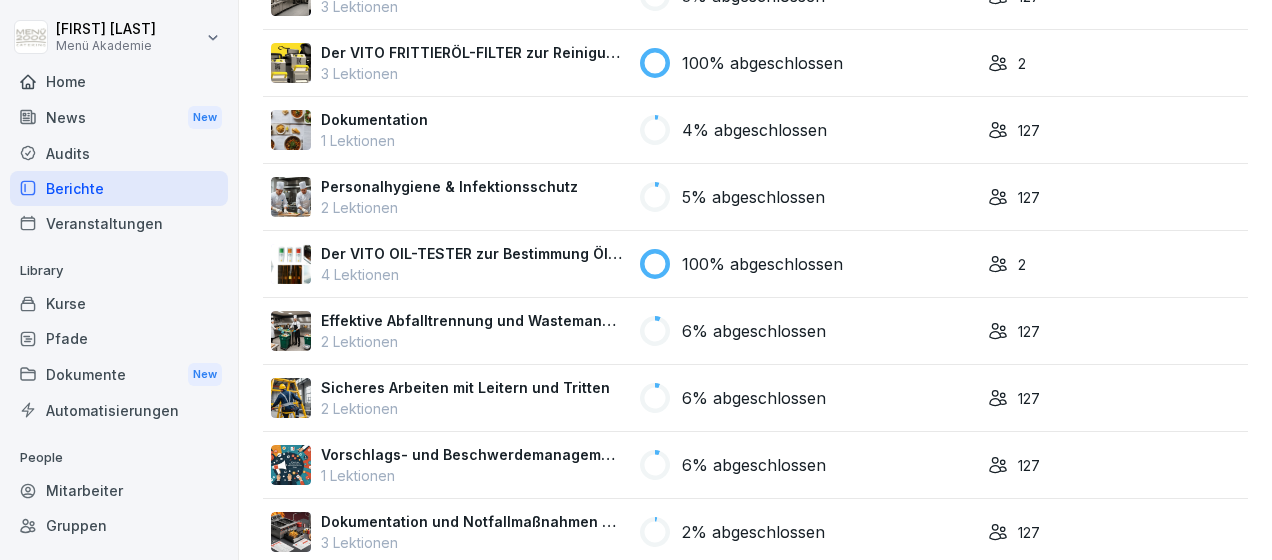 click on "6% abgeschlossen" at bounding box center (754, 331) 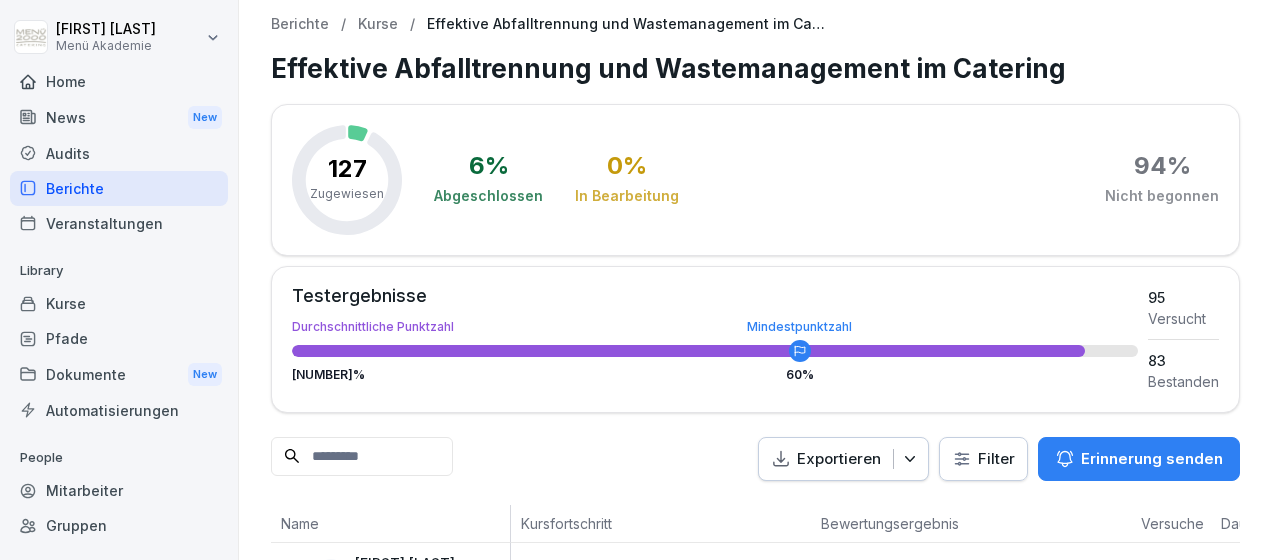 scroll, scrollTop: 0, scrollLeft: 0, axis: both 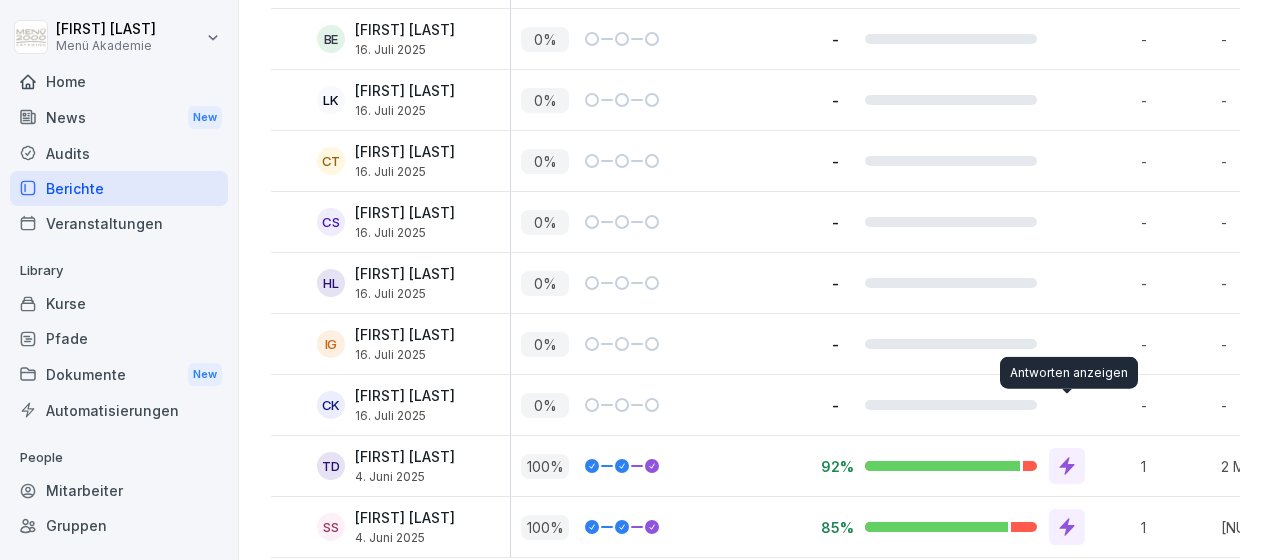 click 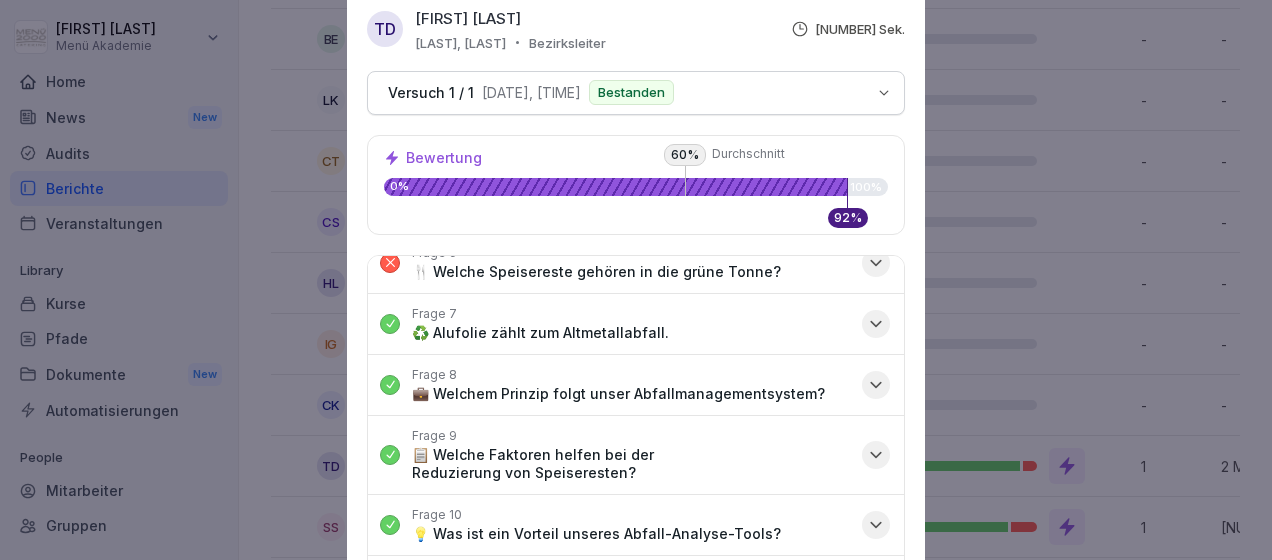 scroll, scrollTop: 300, scrollLeft: 0, axis: vertical 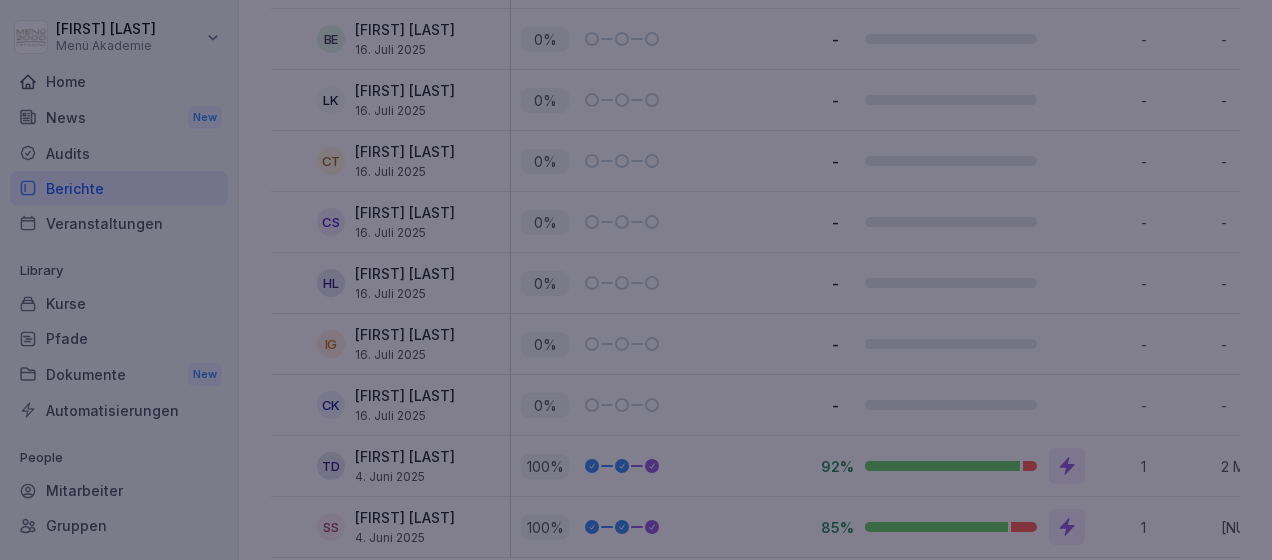 click at bounding box center [636, 280] 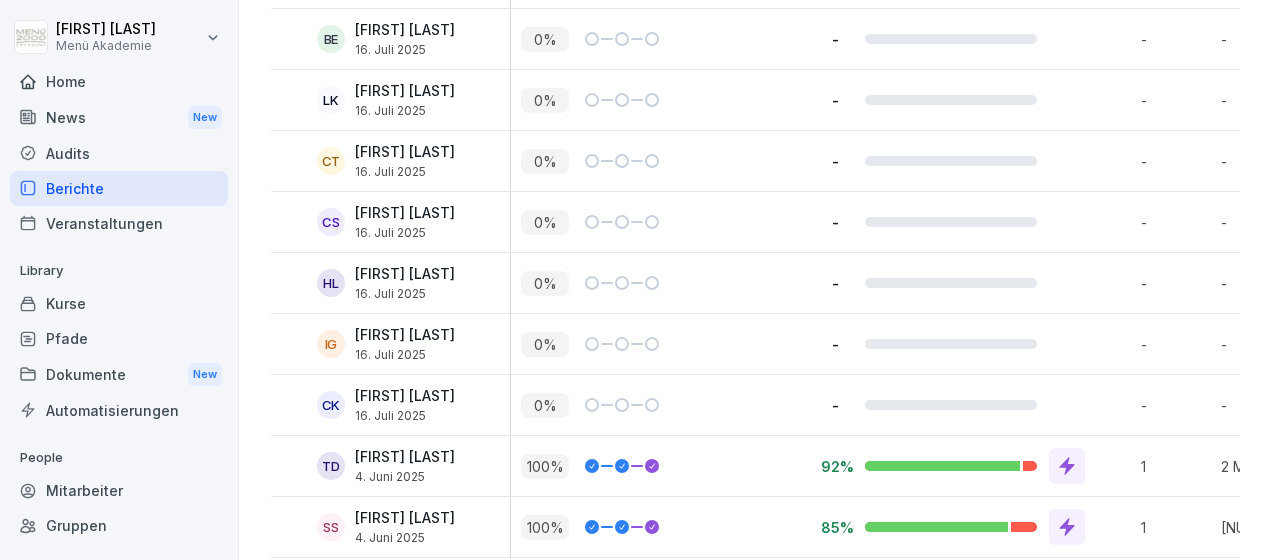 click 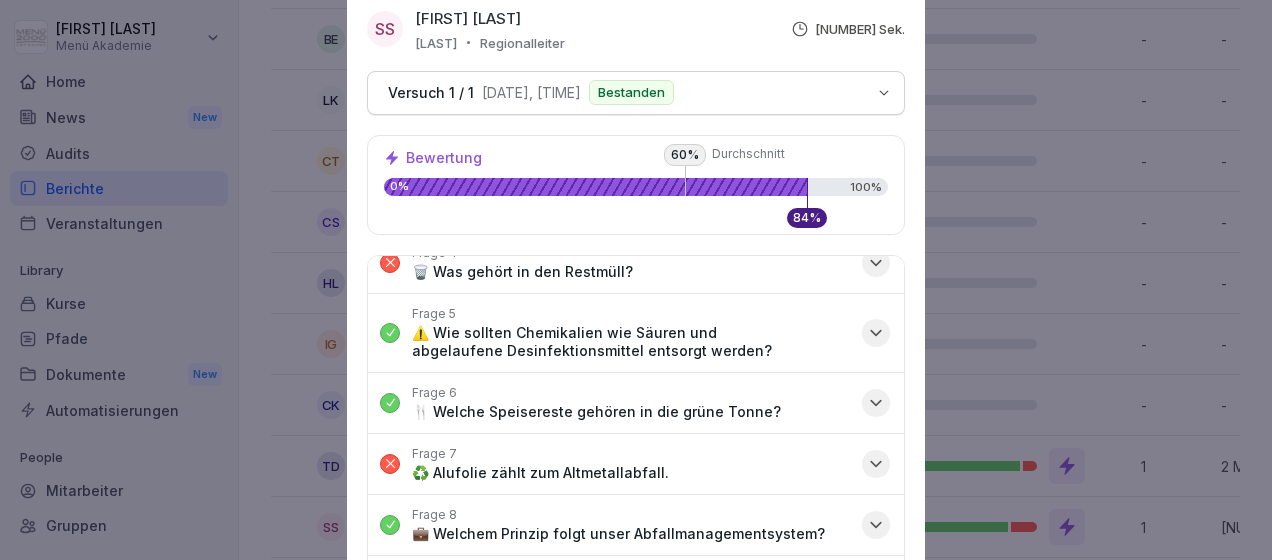 scroll, scrollTop: 300, scrollLeft: 0, axis: vertical 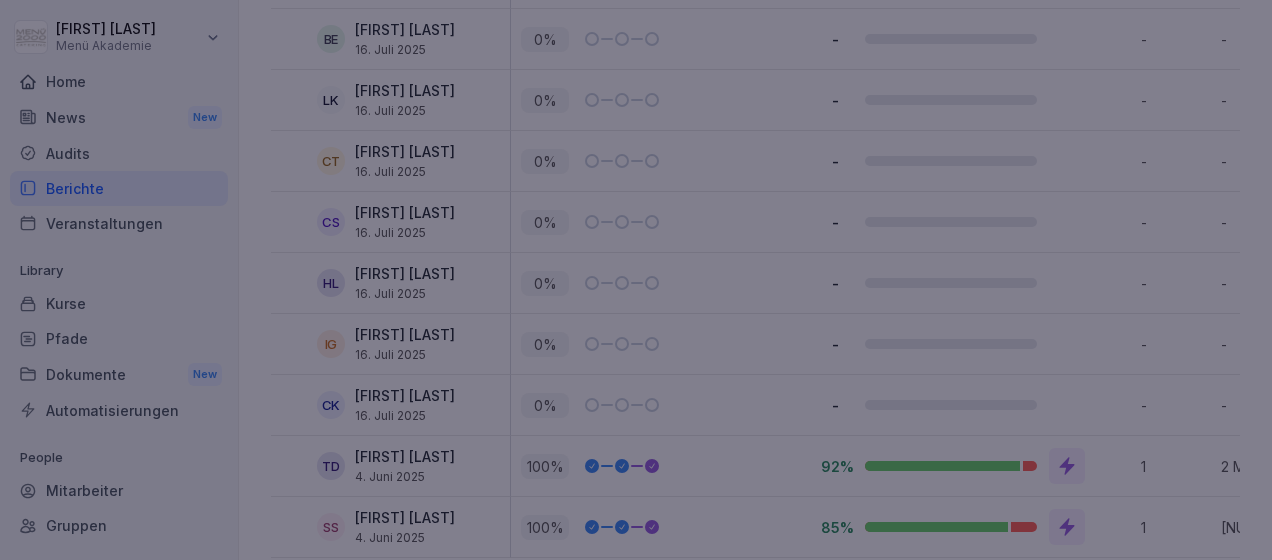 click at bounding box center [636, 280] 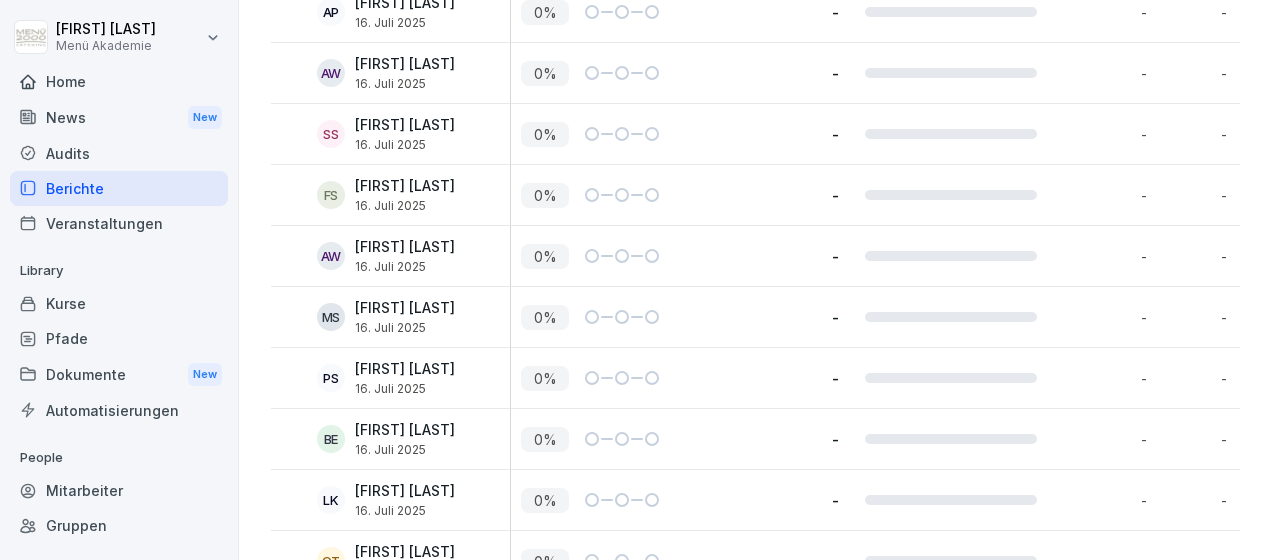 scroll, scrollTop: 7732, scrollLeft: 0, axis: vertical 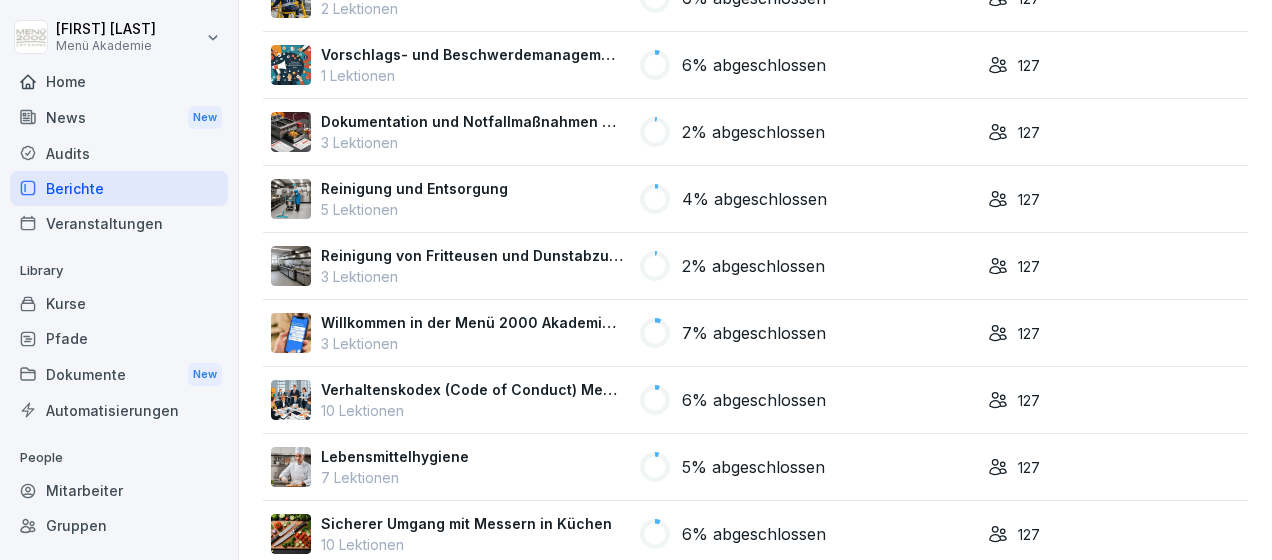 click on "7% abgeschlossen" at bounding box center [754, 333] 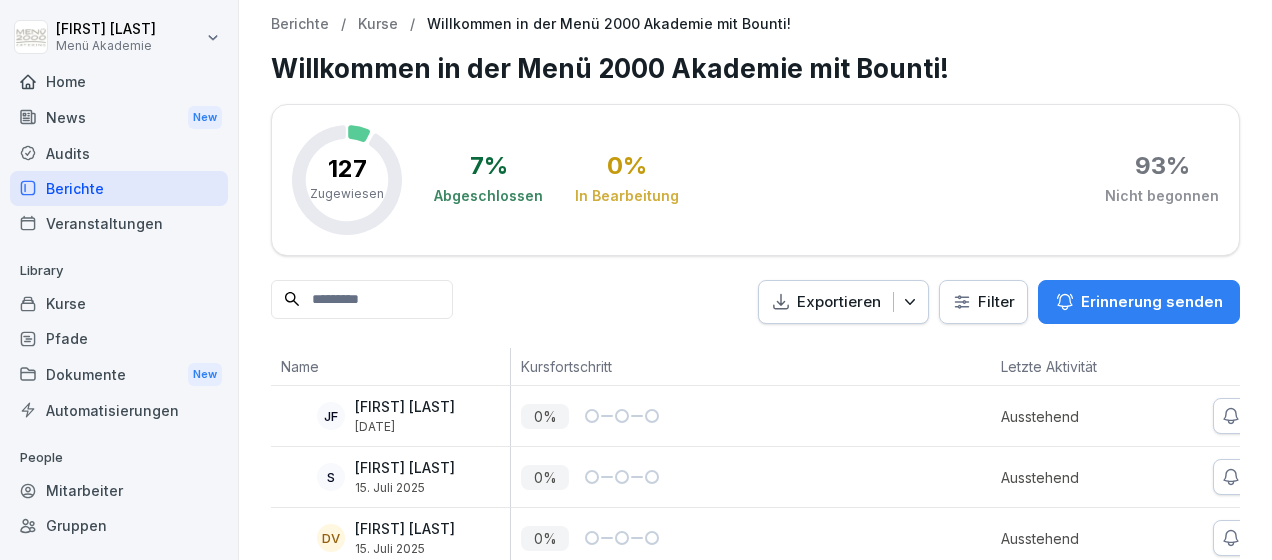 scroll, scrollTop: 0, scrollLeft: 0, axis: both 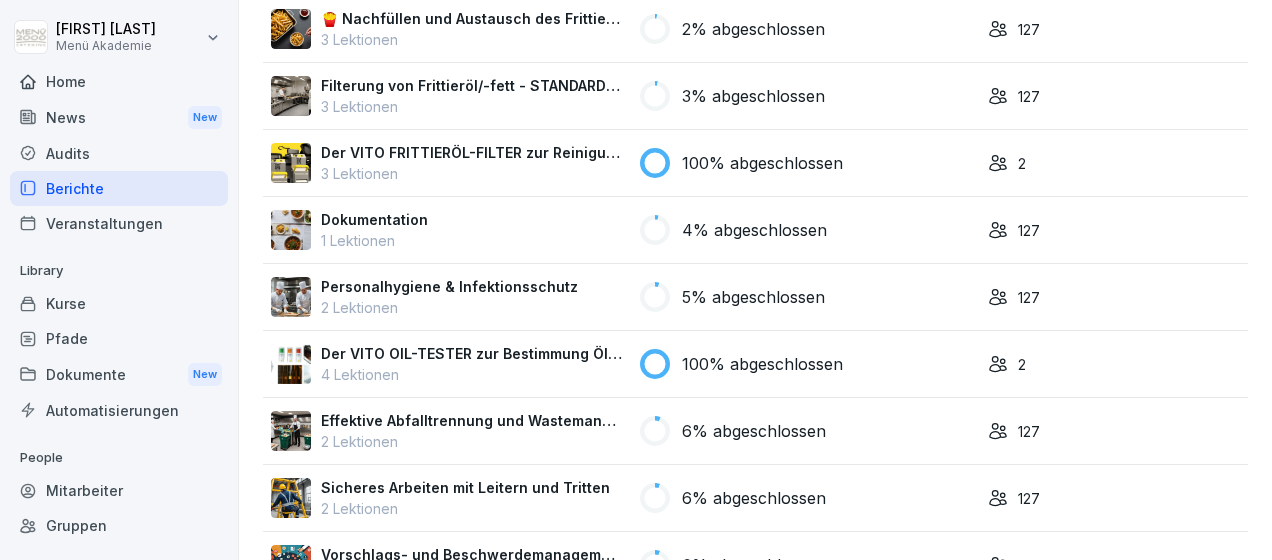 click on "5% abgeschlossen" at bounding box center [753, 297] 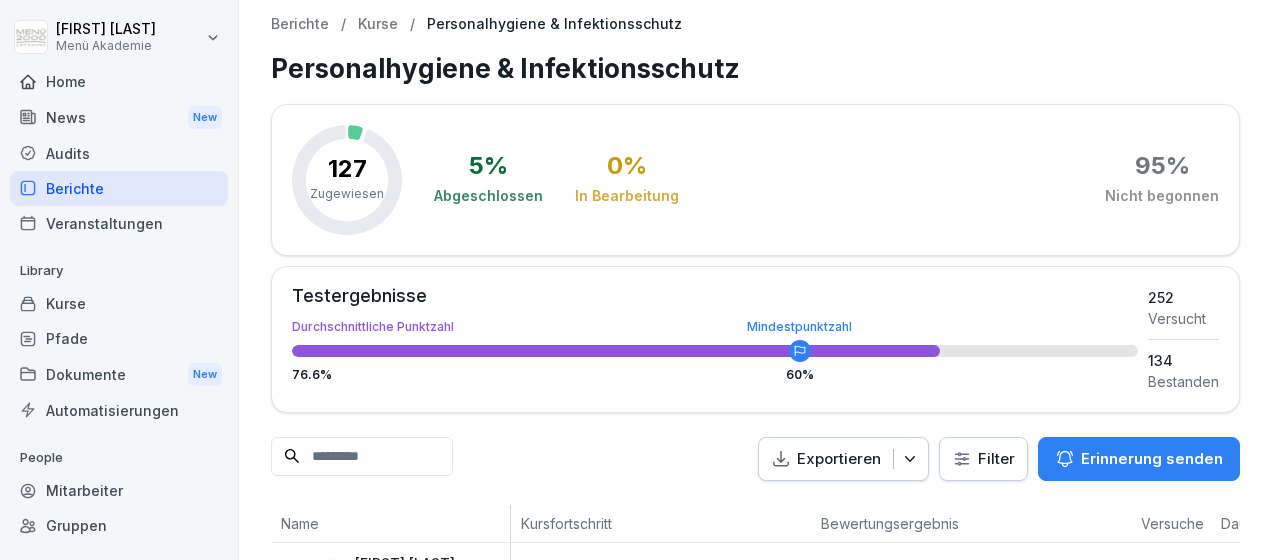 scroll, scrollTop: 0, scrollLeft: 0, axis: both 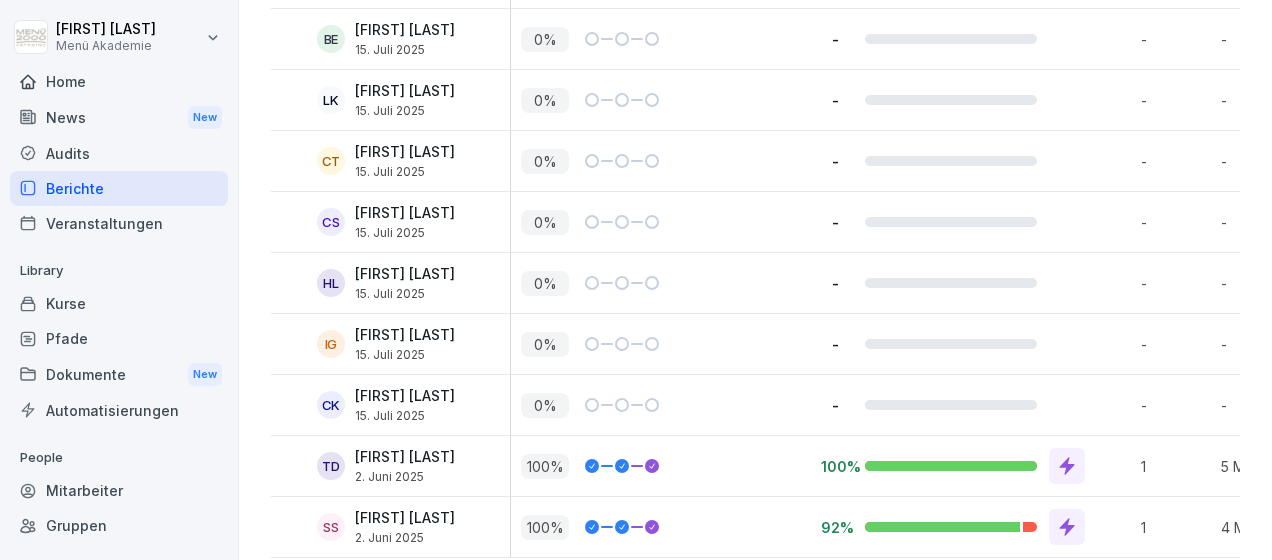 click at bounding box center (1067, 527) 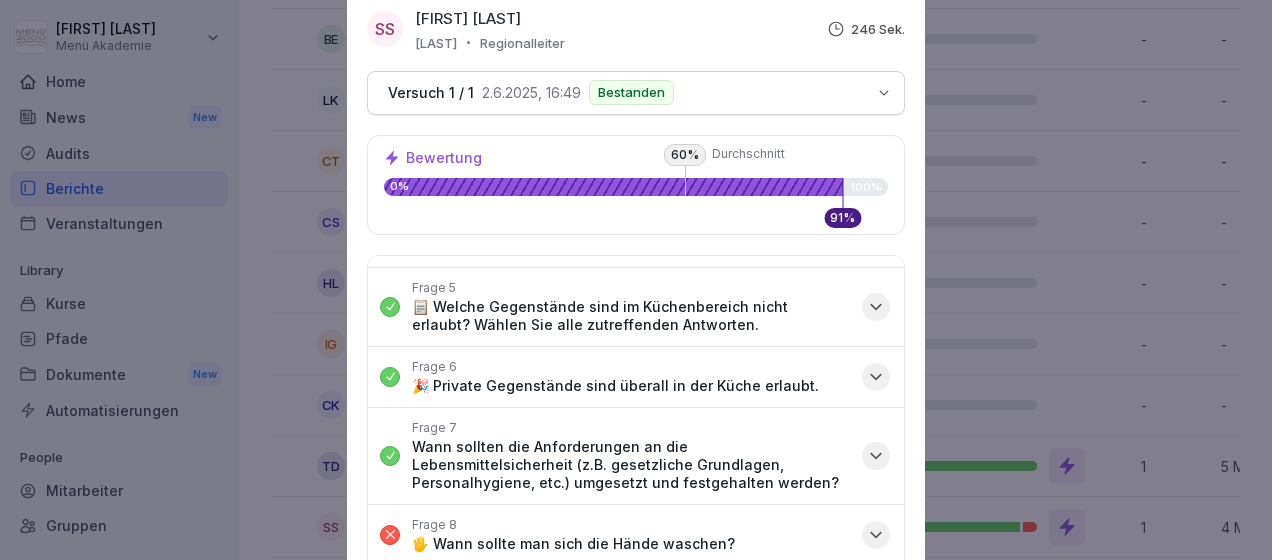 scroll, scrollTop: 400, scrollLeft: 0, axis: vertical 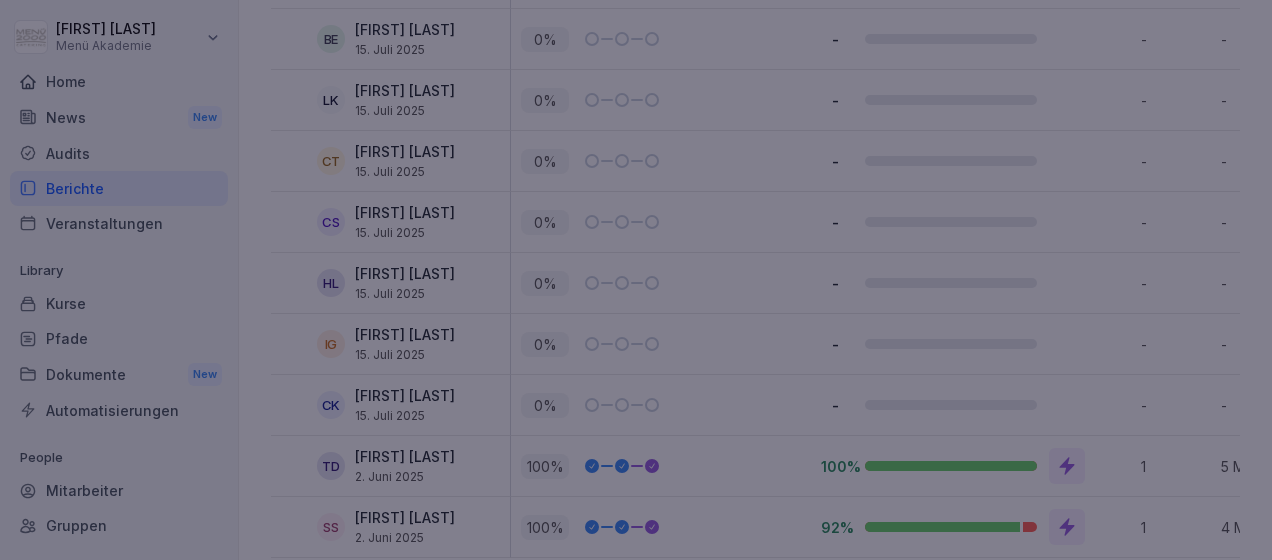 click at bounding box center (636, 280) 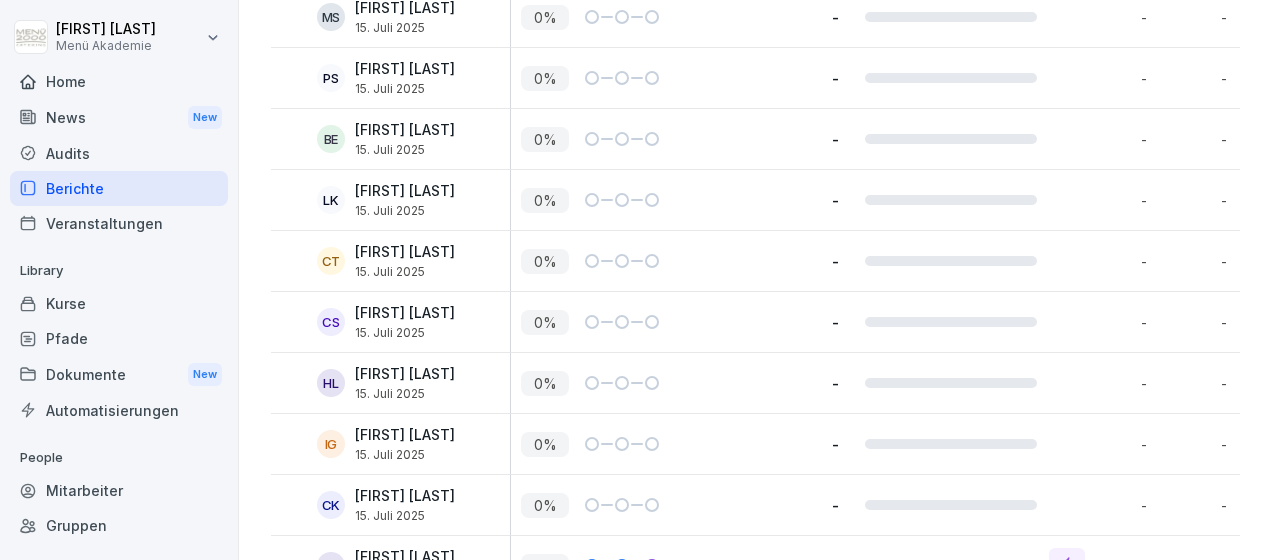 scroll, scrollTop: 7732, scrollLeft: 0, axis: vertical 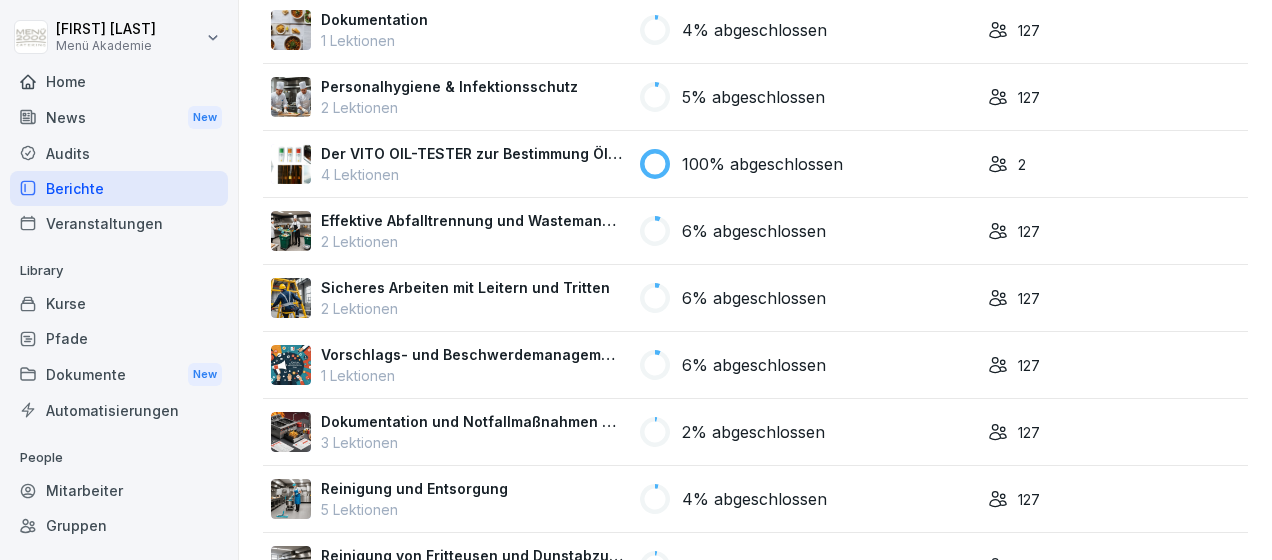 click on "6% abgeschlossen" at bounding box center (754, 298) 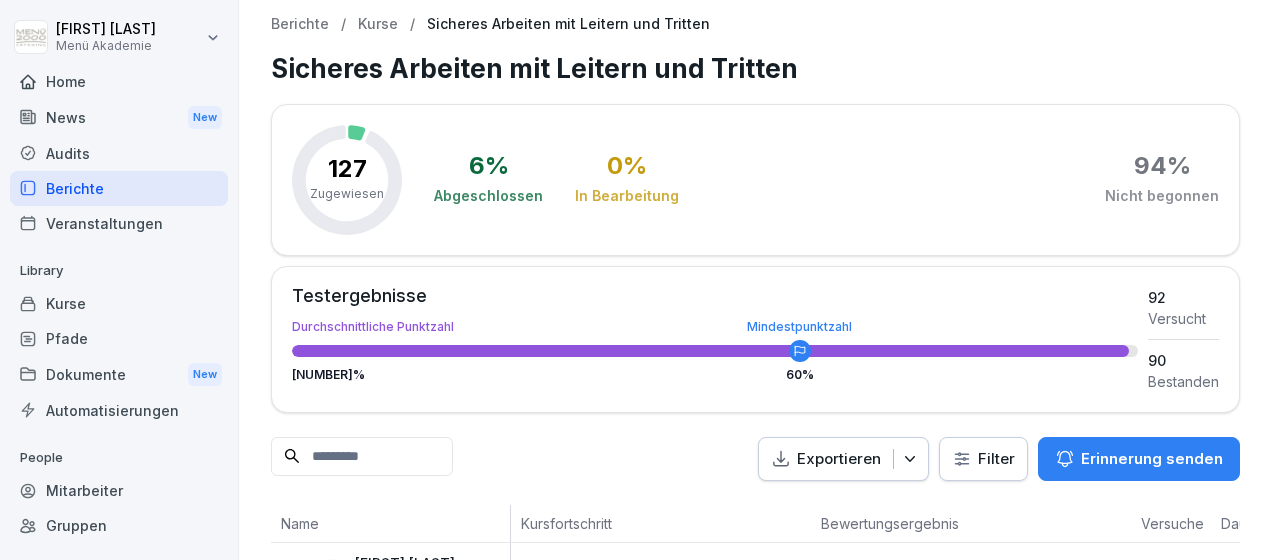 scroll, scrollTop: 0, scrollLeft: 0, axis: both 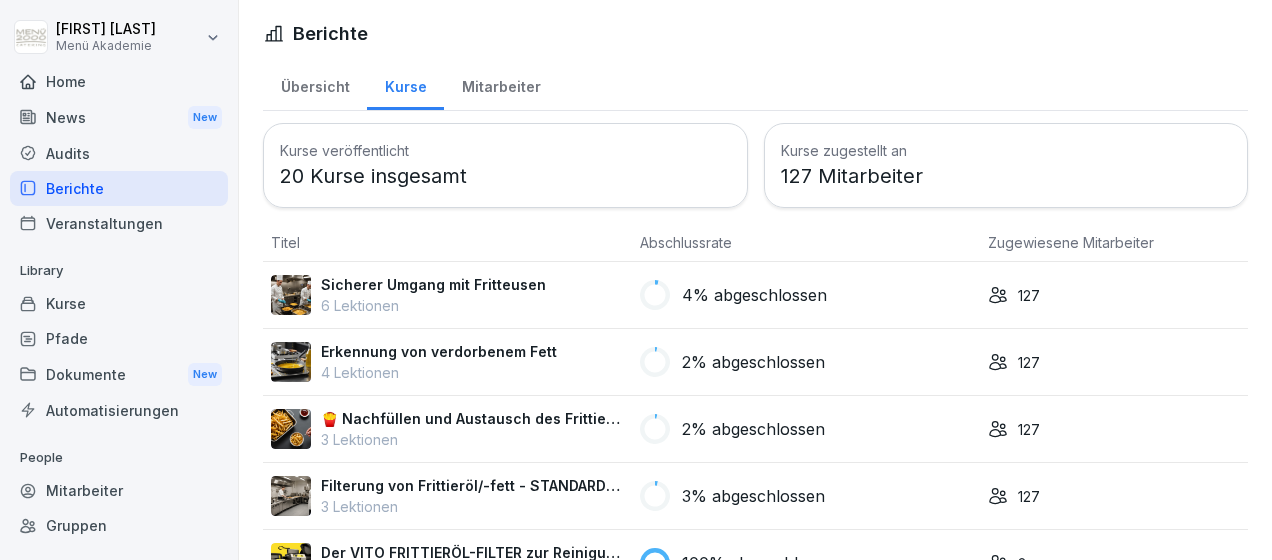 click on "4% abgeschlossen" at bounding box center (754, 295) 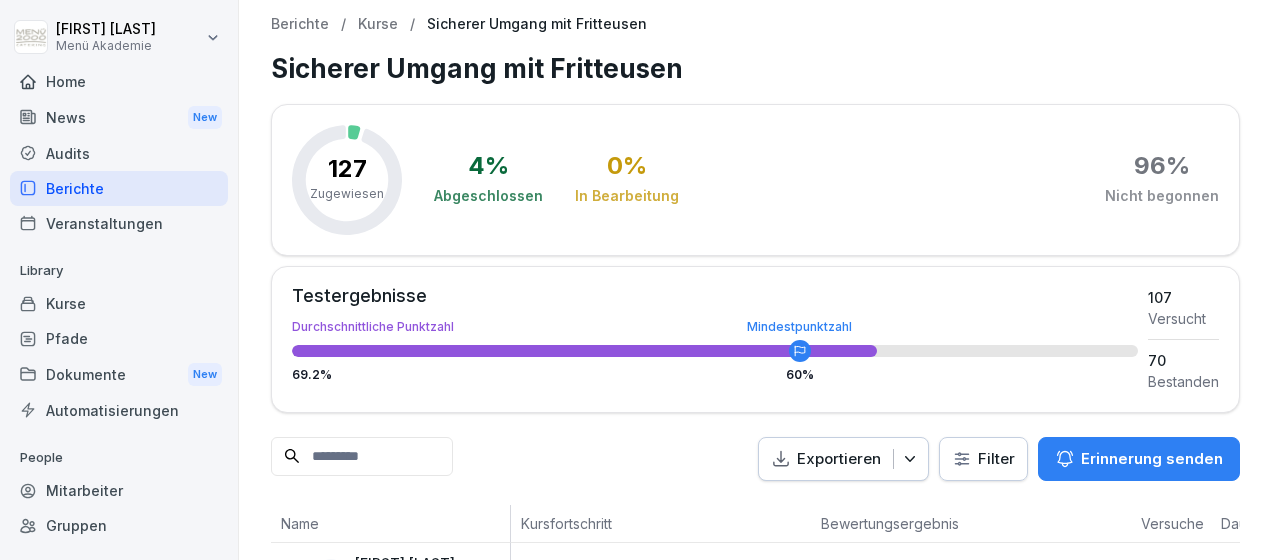 scroll, scrollTop: 0, scrollLeft: 0, axis: both 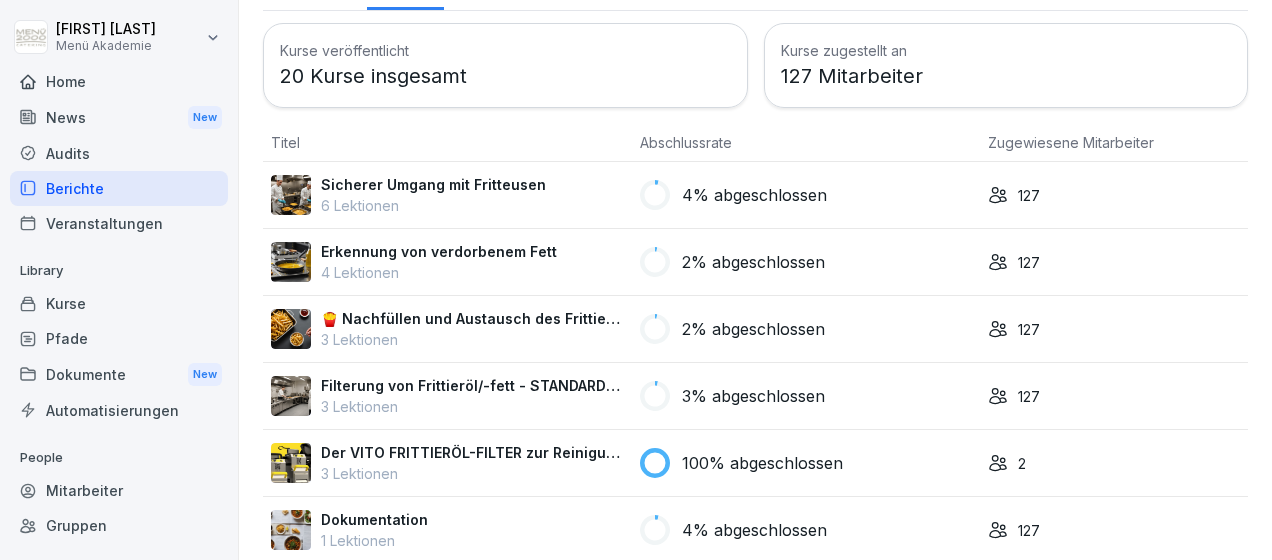 click on "🍟 Nachfüllen und Austausch des Frittieröl/-fettes" at bounding box center [472, 318] 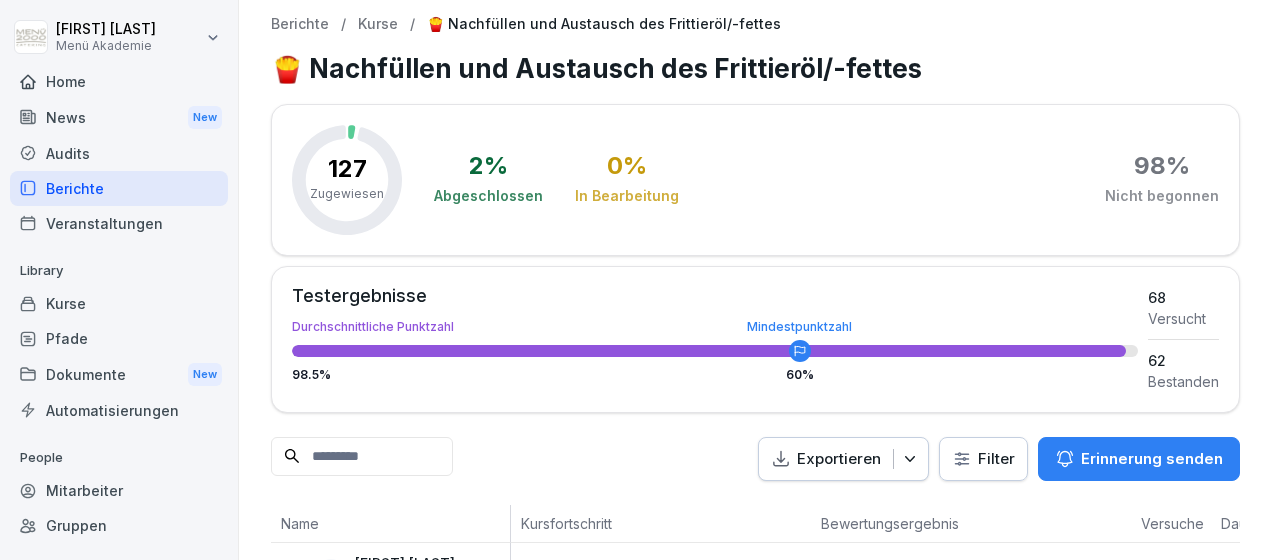 scroll, scrollTop: 0, scrollLeft: 0, axis: both 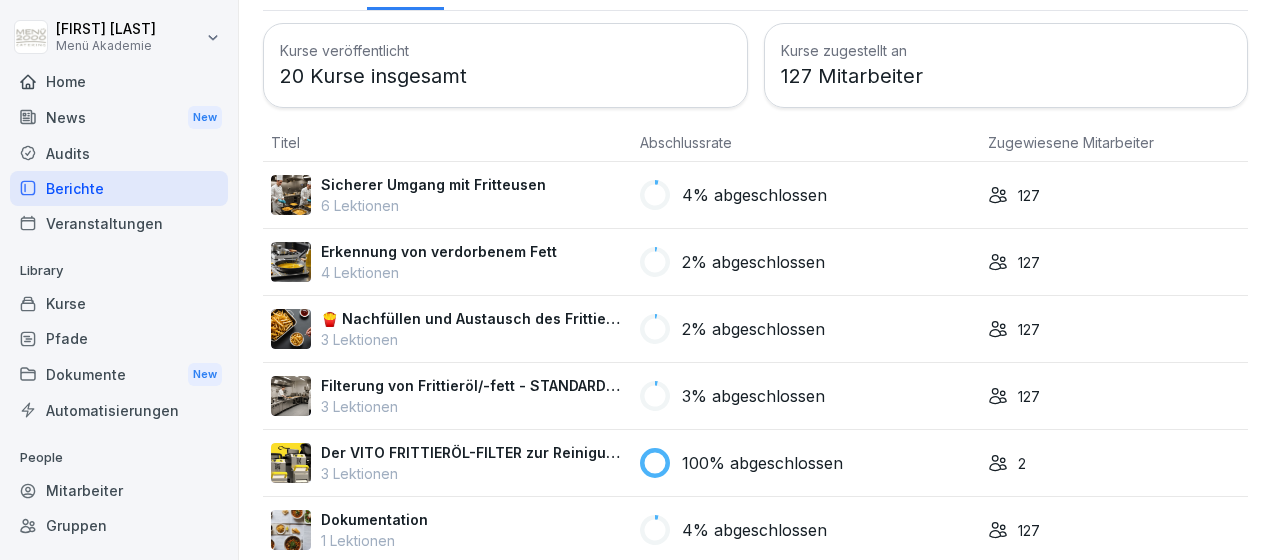 click on "Filterung von Frittieröl/-fett - STANDARD ohne Vito" at bounding box center [472, 385] 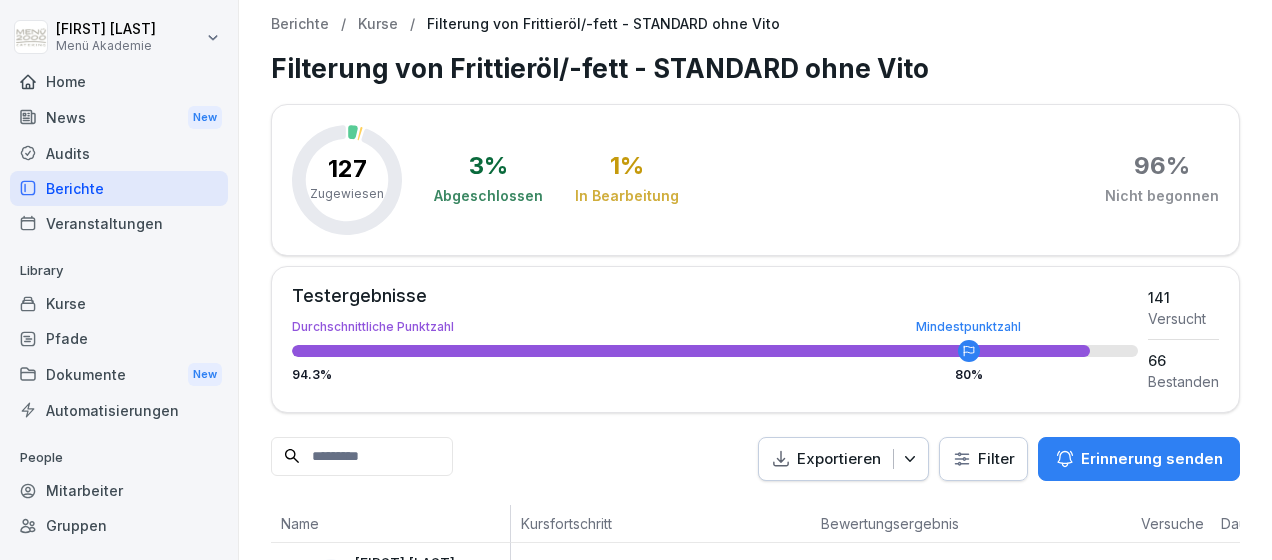 scroll, scrollTop: 0, scrollLeft: 0, axis: both 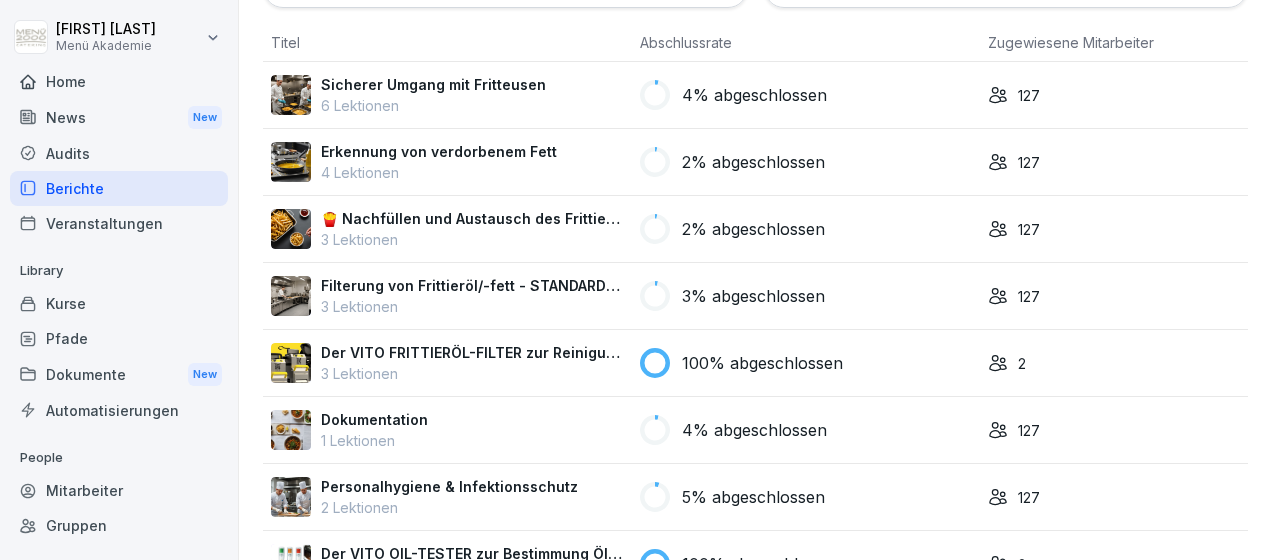 click on "4% abgeschlossen" at bounding box center [754, 430] 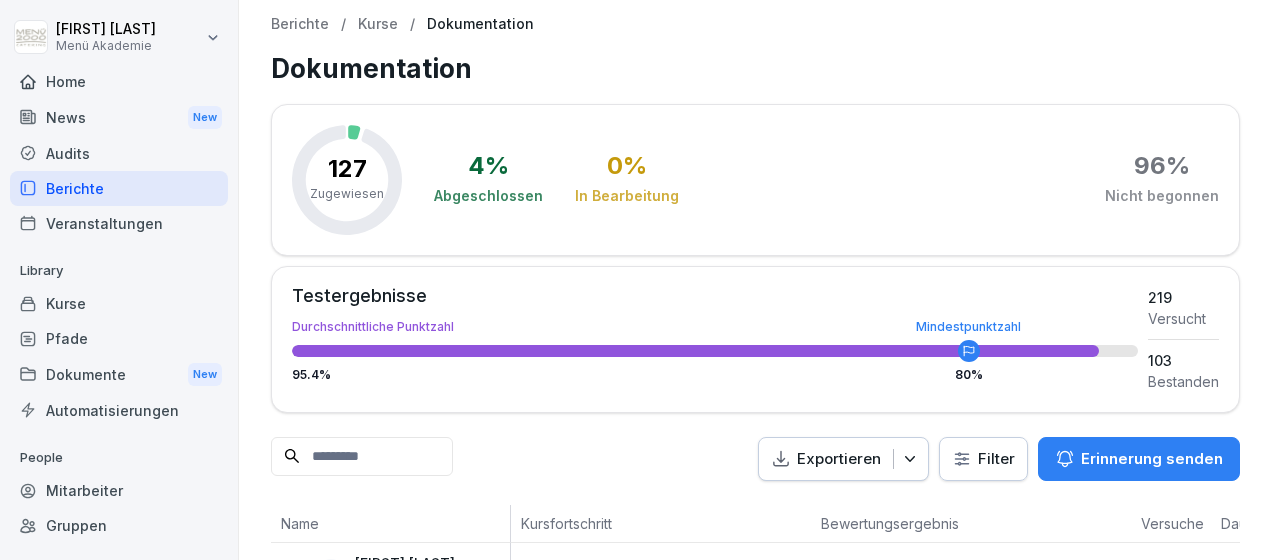 scroll, scrollTop: 0, scrollLeft: 0, axis: both 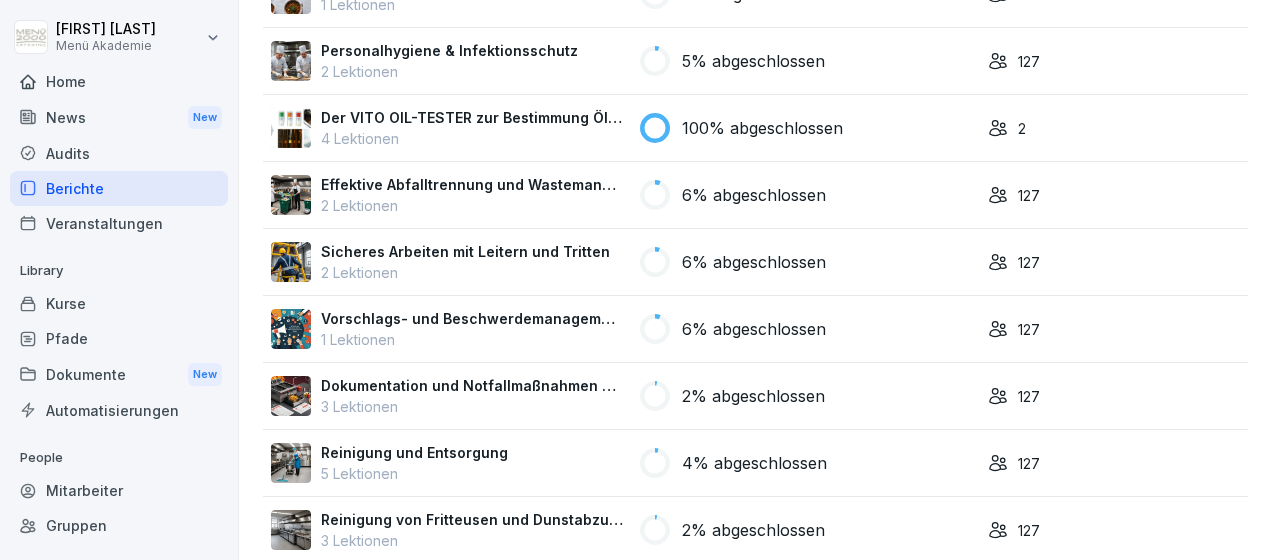 click on "Vorschlags- und Beschwerdemanagement bei Menü 2000" at bounding box center (472, 318) 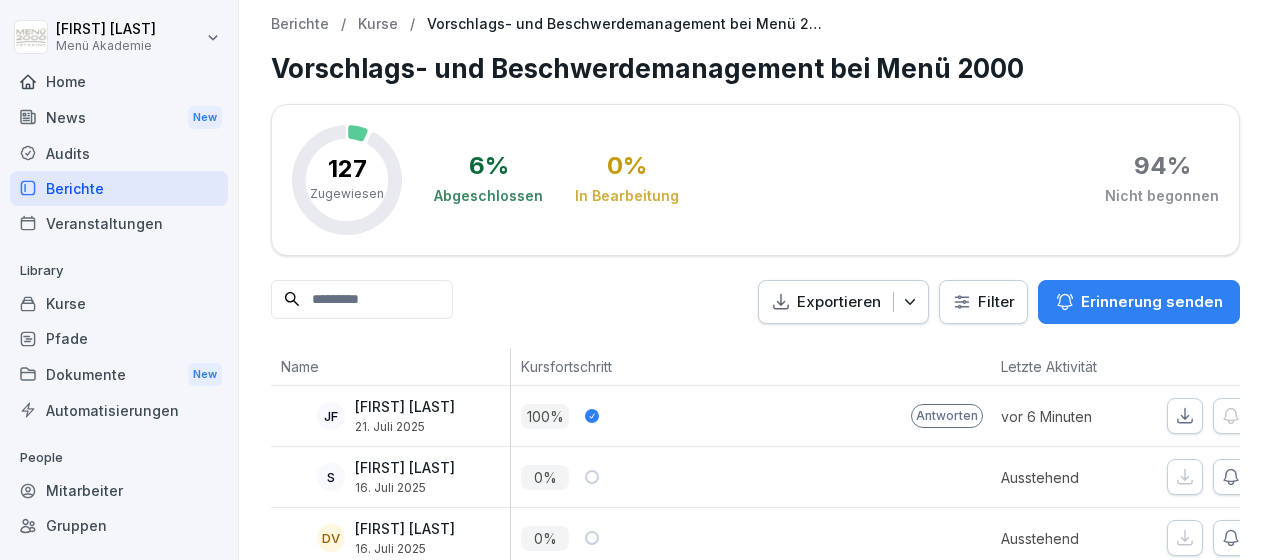 scroll, scrollTop: 0, scrollLeft: 0, axis: both 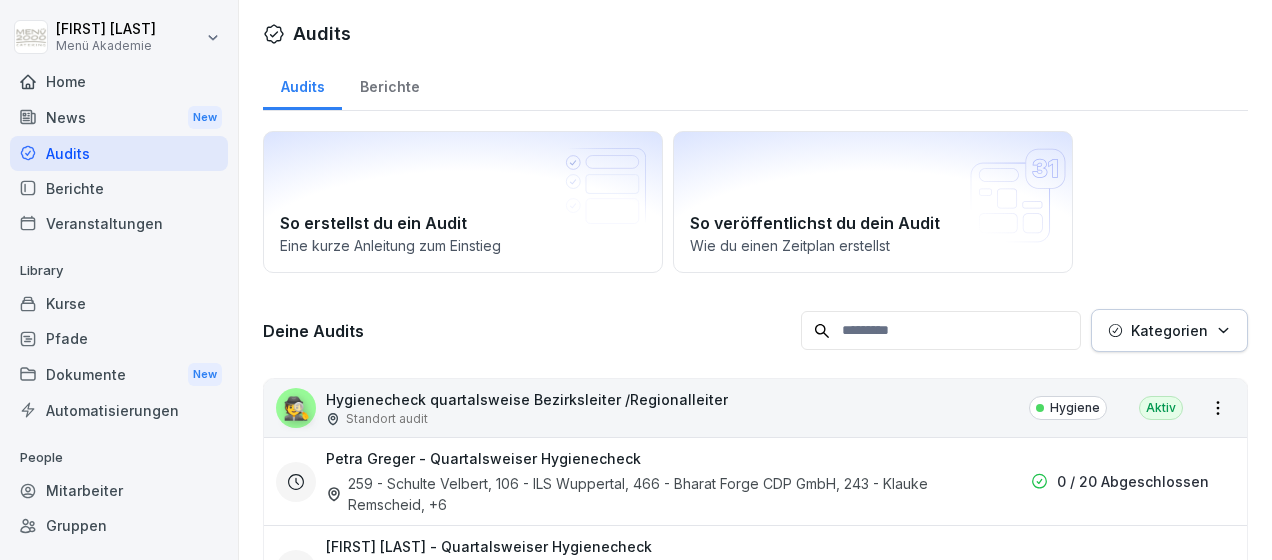 click on "Kurse" at bounding box center [119, 303] 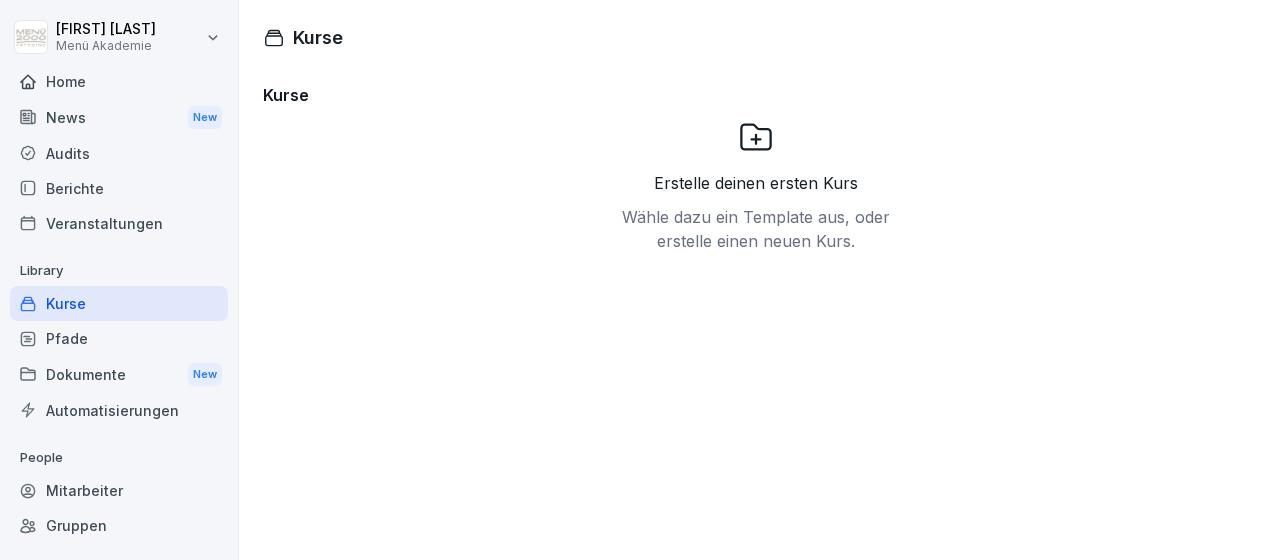 click on "Berichte" at bounding box center (119, 188) 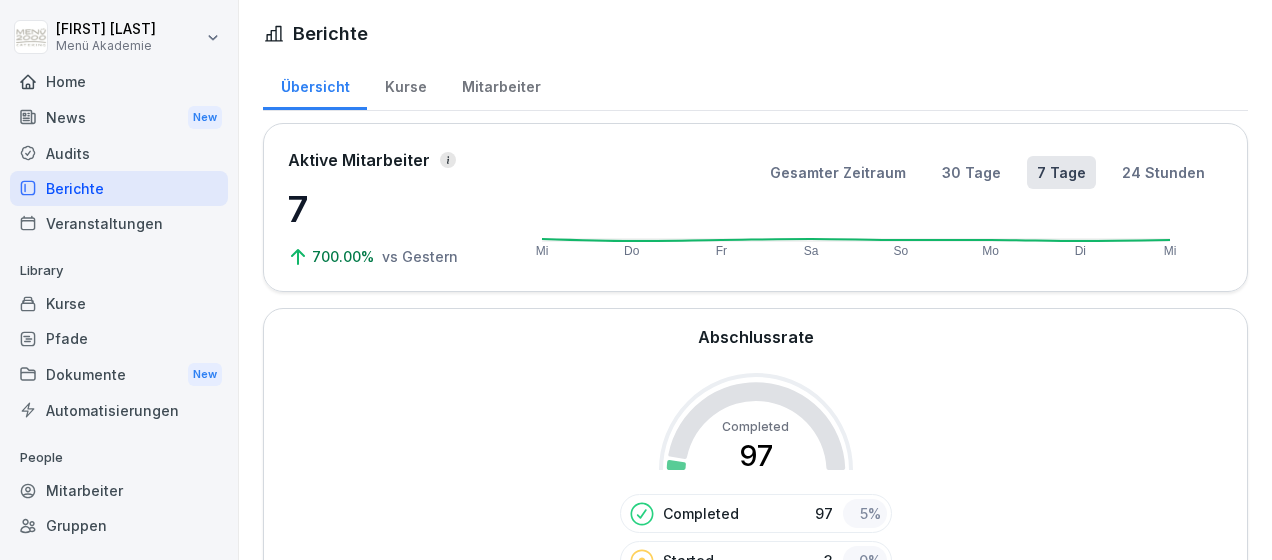 click on "Veranstaltungen" at bounding box center (119, 223) 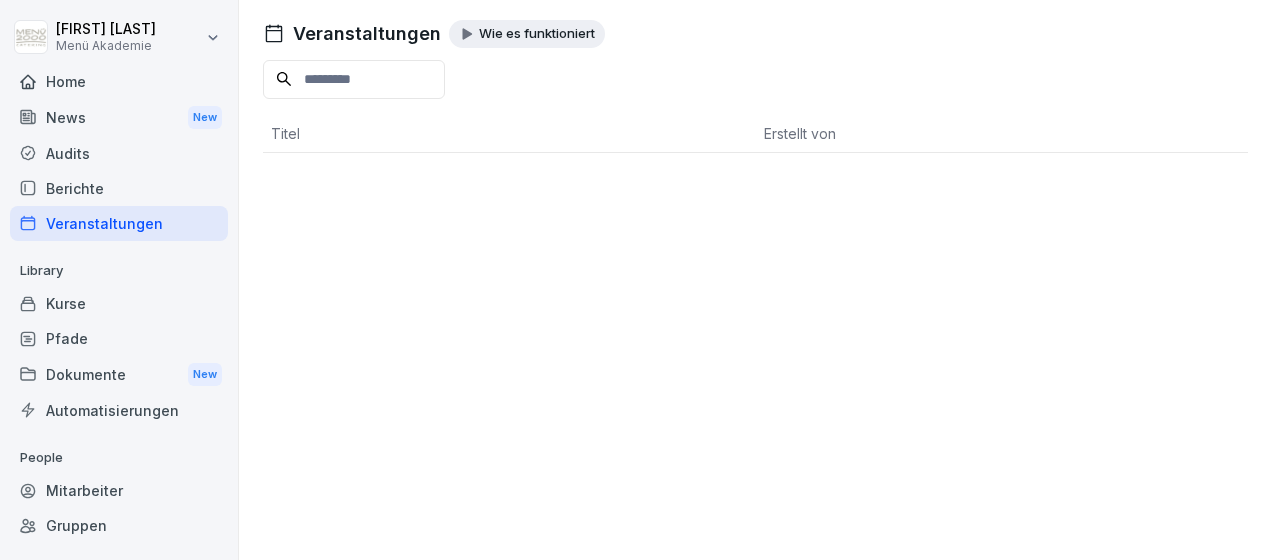 click on "Home" at bounding box center (119, 81) 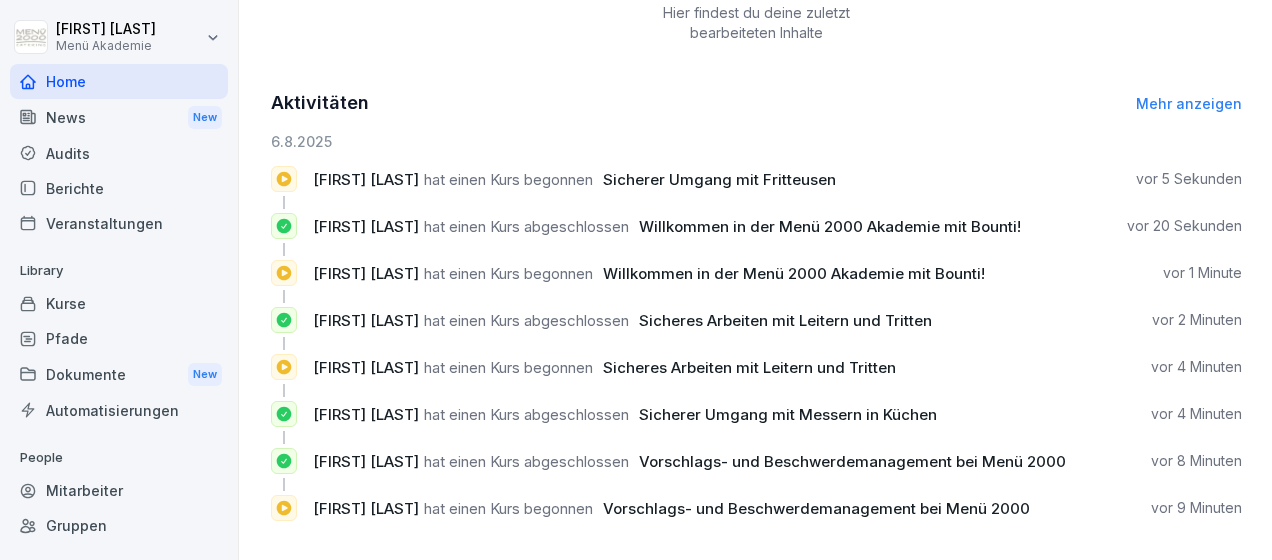 scroll, scrollTop: 828, scrollLeft: 0, axis: vertical 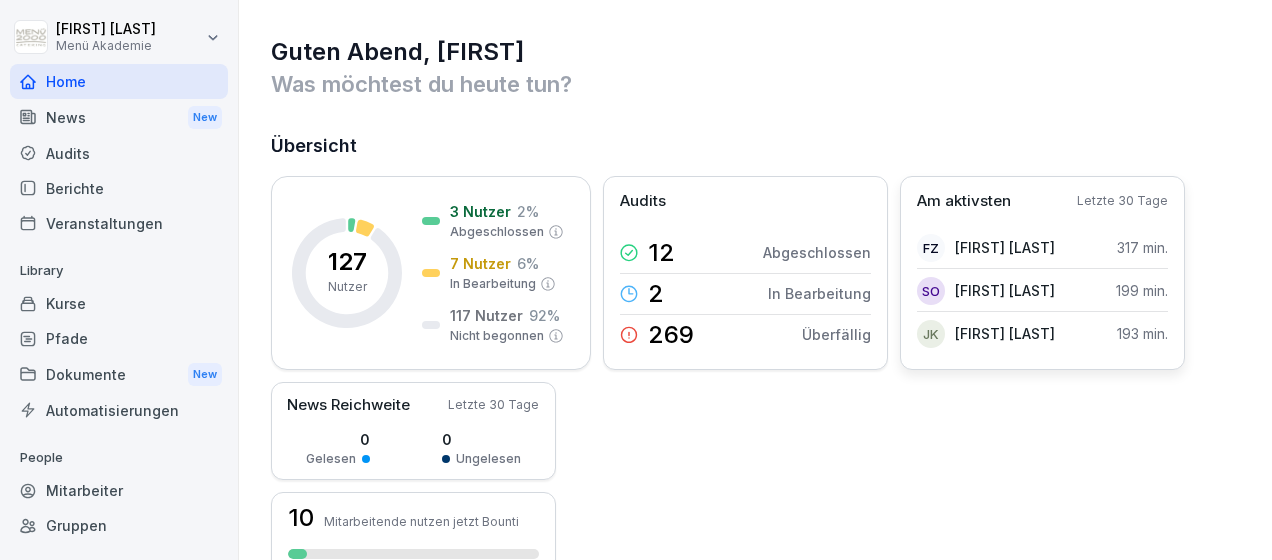 click on "Am aktivsten" at bounding box center (964, 201) 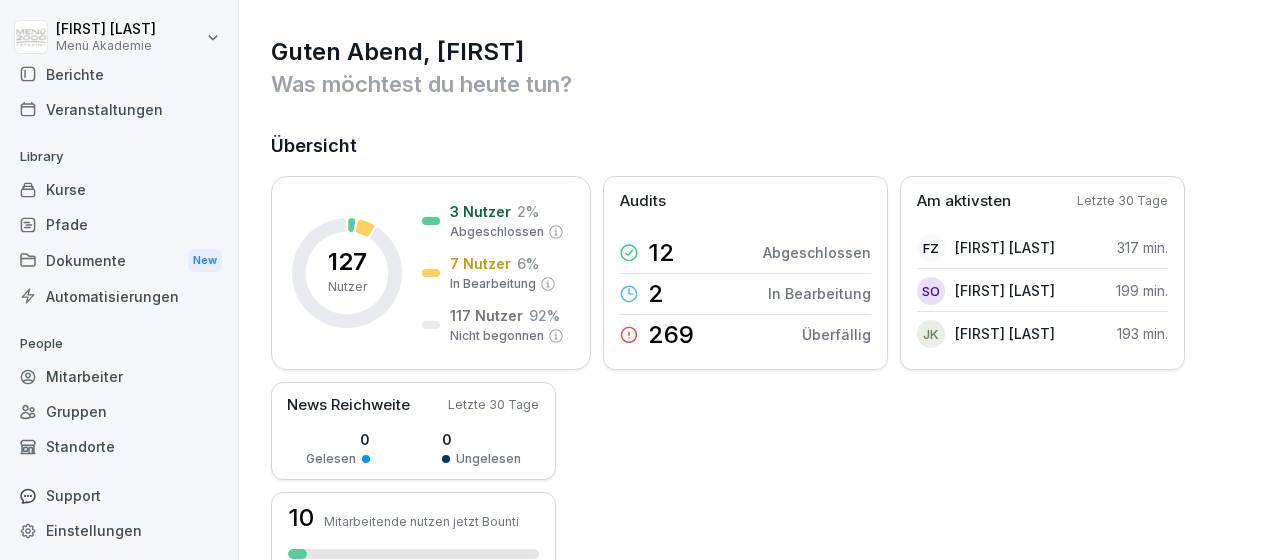 scroll, scrollTop: 118, scrollLeft: 0, axis: vertical 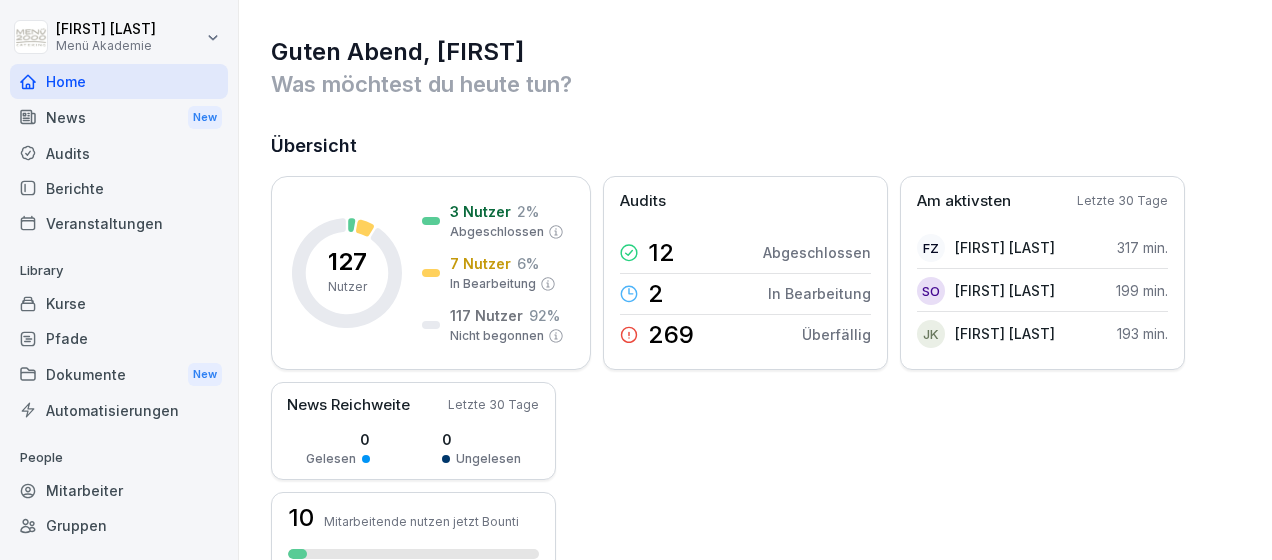 click on "Home" at bounding box center [119, 81] 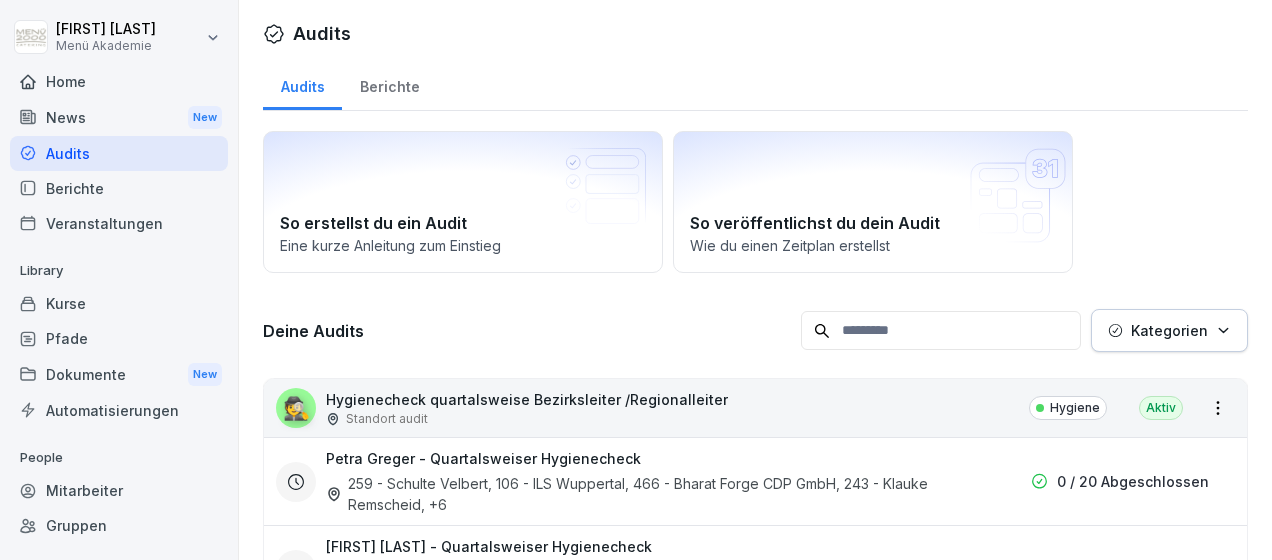 click on "Berichte" at bounding box center (119, 188) 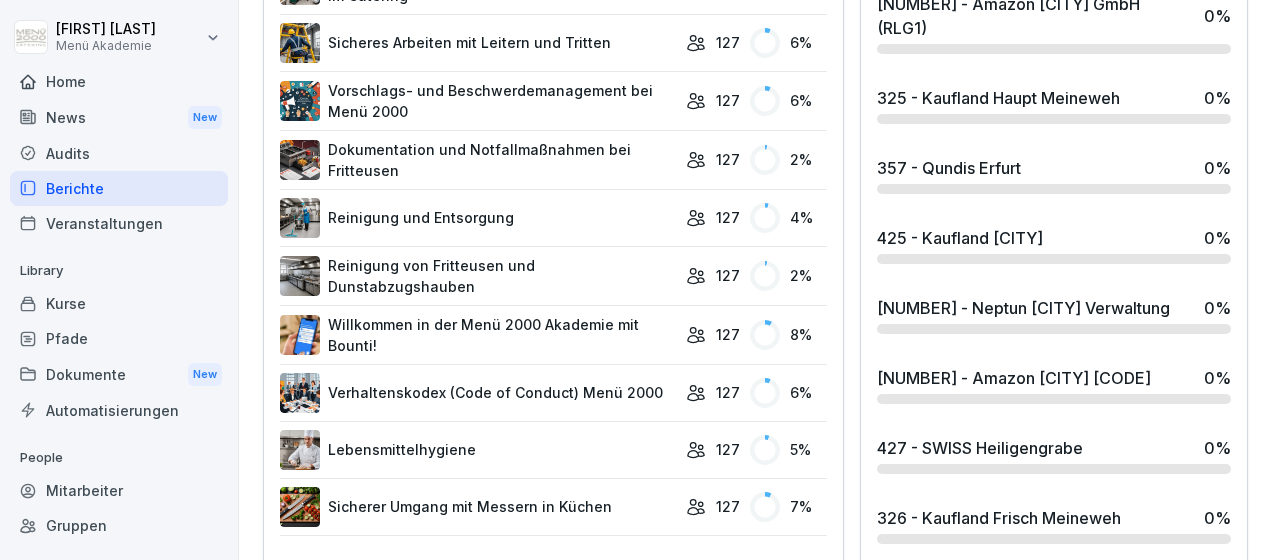 scroll, scrollTop: 1392, scrollLeft: 0, axis: vertical 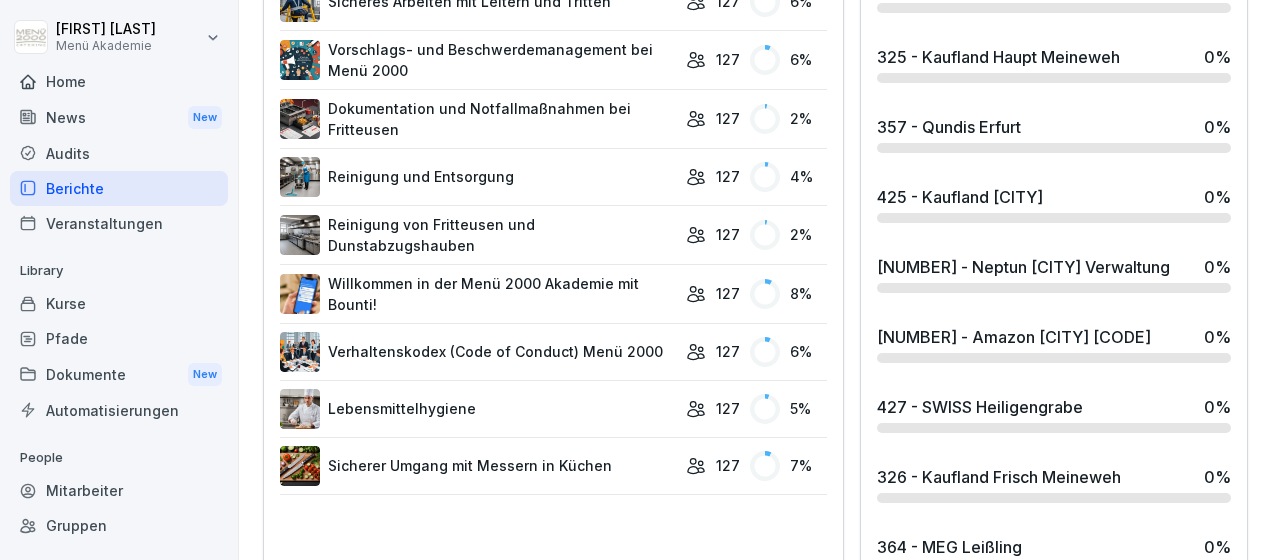 click on "Sicherer Umgang mit Messern in Küchen" at bounding box center [478, 466] 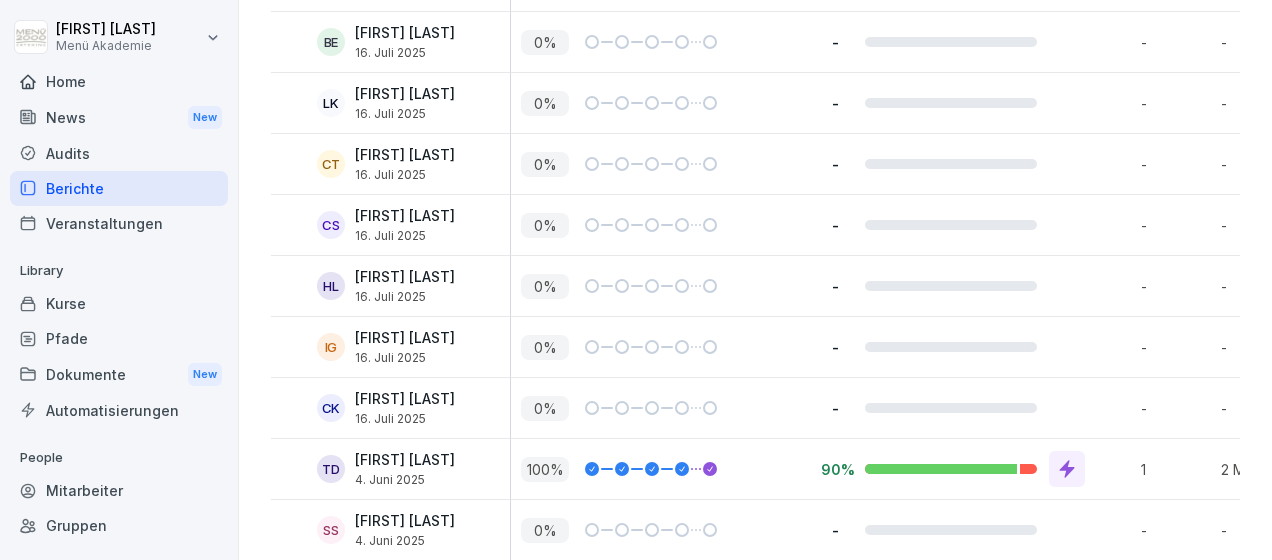 scroll, scrollTop: 7732, scrollLeft: 0, axis: vertical 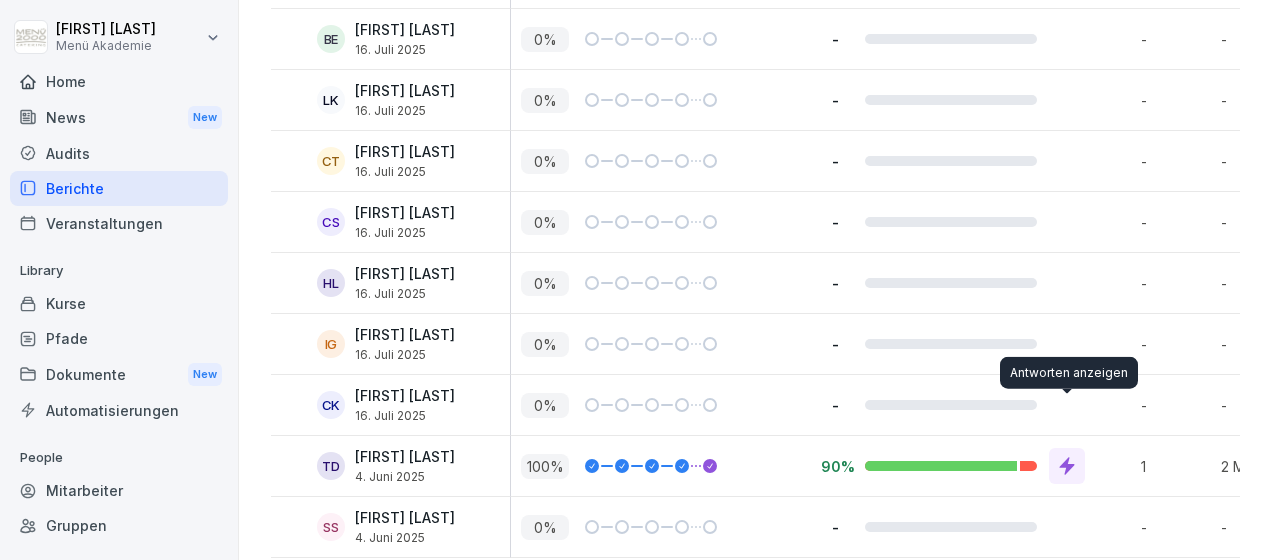 click 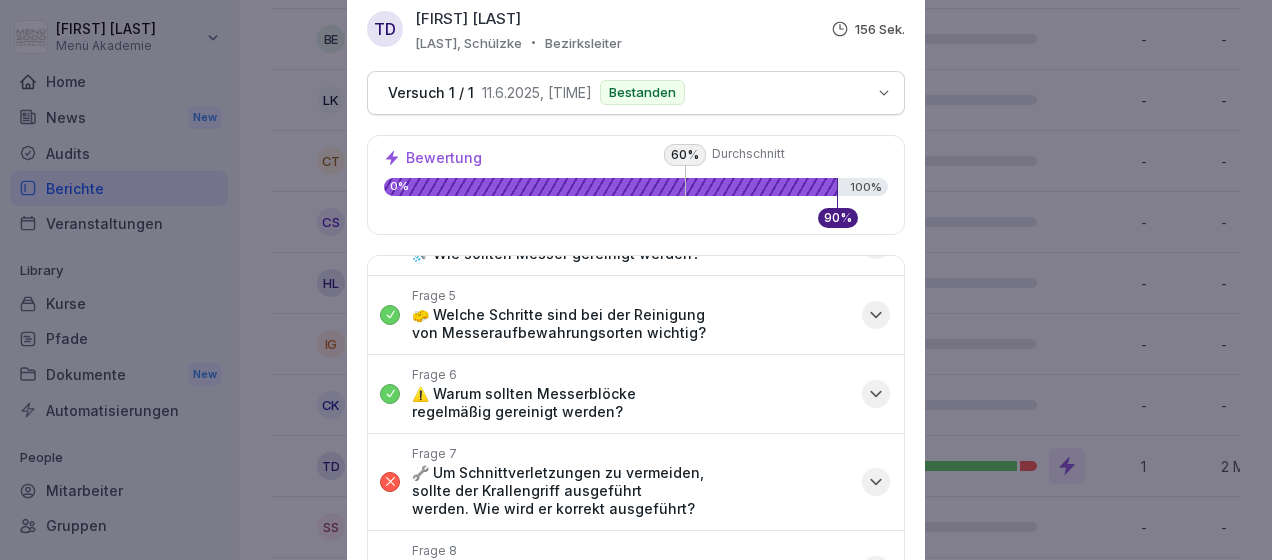 scroll, scrollTop: 300, scrollLeft: 0, axis: vertical 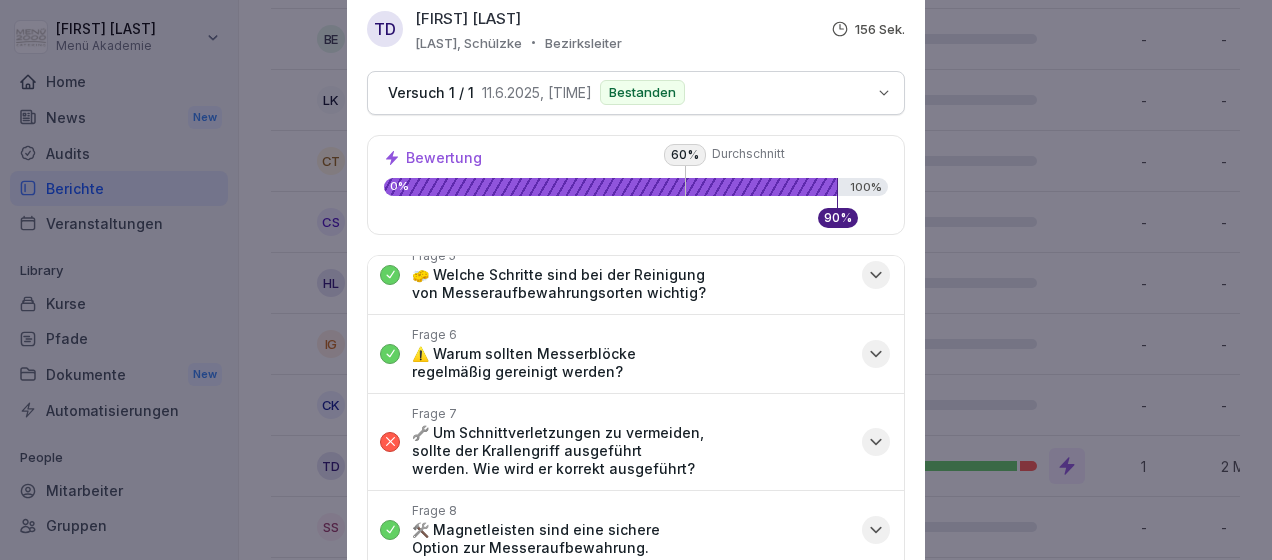 click 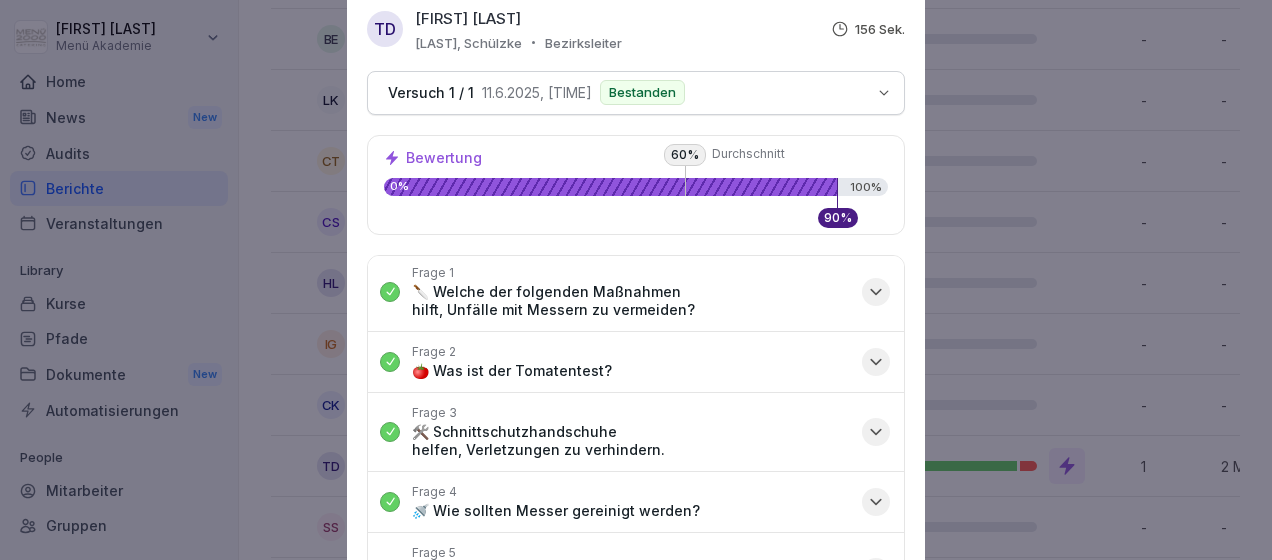 scroll, scrollTop: 0, scrollLeft: 0, axis: both 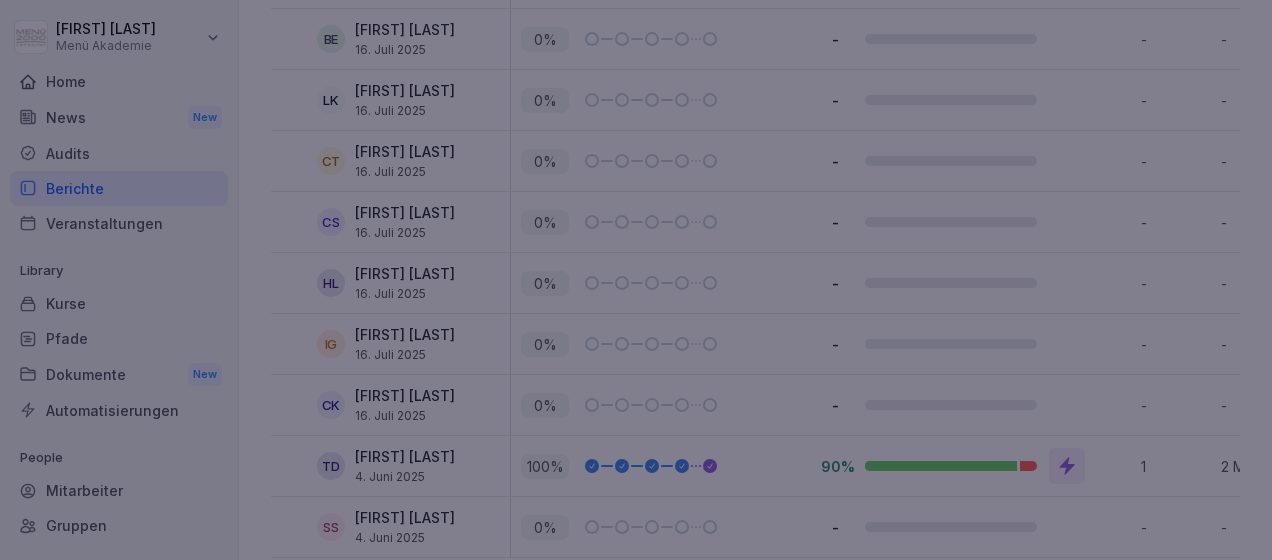 click at bounding box center (636, 280) 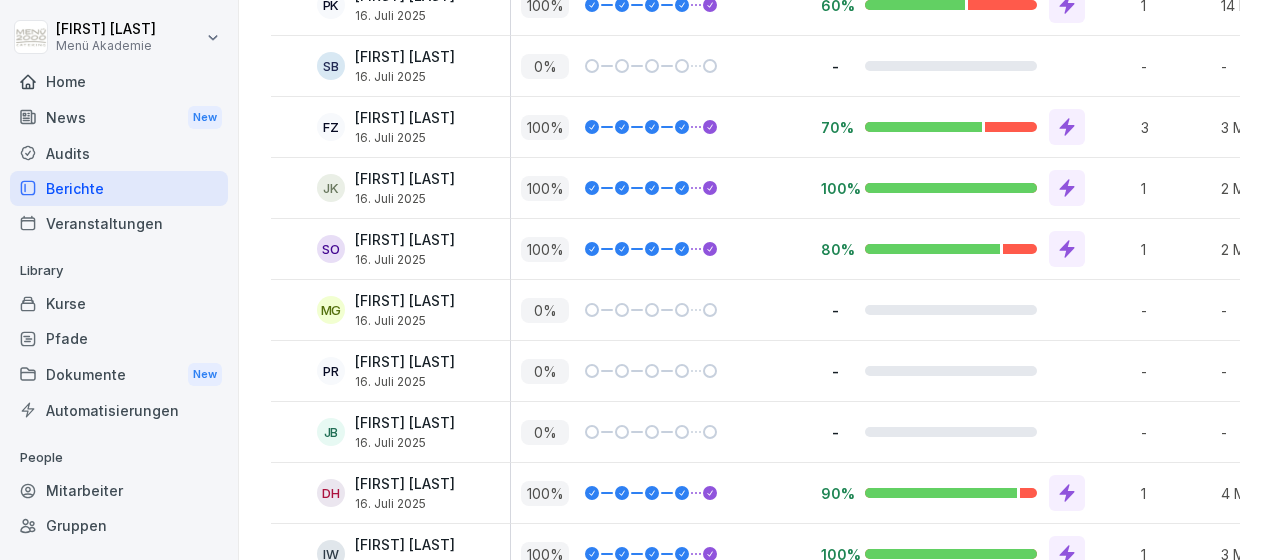 scroll, scrollTop: 5932, scrollLeft: 0, axis: vertical 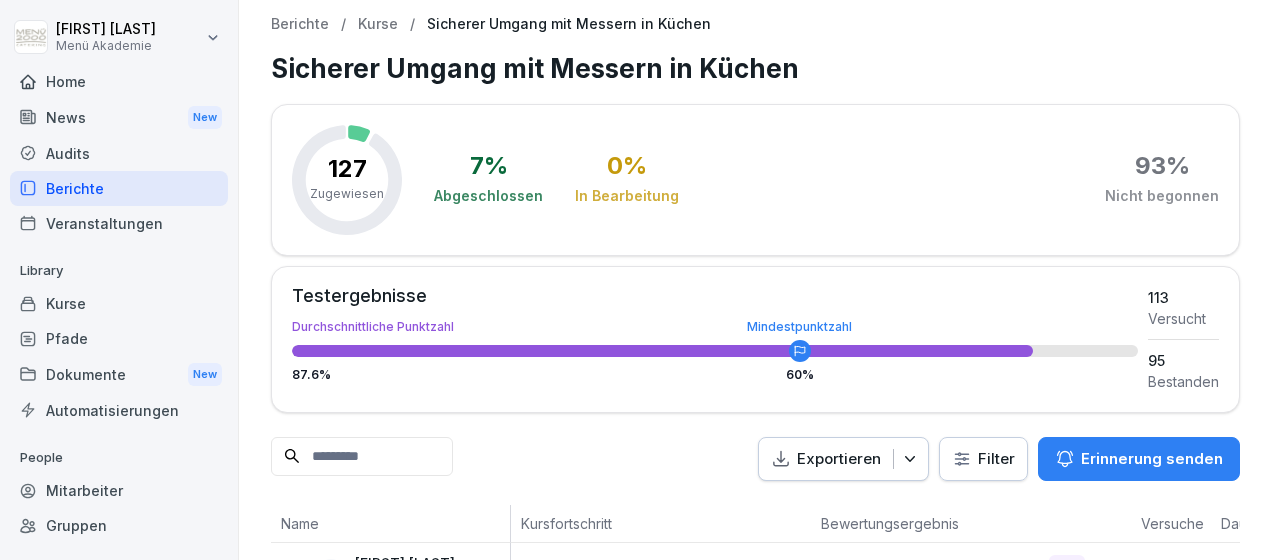 click on "Sicherer Umgang mit Messern in Küchen" at bounding box center (755, 68) 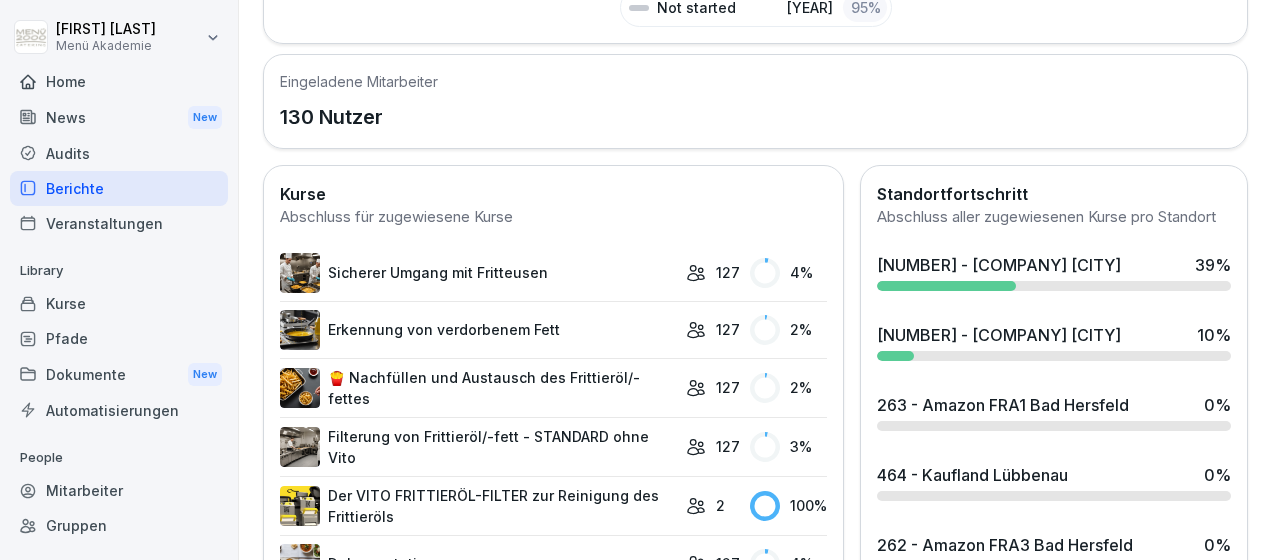 scroll, scrollTop: 700, scrollLeft: 0, axis: vertical 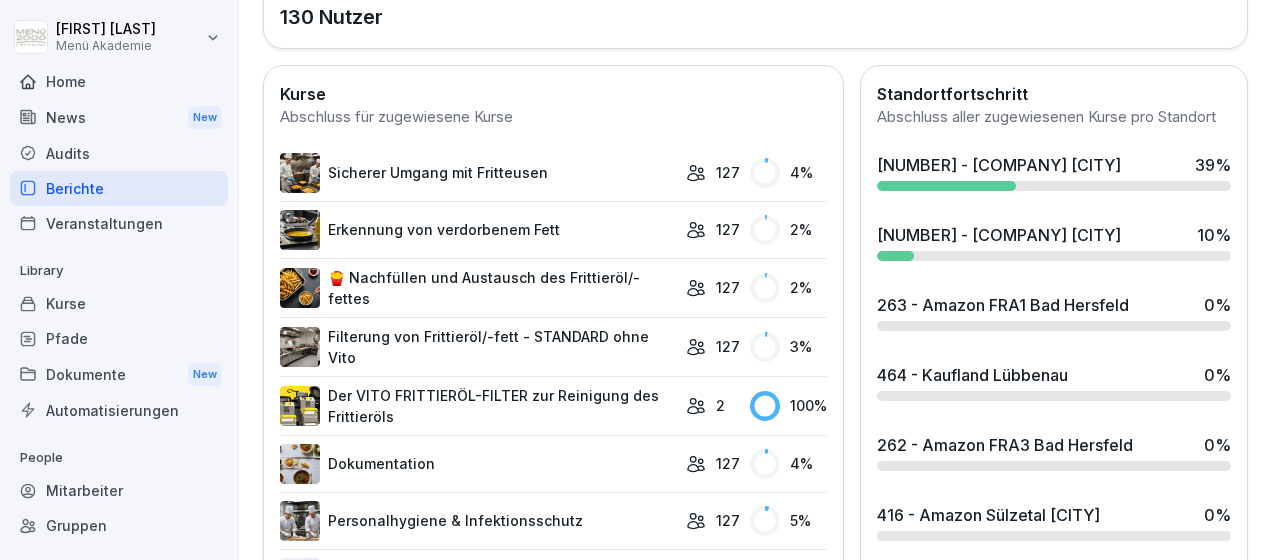 click on "Erkennung von verdorbenem Fett" at bounding box center (478, 230) 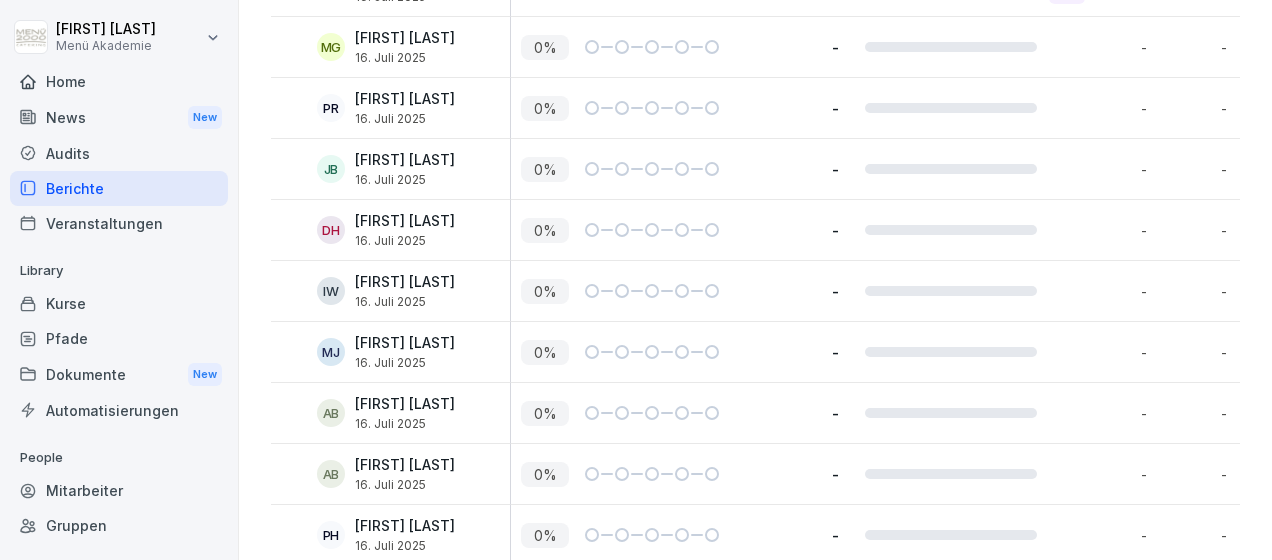 scroll, scrollTop: 6937, scrollLeft: 0, axis: vertical 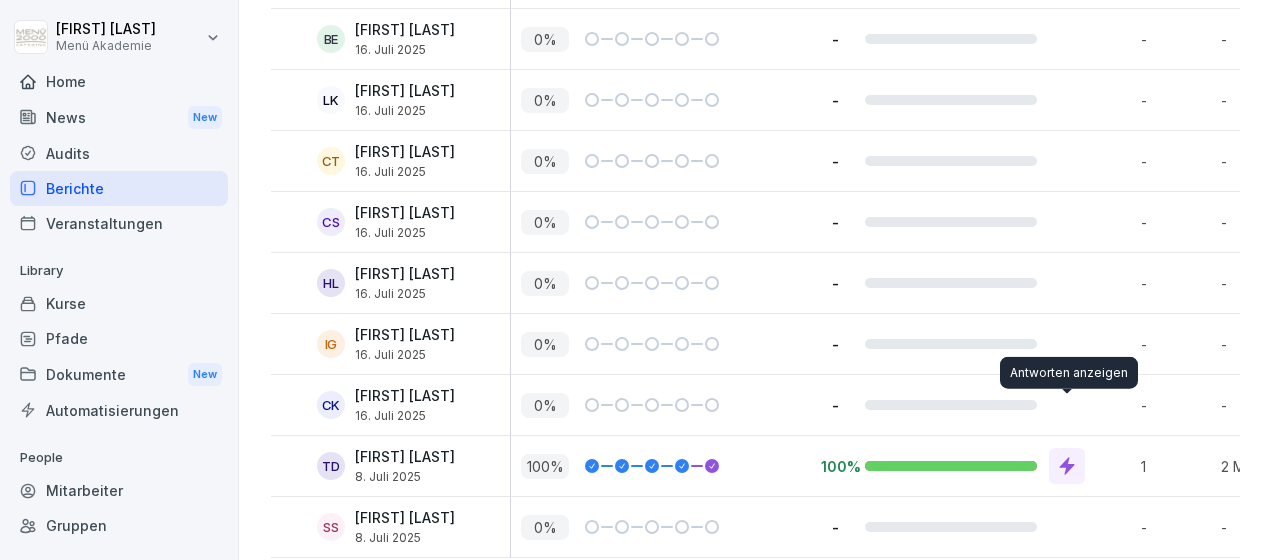 click 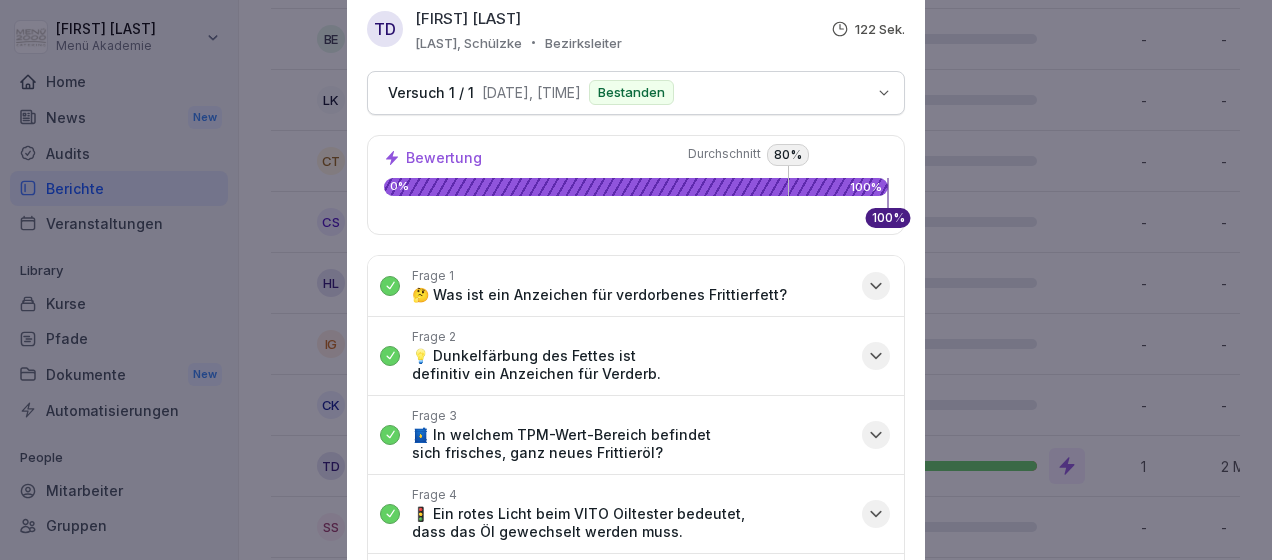 click 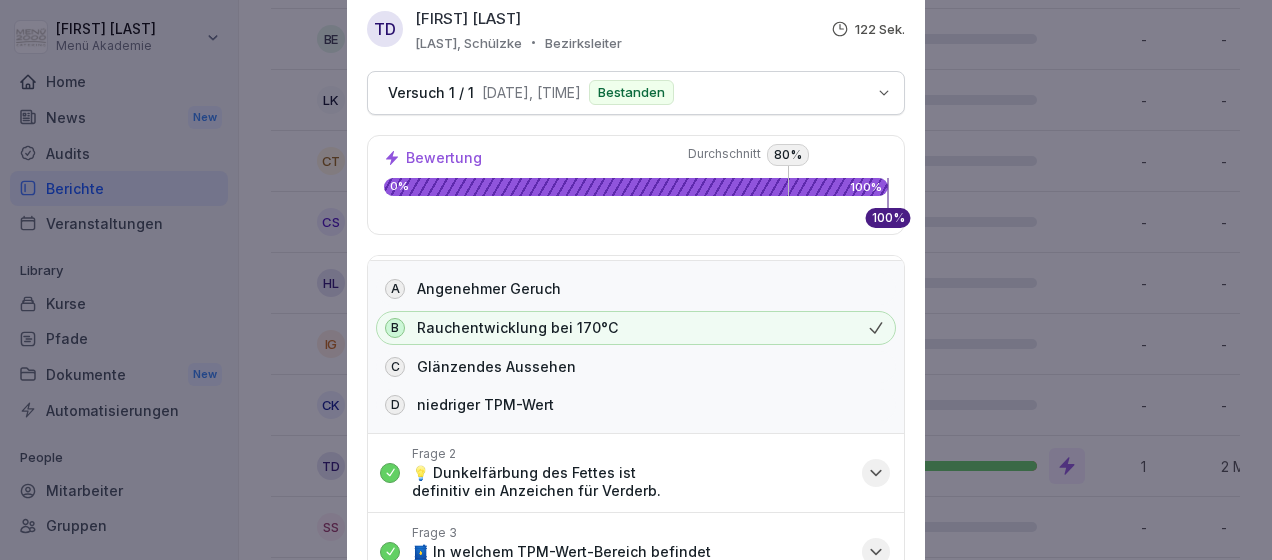 scroll, scrollTop: 0, scrollLeft: 0, axis: both 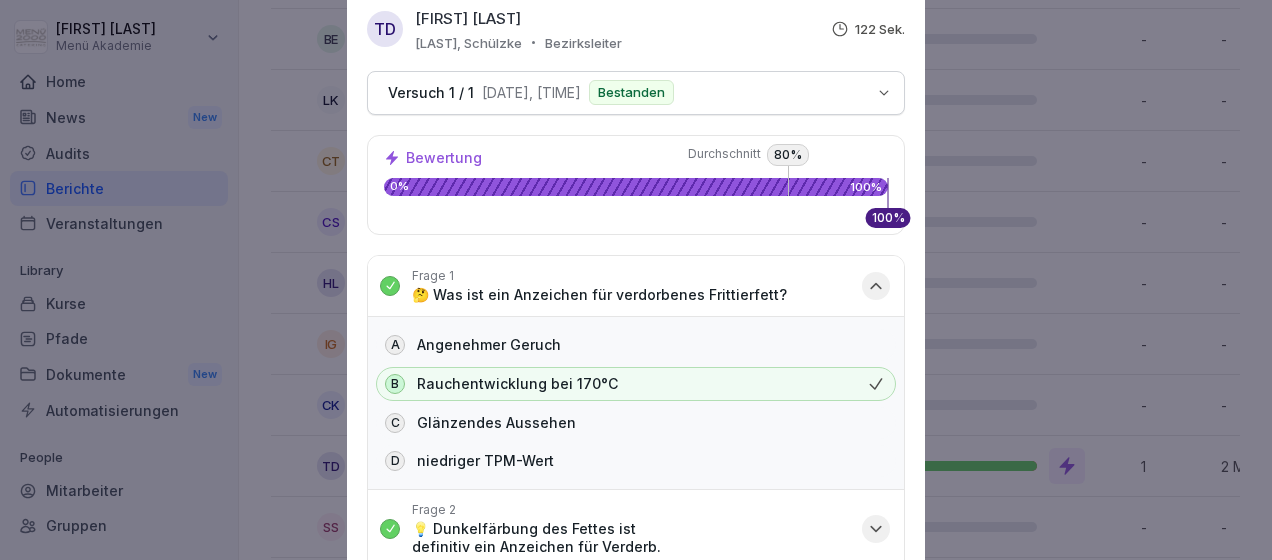 click 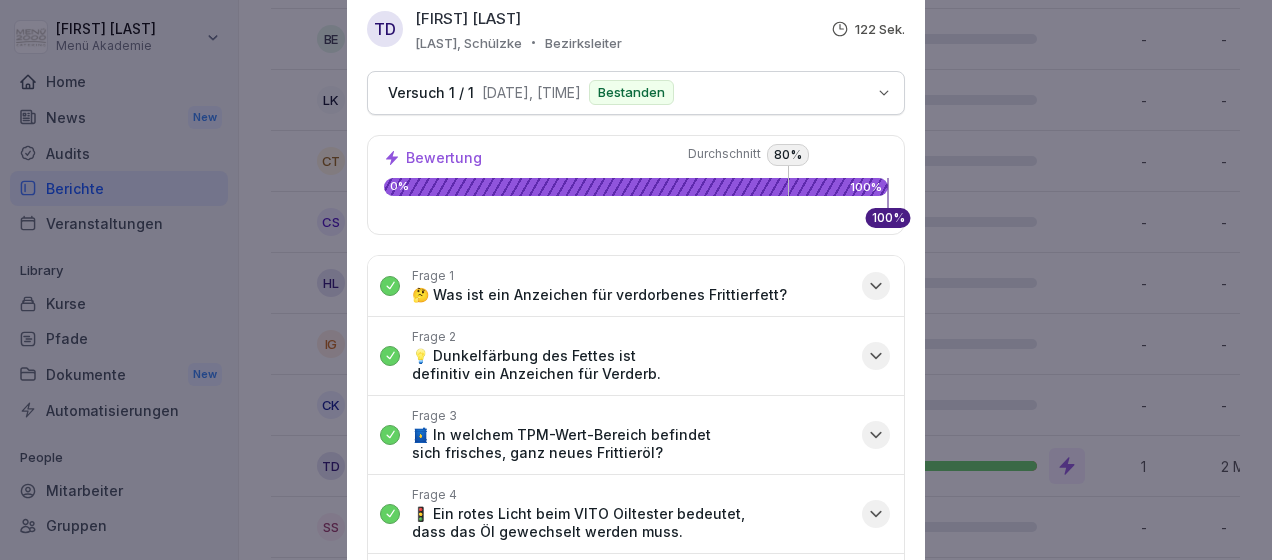 click 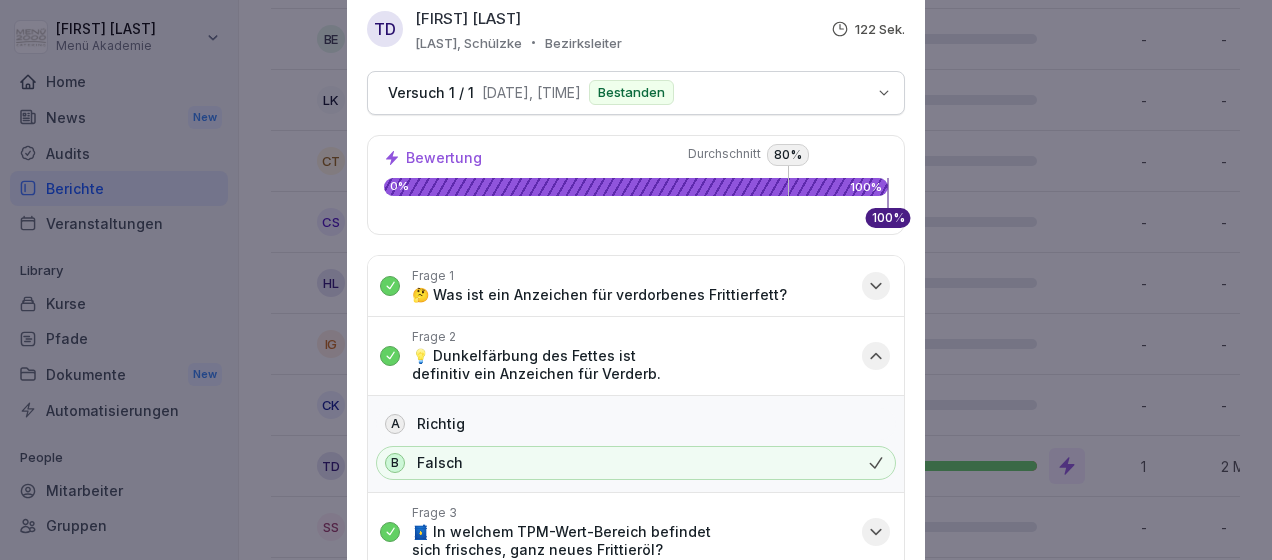 click 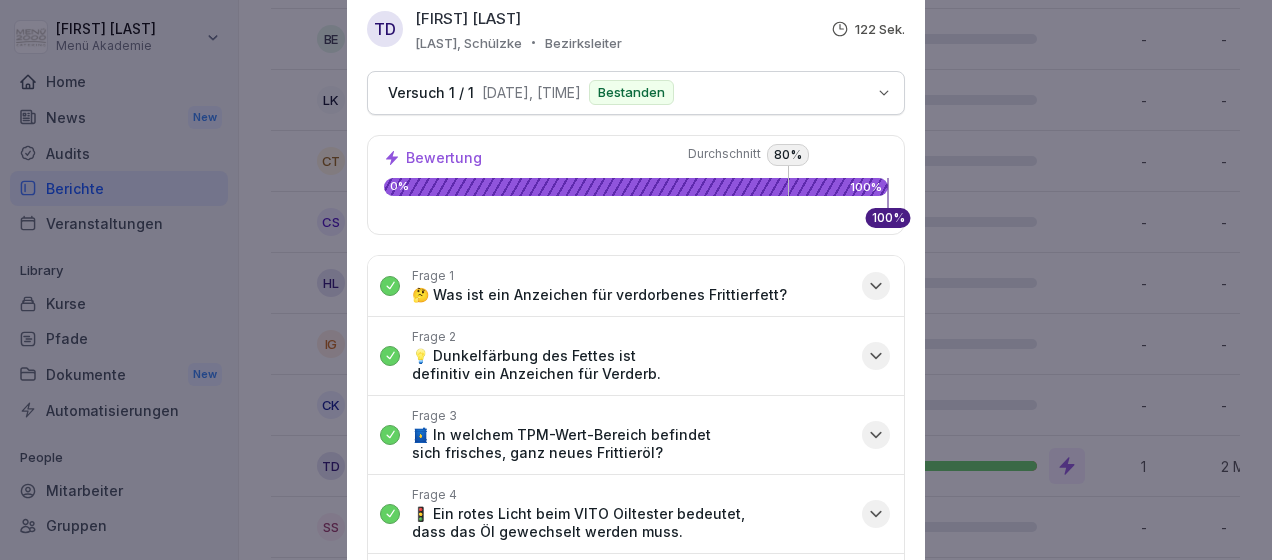 click 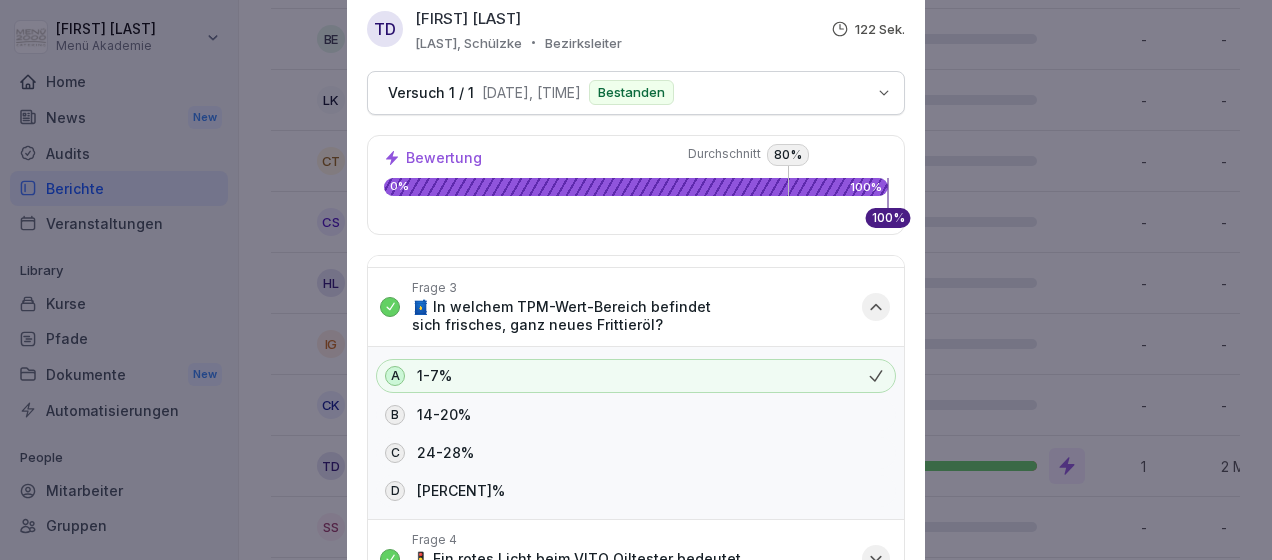 scroll, scrollTop: 100, scrollLeft: 0, axis: vertical 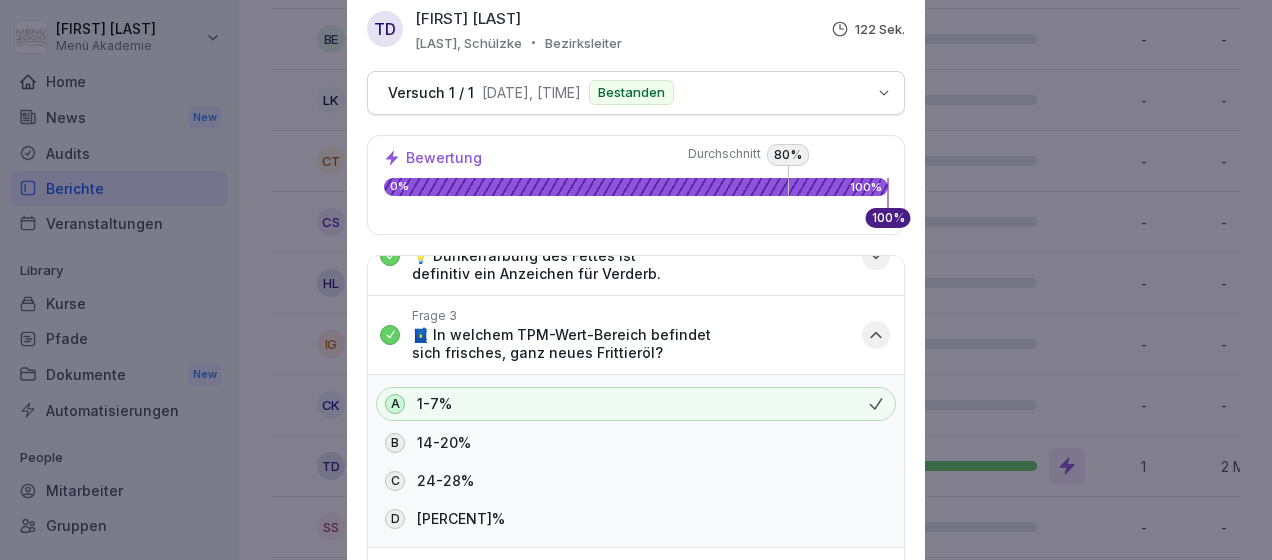click 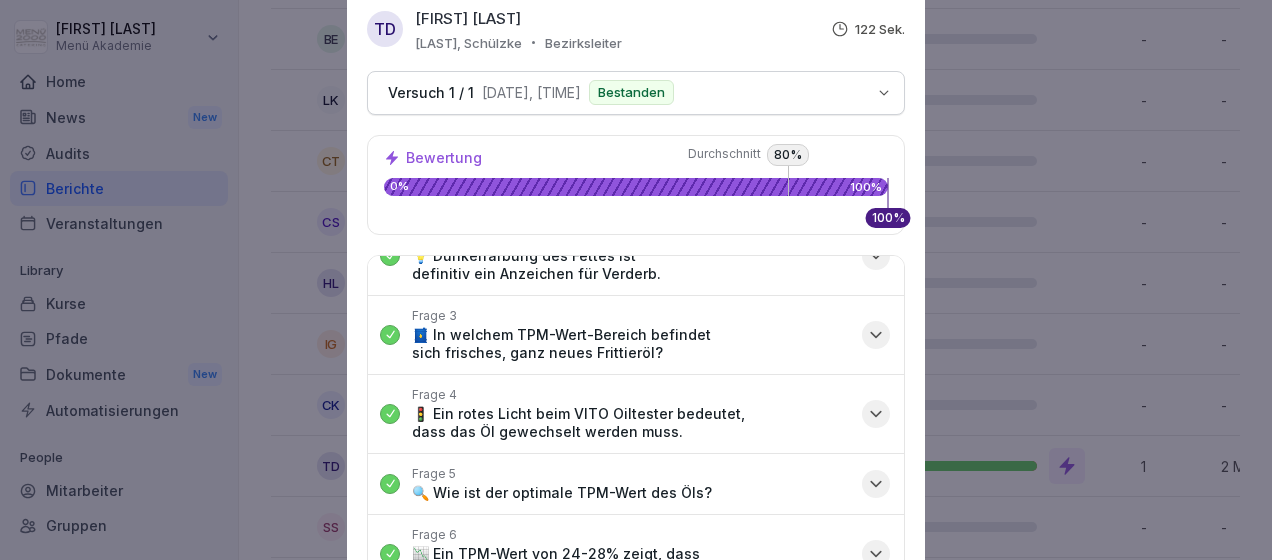 click 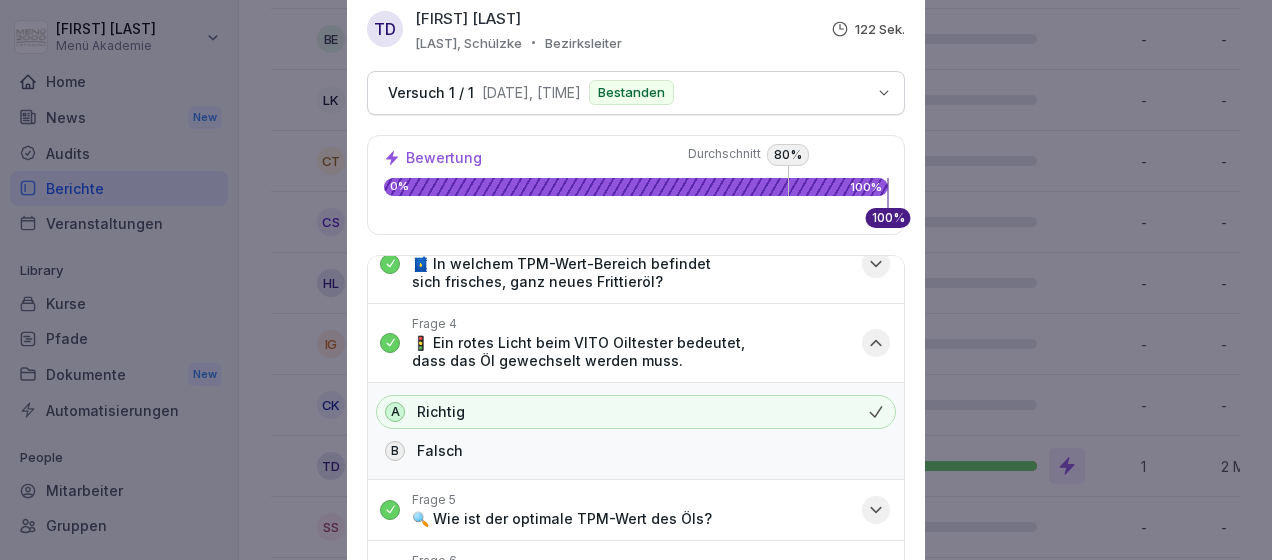 scroll, scrollTop: 200, scrollLeft: 0, axis: vertical 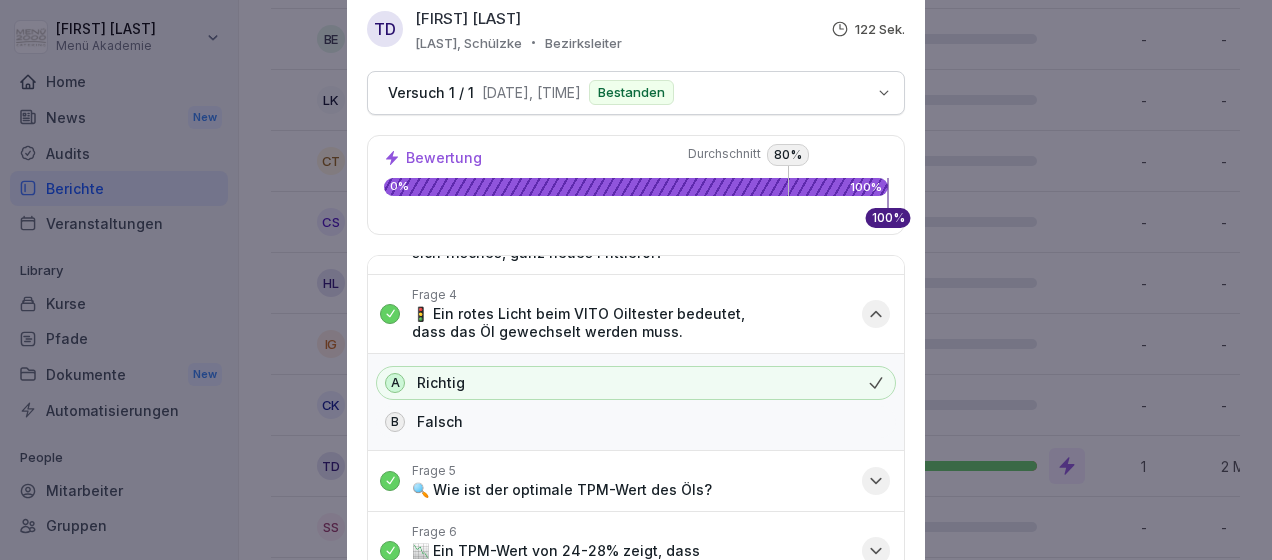 click 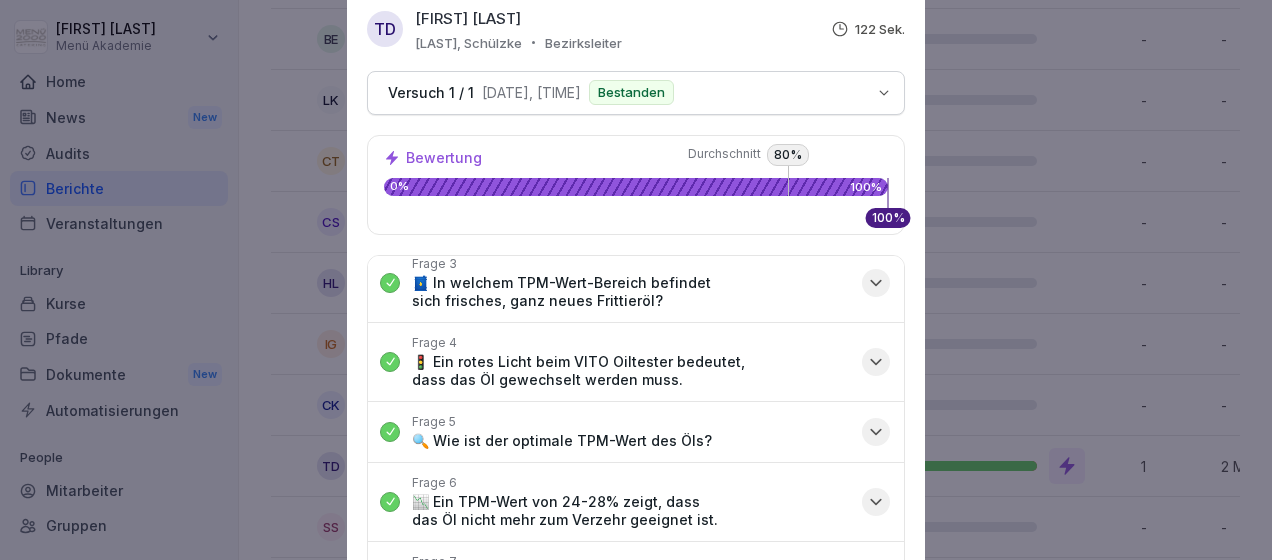 scroll, scrollTop: 148, scrollLeft: 0, axis: vertical 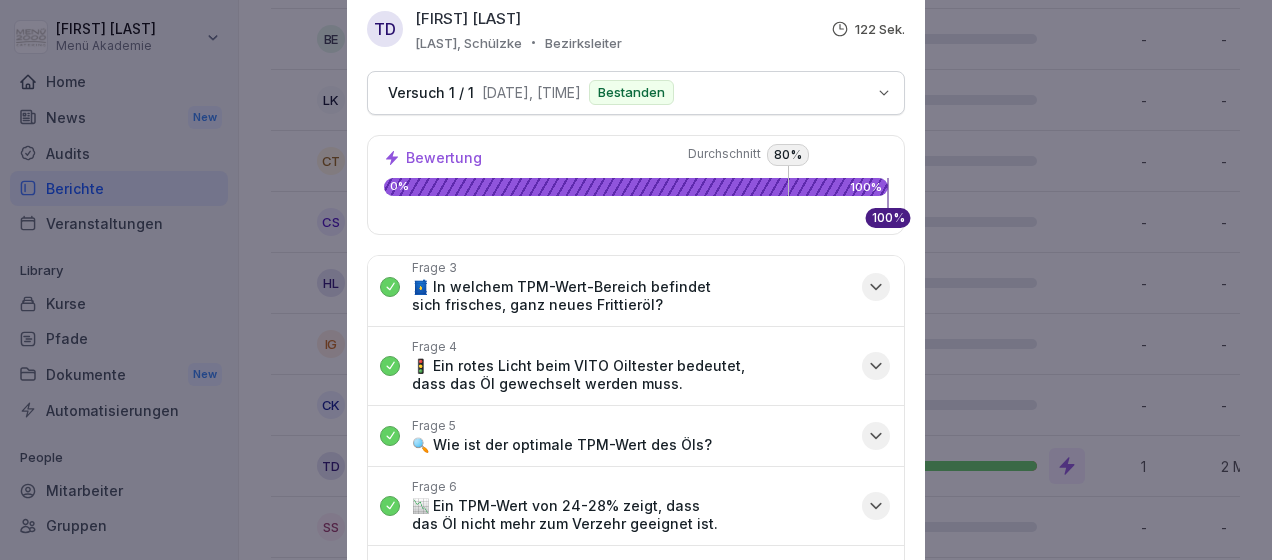 click 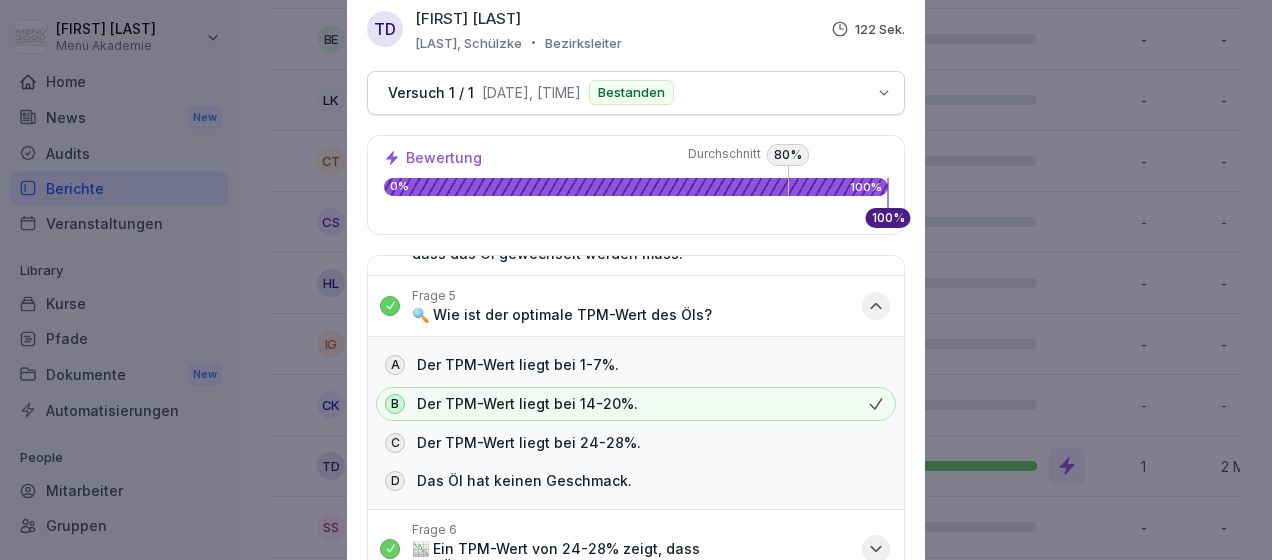 scroll, scrollTop: 318, scrollLeft: 0, axis: vertical 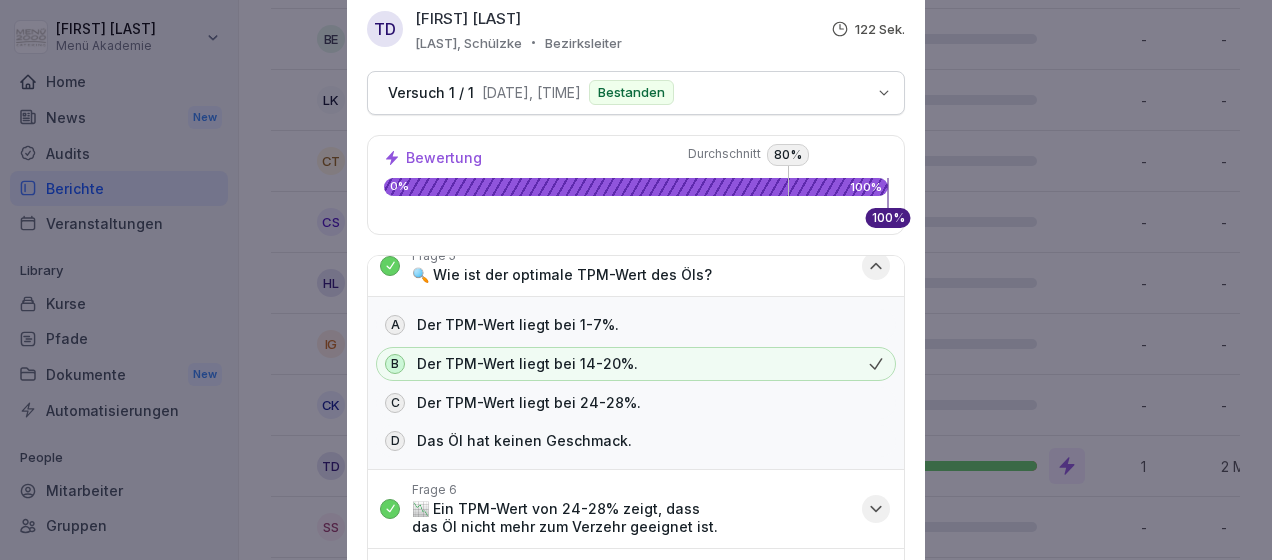 click 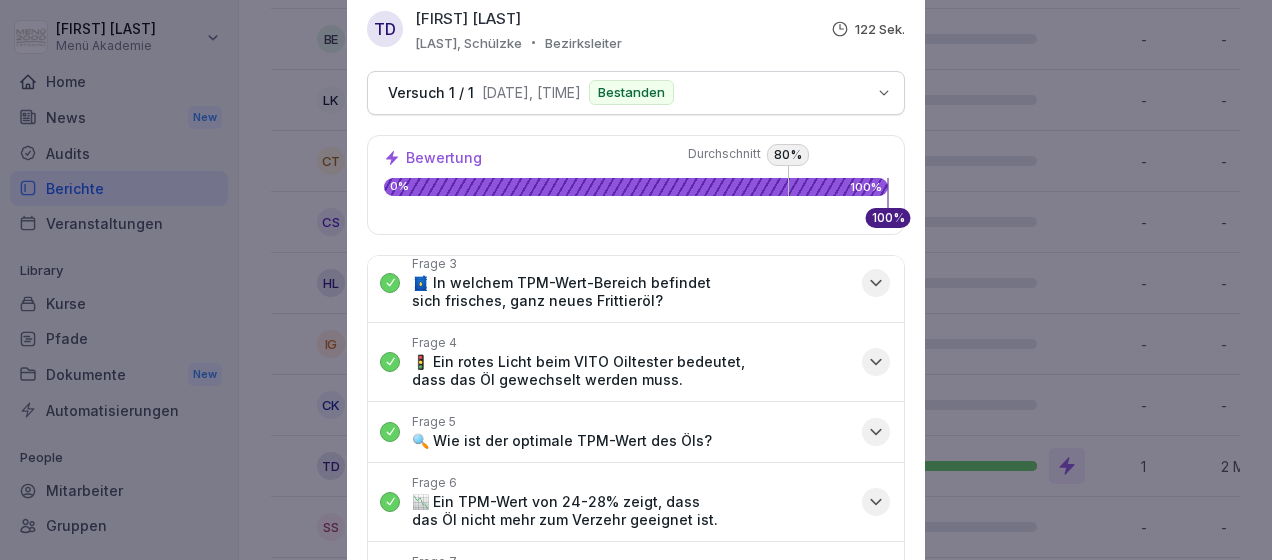 scroll, scrollTop: 148, scrollLeft: 0, axis: vertical 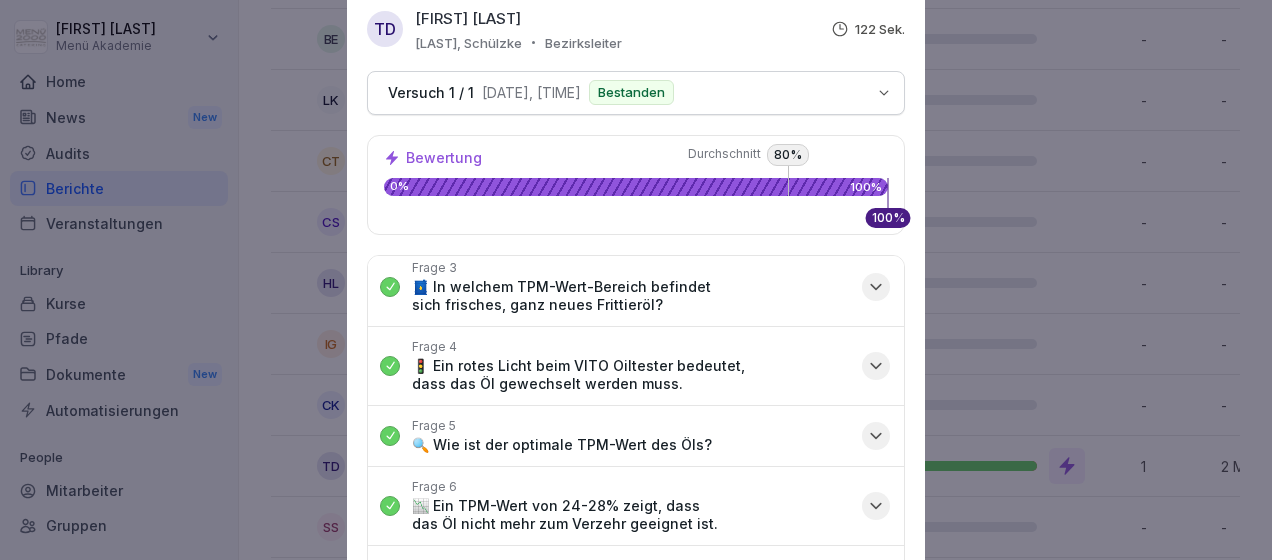 click 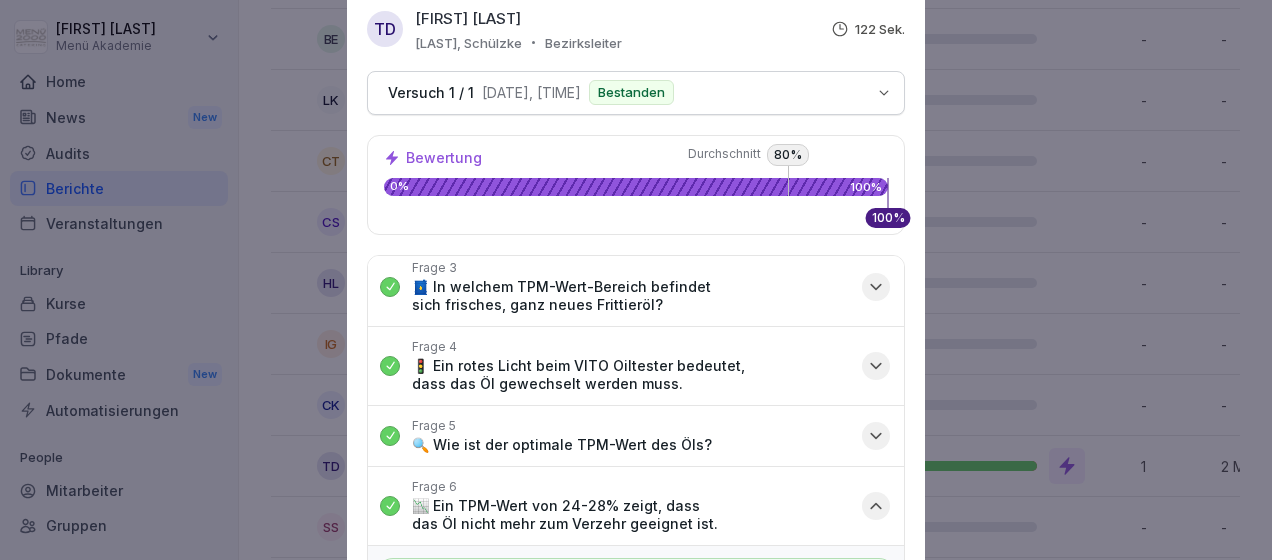scroll, scrollTop: 244, scrollLeft: 0, axis: vertical 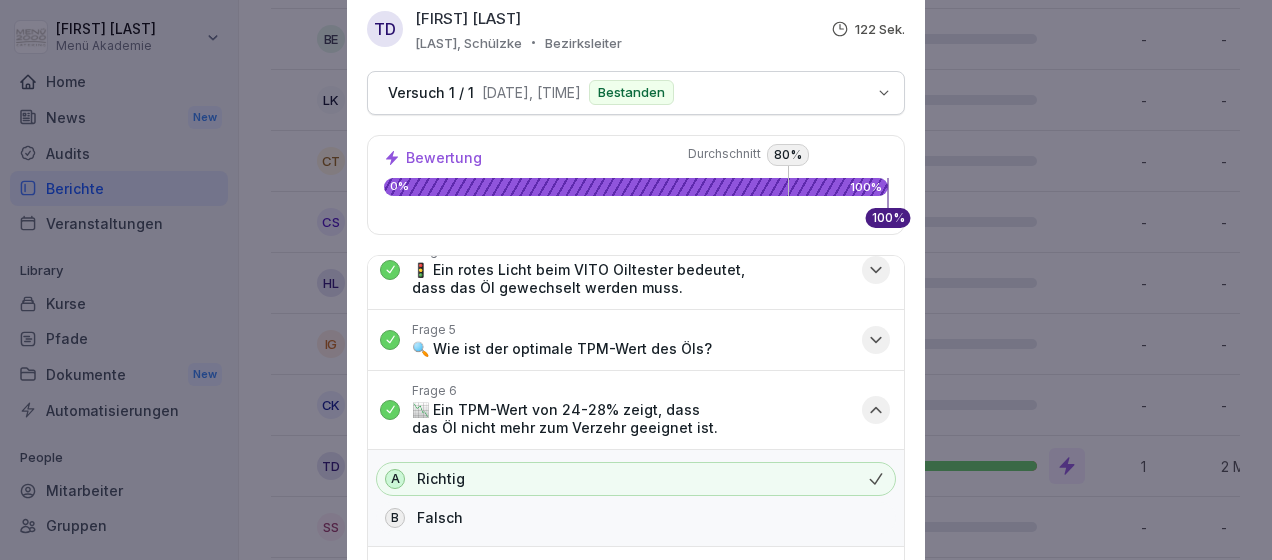 click on "TD Tobias Deiß Deiß, Schülzke Bezirksleiter 122 Sek." at bounding box center (636, 29) 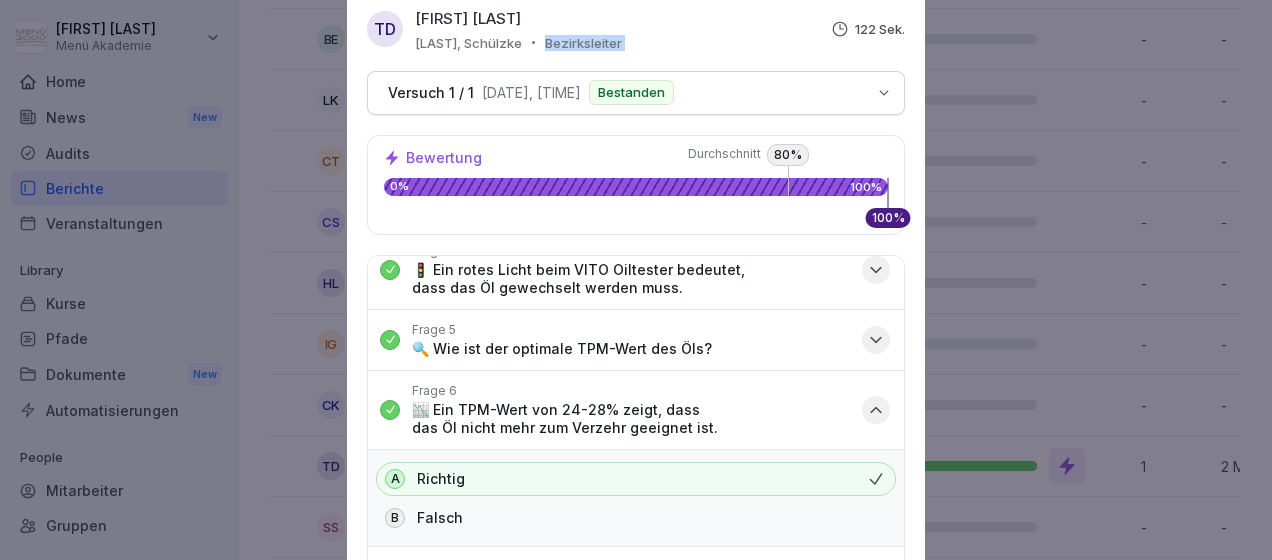 click on "TD Tobias Deiß Deiß, Schülzke Bezirksleiter 122 Sek." at bounding box center [636, 29] 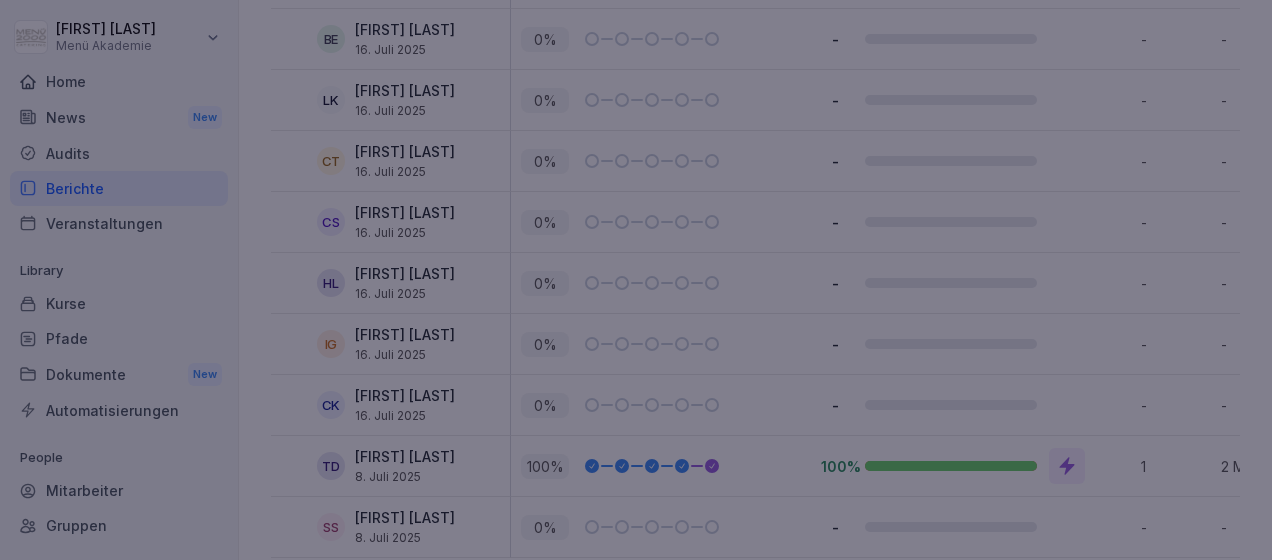 click at bounding box center (636, 280) 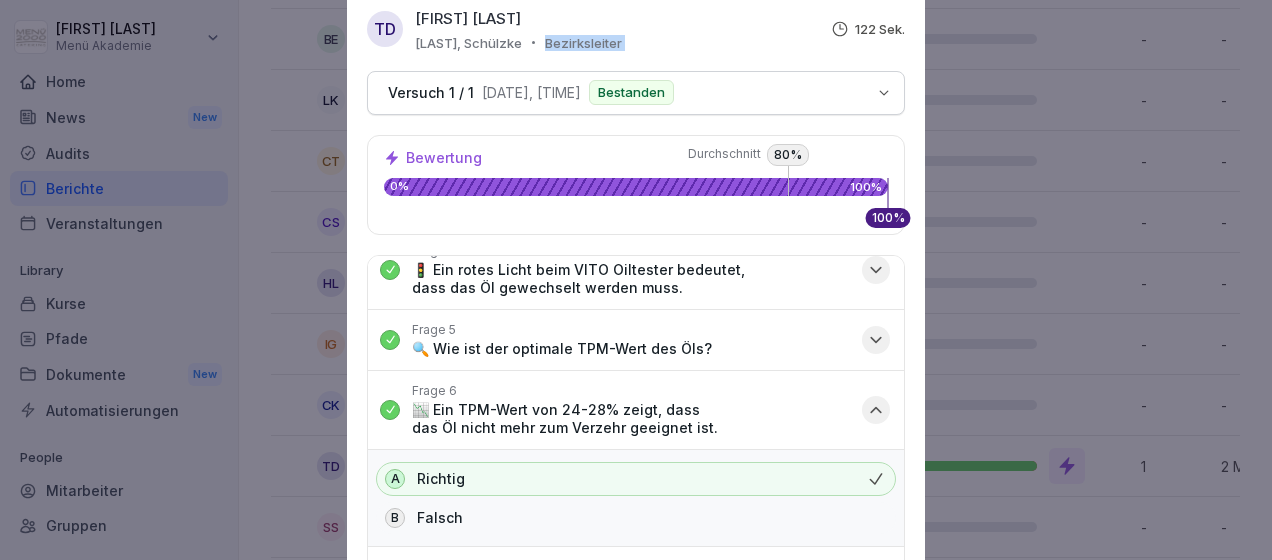 click at bounding box center [636, 280] 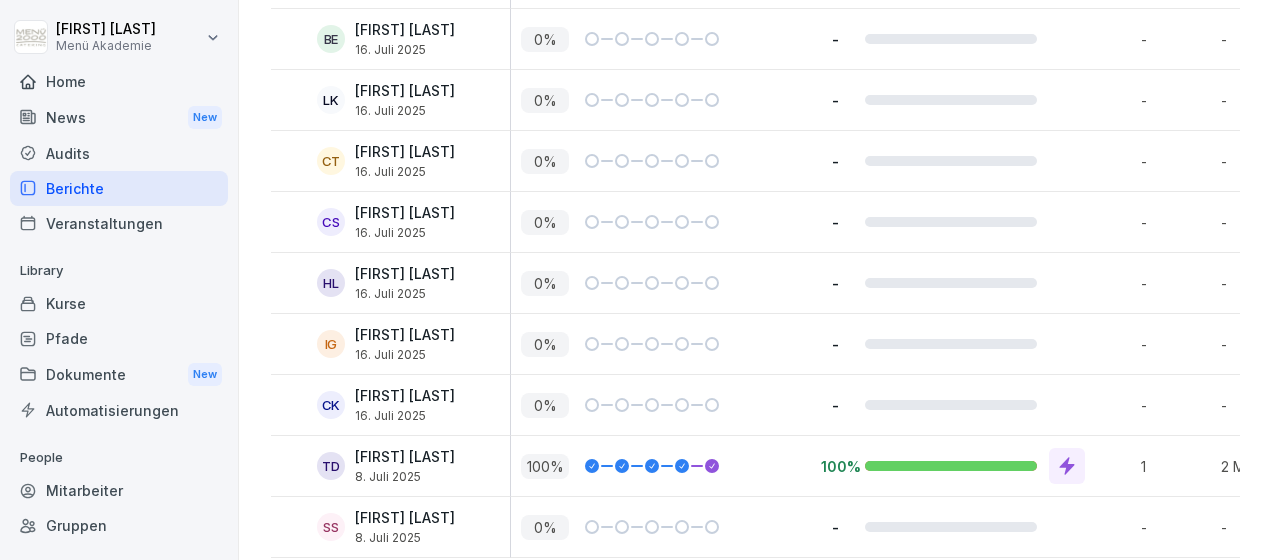 click 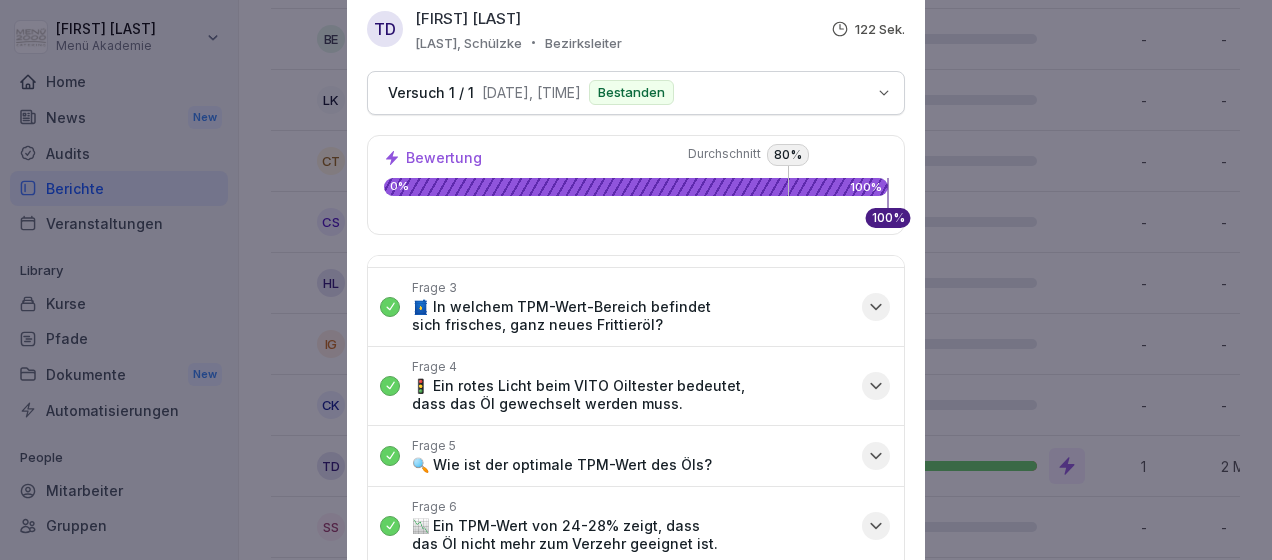 scroll, scrollTop: 148, scrollLeft: 0, axis: vertical 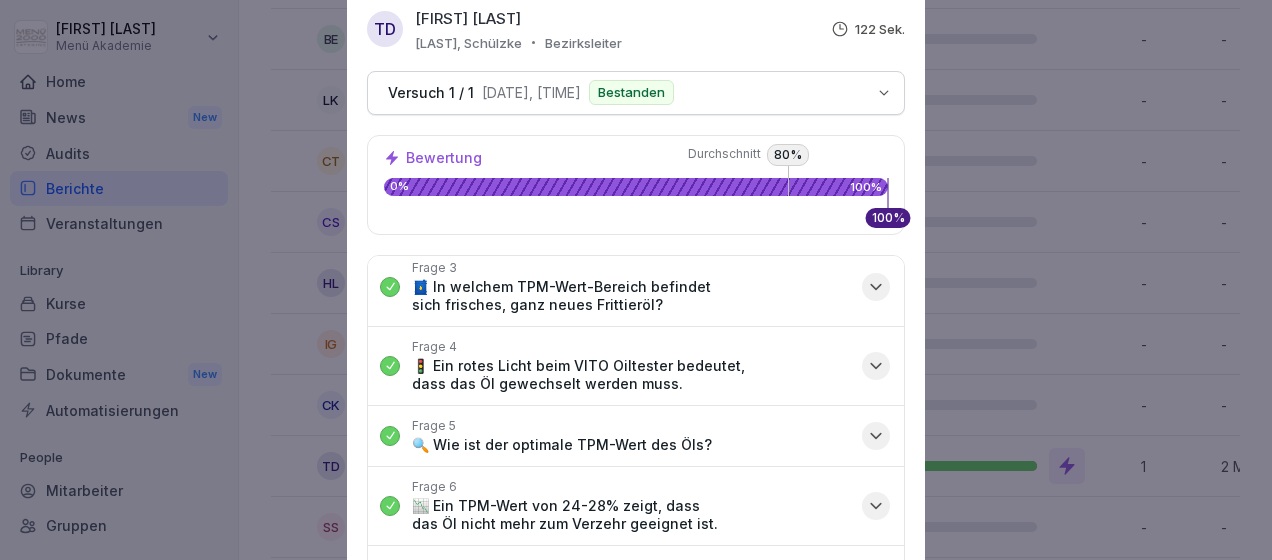 click on "Frage 7 ⚠️ Welcher Anzeigezustand des VITO Oiltesters signalisiert, dass das Öl bald gewechselt werden sollte?" at bounding box center (636, 585) 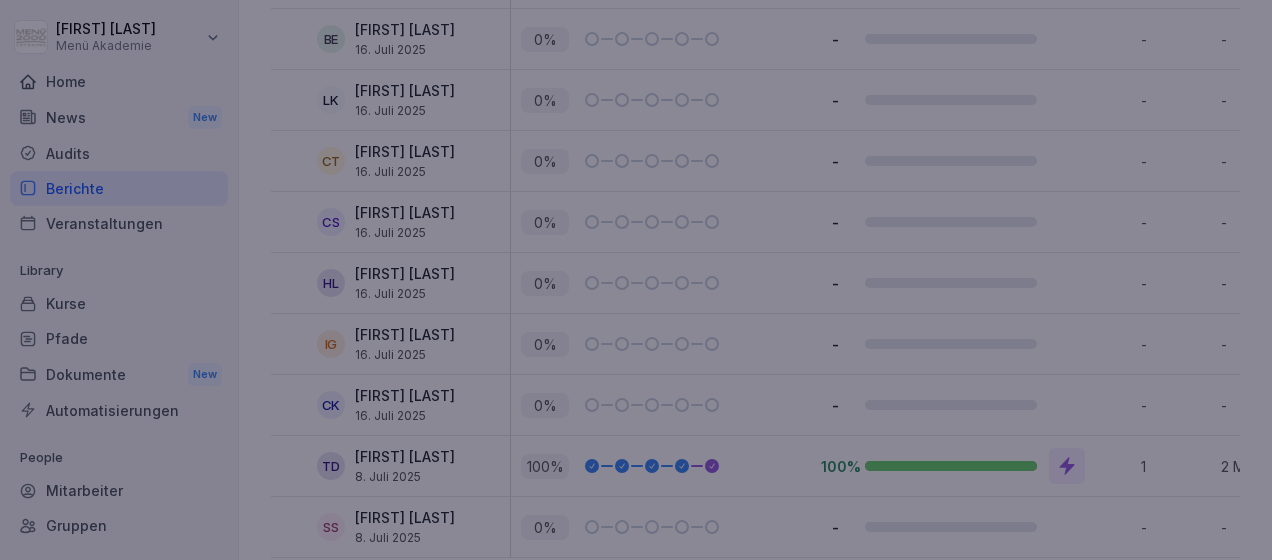 click at bounding box center [636, 280] 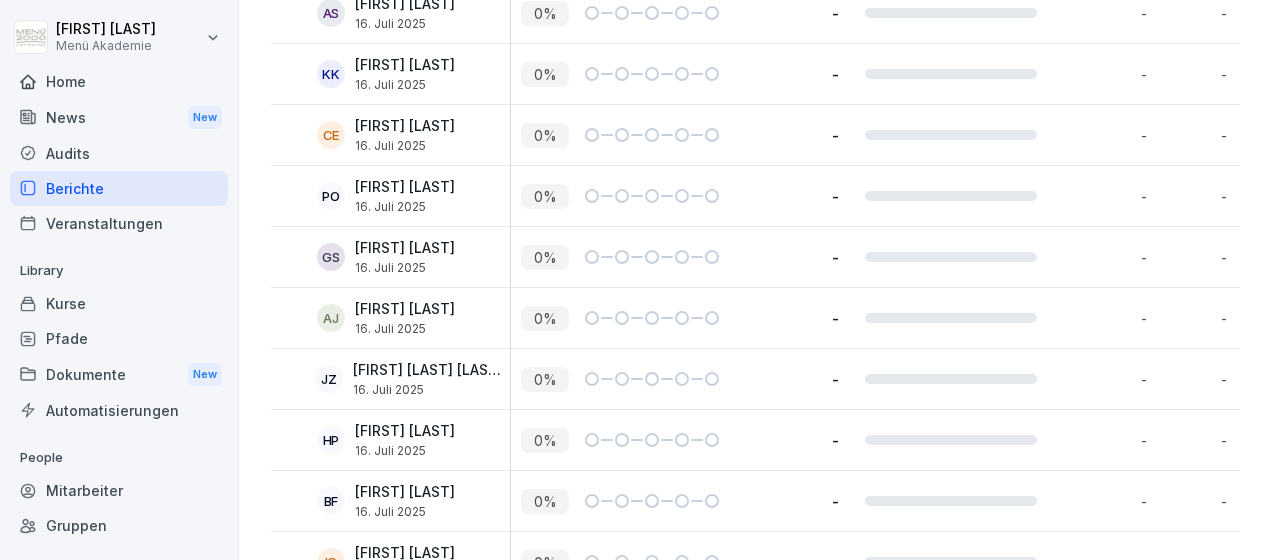 scroll, scrollTop: 0, scrollLeft: 0, axis: both 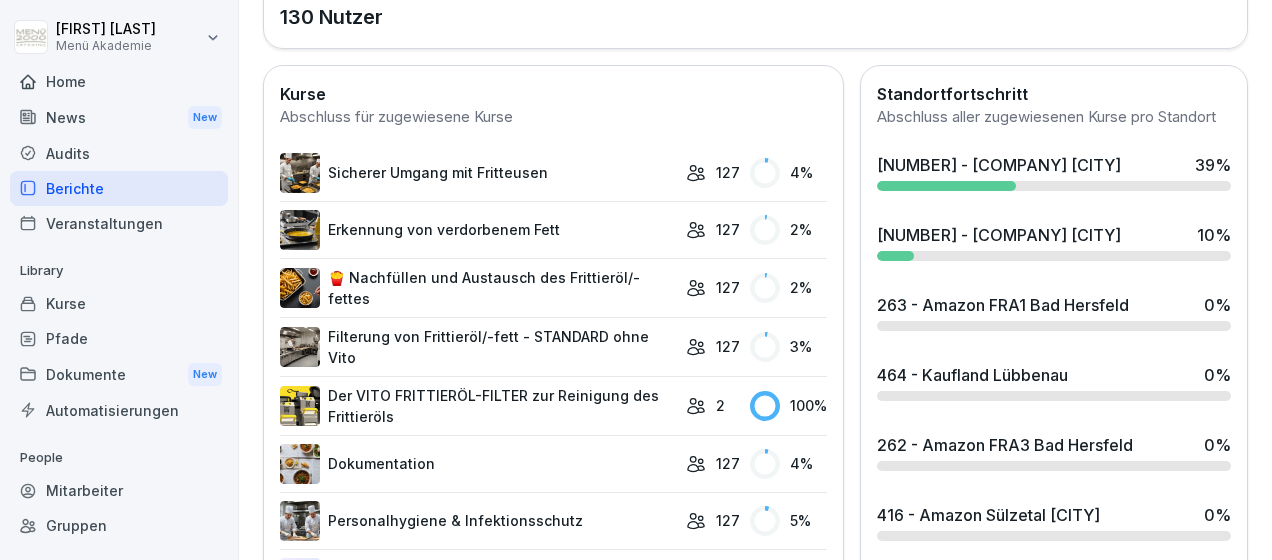 click on "Sicherer Umgang mit Fritteusen" at bounding box center [478, 173] 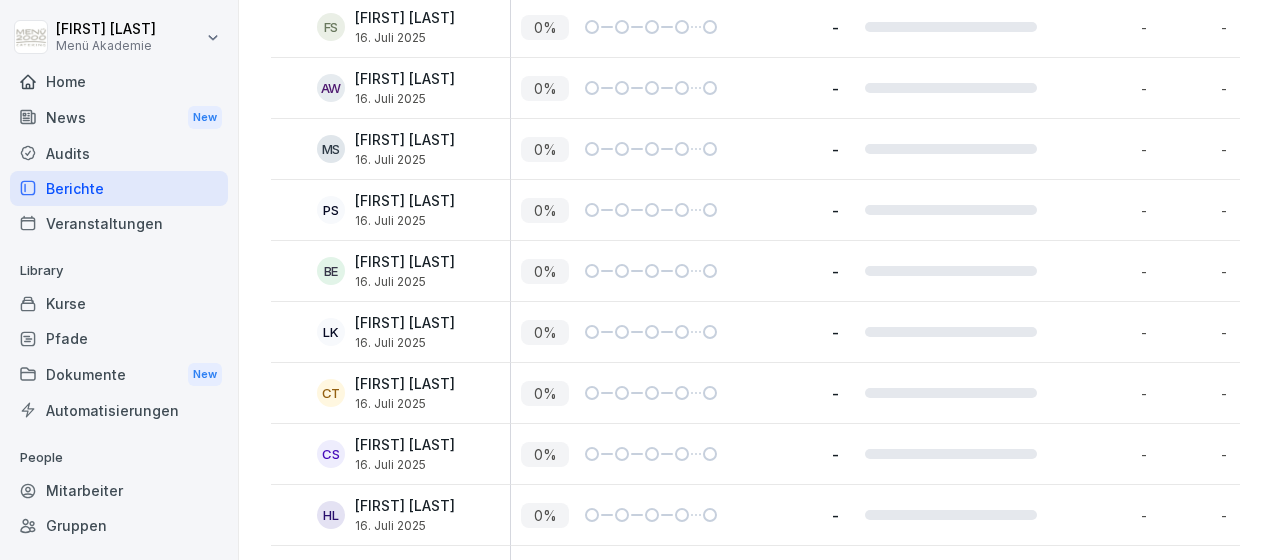 scroll, scrollTop: 7732, scrollLeft: 0, axis: vertical 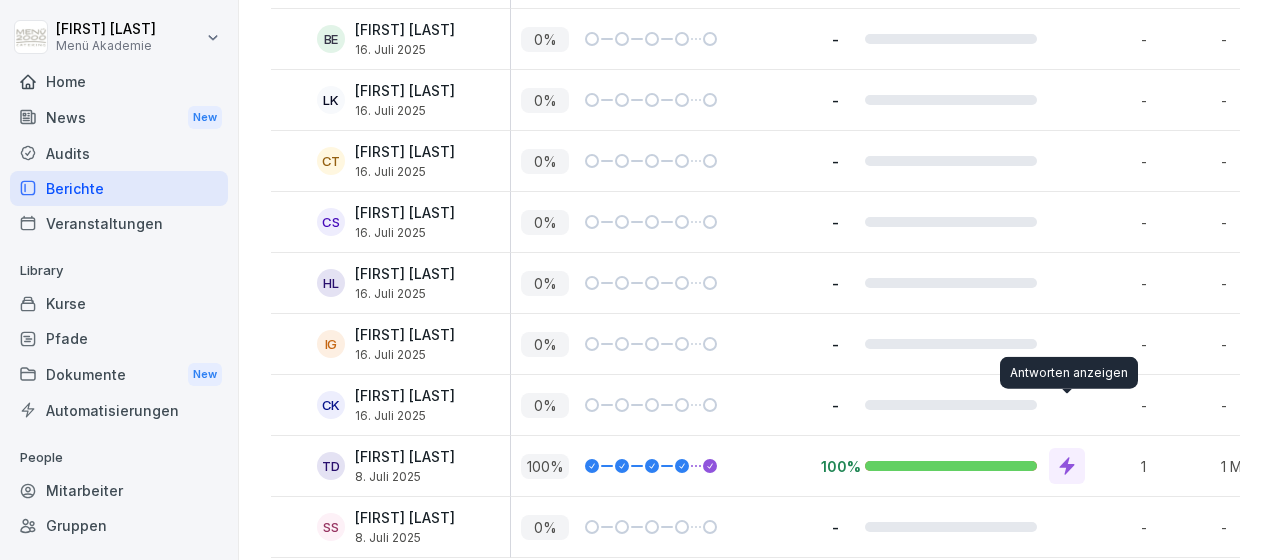 click 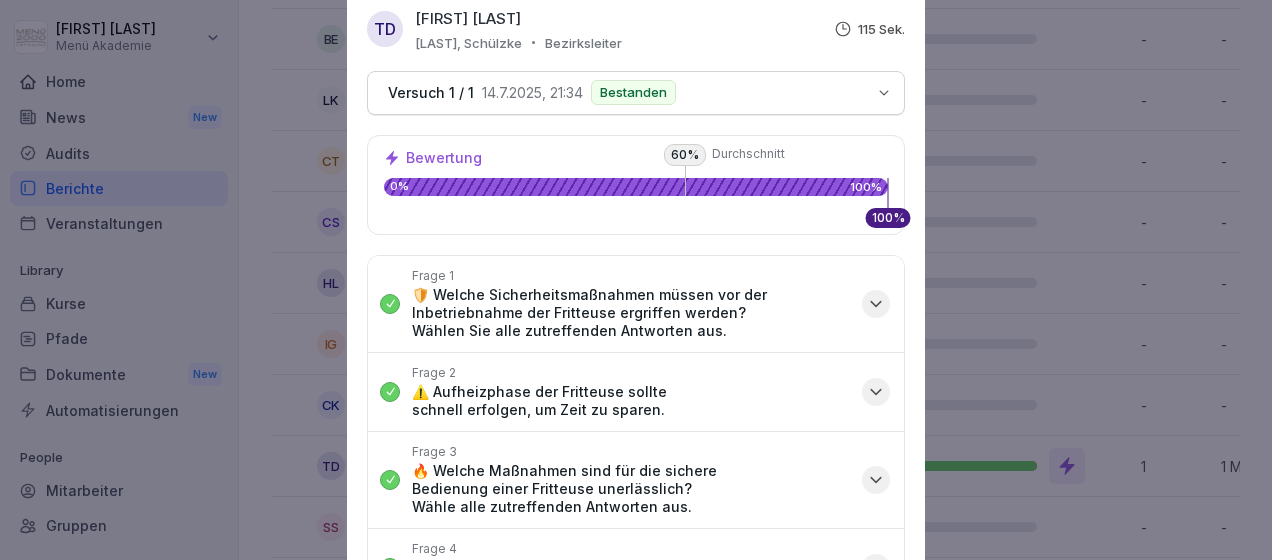 click 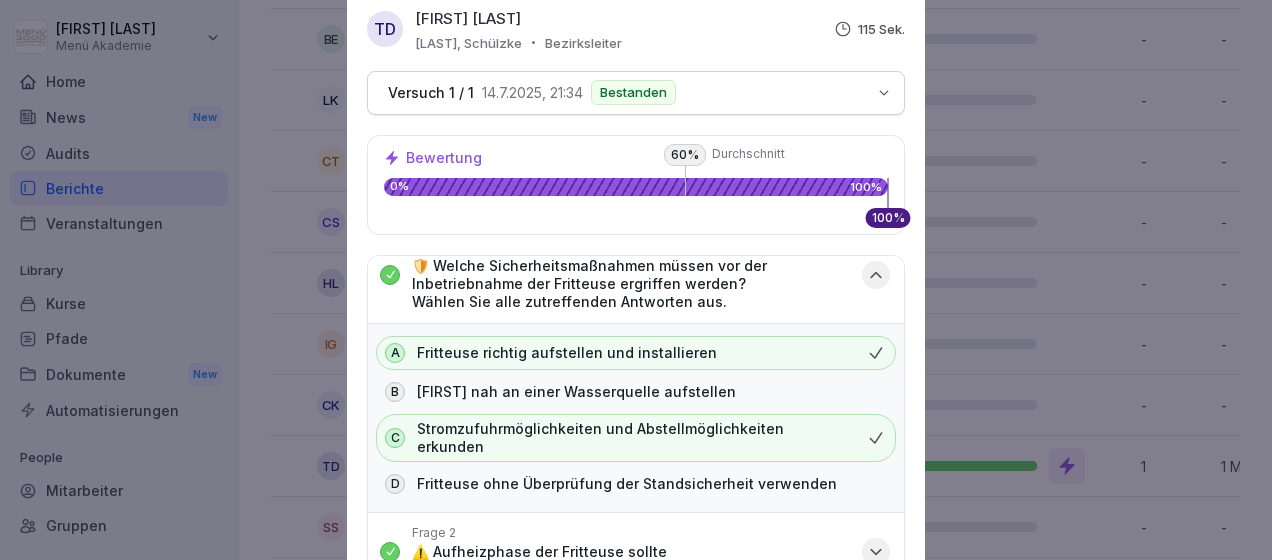 scroll, scrollTop: 0, scrollLeft: 0, axis: both 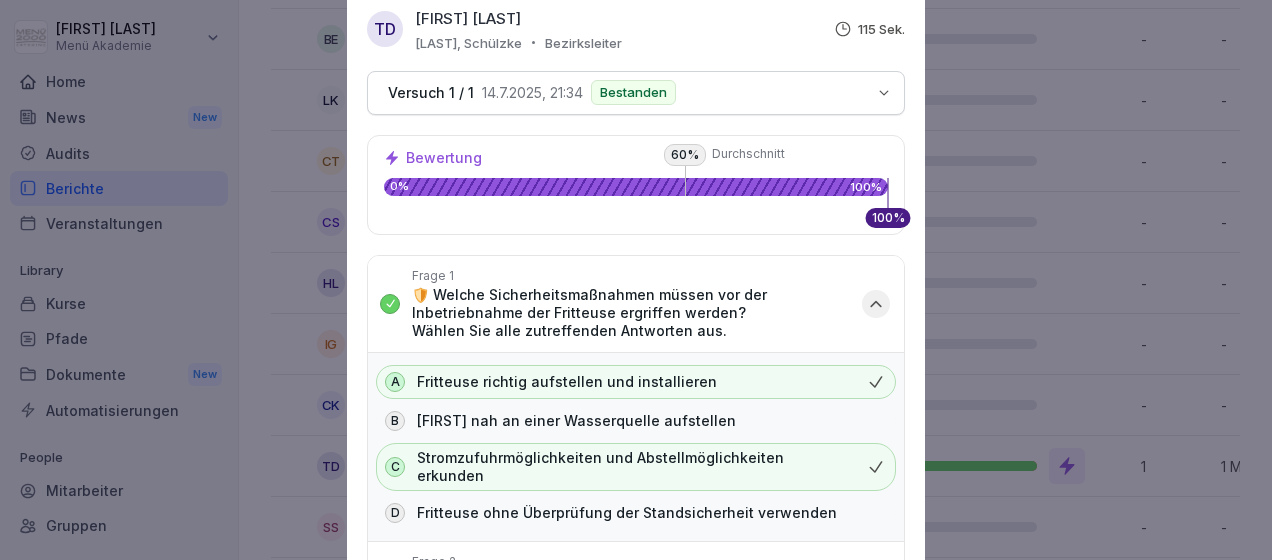 drag, startPoint x: 859, startPoint y: 303, endPoint x: 875, endPoint y: 314, distance: 19.416489 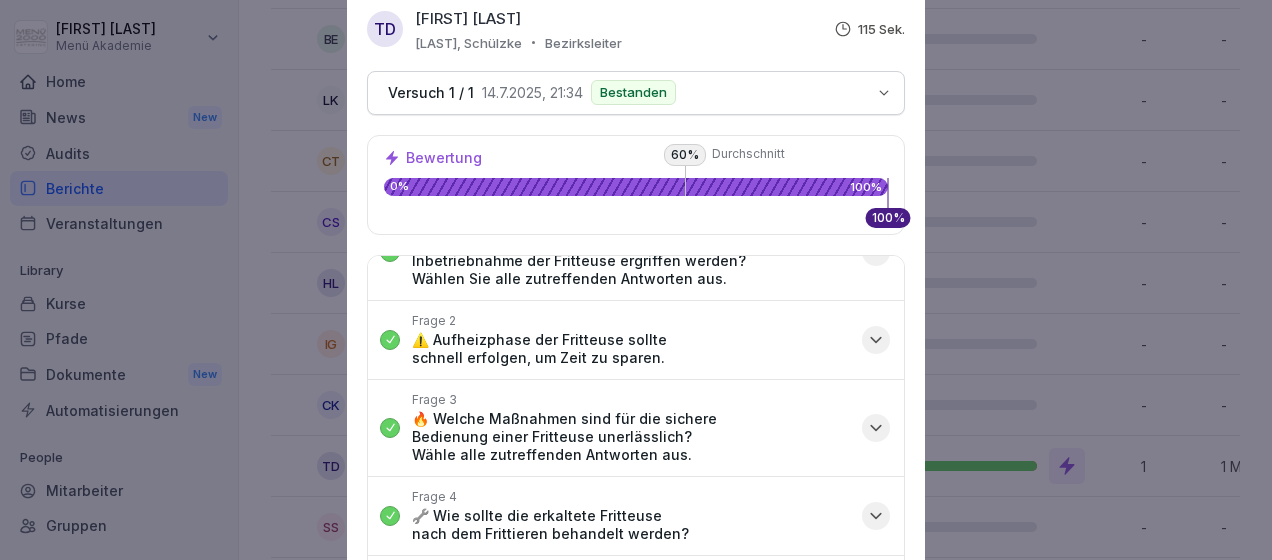 scroll, scrollTop: 66, scrollLeft: 0, axis: vertical 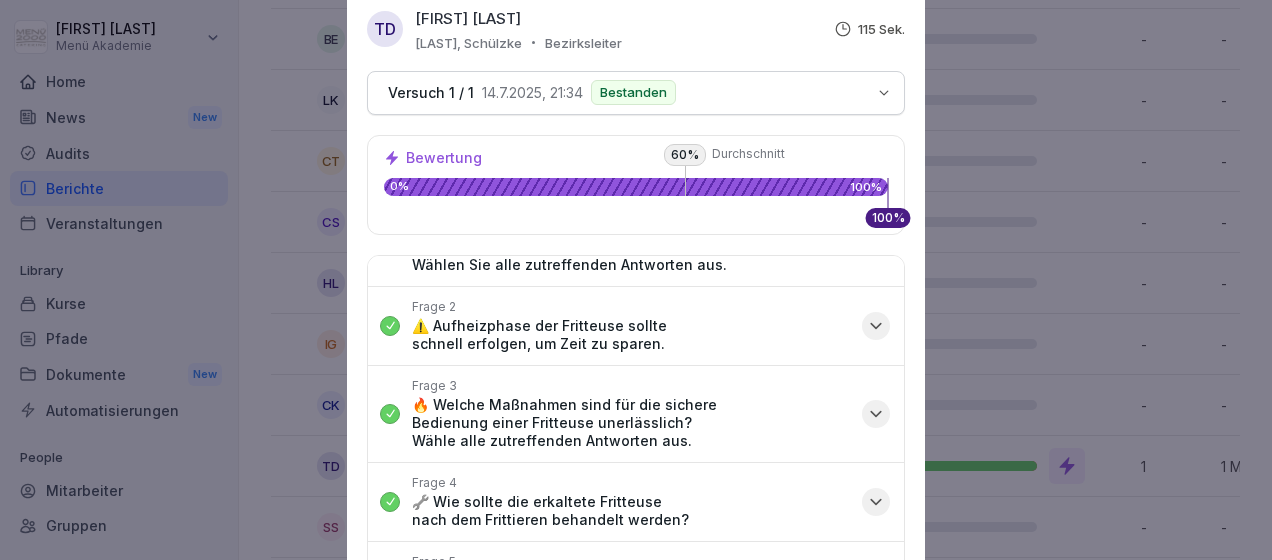 click 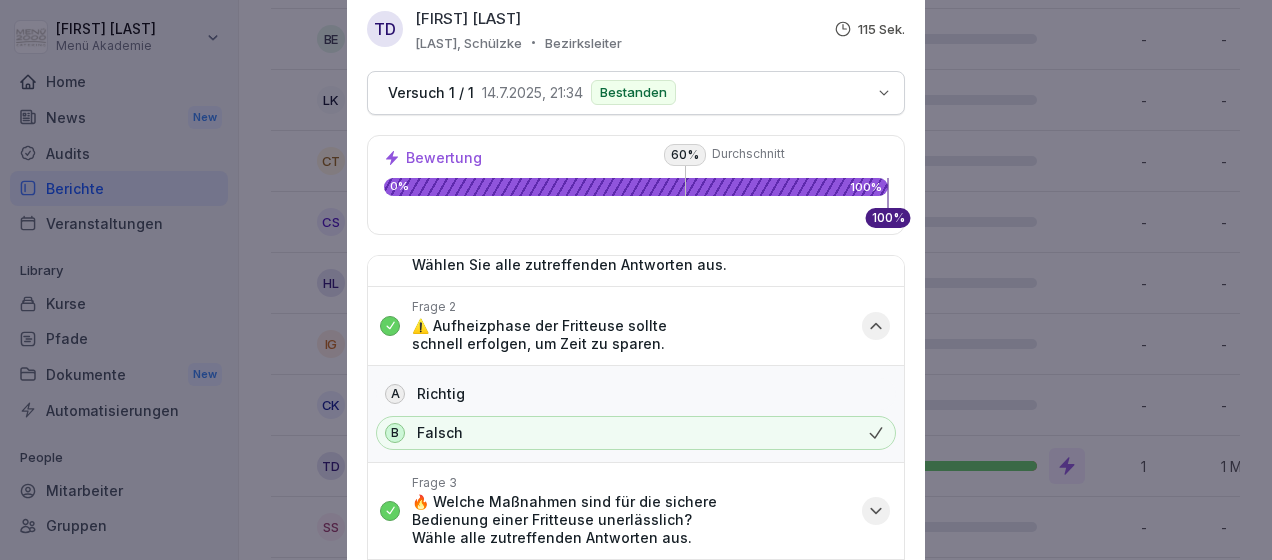 click 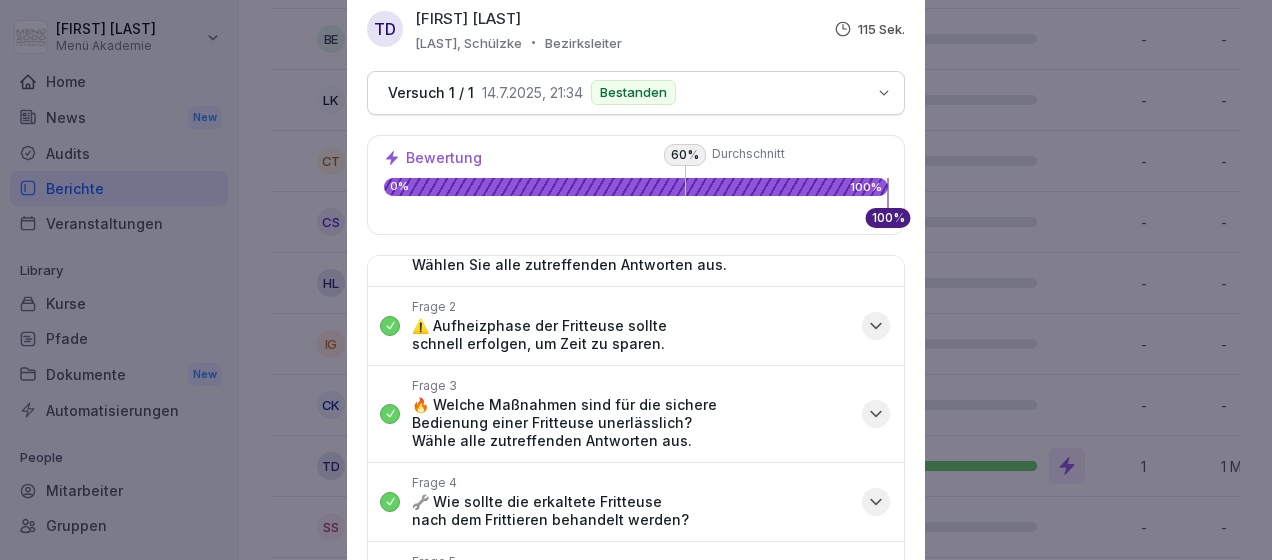 click 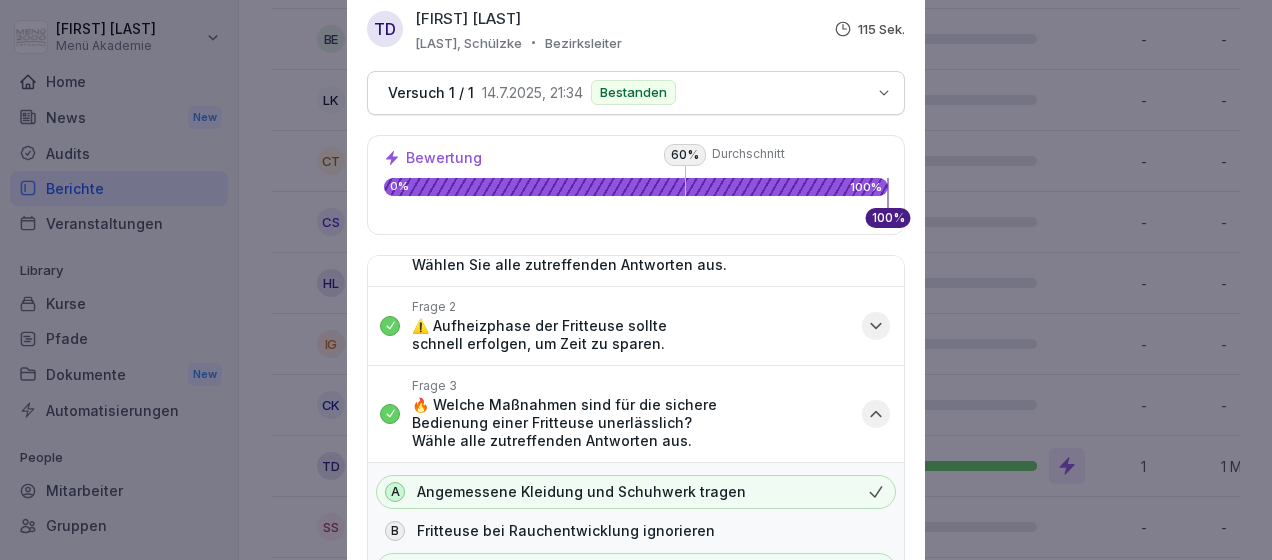 scroll, scrollTop: 166, scrollLeft: 0, axis: vertical 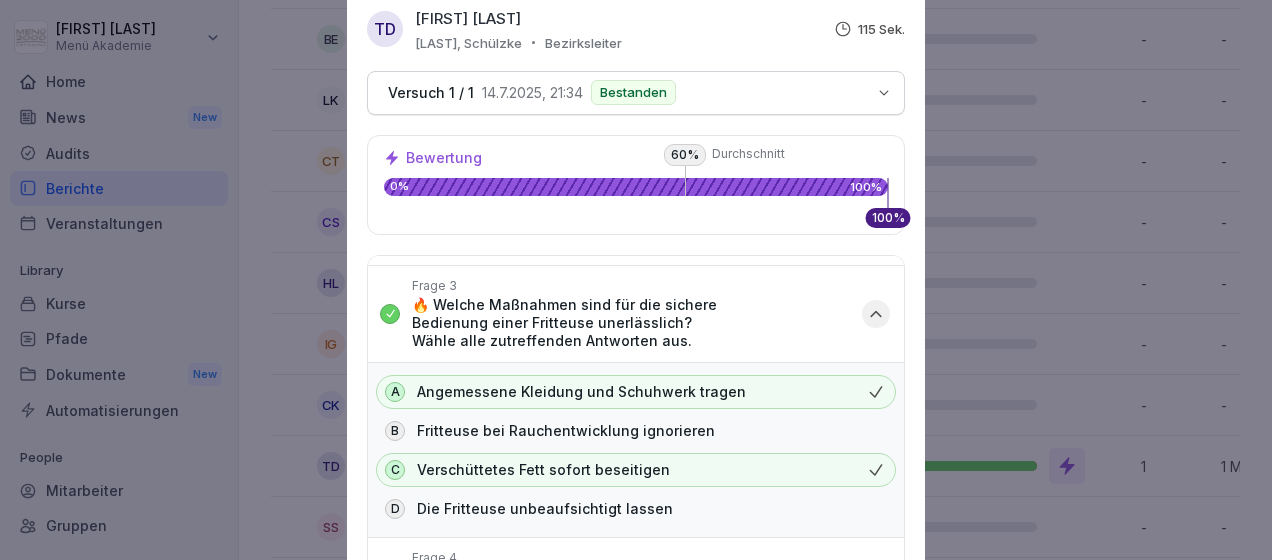 click 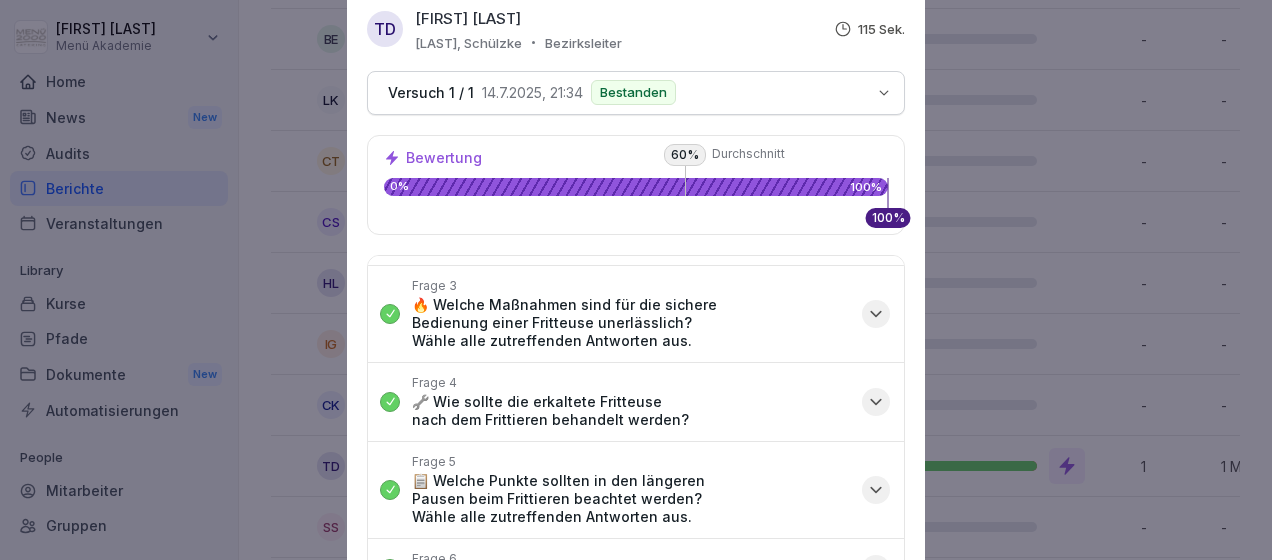 click 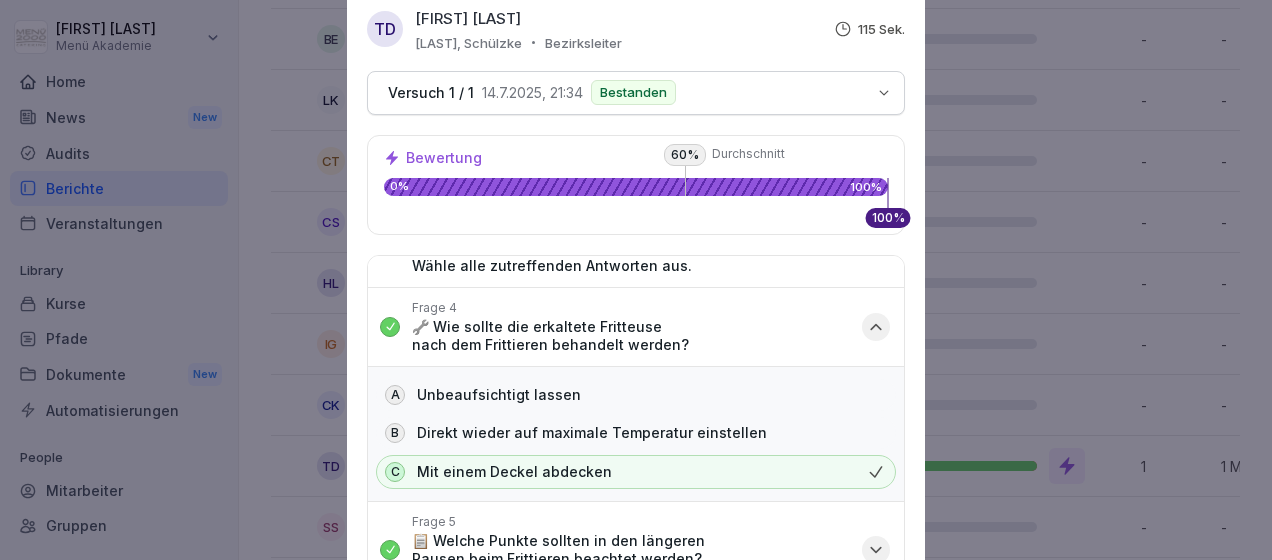 scroll, scrollTop: 266, scrollLeft: 0, axis: vertical 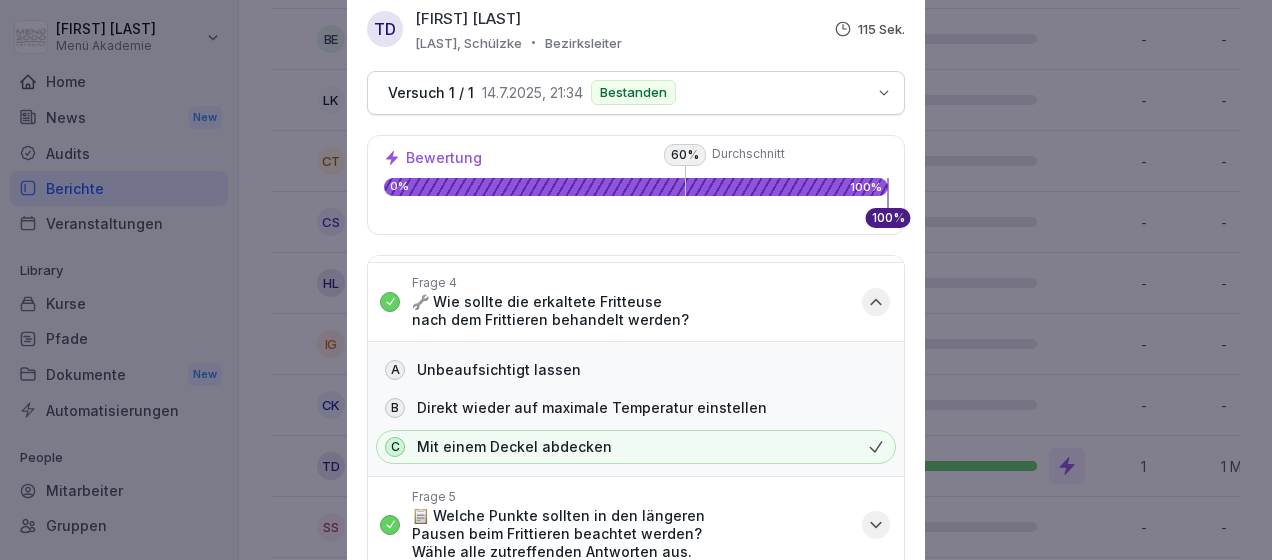 click 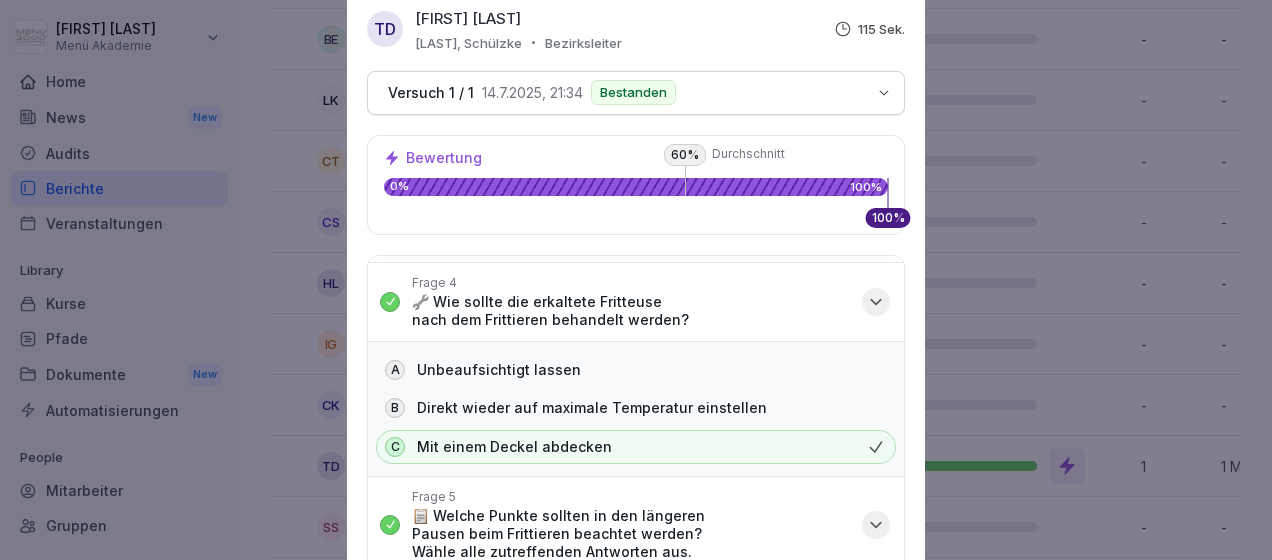 scroll, scrollTop: 202, scrollLeft: 0, axis: vertical 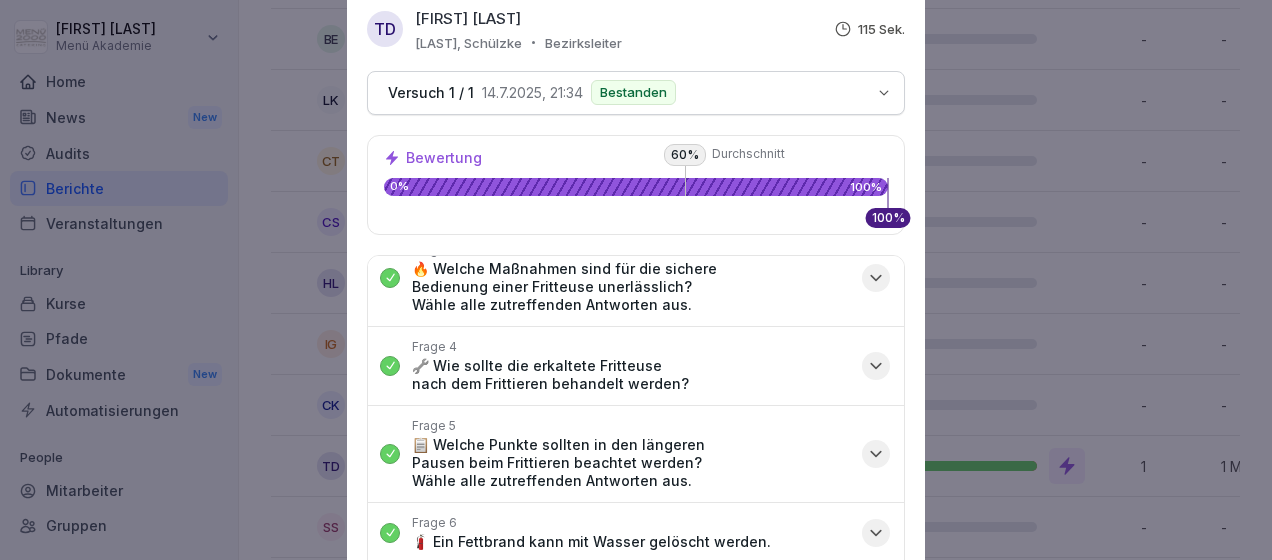 click 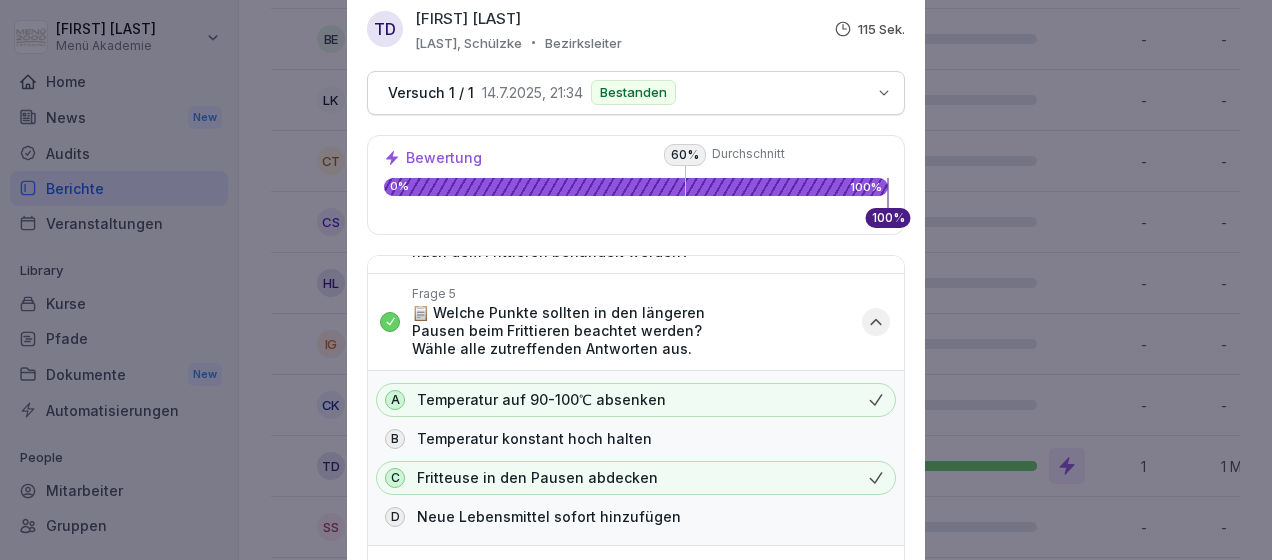 scroll, scrollTop: 374, scrollLeft: 0, axis: vertical 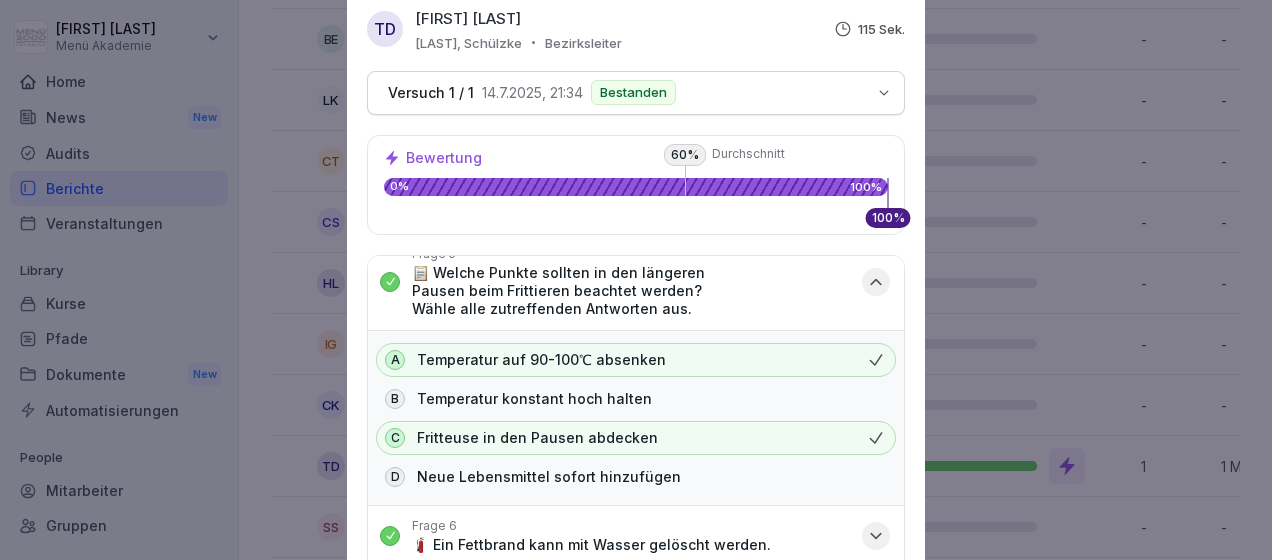 click 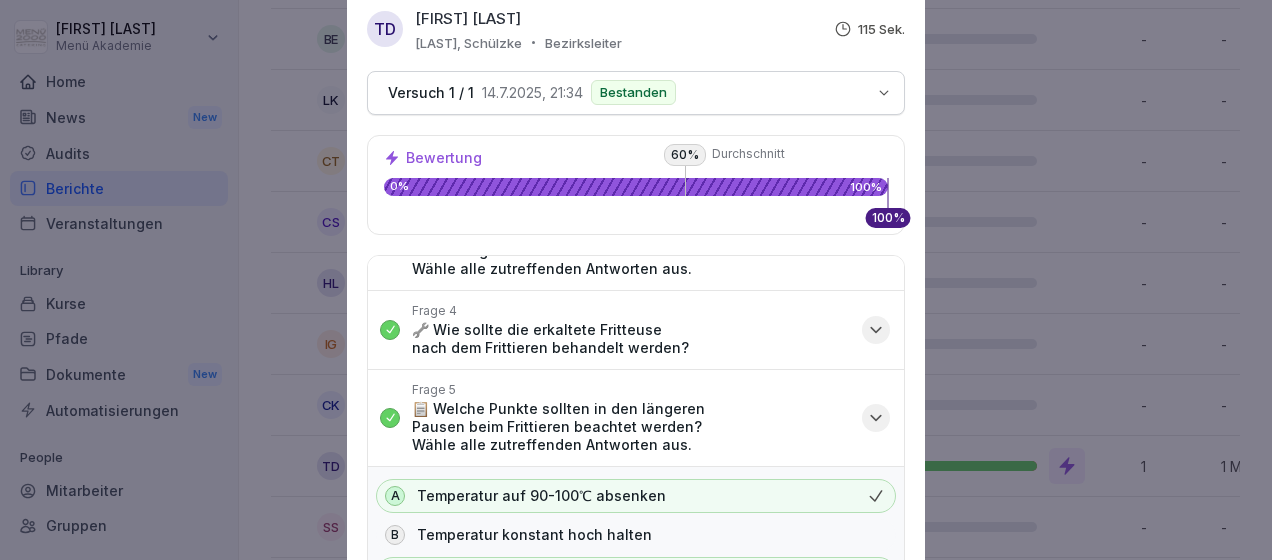 scroll, scrollTop: 202, scrollLeft: 0, axis: vertical 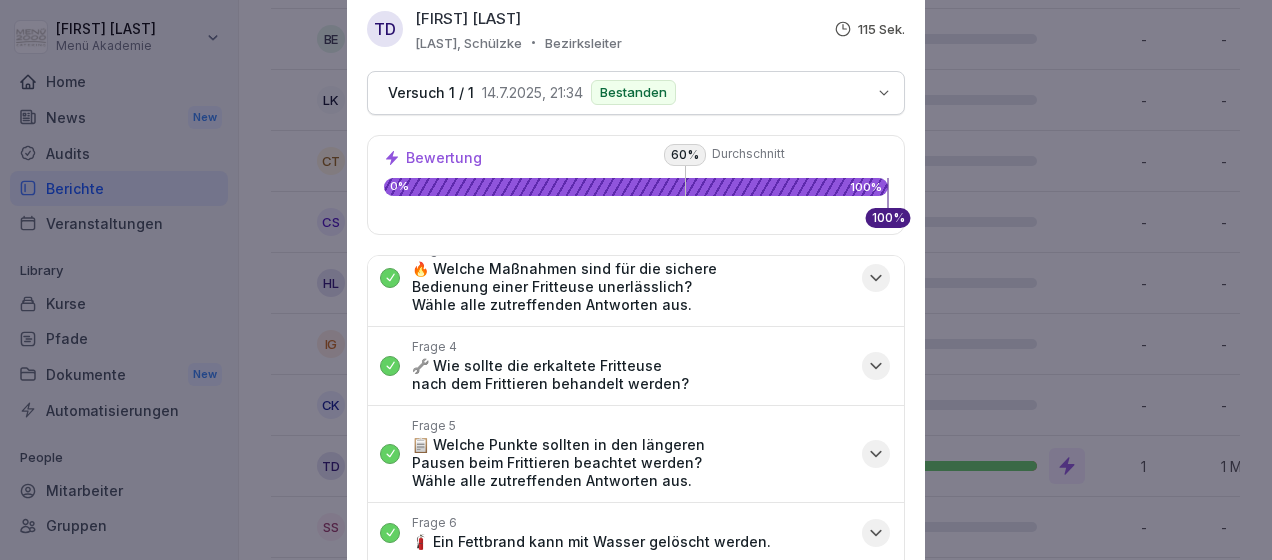 click 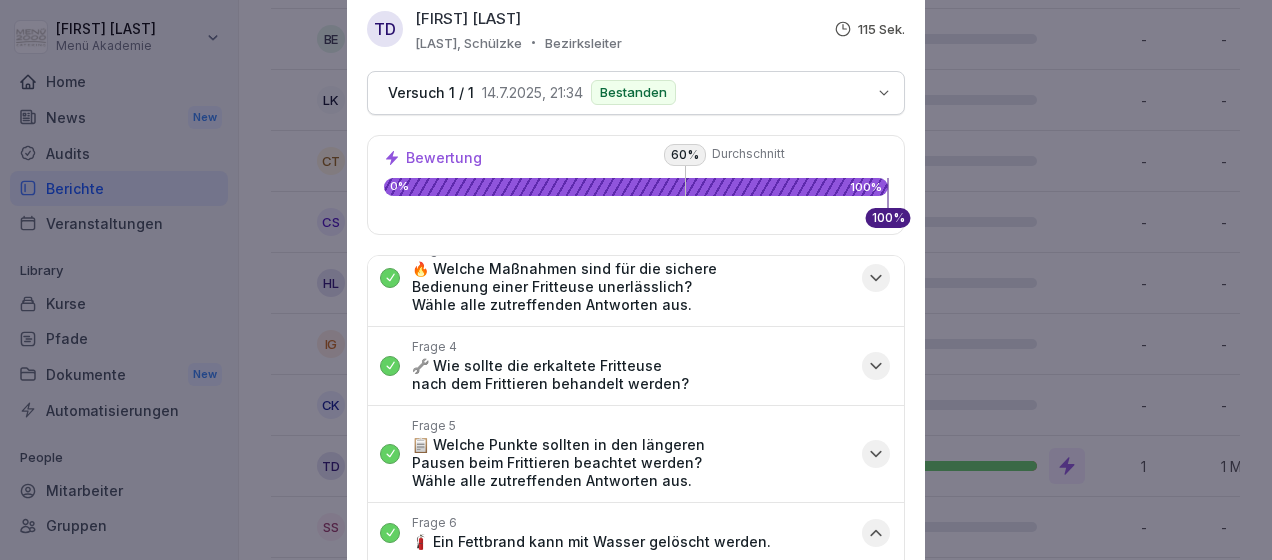 scroll, scrollTop: 298, scrollLeft: 0, axis: vertical 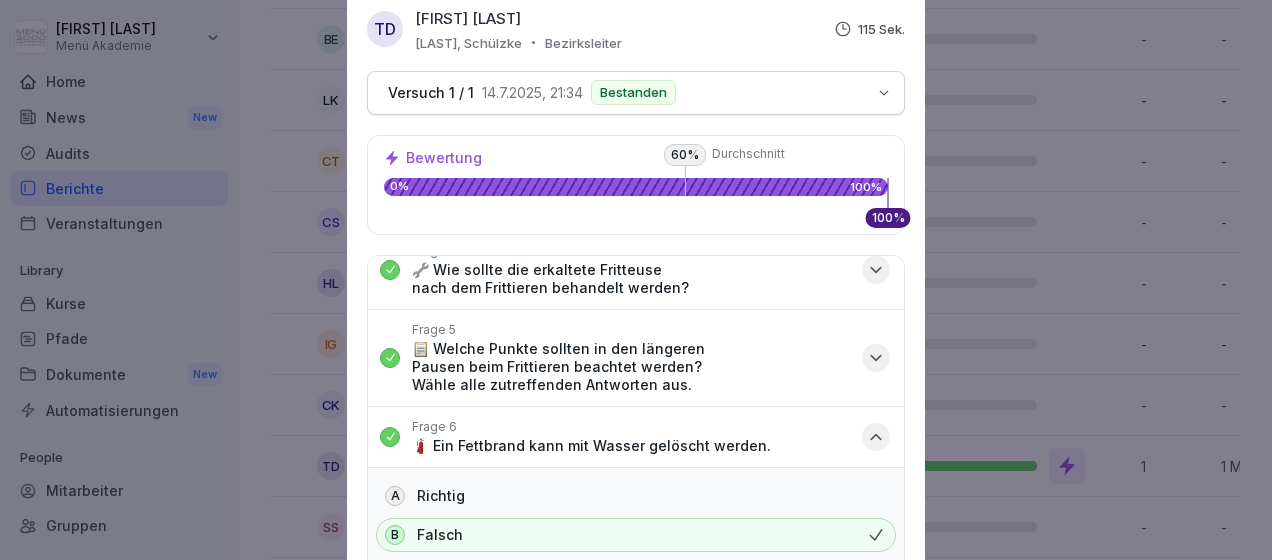 click 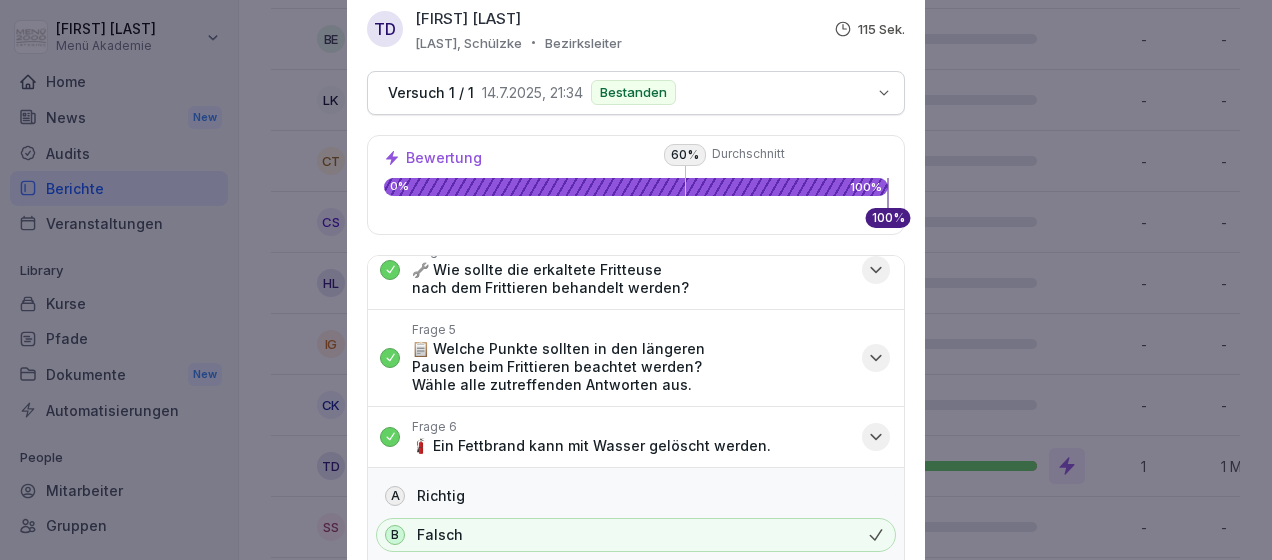 scroll, scrollTop: 202, scrollLeft: 0, axis: vertical 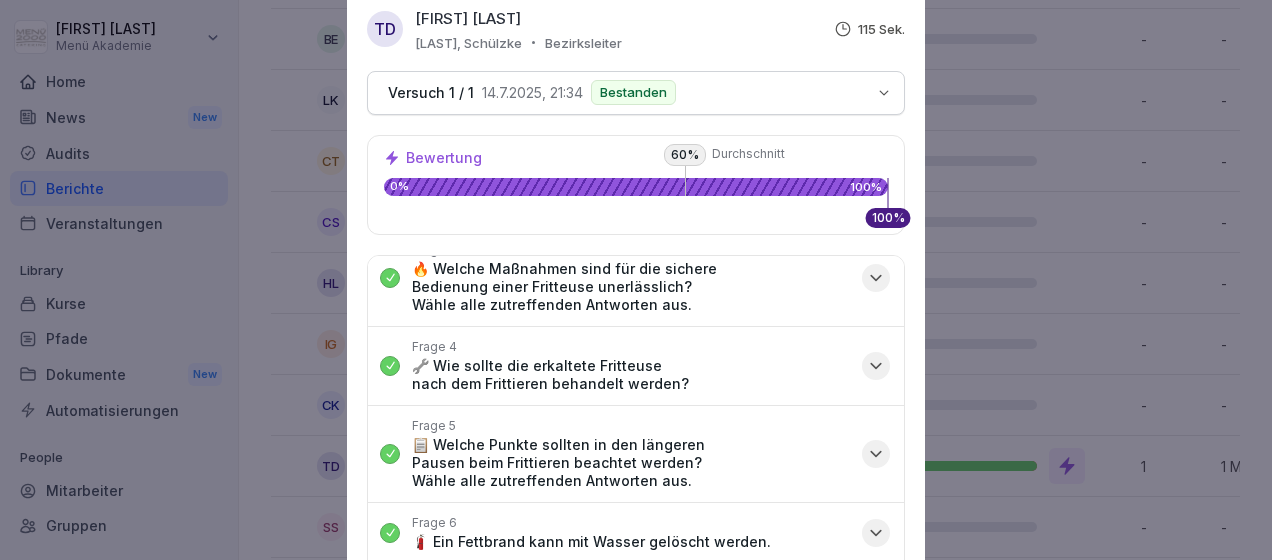 click on "Frage 7 ❗ In welchem Temperaturbereich sollte die Fritteuse vorzugsweise betrieben werden?" at bounding box center (636, 603) 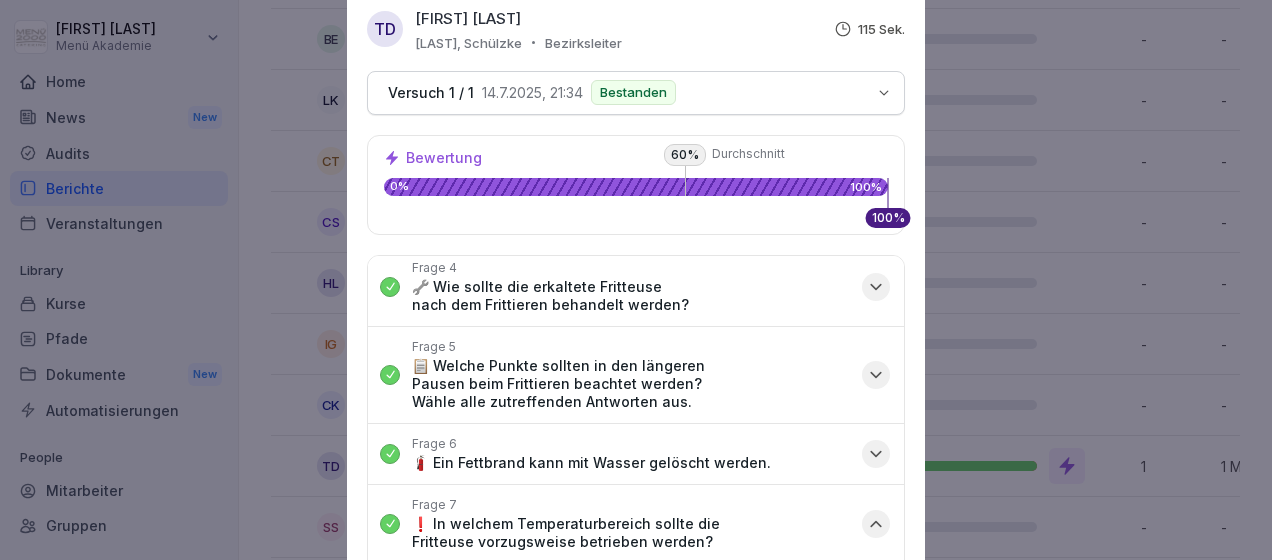 scroll, scrollTop: 372, scrollLeft: 0, axis: vertical 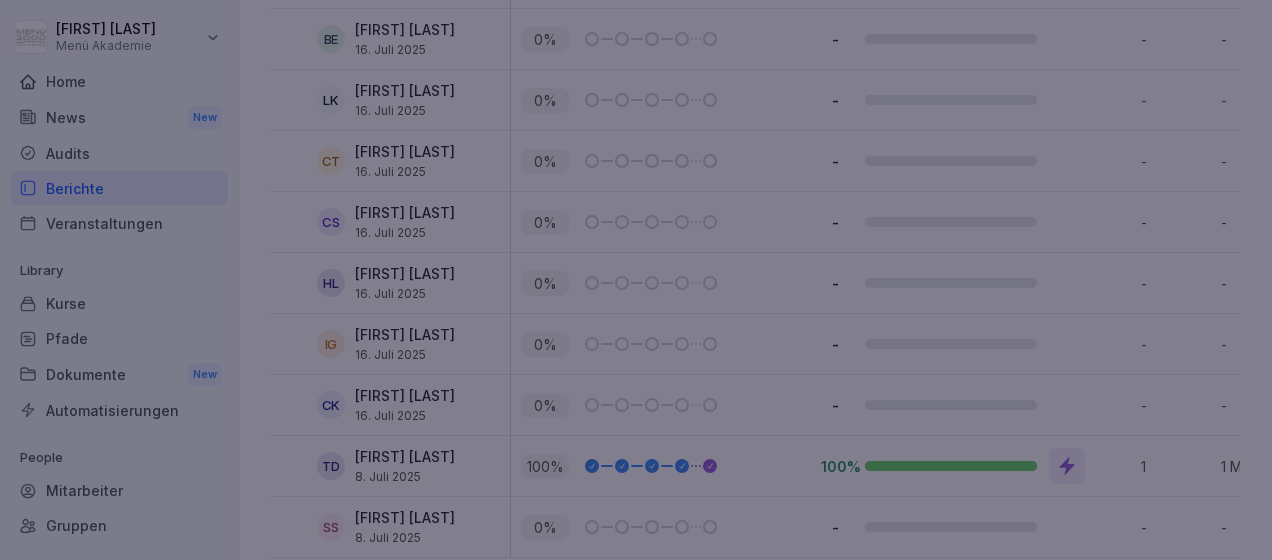 click at bounding box center (636, 280) 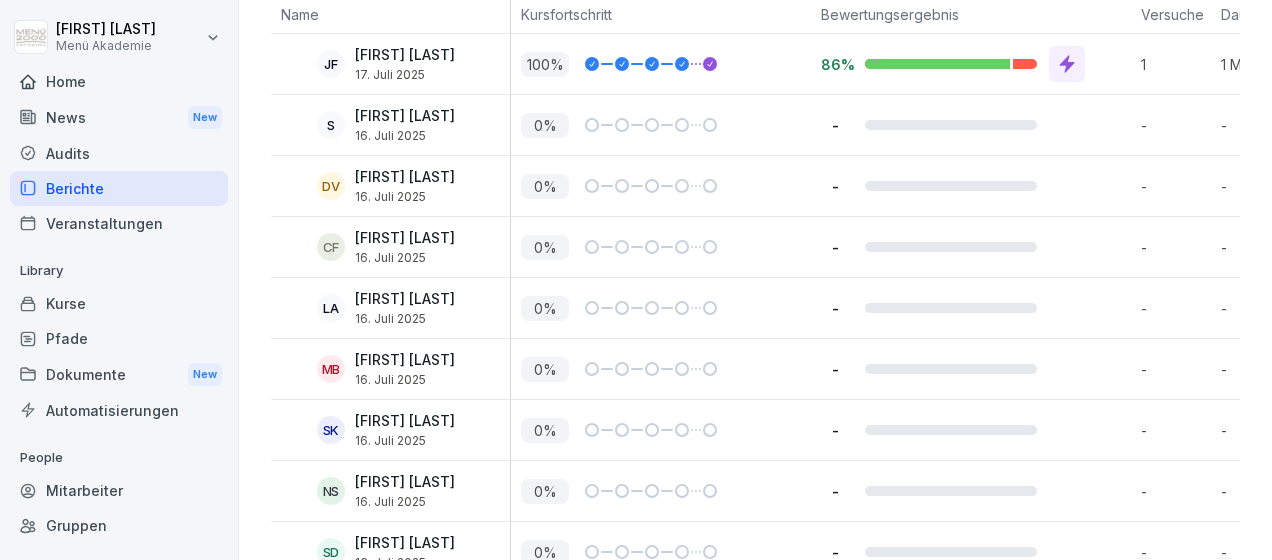 scroll, scrollTop: 0, scrollLeft: 0, axis: both 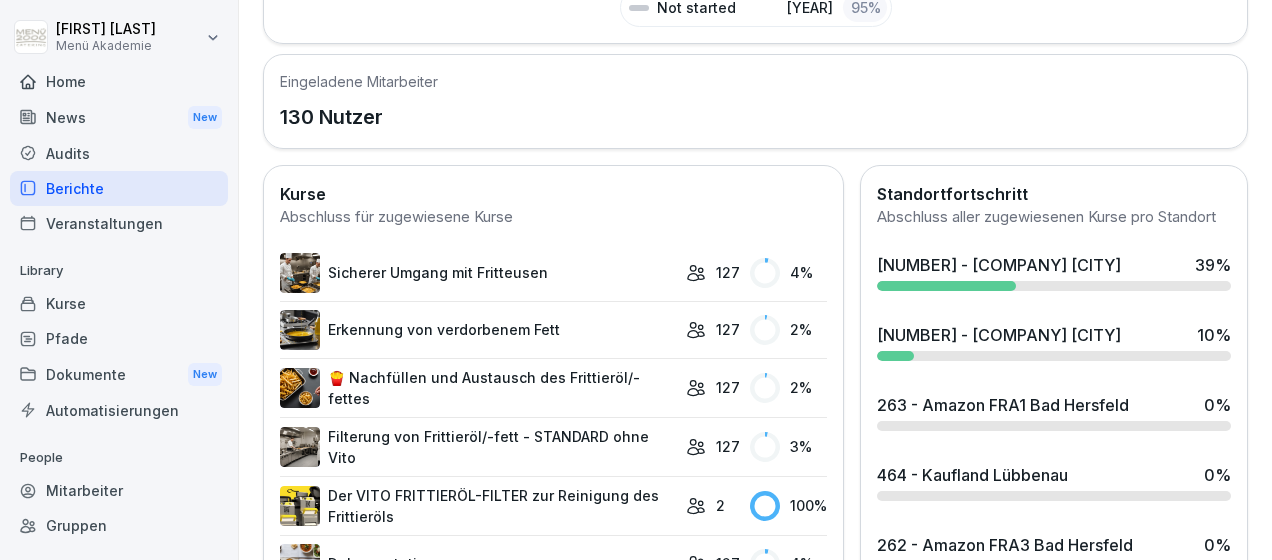 click on "🍟 Nachfüllen und Austausch des Frittieröl/-fettes" at bounding box center (478, 388) 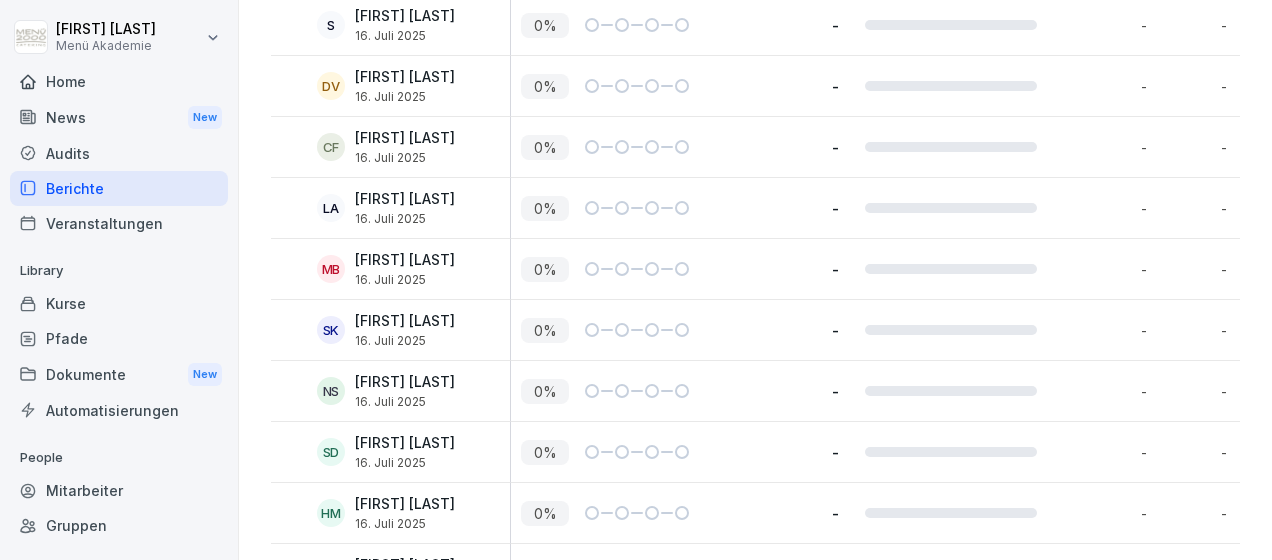 scroll, scrollTop: 900, scrollLeft: 0, axis: vertical 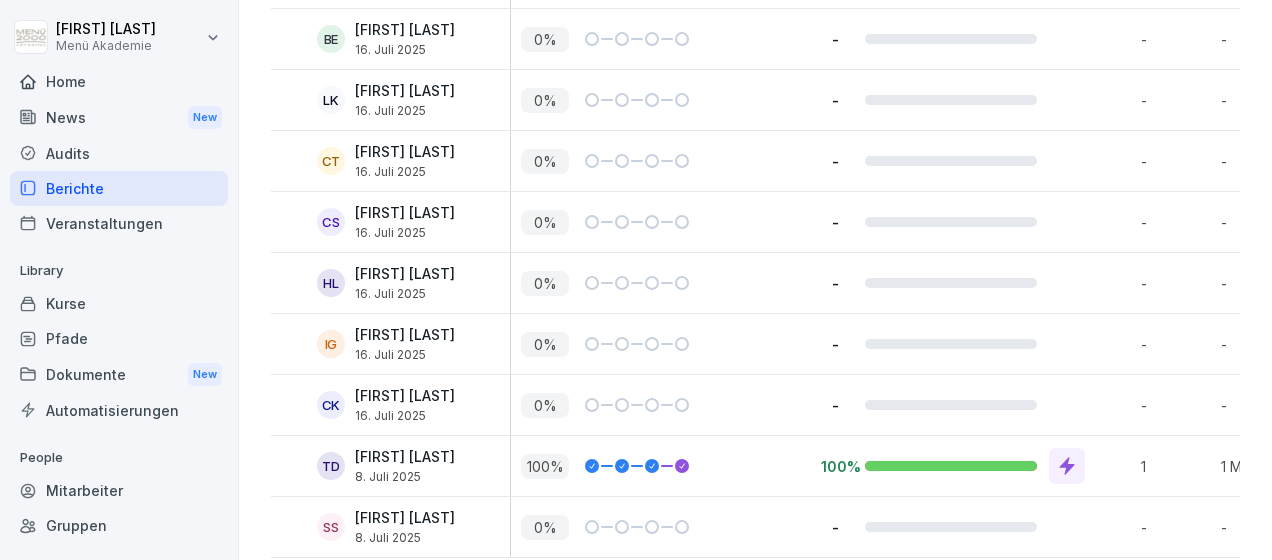 click 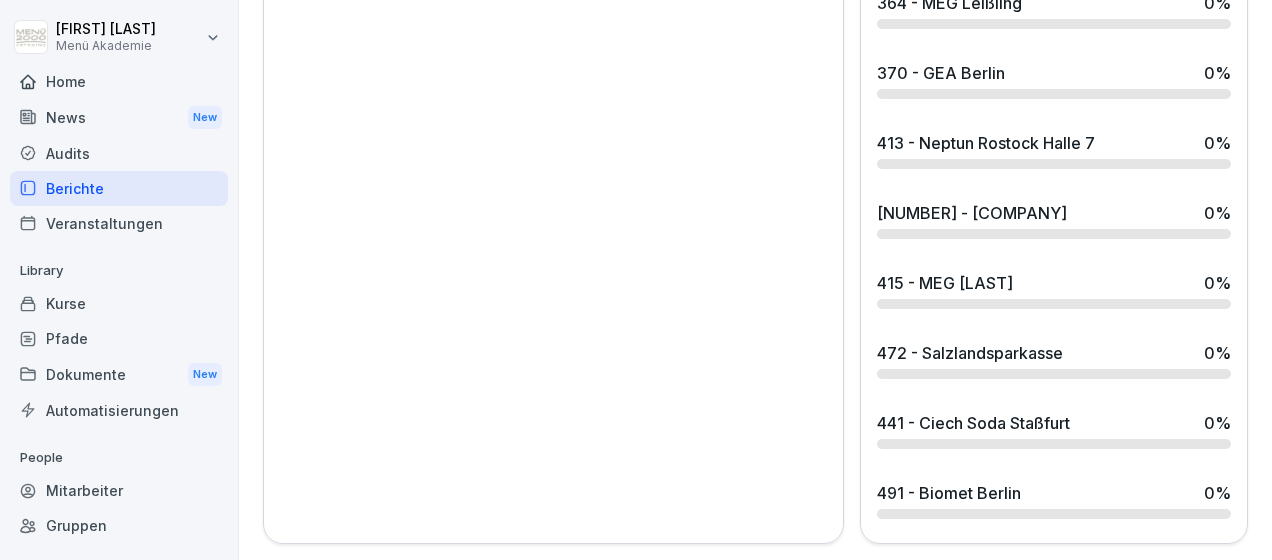 scroll, scrollTop: 1592, scrollLeft: 0, axis: vertical 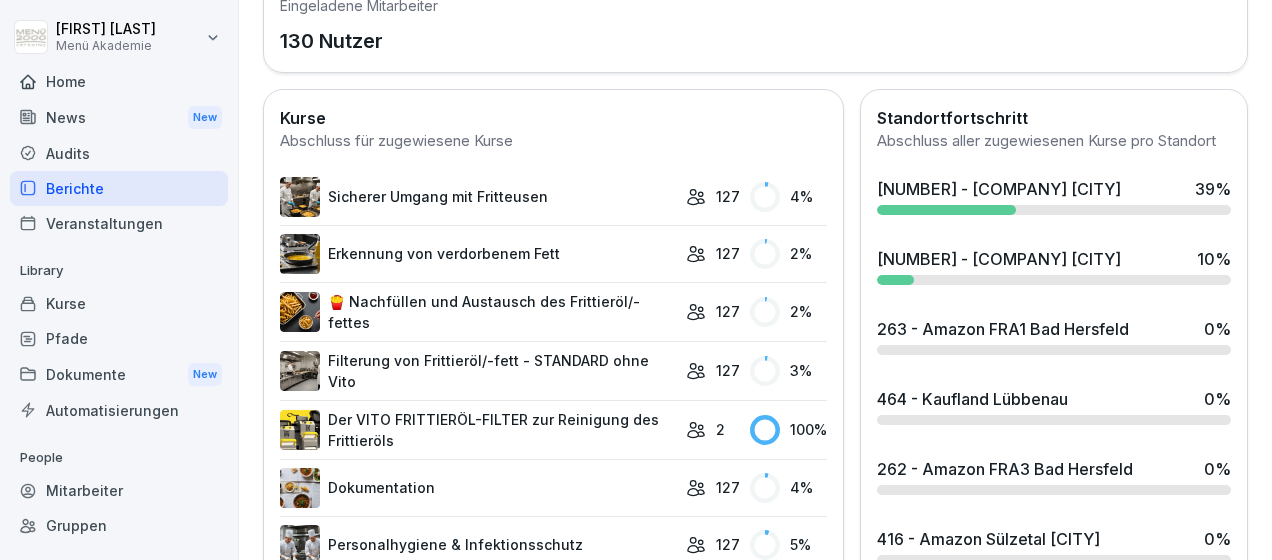 click on "Filterung von Frittieröl/-fett - STANDARD ohne Vito" at bounding box center [478, 371] 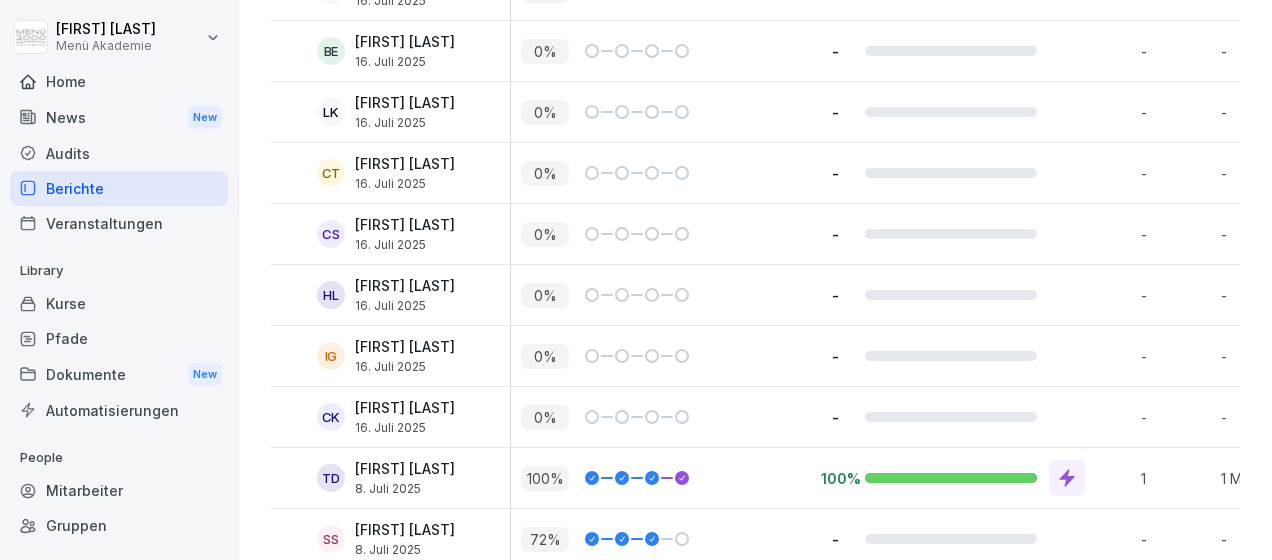 scroll, scrollTop: 7732, scrollLeft: 0, axis: vertical 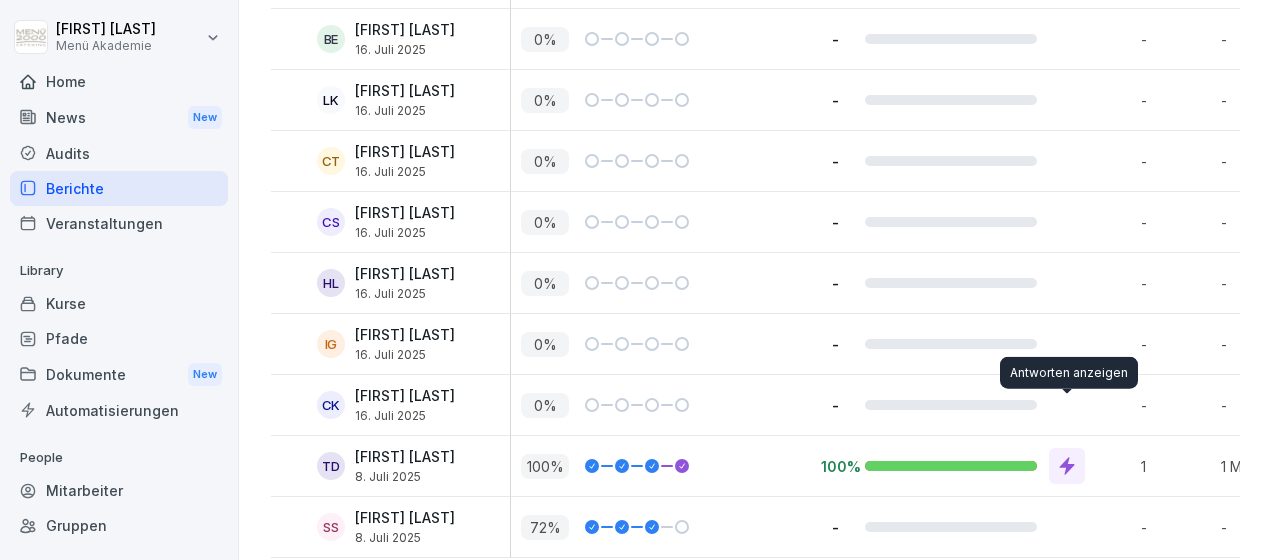 click 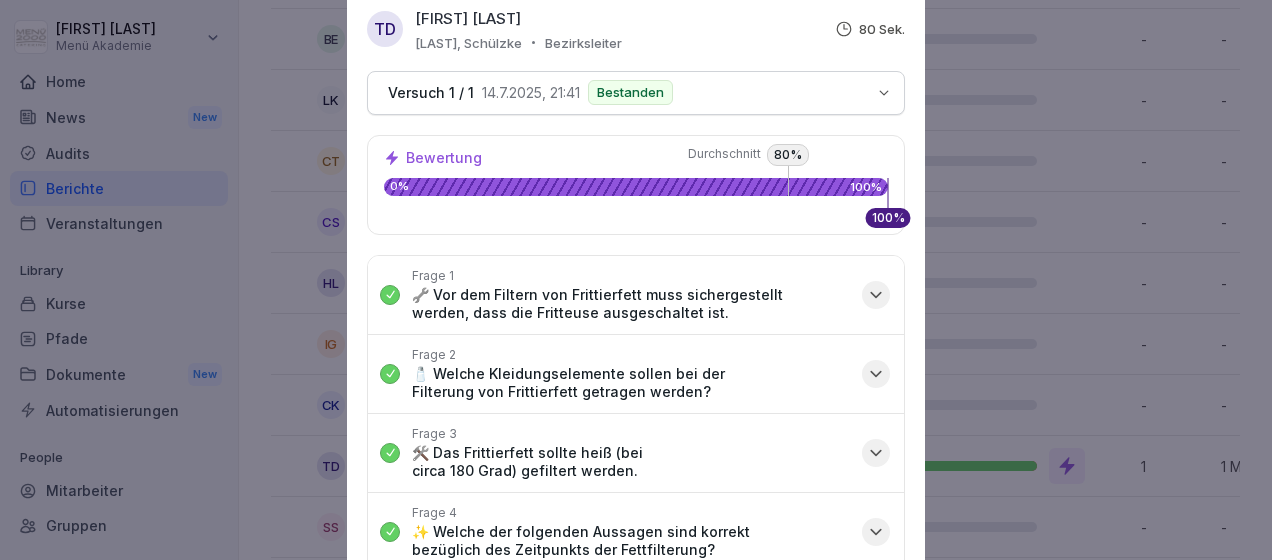 click 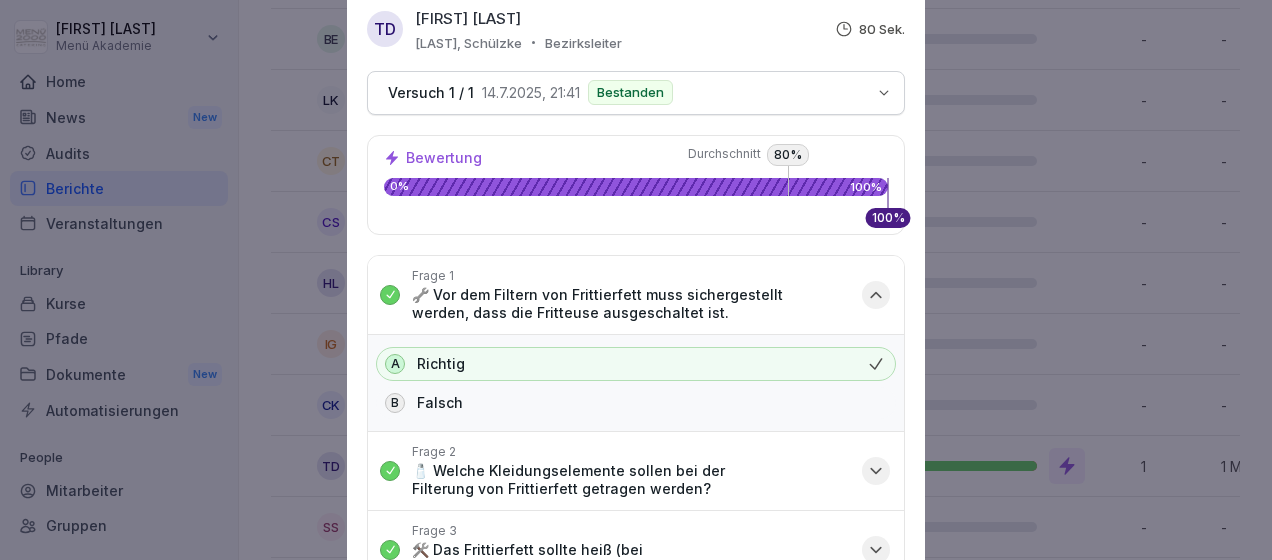 click 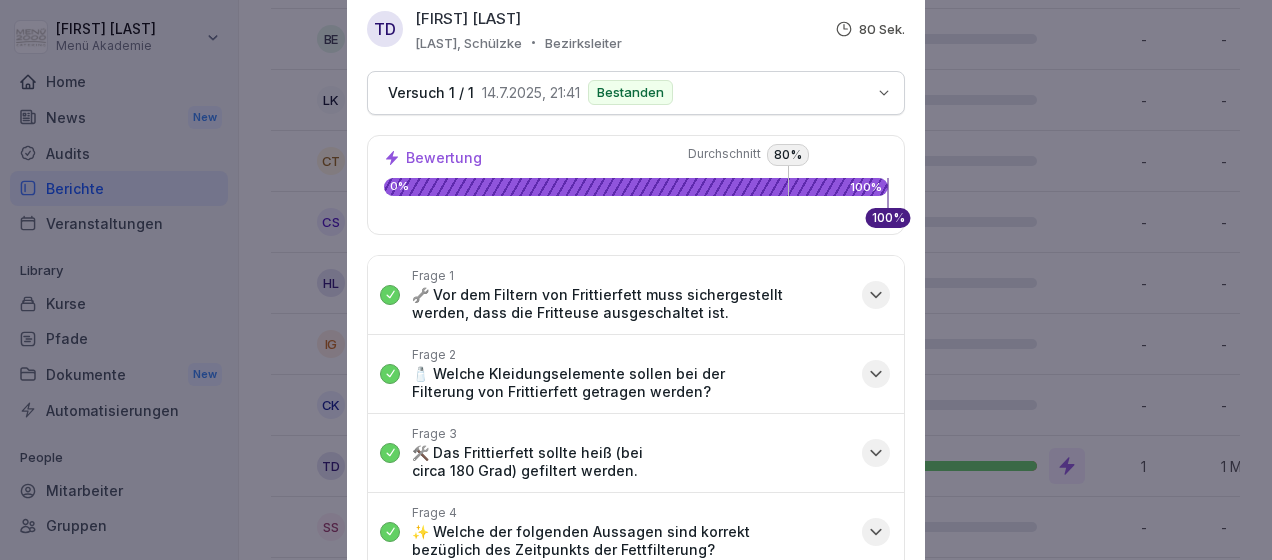 click 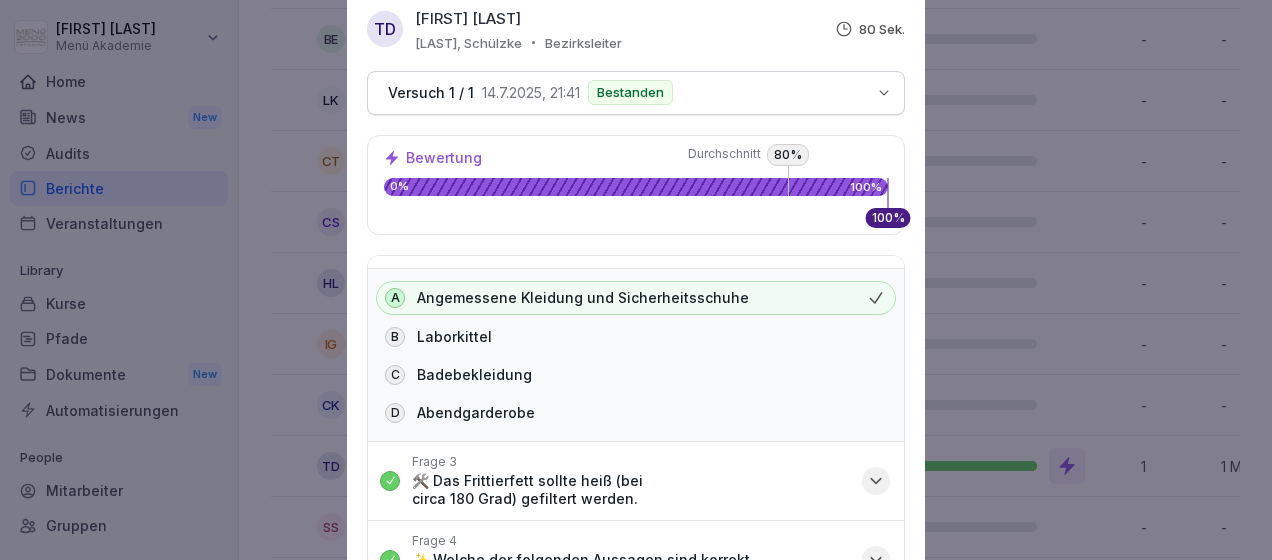 scroll, scrollTop: 100, scrollLeft: 0, axis: vertical 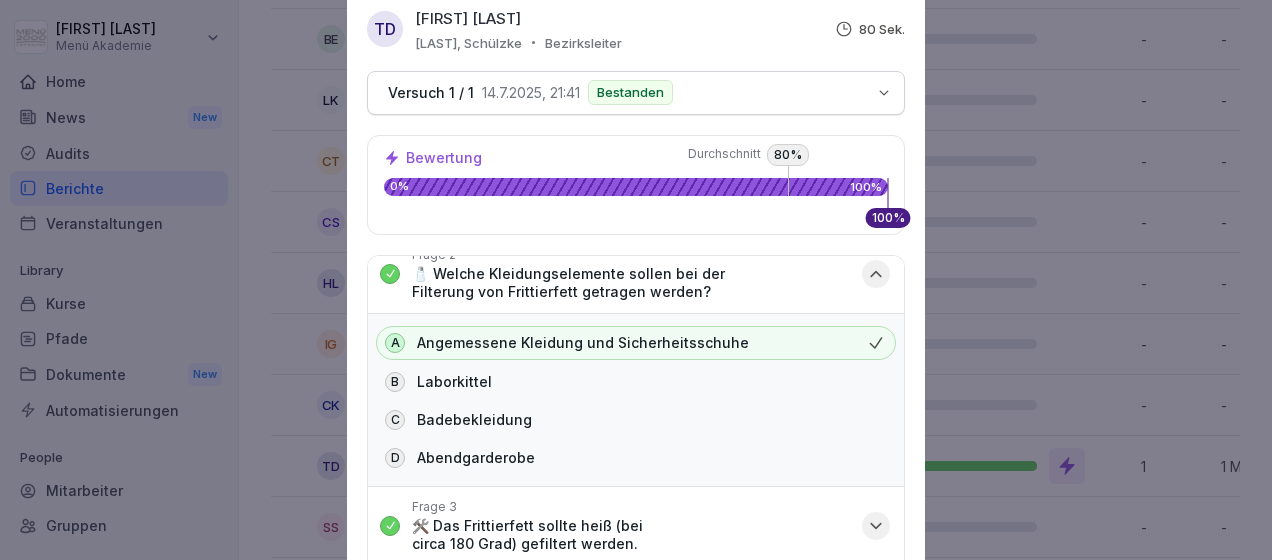 click 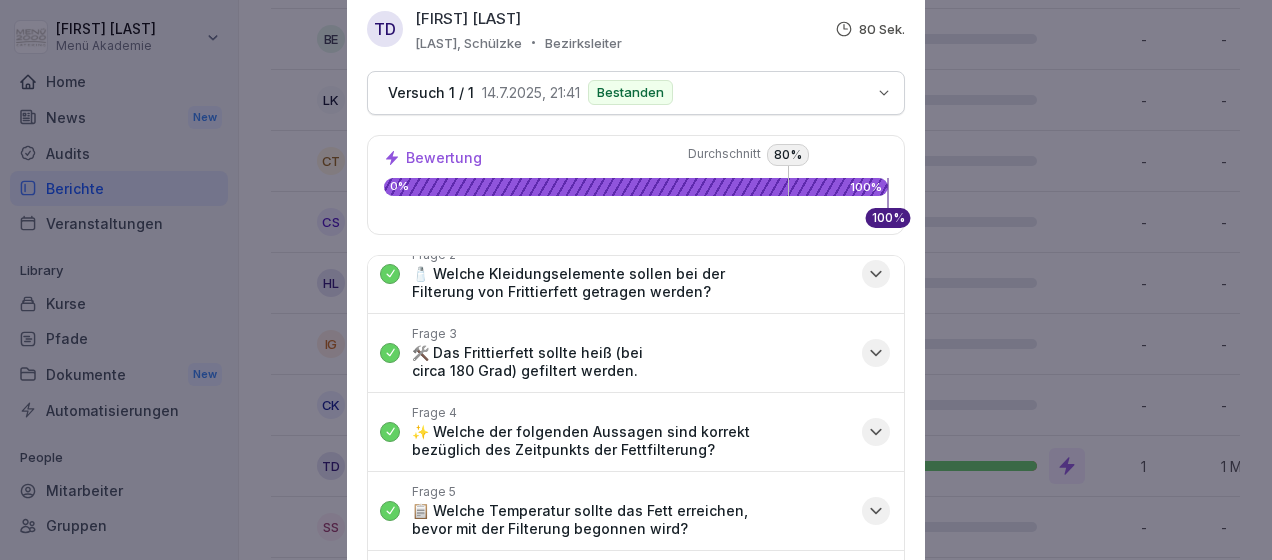 click 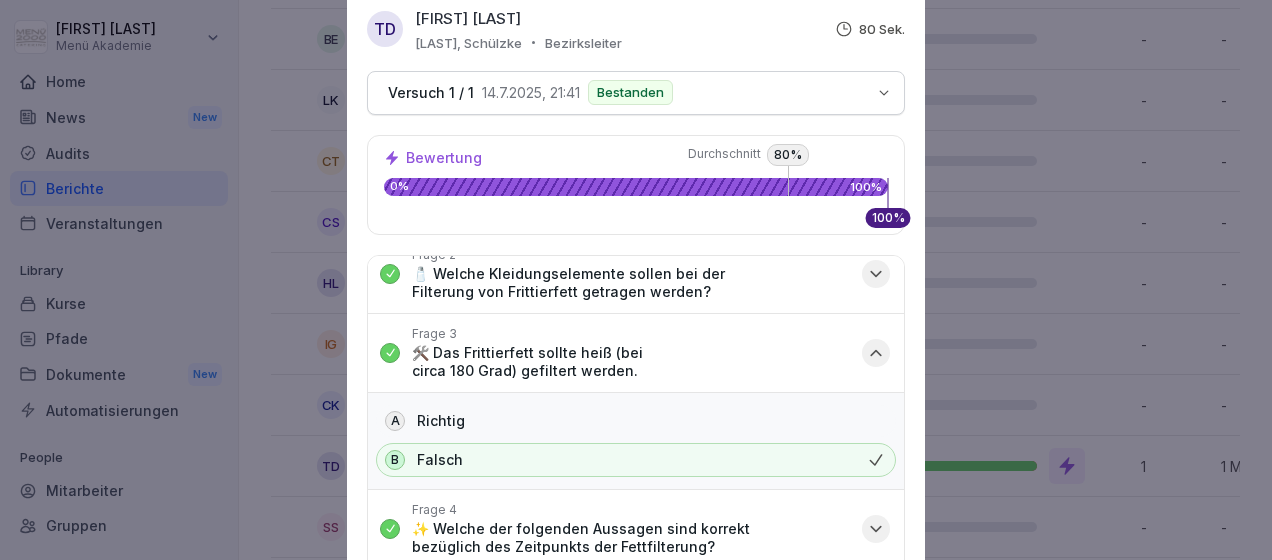 click 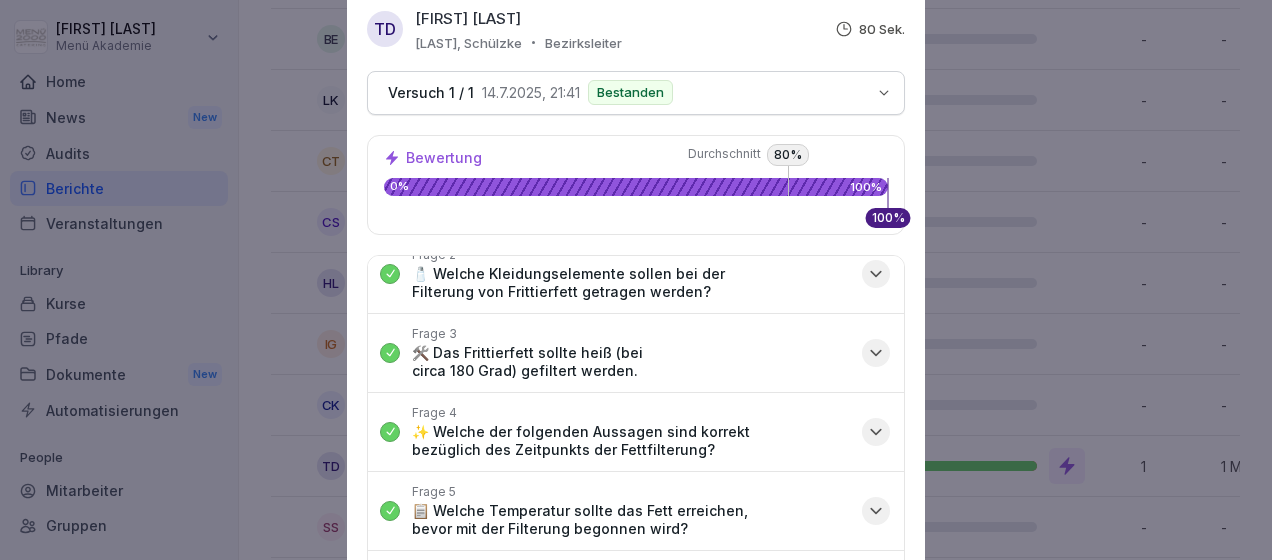 click 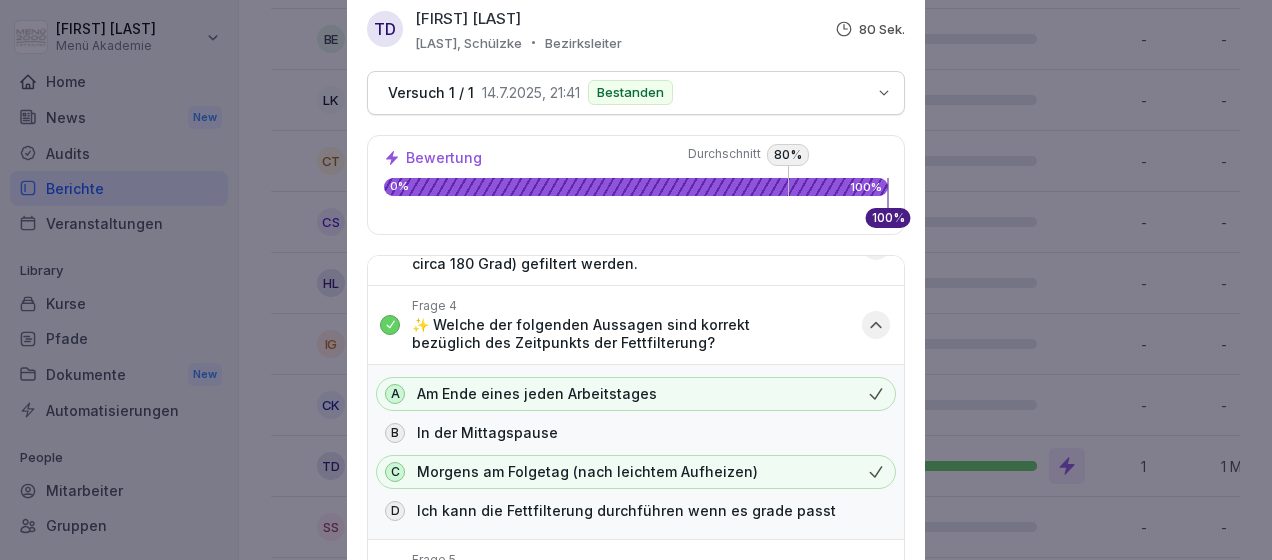 scroll, scrollTop: 208, scrollLeft: 0, axis: vertical 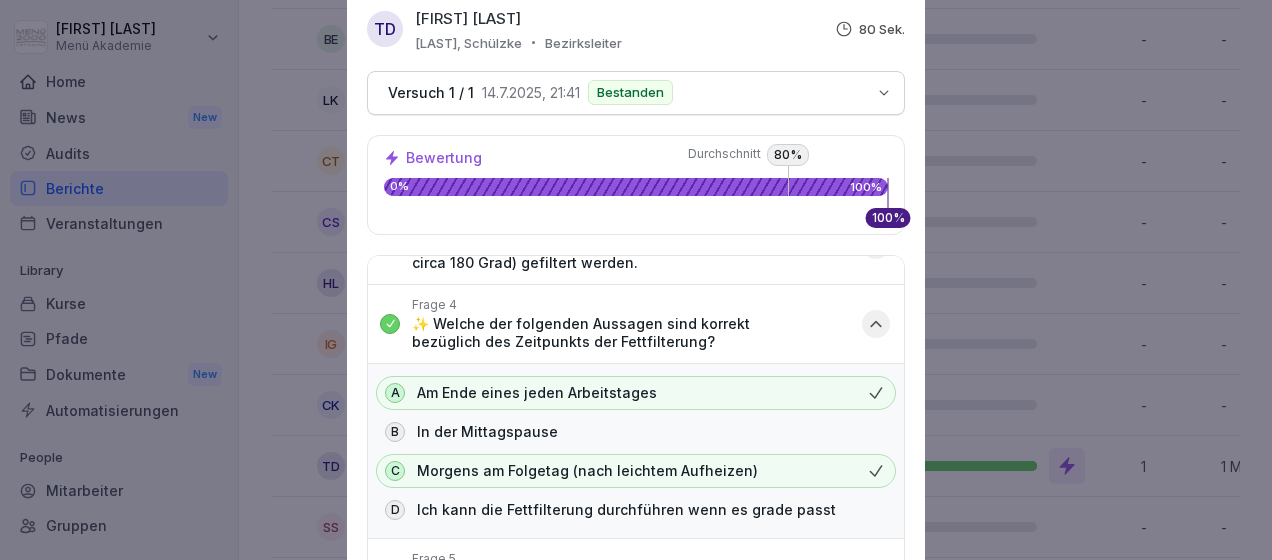 click 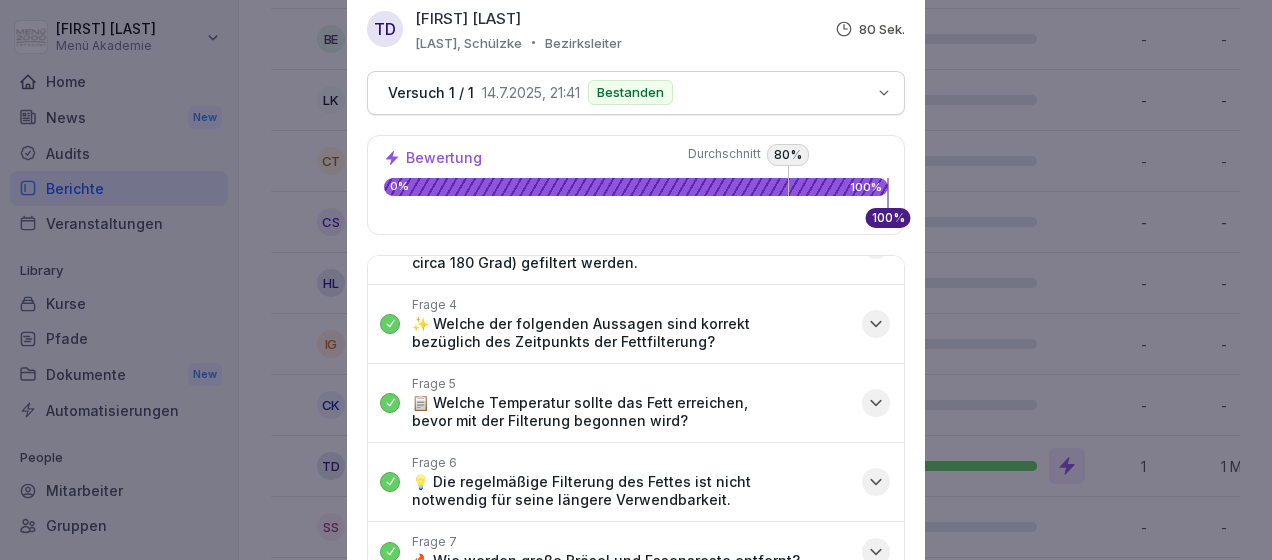 scroll, scrollTop: 227, scrollLeft: 0, axis: vertical 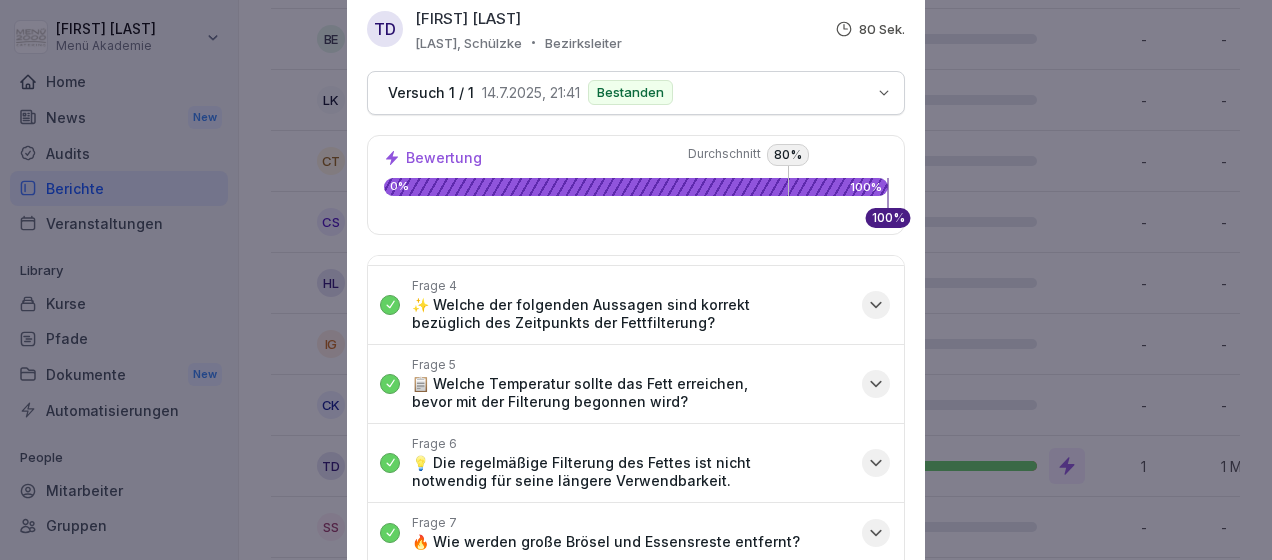 click 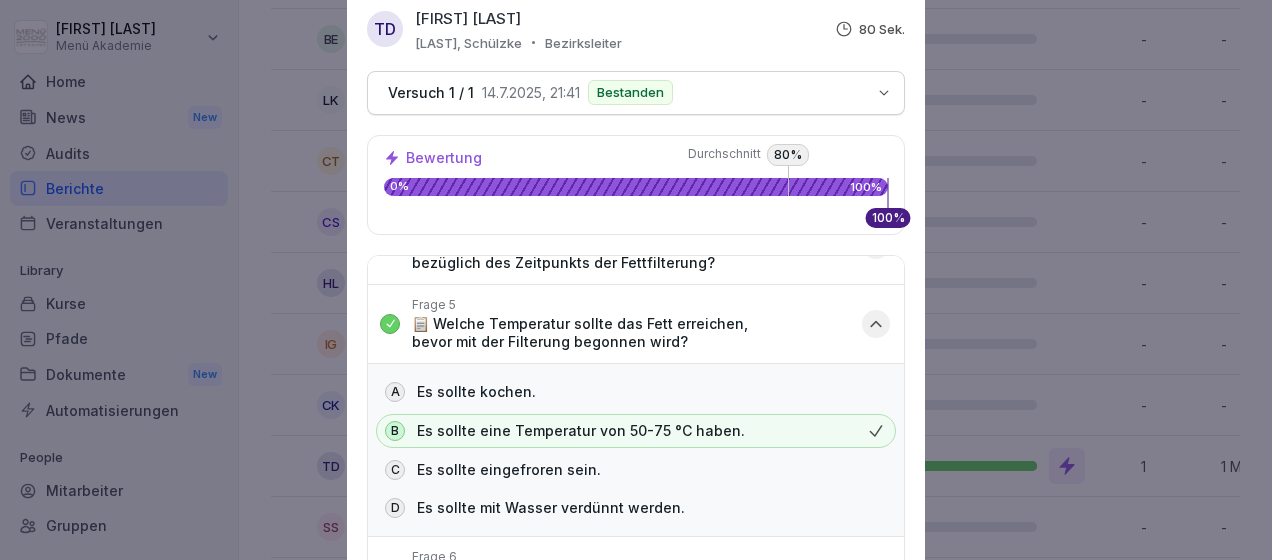 scroll, scrollTop: 327, scrollLeft: 0, axis: vertical 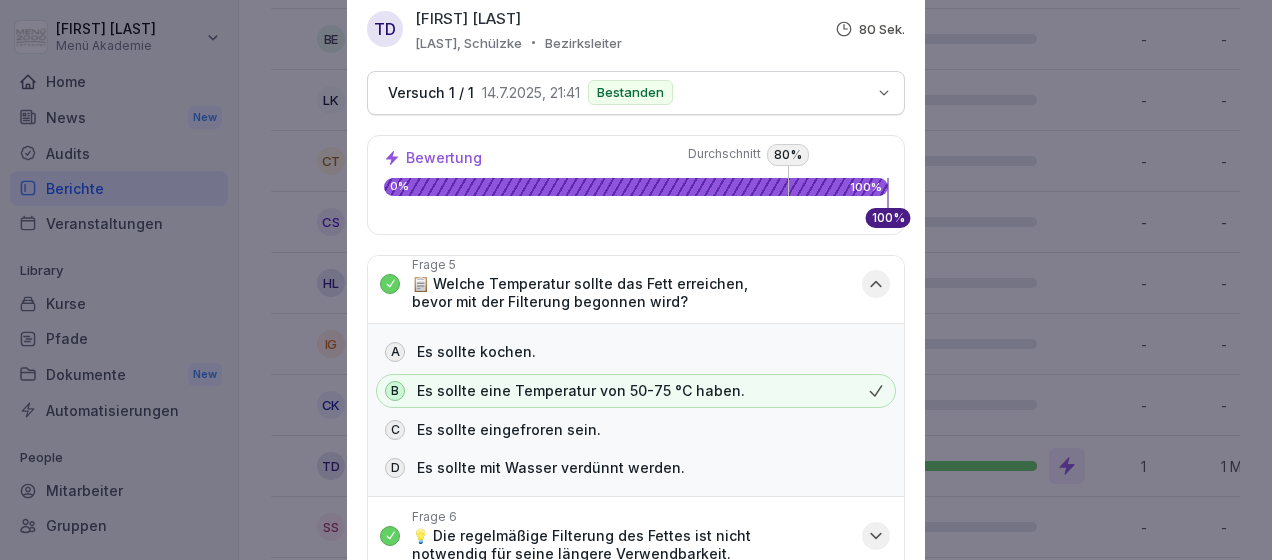 click 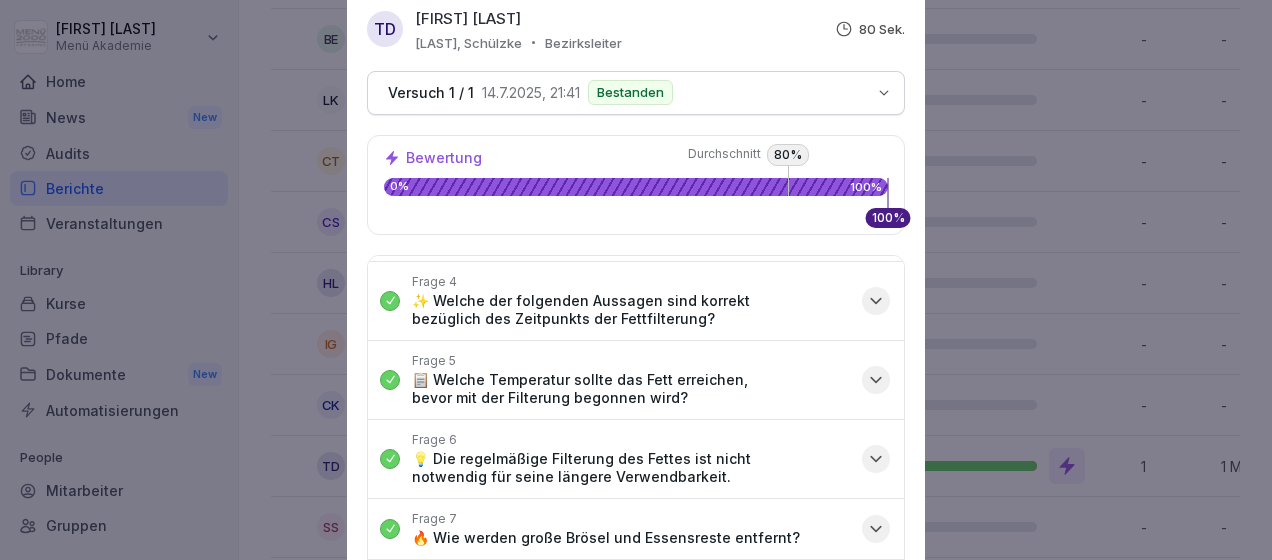 scroll, scrollTop: 227, scrollLeft: 0, axis: vertical 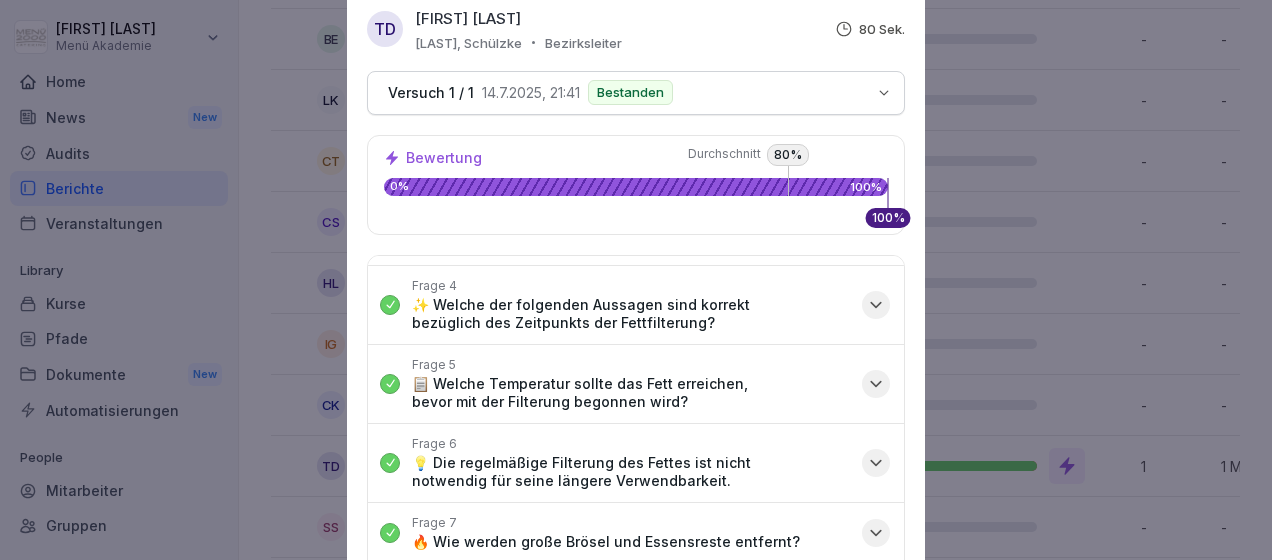 click 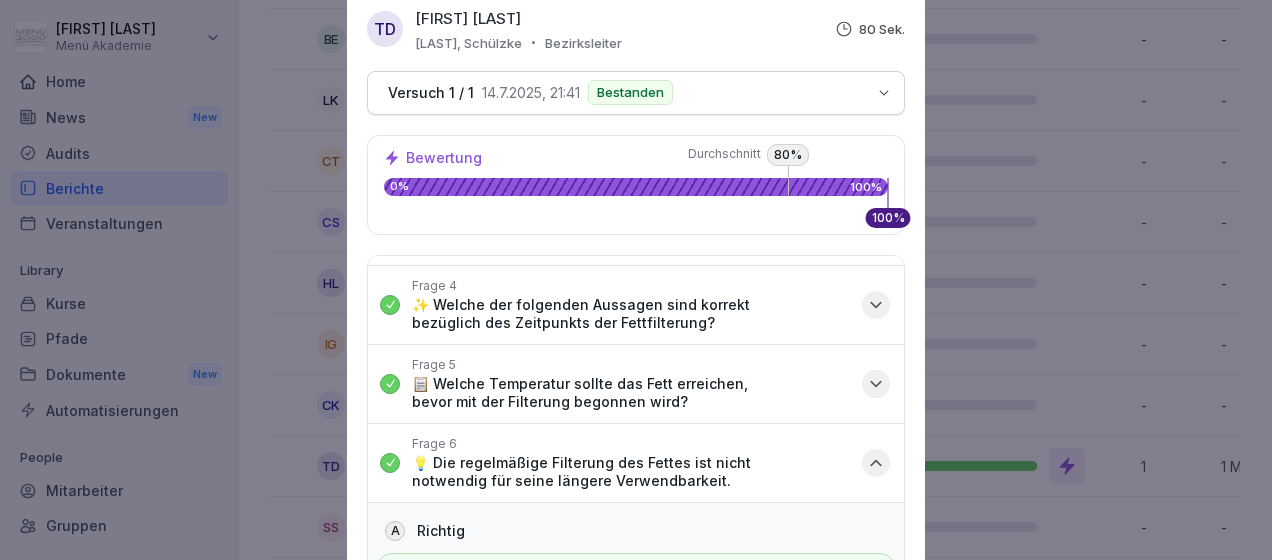 scroll, scrollTop: 322, scrollLeft: 0, axis: vertical 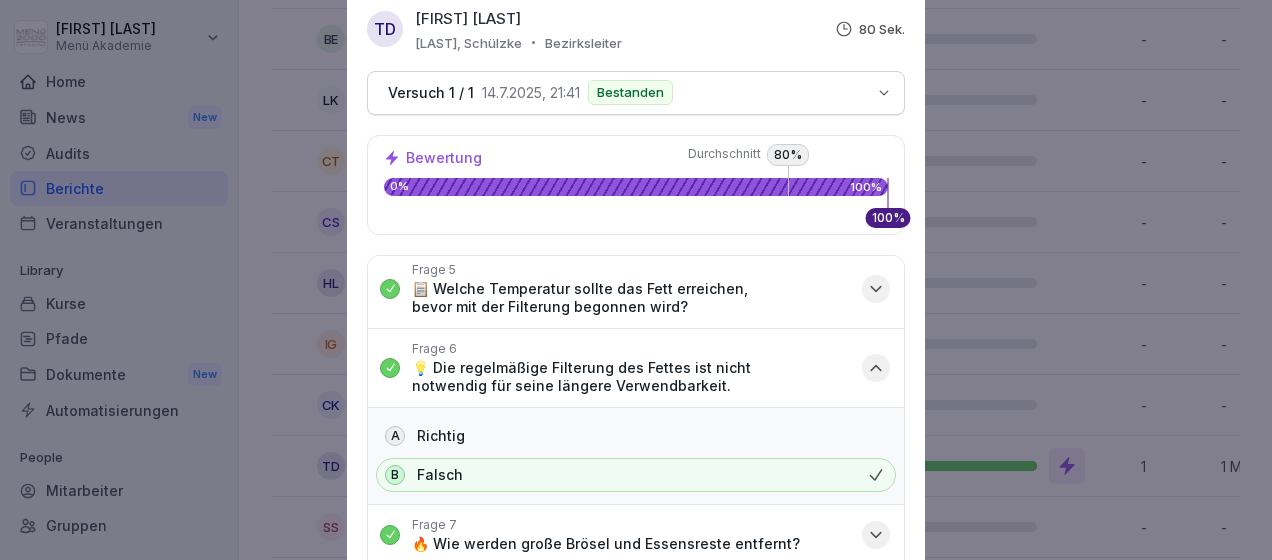click 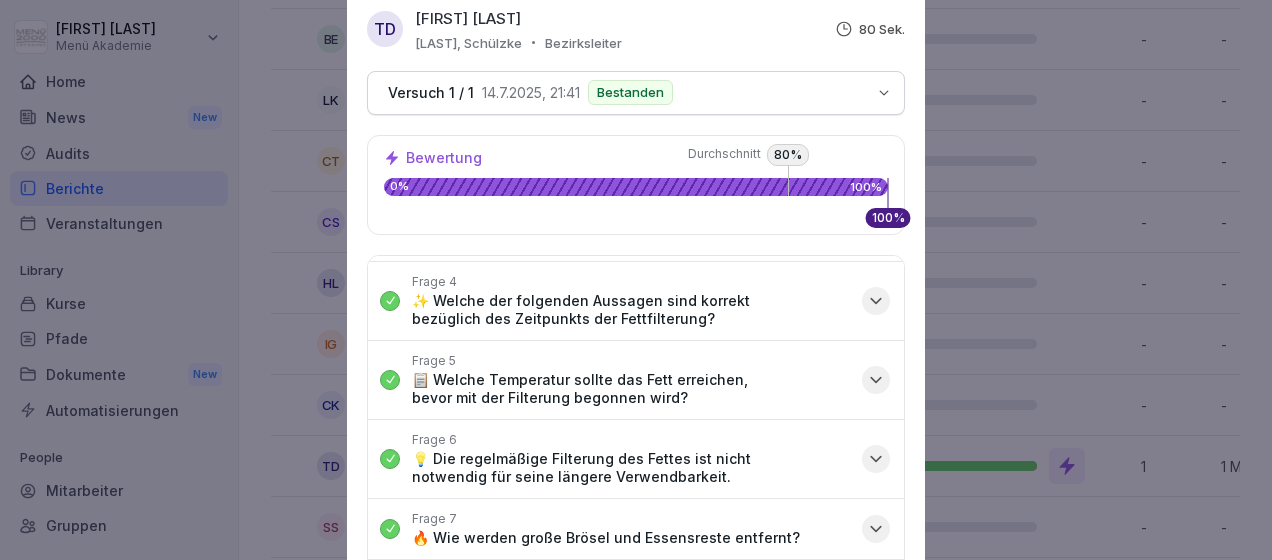 scroll, scrollTop: 227, scrollLeft: 0, axis: vertical 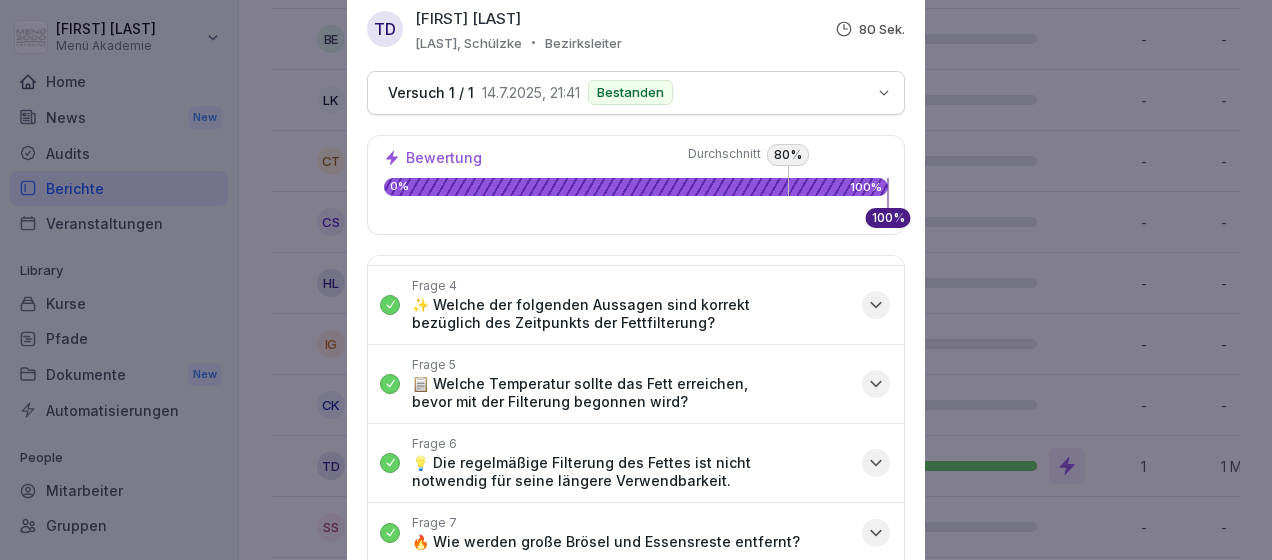 click 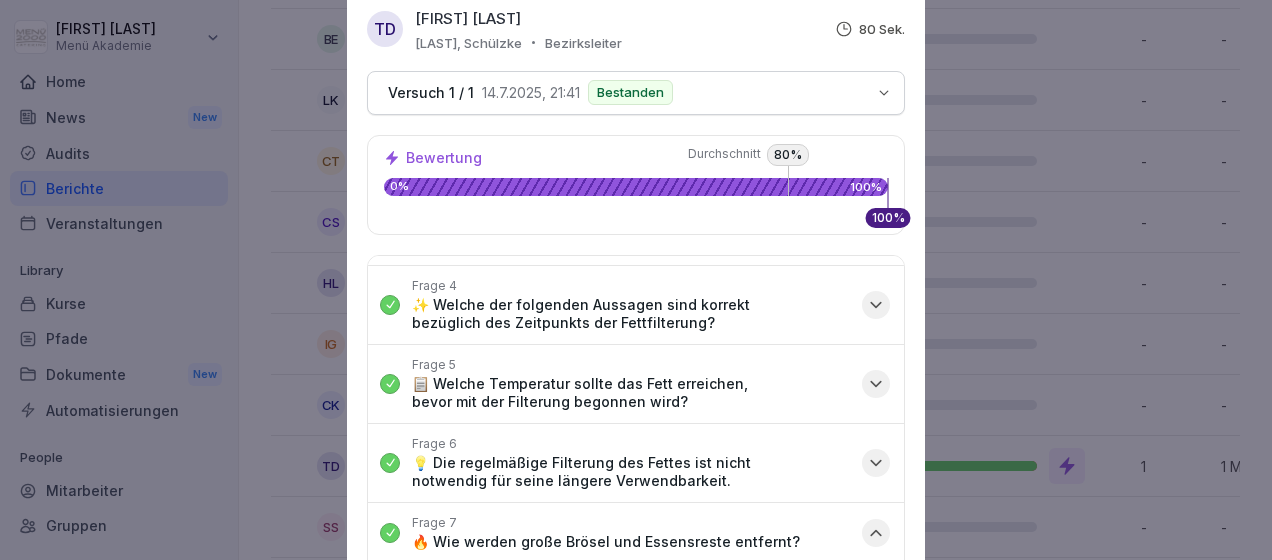 scroll, scrollTop: 360, scrollLeft: 0, axis: vertical 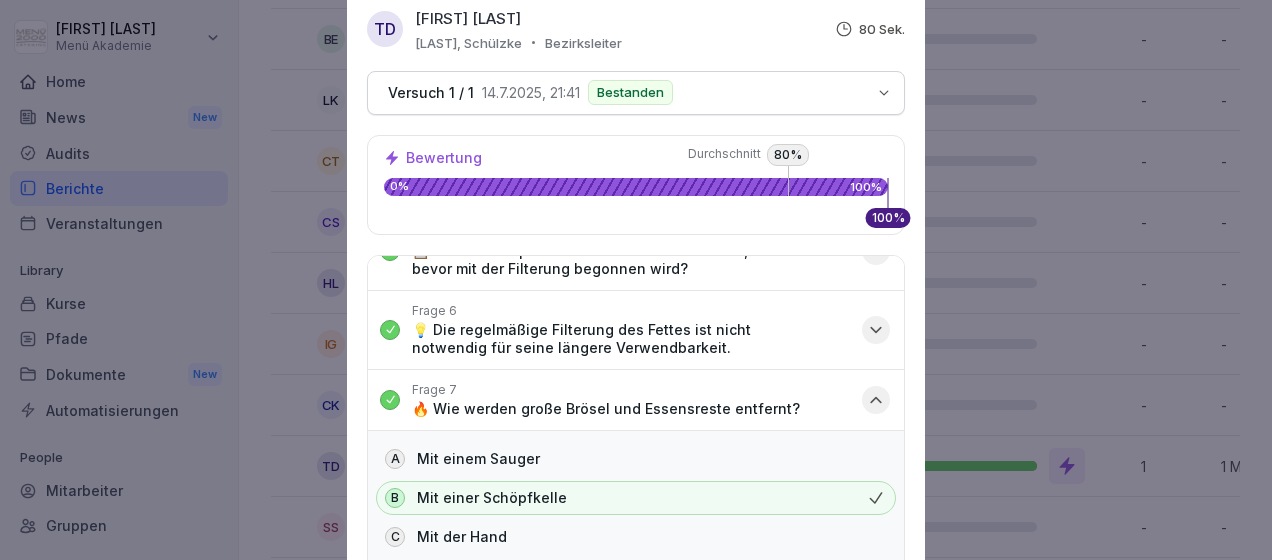 click 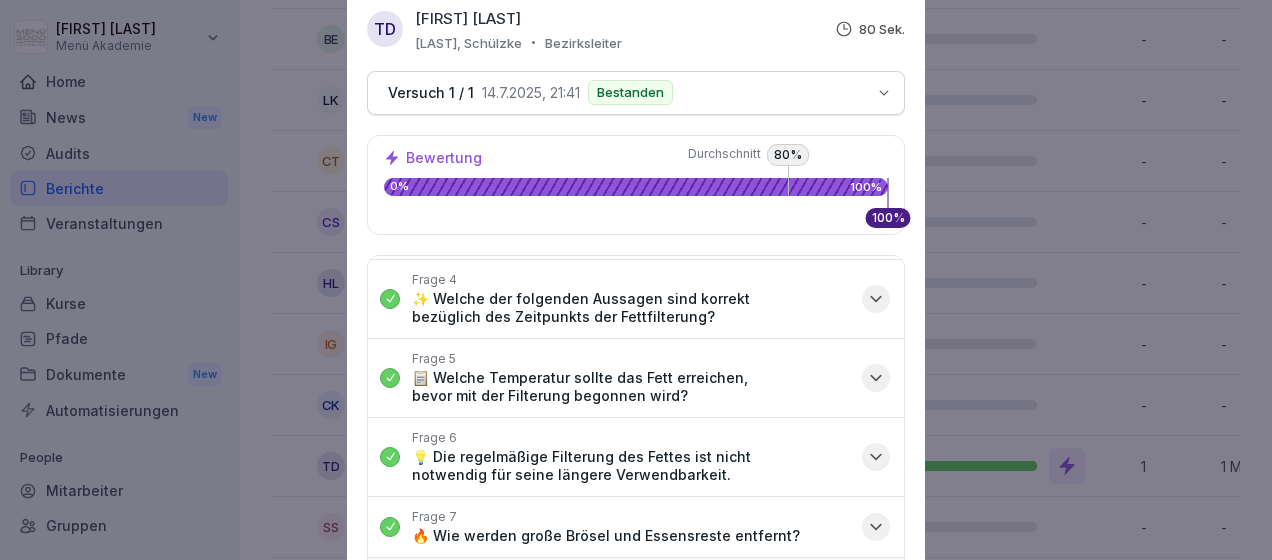scroll, scrollTop: 227, scrollLeft: 0, axis: vertical 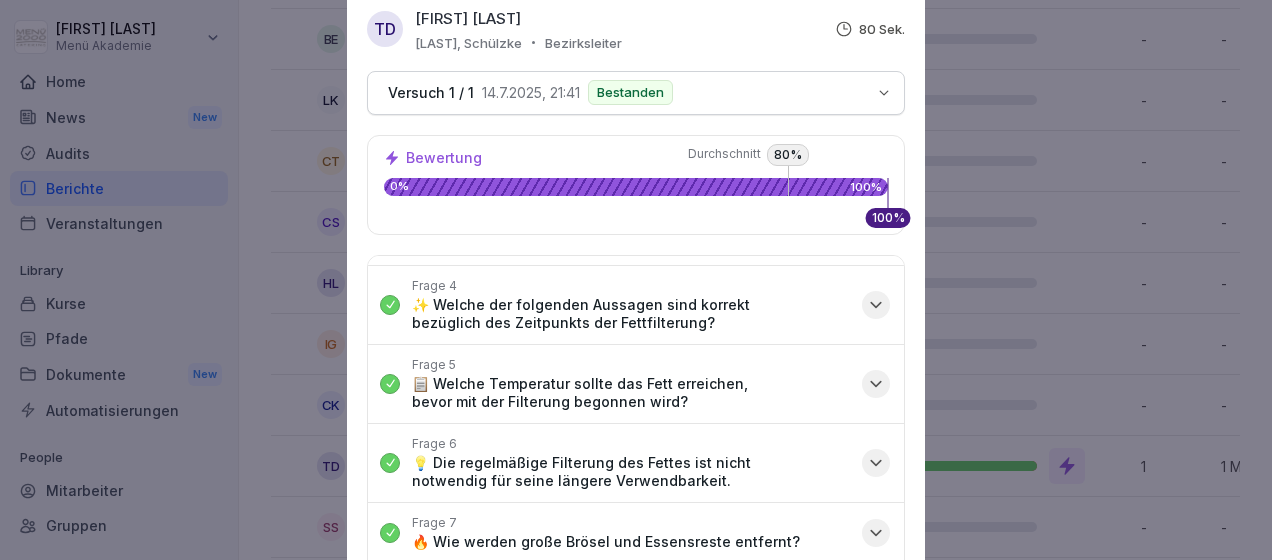 click on "Antworten anzeigen TD Tobias Deiß Deiß, Schülzke Bezirksleiter 80 Sek. Versuch 1 / 1 14.7.2025, 21:41 Bestanden Bewertung 0% 100 % Durchschnitt 80 % 100% Frage 1 🔧 Vor dem Filtern von Frittierfett muss sichergestellt werden, dass die Fritteuse ausgeschaltet ist. Frage 2 🧂 Welche Kleidungselemente sollen bei der Filterung von Frittierfett getragen werden? Frage 3 🛠️ Das Frittierfett sollte heiß (bei circa 180 Grad) gefiltert werden. Frage 4 ✨ Welche der folgenden Aussagen sind korrekt bezüglich des Zeitpunkts der Fettfilterung? Frage 5 📋 Welche Temperatur sollte das Fett erreichen, bevor mit der Filterung begonnen wird? Frage 6 💡 Die regelmäßige Filterung des Fettes ist nicht notwendig für seine längere Verwendbarkeit. Frage 7 🔥 Wie werden große Brösel und Essensreste entfernt? Frage 8 📅 Wie wird das gesiebte Öl/Fett weiterverwendet?" at bounding box center (636, 280) 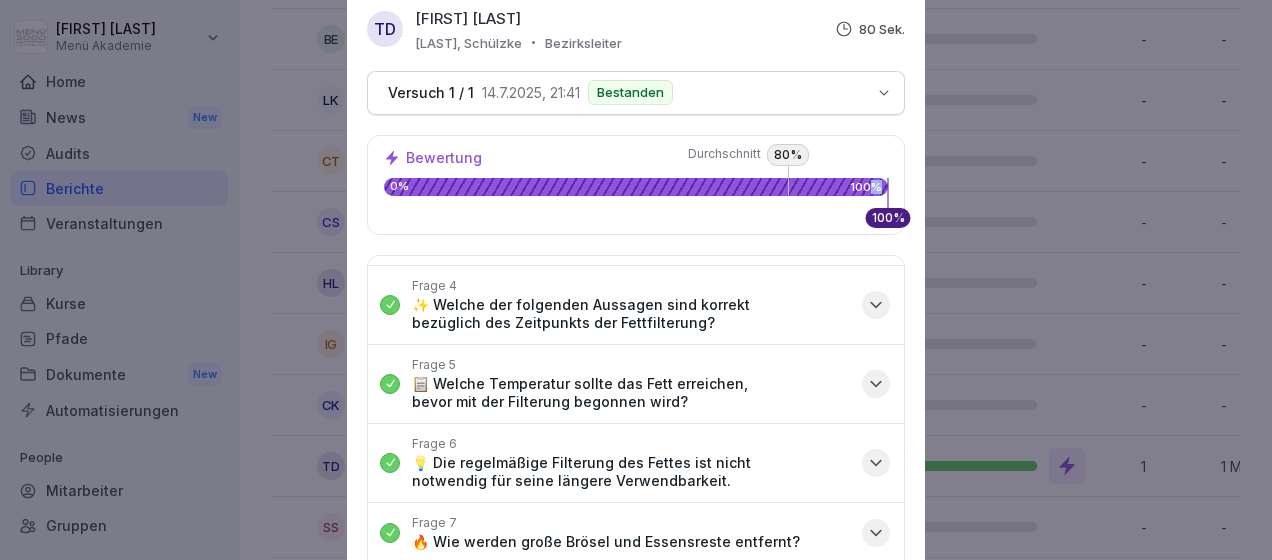 click on "Antworten anzeigen TD Tobias Deiß Deiß, Schülzke Bezirksleiter 80 Sek. Versuch 1 / 1 14.7.2025, 21:41 Bestanden Bewertung 0% 100 % Durchschnitt 80 % 100% Frage 1 🔧 Vor dem Filtern von Frittierfett muss sichergestellt werden, dass die Fritteuse ausgeschaltet ist. Frage 2 🧂 Welche Kleidungselemente sollen bei der Filterung von Frittierfett getragen werden? Frage 3 🛠️ Das Frittierfett sollte heiß (bei circa 180 Grad) gefiltert werden. Frage 4 ✨ Welche der folgenden Aussagen sind korrekt bezüglich des Zeitpunkts der Fettfilterung? Frage 5 📋 Welche Temperatur sollte das Fett erreichen, bevor mit der Filterung begonnen wird? Frage 6 💡 Die regelmäßige Filterung des Fettes ist nicht notwendig für seine längere Verwendbarkeit. Frage 7 🔥 Wie werden große Brösel und Essensreste entfernt? Frage 8 📅 Wie wird das gesiebte Öl/Fett weiterverwendet?" at bounding box center (636, 280) 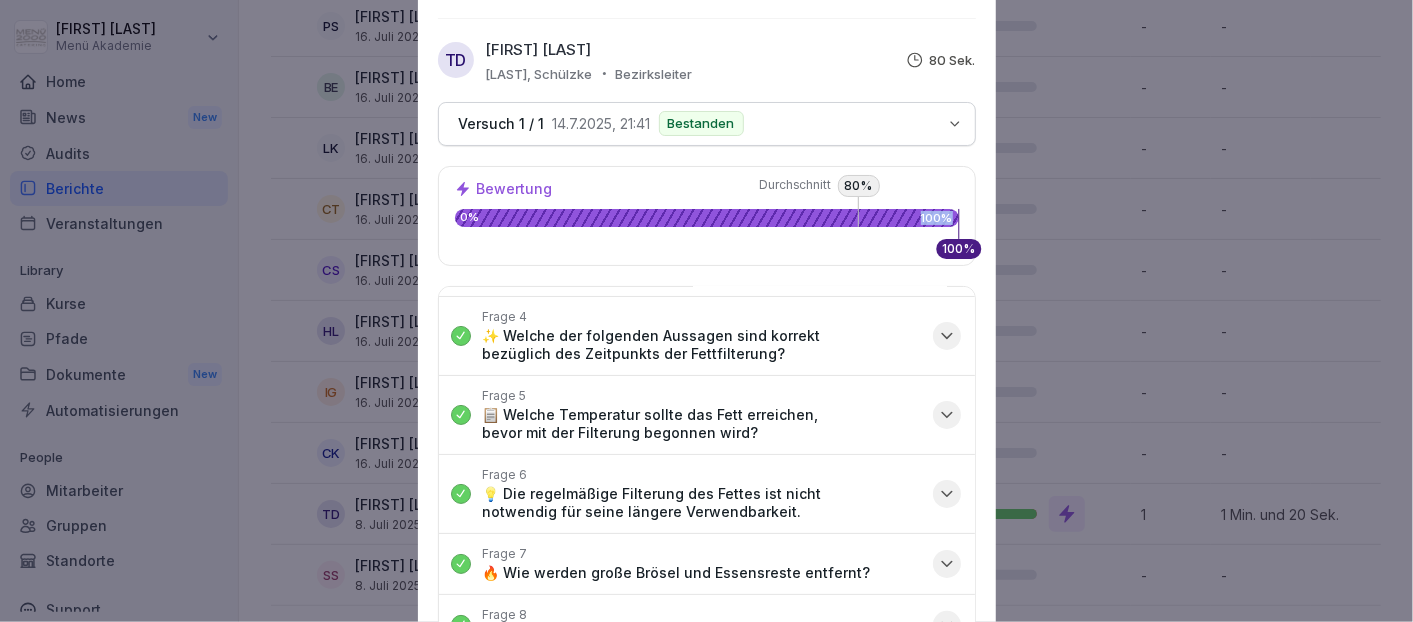 scroll, scrollTop: 7525, scrollLeft: 0, axis: vertical 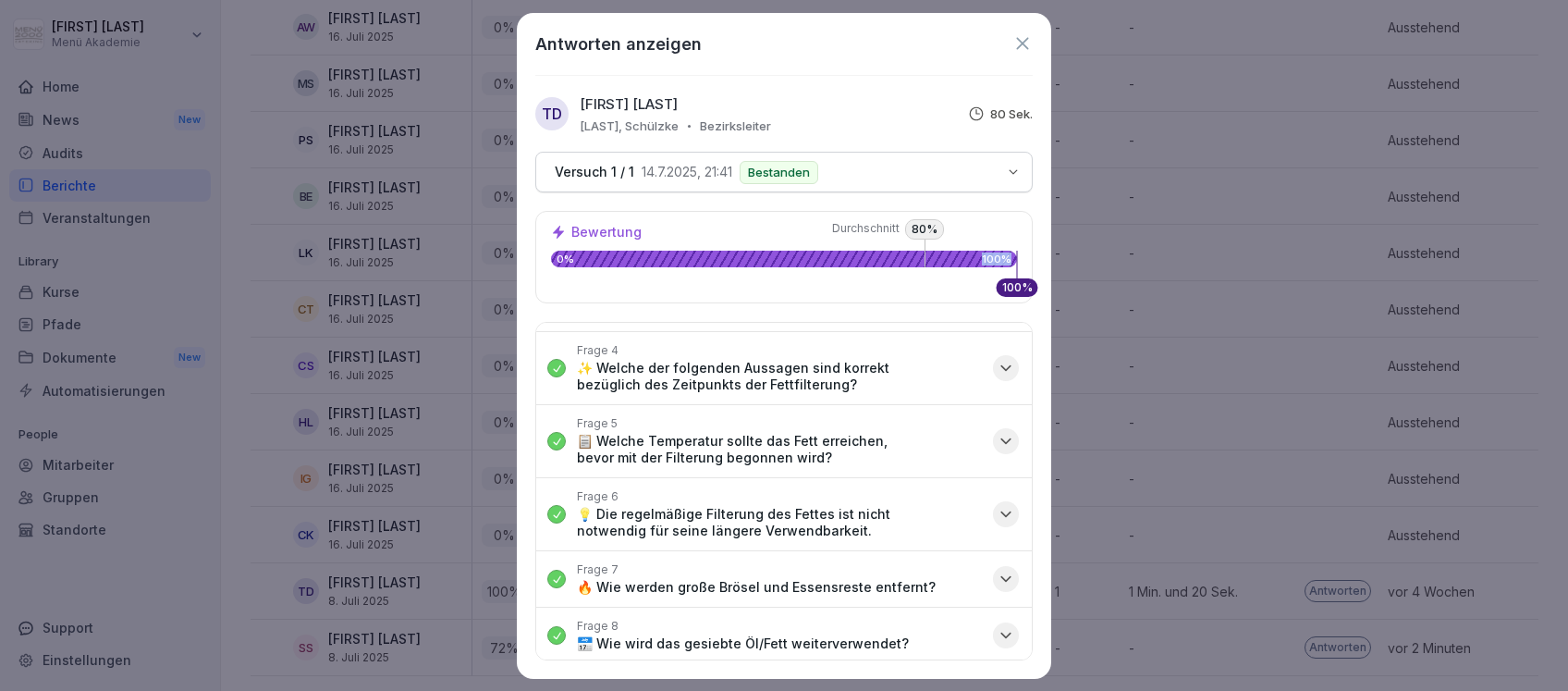 drag, startPoint x: 700, startPoint y: 0, endPoint x: 637, endPoint y: 636, distance: 639.1127 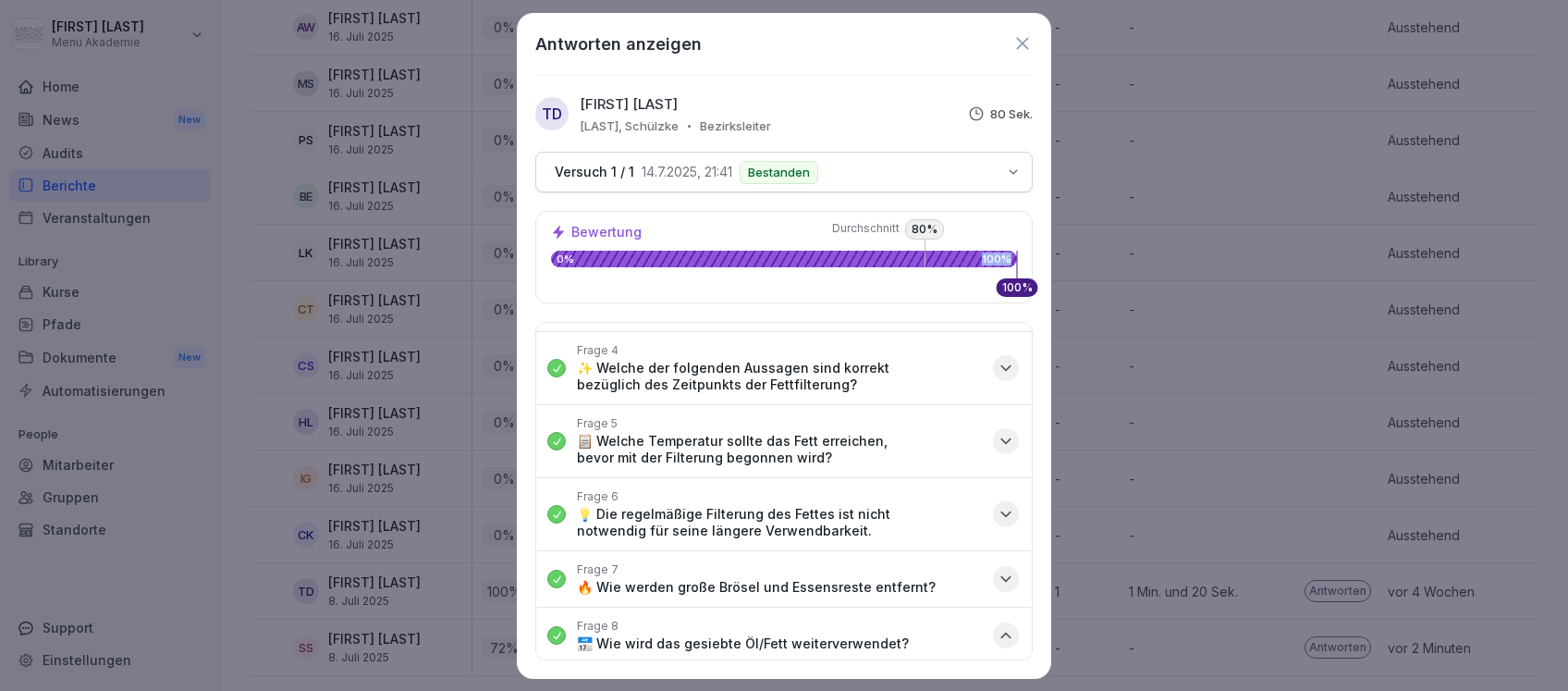 click 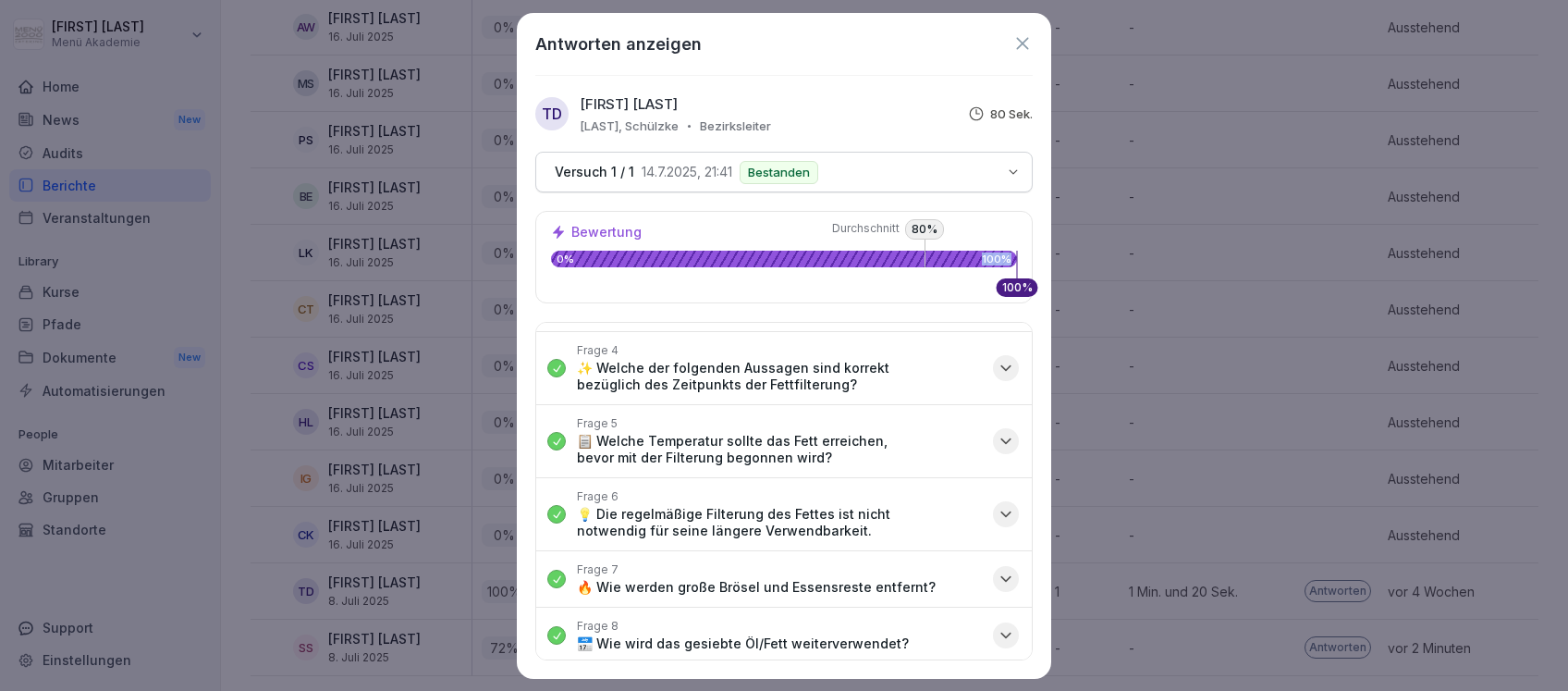 scroll, scrollTop: 212, scrollLeft: 0, axis: vertical 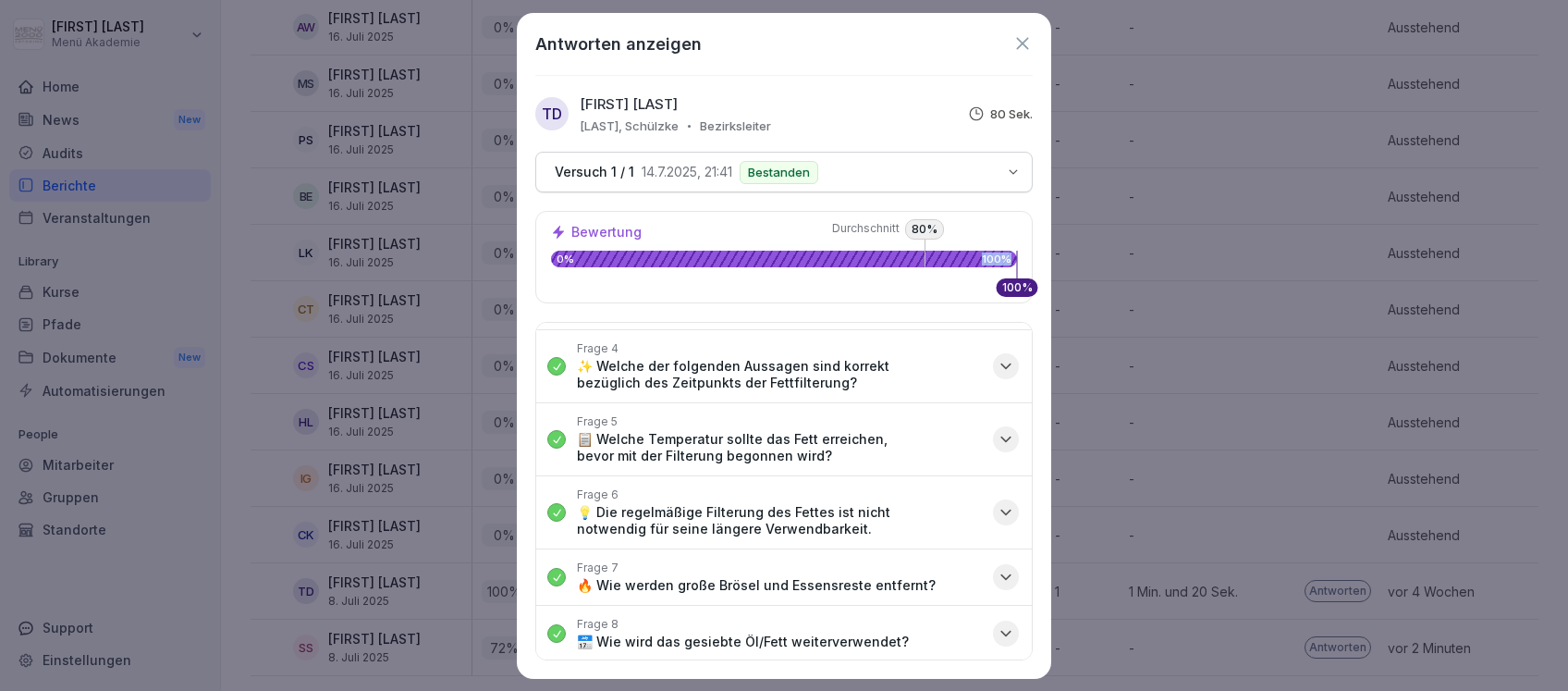 click 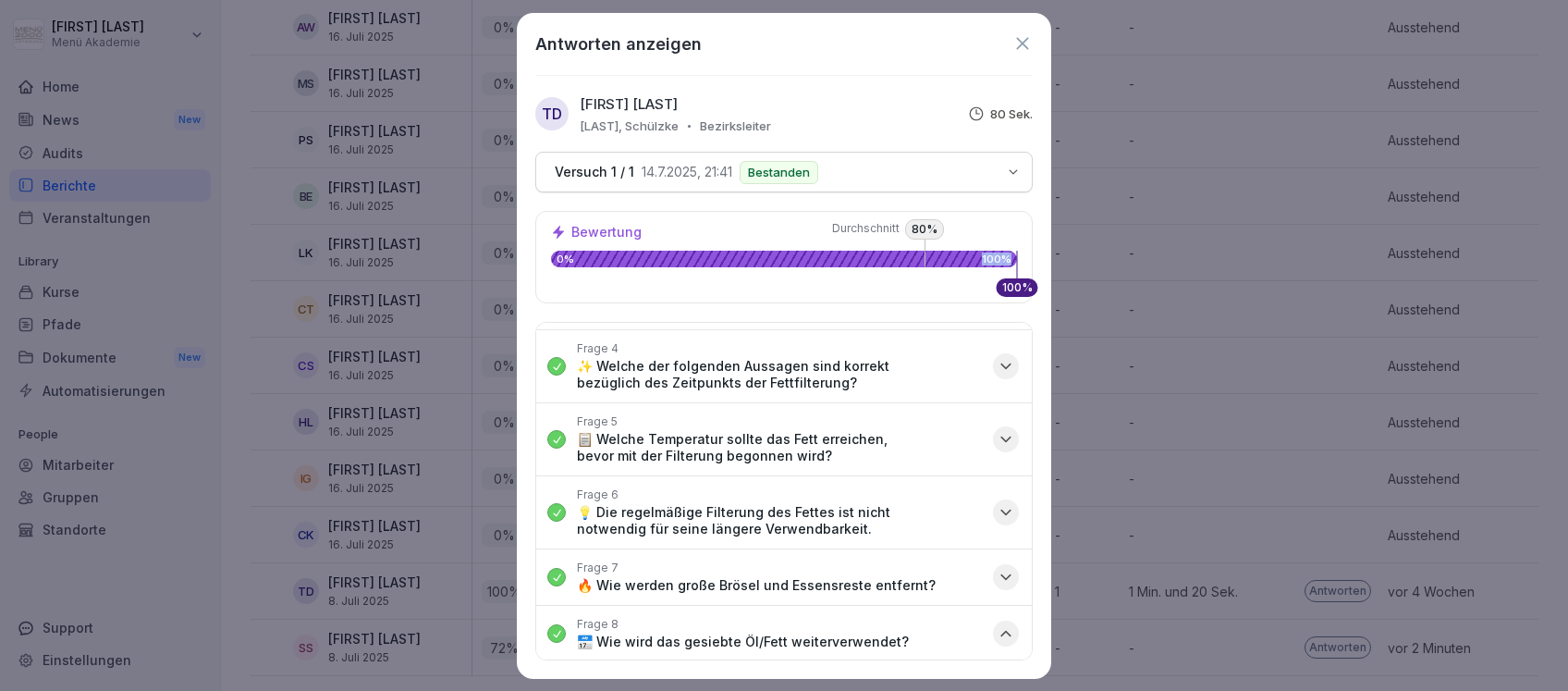 scroll, scrollTop: 371, scrollLeft: 0, axis: vertical 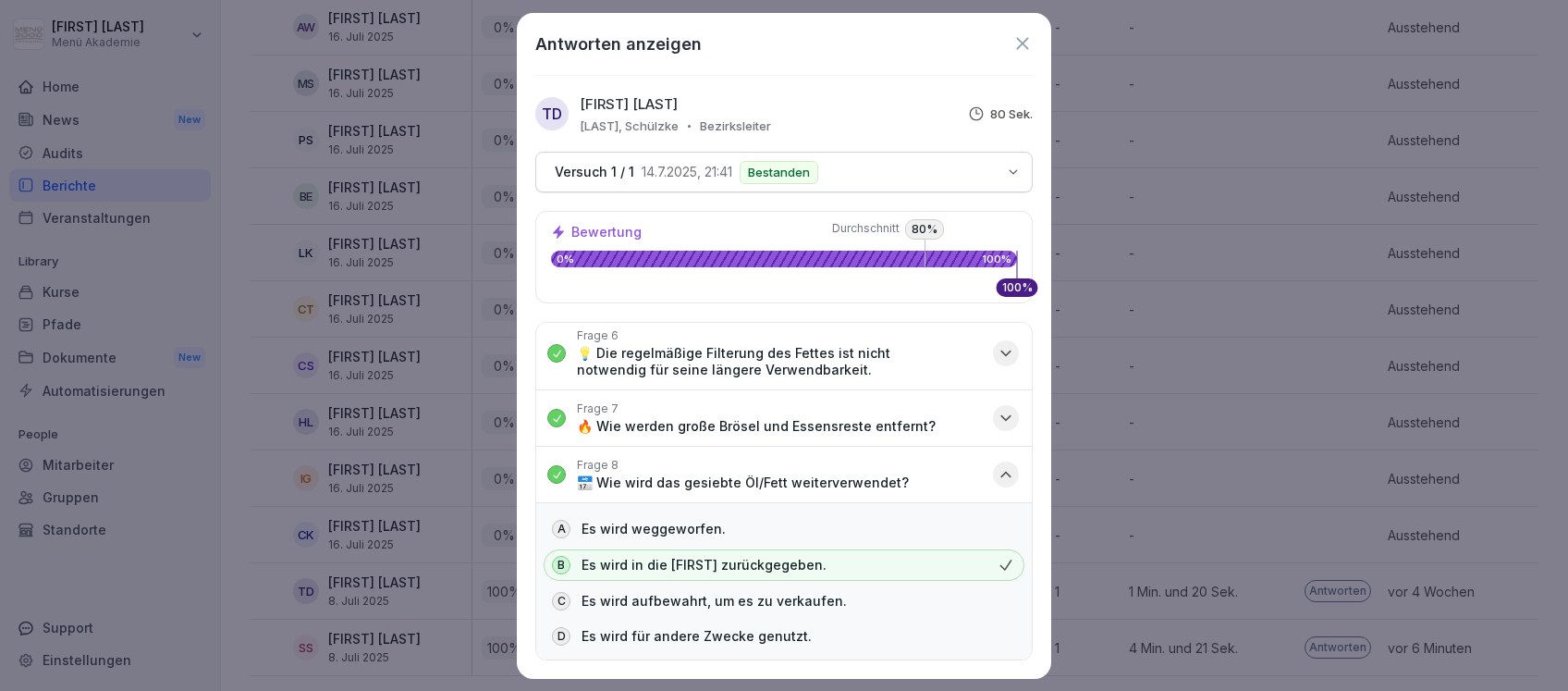click 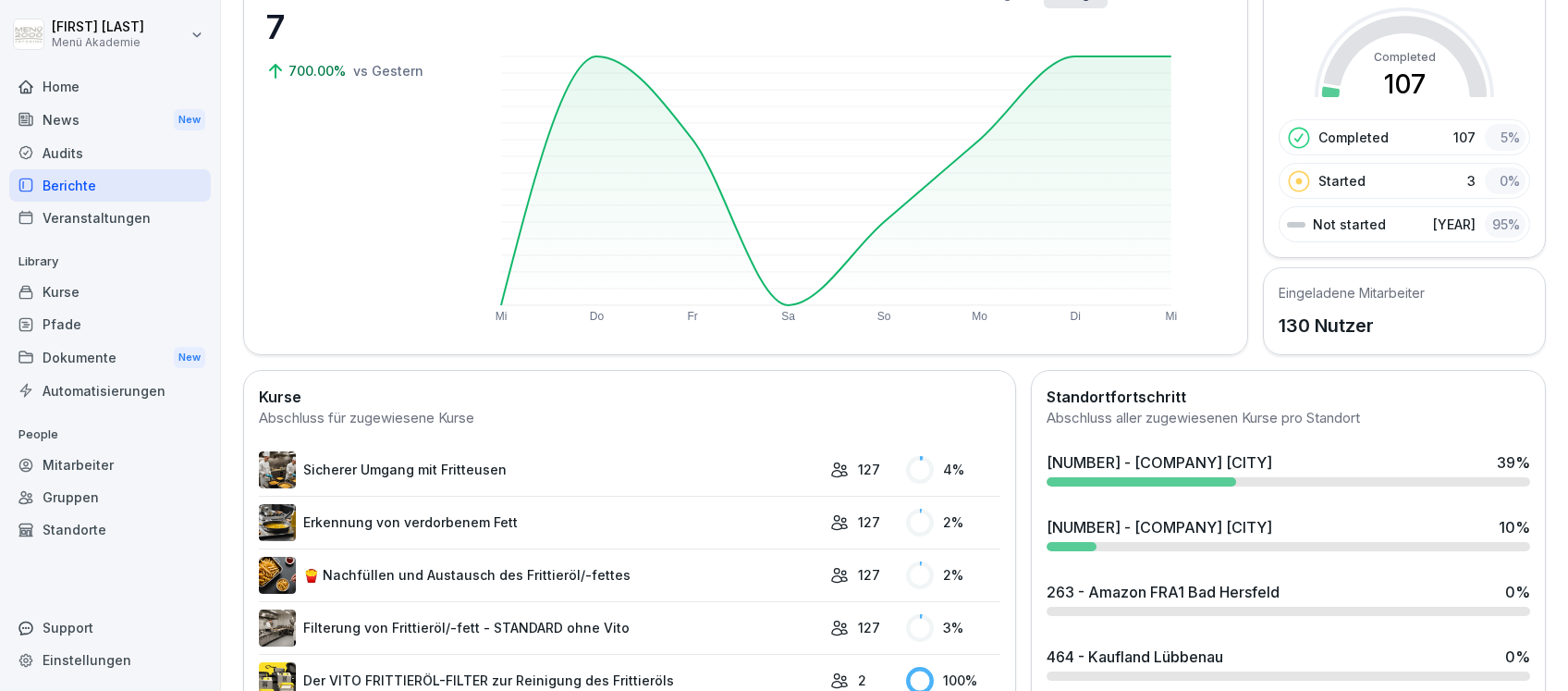 scroll, scrollTop: 454, scrollLeft: 0, axis: vertical 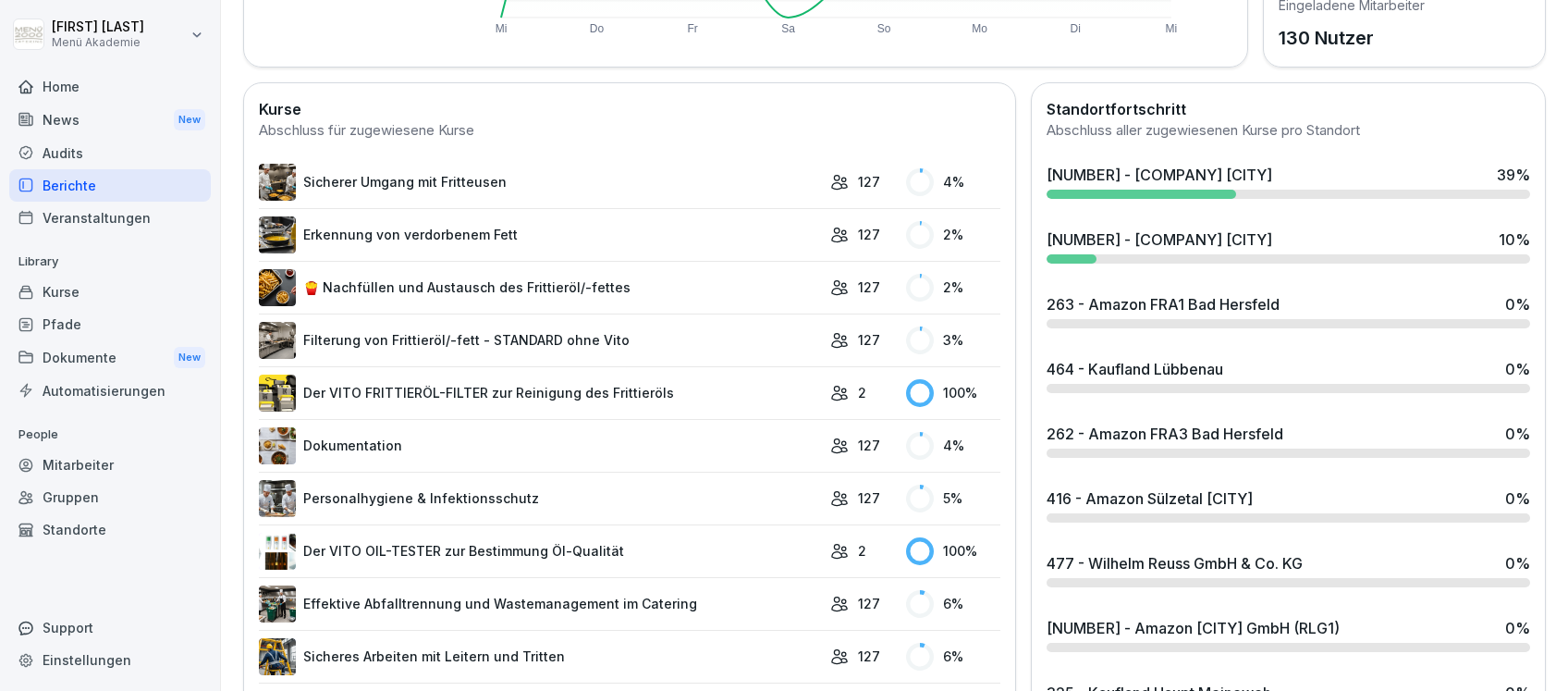 click on "🍟 Nachfüllen und Austausch des Frittieröl/-fettes" at bounding box center [540, 288] 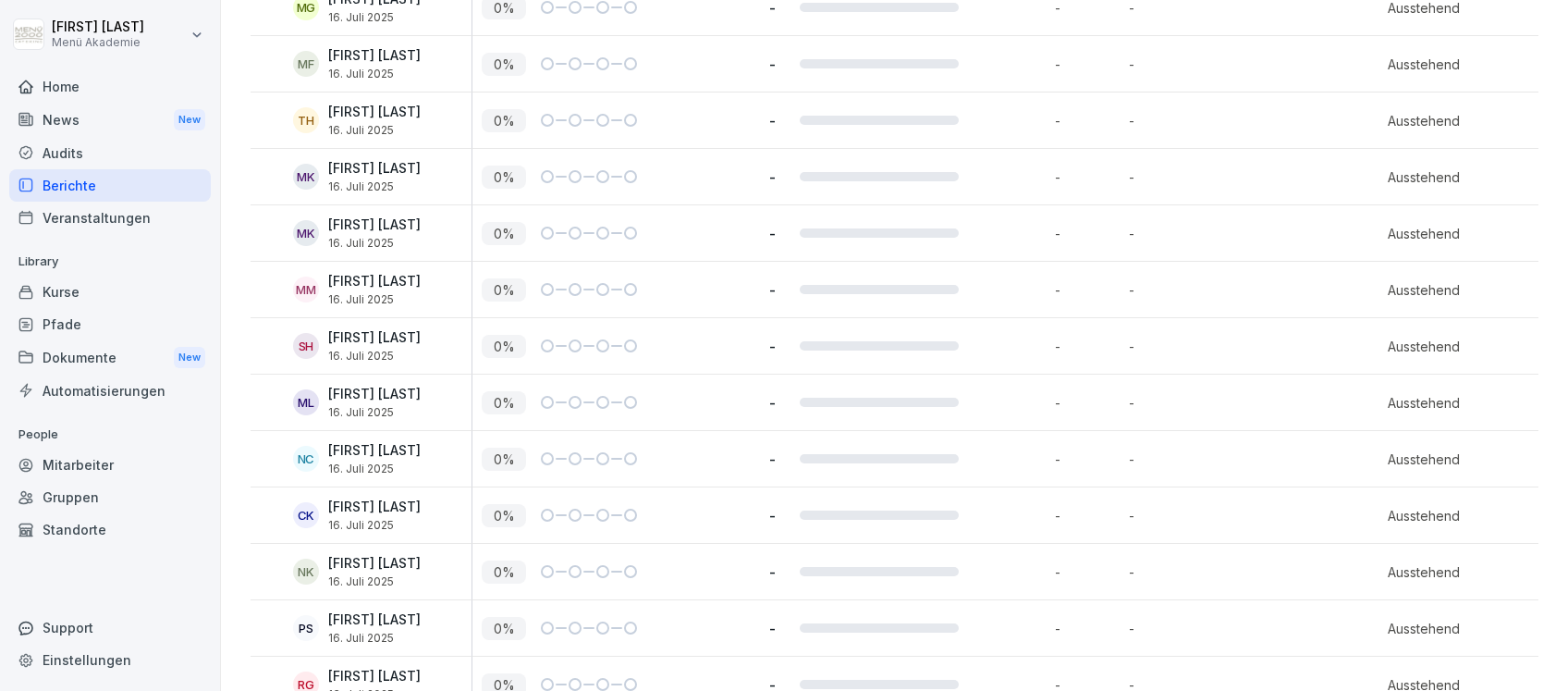 scroll, scrollTop: 1603, scrollLeft: 0, axis: vertical 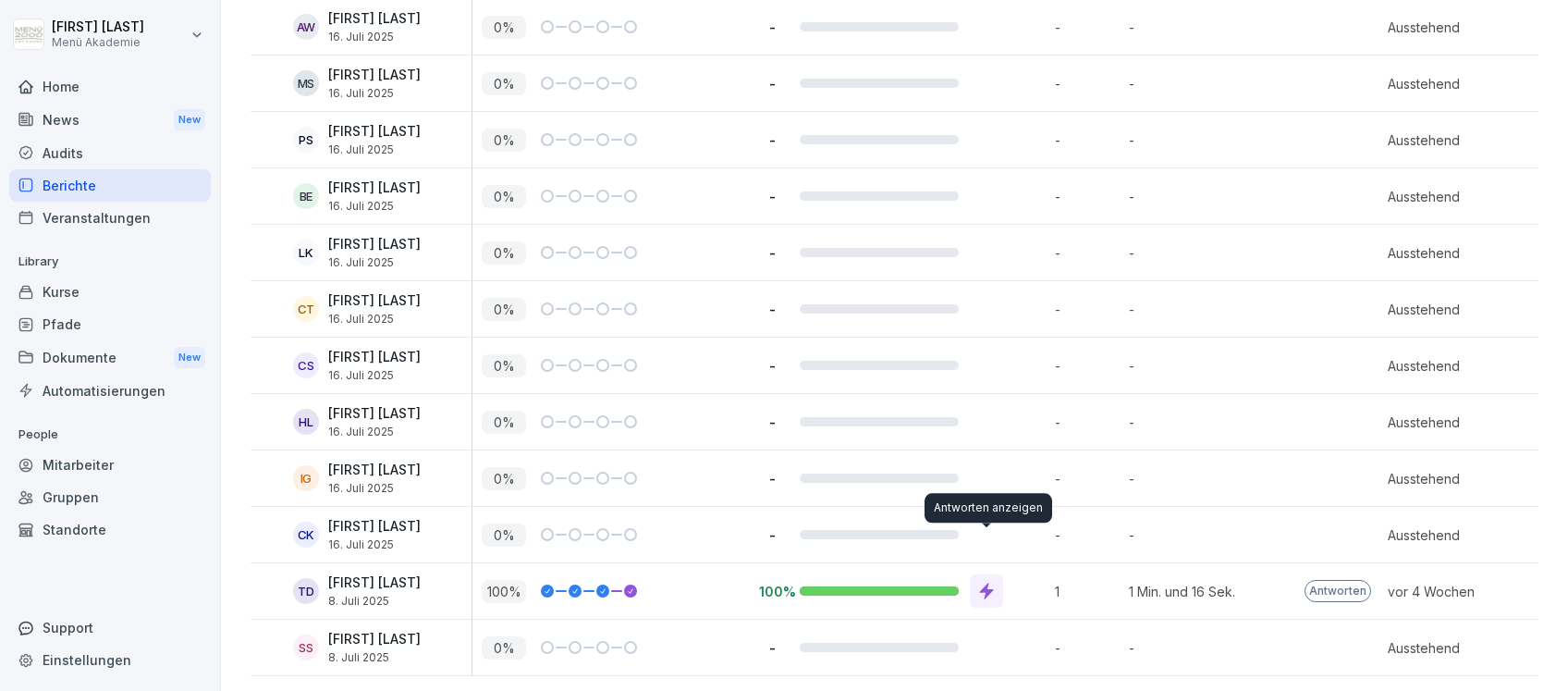 click 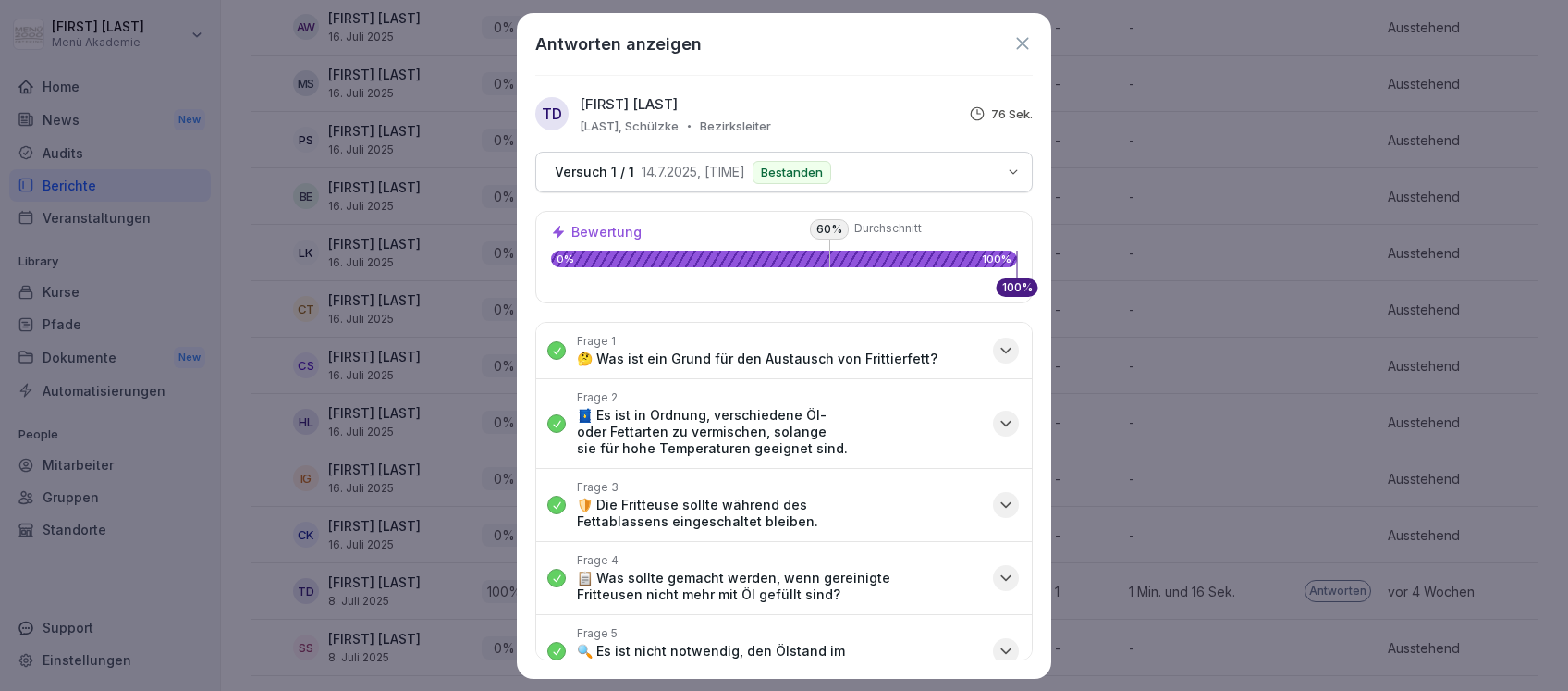 click 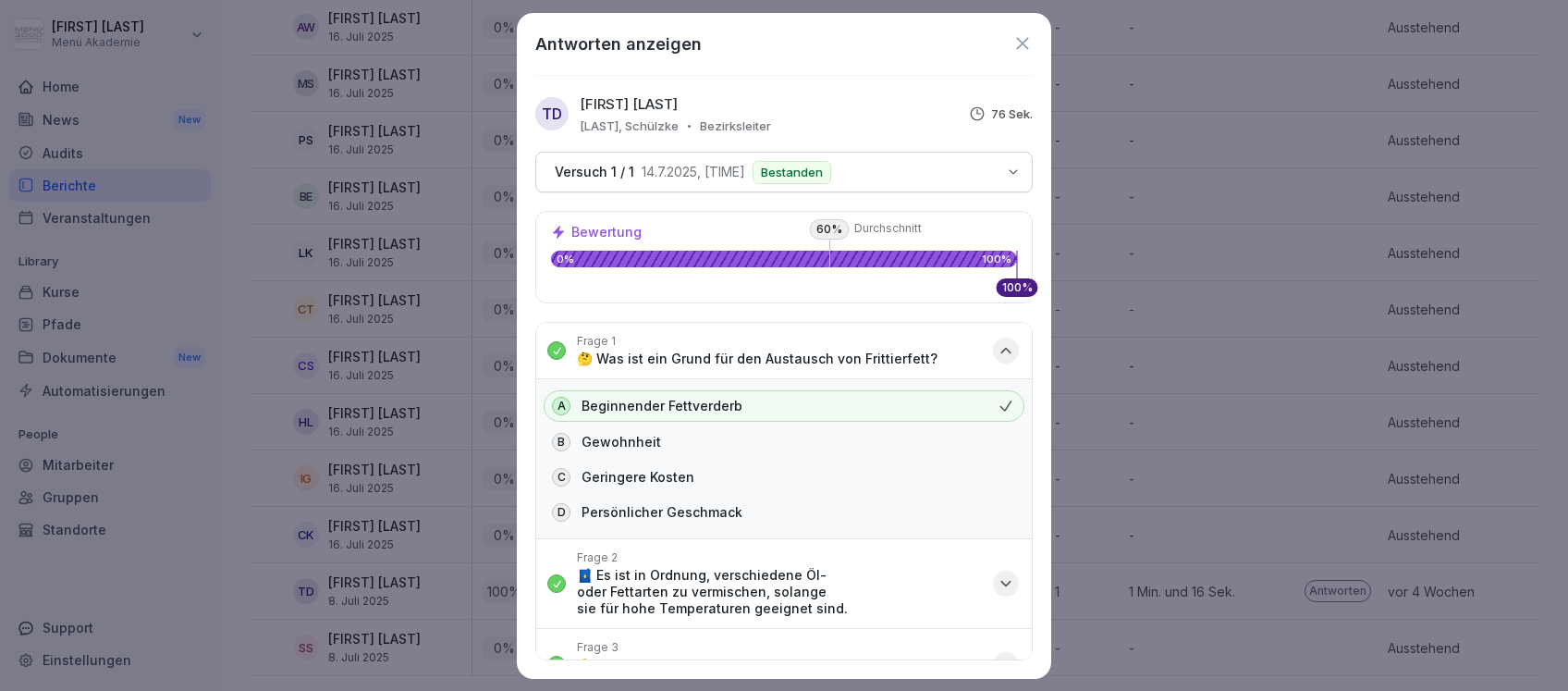 click 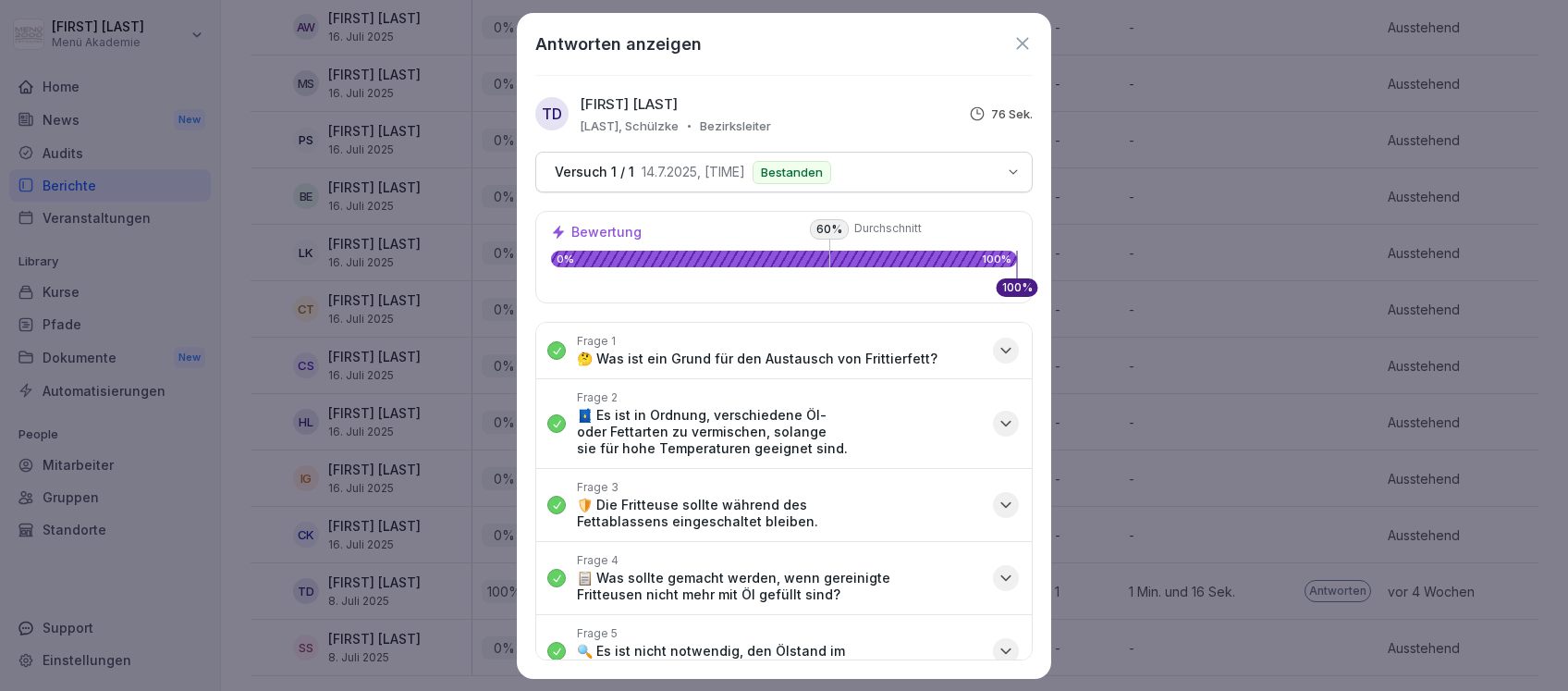 click 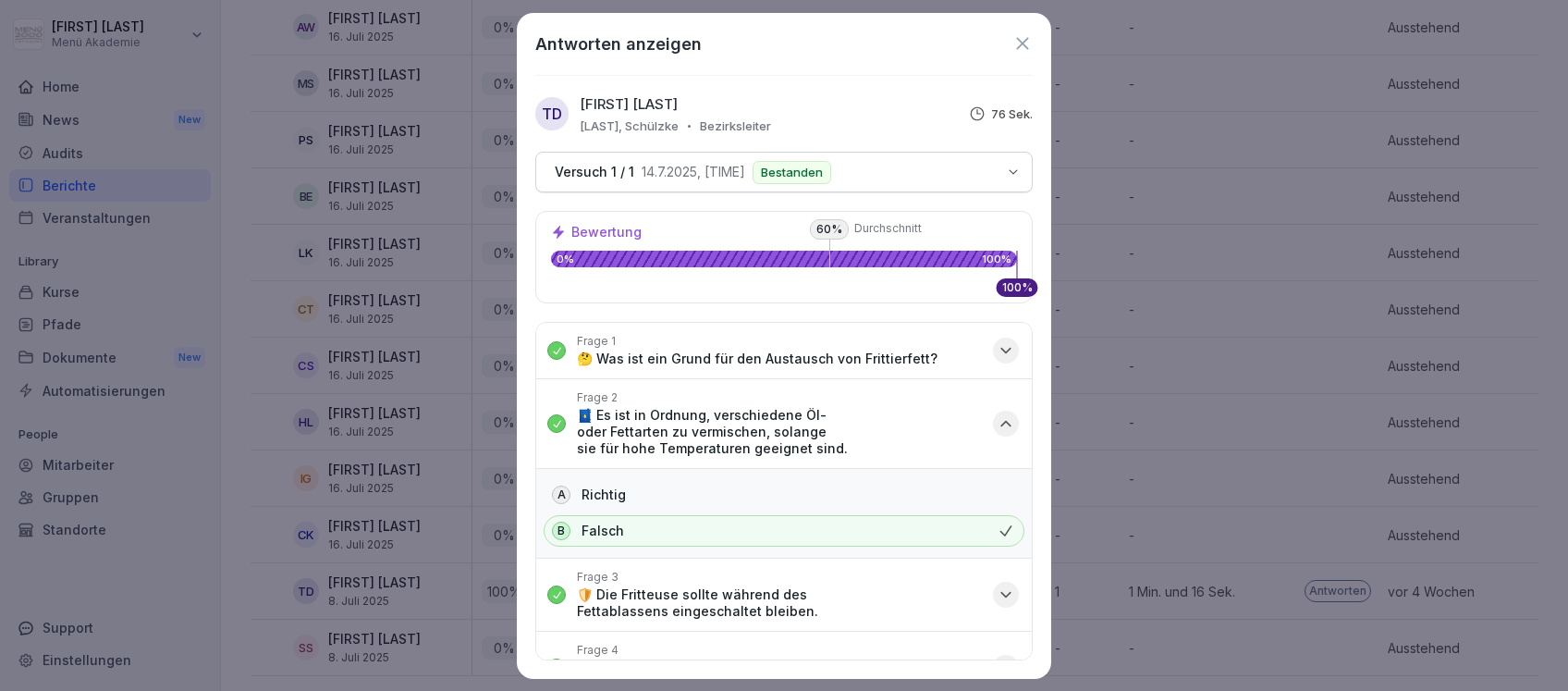 click 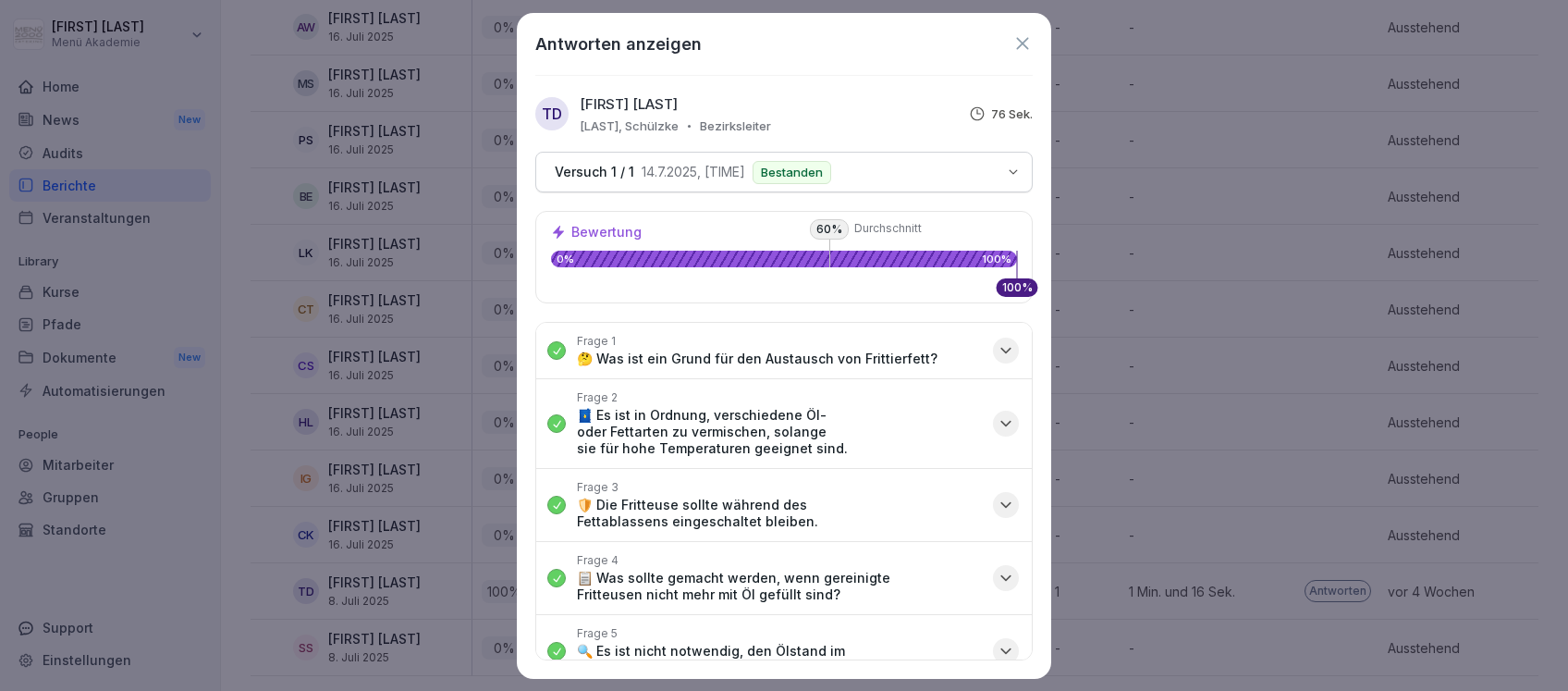 click 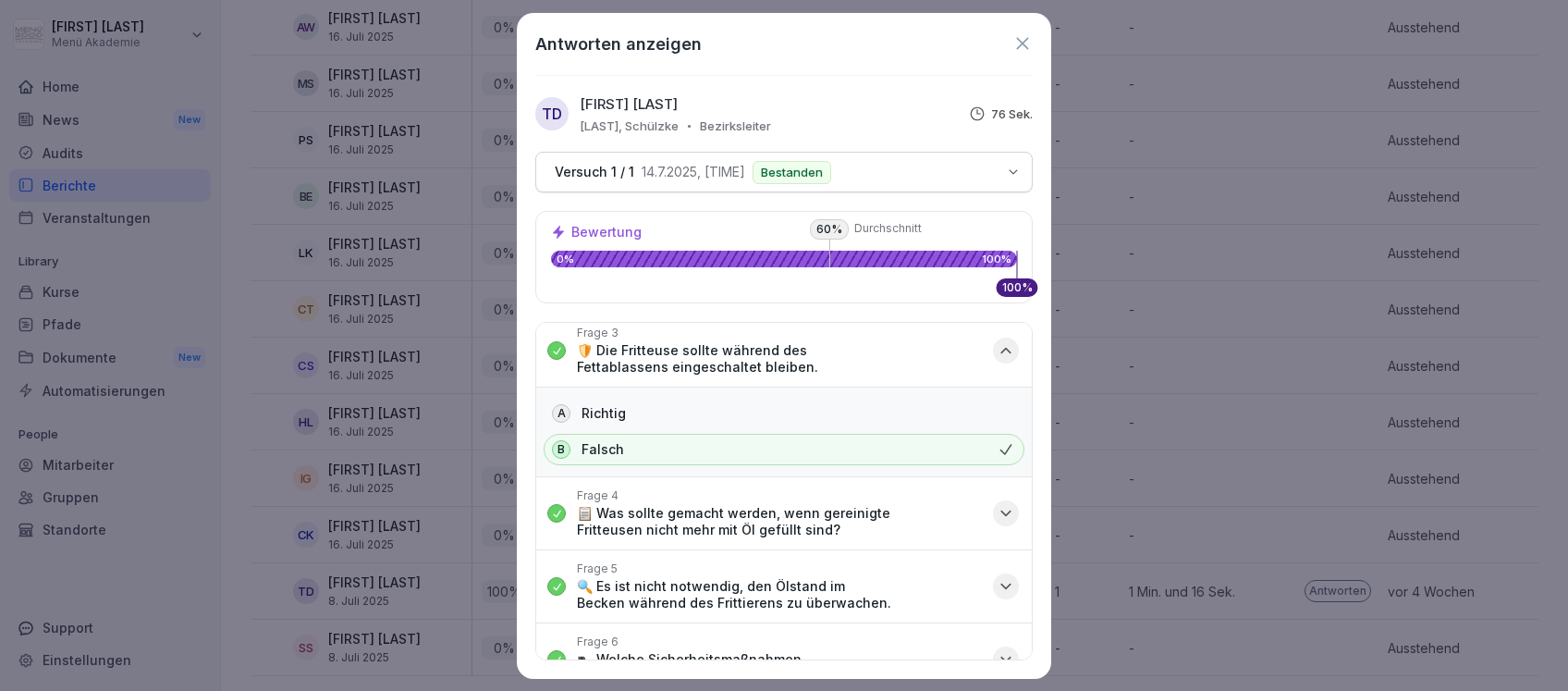 scroll, scrollTop: 123, scrollLeft: 0, axis: vertical 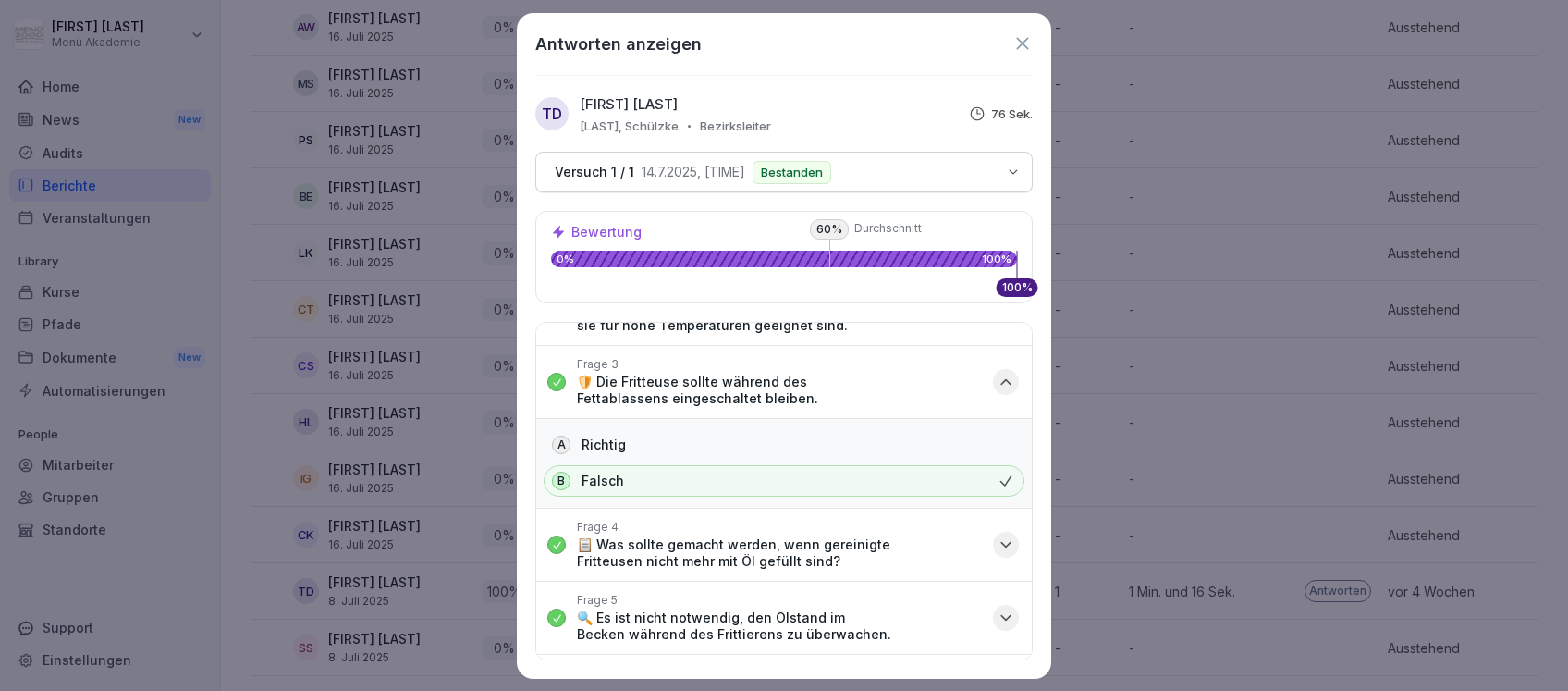 click 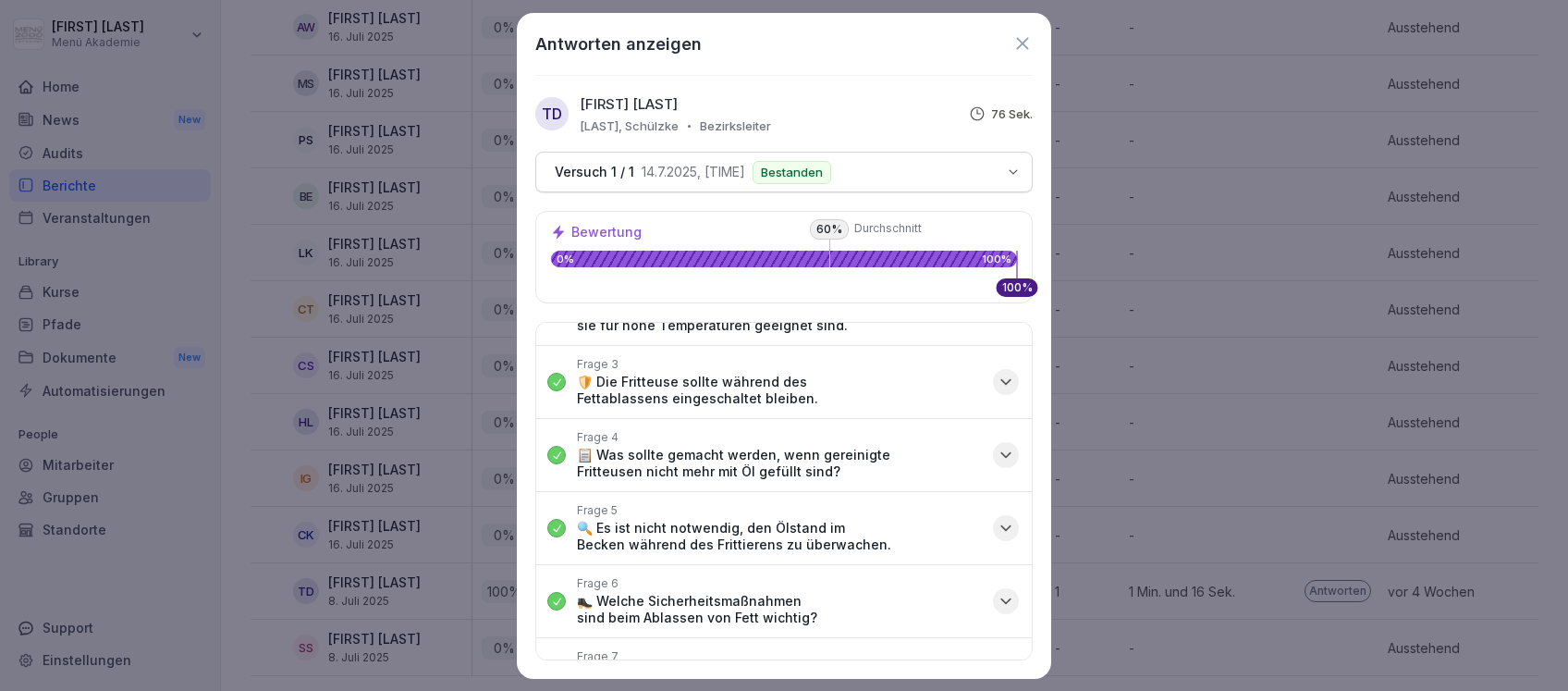 click 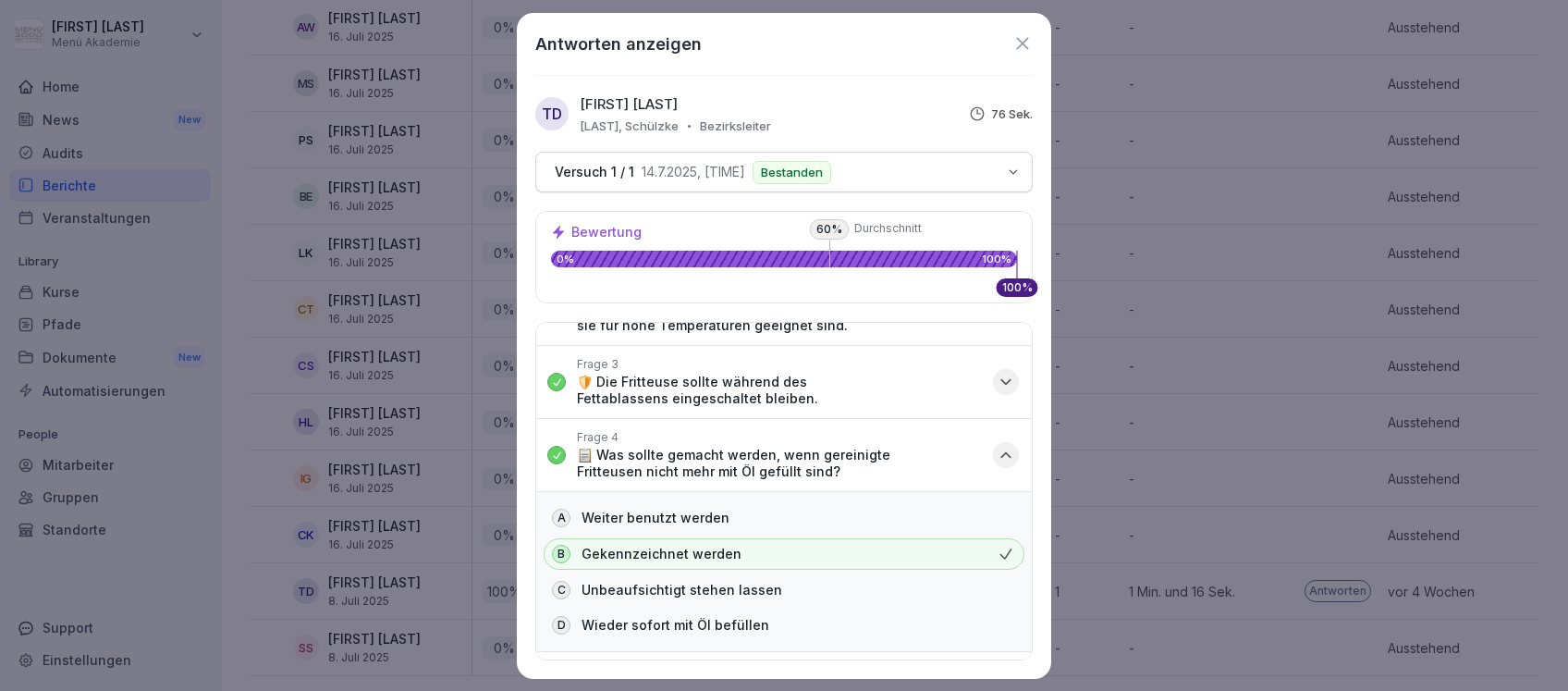 scroll, scrollTop: 246, scrollLeft: 0, axis: vertical 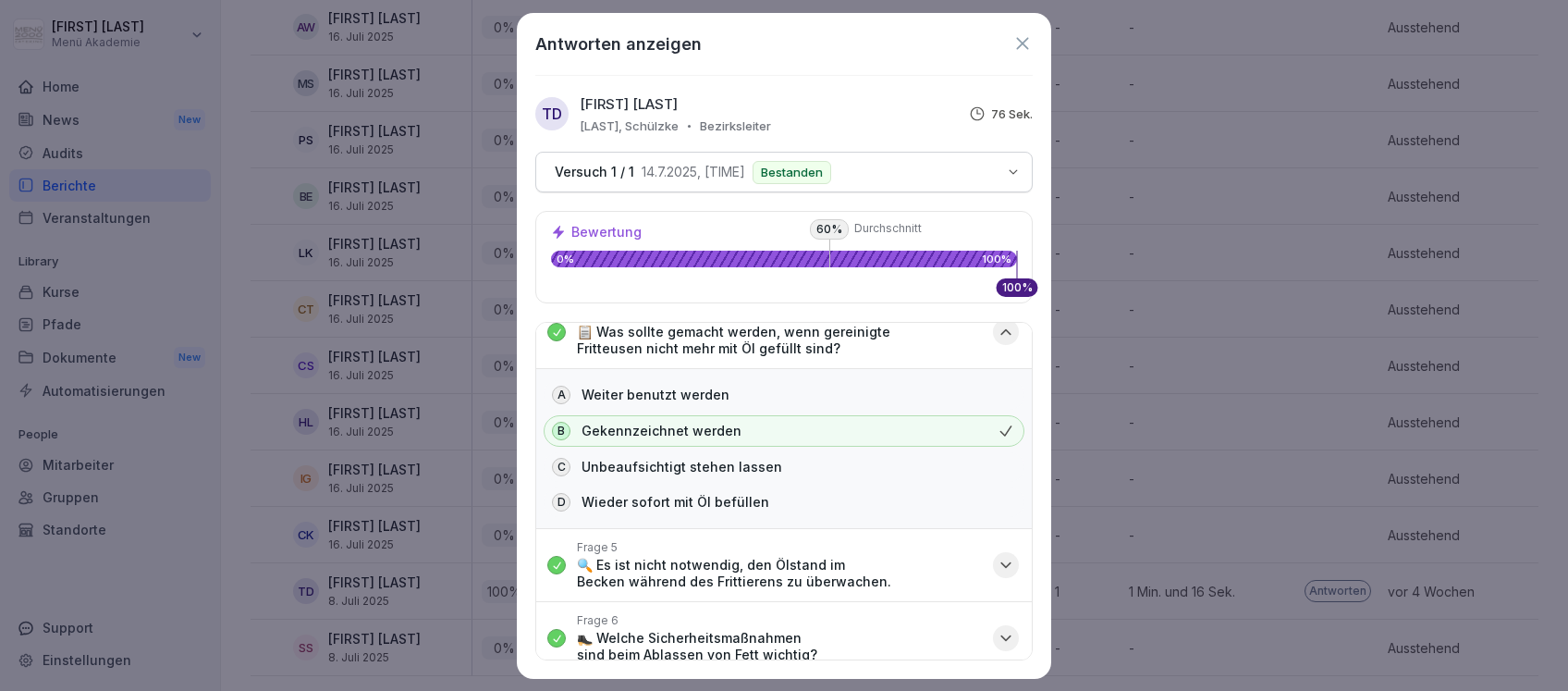 click 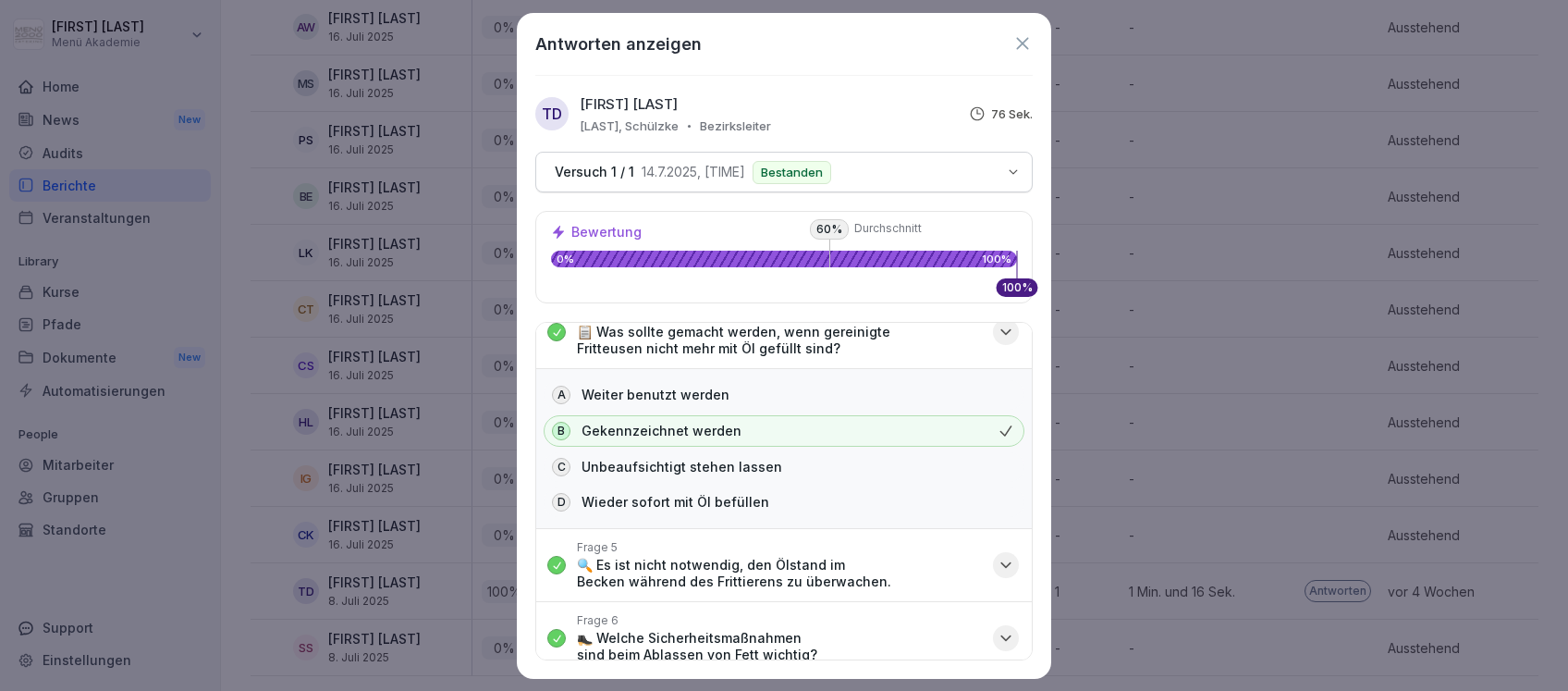 scroll, scrollTop: 229, scrollLeft: 0, axis: vertical 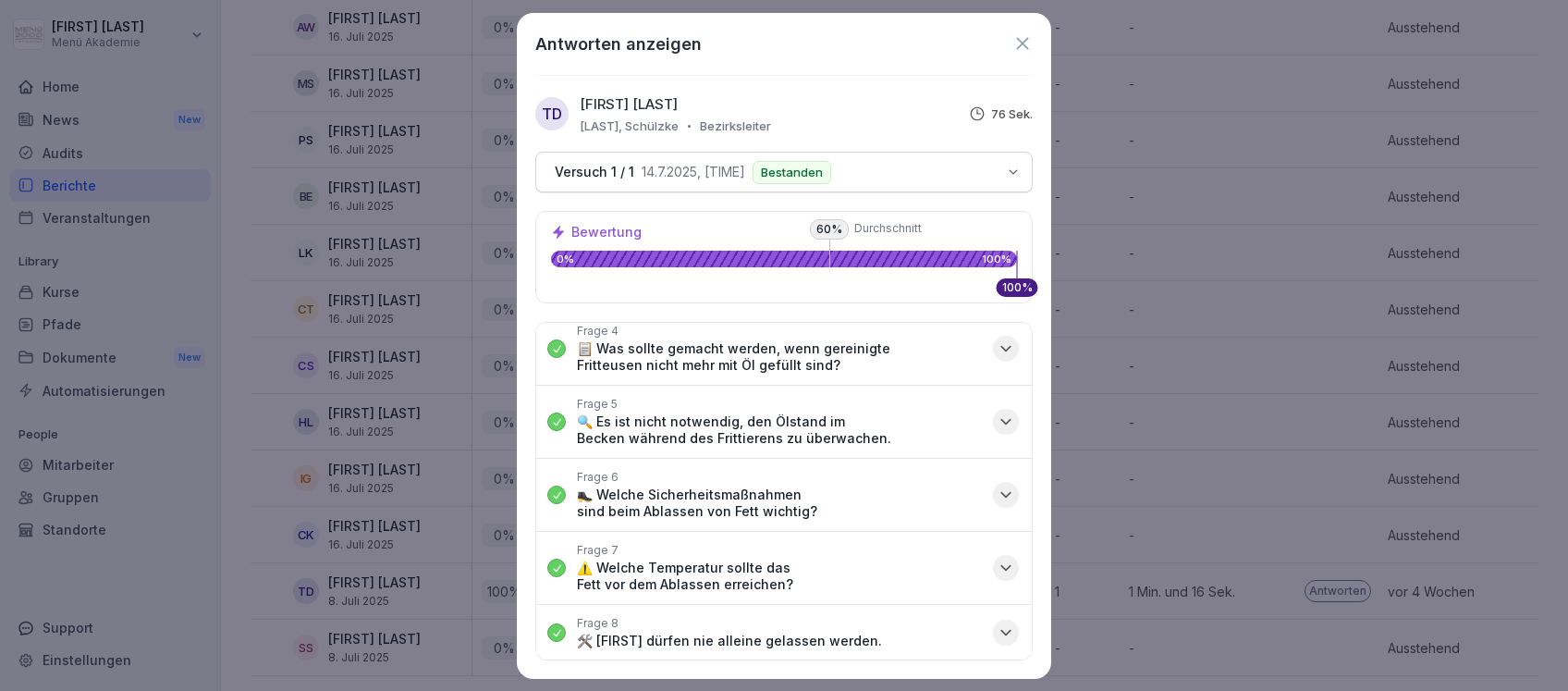 click 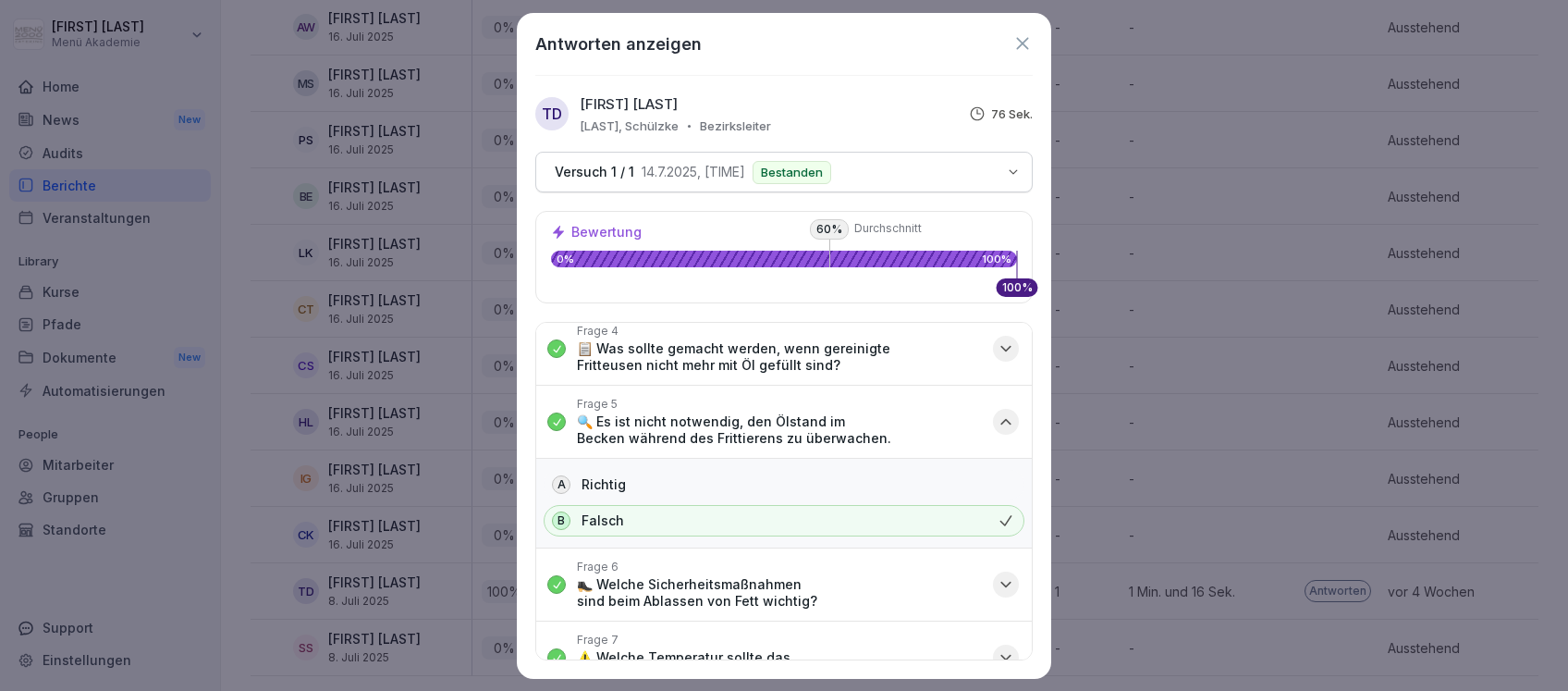 click 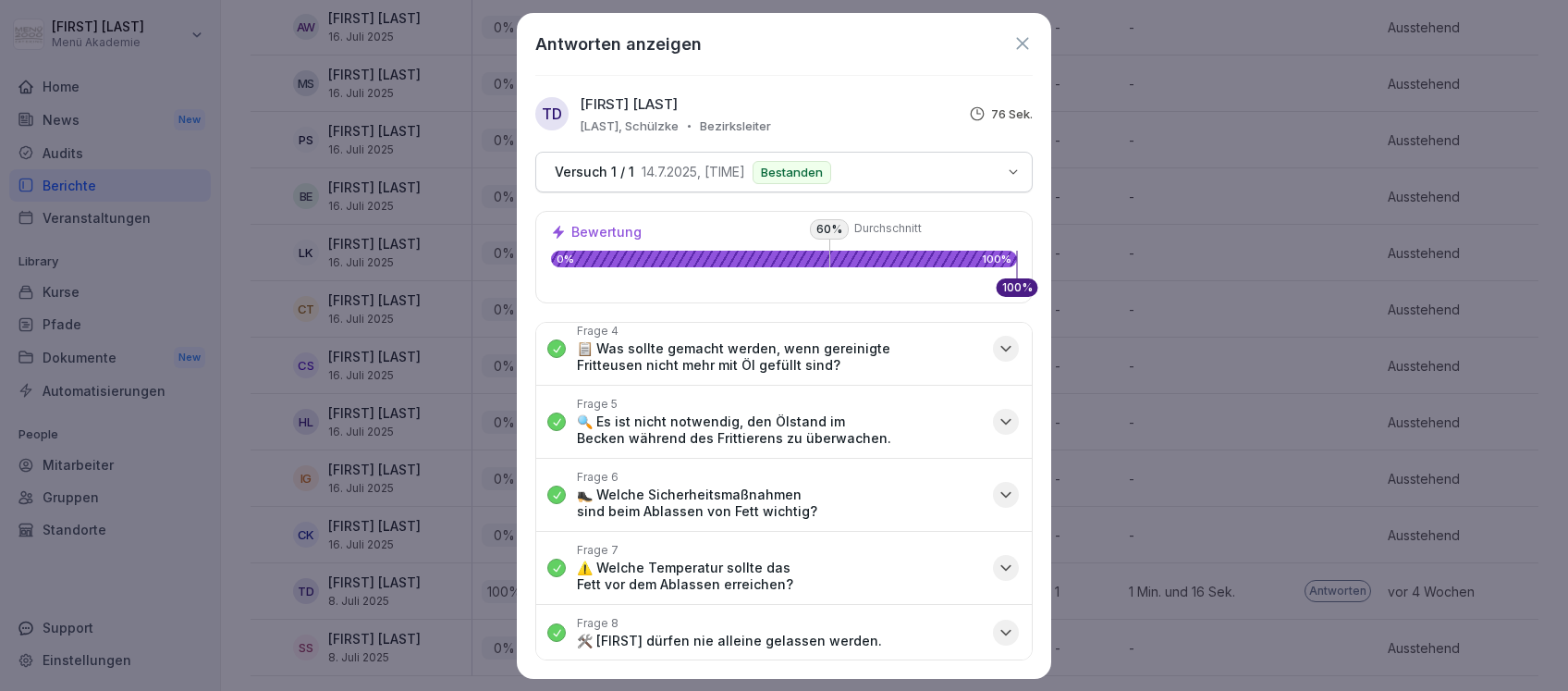 click 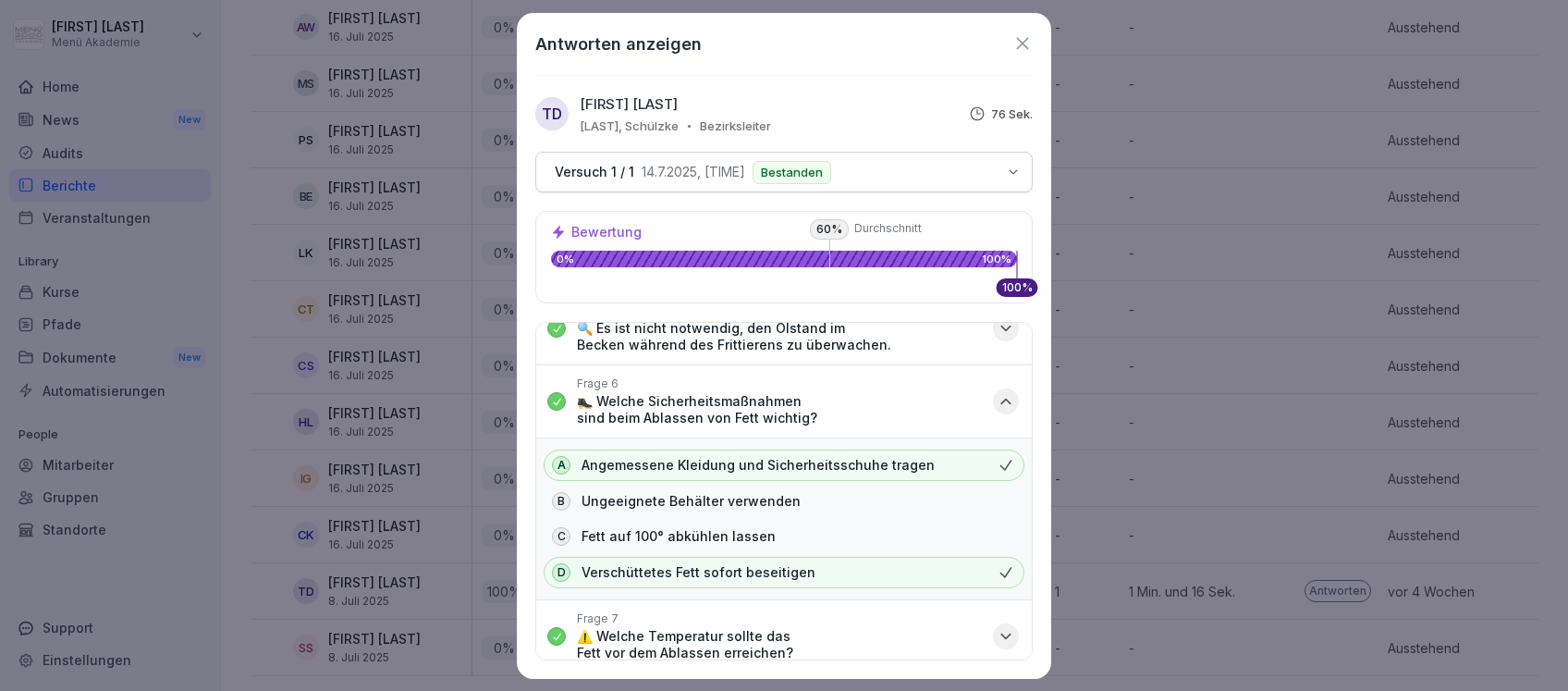 scroll, scrollTop: 352, scrollLeft: 0, axis: vertical 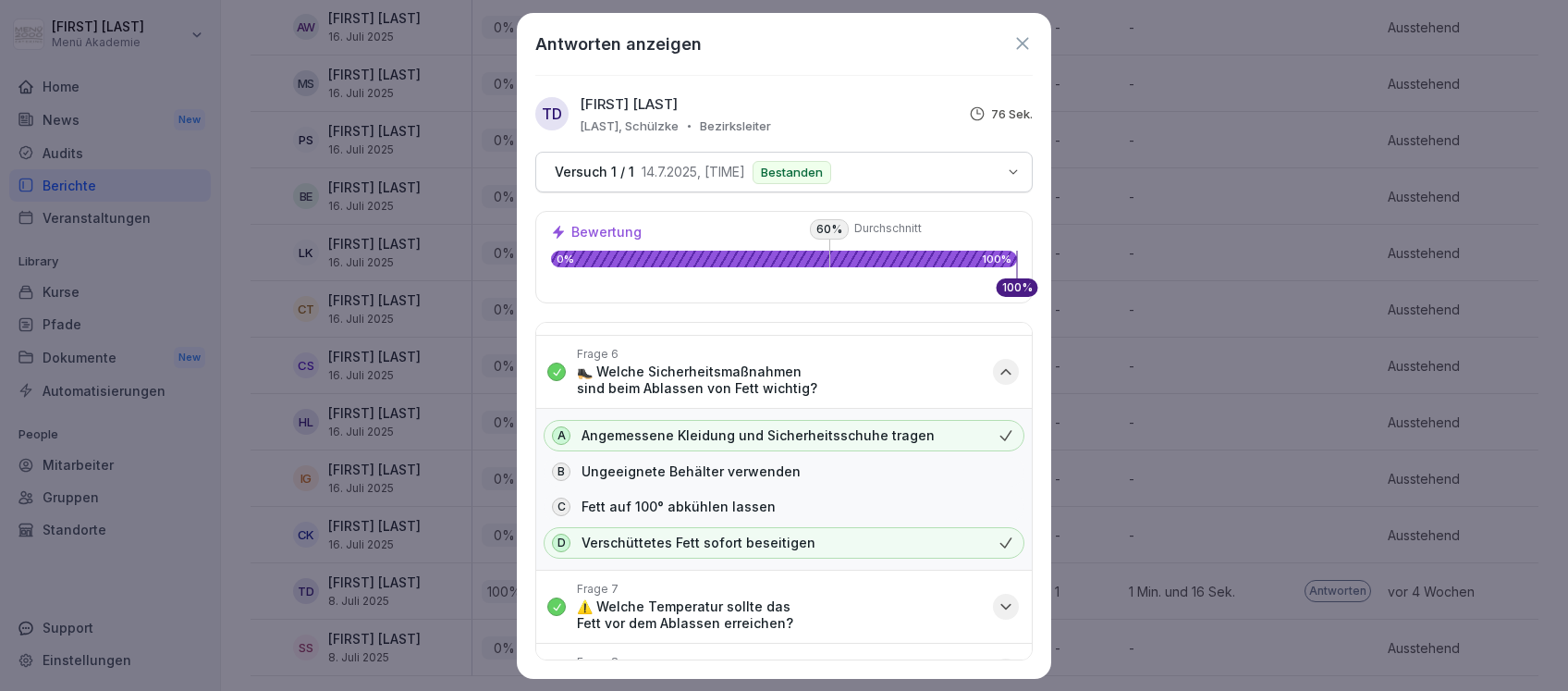 click 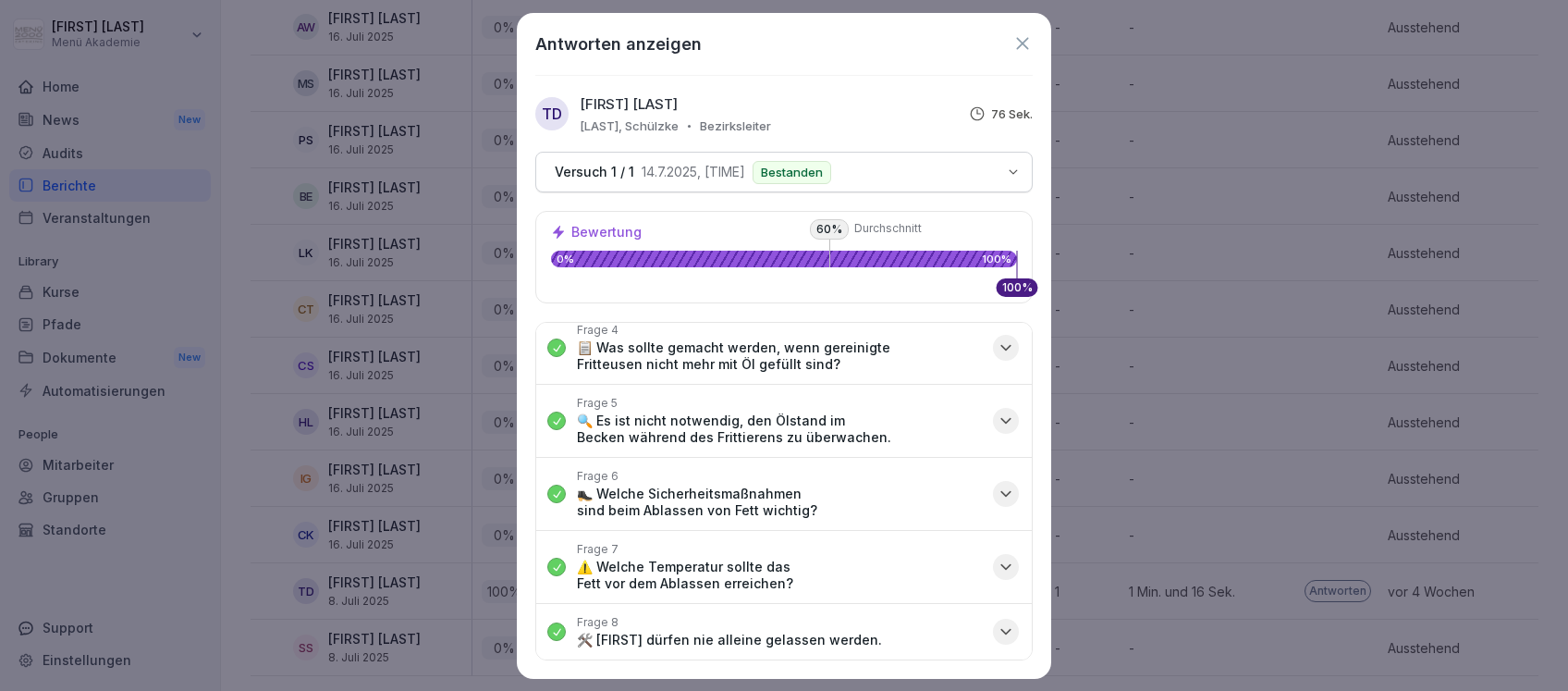 scroll, scrollTop: 229, scrollLeft: 0, axis: vertical 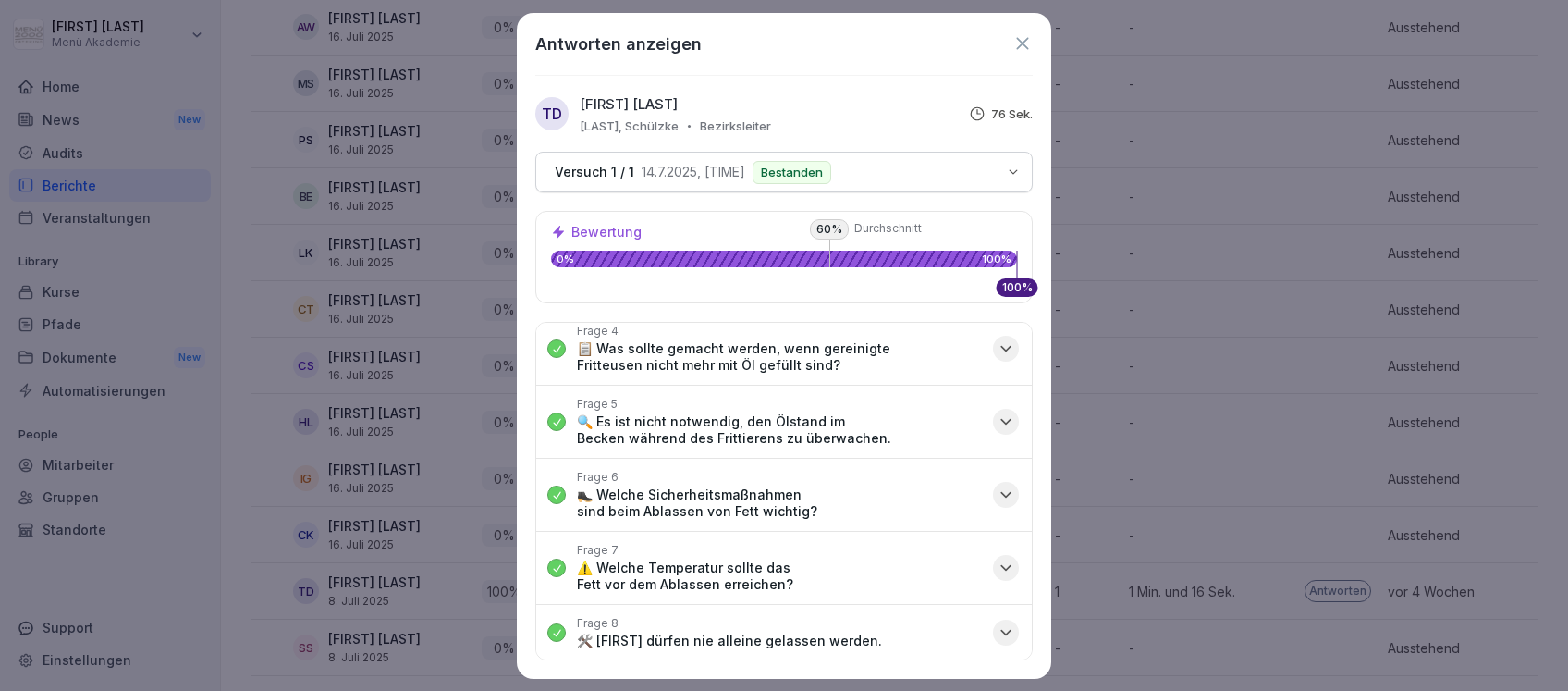 click at bounding box center [1006, 568] 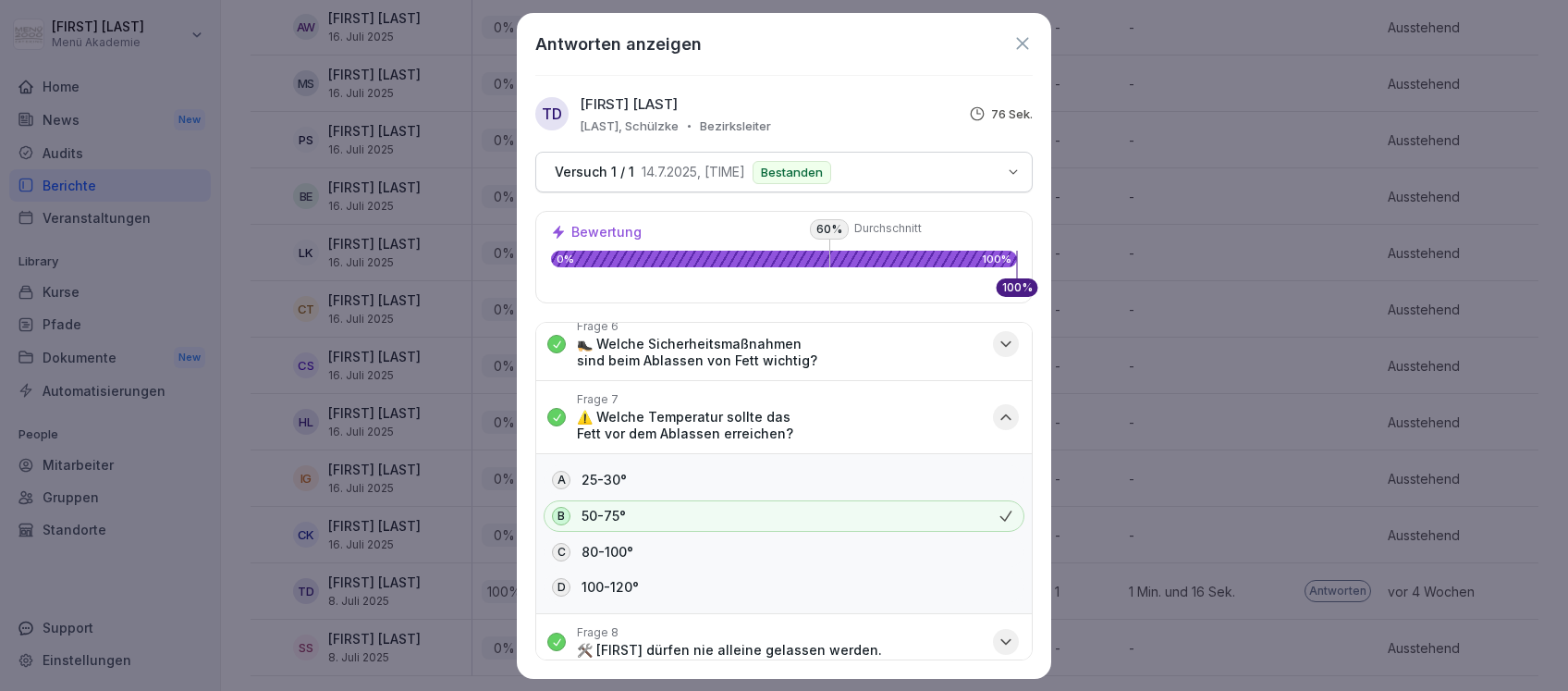 scroll, scrollTop: 388, scrollLeft: 0, axis: vertical 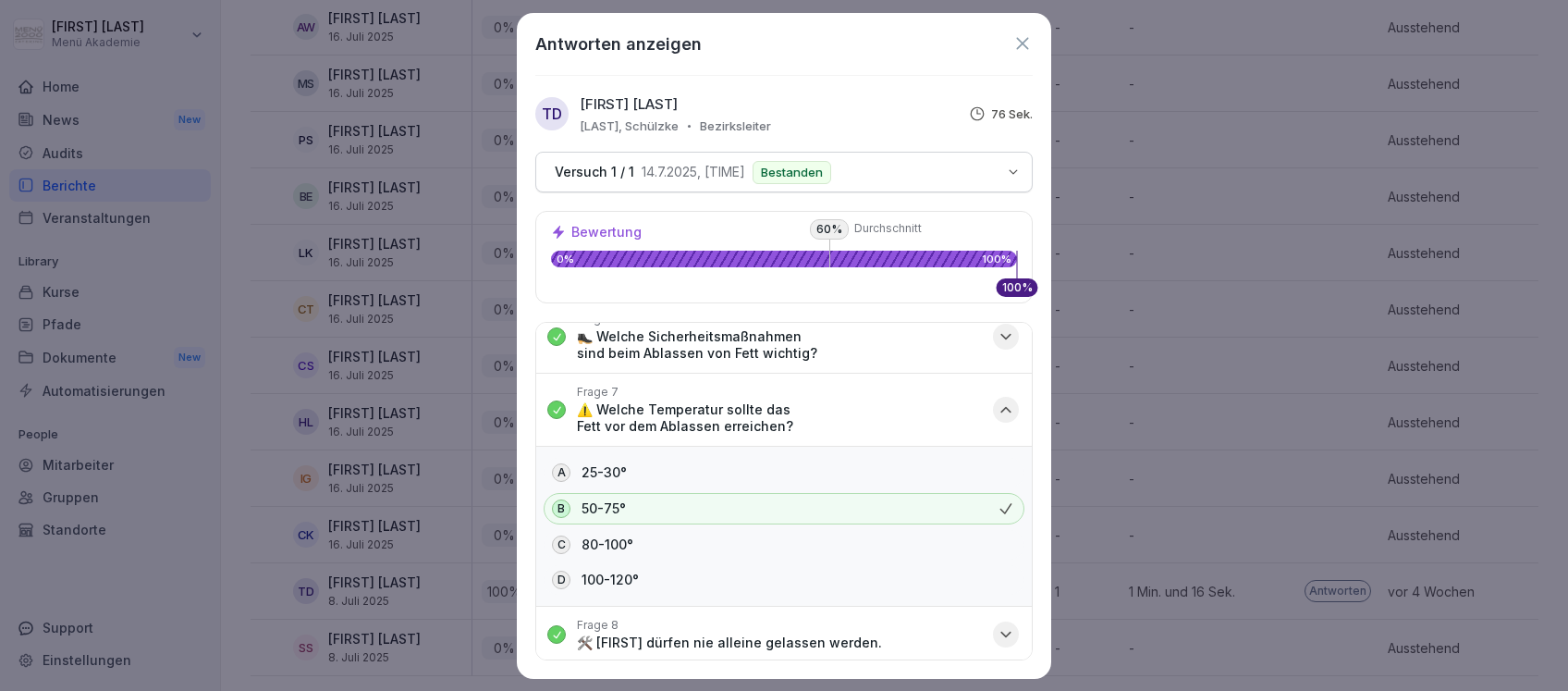 click 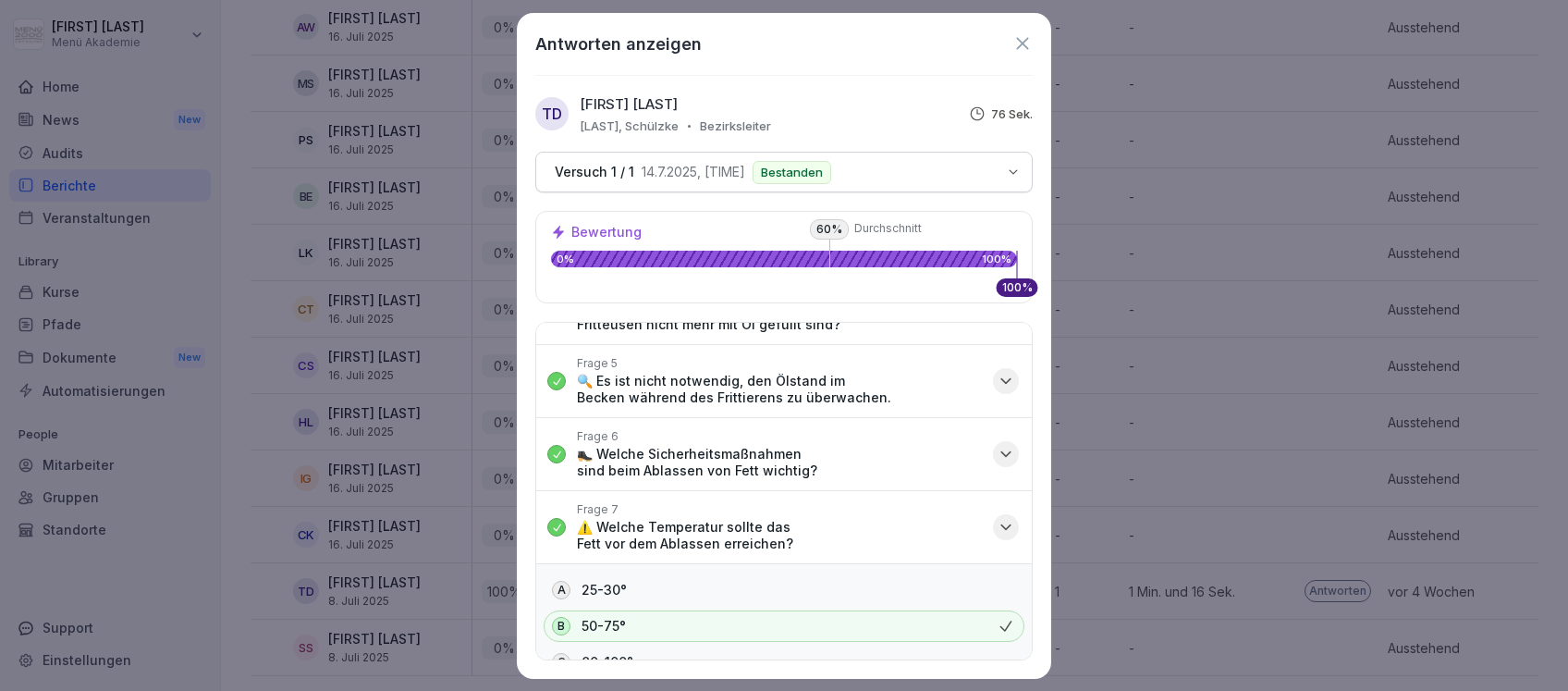 scroll, scrollTop: 229, scrollLeft: 0, axis: vertical 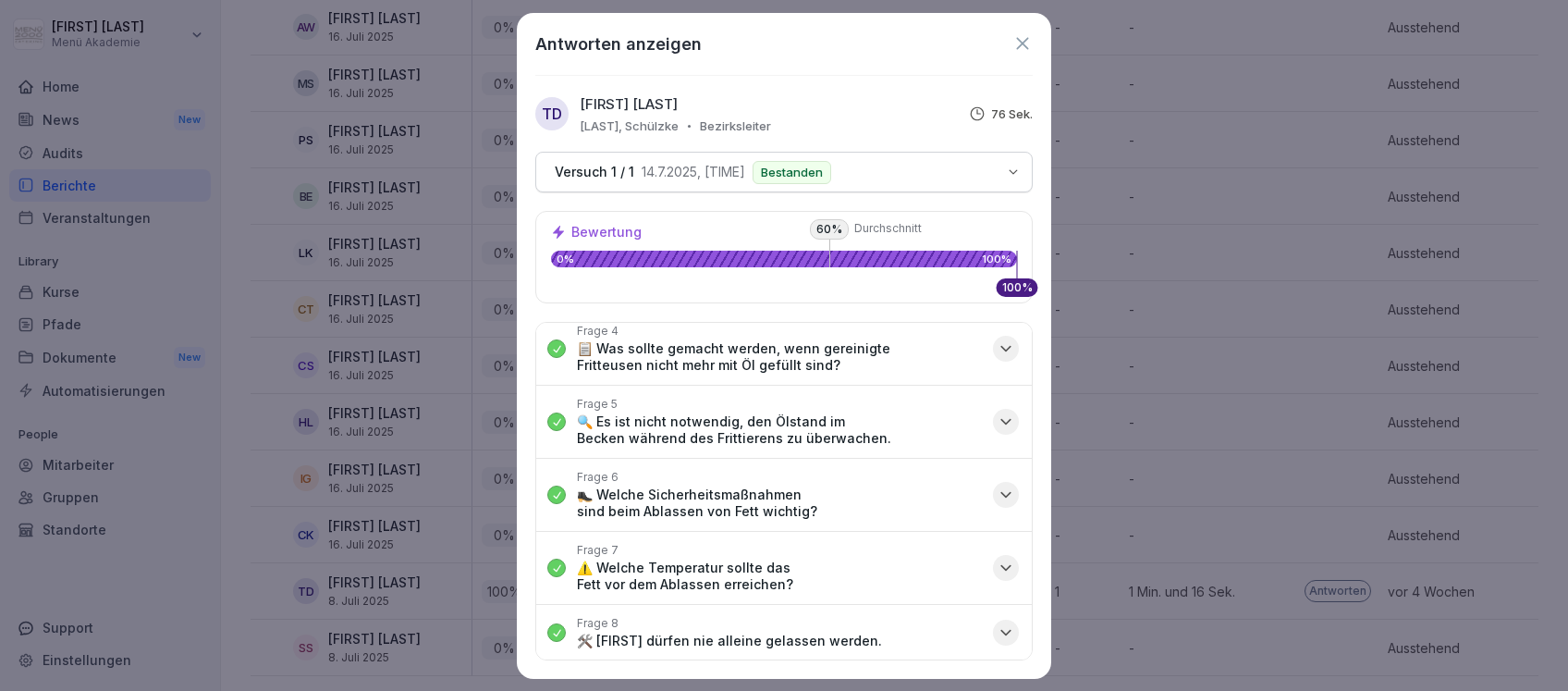 click 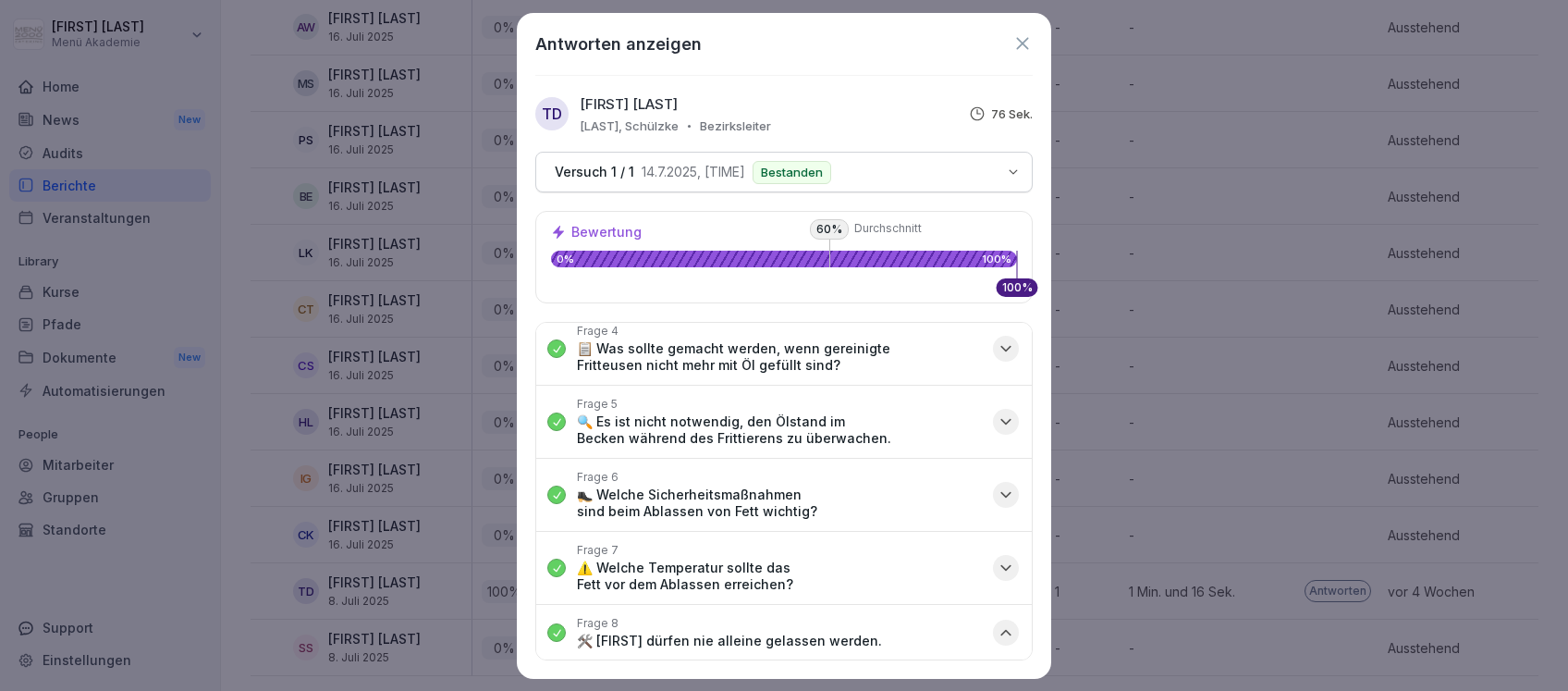scroll, scrollTop: 318, scrollLeft: 0, axis: vertical 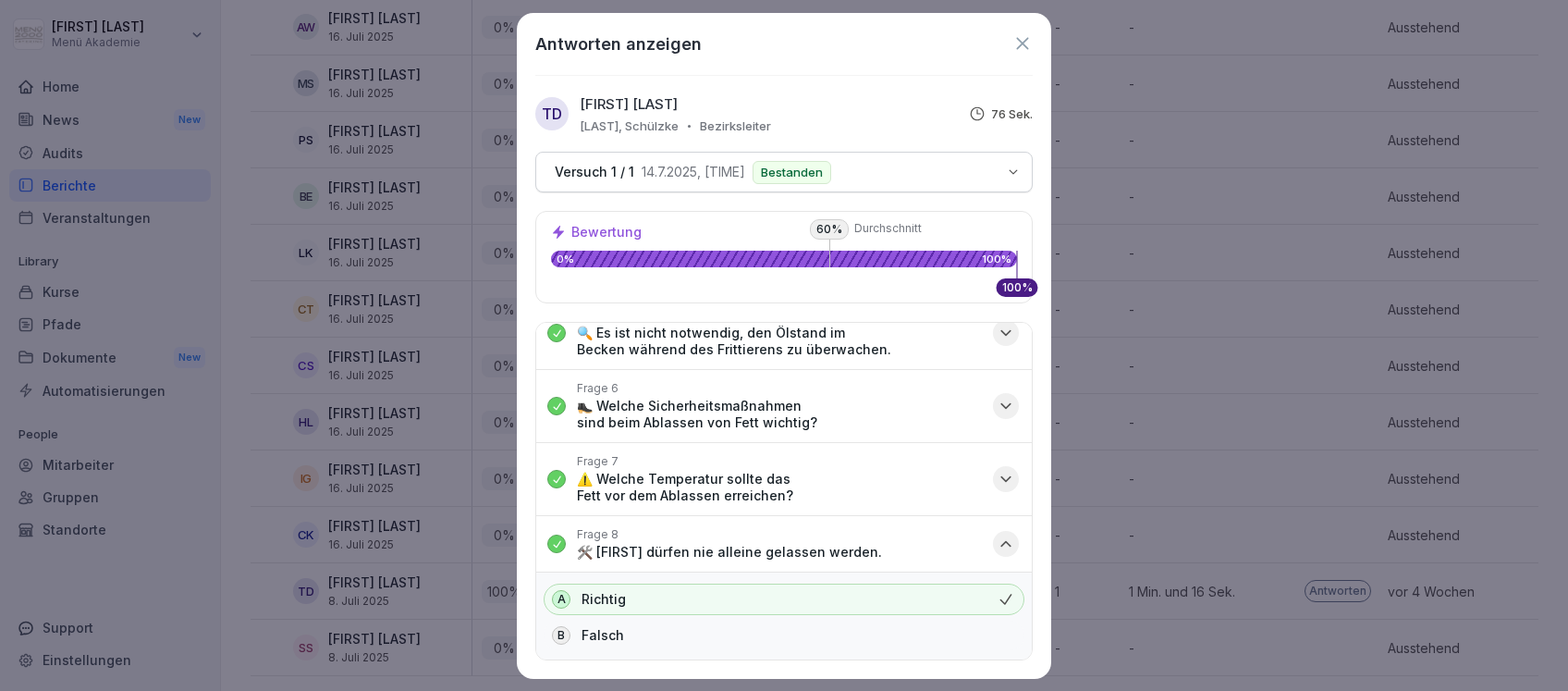 click 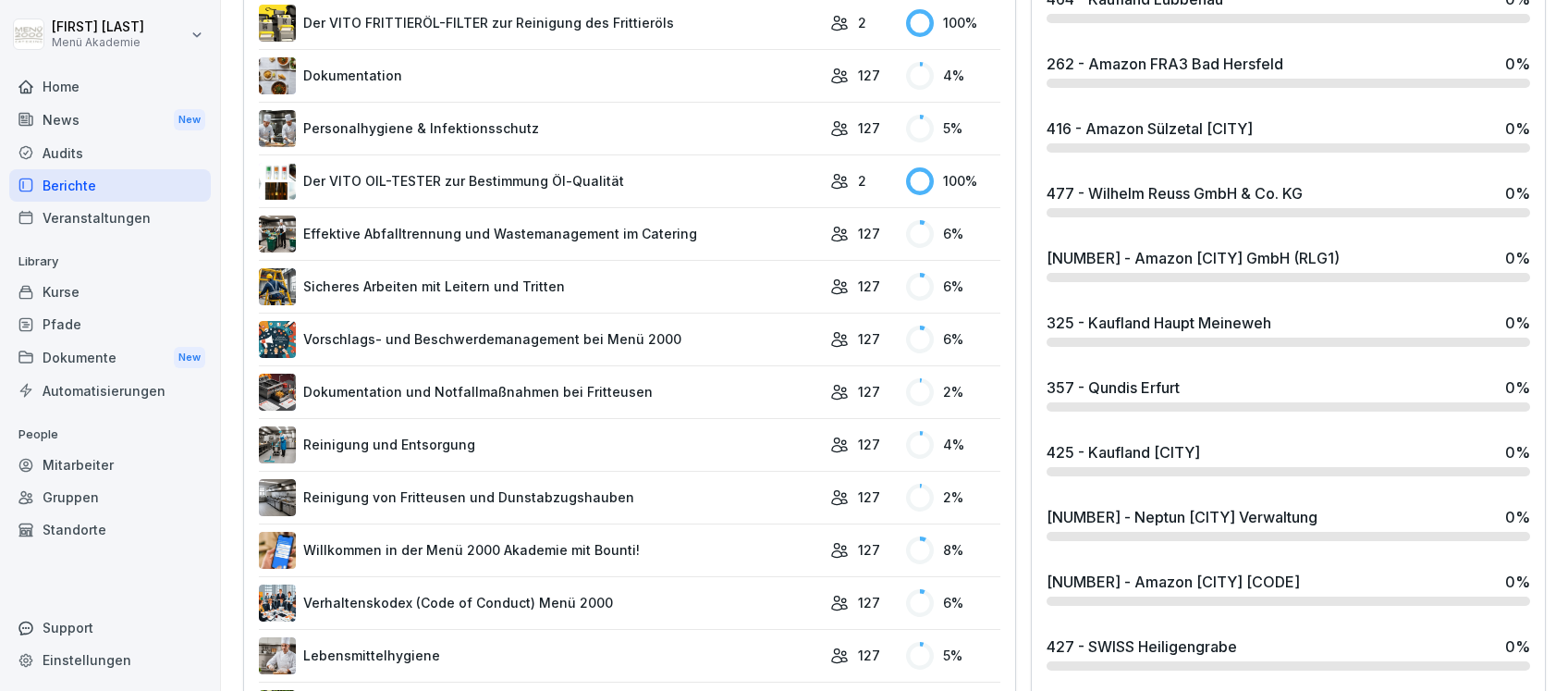 scroll, scrollTop: 947, scrollLeft: 0, axis: vertical 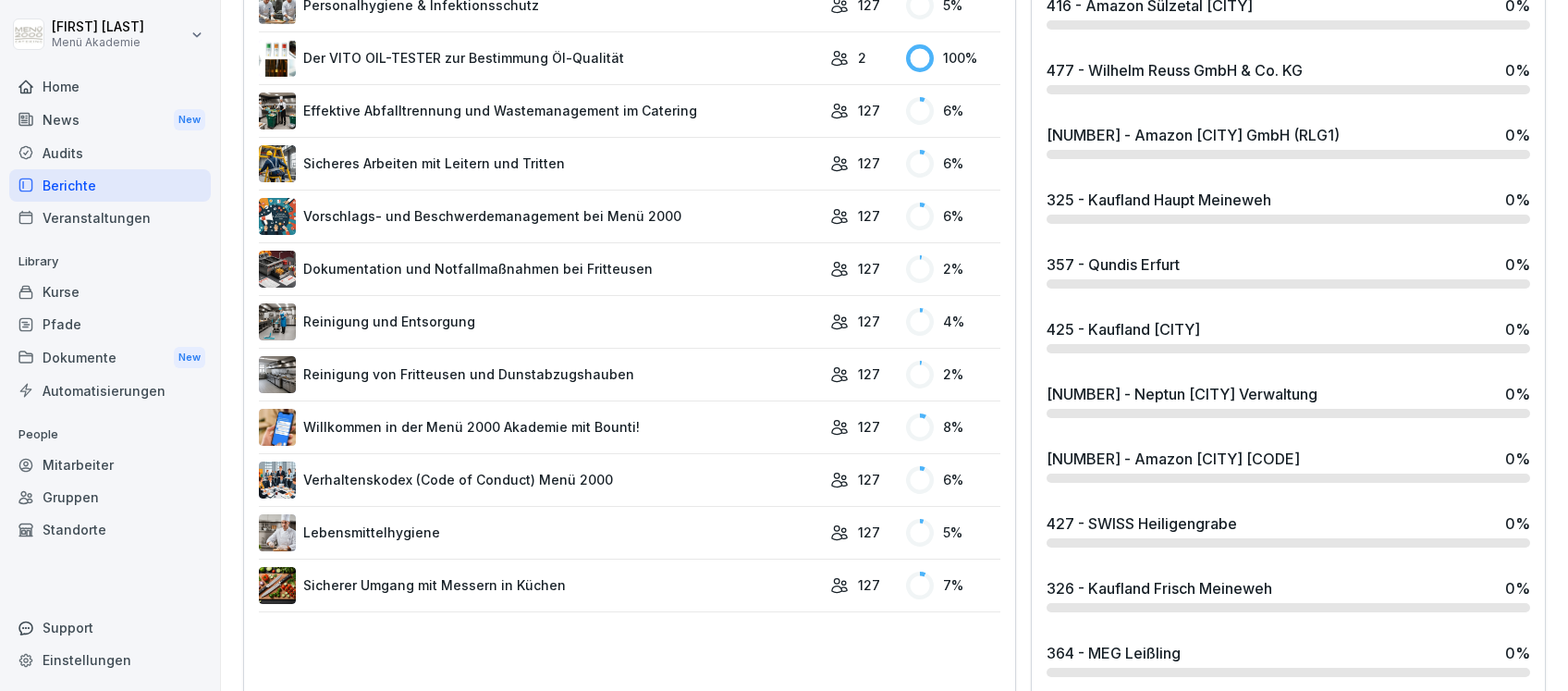 click on "Reinigung von Fritteusen und Dunstabzugshauben" at bounding box center (540, 375) 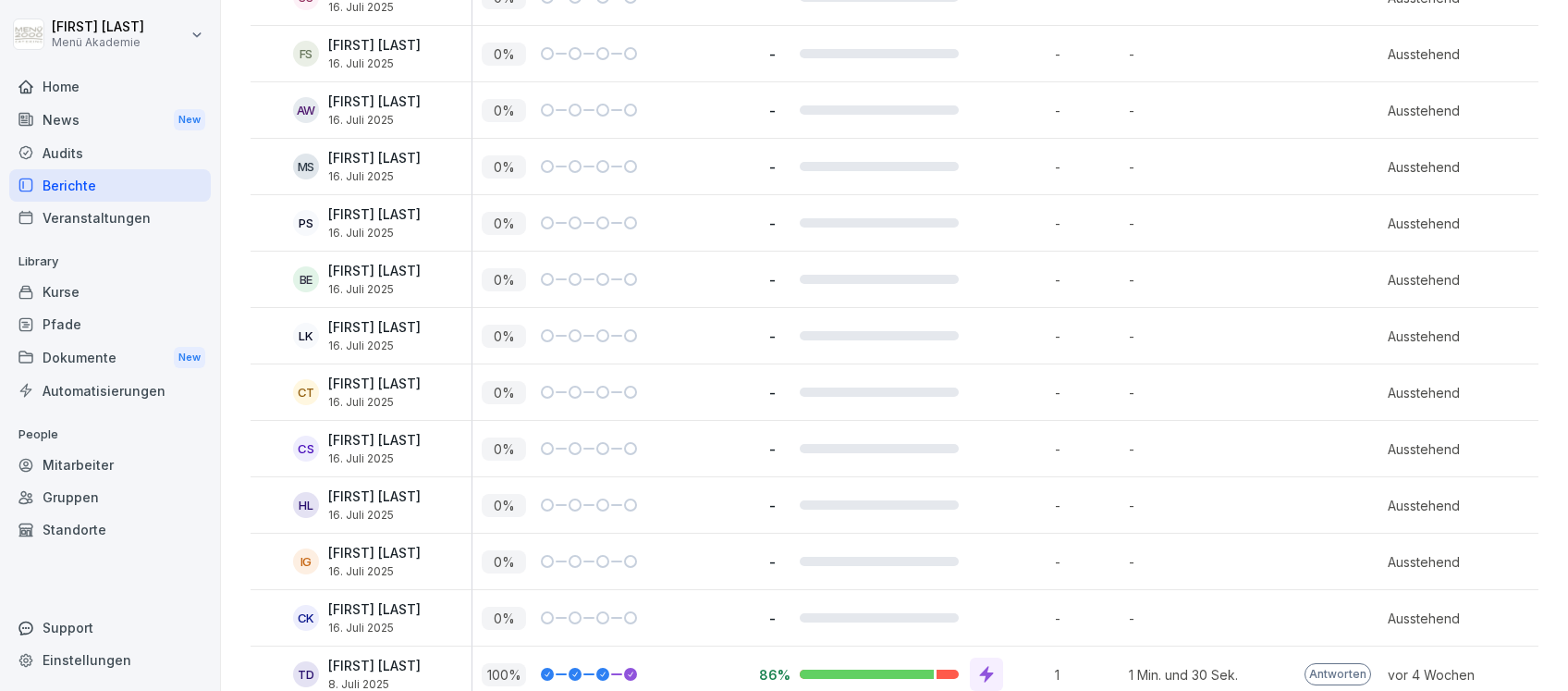 scroll, scrollTop: 6871, scrollLeft: 0, axis: vertical 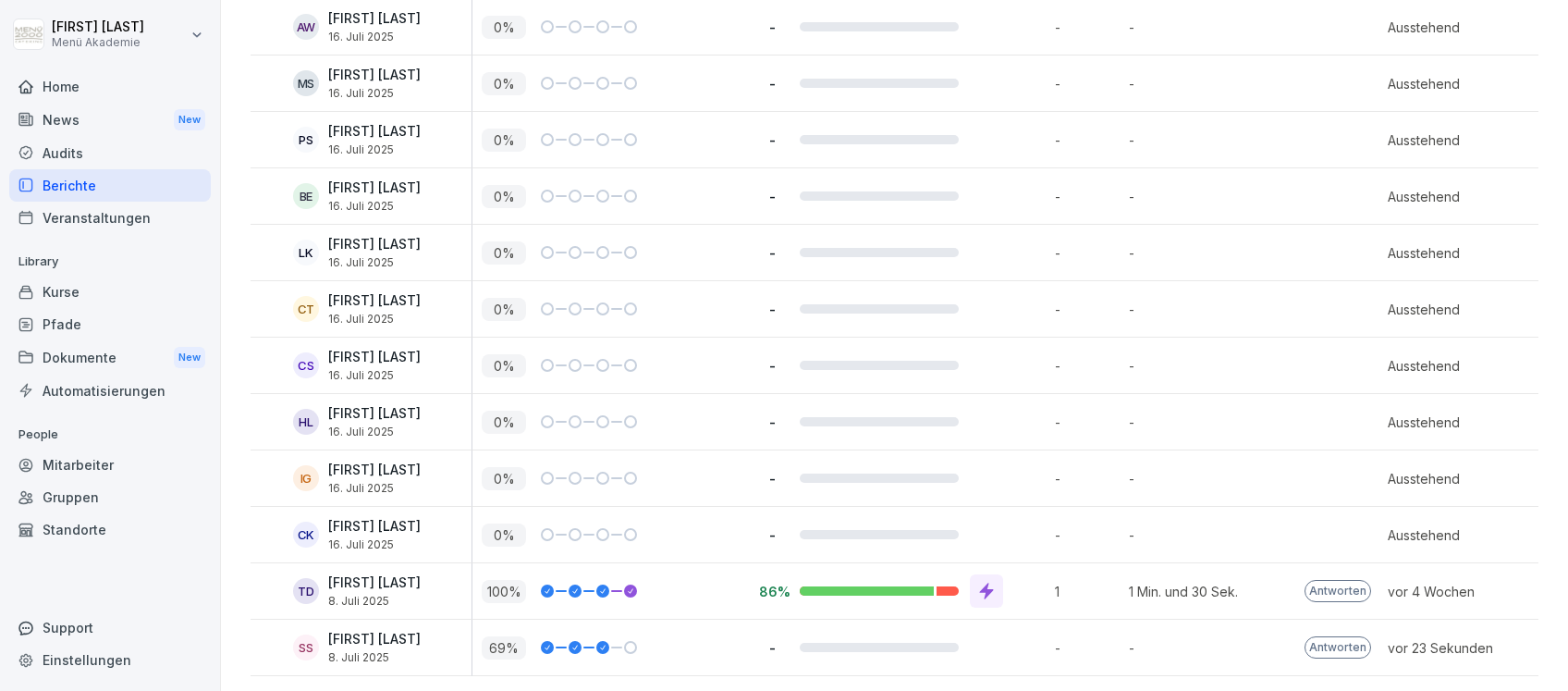 click 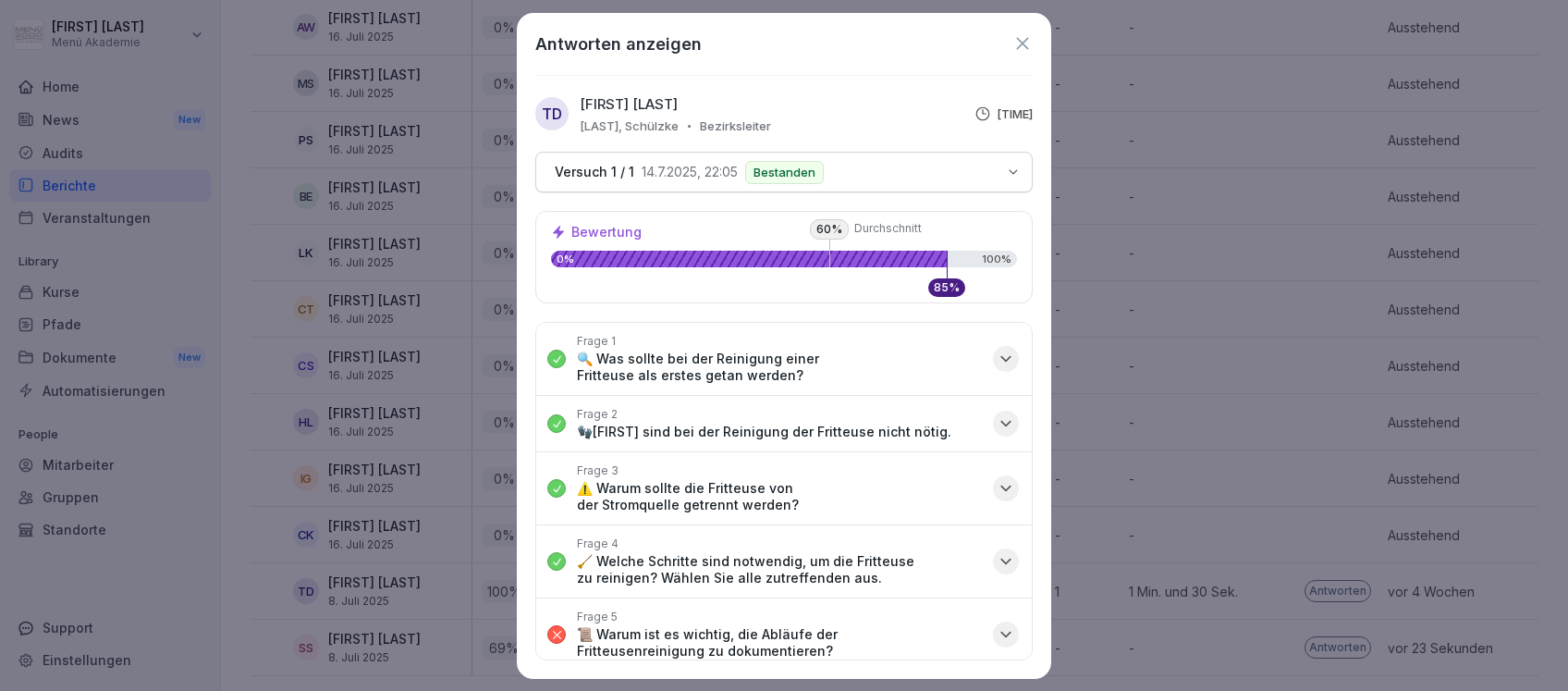 click 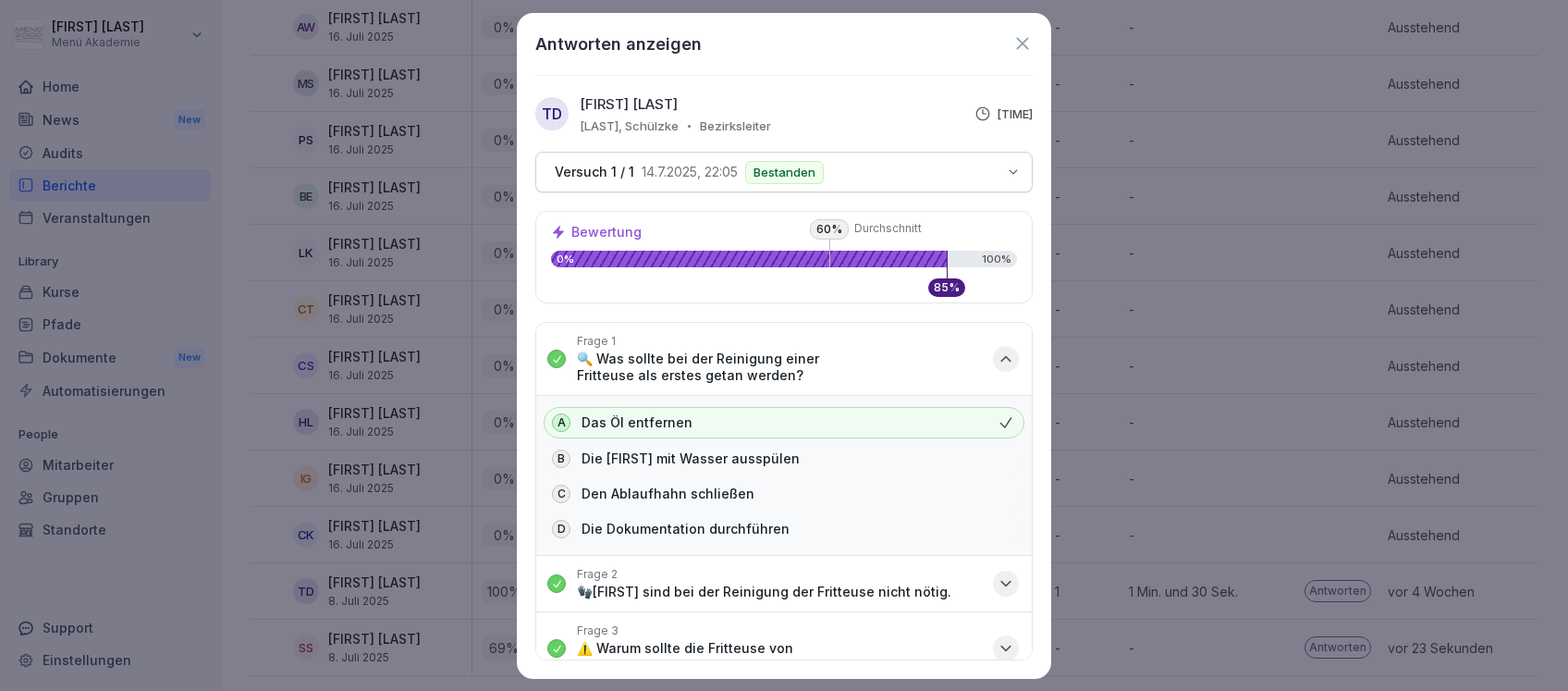 click 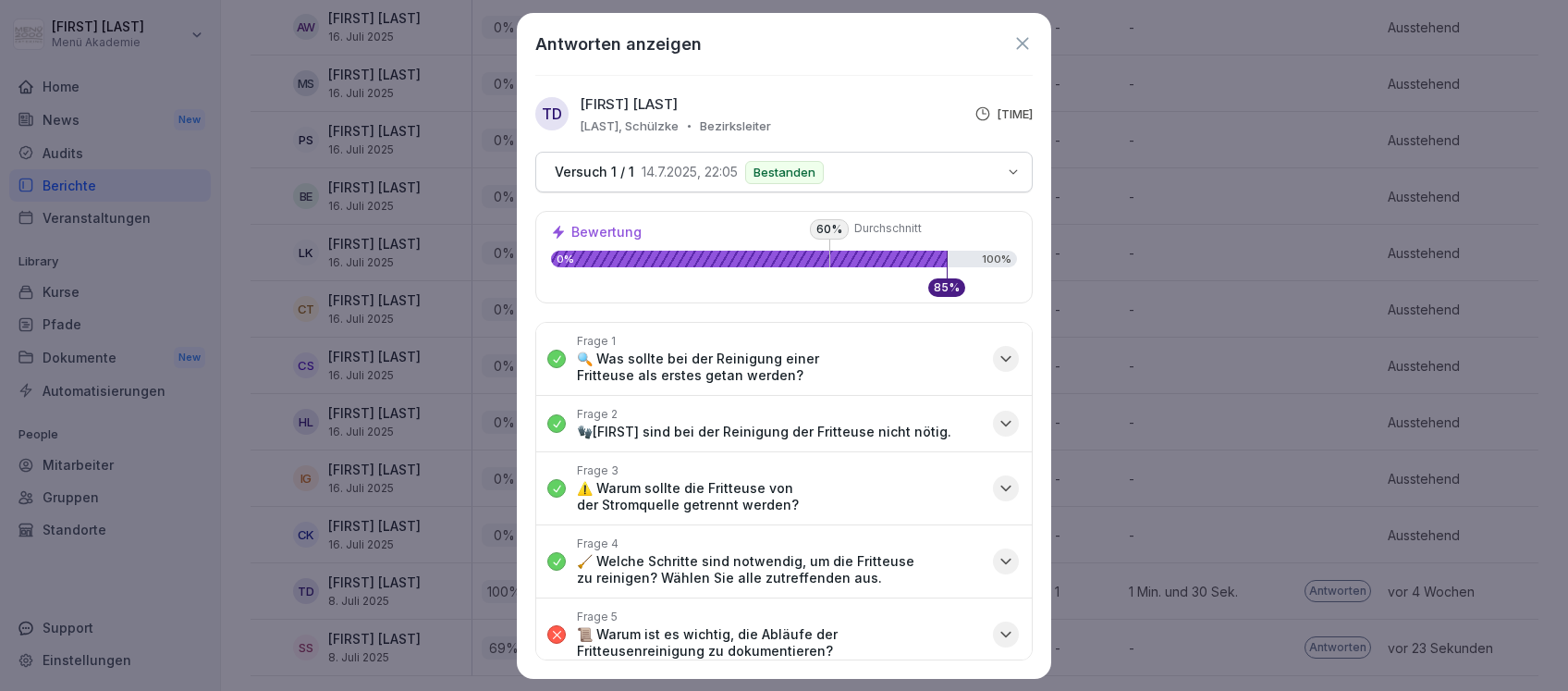 click on "🧤Handschuhe sind bei der Reinigung der Fritteuse nicht nötig." at bounding box center (764, 432) 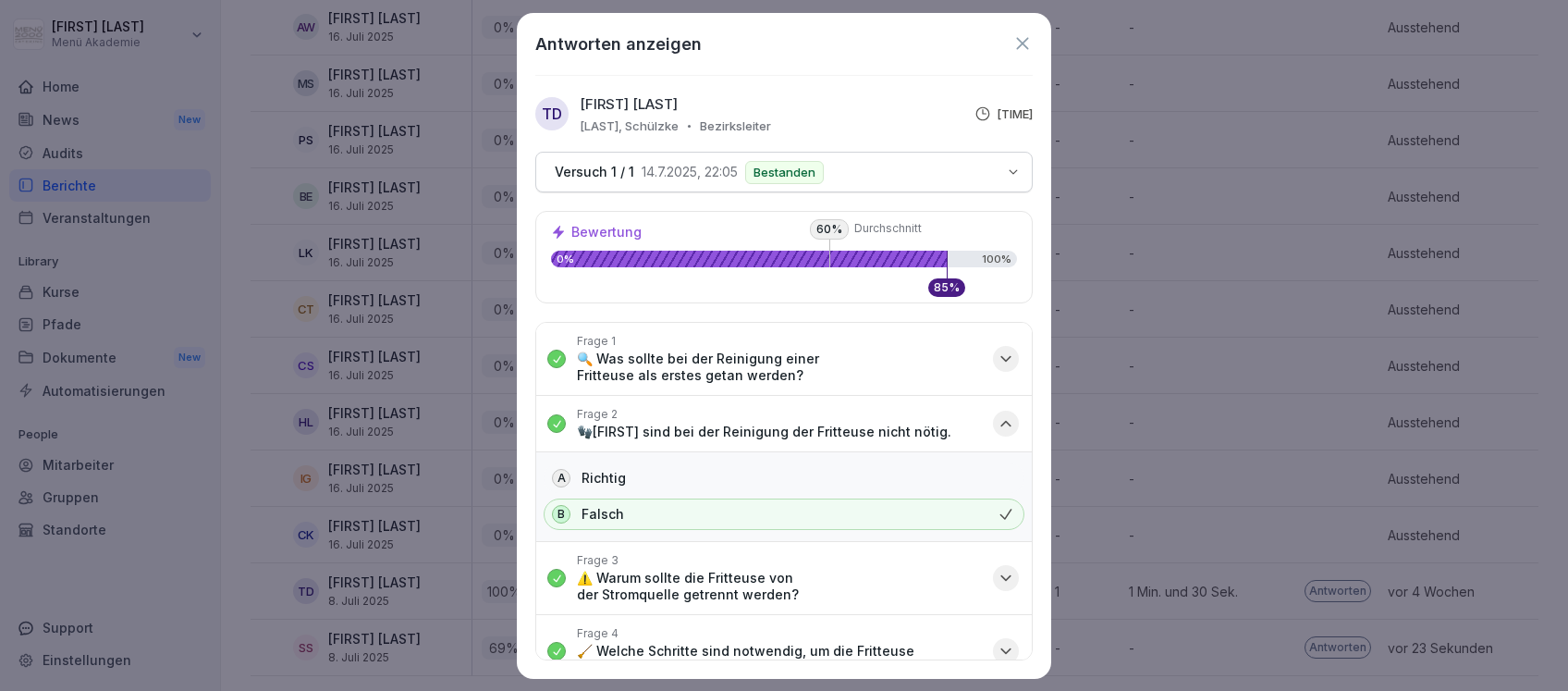 click 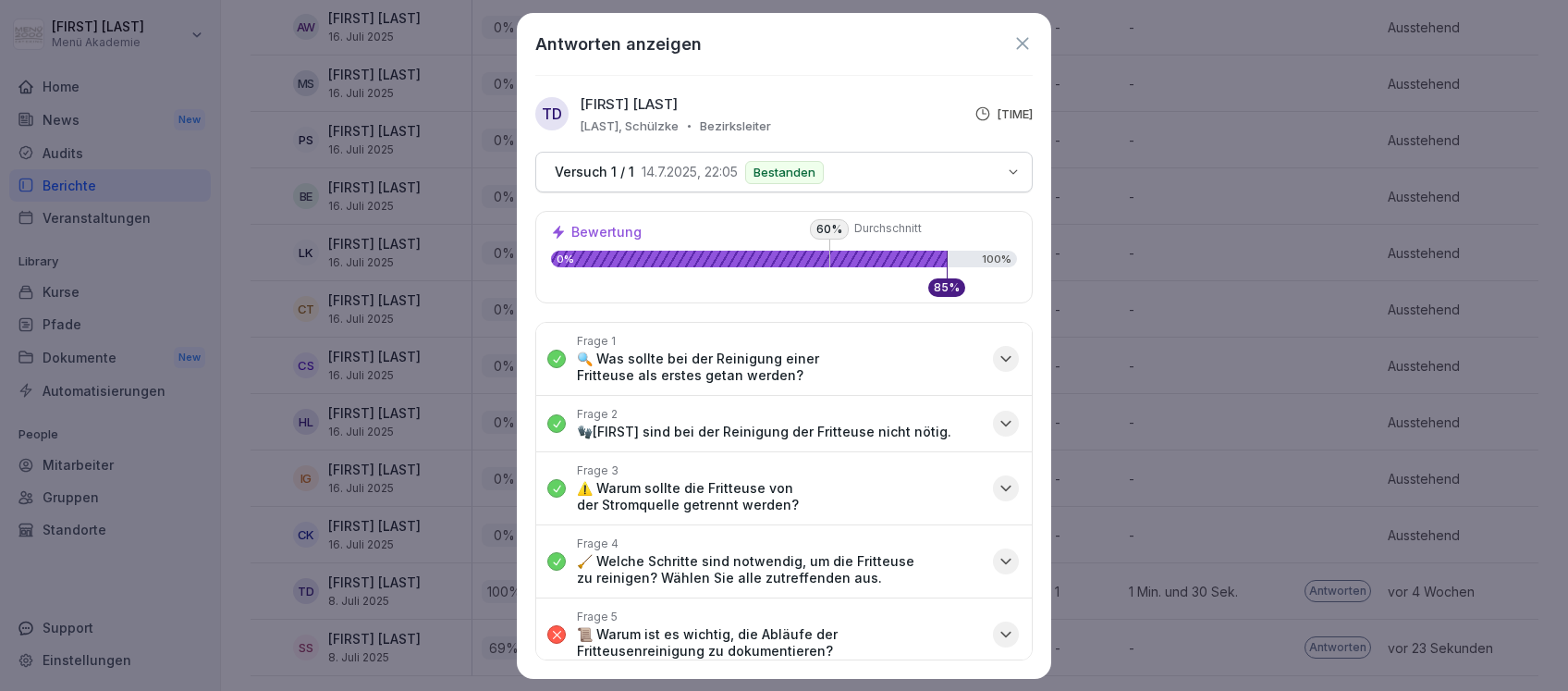 click 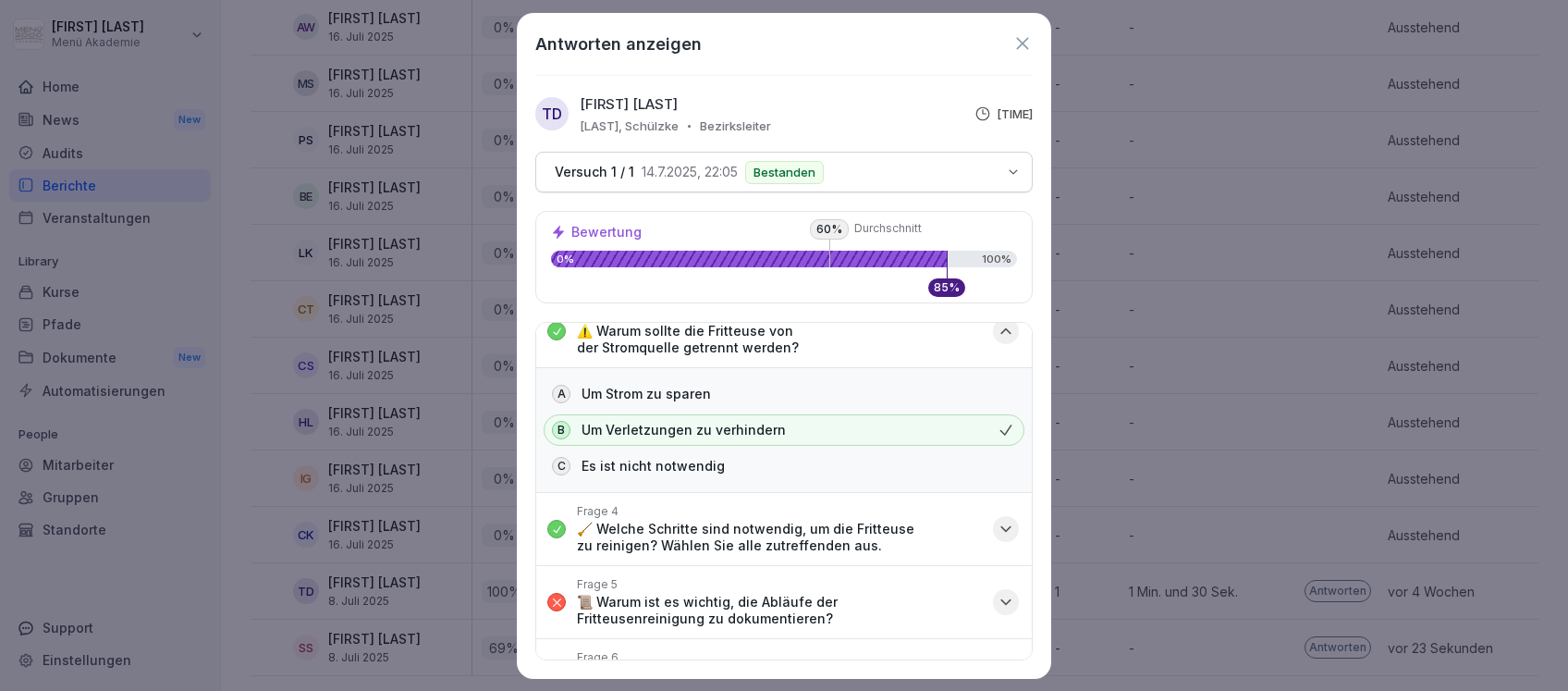 scroll, scrollTop: 123, scrollLeft: 0, axis: vertical 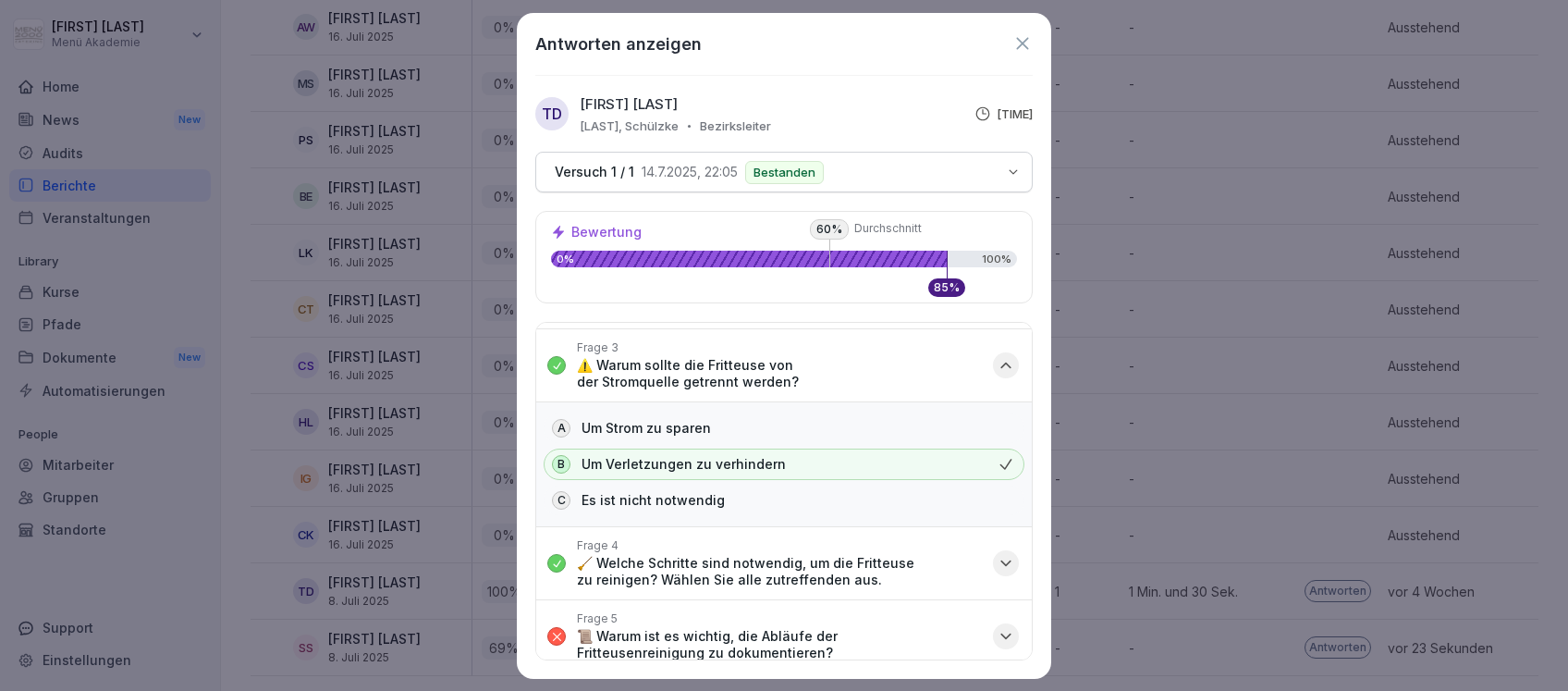 click 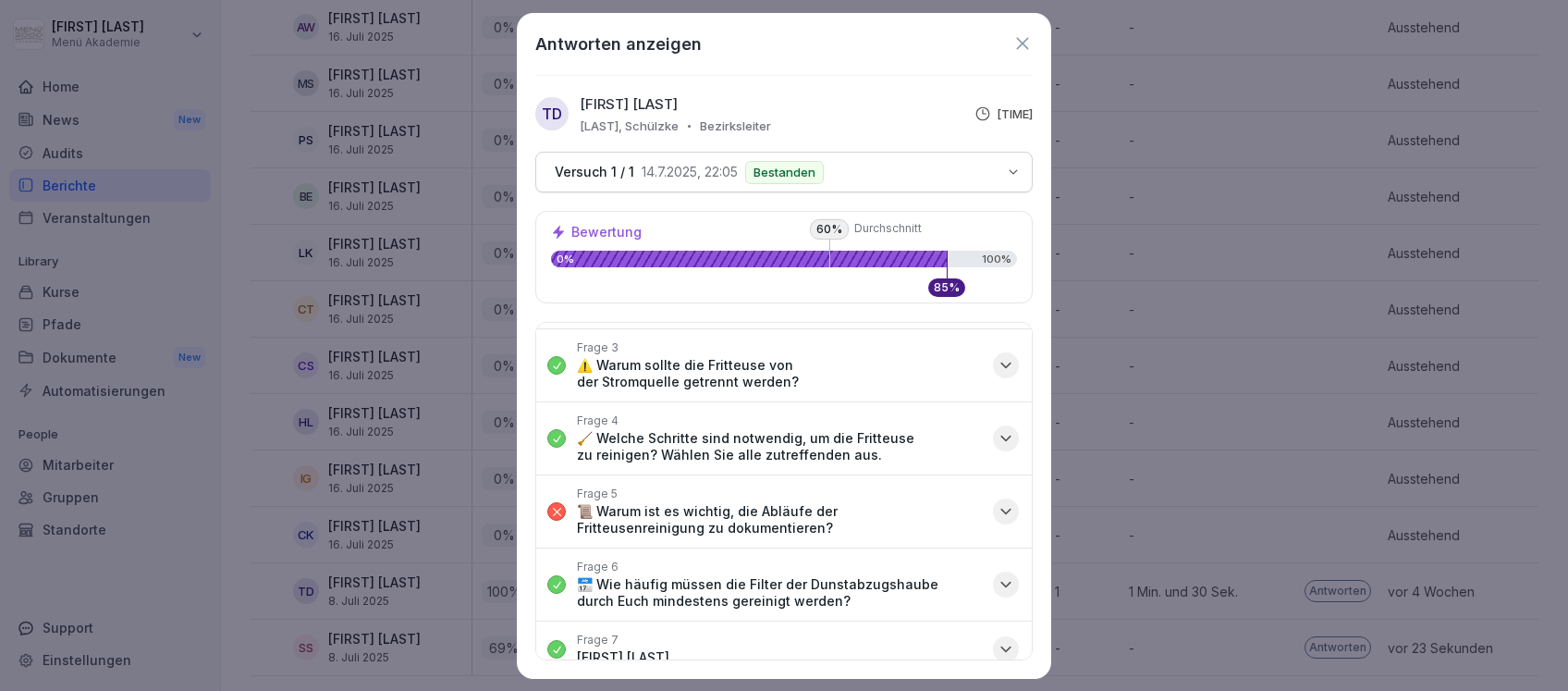 click 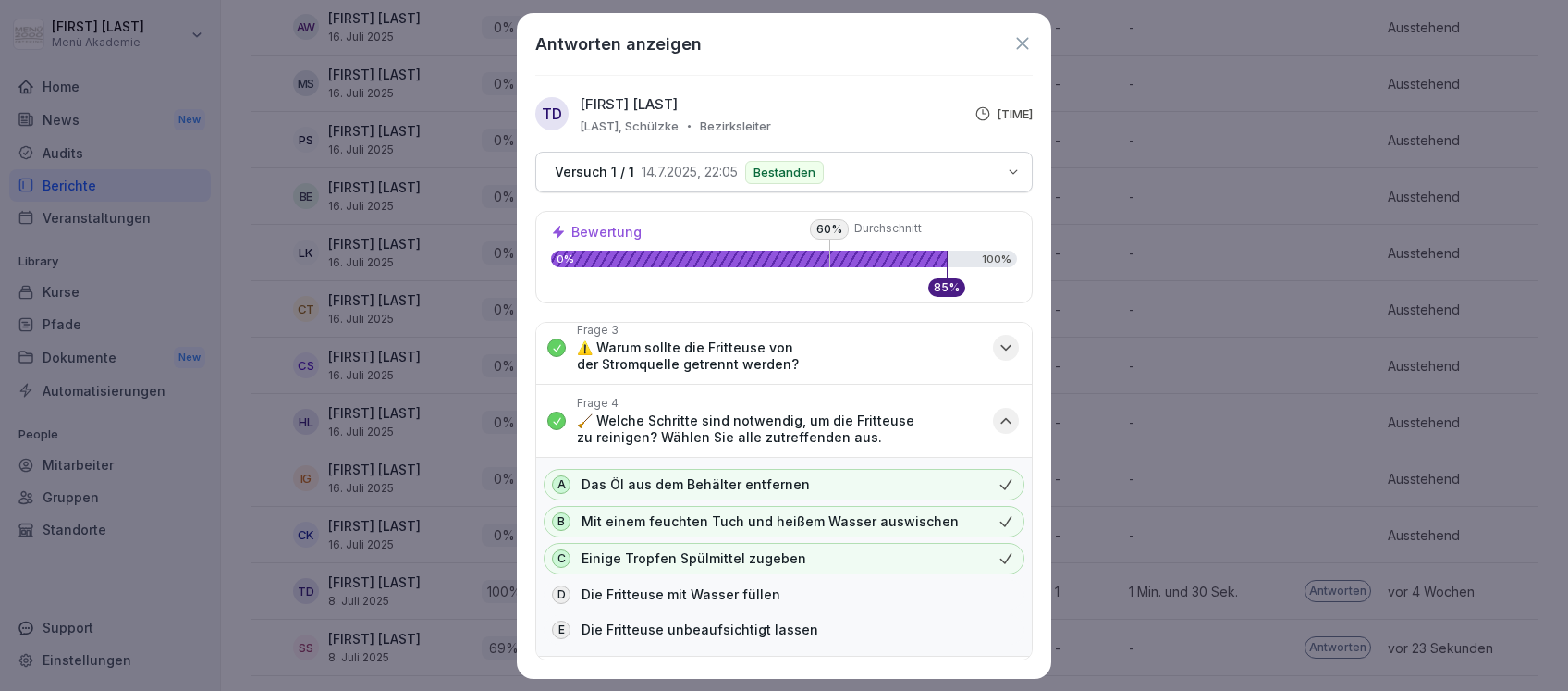 scroll, scrollTop: 123, scrollLeft: 0, axis: vertical 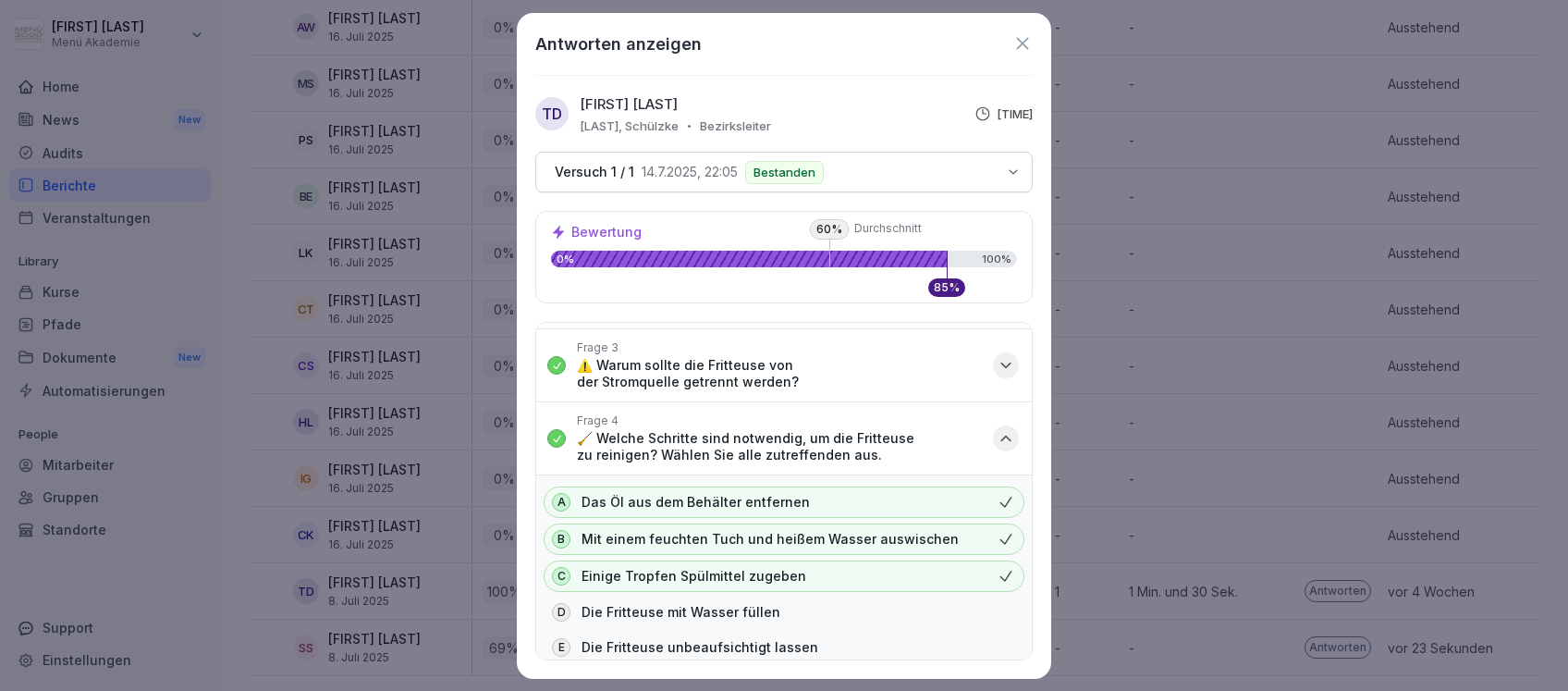 click 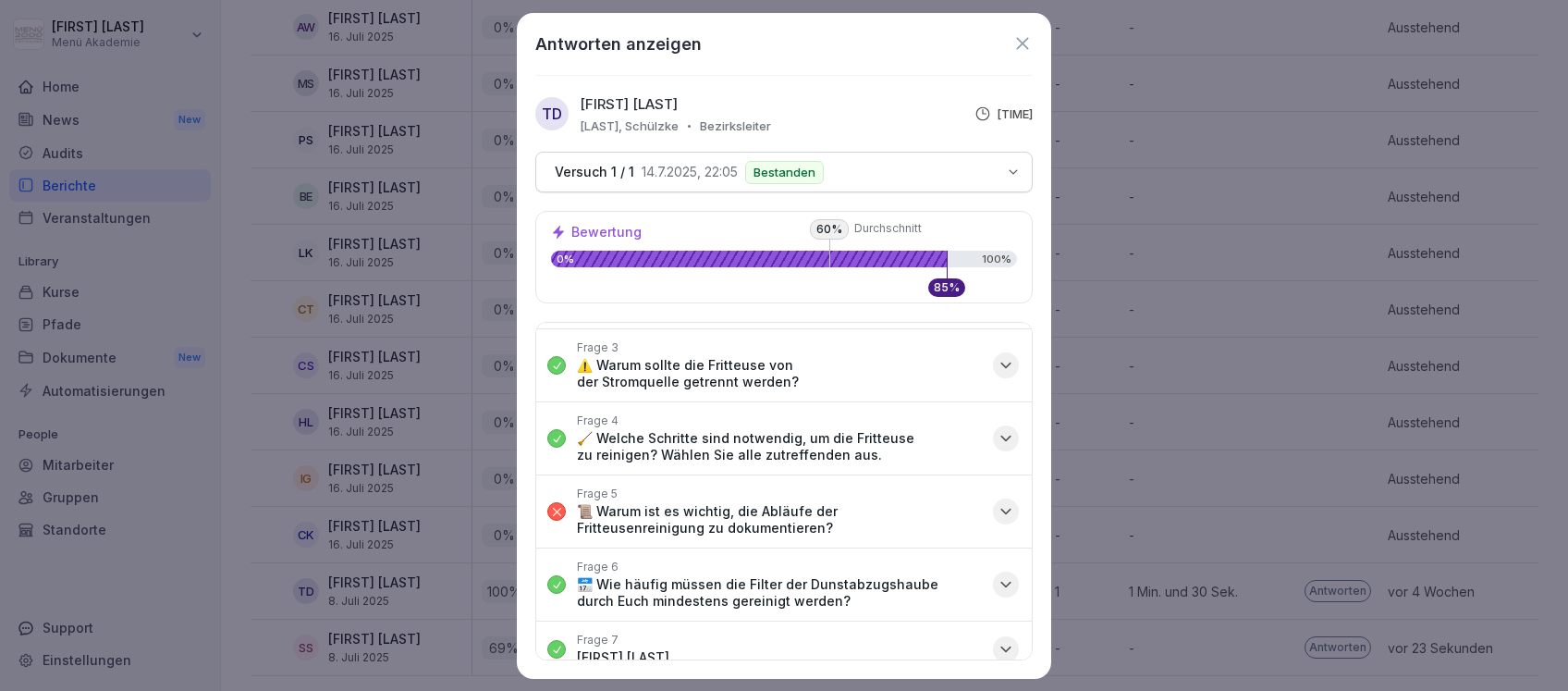 click on "📜 Warum ist es wichtig, die Abläufe der Fritteusenreinigung zu dokumentieren?" at bounding box center [779, 520] 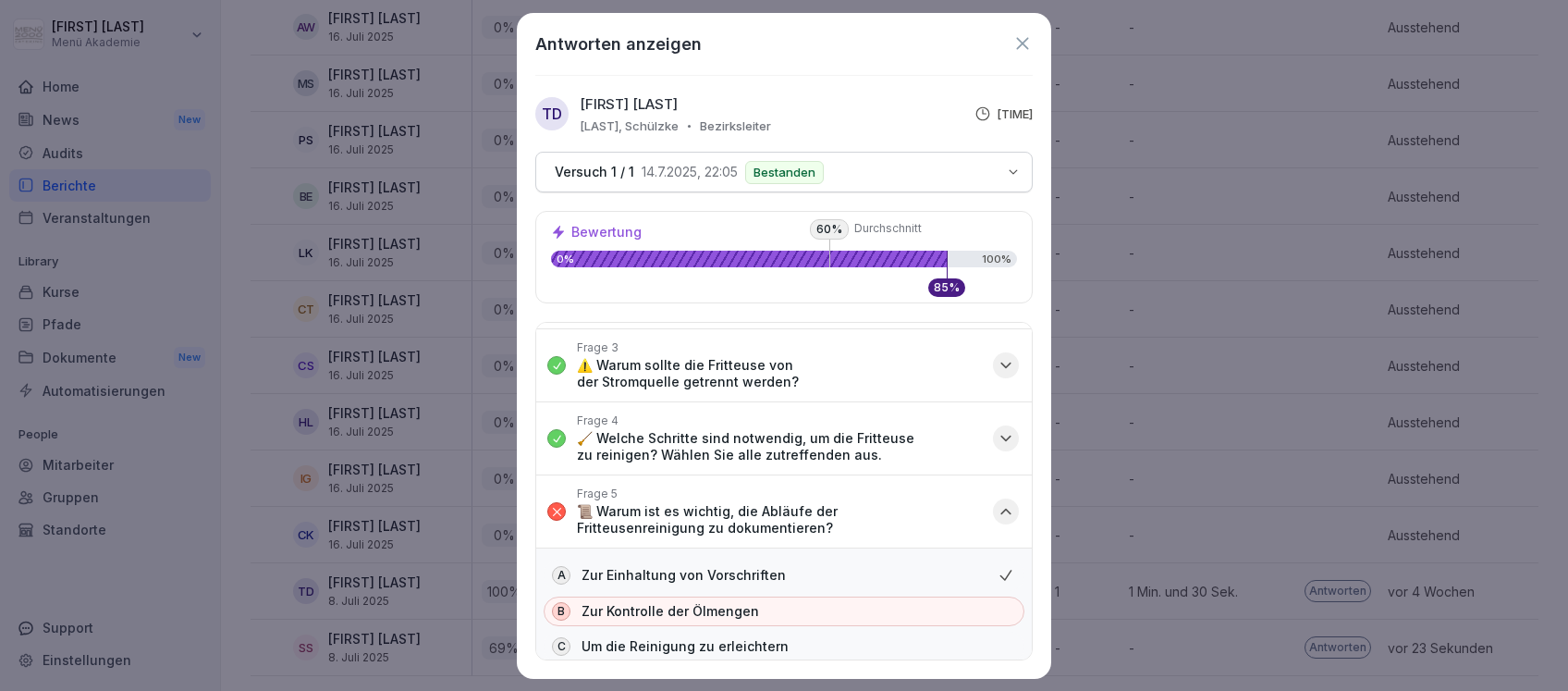 scroll, scrollTop: 246, scrollLeft: 0, axis: vertical 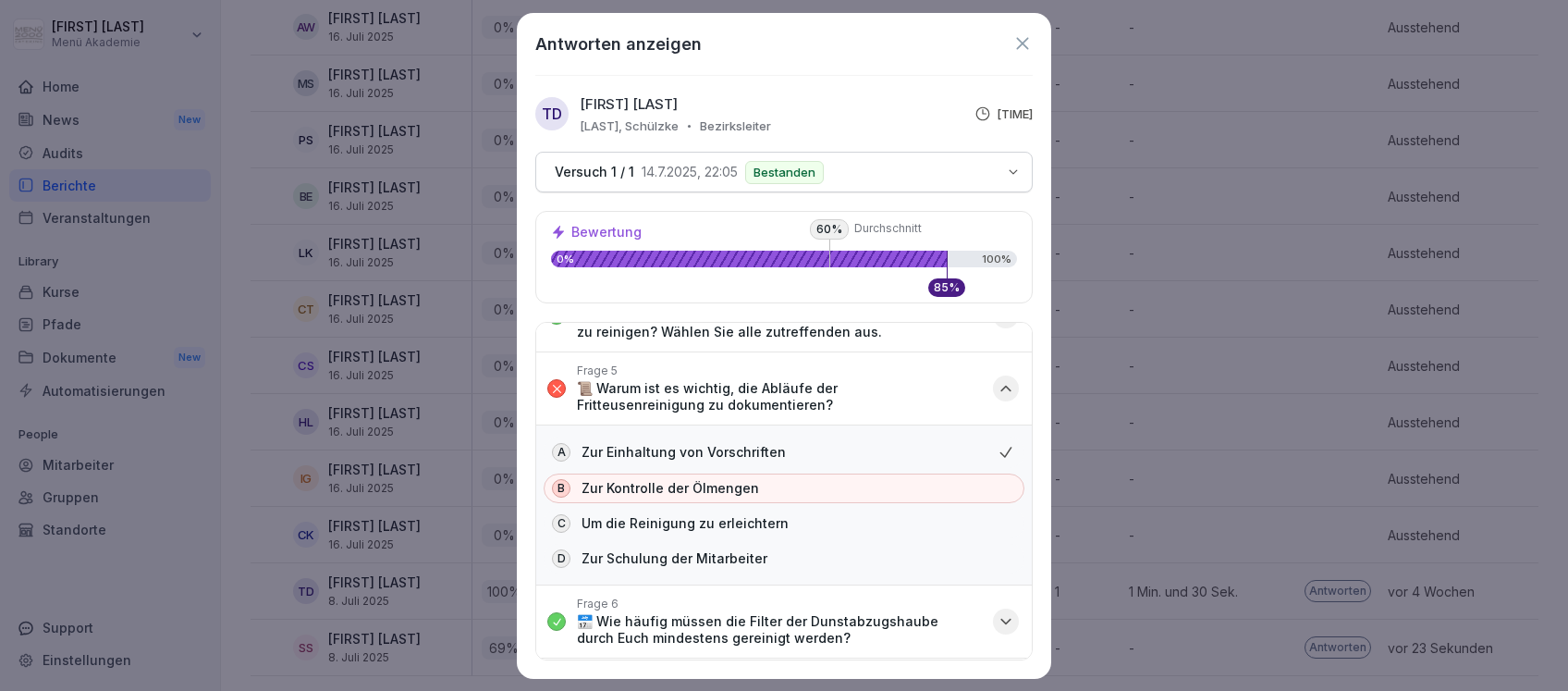 click 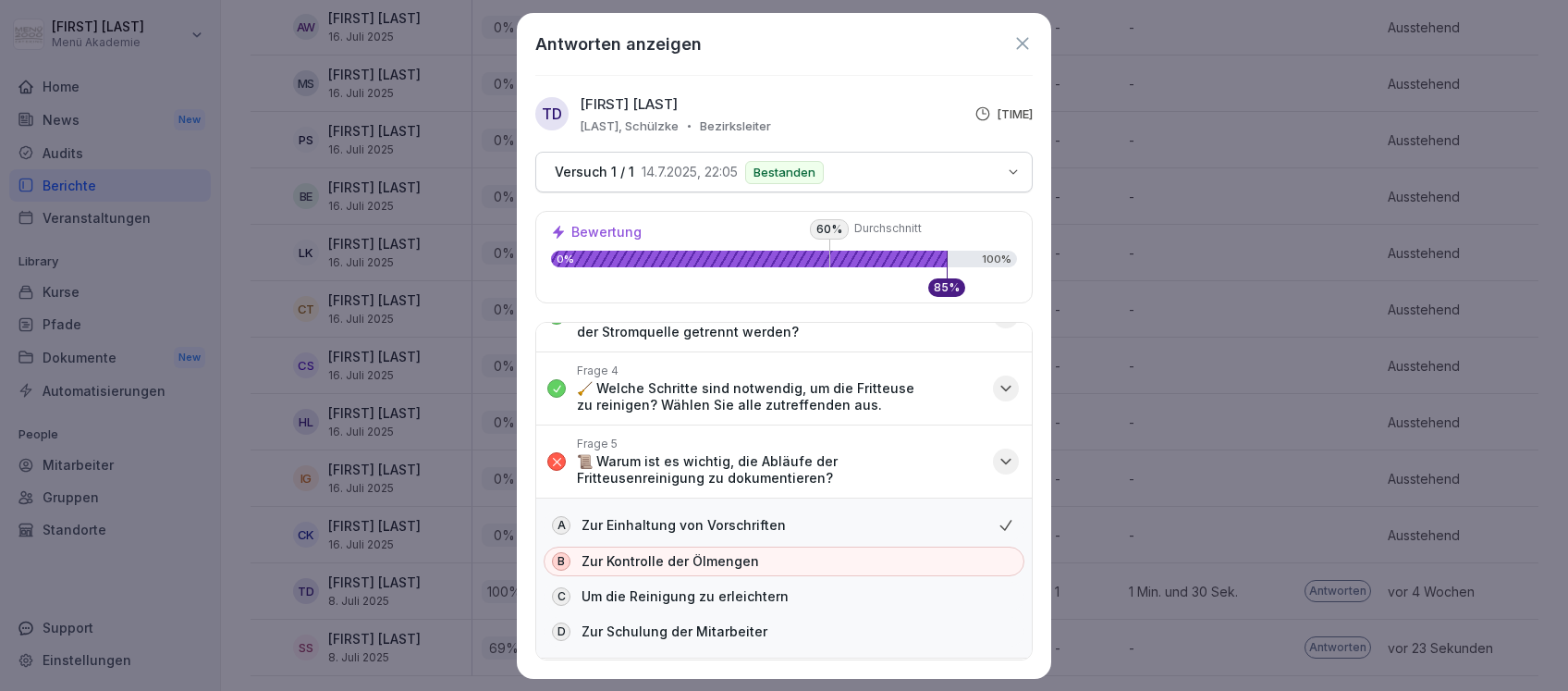 scroll, scrollTop: 172, scrollLeft: 0, axis: vertical 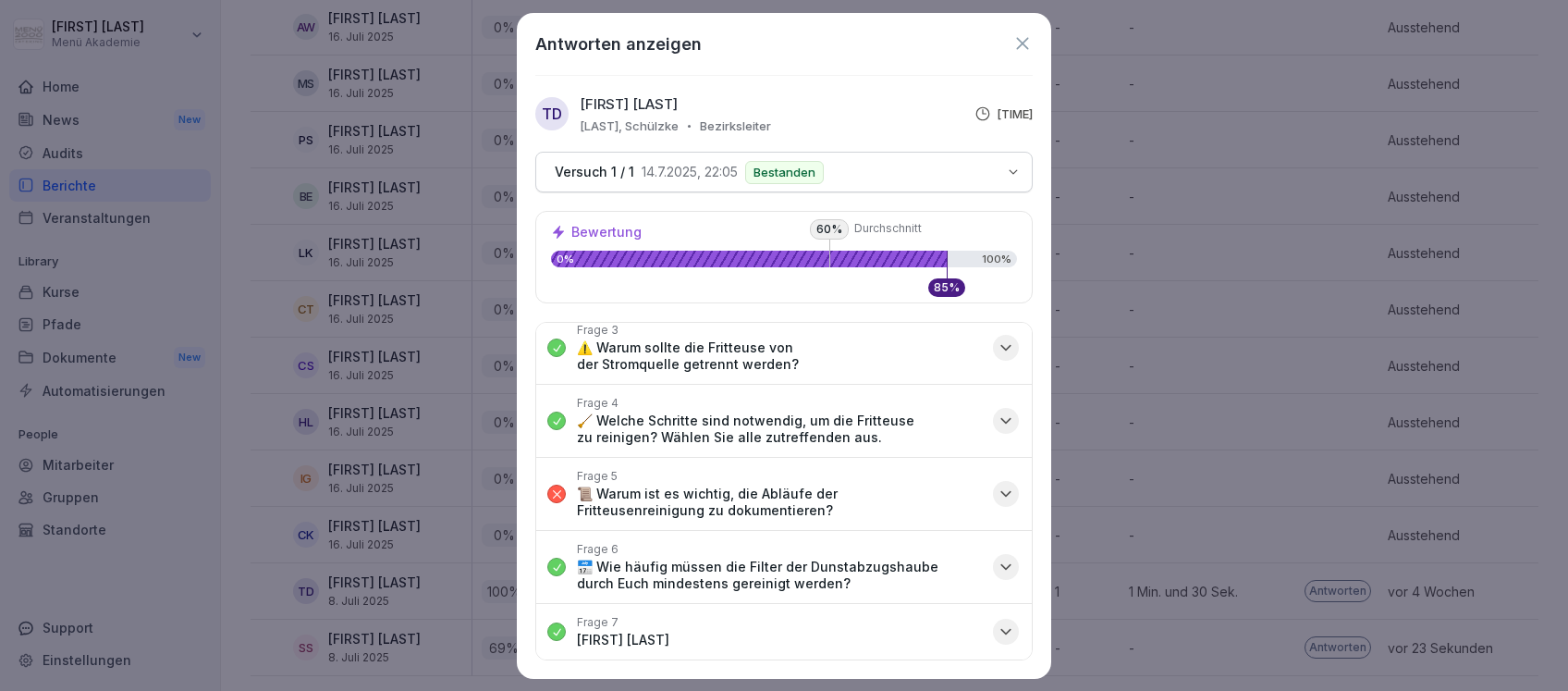 click 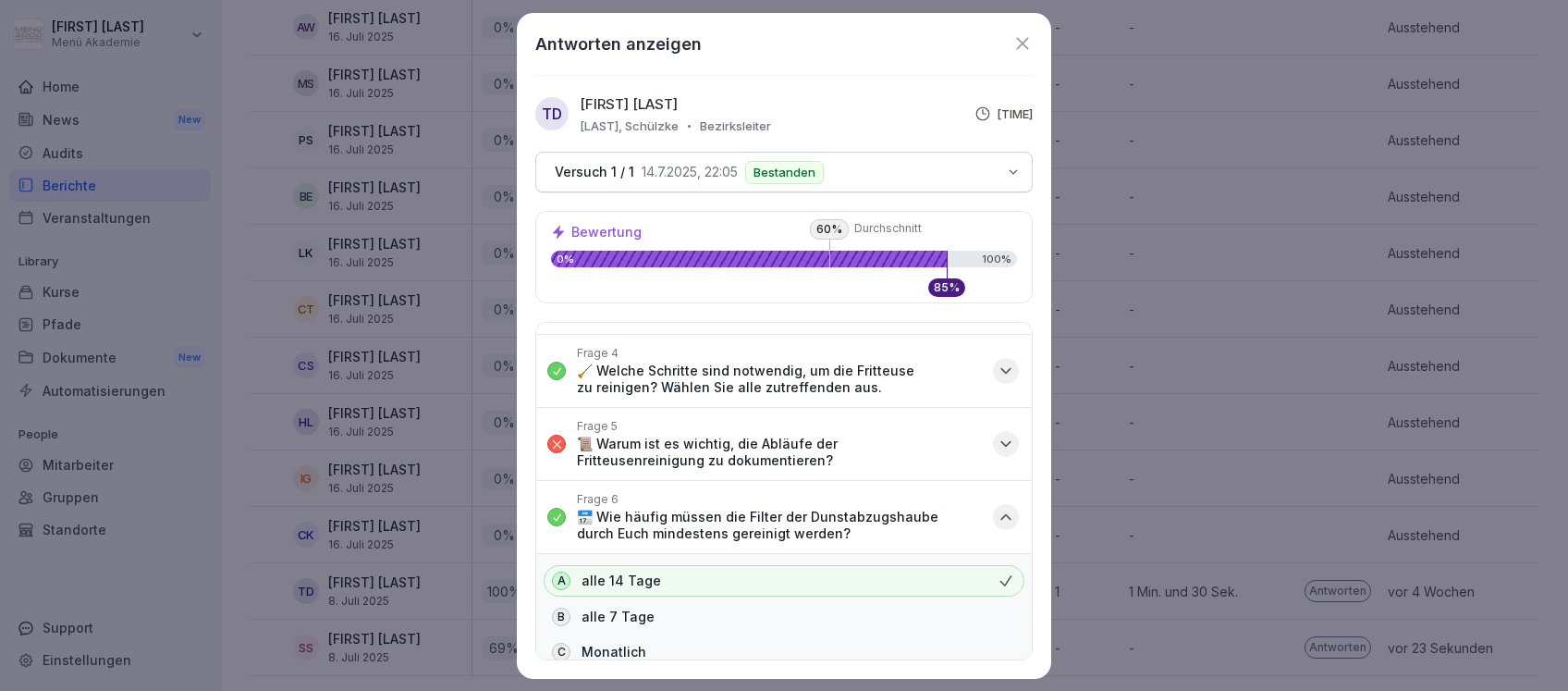 scroll, scrollTop: 192, scrollLeft: 0, axis: vertical 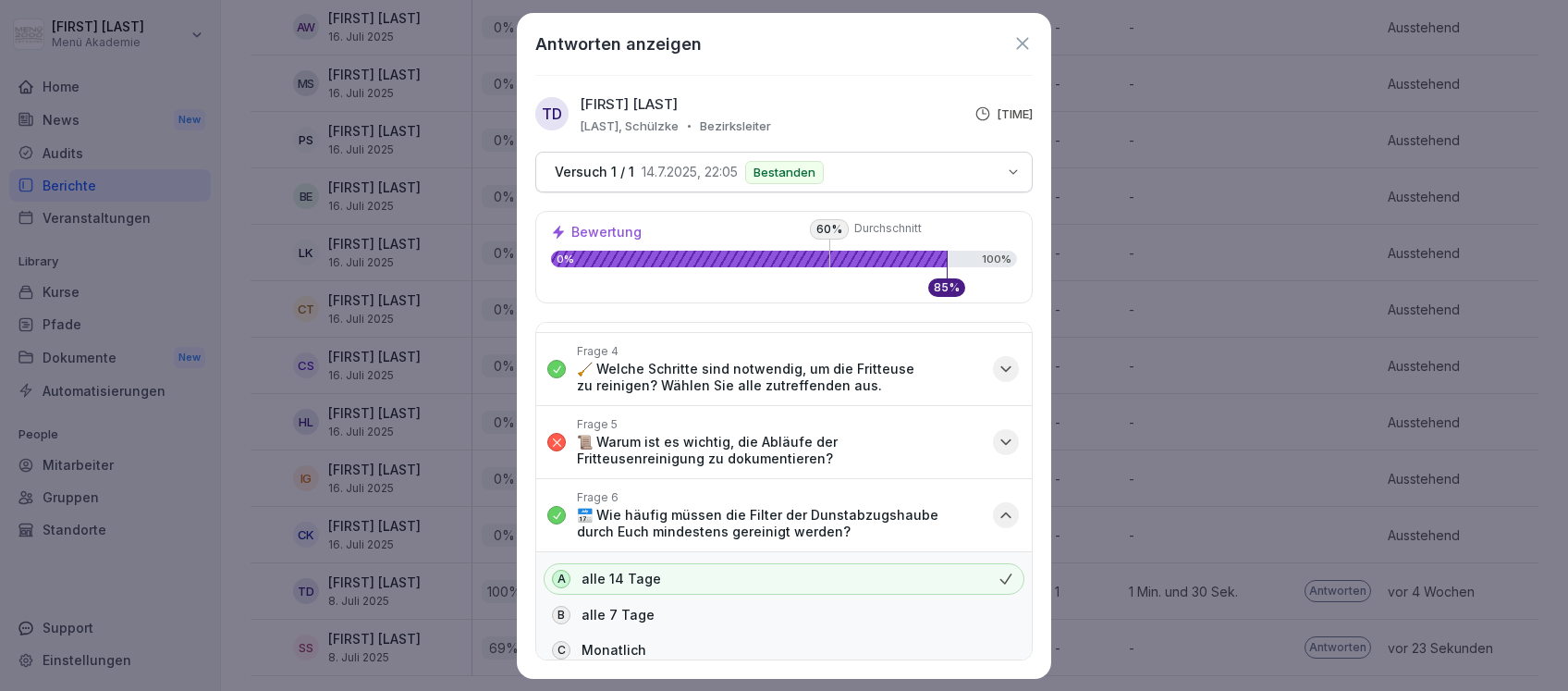 click 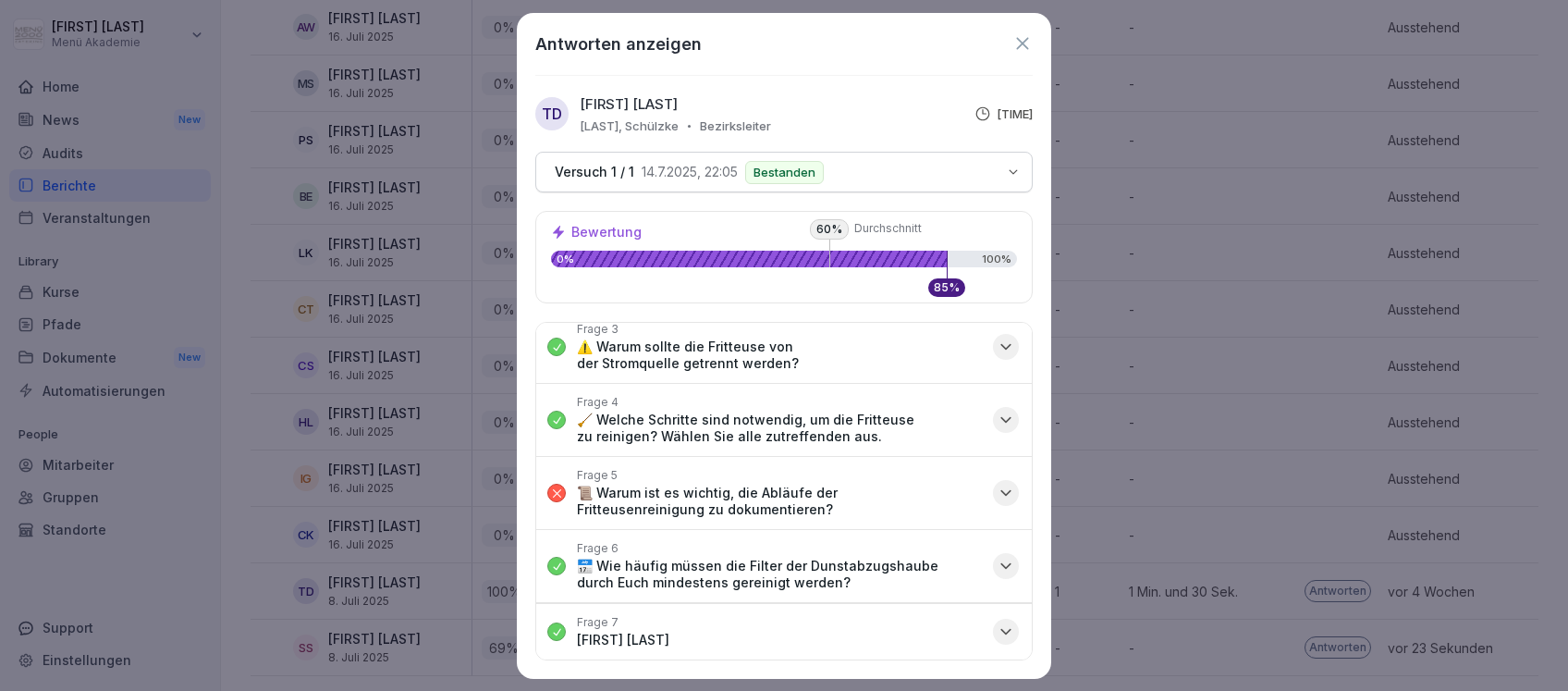 scroll, scrollTop: 172, scrollLeft: 0, axis: vertical 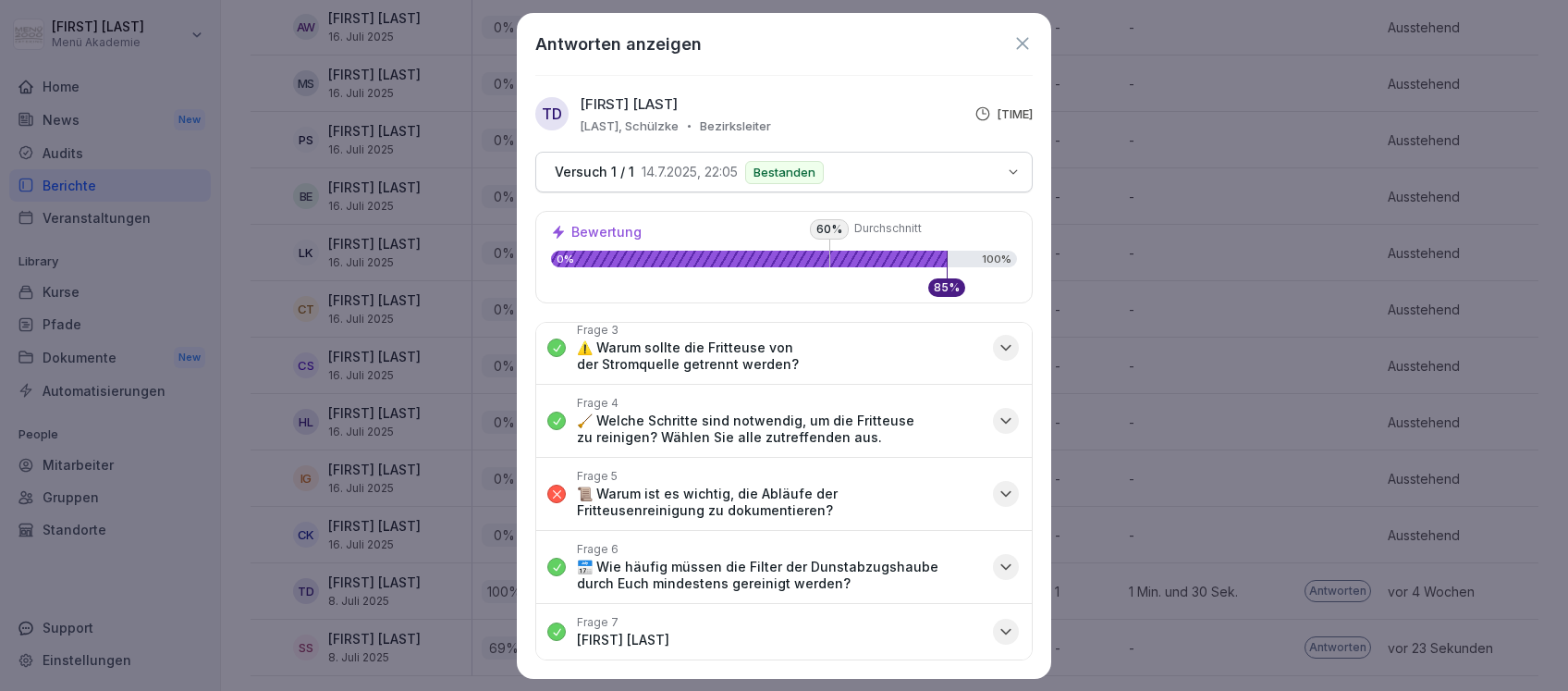 click 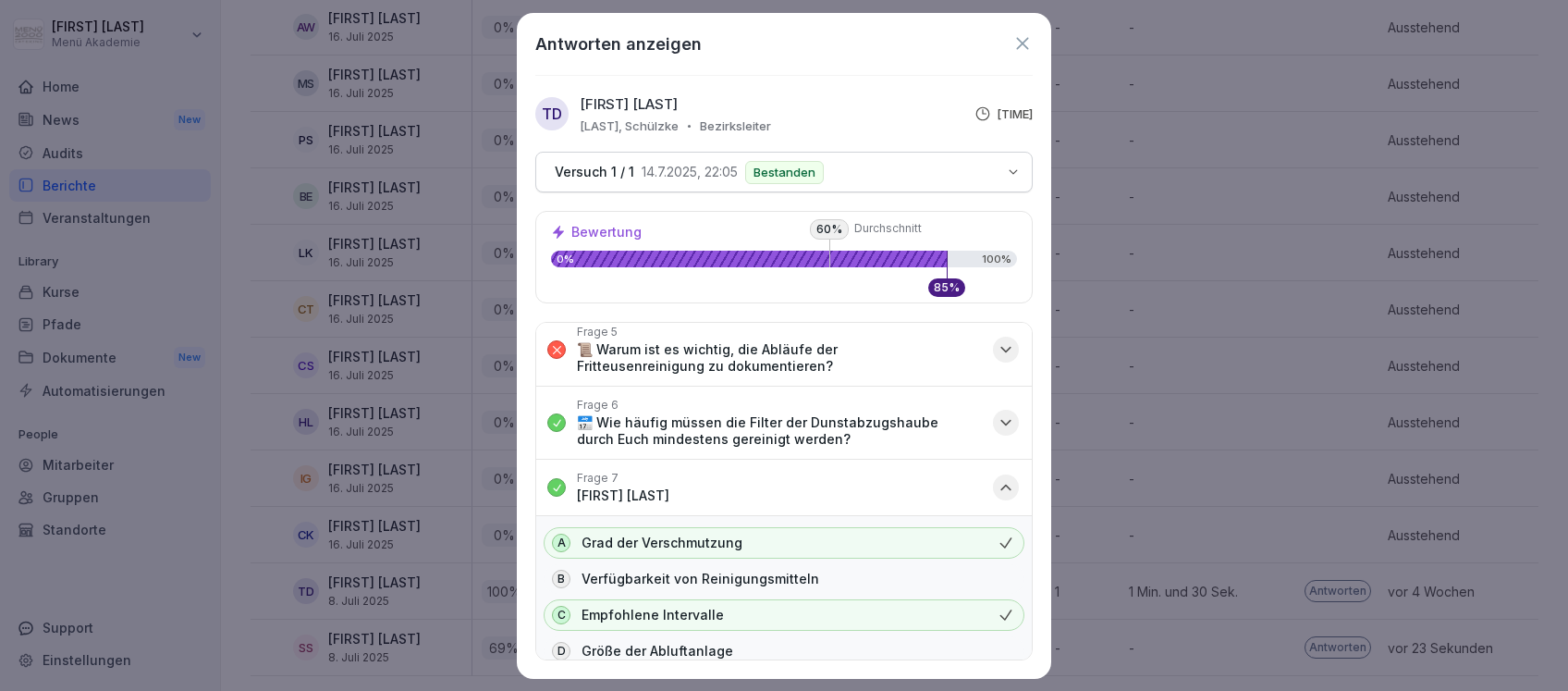 scroll, scrollTop: 333, scrollLeft: 0, axis: vertical 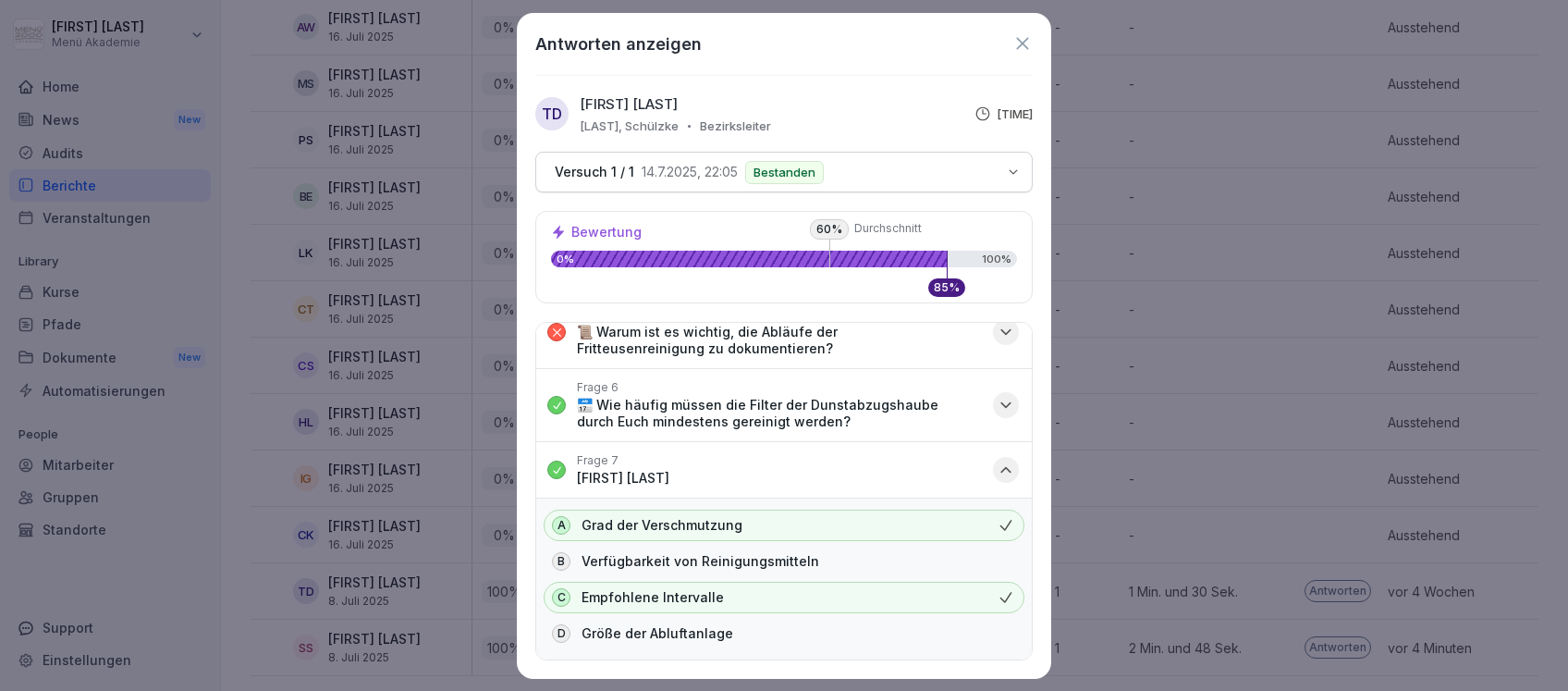 click 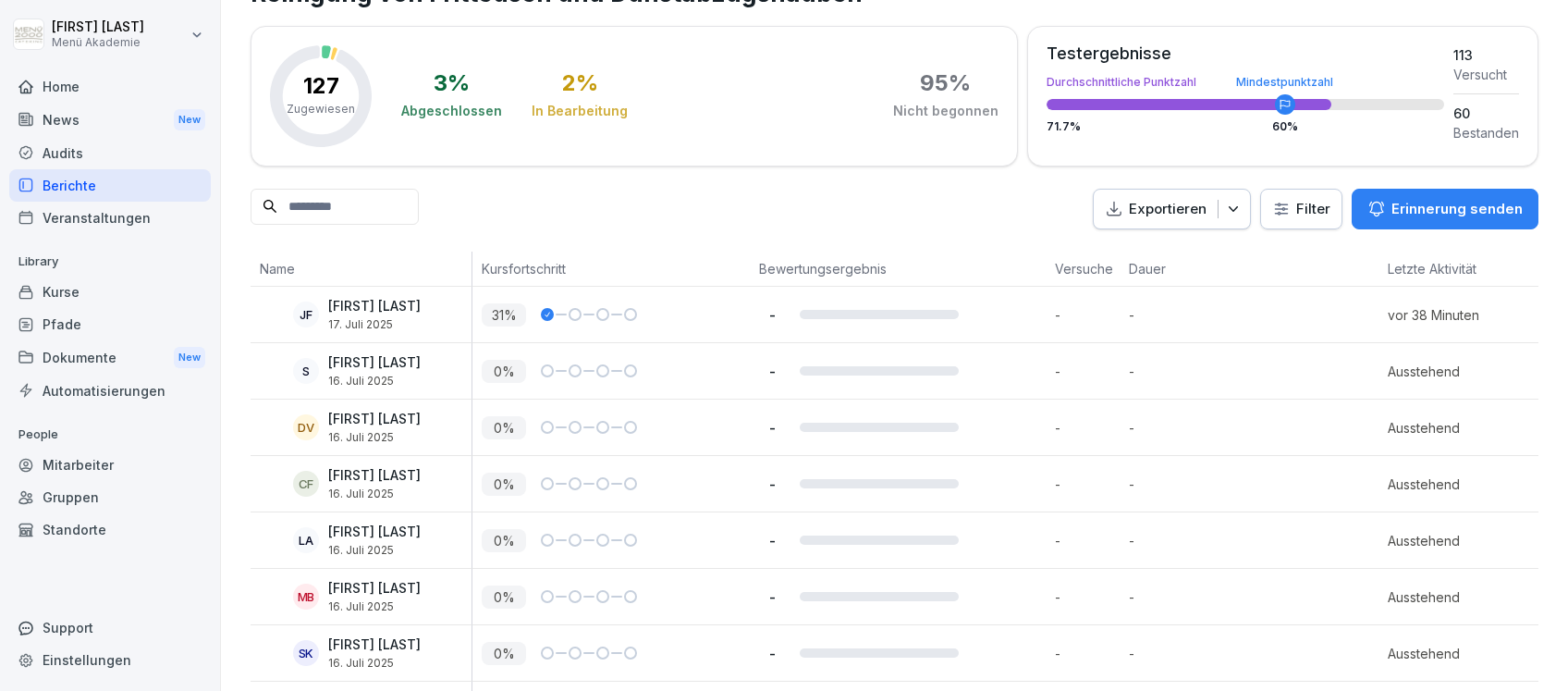 scroll, scrollTop: 0, scrollLeft: 0, axis: both 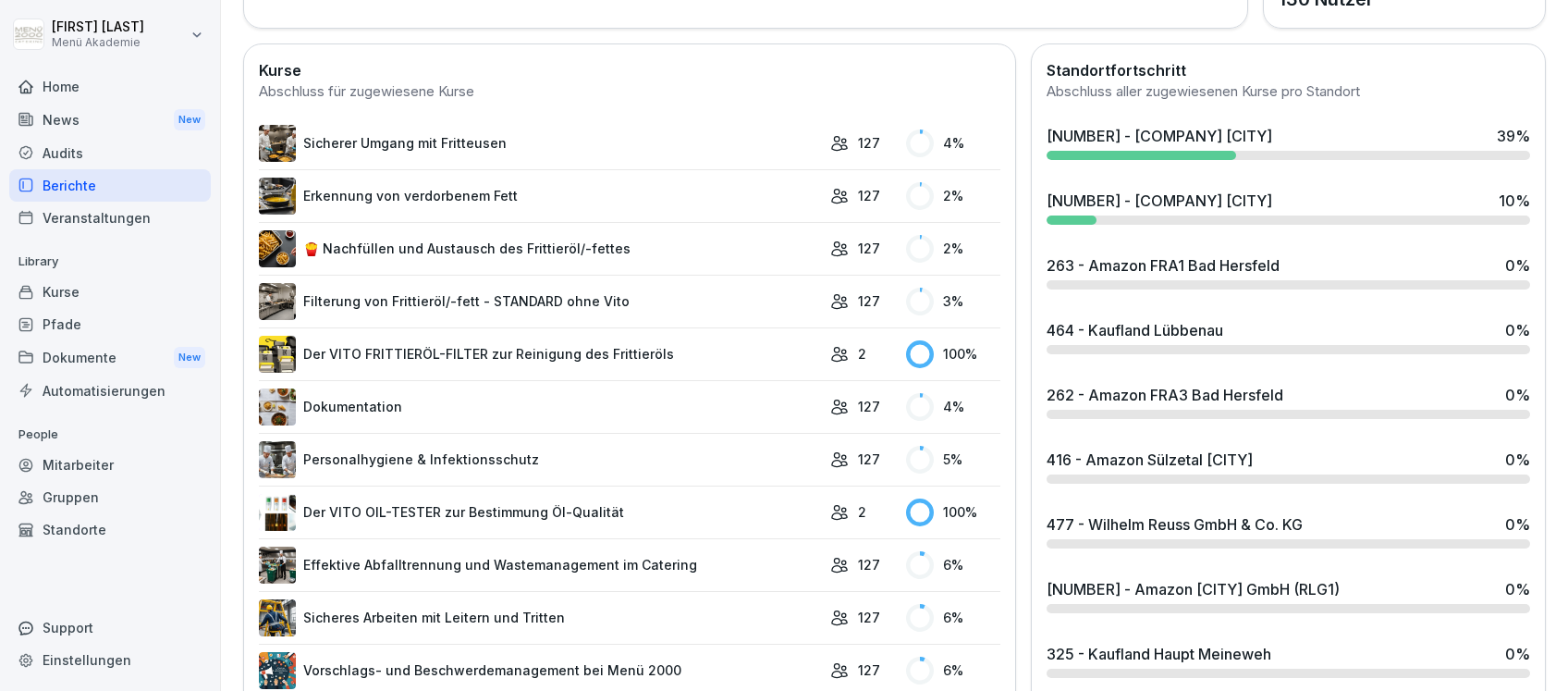 click on "Sicherer Umgang mit Fritteusen" at bounding box center (540, 143) 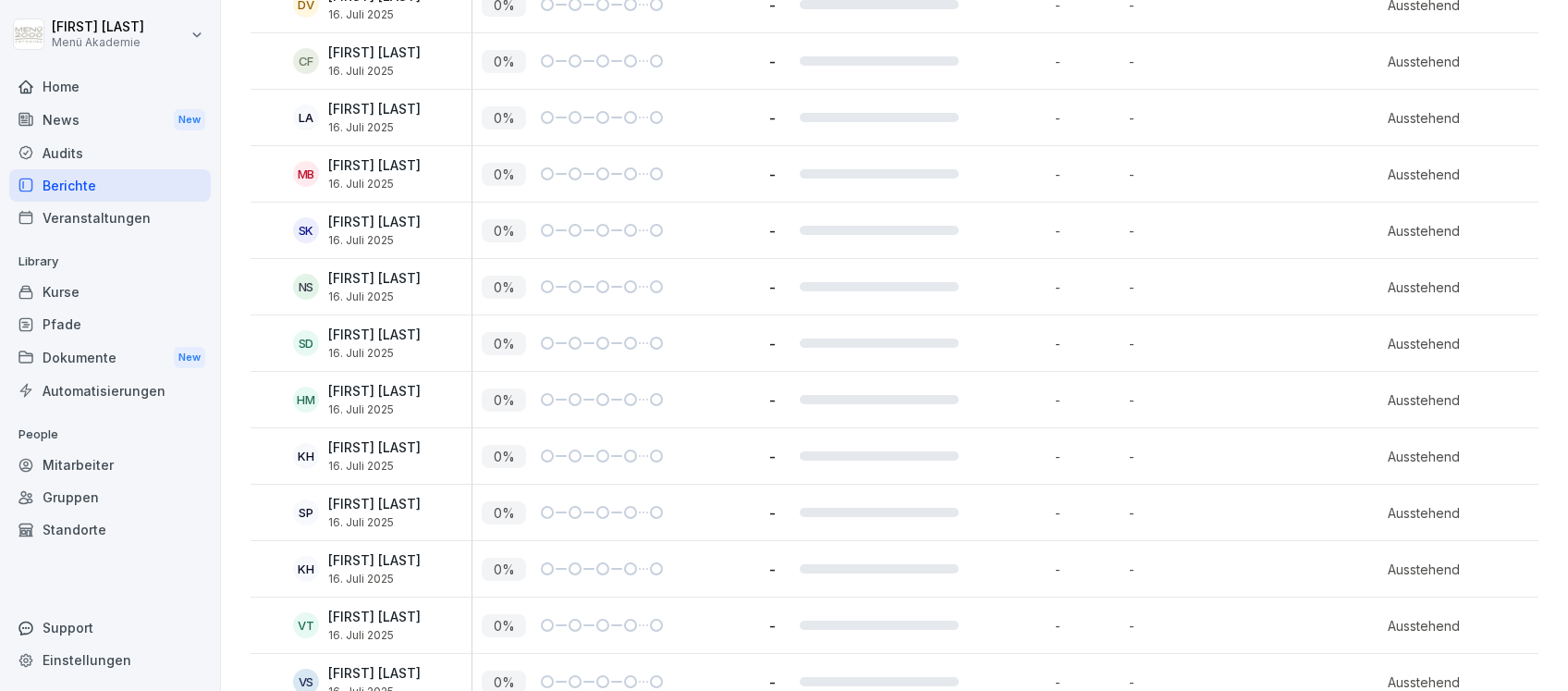 scroll, scrollTop: 0, scrollLeft: 0, axis: both 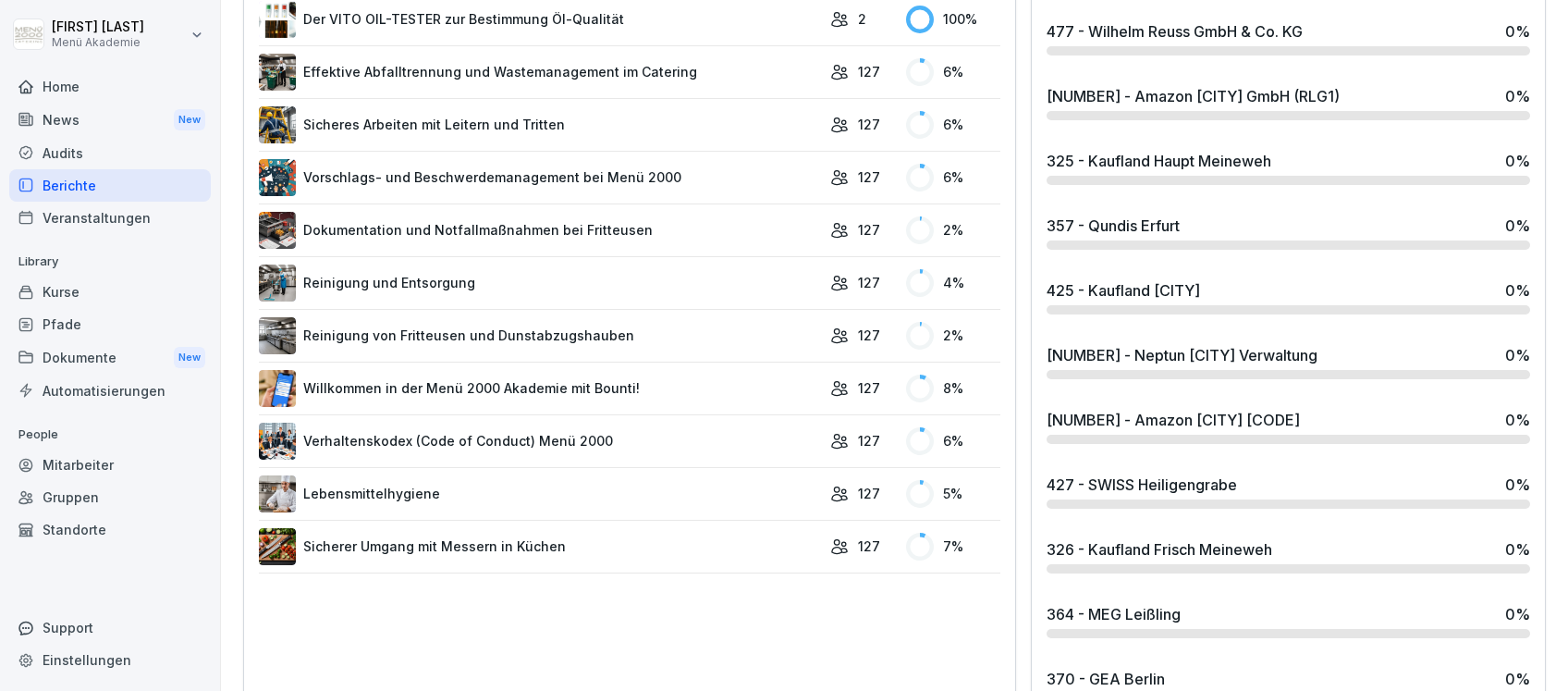 click on "Reinigung von Fritteusen und Dunstabzugshauben" at bounding box center [540, 336] 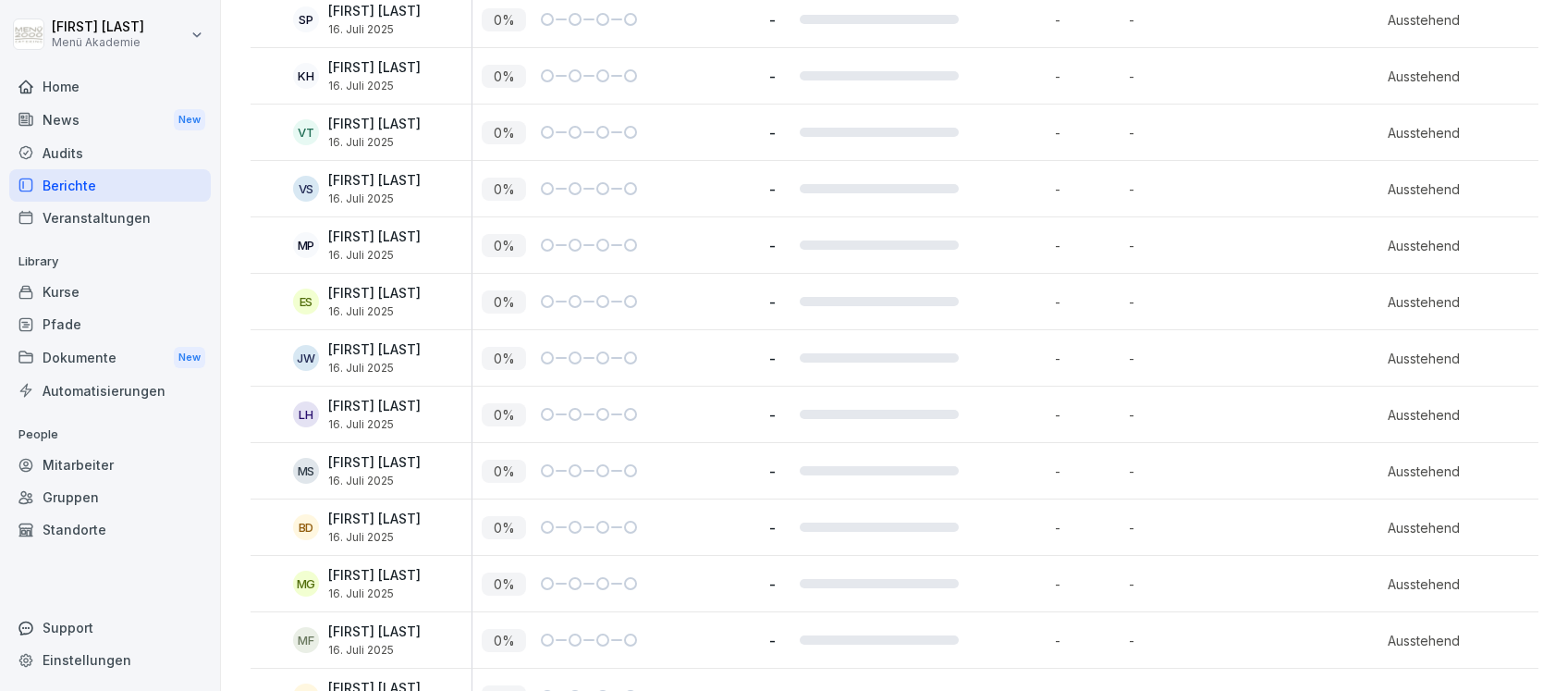 scroll, scrollTop: 0, scrollLeft: 0, axis: both 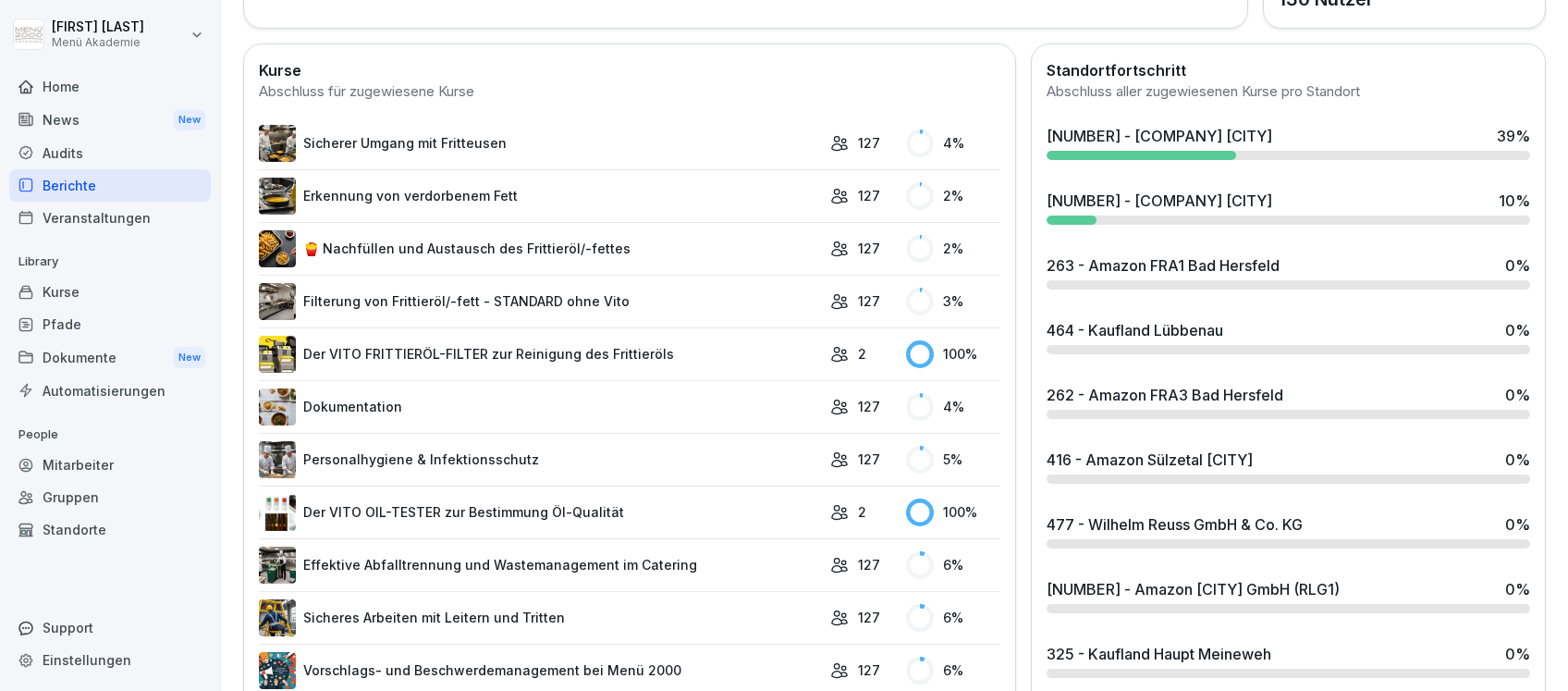 click on "Dokumentation" at bounding box center (540, 407) 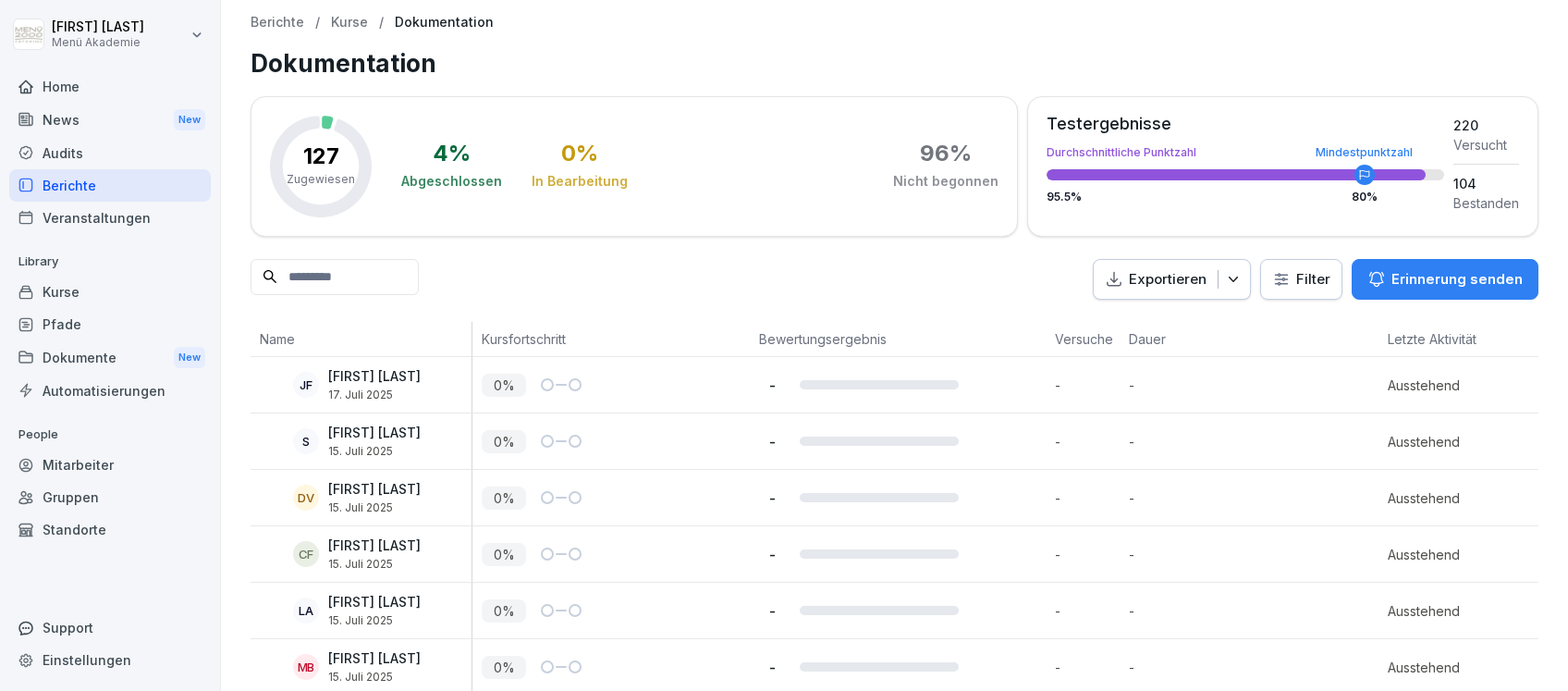 scroll, scrollTop: 6871, scrollLeft: 0, axis: vertical 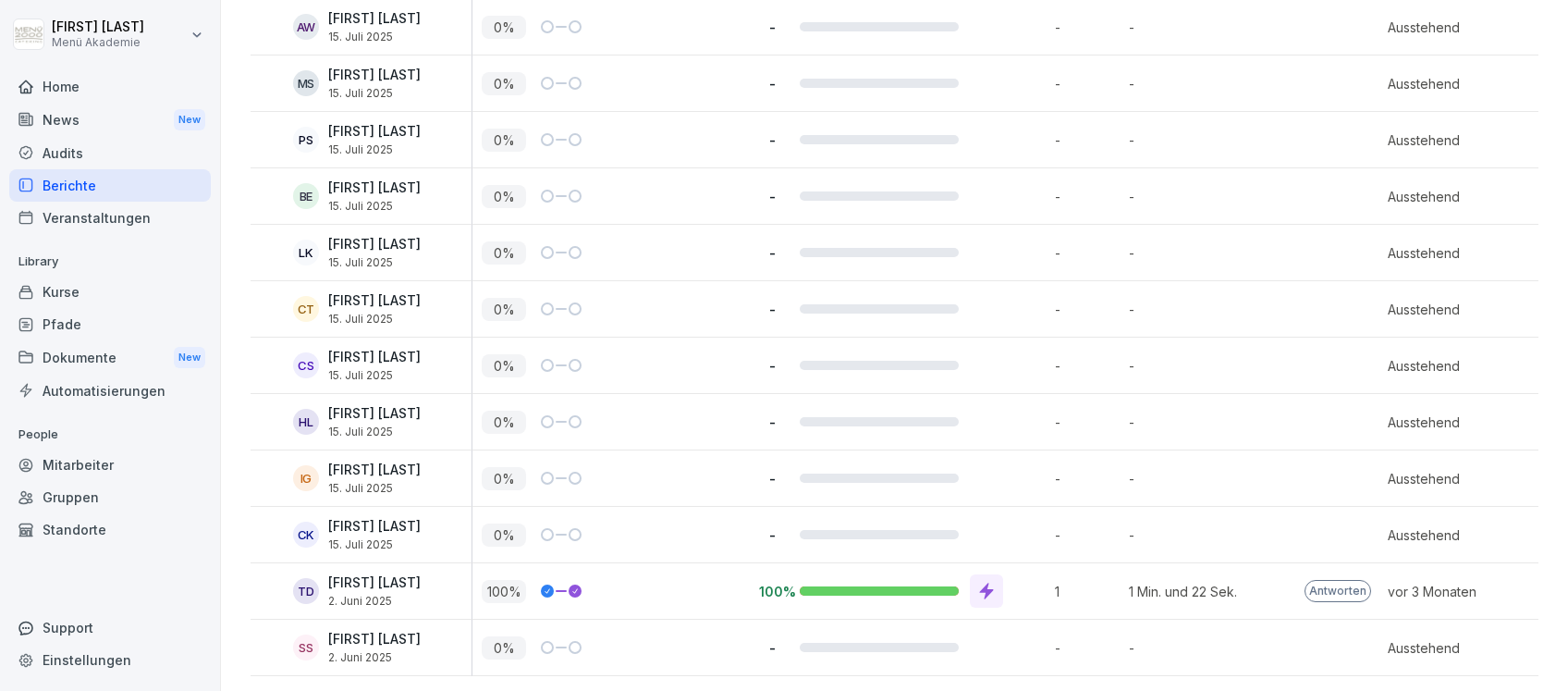 click 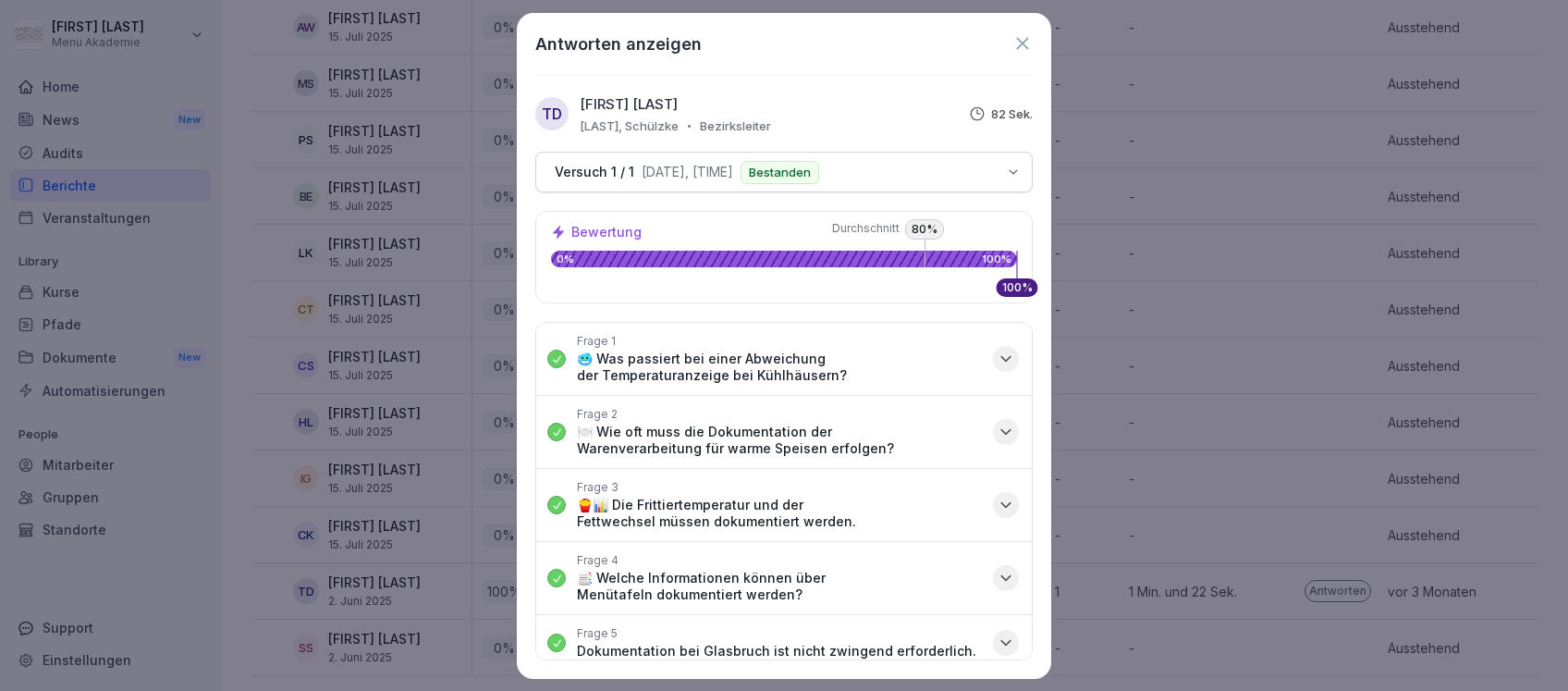 click 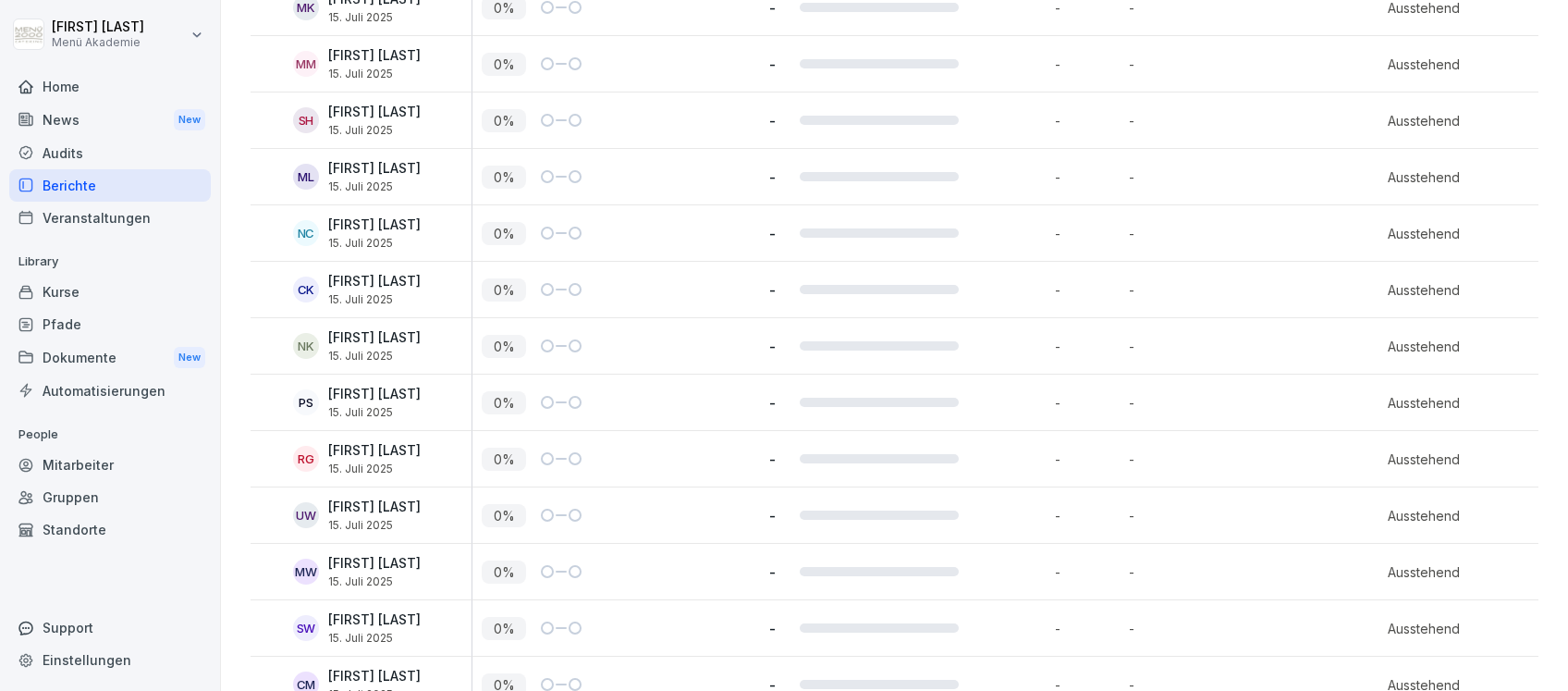 scroll, scrollTop: 0, scrollLeft: 0, axis: both 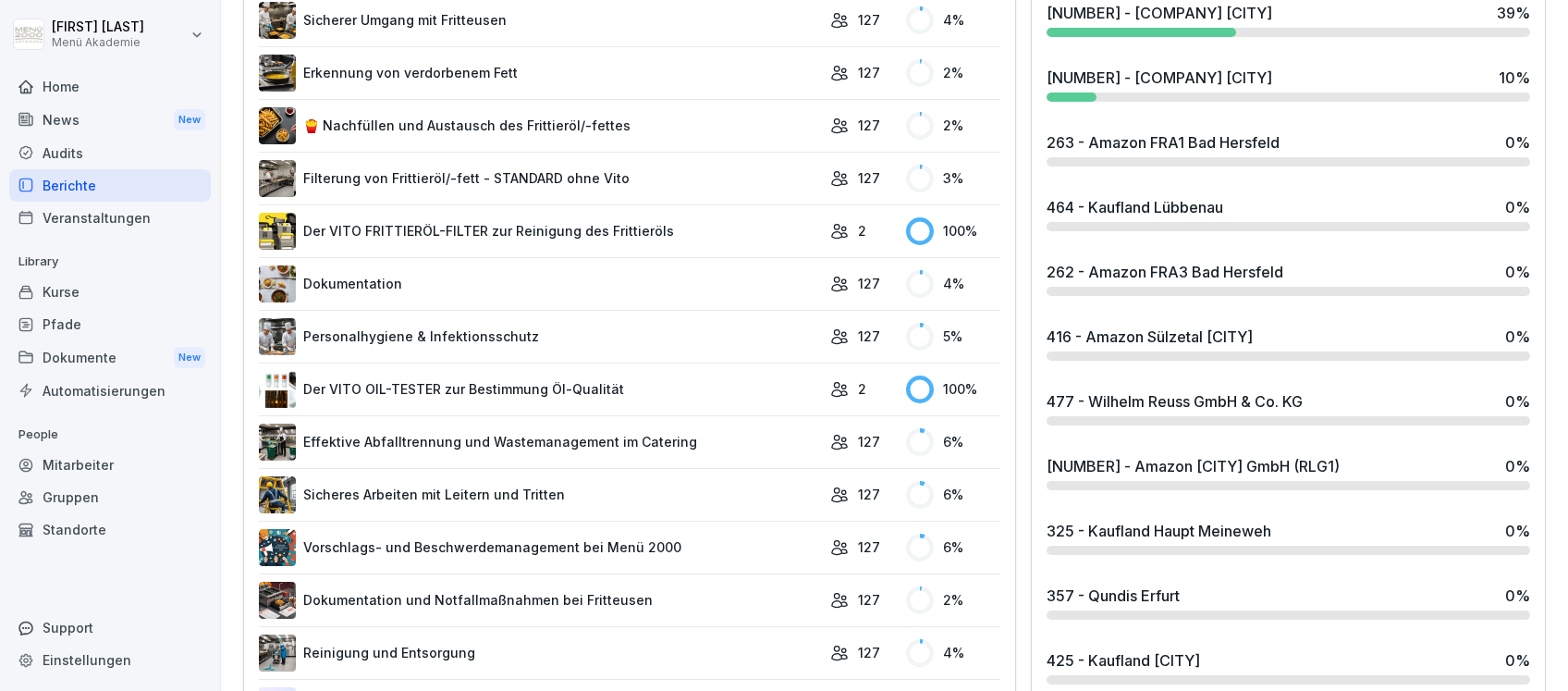 click on "Dokumentation und Notfallmaßnahmen bei Fritteusen" at bounding box center (540, 600) 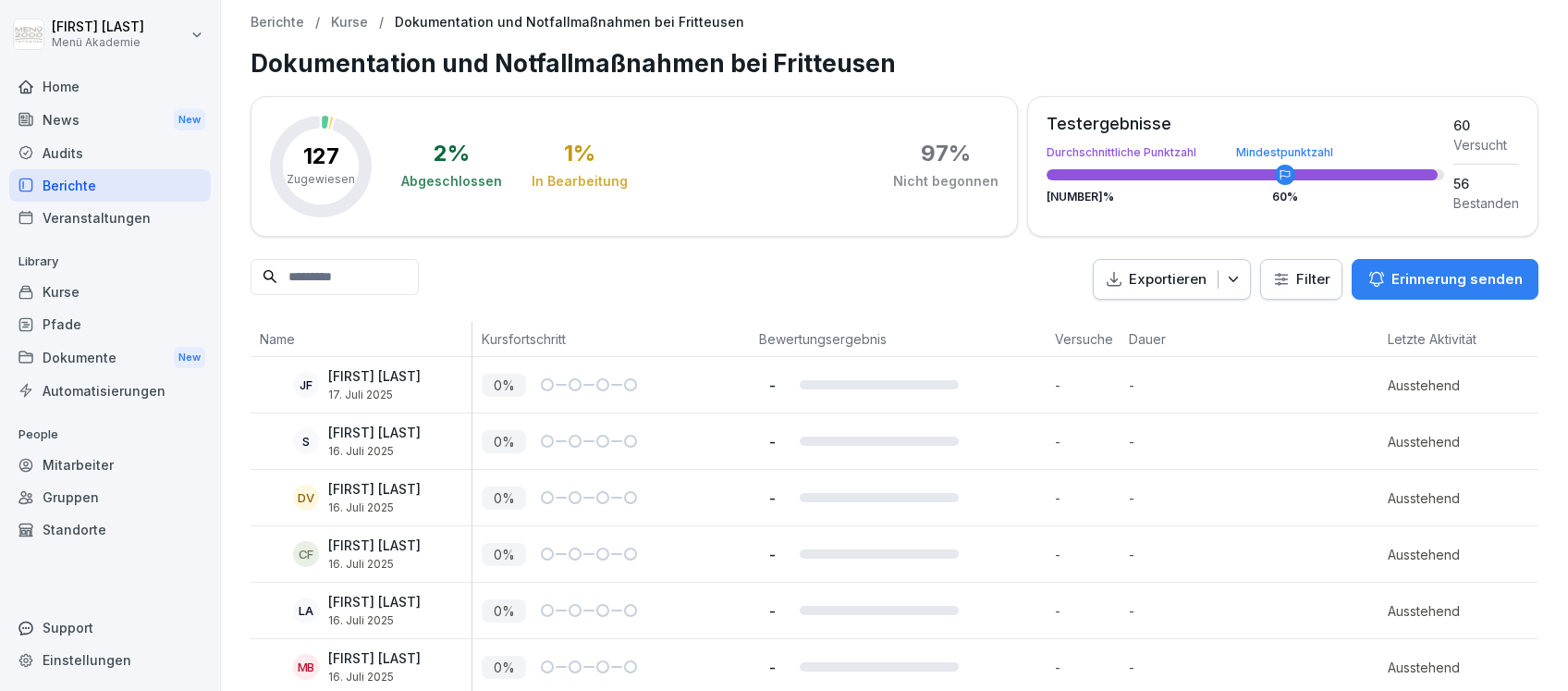scroll, scrollTop: 123, scrollLeft: 0, axis: vertical 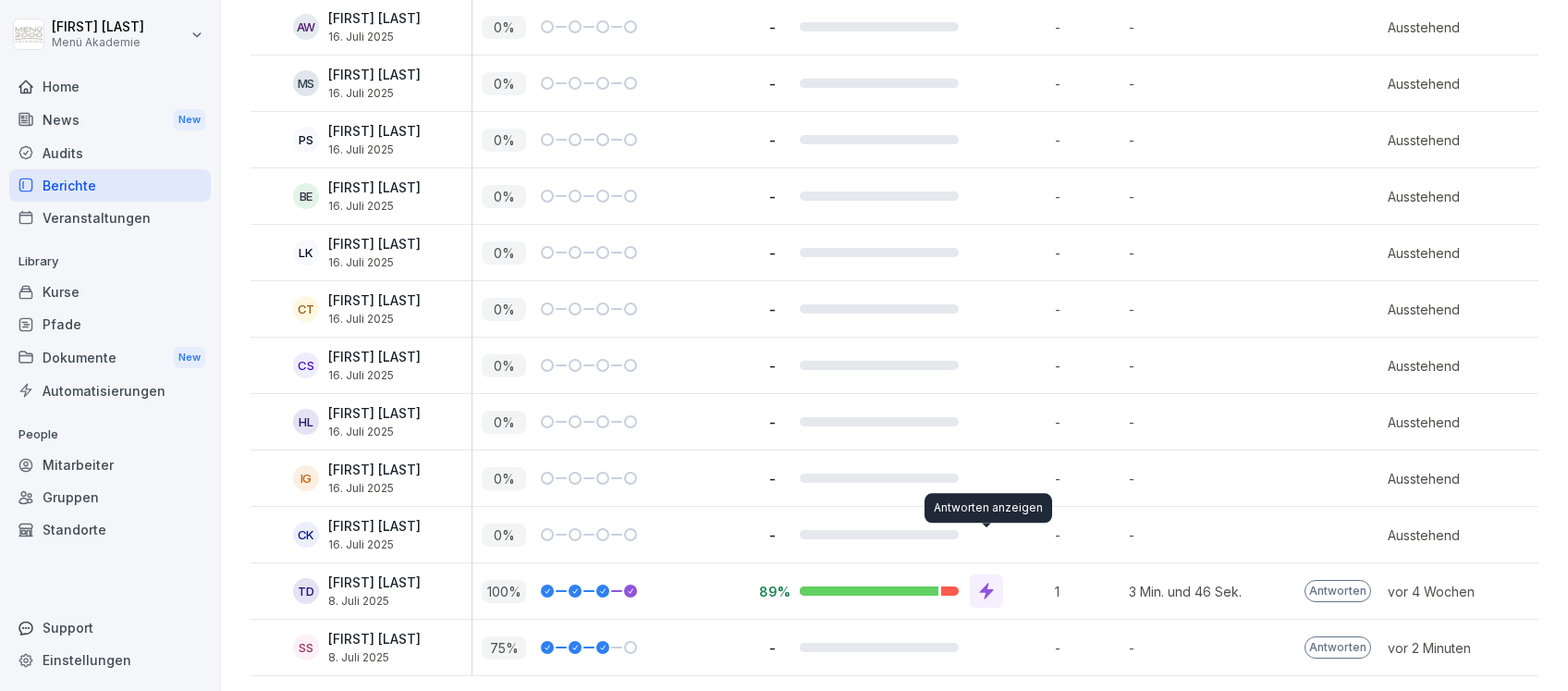 click 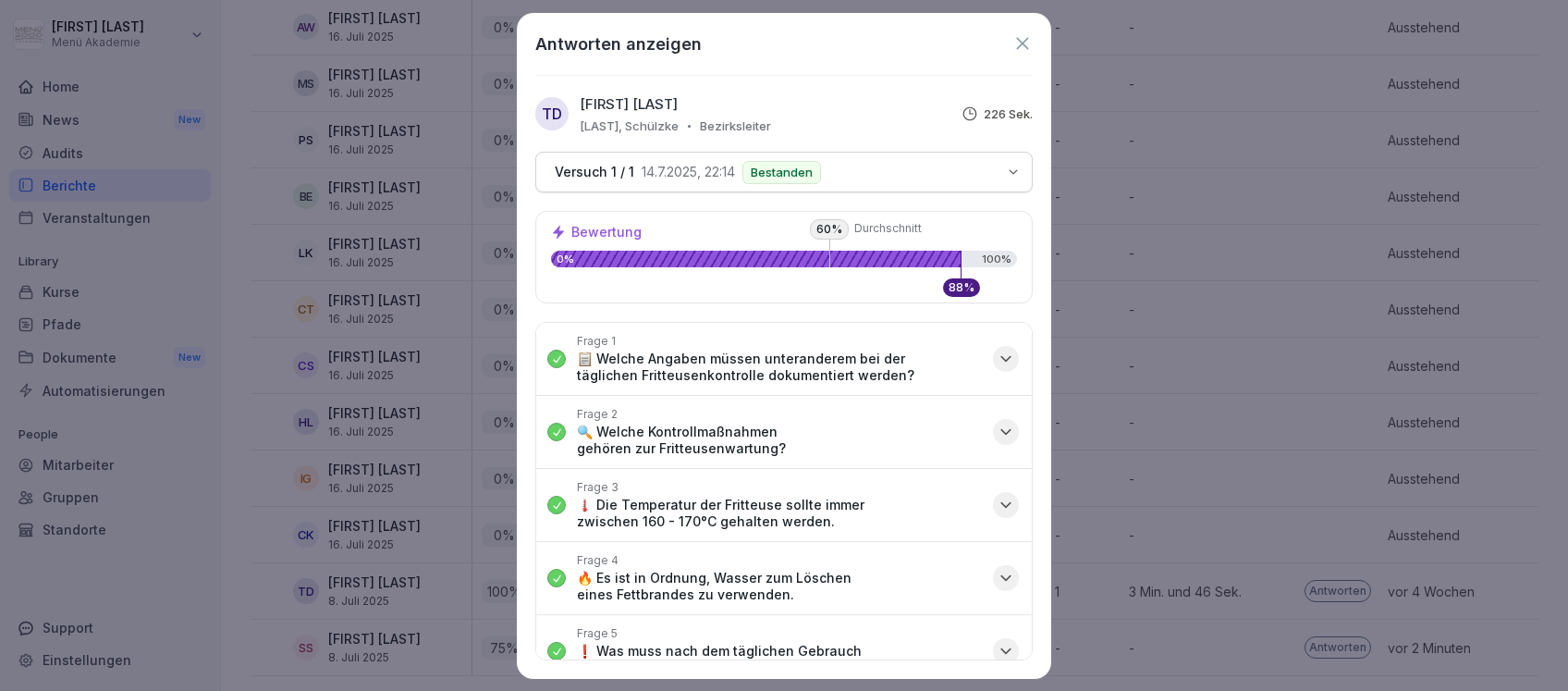 click 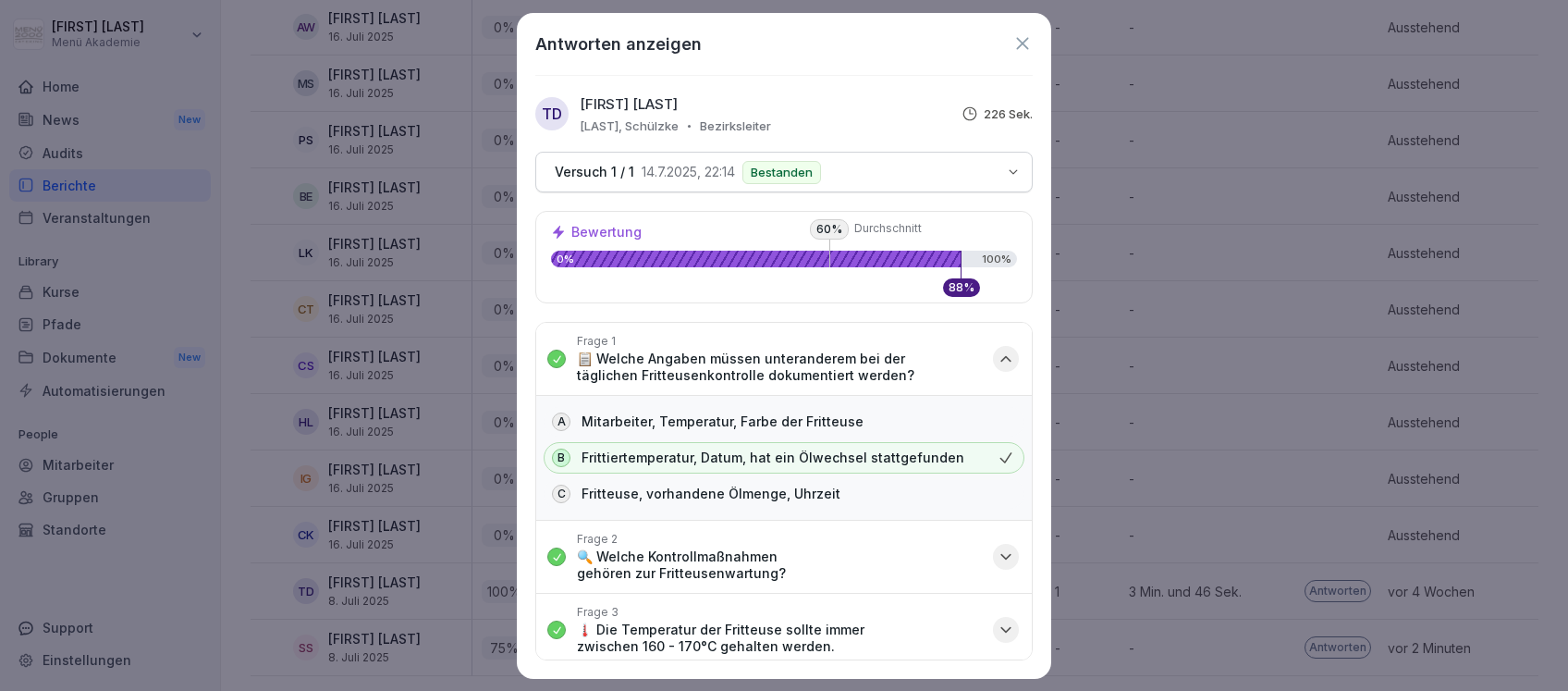 click 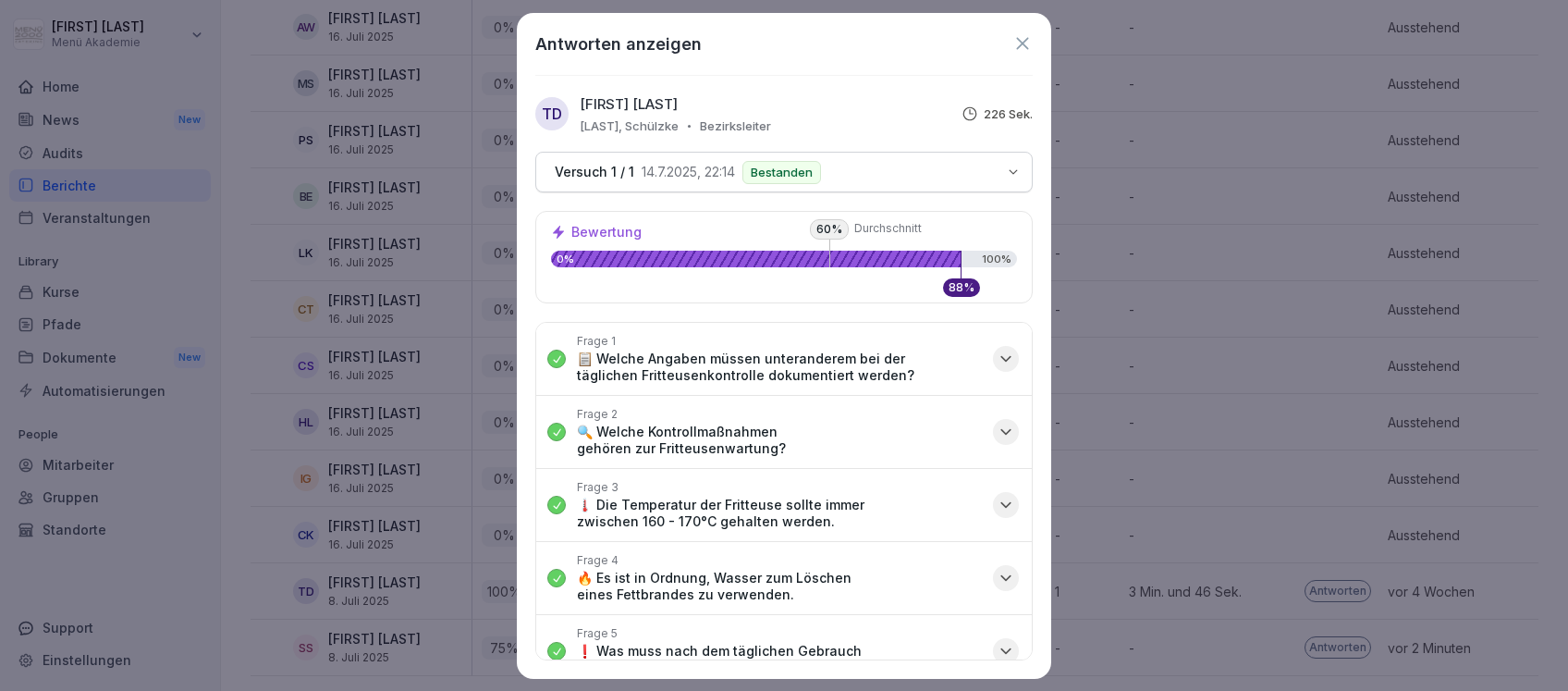 click 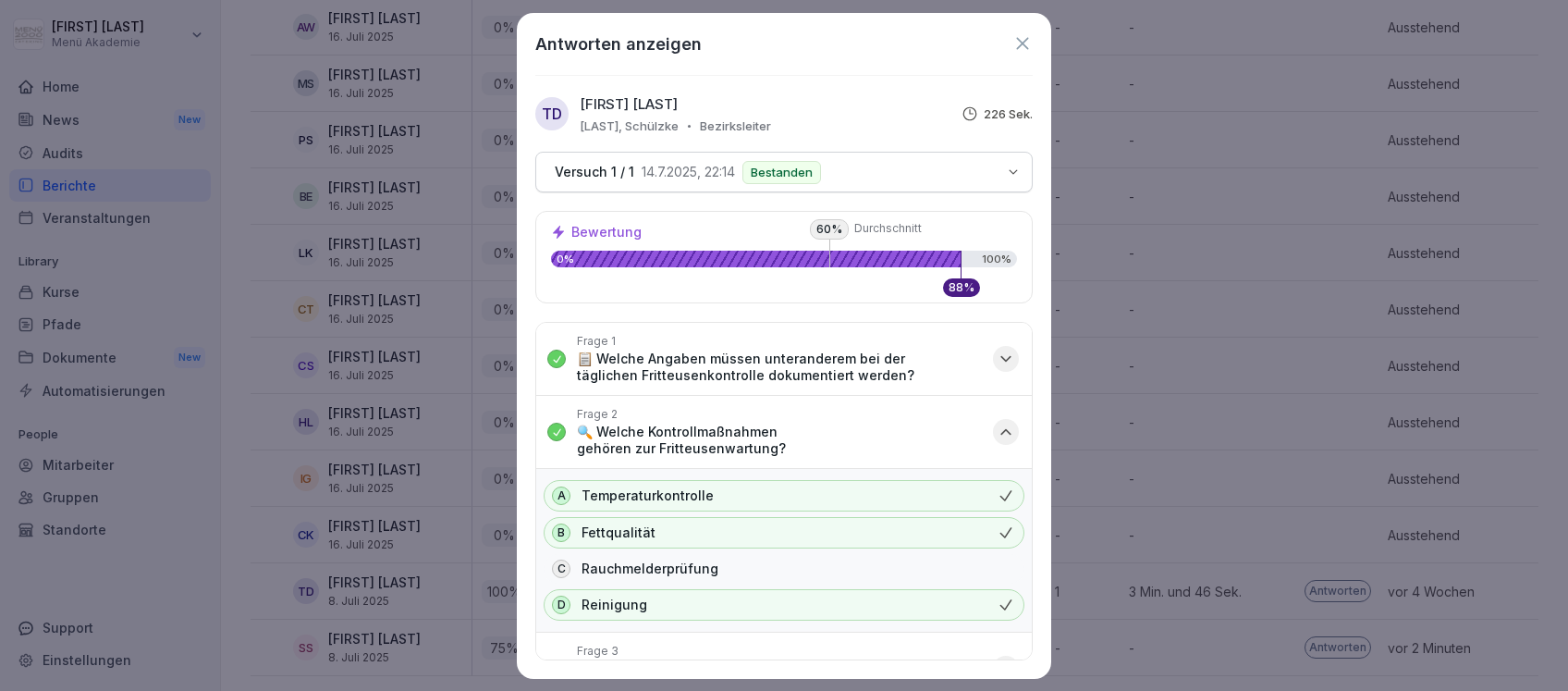 click 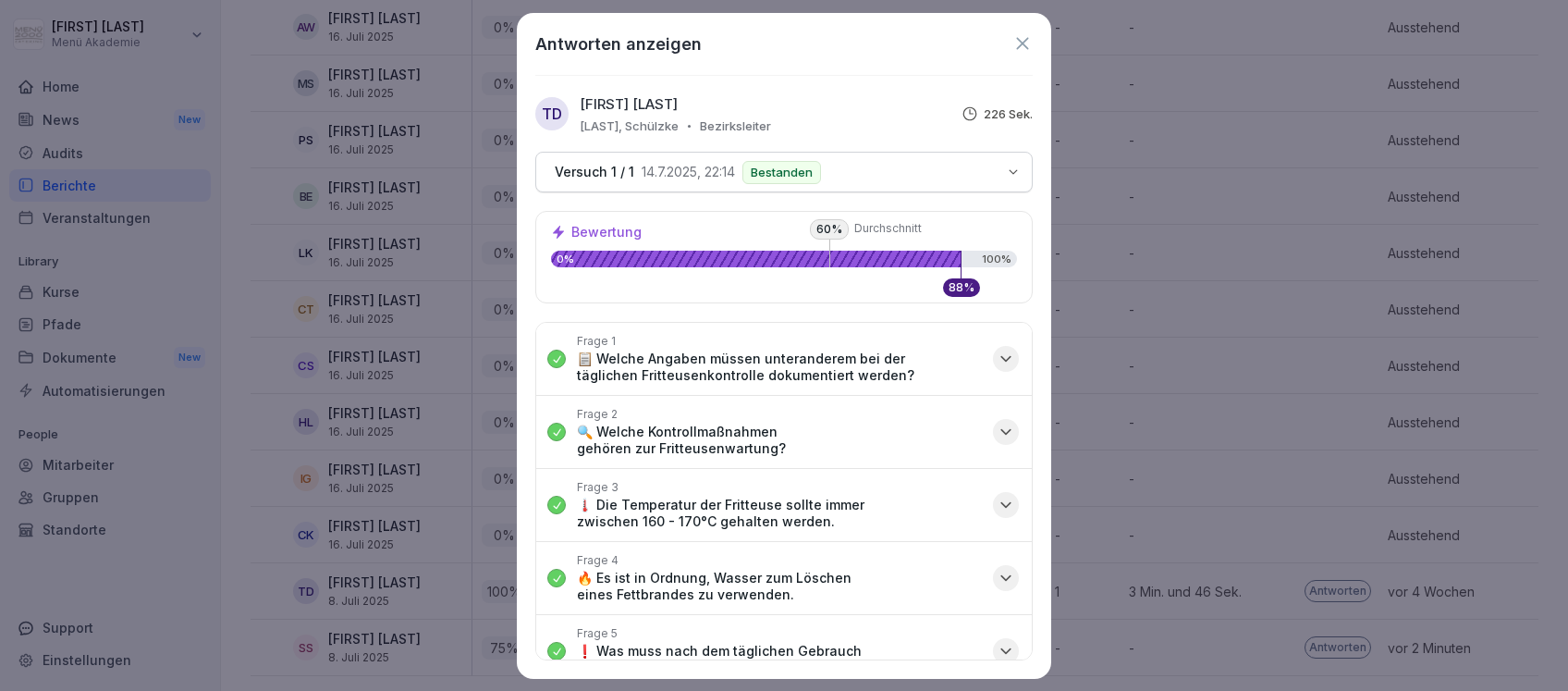 scroll, scrollTop: 37, scrollLeft: 0, axis: vertical 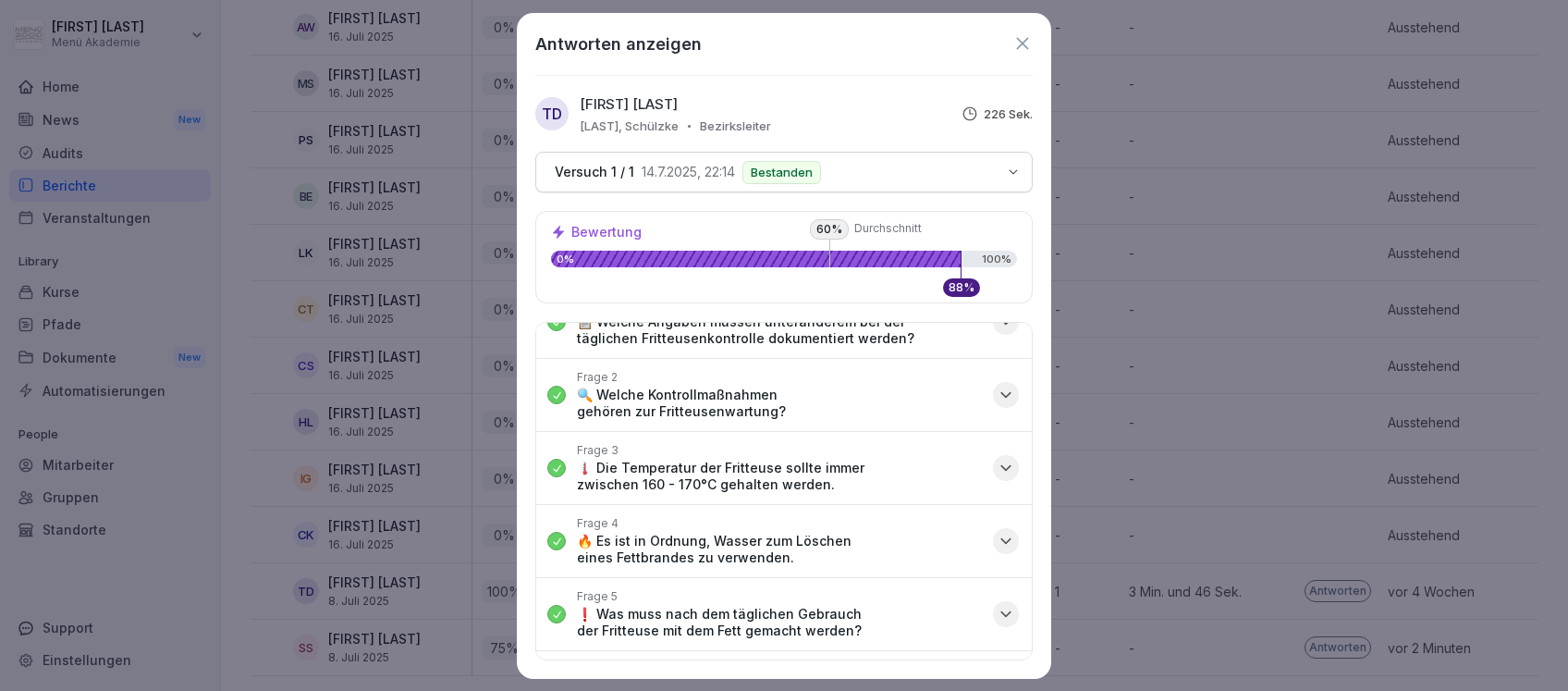 click 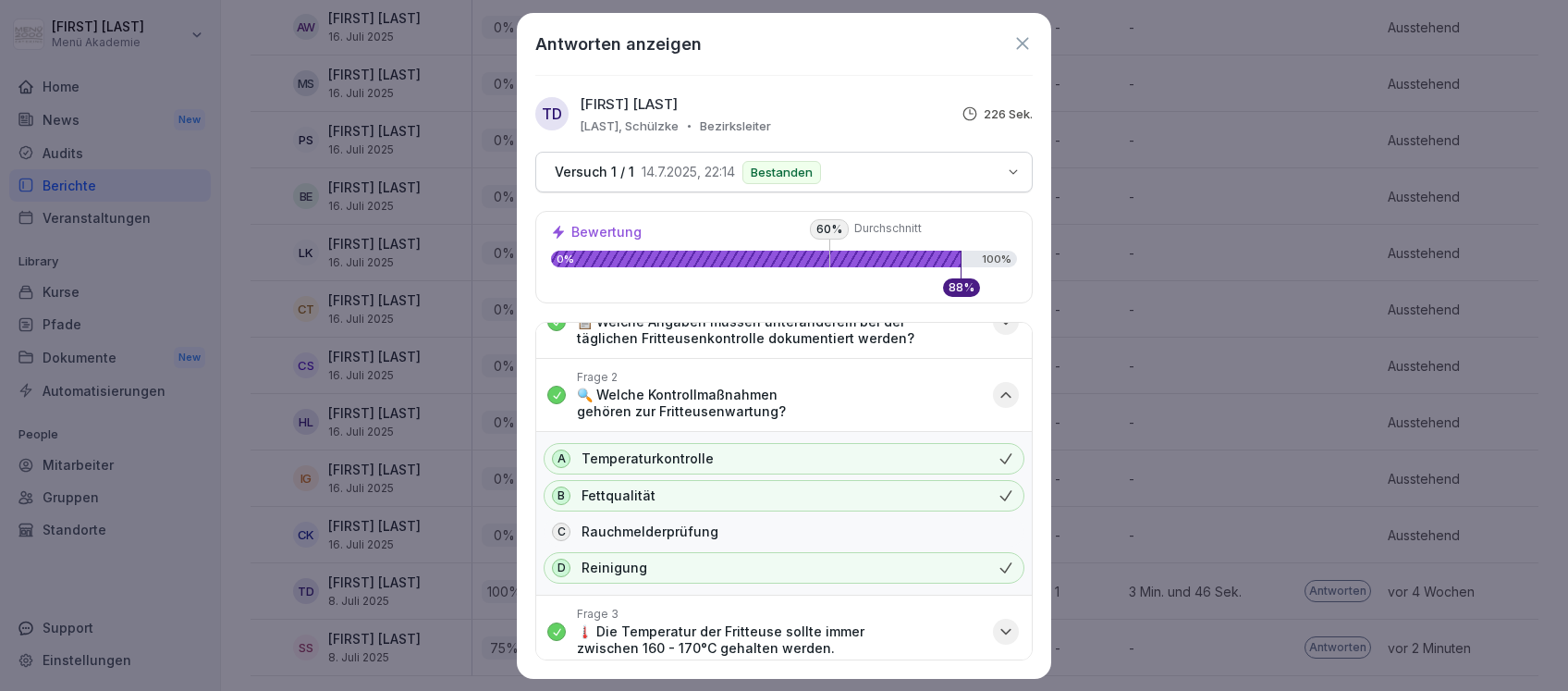 click 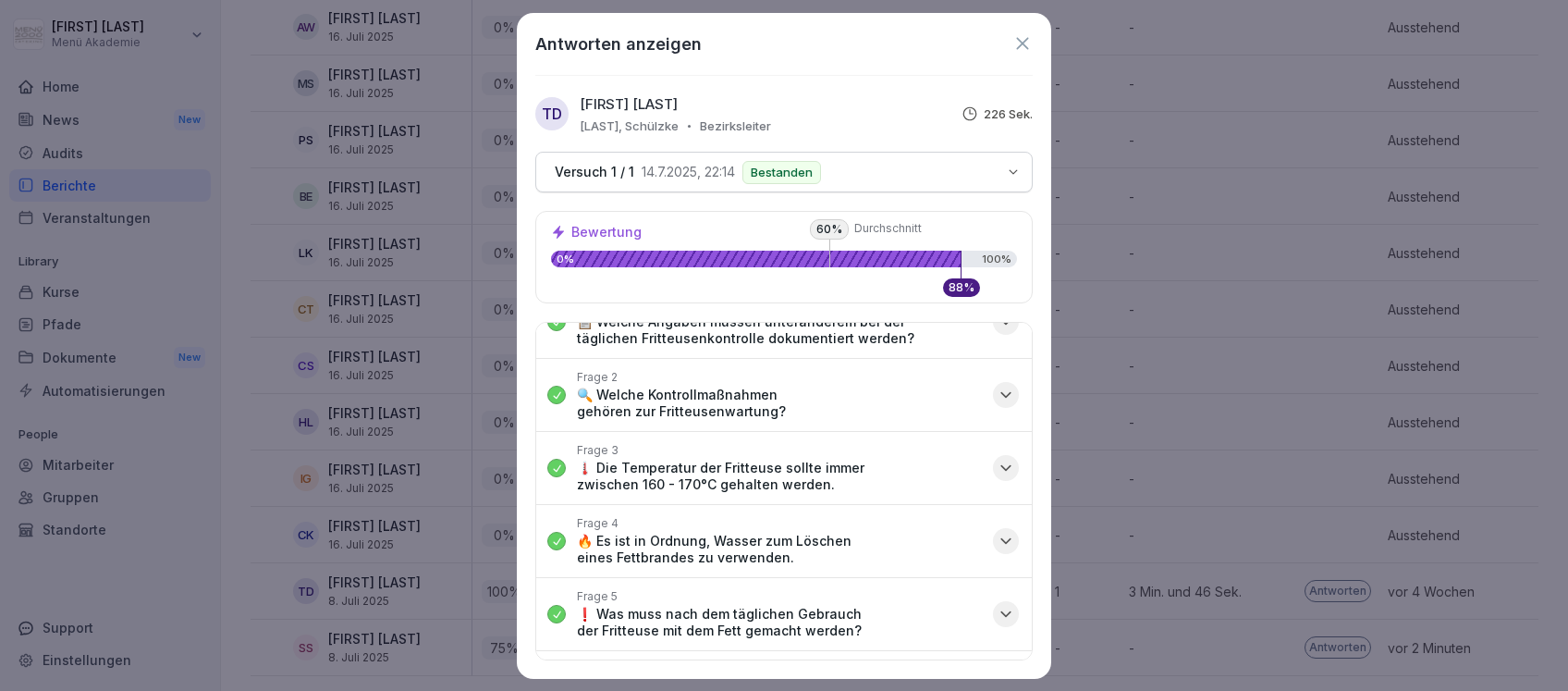 click 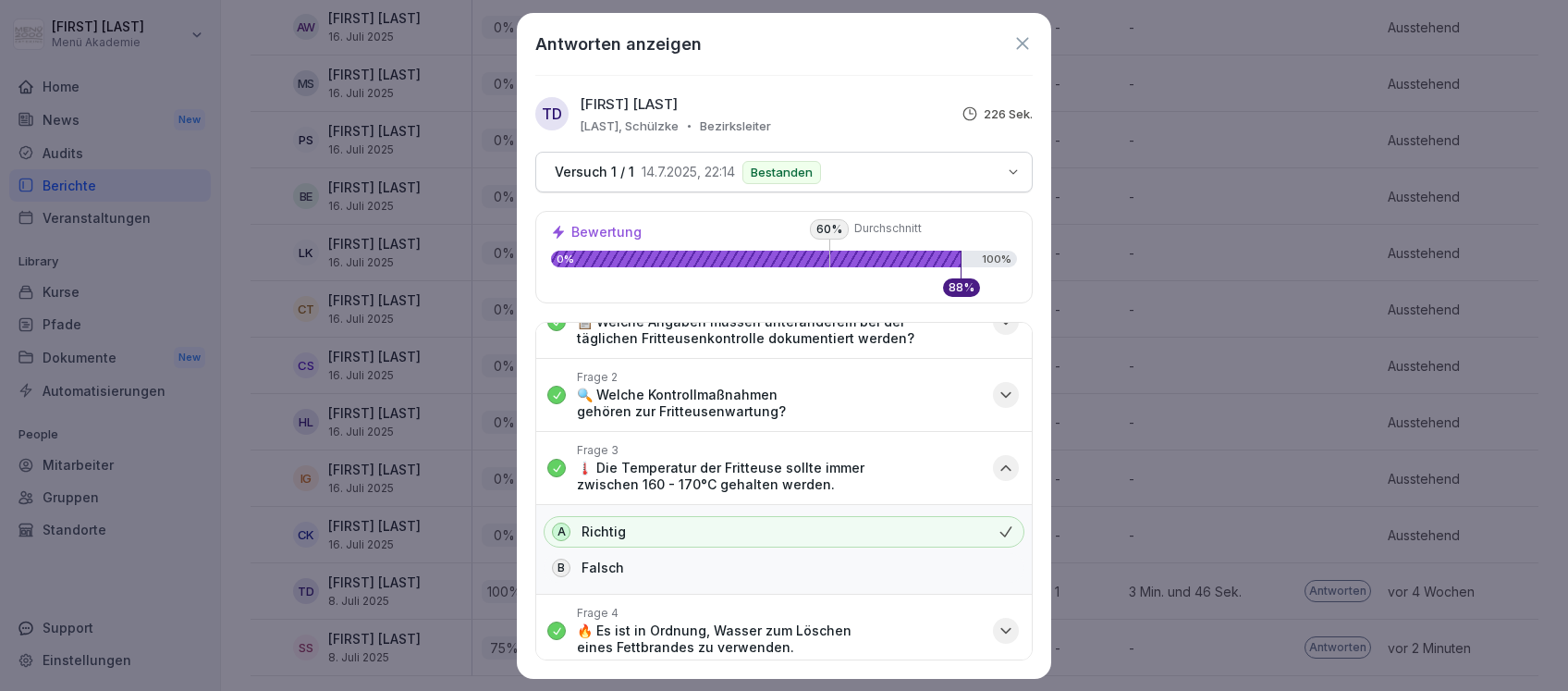 click at bounding box center [1006, 468] 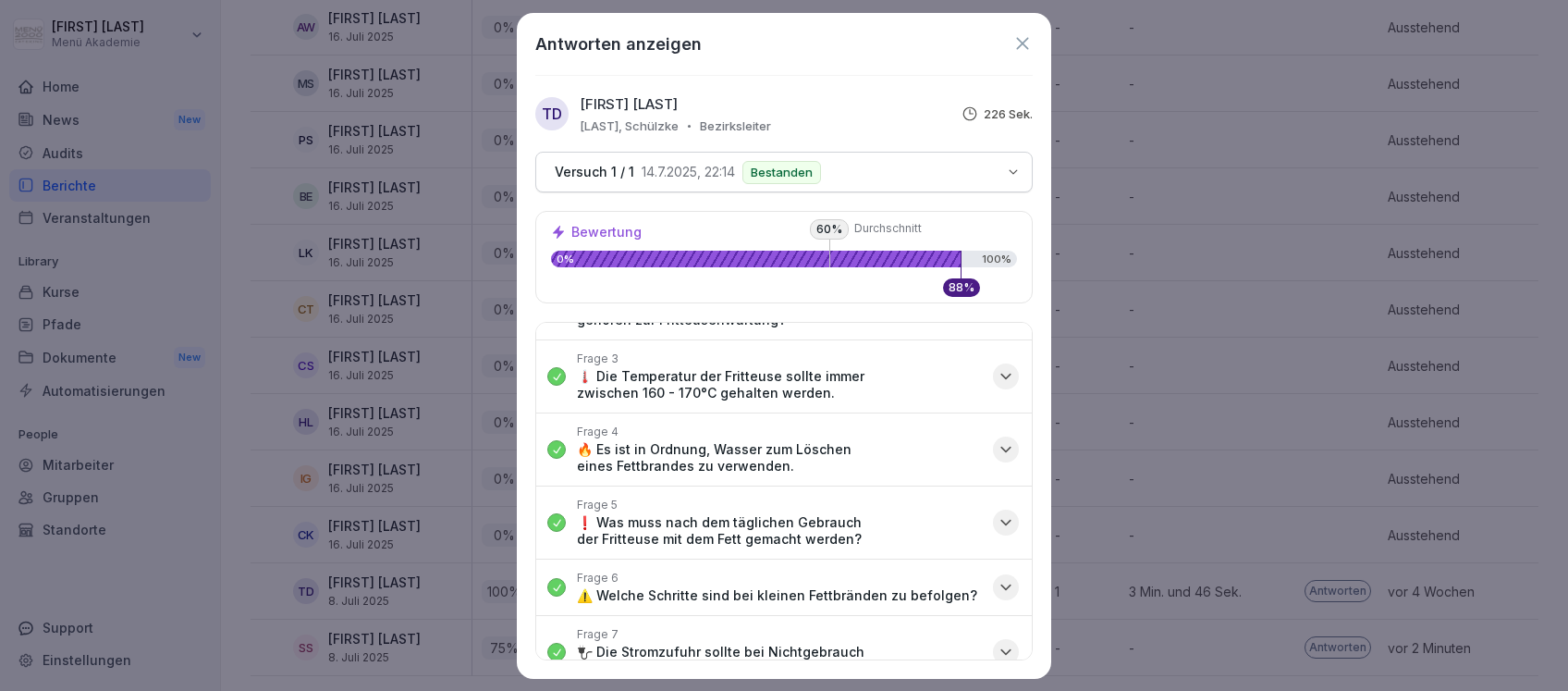 scroll, scrollTop: 144, scrollLeft: 0, axis: vertical 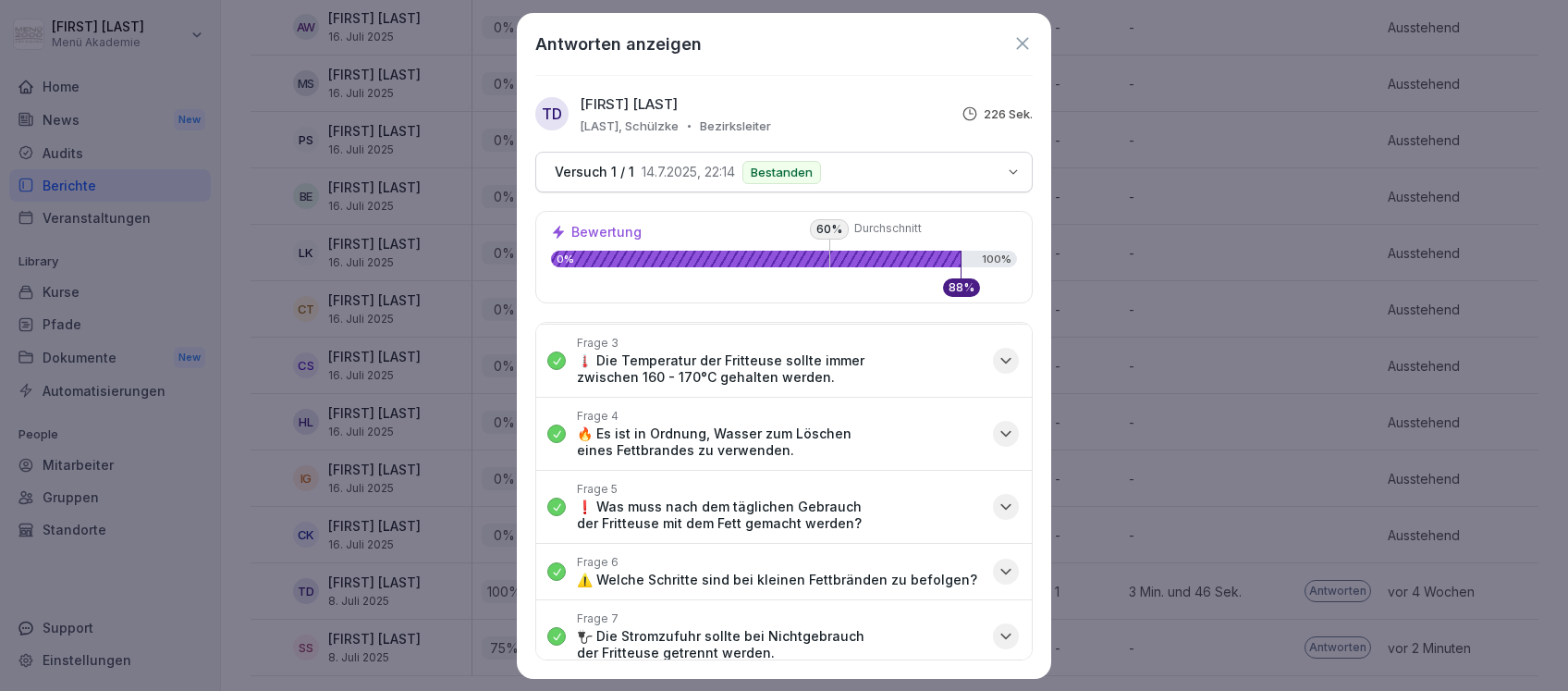 click 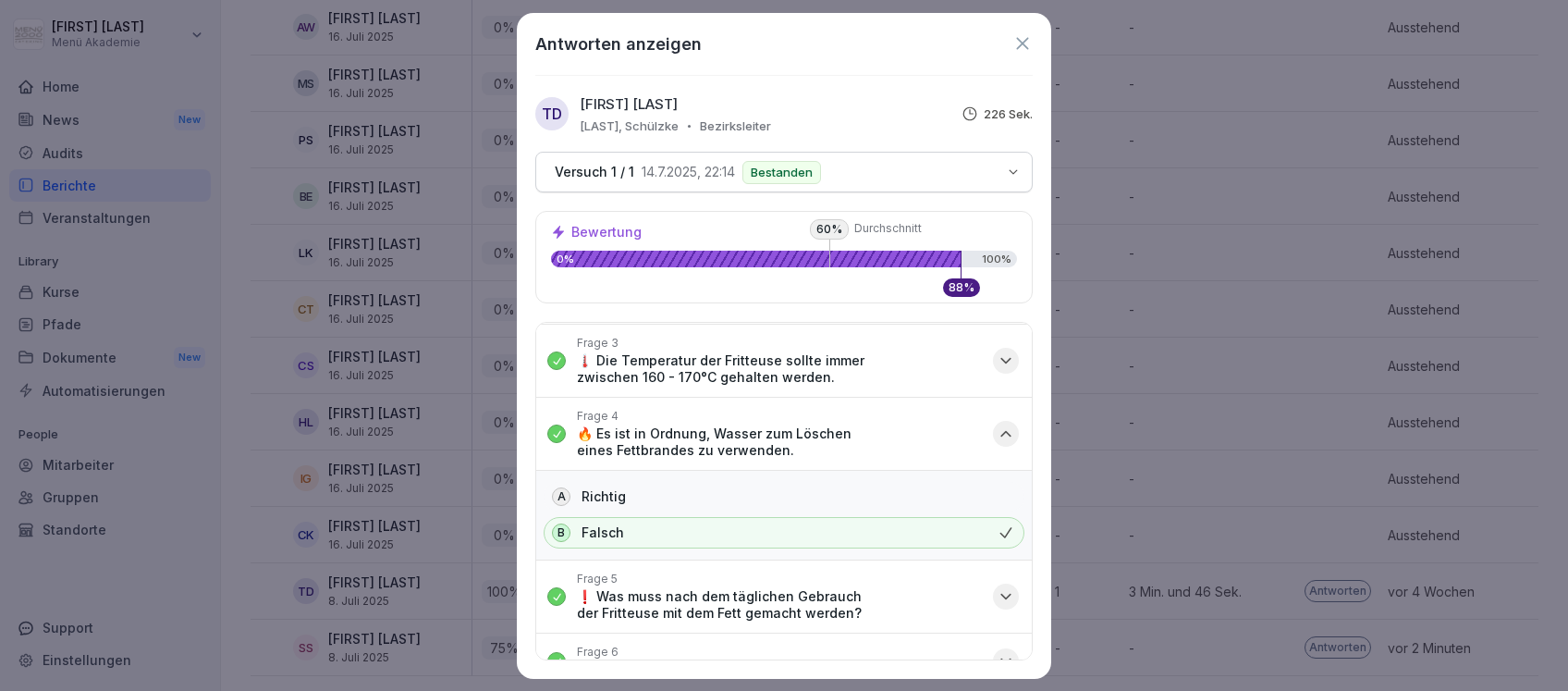 click 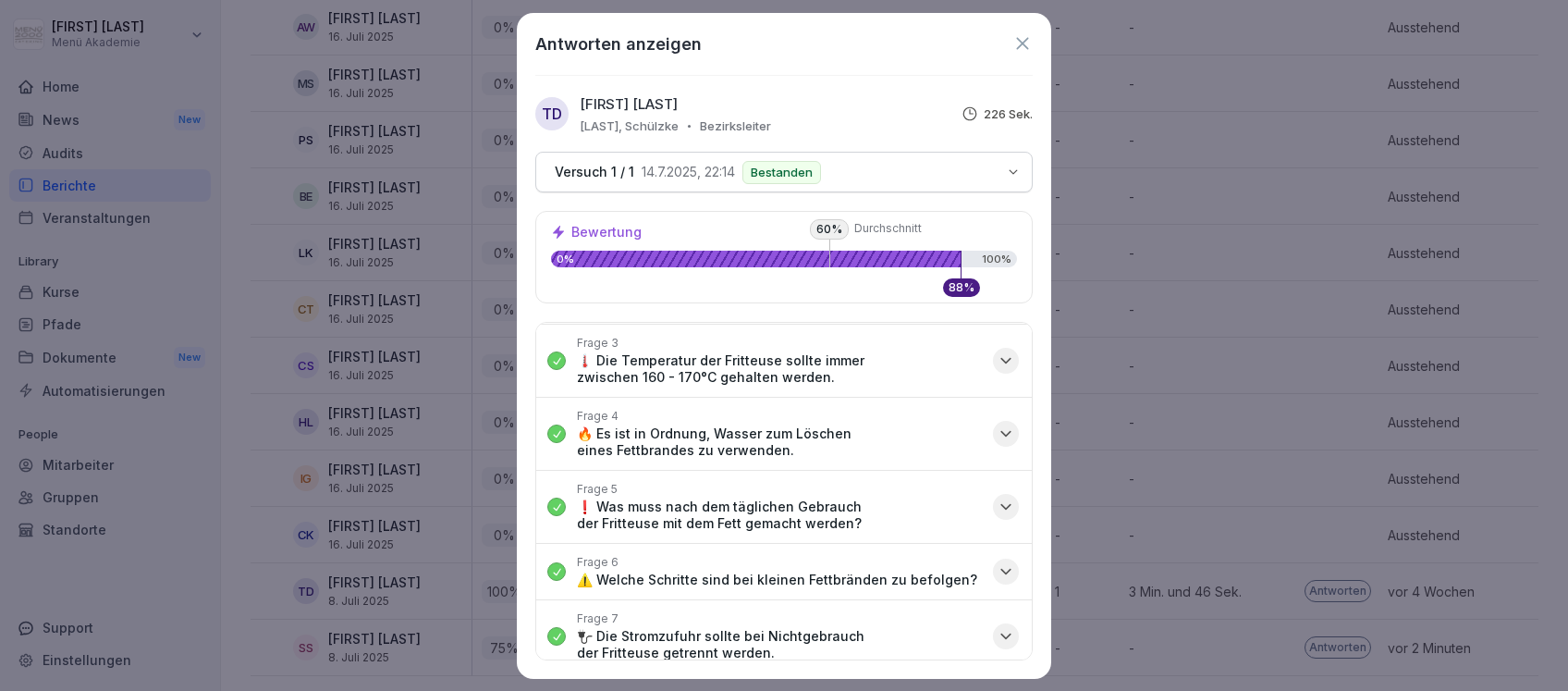 click 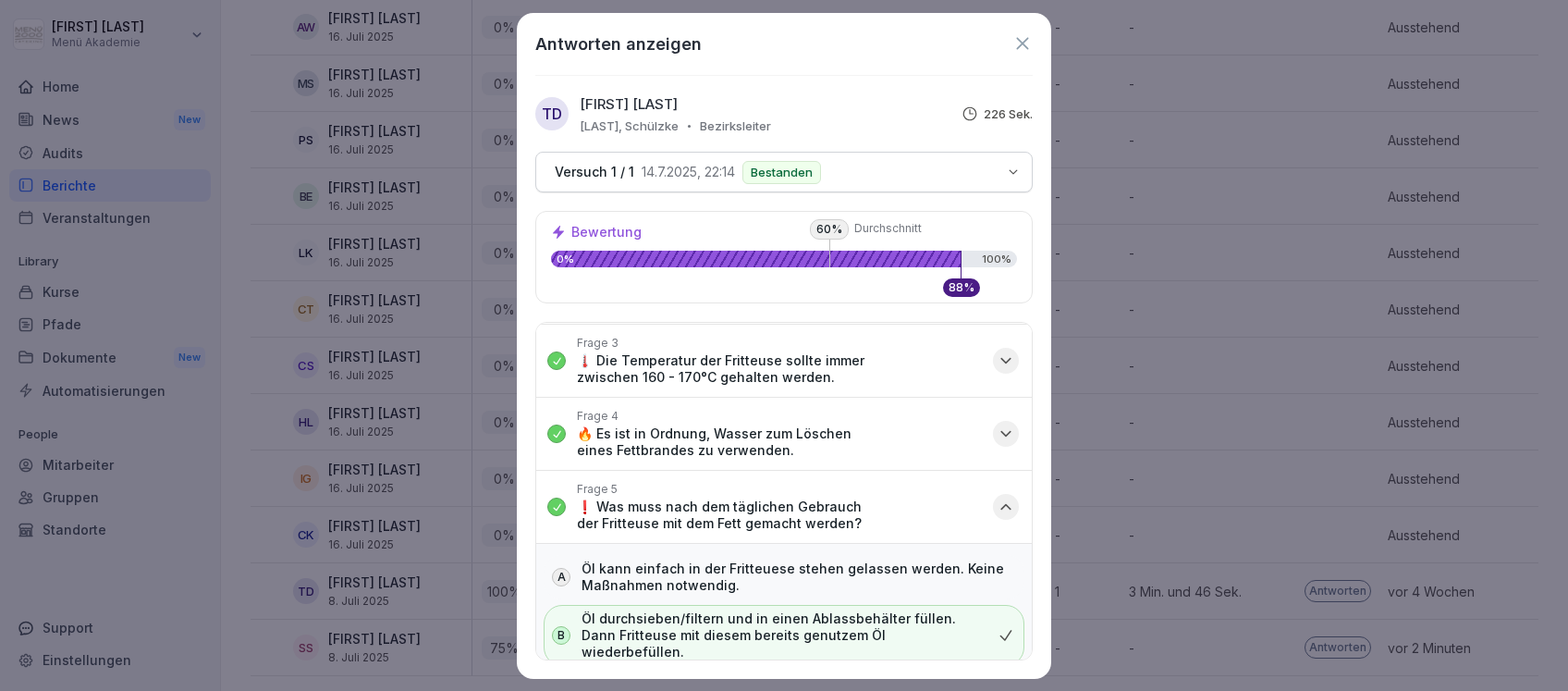 scroll, scrollTop: 267, scrollLeft: 0, axis: vertical 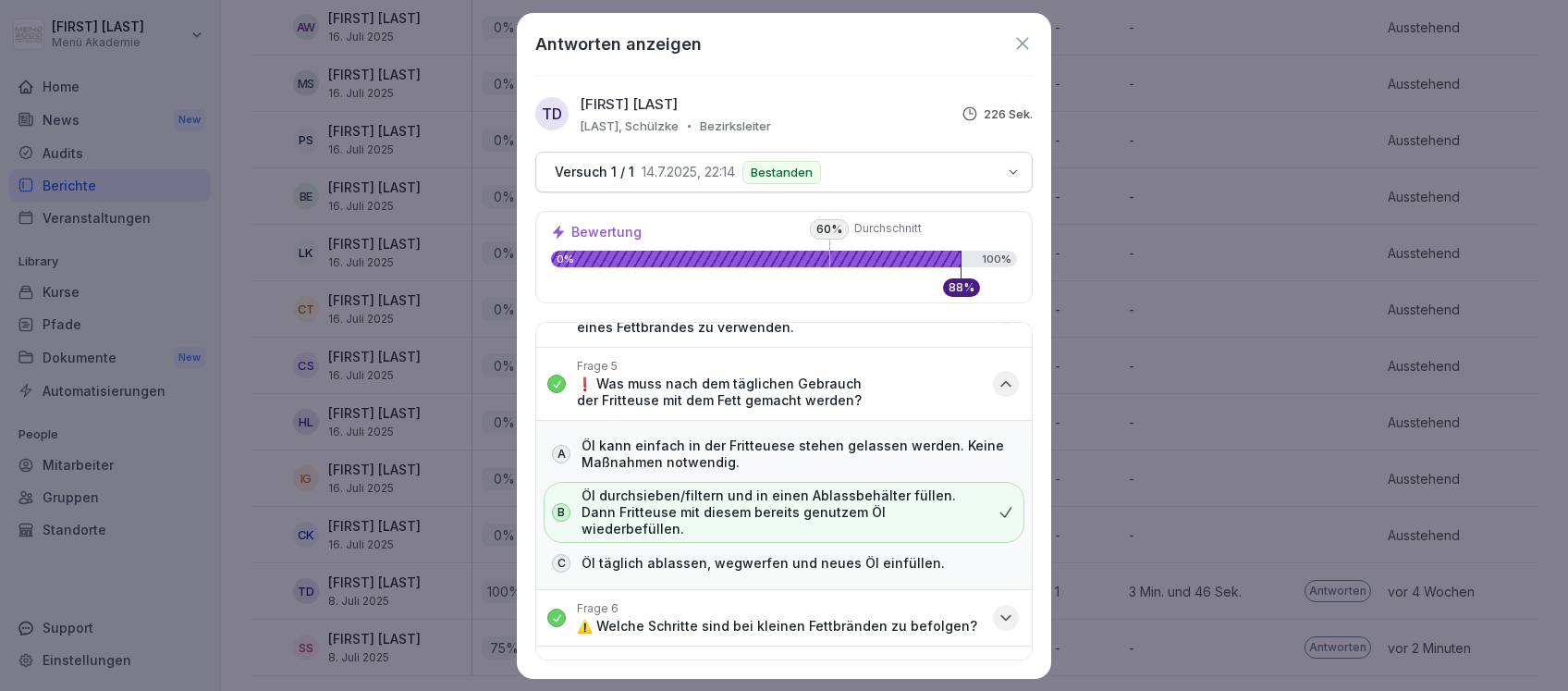 click 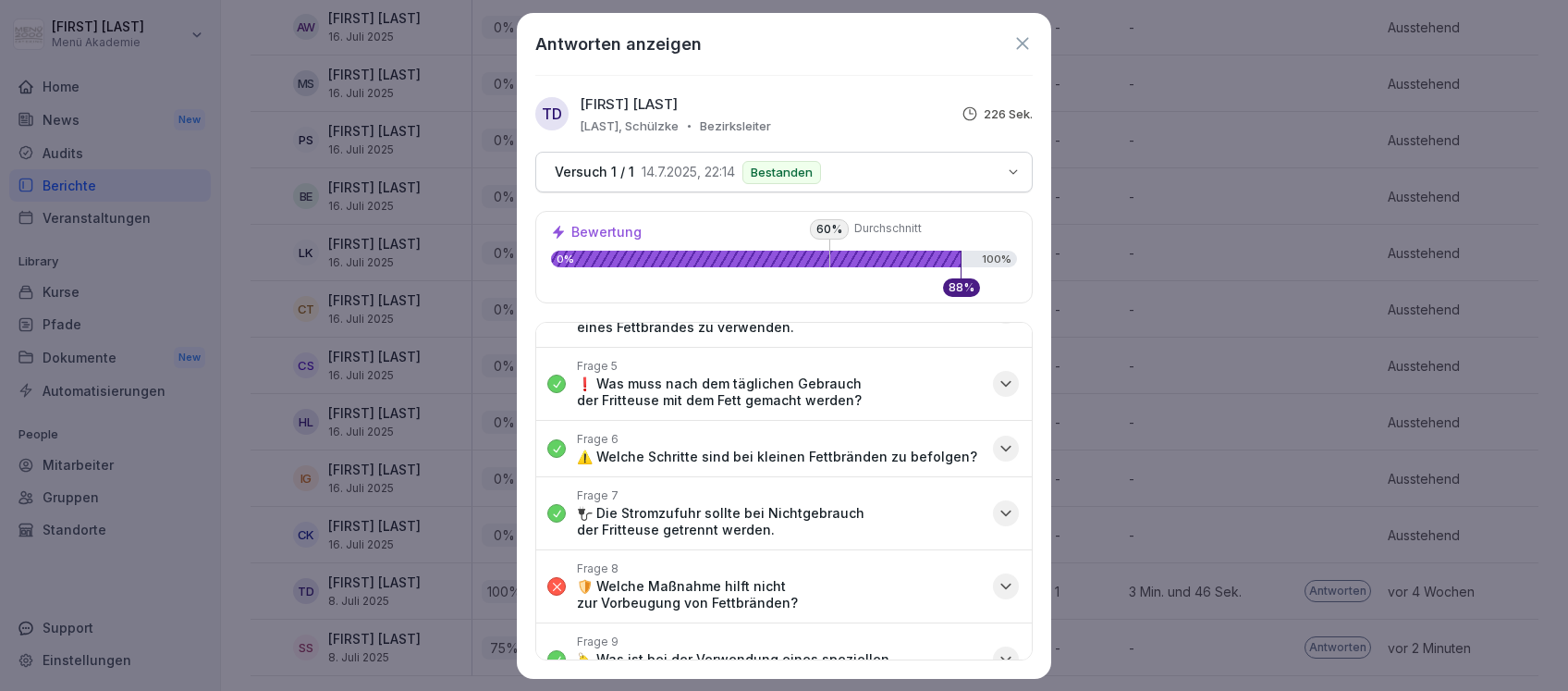 click 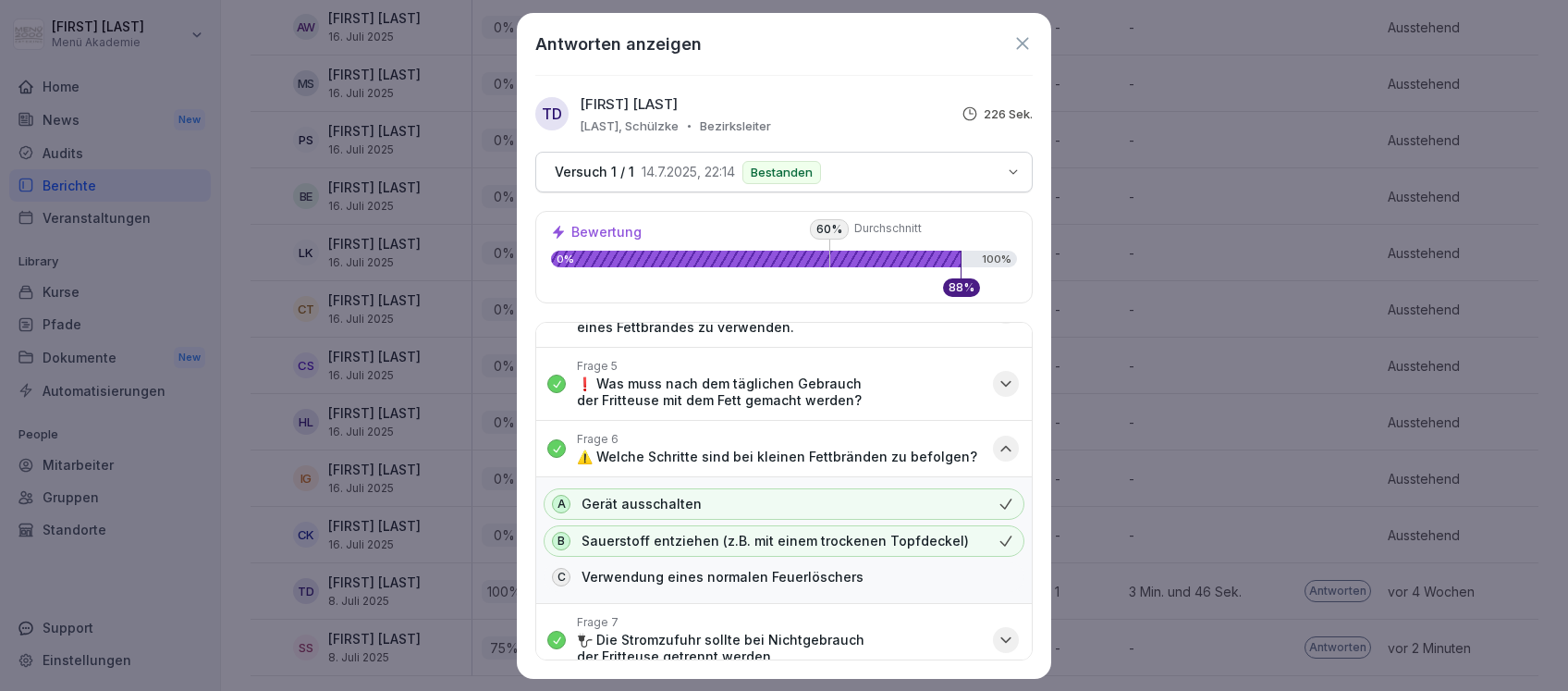 click 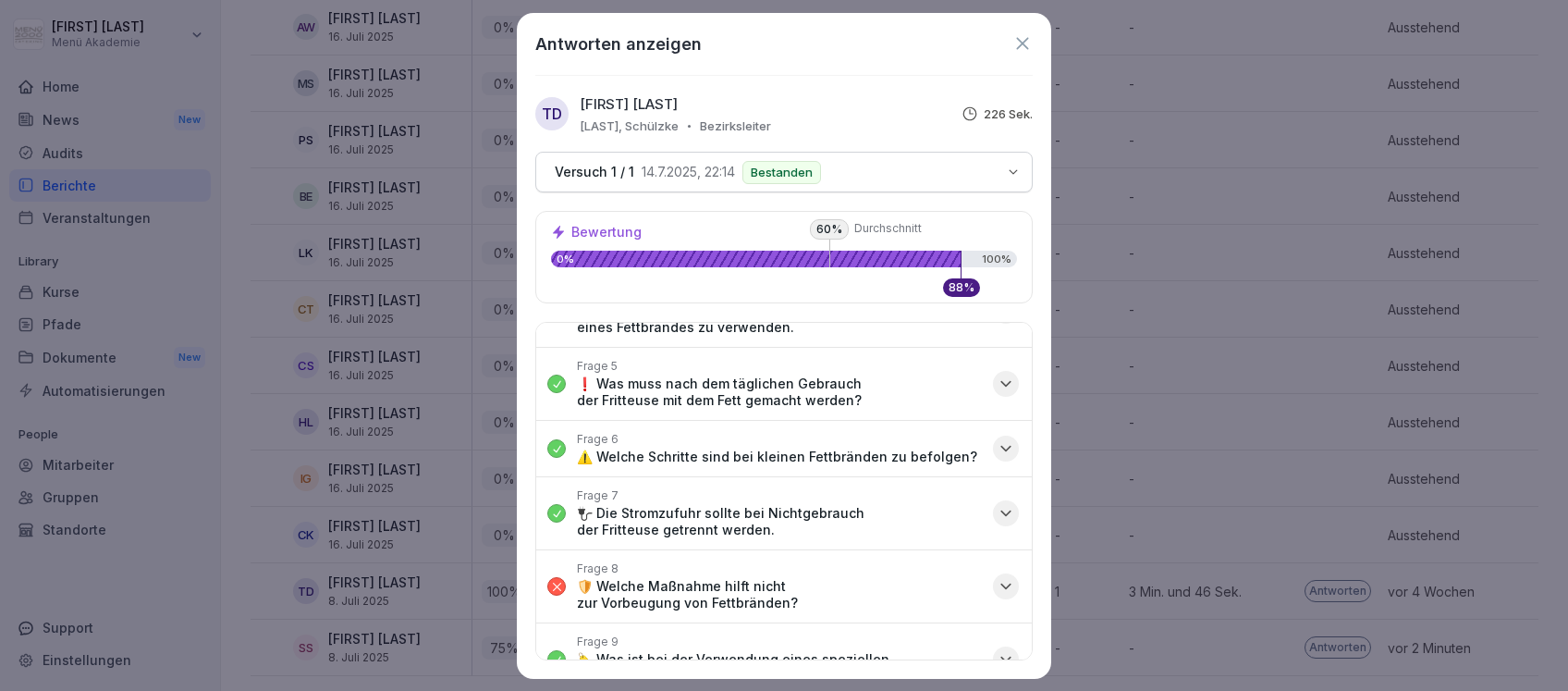 click 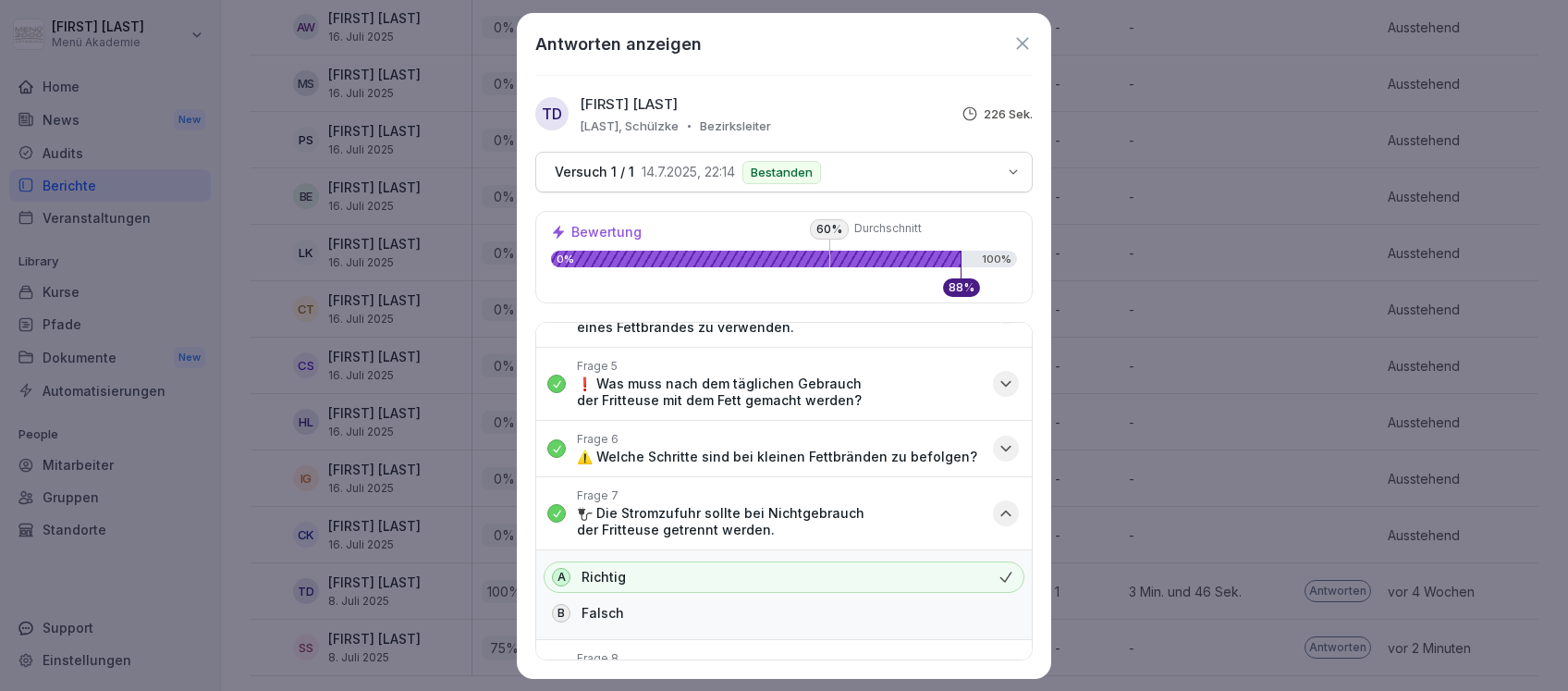 click 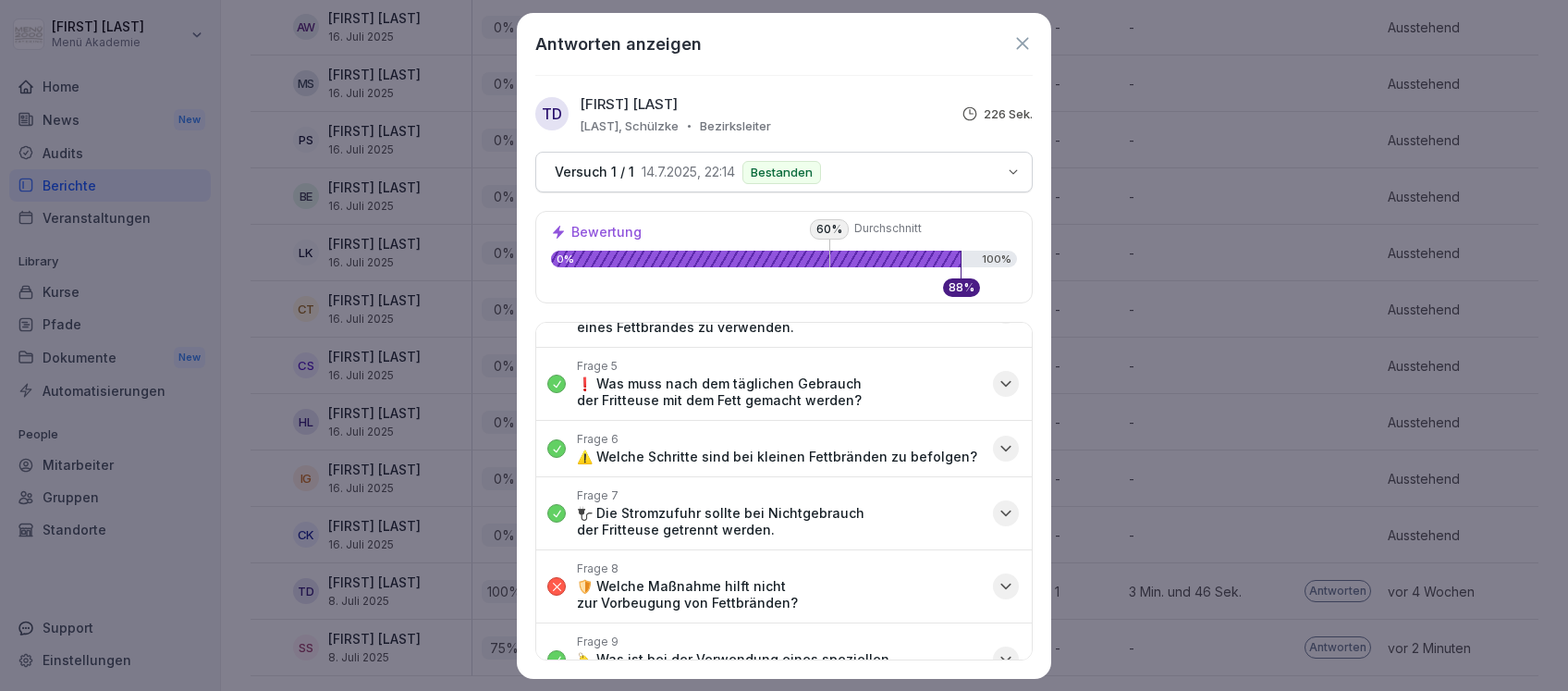 scroll, scrollTop: 302, scrollLeft: 0, axis: vertical 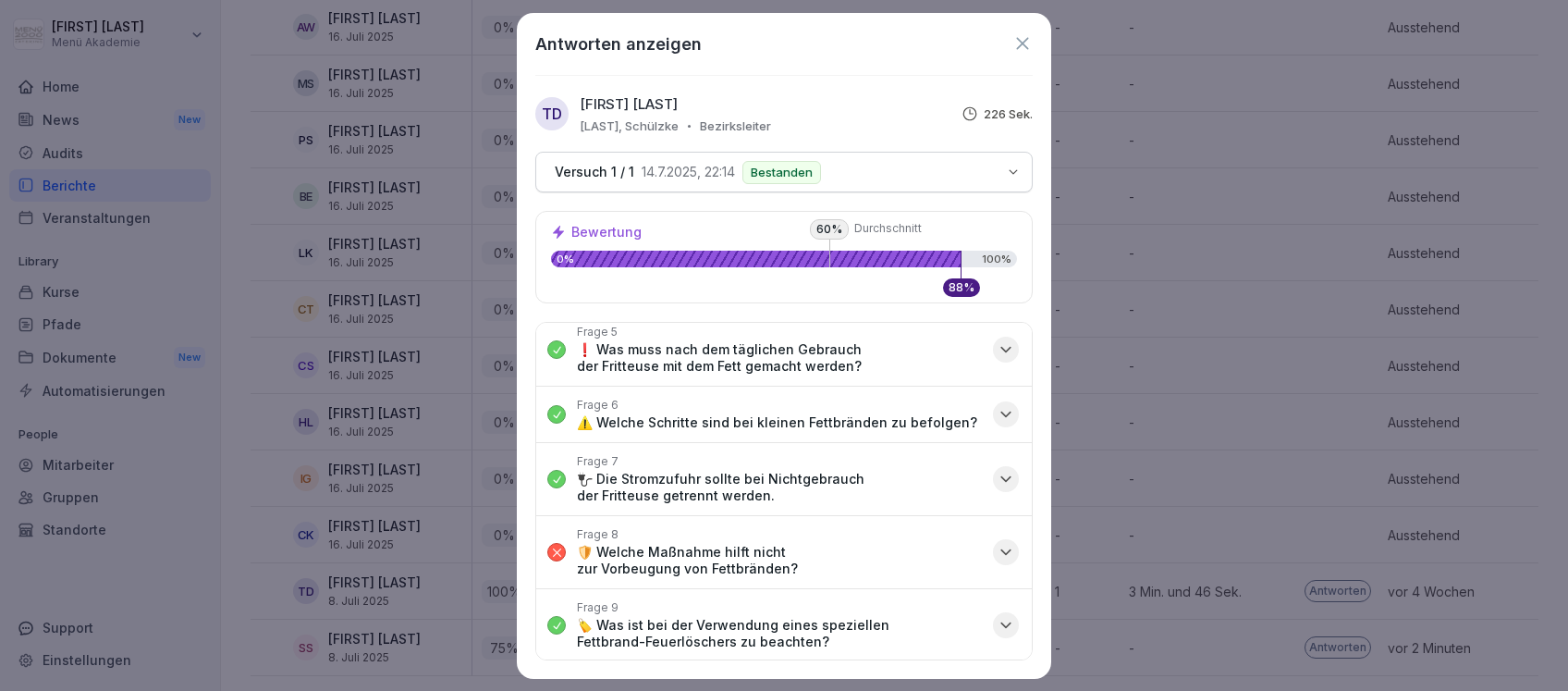 click 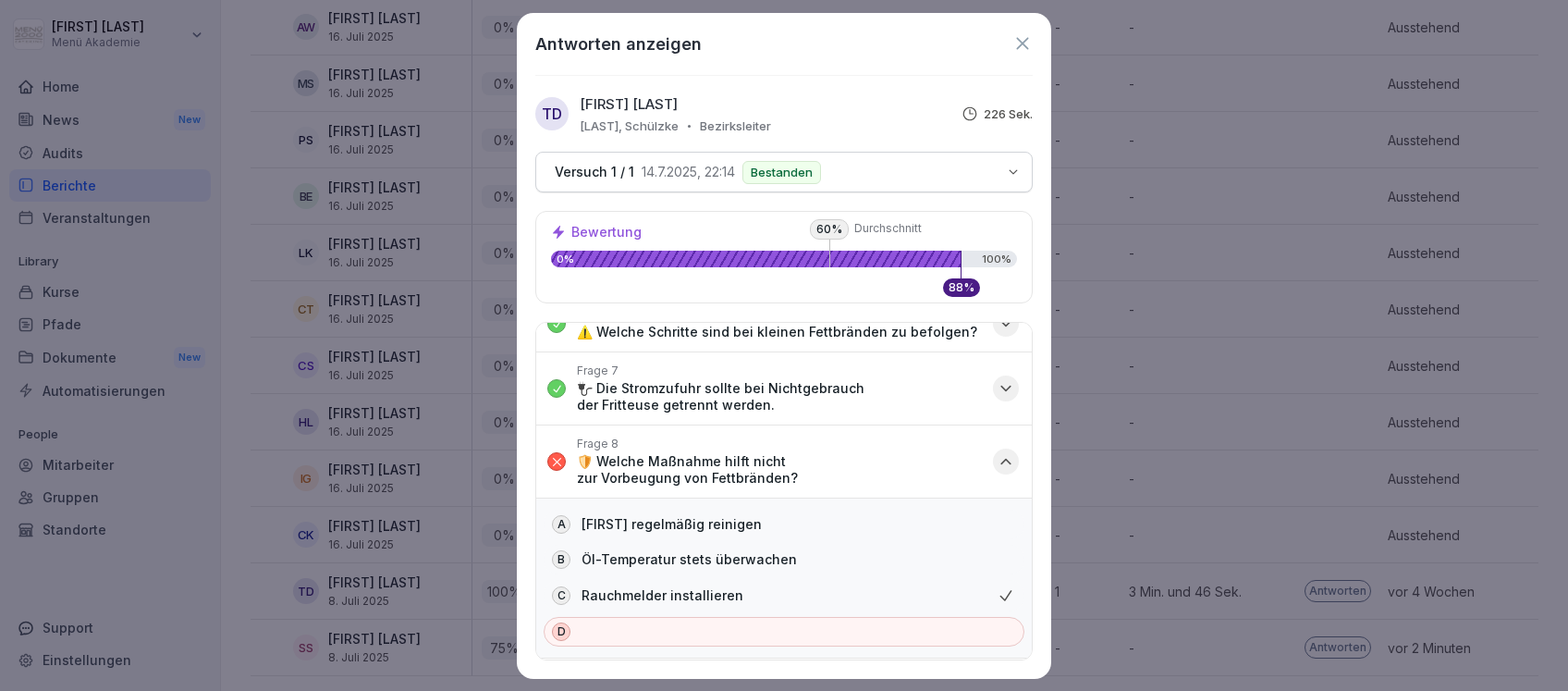 scroll, scrollTop: 461, scrollLeft: 0, axis: vertical 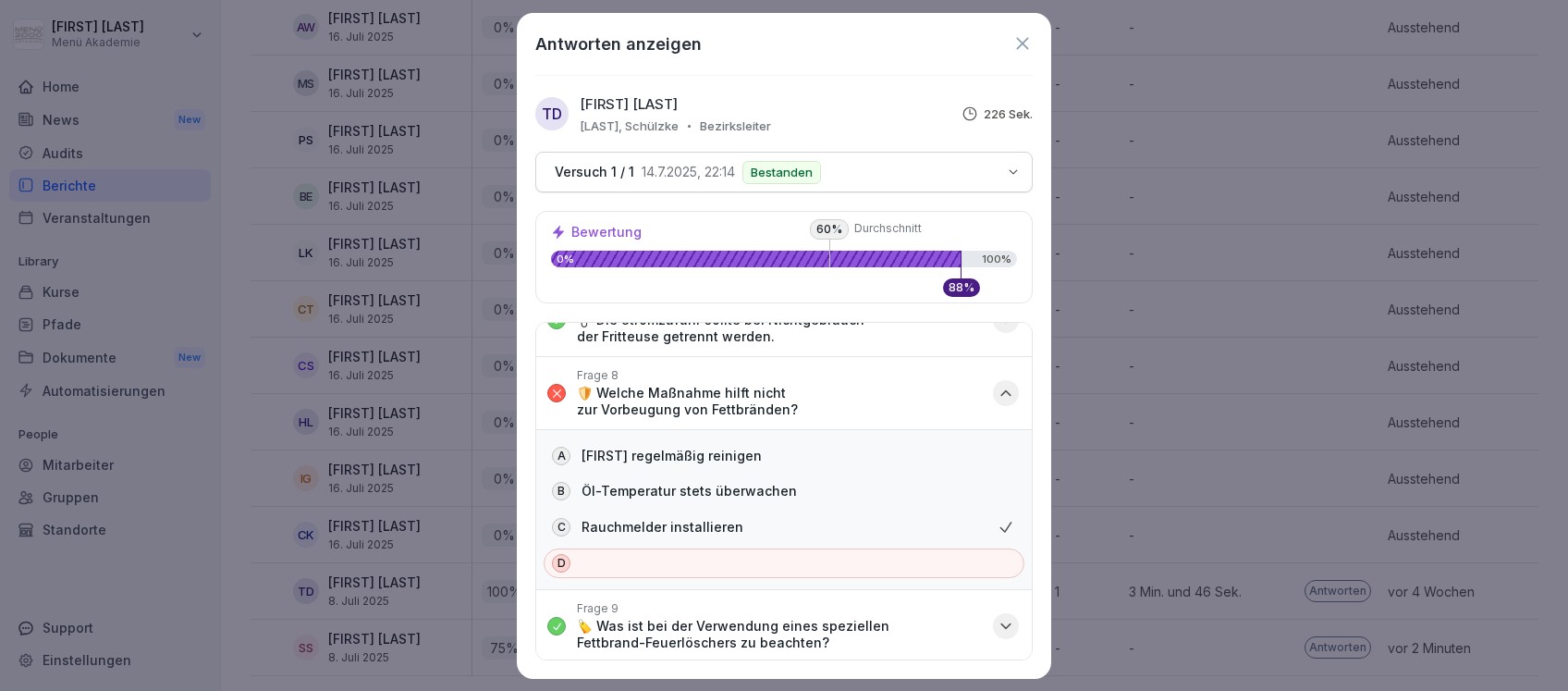 click 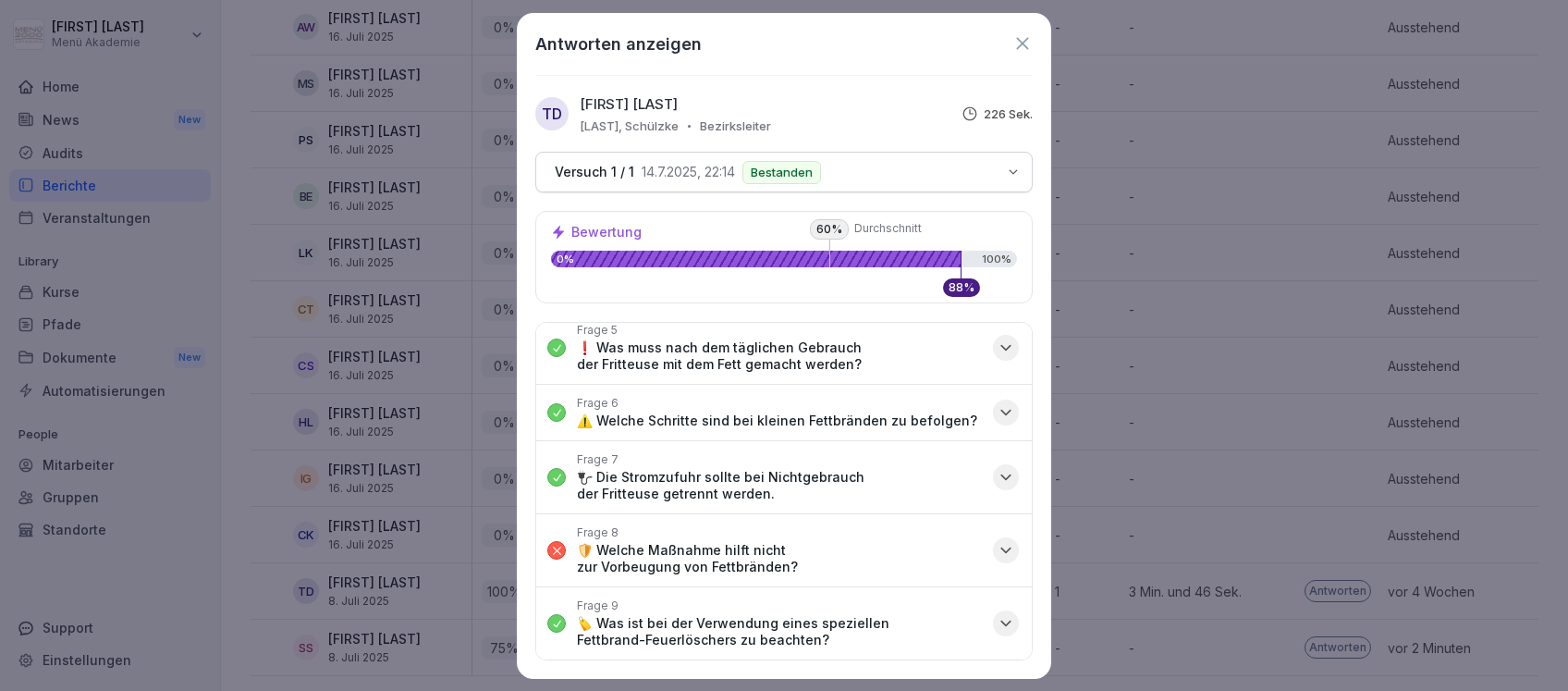 scroll, scrollTop: 302, scrollLeft: 0, axis: vertical 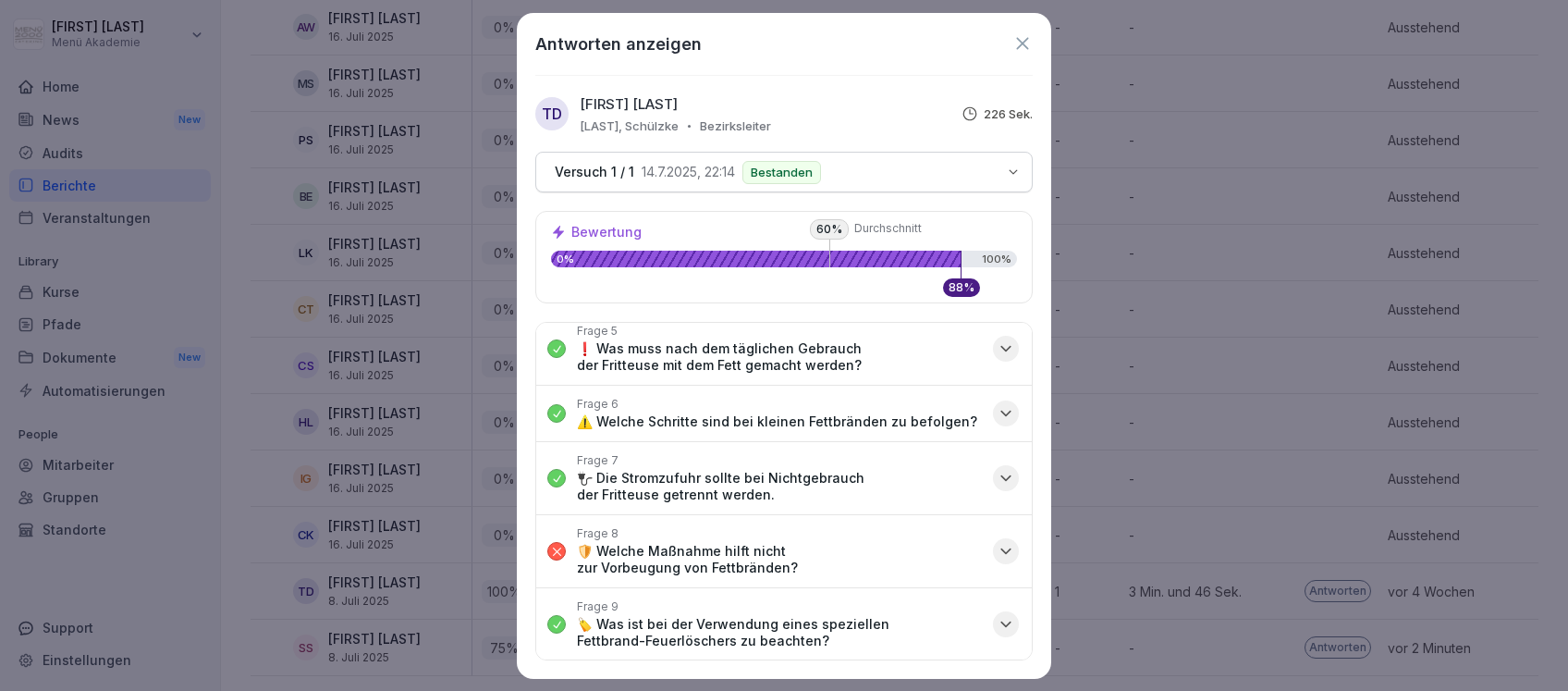 click 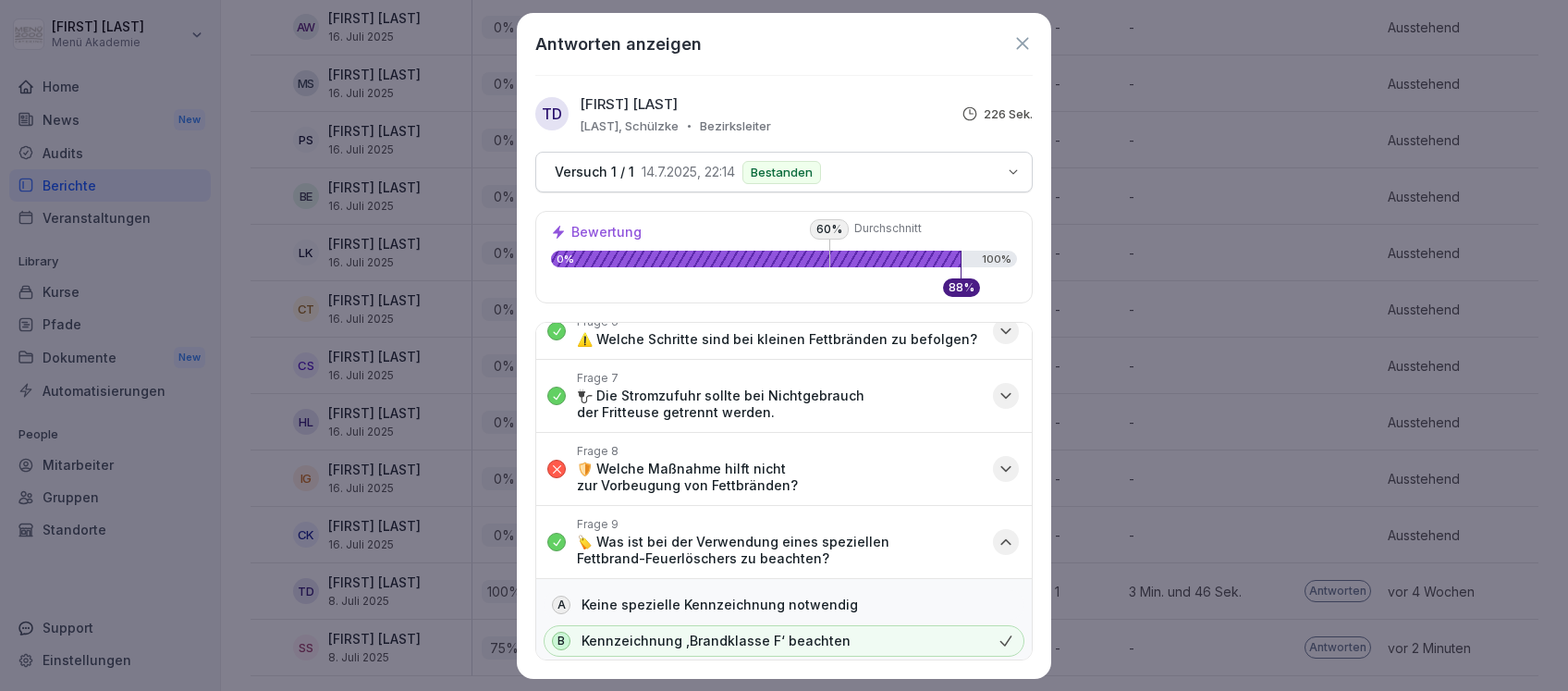 scroll, scrollTop: 426, scrollLeft: 0, axis: vertical 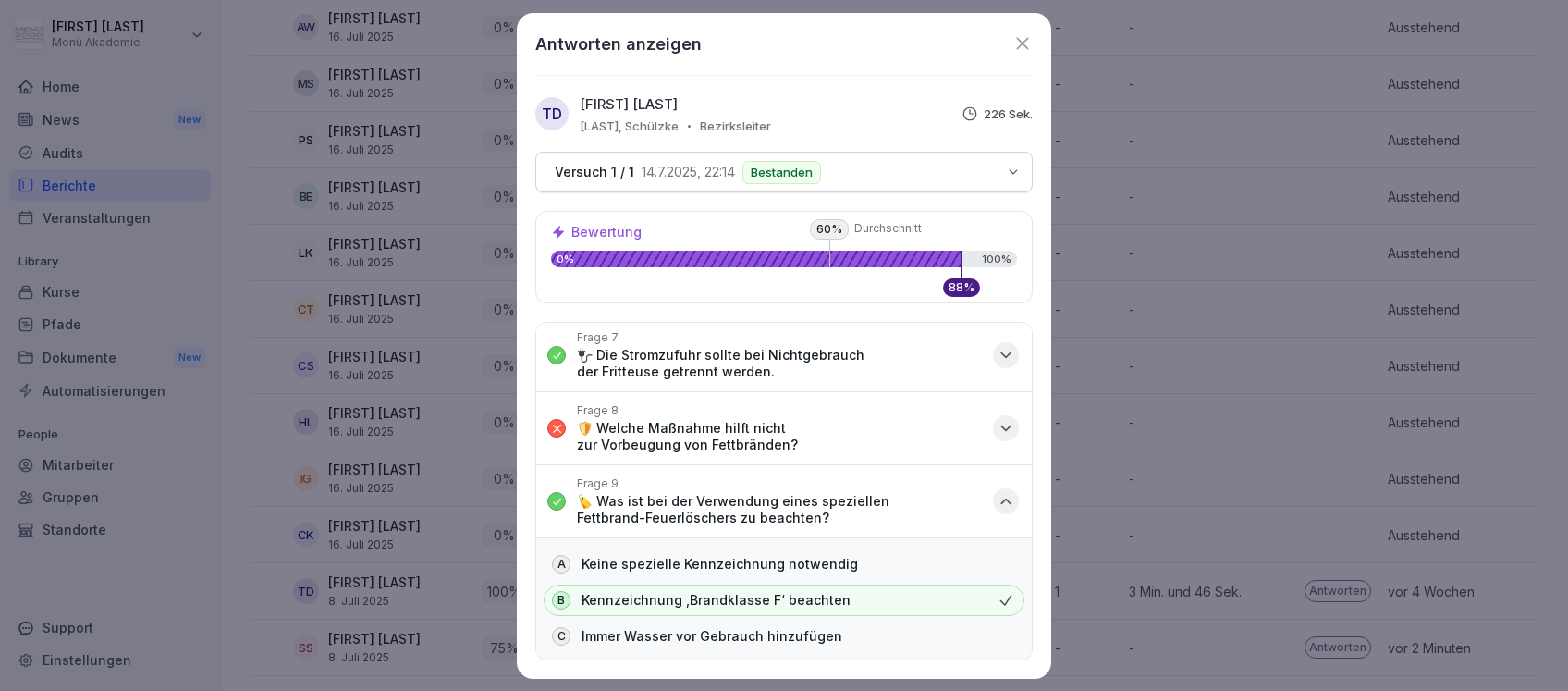 click 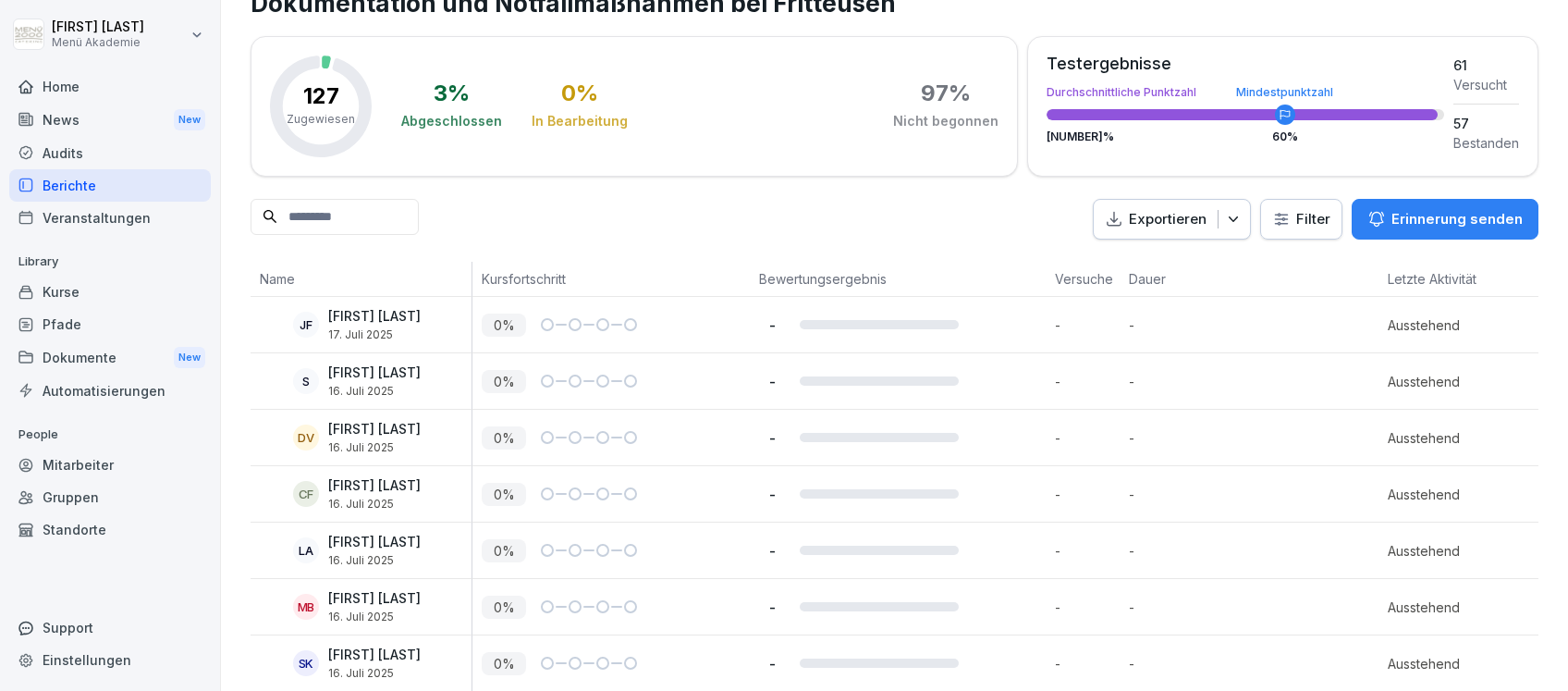 scroll, scrollTop: 0, scrollLeft: 0, axis: both 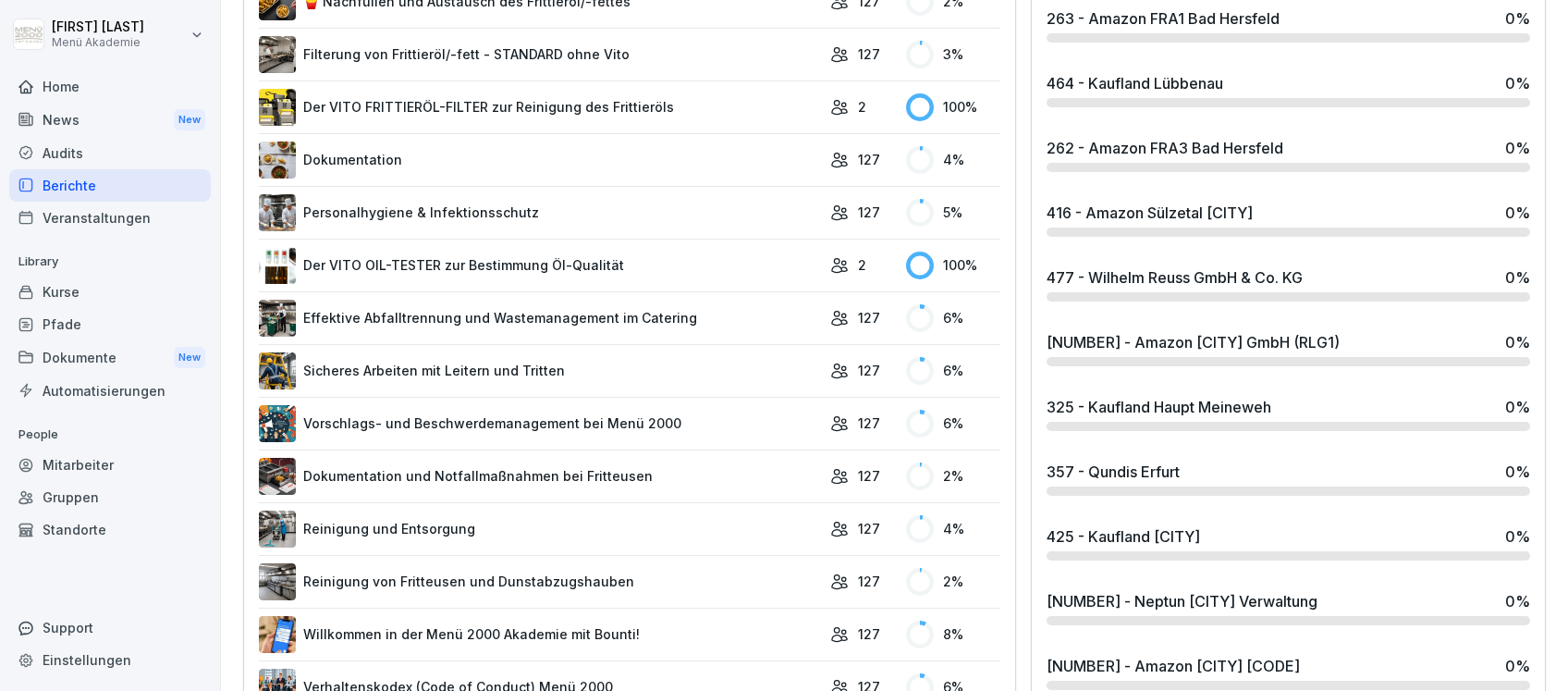 click on "Vorschlags- und Beschwerdemanagement bei Menü 2000" at bounding box center (540, 424) 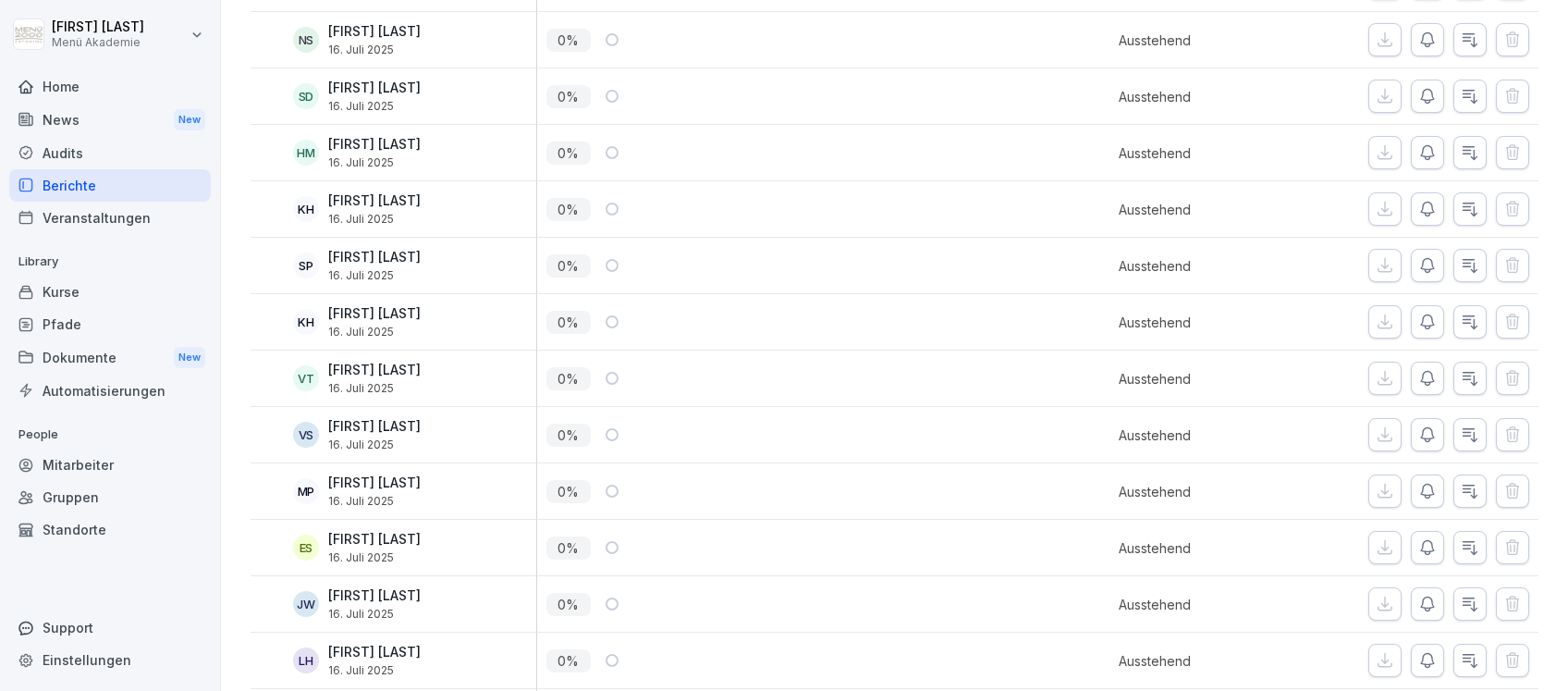 scroll, scrollTop: 0, scrollLeft: 0, axis: both 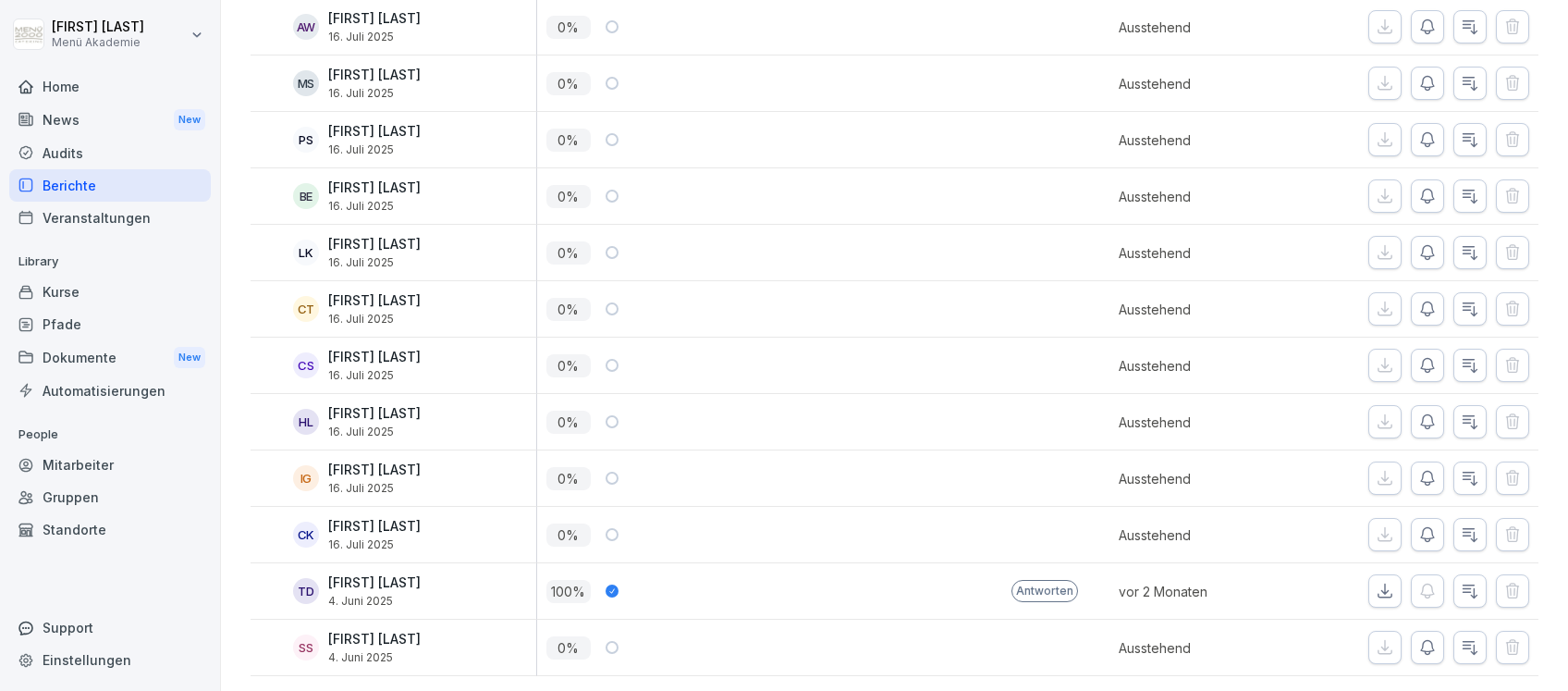 click on "Antworten" at bounding box center (1045, 591) 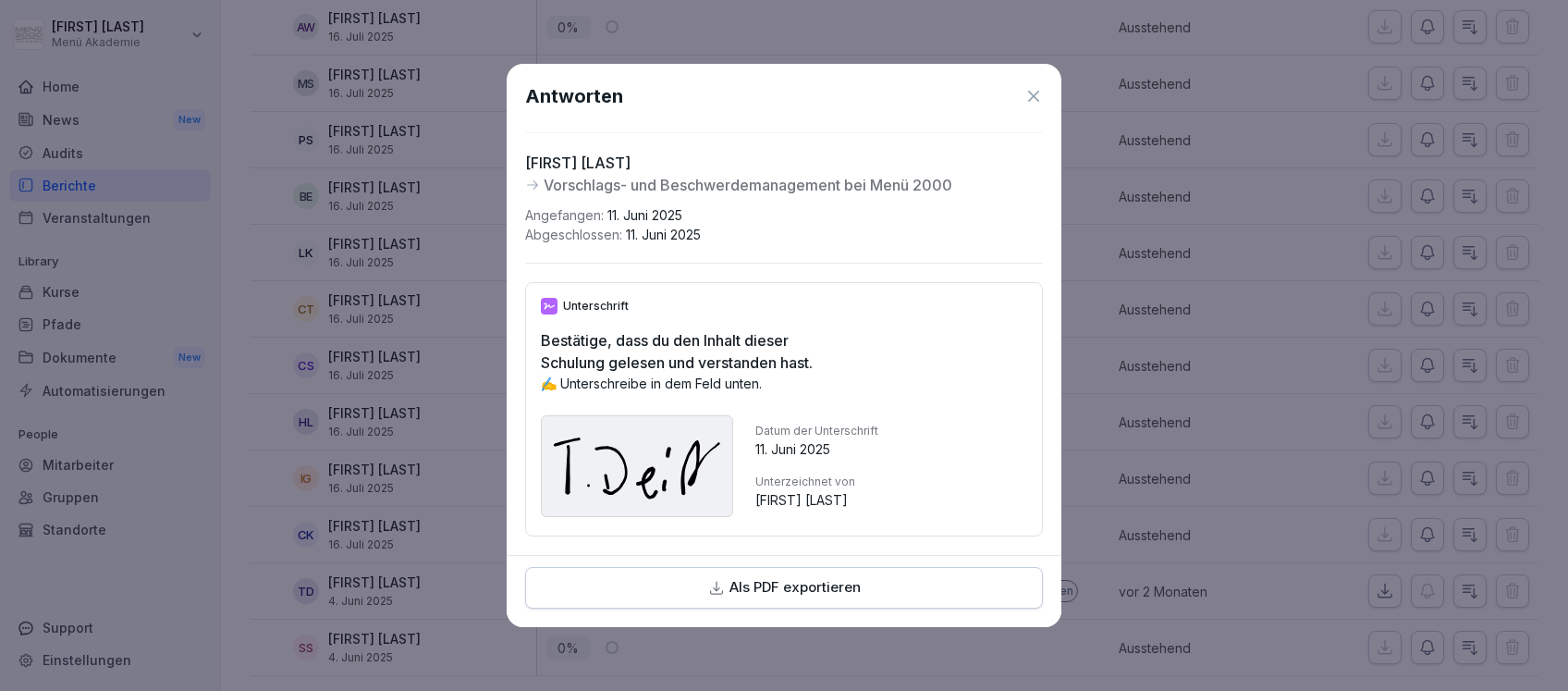 click 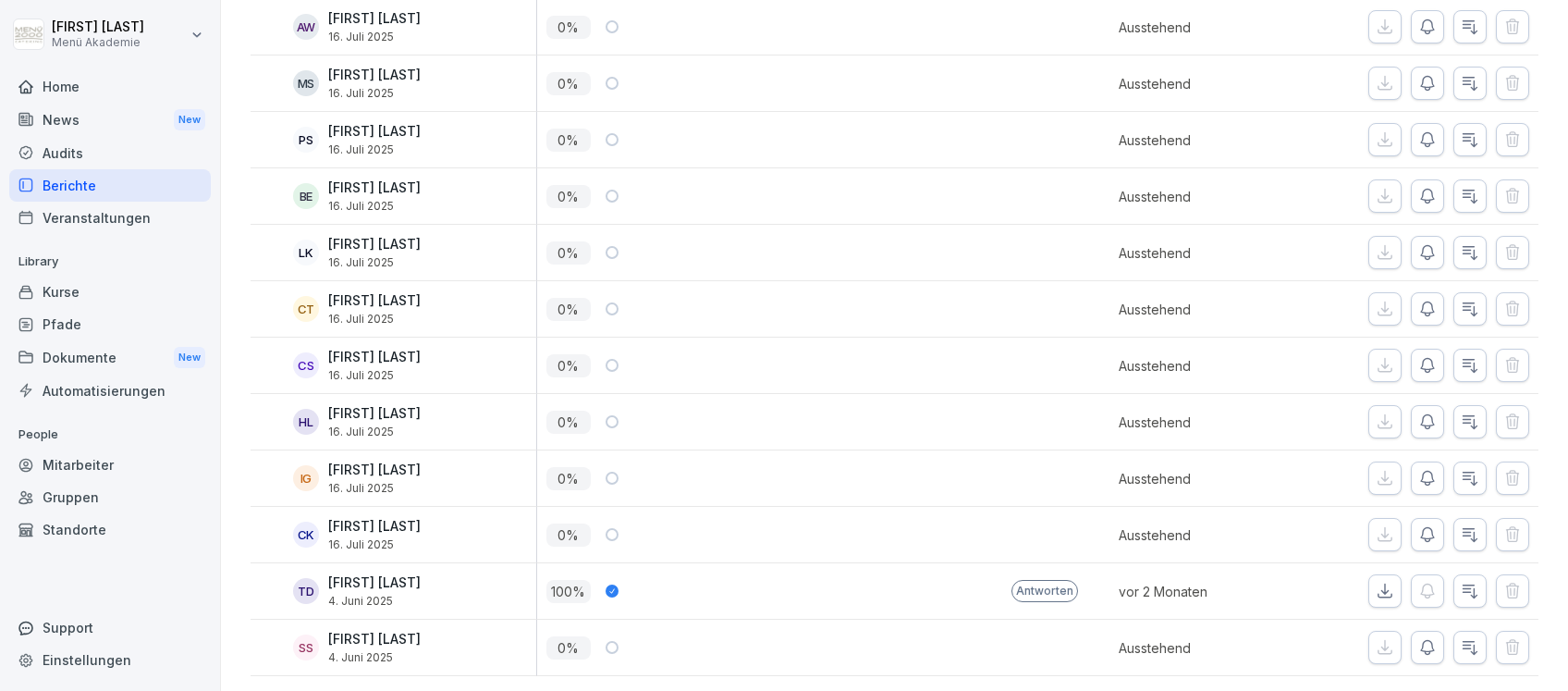 click on "100 %" at bounding box center [569, 591] 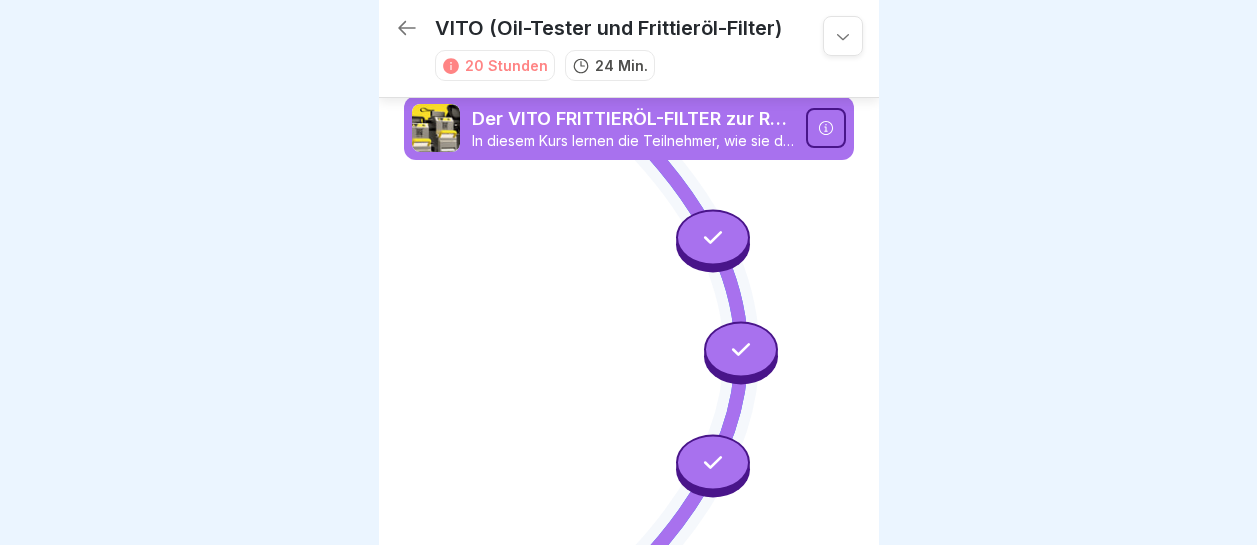 scroll, scrollTop: 0, scrollLeft: 0, axis: both 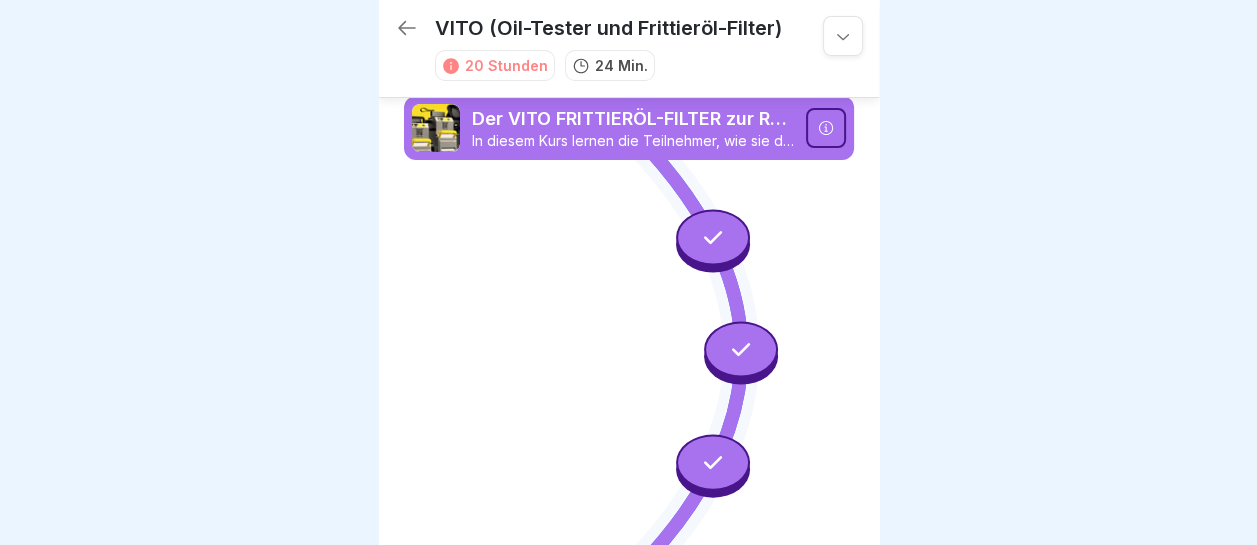 click 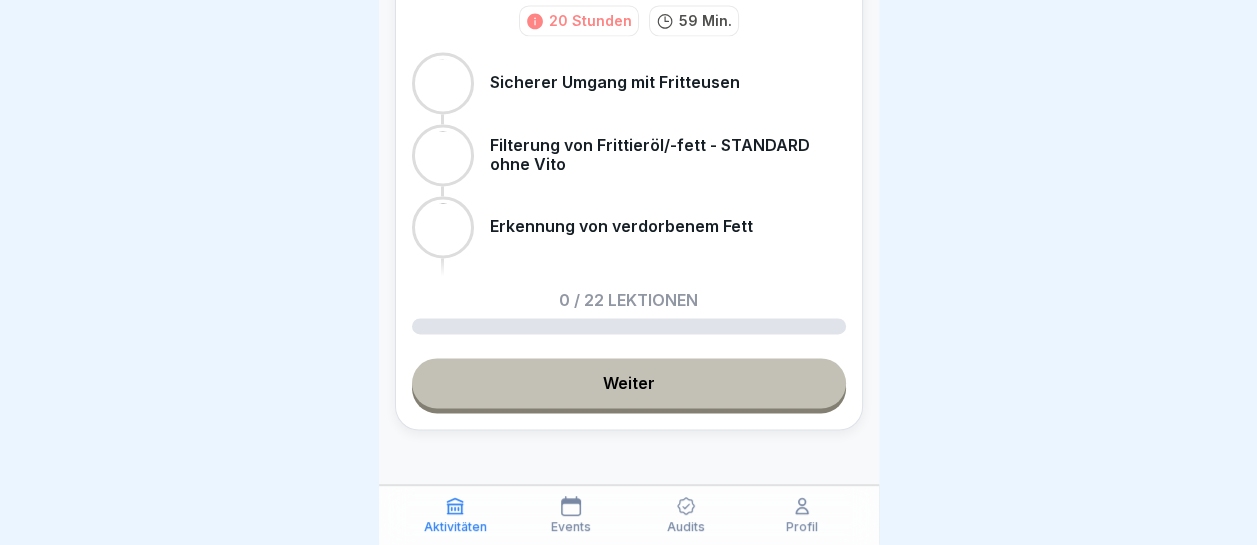 scroll, scrollTop: 1418, scrollLeft: 0, axis: vertical 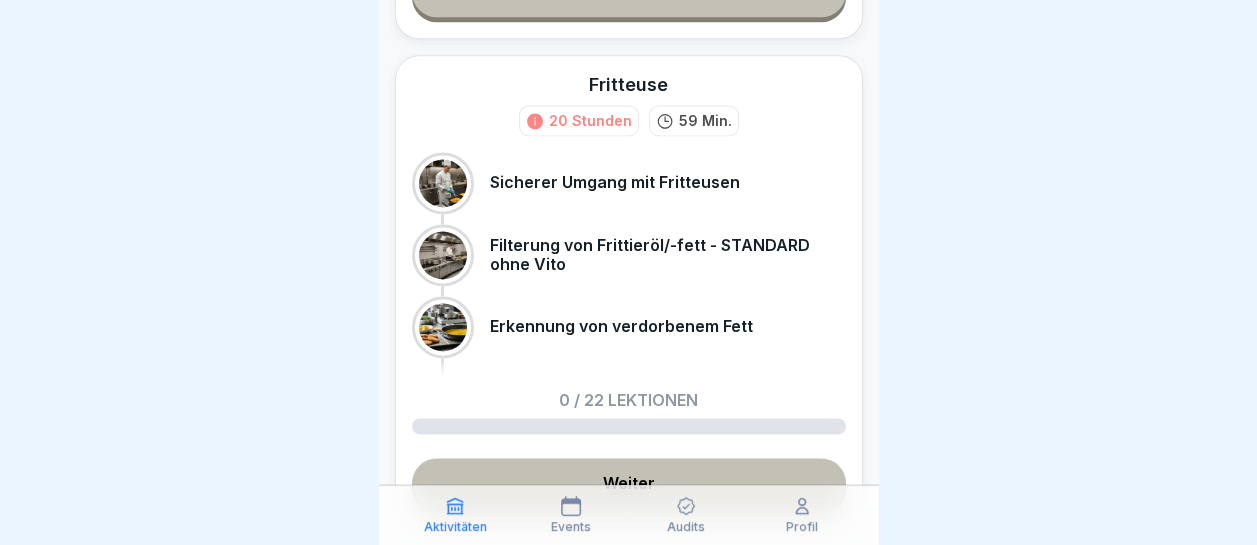 click on "Weiter" at bounding box center [629, 483] 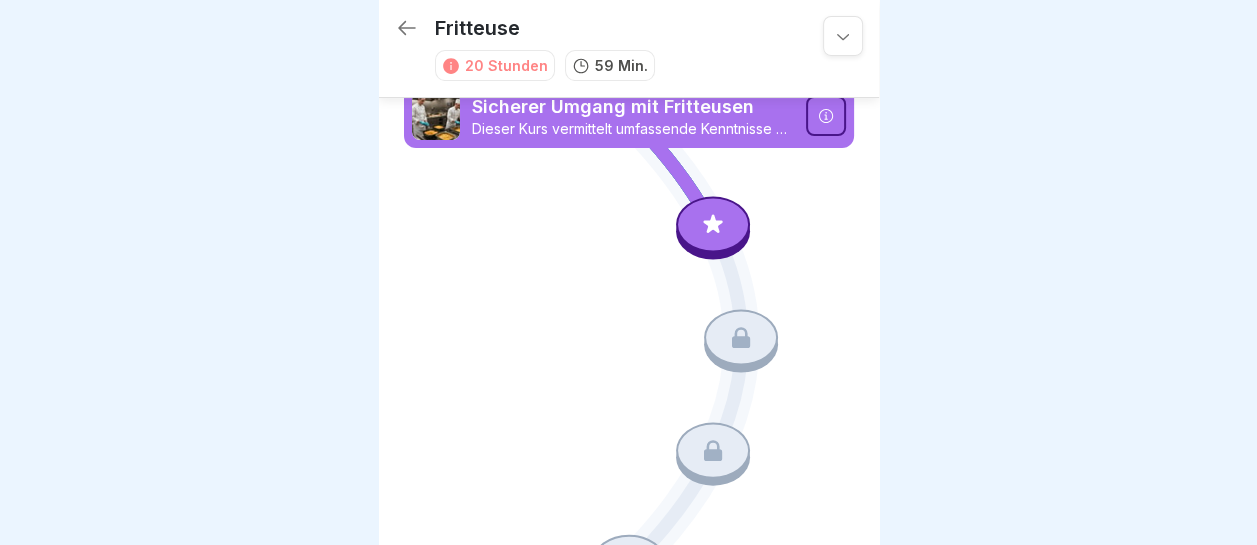 scroll, scrollTop: 0, scrollLeft: 0, axis: both 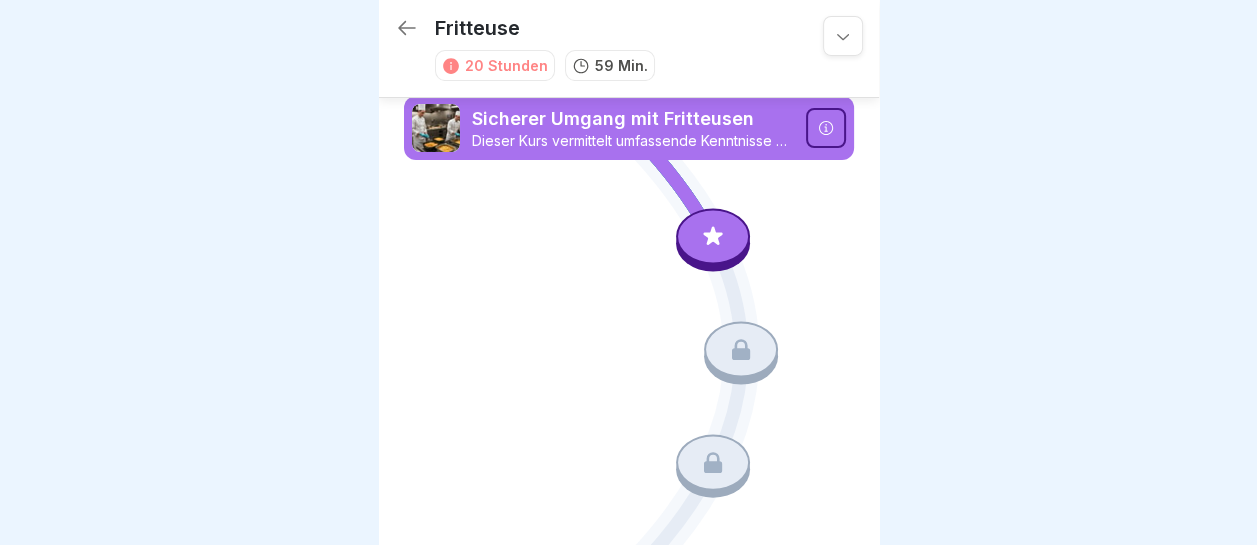 click 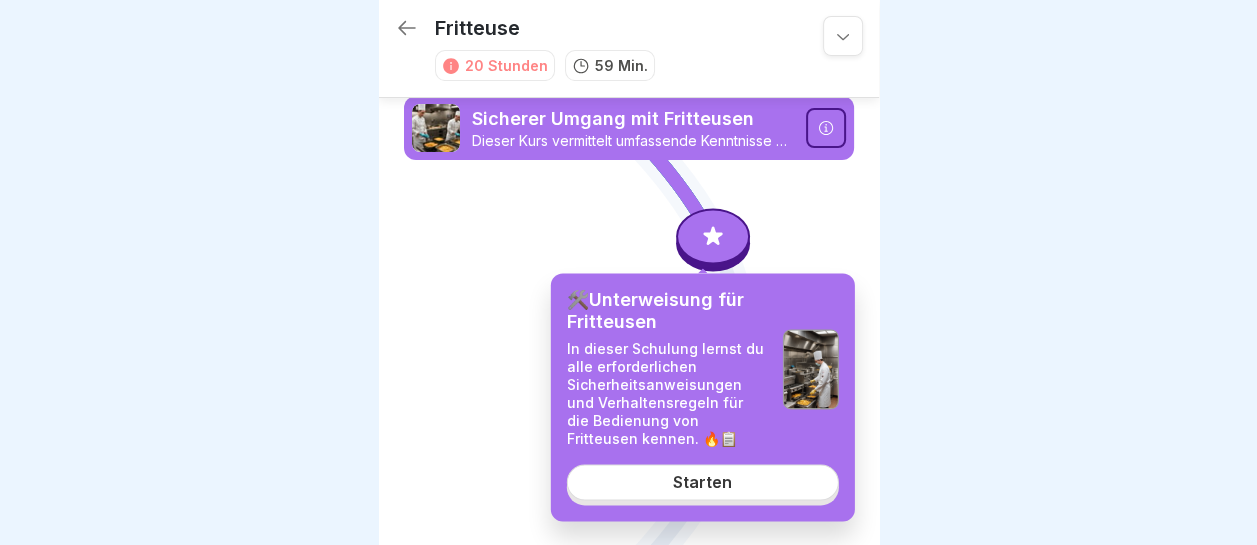 click on "Starten" at bounding box center [702, 483] 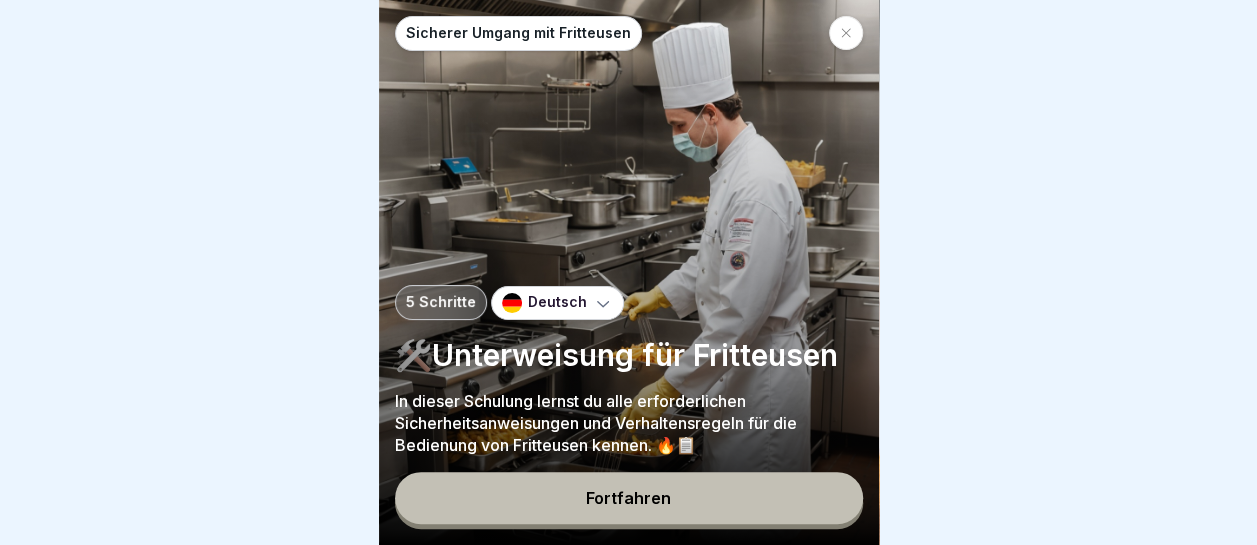click on "Fortfahren" at bounding box center (629, 498) 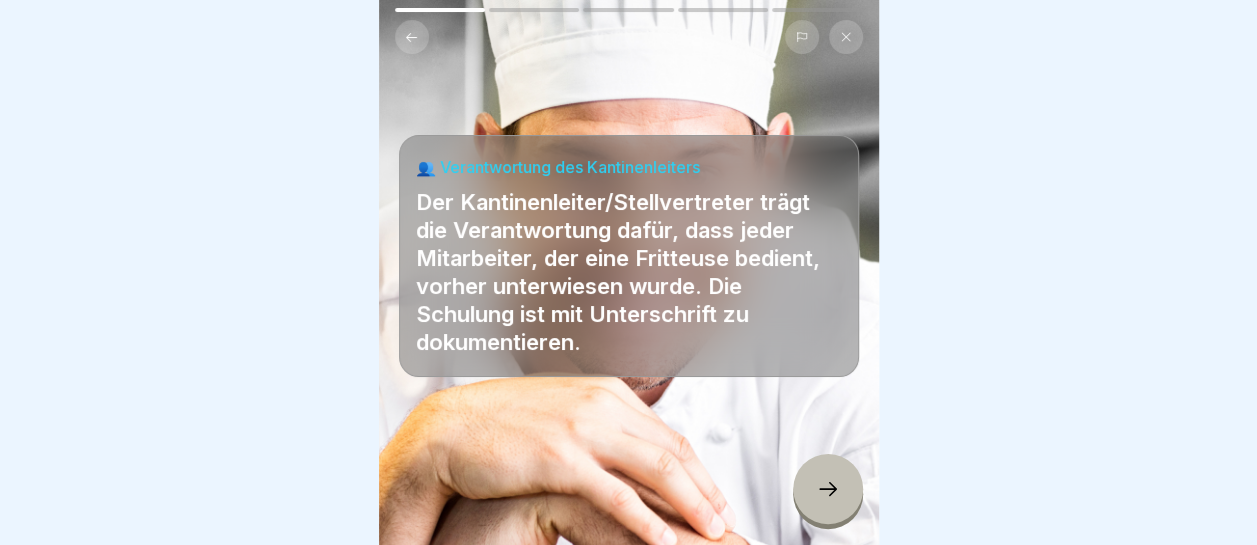 click at bounding box center [828, 489] 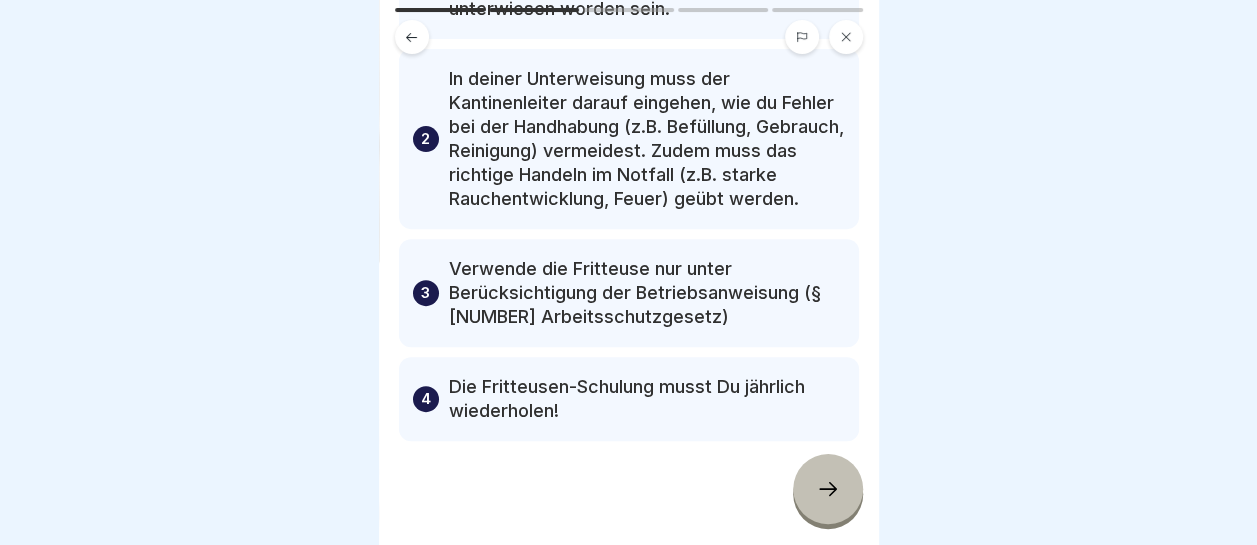 scroll, scrollTop: 283, scrollLeft: 0, axis: vertical 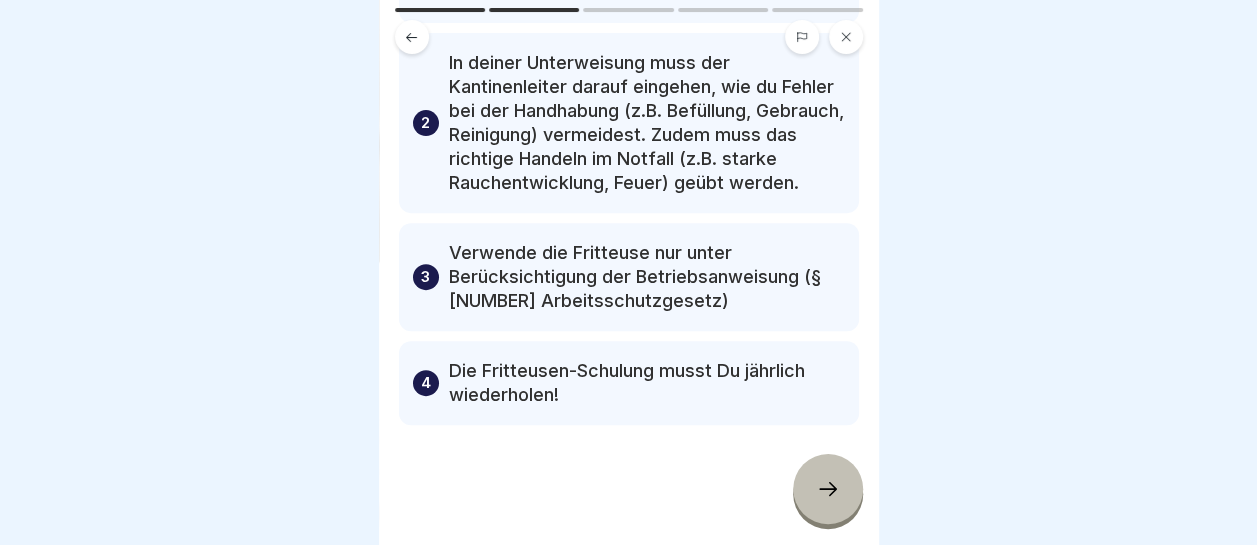 click 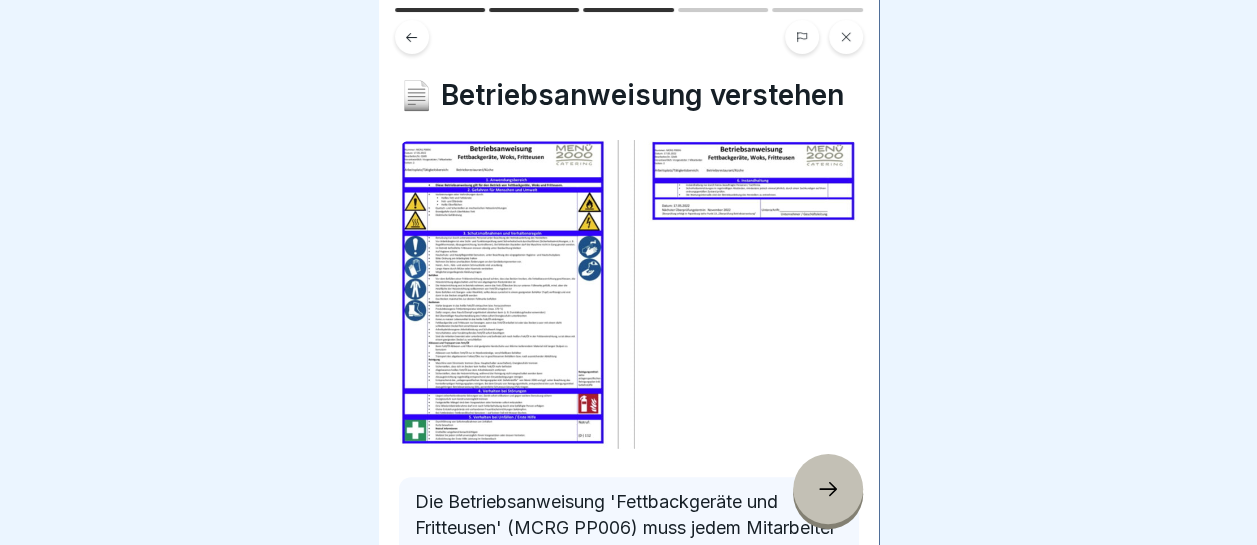 click 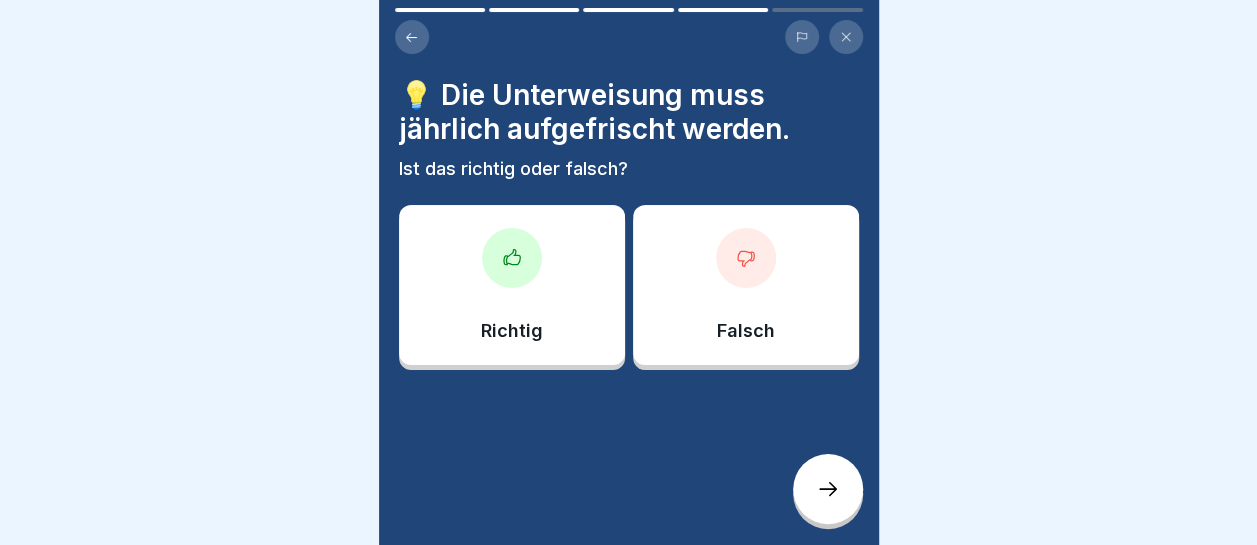 click on "Richtig" at bounding box center [512, 285] 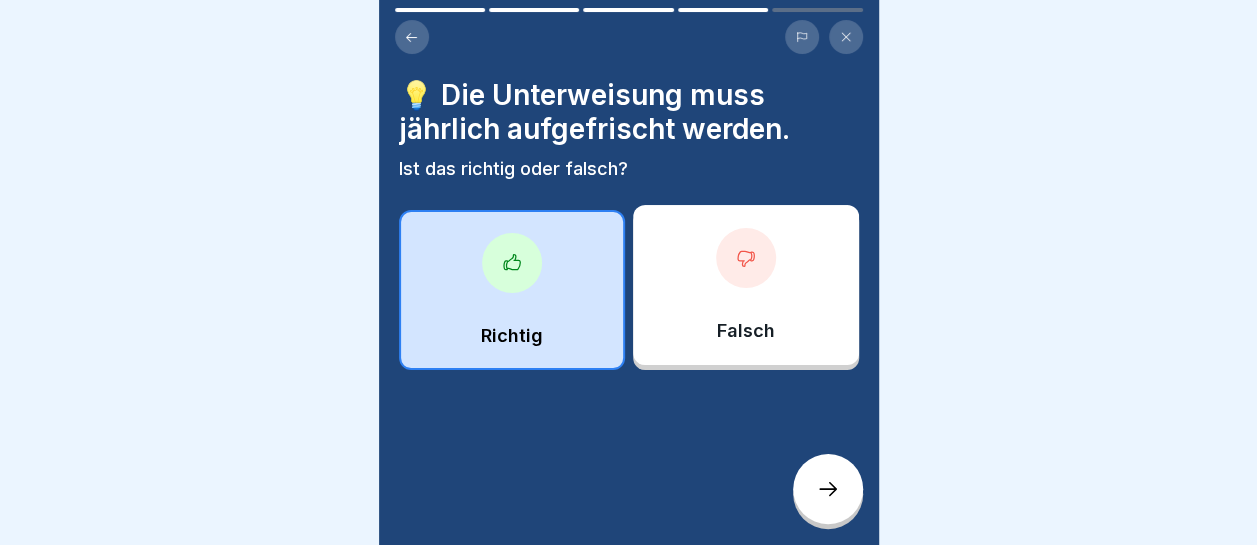 click 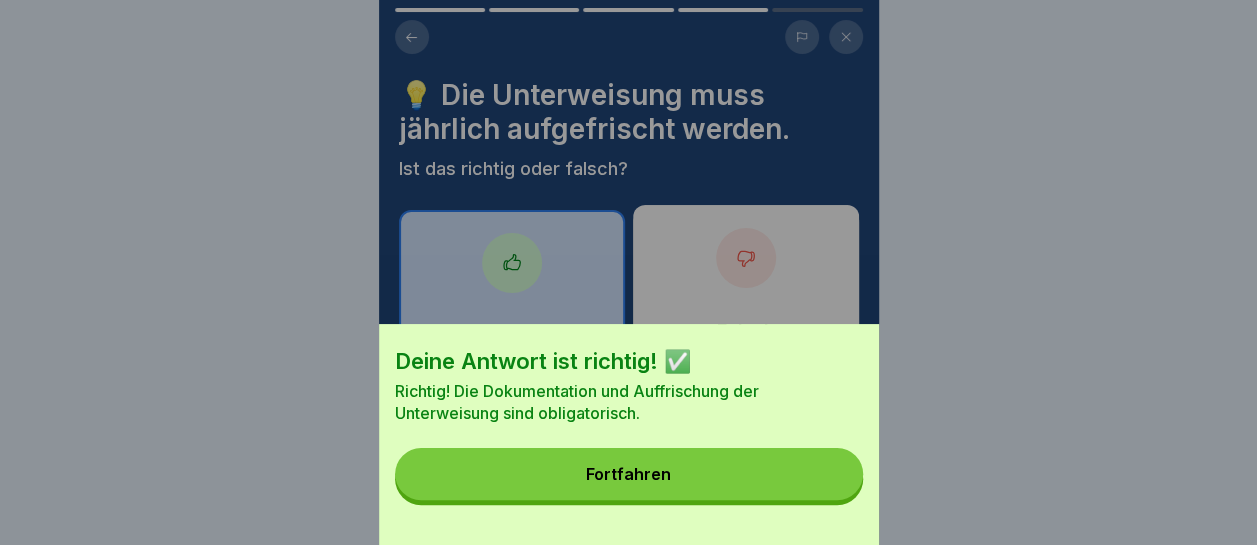 click on "Fortfahren" at bounding box center [629, 474] 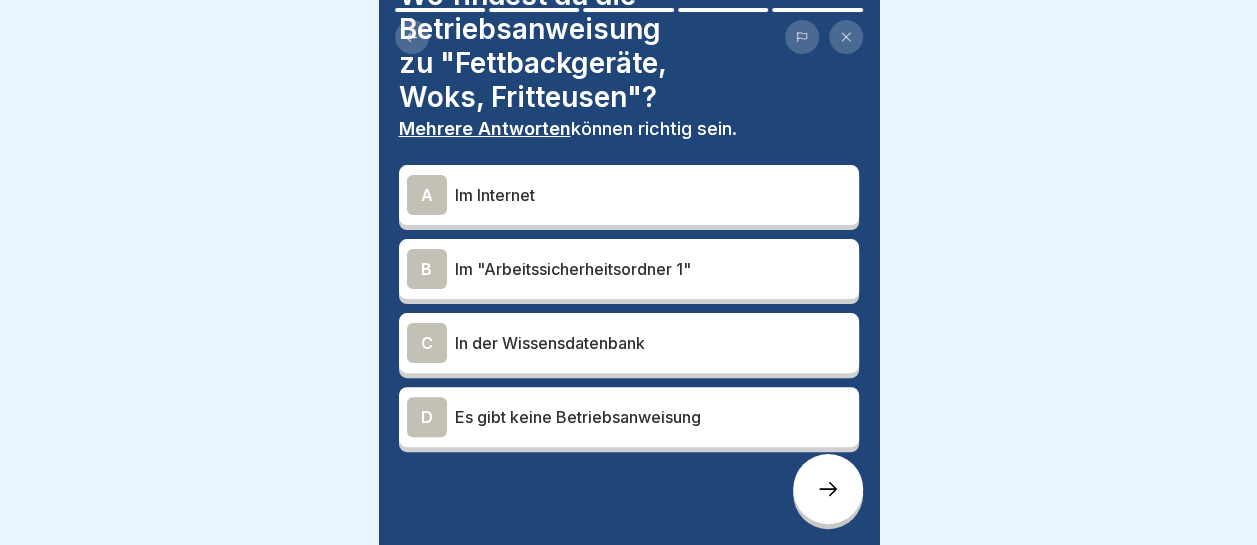 scroll, scrollTop: 0, scrollLeft: 0, axis: both 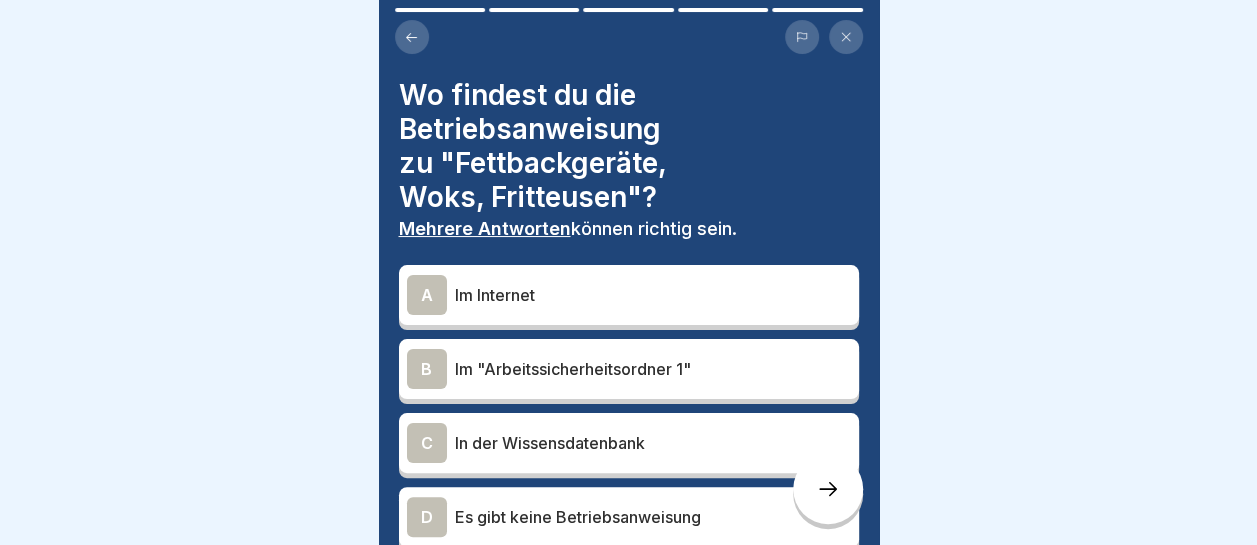 click 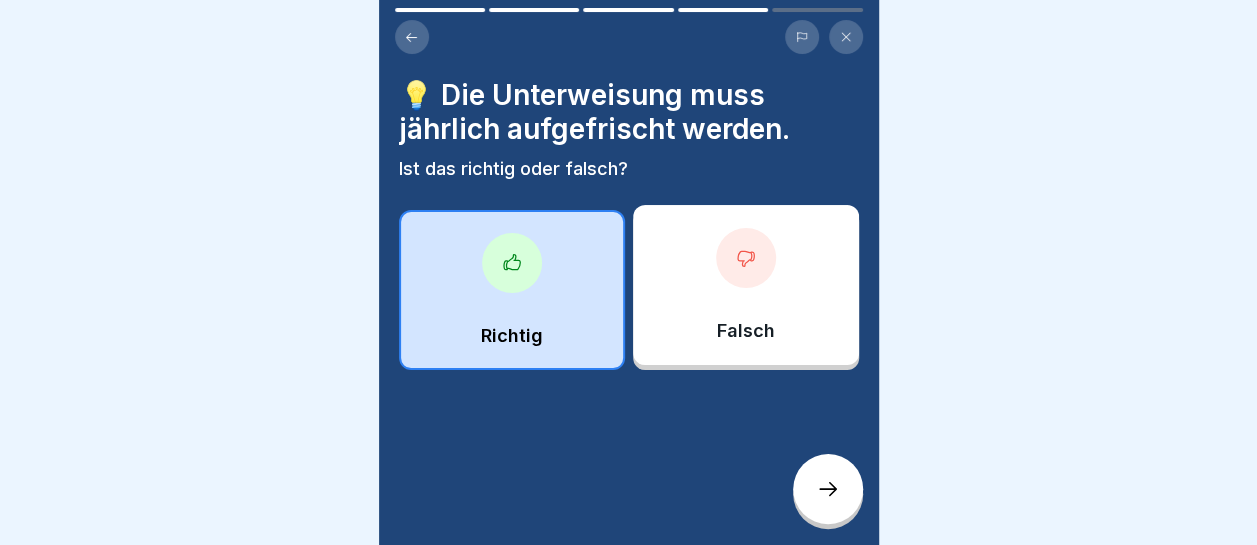 click 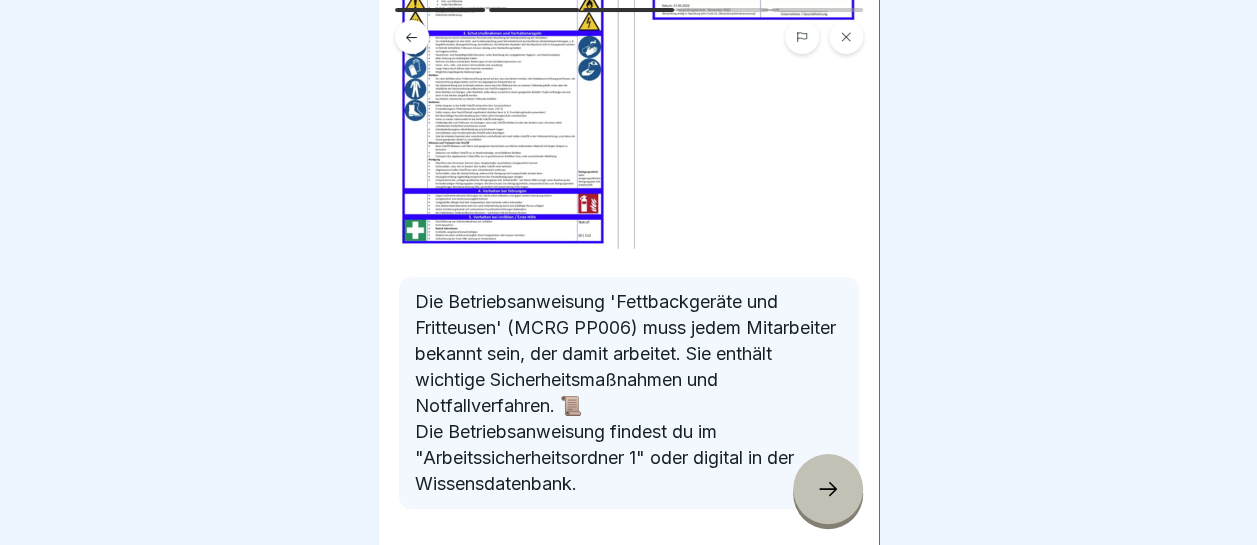 scroll, scrollTop: 300, scrollLeft: 0, axis: vertical 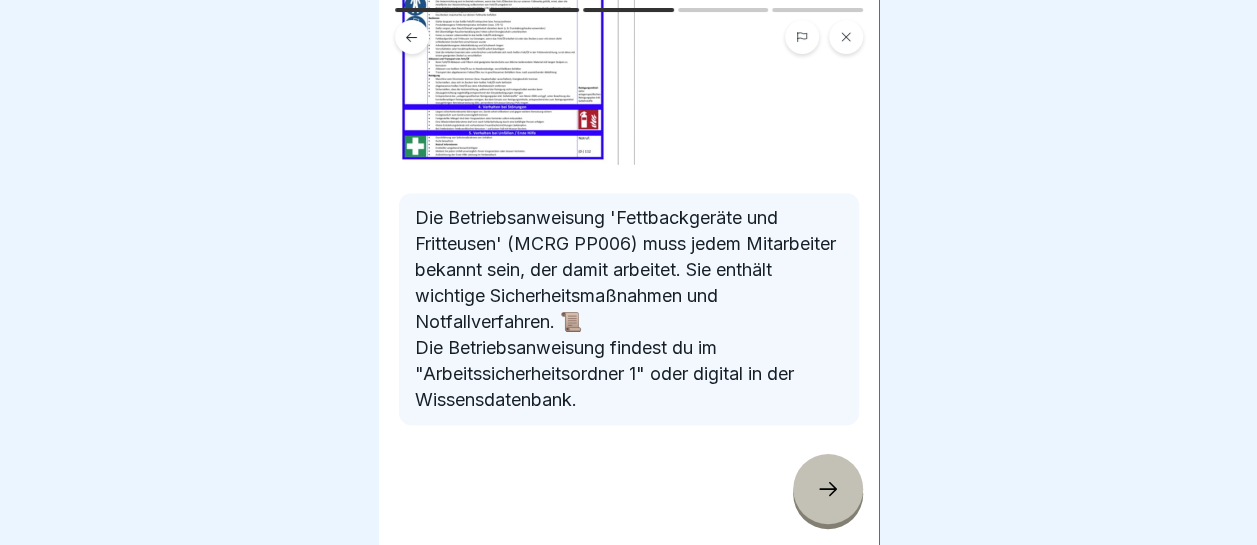 click 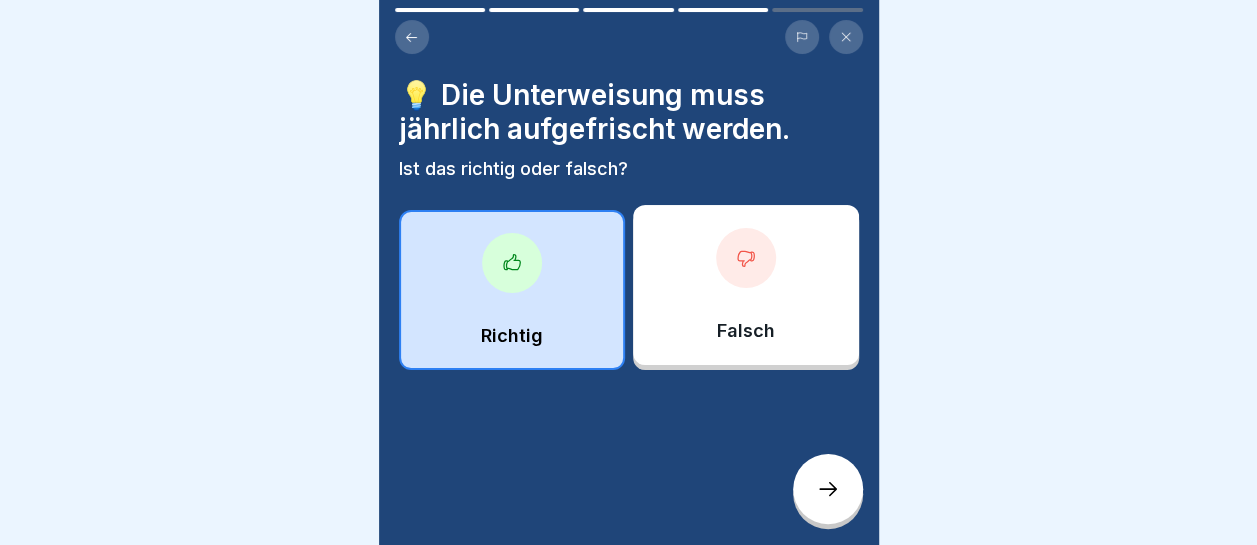 click 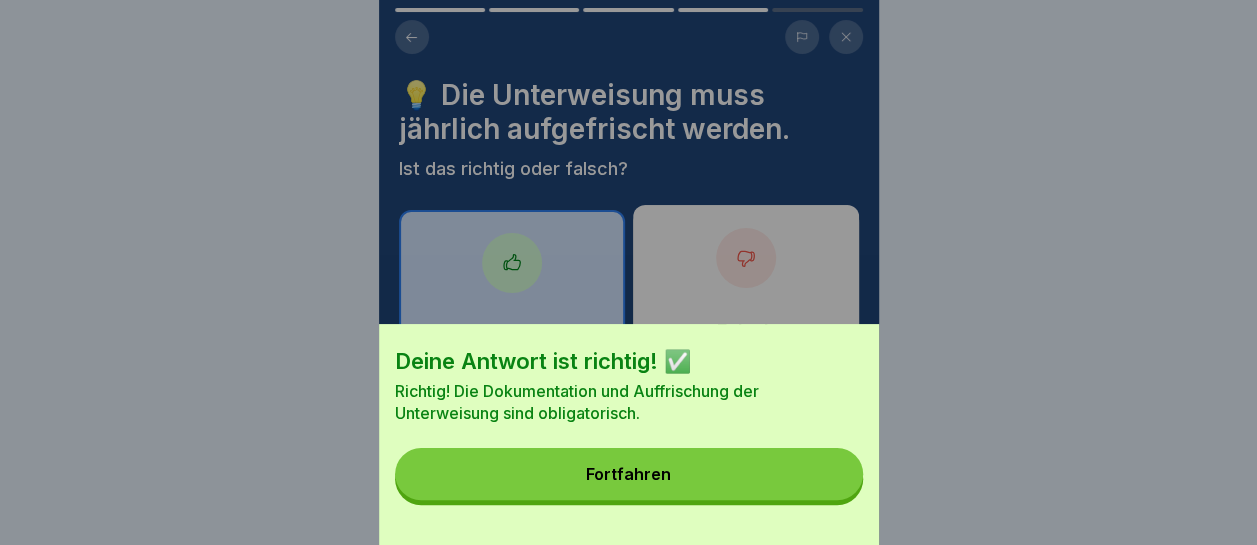 click on "Fortfahren" at bounding box center [629, 474] 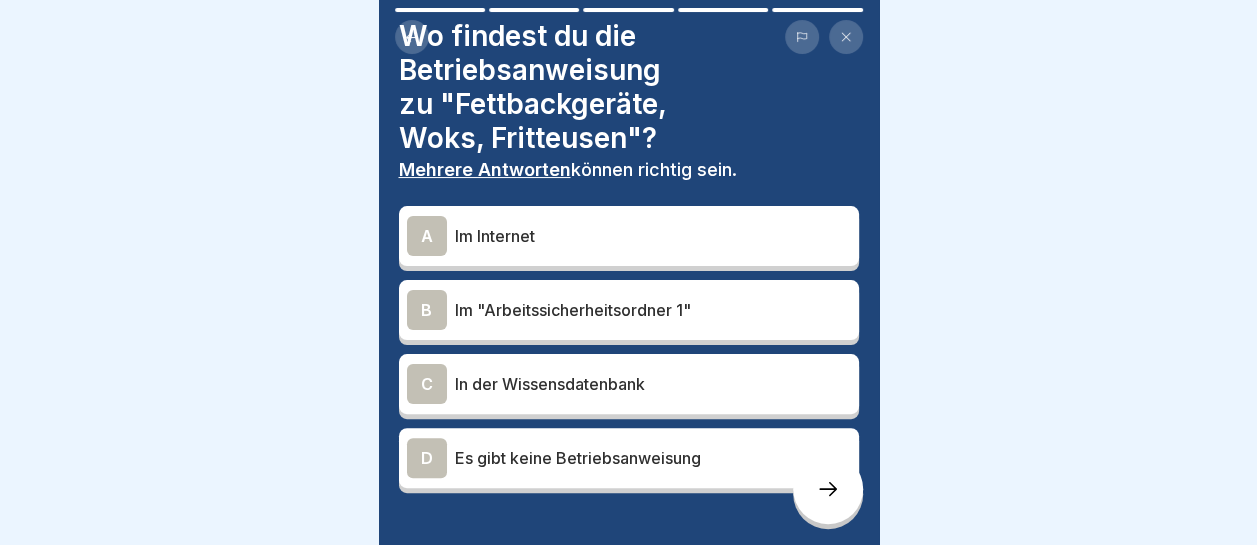 scroll, scrollTop: 100, scrollLeft: 0, axis: vertical 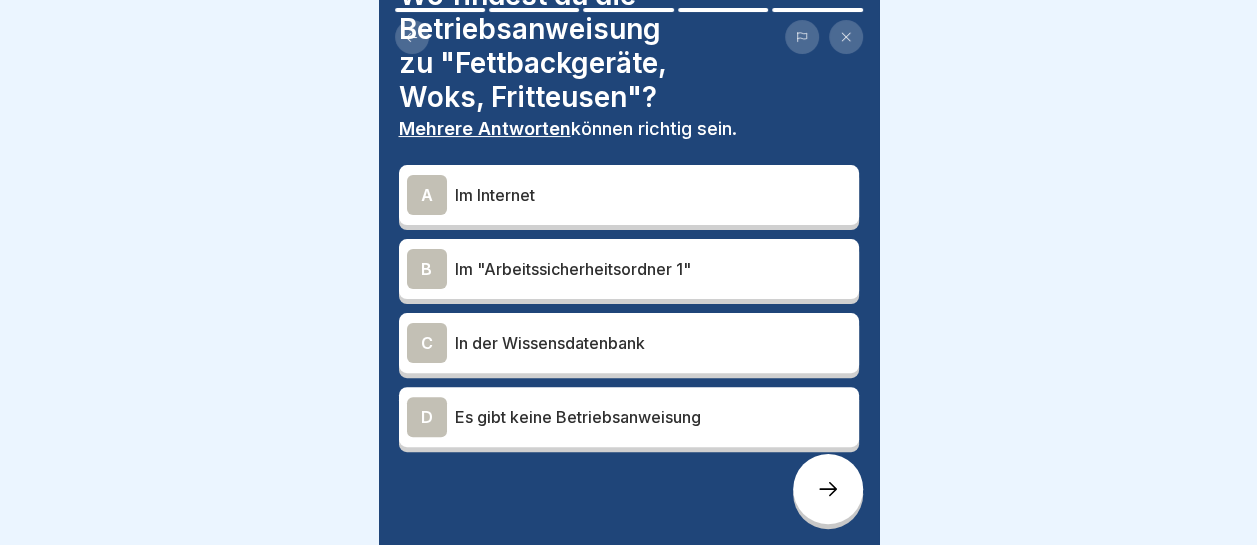 click on "Im "Arbeitssicherheitsordner 1"" at bounding box center (653, 269) 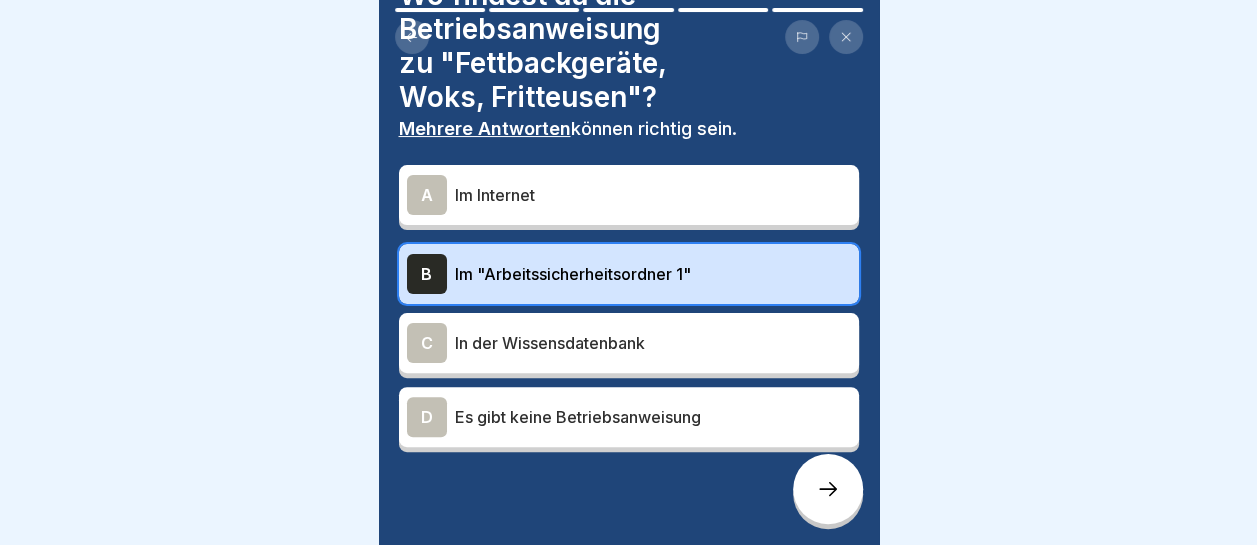 click on "In der Wissensdatenbank" at bounding box center [653, 343] 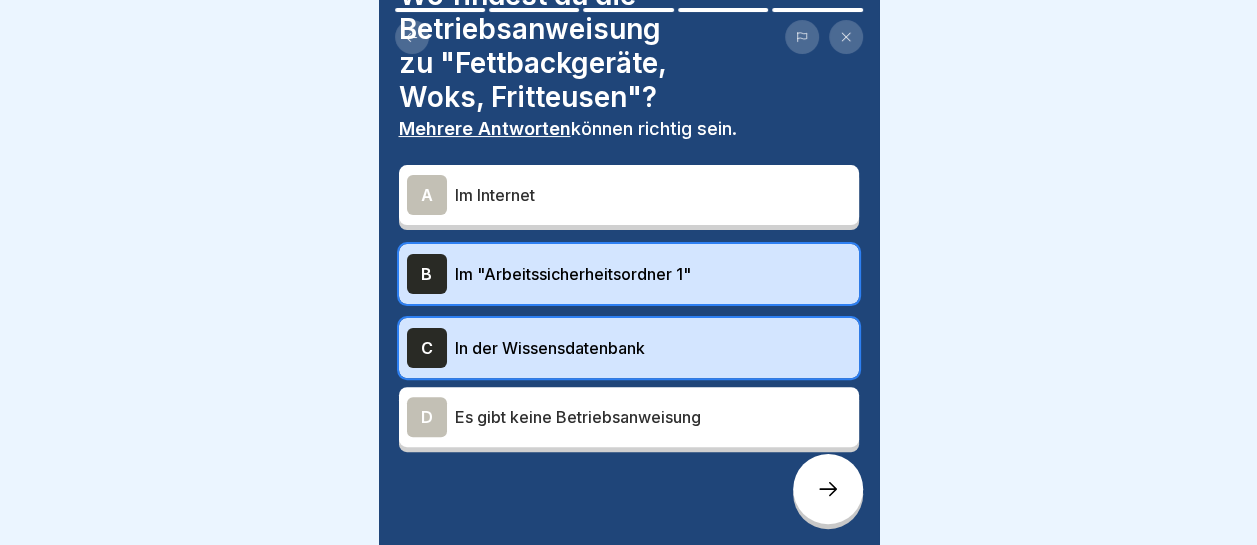 click 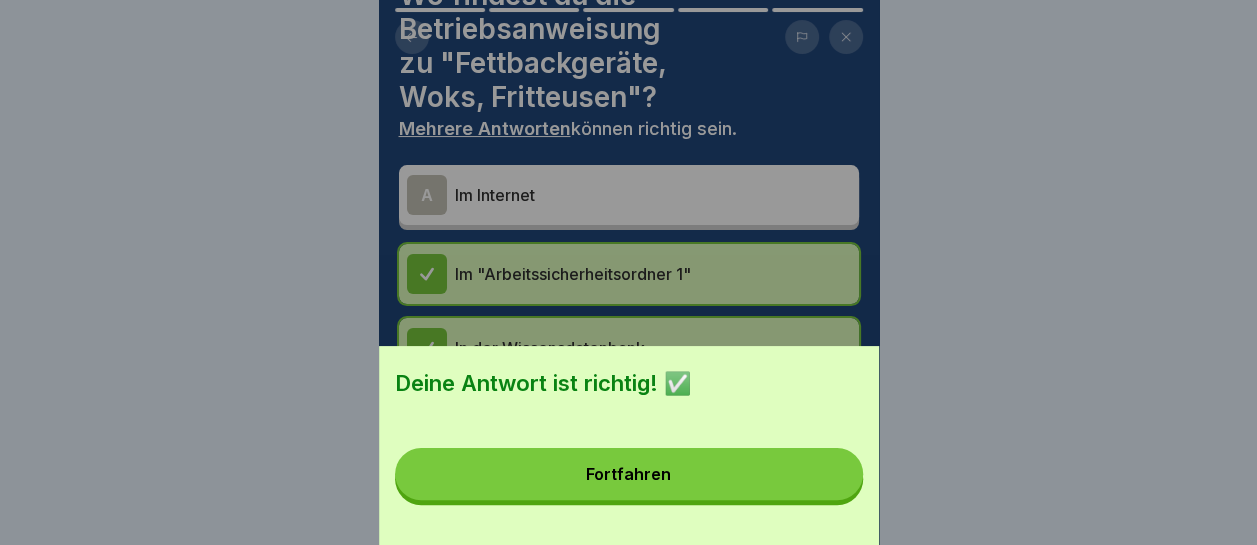 click on "Fortfahren" at bounding box center (629, 474) 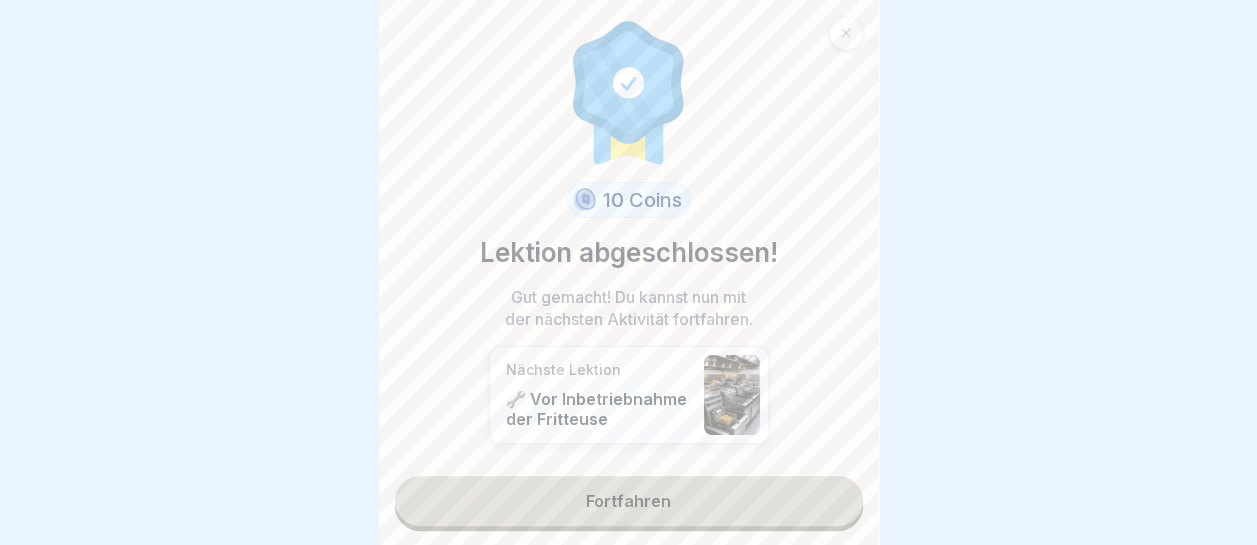 click on "Fortfahren" at bounding box center (629, 501) 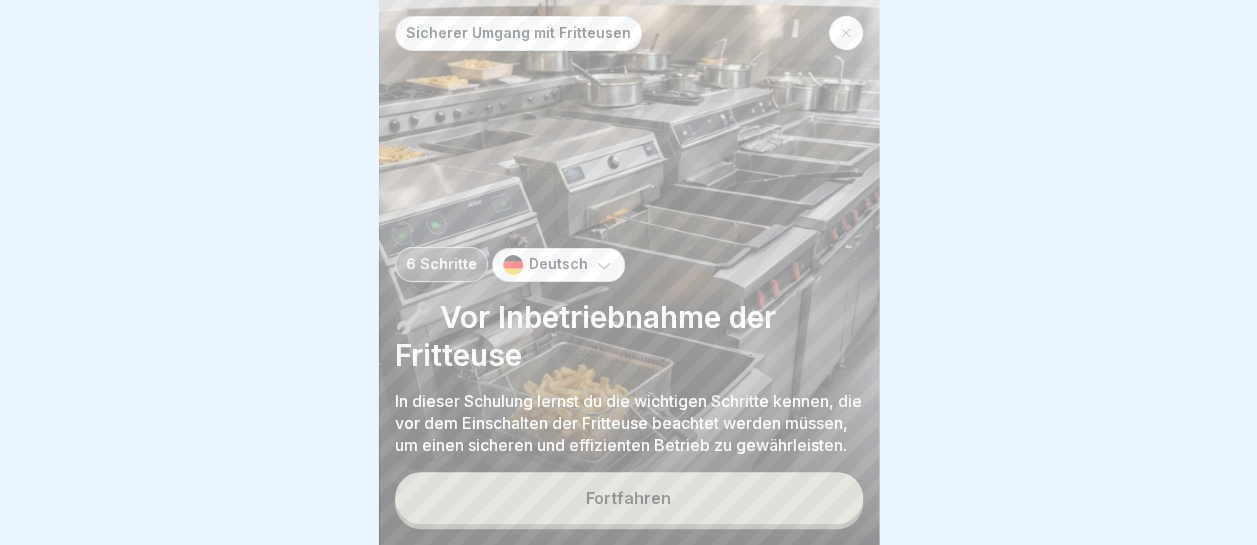click on "Fortfahren" at bounding box center (629, 498) 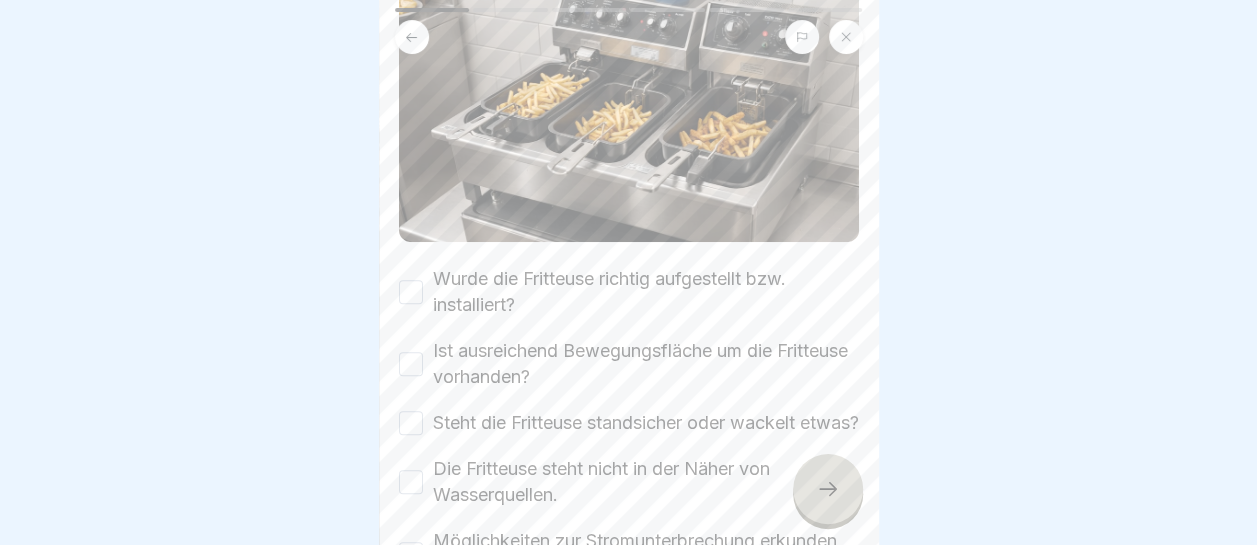 scroll, scrollTop: 300, scrollLeft: 0, axis: vertical 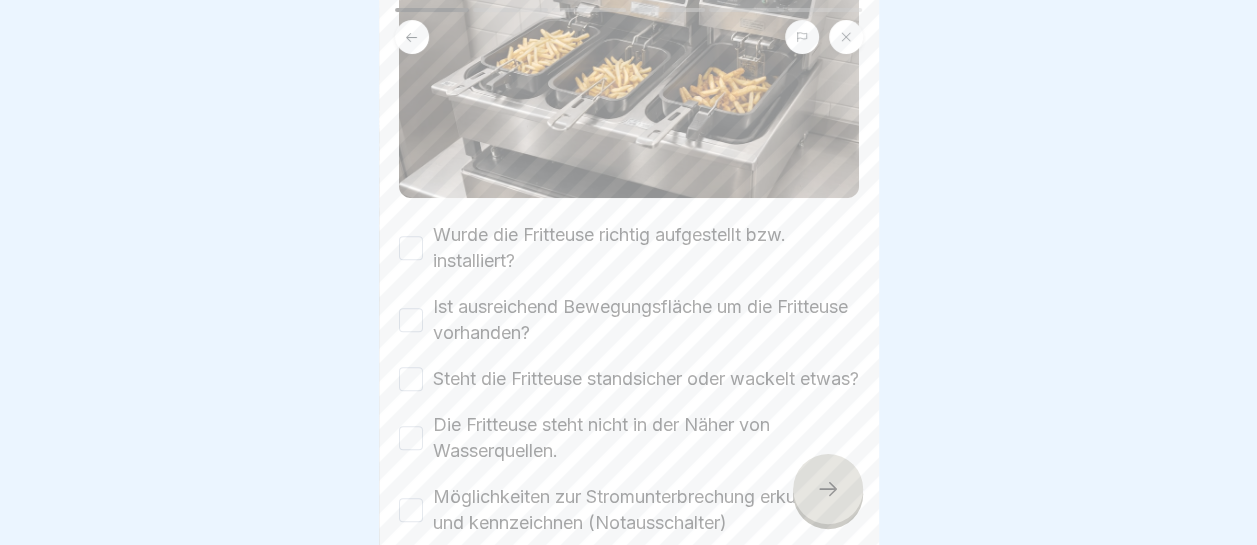 click on "Wurde die Fritteuse richtig aufgestellt bzw. installiert?" at bounding box center (411, 248) 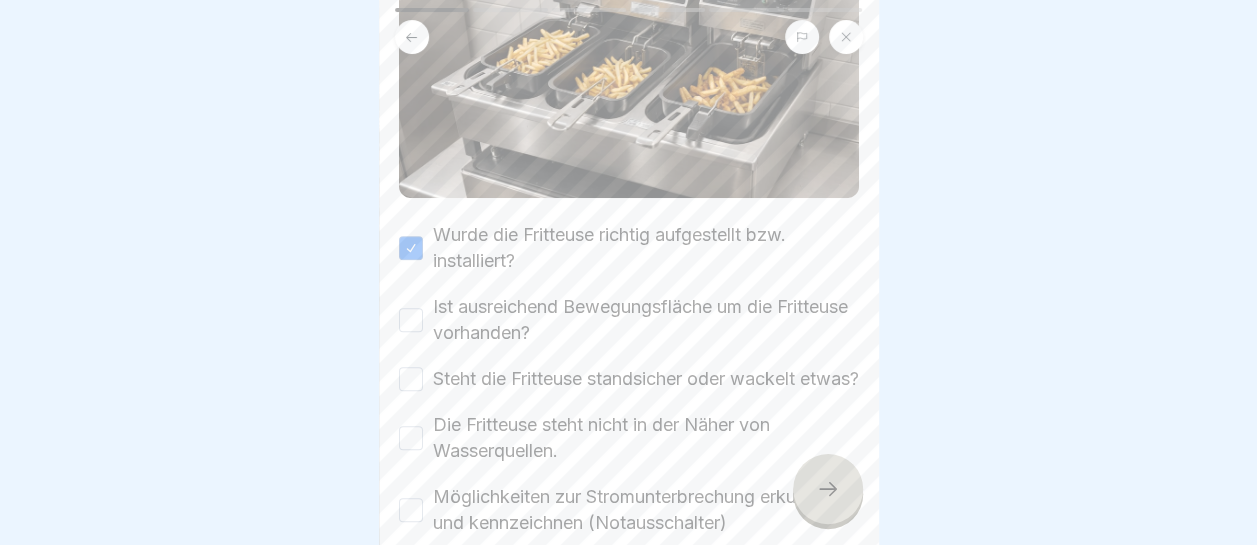 click on "Ist ausreichend Bewegungsfläche um die Fritteuse vorhanden?" at bounding box center [411, 320] 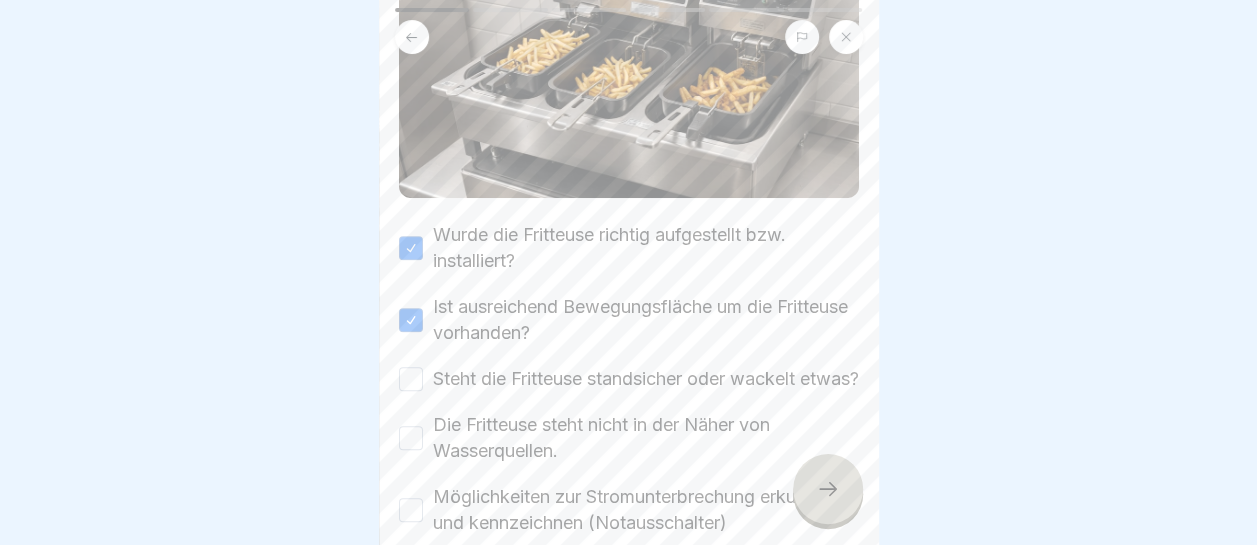 click on "Steht die Fritteuse standsicher oder wackelt etwas?" at bounding box center [411, 379] 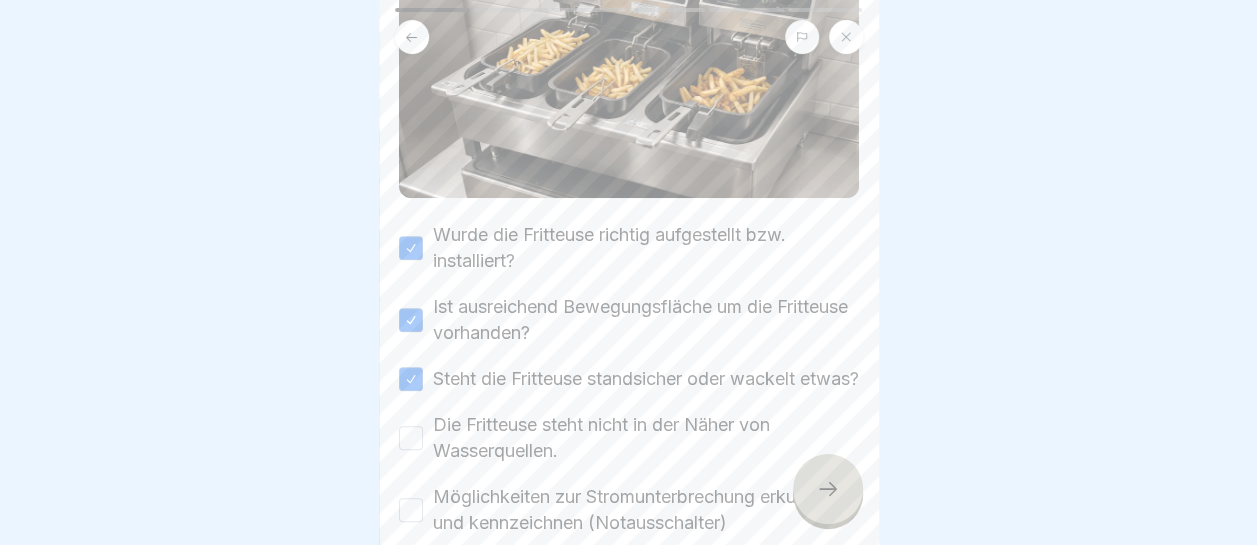 click on "Die Fritteuse steht nicht in der Näher von Wasserquellen." at bounding box center (411, 438) 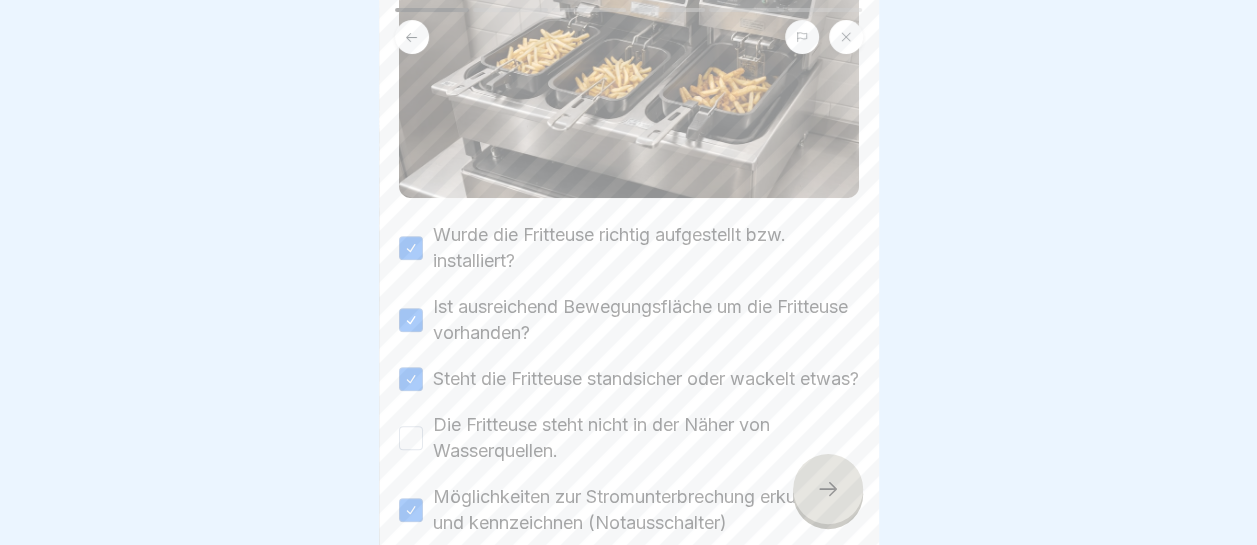 click on "Die Fritteuse steht nicht in der Näher von Wasserquellen." at bounding box center [411, 438] 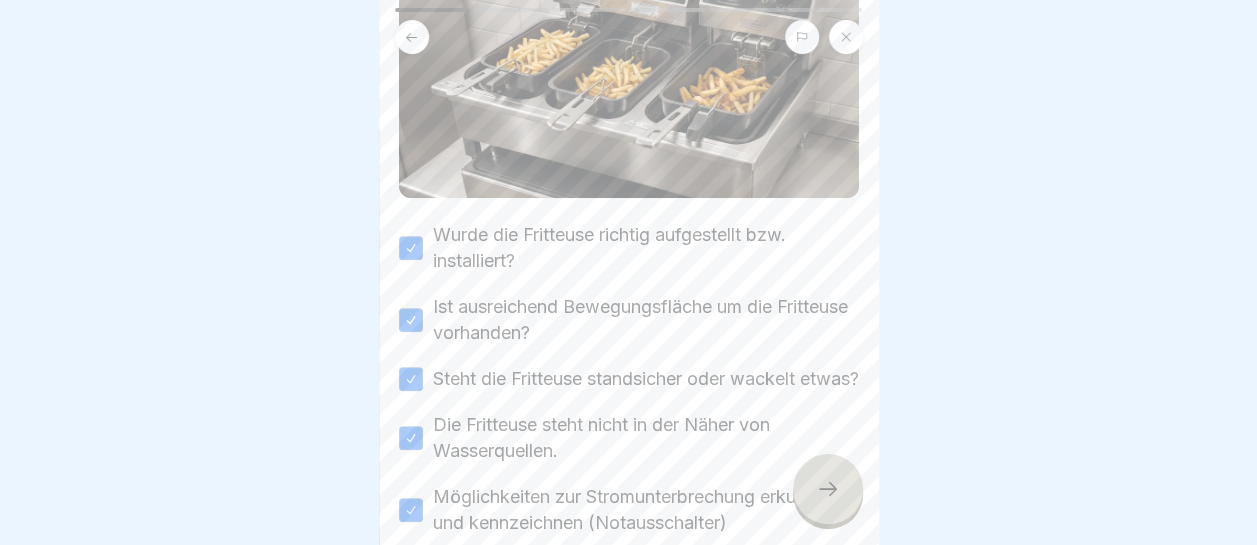 scroll, scrollTop: 400, scrollLeft: 0, axis: vertical 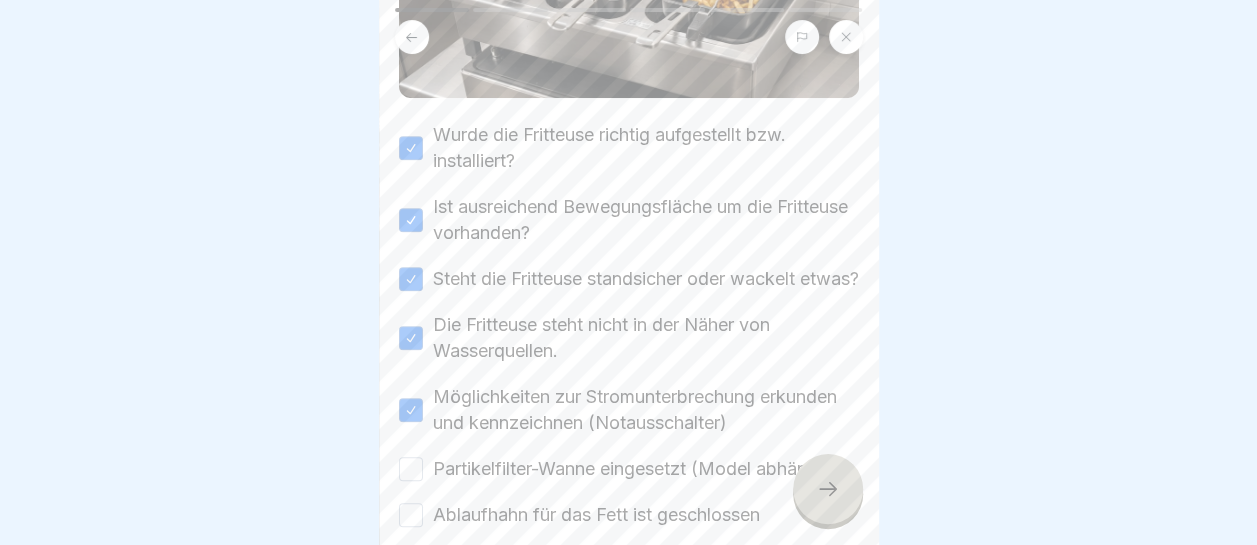 click on "Partikelfilter-Wanne eingesetzt (Model abhängig)" at bounding box center (411, 469) 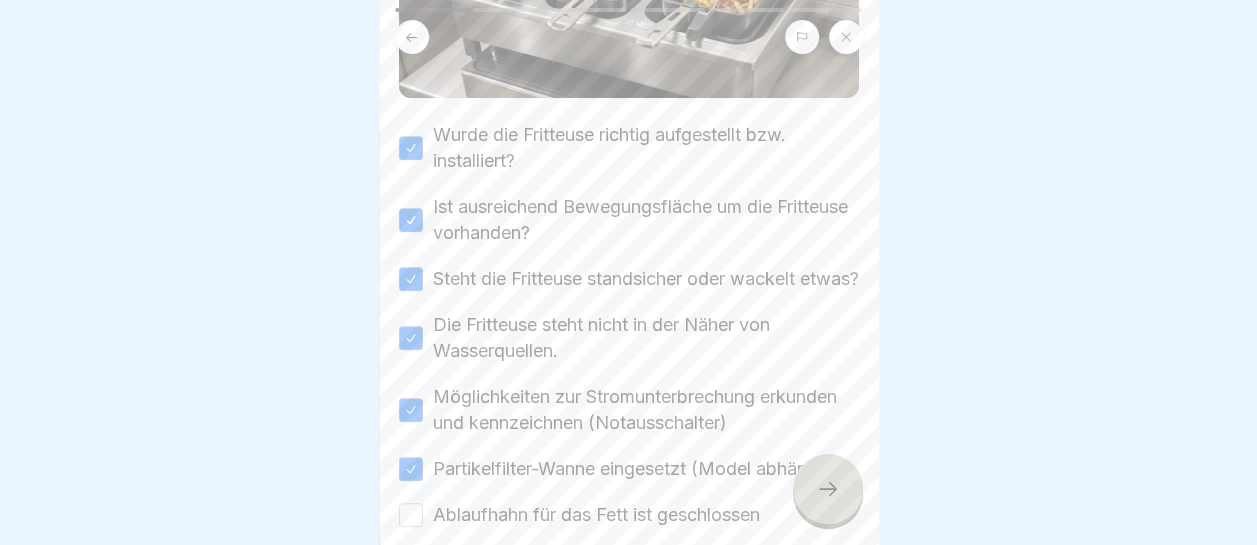 click at bounding box center (828, 489) 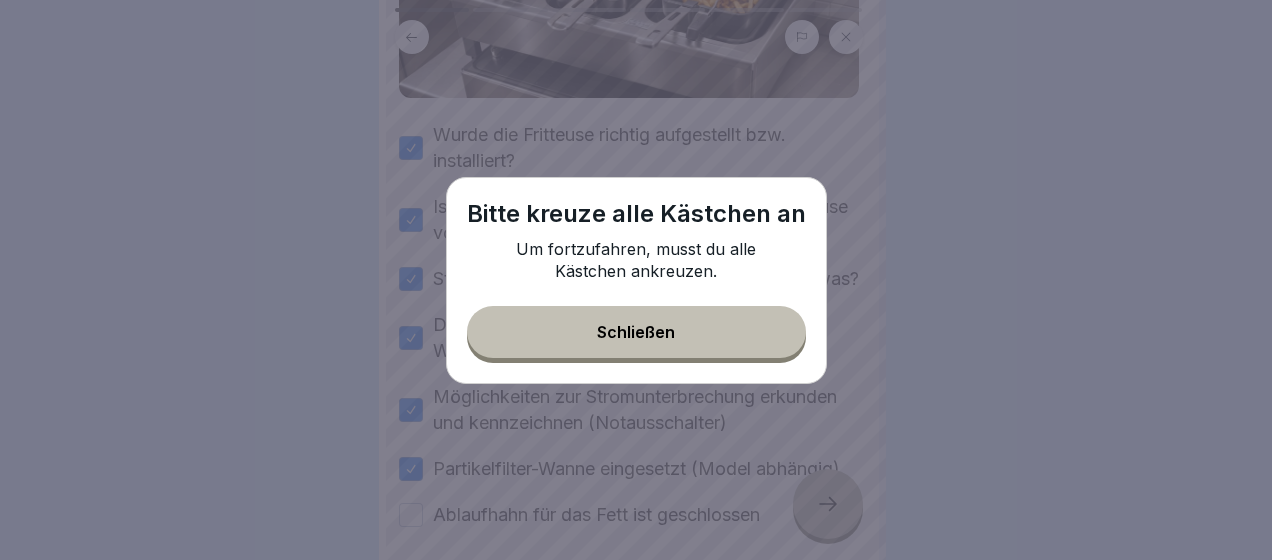 click on "Schließen" at bounding box center [636, 332] 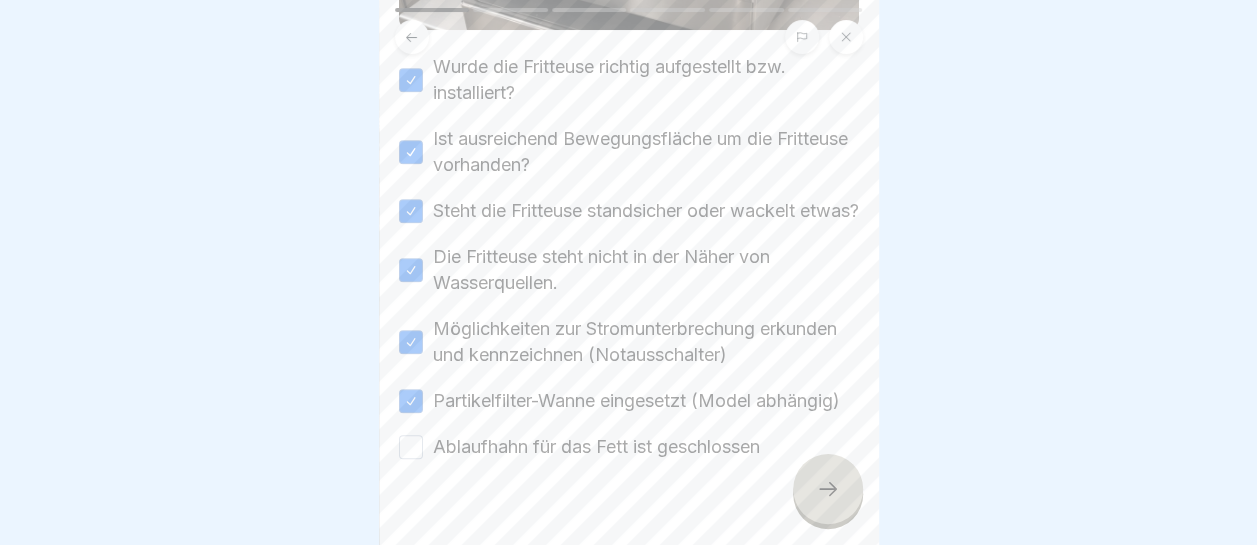 scroll, scrollTop: 500, scrollLeft: 0, axis: vertical 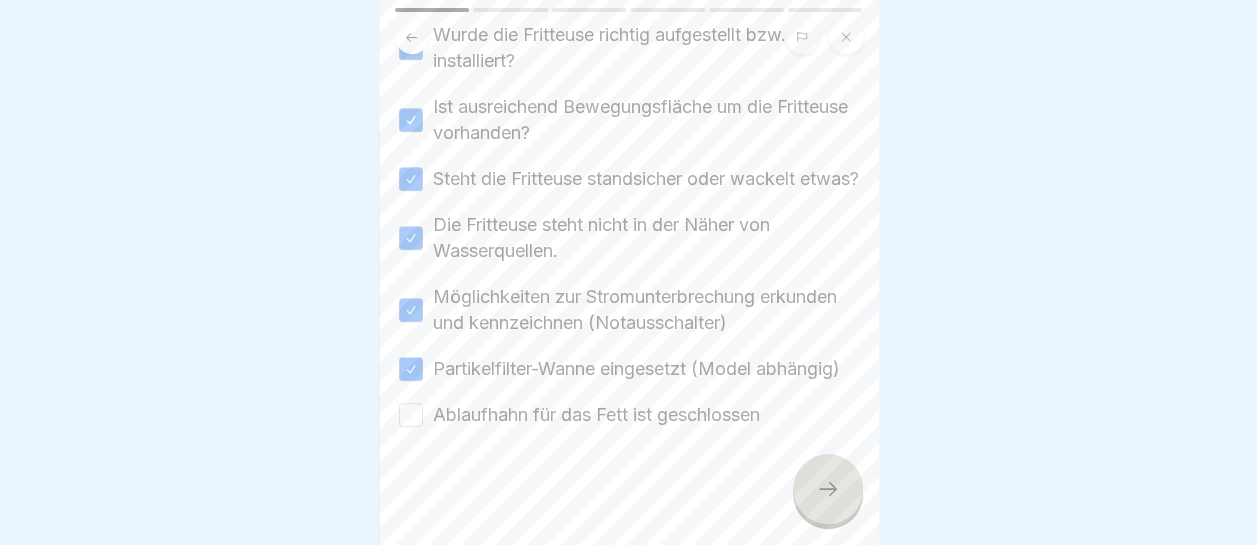 click on "Ablaufhahn für das Fett ist geschlossen" at bounding box center [411, 415] 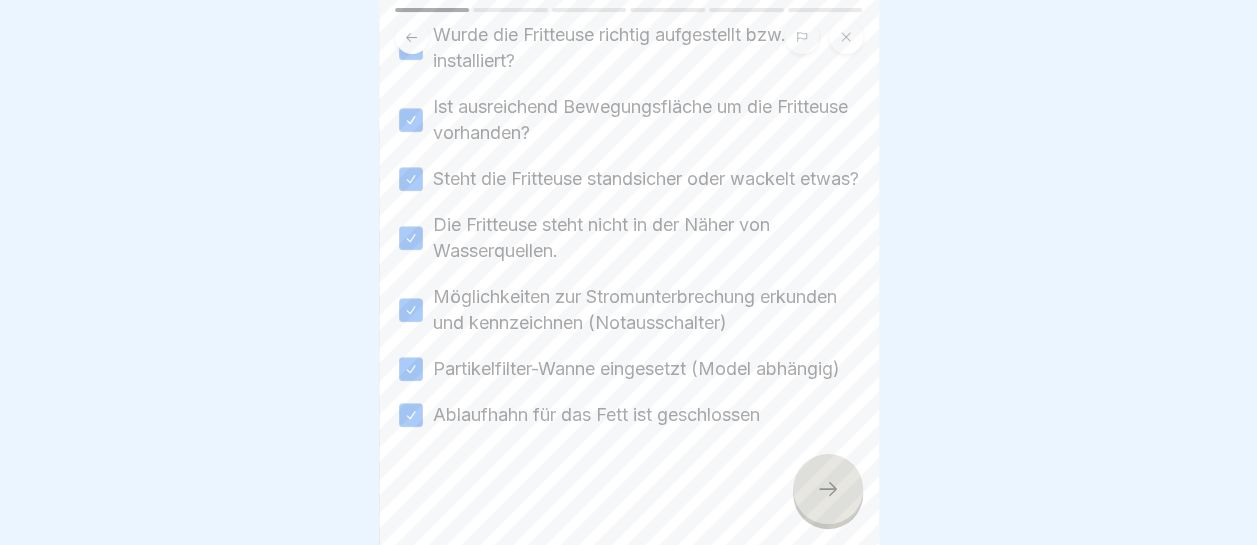 click 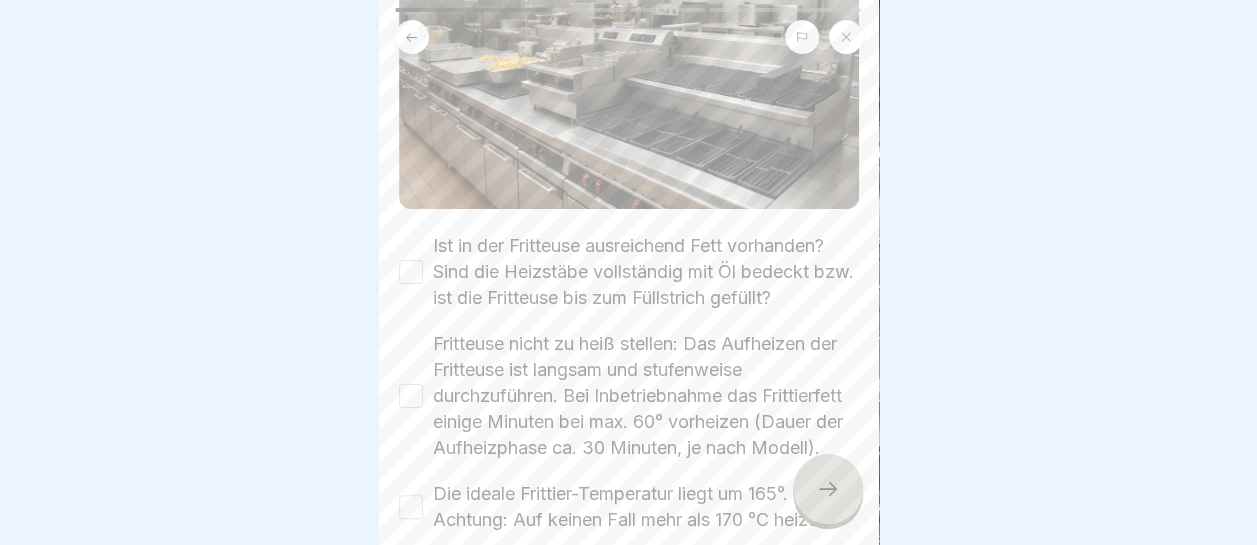 scroll, scrollTop: 300, scrollLeft: 0, axis: vertical 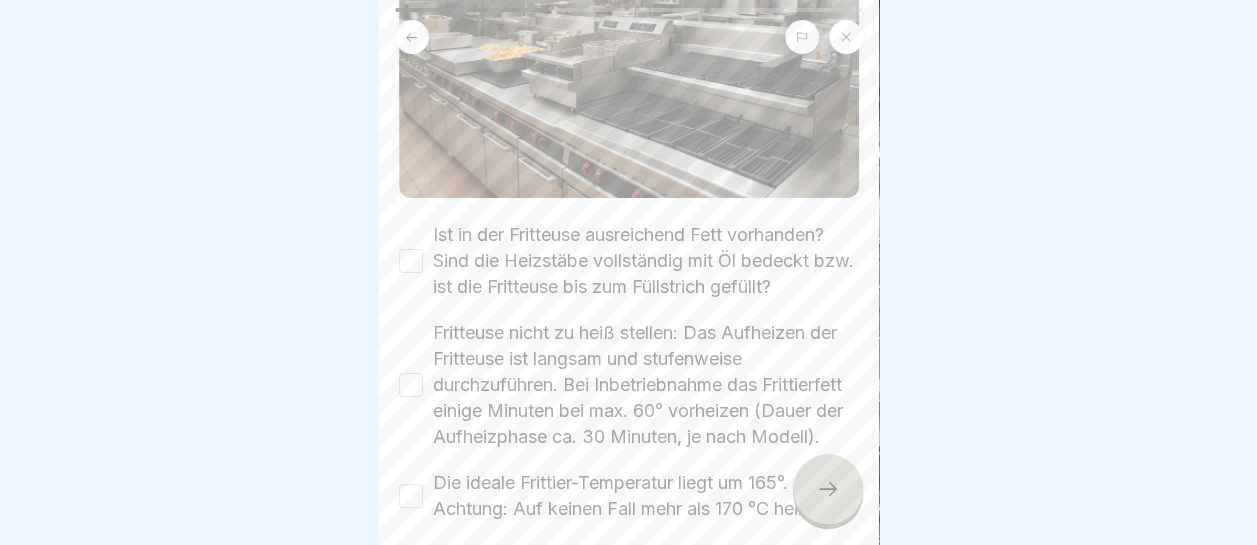 click on "Ist in der Fritteuse ausreichend Fett vorhanden? Sind die Heizstäbe vollständig mit Öl bedeckt bzw. ist die Fritteuse bis zum Füllstrich gefüllt?" at bounding box center [629, 261] 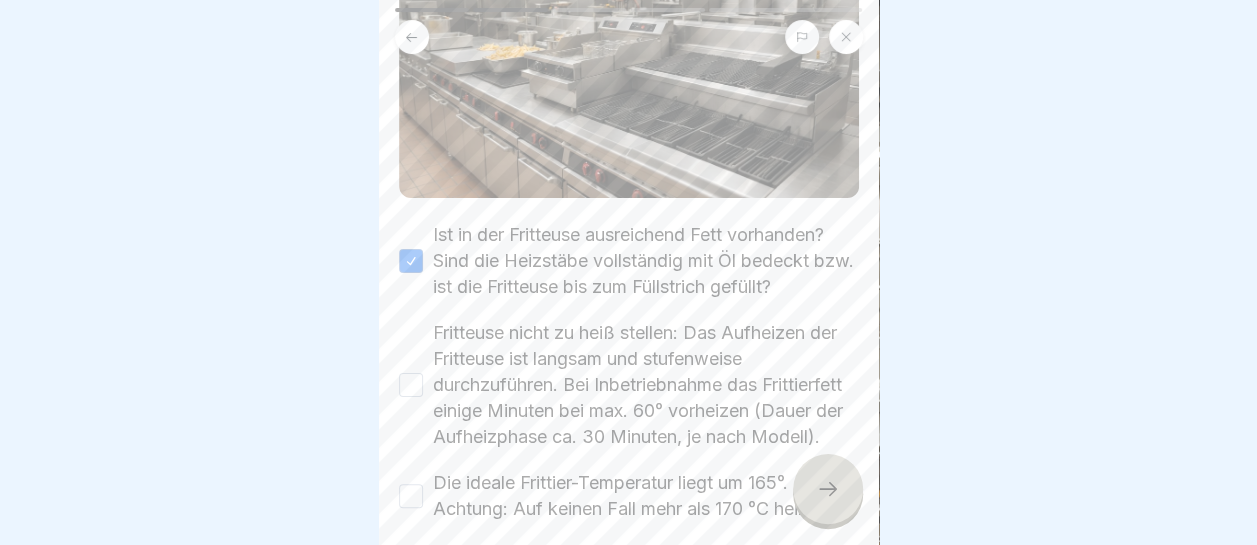 click on "Fritteuse nicht zu heiß stellen: Das Aufheizen der Fritteuse ist langsam und stufenweise durchzuführen. Bei Inbetriebnahme das Frittierfett einige Minuten bei max. 60° vorheizen (Dauer der Aufheizphase ca. 30 Minuten, je nach Modell)." at bounding box center [411, 385] 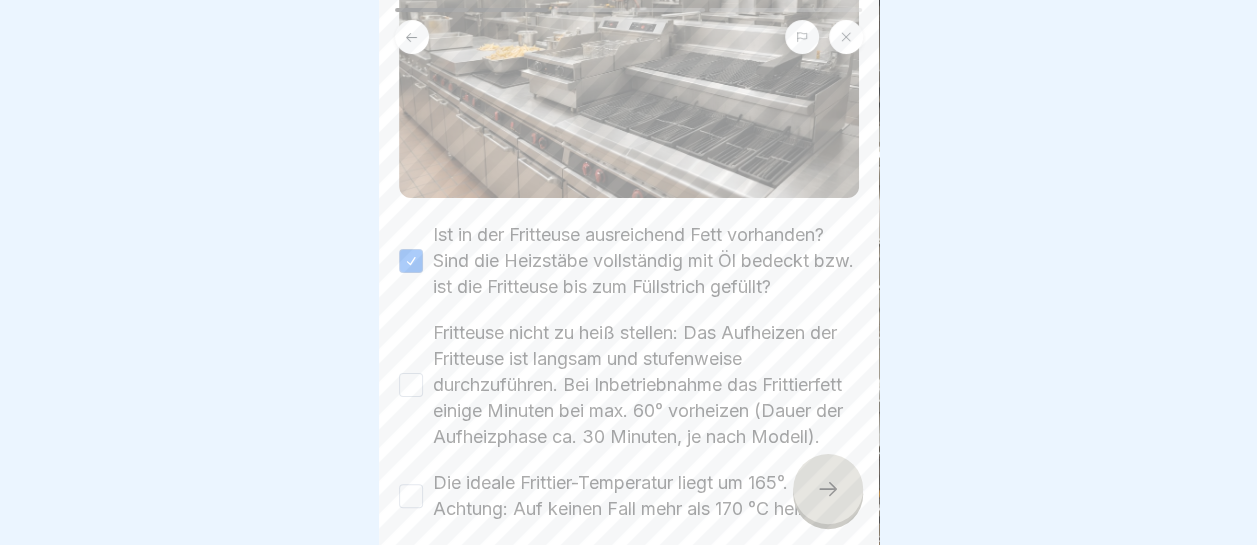 click on "Fritteuse nicht zu heiß stellen: Das Aufheizen der Fritteuse ist langsam und stufenweise durchzuführen. Bei Inbetriebnahme das Frittierfett einige Minuten bei max. 60° vorheizen (Dauer der Aufheizphase ca. 30 Minuten, je nach Modell)." at bounding box center [411, 385] 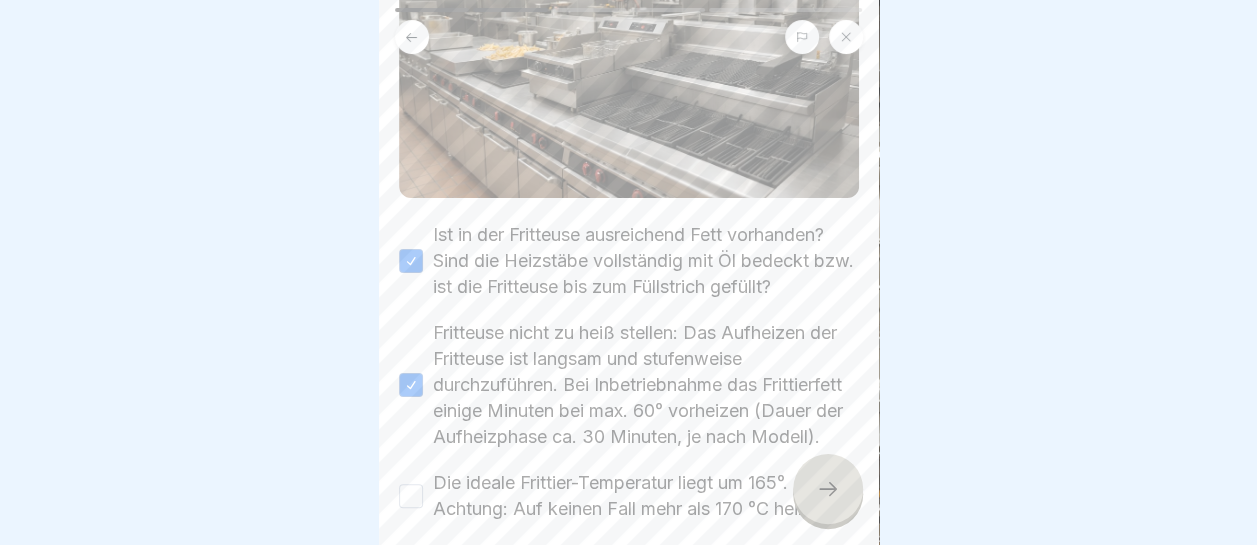 click on "Die ideale Frittier-Temperatur liegt um 165°. Achtung: Auf keinen Fall mehr als 170 °C heizen!" at bounding box center [411, 496] 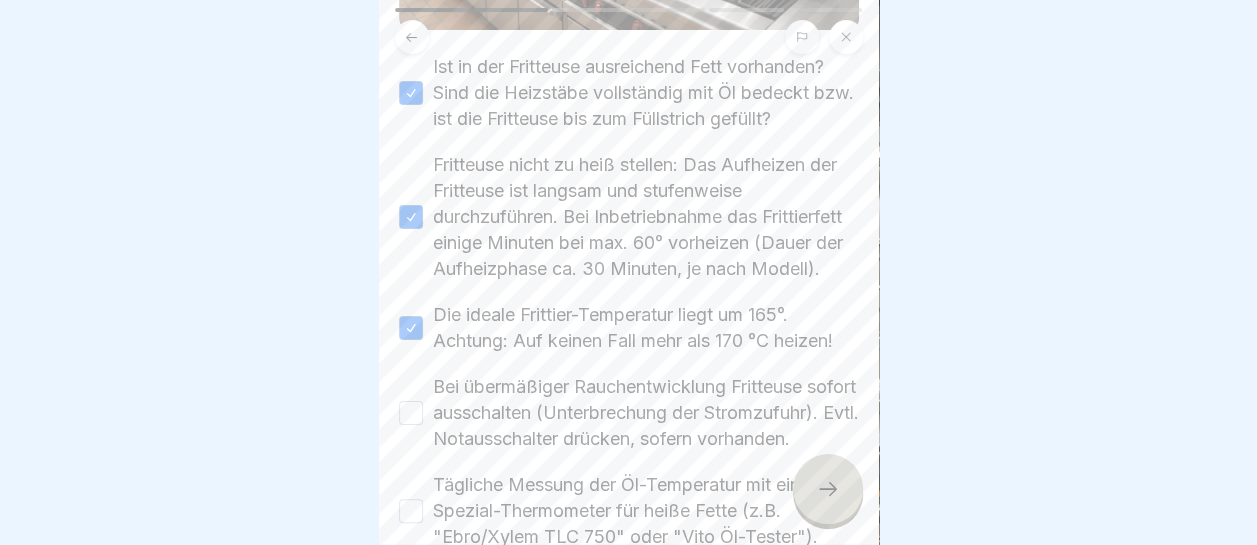 scroll, scrollTop: 500, scrollLeft: 0, axis: vertical 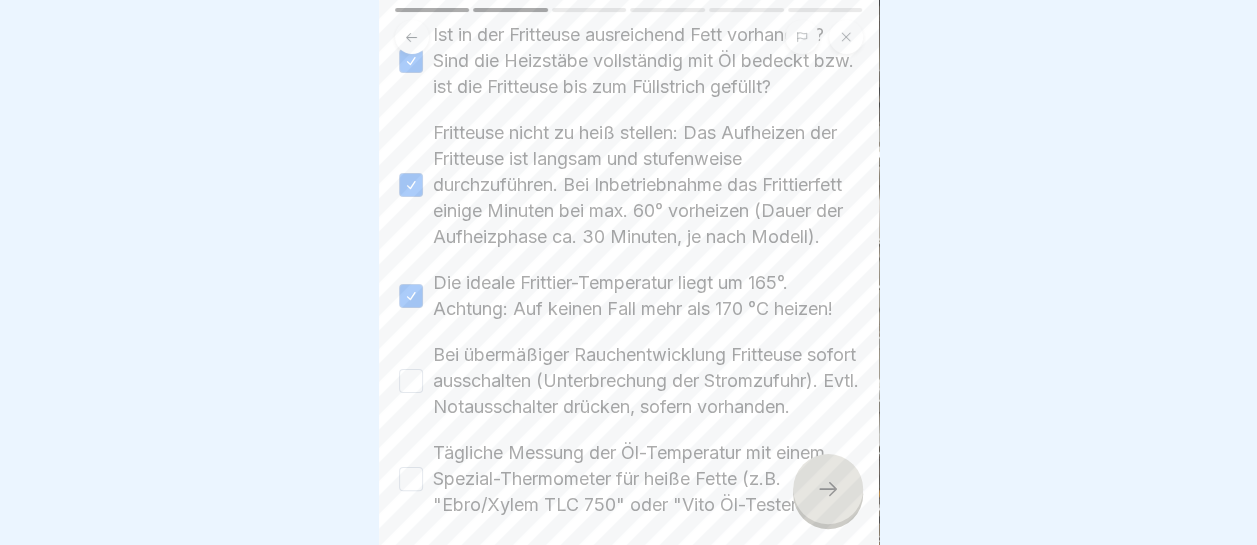 click on "Bei übermäßiger Rauchentwicklung Fritteuse sofort ausschalten (Unterbrechung der Stromzufuhr). Evtl. Notausschalter drücken, sofern vorhanden." at bounding box center [411, 381] 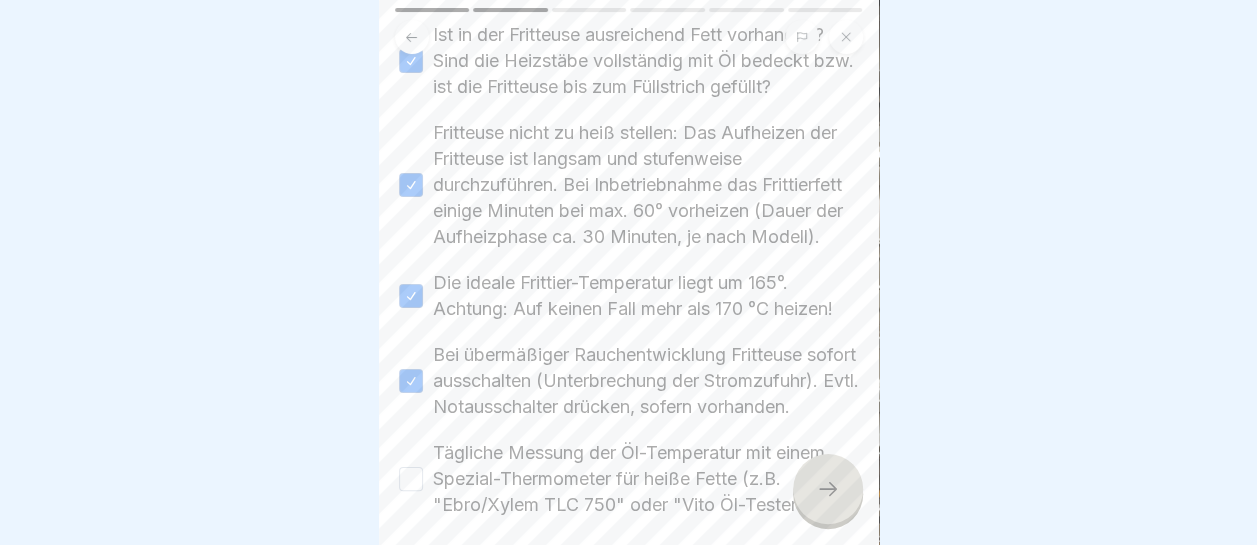 scroll, scrollTop: 600, scrollLeft: 0, axis: vertical 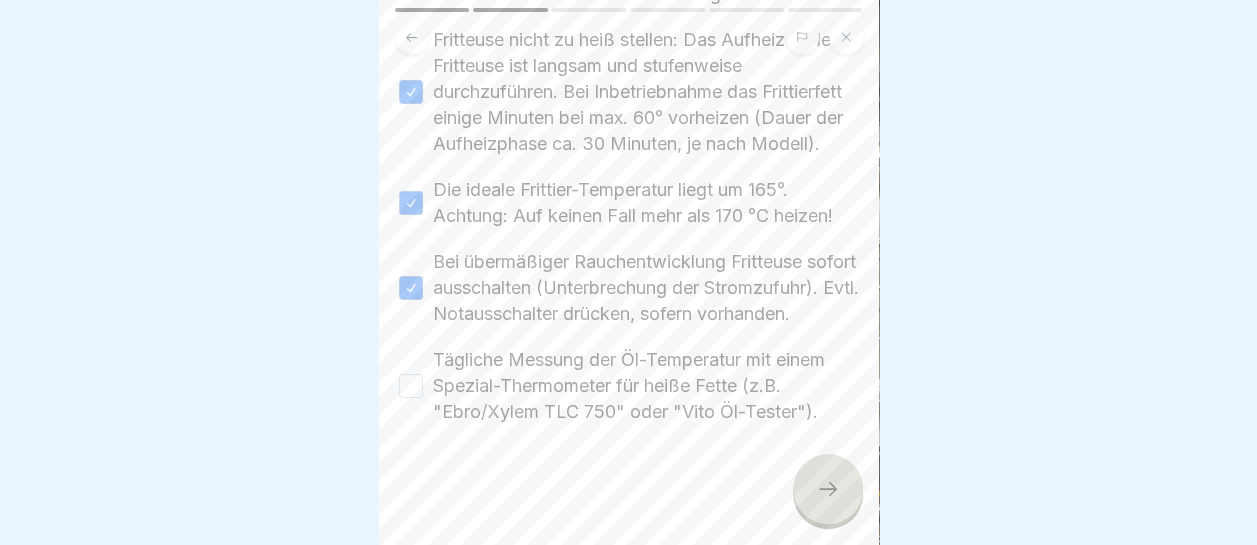 click on "Tägliche Messung der Öl-Temperatur mit einem Spezial-Thermometer für heiße Fette (z.B. "Ebro/Xylem TLC 750" oder "Vito Öl-Tester")." at bounding box center [411, 386] 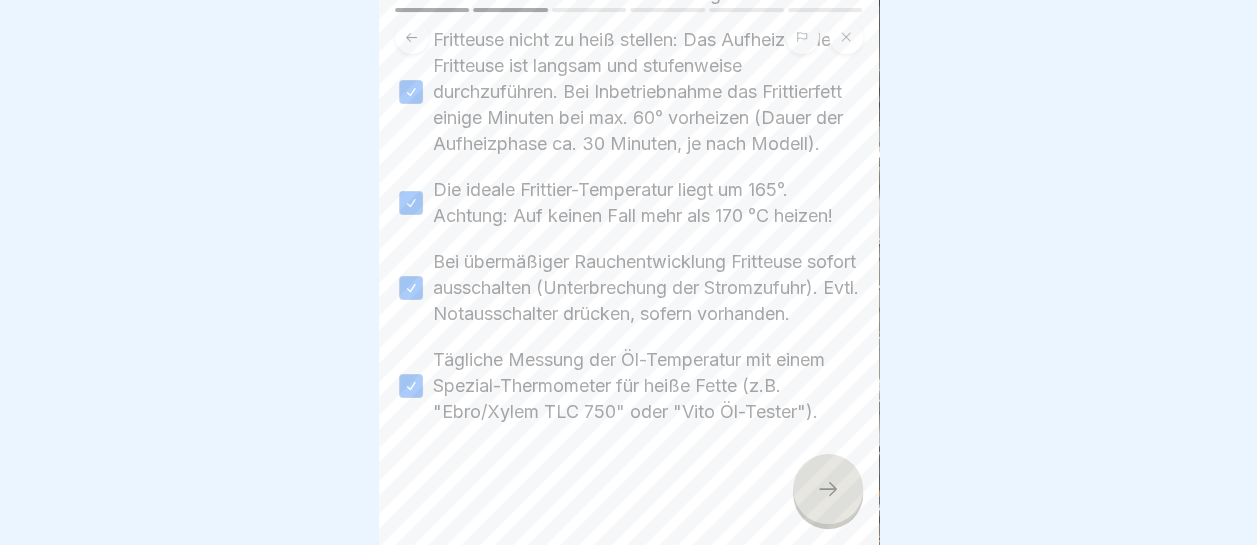 scroll, scrollTop: 628, scrollLeft: 0, axis: vertical 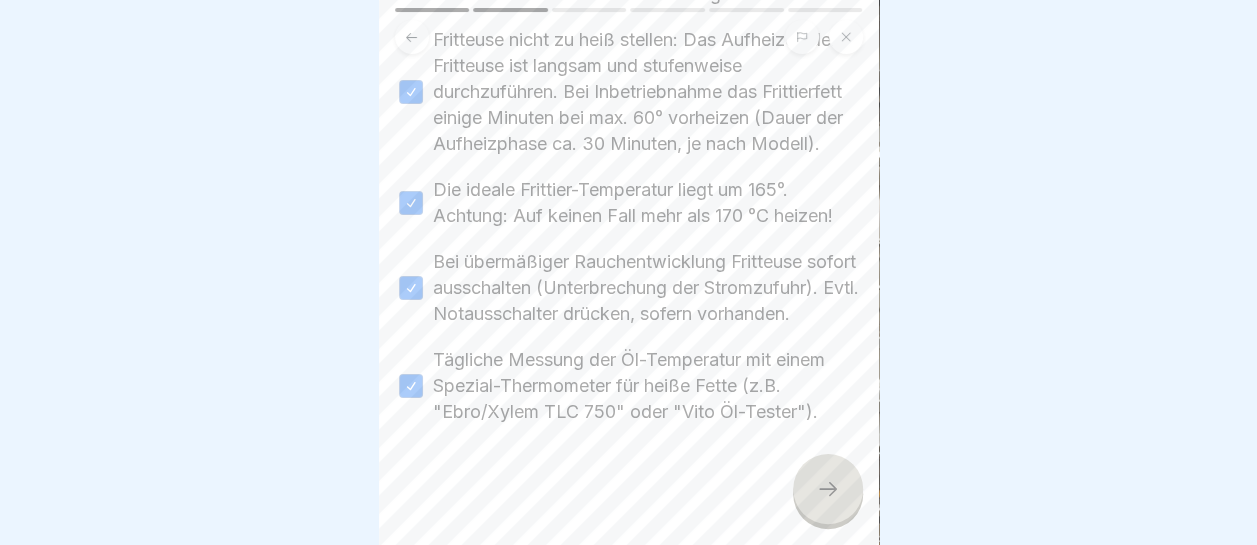 click 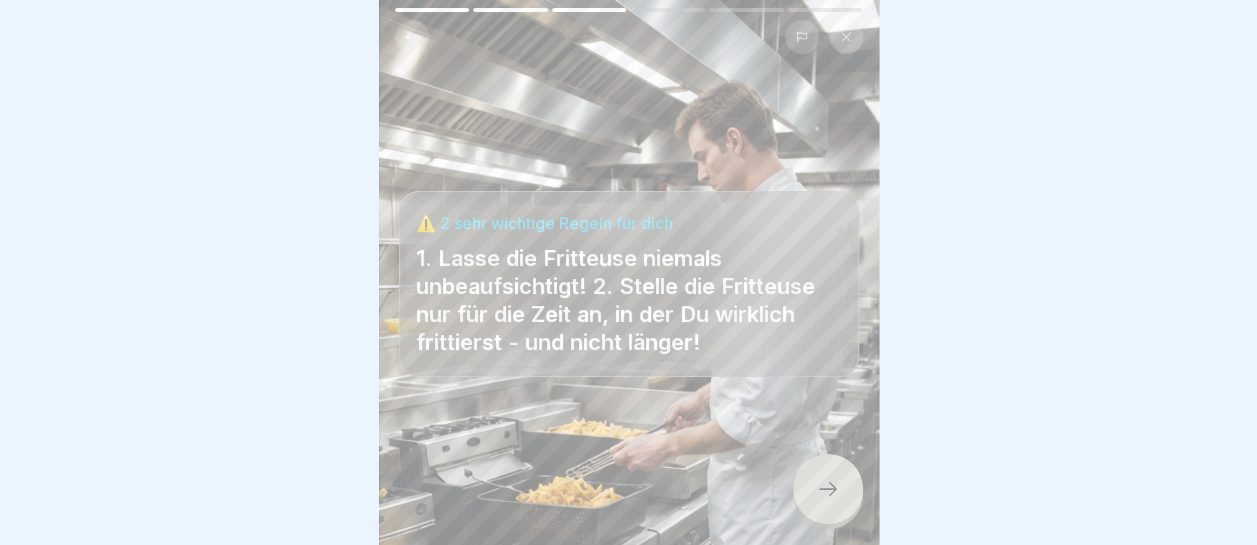 scroll, scrollTop: 15, scrollLeft: 0, axis: vertical 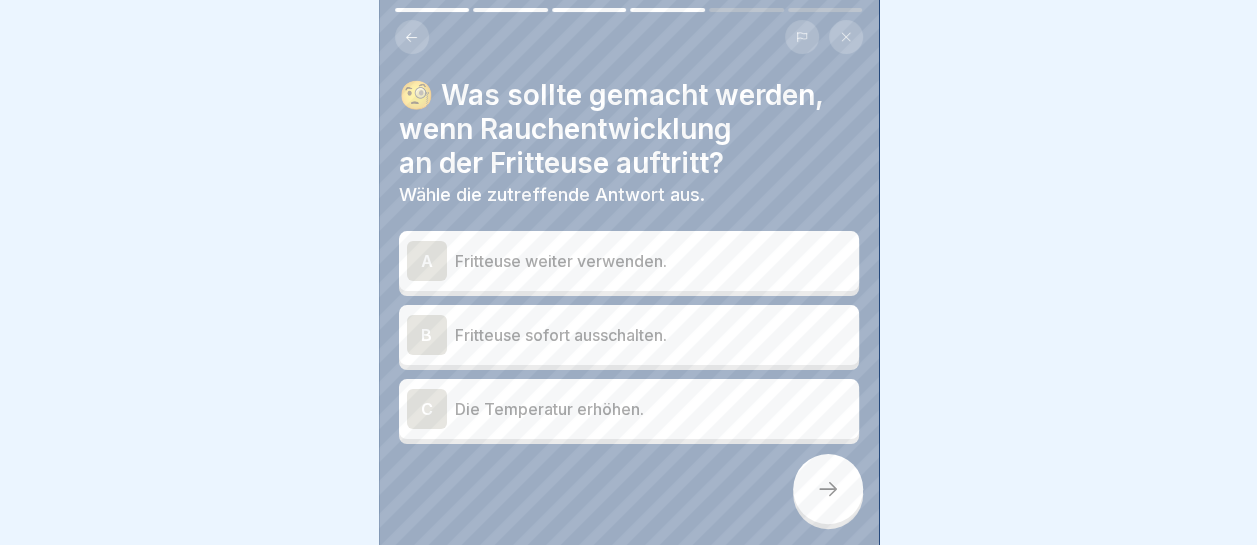 click on "Fritteuse sofort ausschalten." at bounding box center (653, 335) 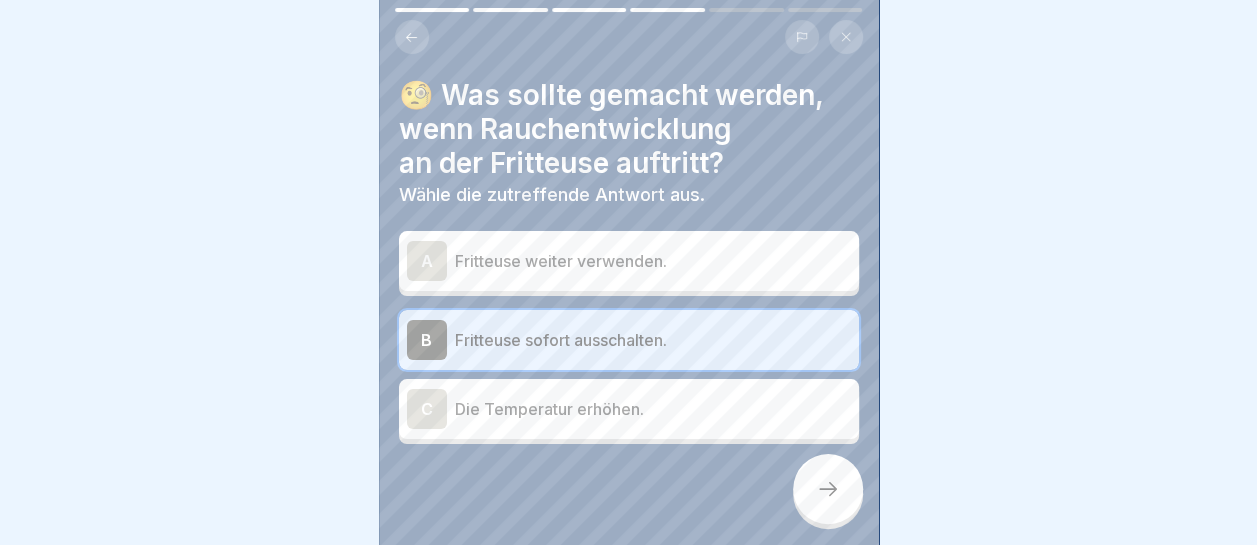 click at bounding box center [828, 489] 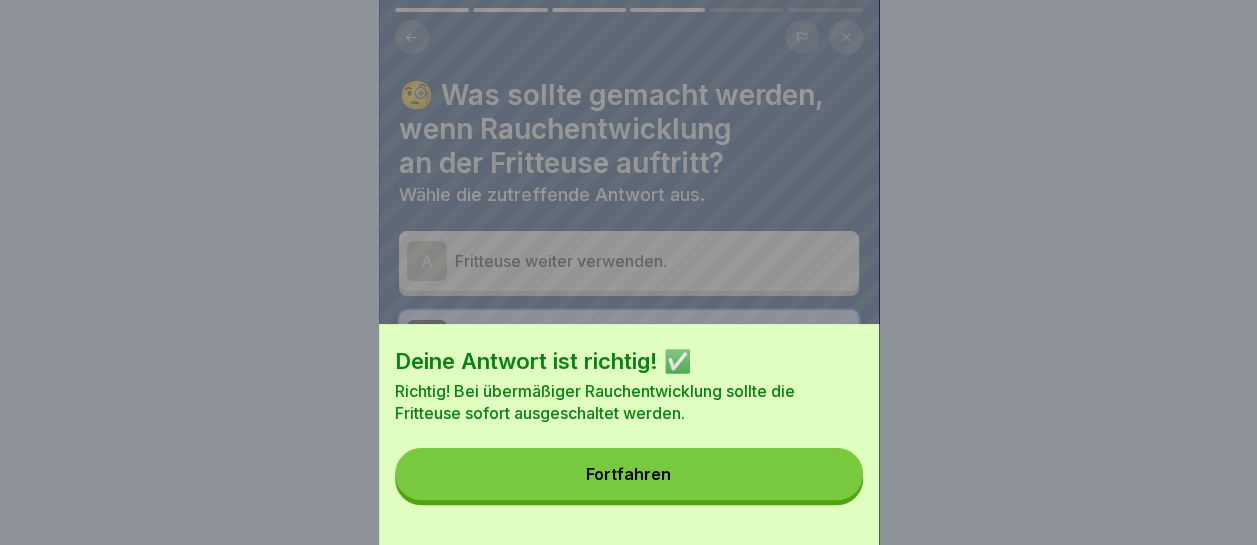 click on "Fortfahren" at bounding box center [629, 474] 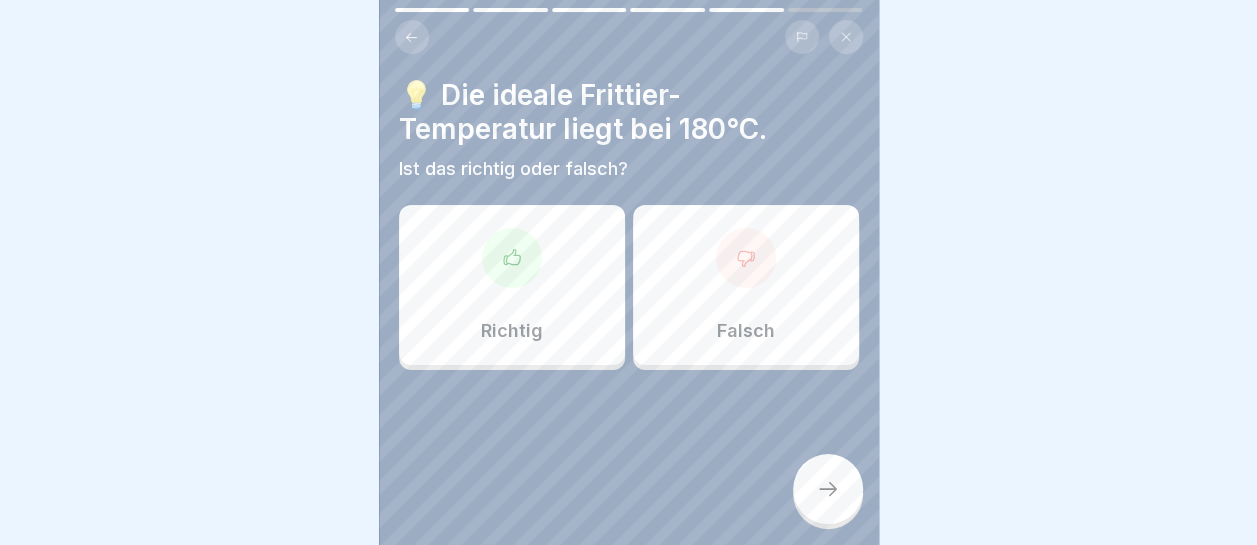 click on "Falsch" at bounding box center (746, 285) 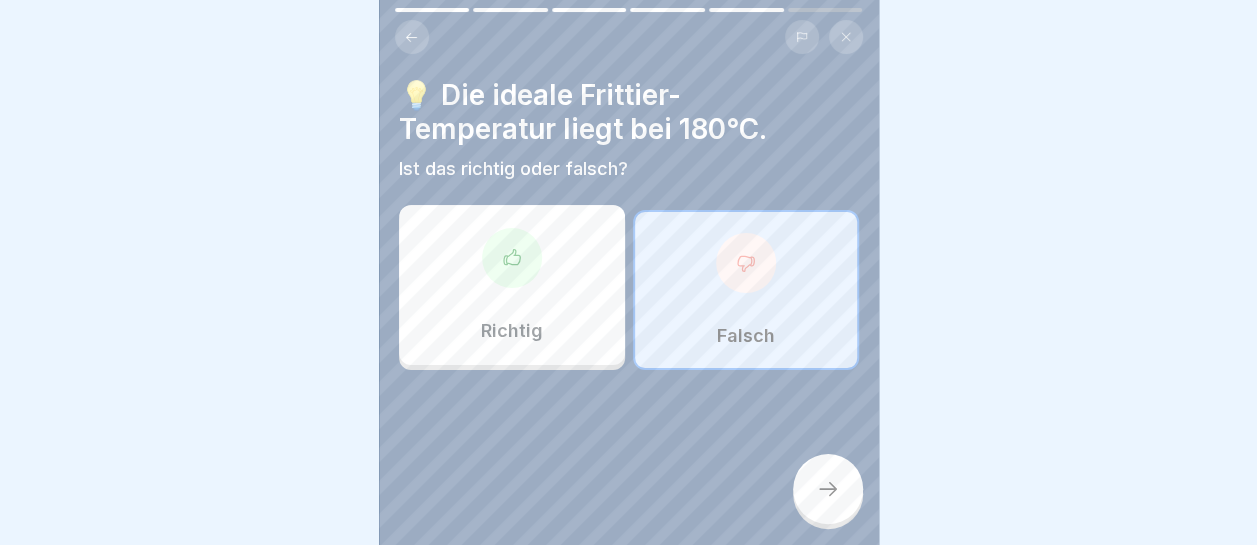 click 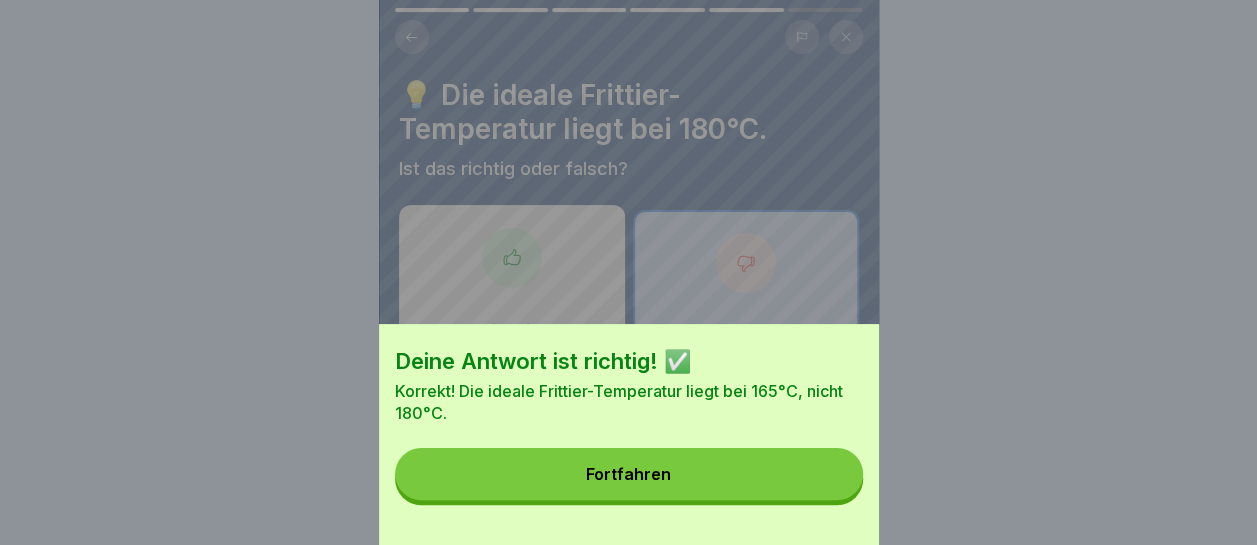 click on "Fortfahren" at bounding box center [629, 474] 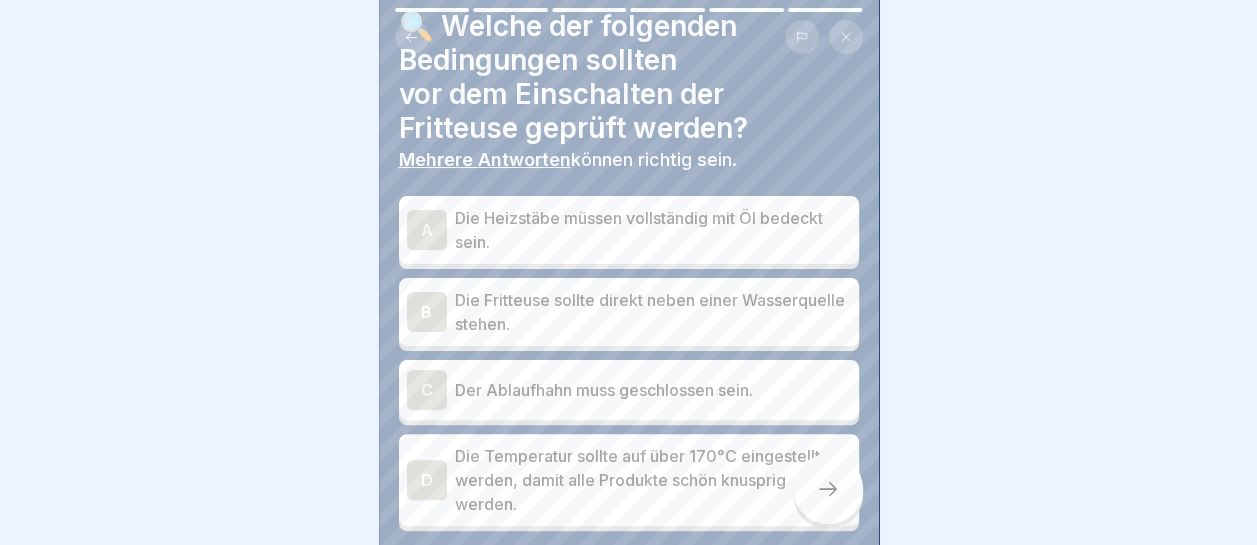 scroll, scrollTop: 100, scrollLeft: 0, axis: vertical 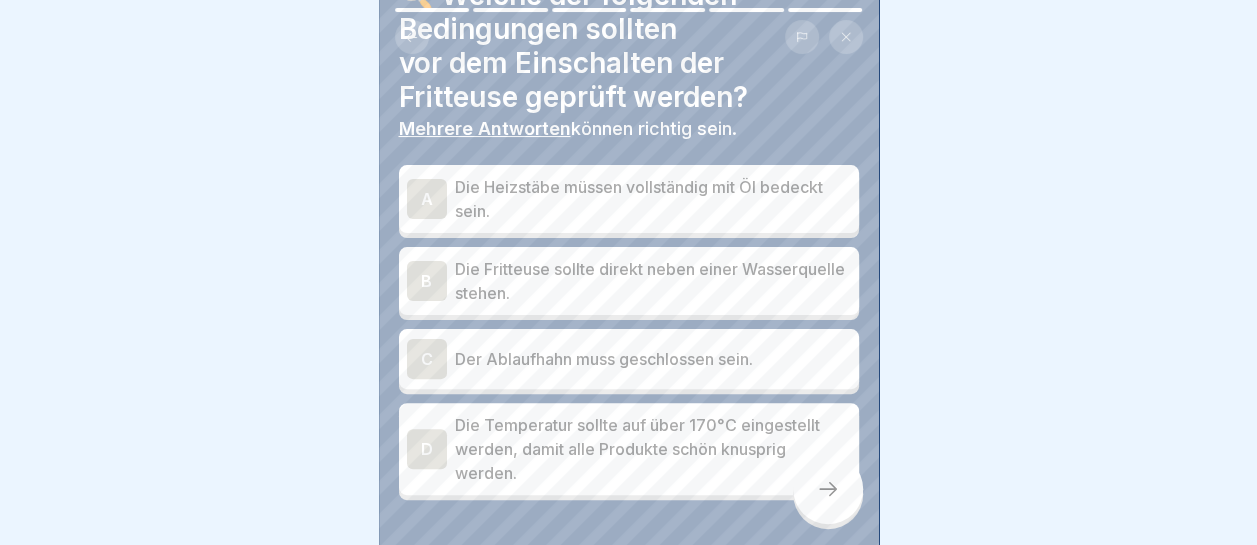 click on "Die Heizstäbe müssen vollständig mit Öl bedeckt sein." at bounding box center [653, 199] 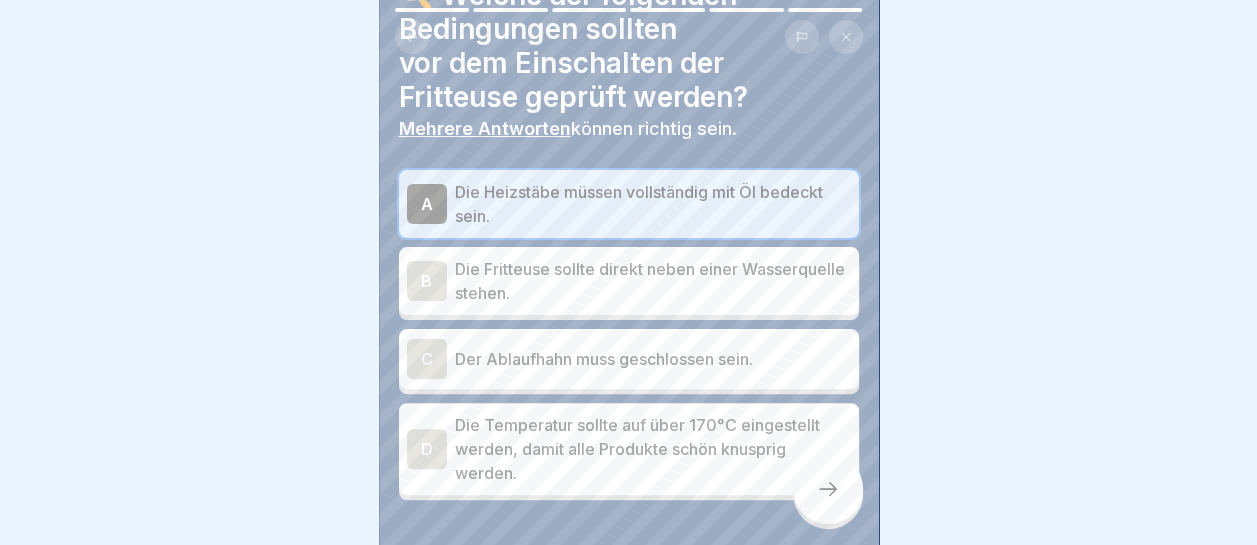 click on "Der Ablaufhahn muss geschlossen sein." at bounding box center [653, 359] 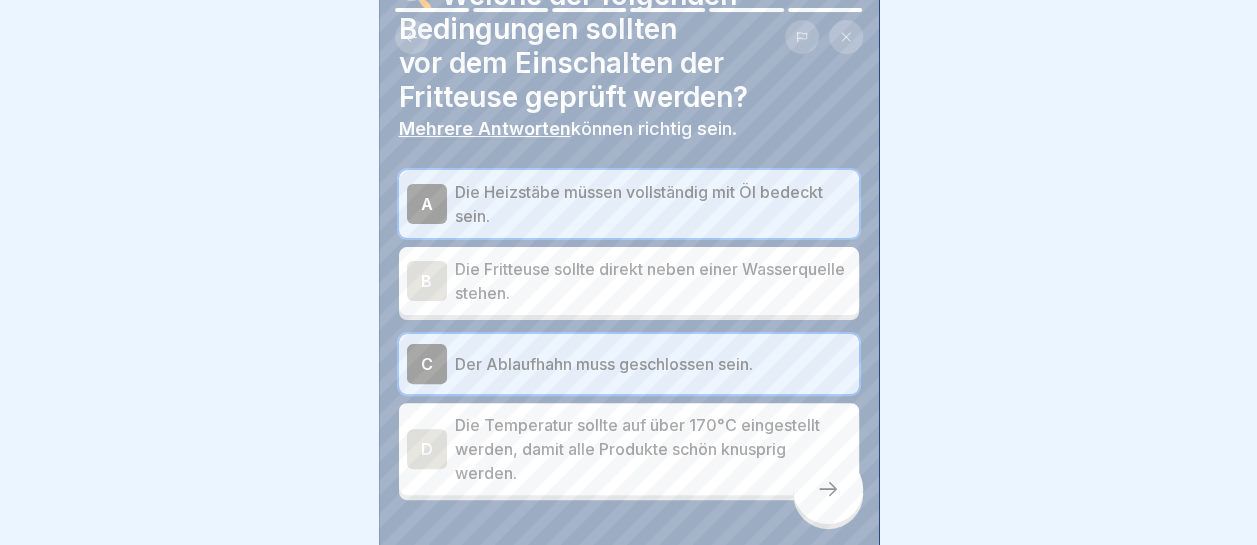 click at bounding box center [828, 489] 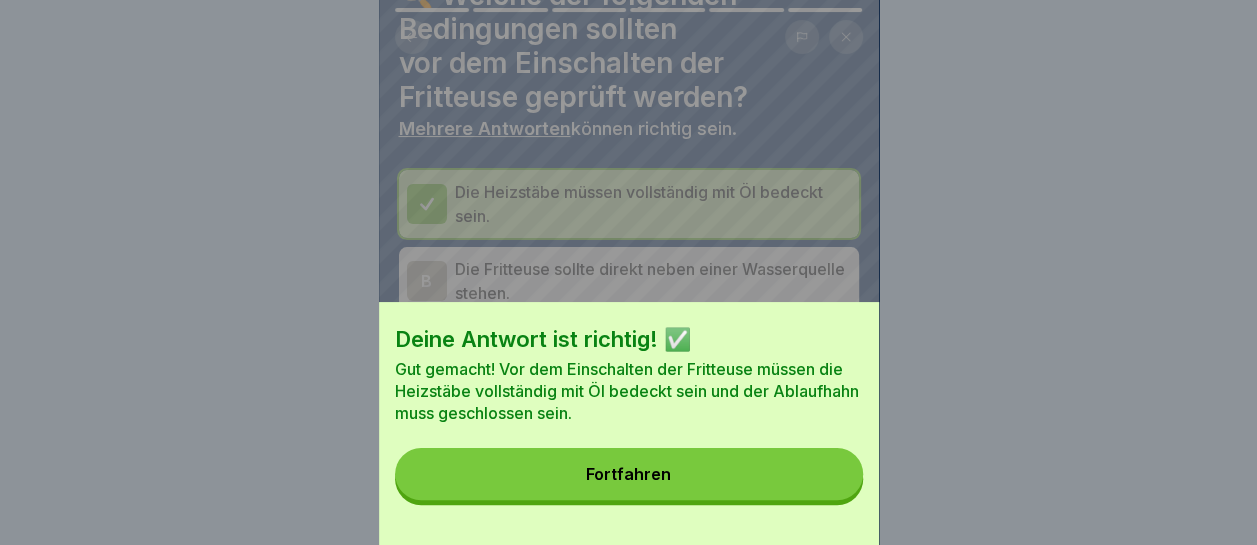 click on "Fortfahren" at bounding box center [629, 474] 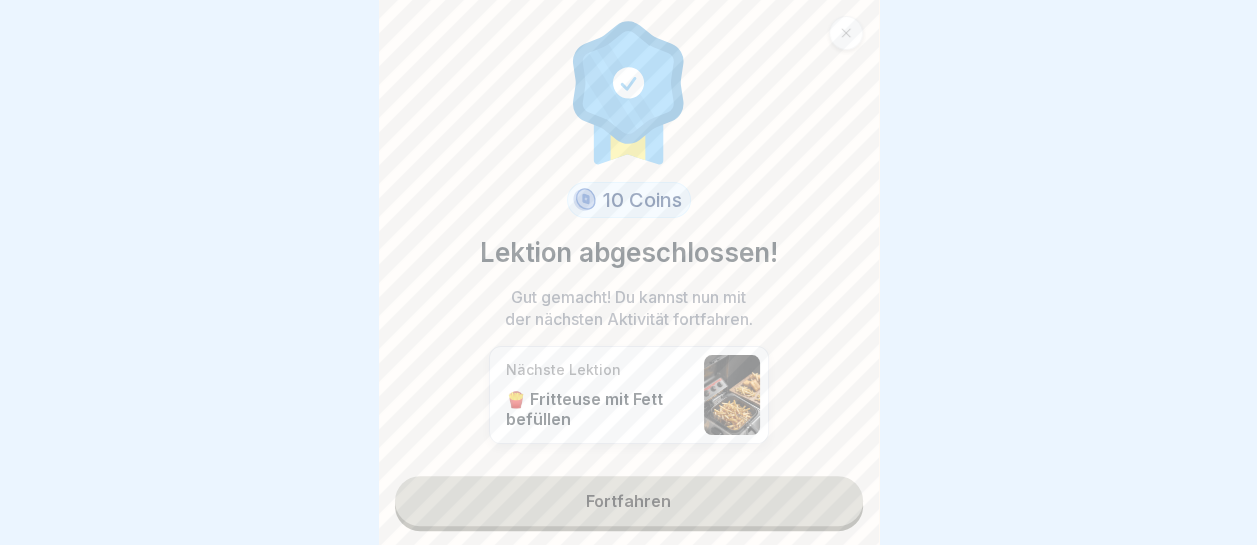 click on "Fortfahren" at bounding box center (629, 501) 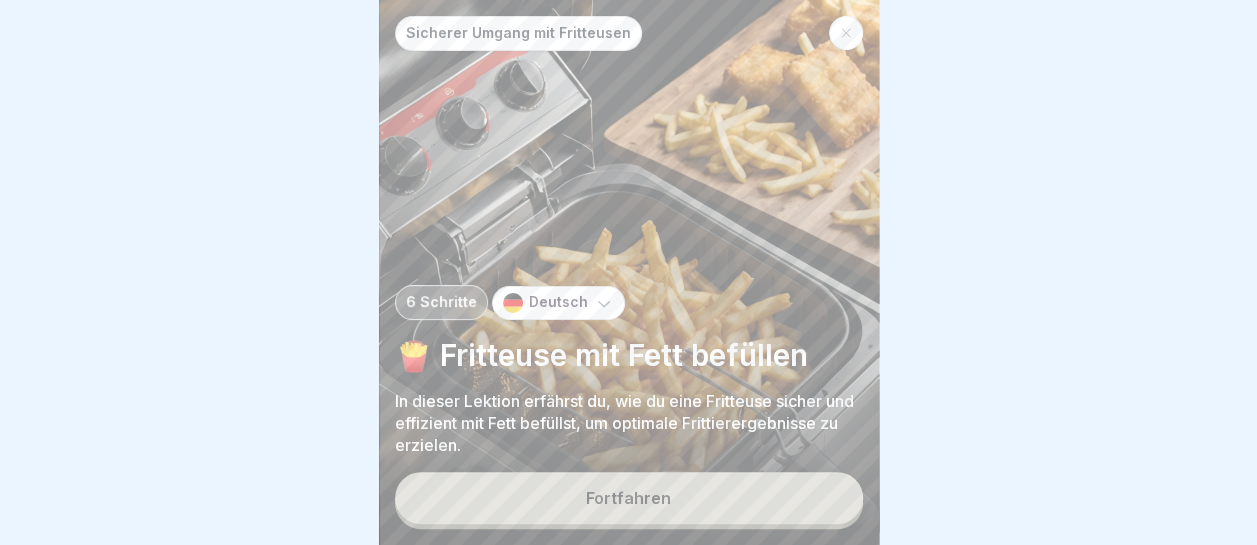click on "Fortfahren" at bounding box center (629, 498) 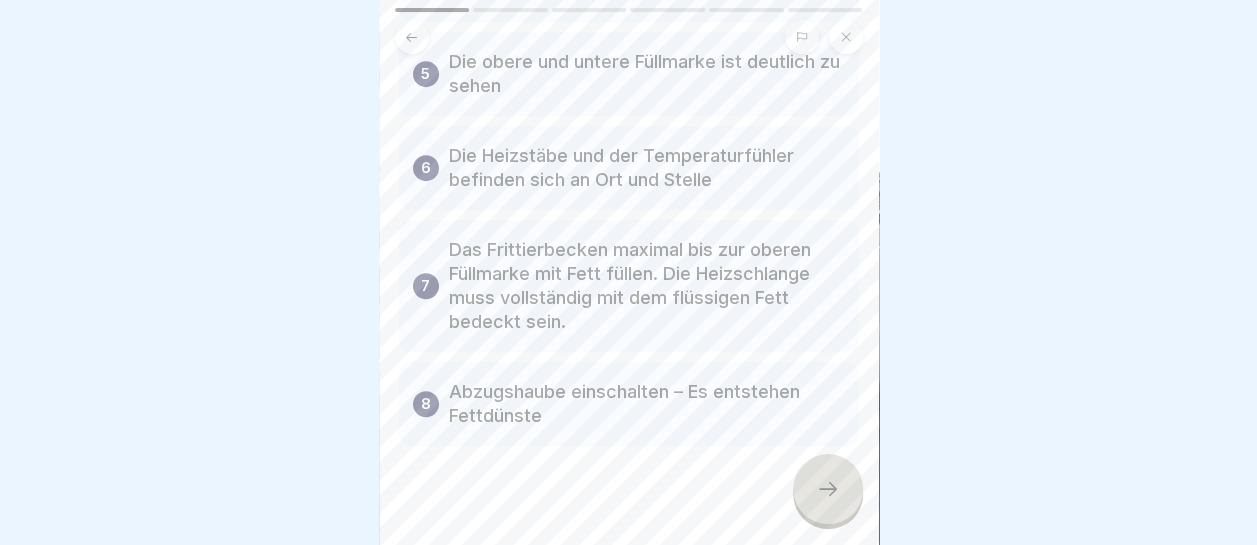 scroll, scrollTop: 507, scrollLeft: 0, axis: vertical 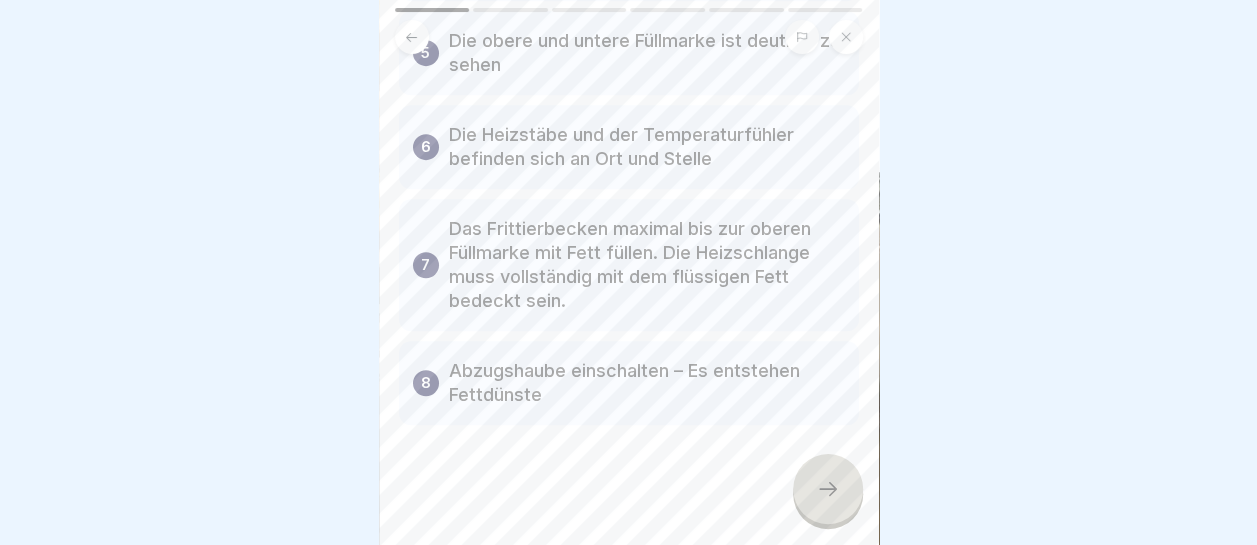 click 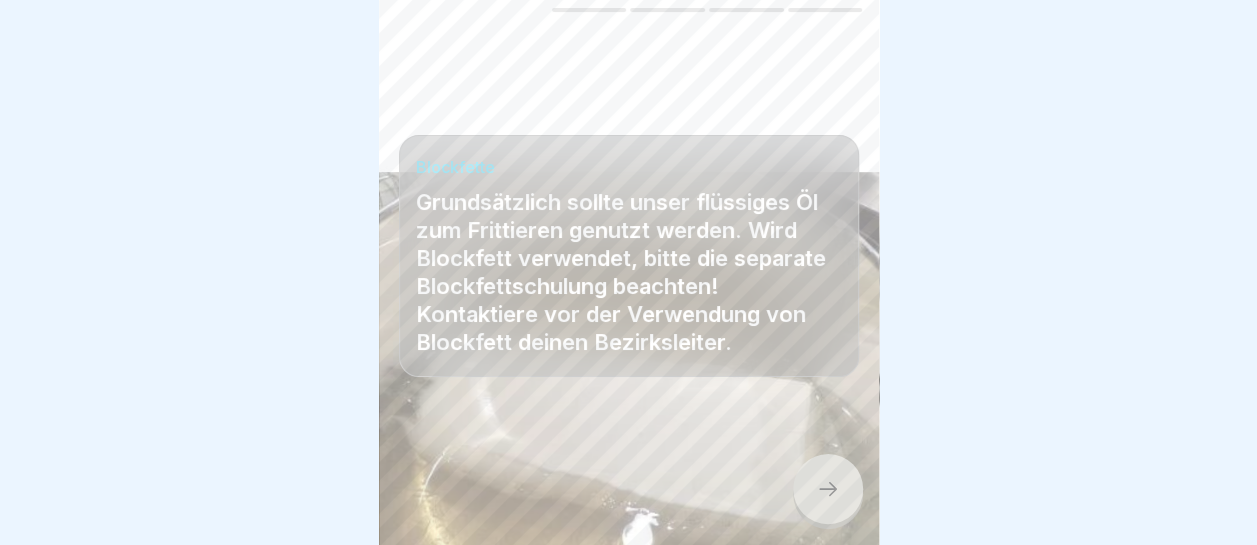 click 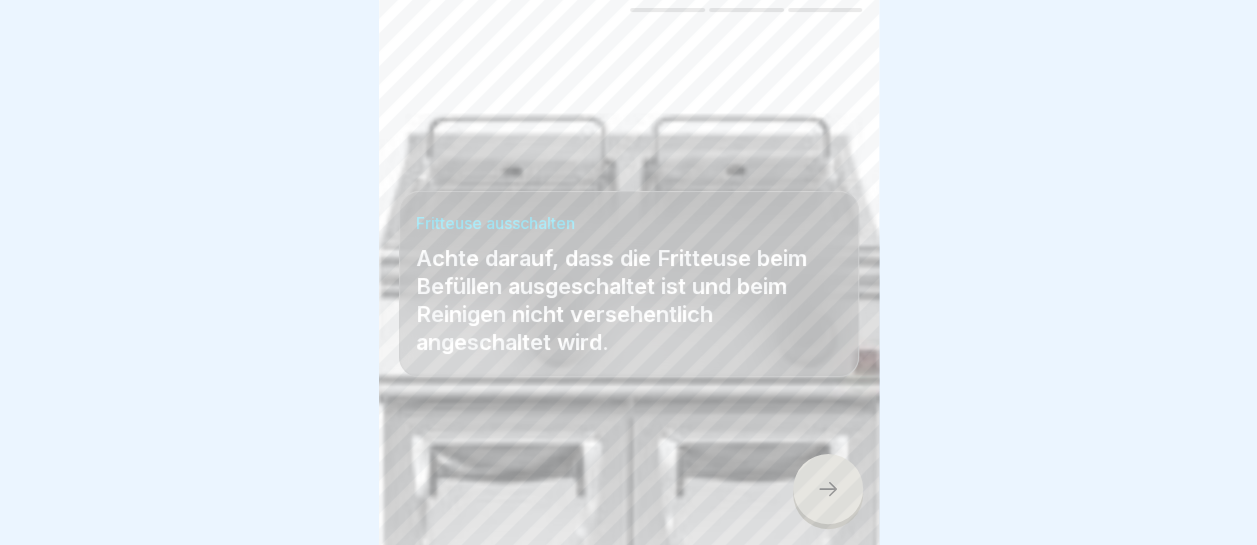 scroll, scrollTop: 0, scrollLeft: 0, axis: both 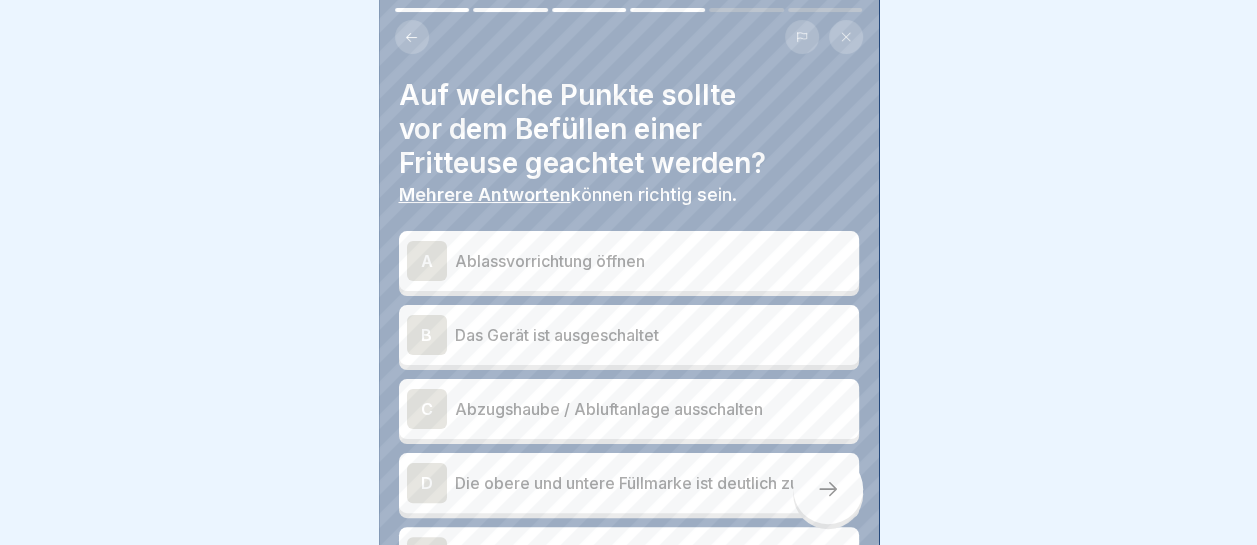 click on "Das Gerät ist ausgeschaltet" at bounding box center [653, 335] 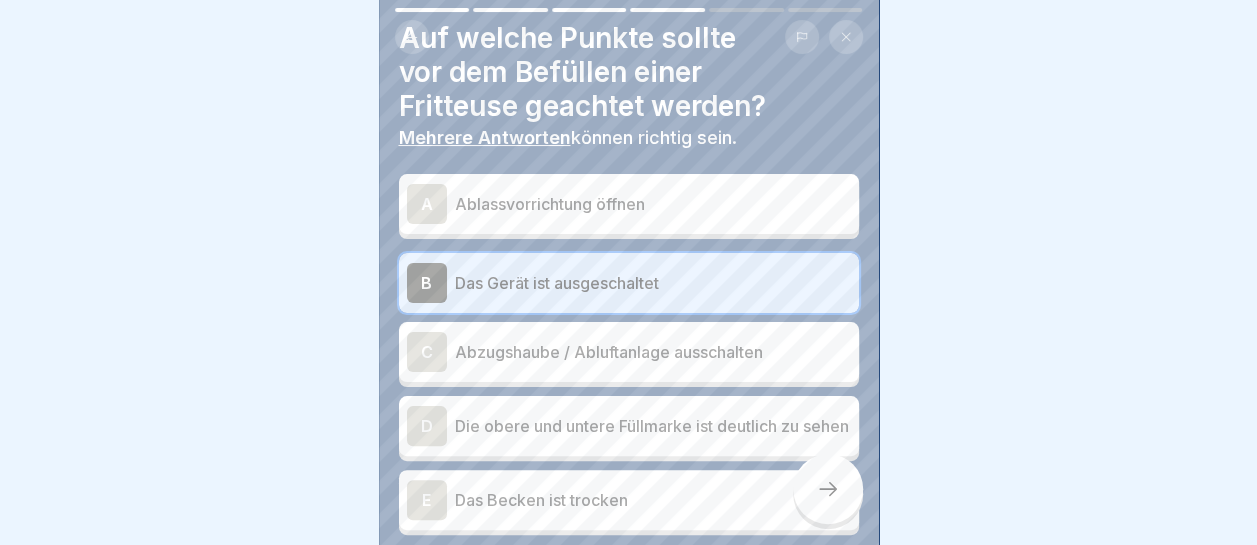 scroll, scrollTop: 100, scrollLeft: 0, axis: vertical 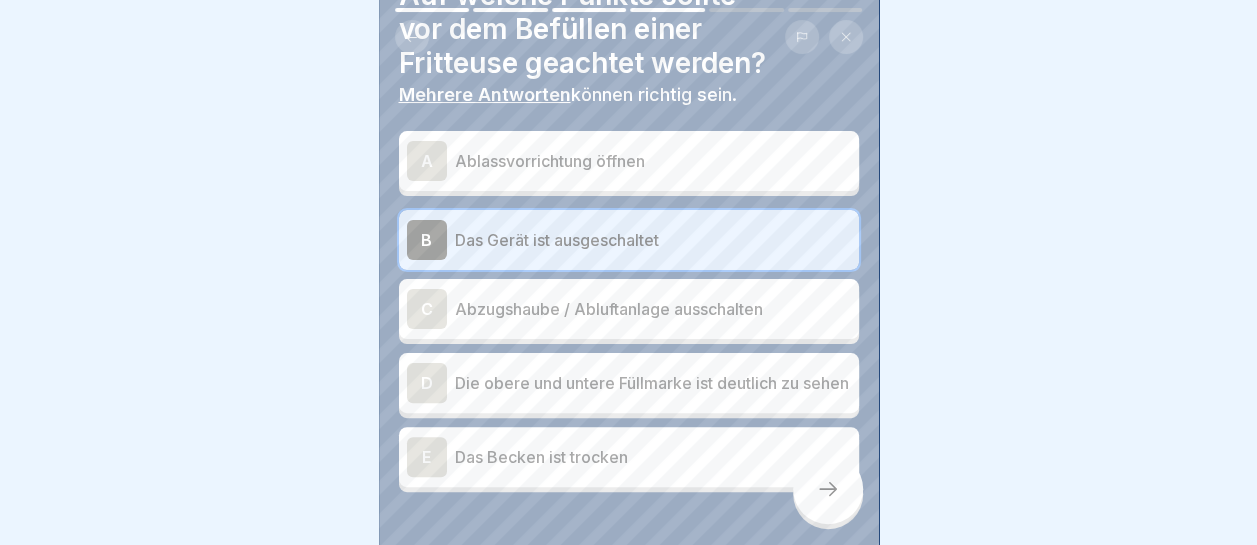 click on "Das Becken ist trocken" at bounding box center [653, 457] 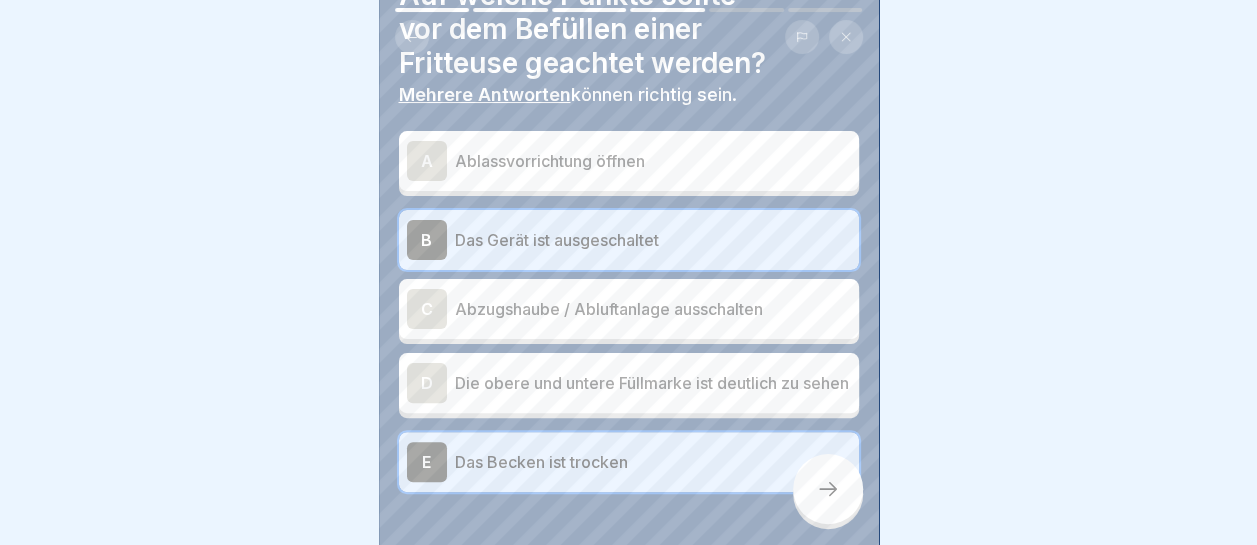 click 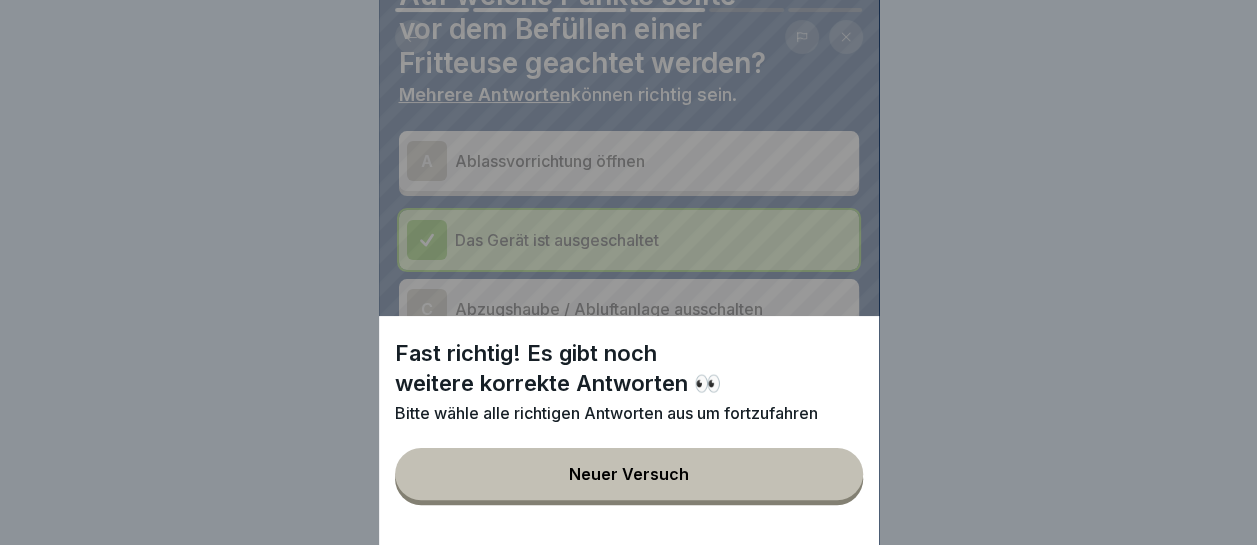 click on "Fast richtig! Es gibt noch weitere korrekte Antworten 👀 Bitte wähle alle richtigen Antworten aus um fortzufahren   Neuer Versuch" at bounding box center (628, 272) 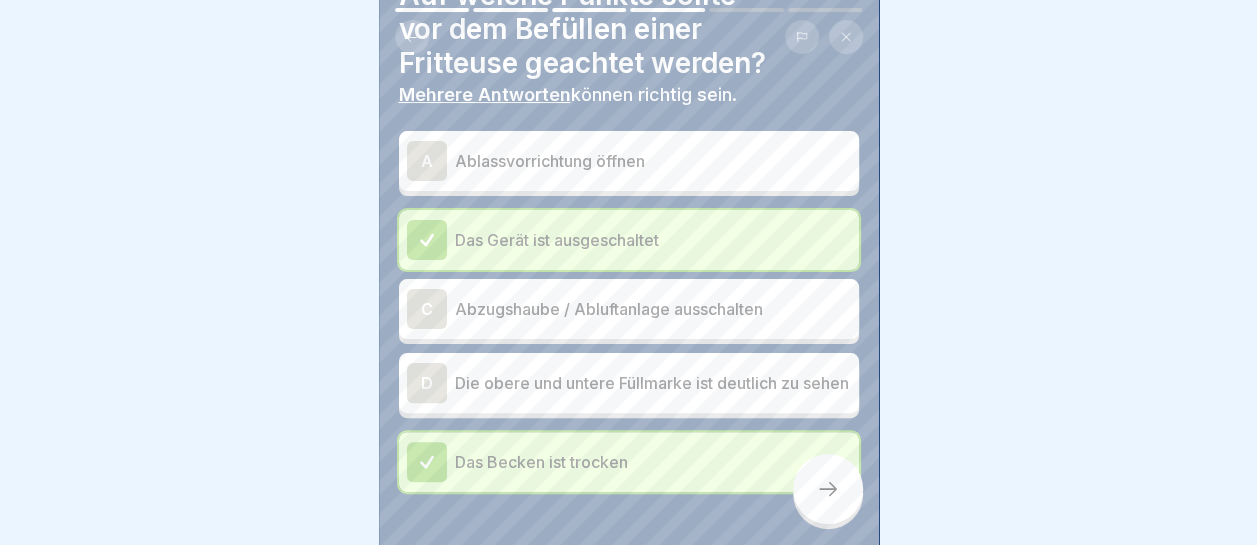 click on "Die obere und untere Füllmarke ist deutlich zu sehen" at bounding box center (653, 383) 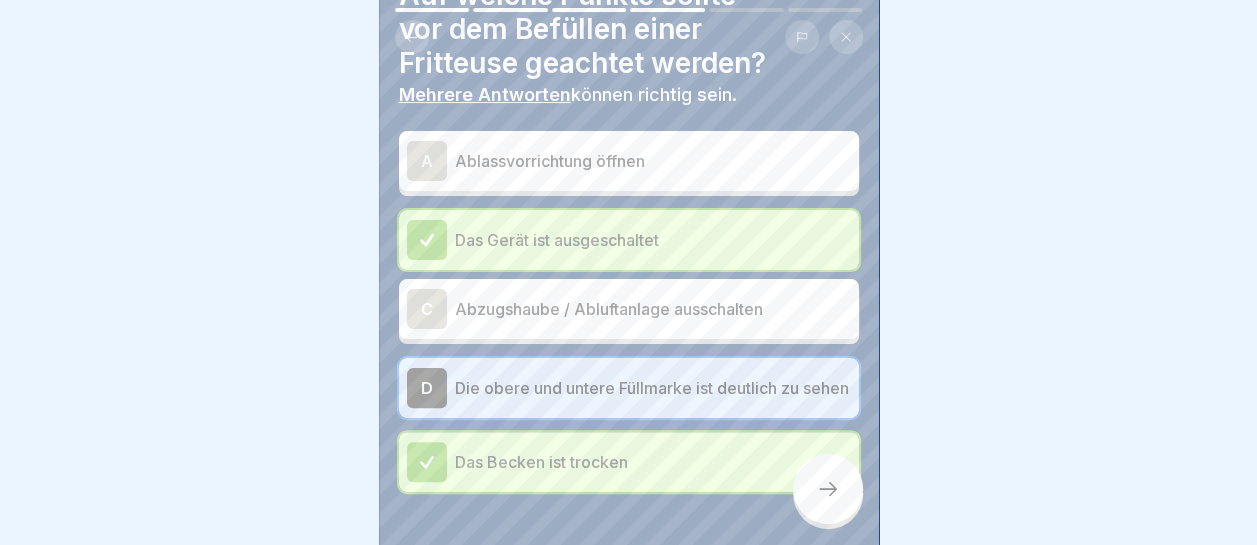 click 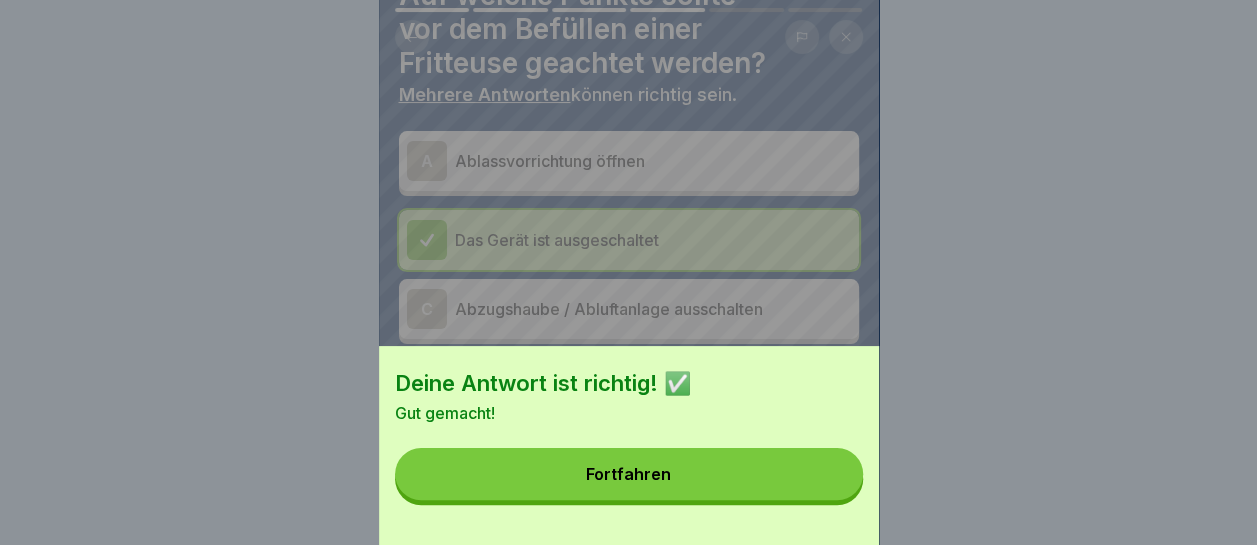 click on "Fortfahren" at bounding box center [629, 474] 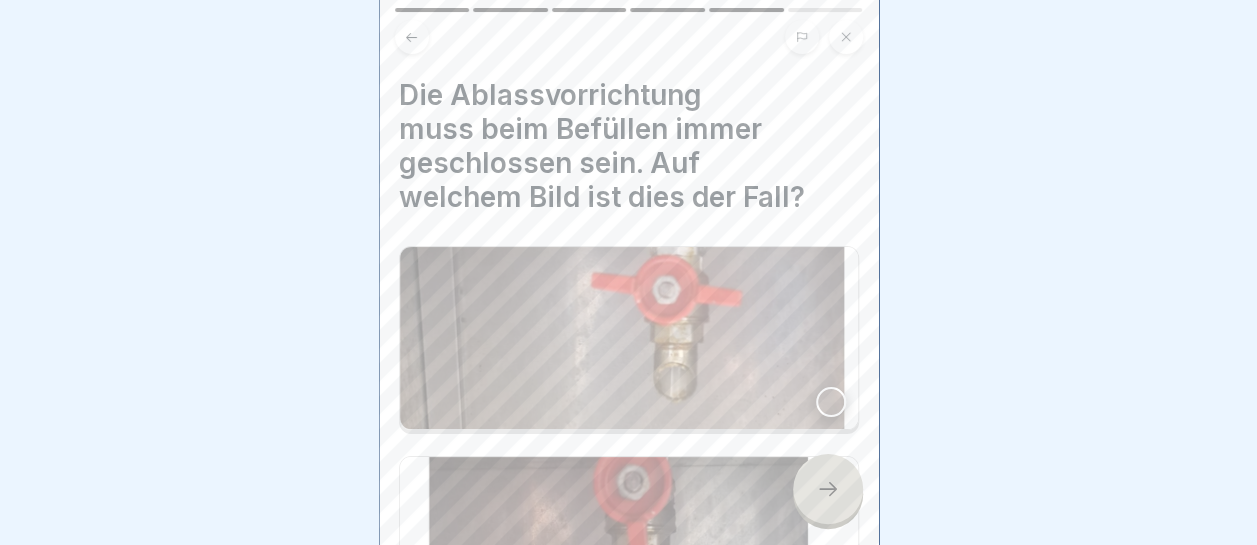scroll, scrollTop: 100, scrollLeft: 0, axis: vertical 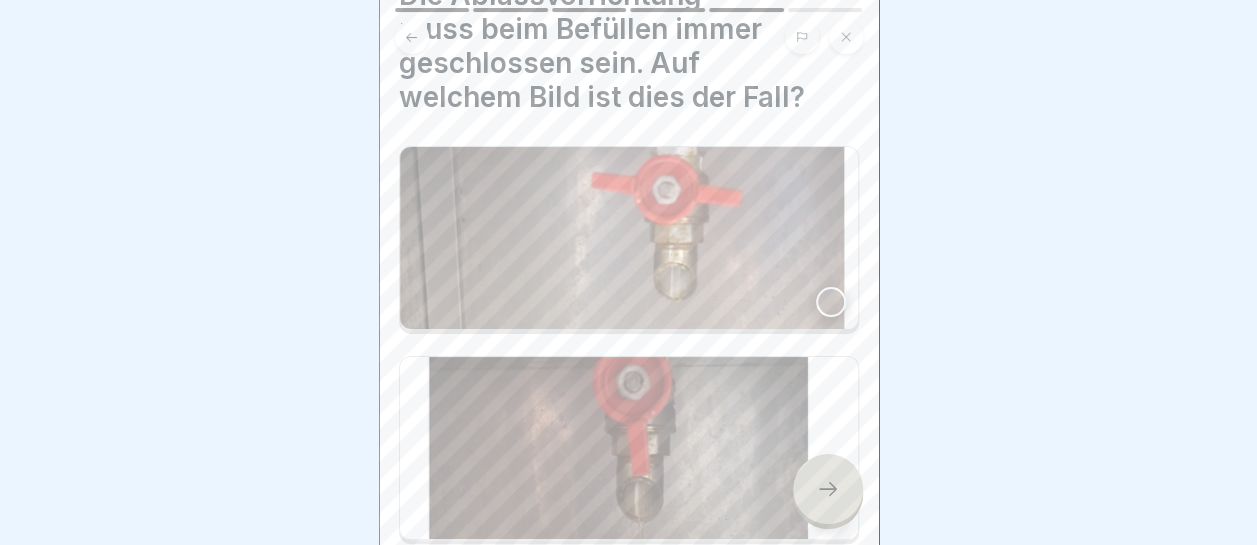 click at bounding box center (831, 302) 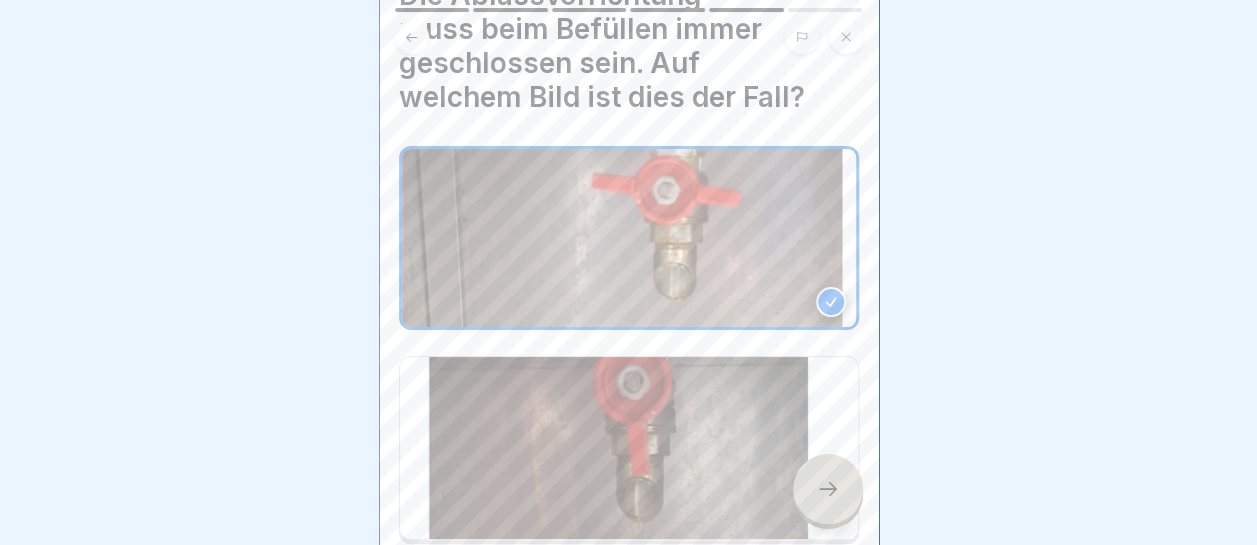 click at bounding box center (828, 489) 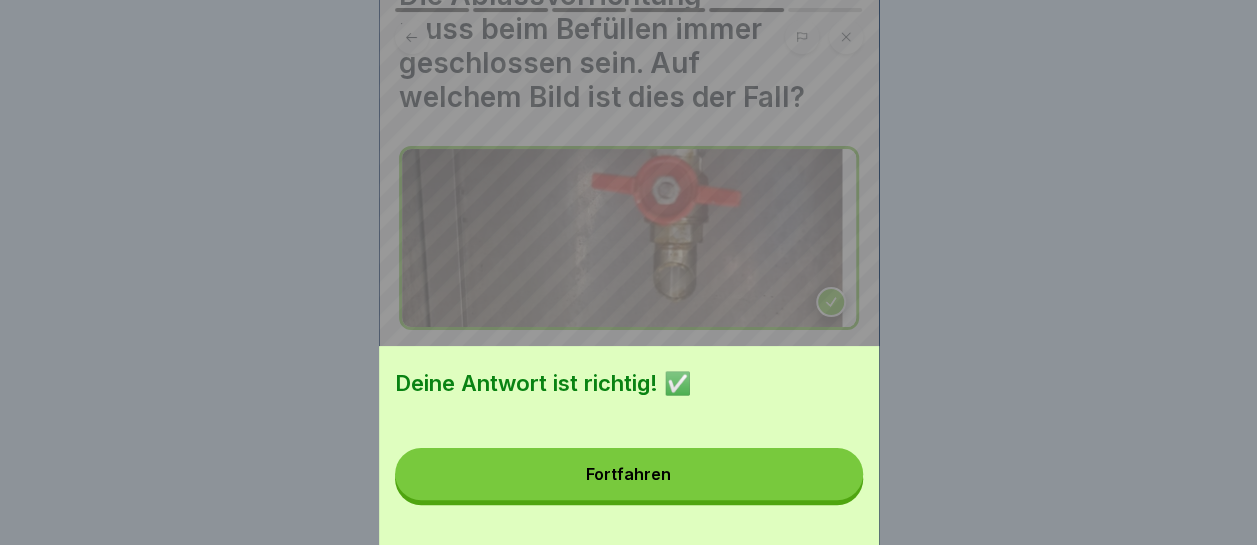 click on "Fortfahren" at bounding box center [629, 474] 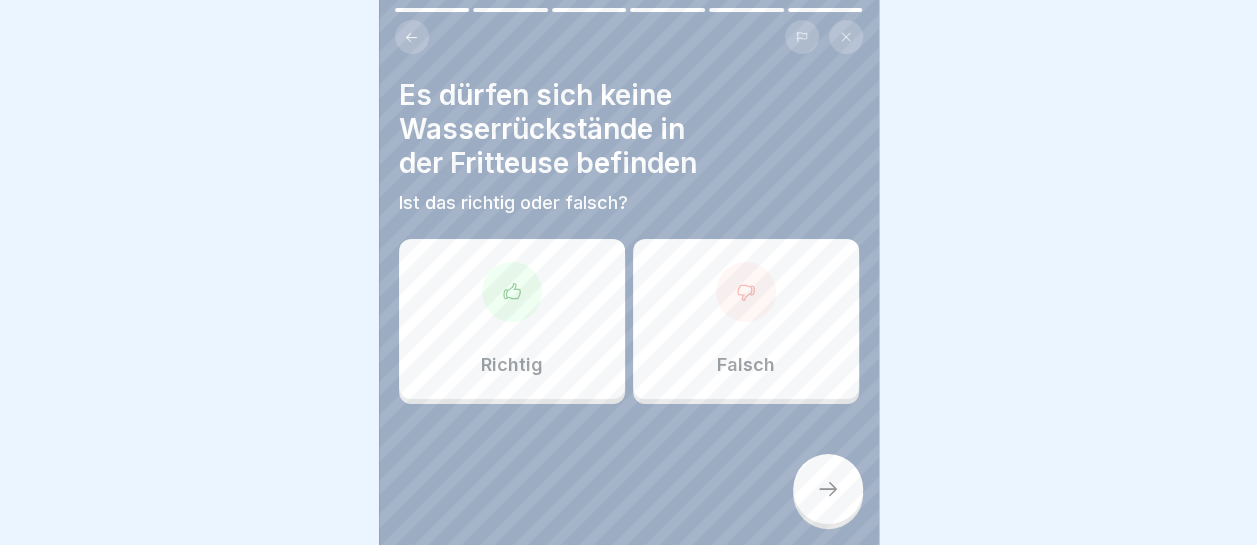 click on "Richtig" at bounding box center [512, 319] 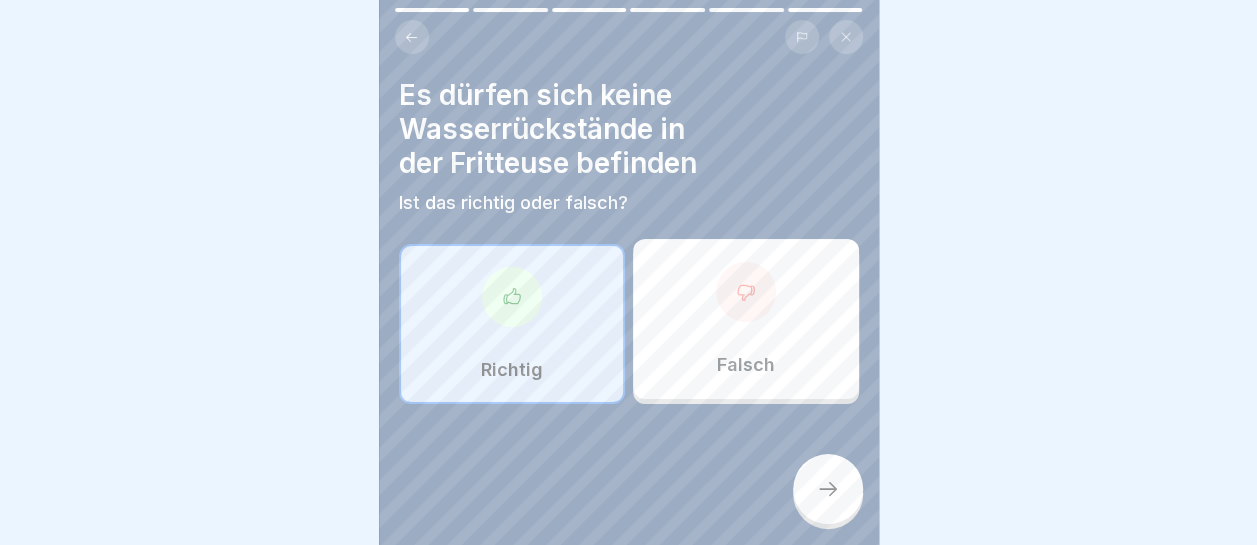 click at bounding box center [828, 489] 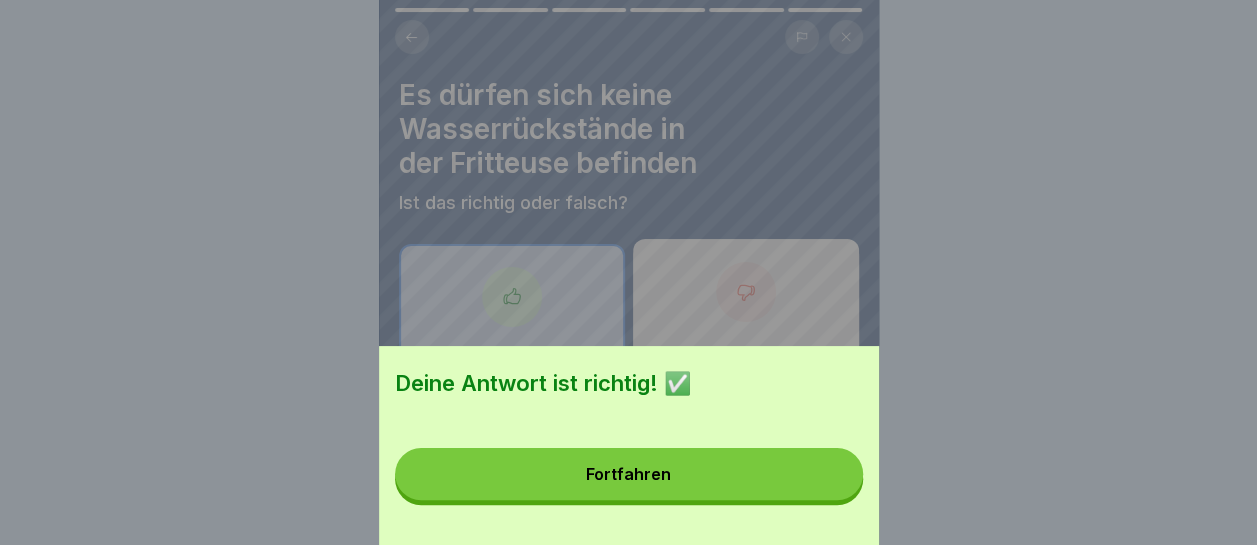 click on "Fortfahren" at bounding box center [629, 474] 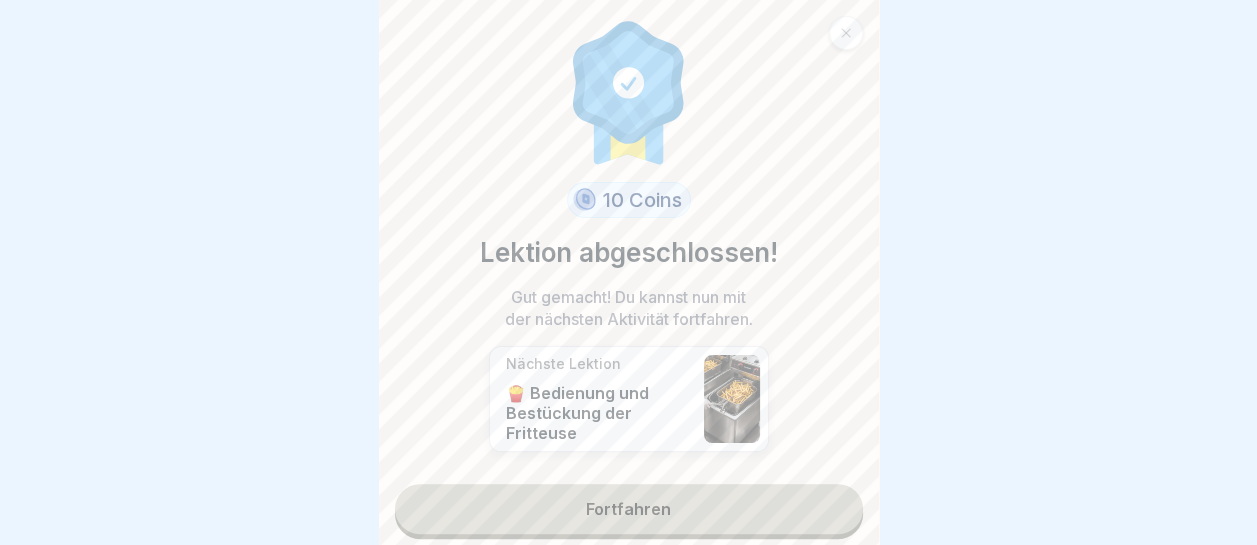 click on "Fortfahren" at bounding box center [629, 509] 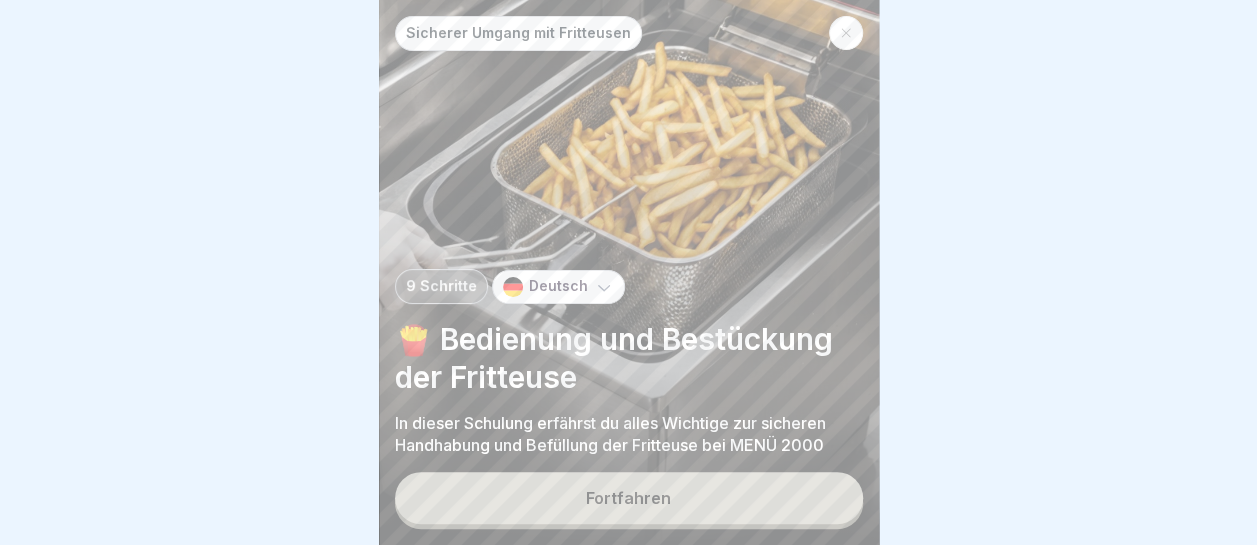 scroll, scrollTop: 15, scrollLeft: 0, axis: vertical 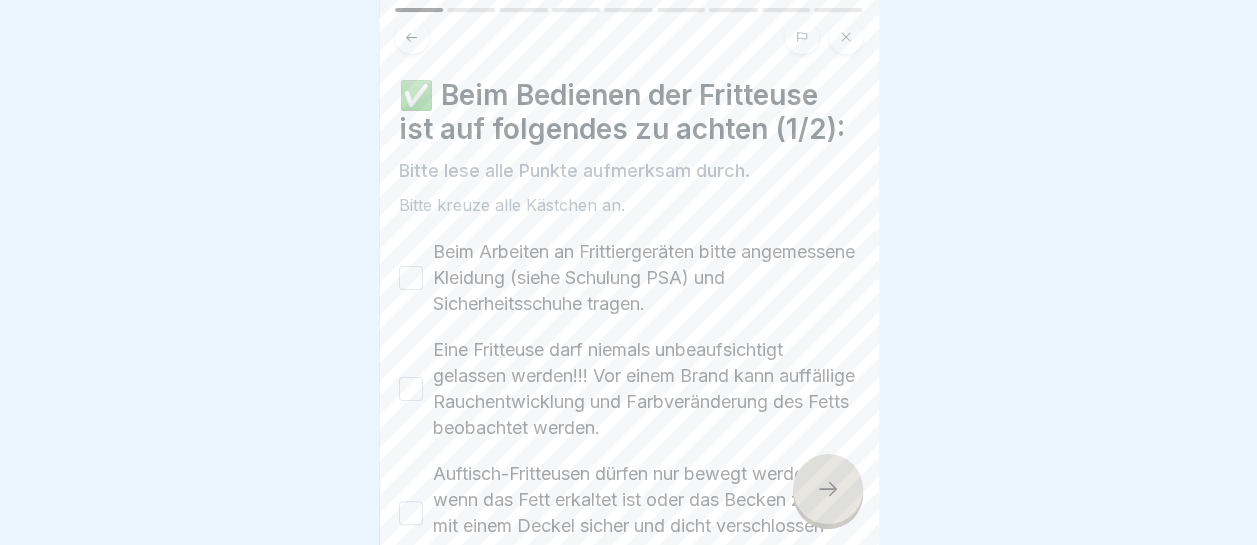 drag, startPoint x: 412, startPoint y: 265, endPoint x: 420, endPoint y: 279, distance: 16.124516 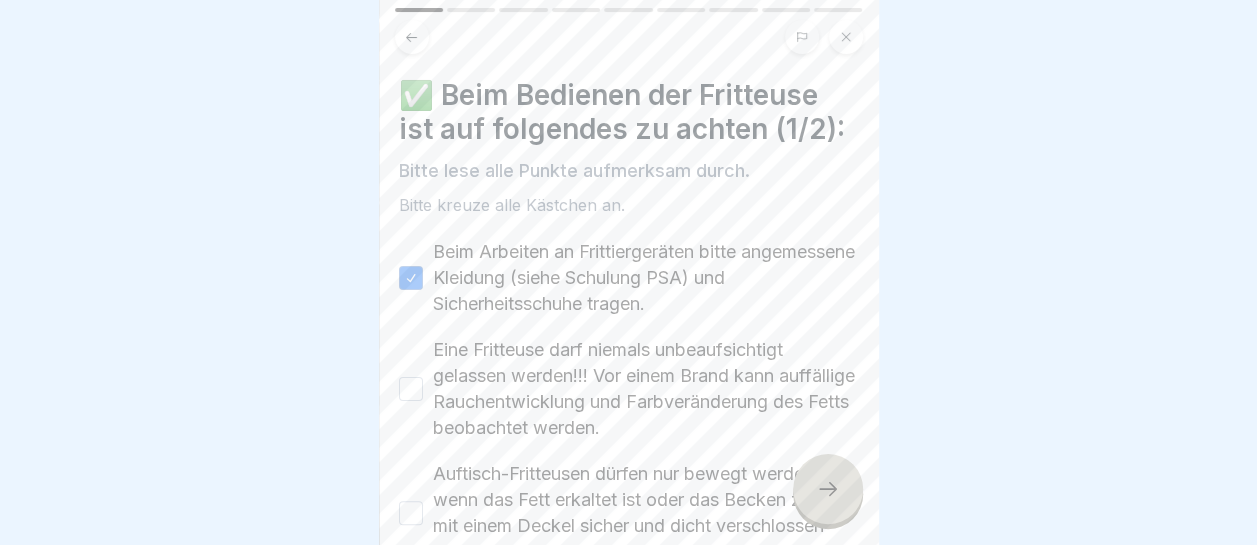 click on "Eine Fritteuse darf niemals unbeaufsichtigt gelassen werden!!! Vor einem Brand kann auffällige Rauchentwicklung und Farbveränderung des Fetts beobachtet werden." at bounding box center (411, 389) 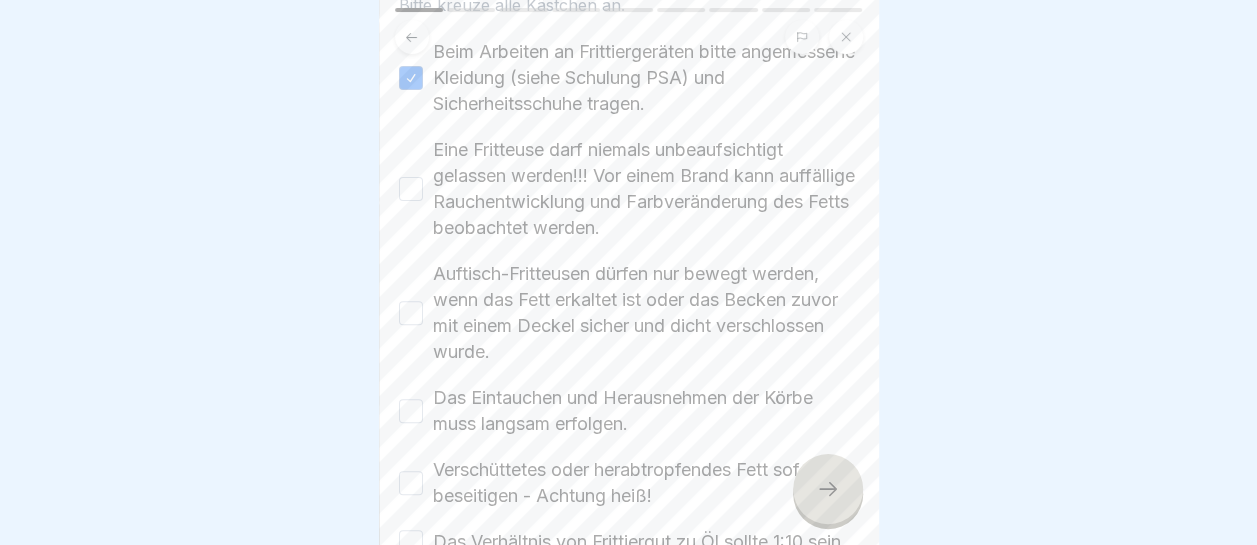 click on "Eine Fritteuse darf niemals unbeaufsichtigt gelassen werden!!! Vor einem Brand kann auffällige Rauchentwicklung und Farbveränderung des Fetts beobachtet werden." at bounding box center (411, 189) 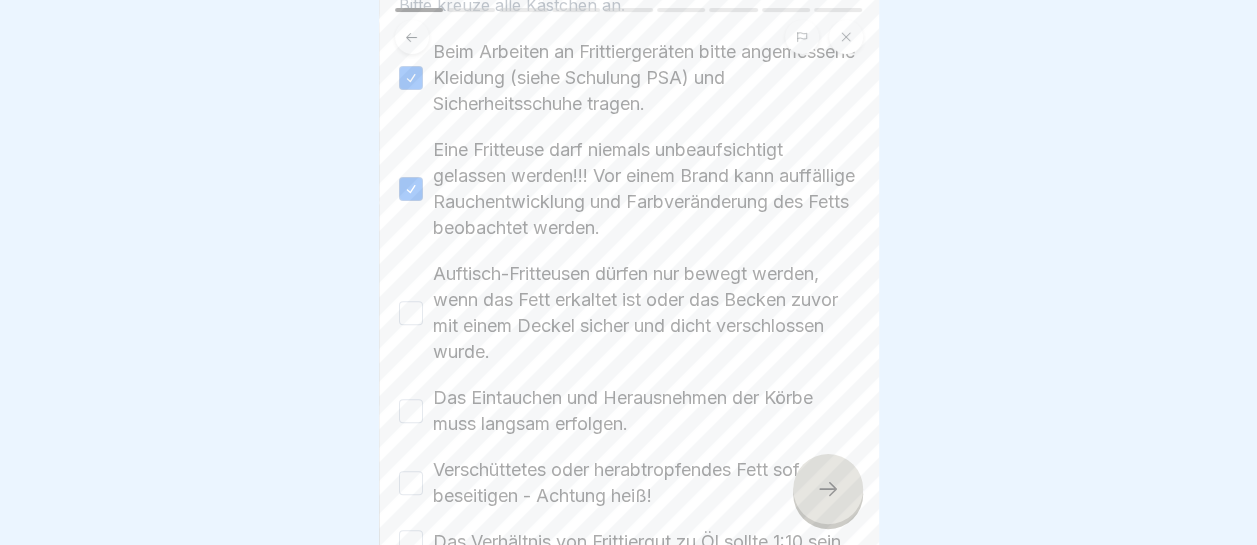 click on "Auftisch-Fritteusen dürfen nur bewegt werden, wenn das Fett erkaltet ist oder das Becken zuvor mit einem Deckel sicher und dicht verschlossen wurde." at bounding box center (411, 313) 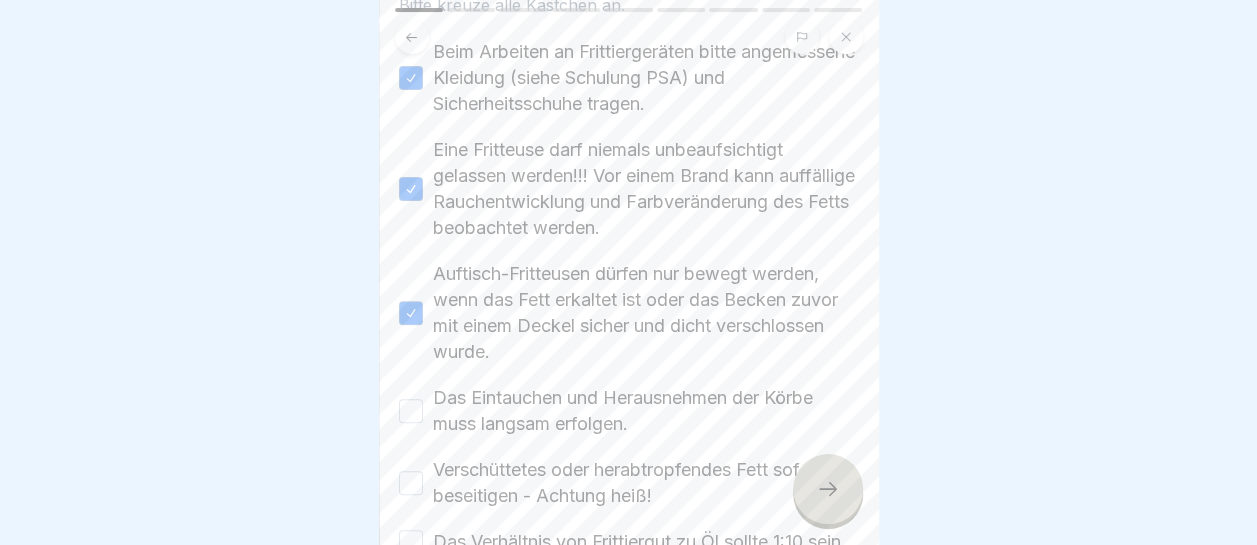 click on "Das Eintauchen und Herausnehmen der Körbe muss langsam erfolgen." at bounding box center [411, 411] 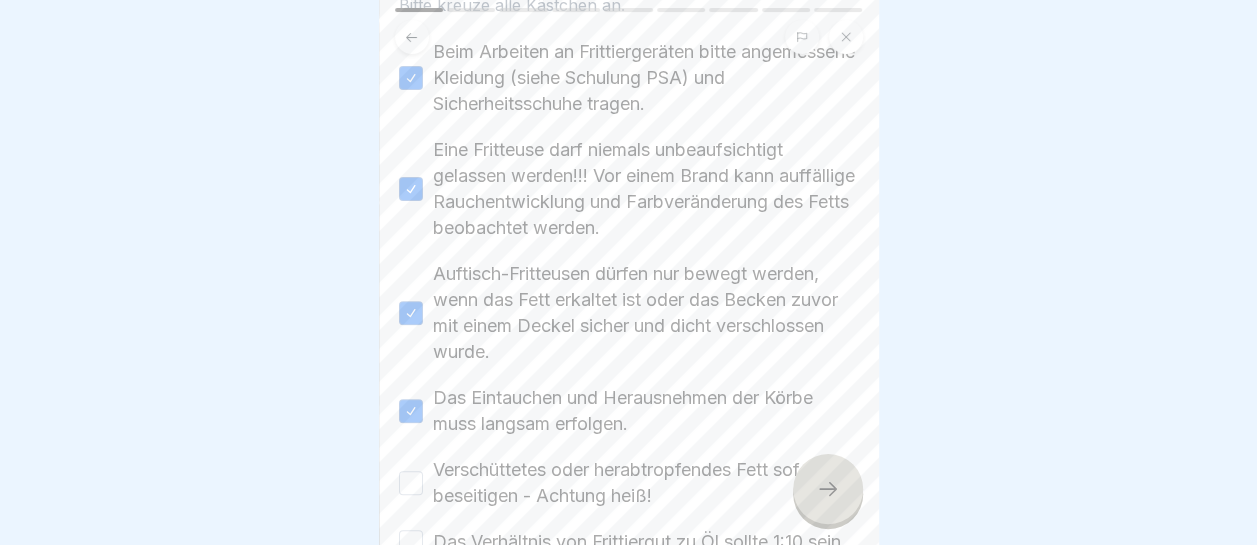 click on "Das Eintauchen und Herausnehmen der Körbe muss langsam erfolgen." at bounding box center [411, 411] 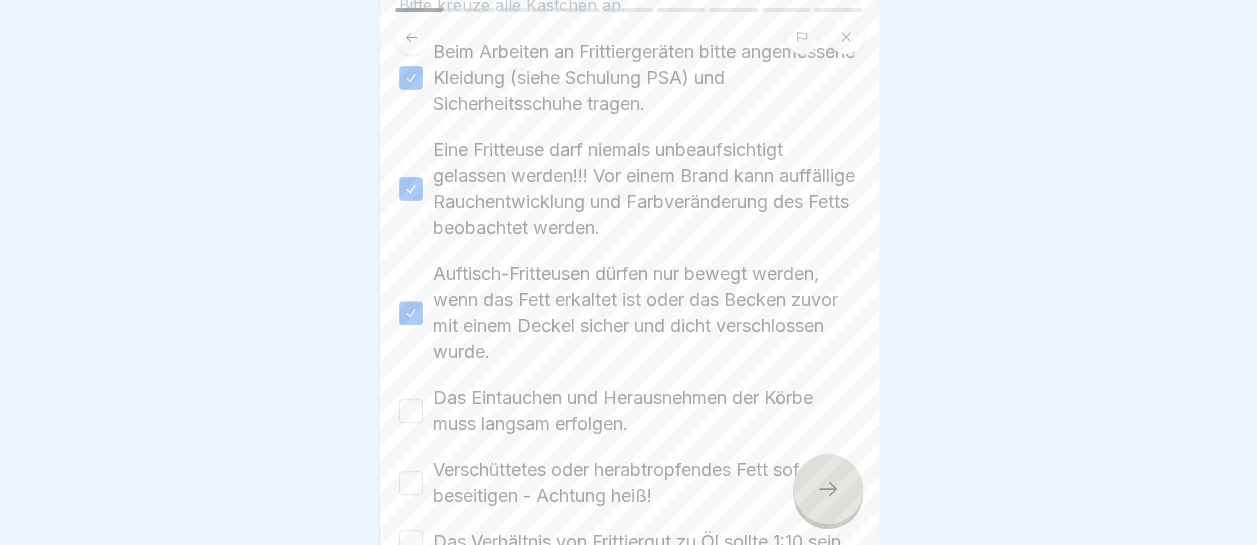 click on "Das Eintauchen und Herausnehmen der Körbe muss langsam erfolgen." at bounding box center [411, 411] 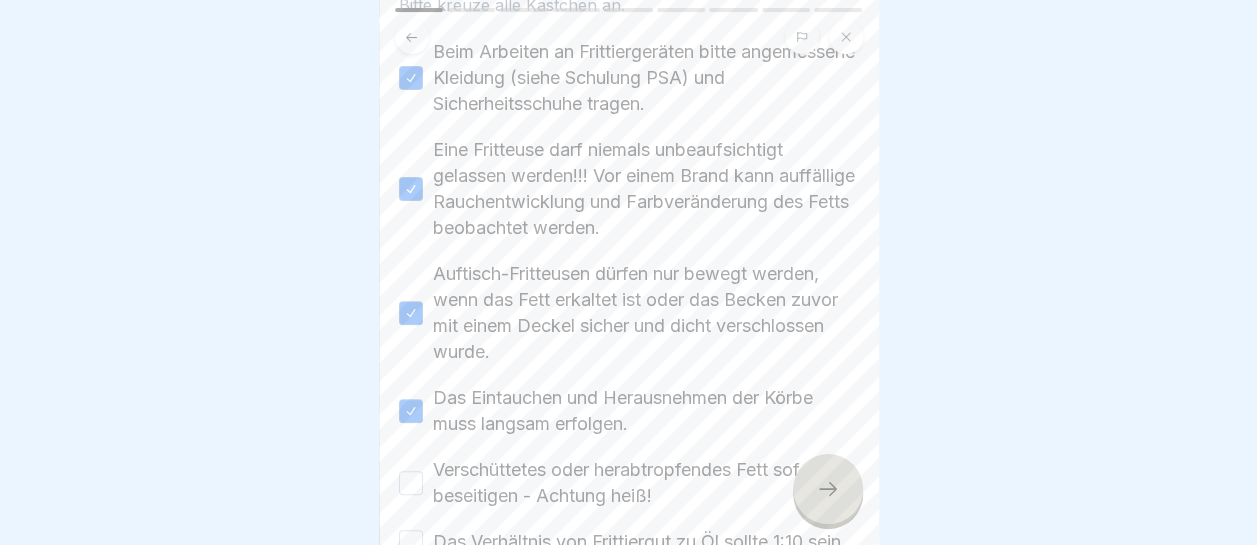 click on "Verschüttetes oder herabtropfendes Fett sofort beseitigen - Achtung heiß!" at bounding box center [411, 483] 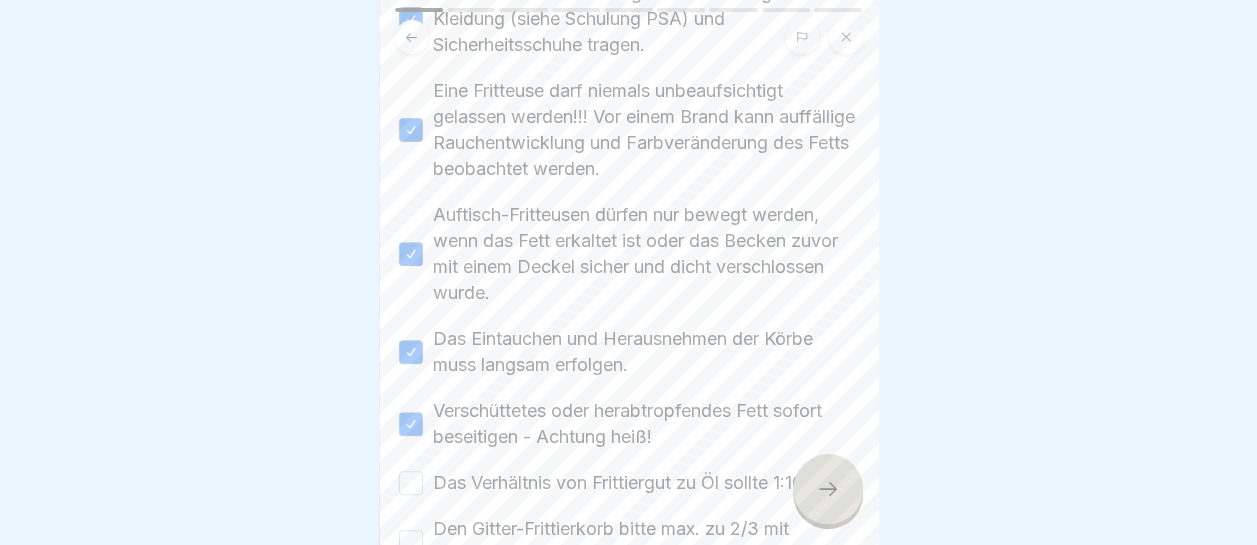 scroll, scrollTop: 300, scrollLeft: 0, axis: vertical 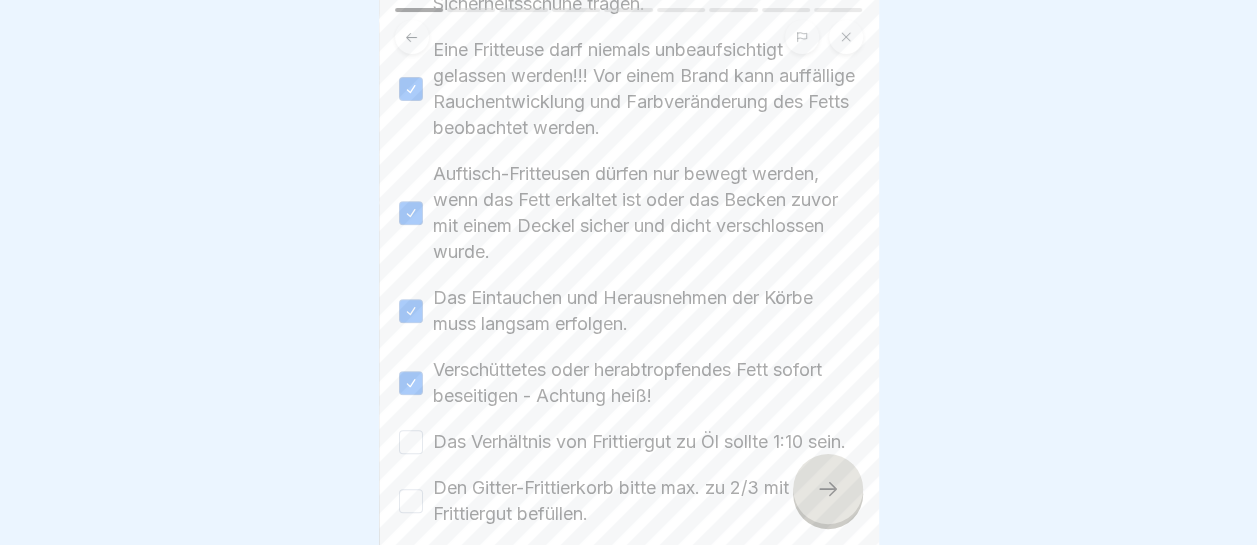 click on "Das Verhältnis von Frittiergut zu Öl sollte 1:10 sein." at bounding box center [411, 442] 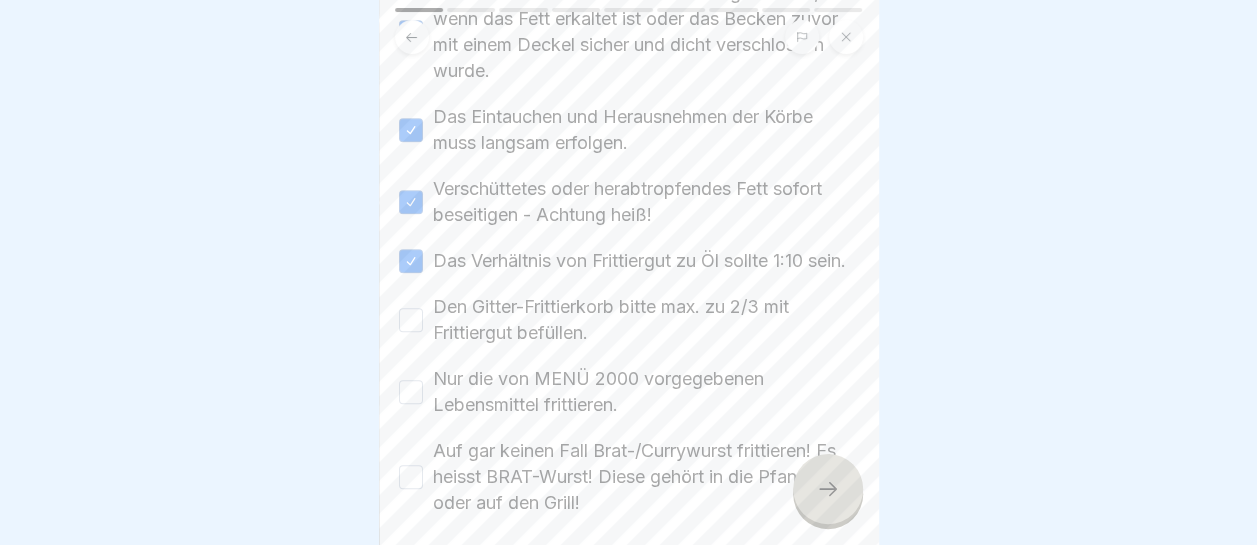 scroll, scrollTop: 500, scrollLeft: 0, axis: vertical 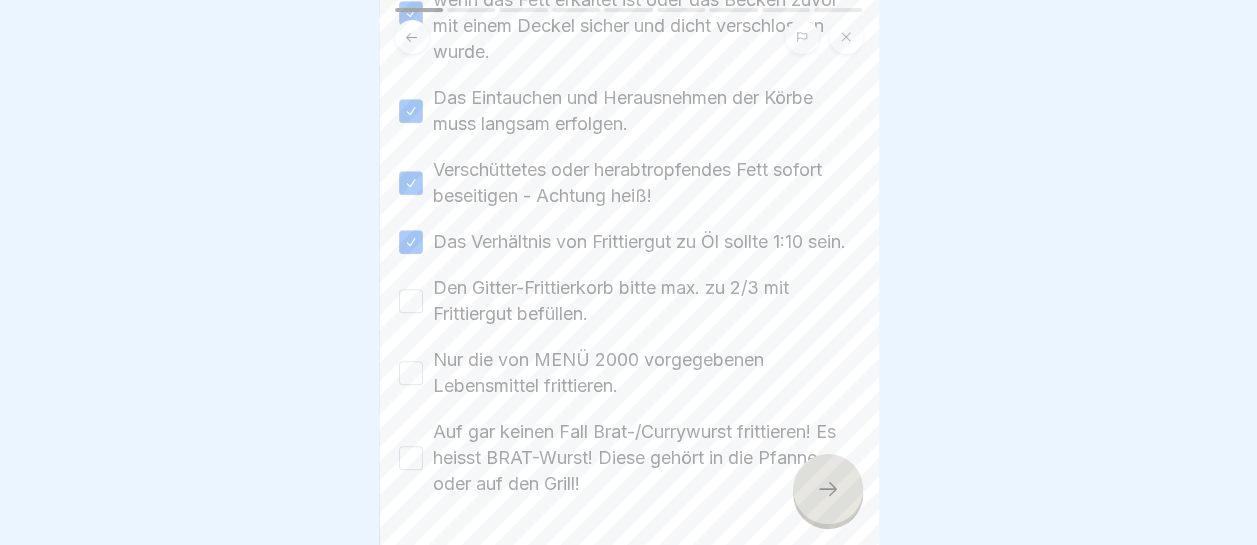 click on "Den Gitter-Frittierkorb bitte max. zu 2/3 mit Frittiergut befüllen." at bounding box center (411, 301) 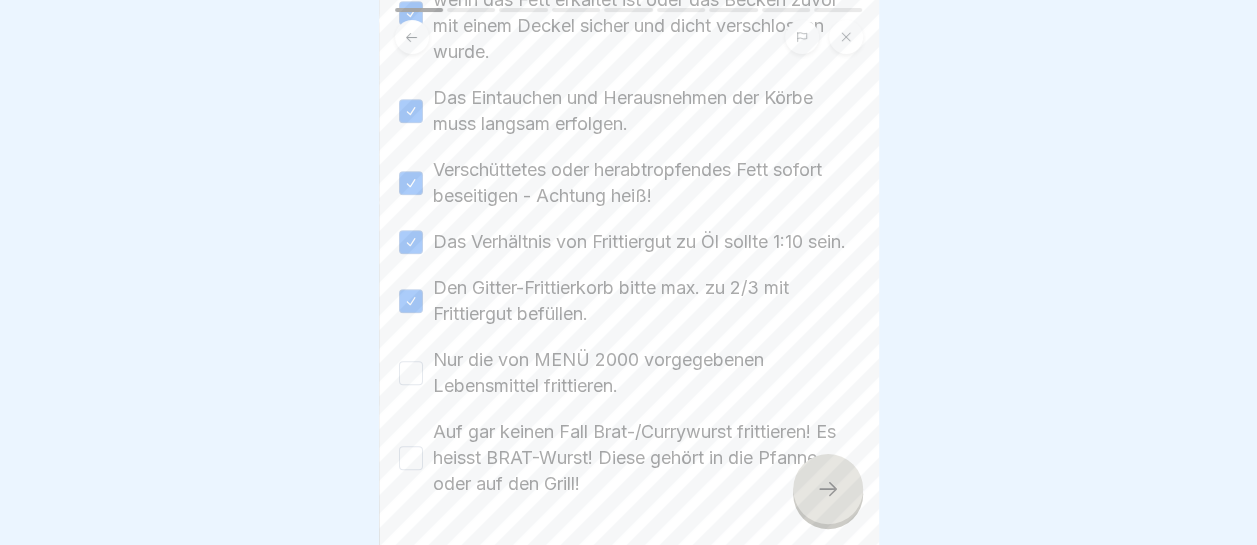 click on "Nur die von MENÜ 2000 vorgegebenen Lebensmittel frittieren." at bounding box center (411, 373) 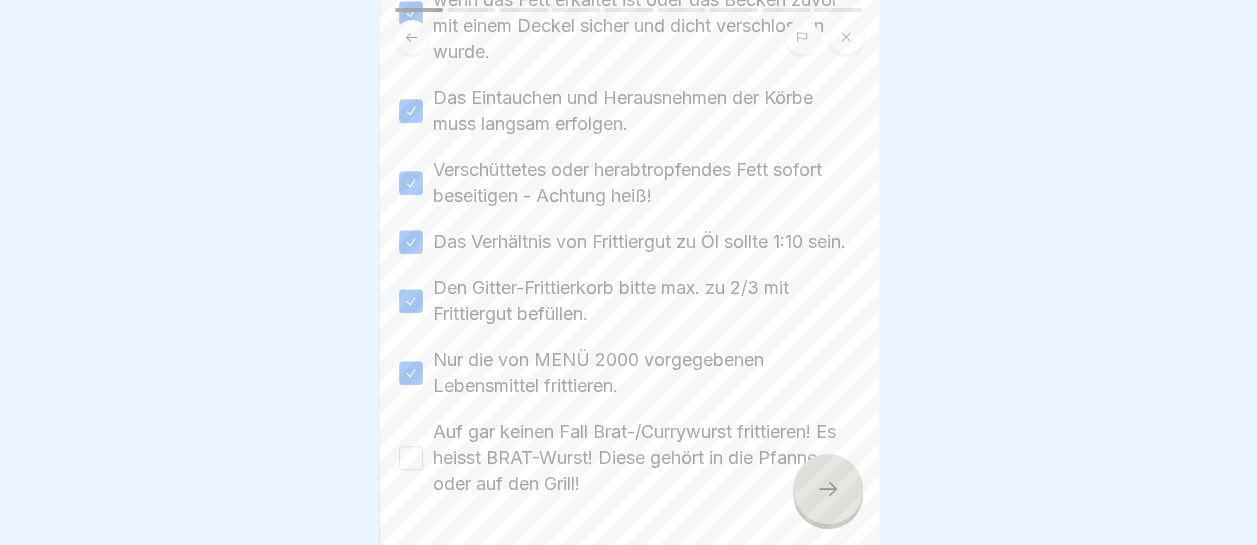 click on "Auf gar keinen Fall Brat-/Currywurst frittieren! Es heisst BRAT-Wurst! Diese gehört in die Pfanne oder auf den Grill!" at bounding box center (411, 458) 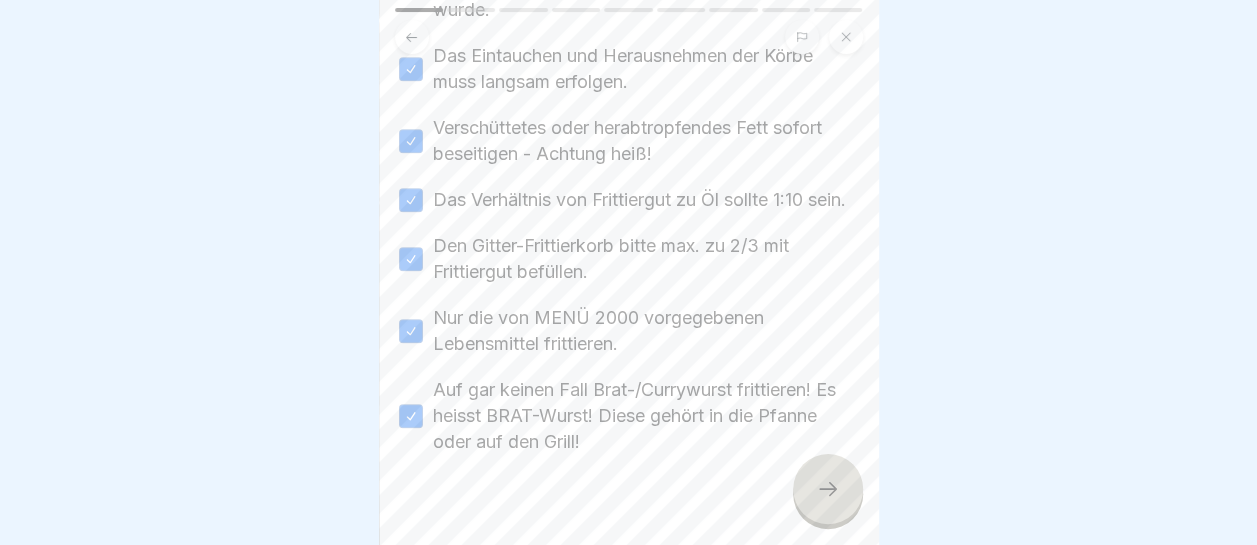 scroll, scrollTop: 598, scrollLeft: 0, axis: vertical 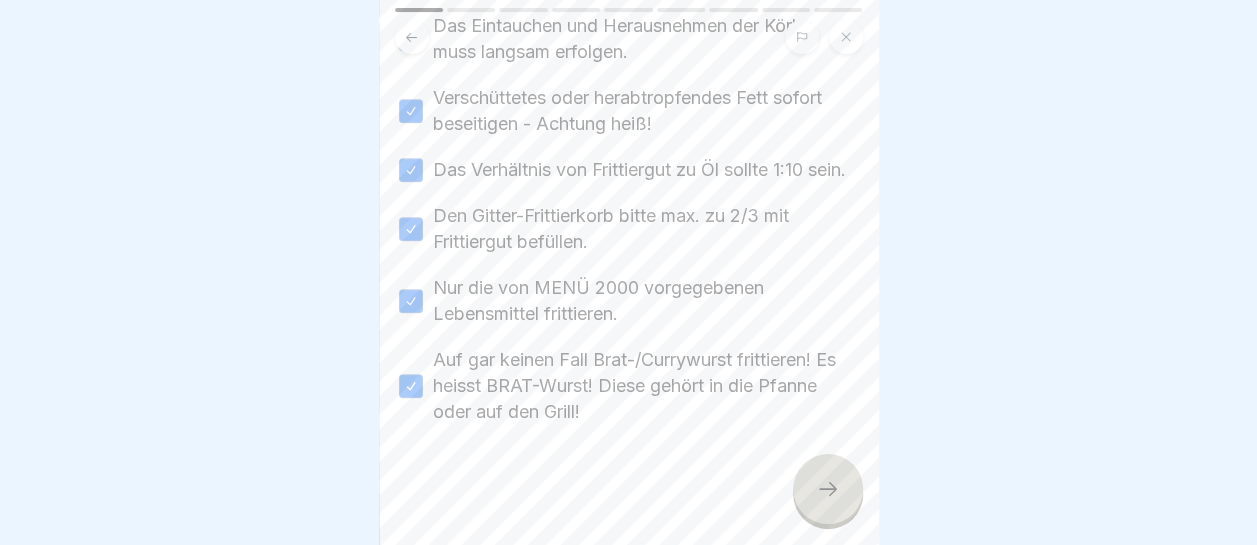 click 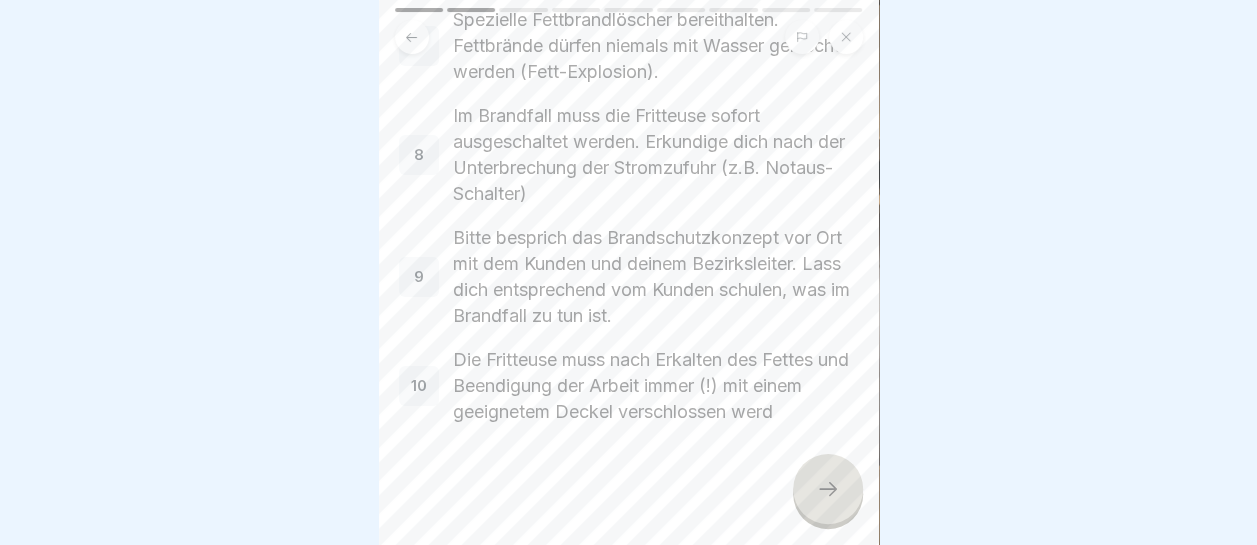 scroll, scrollTop: 647, scrollLeft: 0, axis: vertical 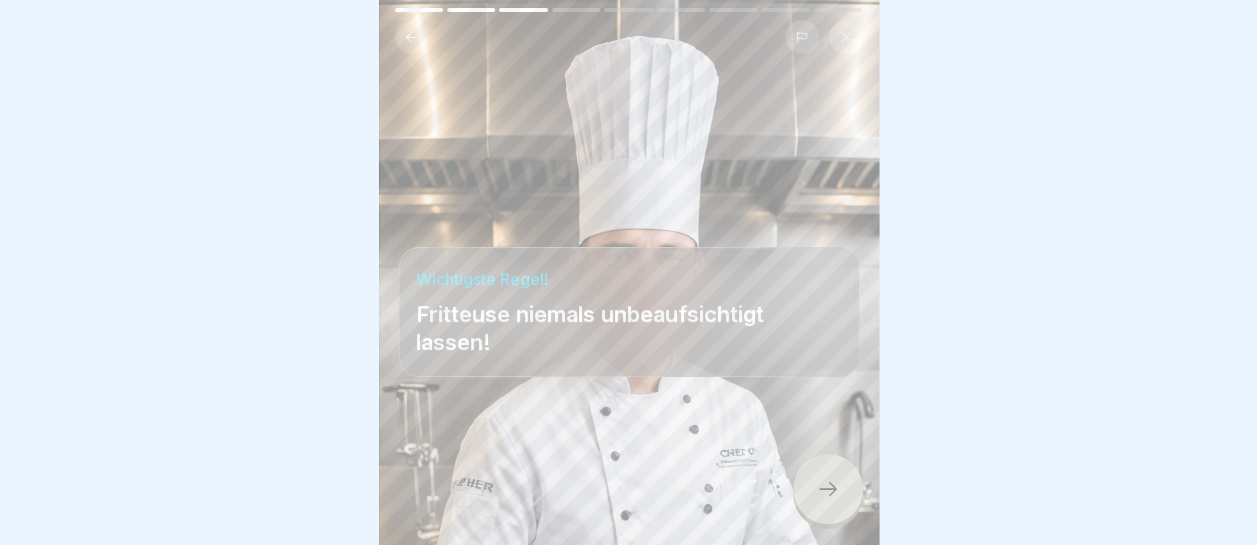 click 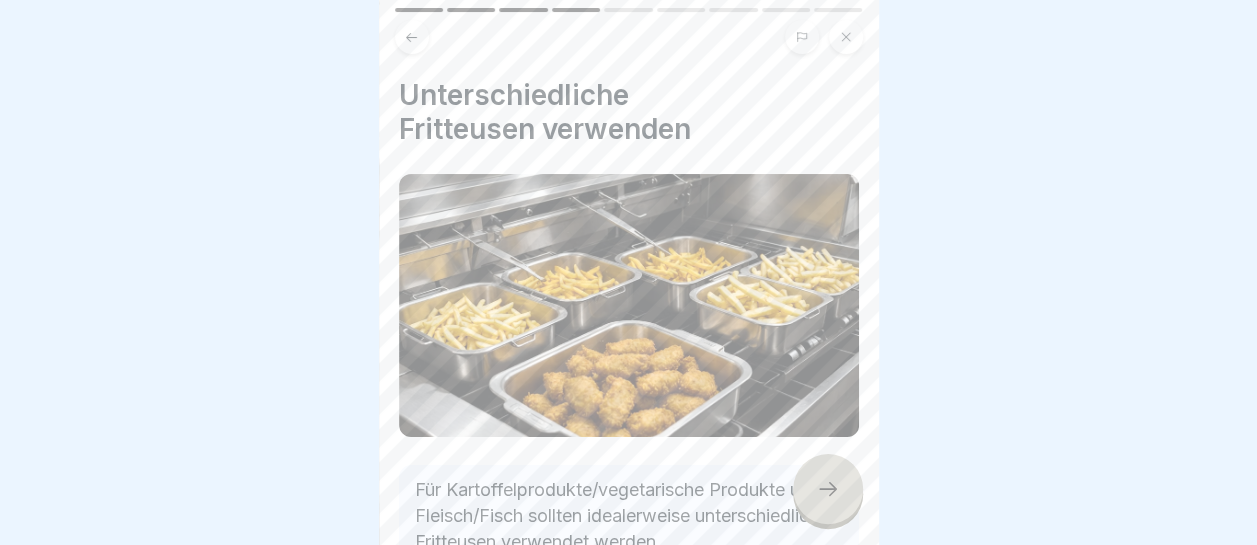 scroll, scrollTop: 185, scrollLeft: 0, axis: vertical 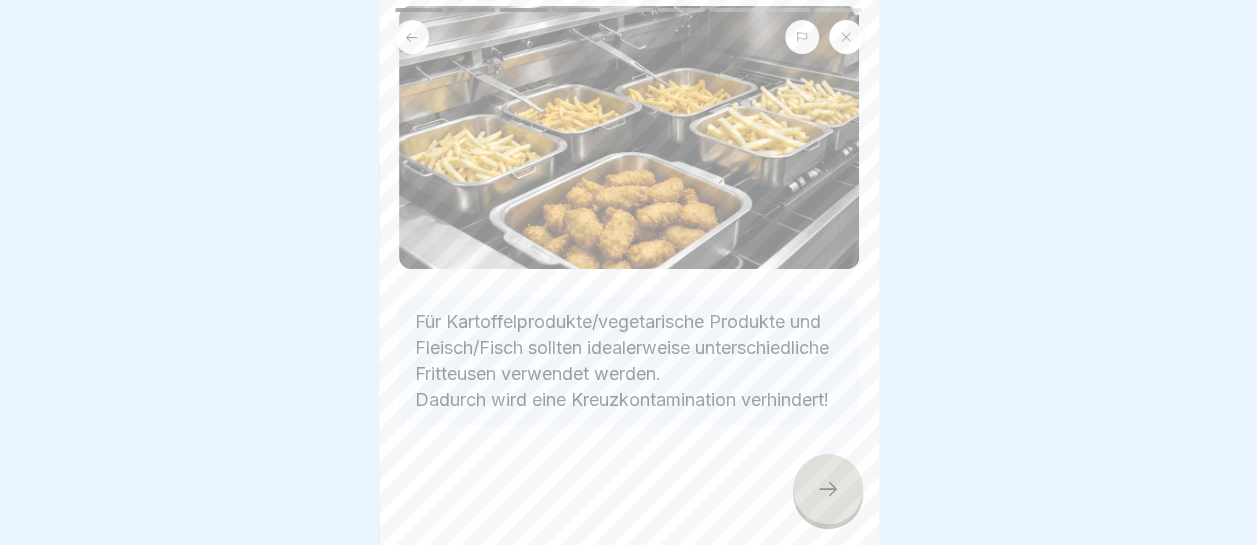 click at bounding box center [828, 489] 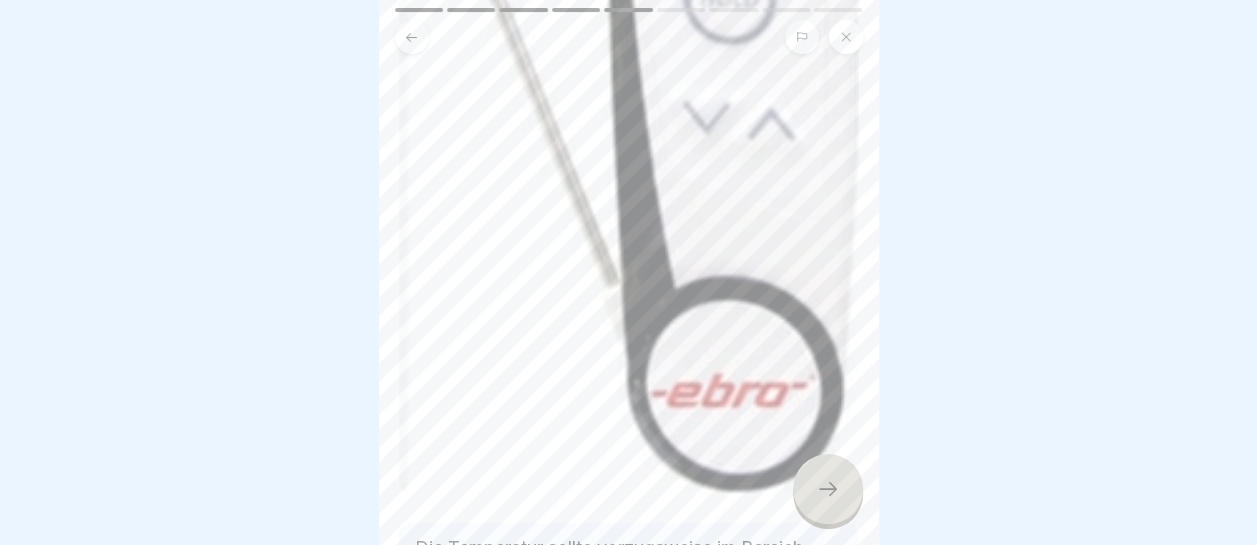 scroll, scrollTop: 1119, scrollLeft: 0, axis: vertical 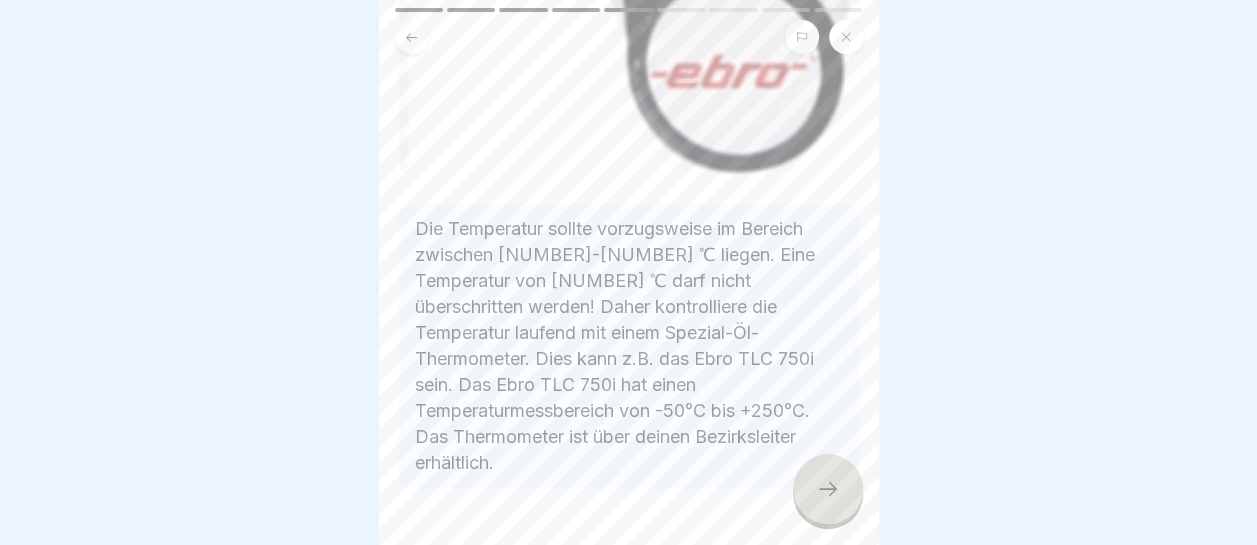 click at bounding box center [828, 489] 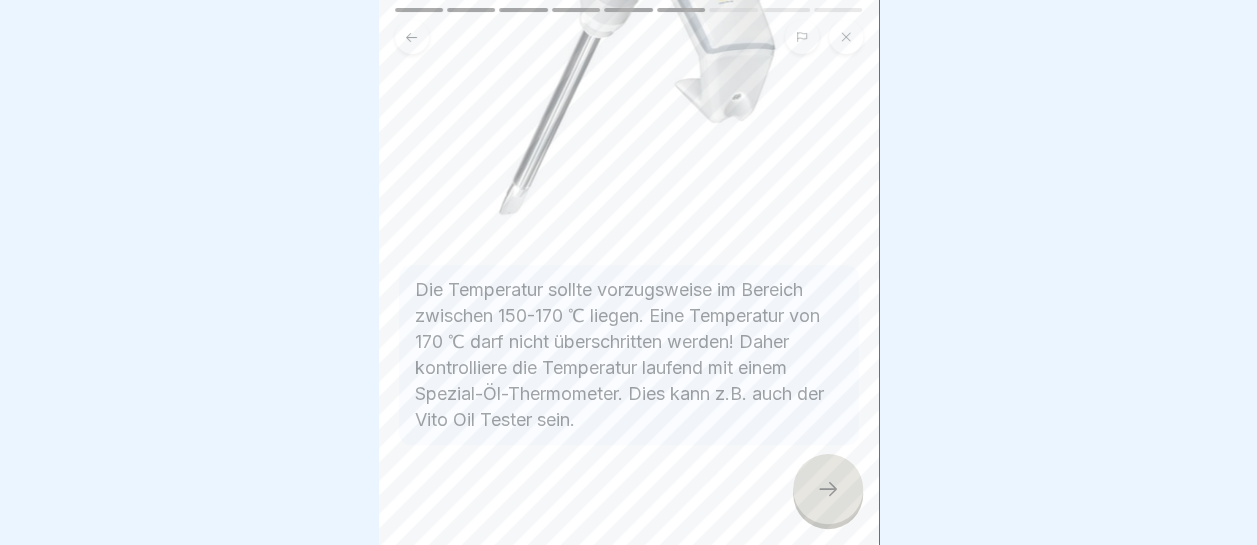scroll, scrollTop: 376, scrollLeft: 0, axis: vertical 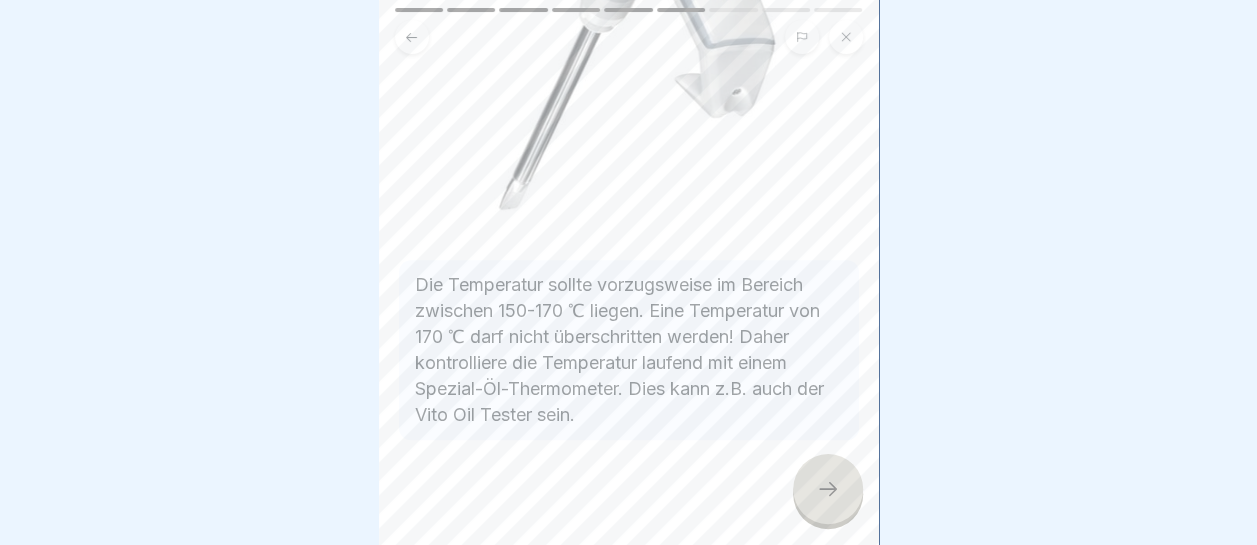 click 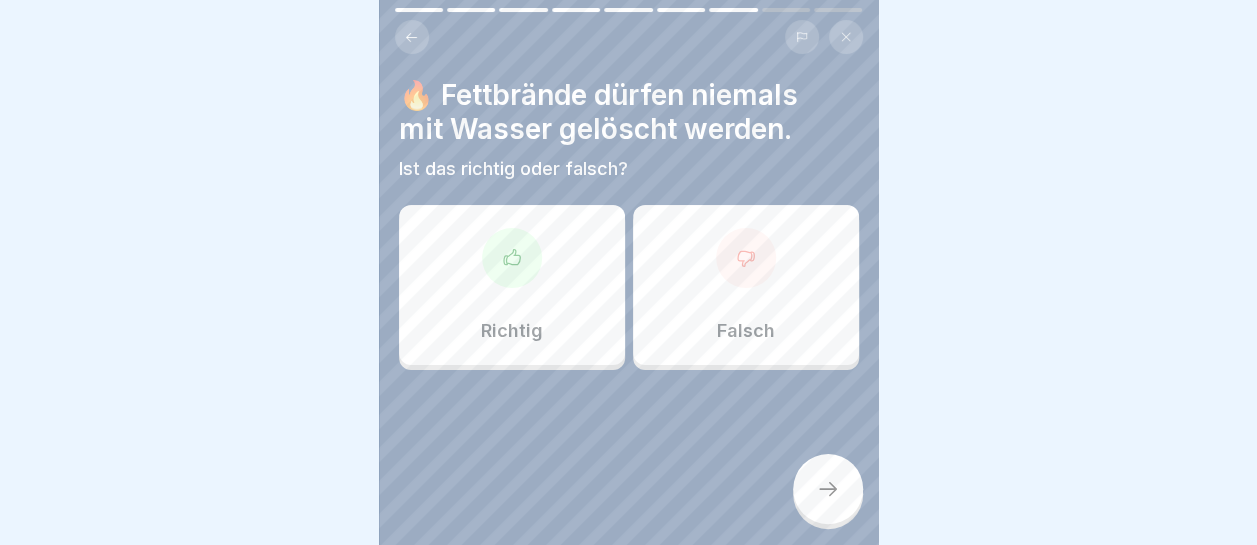 click at bounding box center (512, 258) 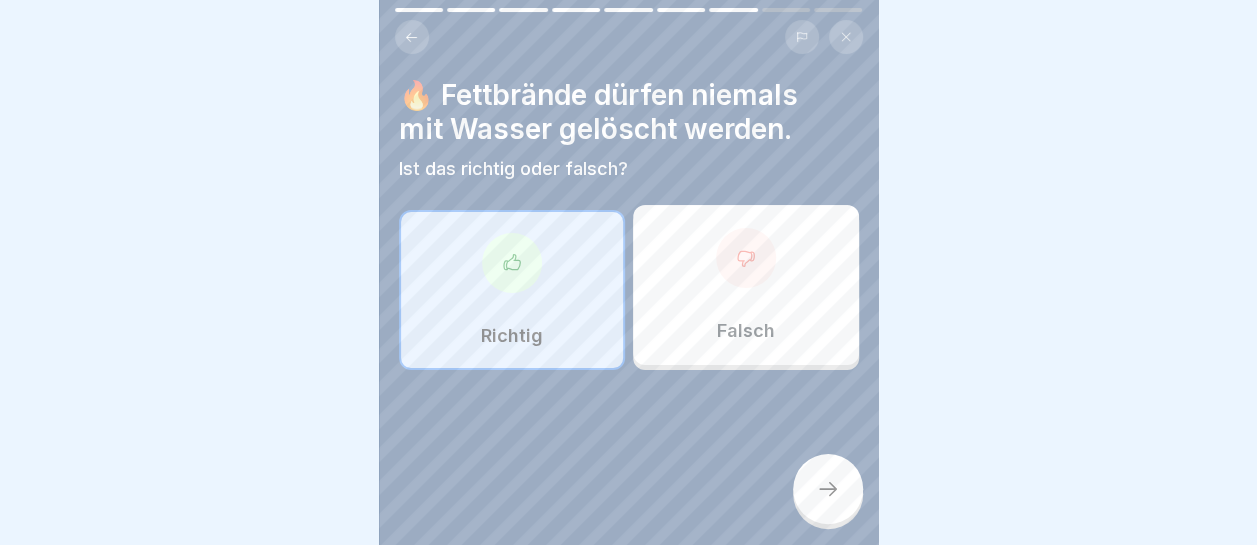 click at bounding box center (828, 489) 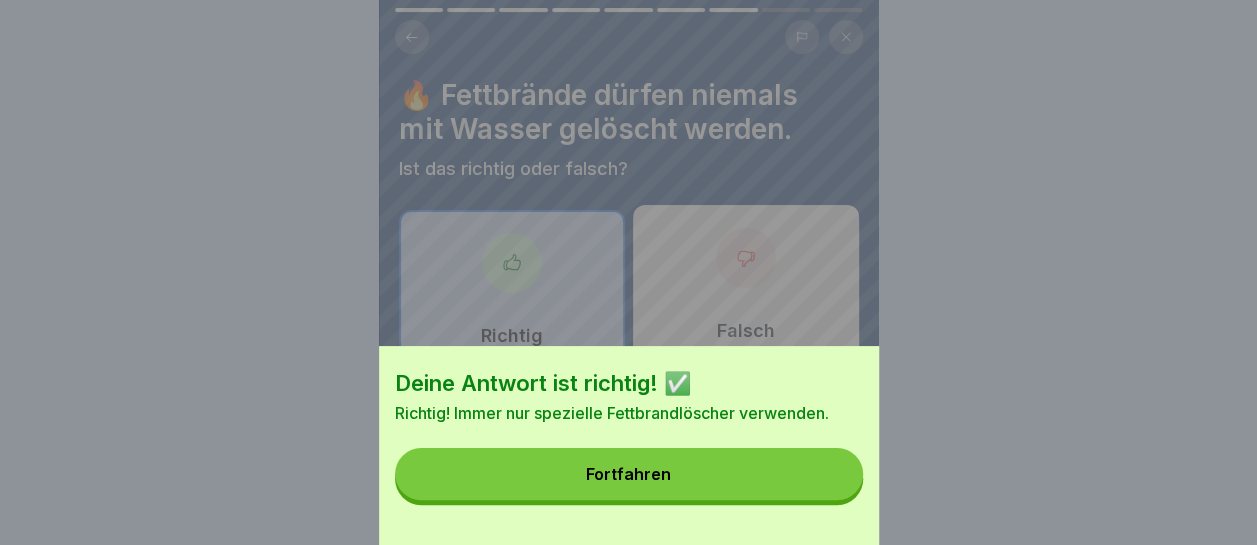 click on "Fortfahren" at bounding box center [629, 474] 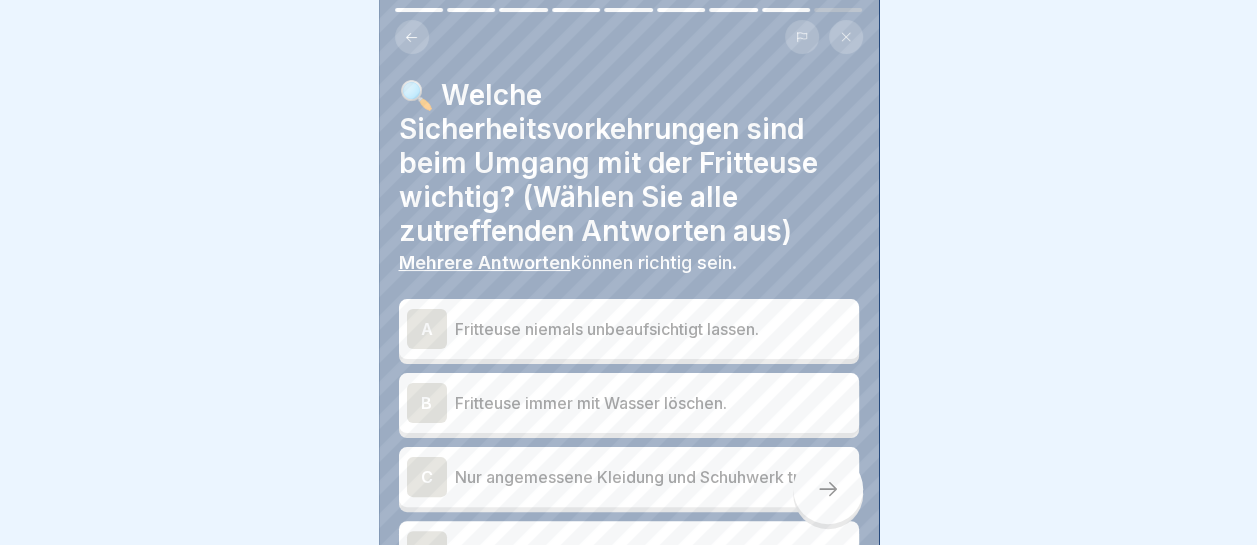 click on "Fritteuse niemals unbeaufsichtigt lassen." at bounding box center (653, 329) 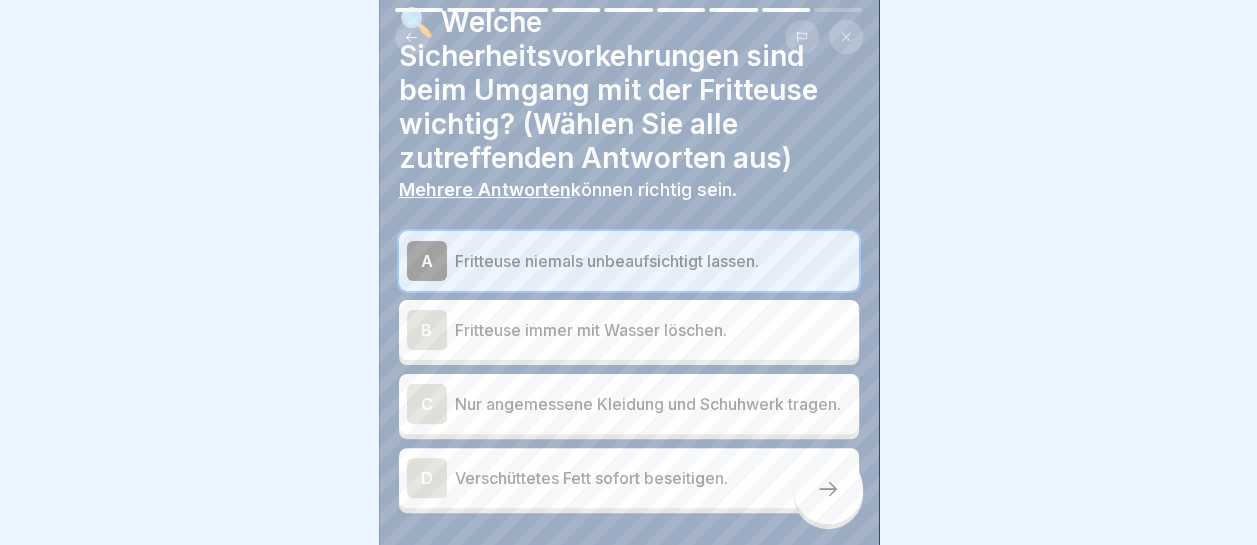 scroll, scrollTop: 100, scrollLeft: 0, axis: vertical 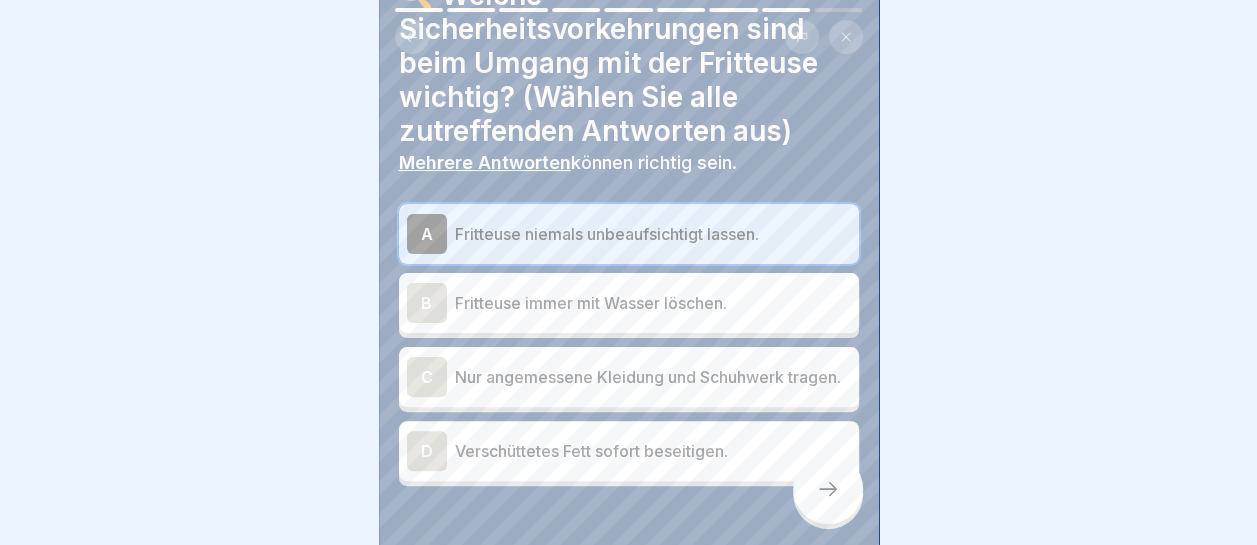 click on "Verschüttetes Fett sofort beseitigen." at bounding box center [653, 451] 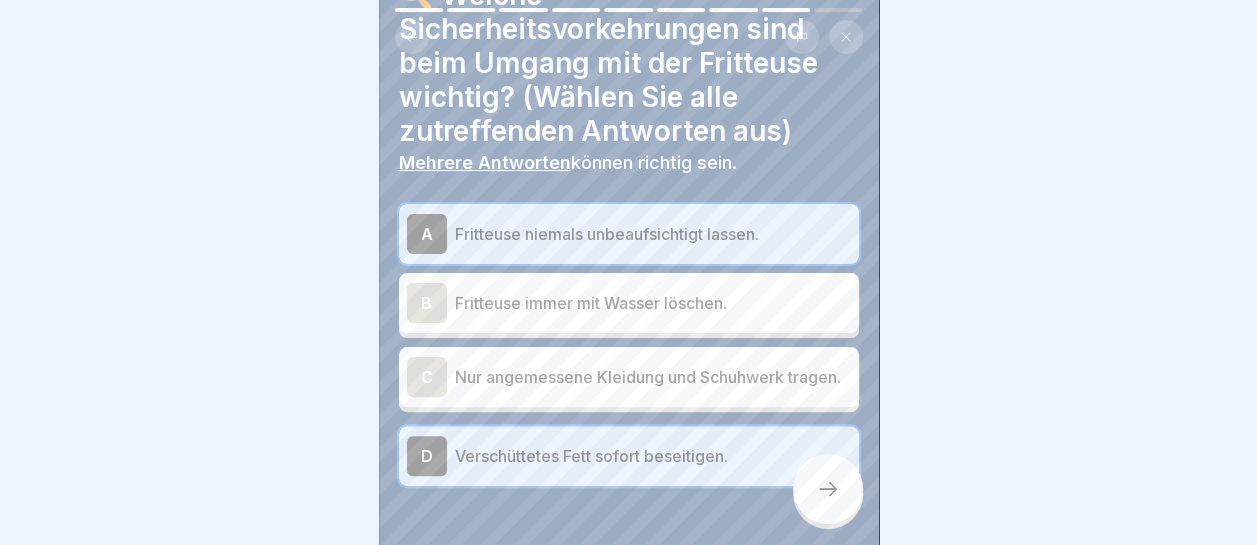 click 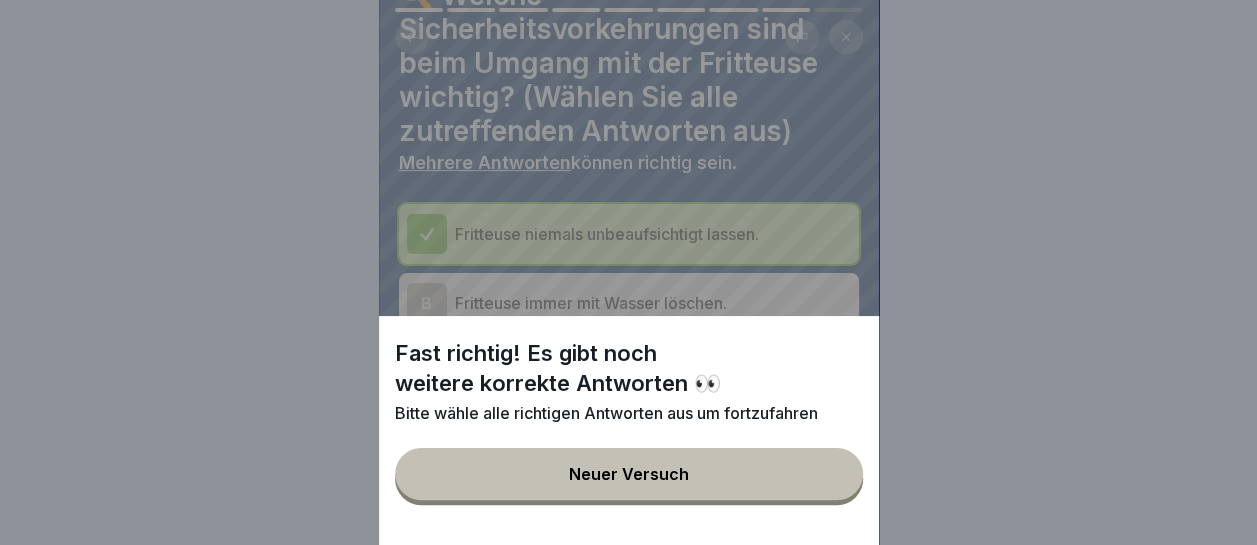 click on "Fast richtig! Es gibt noch weitere korrekte Antworten 👀 Bitte wähle alle richtigen Antworten aus um fortzufahren   Neuer Versuch" at bounding box center (628, 272) 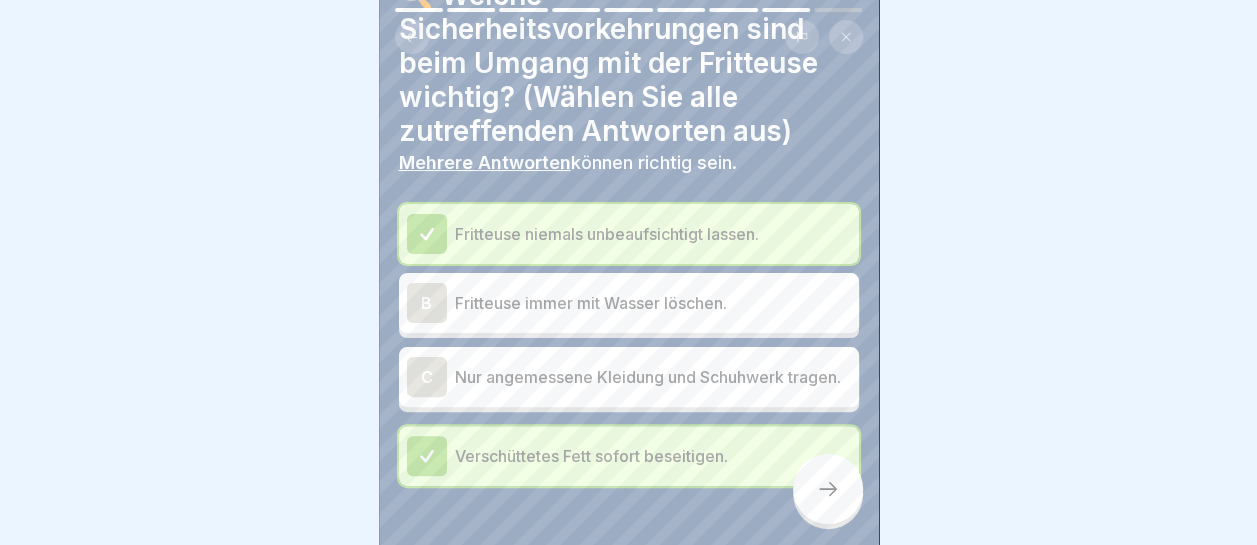 click on "Nur angemessene Kleidung und Schuhwerk tragen." at bounding box center (653, 377) 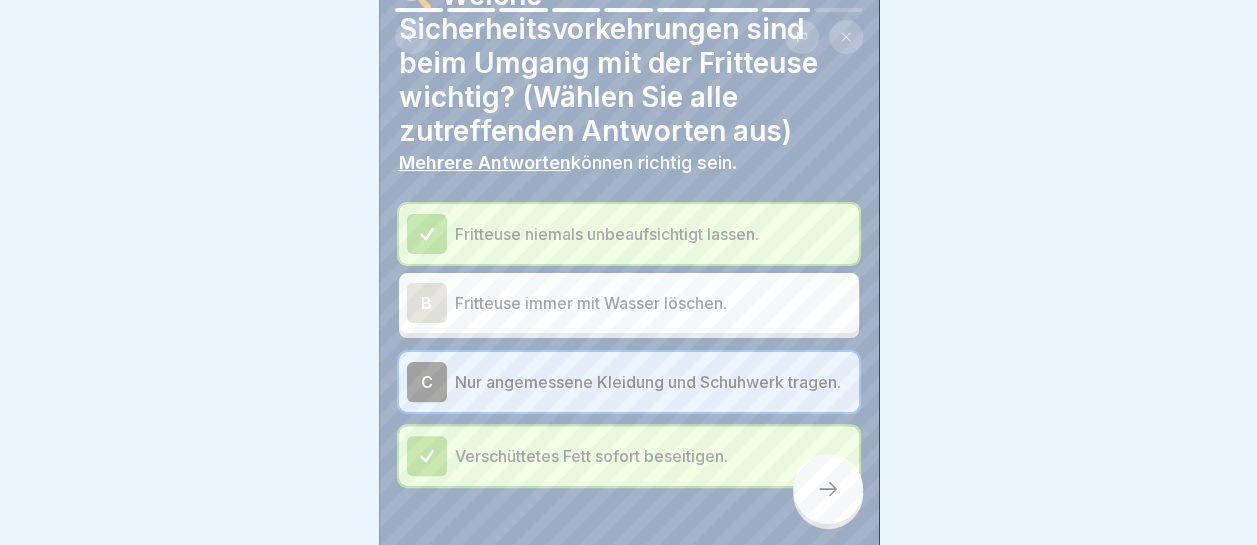 click at bounding box center (828, 489) 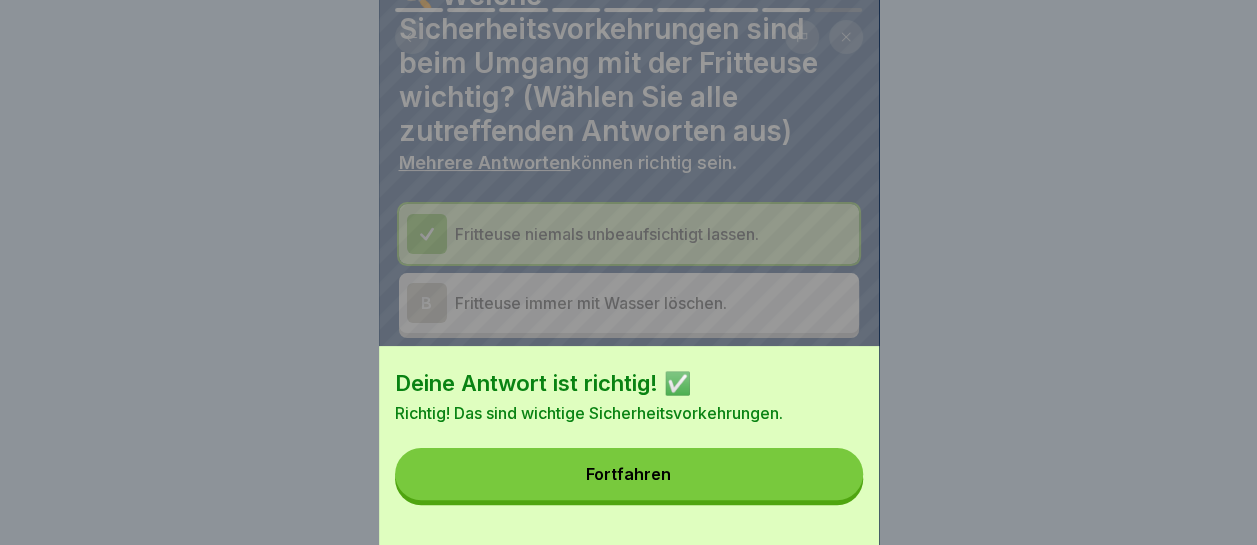 click on "Fortfahren" at bounding box center (629, 474) 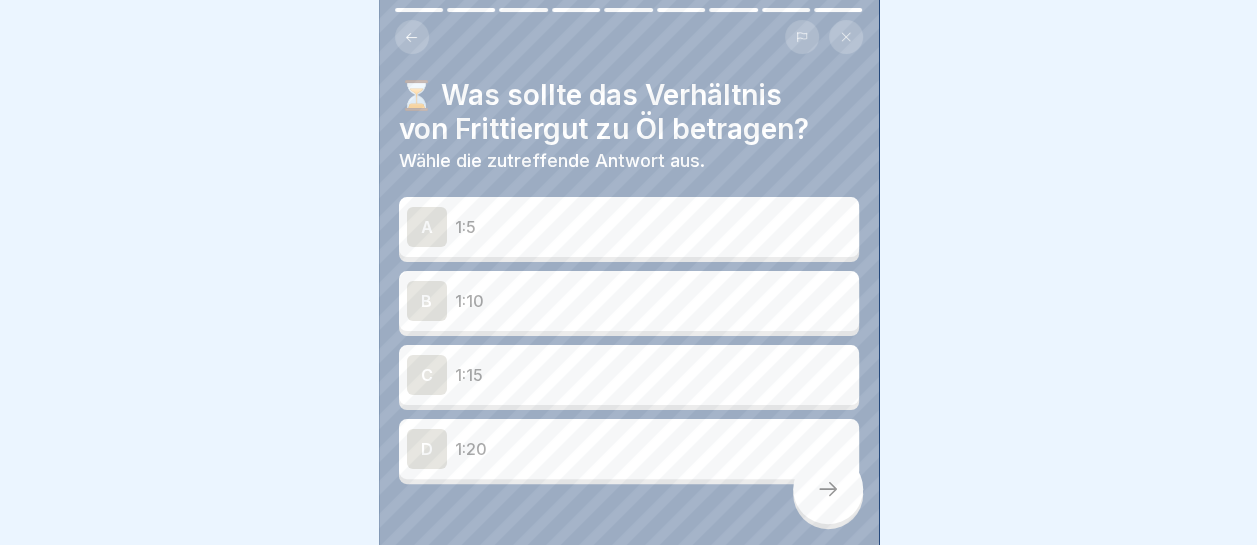 click on "1:10" at bounding box center [653, 301] 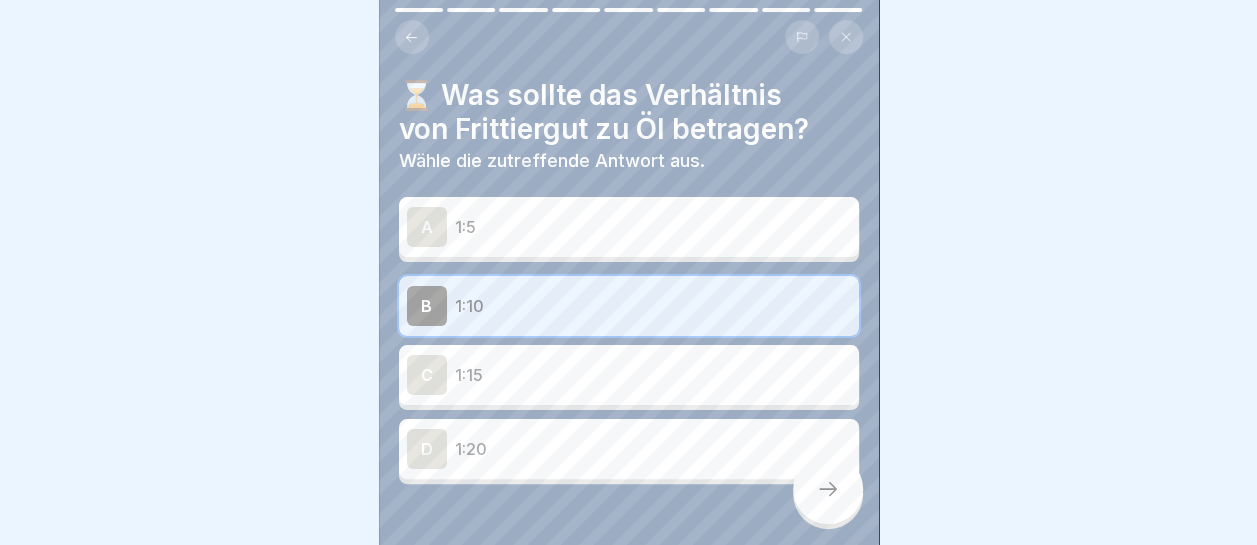 click 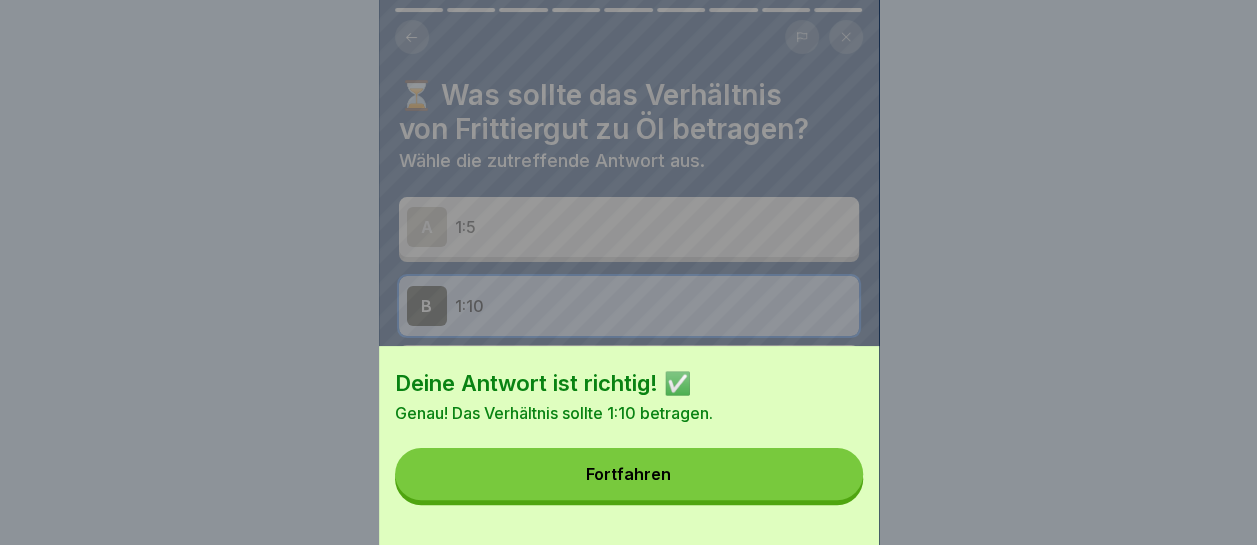 click on "Fortfahren" at bounding box center [629, 474] 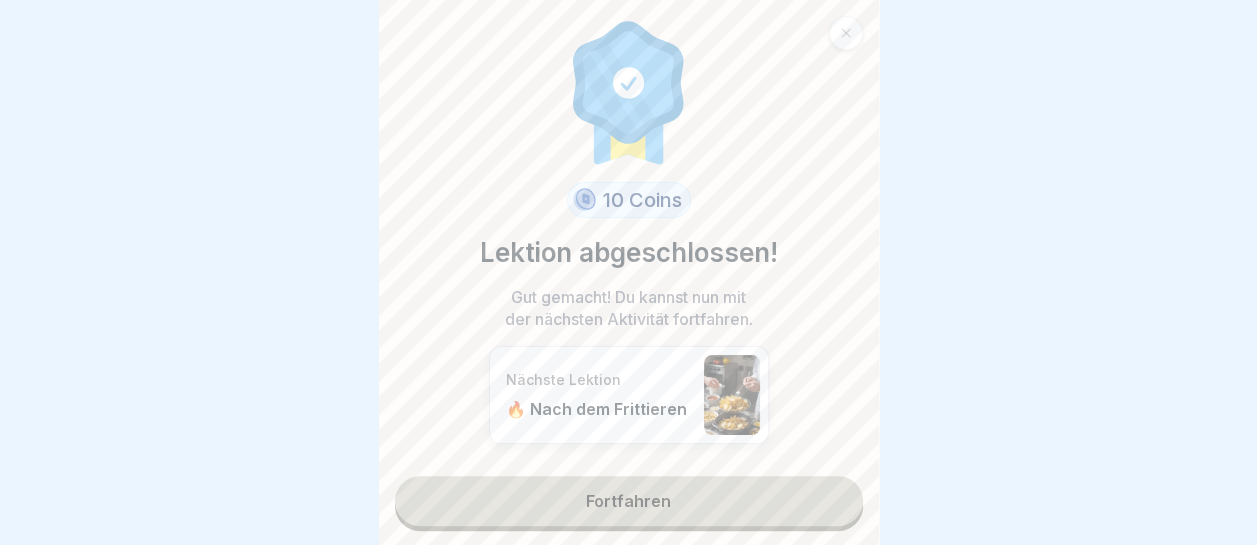 click on "Fortfahren" at bounding box center [629, 501] 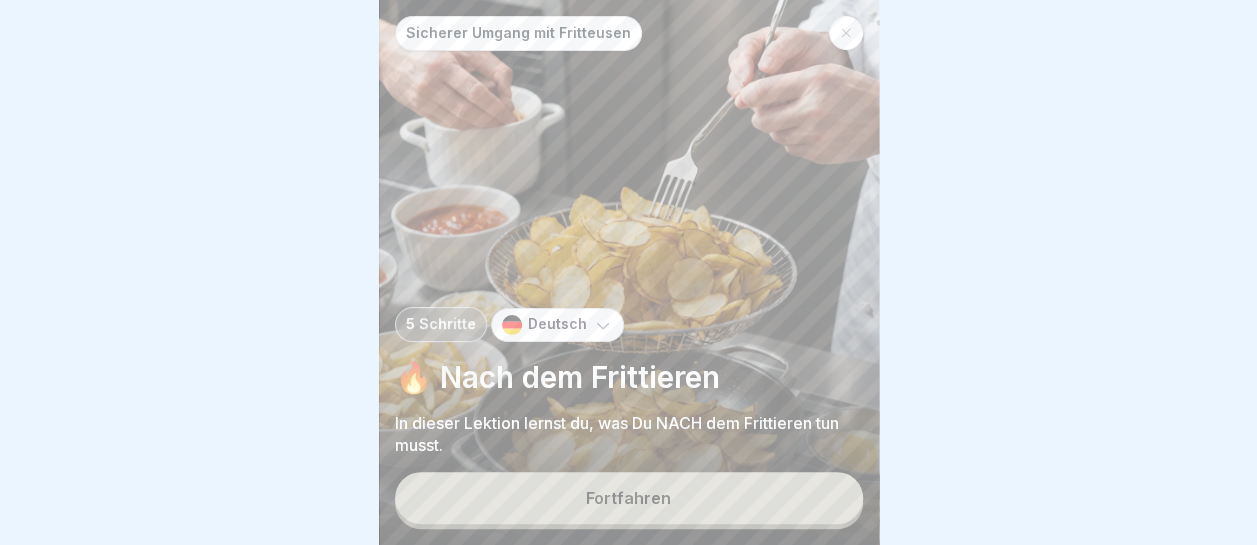 click on "Fortfahren" at bounding box center (629, 498) 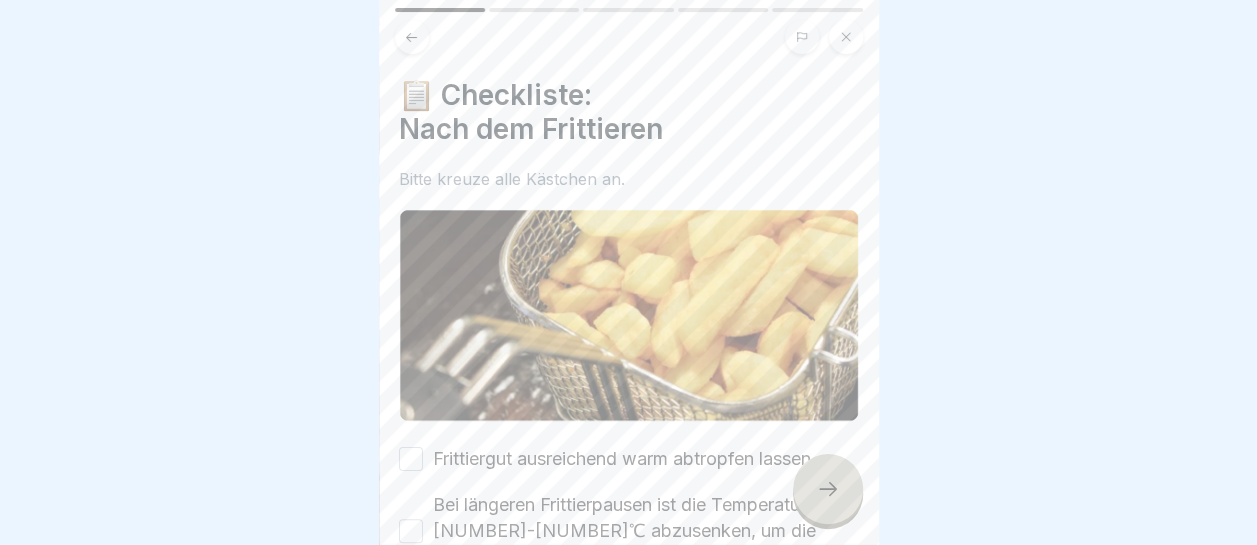 scroll, scrollTop: 200, scrollLeft: 0, axis: vertical 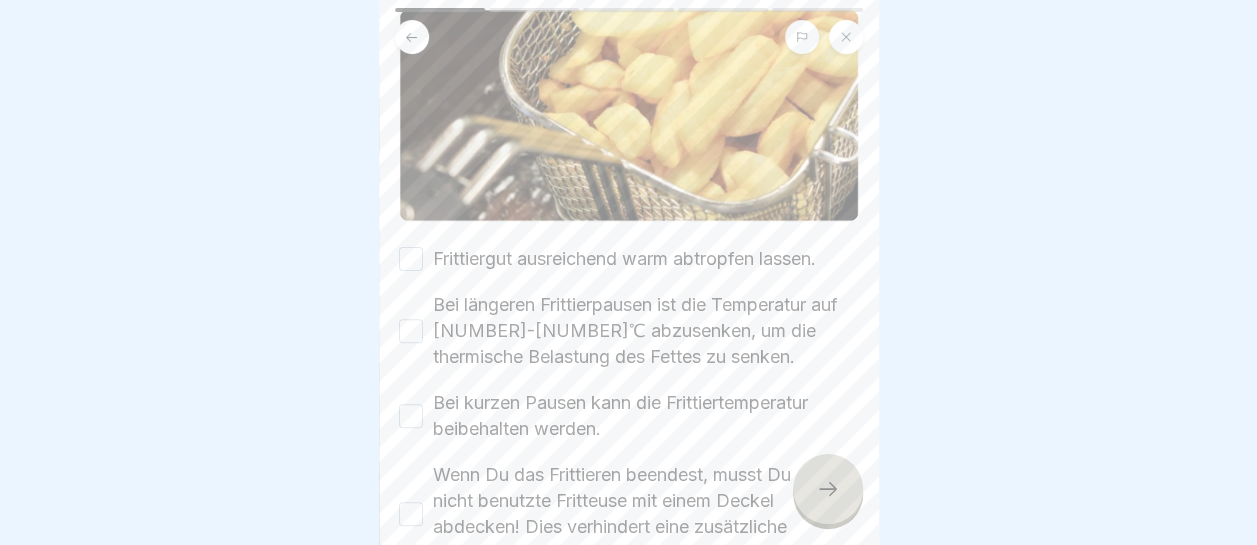 click on "Frittiergut ausreichend warm abtropfen lassen." at bounding box center [411, 259] 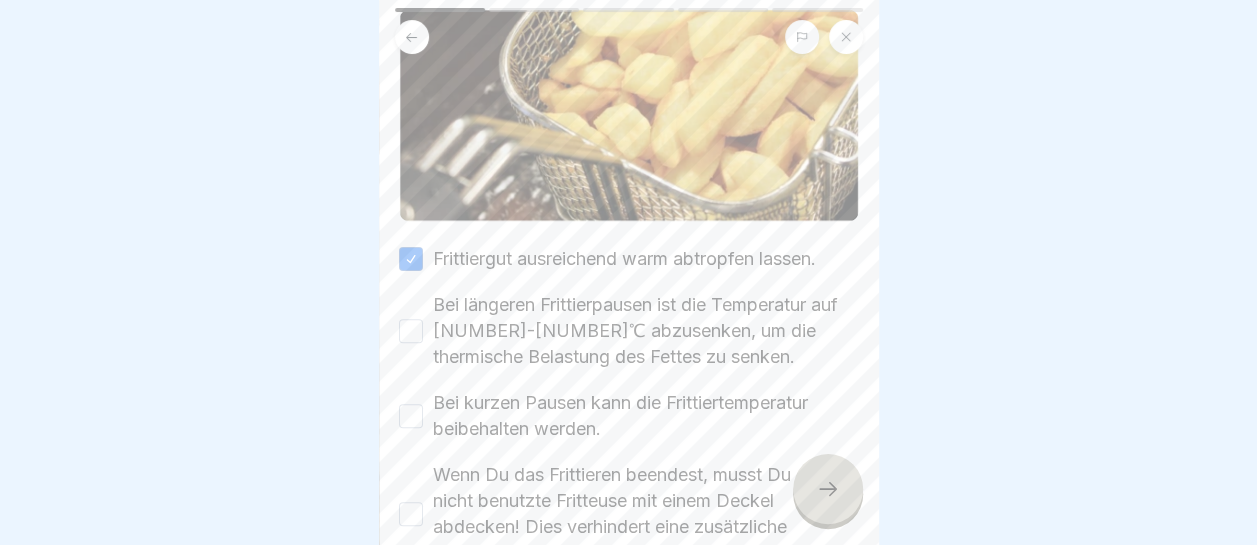 click on "Bei längeren Frittierpausen ist die Temperatur auf 90-100℃ abzusenken, um die thermische Belastung des Fettes zu senken." at bounding box center [411, 331] 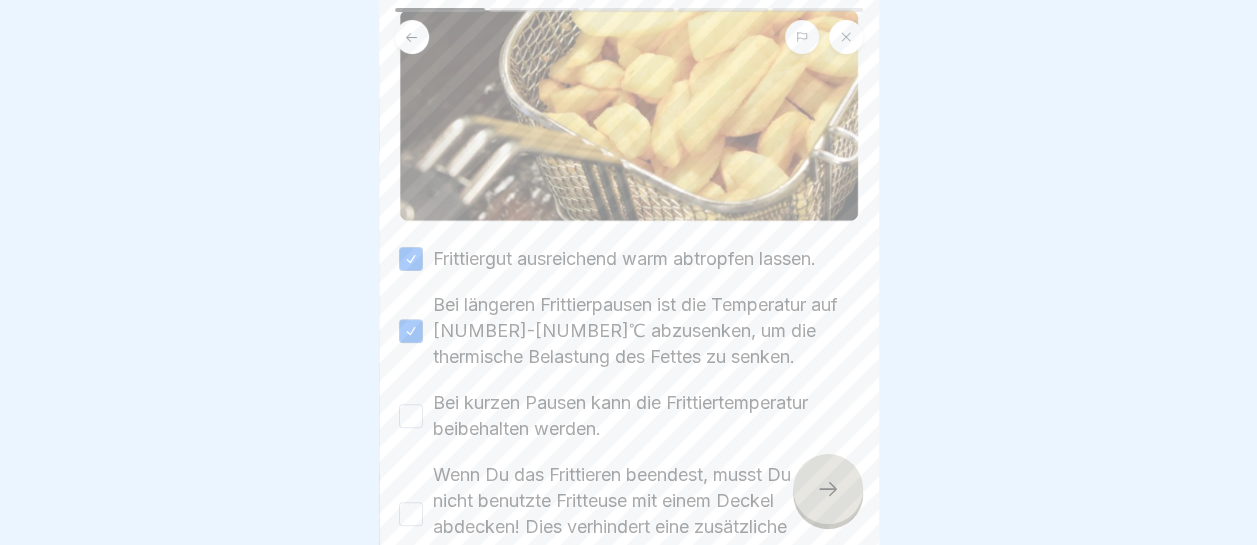 click on "Bei kurzen Pausen kann die Frittiertemperatur beibehalten werden." at bounding box center [411, 416] 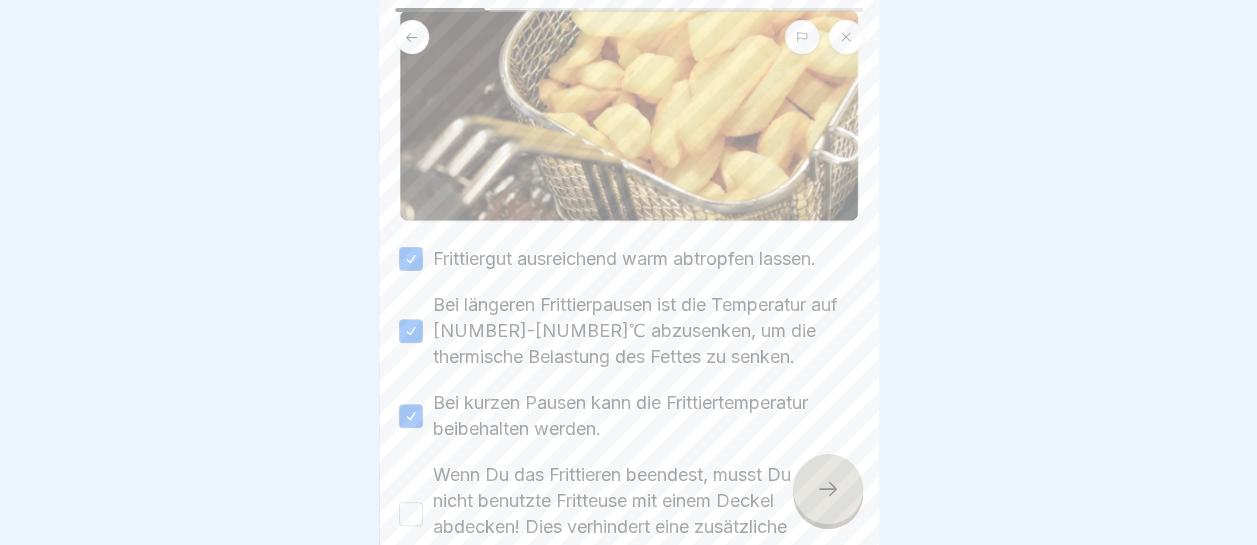 click on "Wenn Du das Frittieren beendest, musst Du die nicht benutzte Fritteuse mit einem Deckel abdecken! Dies verhindert eine zusätzliche Belastung des Frittierfettes." at bounding box center (411, 514) 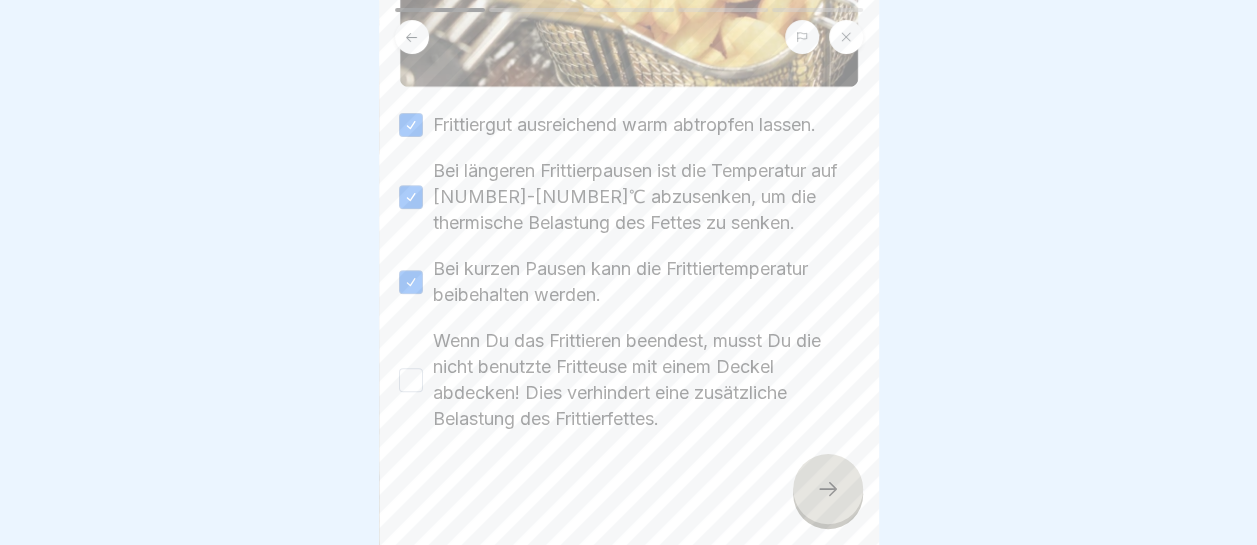 click on "Wenn Du das Frittieren beendest, musst Du die nicht benutzte Fritteuse mit einem Deckel abdecken! Dies verhindert eine zusätzliche Belastung des Frittierfettes." at bounding box center [411, 380] 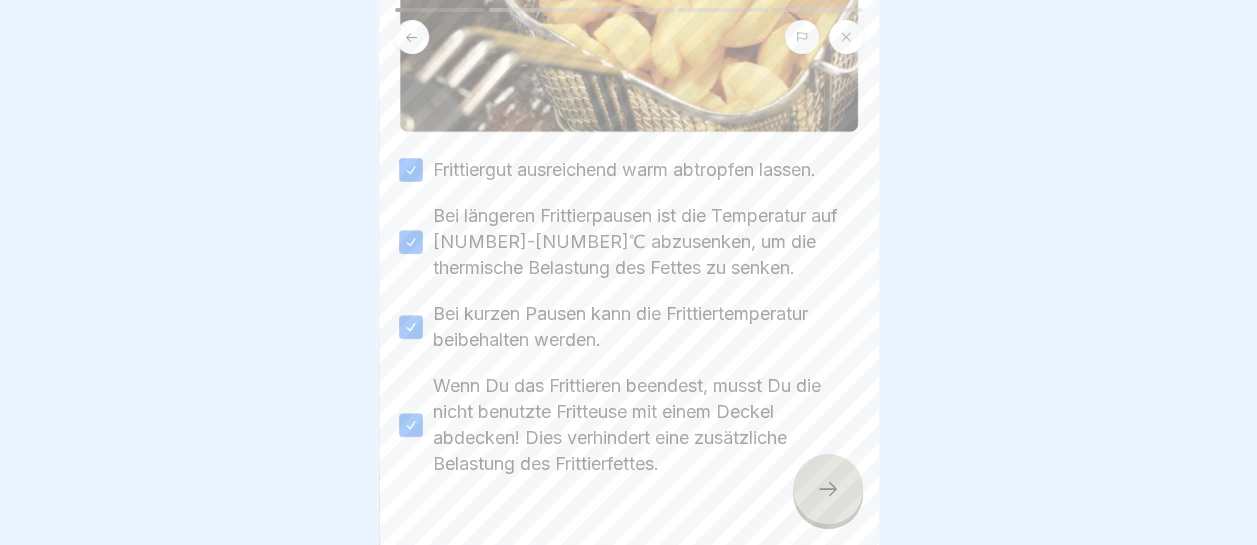 scroll, scrollTop: 234, scrollLeft: 0, axis: vertical 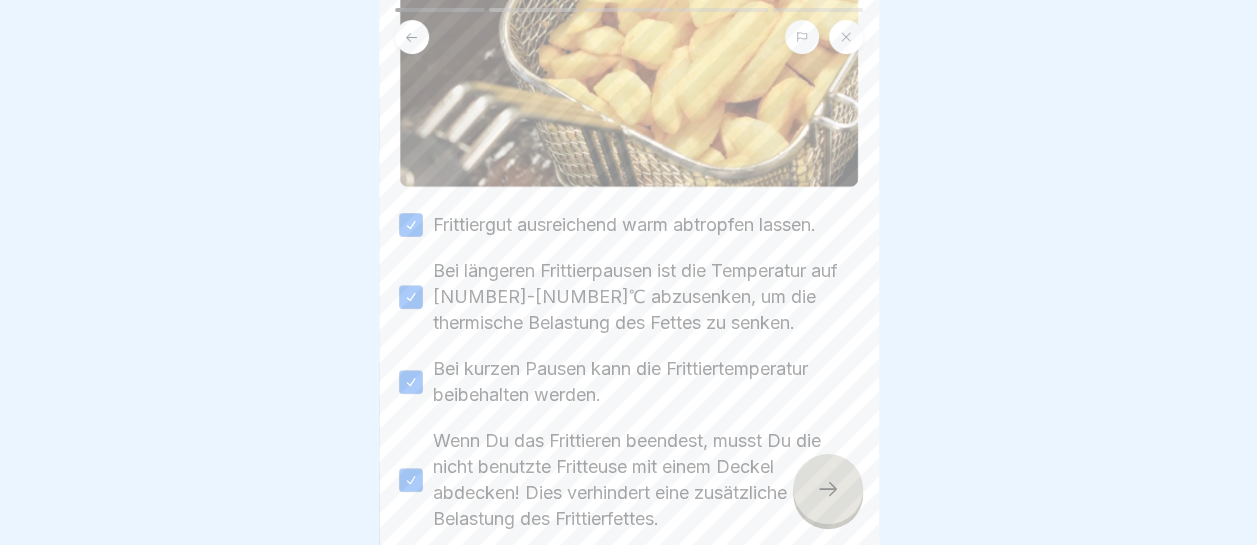 click 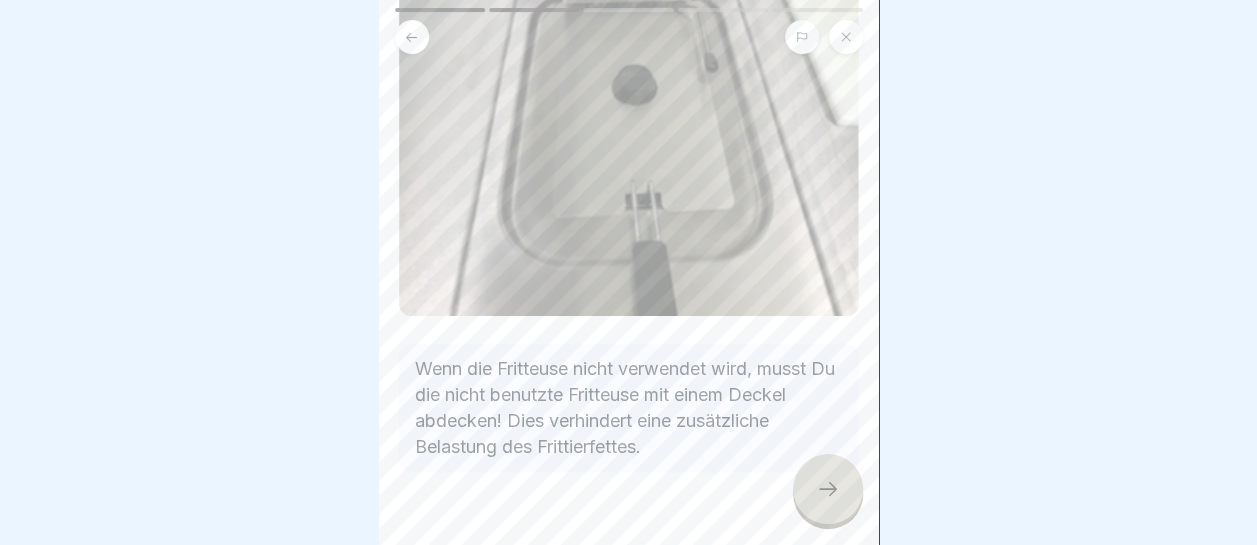 scroll, scrollTop: 467, scrollLeft: 0, axis: vertical 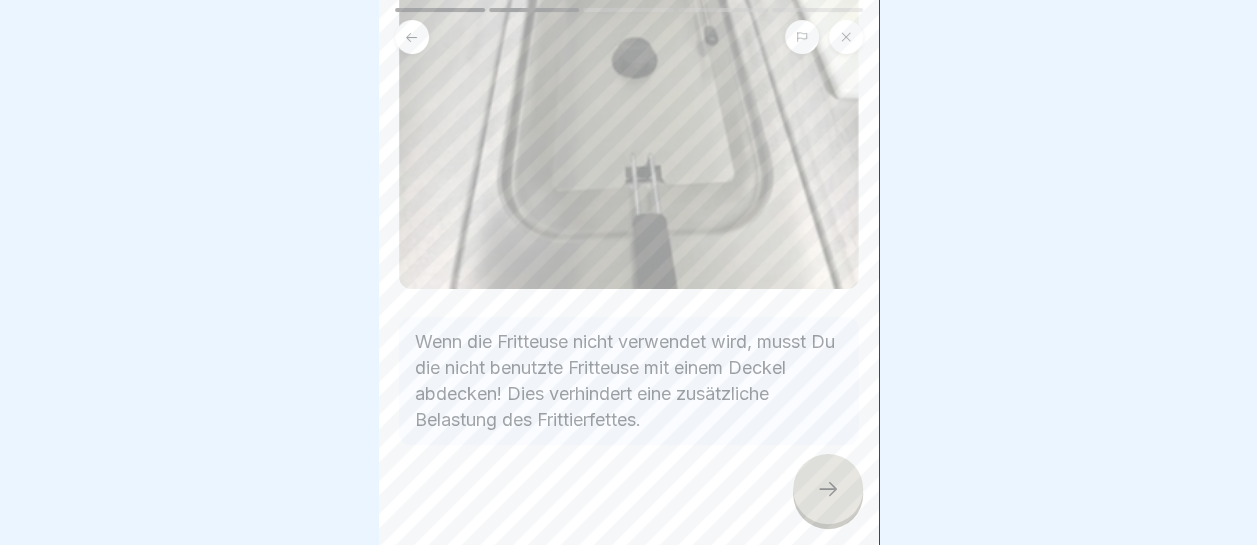 click 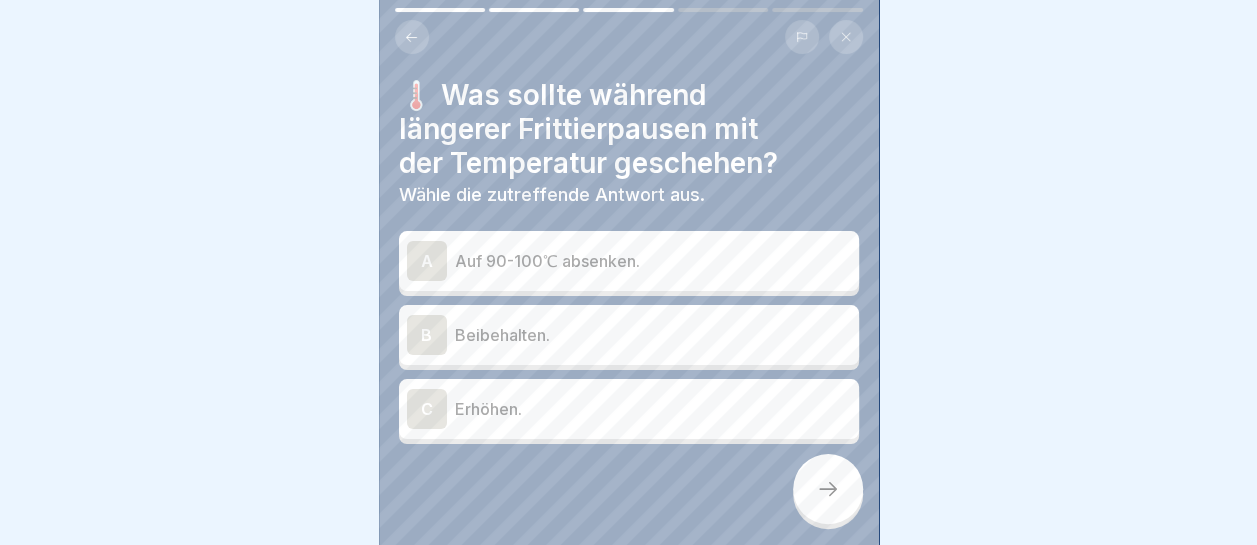click on "🌡️ Was sollte während längerer Frittierpausen mit der Temperatur geschehen? Wähle die zutreffende Antwort aus. A Auf 90-100℃ absenken. B Beibehalten. C Erhöhen." at bounding box center (629, 261) 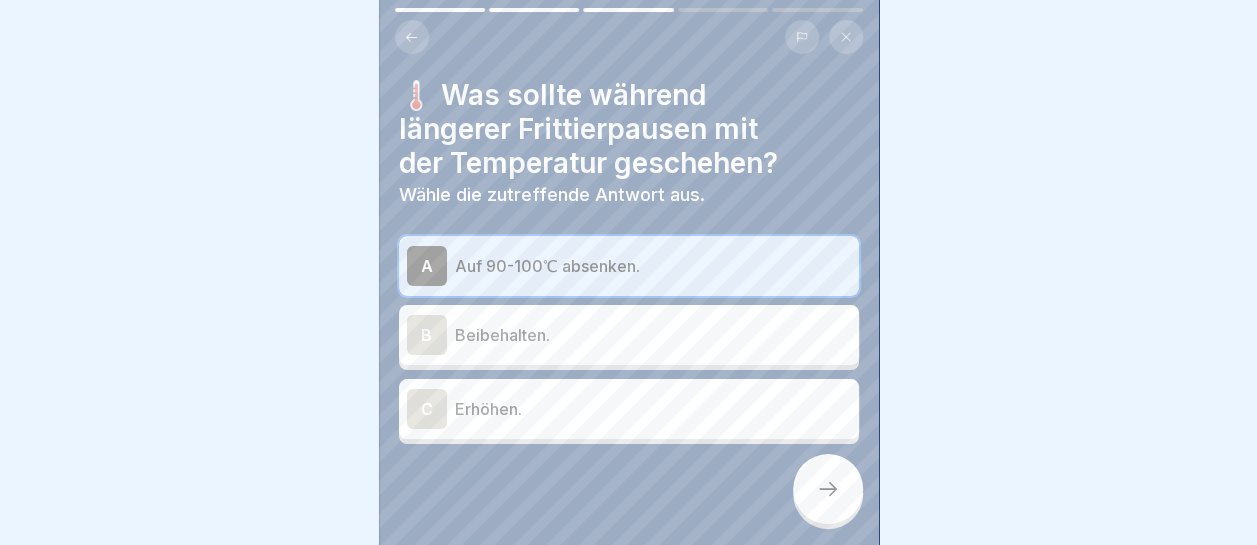 click at bounding box center (828, 489) 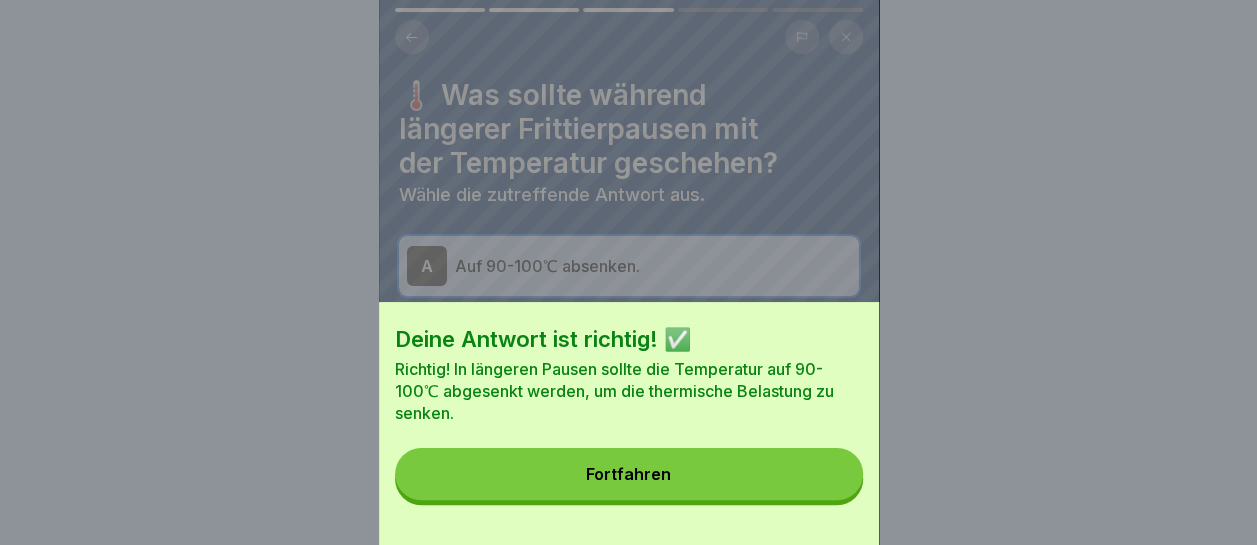click on "Fortfahren" at bounding box center [629, 474] 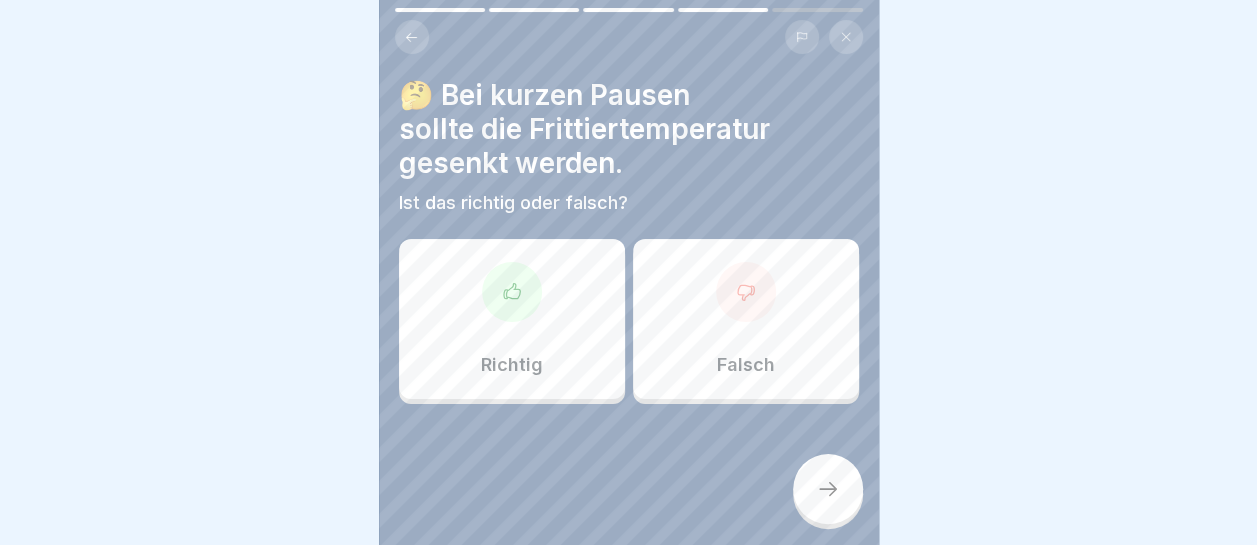 click on "Falsch" at bounding box center [746, 319] 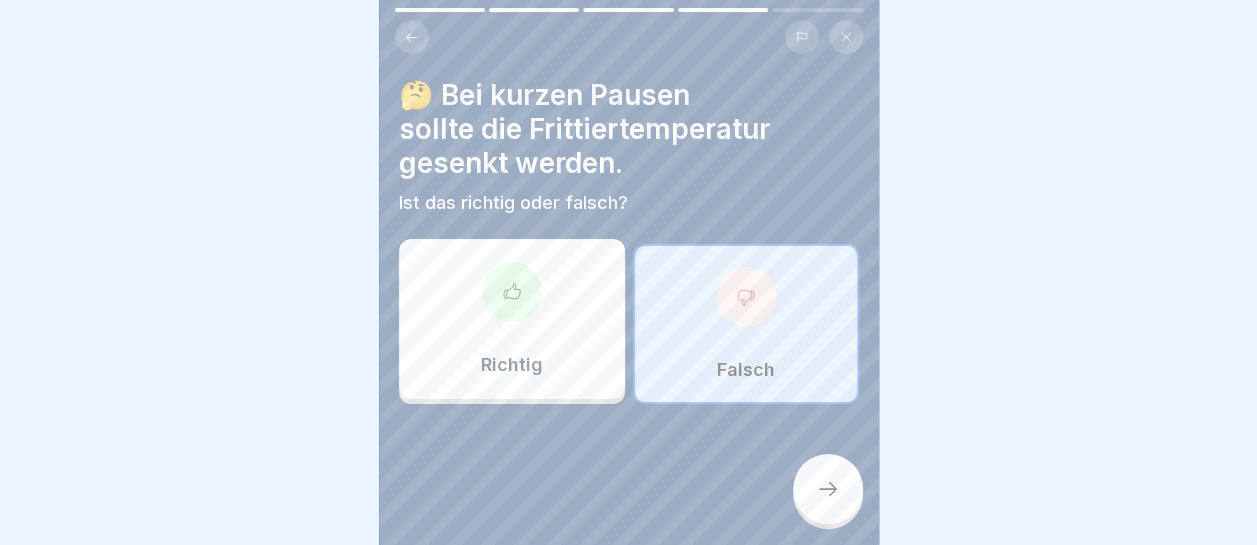 click 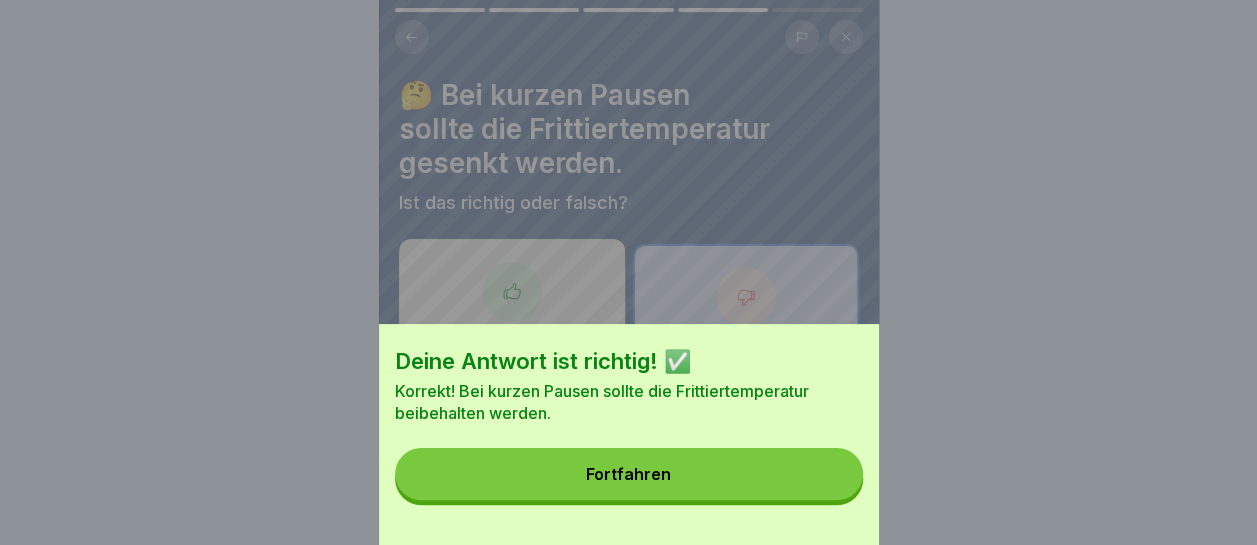 click on "Fortfahren" at bounding box center [629, 474] 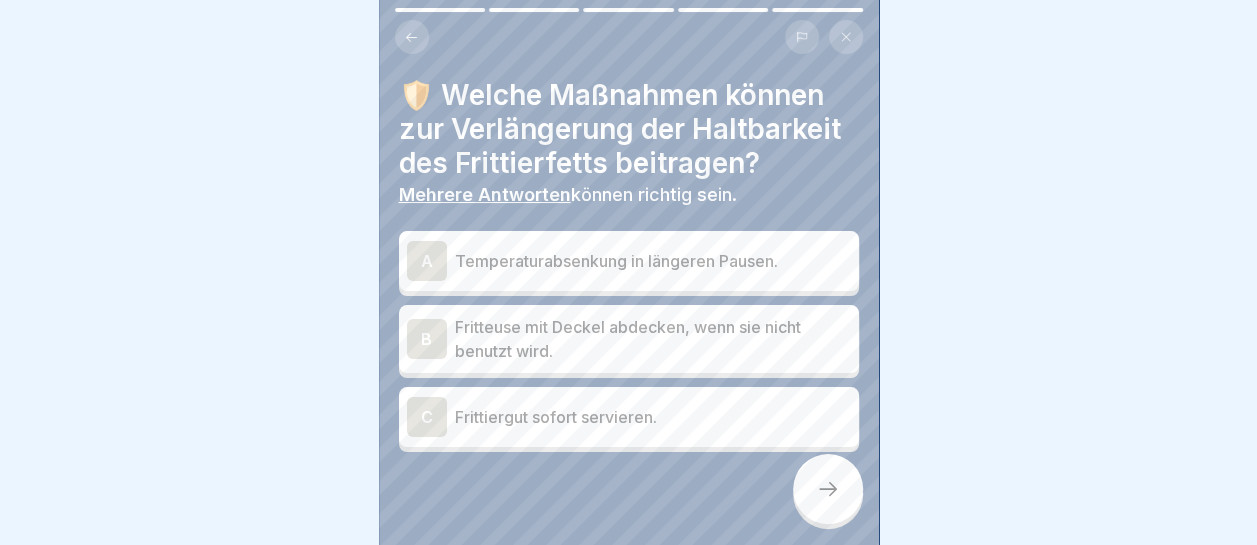 click on "Temperaturabsenkung in längeren Pausen." at bounding box center (653, 261) 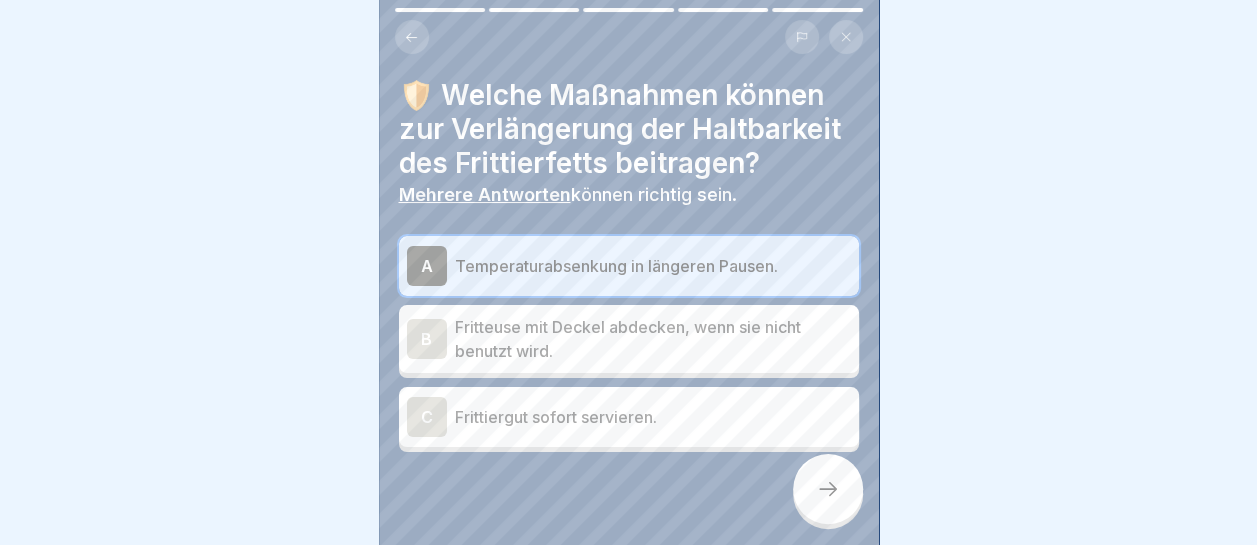 click on "Fritteuse mit Deckel abdecken, wenn sie nicht benutzt wird." at bounding box center (653, 339) 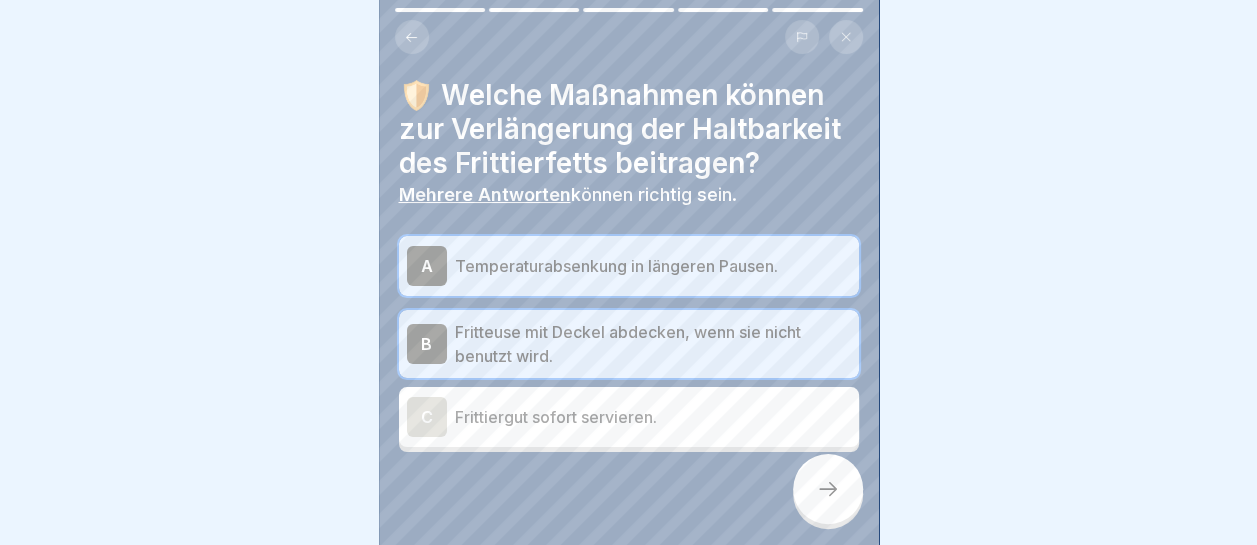 click 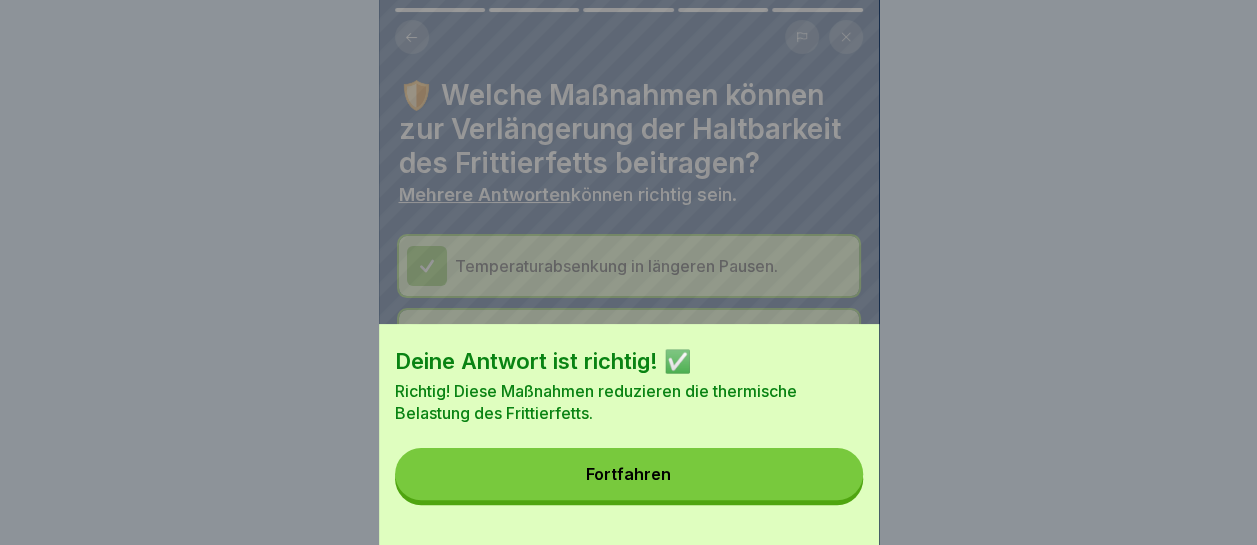 click on "Fortfahren" at bounding box center [629, 474] 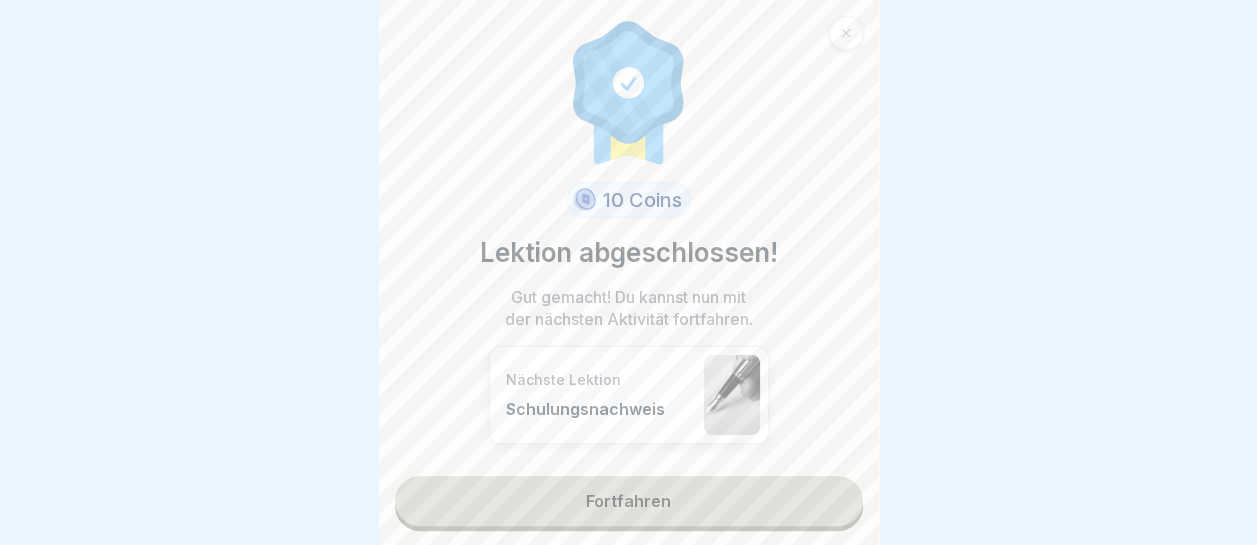 click on "Fortfahren" at bounding box center [629, 501] 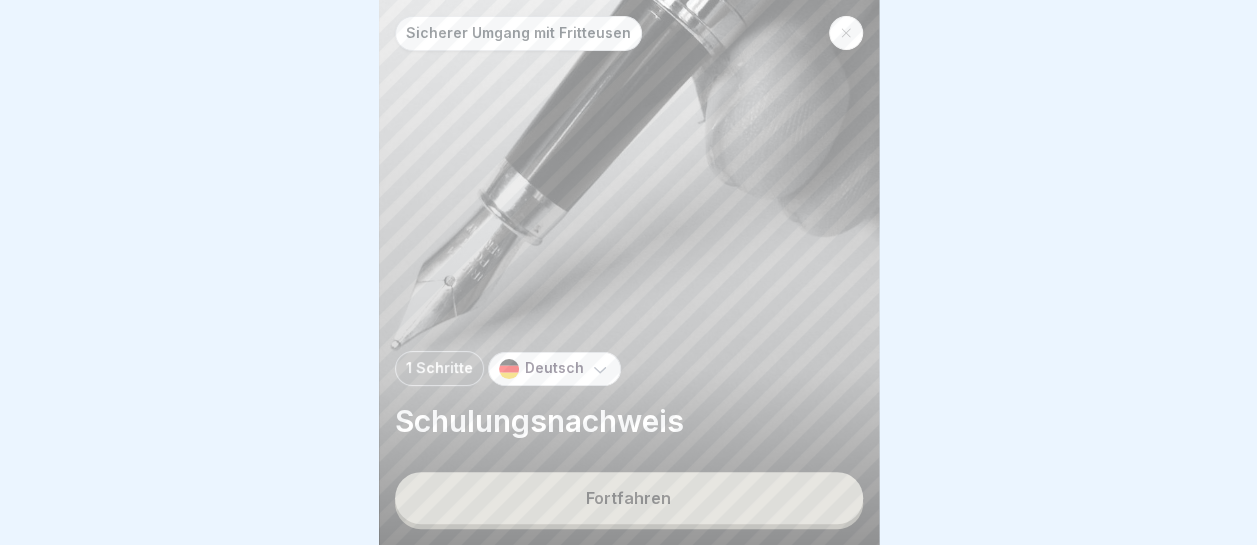 click on "Fortfahren" at bounding box center (629, 498) 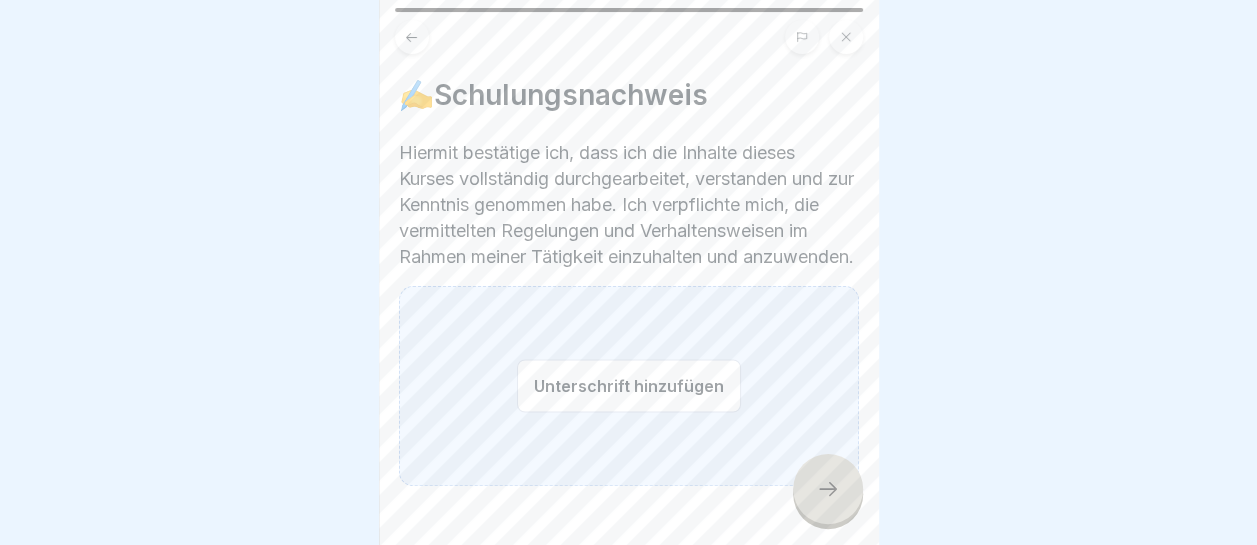 click on "Unterschrift hinzufügen" at bounding box center (629, 385) 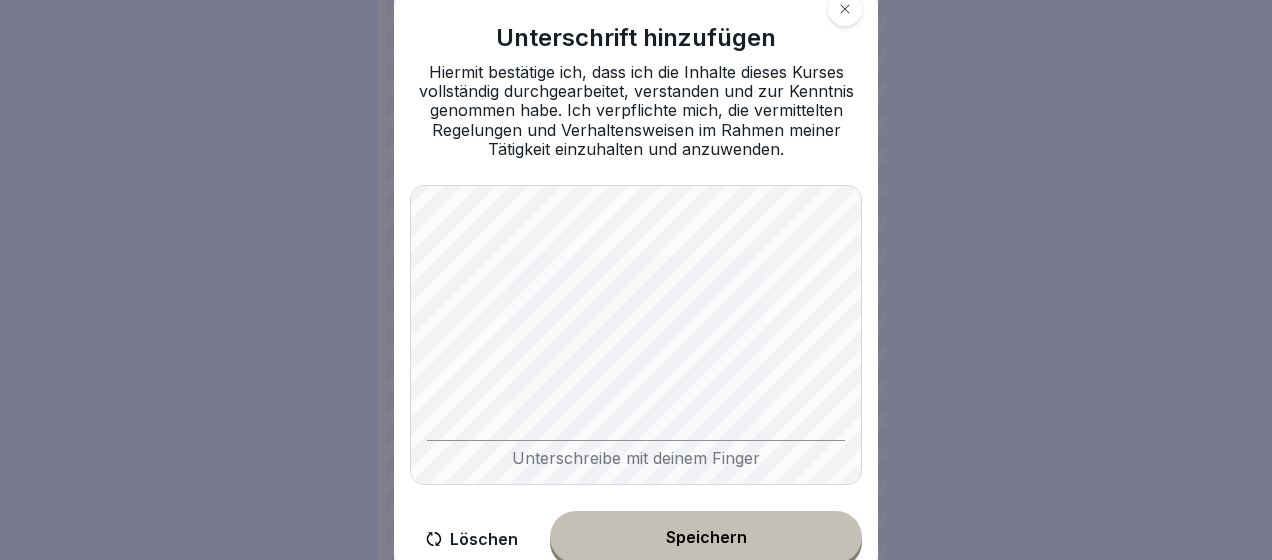 click on "Speichern" at bounding box center (706, 537) 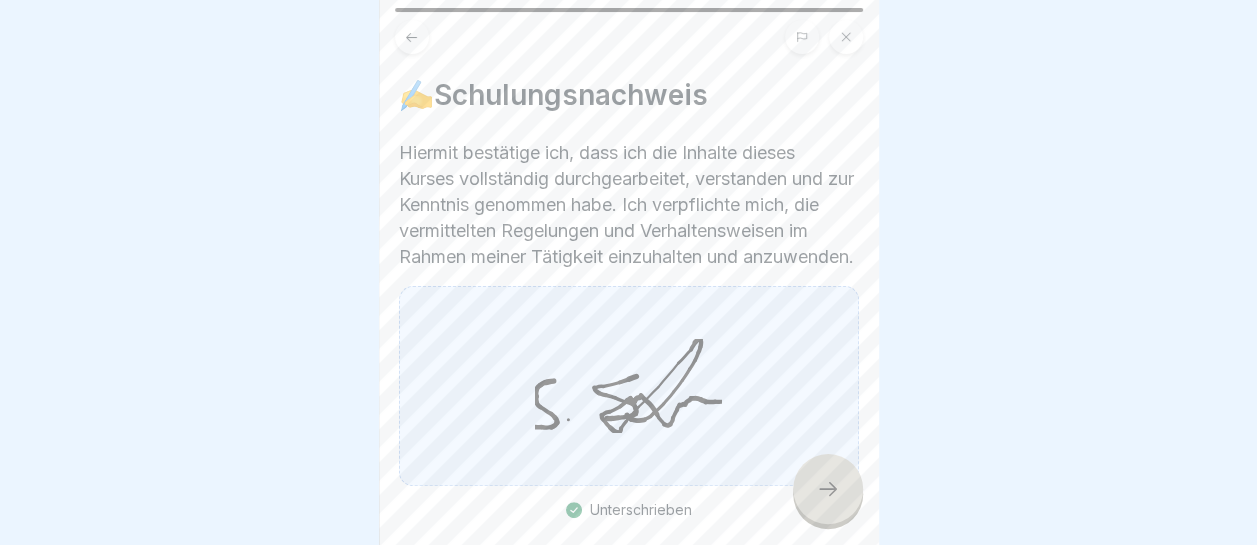 click at bounding box center (828, 489) 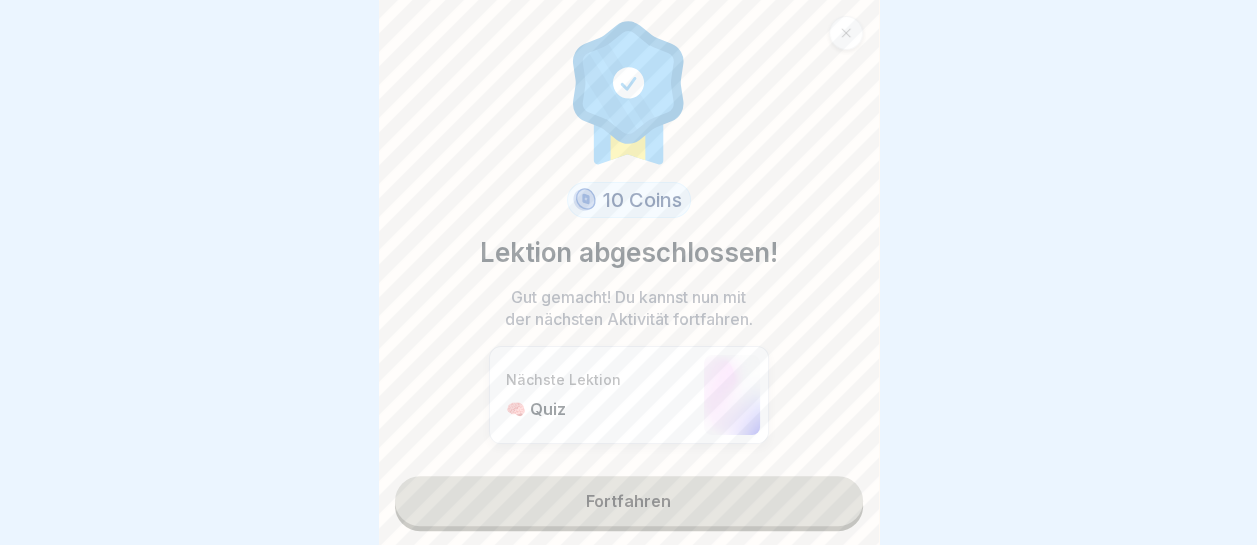 click on "Fortfahren" at bounding box center (629, 501) 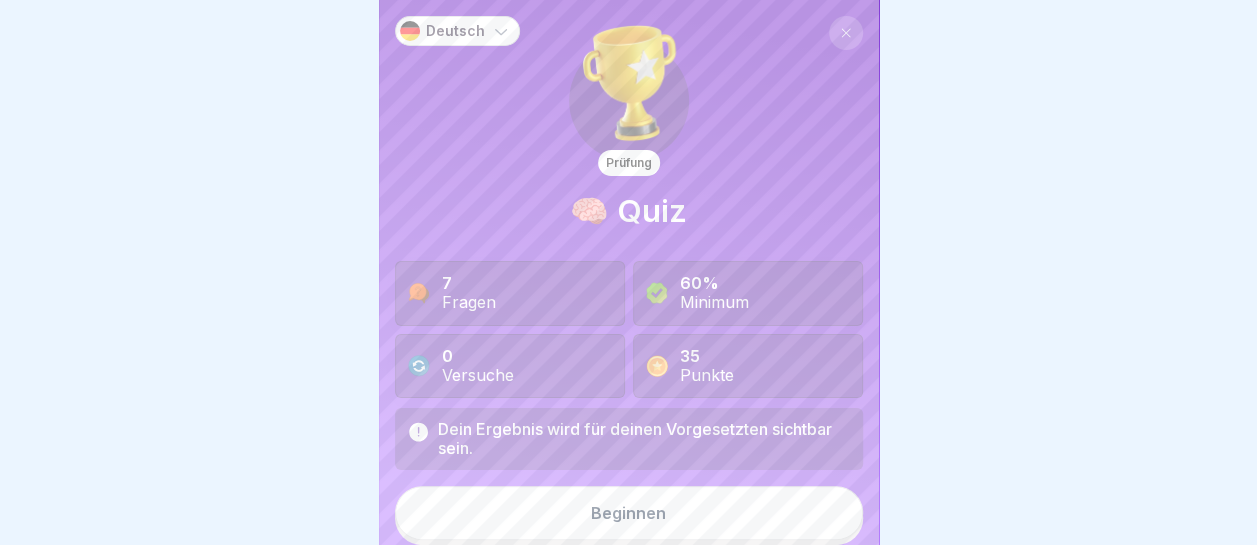 scroll, scrollTop: 15, scrollLeft: 0, axis: vertical 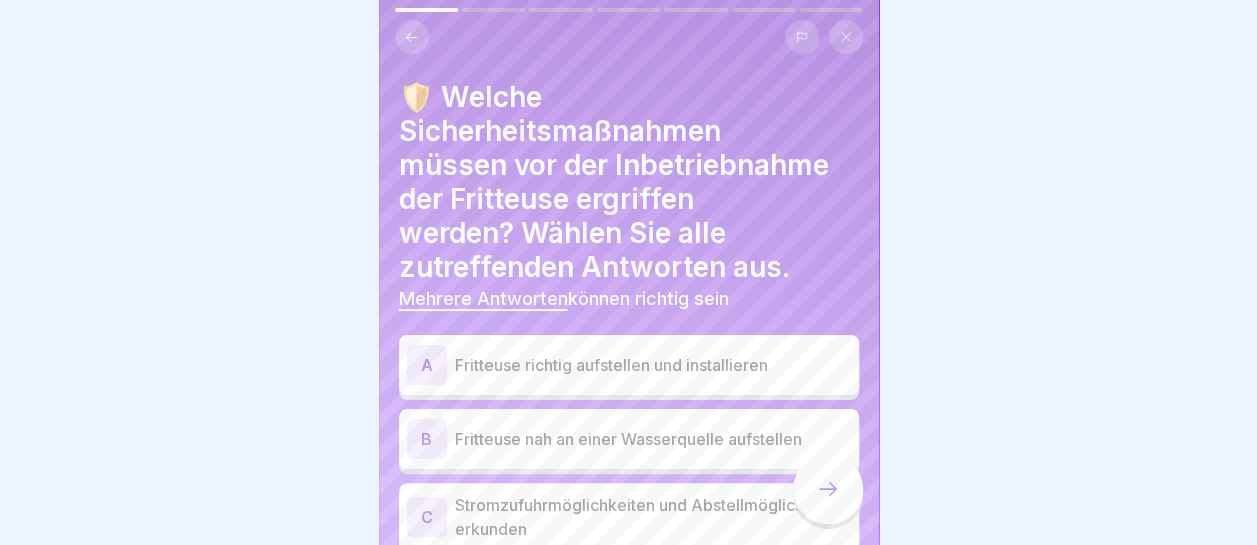 click on "Fritteuse richtig aufstellen und installieren" at bounding box center (653, 365) 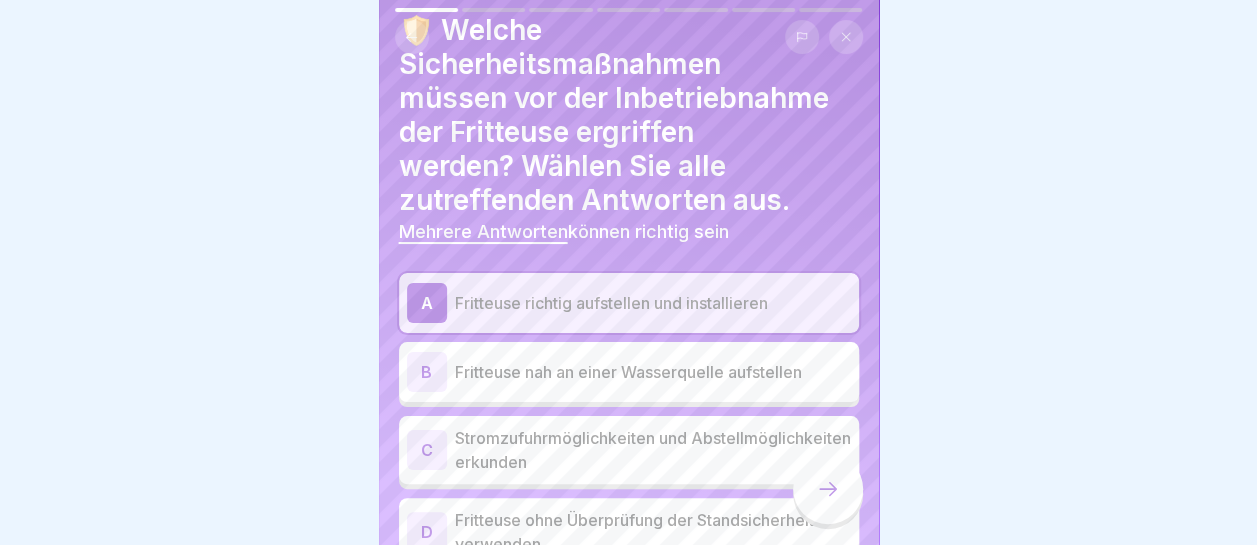 scroll, scrollTop: 100, scrollLeft: 0, axis: vertical 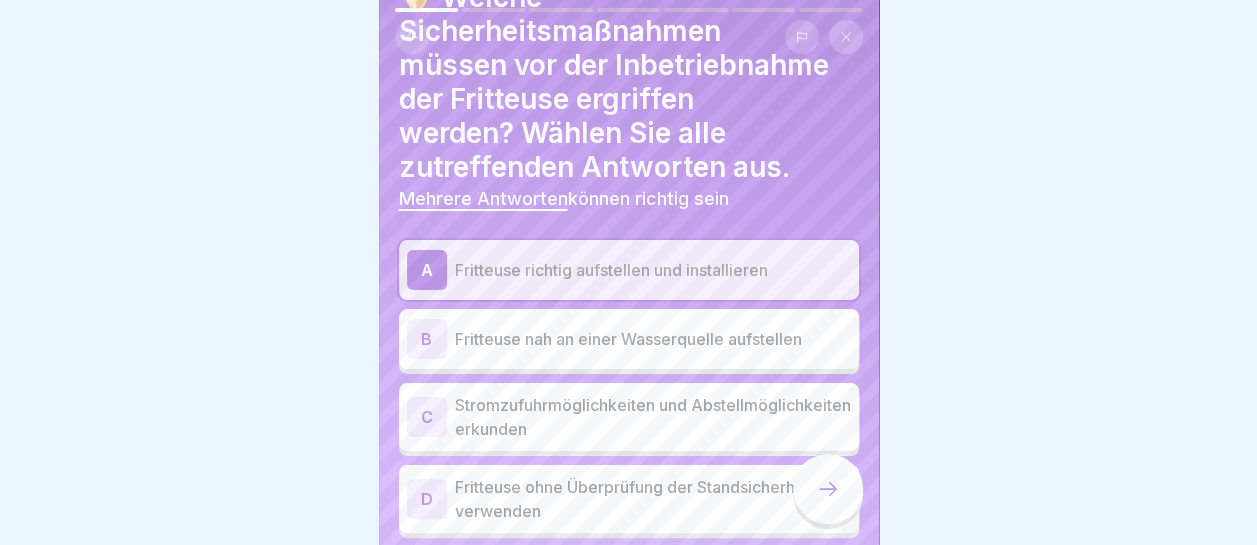 click on "Stromzufuhrmöglichkeiten und Abstellmöglichkeiten erkunden" at bounding box center (653, 417) 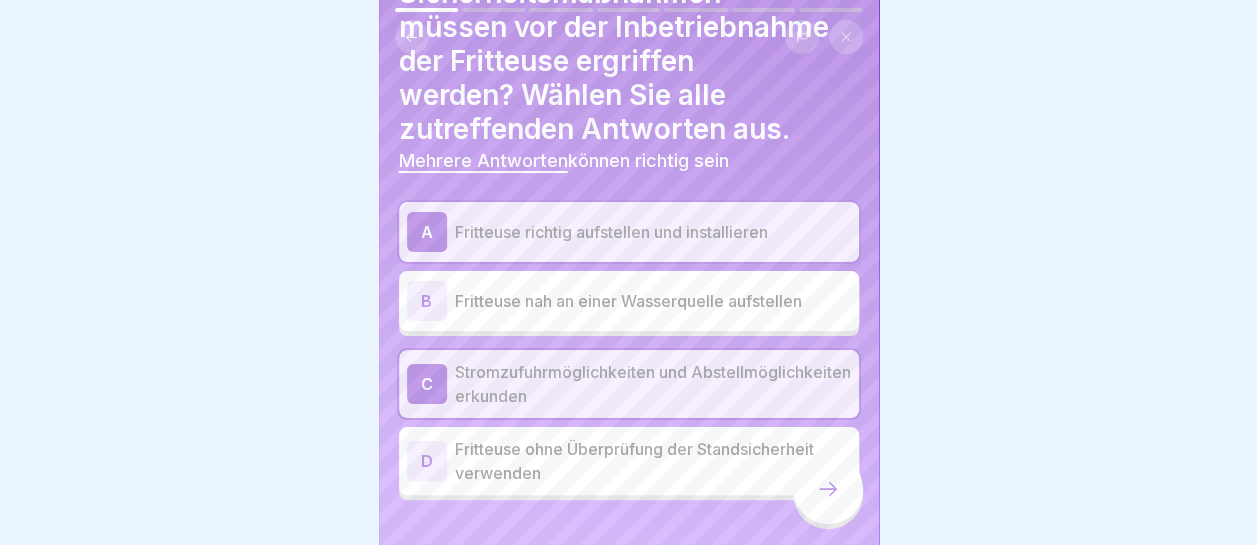 scroll, scrollTop: 172, scrollLeft: 0, axis: vertical 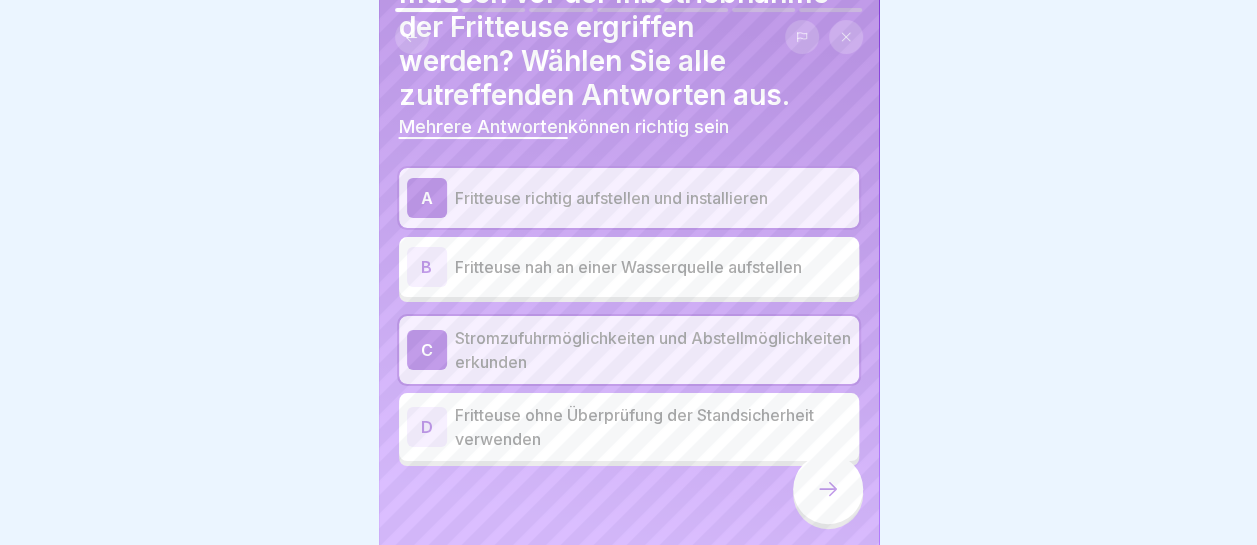click at bounding box center (828, 489) 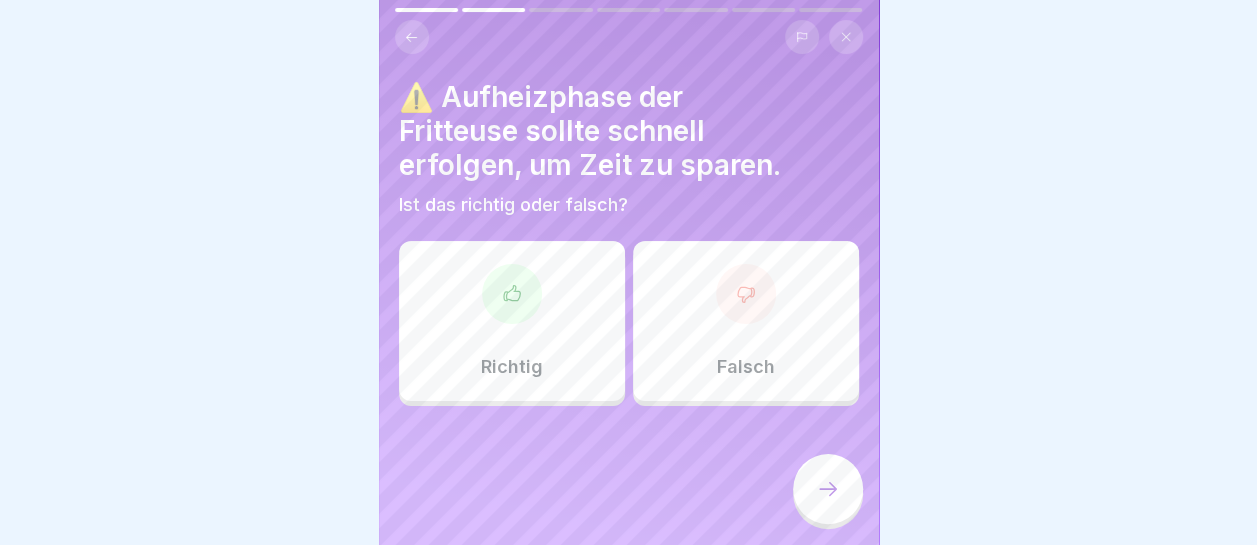 click on "Falsch" at bounding box center [746, 321] 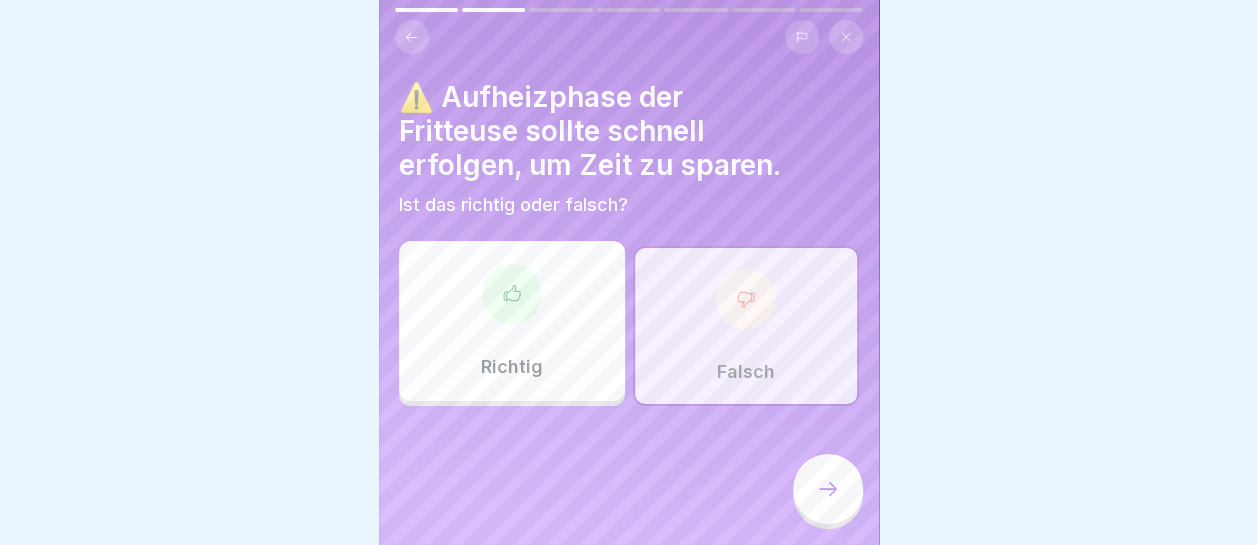 click 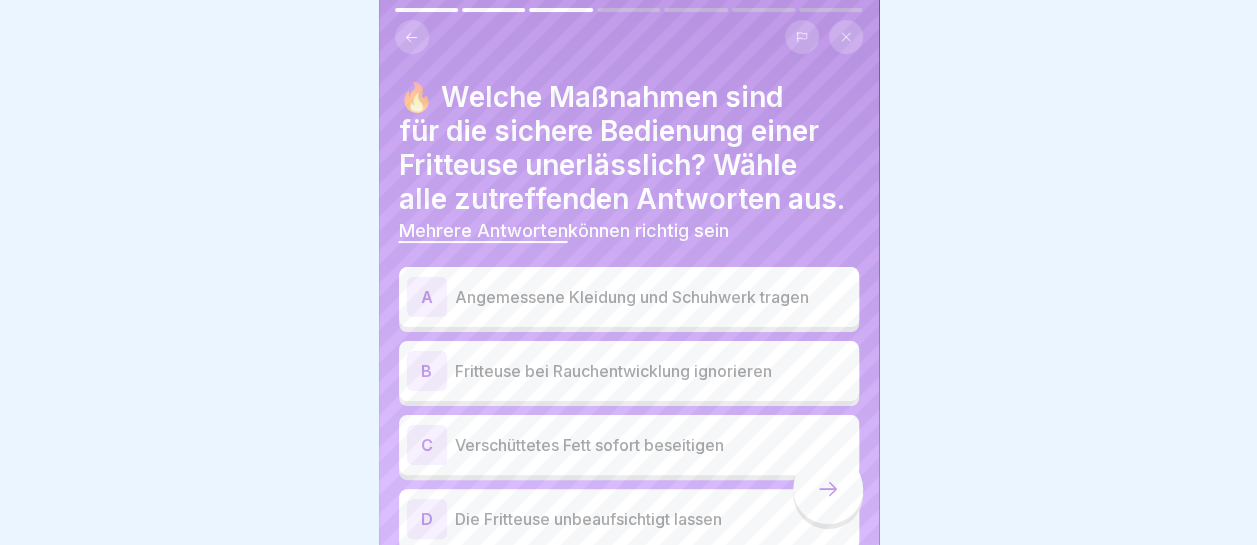 click on "Angemessene Kleidung und Schuhwerk tragen" at bounding box center (653, 297) 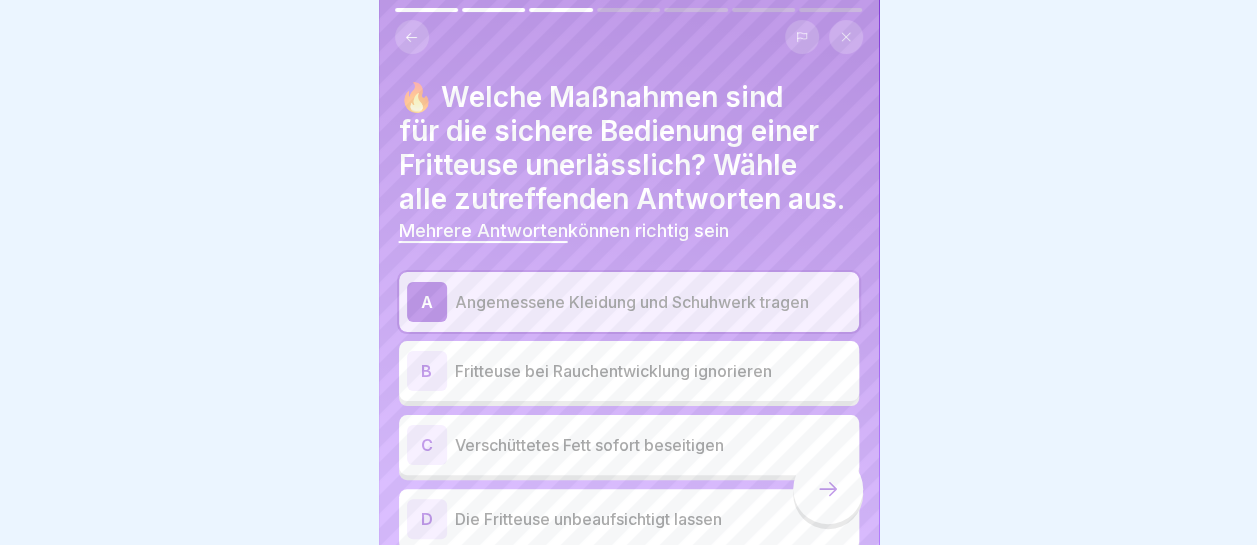 click on "Verschüttetes Fett sofort beseitigen" at bounding box center [653, 445] 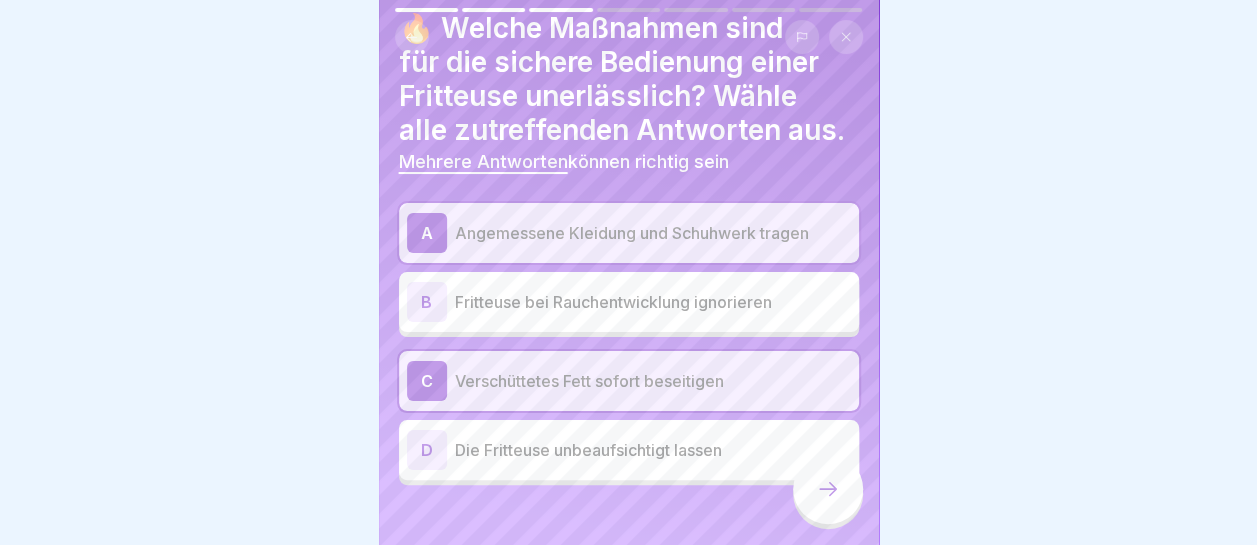 scroll, scrollTop: 88, scrollLeft: 0, axis: vertical 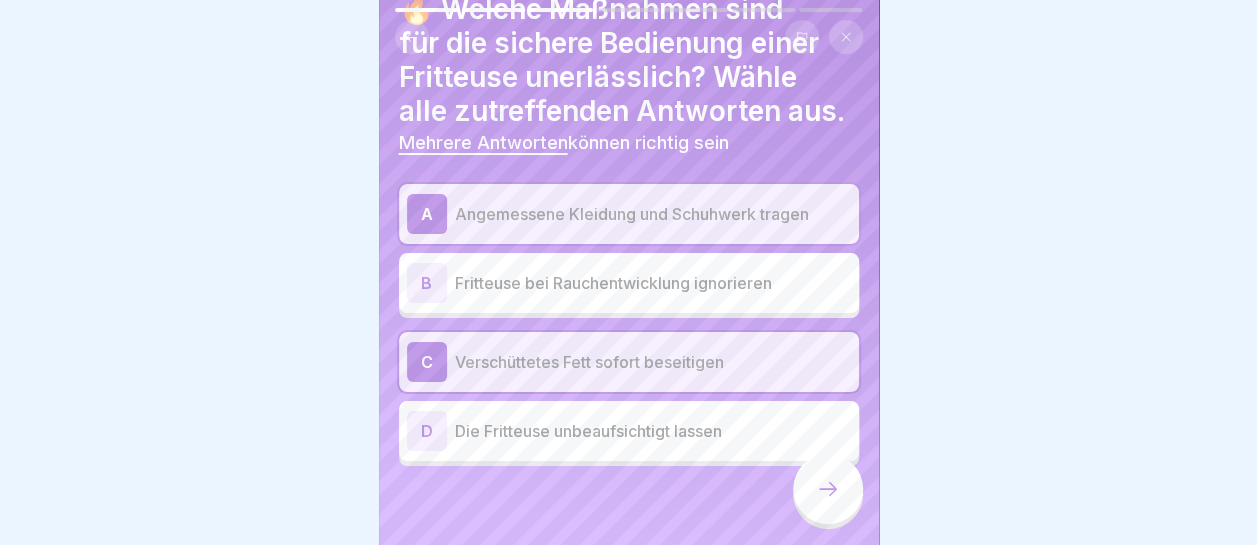 click at bounding box center [828, 489] 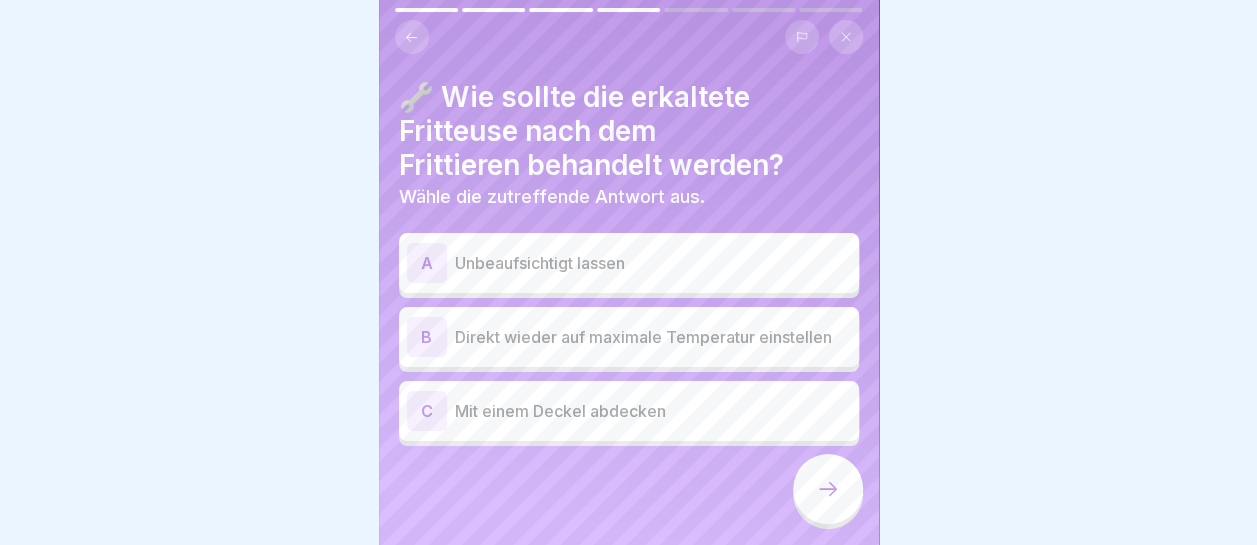 click on "Mit einem Deckel abdecken" at bounding box center (653, 411) 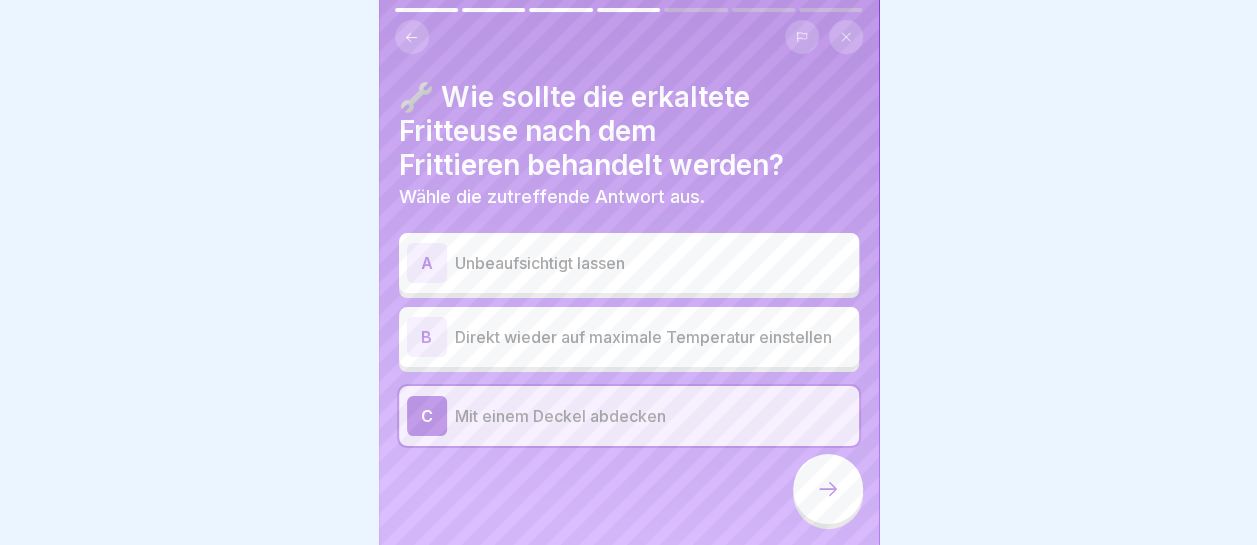 click 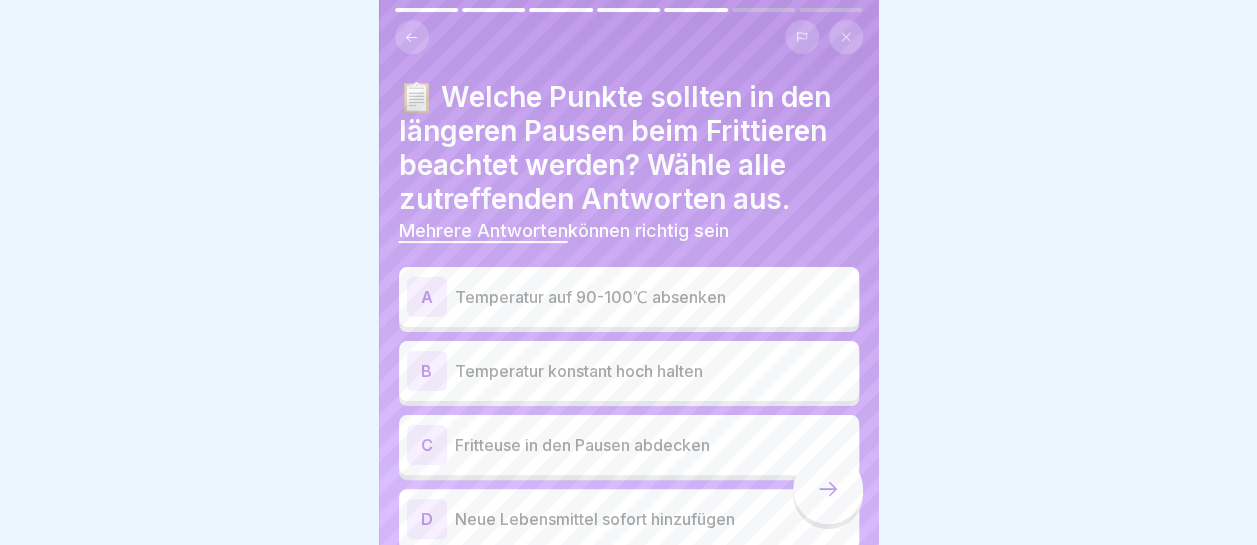 click on "Temperatur auf 90-100℃ absenken" at bounding box center [653, 297] 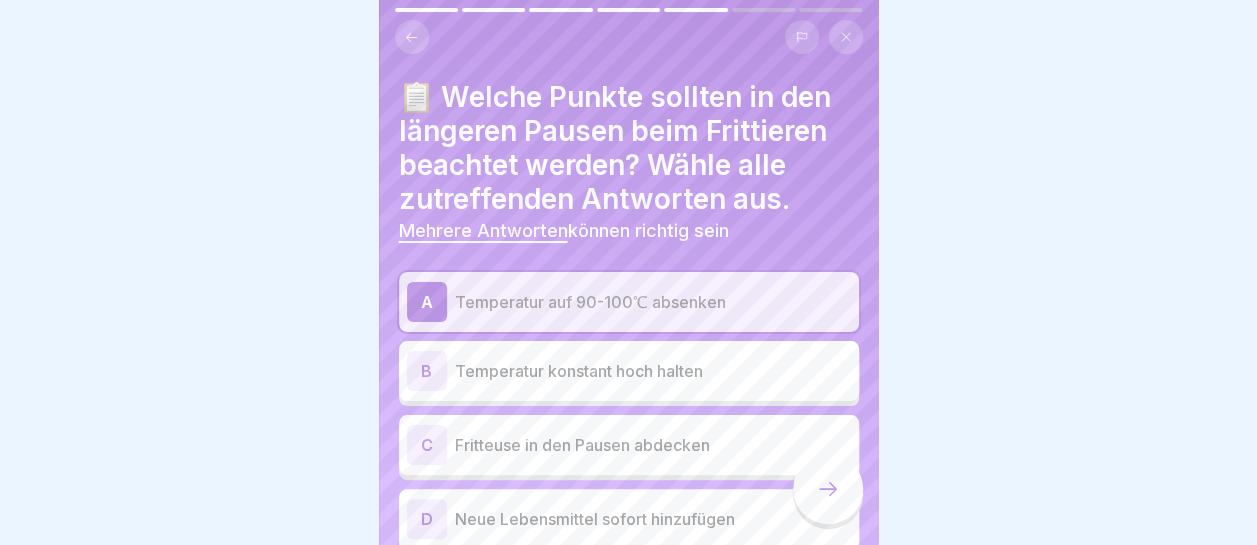 click on "Fritteuse in den Pausen abdecken" at bounding box center (653, 445) 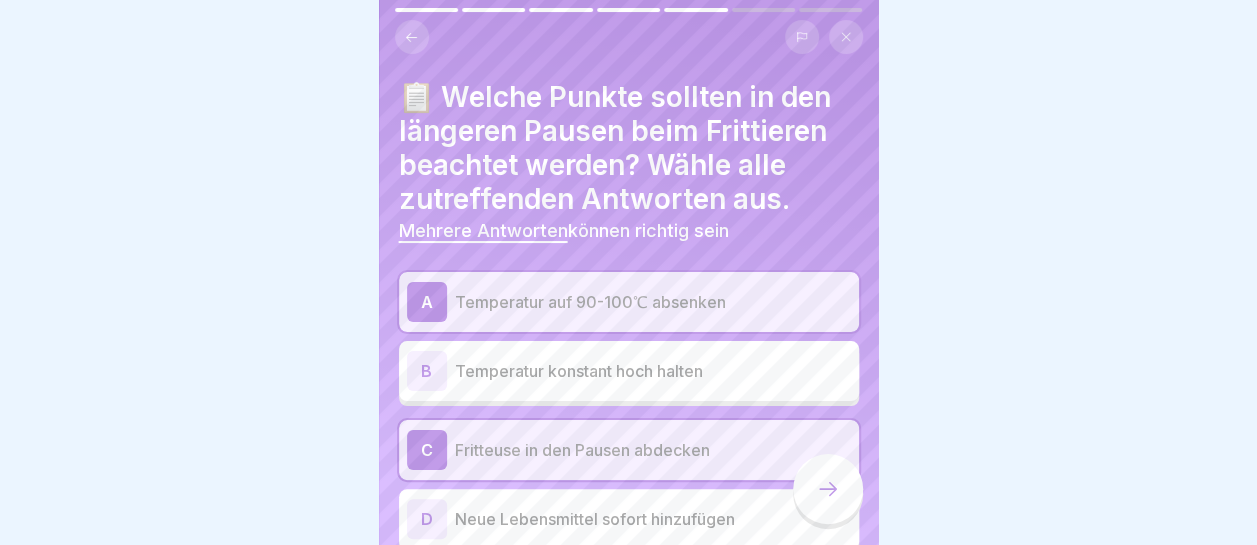 scroll, scrollTop: 88, scrollLeft: 0, axis: vertical 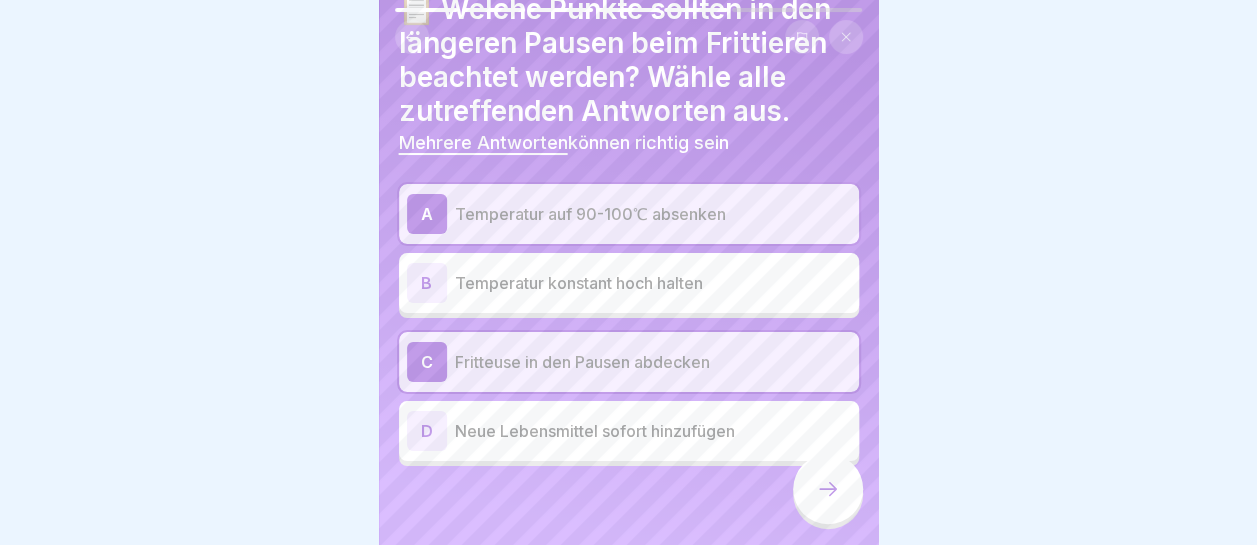 click 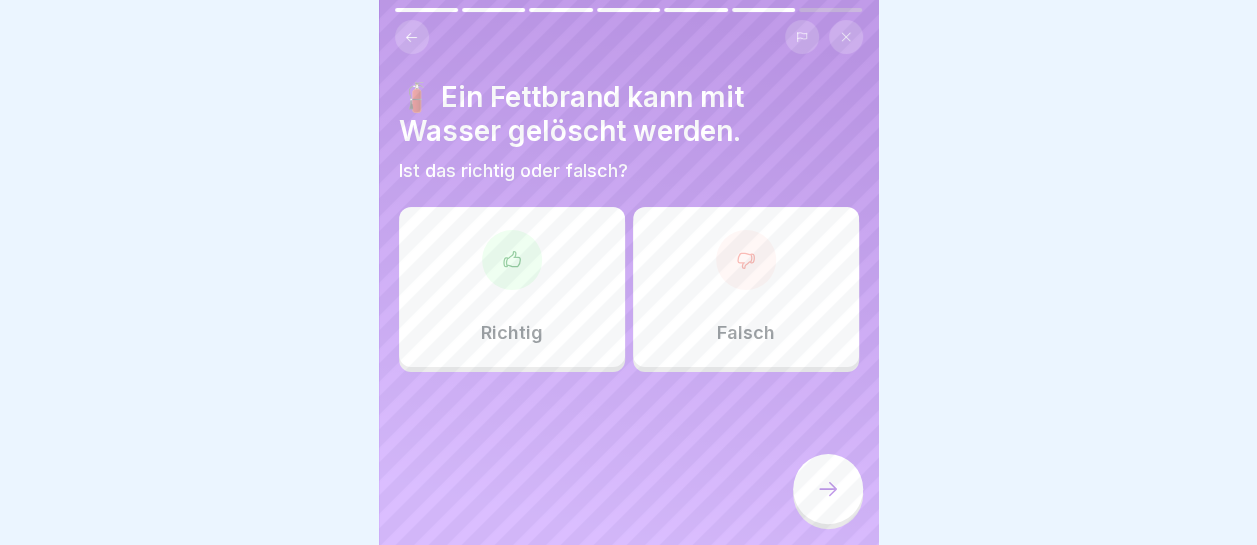 click at bounding box center (746, 260) 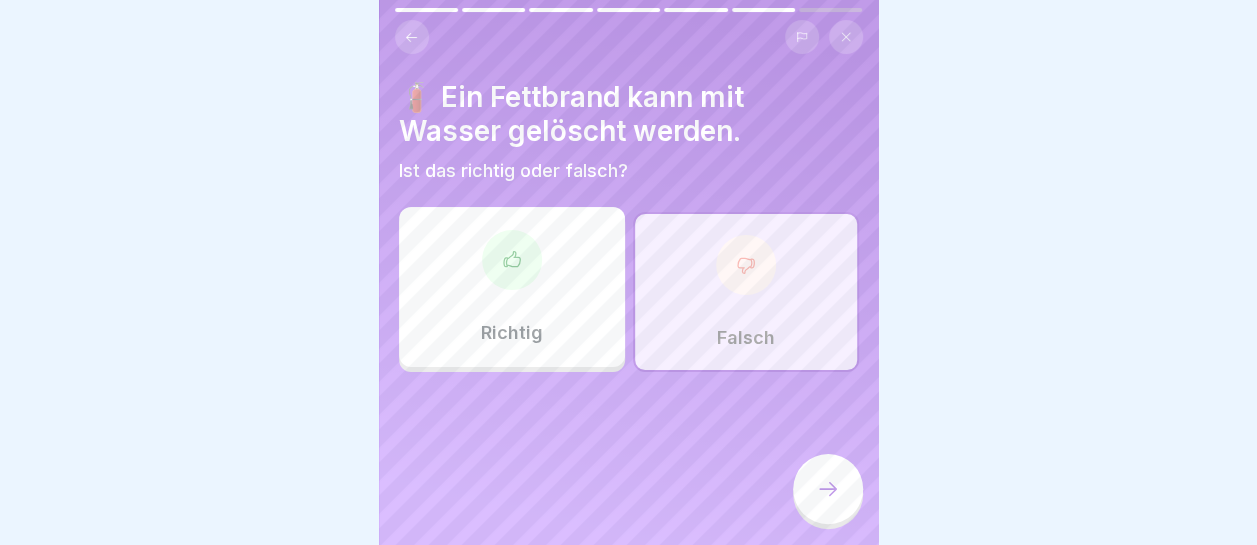 click 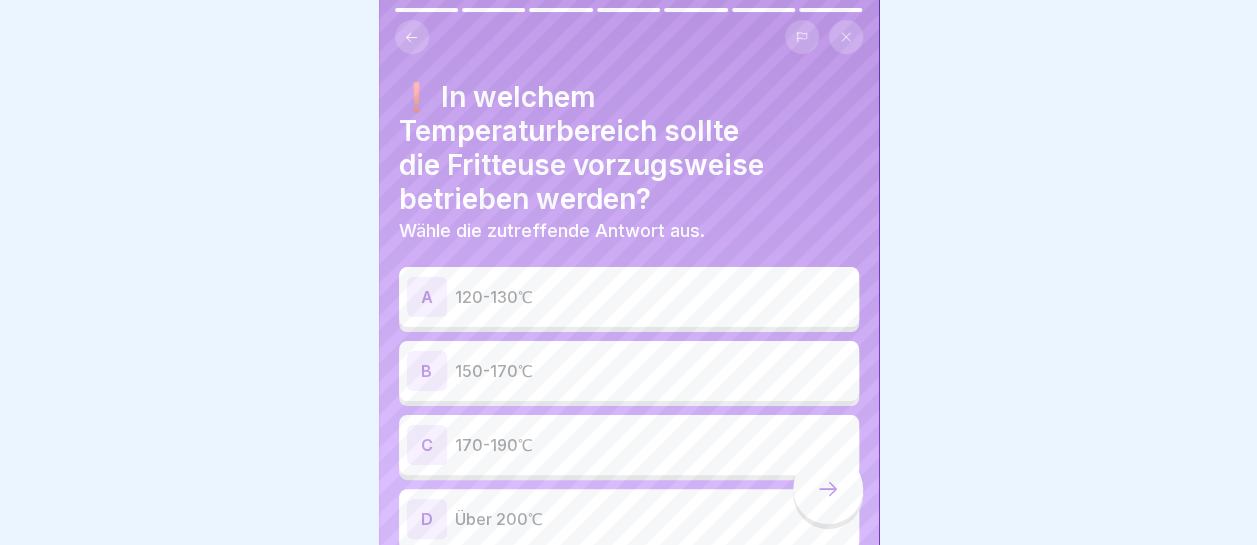 click on "B 150-170℃" at bounding box center [629, 371] 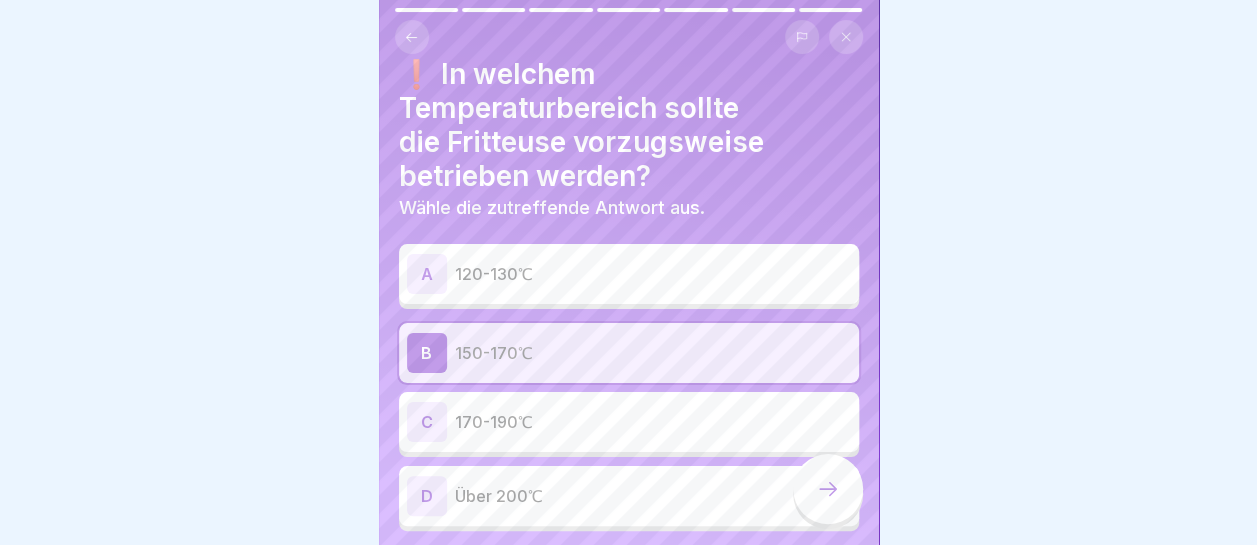 scroll, scrollTop: 88, scrollLeft: 0, axis: vertical 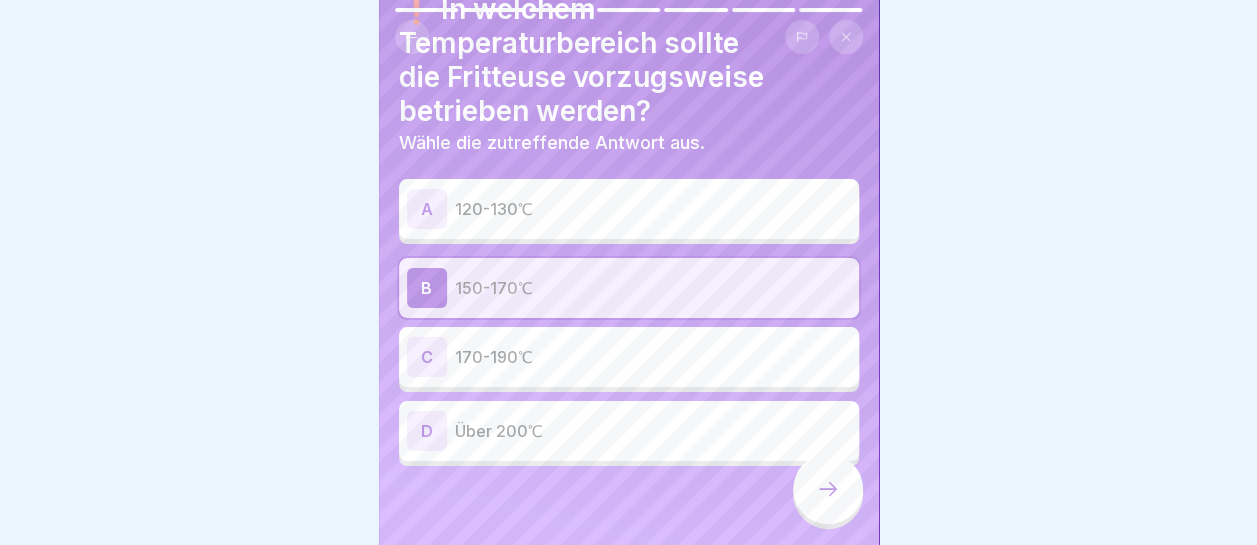 click at bounding box center (828, 489) 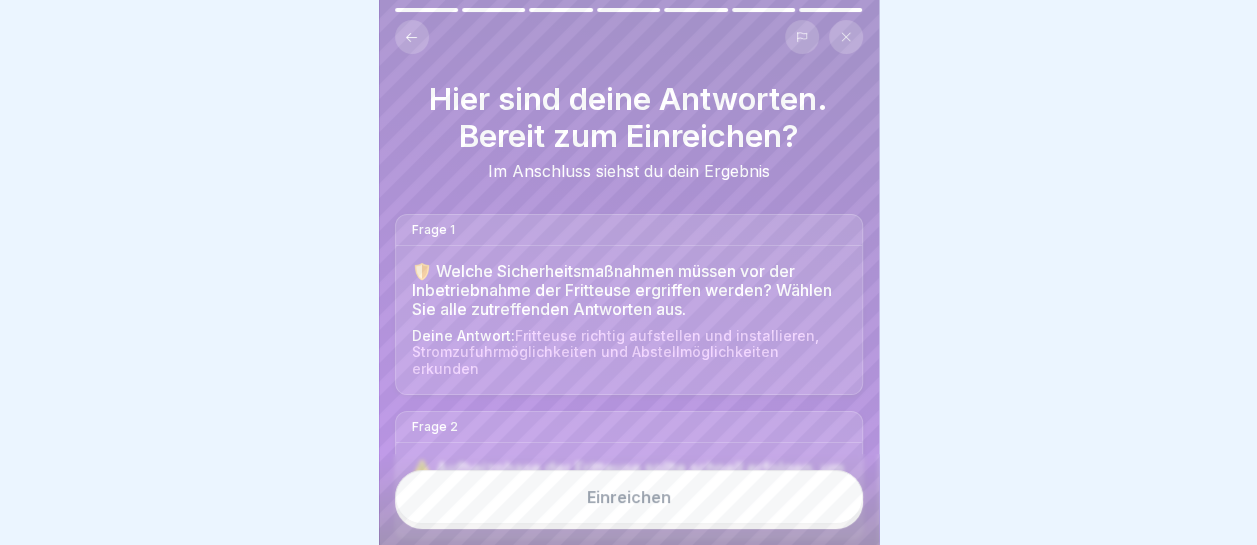 click on "Einreichen" at bounding box center (629, 497) 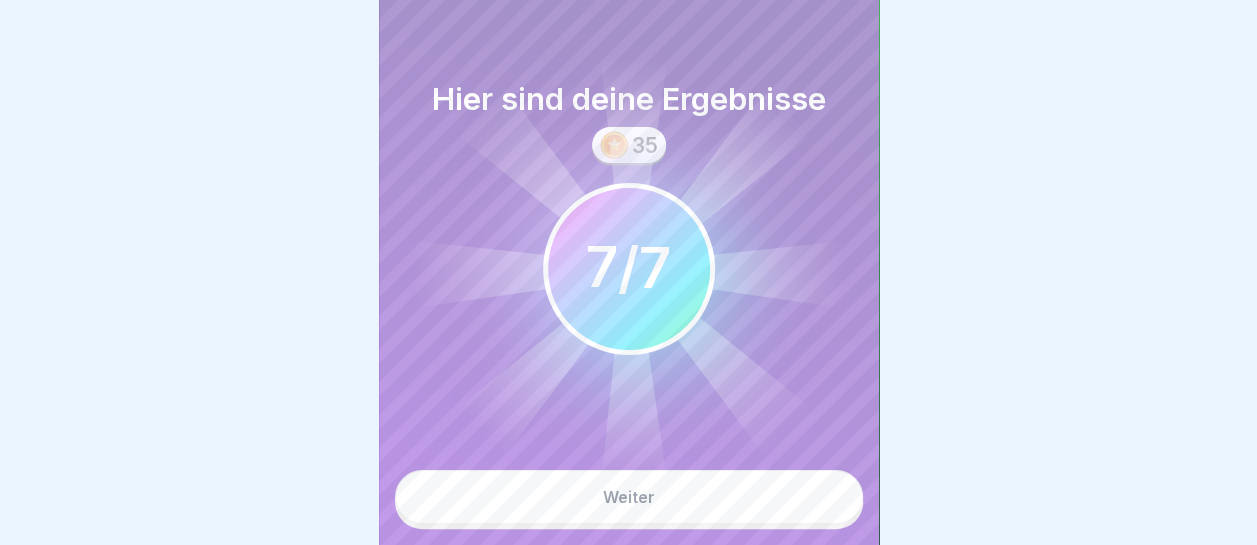 click on "Weiter" at bounding box center [629, 497] 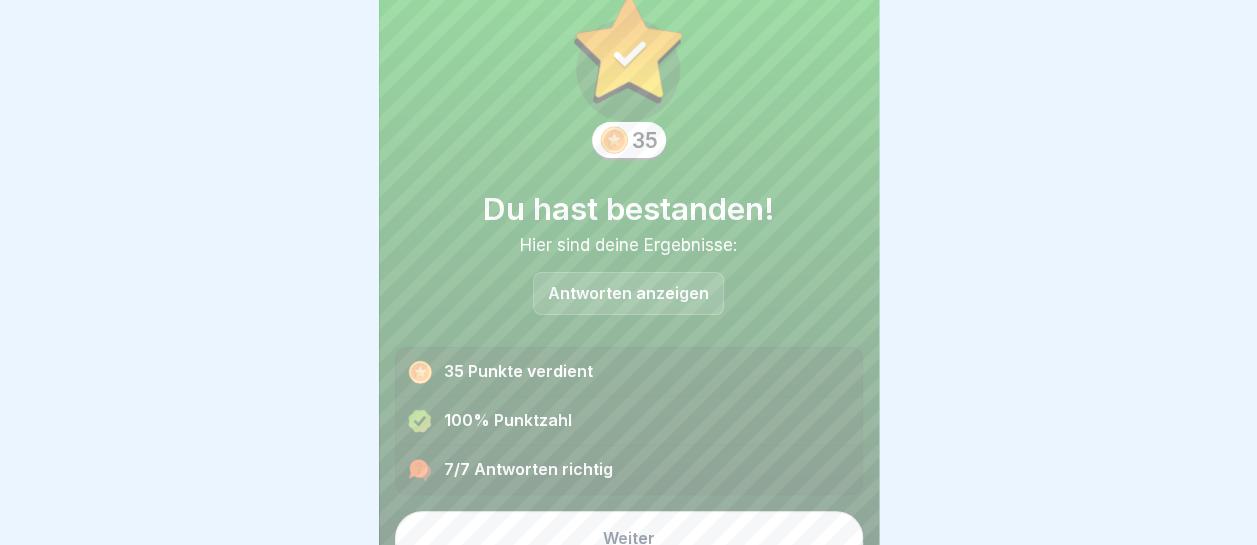 scroll, scrollTop: 79, scrollLeft: 0, axis: vertical 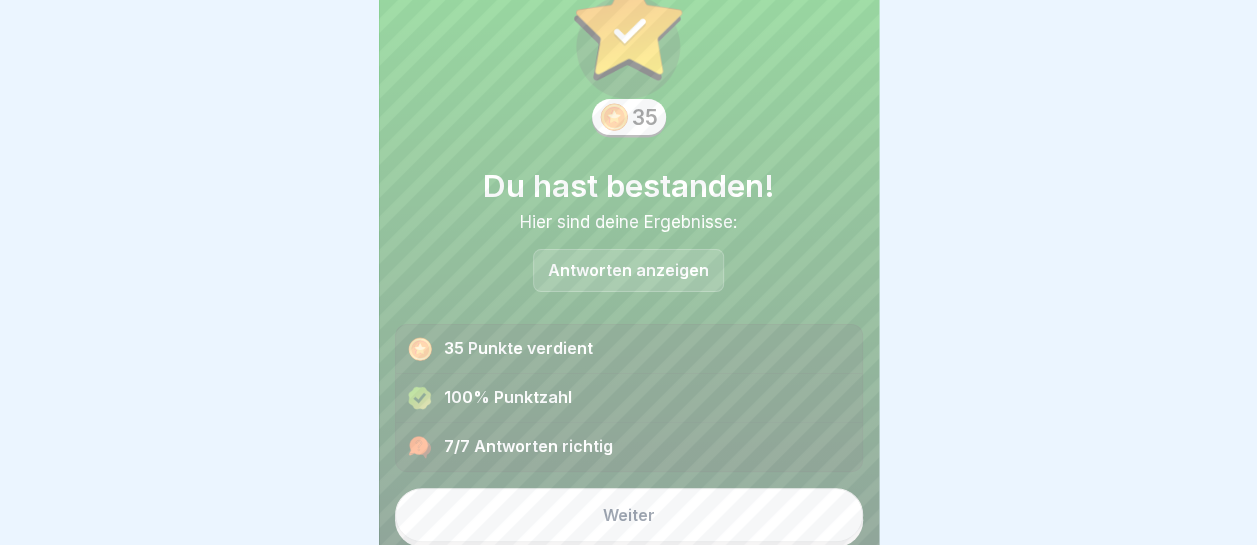 click on "Weiter" at bounding box center [629, 515] 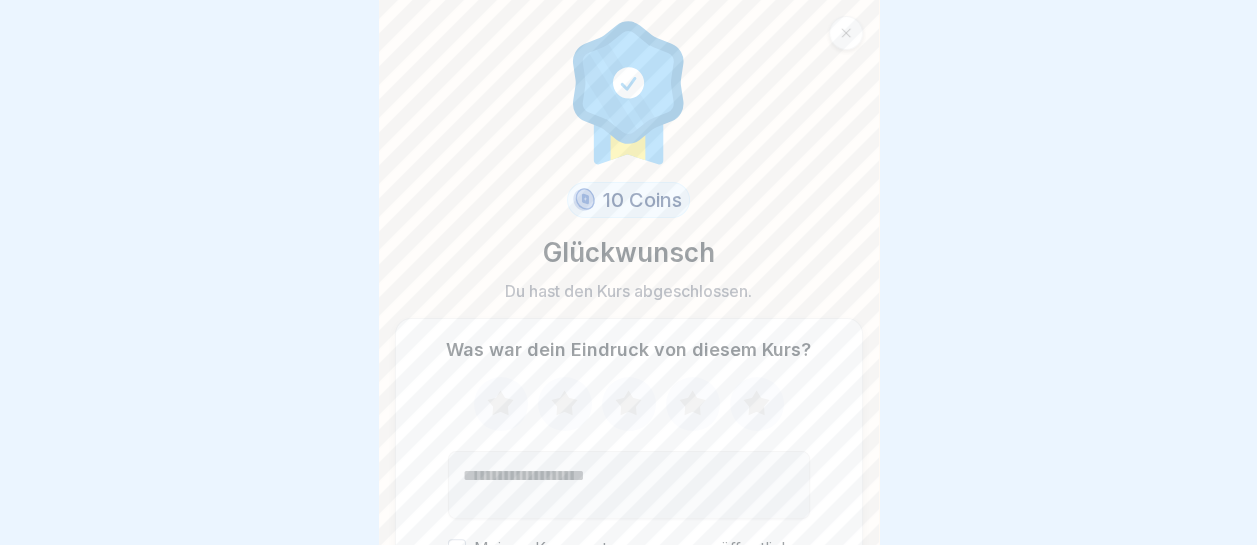 click 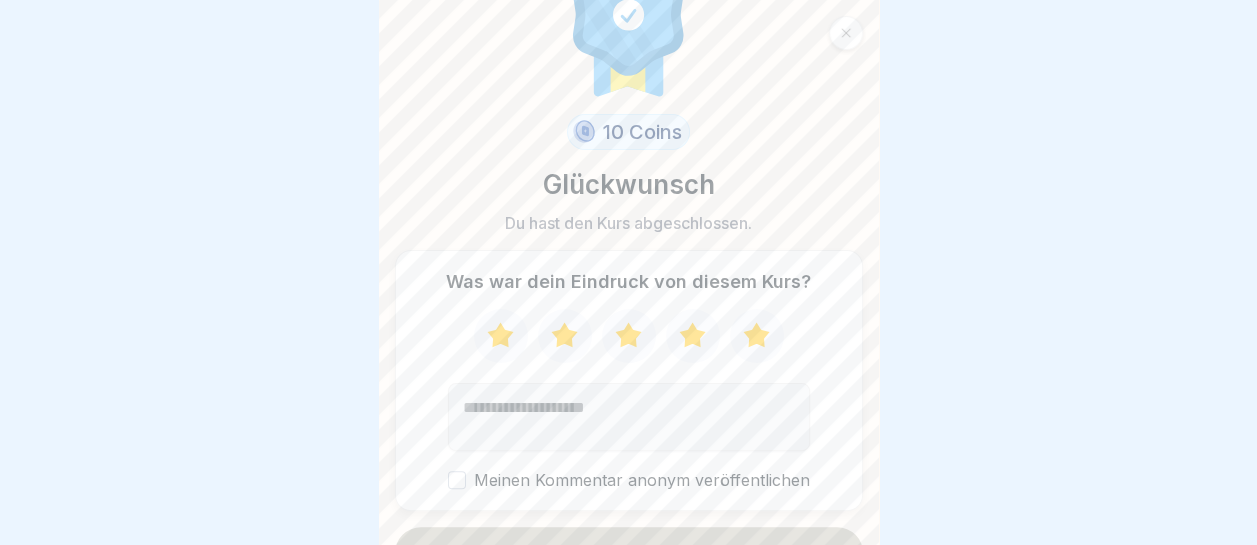 scroll, scrollTop: 106, scrollLeft: 0, axis: vertical 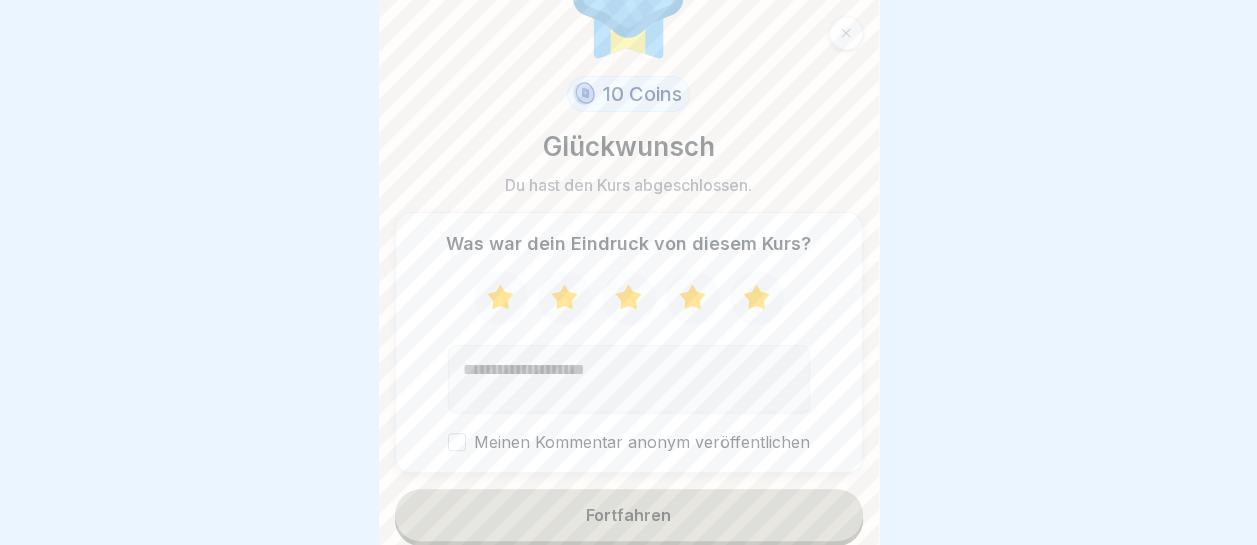 click on "Fortfahren" at bounding box center (629, 515) 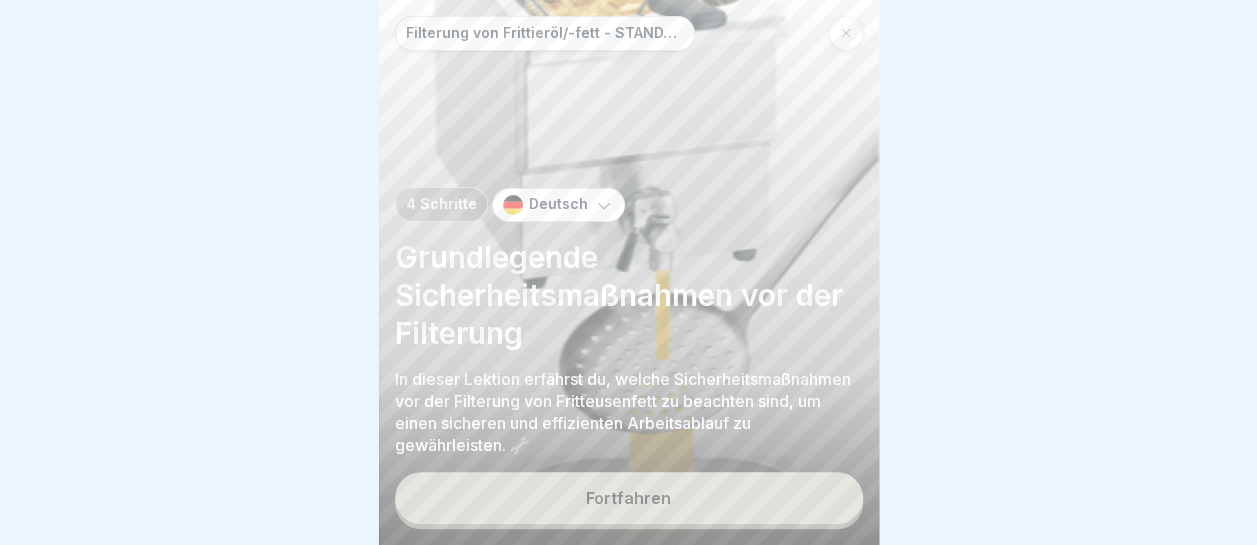 click on "Fortfahren" at bounding box center [629, 498] 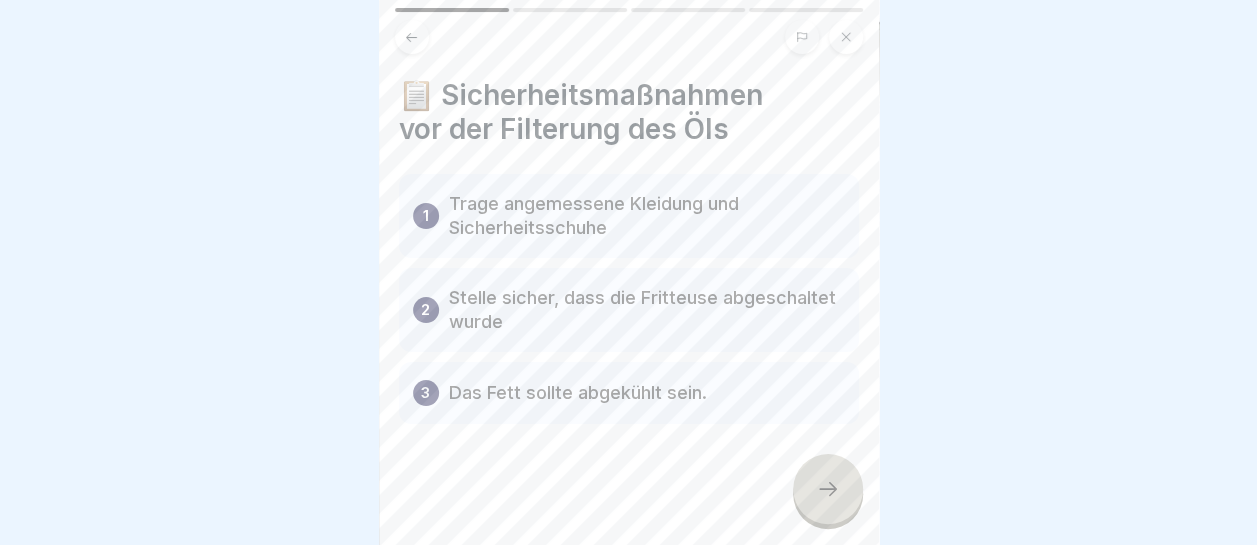 click 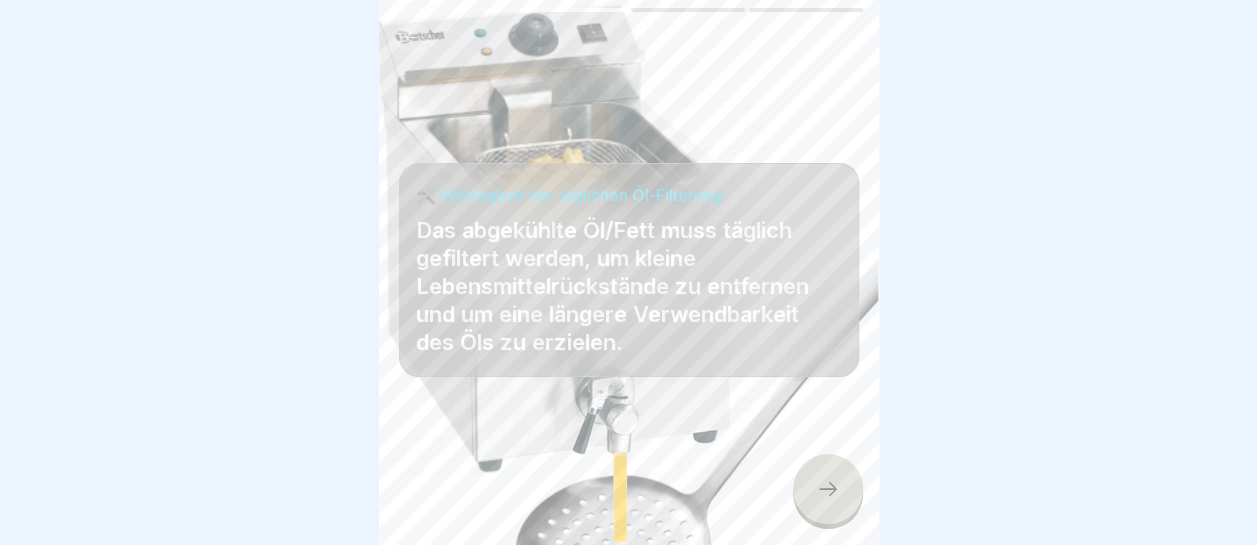 click at bounding box center [828, 489] 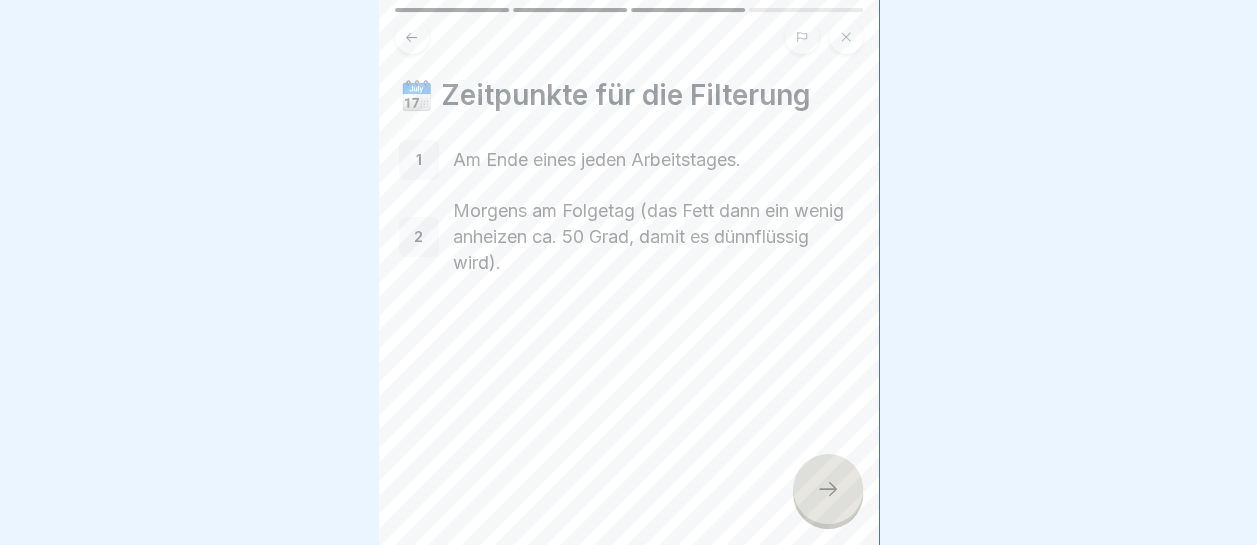 click at bounding box center [828, 489] 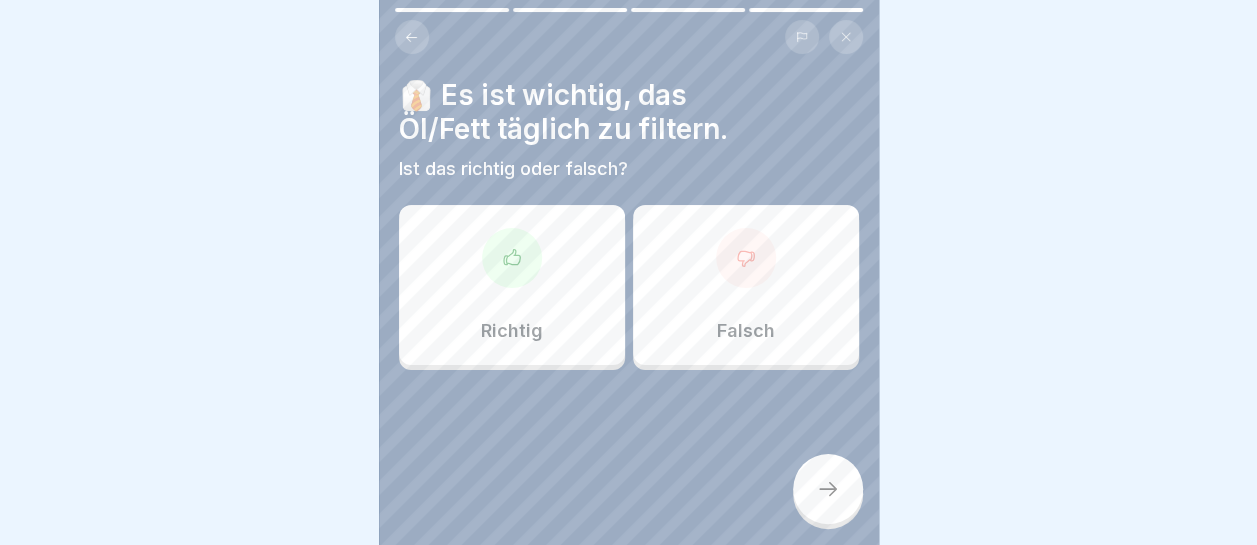 click at bounding box center [512, 258] 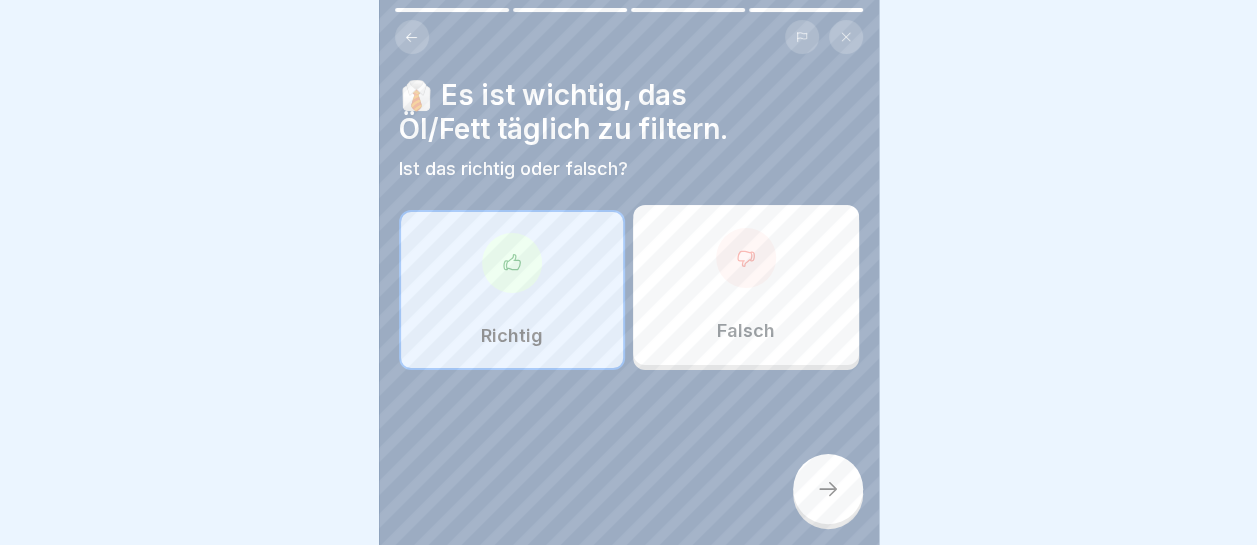 click 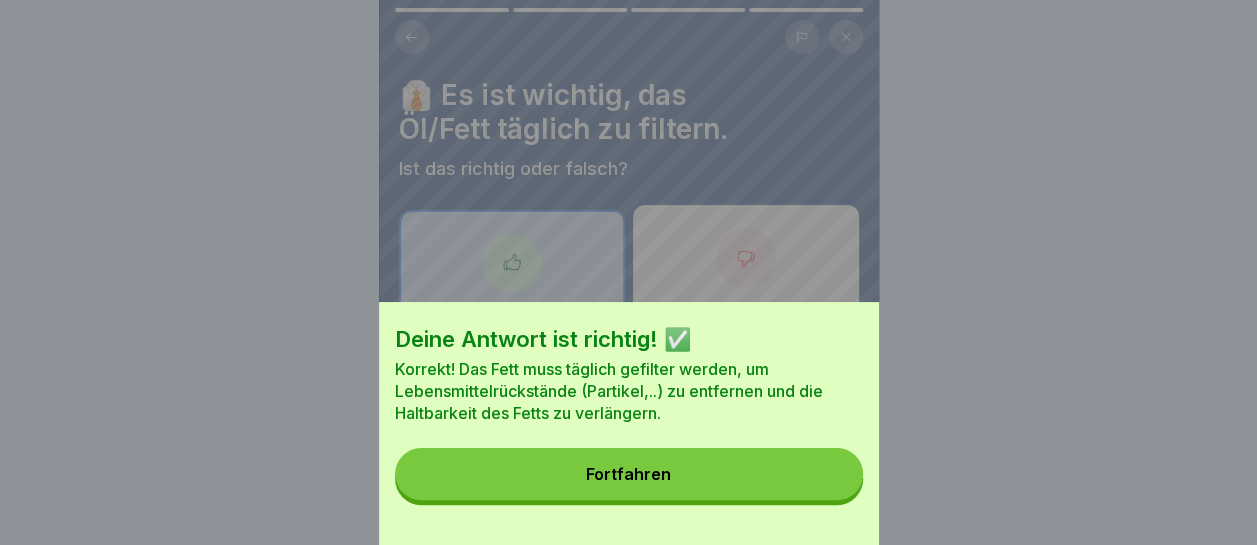 click on "Fortfahren" at bounding box center (629, 474) 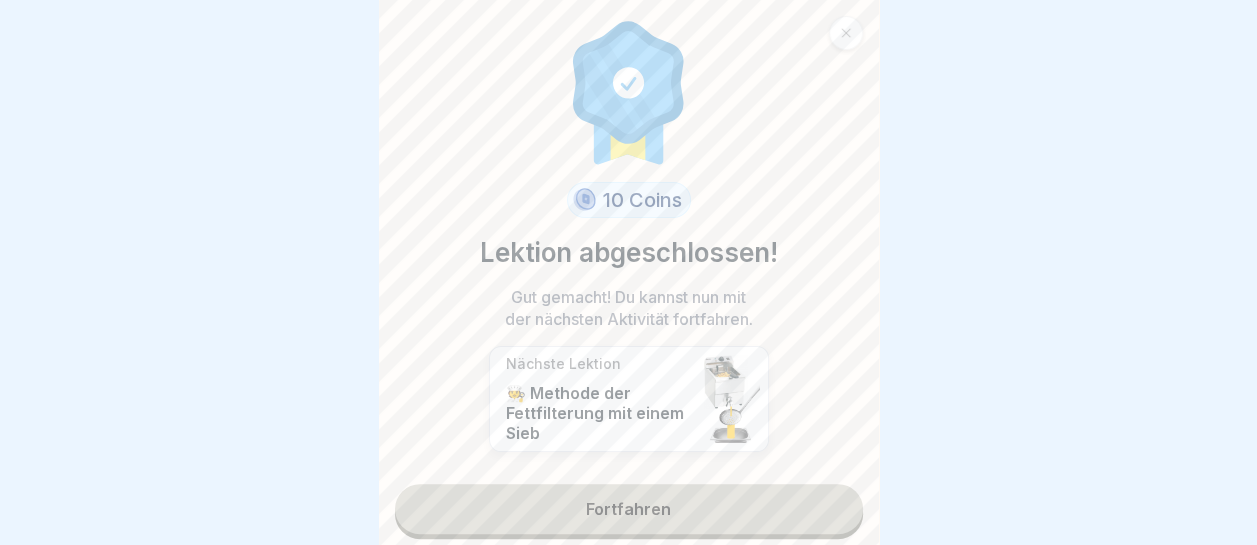 click on "Fortfahren" at bounding box center (629, 509) 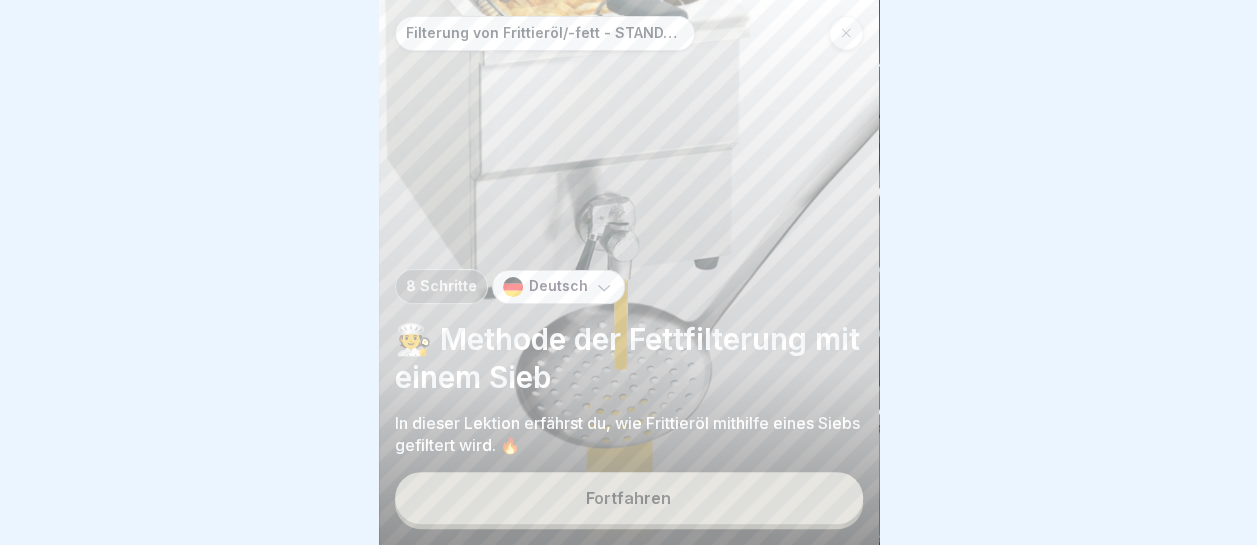click on "Fortfahren" at bounding box center (629, 498) 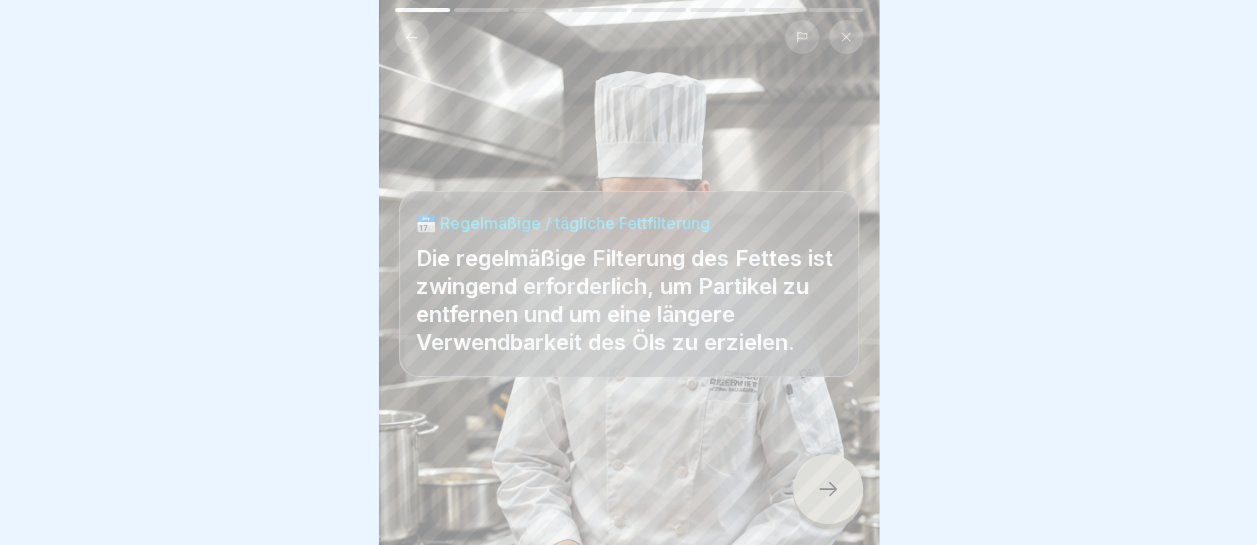 click at bounding box center [828, 489] 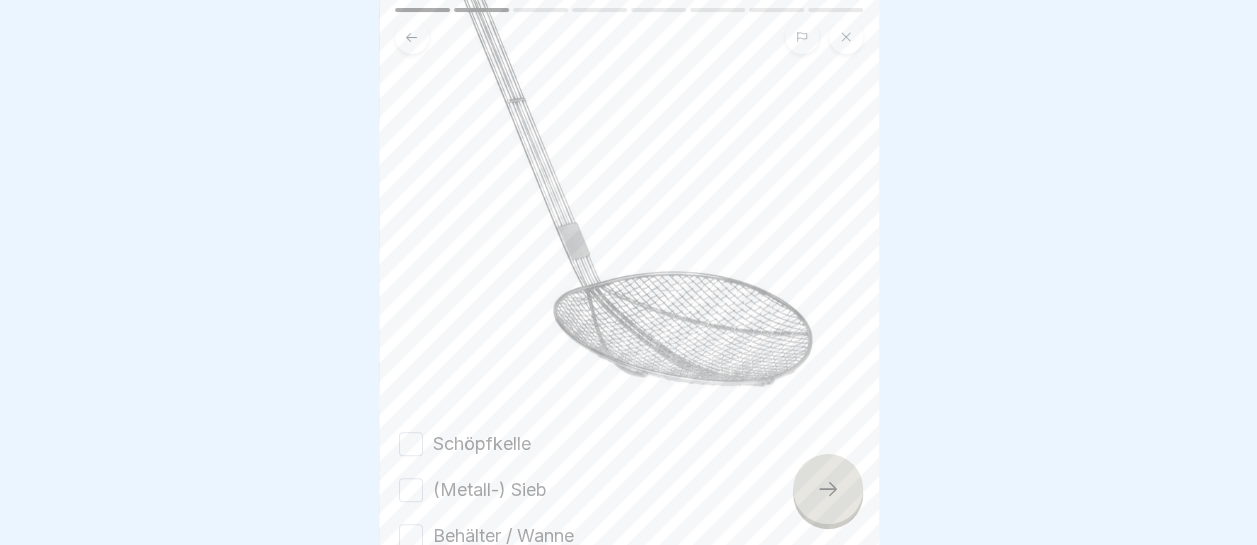 scroll, scrollTop: 380, scrollLeft: 0, axis: vertical 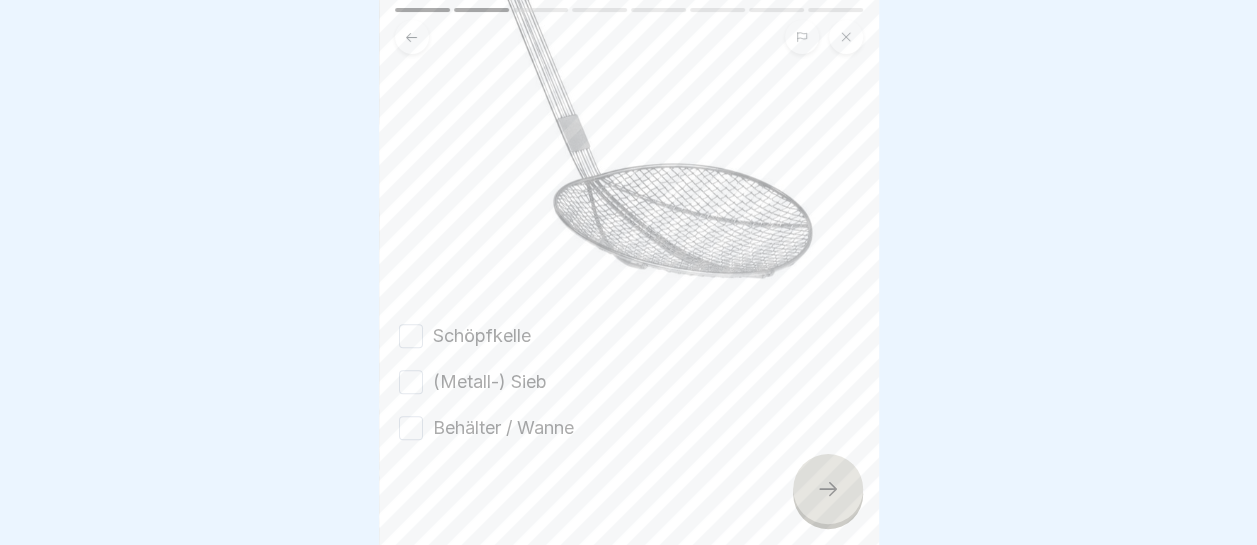 click on "Schöpfkelle" at bounding box center [411, 336] 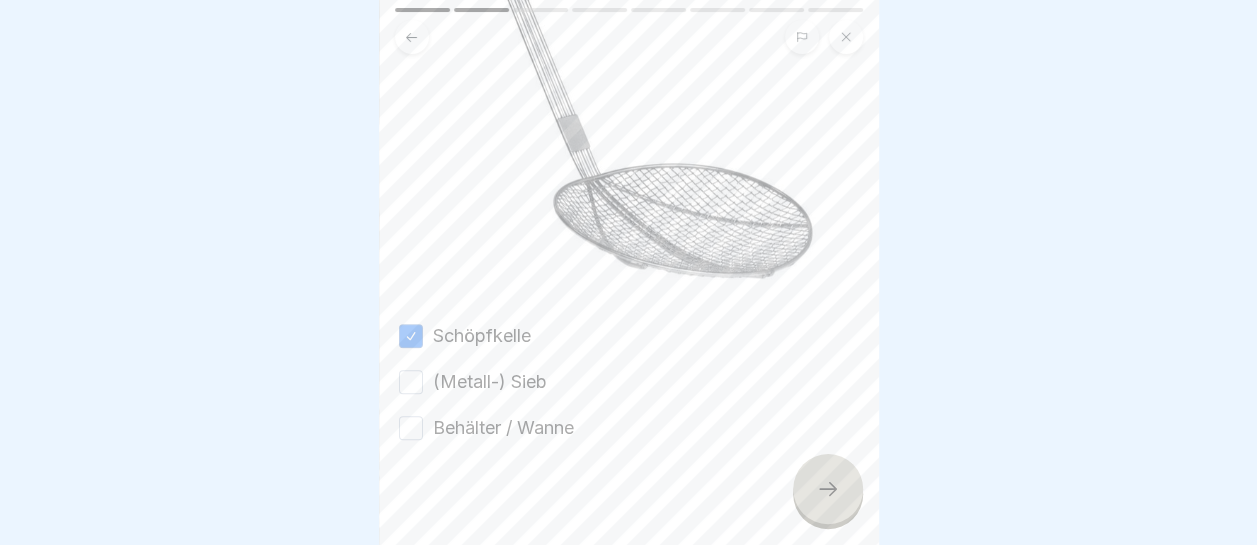 click on "(Metall-) Sieb" at bounding box center [411, 382] 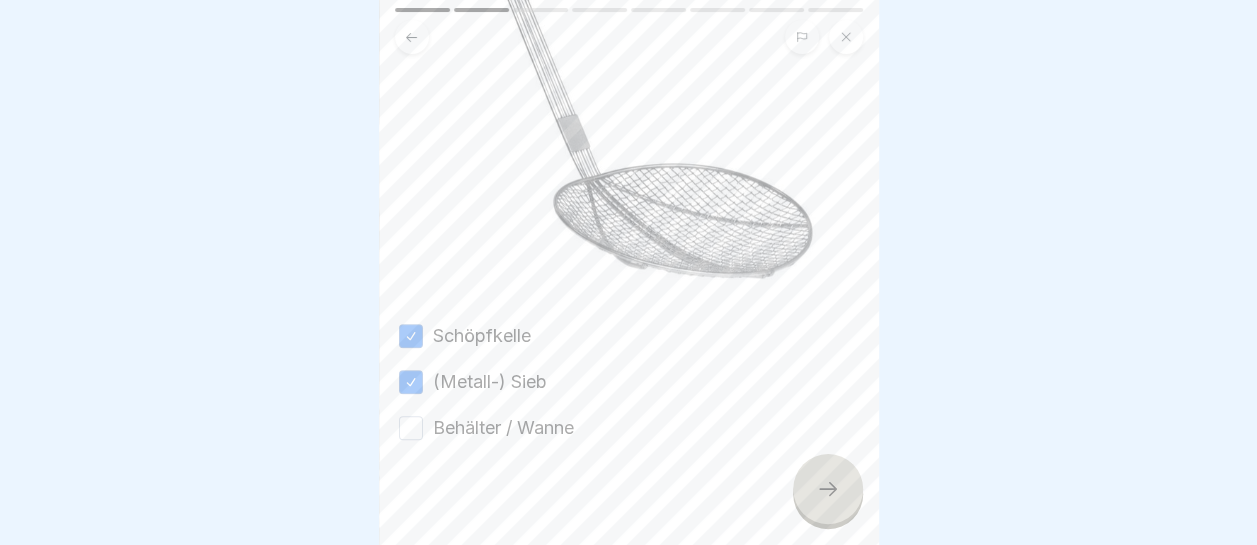 click on "Behälter / Wanne" at bounding box center [411, 428] 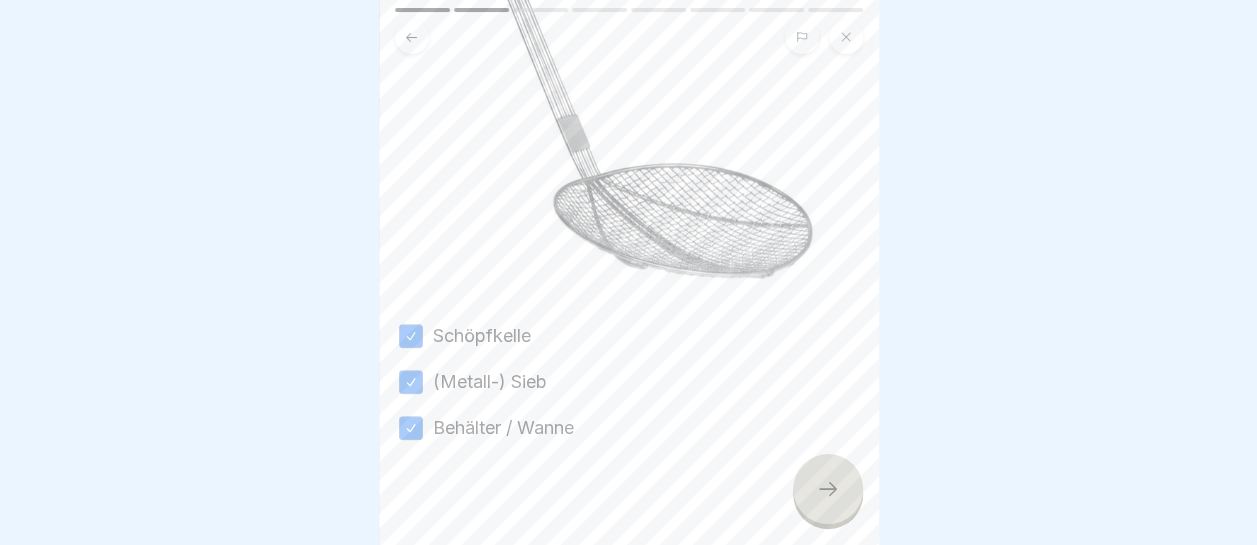click 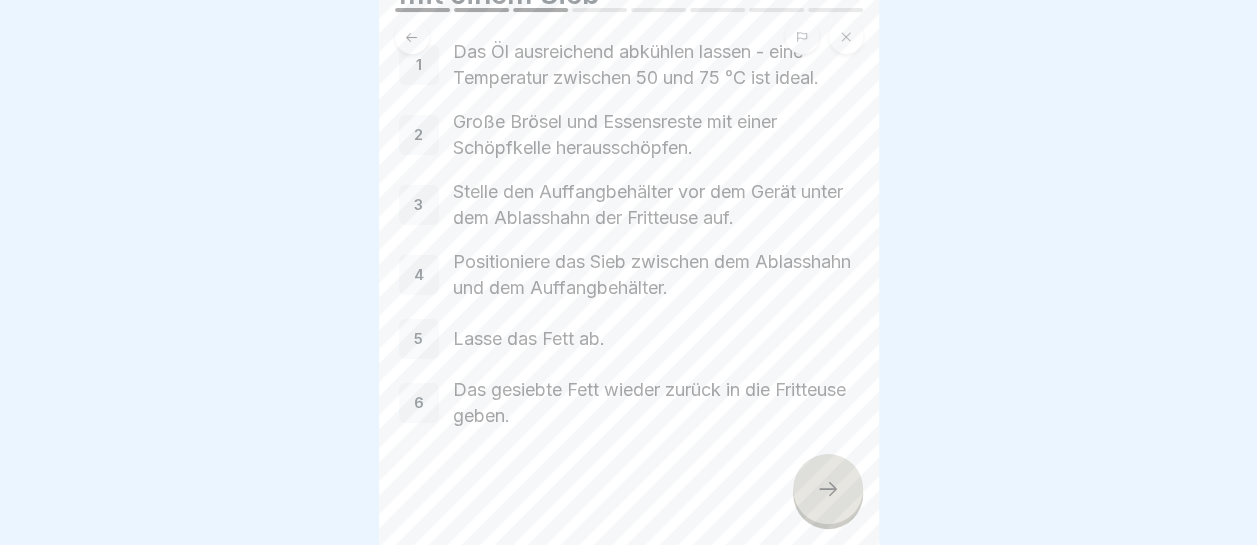 scroll, scrollTop: 139, scrollLeft: 0, axis: vertical 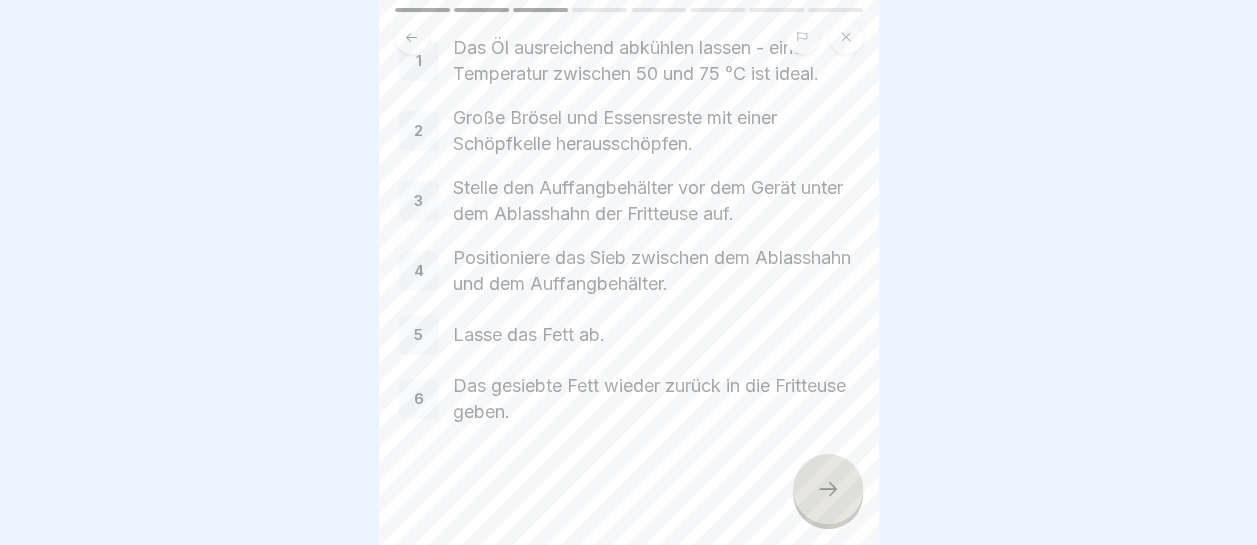 click 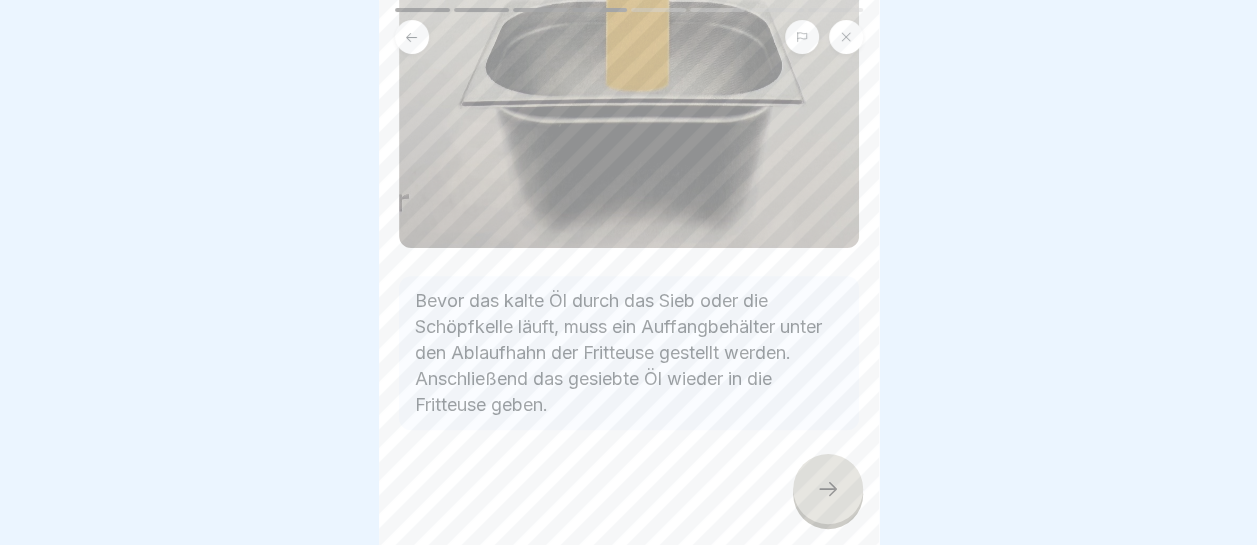 scroll, scrollTop: 814, scrollLeft: 0, axis: vertical 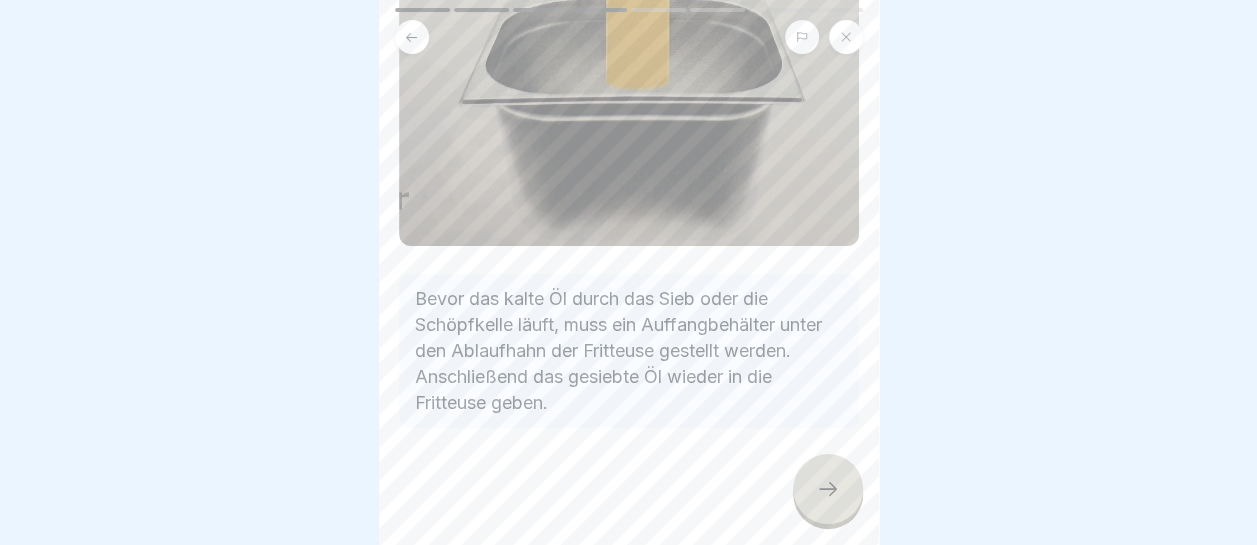 click at bounding box center [828, 489] 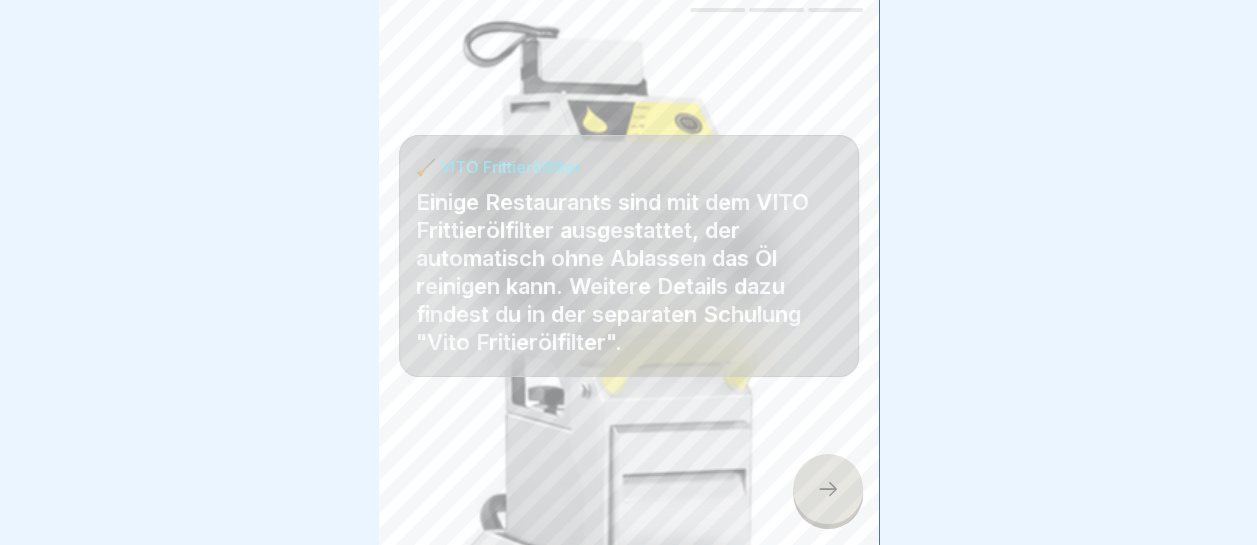 click on "🧹 VITO Frittierölfilter Einige Restaurants sind mit dem VITO Frittierölfilter ausgestattet, der automatisch ohne Ablassen das Öl reinigen kann. Weitere Details dazu findest du in der separaten Schulung "Vito Fritierölfilter"." at bounding box center (629, 272) 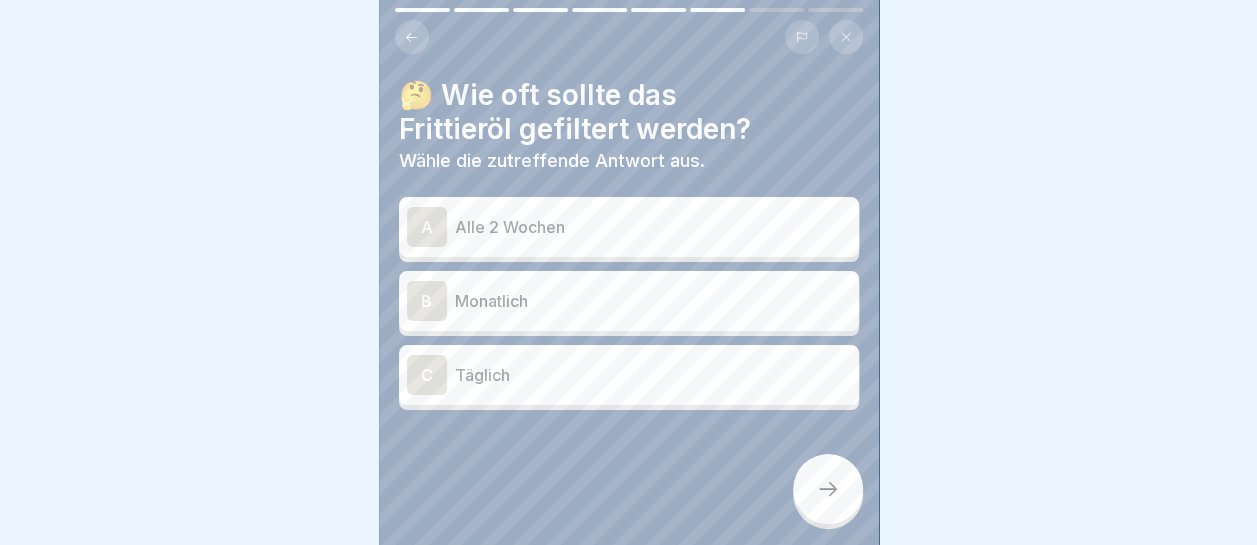 click on "Täglich" at bounding box center (653, 375) 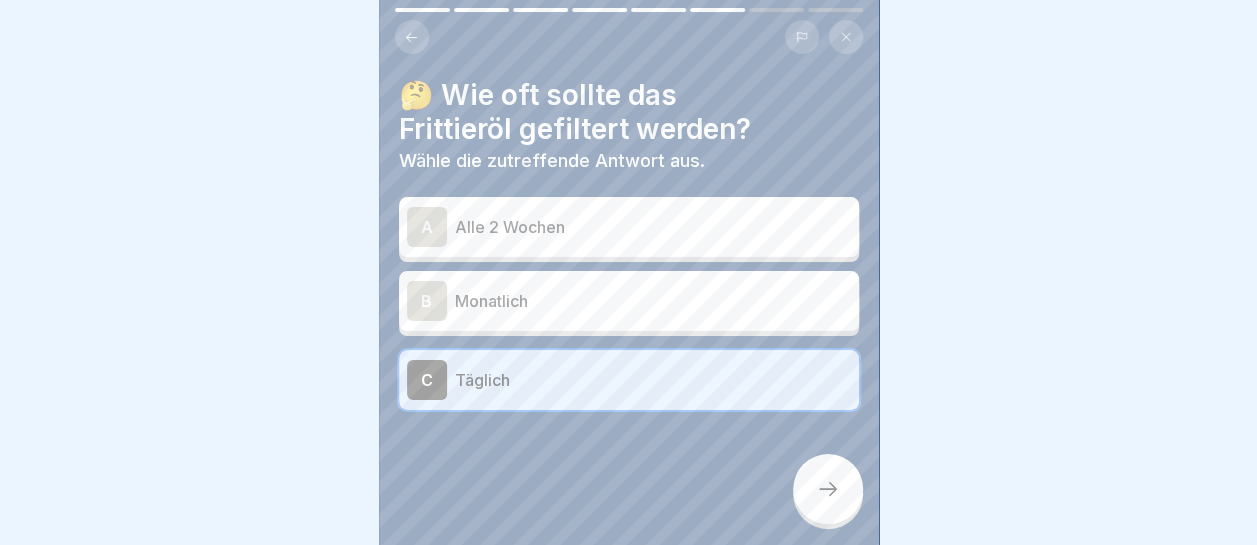 click 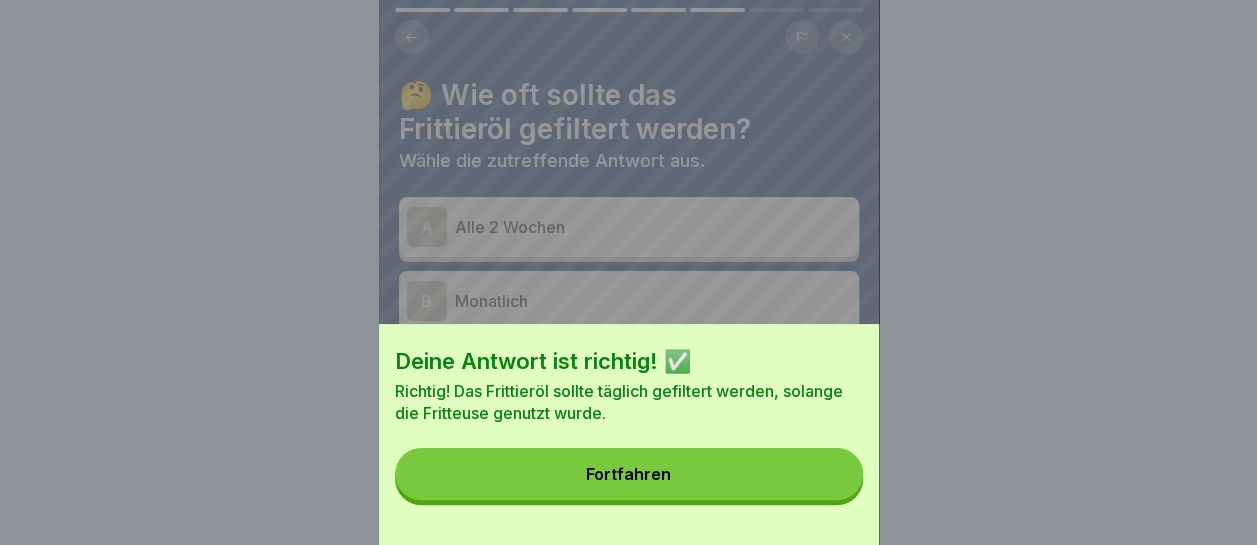 click on "Fortfahren" at bounding box center (629, 474) 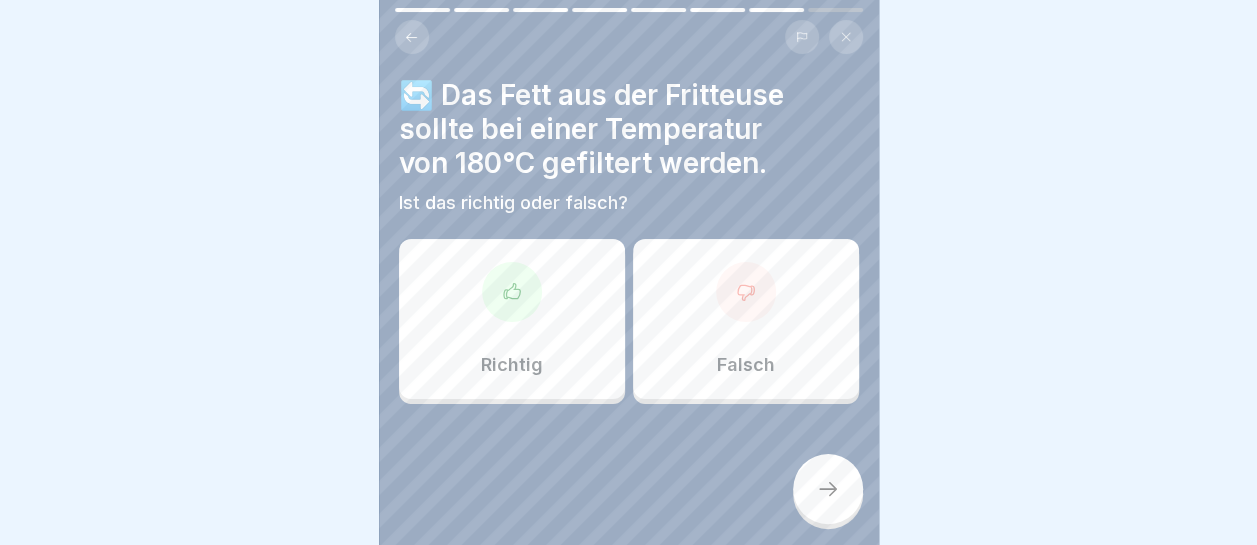 click on "Falsch" at bounding box center (746, 319) 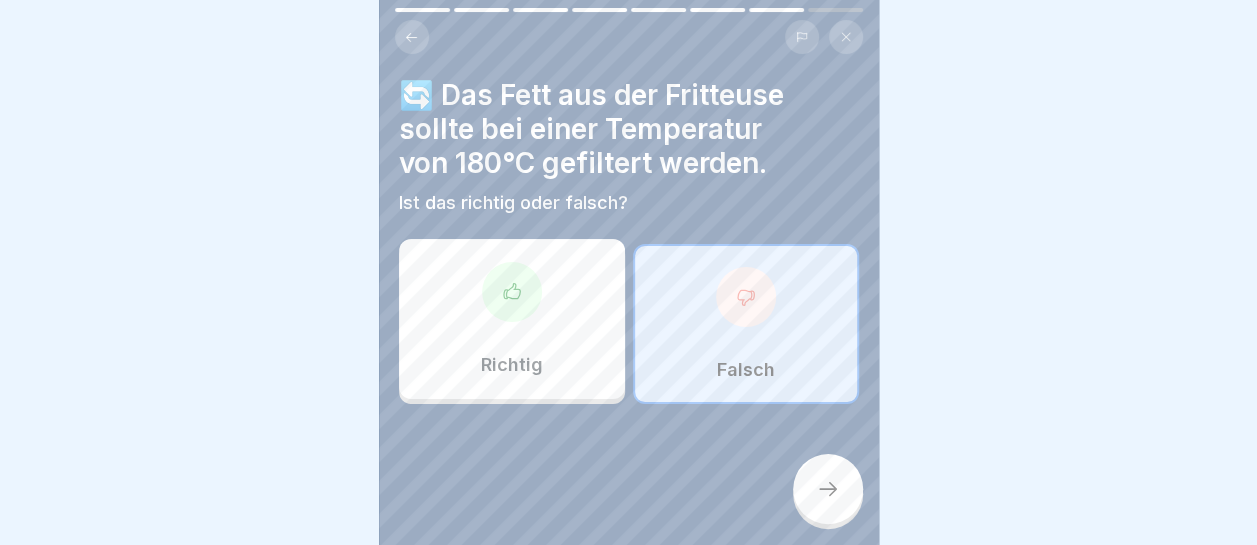 click 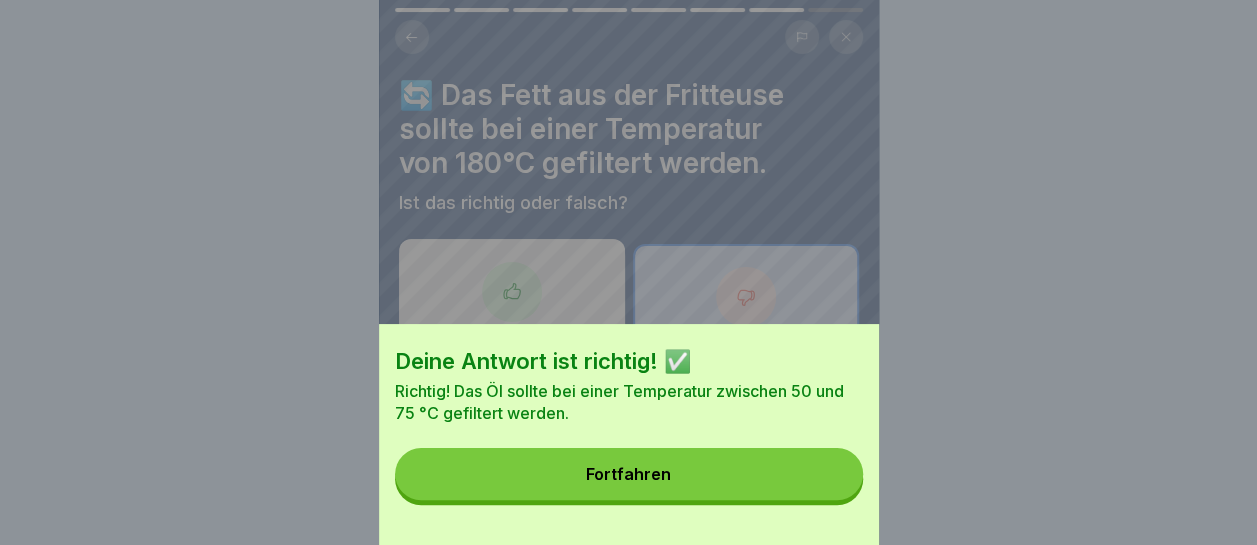 click on "Fortfahren" at bounding box center [629, 474] 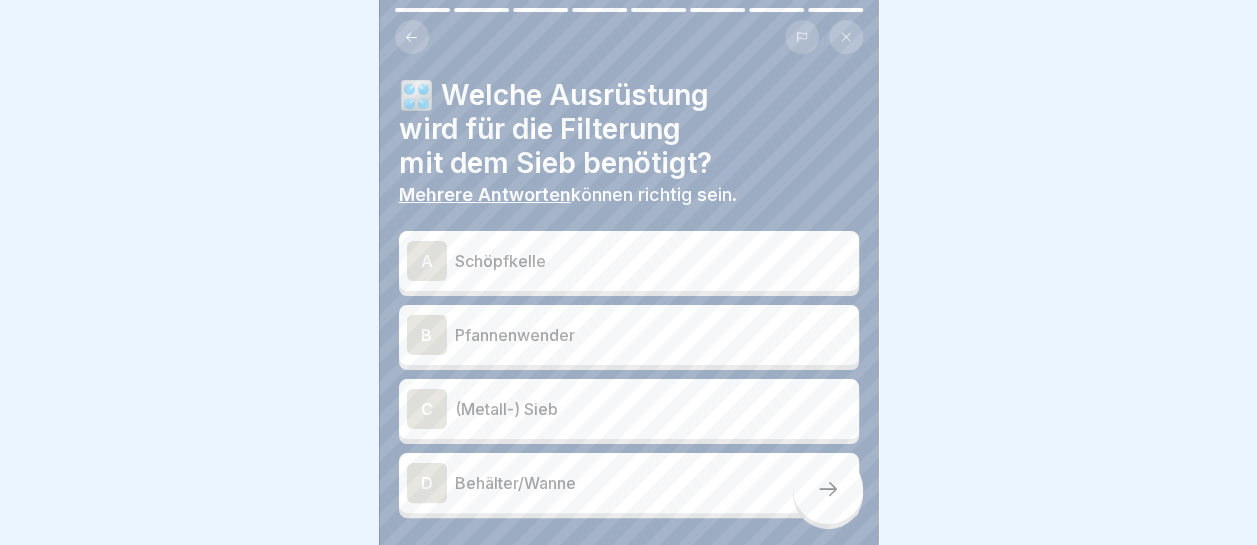 click on "Schöpfkelle" at bounding box center [653, 261] 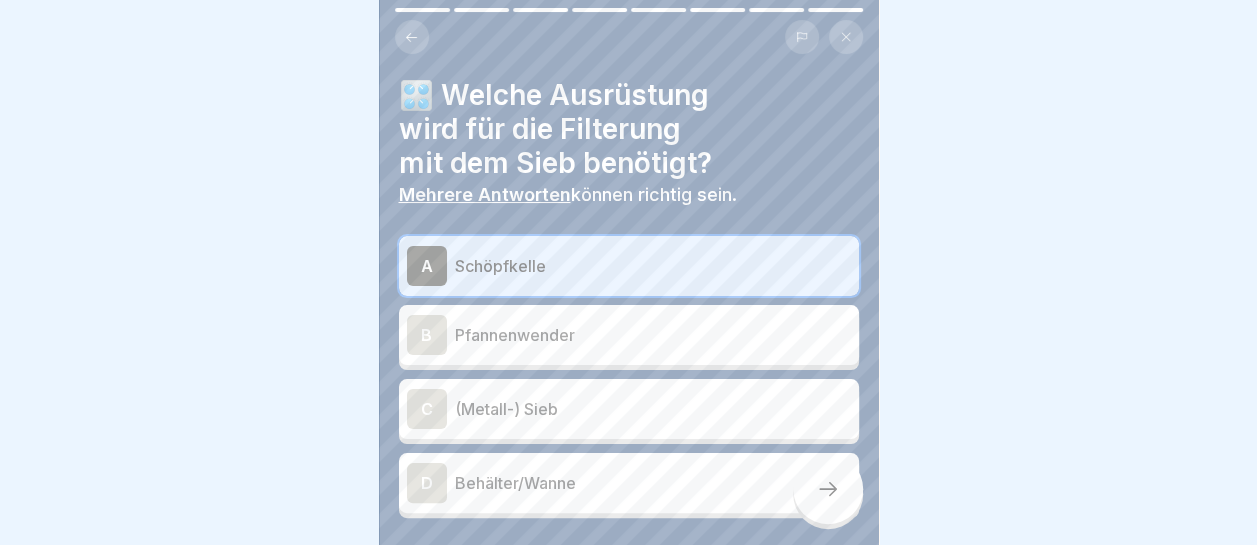 click on "(Metall-) Sieb" at bounding box center [653, 409] 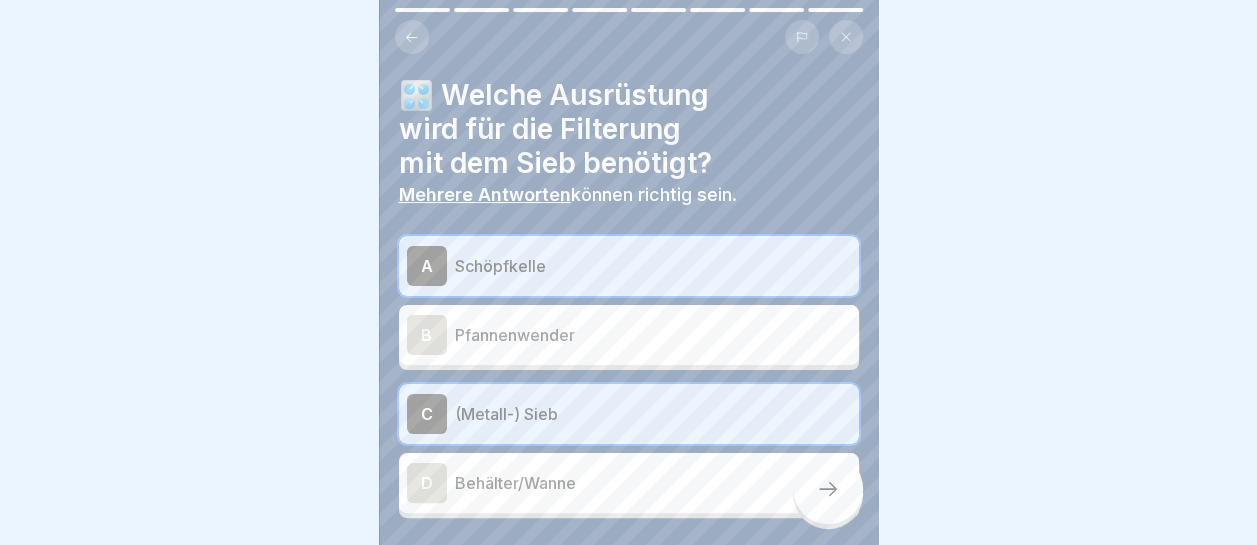 click on "Behälter/Wanne" at bounding box center (653, 483) 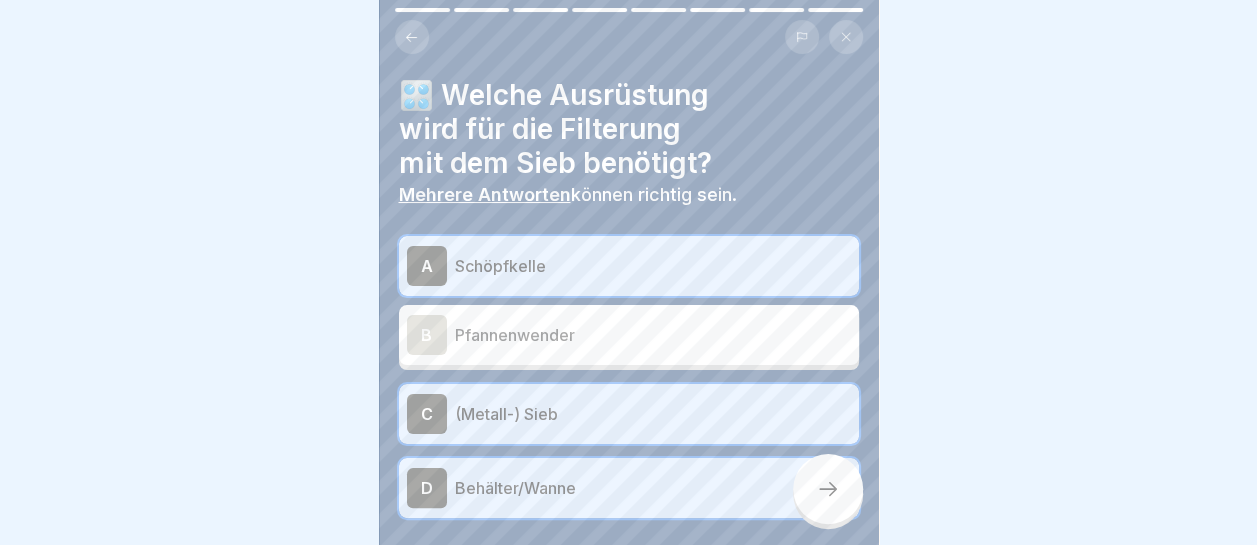 click 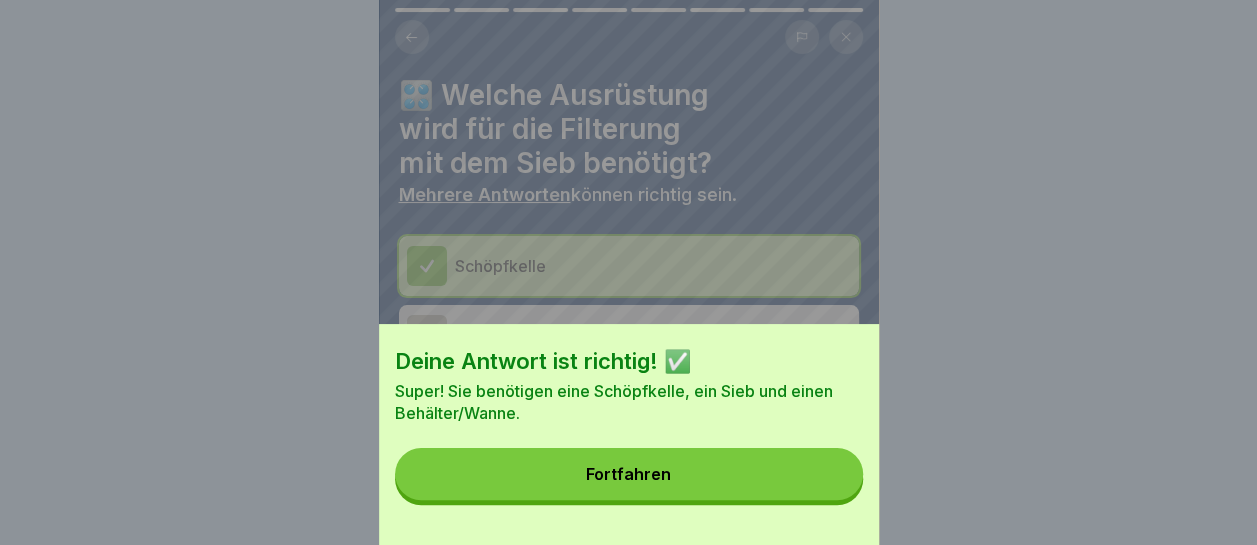 click on "Fortfahren" at bounding box center (629, 474) 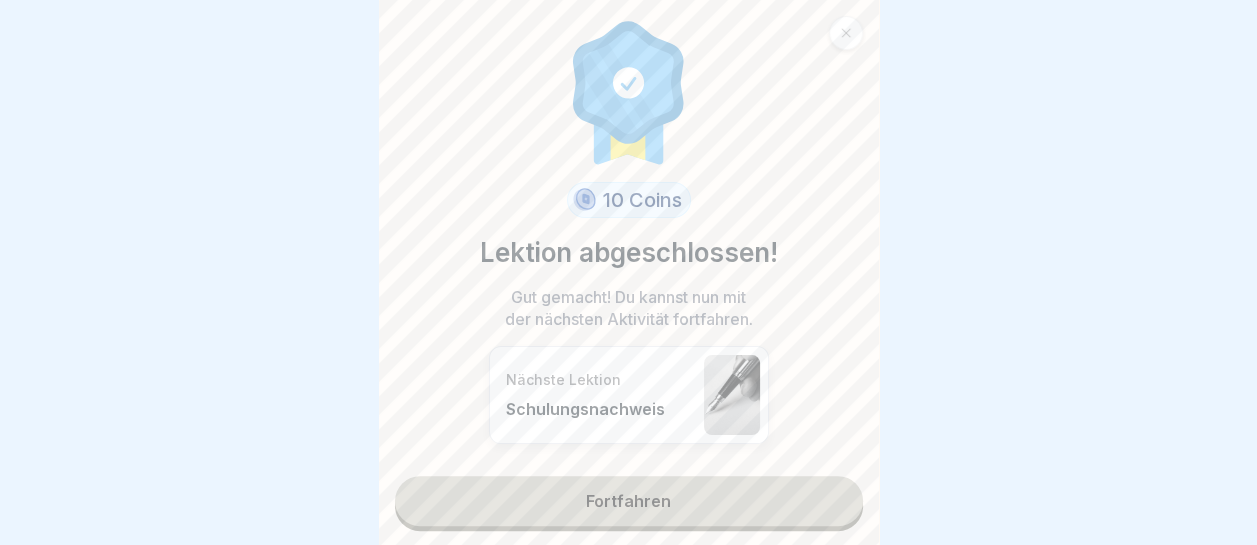 click on "Fortfahren" at bounding box center [629, 501] 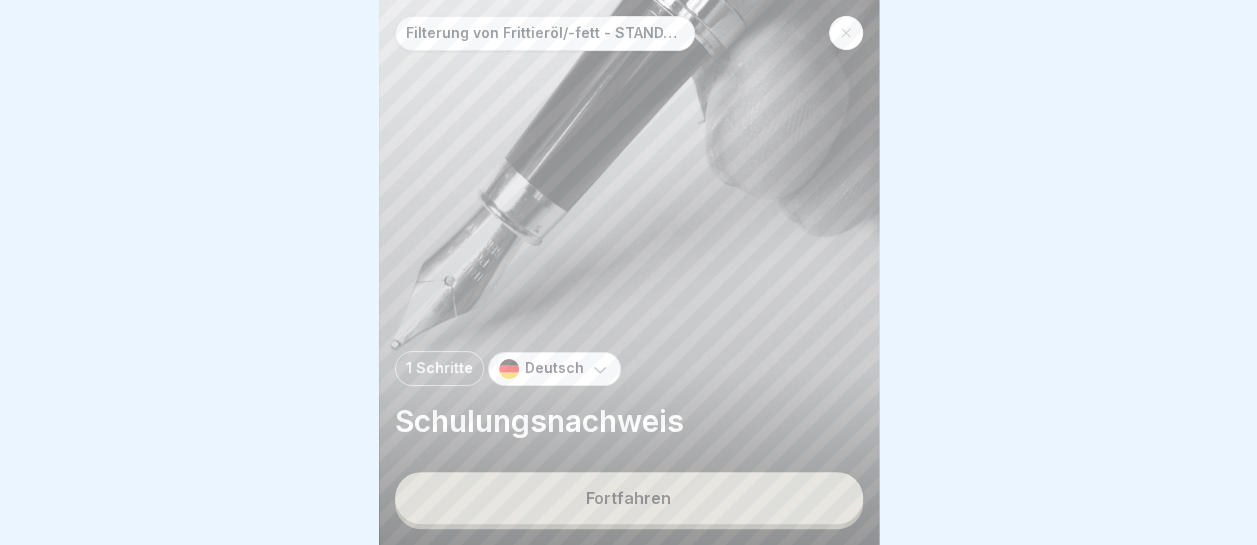 click on "Fortfahren" at bounding box center (629, 498) 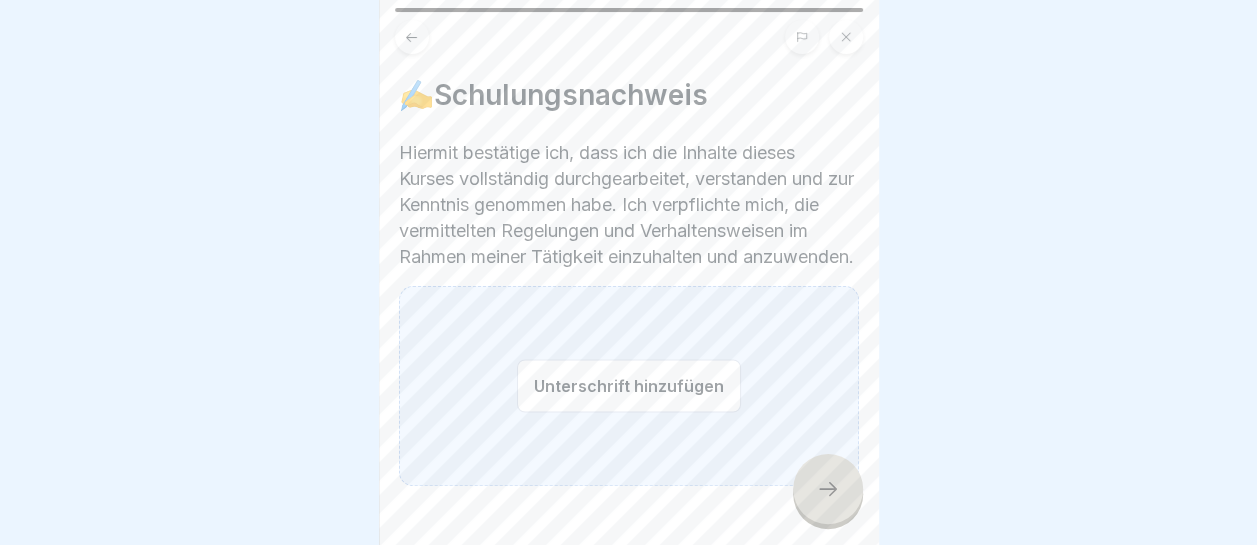 click on "Unterschrift hinzufügen" at bounding box center [629, 385] 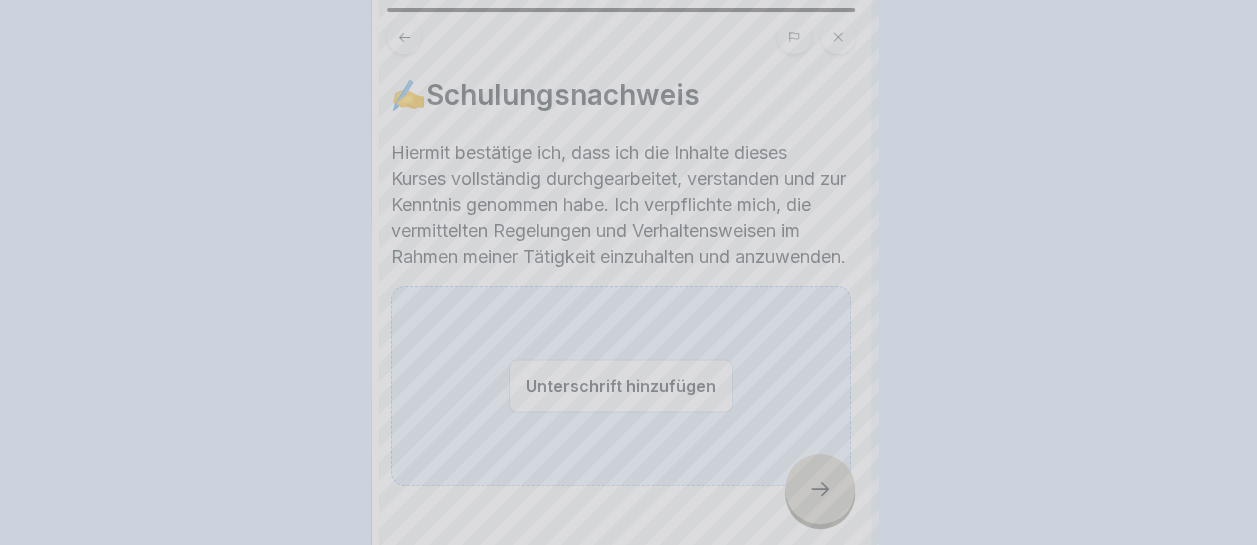 scroll, scrollTop: 0, scrollLeft: 0, axis: both 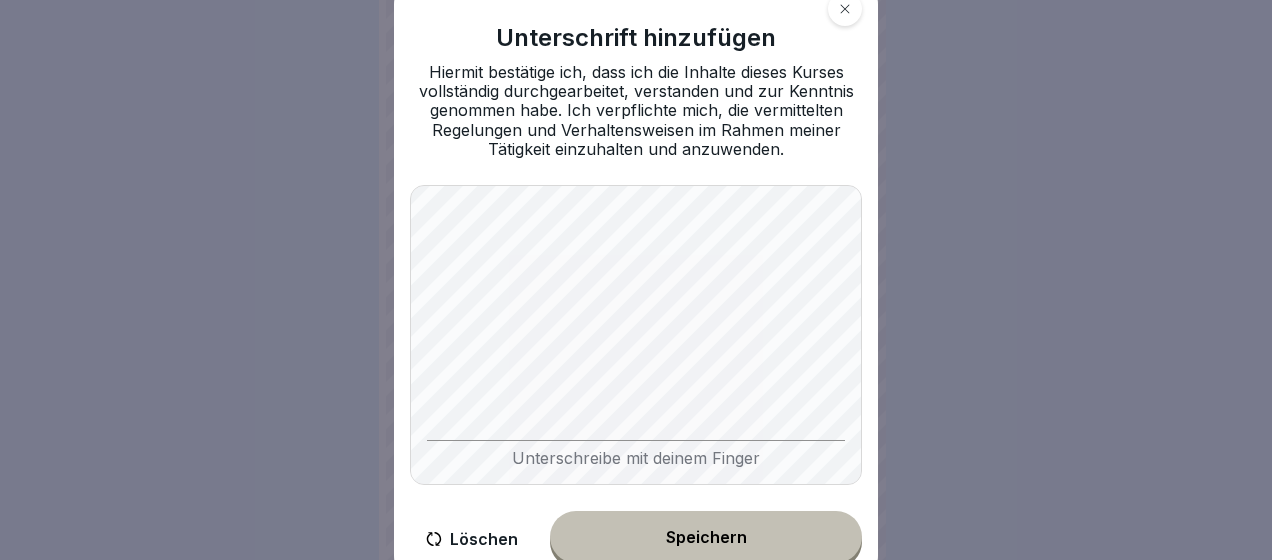 click on "Löschen" at bounding box center [472, 539] 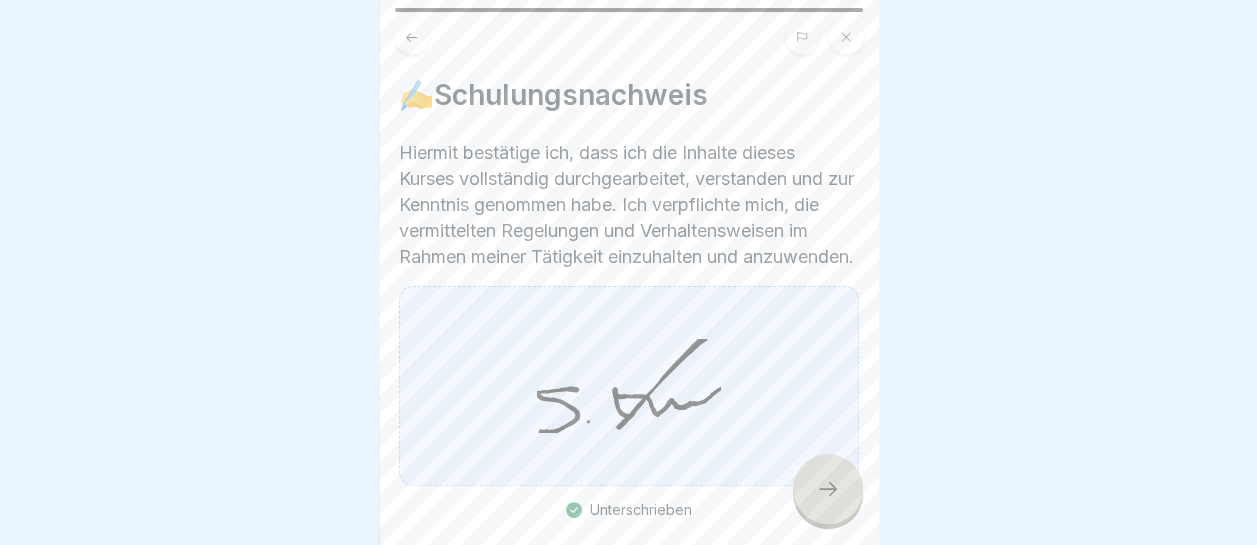 click at bounding box center [828, 489] 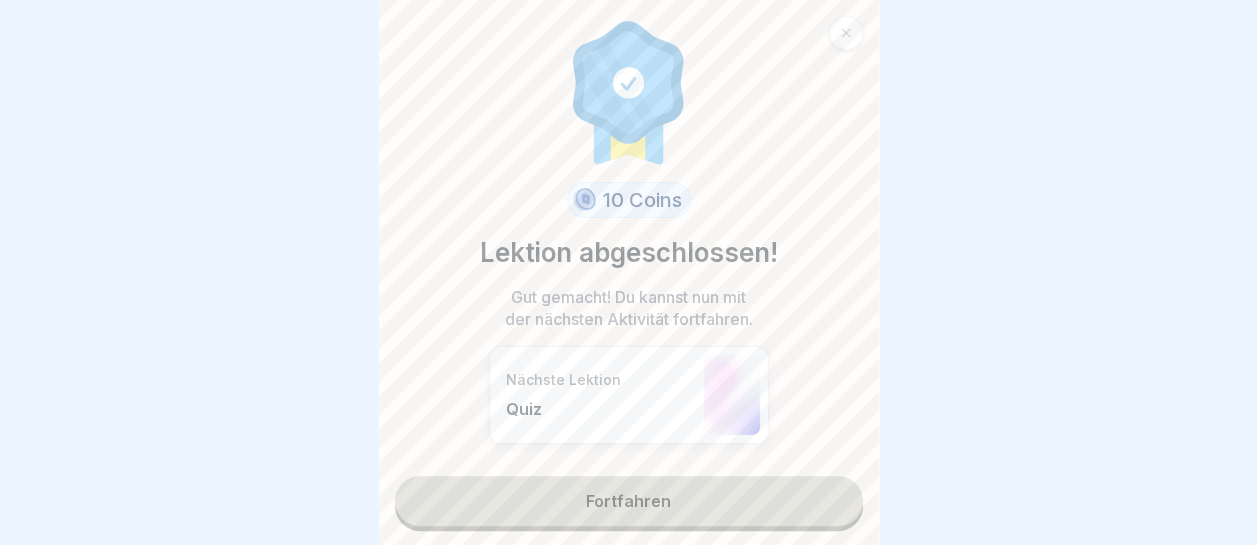 click on "Fortfahren" at bounding box center [629, 501] 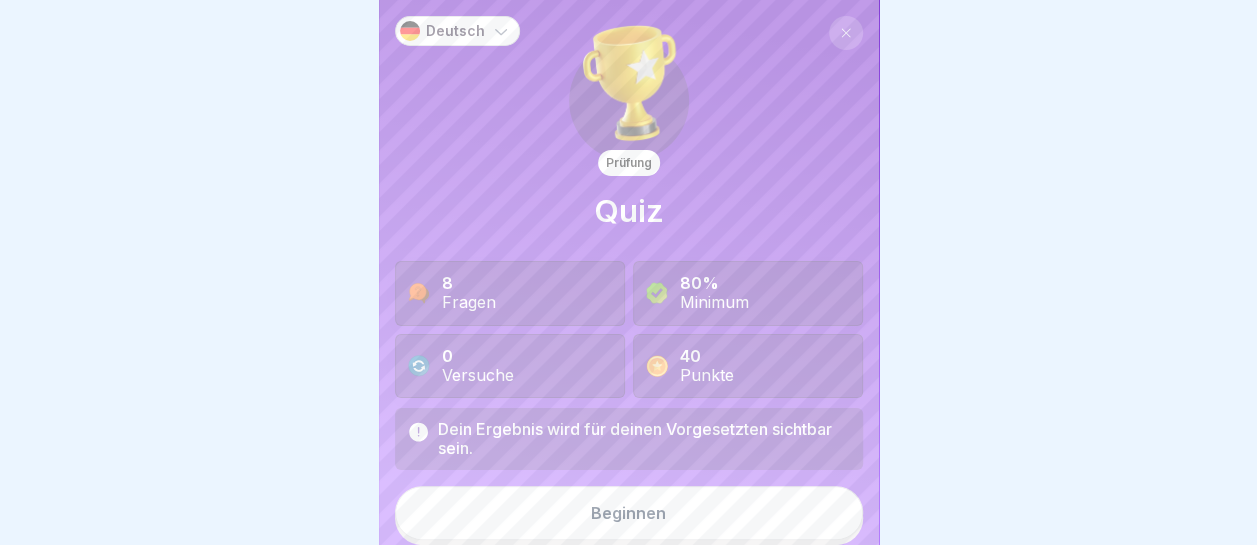 click on "Beginnen" at bounding box center [629, 513] 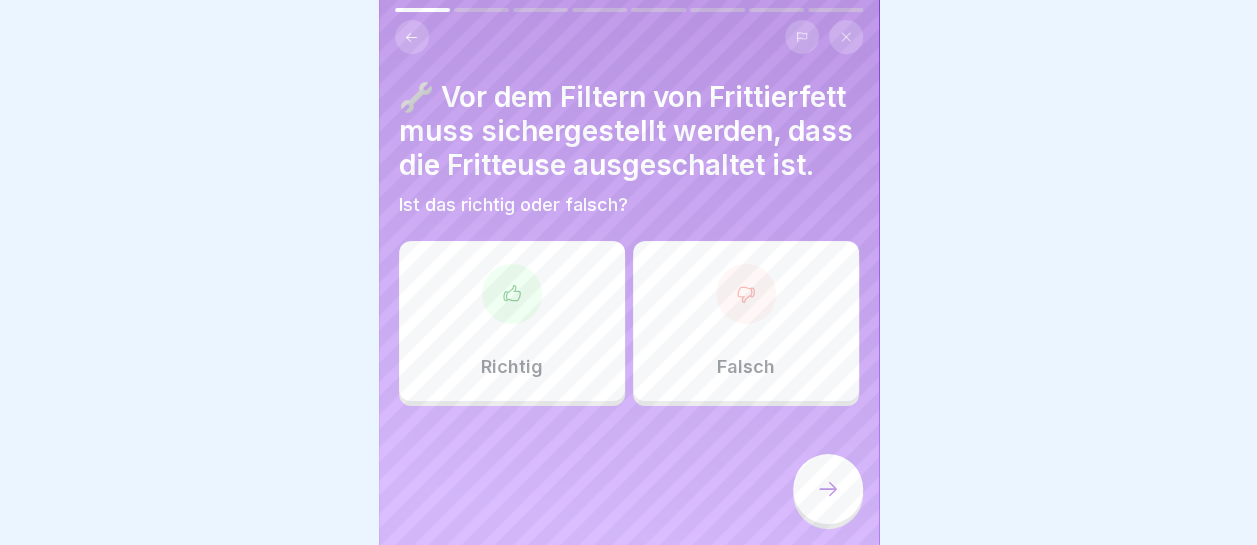 click on "Richtig" at bounding box center (512, 321) 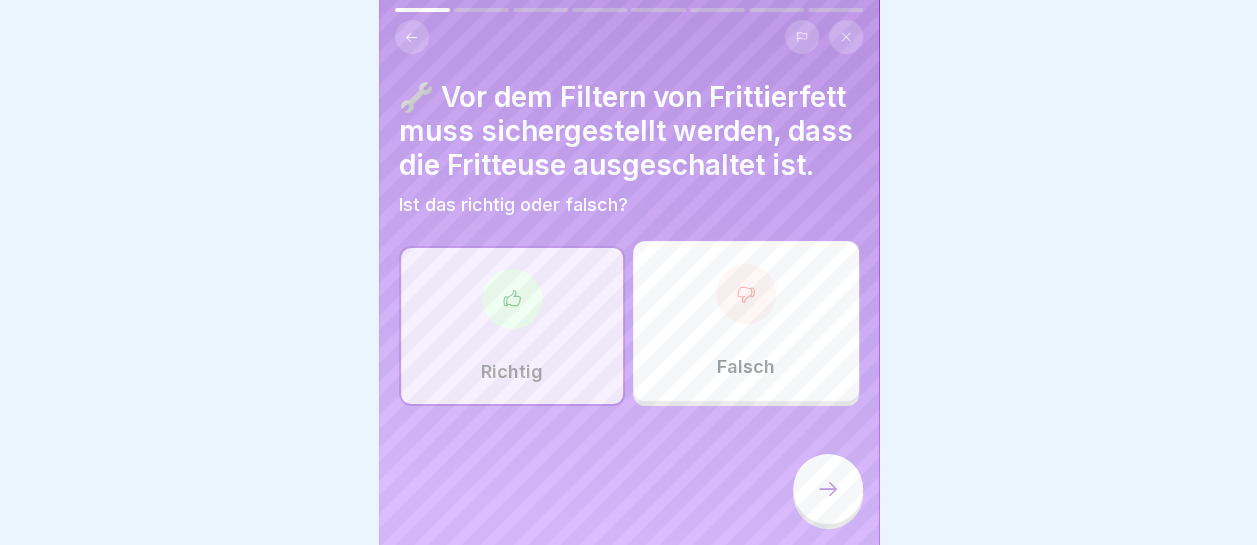 click 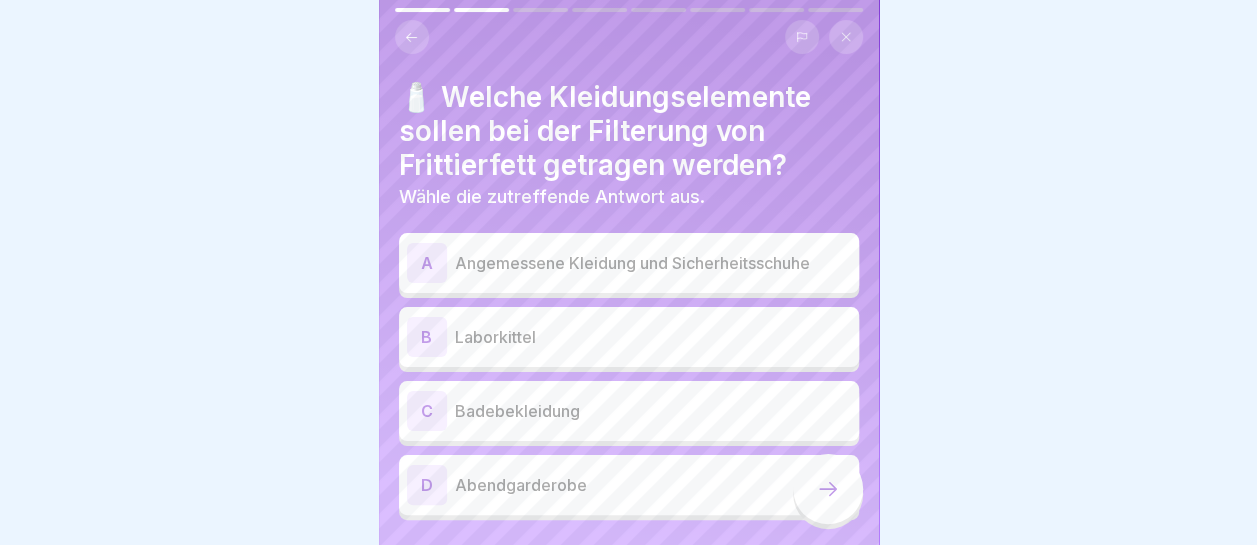 click on "Angemessene Kleidung und Sicherheitsschuhe" at bounding box center [653, 263] 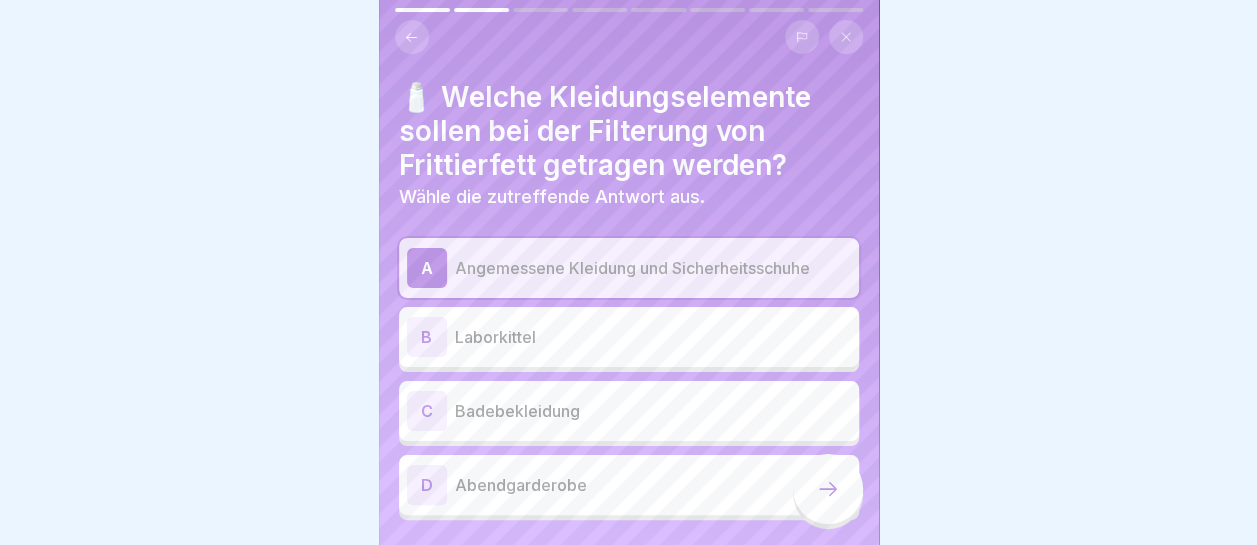 click 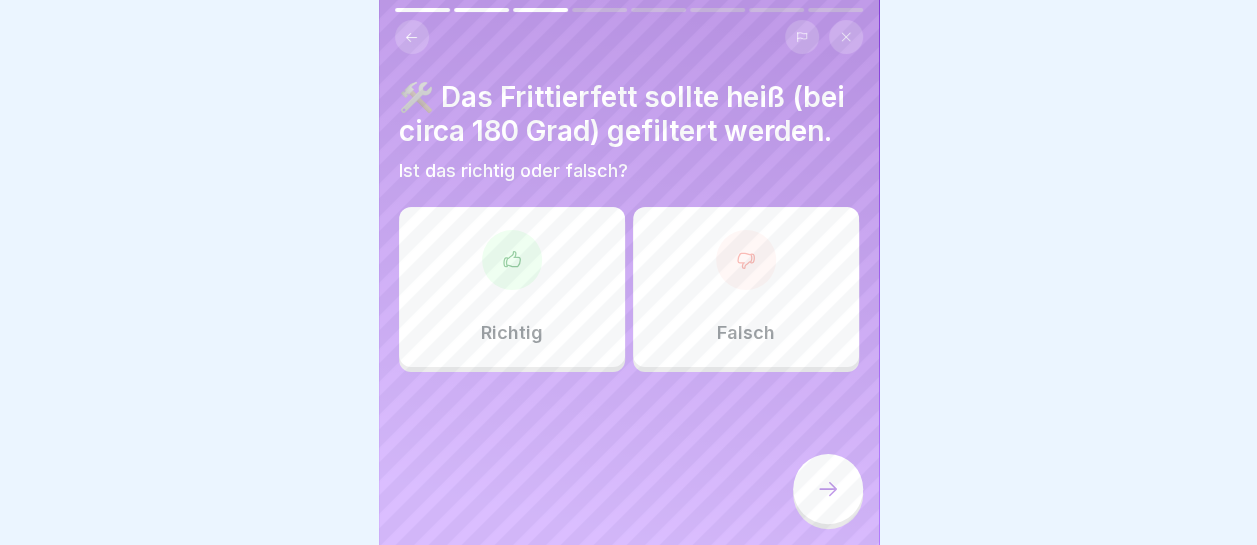 click 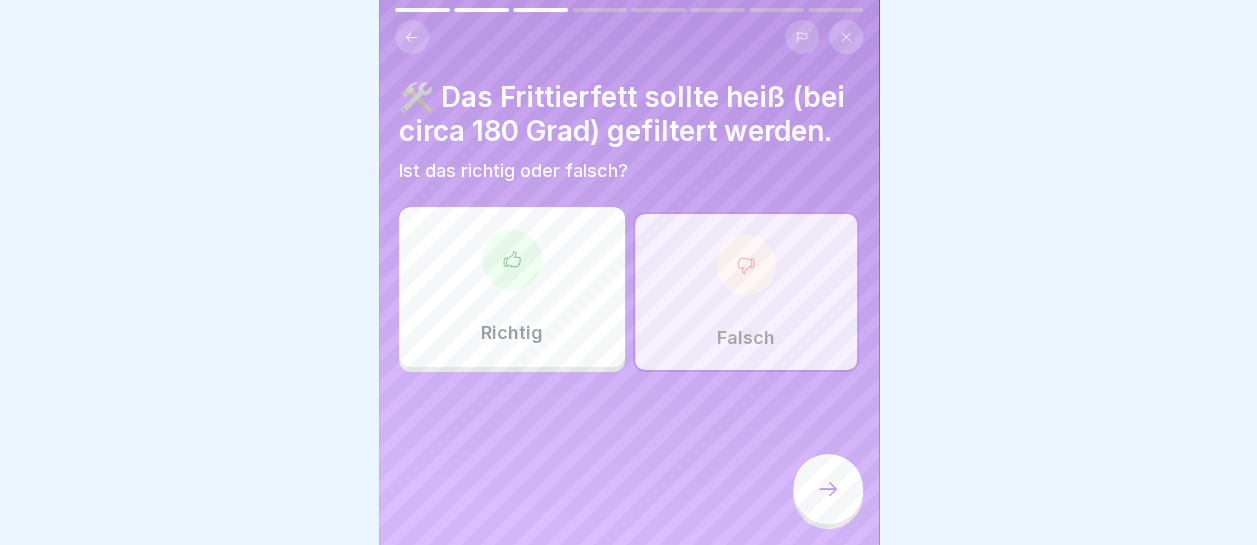 click 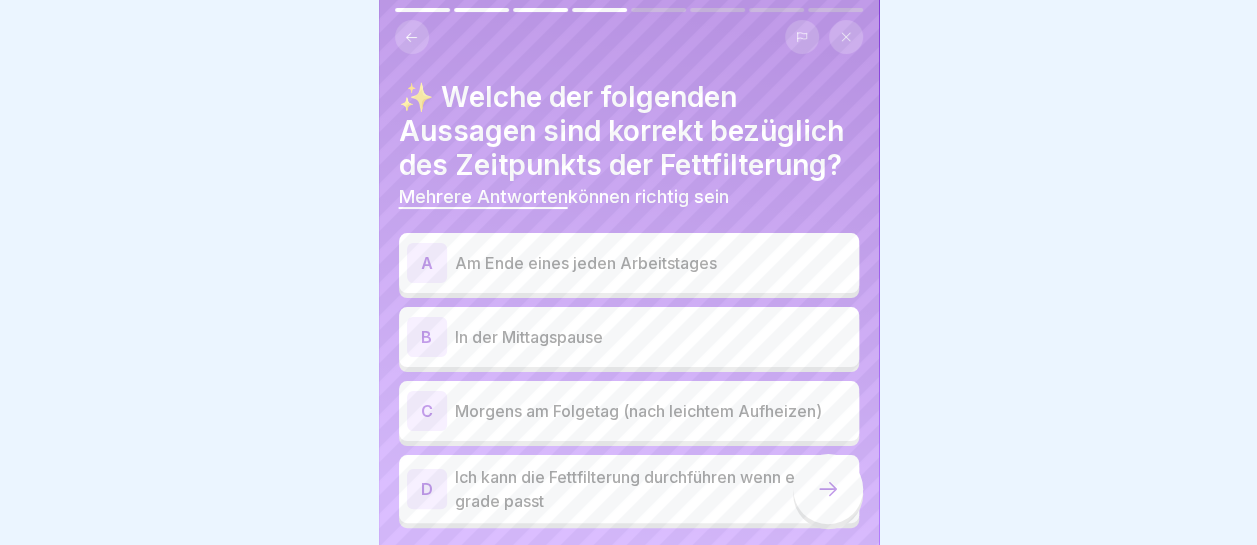 click on "Am Ende eines jeden Arbeitstages" at bounding box center [653, 263] 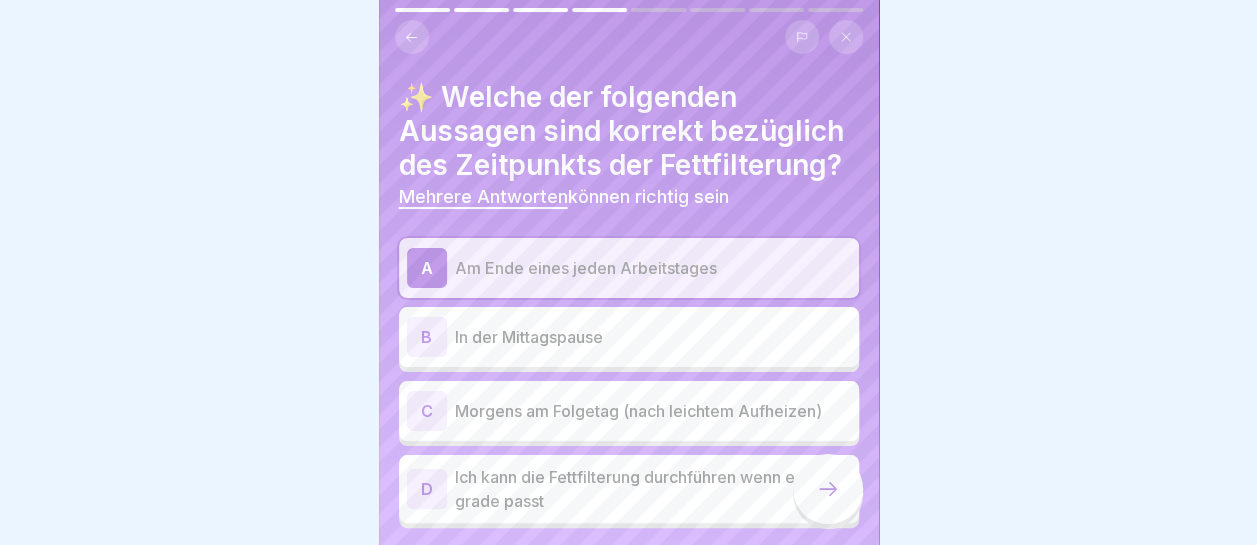 click on "Morgens am Folgetag (nach leichtem Aufheizen)" at bounding box center (653, 411) 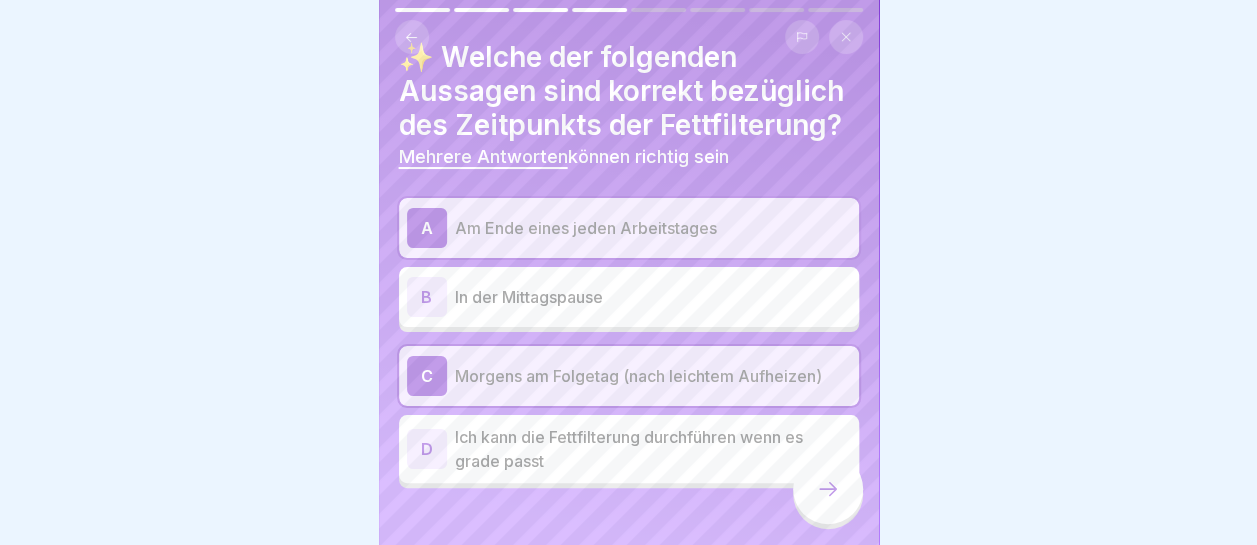 scroll, scrollTop: 62, scrollLeft: 0, axis: vertical 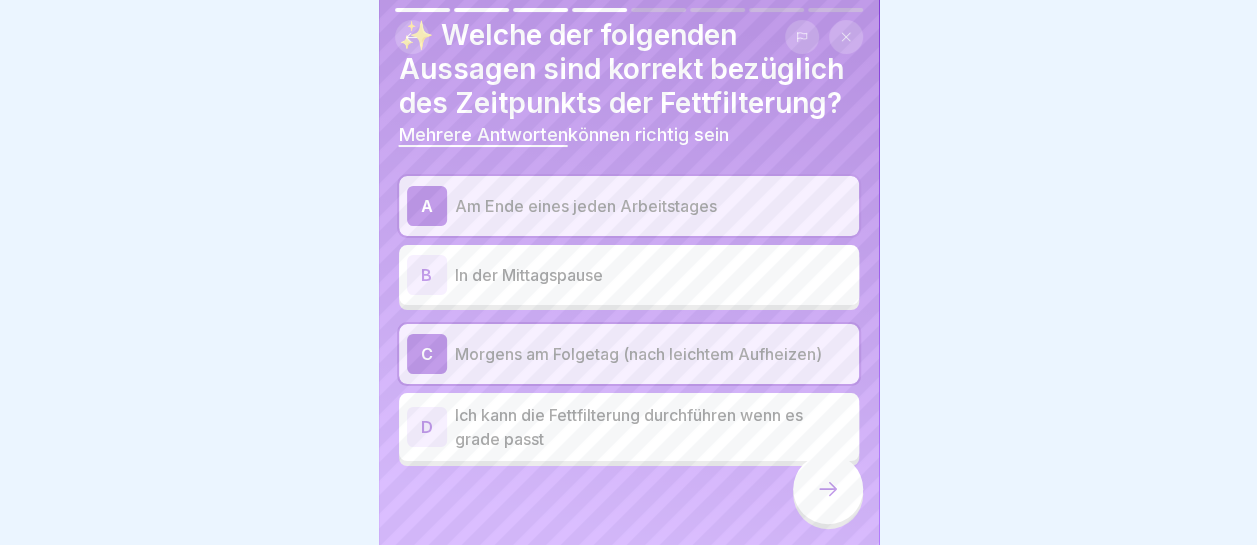 click 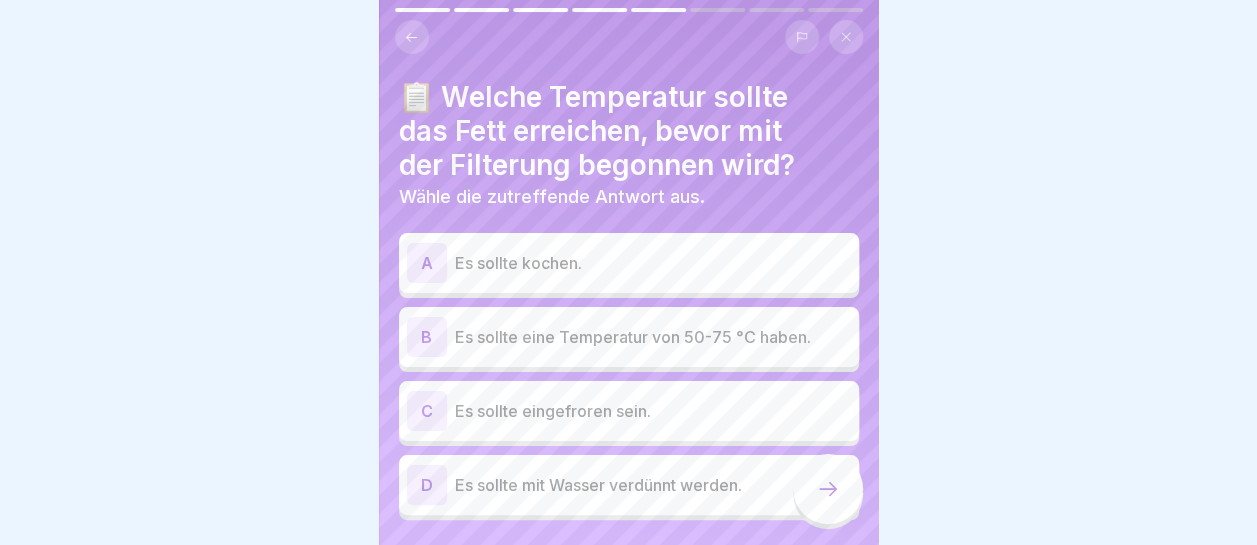 click on "Es sollte eine Temperatur von 50-75 °C haben." at bounding box center (653, 337) 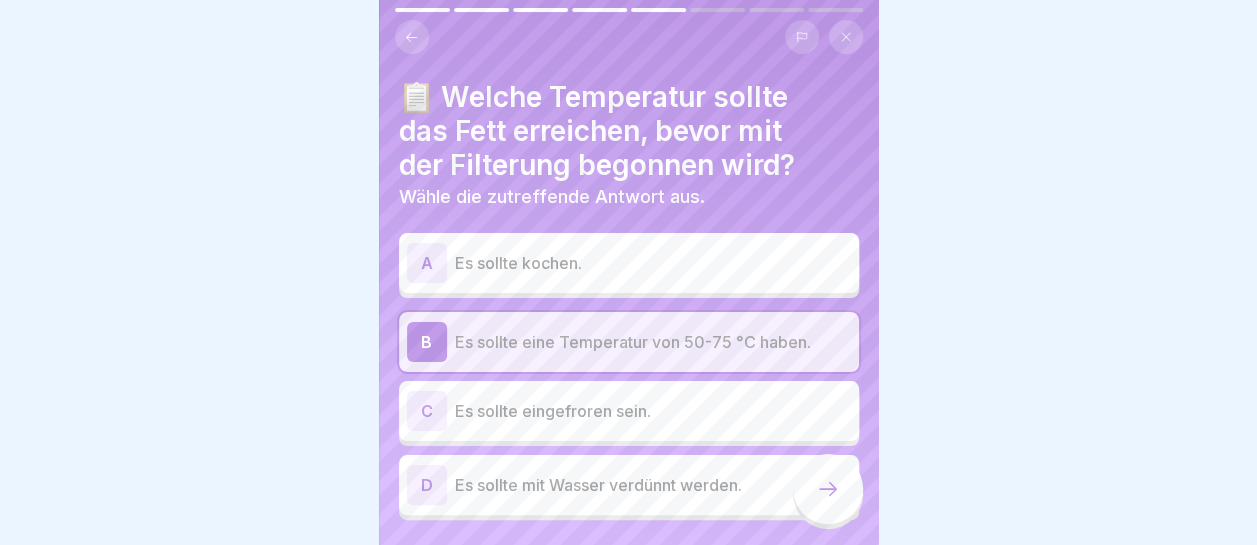 click 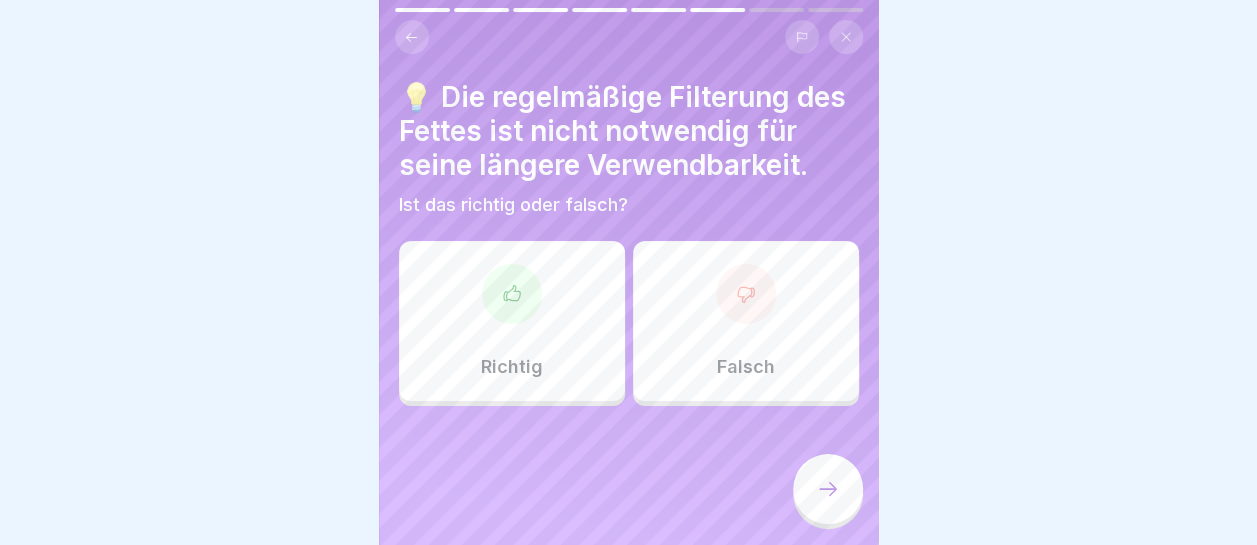 click at bounding box center (746, 294) 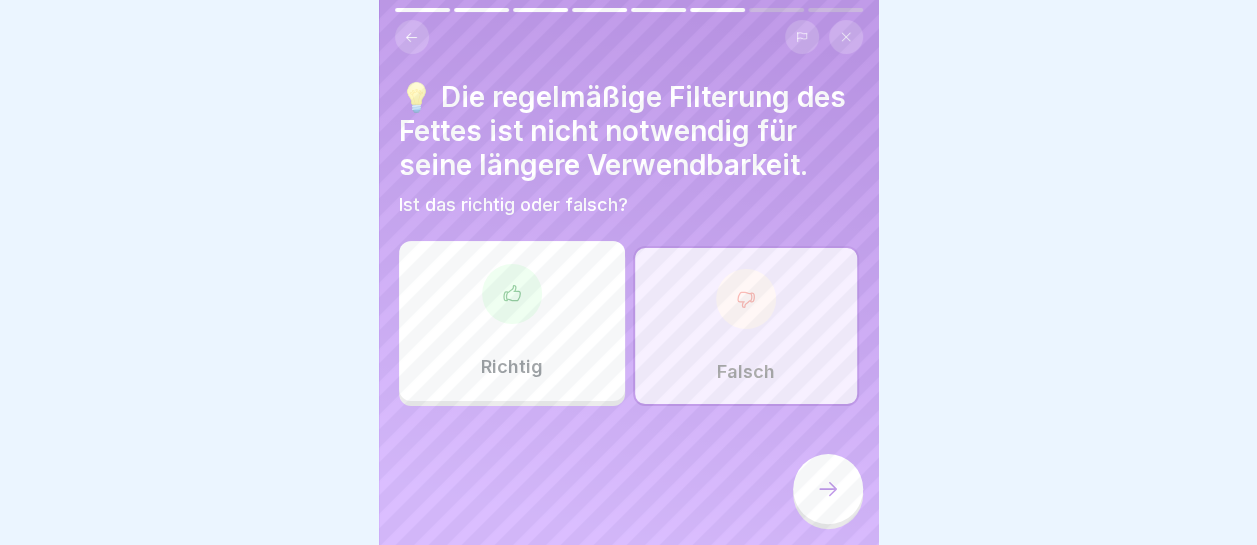click at bounding box center (828, 489) 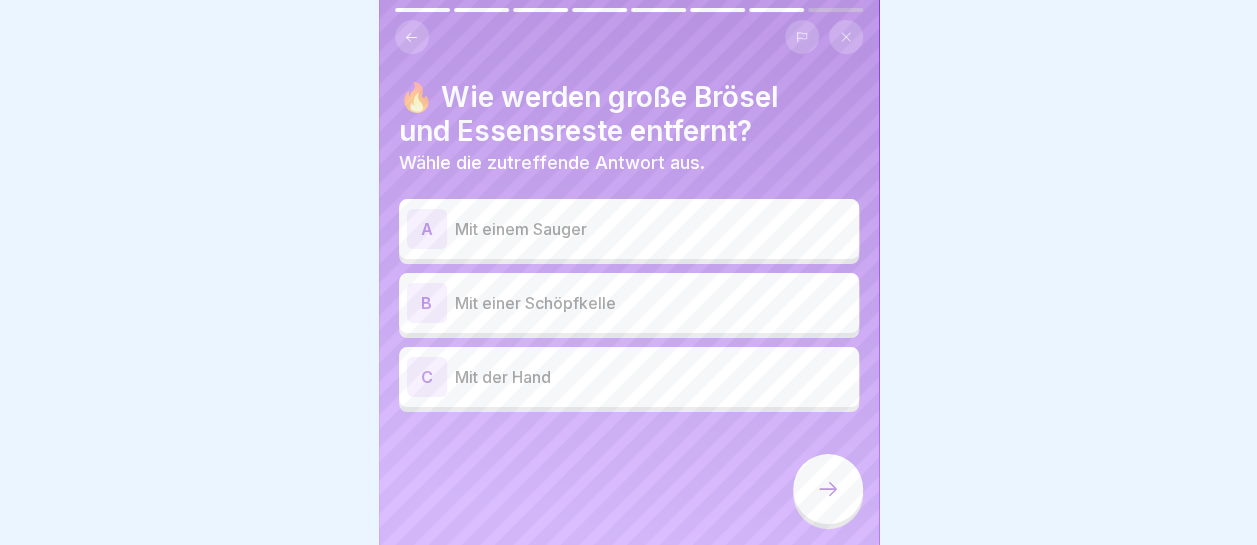 click on "Mit einer Schöpfkelle" at bounding box center (653, 303) 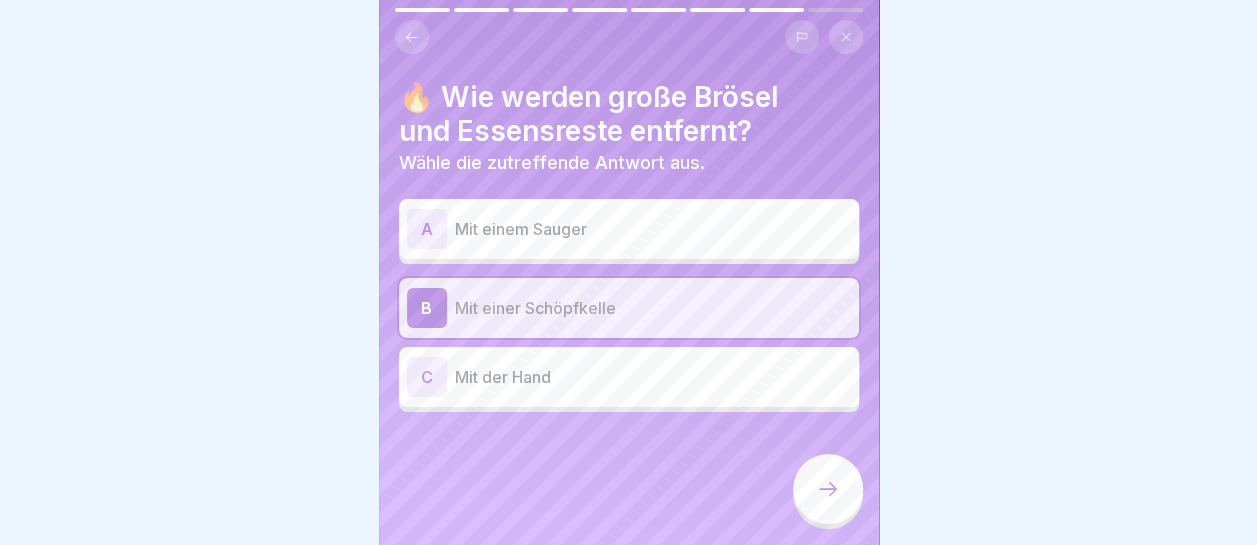 click 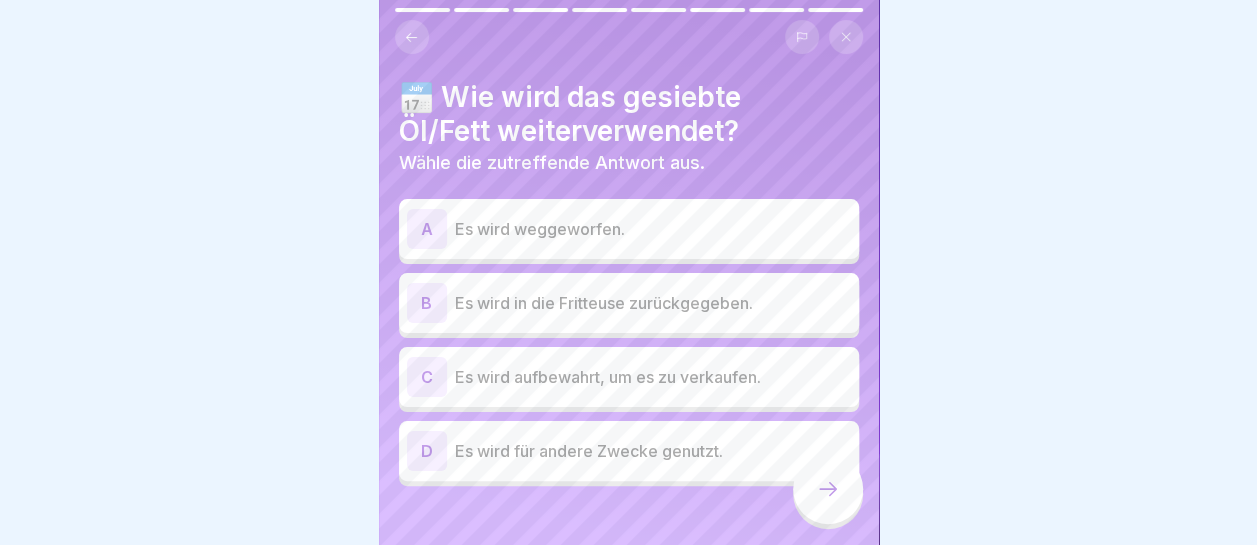 click on "Es wird in die Fritteuse zurückgegeben." at bounding box center [653, 303] 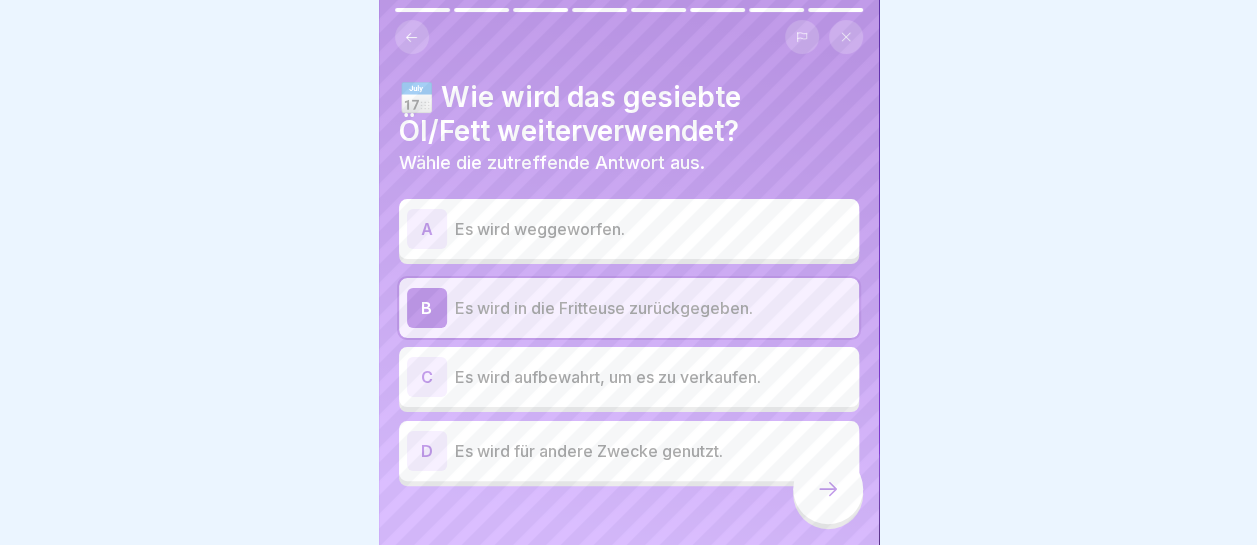 click 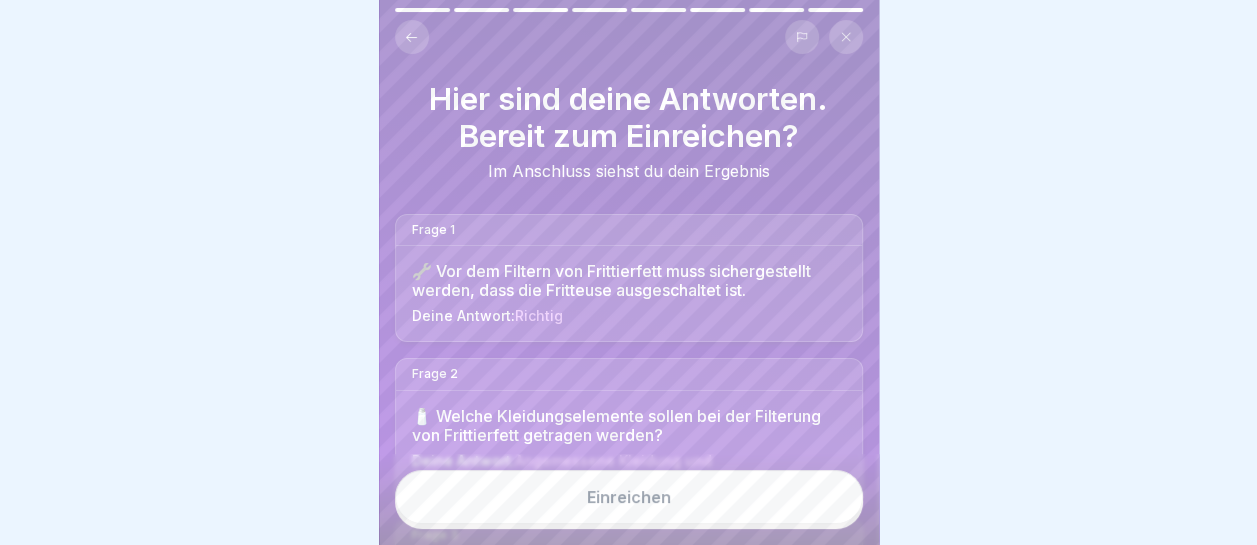 scroll, scrollTop: 100, scrollLeft: 0, axis: vertical 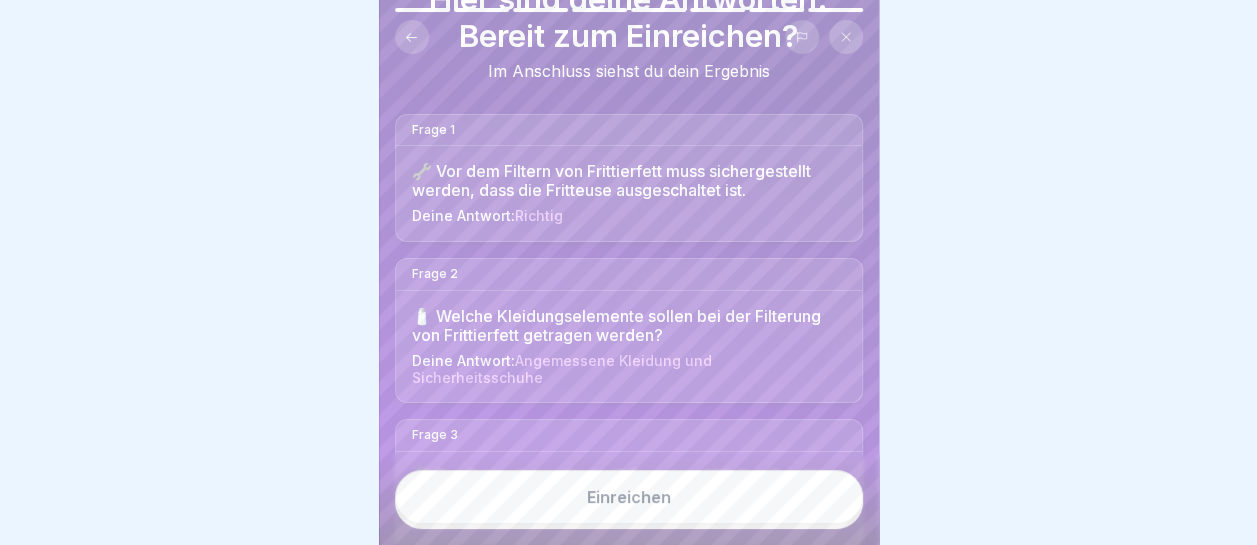 click on "Einreichen" at bounding box center (629, 497) 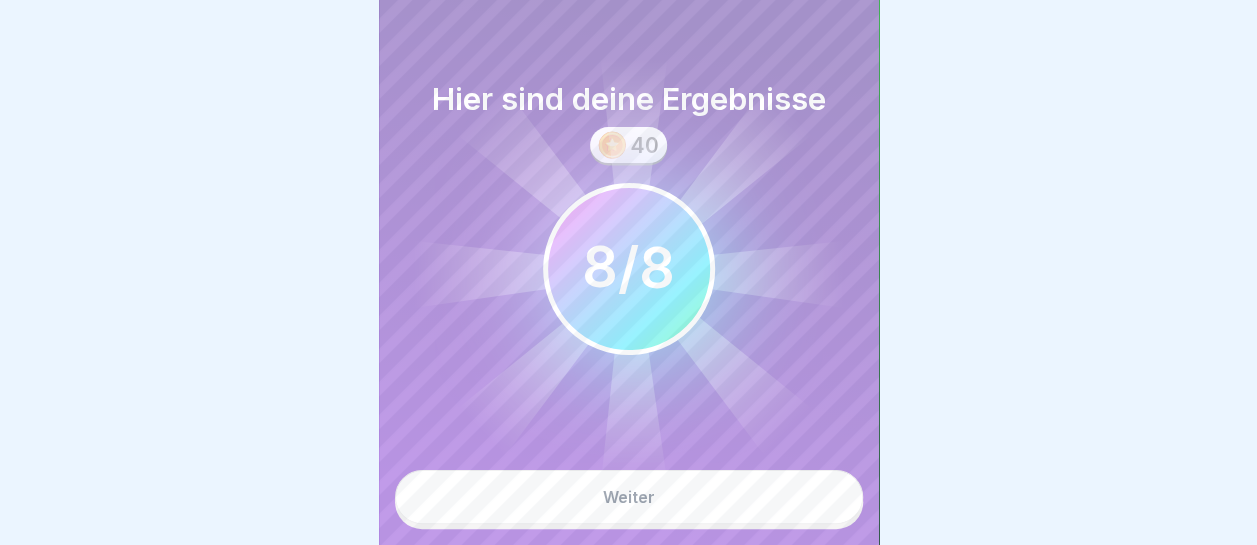 click on "Weiter" at bounding box center [629, 497] 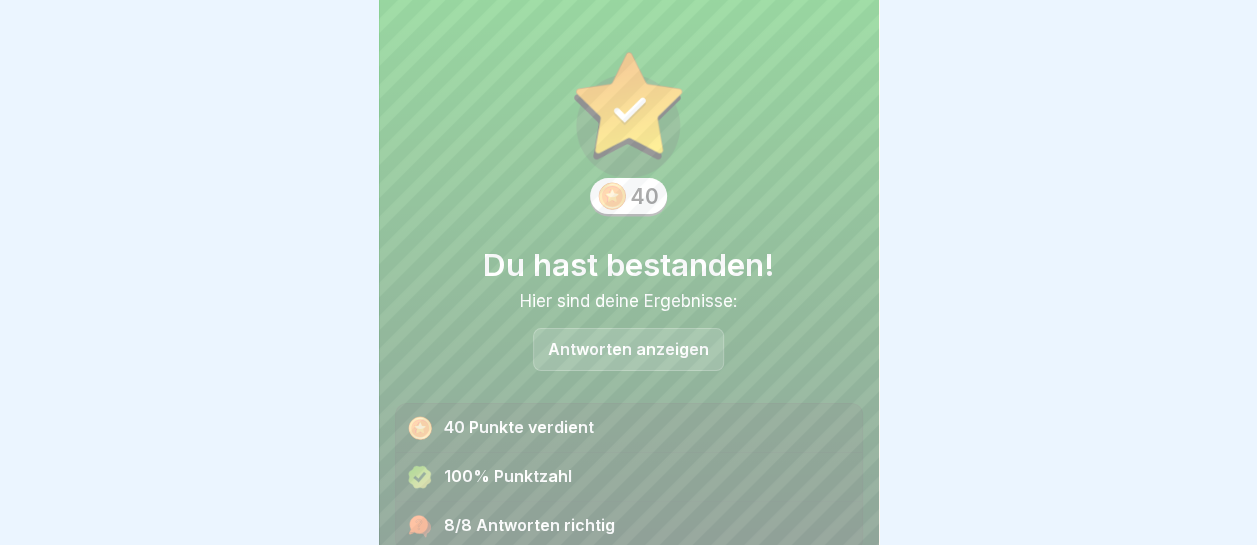 scroll, scrollTop: 79, scrollLeft: 0, axis: vertical 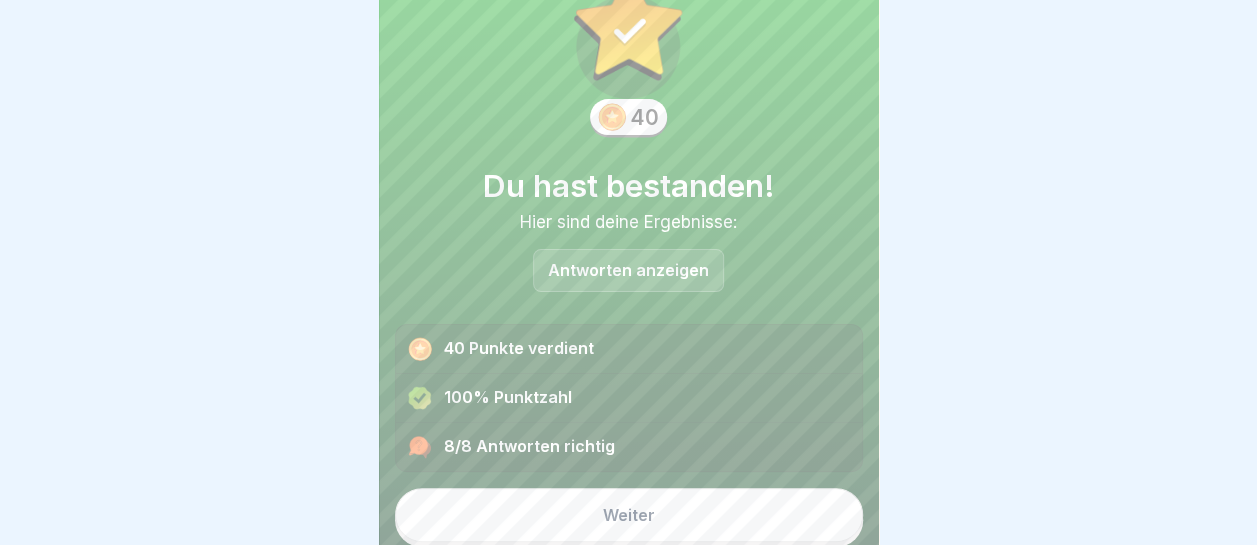 click on "Weiter" at bounding box center [629, 515] 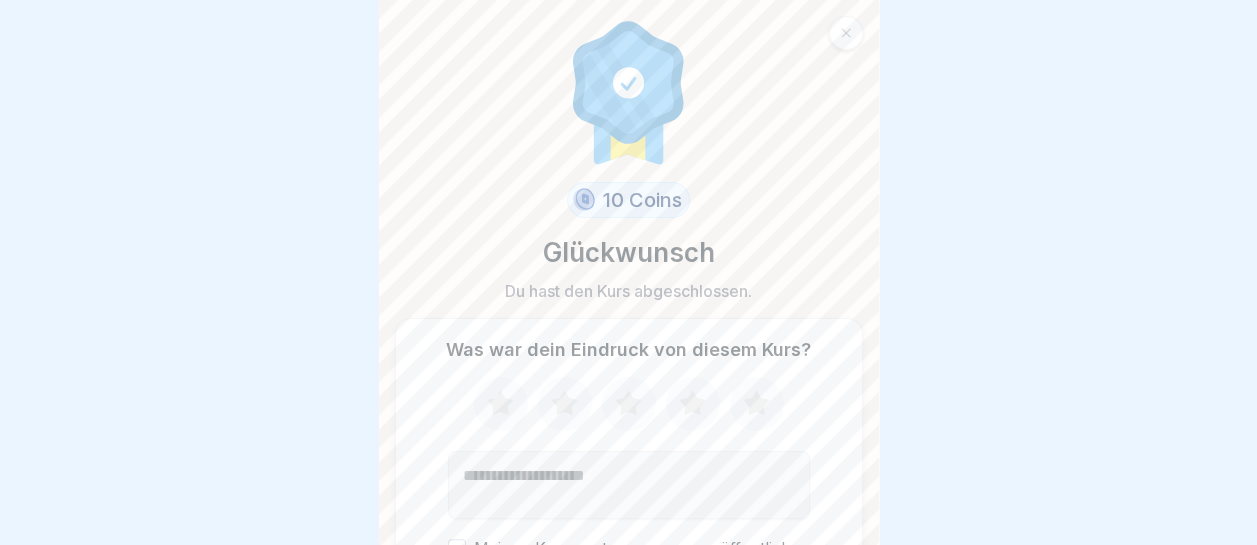 click 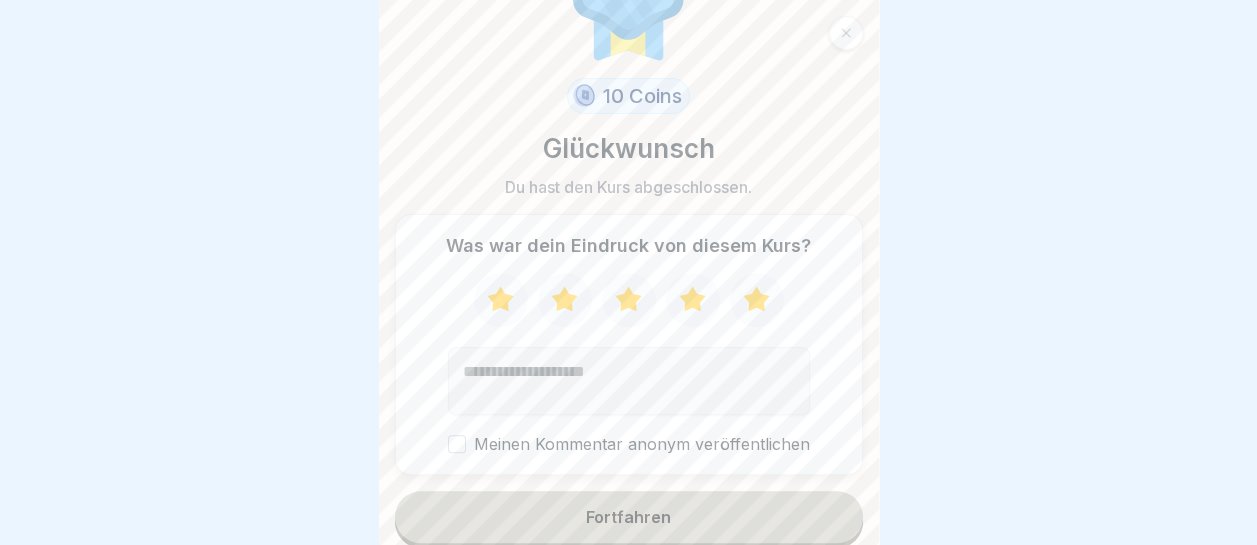 scroll, scrollTop: 106, scrollLeft: 0, axis: vertical 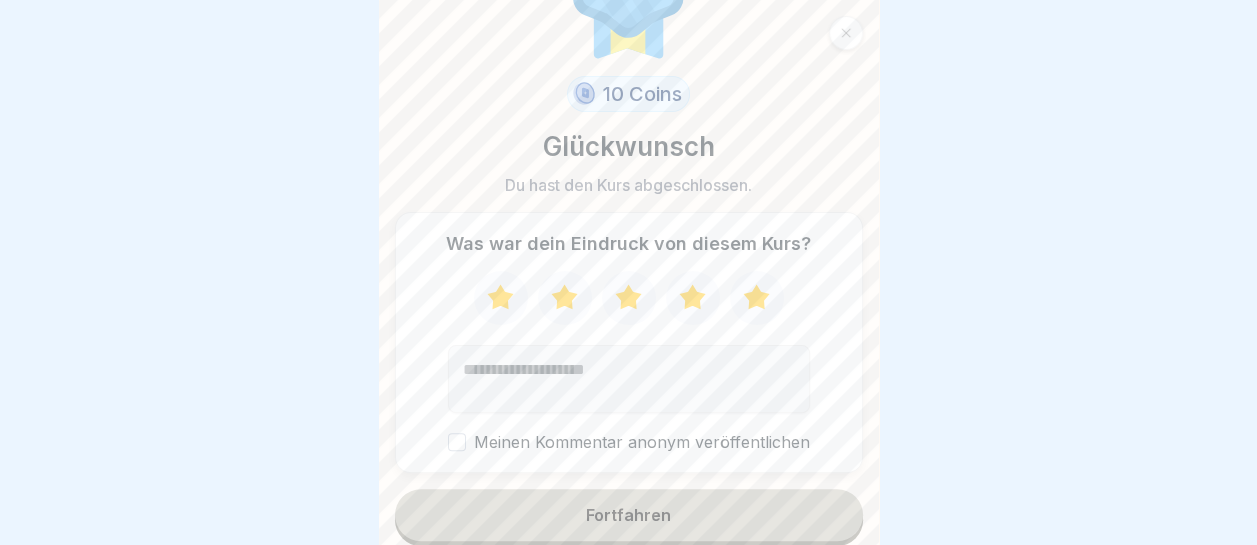 click on "Fortfahren" at bounding box center (629, 515) 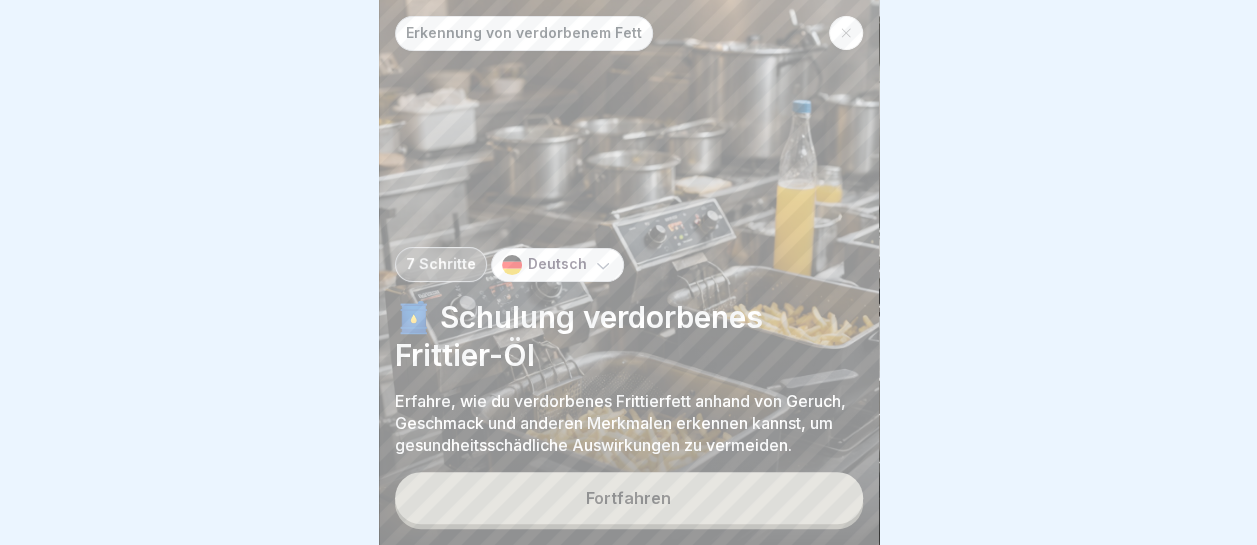 click on "Fortfahren" at bounding box center (629, 498) 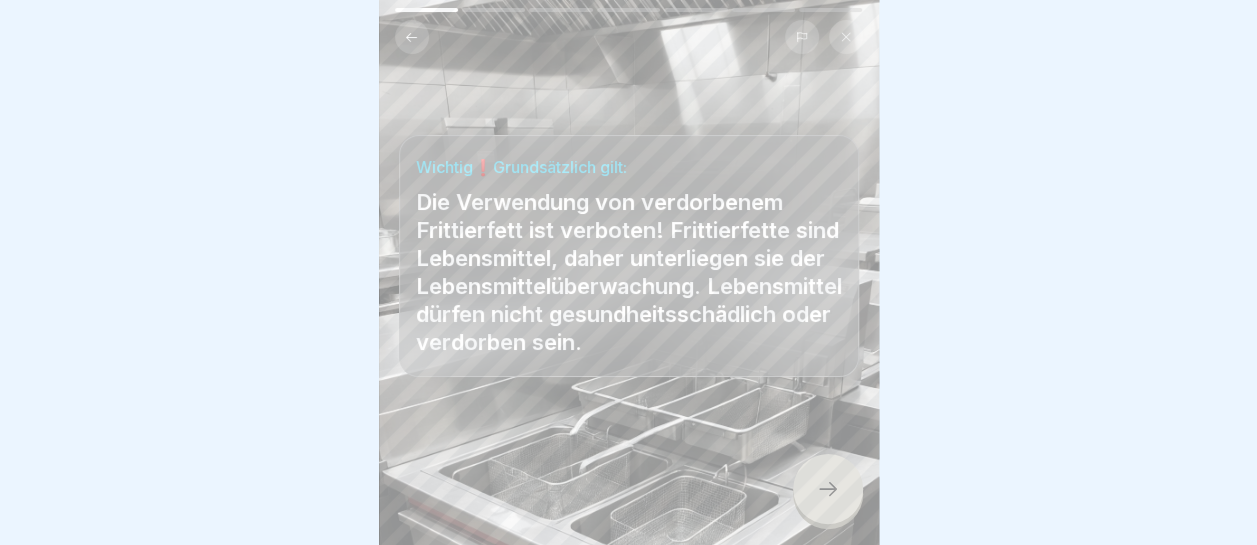 scroll, scrollTop: 15, scrollLeft: 0, axis: vertical 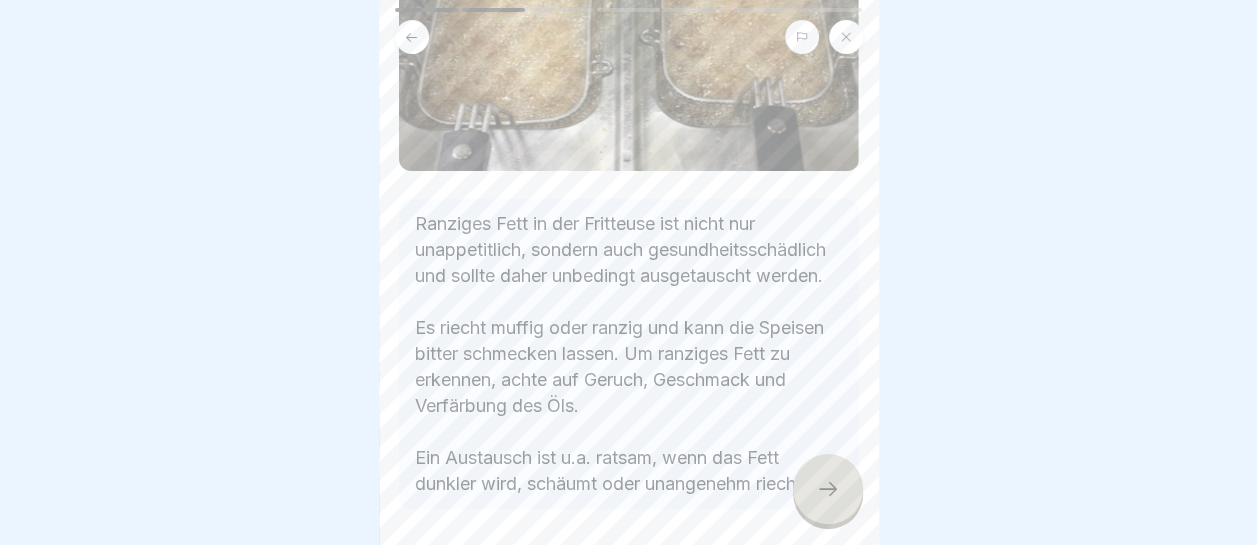 click 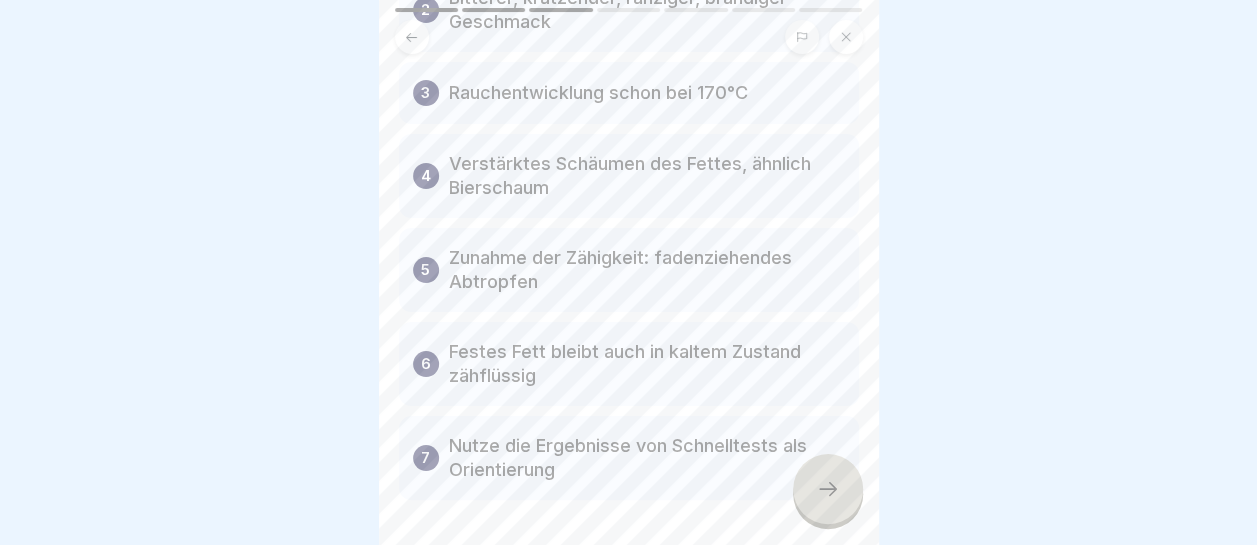 scroll, scrollTop: 375, scrollLeft: 0, axis: vertical 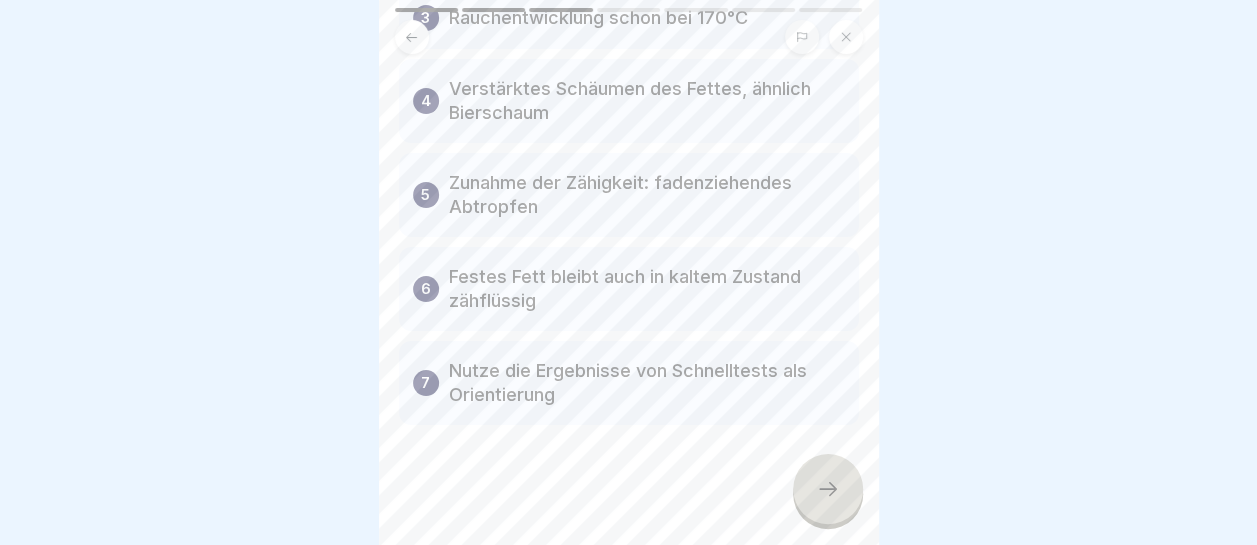 click at bounding box center [828, 489] 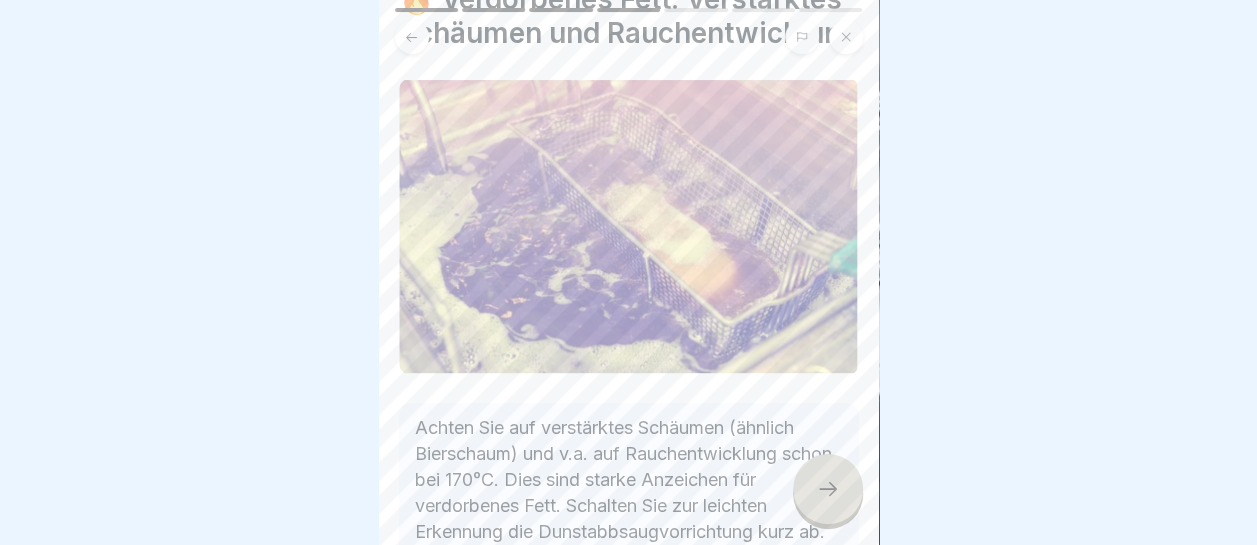 scroll, scrollTop: 278, scrollLeft: 0, axis: vertical 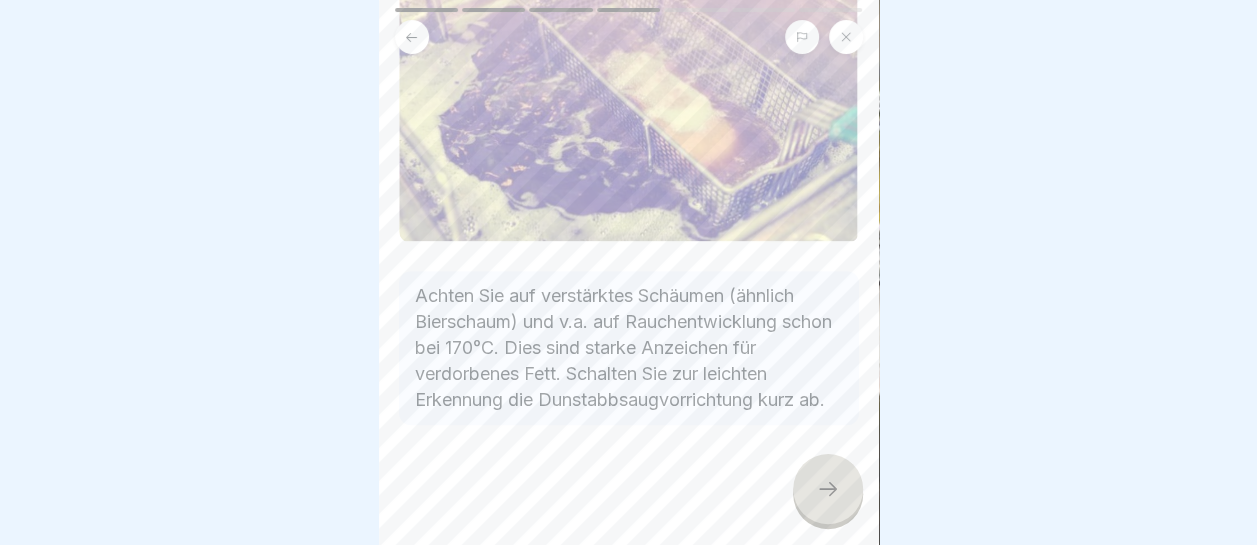 click at bounding box center (828, 489) 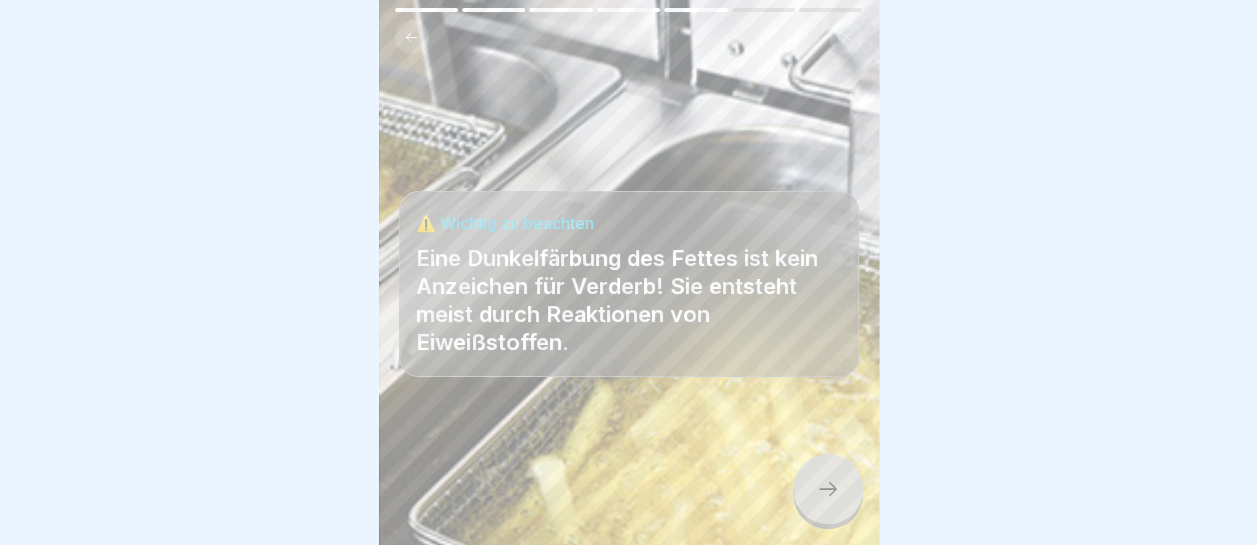 click 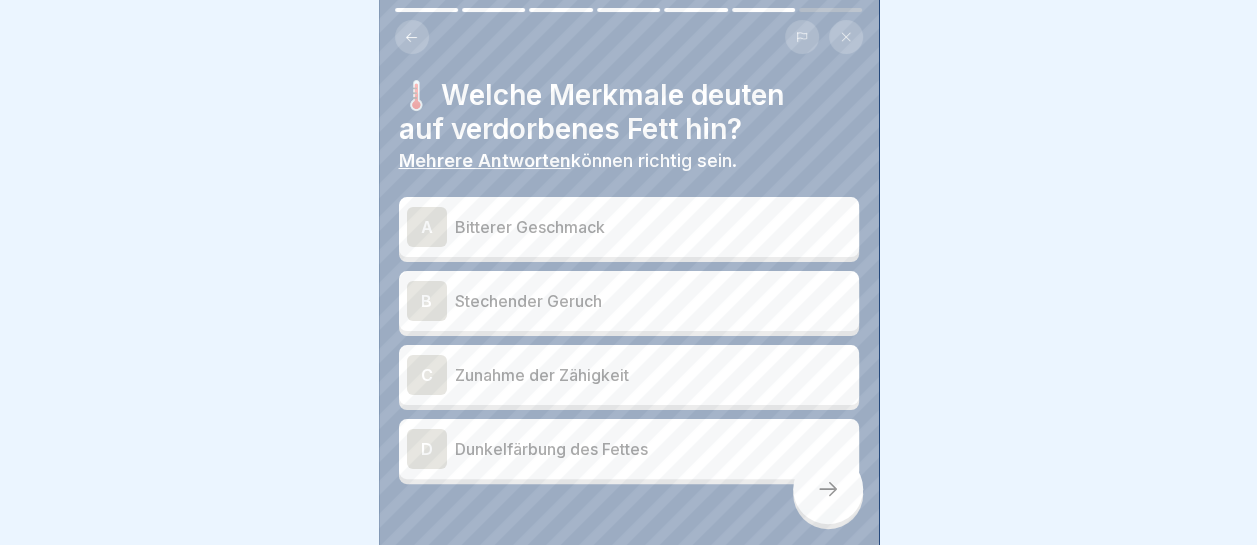 click on "Bitterer Geschmack" at bounding box center [653, 227] 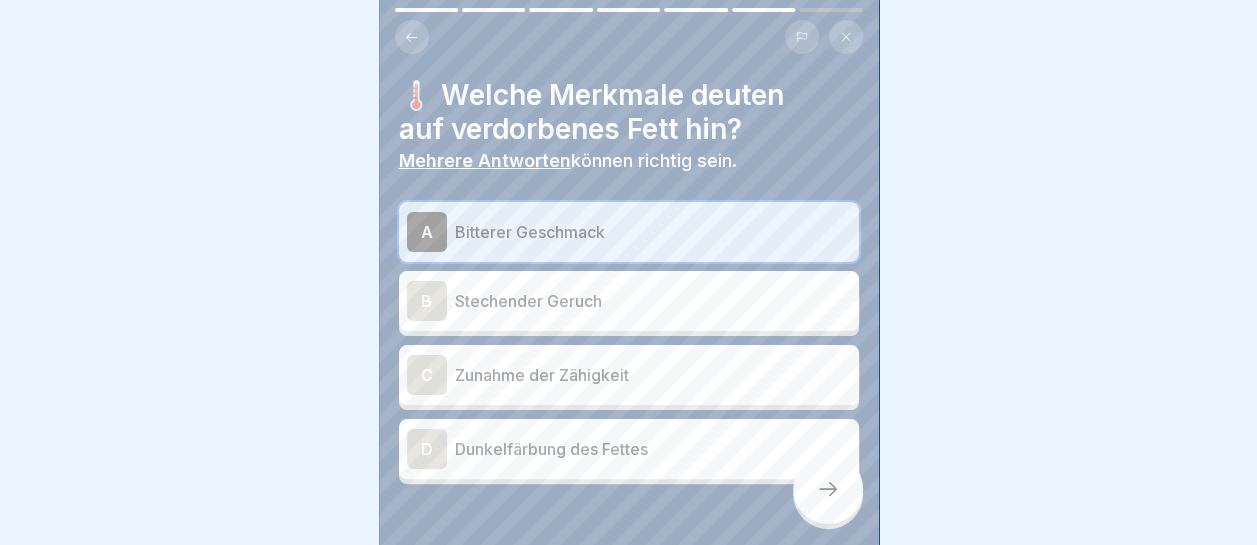click on "Stechender Geruch" at bounding box center (653, 301) 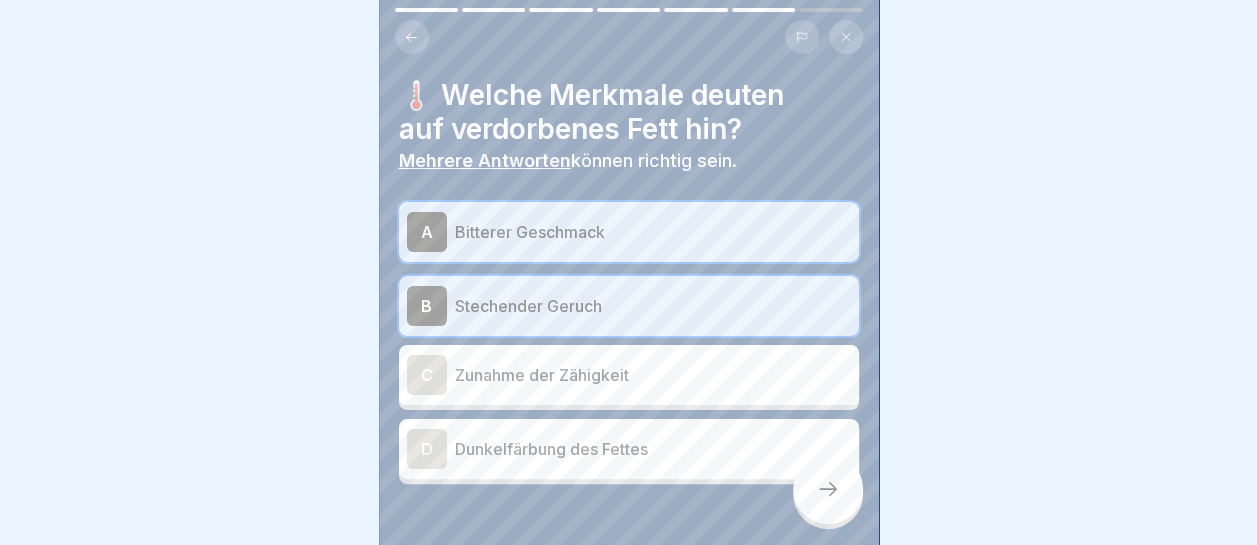 click on "Zunahme der Zähigkeit" at bounding box center [653, 375] 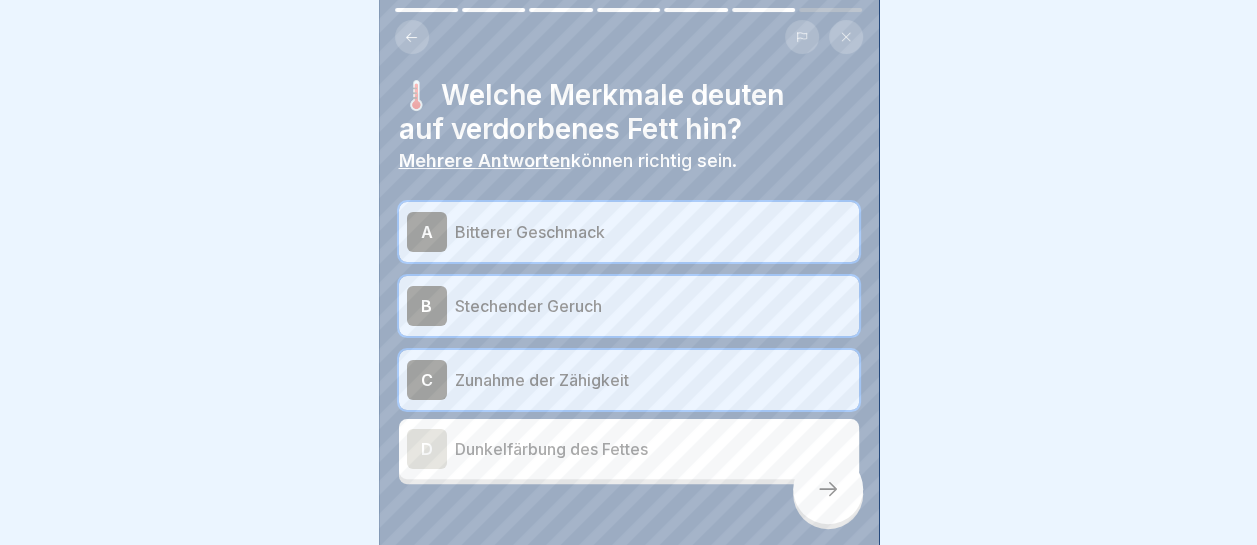 click on "Dunkelfärbung des Fettes" at bounding box center [653, 449] 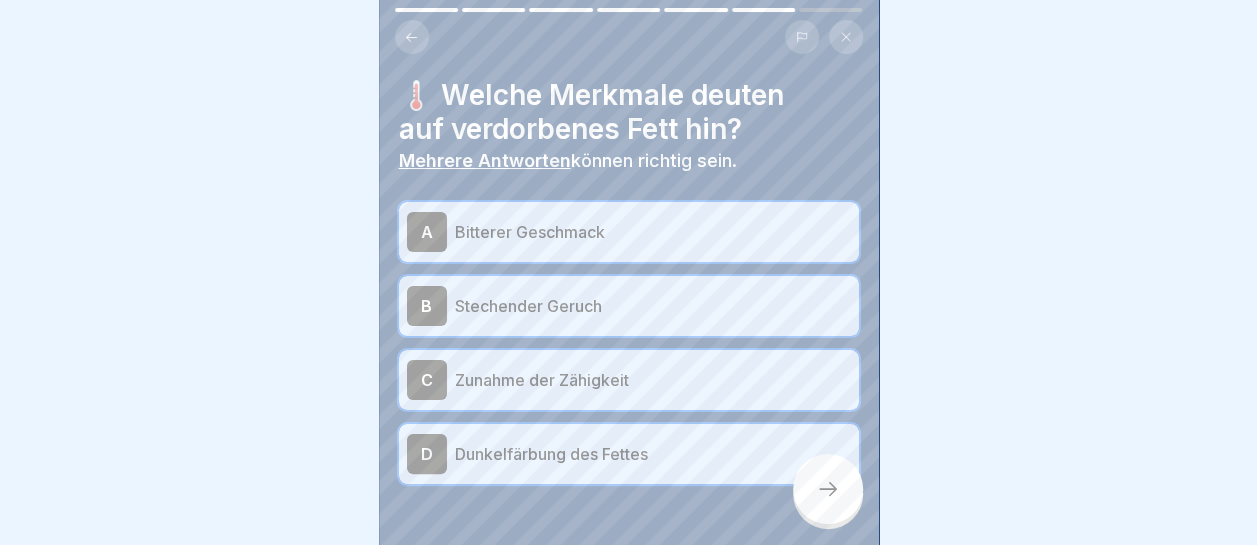 click 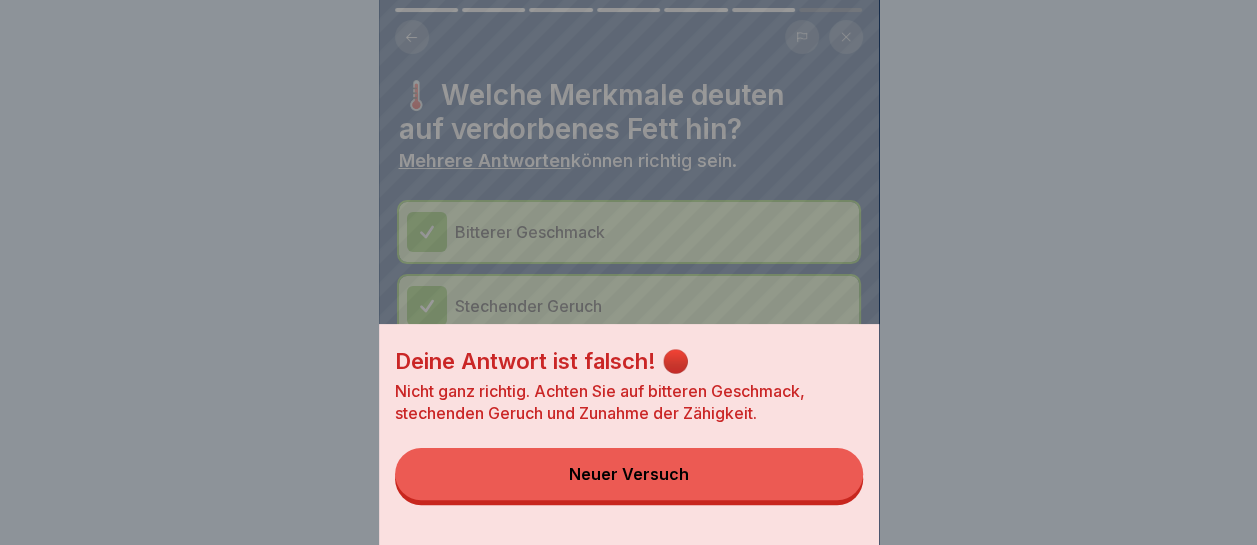 click on "Neuer Versuch" at bounding box center [629, 474] 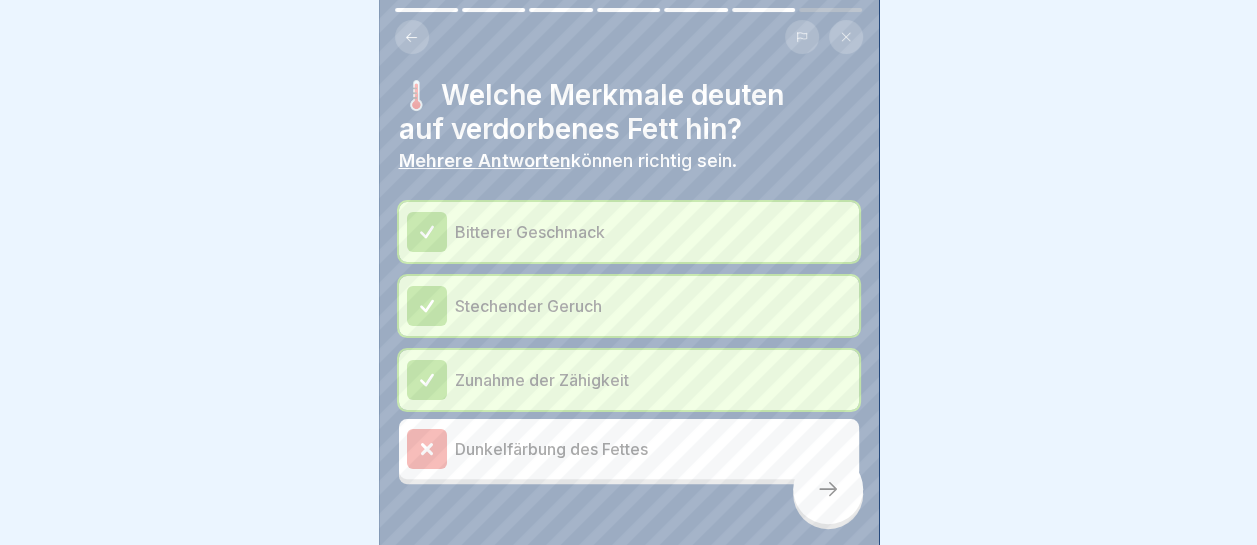 click 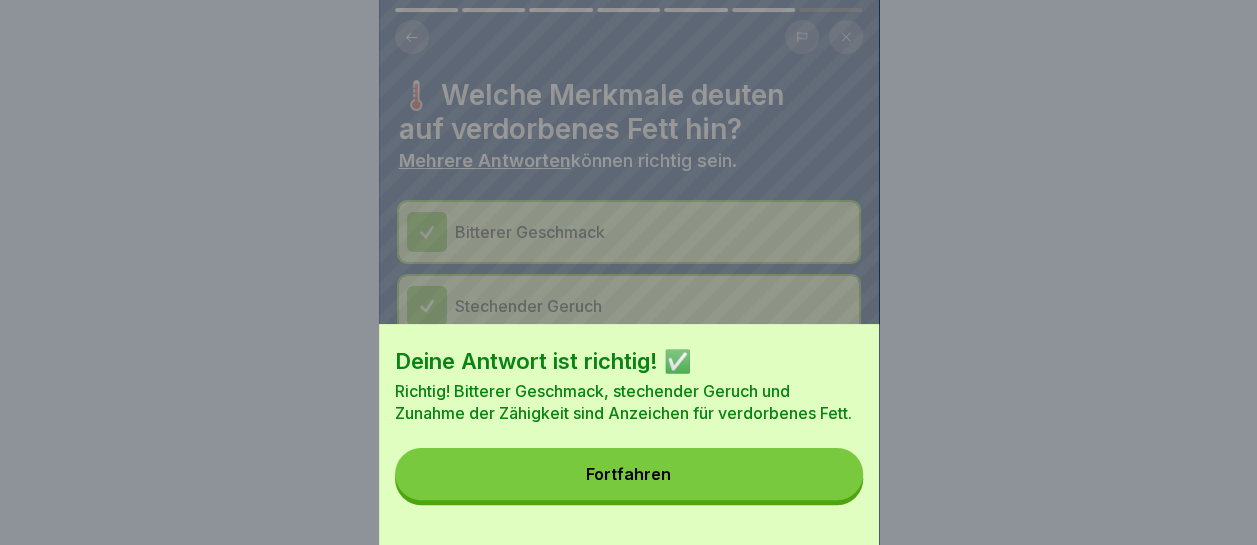 click on "Fortfahren" at bounding box center (629, 474) 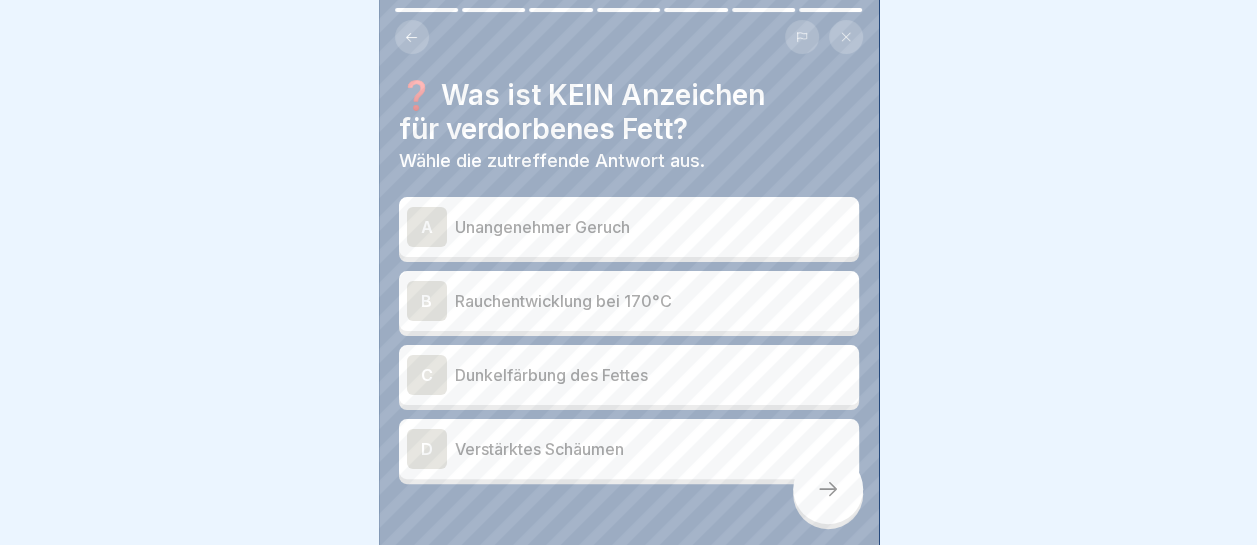click on "Dunkelfärbung des Fettes" at bounding box center [653, 375] 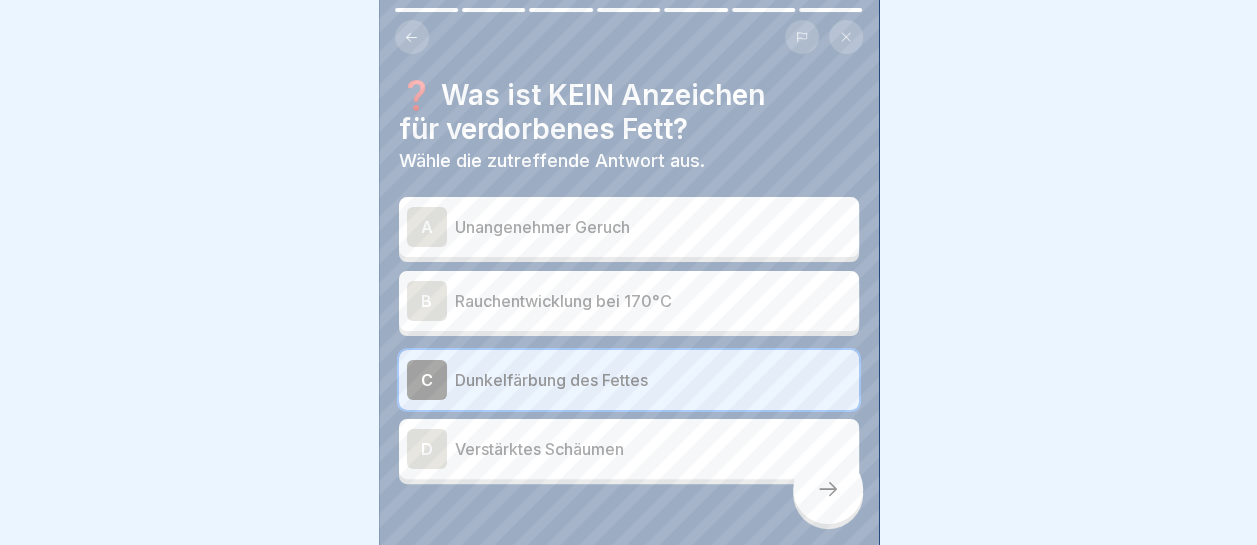 click 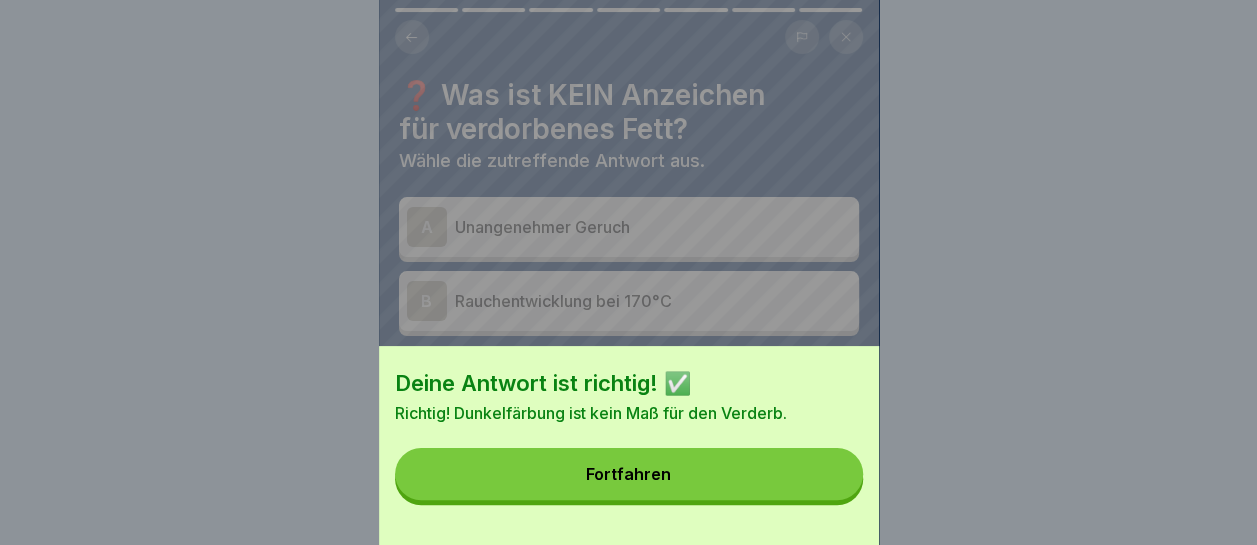 click on "Fortfahren" at bounding box center (629, 474) 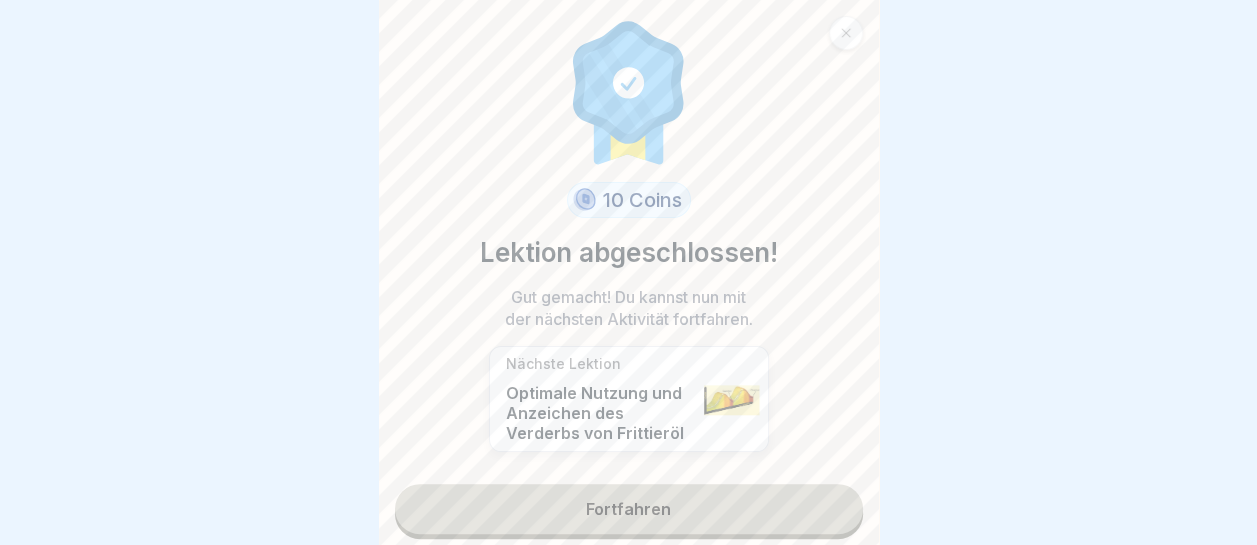 click on "Fortfahren" at bounding box center [629, 509] 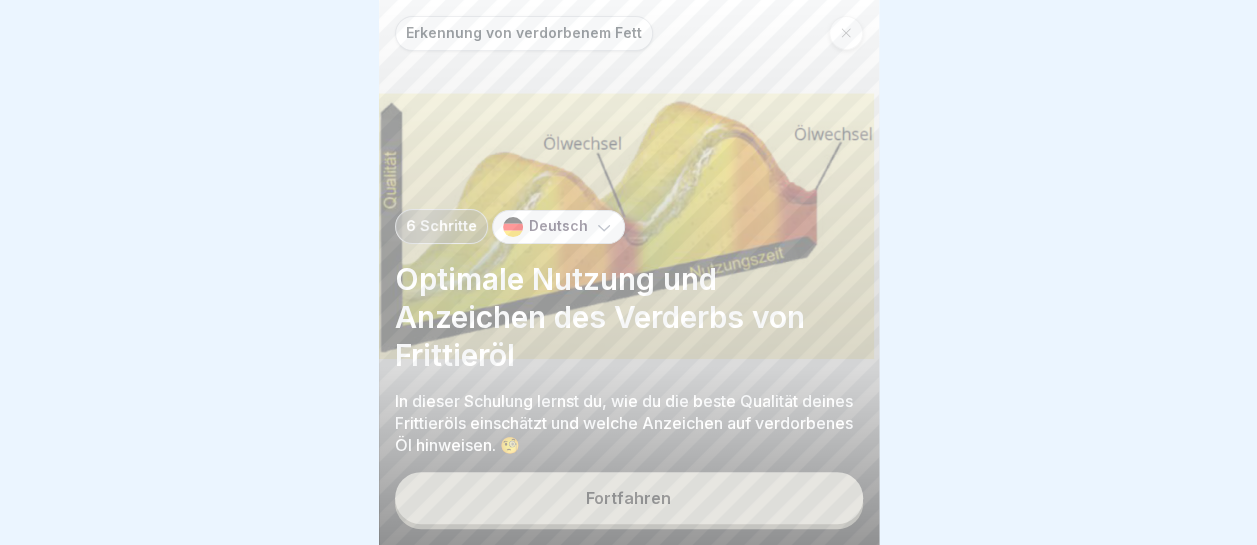 click on "Fortfahren" at bounding box center [629, 498] 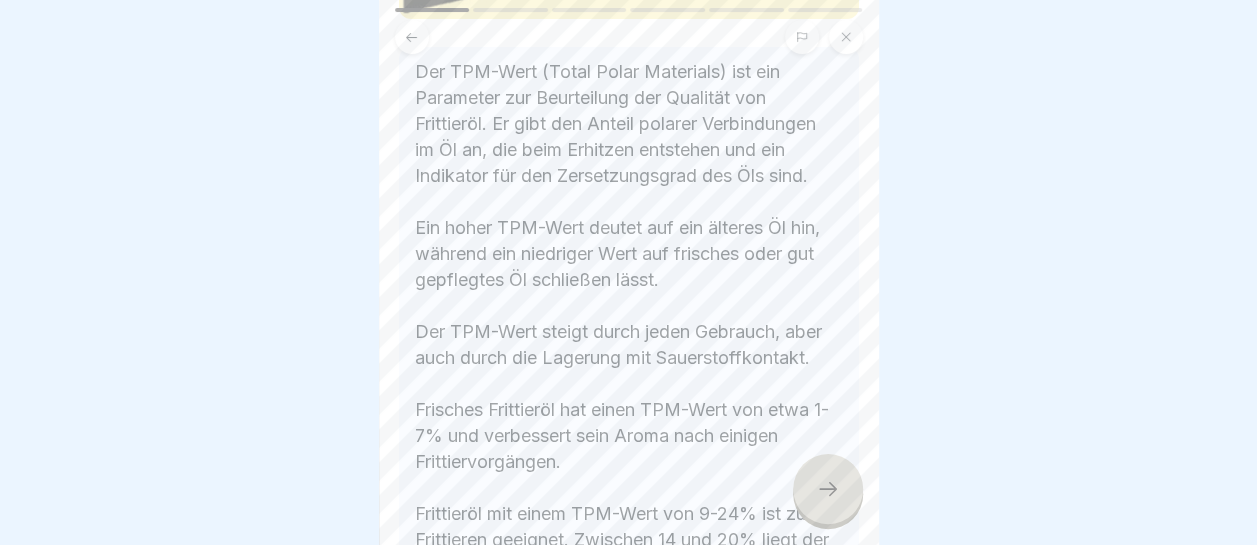 scroll, scrollTop: 688, scrollLeft: 0, axis: vertical 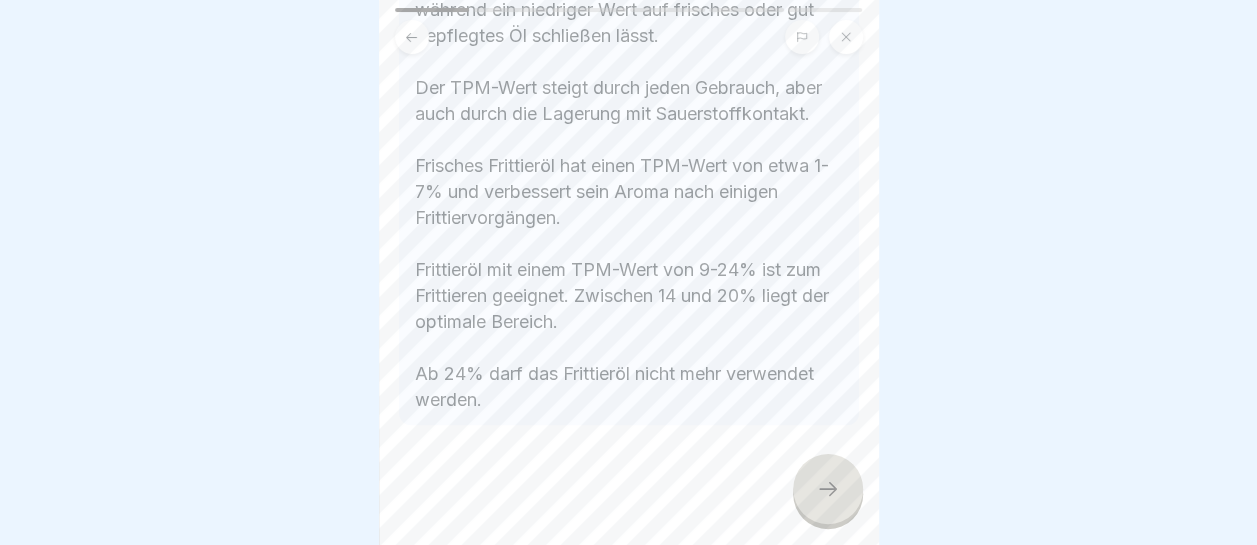 click 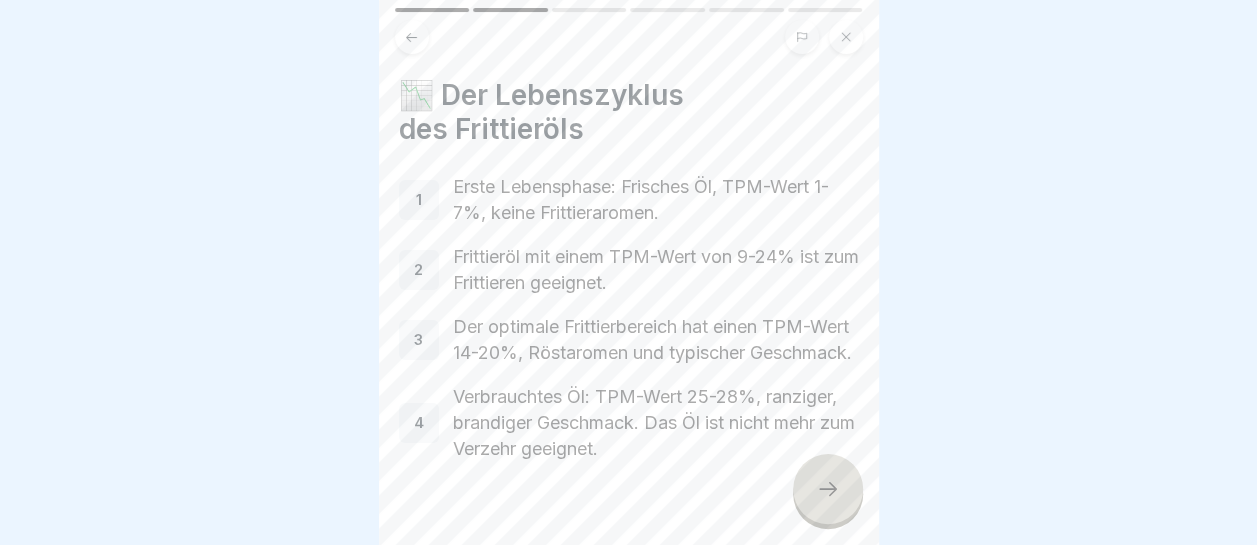 click 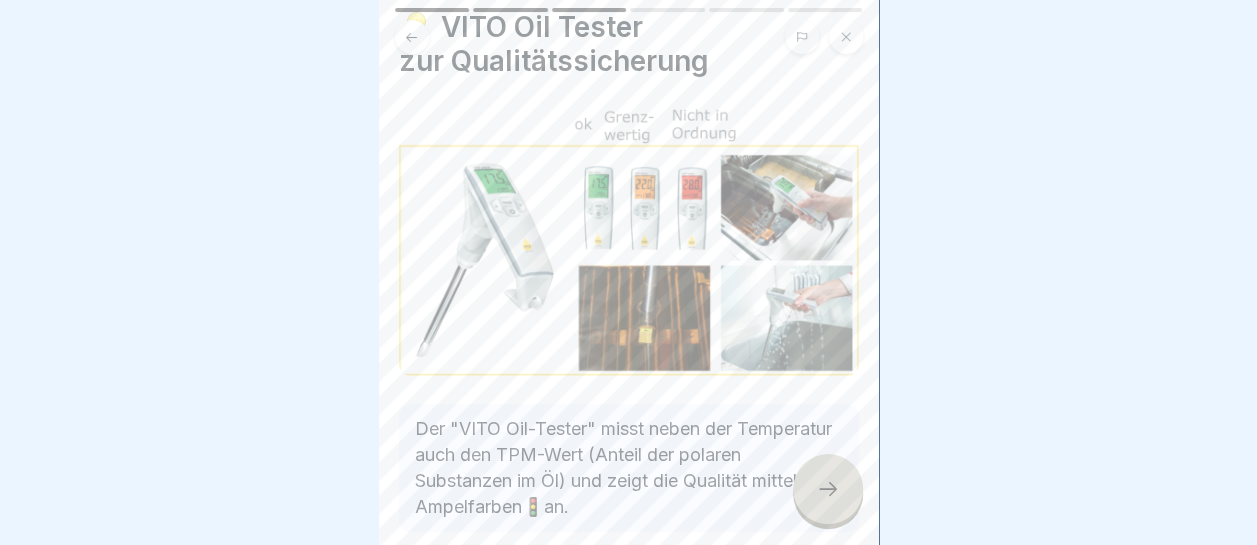 scroll, scrollTop: 166, scrollLeft: 0, axis: vertical 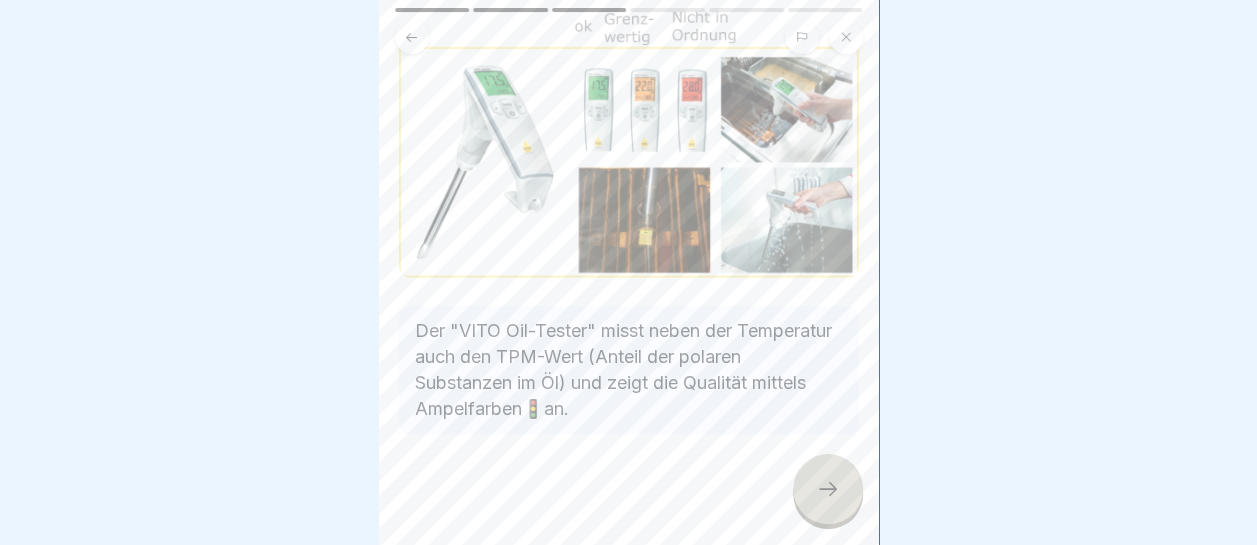 click 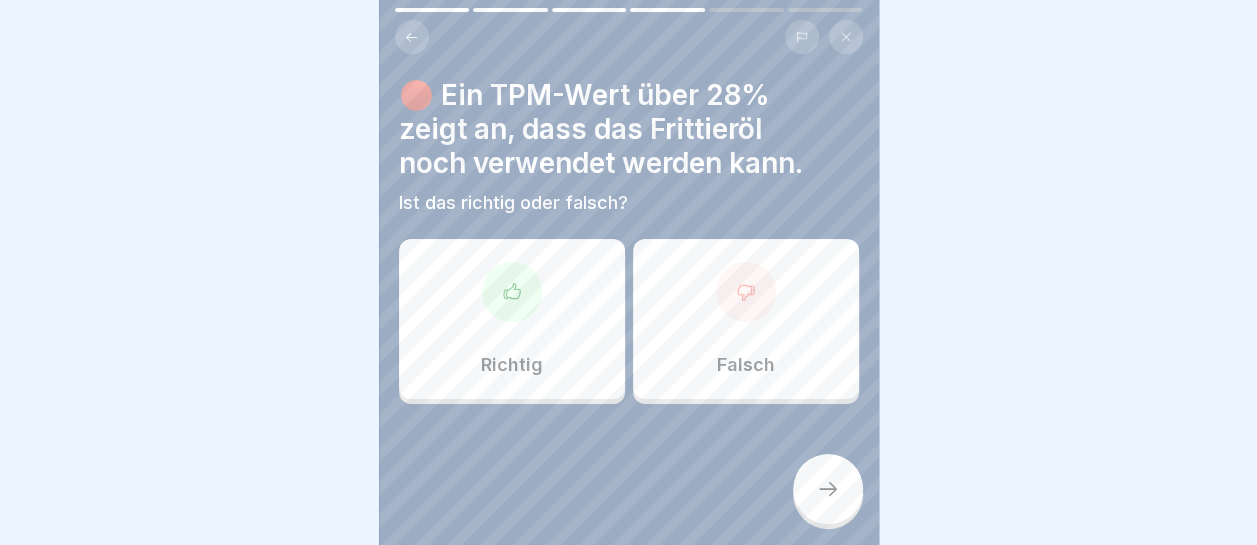 click on "Falsch" at bounding box center [746, 319] 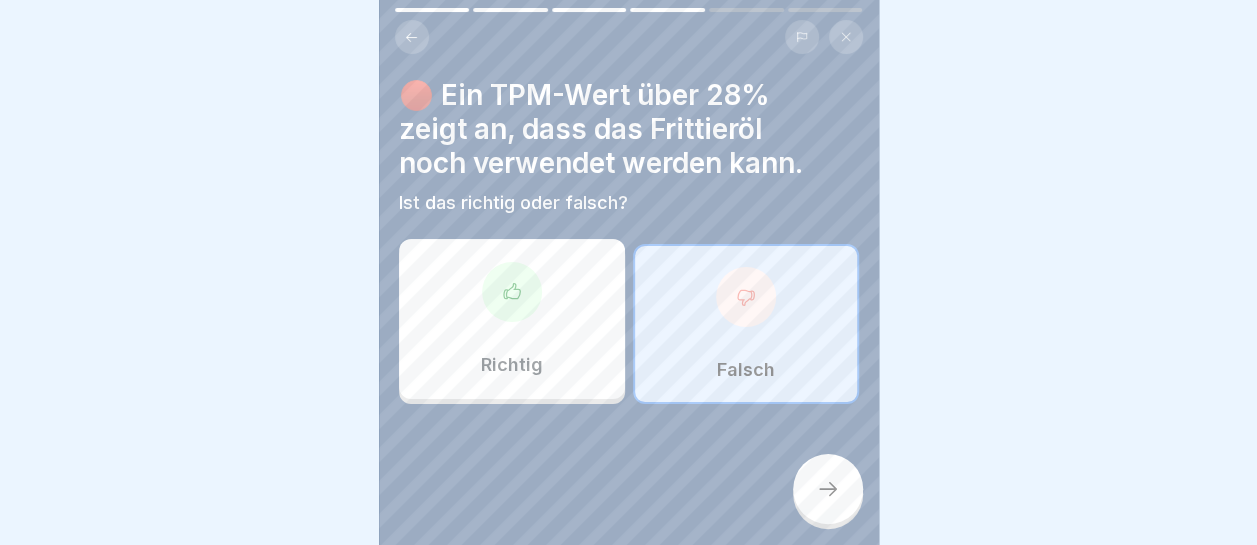 click 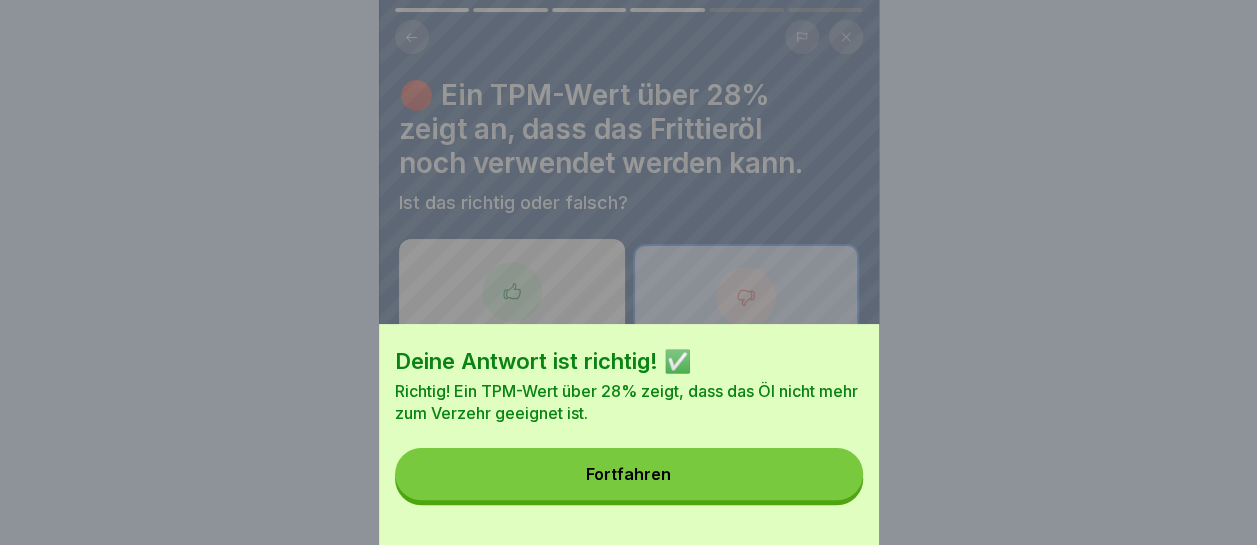 click on "Fortfahren" at bounding box center [629, 474] 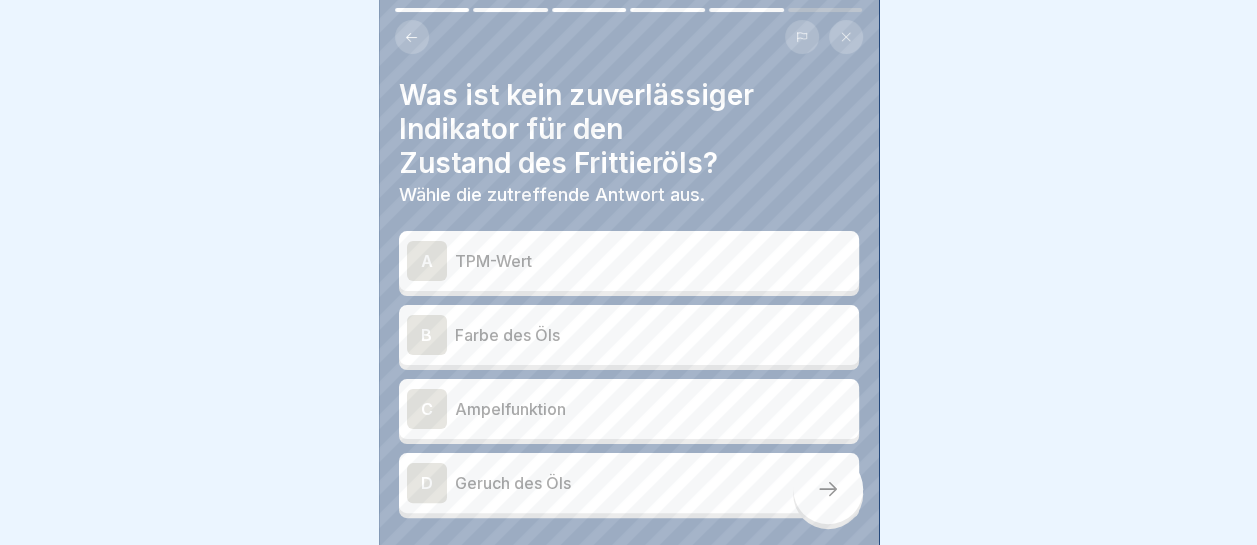click on "Farbe des Öls" at bounding box center (653, 335) 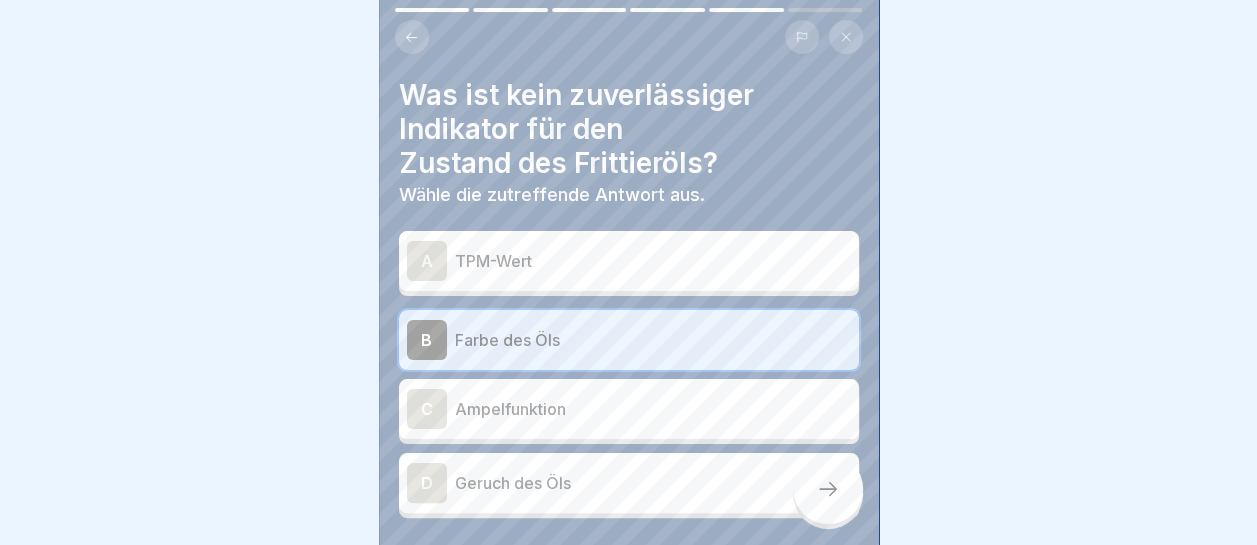 click 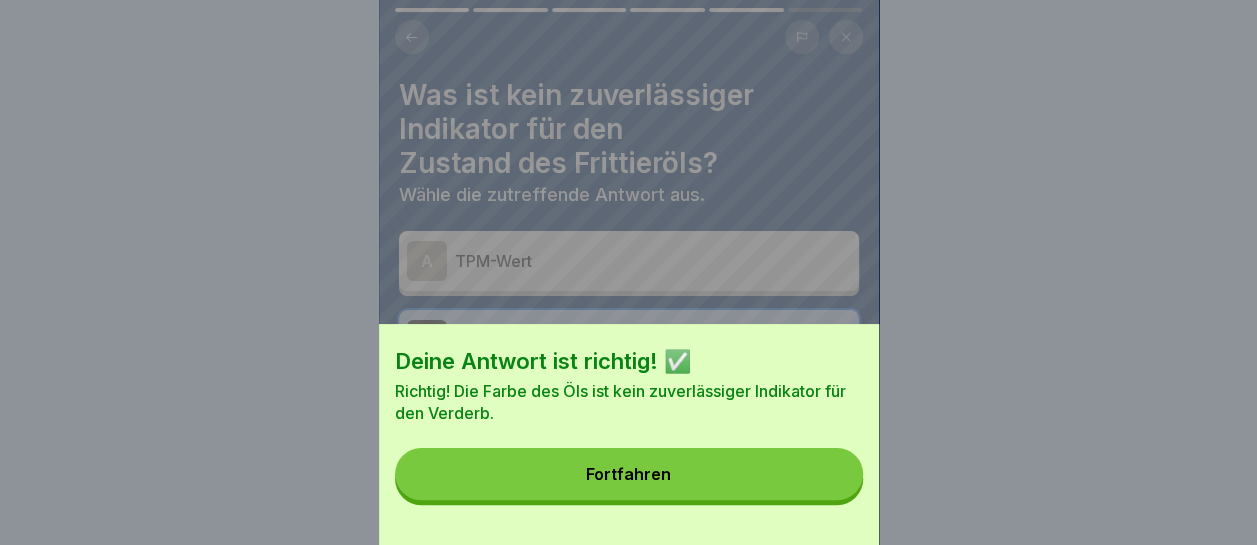 click on "Fortfahren" at bounding box center [629, 474] 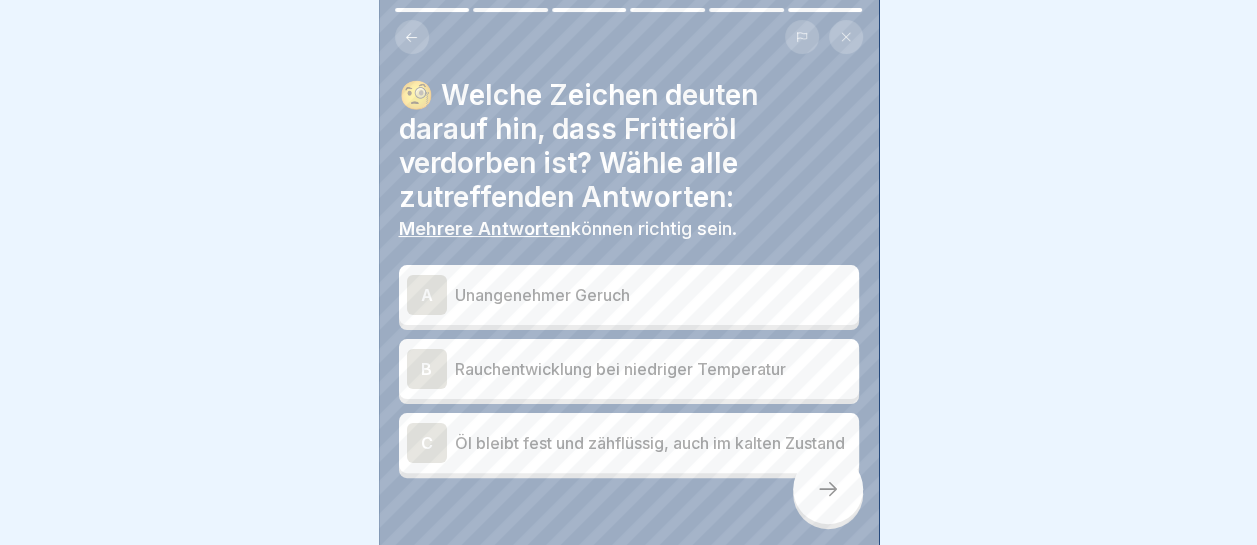 click on "Öl bleibt fest und zähflüssig, auch im kalten Zustand" at bounding box center [653, 443] 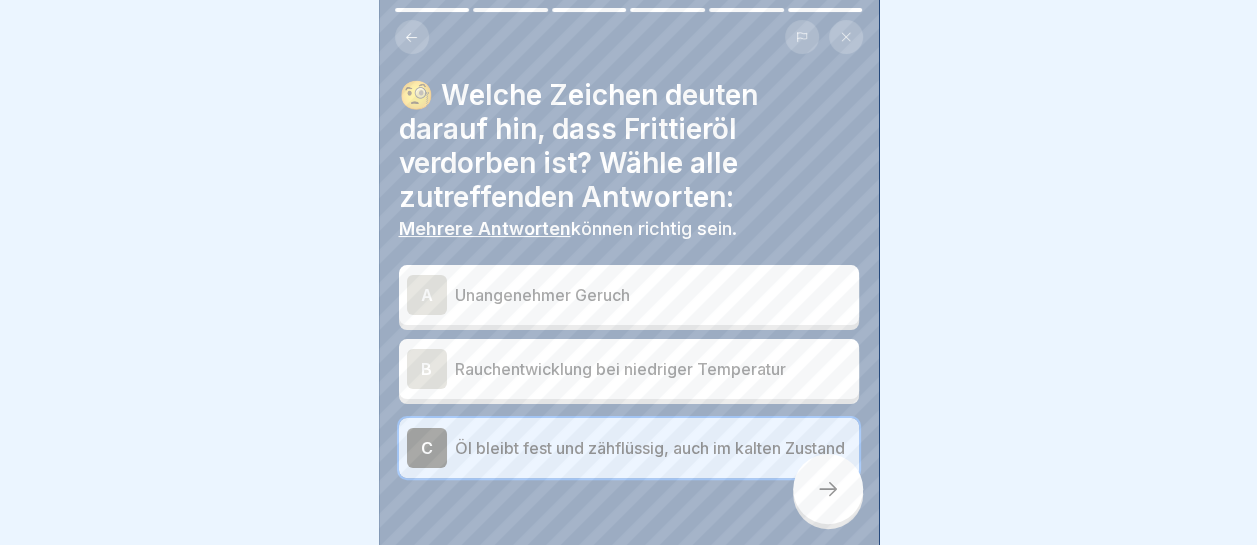 click on "Öl bleibt fest und zähflüssig, auch im kalten Zustand" at bounding box center [653, 448] 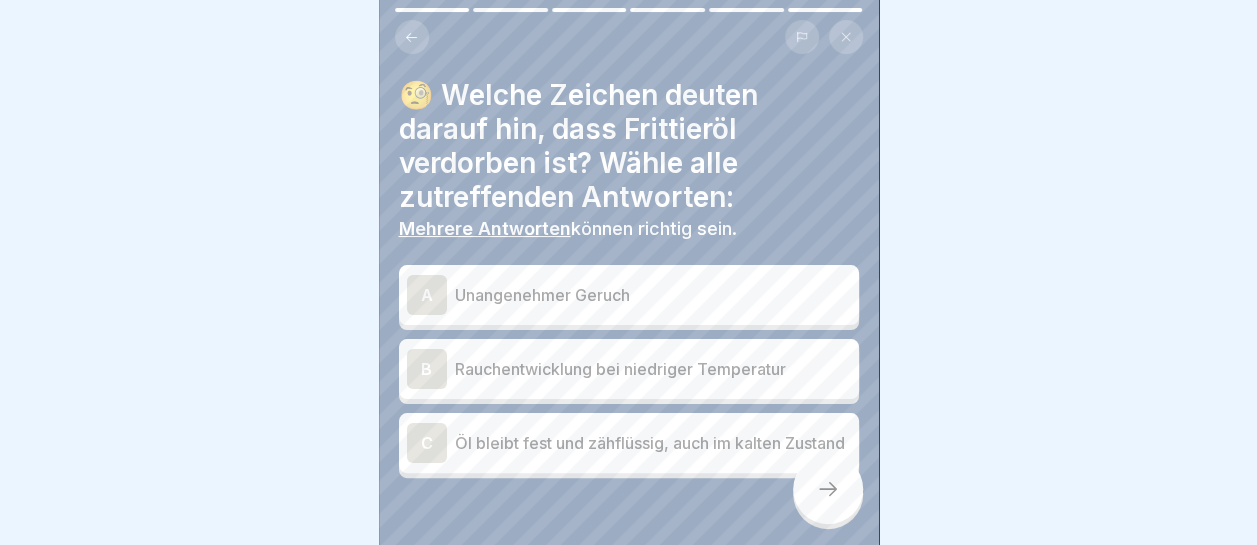 click on "Rauchentwicklung bei niedriger Temperatur" at bounding box center (653, 369) 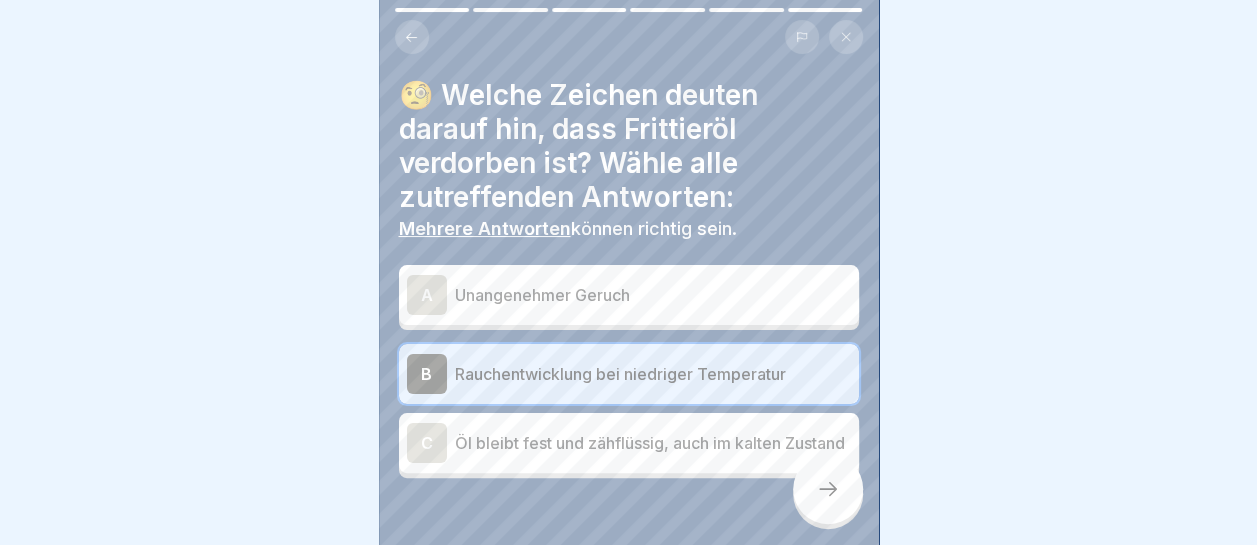 click on "Unangenehmer Geruch" at bounding box center [653, 295] 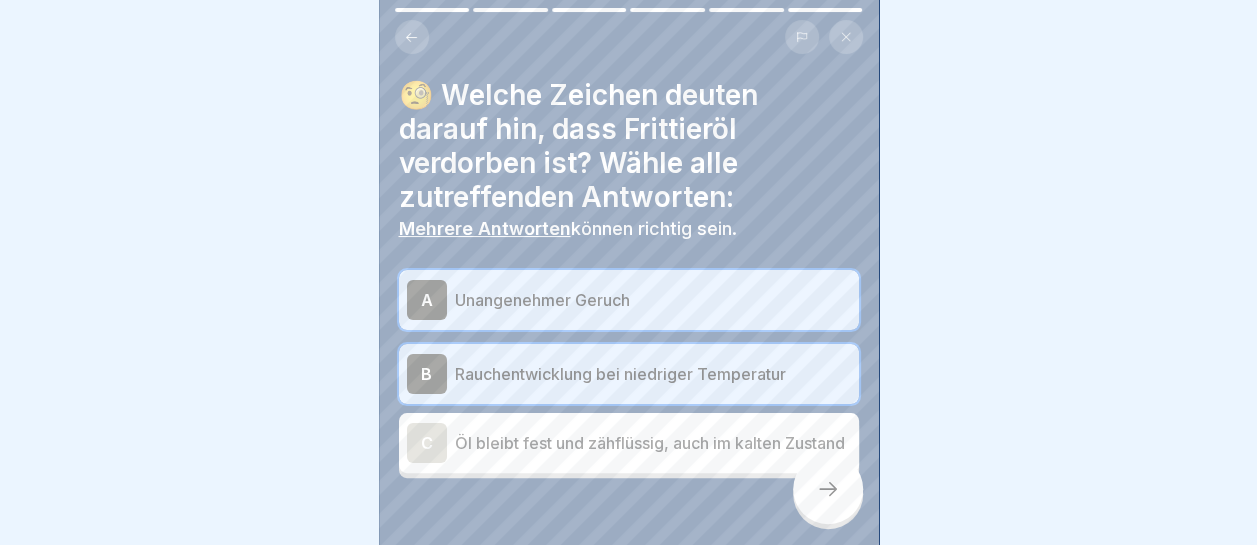click at bounding box center [828, 489] 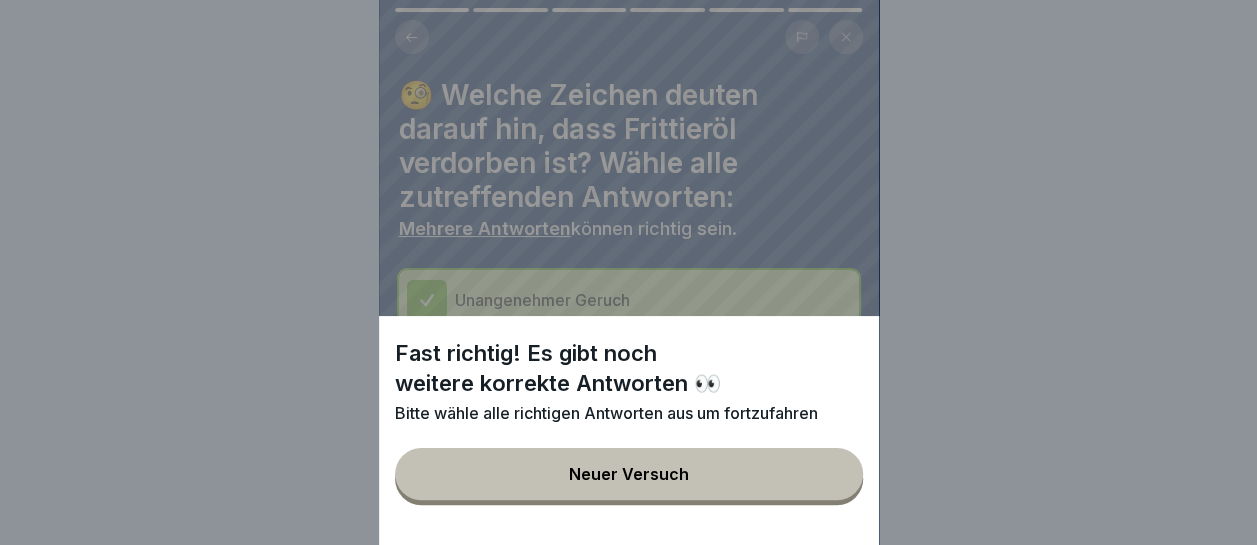 click on "Fast richtig! Es gibt noch weitere korrekte Antworten 👀 Bitte wähle alle richtigen Antworten aus um fortzufahren   Neuer Versuch" at bounding box center (628, 272) 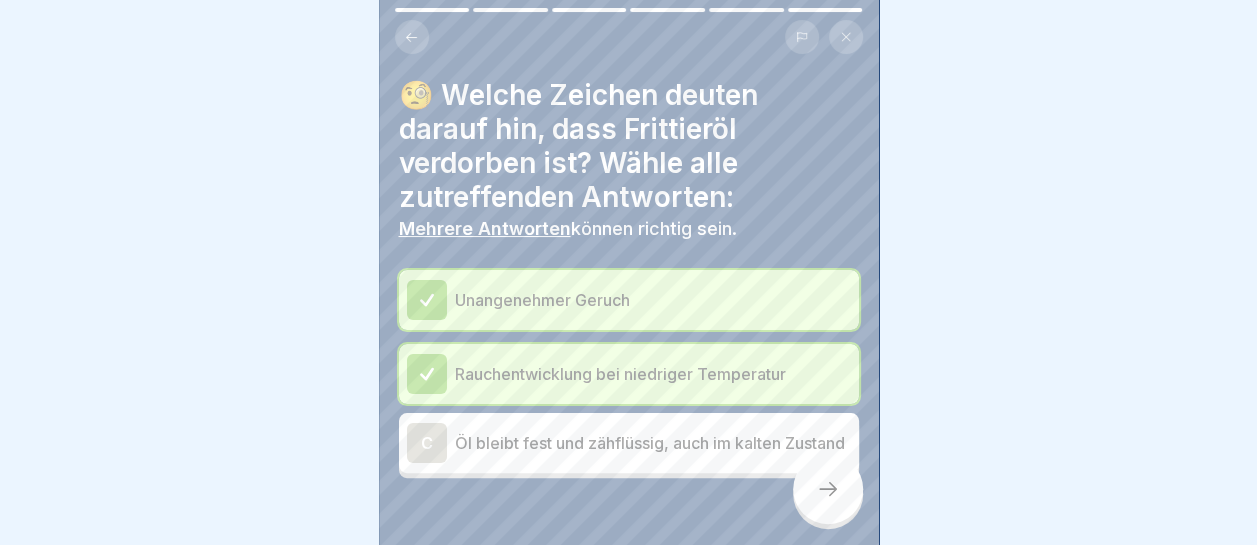click on "Öl bleibt fest und zähflüssig, auch im kalten Zustand" at bounding box center (653, 443) 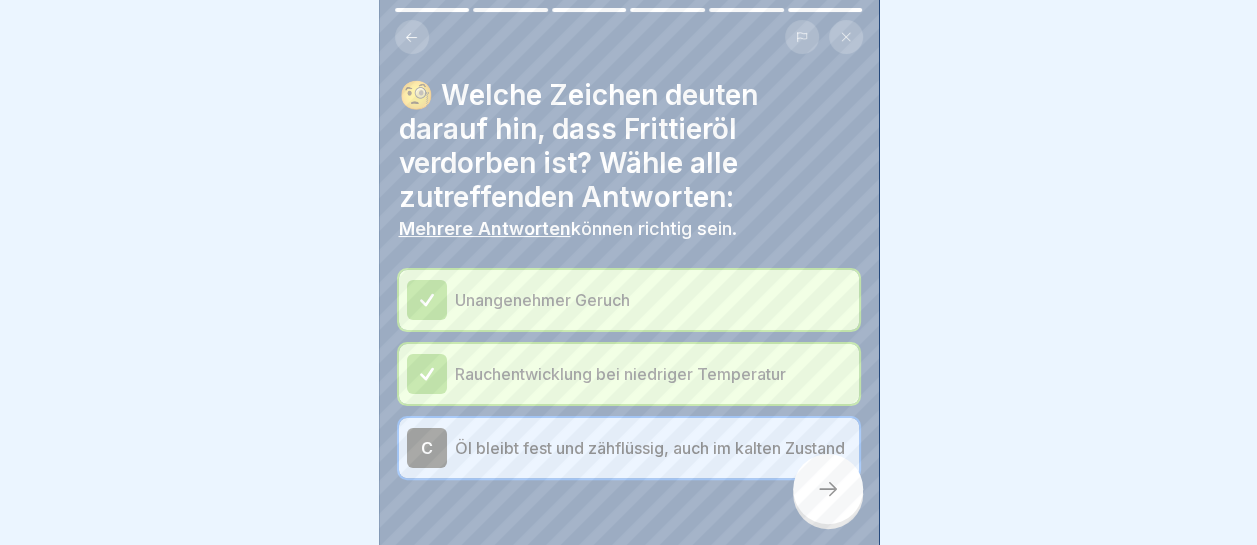 click 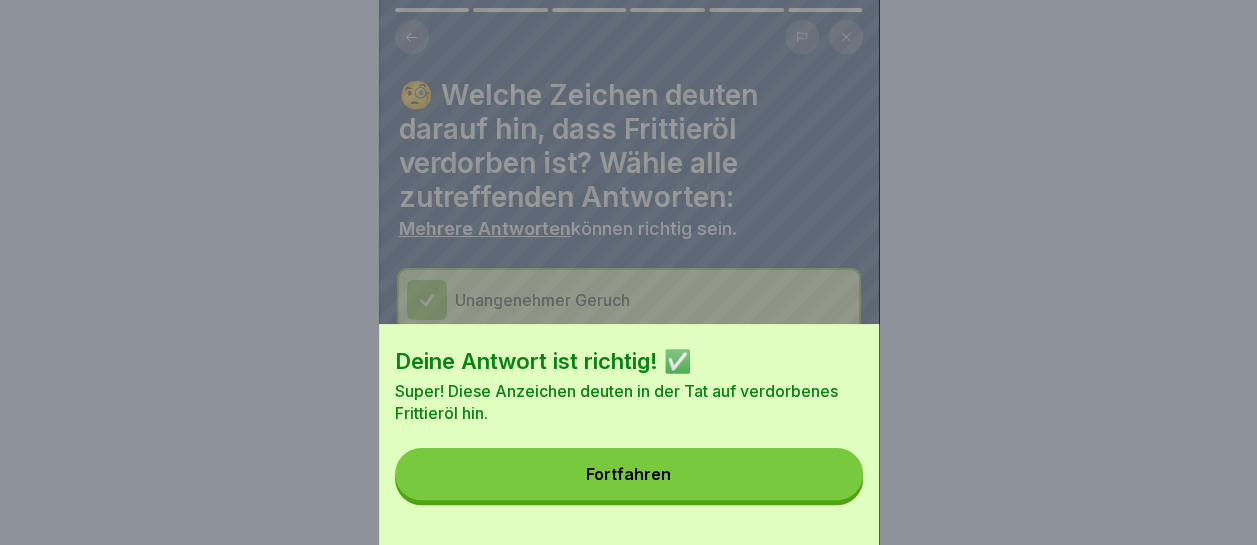 click on "Fortfahren" at bounding box center [629, 474] 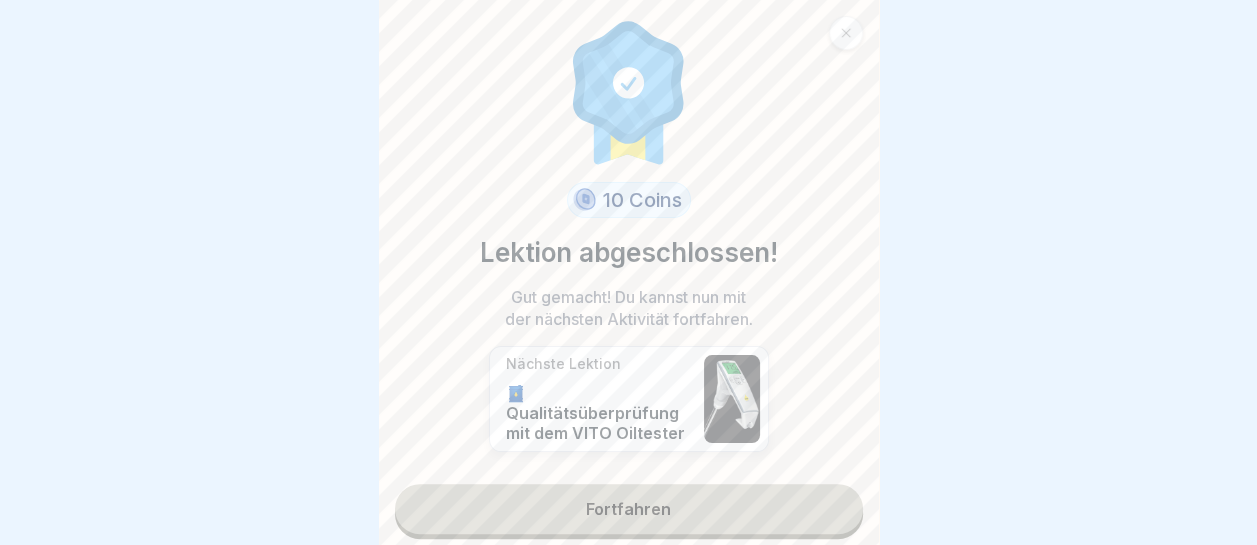 click on "Fortfahren" at bounding box center [629, 509] 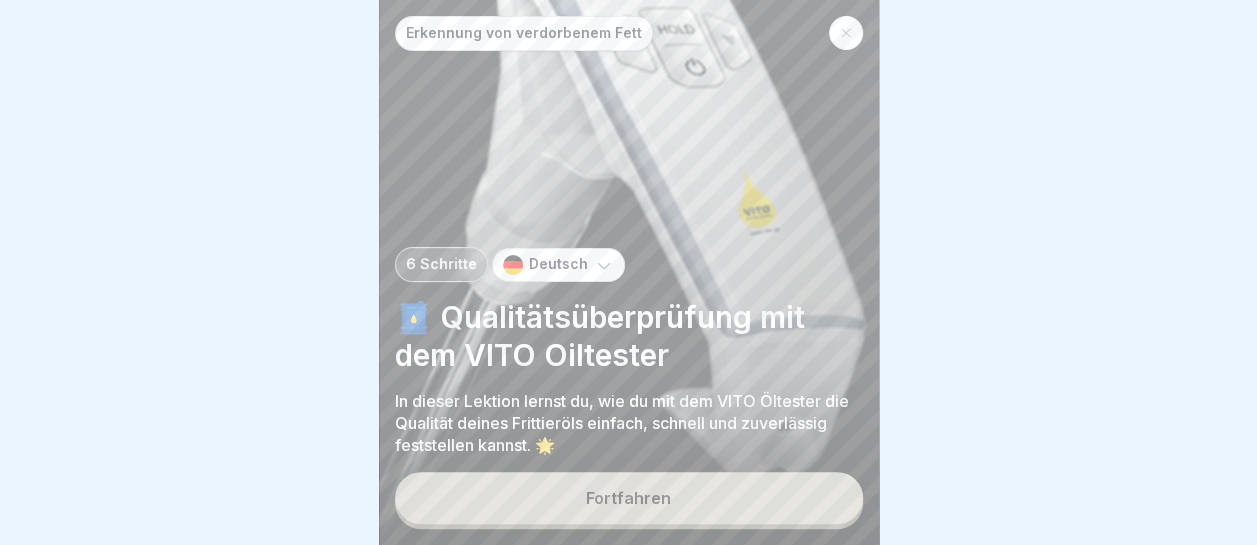 click on "Fortfahren" at bounding box center (629, 498) 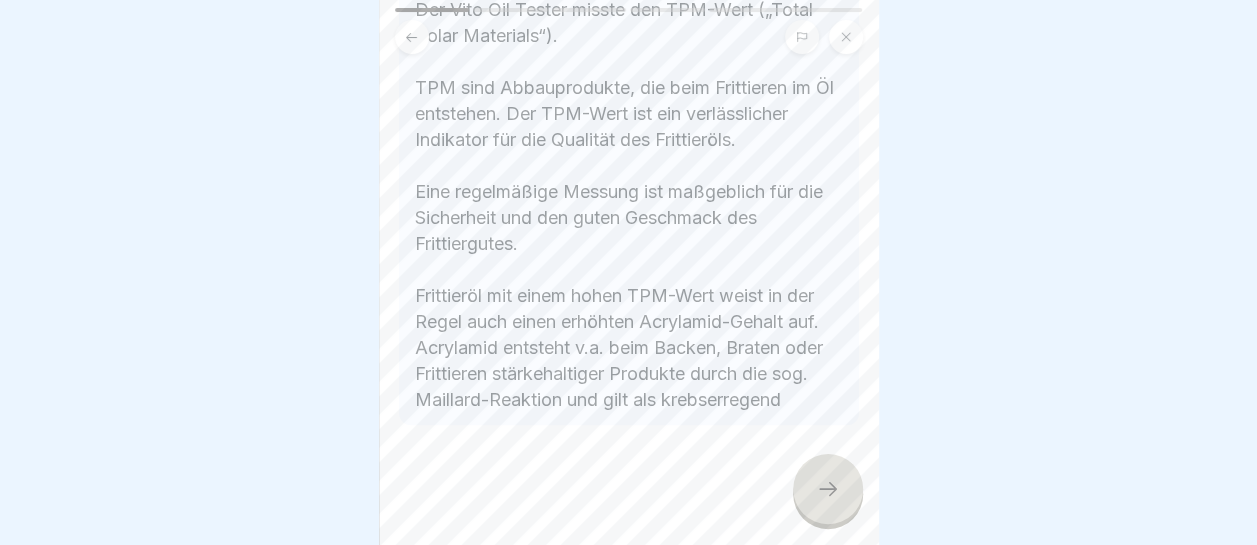 scroll, scrollTop: 566, scrollLeft: 0, axis: vertical 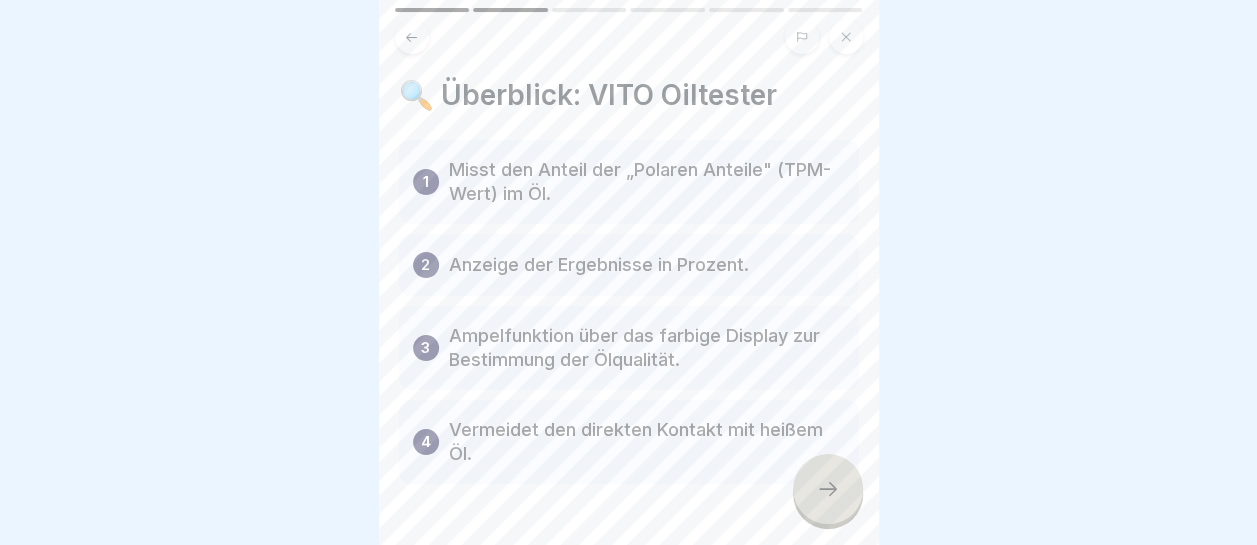 click at bounding box center [828, 489] 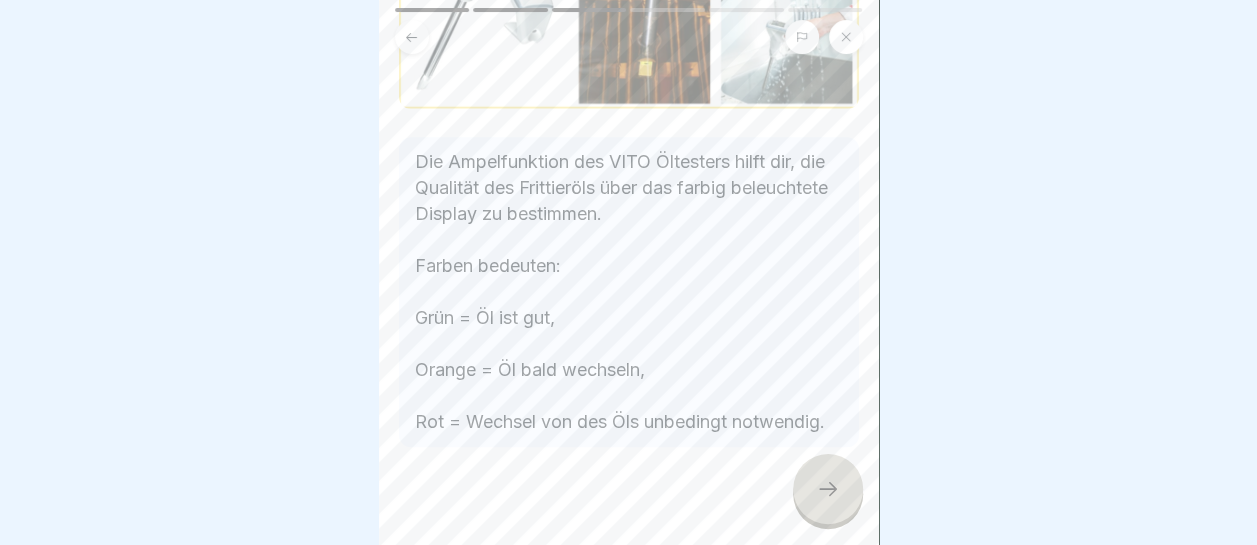 scroll, scrollTop: 382, scrollLeft: 0, axis: vertical 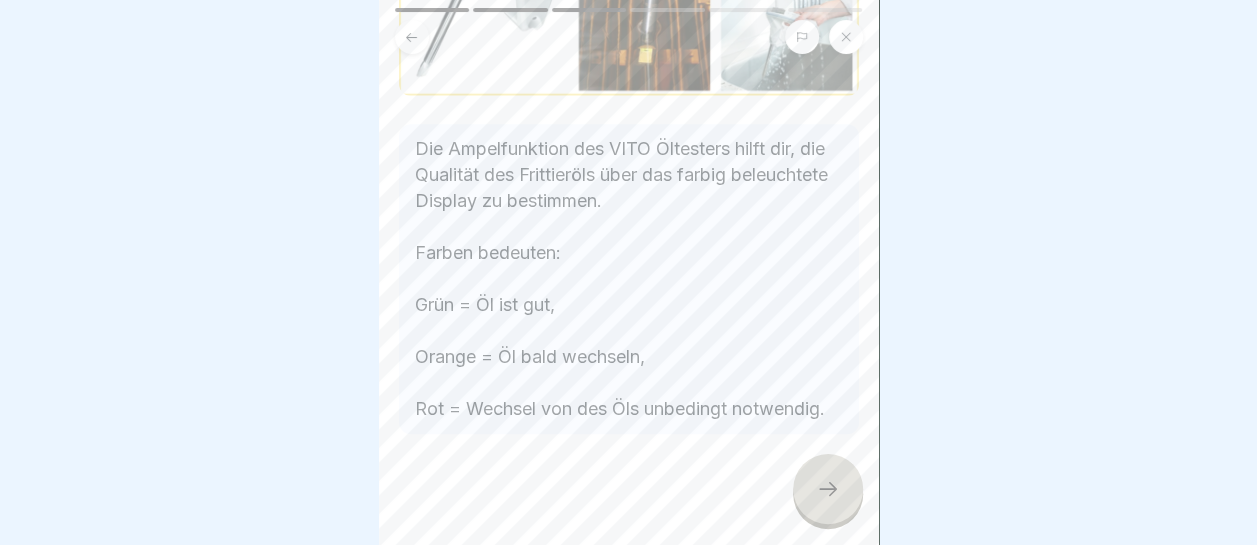 click at bounding box center [828, 489] 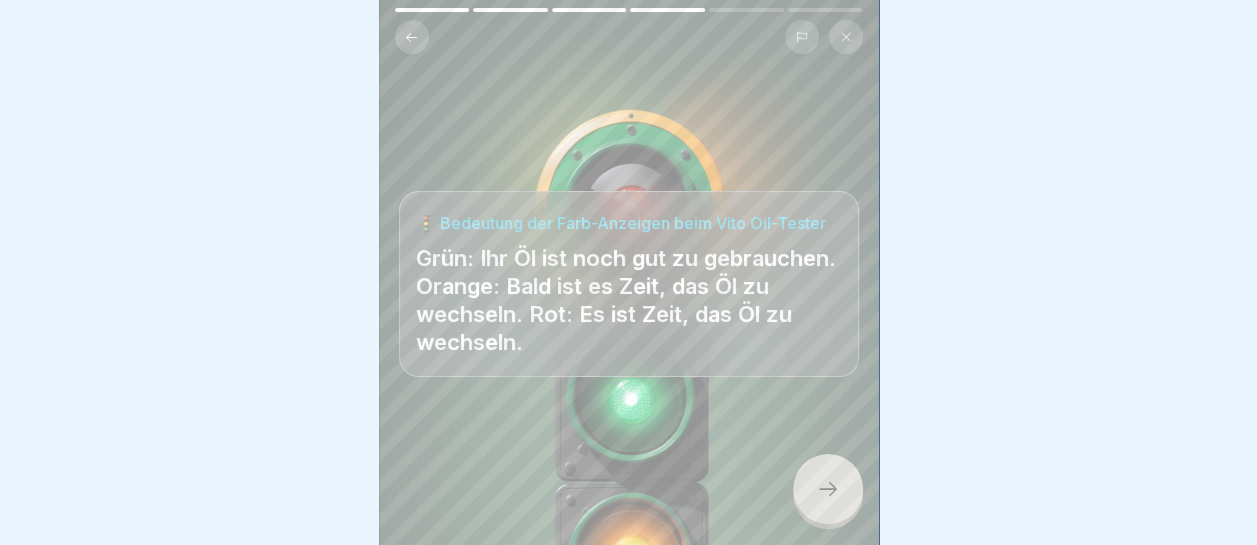 click 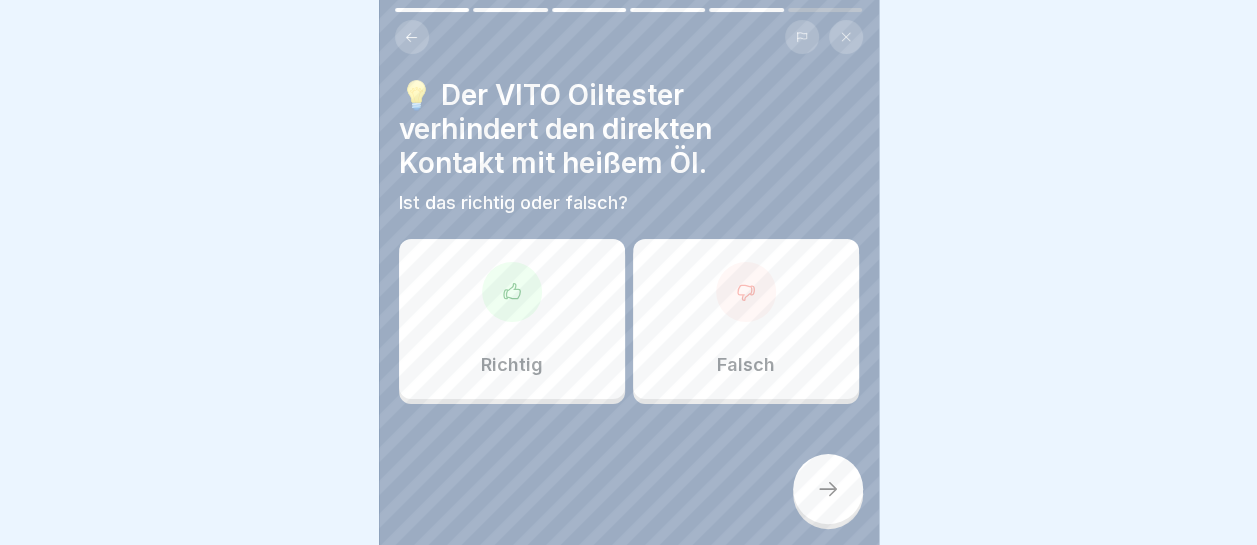 click on "Richtig" at bounding box center [512, 319] 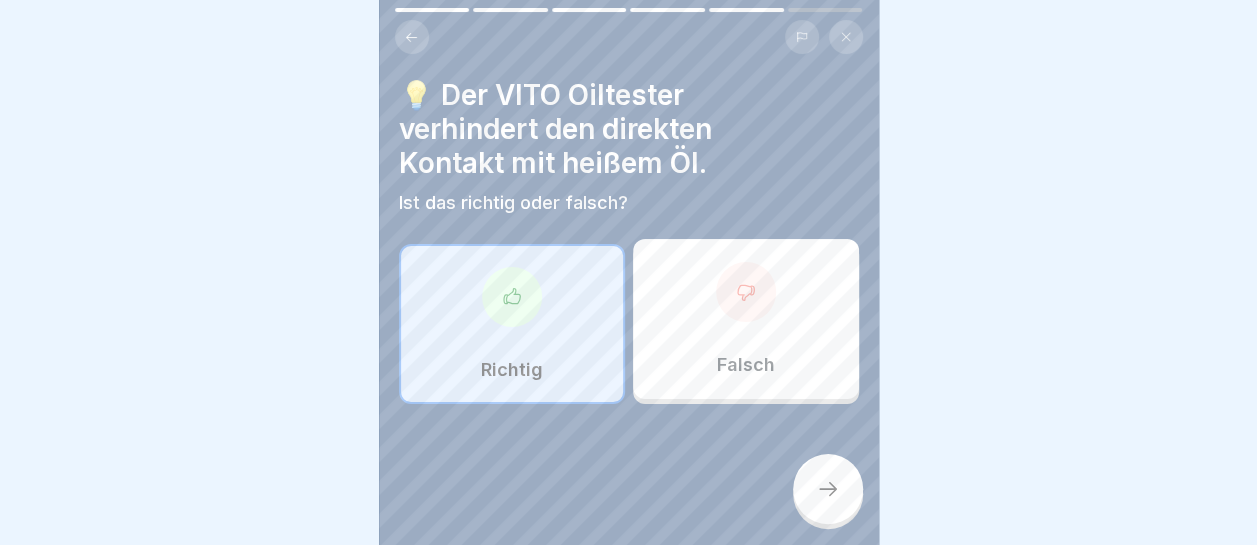 click 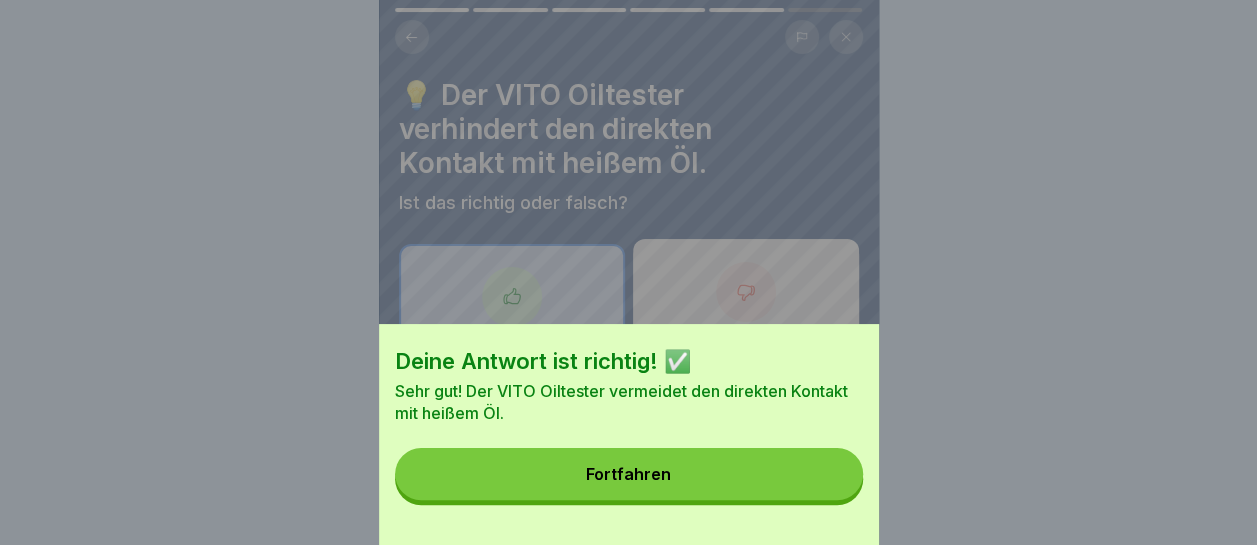 click on "Fortfahren" at bounding box center (629, 474) 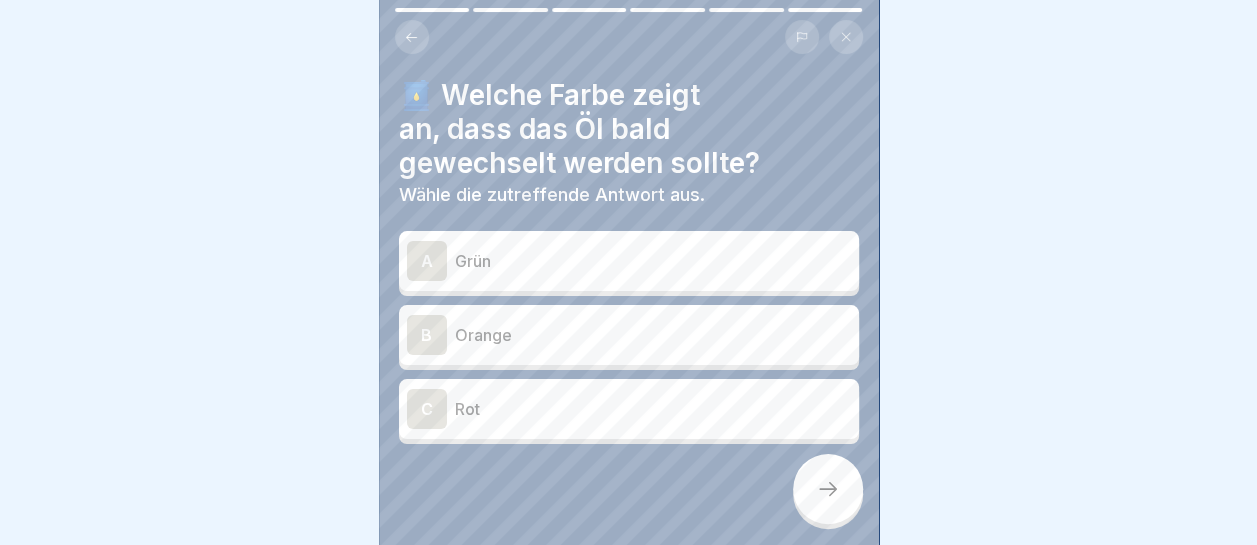 click on "Orange" at bounding box center [653, 335] 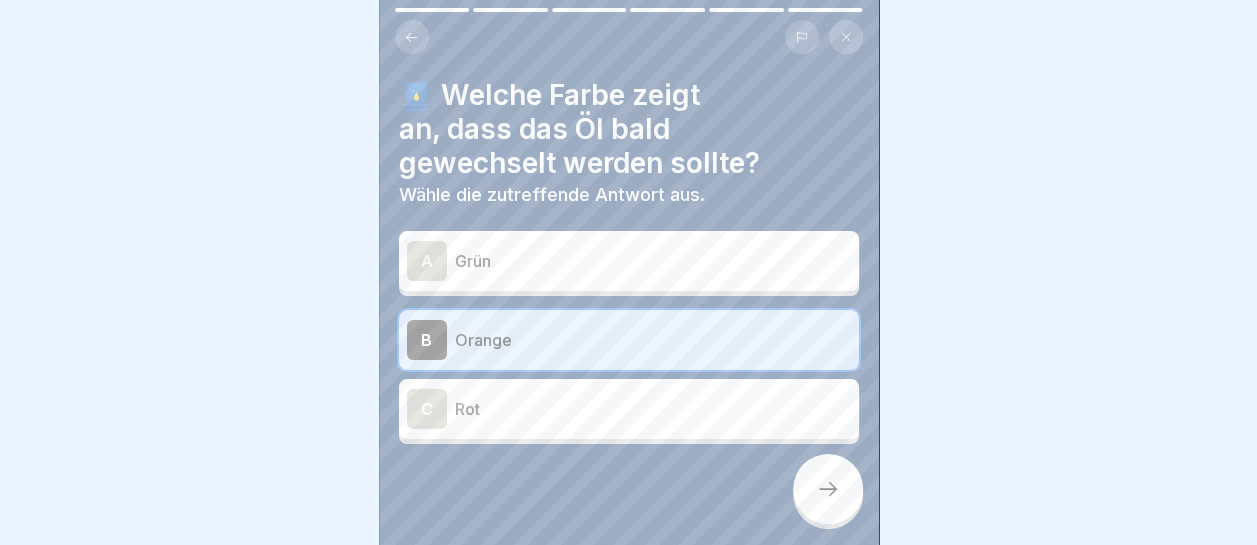 click 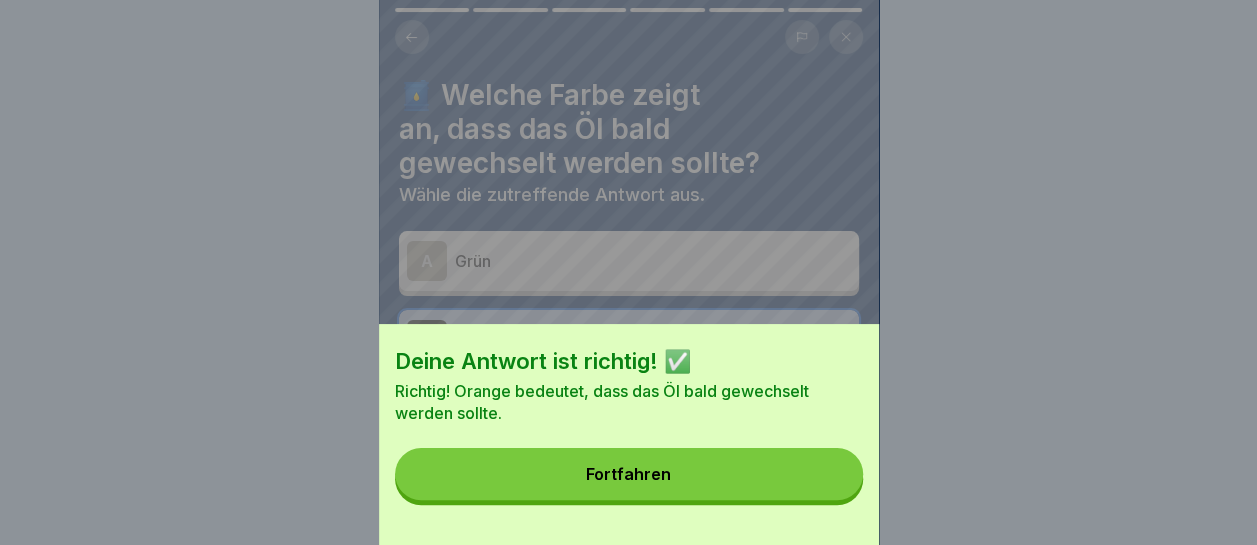 click on "Fortfahren" at bounding box center (629, 474) 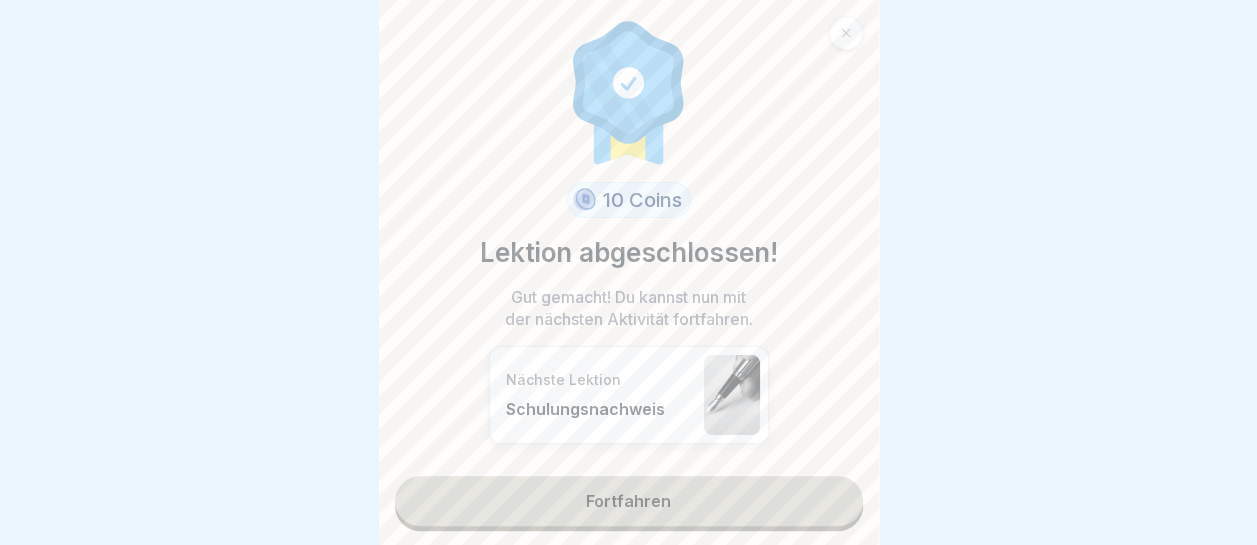 click on "Fortfahren" at bounding box center (629, 501) 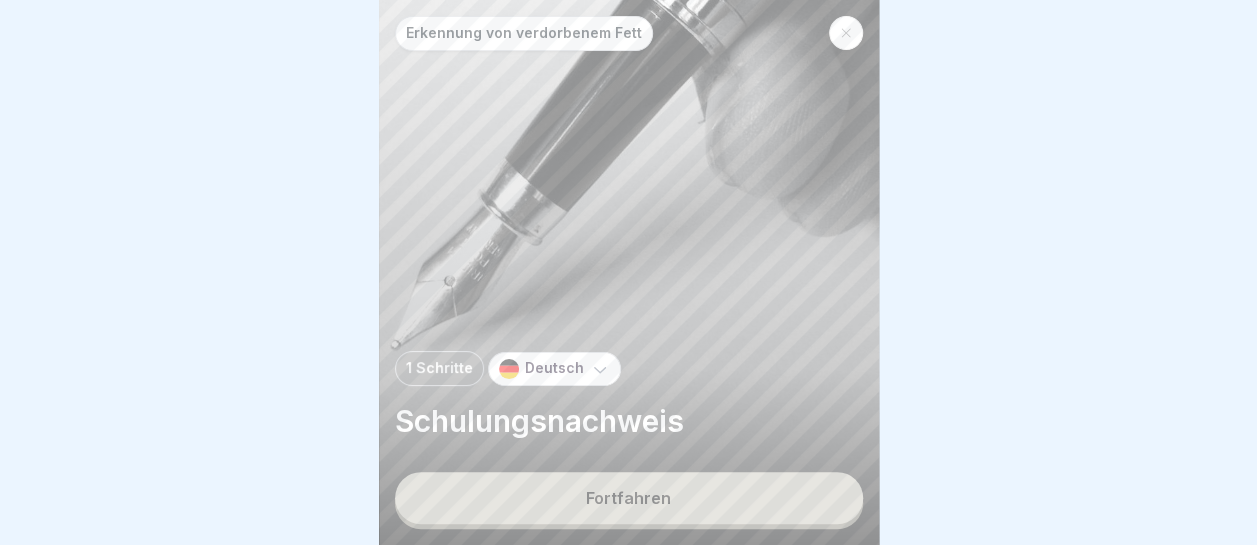 click on "Fortfahren" at bounding box center (629, 498) 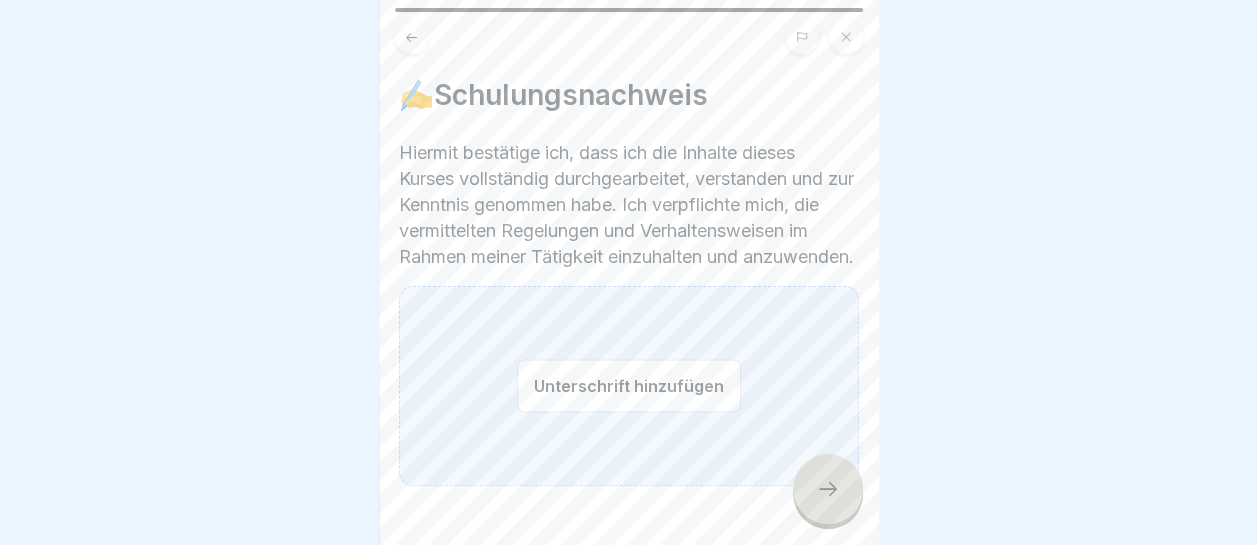 click on "Unterschrift hinzufügen" at bounding box center (629, 385) 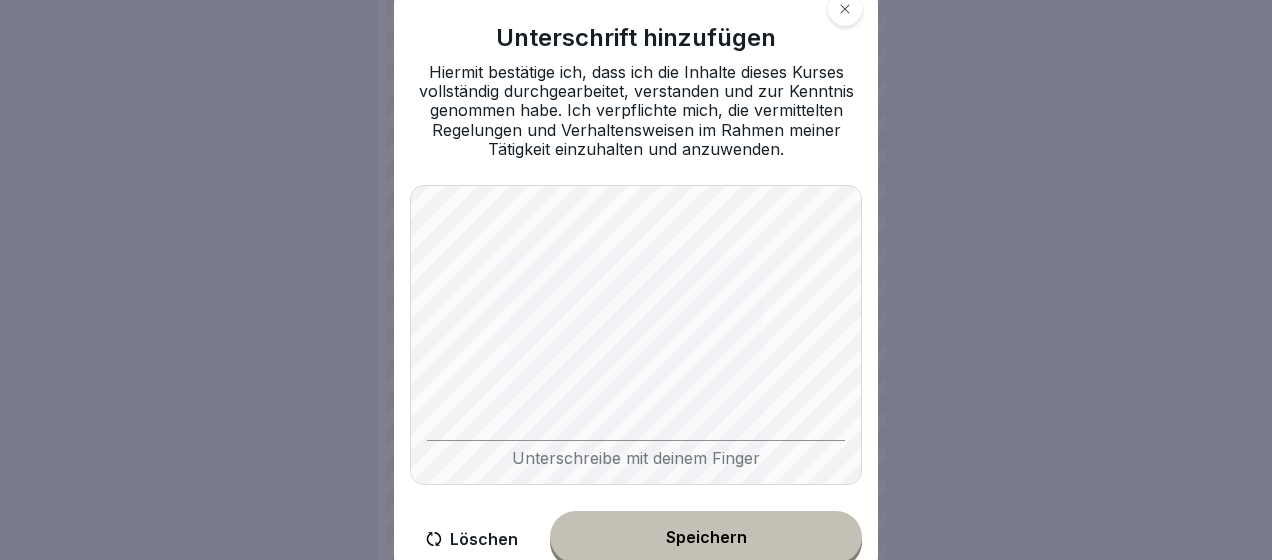 click on "Löschen" at bounding box center [472, 539] 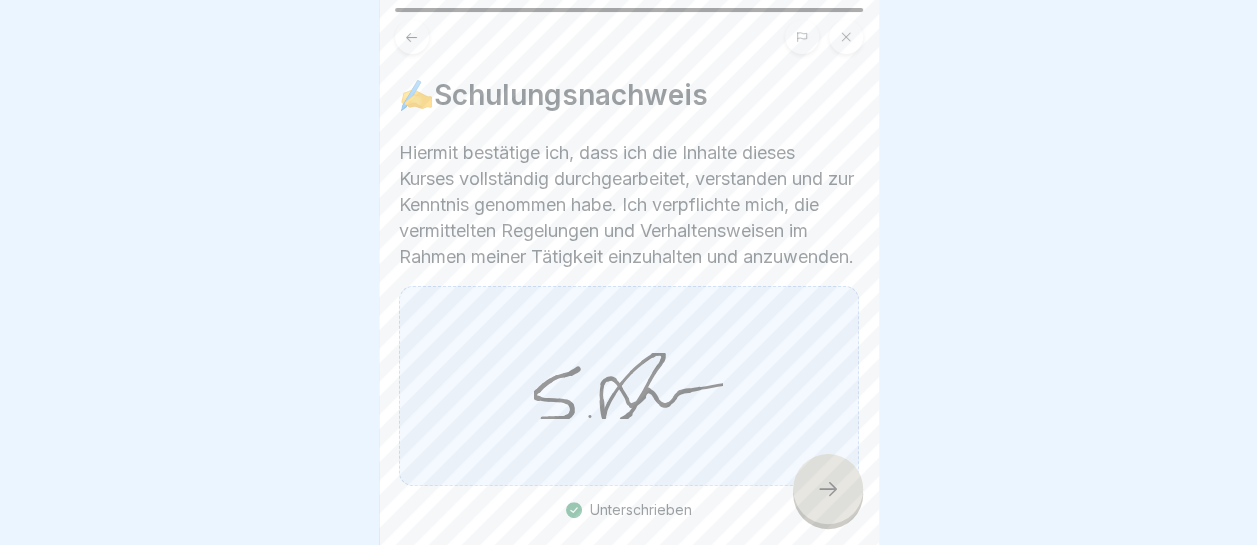 click at bounding box center (828, 489) 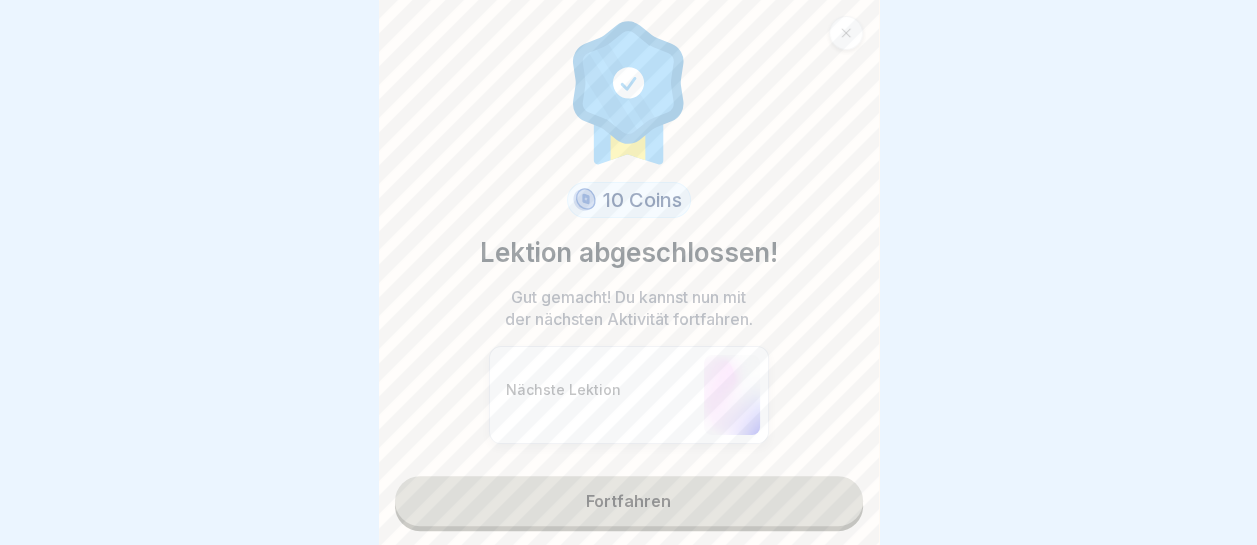 click on "Fortfahren" at bounding box center (629, 501) 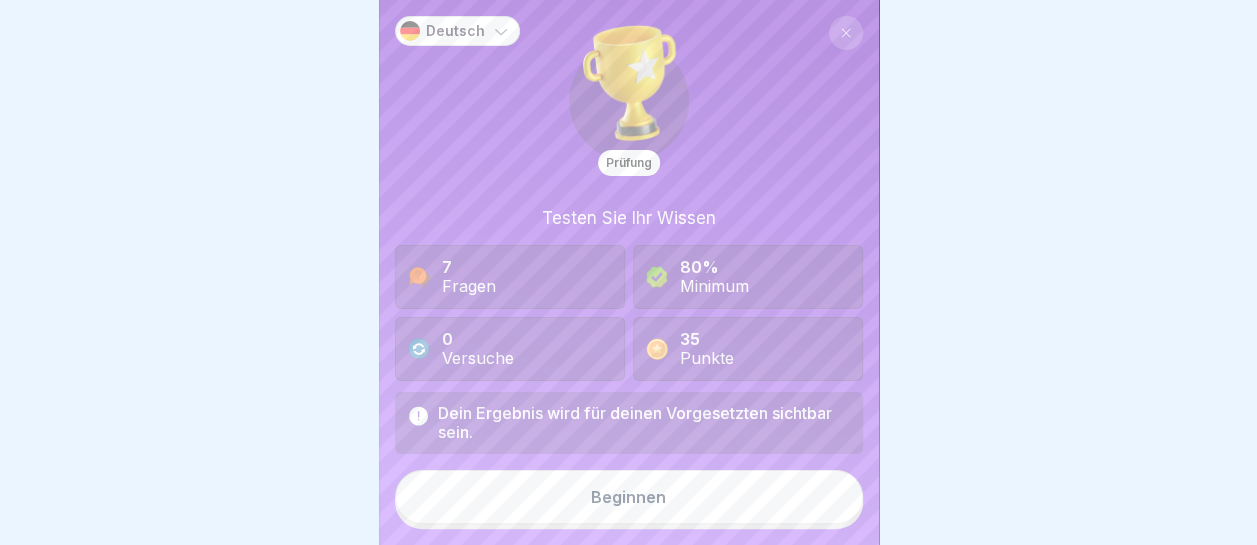 click on "Beginnen" at bounding box center [629, 497] 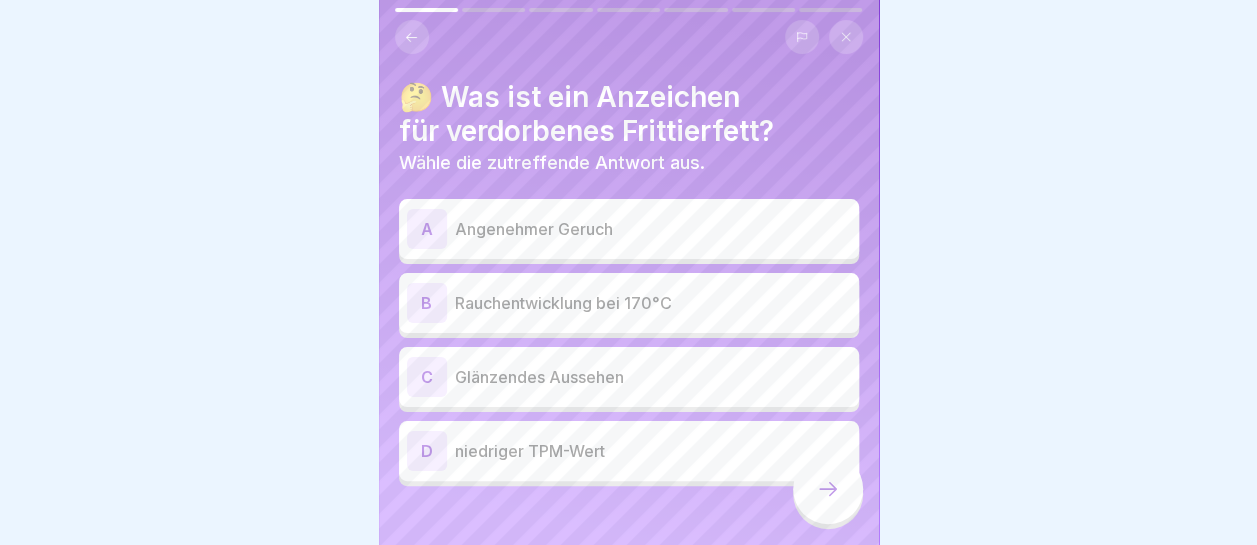 click on "Rauchentwicklung bei 170°C" at bounding box center (653, 303) 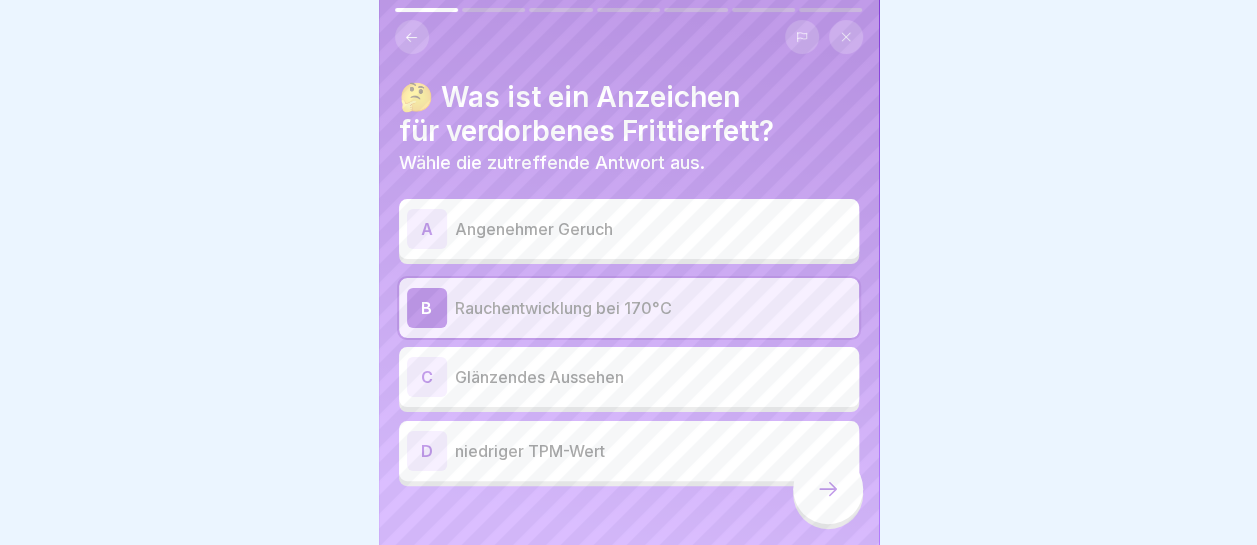 click 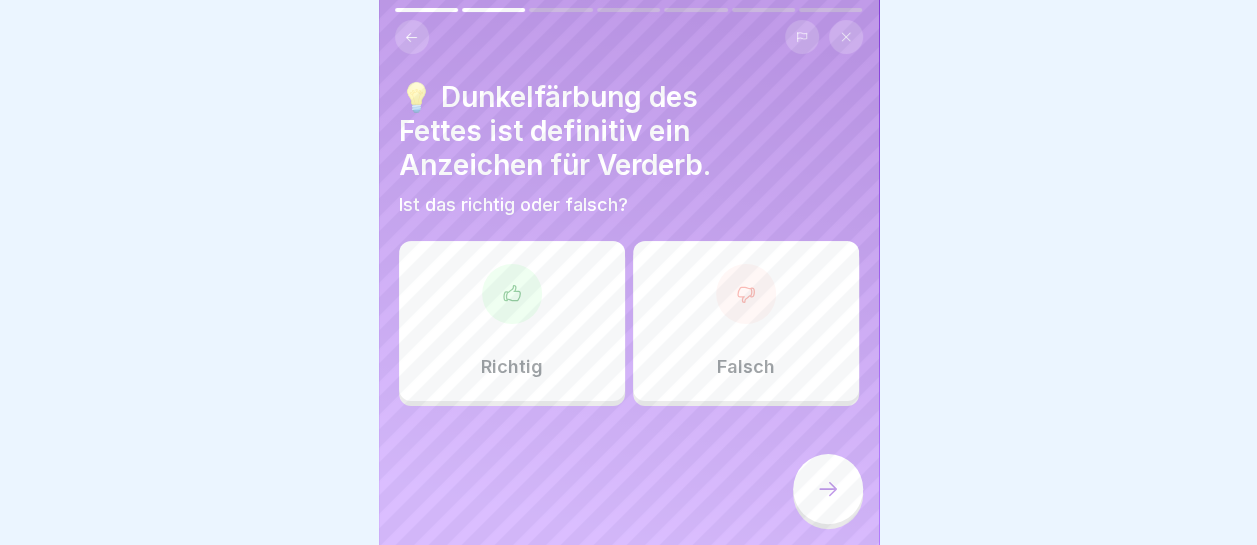 click on "Falsch" at bounding box center (746, 321) 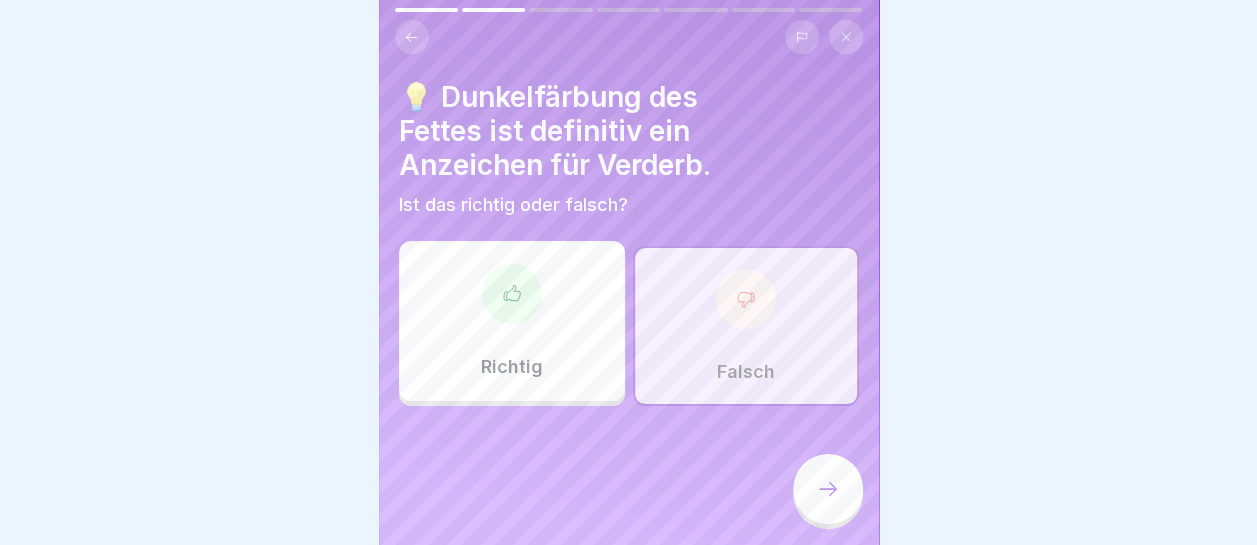 click 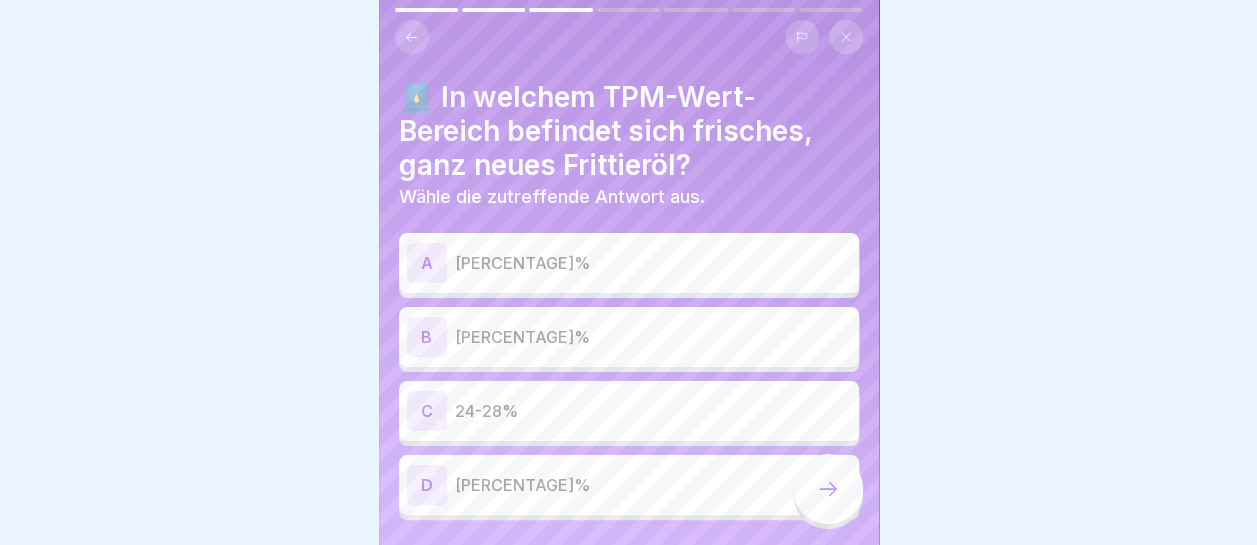 click on "A 1-7%" at bounding box center [629, 263] 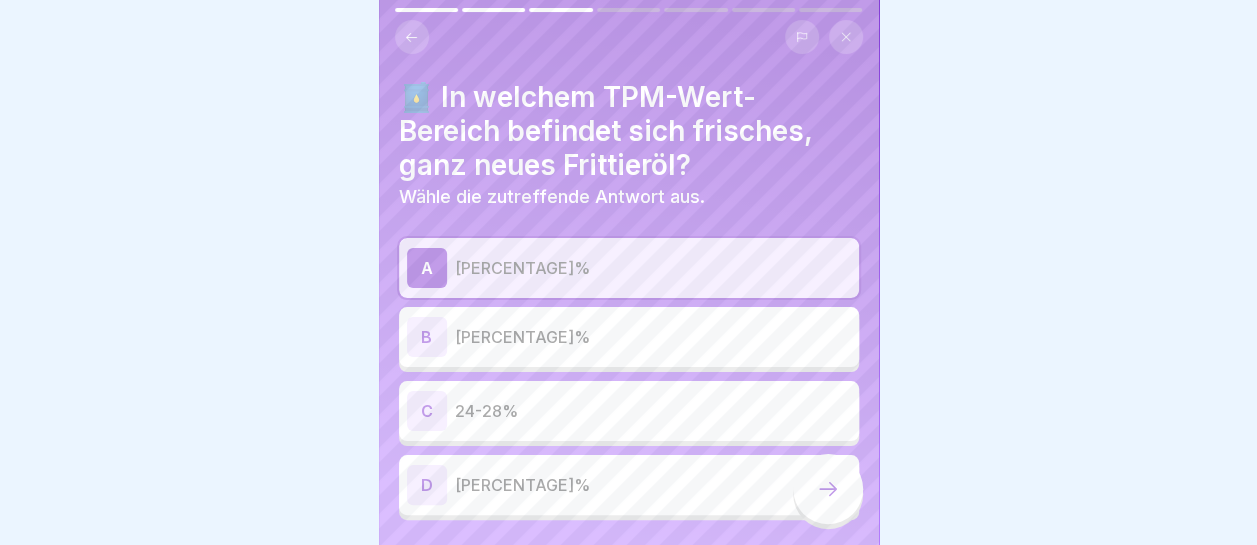 click at bounding box center [828, 489] 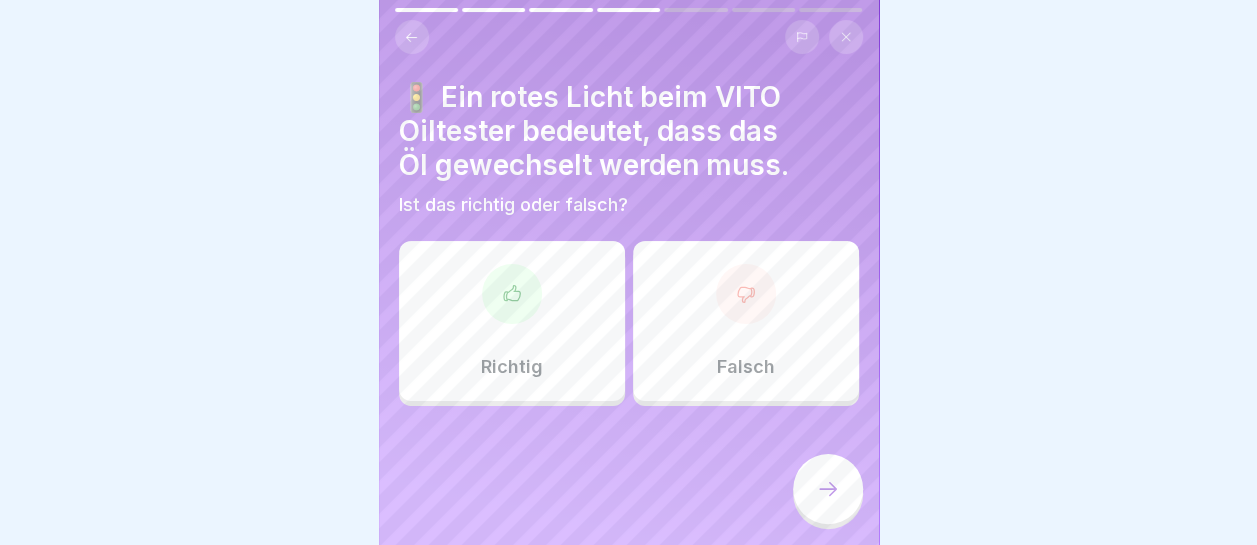click on "Richtig" at bounding box center [512, 321] 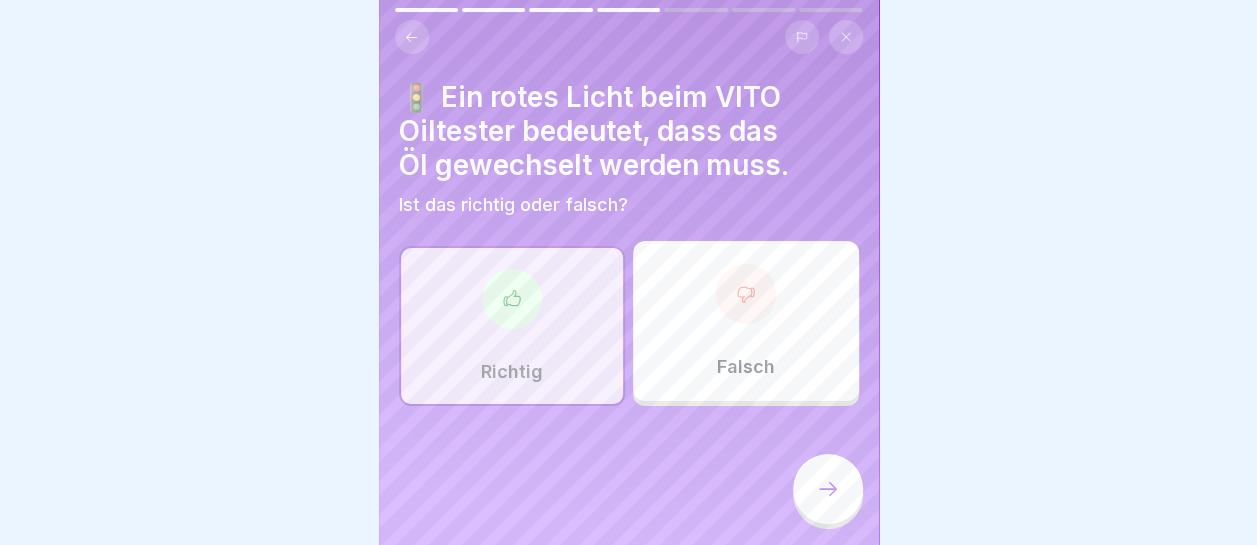 click 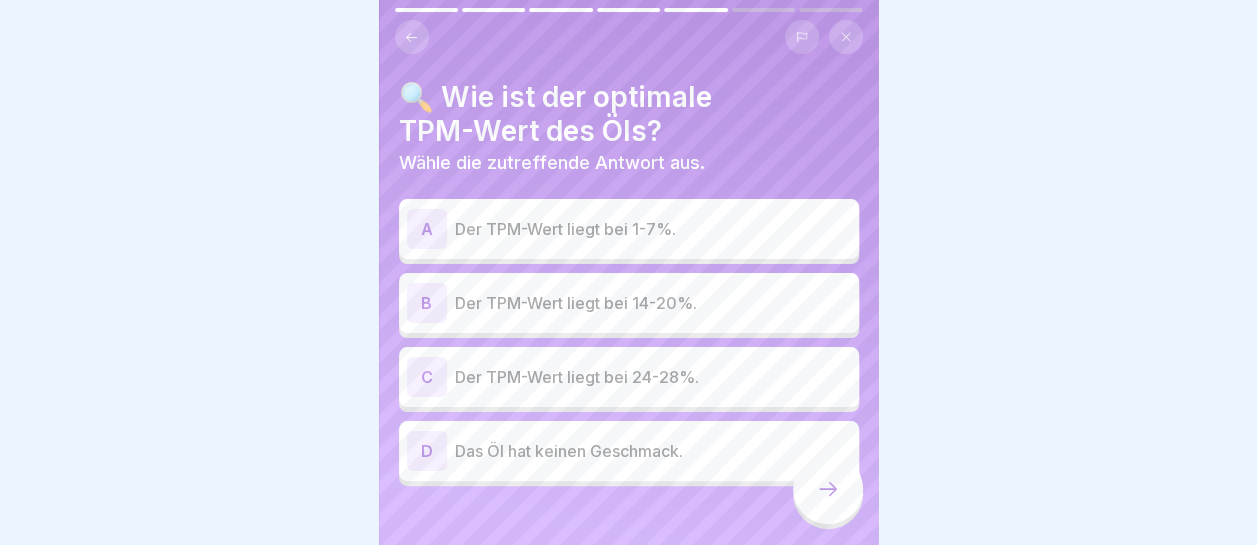 click on "Der TPM-Wert liegt bei 14-20%." at bounding box center [653, 303] 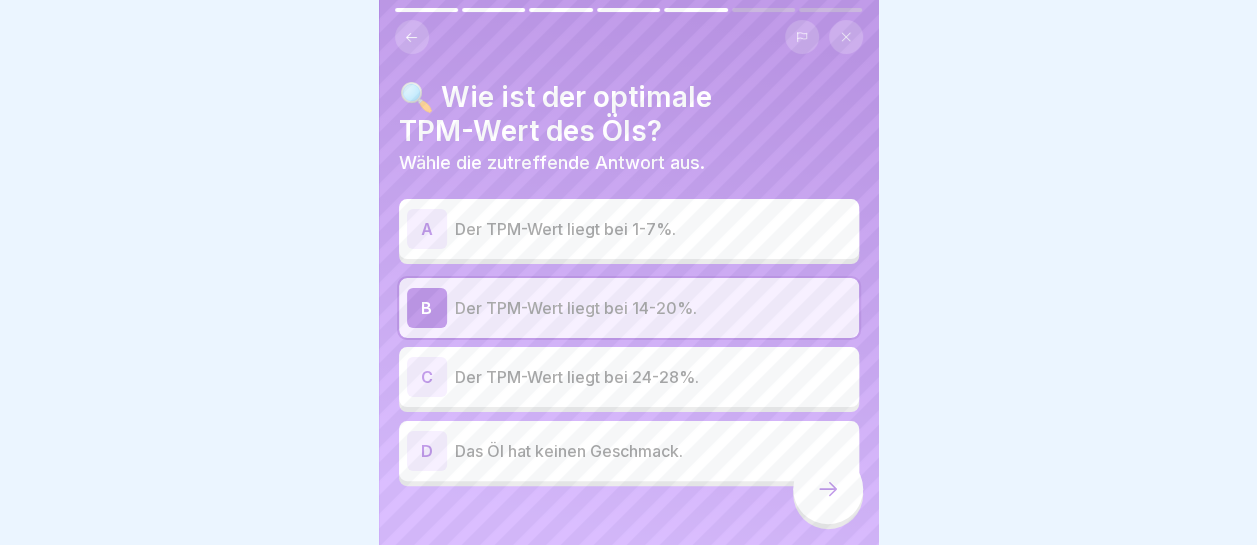 click 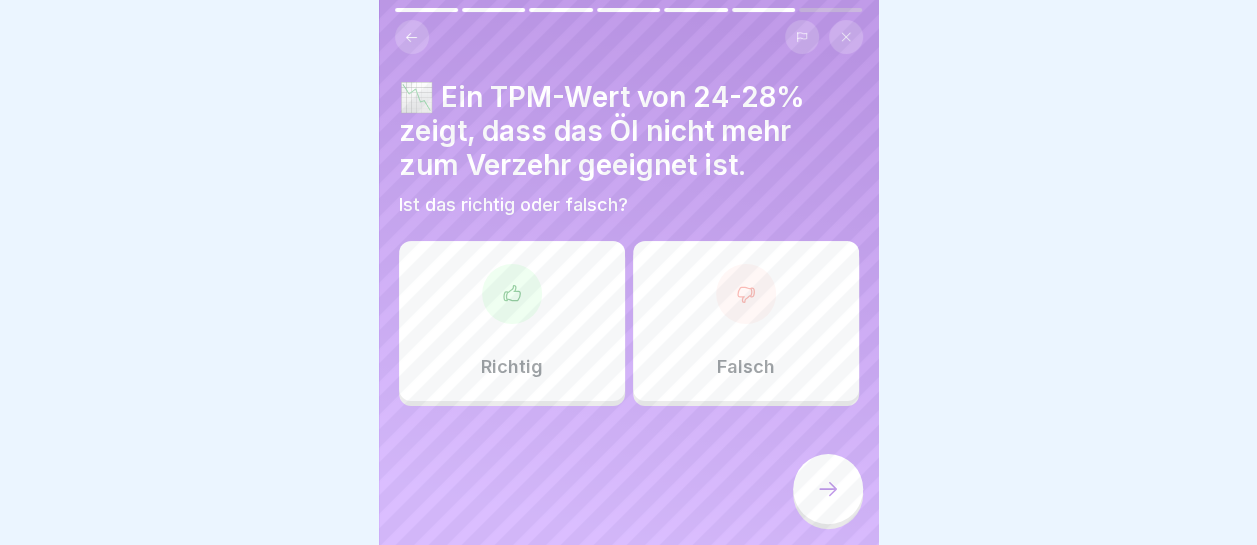 click at bounding box center (512, 294) 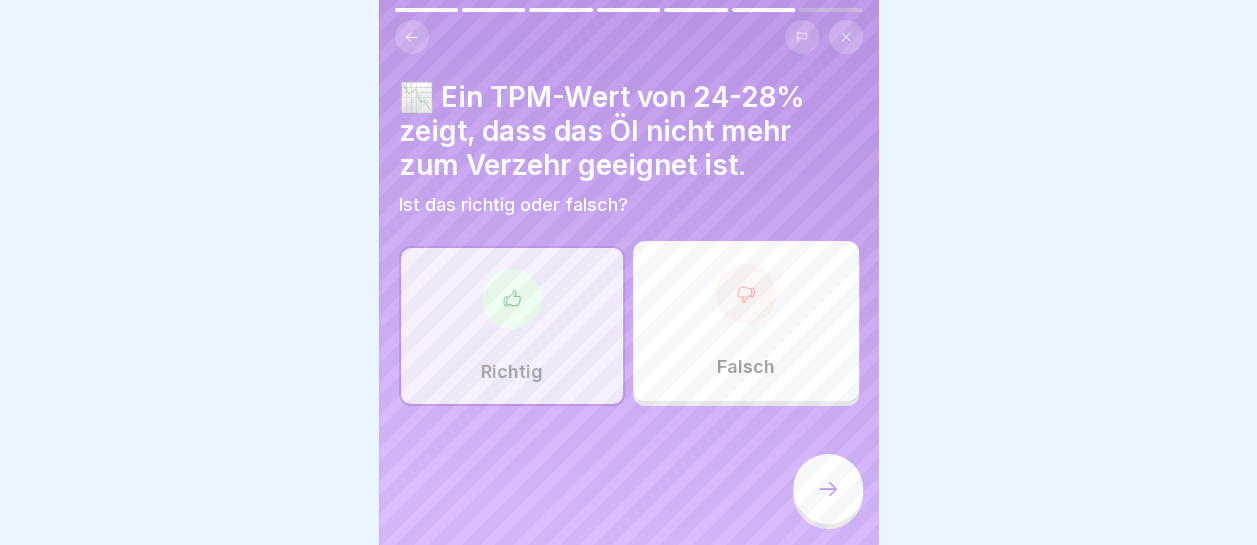 click at bounding box center [828, 489] 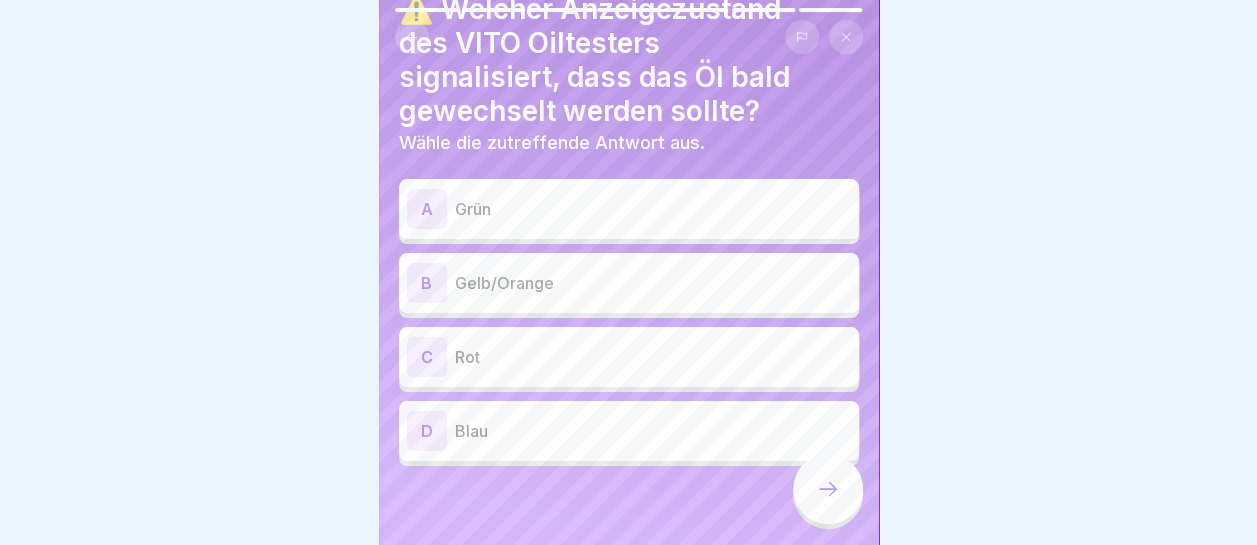 scroll, scrollTop: 88, scrollLeft: 0, axis: vertical 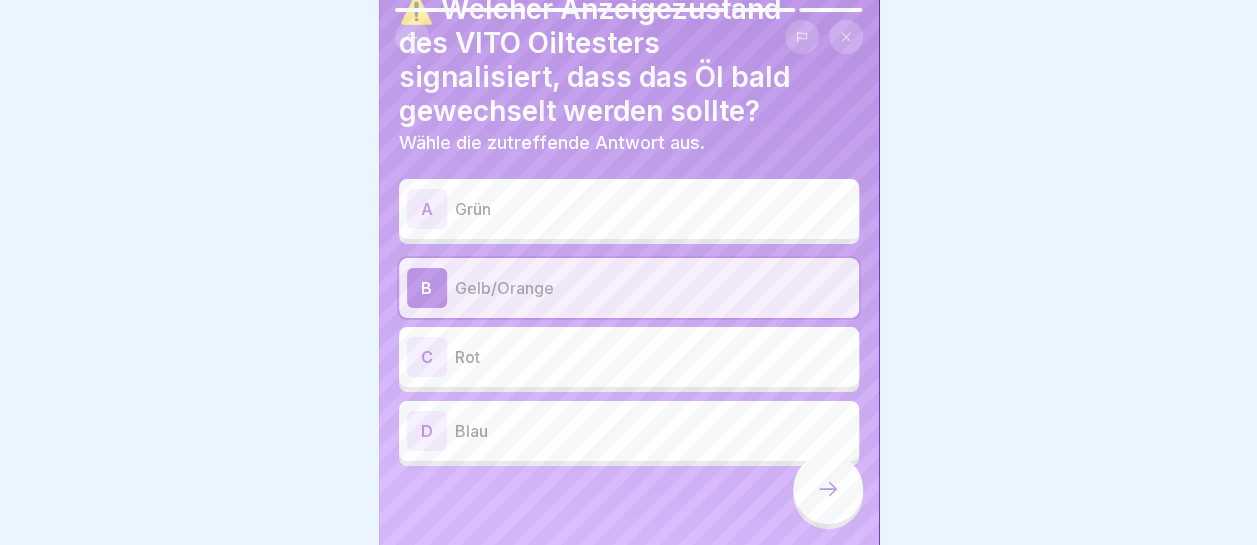 click at bounding box center (828, 489) 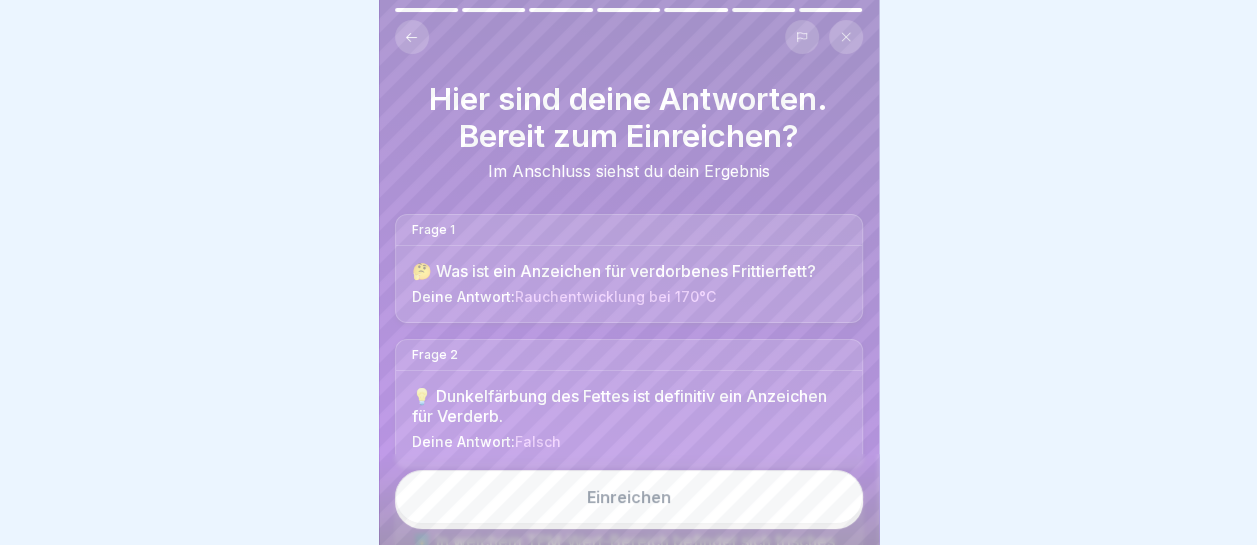 scroll, scrollTop: 15, scrollLeft: 0, axis: vertical 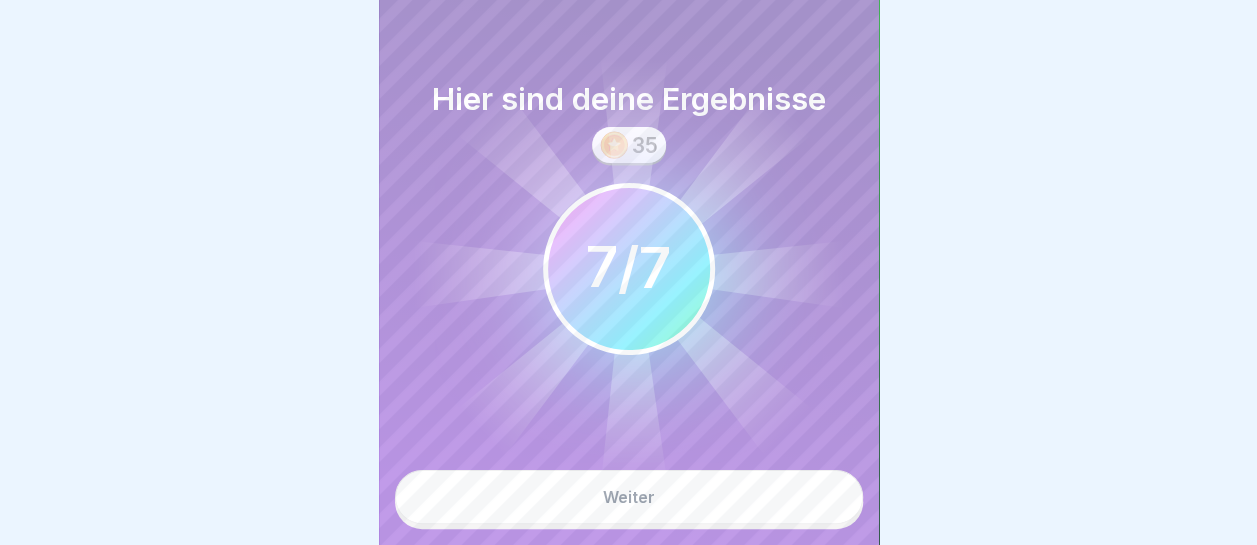click on "Weiter" at bounding box center (629, 497) 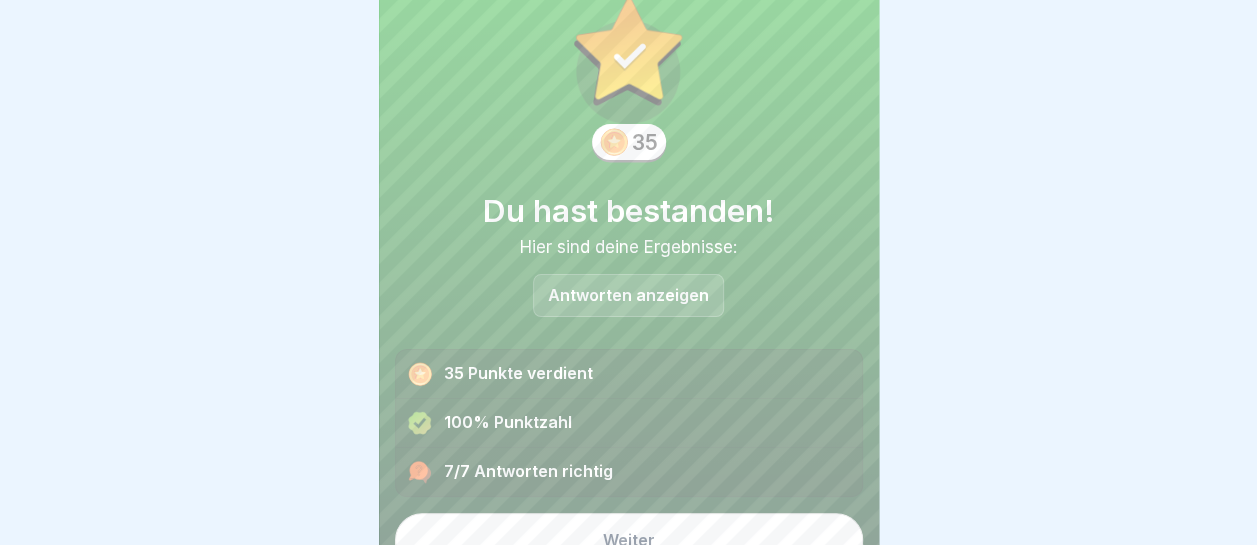 scroll, scrollTop: 79, scrollLeft: 0, axis: vertical 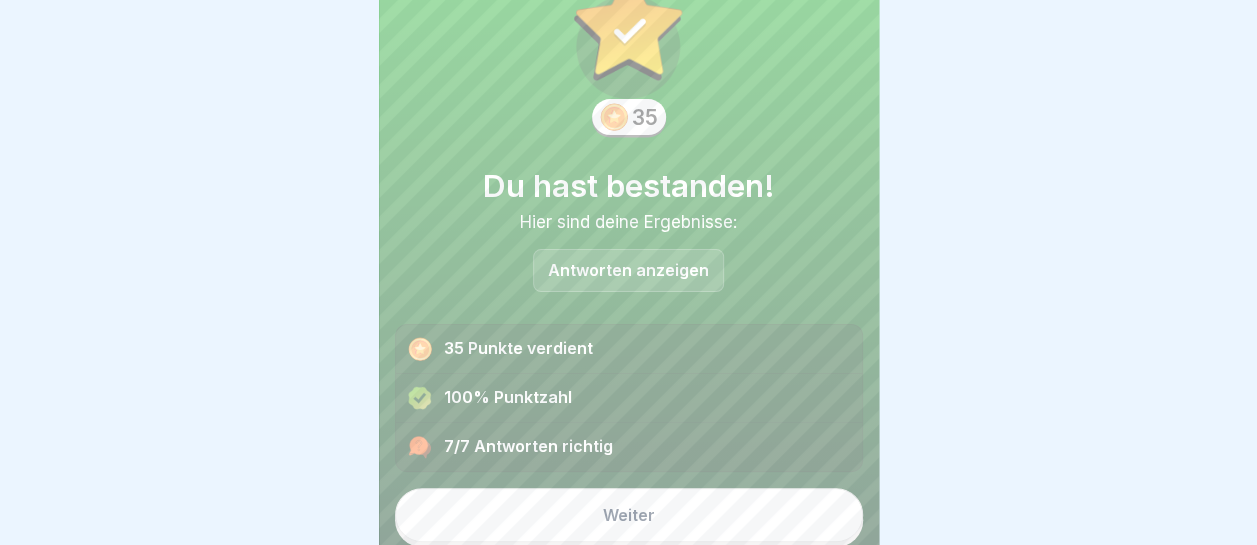 click on "Weiter" at bounding box center (629, 515) 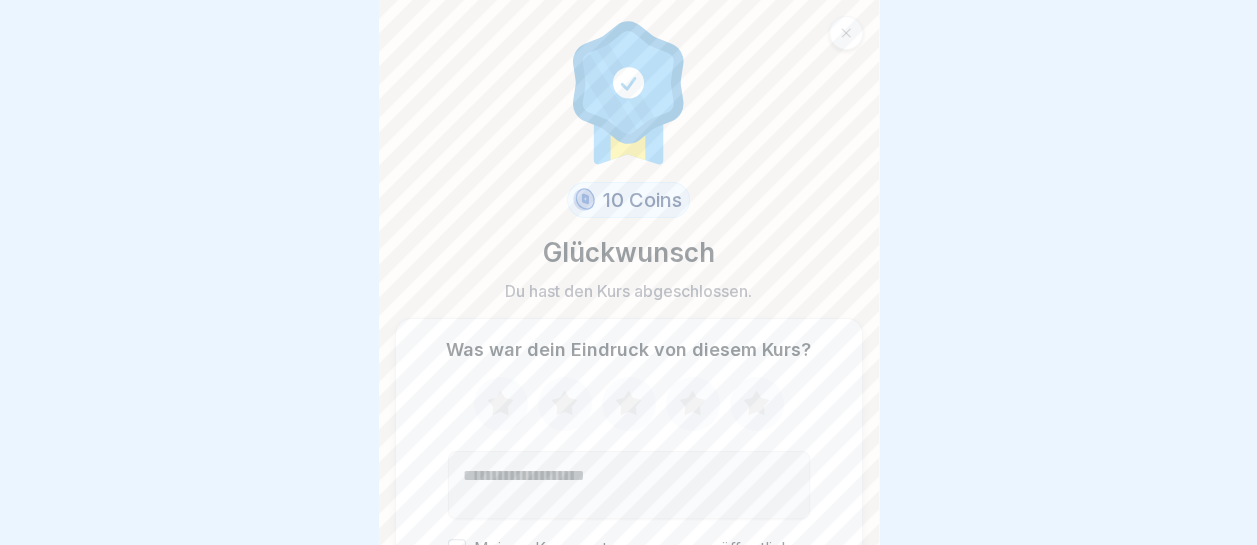 click 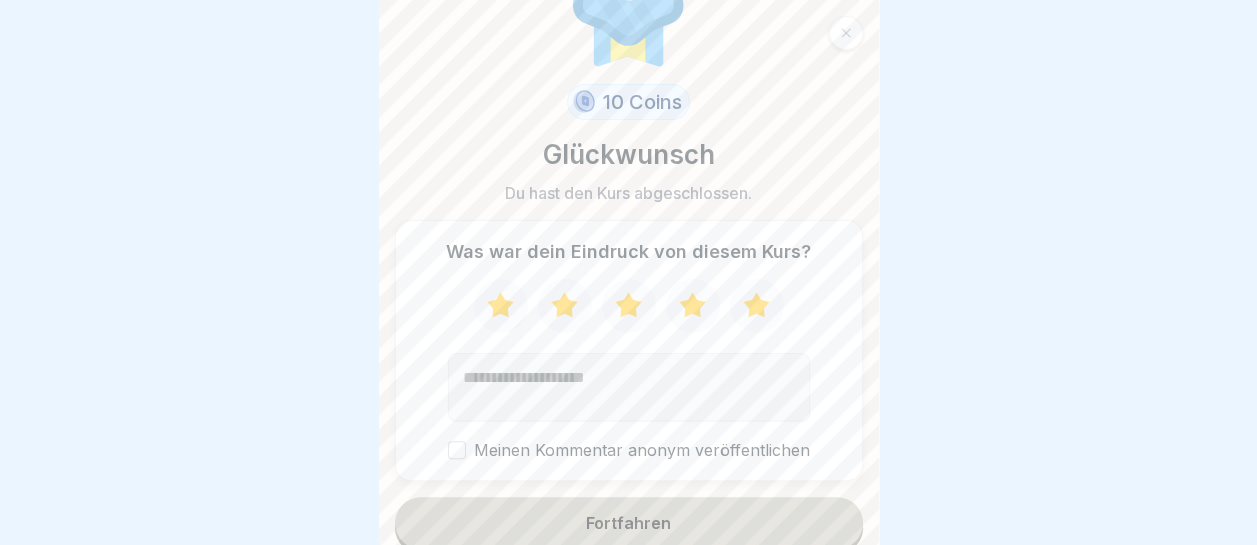 scroll, scrollTop: 106, scrollLeft: 0, axis: vertical 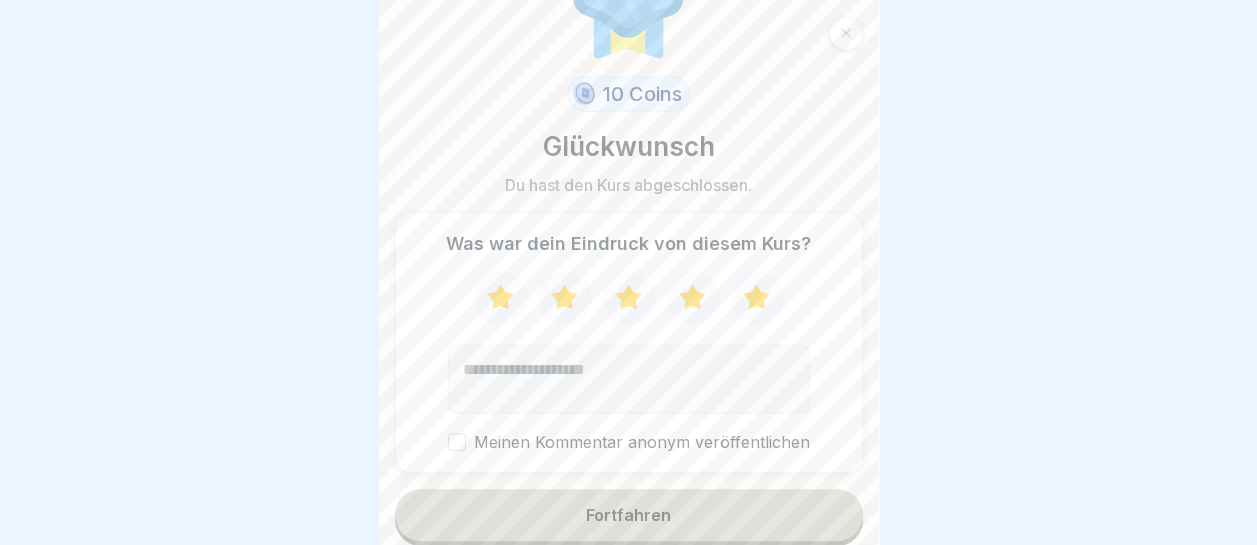 click on "Fortfahren" at bounding box center [629, 515] 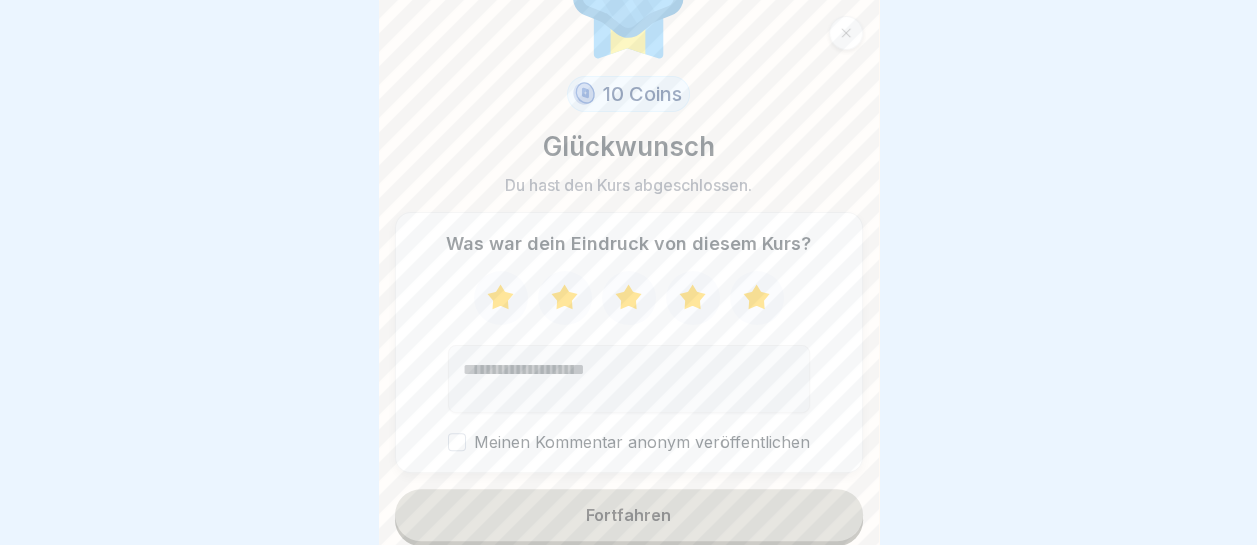 click on "Fortfahren" at bounding box center (628, 515) 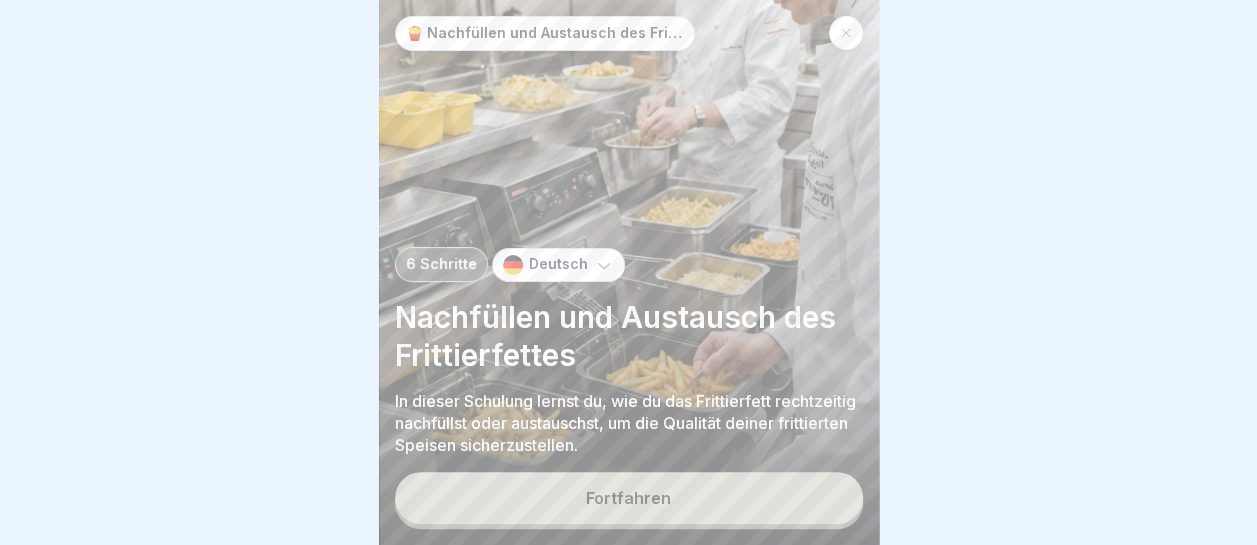 click on "Fortfahren" at bounding box center [629, 498] 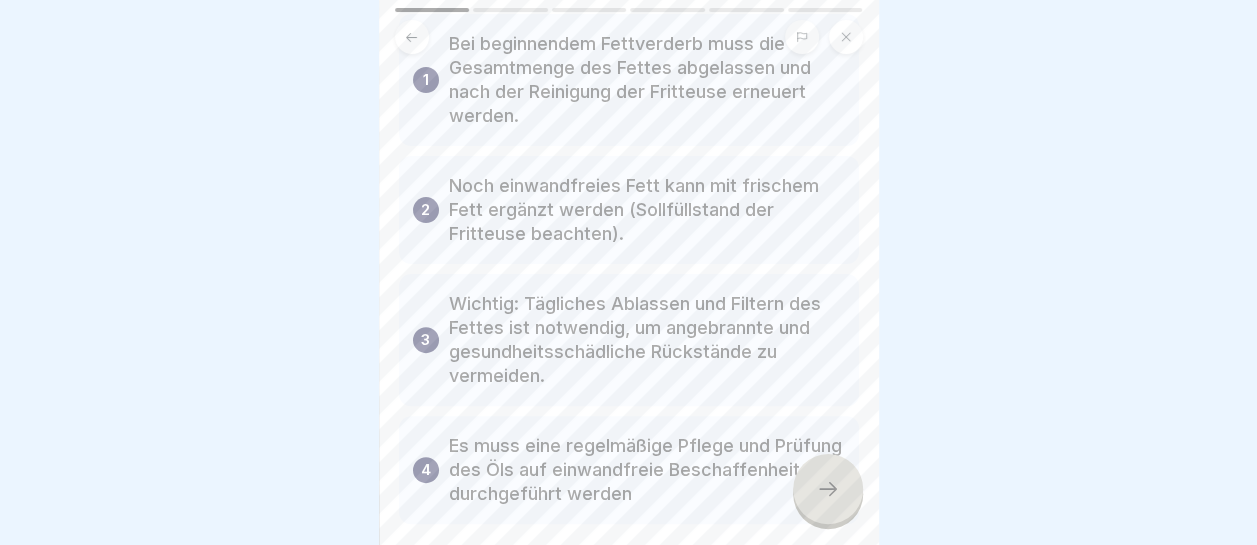 scroll, scrollTop: 200, scrollLeft: 0, axis: vertical 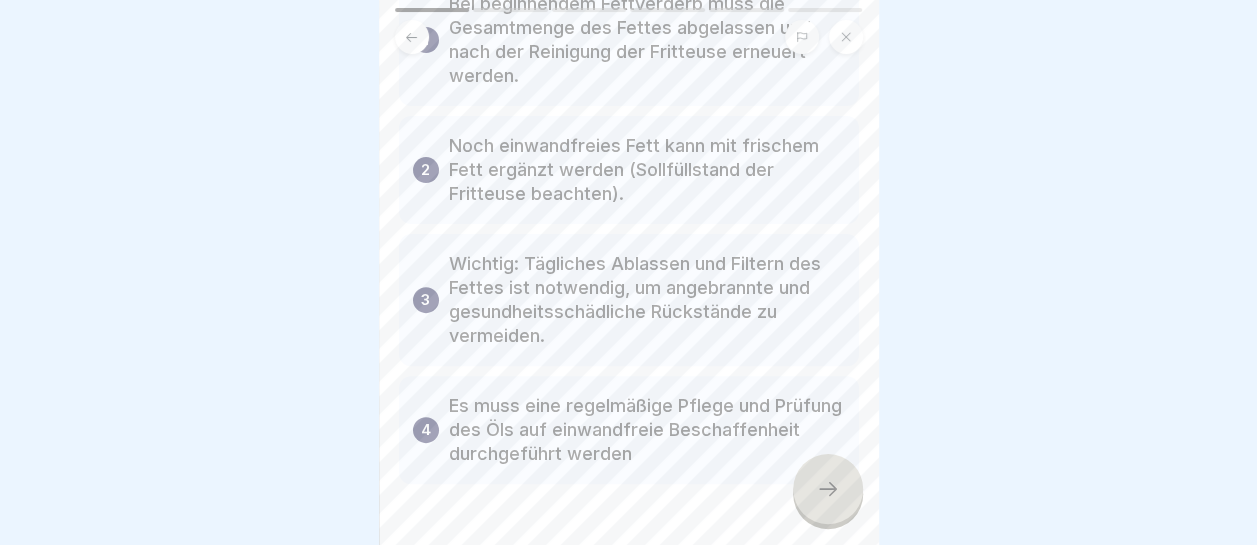 click 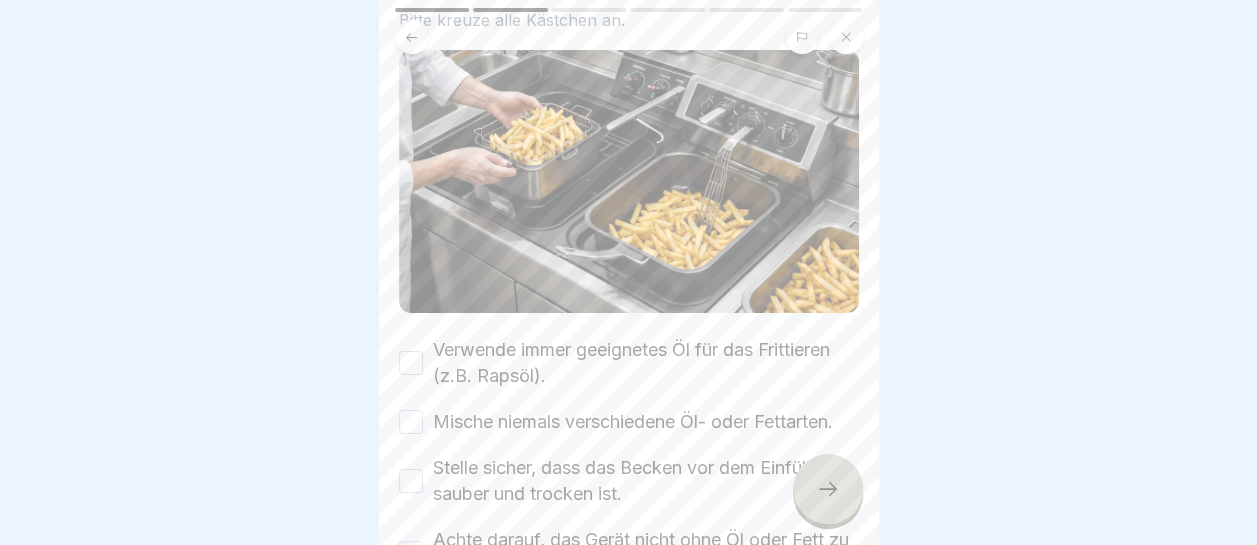 scroll, scrollTop: 200, scrollLeft: 0, axis: vertical 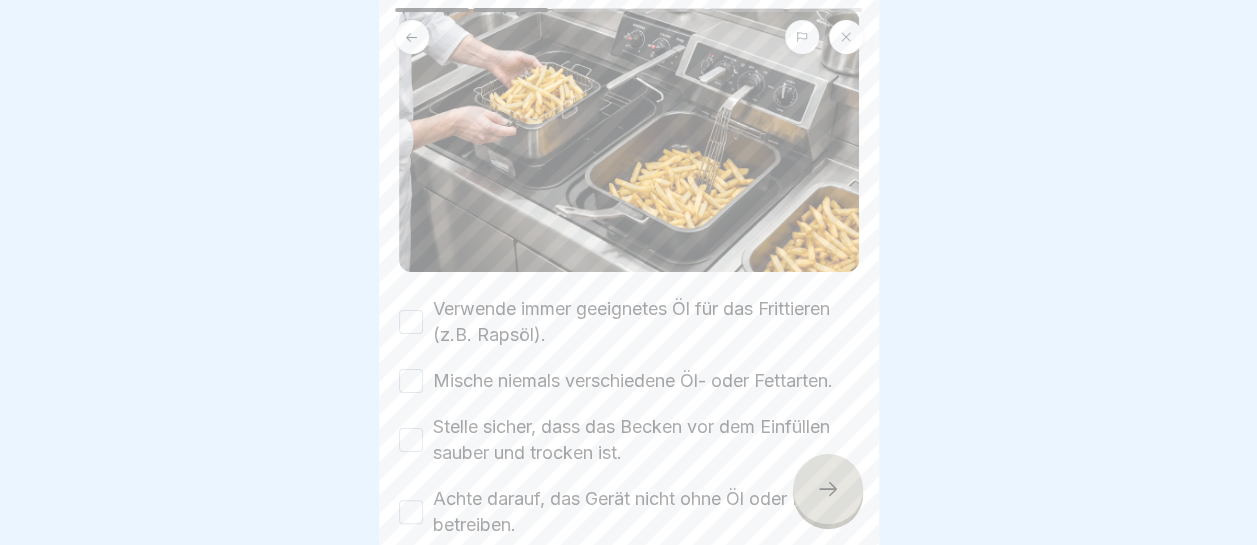 click on "Verwende immer geeignetes Öl für das Frittieren (z.B. Rapsöl)." at bounding box center [411, 322] 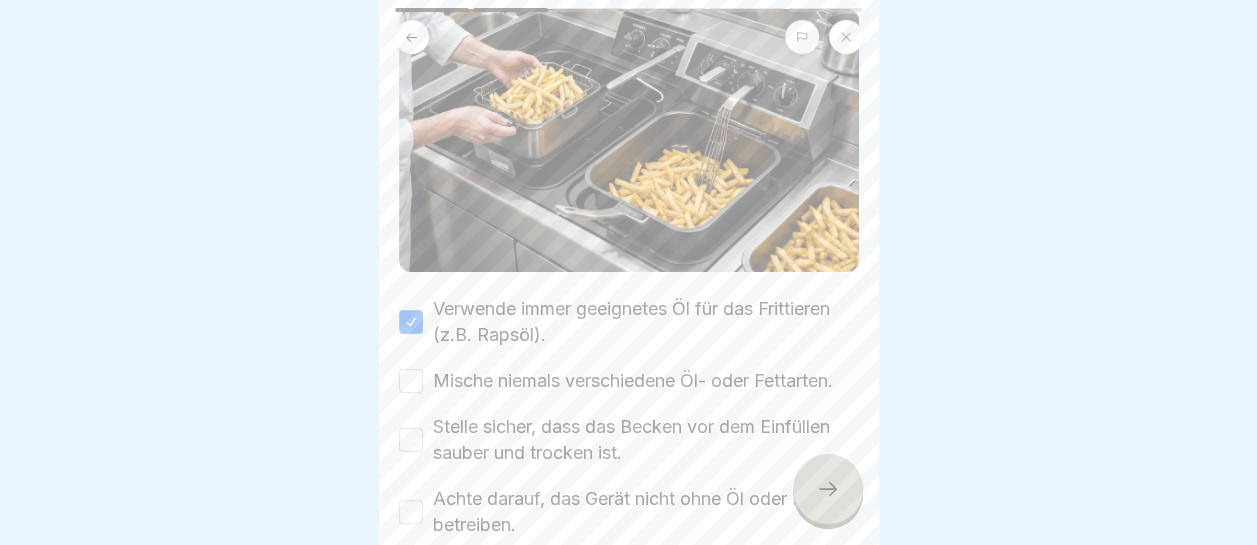 click on "Mische niemals verschiedene Öl- oder Fettarten." at bounding box center (411, 381) 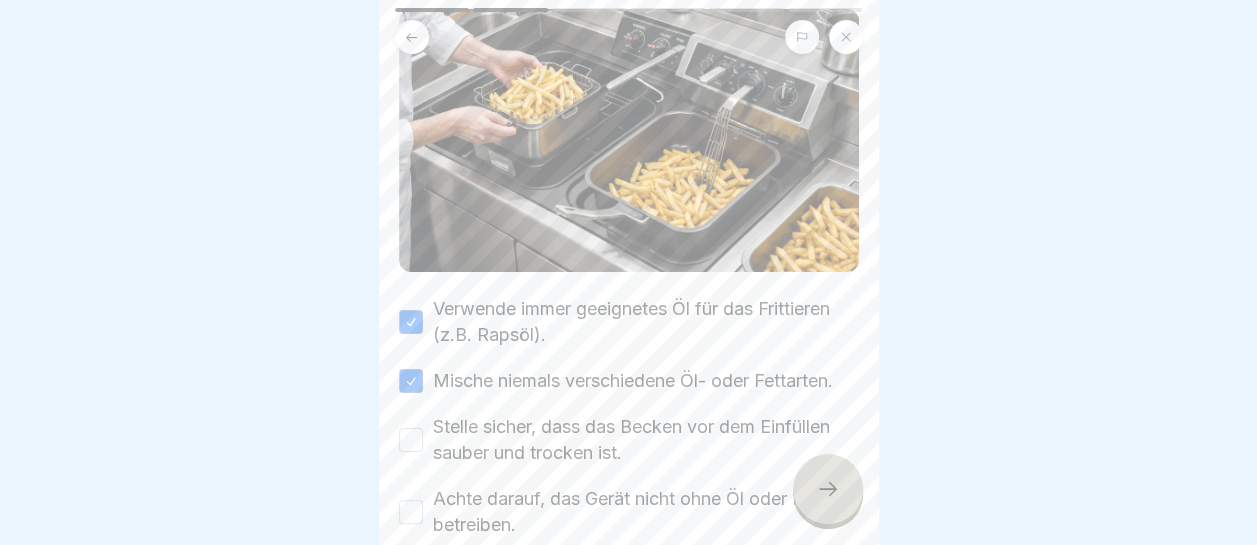 click on "Stelle sicher, dass das Becken vor dem Einfüllen sauber und trocken ist." at bounding box center (411, 440) 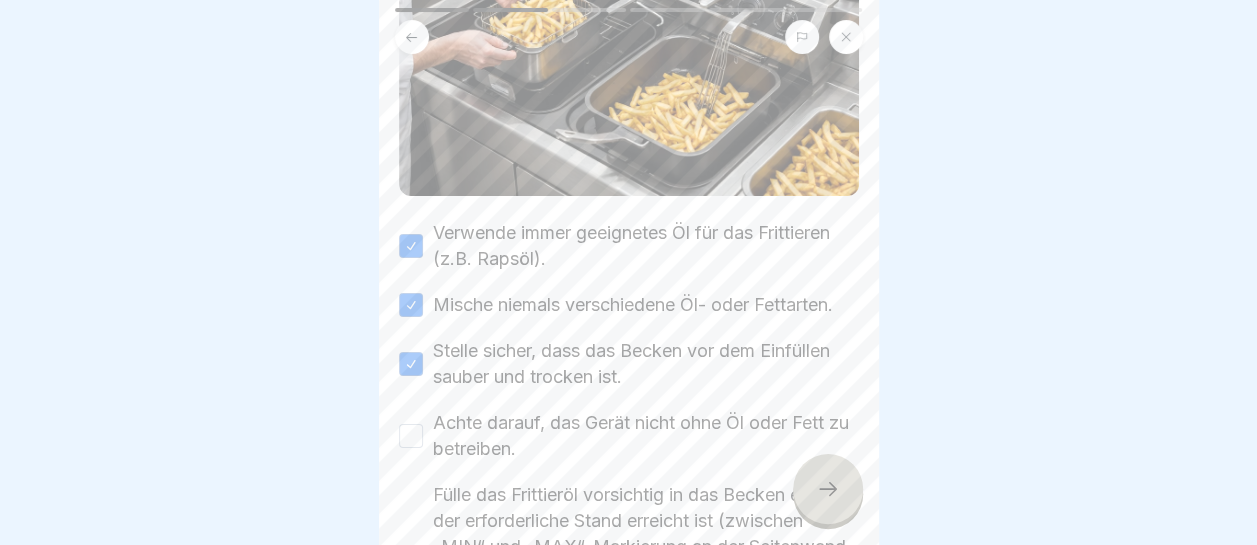 scroll, scrollTop: 300, scrollLeft: 0, axis: vertical 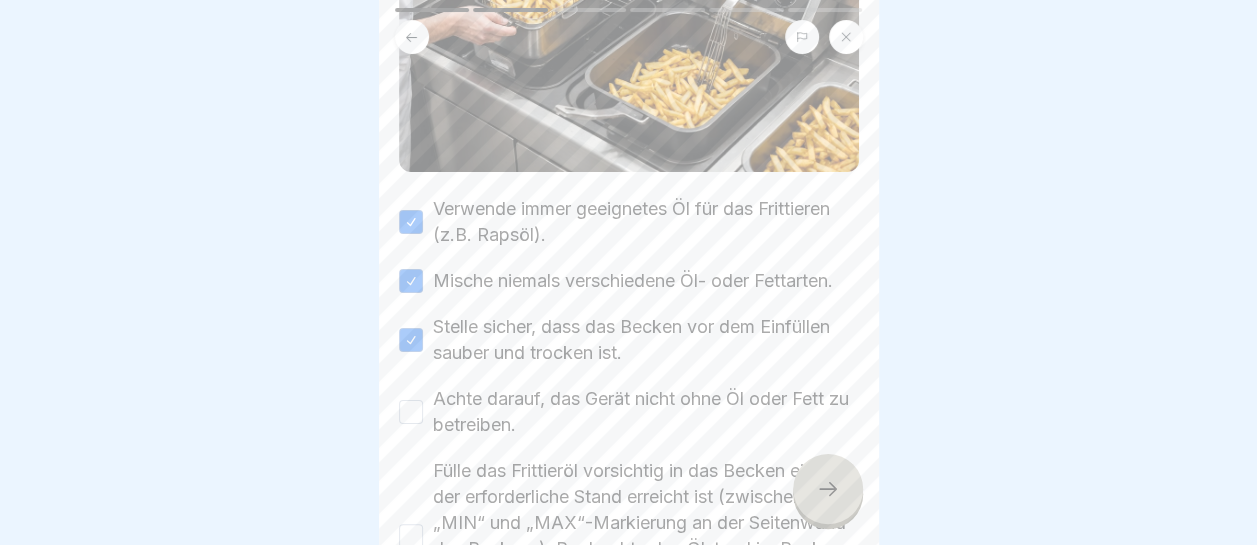 click on "Achte darauf, das Gerät nicht ohne Öl oder Fett zu betreiben." at bounding box center (411, 412) 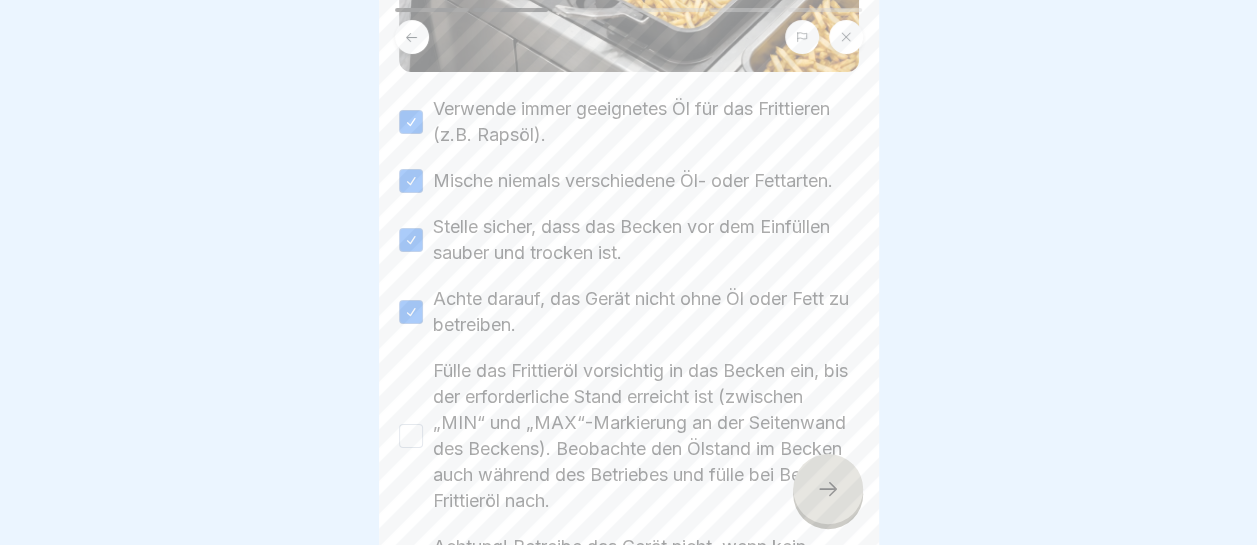 click on "Fülle das Frittieröl vorsichtig in das Becken ein, bis der erforderliche Stand erreicht ist (zwischen „MIN“ und „MAX“-Markierung an der Seitenwand des Beckens). Beobachte den Ölstand im Becken auch während des Betriebes und fülle bei Bedarf Frittieröl nach." at bounding box center (411, 436) 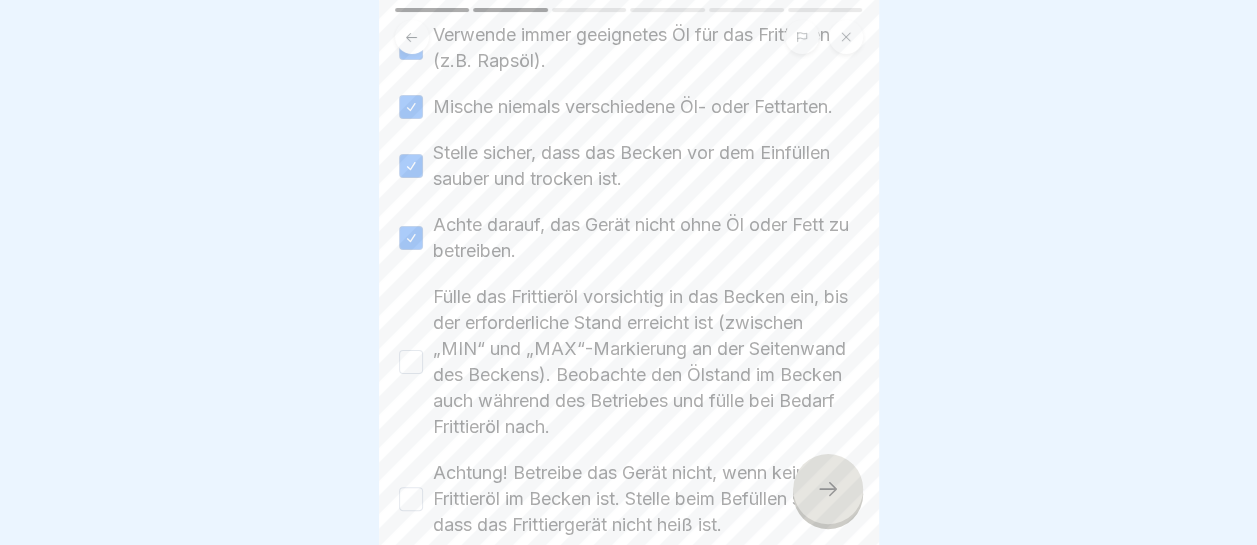 scroll, scrollTop: 500, scrollLeft: 0, axis: vertical 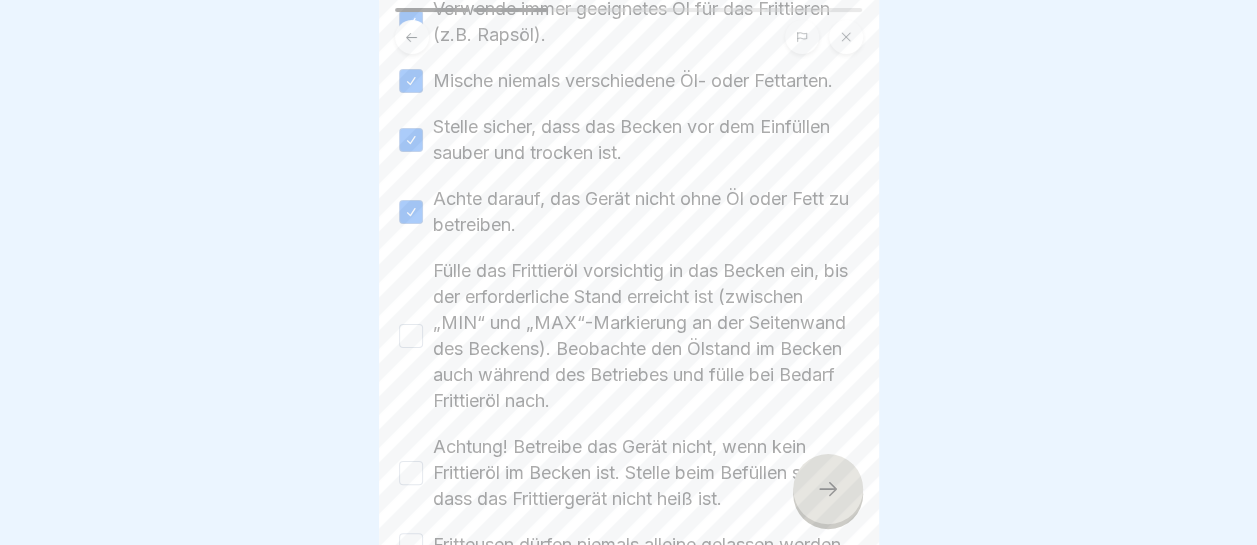 click on "Fülle das Frittieröl vorsichtig in das Becken ein, bis der erforderliche Stand erreicht ist (zwischen „MIN“ und „MAX“-Markierung an der Seitenwand des Beckens). Beobachte den Ölstand im Becken auch während des Betriebes und fülle bei Bedarf Frittieröl nach." at bounding box center (411, 336) 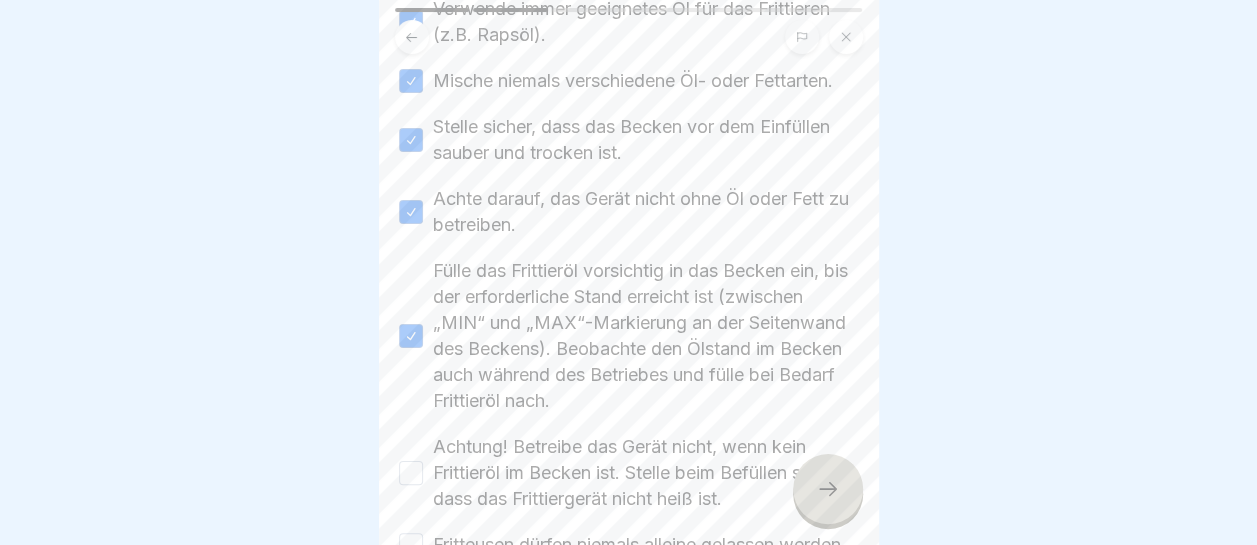 click on "Achtung! Betreibe das Gerät nicht, wenn kein Frittieröl im Becken ist. Stelle beim Befüllen sicher, dass das Frittiergerät nicht heiß ist." at bounding box center (411, 473) 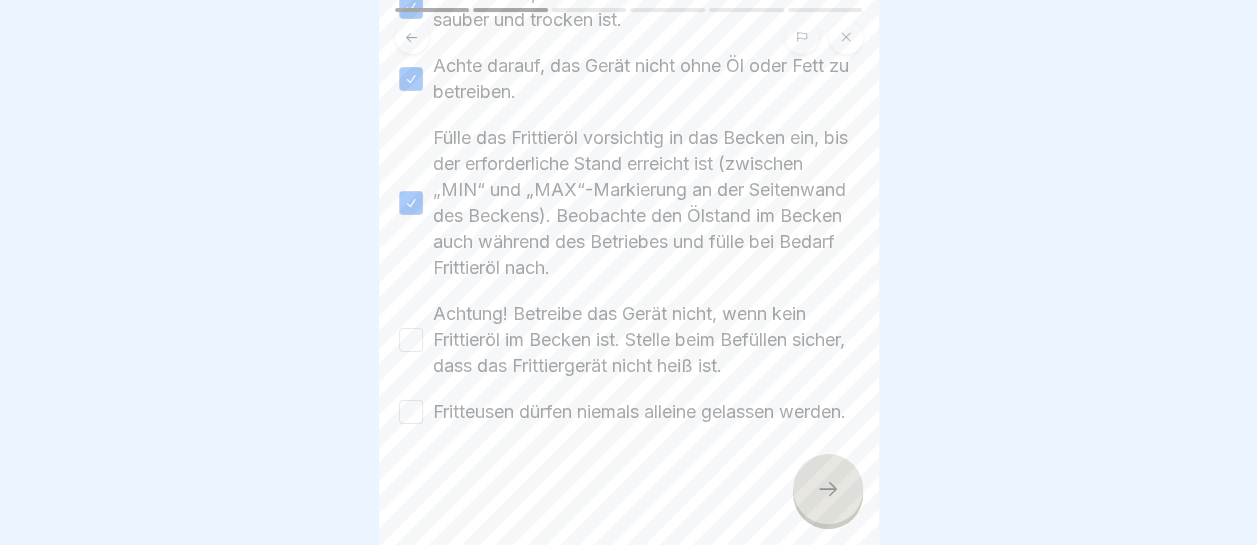 scroll, scrollTop: 676, scrollLeft: 0, axis: vertical 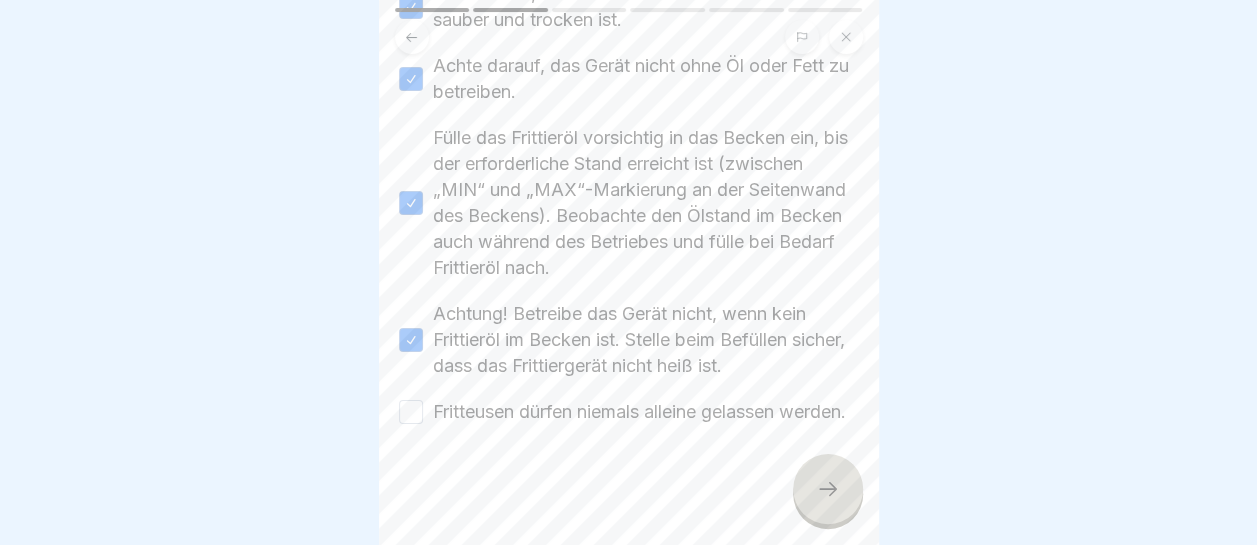 click on "Fritteusen dürfen niemals alleine gelassen werden." at bounding box center [411, 412] 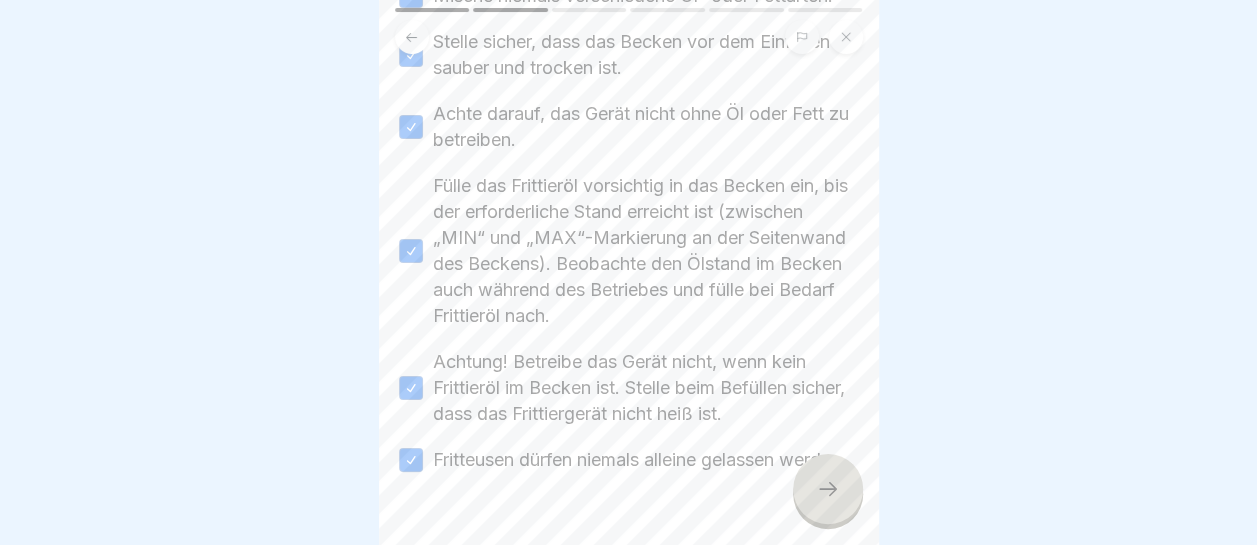 scroll, scrollTop: 576, scrollLeft: 0, axis: vertical 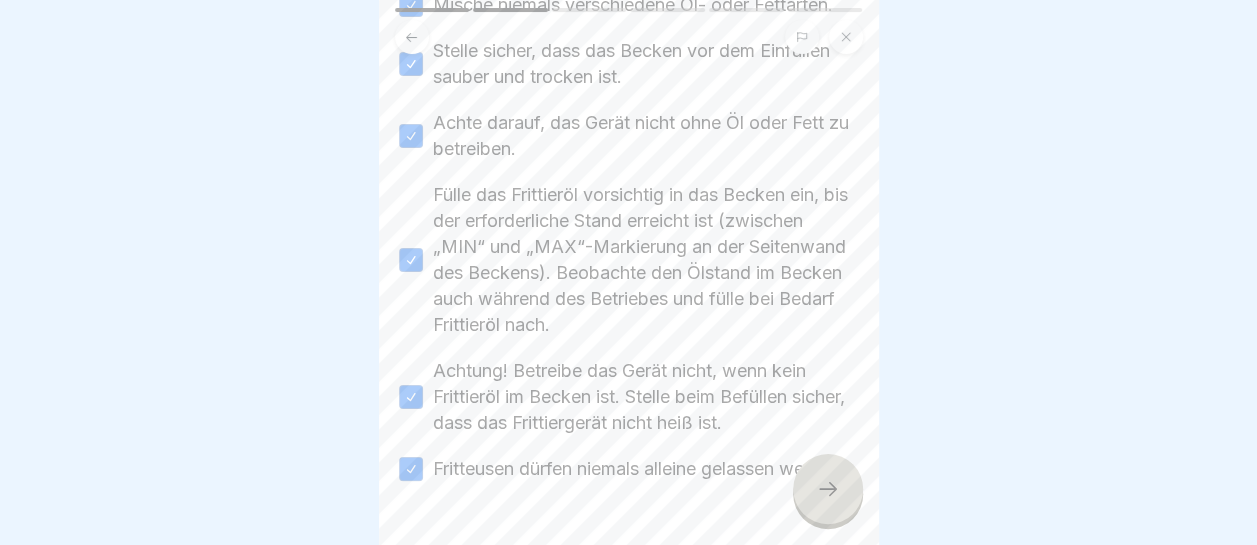 click 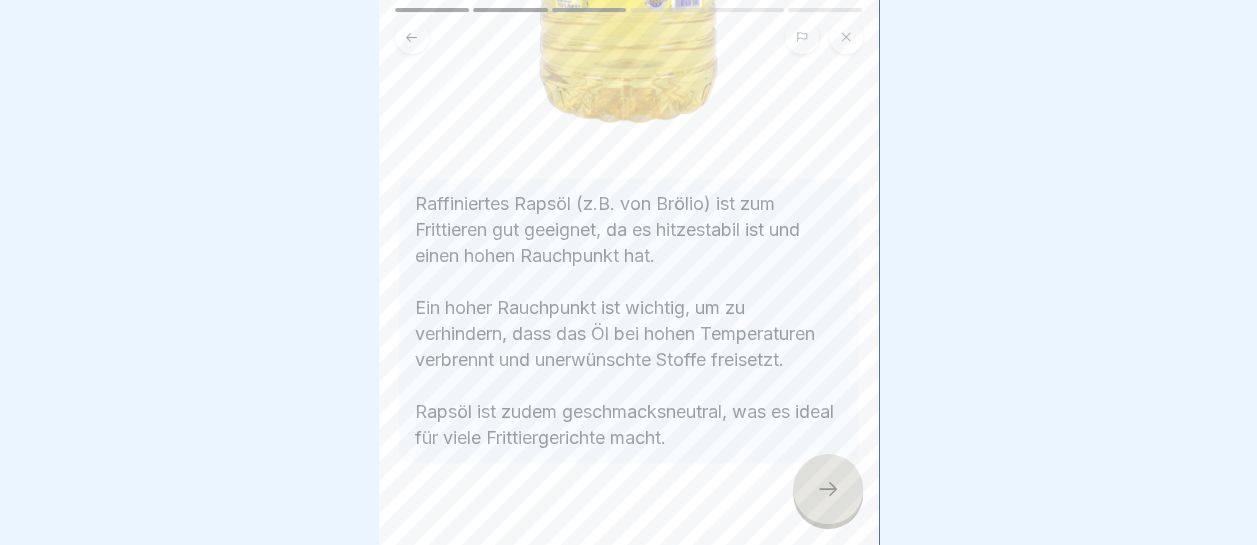 scroll, scrollTop: 532, scrollLeft: 0, axis: vertical 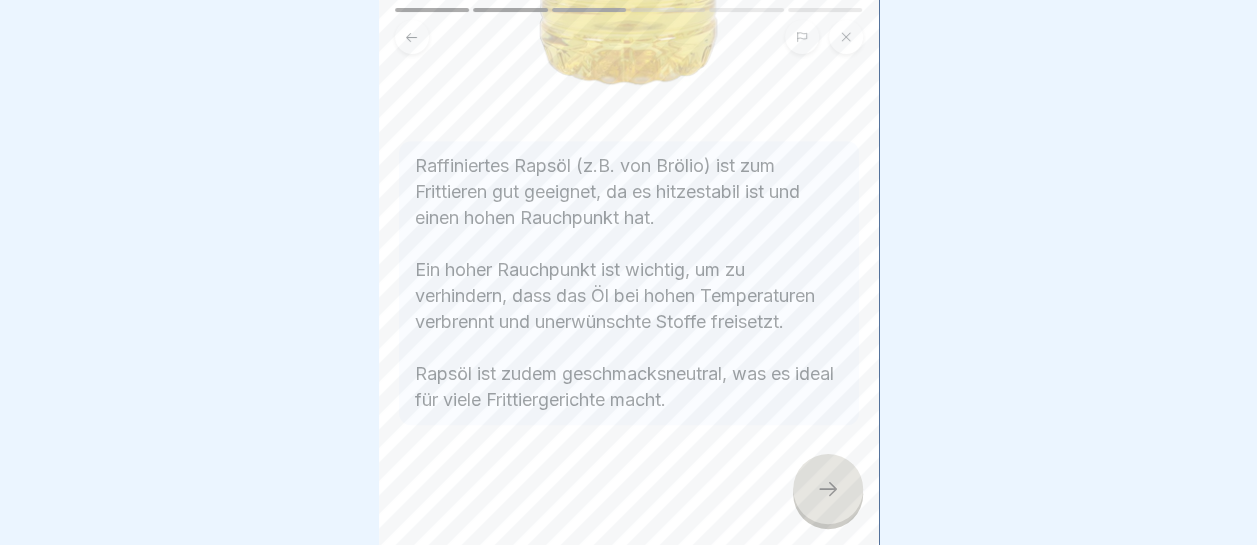 click at bounding box center [828, 489] 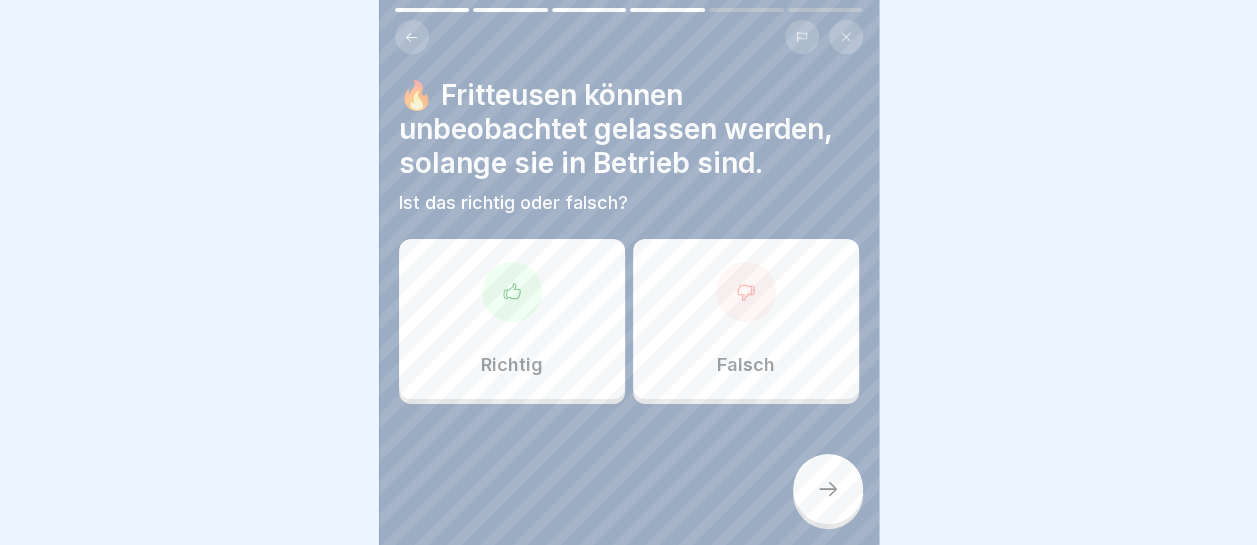 click on "Falsch" at bounding box center [746, 319] 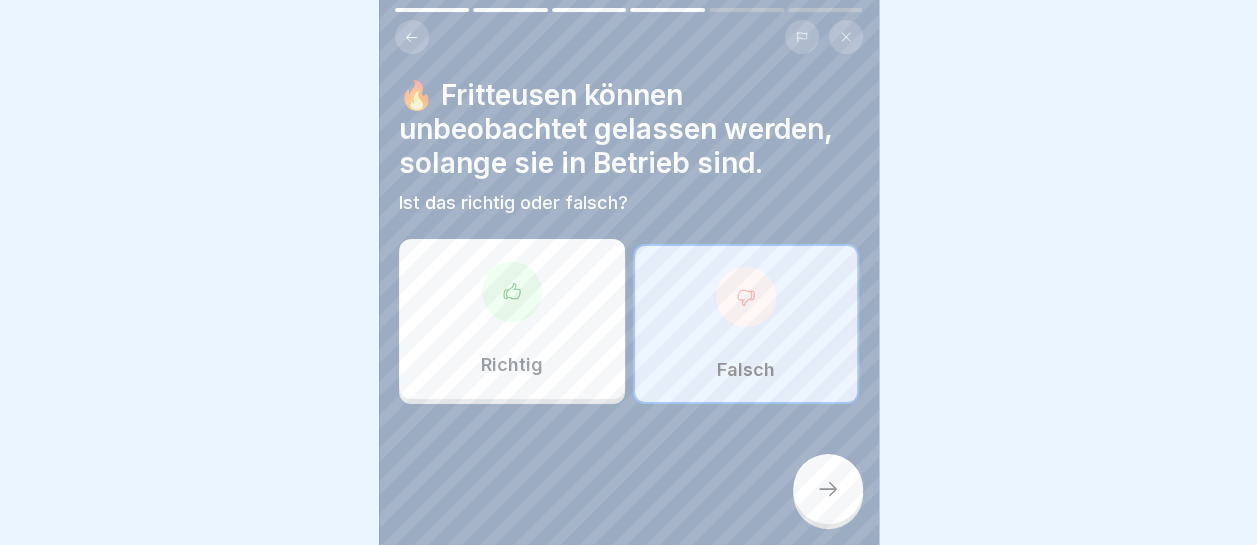 click at bounding box center (828, 489) 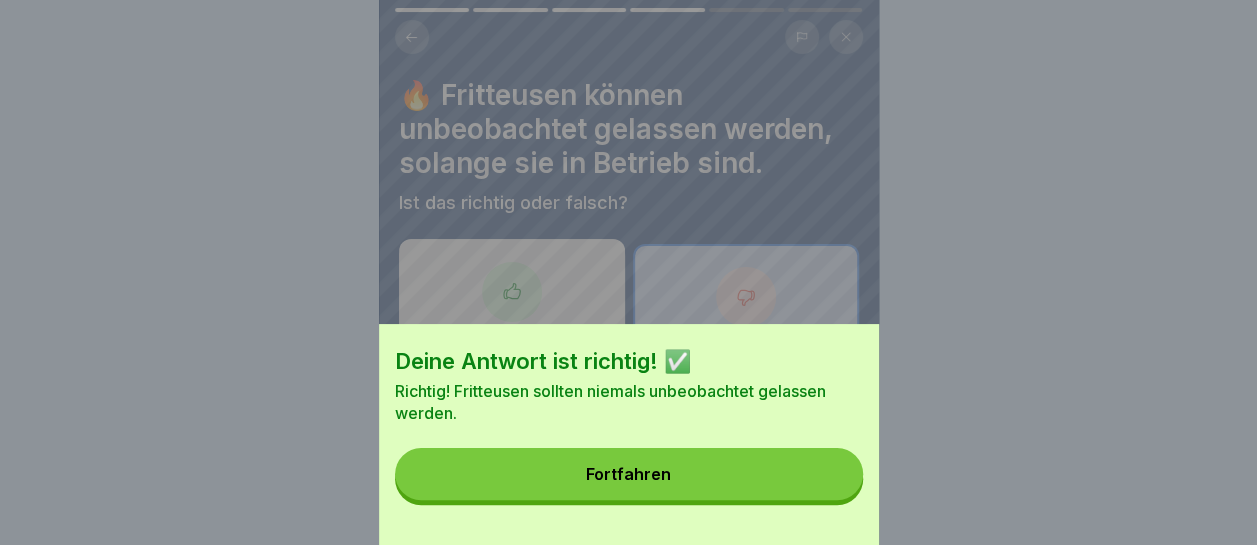 click on "Fortfahren" at bounding box center [629, 474] 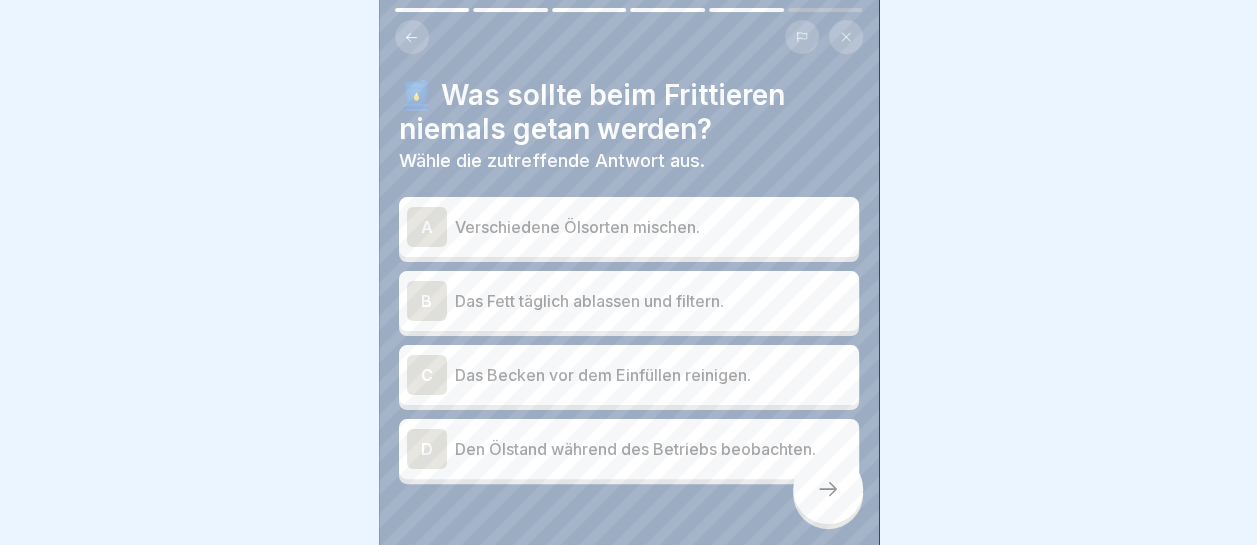 click on "Verschiedene Ölsorten mischen." at bounding box center (653, 227) 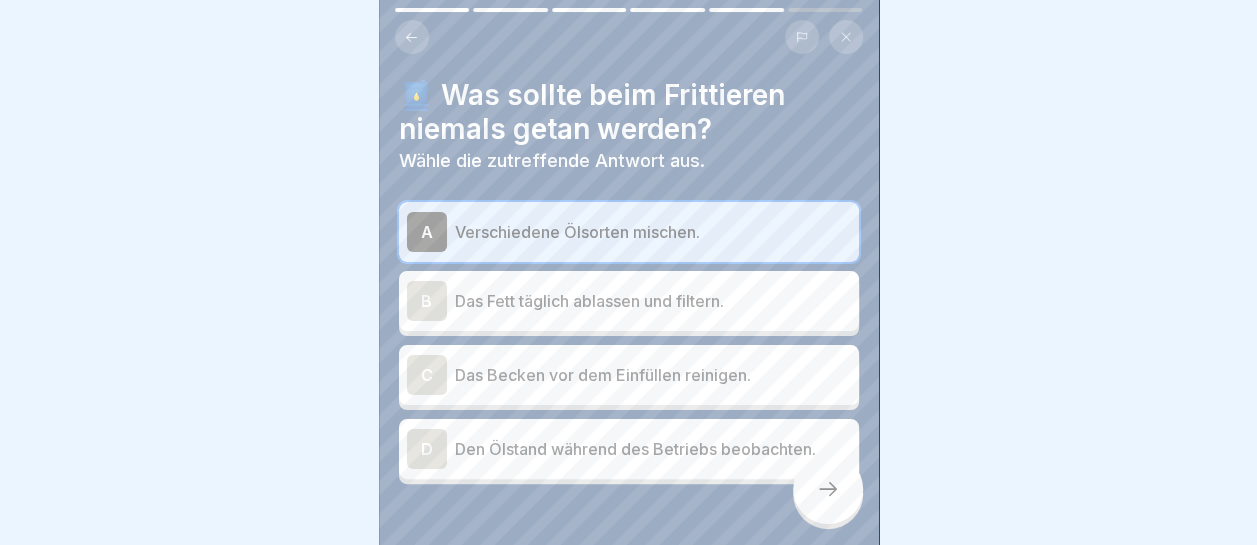 click 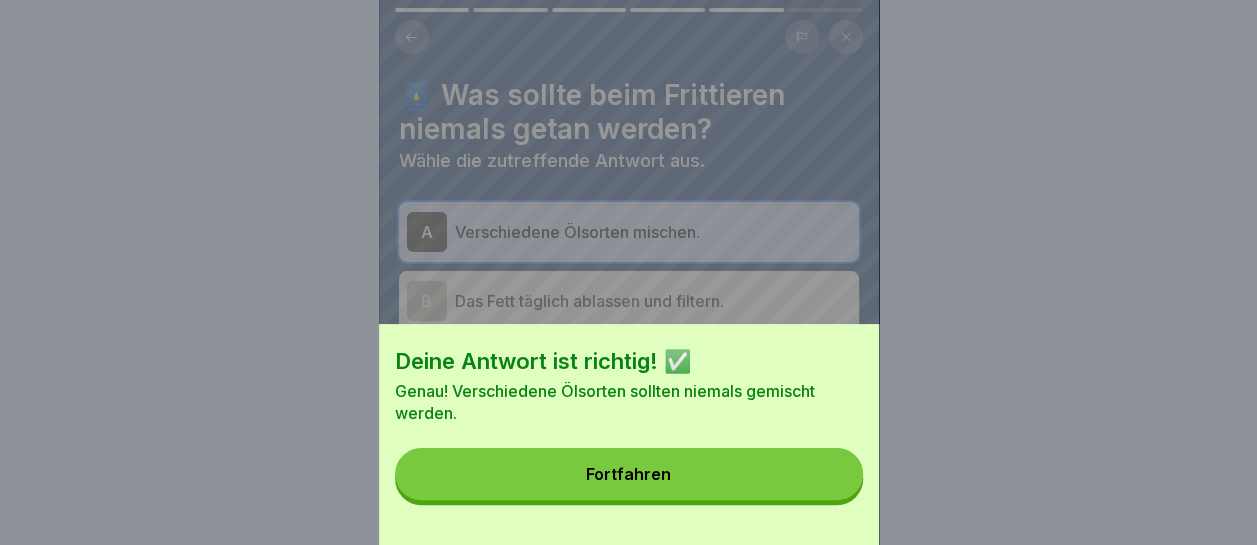 click on "Fortfahren" at bounding box center (629, 474) 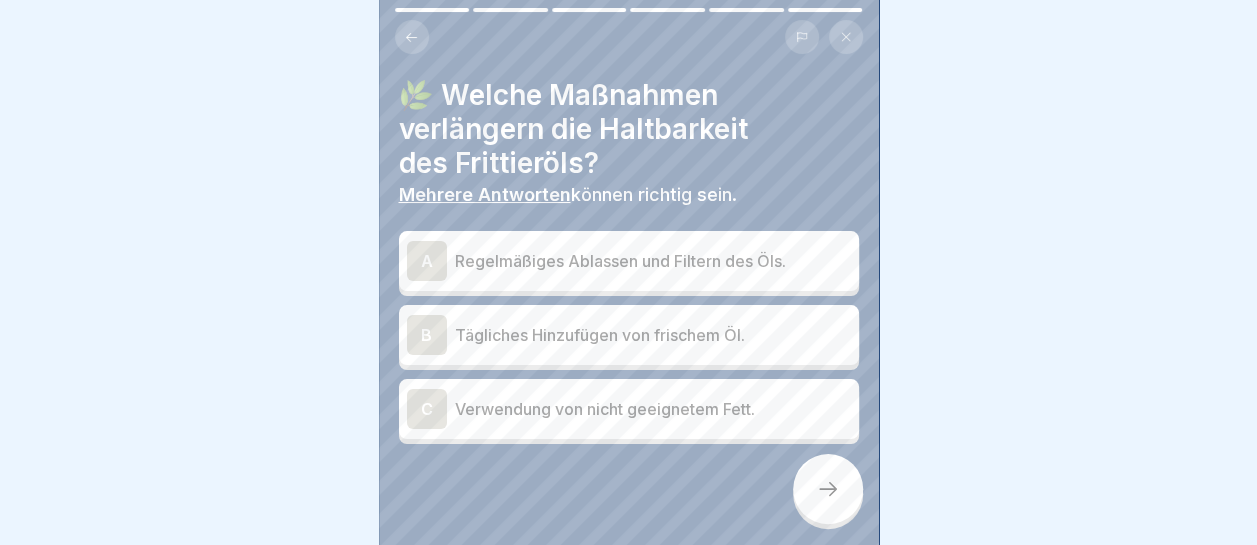 click on "Regelmäßiges Ablassen und Filtern des Öls." at bounding box center [653, 261] 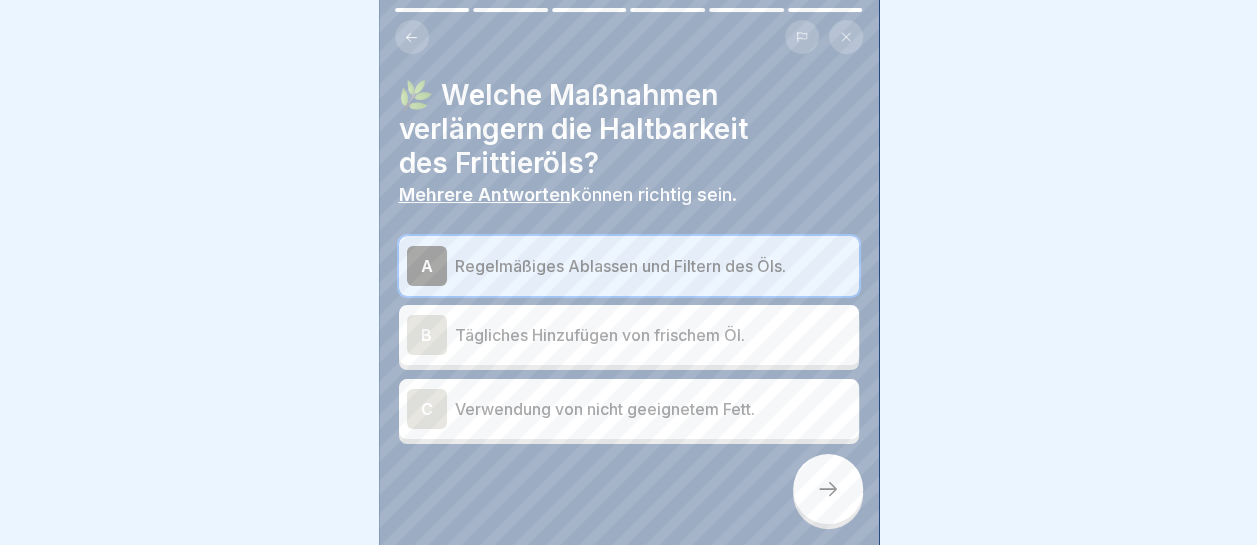 click on "Tägliches Hinzufügen von frischem Öl." at bounding box center (653, 335) 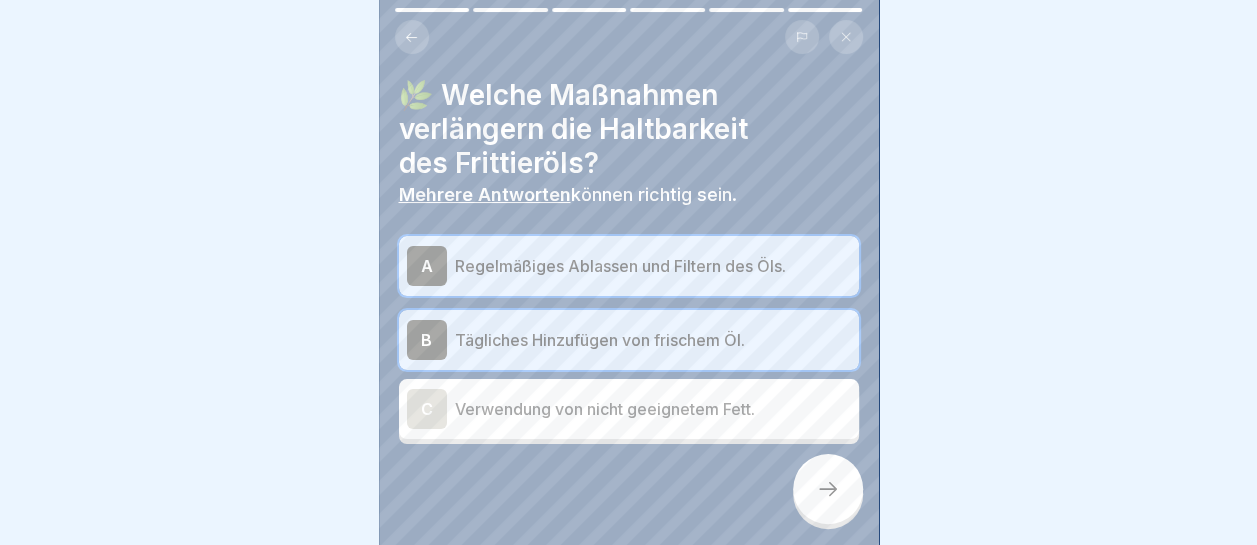click 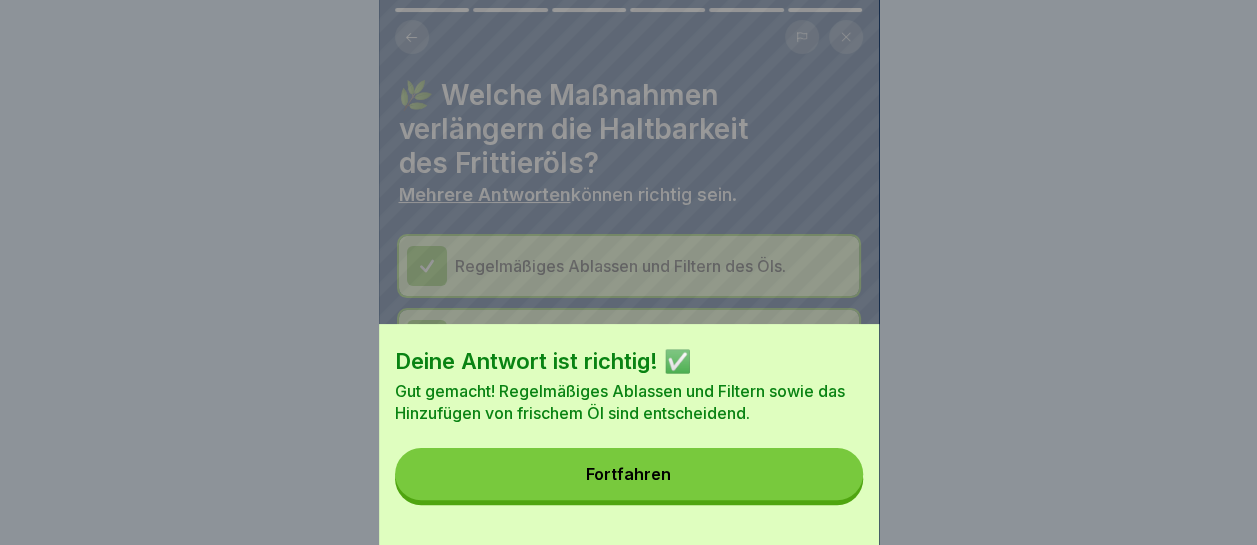 click on "Fortfahren" at bounding box center [629, 474] 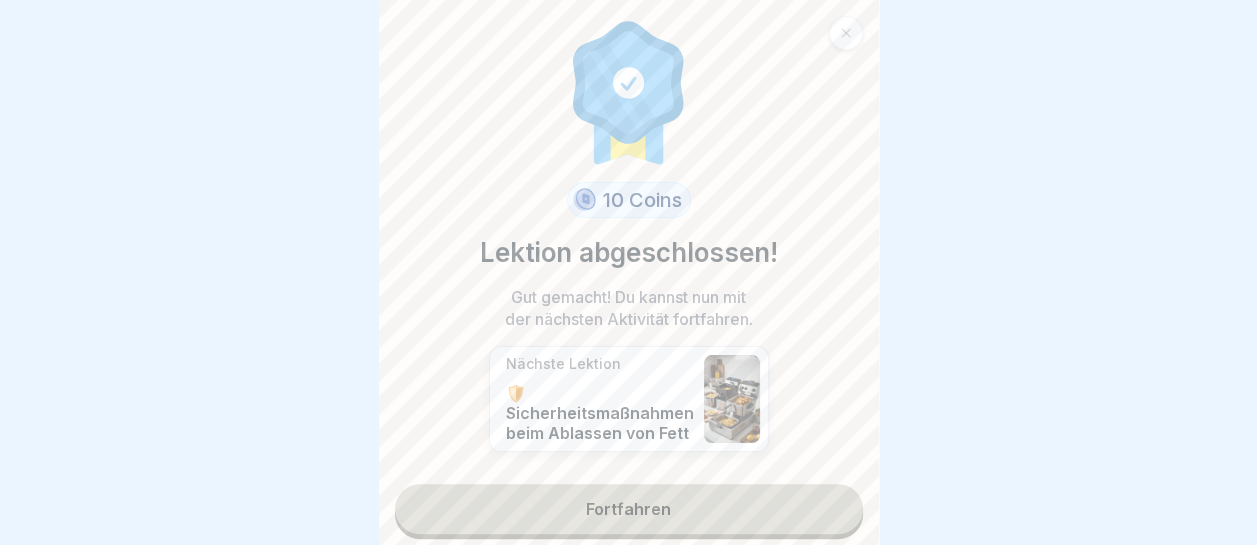 click on "Fortfahren" at bounding box center (629, 509) 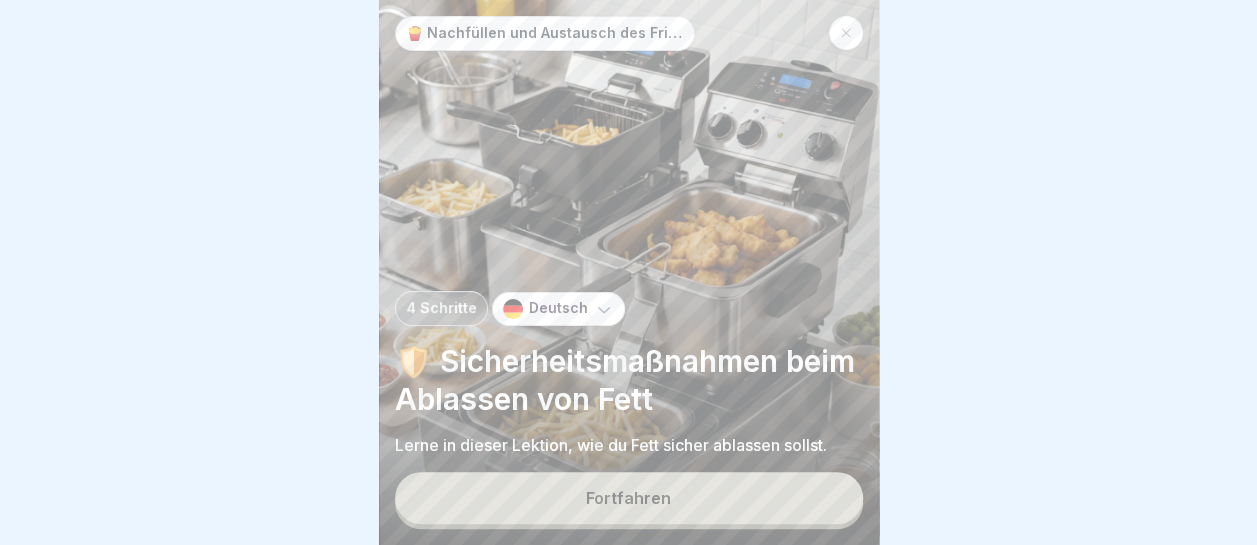click on "Fortfahren" at bounding box center [629, 498] 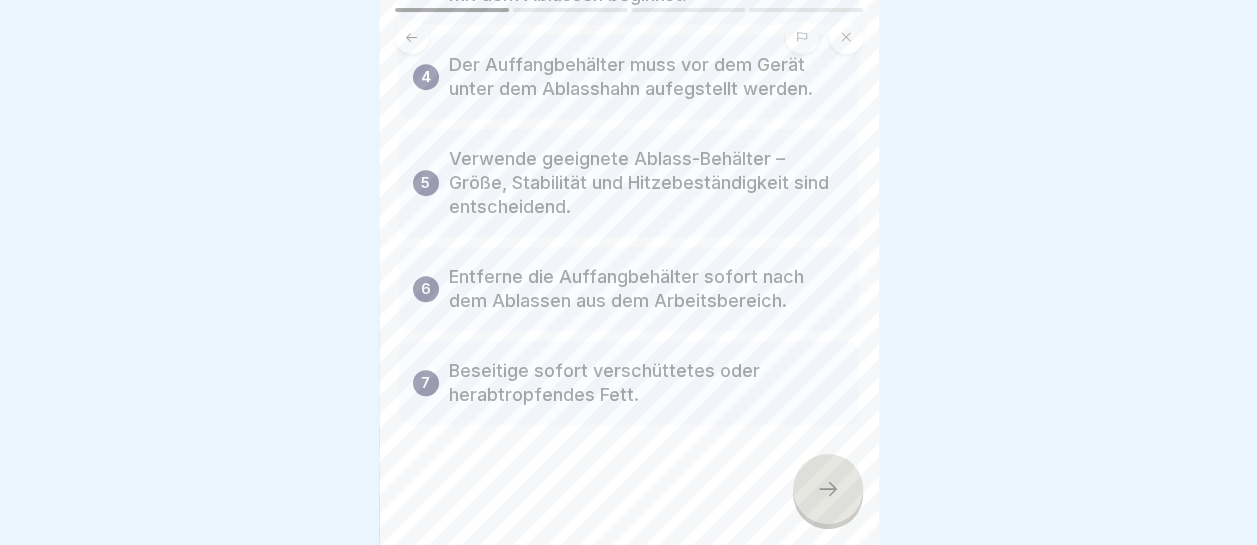 scroll, scrollTop: 479, scrollLeft: 0, axis: vertical 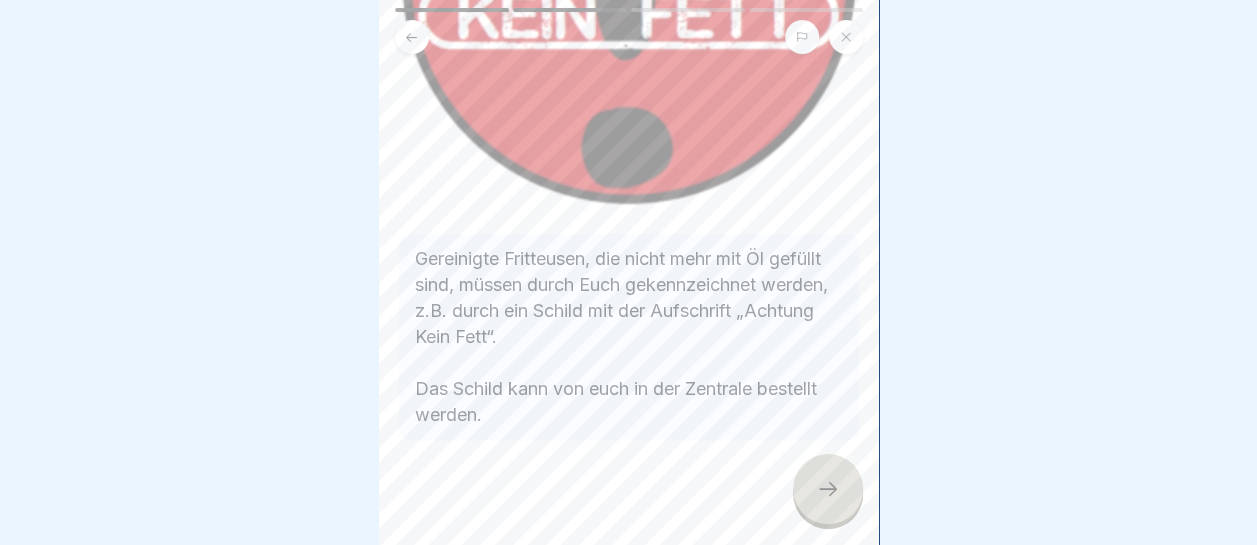 click 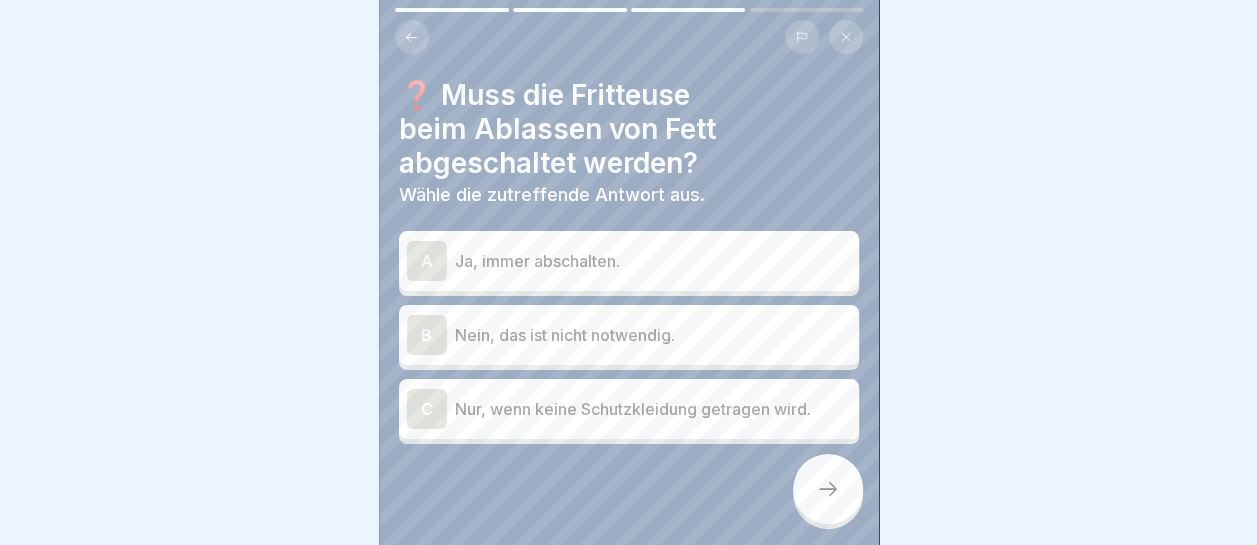 click on "Ja, immer abschalten." at bounding box center (653, 261) 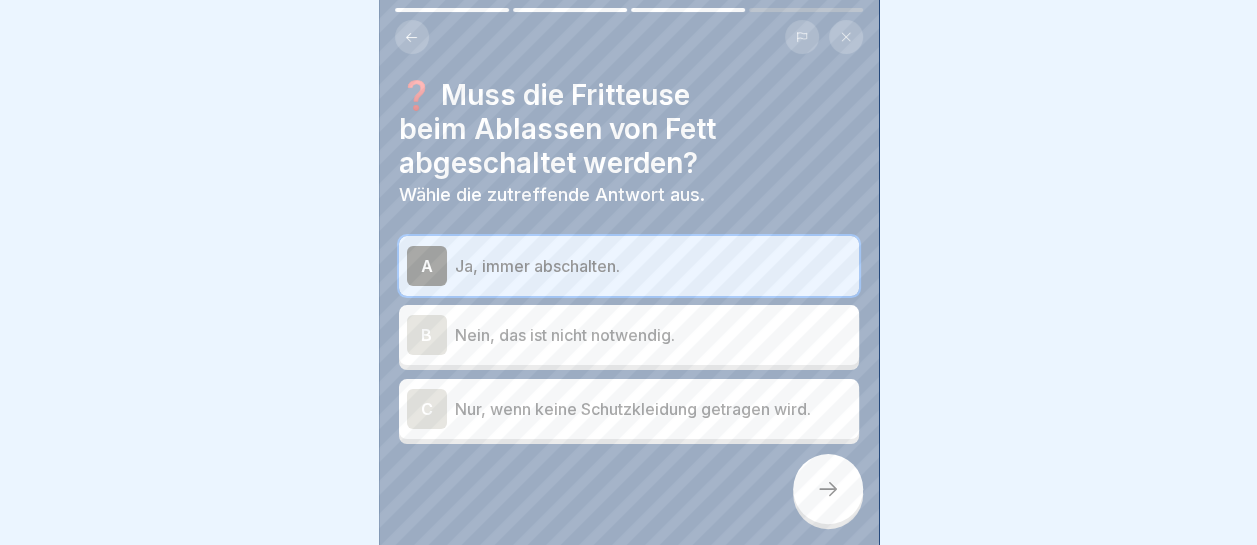 click 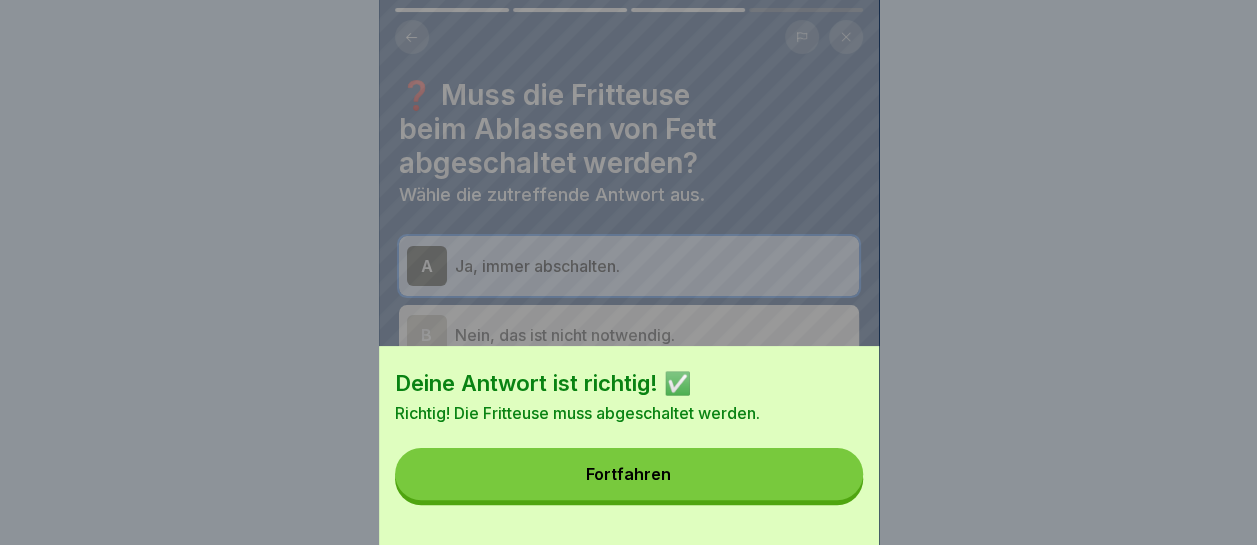 click on "Fortfahren" at bounding box center [629, 474] 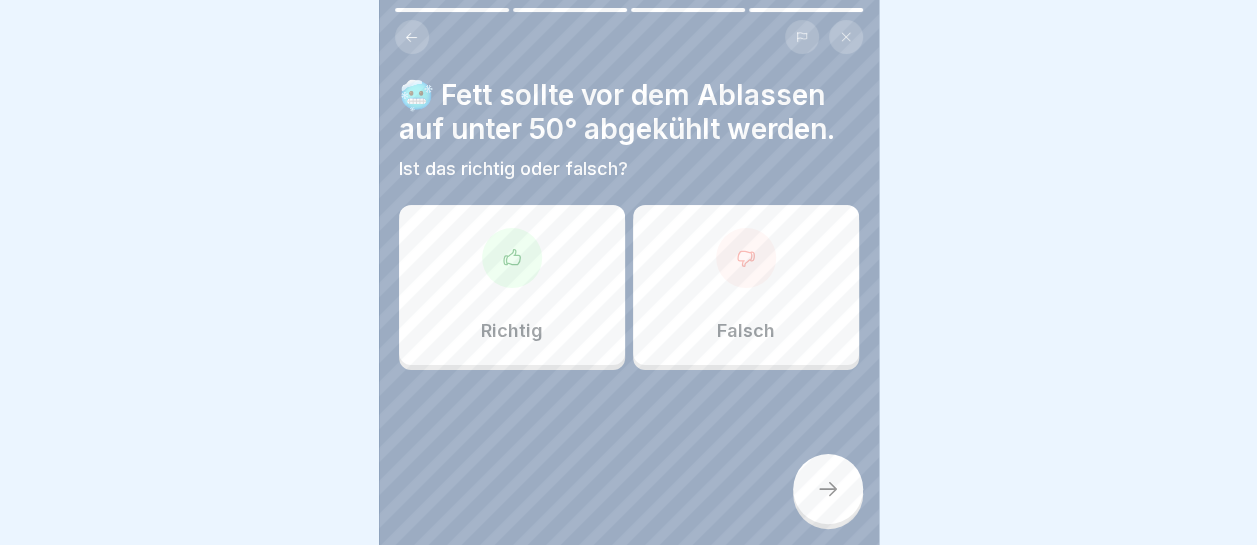 click on "Richtig" at bounding box center [512, 285] 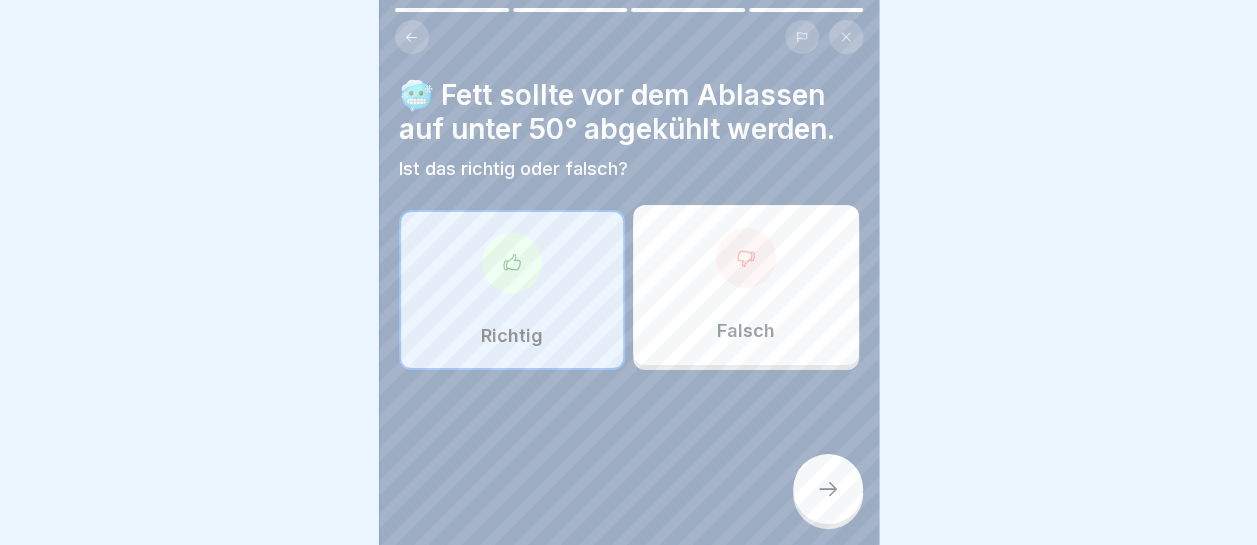 click at bounding box center [828, 489] 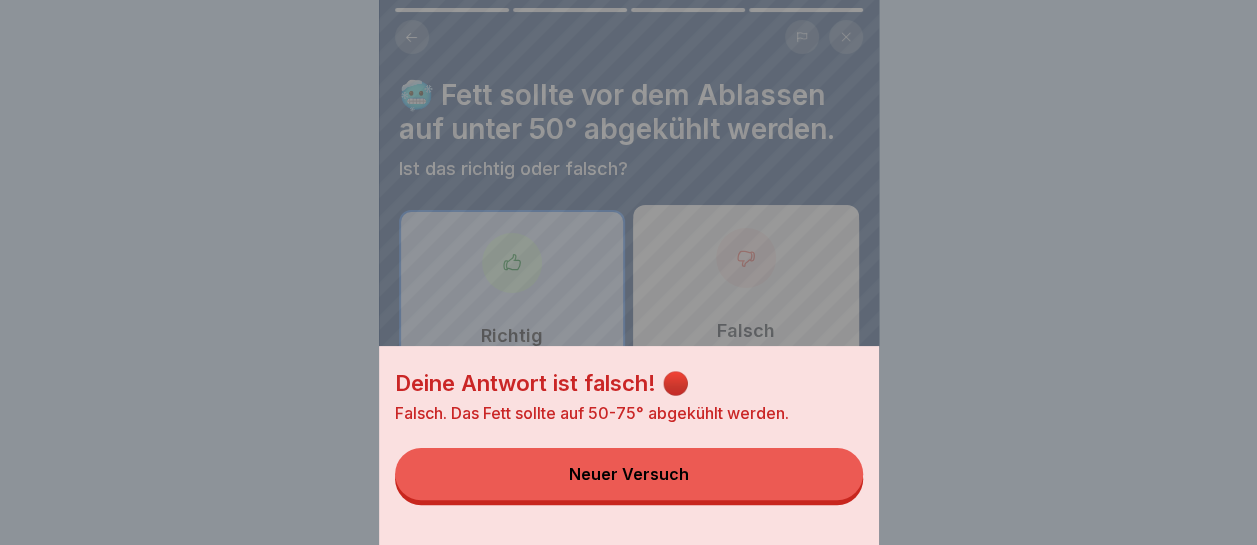 click on "Neuer Versuch" at bounding box center (629, 474) 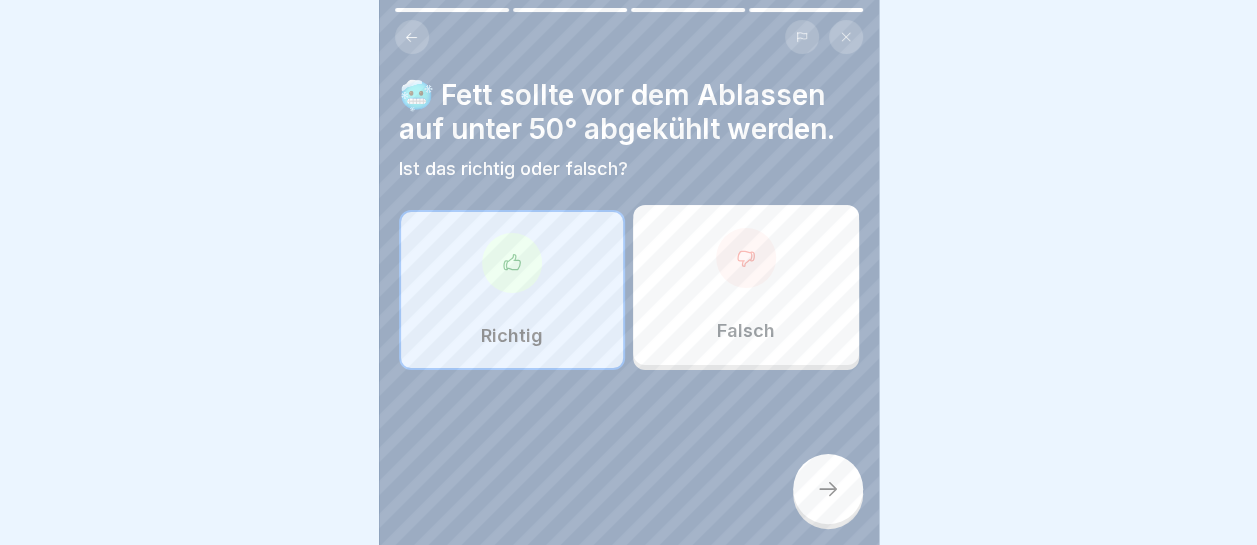 click at bounding box center (746, 258) 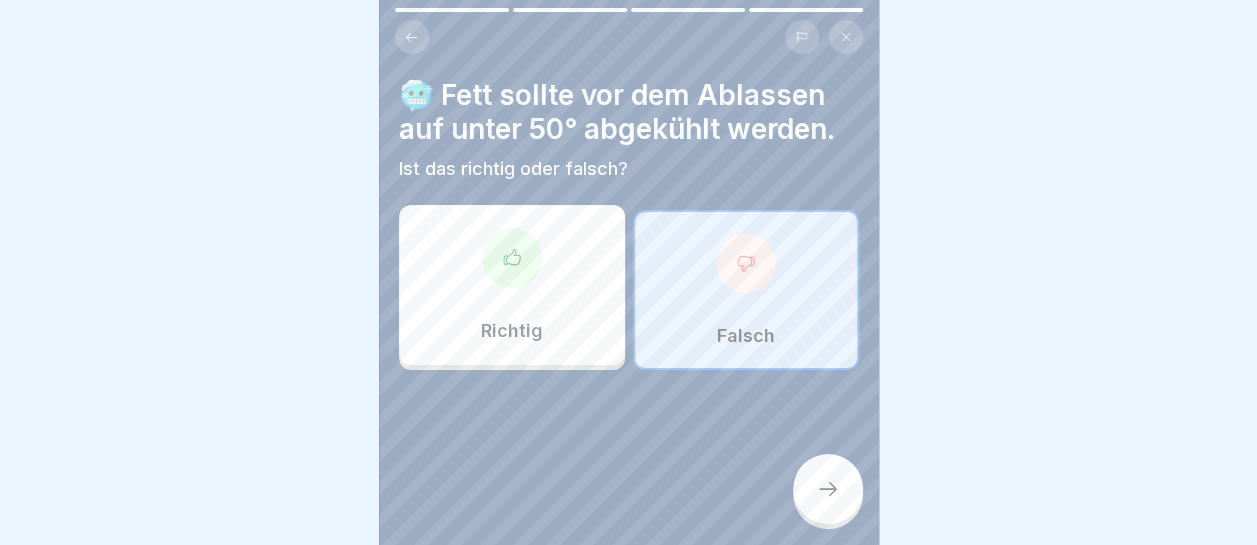 click 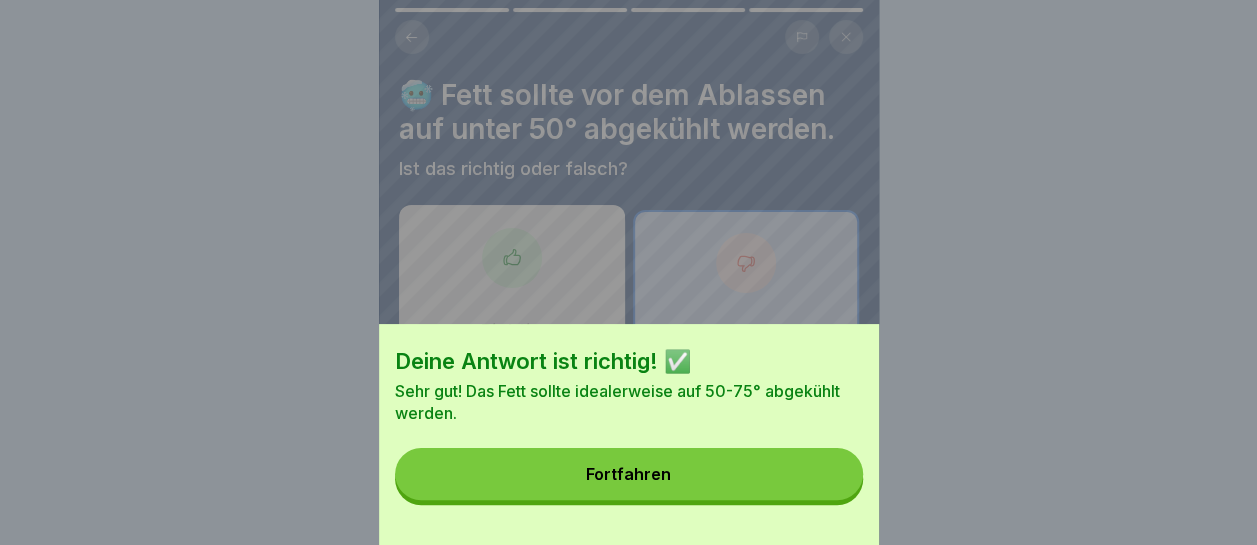 click on "Fortfahren" at bounding box center [629, 474] 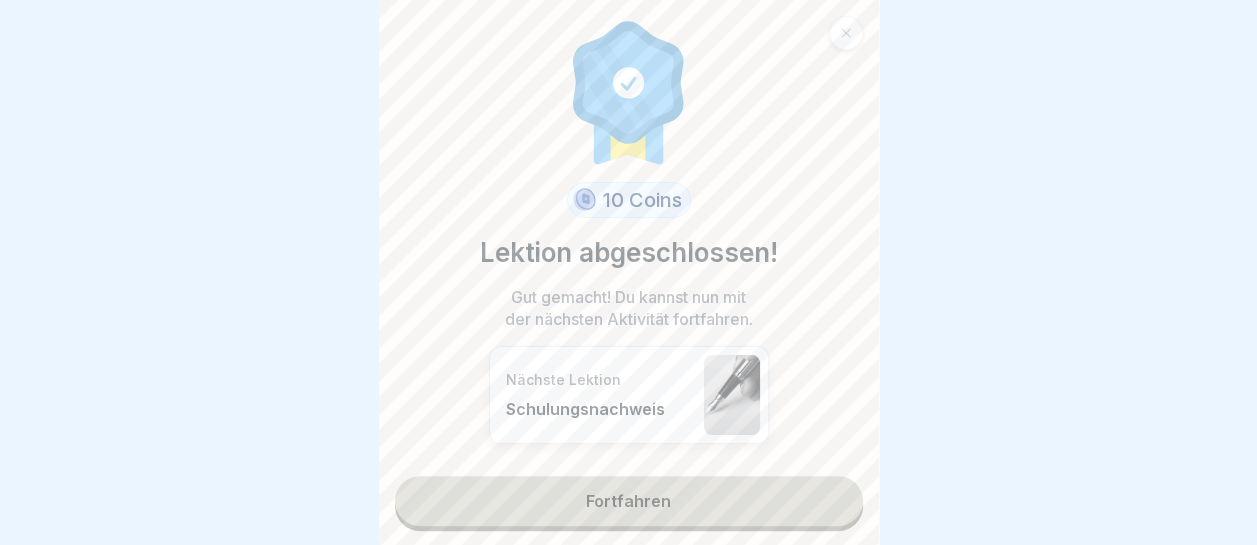 click on "Fortfahren" at bounding box center [629, 501] 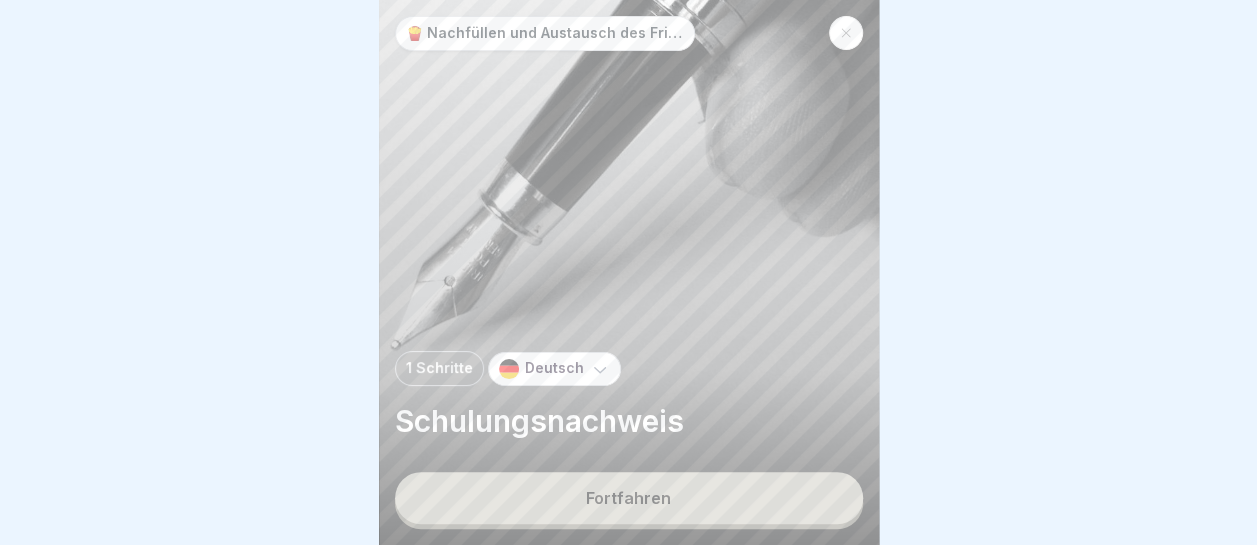 click on "Fortfahren" at bounding box center [629, 498] 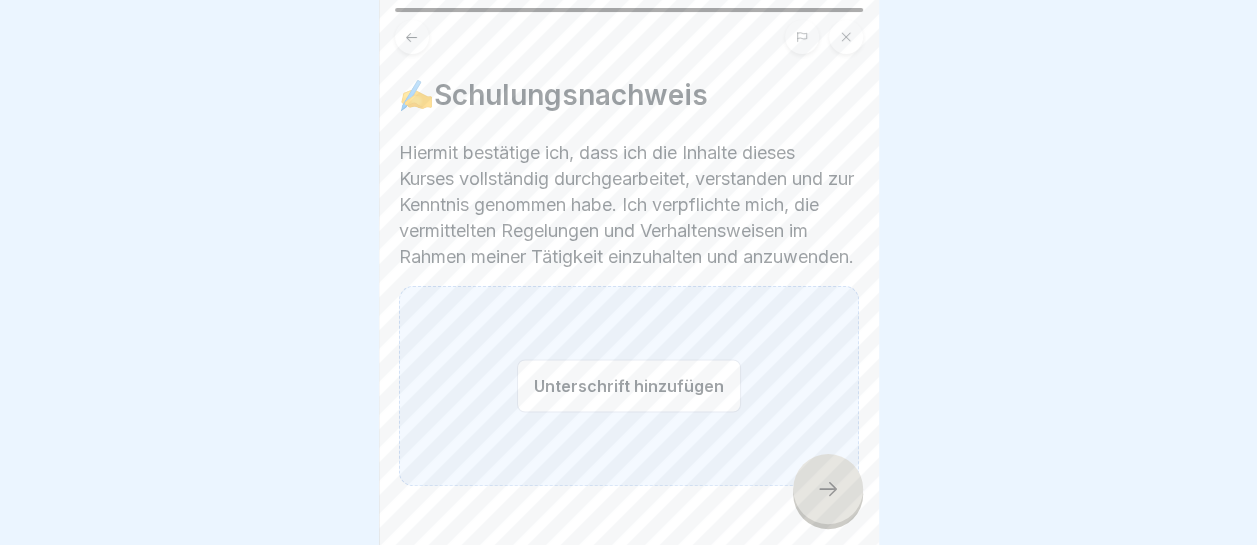 click on "Unterschrift hinzufügen" at bounding box center [629, 385] 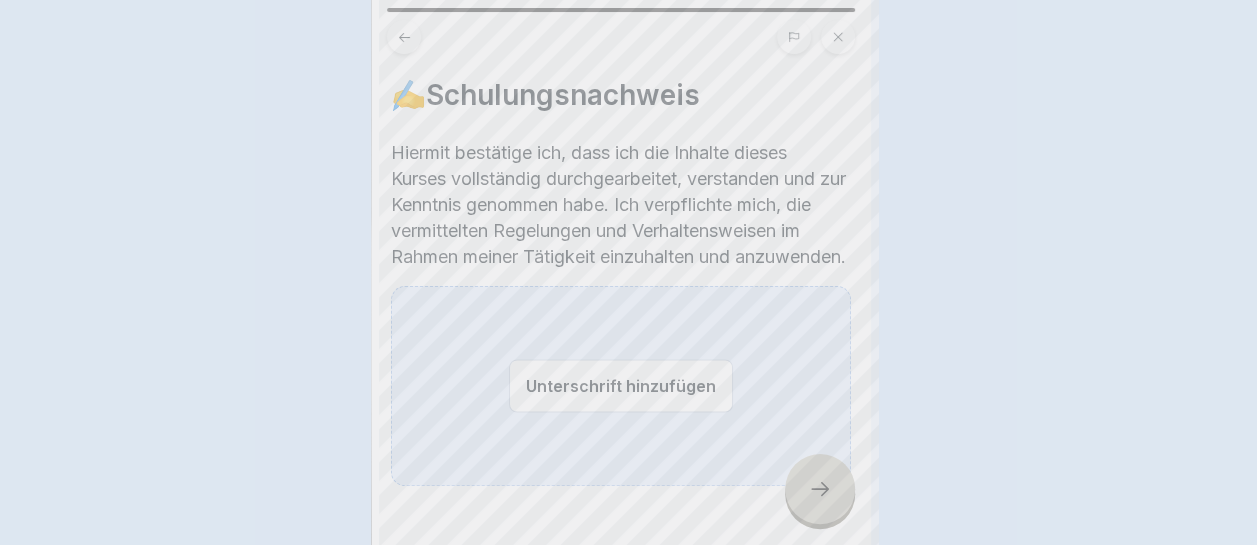 scroll, scrollTop: 0, scrollLeft: 0, axis: both 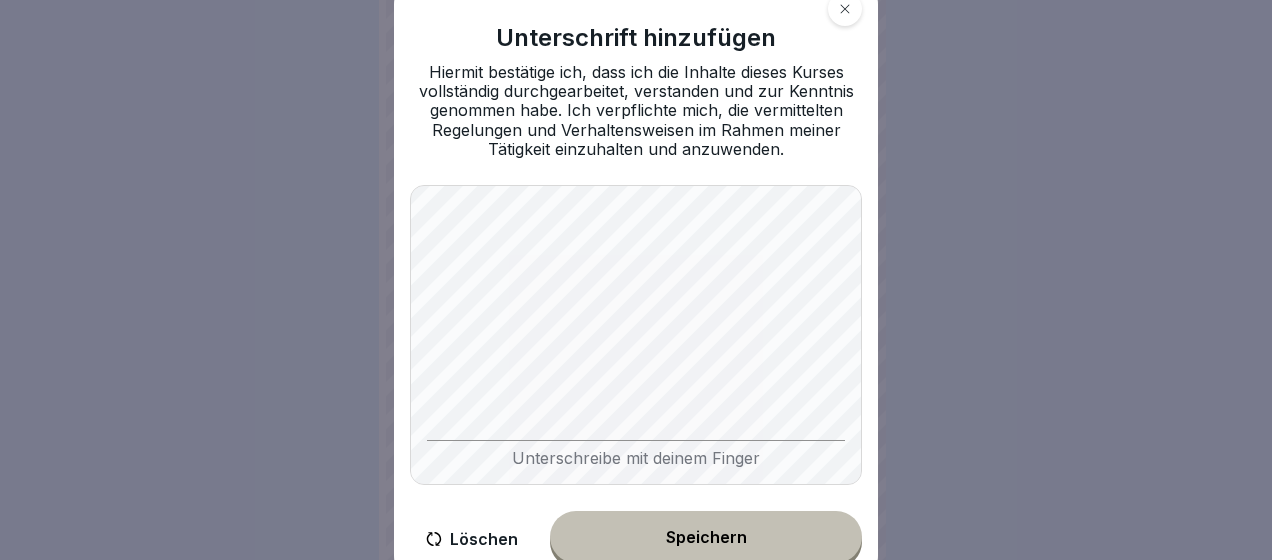 click on "Löschen" at bounding box center [472, 539] 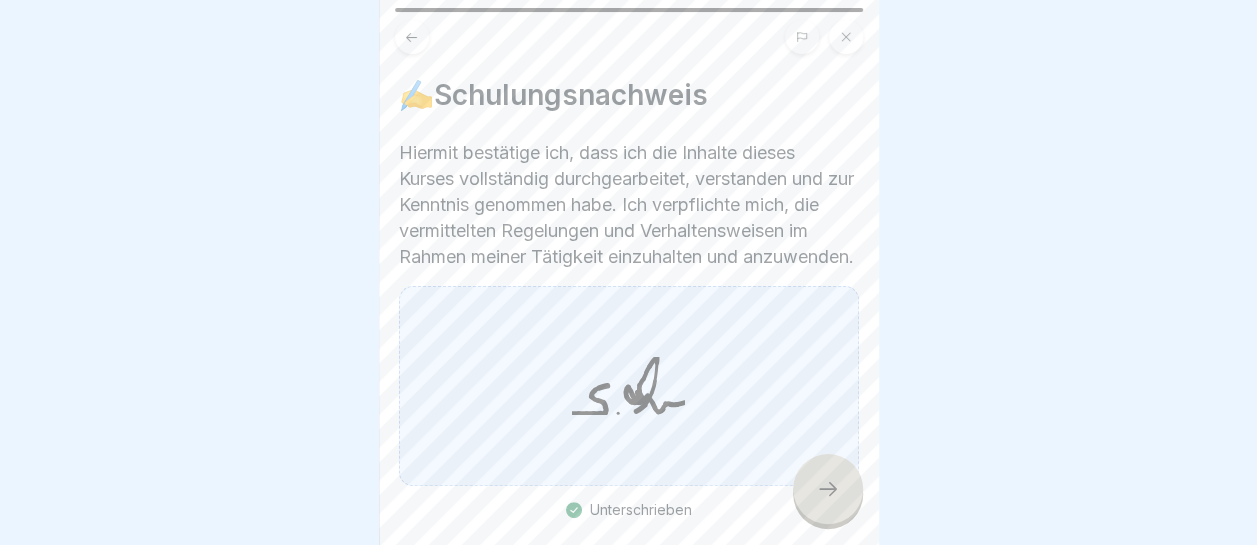 click 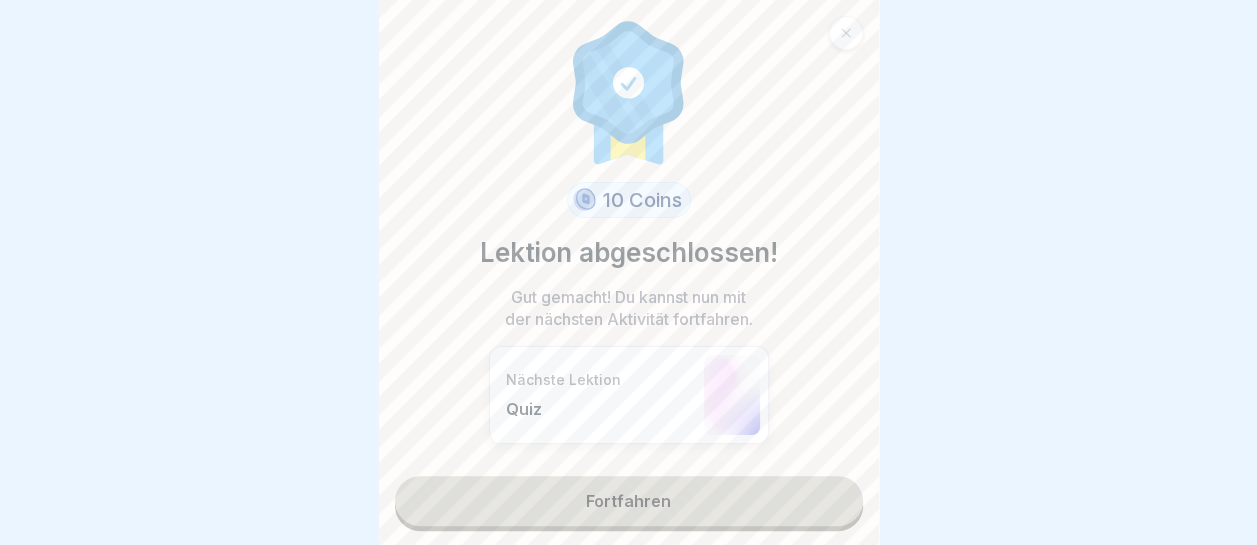 click on "Fortfahren" at bounding box center [629, 501] 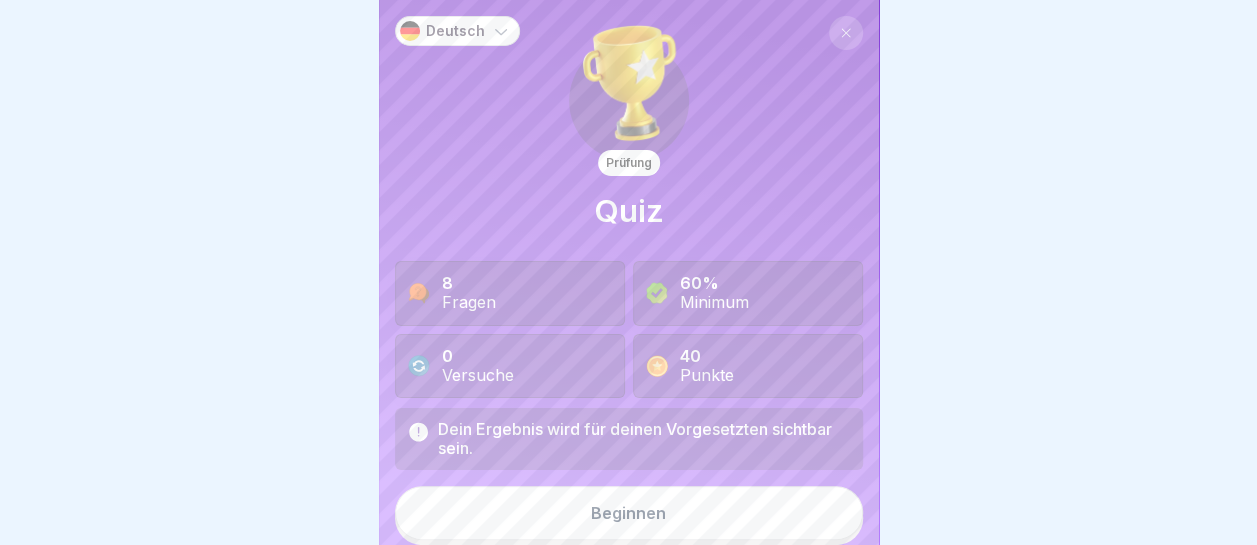 click on "Beginnen" at bounding box center [629, 513] 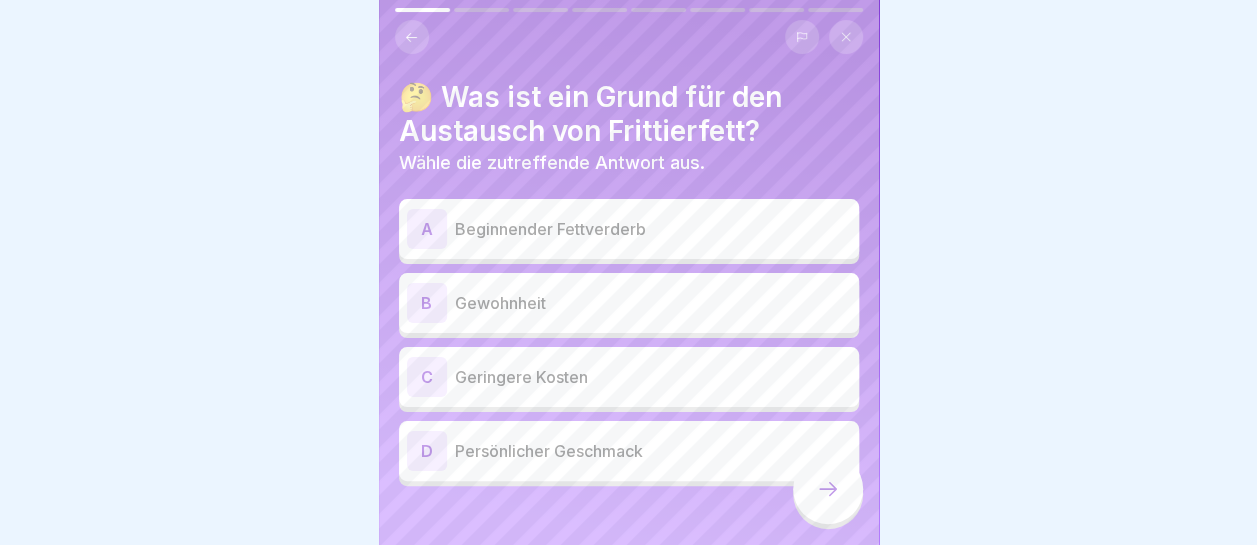 click on "Beginnender Fettverderb" at bounding box center [653, 229] 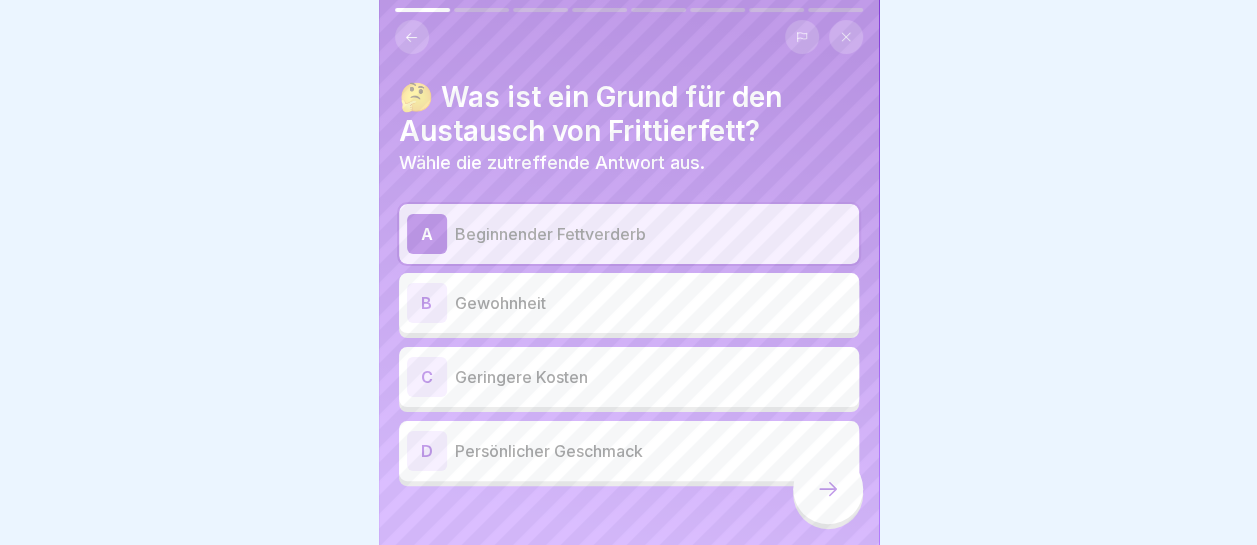 click 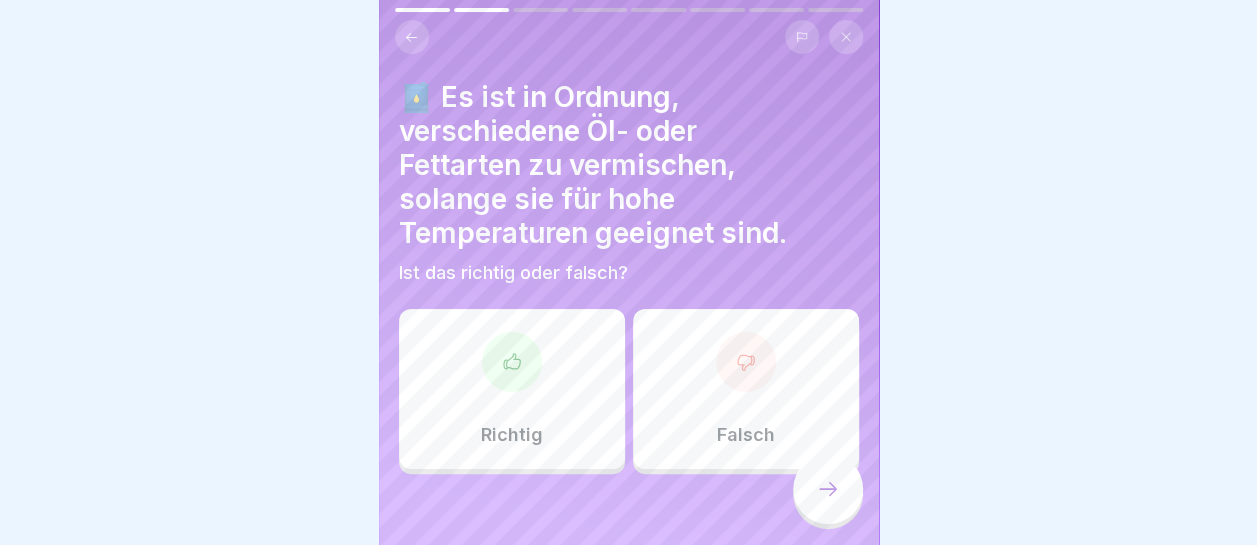 click on "Falsch" at bounding box center (746, 389) 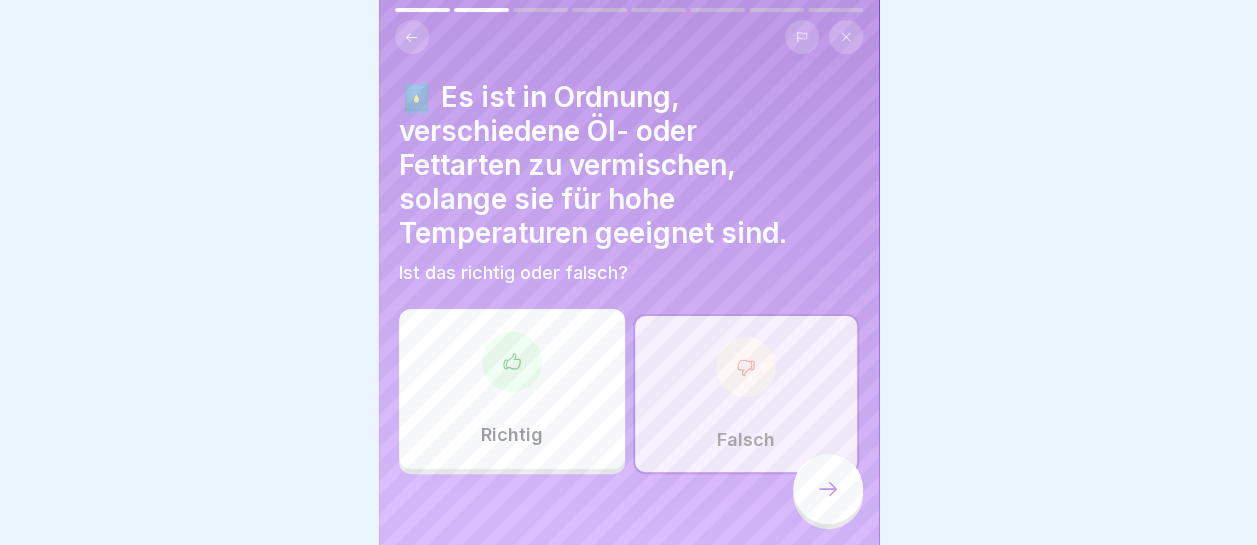 click at bounding box center [828, 489] 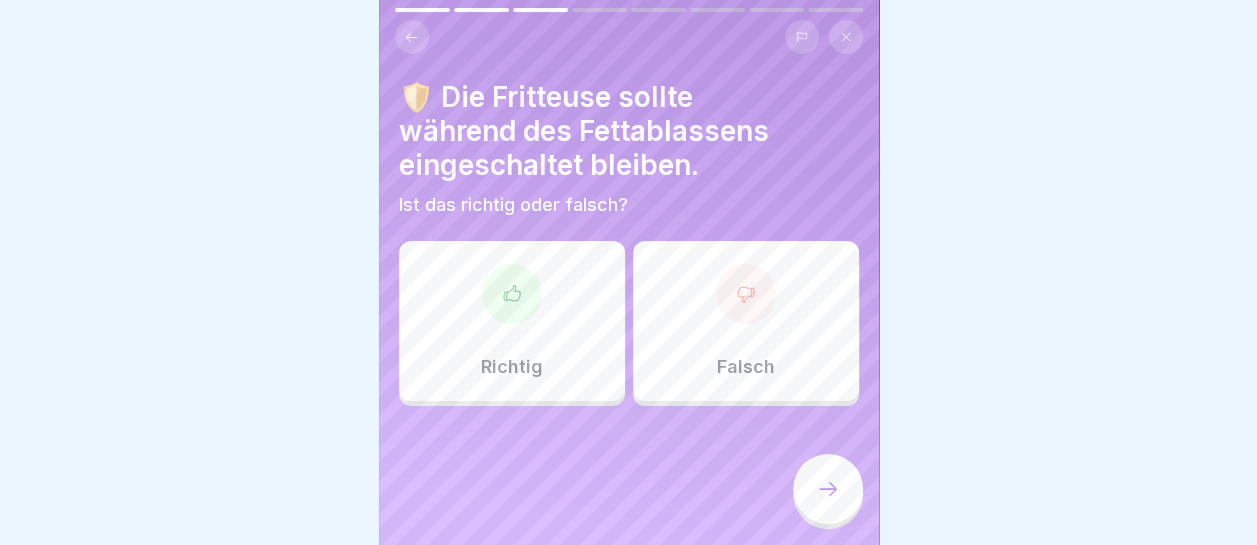 click on "Falsch" at bounding box center [746, 321] 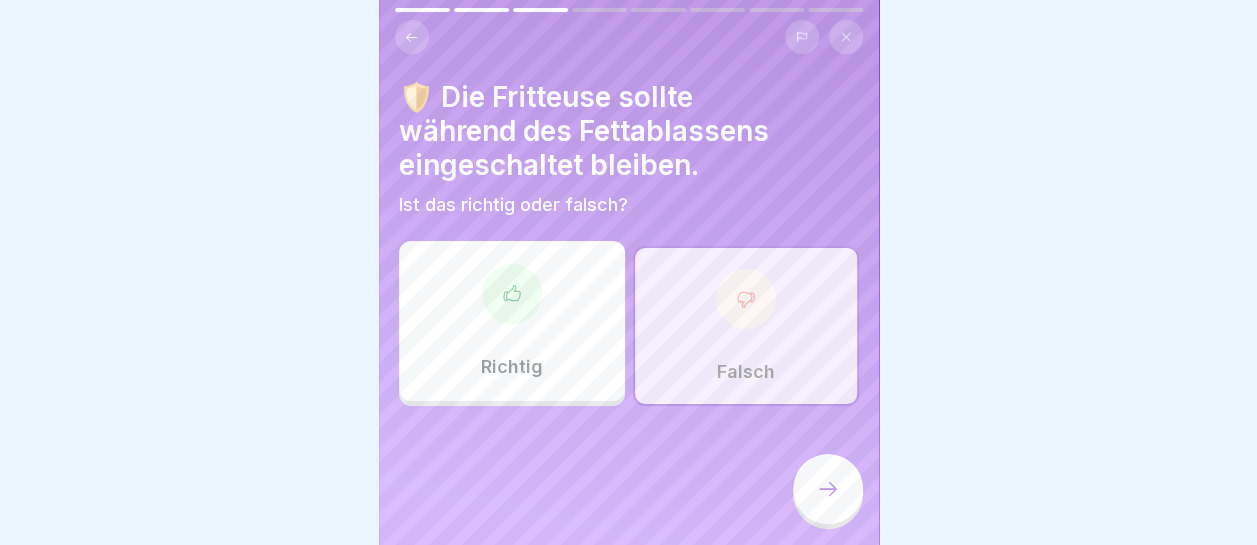 click at bounding box center (828, 489) 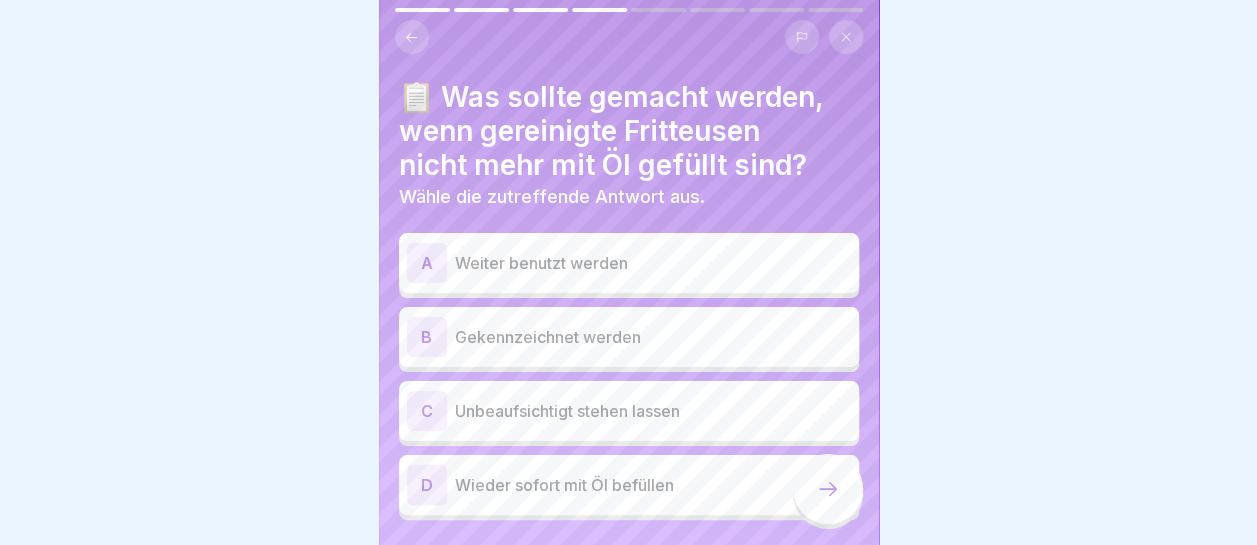 click on "Gekennzeichnet werden" at bounding box center [653, 337] 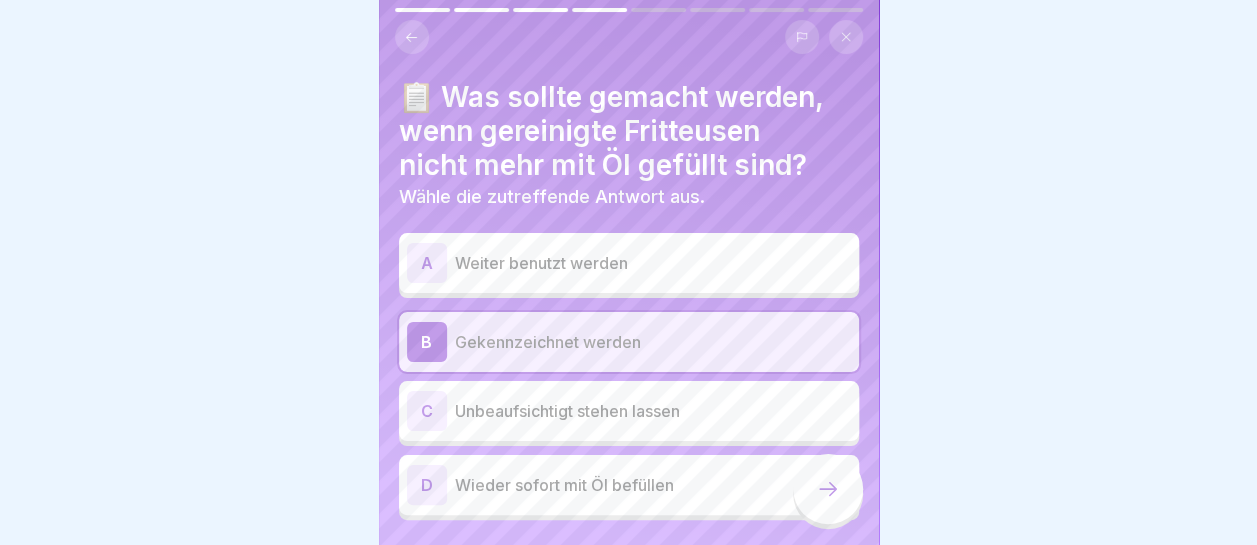 click 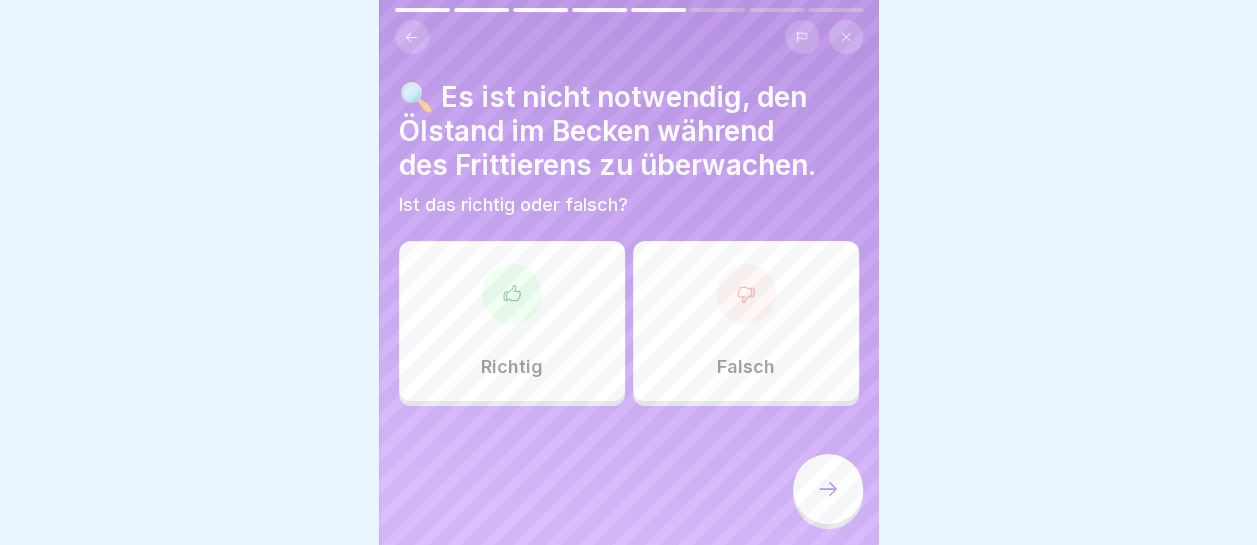 click at bounding box center (746, 294) 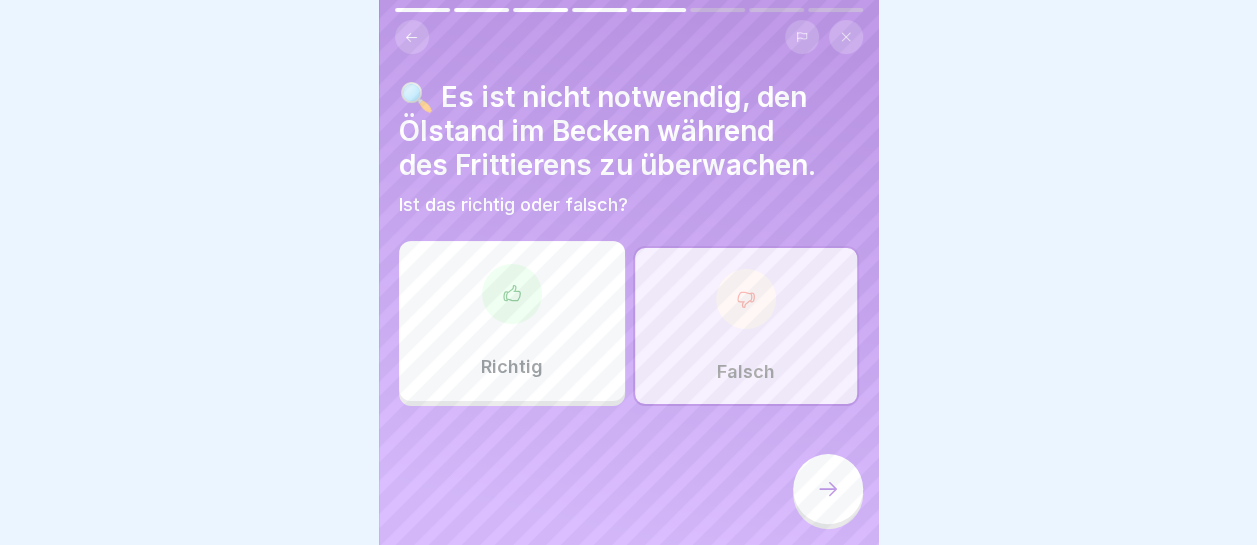 click 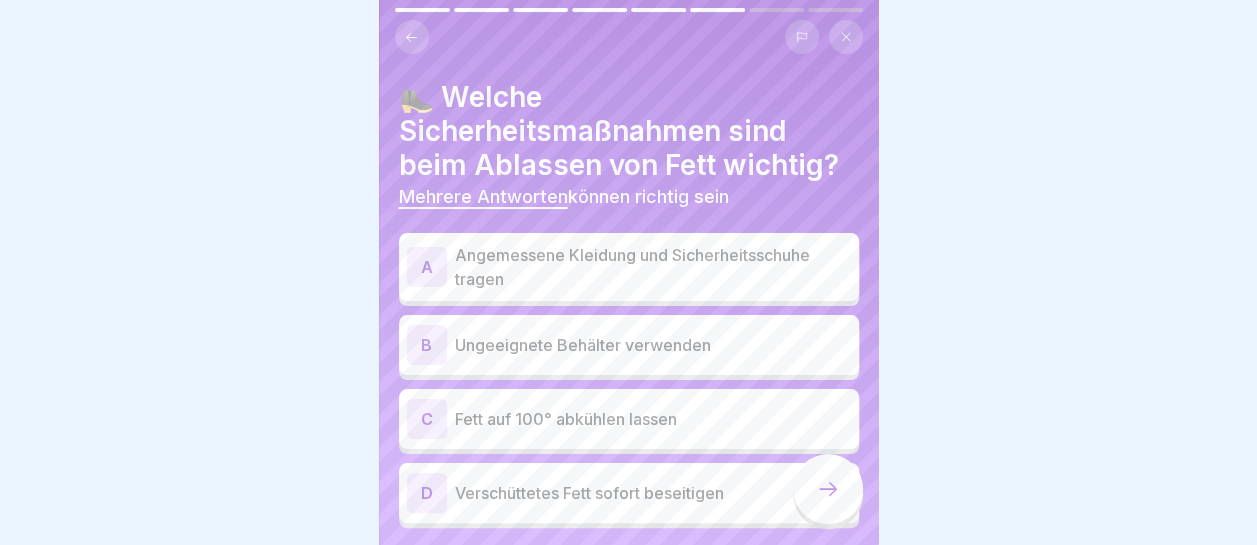 click on "Angemessene Kleidung und Sicherheitsschuhe tragen" at bounding box center [653, 267] 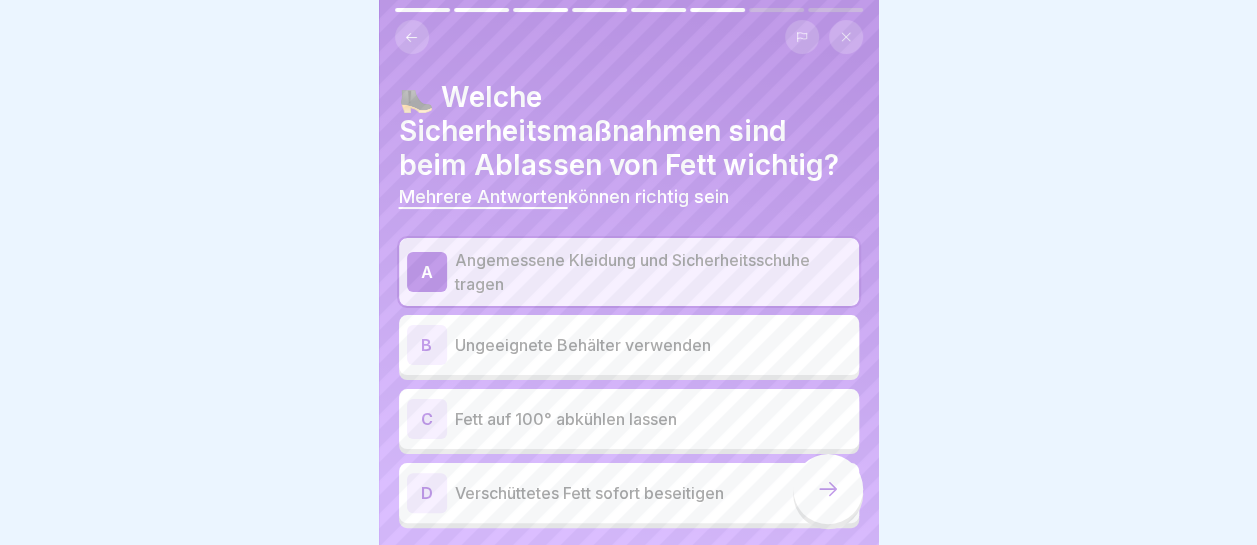 click on "Verschüttetes Fett sofort beseitigen" at bounding box center (653, 493) 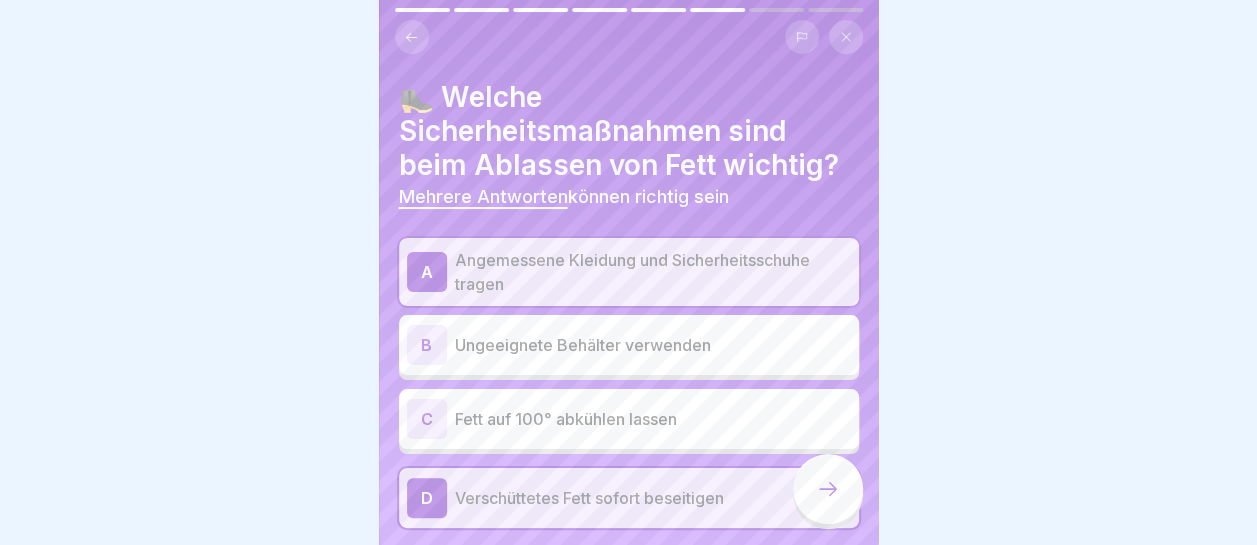 click at bounding box center (828, 489) 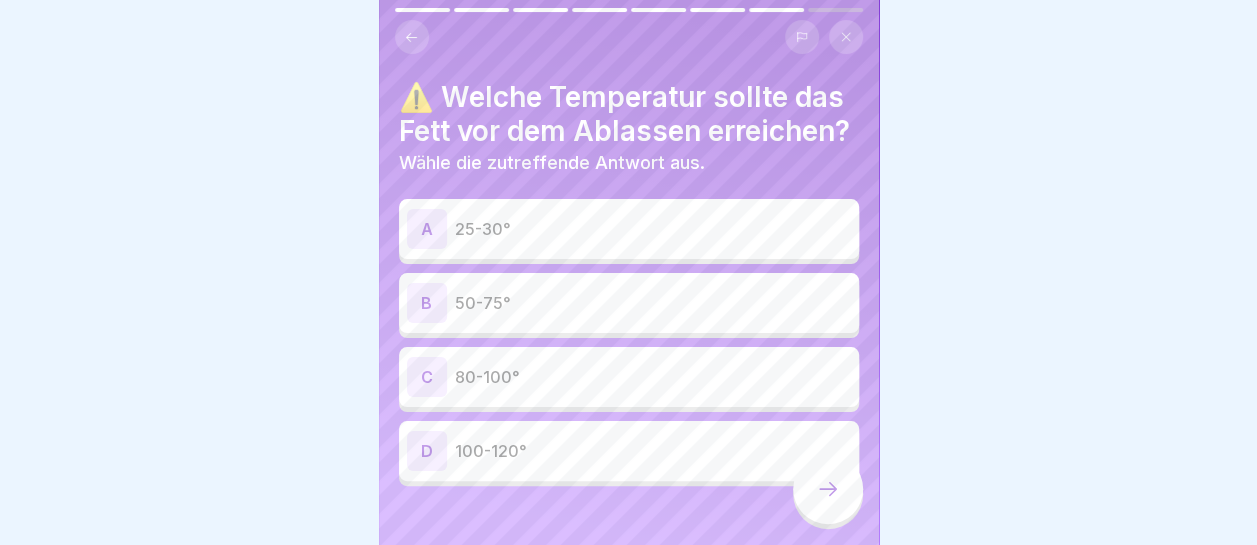 click on "50-75°" at bounding box center [653, 303] 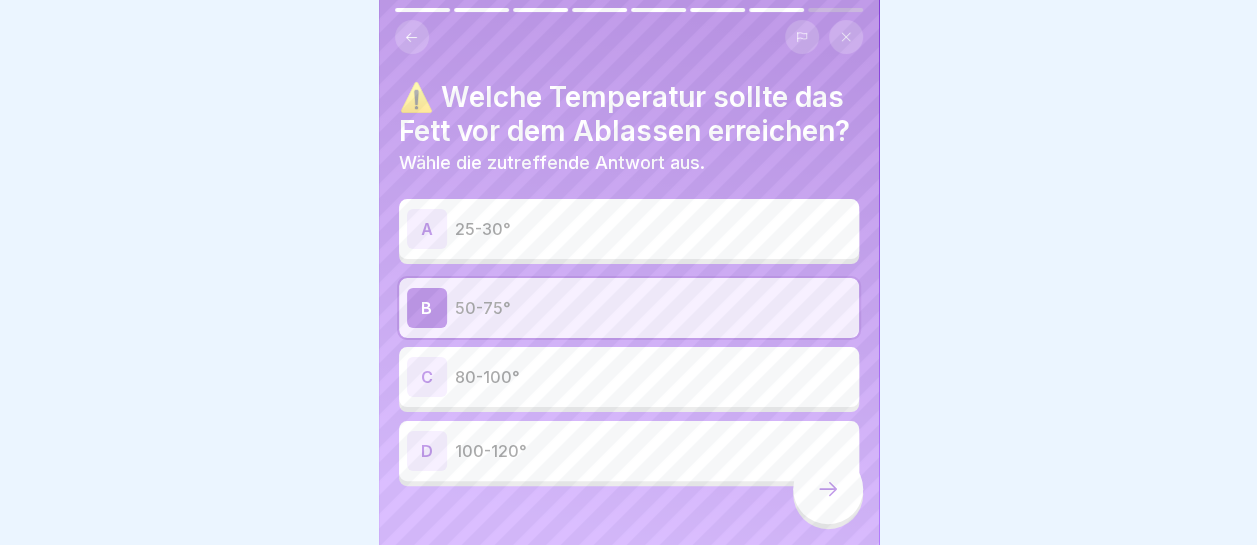 click 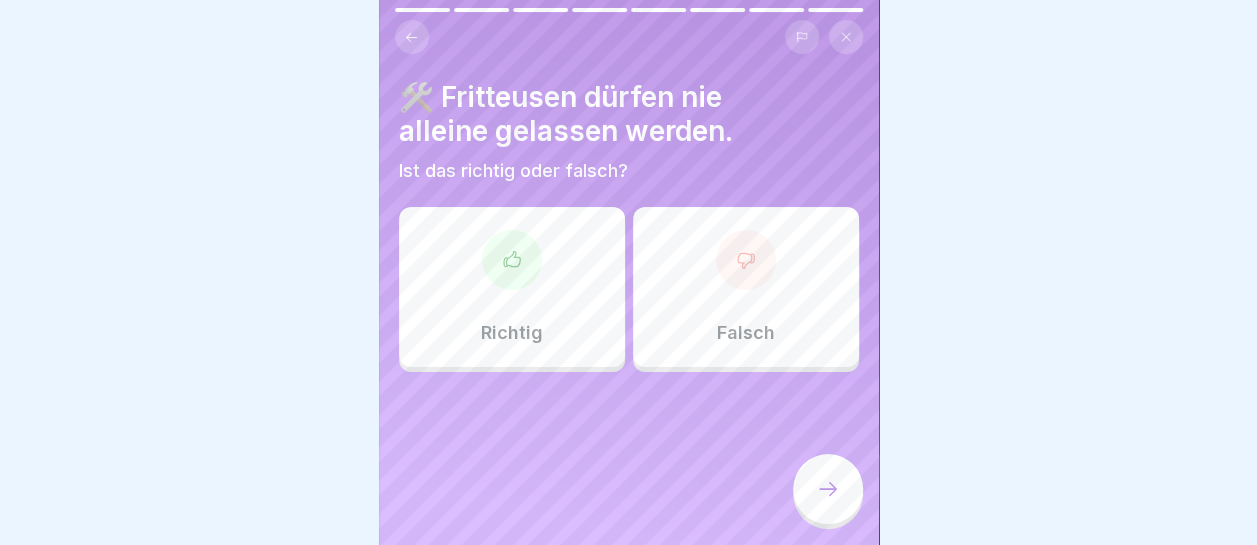 click on "Richtig" at bounding box center (512, 287) 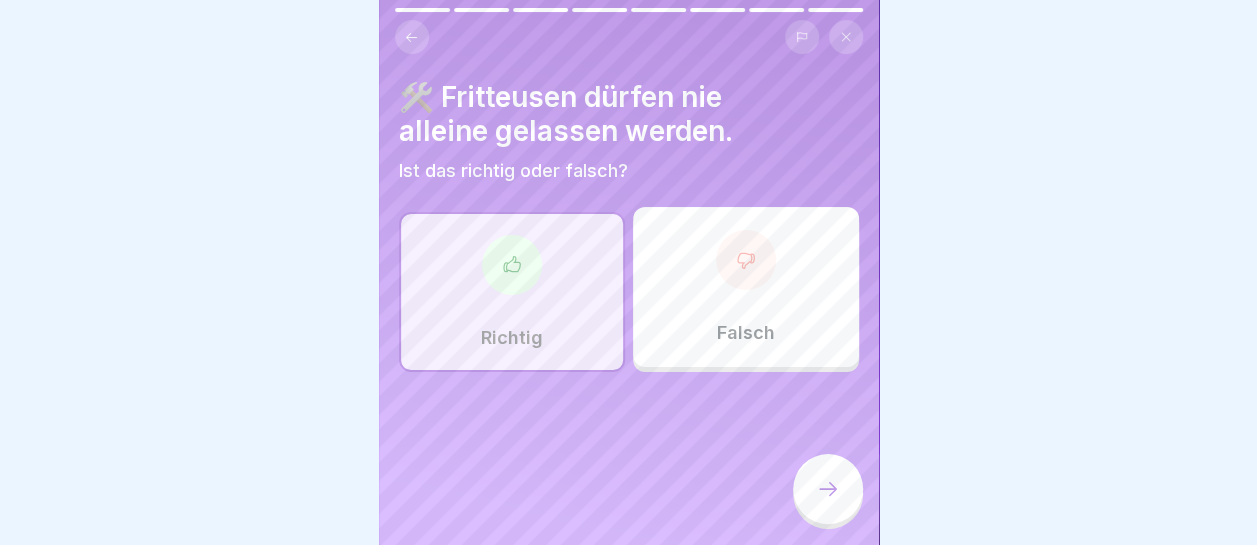 click 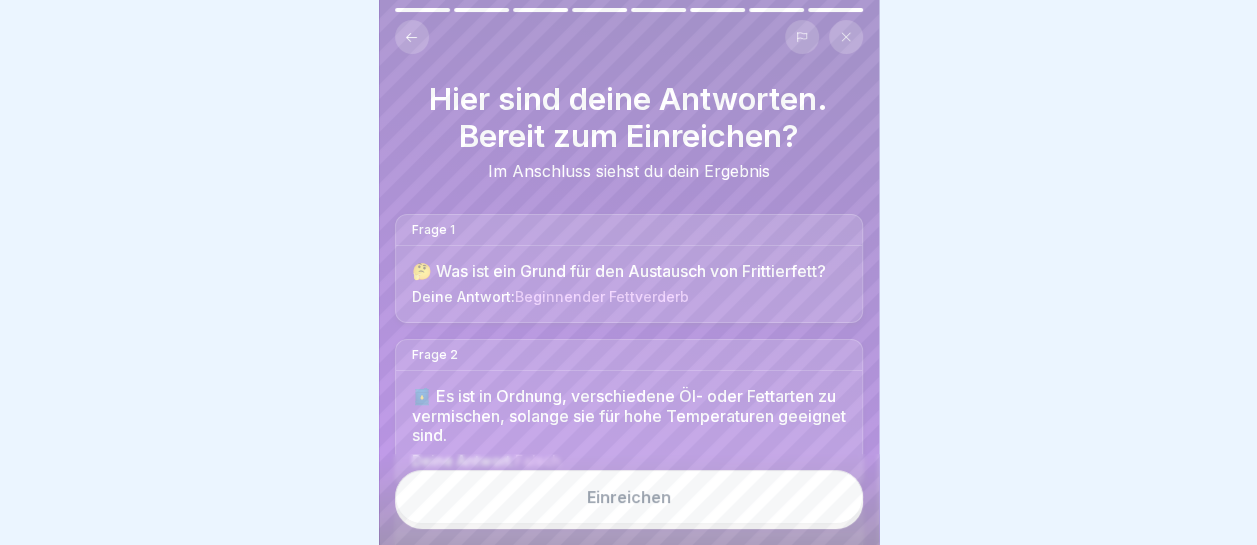 click on "Einreichen" at bounding box center [629, 497] 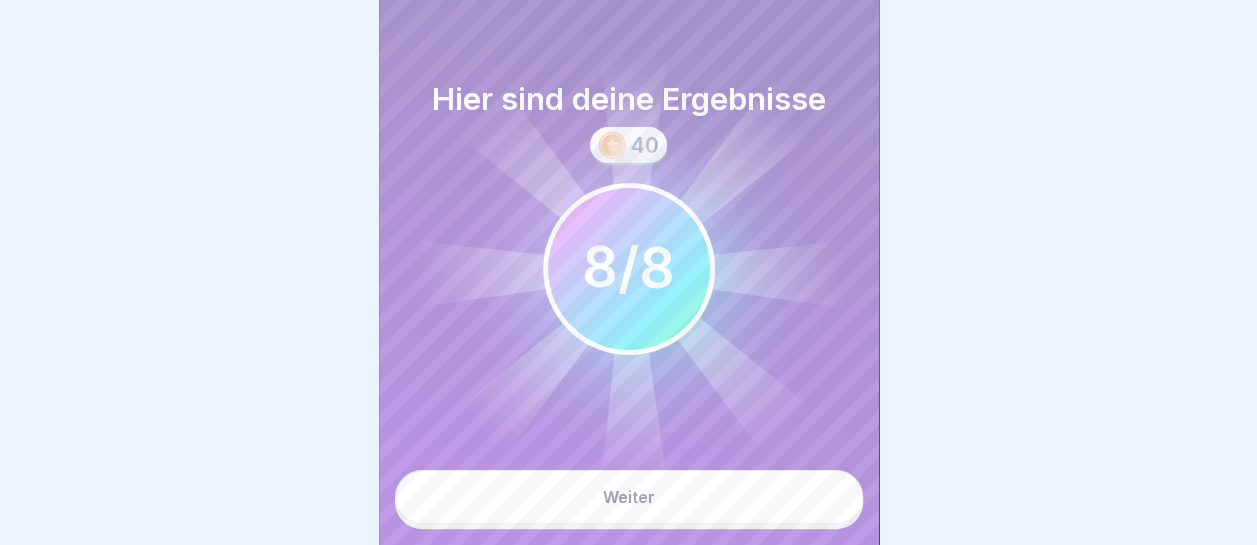 click on "Weiter" at bounding box center [629, 497] 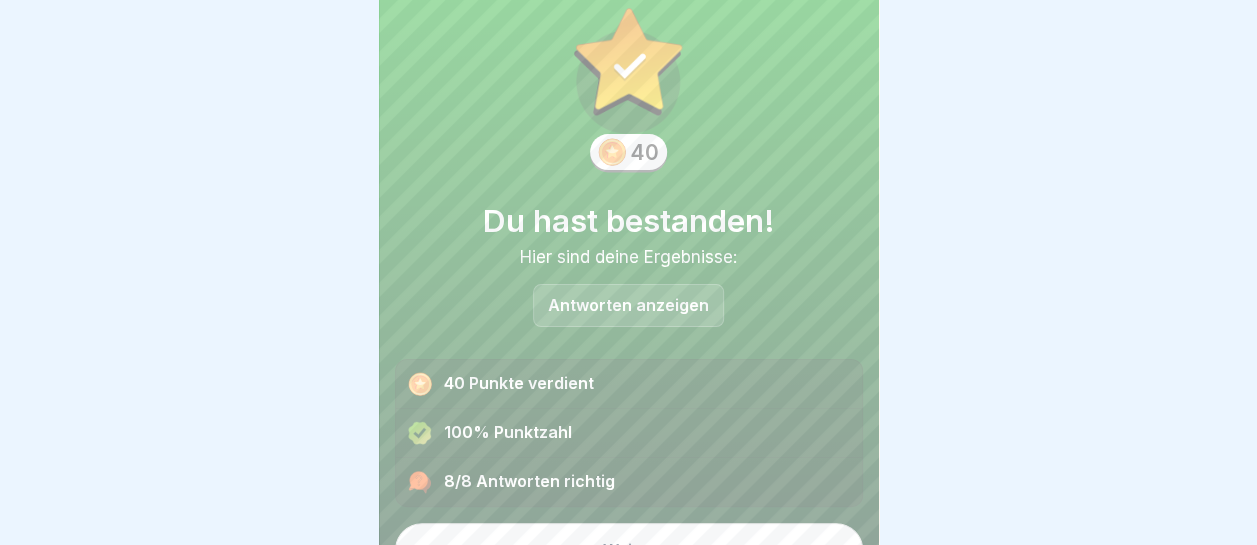 scroll, scrollTop: 79, scrollLeft: 0, axis: vertical 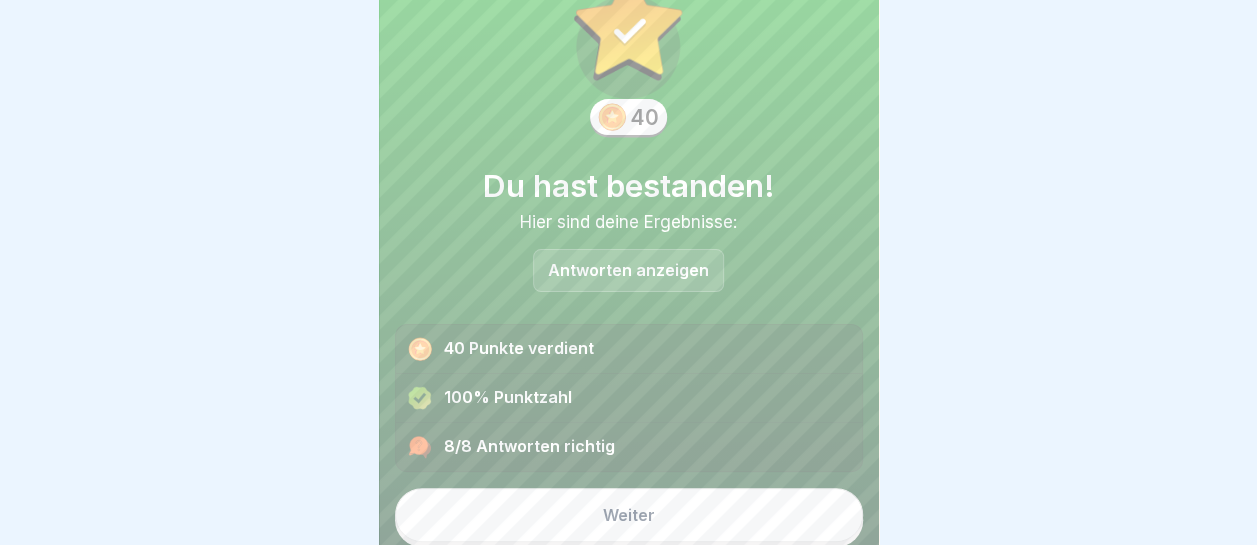 click on "Weiter" at bounding box center [629, 515] 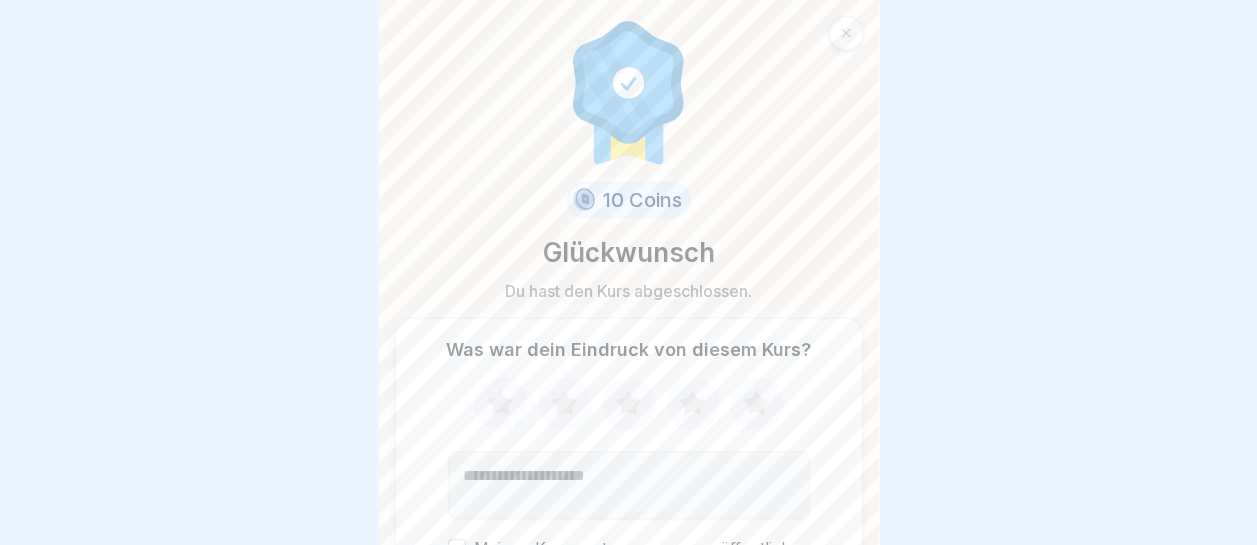 click 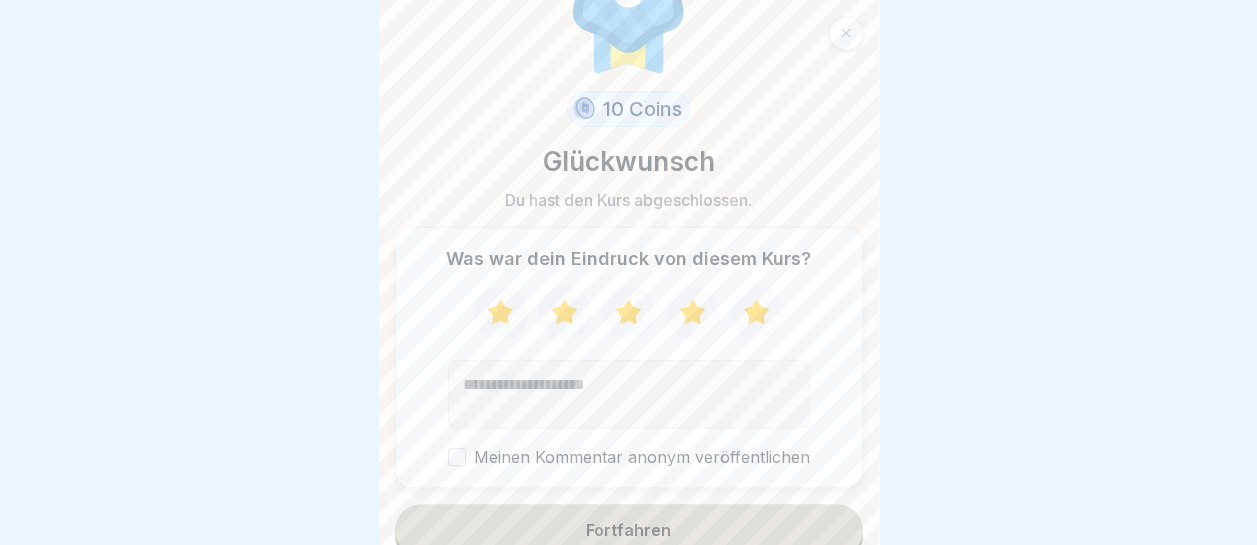 scroll, scrollTop: 106, scrollLeft: 0, axis: vertical 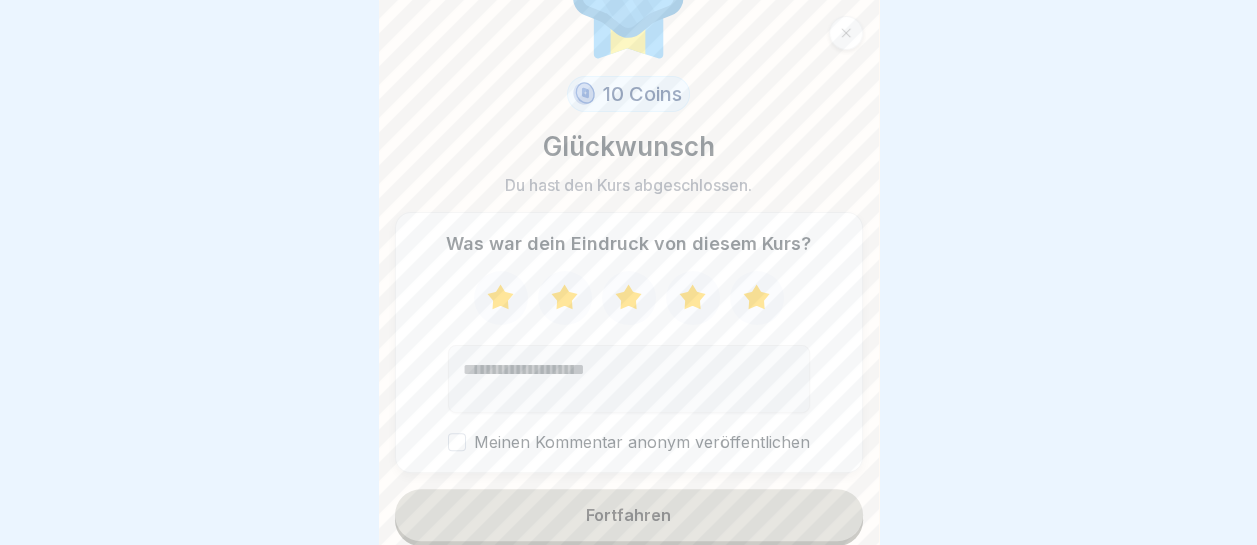 click on "Fortfahren" at bounding box center [629, 515] 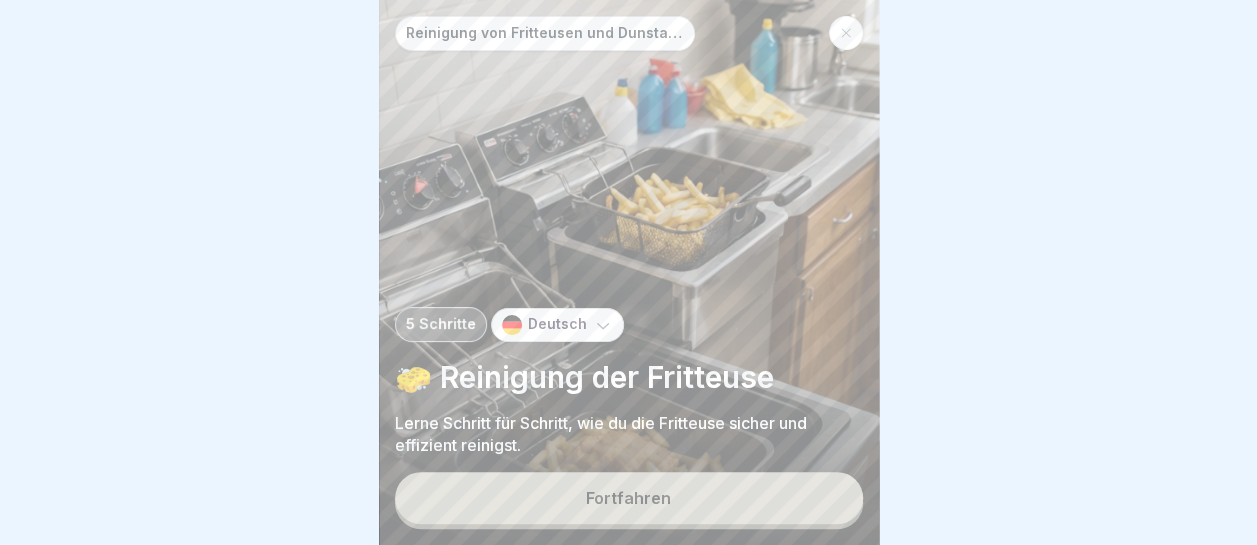 click on "Fortfahren" at bounding box center (629, 498) 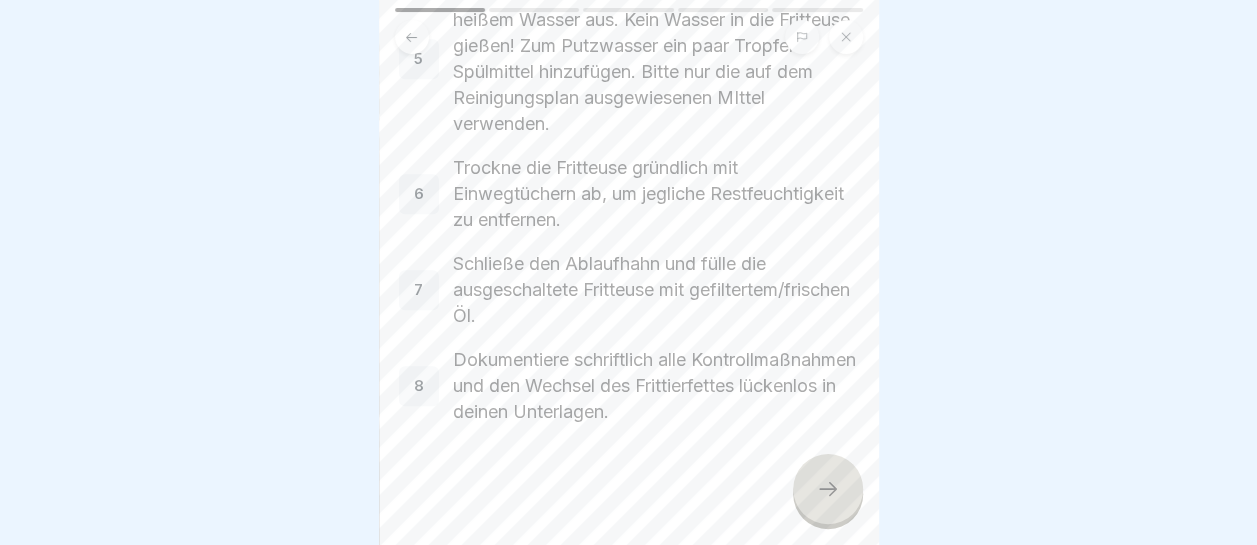 scroll, scrollTop: 525, scrollLeft: 0, axis: vertical 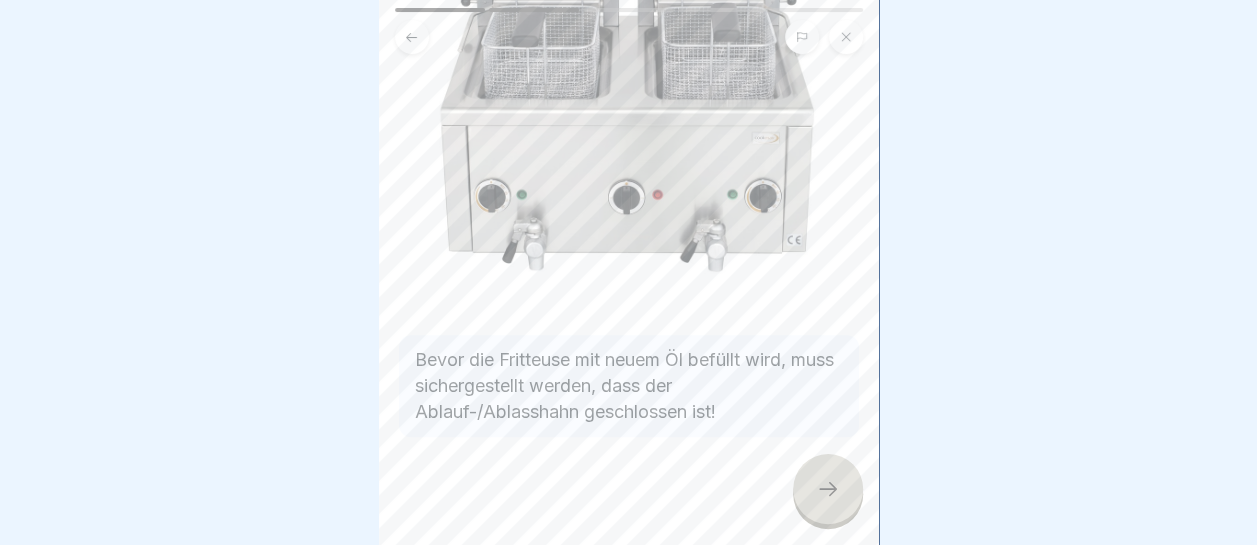 click 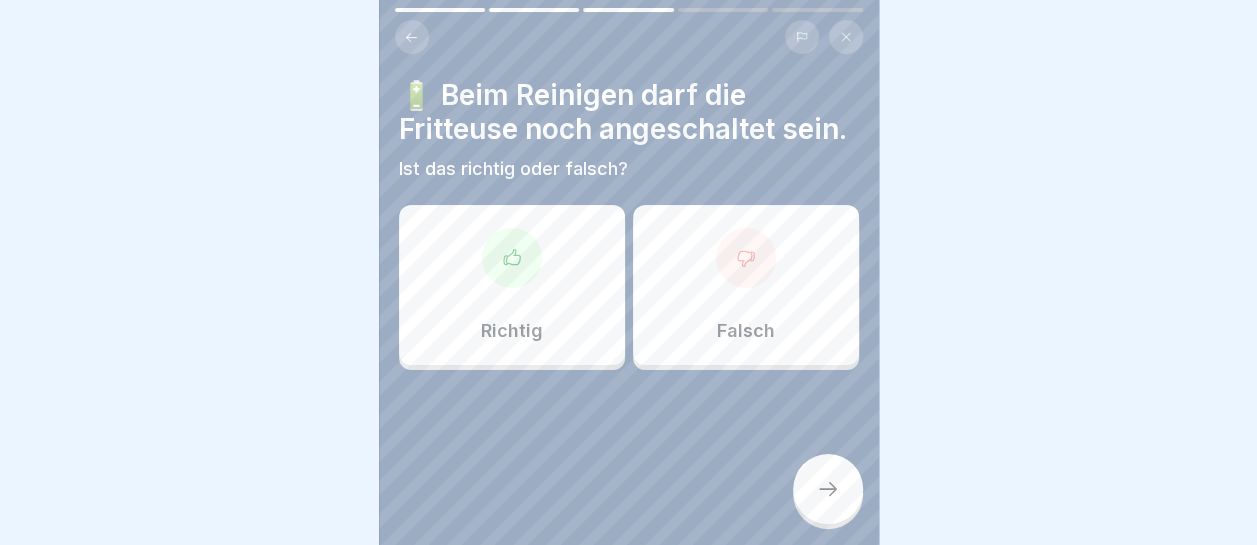 click at bounding box center [746, 258] 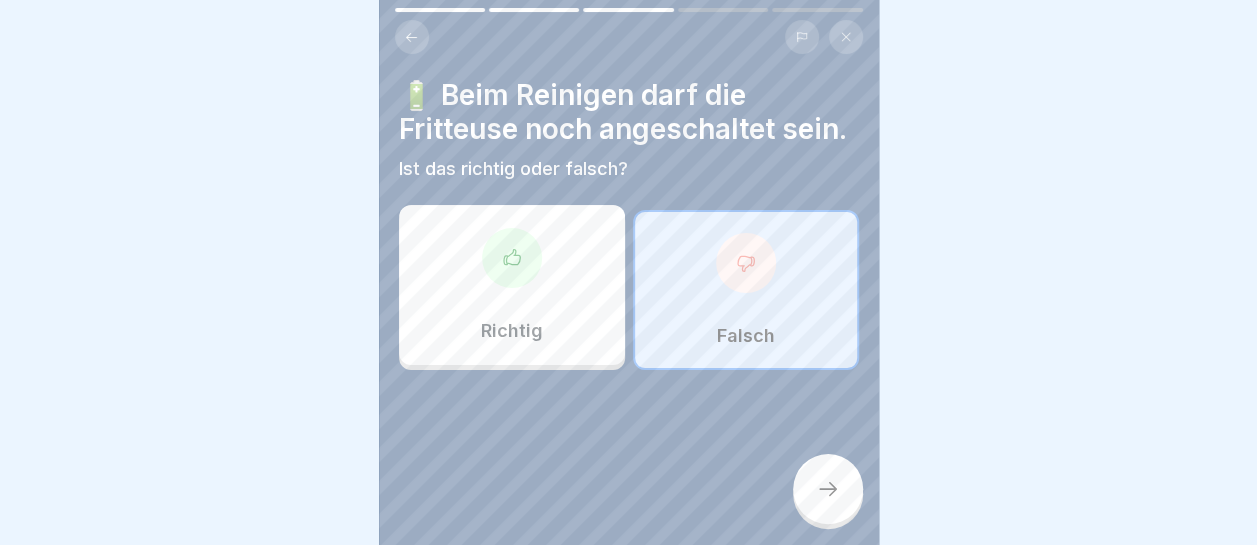 click 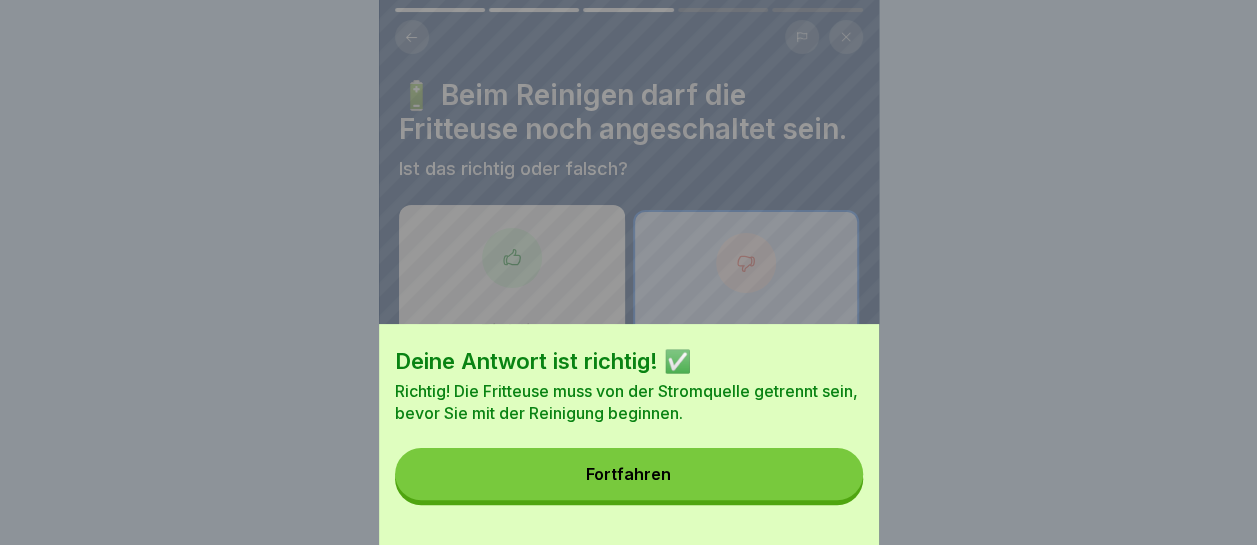click on "Fortfahren" at bounding box center [629, 474] 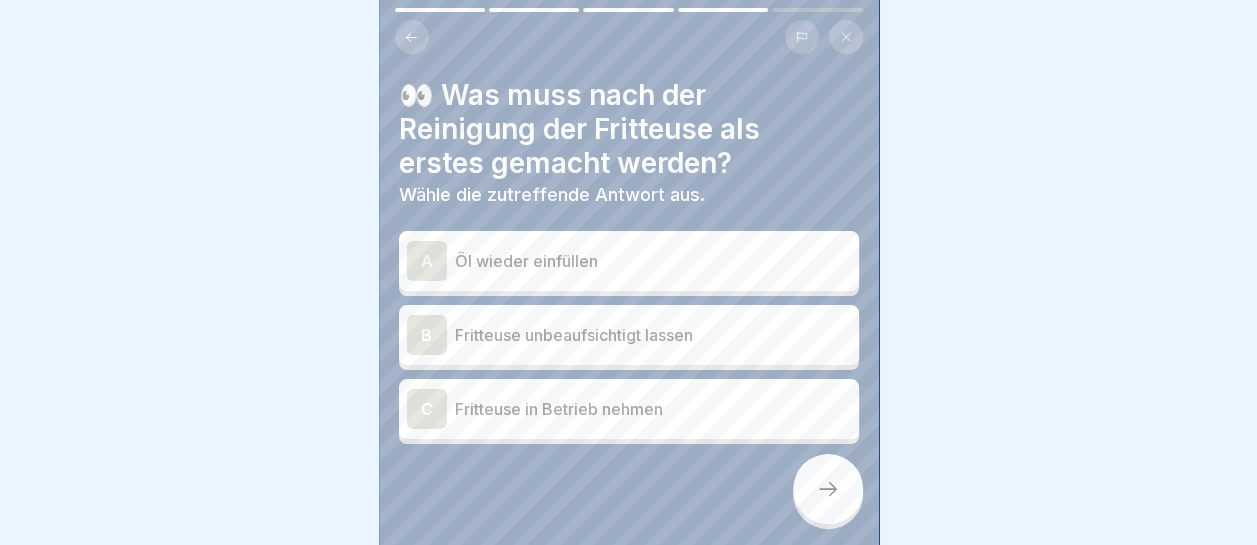 click on "Öl wieder einfüllen" at bounding box center (653, 261) 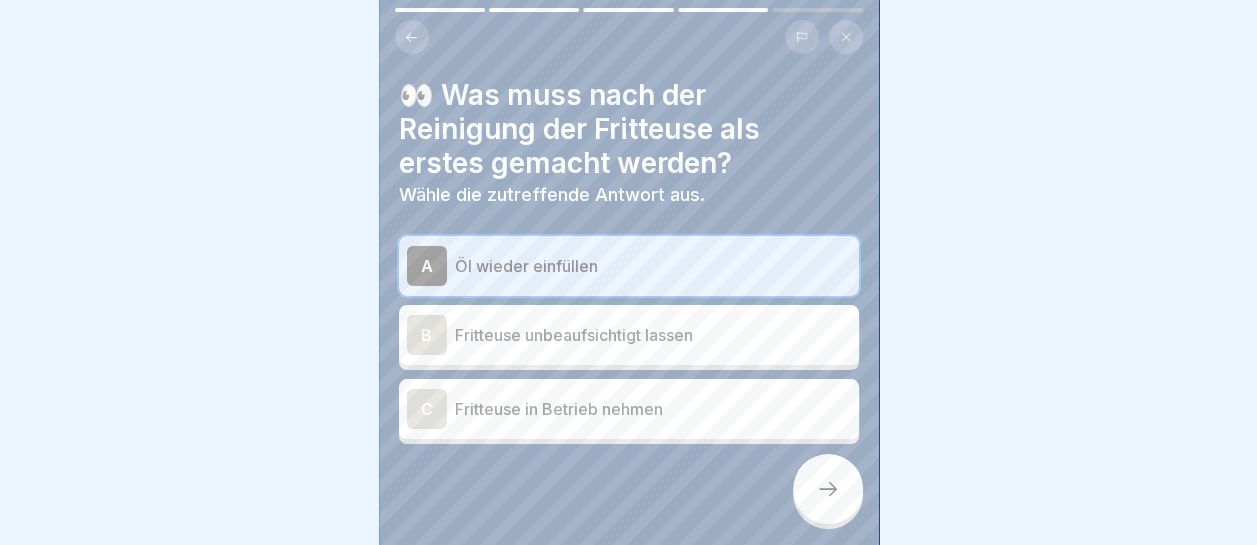 click 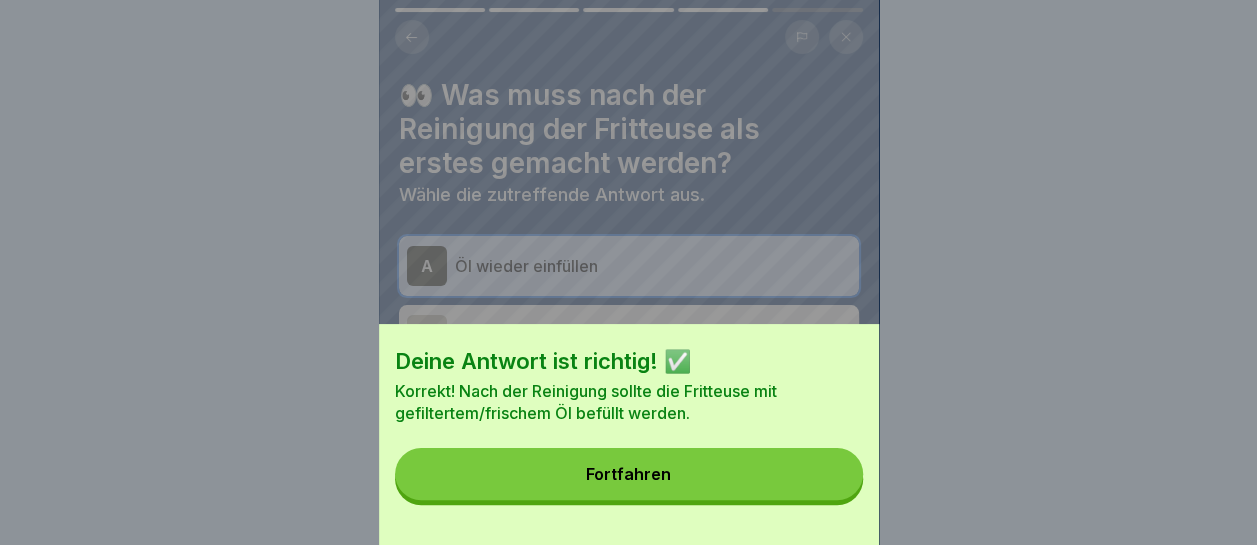 click on "Fortfahren" at bounding box center (629, 474) 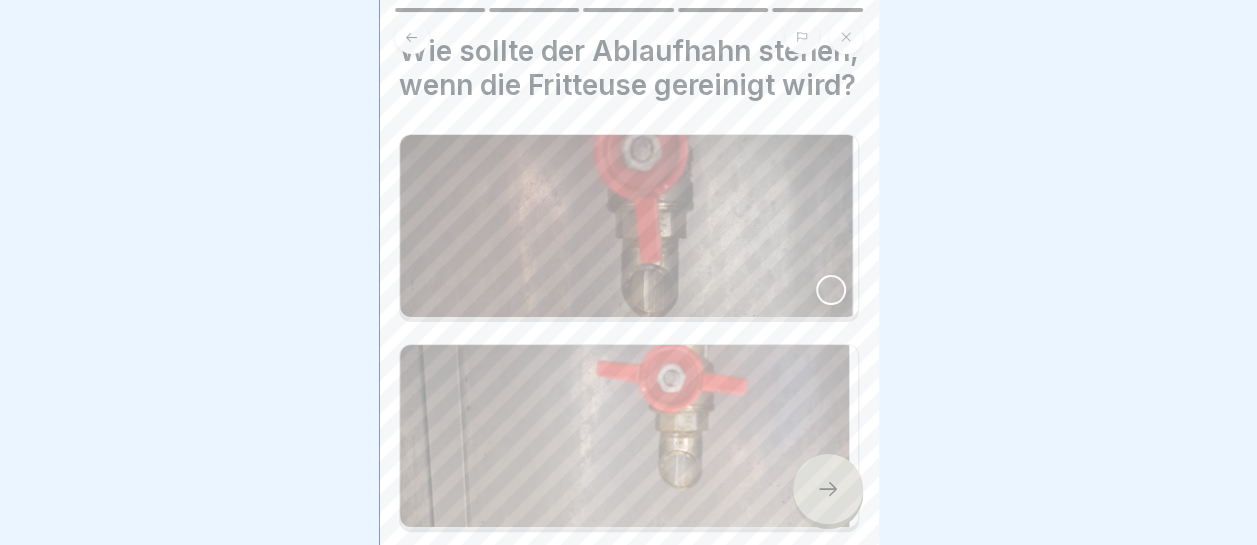 scroll, scrollTop: 0, scrollLeft: 0, axis: both 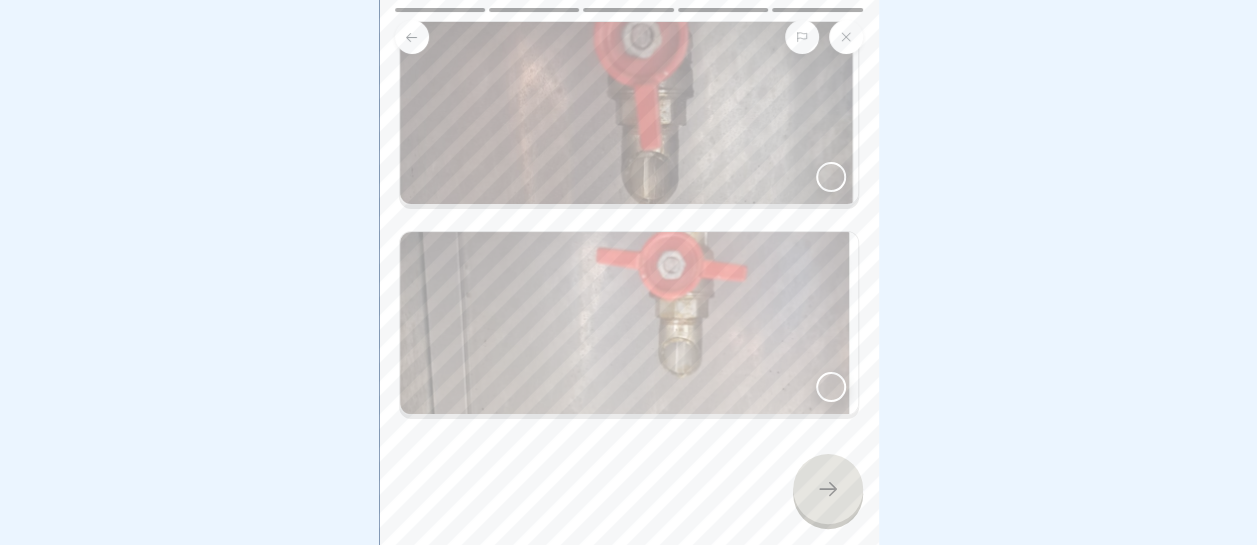 click at bounding box center [831, 387] 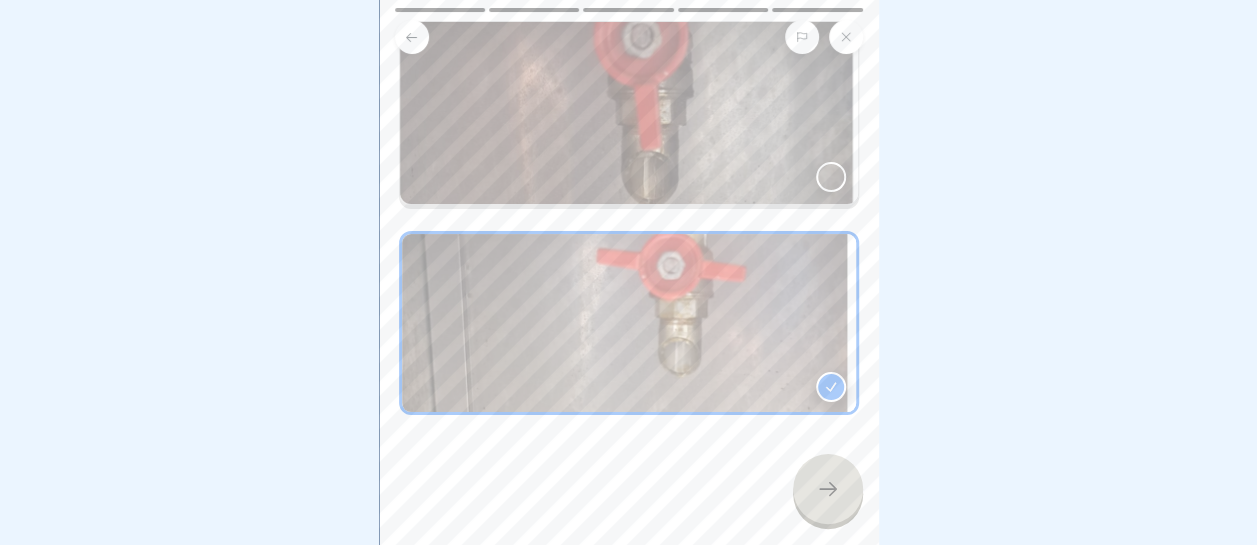 click at bounding box center (828, 489) 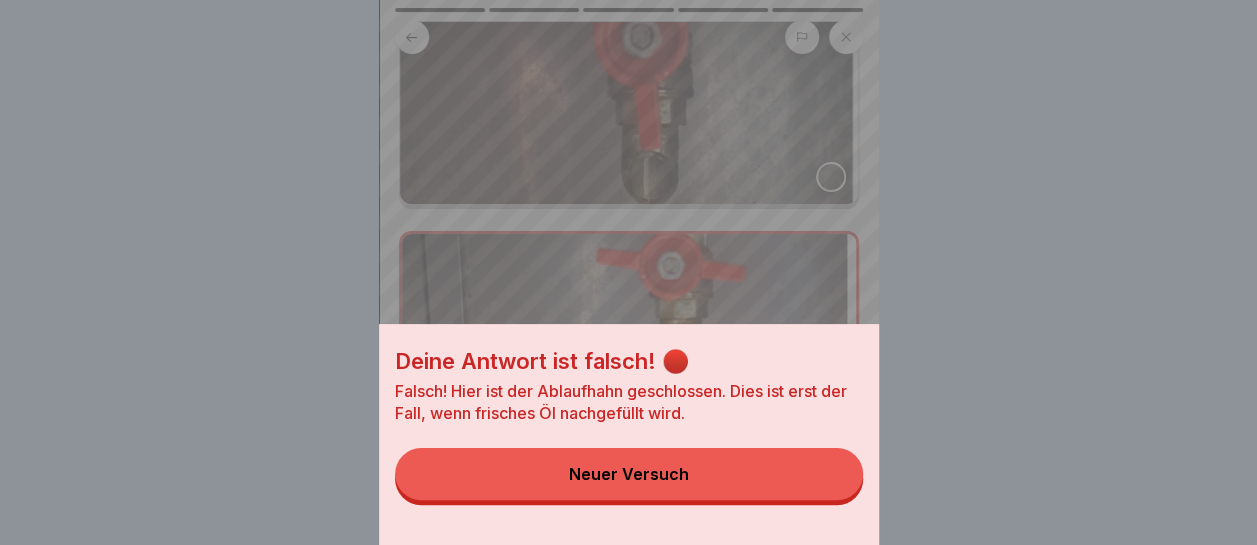 click on "Neuer Versuch" at bounding box center [629, 474] 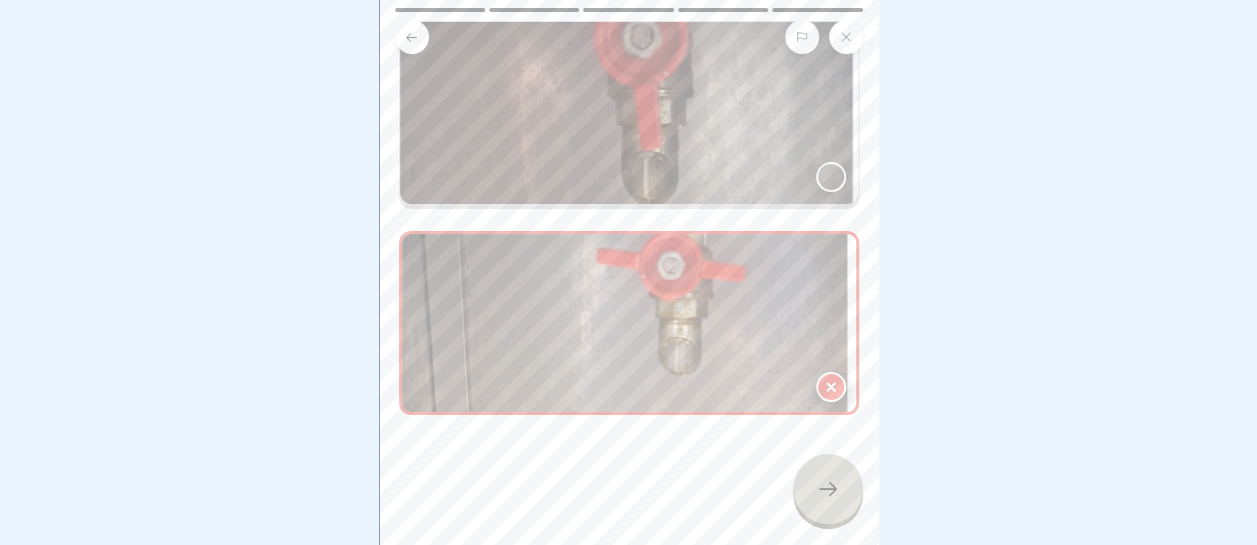 click at bounding box center [831, 177] 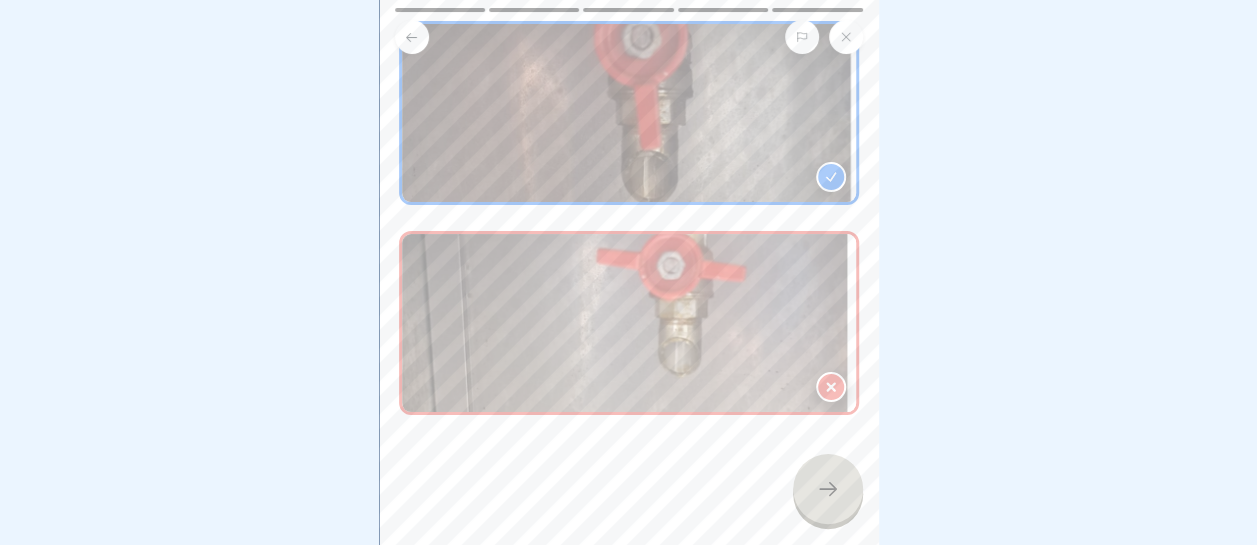click 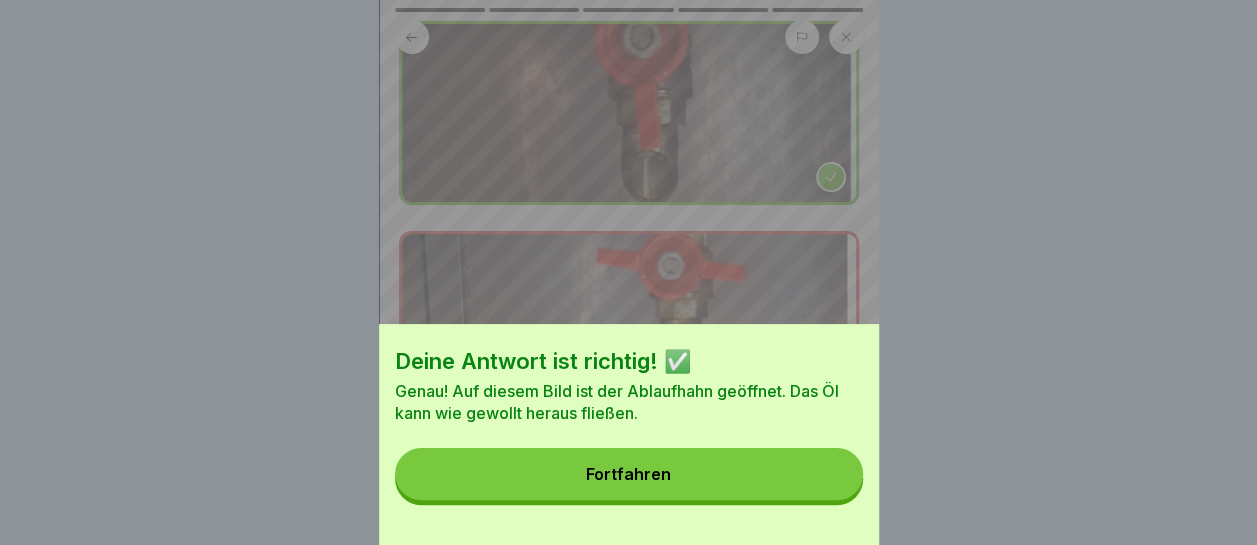 click on "Fortfahren" at bounding box center [629, 474] 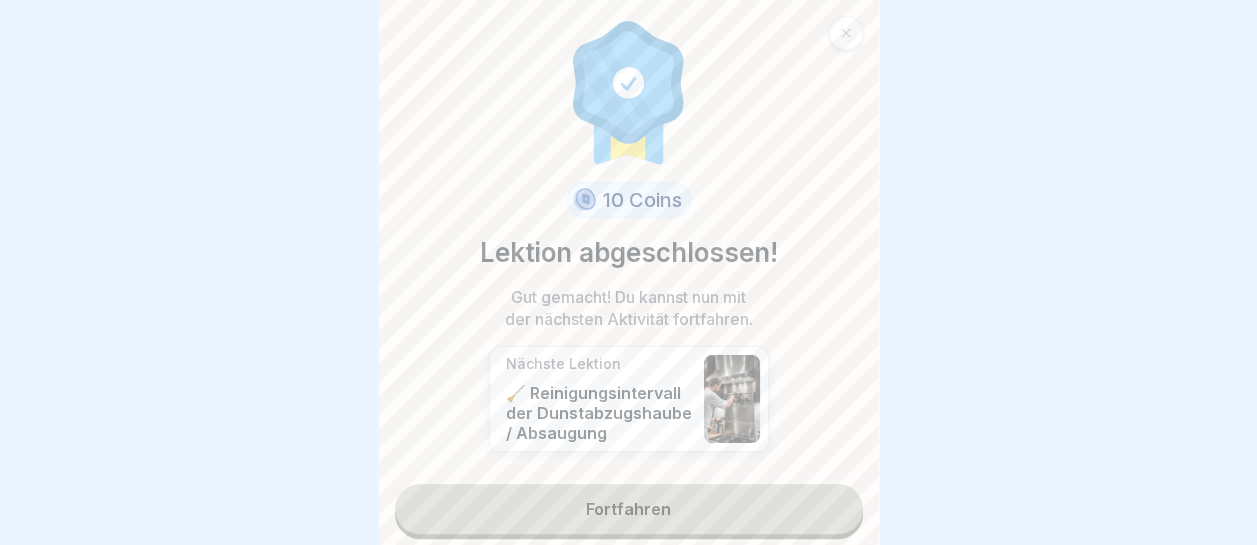 click on "Fortfahren" at bounding box center (629, 509) 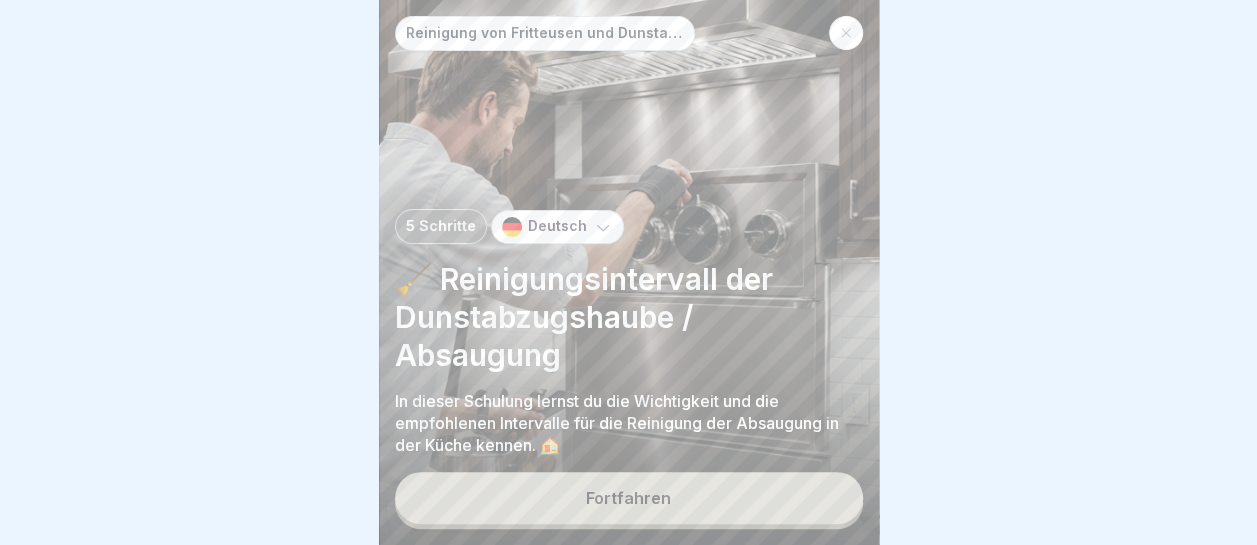scroll, scrollTop: 15, scrollLeft: 0, axis: vertical 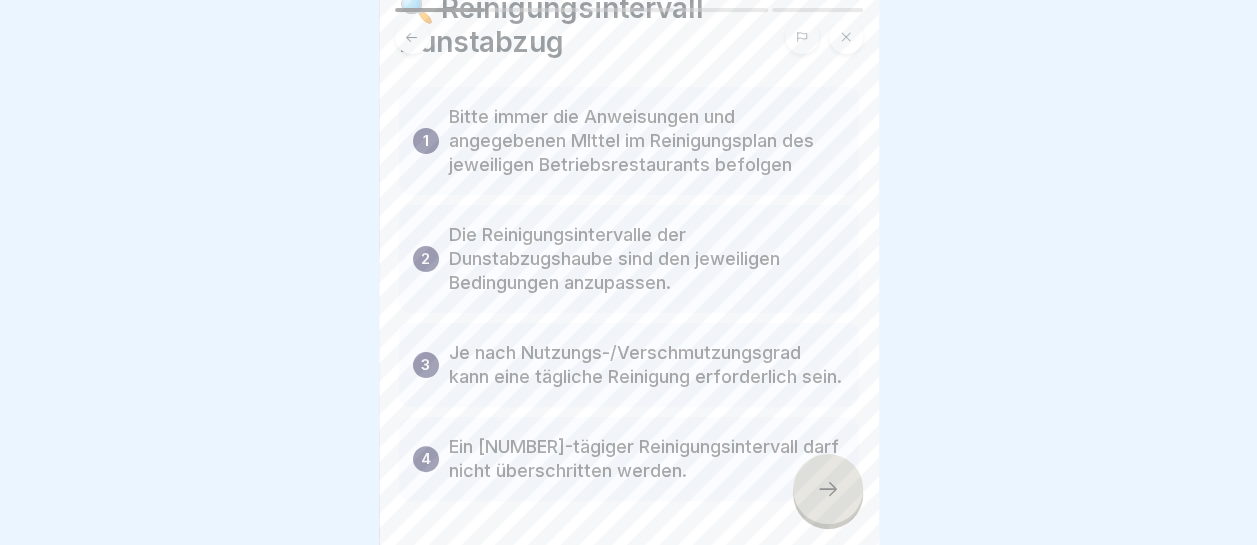 click at bounding box center (828, 489) 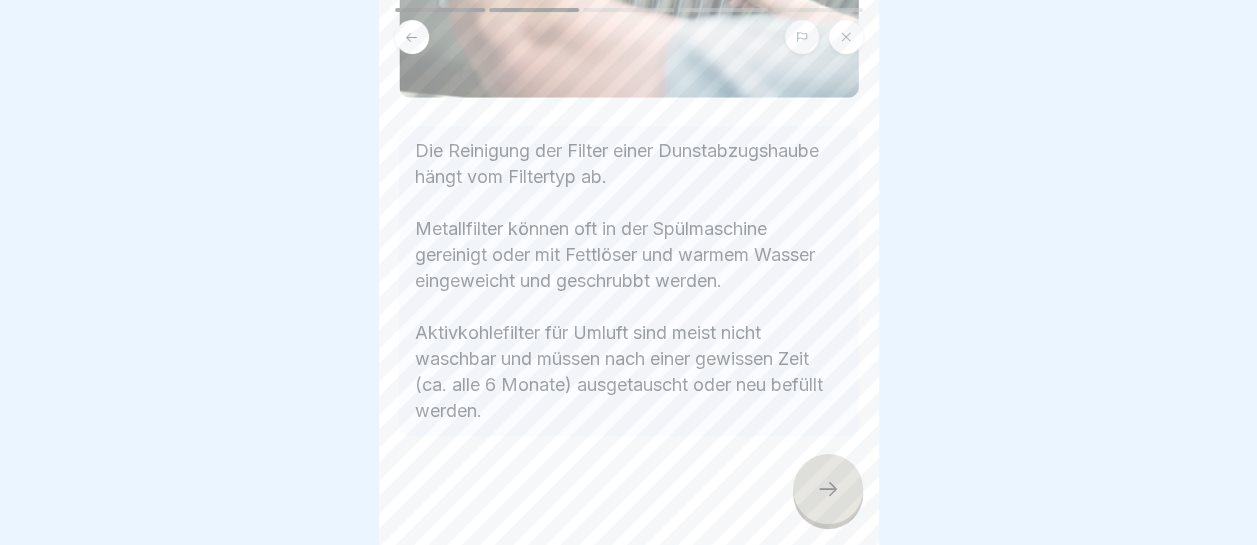 scroll, scrollTop: 400, scrollLeft: 0, axis: vertical 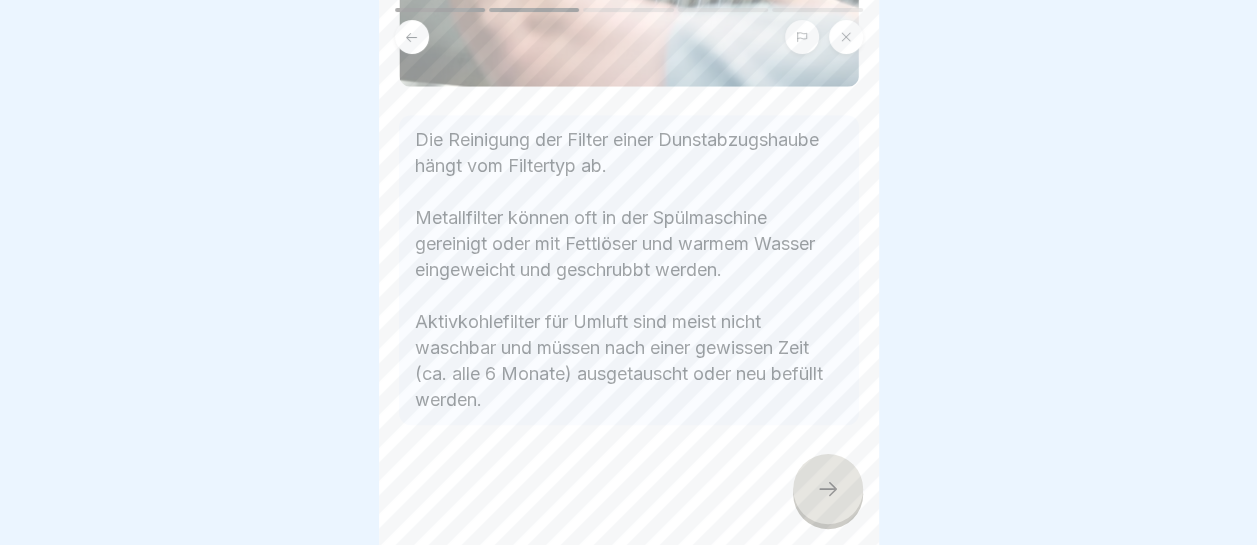 click at bounding box center [828, 489] 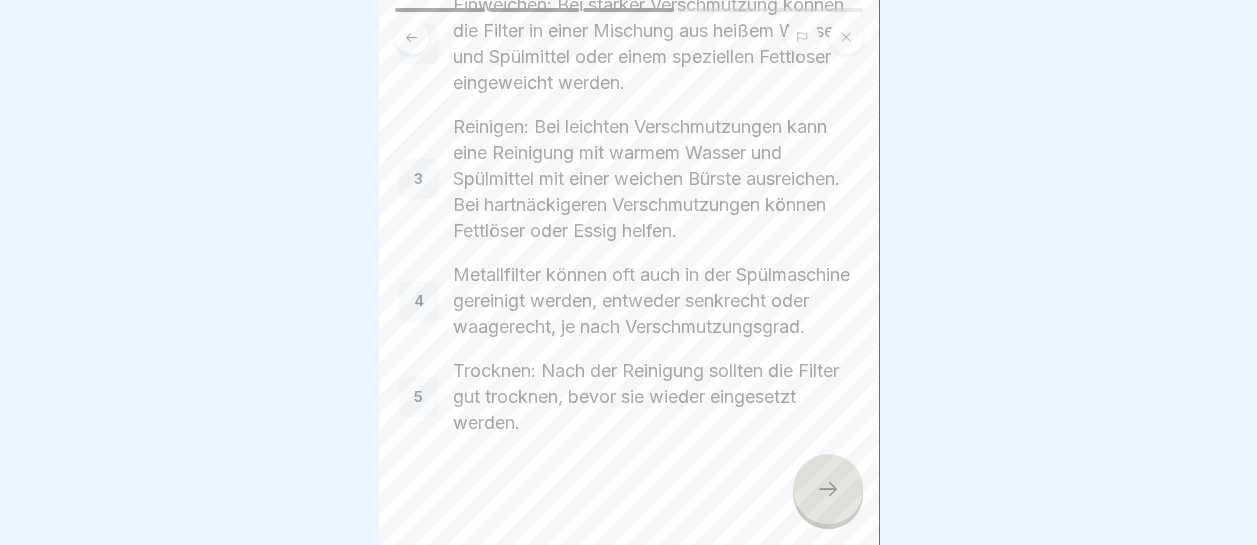 scroll, scrollTop: 341, scrollLeft: 0, axis: vertical 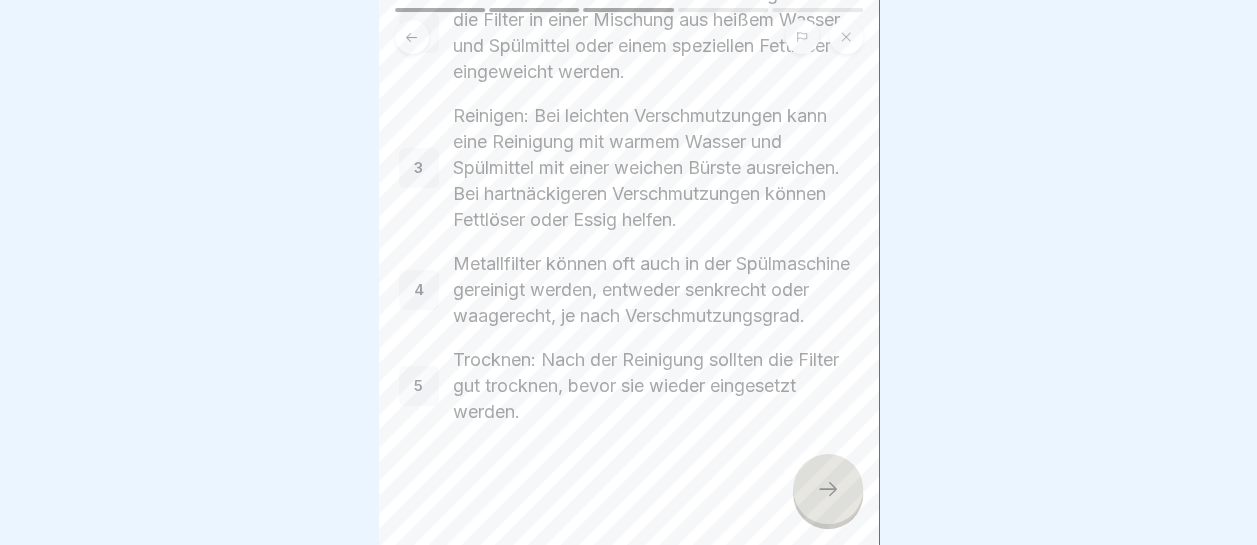 click 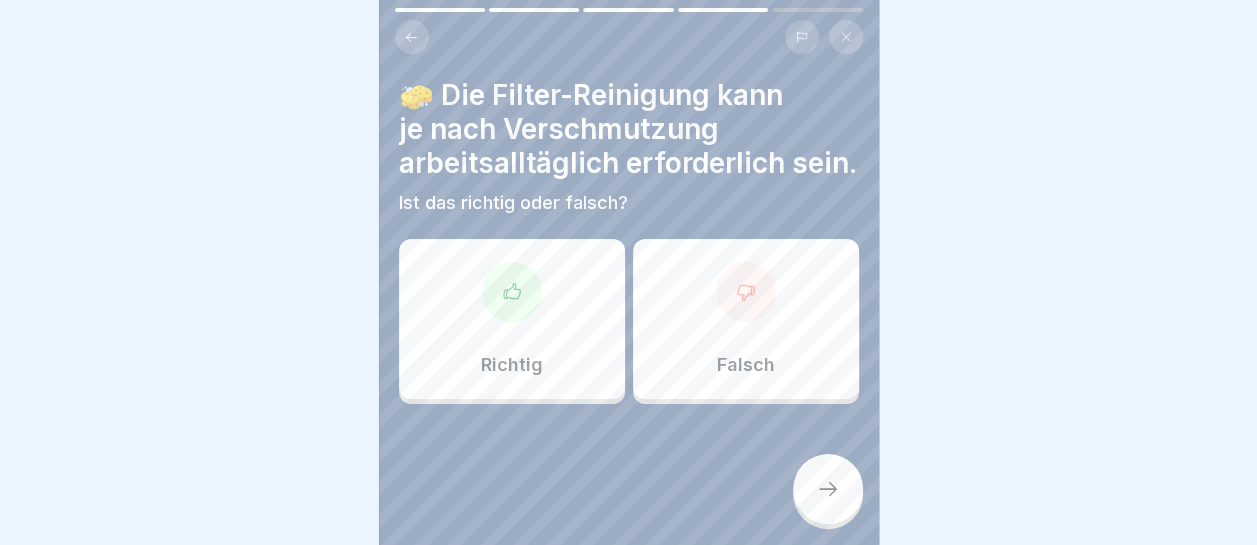click on "Richtig" at bounding box center [512, 319] 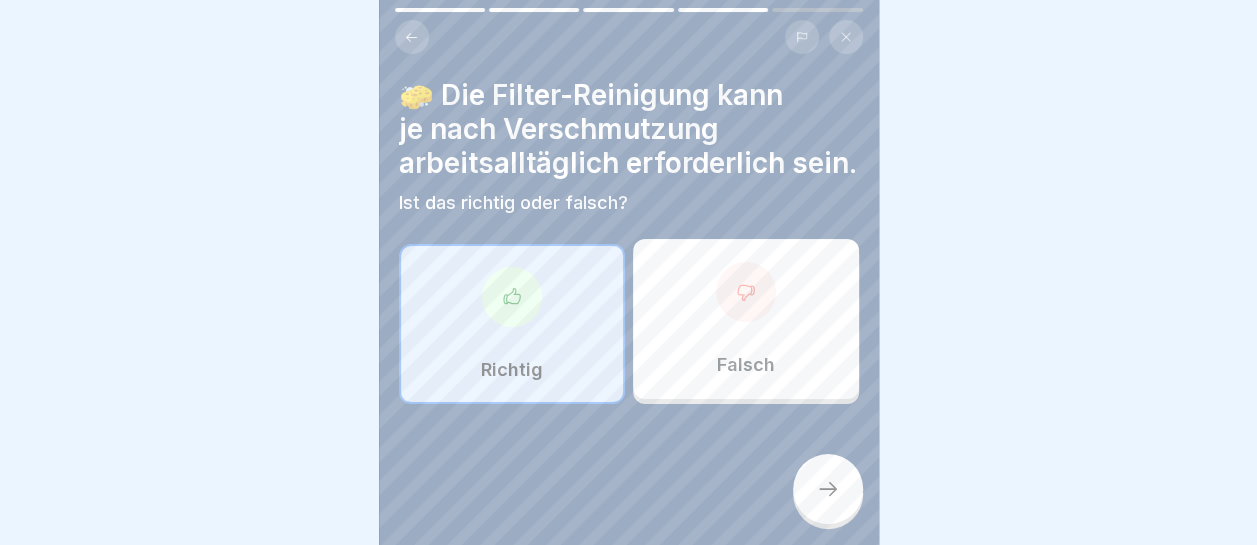click 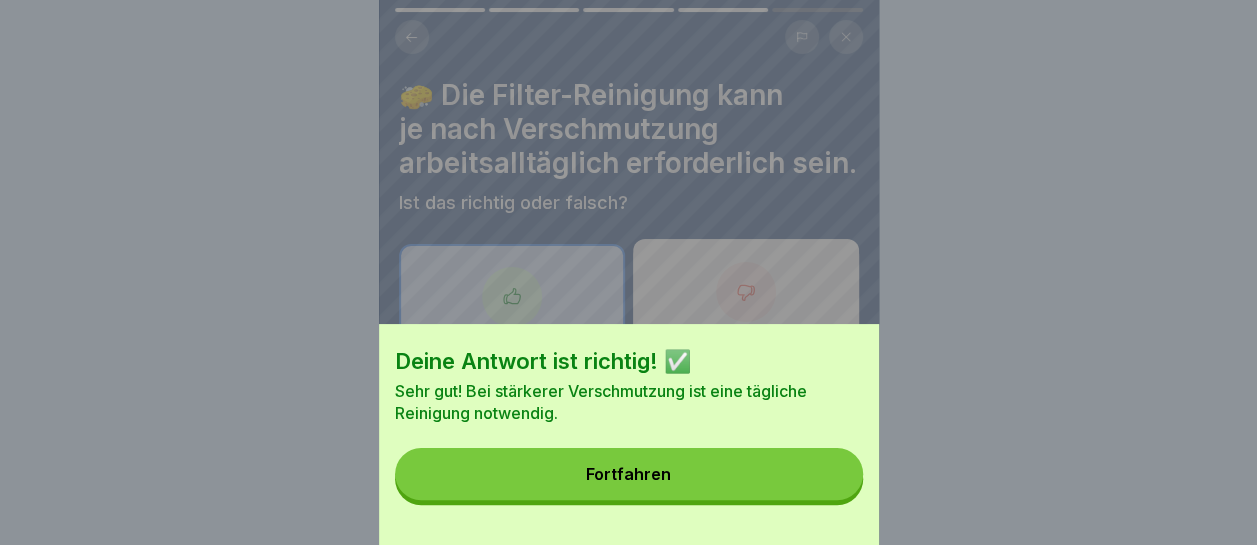 click on "Fortfahren" at bounding box center [629, 474] 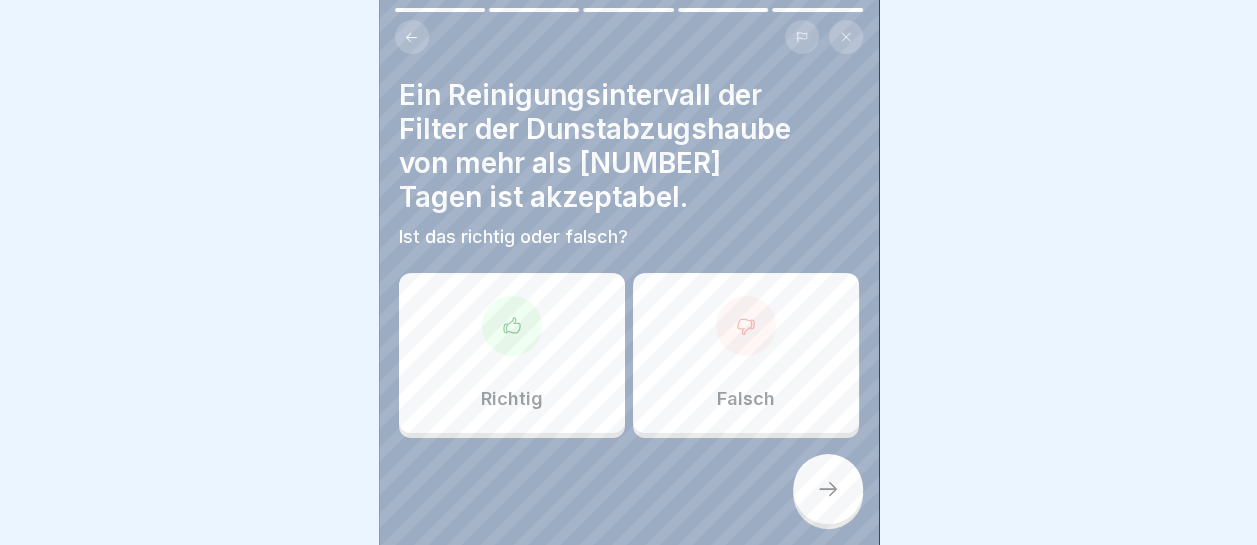 click on "Falsch" at bounding box center [746, 353] 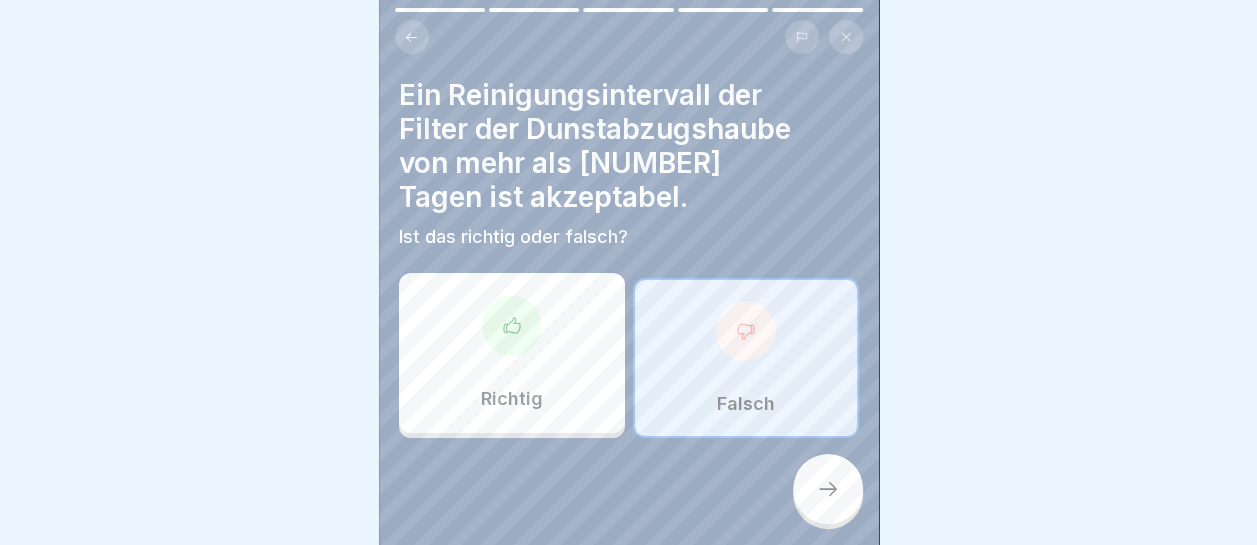 click at bounding box center (828, 489) 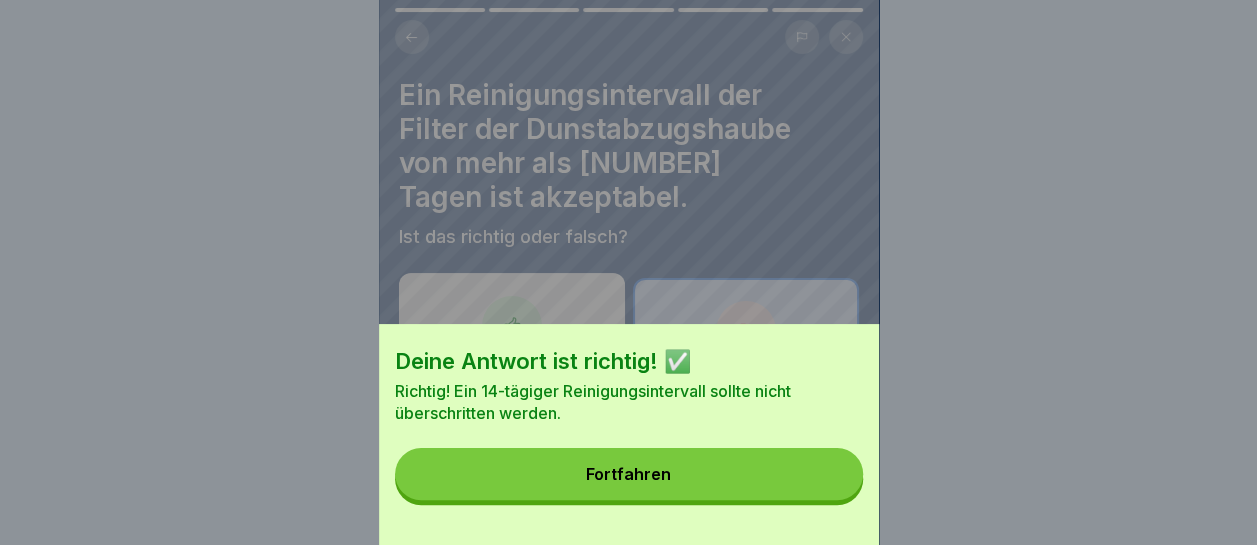 click on "Fortfahren" at bounding box center [629, 474] 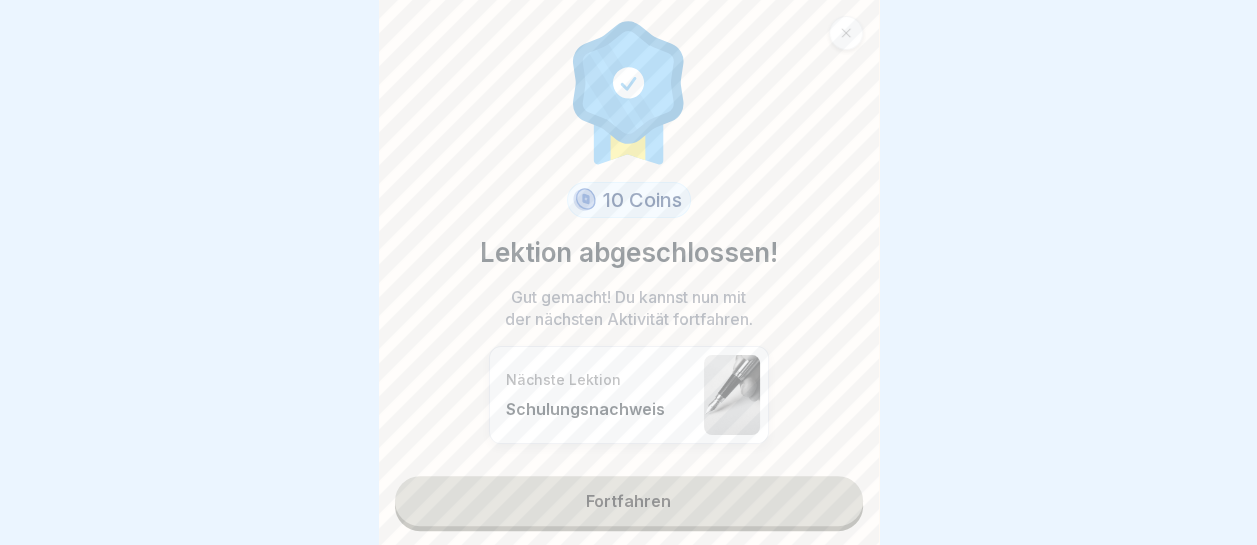 click on "Fortfahren" at bounding box center (629, 501) 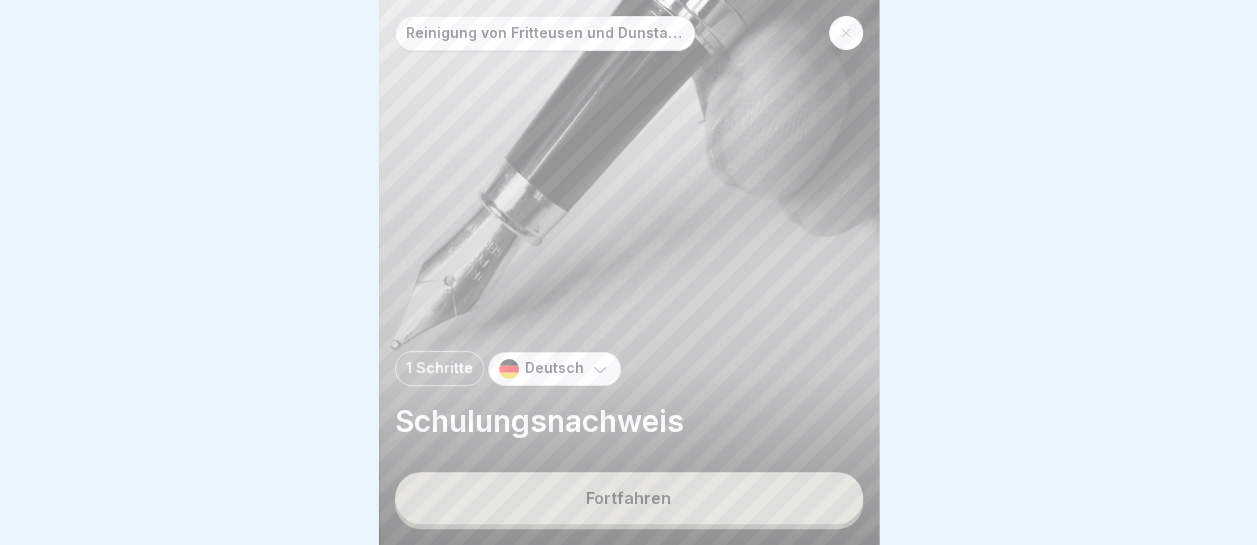 click on "Fortfahren" at bounding box center [629, 498] 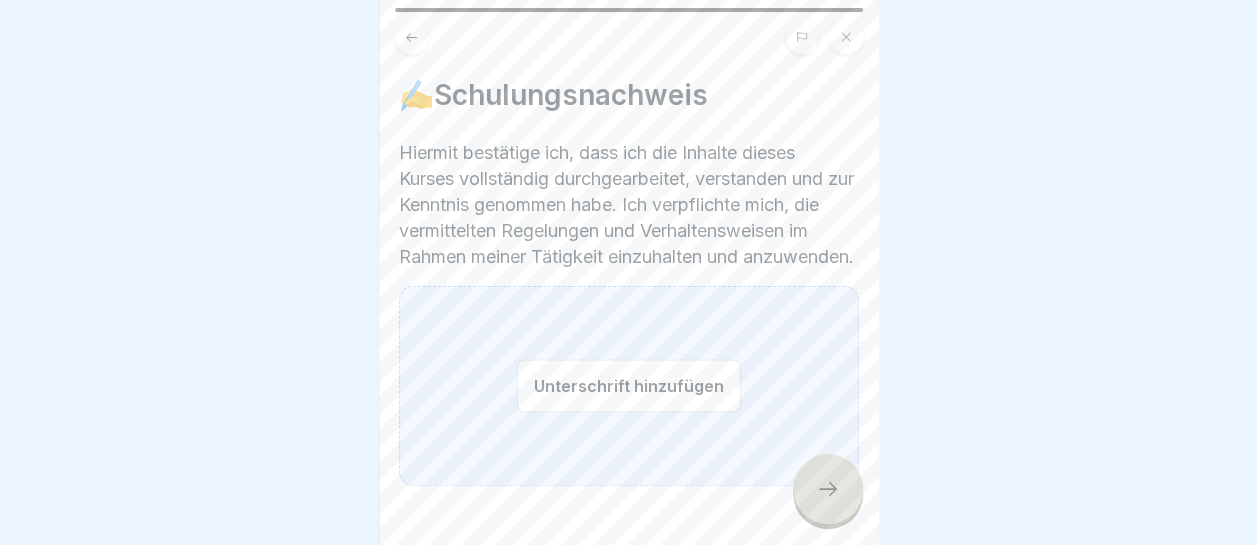 click on "Unterschrift hinzufügen" at bounding box center (629, 385) 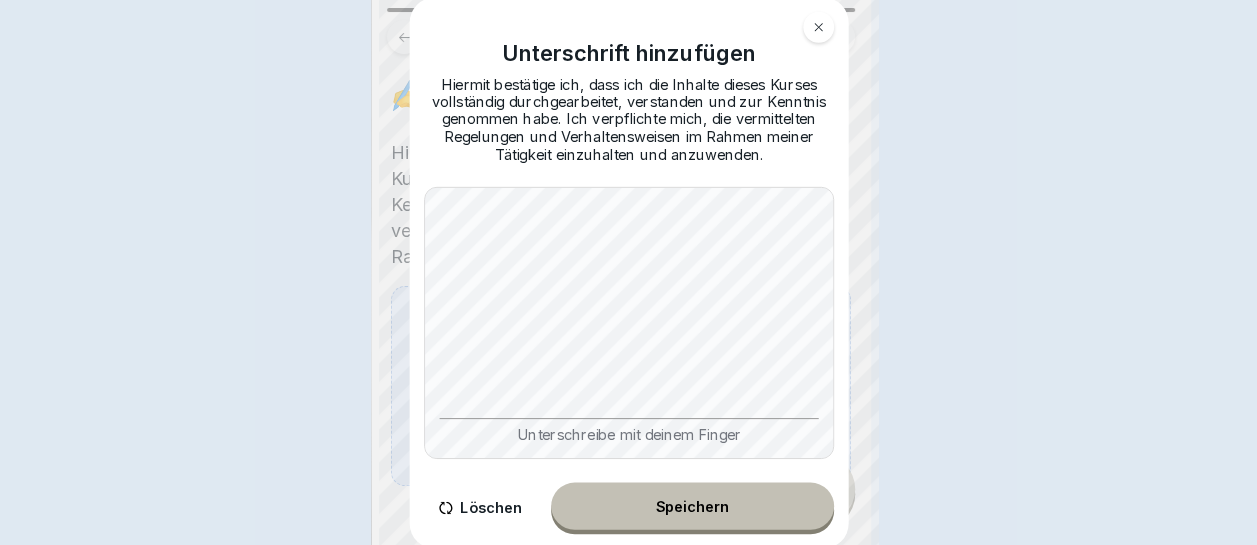scroll, scrollTop: 0, scrollLeft: 0, axis: both 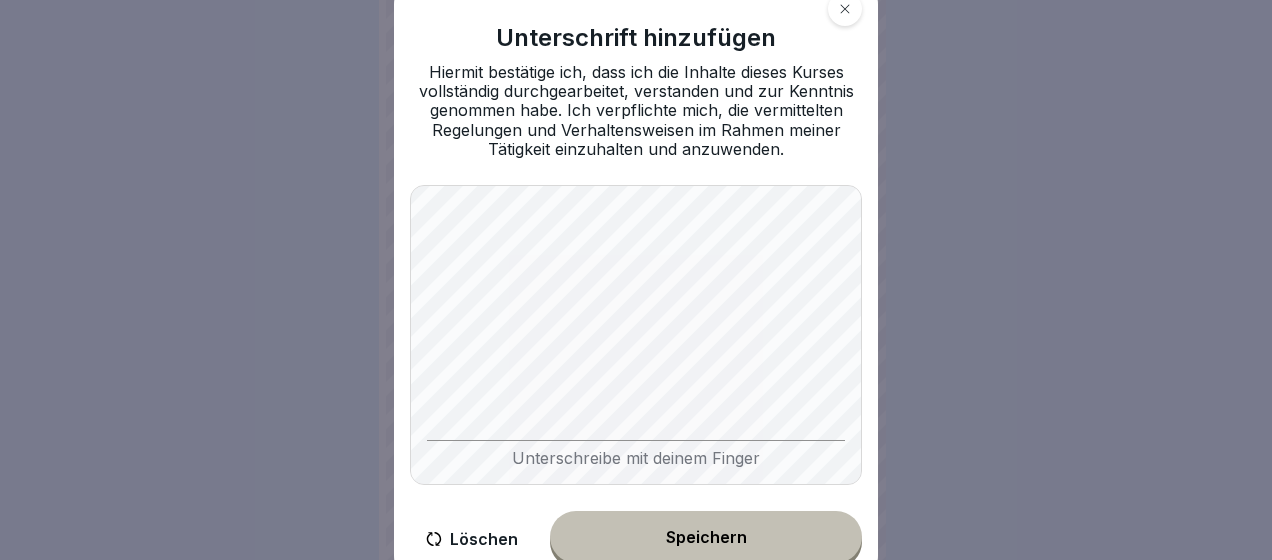 click on "Speichern" at bounding box center [706, 537] 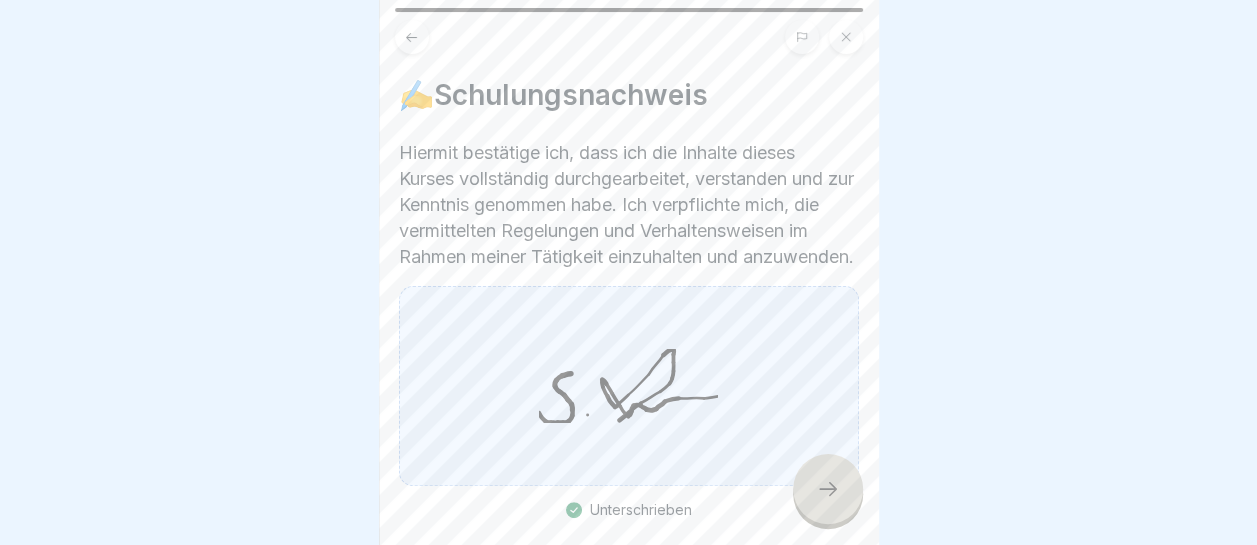 click 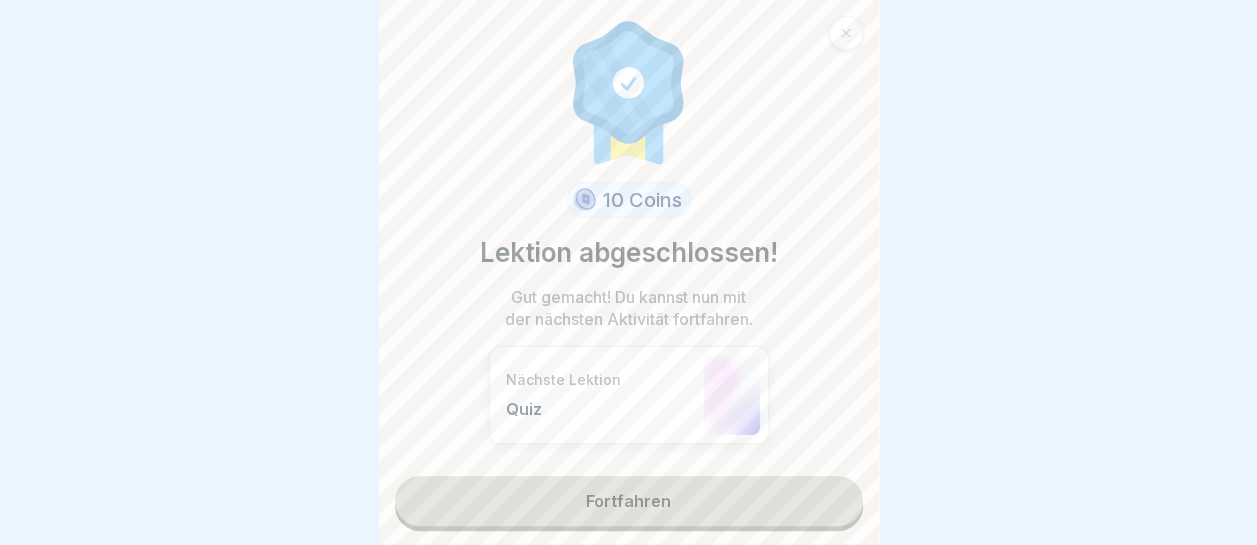 click on "Fortfahren" at bounding box center [629, 501] 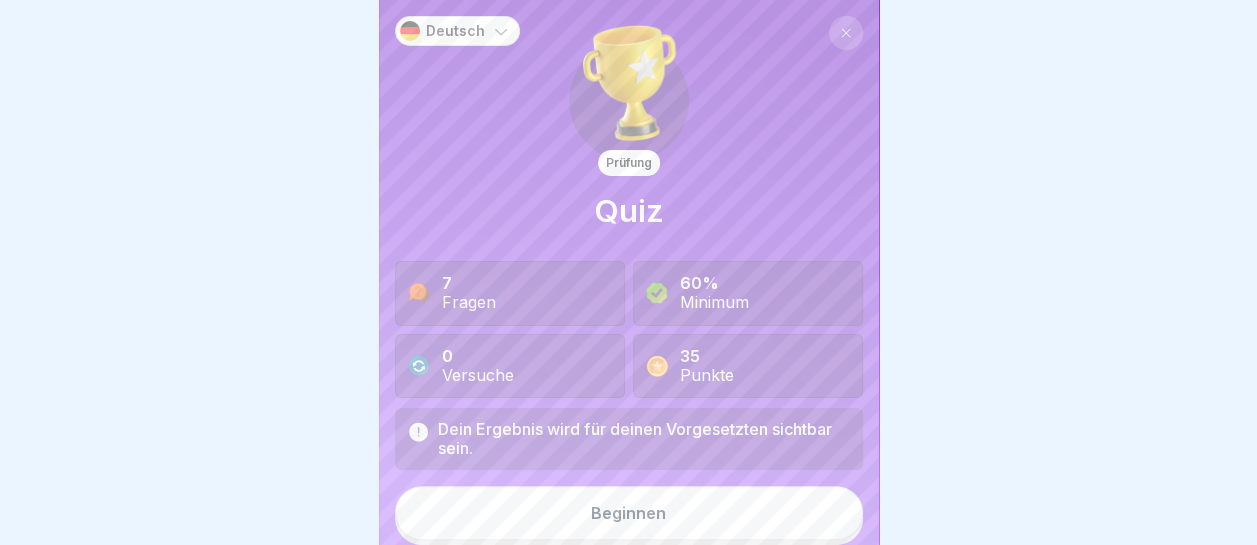 click on "Beginnen" at bounding box center [629, 513] 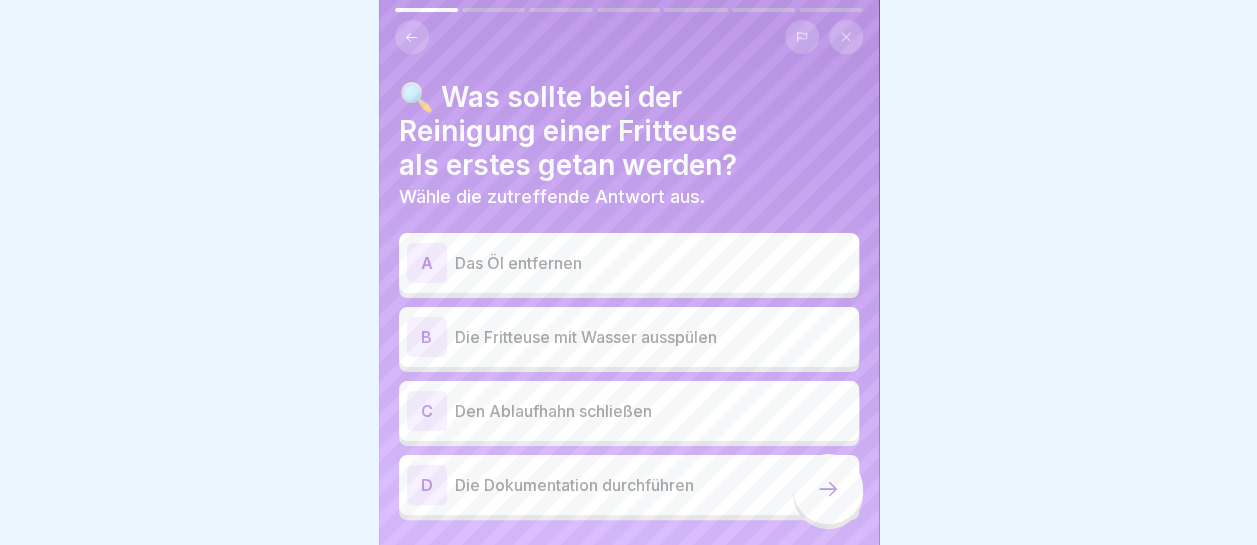click on "A Das Öl entfernen" at bounding box center [629, 263] 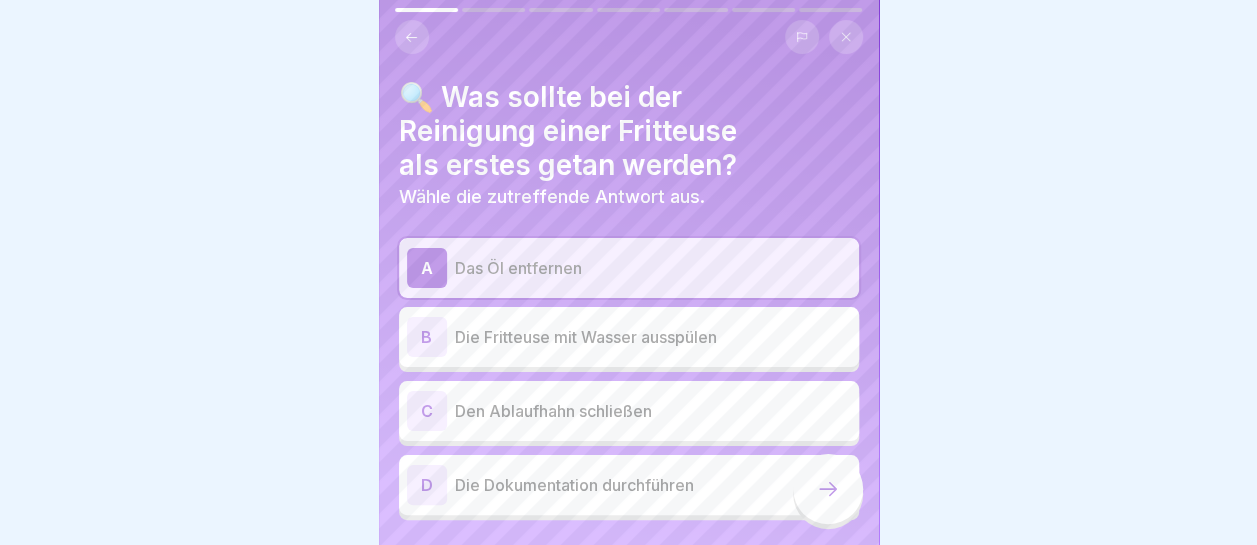 click 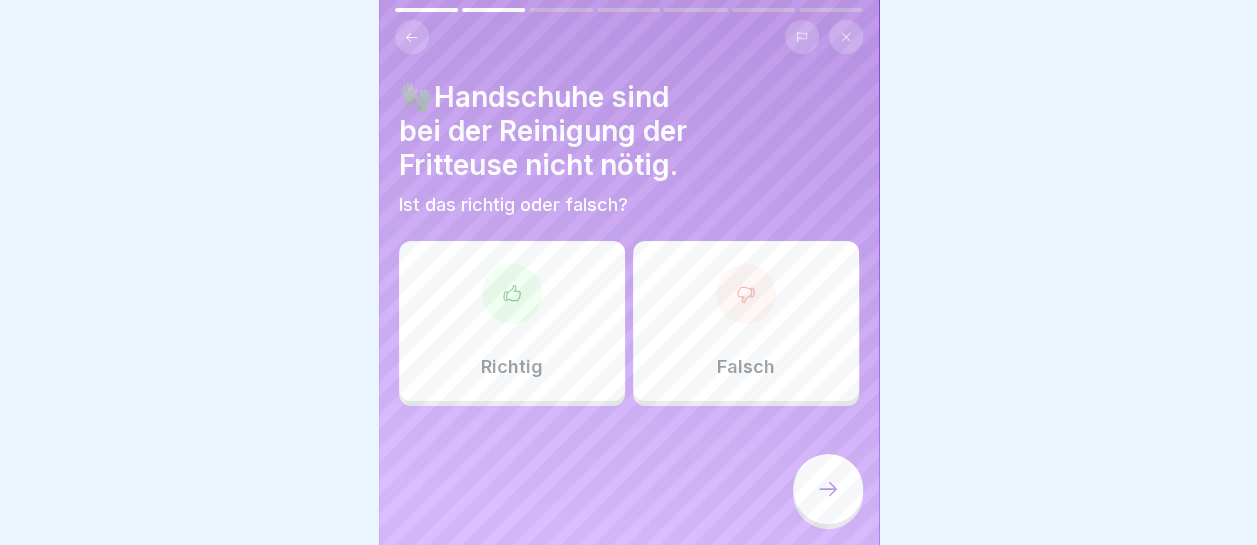 click at bounding box center [746, 294] 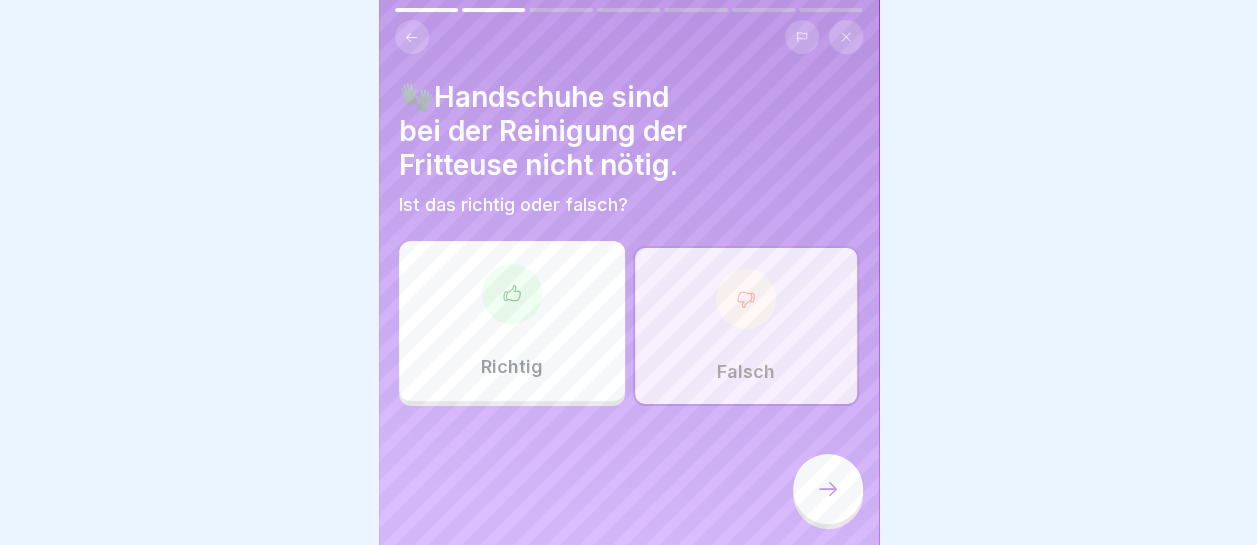 click at bounding box center [828, 489] 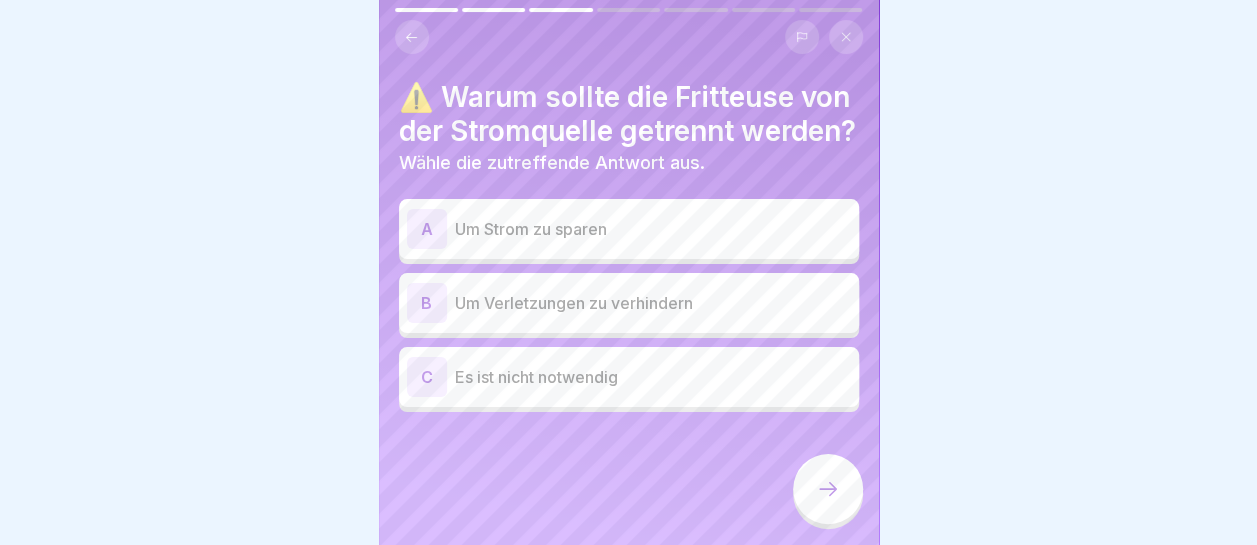 click on "Um Verletzungen zu verhindern" at bounding box center (653, 303) 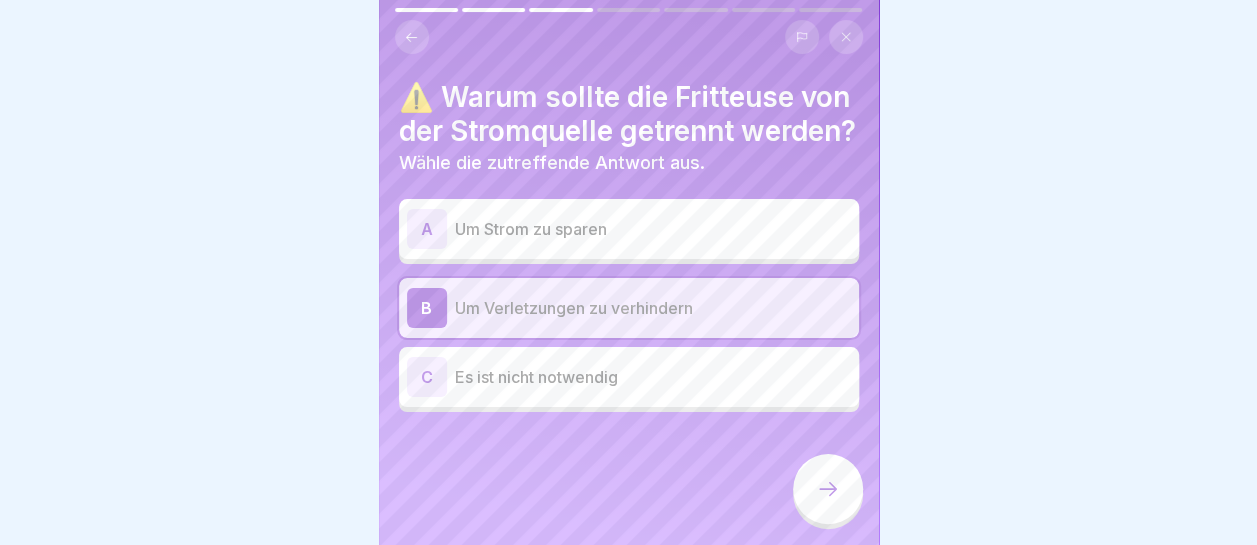 click 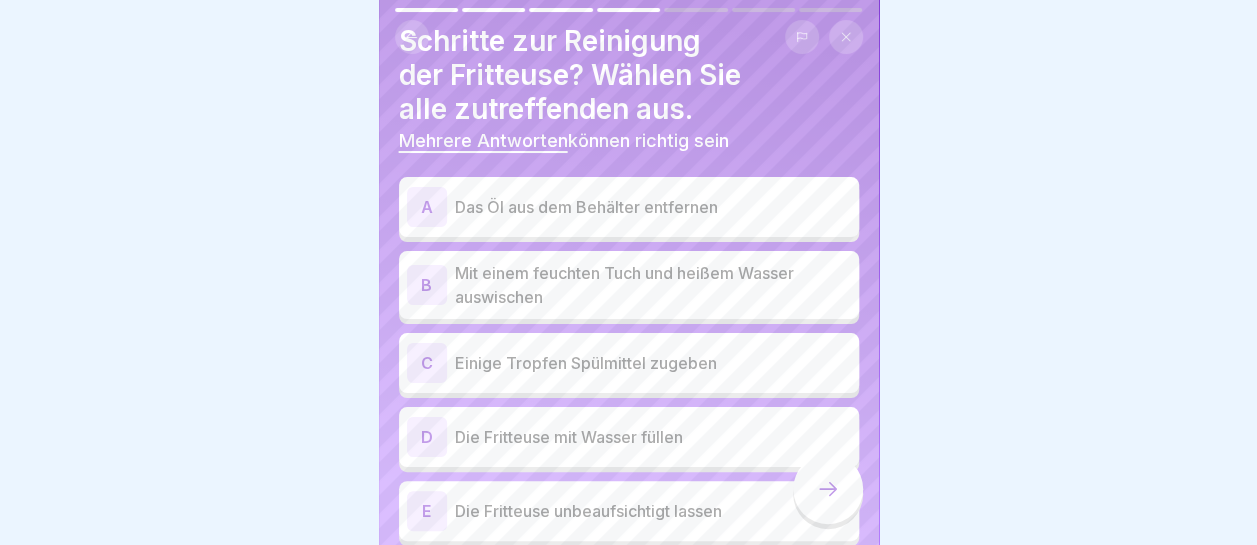 scroll, scrollTop: 100, scrollLeft: 0, axis: vertical 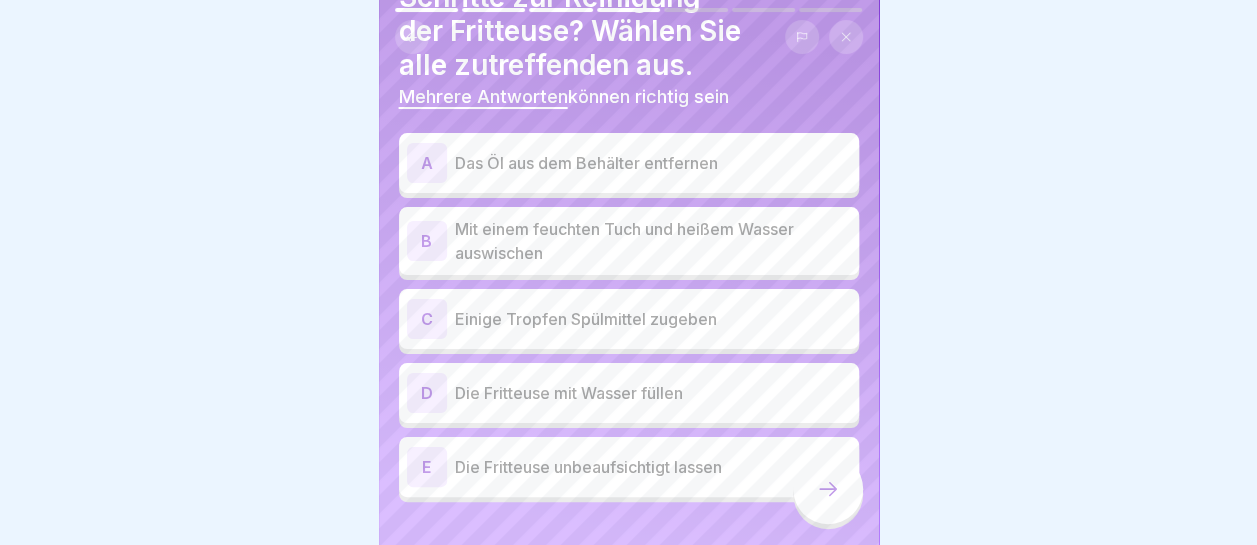 click on "Das Öl aus dem Behälter entfernen" at bounding box center [653, 163] 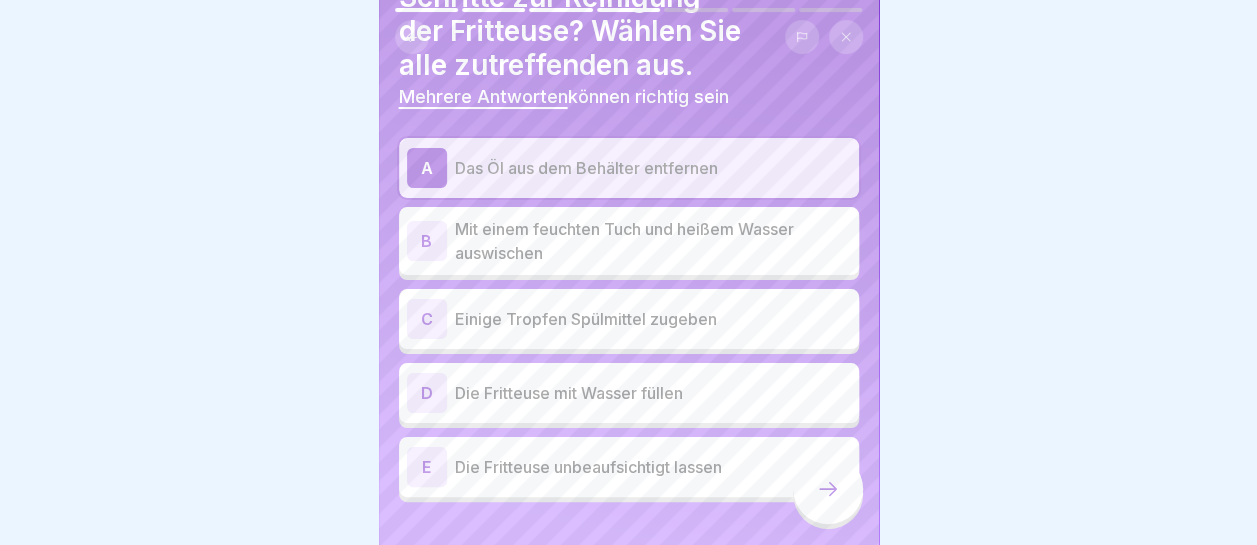 click on "Mit einem feuchten Tuch und heißem Wasser auswischen" at bounding box center (653, 241) 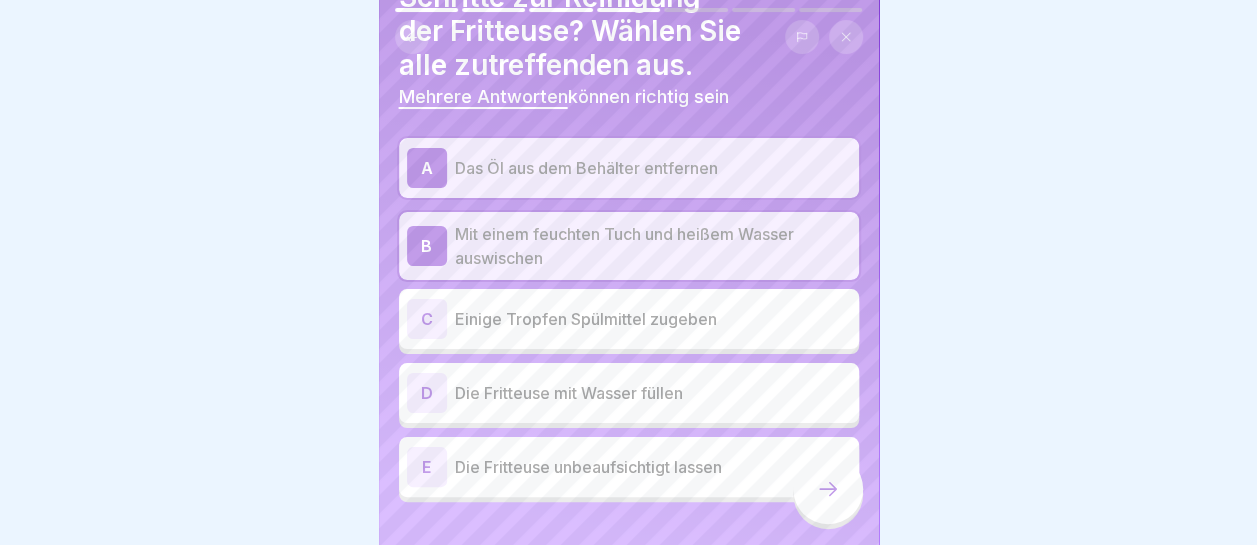 click on "Einige Tropfen Spülmittel zugeben" at bounding box center [653, 319] 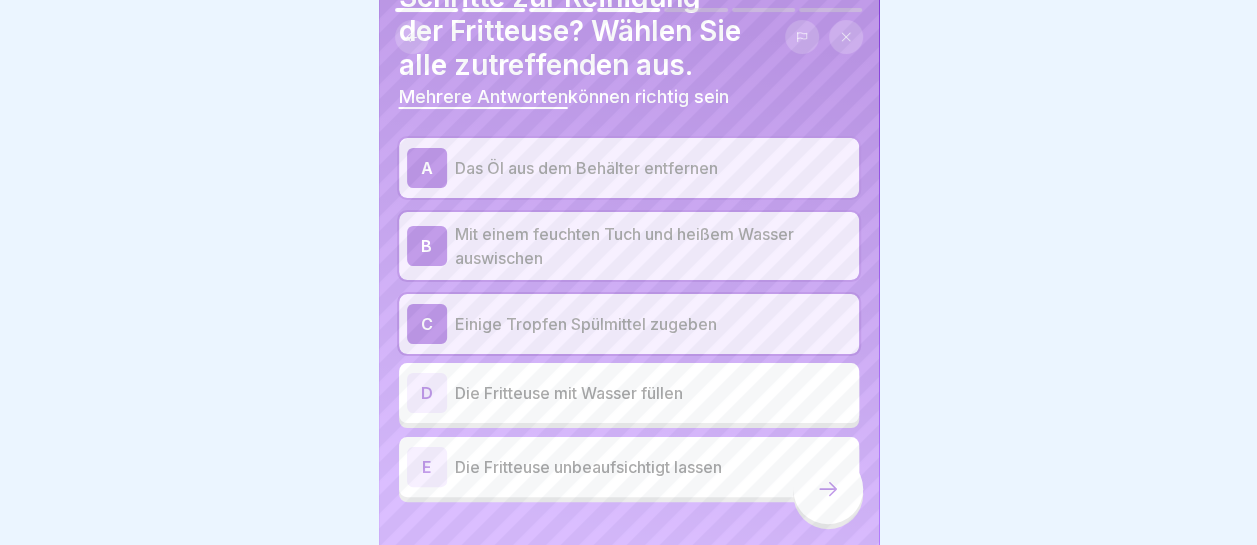 scroll, scrollTop: 170, scrollLeft: 0, axis: vertical 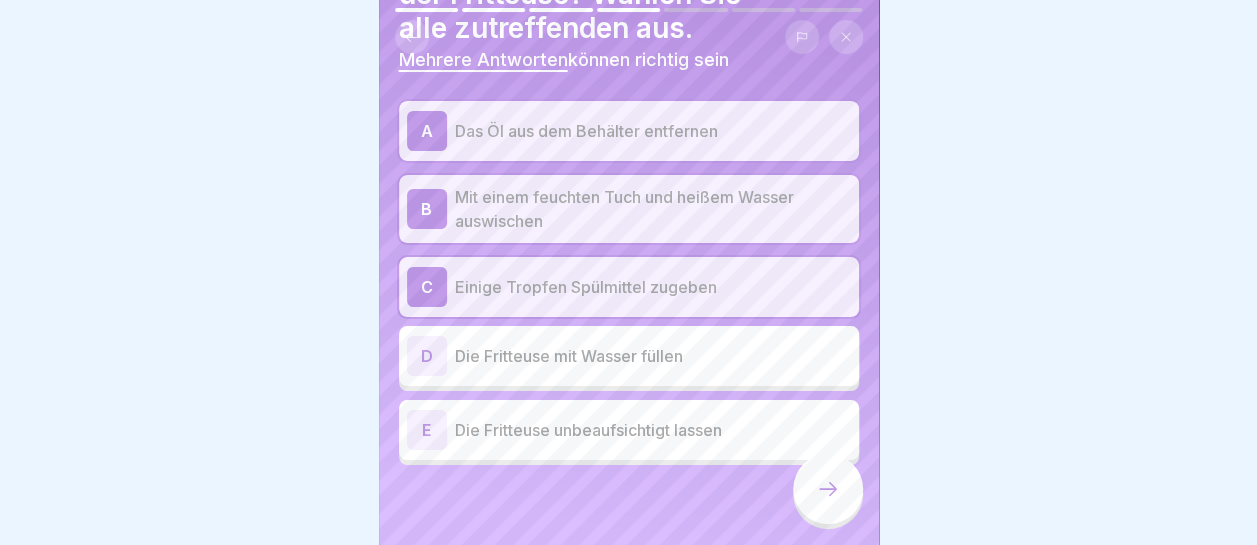 click at bounding box center (828, 489) 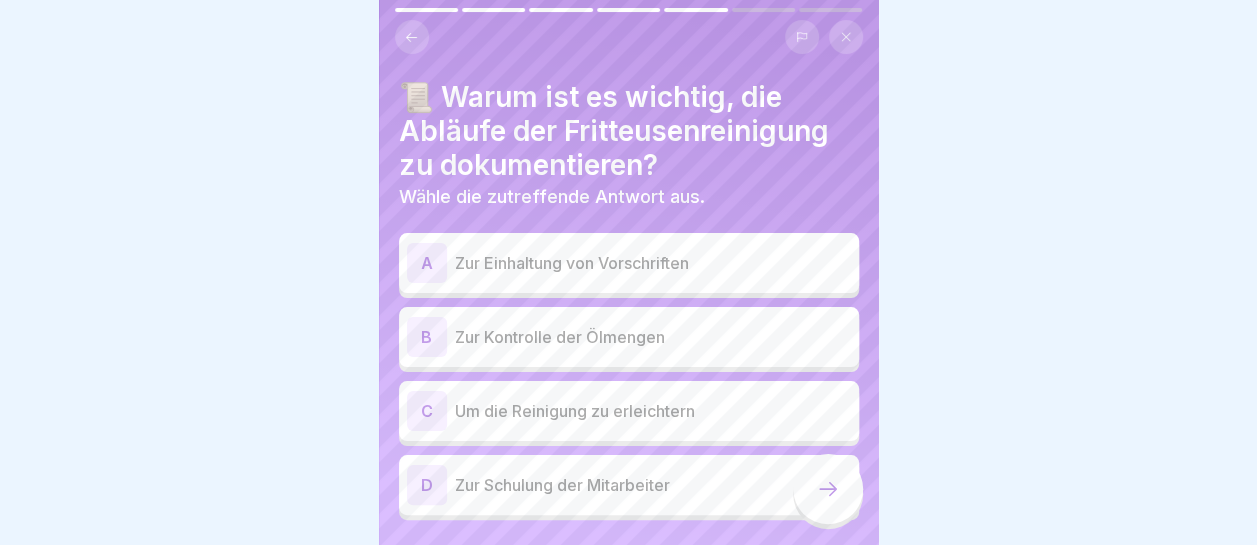 click on "Zur Einhaltung von Vorschriften" at bounding box center (653, 263) 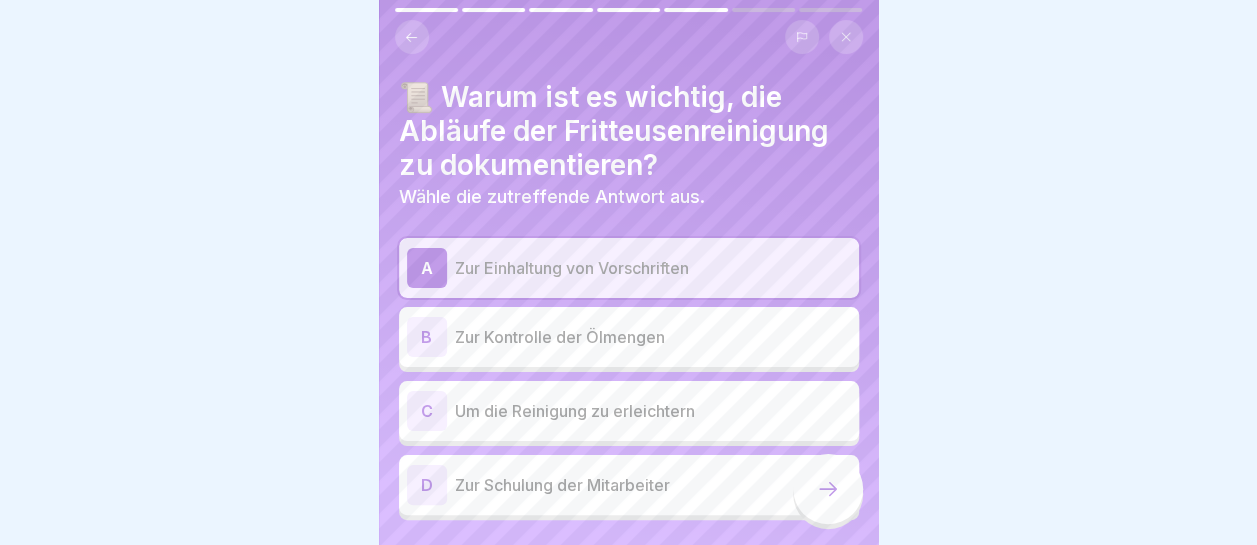 click at bounding box center [828, 489] 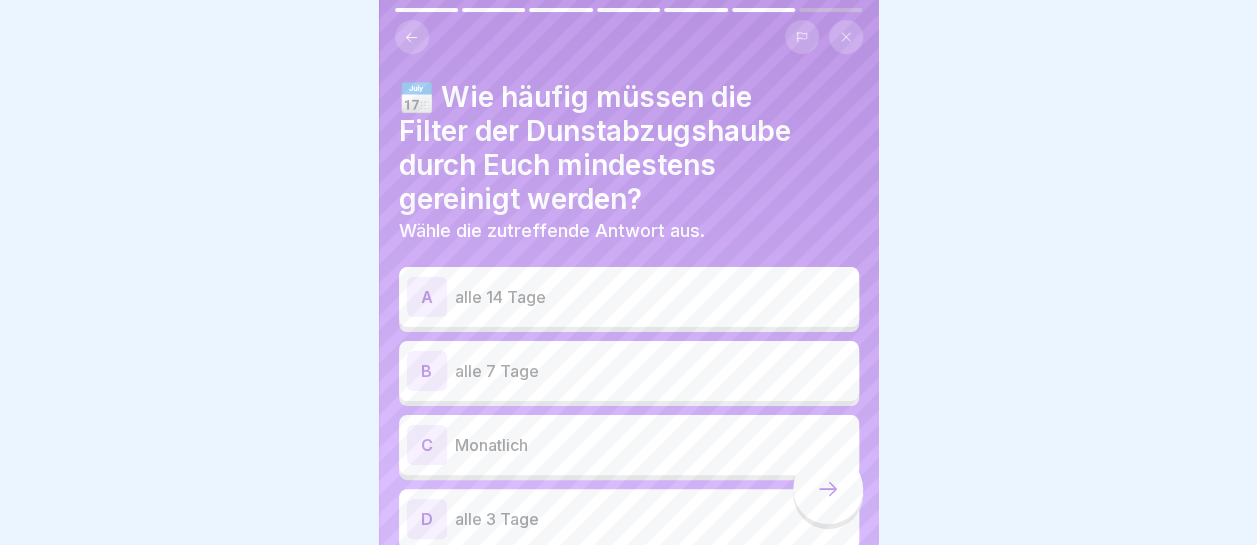 click on "alle 14 Tage" at bounding box center (653, 297) 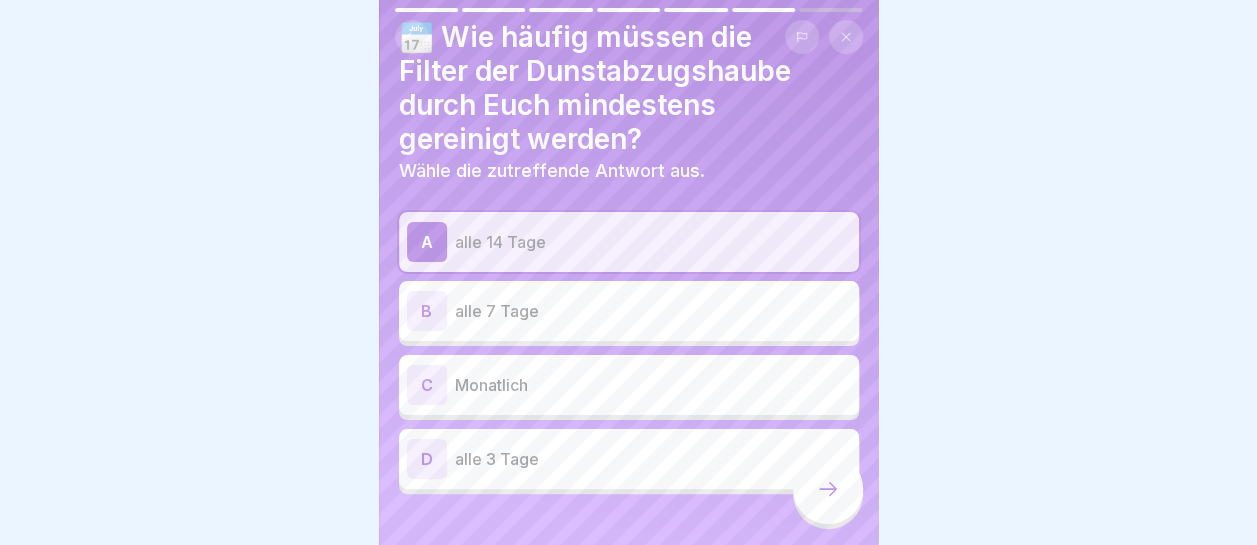 scroll, scrollTop: 88, scrollLeft: 0, axis: vertical 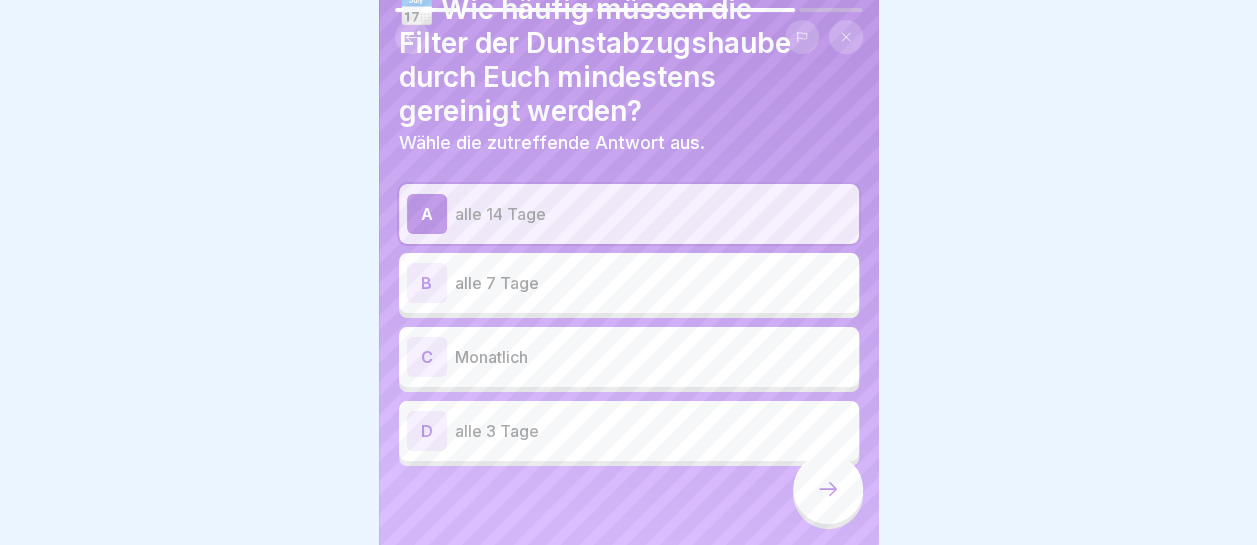 click 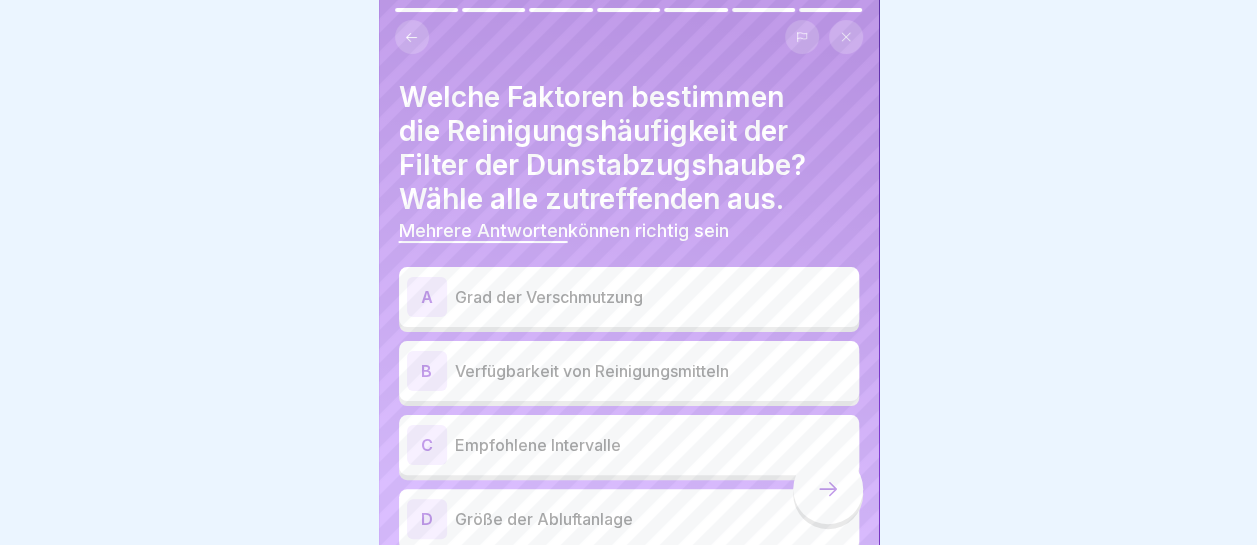 click on "Grad der Verschmutzung" at bounding box center (653, 297) 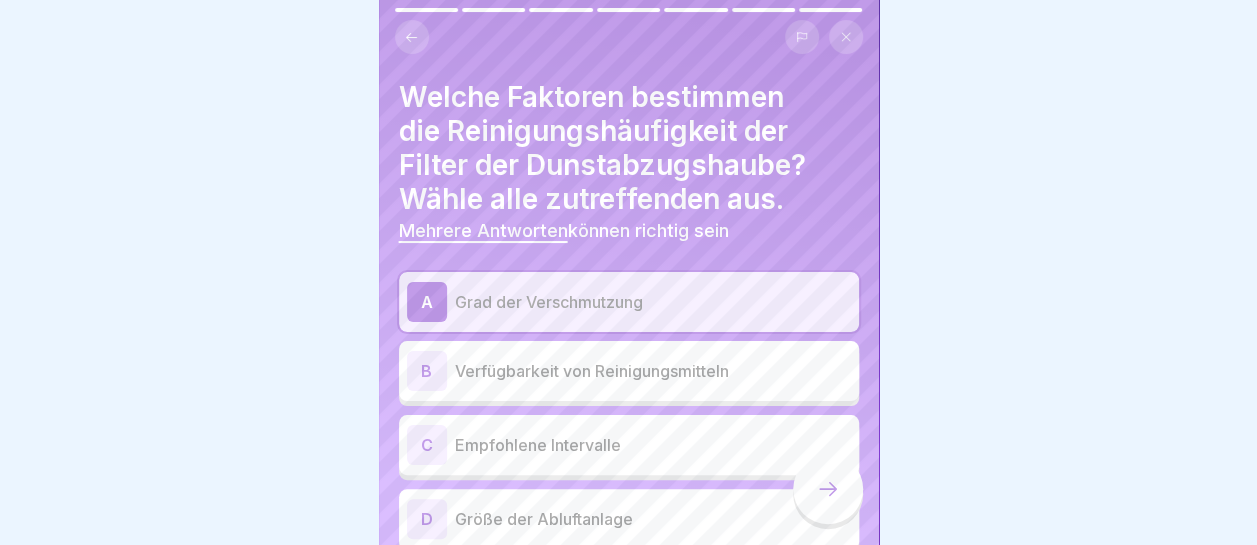 click on "Empfohlene Intervalle" at bounding box center [653, 445] 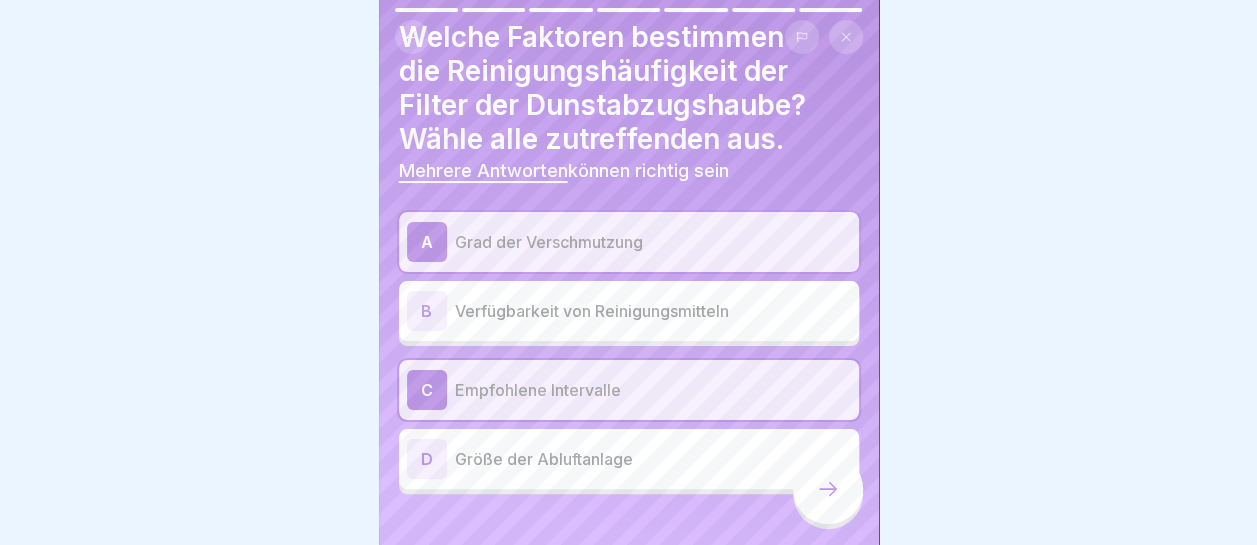 scroll, scrollTop: 88, scrollLeft: 0, axis: vertical 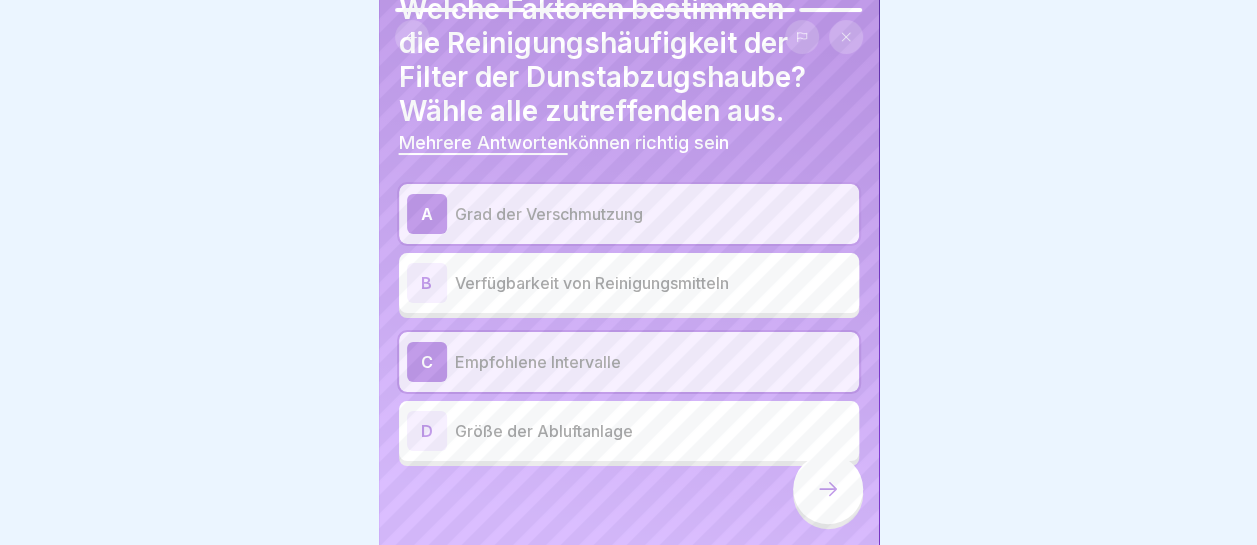 click 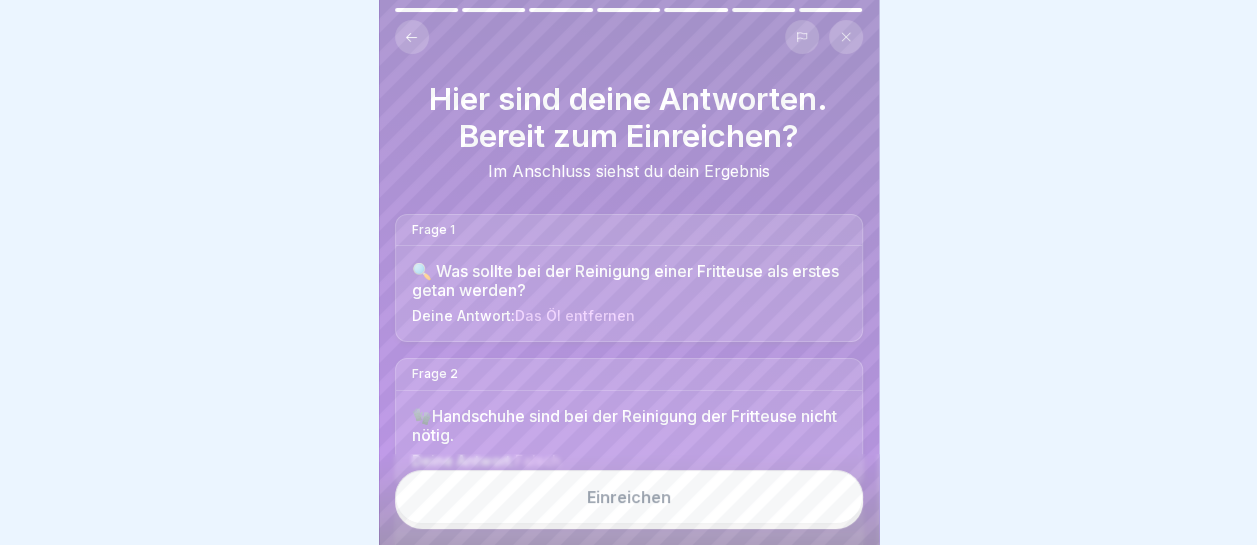 click on "Einreichen" at bounding box center (629, 497) 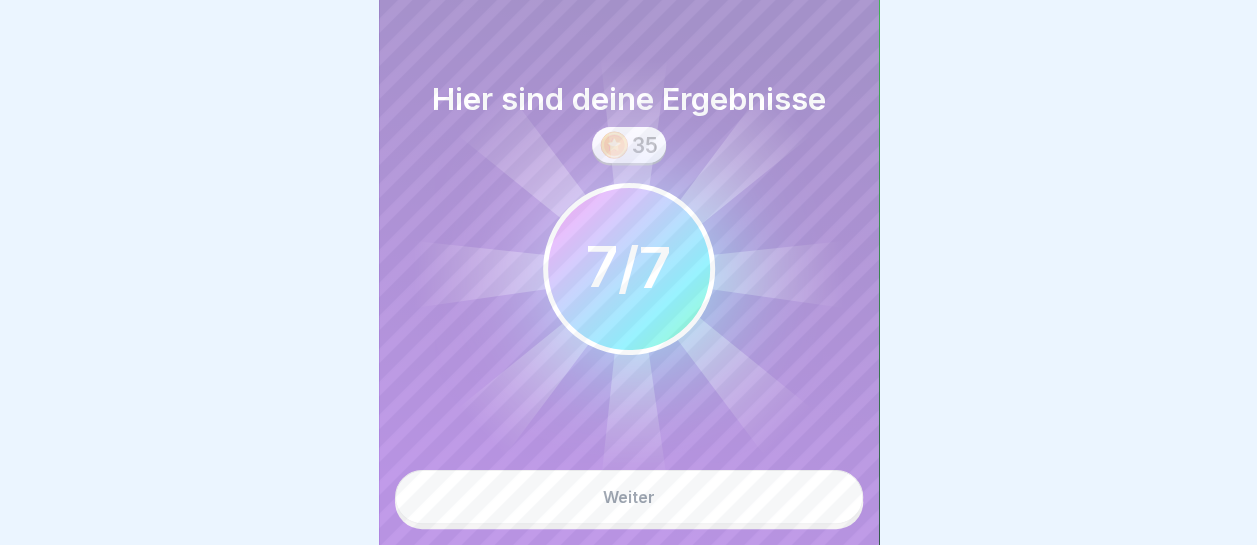 click on "Weiter" at bounding box center (629, 497) 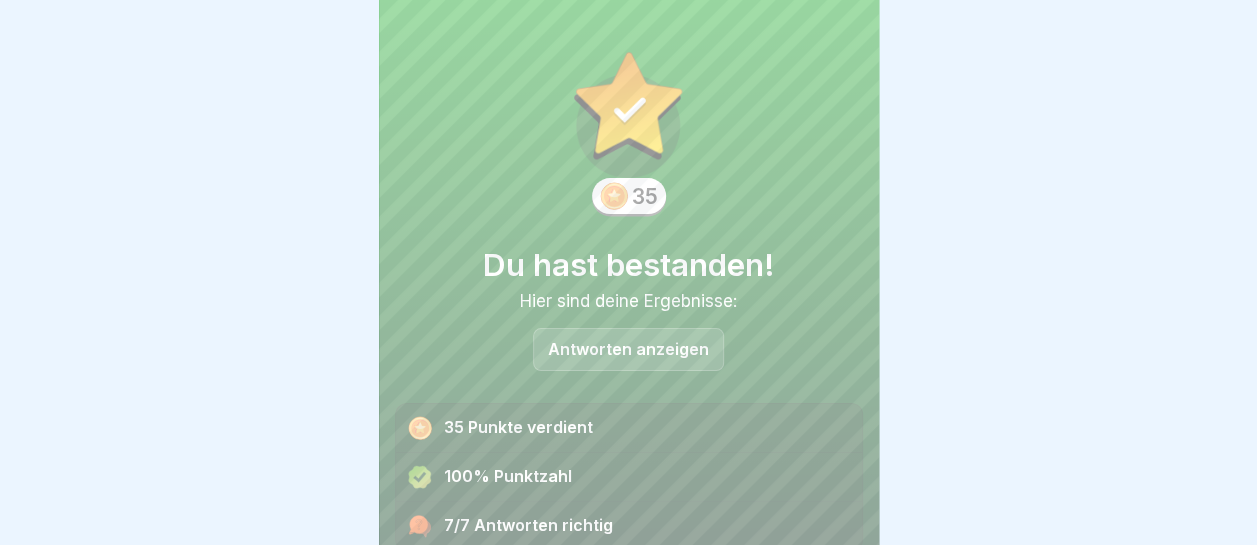 click on "Weiter" at bounding box center (129, 497) 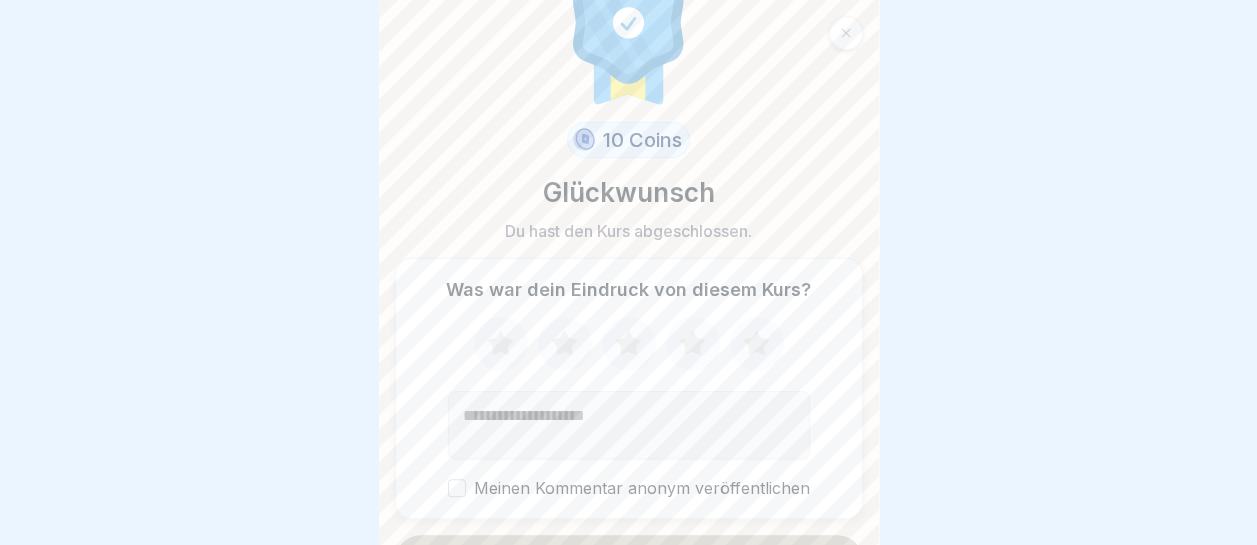 scroll, scrollTop: 100, scrollLeft: 0, axis: vertical 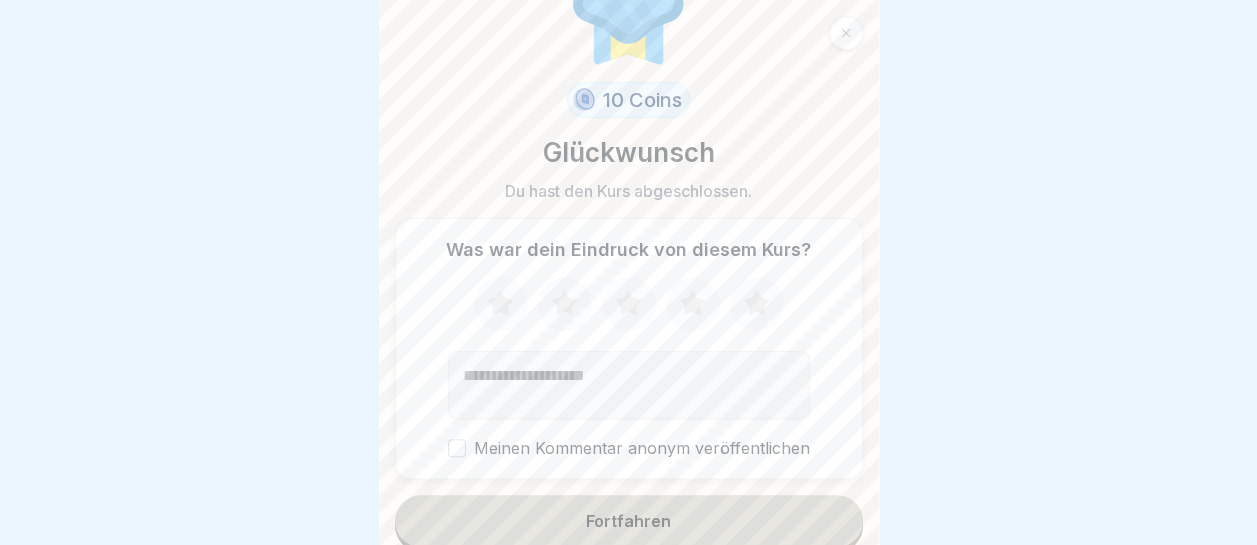 click 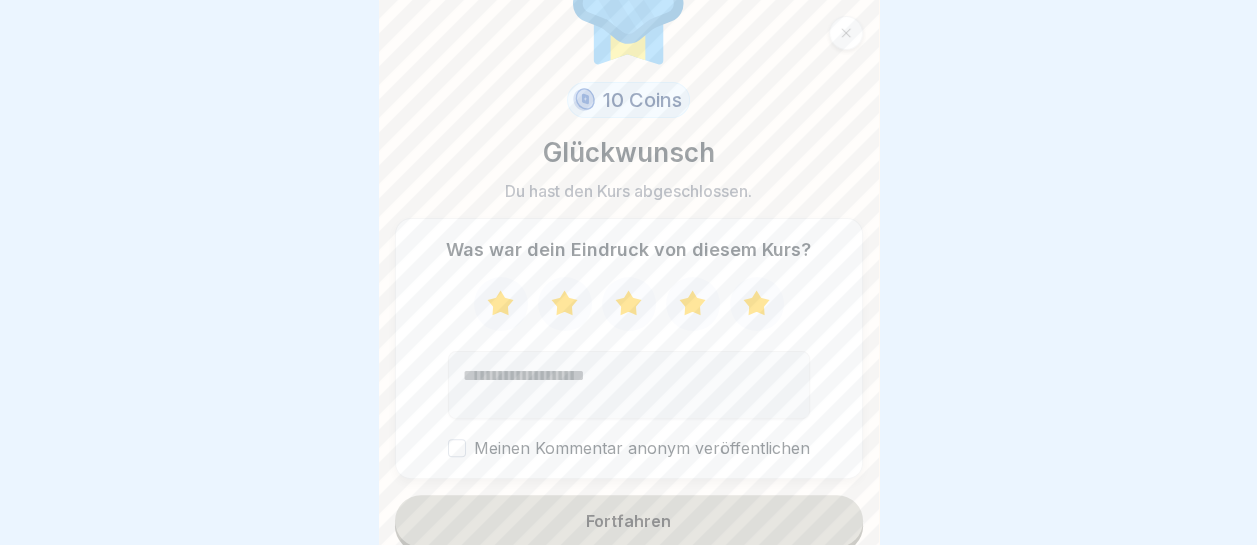 click on "Fortfahren" at bounding box center (629, 521) 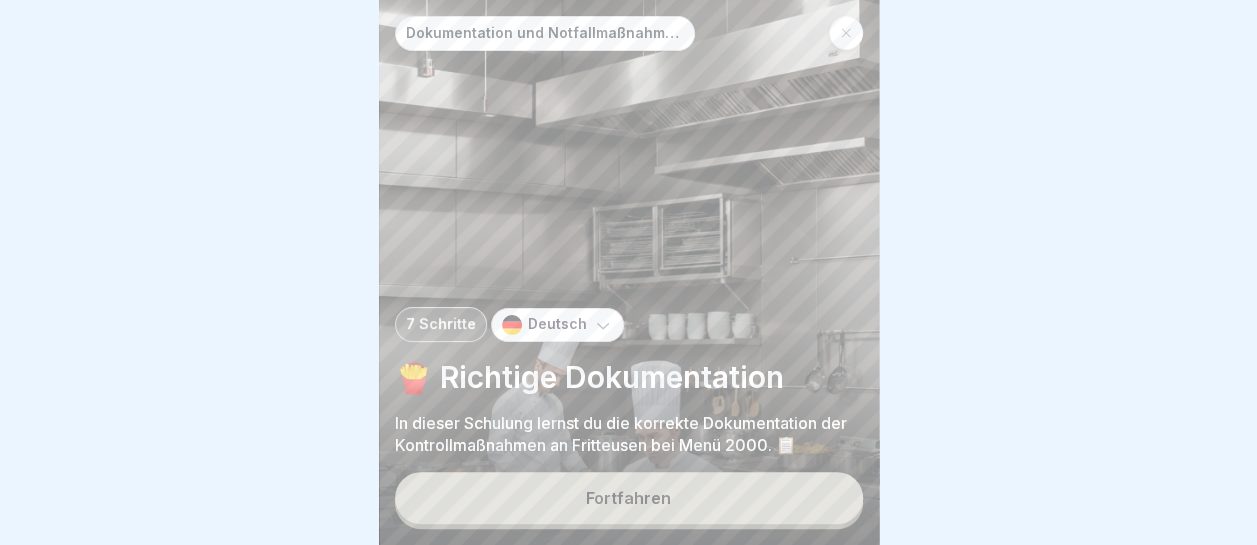 click on "Fortfahren" at bounding box center (629, 498) 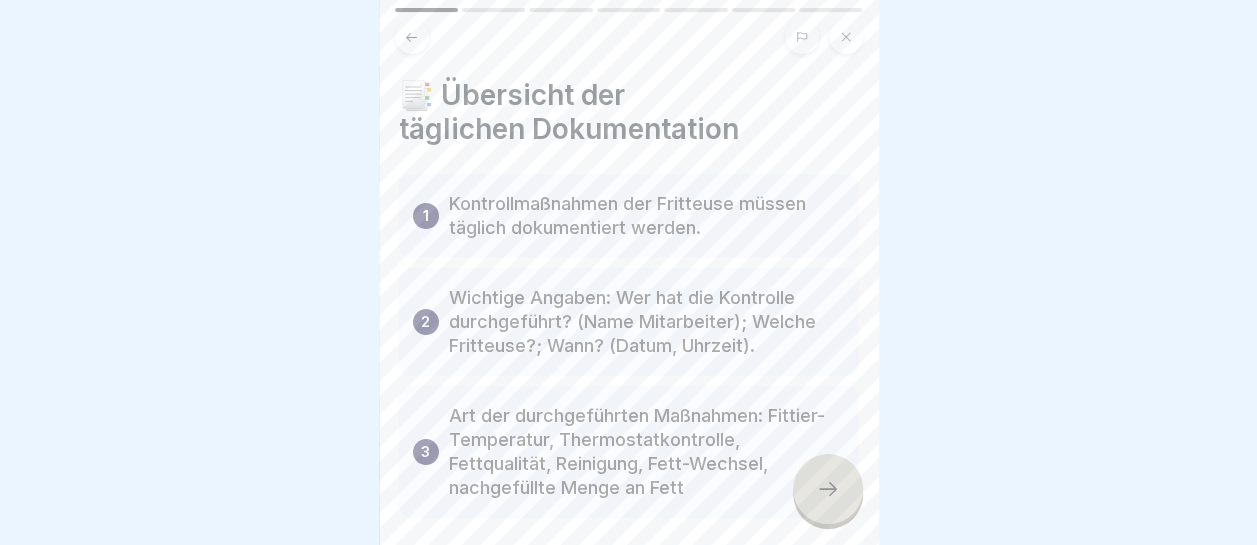 scroll, scrollTop: 93, scrollLeft: 0, axis: vertical 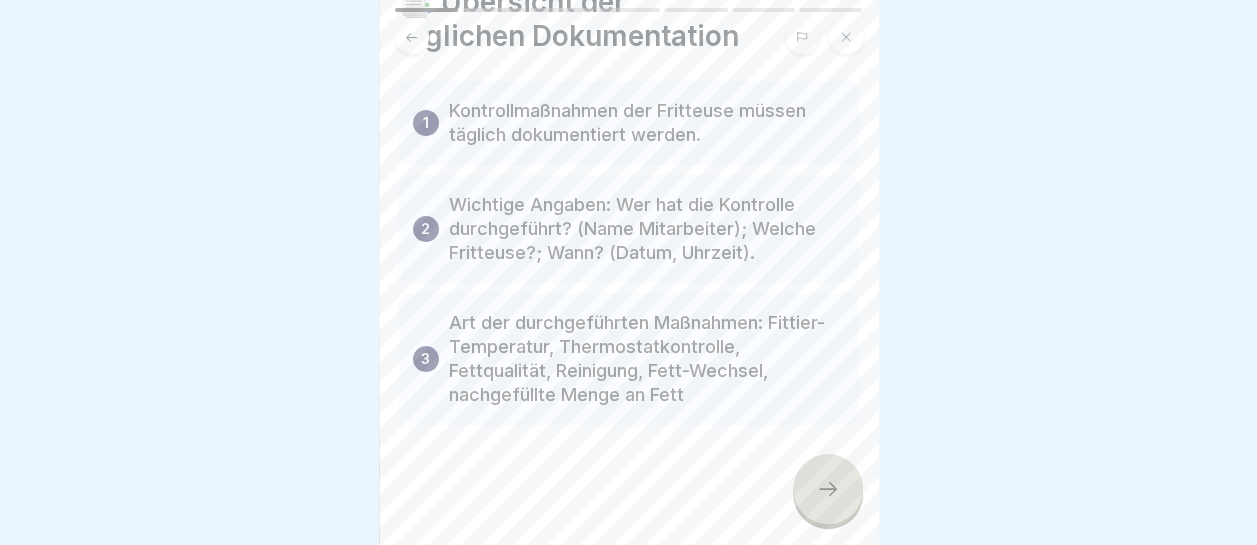 click at bounding box center (828, 489) 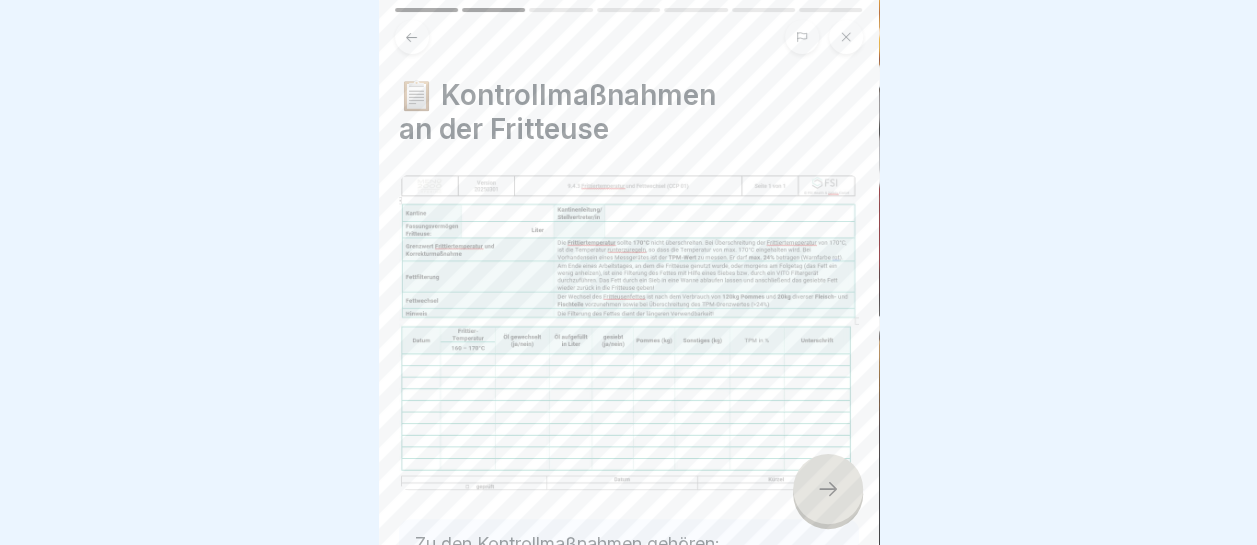 scroll, scrollTop: 15, scrollLeft: 0, axis: vertical 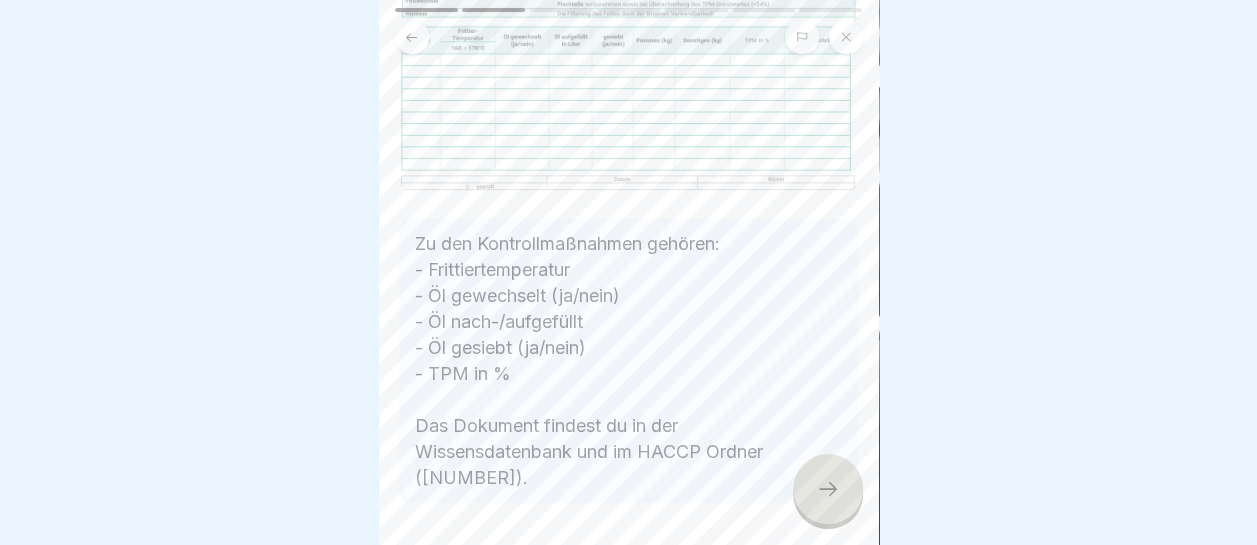 click 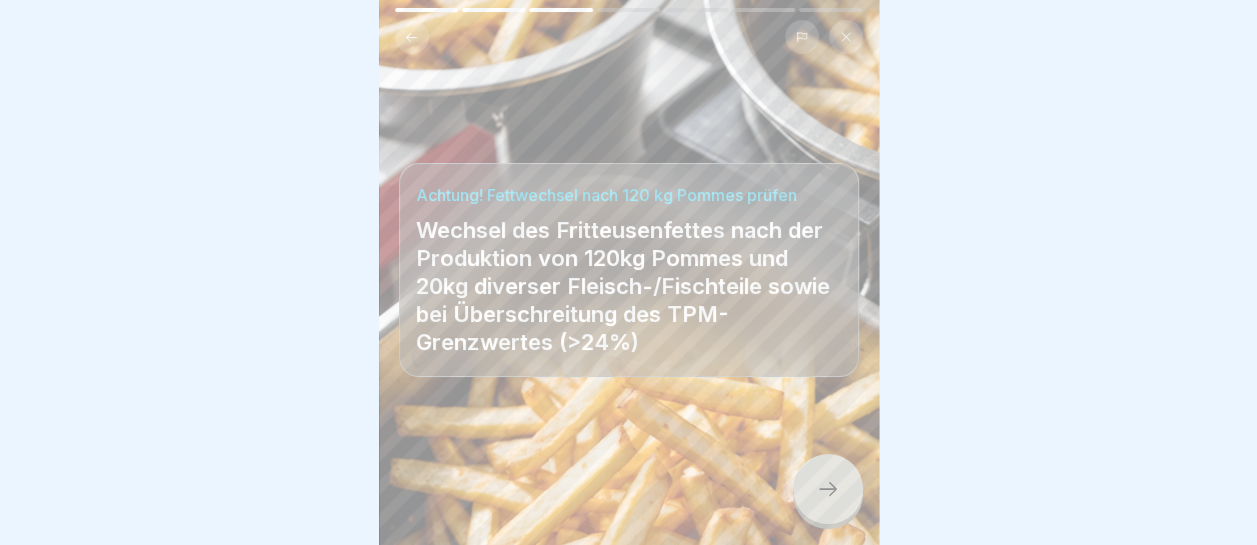 click 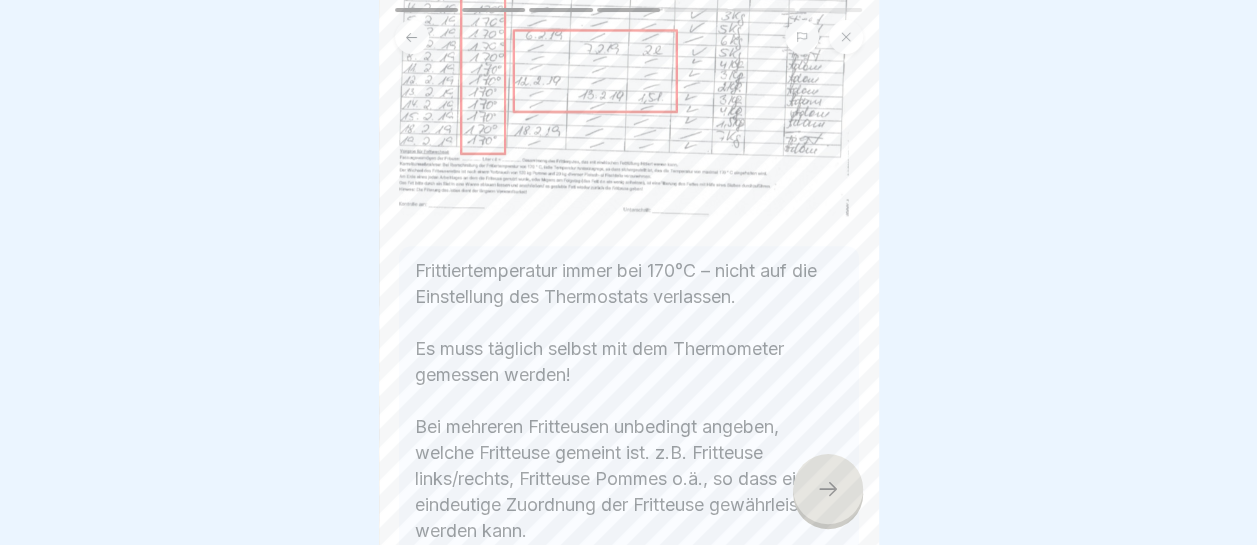scroll, scrollTop: 300, scrollLeft: 0, axis: vertical 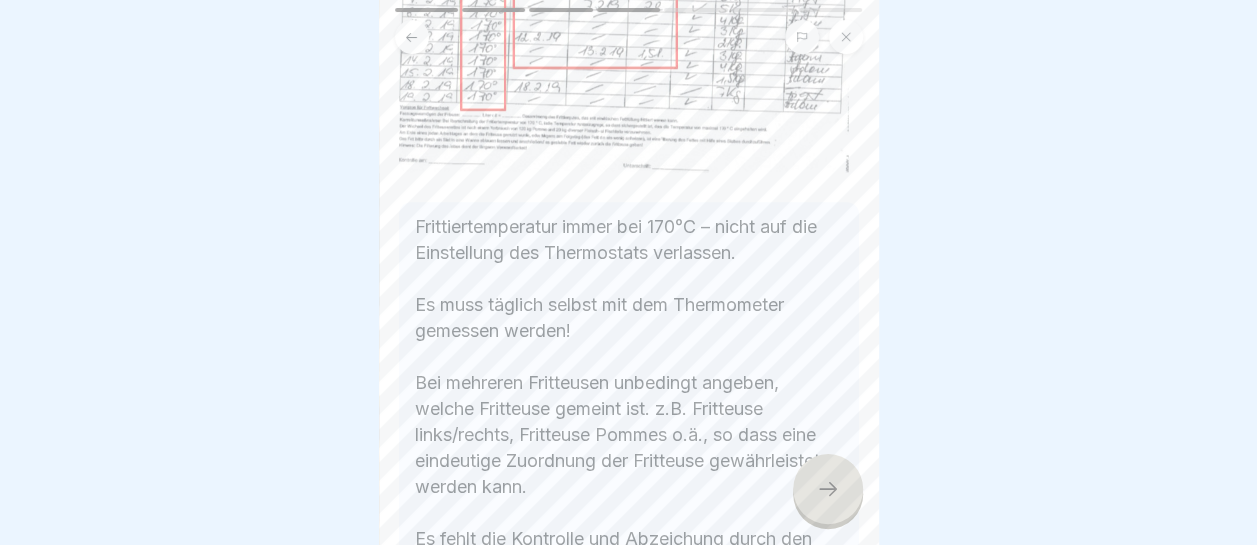click at bounding box center (828, 489) 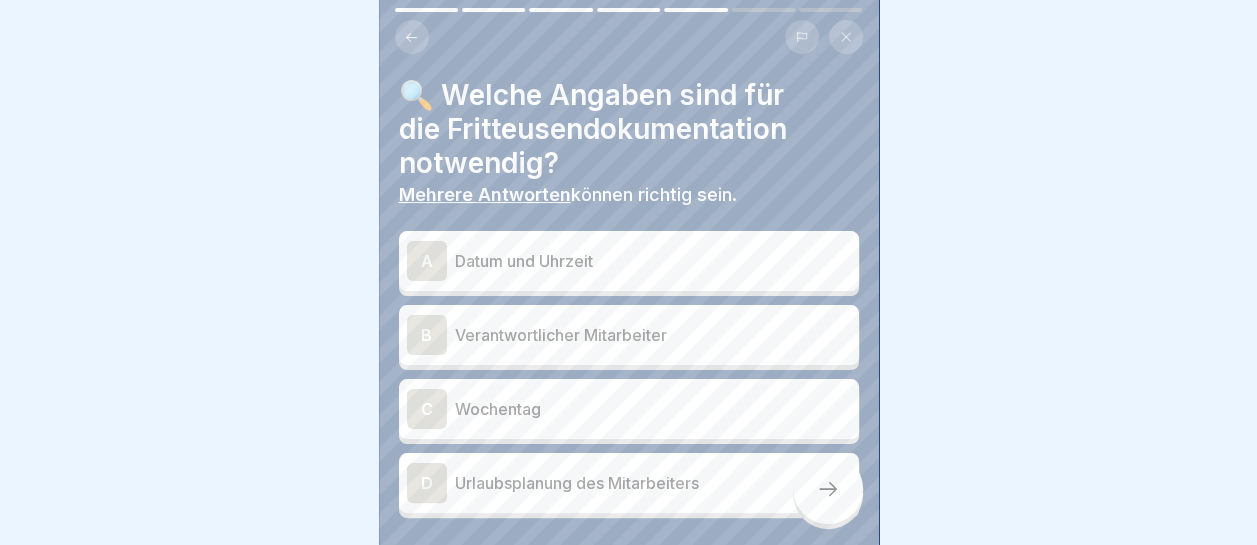 click on "Verantwortlicher Mitarbeiter" at bounding box center (653, 335) 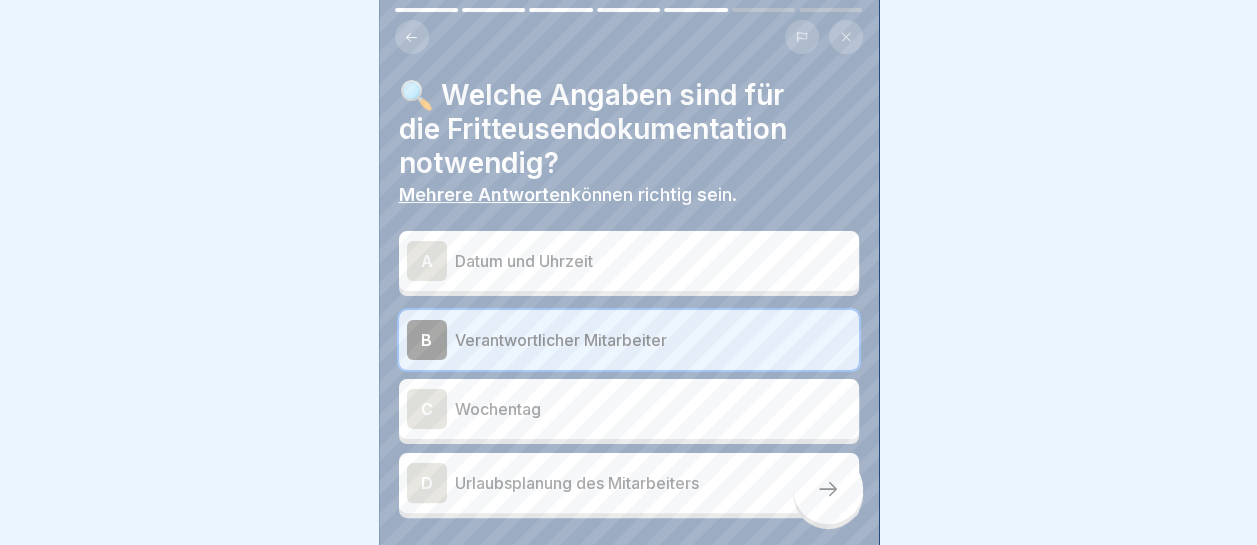 click on "Datum und Uhrzeit" at bounding box center (653, 261) 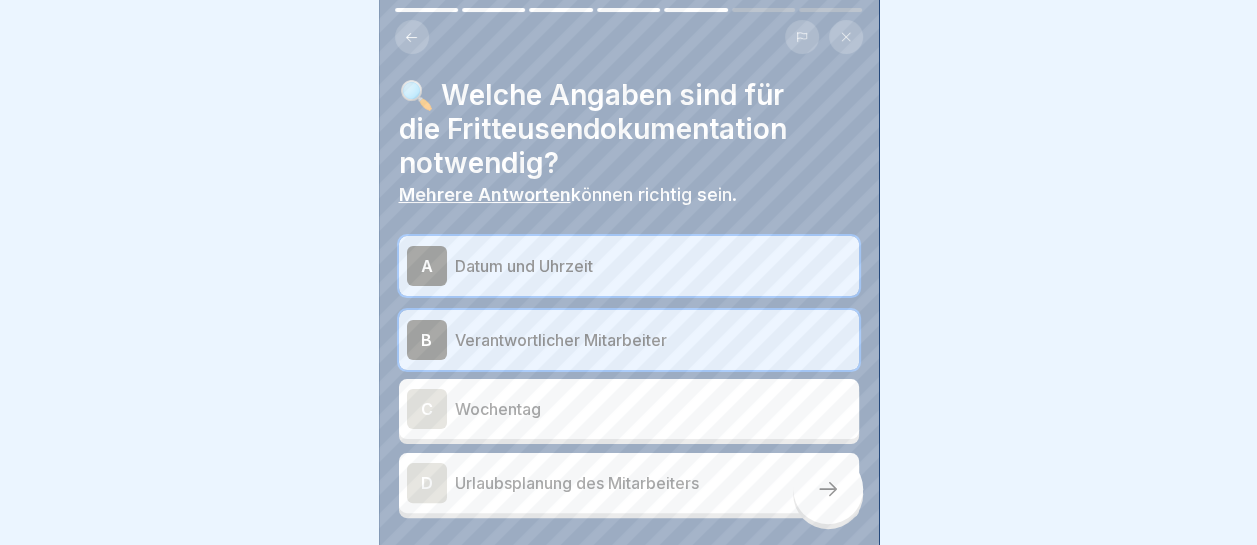 click 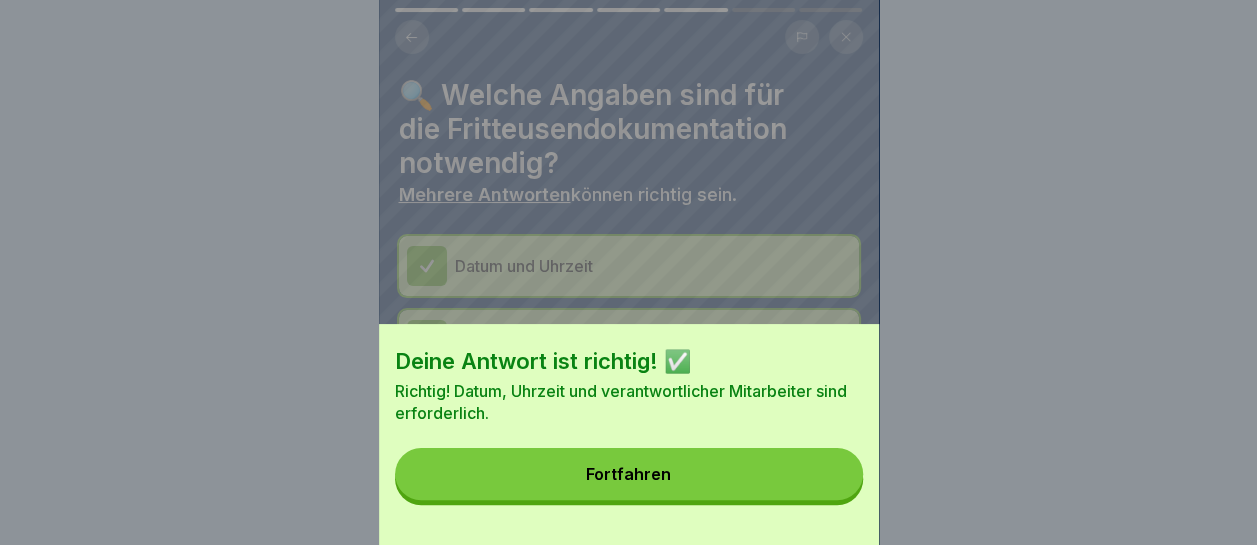 click on "Fortfahren" at bounding box center [629, 474] 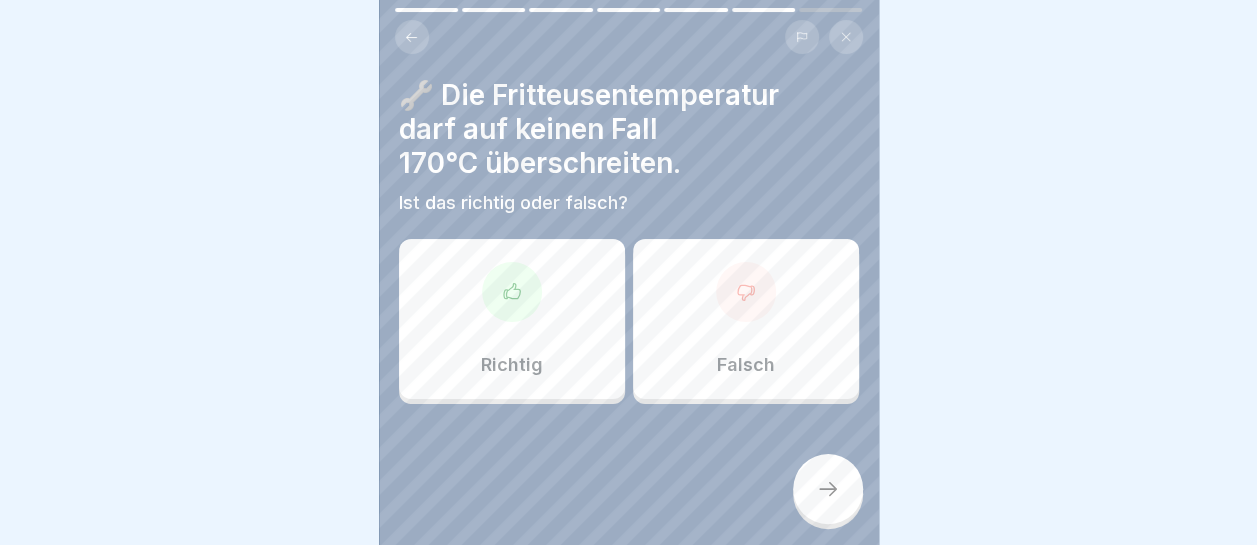 click on "Richtig" at bounding box center (512, 319) 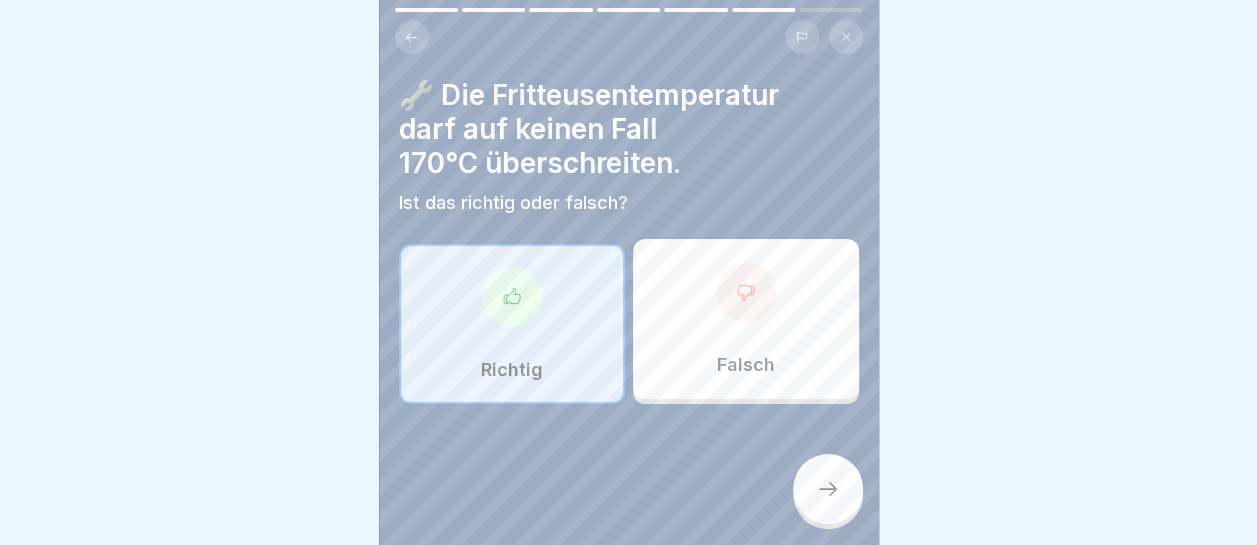 click 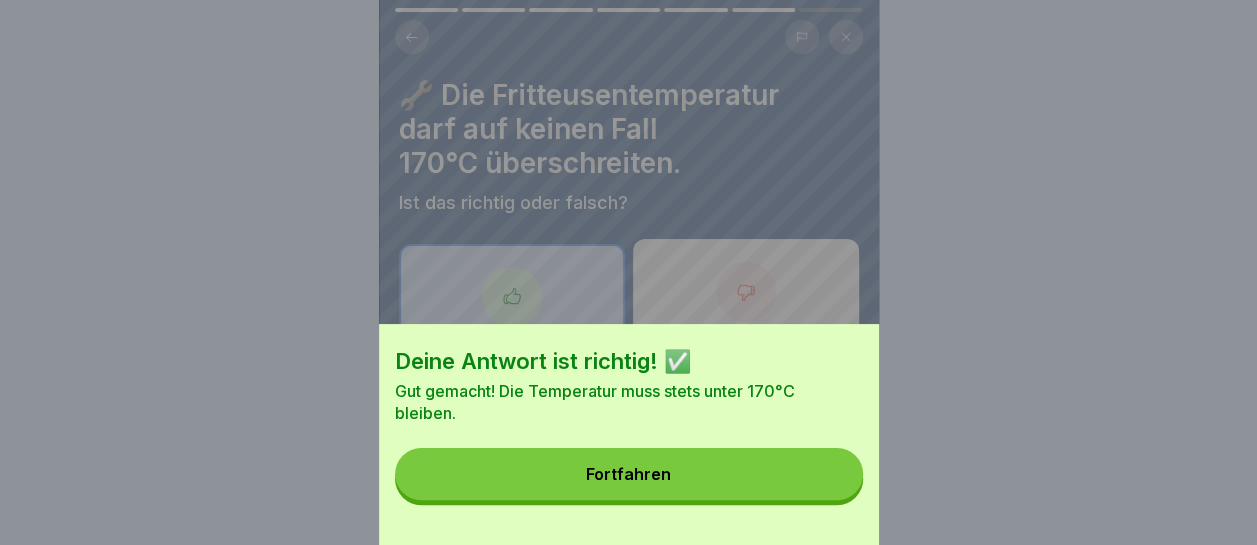 click on "Fortfahren" at bounding box center (629, 474) 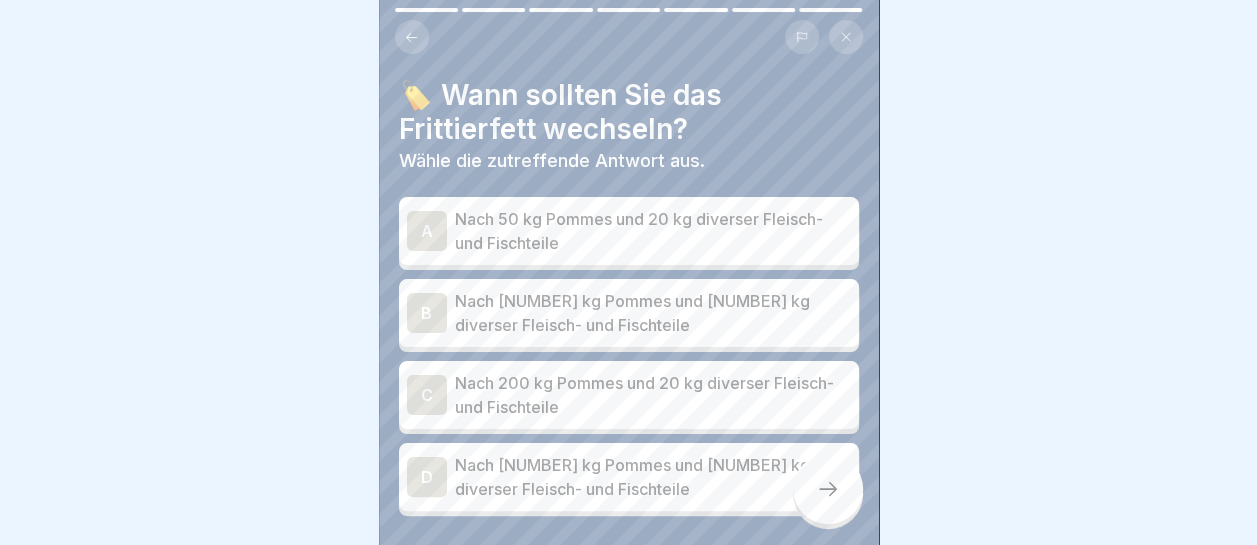 click on "Nach 120 kg Pommes und 20 kg diverser Fleisch- und Fischteile" at bounding box center (653, 313) 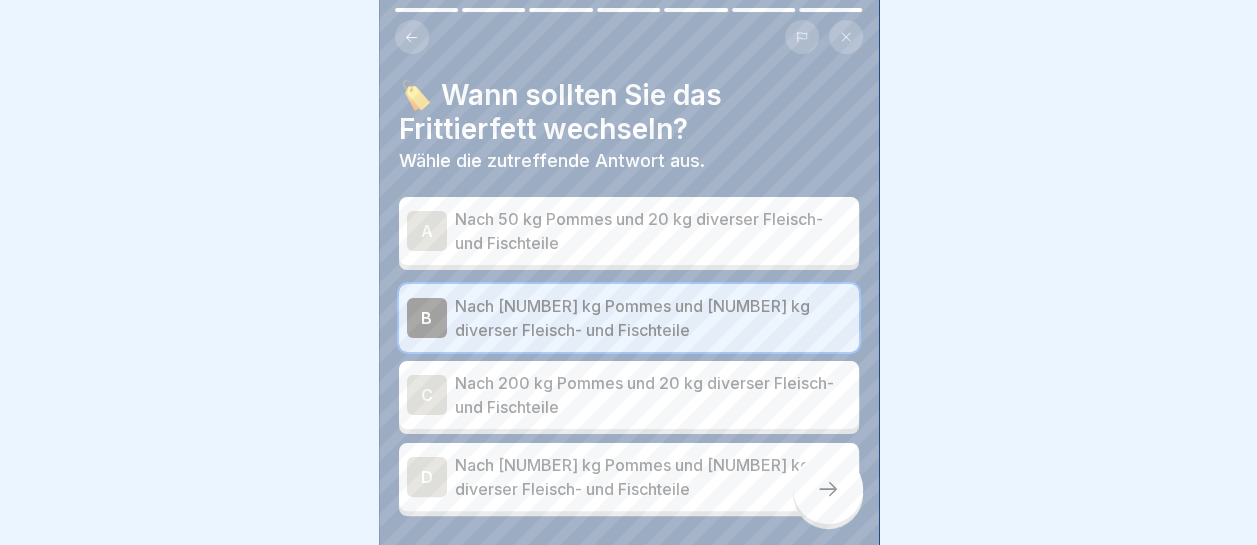 click at bounding box center (828, 489) 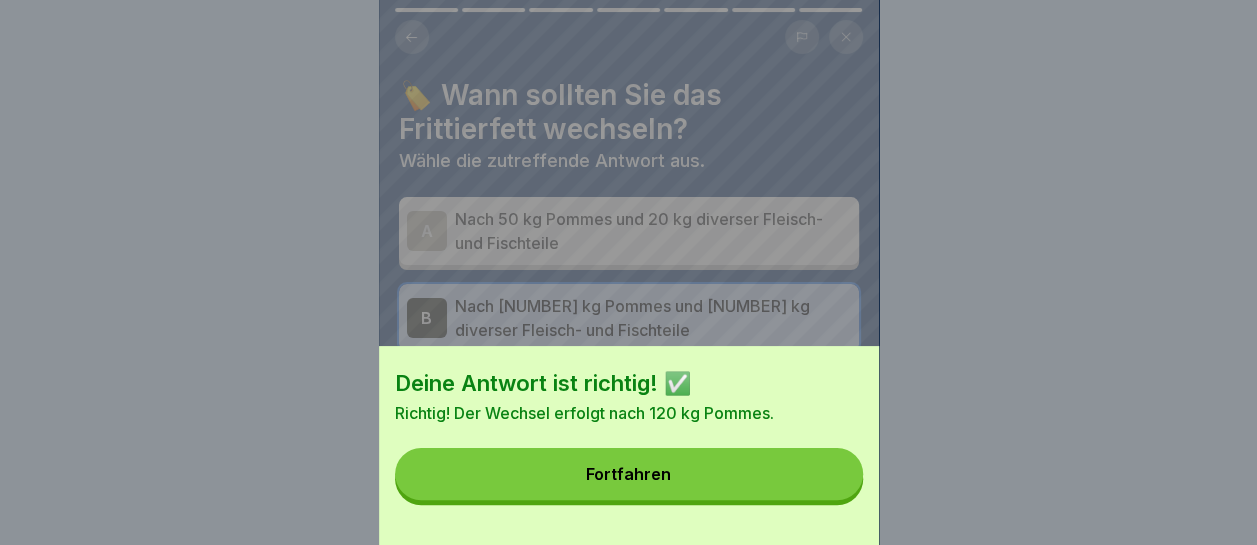 click on "Fortfahren" at bounding box center (629, 474) 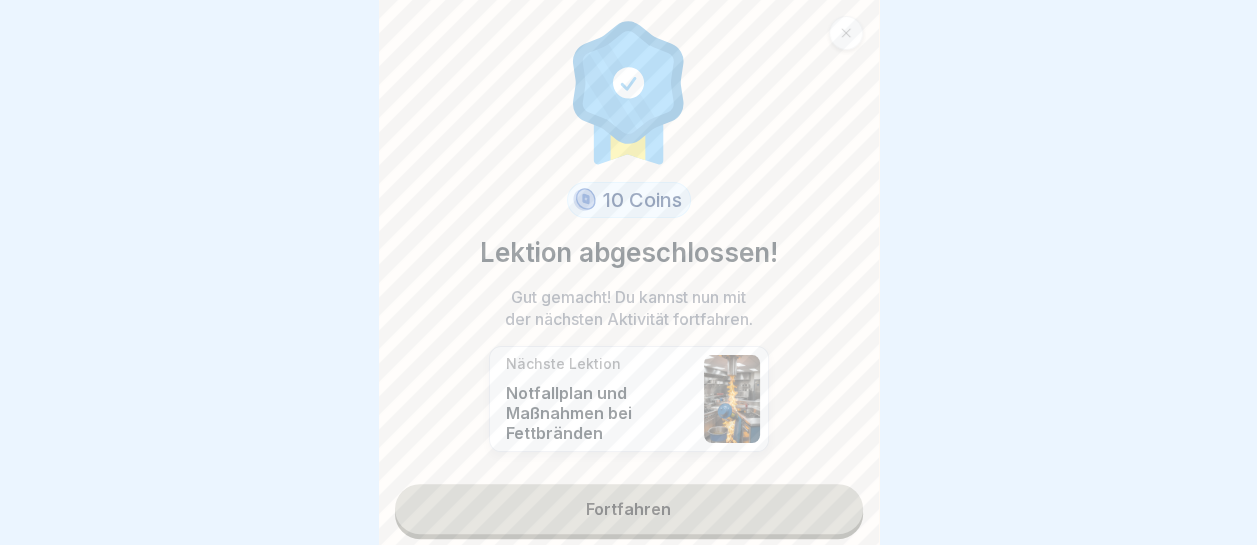 click on "Fortfahren" at bounding box center (629, 509) 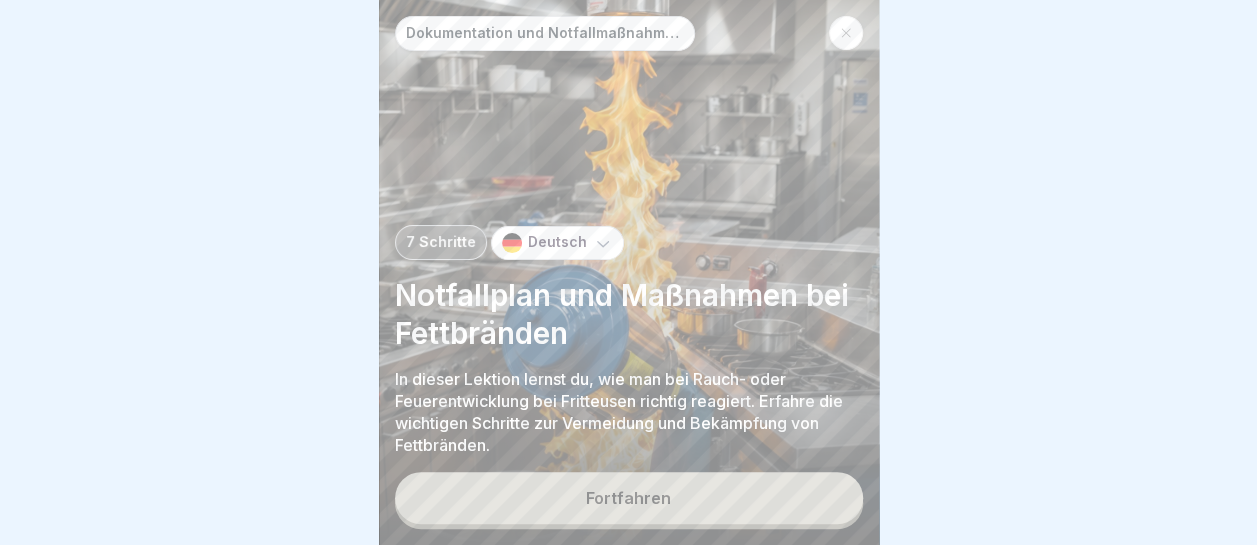 click on "Fortfahren" at bounding box center (629, 498) 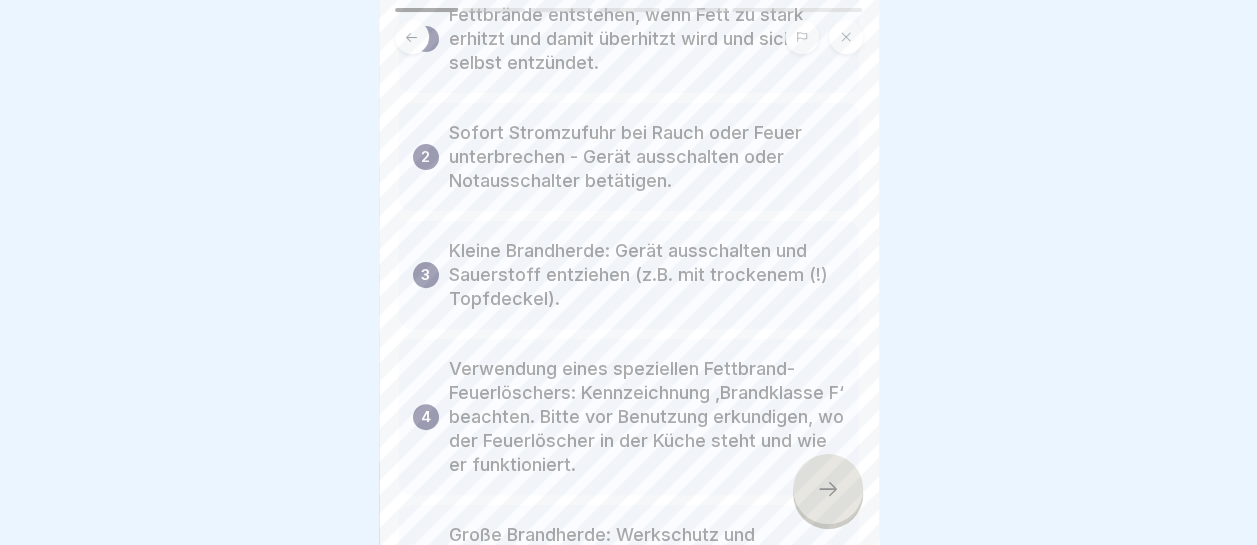 scroll, scrollTop: 401, scrollLeft: 0, axis: vertical 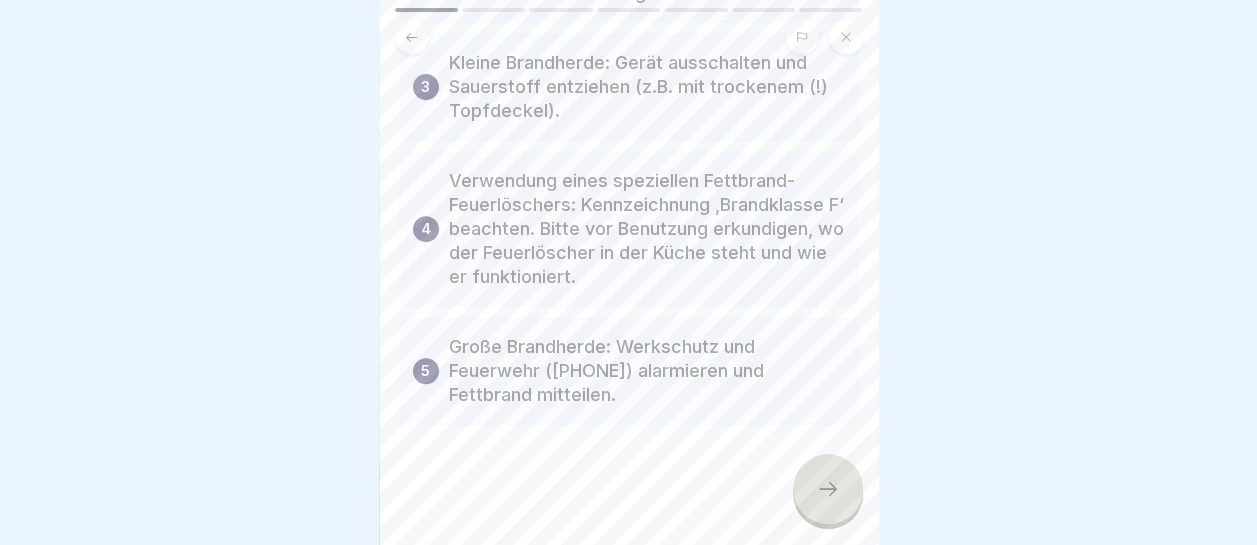 click 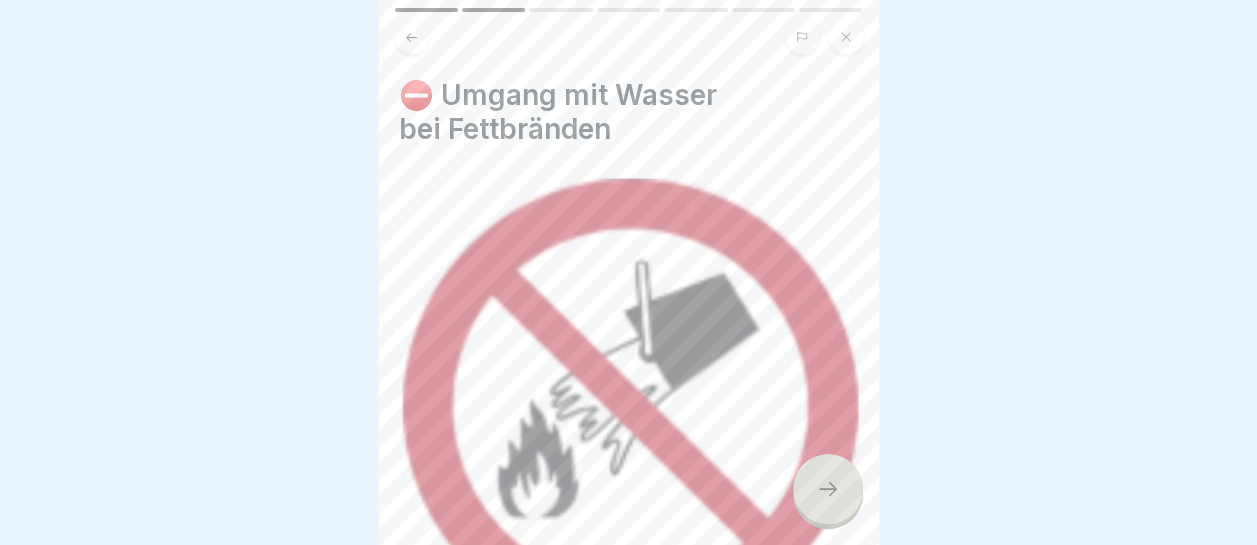 click 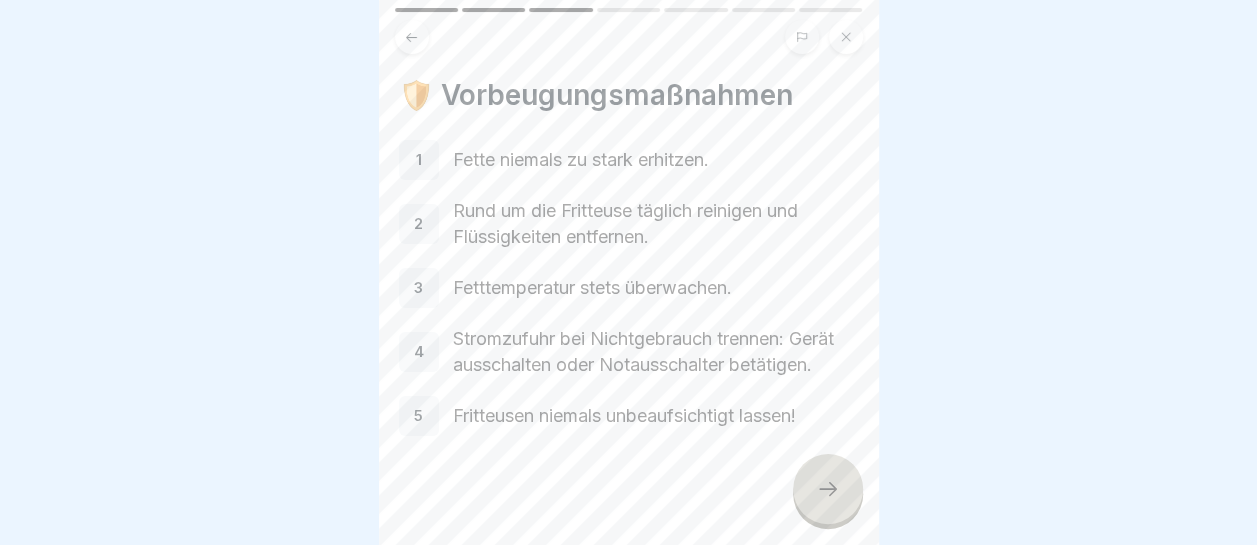 click 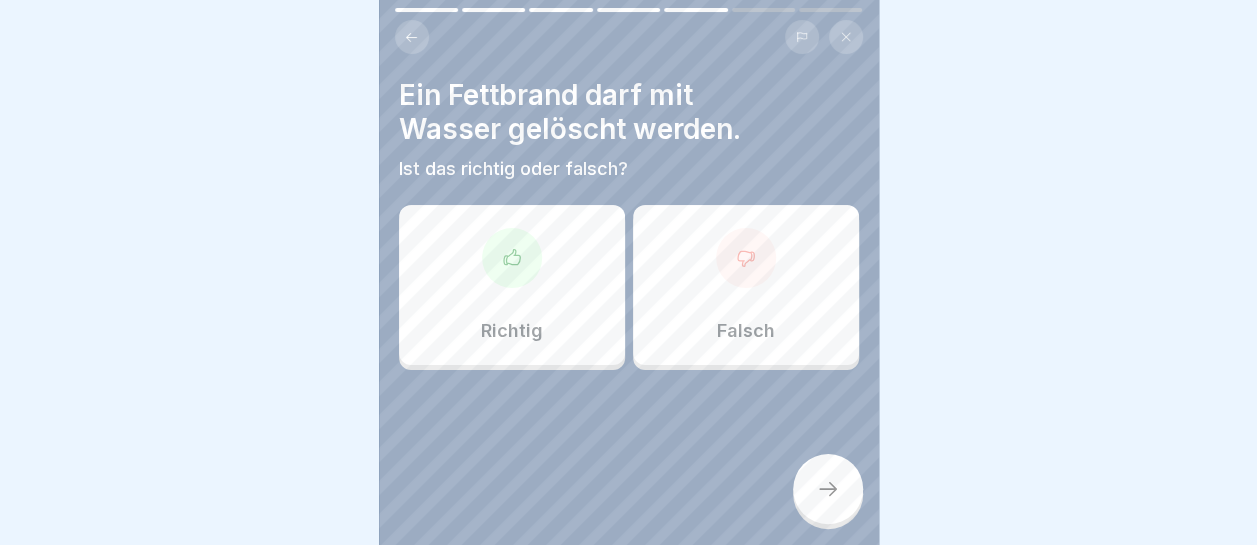 click on "Falsch" at bounding box center [746, 285] 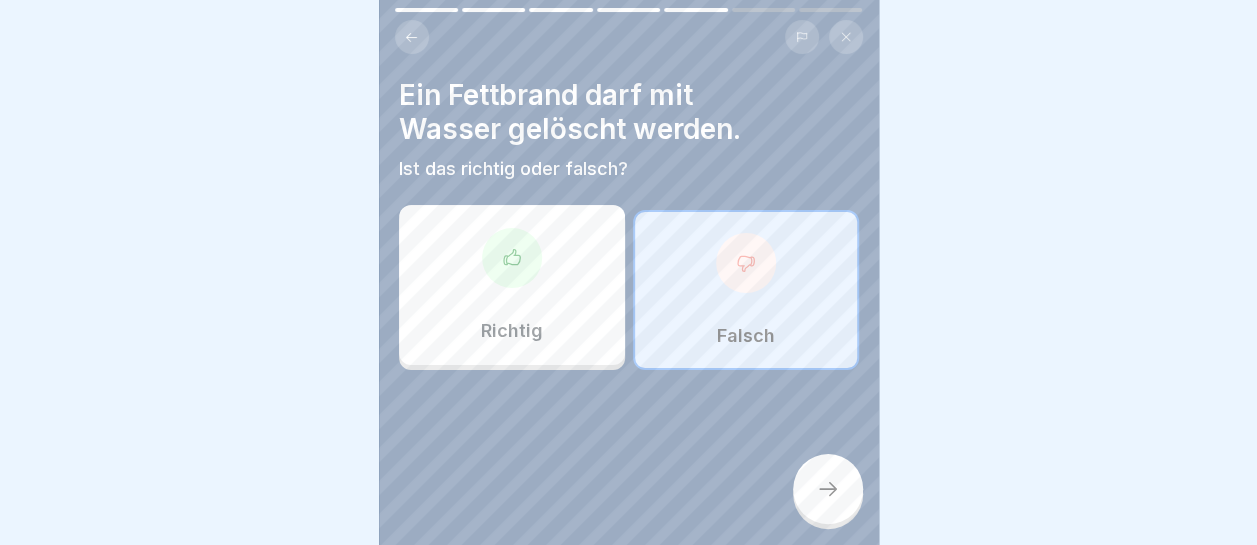 click 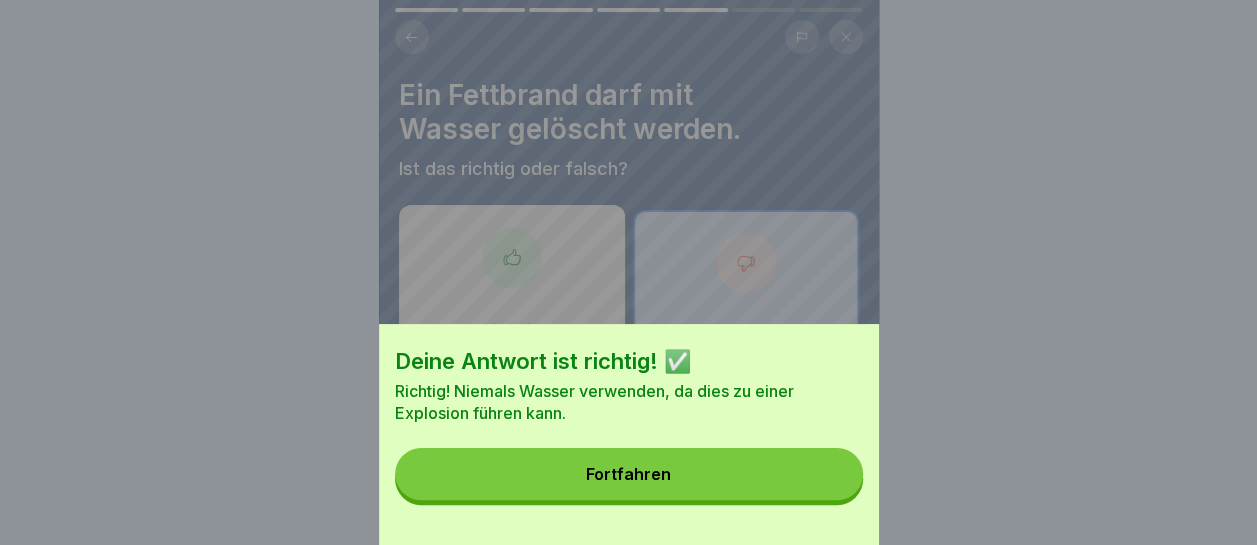 click on "Fortfahren" at bounding box center (629, 474) 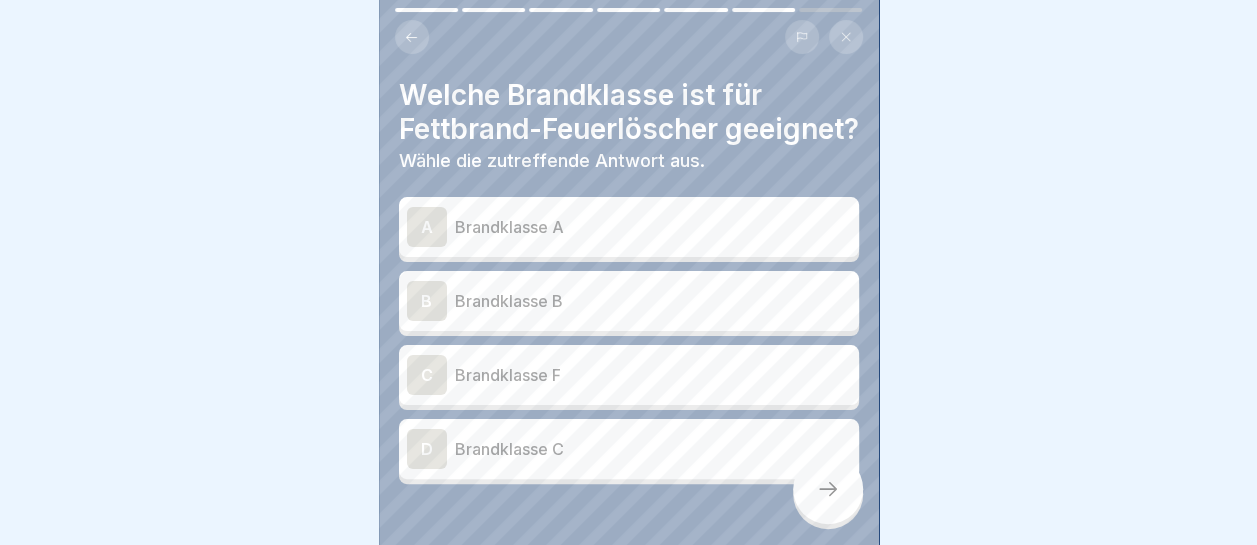 click on "Brandklasse F" at bounding box center (653, 375) 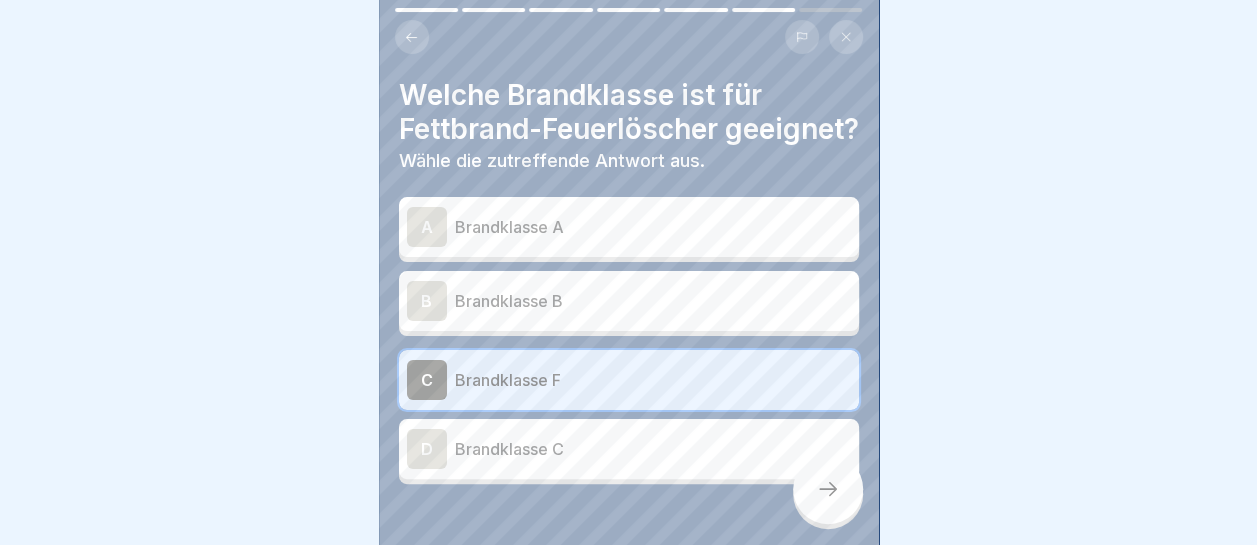 click 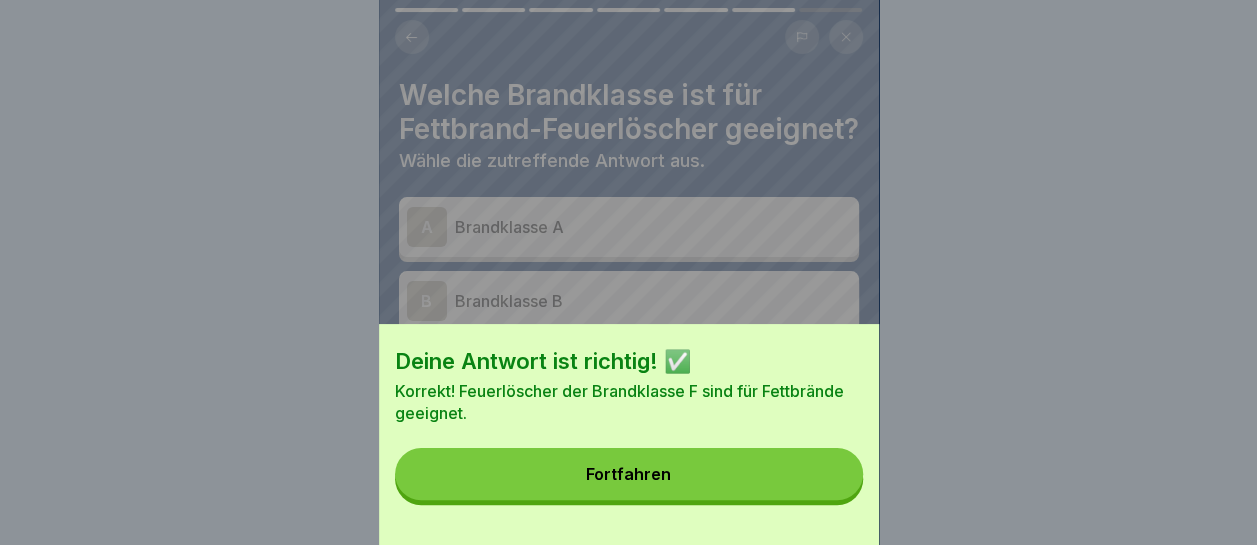click on "Fortfahren" at bounding box center (629, 474) 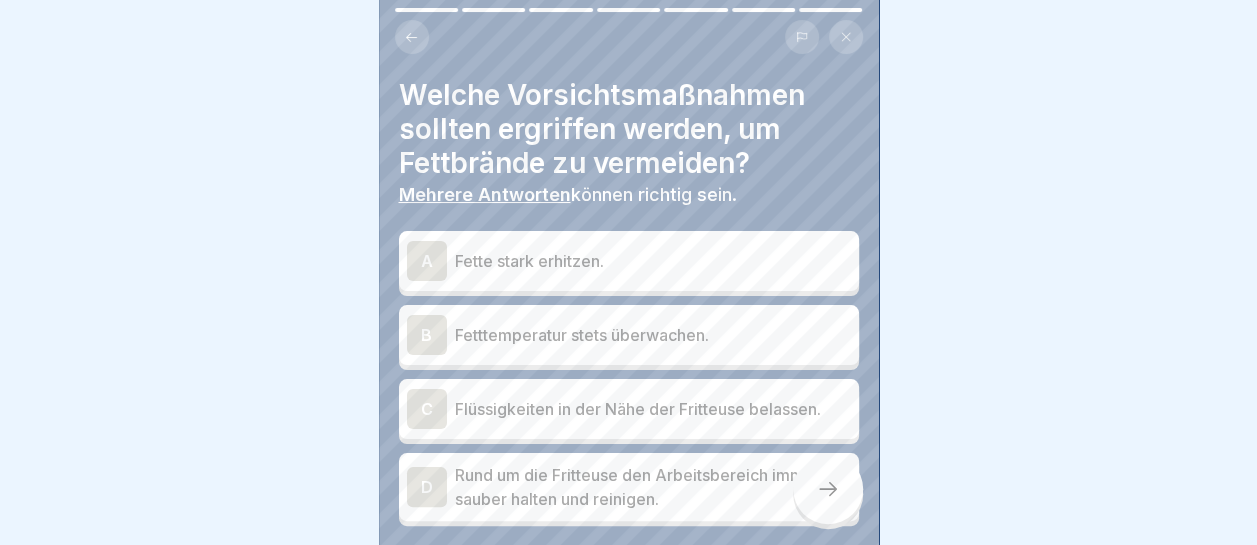 click on "Fetttemperatur stets überwachen." at bounding box center [653, 335] 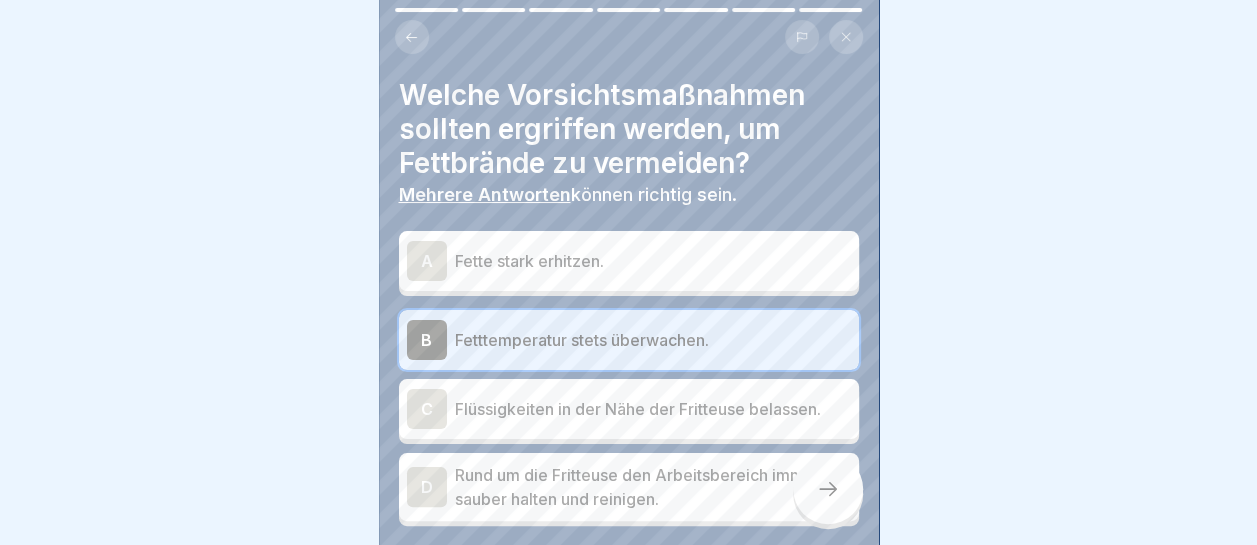 click on "Rund um die Fritteuse den Arbeitsbereich immer sauber halten und reinigen." at bounding box center (653, 487) 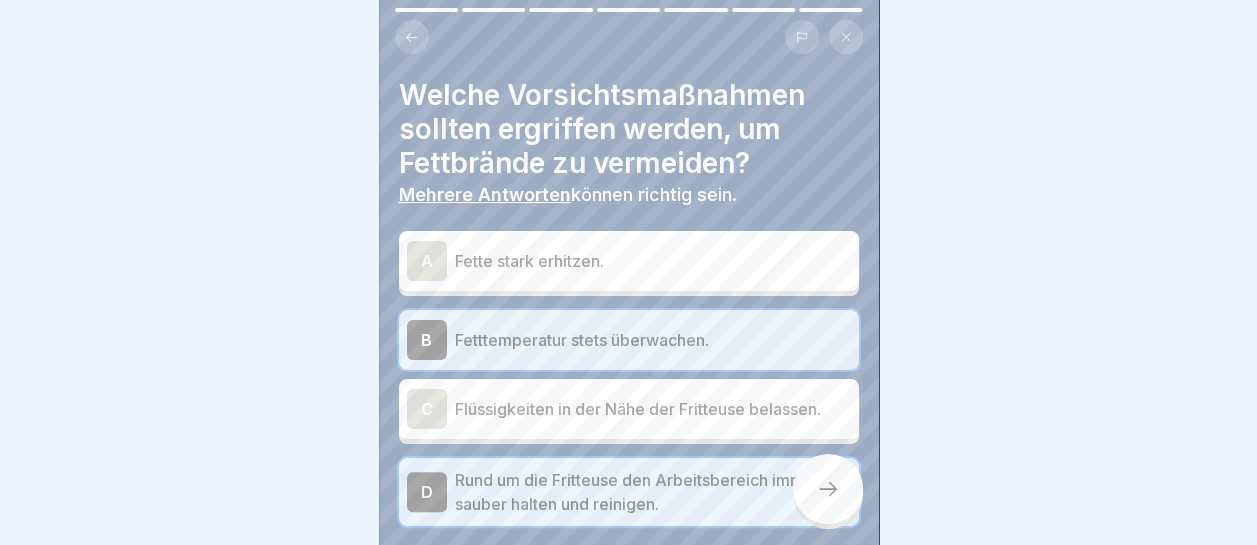 click at bounding box center [828, 489] 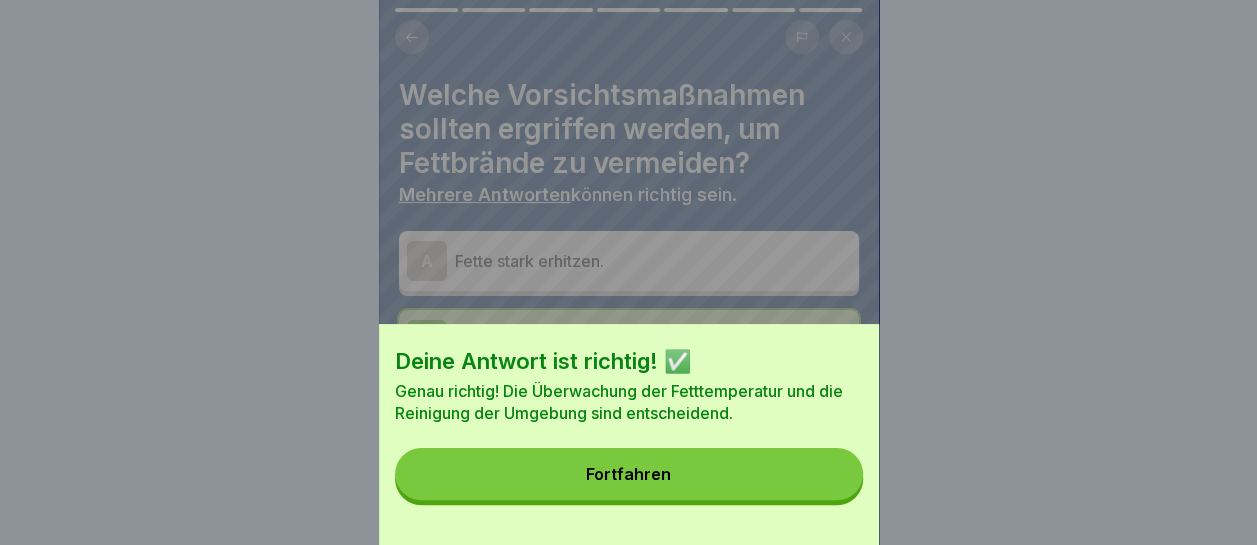 click on "Fortfahren" at bounding box center (629, 474) 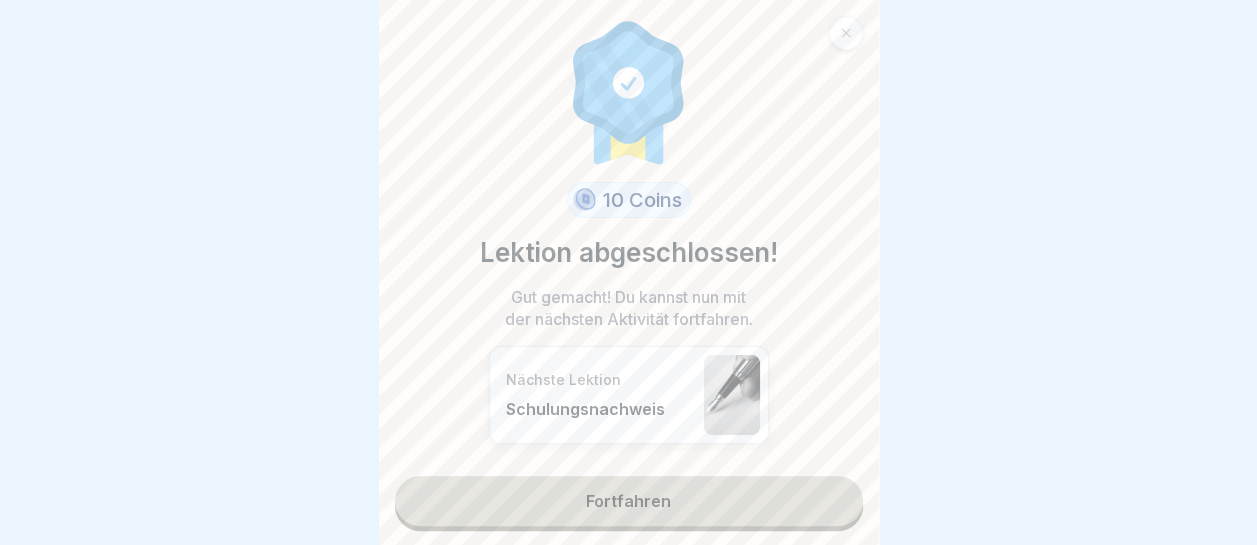 click on "Fortfahren" at bounding box center [629, 501] 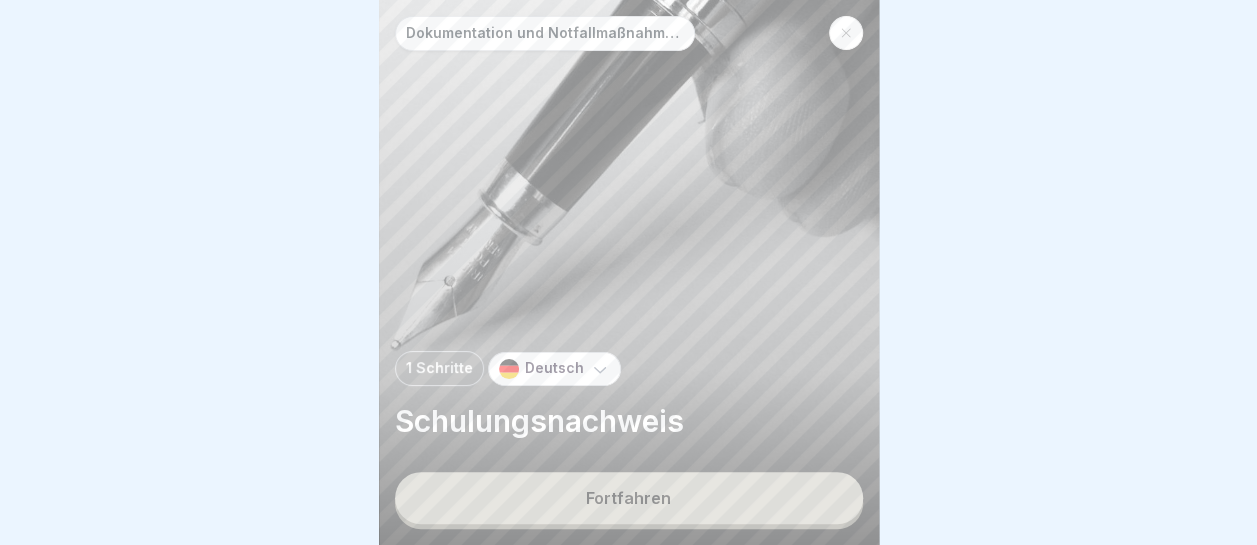 click on "Fortfahren" at bounding box center [629, 498] 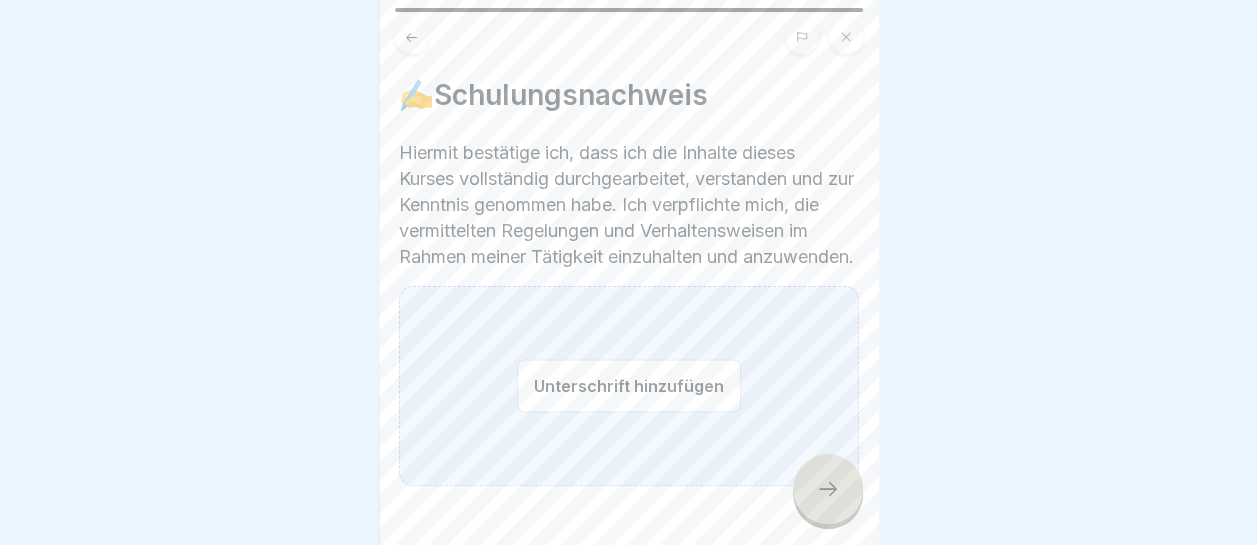 click on "Unterschrift hinzufügen" at bounding box center (629, 385) 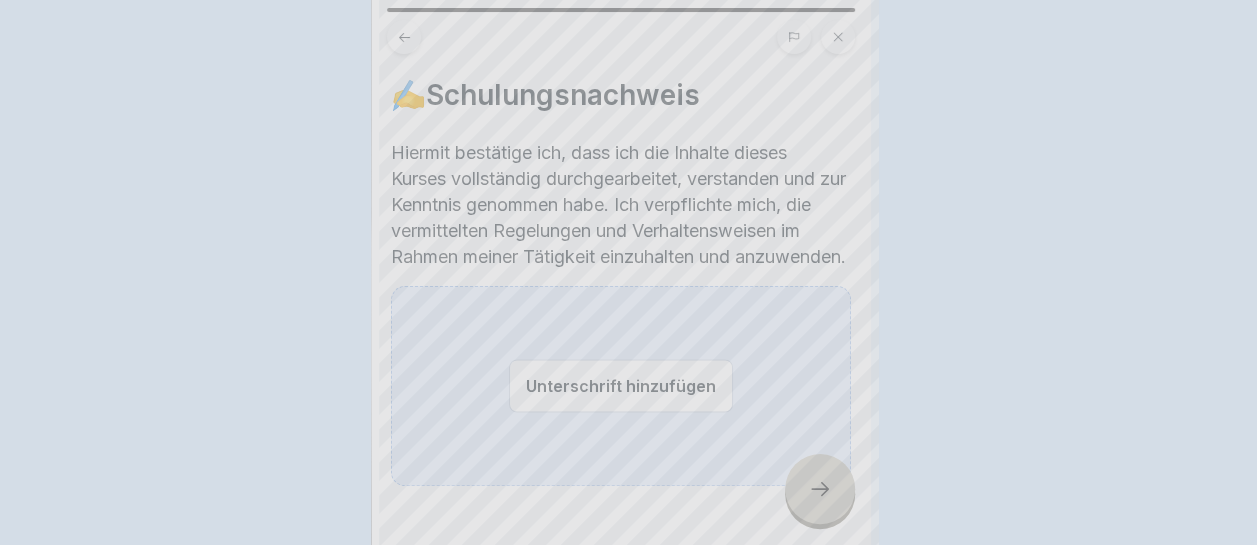 scroll, scrollTop: 0, scrollLeft: 0, axis: both 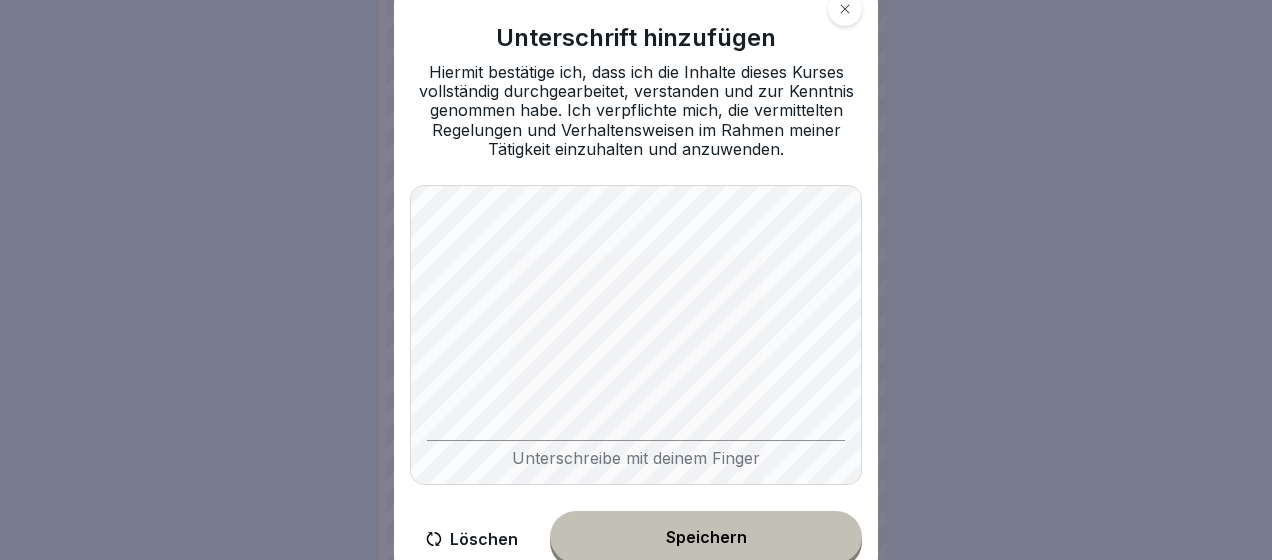 click on "Speichern" at bounding box center [706, 537] 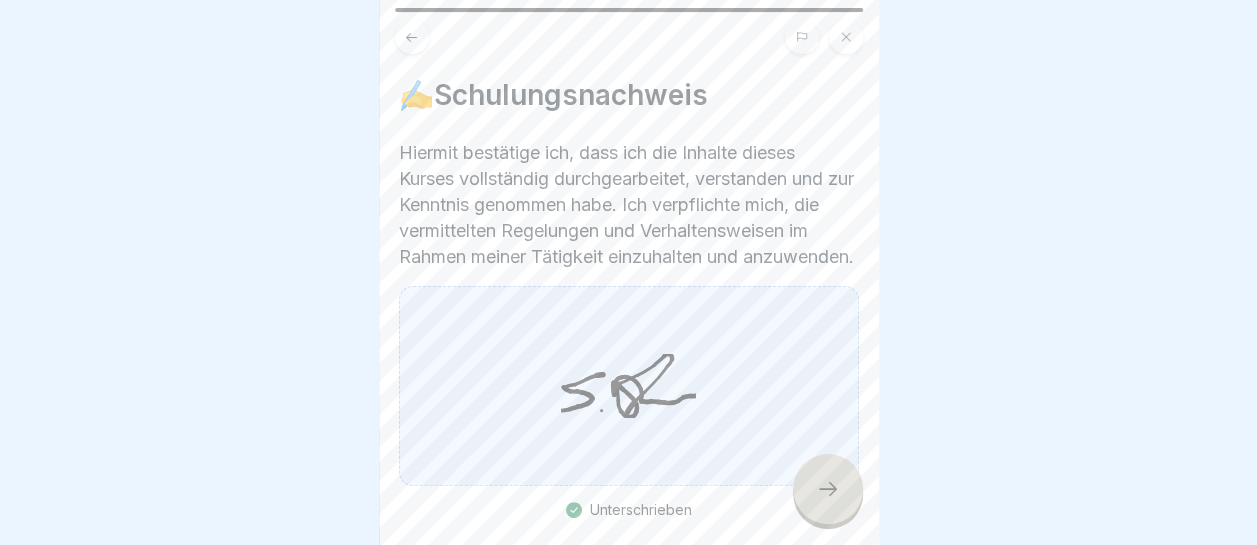 click at bounding box center (828, 489) 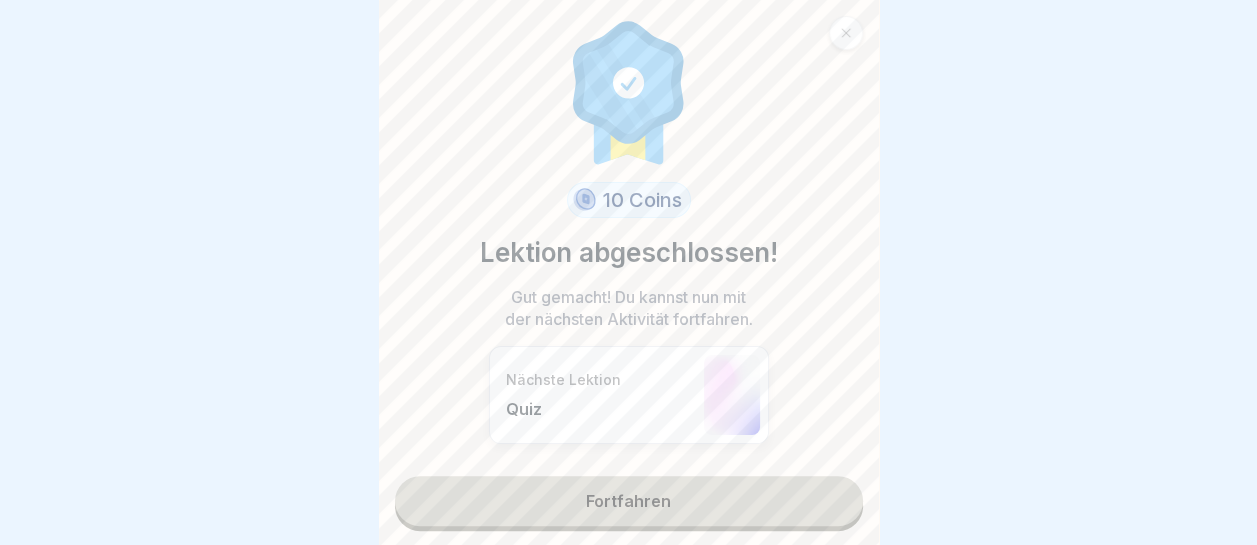 click on "Fortfahren" at bounding box center (629, 501) 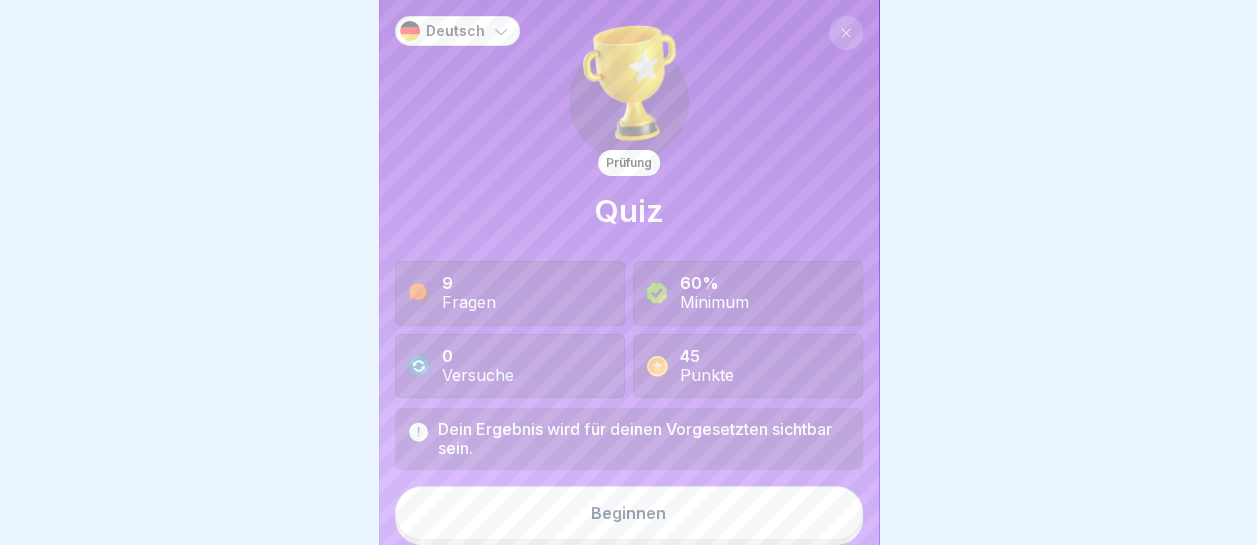 click on "Beginnen" at bounding box center [629, 513] 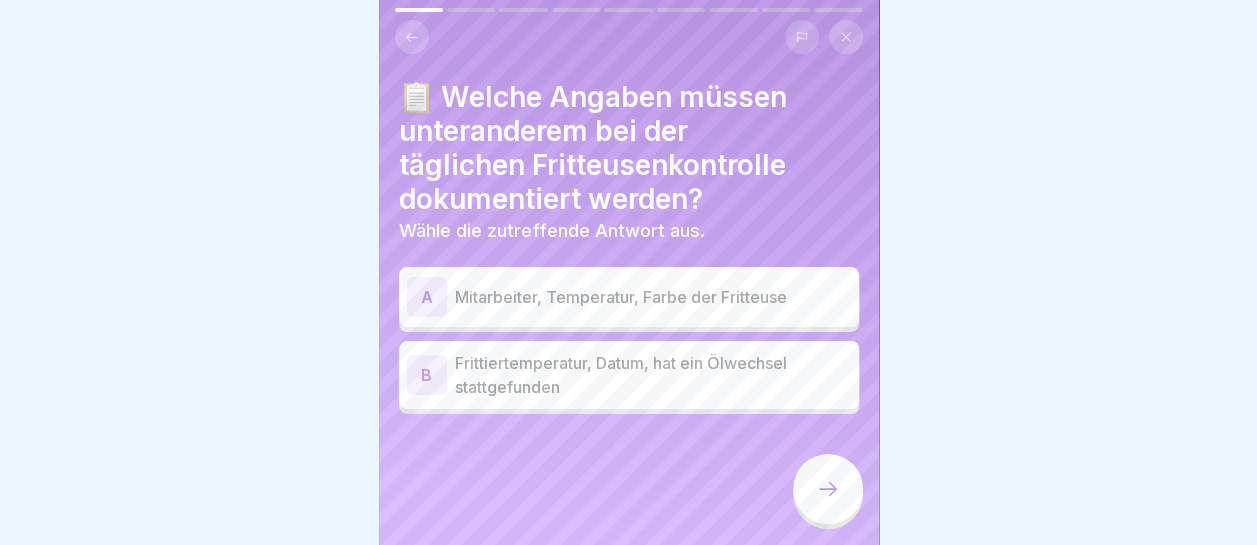 scroll, scrollTop: 15, scrollLeft: 0, axis: vertical 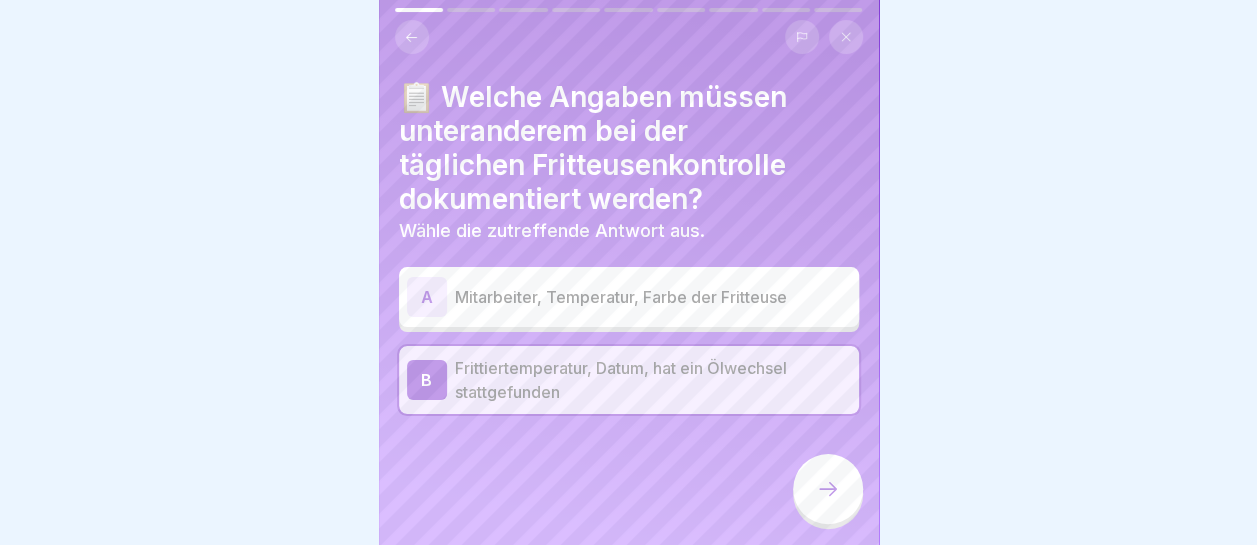 click at bounding box center [828, 489] 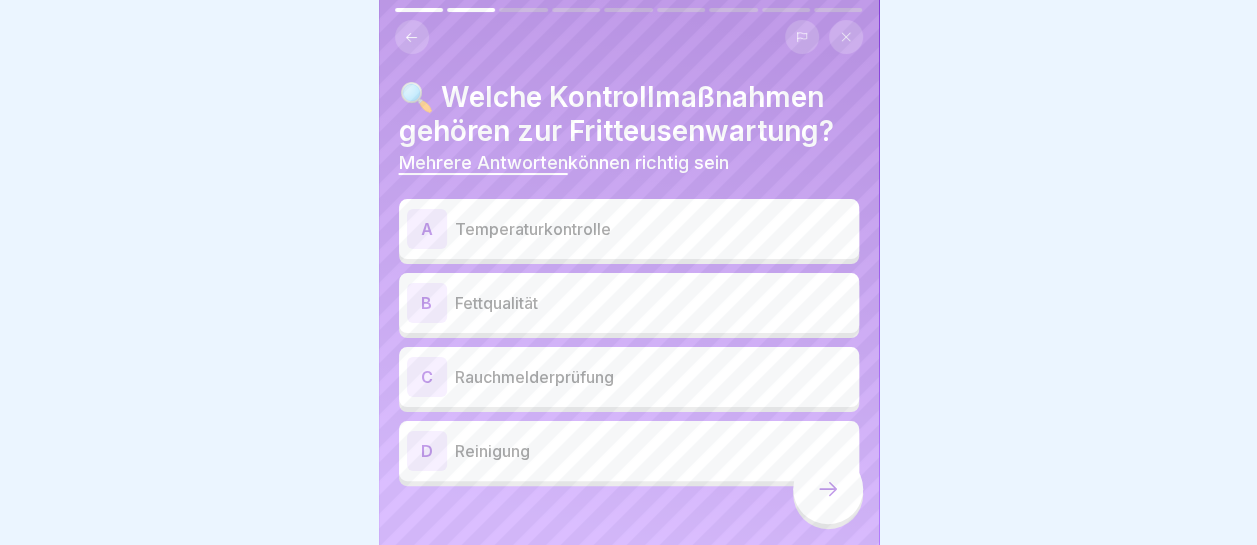 click on "Temperaturkontrolle" at bounding box center [653, 229] 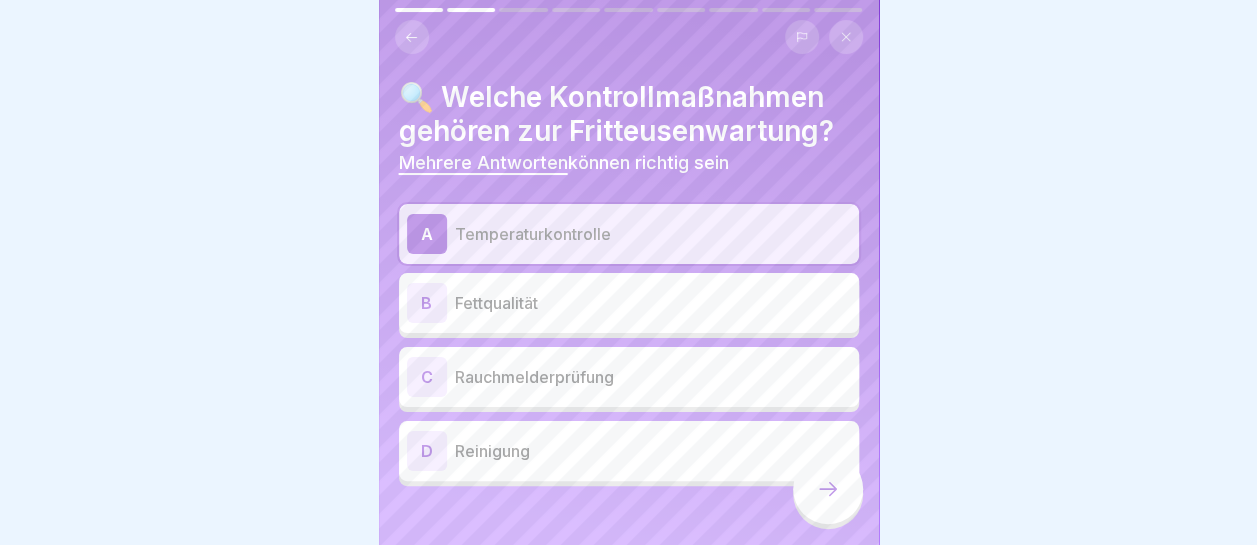 click on "Fettqualität" at bounding box center (653, 303) 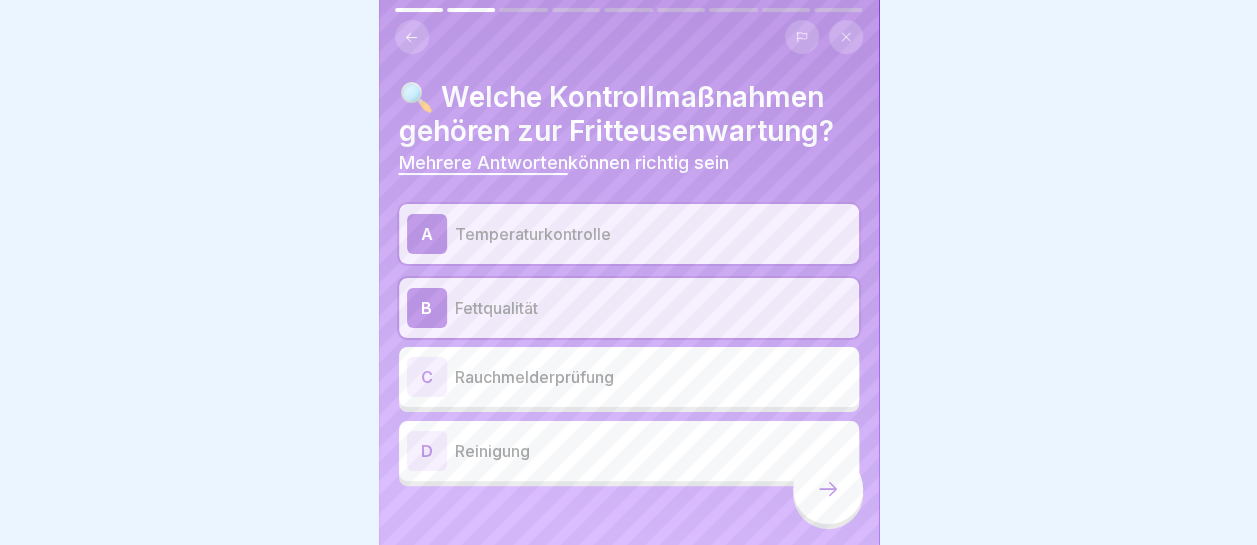 click on "Reinigung" at bounding box center (653, 451) 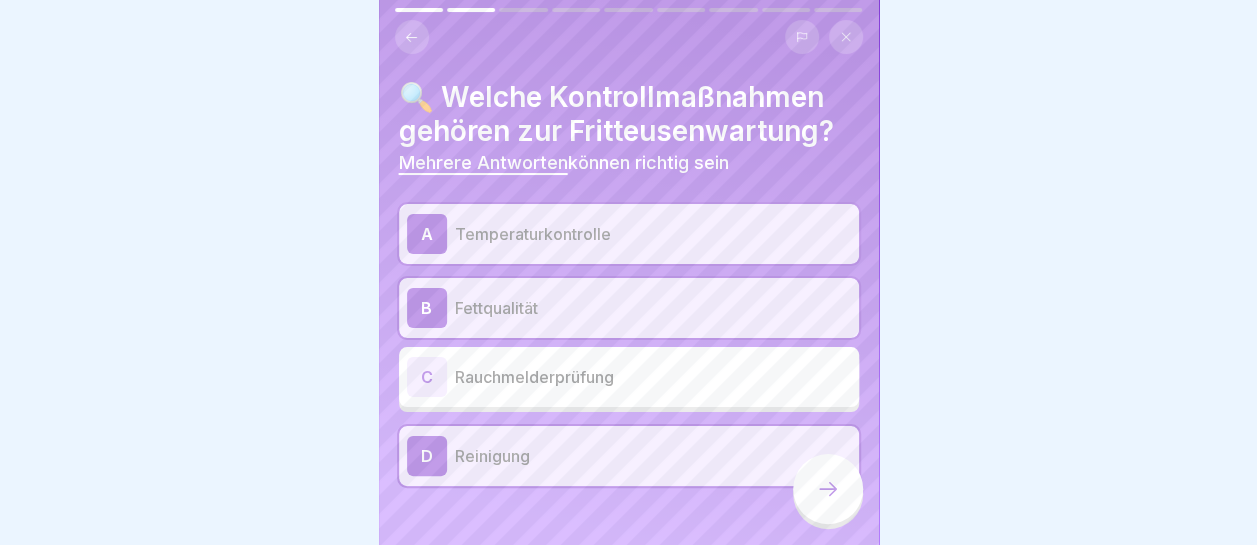 click 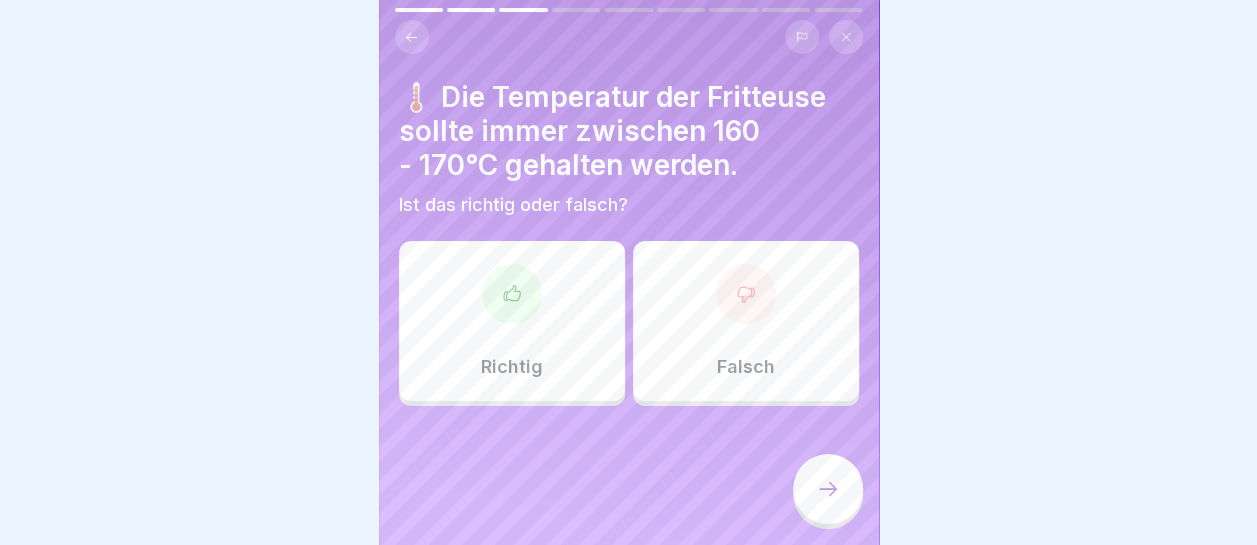 scroll, scrollTop: 0, scrollLeft: 0, axis: both 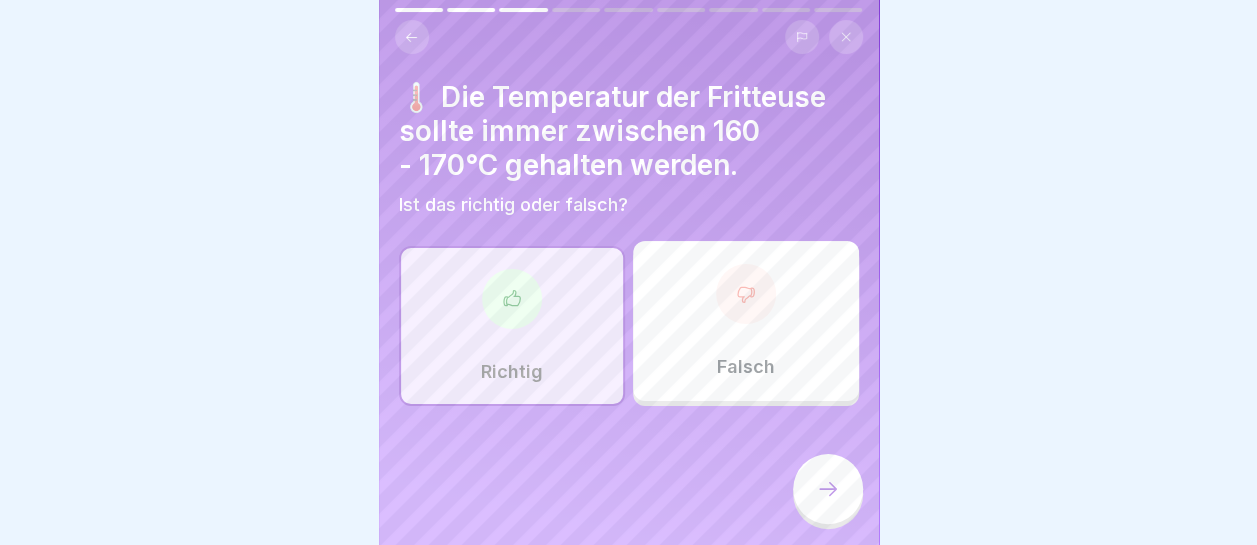 click at bounding box center [828, 489] 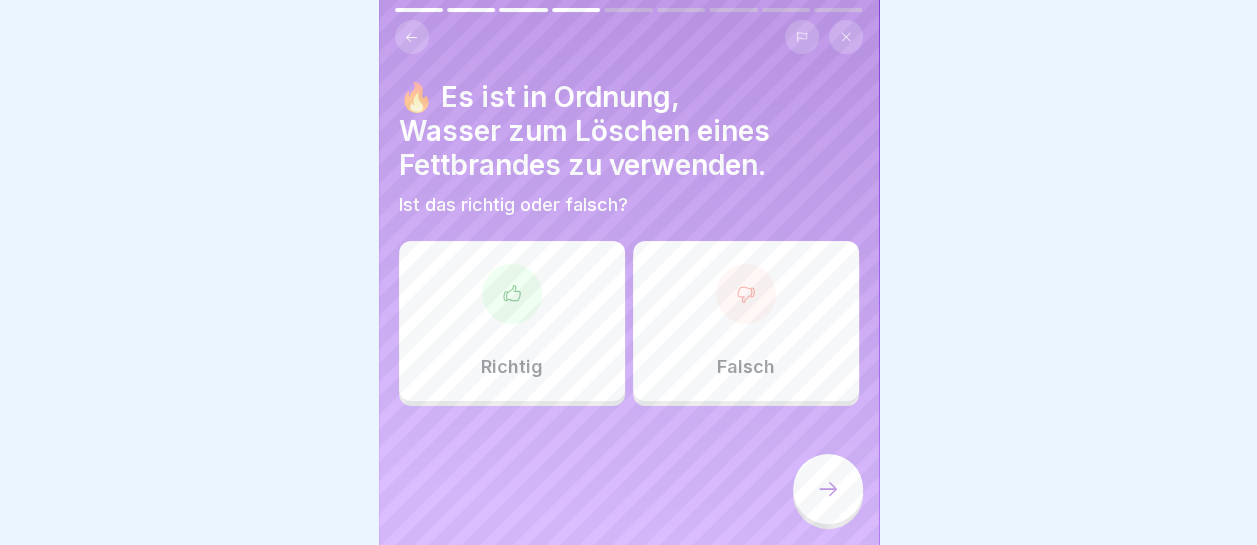 click on "Falsch" at bounding box center (746, 321) 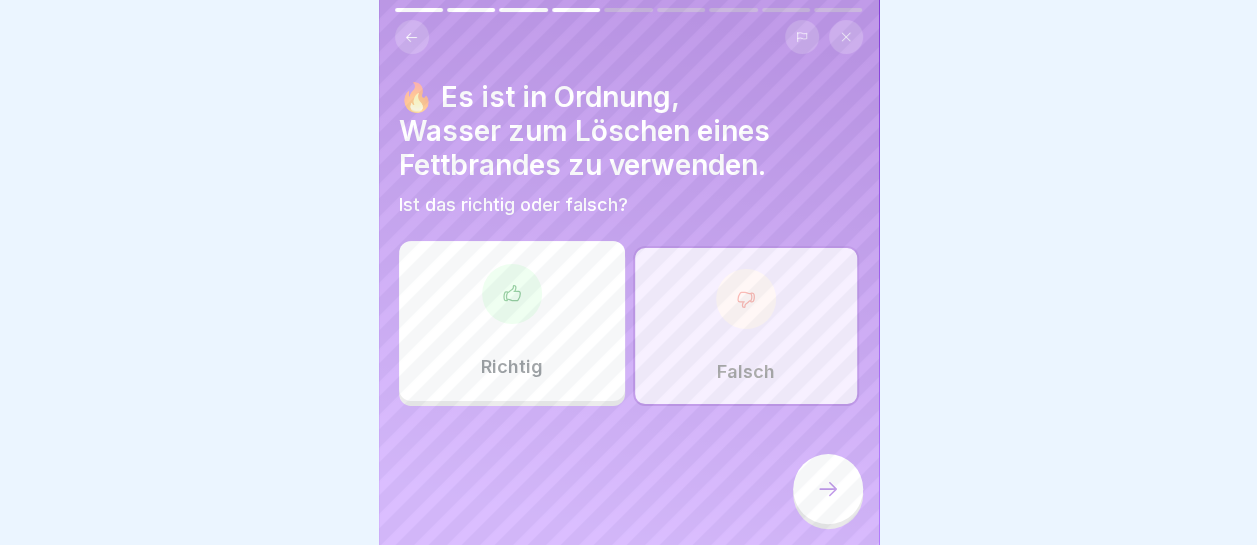 click at bounding box center [828, 489] 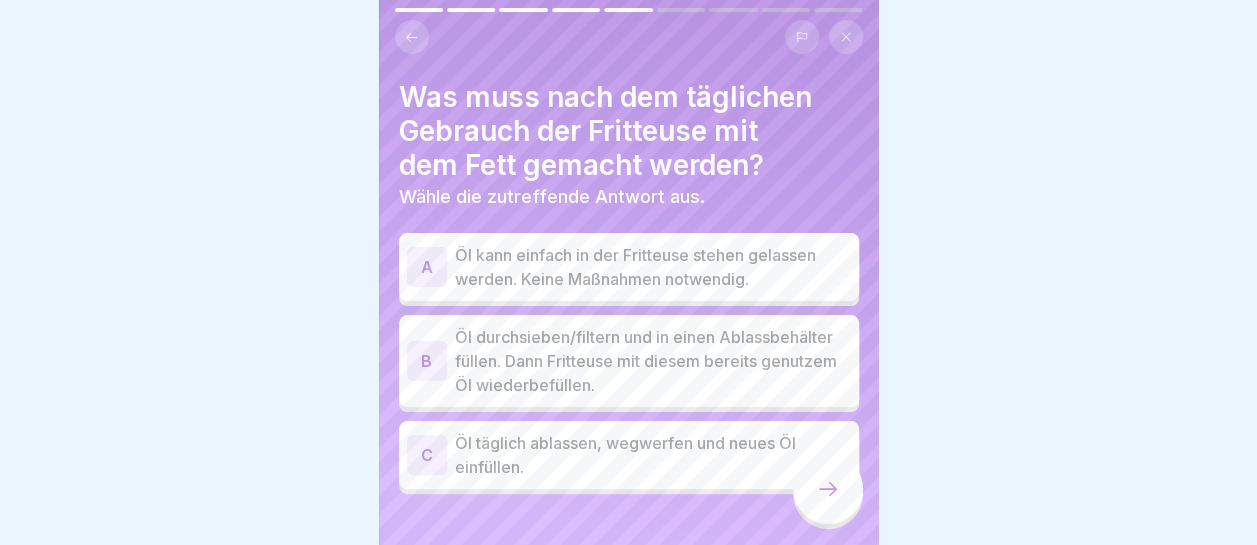 click on "Öl durchsieben/filtern und in einen Ablassbehälter füllen. Dann Fritteuse mit diesem bereits genutzem Öl wiederbefüllen." at bounding box center [653, 361] 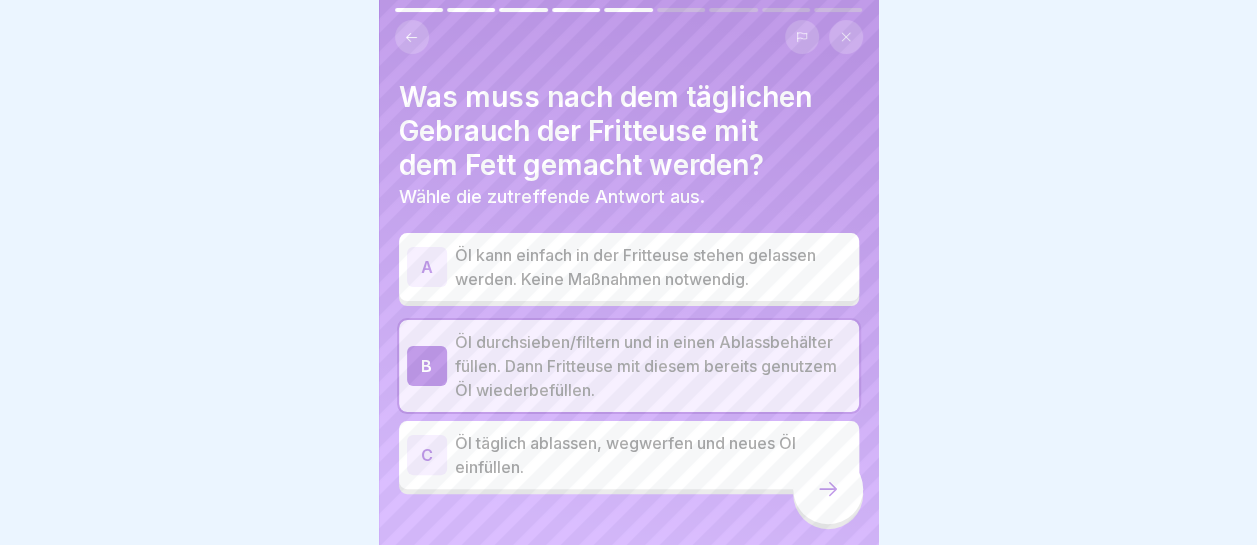 click at bounding box center [828, 489] 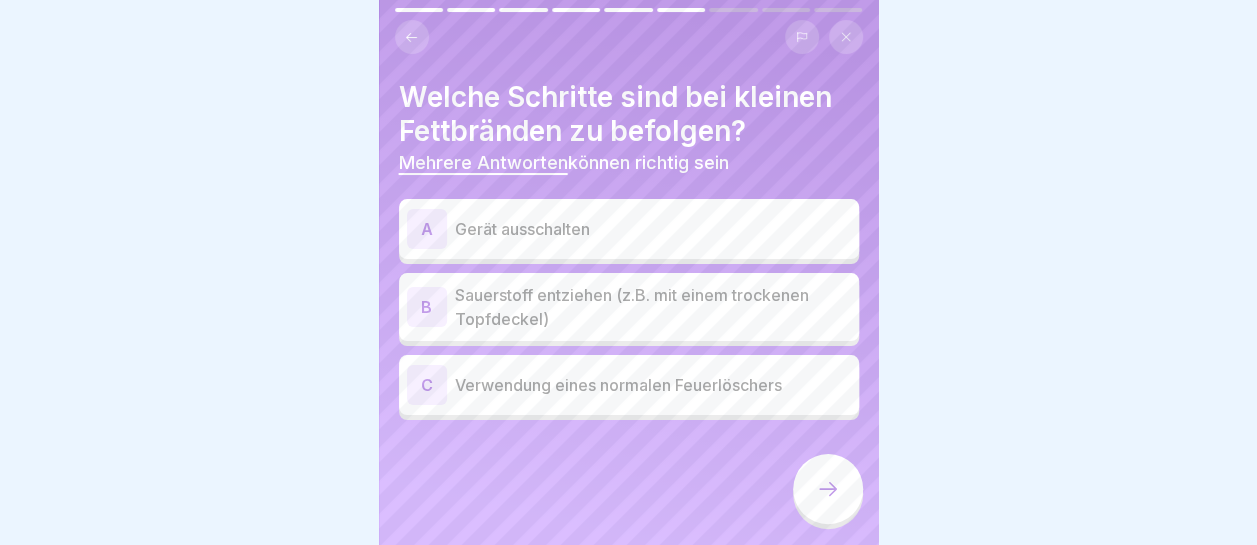 click on "Gerät ausschalten" at bounding box center (653, 229) 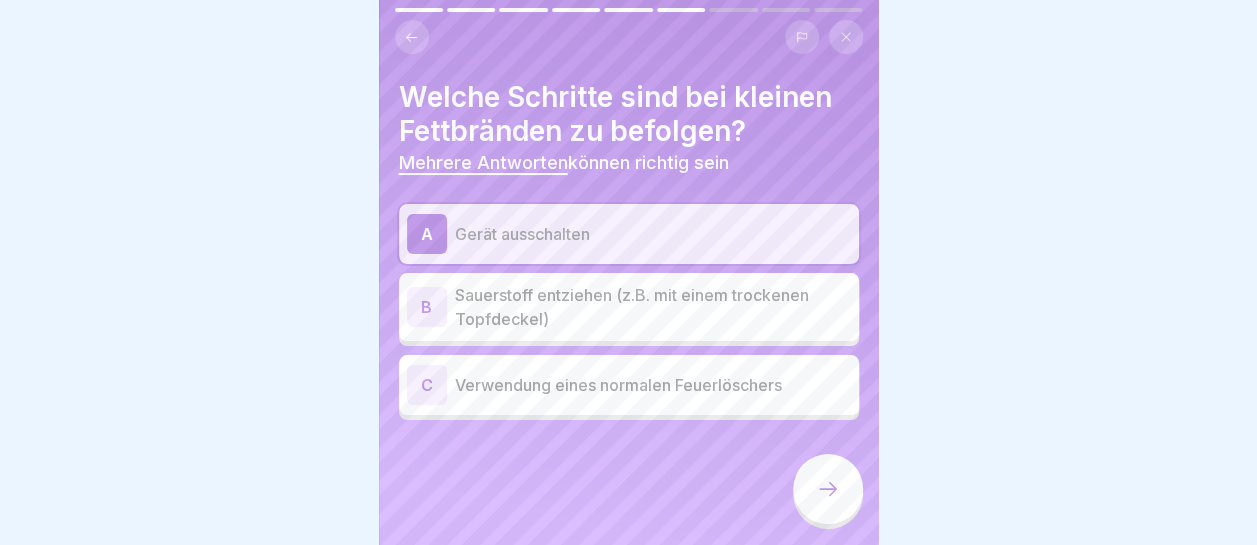 click on "Sauerstoff entziehen (z.B. mit einem trockenen Topfdeckel)" at bounding box center [653, 307] 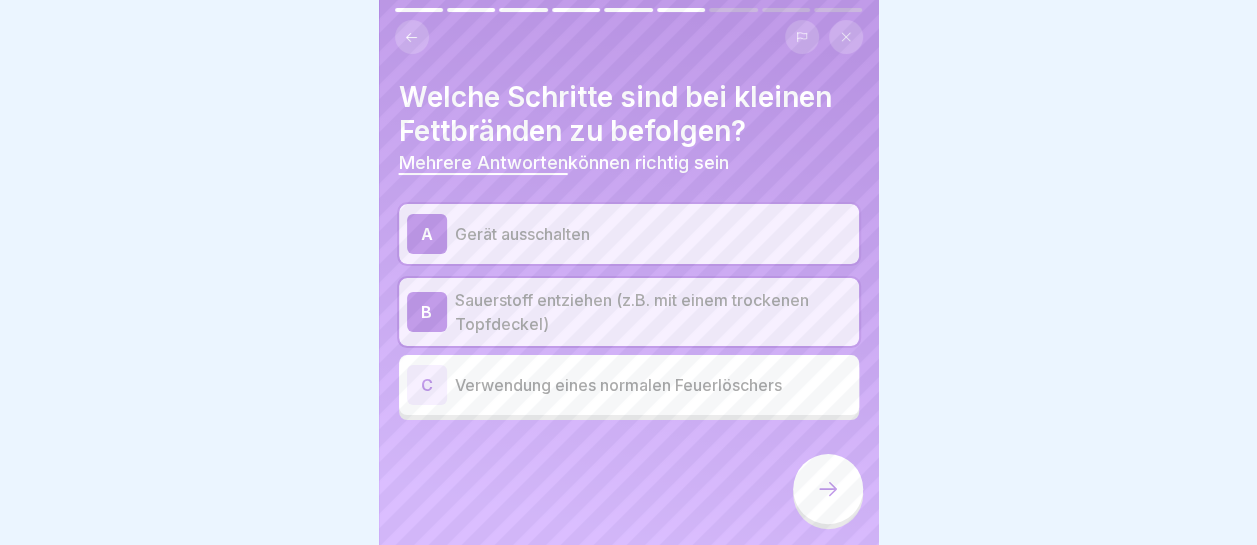 click 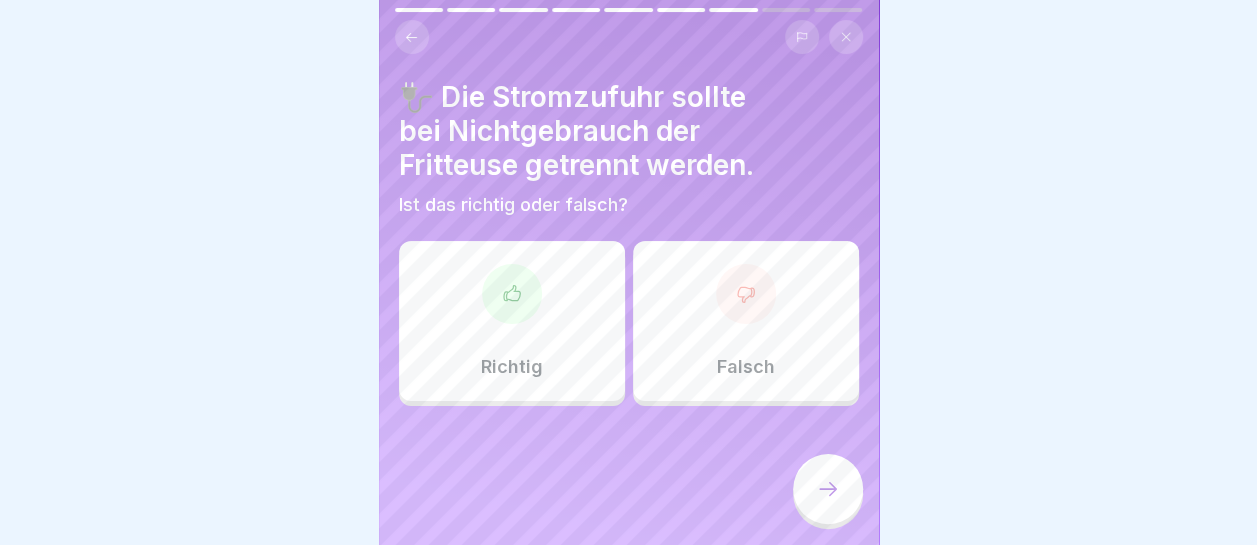 click on "Richtig" at bounding box center [512, 321] 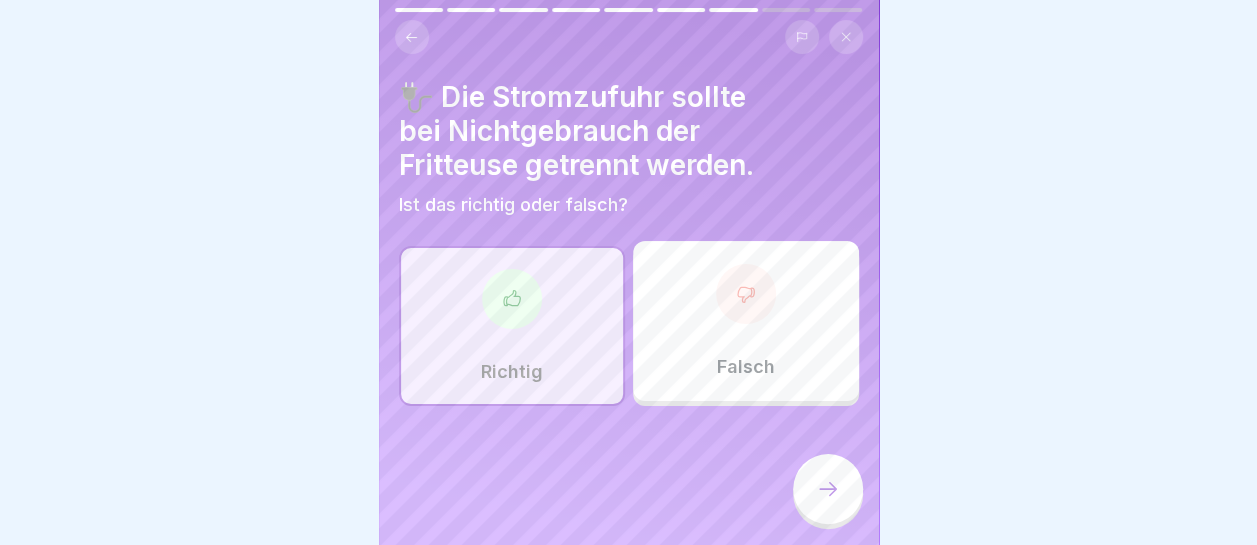 click 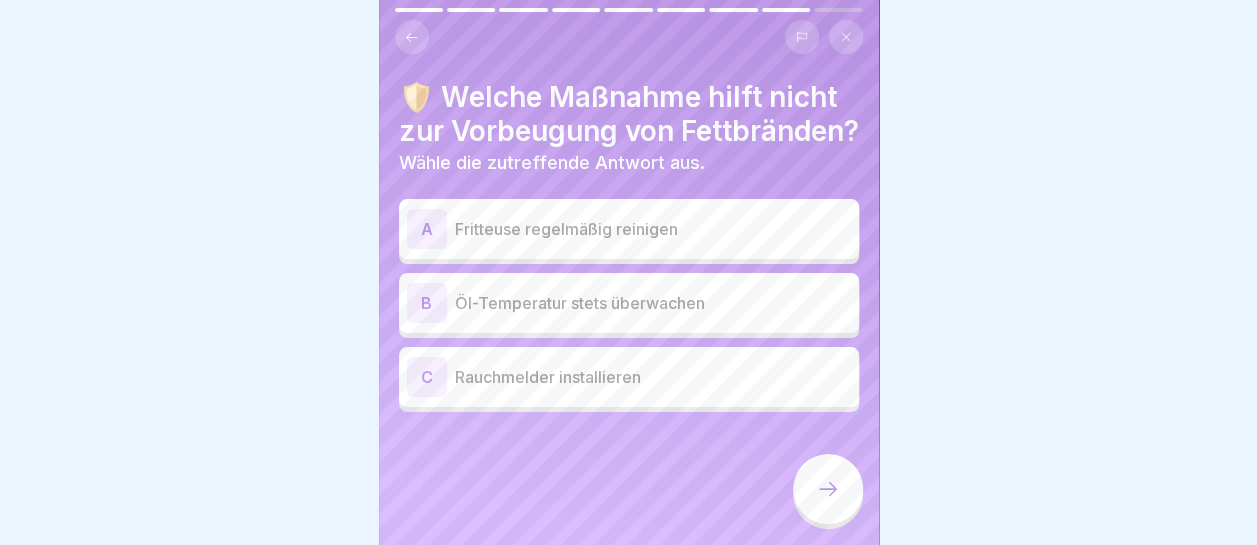 click on "Rauchmelder installieren" at bounding box center (653, 377) 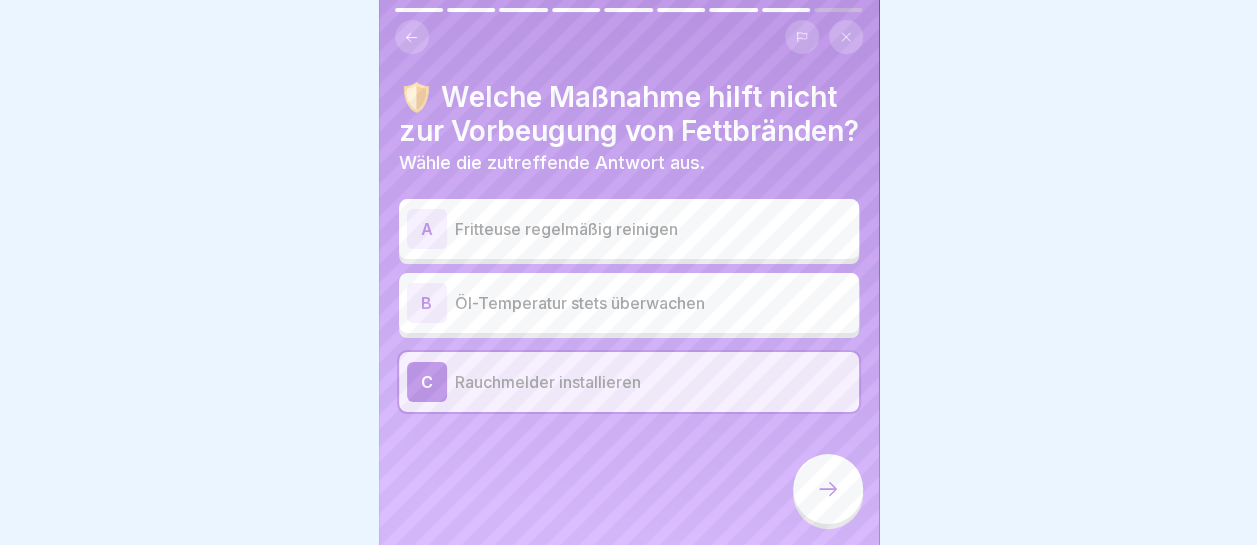 click 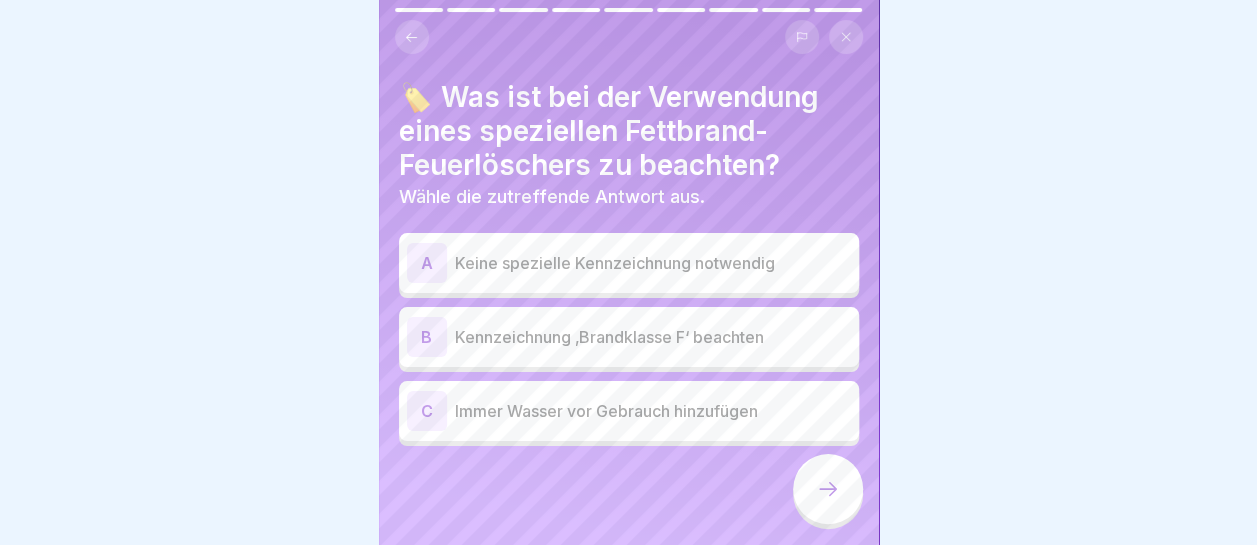 click on "Kennzeichnung ‚Brandklasse F‘ beachten" at bounding box center [653, 337] 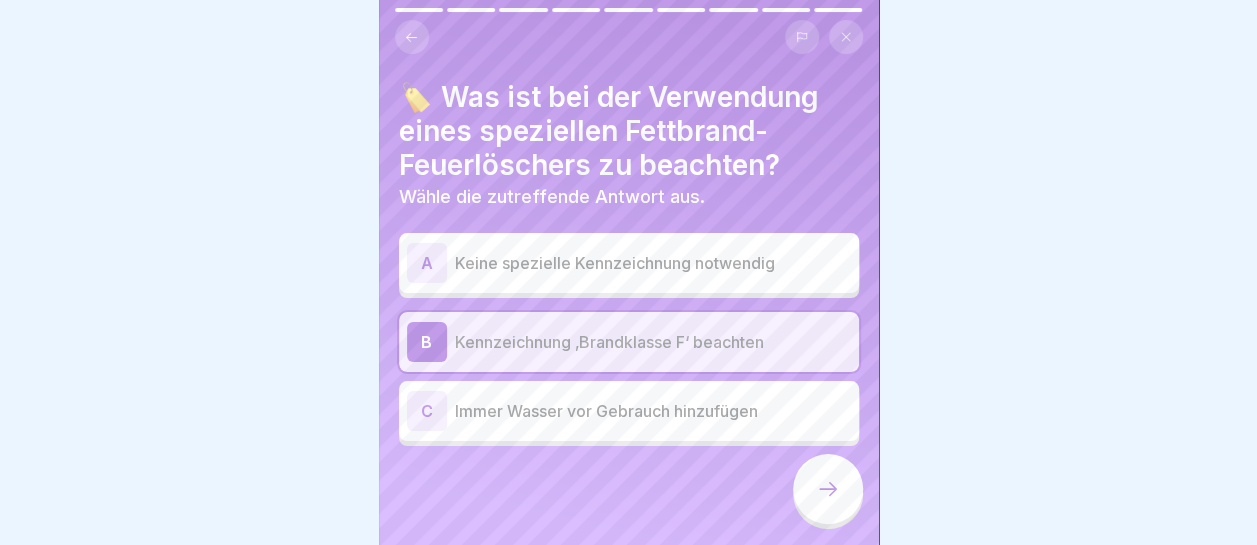 click 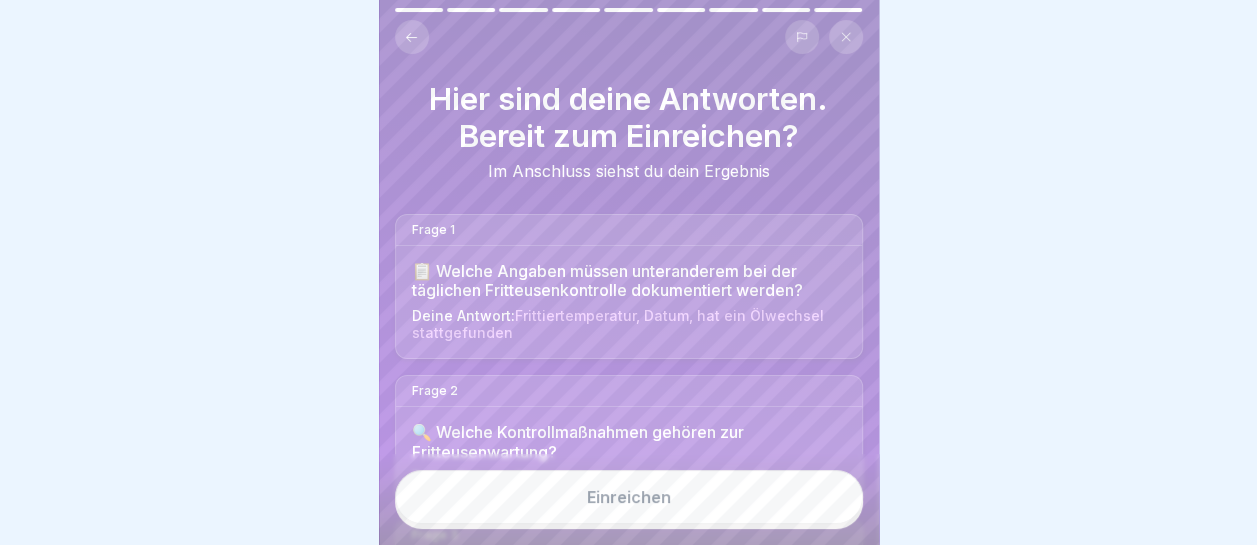 click on "Einreichen" at bounding box center (629, 497) 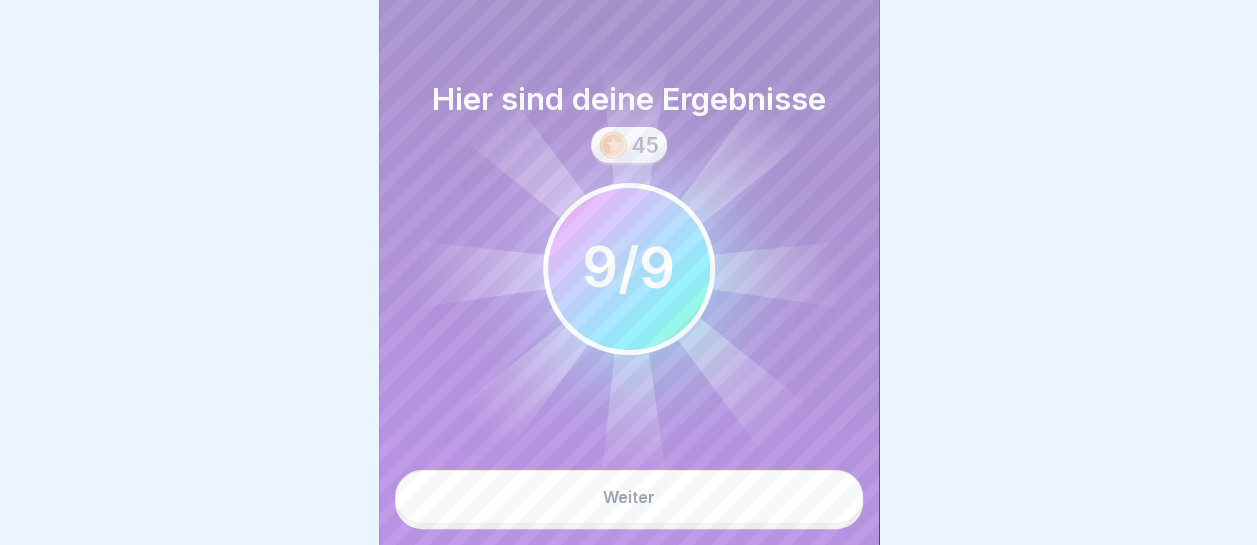 click on "Weiter" at bounding box center (629, 497) 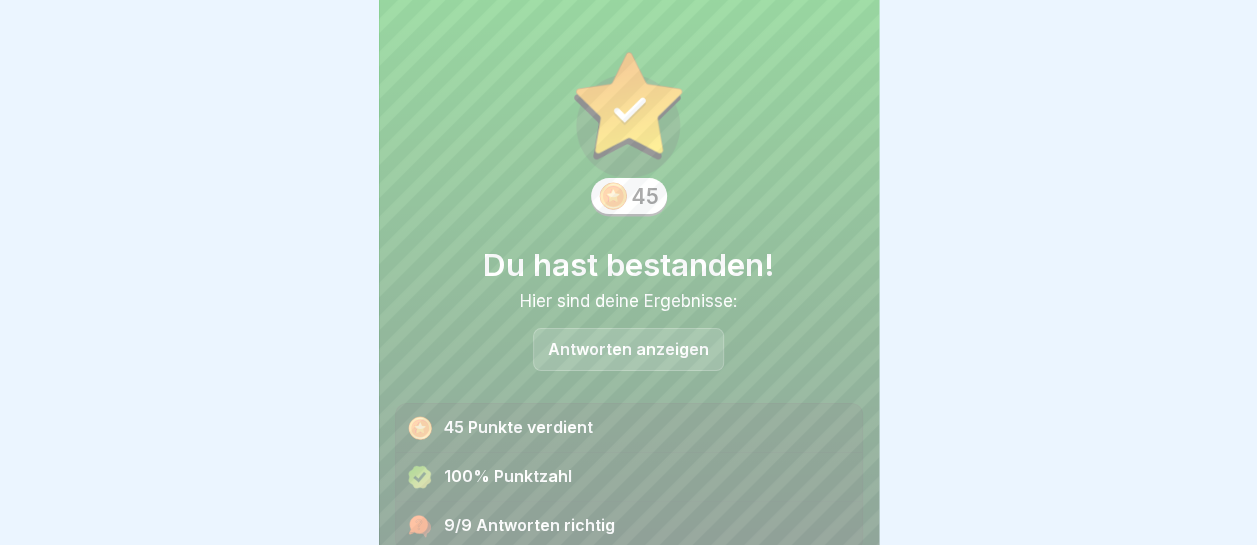 scroll, scrollTop: 79, scrollLeft: 0, axis: vertical 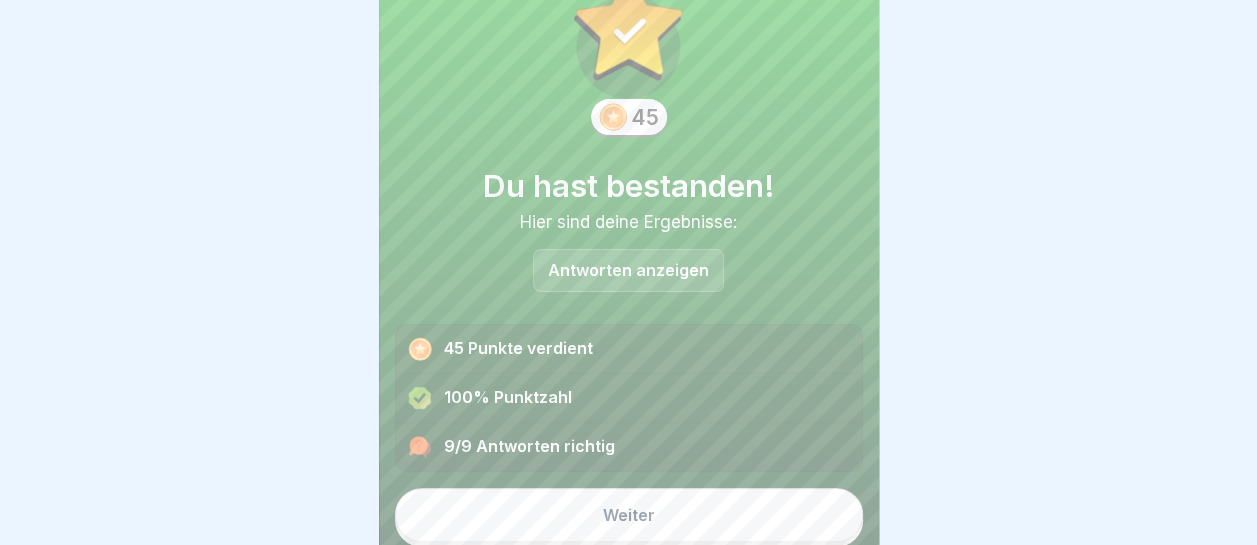 click on "Weiter" at bounding box center (629, 515) 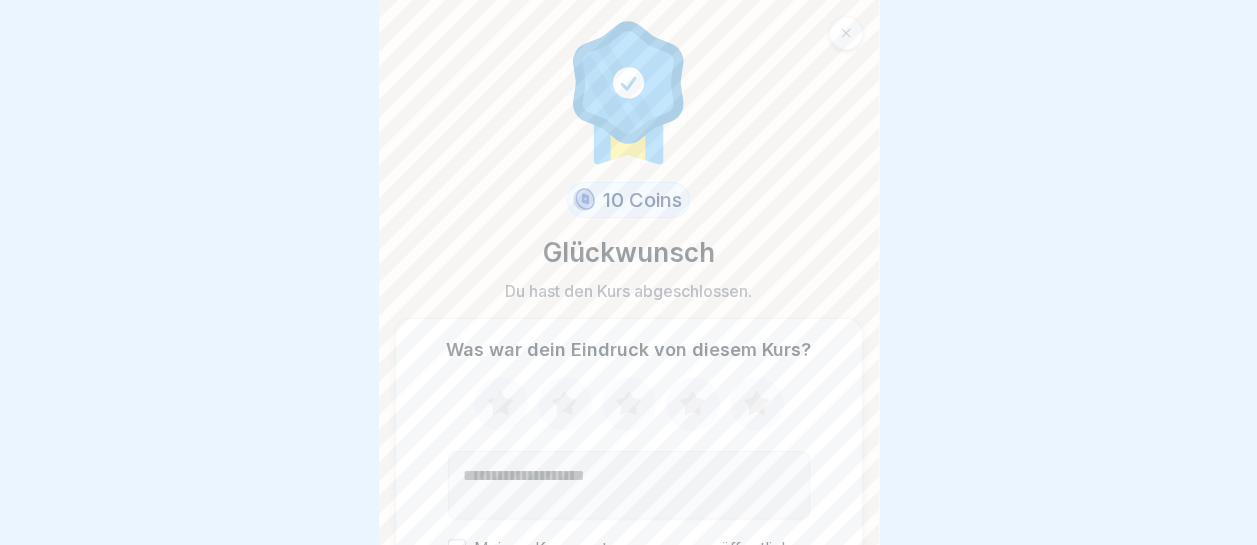 click 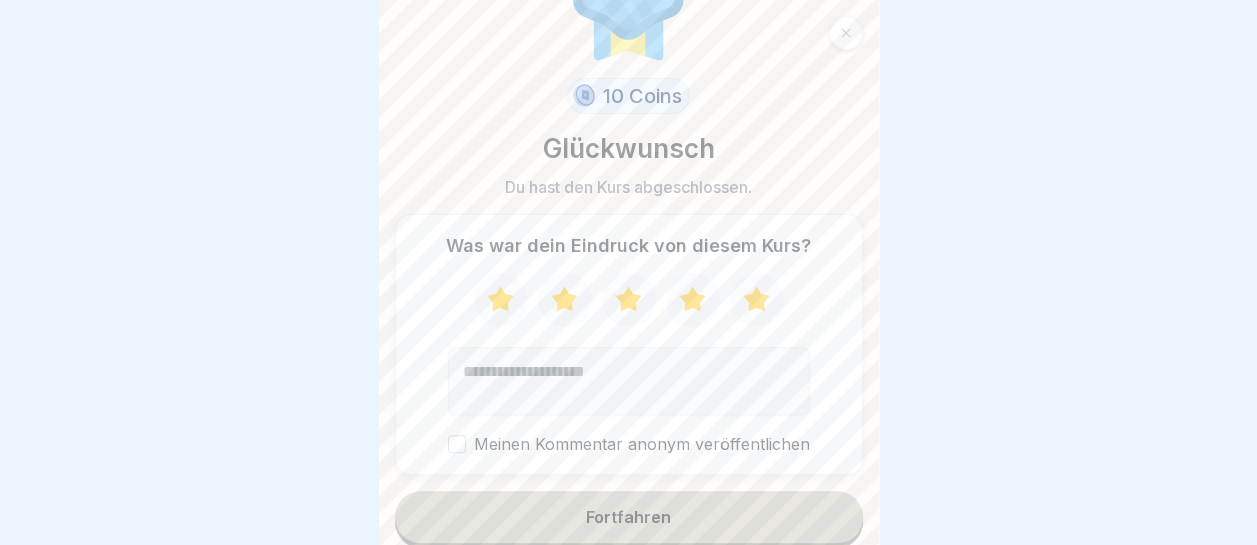 scroll, scrollTop: 106, scrollLeft: 0, axis: vertical 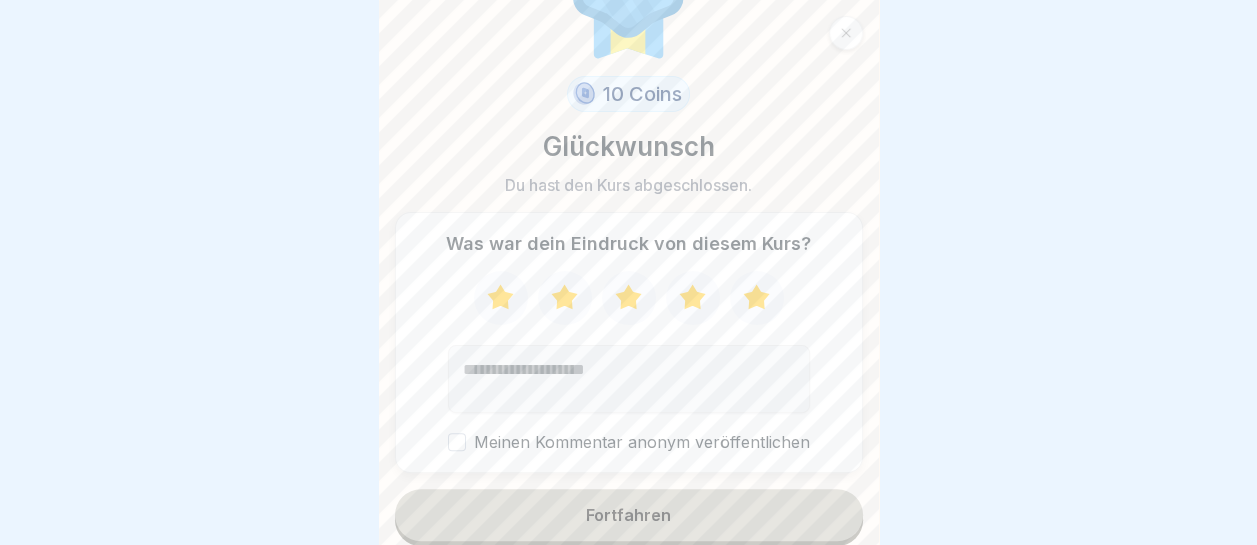 click on "Fortfahren" at bounding box center (629, 515) 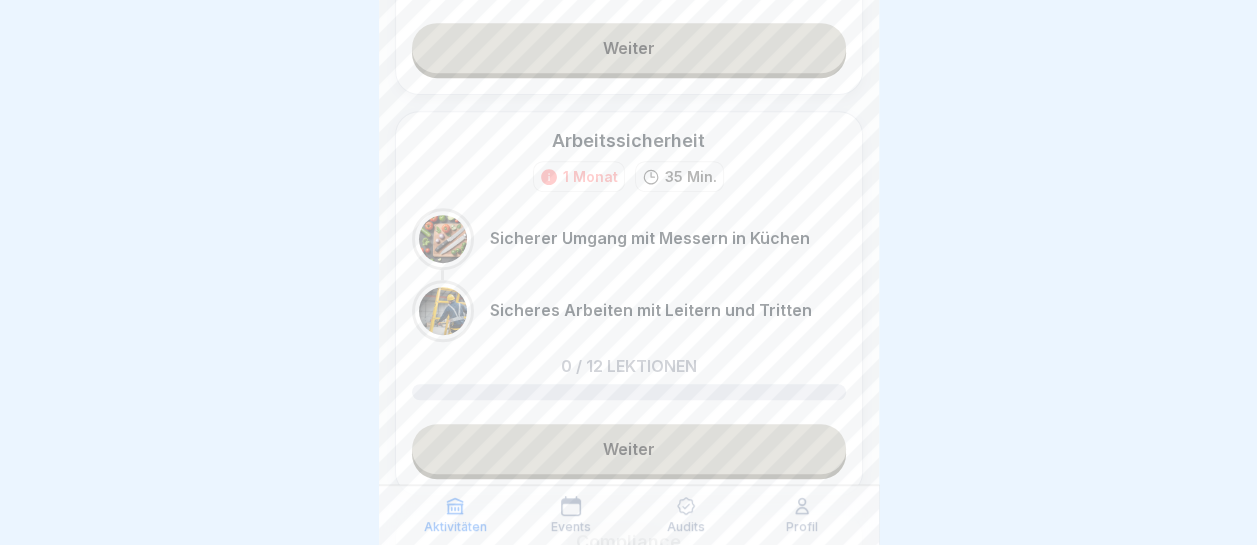 scroll, scrollTop: 500, scrollLeft: 0, axis: vertical 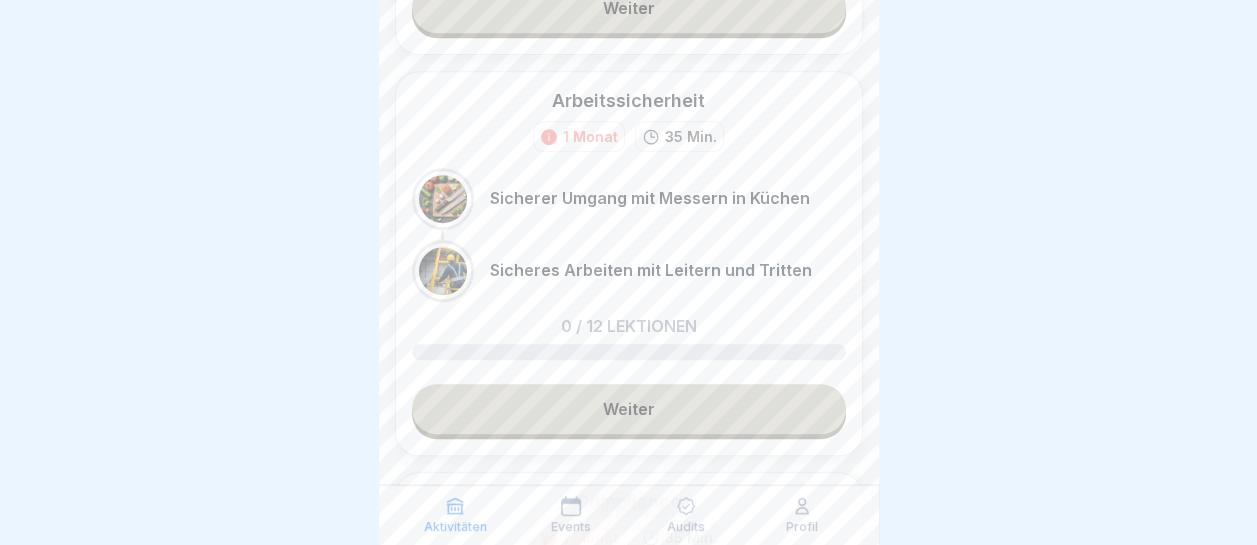 click on "1 Monat" at bounding box center (590, 136) 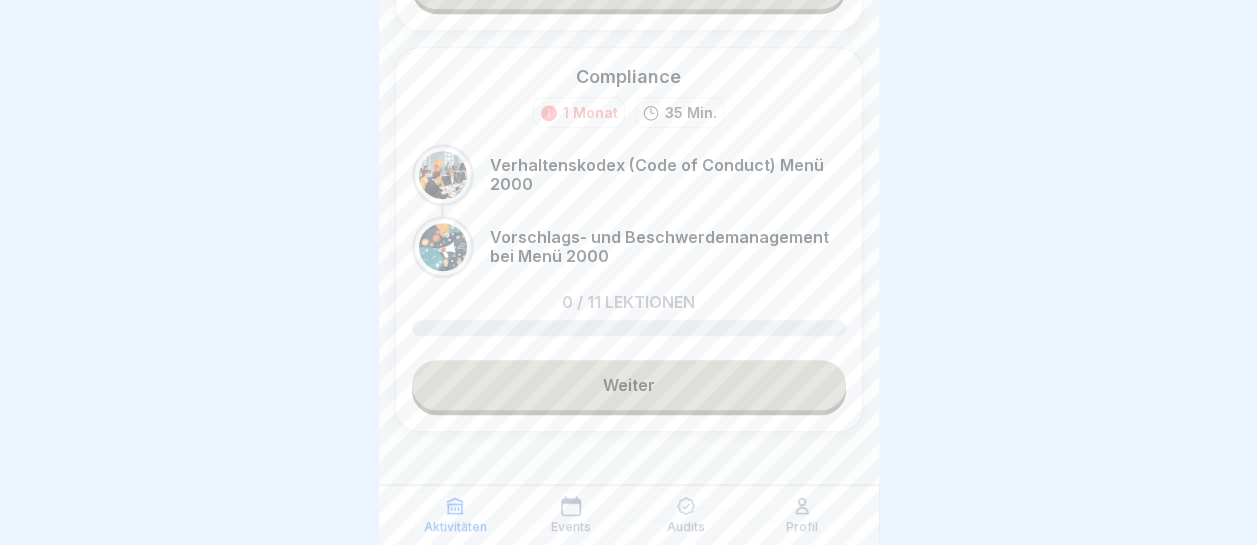 scroll, scrollTop: 929, scrollLeft: 0, axis: vertical 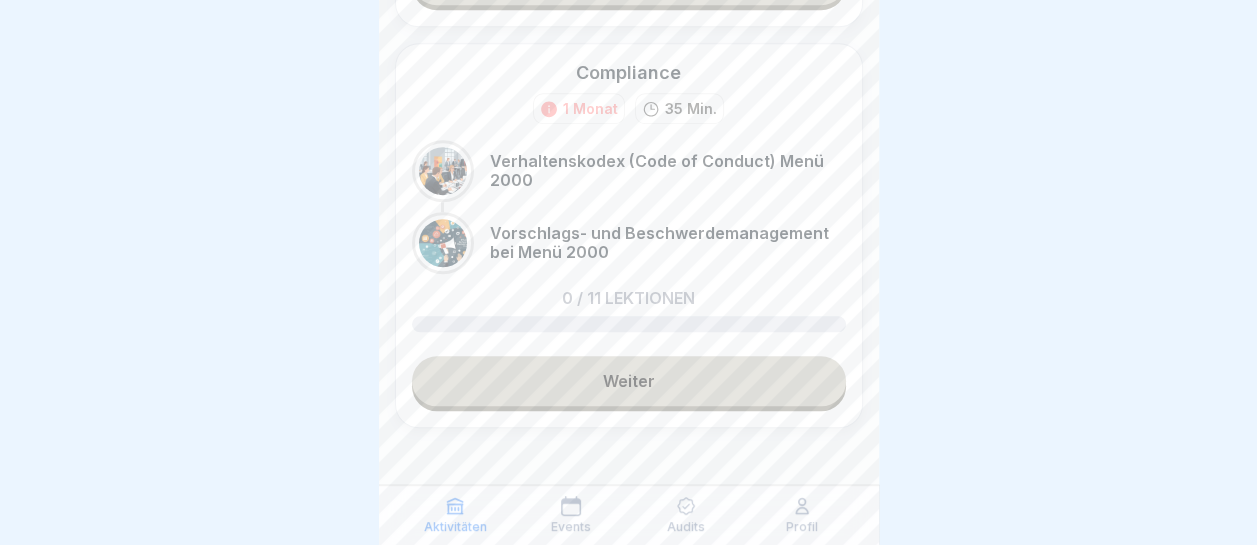 click on "Weiter" at bounding box center (629, 381) 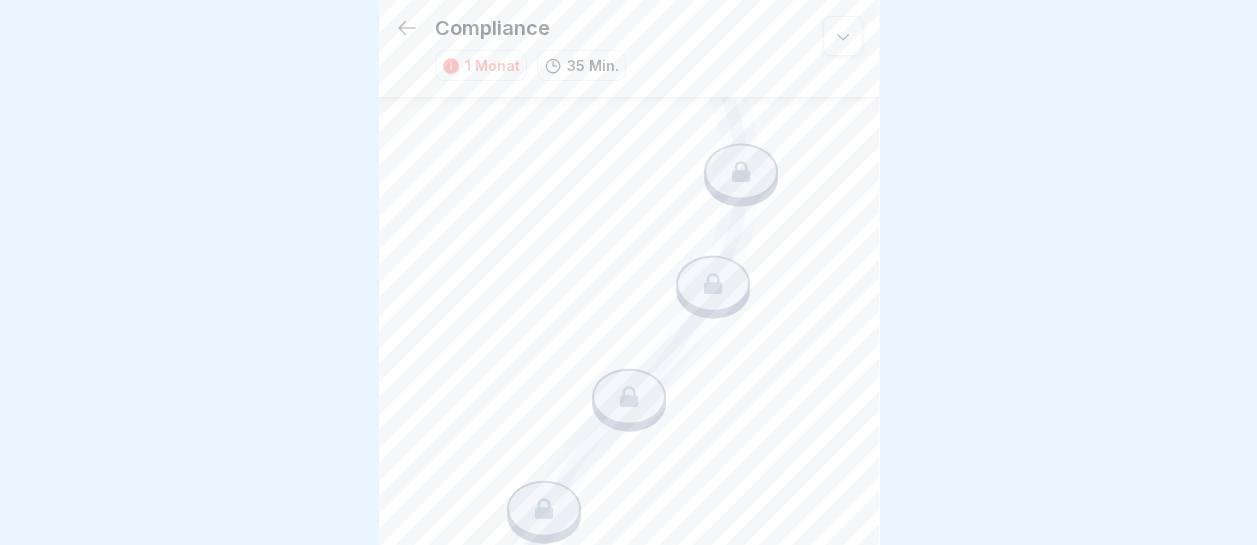 scroll, scrollTop: 0, scrollLeft: 0, axis: both 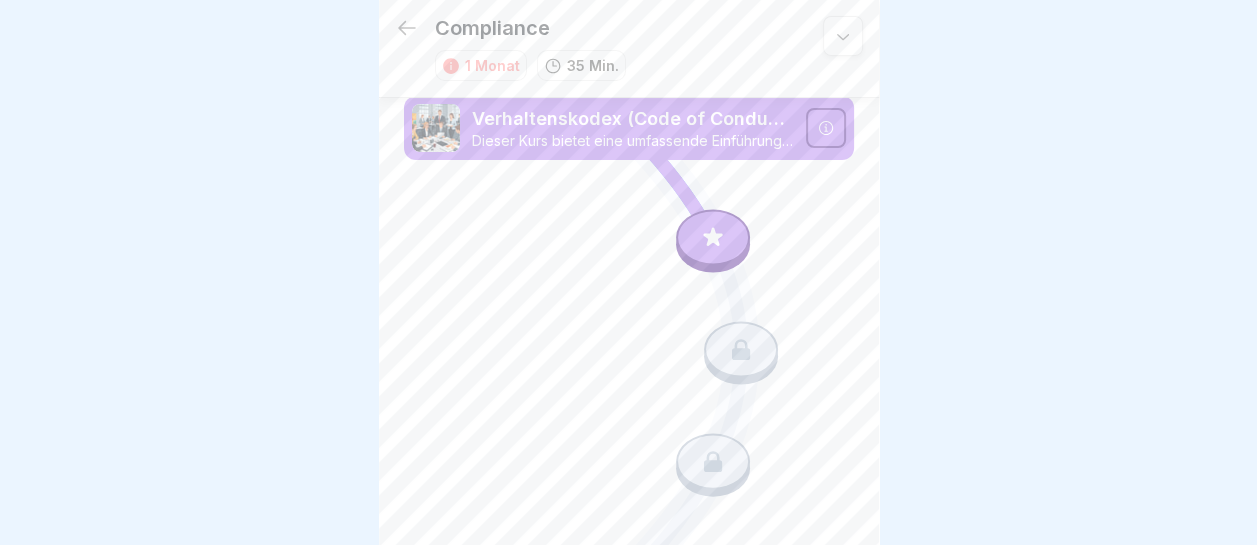 click 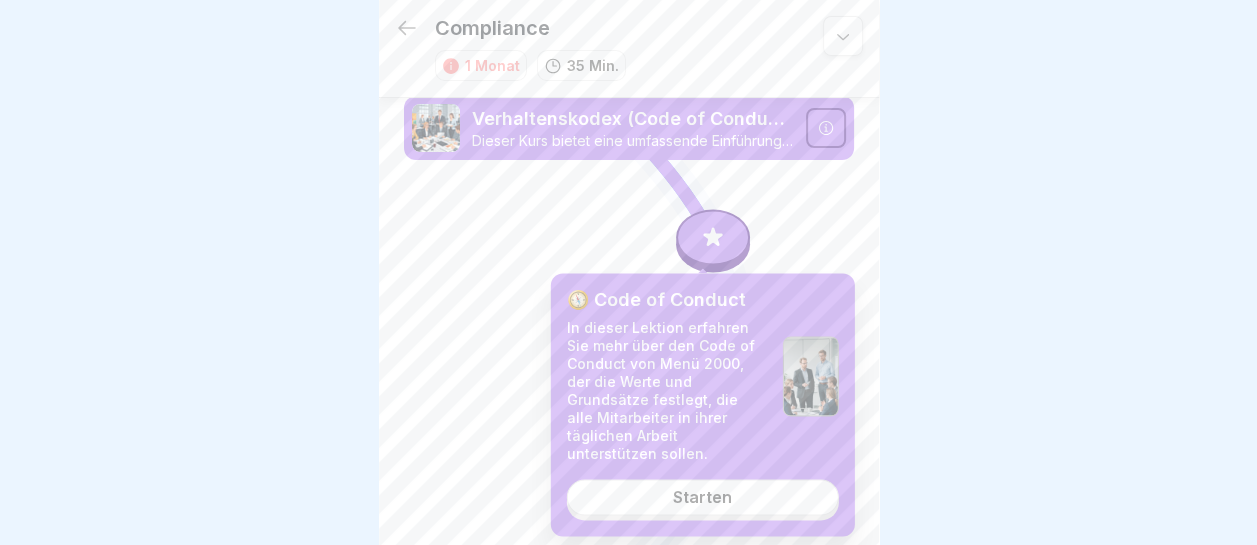 click on "Starten" at bounding box center [702, 497] 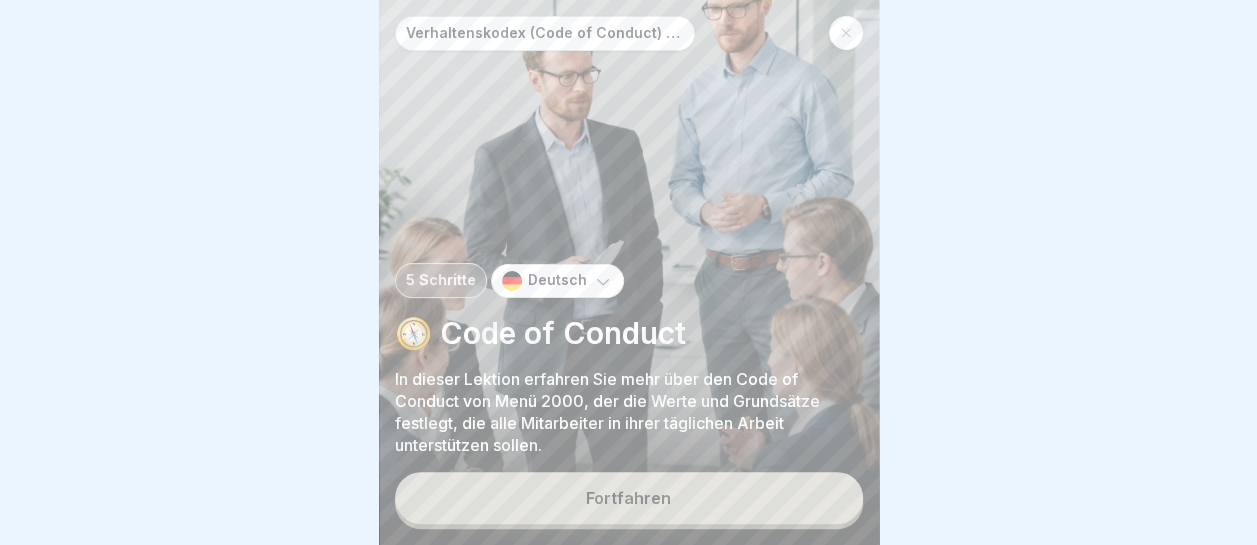 click on "Fortfahren" at bounding box center (629, 498) 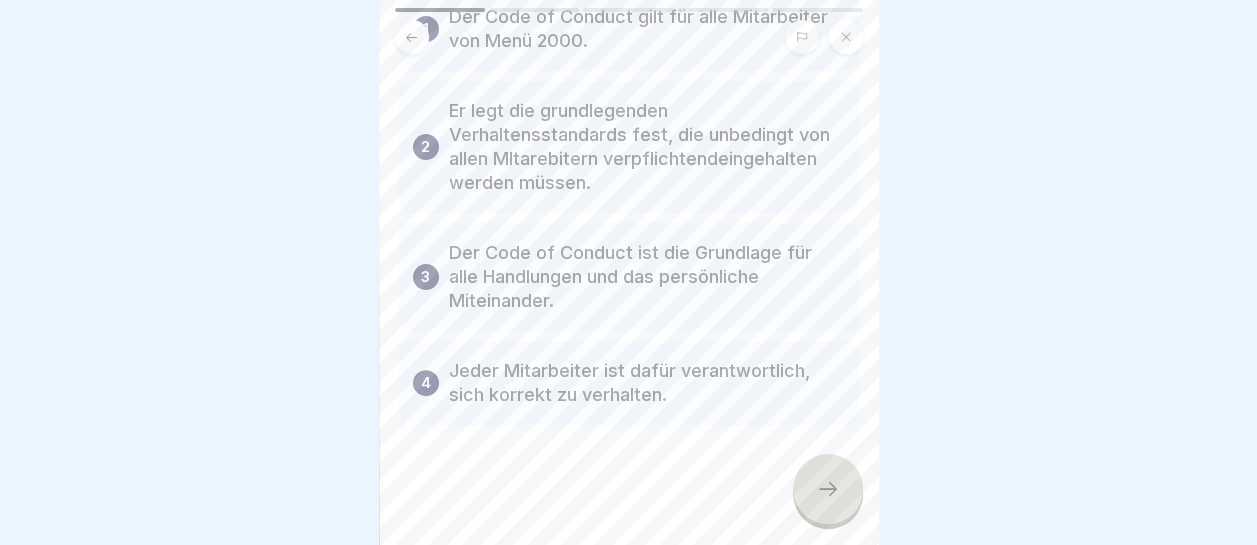 scroll, scrollTop: 187, scrollLeft: 0, axis: vertical 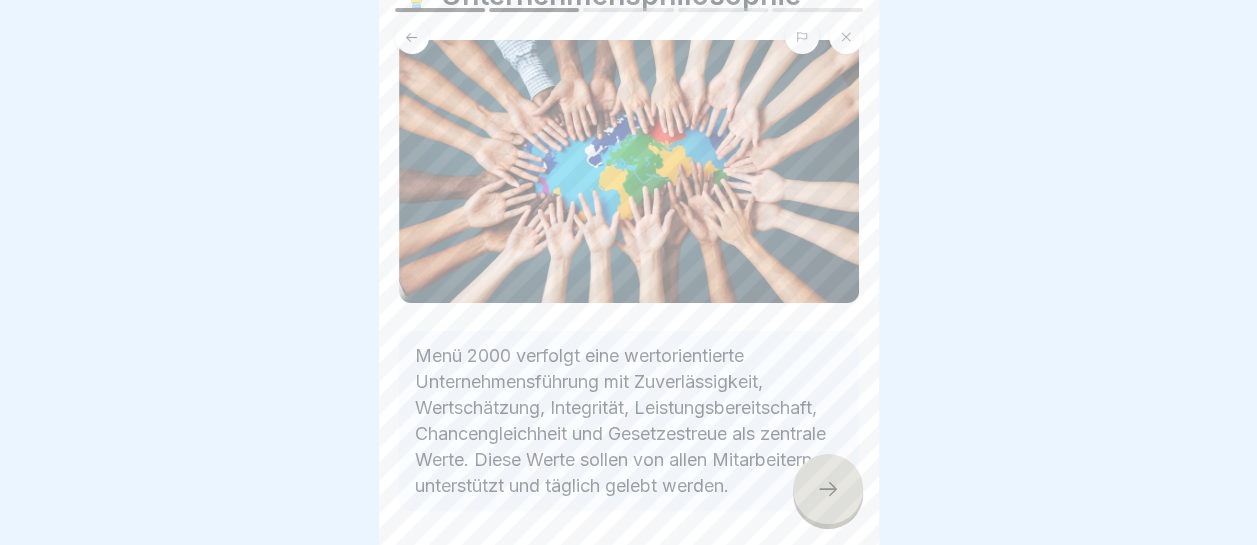 click 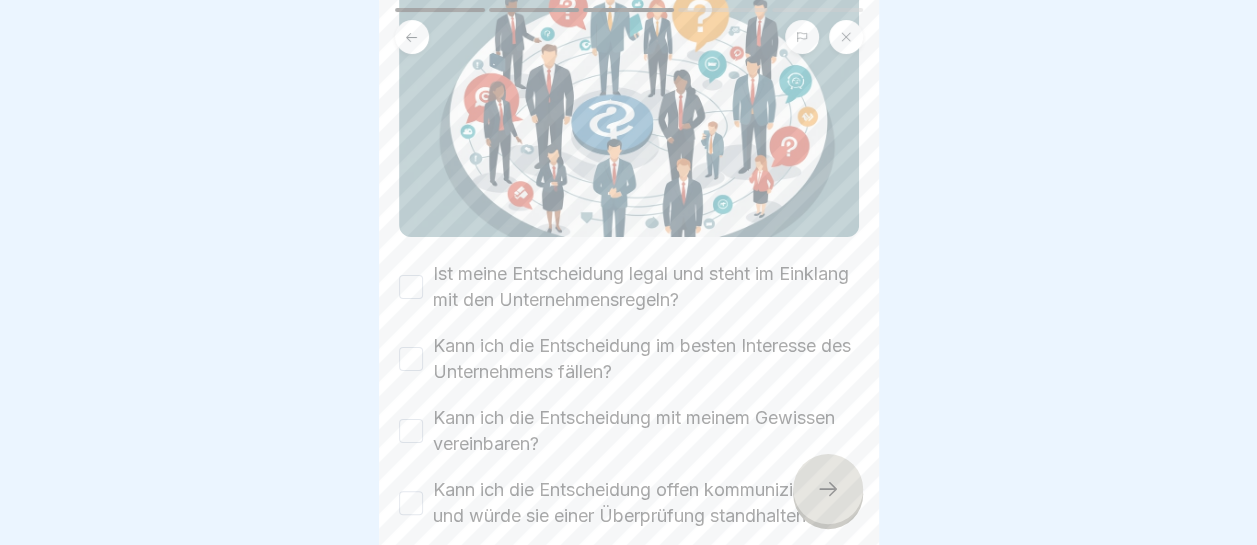 scroll, scrollTop: 400, scrollLeft: 0, axis: vertical 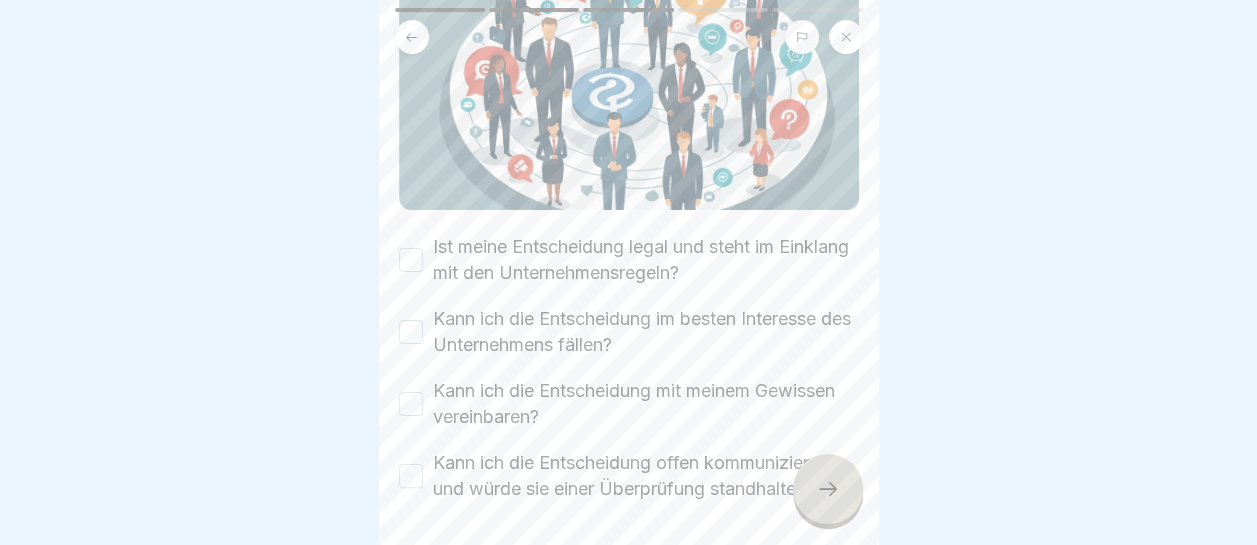 click on "Ist meine Entscheidung legal und steht im Einklang mit den Unternehmensregeln?" at bounding box center [411, 260] 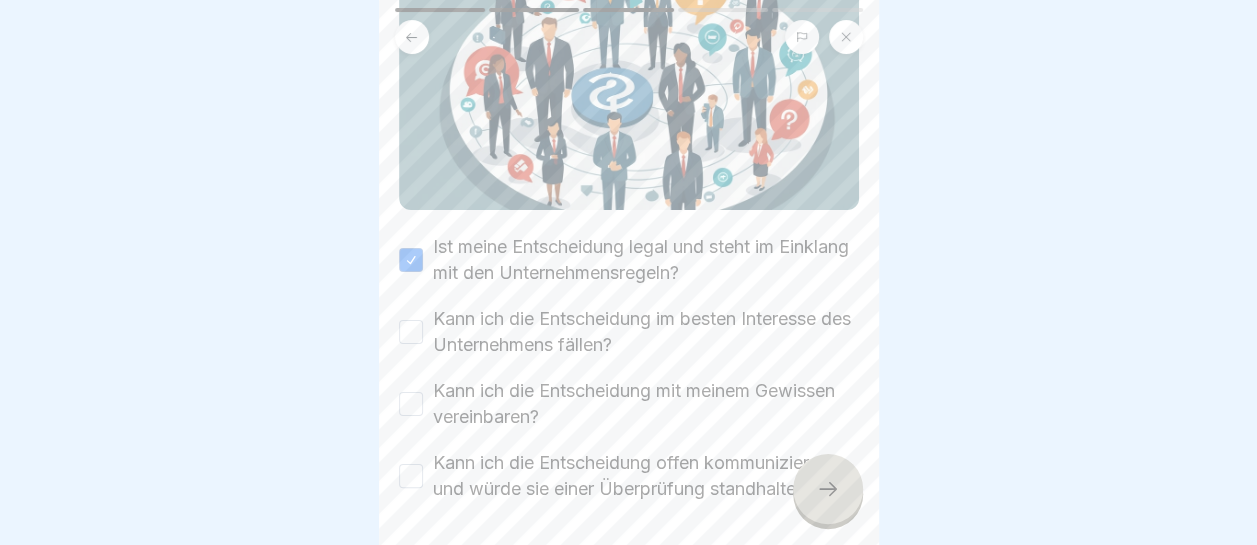 click on "Kann ich die Entscheidung im besten Interesse des Unternehmens fällen?" at bounding box center (411, 332) 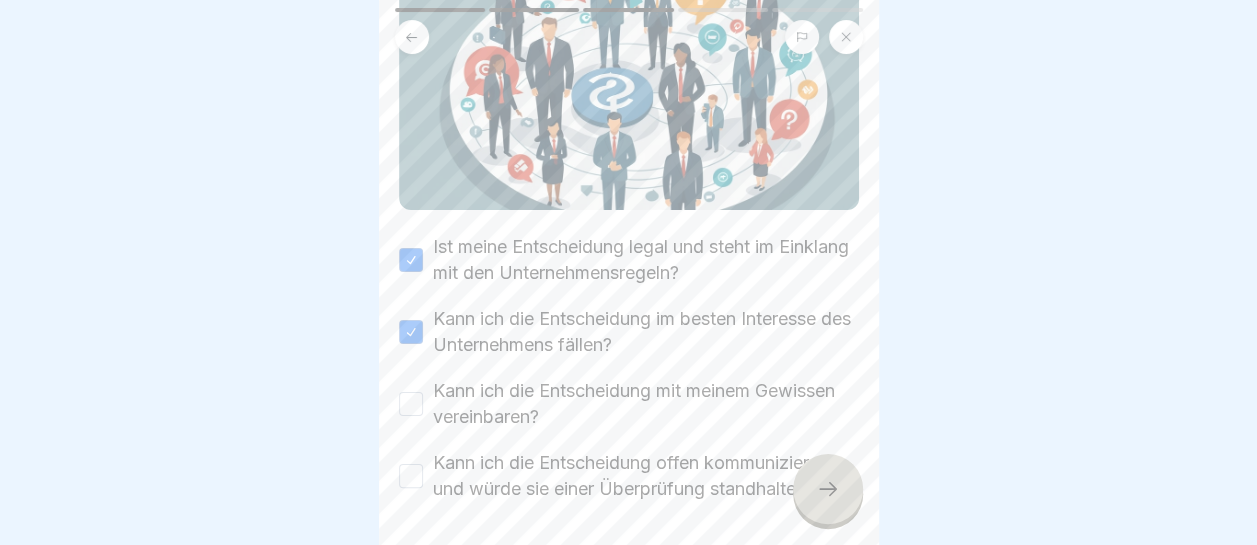 click on "Kann ich die Entscheidung mit meinem Gewissen vereinbaren?" at bounding box center [411, 404] 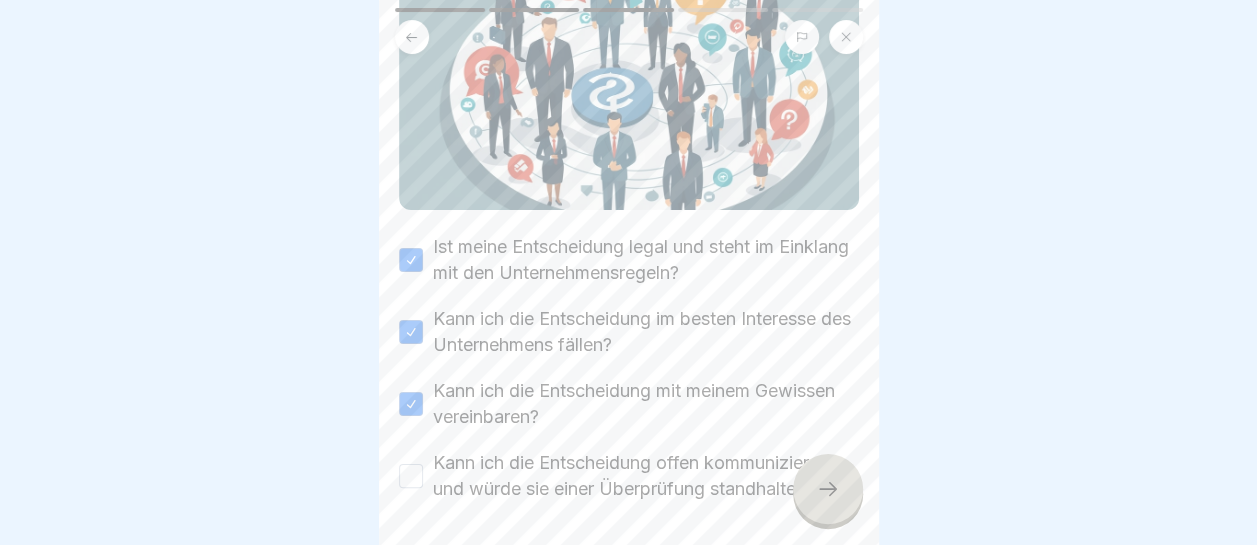 click on "Kann ich die Entscheidung offen kommunizieren und würde sie einer Überprüfung standhalten?" at bounding box center (411, 476) 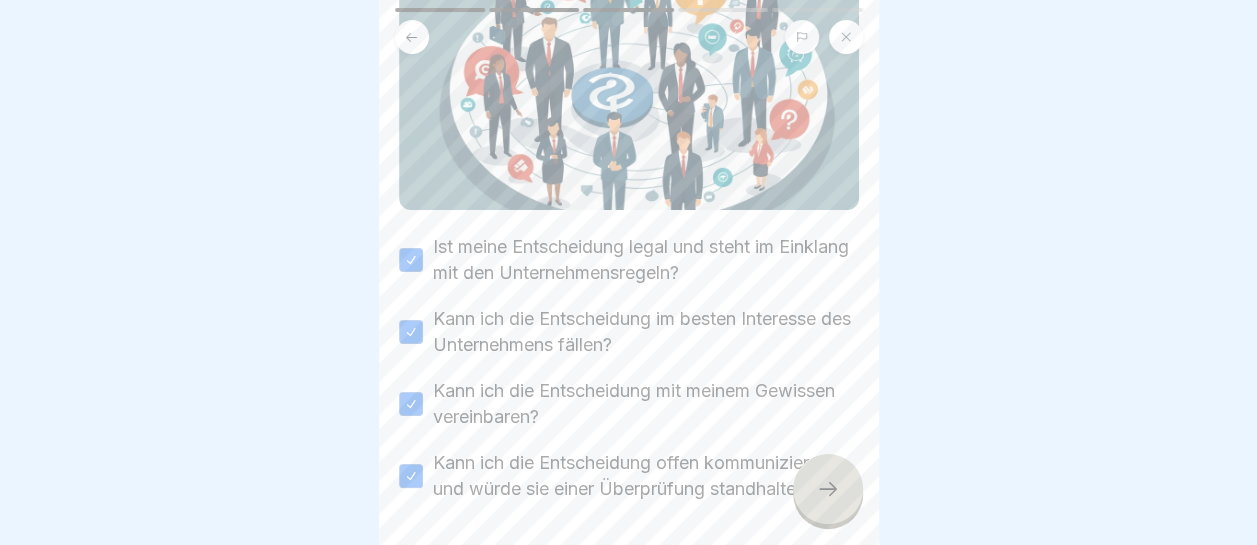click 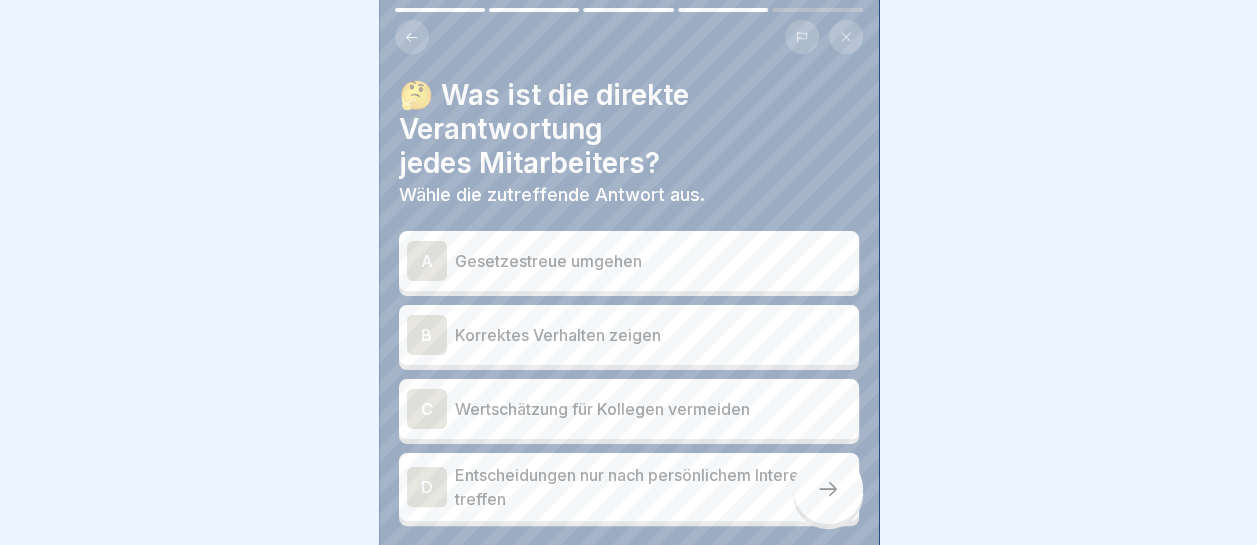 click on "Korrektes Verhalten zeigen" at bounding box center (653, 335) 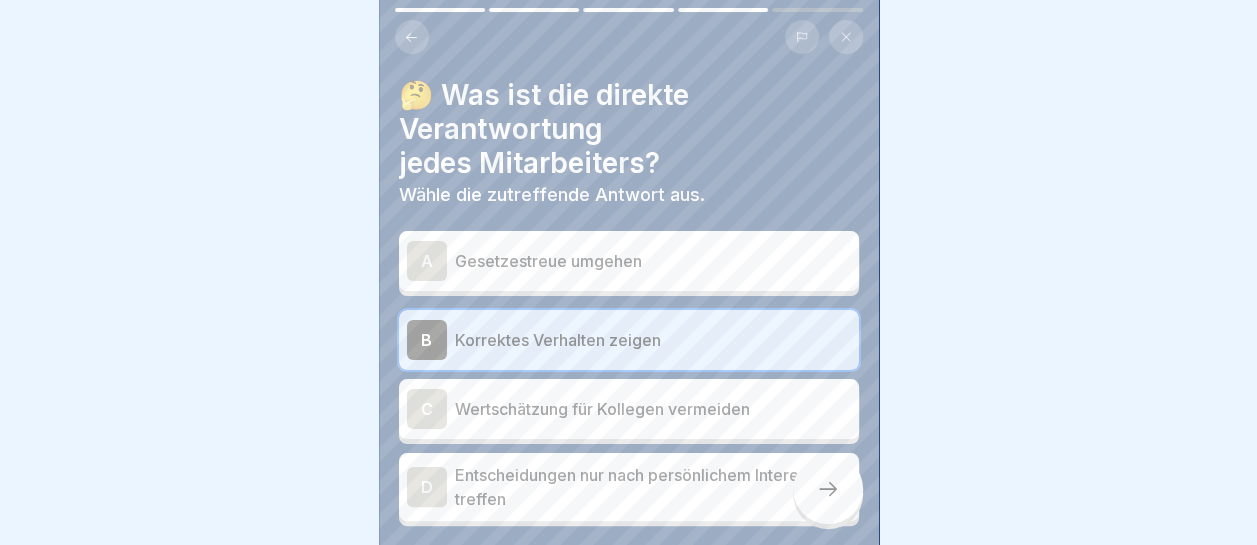 click at bounding box center [828, 489] 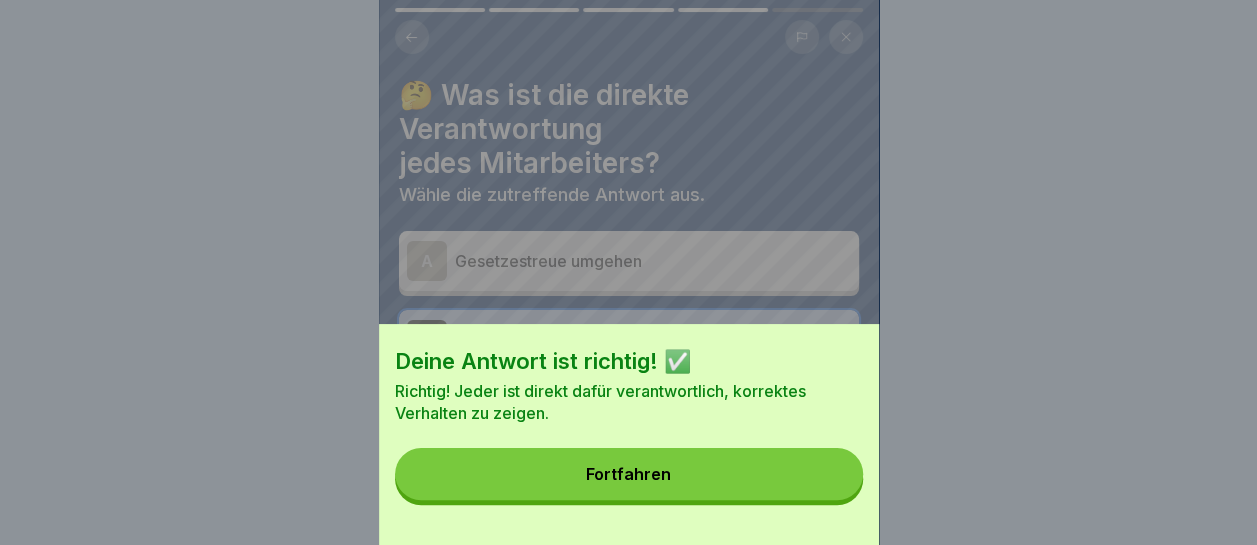click on "Fortfahren" at bounding box center [629, 474] 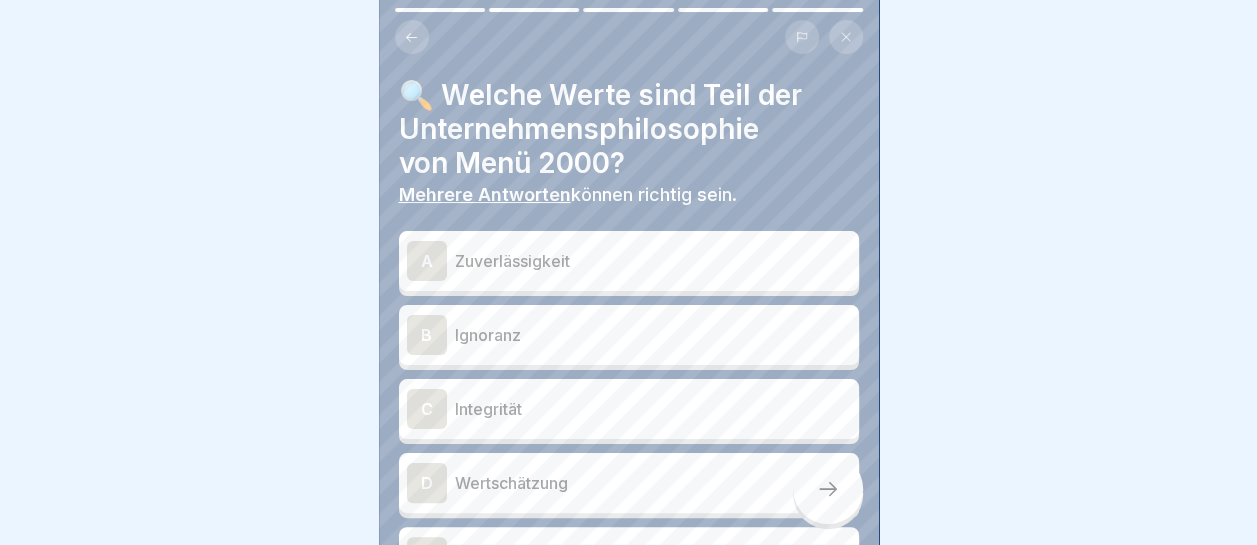 click on "Zuverlässigkeit" at bounding box center (653, 261) 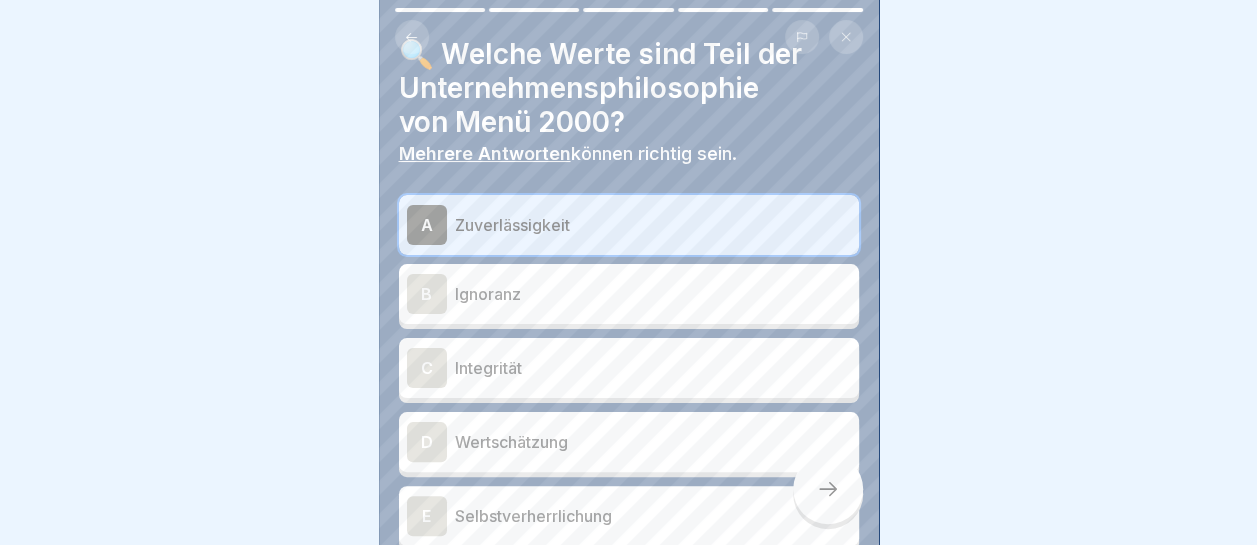 scroll, scrollTop: 100, scrollLeft: 0, axis: vertical 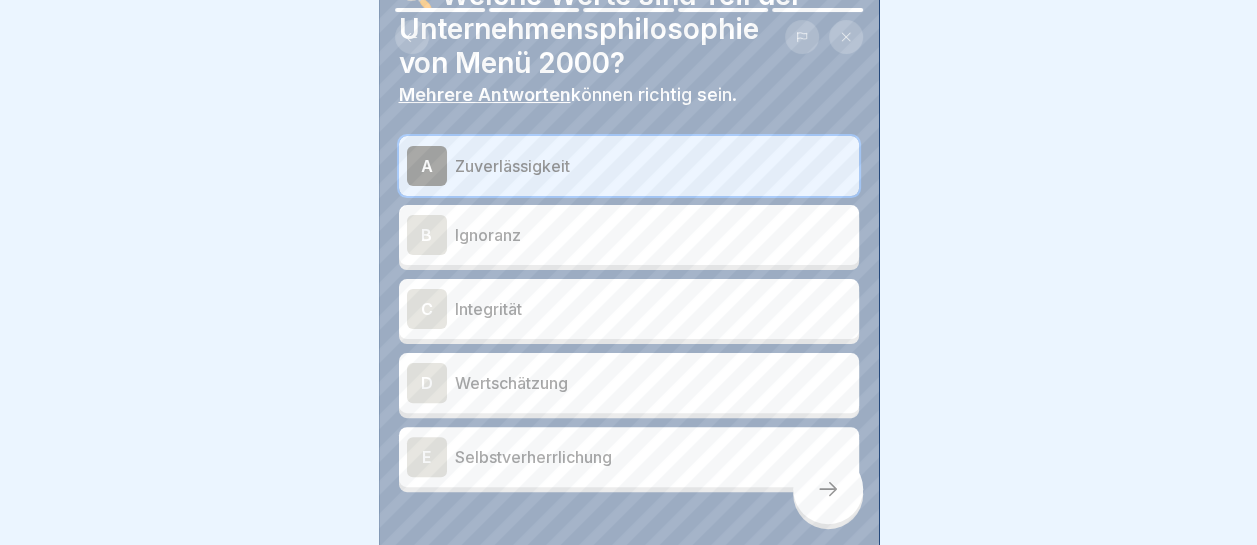 click on "Integrität" at bounding box center (653, 309) 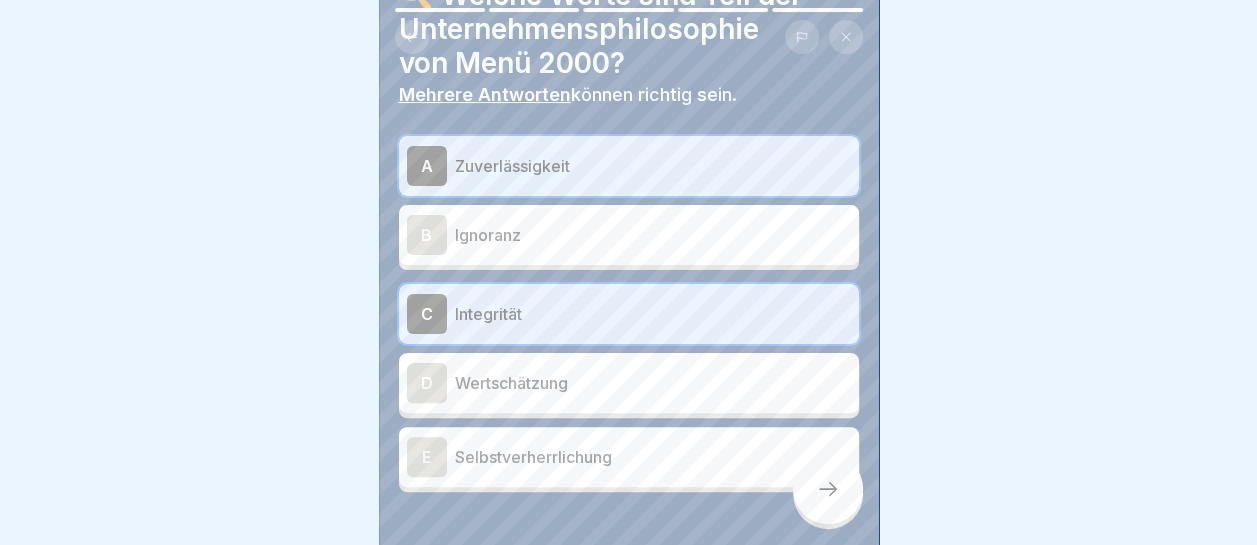 click on "Wertschätzung" at bounding box center (653, 383) 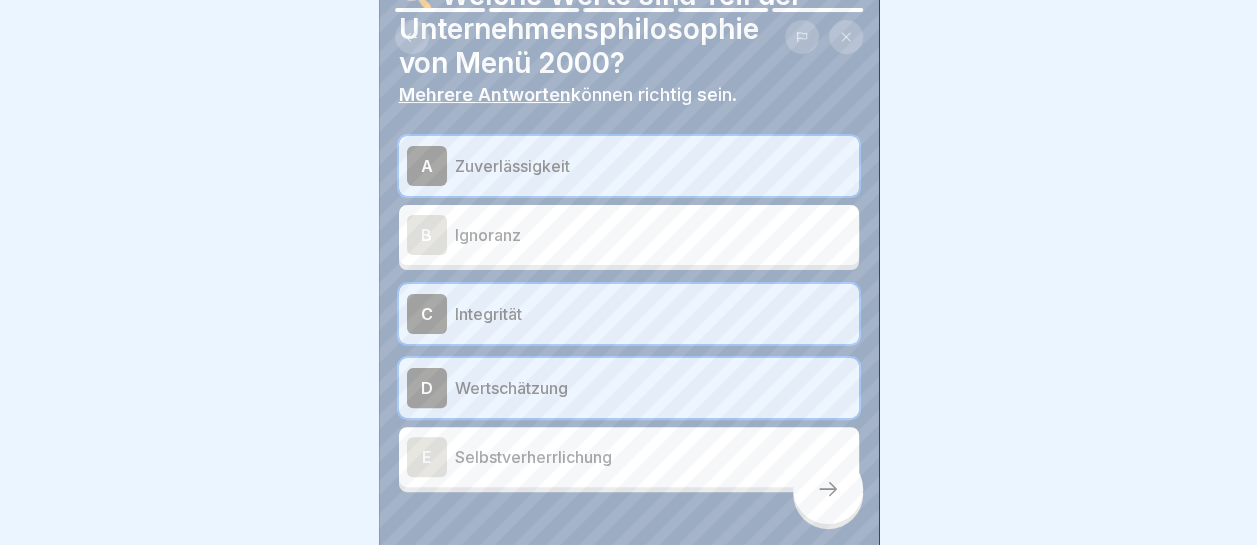 click 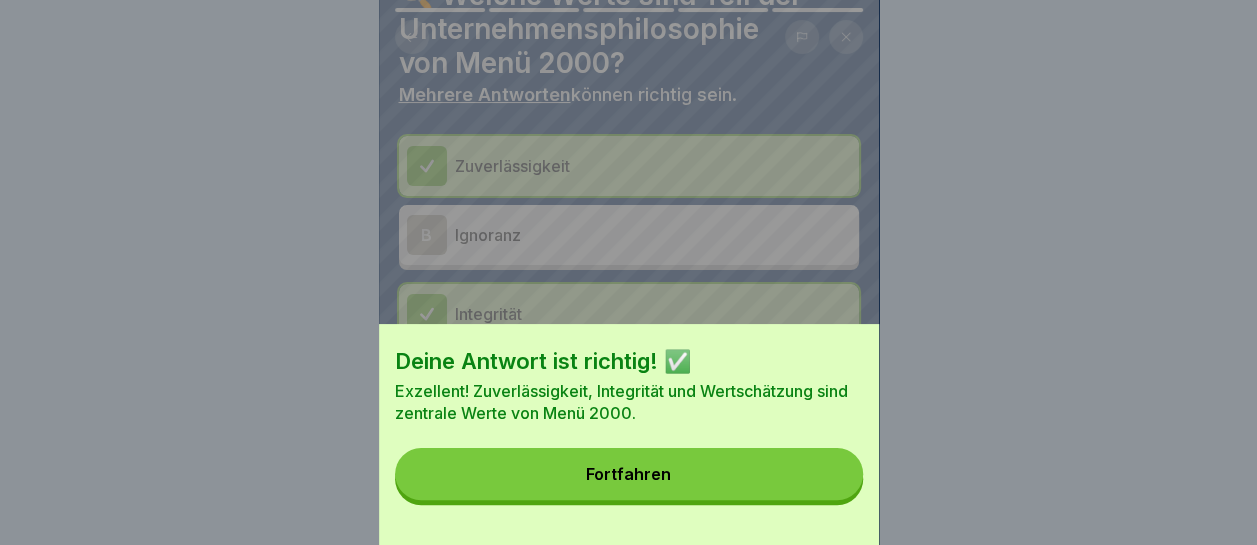 click on "Fortfahren" at bounding box center (629, 474) 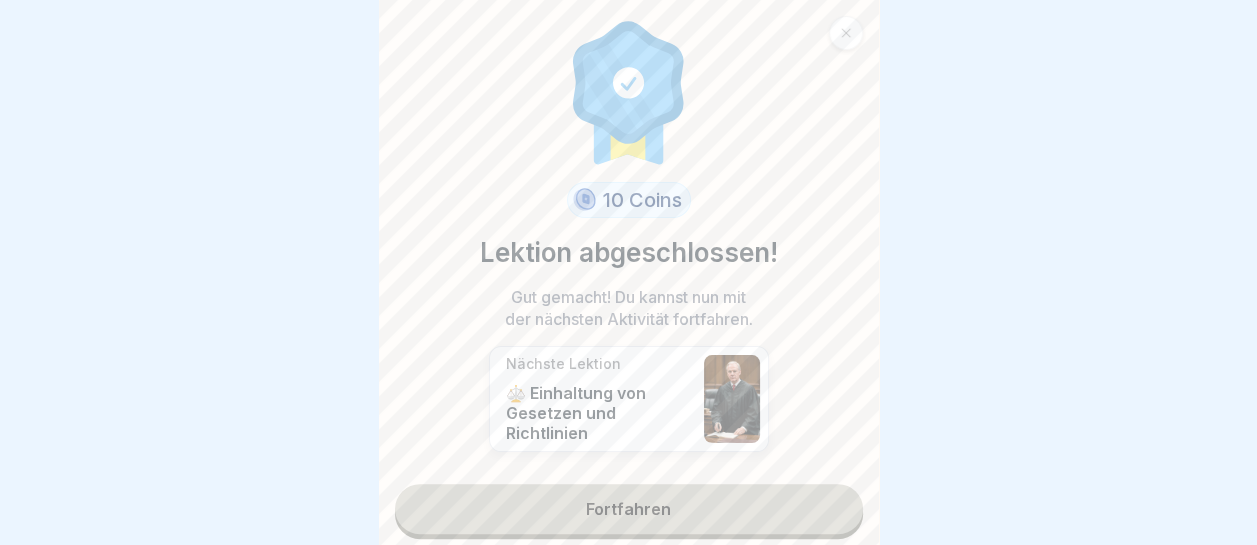click on "Fortfahren" at bounding box center [629, 509] 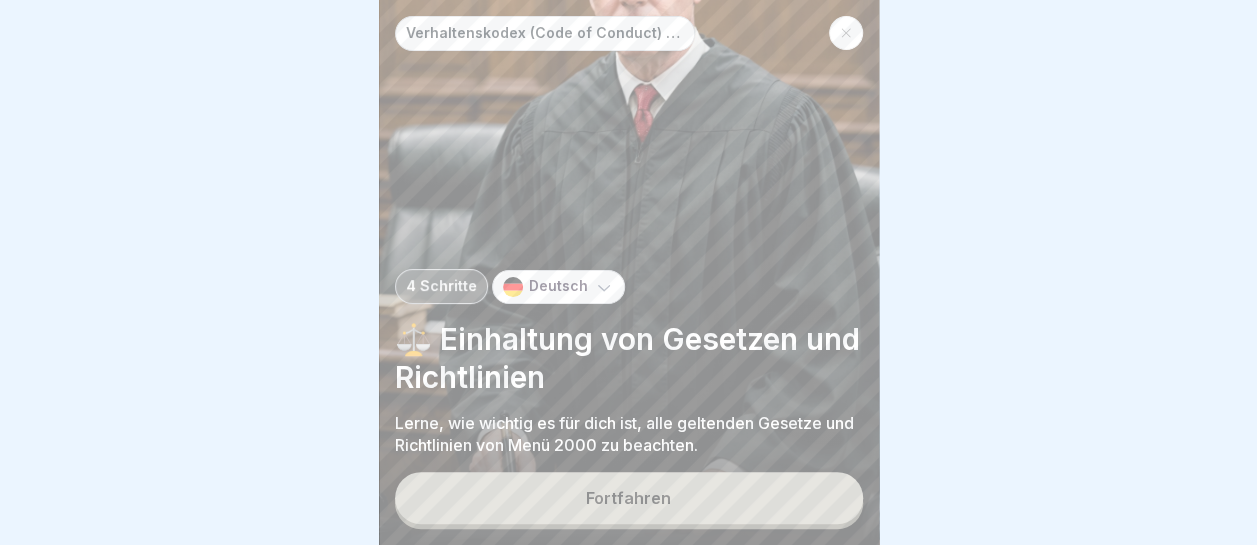 scroll, scrollTop: 15, scrollLeft: 0, axis: vertical 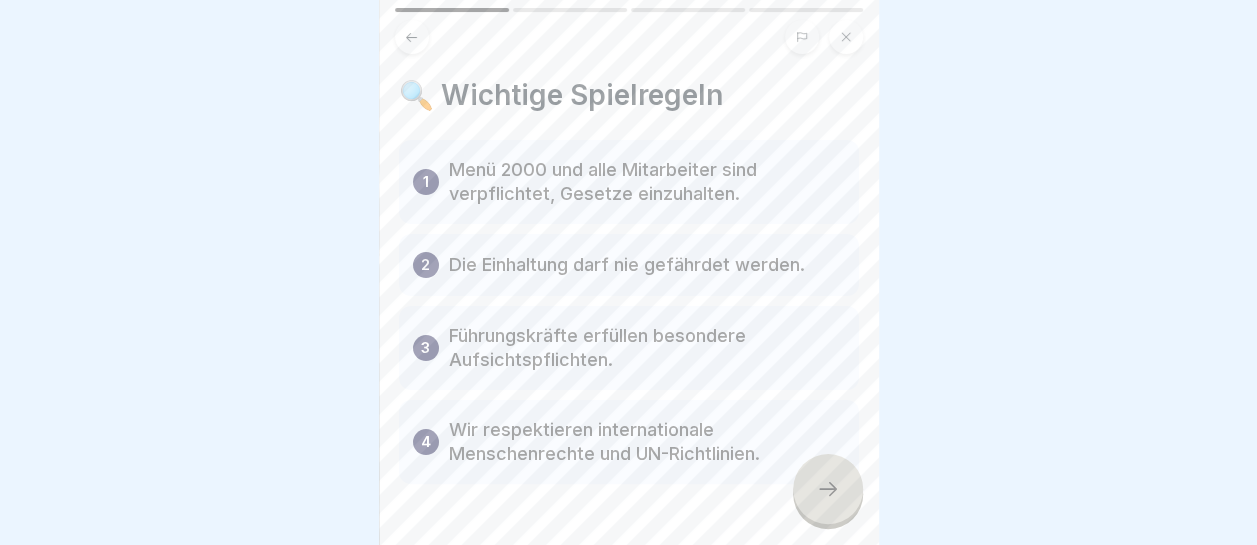 click 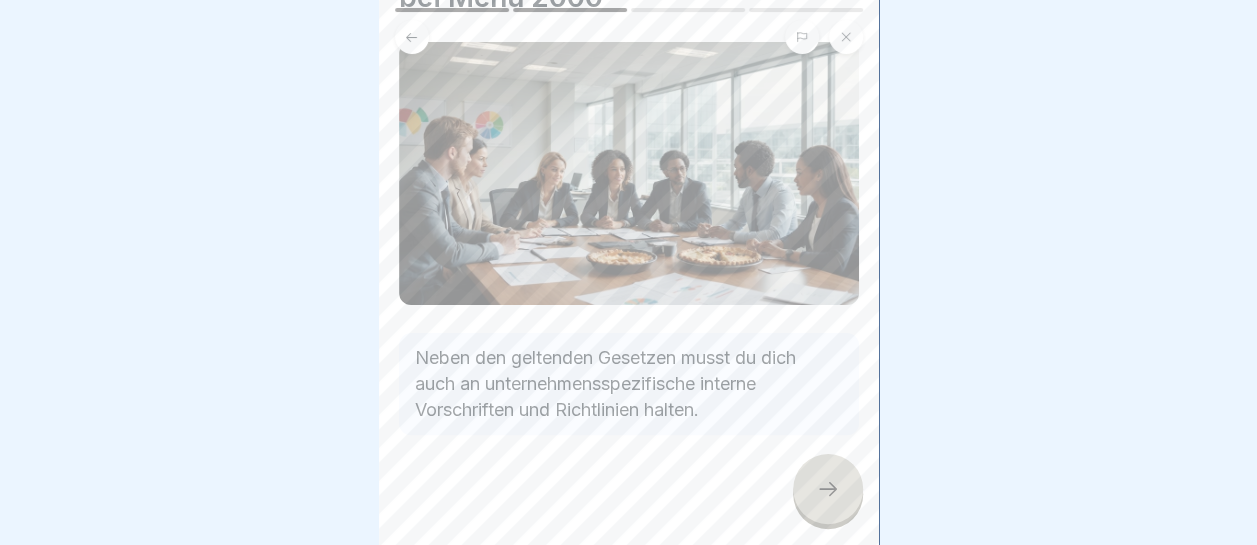 scroll, scrollTop: 133, scrollLeft: 0, axis: vertical 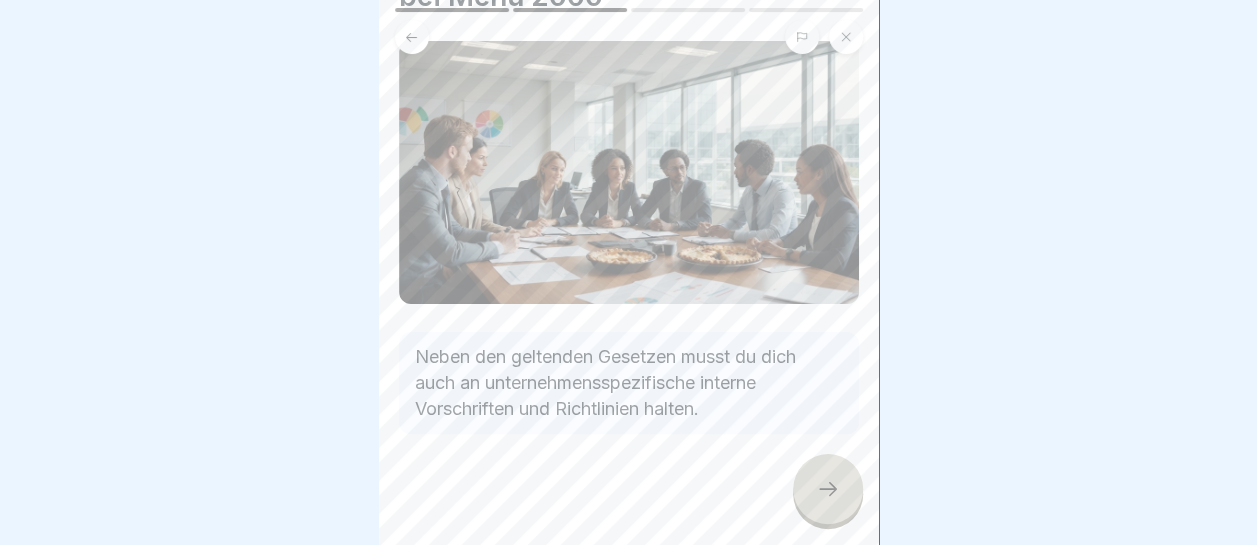 click 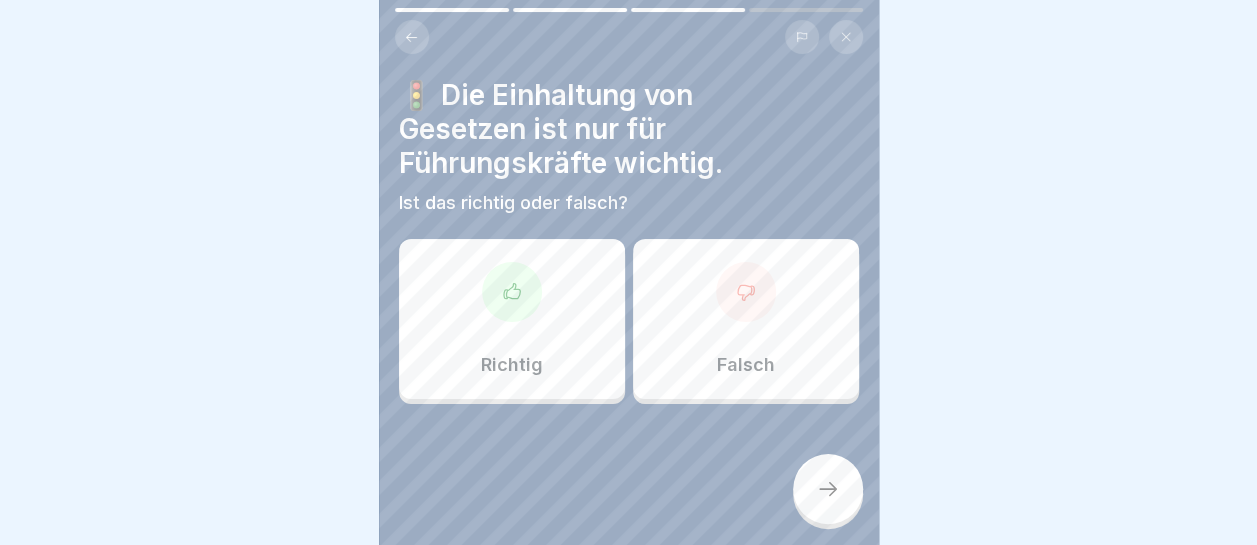 click on "Falsch" at bounding box center (746, 319) 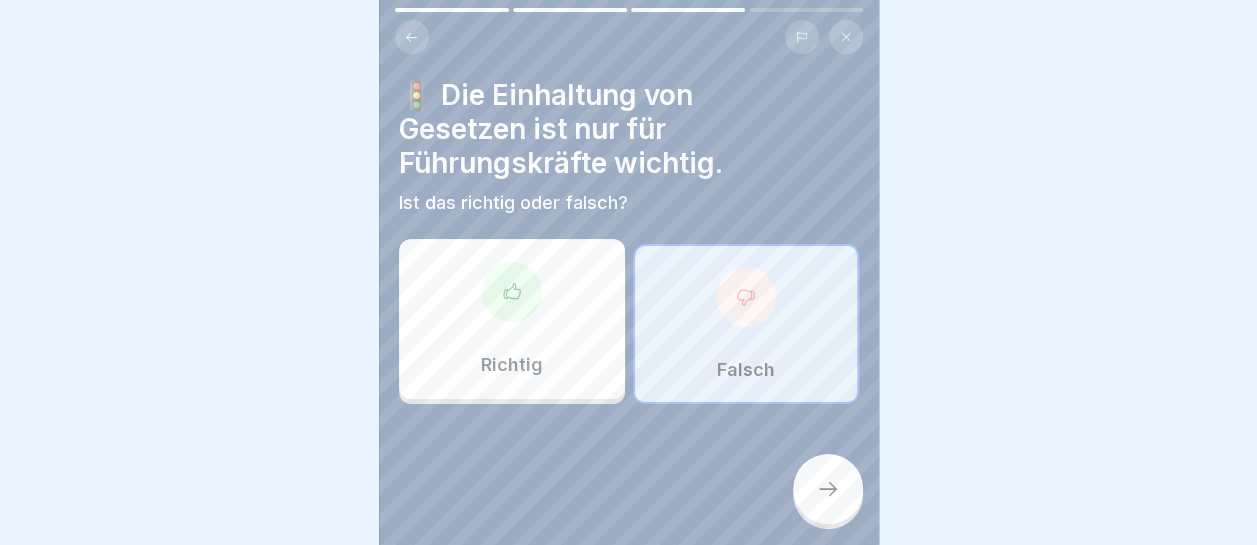 click 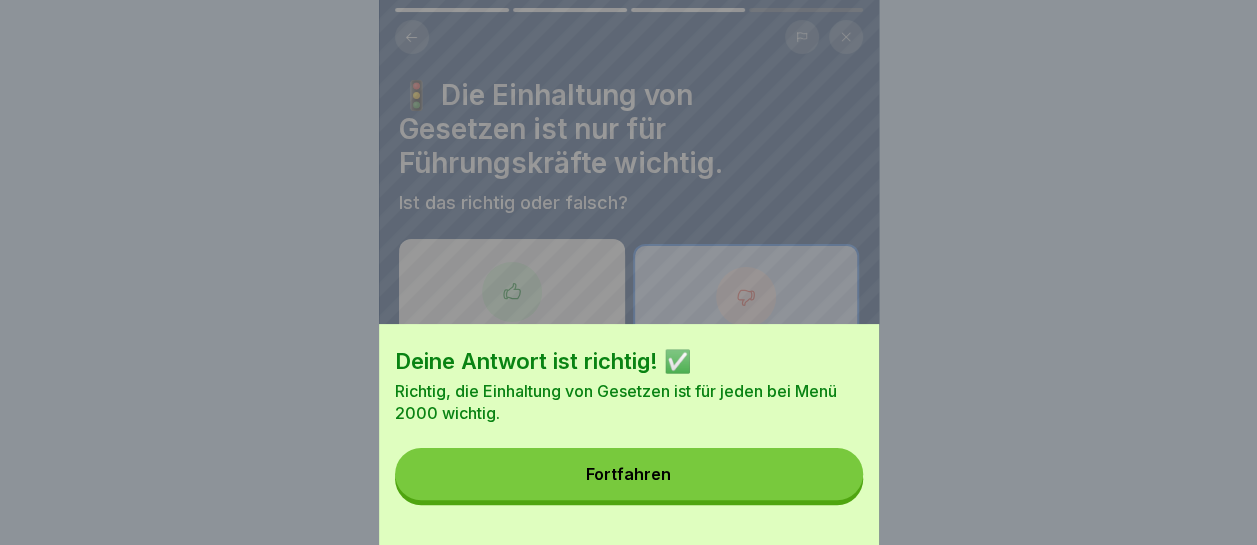click on "Fortfahren" at bounding box center [629, 474] 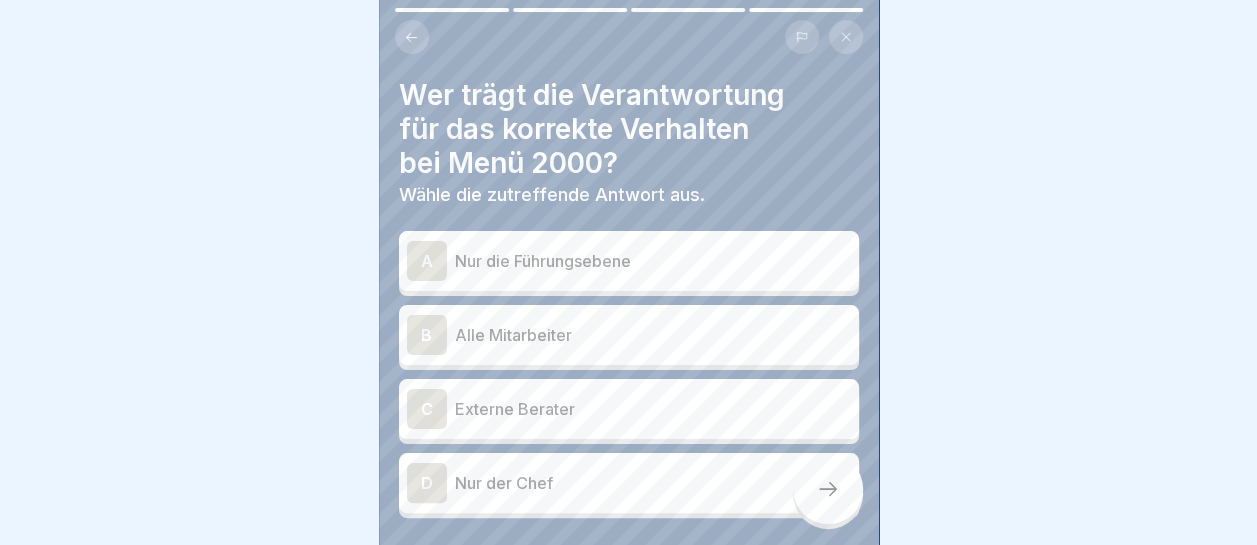click on "Alle Mitarbeiter" at bounding box center (653, 335) 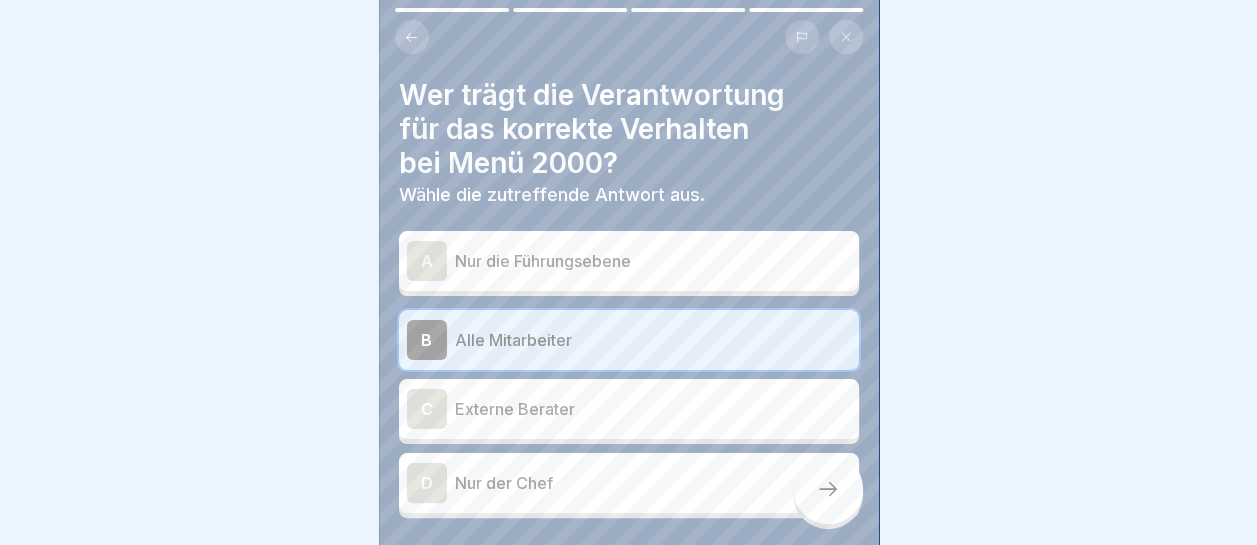 click 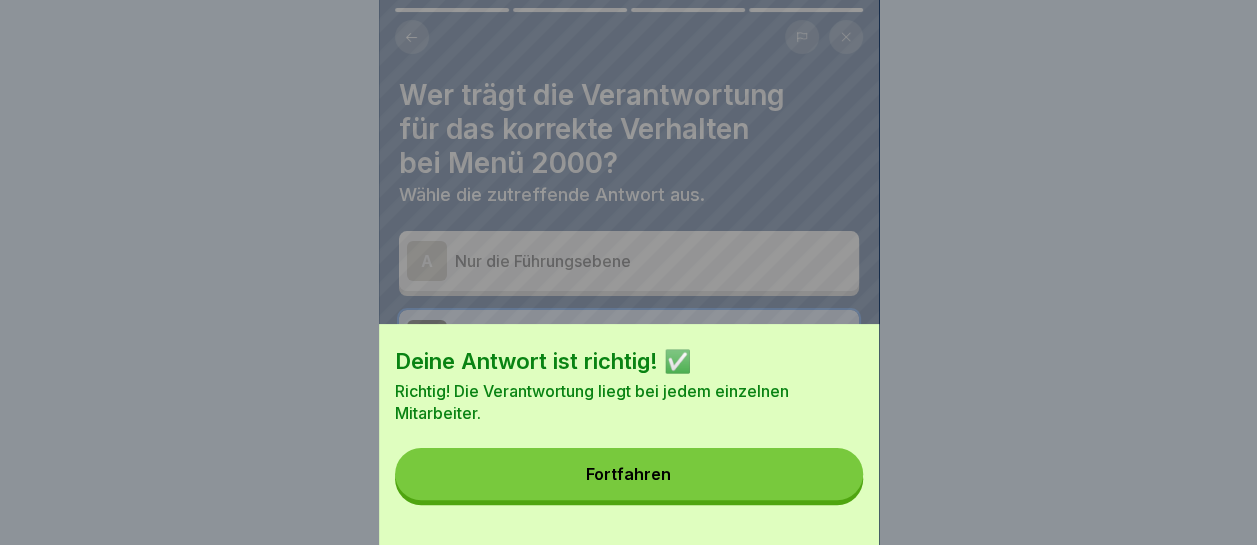 click on "Fortfahren" at bounding box center [629, 474] 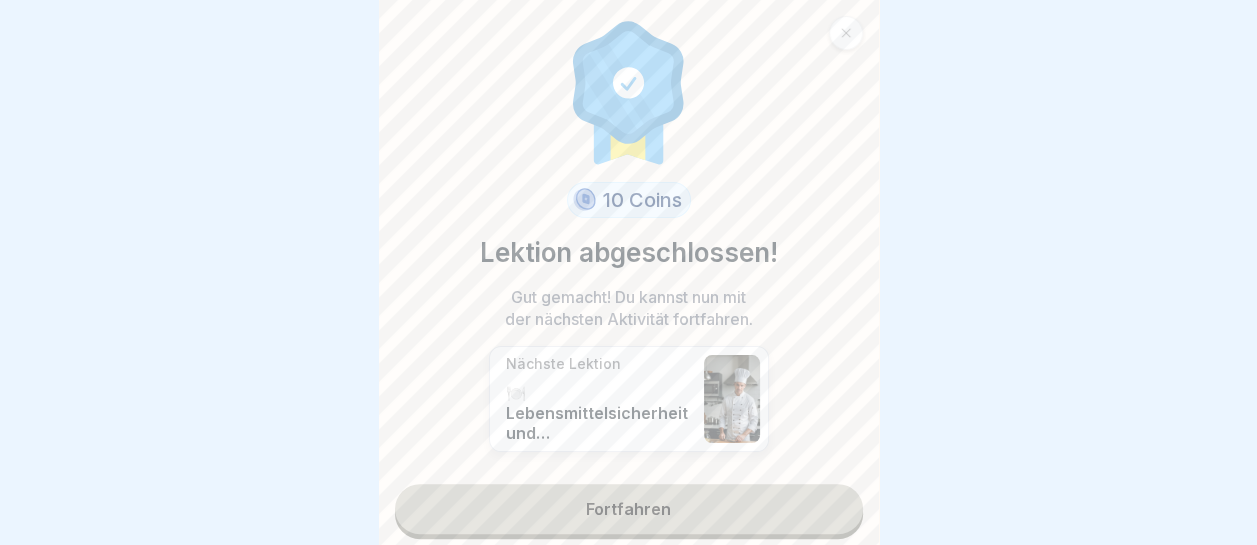 scroll, scrollTop: 9, scrollLeft: 0, axis: vertical 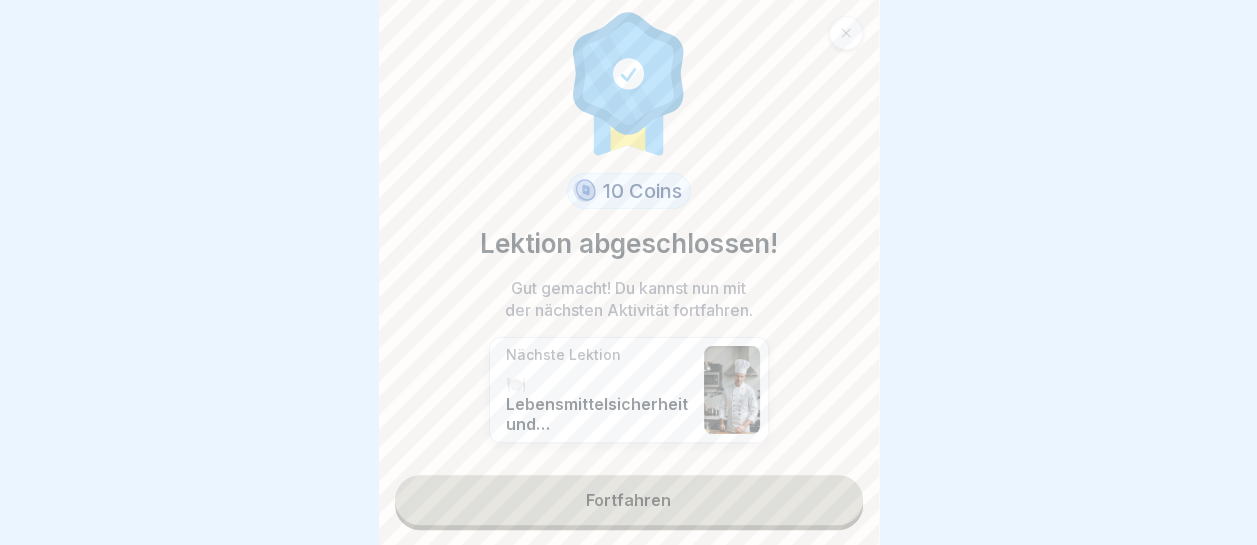click on "Fortfahren" at bounding box center [629, 500] 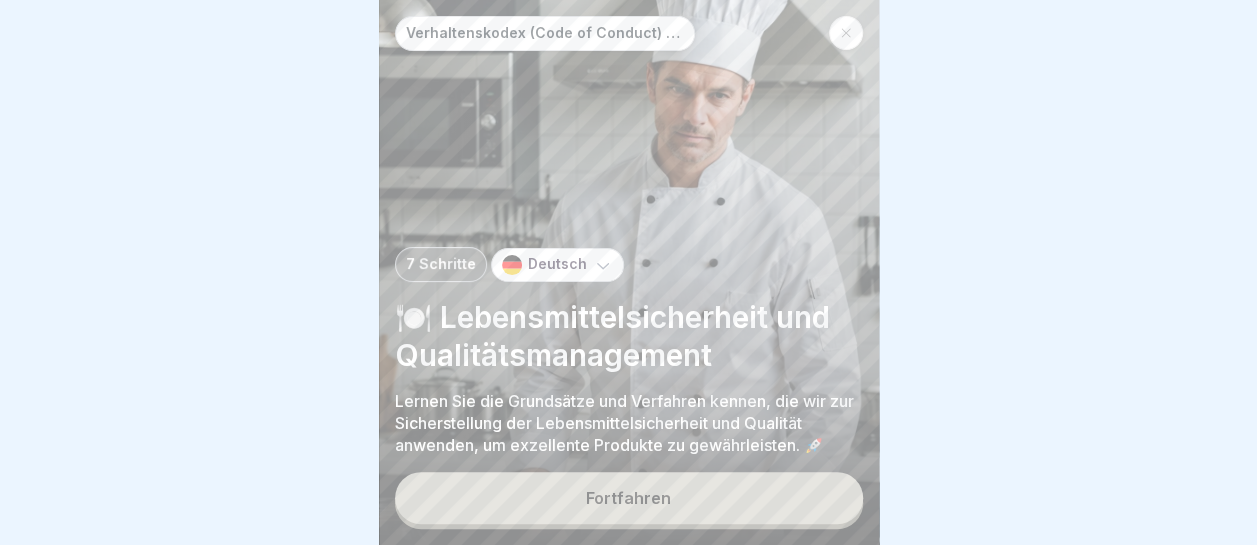 click on "Fortfahren" at bounding box center (629, 498) 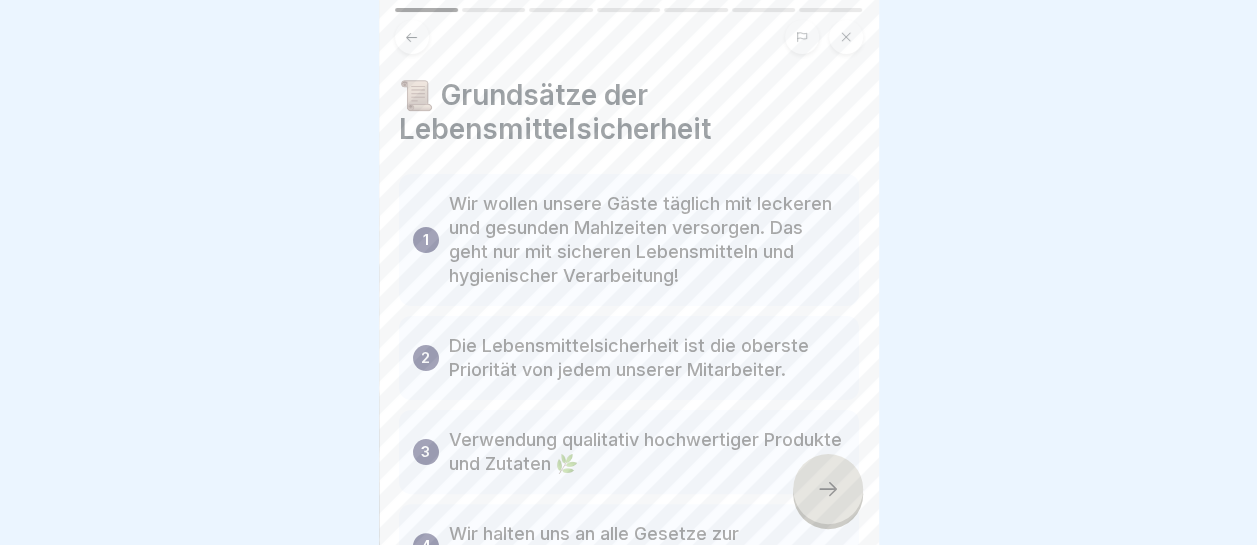 scroll, scrollTop: 100, scrollLeft: 0, axis: vertical 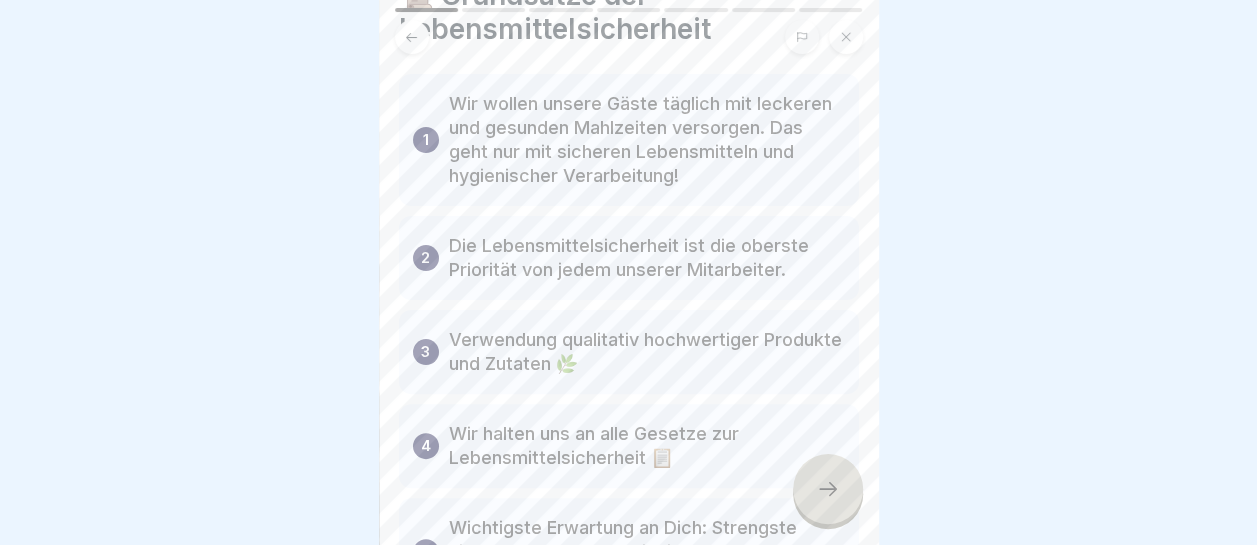 click 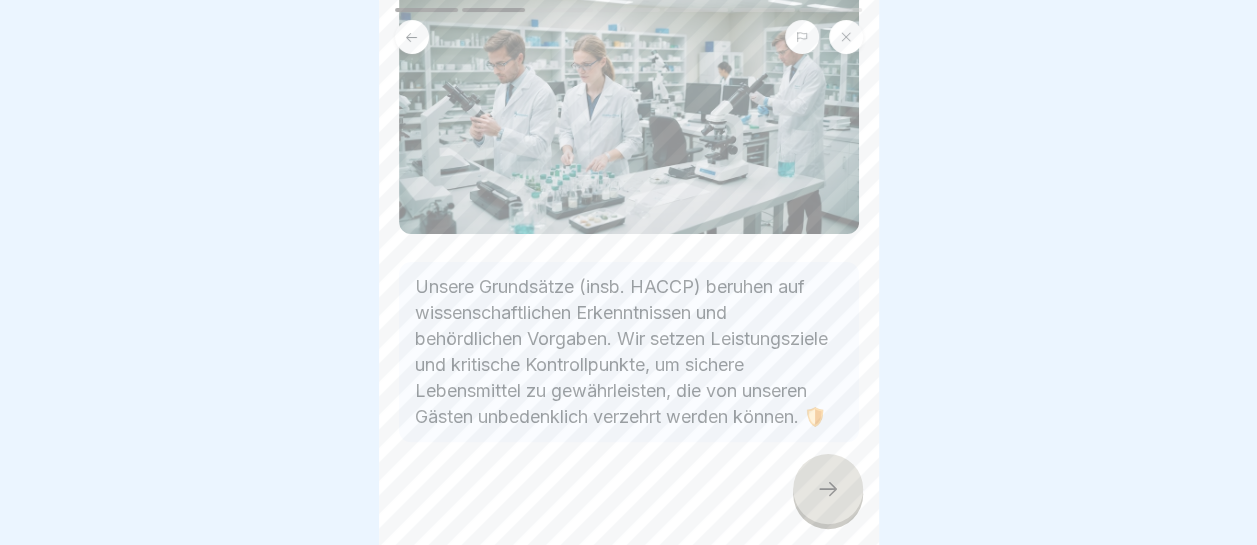 scroll, scrollTop: 203, scrollLeft: 0, axis: vertical 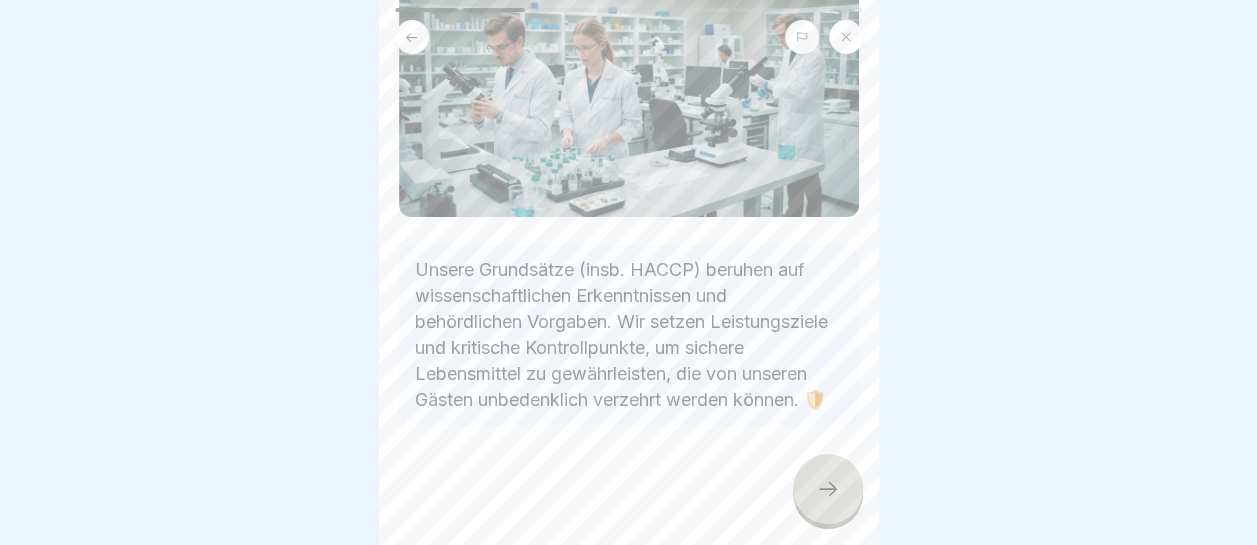 click 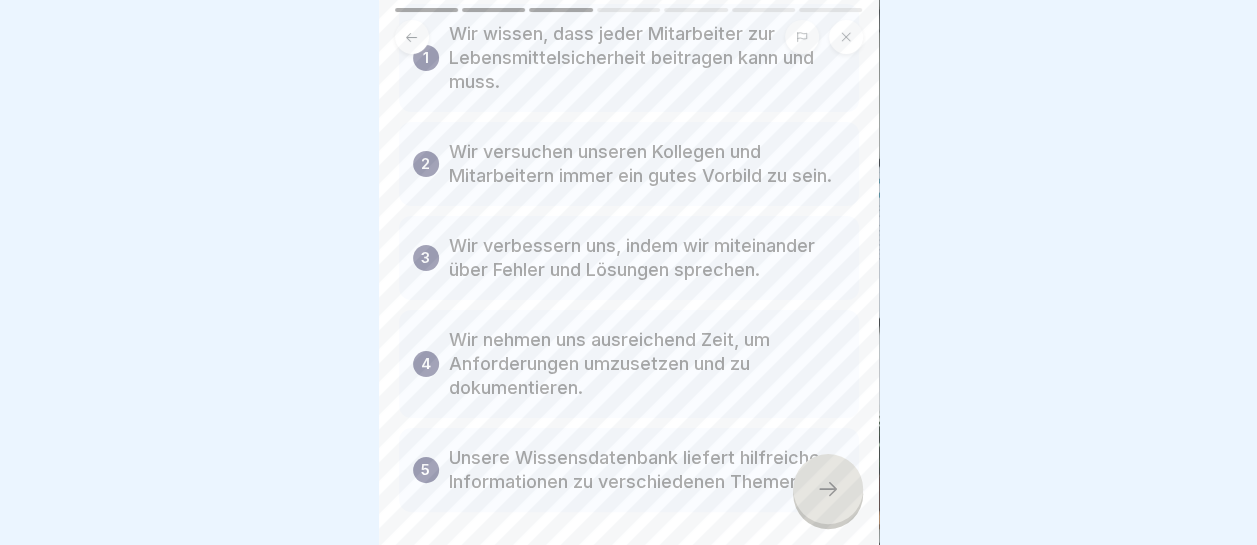 scroll, scrollTop: 300, scrollLeft: 0, axis: vertical 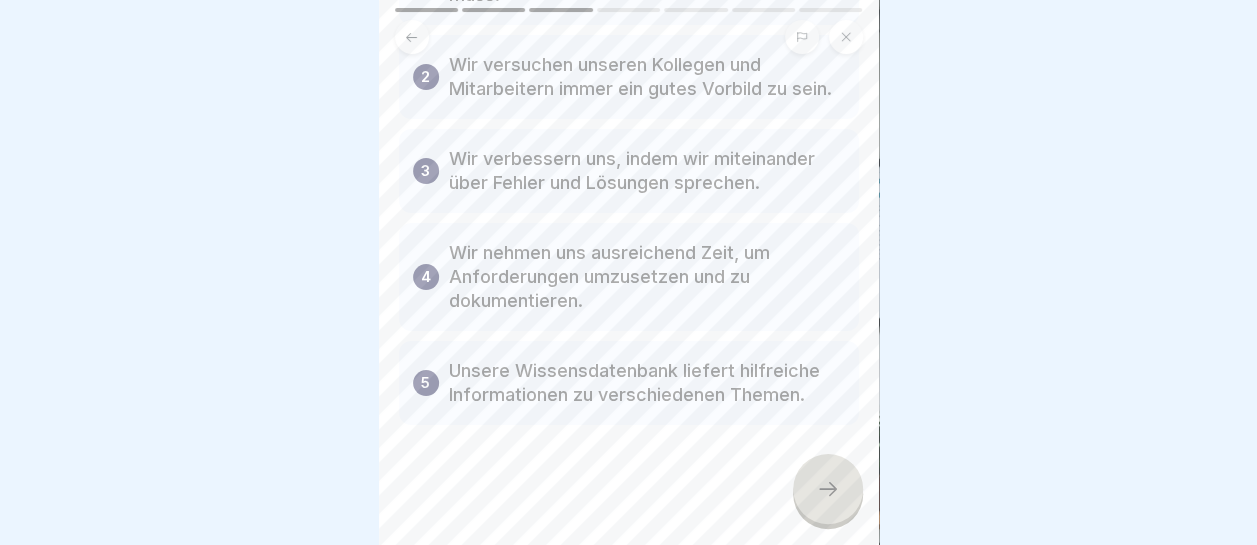 click 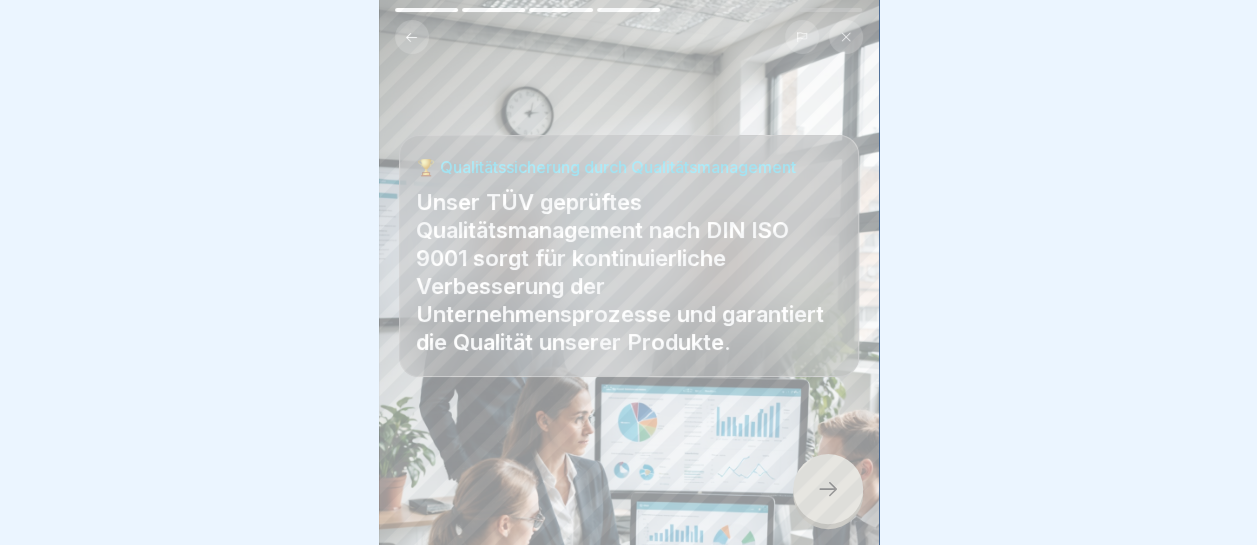 click 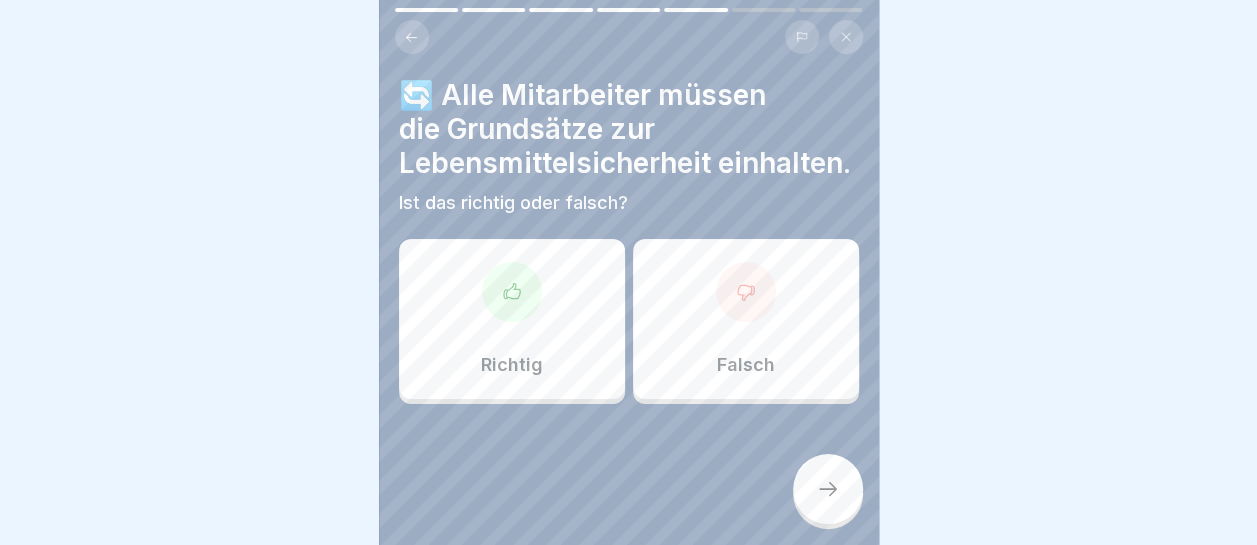click on "Richtig" at bounding box center (512, 319) 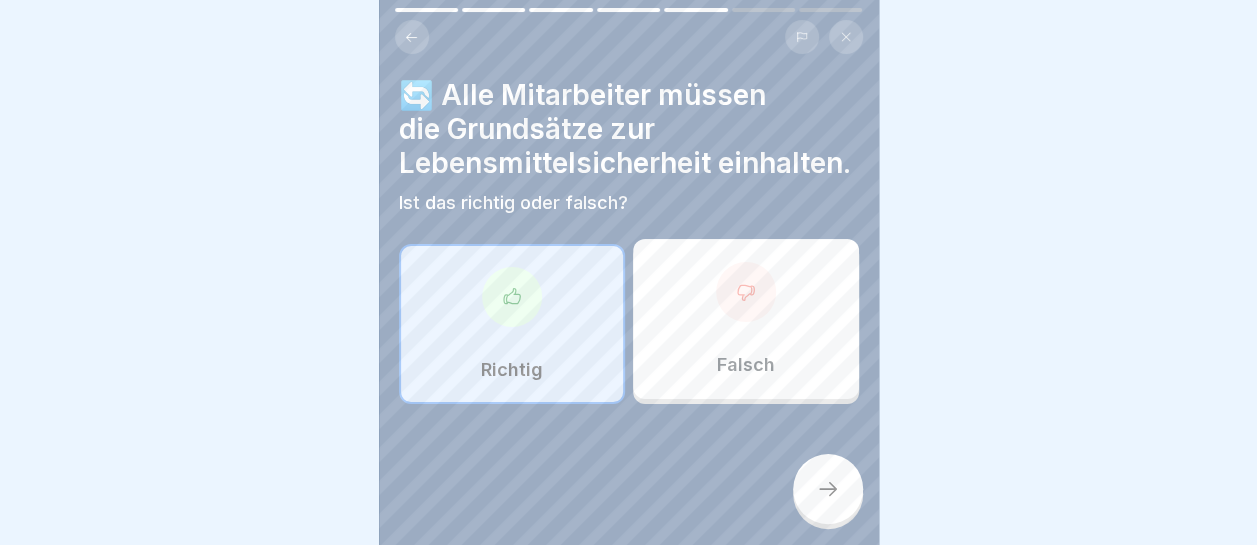 click 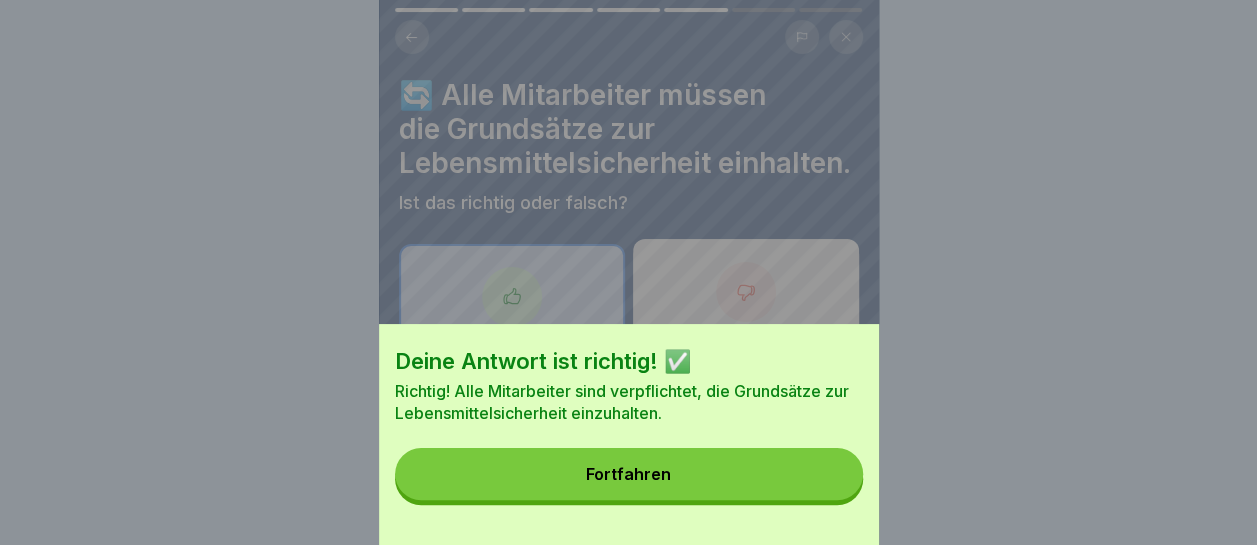 click on "Fortfahren" at bounding box center (629, 474) 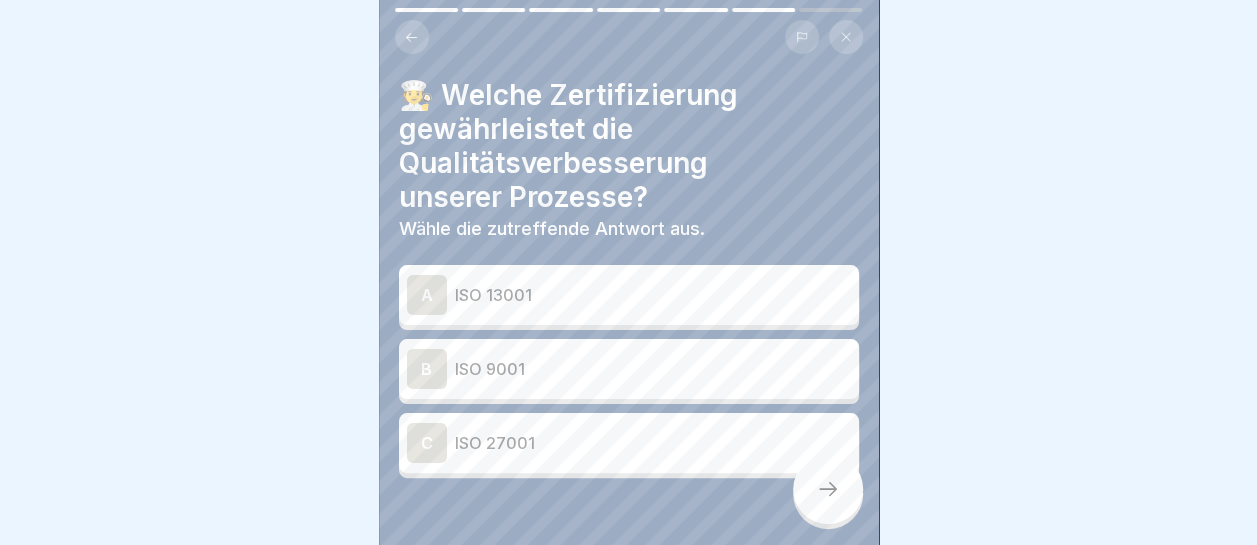 click on "B ISO 9001" at bounding box center [629, 369] 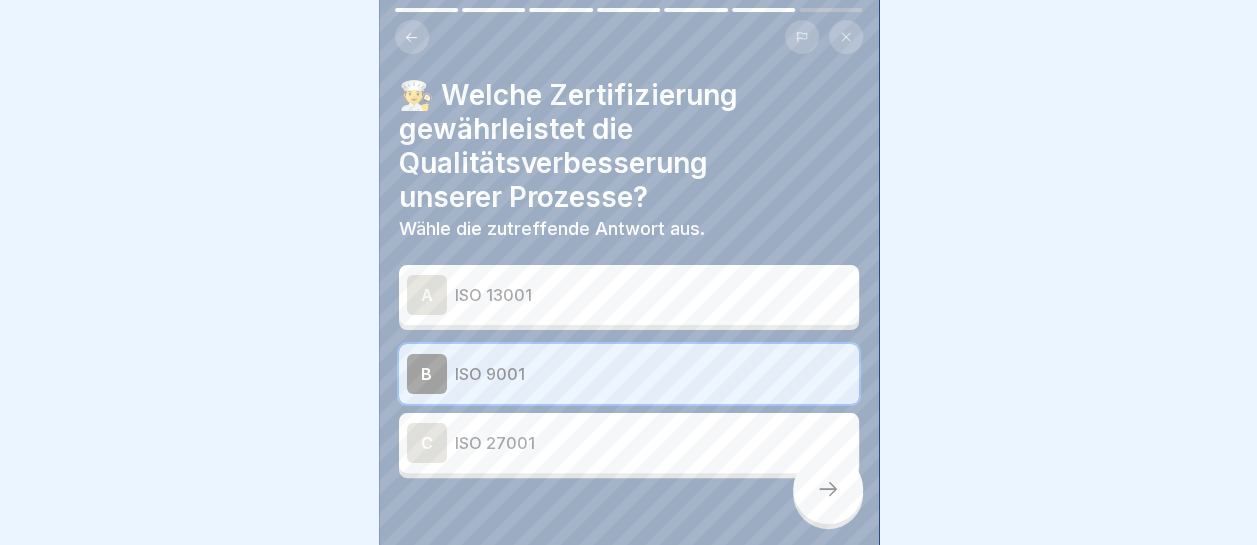 click 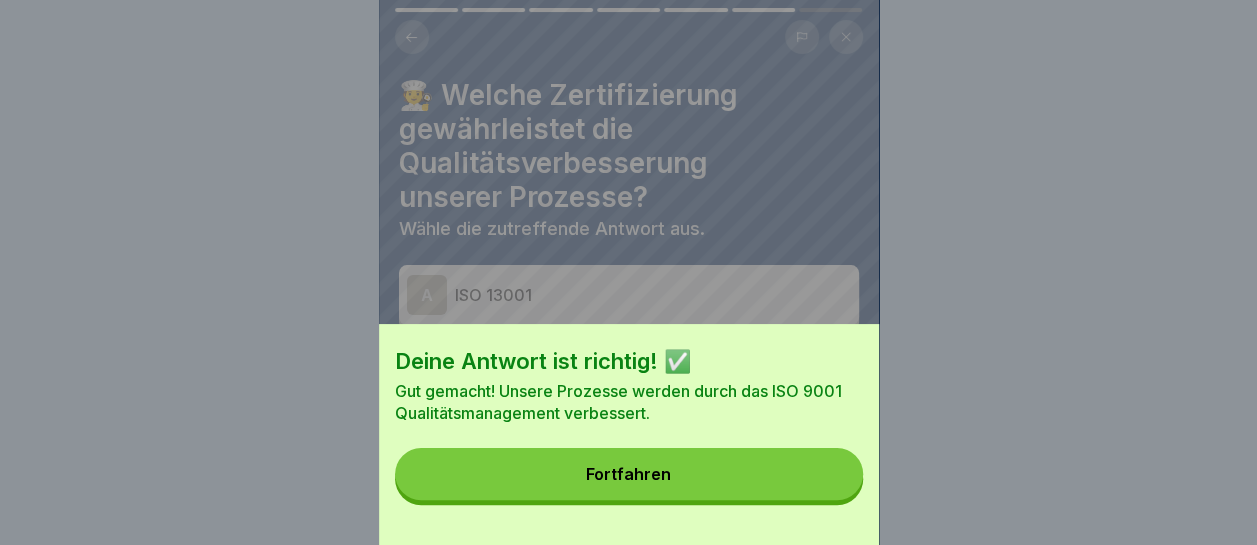 click on "Fortfahren" at bounding box center [629, 474] 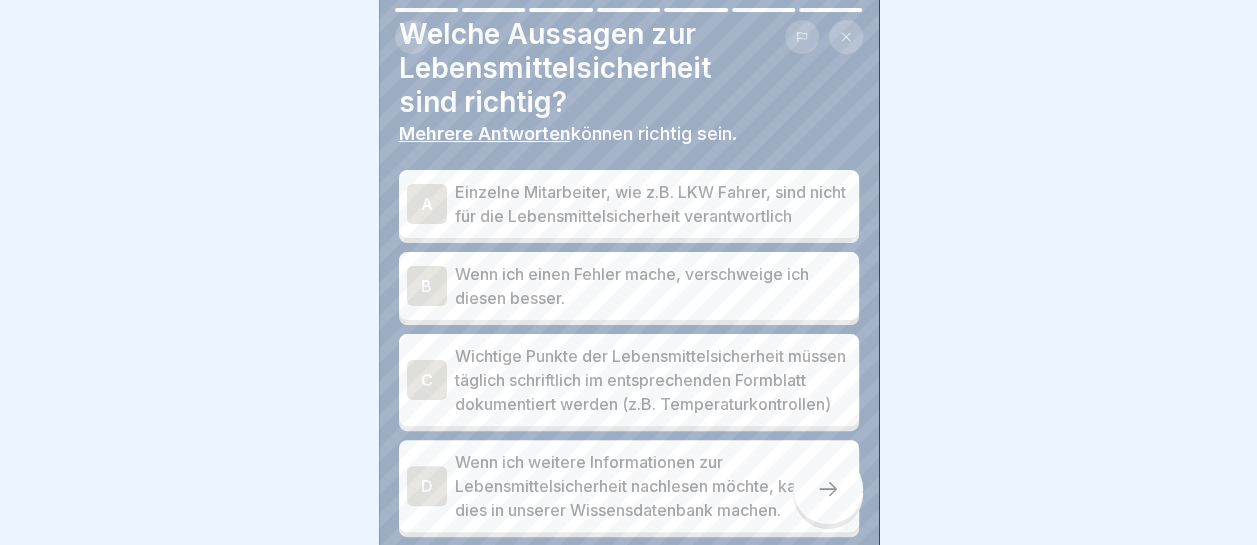 scroll, scrollTop: 100, scrollLeft: 0, axis: vertical 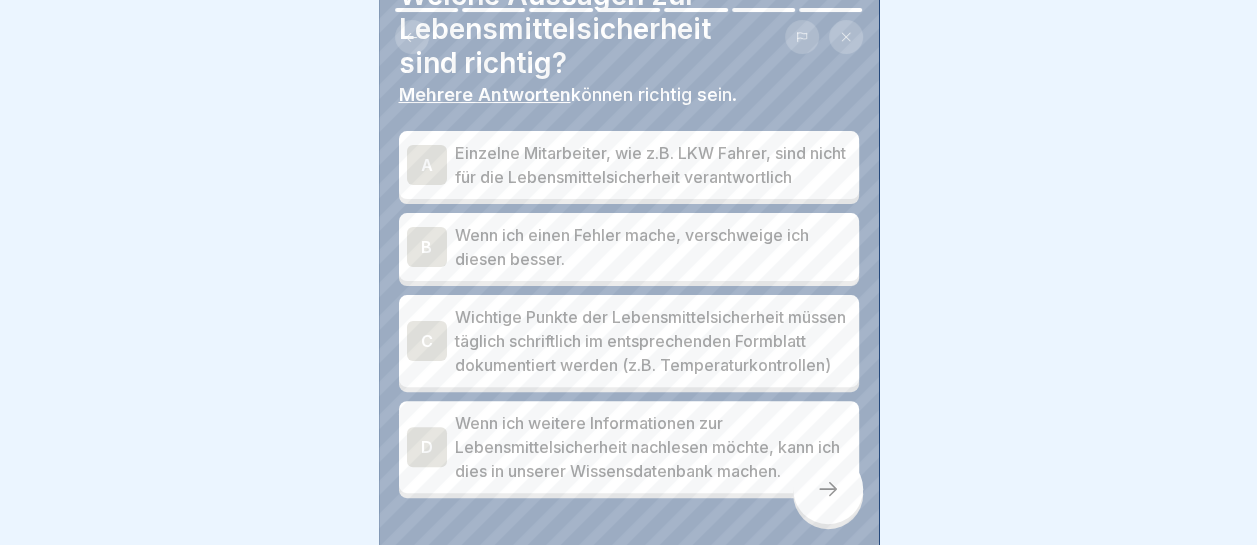click on "Wichtige Punkte der Lebensmittelsicherheit müssen täglich schriftlich im entsprechenden Formblatt dokumentiert werden (z.B. Temperaturkontrollen)" at bounding box center [653, 341] 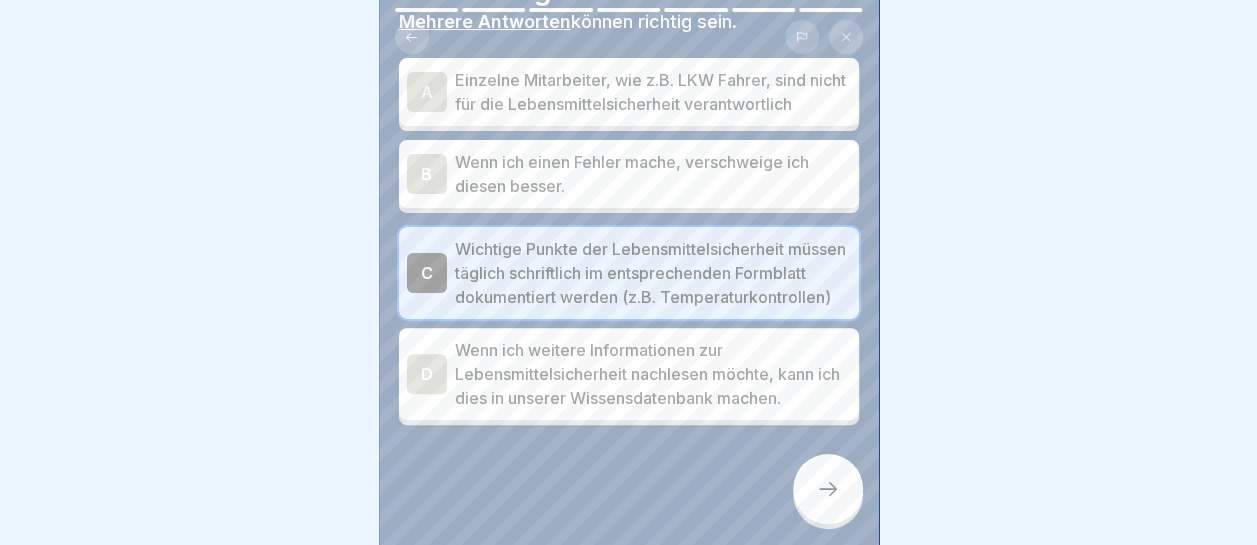 scroll, scrollTop: 220, scrollLeft: 0, axis: vertical 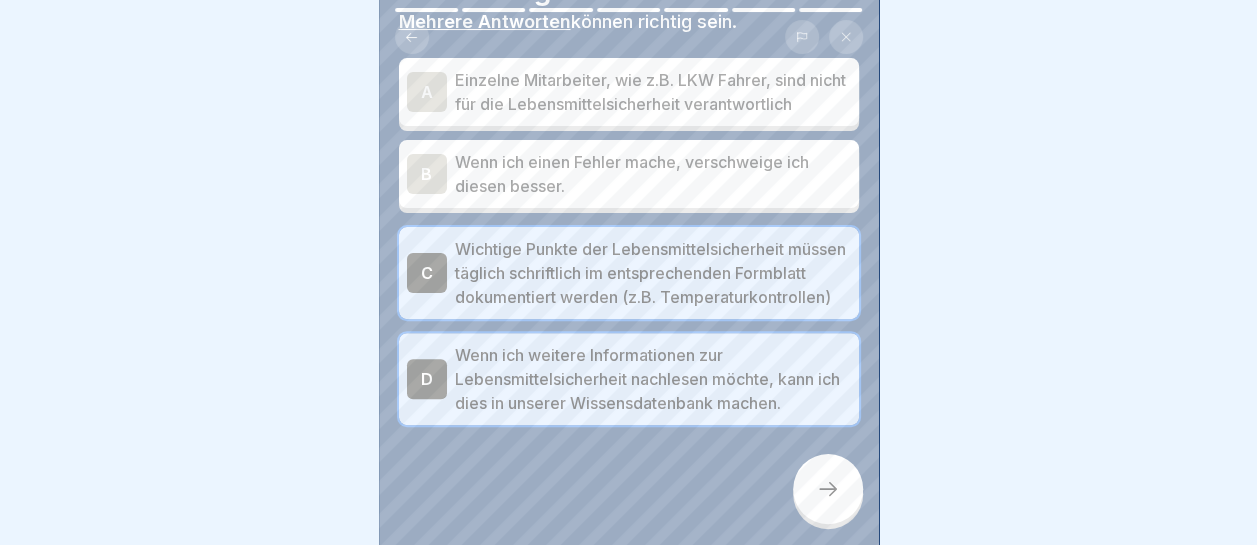 click 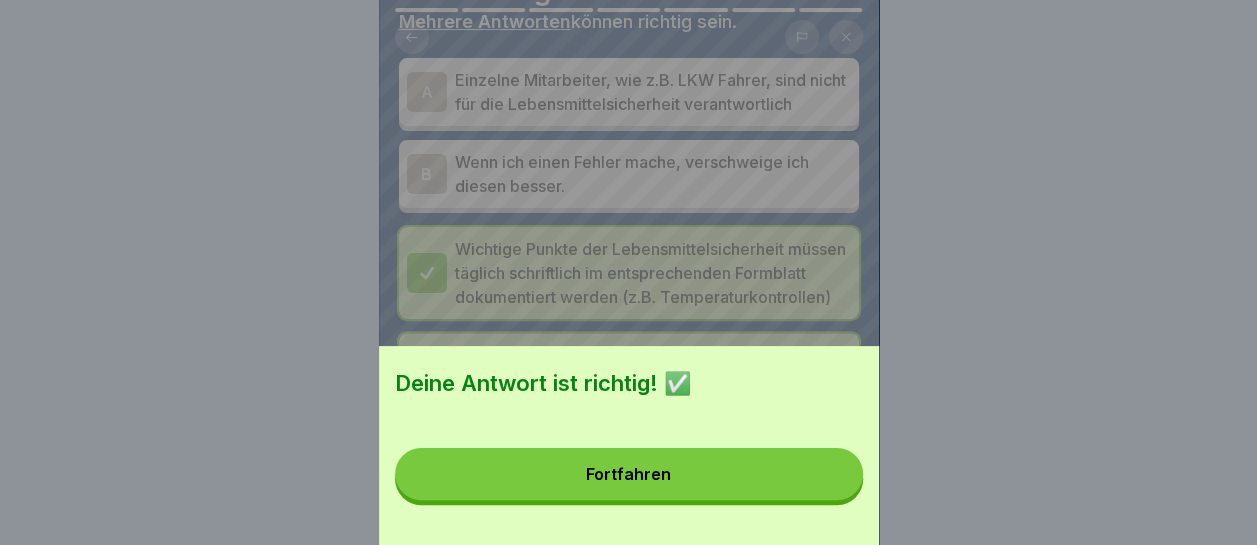 click on "Fortfahren" at bounding box center (629, 474) 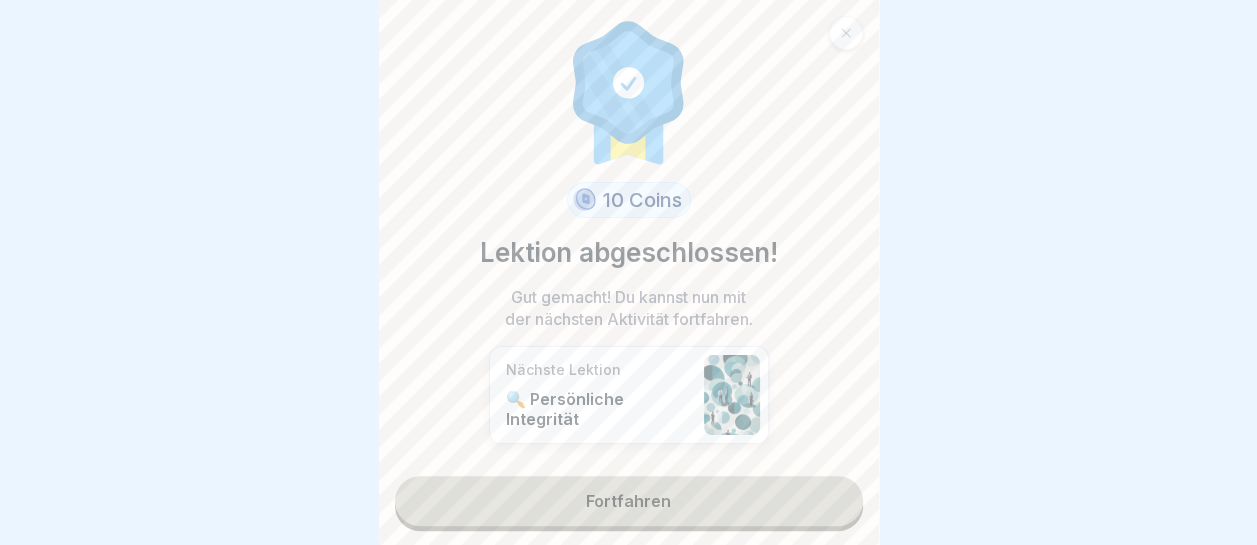 click on "Fortfahren" at bounding box center (629, 501) 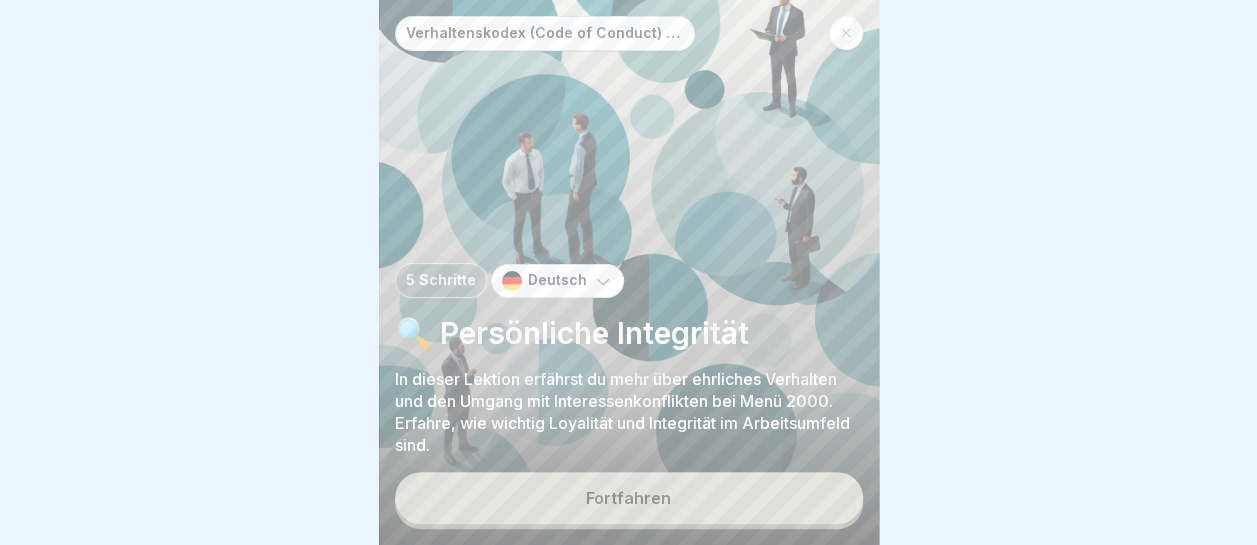 click on "Fortfahren" at bounding box center [629, 498] 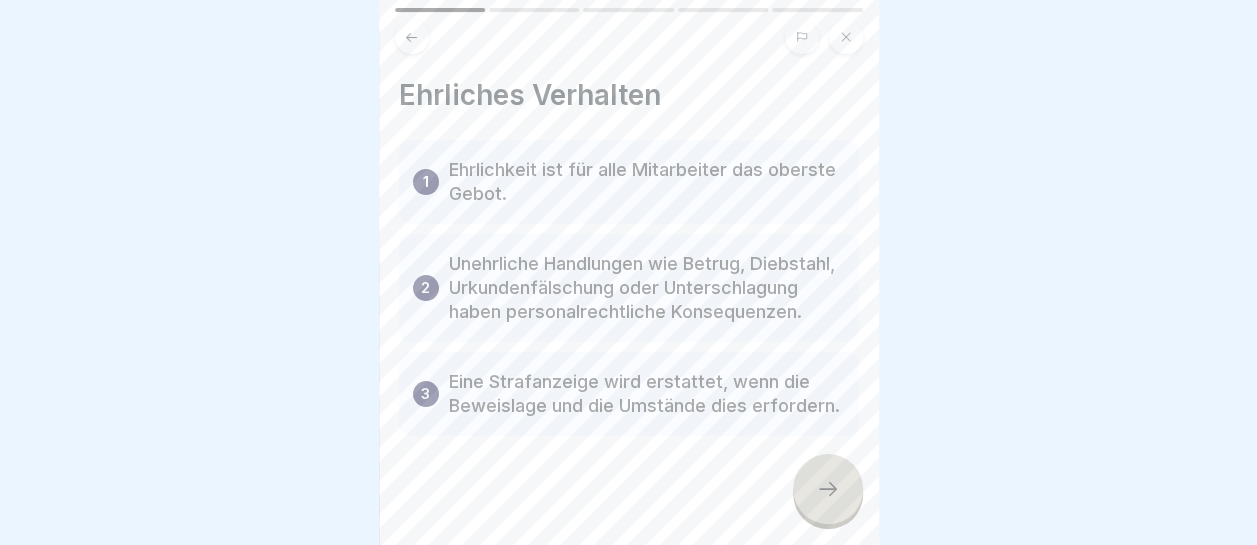 click 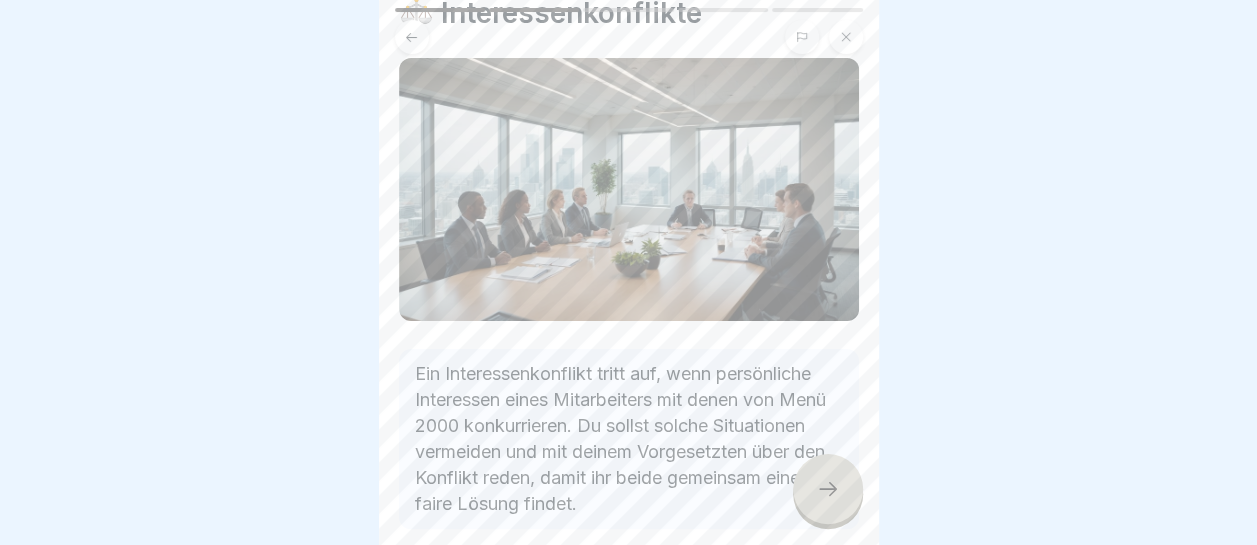 scroll, scrollTop: 177, scrollLeft: 0, axis: vertical 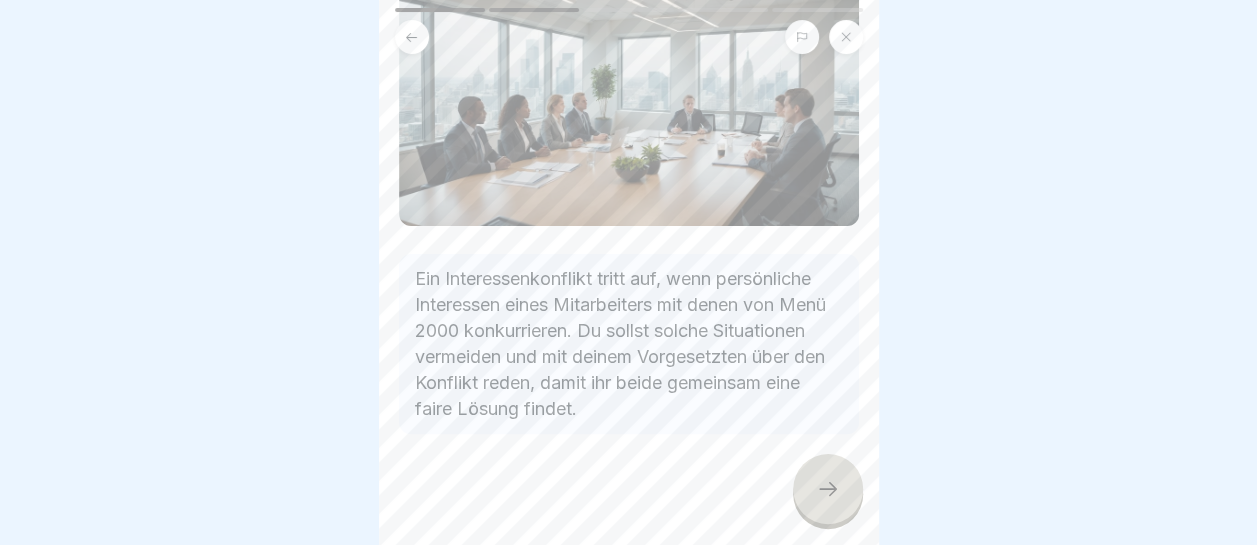 click at bounding box center (828, 489) 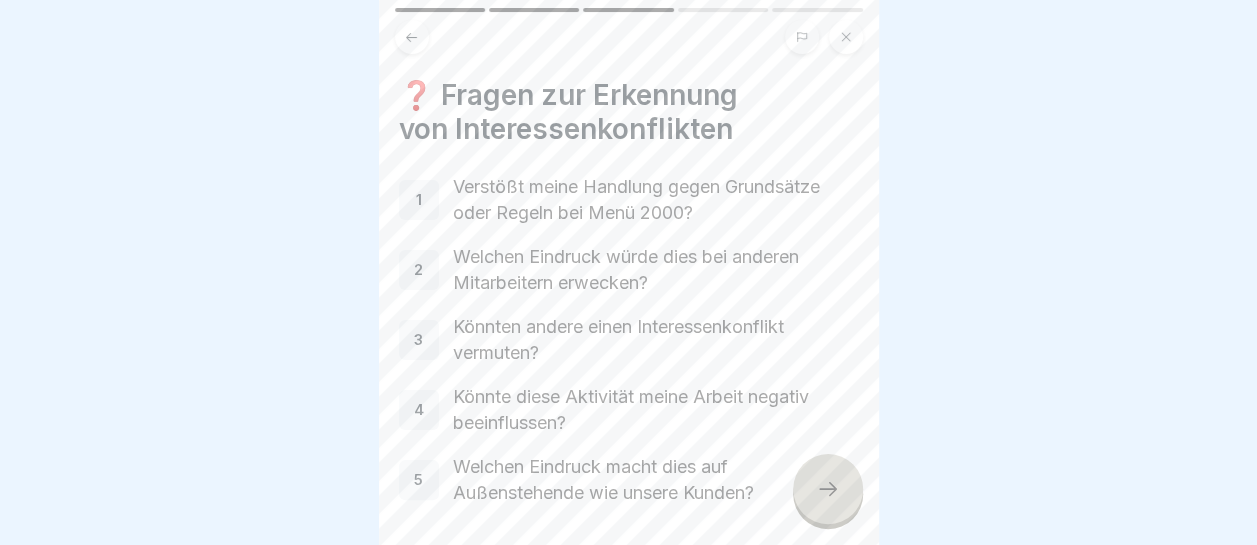 click at bounding box center [828, 489] 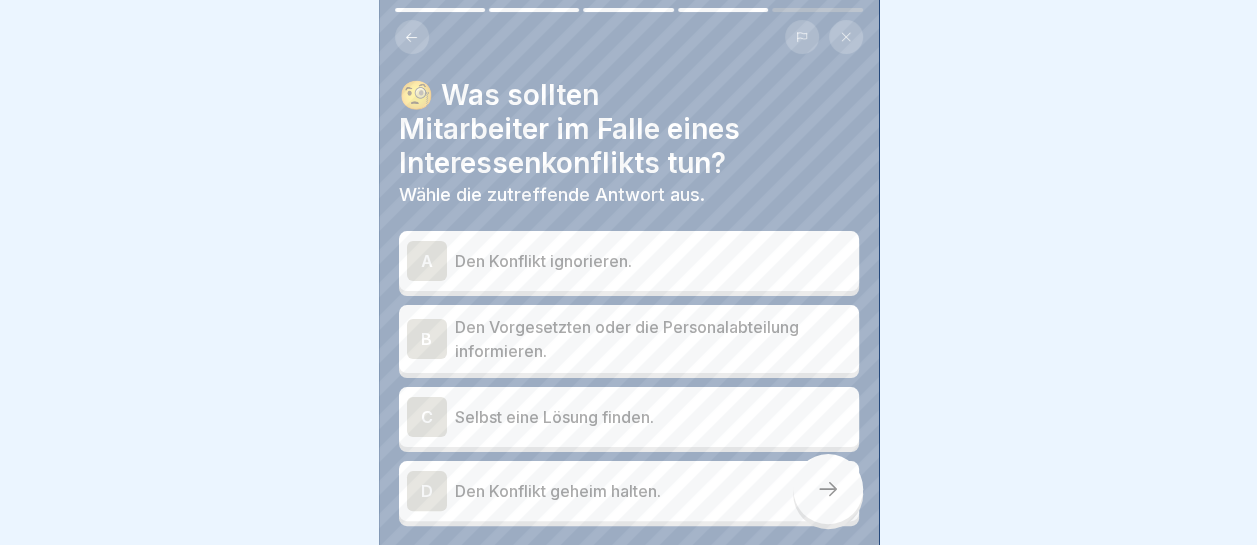 click on "Den Vorgesetzten oder die Personalabteilung informieren." at bounding box center [653, 339] 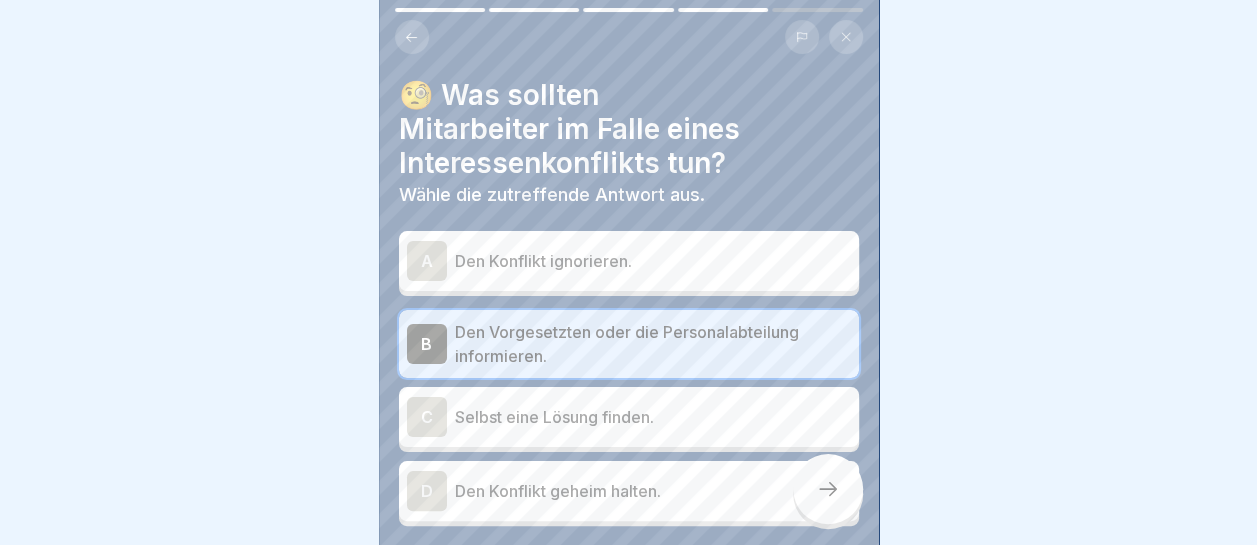 click at bounding box center [828, 489] 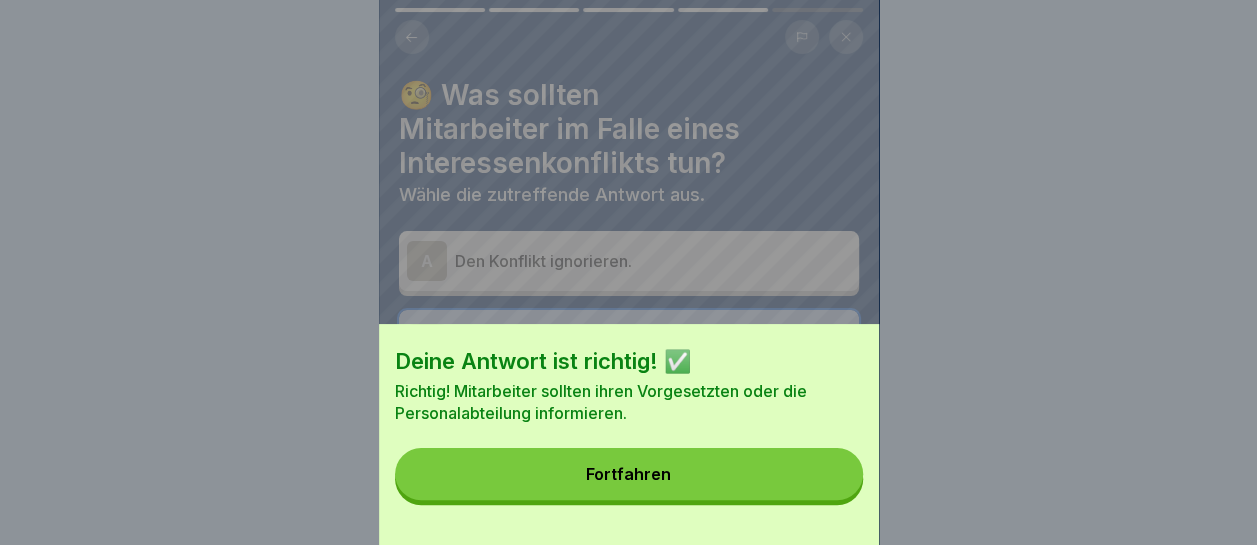 click on "Fortfahren" at bounding box center (629, 474) 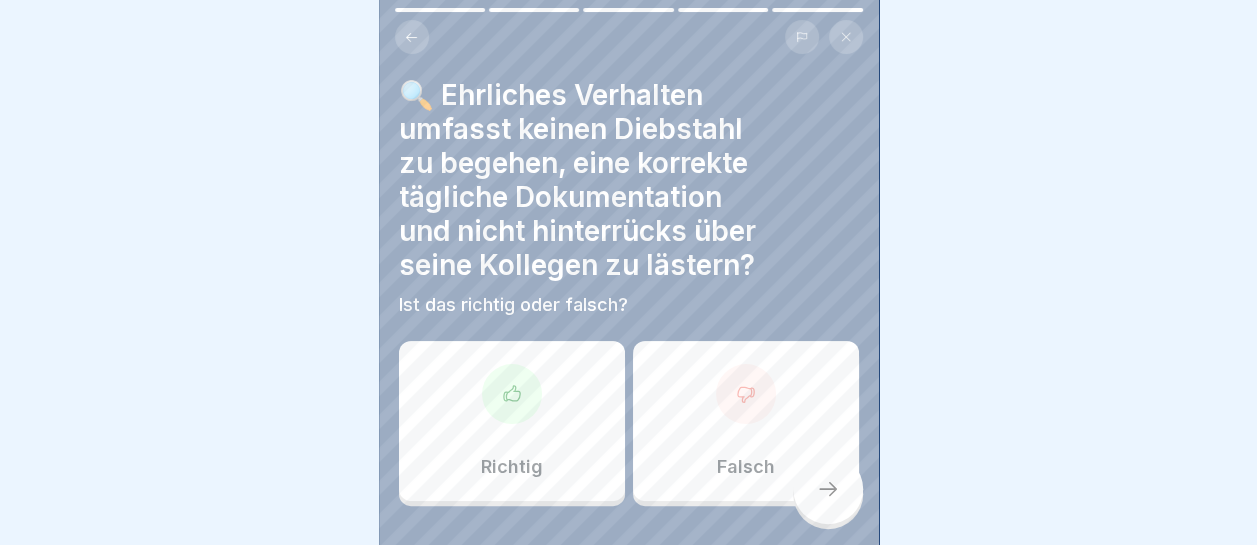 click on "Richtig" at bounding box center [512, 421] 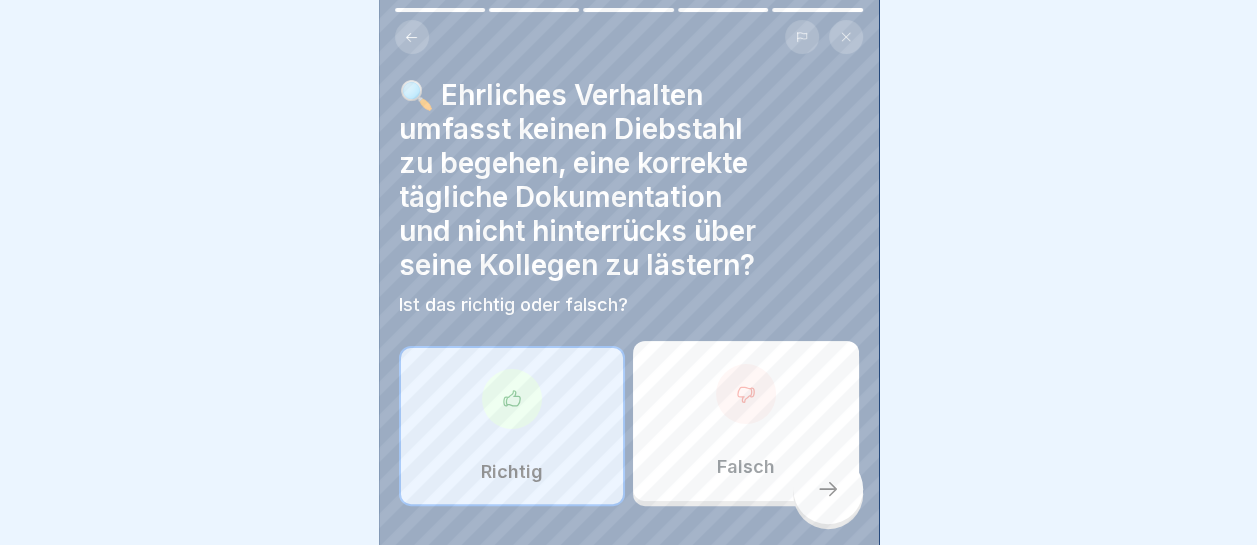 click 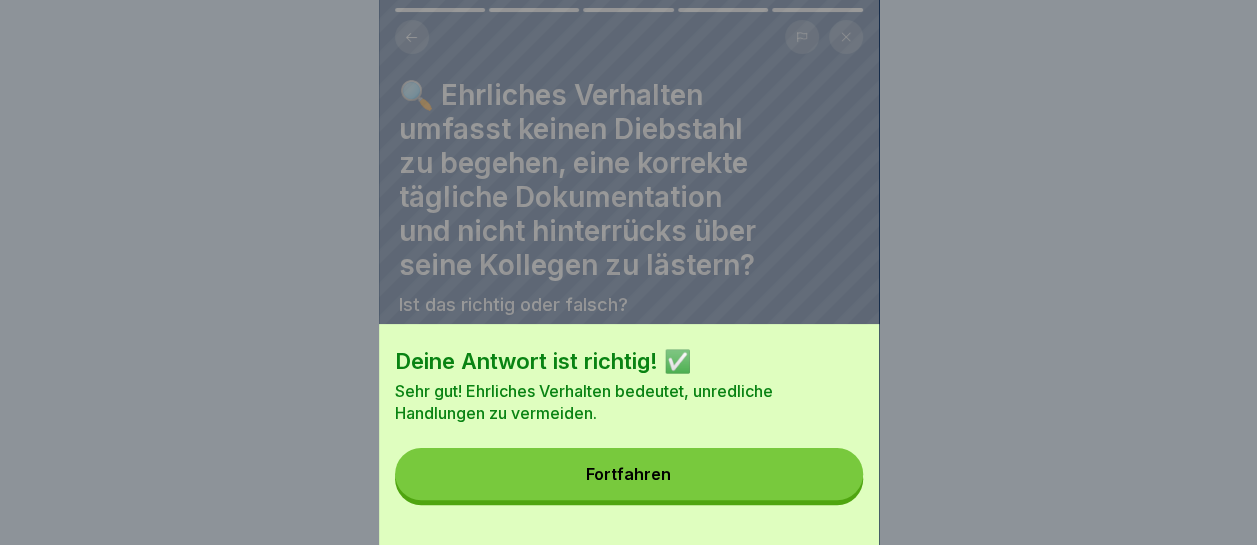 click on "Fortfahren" at bounding box center [629, 474] 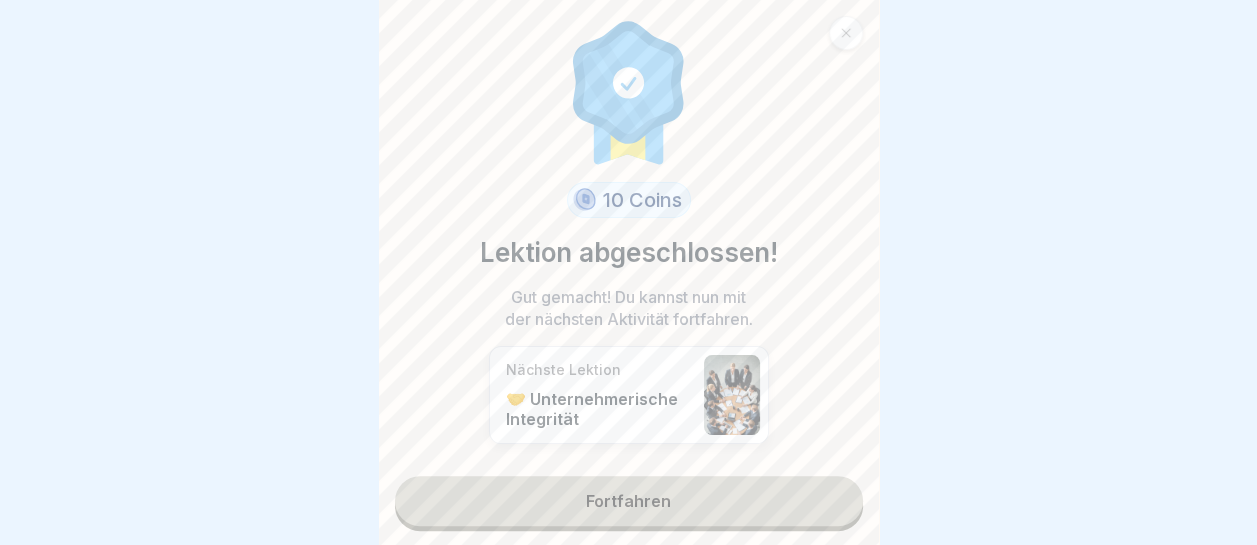 click on "Fortfahren" at bounding box center (629, 501) 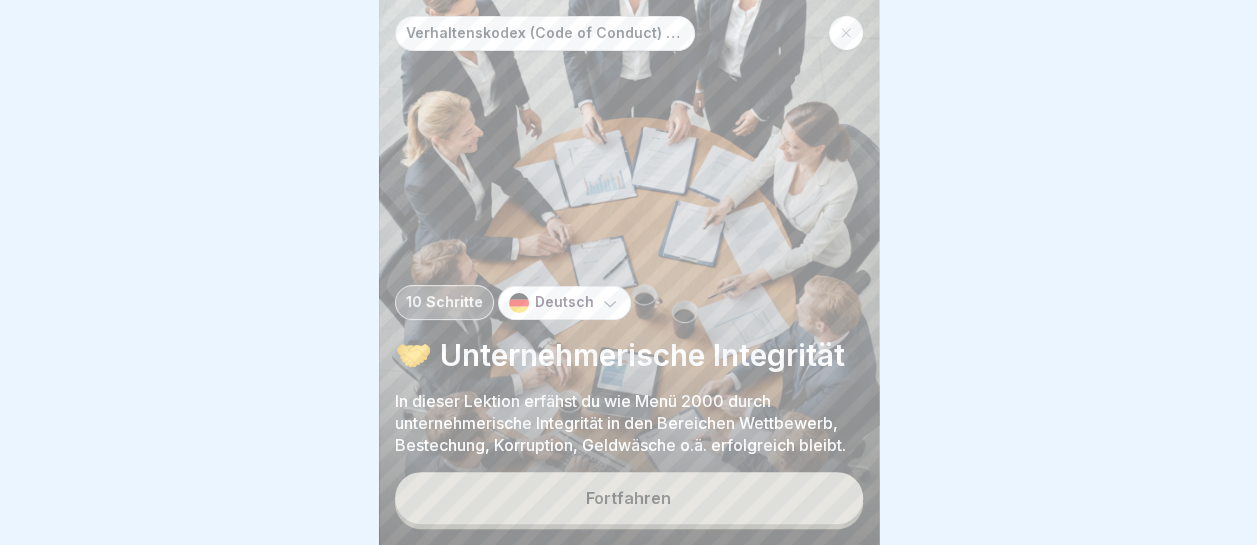 click on "Fortfahren" at bounding box center [629, 498] 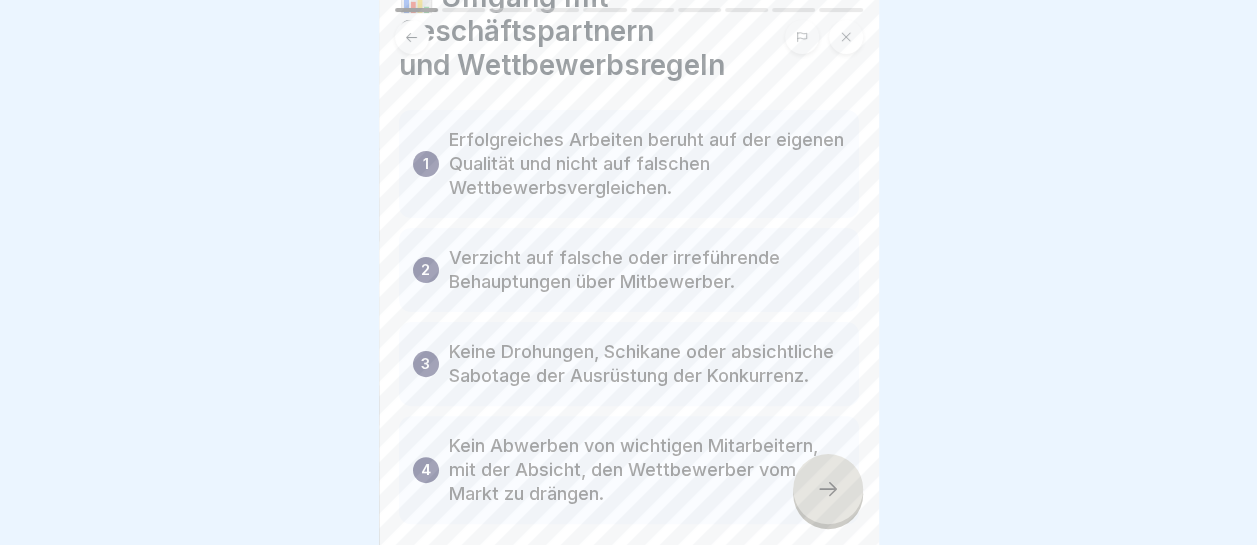 scroll, scrollTop: 100, scrollLeft: 0, axis: vertical 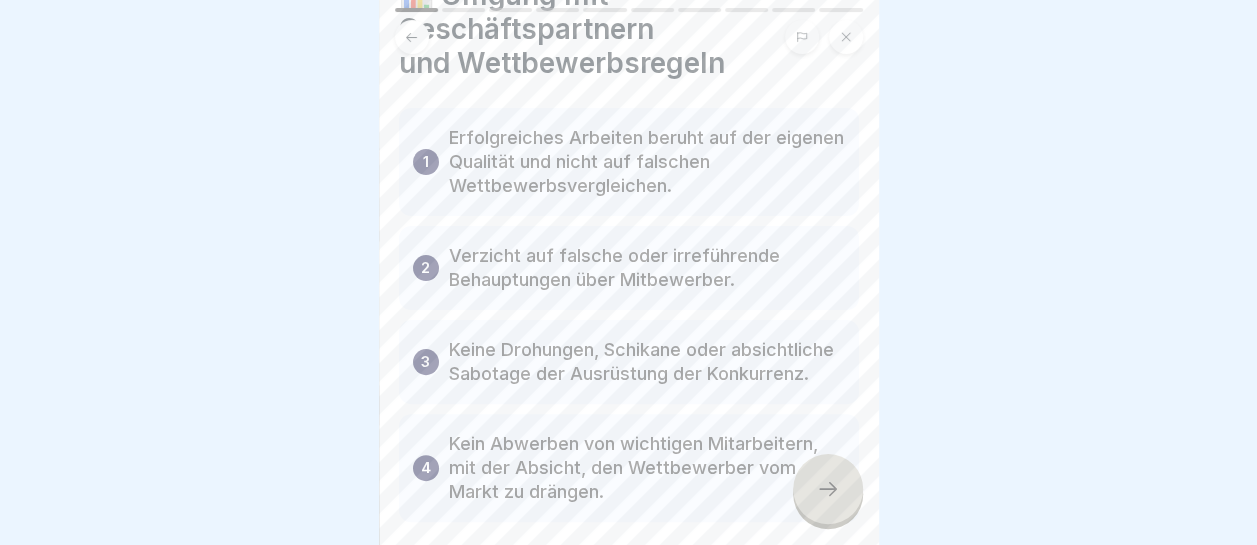 click at bounding box center [828, 489] 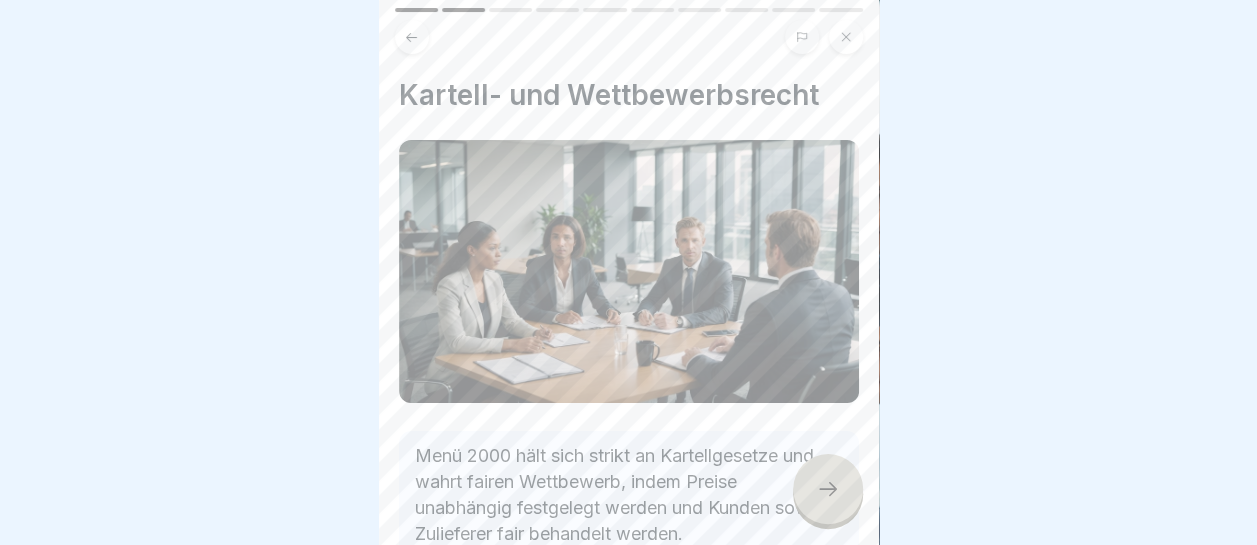 click 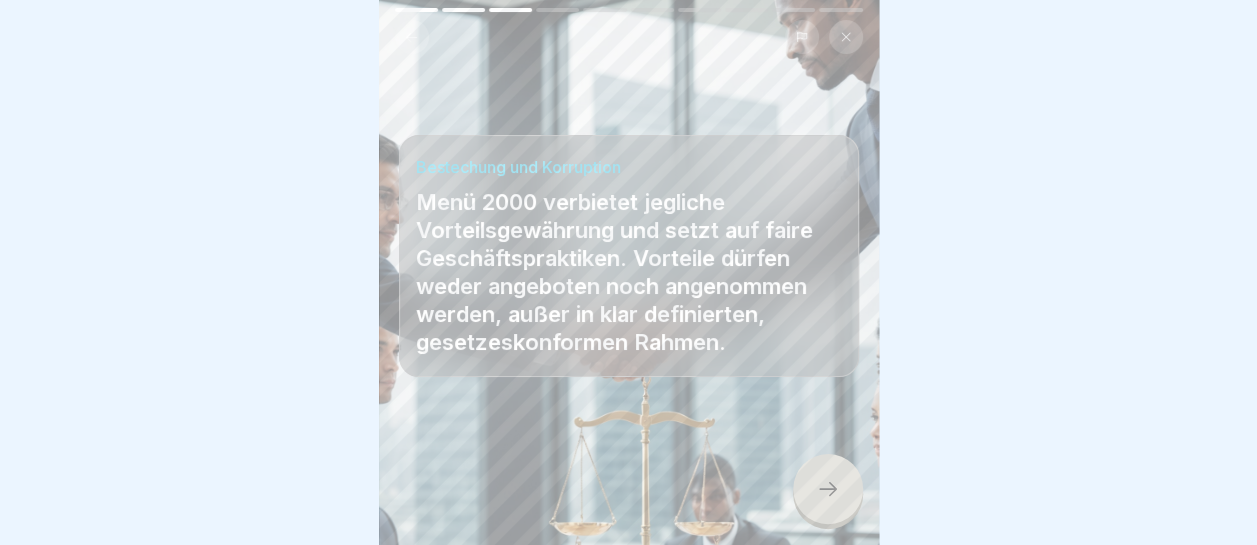 click 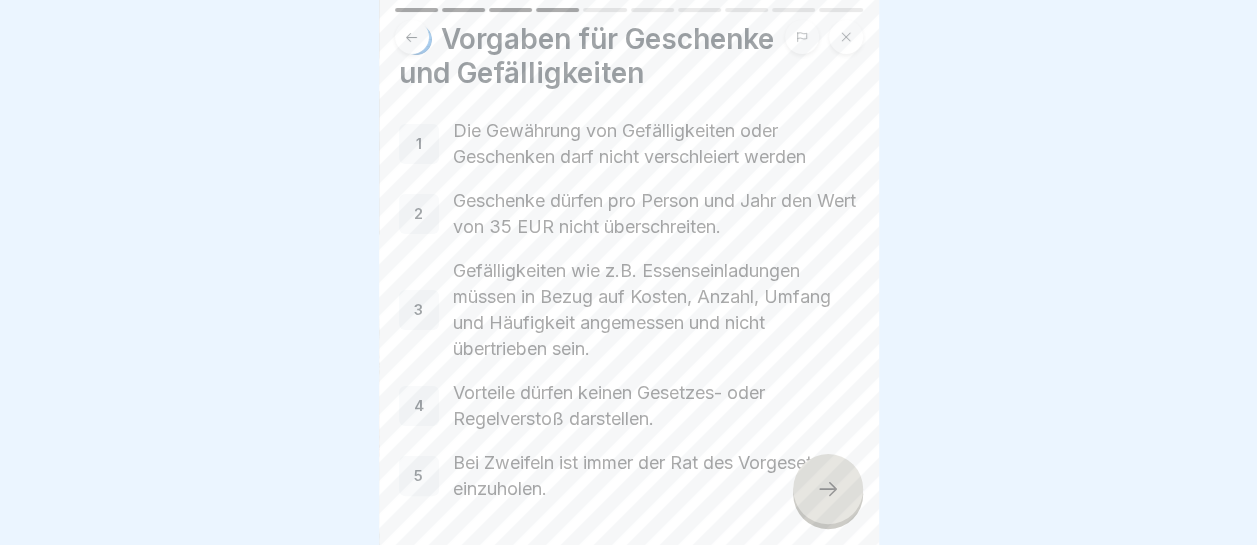 scroll, scrollTop: 100, scrollLeft: 0, axis: vertical 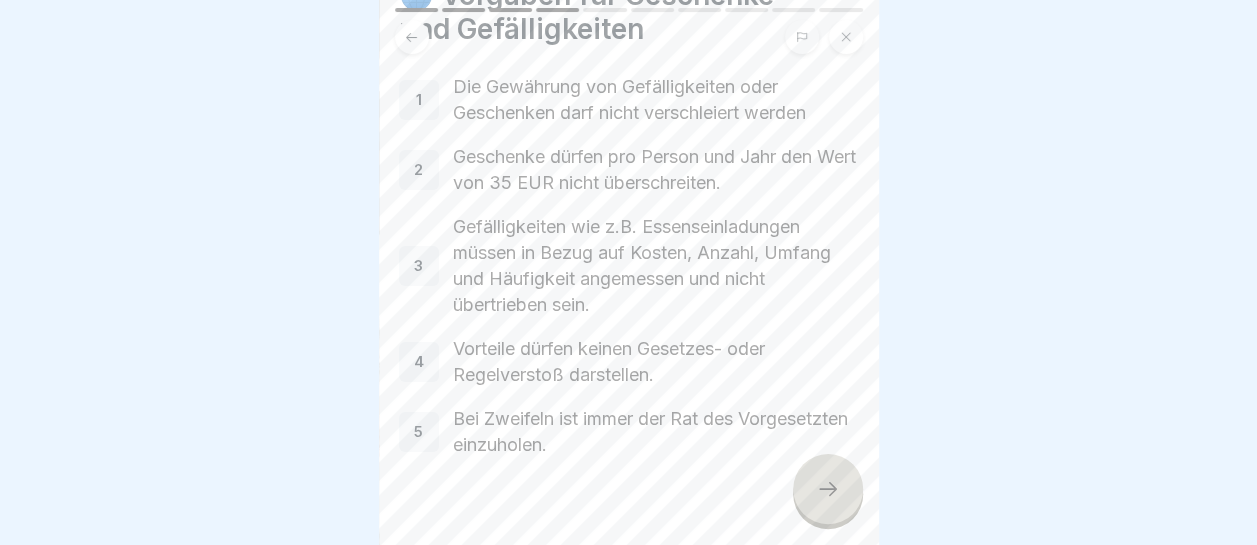 click at bounding box center [828, 489] 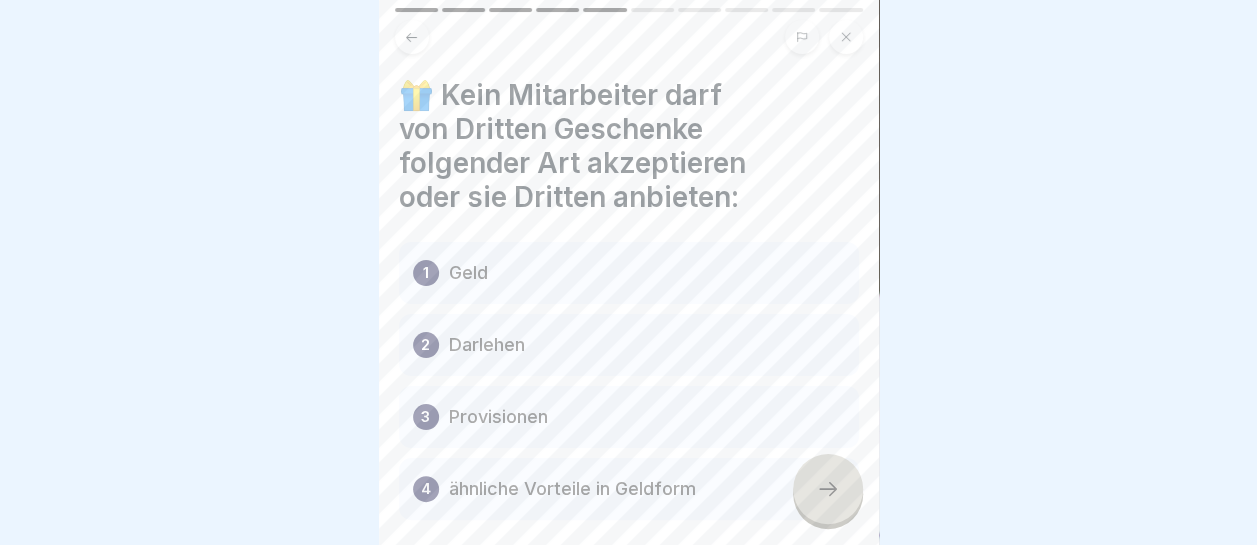 click 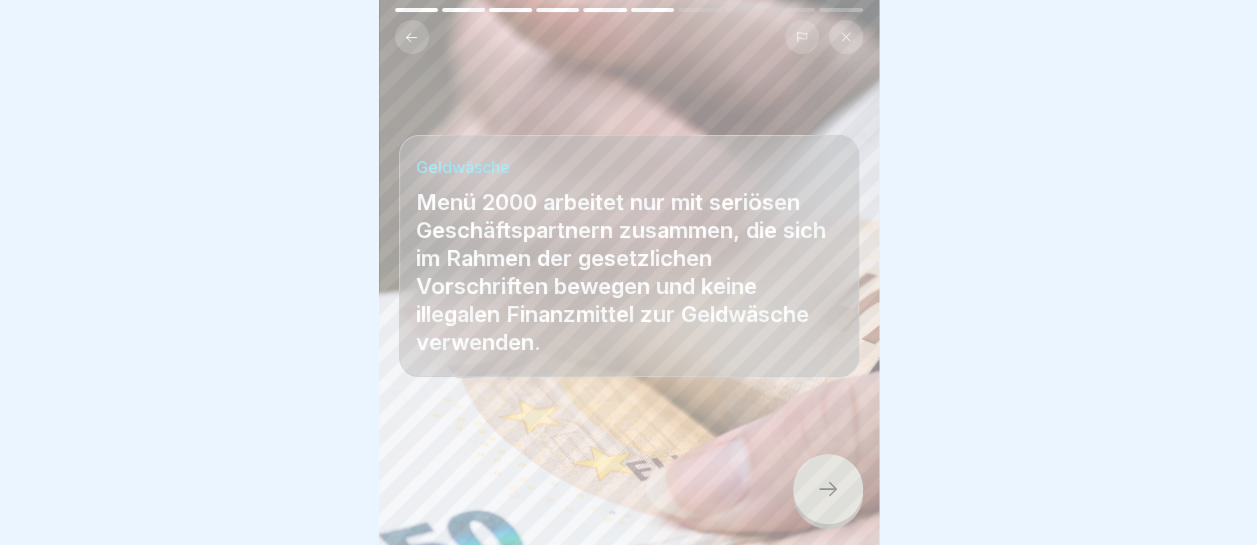 click 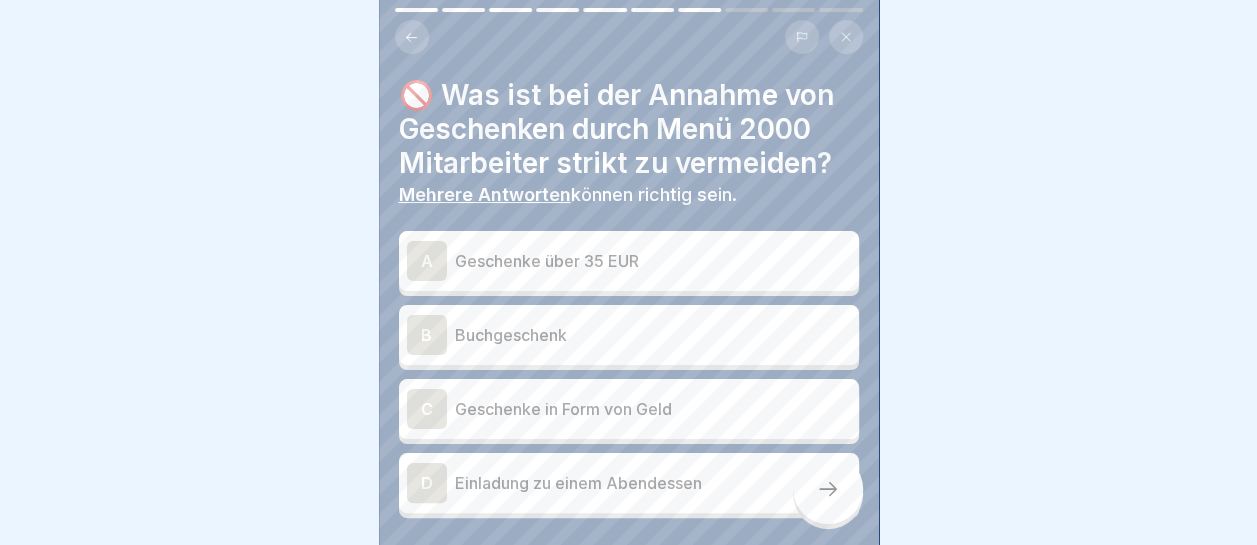 click on "Geschenke in Form von Geld" at bounding box center [653, 409] 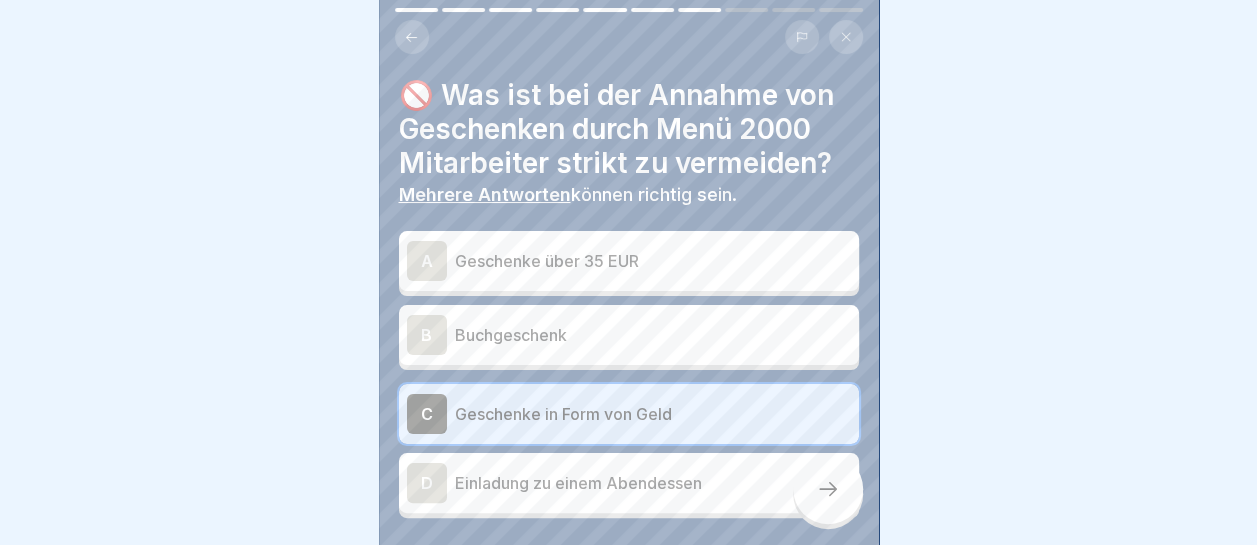 click on "Geschenke über 35 EUR" at bounding box center (653, 261) 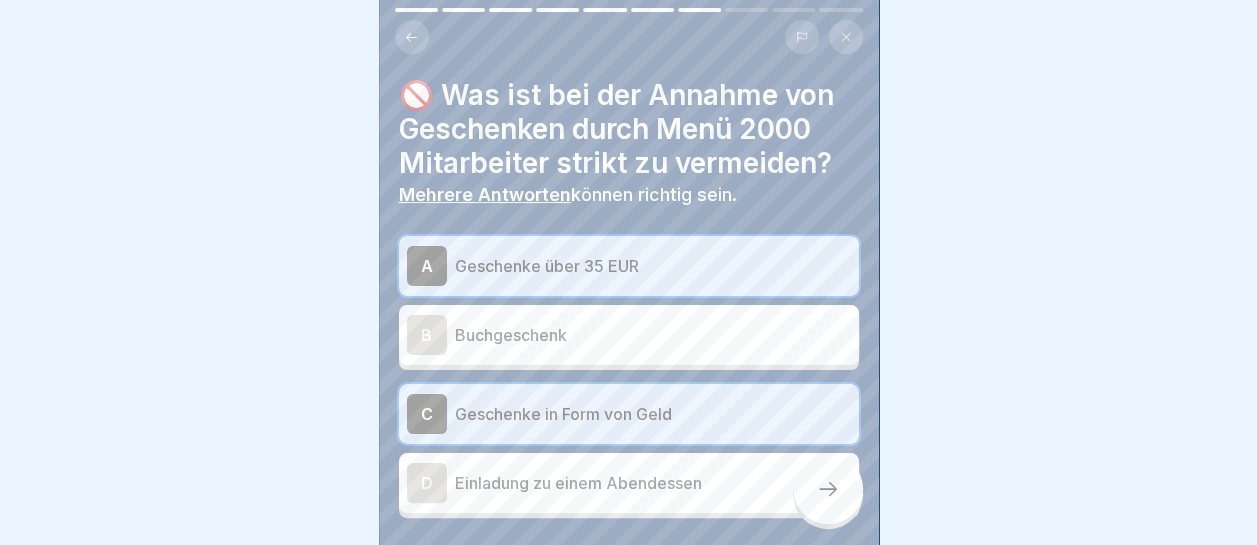 click 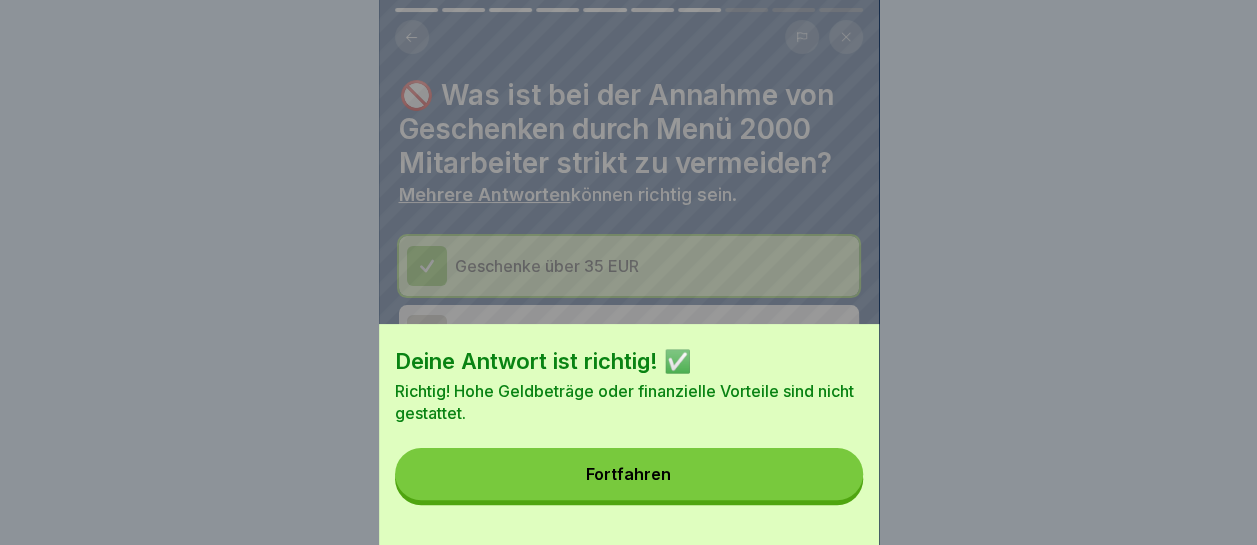 click on "Fortfahren" at bounding box center (629, 474) 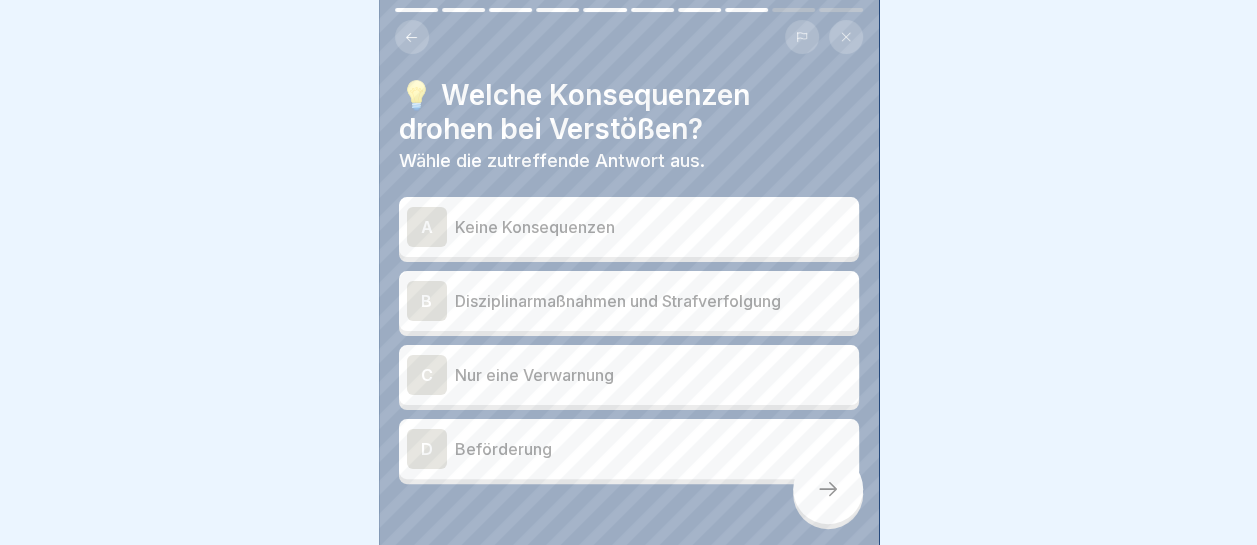 click on "Disziplinarmaßnahmen und Strafverfolgung" at bounding box center [653, 301] 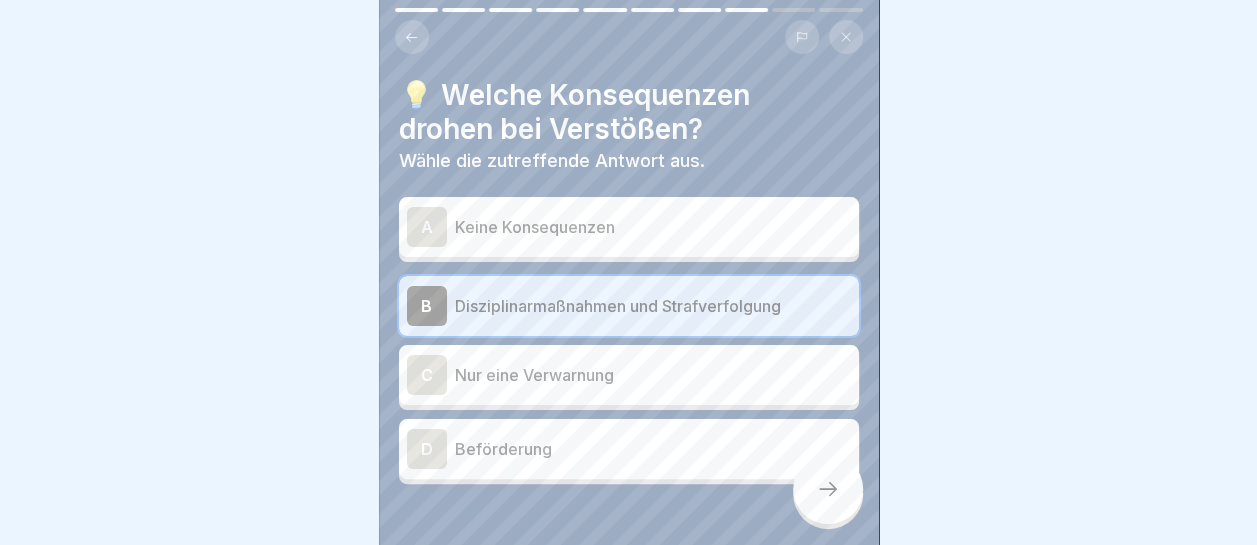 click 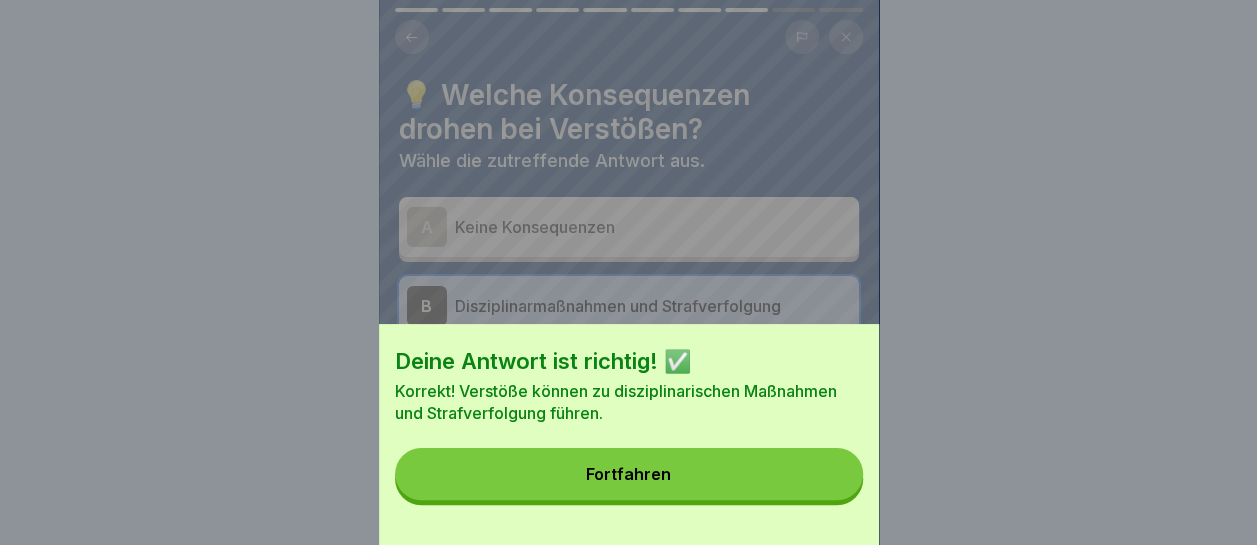click on "Fortfahren" at bounding box center (629, 474) 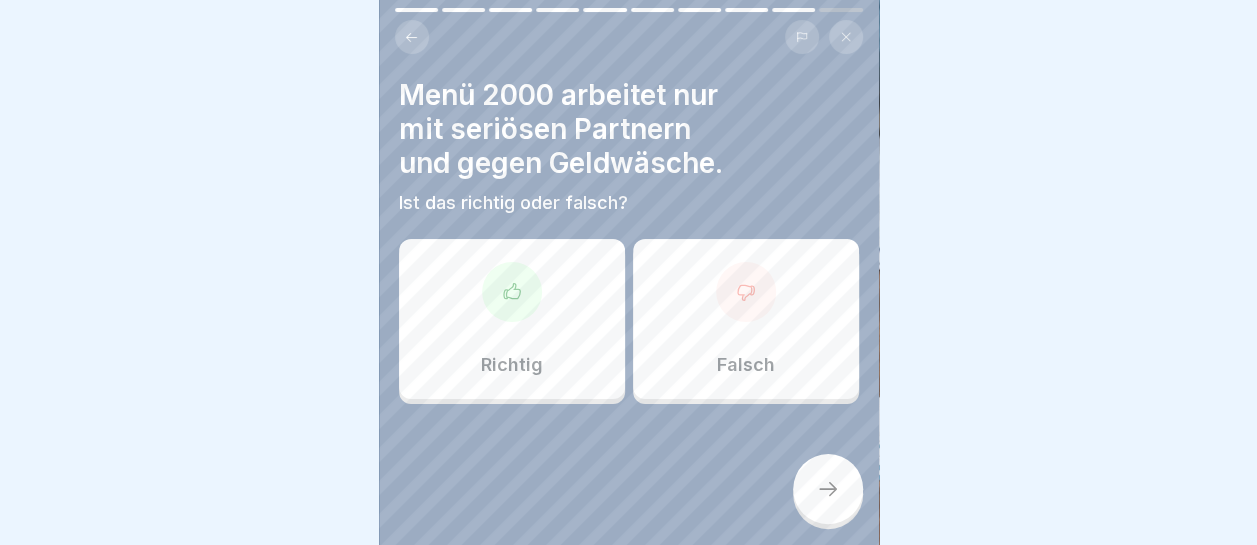click at bounding box center [512, 292] 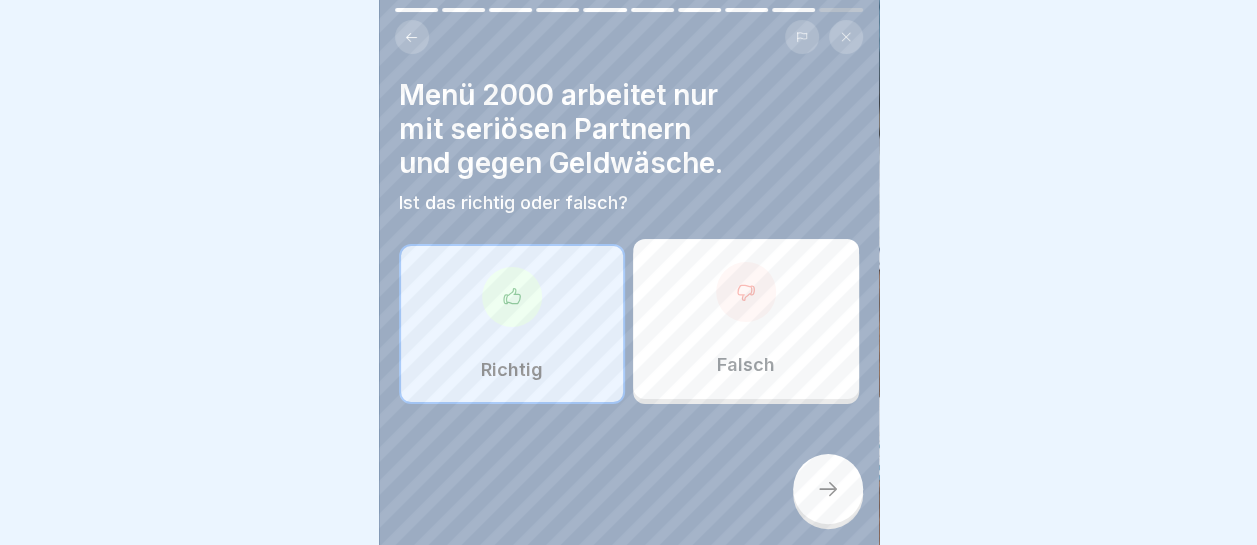 click at bounding box center [828, 489] 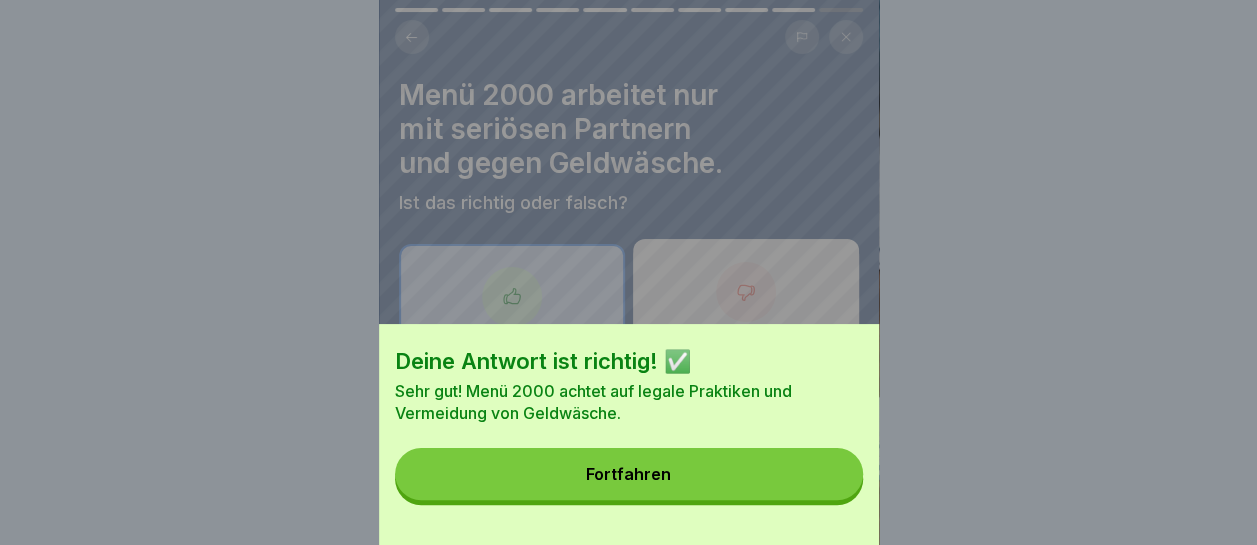 click on "Fortfahren" at bounding box center (629, 474) 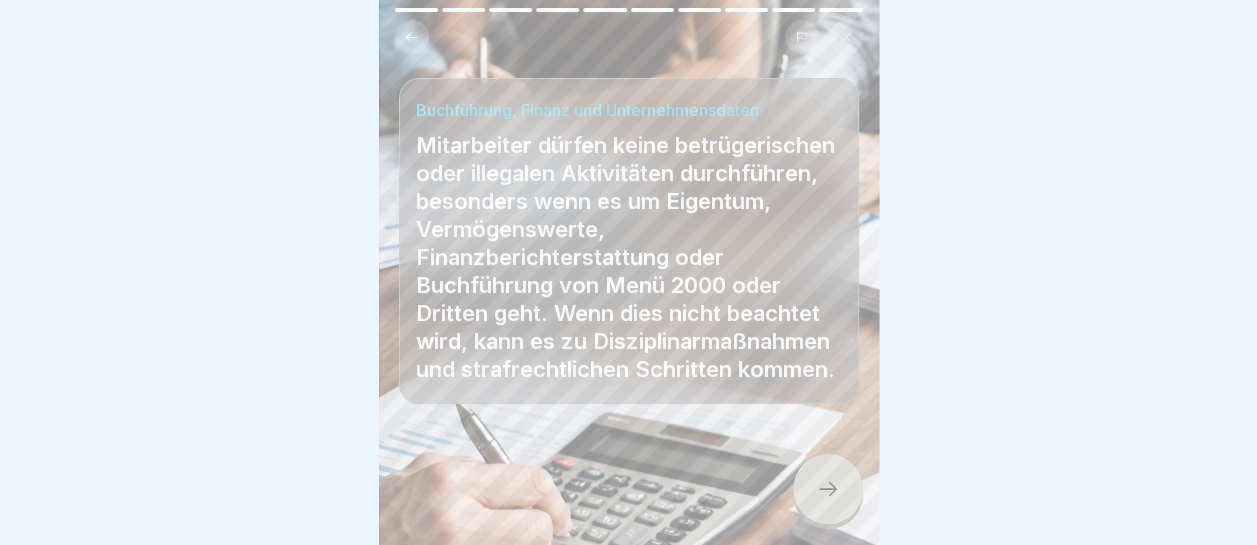 click at bounding box center [828, 489] 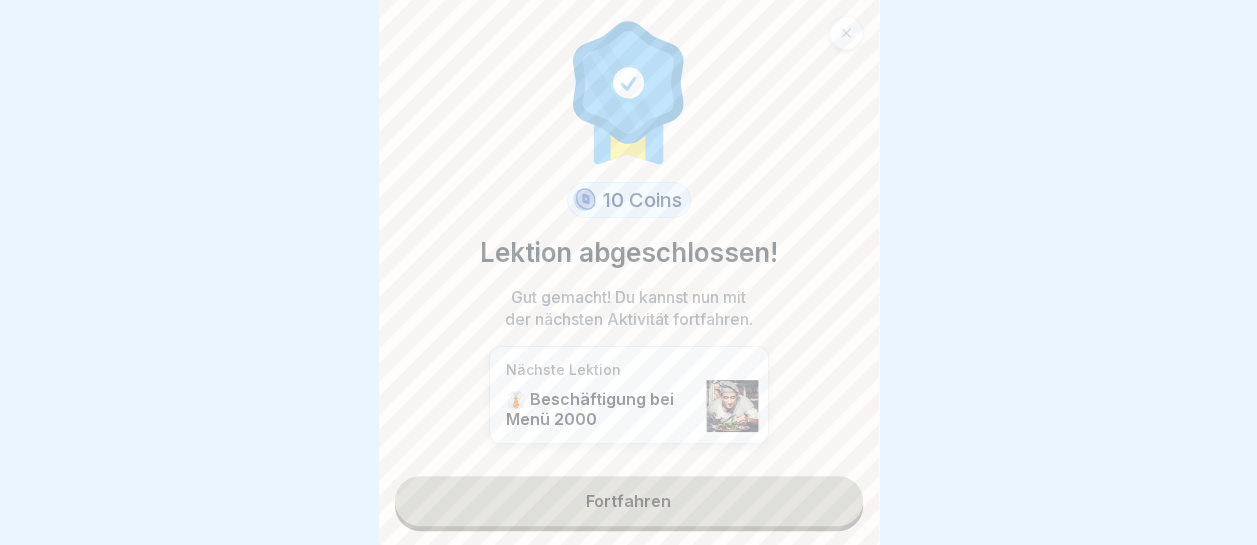 click on "Fortfahren" at bounding box center (629, 501) 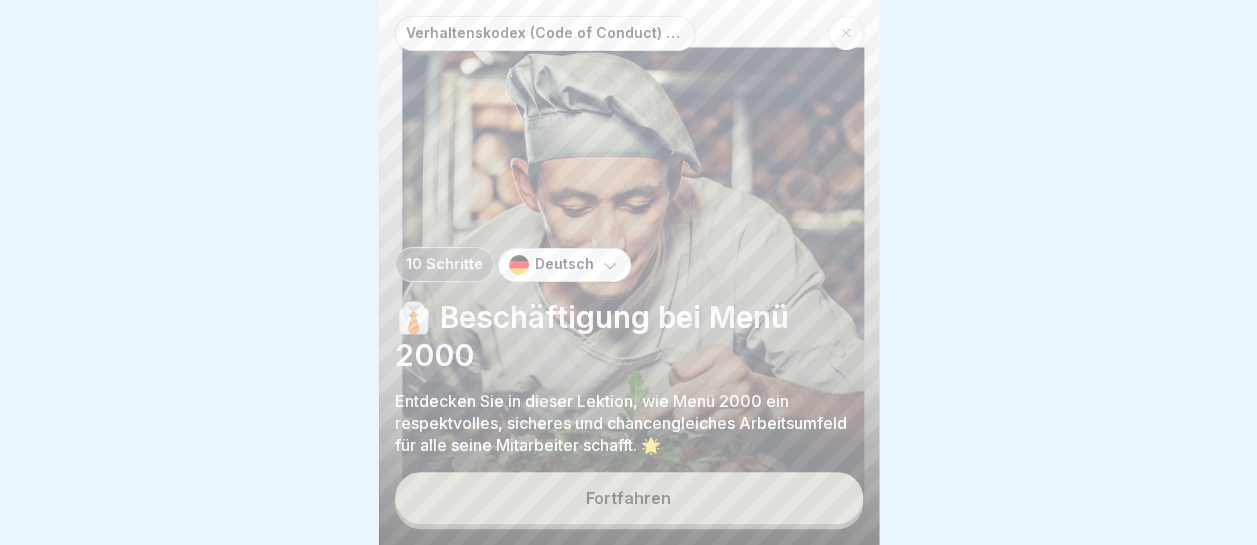 click on "Fortfahren" at bounding box center [628, 498] 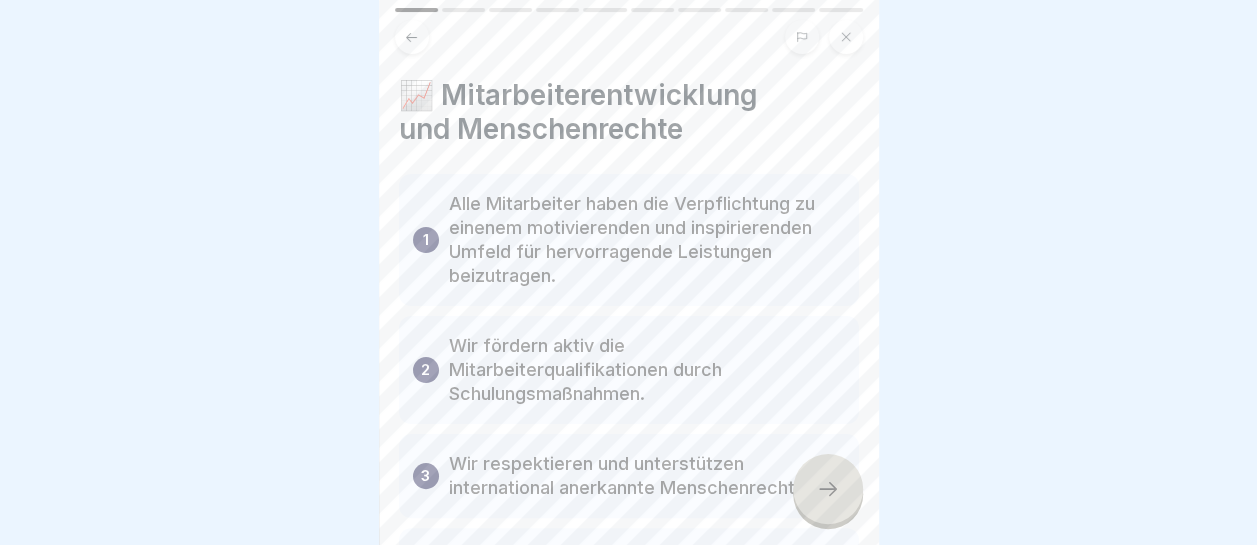 click 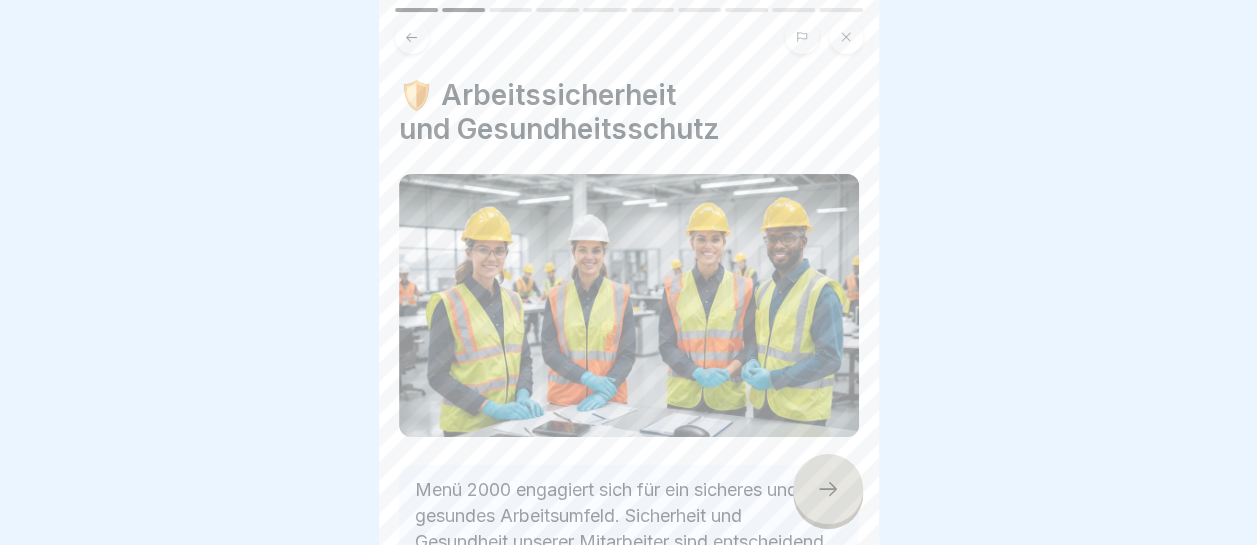 click 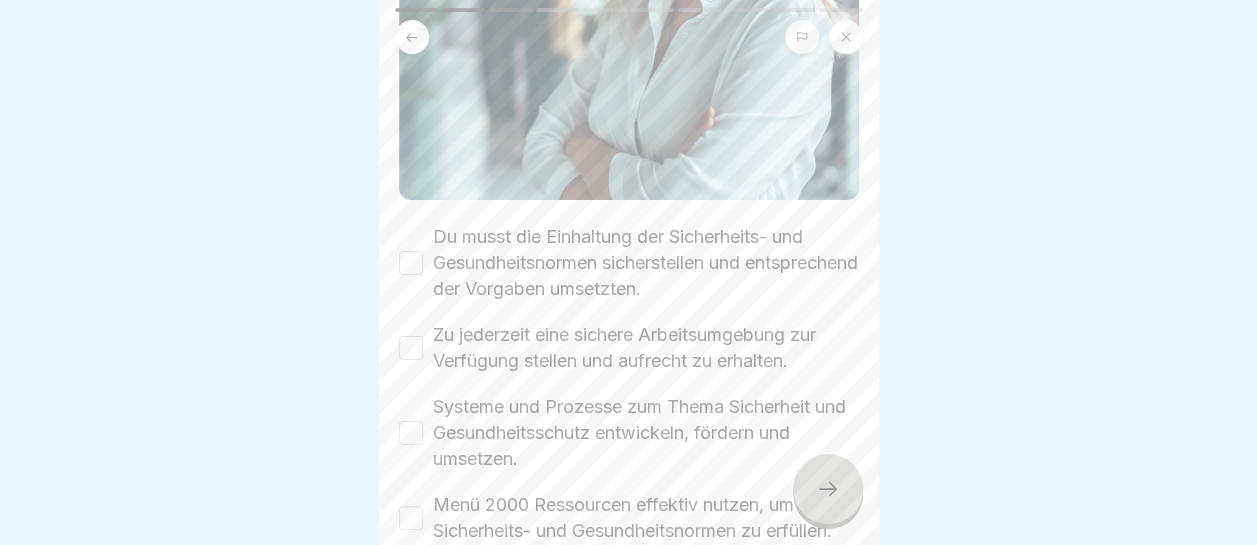 scroll, scrollTop: 500, scrollLeft: 0, axis: vertical 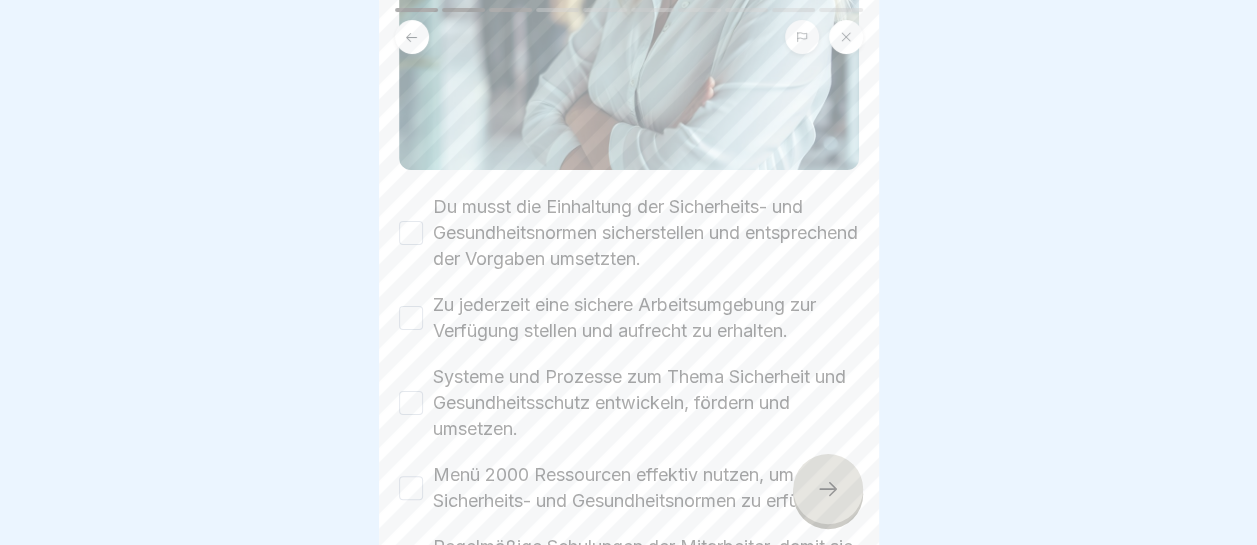 click on "Du musst die Einhaltung der Sicherheits- und Gesundheitsnormen sicherstellen und entsprechend der Vorgaben umsetzten." at bounding box center (411, 233) 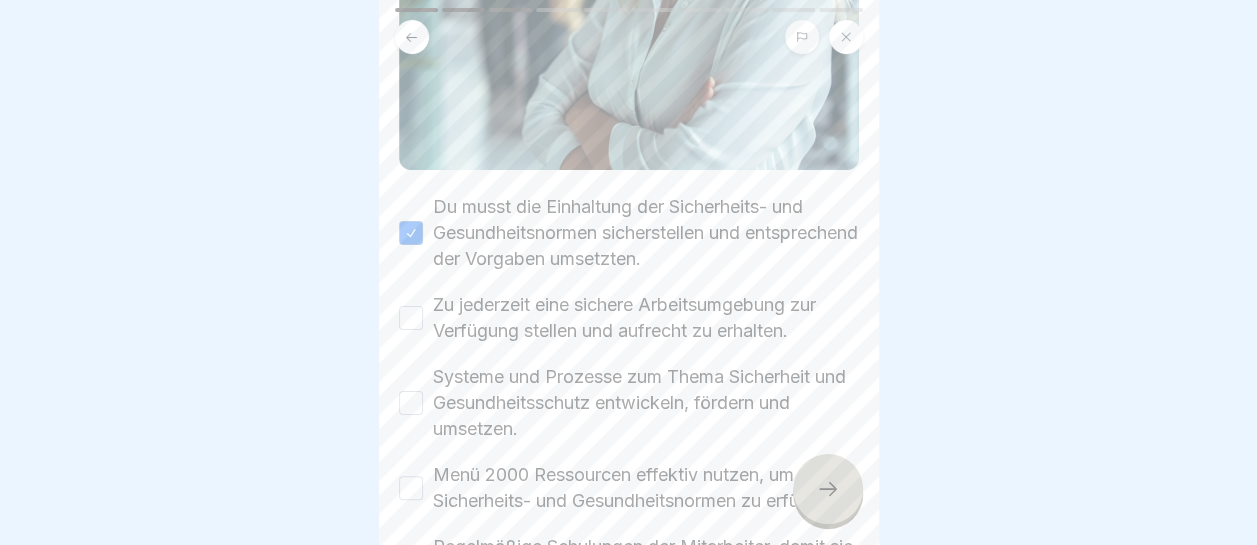 click on "Zu jederzeit eine sichere Arbeitsumgebung zur Verfügung stellen und aufrecht zu erhalten." at bounding box center [411, 318] 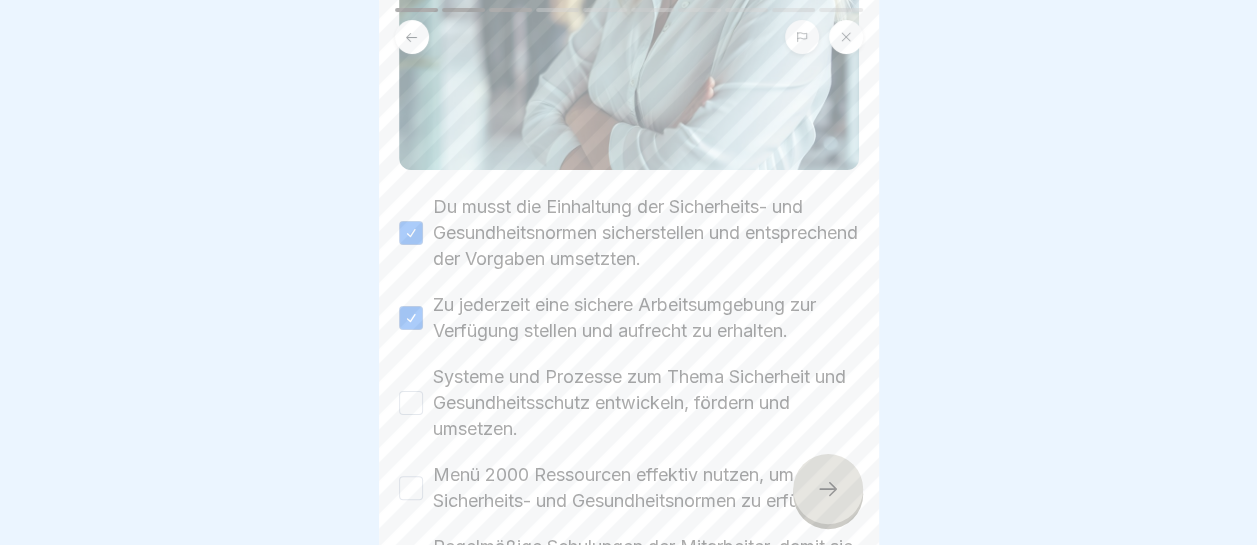 click on "Systeme und Prozesse zum Thema Sicherheit und Gesundheitsschutz entwickeln, fördern und umsetzen." at bounding box center [411, 403] 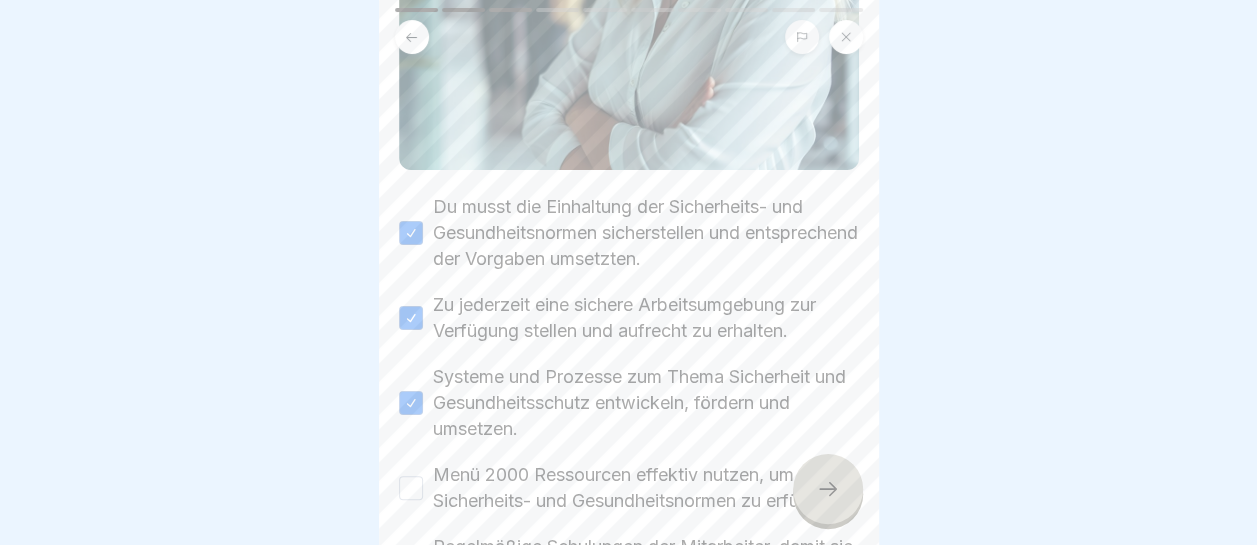 click on "Menü 2000 Ressourcen effektiv nutzen, um unsere Sicherheits- und Gesundheitsnormen zu erfüllen." at bounding box center [411, 488] 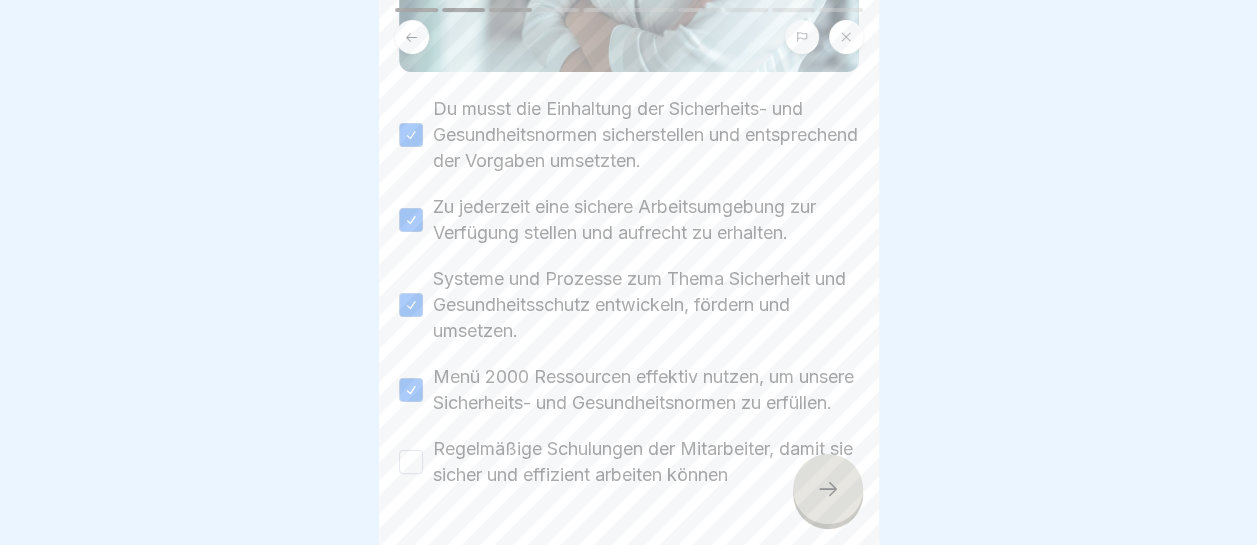 scroll, scrollTop: 600, scrollLeft: 0, axis: vertical 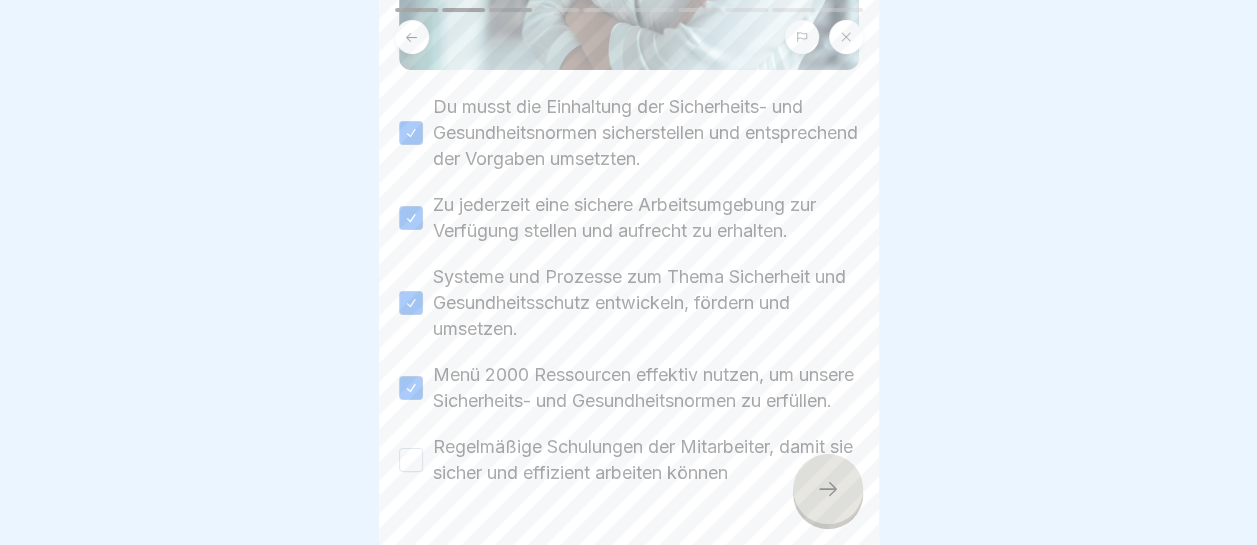 click on "Regelmäßige Schulungen der Mitarbeiter, damit sie sicher und effizient arbeiten können" at bounding box center [411, 460] 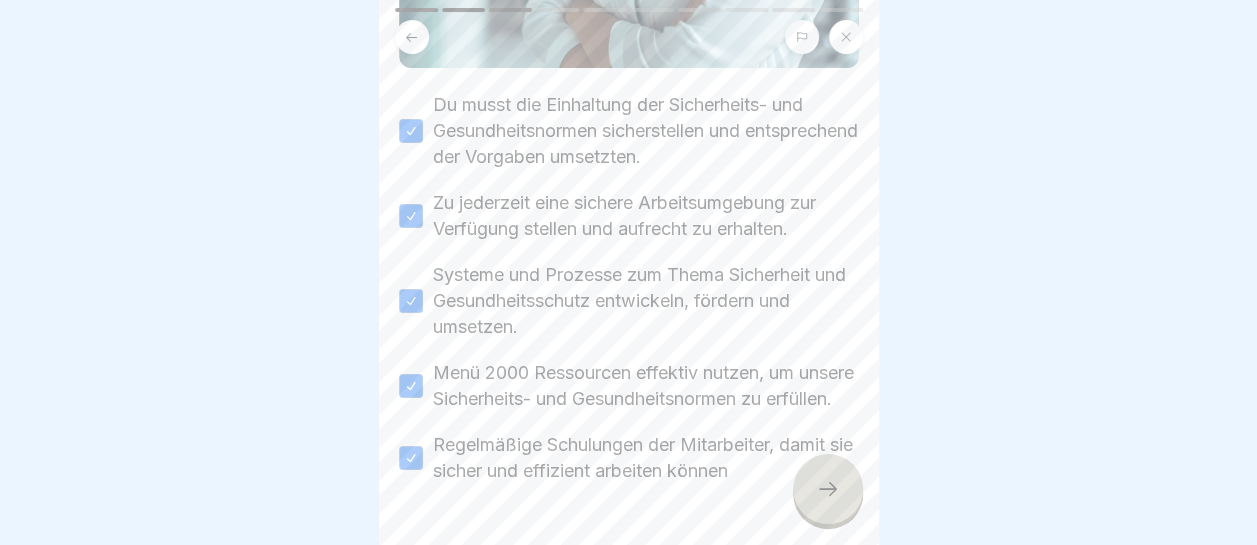 scroll, scrollTop: 572, scrollLeft: 0, axis: vertical 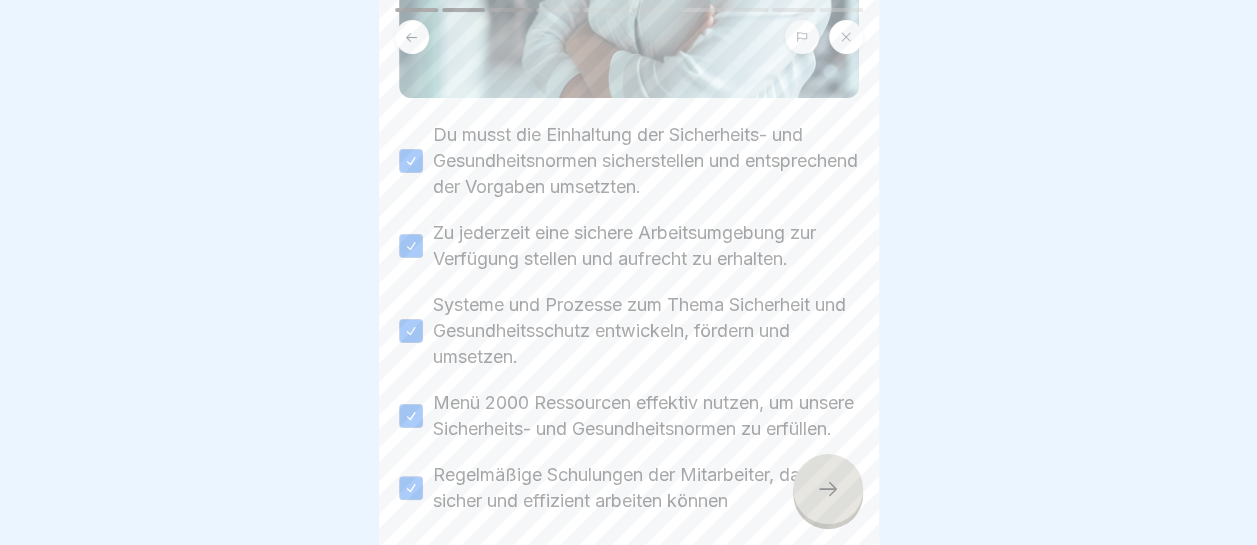click 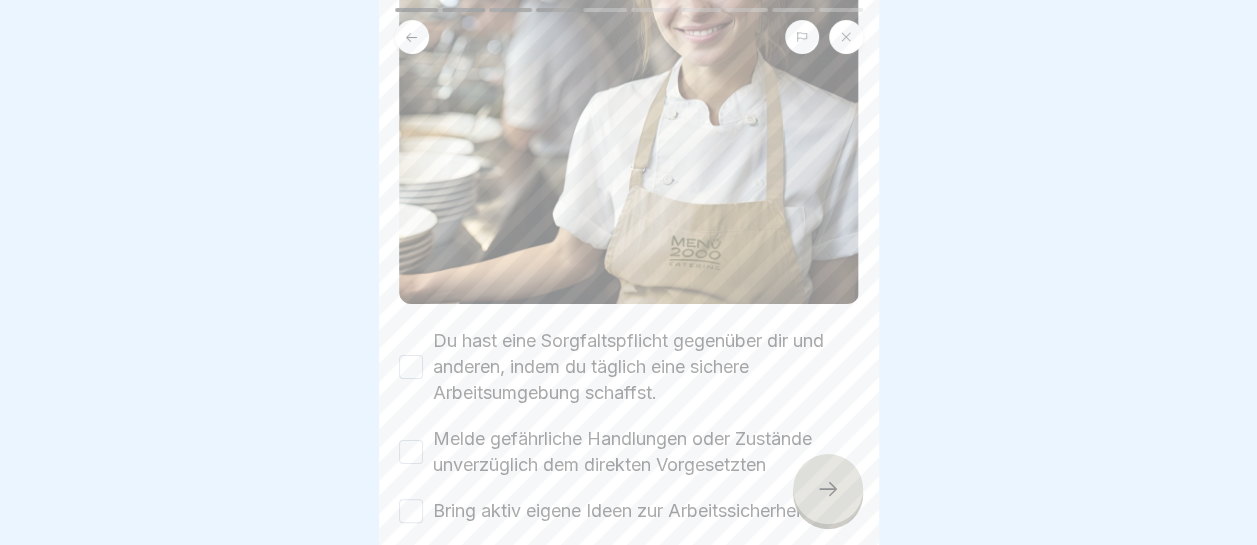 scroll, scrollTop: 400, scrollLeft: 0, axis: vertical 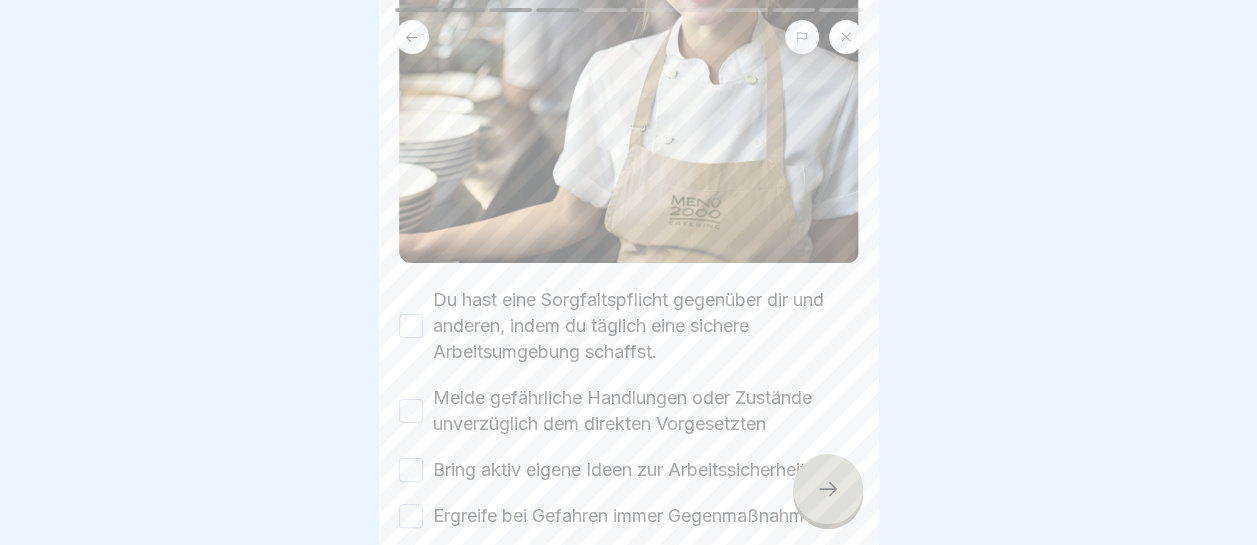 click on "Du hast eine Sorgfaltspflicht gegenüber dir und anderen, indem du täglich eine sichere Arbeitsumgebung schaffst." at bounding box center (411, 326) 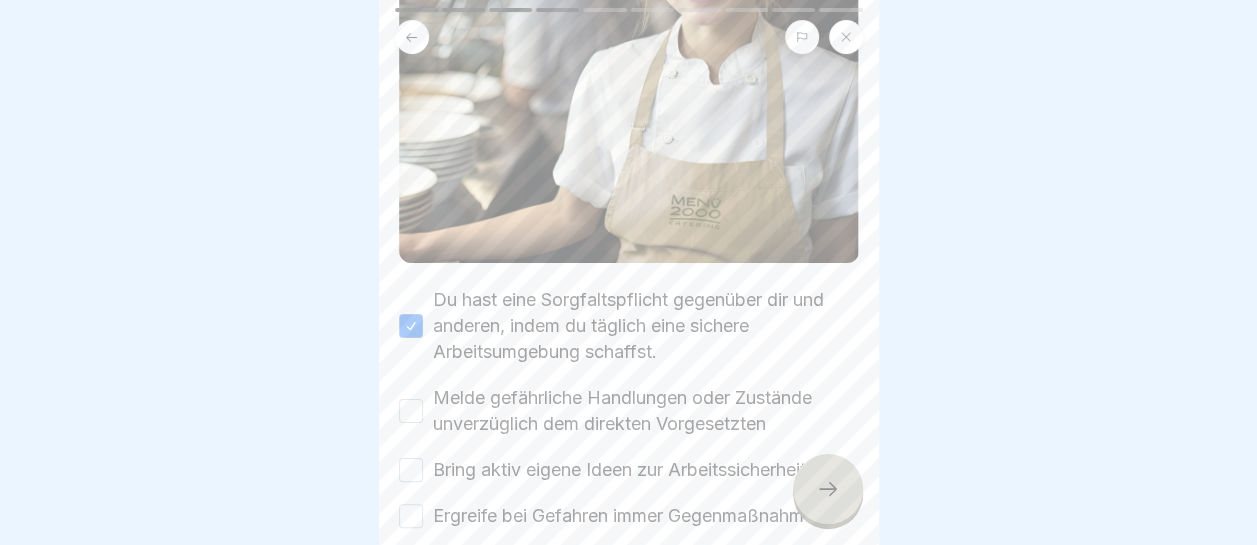 click on "Melde gefährliche Handlungen oder Zustände unverzüglich dem direkten Vorgesetzten" at bounding box center (411, 411) 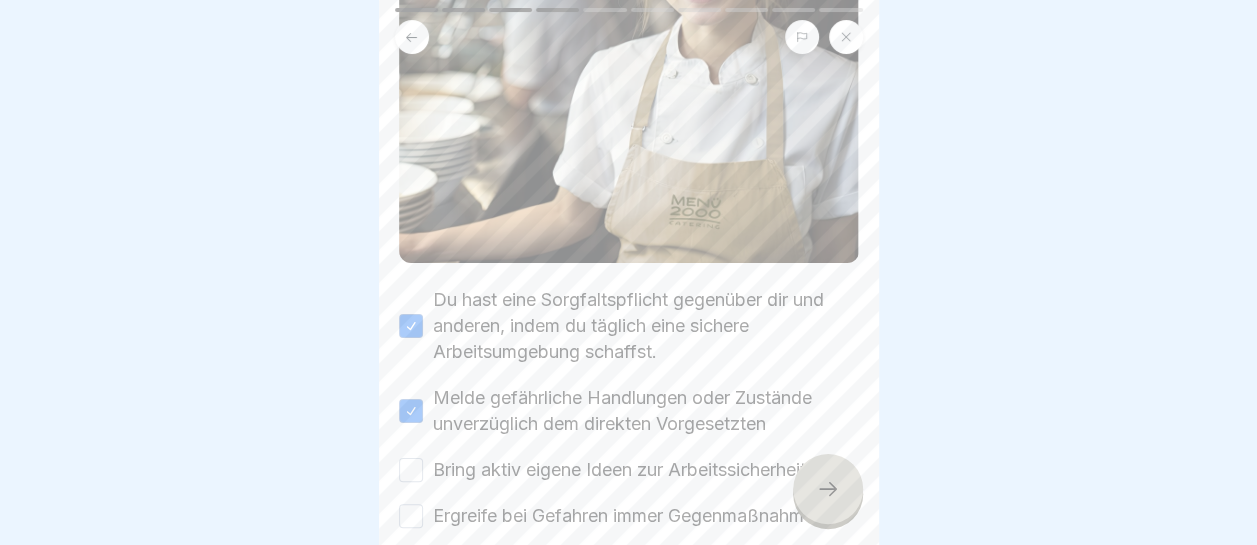 click on "Bring aktiv eigene Ideen zur Arbeitssicherheit ein." at bounding box center (411, 470) 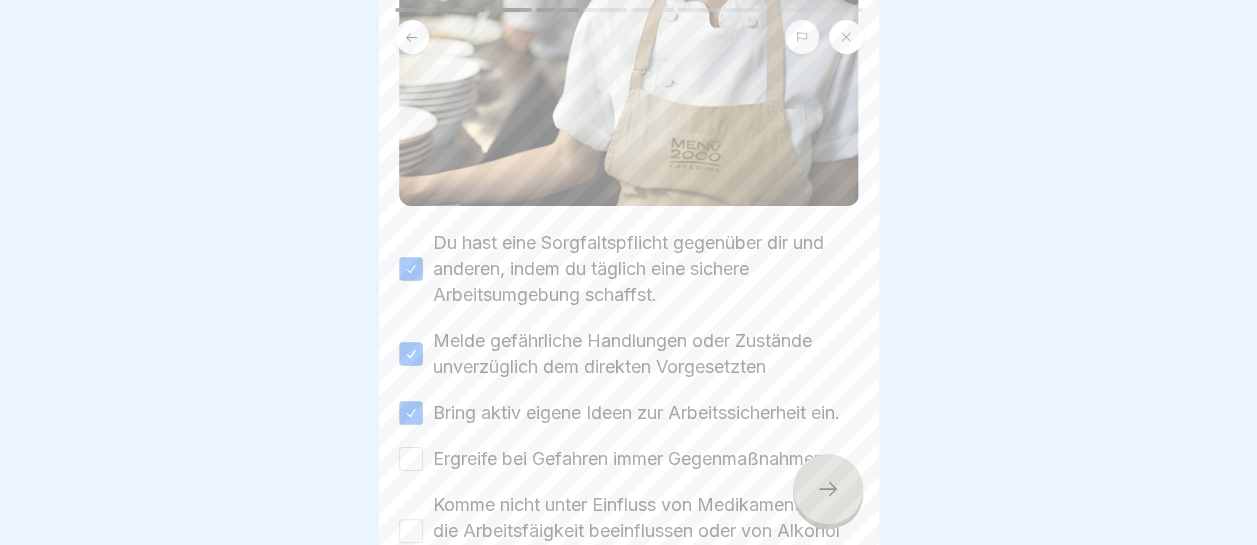 scroll, scrollTop: 500, scrollLeft: 0, axis: vertical 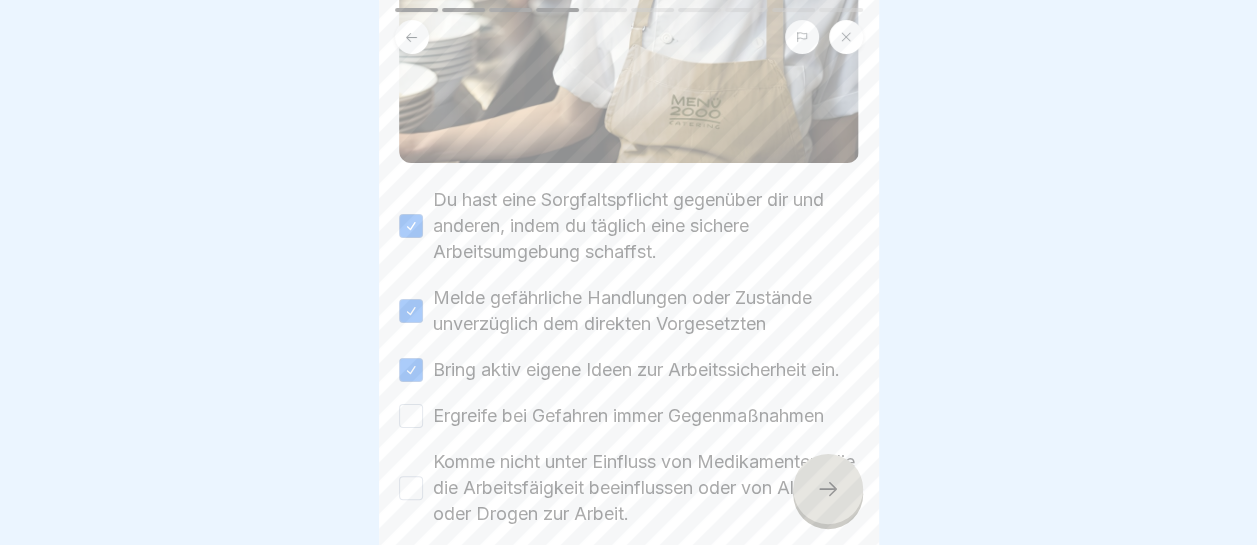 click on "Ergreife bei Gefahren immer Gegenmaßnahmen" at bounding box center (411, 416) 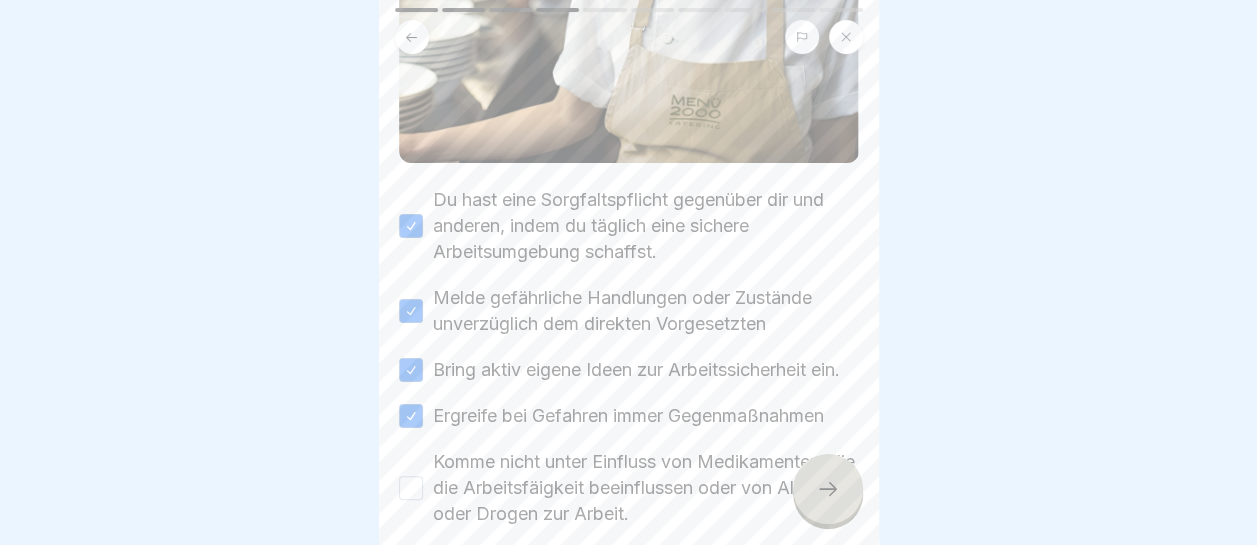click on "Komme nicht unter Einfluss von Medikamenten, die die Arbeitsfäigkeit beeinflussen oder von Alkohol oder Drogen zur Arbeit." at bounding box center (411, 488) 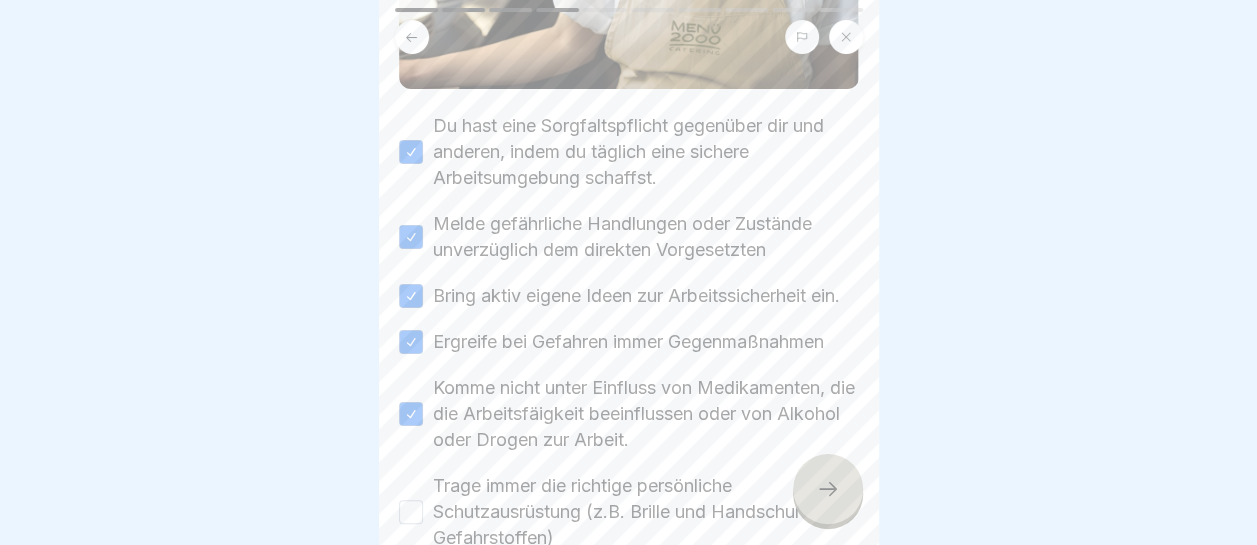 scroll, scrollTop: 600, scrollLeft: 0, axis: vertical 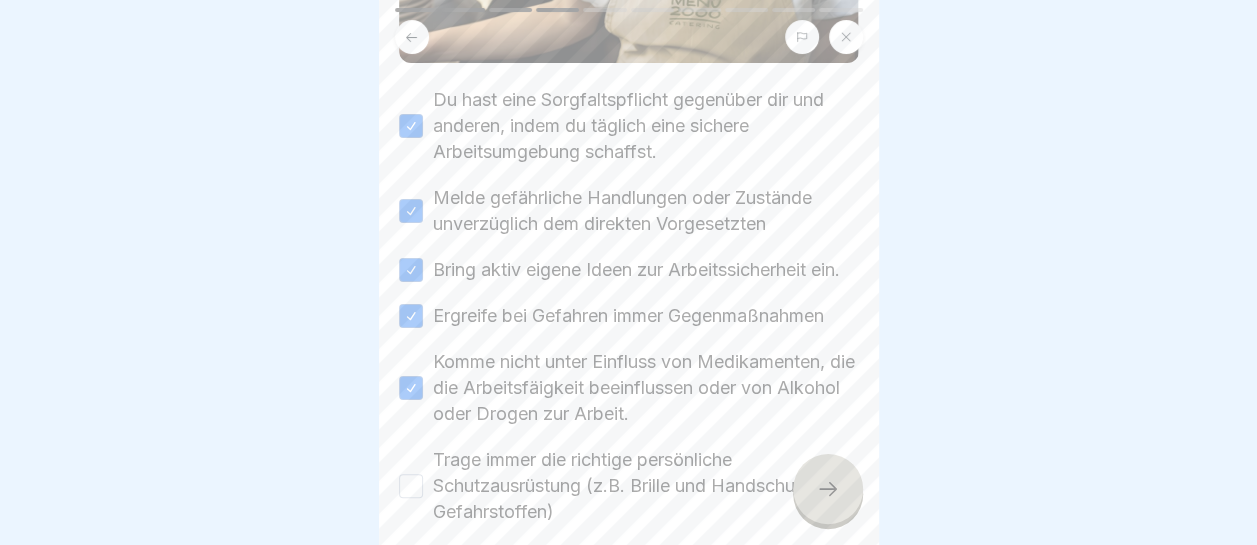 click on "Trage immer die richtige persönliche Schutzausrüstung (z.B. Brille und Handschuhe bei Gefahrstoffen)" at bounding box center [411, 486] 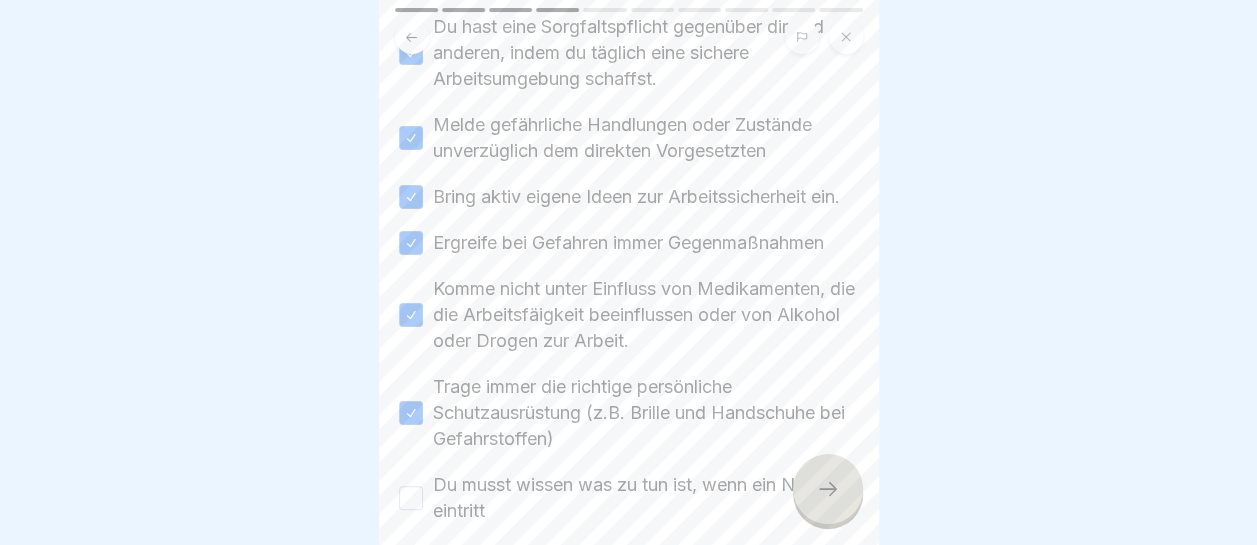scroll, scrollTop: 700, scrollLeft: 0, axis: vertical 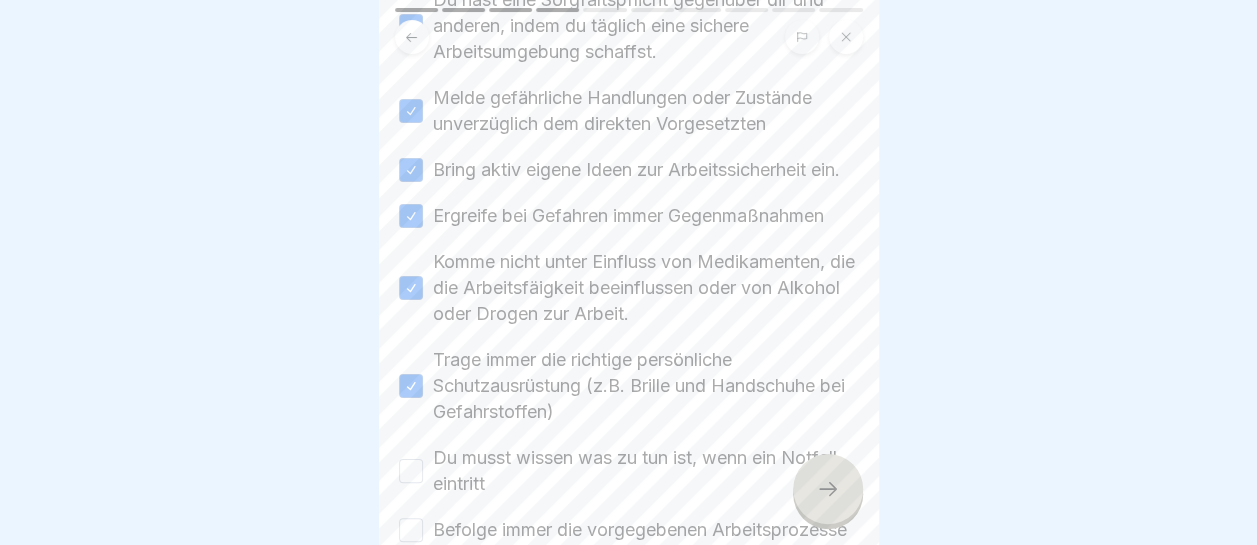 click on "Du musst wissen was zu tun ist, wenn ein Notfall eintritt" at bounding box center [411, 471] 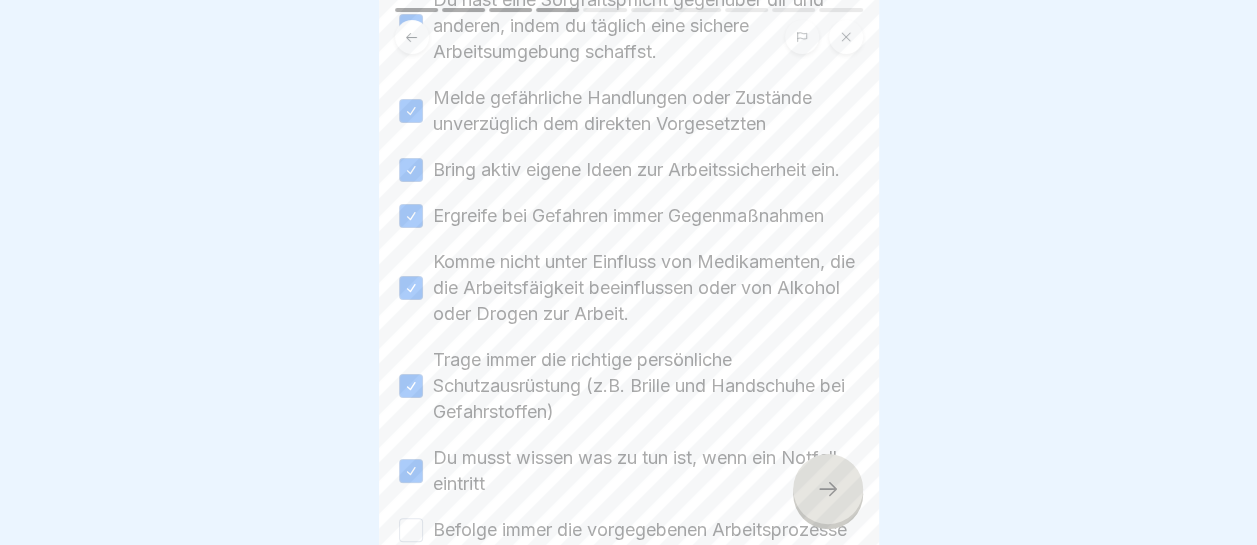 scroll, scrollTop: 800, scrollLeft: 0, axis: vertical 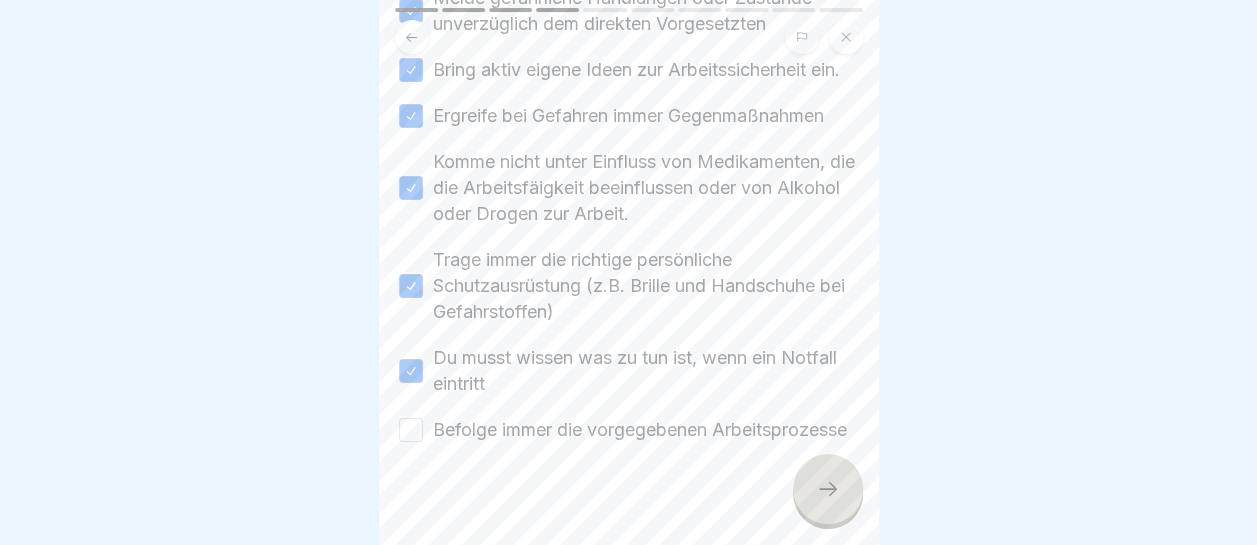 click on "Befolge immer die vorgegebenen Arbeitsprozesse" at bounding box center [411, 430] 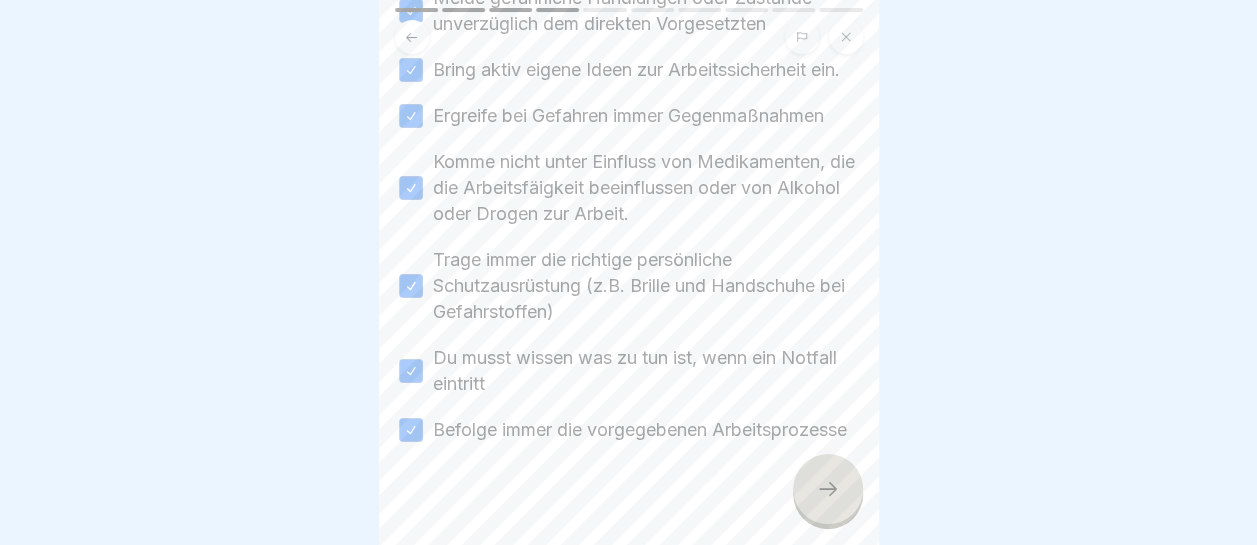 scroll, scrollTop: 0, scrollLeft: 0, axis: both 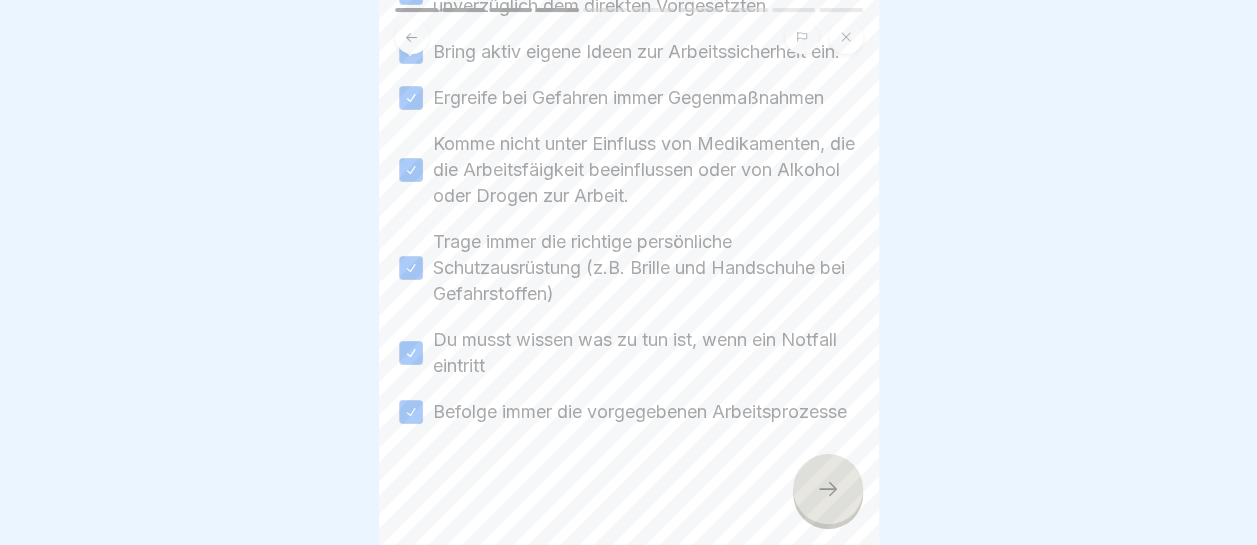 click at bounding box center (828, 489) 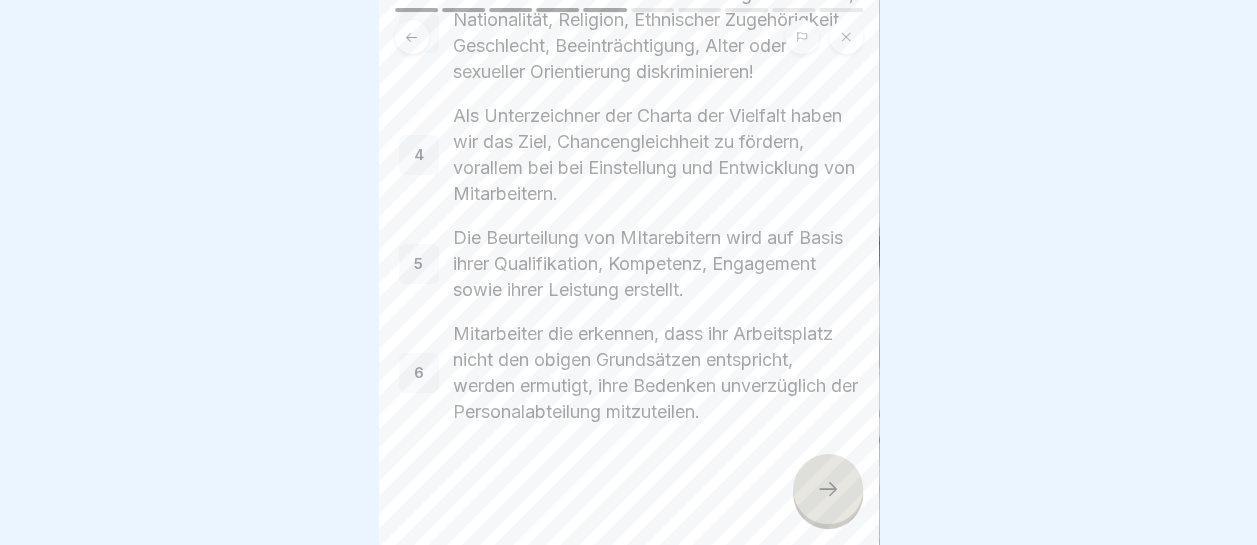 scroll, scrollTop: 523, scrollLeft: 0, axis: vertical 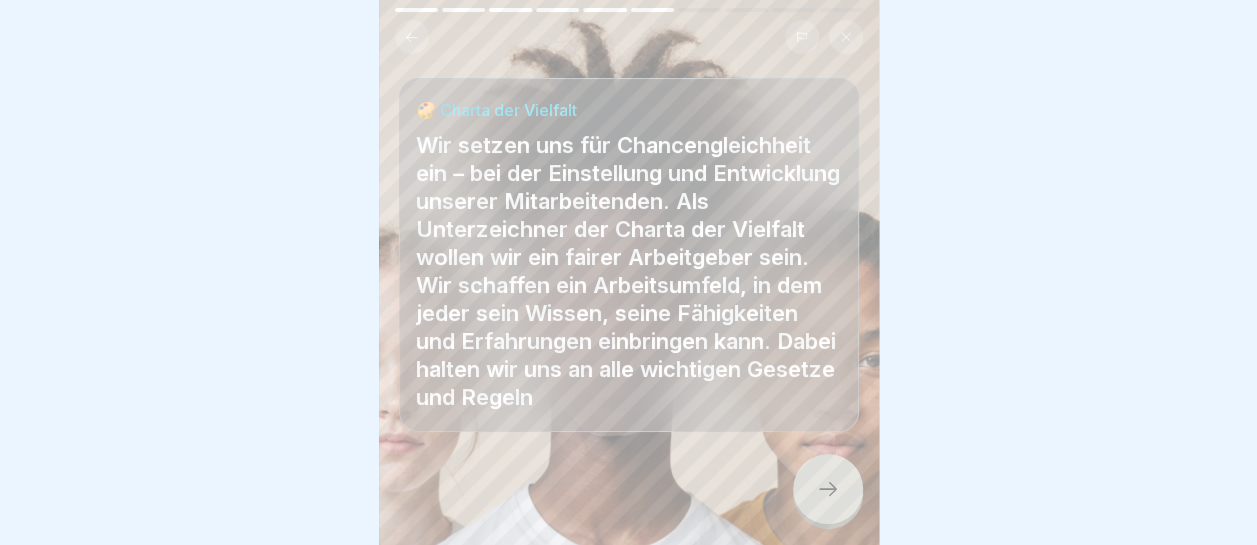 click 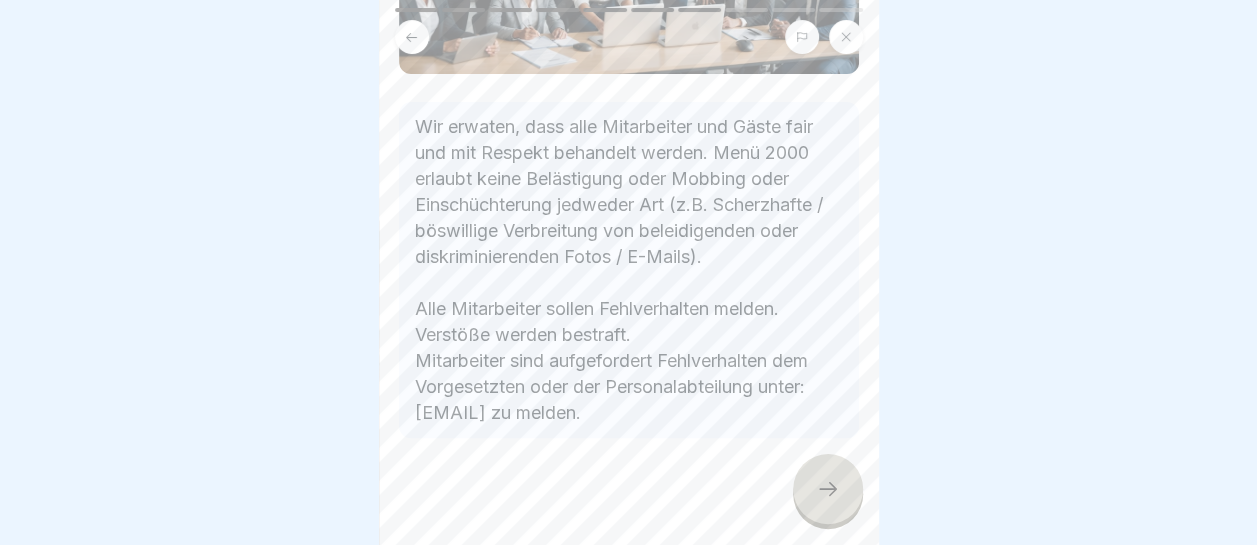 scroll, scrollTop: 393, scrollLeft: 0, axis: vertical 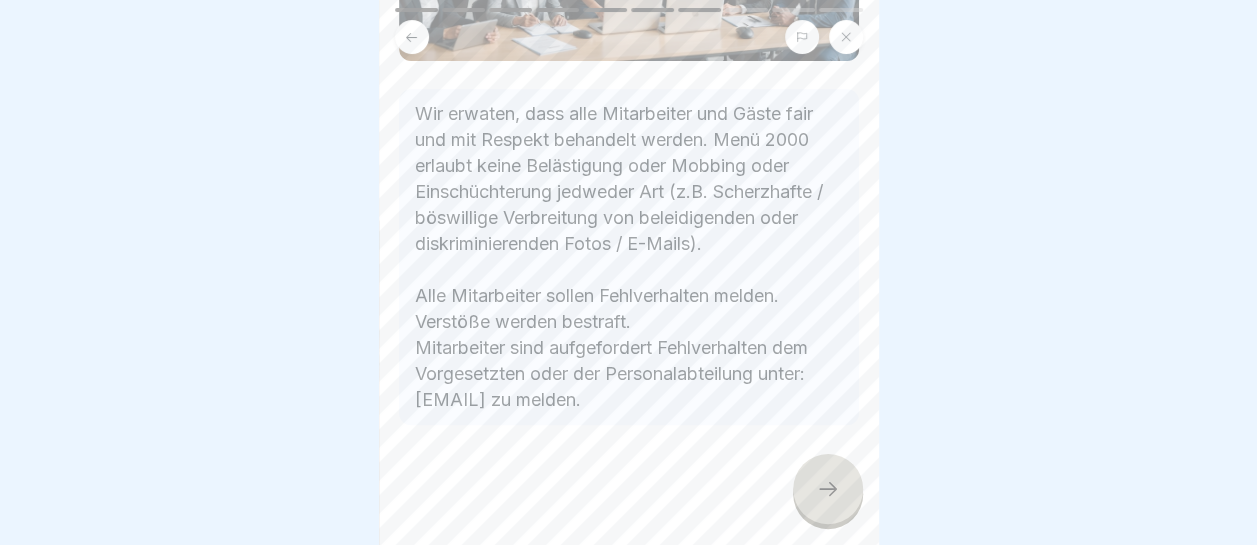 click 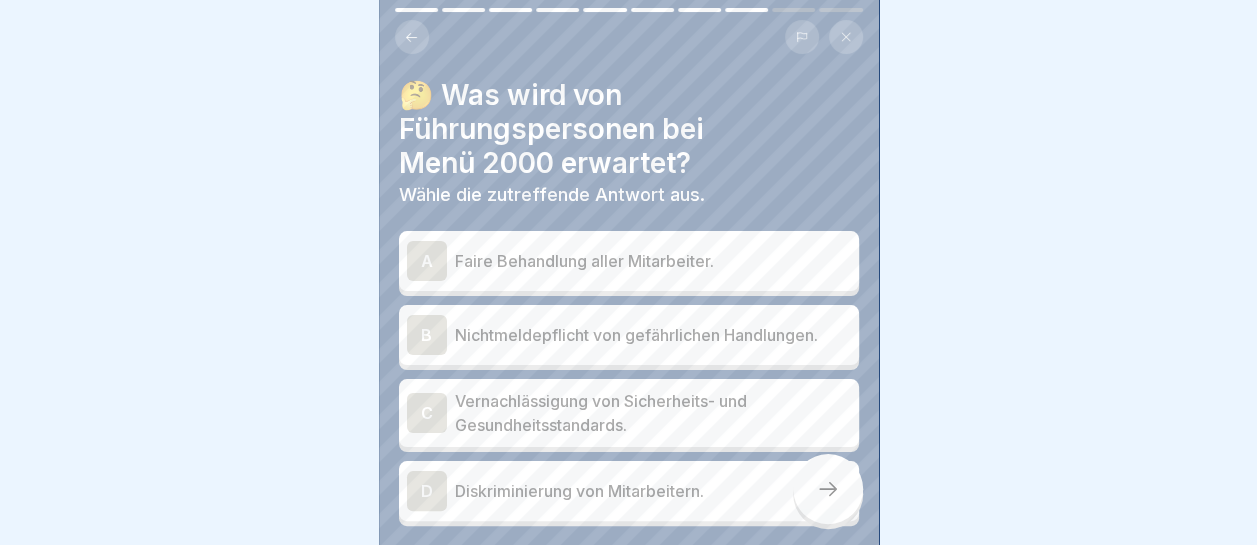 click on "Faire Behandlung aller Mitarbeiter." at bounding box center [653, 261] 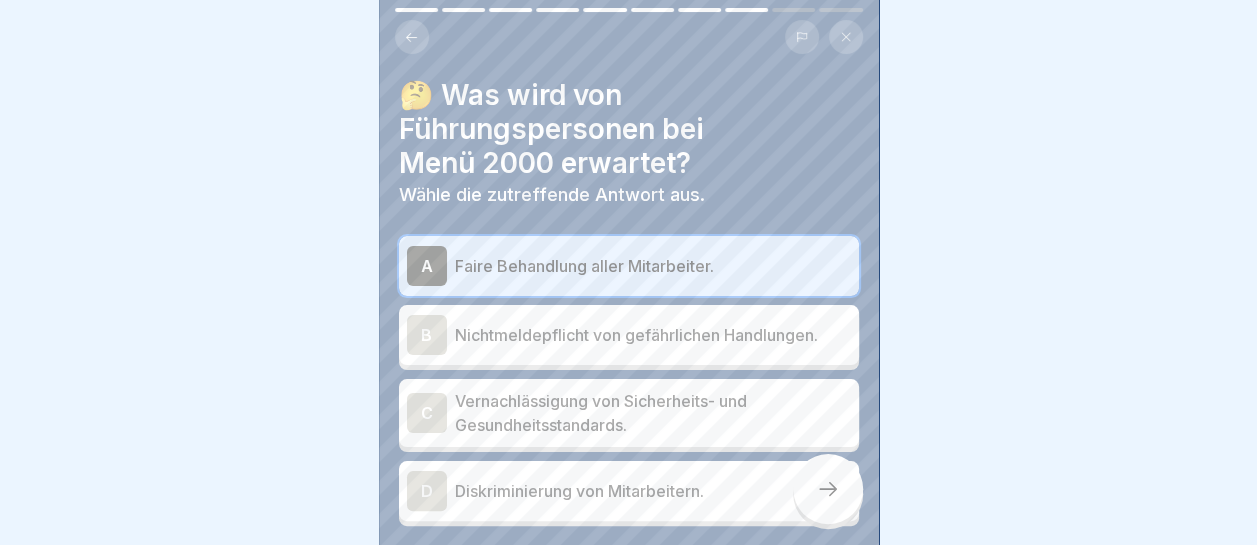 click 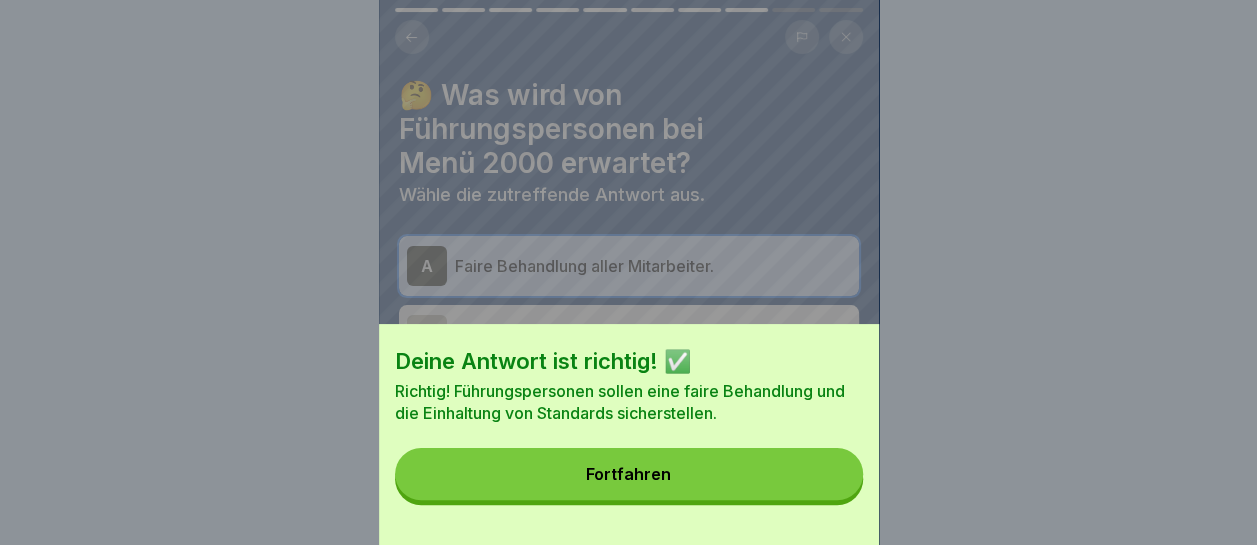 click on "Fortfahren" at bounding box center (629, 474) 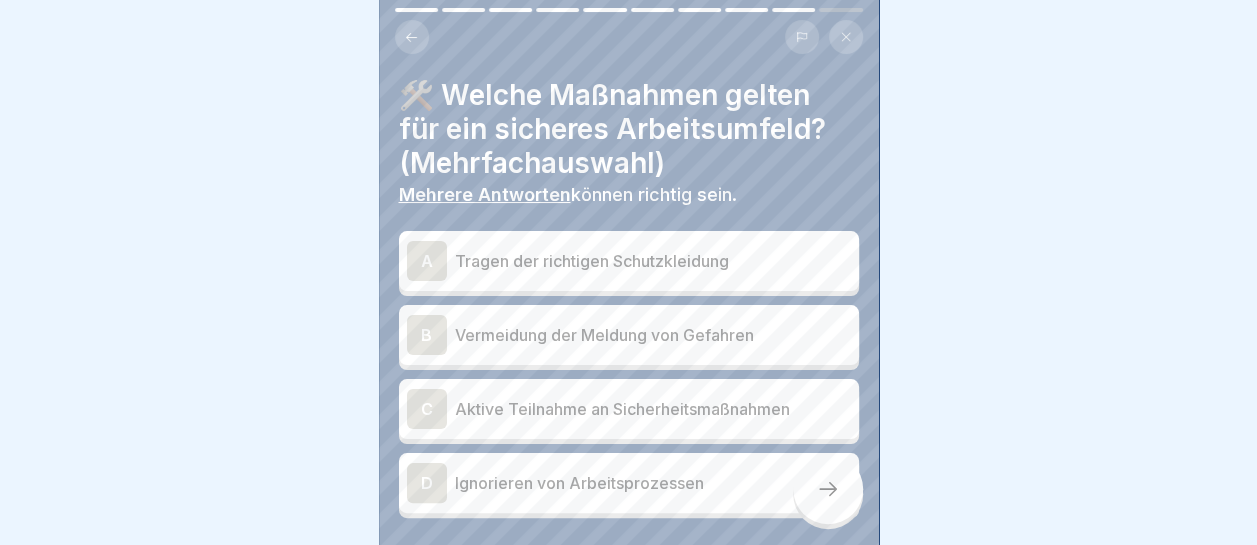 click on "Tragen der richtigen Schutzkleidung" at bounding box center (653, 261) 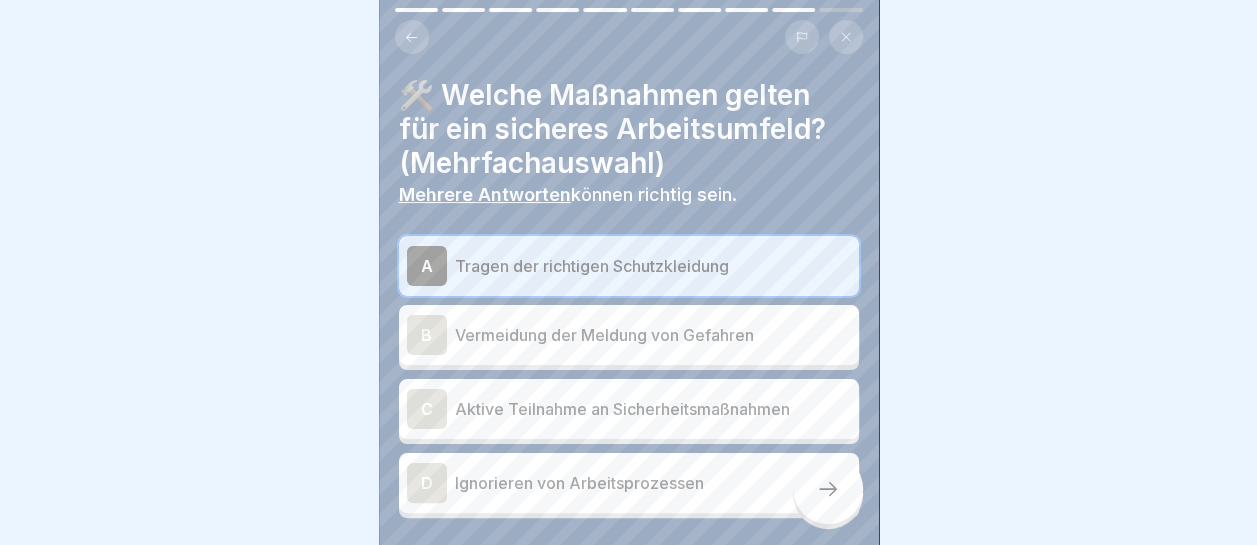 click on "Aktive Teilnahme an Sicherheitsmaßnahmen" at bounding box center (653, 409) 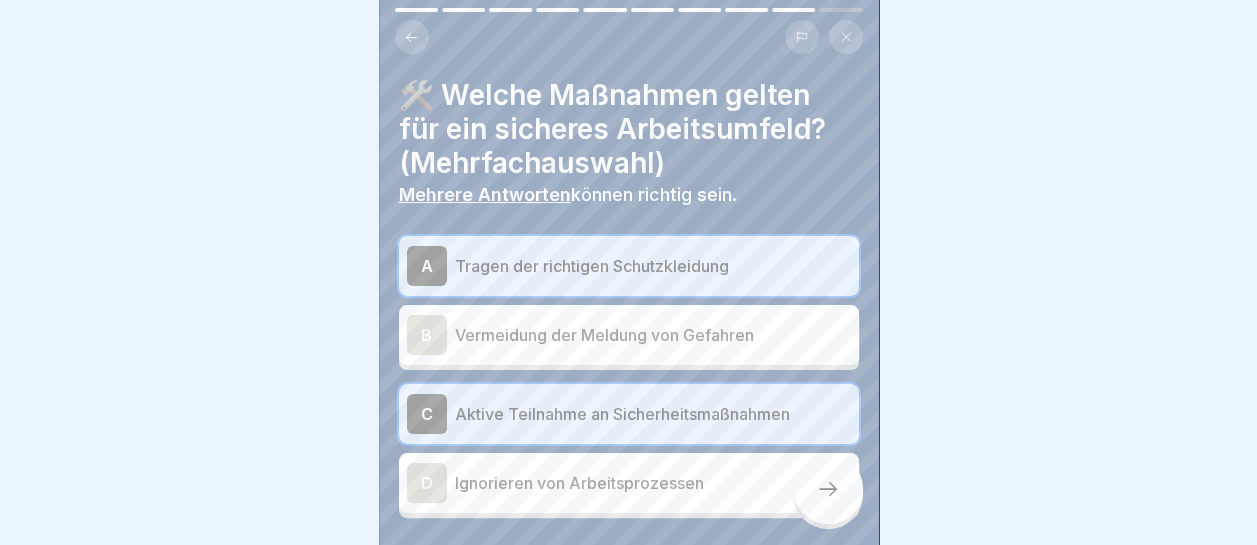 click at bounding box center (828, 489) 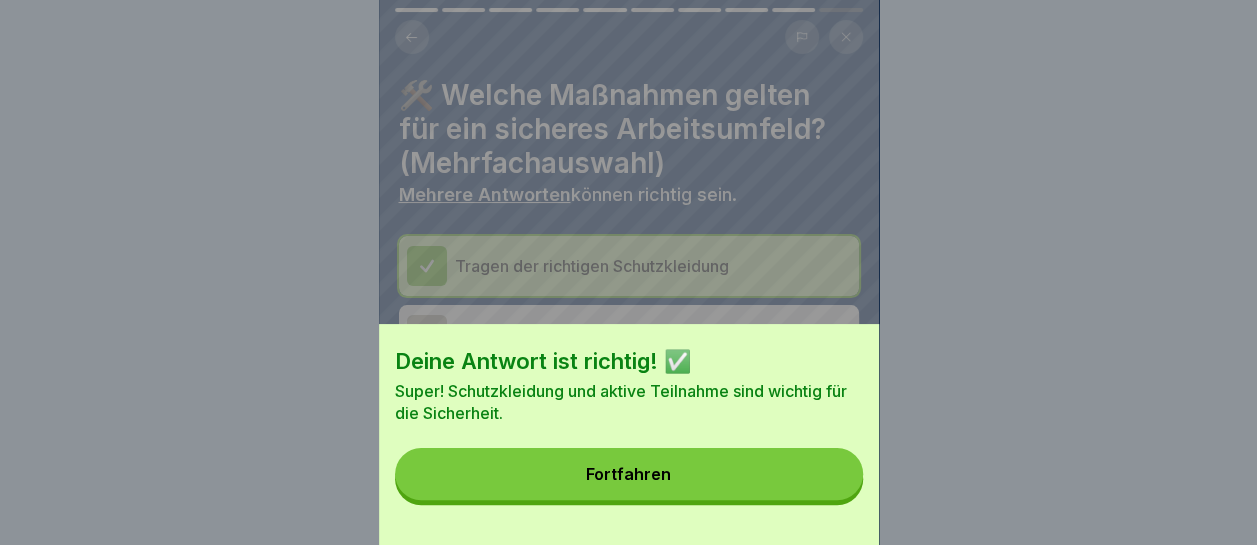 click on "Fortfahren" at bounding box center (629, 474) 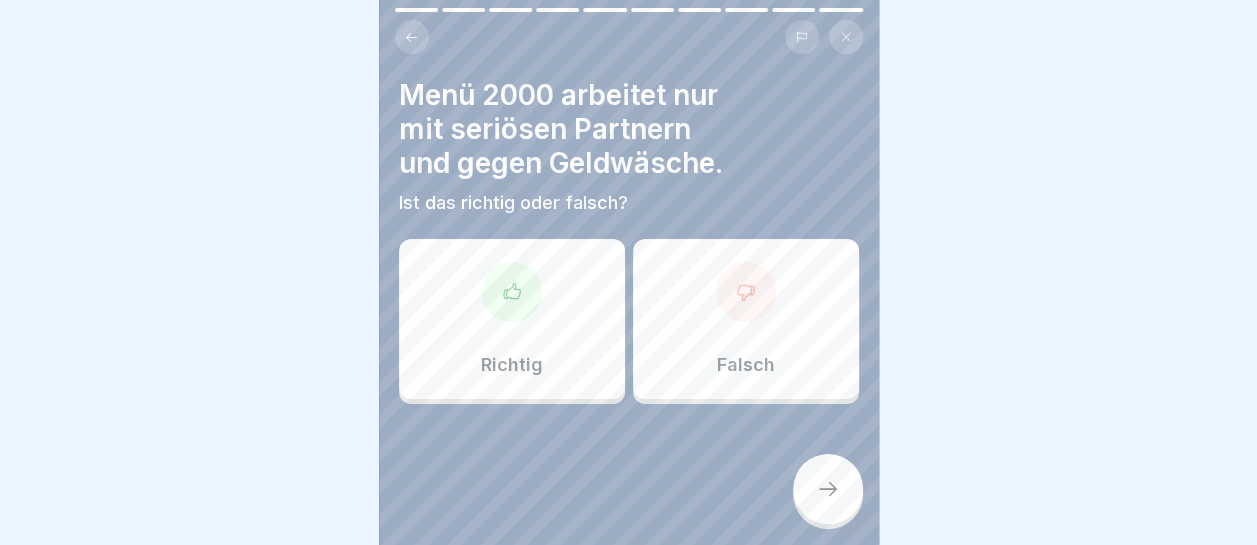 click on "Richtig" at bounding box center [512, 319] 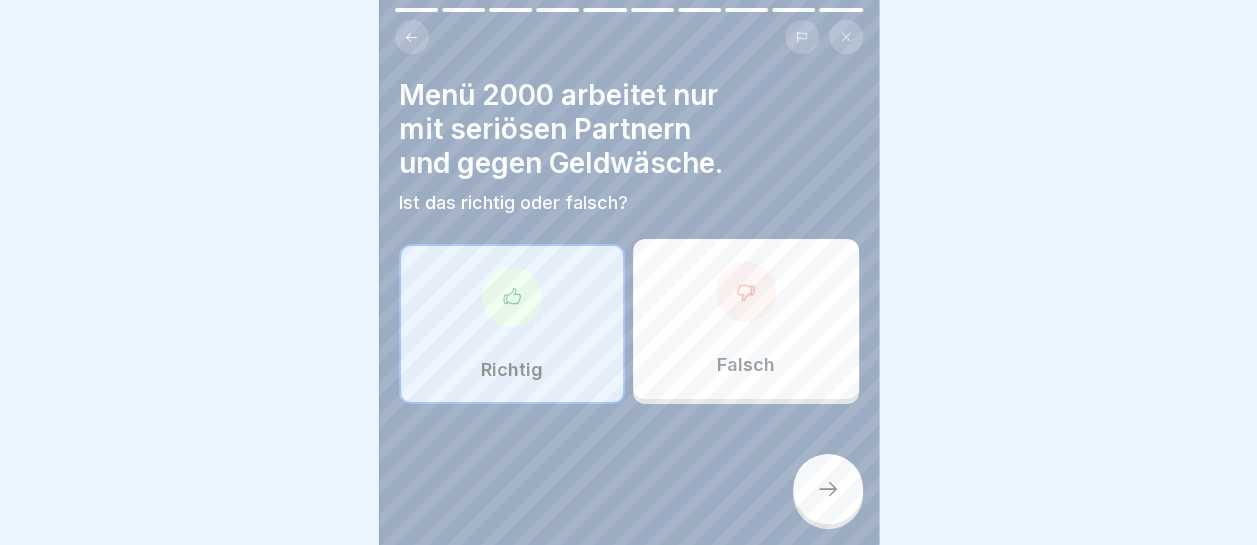 click 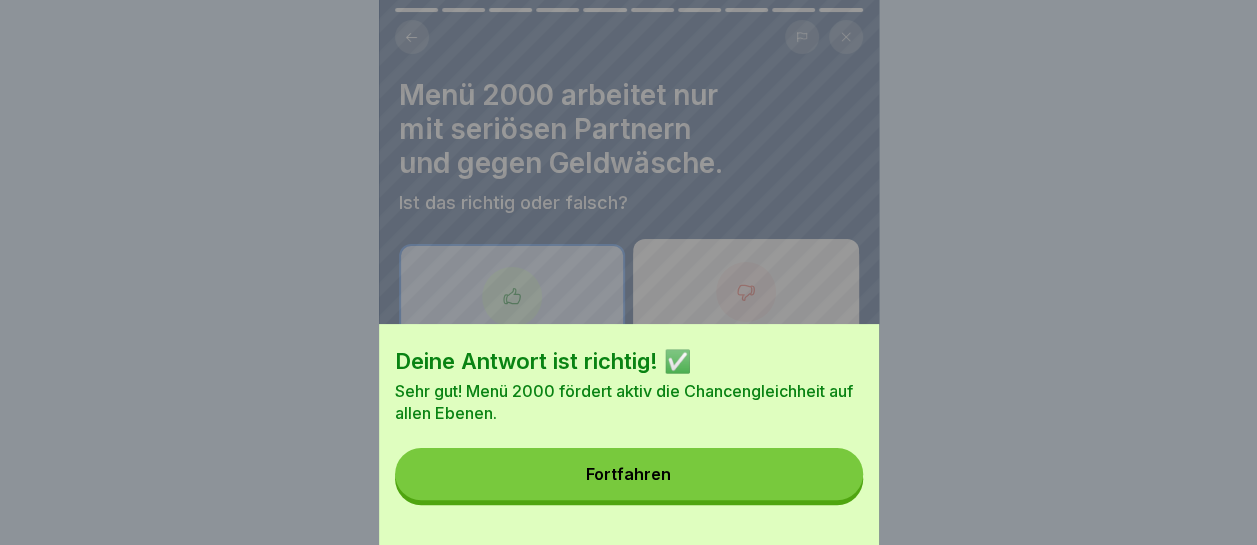 click on "Fortfahren" at bounding box center (629, 474) 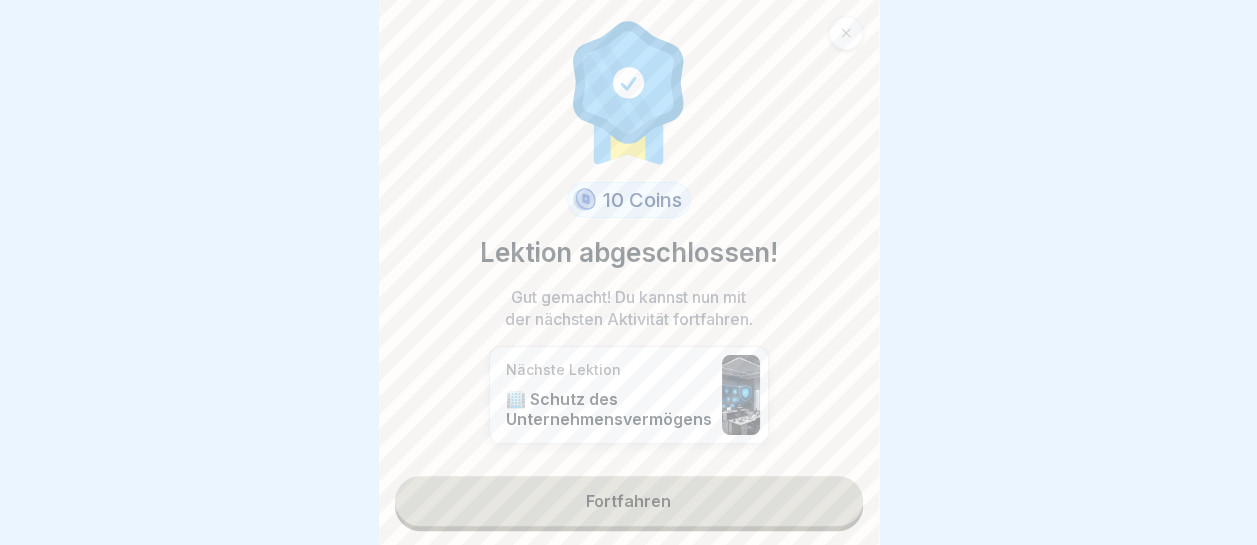 scroll, scrollTop: 1, scrollLeft: 0, axis: vertical 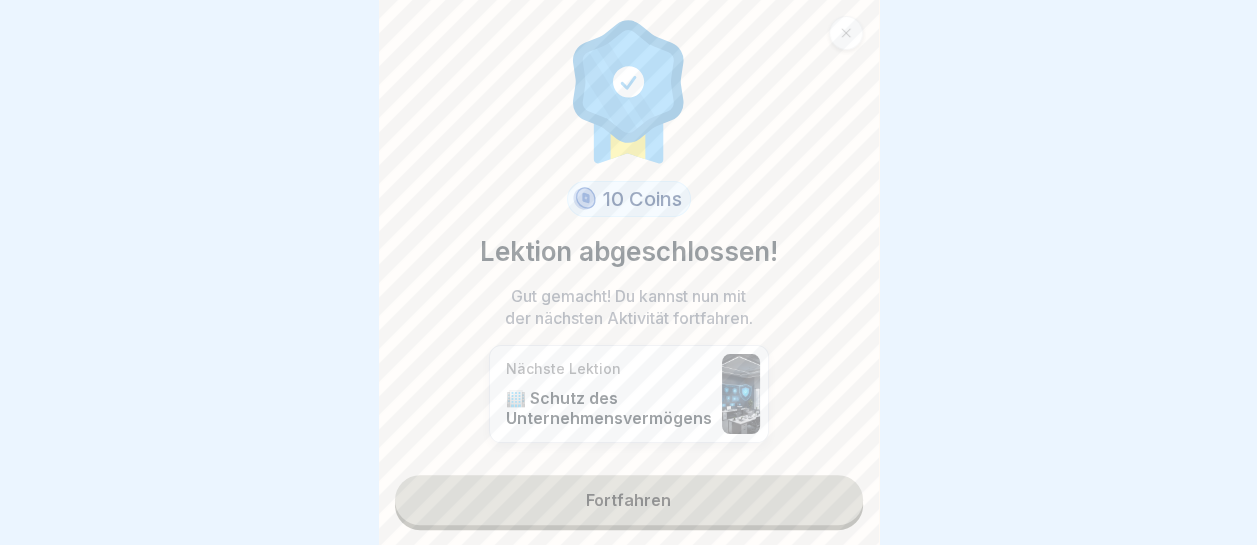 click on "Fortfahren" at bounding box center [629, 500] 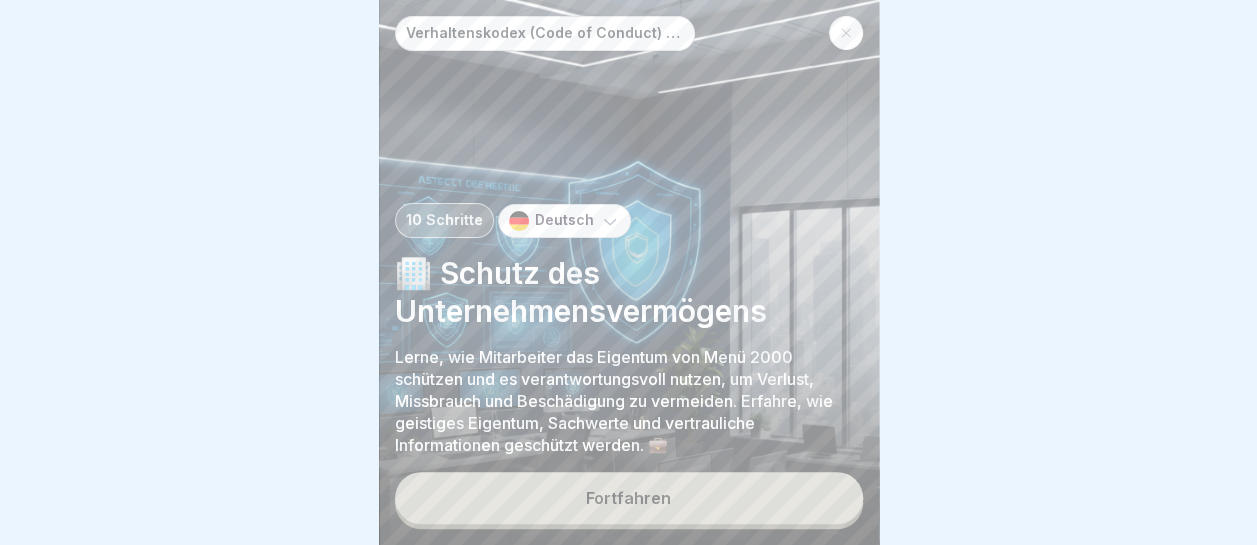 click on "Fortfahren" at bounding box center (629, 498) 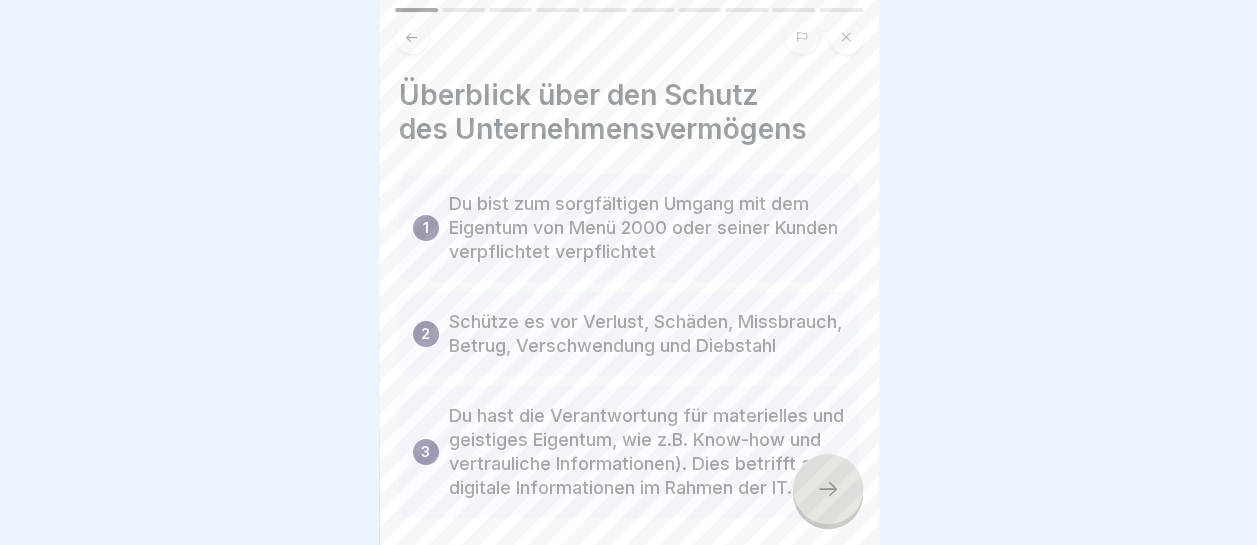 click 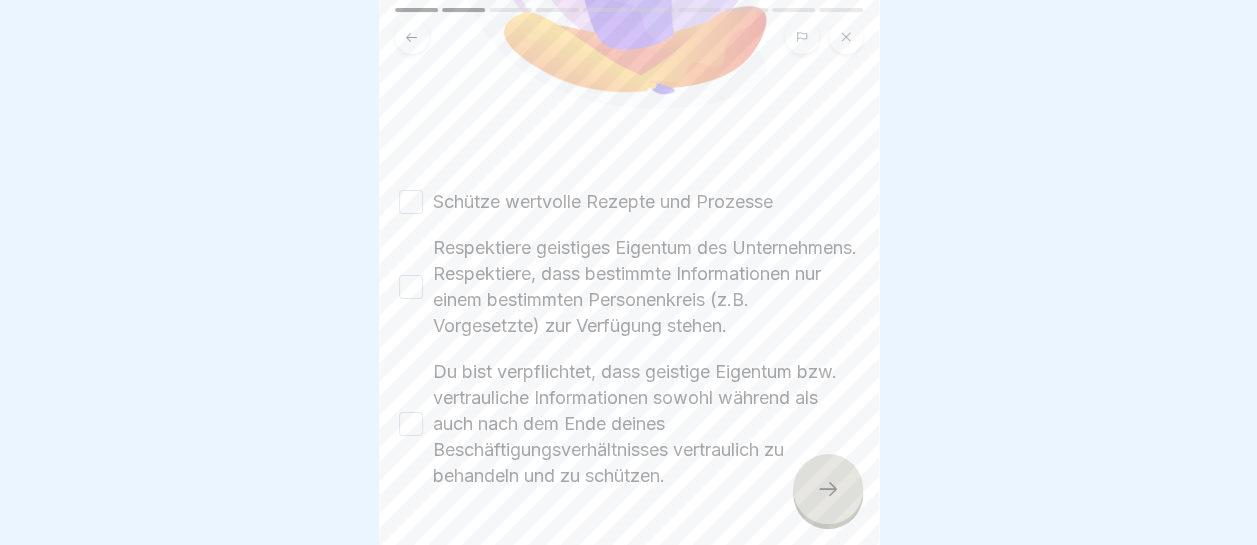 scroll, scrollTop: 445, scrollLeft: 0, axis: vertical 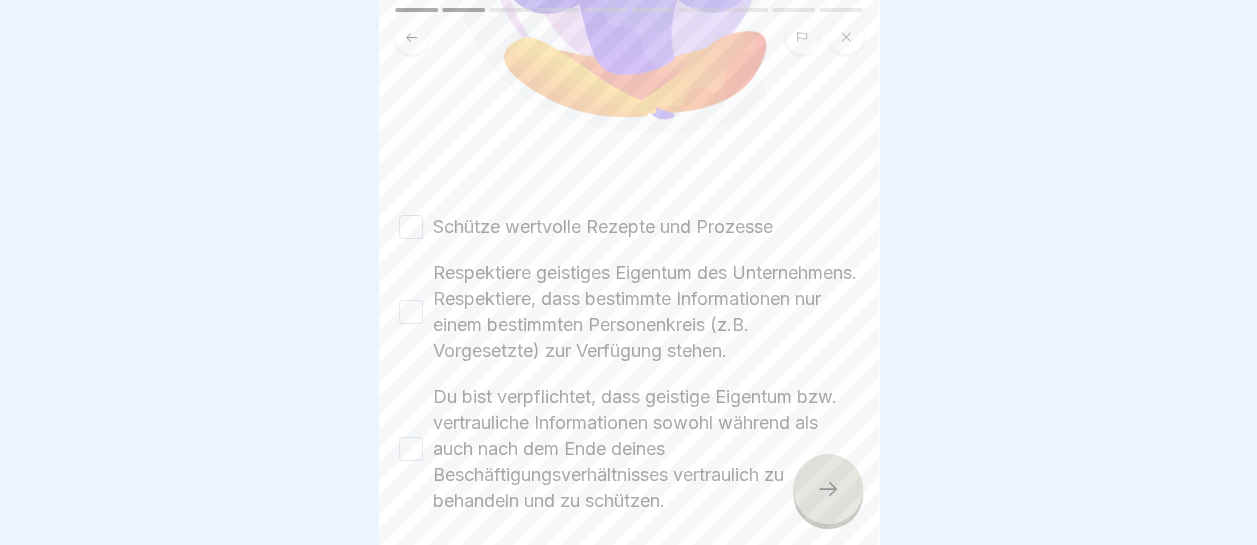 click on "Schütze wertvolle Rezepte und Prozesse" at bounding box center [411, 227] 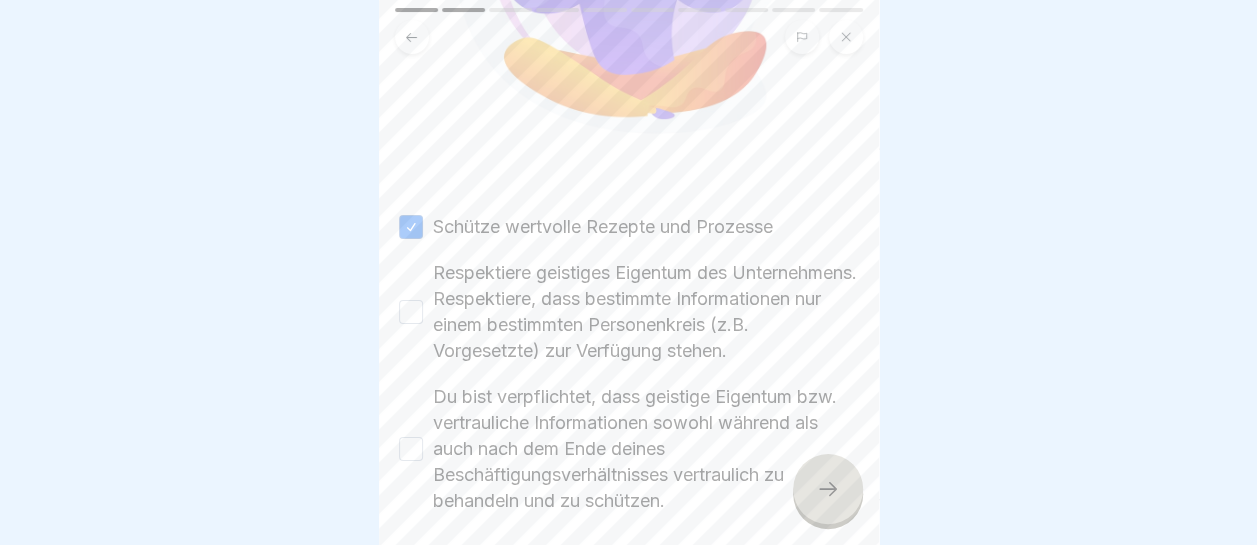 click on "Respektiere geistiges Eigentum des Unternehmens. Respektiere, dass bestimmte Informationen nur einem bestimmten Personenkreis (z.B. Vorgesetzte) zur Verfügung stehen." at bounding box center (411, 312) 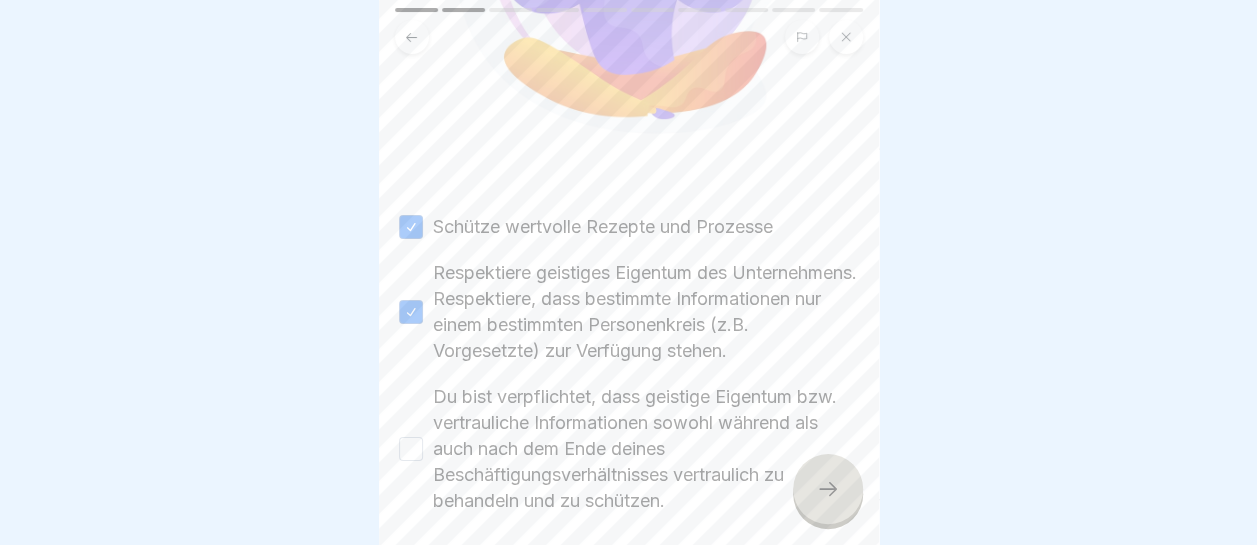 click on "Du bist verpflichtet, dass geistige Eigentum bzw. vertrauliche Informationen sowohl während als auch nach dem Ende deines Beschäftigungsverhältnisses vertraulich zu behandeln und zu schützen." at bounding box center [411, 449] 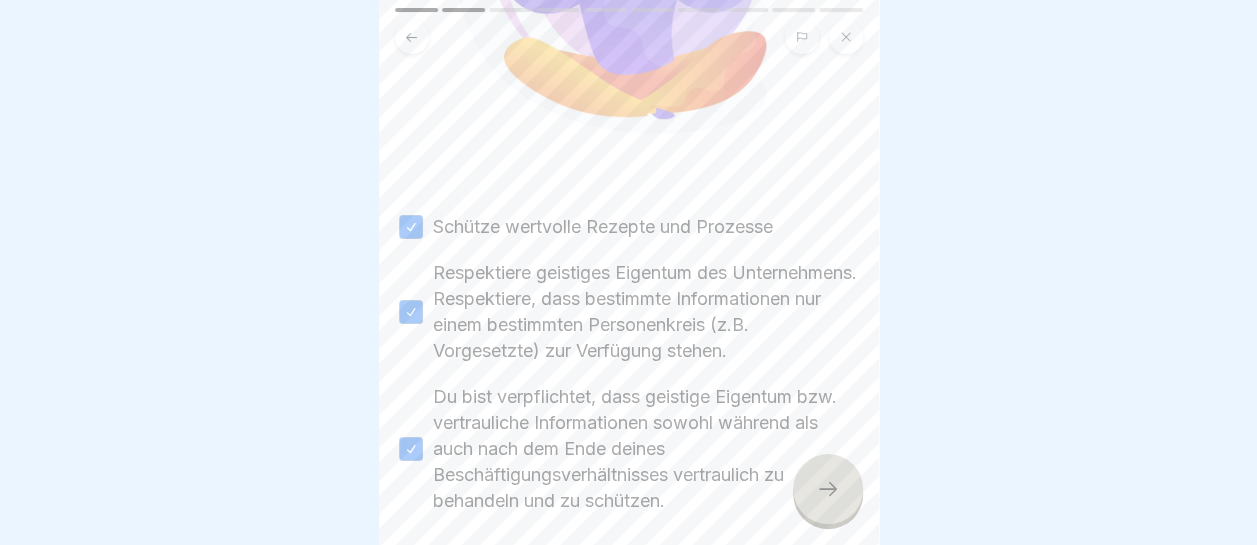 click 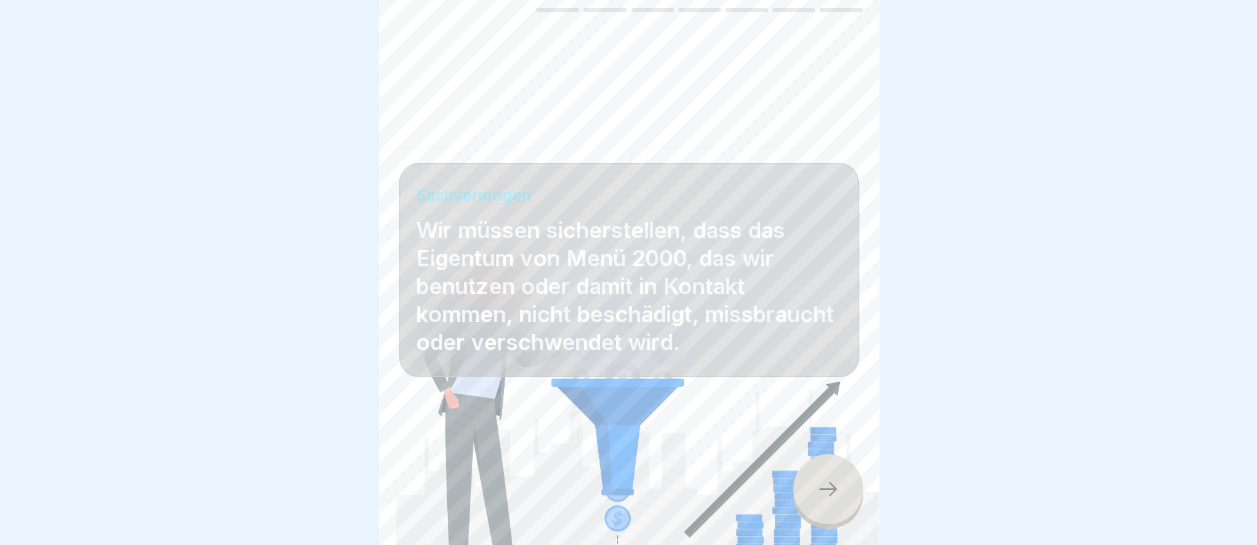 click at bounding box center [828, 489] 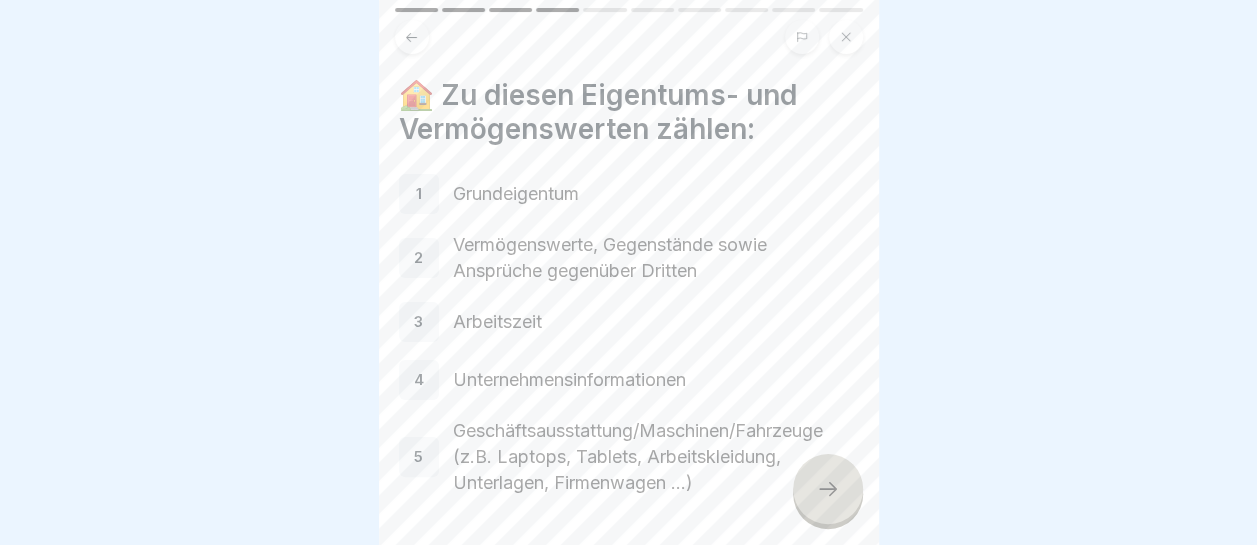 click at bounding box center [828, 489] 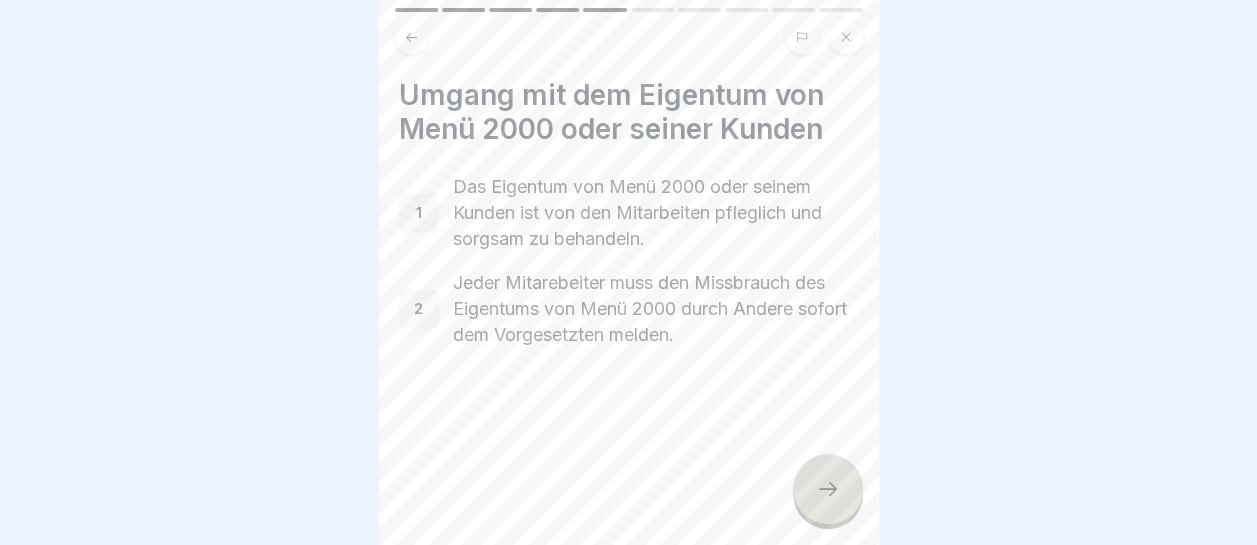 click at bounding box center [828, 489] 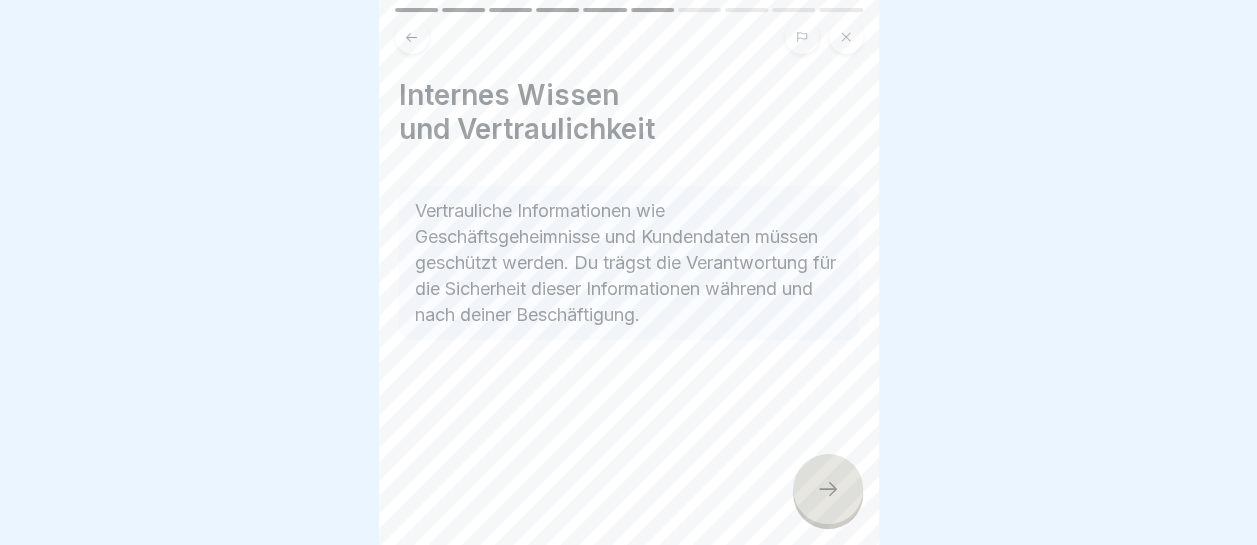 click at bounding box center [828, 489] 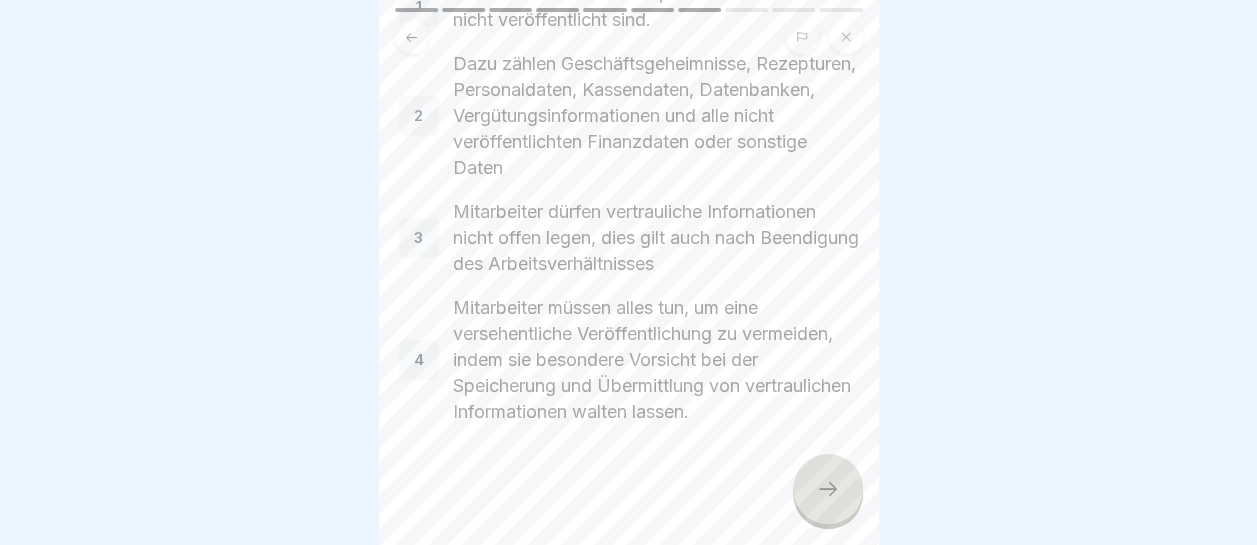 scroll, scrollTop: 59, scrollLeft: 0, axis: vertical 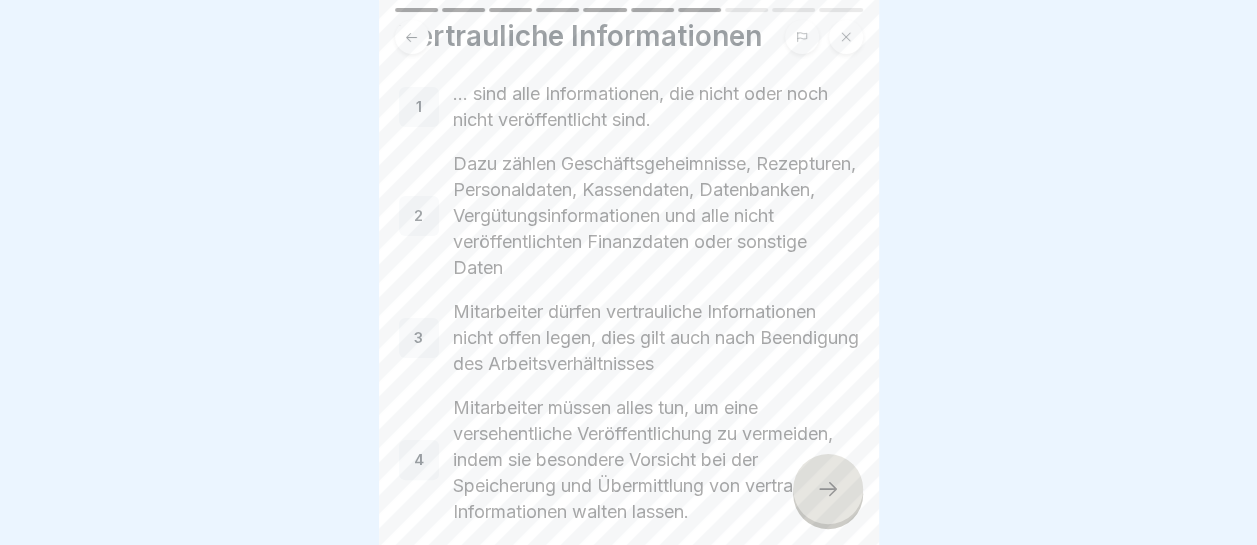 click at bounding box center [828, 489] 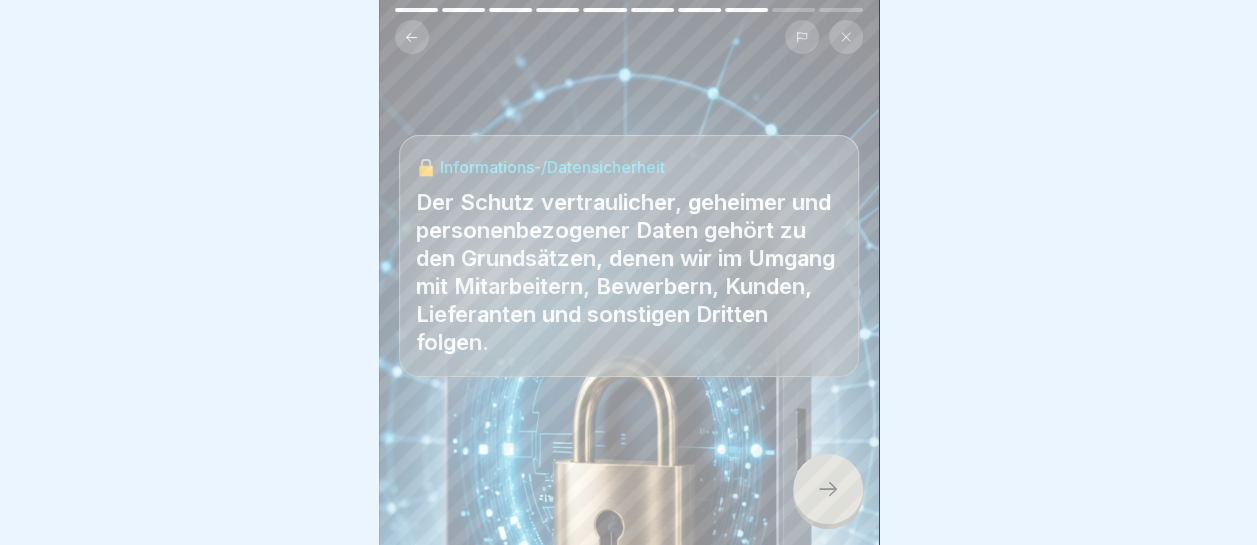 click at bounding box center [828, 489] 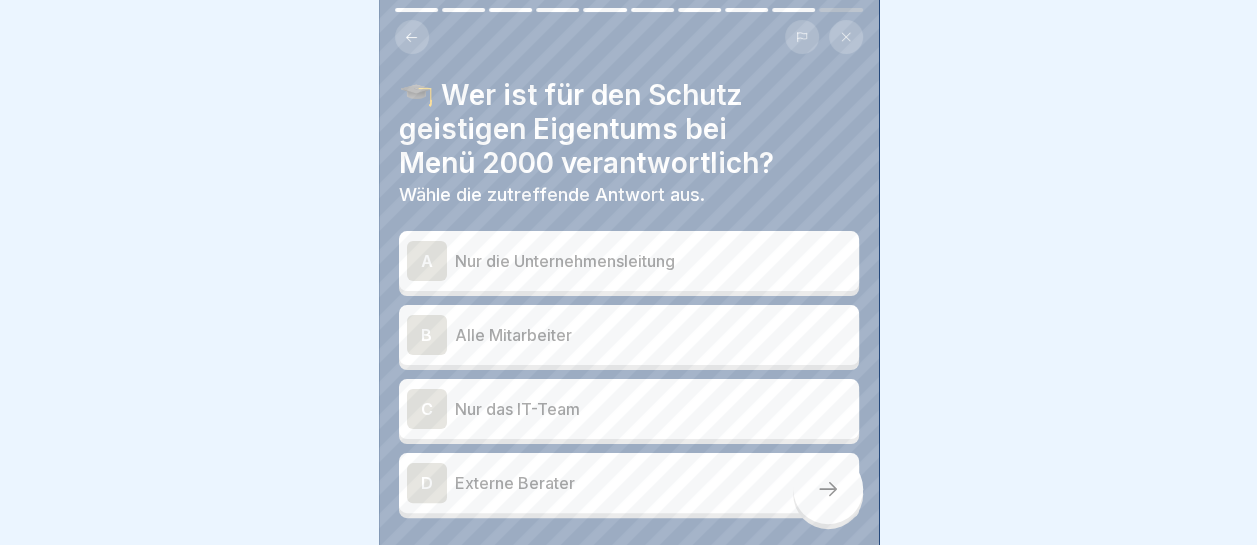 click on "Alle Mitarbeiter" at bounding box center [653, 335] 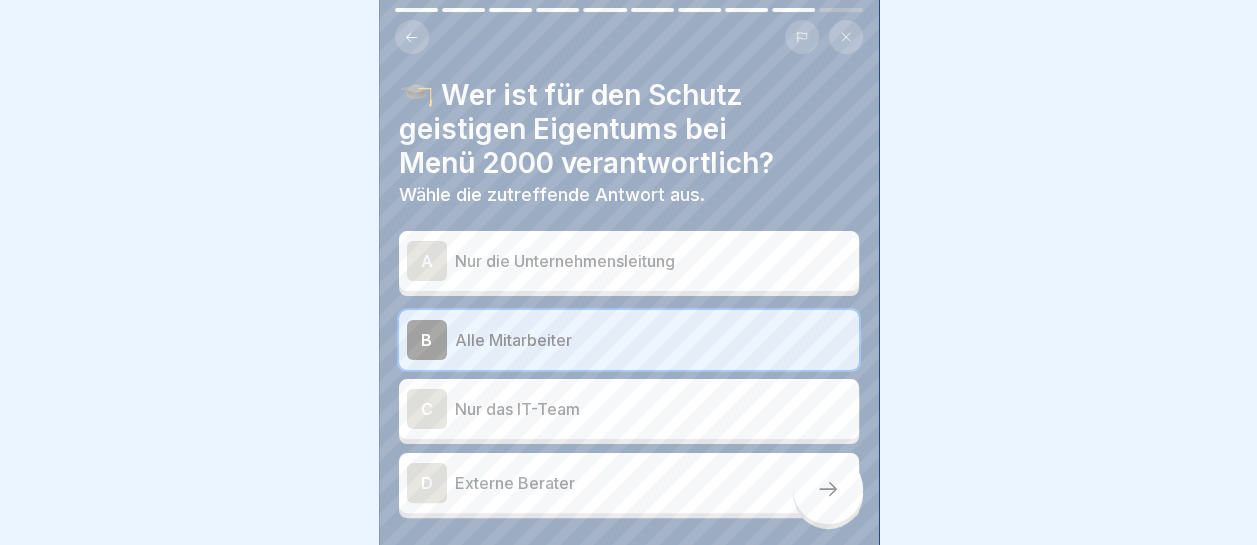 click at bounding box center (828, 489) 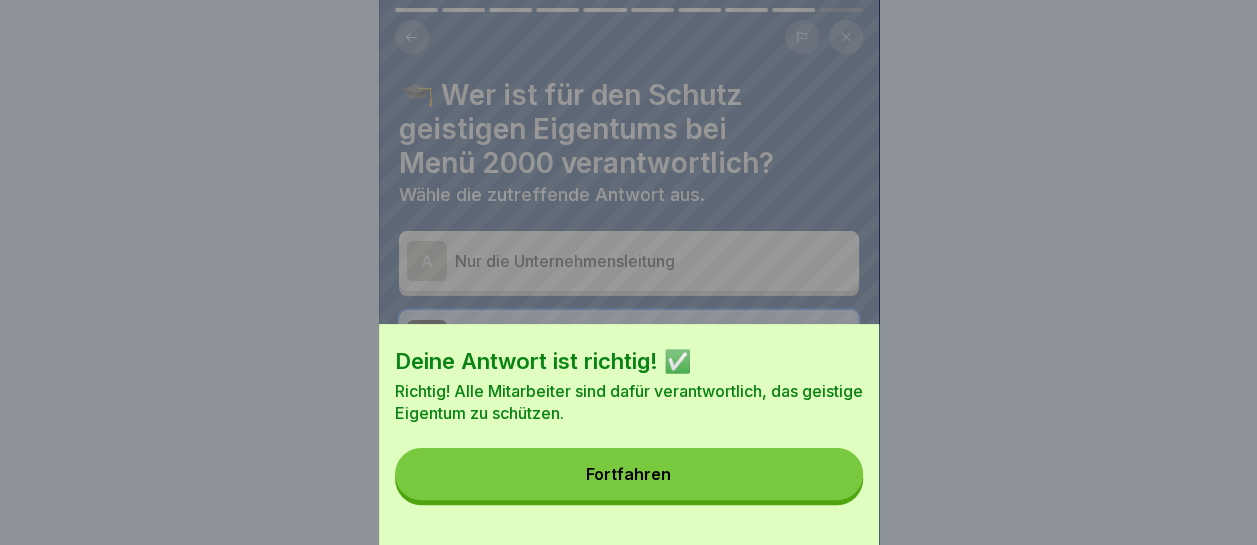 click on "Fortfahren" at bounding box center (629, 474) 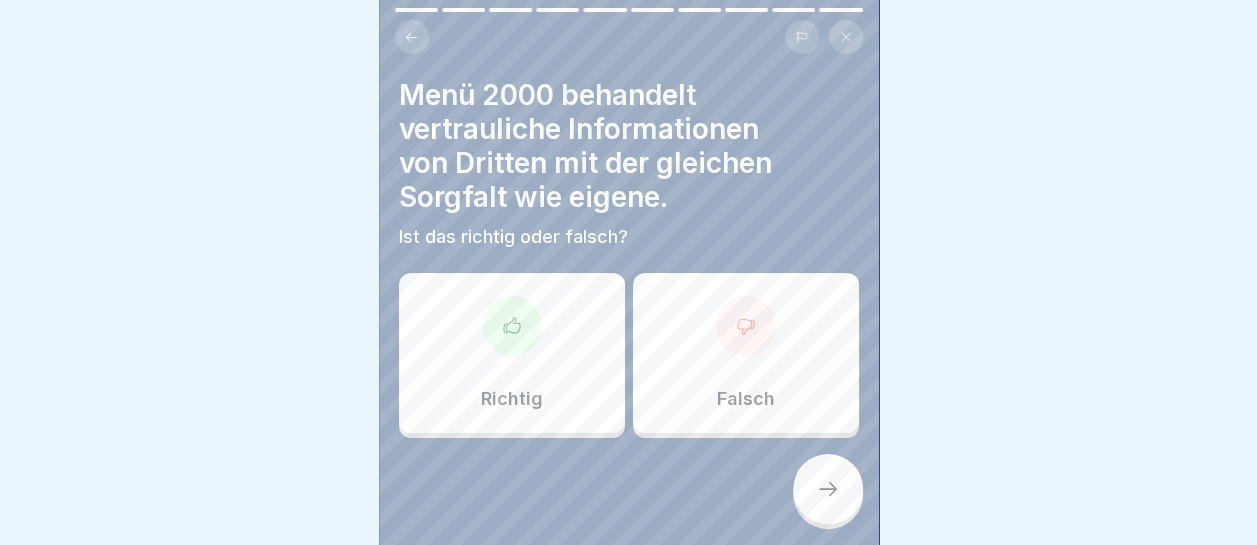 click on "Richtig" at bounding box center (512, 399) 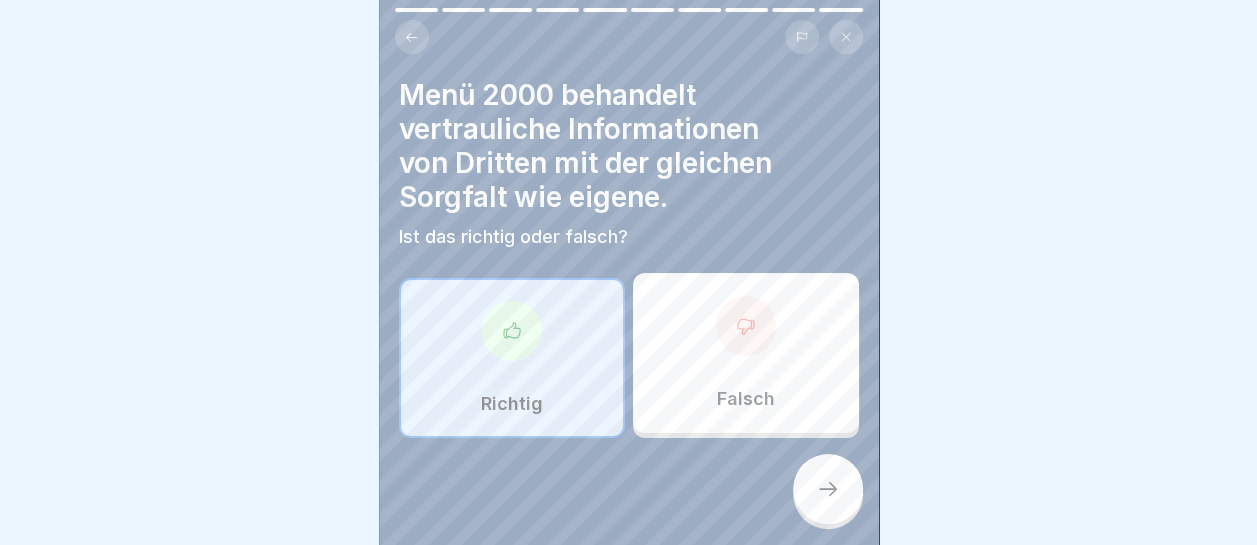 click at bounding box center [828, 489] 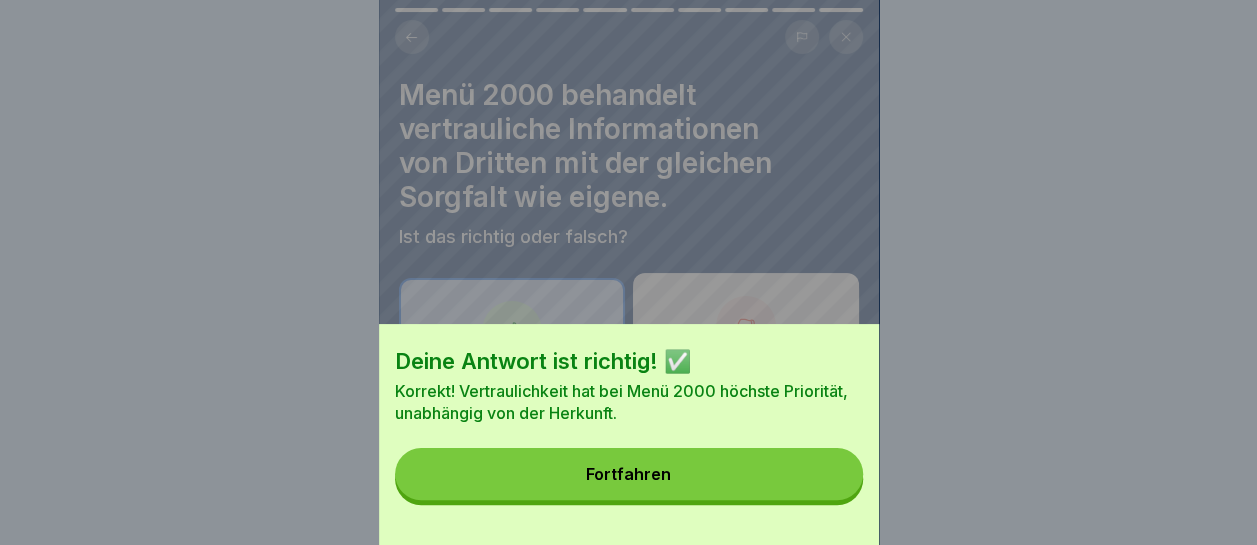 click on "Fortfahren" at bounding box center (629, 474) 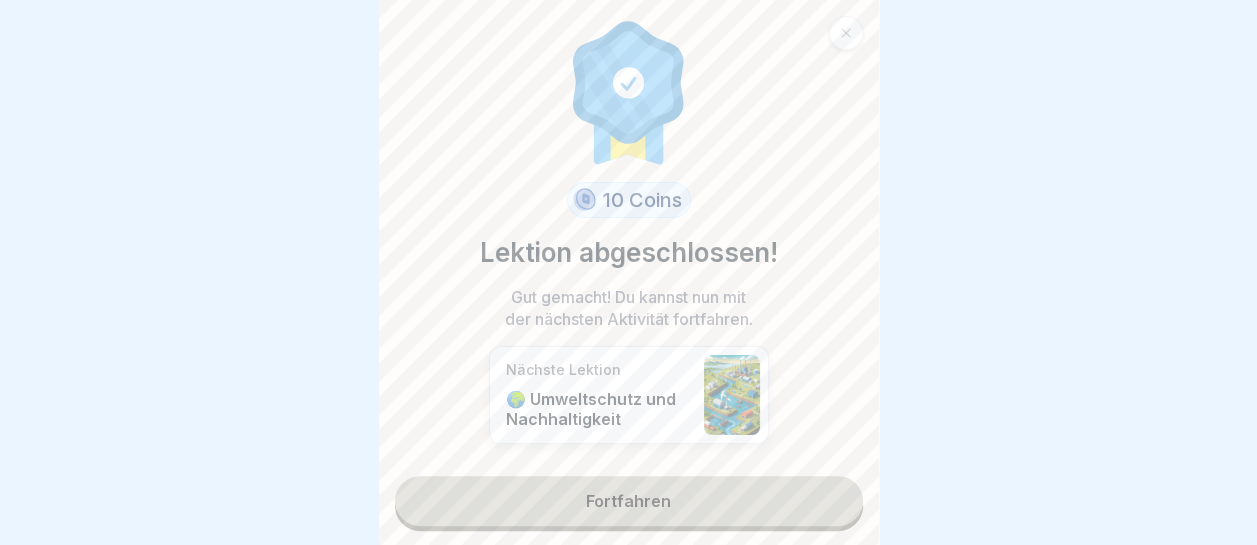 click on "Fortfahren" at bounding box center (629, 501) 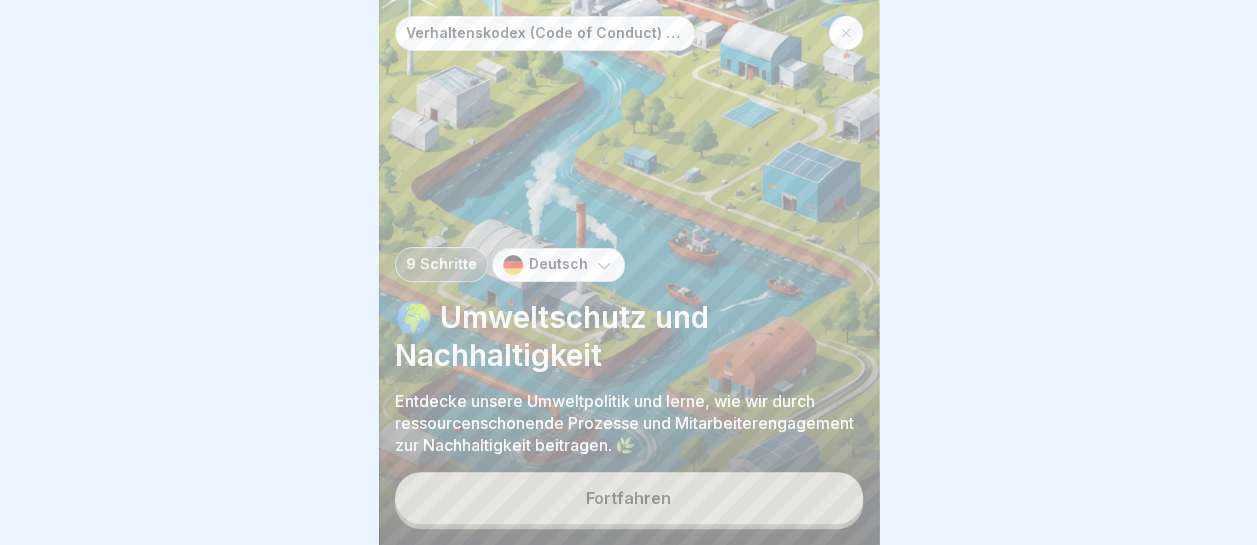 click on "Fortfahren" at bounding box center (629, 498) 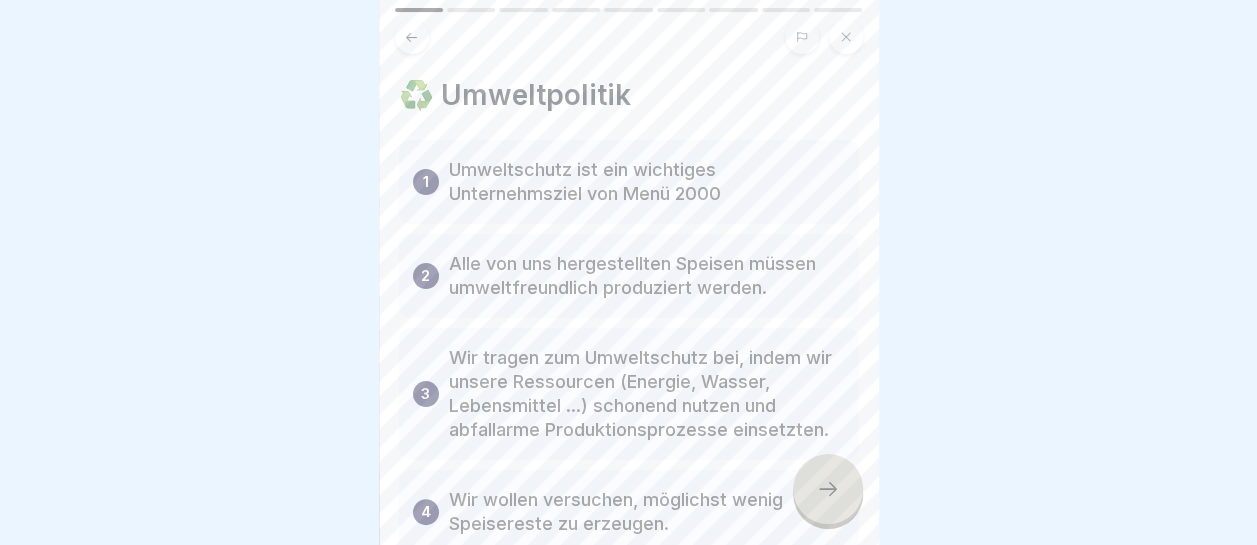 click 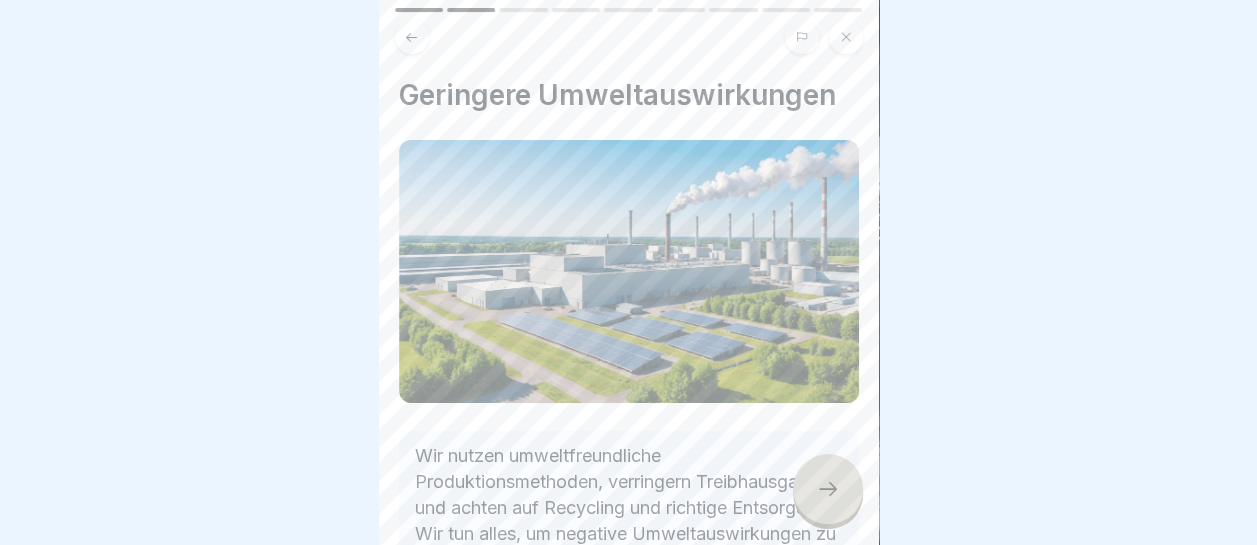 click 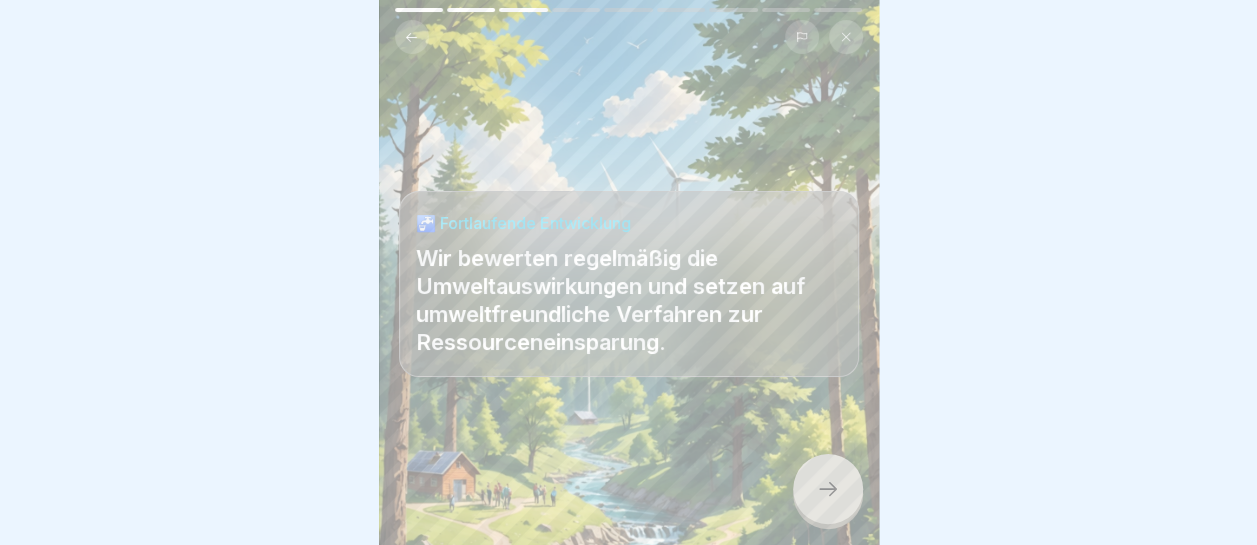 click 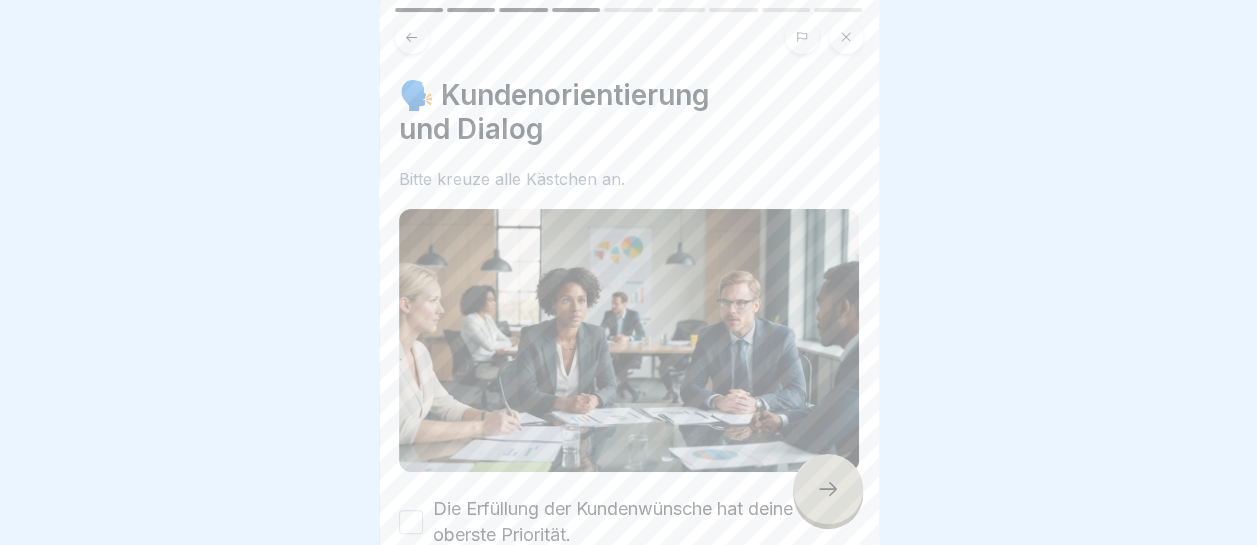 click 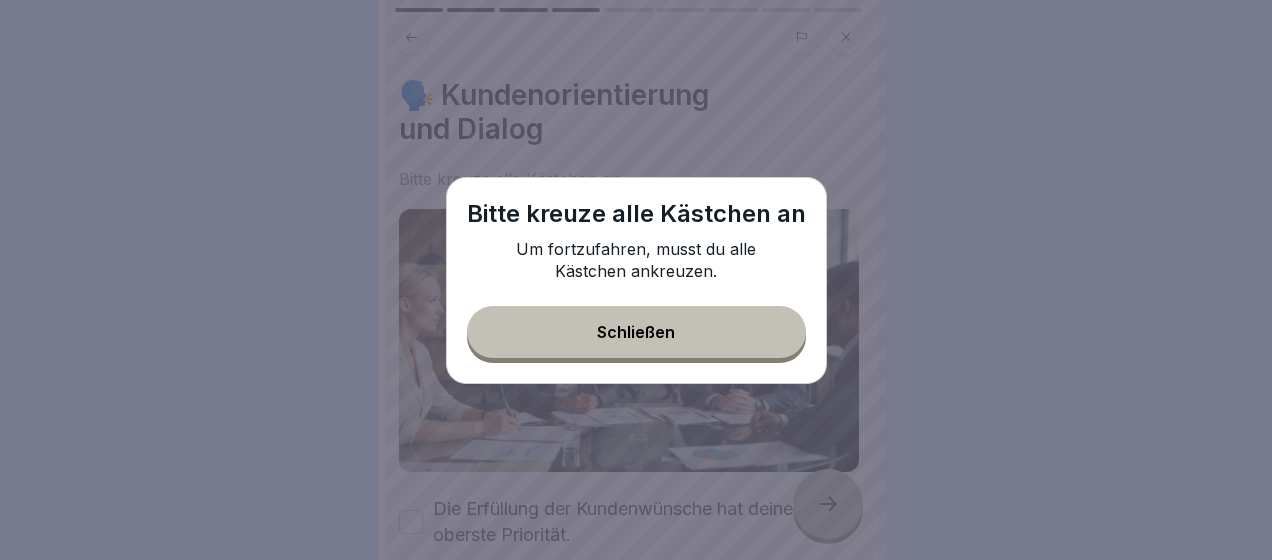 click on "Schließen" at bounding box center (636, 332) 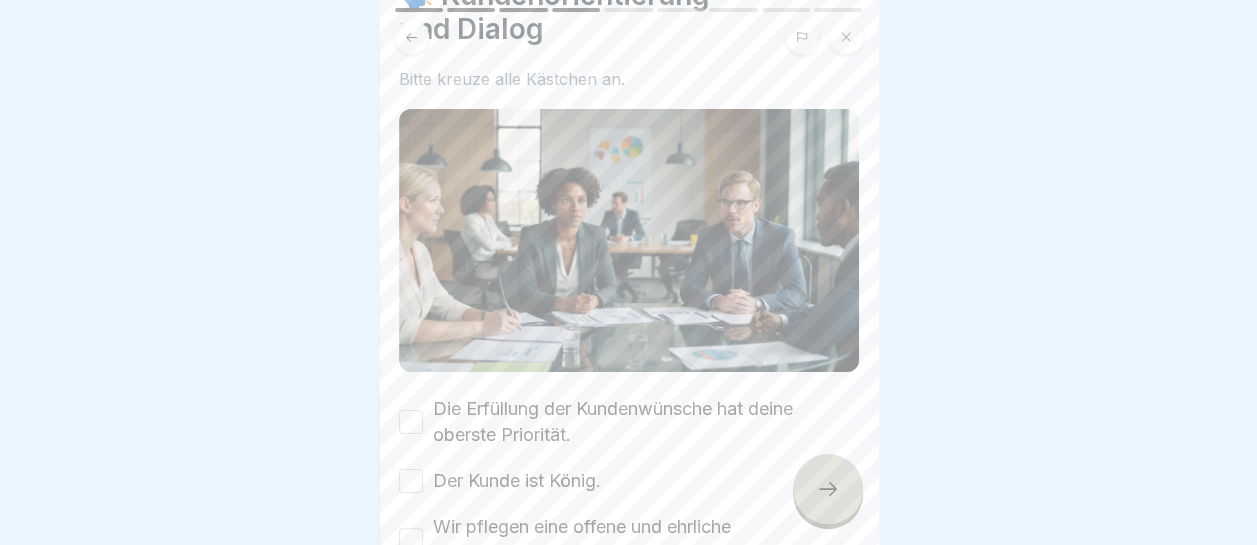 click on "Die Erfüllung der Kundenwünsche hat deine oberste Priorität." at bounding box center (411, 422) 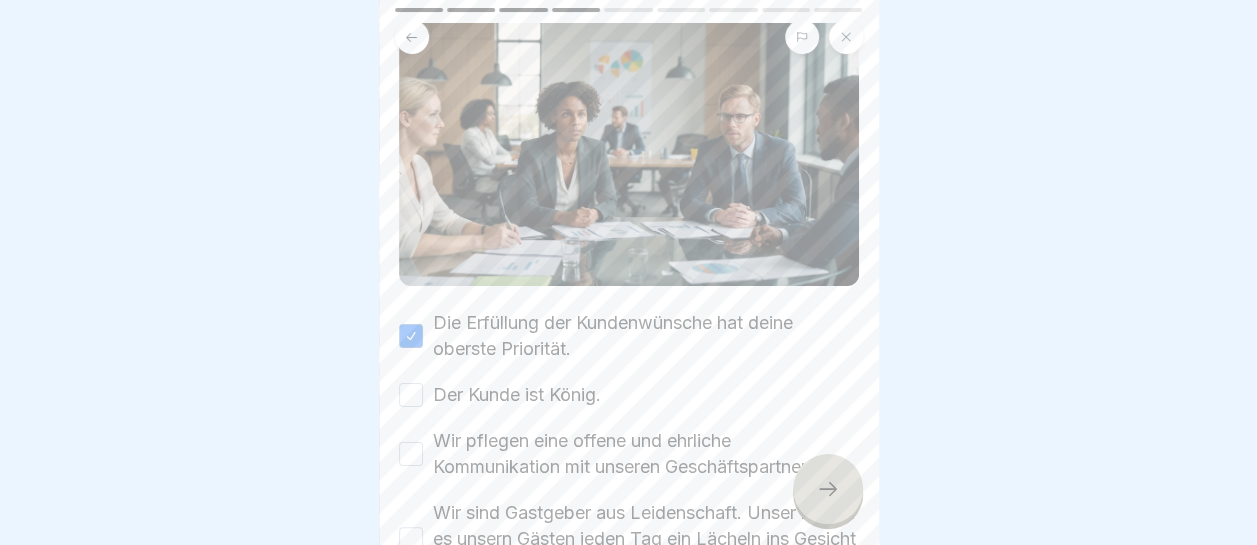 scroll, scrollTop: 300, scrollLeft: 0, axis: vertical 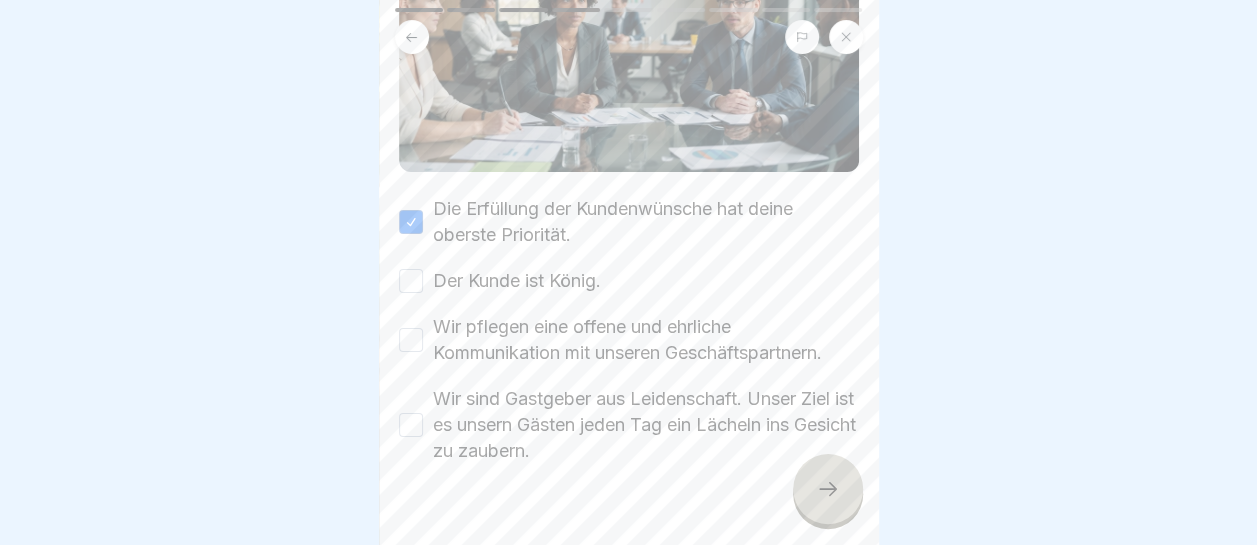 click on "Der Kunde ist König." at bounding box center (411, 281) 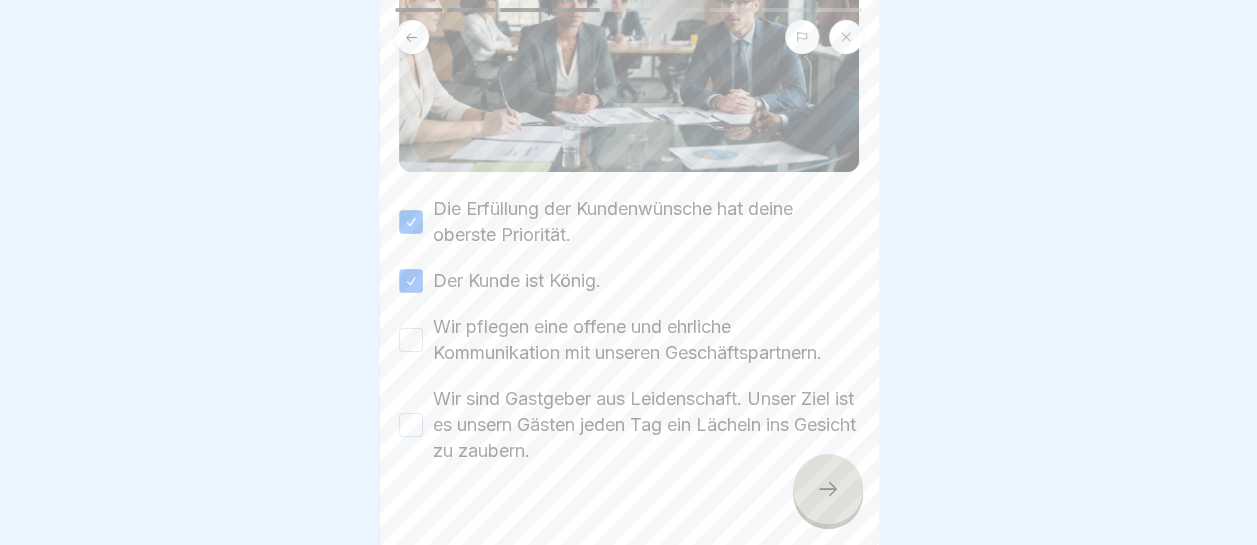 click on "Wir pflegen eine offene und ehrliche Kommunikation mit unseren Geschäftspartnern." at bounding box center (411, 340) 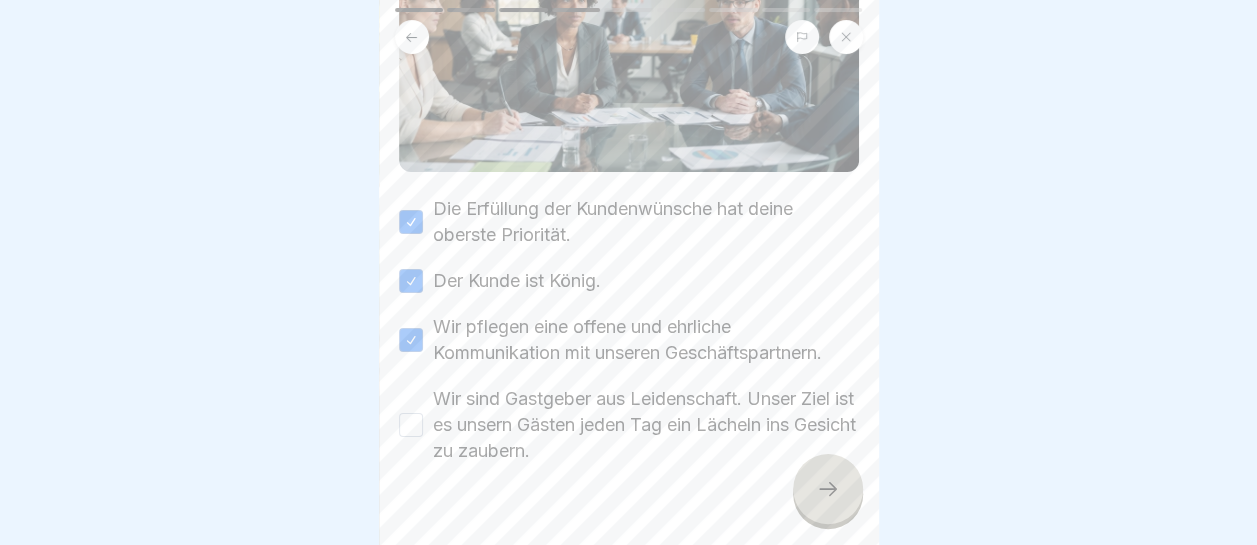 click on "Wir sind Gastgeber aus Leidenschaft. Unser Ziel ist es unsern Gästen jeden Tag ein Lächeln ins Gesicht zu zaubern." at bounding box center (411, 425) 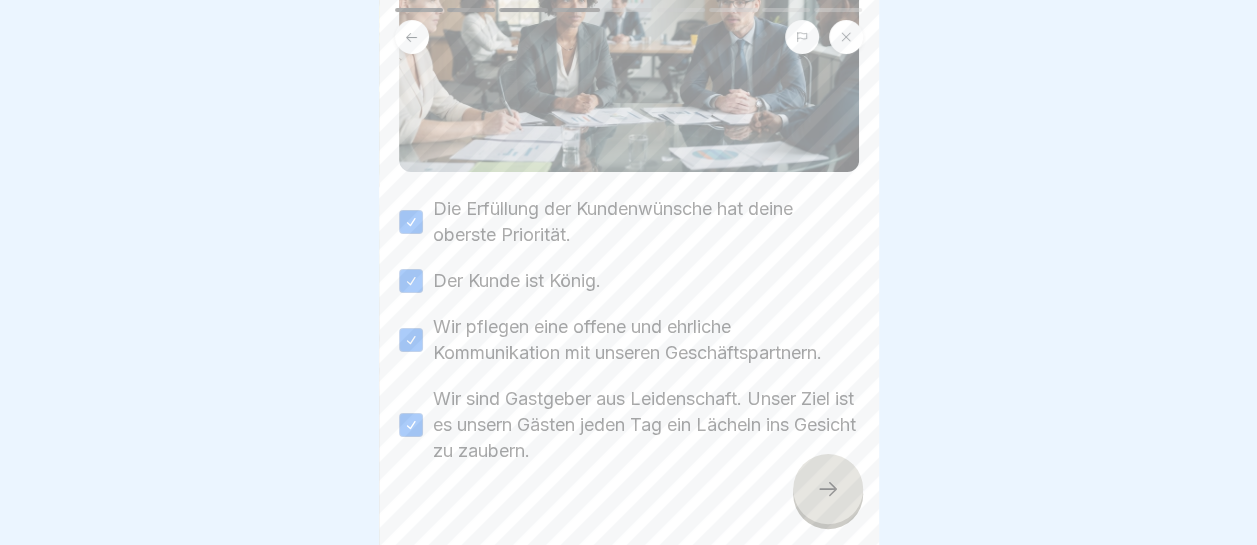 click at bounding box center [828, 489] 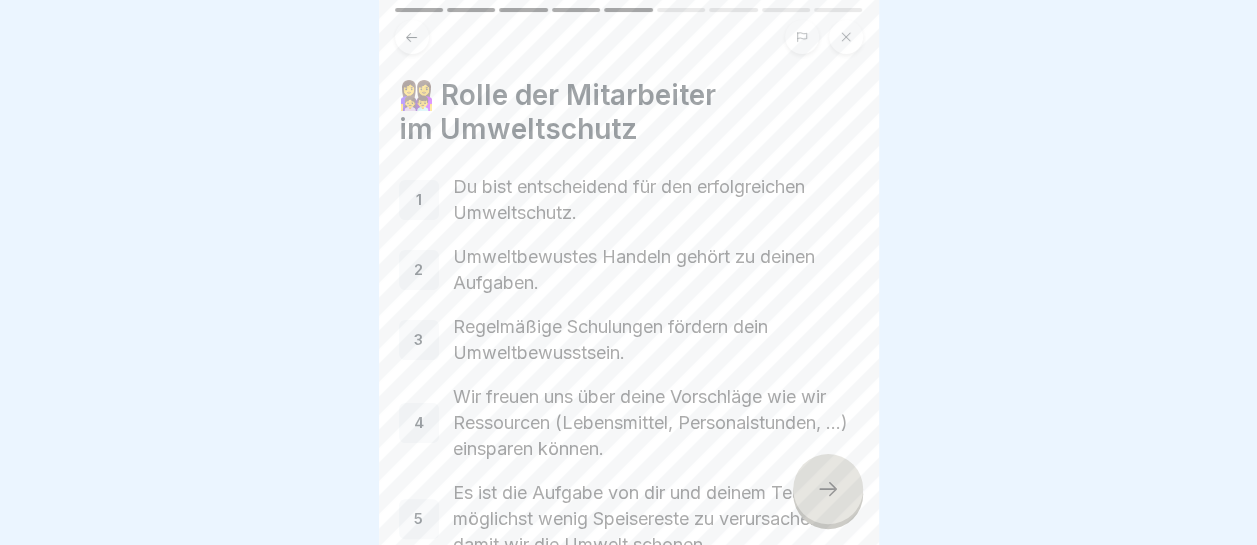click 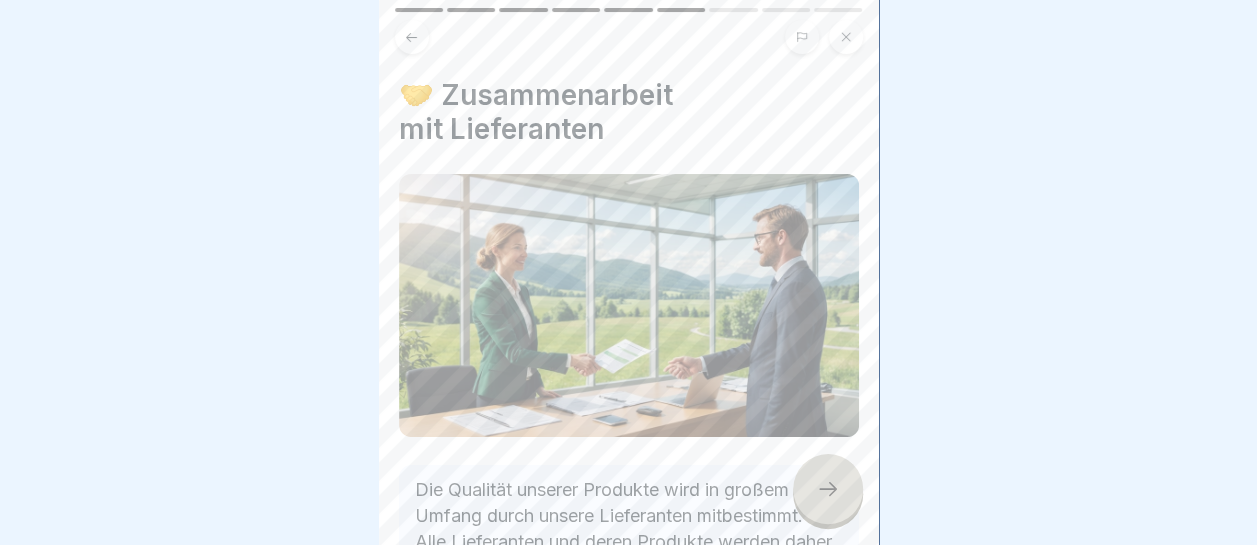 click 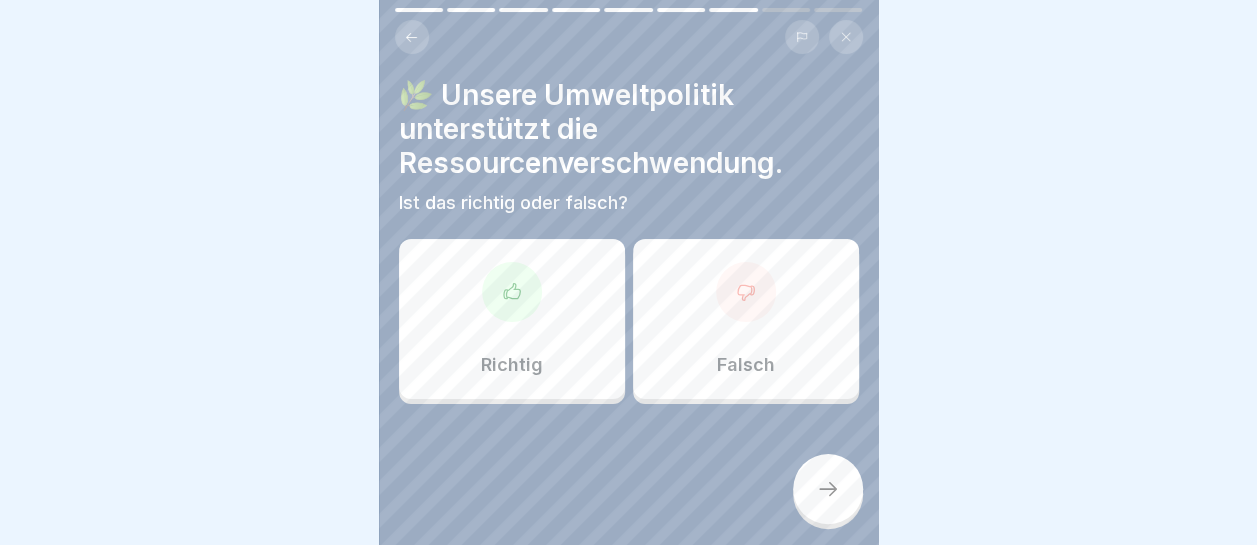 click at bounding box center (746, 292) 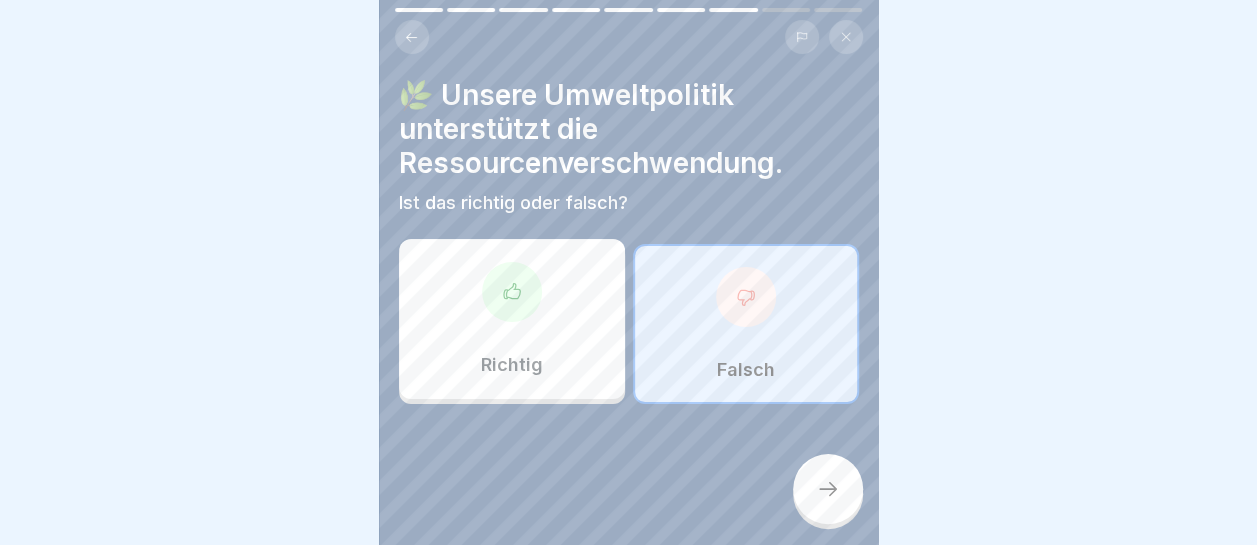 click 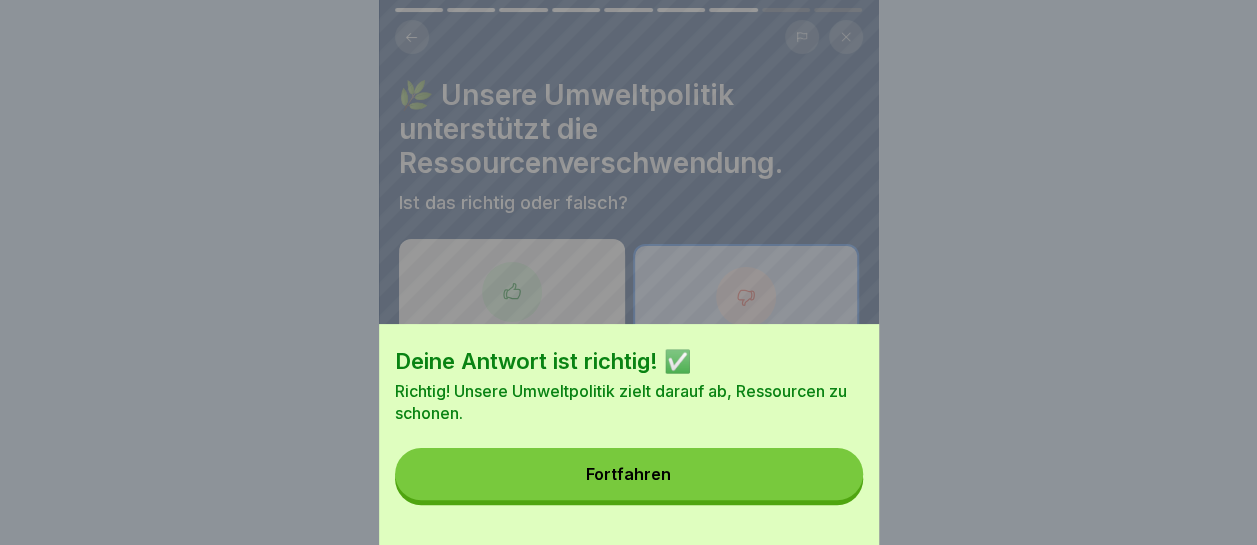click on "Fortfahren" at bounding box center (629, 474) 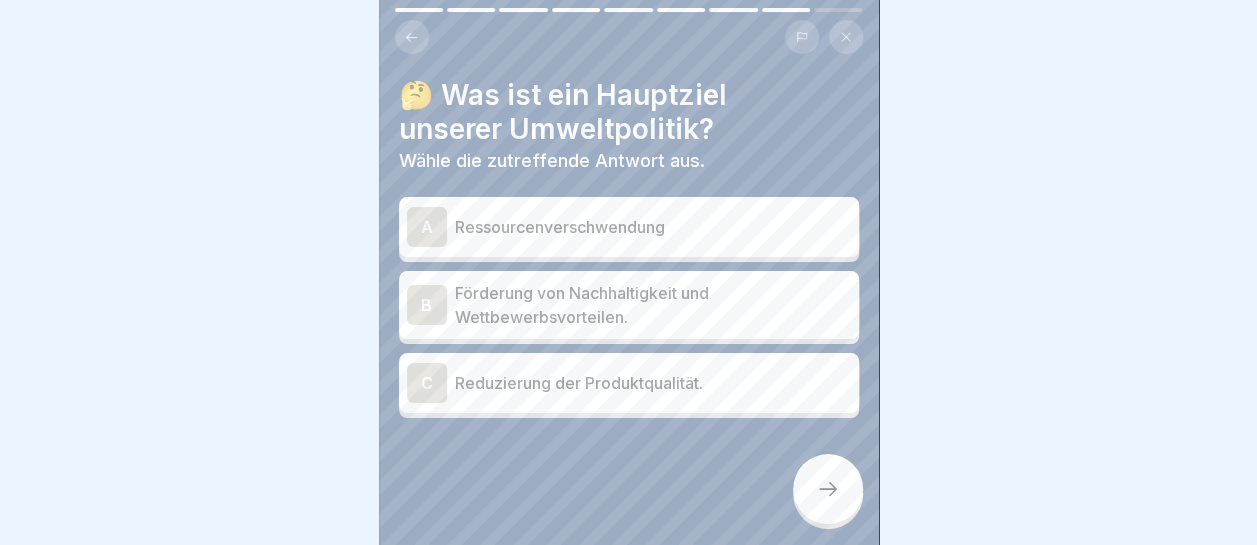 click on "Förderung von Nachhaltigkeit und Wettbewerbsvorteilen." at bounding box center (653, 305) 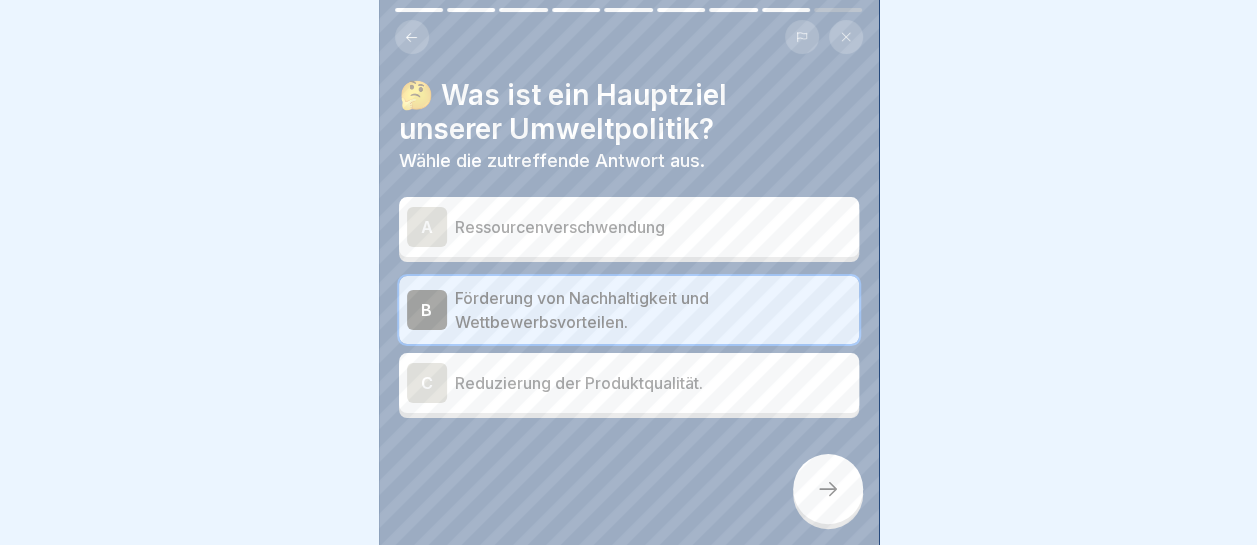 click 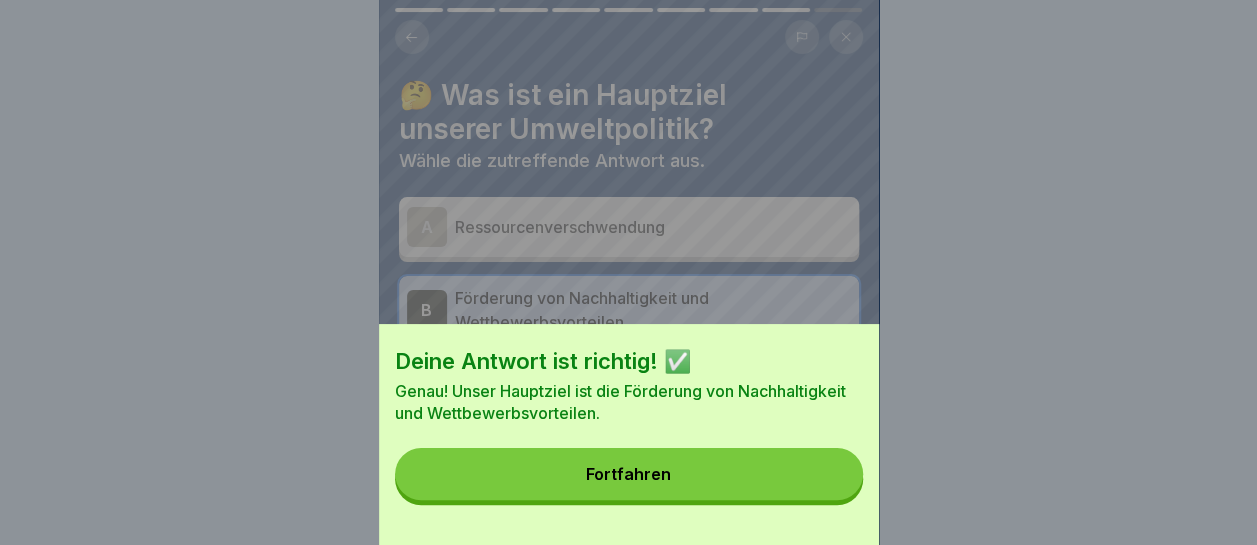 click on "Fortfahren" at bounding box center [629, 474] 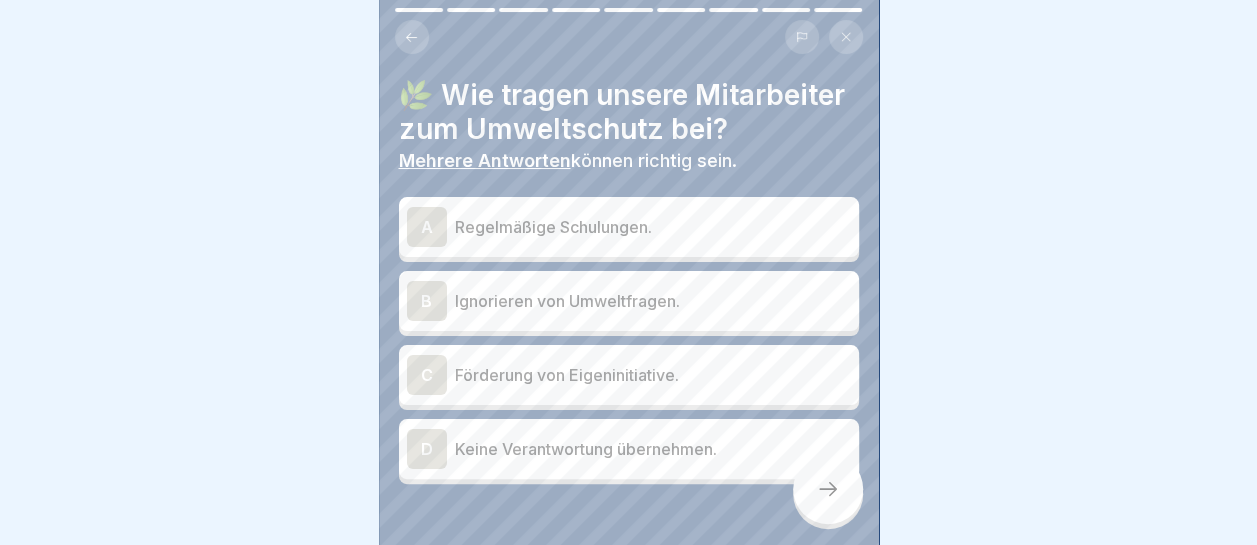 click on "A Regelmäßige Schulungen." at bounding box center [629, 227] 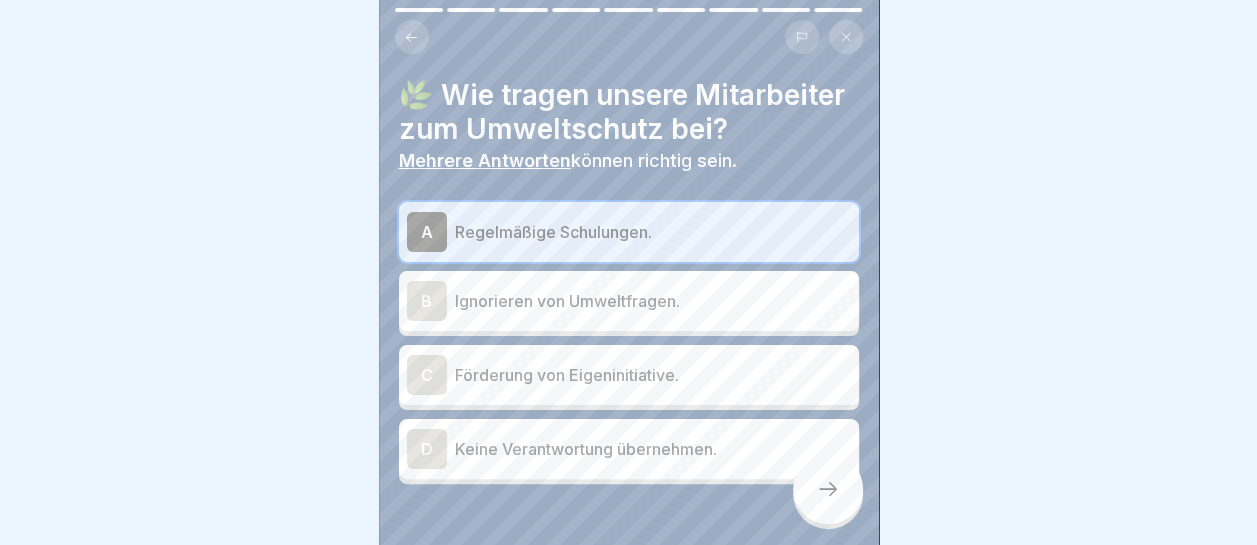 click 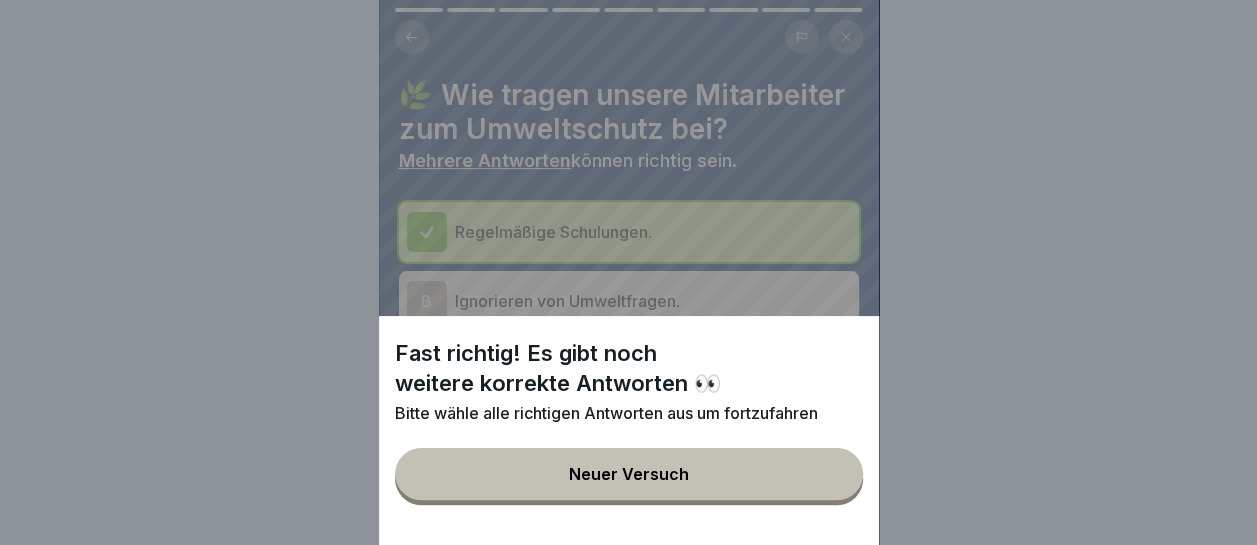 click on "Neuer Versuch" at bounding box center (629, 474) 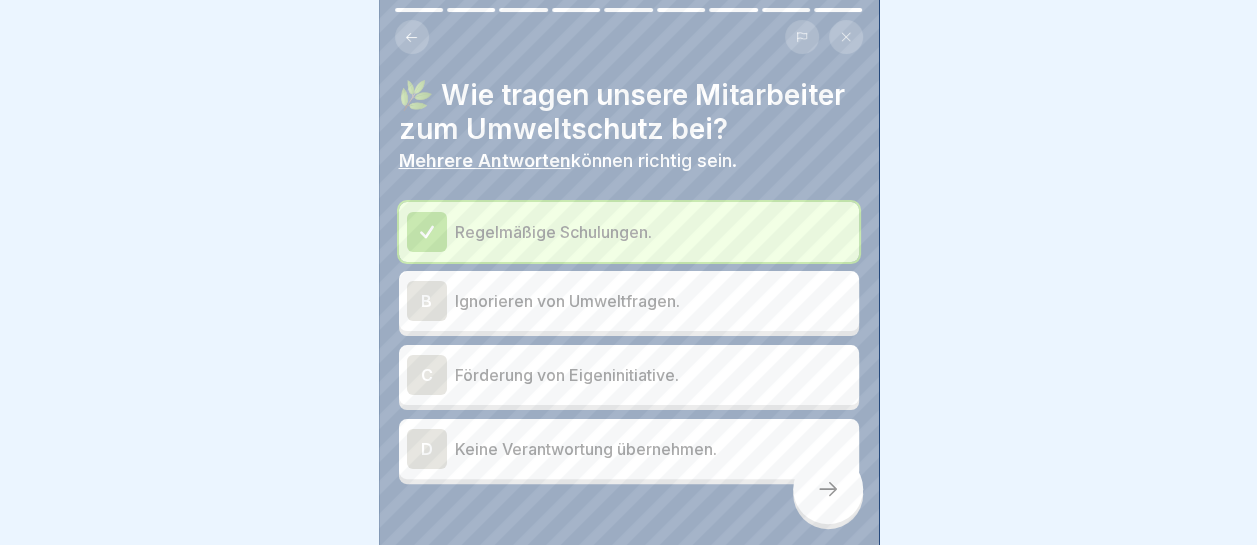 click on "Förderung von Eigeninitiative." at bounding box center (653, 375) 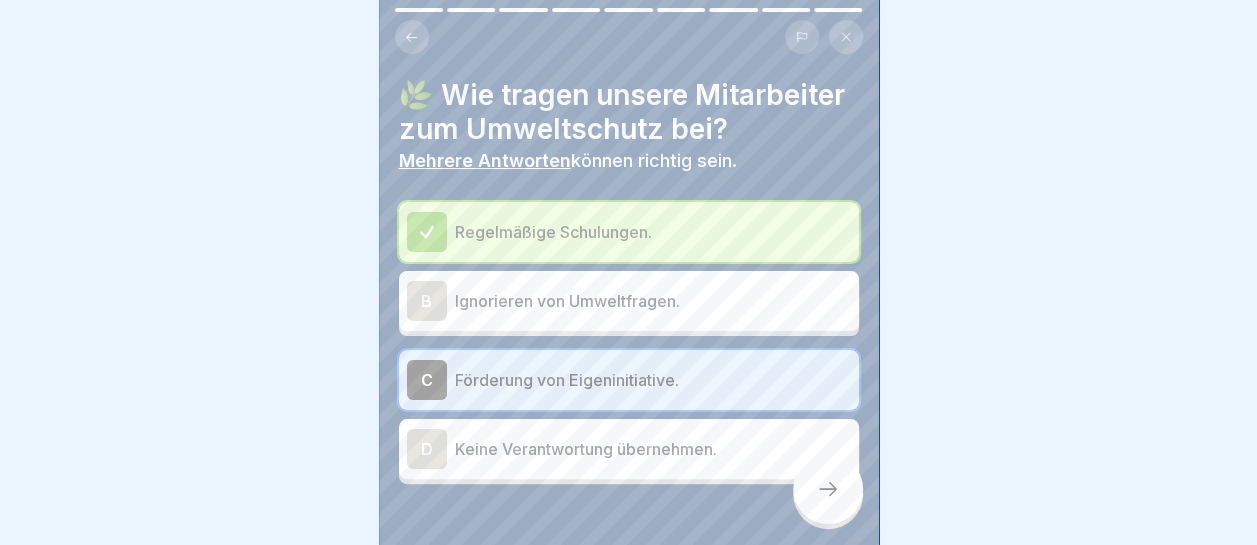 click 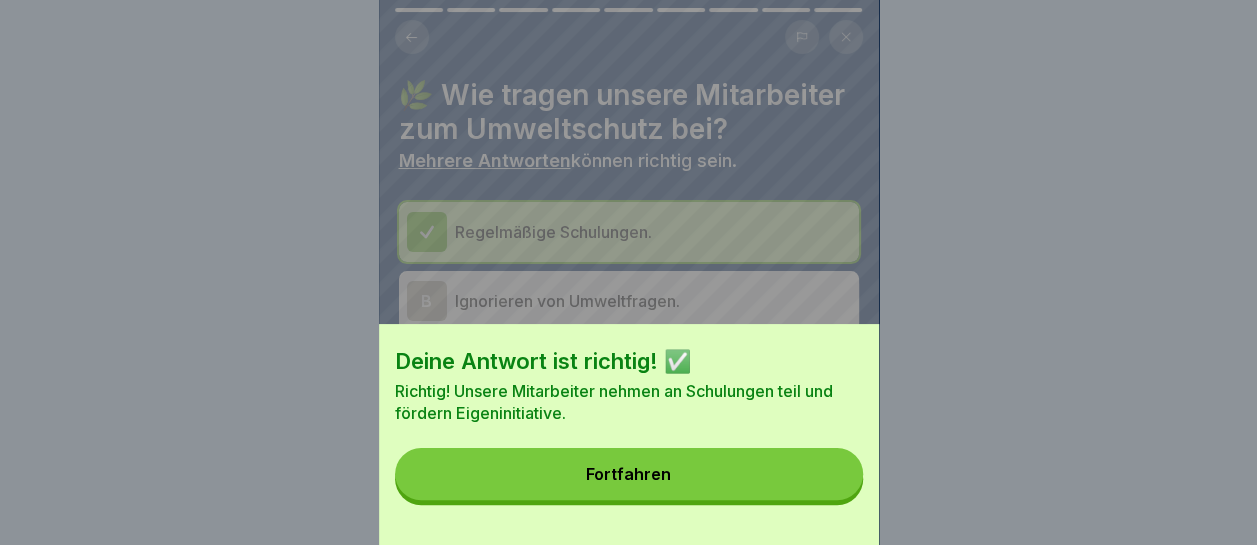 click on "Fortfahren" at bounding box center [629, 474] 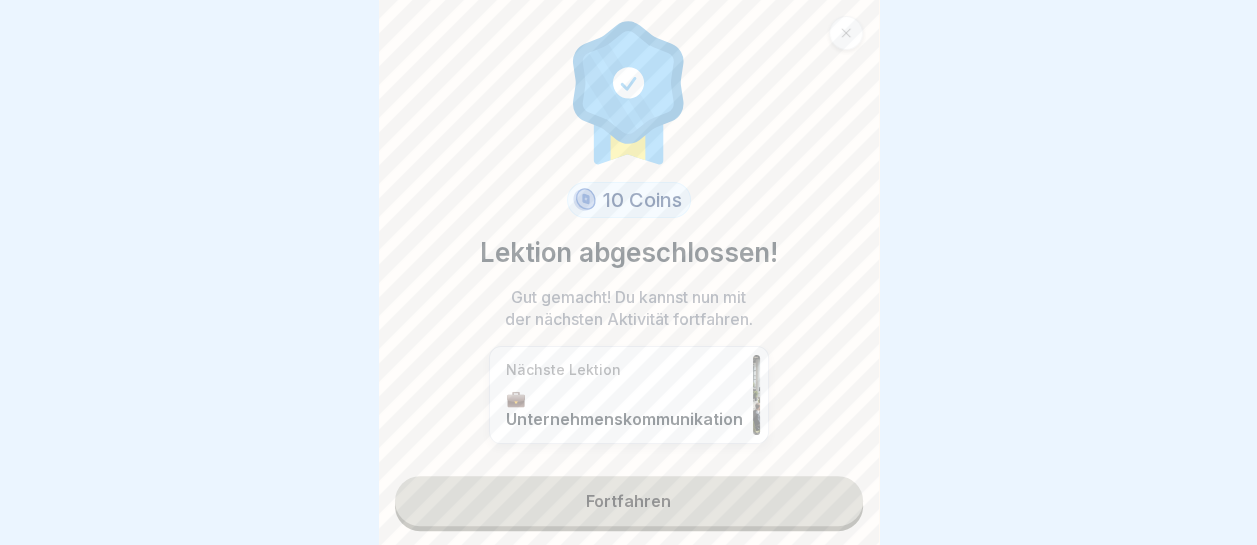 click on "Fortfahren" at bounding box center (629, 501) 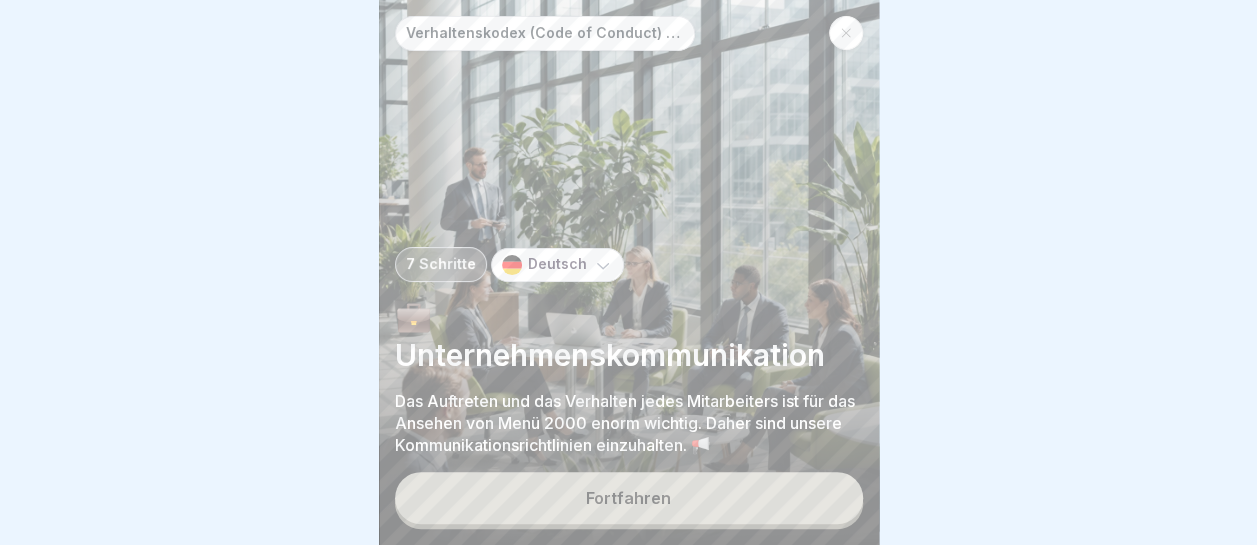 click on "Fortfahren" at bounding box center (629, 498) 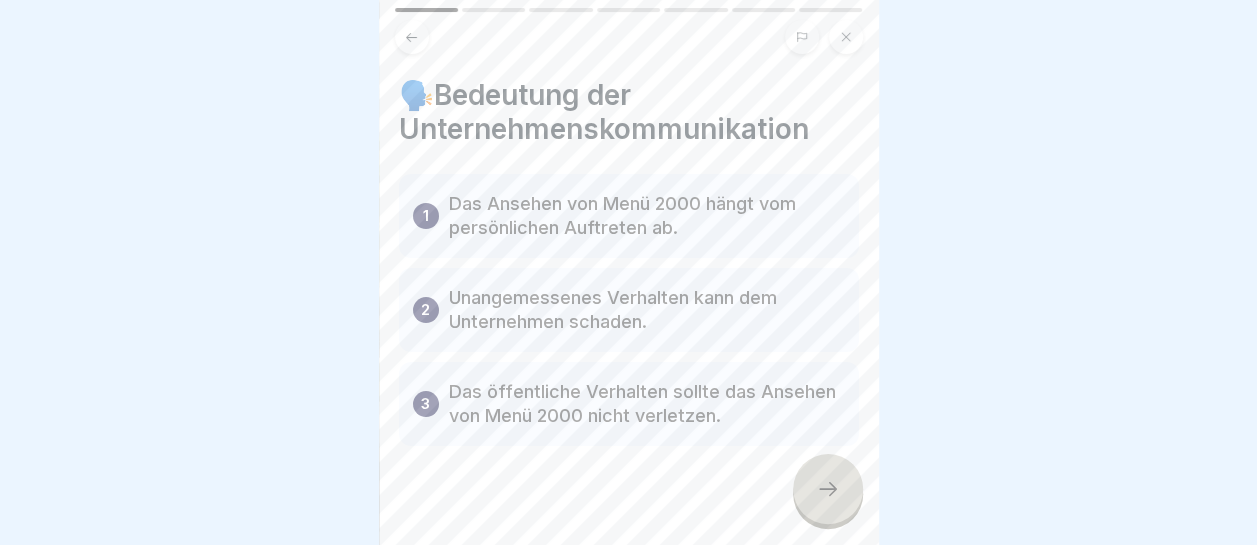 click at bounding box center [828, 489] 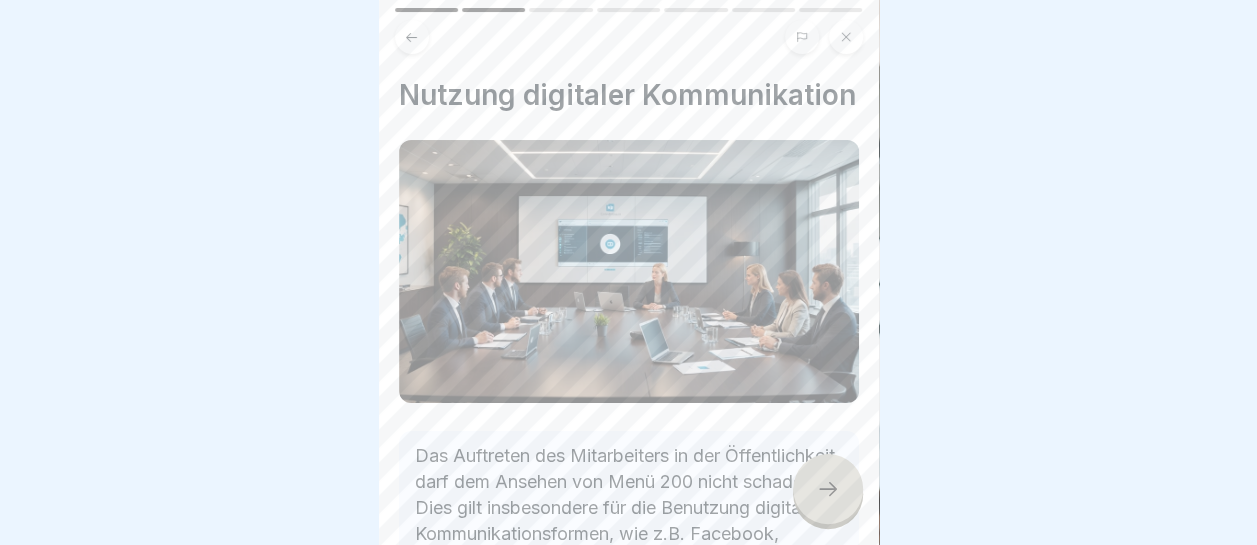 click at bounding box center [828, 489] 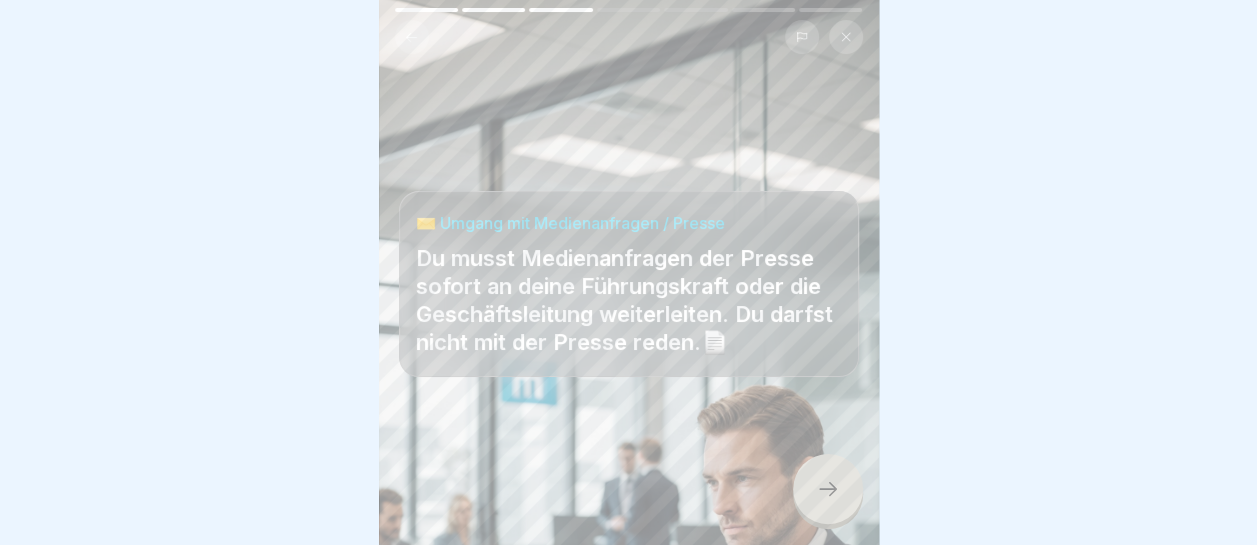 click at bounding box center [828, 489] 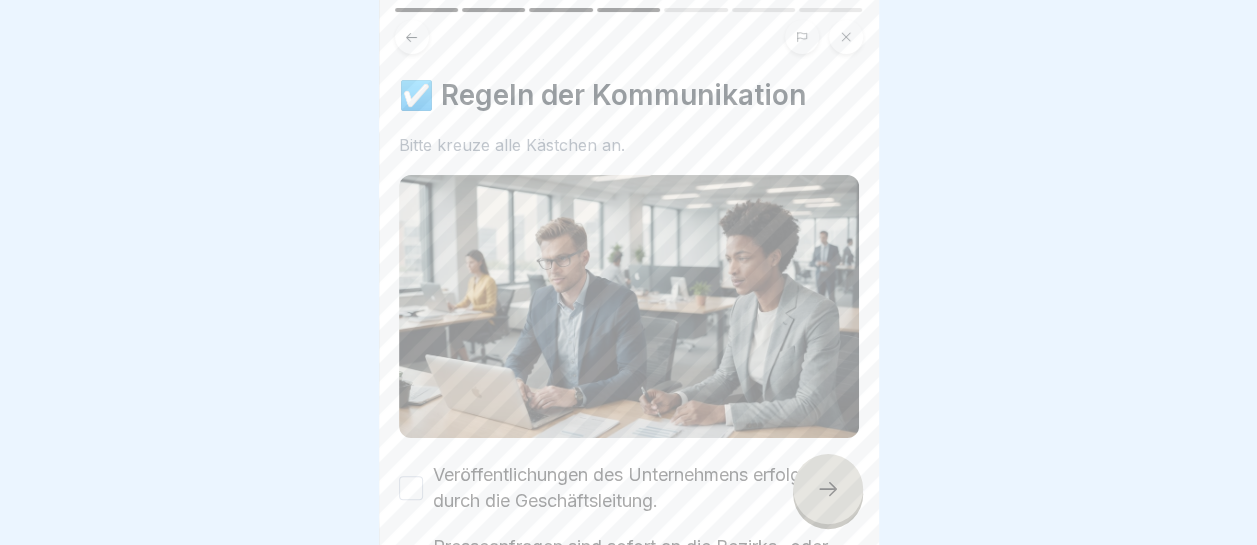 scroll, scrollTop: 100, scrollLeft: 0, axis: vertical 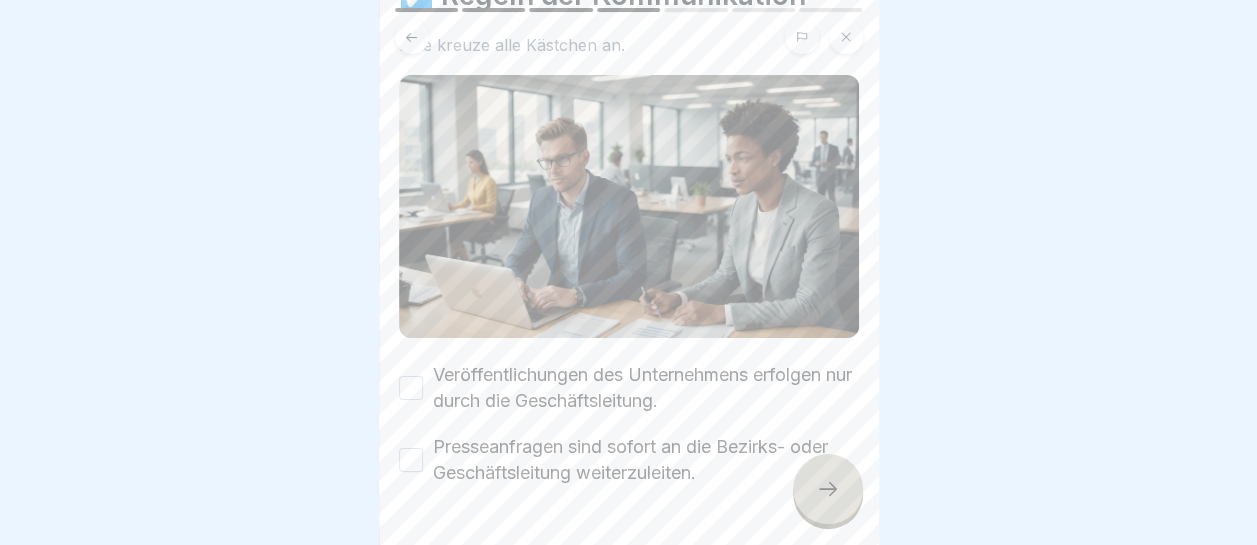 click on "Veröffentlichungen des Unternehmens erfolgen nur durch die Geschäftsleitung." at bounding box center [411, 388] 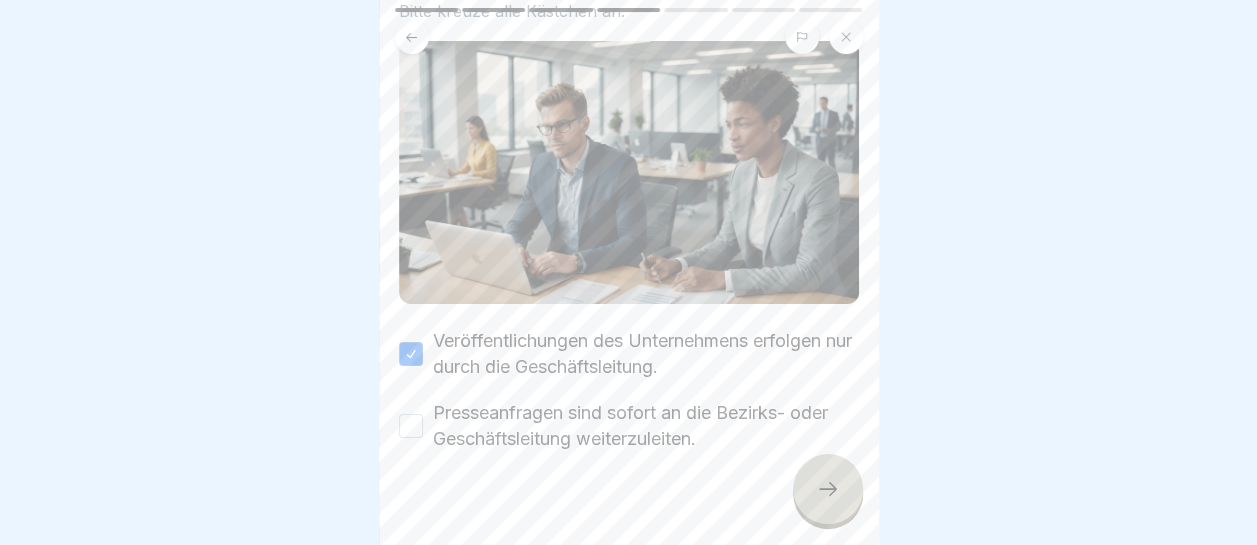 scroll, scrollTop: 152, scrollLeft: 0, axis: vertical 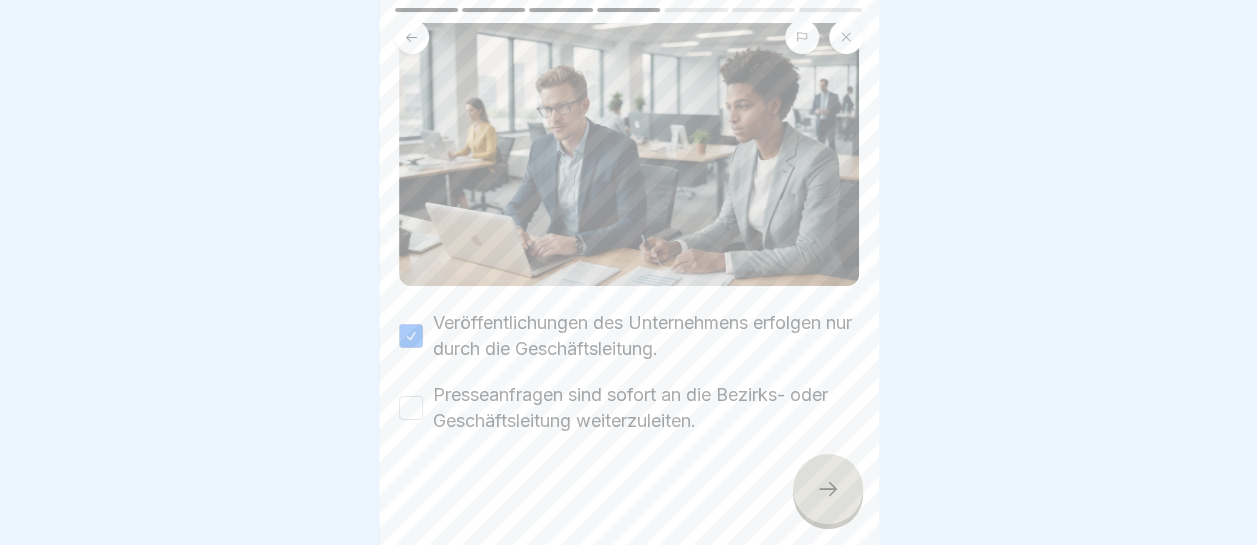 click on "Presseanfragen sind sofort an die Bezirks- oder Geschäftsleitung weiterzuleiten." at bounding box center [411, 408] 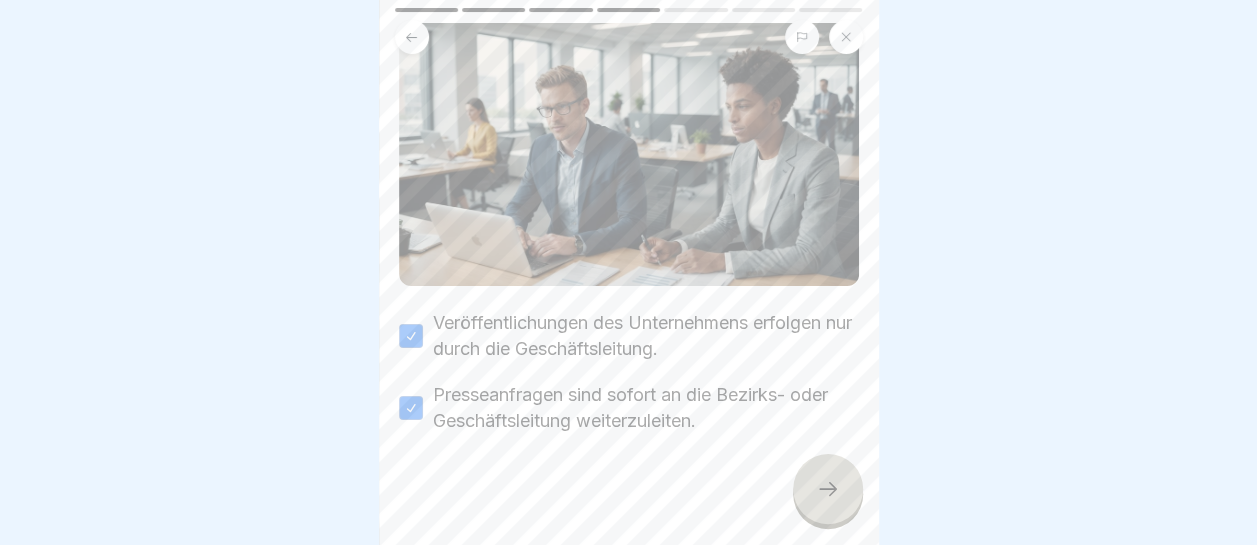 click at bounding box center [828, 489] 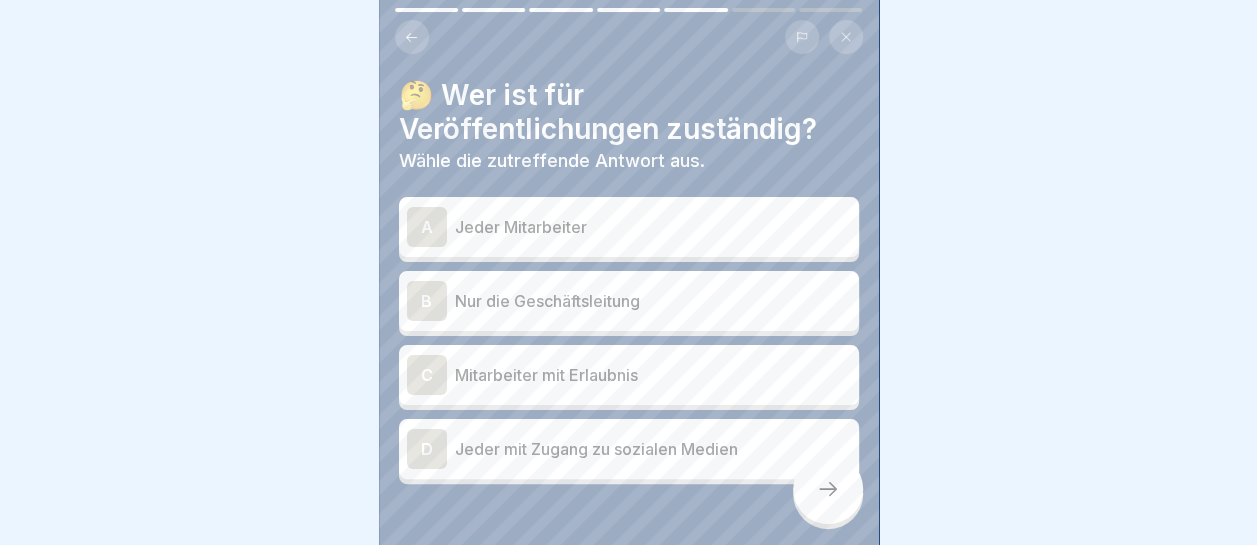 click on "Nur die Geschäftsleitung" at bounding box center (653, 301) 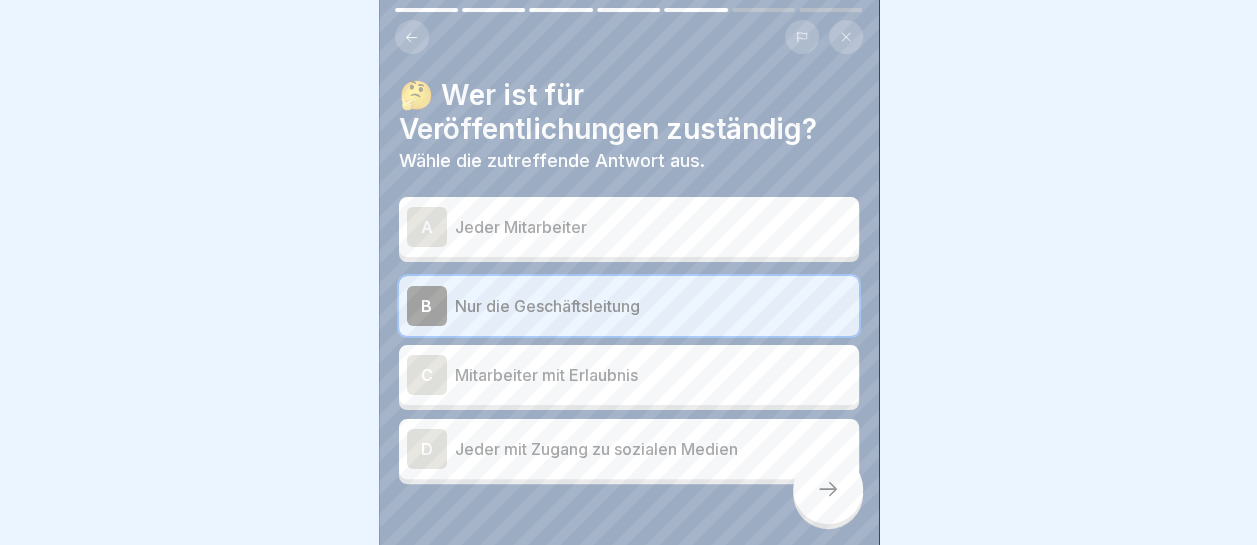 click 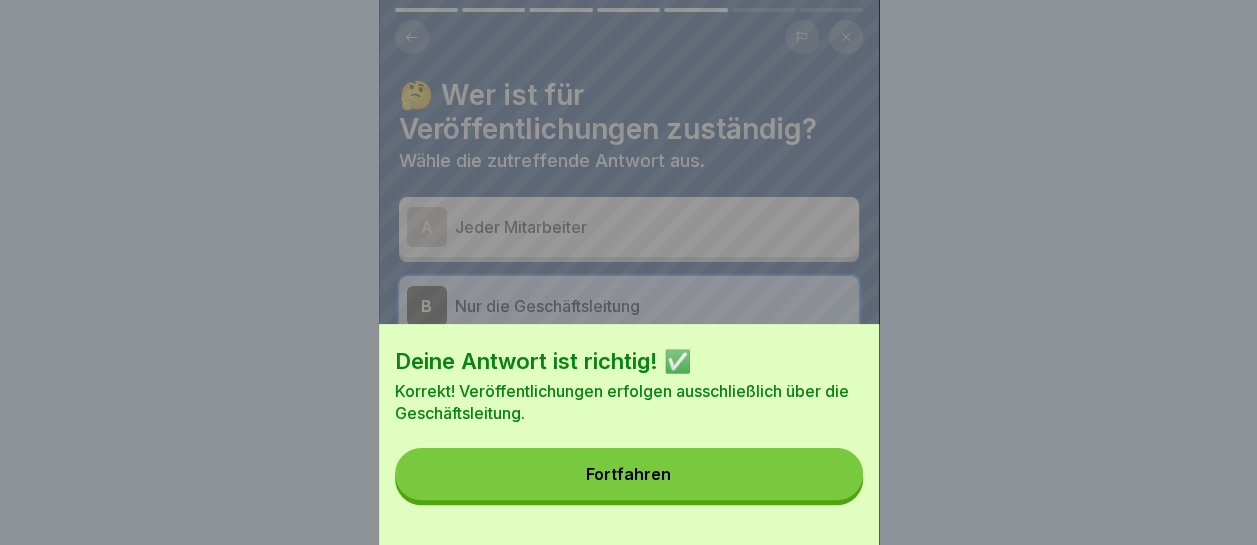 click on "Fortfahren" at bounding box center (629, 474) 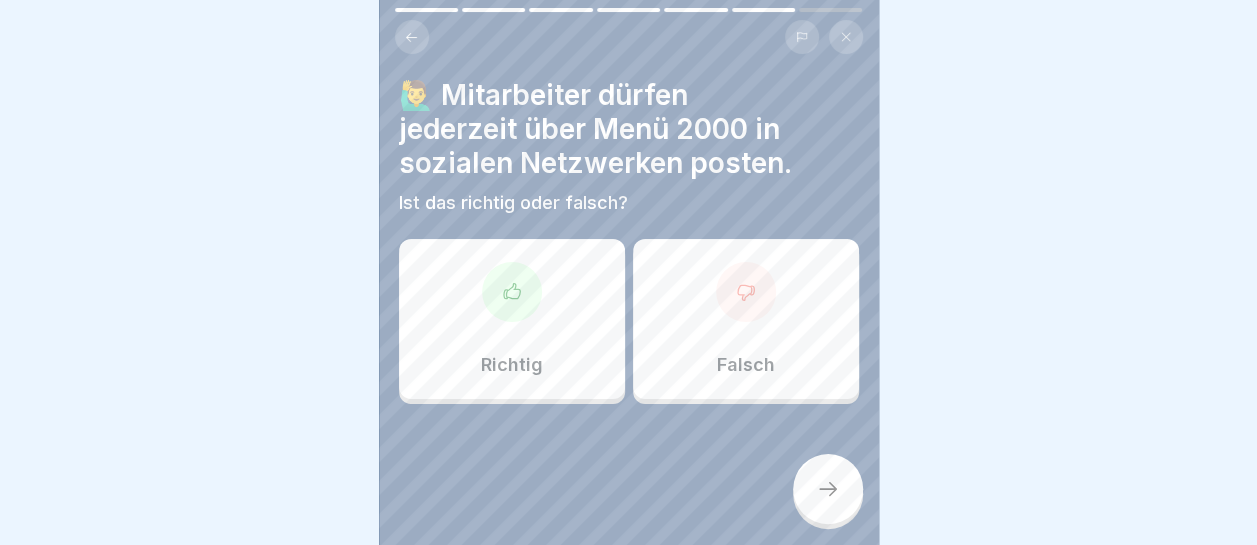 click at bounding box center [746, 292] 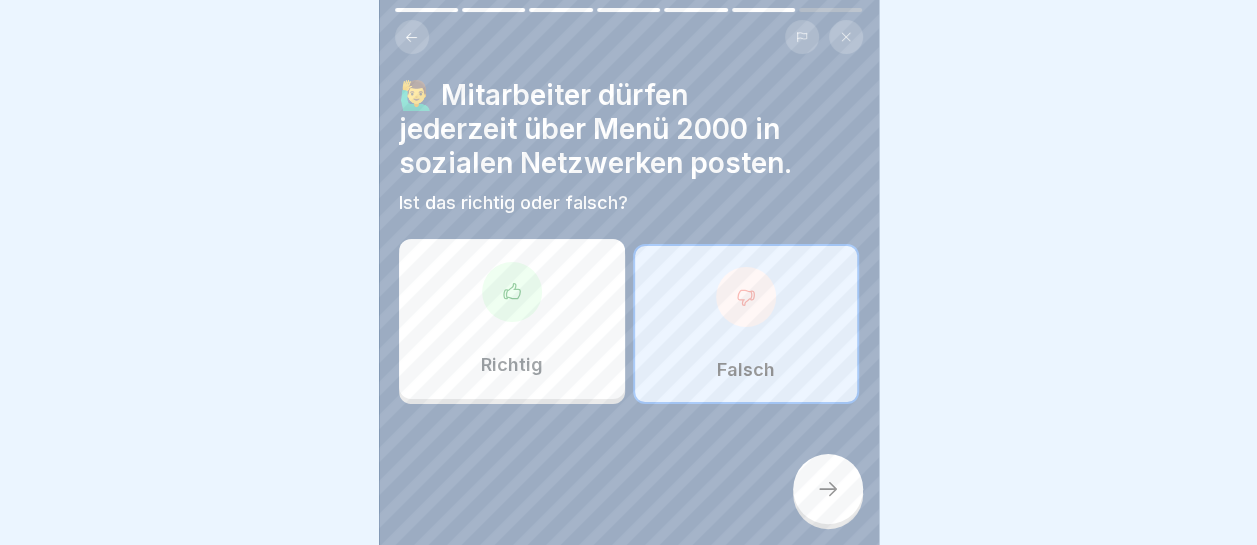 click 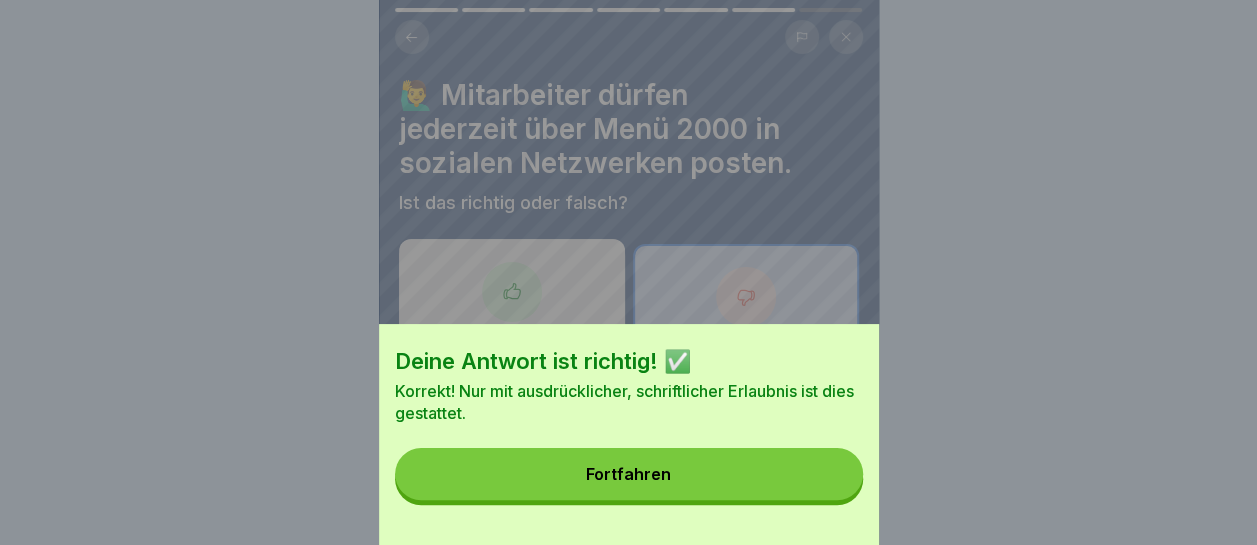 click on "Fortfahren" at bounding box center [629, 474] 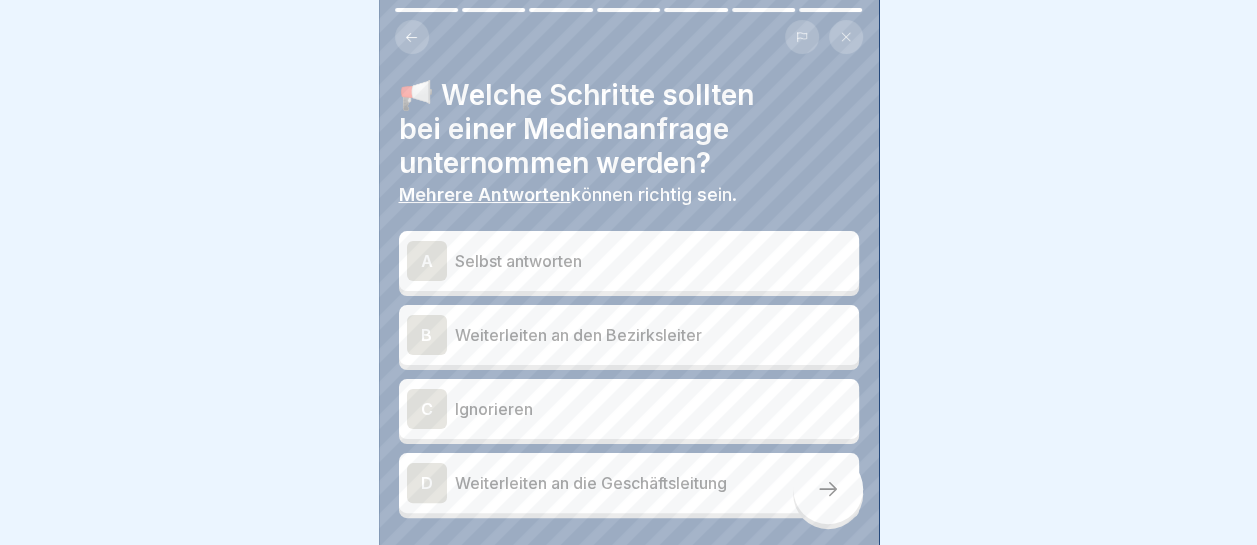 click on "B Weiterleiten an den Bezirksleiter" at bounding box center (629, 335) 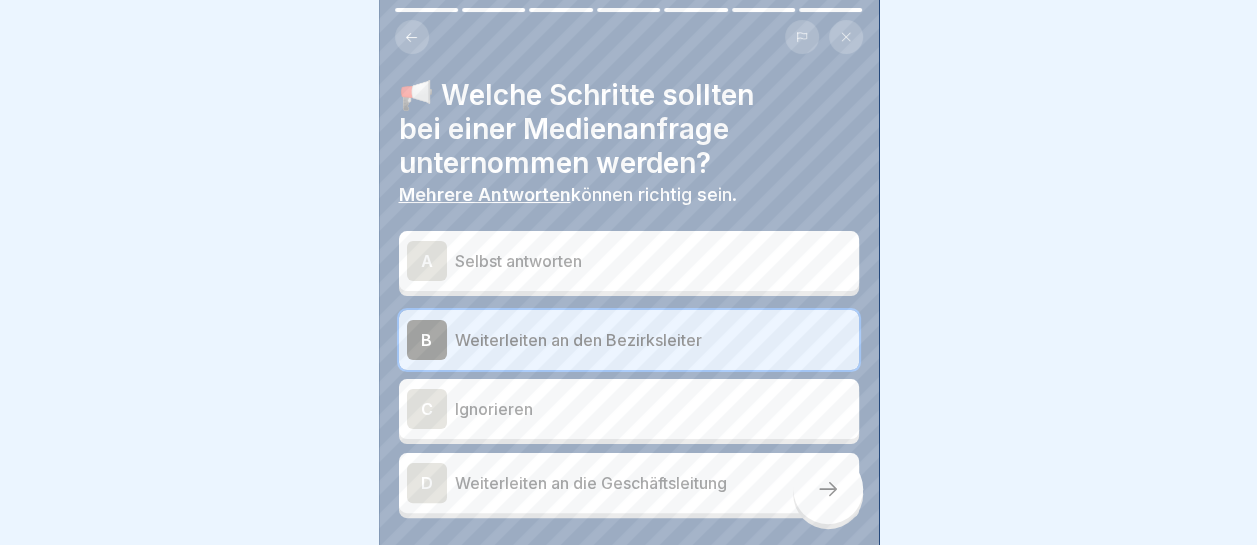 click on "Weiterleiten an die Geschäftsleitung" at bounding box center (653, 483) 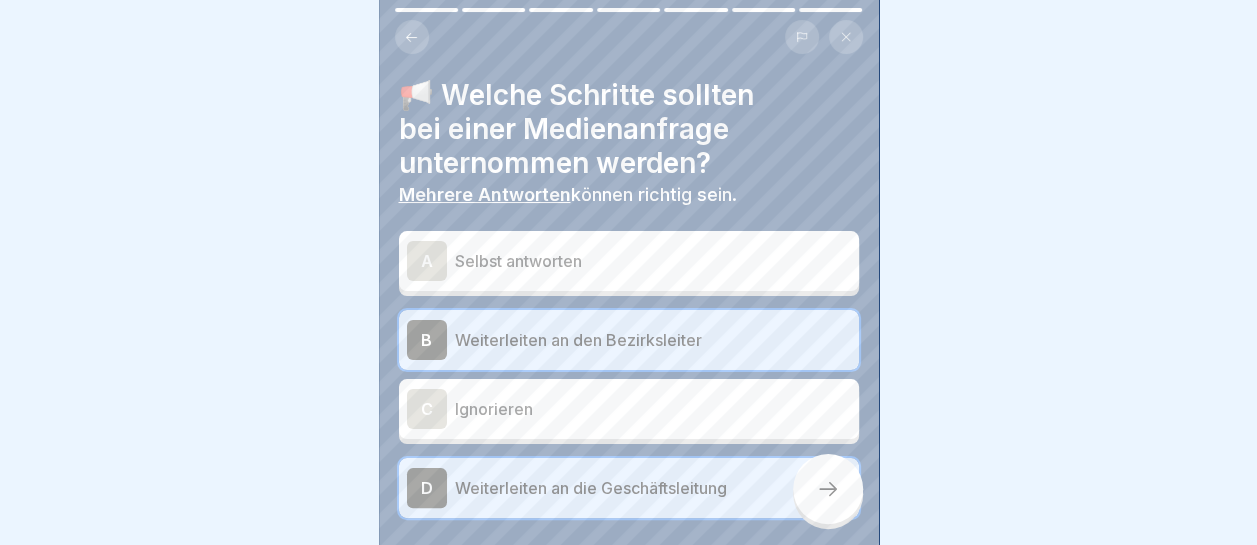click 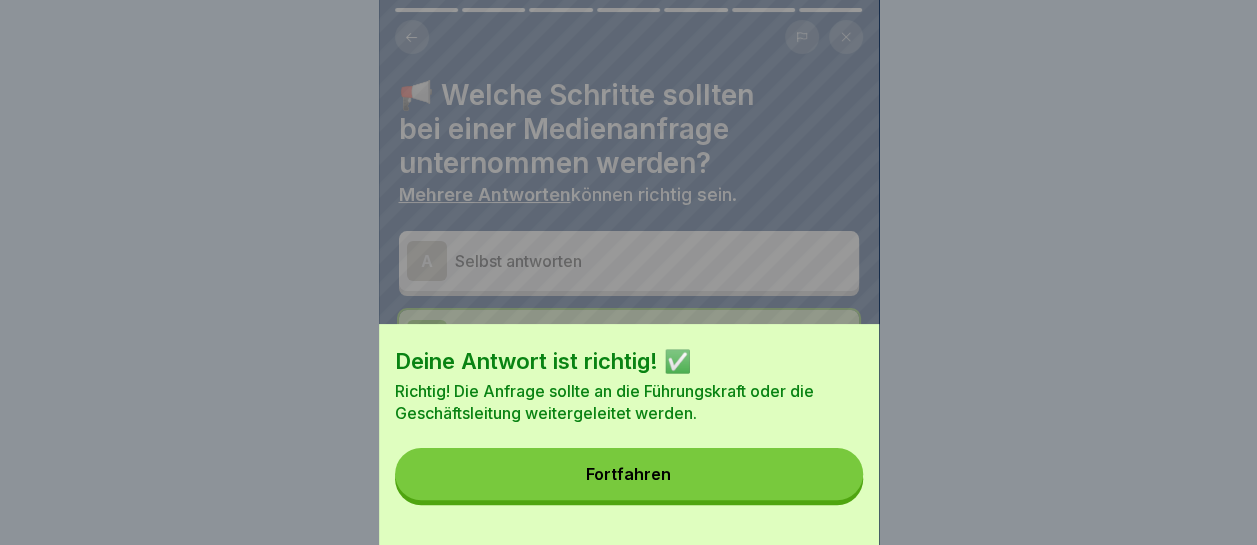 click on "Fortfahren" at bounding box center (629, 474) 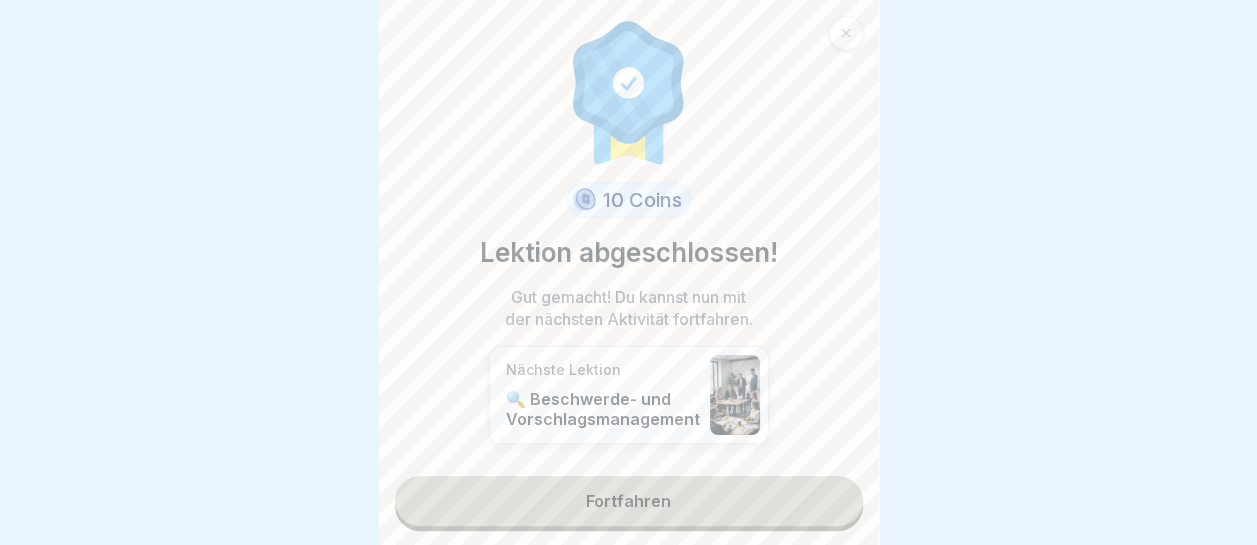 click on "Fortfahren" at bounding box center [629, 501] 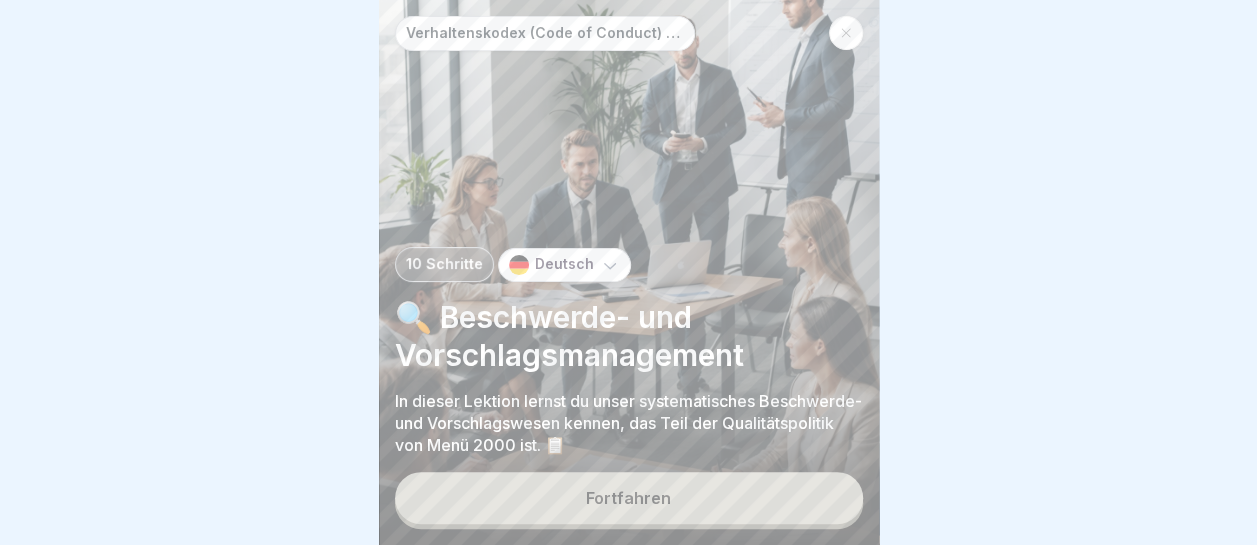 click on "Fortfahren" at bounding box center [629, 498] 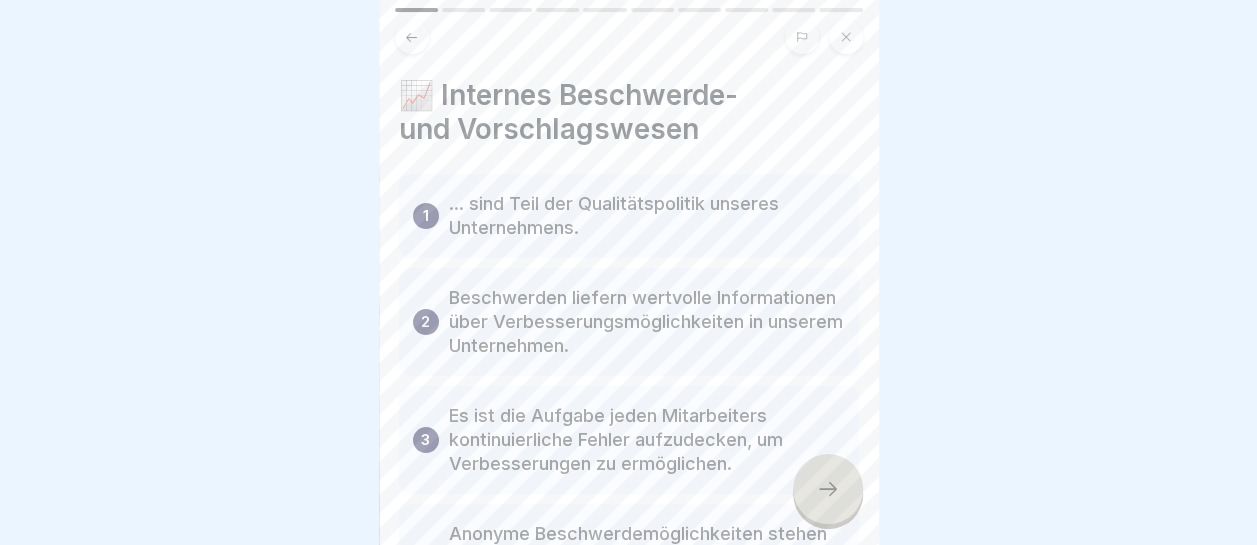 click 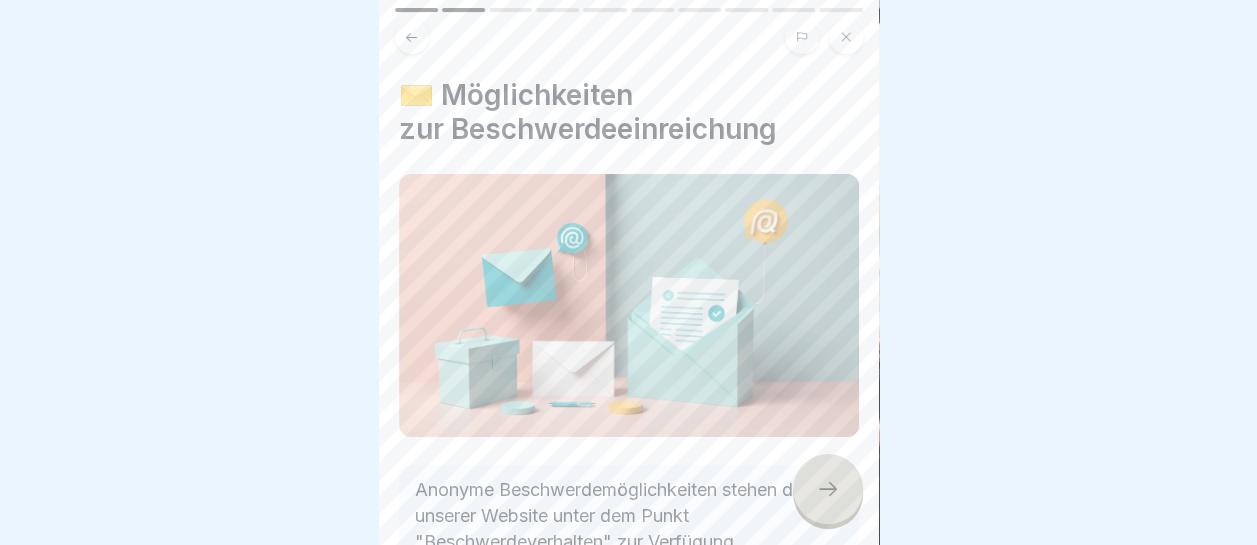 click 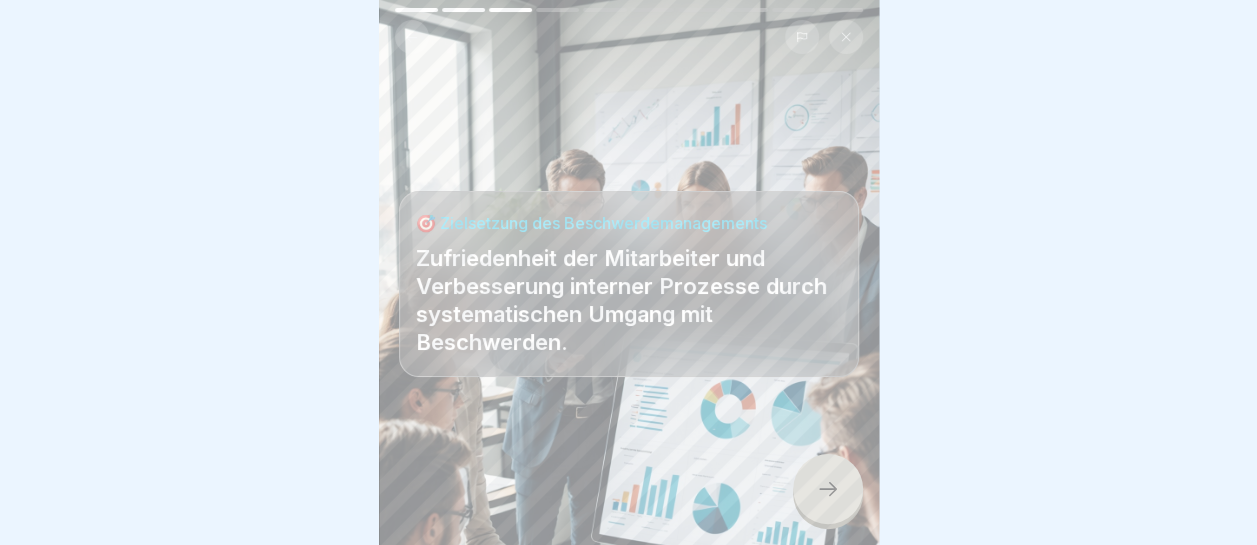click 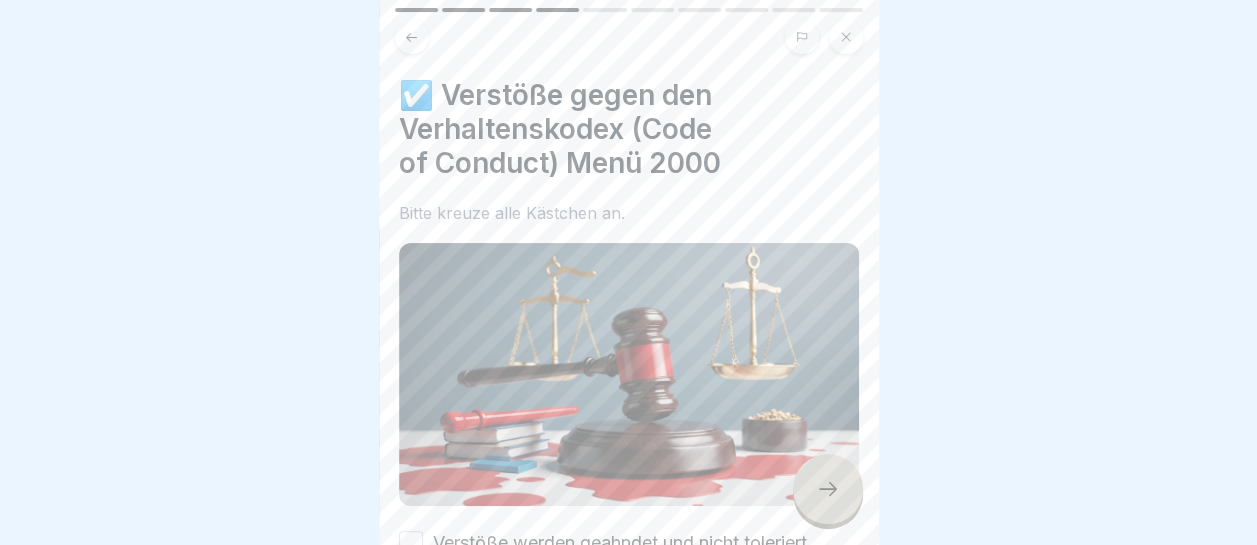 click 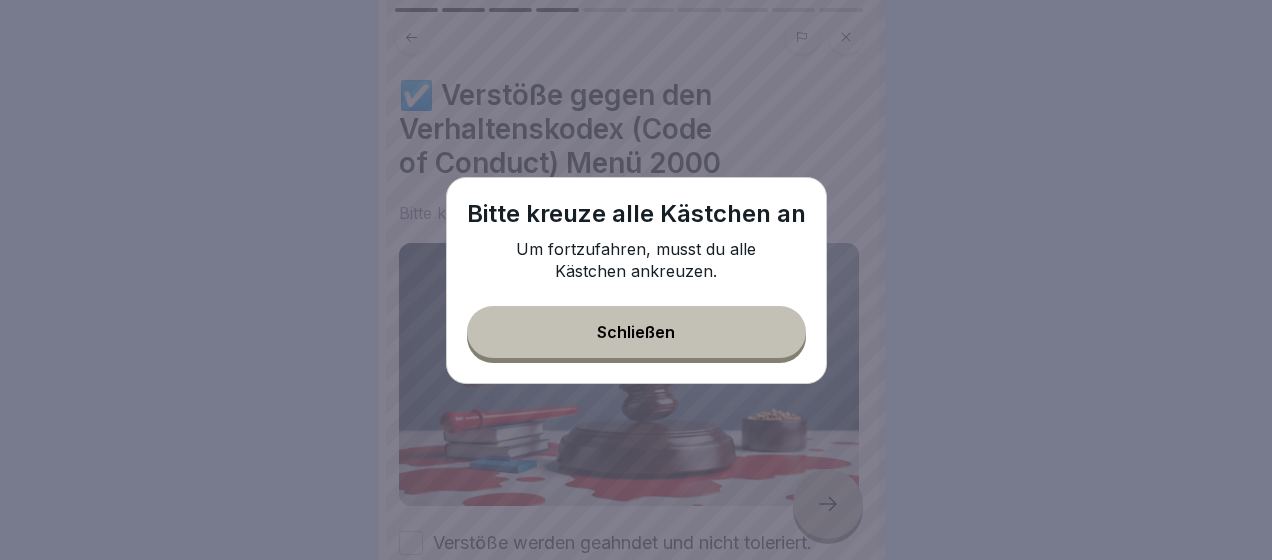 click on "Schließen" at bounding box center (636, 332) 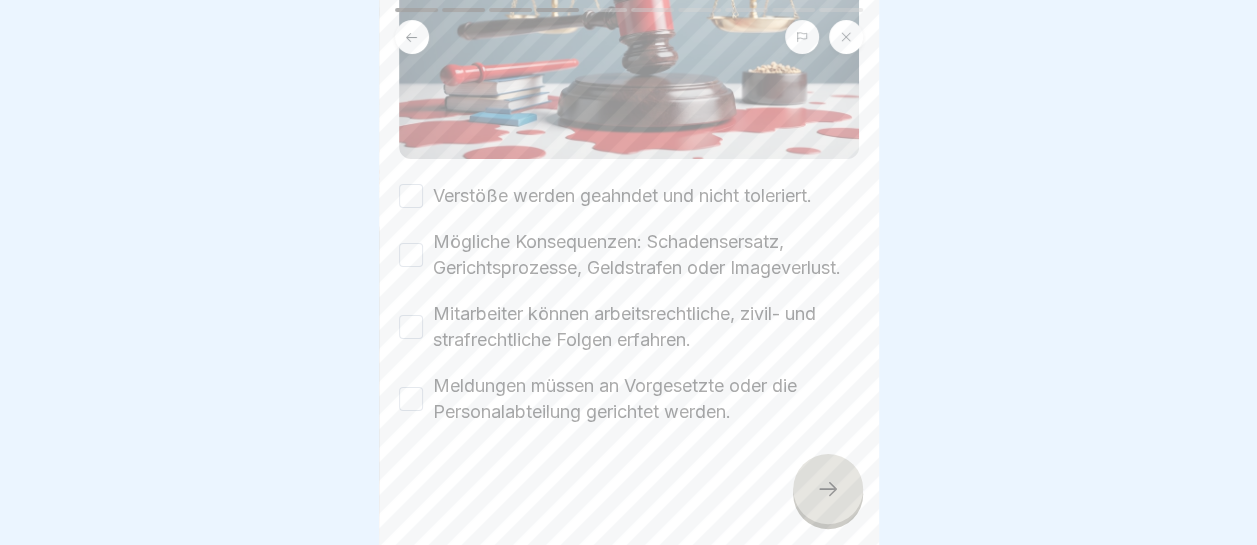 scroll, scrollTop: 364, scrollLeft: 0, axis: vertical 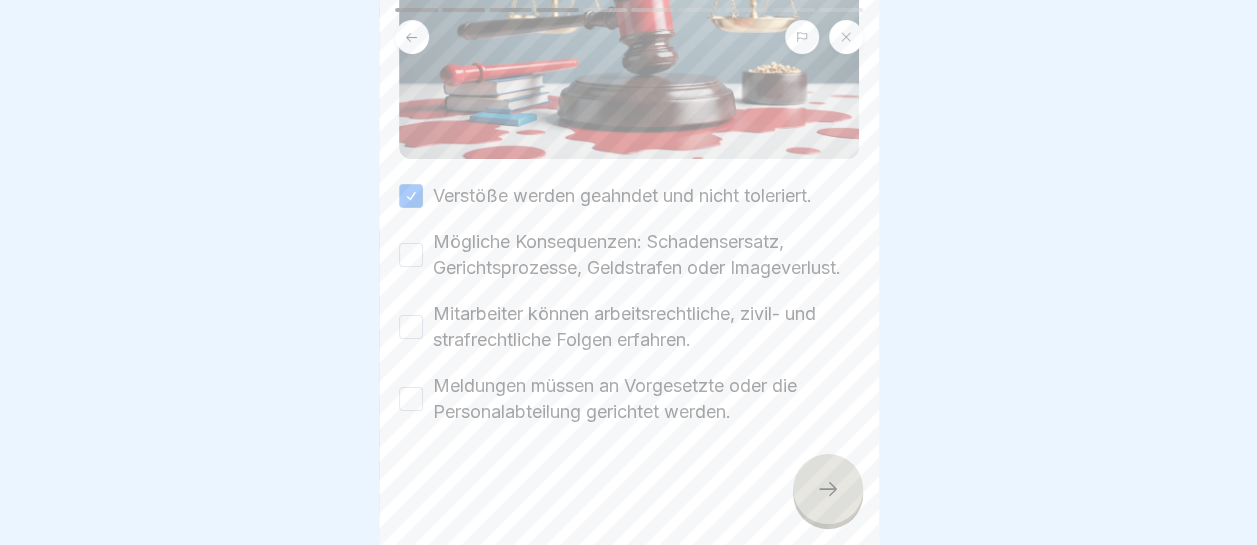 click on "Mögliche Konsequenzen: Schadensersatz, Gerichtsprozesse, Geldstrafen oder Imageverlust." at bounding box center [411, 255] 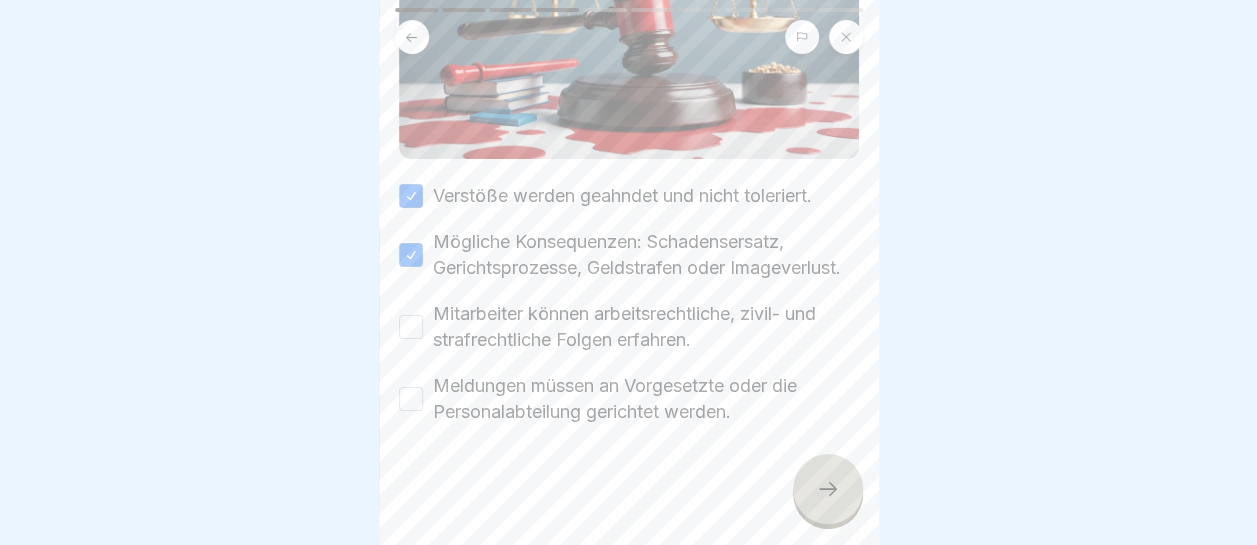 click on "Mitarbeiter können arbeitsrechtliche, zivil- und strafrechtliche Folgen erfahren." at bounding box center (411, 327) 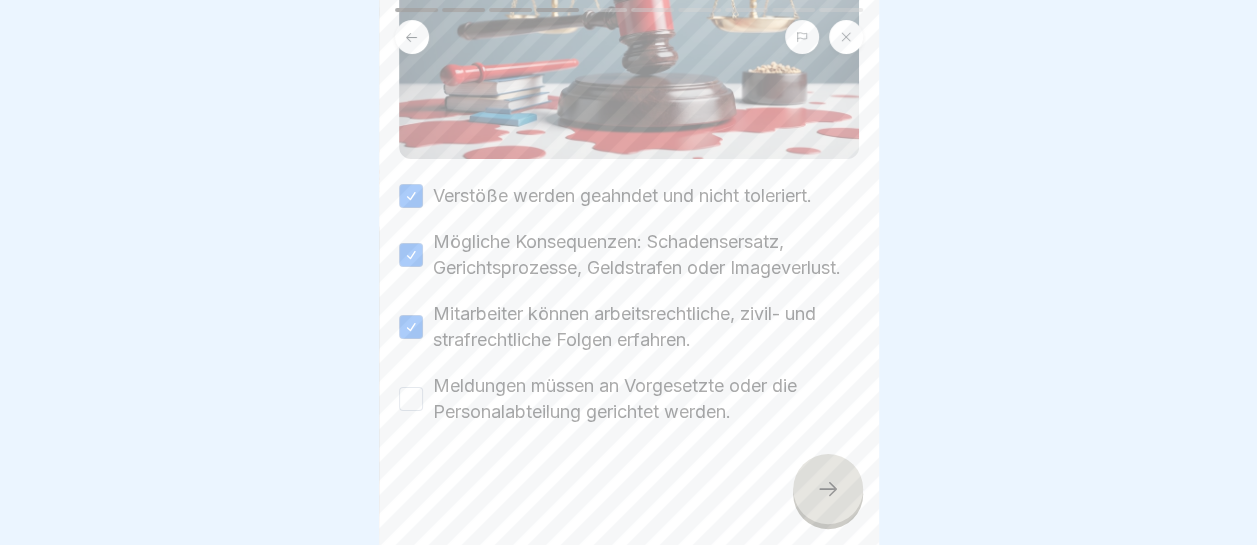 click on "Meldungen müssen an Vorgesetzte oder die Personalabteilung gerichtet werden." at bounding box center (411, 399) 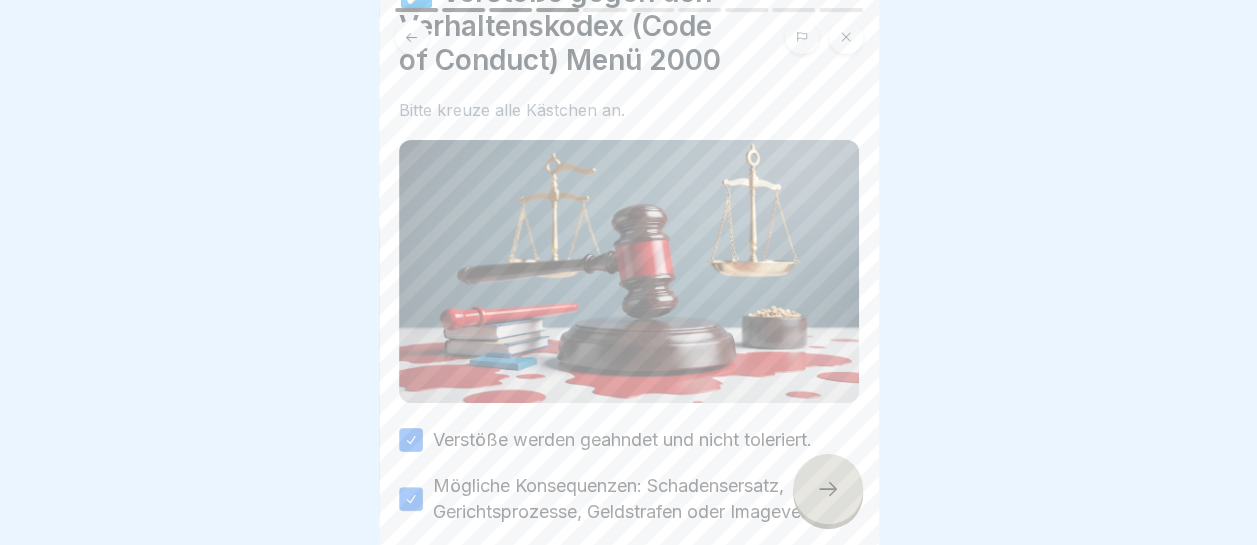 scroll, scrollTop: 364, scrollLeft: 0, axis: vertical 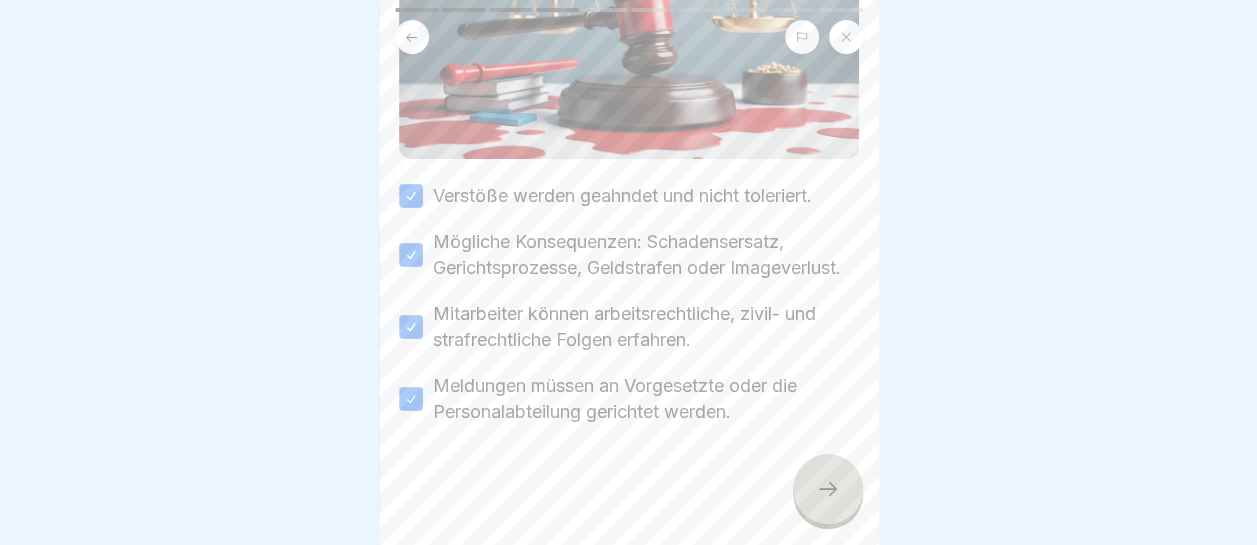 click 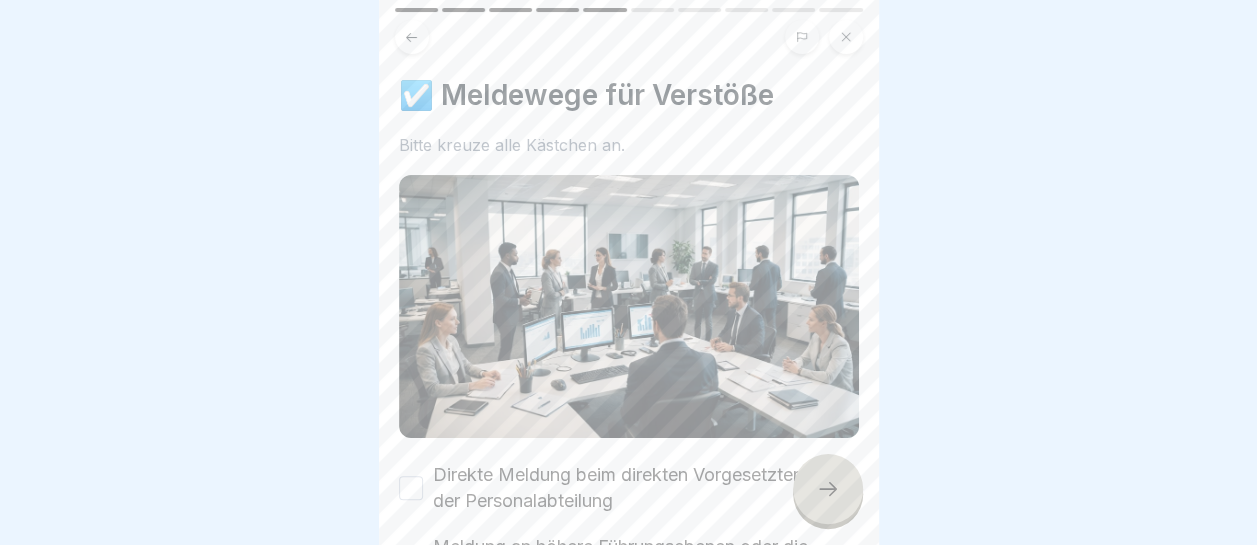 click 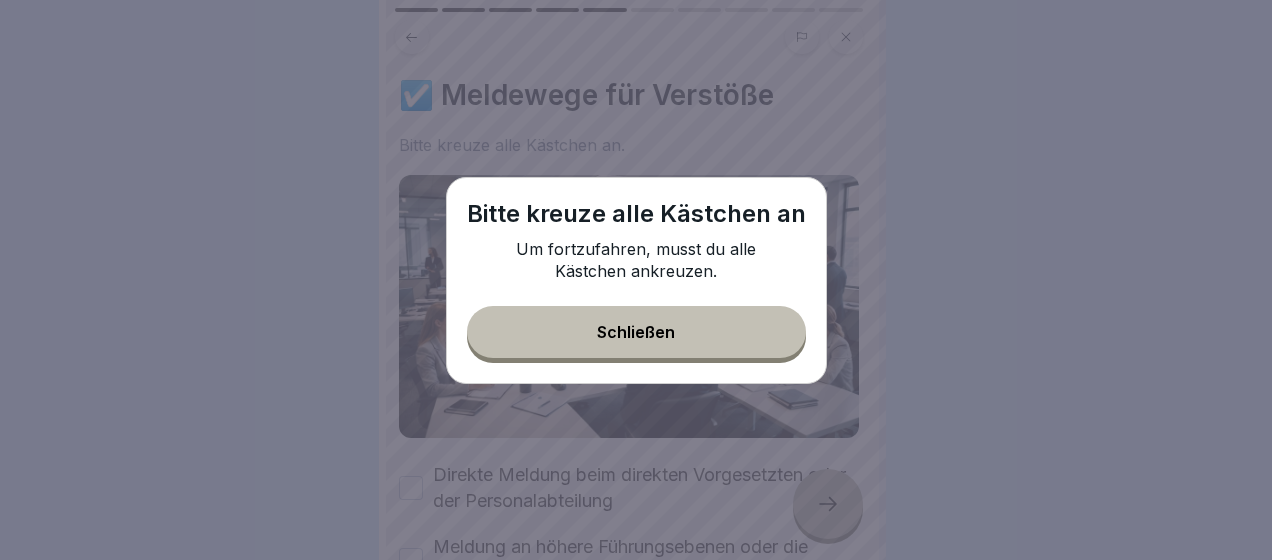 click on "Schließen" at bounding box center (636, 332) 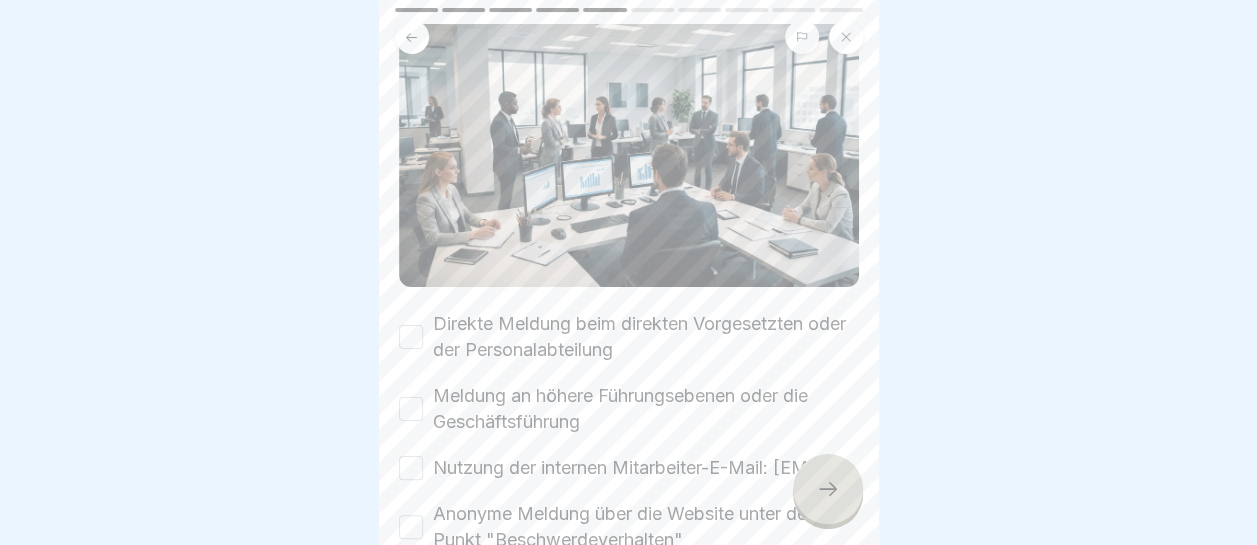 scroll, scrollTop: 200, scrollLeft: 0, axis: vertical 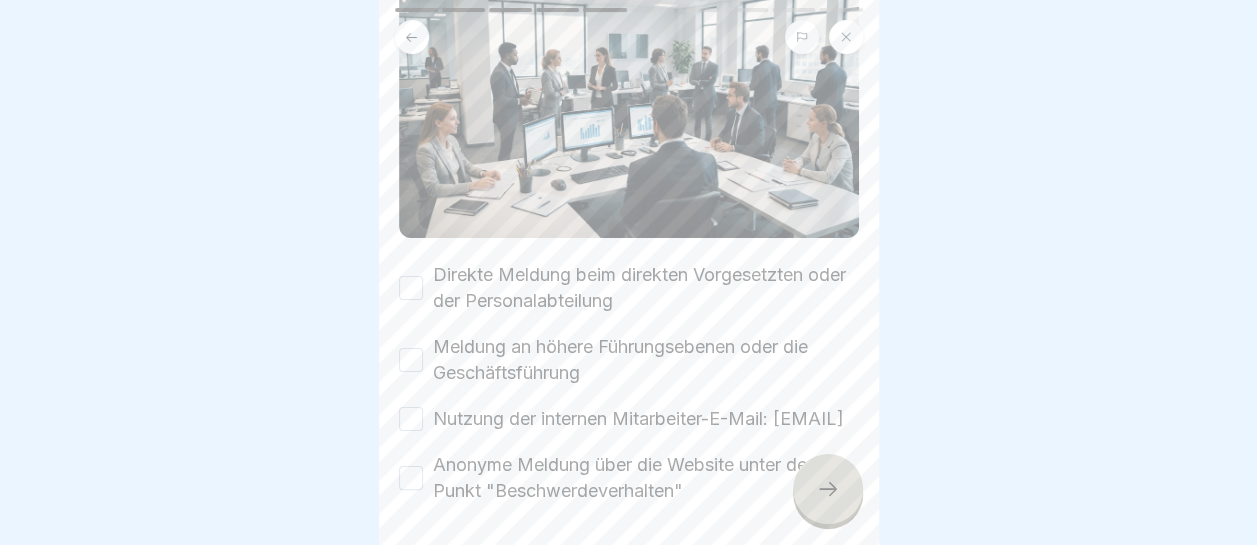 click on "Direkte Meldung beim direkten Vorgesetzten oder der Personalabteilung" at bounding box center (411, 288) 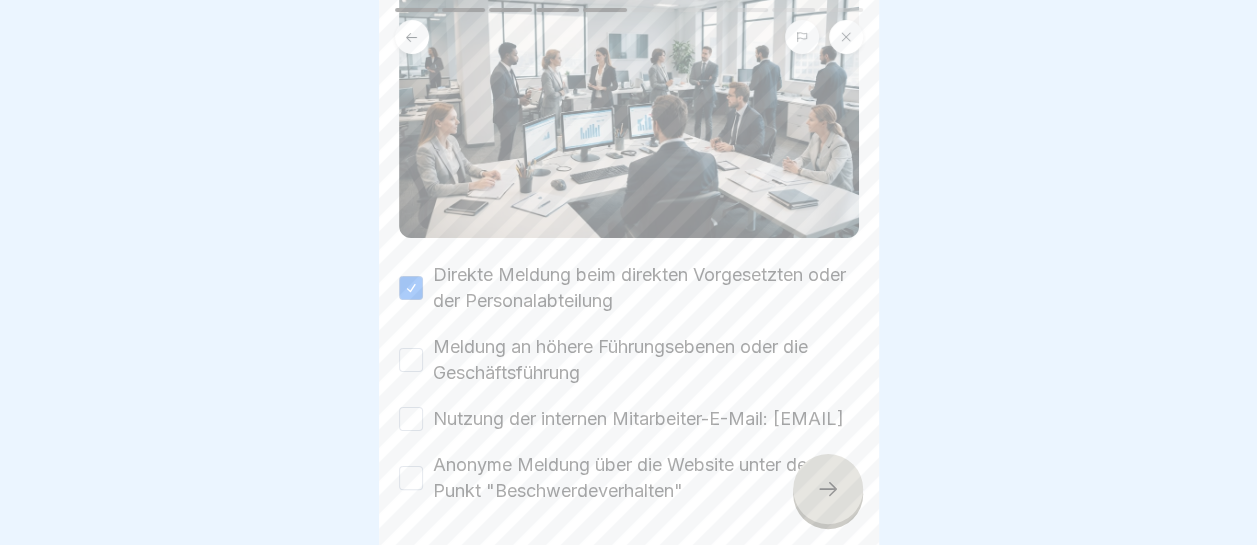 click on "Meldung an höhere Führungsebenen oder die Geschäftsführung" at bounding box center [411, 360] 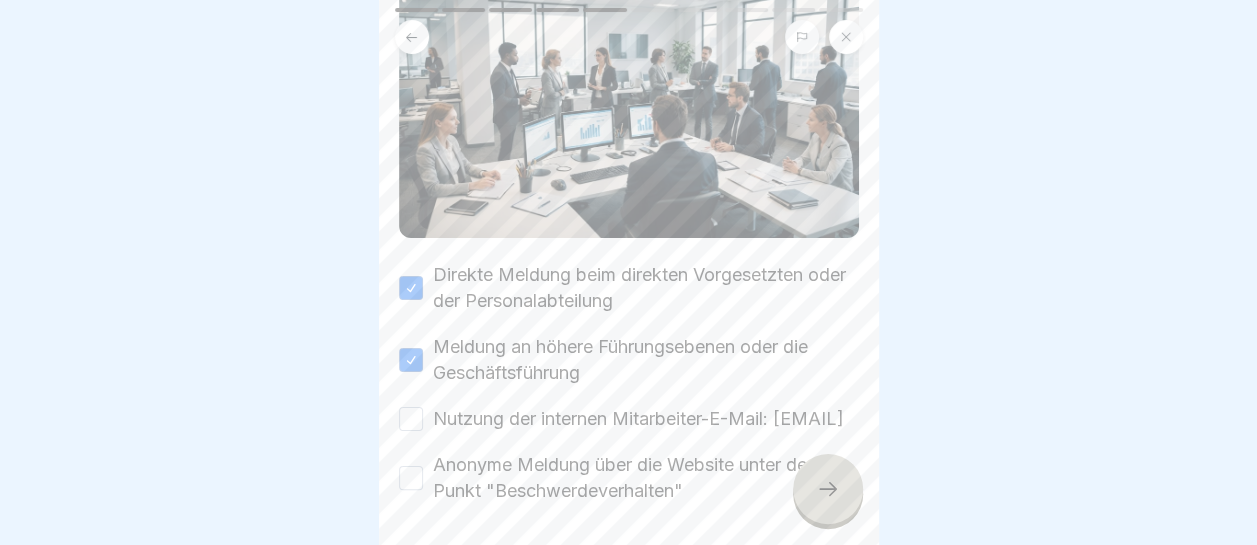 click on "Nutzung der internen Mitarbeiter-E-Mail: fb-intern@menue2000.de" at bounding box center [411, 419] 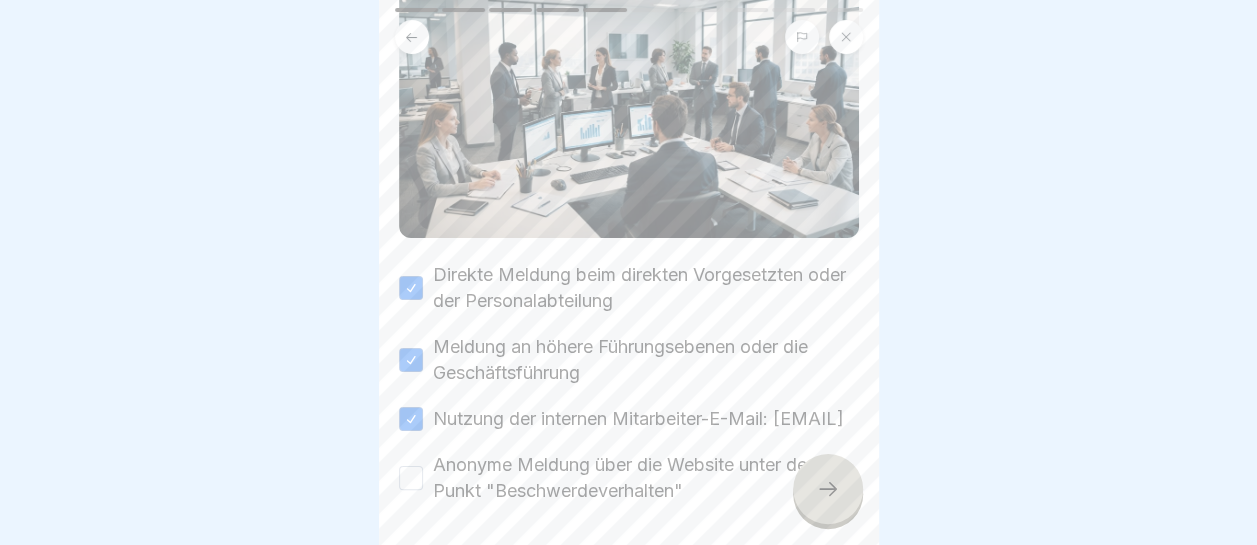 drag, startPoint x: 419, startPoint y: 503, endPoint x: 430, endPoint y: 501, distance: 11.18034 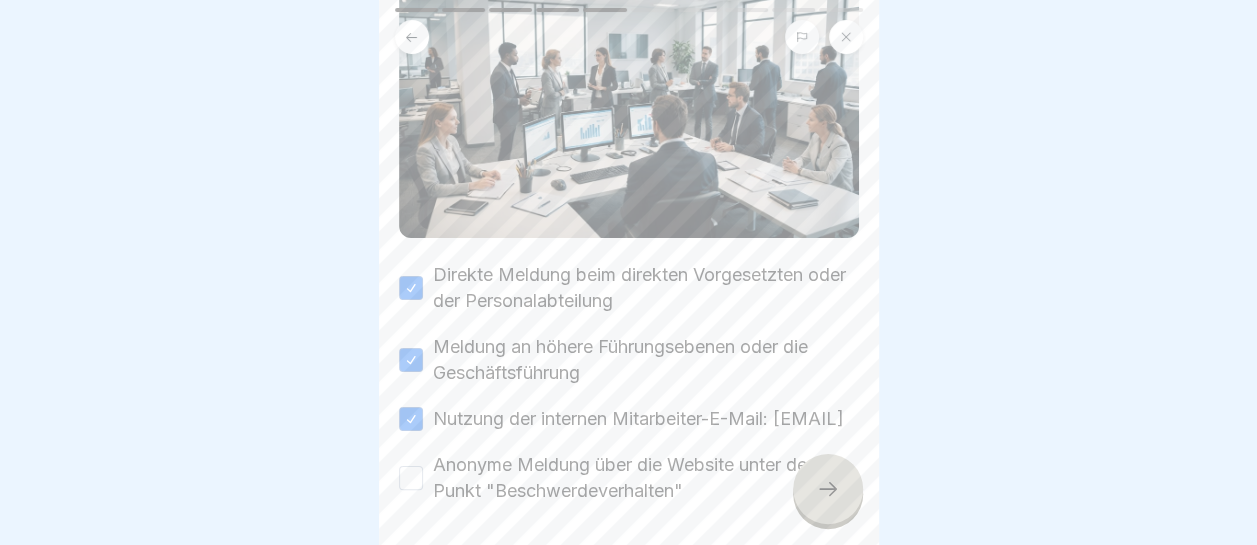 click on "Anonyme Meldung über die Website unter dem Punkt "Beschwerdeverhalten"" at bounding box center [411, 478] 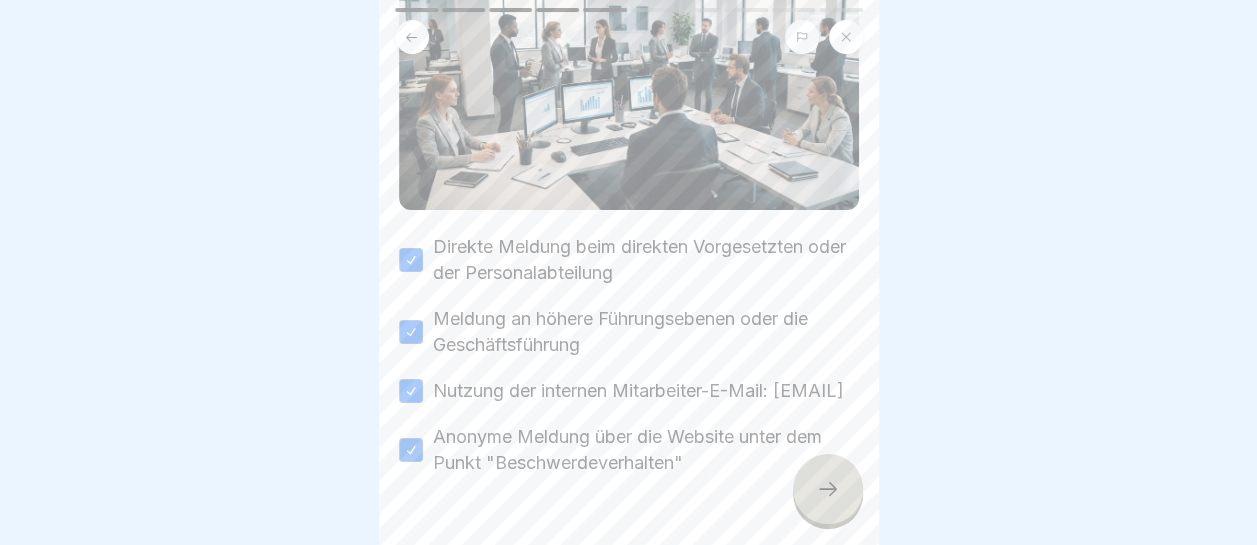 scroll, scrollTop: 296, scrollLeft: 0, axis: vertical 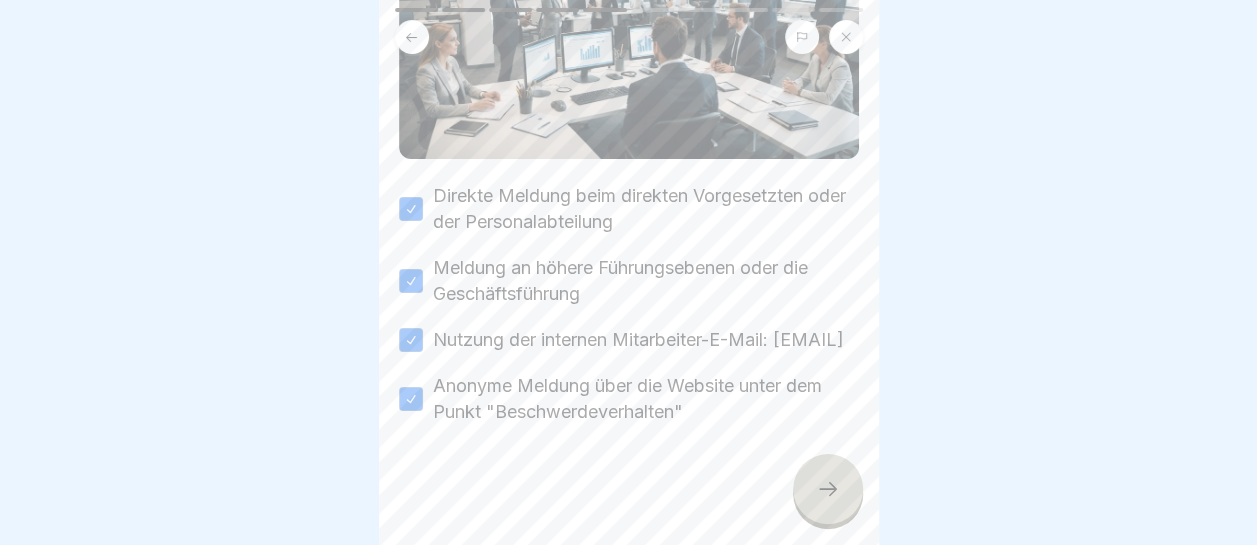 click at bounding box center [828, 489] 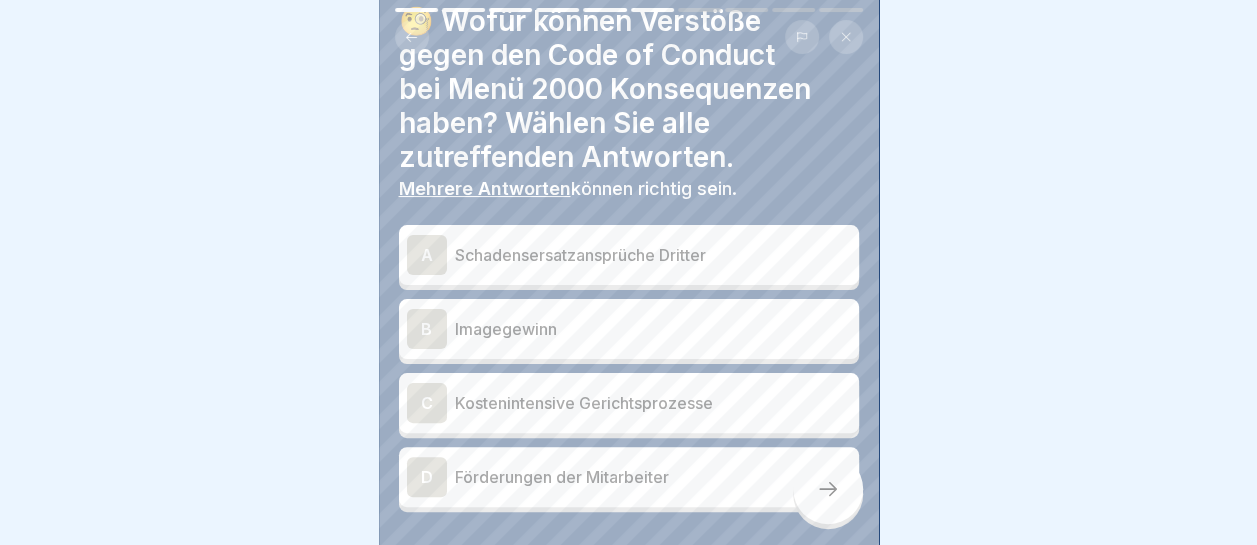 scroll, scrollTop: 100, scrollLeft: 0, axis: vertical 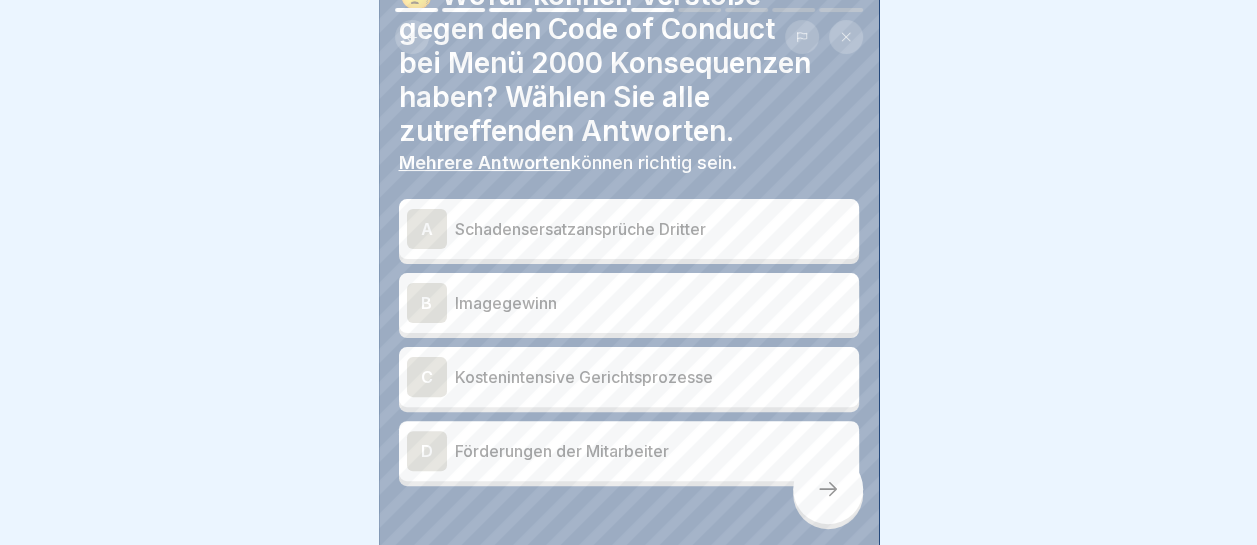 click on "Schadensersatzansprüche Dritter" at bounding box center [653, 229] 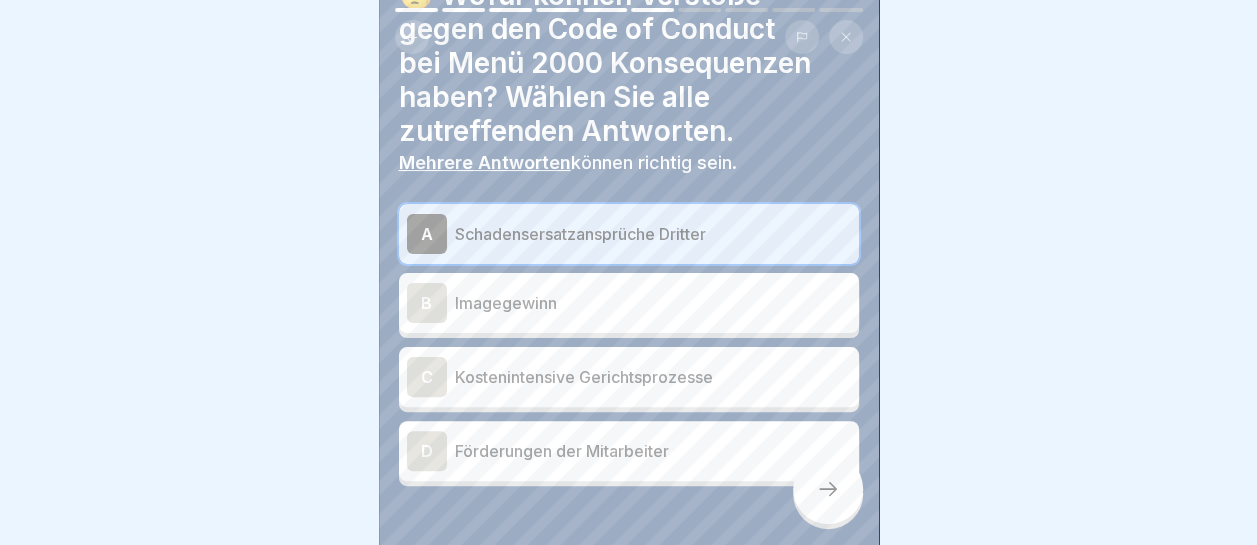 click on "Kostenintensive Gerichtsprozesse" at bounding box center [653, 377] 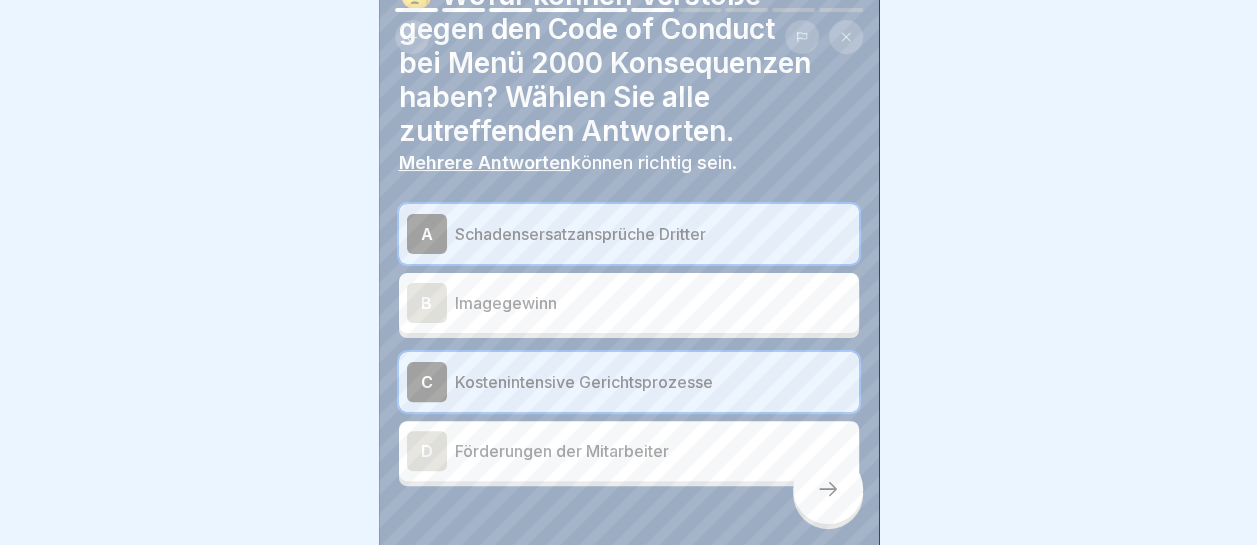 click 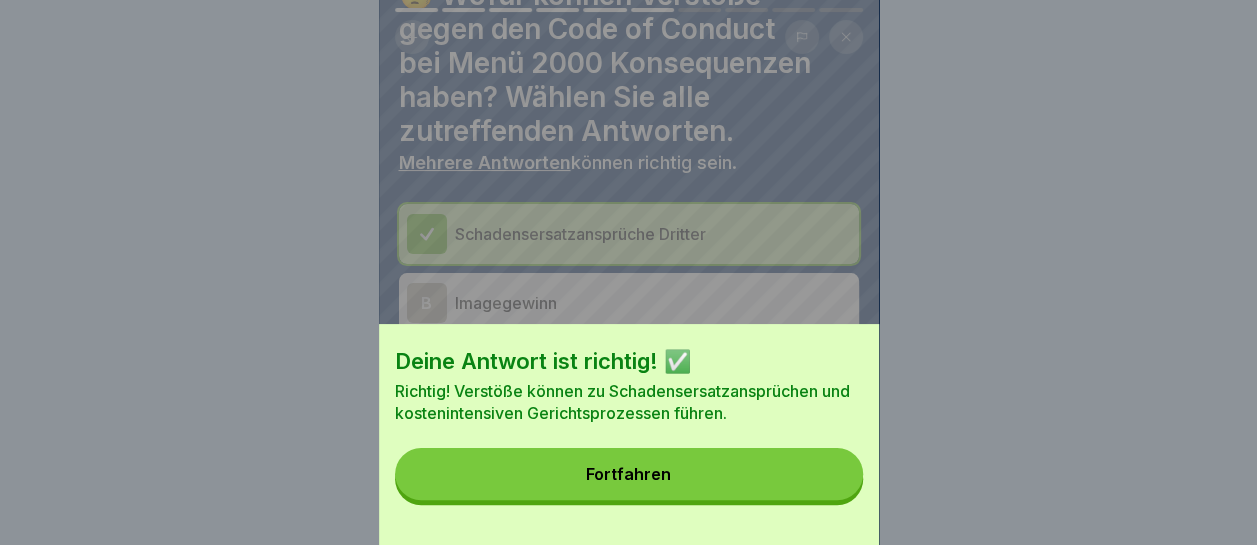 click on "Fortfahren" at bounding box center (629, 474) 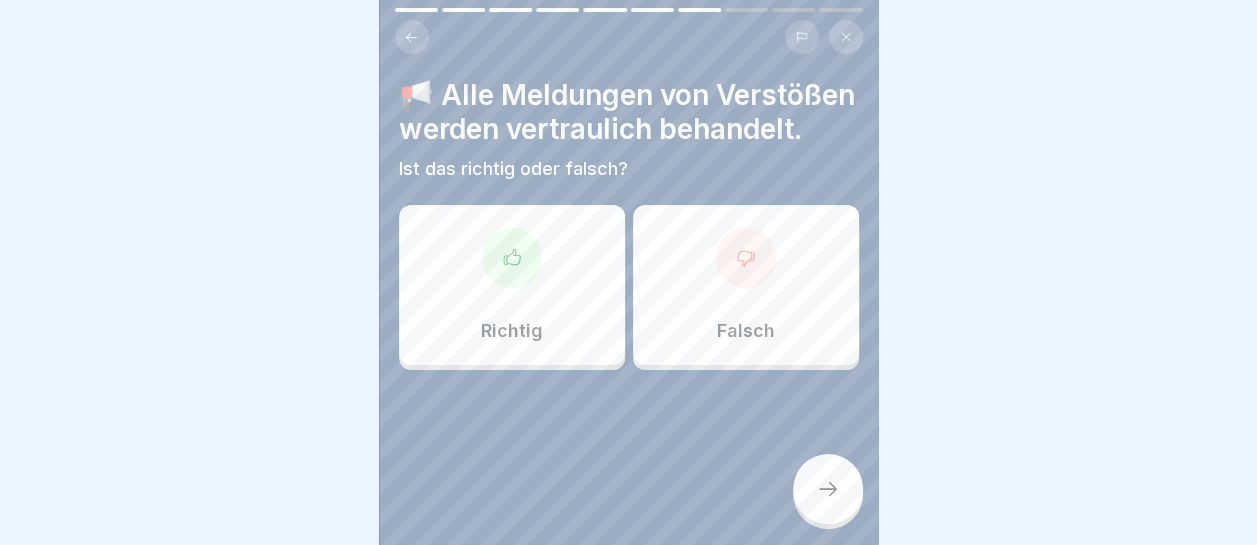 click on "Richtig" at bounding box center [512, 331] 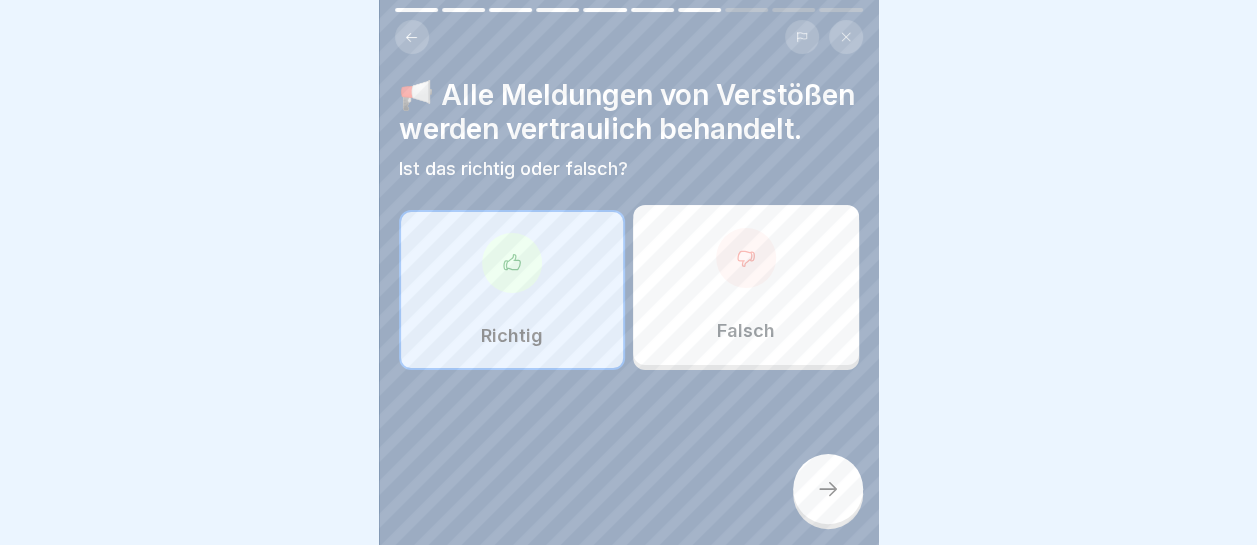 click at bounding box center (828, 489) 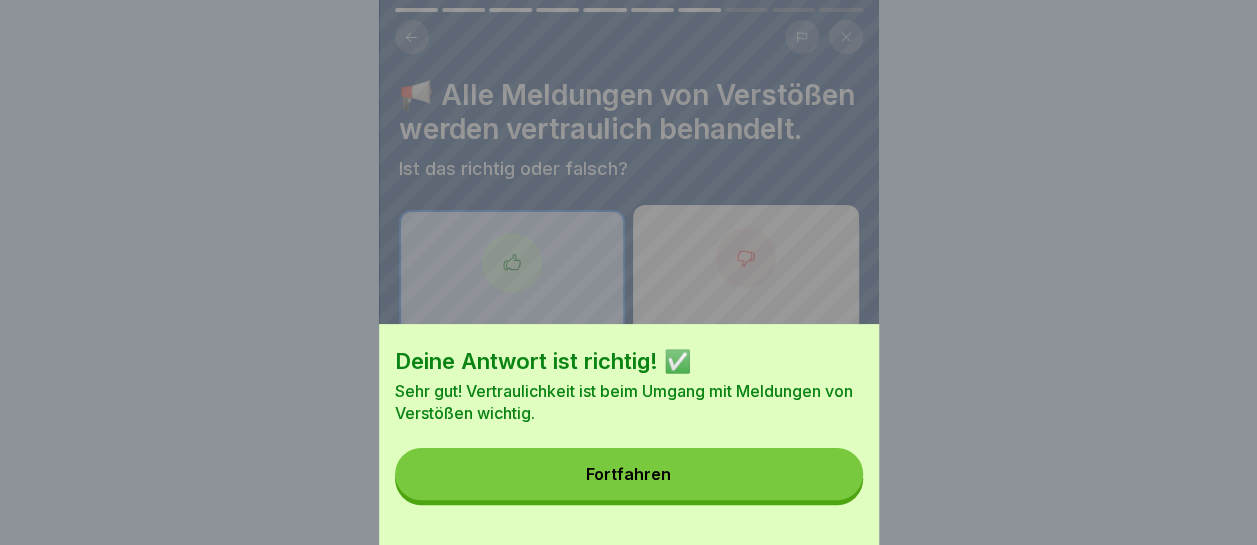 click on "Fortfahren" at bounding box center (629, 474) 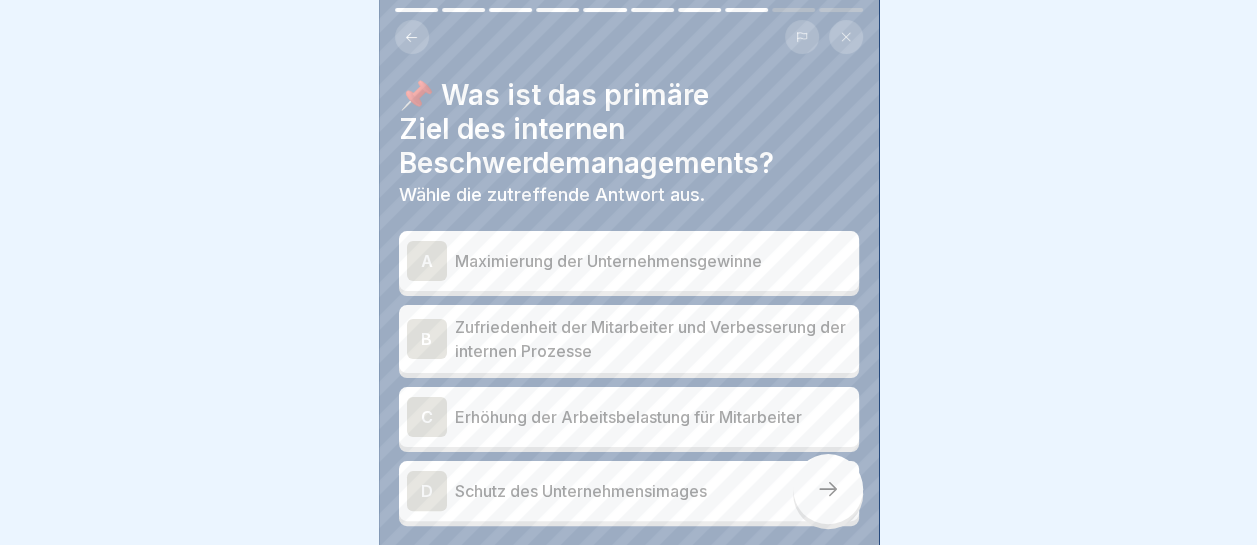 click on "Zufriedenheit der Mitarbeiter und Verbesserung der internen Prozesse" at bounding box center [653, 339] 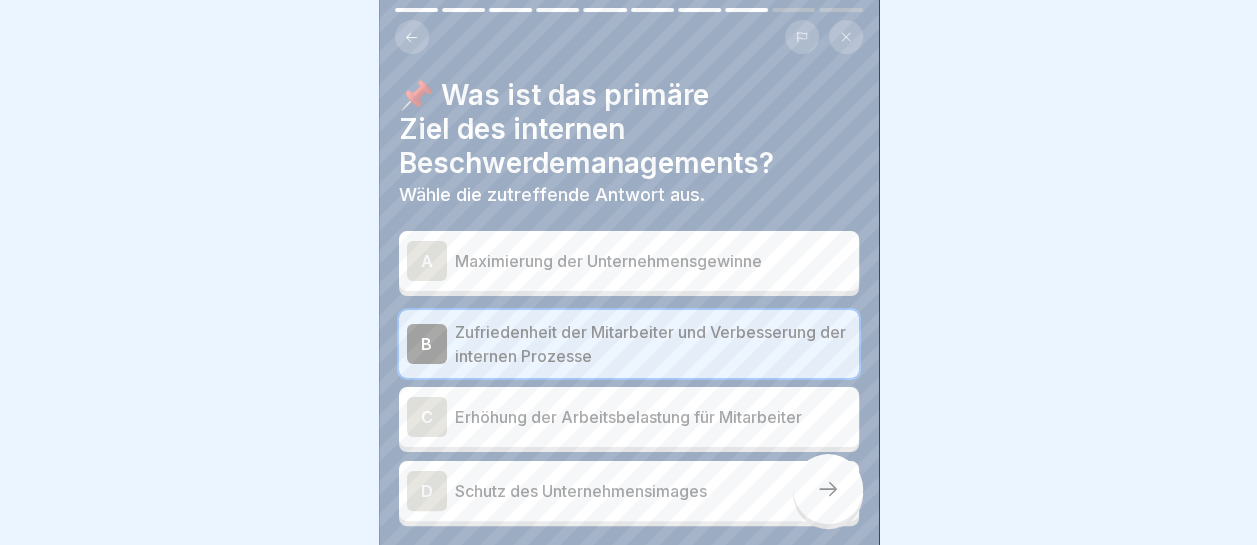 click on "Schutz des Unternehmensimages" at bounding box center [653, 491] 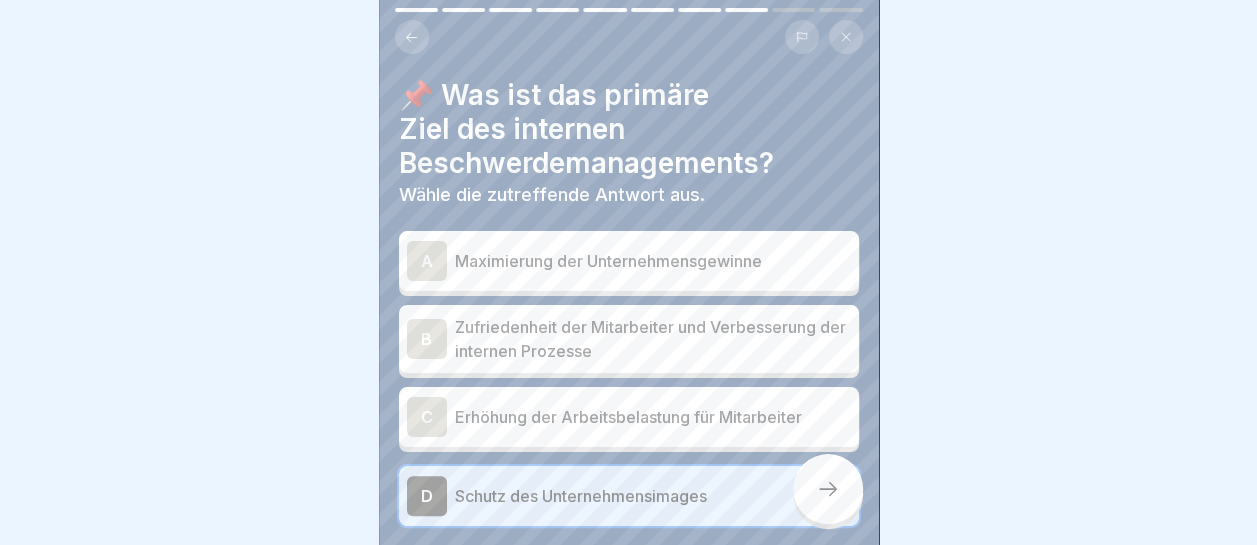 click on "Zufriedenheit der Mitarbeiter und Verbesserung der internen Prozesse" at bounding box center (653, 339) 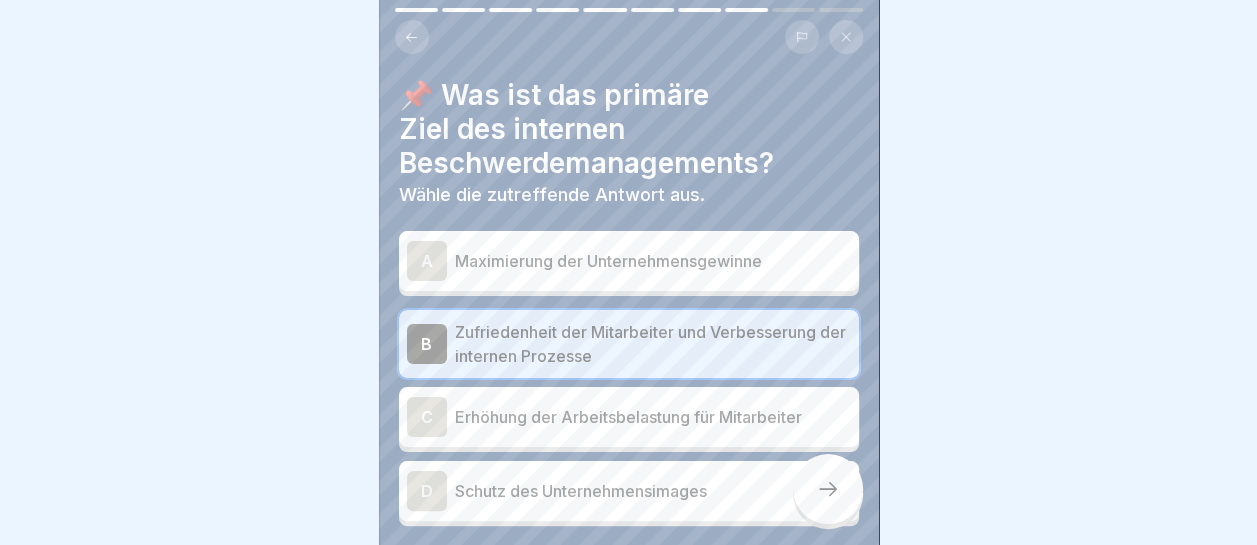 click 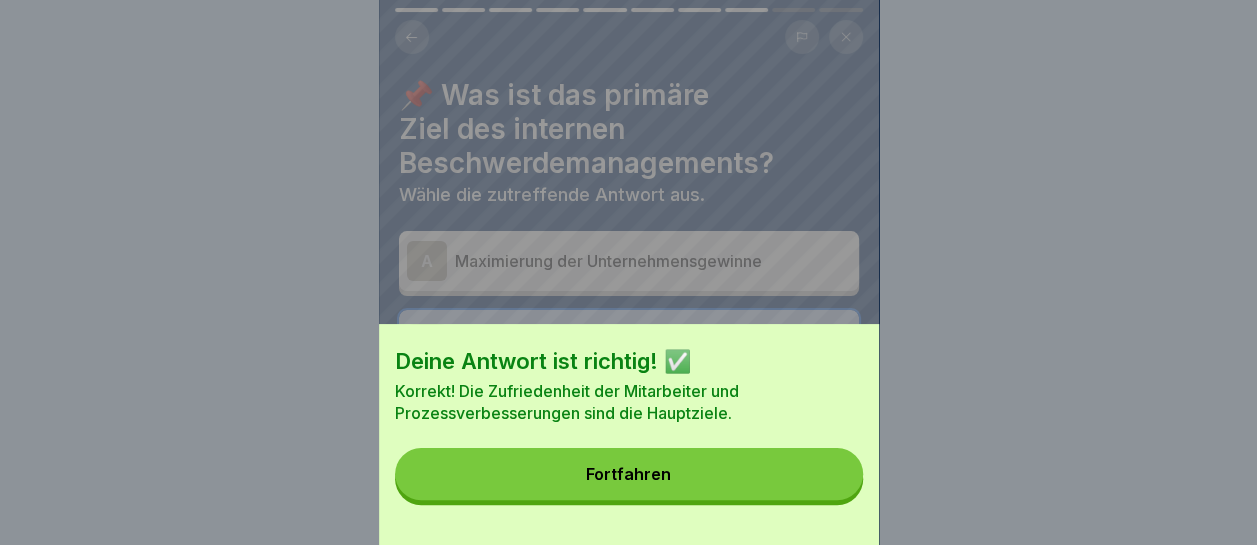 click on "Fortfahren" at bounding box center [629, 474] 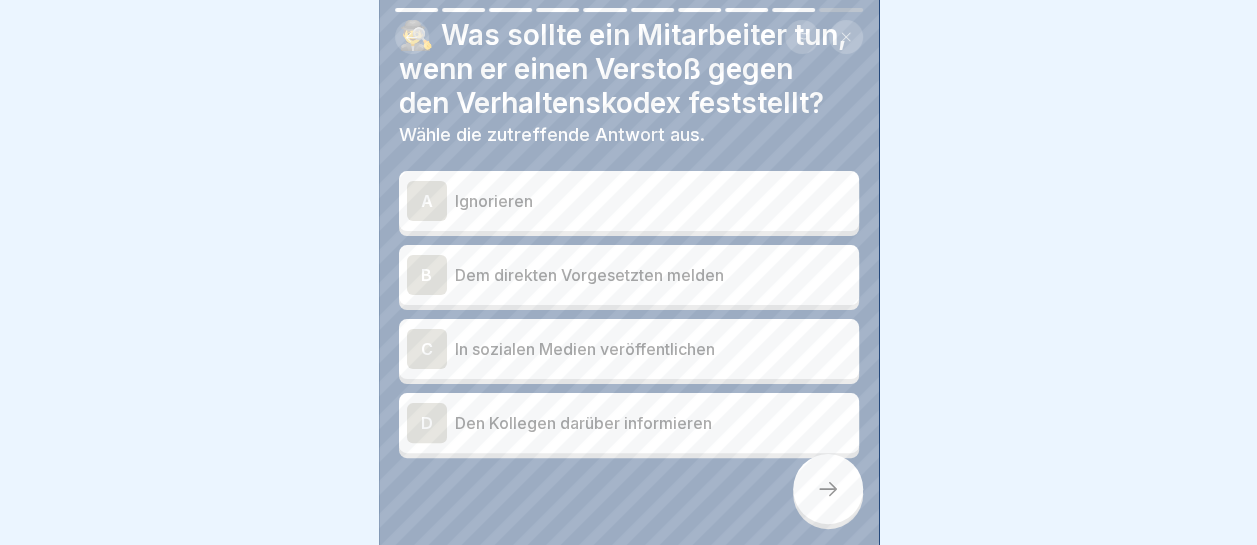 scroll, scrollTop: 100, scrollLeft: 0, axis: vertical 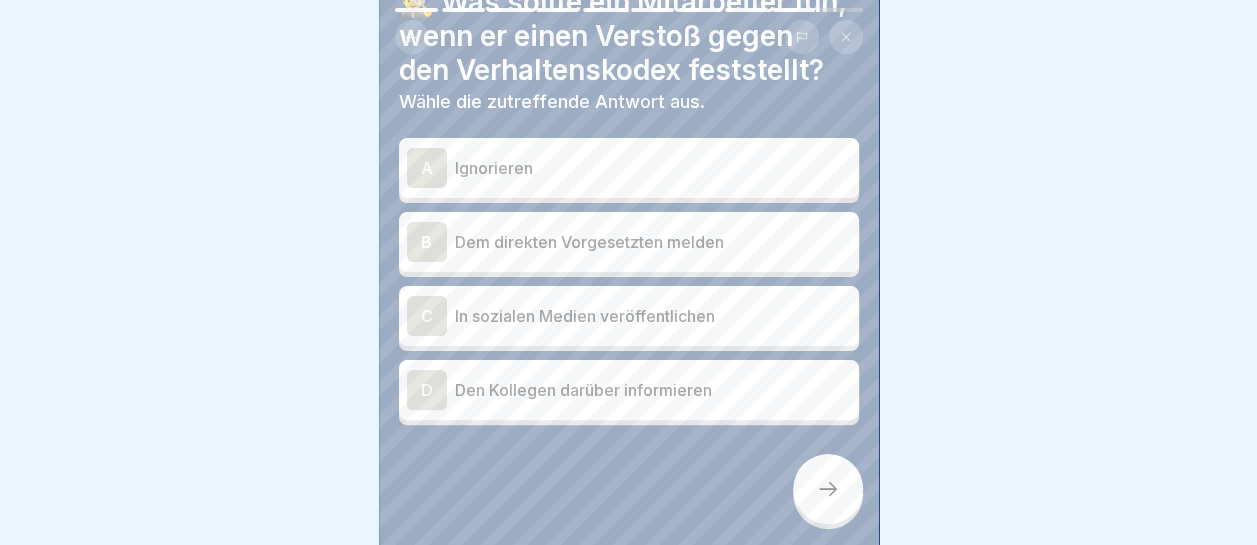 click on "B Dem direkten Vorgesetzten melden" at bounding box center (629, 242) 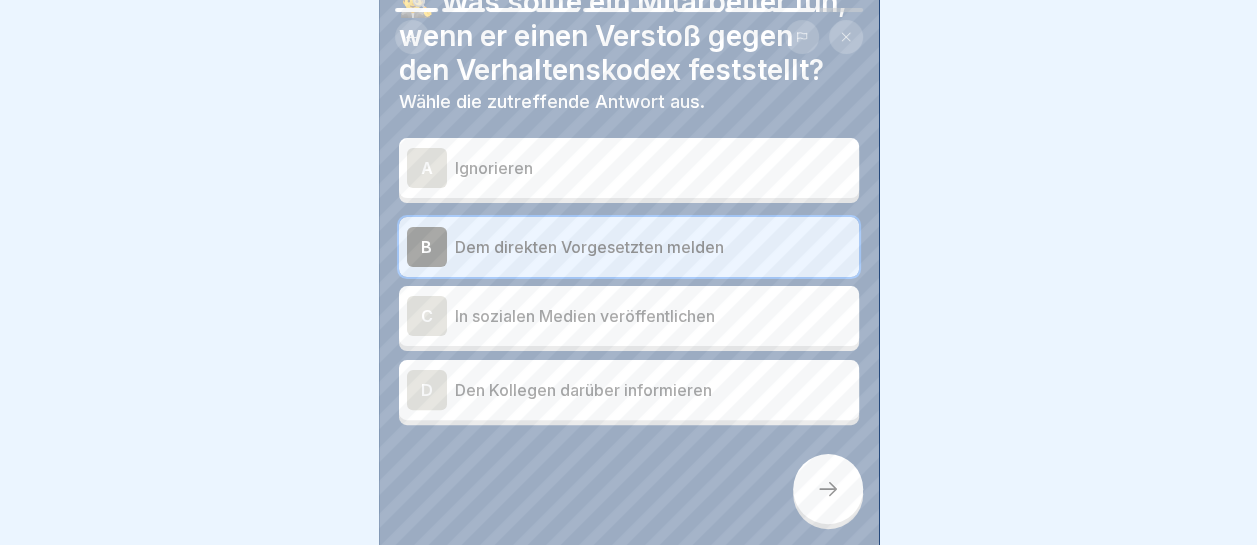click 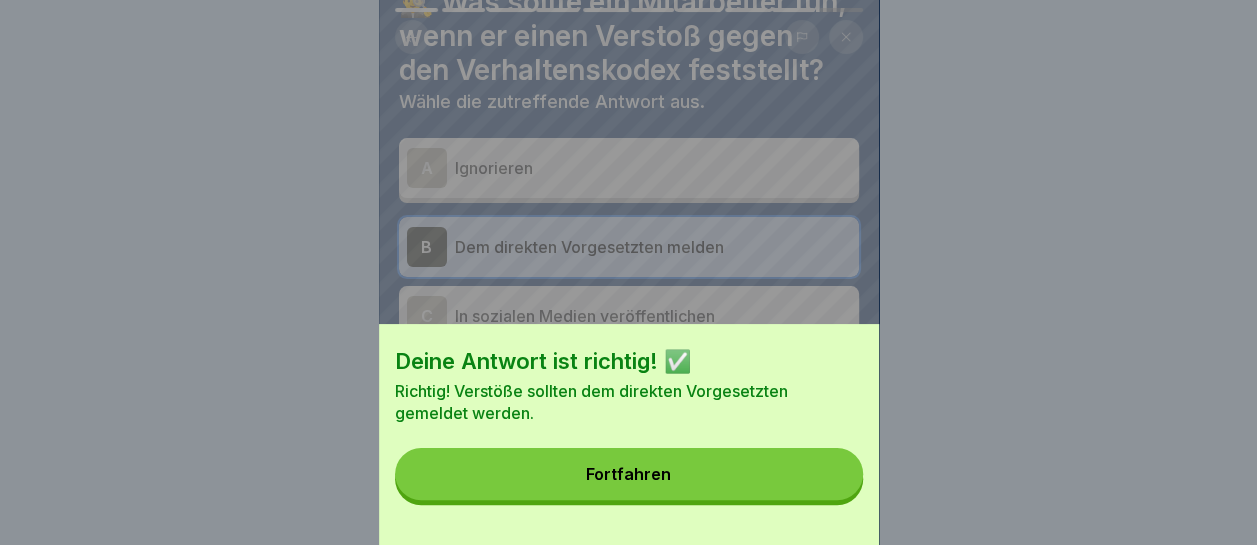 click on "Fortfahren" at bounding box center (629, 474) 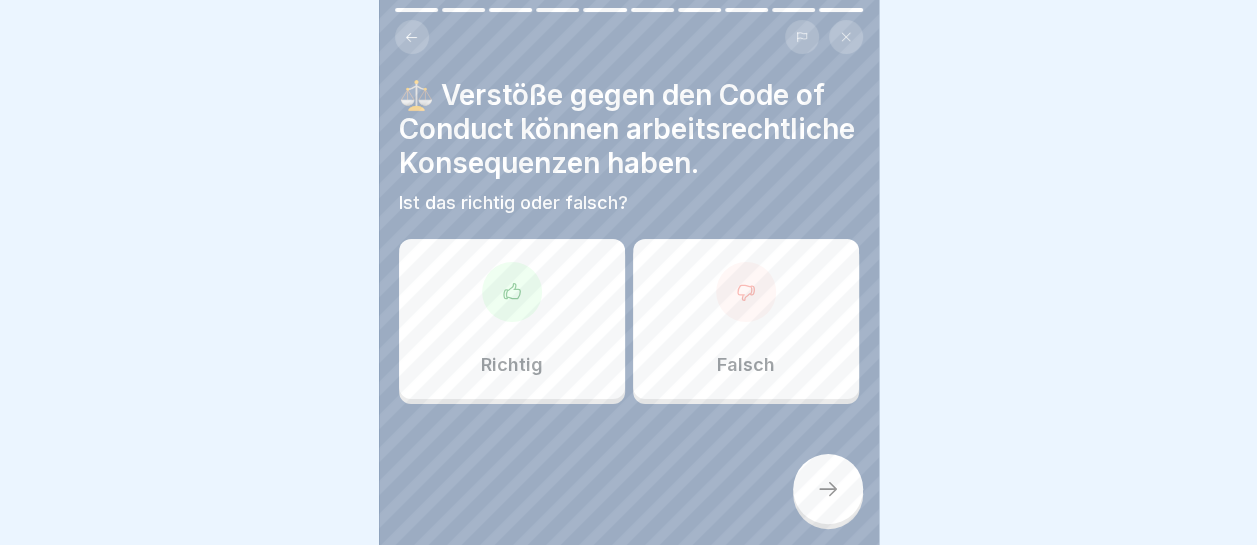 click on "Richtig" at bounding box center (512, 319) 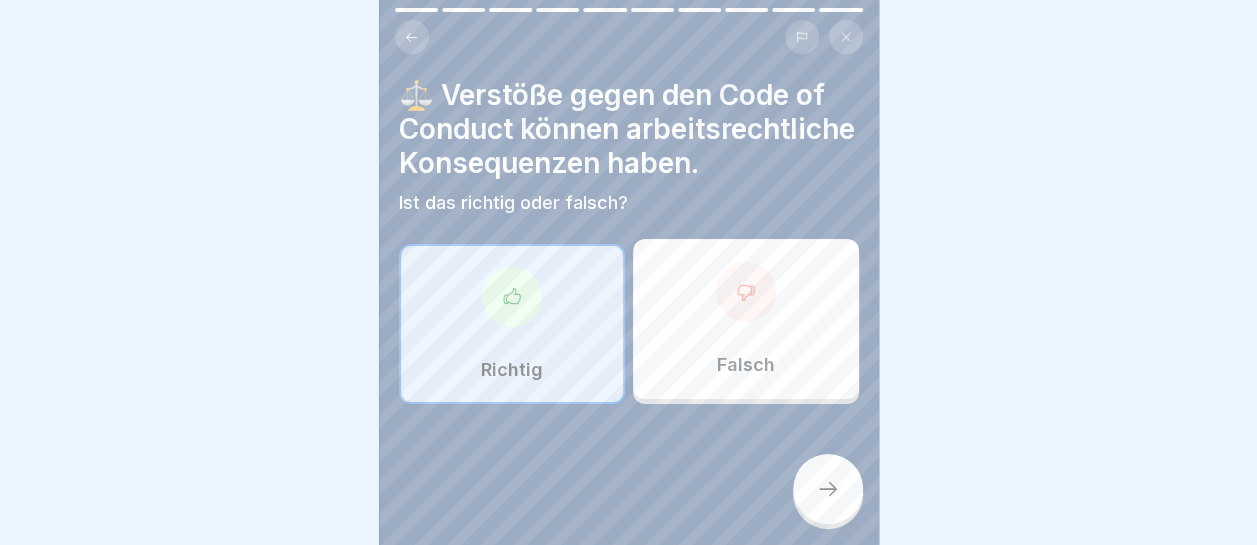 click at bounding box center [828, 489] 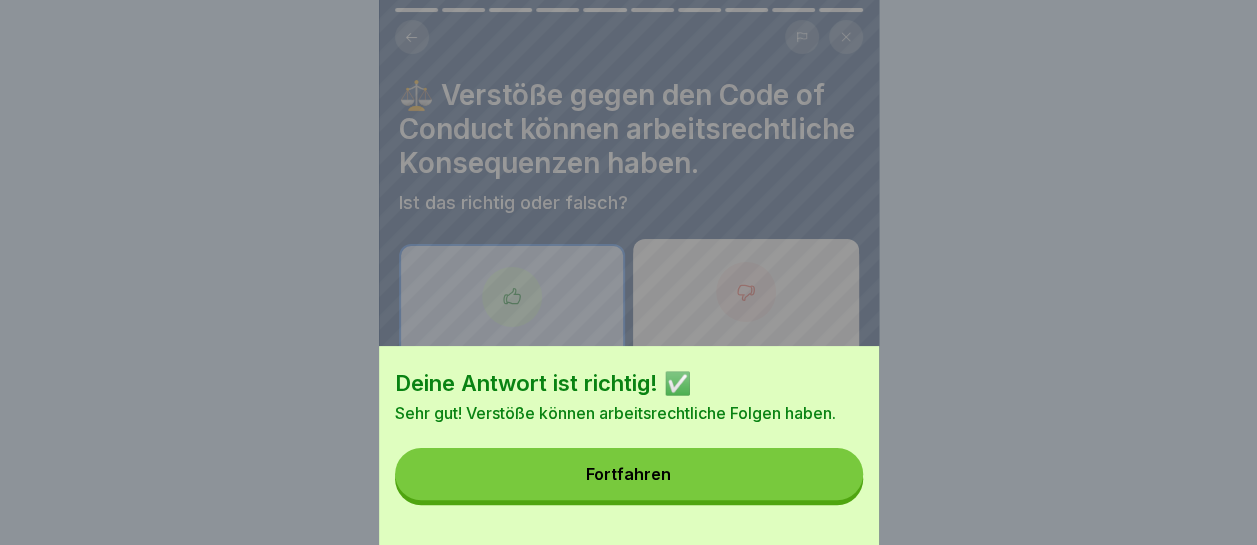 click on "Fortfahren" at bounding box center [629, 474] 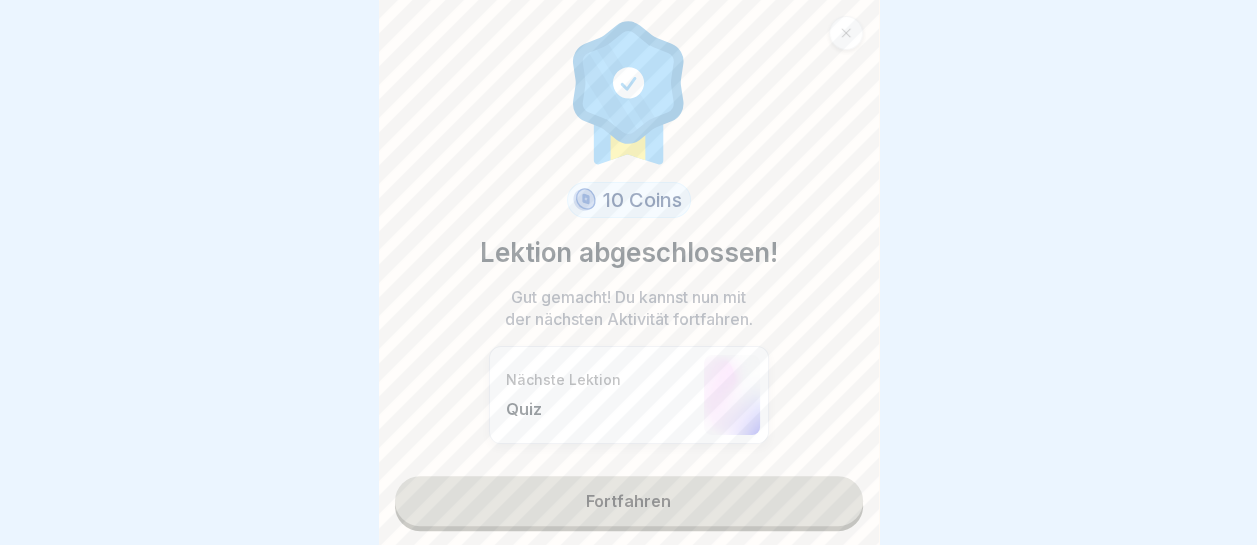 click on "Fortfahren" at bounding box center [629, 501] 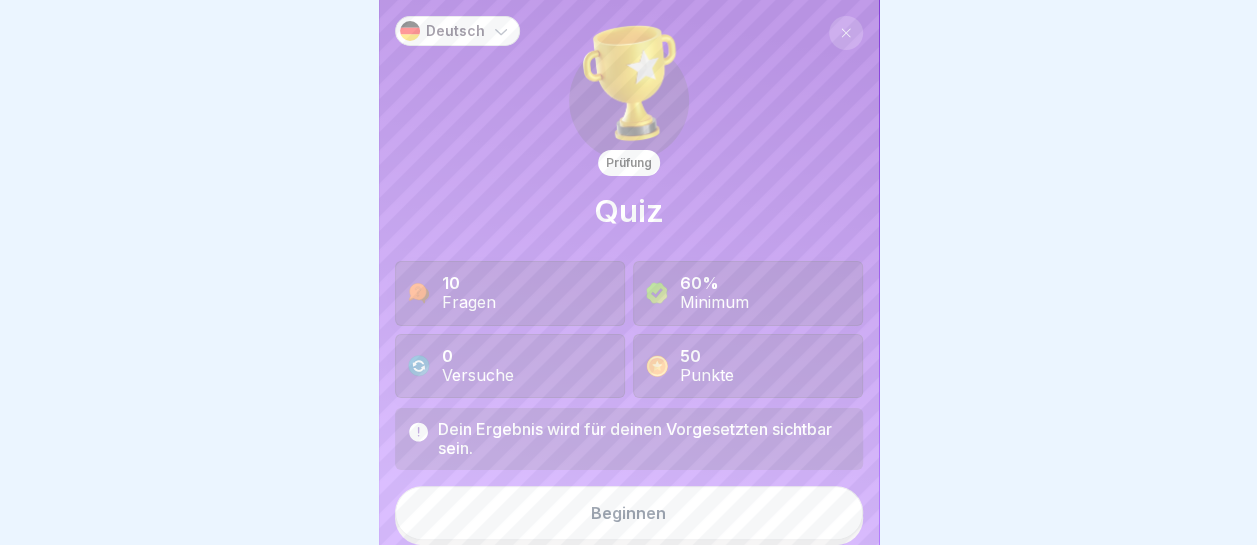 click on "Beginnen" at bounding box center (628, 513) 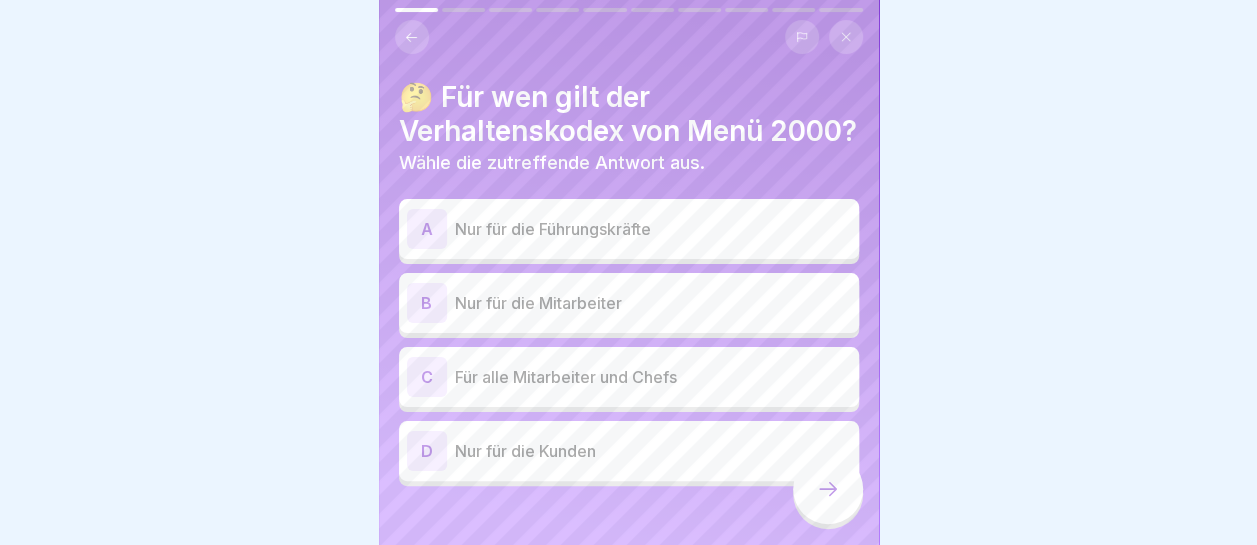 click on "Für alle Mitarbeiter und Chefs" at bounding box center (653, 377) 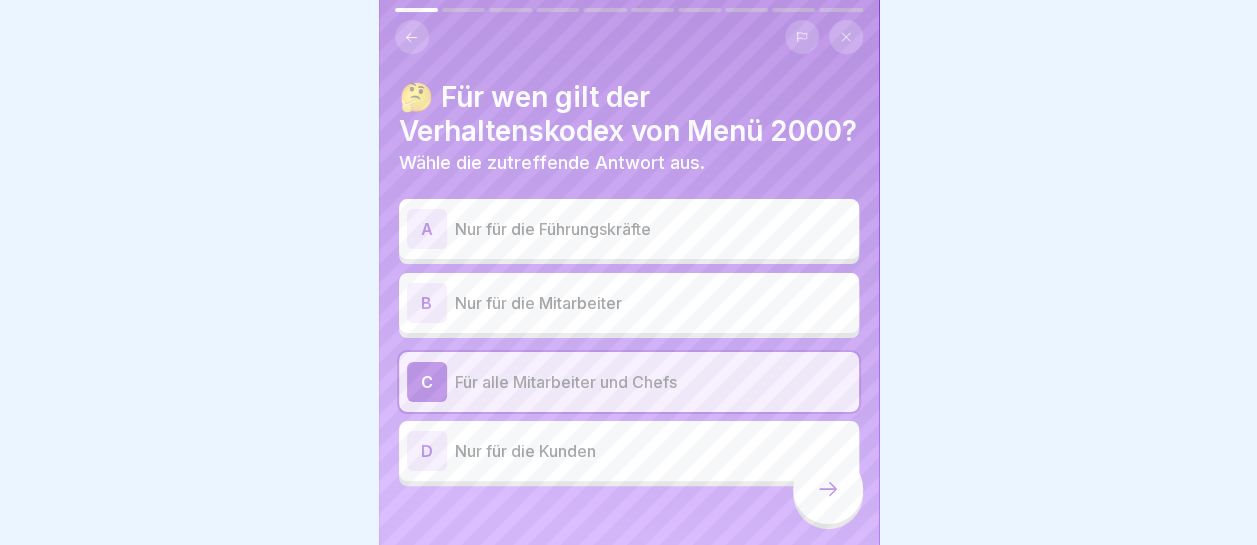 click 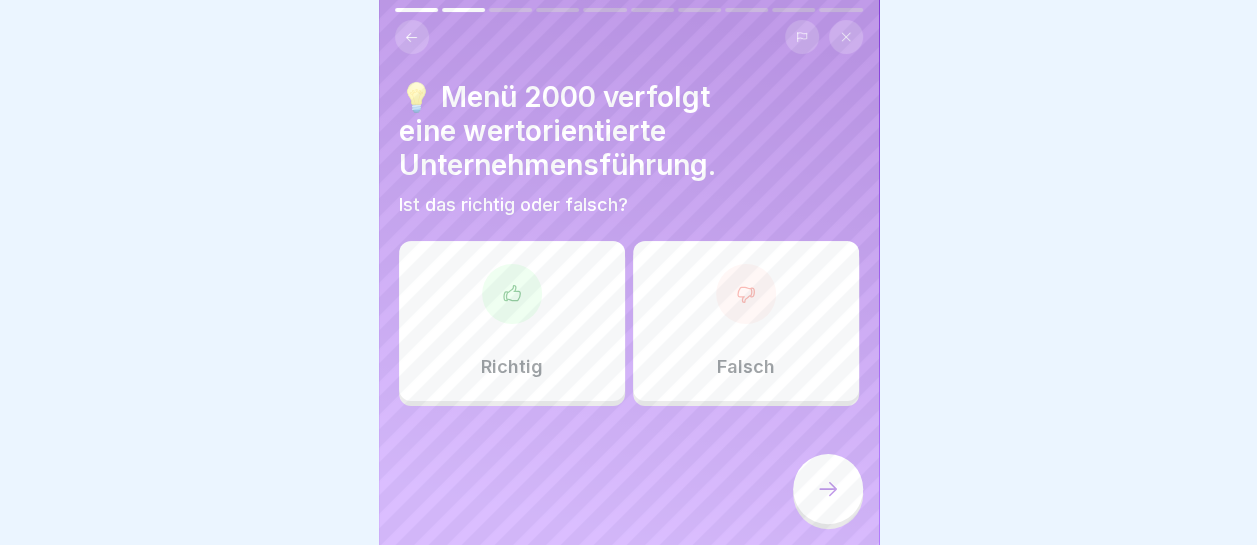 click on "Richtig" at bounding box center [512, 321] 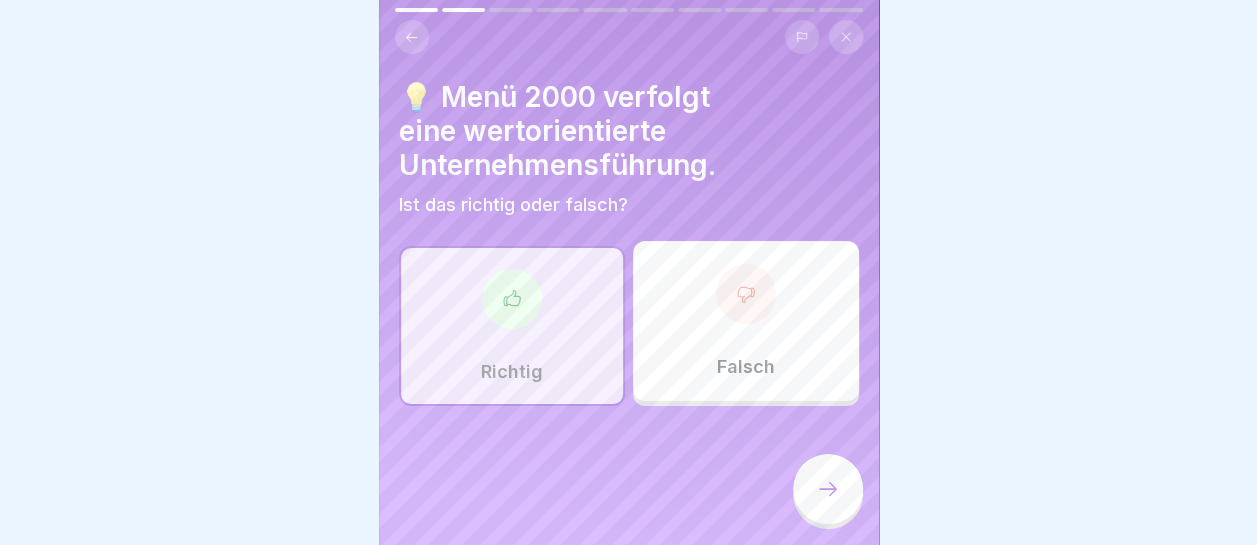 click at bounding box center [828, 489] 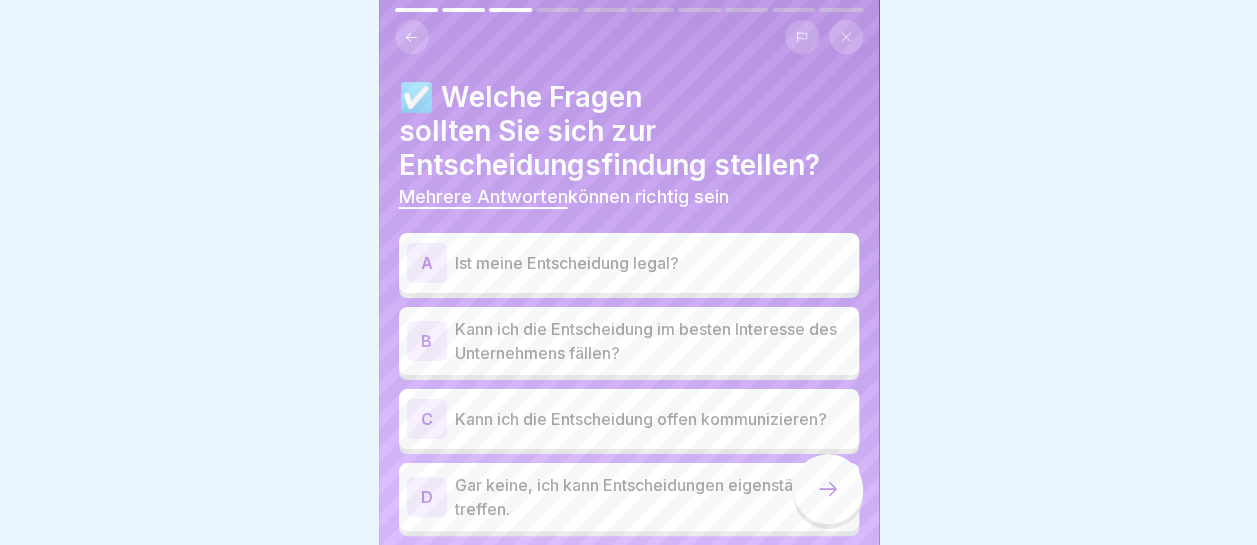 click on "Ist meine Entscheidung legal?" at bounding box center [653, 263] 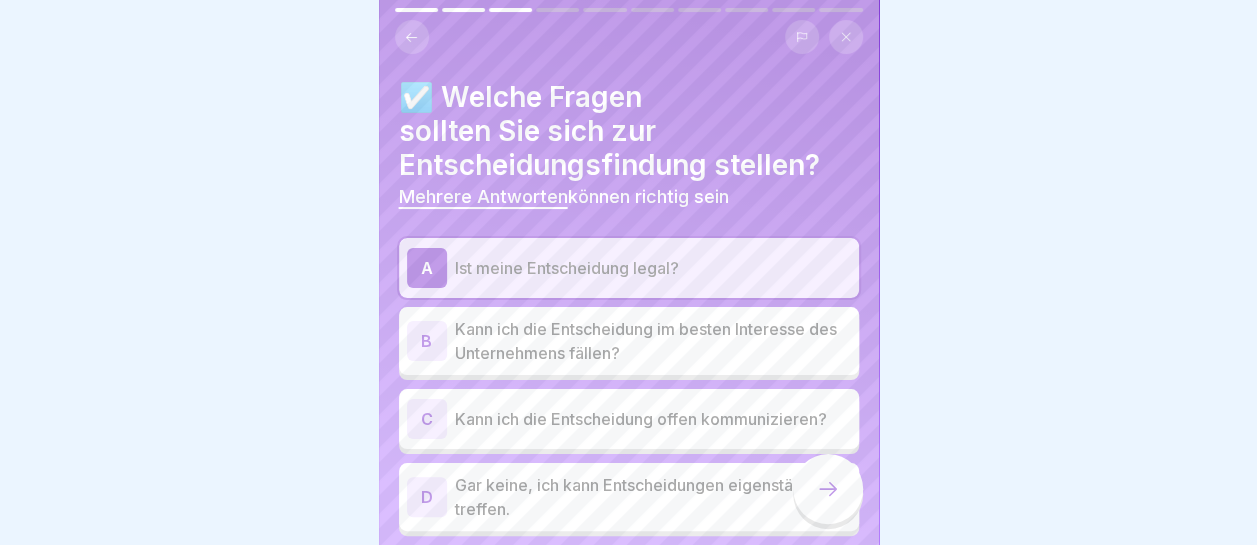 scroll, scrollTop: 70, scrollLeft: 0, axis: vertical 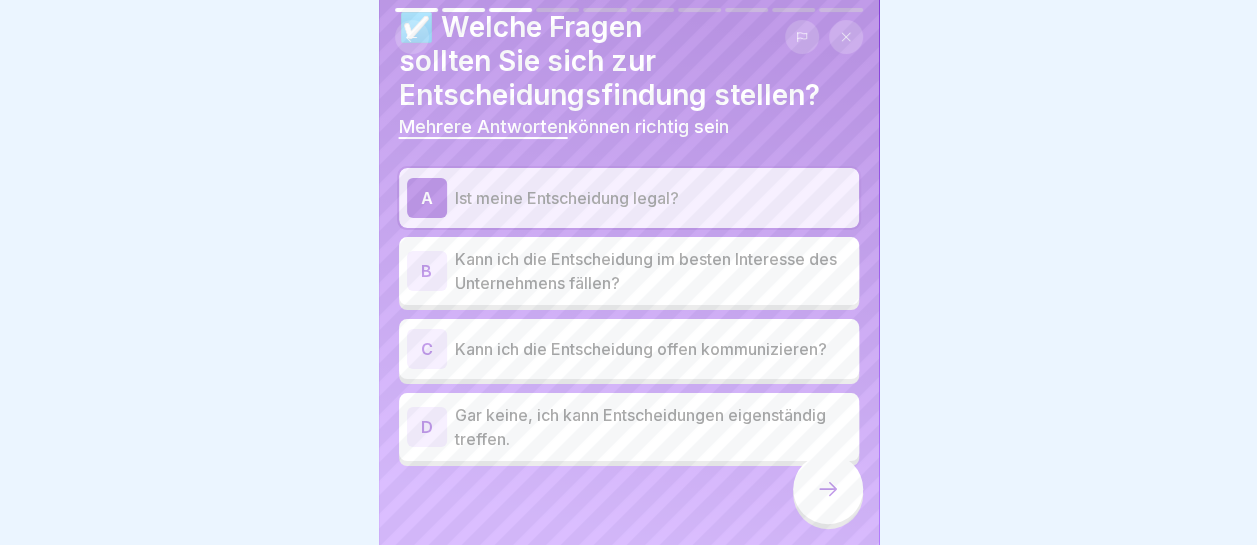 click on "Kann ich die Entscheidung im besten Interesse des Unternehmens fällen?" at bounding box center [653, 271] 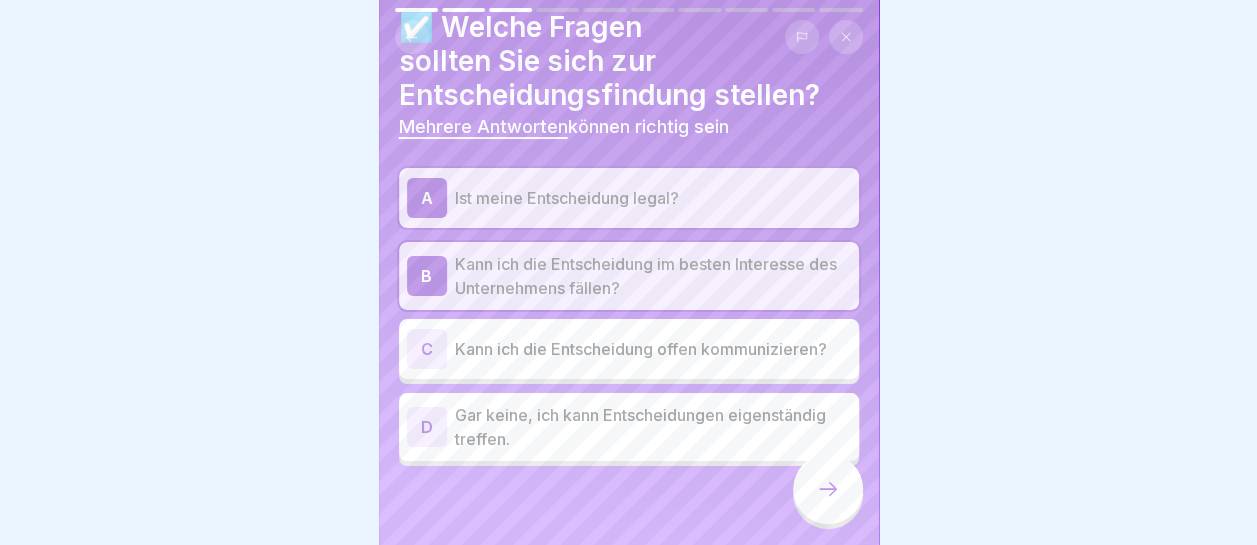 click on "Kann ich die Entscheidung offen kommunizieren?" at bounding box center [653, 349] 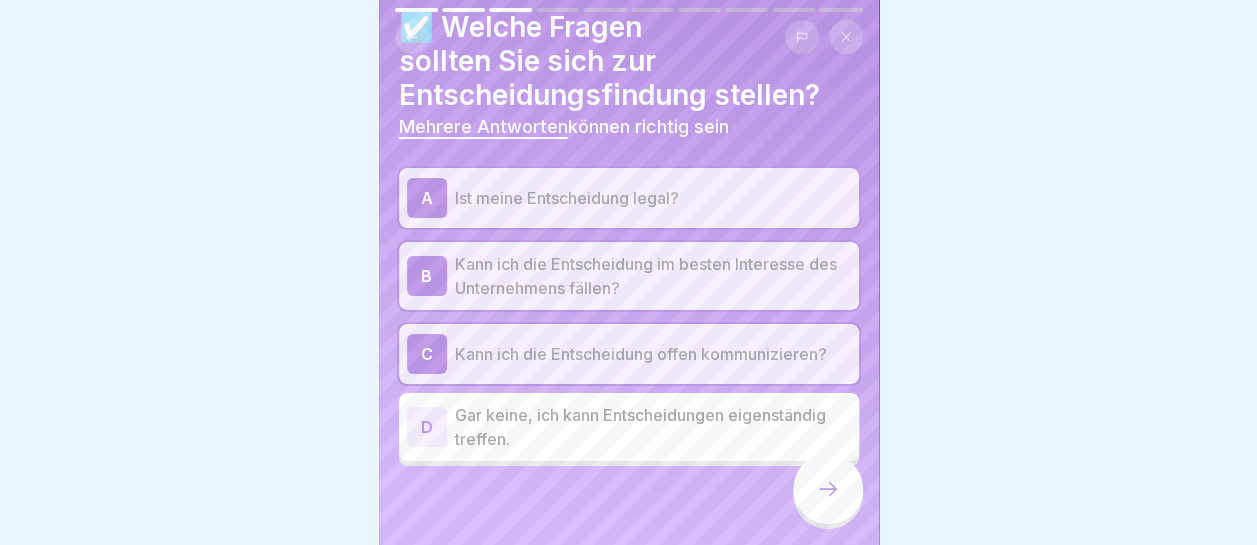 click 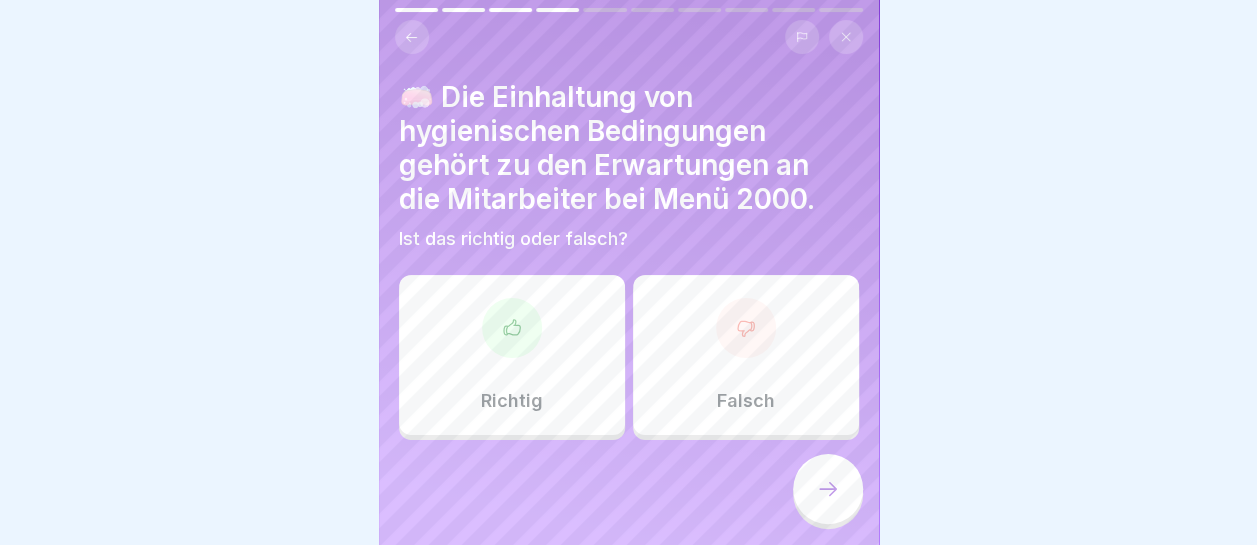 click on "Richtig" at bounding box center [512, 355] 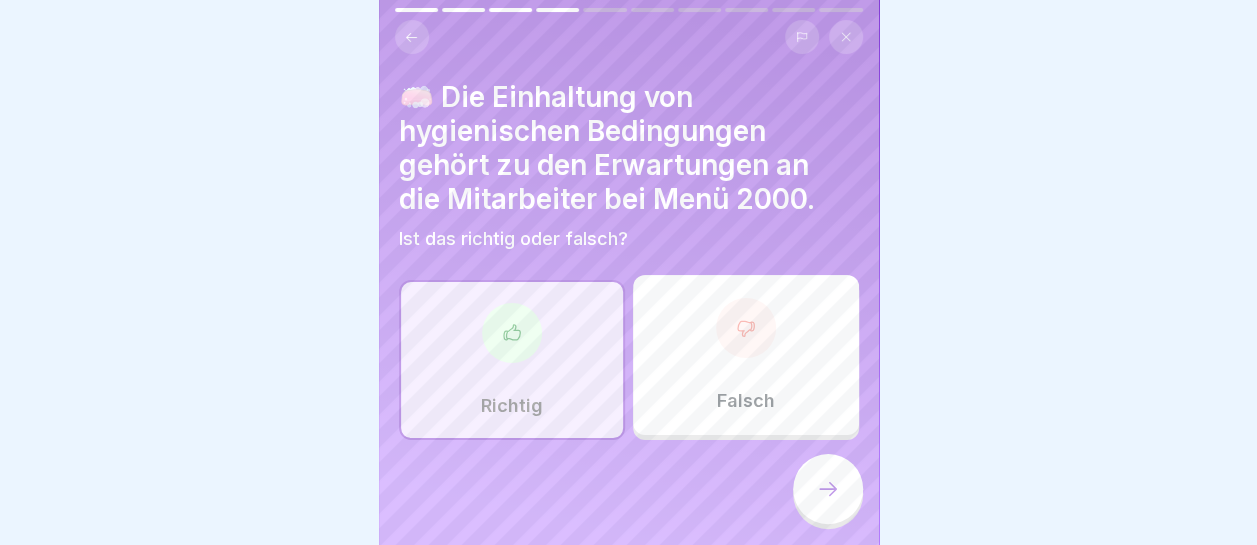 click 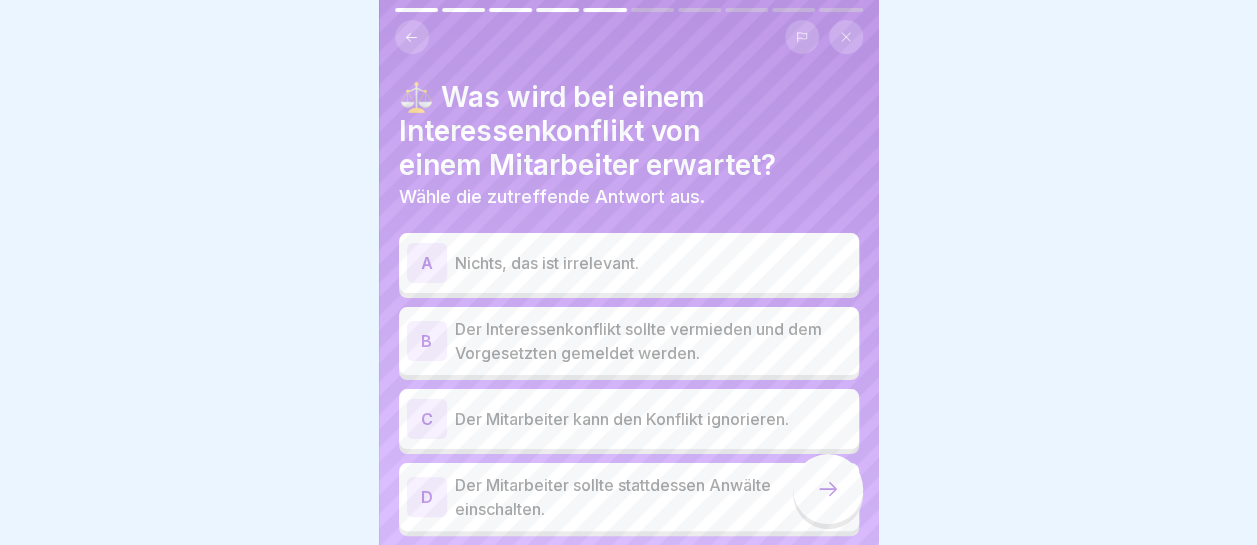 scroll, scrollTop: 70, scrollLeft: 0, axis: vertical 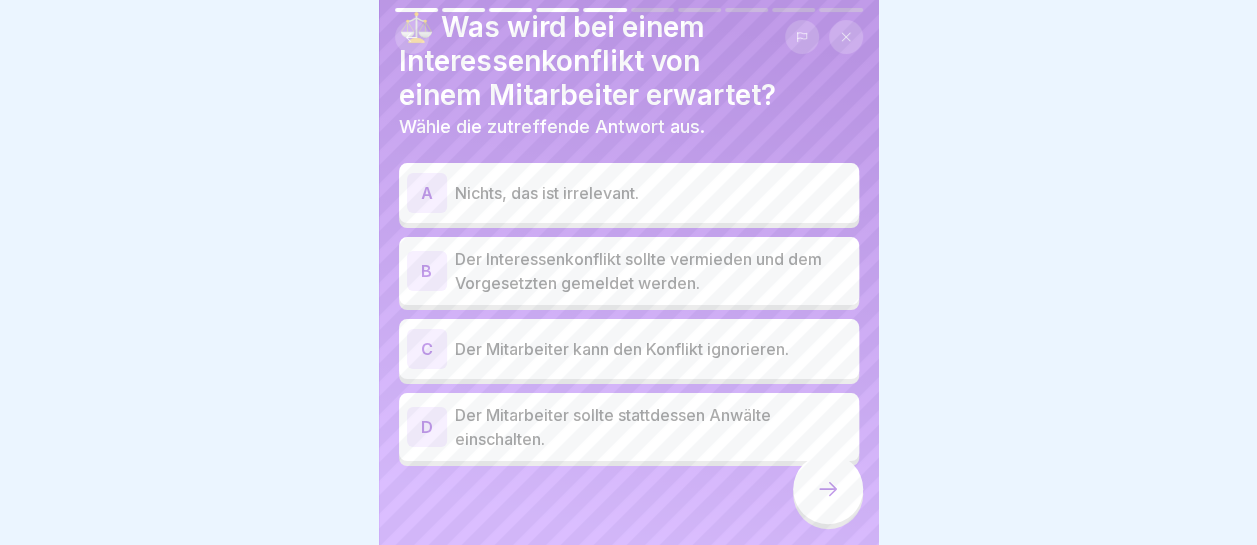 click on "Der Interessenkonflikt sollte vermieden und dem Vorgesetzten gemeldet werden." at bounding box center [653, 271] 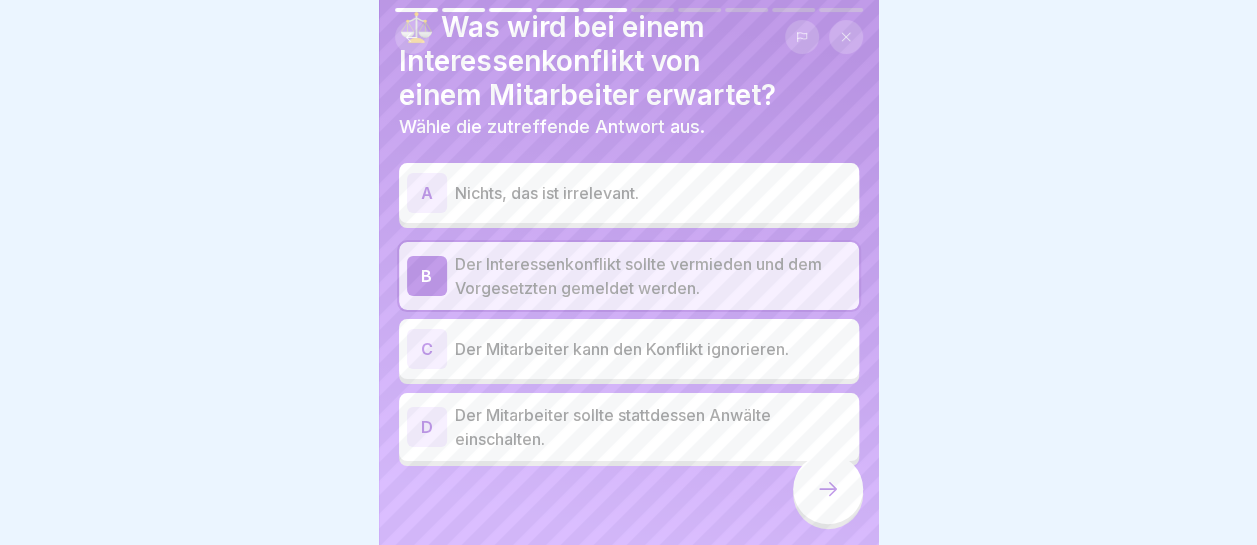 click 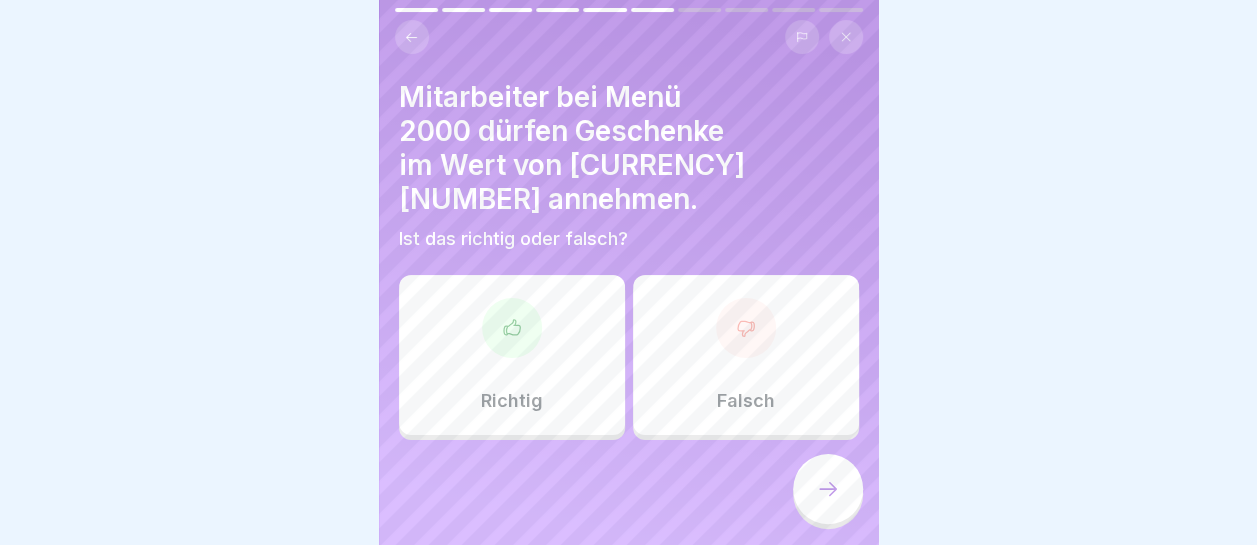 click on "Falsch" at bounding box center [746, 355] 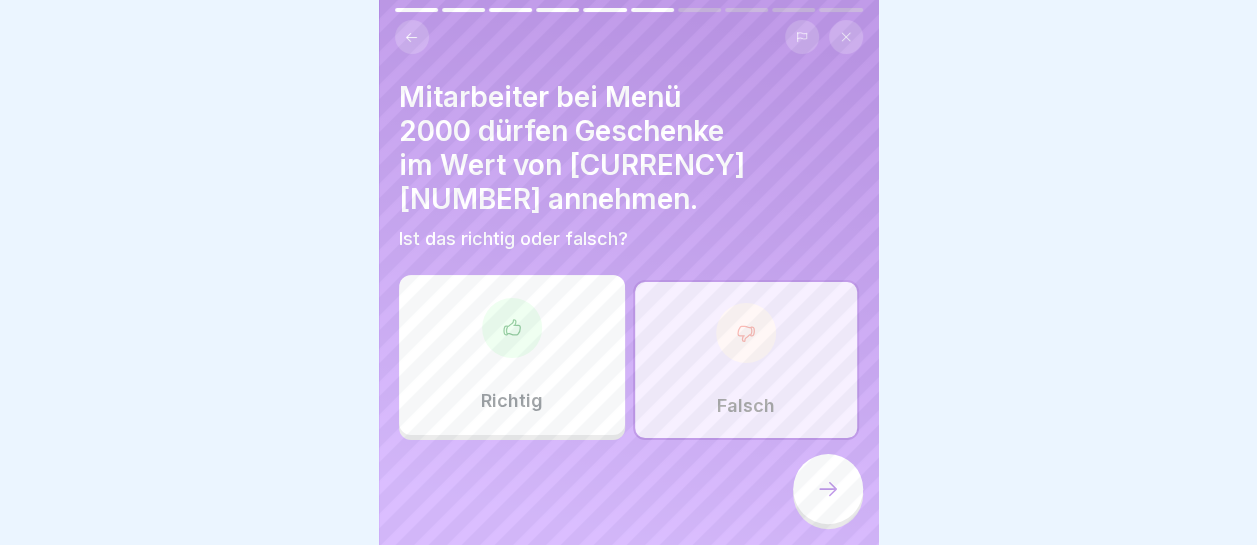 click at bounding box center [828, 489] 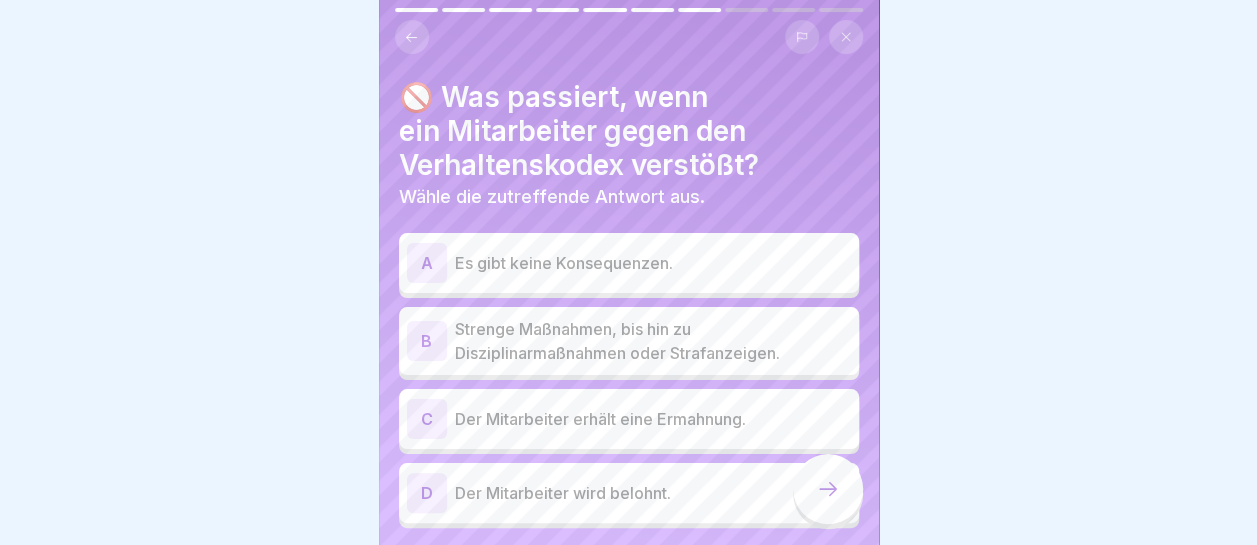 click on "Strenge Maßnahmen, bis hin zu Disziplinarmaßnahmen oder Strafanzeigen." at bounding box center [653, 341] 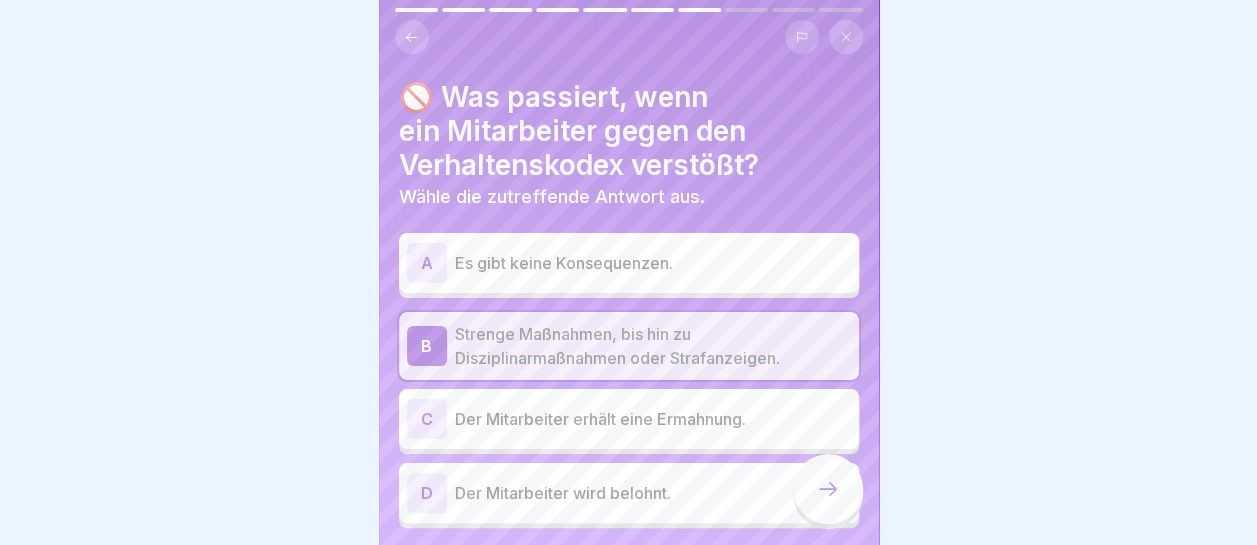 click 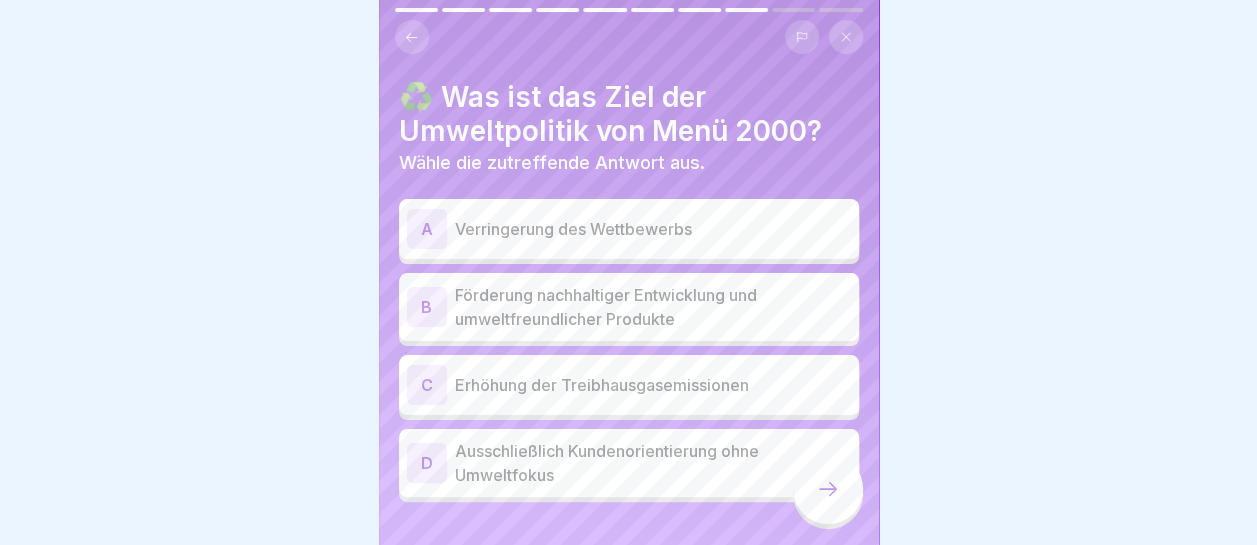 click on "Förderung nachhaltiger Entwicklung und umweltfreundlicher Produkte" at bounding box center (653, 307) 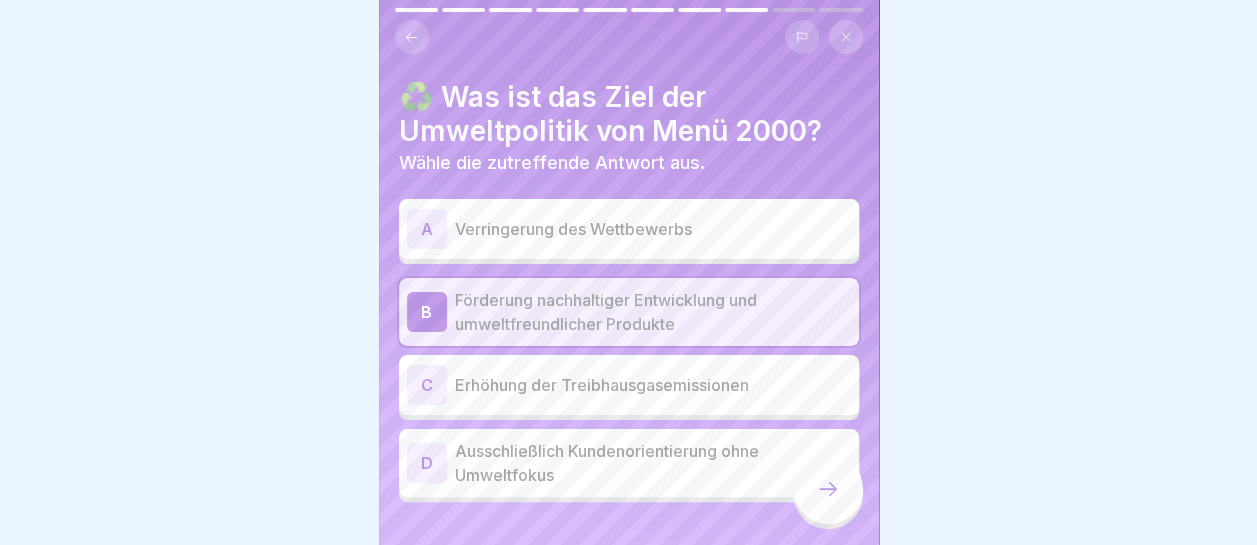 click 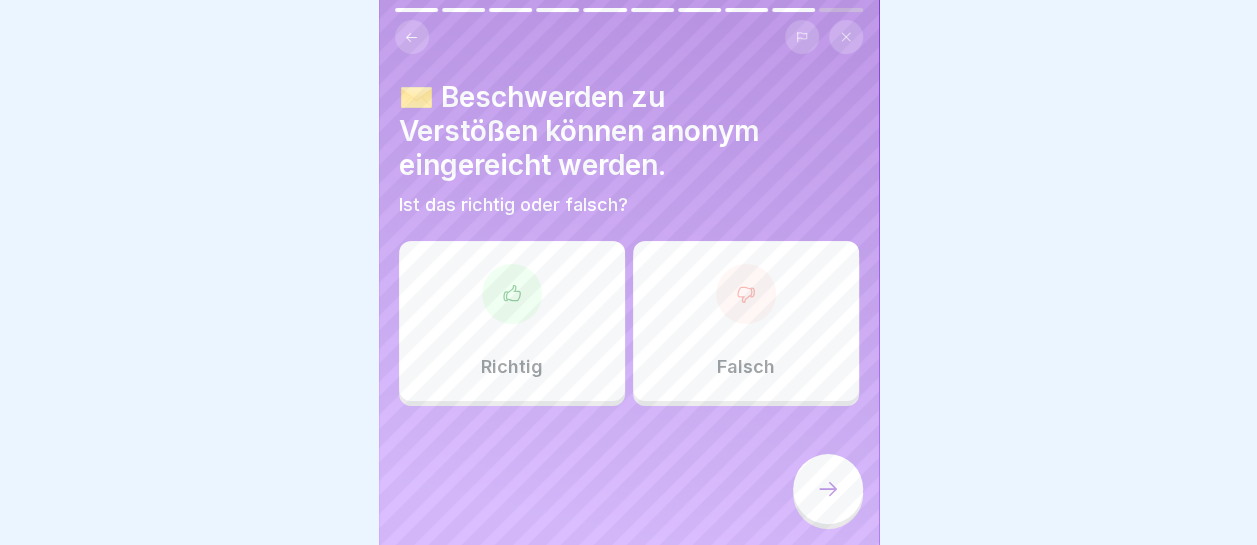 click at bounding box center [512, 294] 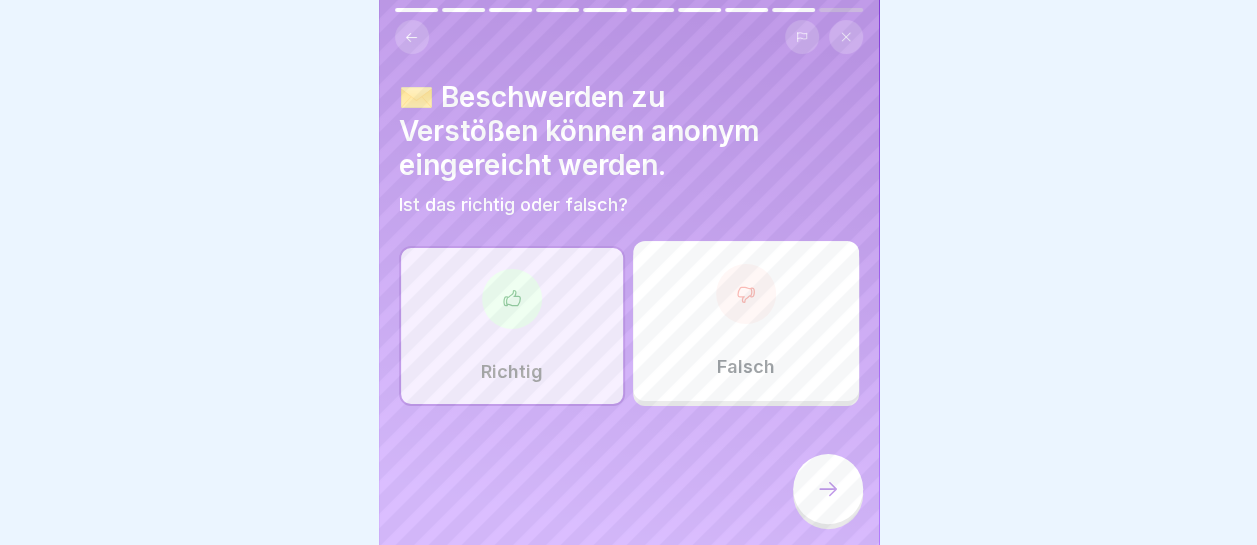 click at bounding box center [828, 489] 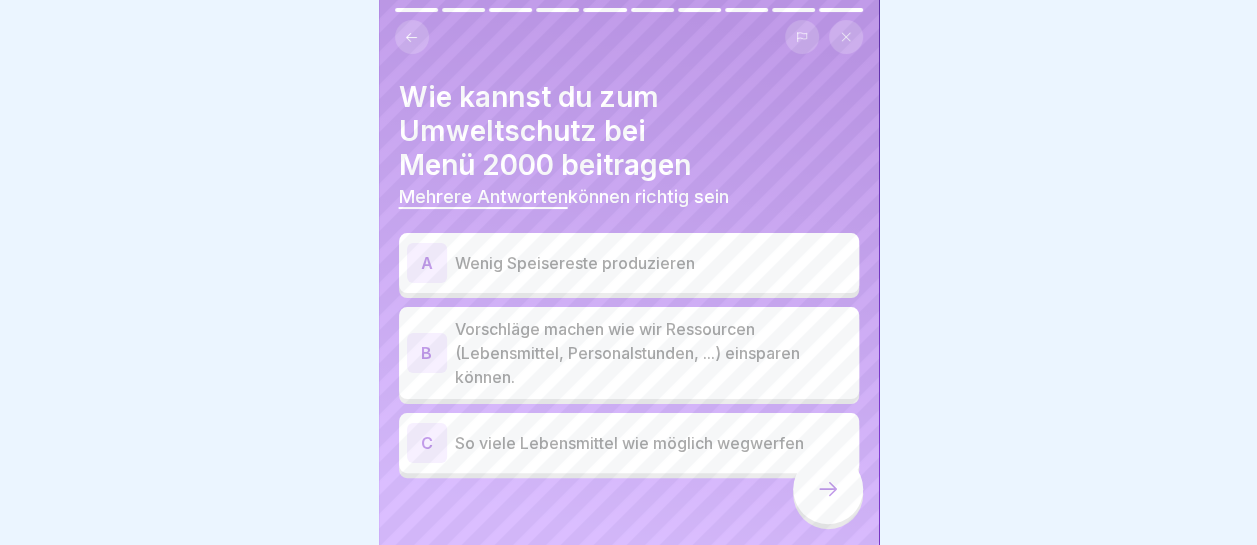 click on "Vorschläge machen wie wir Ressourcen (Lebensmittel, Personalstunden, ...) einsparen können." at bounding box center [653, 353] 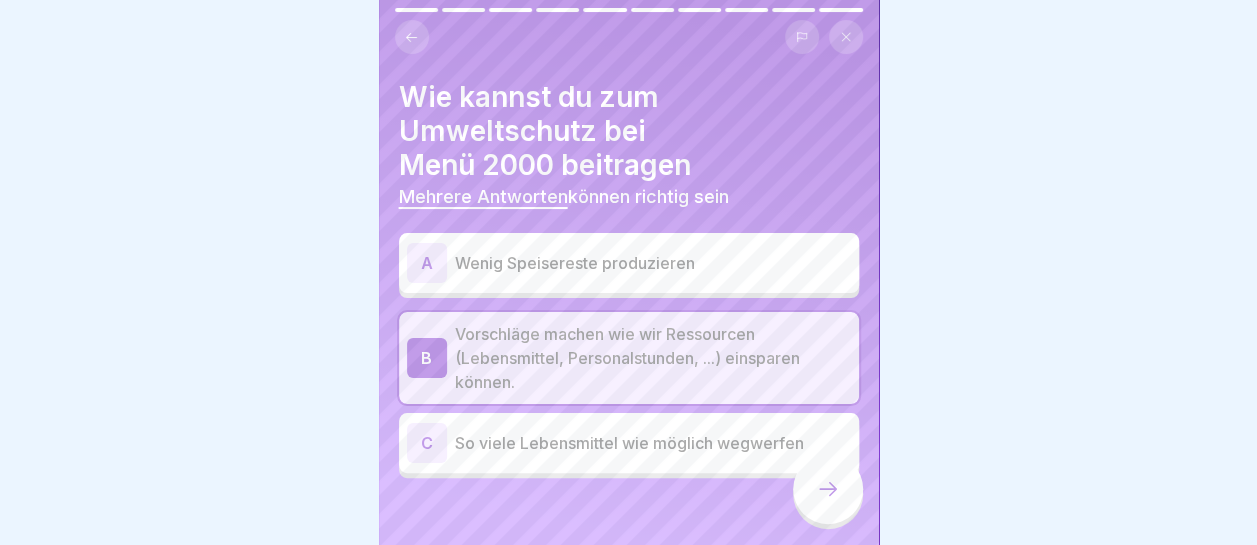 click on "Wenig Speisereste produzieren" at bounding box center (653, 263) 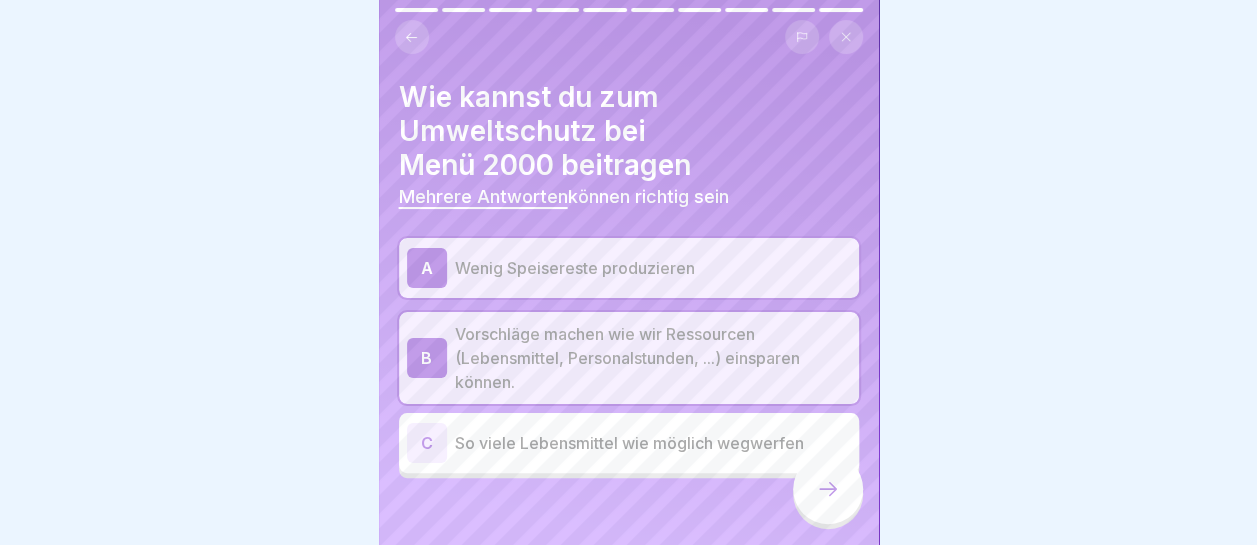 click 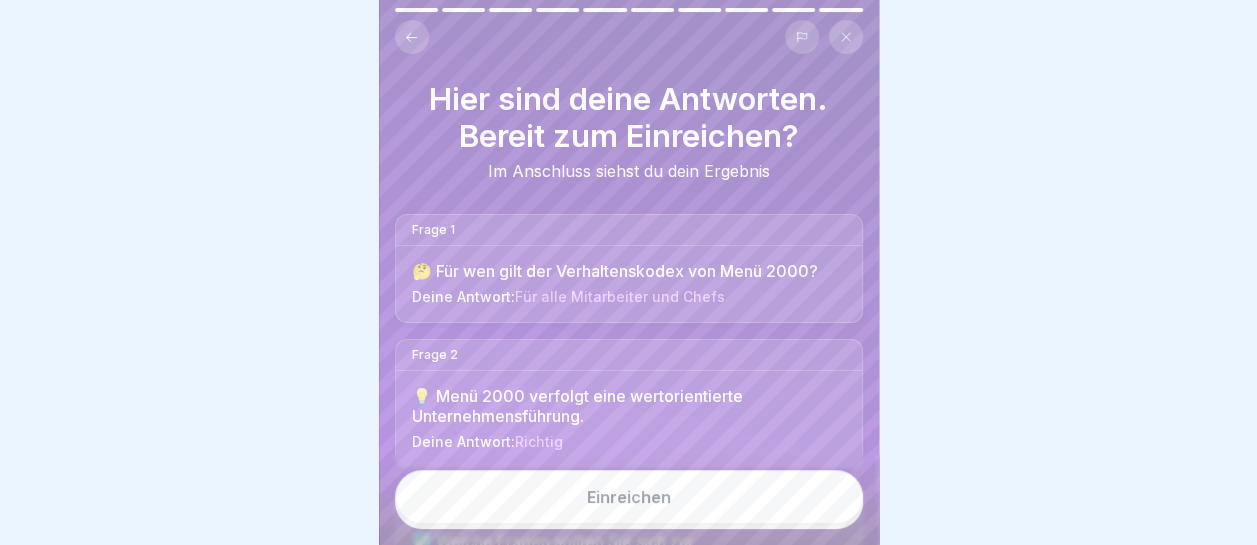 click on "Einreichen" at bounding box center (629, 497) 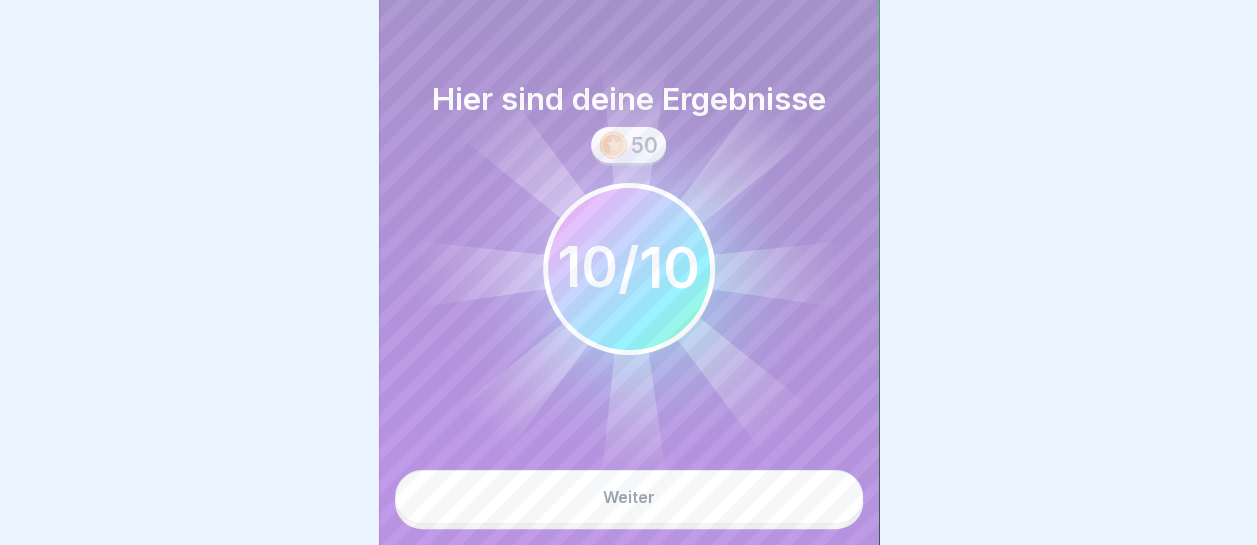 click on "Weiter" at bounding box center (629, 497) 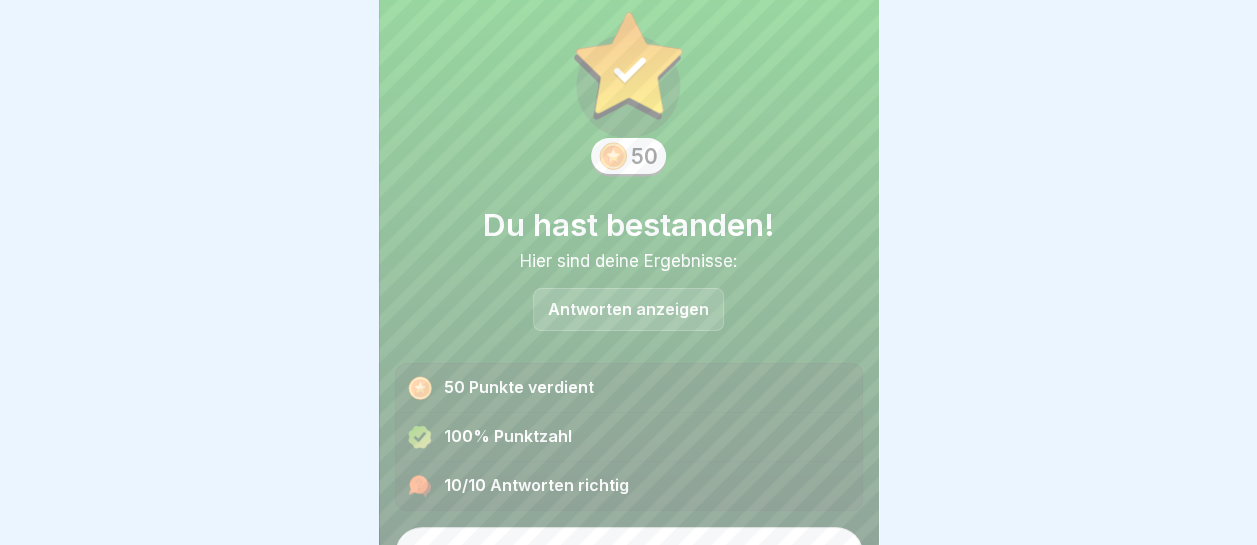 scroll, scrollTop: 79, scrollLeft: 0, axis: vertical 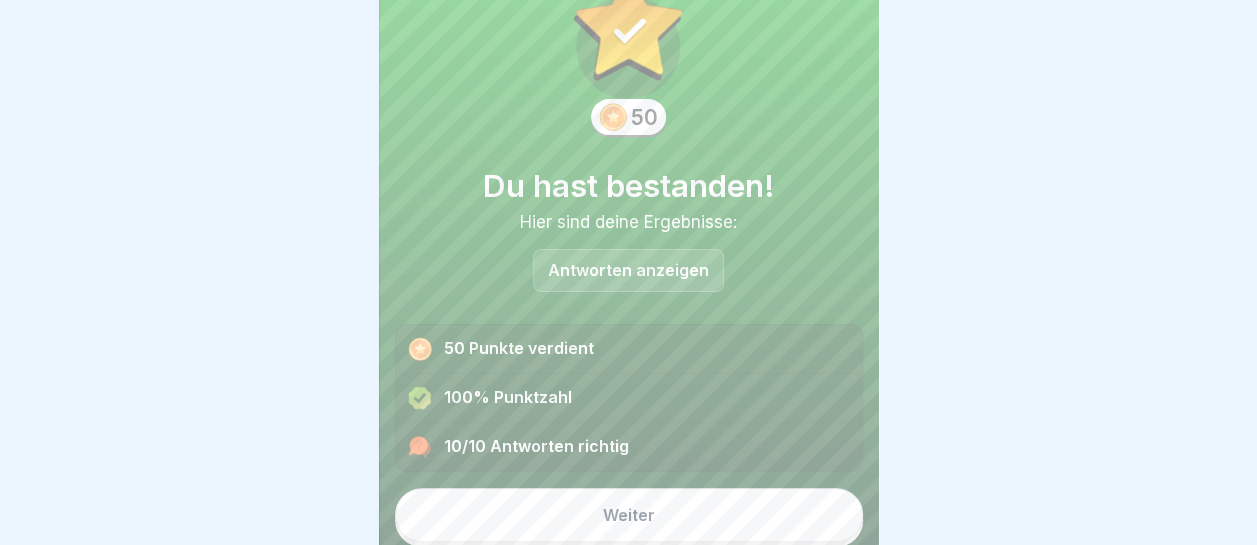 click on "Weiter" at bounding box center (629, 515) 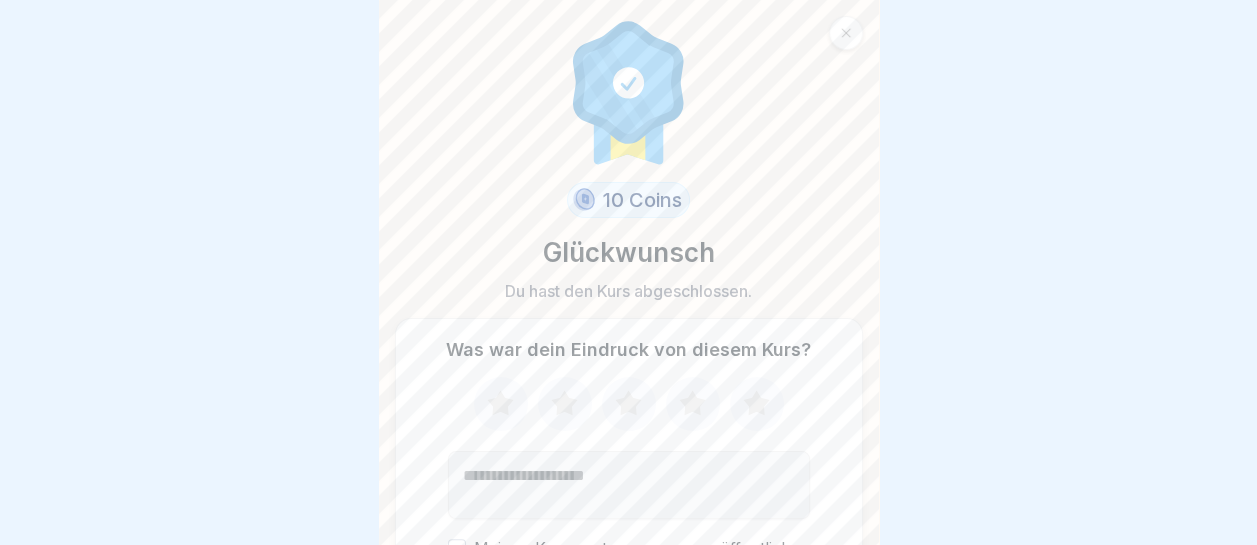 click 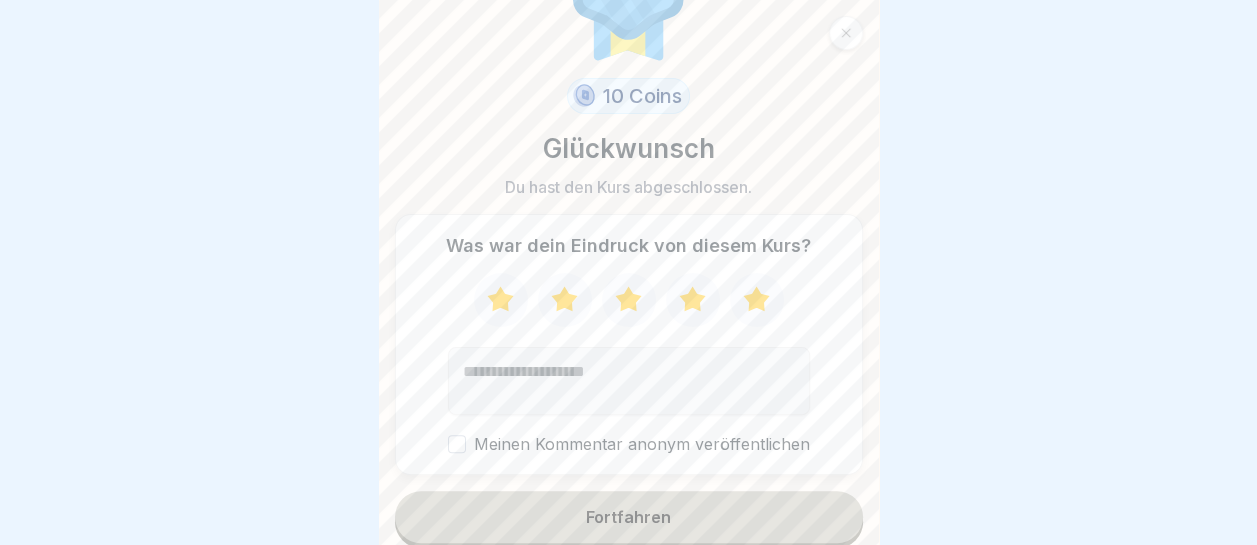 scroll, scrollTop: 106, scrollLeft: 0, axis: vertical 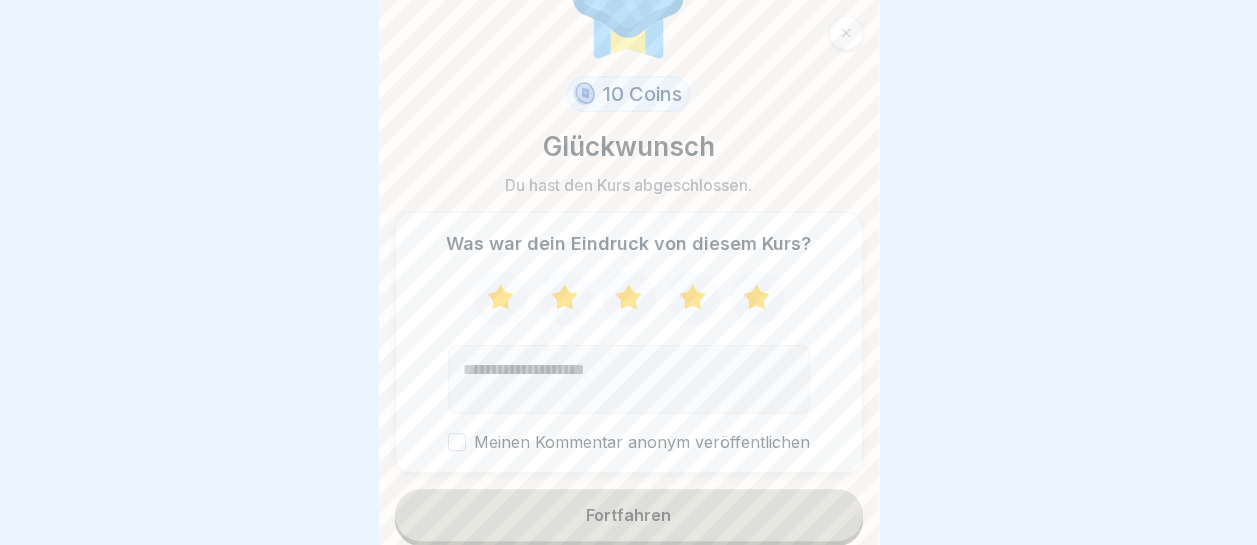 click on "Fortfahren" at bounding box center [629, 515] 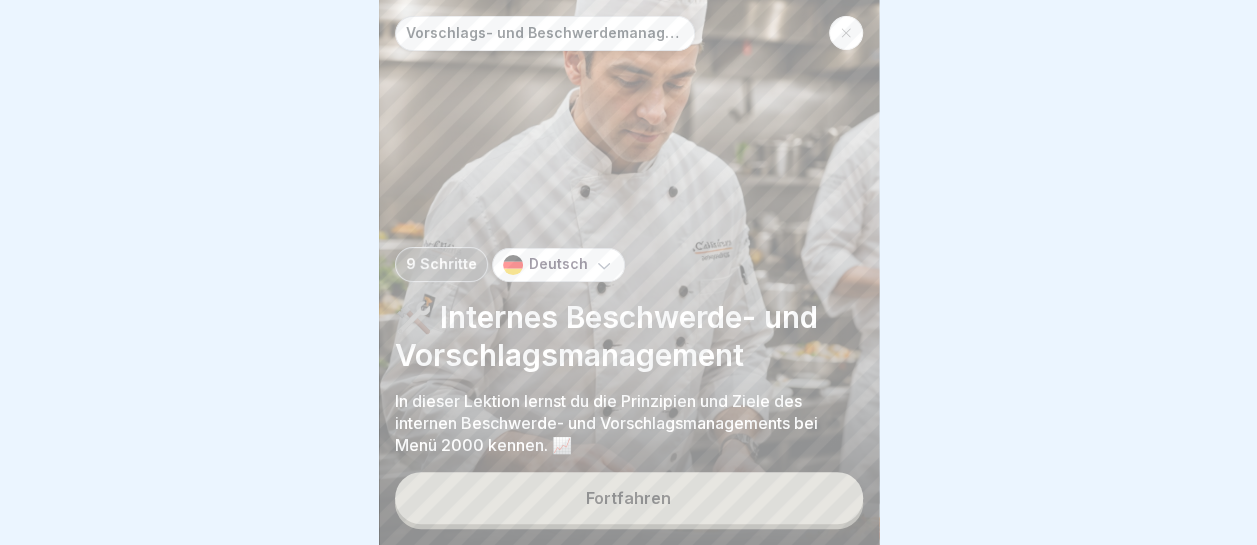 scroll, scrollTop: 15, scrollLeft: 0, axis: vertical 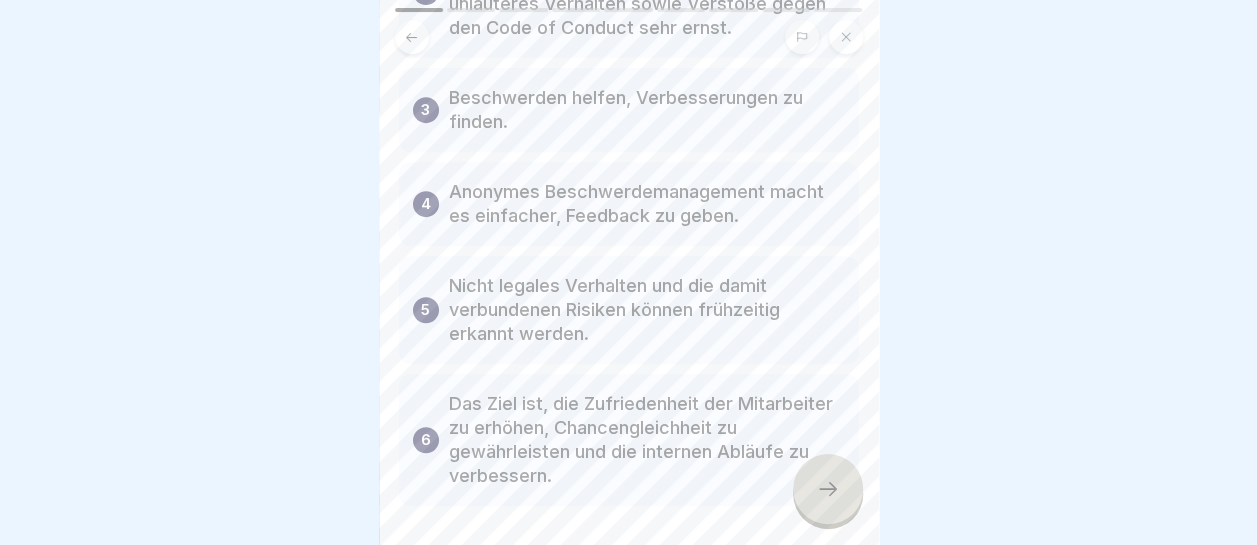 click 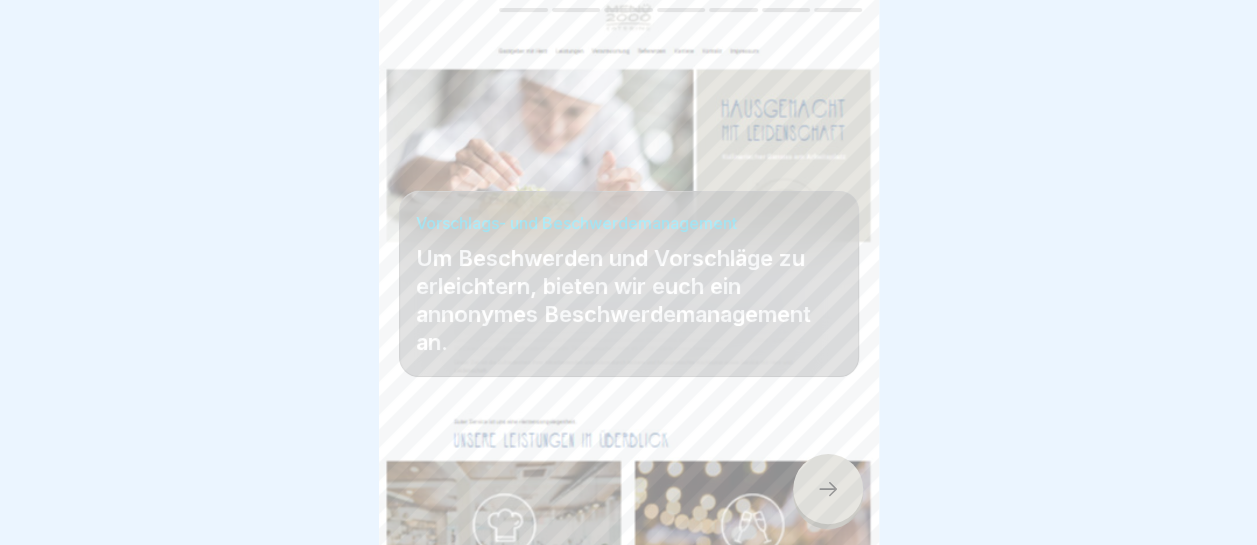 click at bounding box center [828, 489] 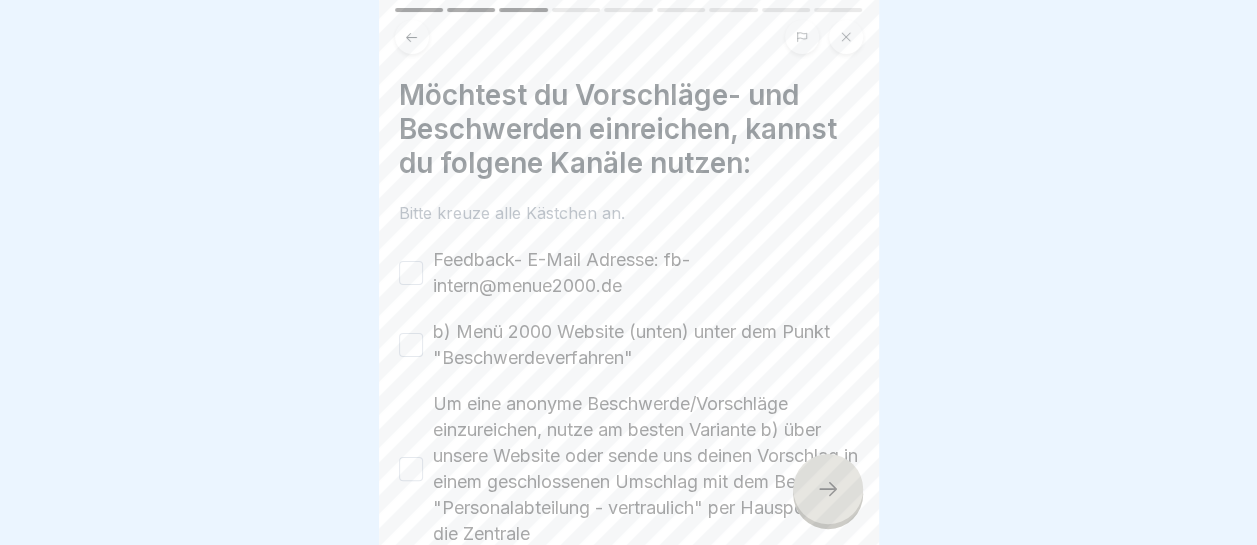 click on "a) Feedback- E-Mail Adresse: fb-intern@menue2000.de" at bounding box center (411, 273) 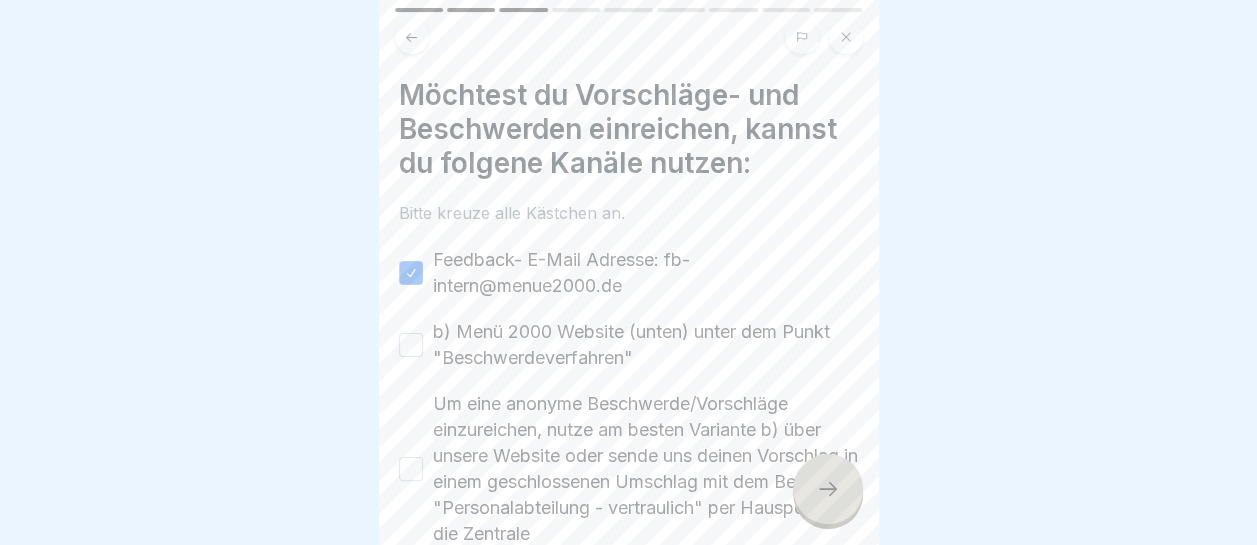 click on "b) Menü 2000 Website (unten) unter dem Punkt "Beschwerdeverfahren"" at bounding box center [411, 345] 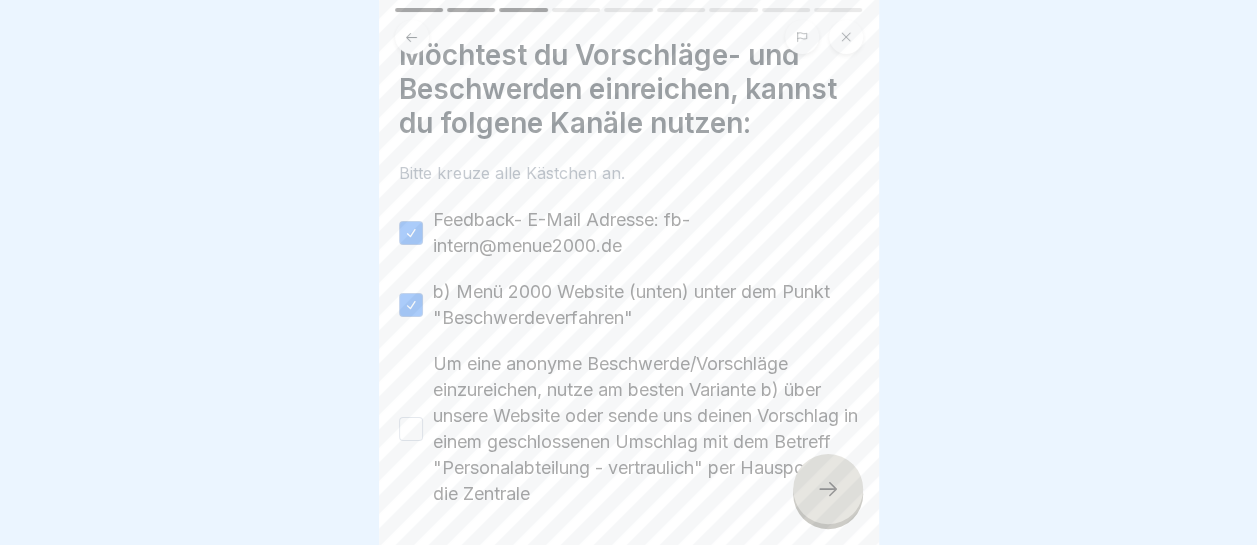 scroll, scrollTop: 100, scrollLeft: 0, axis: vertical 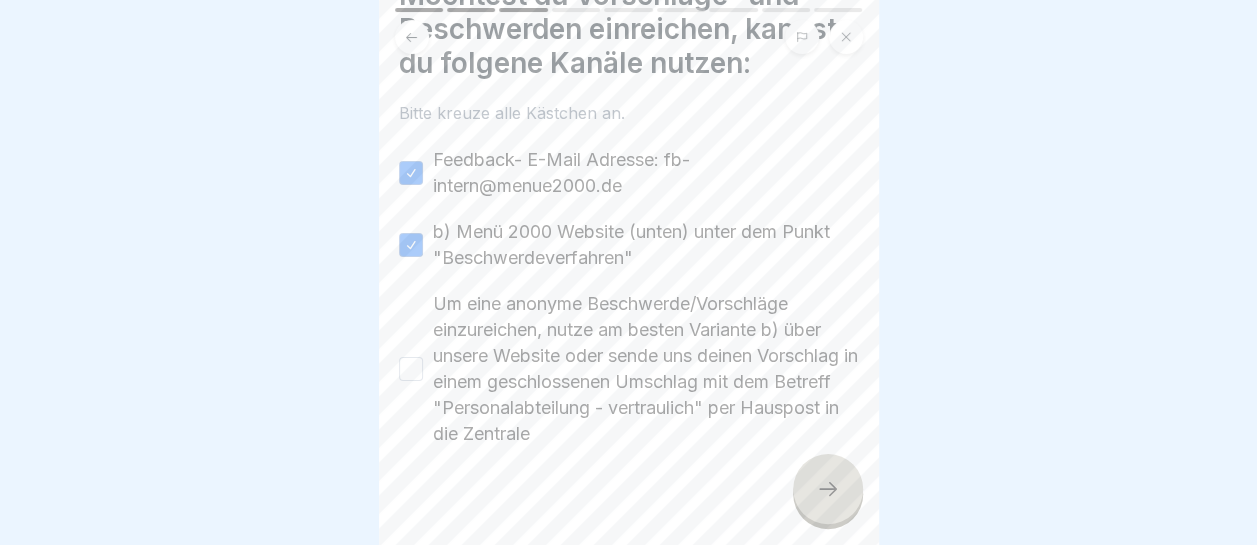 click on "Um eine anonyme Beschwerde/Vorschläge einzureichen, nutze am besten Variante b) über unsere Website oder sende uns deinen Vorschlag in einem geschlossenen Umschlag mit dem Betreff "Personalabteilung - vertraulich" per Hauspost in die Zentrale" at bounding box center [411, 369] 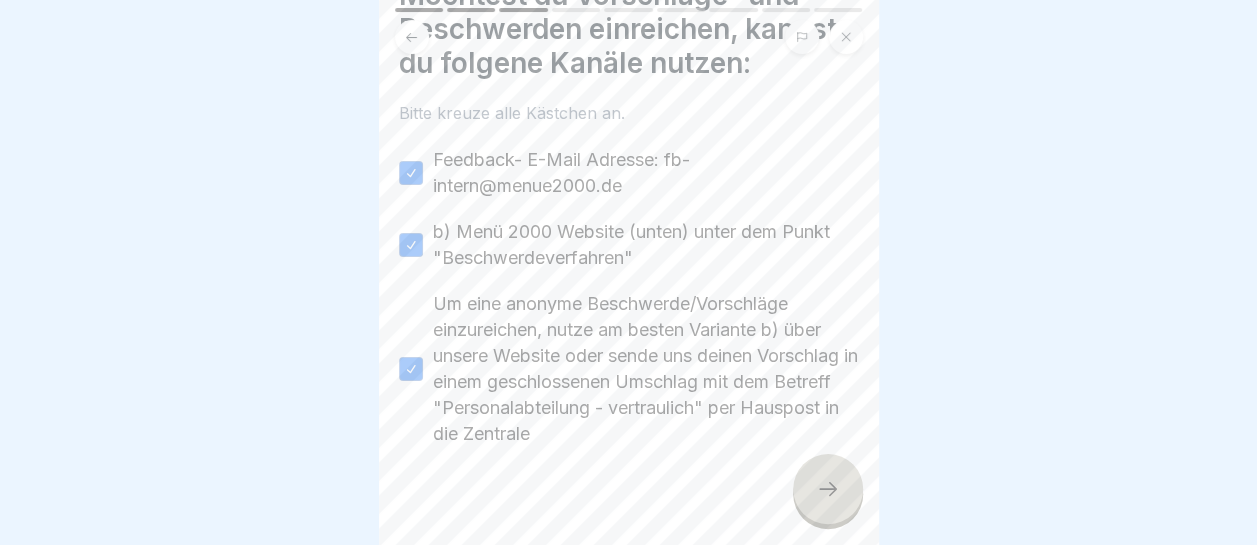 scroll, scrollTop: 0, scrollLeft: 0, axis: both 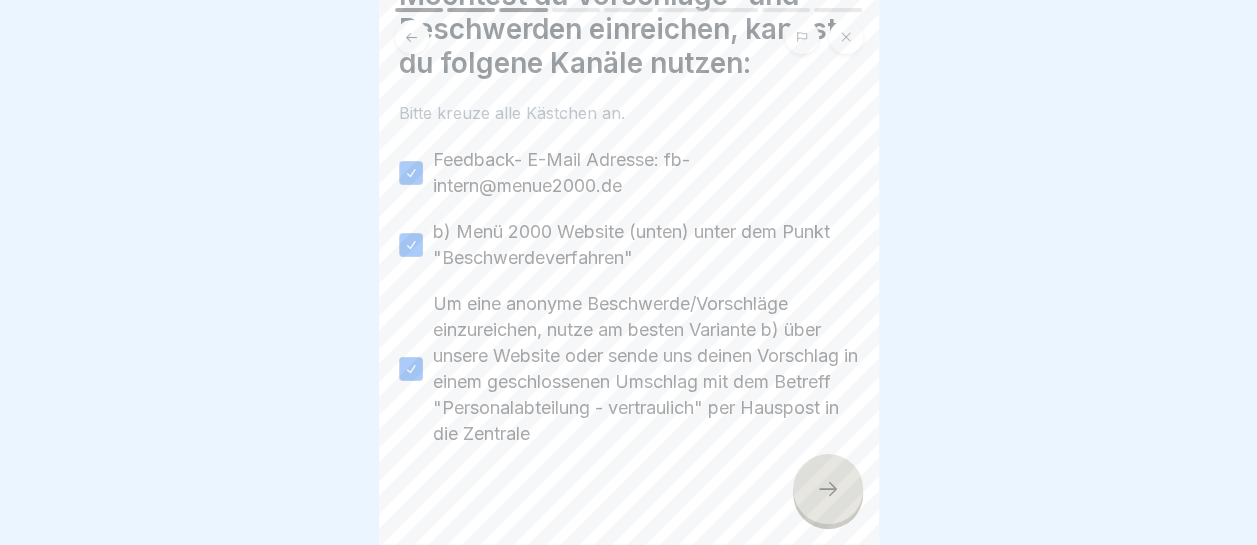 click at bounding box center [828, 489] 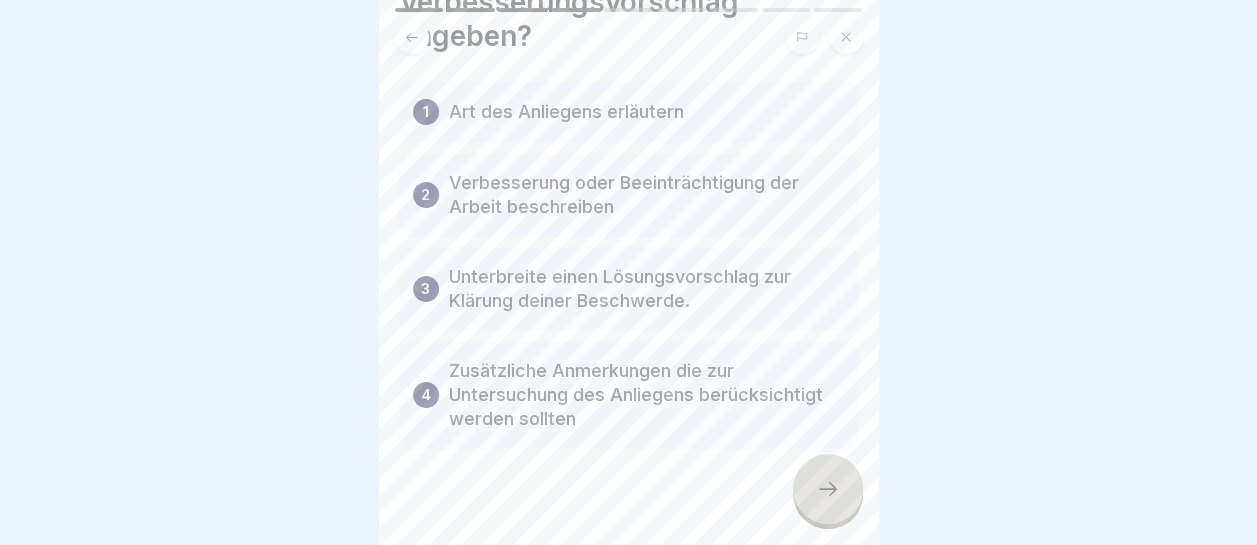 scroll, scrollTop: 185, scrollLeft: 0, axis: vertical 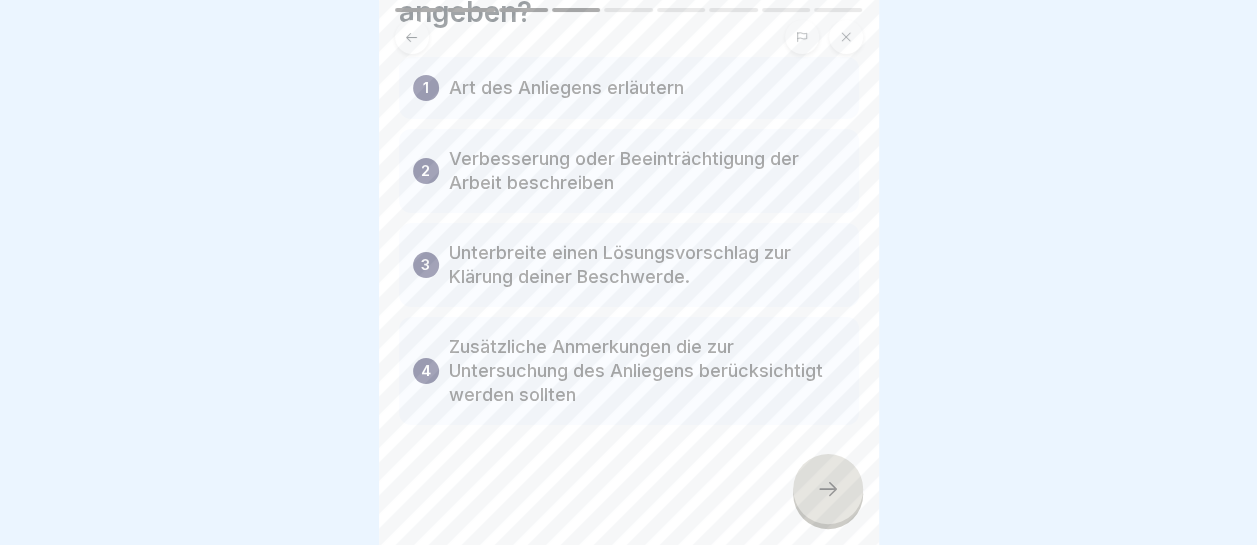 click 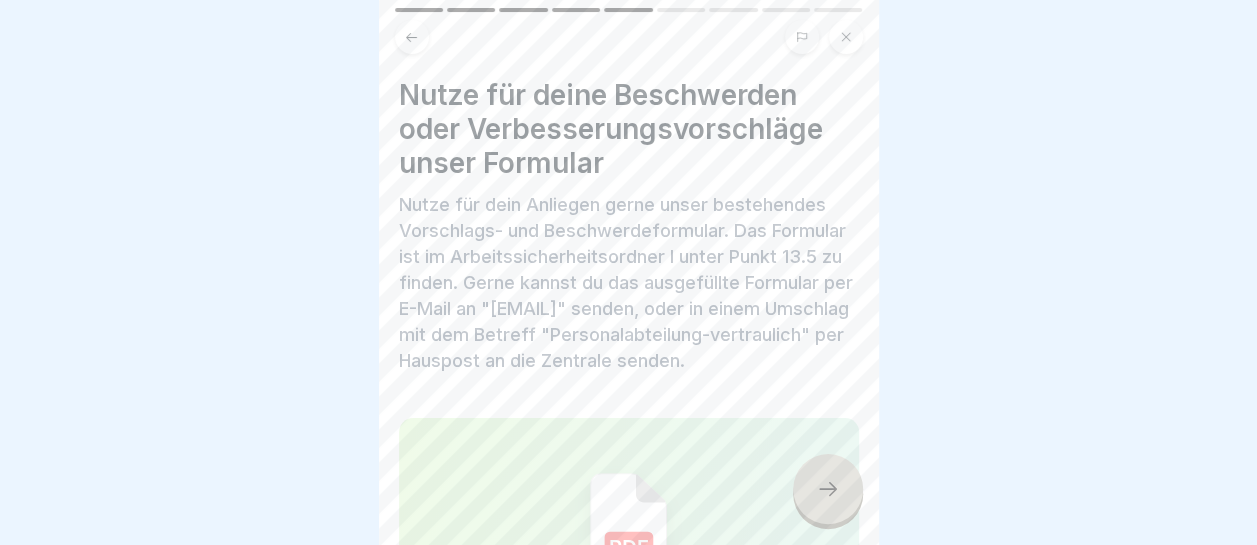 click at bounding box center [828, 489] 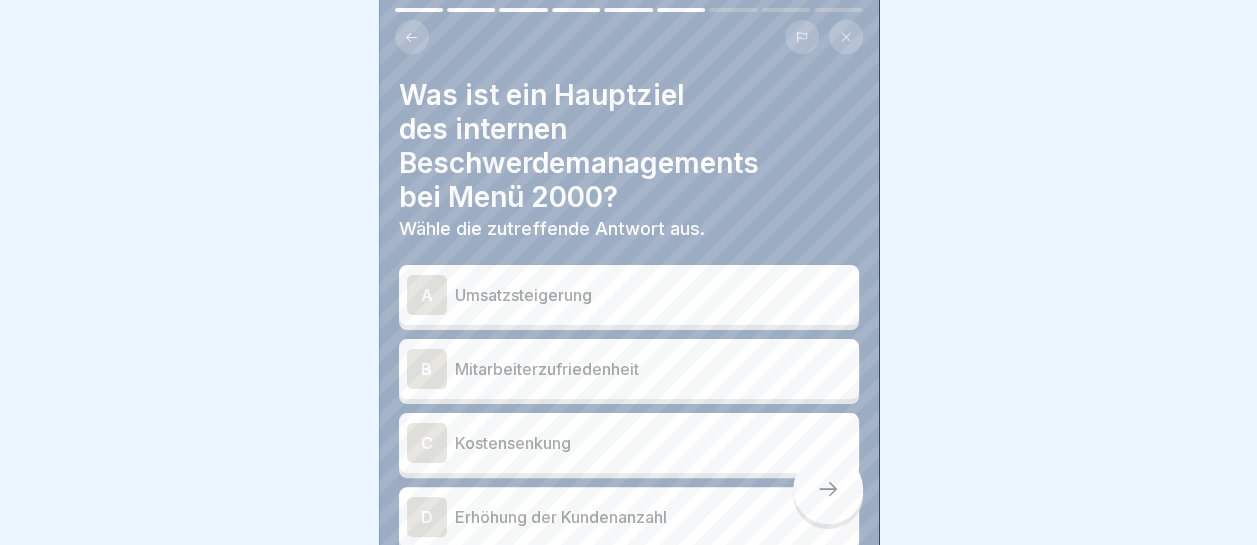 scroll, scrollTop: 100, scrollLeft: 0, axis: vertical 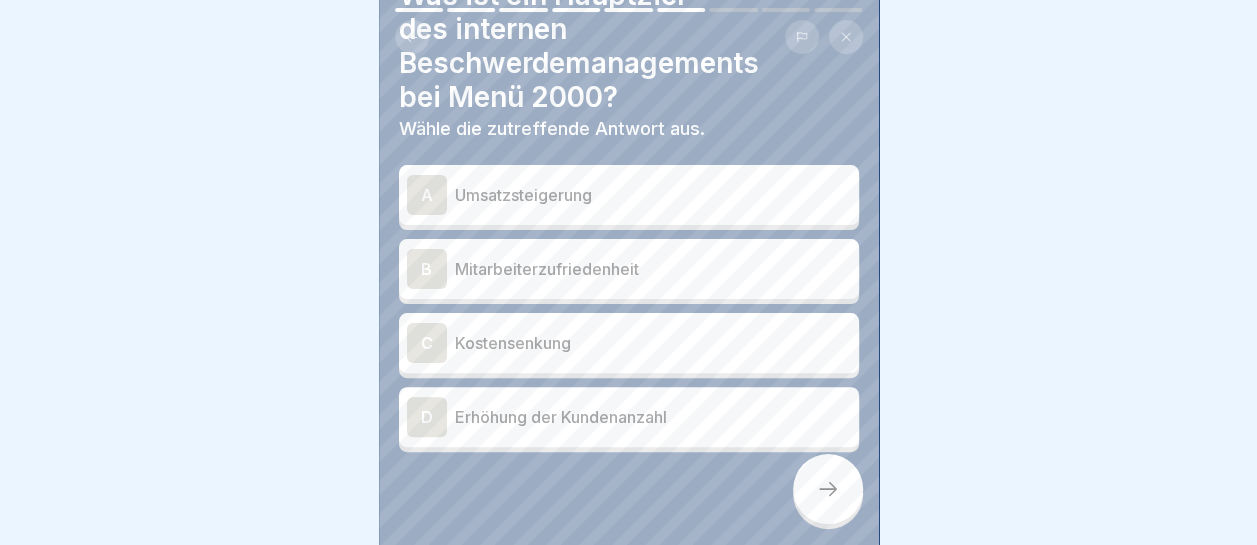 click on "Mitarbeiterzufriedenheit" at bounding box center (653, 269) 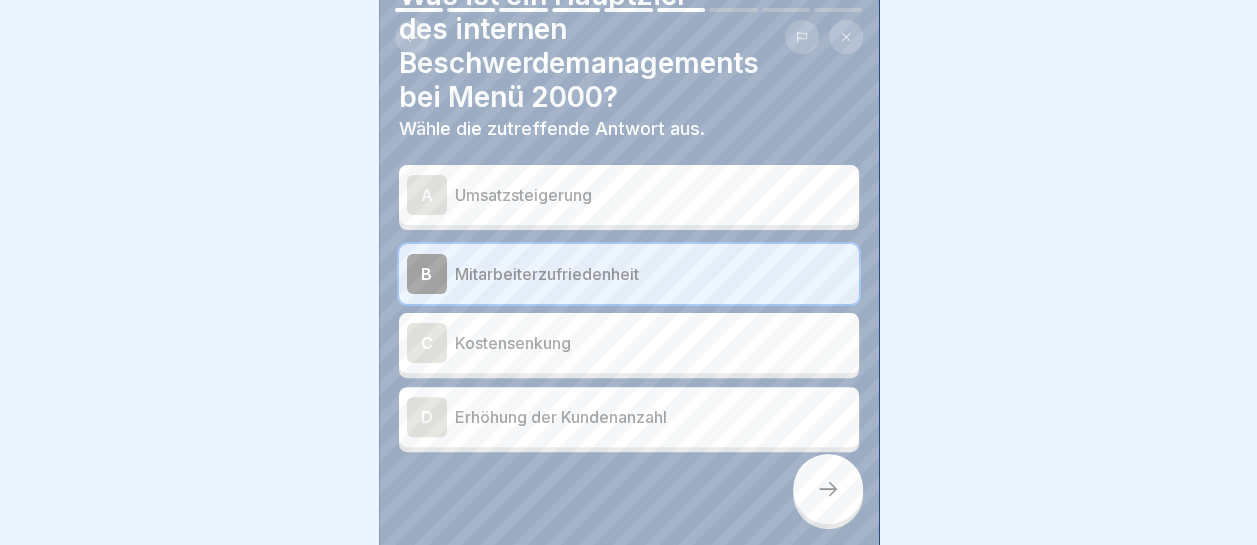 click 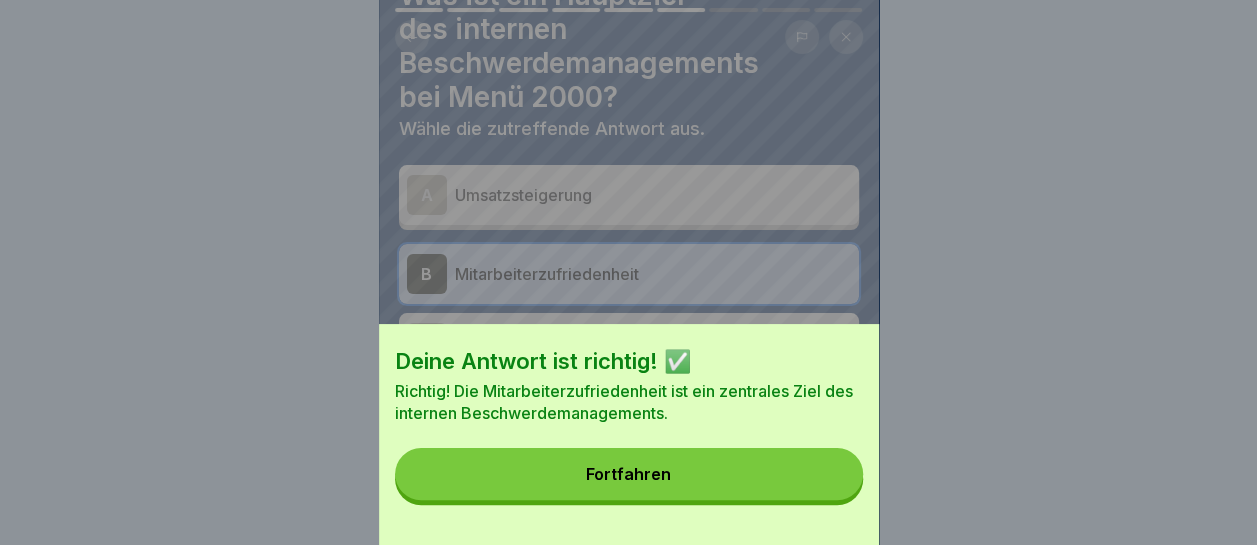 click on "Fortfahren" at bounding box center [629, 474] 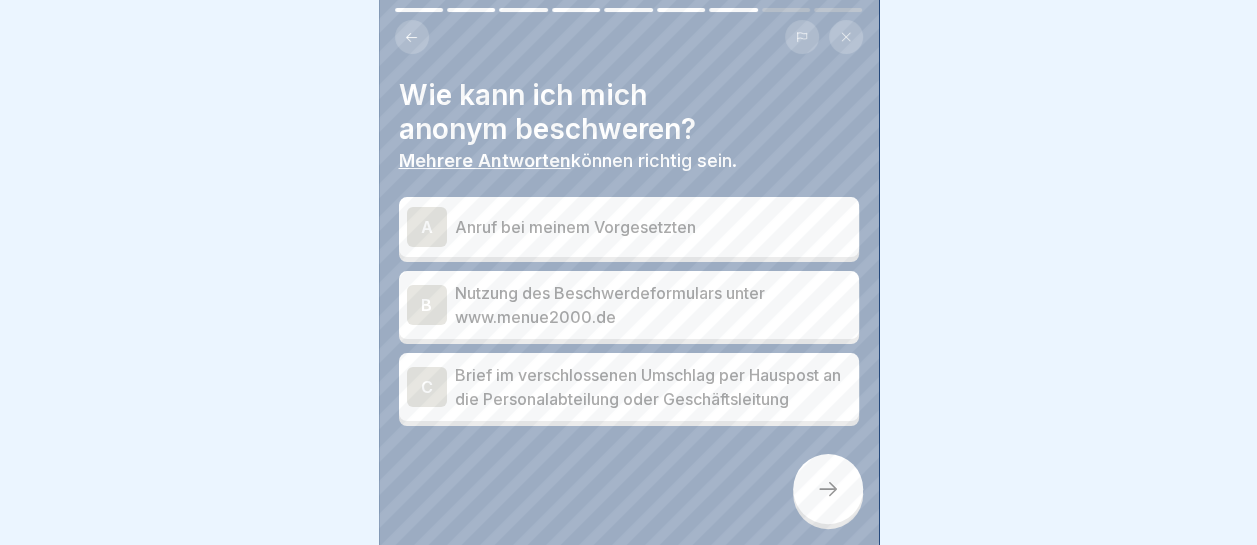 click on "Nutzung des Beschwerdeformulars unter www.menue2000.de" at bounding box center (653, 305) 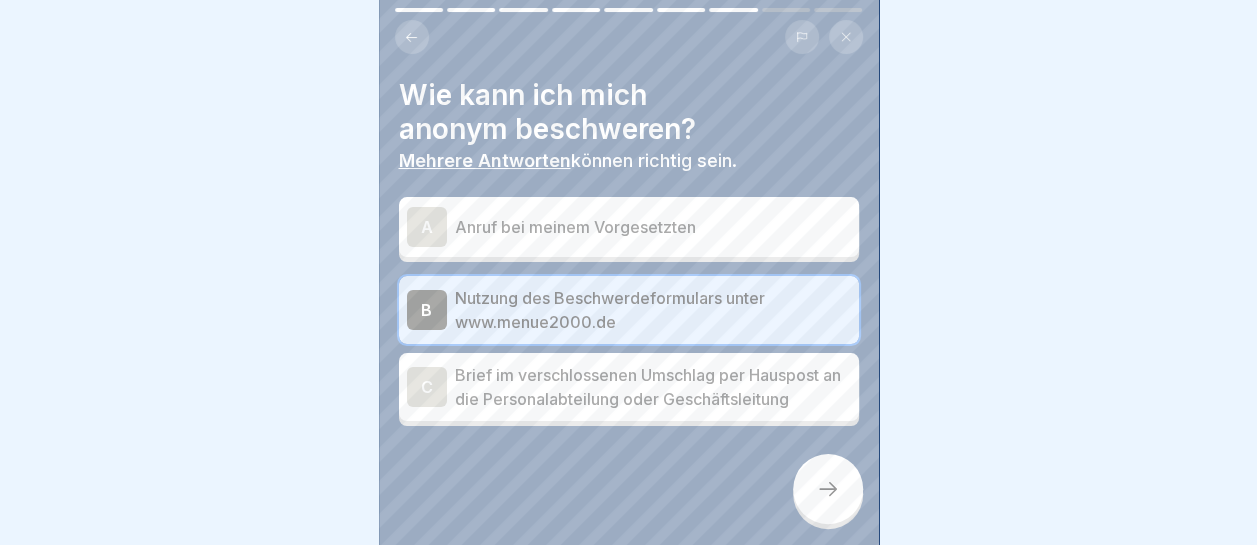 click 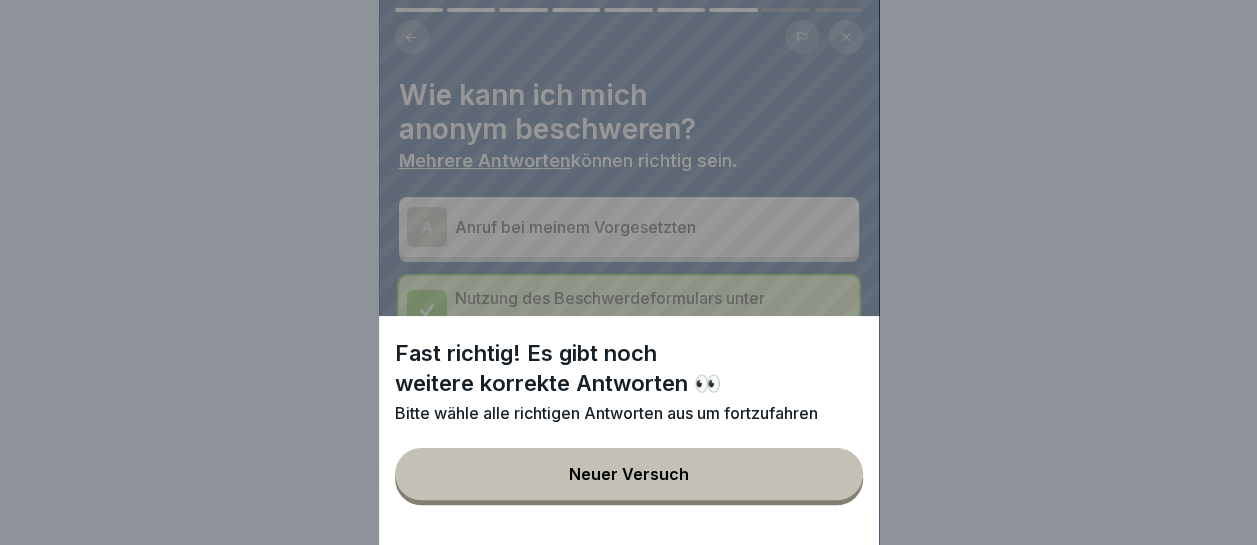click on "Neuer Versuch" at bounding box center [629, 474] 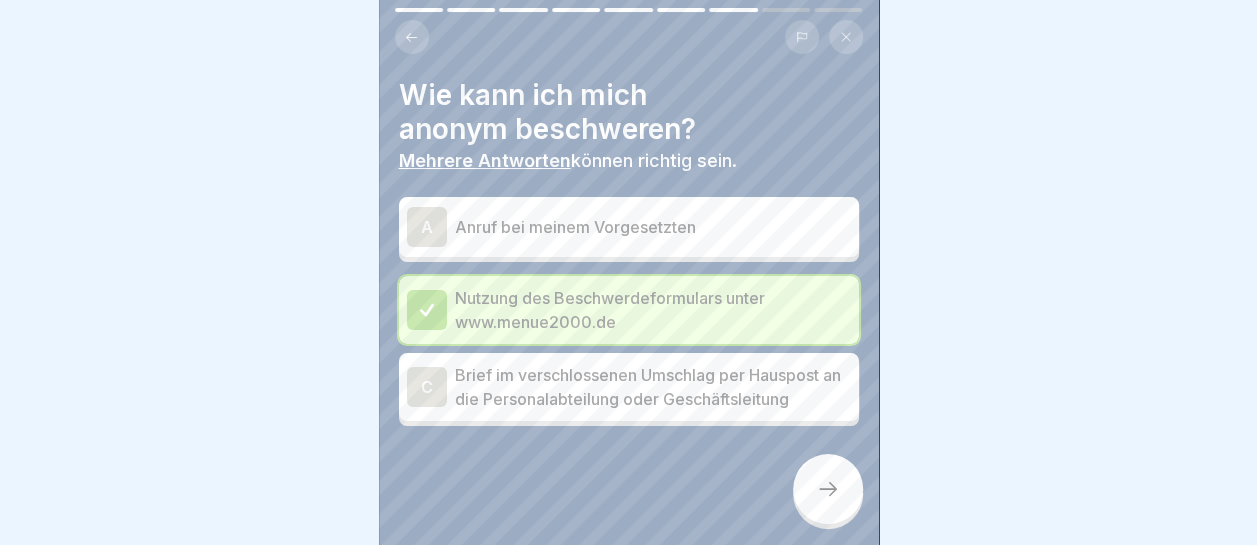 click on "Brief im verschlossenen Umschlag per Hauspost an die Personalabteilung oder Geschäftsleitung" at bounding box center (653, 387) 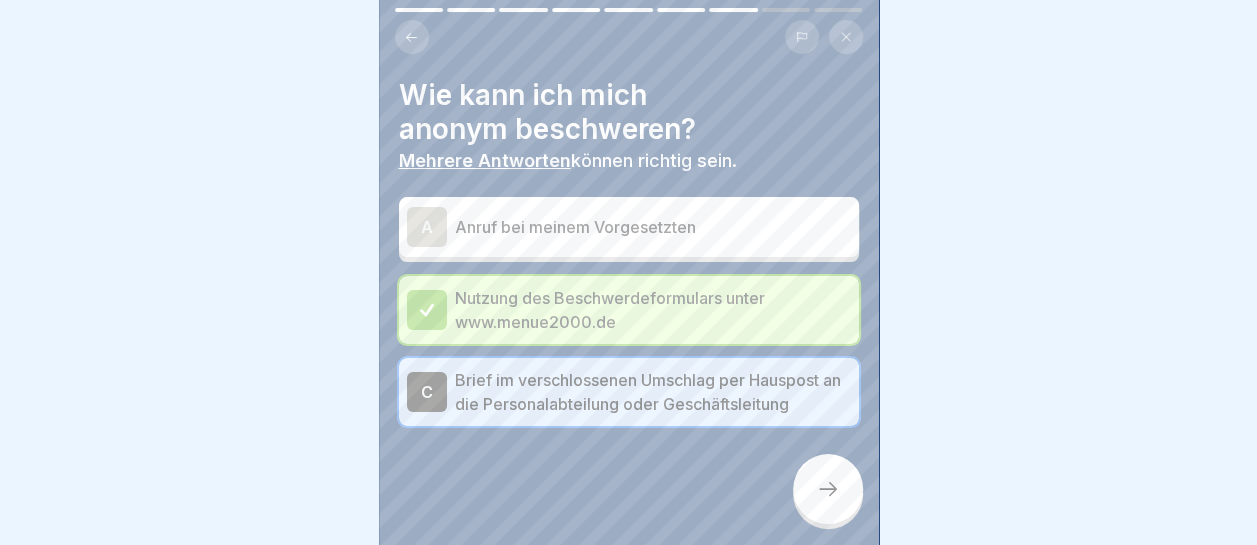 click 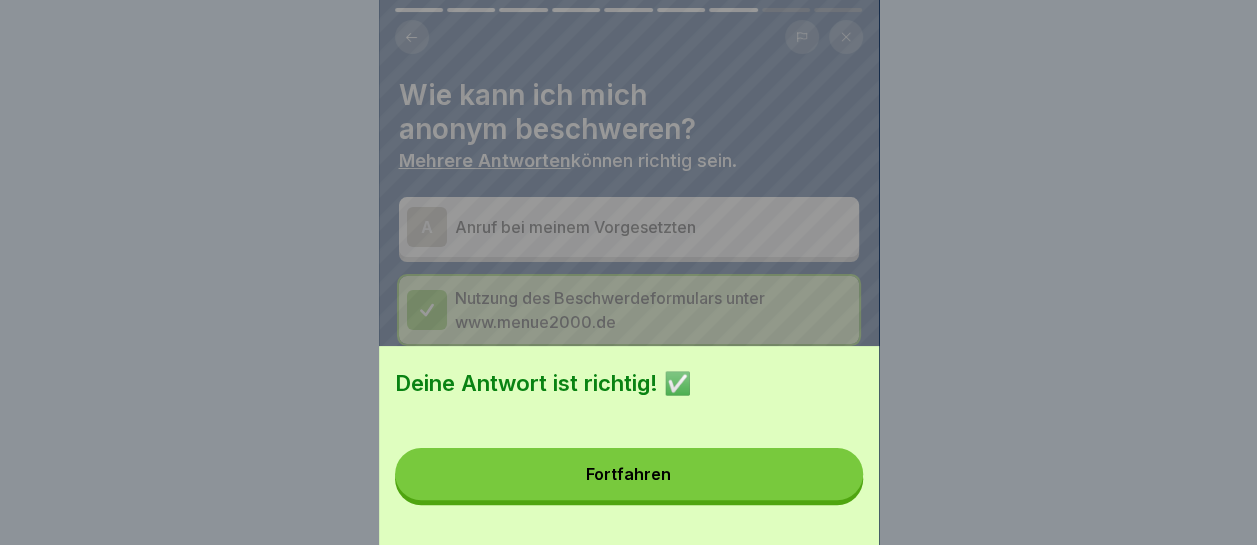 click on "Fortfahren" at bounding box center (629, 474) 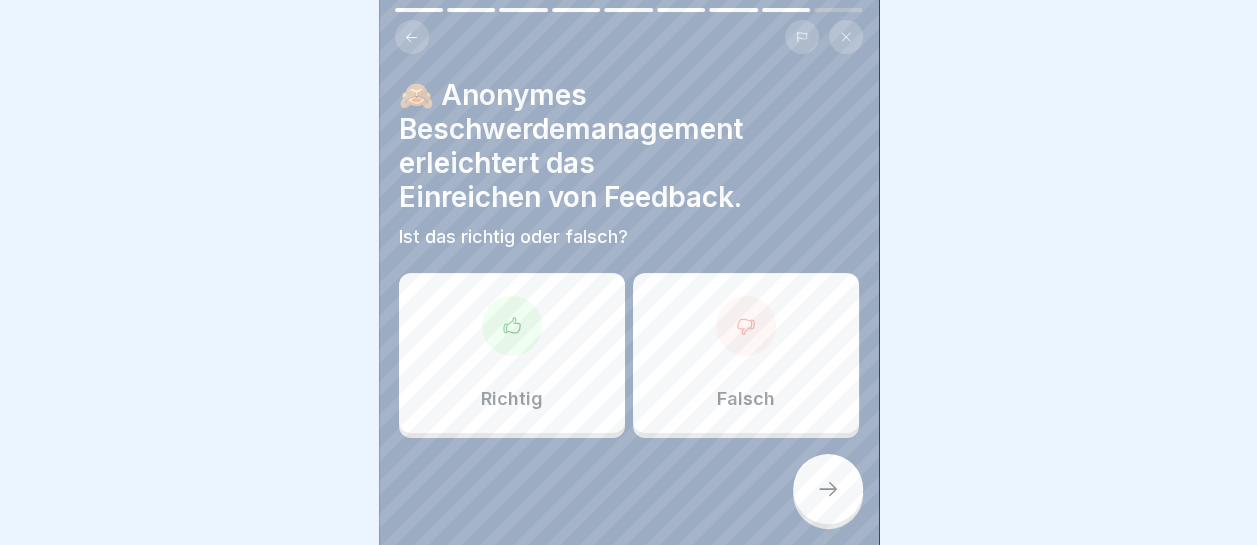 click 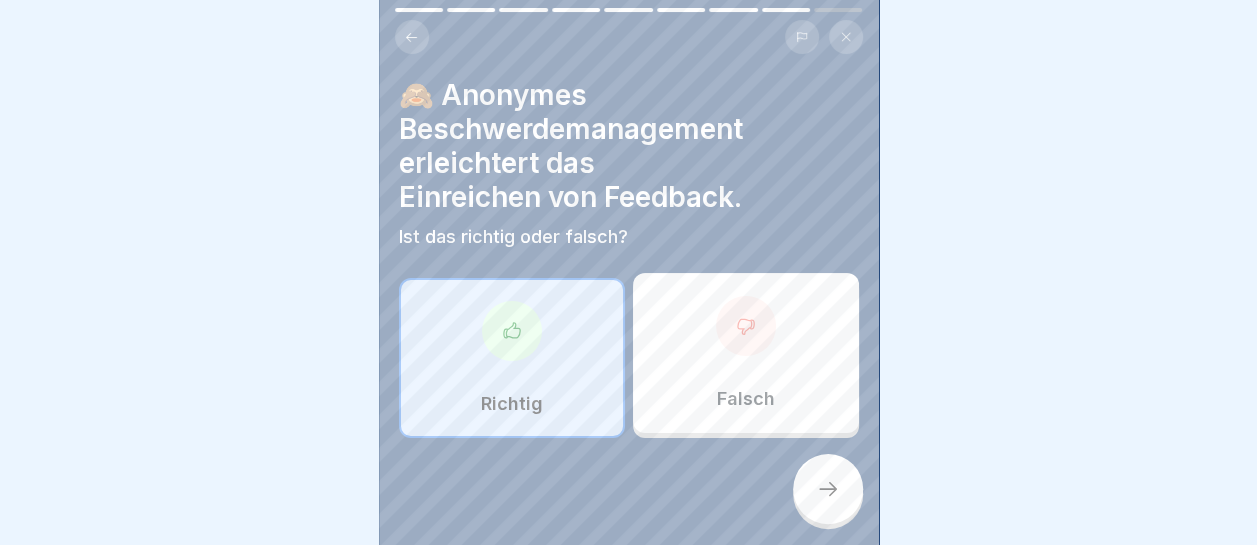 click 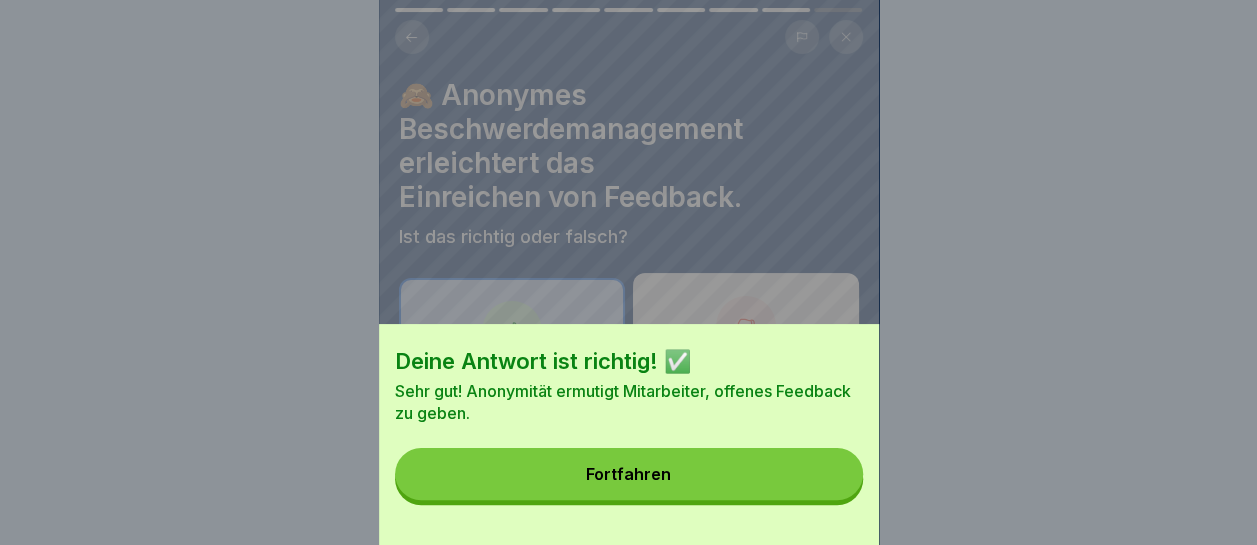 click on "Fortfahren" at bounding box center [629, 474] 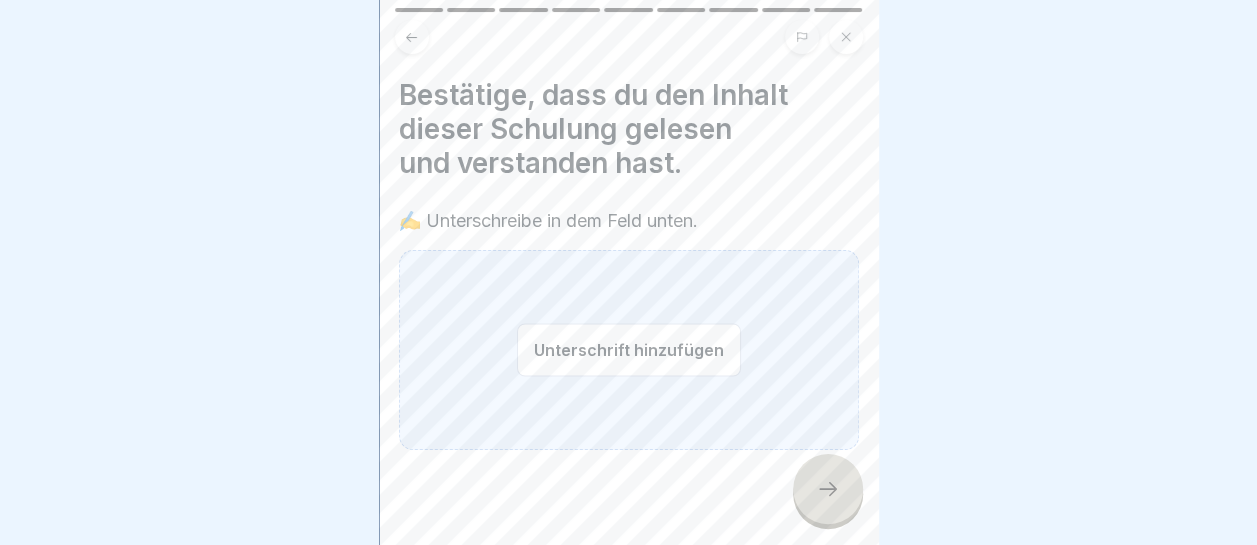 click on "Unterschrift hinzufügen" at bounding box center (629, 349) 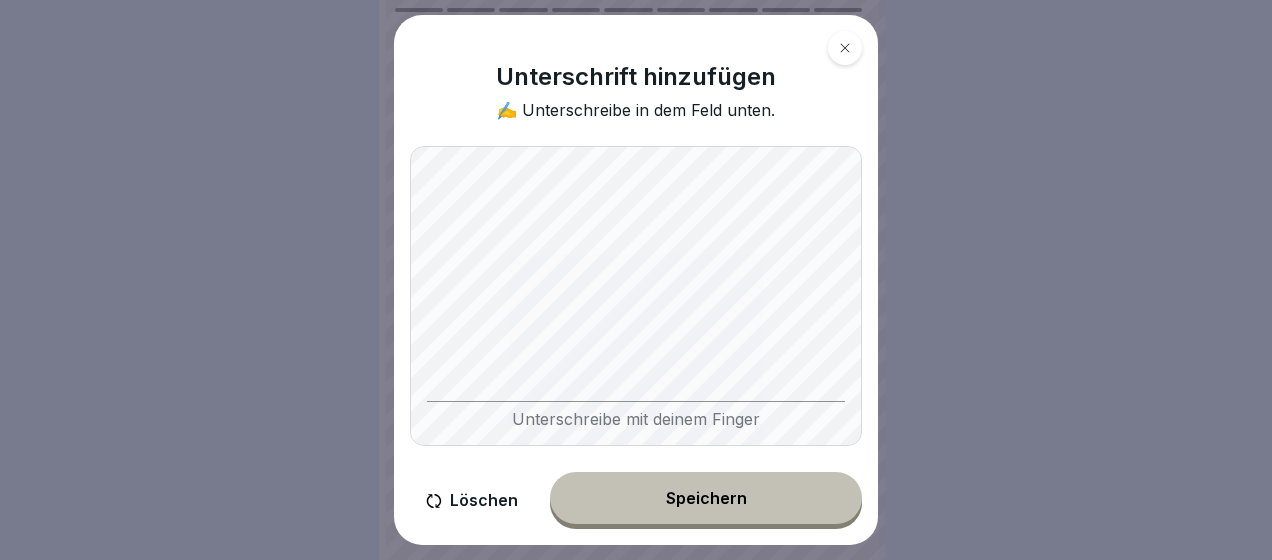 click on "Unterschreibe mit deinem Finger" at bounding box center (636, 296) 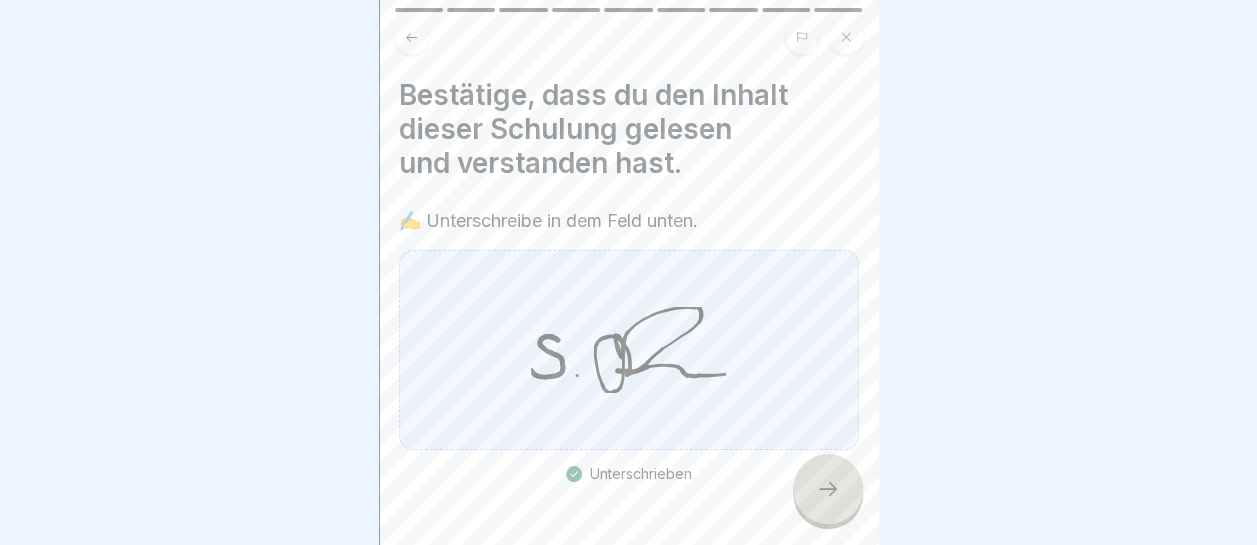click 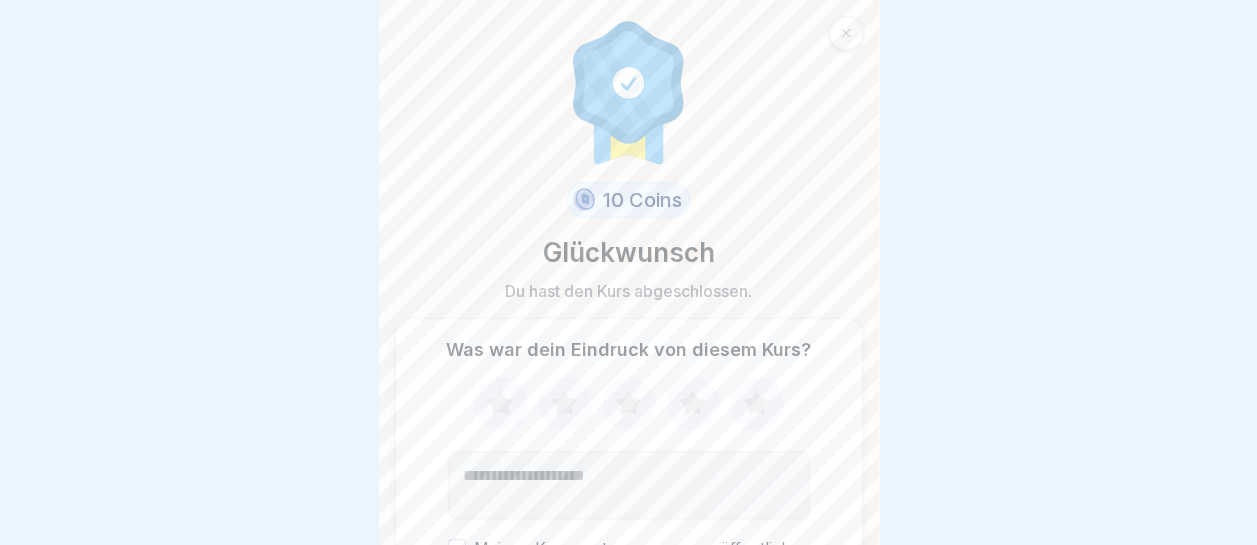 click 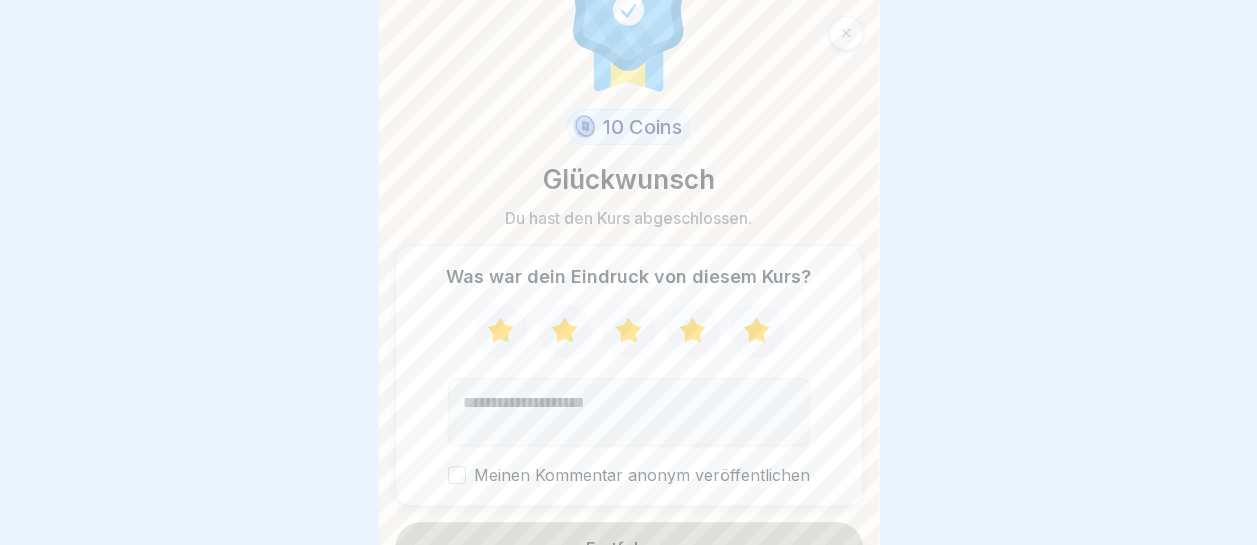 scroll, scrollTop: 106, scrollLeft: 0, axis: vertical 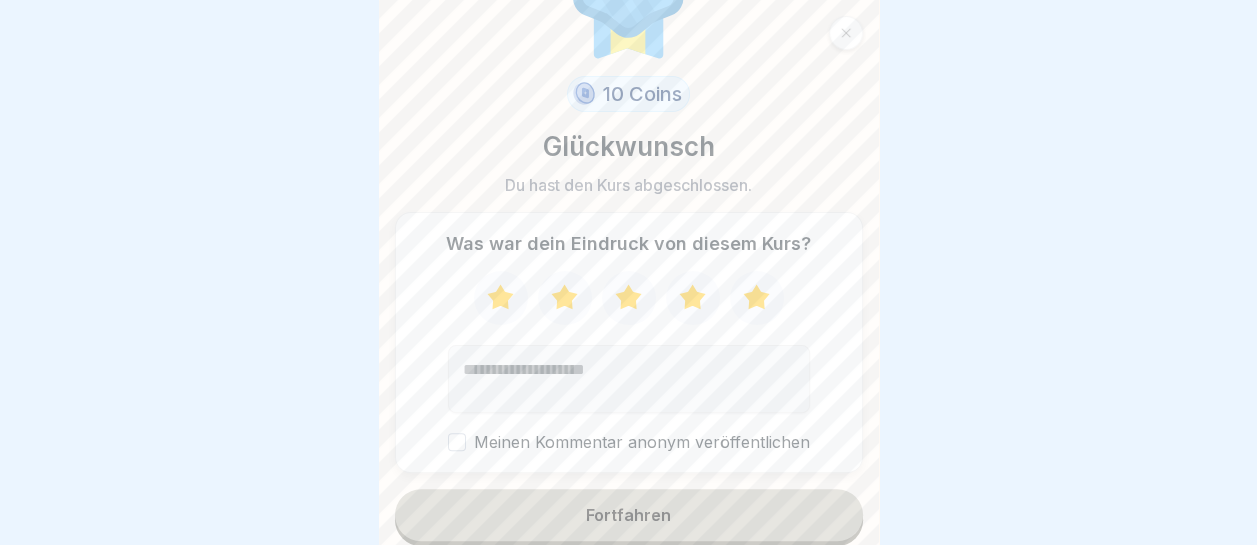 click on "Fortfahren" at bounding box center (629, 515) 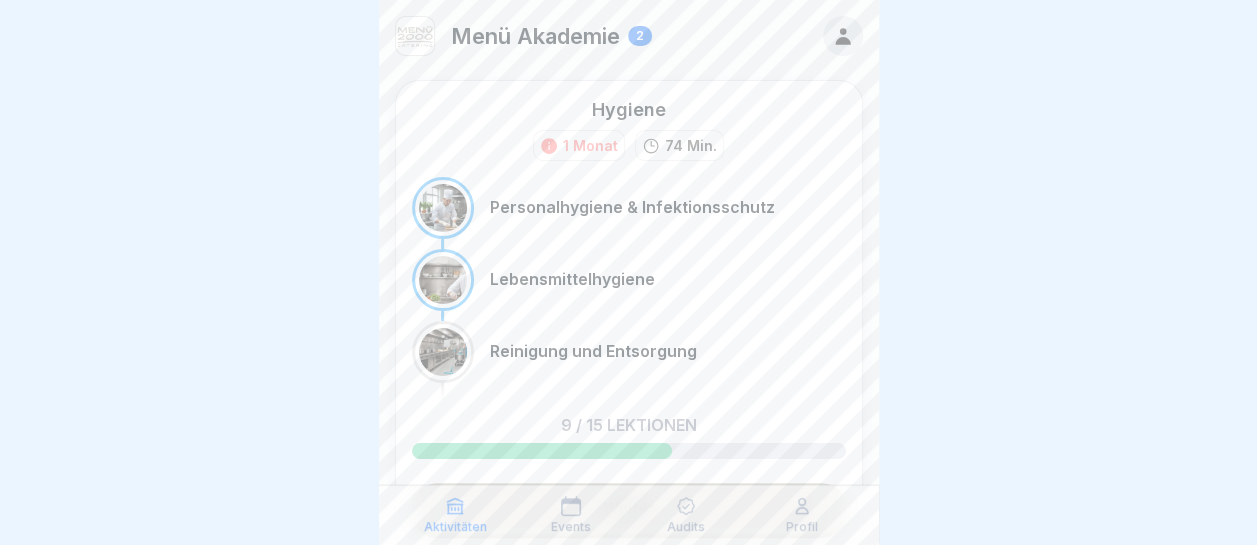 scroll, scrollTop: 15, scrollLeft: 0, axis: vertical 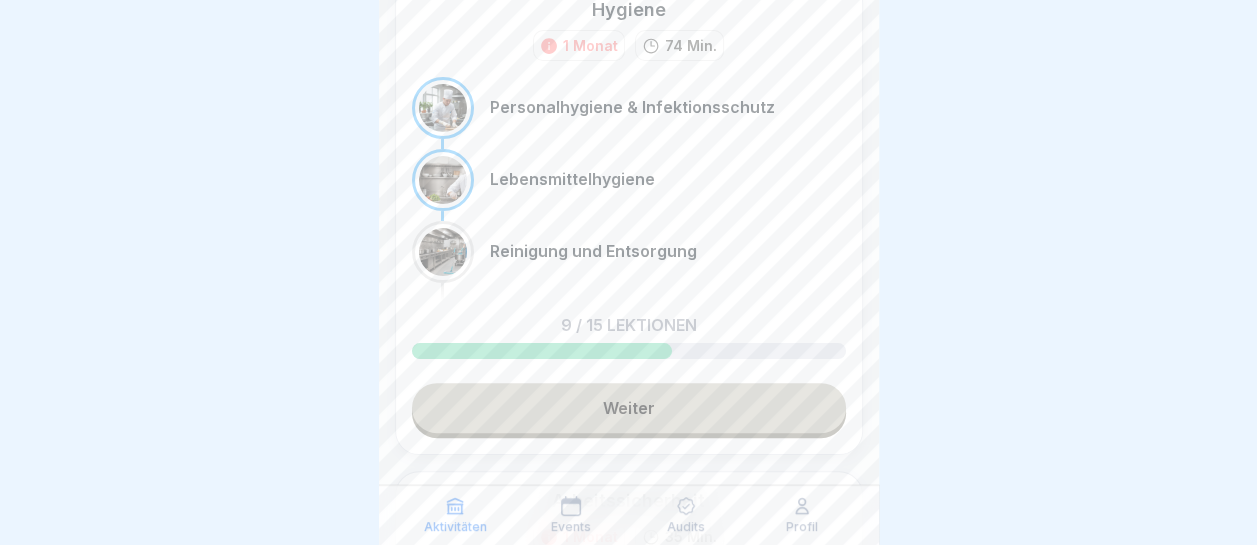 click on "Weiter" at bounding box center [629, 408] 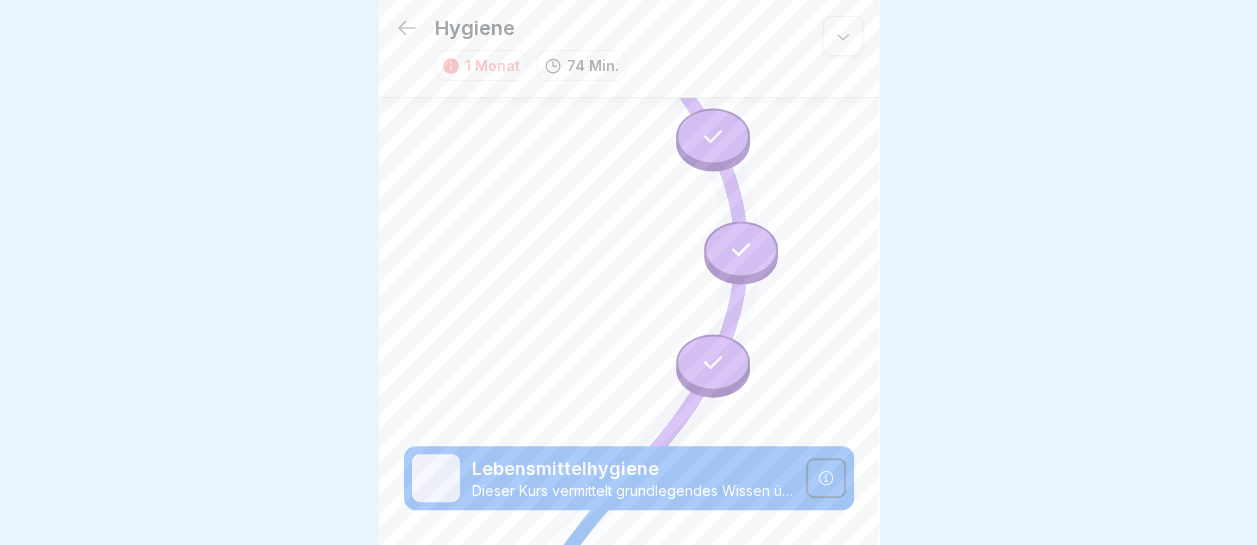 scroll, scrollTop: 8, scrollLeft: 0, axis: vertical 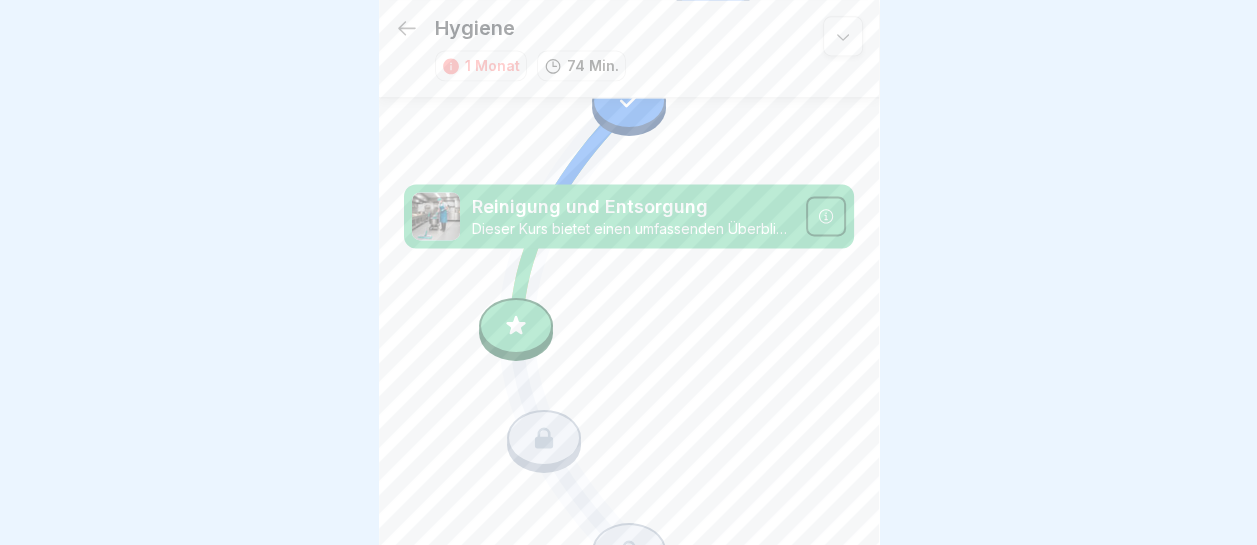 click 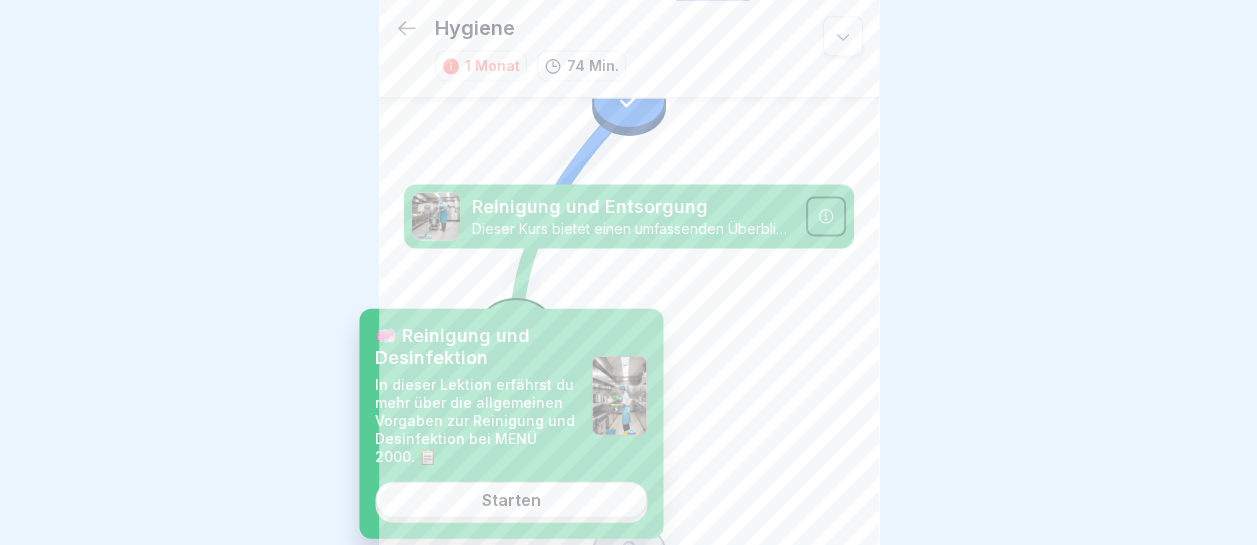 click 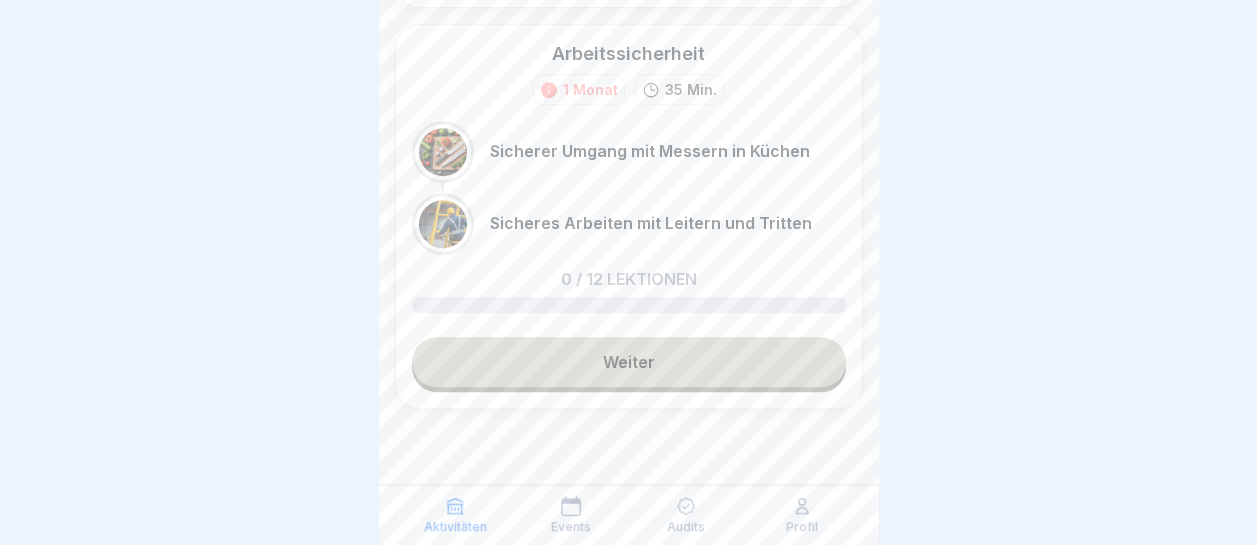 scroll, scrollTop: 0, scrollLeft: 0, axis: both 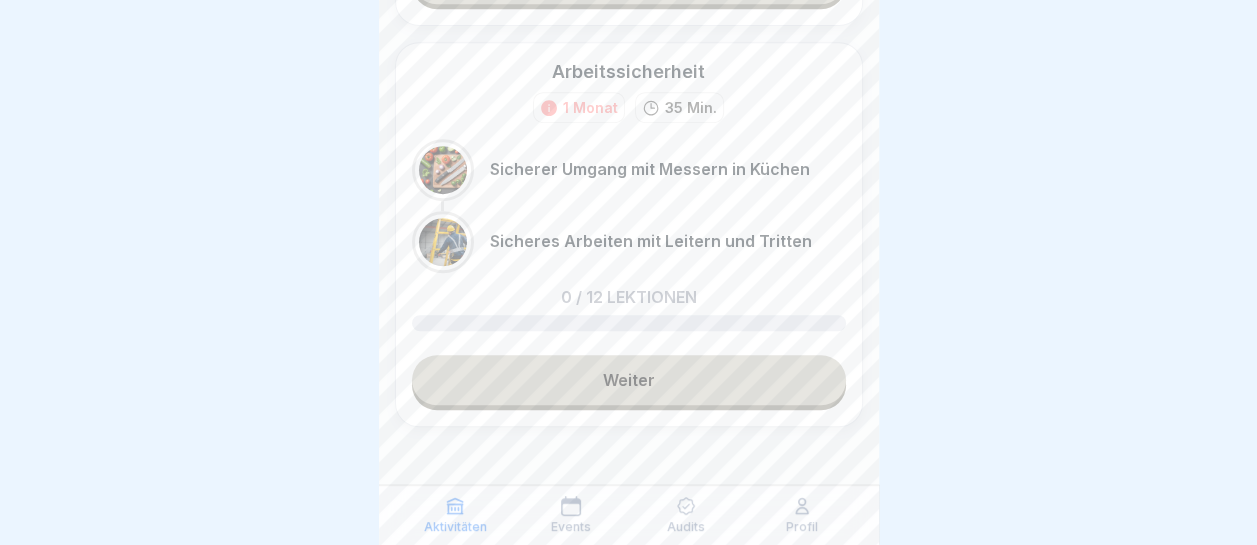 click on "Events" at bounding box center (571, 527) 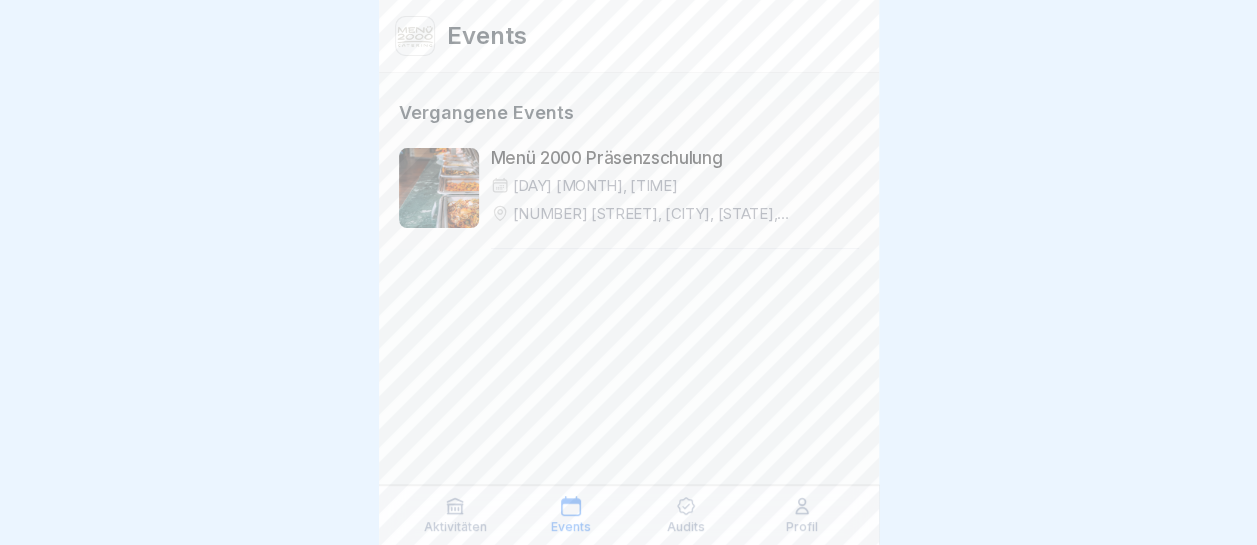 click on "Audits" at bounding box center [686, 527] 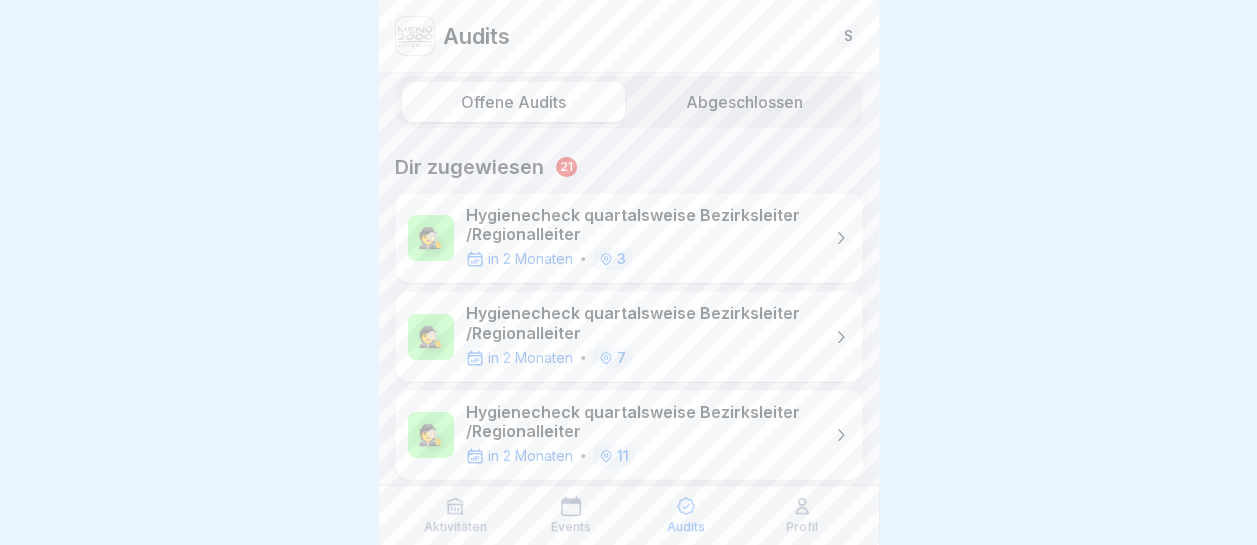 scroll, scrollTop: 26, scrollLeft: 0, axis: vertical 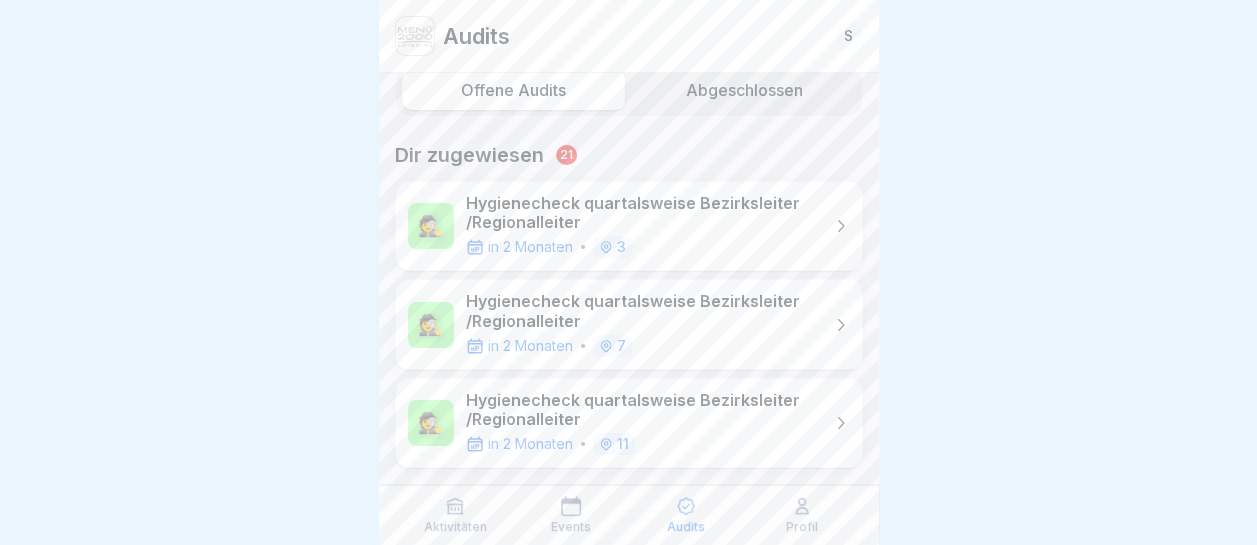 click on "Abgeschlossen" at bounding box center (744, 90) 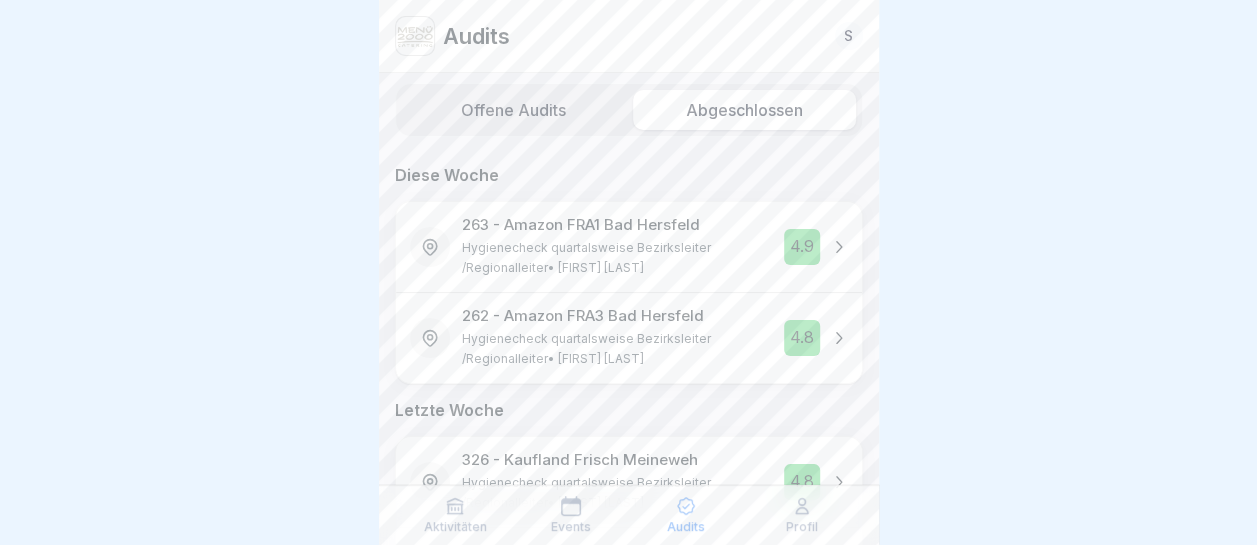 scroll, scrollTop: 0, scrollLeft: 0, axis: both 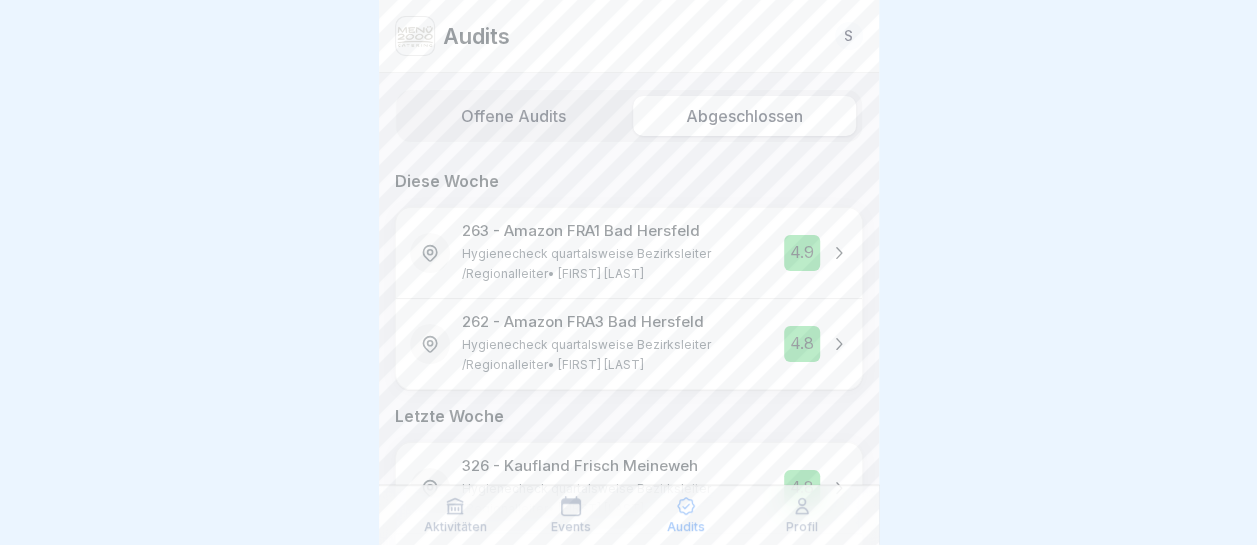 click on "Offene Audits" at bounding box center (513, 116) 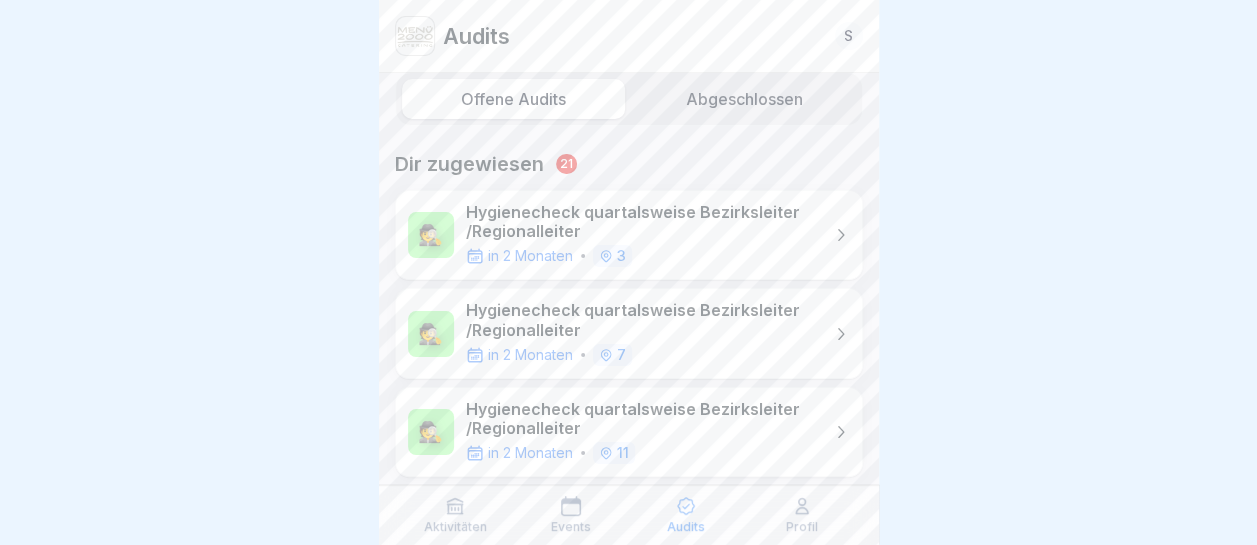 scroll, scrollTop: 26, scrollLeft: 0, axis: vertical 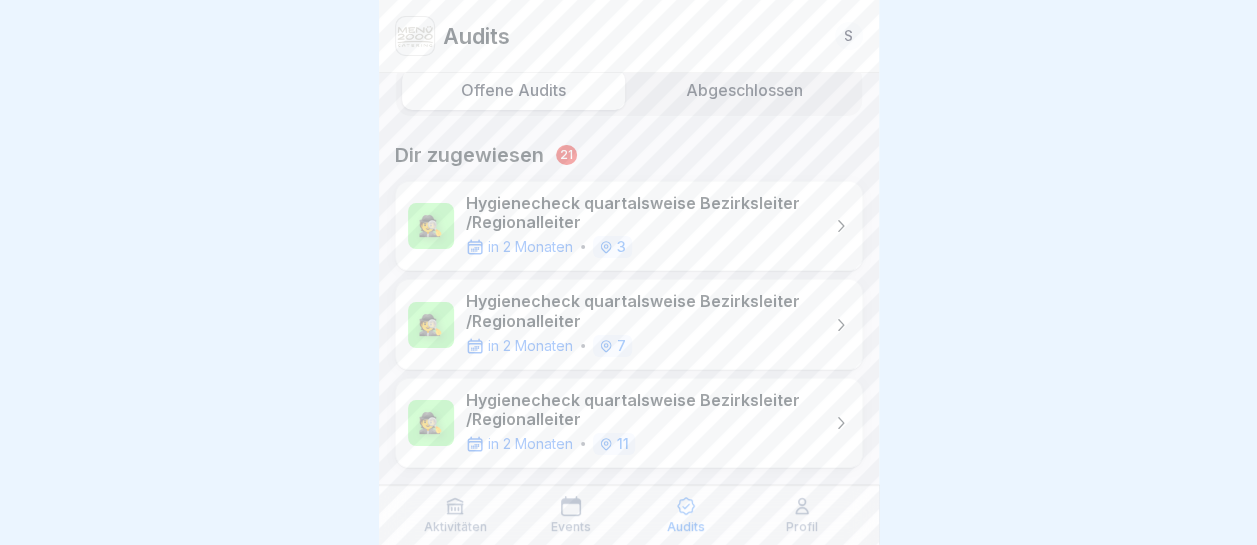 click 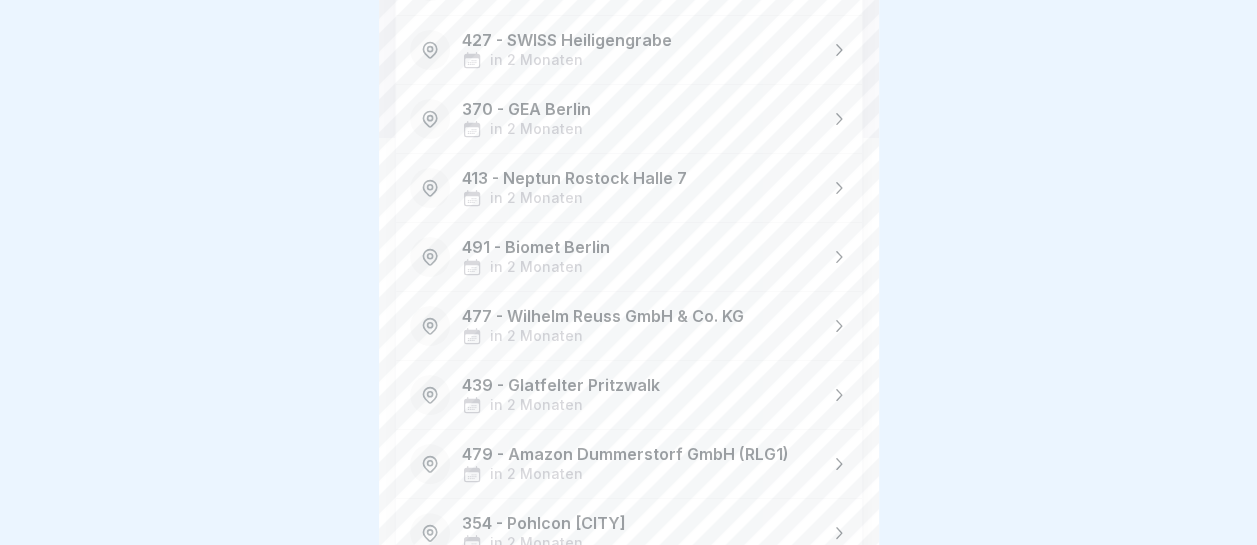 scroll, scrollTop: 411, scrollLeft: 0, axis: vertical 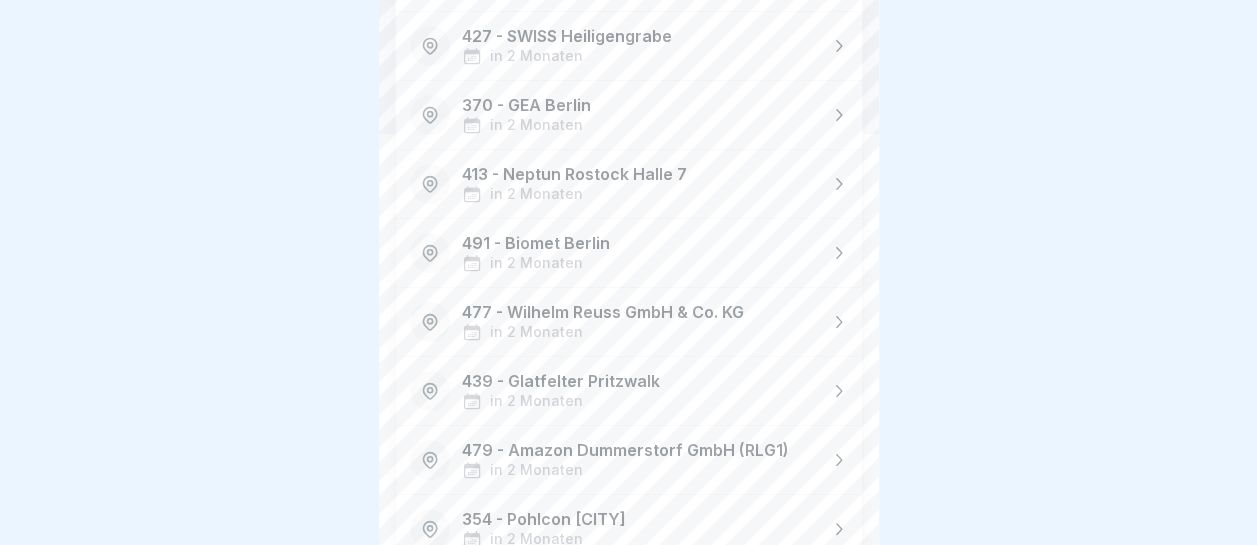 click 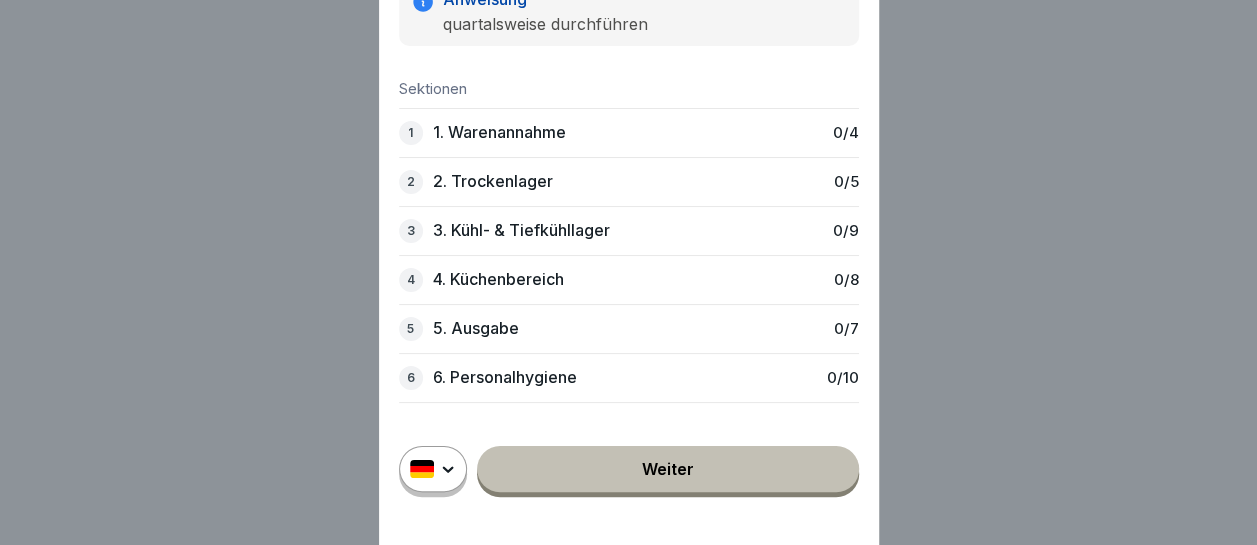click on "1. Warenannahme" at bounding box center [499, 132] 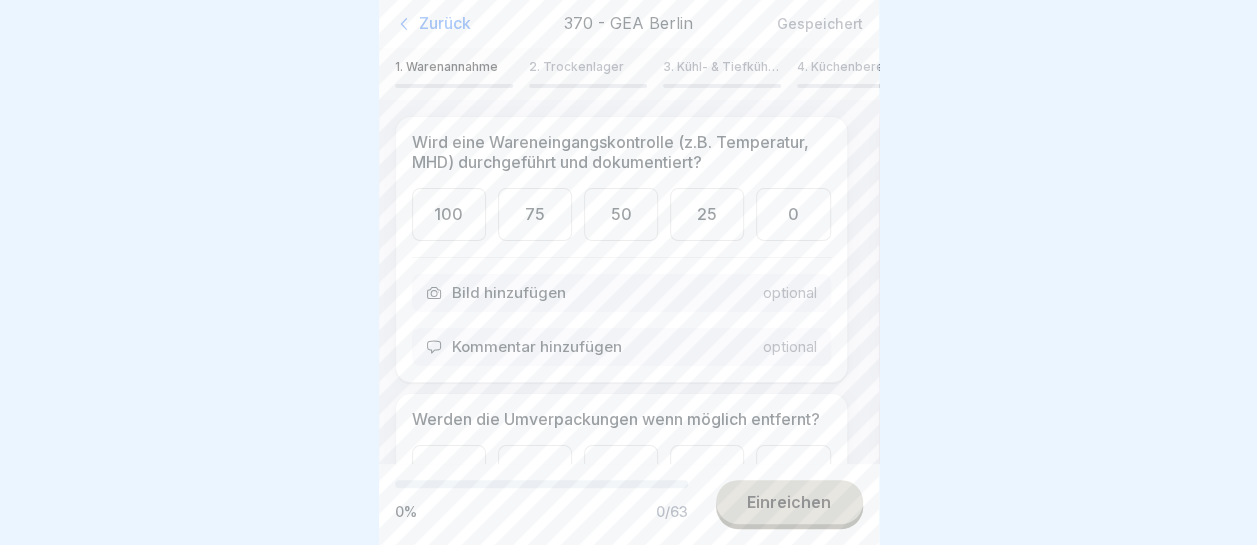scroll, scrollTop: 0, scrollLeft: 0, axis: both 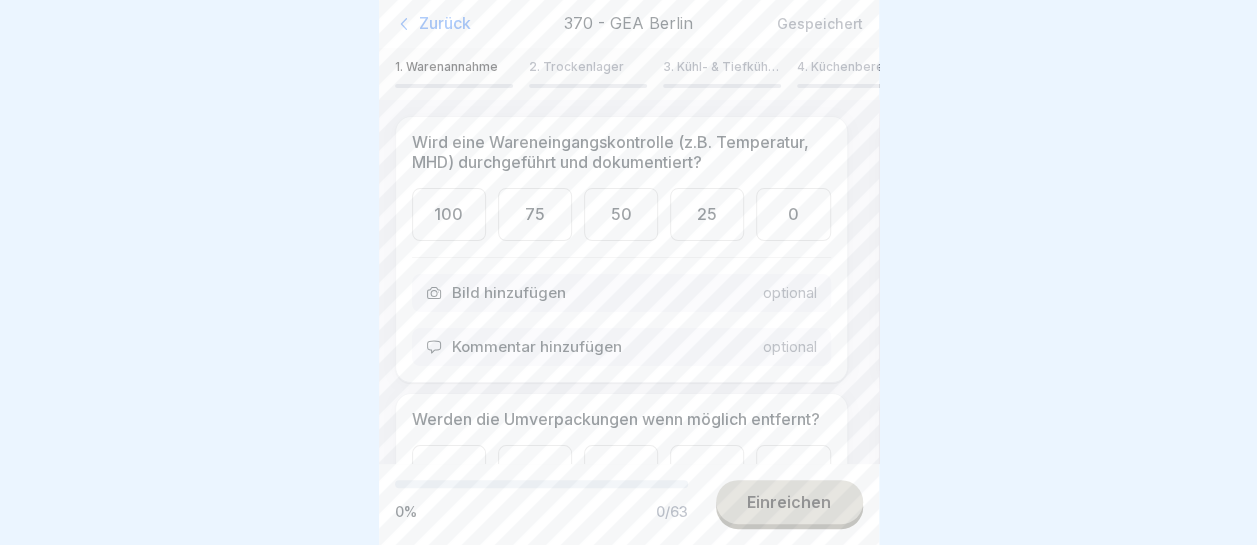 click on "100" at bounding box center [449, 214] 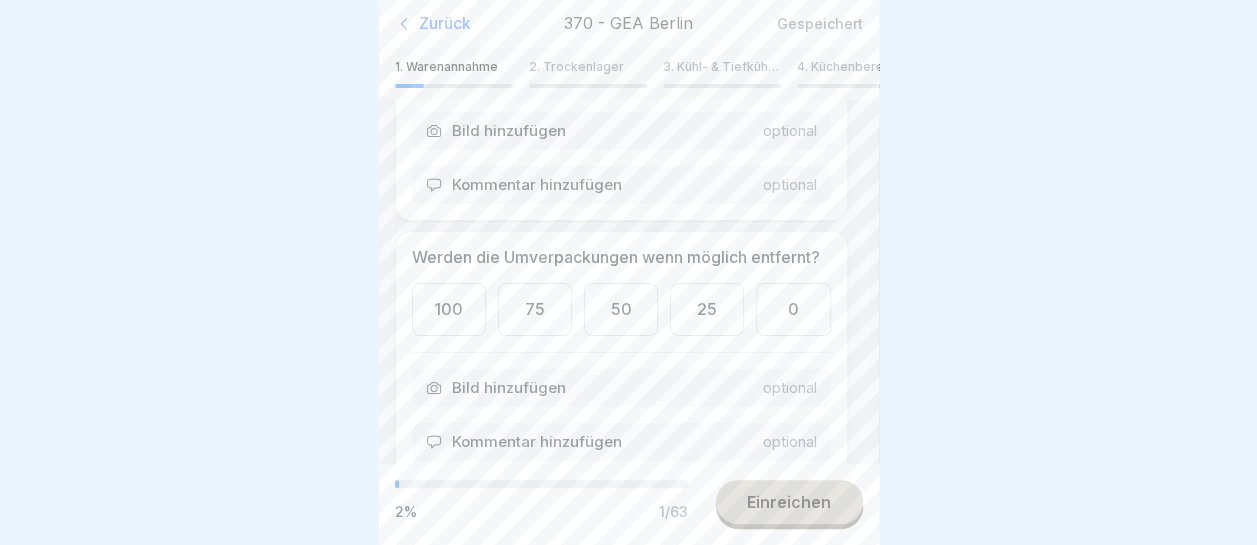 scroll, scrollTop: 200, scrollLeft: 0, axis: vertical 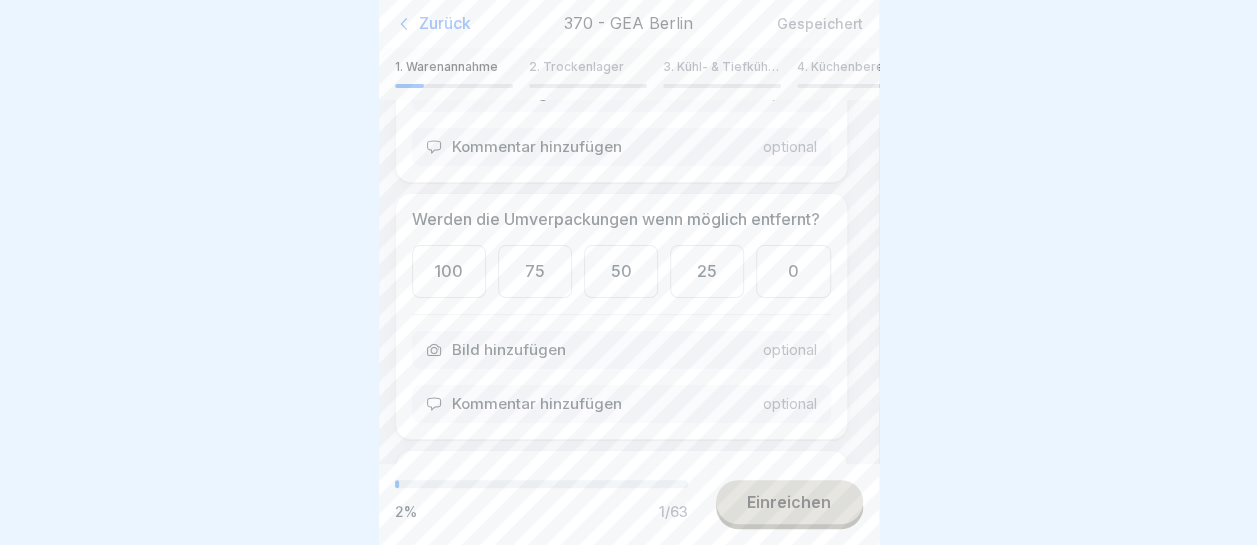 click on "75" at bounding box center (535, 271) 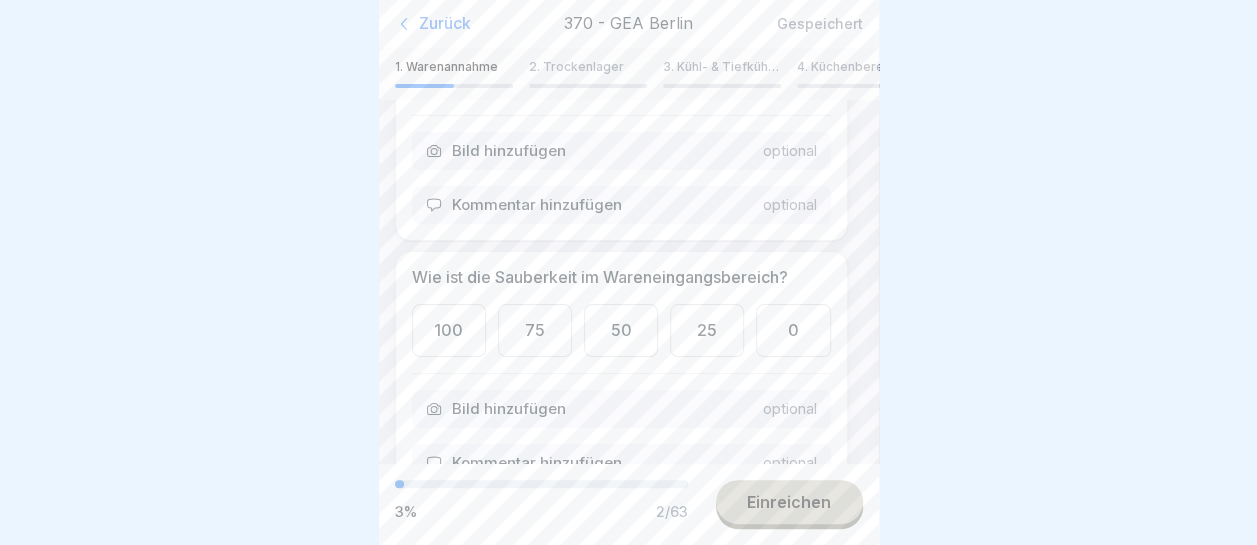 scroll, scrollTop: 400, scrollLeft: 0, axis: vertical 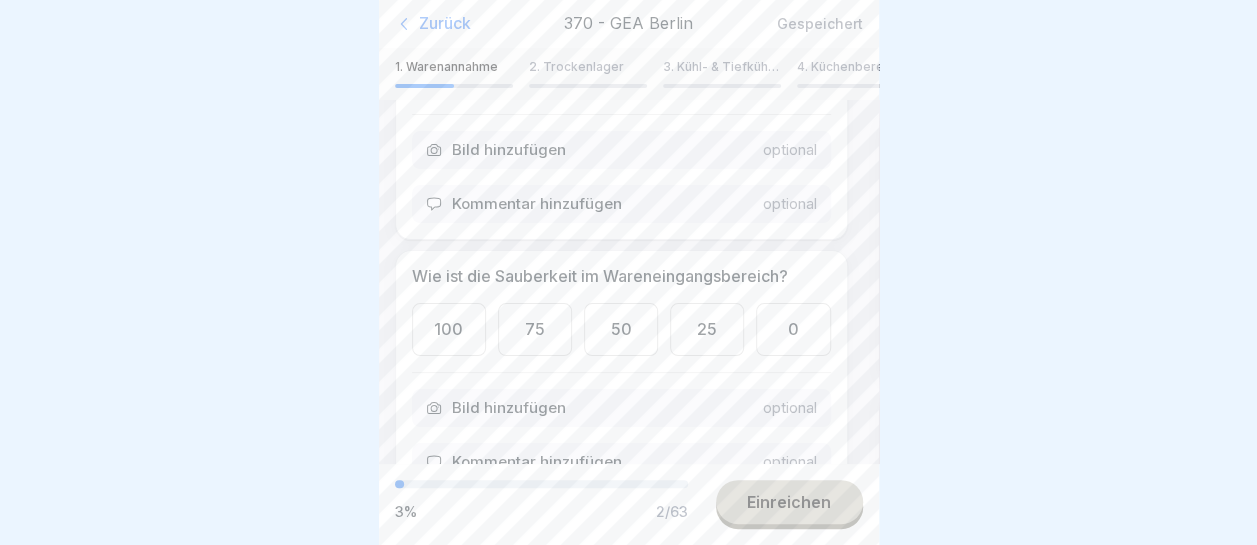 click on "Kommentar hinzufügen" at bounding box center [537, 204] 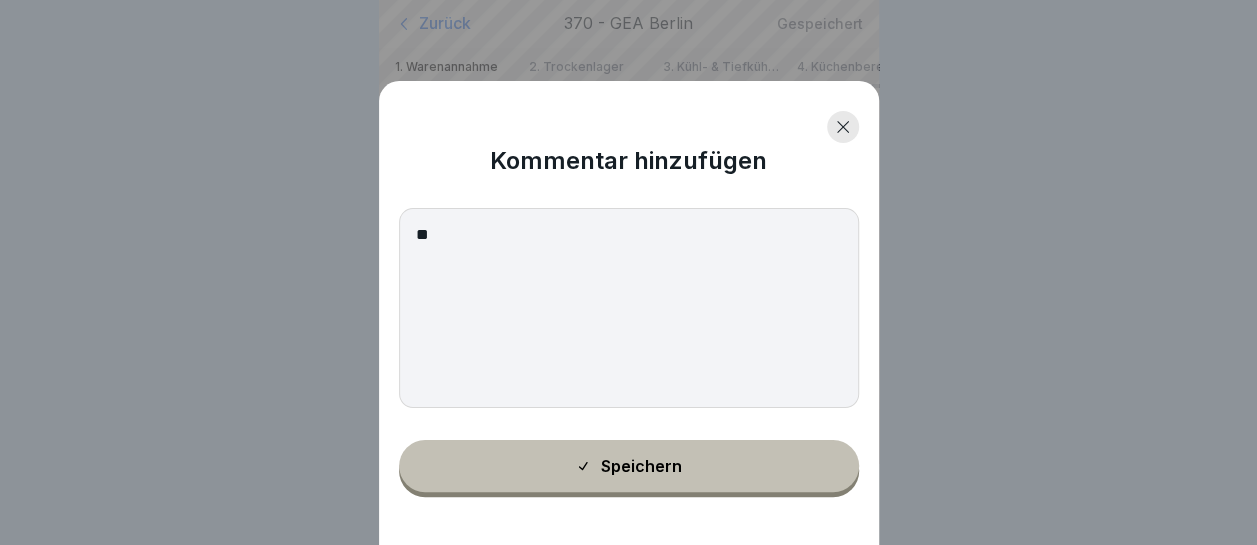 type on "*" 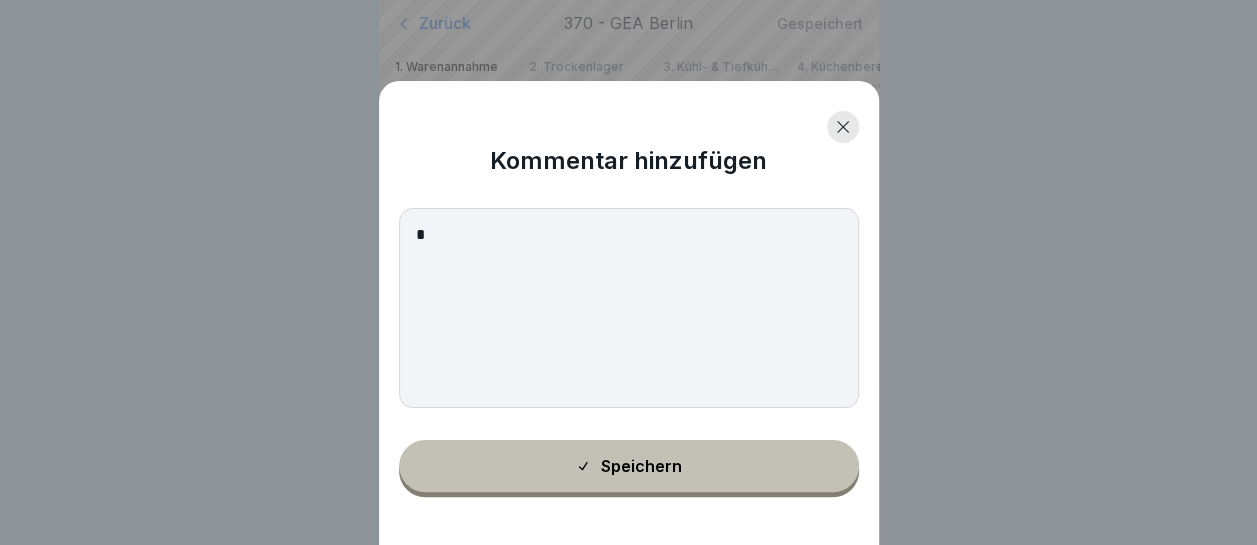 type 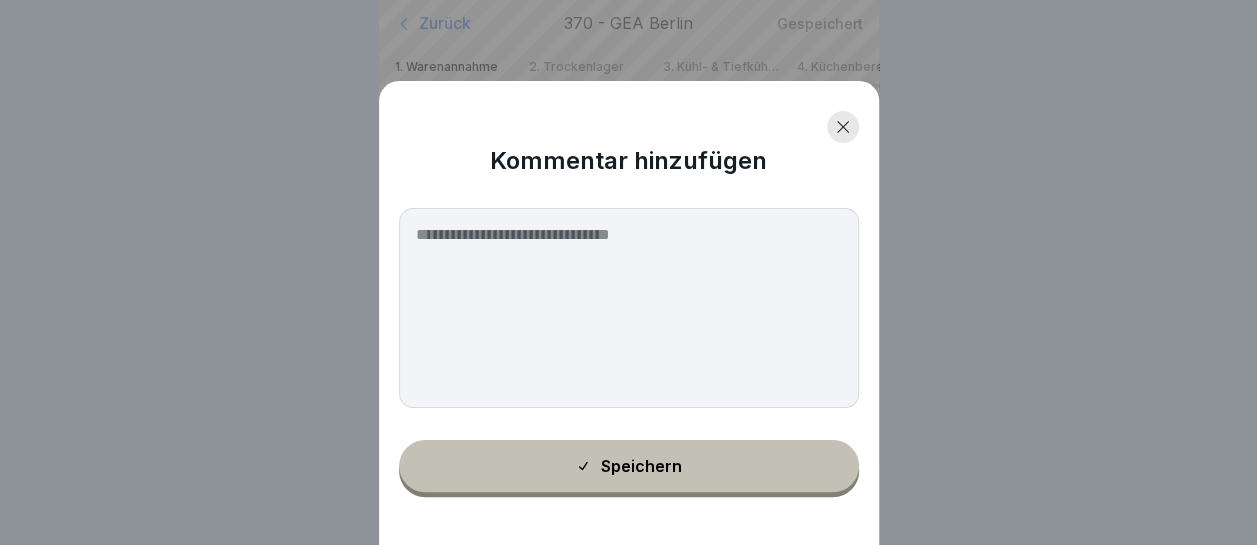 click at bounding box center [843, 127] 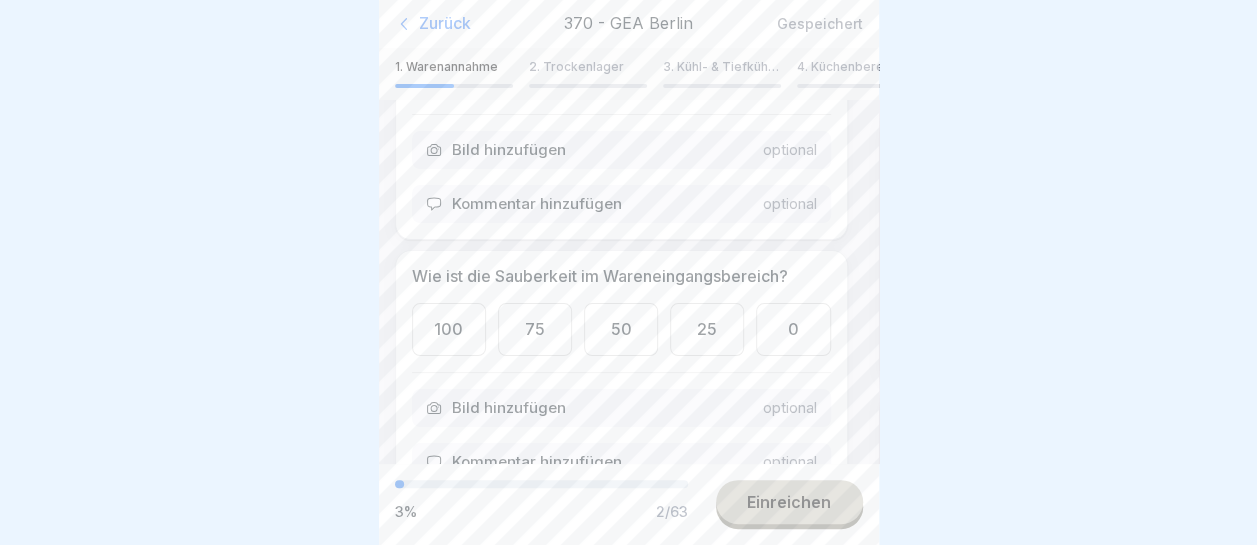 scroll, scrollTop: 500, scrollLeft: 0, axis: vertical 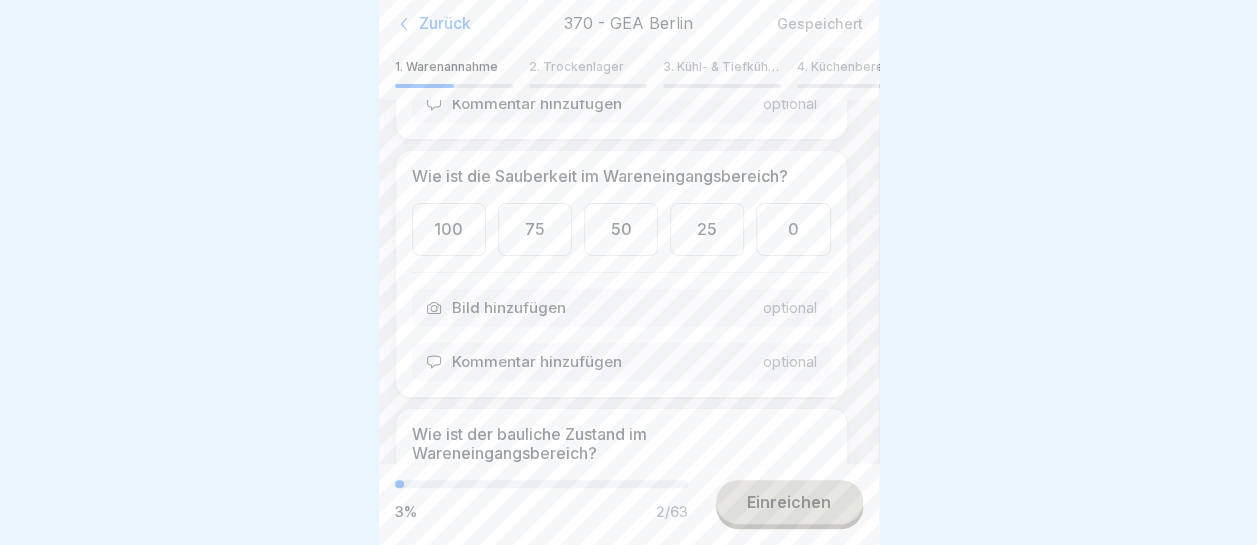 click on "100" at bounding box center (449, 229) 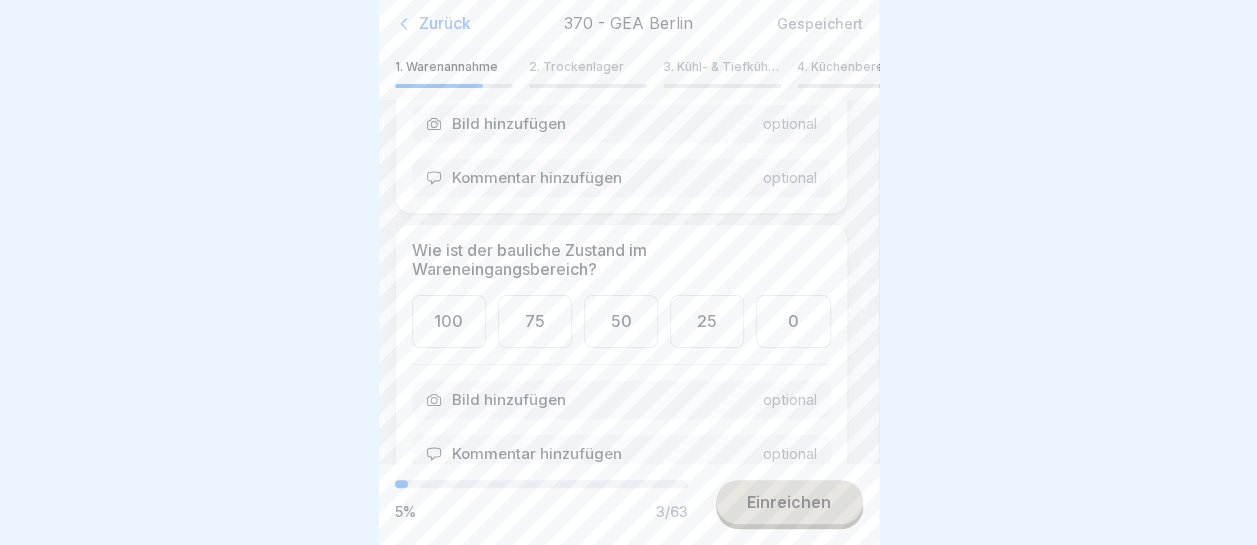 scroll, scrollTop: 700, scrollLeft: 0, axis: vertical 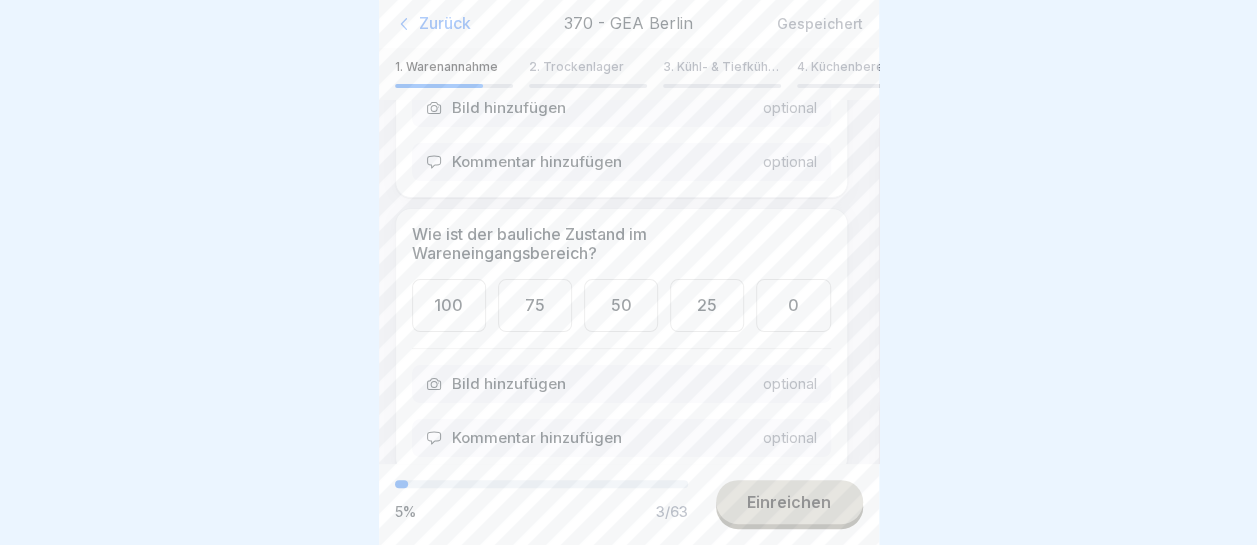 click on "100" at bounding box center (449, 305) 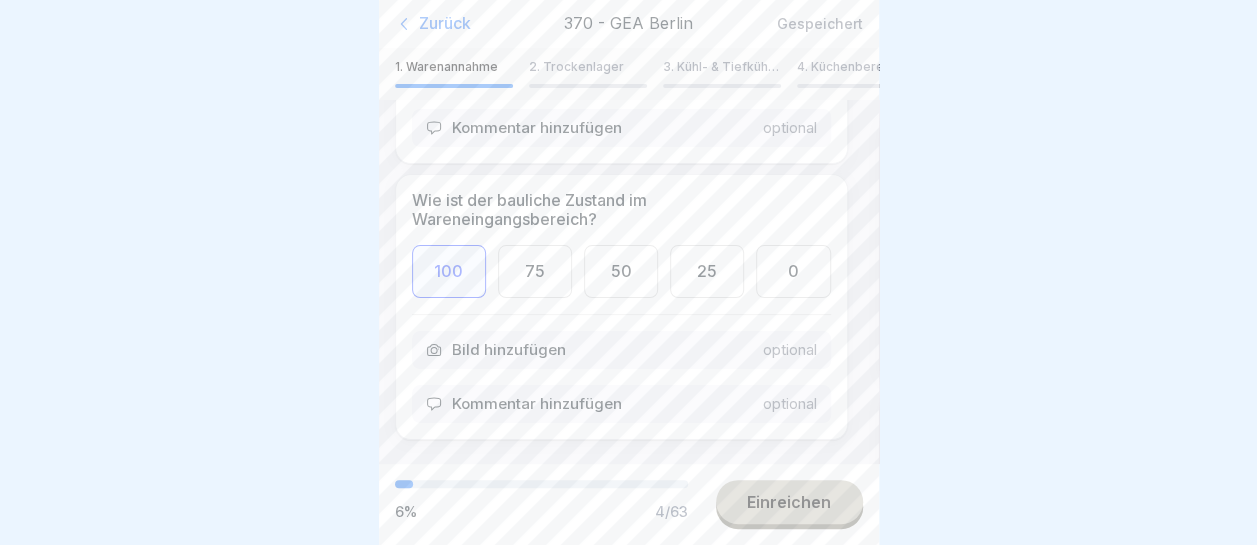 scroll, scrollTop: 762, scrollLeft: 0, axis: vertical 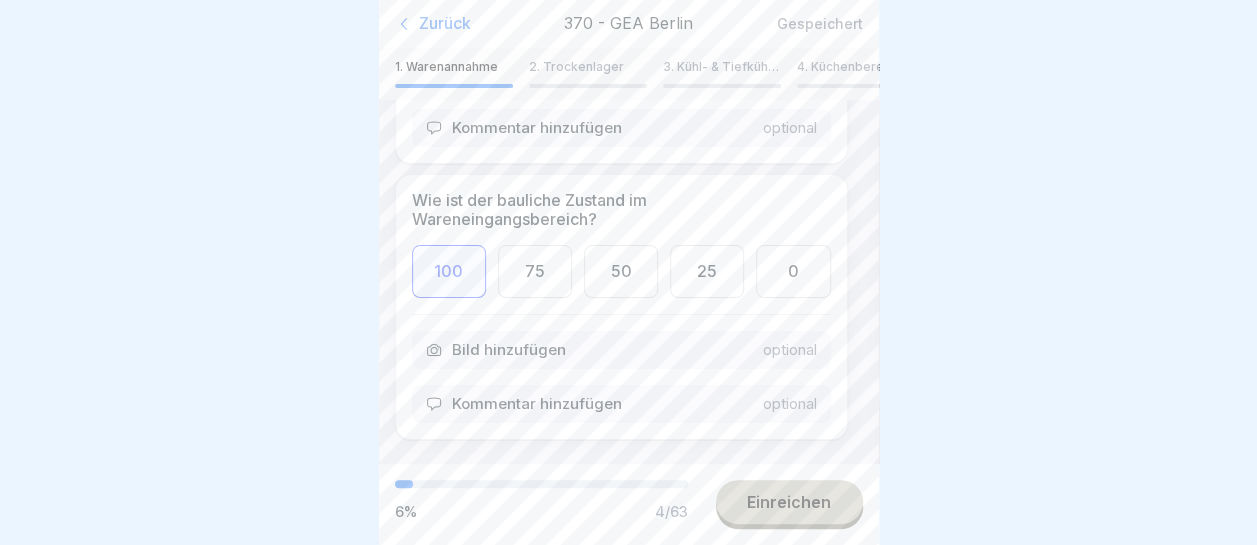 drag, startPoint x: 785, startPoint y: 511, endPoint x: 783, endPoint y: 497, distance: 14.142136 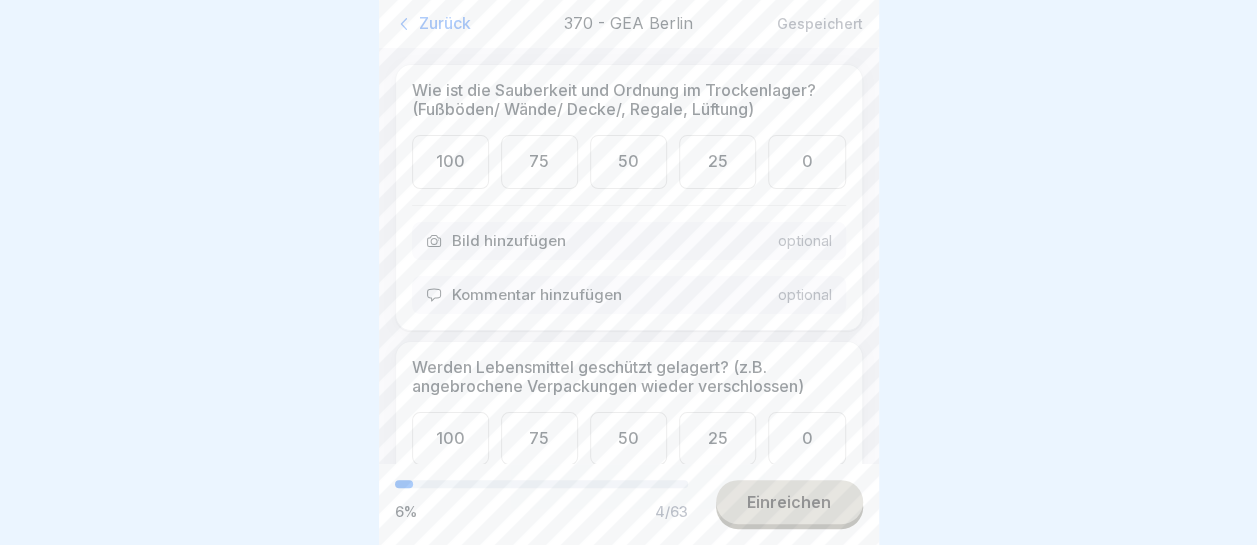 click on "100" at bounding box center (450, 161) 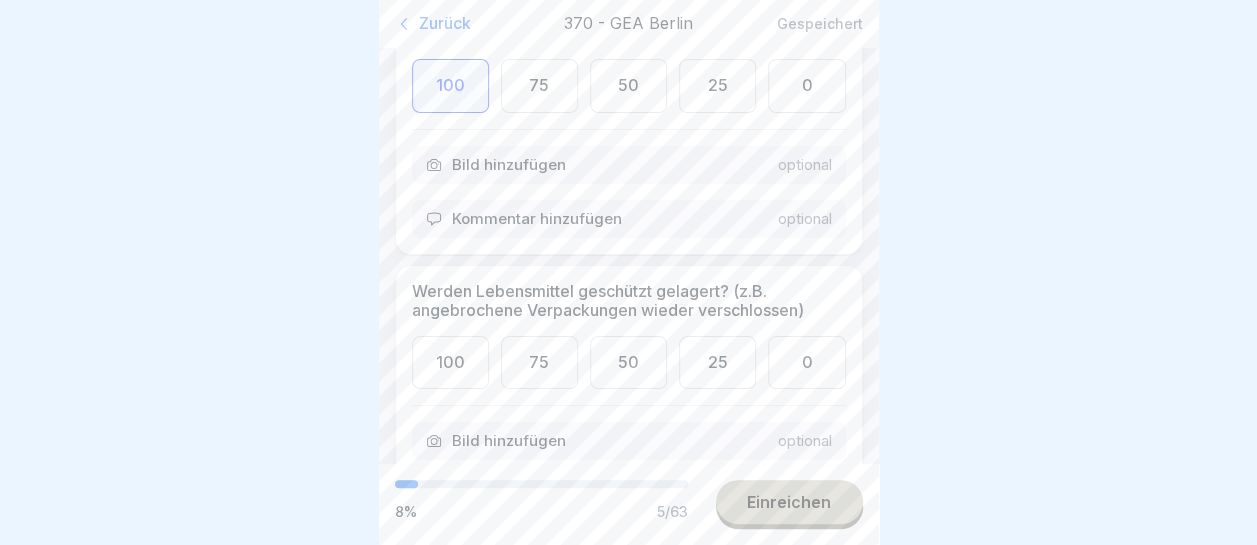 scroll, scrollTop: 100, scrollLeft: 0, axis: vertical 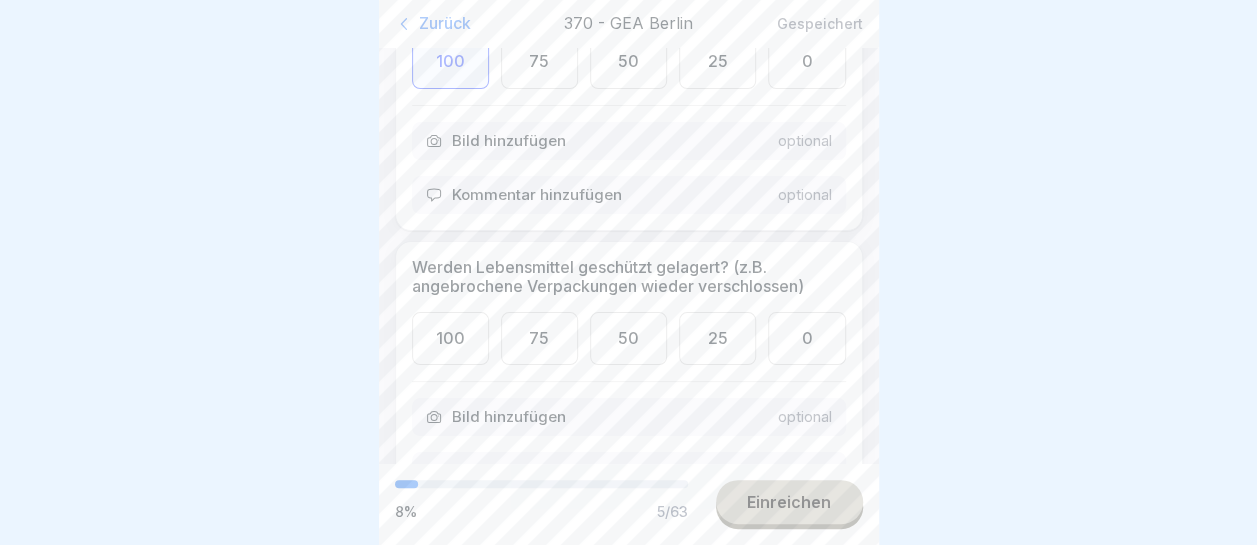 click on "100" at bounding box center [450, 338] 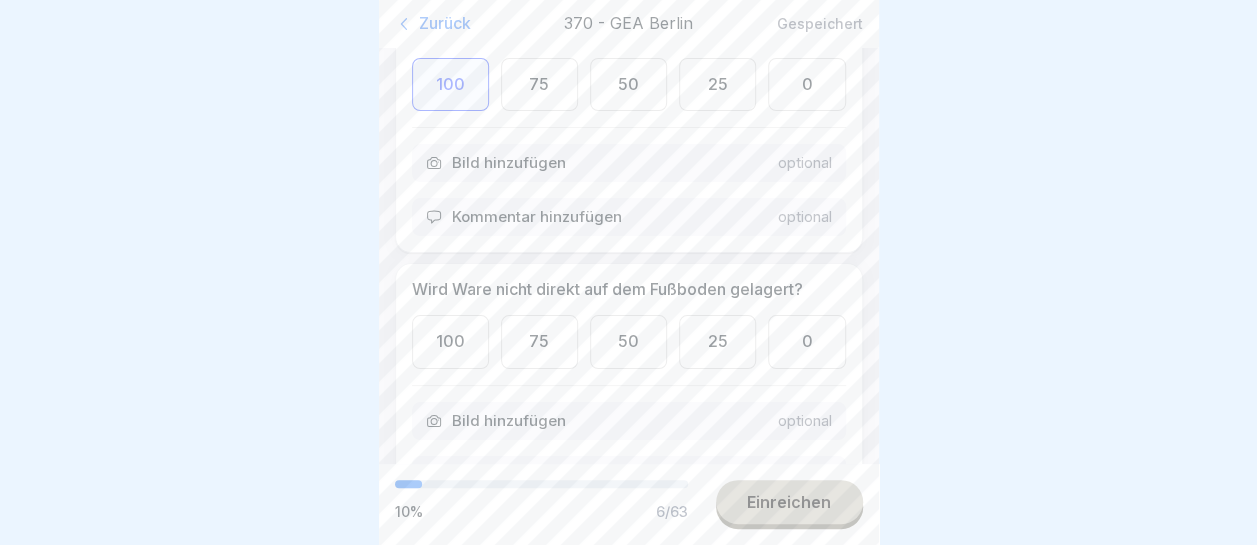 scroll, scrollTop: 400, scrollLeft: 0, axis: vertical 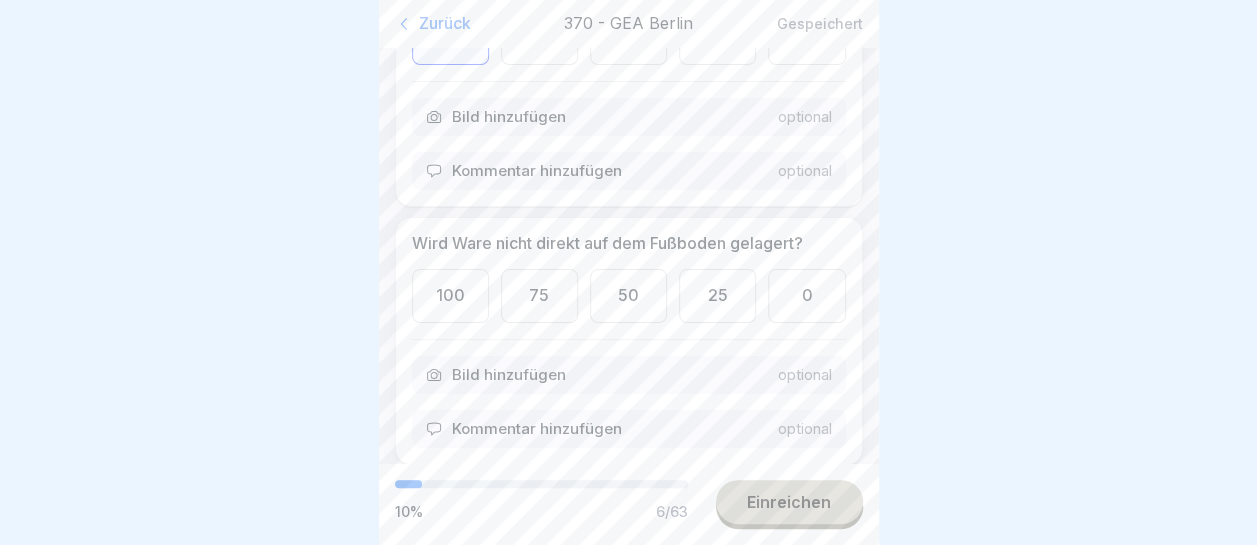 click on "100" at bounding box center (450, 295) 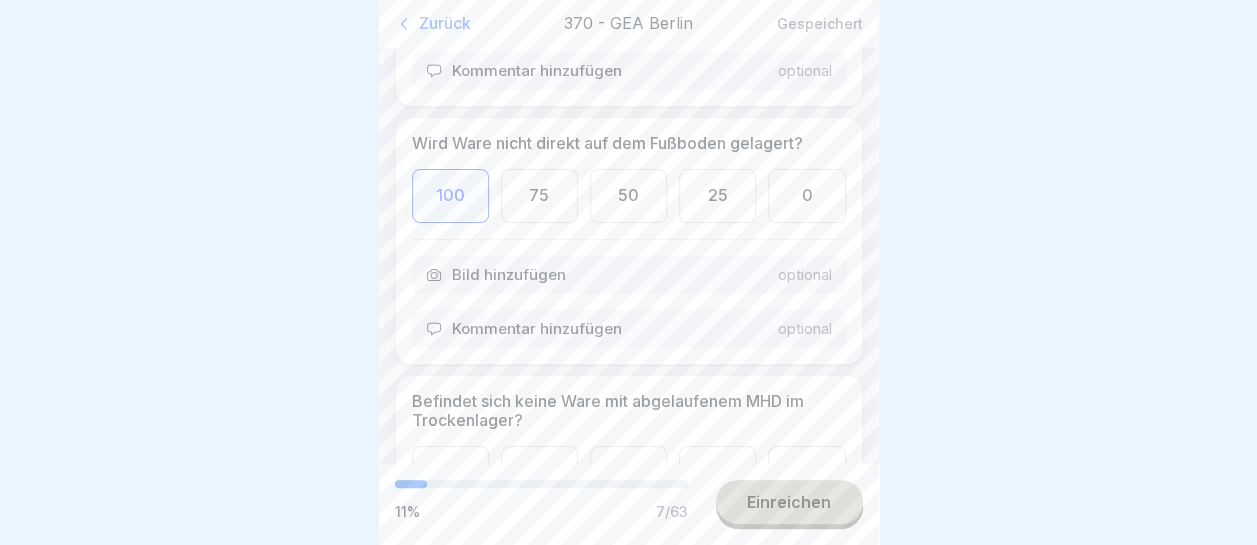 scroll, scrollTop: 700, scrollLeft: 0, axis: vertical 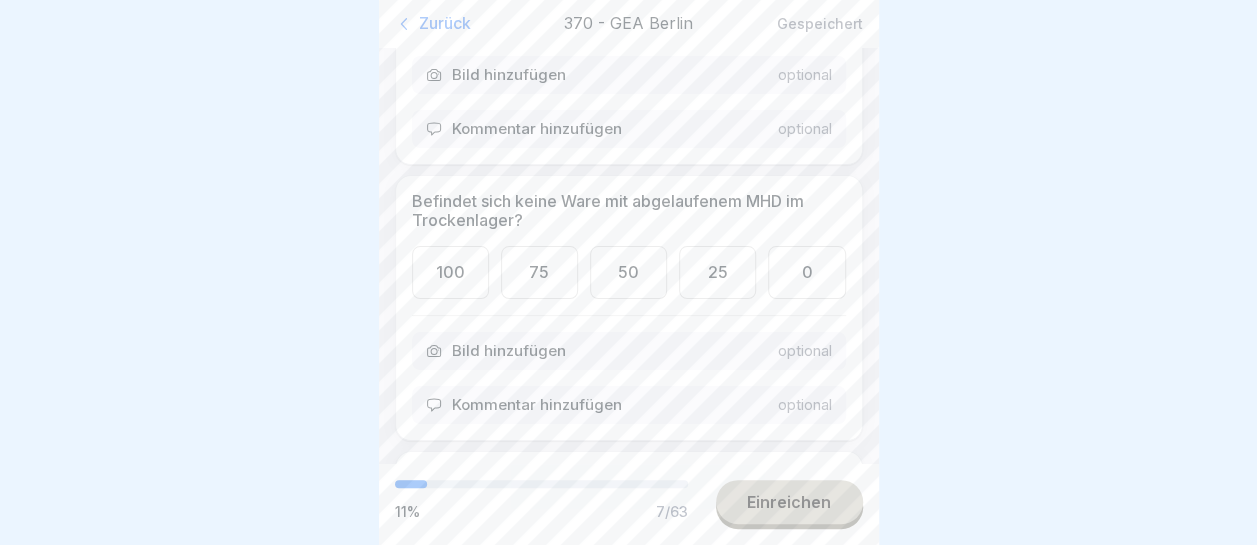 click on "100" at bounding box center (450, 272) 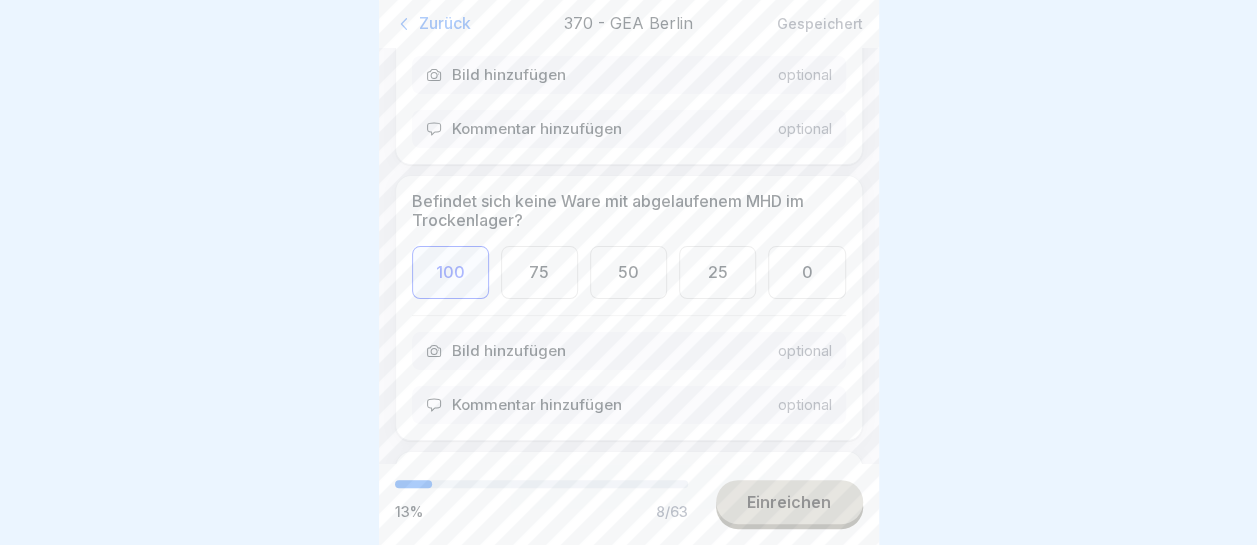 click on "100" at bounding box center [450, 272] 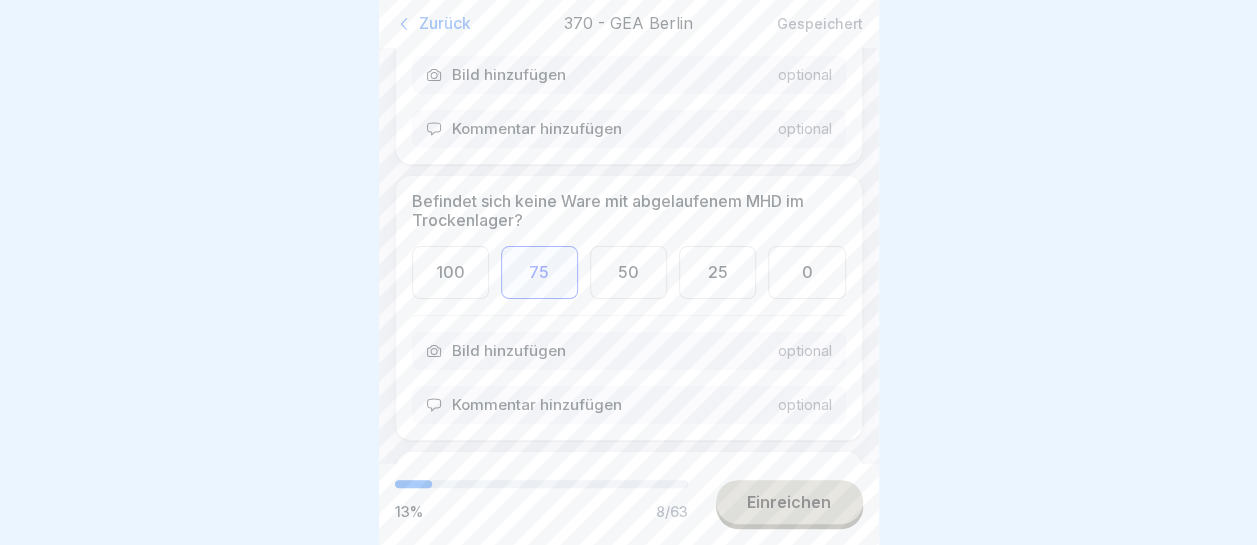 click on "Kommentar hinzufügen" at bounding box center (537, 405) 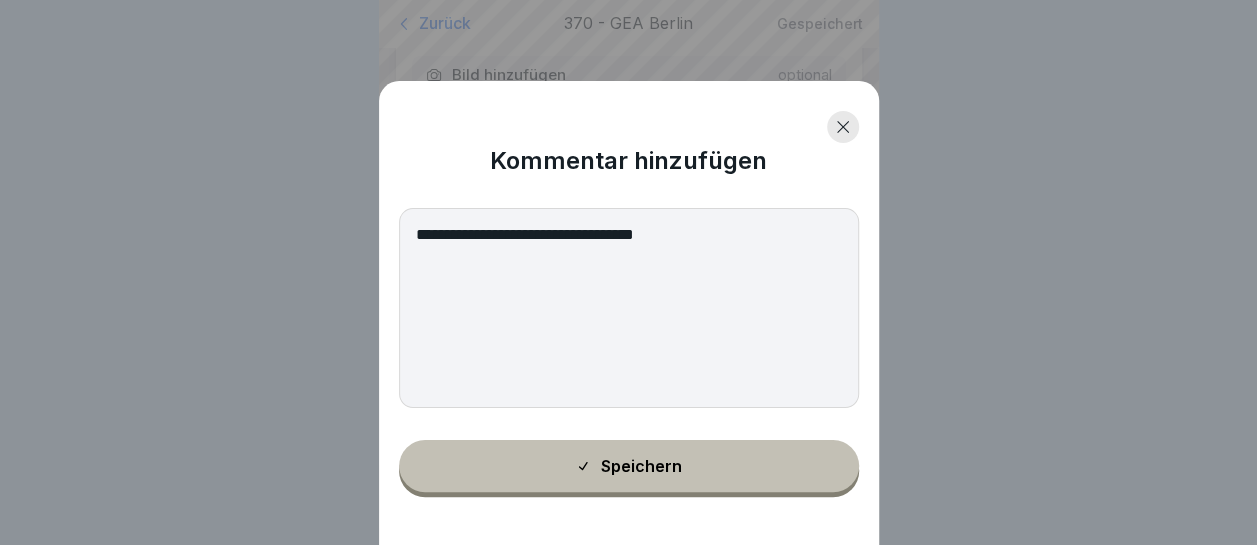 type on "**********" 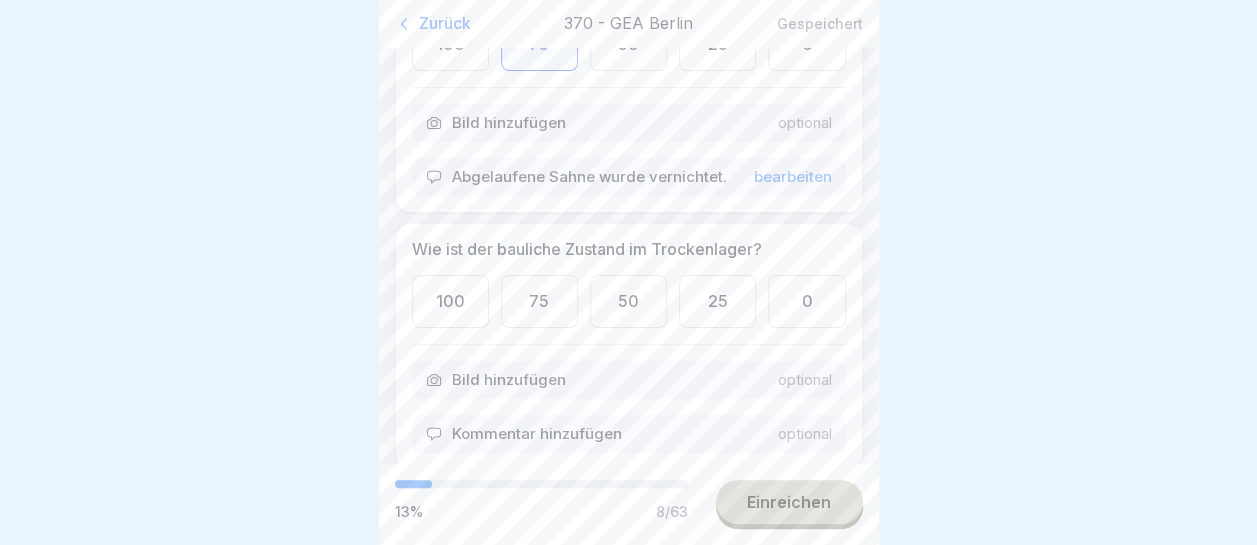 scroll, scrollTop: 1000, scrollLeft: 0, axis: vertical 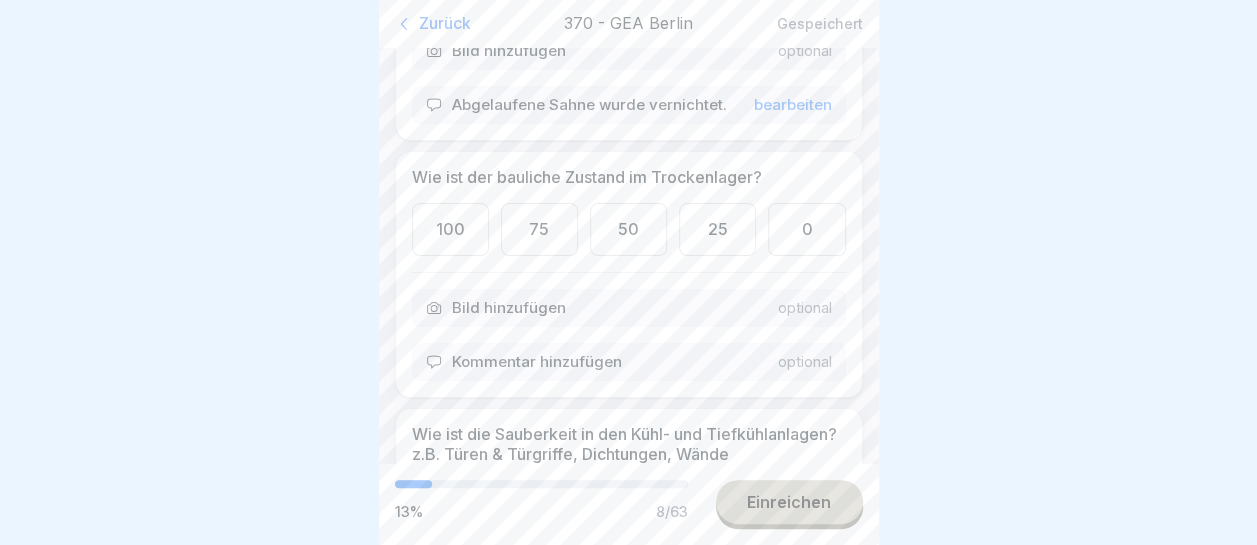 click on "100" at bounding box center [450, 229] 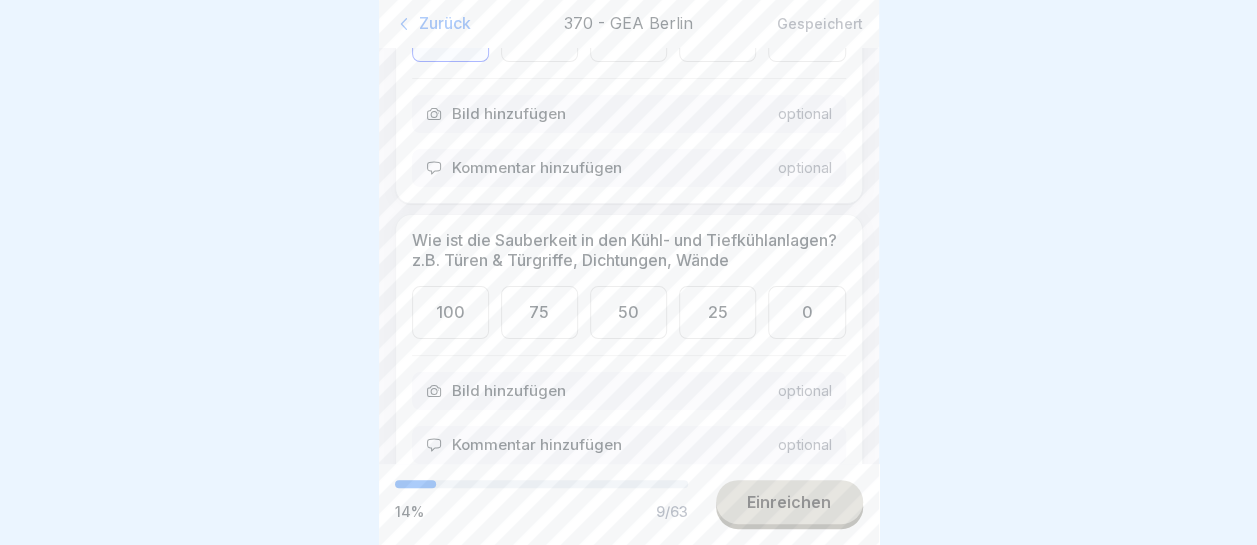 scroll, scrollTop: 1200, scrollLeft: 0, axis: vertical 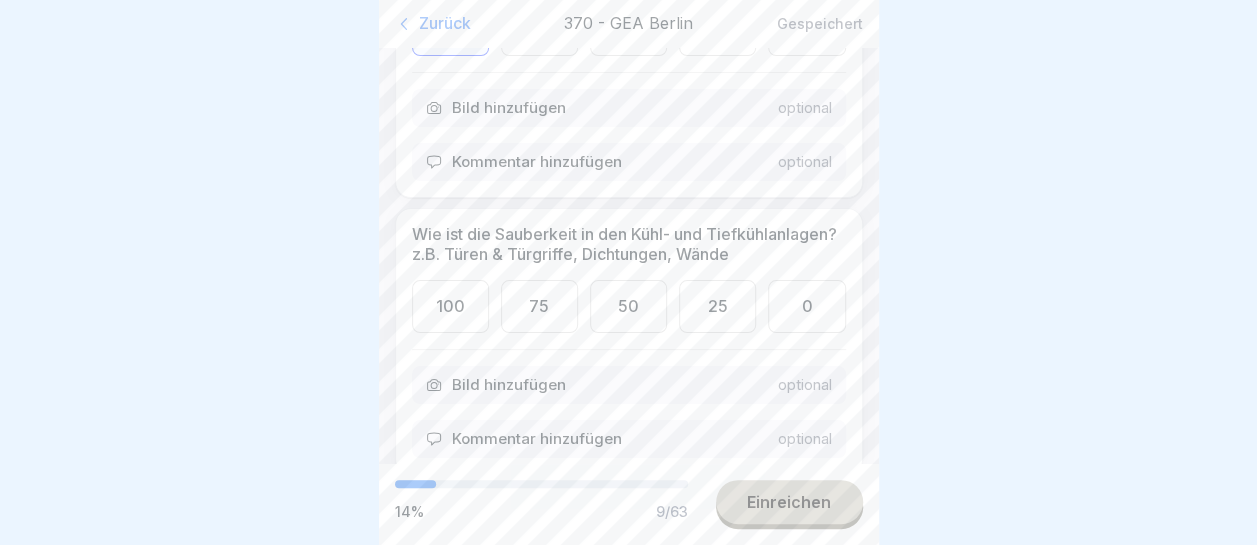 click on "75" at bounding box center (539, 306) 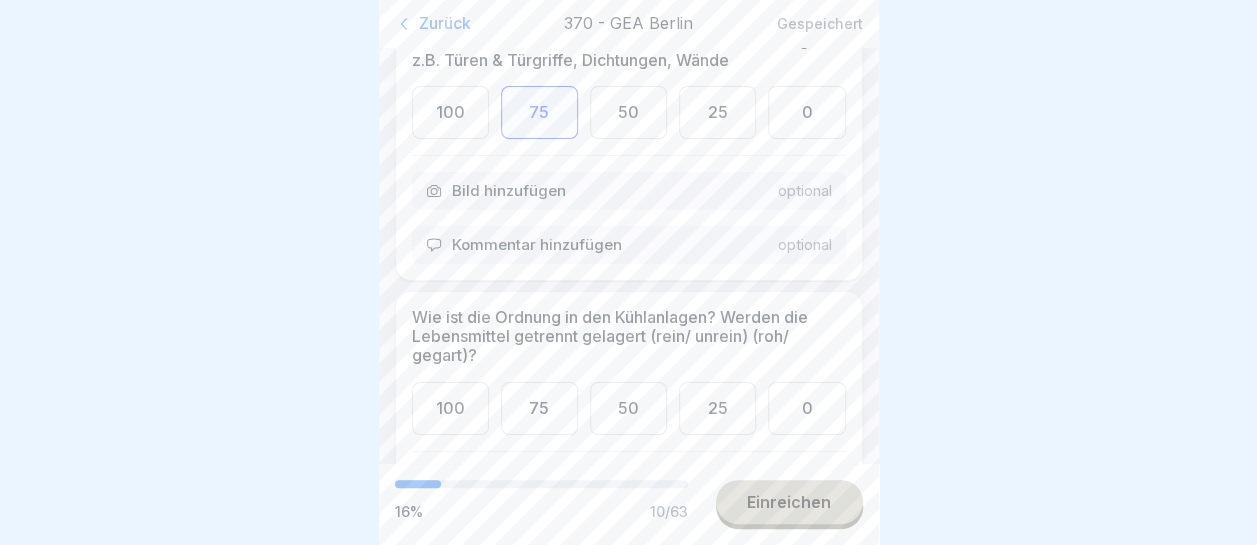 scroll, scrollTop: 1400, scrollLeft: 0, axis: vertical 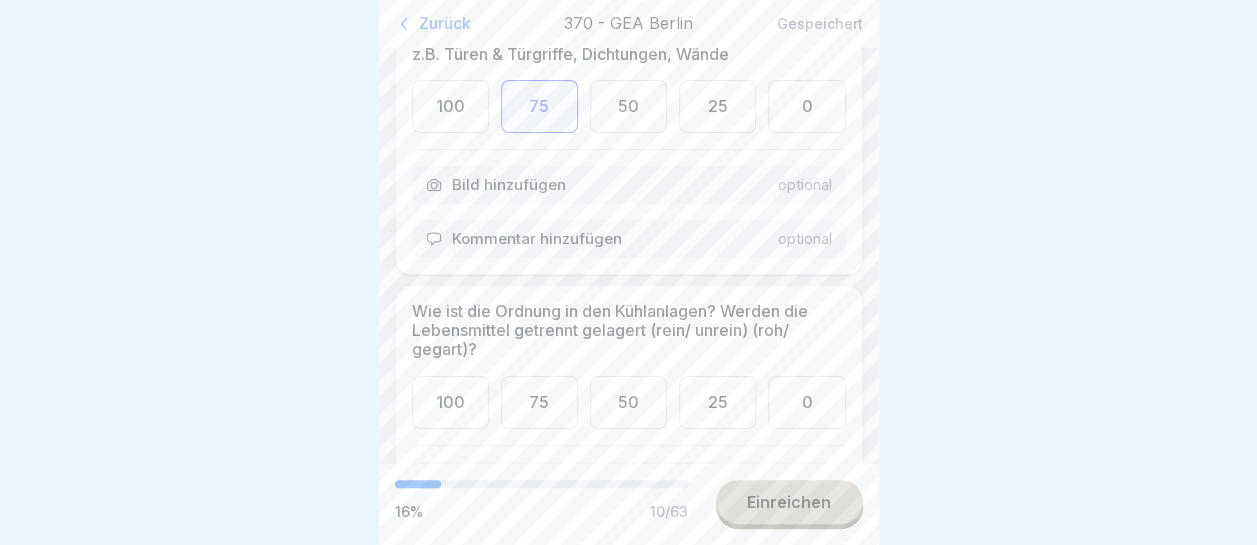 click on "Kommentar hinzufügen" at bounding box center [537, 239] 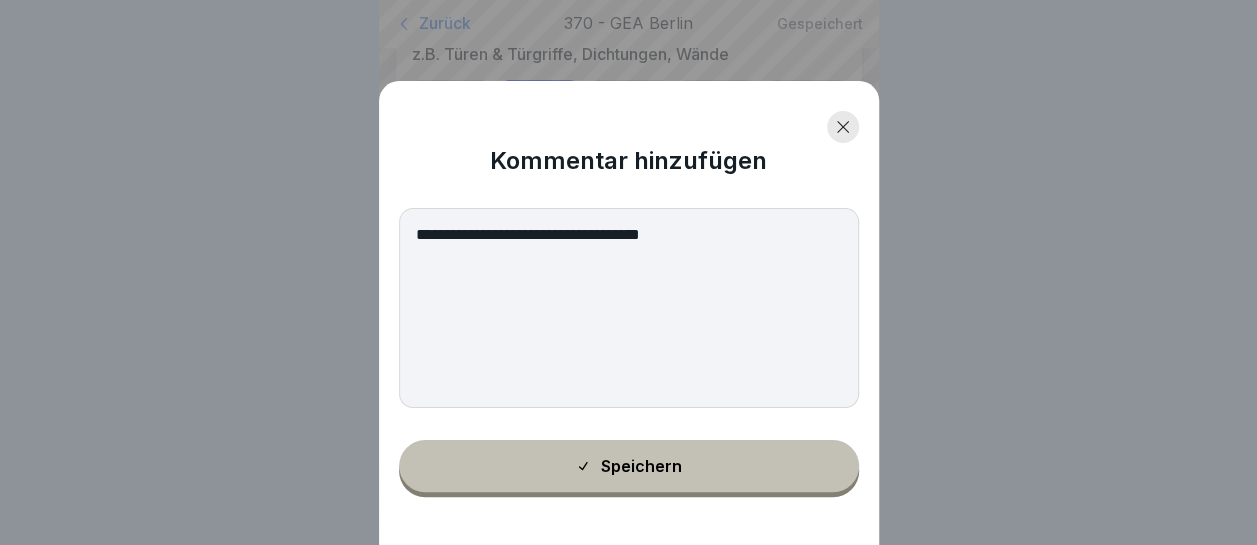 click on "**********" at bounding box center (629, 308) 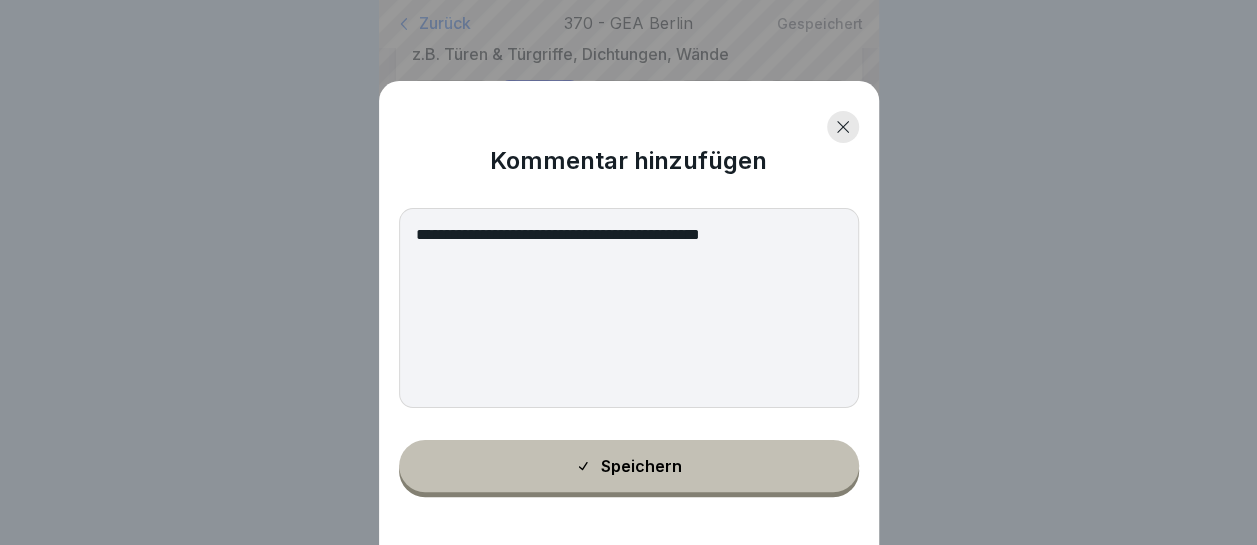 click on "**********" at bounding box center (629, 308) 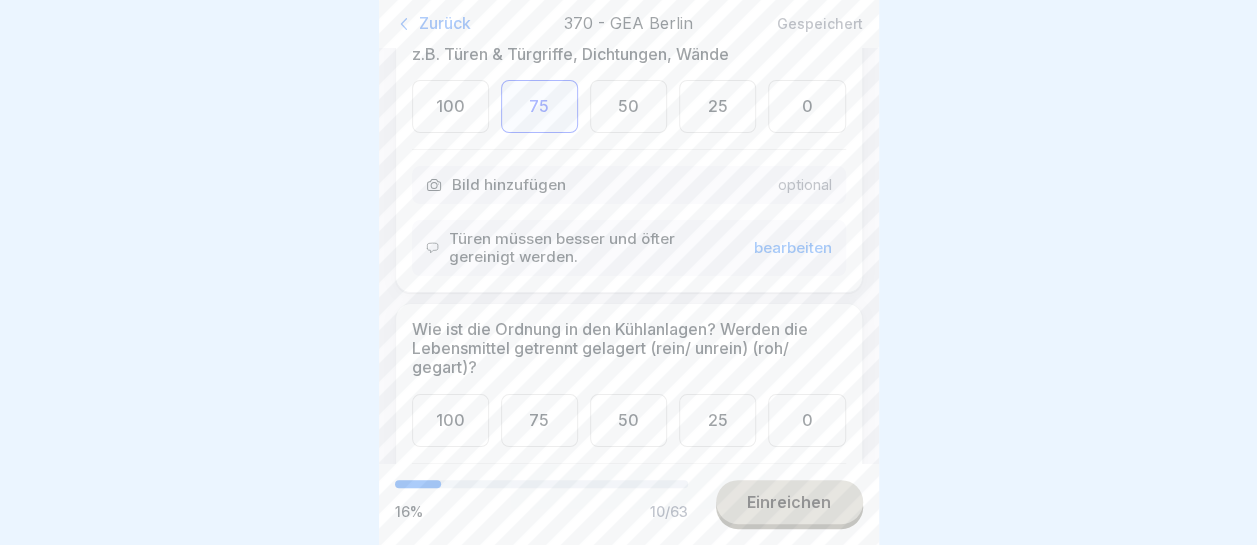 scroll, scrollTop: 1500, scrollLeft: 0, axis: vertical 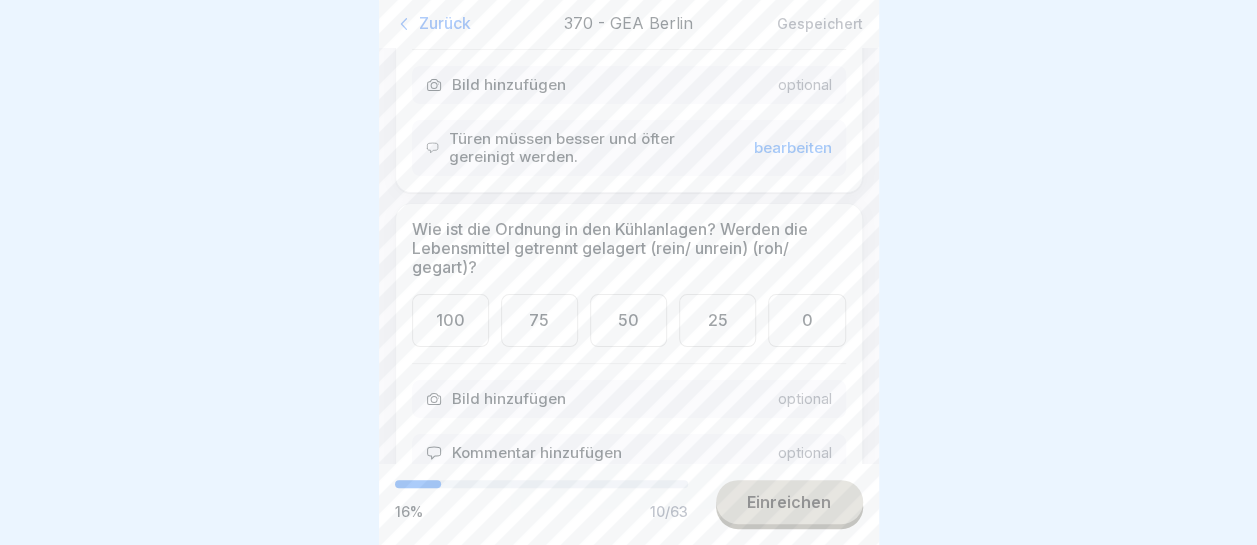 click on "100" at bounding box center (450, 320) 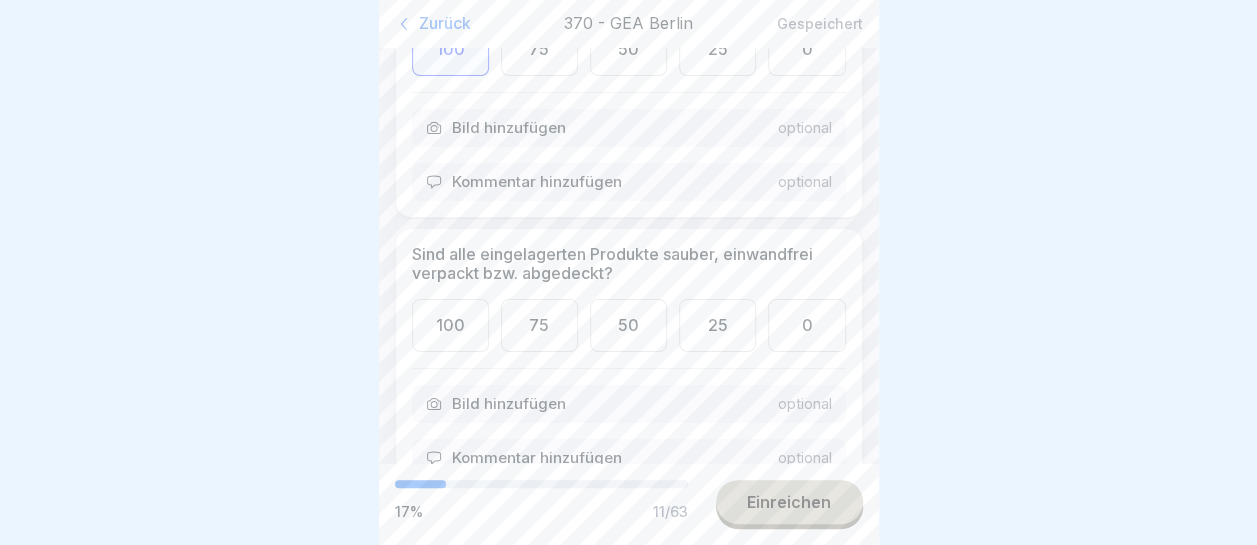 scroll, scrollTop: 1800, scrollLeft: 0, axis: vertical 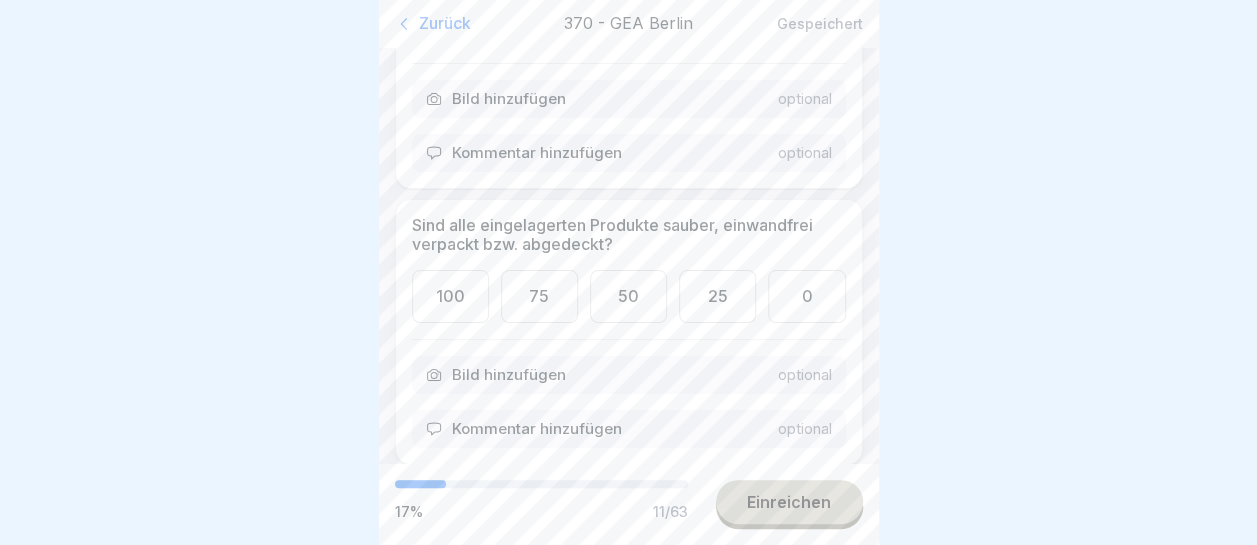 click on "75" at bounding box center (539, 296) 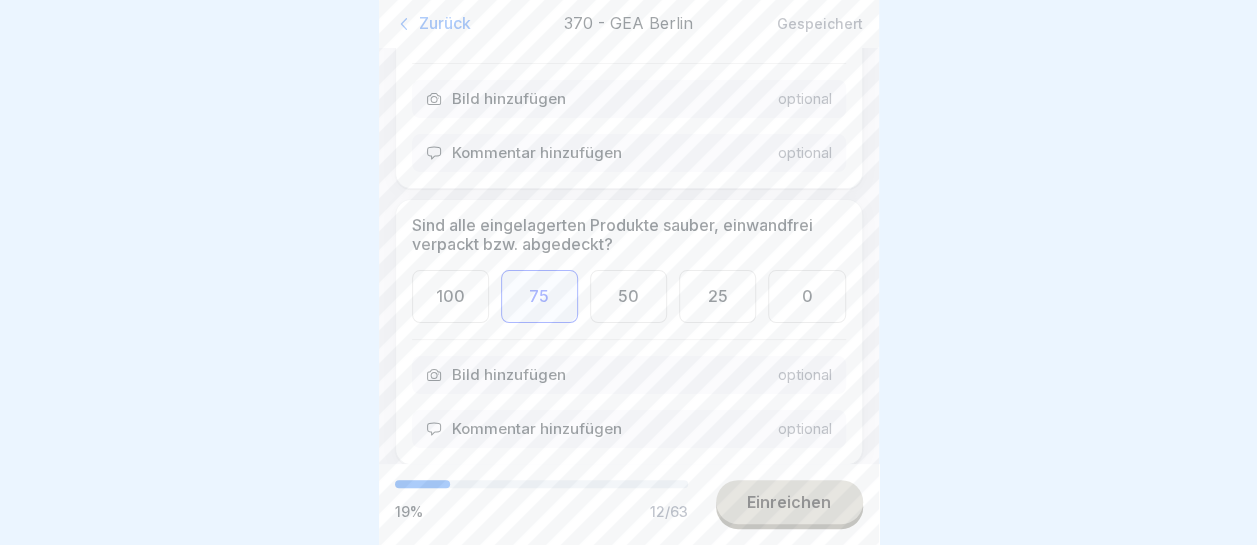 scroll, scrollTop: 1900, scrollLeft: 0, axis: vertical 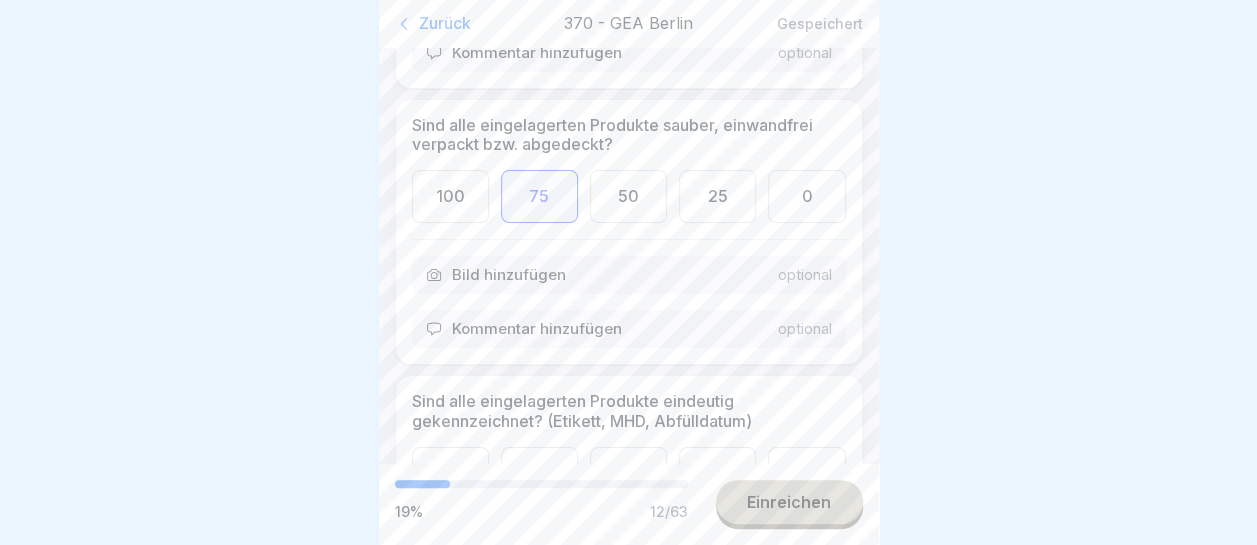 click on "Kommentar hinzufügen" at bounding box center (537, 329) 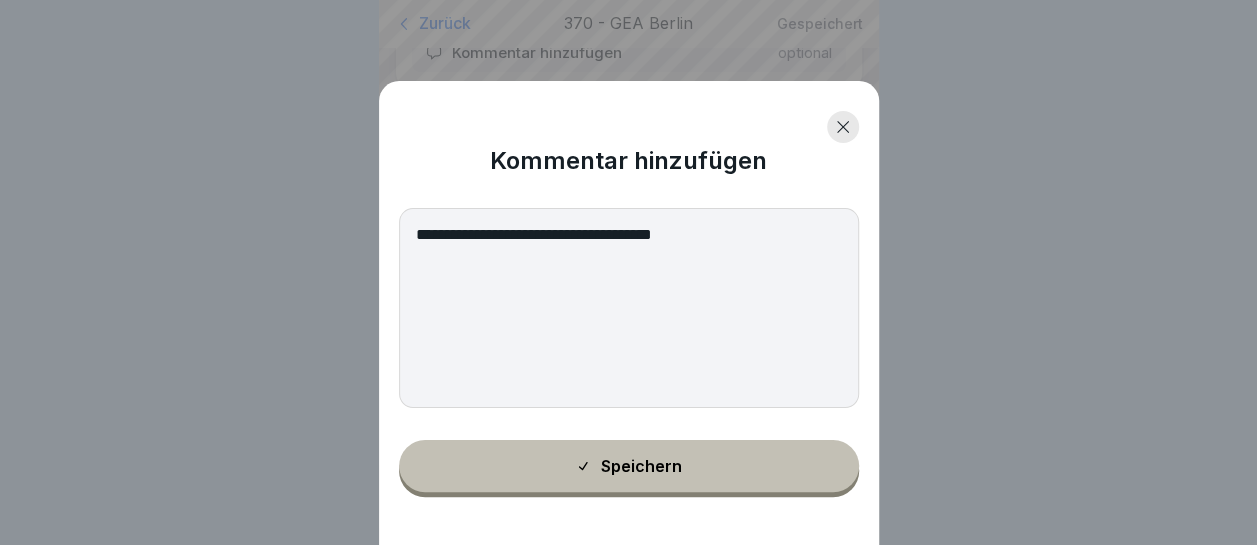type on "**********" 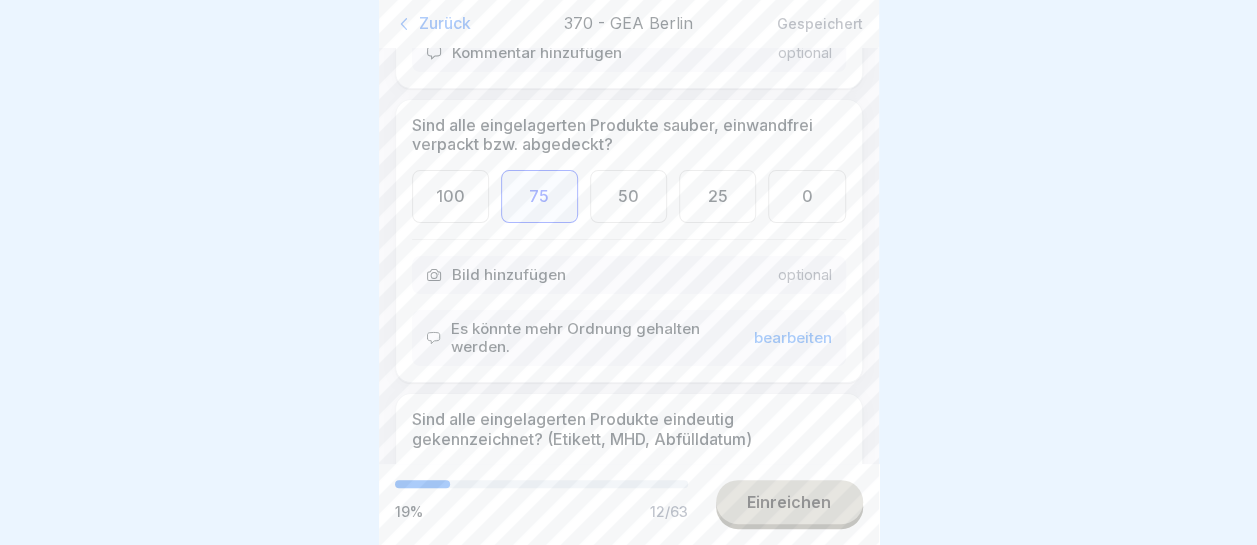 scroll, scrollTop: 15, scrollLeft: 0, axis: vertical 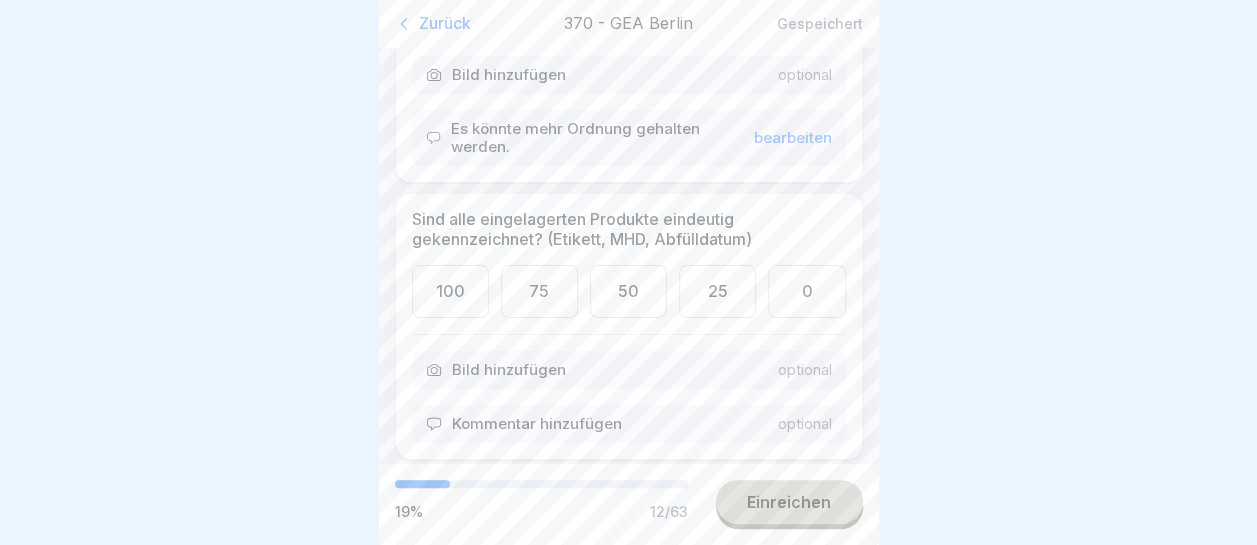 click on "75" at bounding box center [539, 291] 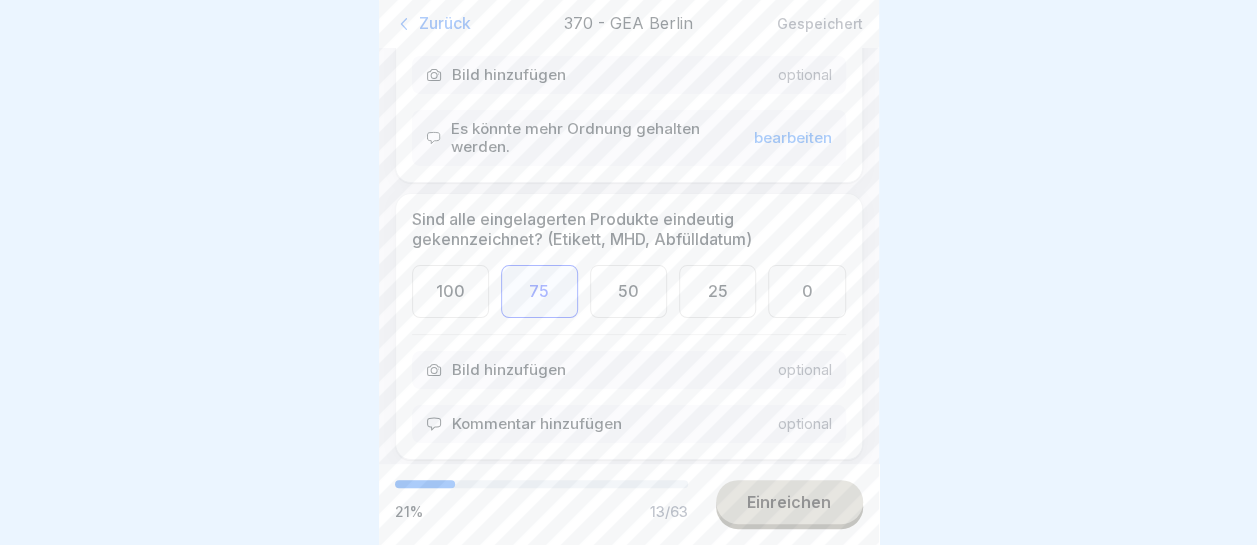 click on "Kommentar hinzufügen" at bounding box center (537, 424) 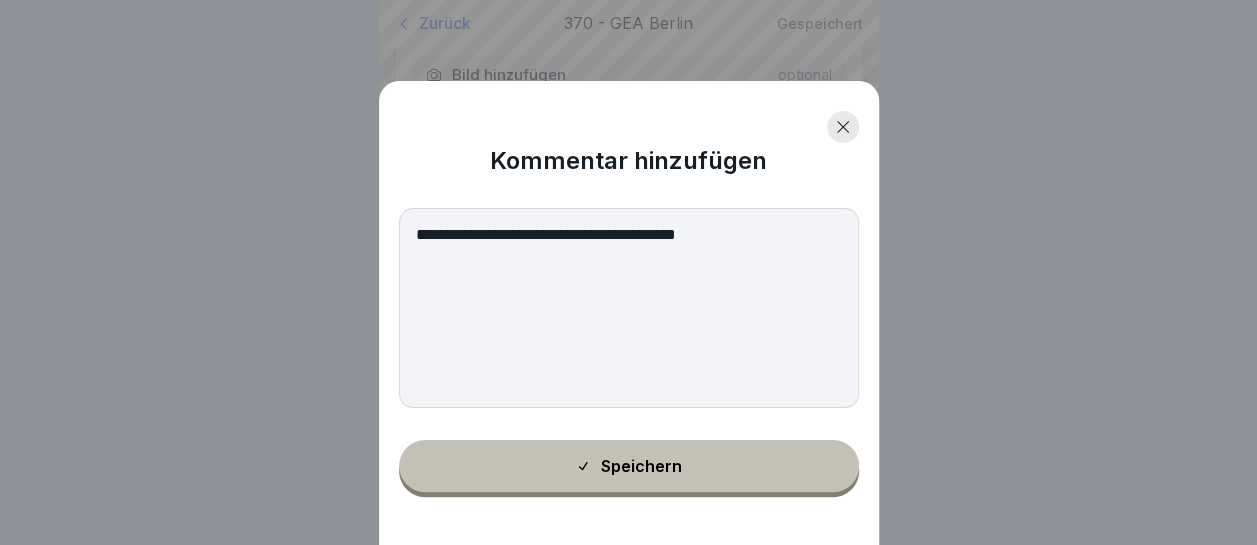 type on "**********" 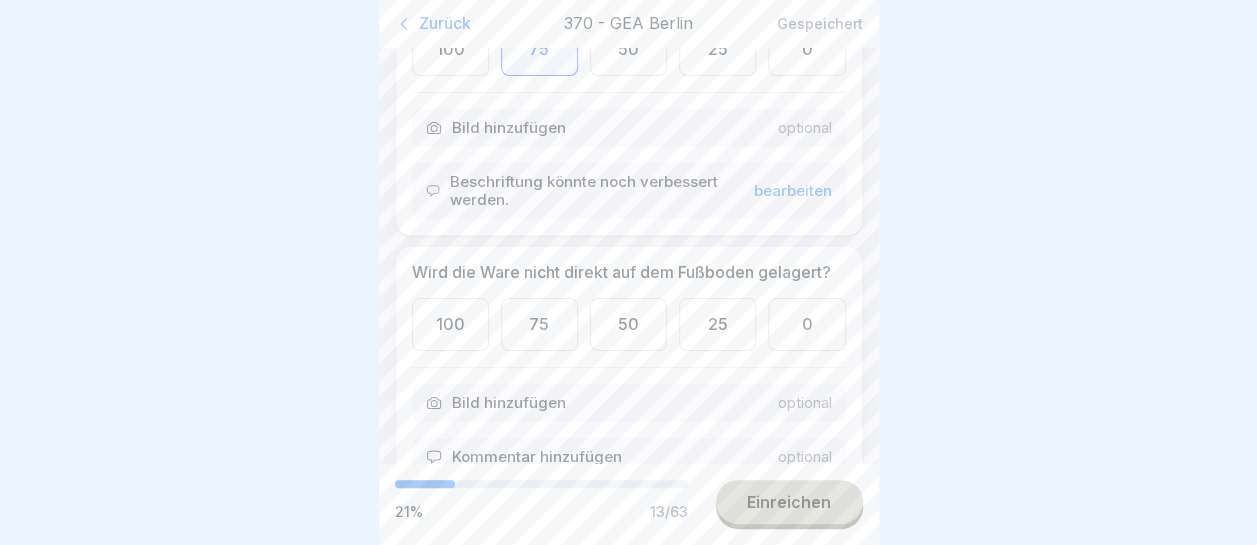 scroll, scrollTop: 2400, scrollLeft: 0, axis: vertical 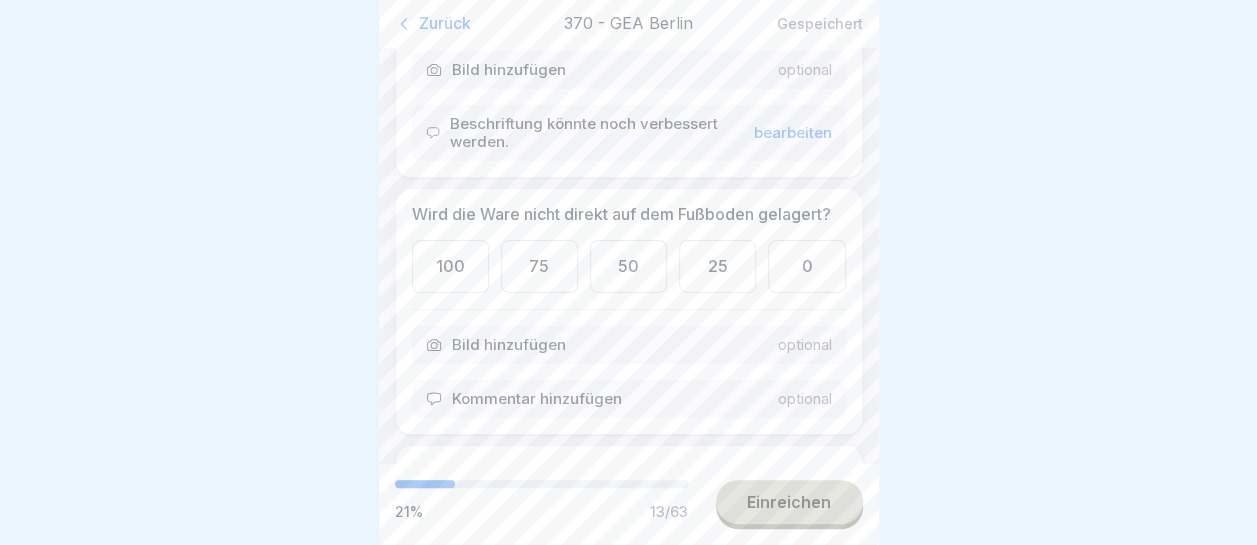 click on "100" at bounding box center [450, 266] 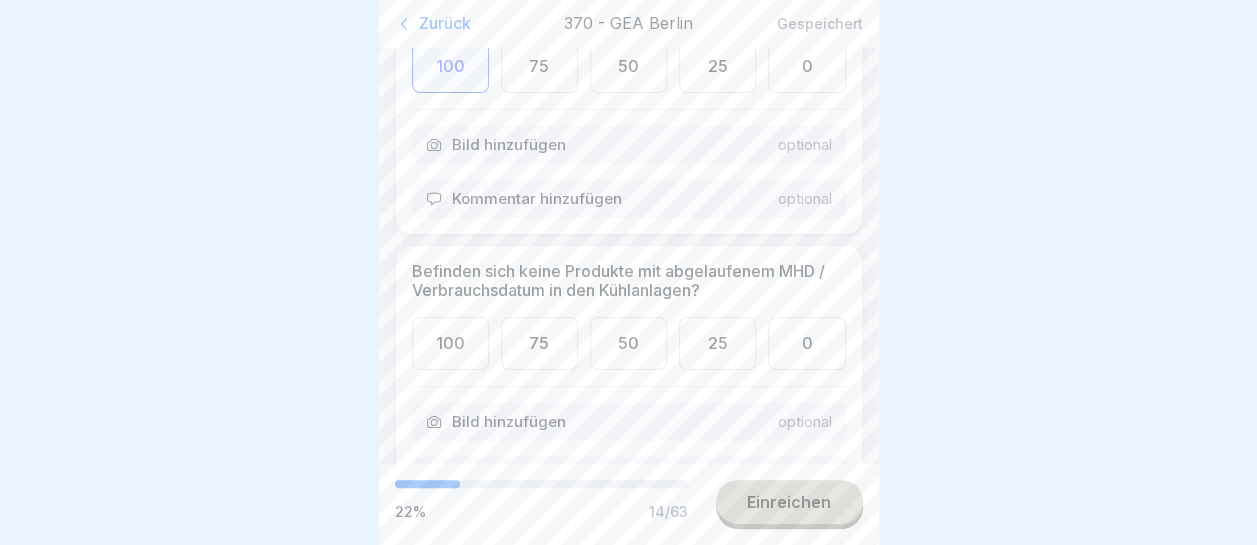 scroll, scrollTop: 2700, scrollLeft: 0, axis: vertical 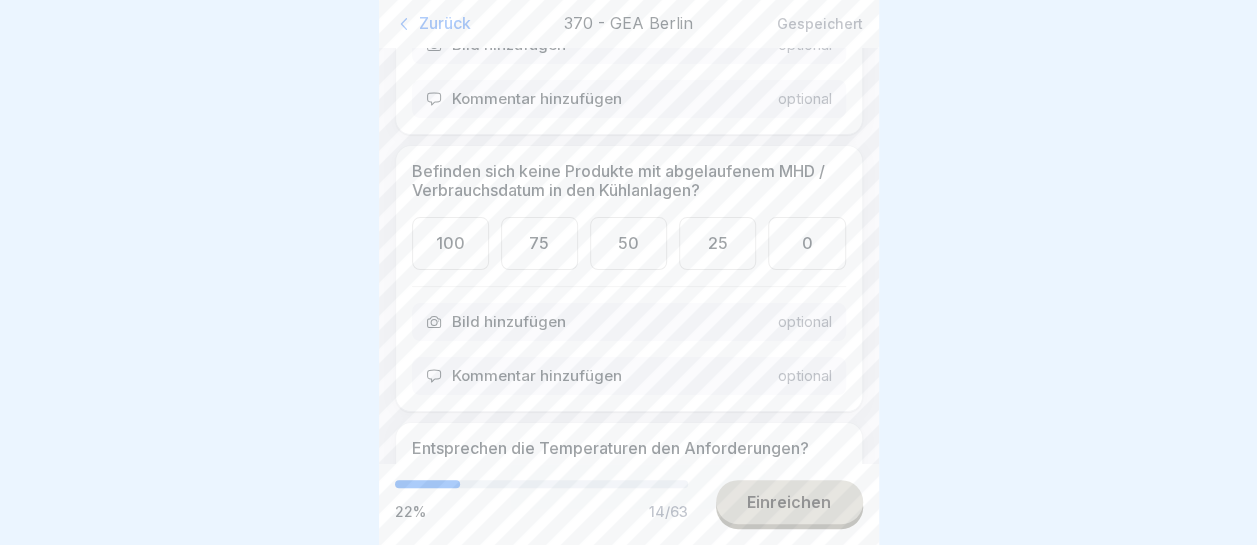 click on "100" at bounding box center [450, 243] 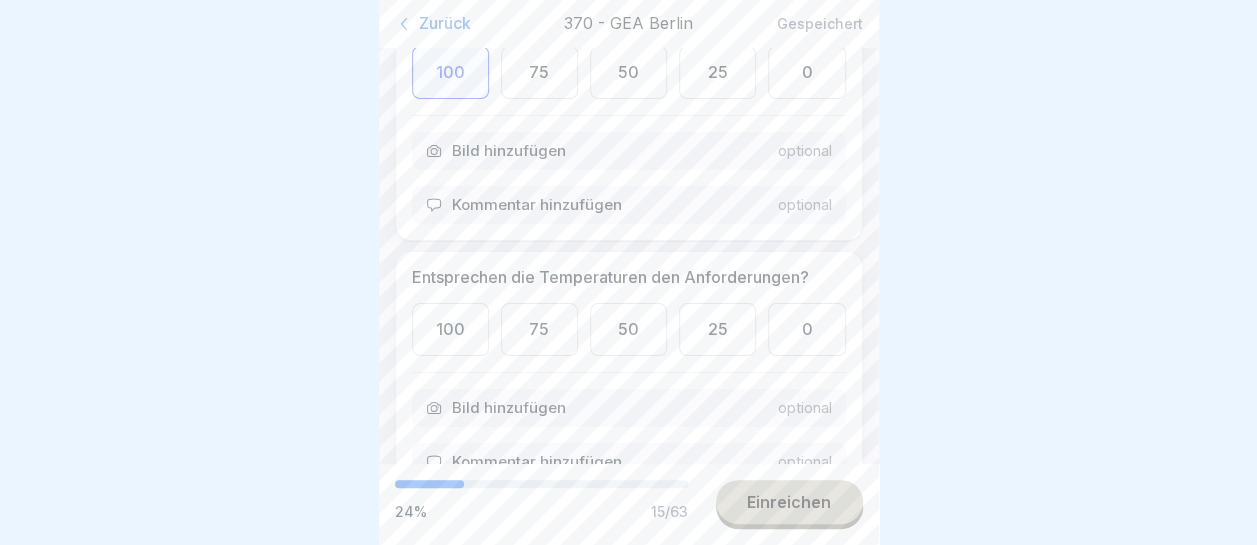 scroll, scrollTop: 2900, scrollLeft: 0, axis: vertical 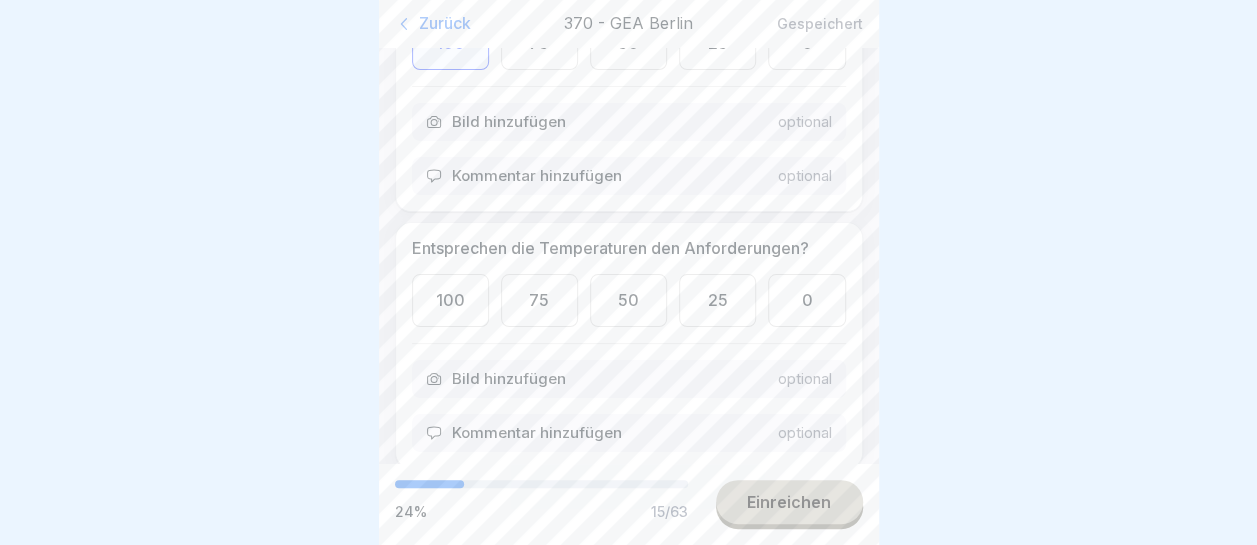 click on "100" at bounding box center [450, 300] 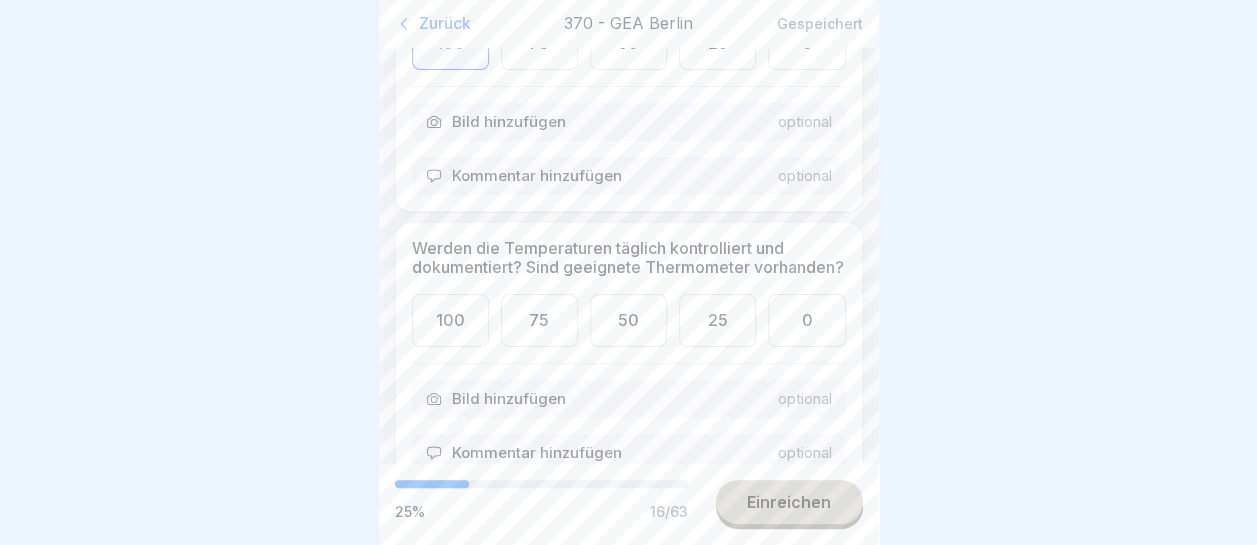 scroll, scrollTop: 3200, scrollLeft: 0, axis: vertical 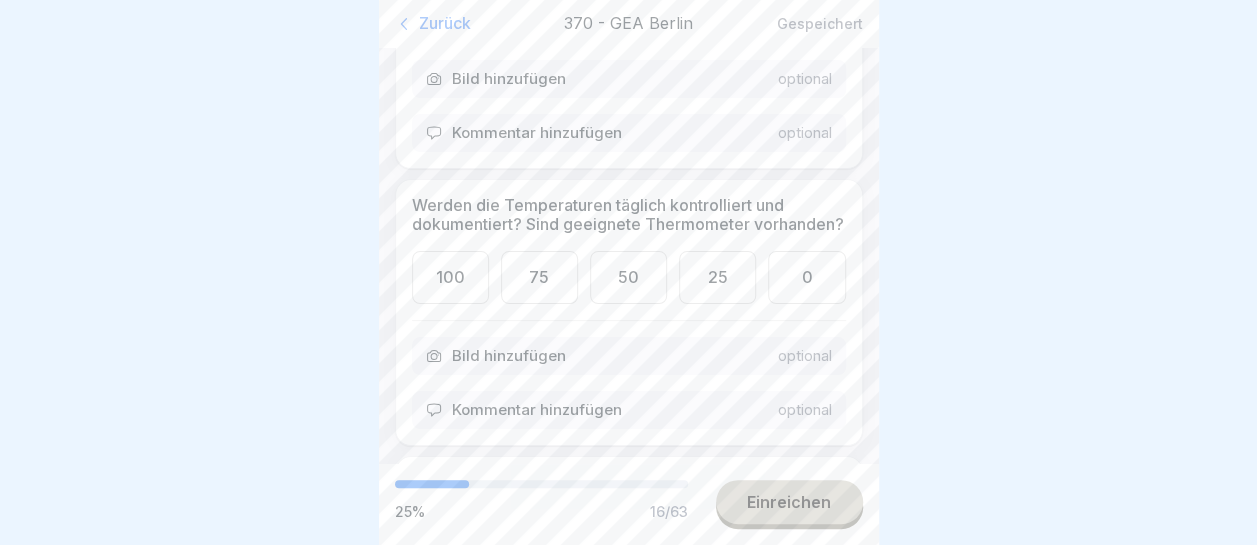 click on "100" at bounding box center (450, 277) 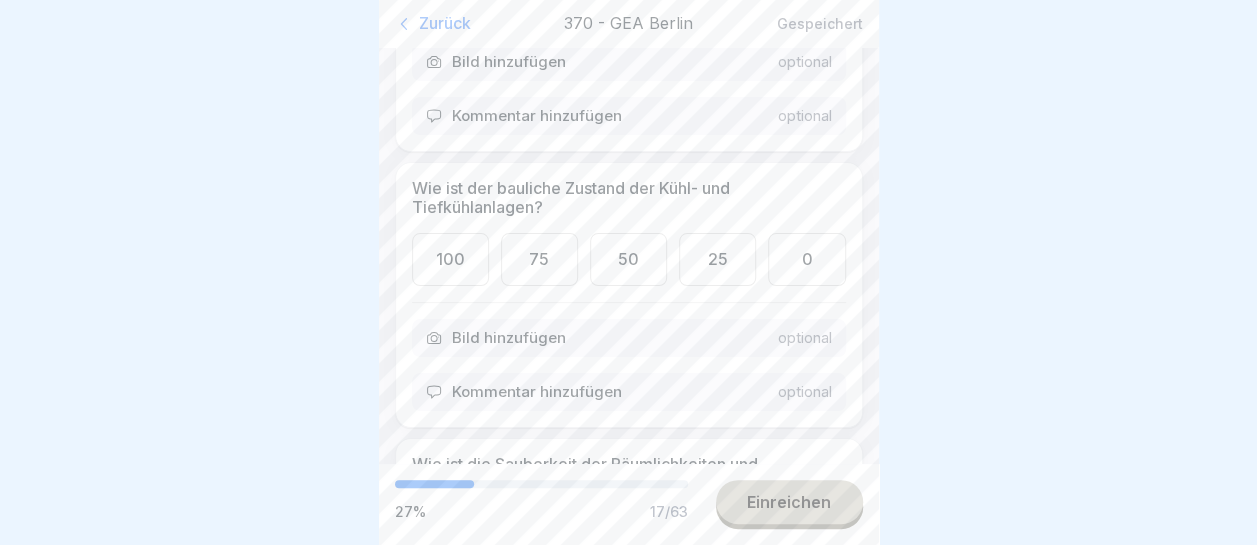 scroll, scrollTop: 3500, scrollLeft: 0, axis: vertical 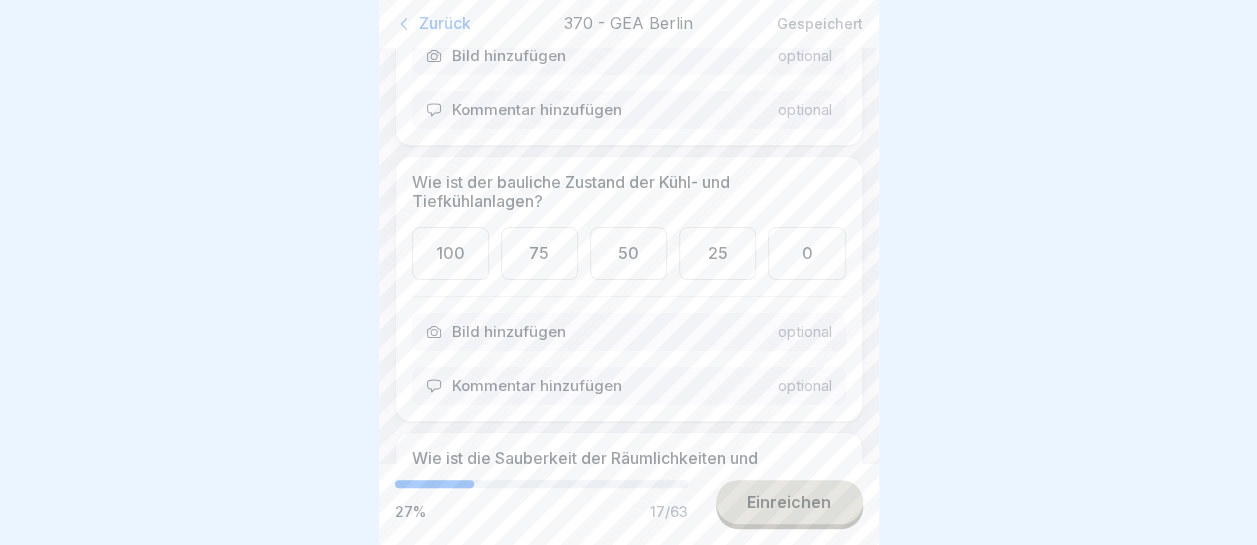 click on "100" at bounding box center (450, 253) 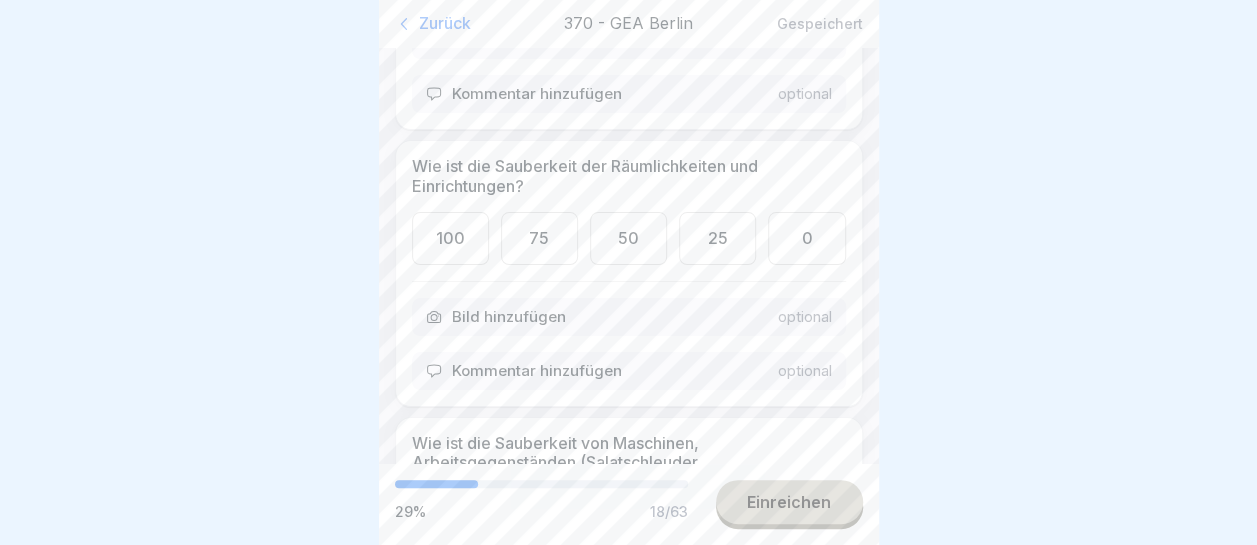 scroll, scrollTop: 3800, scrollLeft: 0, axis: vertical 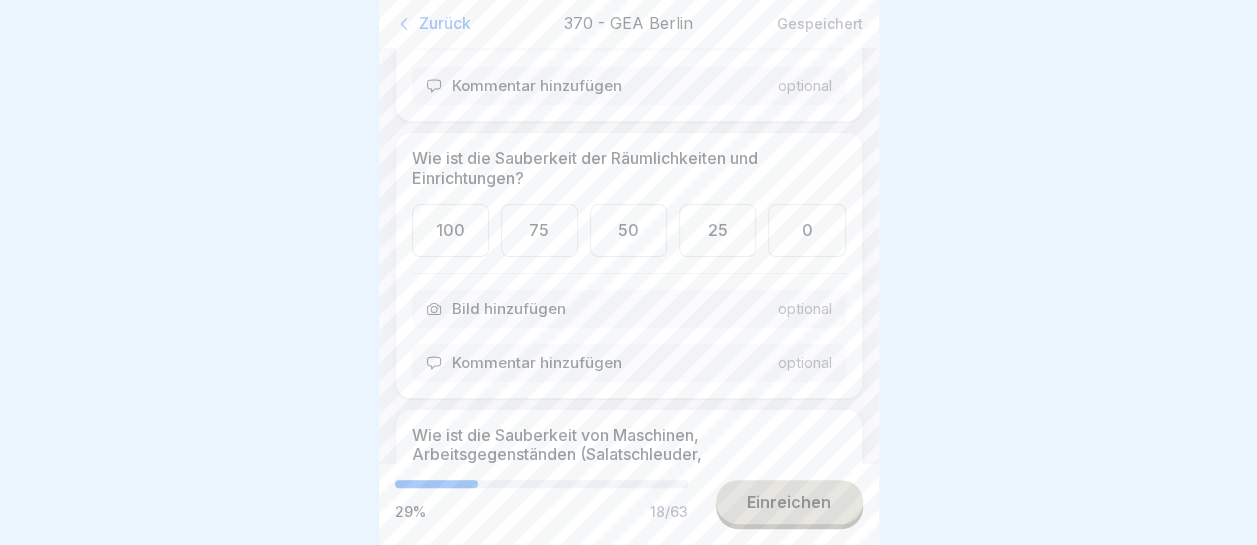 click on "100" at bounding box center [450, 230] 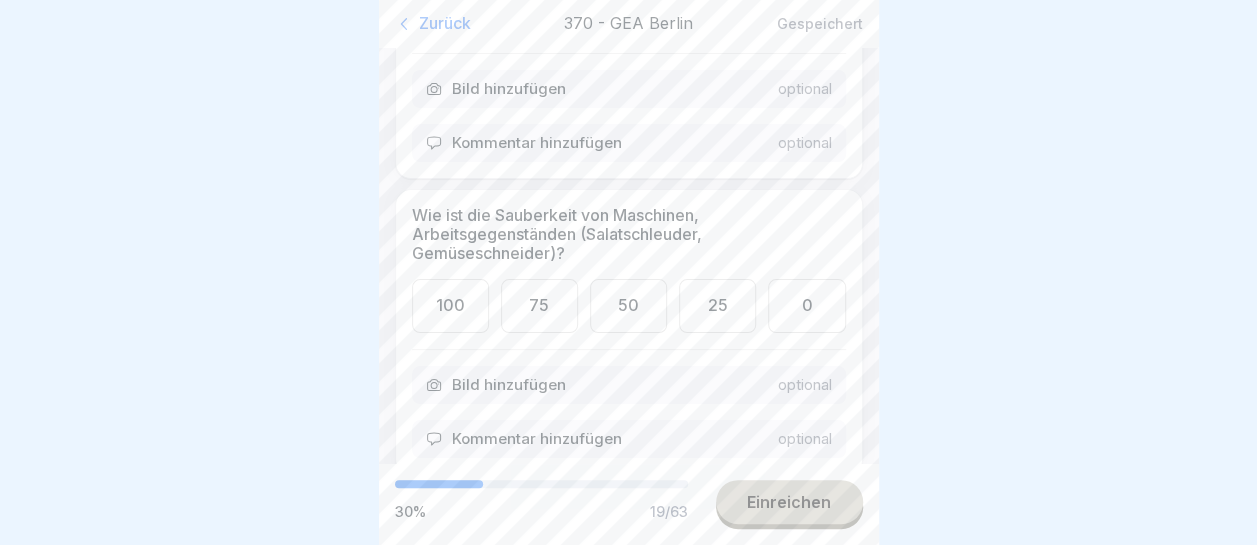 scroll, scrollTop: 4100, scrollLeft: 0, axis: vertical 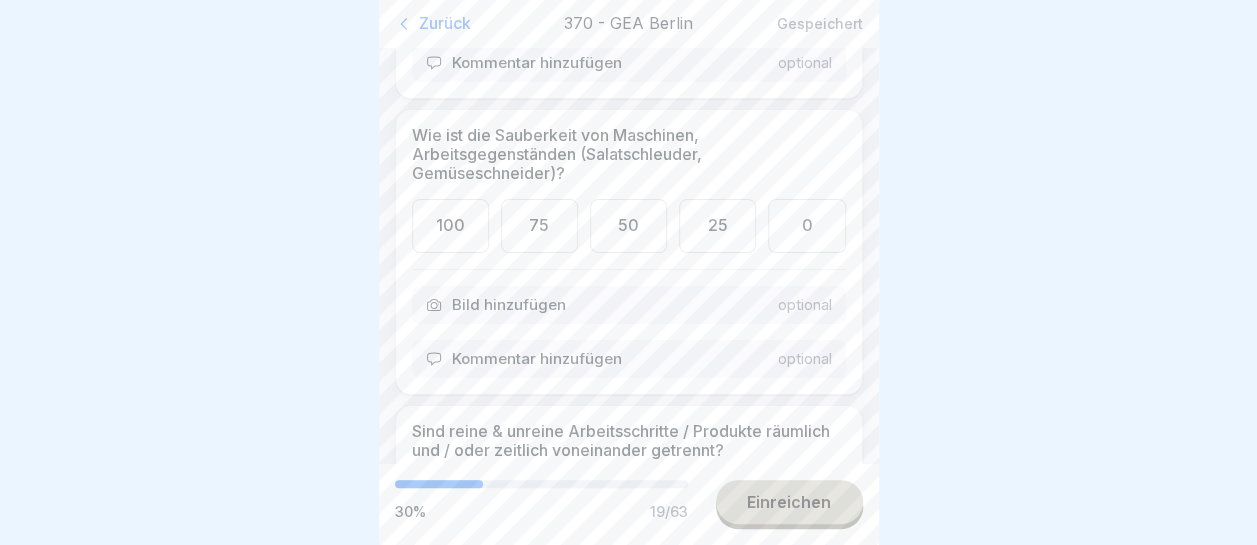 click on "100" at bounding box center (450, 225) 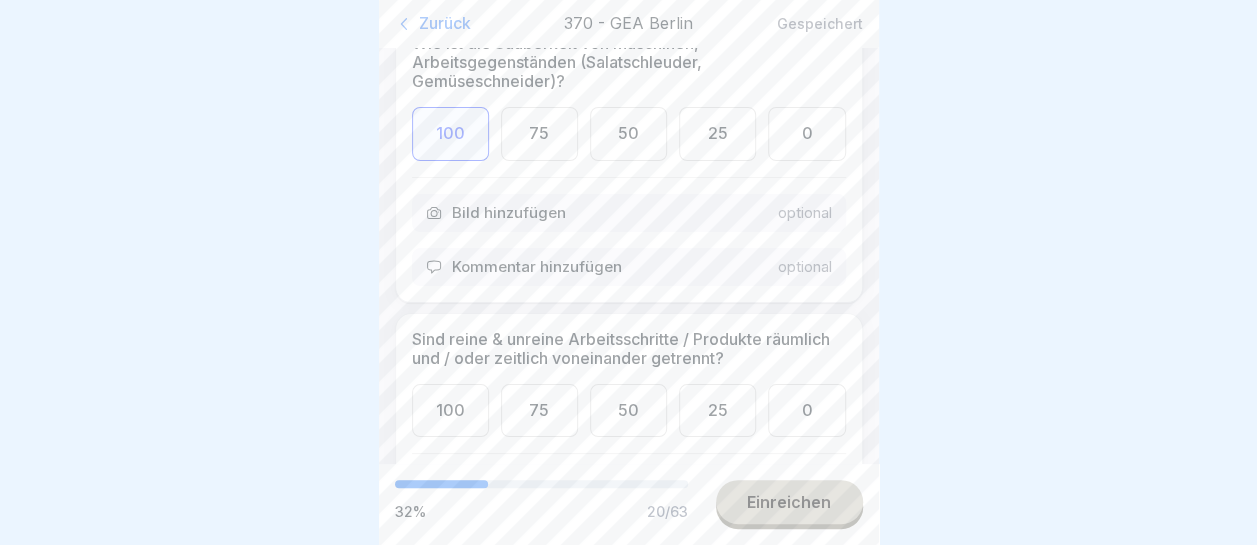 scroll, scrollTop: 4300, scrollLeft: 0, axis: vertical 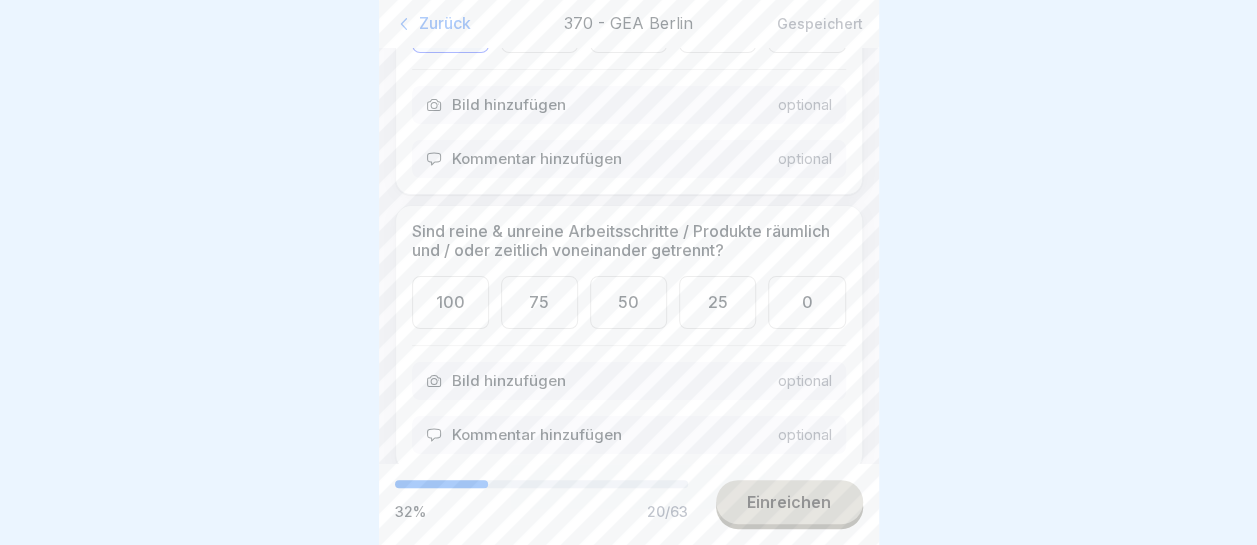 click on "100" at bounding box center (450, 302) 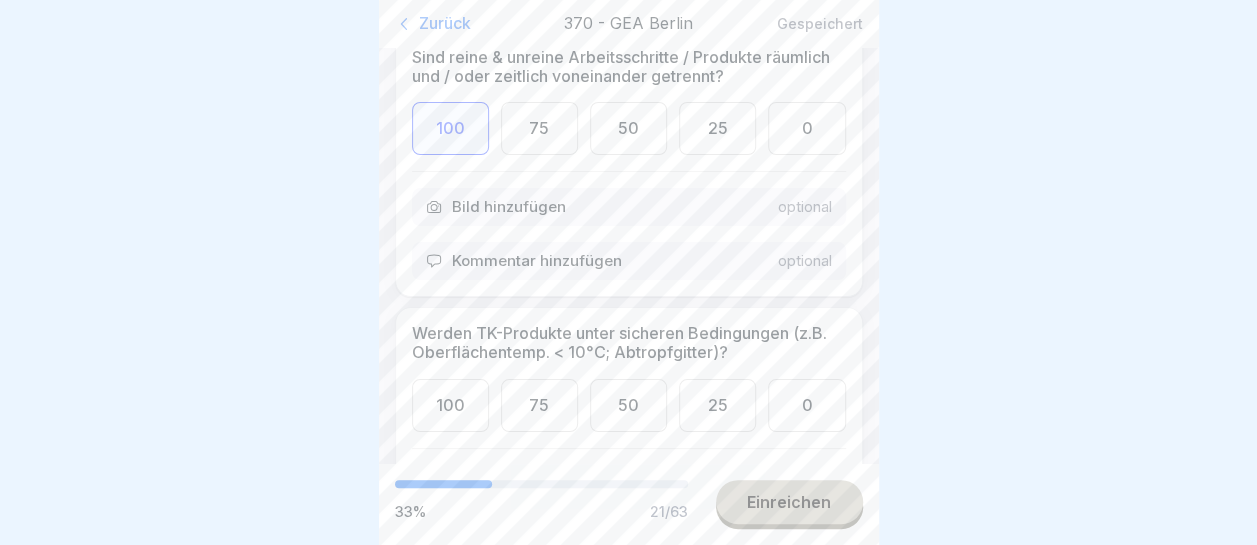 scroll, scrollTop: 4600, scrollLeft: 0, axis: vertical 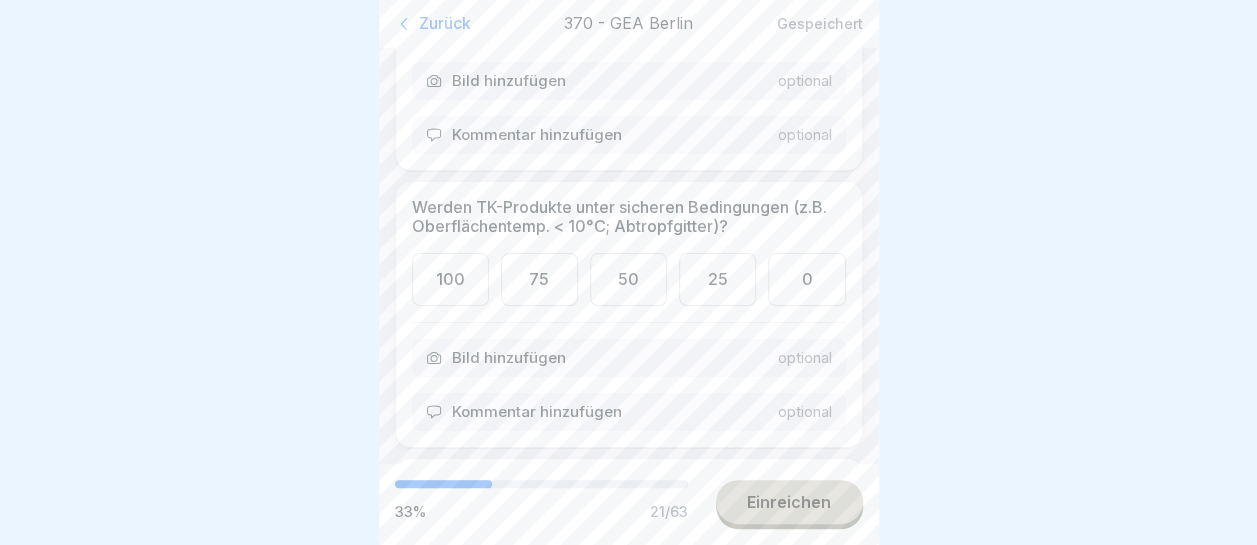 click on "100" at bounding box center [450, 279] 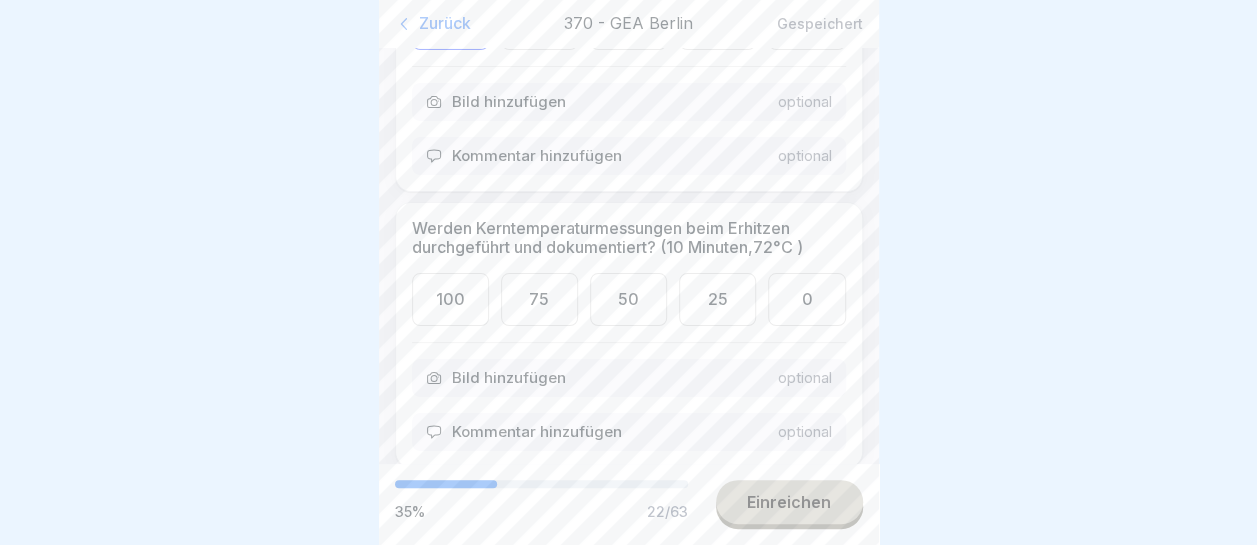 scroll, scrollTop: 4900, scrollLeft: 0, axis: vertical 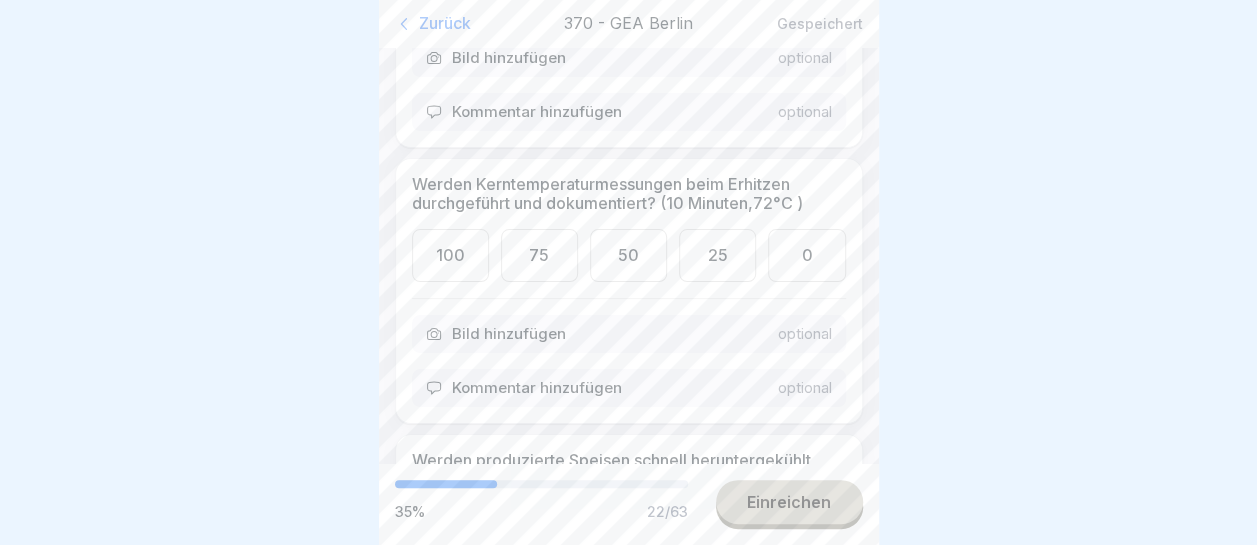 click on "100" at bounding box center [450, 255] 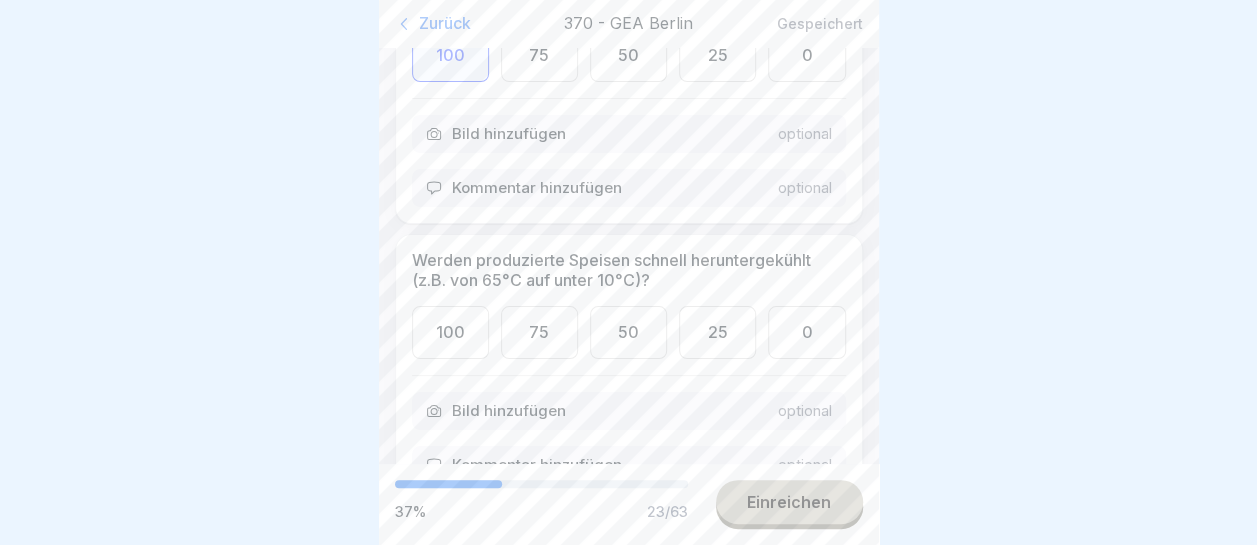 scroll, scrollTop: 5200, scrollLeft: 0, axis: vertical 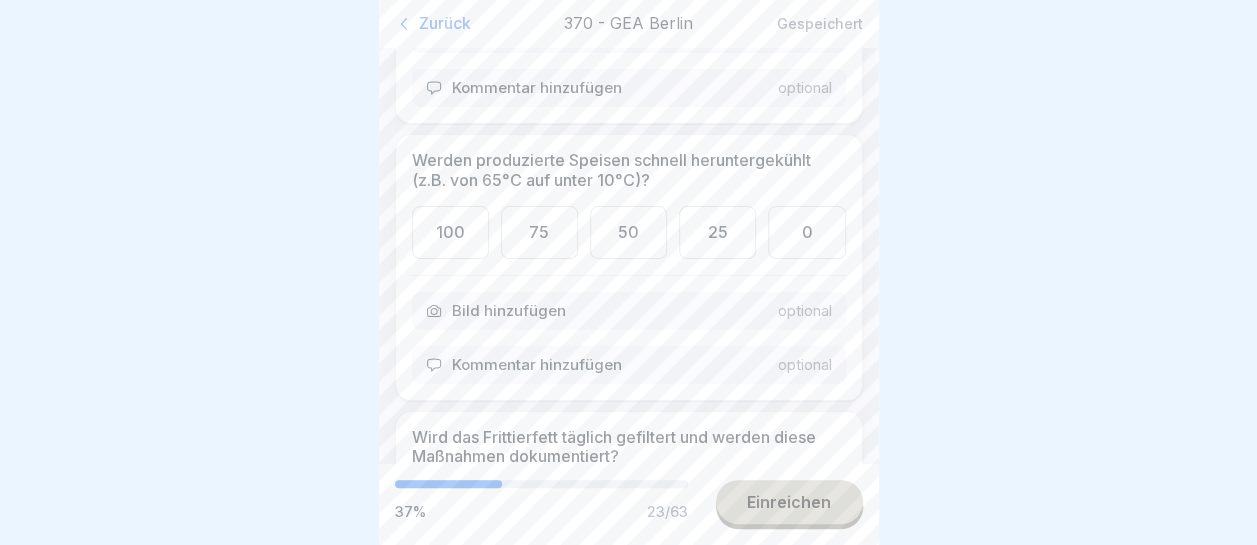 click on "100" at bounding box center [450, 232] 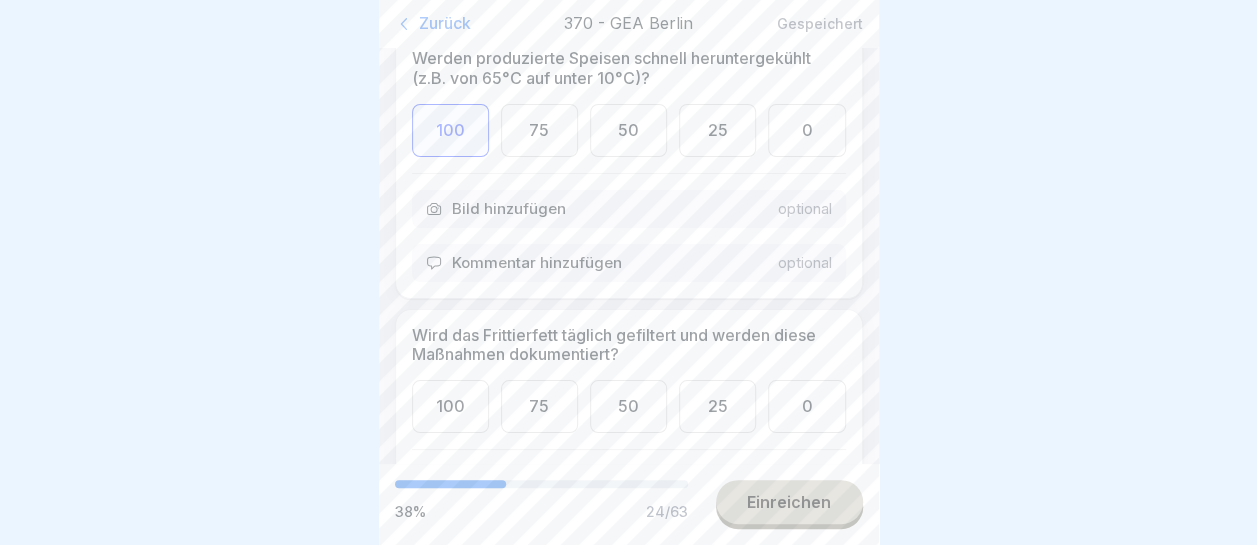 scroll, scrollTop: 5400, scrollLeft: 0, axis: vertical 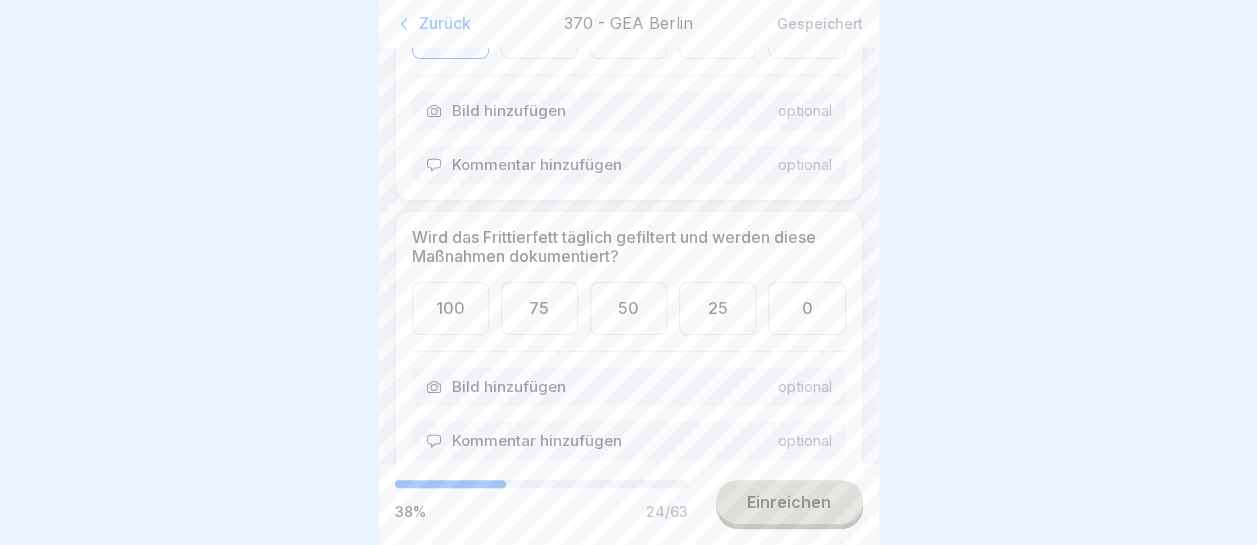 click on "100" at bounding box center [450, 308] 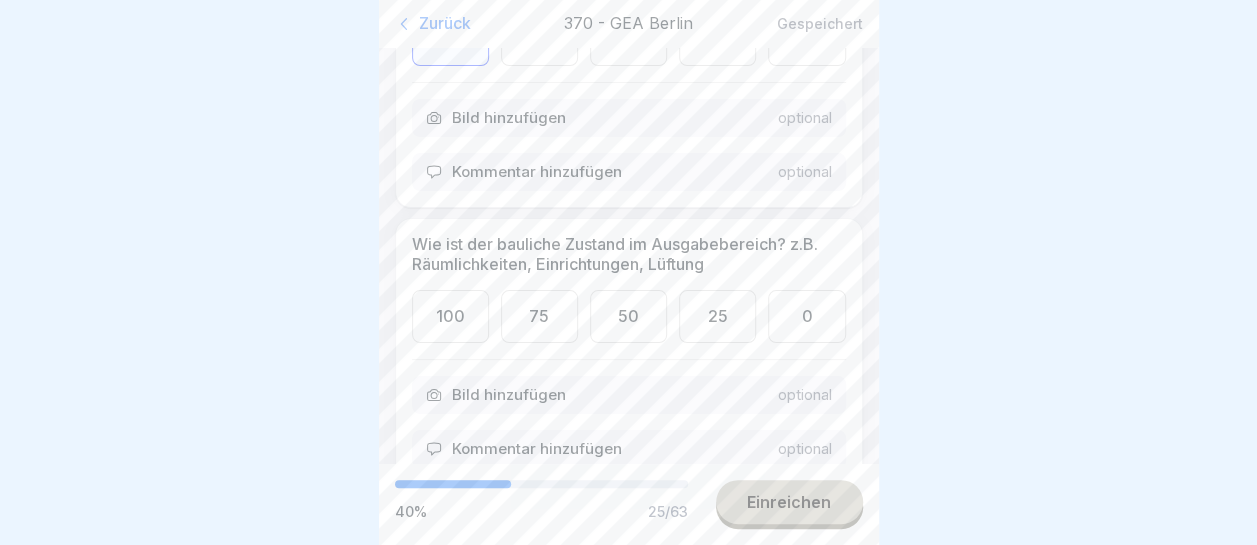 scroll, scrollTop: 5700, scrollLeft: 0, axis: vertical 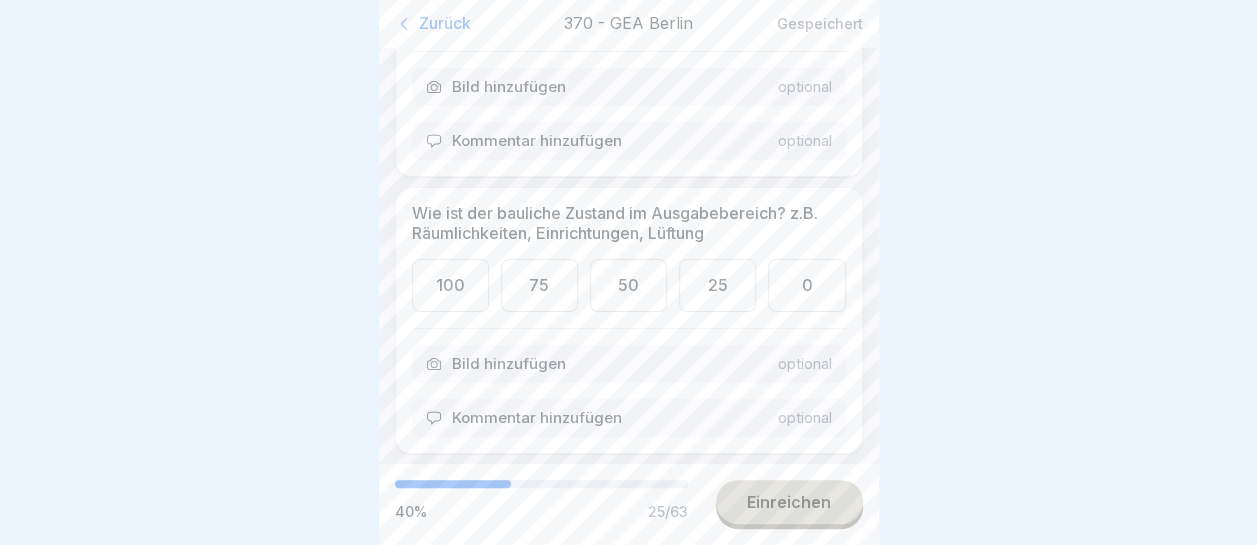click on "100" at bounding box center (450, 285) 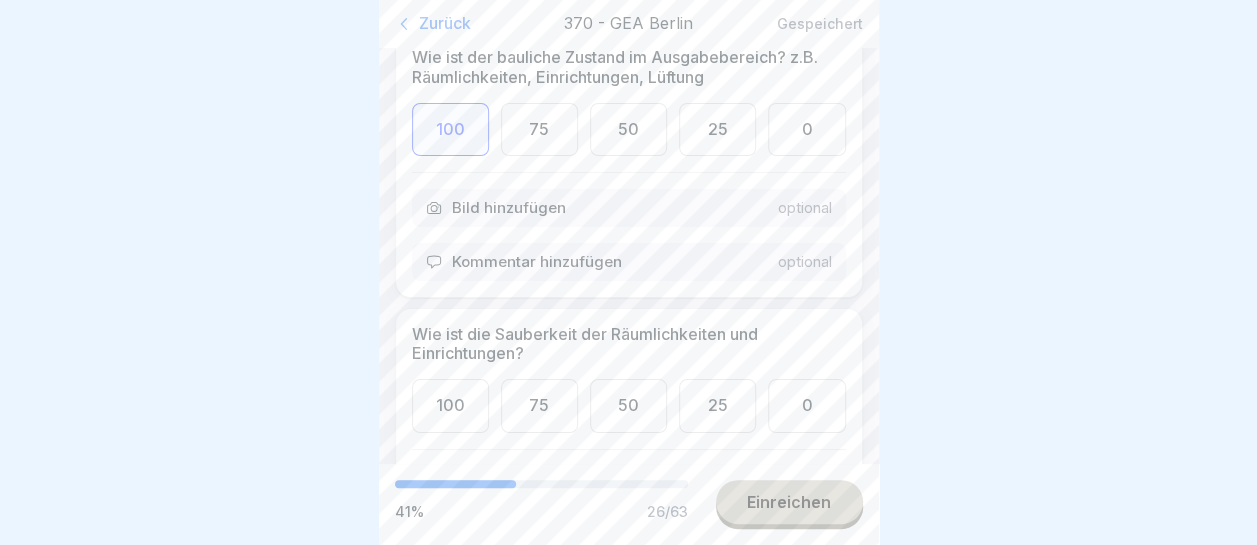 scroll, scrollTop: 5900, scrollLeft: 0, axis: vertical 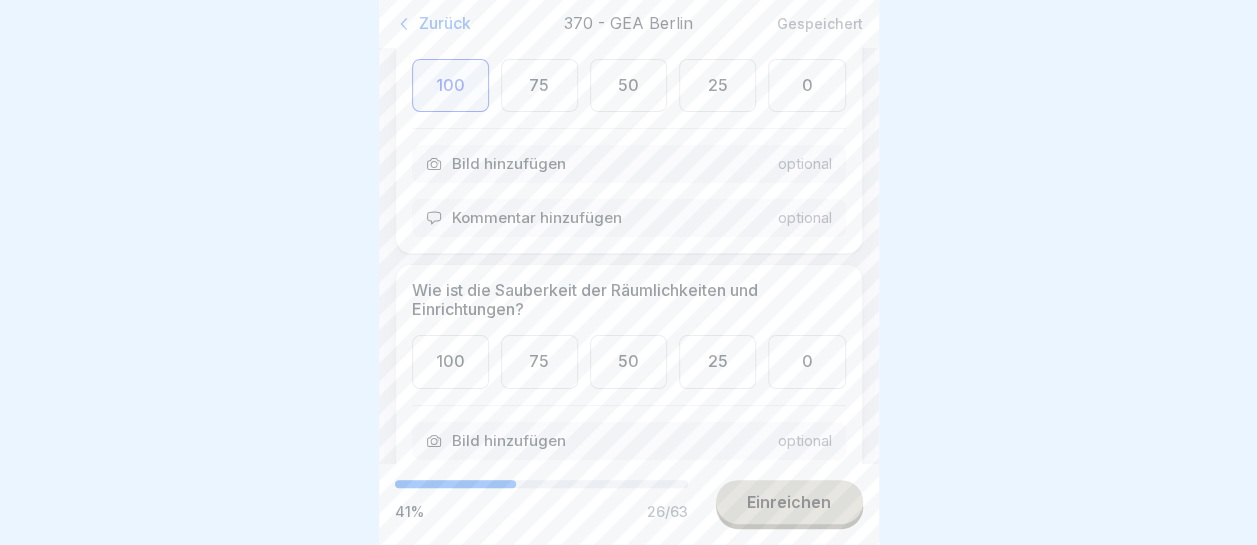 click on "100" at bounding box center [450, 361] 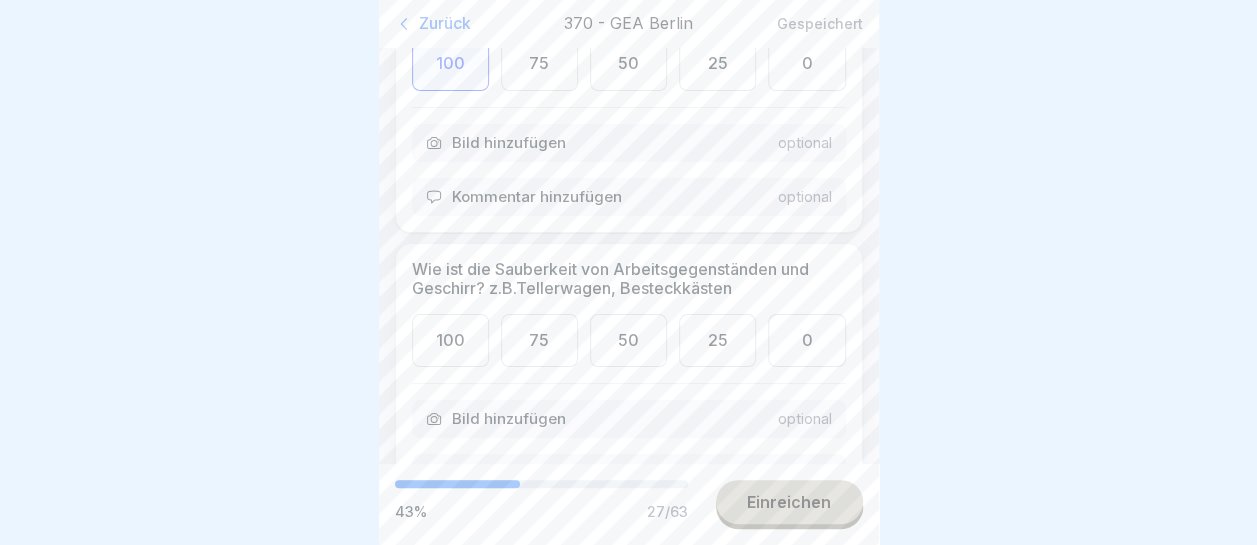 scroll, scrollTop: 6200, scrollLeft: 0, axis: vertical 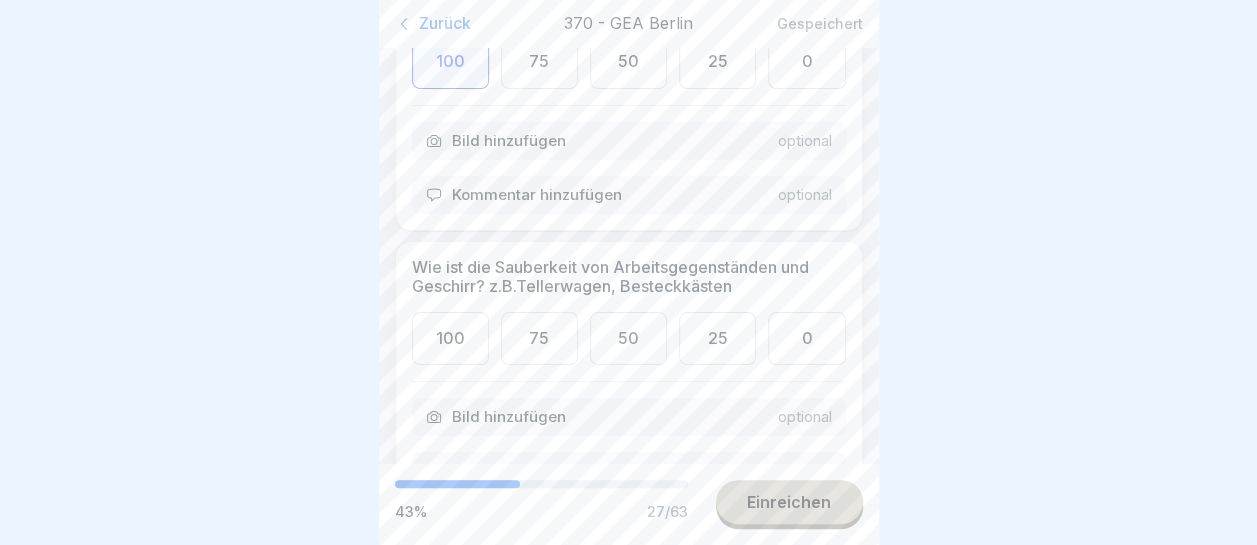 click on "75" at bounding box center (539, 338) 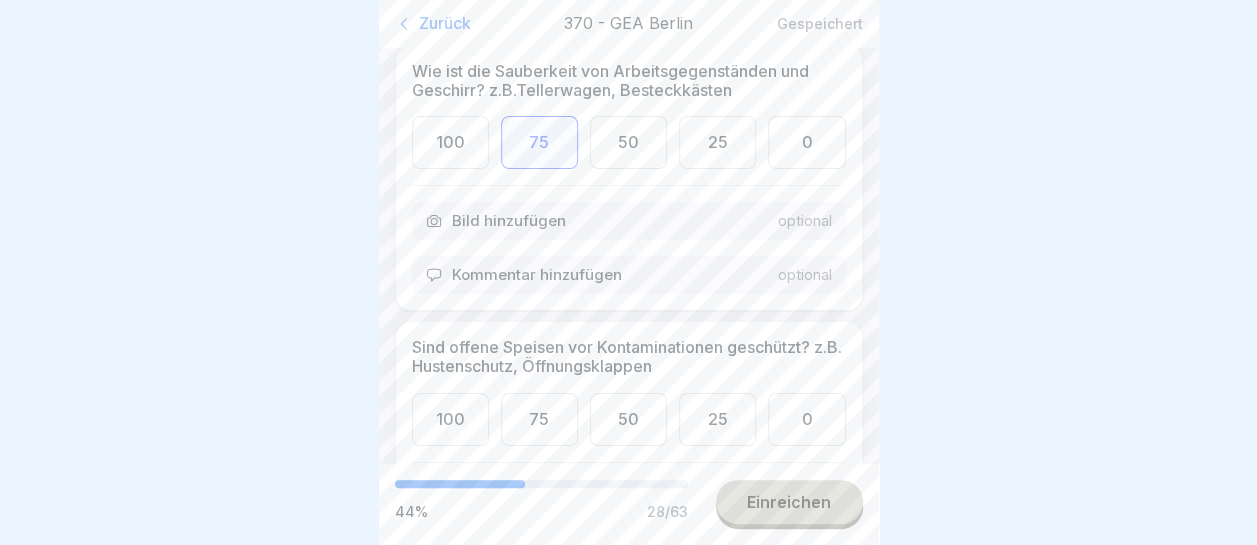 scroll, scrollTop: 6400, scrollLeft: 0, axis: vertical 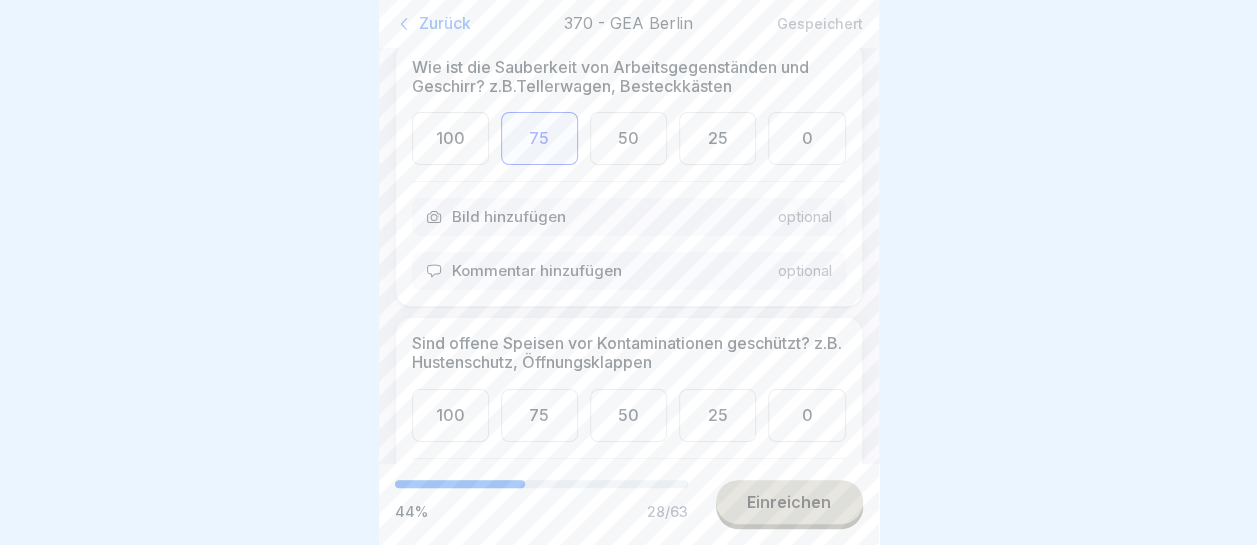 click on "Kommentar hinzufügen" at bounding box center [537, 271] 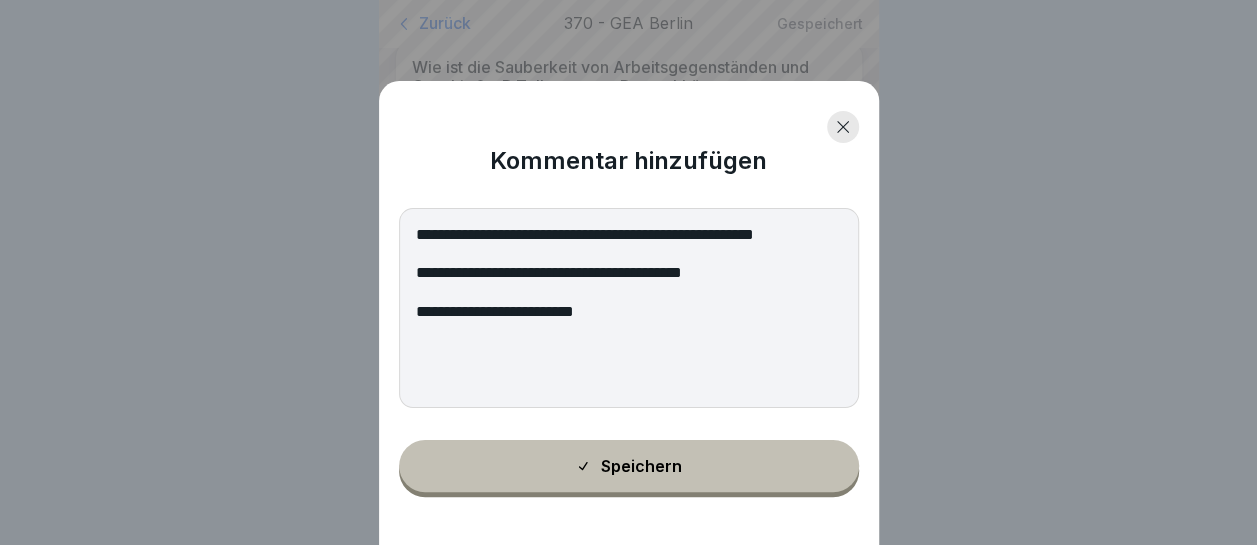 type on "**********" 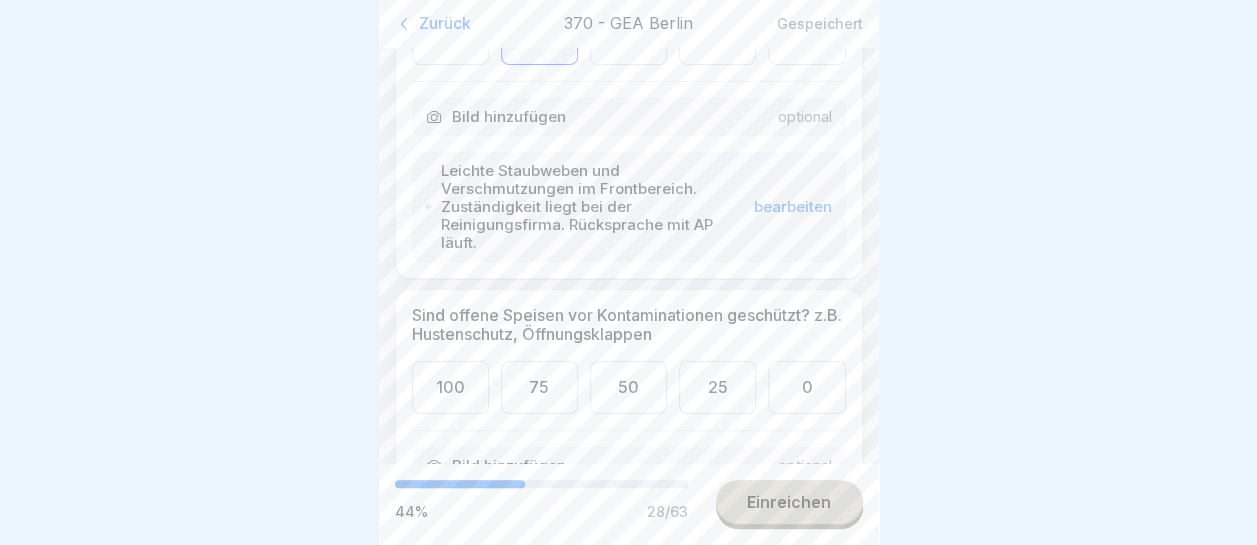 scroll, scrollTop: 6600, scrollLeft: 0, axis: vertical 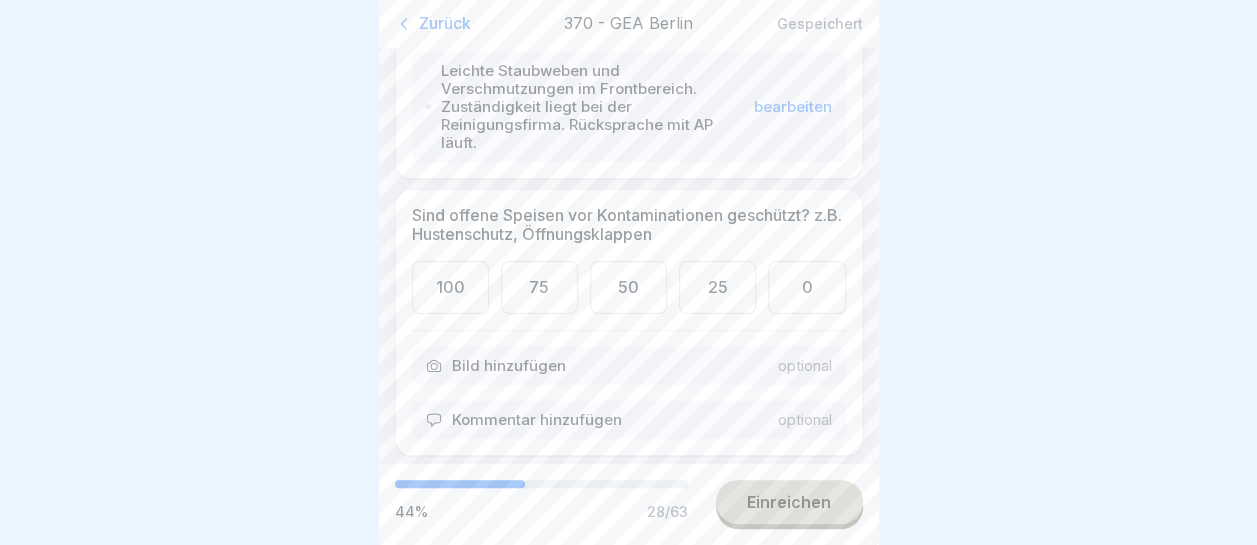 click on "100" at bounding box center (450, 287) 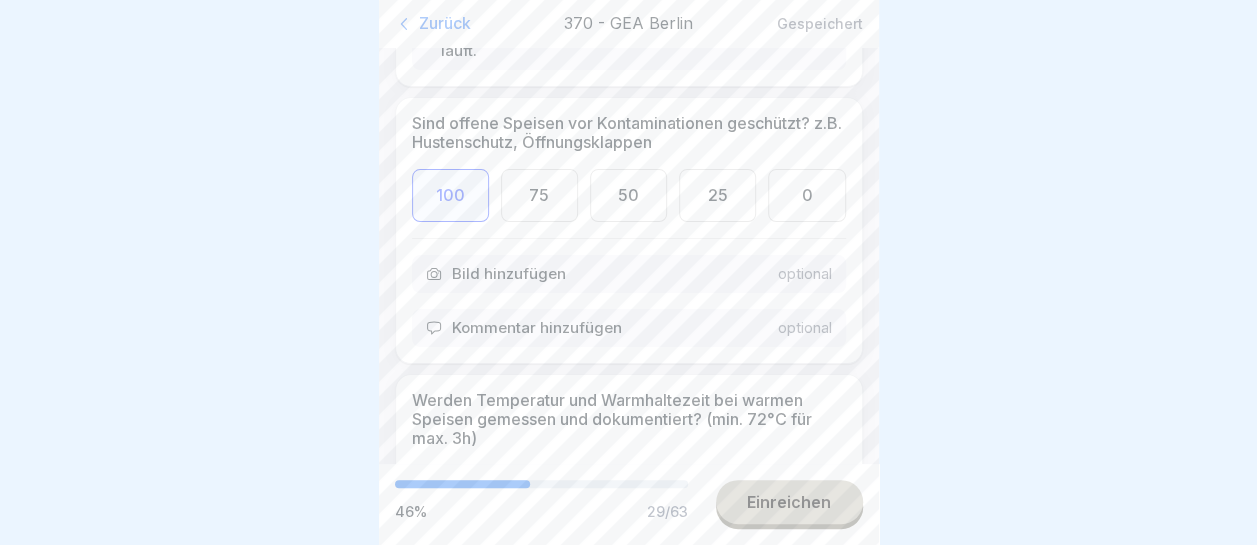 scroll, scrollTop: 6800, scrollLeft: 0, axis: vertical 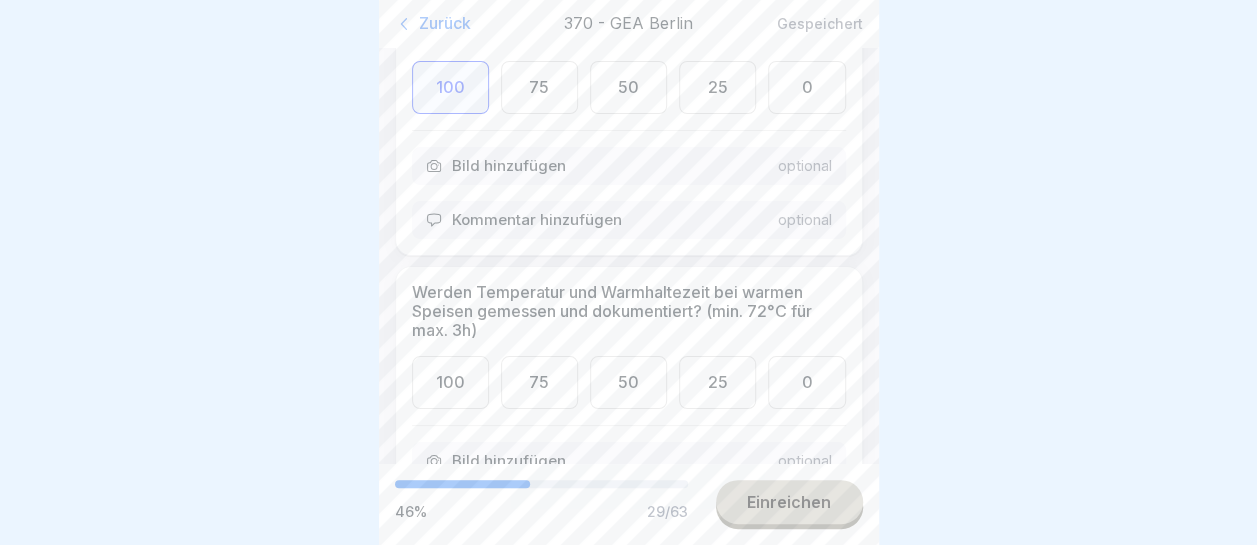 click on "100" at bounding box center [450, 382] 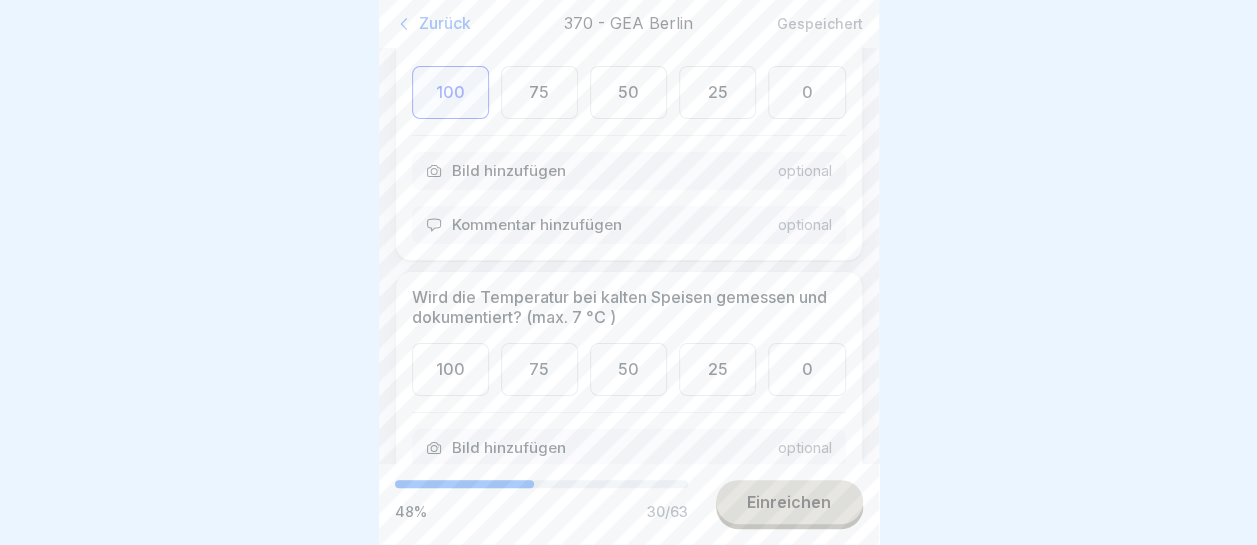 scroll, scrollTop: 7100, scrollLeft: 0, axis: vertical 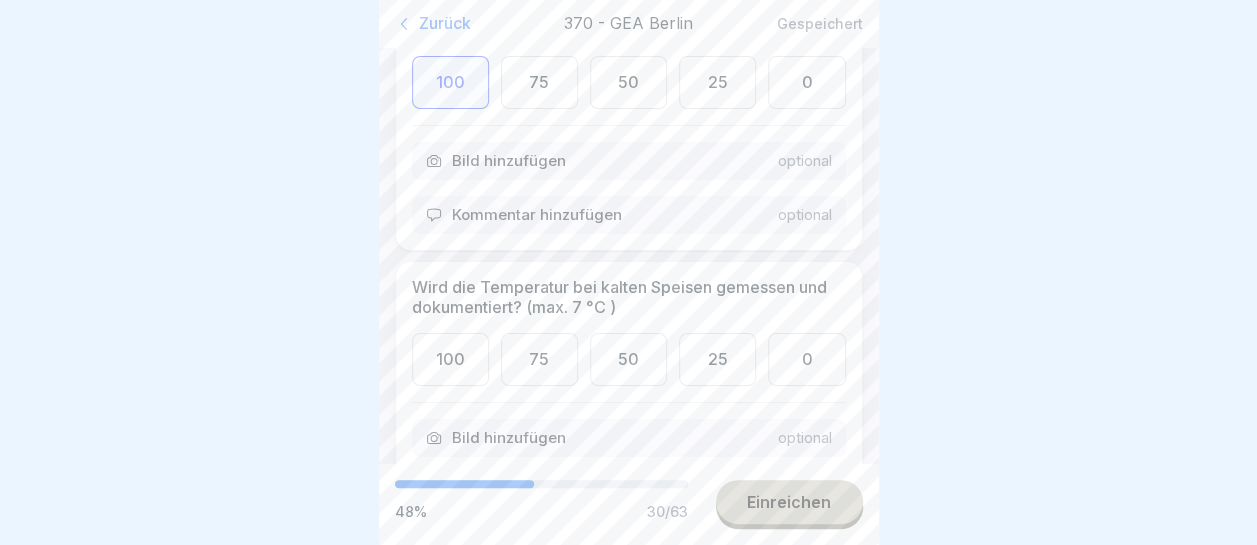 click on "100" at bounding box center [450, 359] 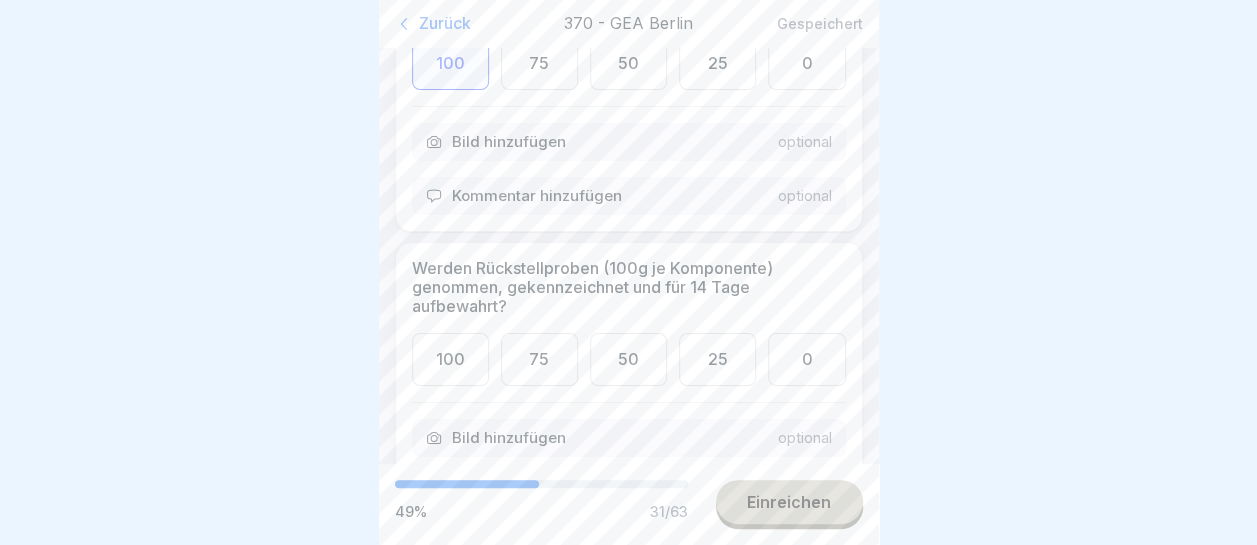 scroll, scrollTop: 7400, scrollLeft: 0, axis: vertical 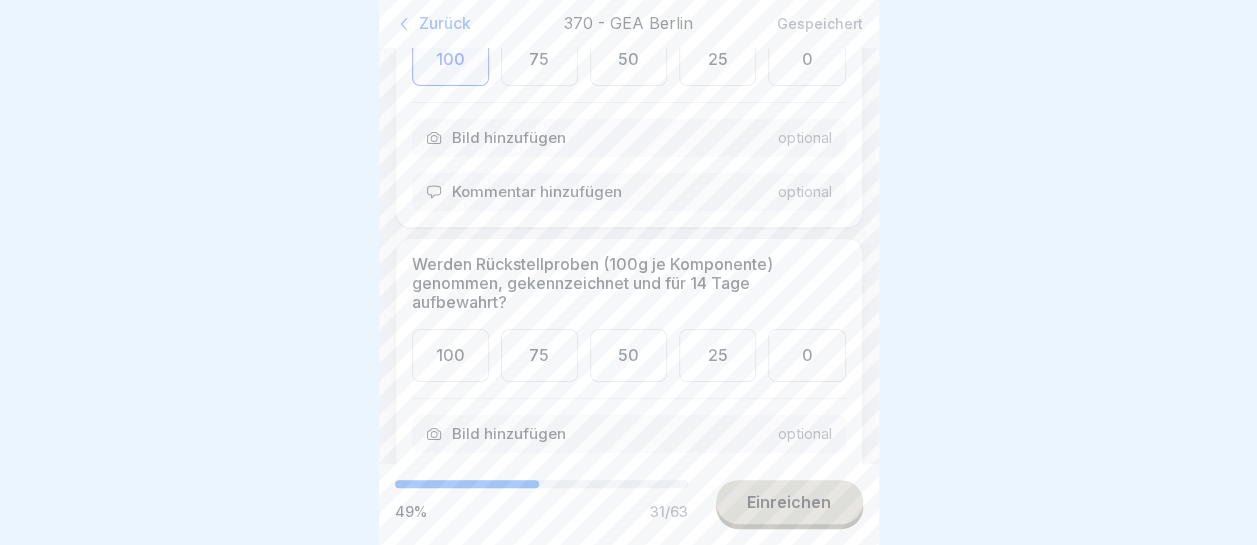 click on "100" at bounding box center (450, 355) 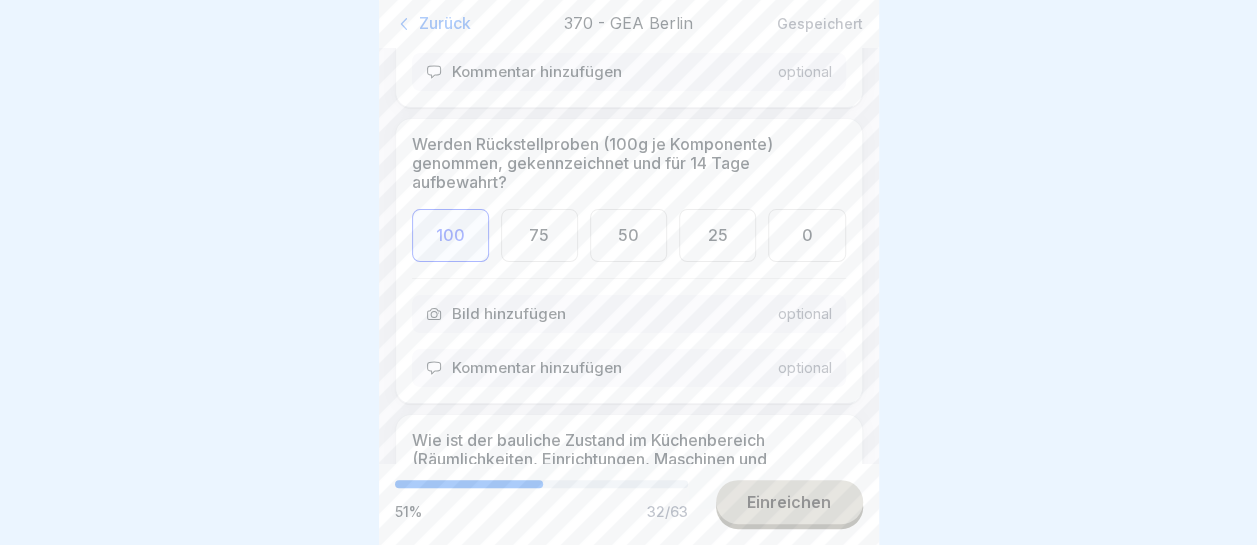 scroll, scrollTop: 7700, scrollLeft: 0, axis: vertical 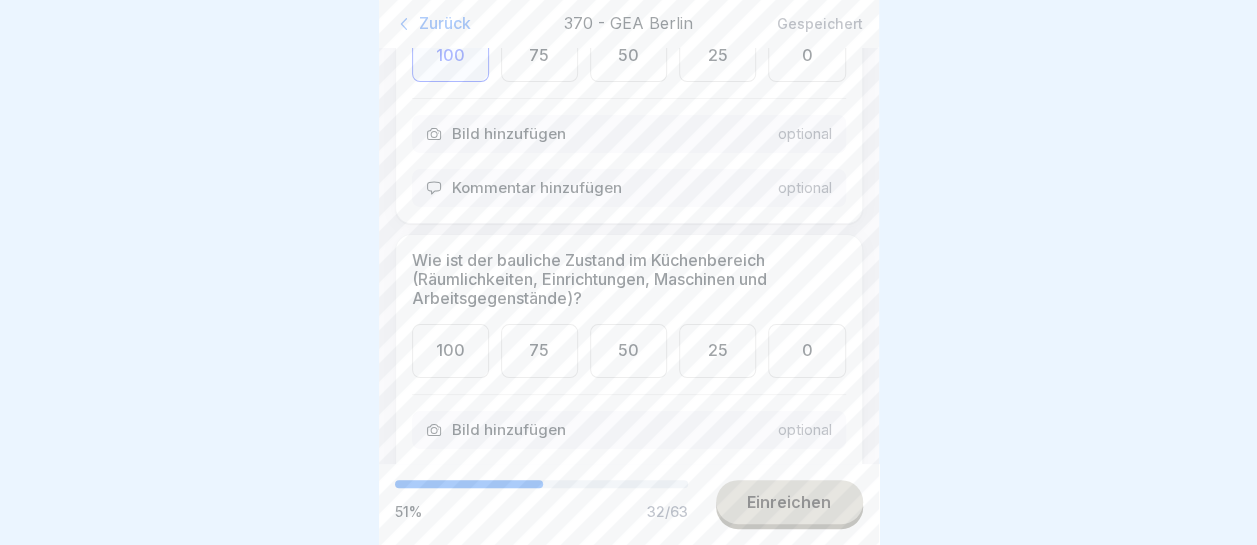 click on "100" at bounding box center (450, 350) 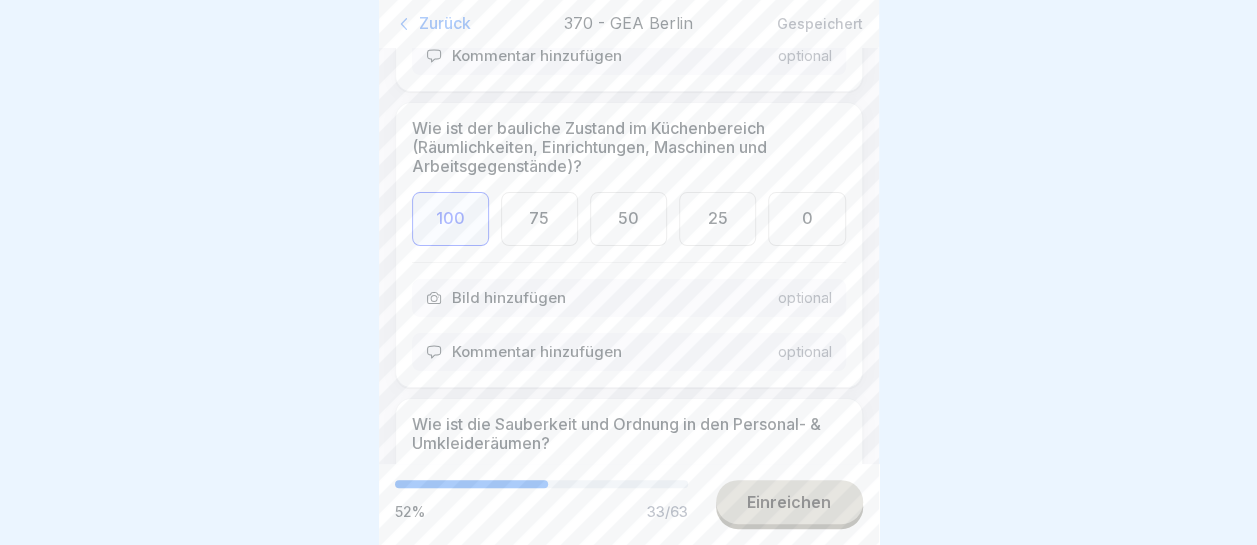 scroll, scrollTop: 8000, scrollLeft: 0, axis: vertical 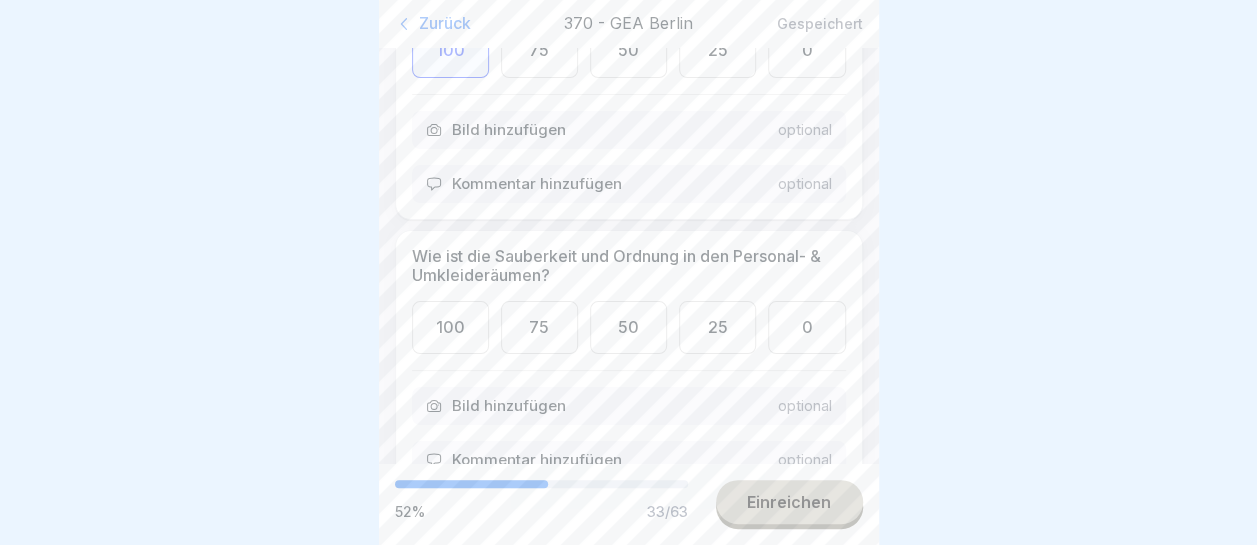 click on "100" at bounding box center (450, 327) 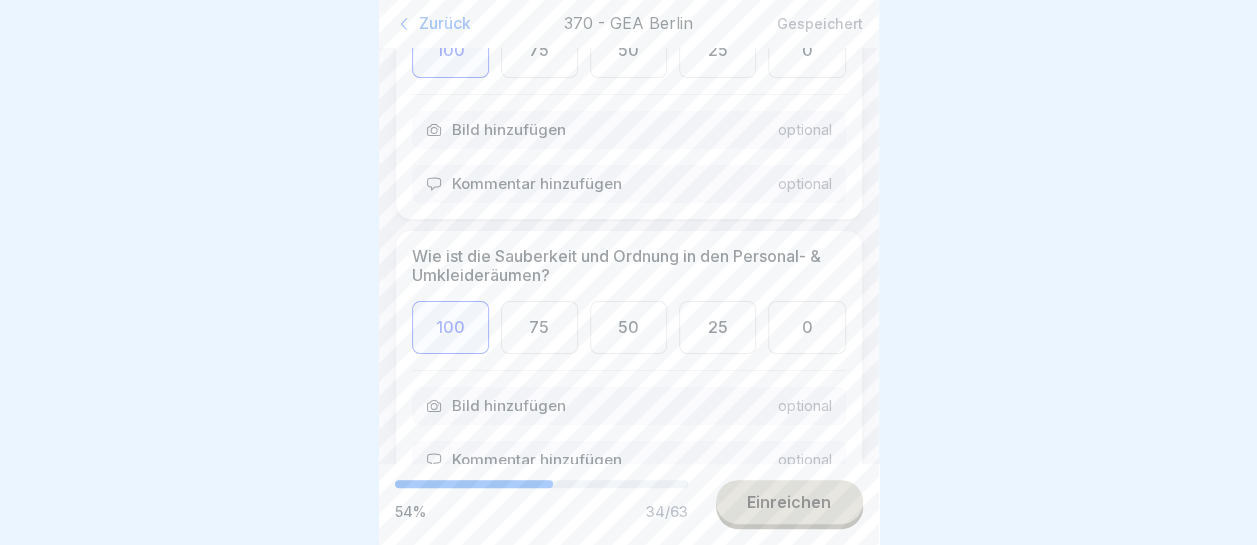 scroll, scrollTop: 8100, scrollLeft: 0, axis: vertical 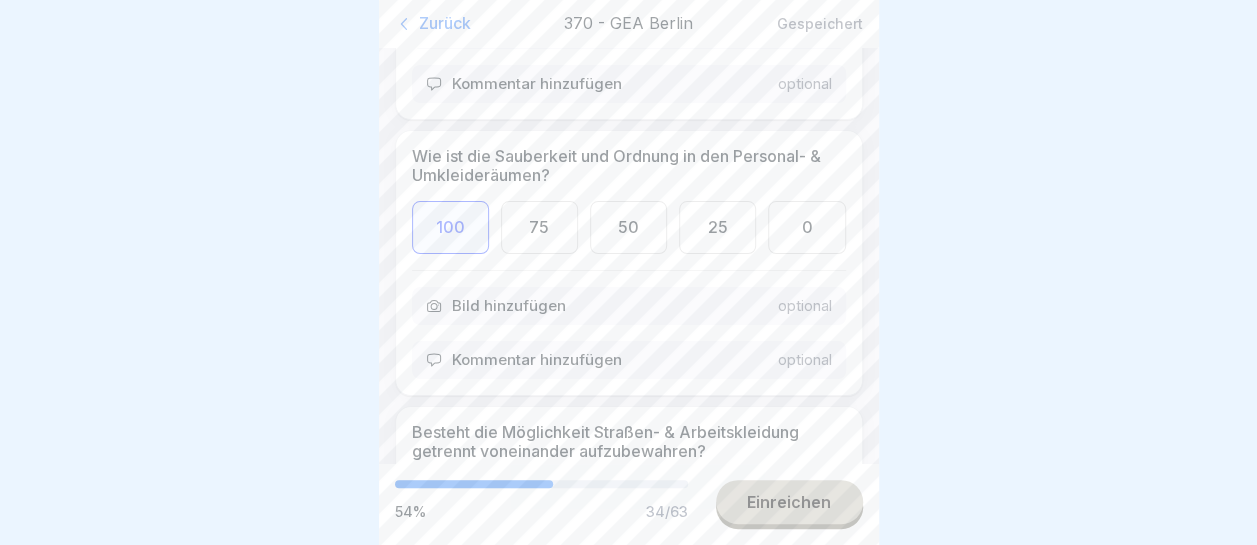 click on "100" at bounding box center [450, 227] 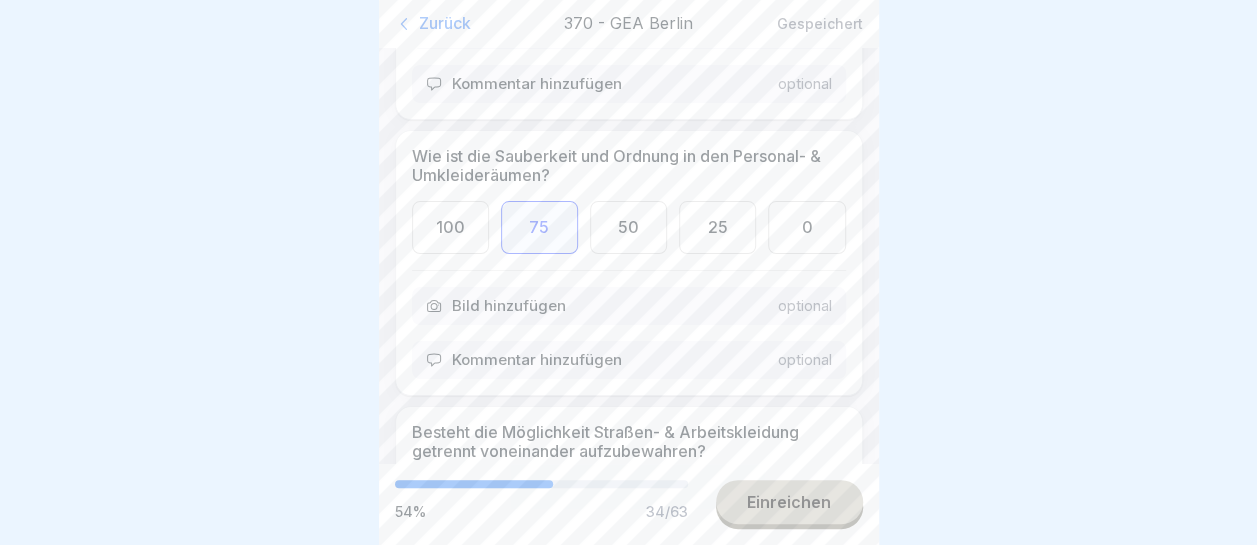 click on "Kommentar hinzufügen" at bounding box center [537, 360] 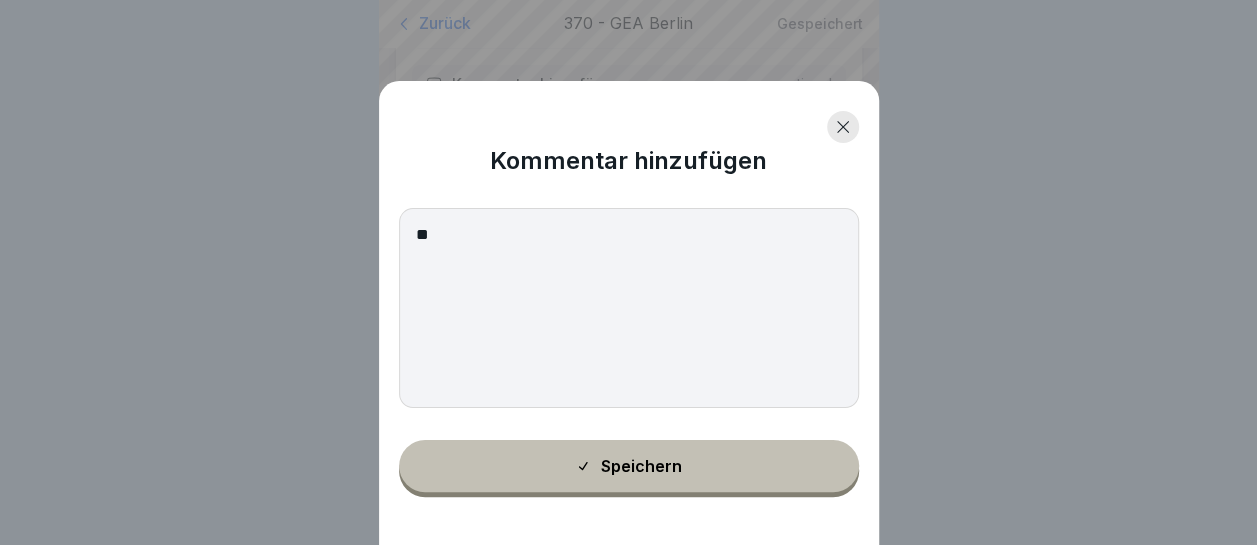 type on "*" 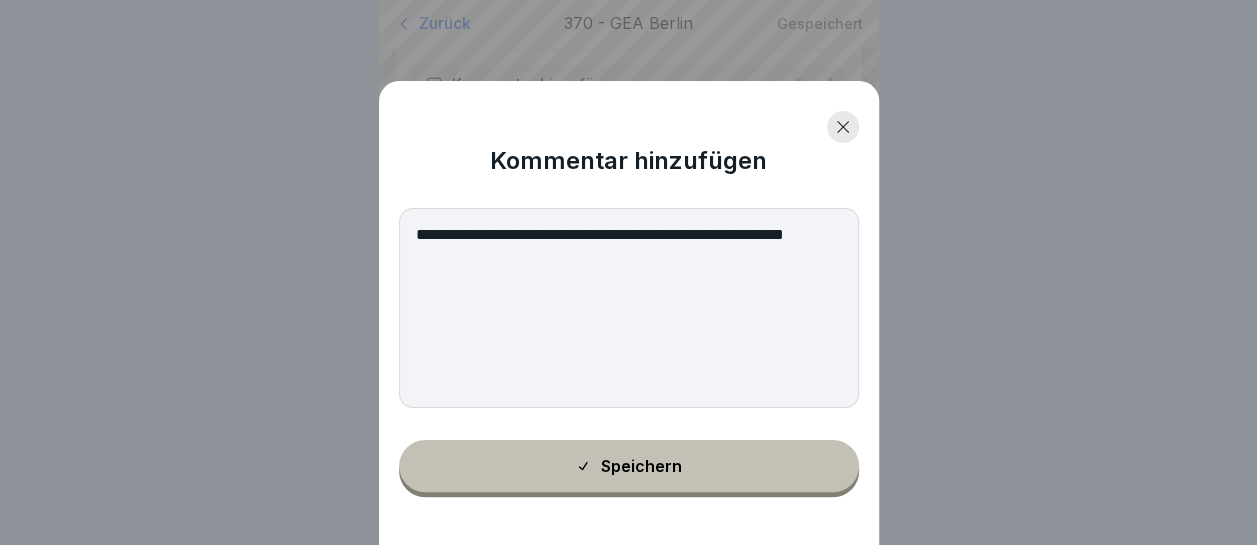 click on "**********" at bounding box center [629, 308] 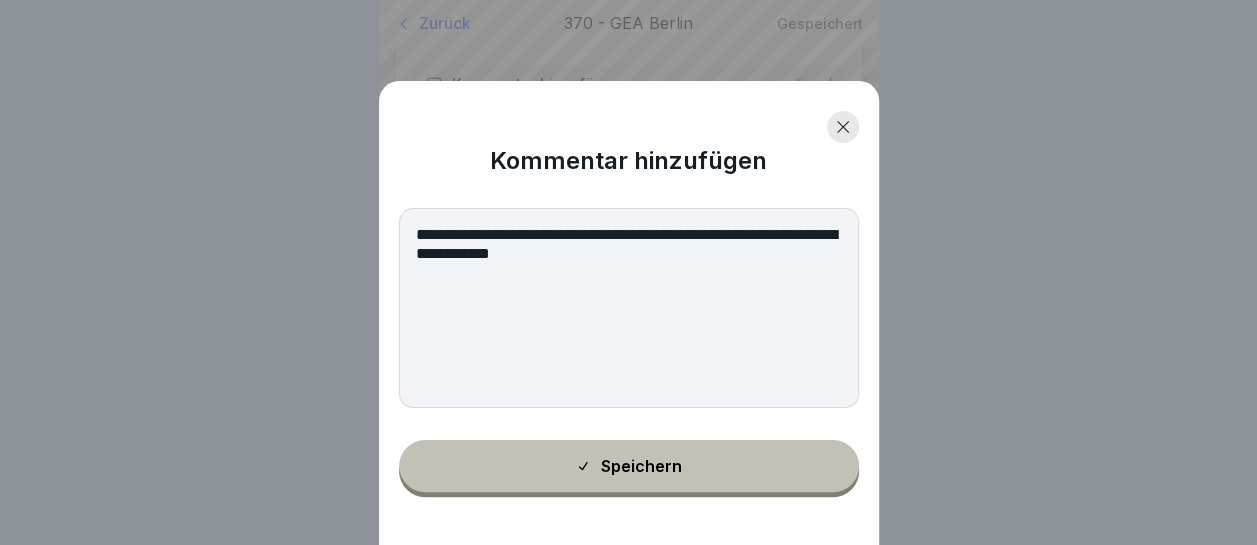 type on "**********" 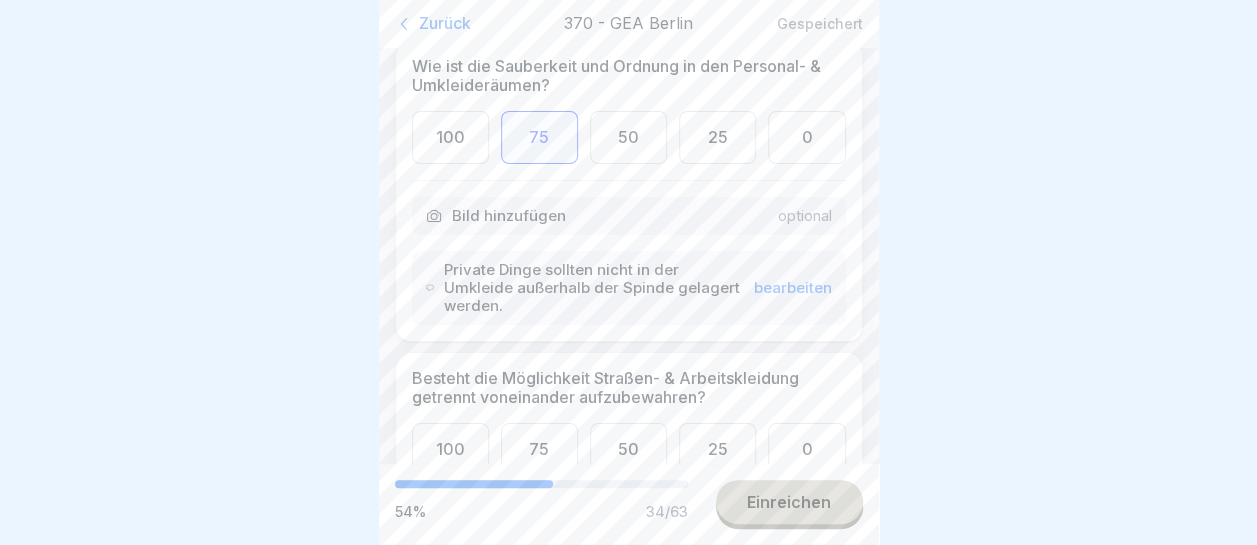 scroll, scrollTop: 8300, scrollLeft: 0, axis: vertical 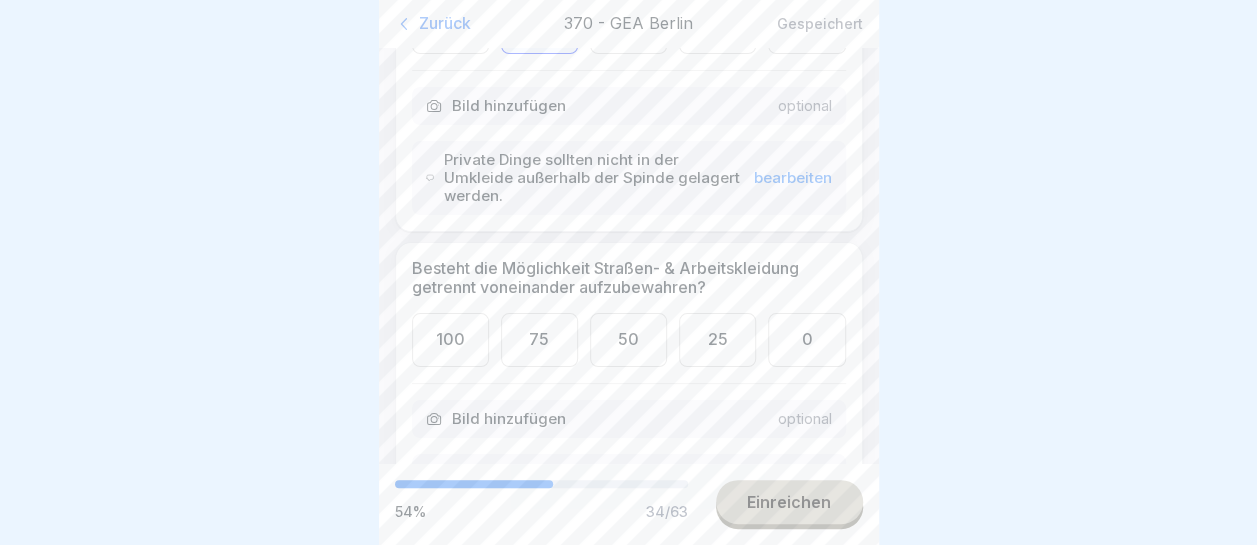 click on "100" at bounding box center (450, 339) 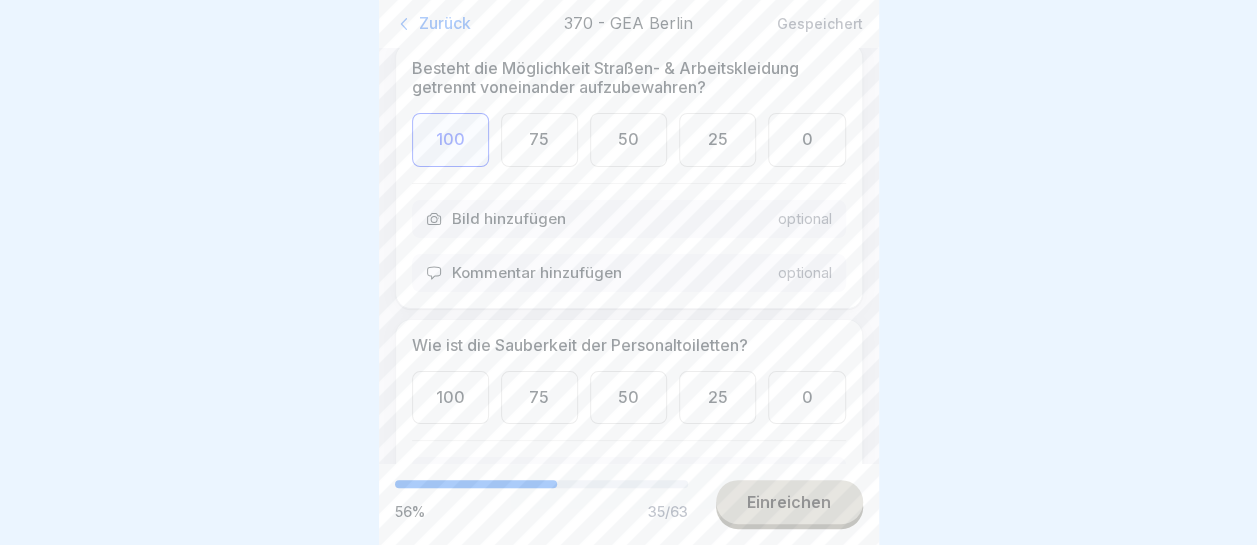 scroll, scrollTop: 8600, scrollLeft: 0, axis: vertical 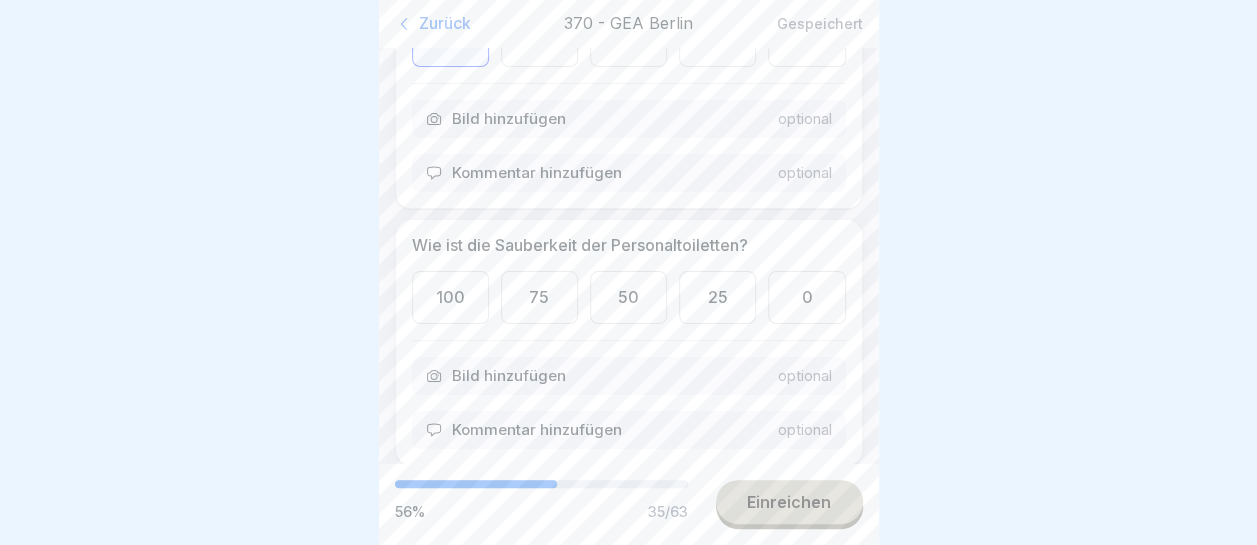 click on "100" at bounding box center [450, 297] 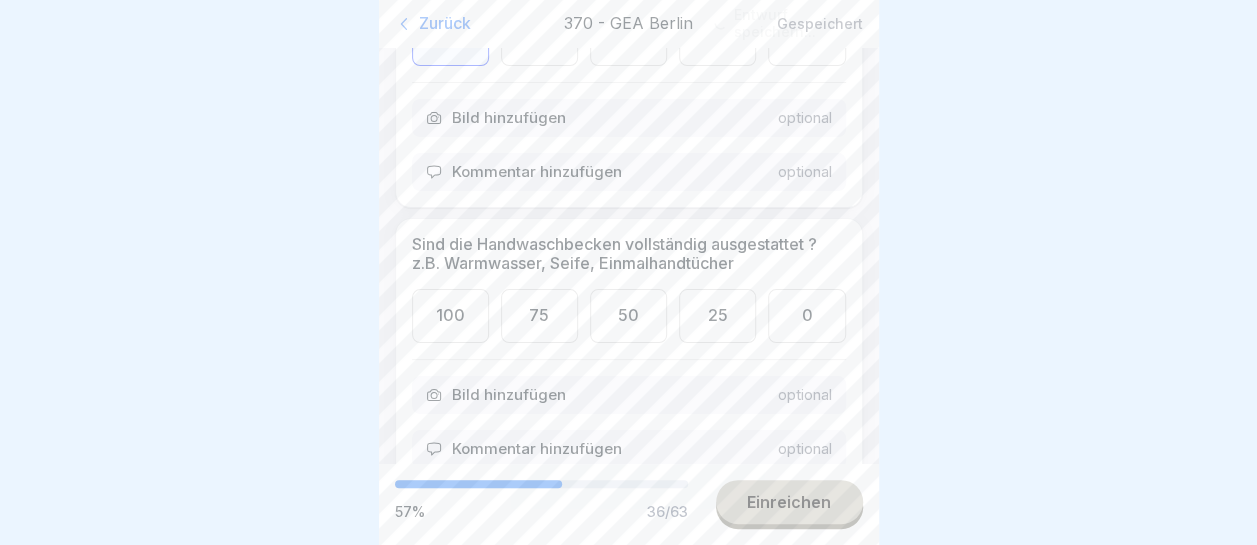 scroll, scrollTop: 8900, scrollLeft: 0, axis: vertical 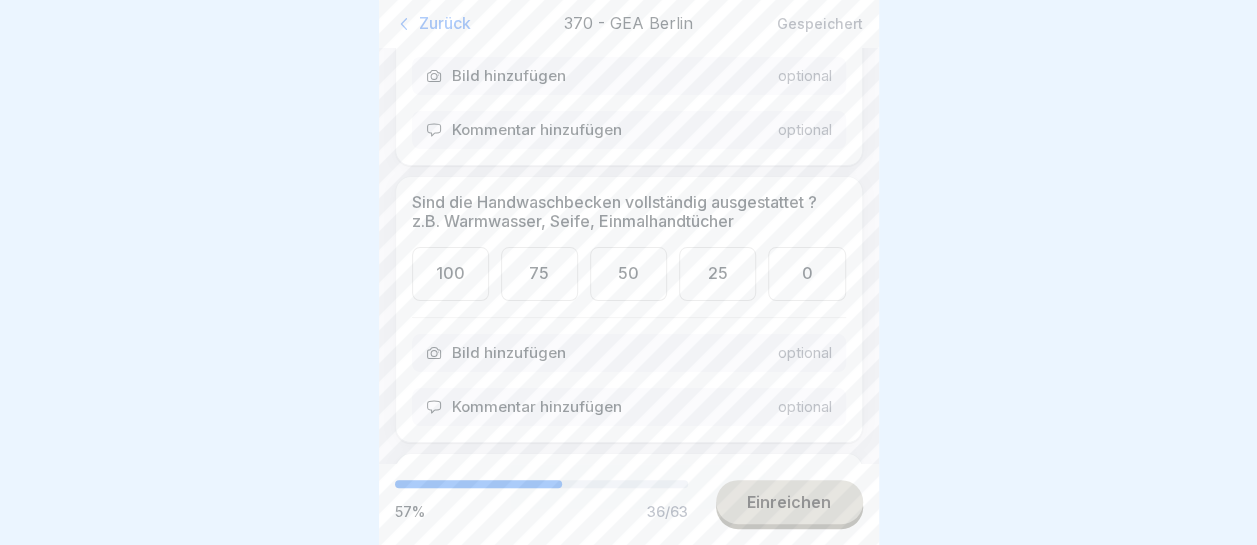 click on "100" at bounding box center [450, 273] 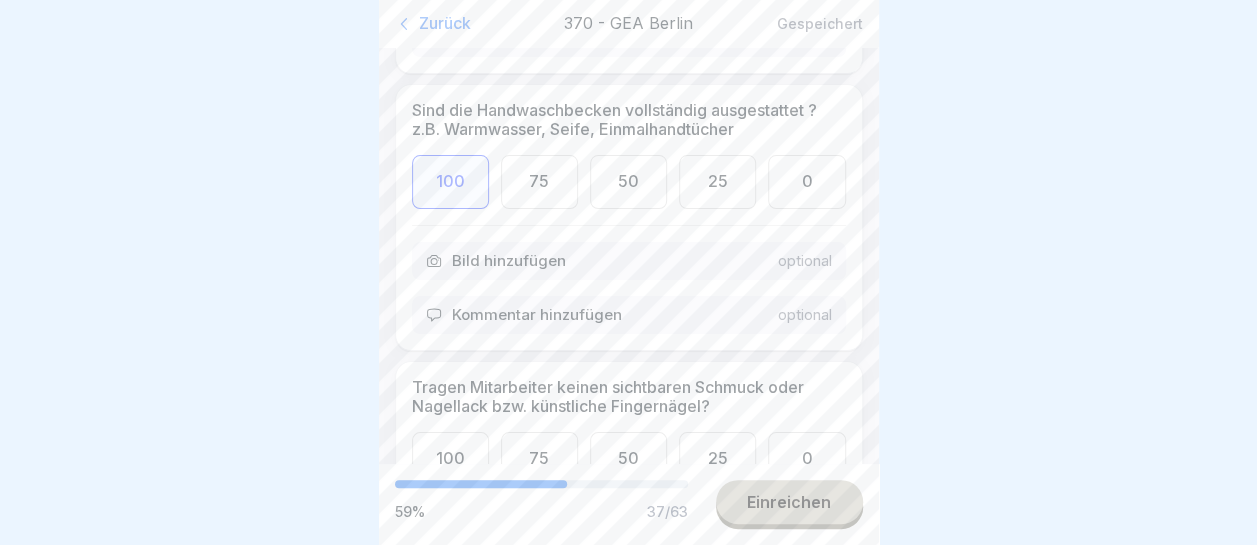 scroll, scrollTop: 9100, scrollLeft: 0, axis: vertical 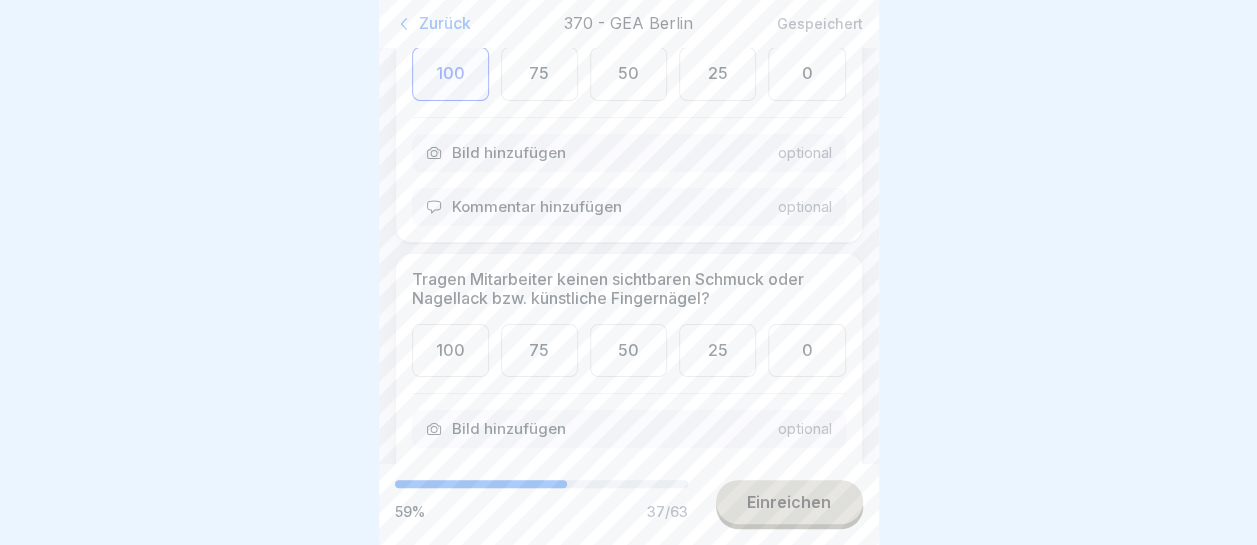 click on "100" at bounding box center (450, 350) 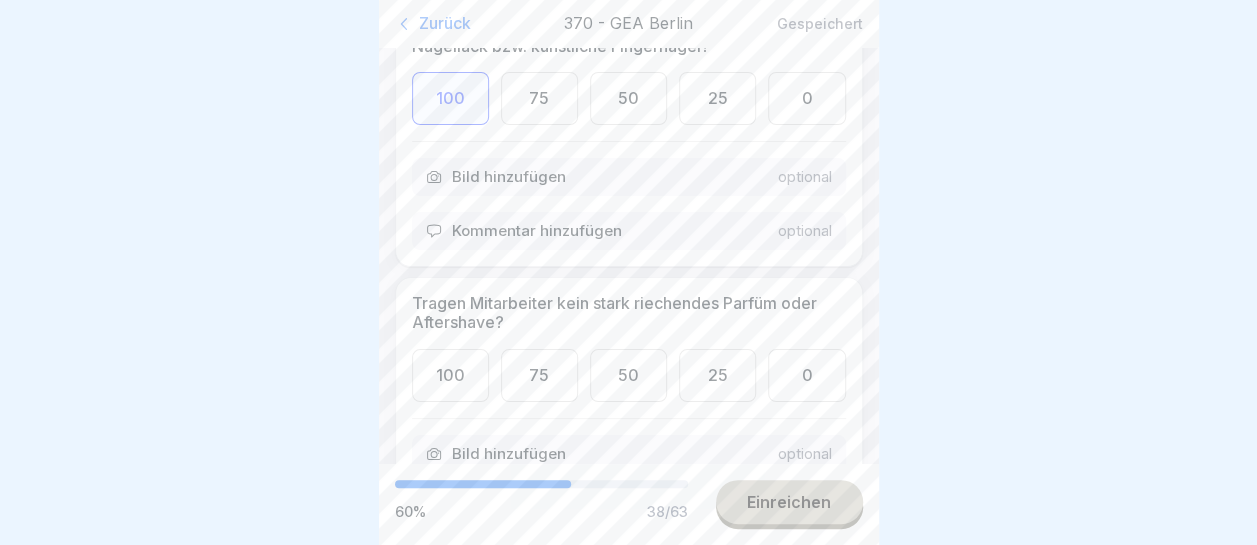 scroll, scrollTop: 9400, scrollLeft: 0, axis: vertical 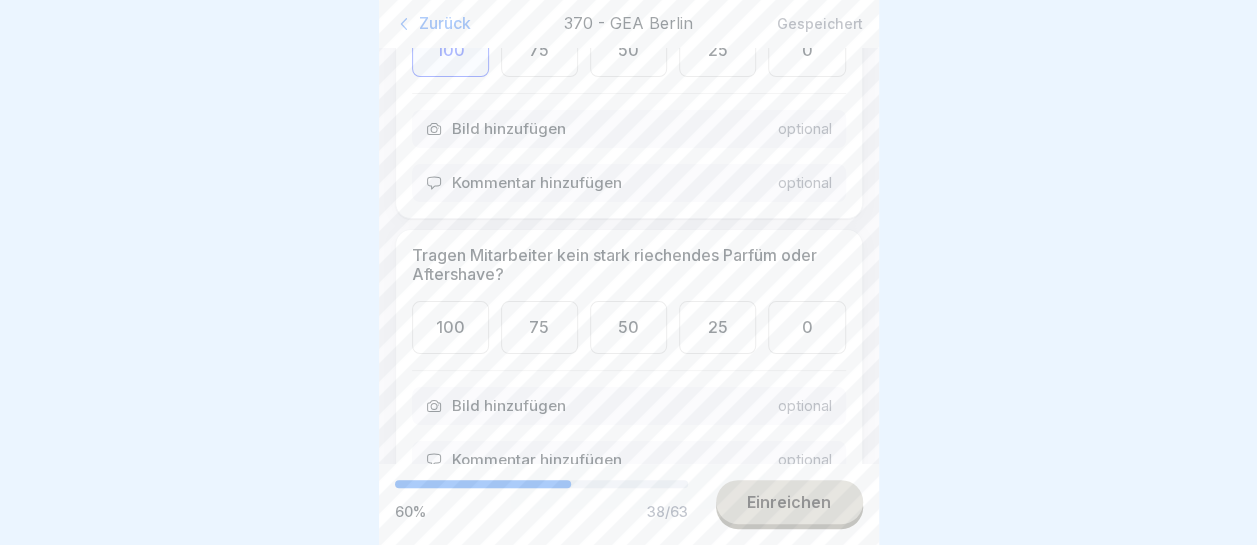 click on "100" at bounding box center (450, 327) 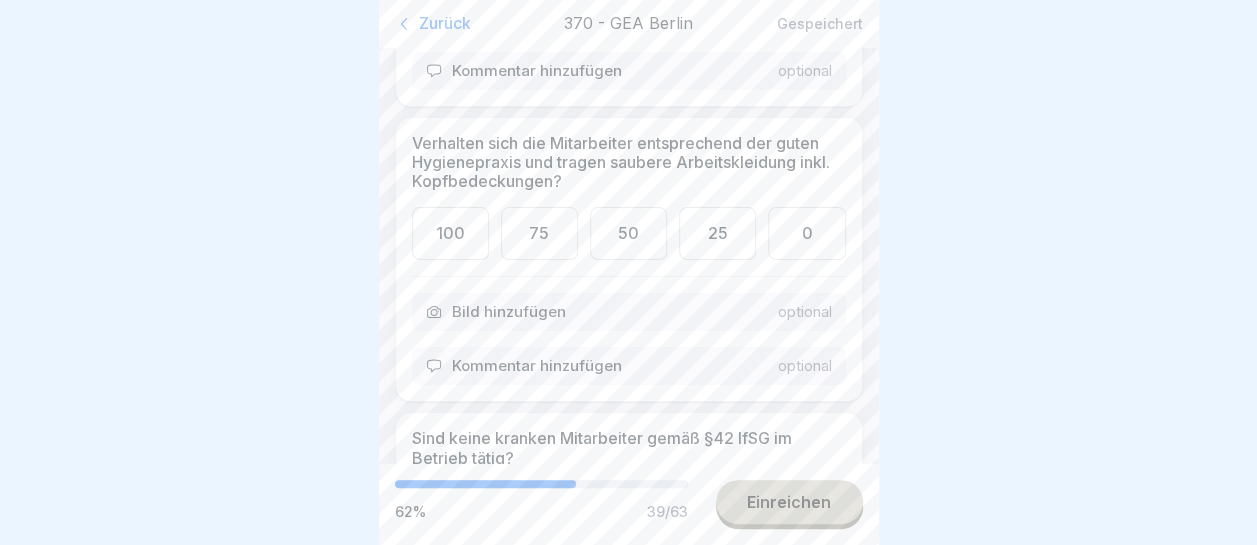 scroll, scrollTop: 9800, scrollLeft: 0, axis: vertical 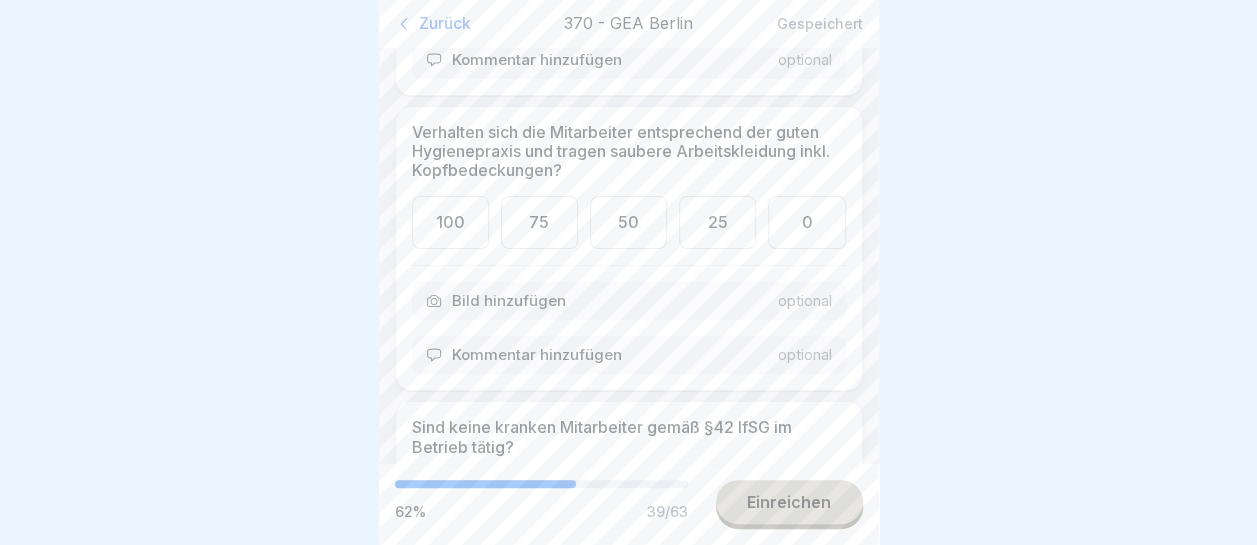 click on "100" at bounding box center (450, 222) 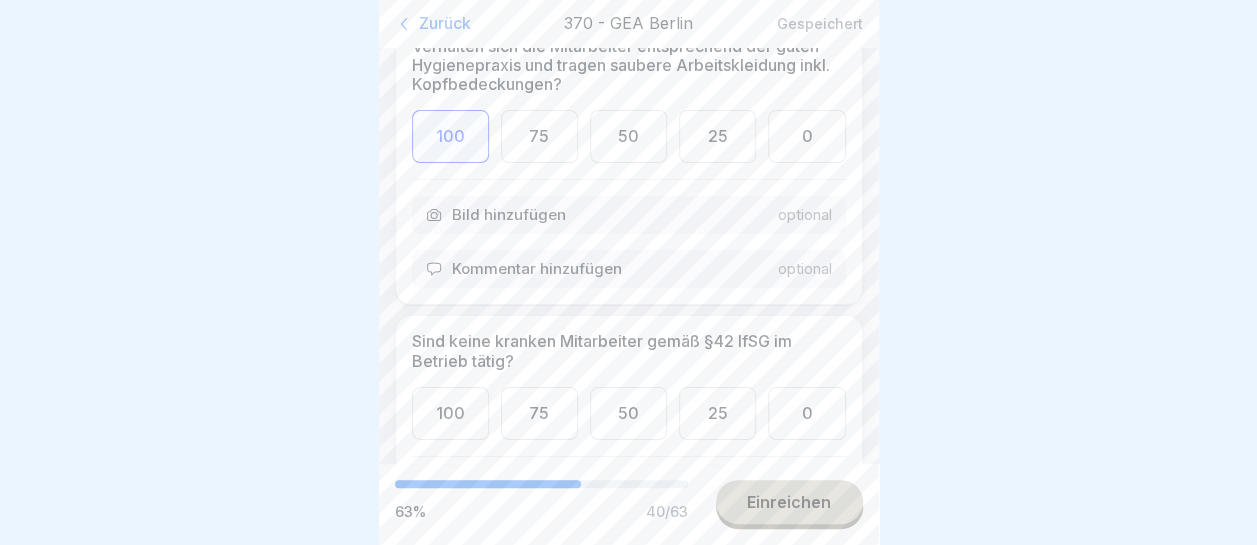 scroll, scrollTop: 10000, scrollLeft: 0, axis: vertical 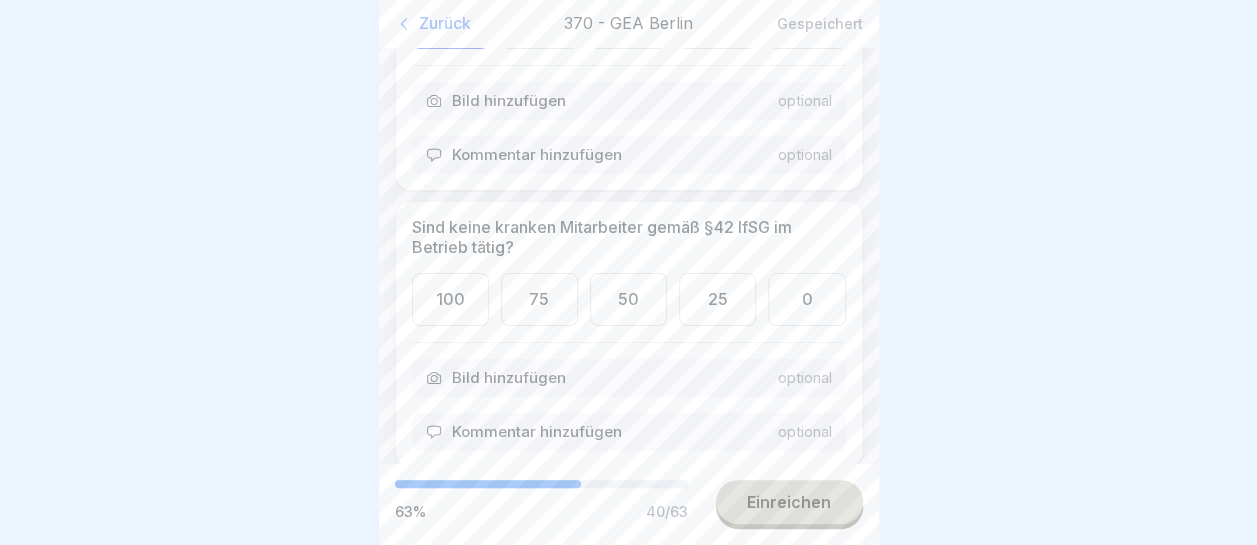 click on "100" at bounding box center [450, 299] 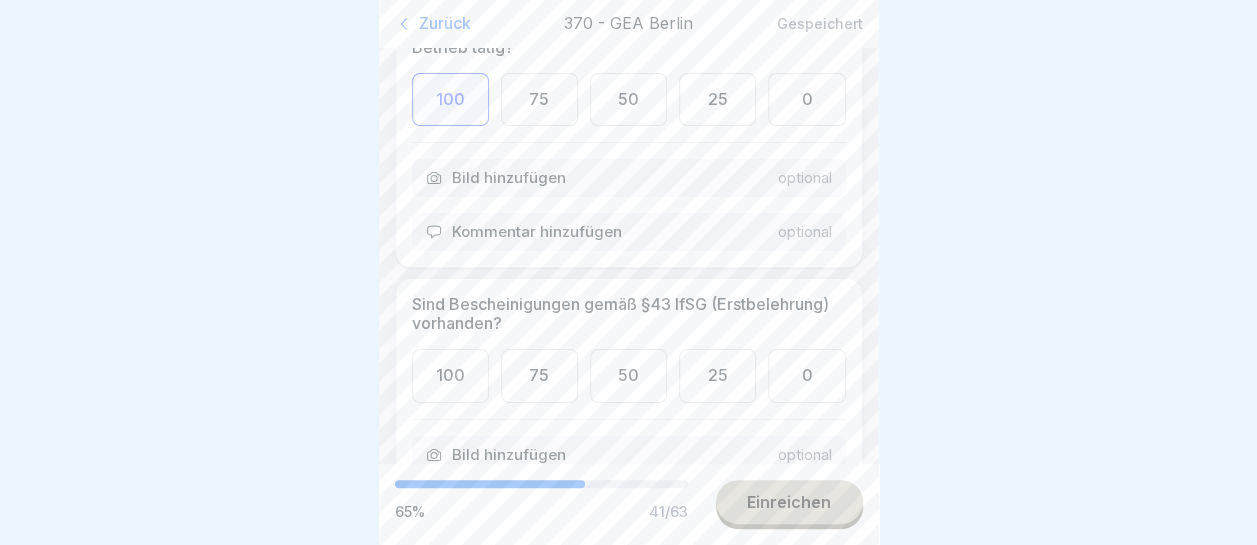 scroll, scrollTop: 10300, scrollLeft: 0, axis: vertical 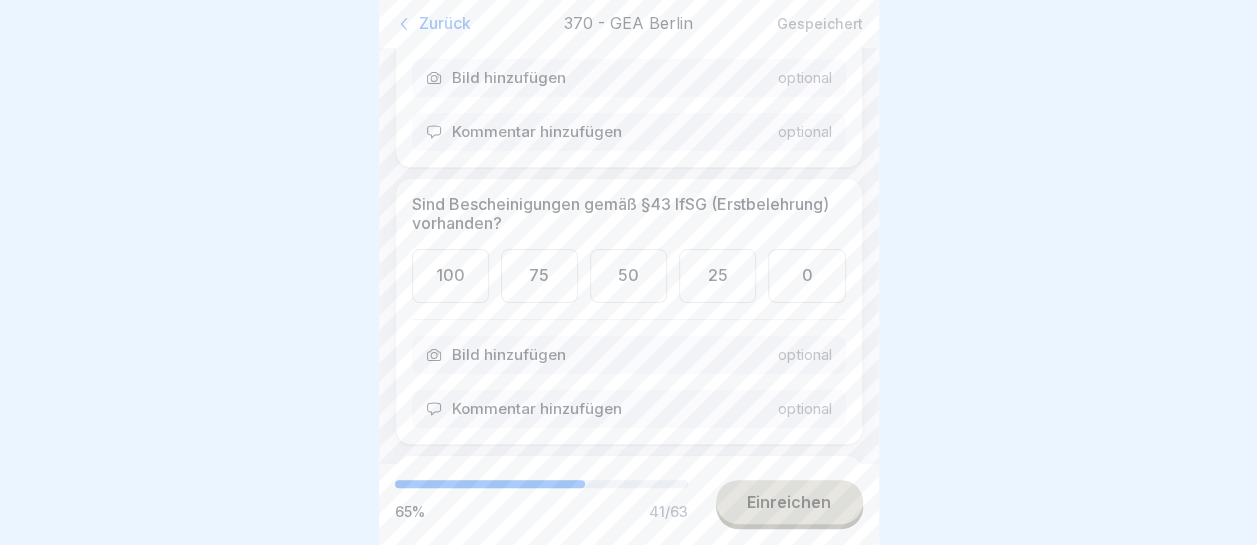 click on "100" at bounding box center [450, 275] 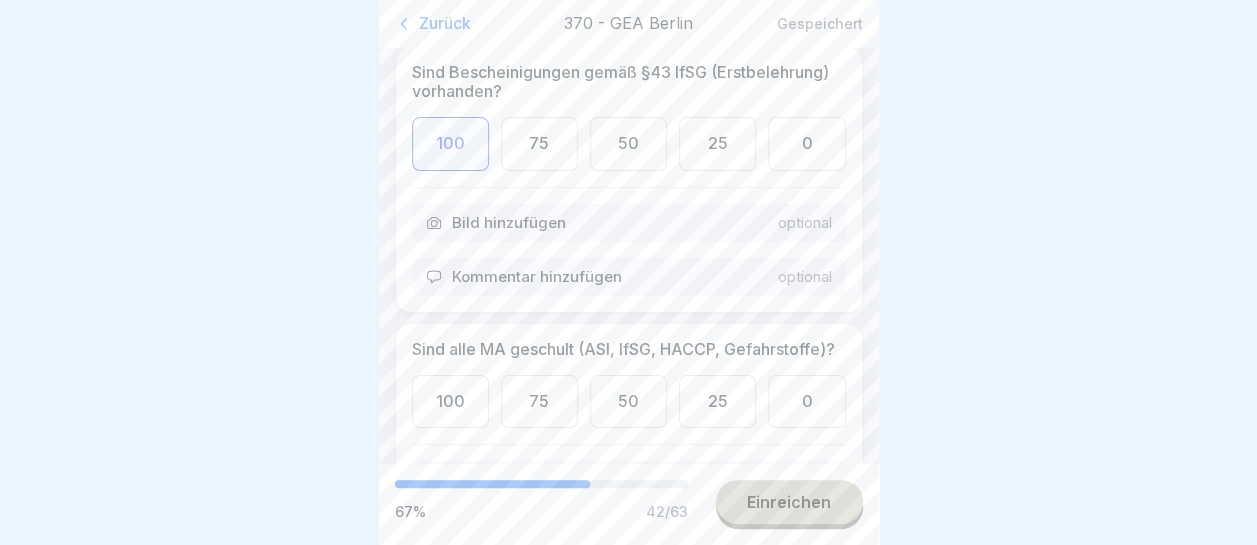 scroll, scrollTop: 10500, scrollLeft: 0, axis: vertical 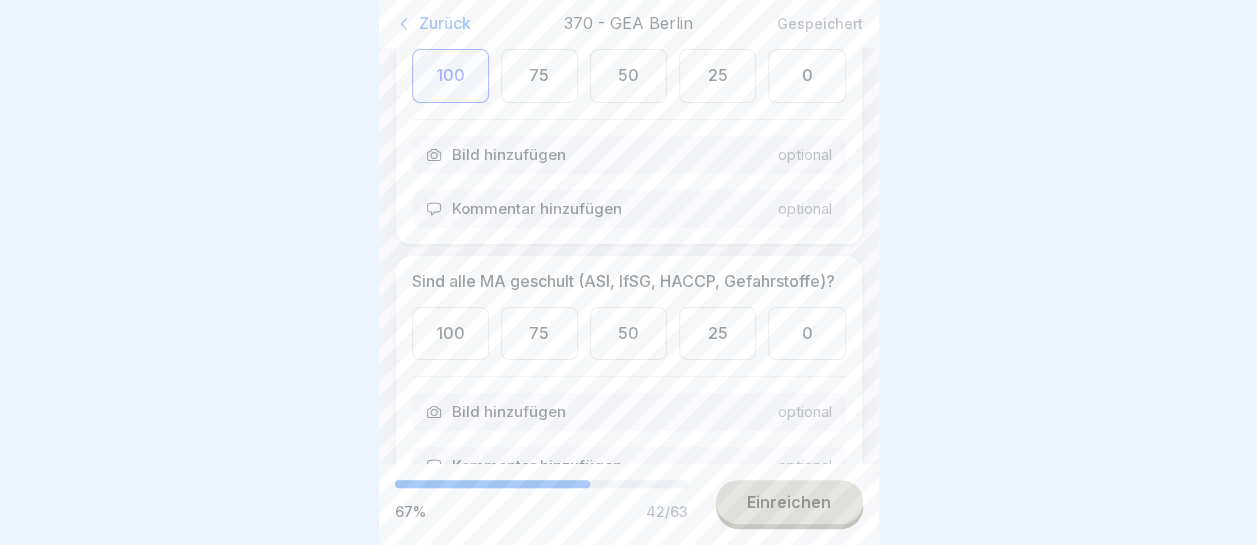 click on "100" at bounding box center (450, 333) 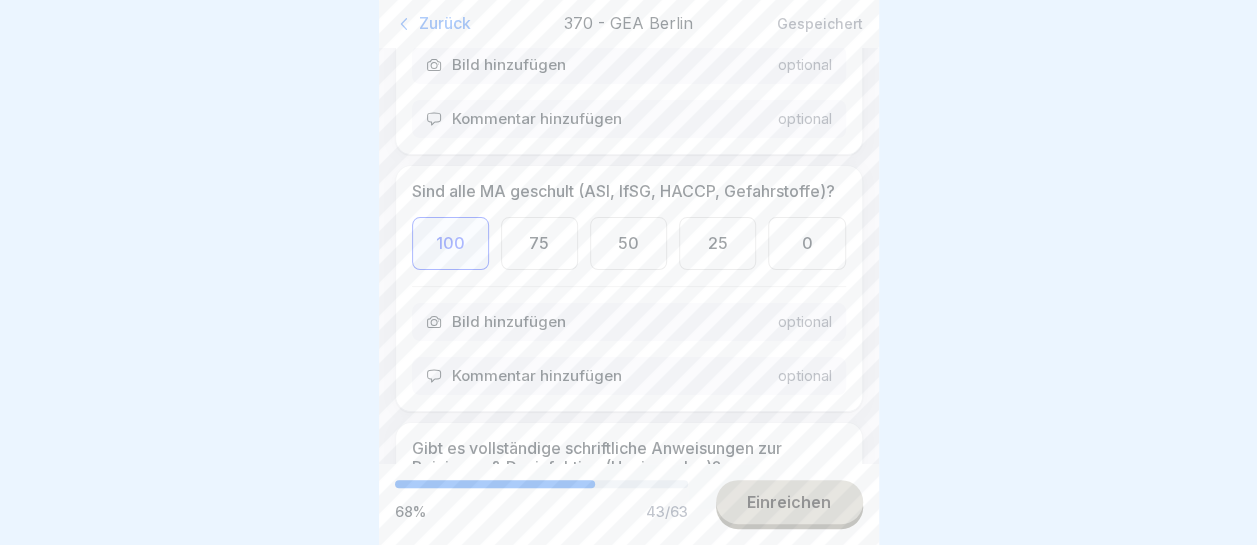 scroll, scrollTop: 10700, scrollLeft: 0, axis: vertical 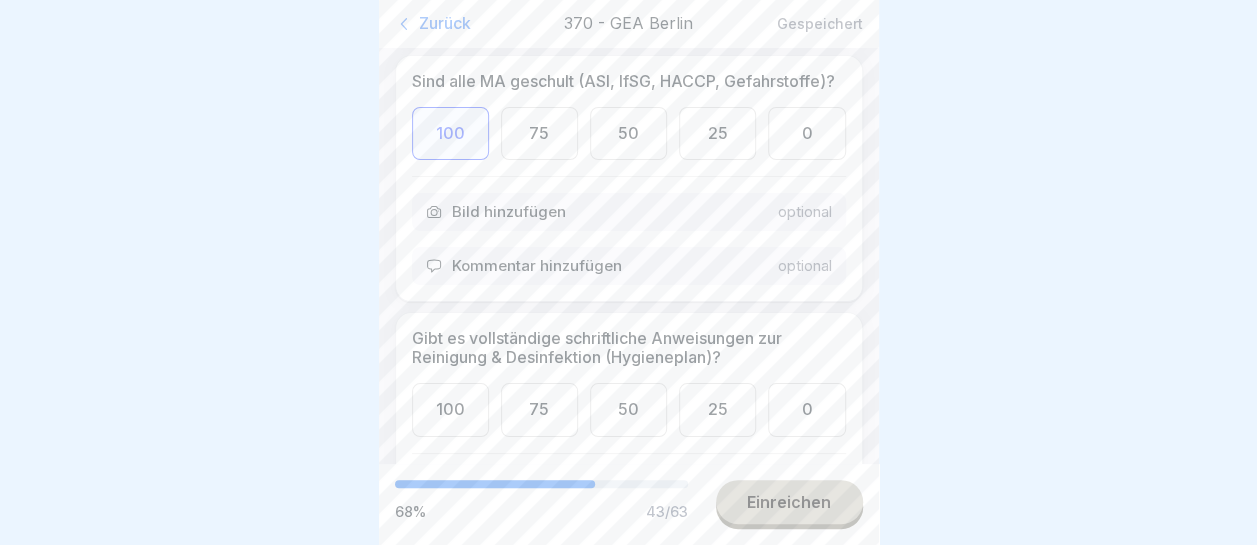 click on "100" at bounding box center (450, 409) 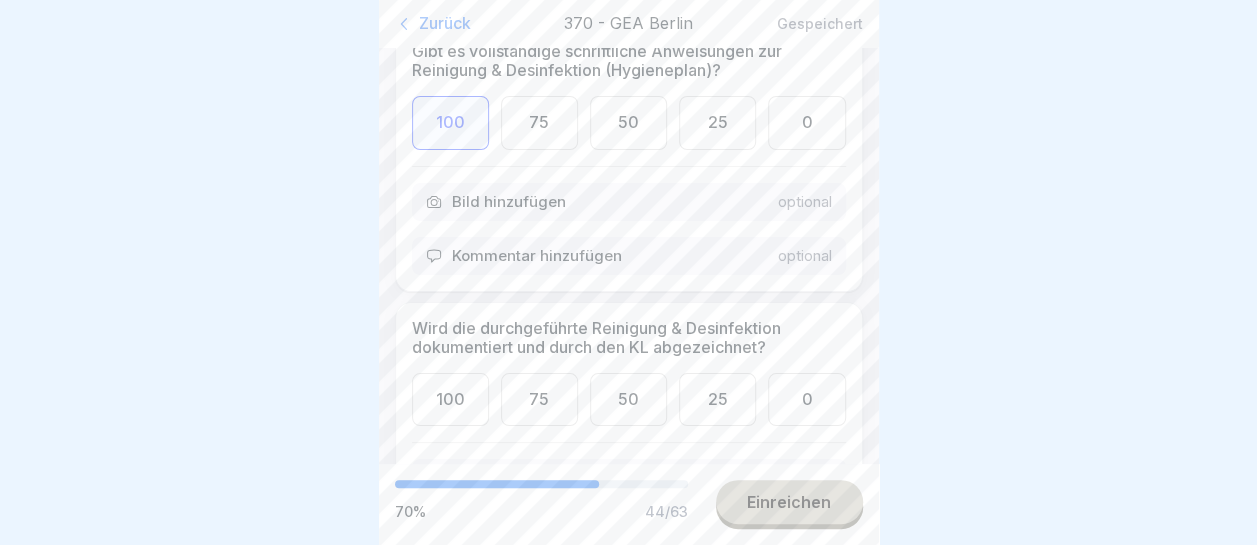 scroll, scrollTop: 11000, scrollLeft: 0, axis: vertical 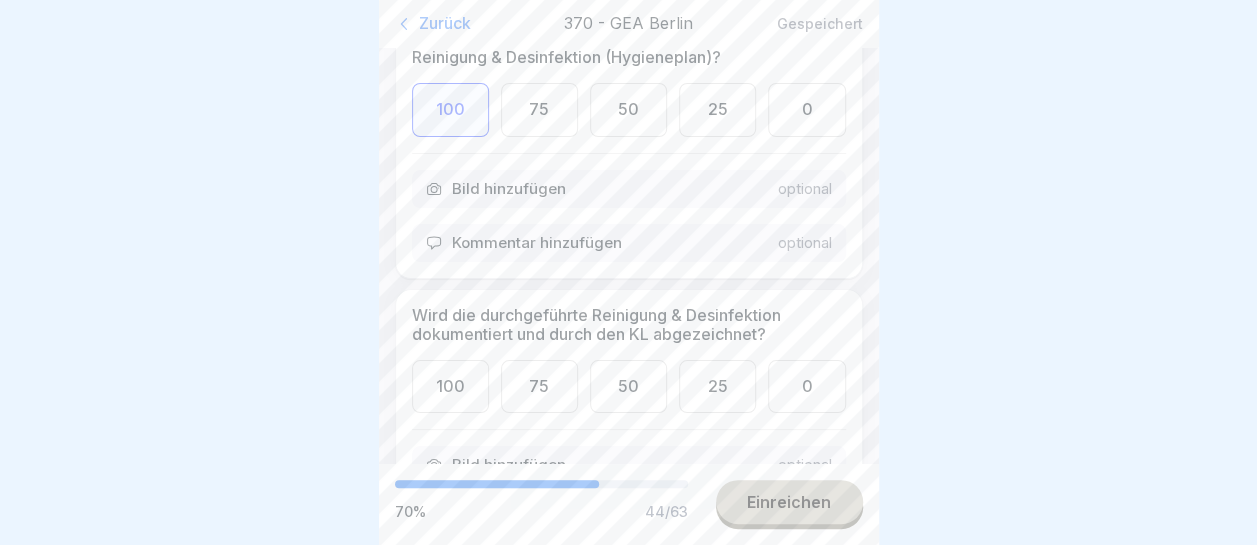 click on "100" at bounding box center [450, 386] 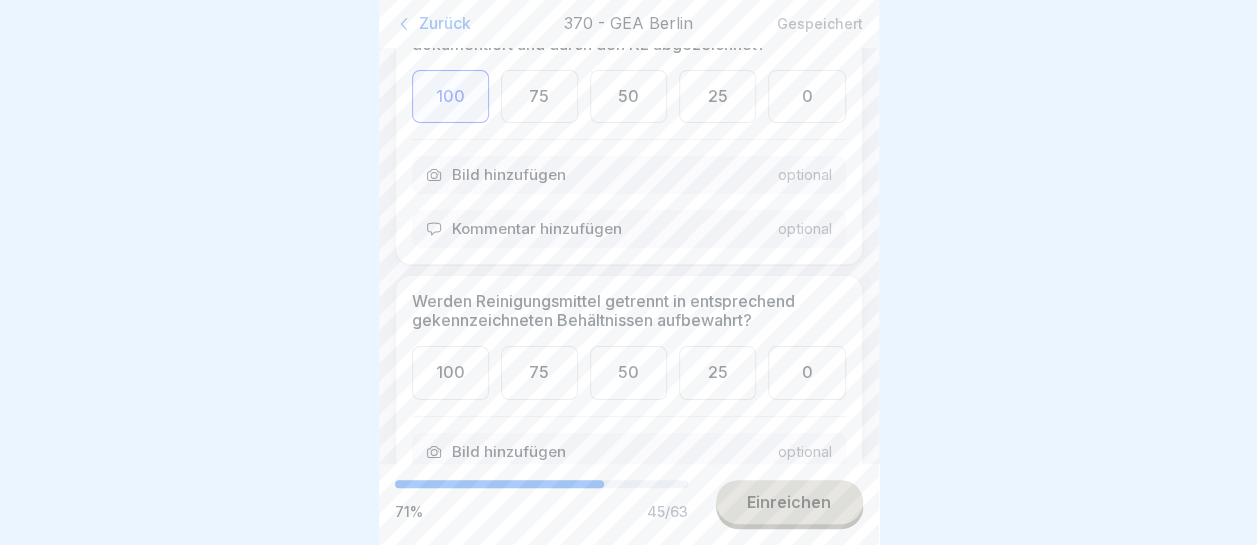 scroll, scrollTop: 11300, scrollLeft: 0, axis: vertical 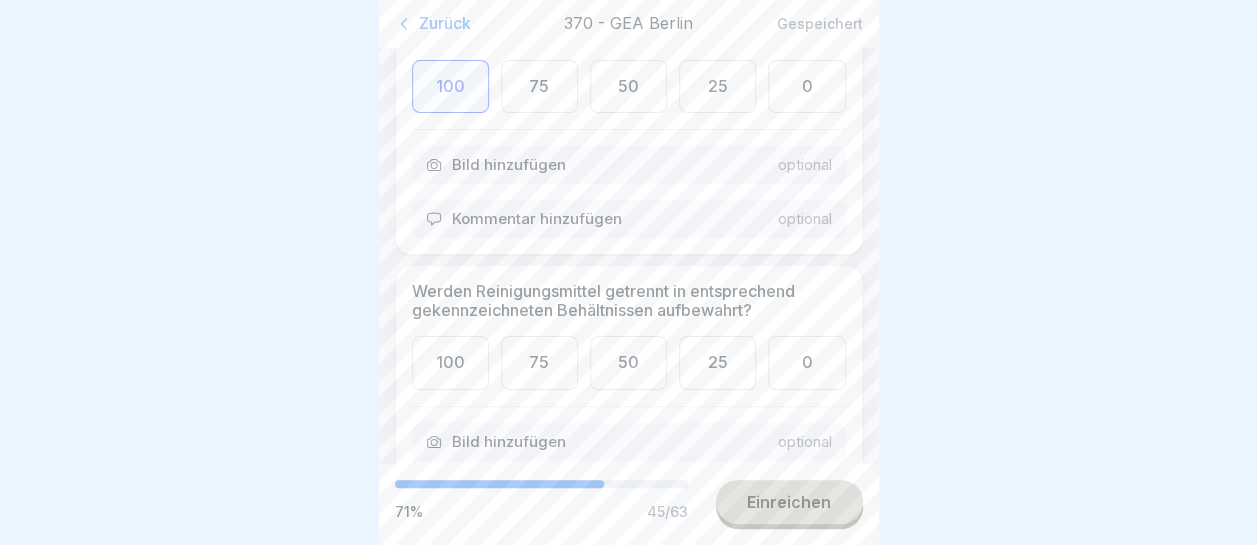 click on "100" at bounding box center (450, 362) 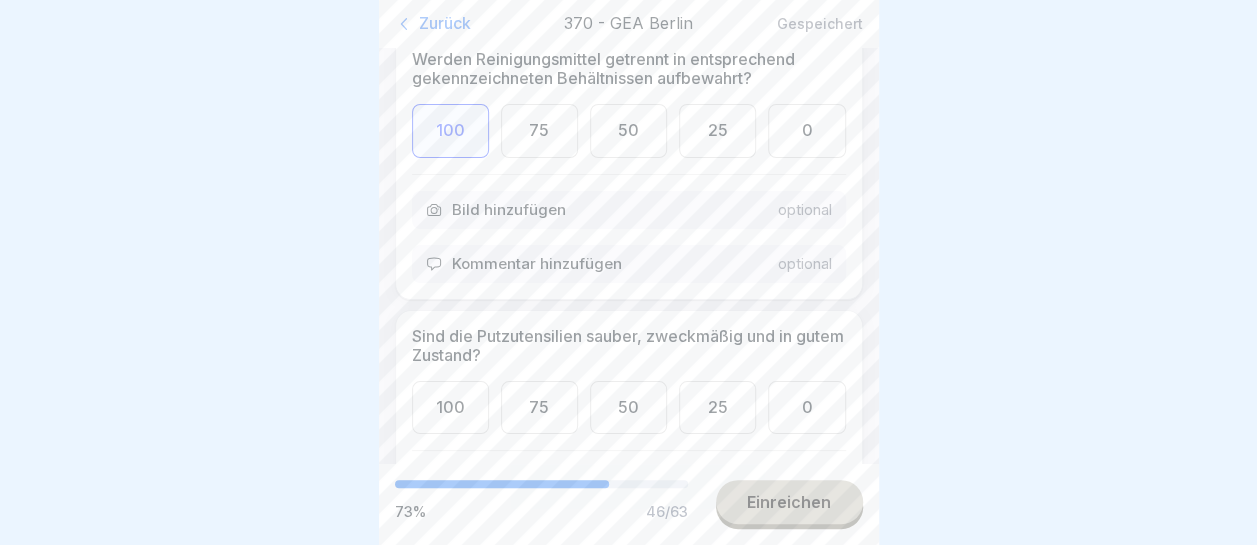 scroll, scrollTop: 11400, scrollLeft: 0, axis: vertical 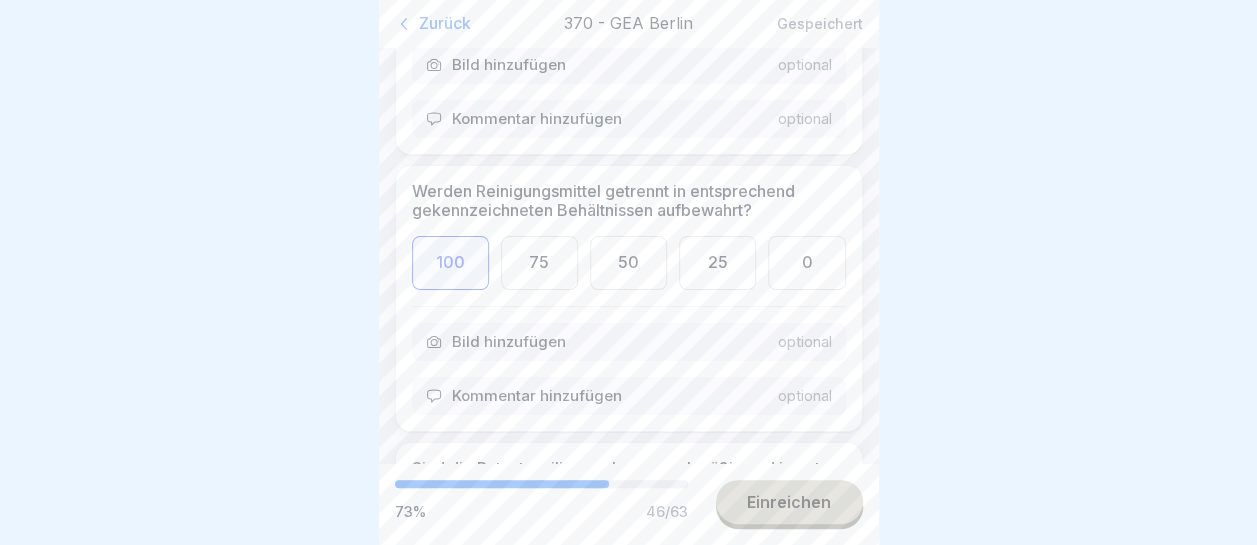 click on "0" at bounding box center [806, 262] 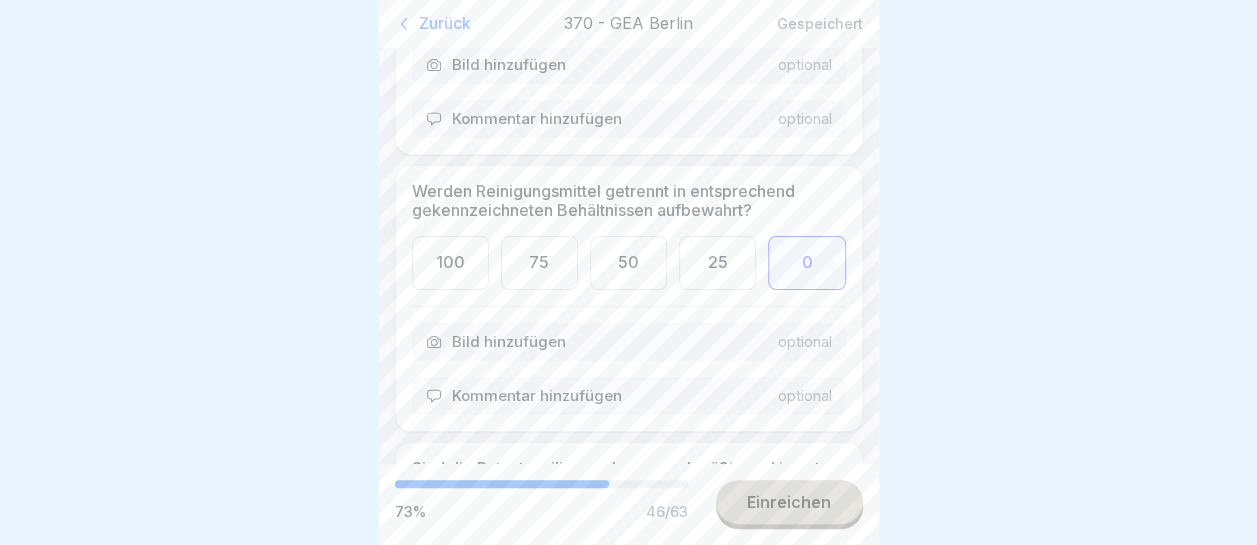 click on "Kommentar hinzufügen" at bounding box center [537, 396] 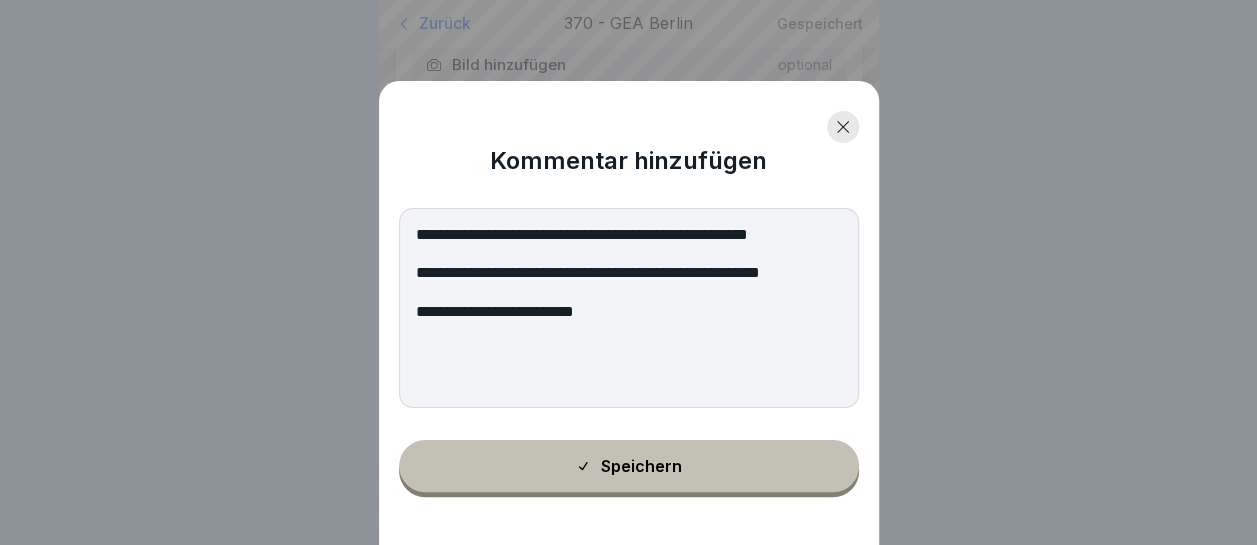 type on "**********" 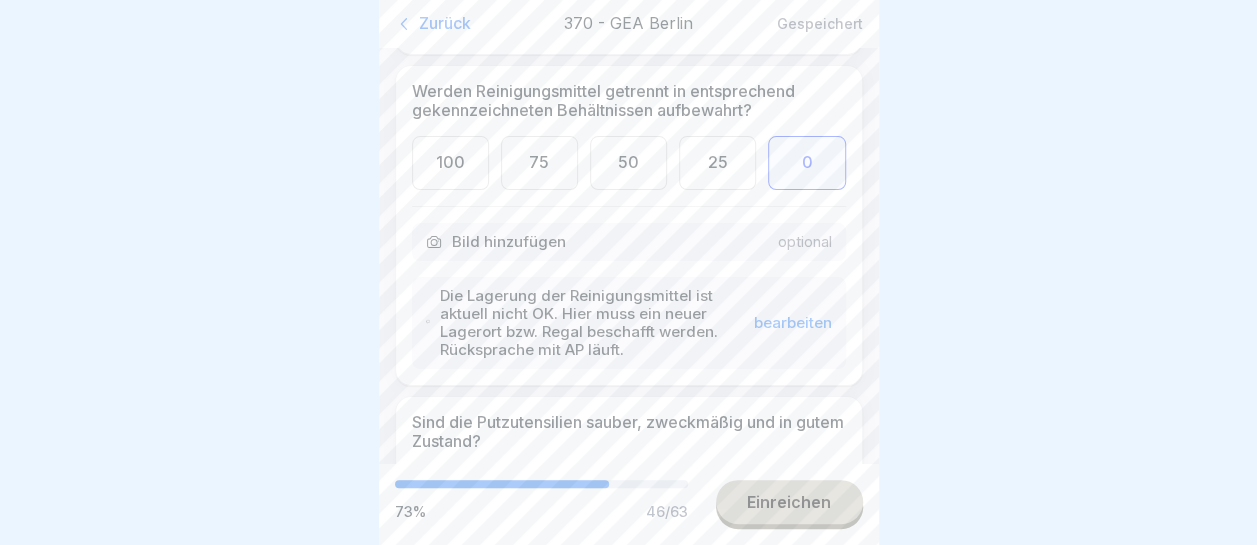 scroll, scrollTop: 11600, scrollLeft: 0, axis: vertical 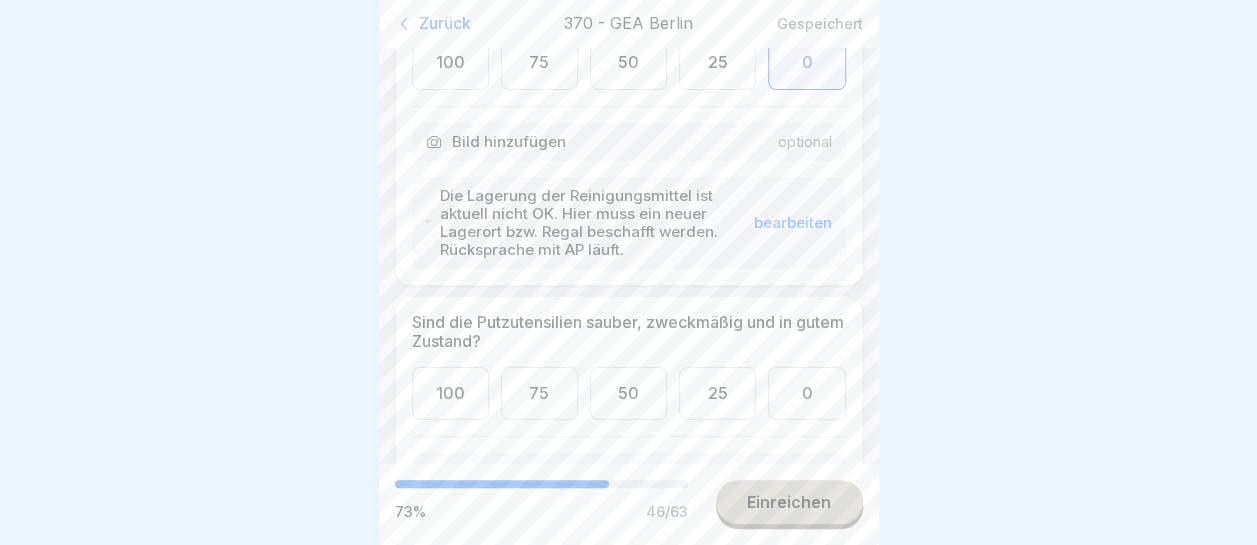 click on "100" at bounding box center [450, 393] 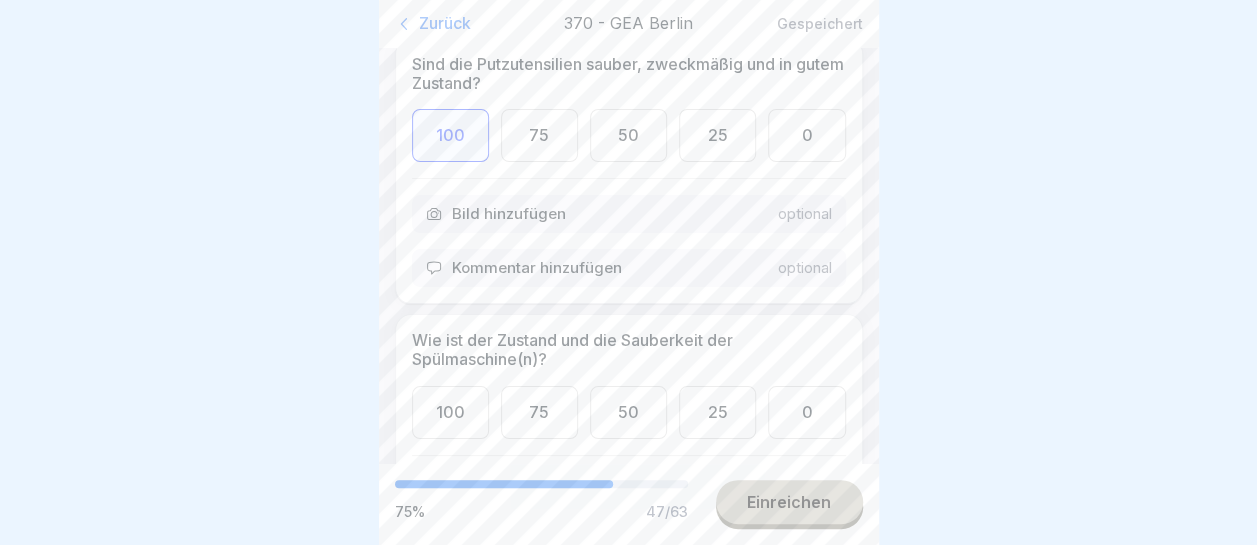 scroll, scrollTop: 11900, scrollLeft: 0, axis: vertical 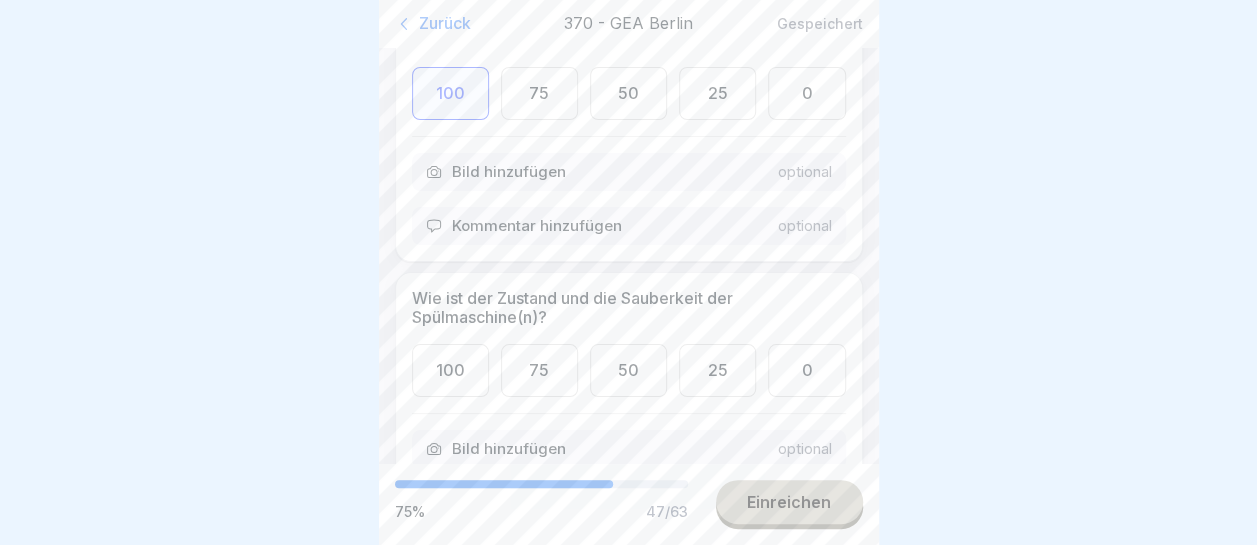 click on "100" at bounding box center [450, 370] 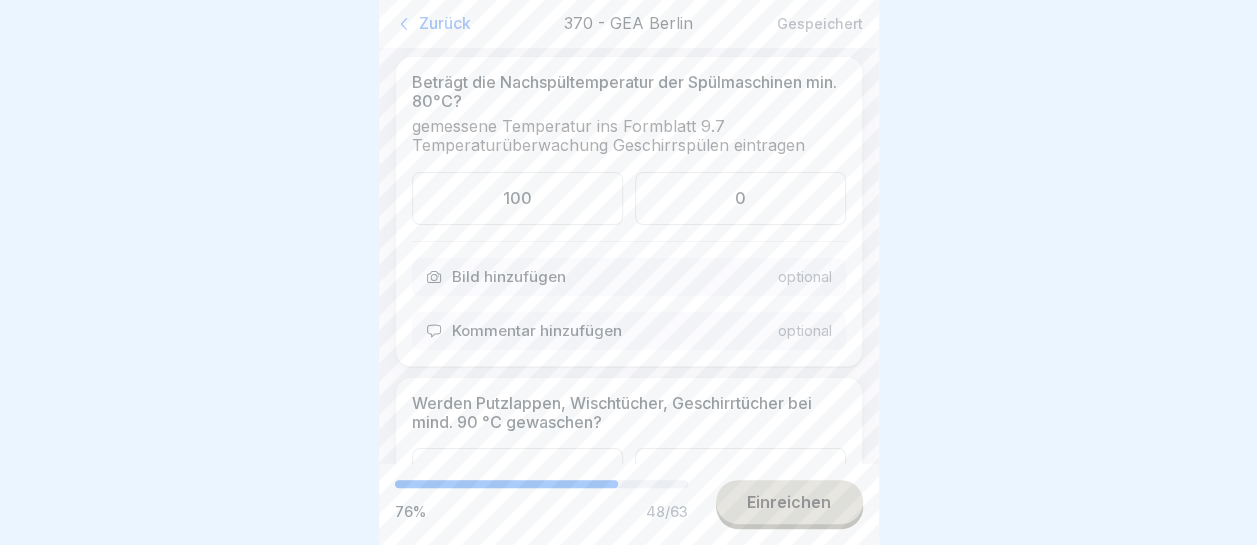 scroll, scrollTop: 12400, scrollLeft: 0, axis: vertical 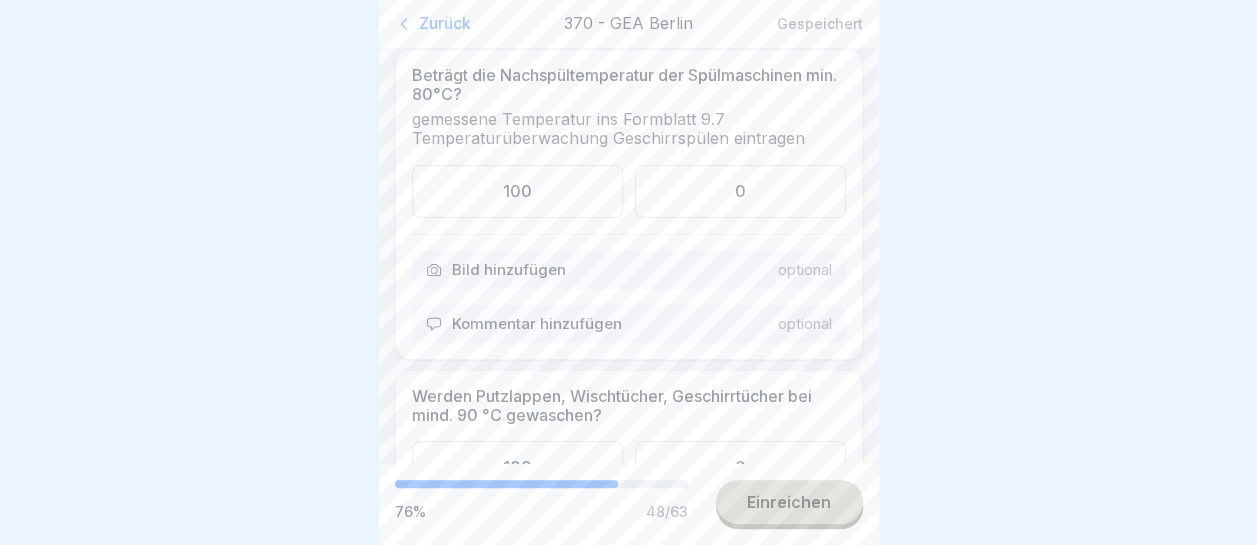 click on "100" at bounding box center [517, 191] 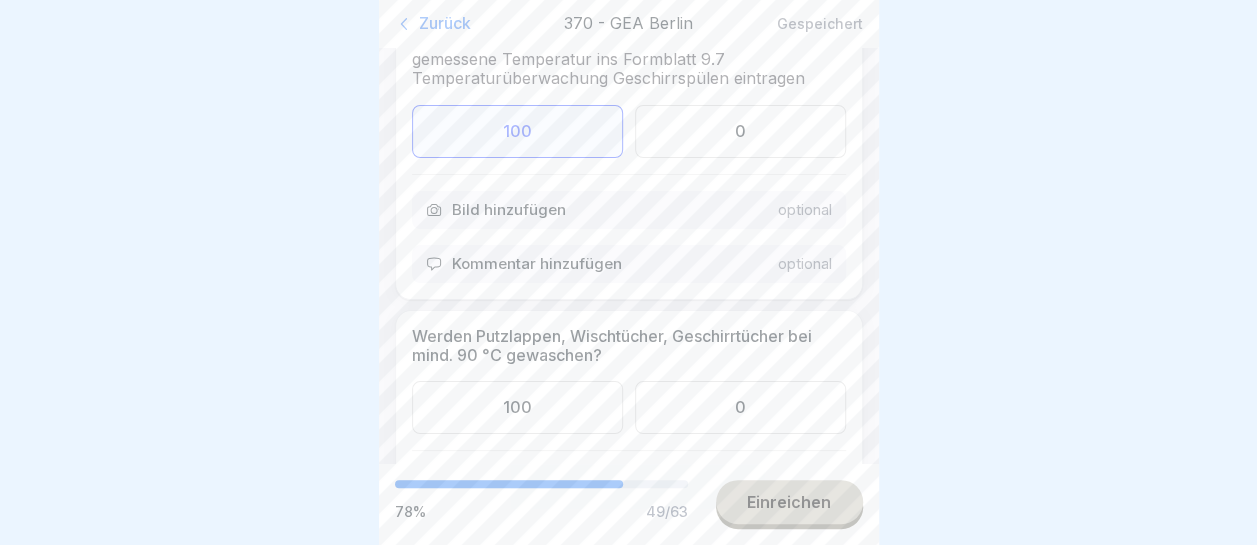 scroll, scrollTop: 12500, scrollLeft: 0, axis: vertical 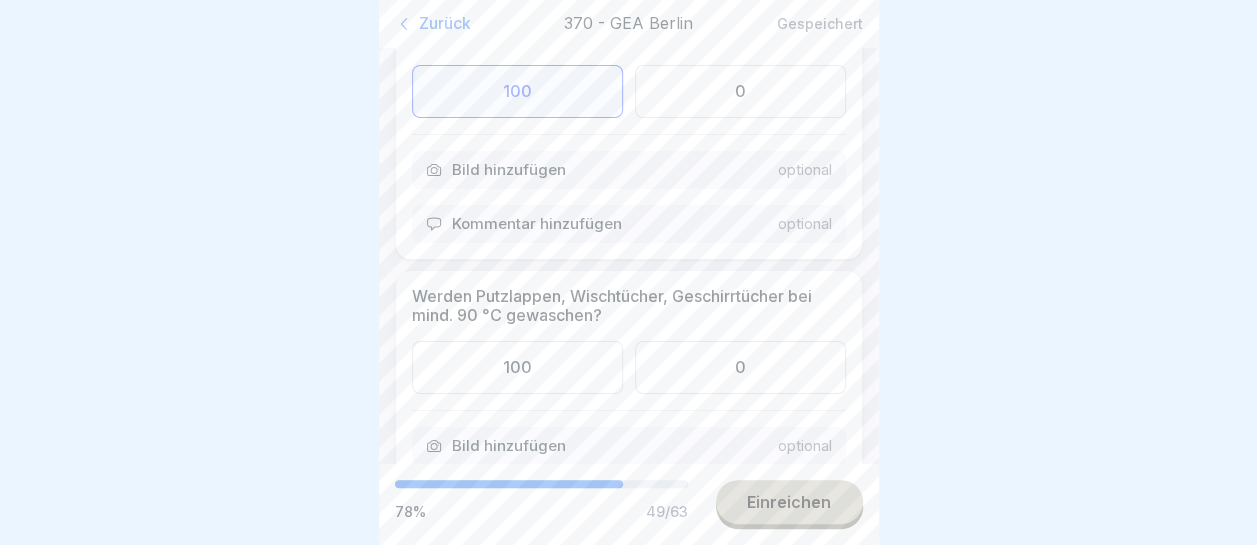 click on "100" at bounding box center [517, 367] 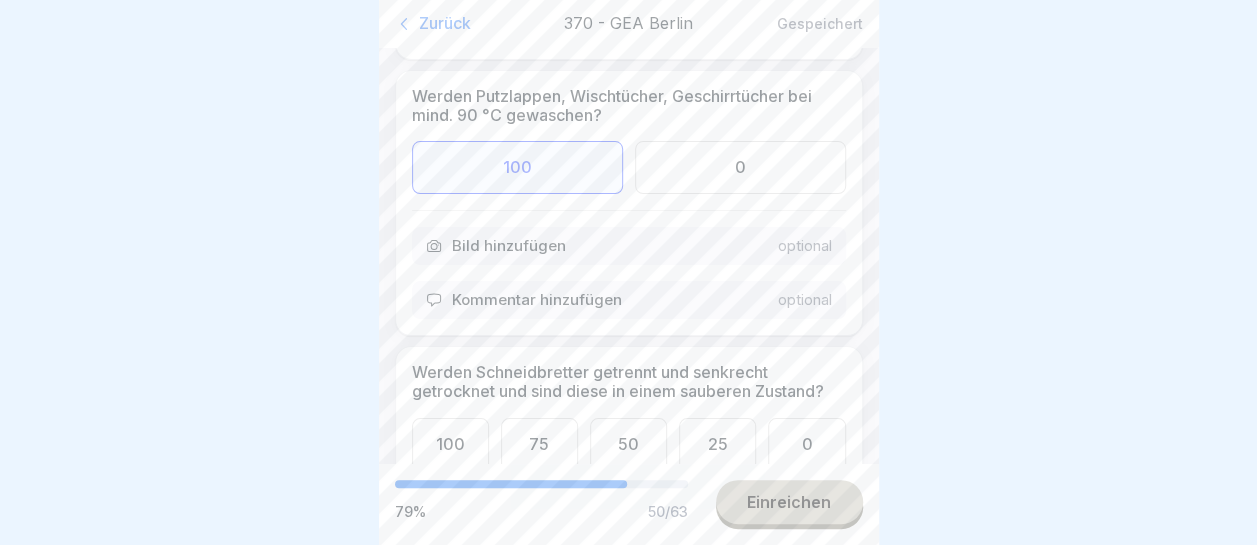 scroll, scrollTop: 12800, scrollLeft: 0, axis: vertical 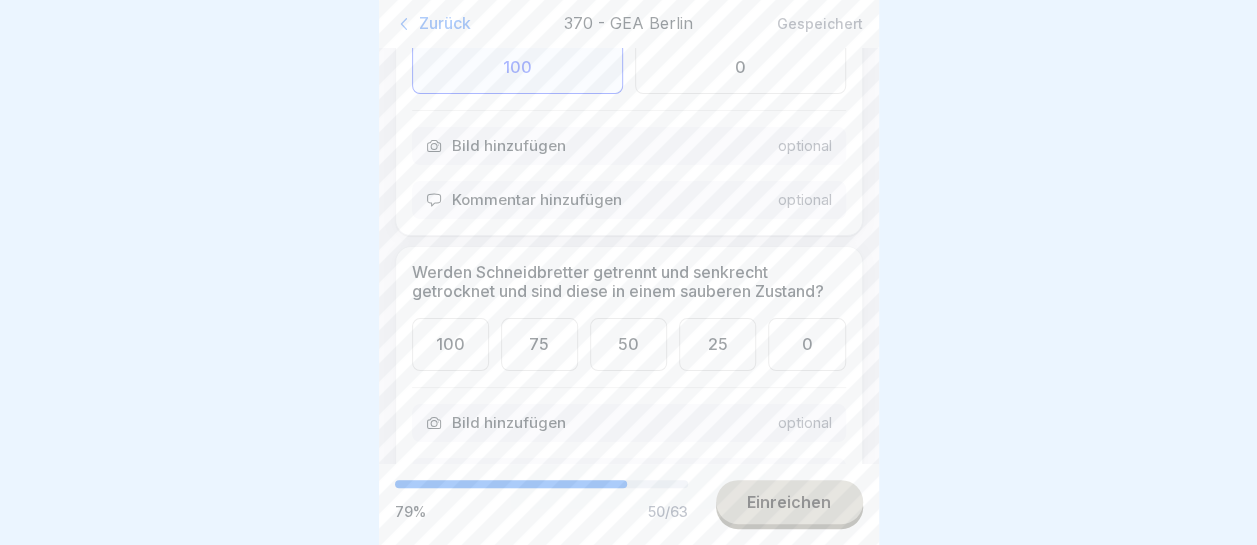 click on "100" at bounding box center [450, 344] 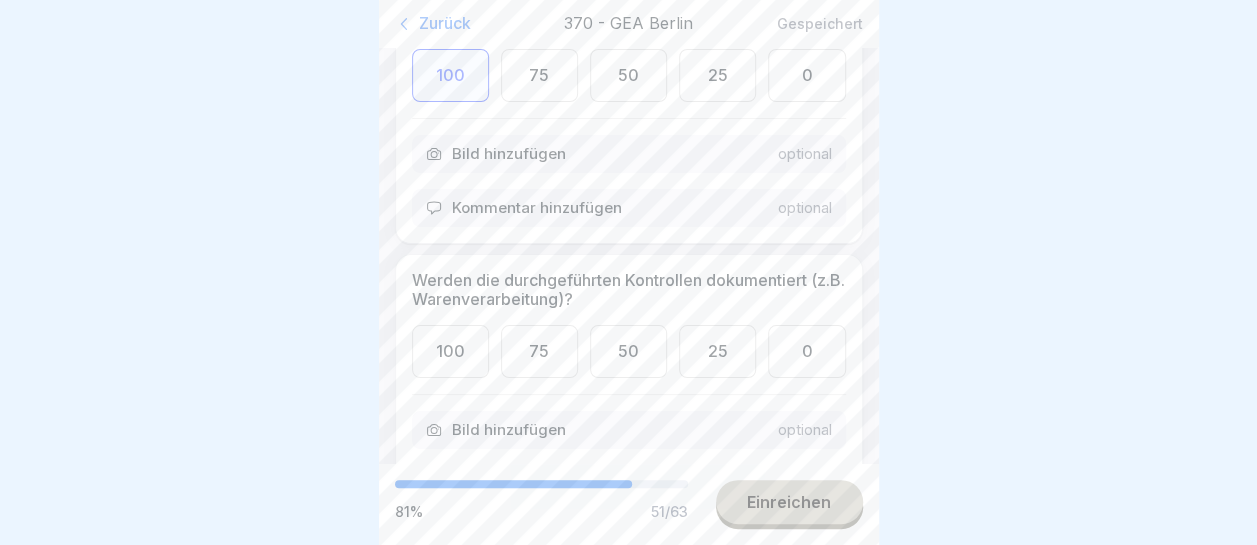 scroll, scrollTop: 13100, scrollLeft: 0, axis: vertical 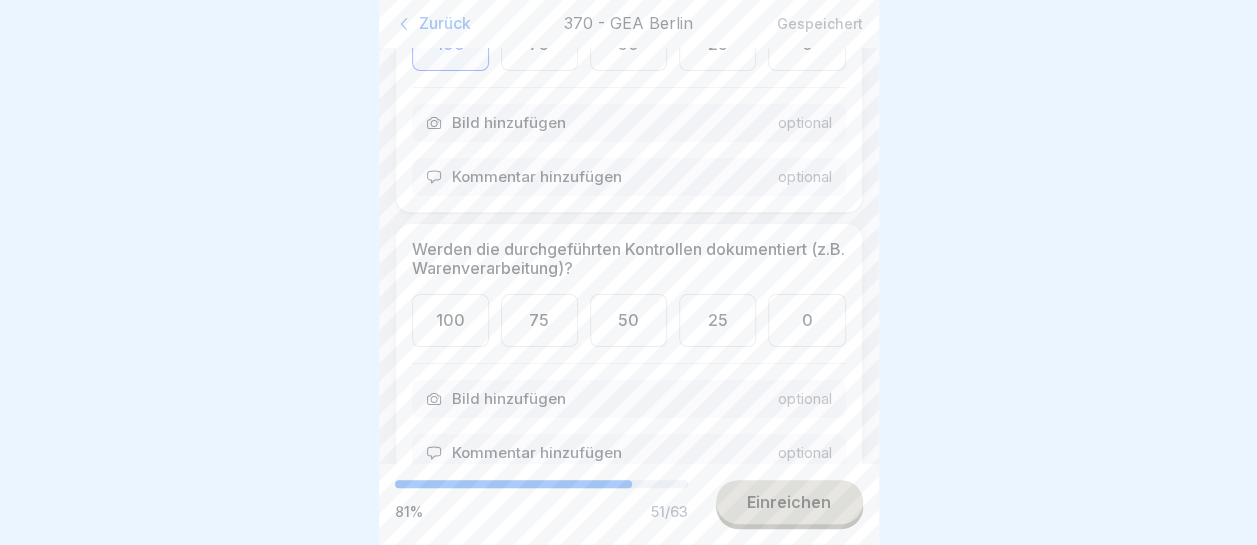 click on "100" at bounding box center (450, 320) 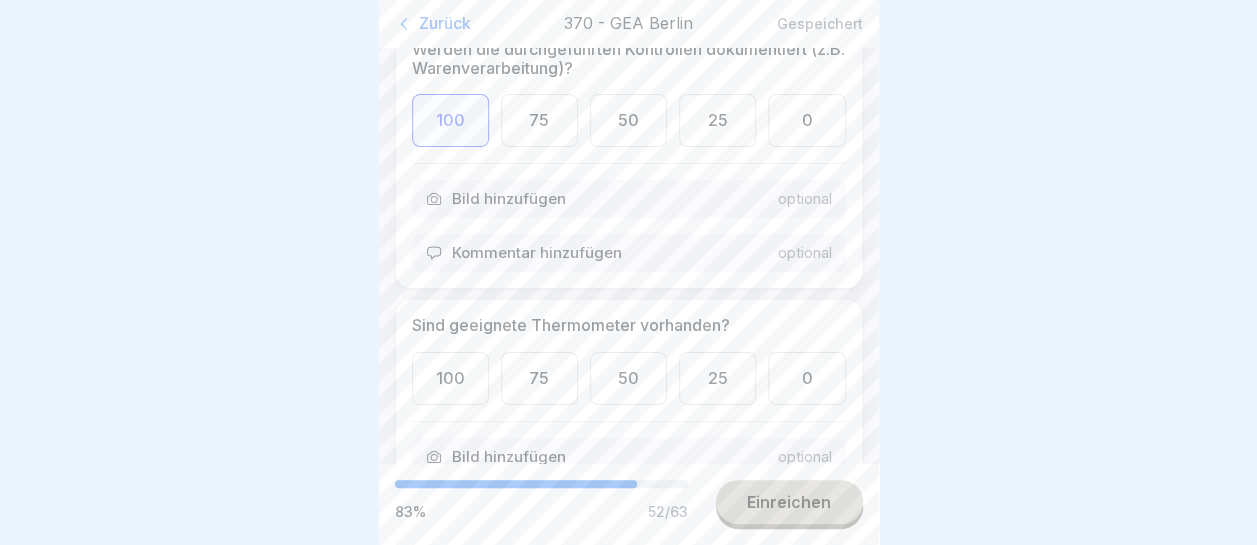 scroll, scrollTop: 13400, scrollLeft: 0, axis: vertical 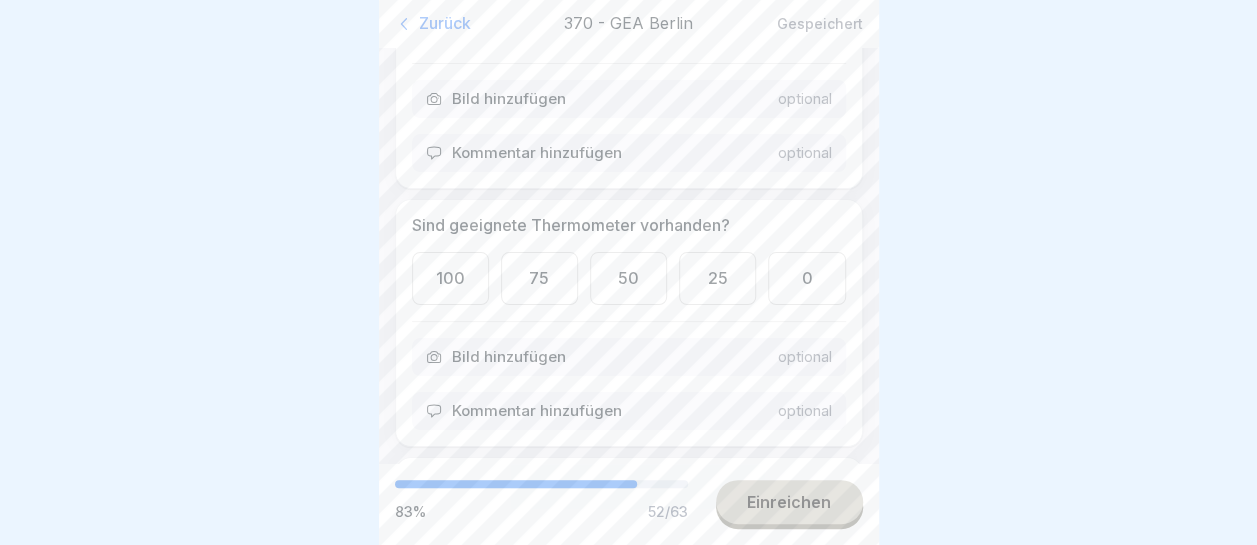click on "100" at bounding box center (450, 278) 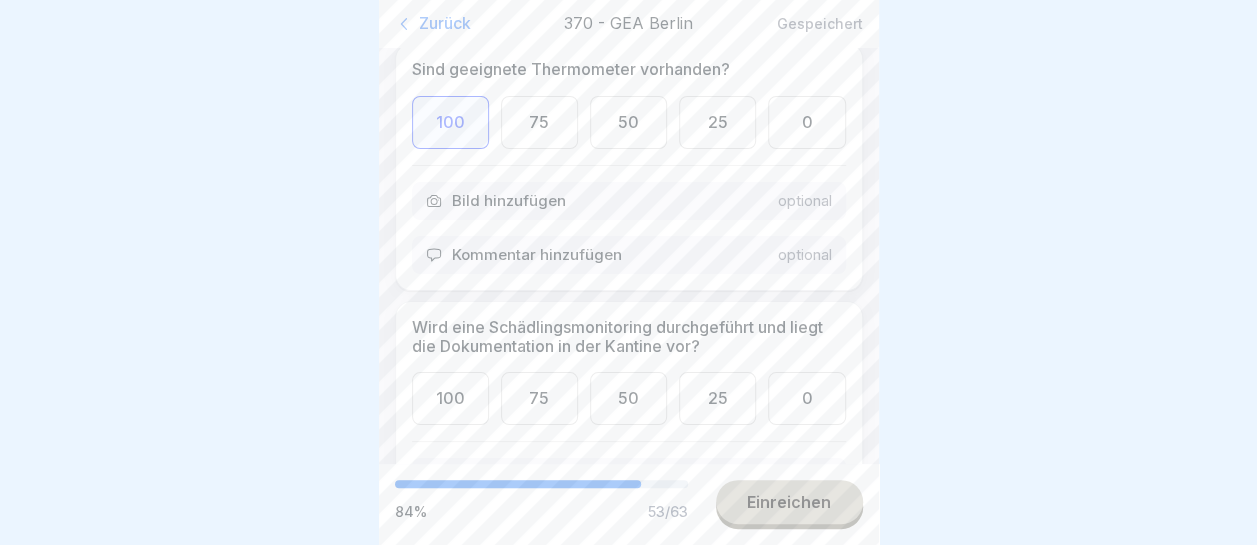 scroll, scrollTop: 13600, scrollLeft: 0, axis: vertical 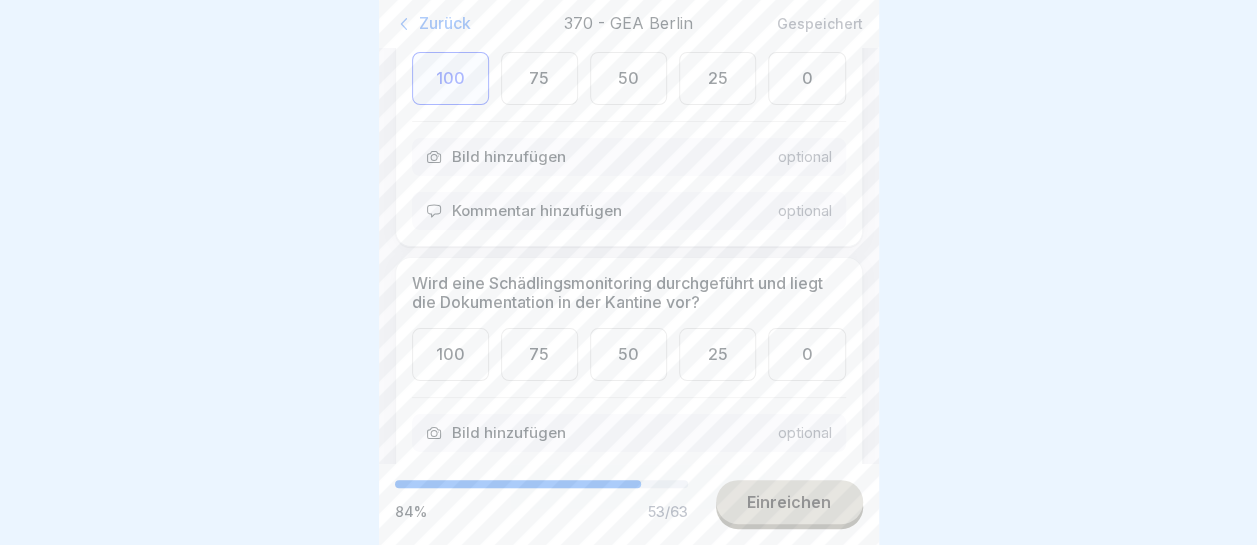 click on "100" at bounding box center [450, 354] 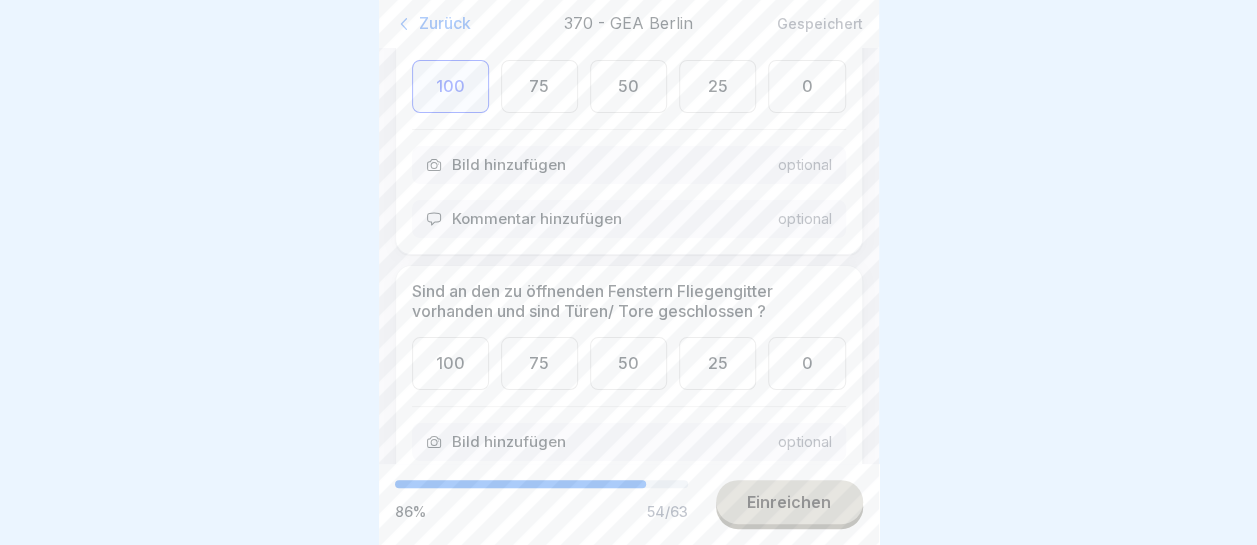 scroll, scrollTop: 13900, scrollLeft: 0, axis: vertical 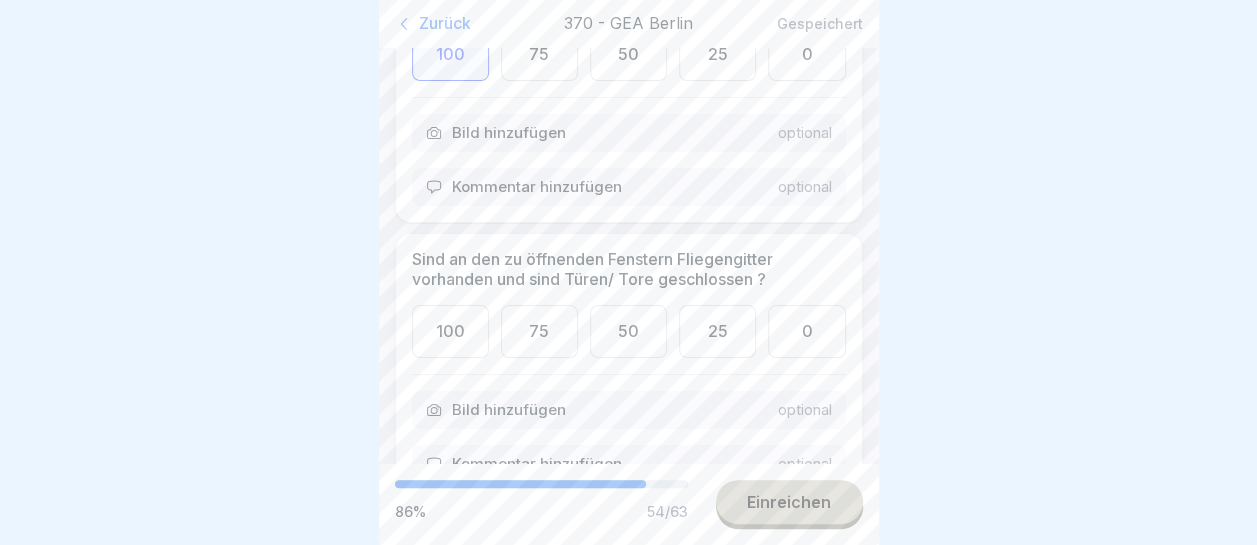 click on "0" at bounding box center (806, 331) 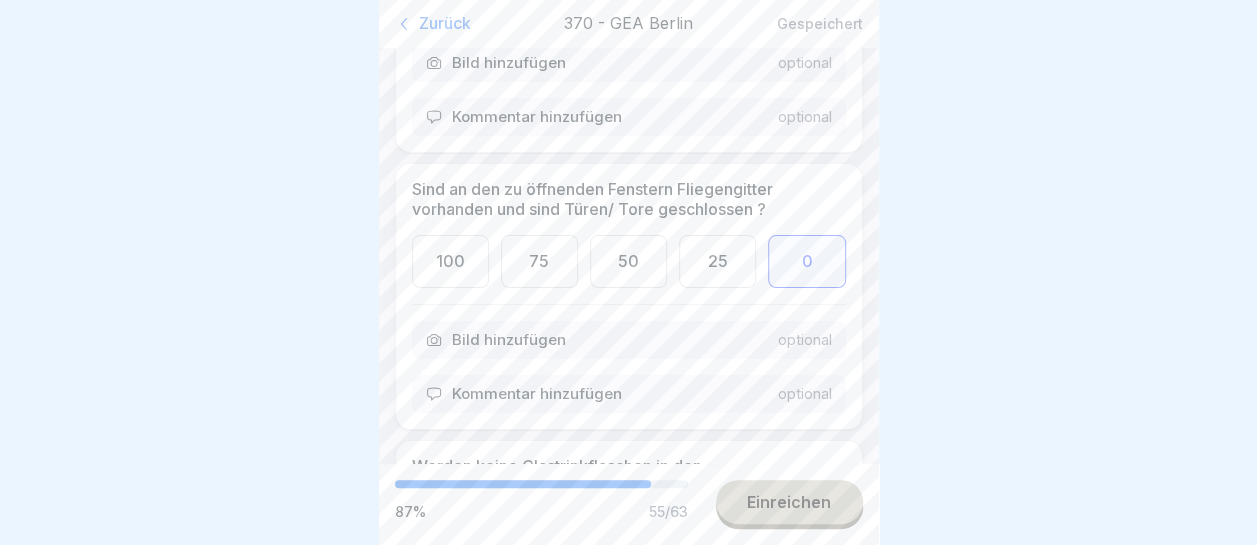 scroll, scrollTop: 14000, scrollLeft: 0, axis: vertical 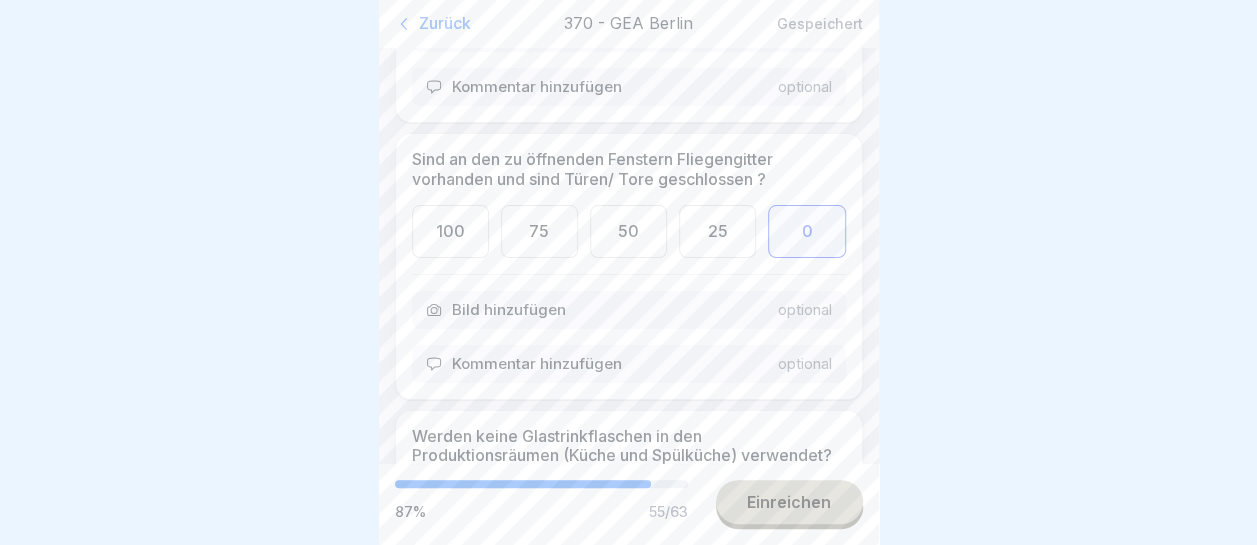 click on "Kommentar hinzufügen" at bounding box center (537, 364) 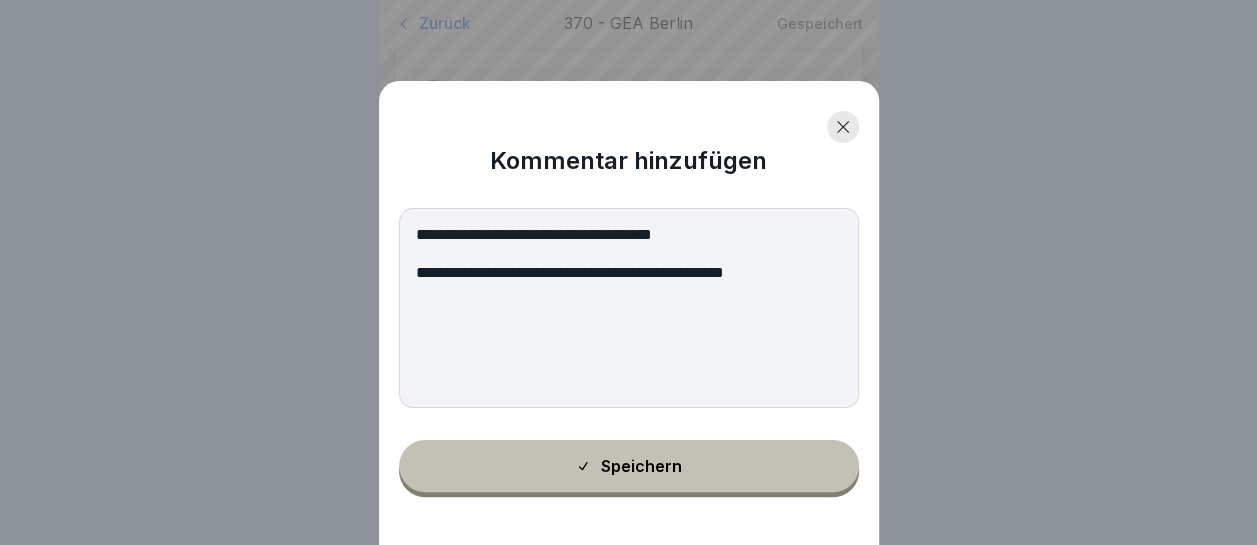 click on "**********" at bounding box center (629, 308) 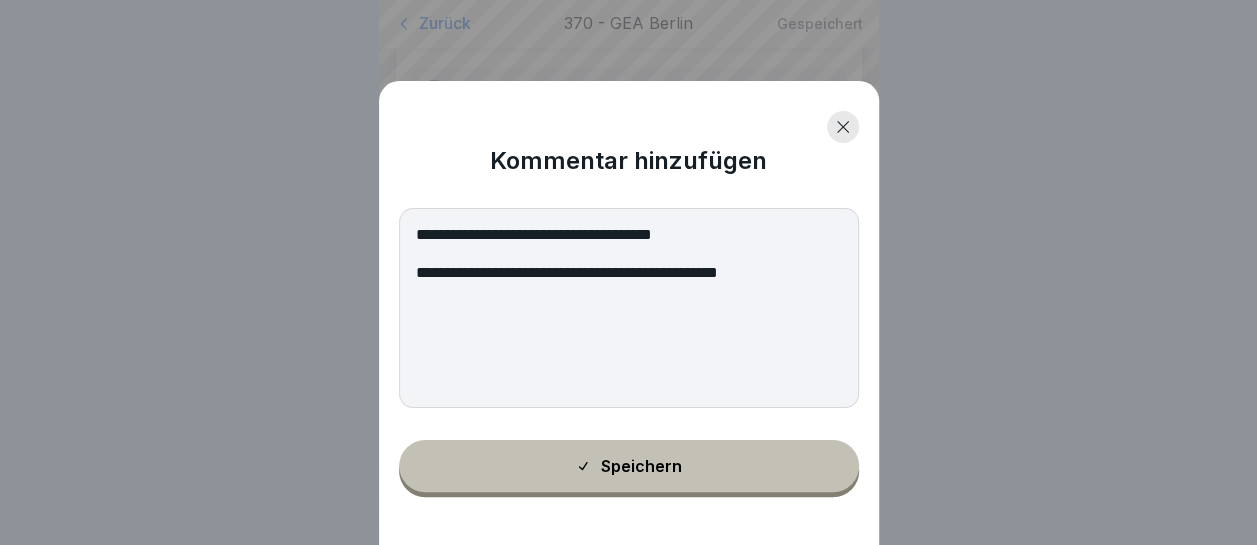 click on "**********" at bounding box center [629, 308] 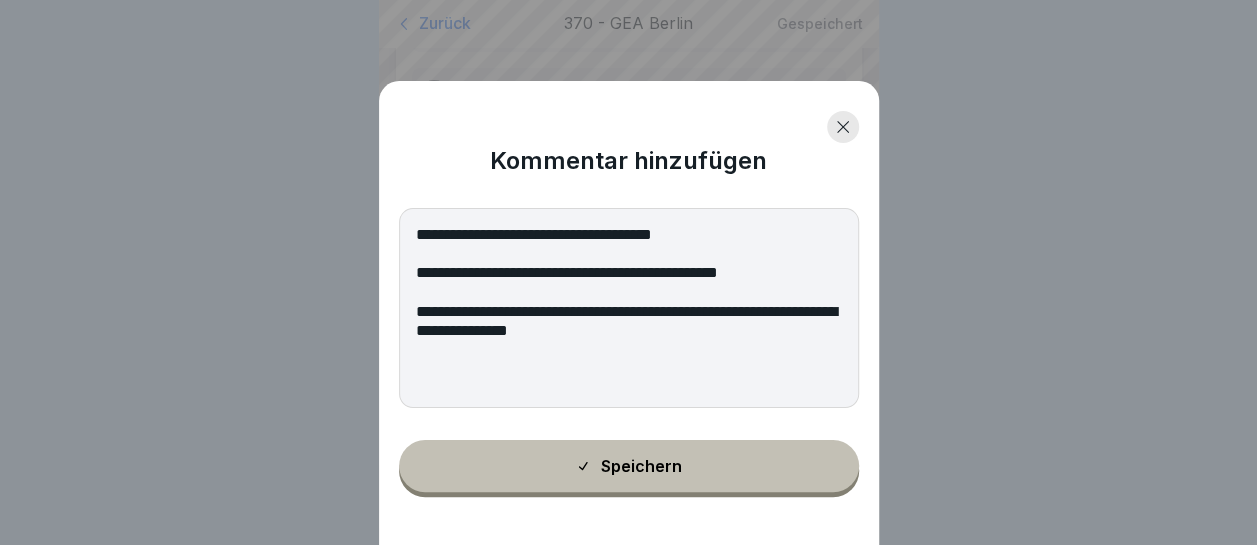 type on "**********" 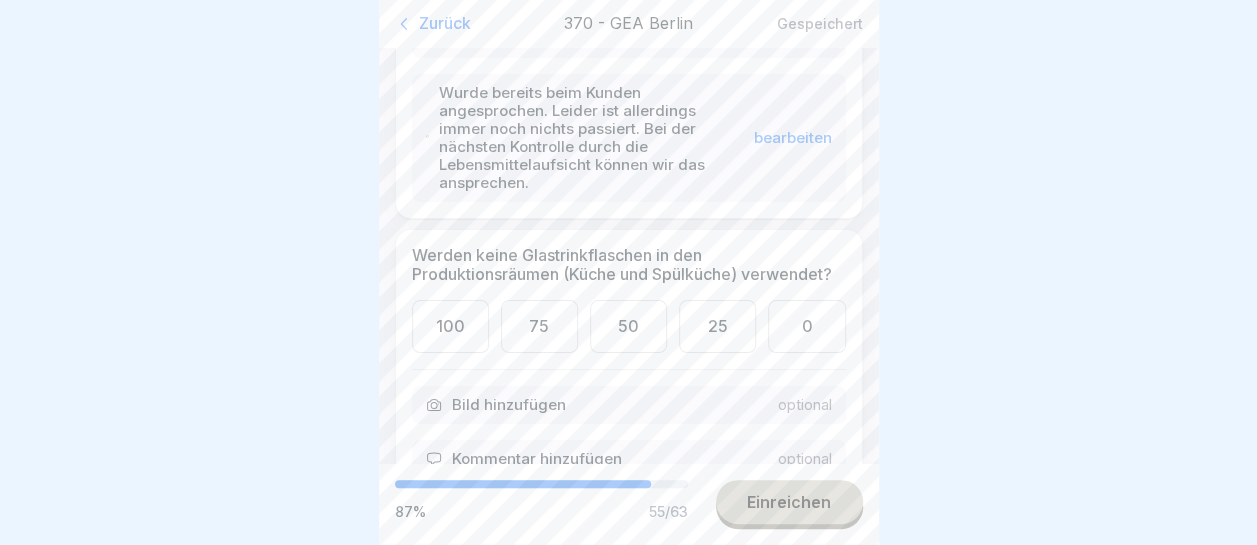 scroll, scrollTop: 14300, scrollLeft: 0, axis: vertical 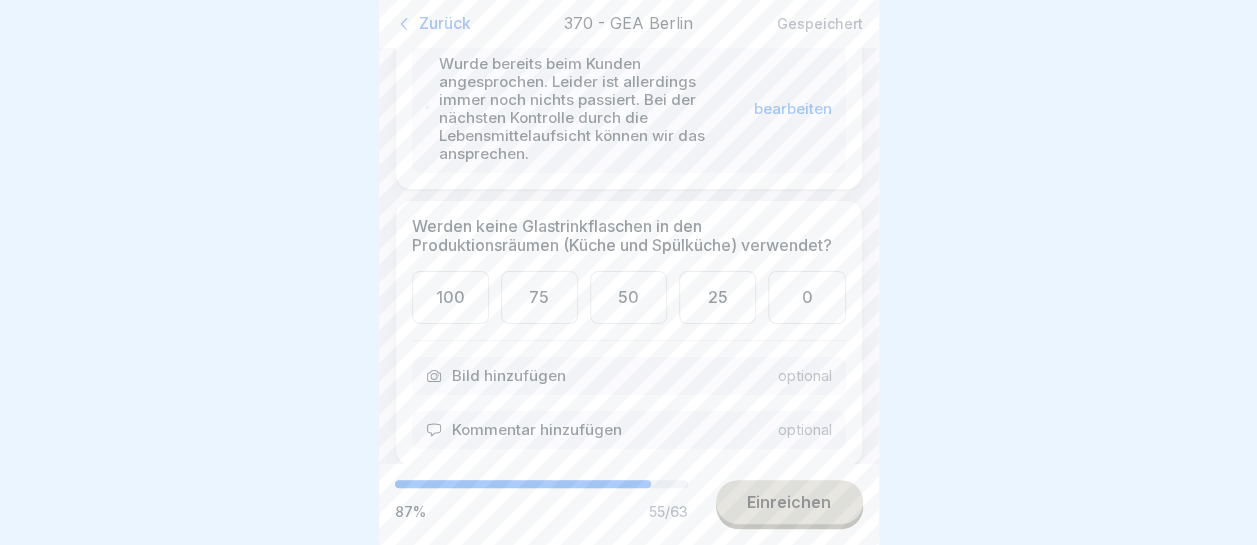 click on "100" at bounding box center (450, 297) 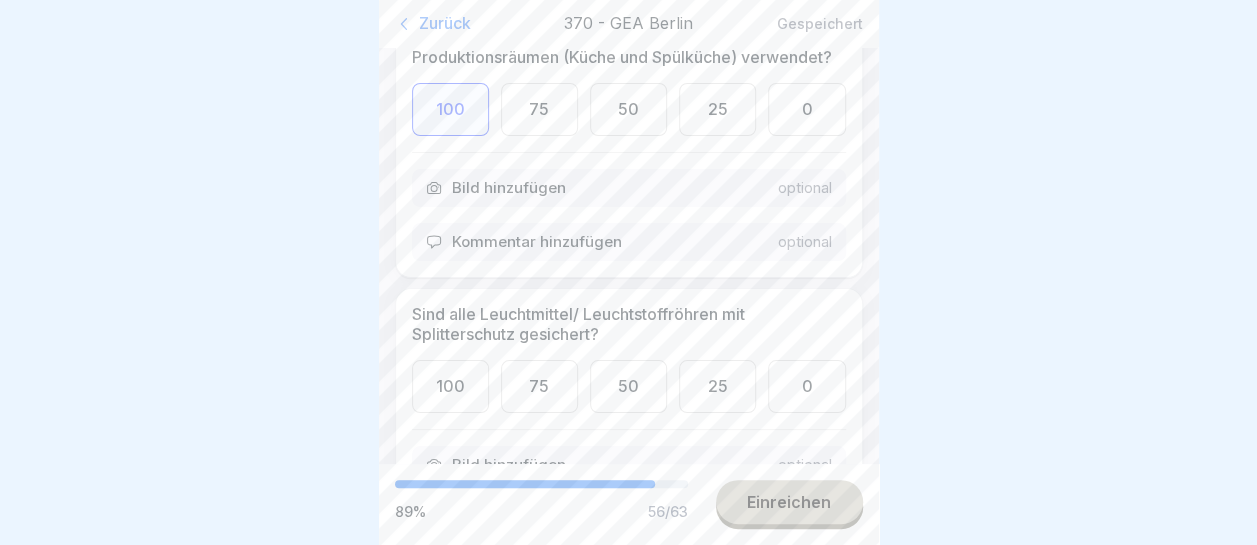 scroll, scrollTop: 14500, scrollLeft: 0, axis: vertical 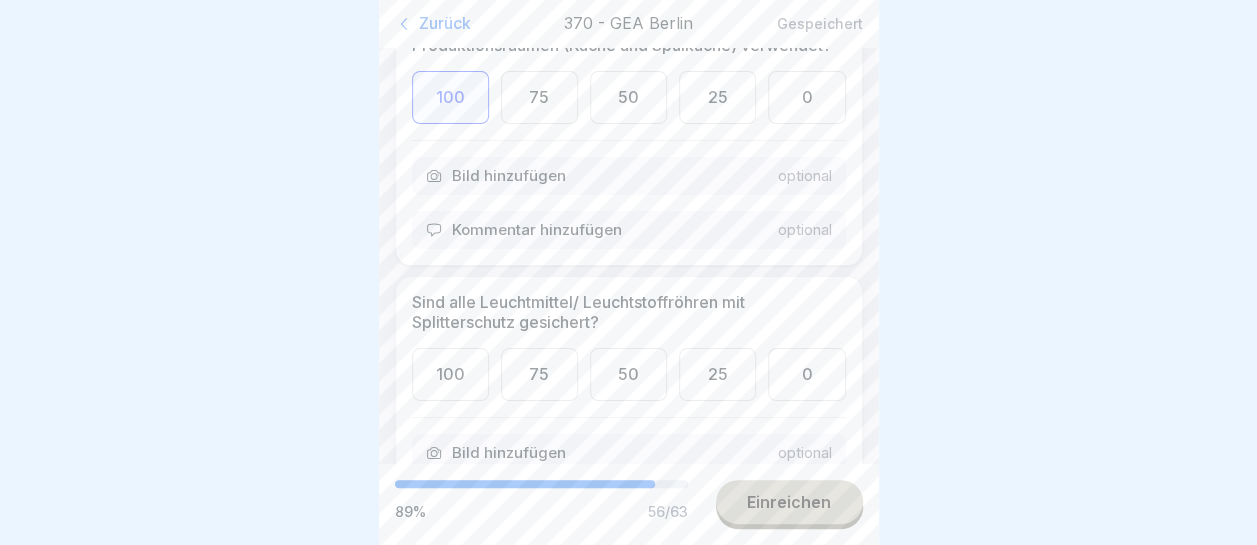 click on "100" at bounding box center [450, 374] 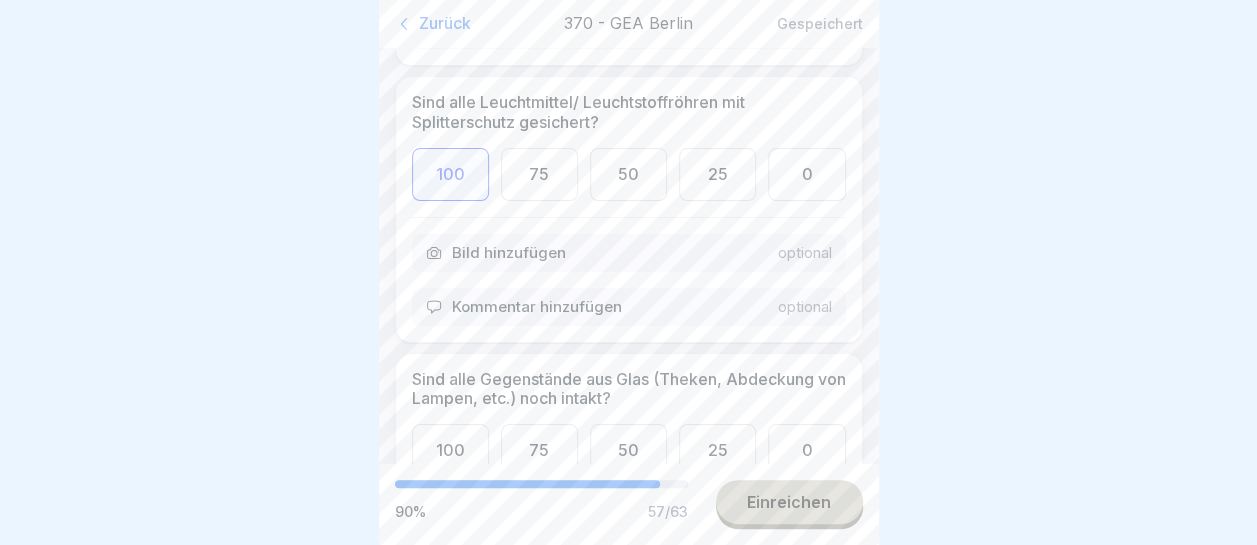 scroll, scrollTop: 14800, scrollLeft: 0, axis: vertical 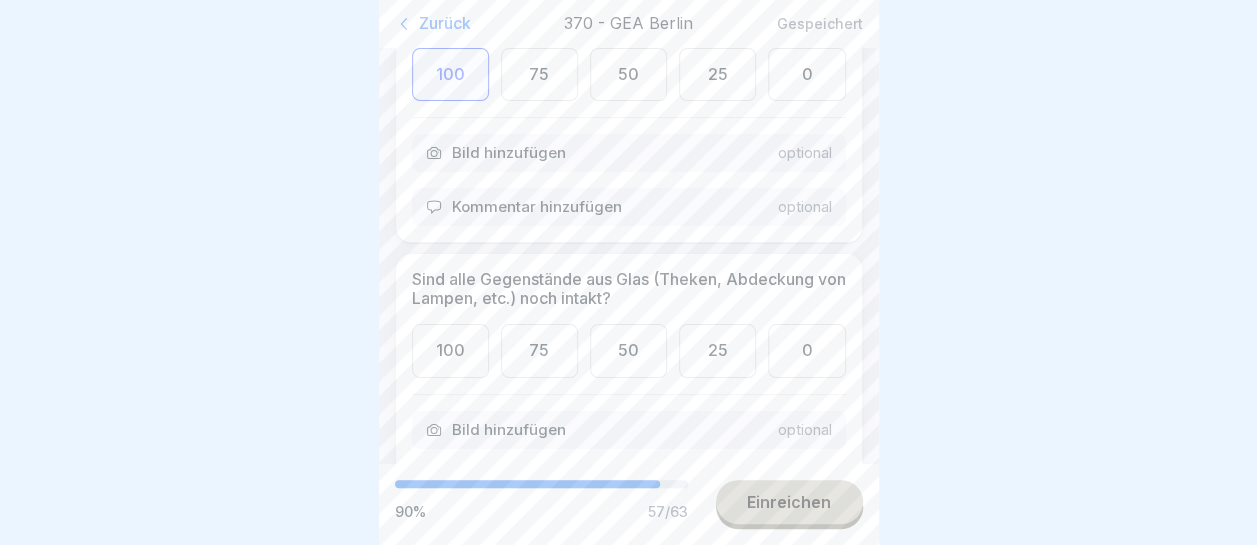 click on "100" at bounding box center (450, 350) 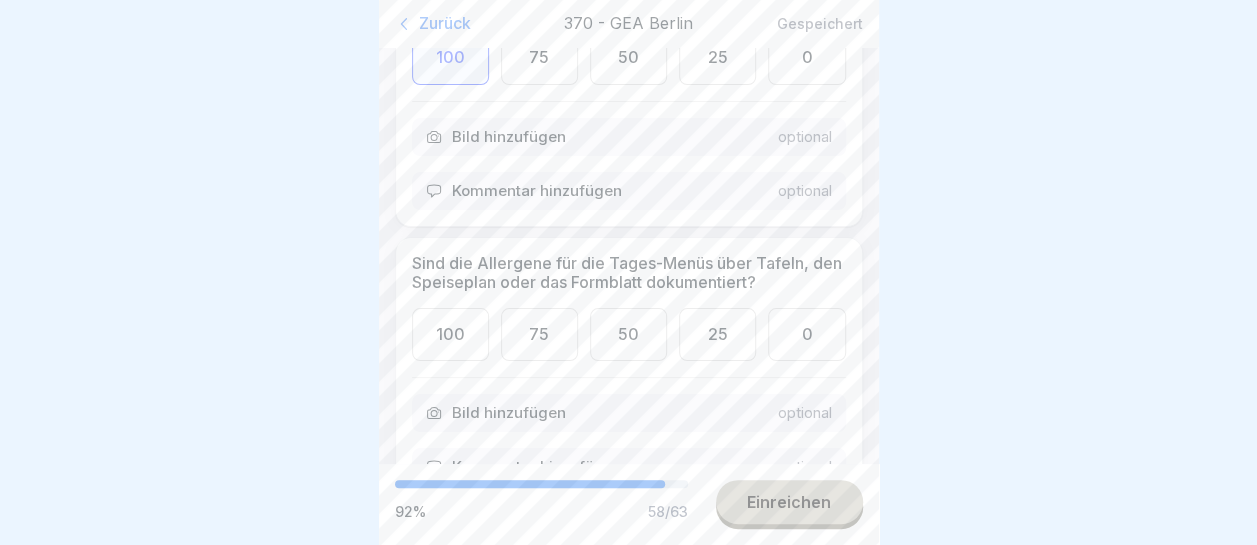 scroll, scrollTop: 15100, scrollLeft: 0, axis: vertical 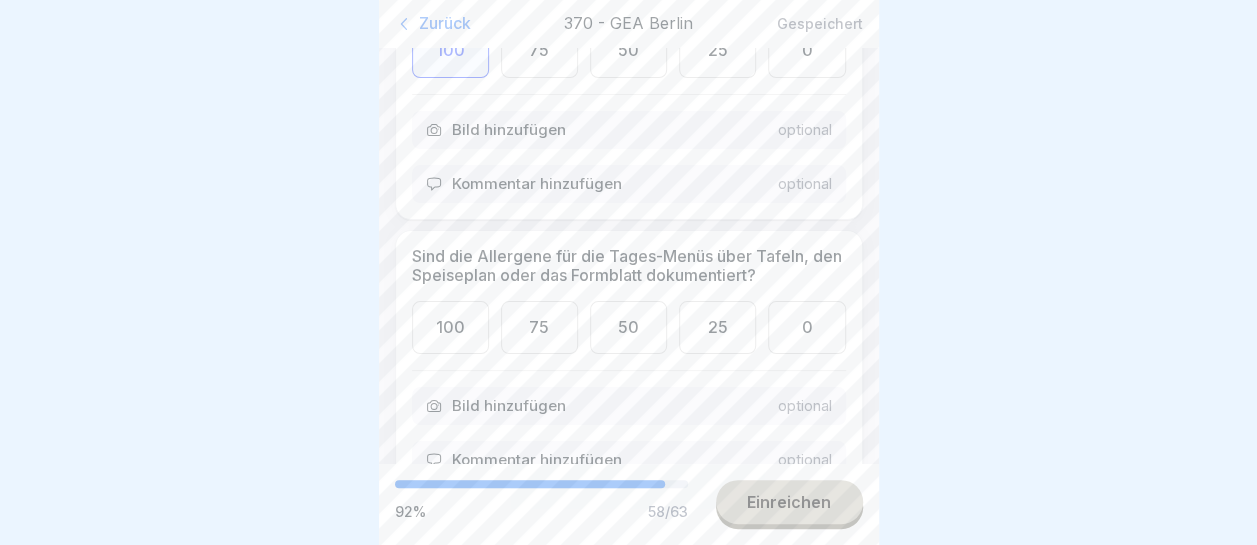 click on "100" at bounding box center (450, 327) 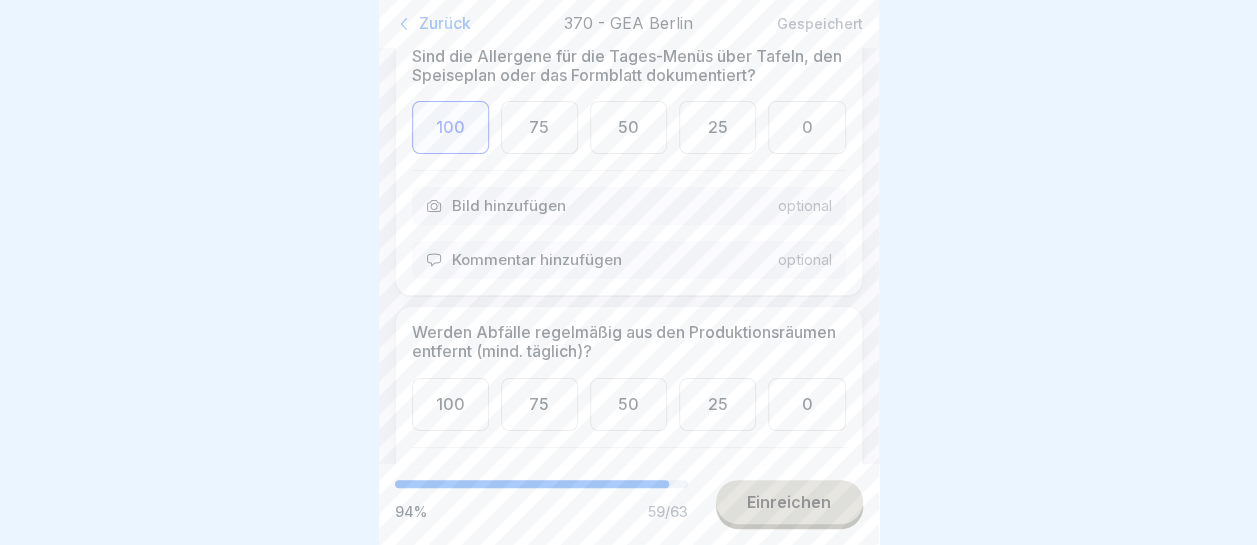 scroll, scrollTop: 15400, scrollLeft: 0, axis: vertical 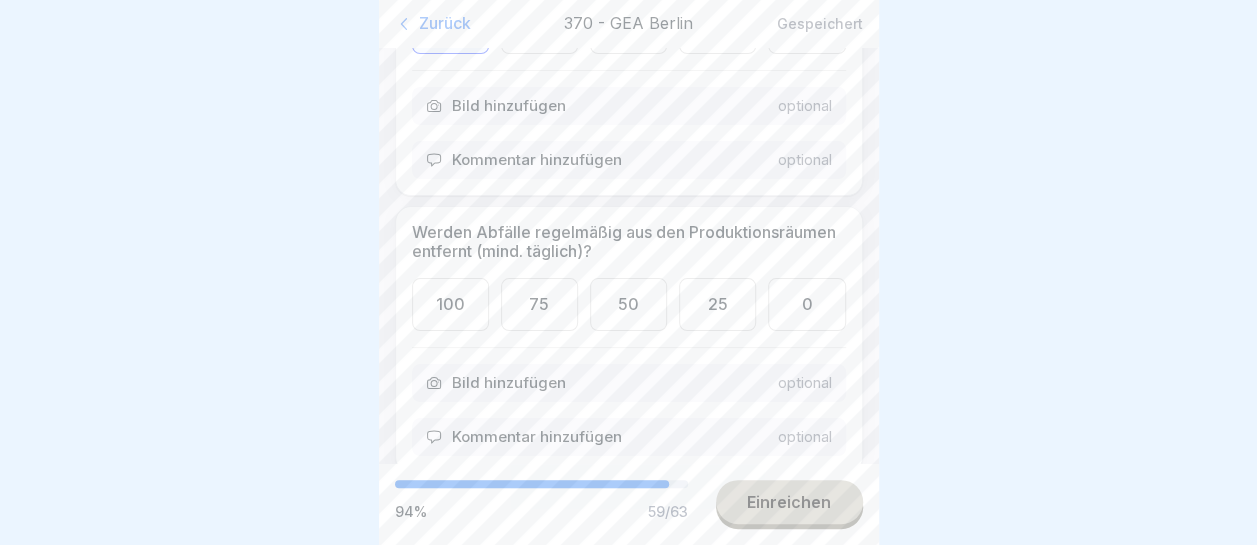 click on "100" at bounding box center (450, 304) 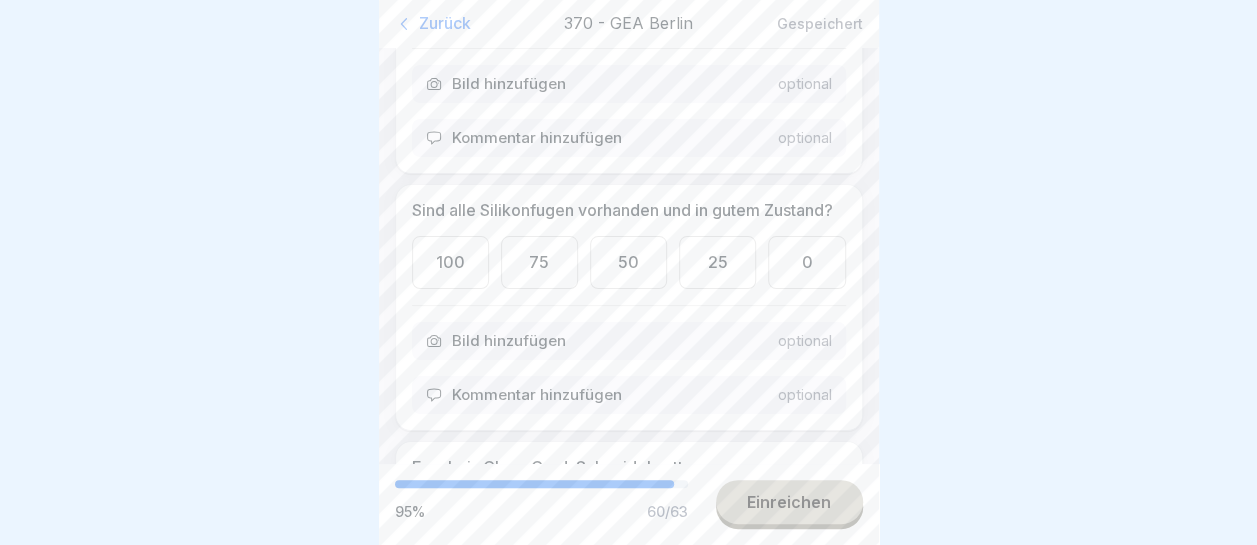 scroll, scrollTop: 15700, scrollLeft: 0, axis: vertical 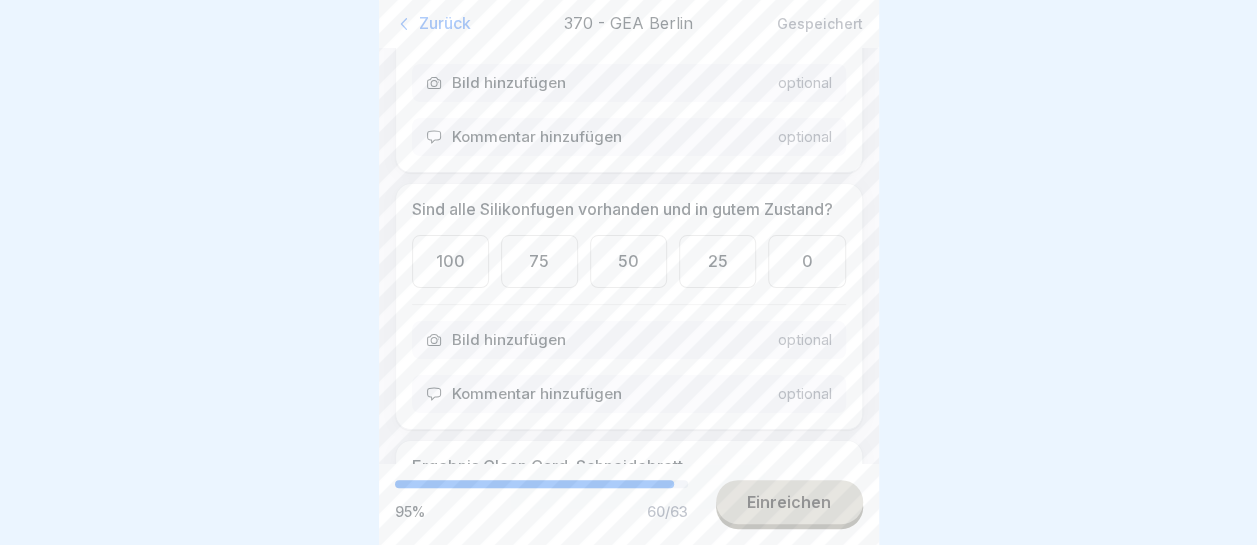 click on "75" at bounding box center [539, 261] 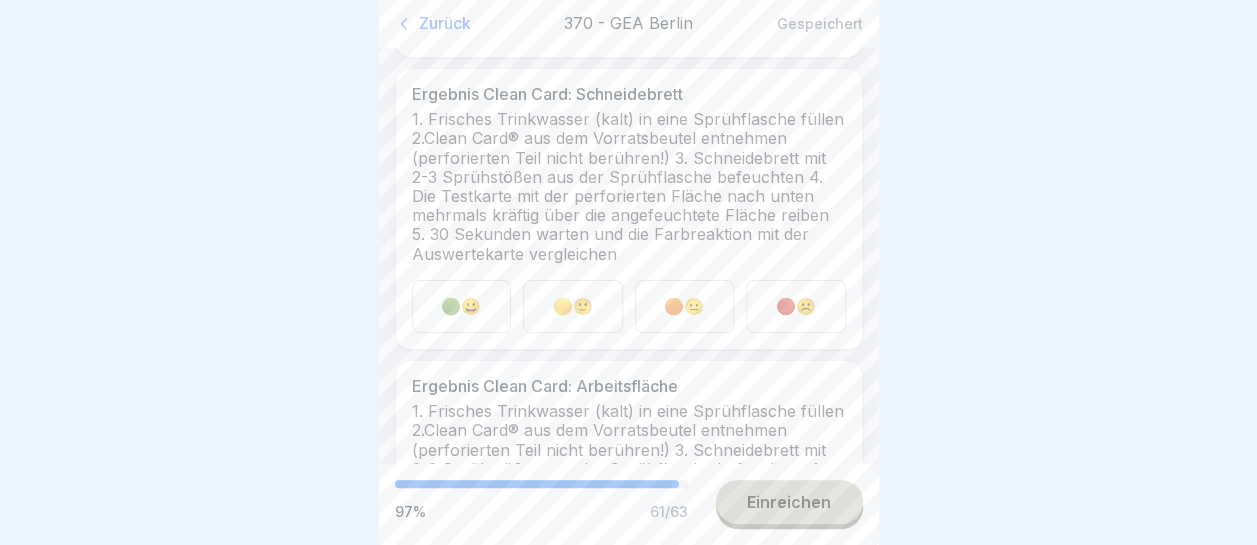 scroll, scrollTop: 16100, scrollLeft: 0, axis: vertical 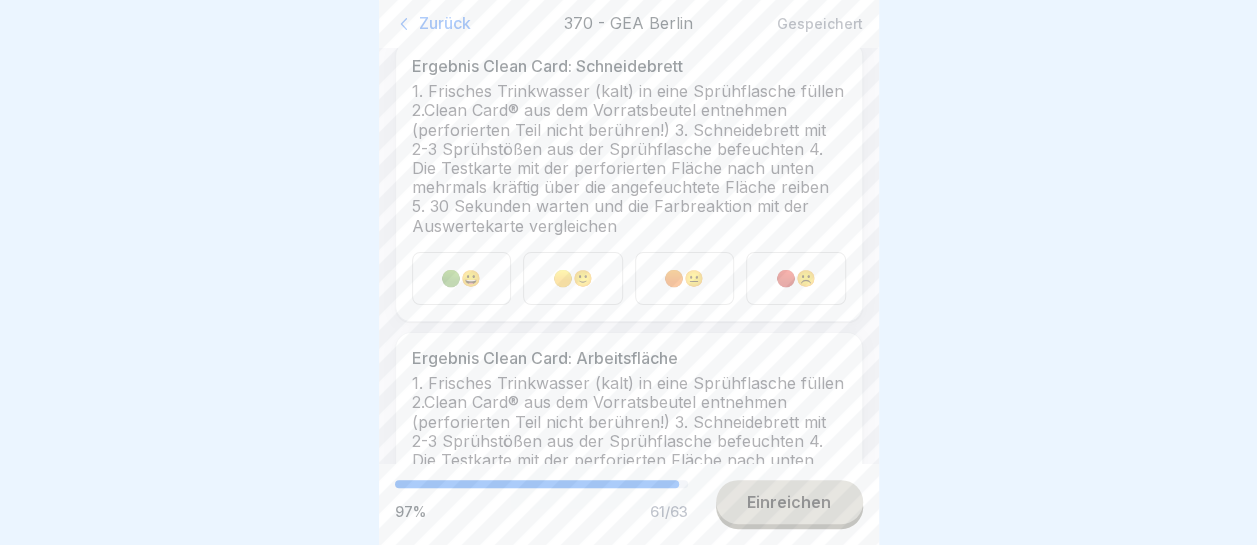 click on "🟢😀" at bounding box center (462, 278) 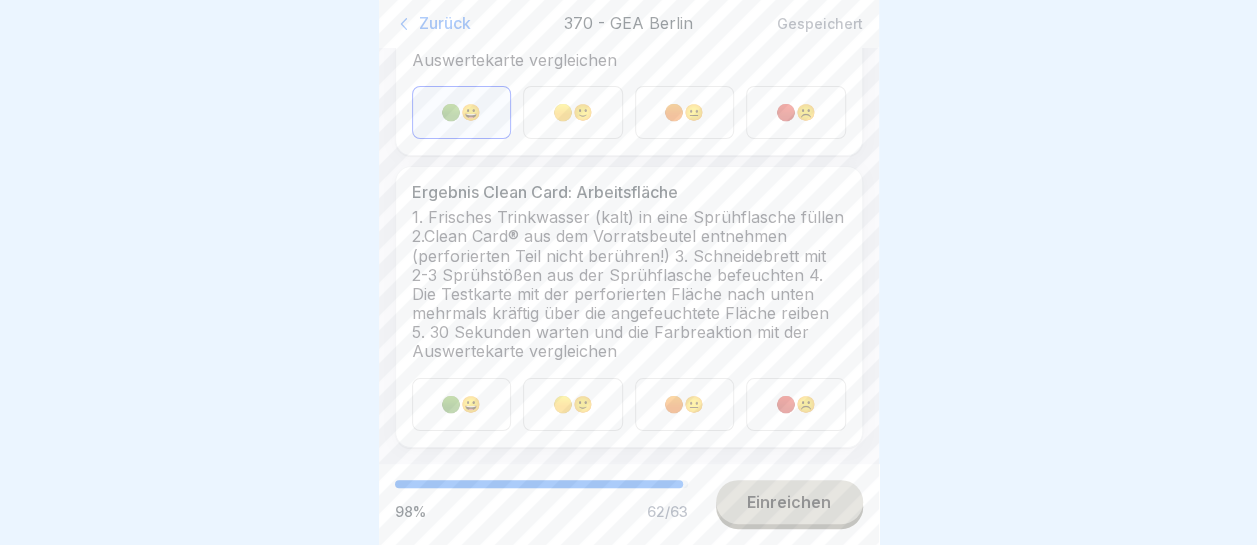 scroll, scrollTop: 16324, scrollLeft: 0, axis: vertical 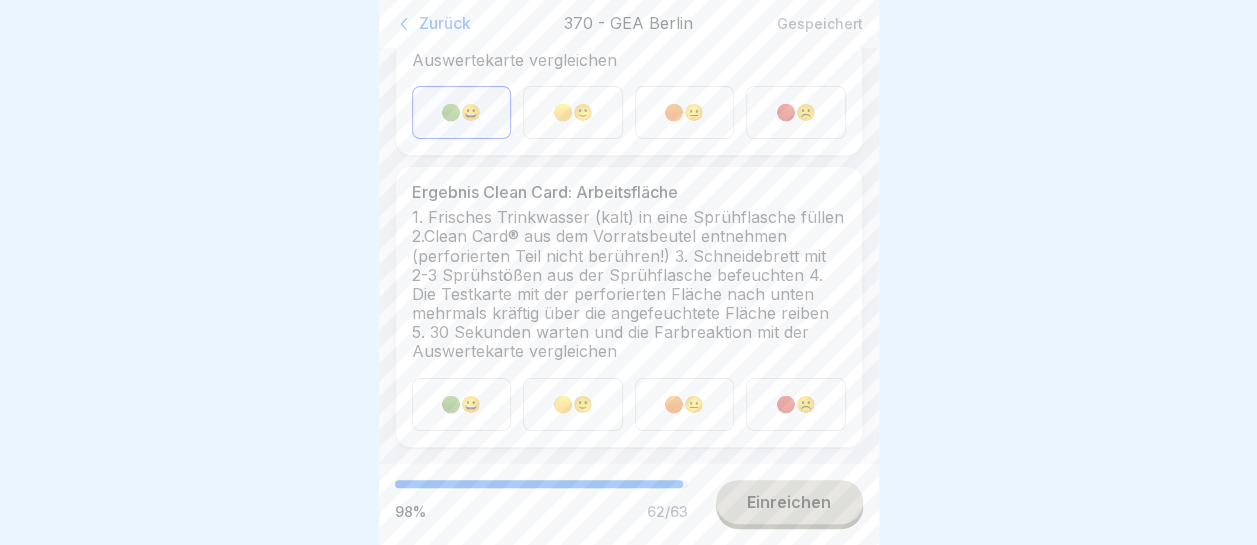click on "🟢😀" at bounding box center (462, 404) 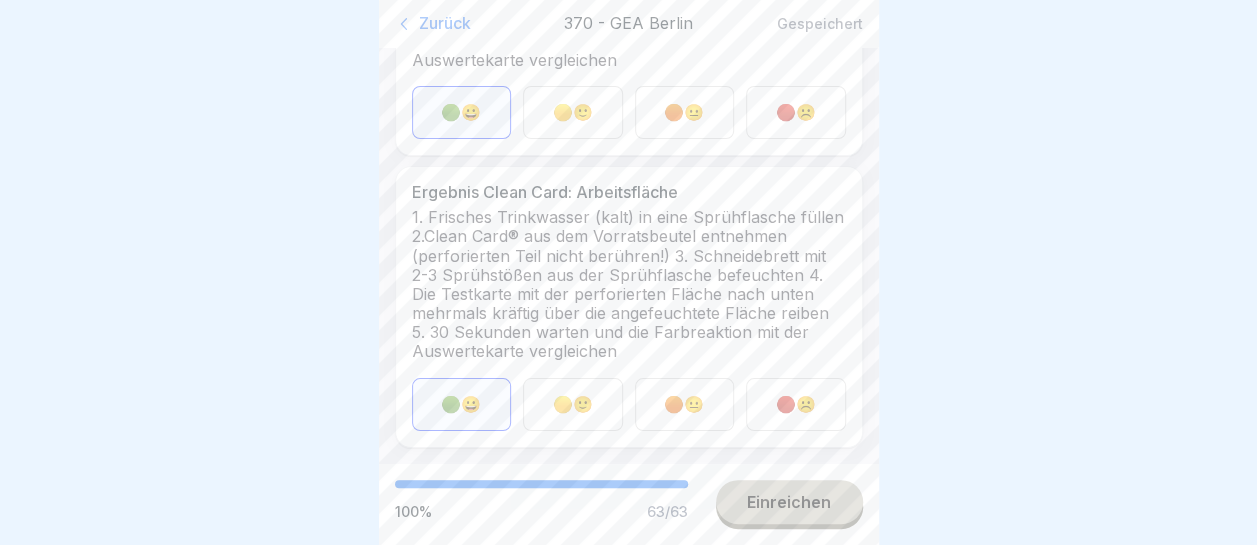 click on "Einreichen" at bounding box center (789, 502) 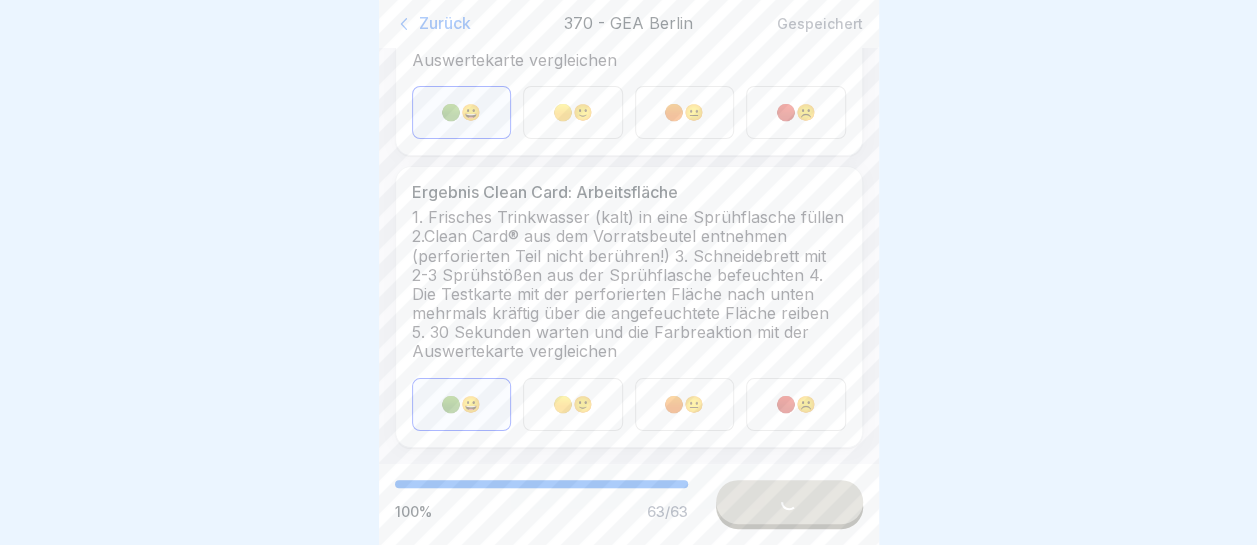 scroll, scrollTop: 0, scrollLeft: 0, axis: both 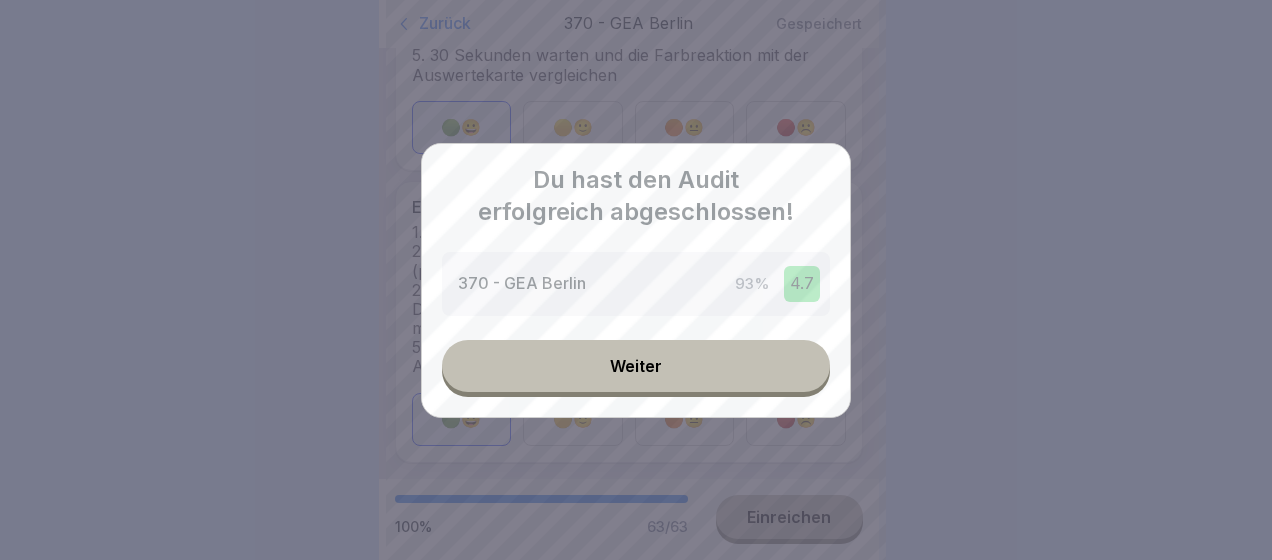 click on "Weiter" at bounding box center [636, 366] 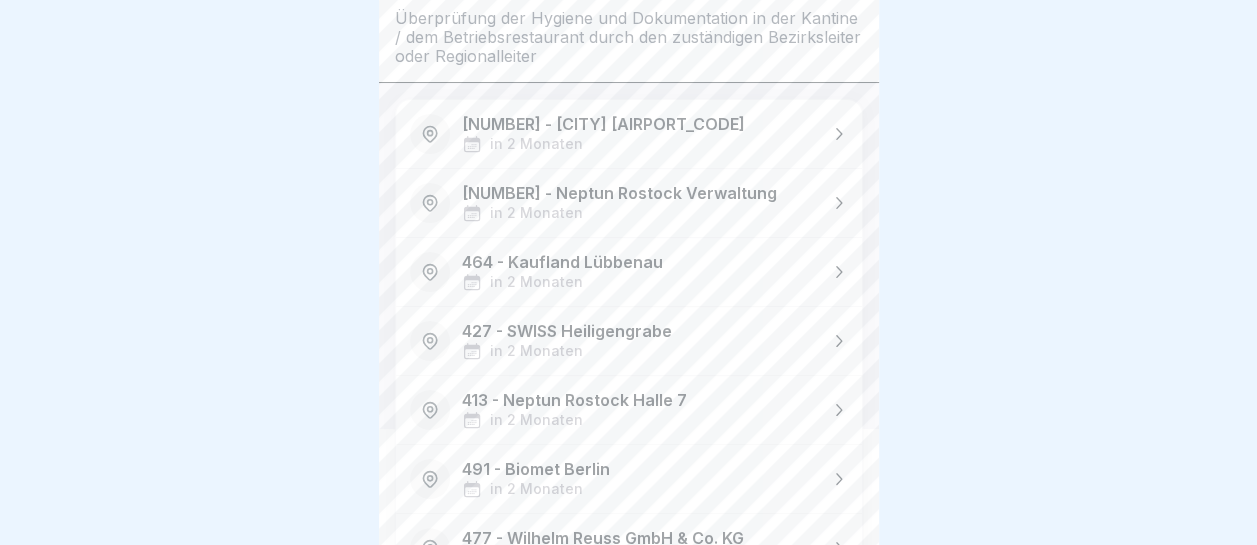 scroll, scrollTop: 300, scrollLeft: 0, axis: vertical 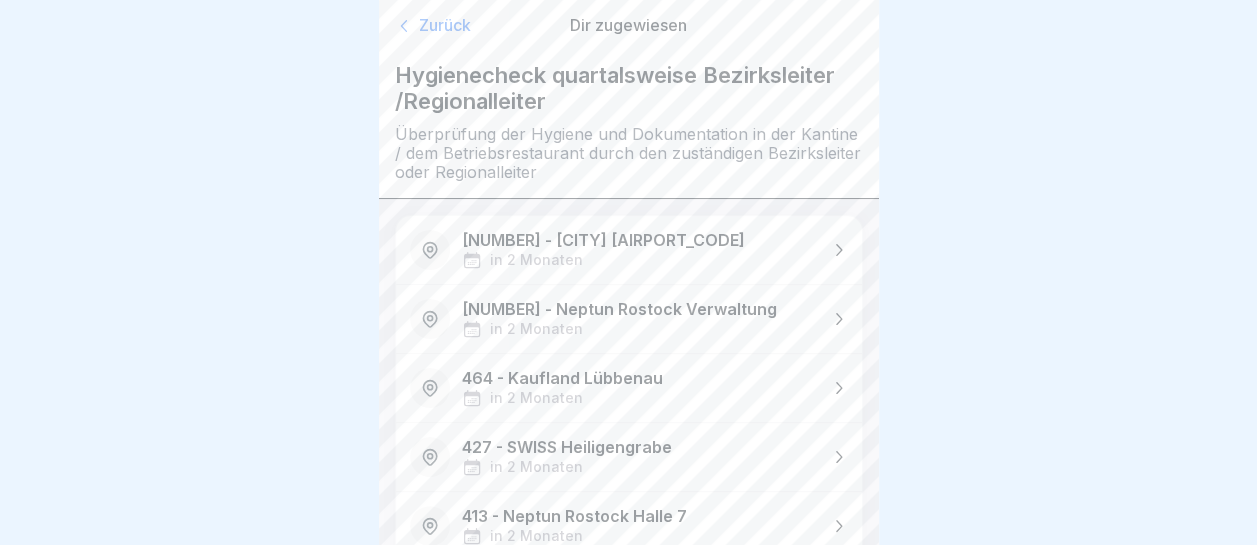 click on "Zurück" at bounding box center (469, 26) 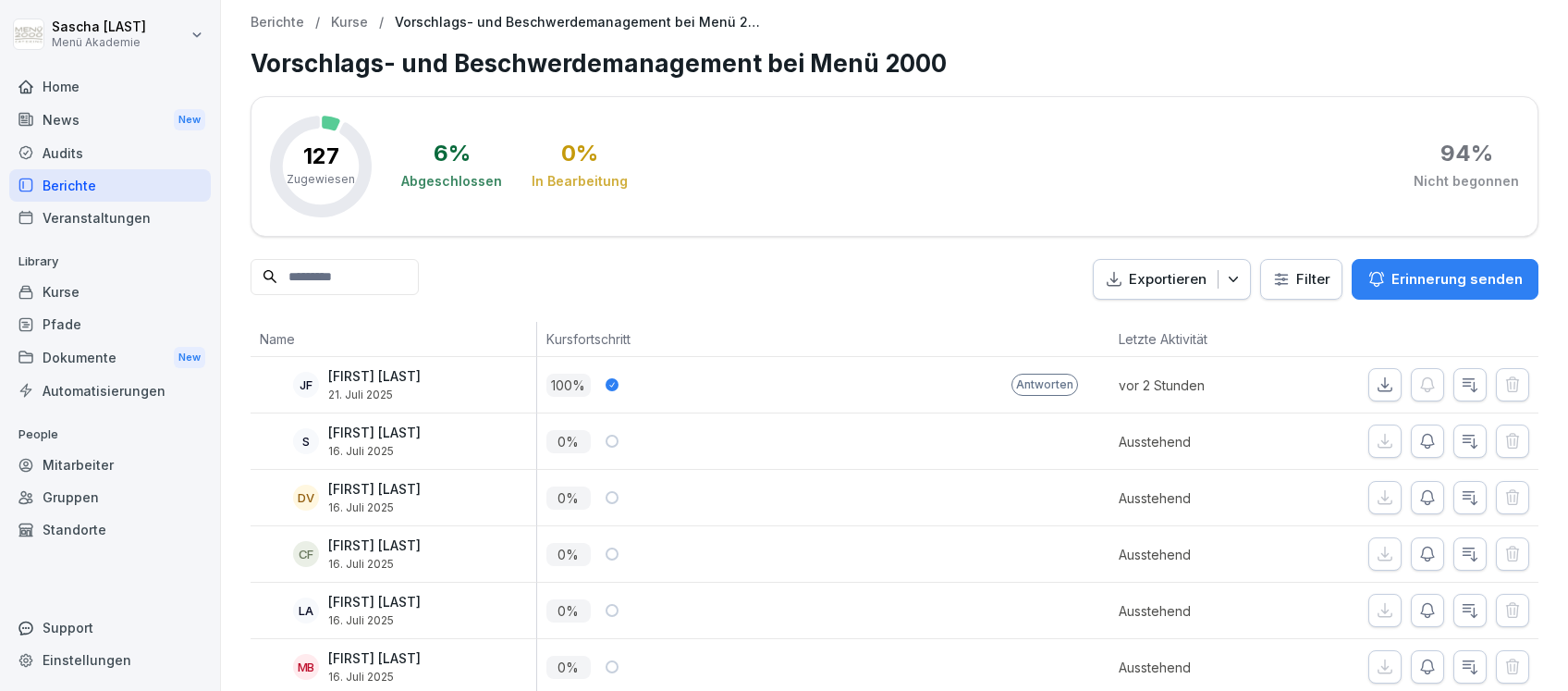 scroll, scrollTop: 0, scrollLeft: 0, axis: both 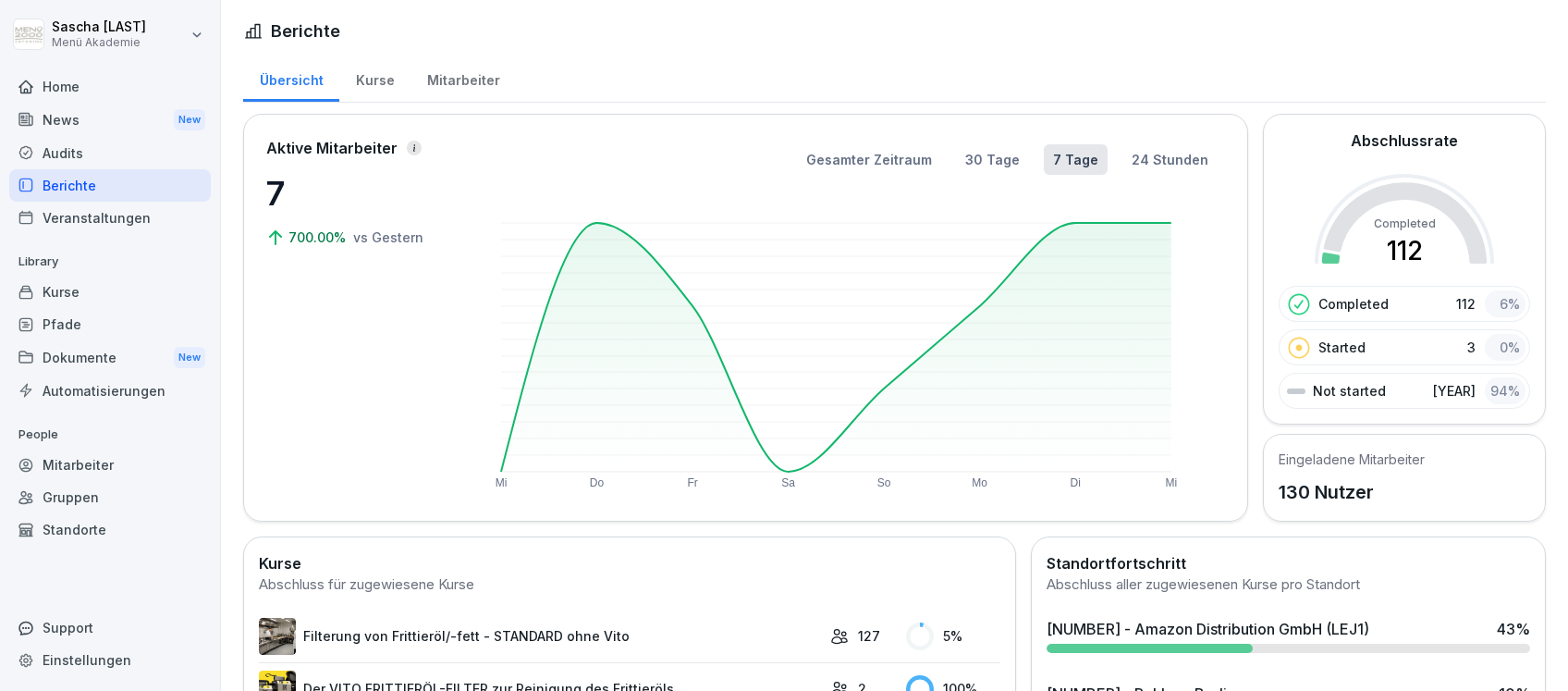 click on "Home" at bounding box center (110, 86) 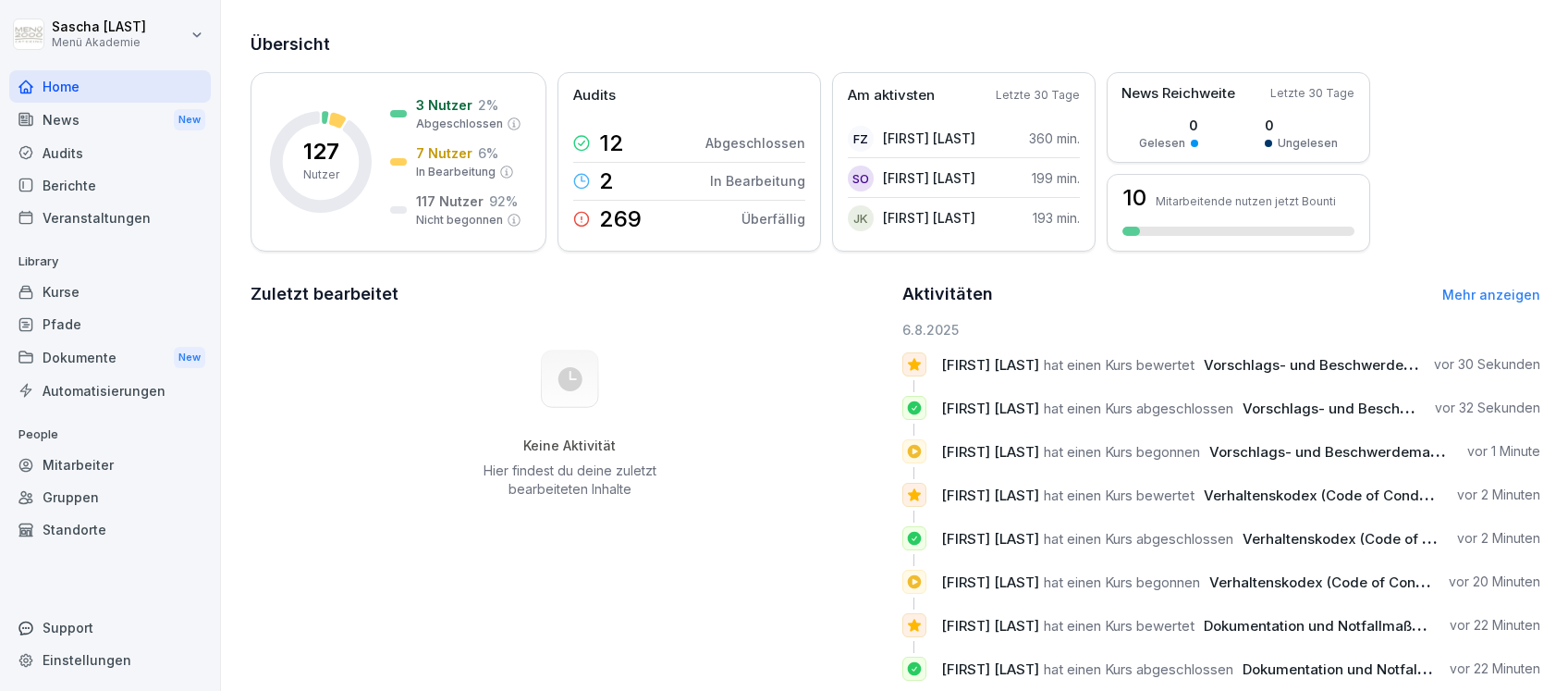 scroll, scrollTop: 148, scrollLeft: 0, axis: vertical 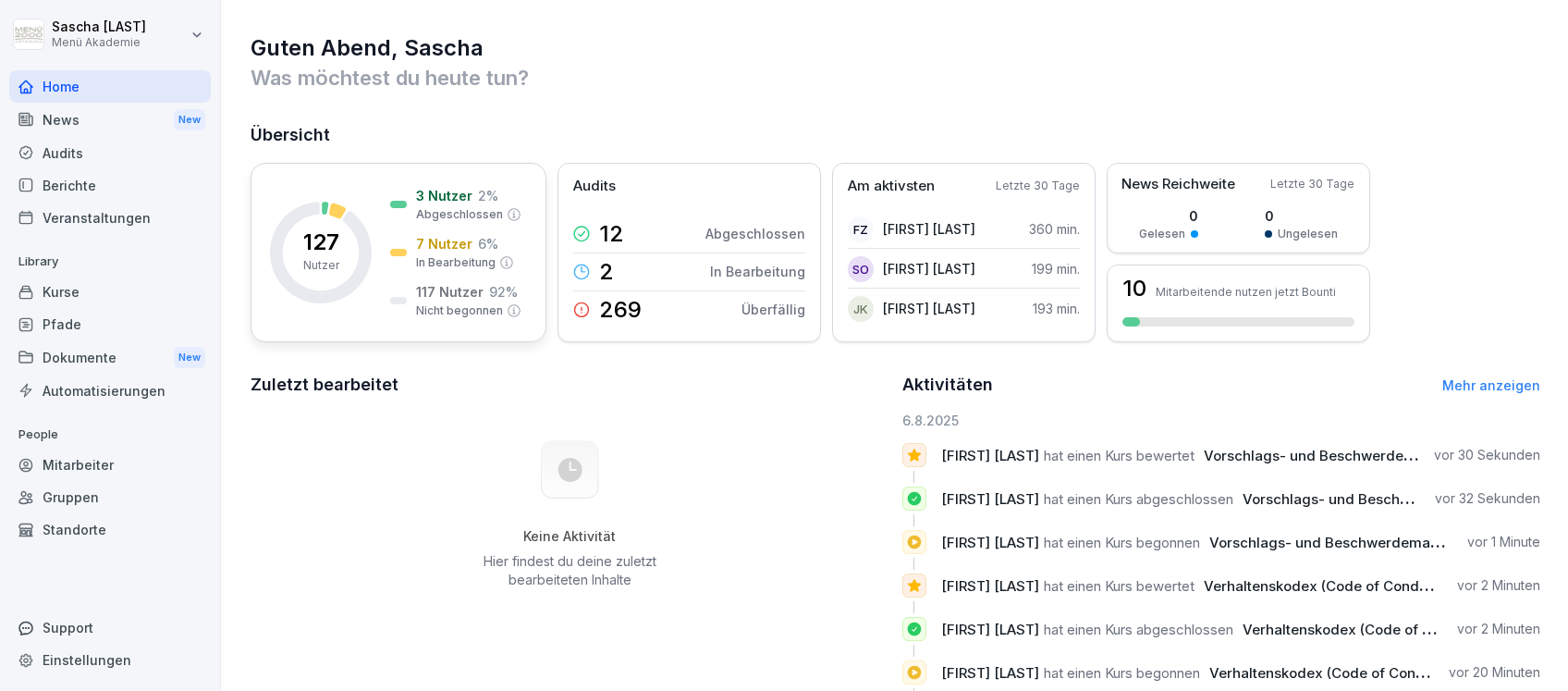 click on "3 Nutzer 2 % Abgeschlossen 7 Nutzer 6 % In Bearbeitung 117 Nutzer 92 % Nicht begonnen" at bounding box center (456, 253) 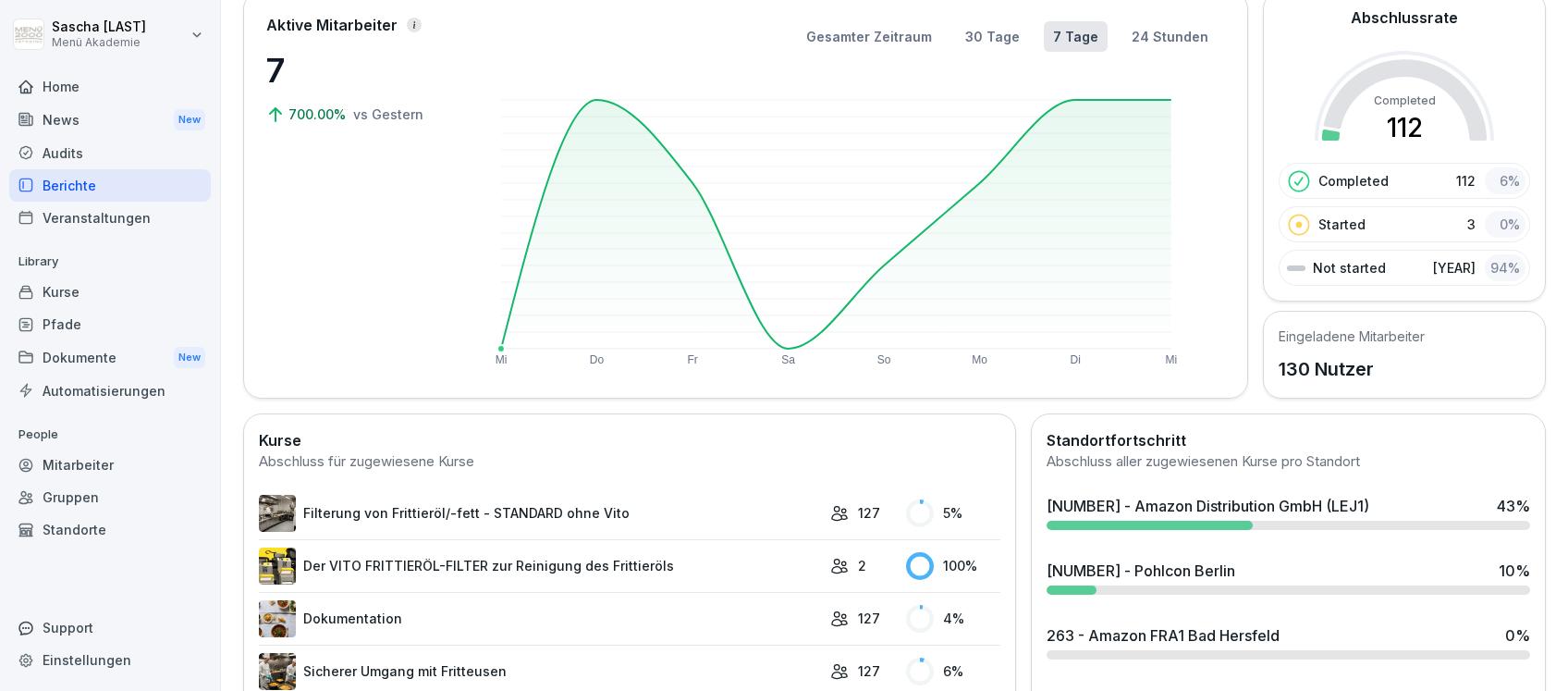 scroll, scrollTop: 0, scrollLeft: 0, axis: both 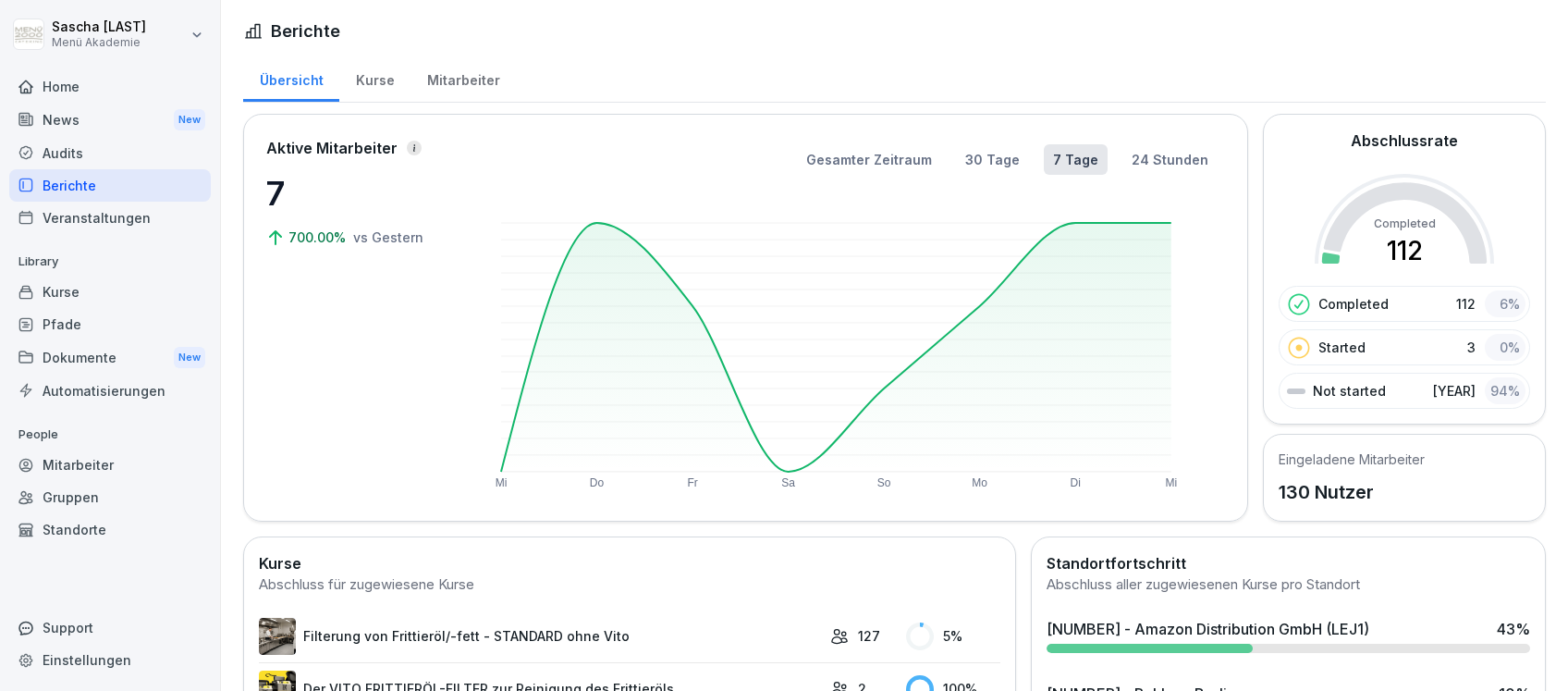 click on "Eingeladene Mitarbeiter" at bounding box center [1352, 459] 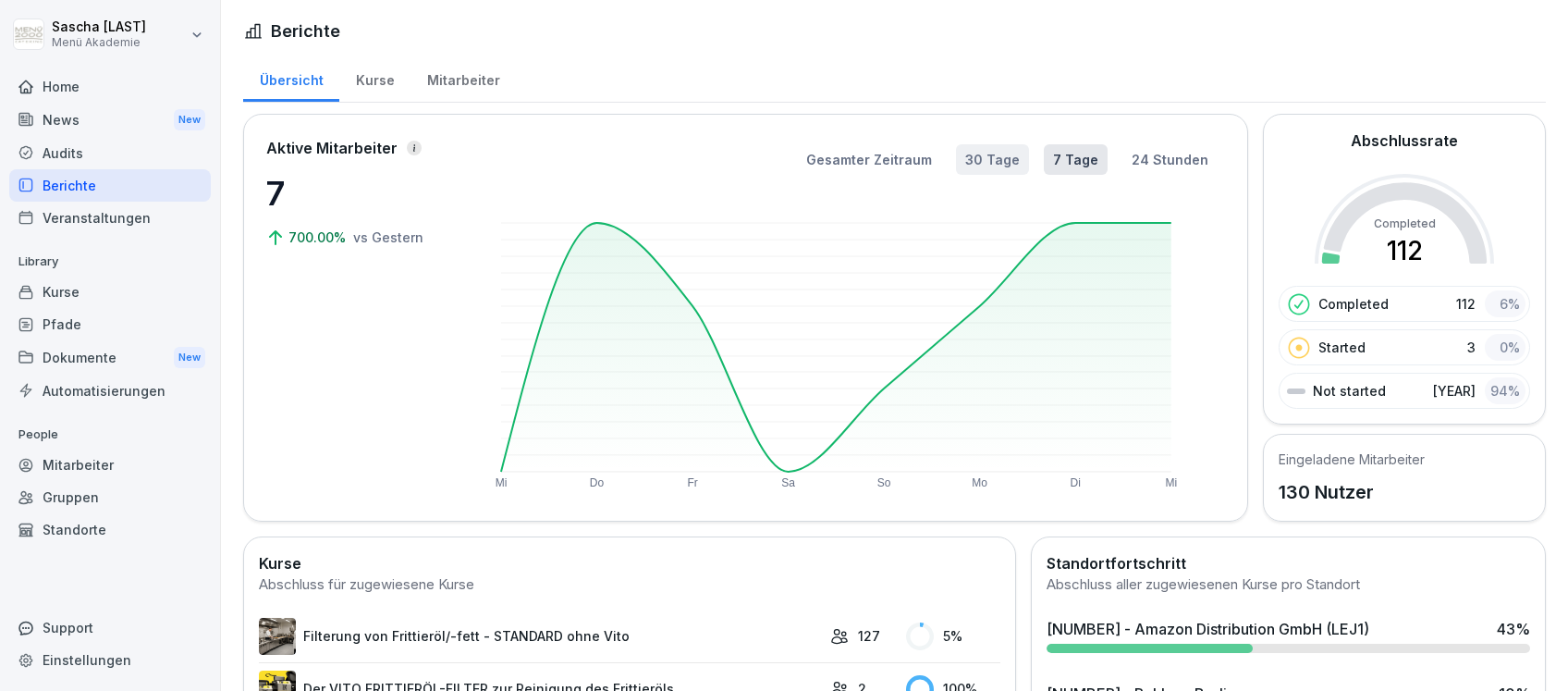 click on "30 Tage" at bounding box center (992, 159) 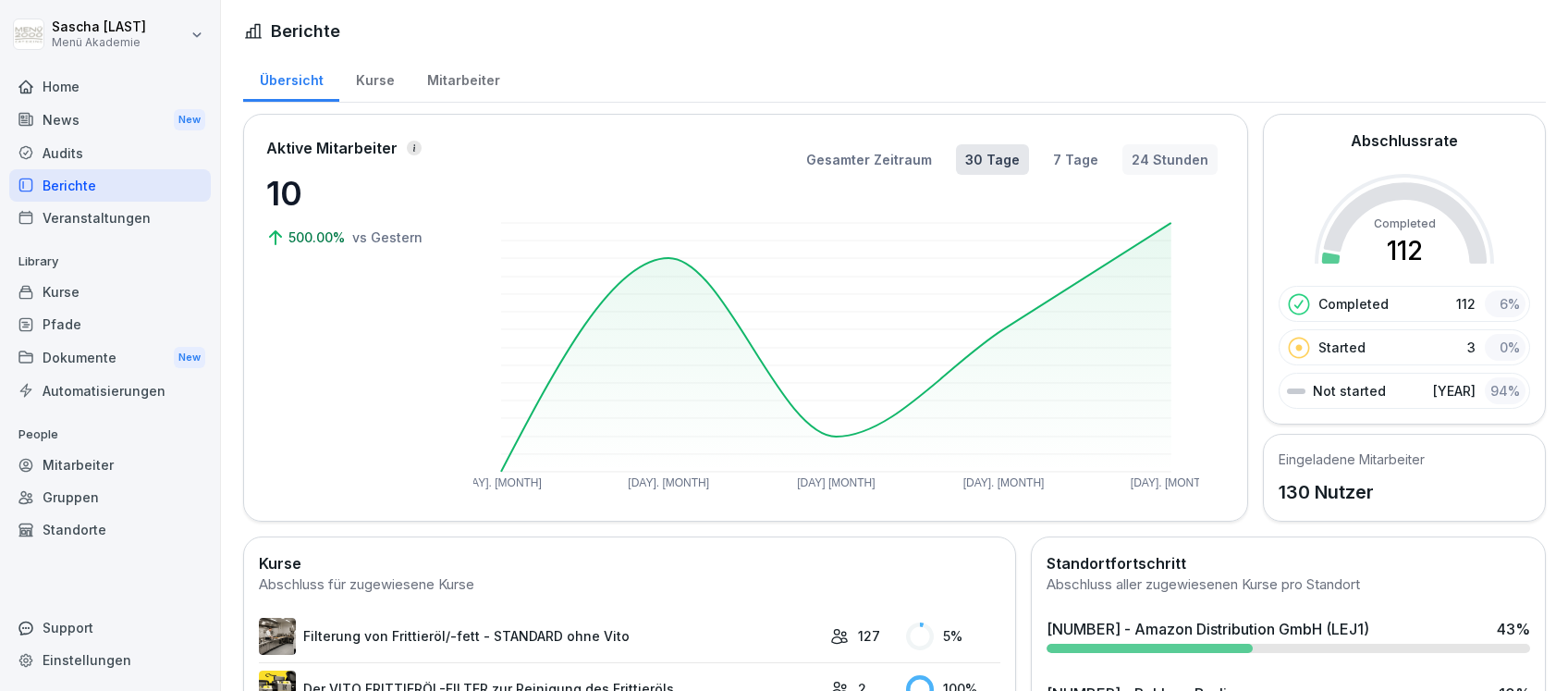 click on "24 Stunden" at bounding box center (1170, 159) 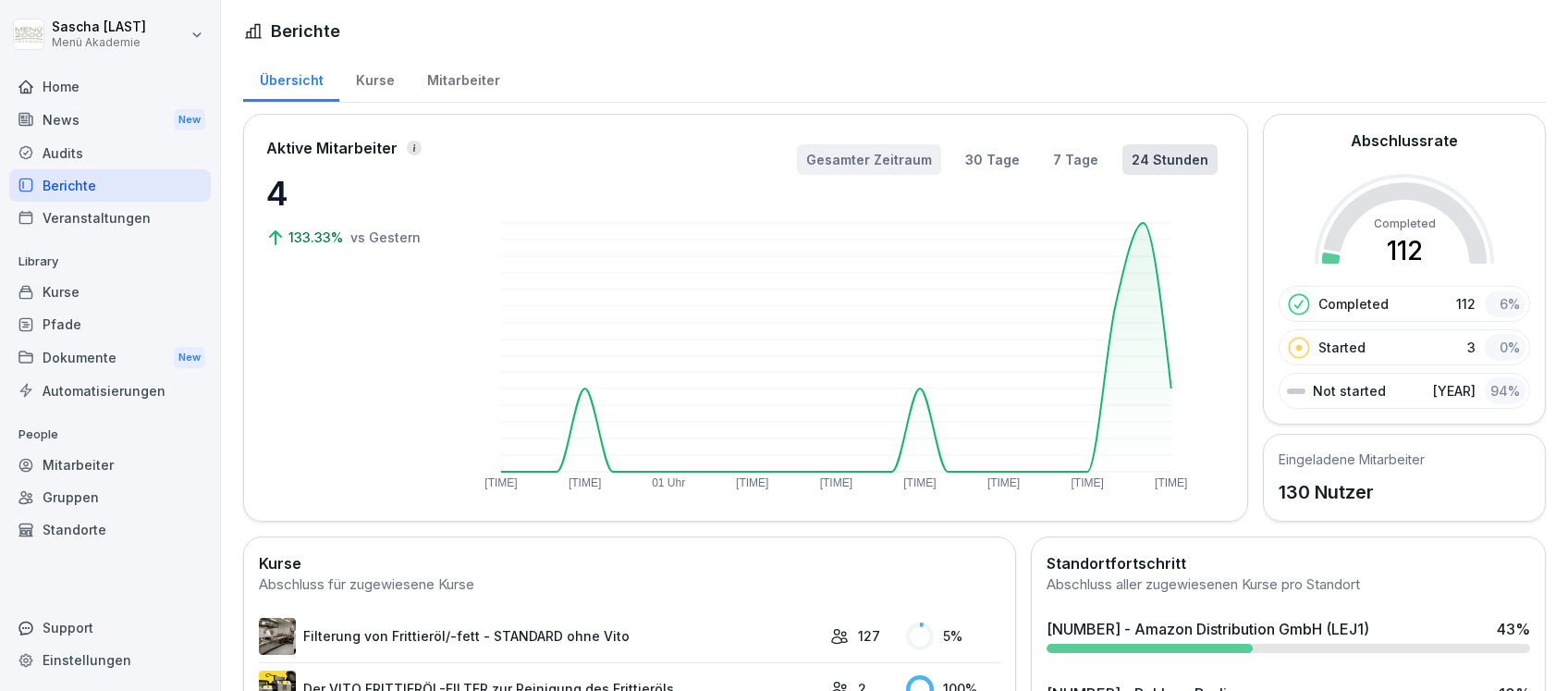 click on "Gesamter Zeitraum" at bounding box center [869, 159] 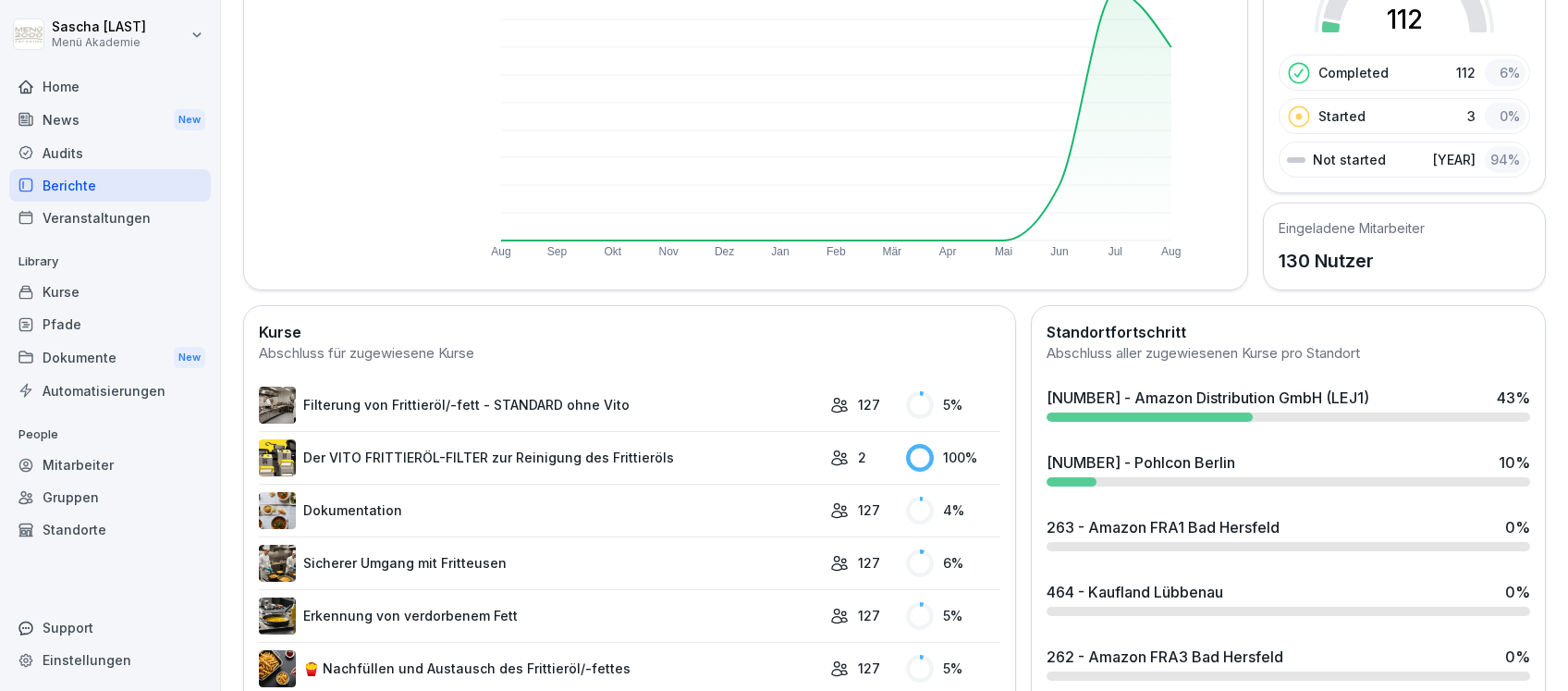 scroll, scrollTop: 246, scrollLeft: 0, axis: vertical 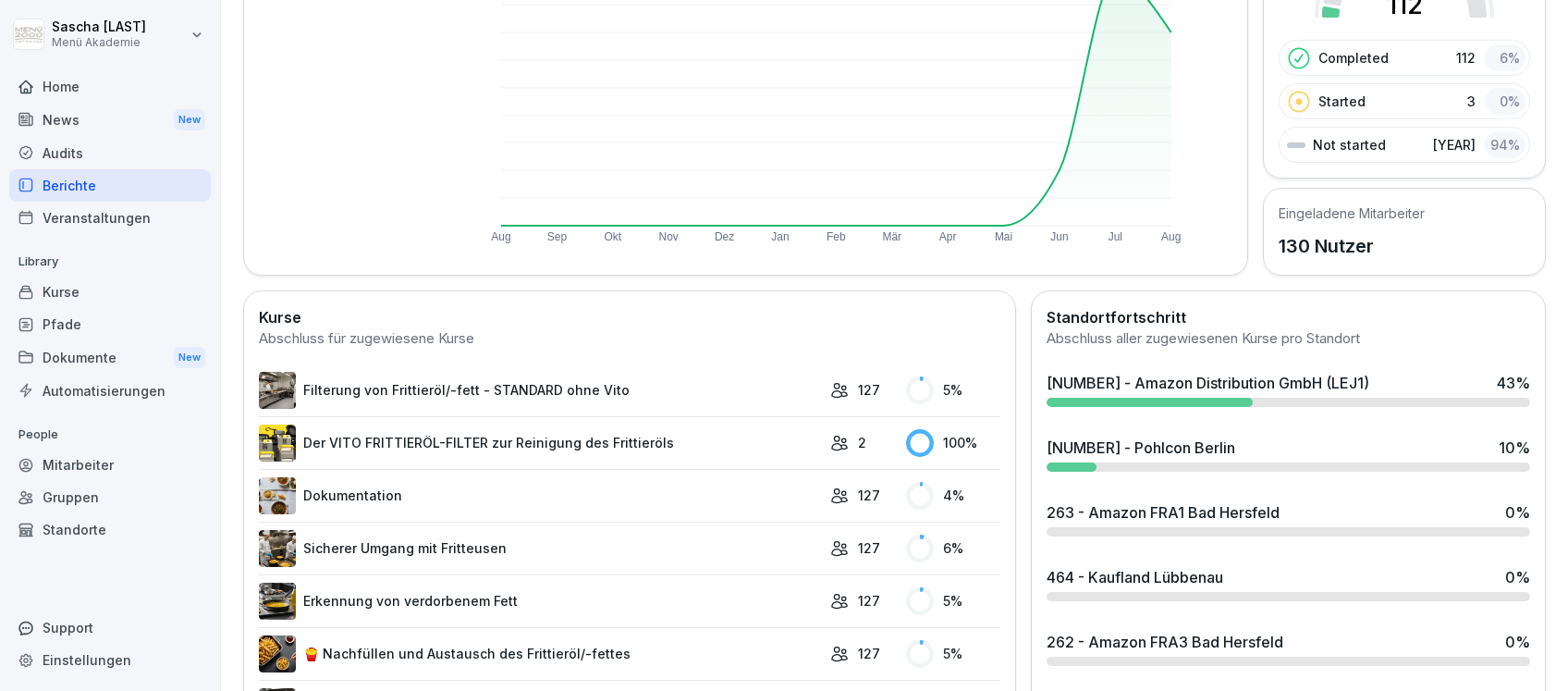 click on "Pfade" at bounding box center [110, 324] 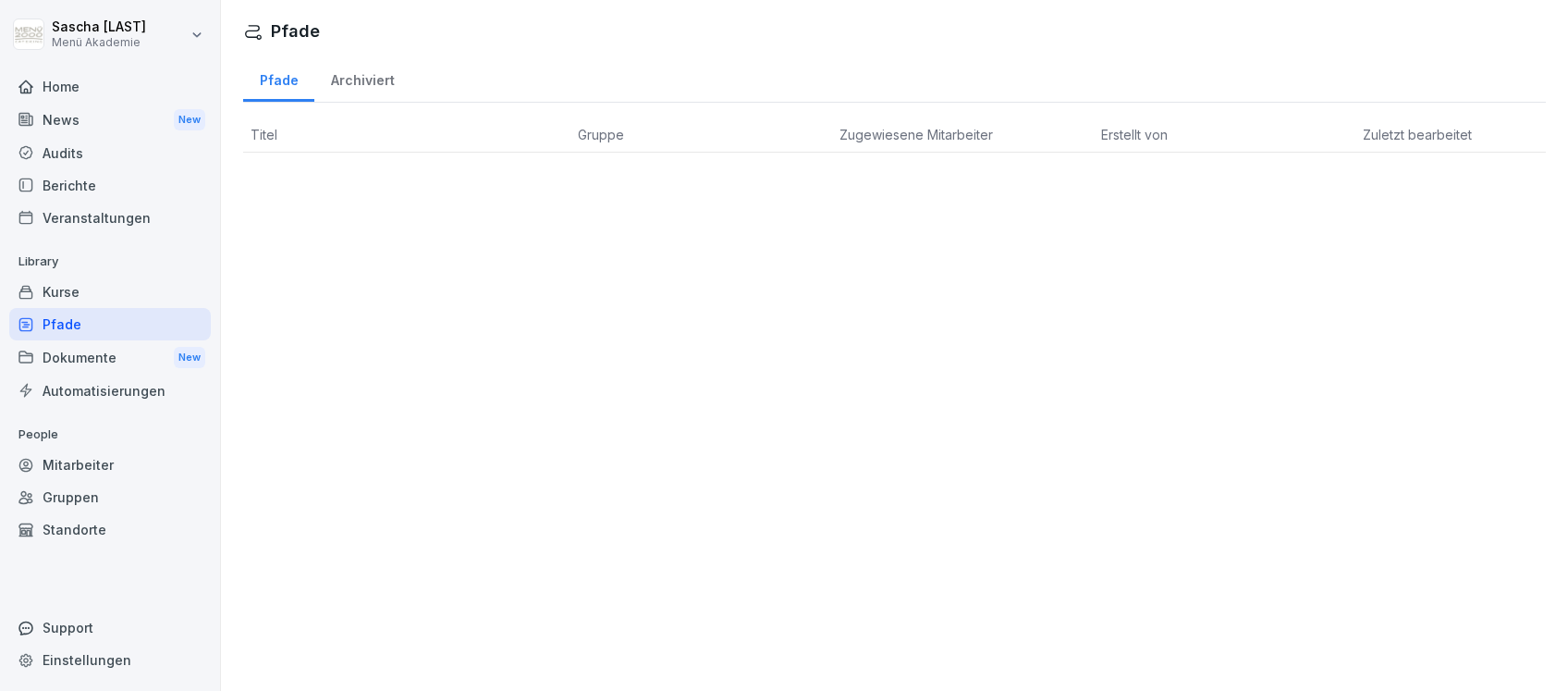 click on "Berichte" at bounding box center [110, 185] 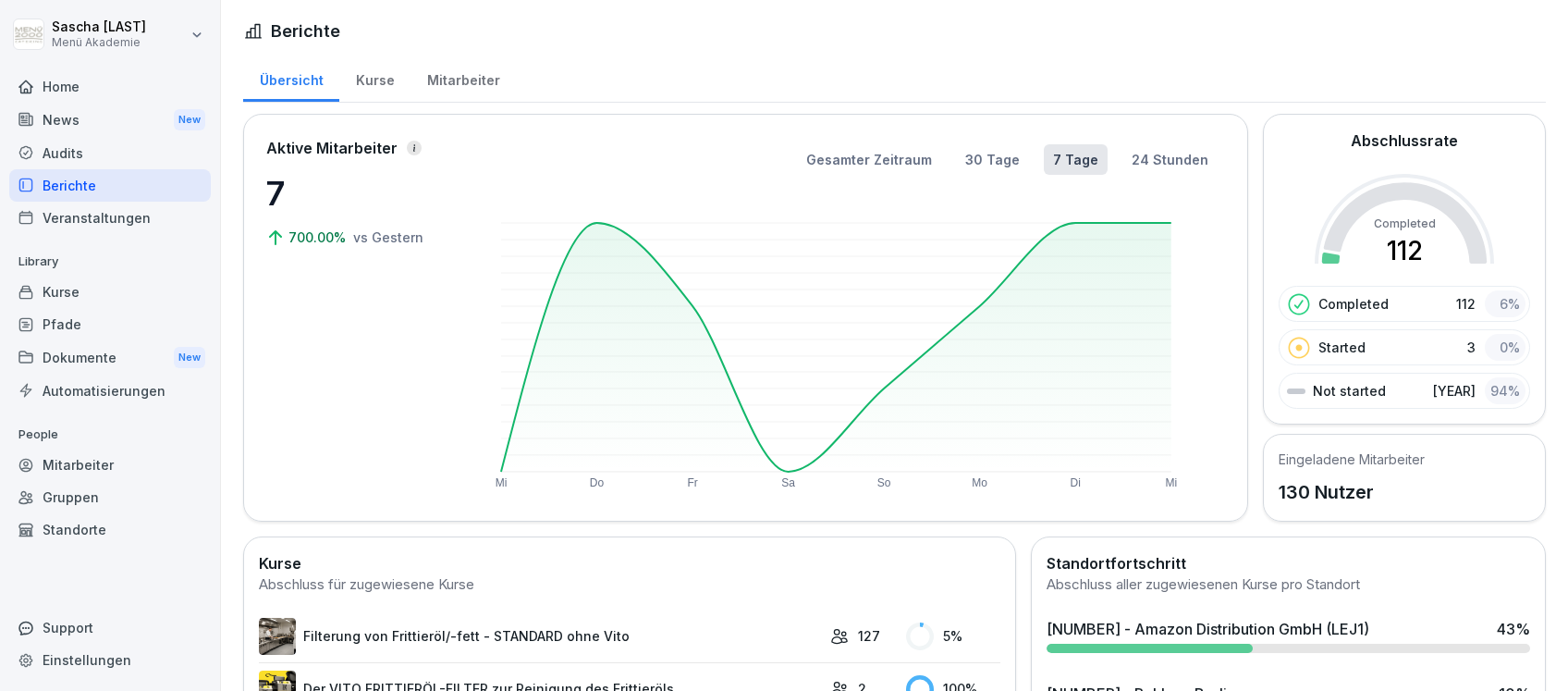 click on "News New" at bounding box center [110, 119] 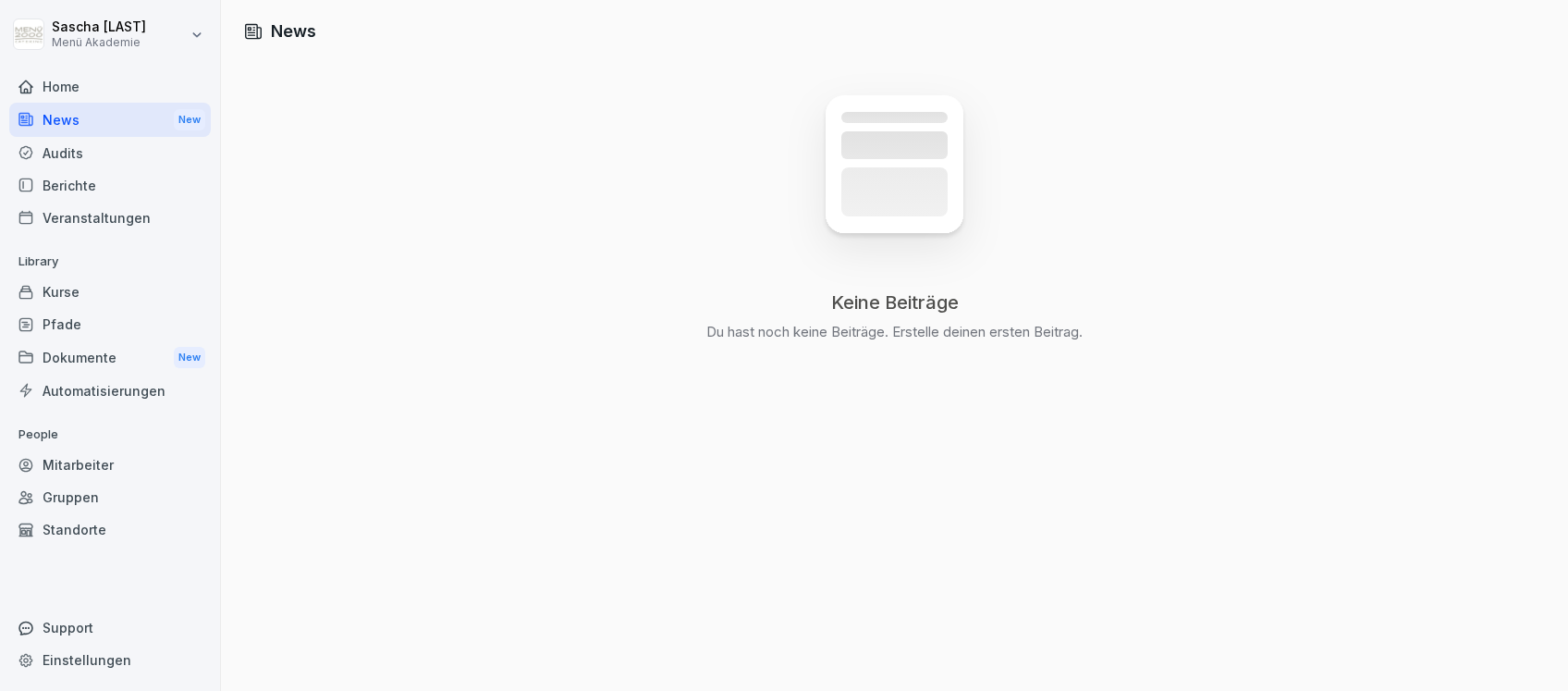 click on "Home" at bounding box center [110, 86] 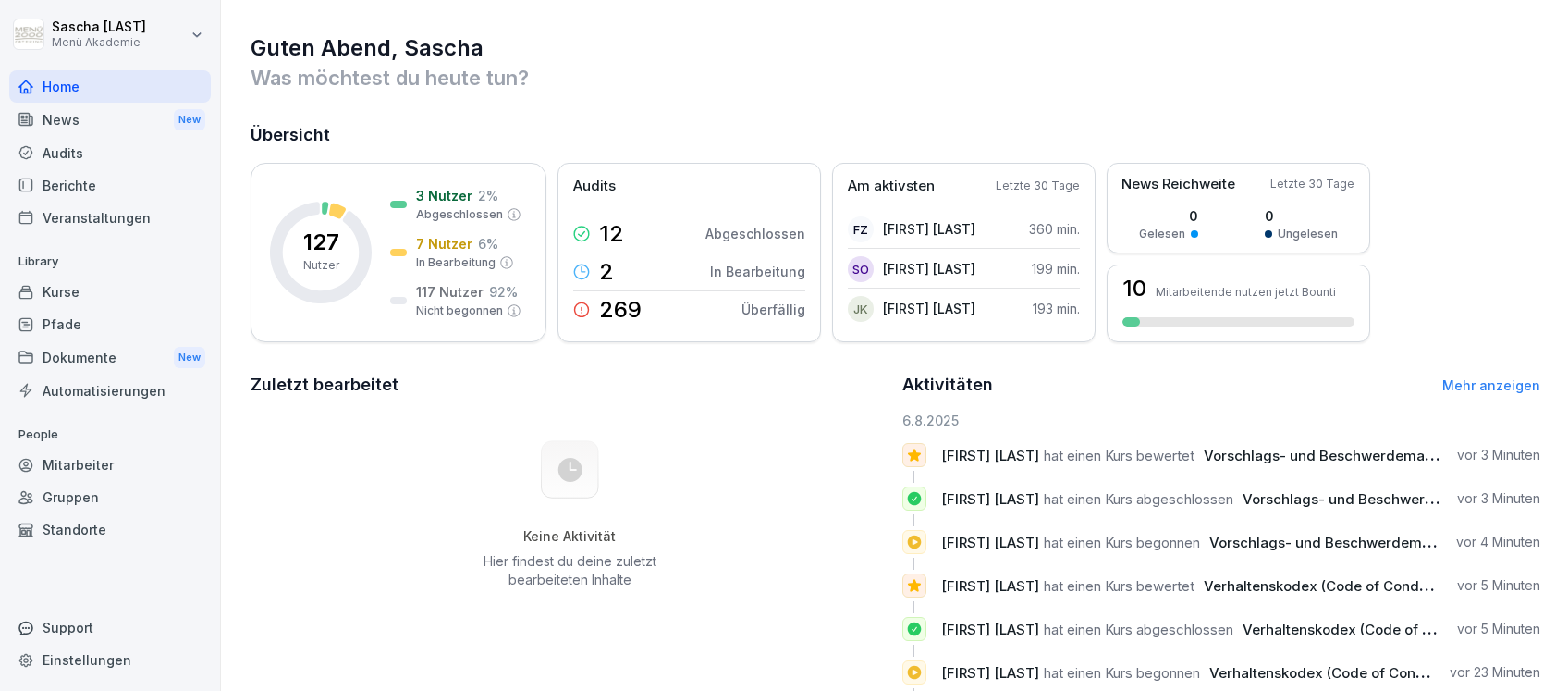 scroll, scrollTop: 0, scrollLeft: 0, axis: both 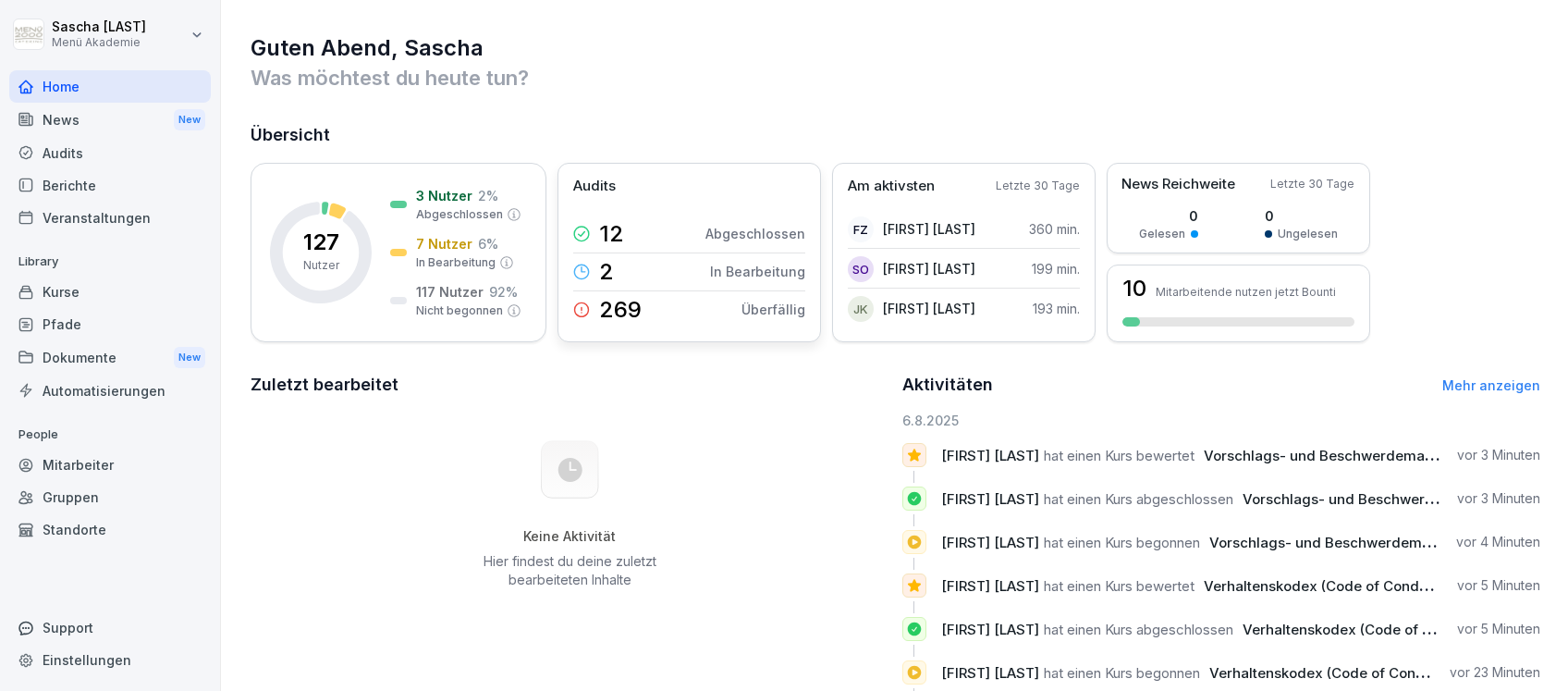 click on "12" at bounding box center [611, 234] 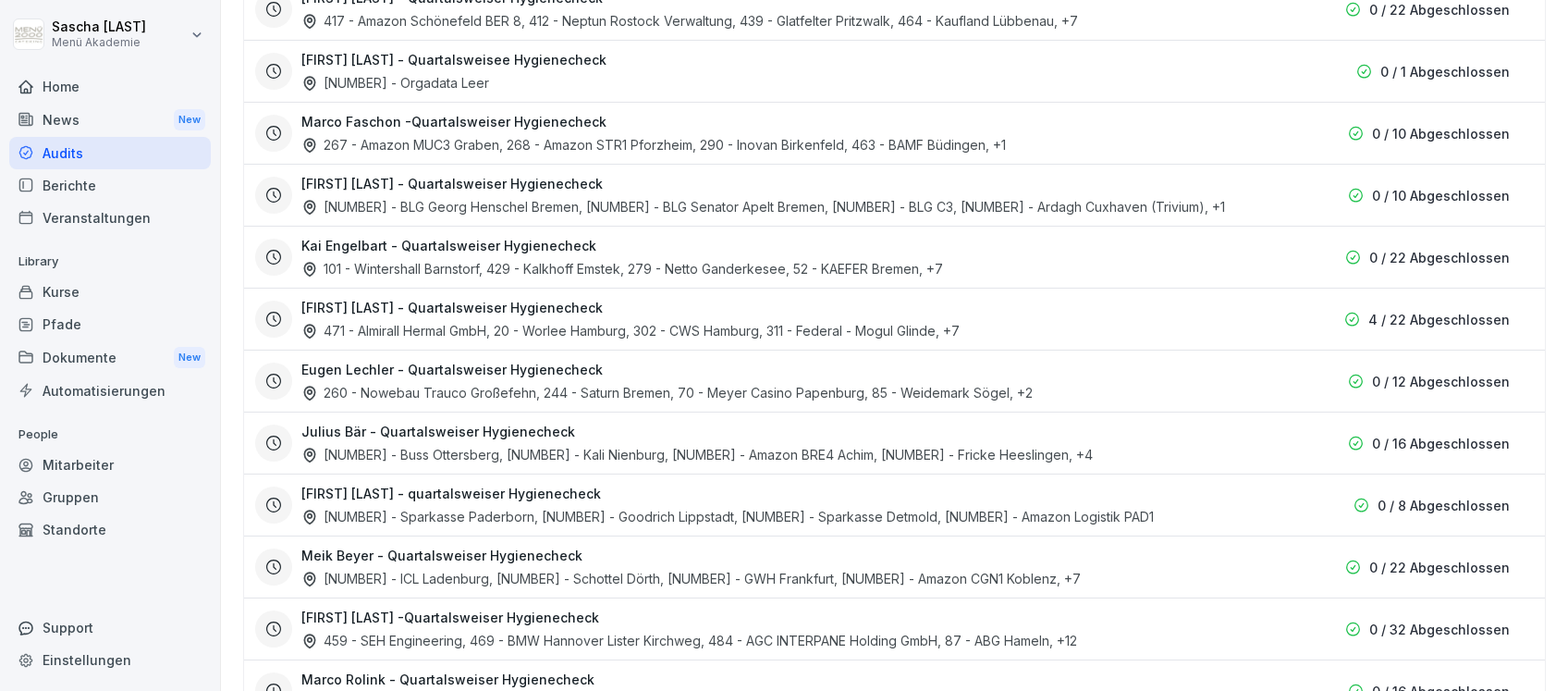 scroll, scrollTop: 0, scrollLeft: 0, axis: both 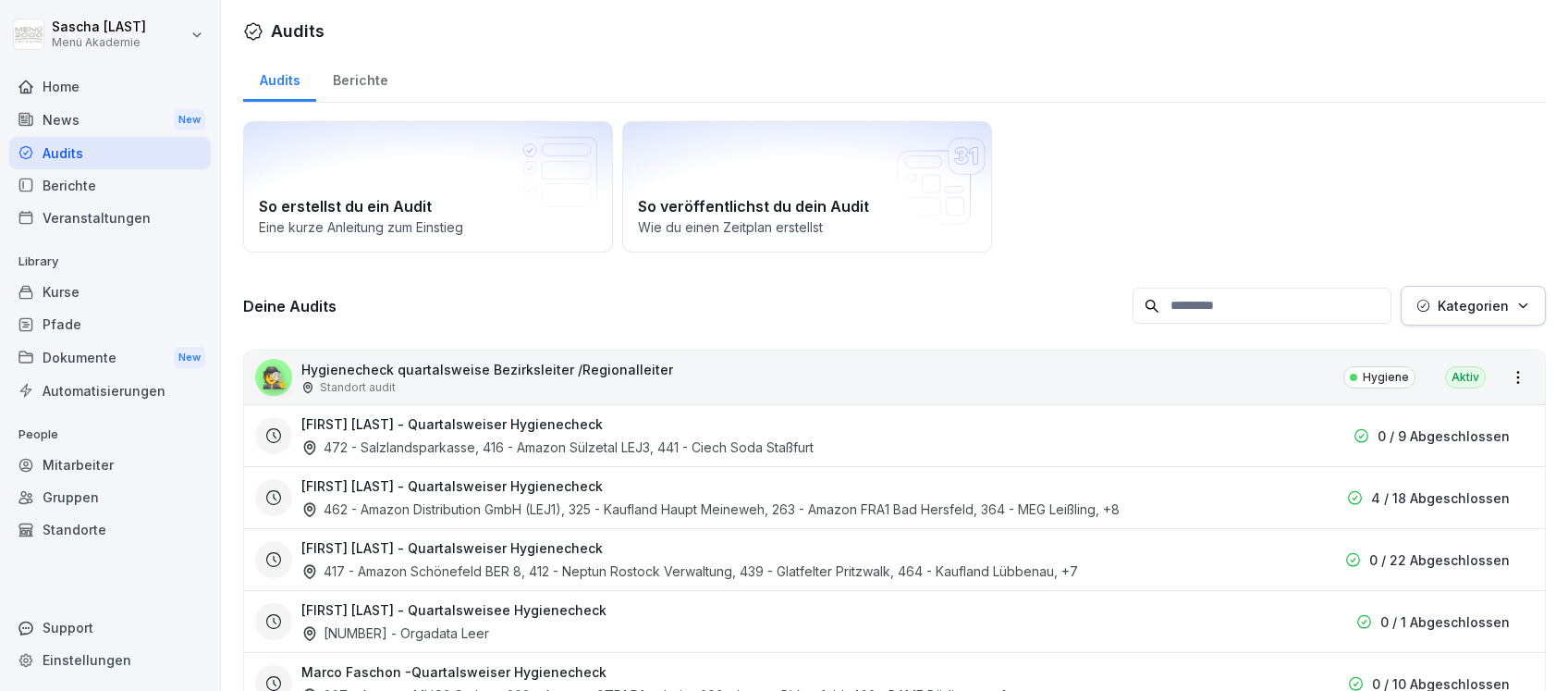 click on "Berichte" at bounding box center (360, 78) 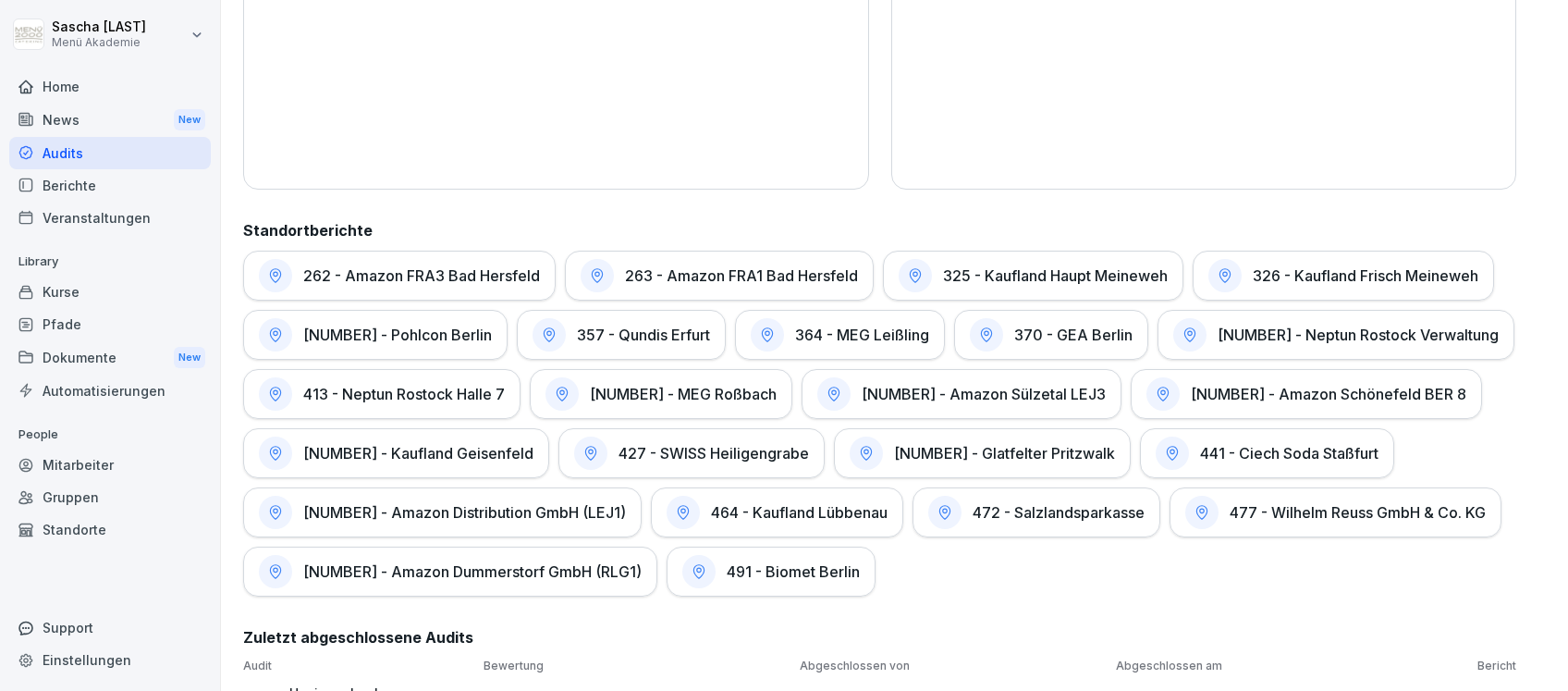 scroll, scrollTop: 863, scrollLeft: 0, axis: vertical 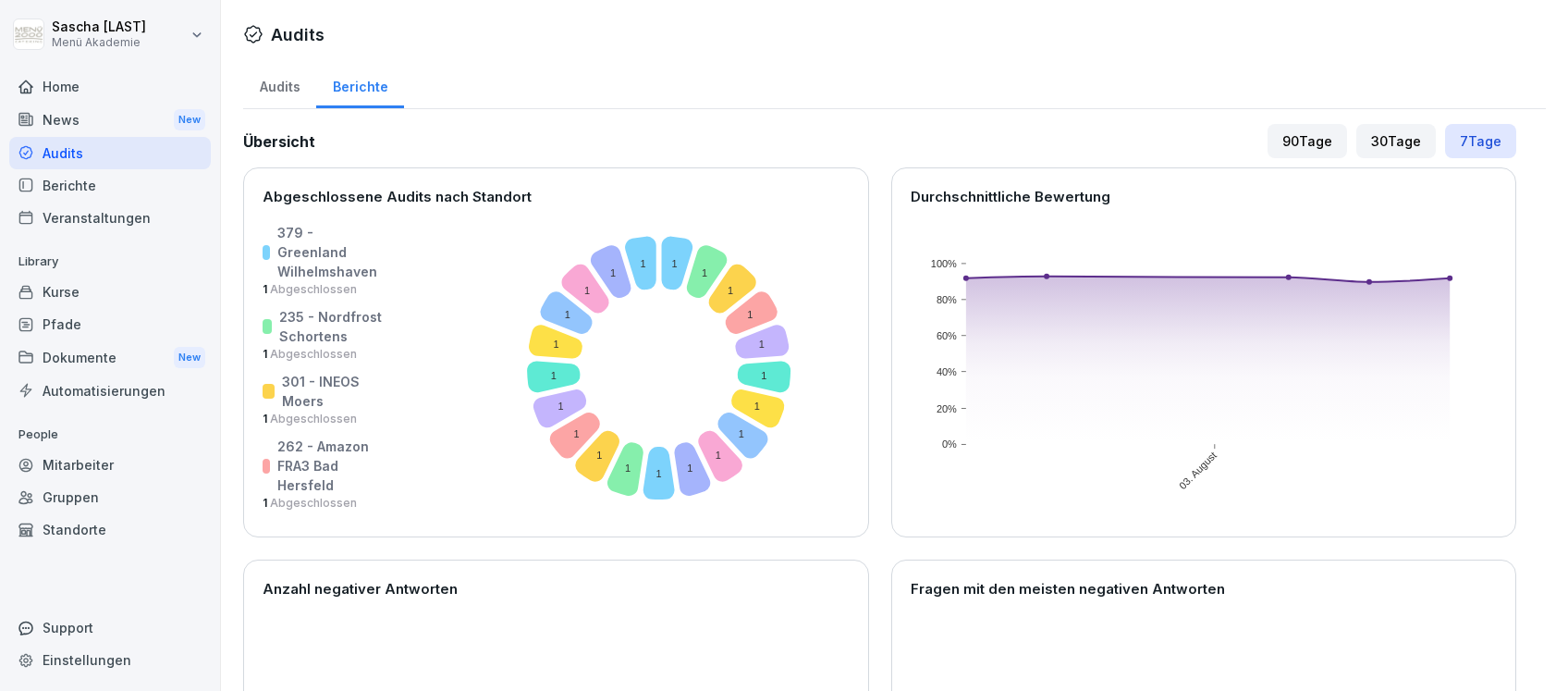 click on "Audits" at bounding box center [279, 84] 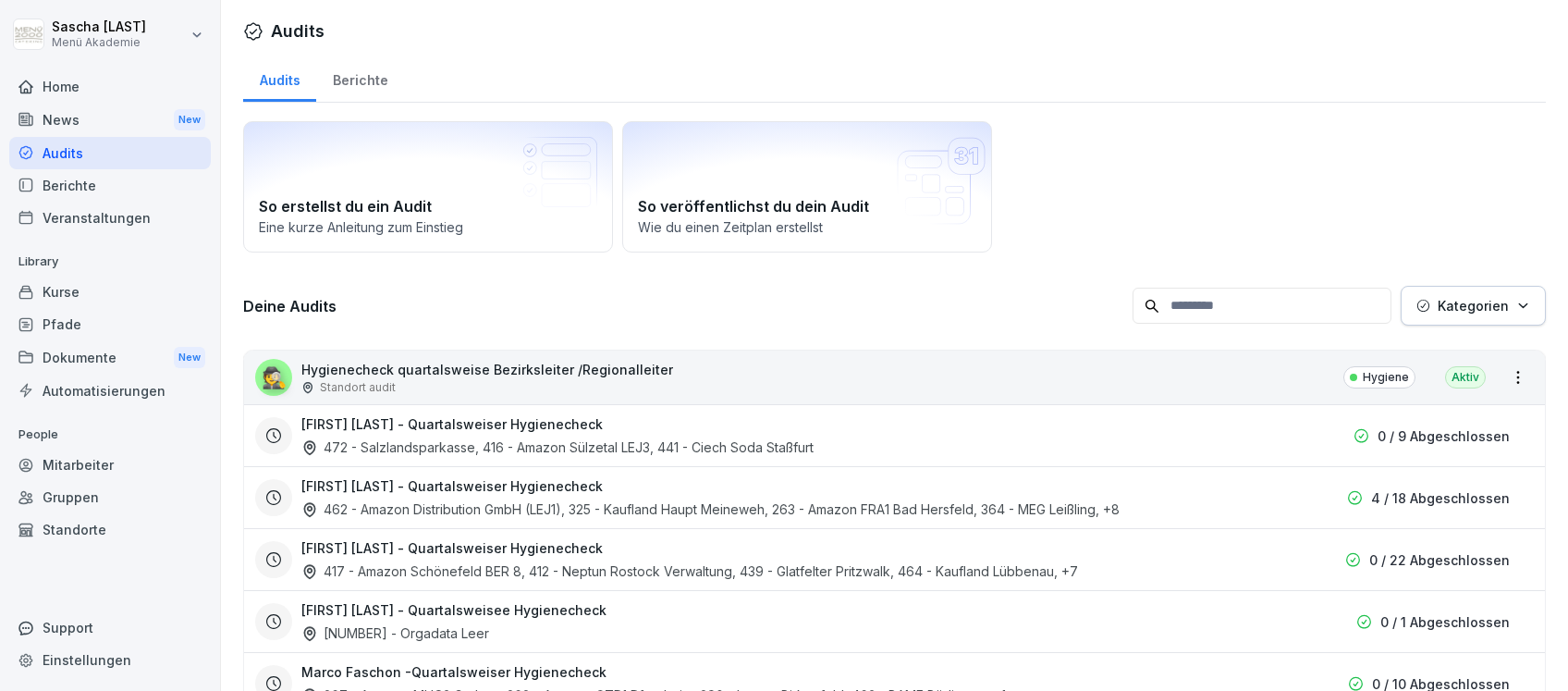 click on "News New" at bounding box center [110, 119] 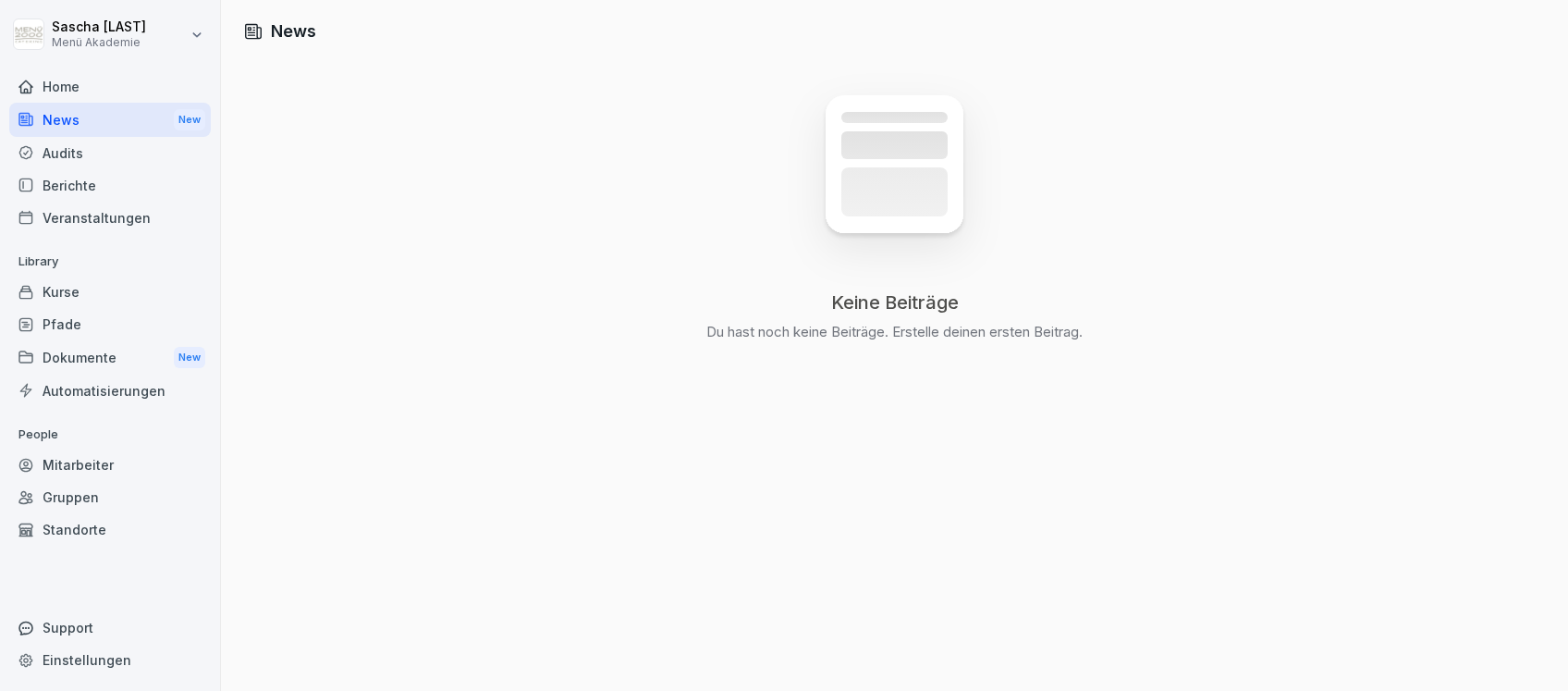 click on "Home" at bounding box center (110, 86) 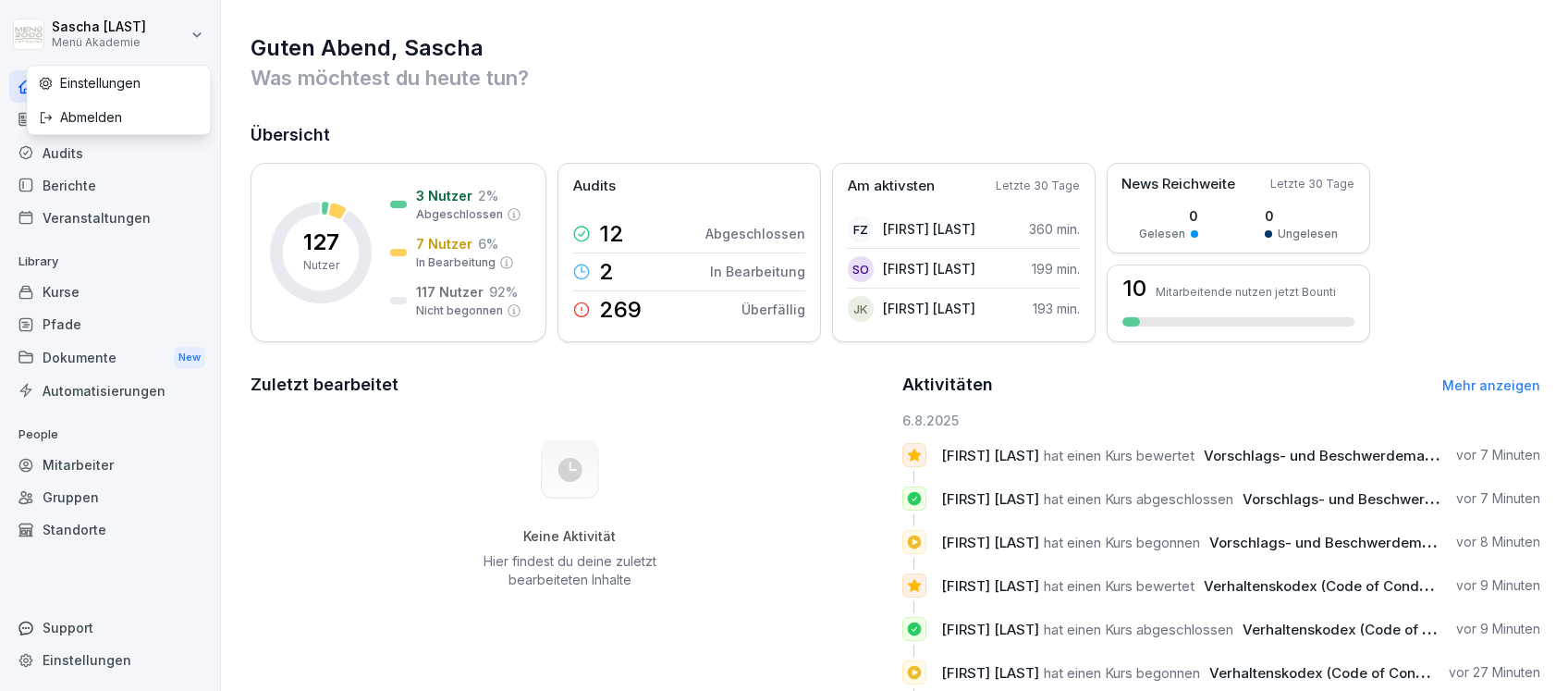 click on "Sascha    Schülzke Menü Akademie Home News New Audits Berichte Veranstaltungen Library Kurse Pfade Dokumente New Automatisierungen People Mitarbeiter Gruppen Standorte Support Einstellungen Guten Abend, Sascha  Was möchtest du heute tun? Übersicht 127 Nutzer 3 Nutzer 2 % Abgeschlossen 7 Nutzer 6 % In Bearbeitung 117 Nutzer 92 % Nicht begonnen Audits 12 Abgeschlossen 2 In Bearbeitung 269 Überfällig Am aktivsten Letzte 30 Tage FZ Falko Zeibig 360 min. SO Susi Osterland 199 min. JK Jasmine Krahnert 193 min. News Reichweite Letzte 30 Tage 0 Gelesen 0 Ungelesen 10 Mitarbeitende nutzen jetzt Bounti Zuletzt bearbeitet Keine Aktivität Hier findest du deine zuletzt bearbeiteten Inhalte Aktivitäten Mehr anzeigen 6.8.2025 Sascha  Schülzke hat einen Kurs bewertet Vorschlags- und Beschwerdemanagement bei Menü 2000 vor 7 Minuten Sascha  Schülzke hat einen Kurs abgeschlossen Vorschlags- und Beschwerdemanagement bei Menü 2000 vor 7 Minuten Sascha  Schülzke hat einen Kurs begonnen vor 8 Minuten Sascha  Schülzke" at bounding box center (784, 345) 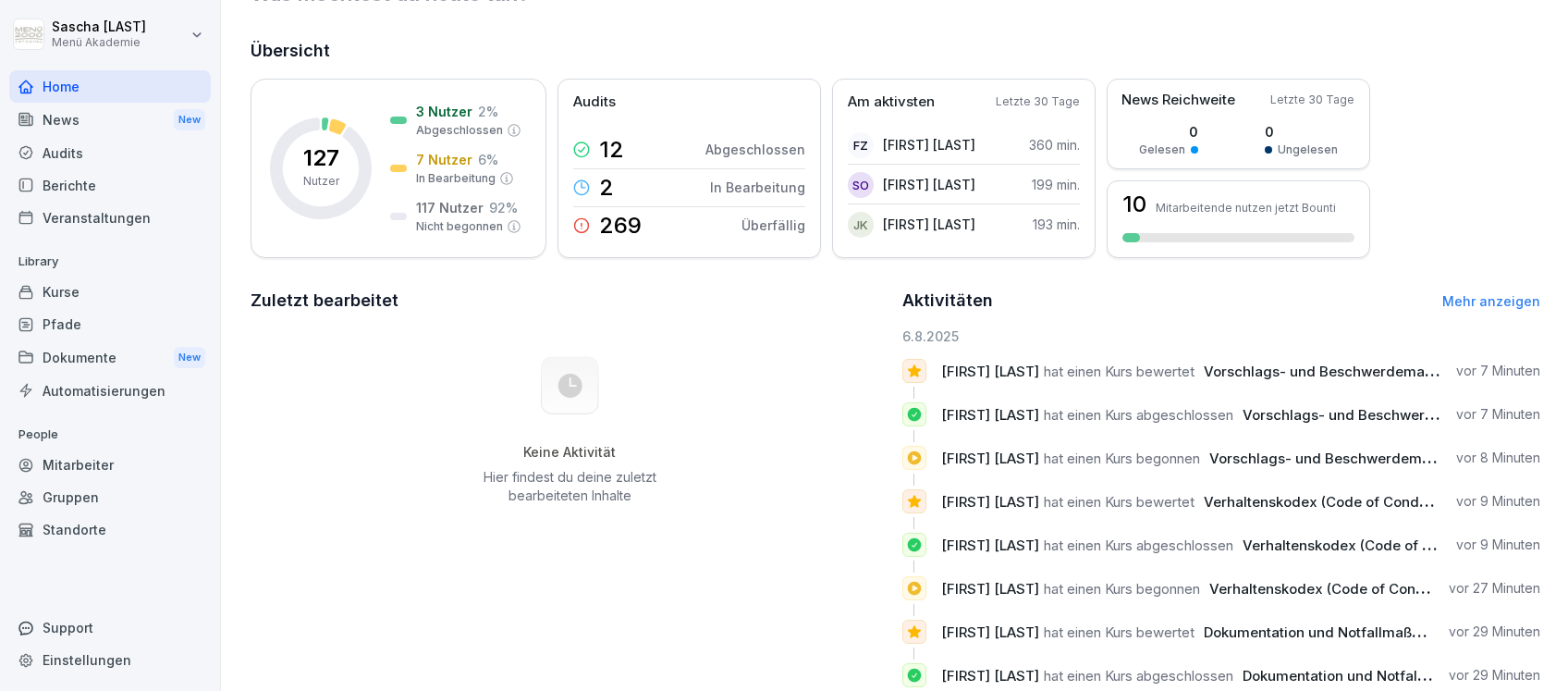 scroll, scrollTop: 123, scrollLeft: 0, axis: vertical 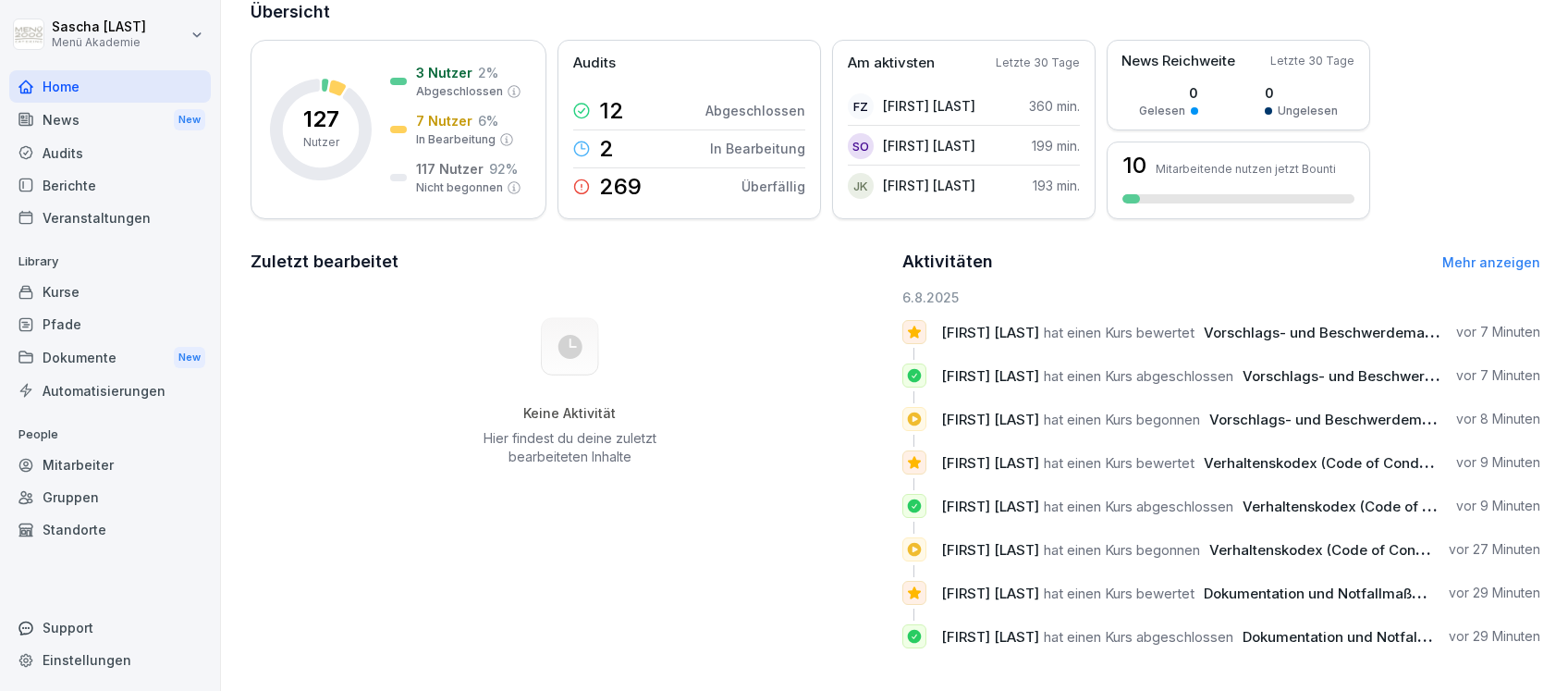 click on "Mehr anzeigen" at bounding box center (1491, 262) 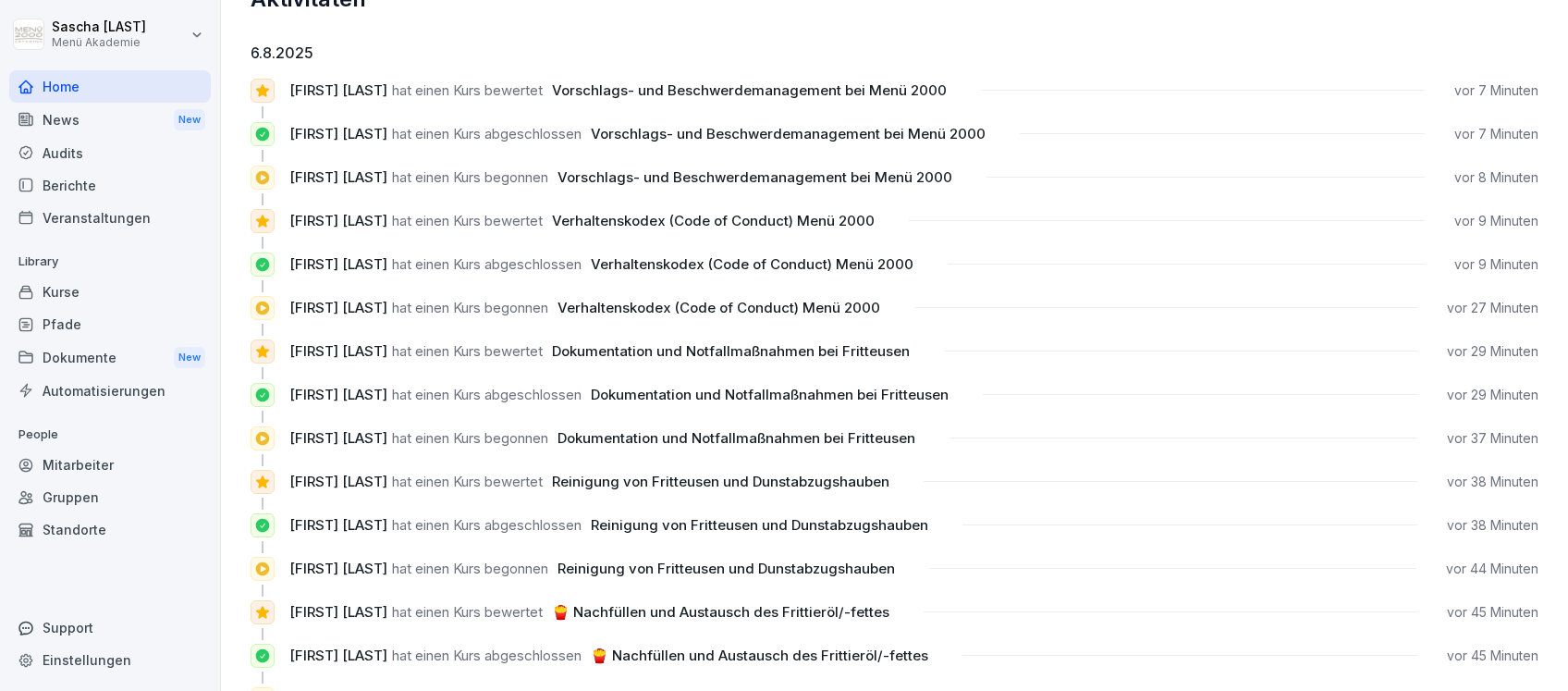 scroll, scrollTop: 0, scrollLeft: 0, axis: both 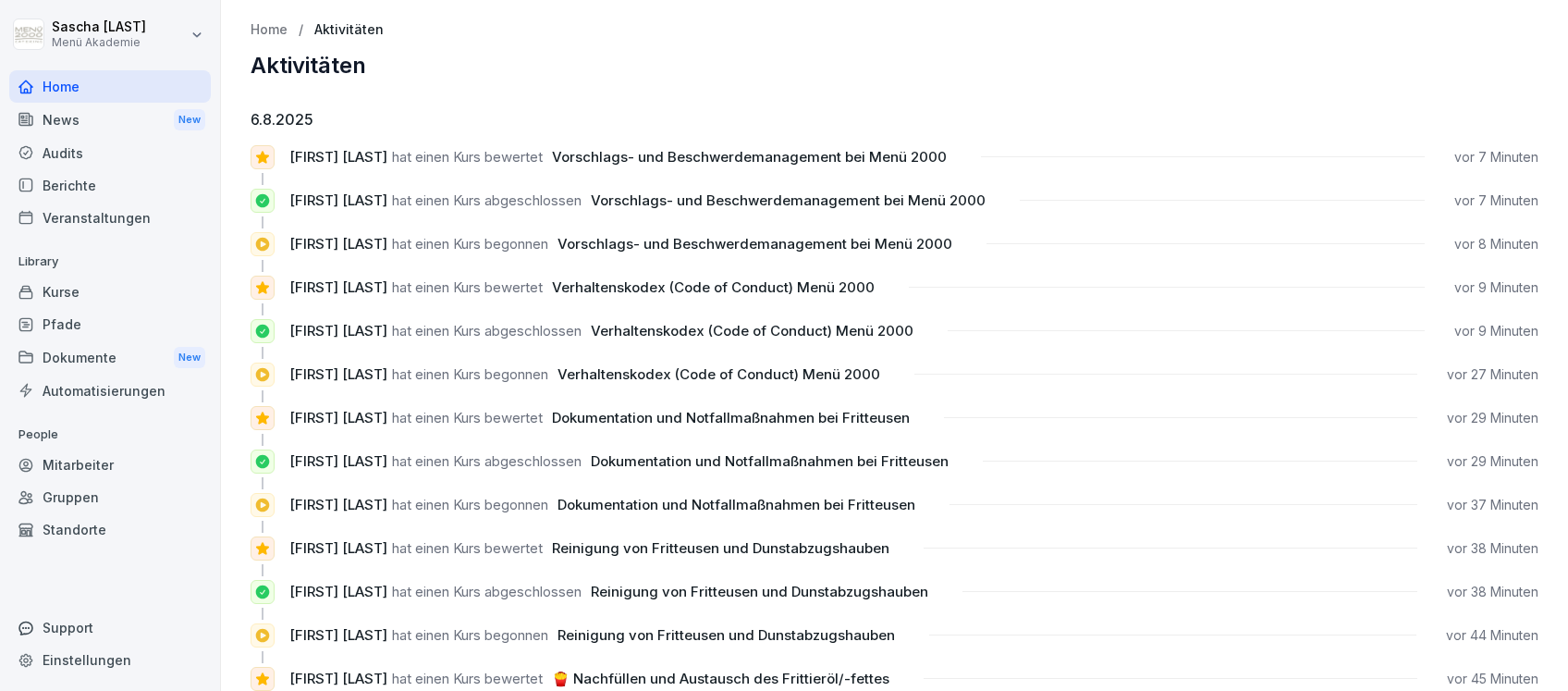 click on "Home" at bounding box center [110, 86] 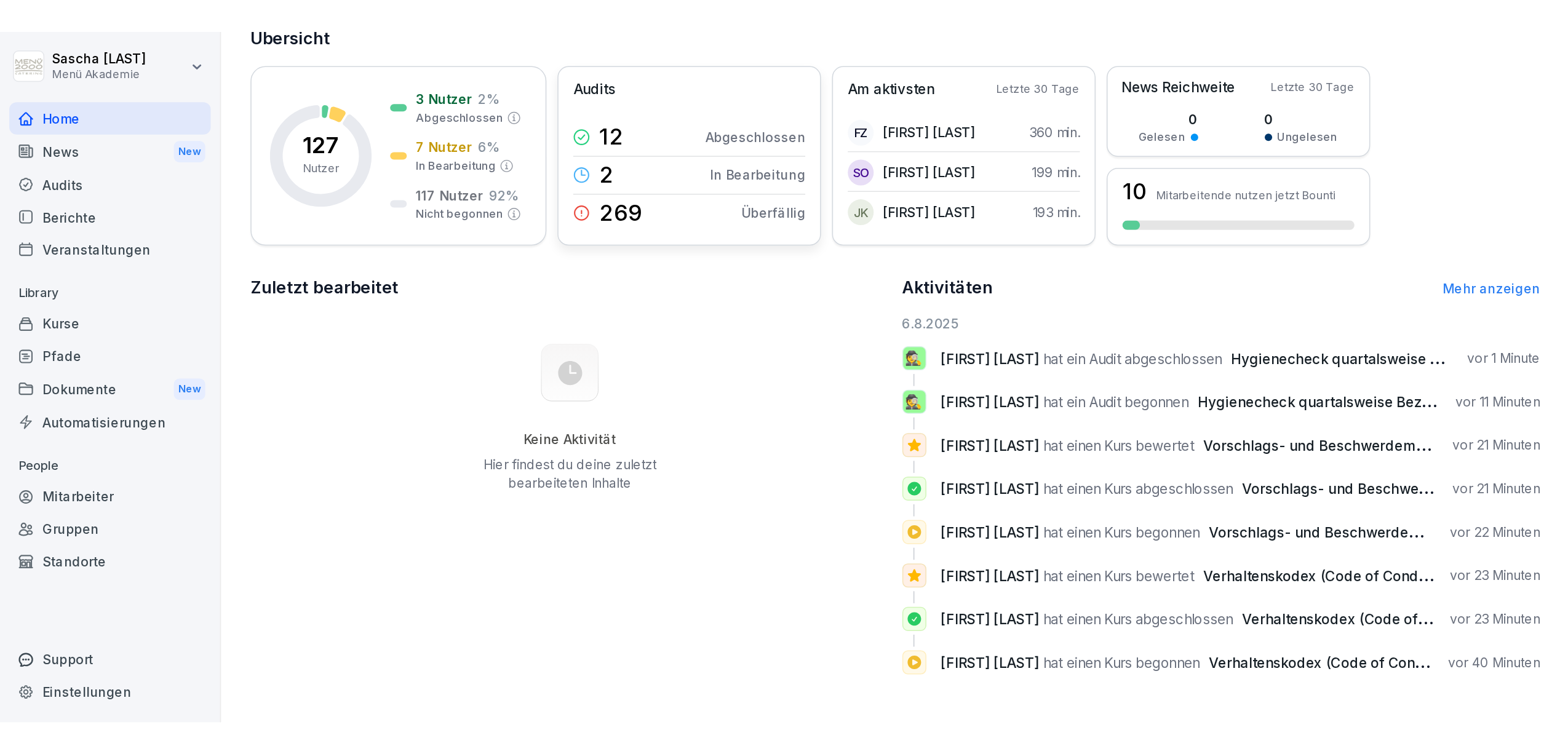 scroll, scrollTop: 0, scrollLeft: 0, axis: both 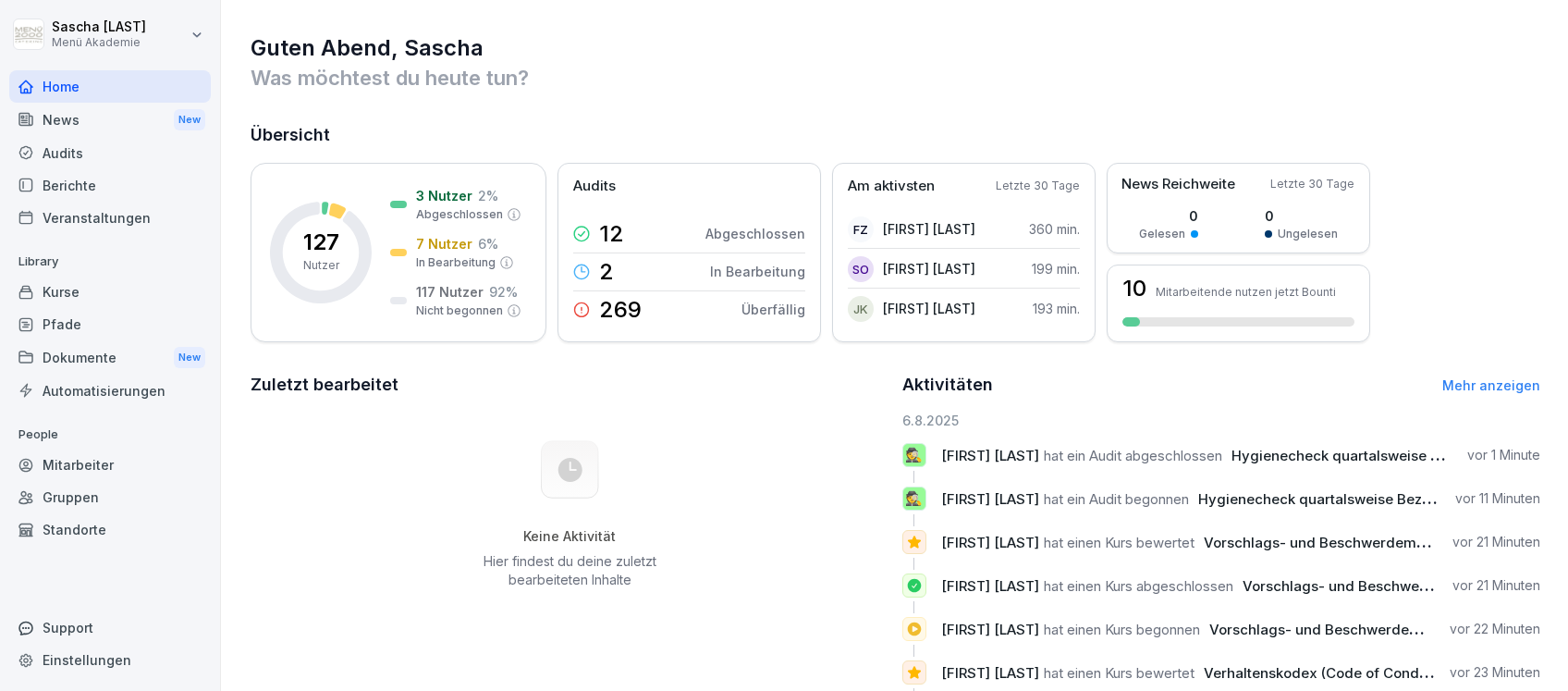 click on "Guten Abend, Sascha  Was möchtest du heute tun? Übersicht 127 Nutzer 3 Nutzer 2 % Abgeschlossen 7 Nutzer 6 % In Bearbeitung 117 Nutzer 92 % Nicht begonnen Audits 12 Abgeschlossen 2 In Bearbeitung 269 Überfällig Am aktivsten Letzte 30 Tage FZ Falko Zeibig 360 min. SO Susi Osterland 199 min. JK Jasmine Krahnert 193 min. News Reichweite Letzte 30 Tage 0 Gelesen 0 Ungelesen 10 Mitarbeitende nutzen jetzt Bounti Zuletzt bearbeitet Keine Aktivität Hier findest du deine zuletzt bearbeiteten Inhalte Aktivitäten Mehr anzeigen 6.8.2025 🕵️ Sascha  Schülzke hat ein Audit abgeschlossen Hygienecheck quartalsweise Bezirksleiter /Regionalleiter vor 1 Minute 🕵️ Sascha  Schülzke hat ein Audit begonnen Hygienecheck quartalsweise Bezirksleiter /Regionalleiter vor 11 Minuten Sascha  Schülzke hat einen Kurs bewertet Vorschlags- und Beschwerdemanagement bei Menü 2000 vor 21 Minuten Sascha  Schülzke hat einen Kurs abgeschlossen Vorschlags- und Beschwerdemanagement bei Menü 2000 vor 21 Minuten Sascha  Schülzke" at bounding box center [894, 410] 